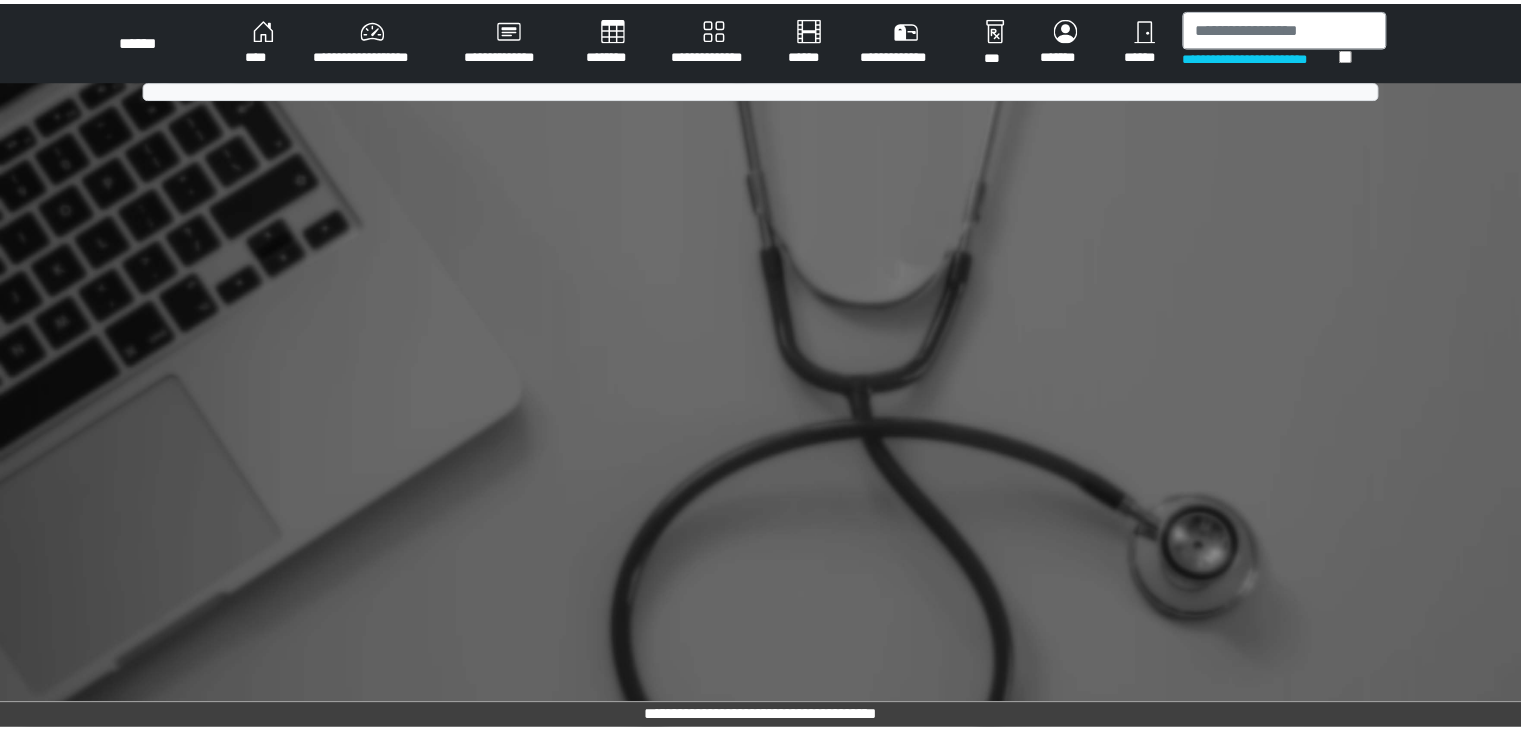 scroll, scrollTop: 0, scrollLeft: 0, axis: both 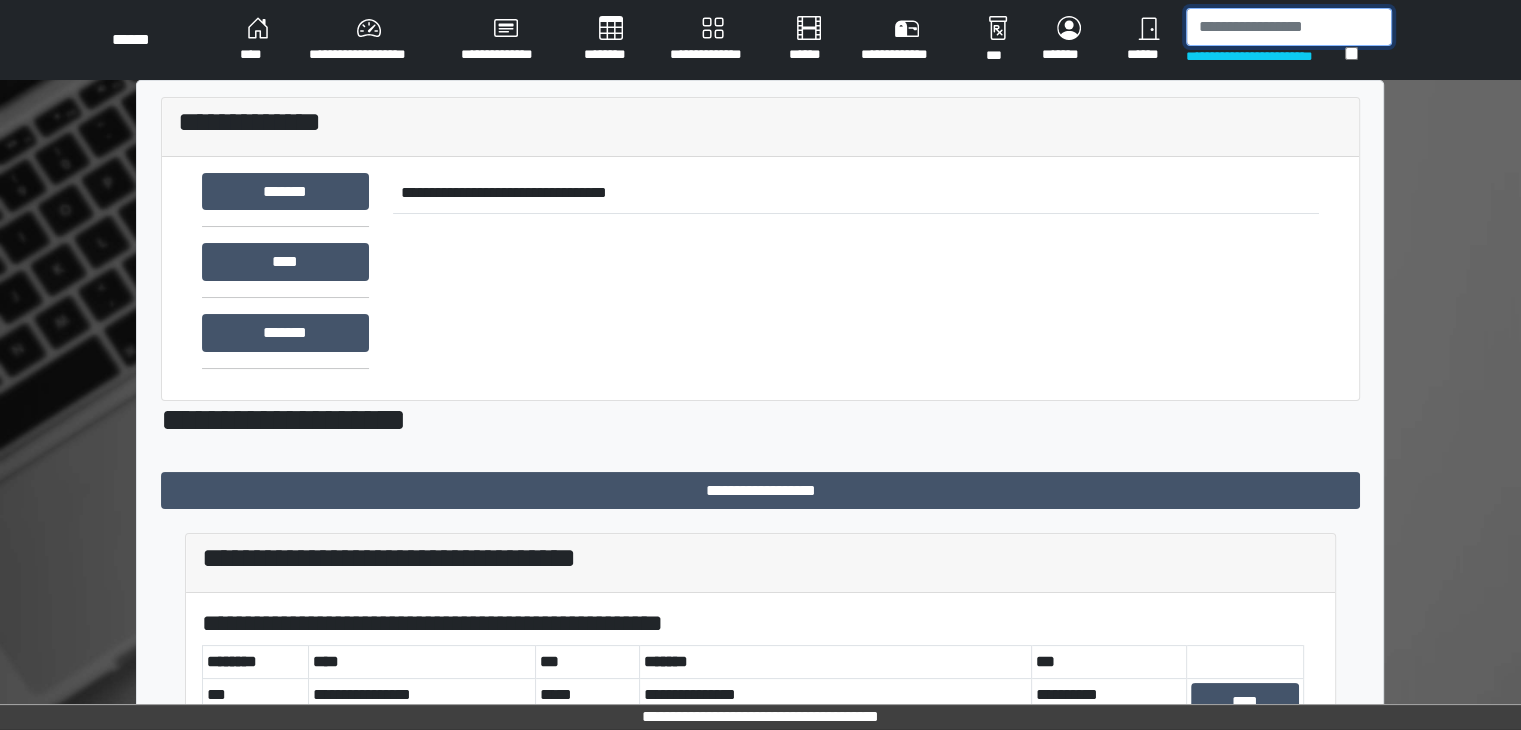click at bounding box center [1289, 27] 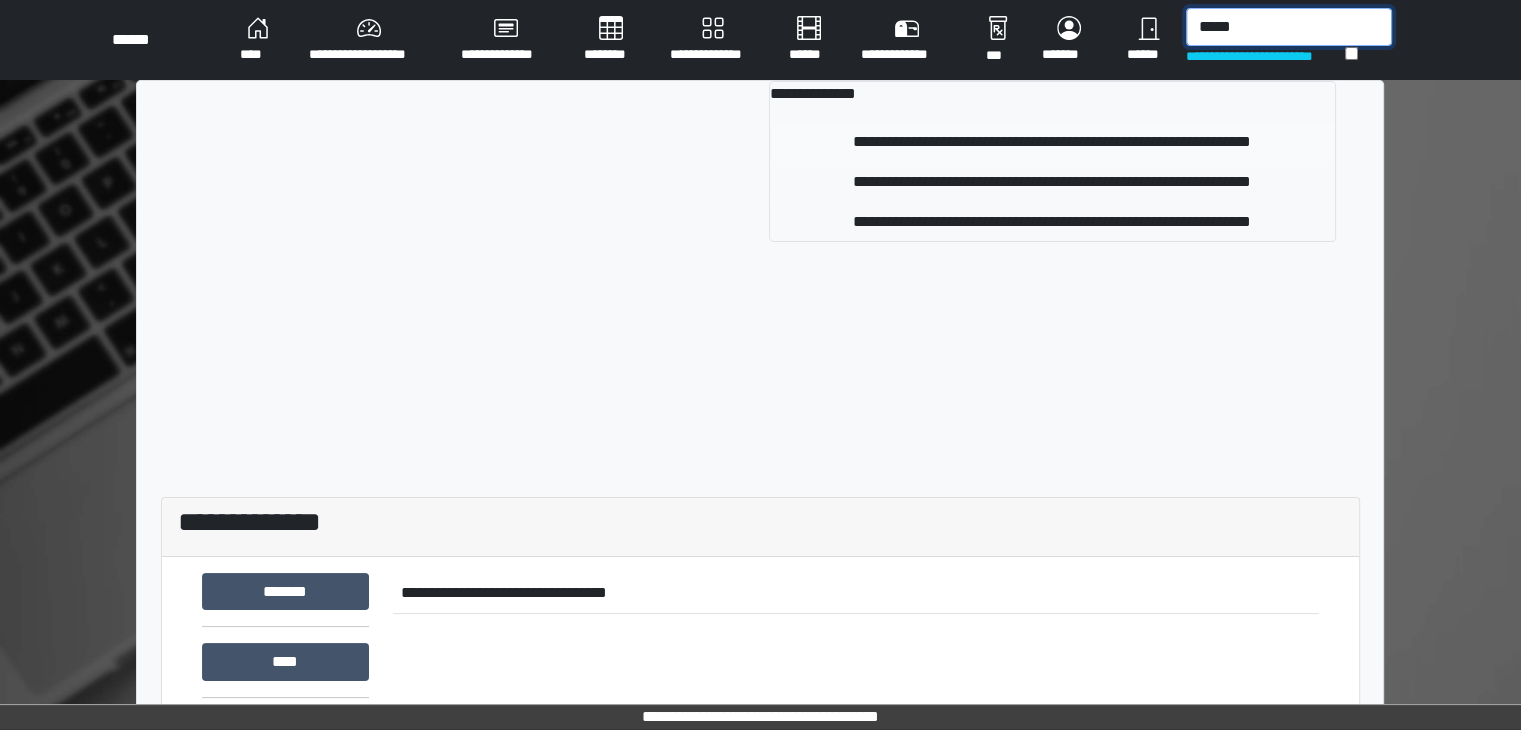 type on "*****" 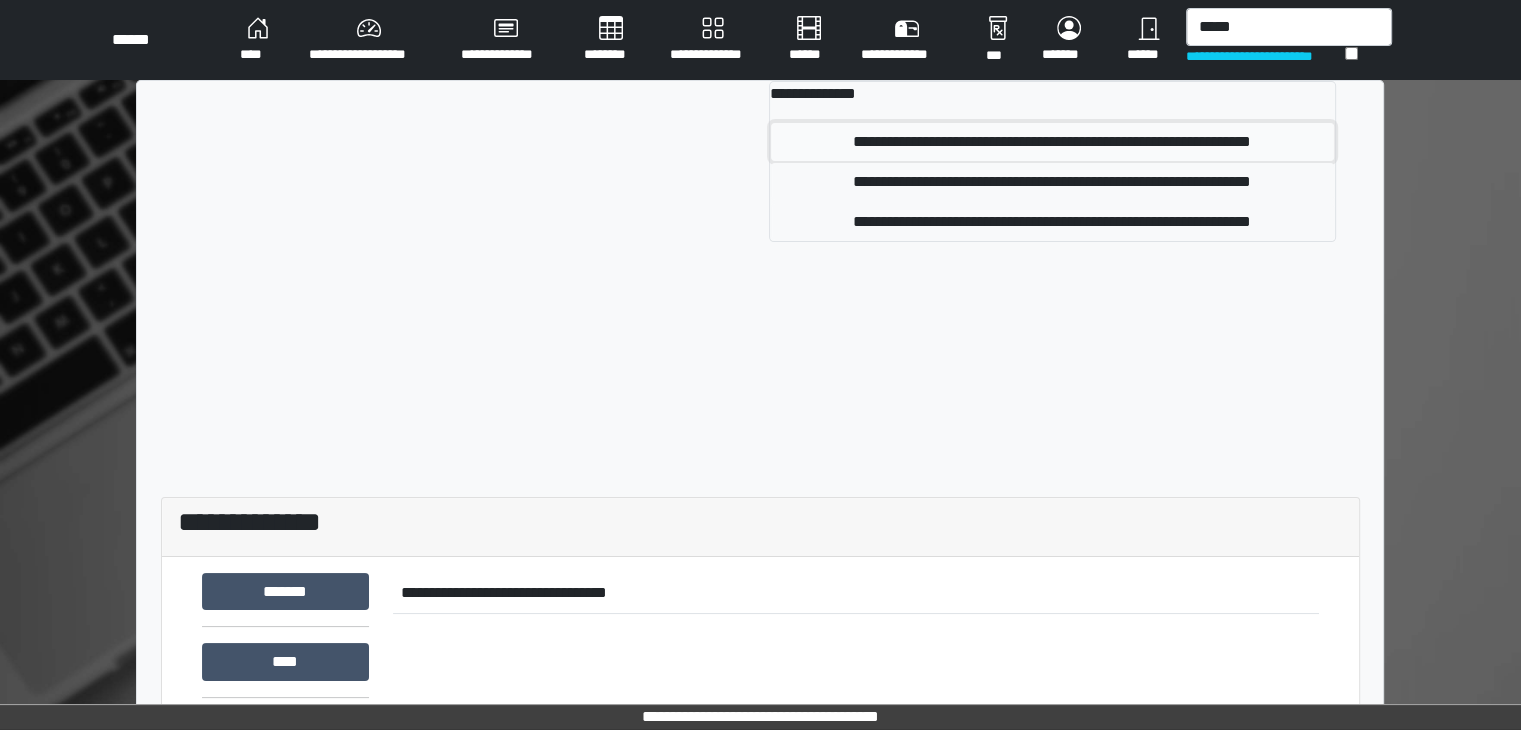 click on "**********" at bounding box center (1052, 142) 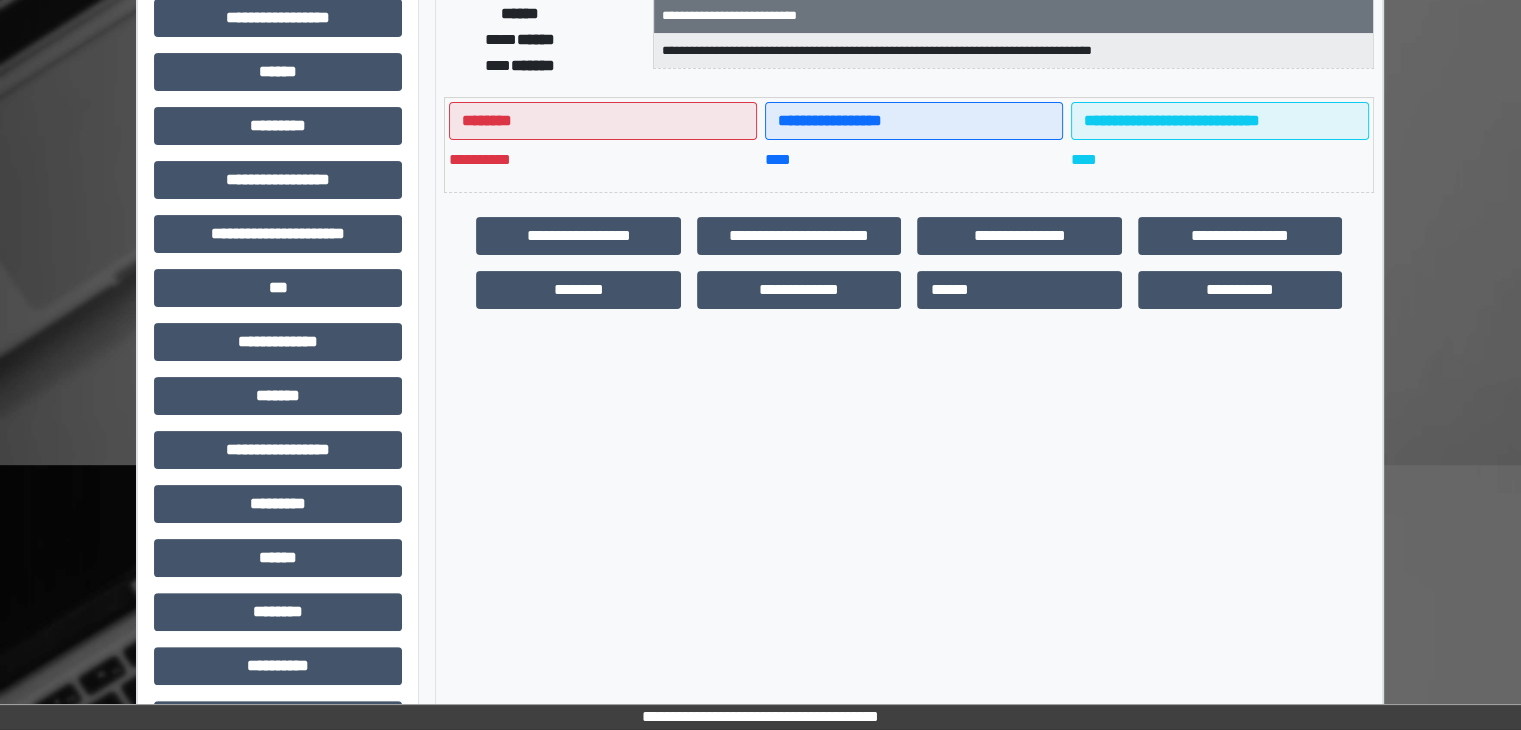 scroll, scrollTop: 400, scrollLeft: 0, axis: vertical 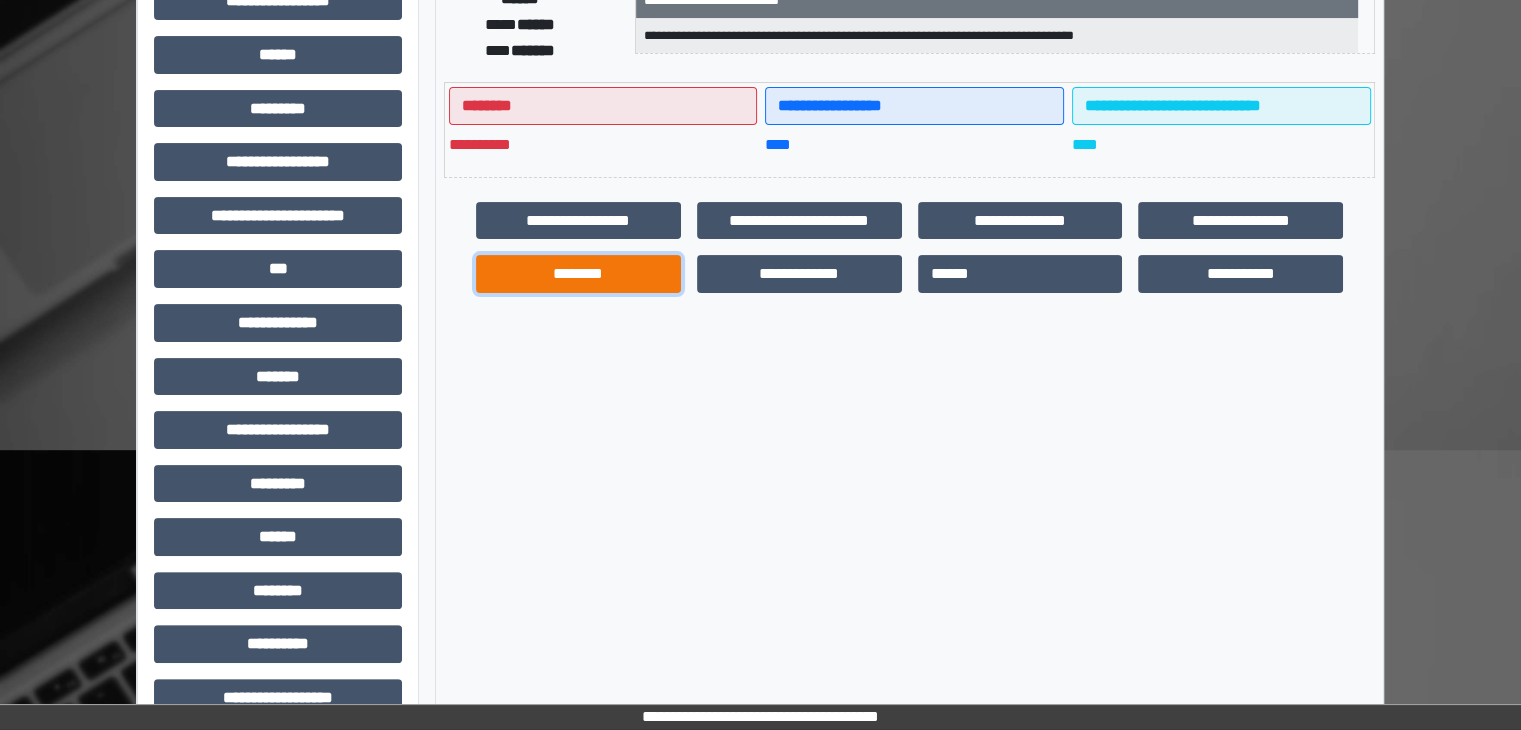 click on "********" at bounding box center (578, 274) 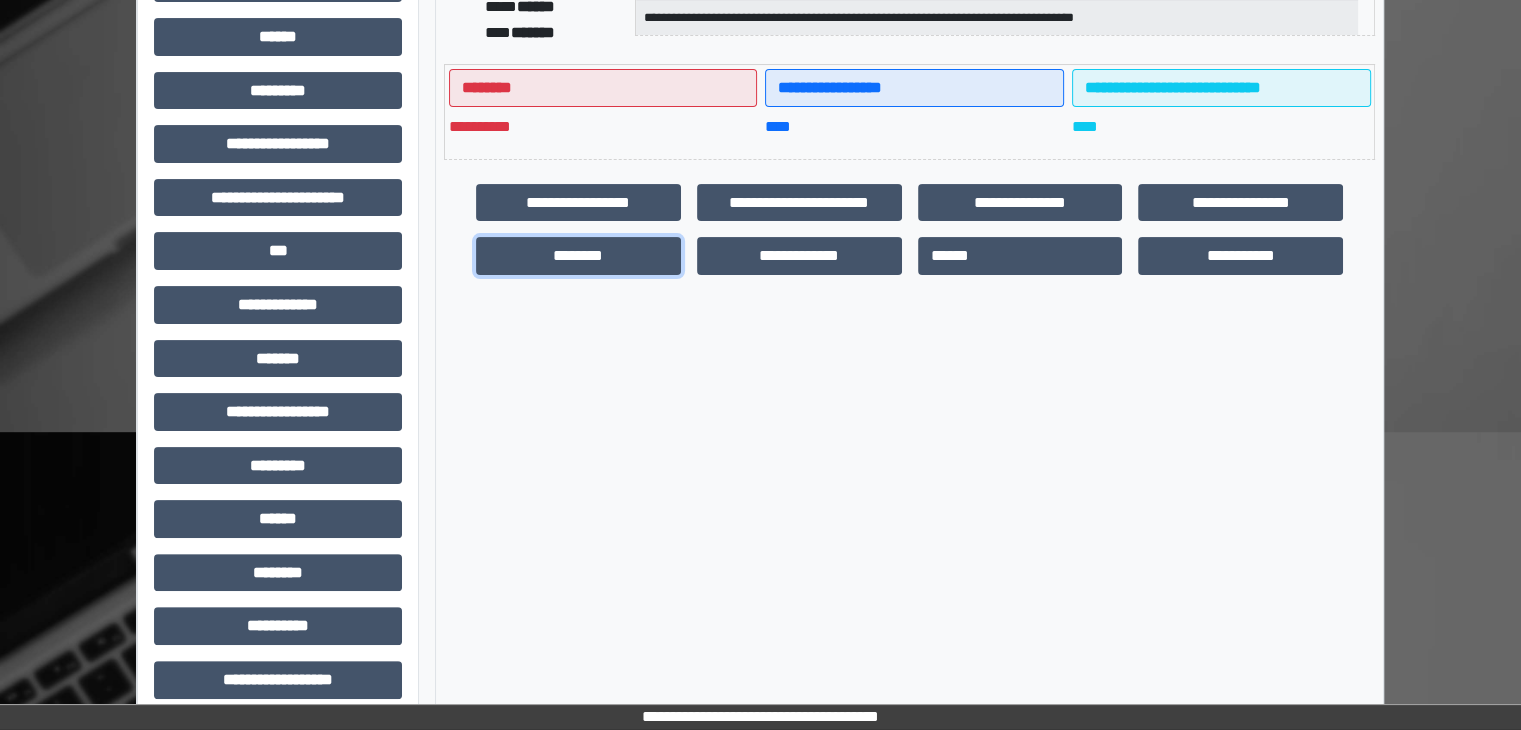 scroll, scrollTop: 436, scrollLeft: 0, axis: vertical 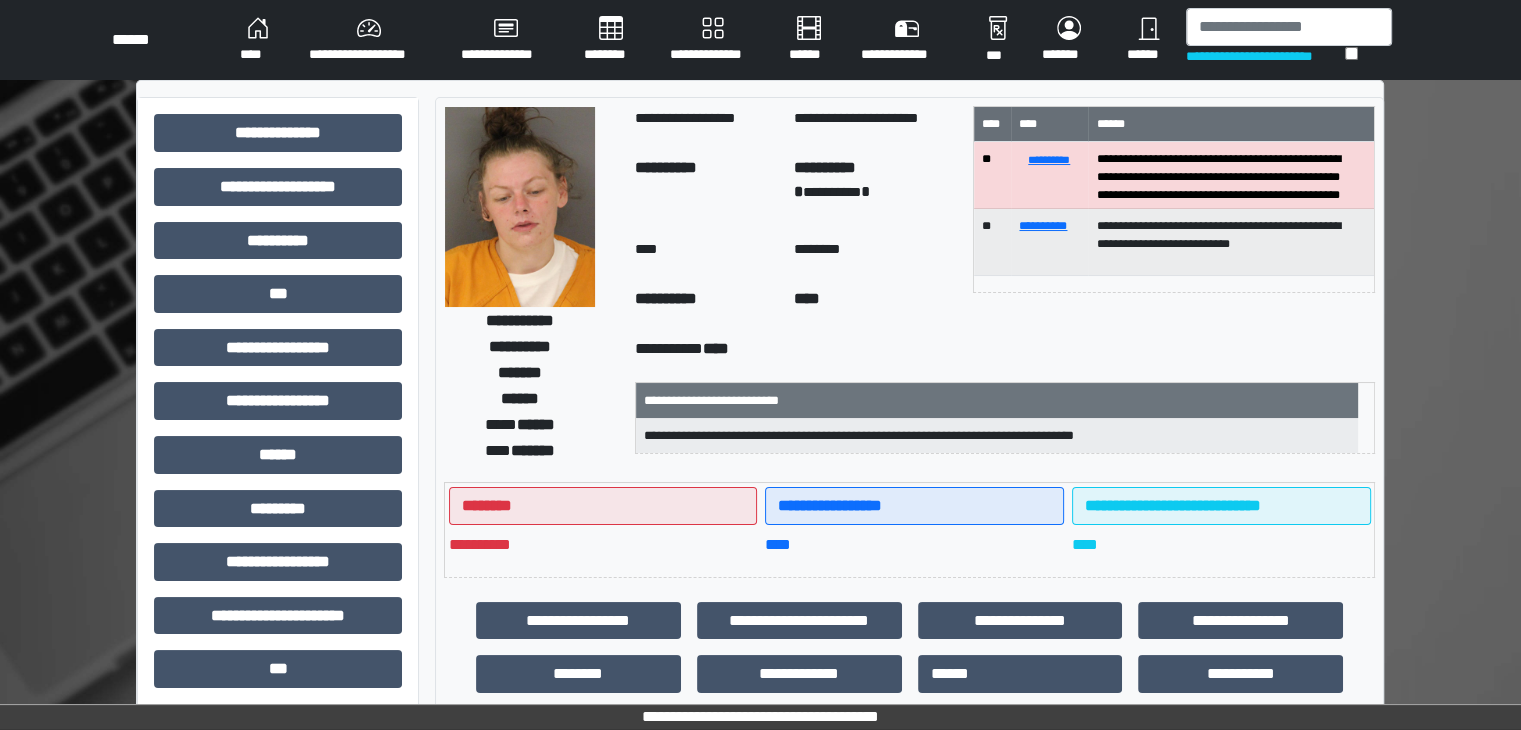 click on "**********" at bounding box center [369, 40] 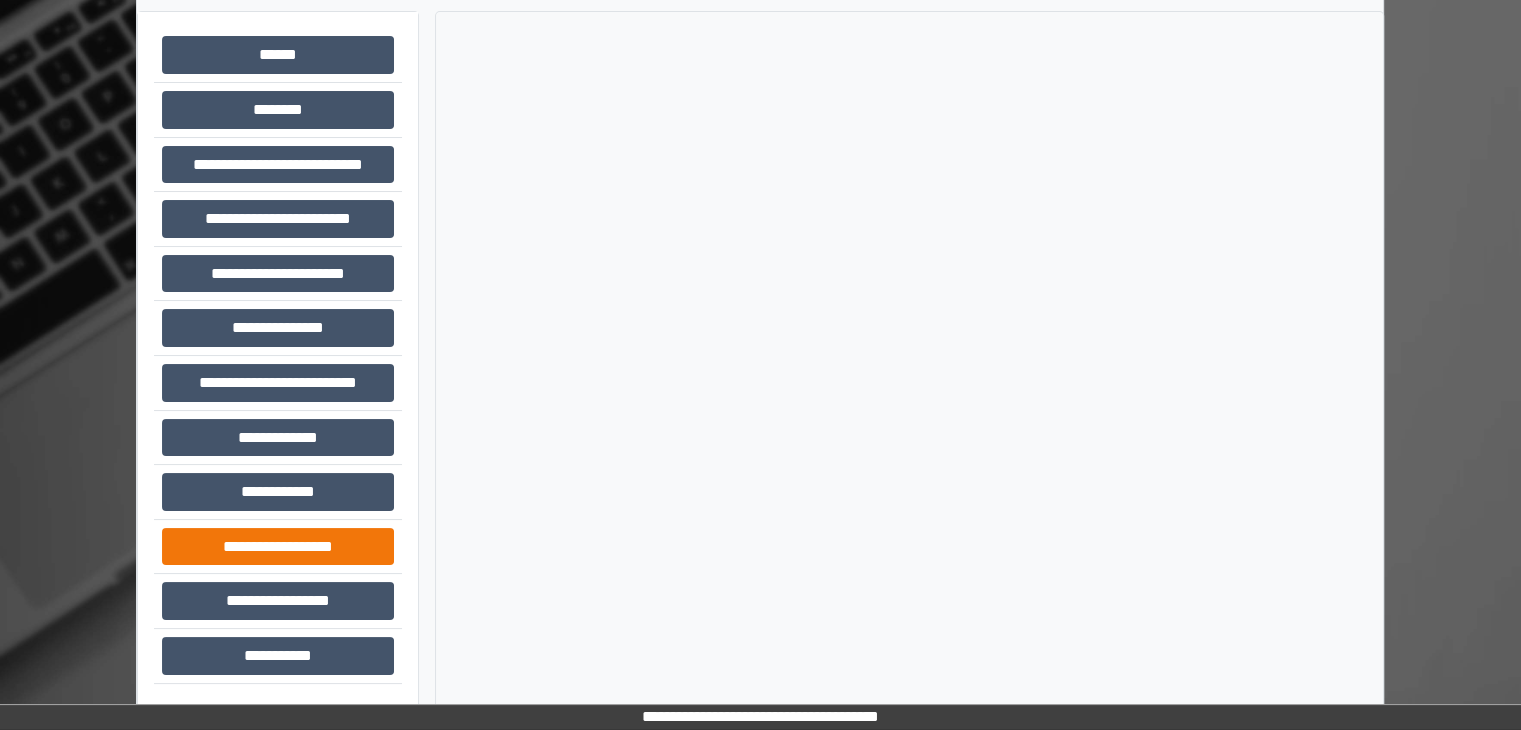 scroll, scrollTop: 87, scrollLeft: 0, axis: vertical 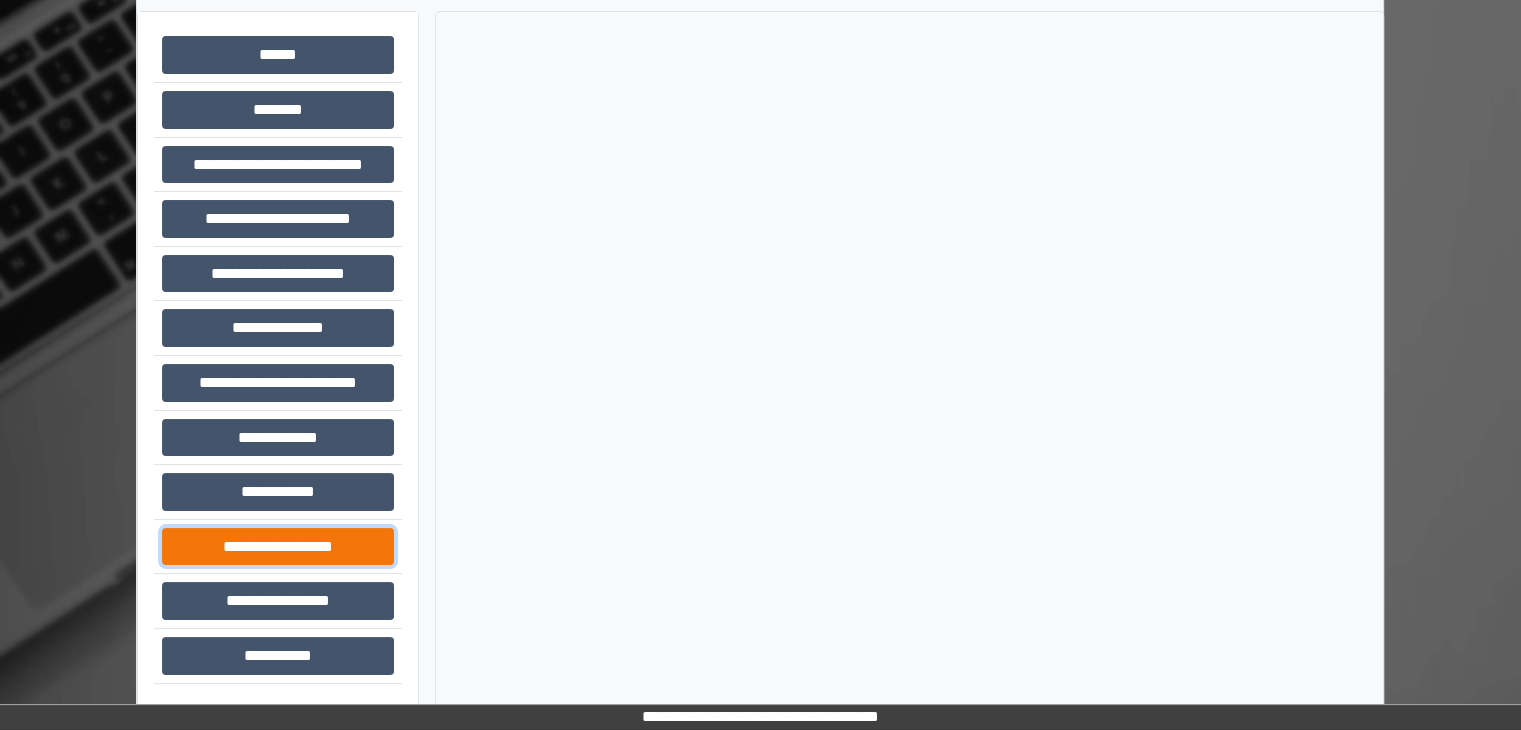 click on "**********" at bounding box center [278, 547] 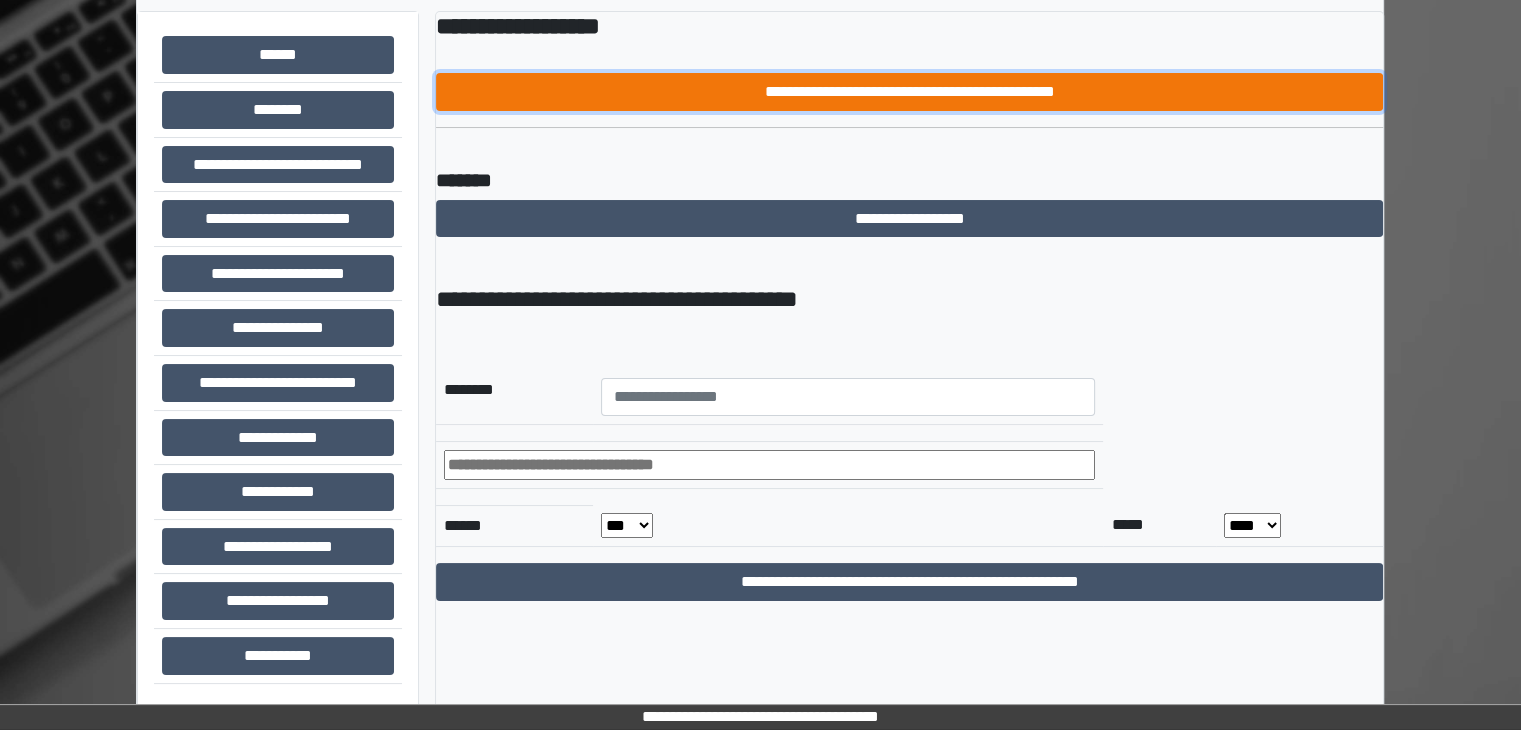 click on "**********" at bounding box center (909, 92) 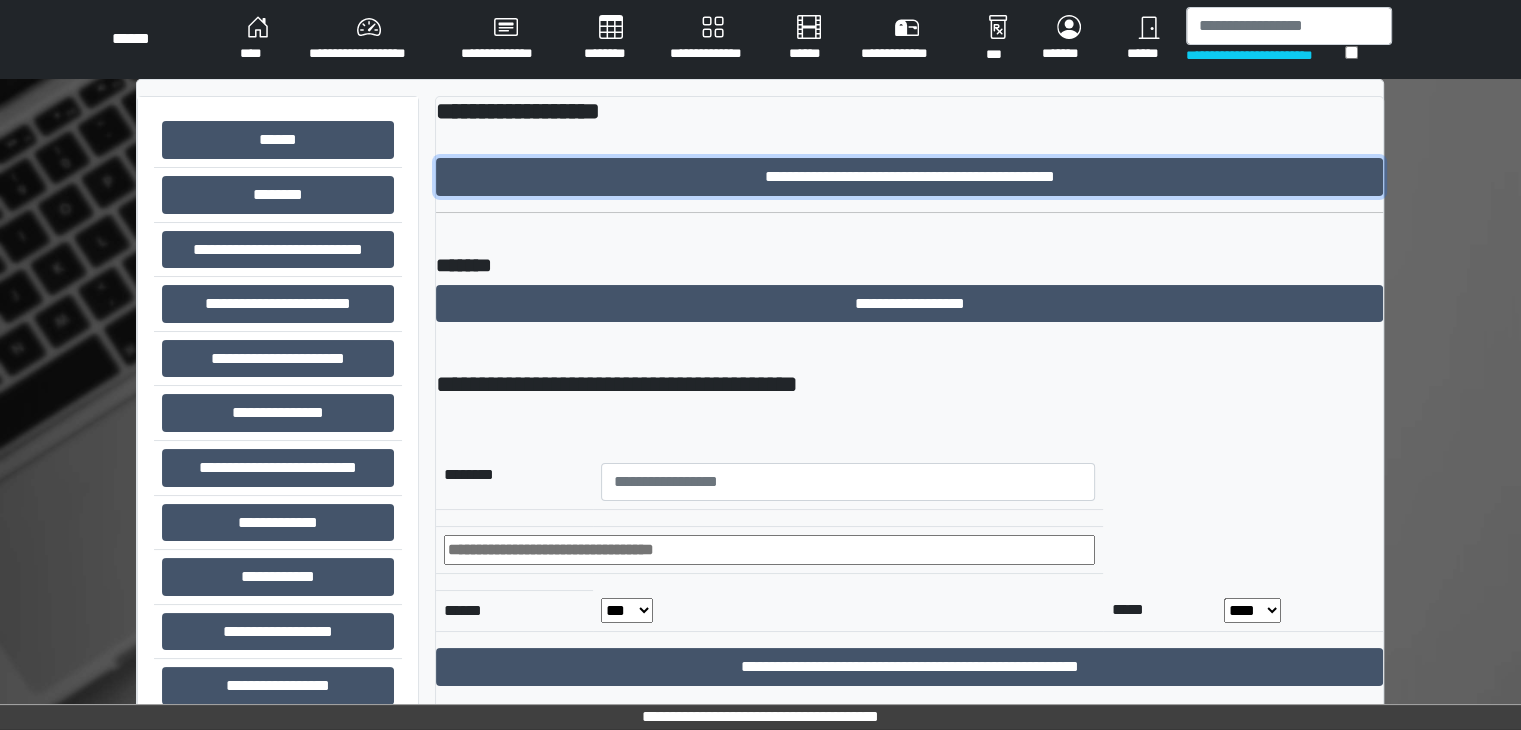 scroll, scrollTop: 0, scrollLeft: 0, axis: both 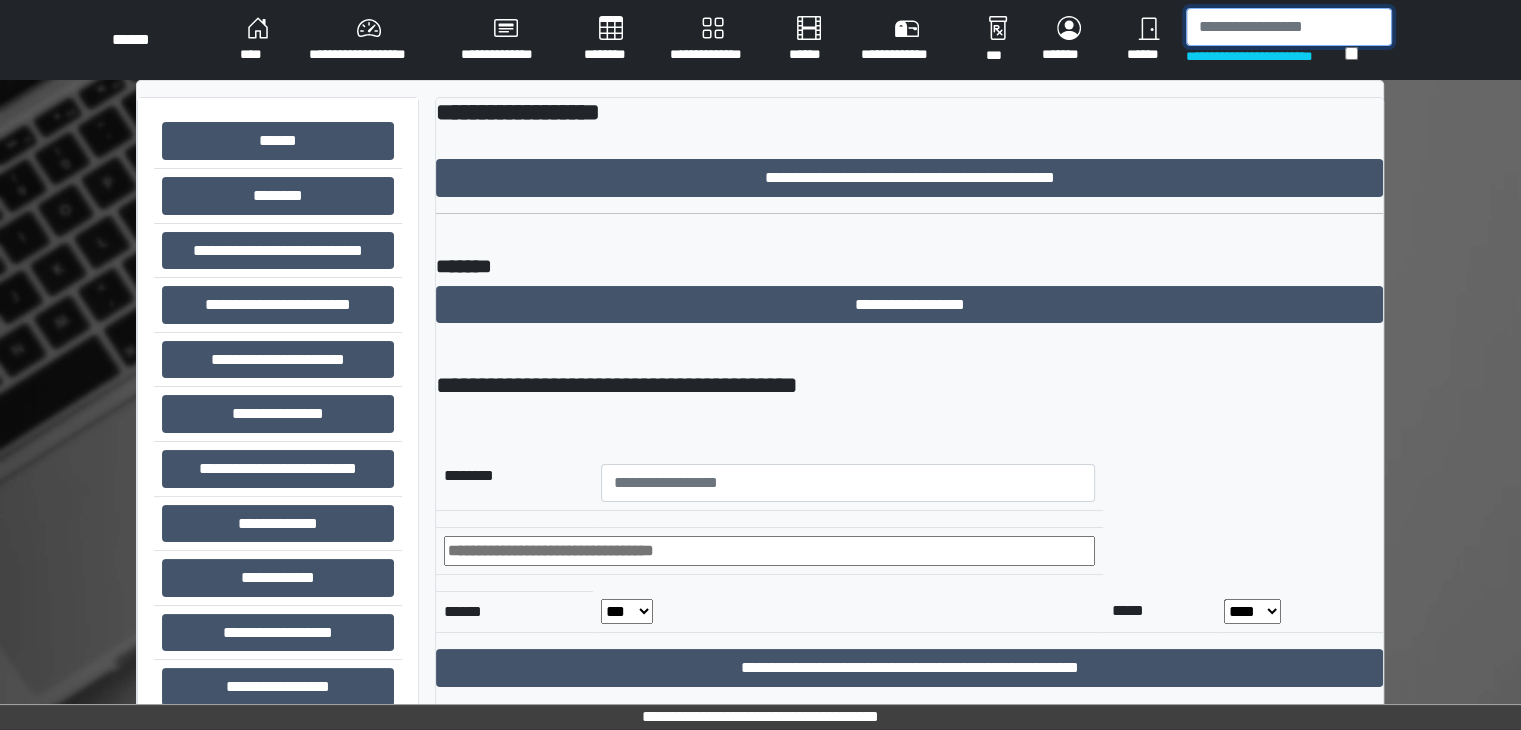 click at bounding box center (1289, 27) 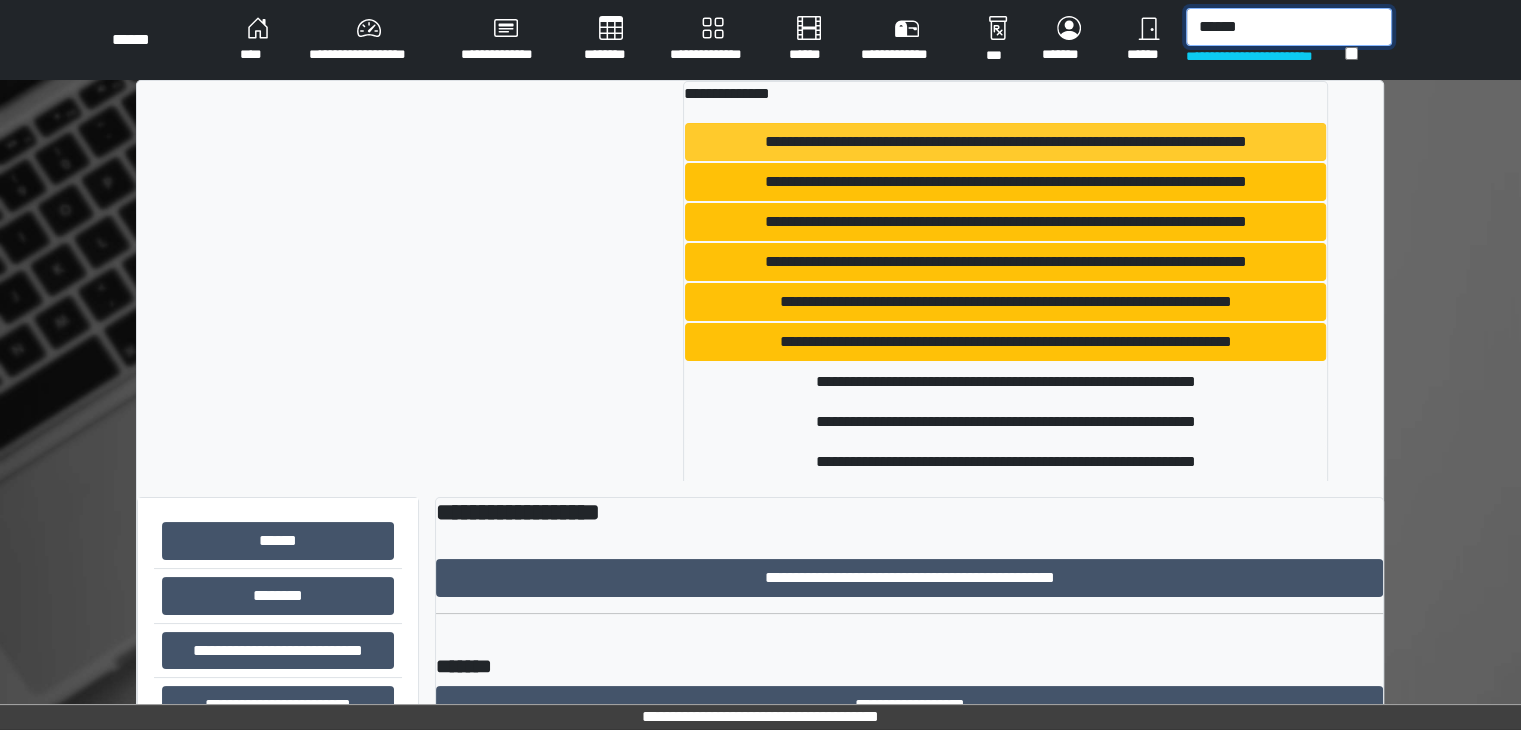 type on "******" 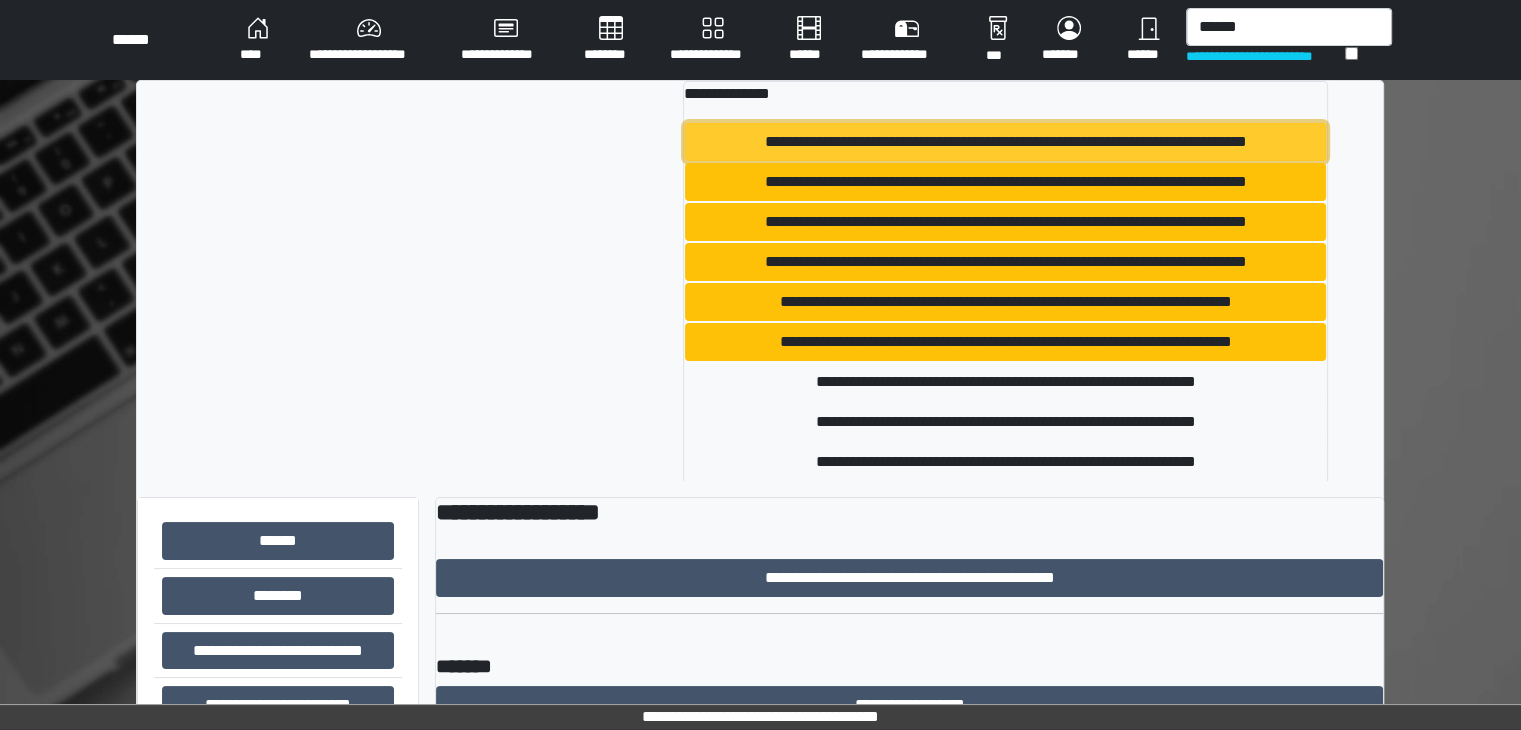 click on "**********" at bounding box center (1006, 142) 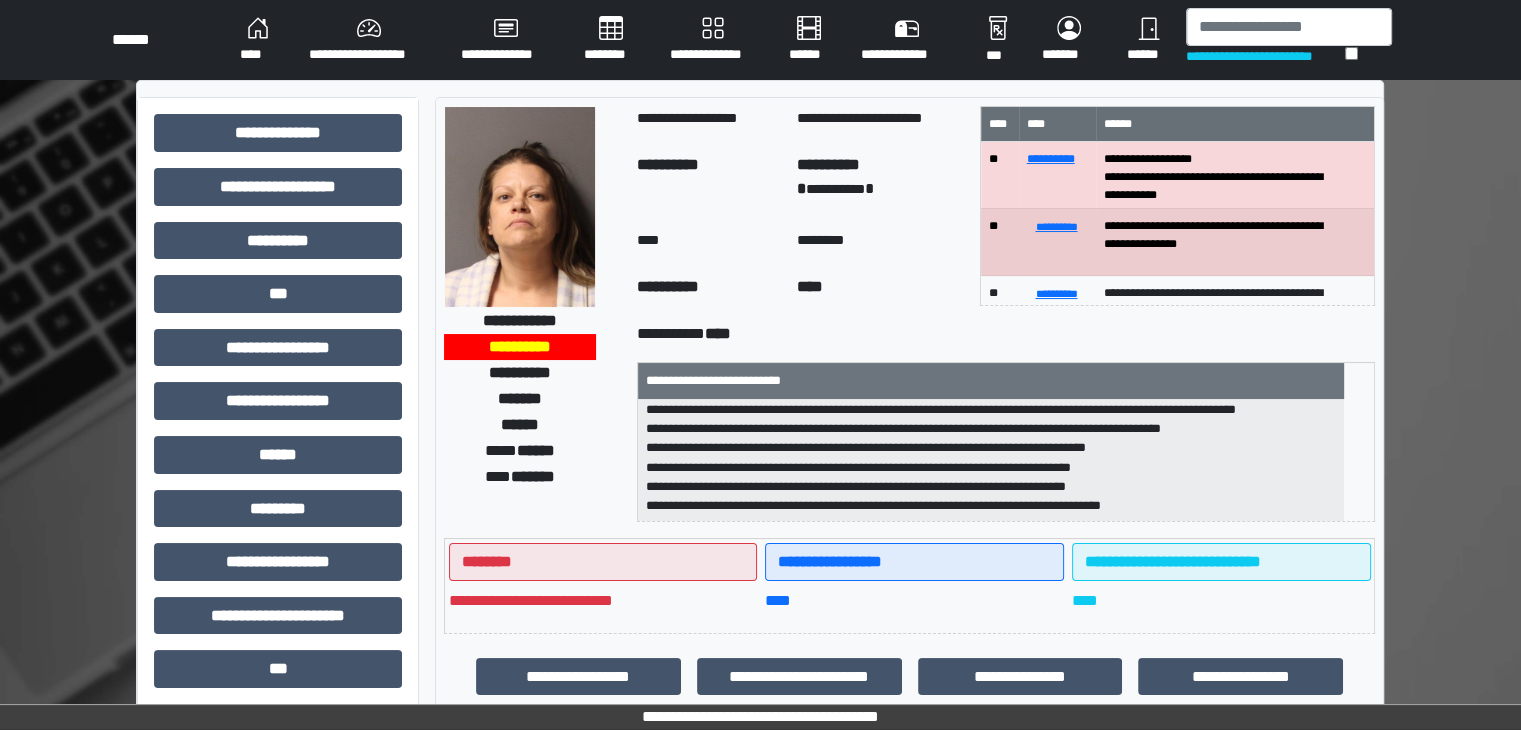 scroll, scrollTop: 83, scrollLeft: 0, axis: vertical 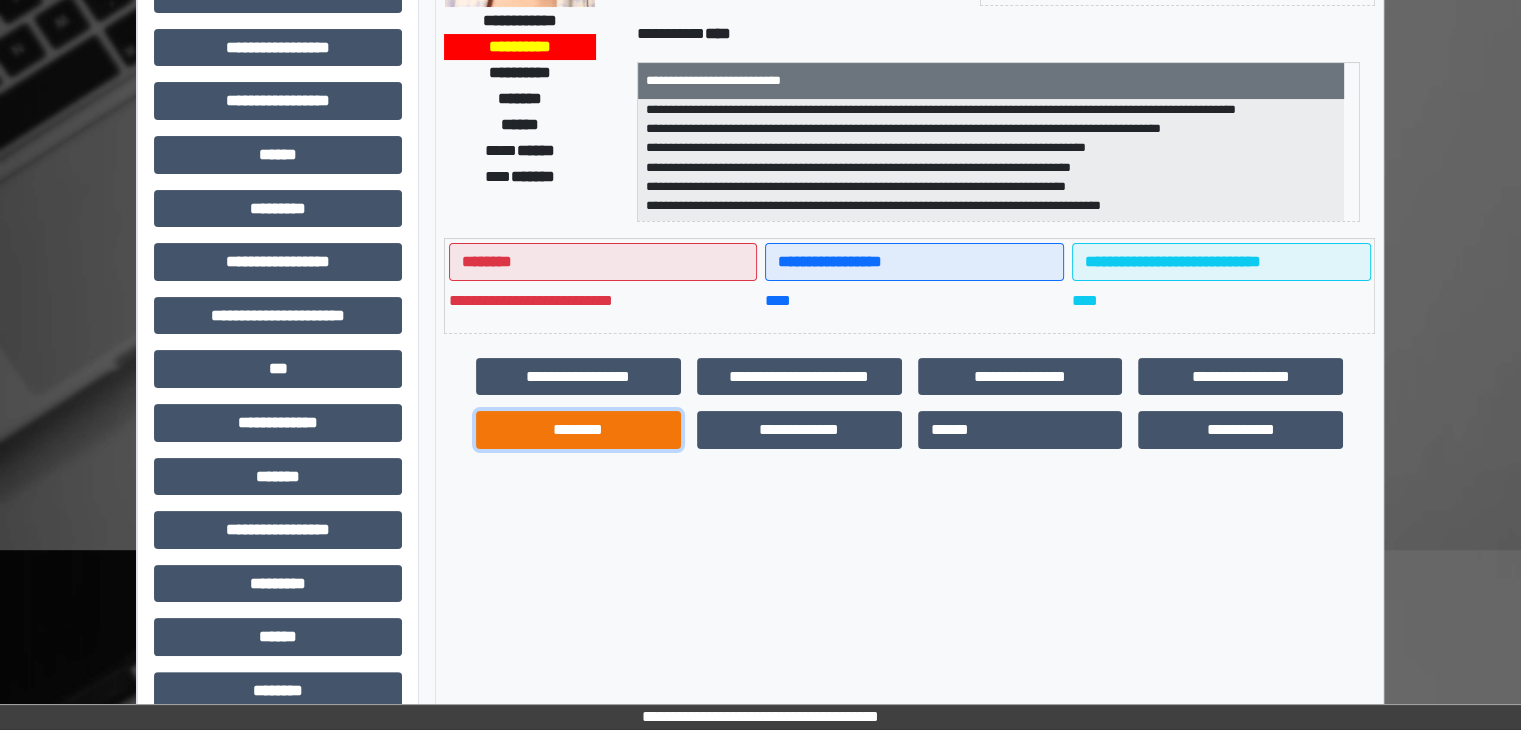 click on "********" at bounding box center (578, 430) 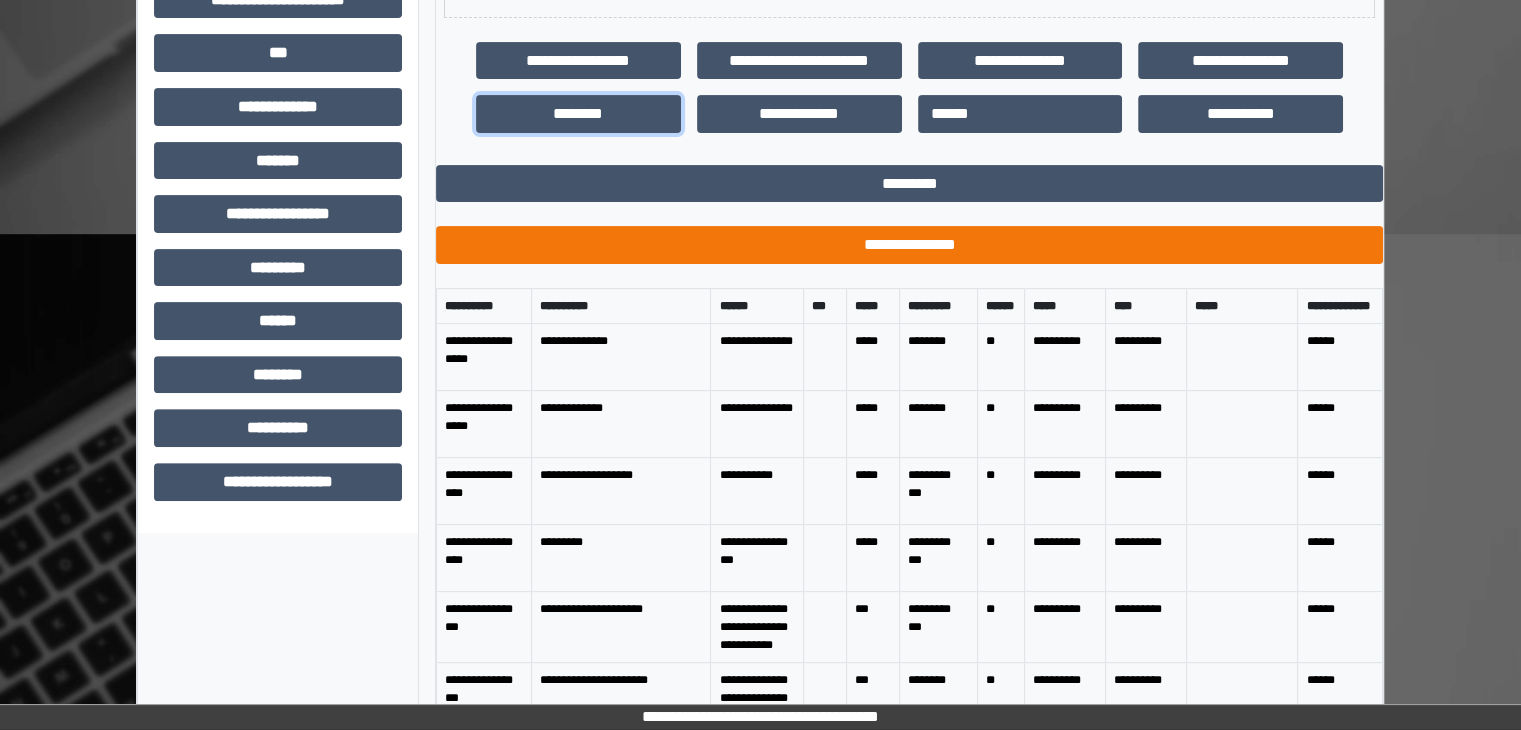 scroll, scrollTop: 672, scrollLeft: 0, axis: vertical 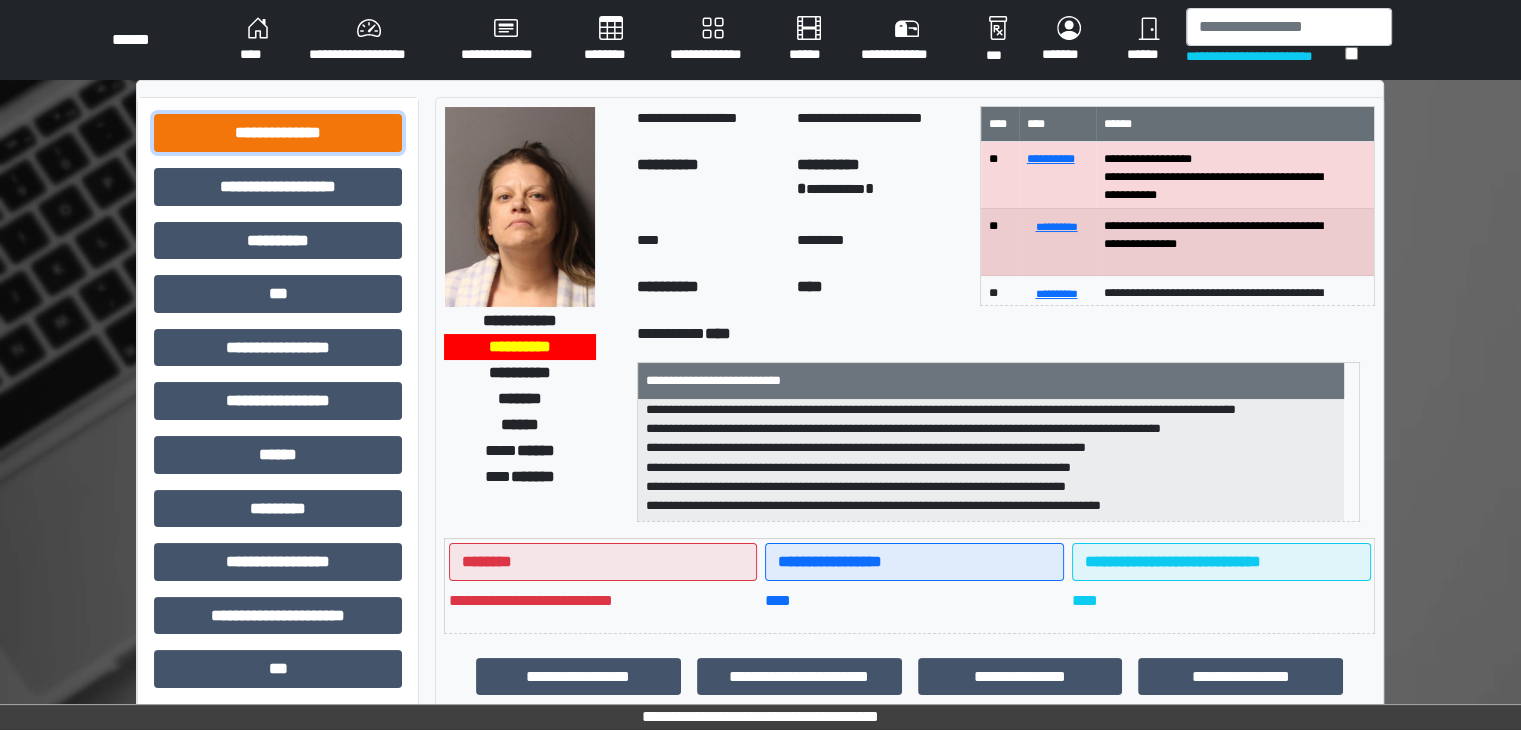 click on "**********" at bounding box center [278, 133] 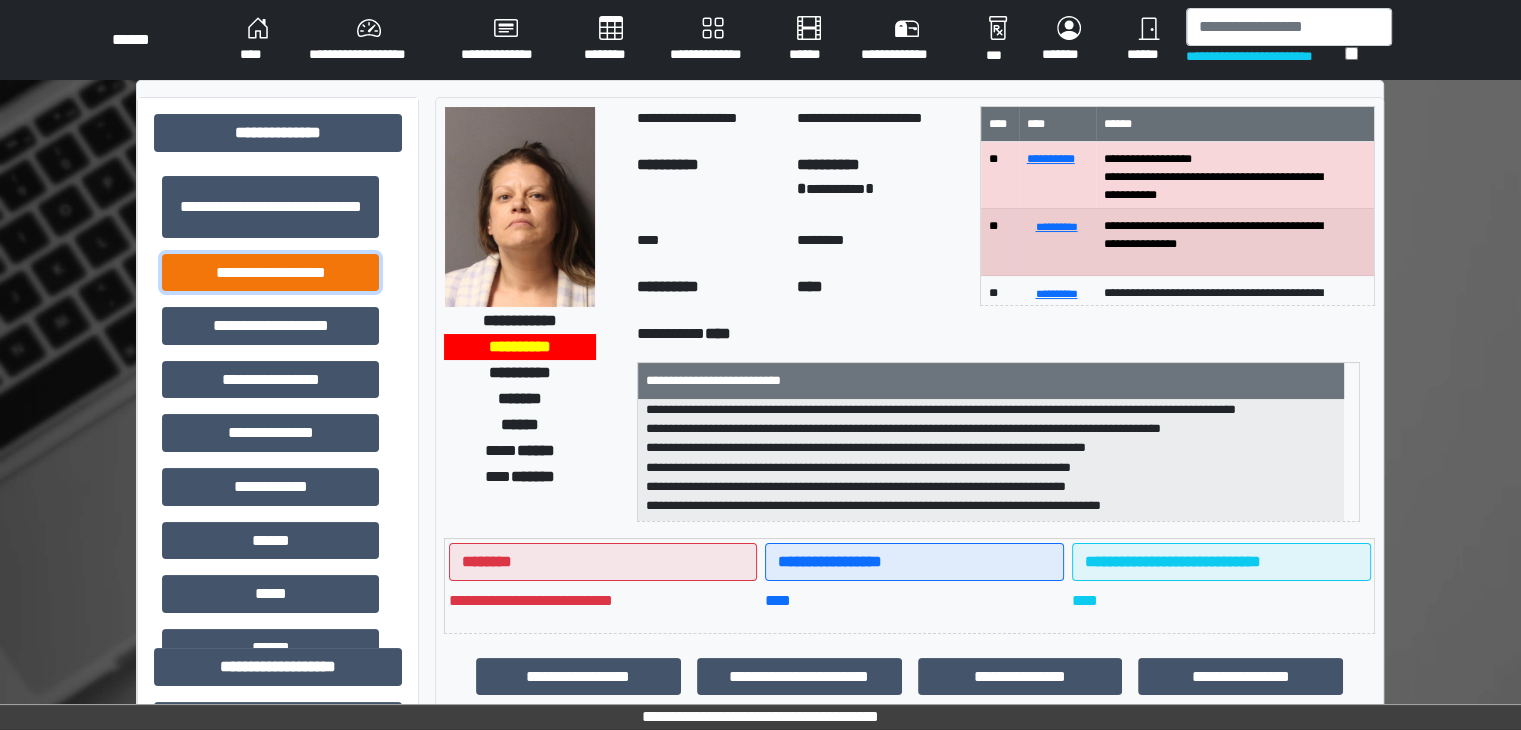 click on "**********" at bounding box center [270, 273] 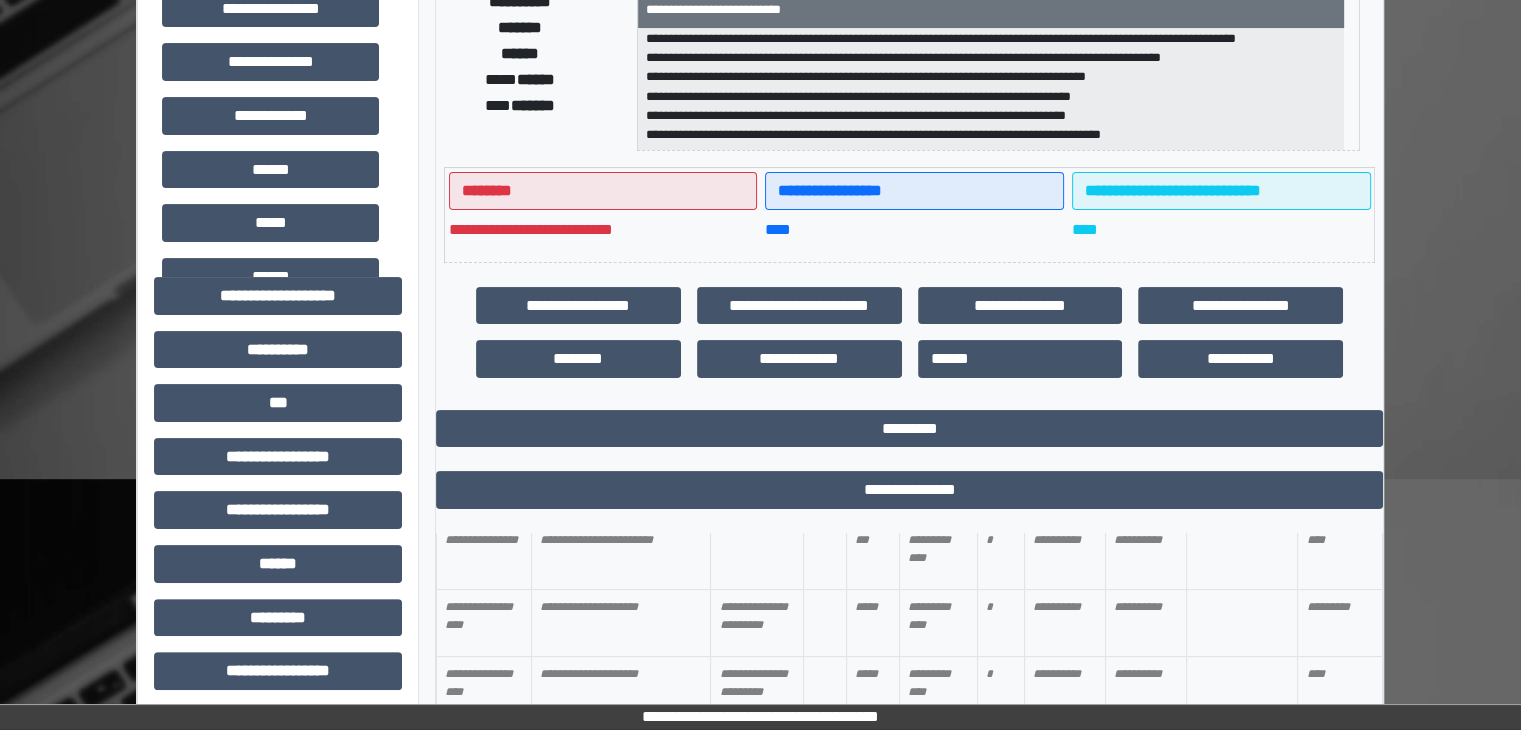 scroll, scrollTop: 400, scrollLeft: 0, axis: vertical 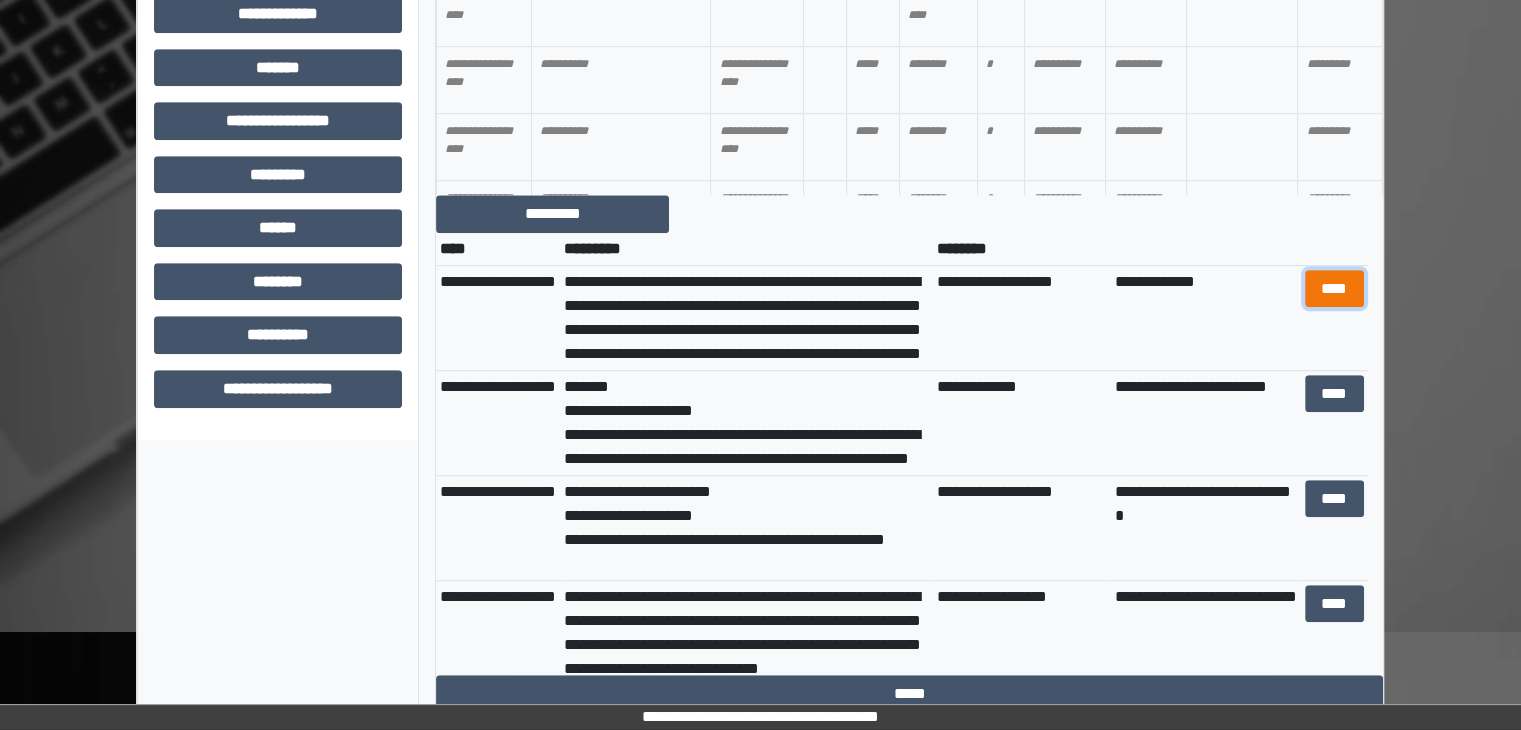 click on "****" at bounding box center (1334, 289) 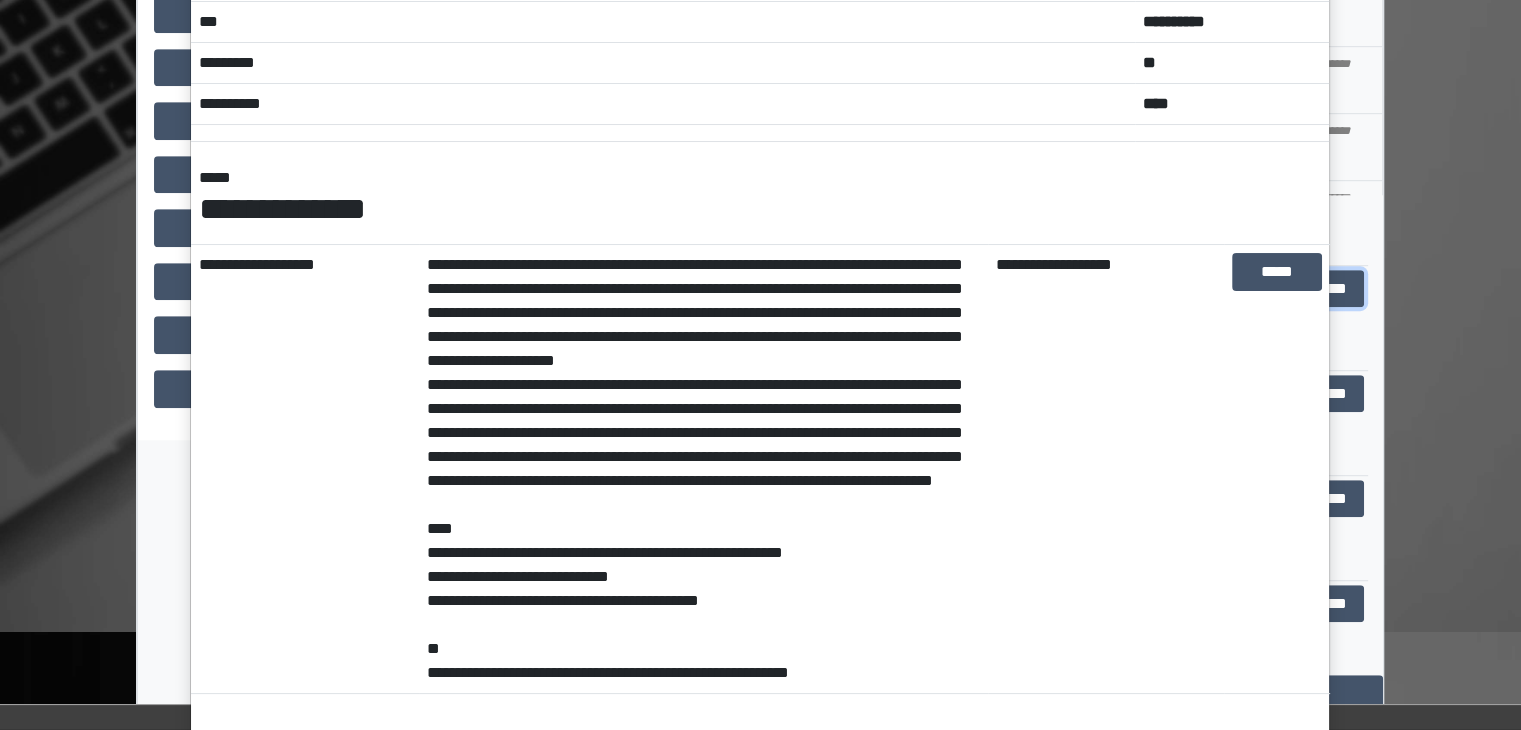 scroll 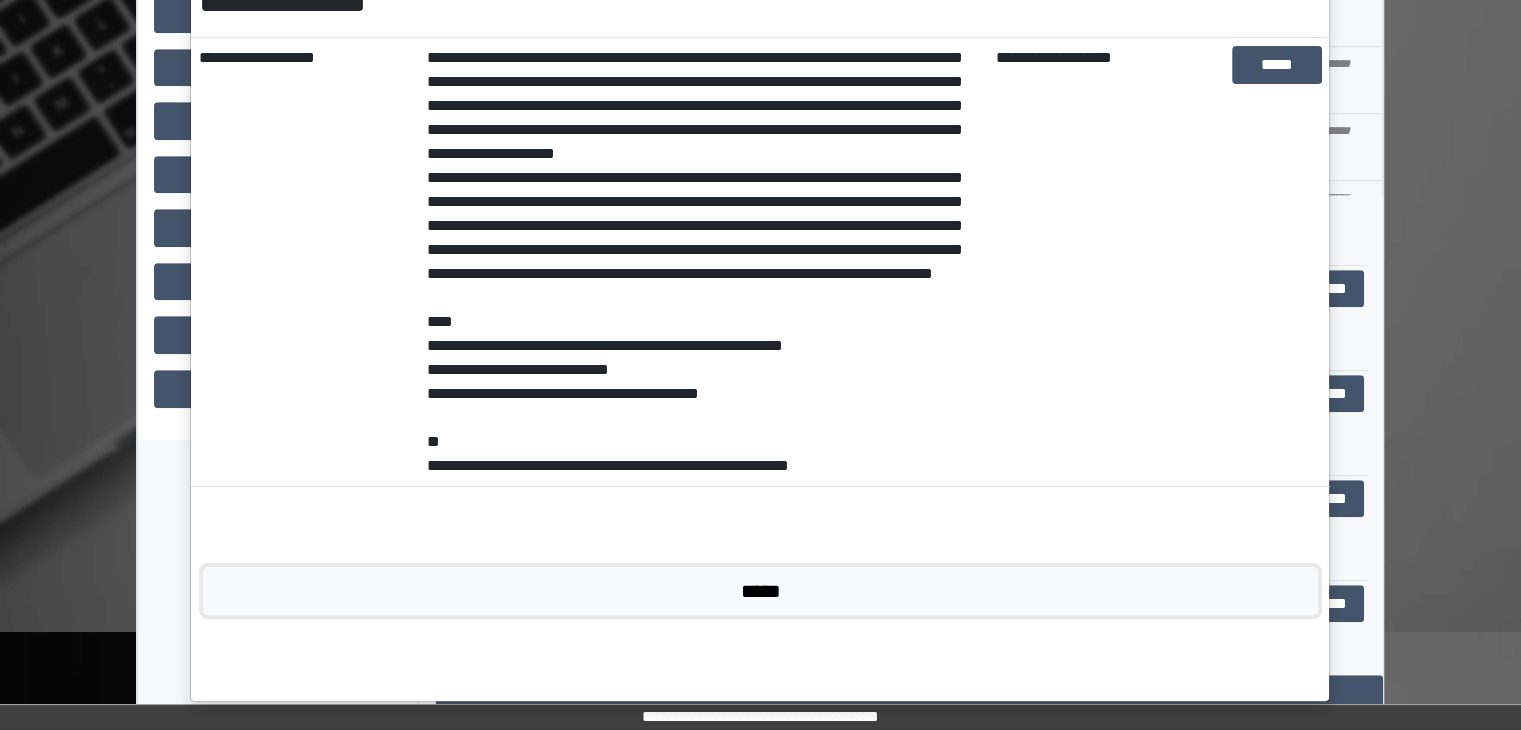 click on "*****" at bounding box center (760, 591) 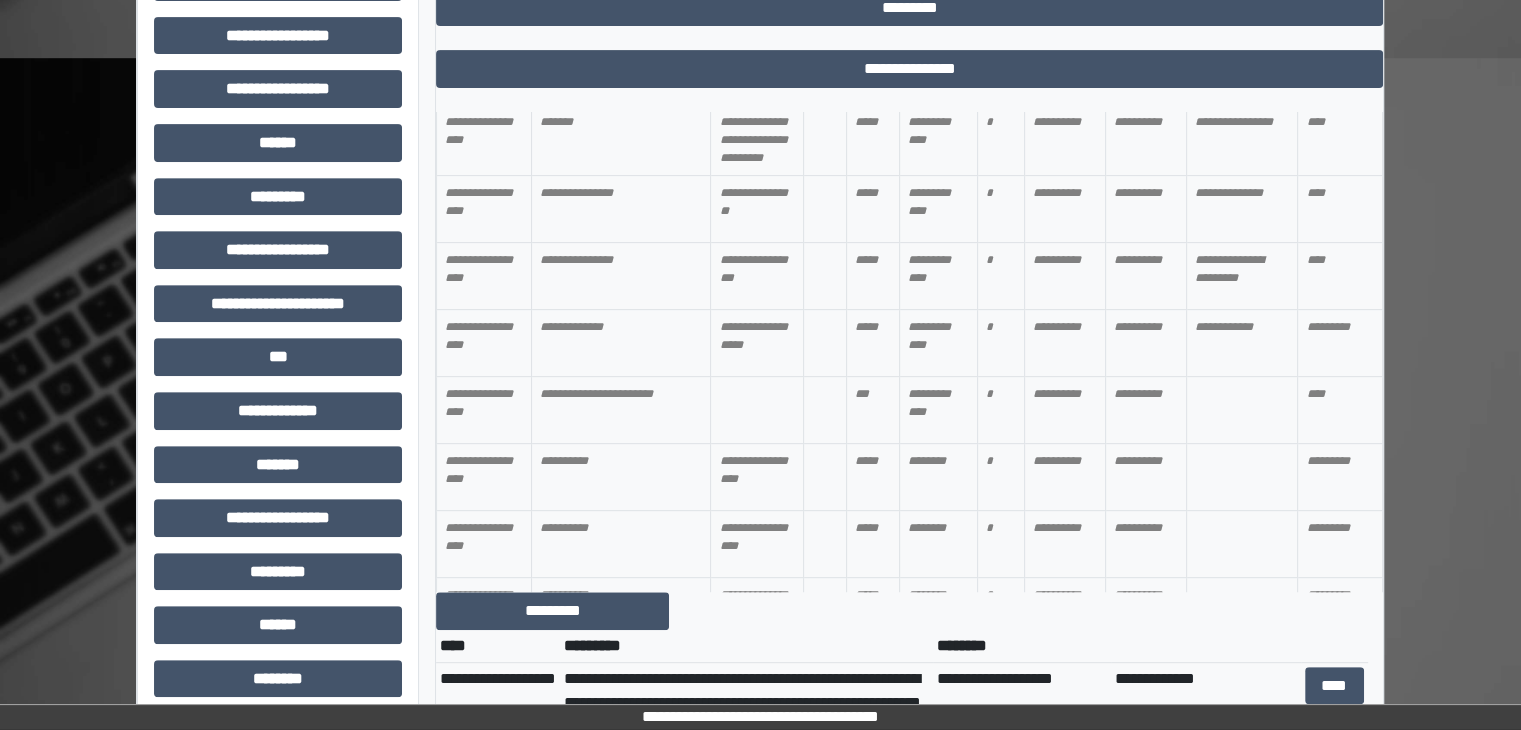 scroll, scrollTop: 789, scrollLeft: 0, axis: vertical 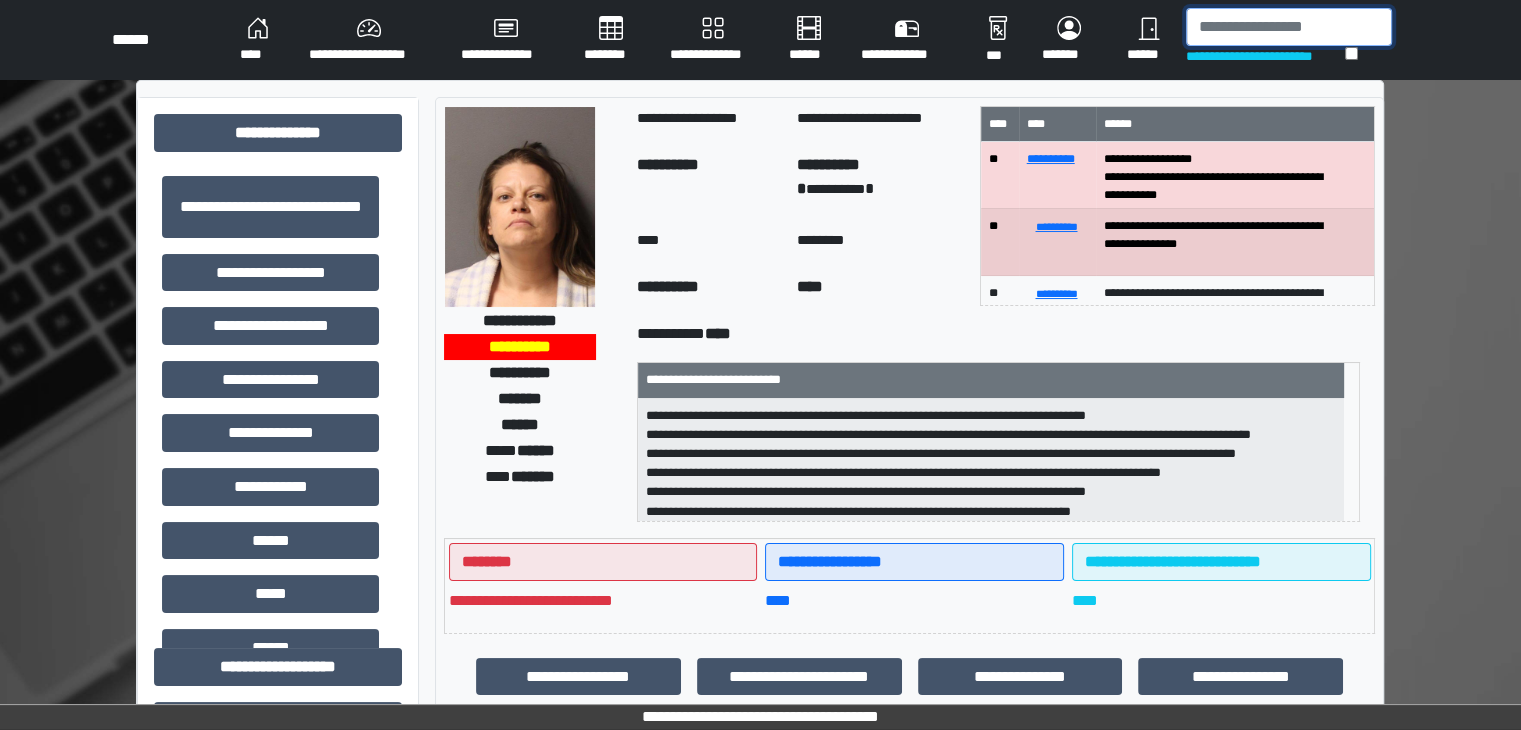click at bounding box center (1289, 27) 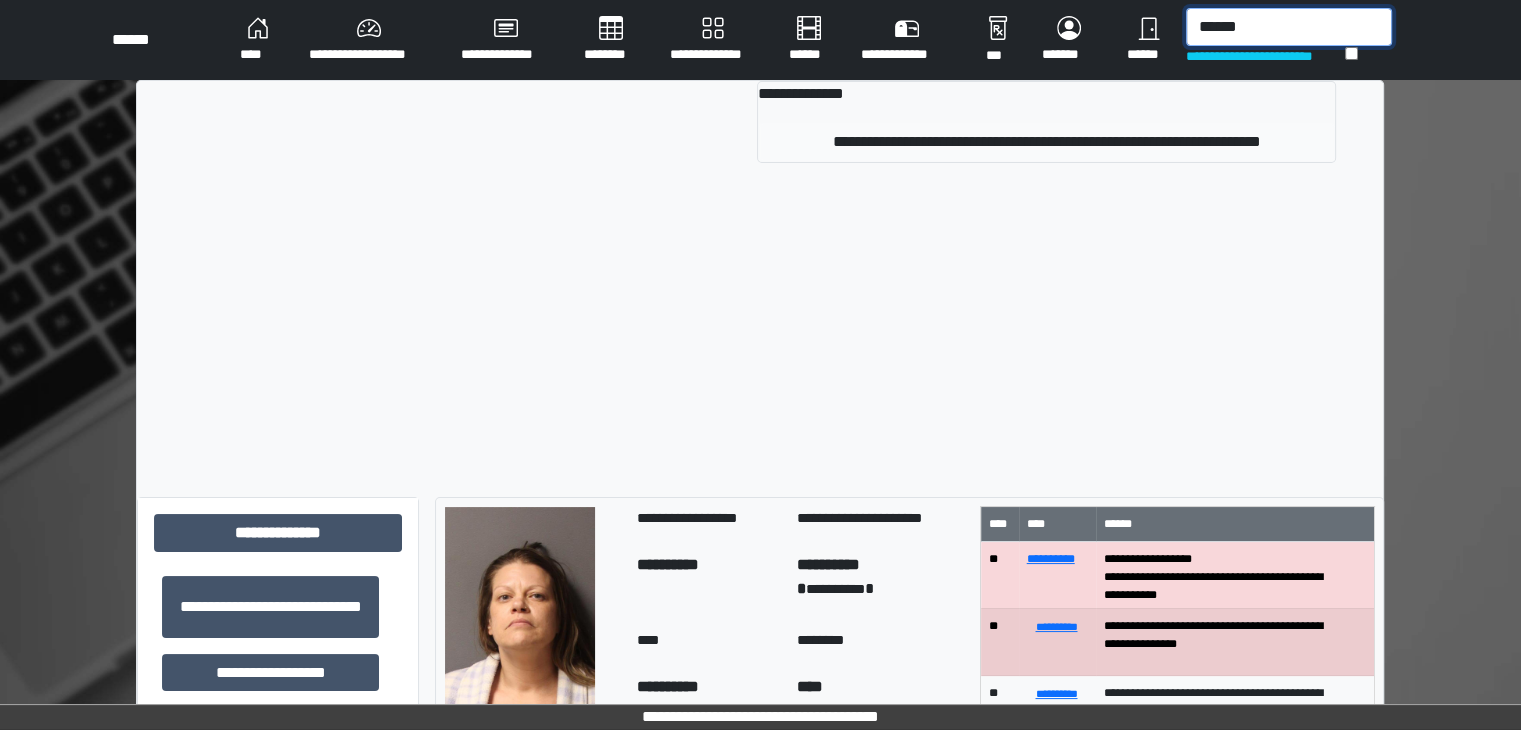 type on "******" 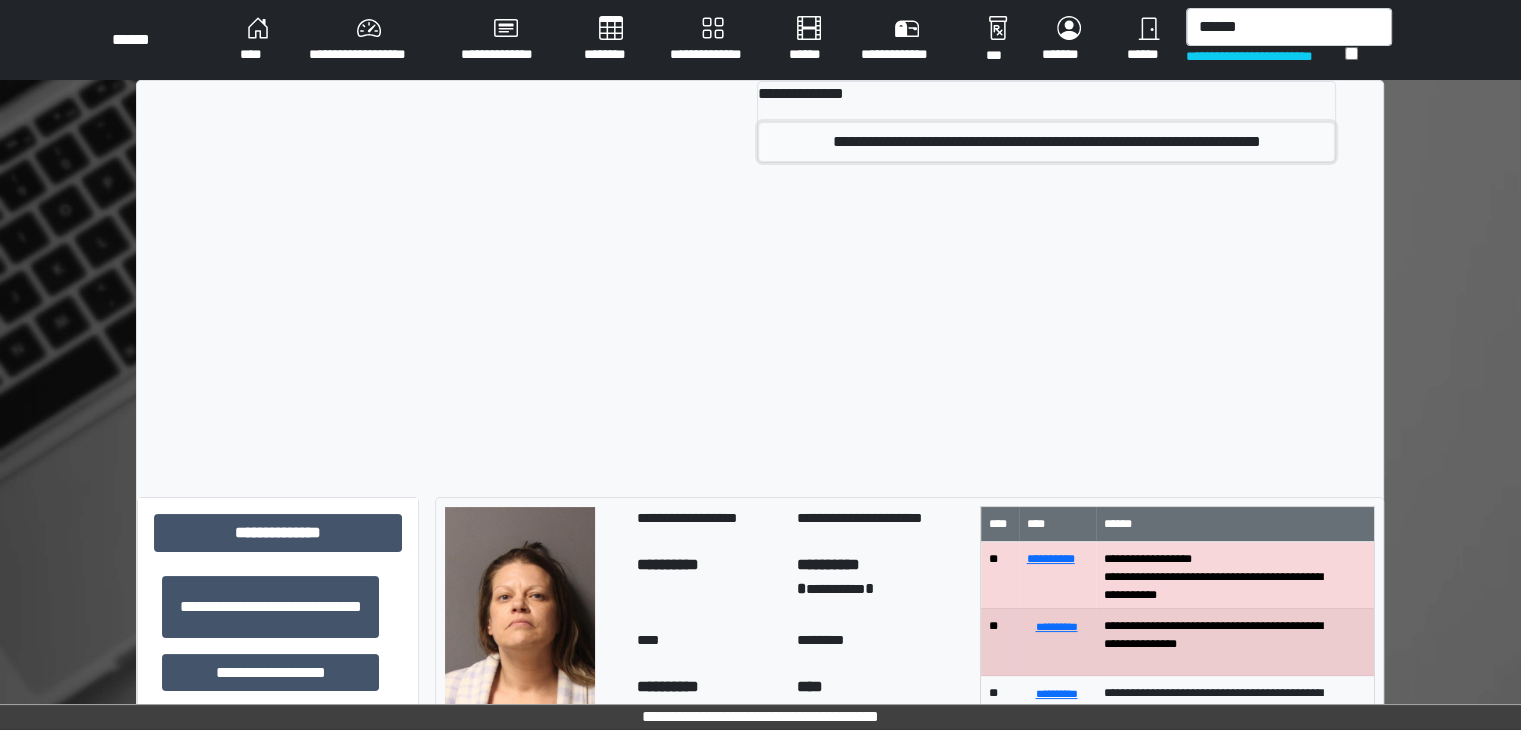 click on "**********" at bounding box center (1046, 142) 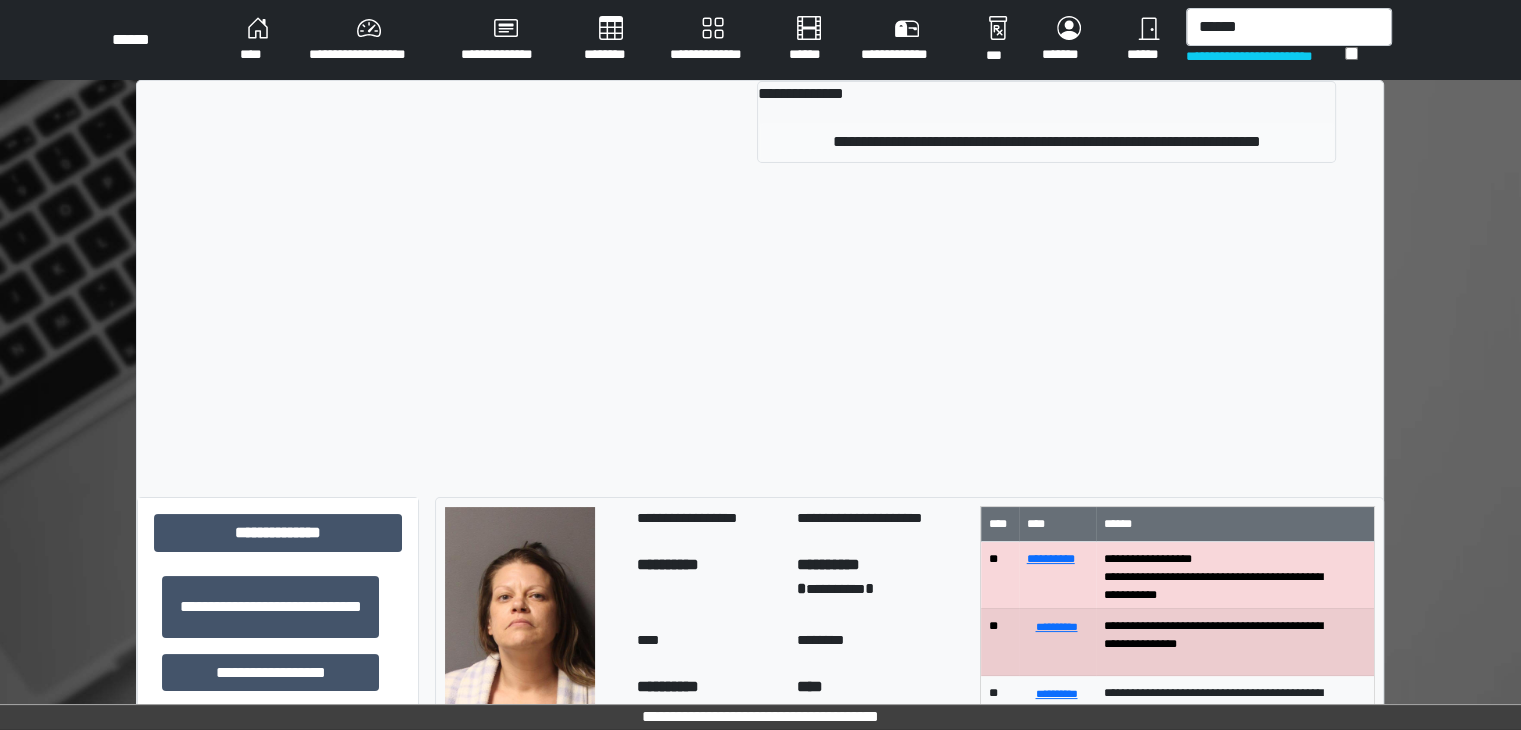 type 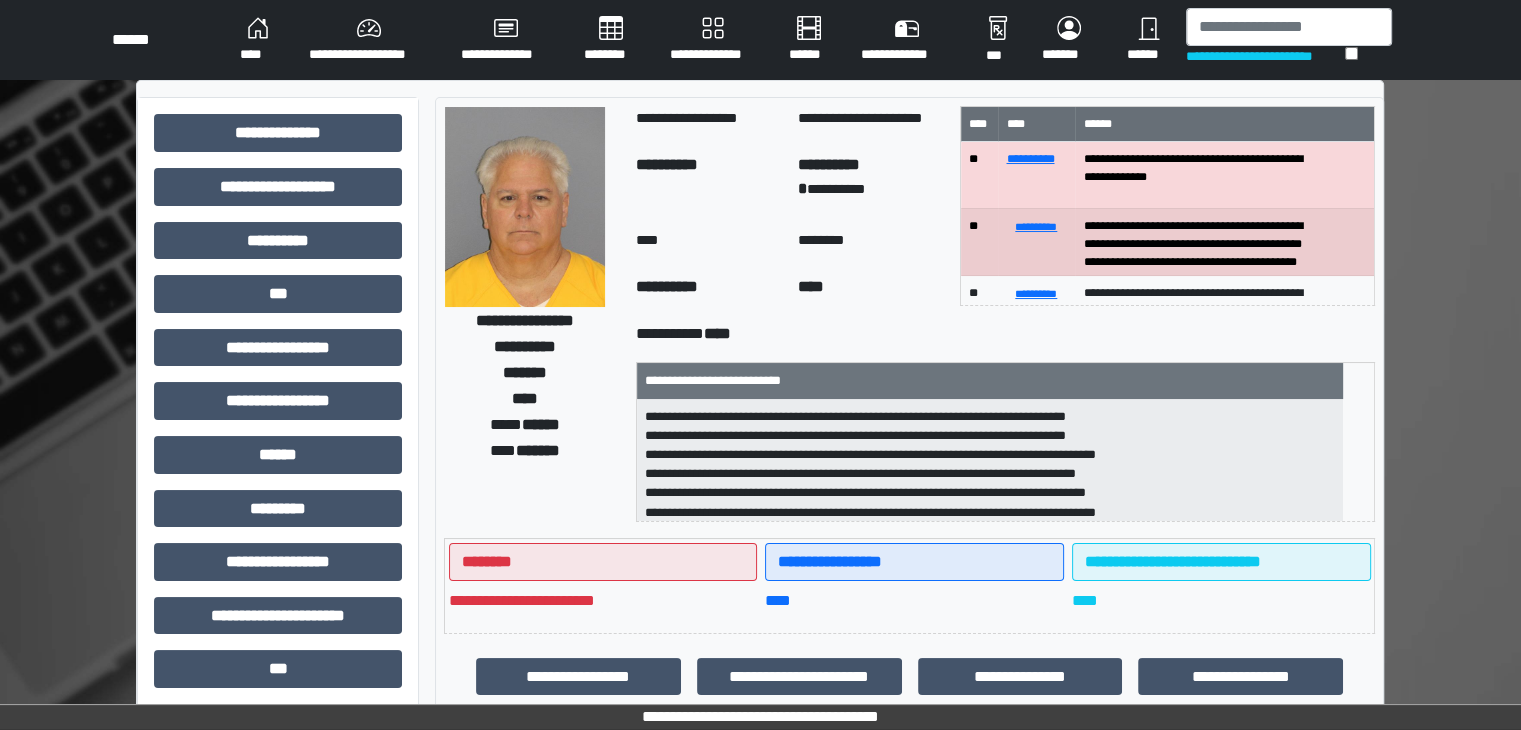 scroll, scrollTop: 44, scrollLeft: 0, axis: vertical 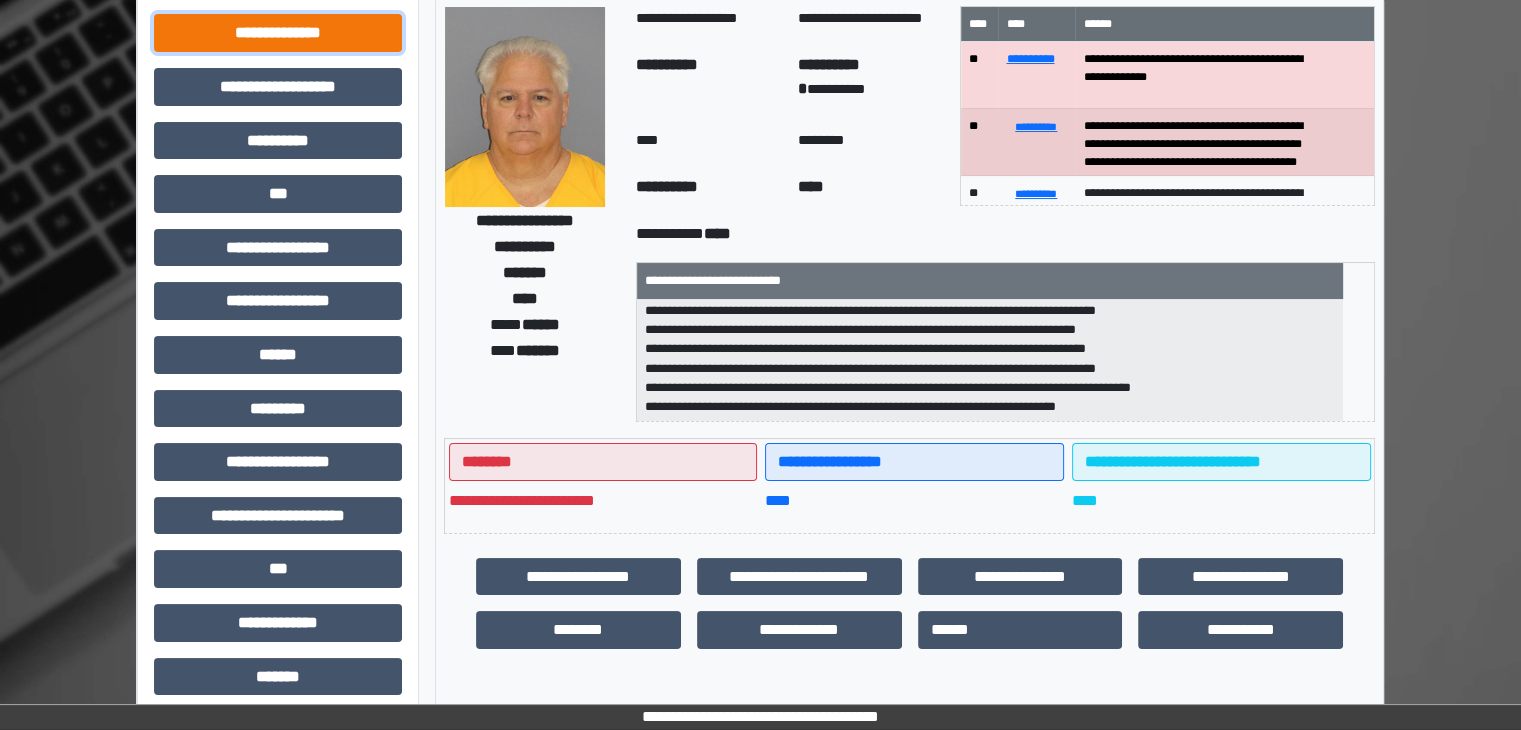 click on "**********" at bounding box center (278, 33) 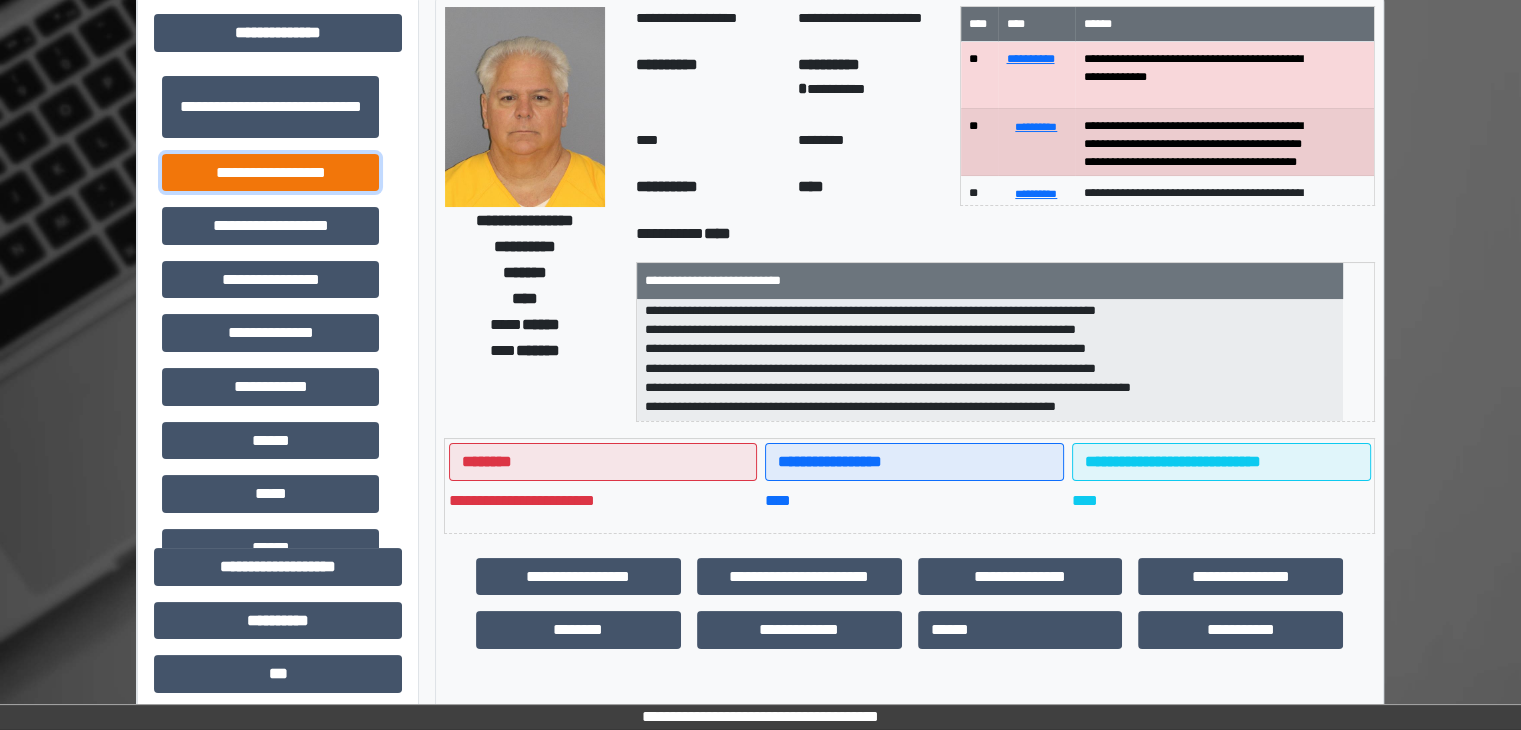 click on "**********" at bounding box center [270, 173] 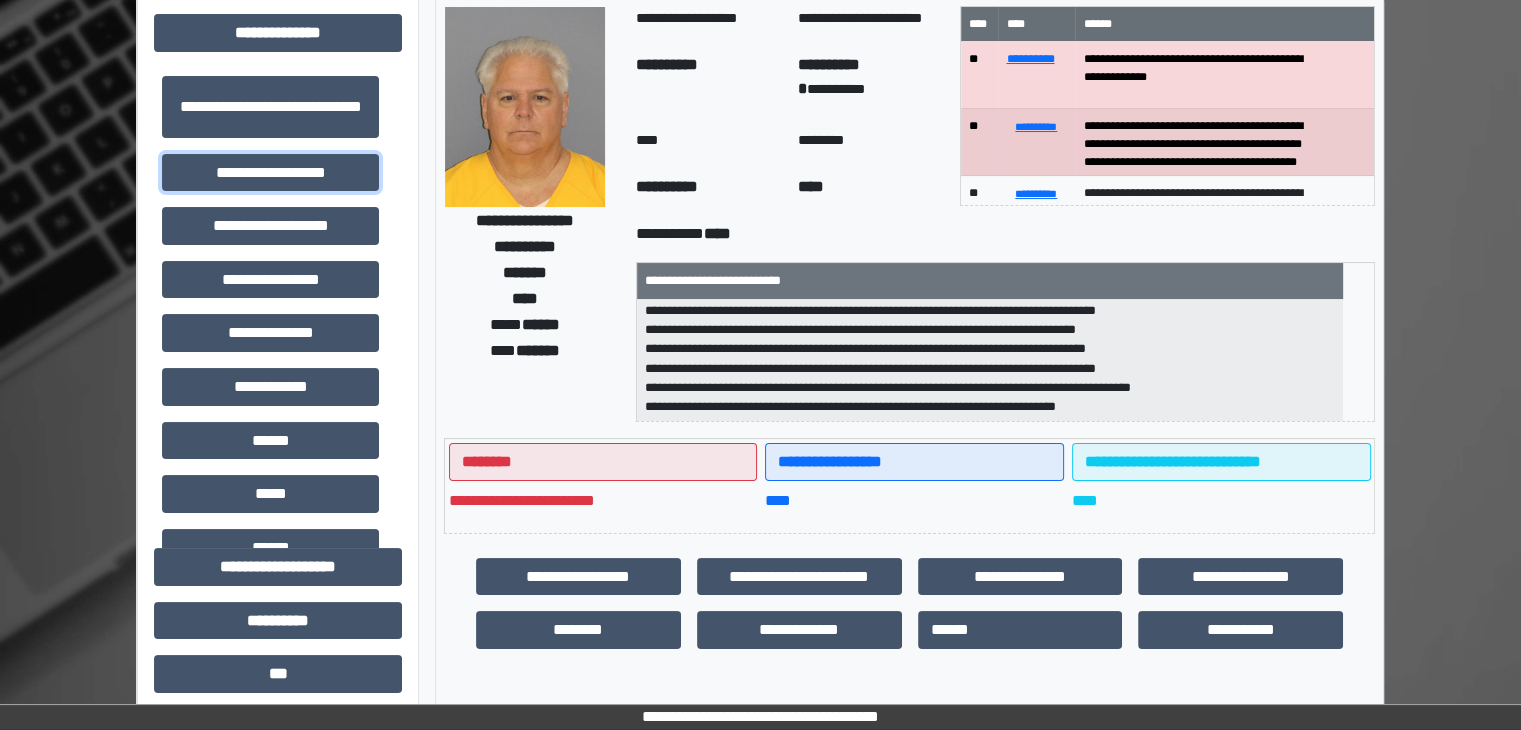 scroll, scrollTop: 1, scrollLeft: 0, axis: vertical 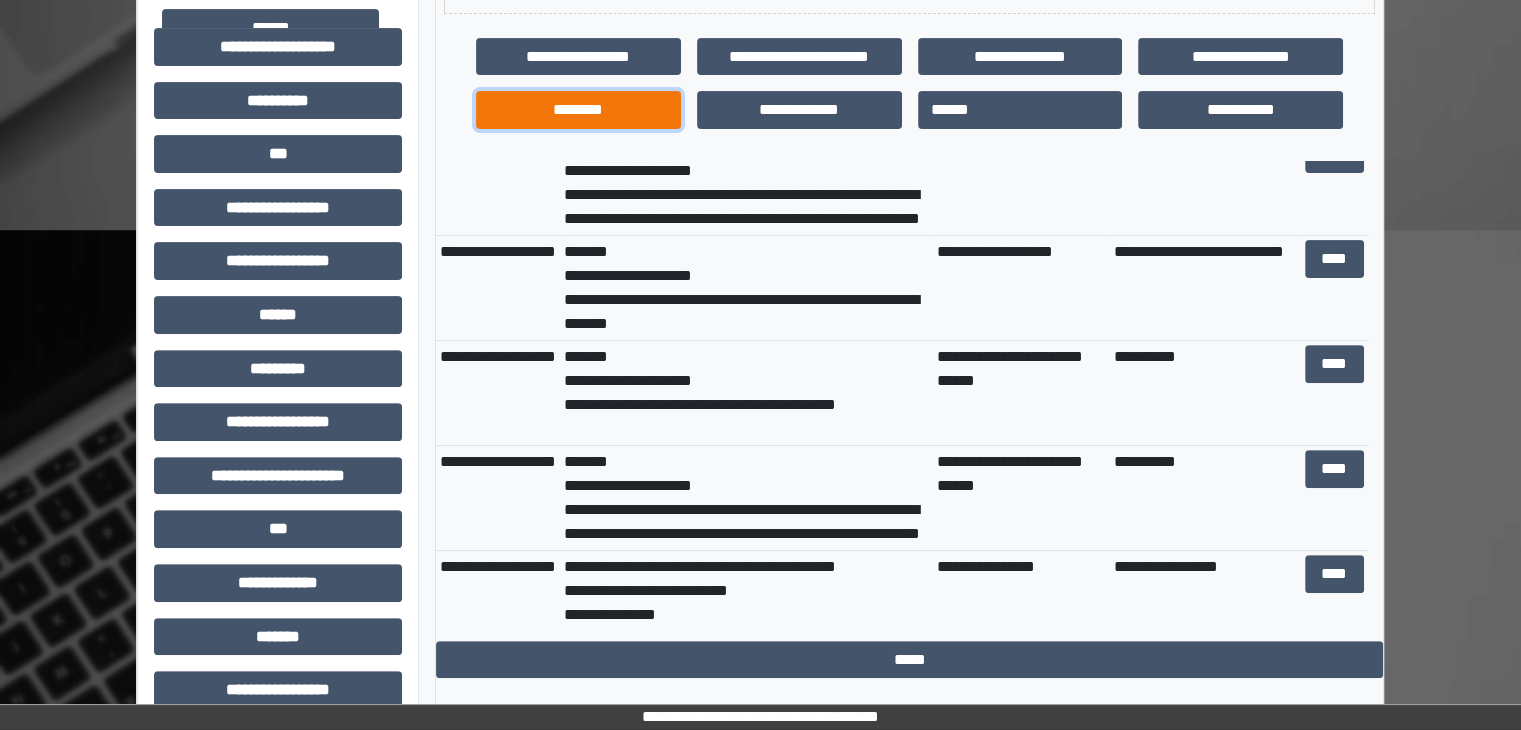click on "********" at bounding box center (578, 110) 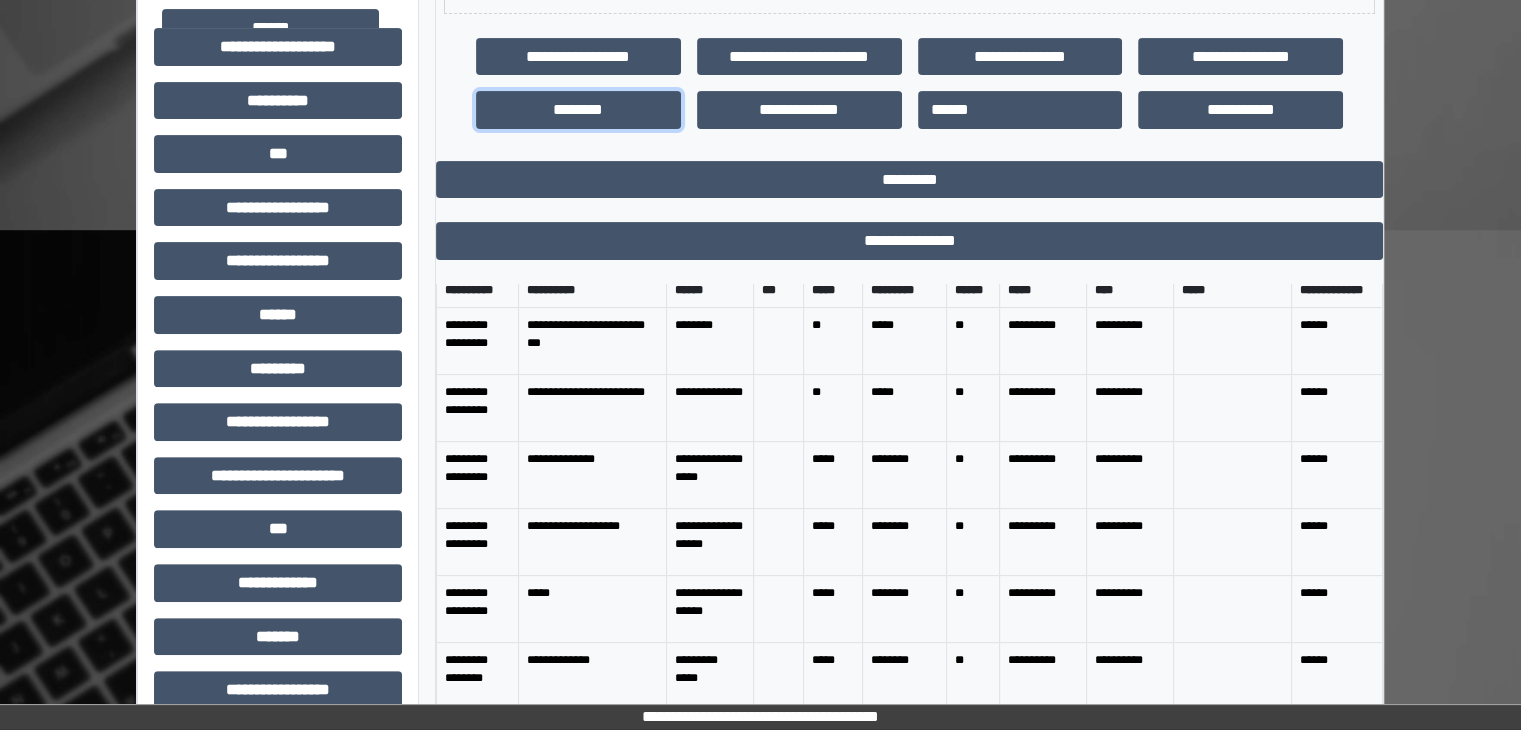 scroll, scrollTop: 0, scrollLeft: 0, axis: both 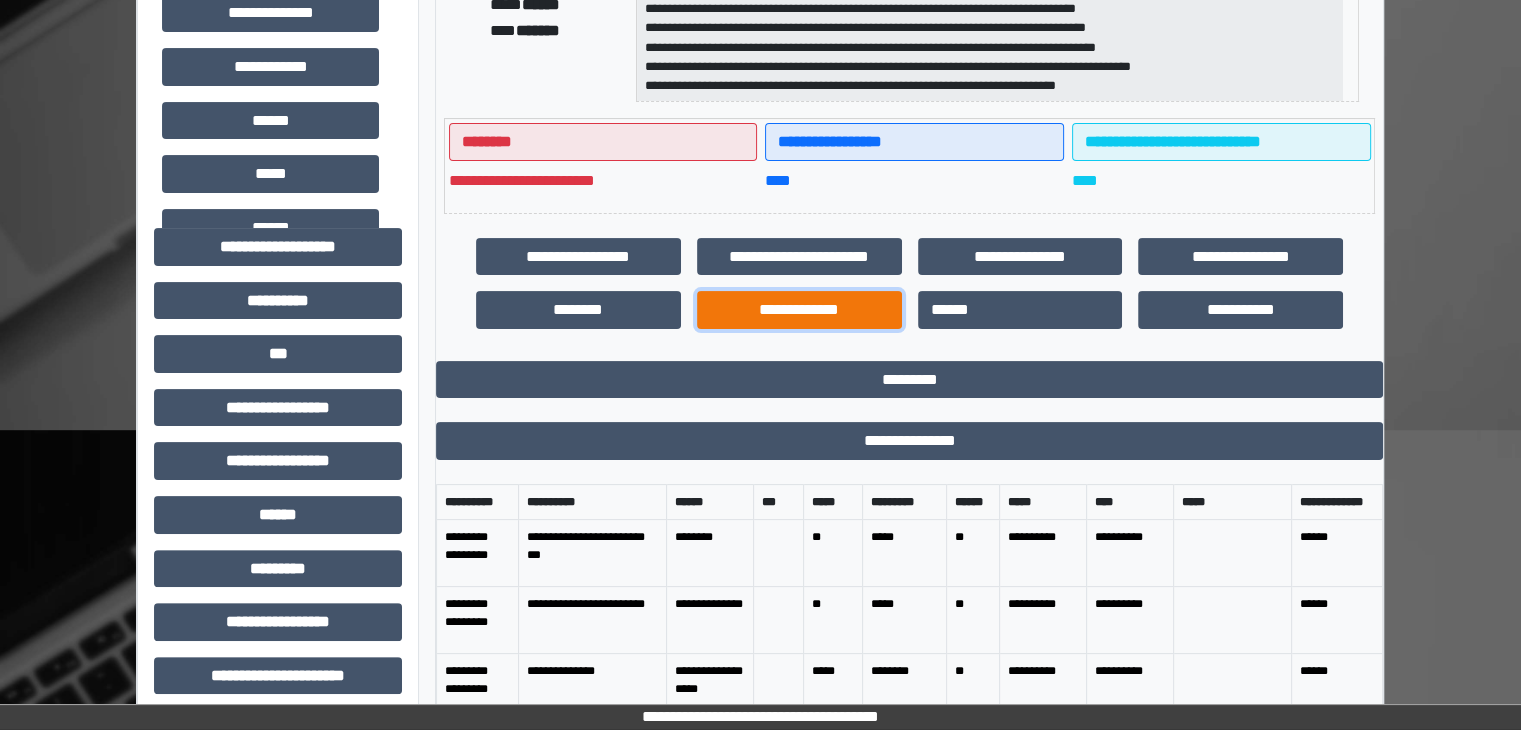 click on "**********" at bounding box center [799, 310] 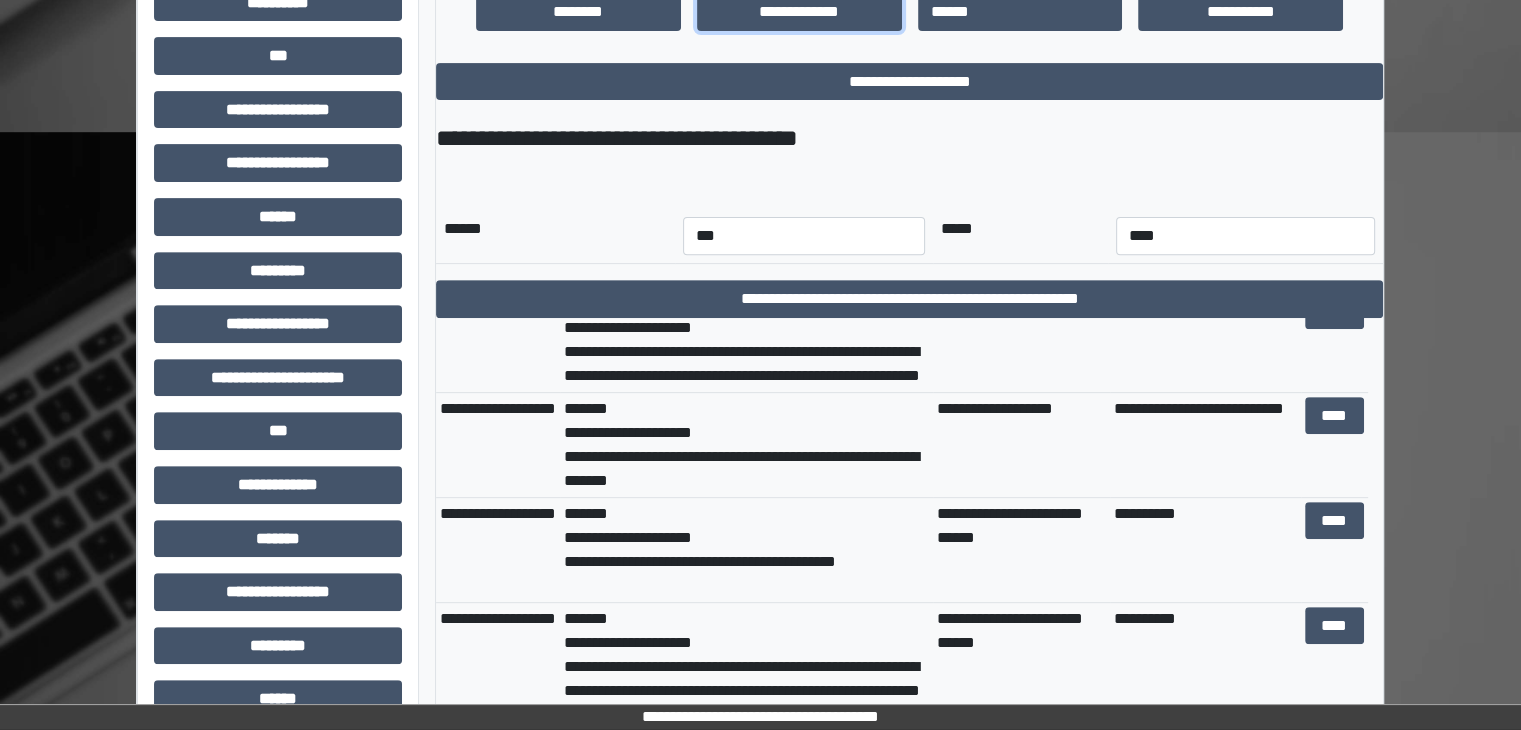 scroll, scrollTop: 720, scrollLeft: 0, axis: vertical 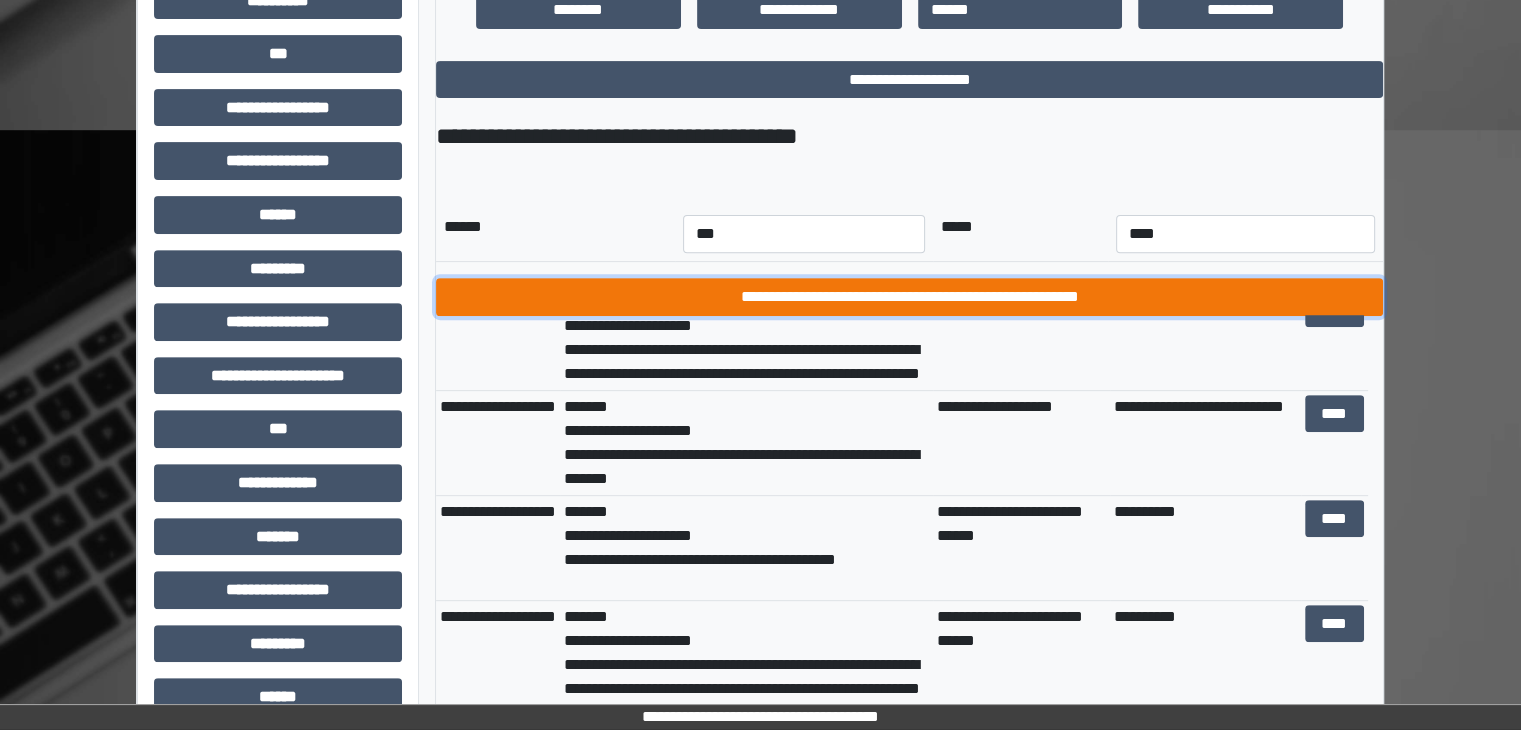 click on "**********" at bounding box center (909, 297) 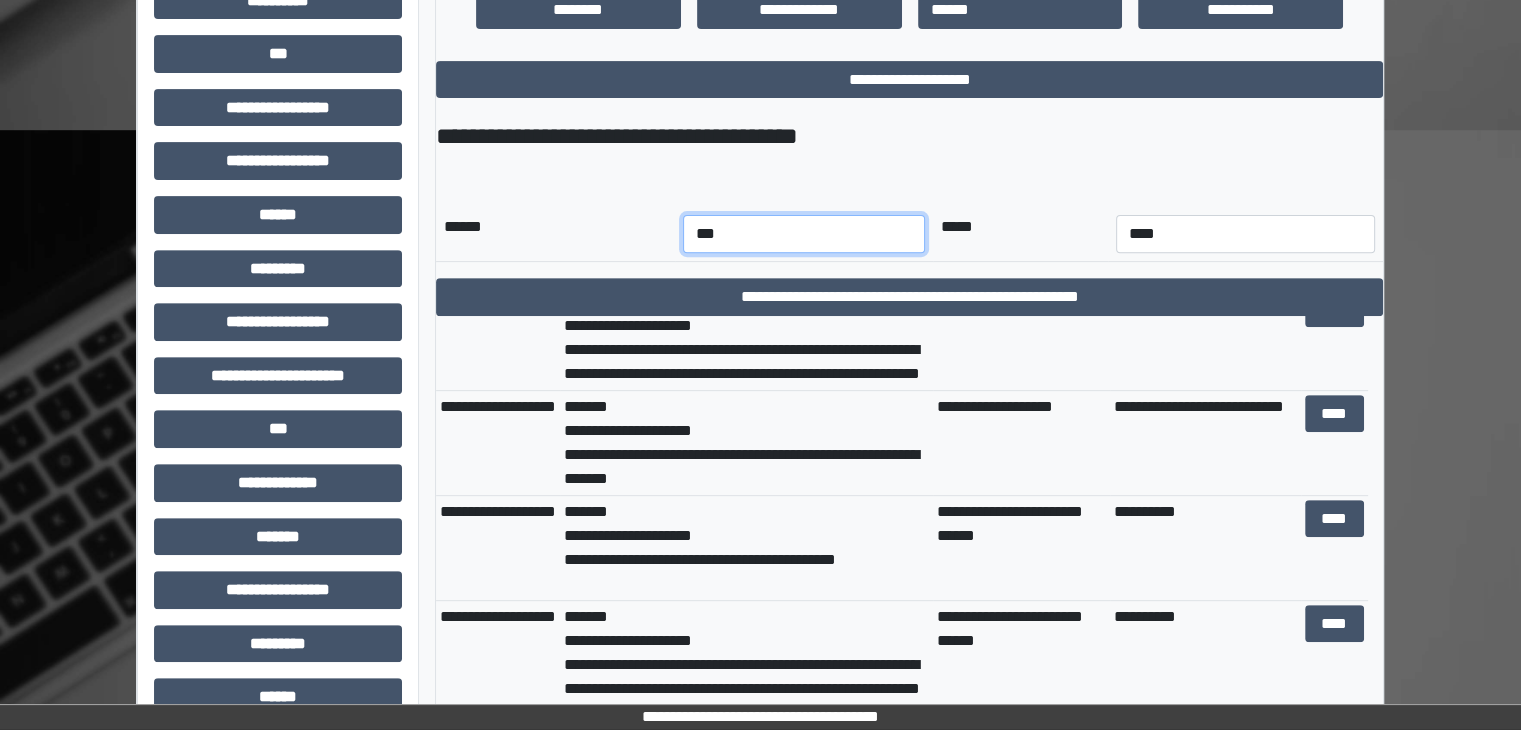 click on "***
***
***
***
***
***
***
***
***
***
***
***" at bounding box center (804, 234) 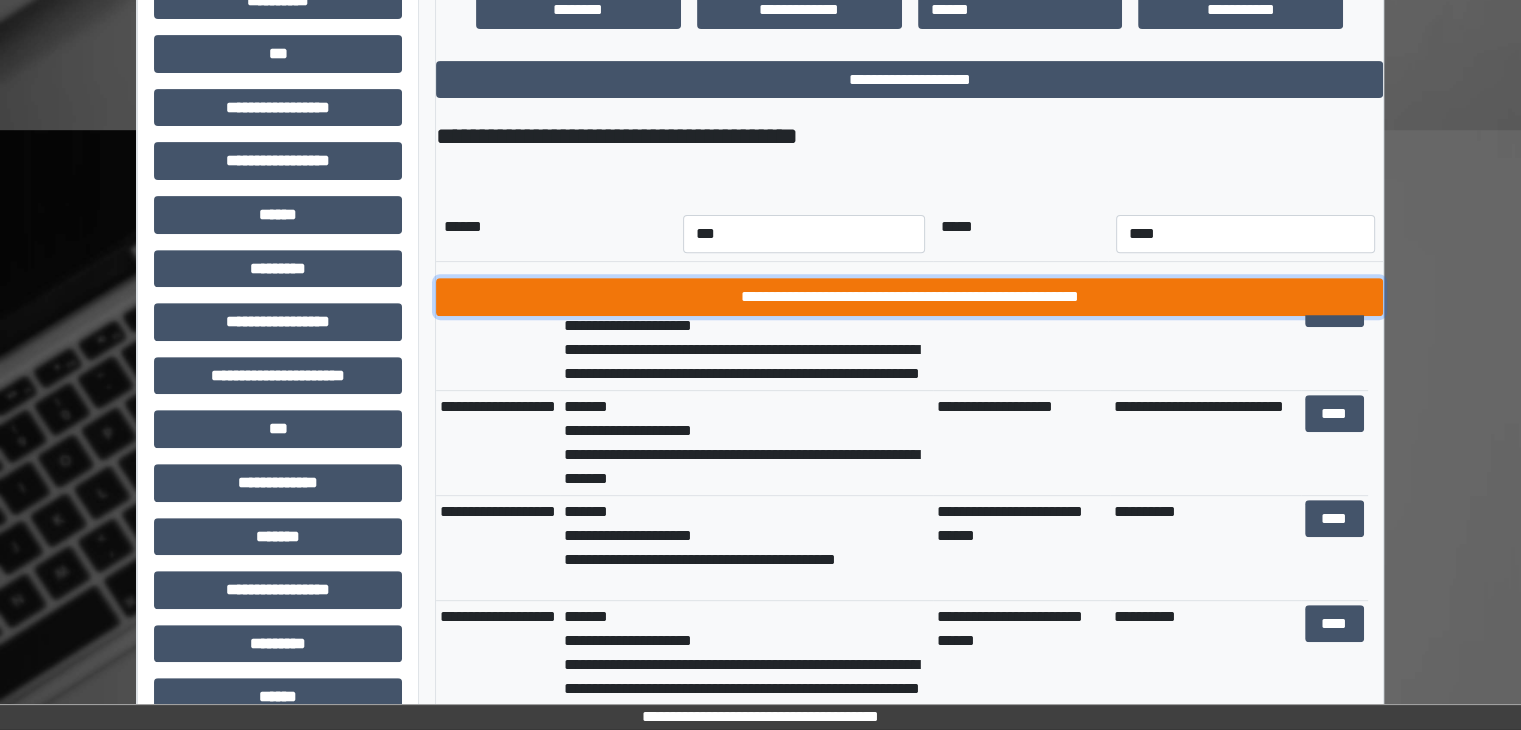 click on "**********" at bounding box center [909, 297] 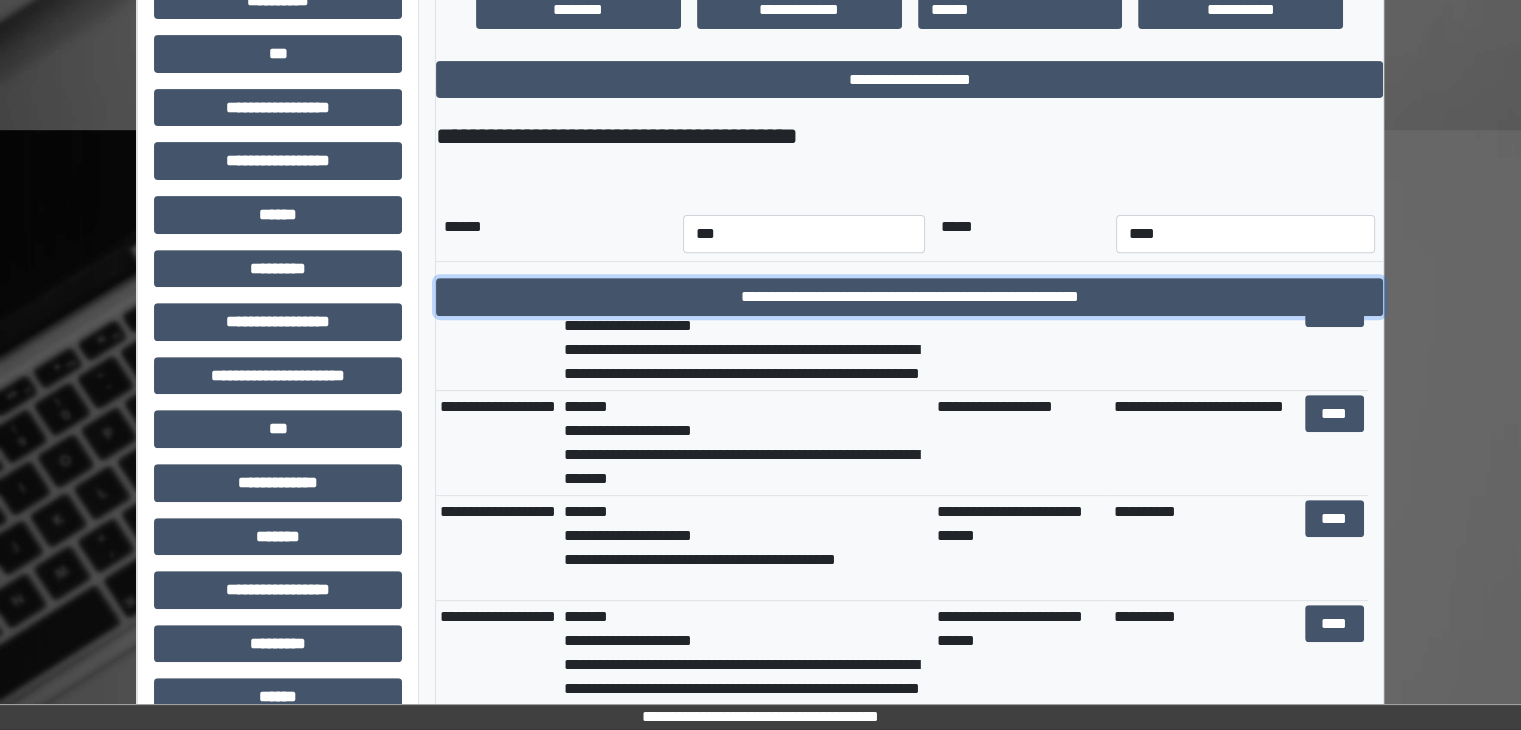 scroll, scrollTop: 0, scrollLeft: 0, axis: both 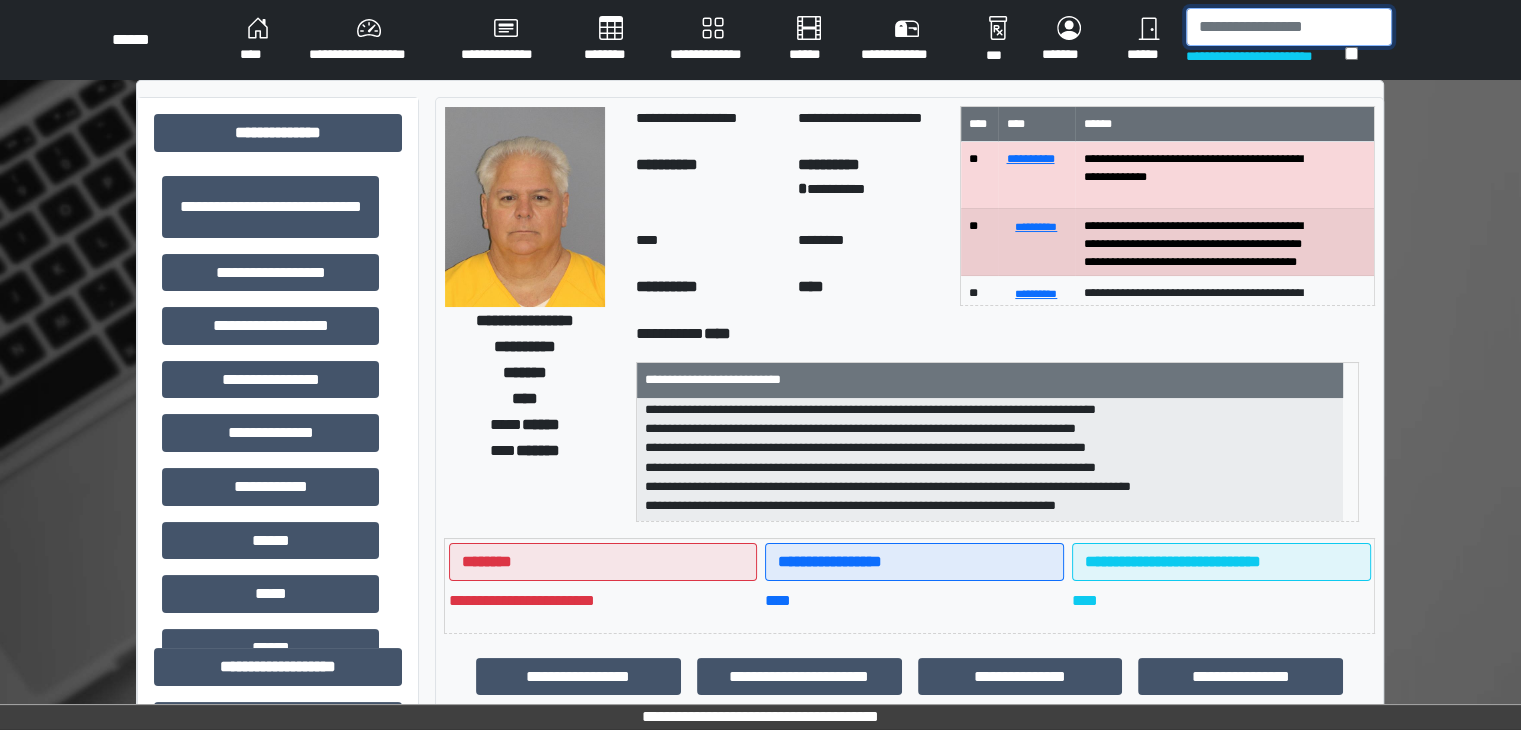 click at bounding box center (1289, 27) 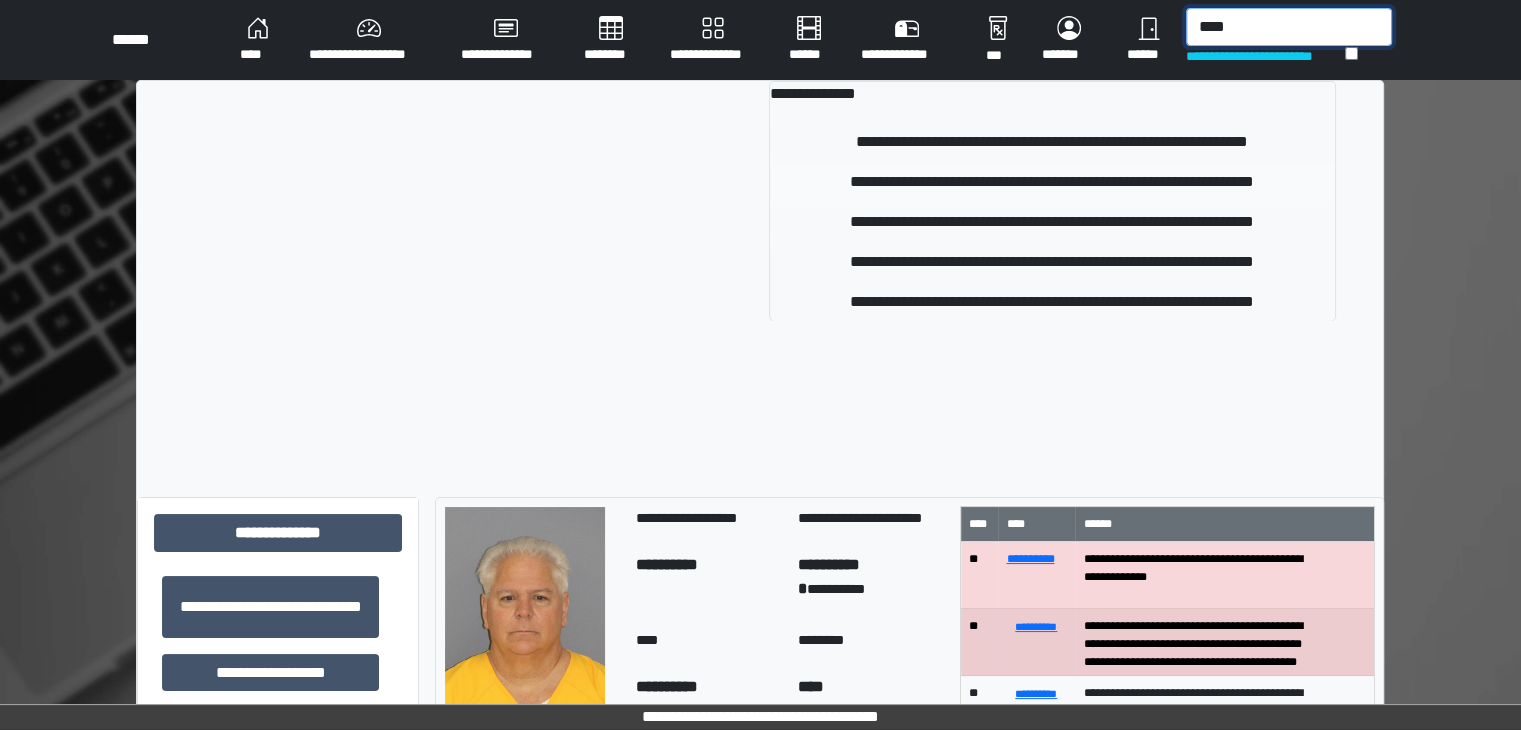 type on "****" 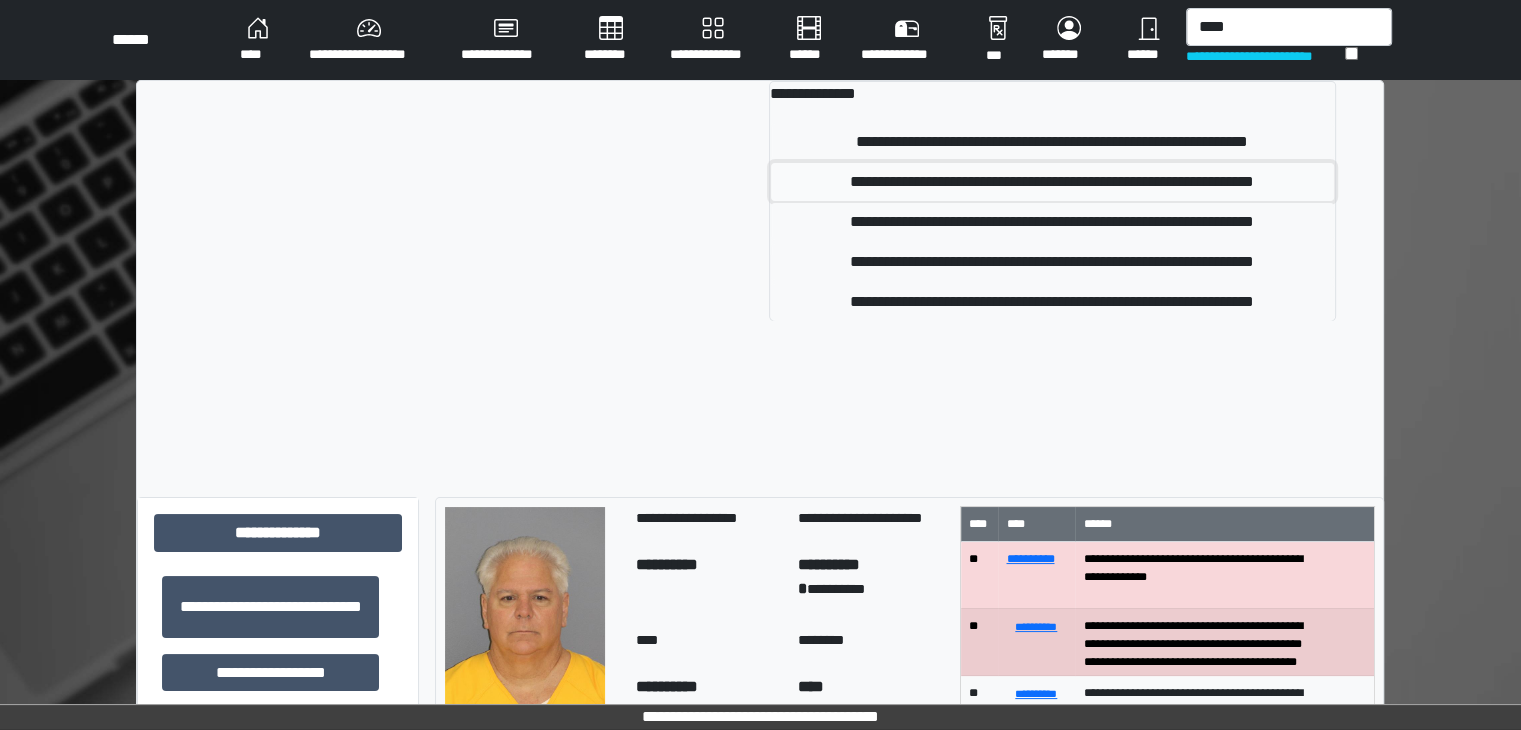 click on "**********" at bounding box center (1052, 182) 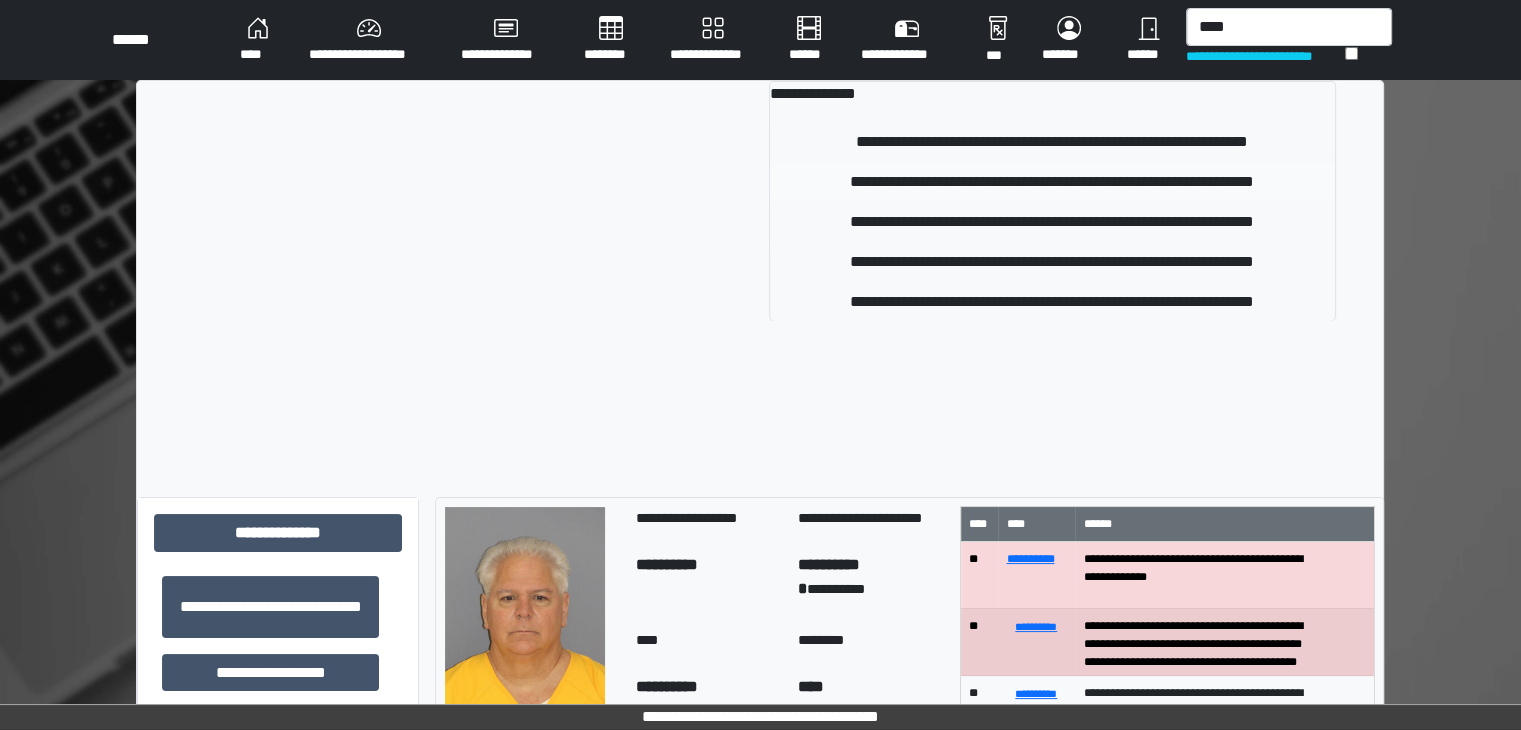 type 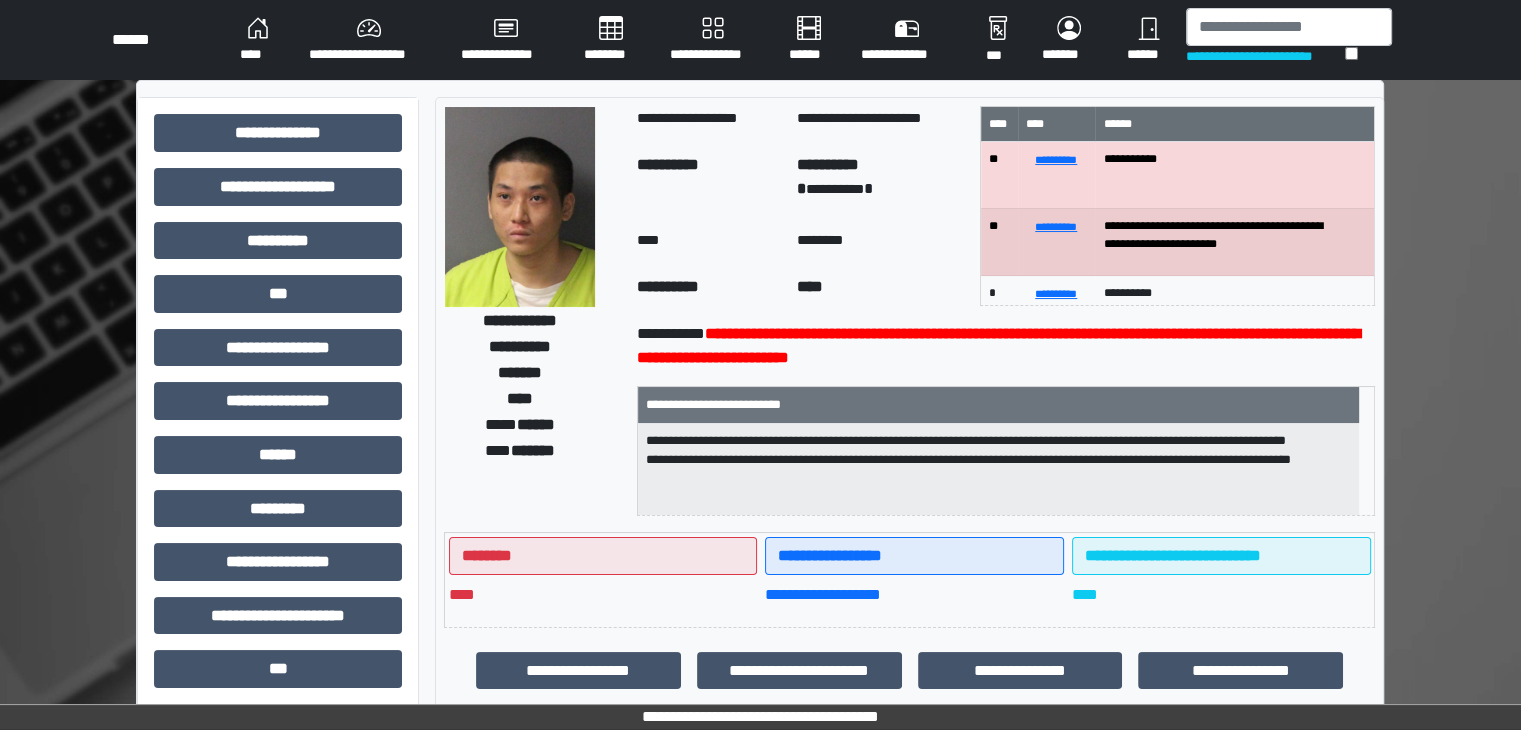 scroll, scrollTop: 0, scrollLeft: 0, axis: both 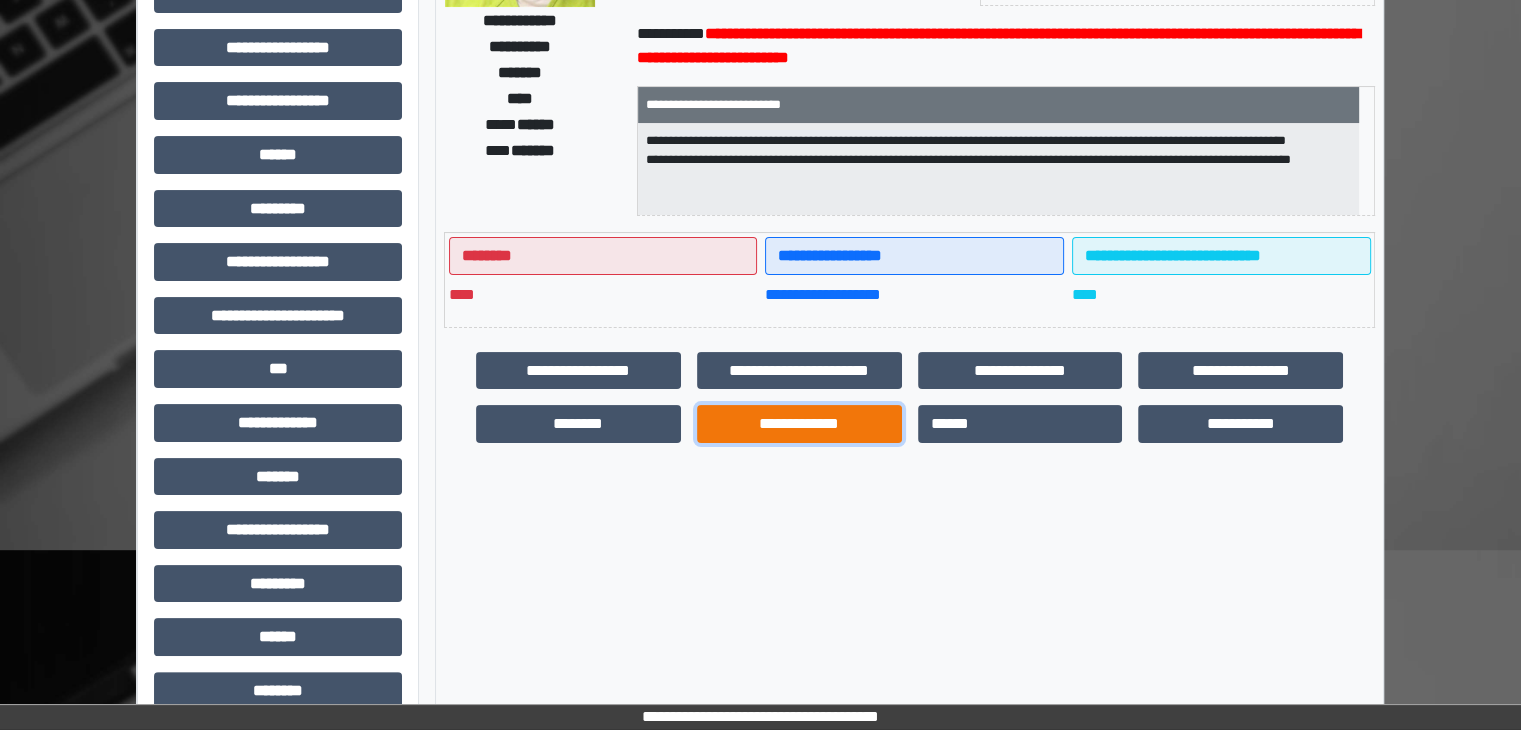 click on "**********" at bounding box center [799, 424] 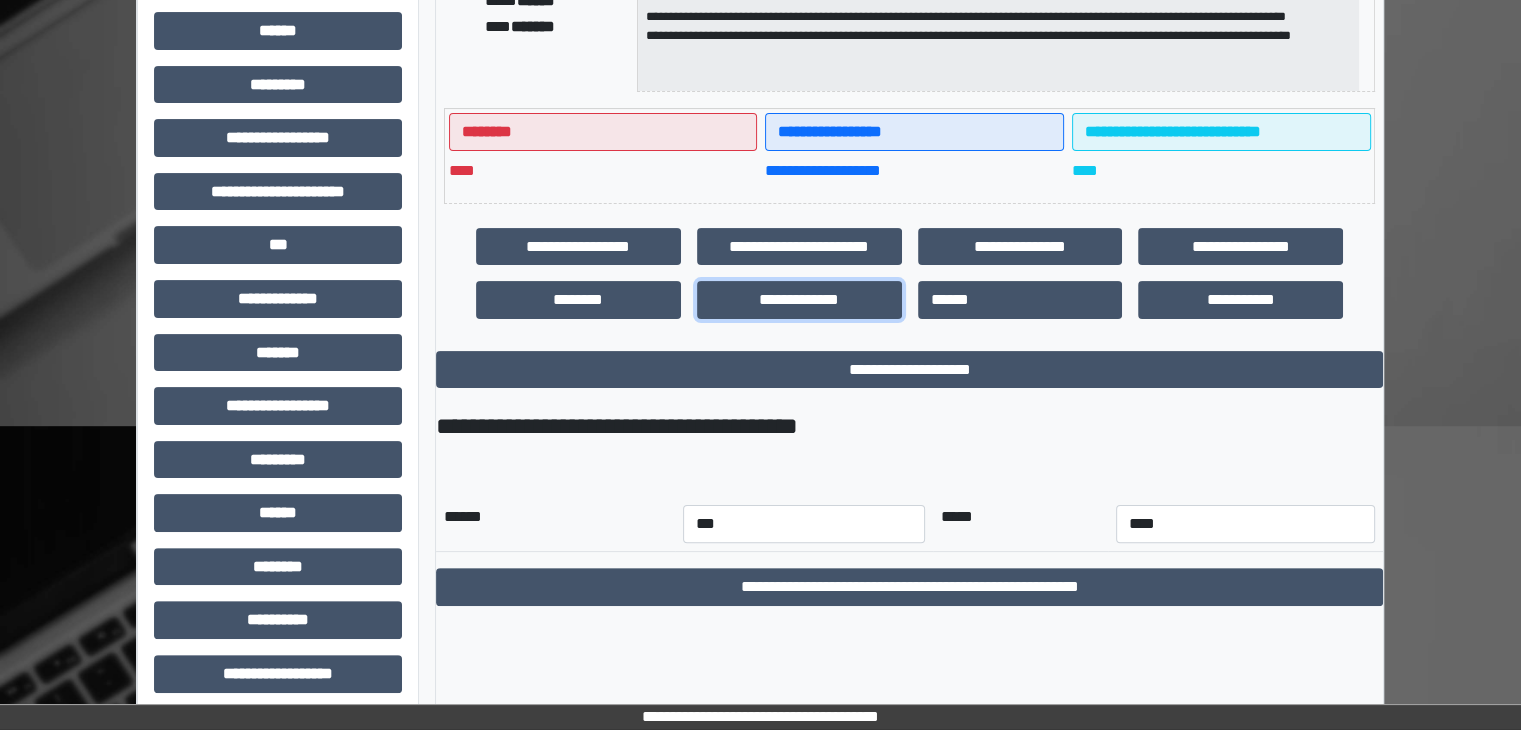 scroll, scrollTop: 436, scrollLeft: 0, axis: vertical 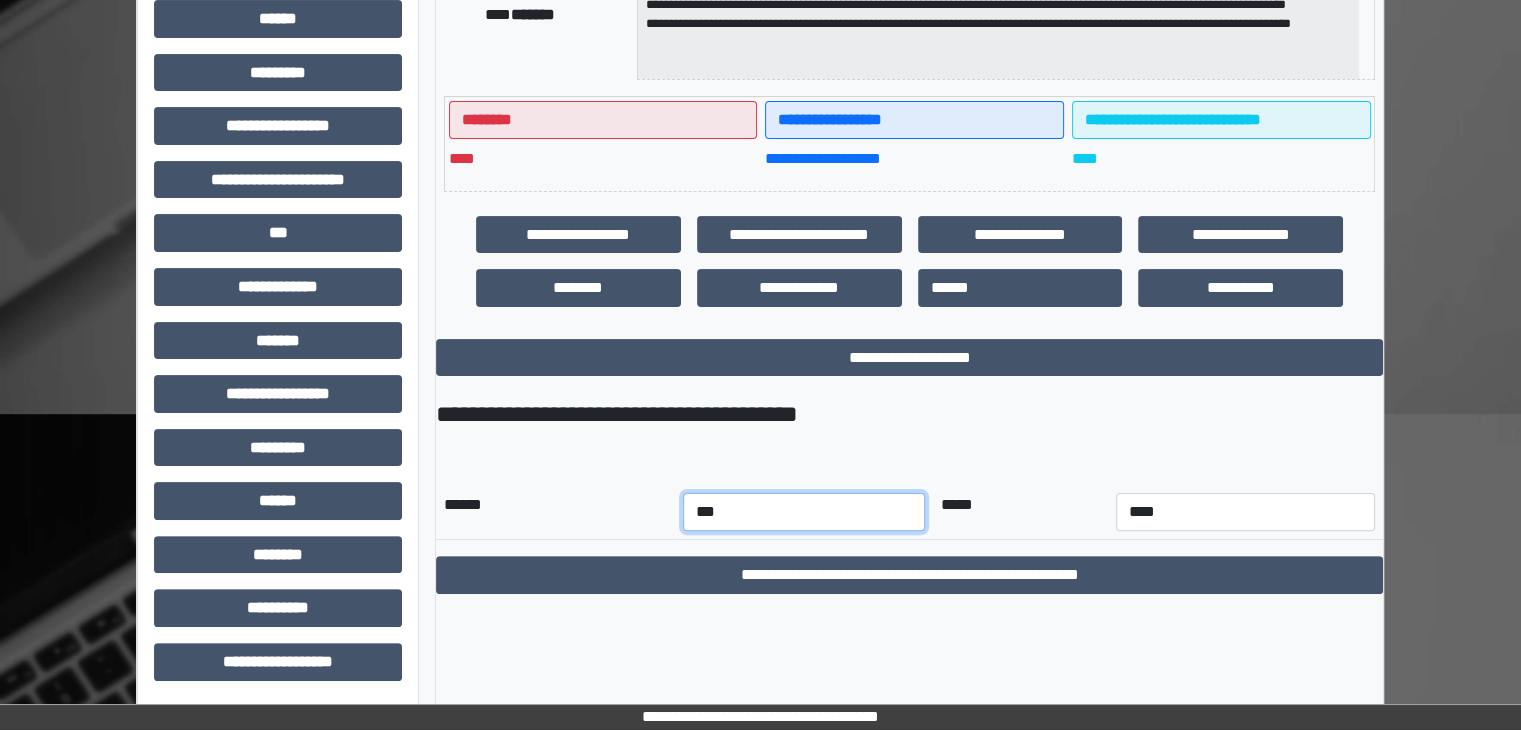 click on "***
***
***
***
***
***
***
***
***
***
***
***" at bounding box center (804, 512) 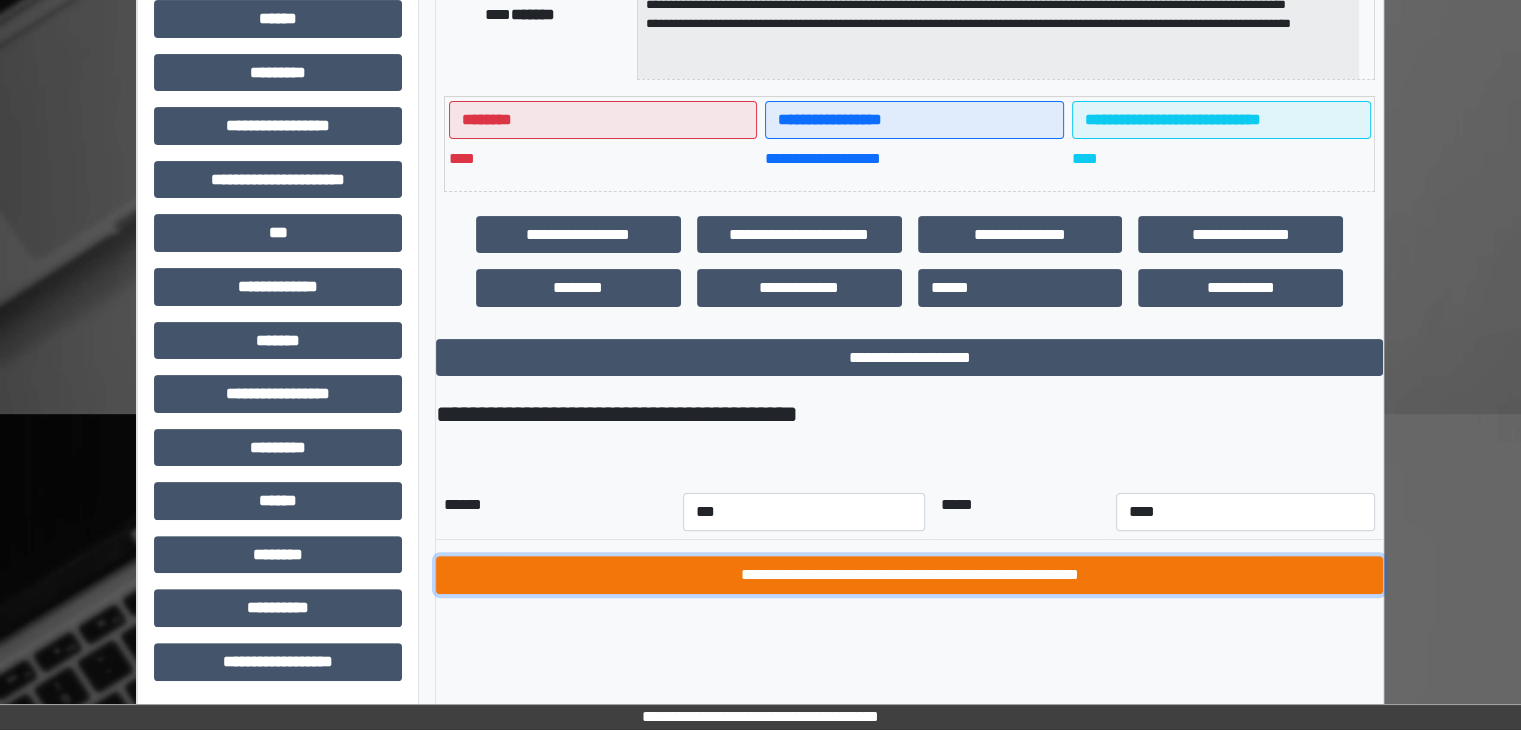 click on "**********" at bounding box center (909, 575) 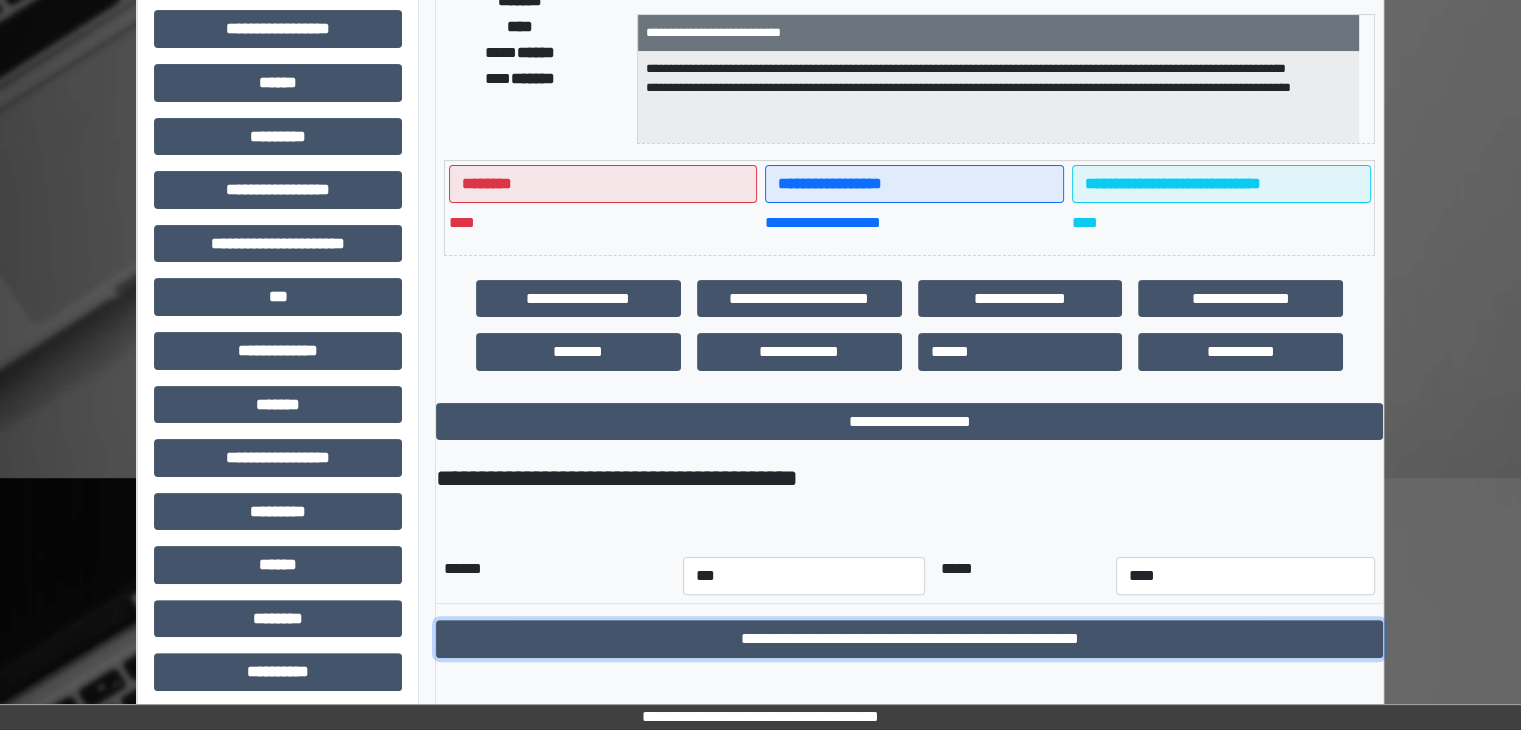 scroll, scrollTop: 0, scrollLeft: 0, axis: both 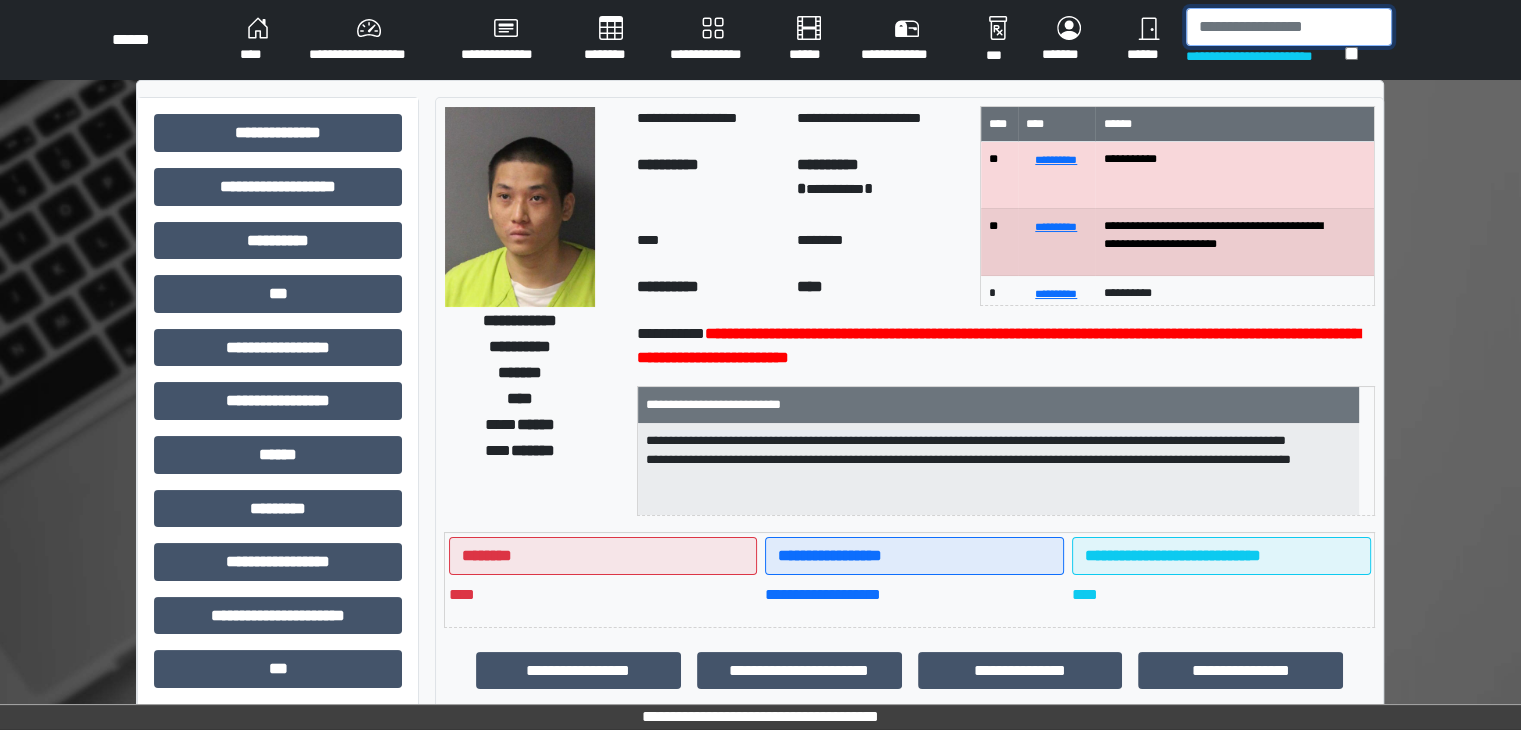 click at bounding box center (1289, 27) 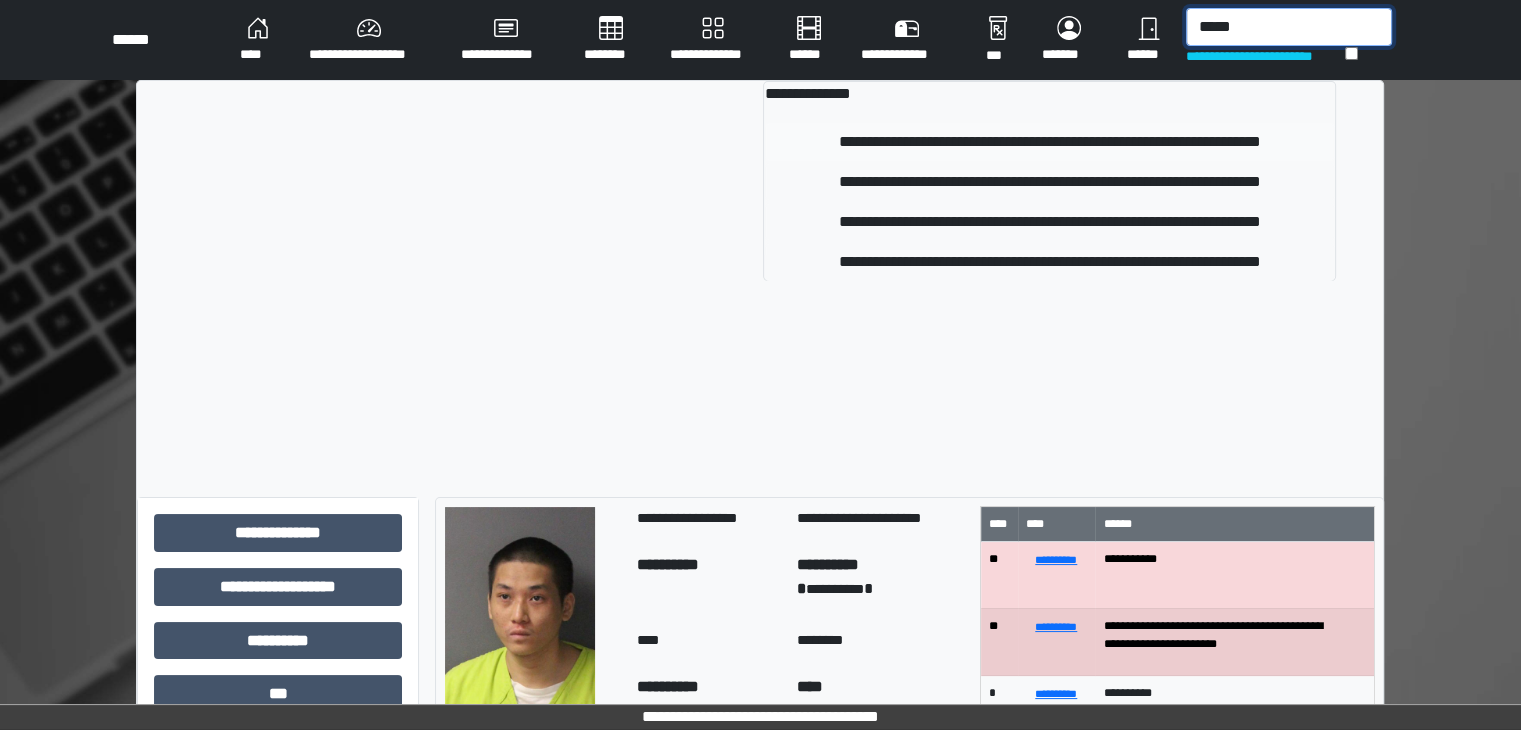 type on "*****" 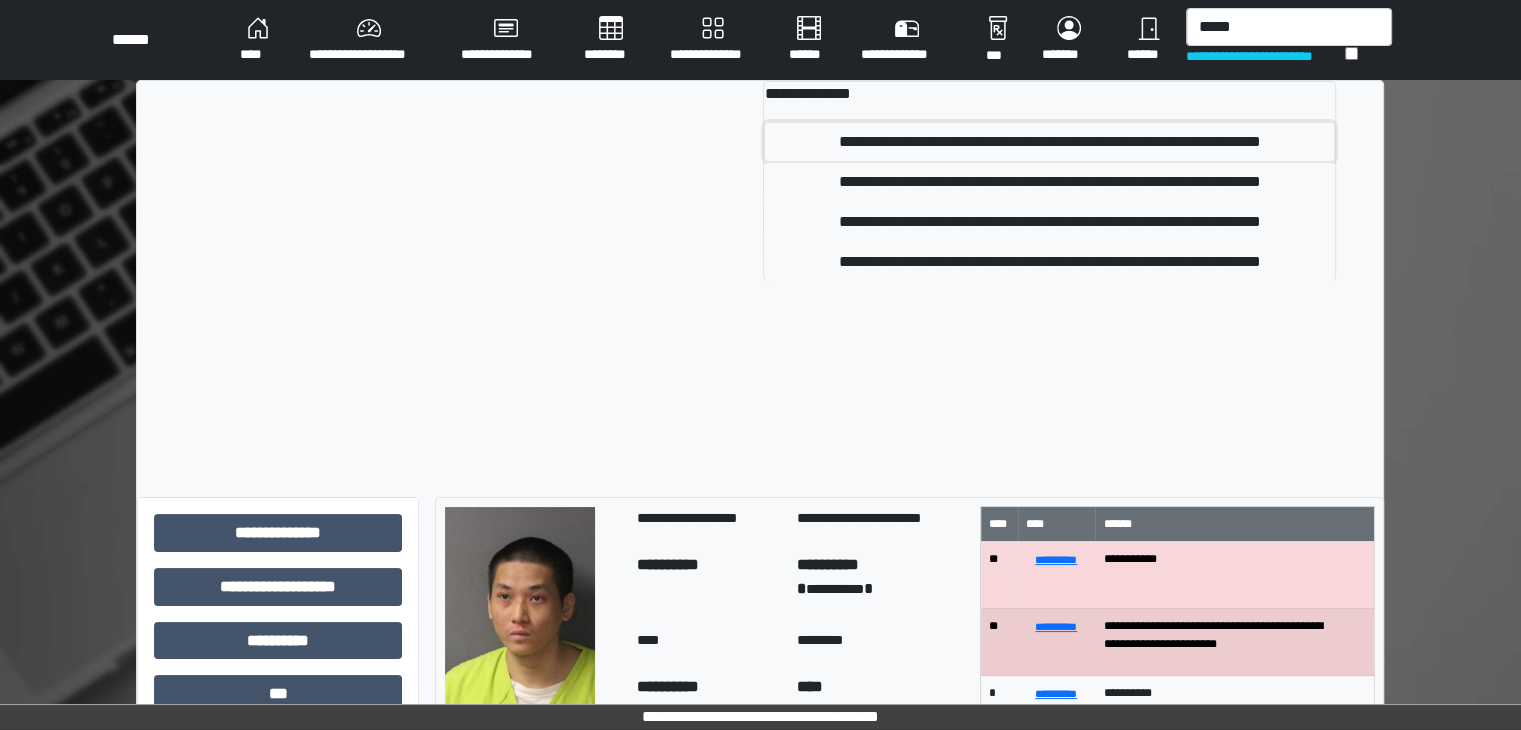 click on "**********" at bounding box center (1049, 142) 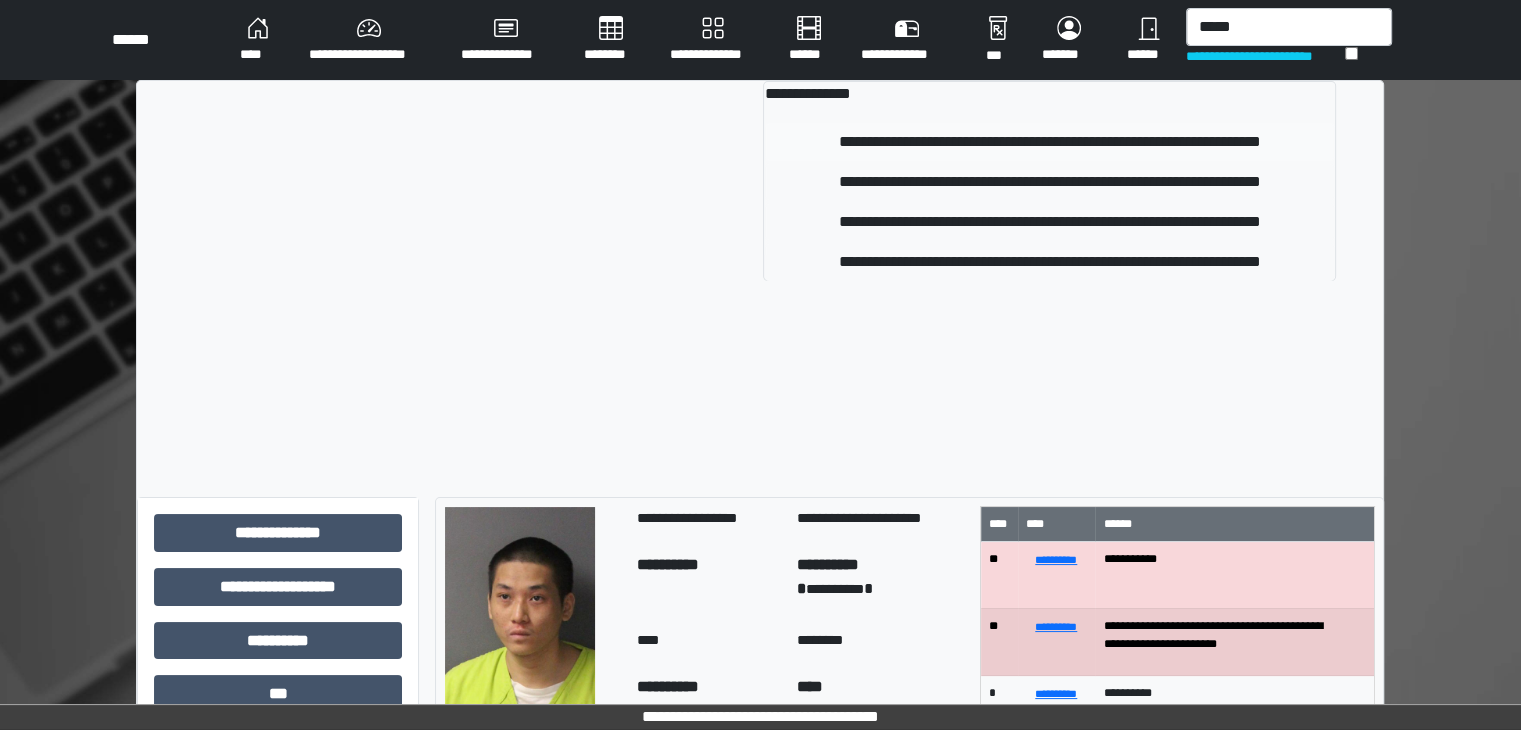 type 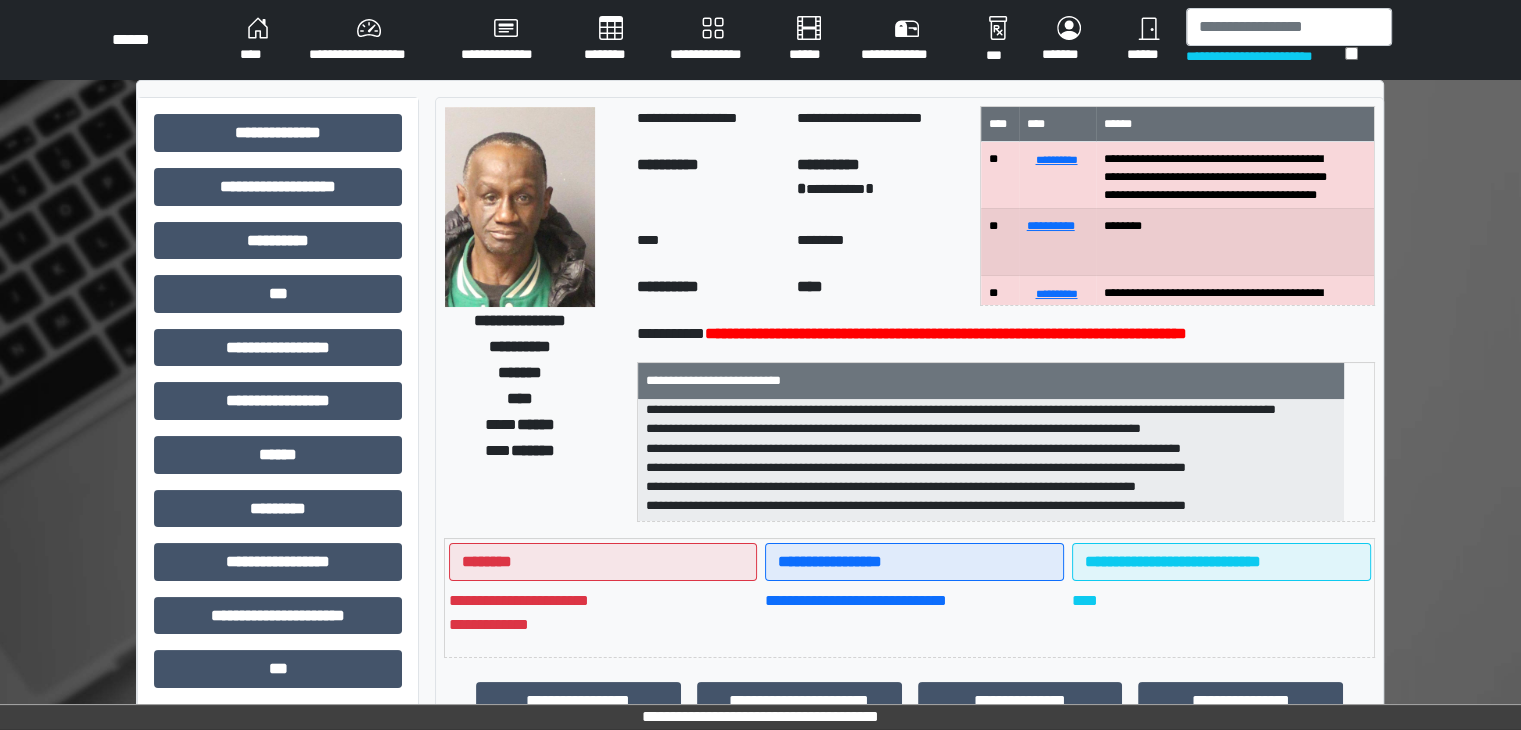 scroll, scrollTop: 198, scrollLeft: 0, axis: vertical 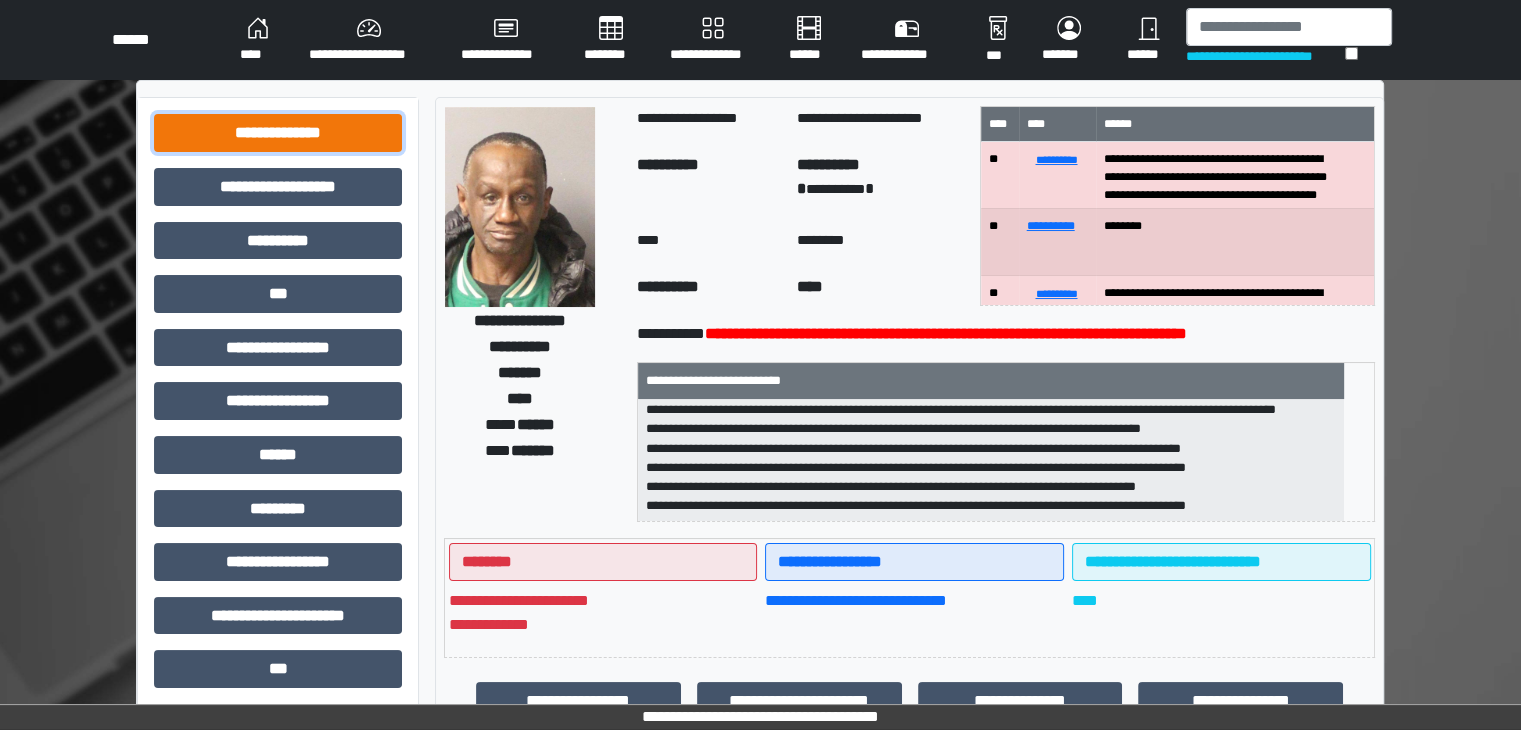 click on "**********" at bounding box center [278, 133] 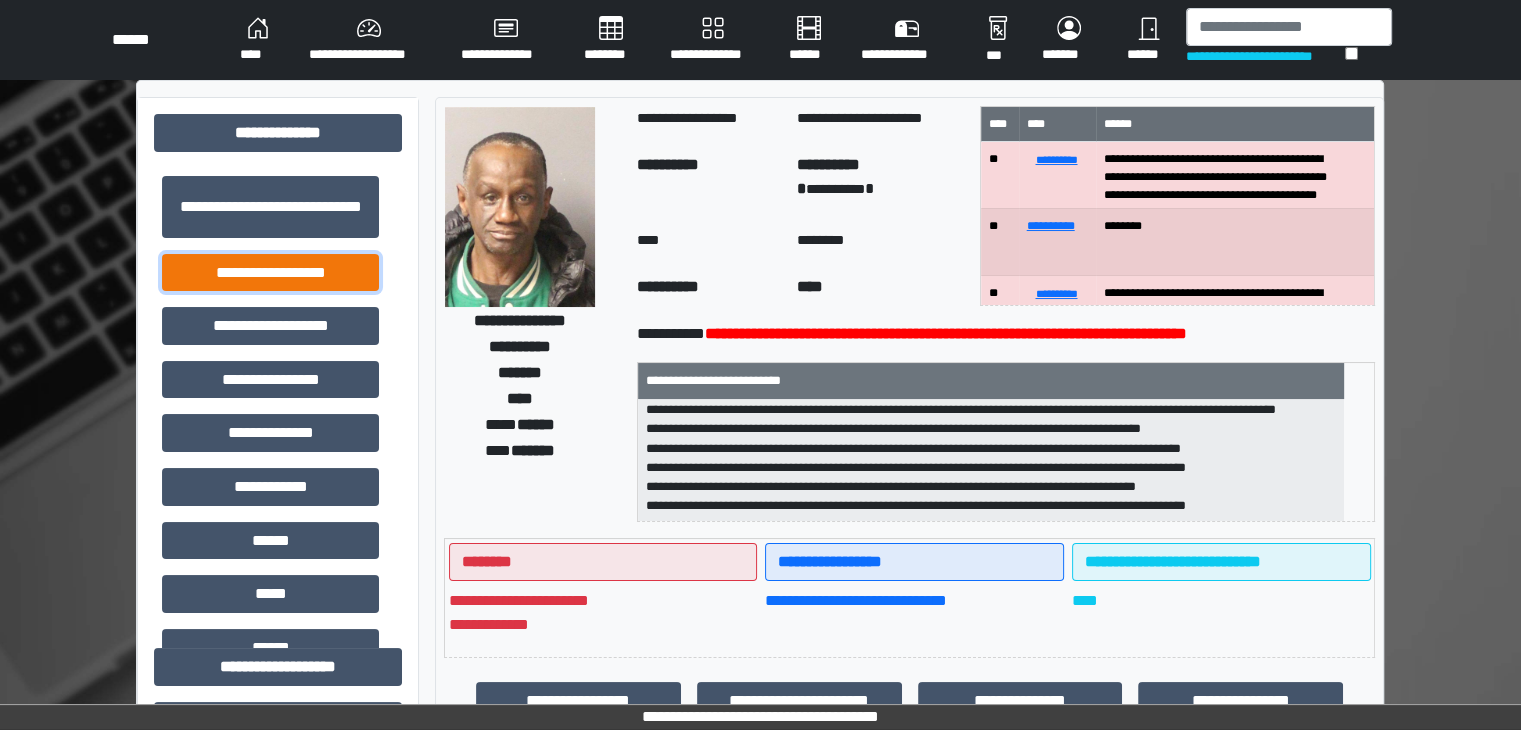 click on "**********" at bounding box center (270, 273) 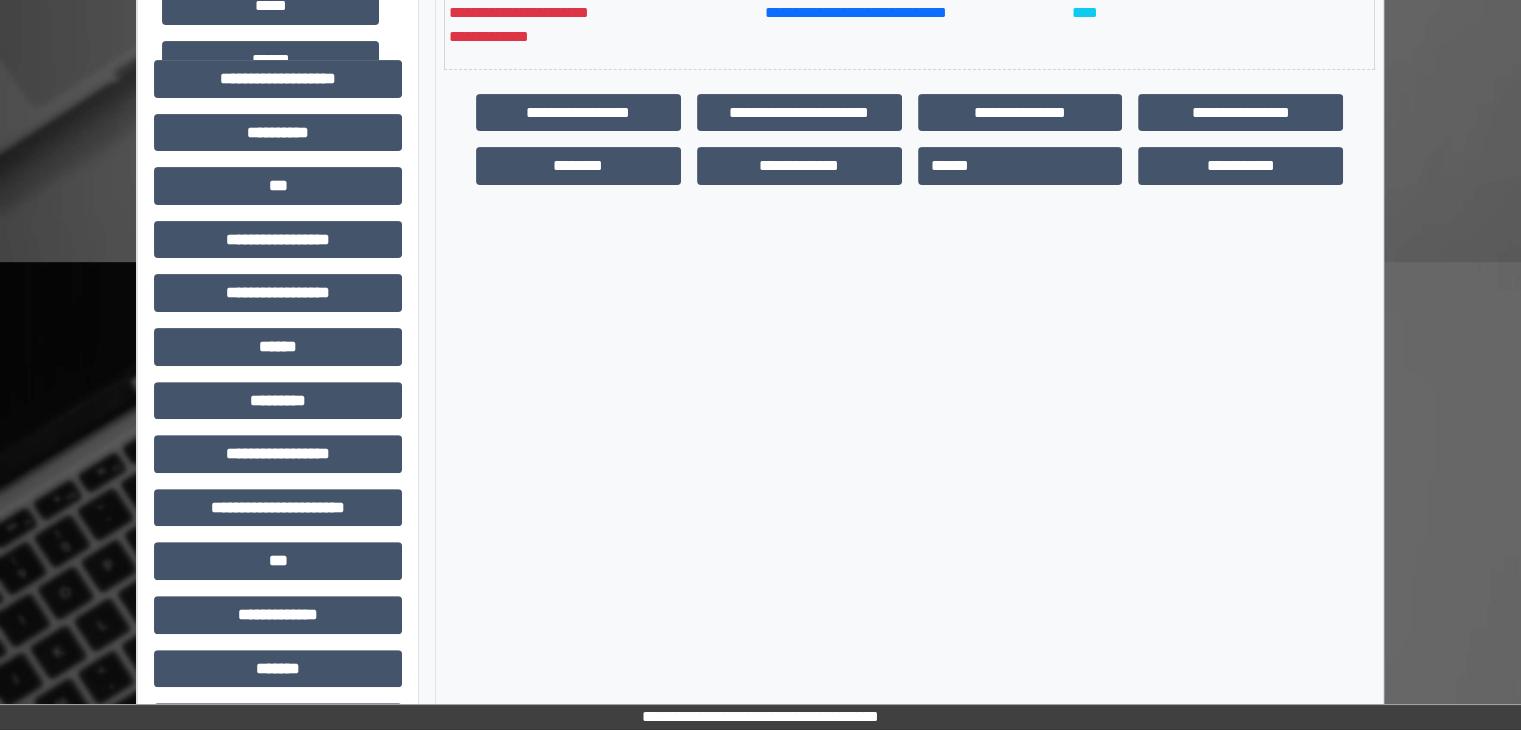 scroll, scrollTop: 600, scrollLeft: 0, axis: vertical 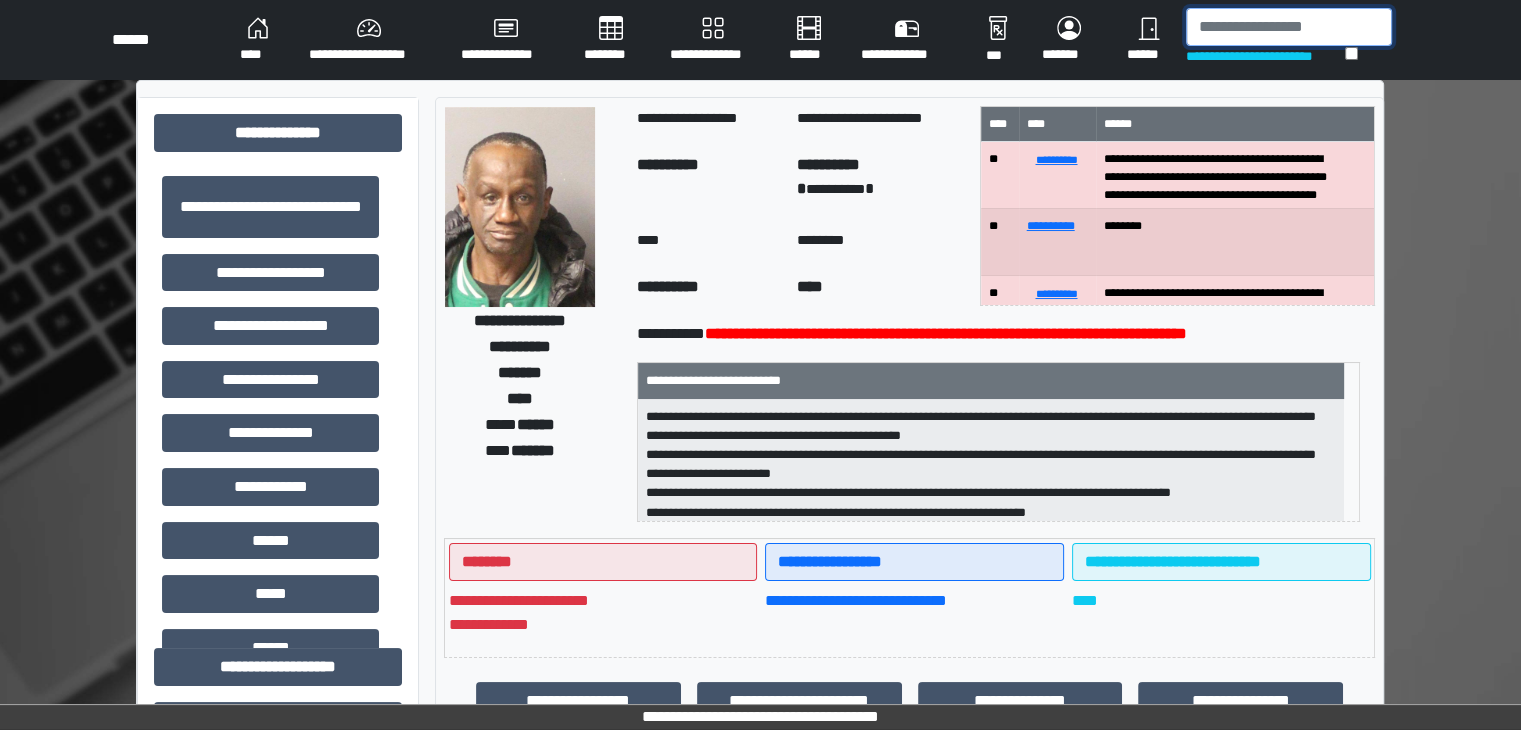click at bounding box center [1289, 27] 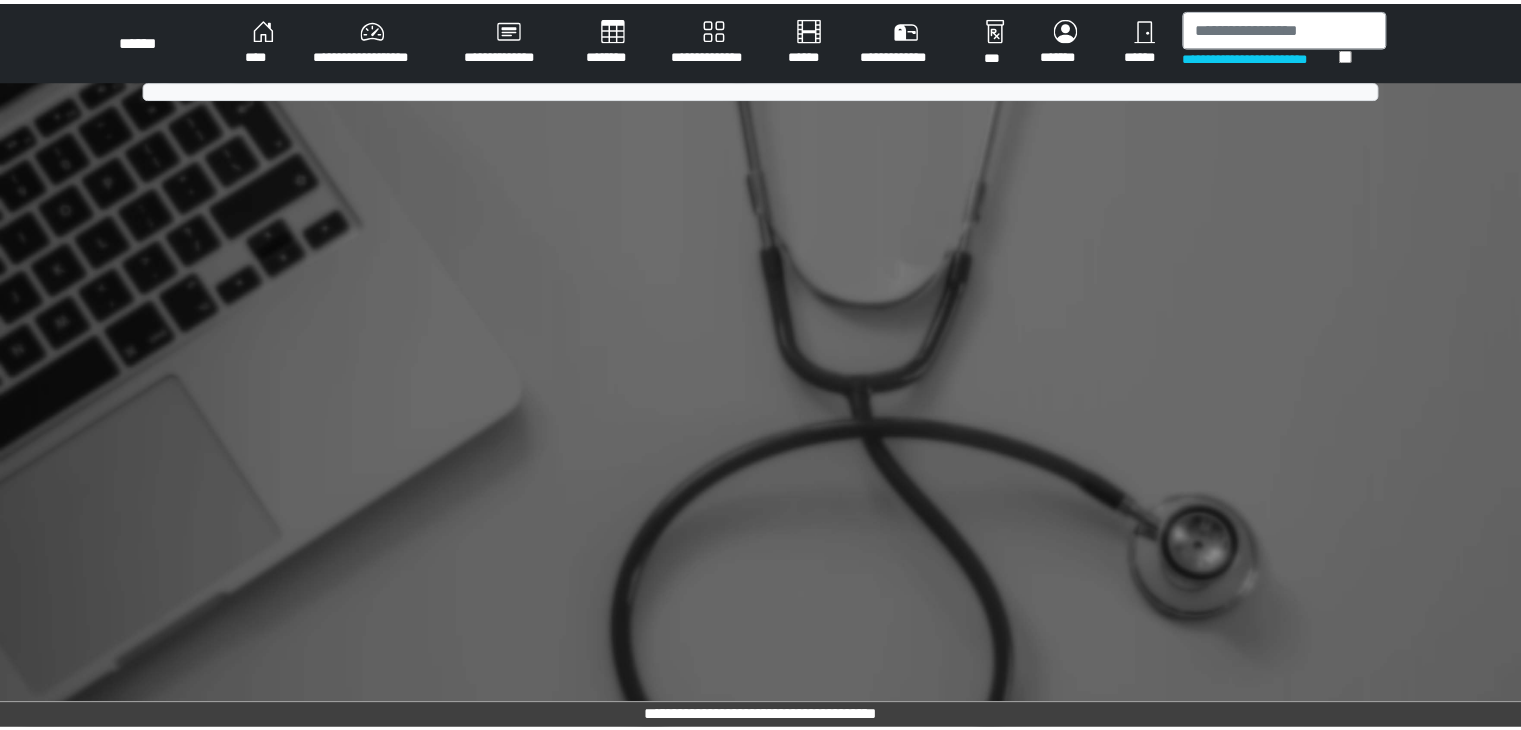 scroll, scrollTop: 0, scrollLeft: 0, axis: both 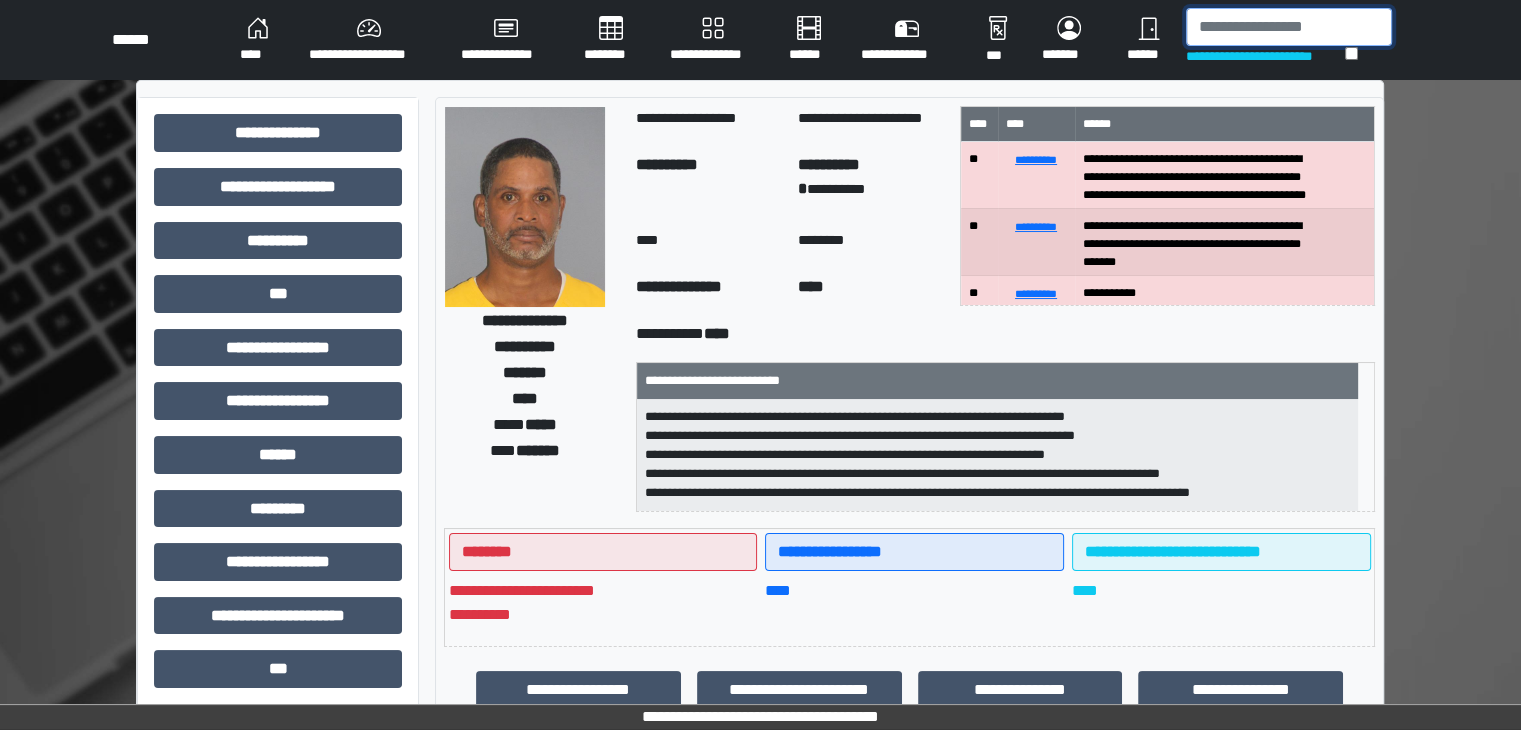 click at bounding box center (1289, 27) 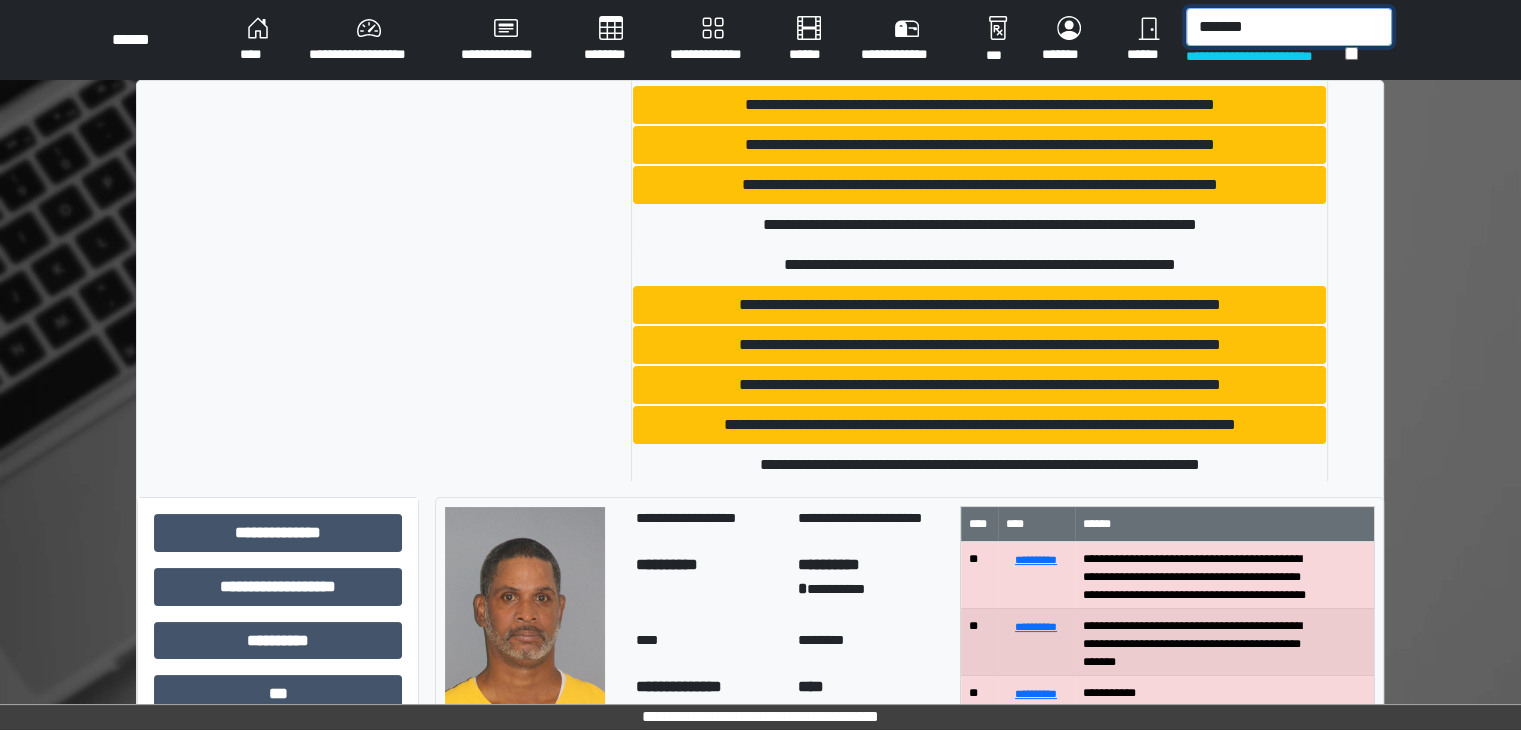 scroll, scrollTop: 568, scrollLeft: 0, axis: vertical 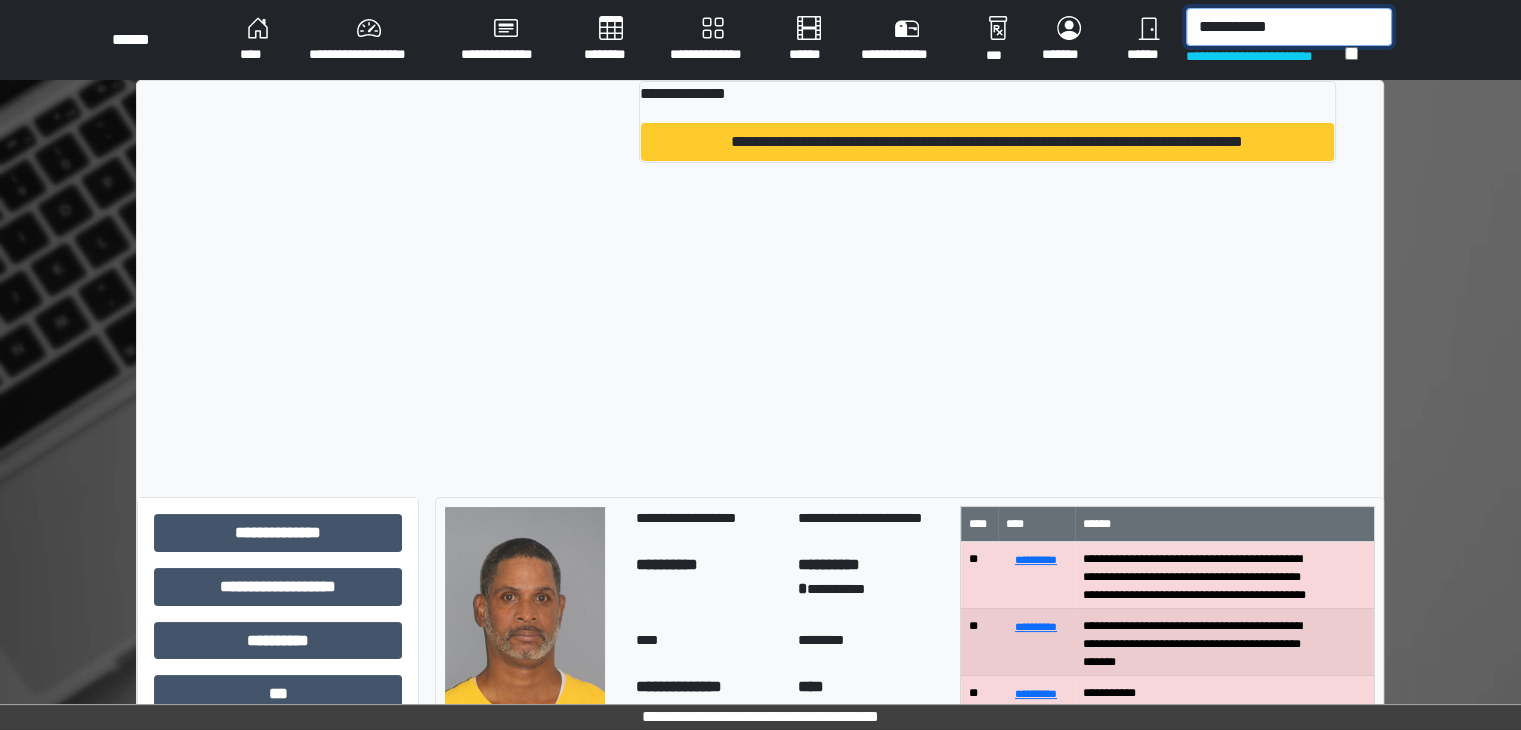 type on "**********" 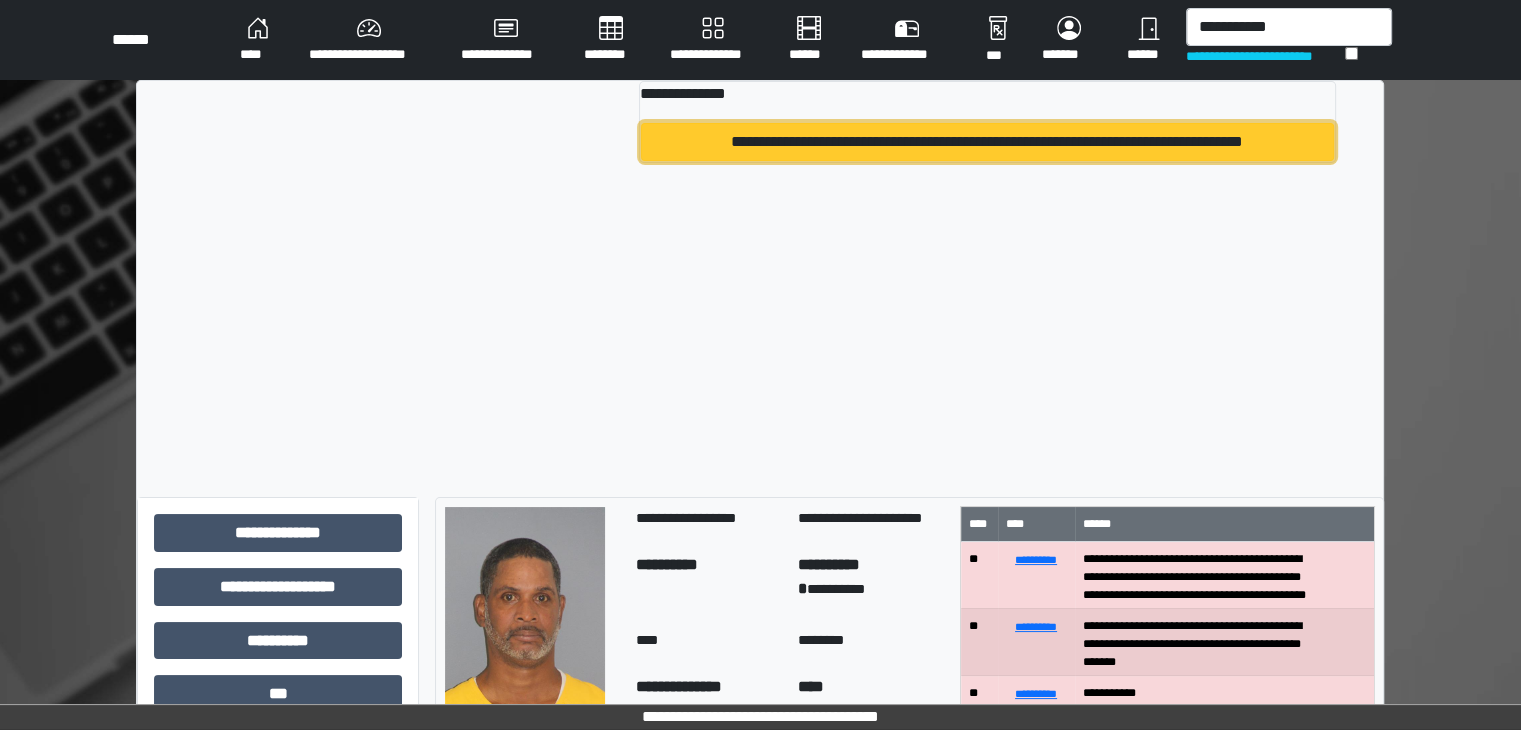 click on "**********" at bounding box center [987, 142] 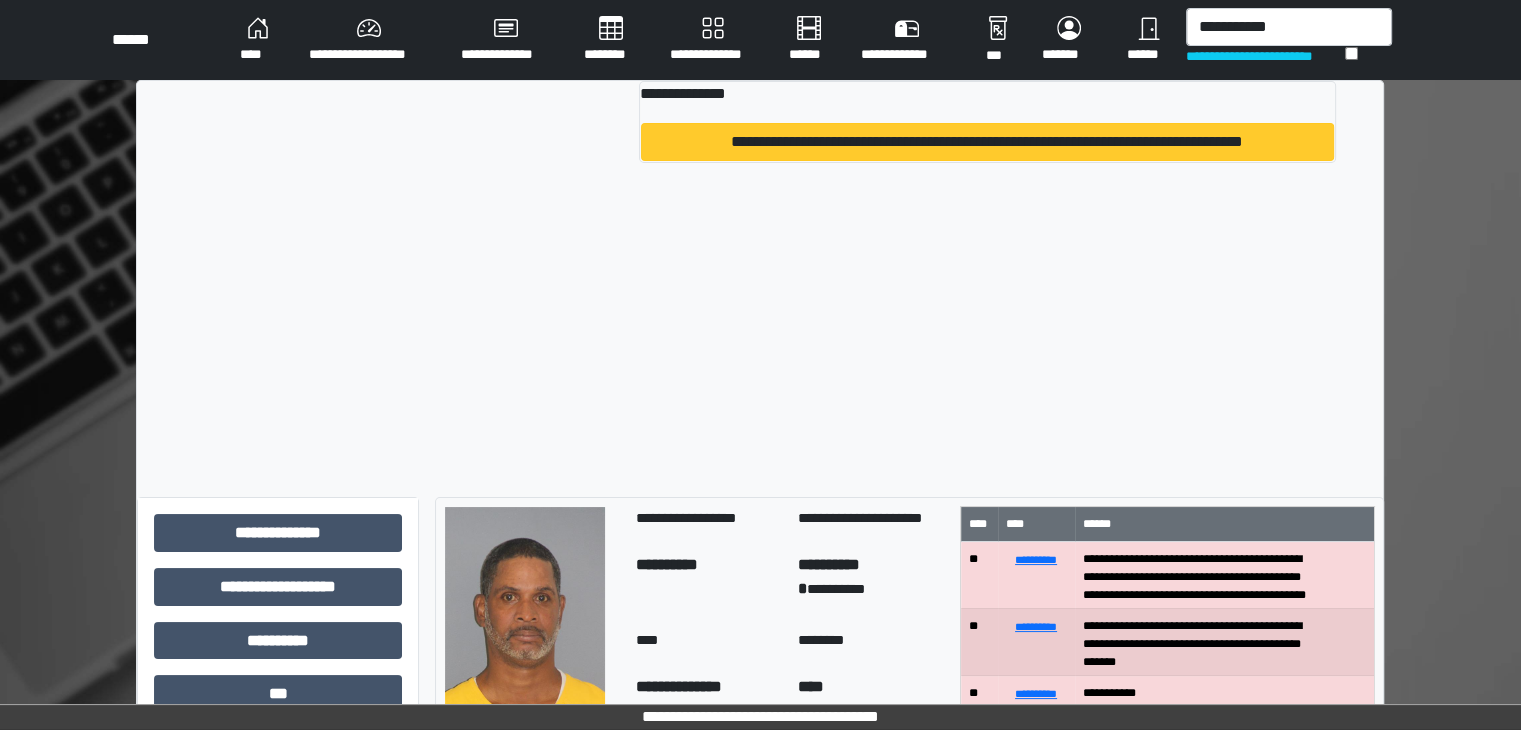 type 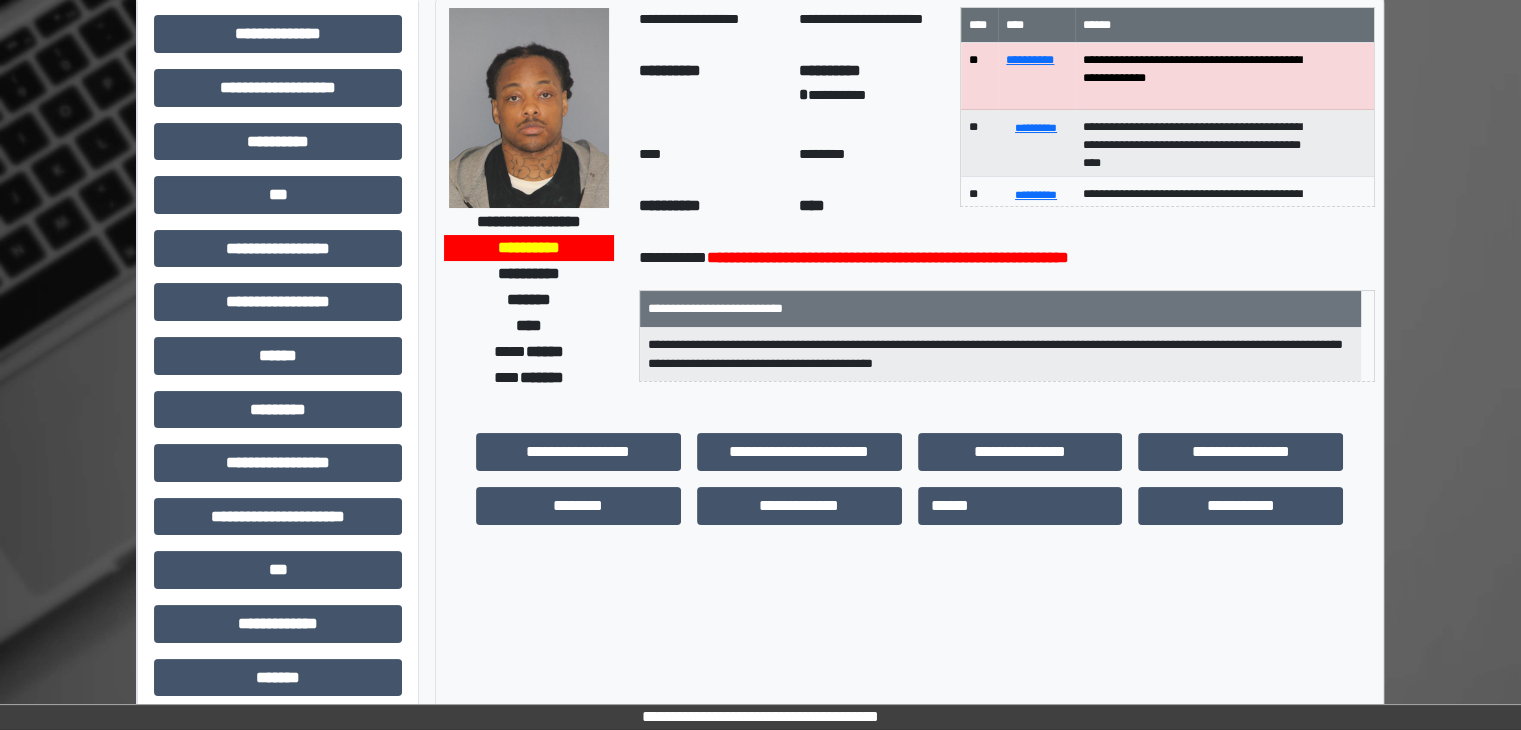 scroll, scrollTop: 100, scrollLeft: 0, axis: vertical 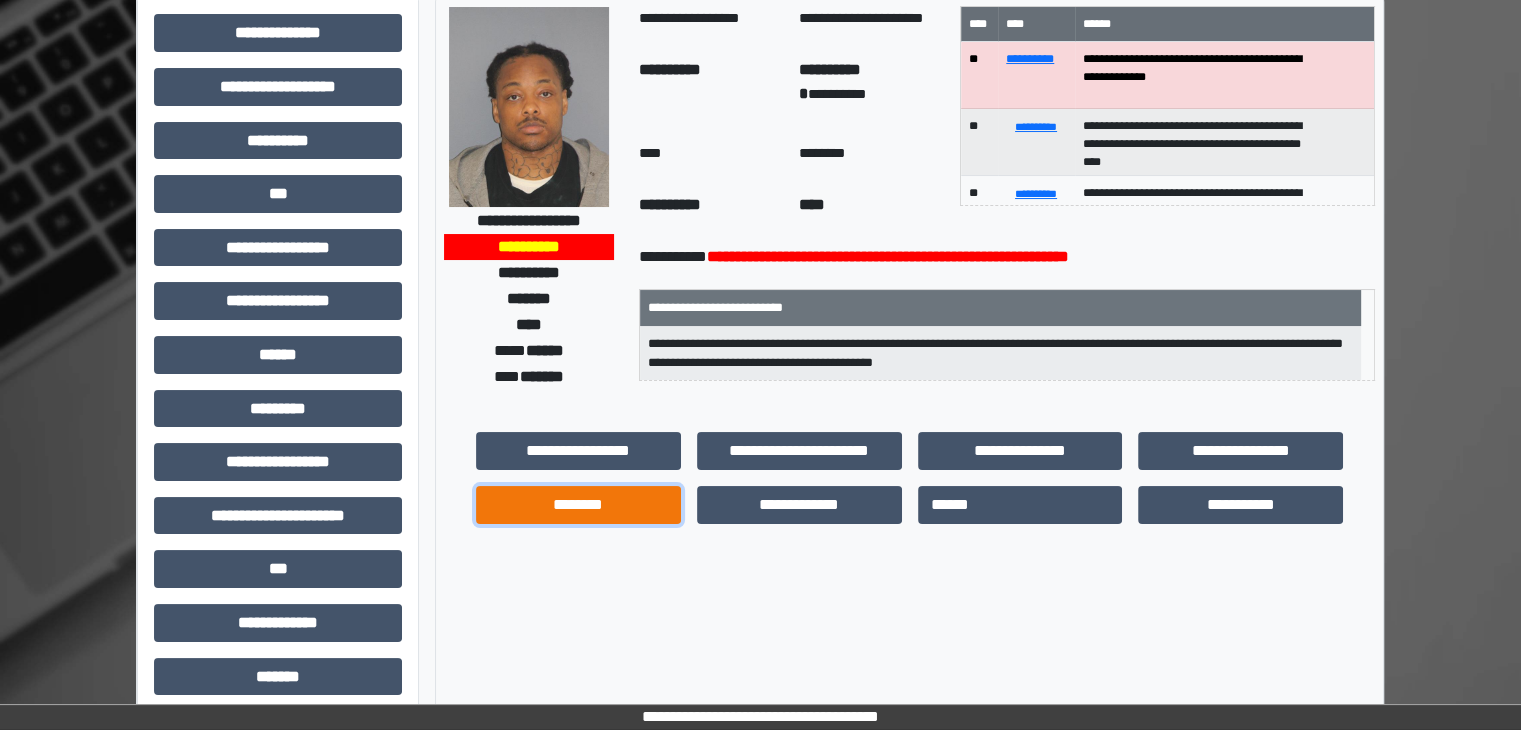 click on "********" at bounding box center [578, 505] 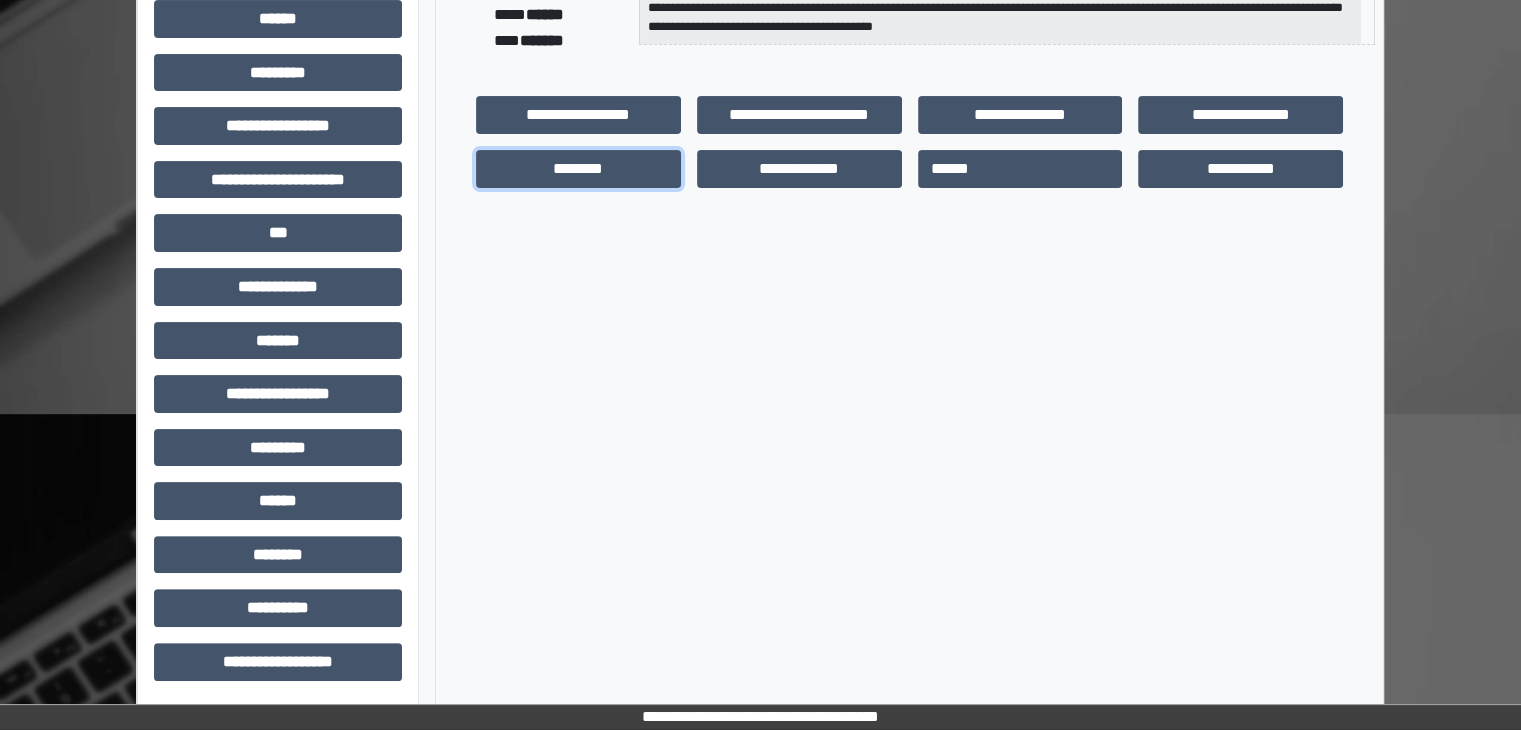 scroll, scrollTop: 436, scrollLeft: 0, axis: vertical 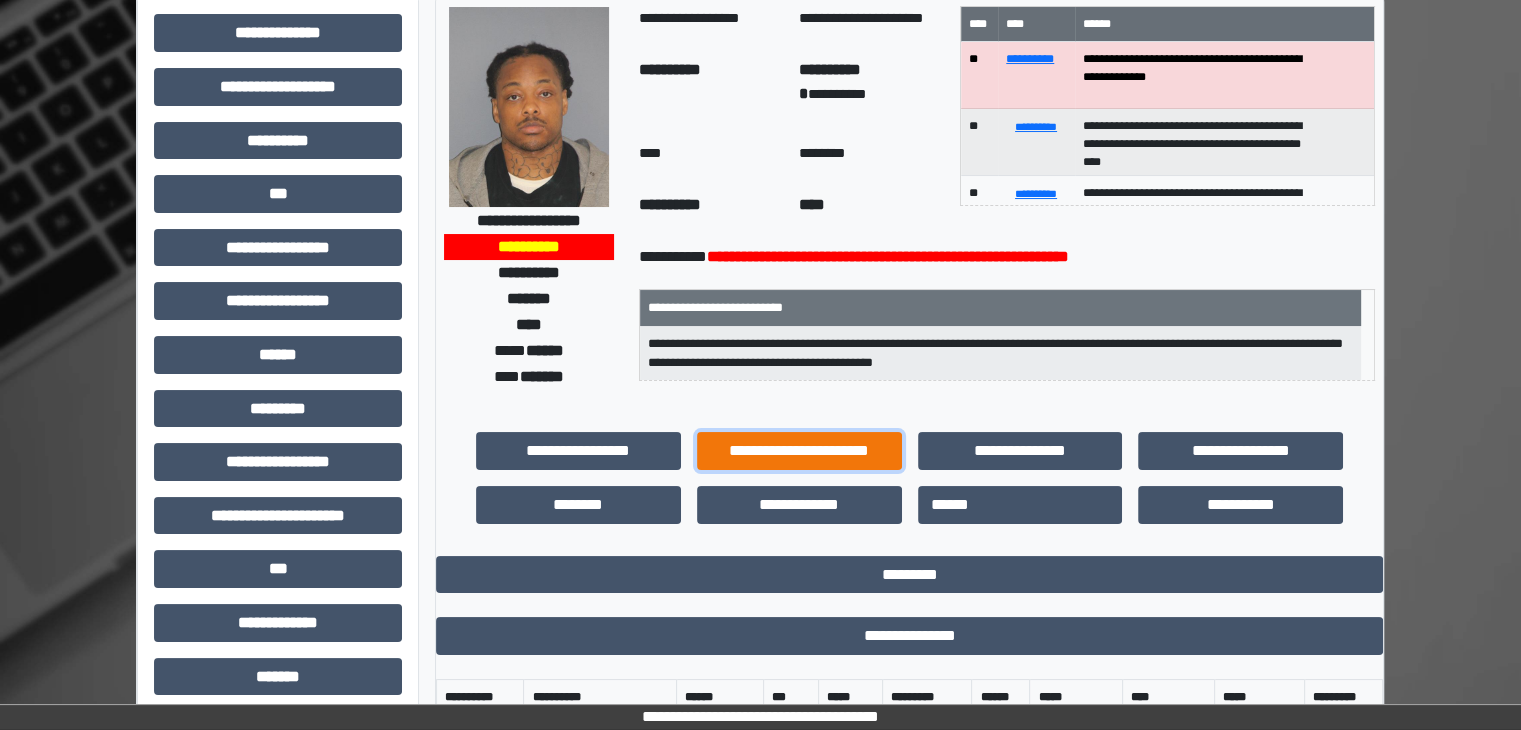 click on "**********" at bounding box center (799, 451) 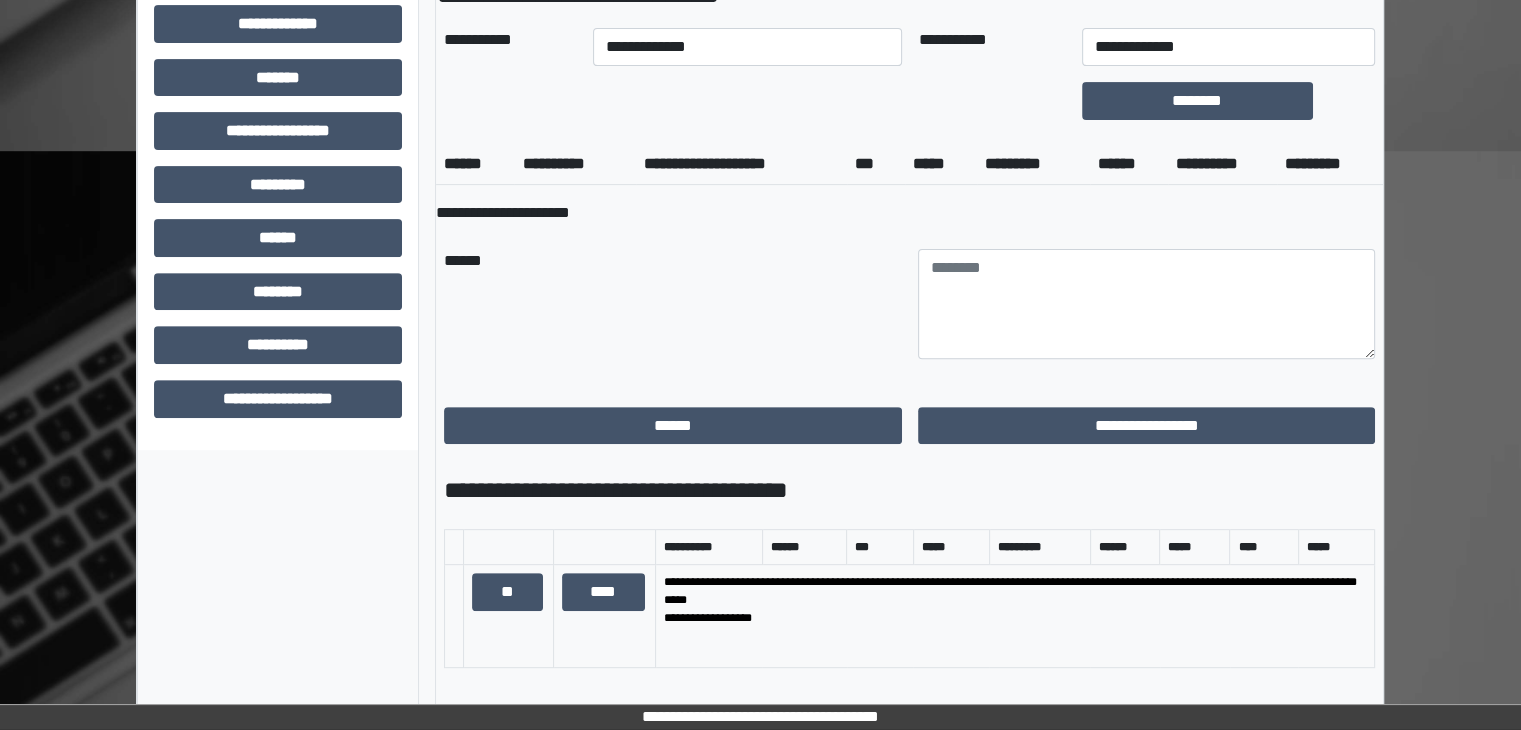scroll, scrollTop: 700, scrollLeft: 0, axis: vertical 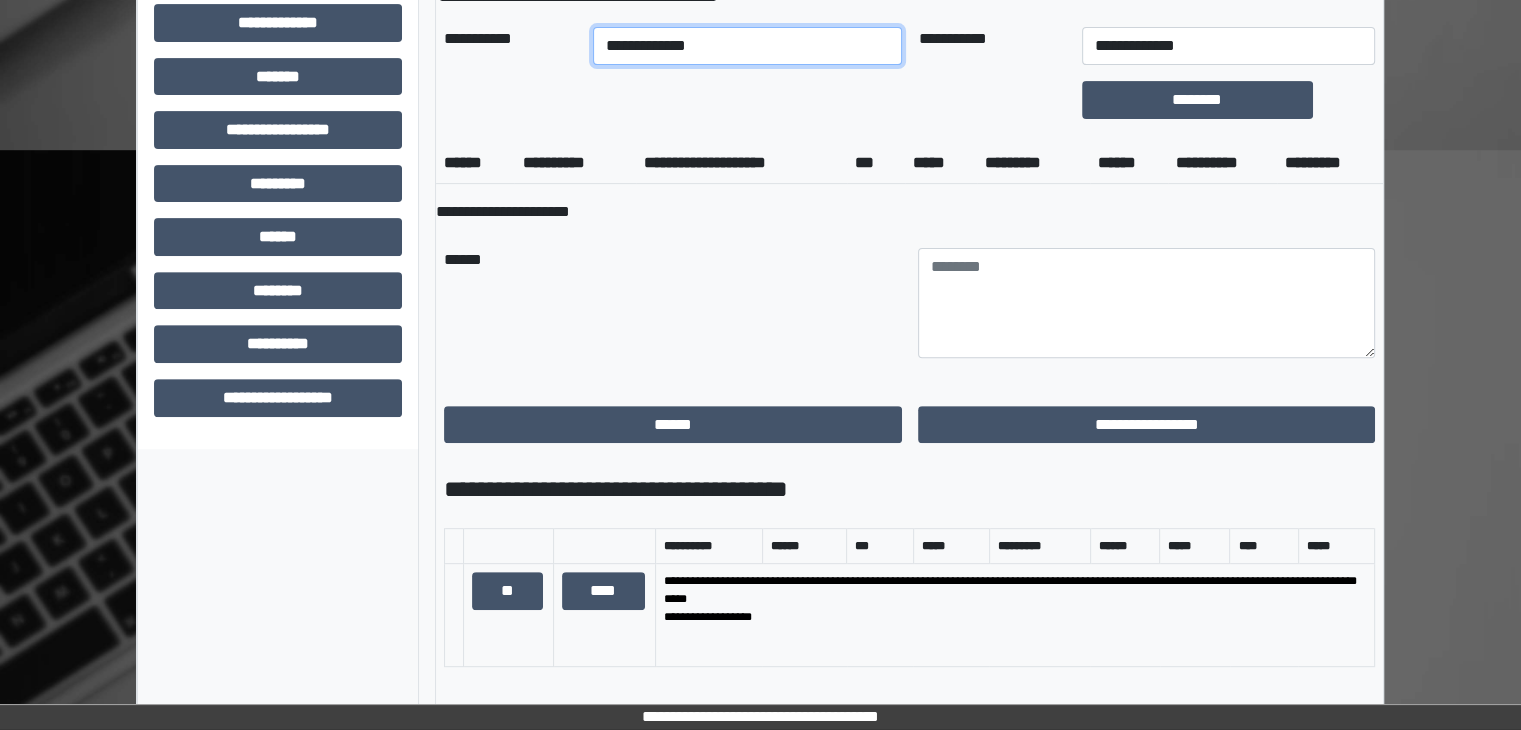 click on "**********" at bounding box center (748, 46) 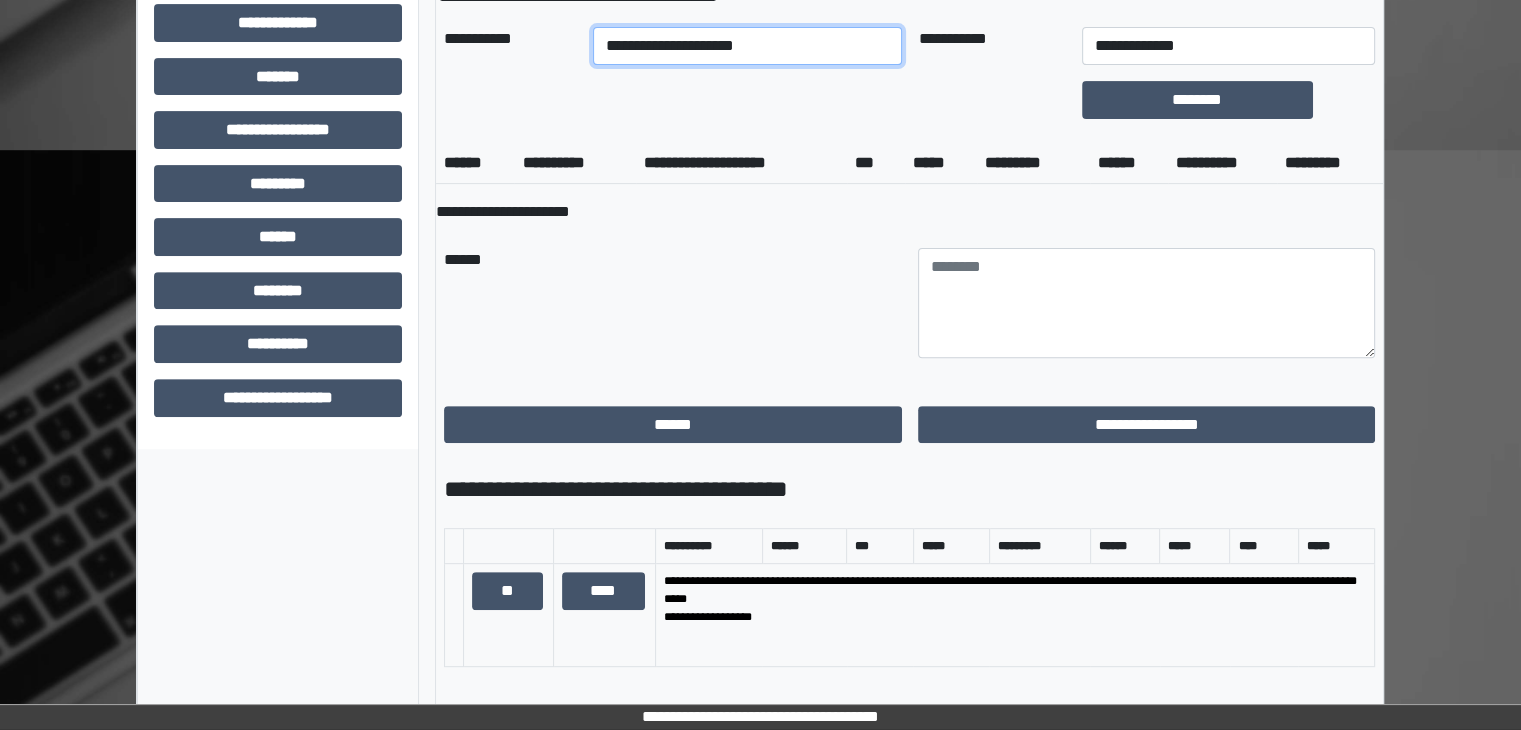 click on "**********" at bounding box center (748, 46) 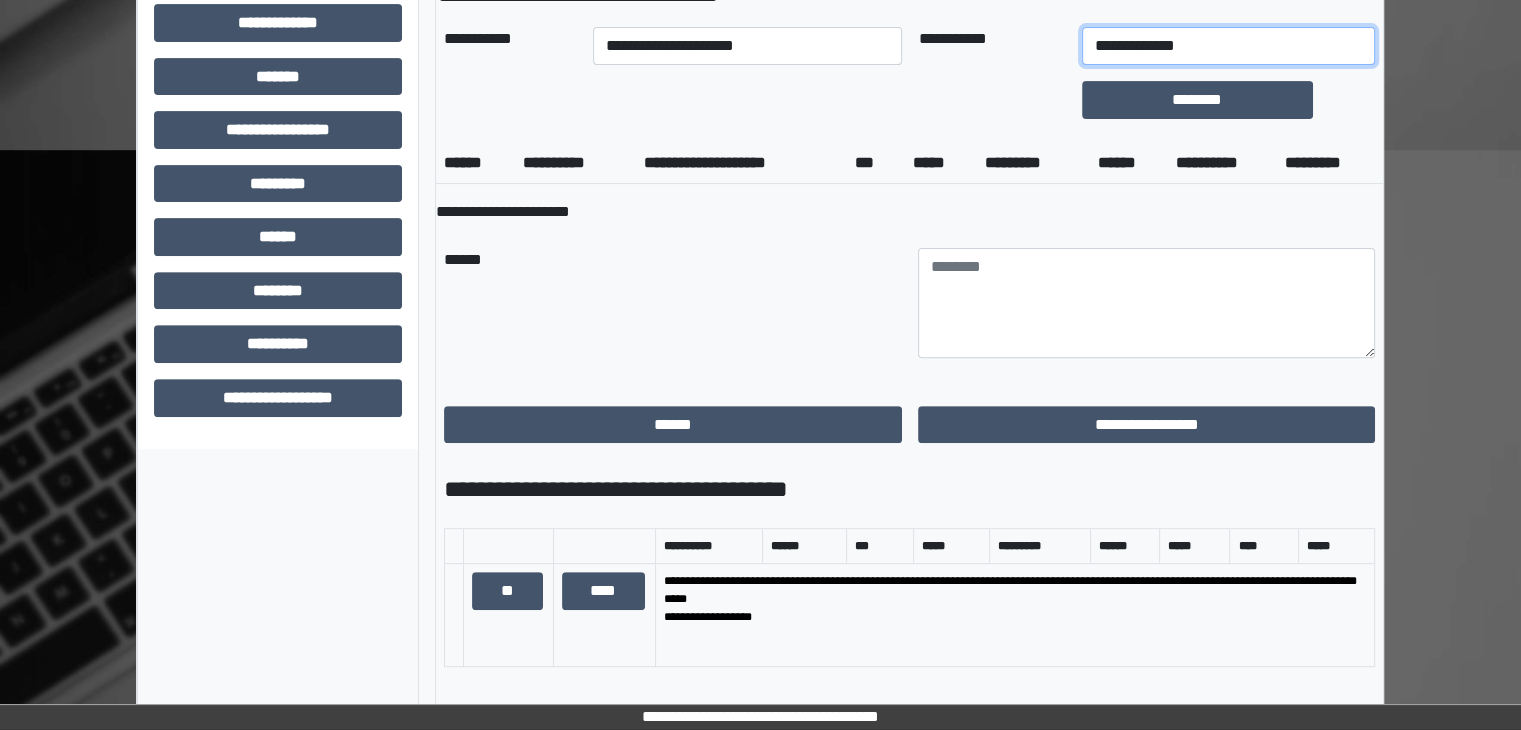 click on "**********" at bounding box center (1229, 46) 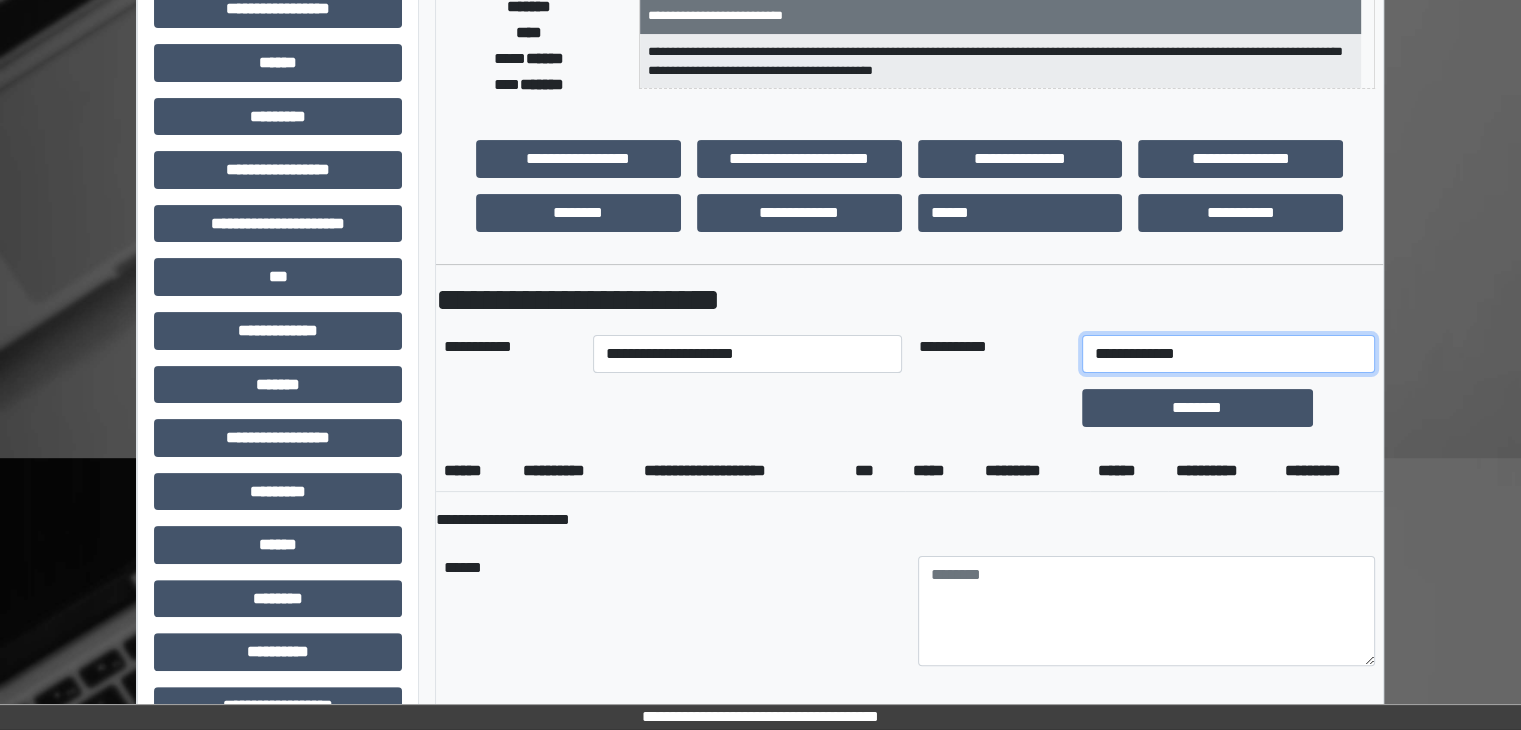 scroll, scrollTop: 300, scrollLeft: 0, axis: vertical 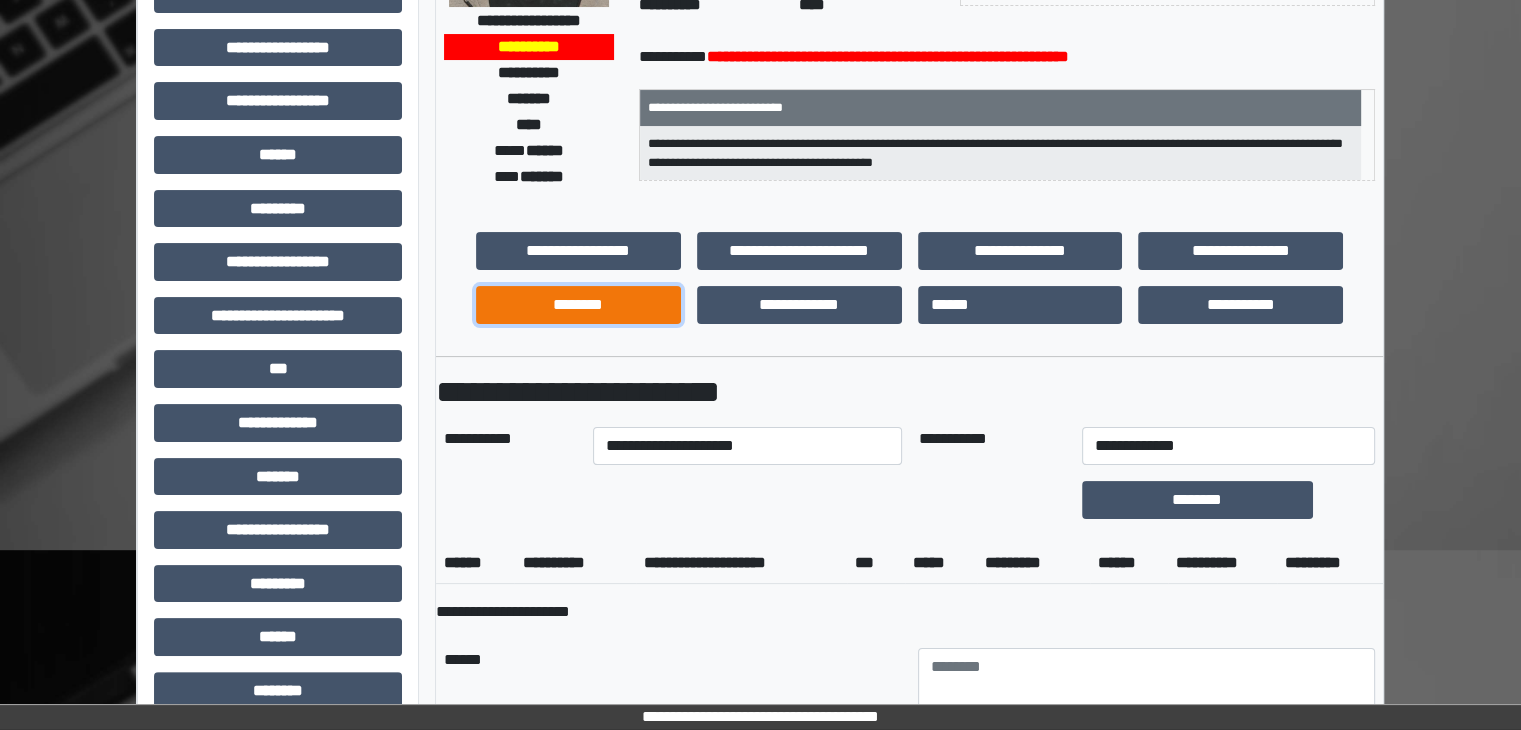 click on "********" at bounding box center [578, 305] 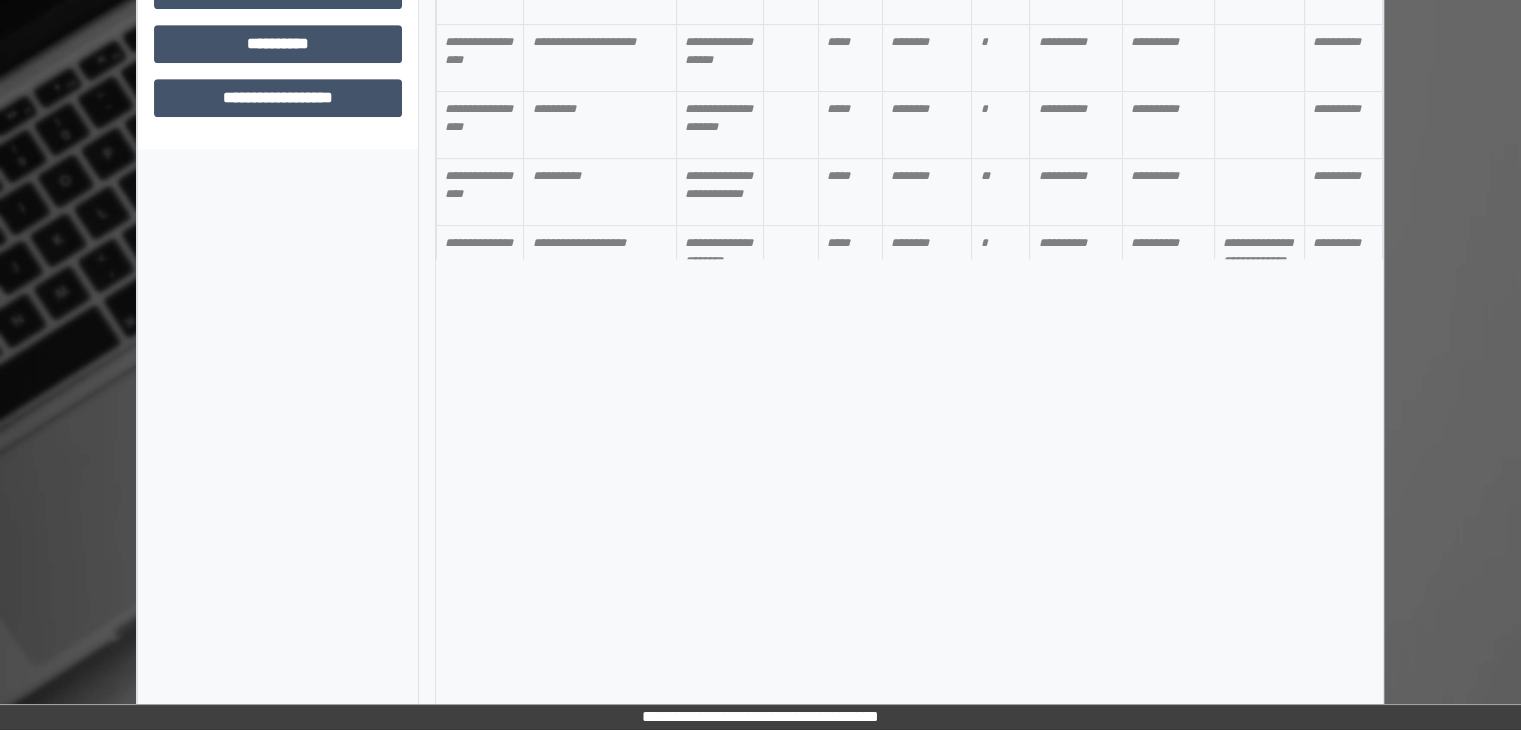 scroll, scrollTop: 546, scrollLeft: 0, axis: vertical 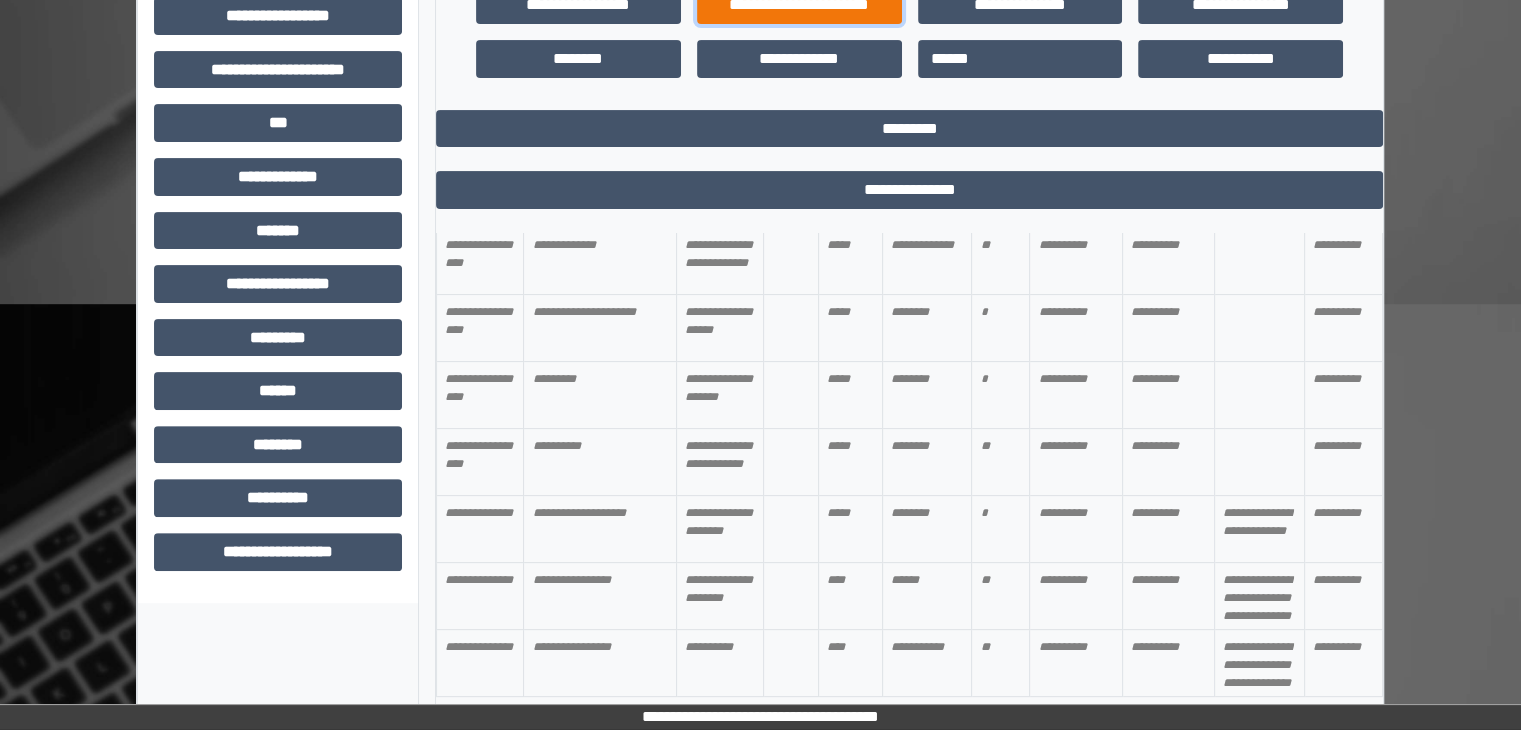 click on "**********" at bounding box center (799, 5) 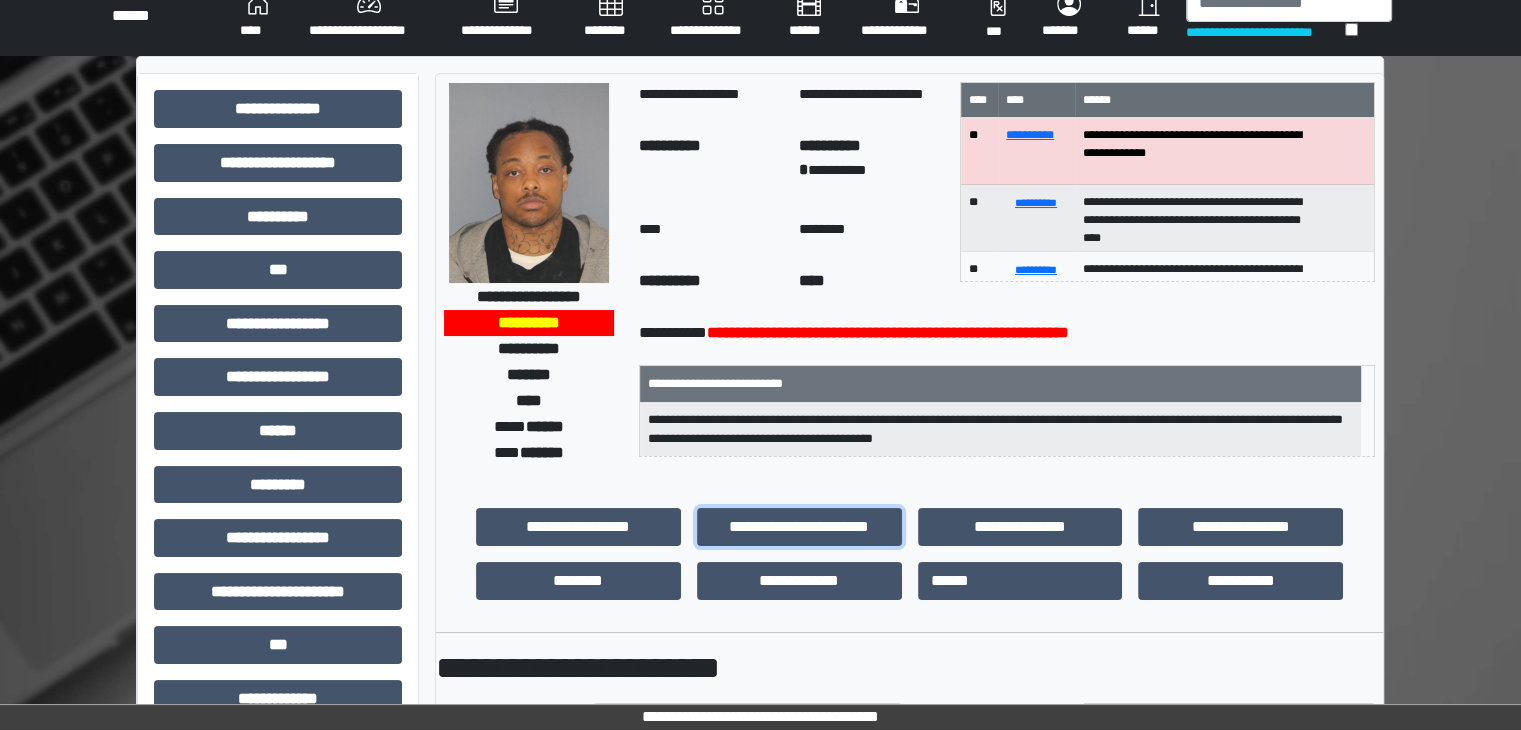 scroll, scrollTop: 0, scrollLeft: 0, axis: both 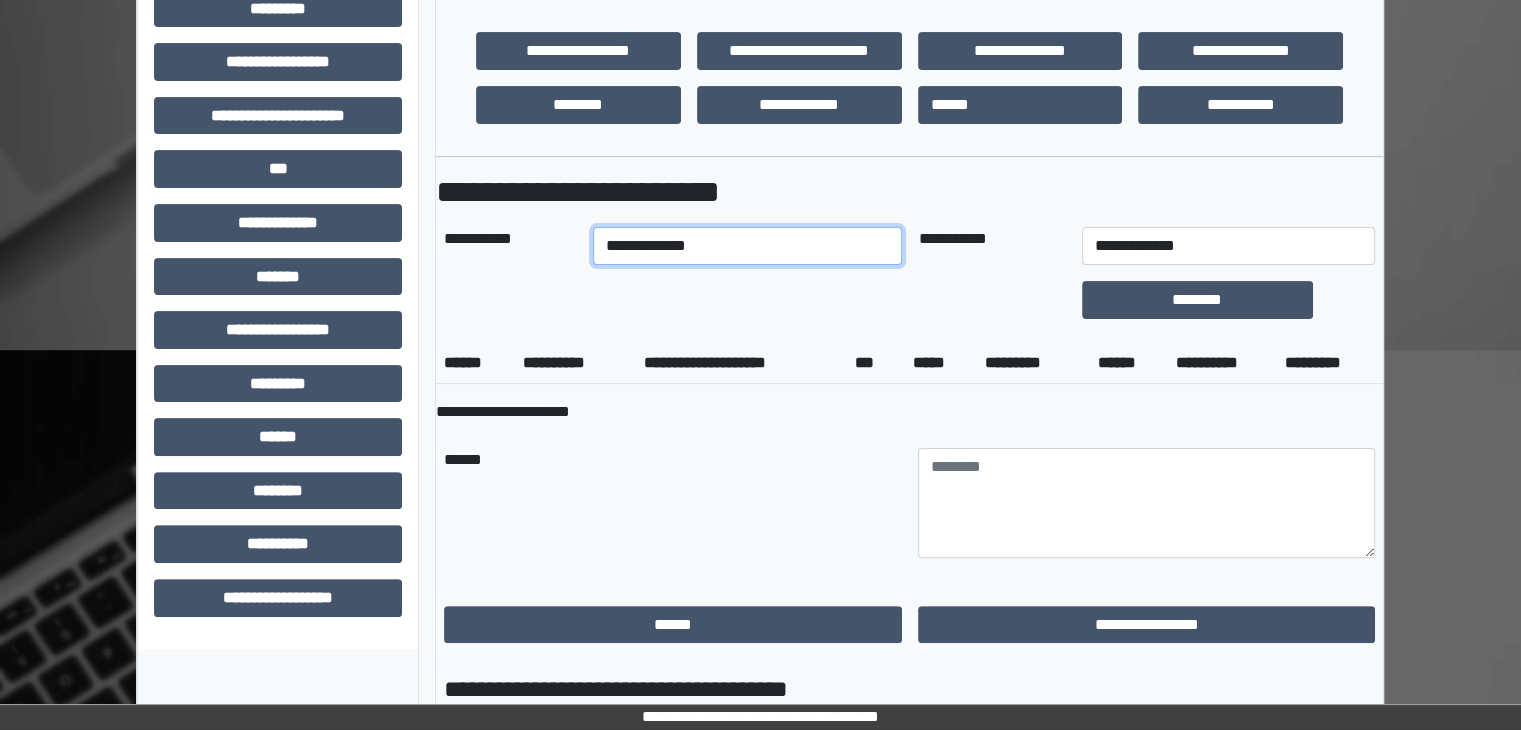 click on "**********" at bounding box center (748, 246) 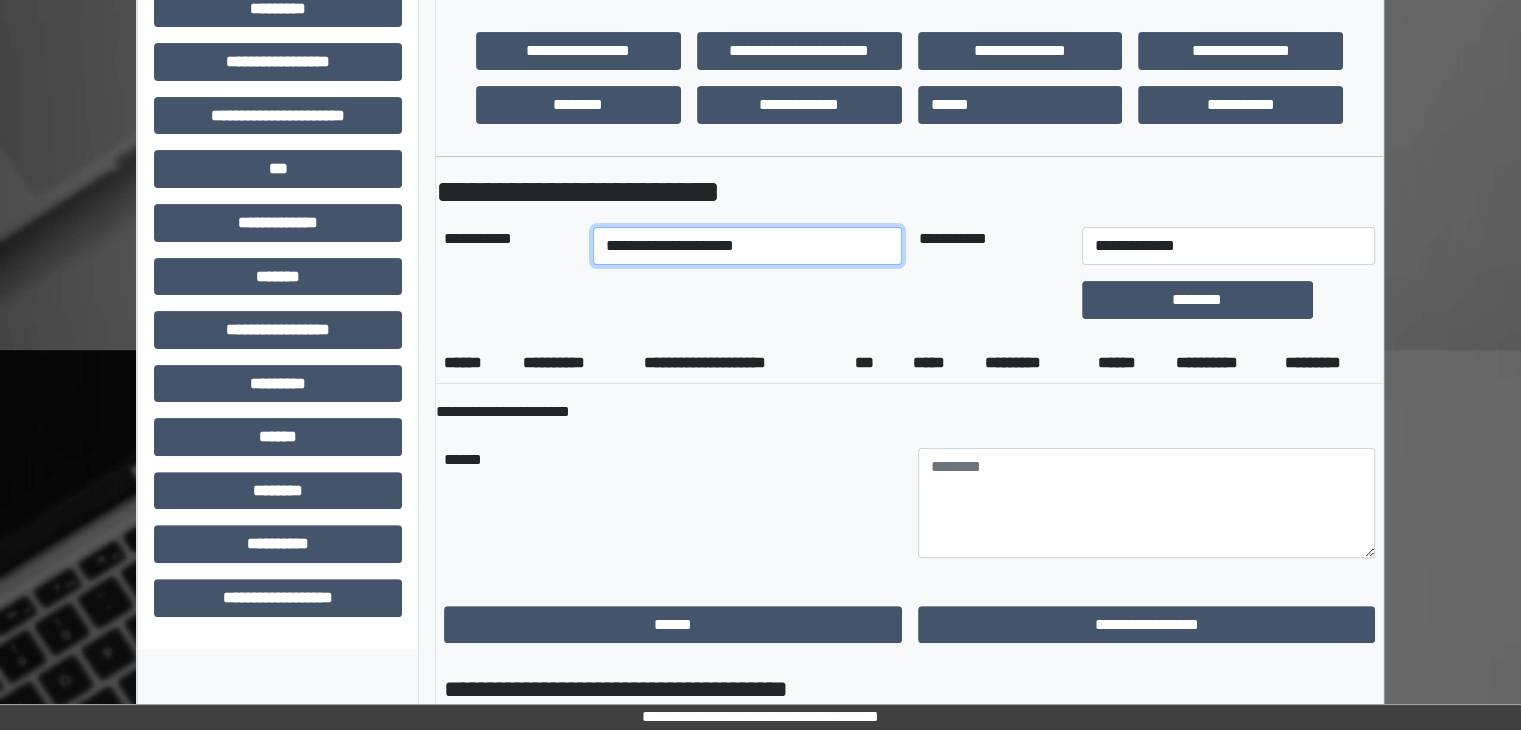 click on "**********" at bounding box center [748, 246] 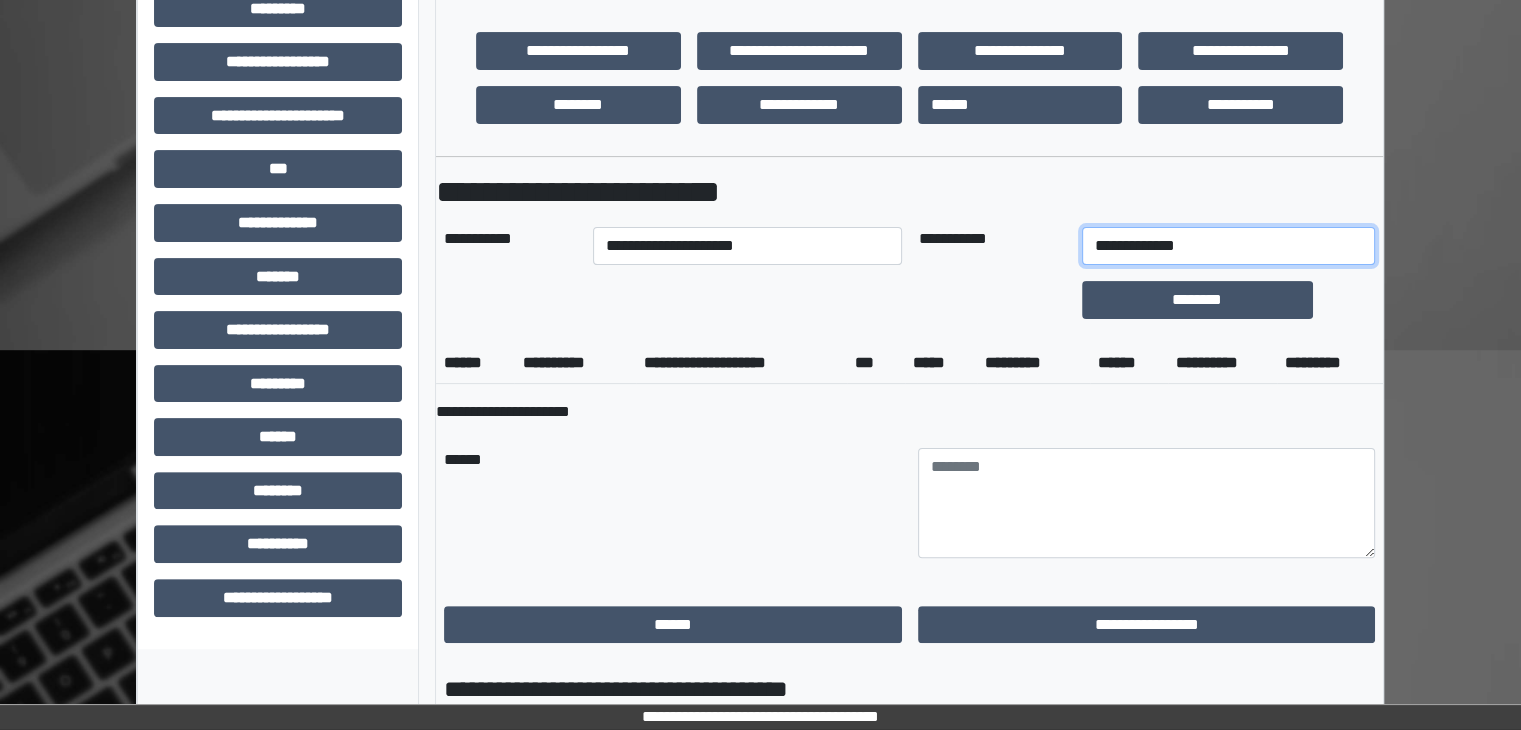 click on "**********" at bounding box center [1229, 246] 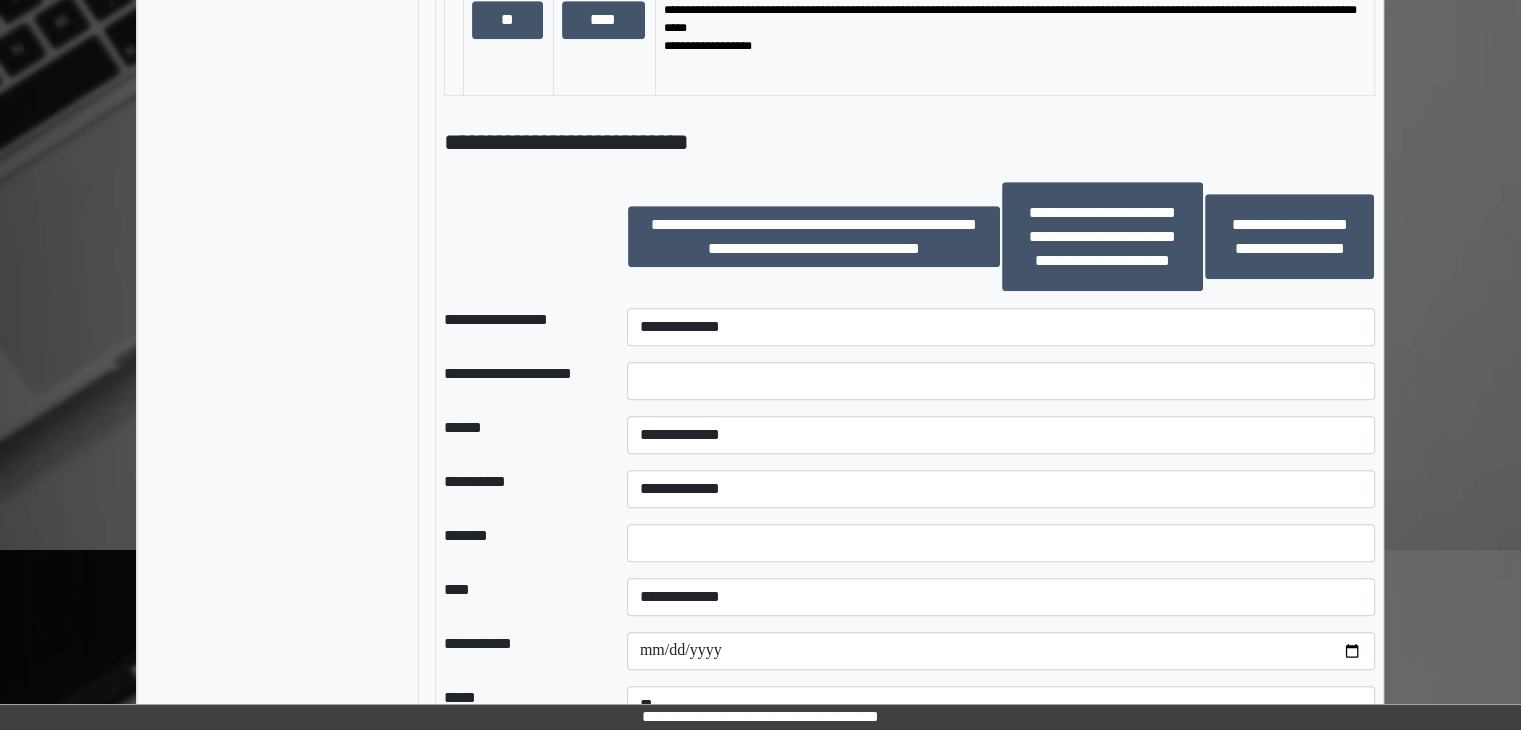scroll, scrollTop: 1400, scrollLeft: 0, axis: vertical 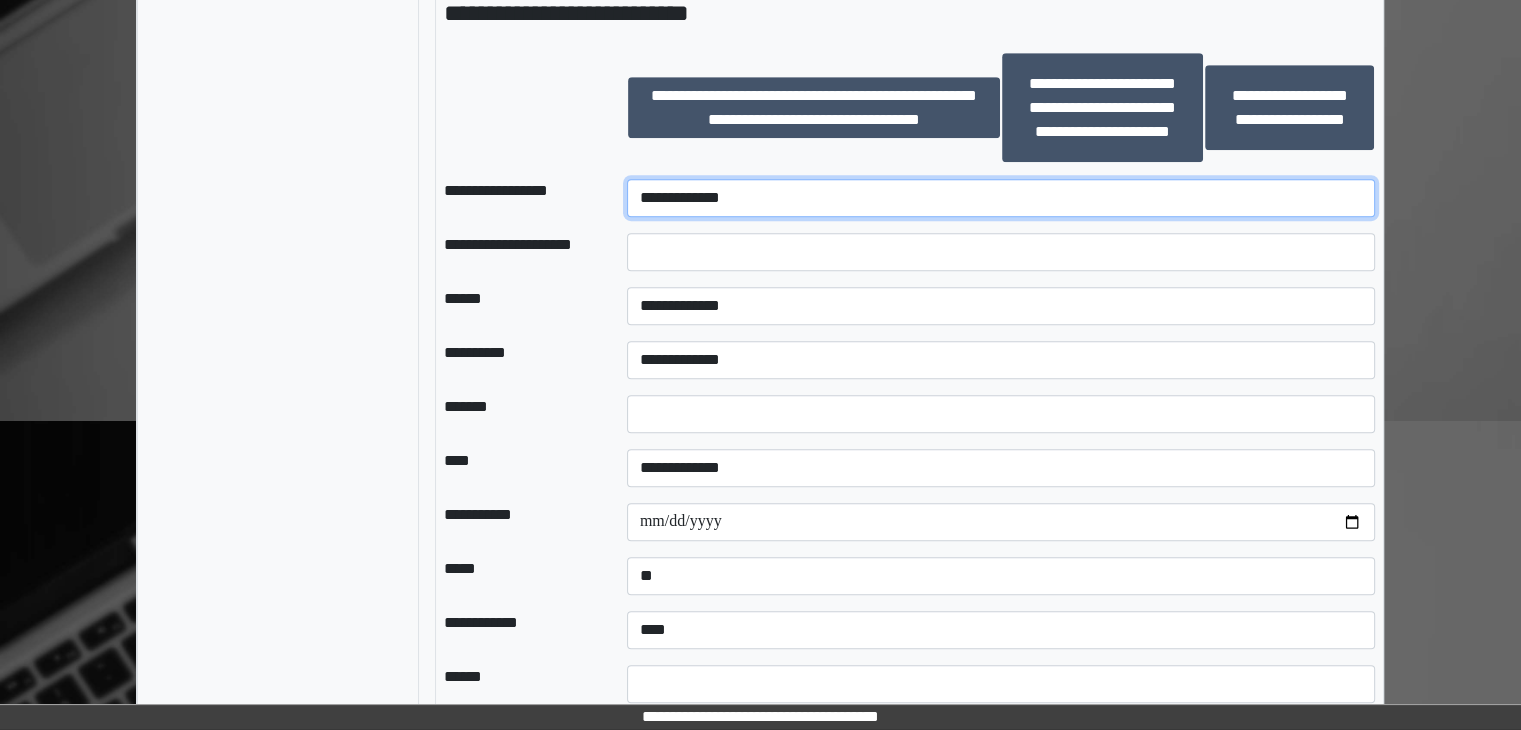 click on "**********" at bounding box center (1001, 198) 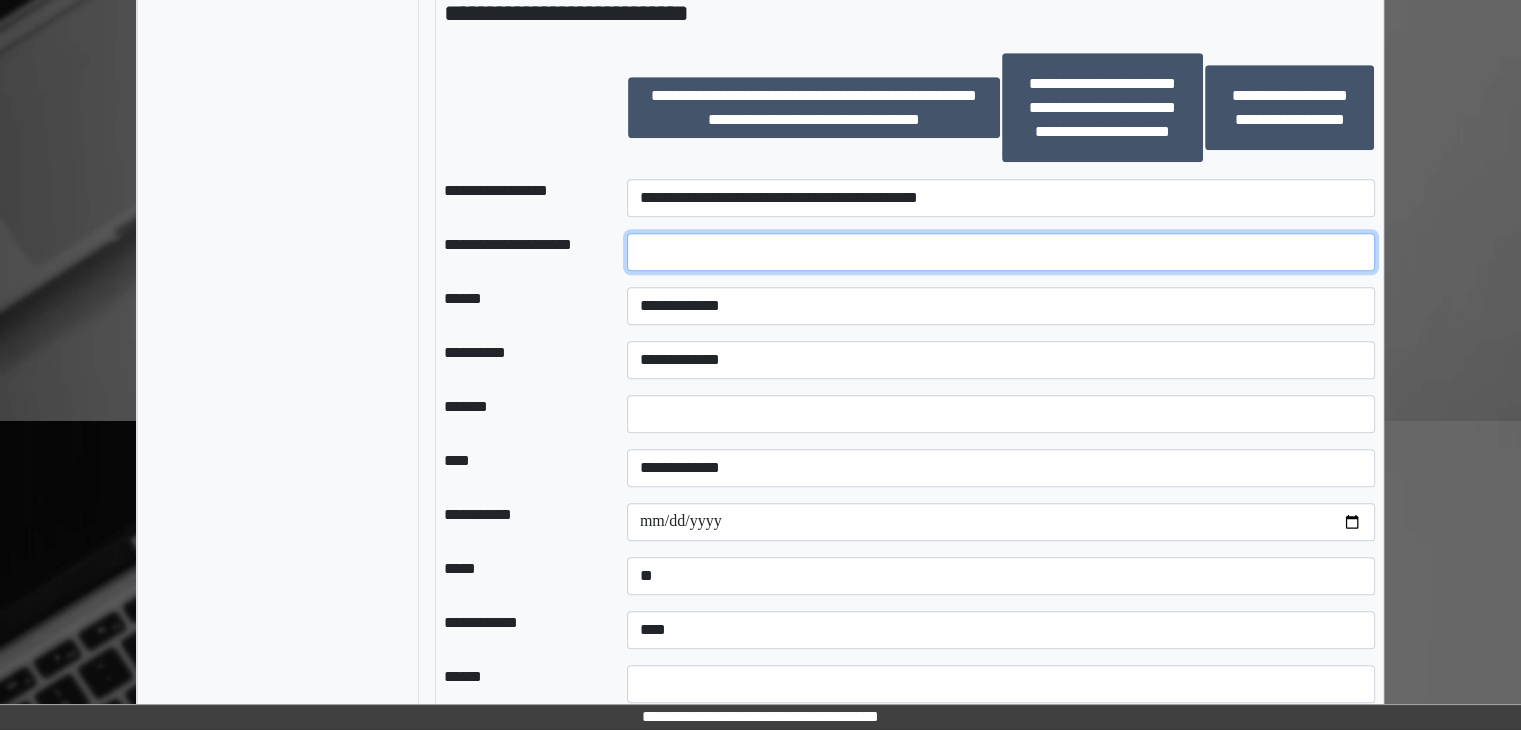 click at bounding box center (1001, 252) 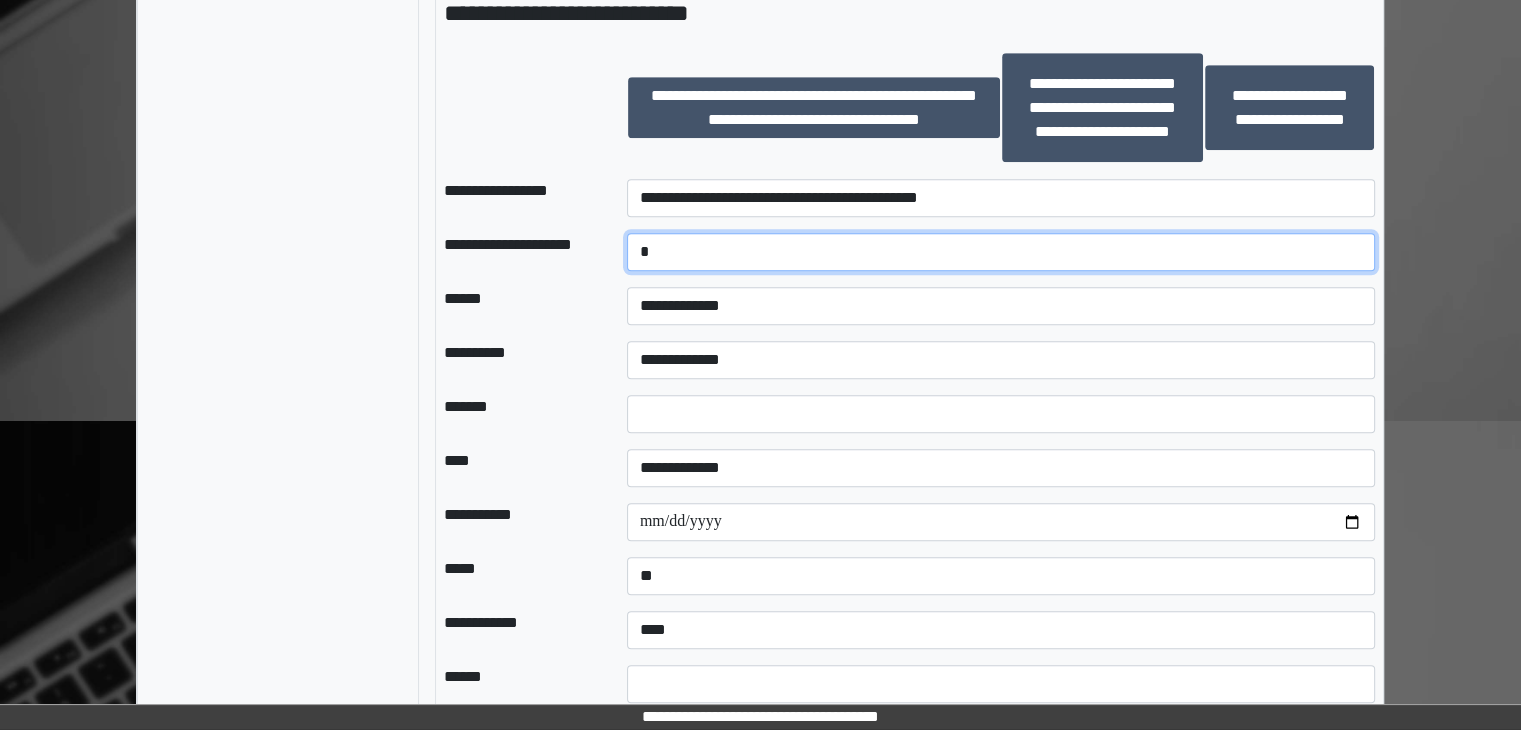 type on "*" 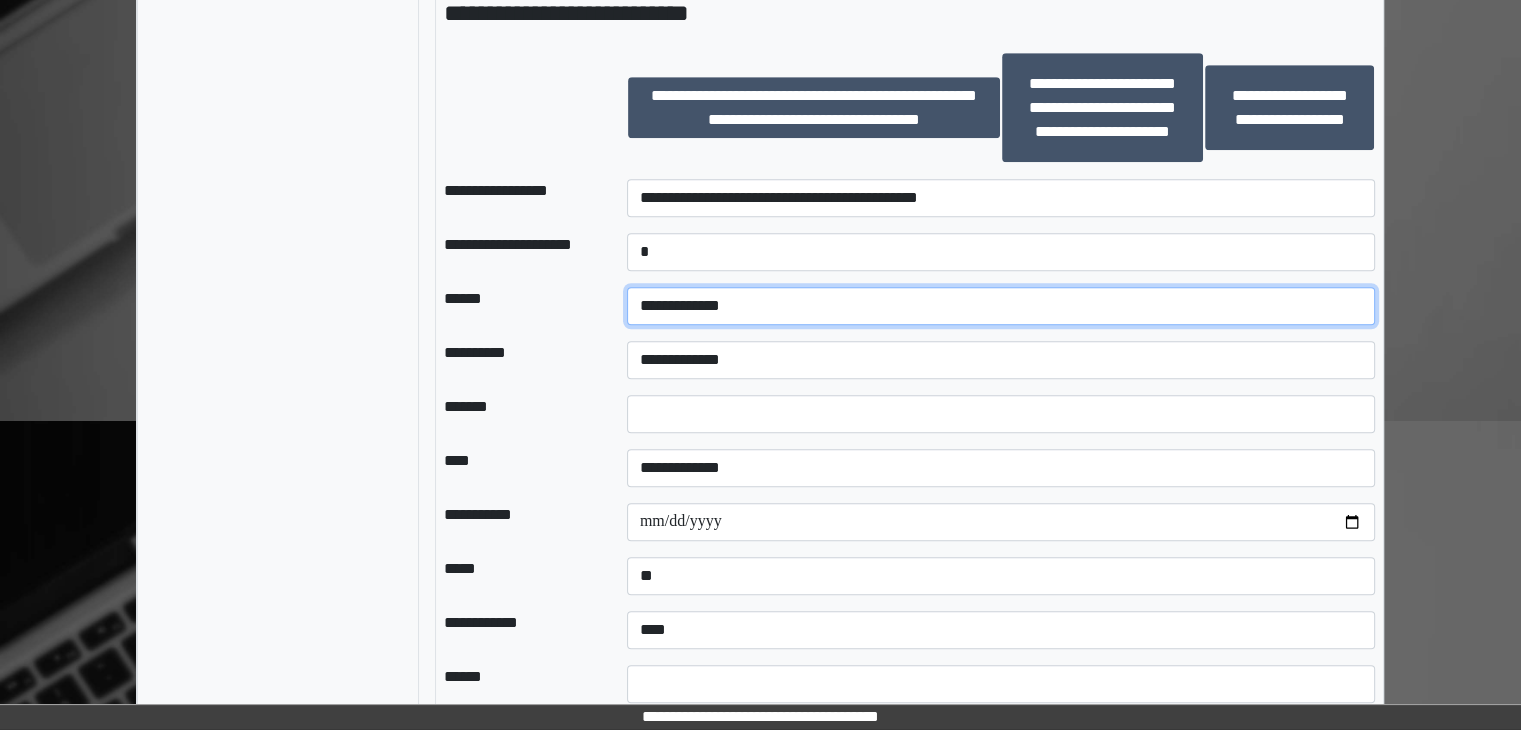 click on "**********" at bounding box center [1001, 306] 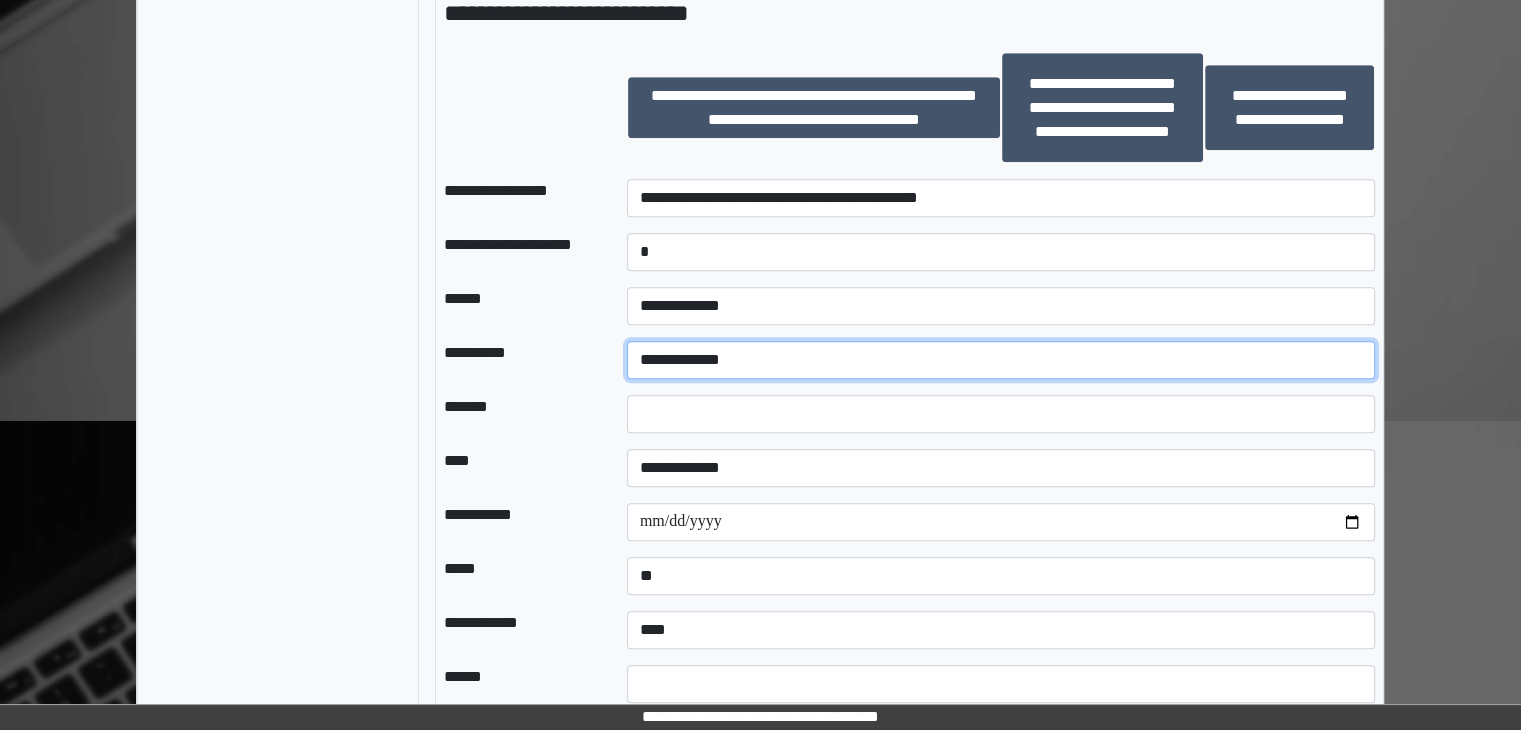 click on "**********" at bounding box center [1001, 360] 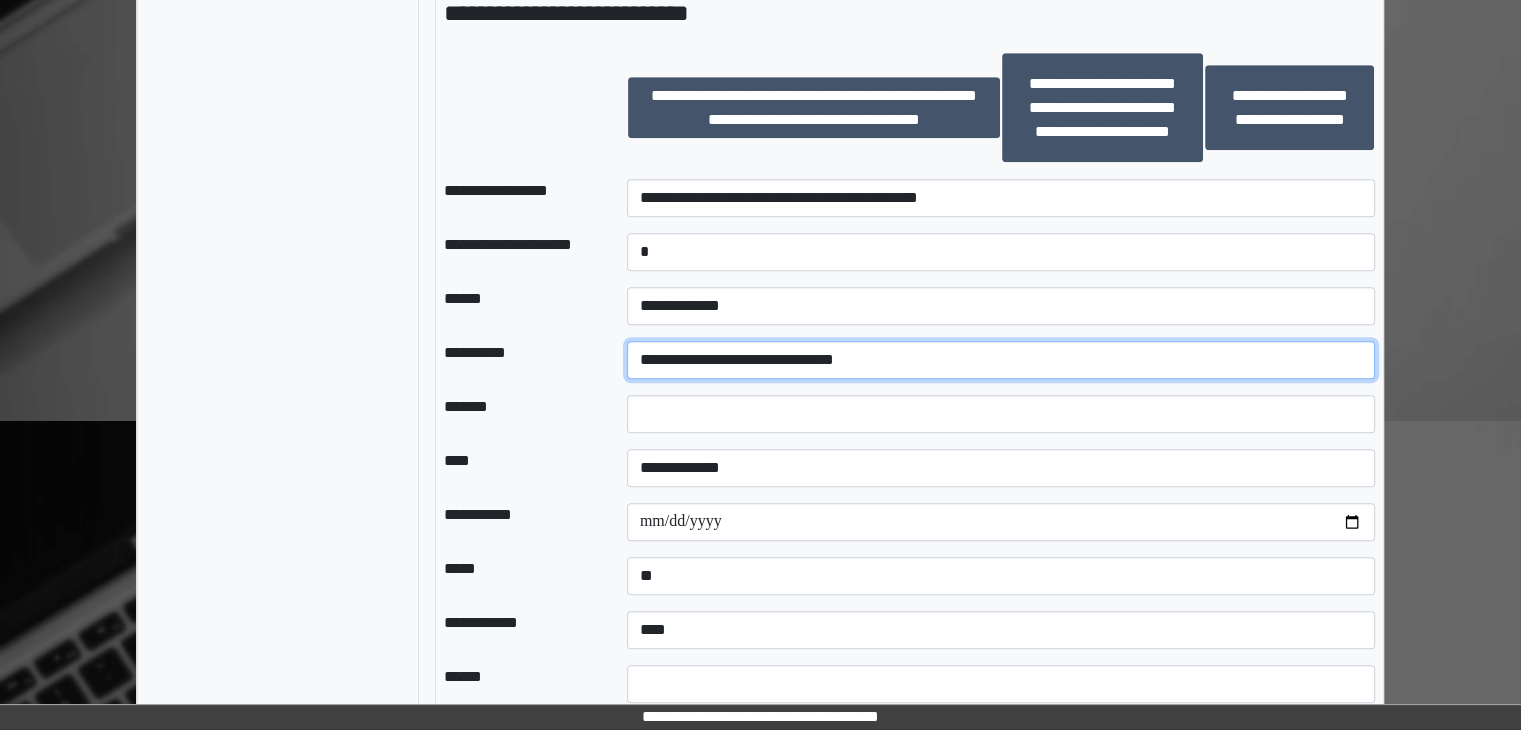 click on "**********" at bounding box center (1001, 360) 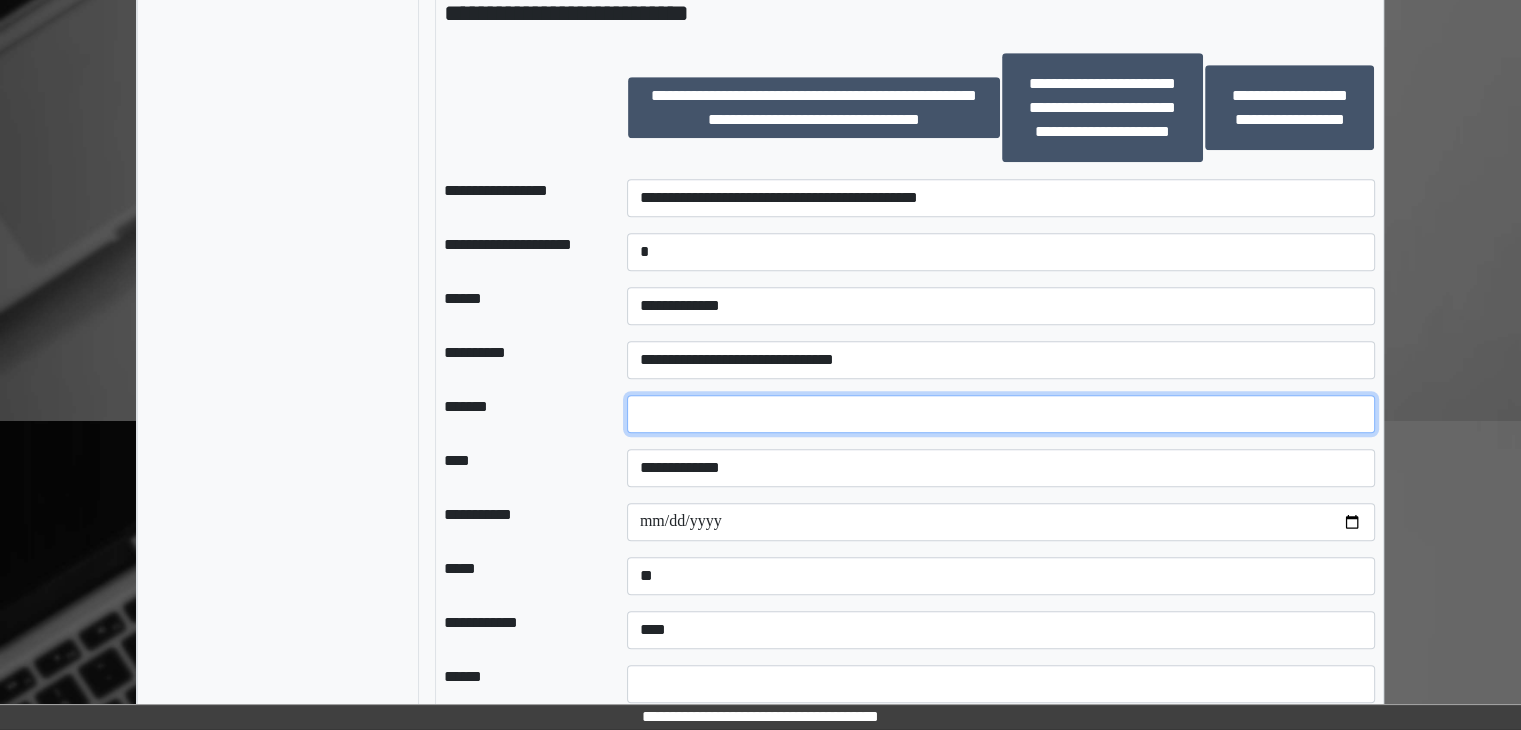 click at bounding box center [1001, 414] 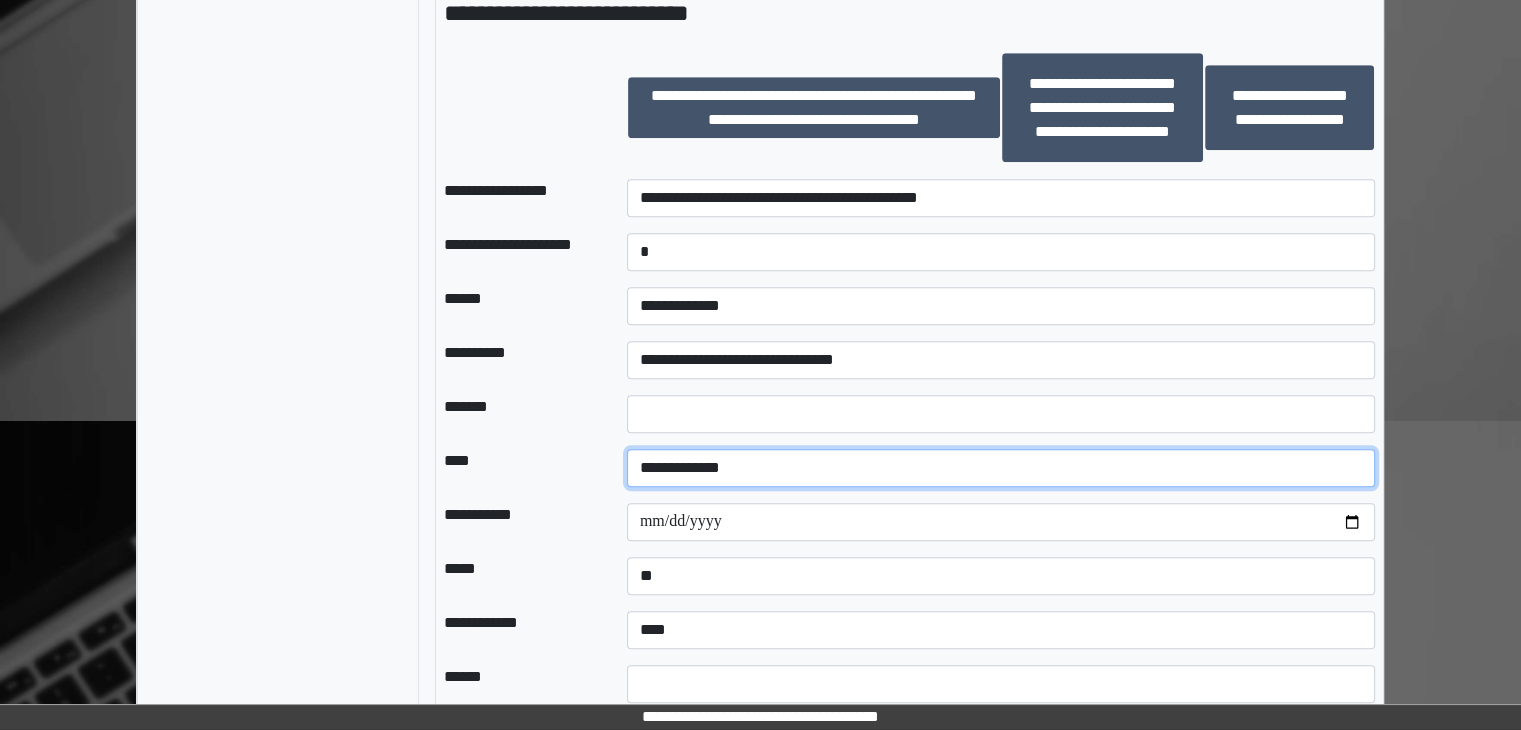 click on "**********" at bounding box center [1001, 468] 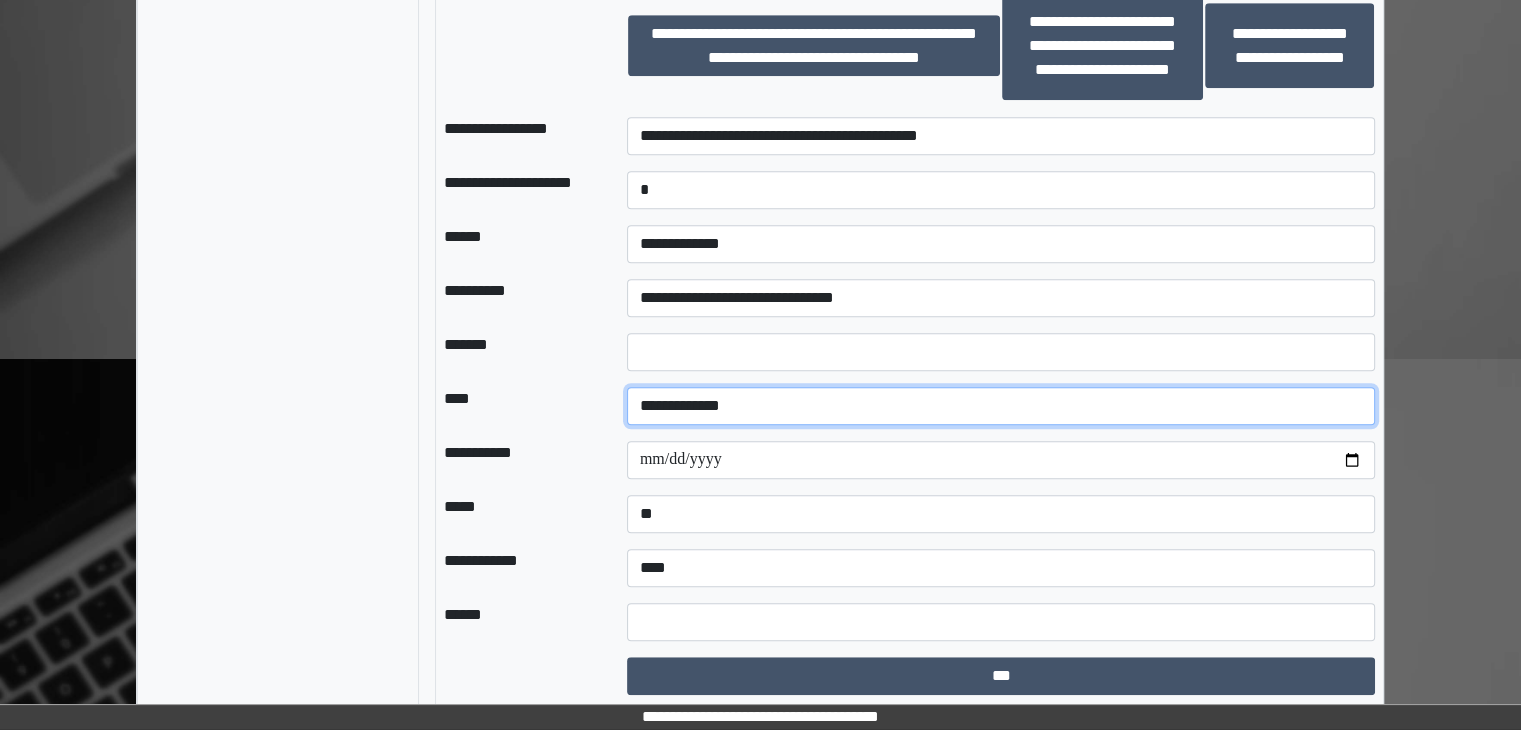 scroll, scrollTop: 1463, scrollLeft: 0, axis: vertical 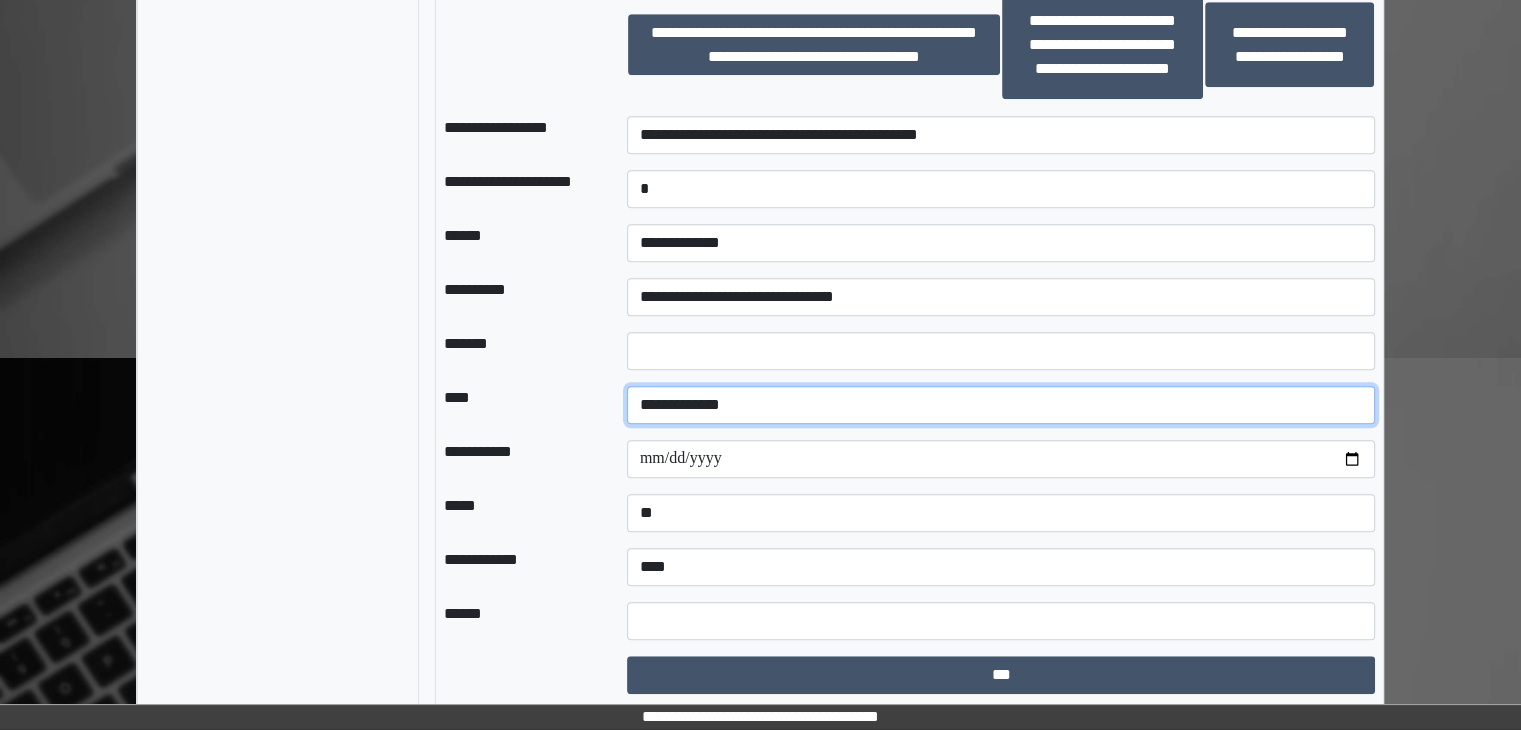 click on "**********" at bounding box center (1001, 405) 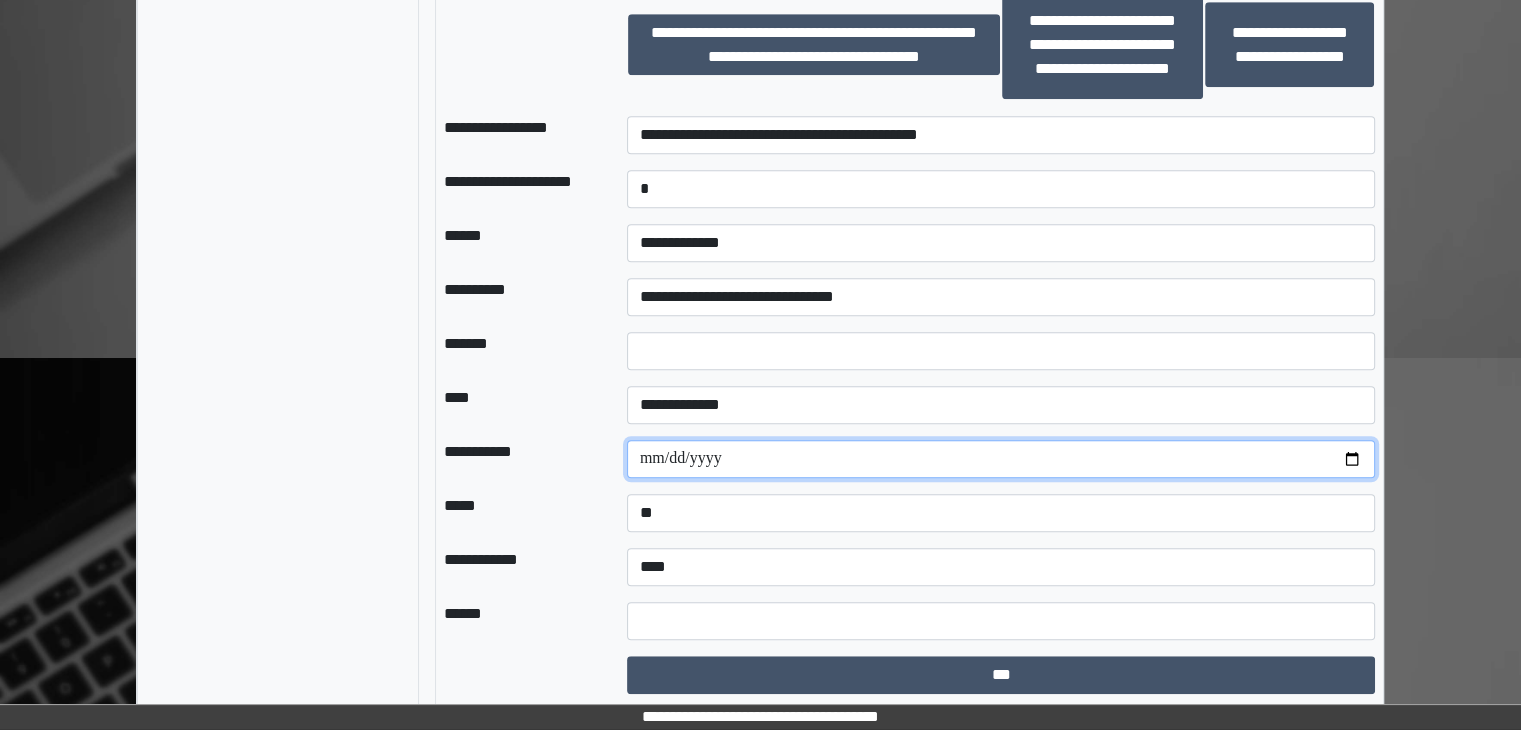 click at bounding box center (1001, 459) 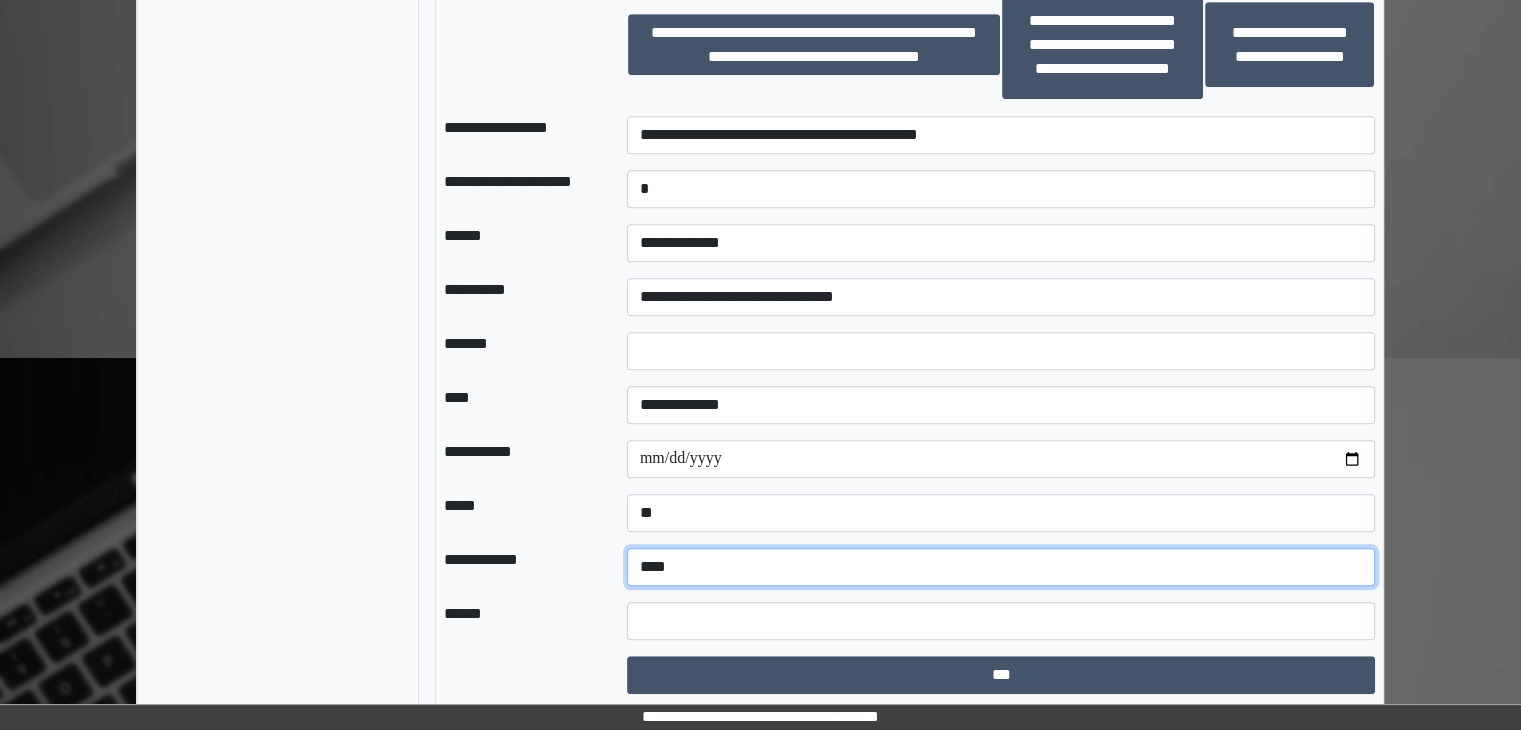 drag, startPoint x: 776, startPoint y: 565, endPoint x: 772, endPoint y: 575, distance: 10.770329 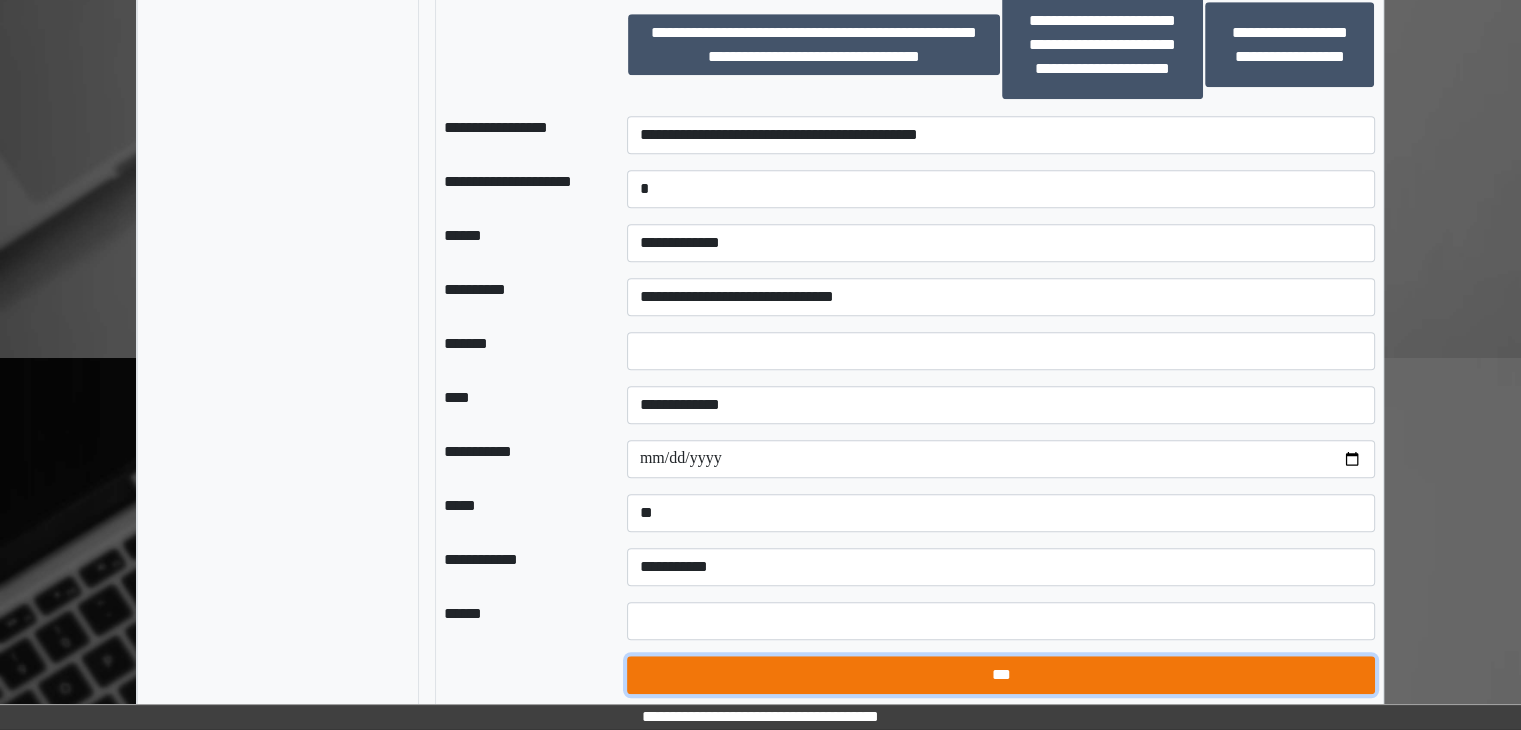 click on "***" at bounding box center [1001, 675] 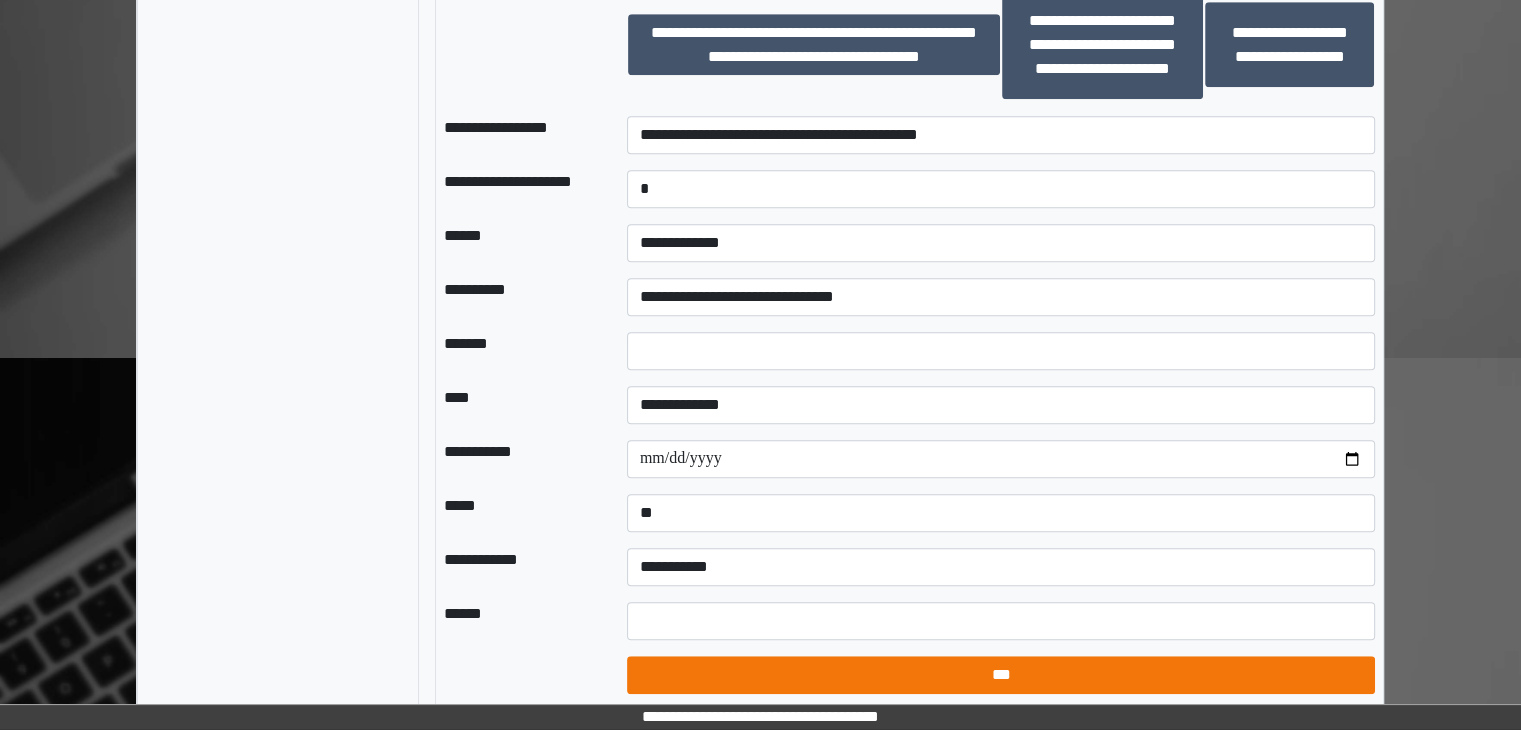 select on "*" 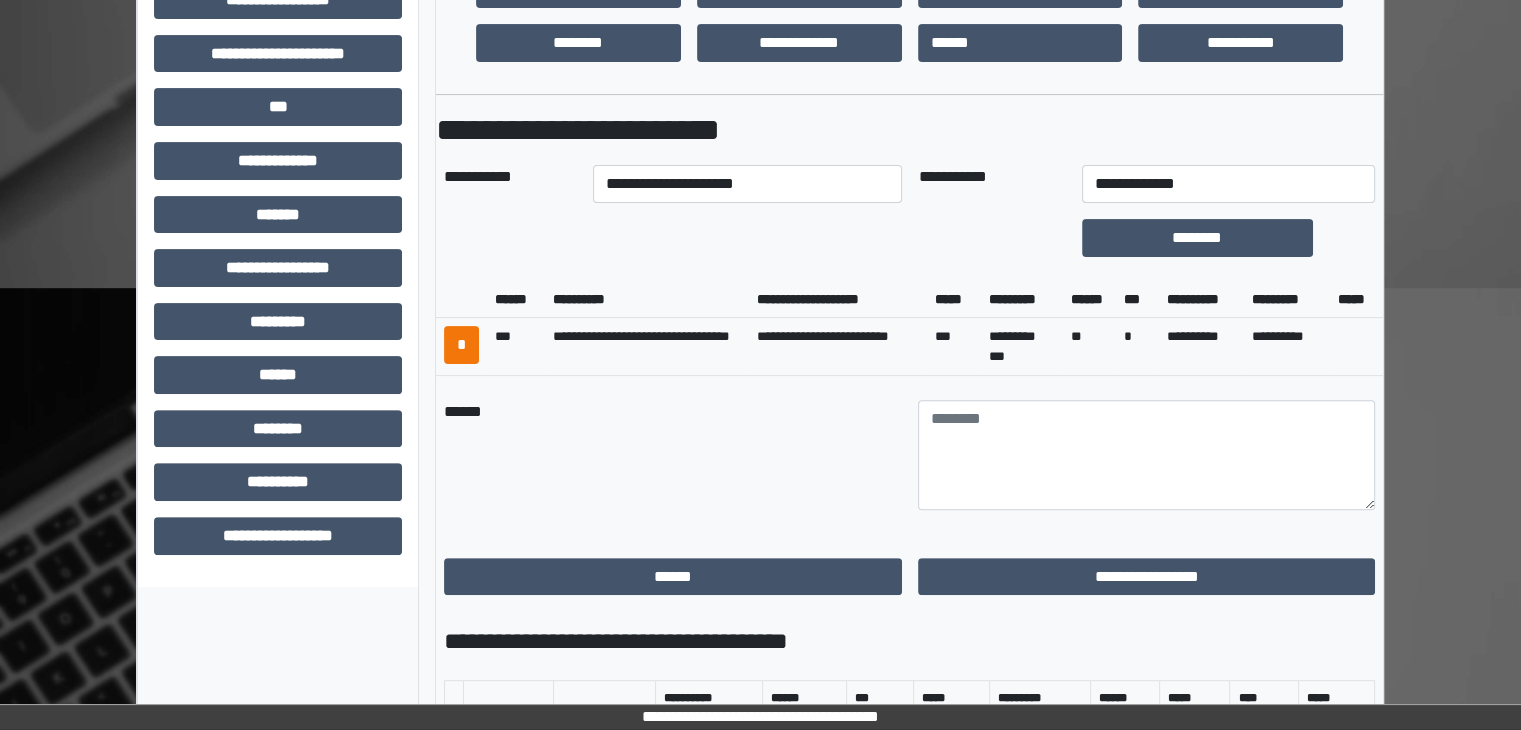 scroll, scrollTop: 563, scrollLeft: 0, axis: vertical 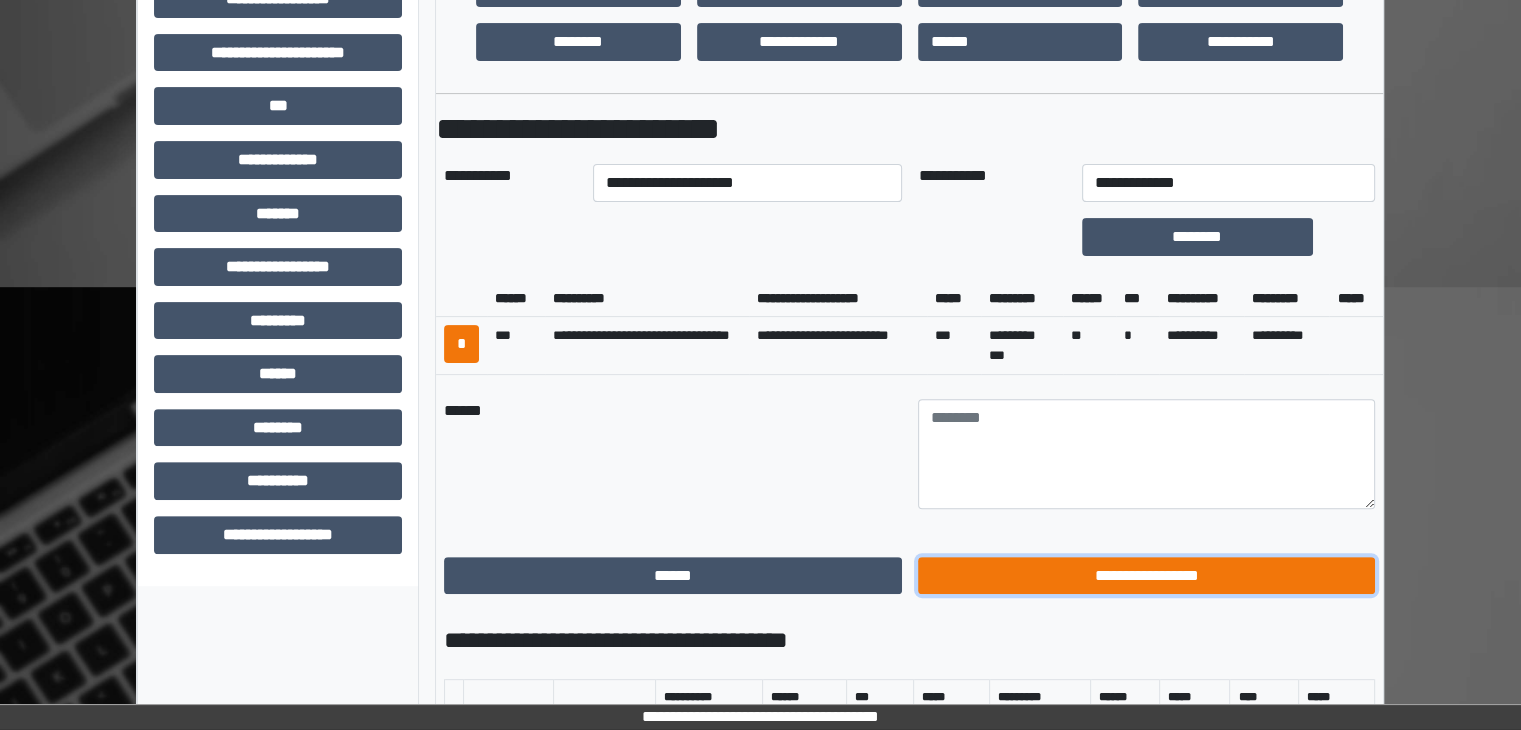 click on "**********" at bounding box center [1147, 576] 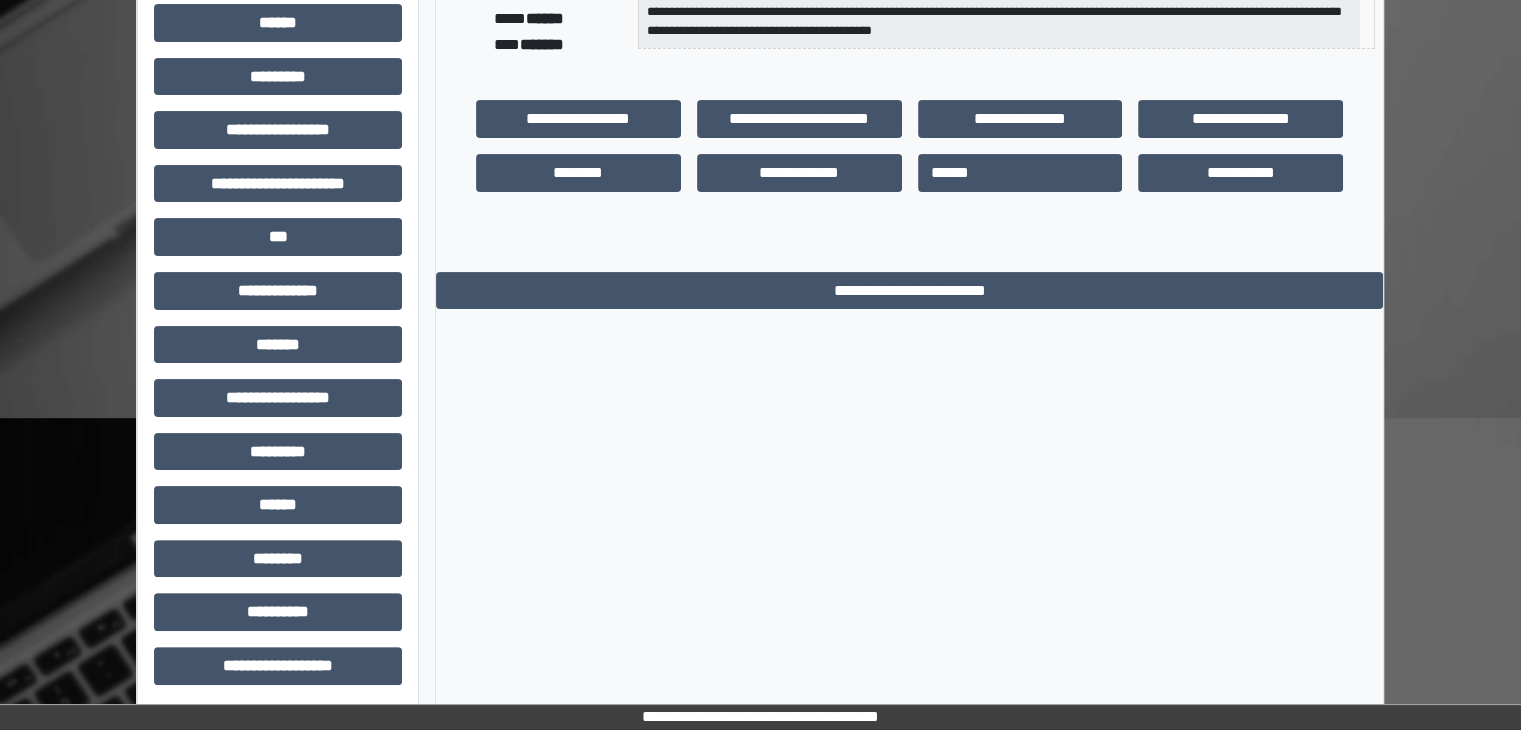 scroll, scrollTop: 36, scrollLeft: 0, axis: vertical 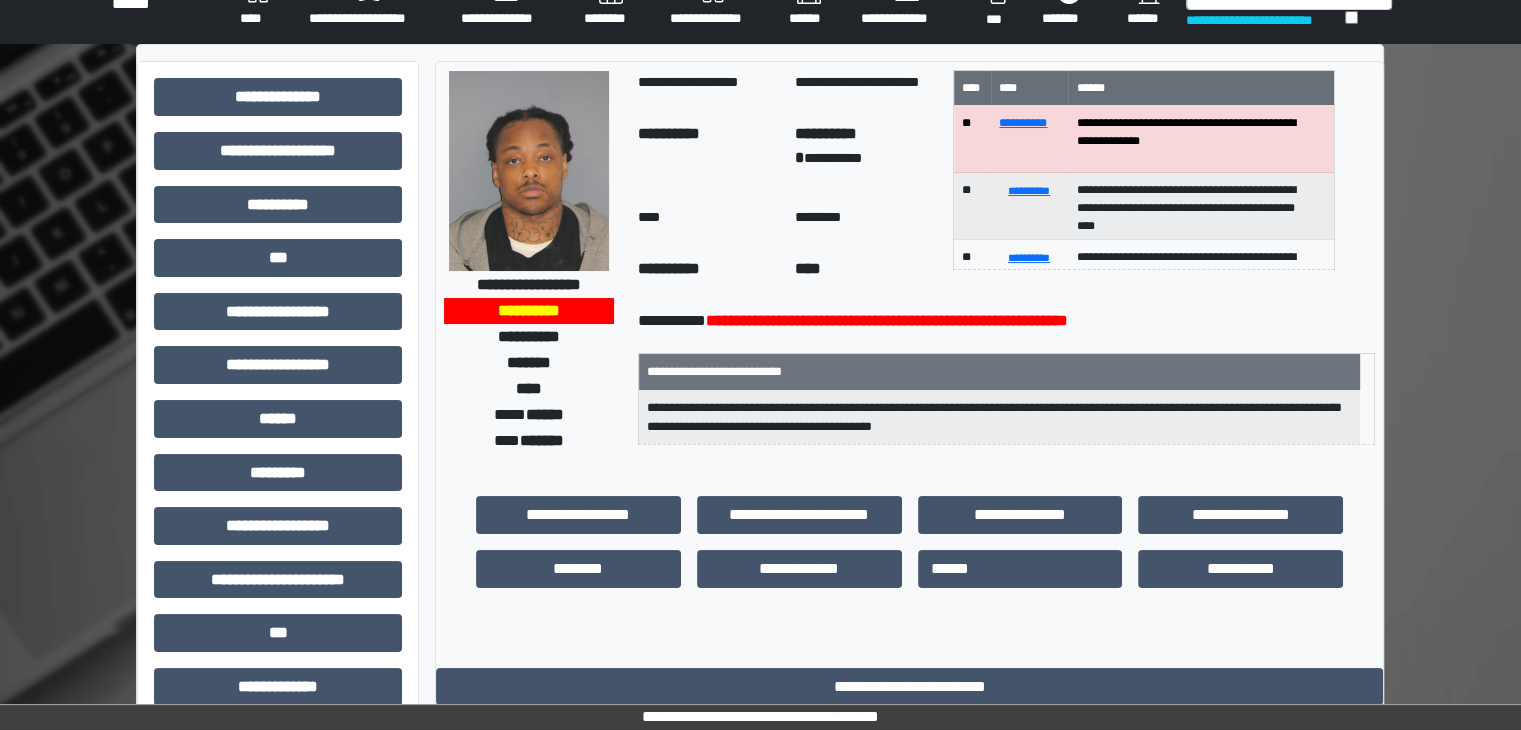 click on "****" at bounding box center [258, 4] 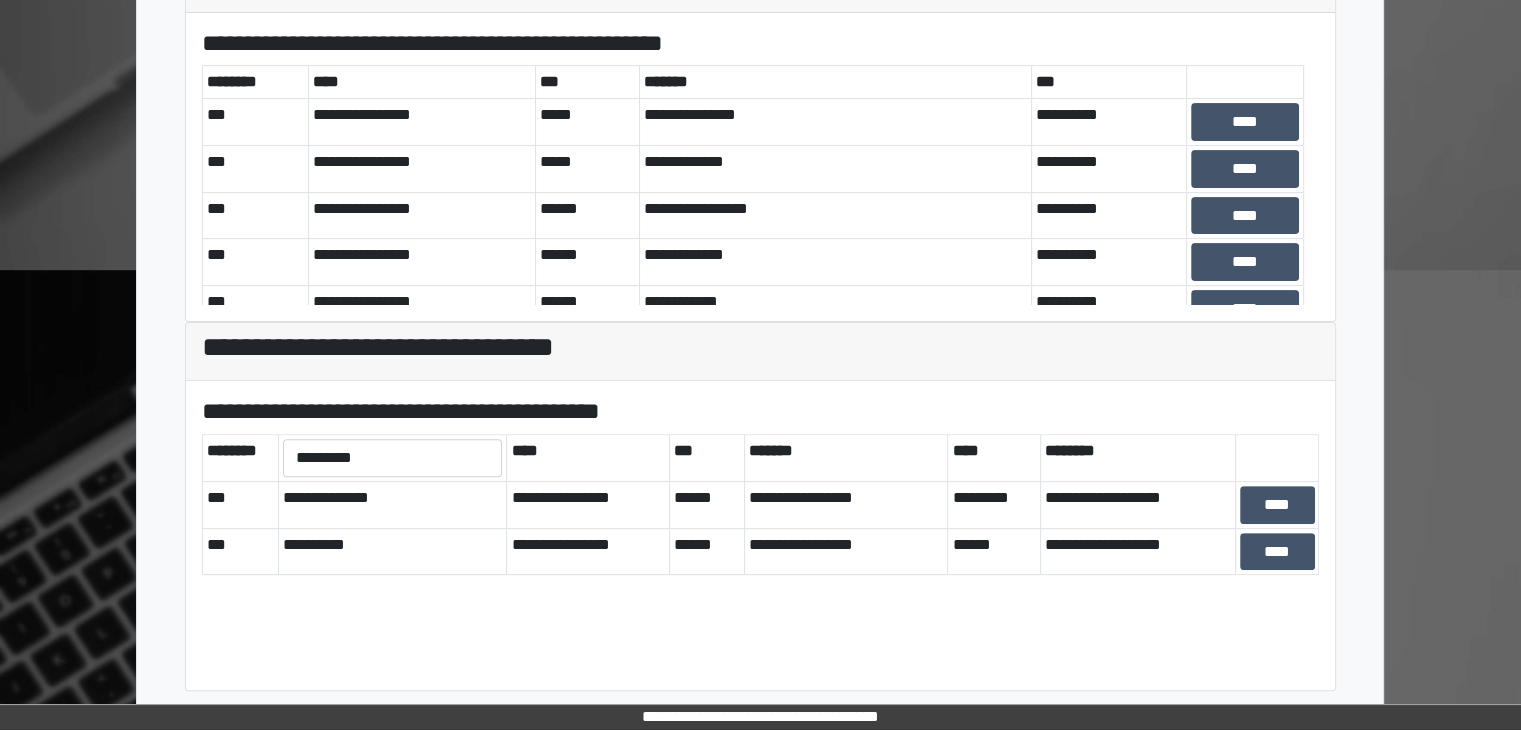 scroll, scrollTop: 581, scrollLeft: 0, axis: vertical 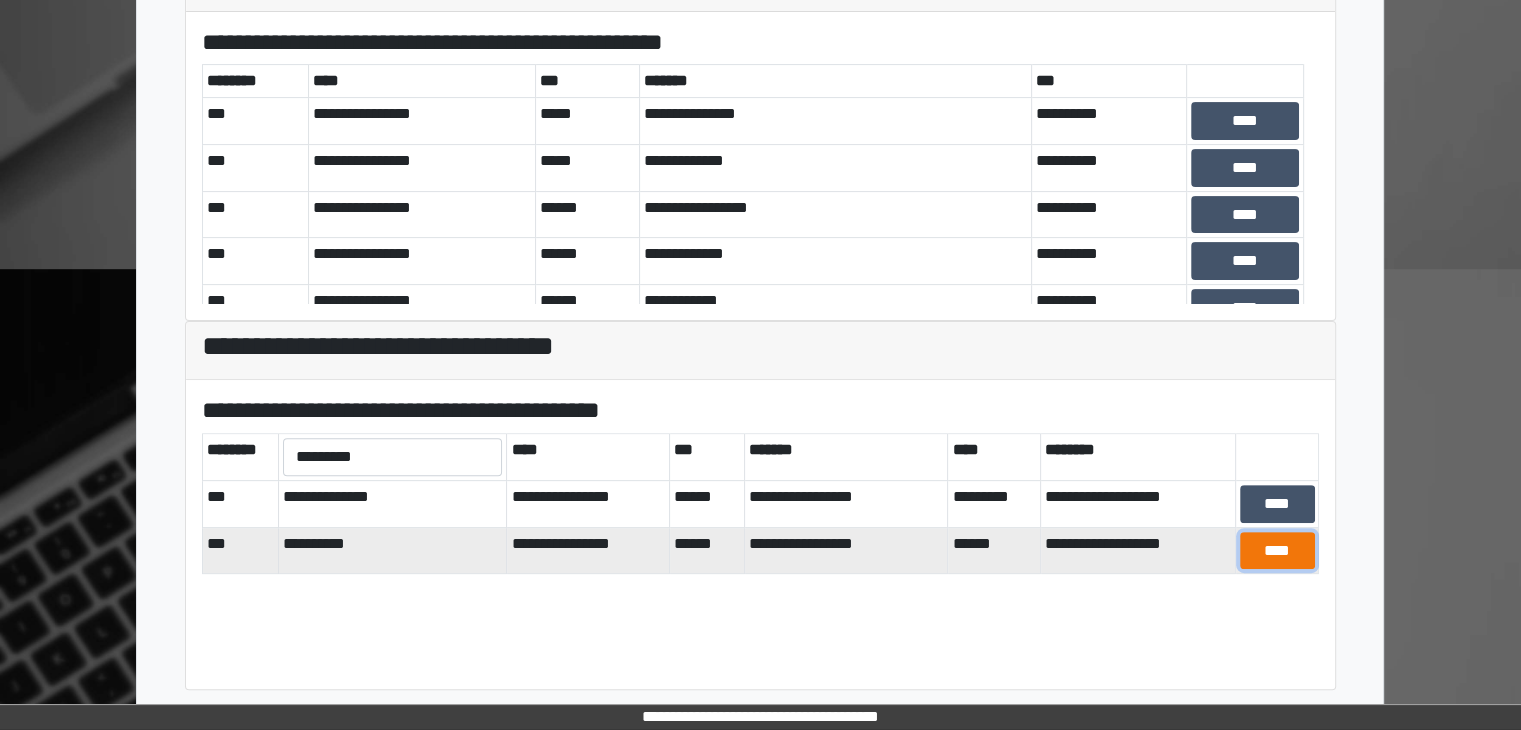 click on "****" at bounding box center [1277, 551] 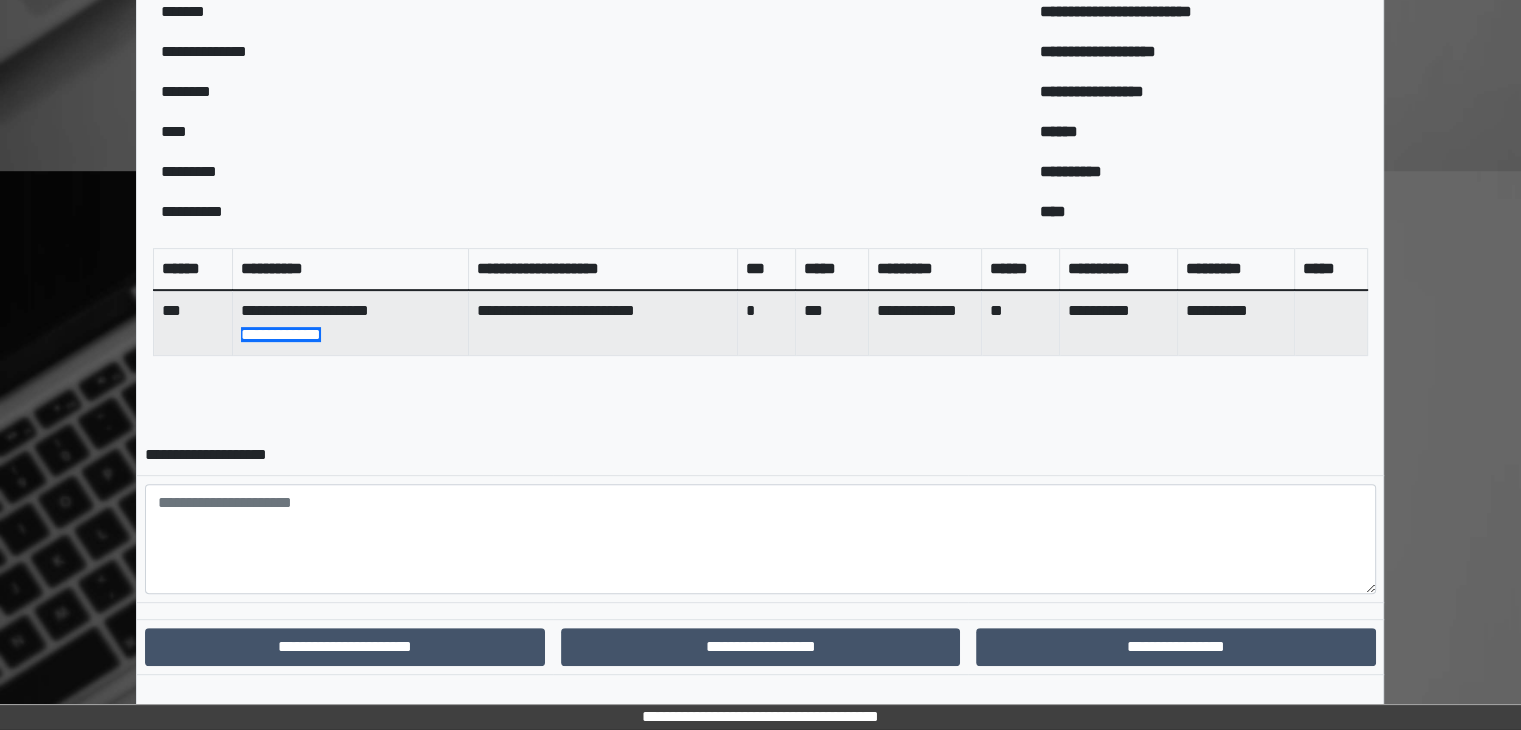 scroll, scrollTop: 704, scrollLeft: 0, axis: vertical 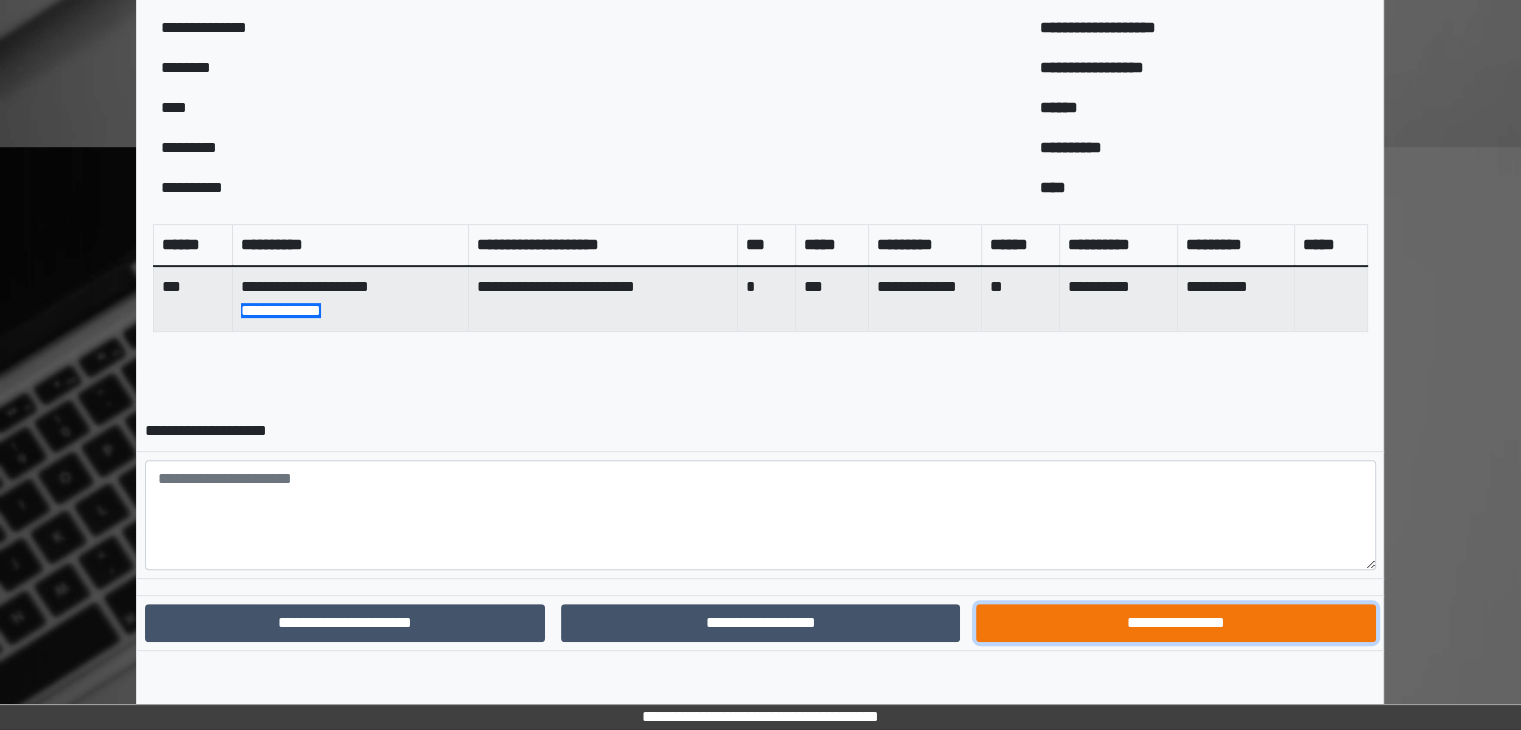 click on "**********" at bounding box center (1175, 623) 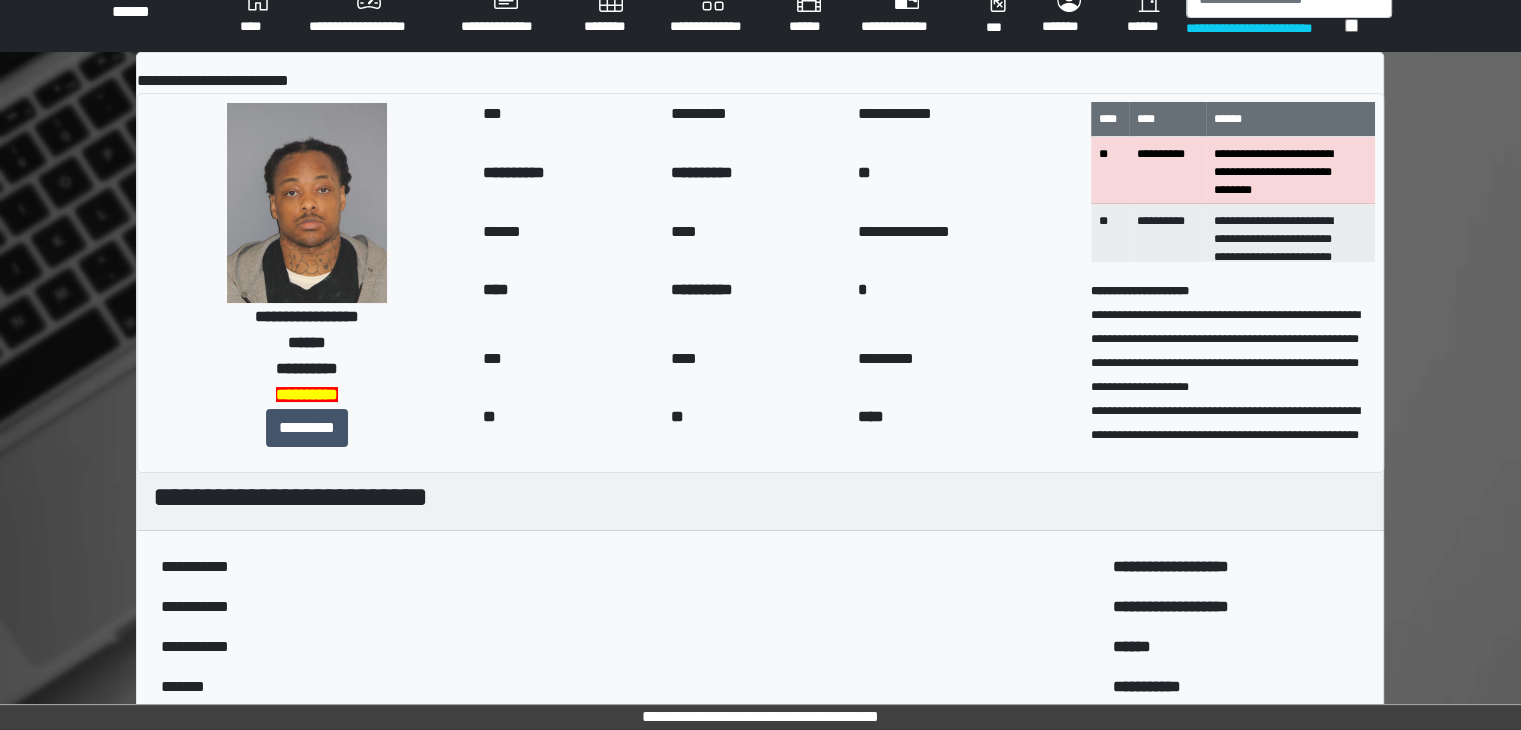 scroll, scrollTop: 1, scrollLeft: 0, axis: vertical 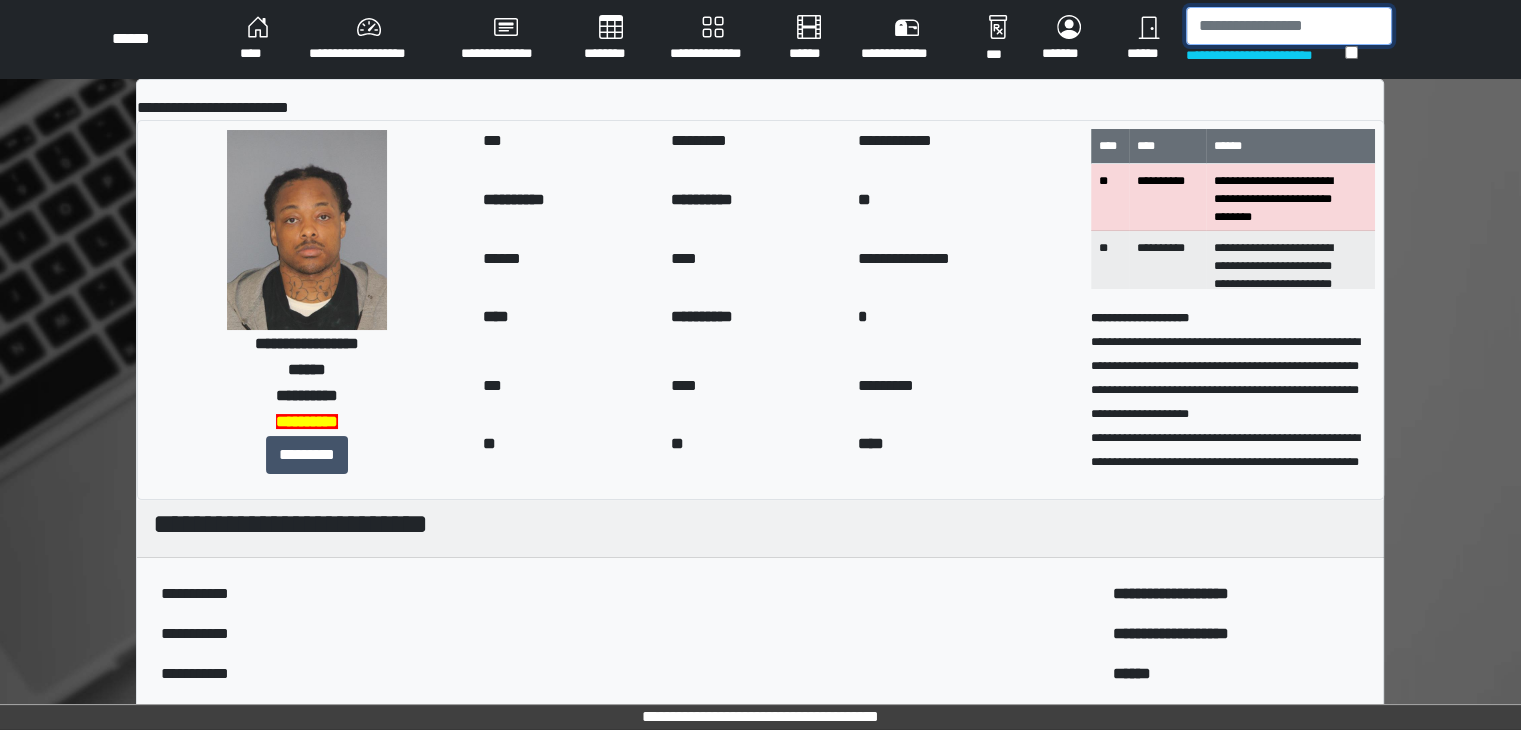 click at bounding box center (1289, 26) 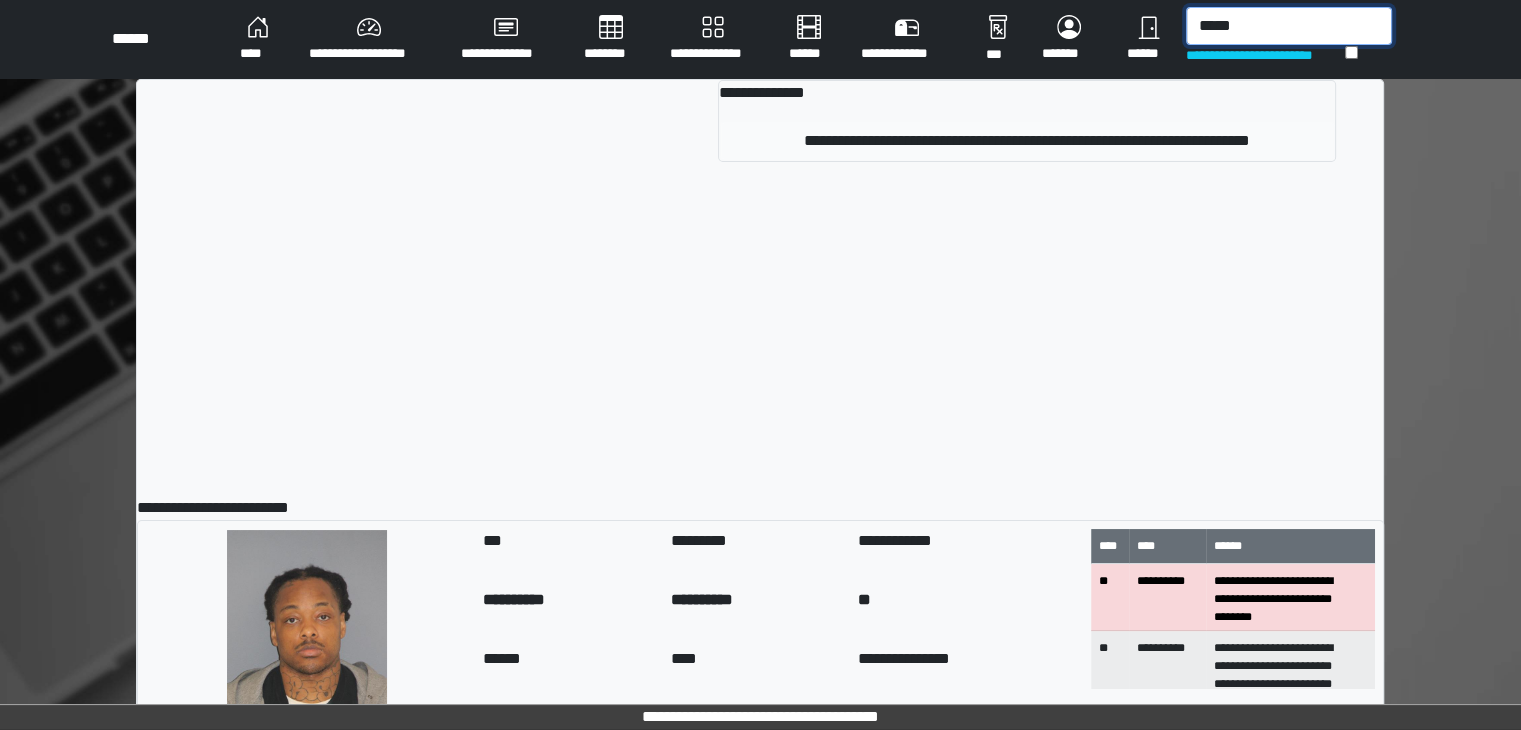 type on "*****" 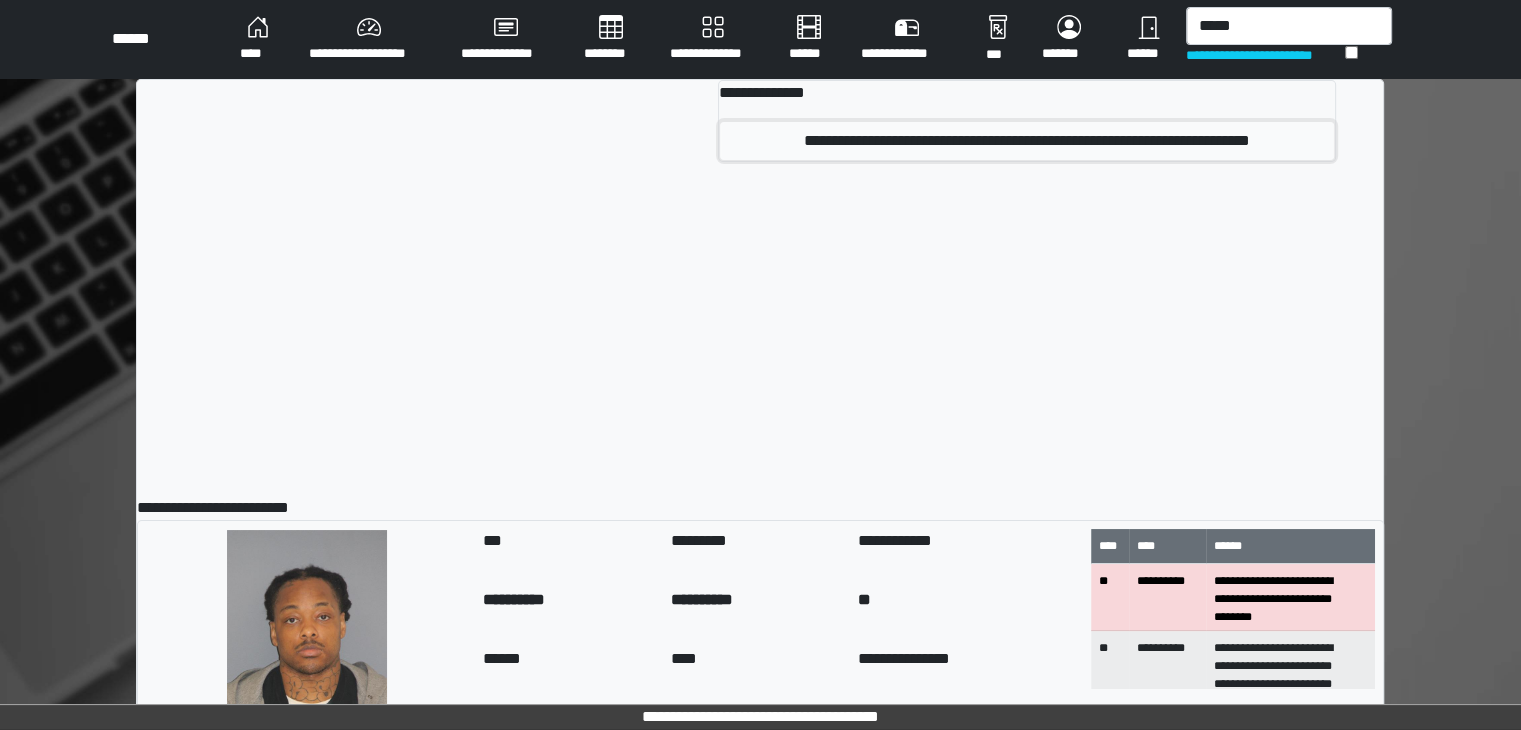 click on "**********" at bounding box center [1026, 141] 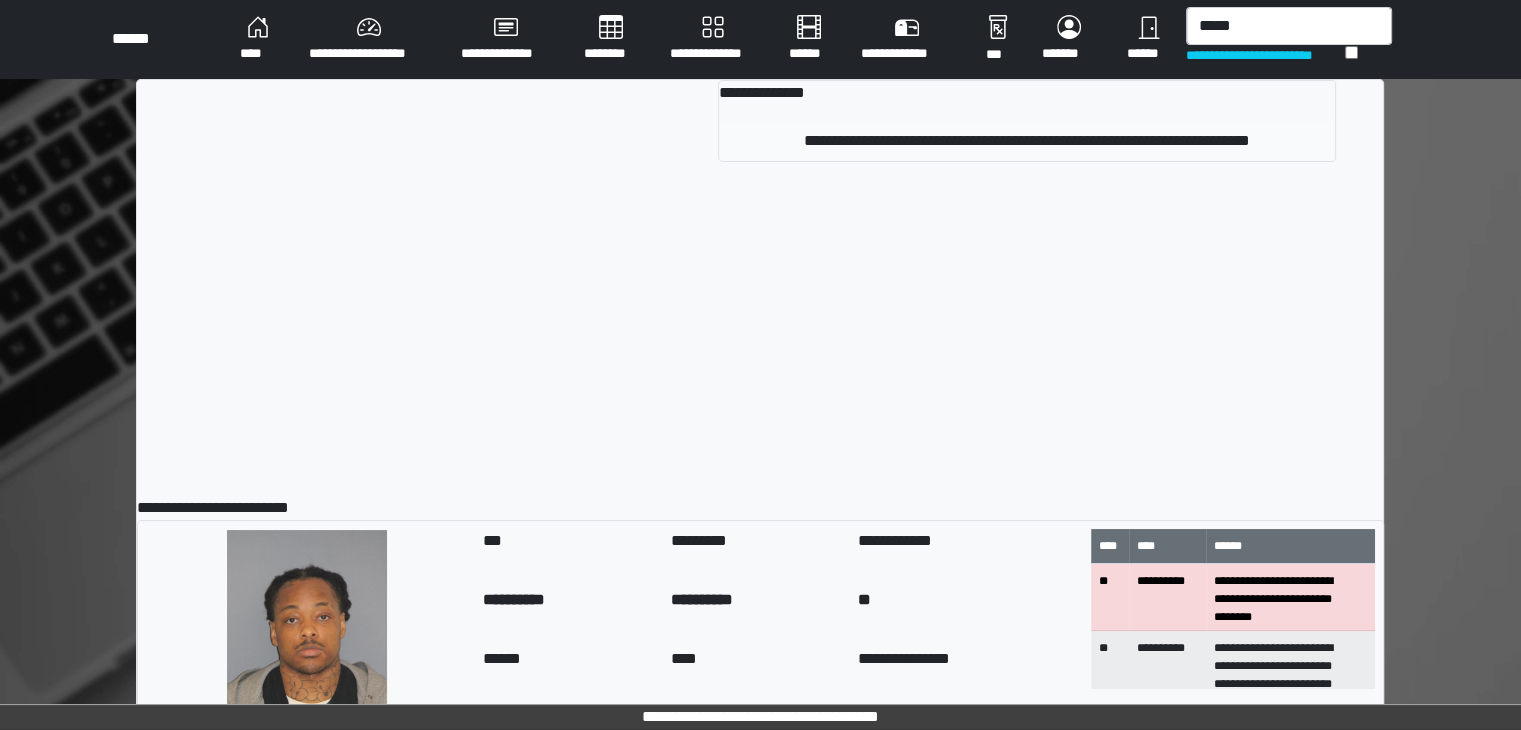 type 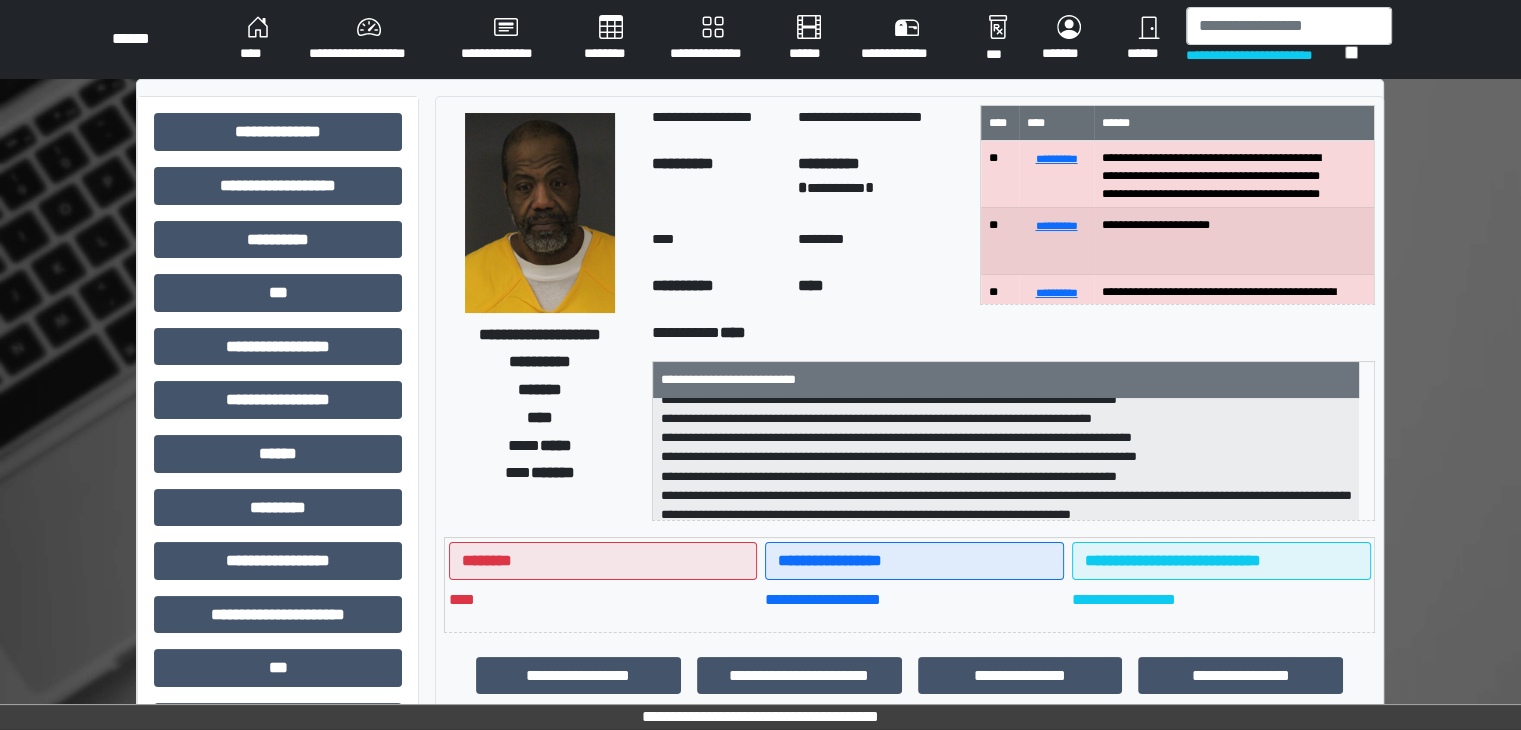 scroll, scrollTop: 200, scrollLeft: 0, axis: vertical 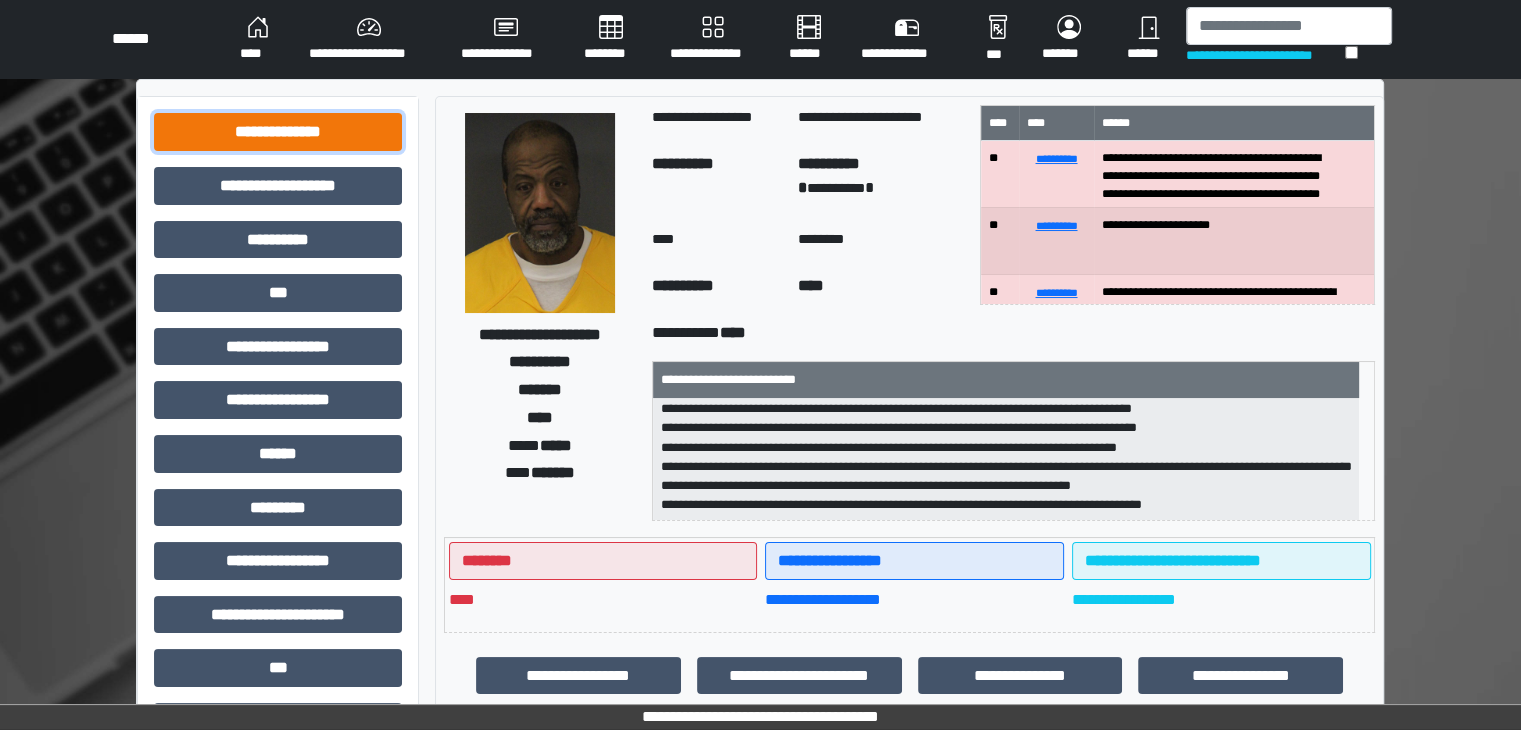 click on "**********" at bounding box center [278, 132] 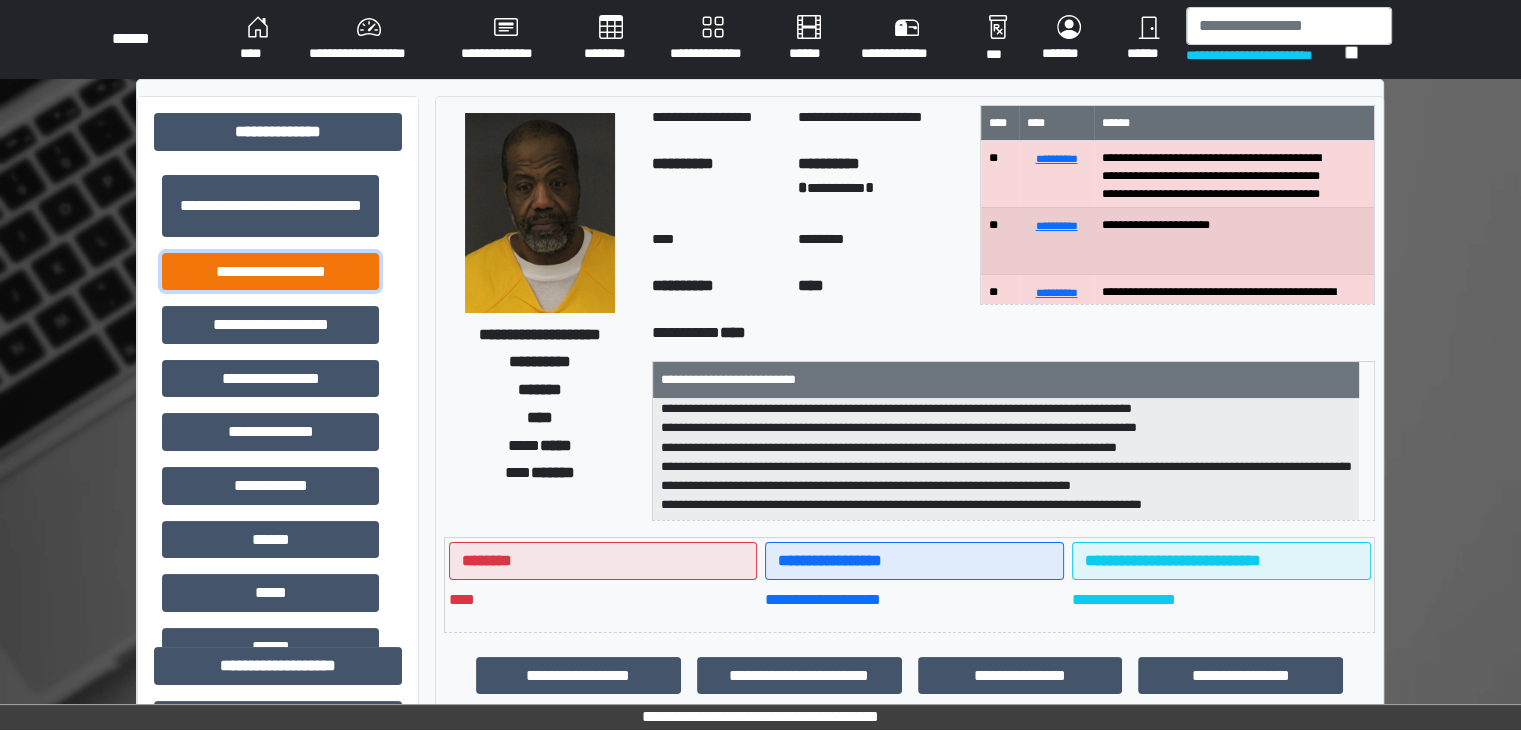 click on "**********" at bounding box center (270, 272) 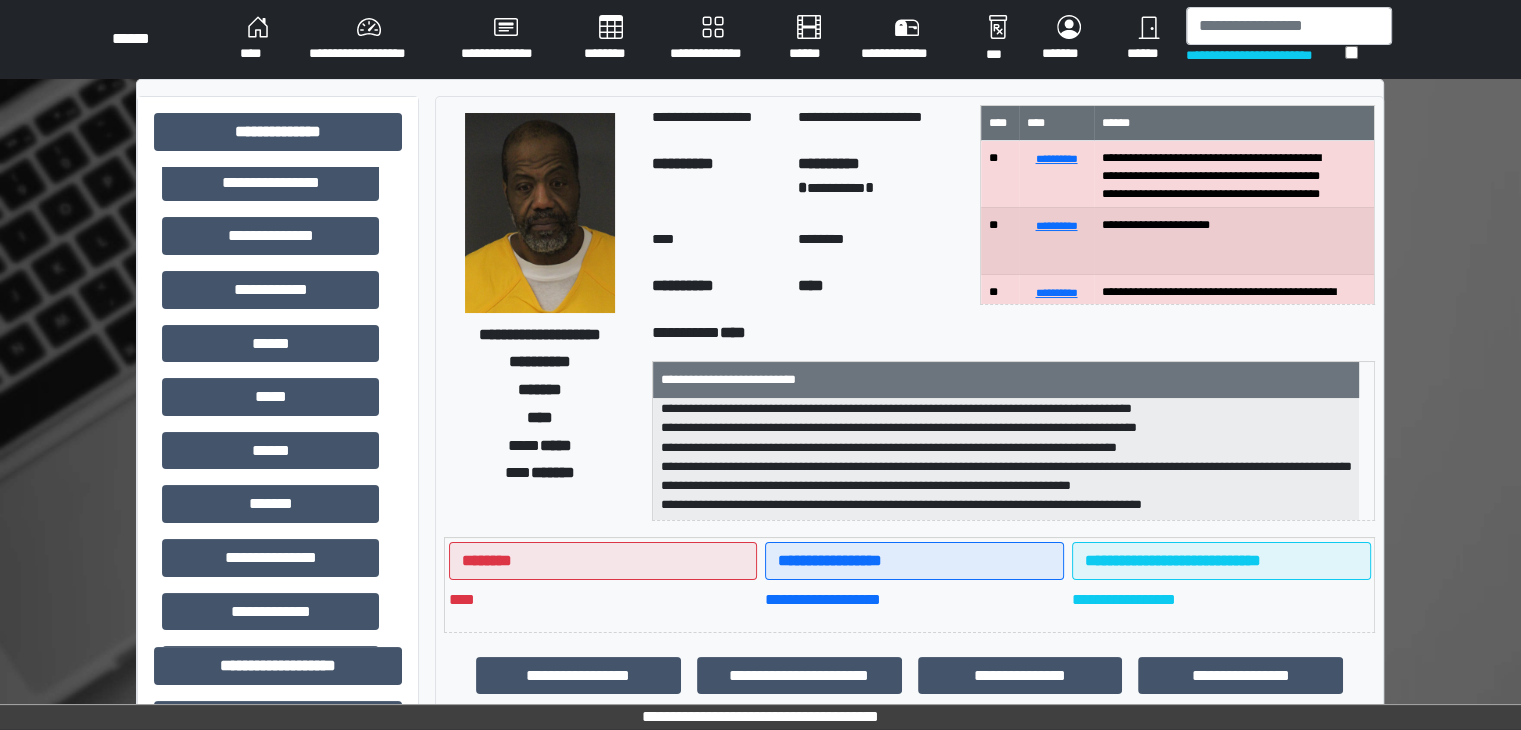 scroll, scrollTop: 200, scrollLeft: 0, axis: vertical 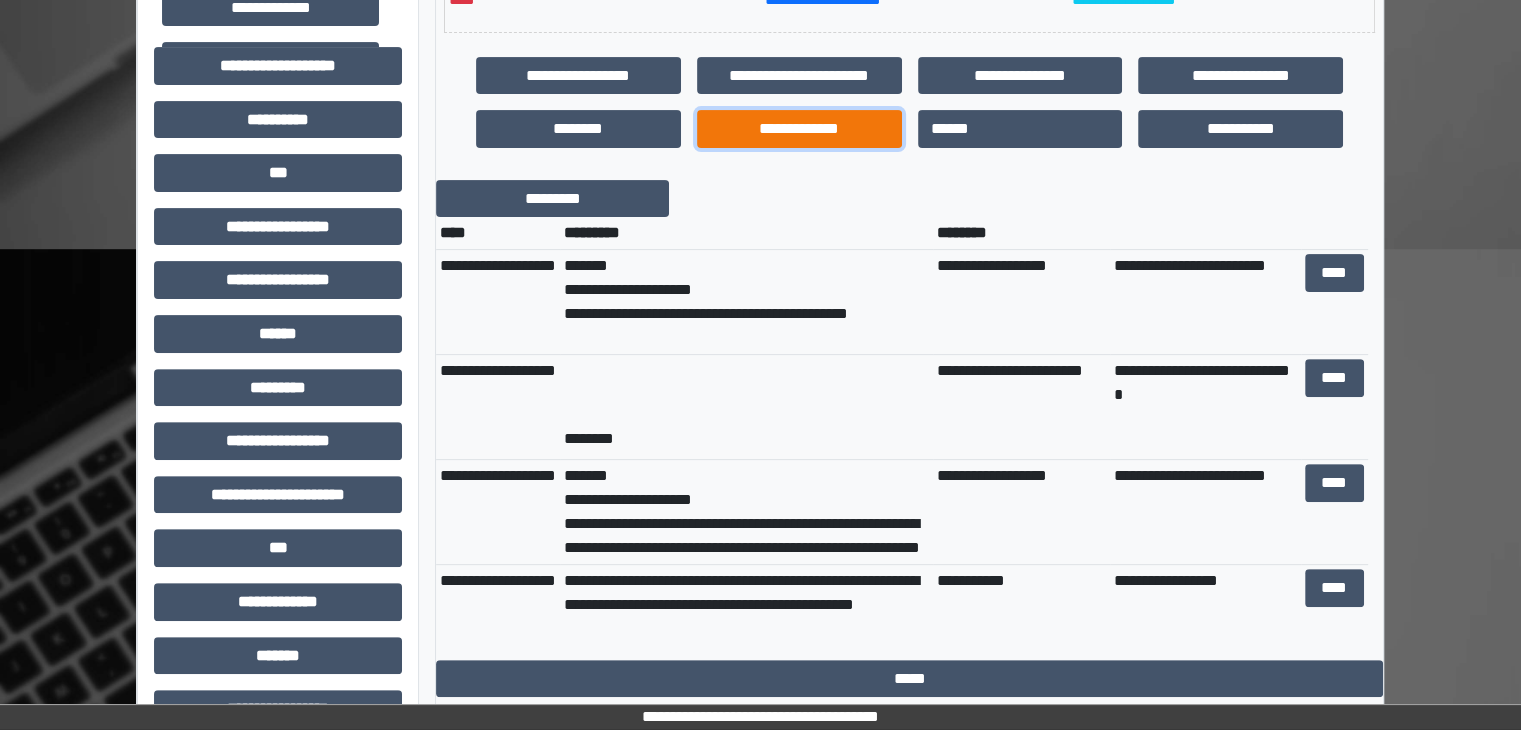 click on "**********" at bounding box center [799, 129] 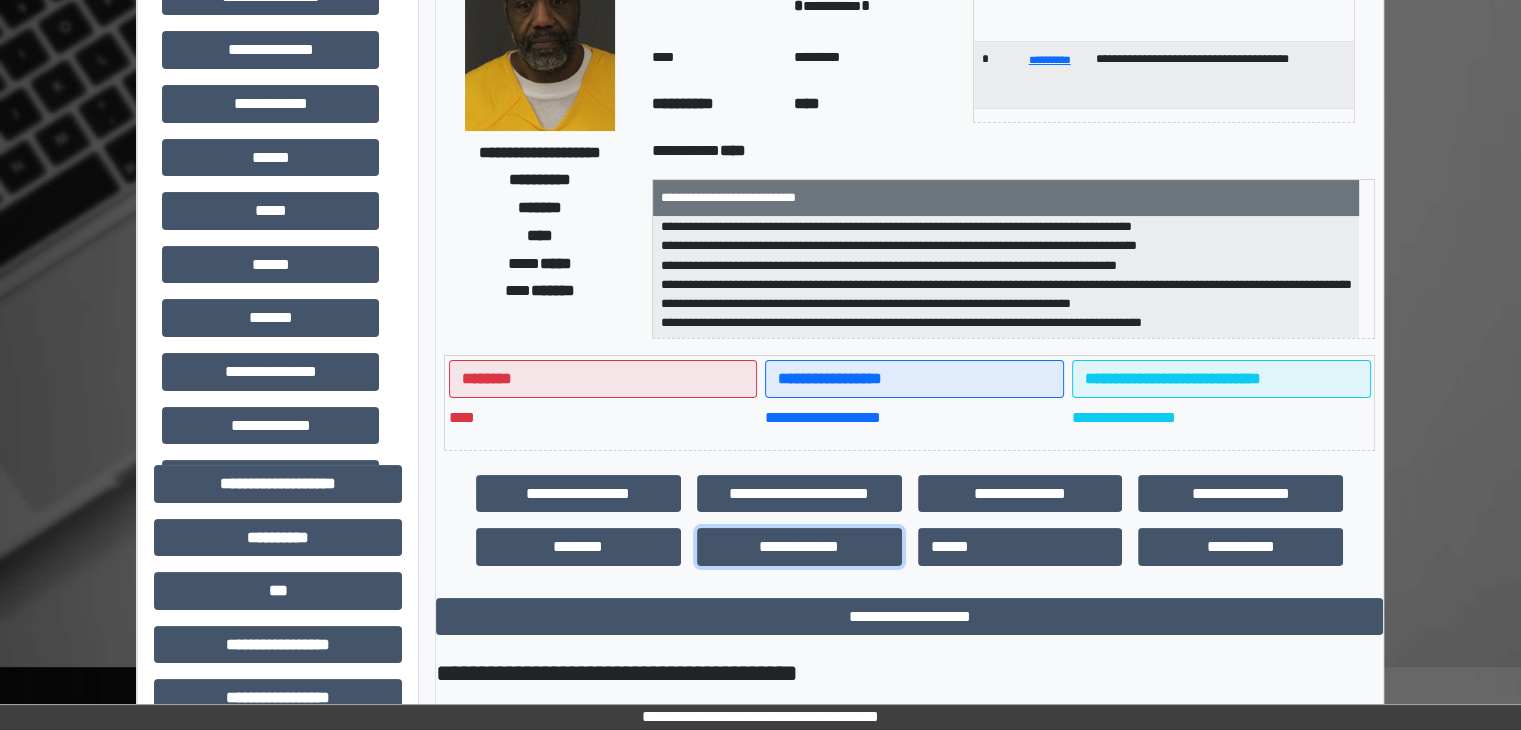 scroll, scrollTop: 101, scrollLeft: 0, axis: vertical 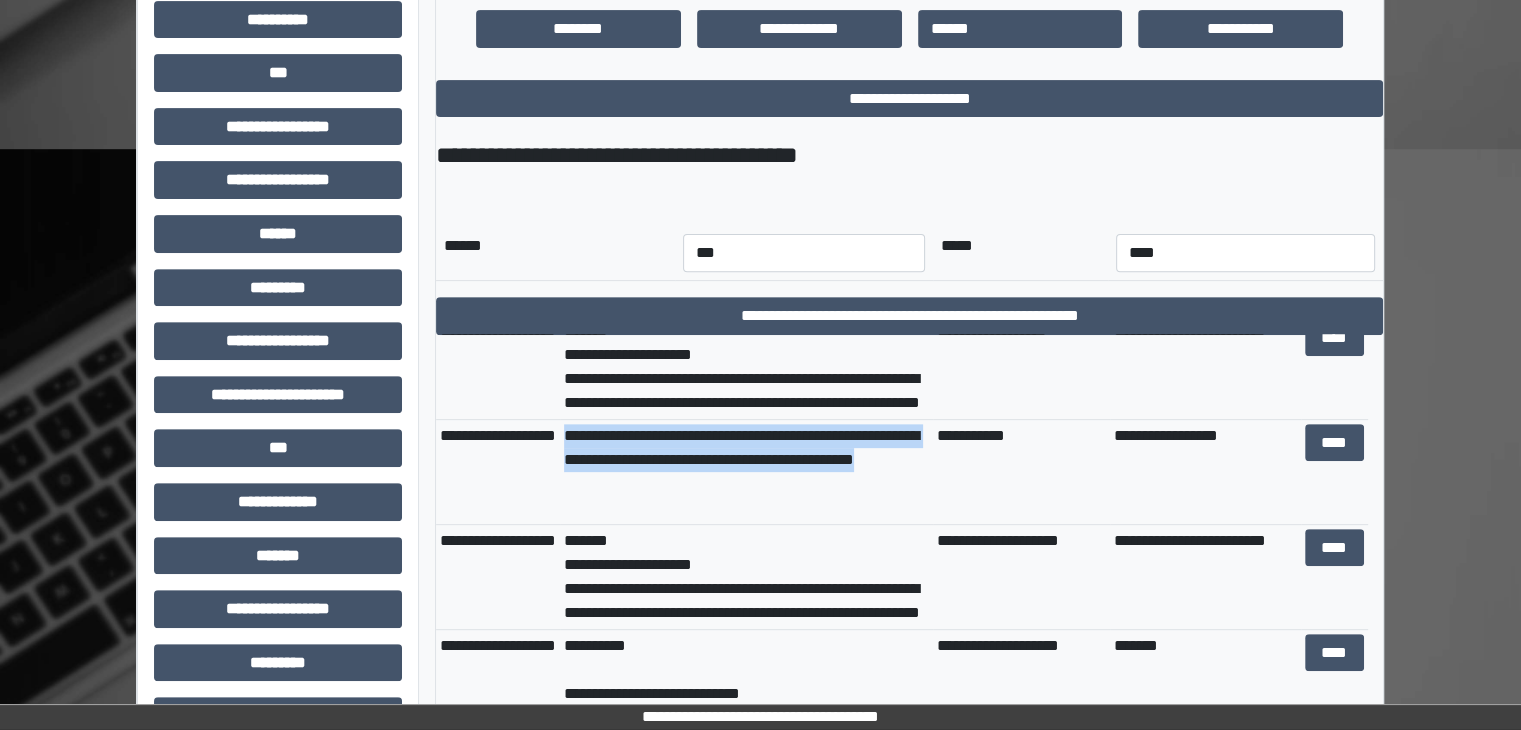 drag, startPoint x: 712, startPoint y: 481, endPoint x: 561, endPoint y: 437, distance: 157.28 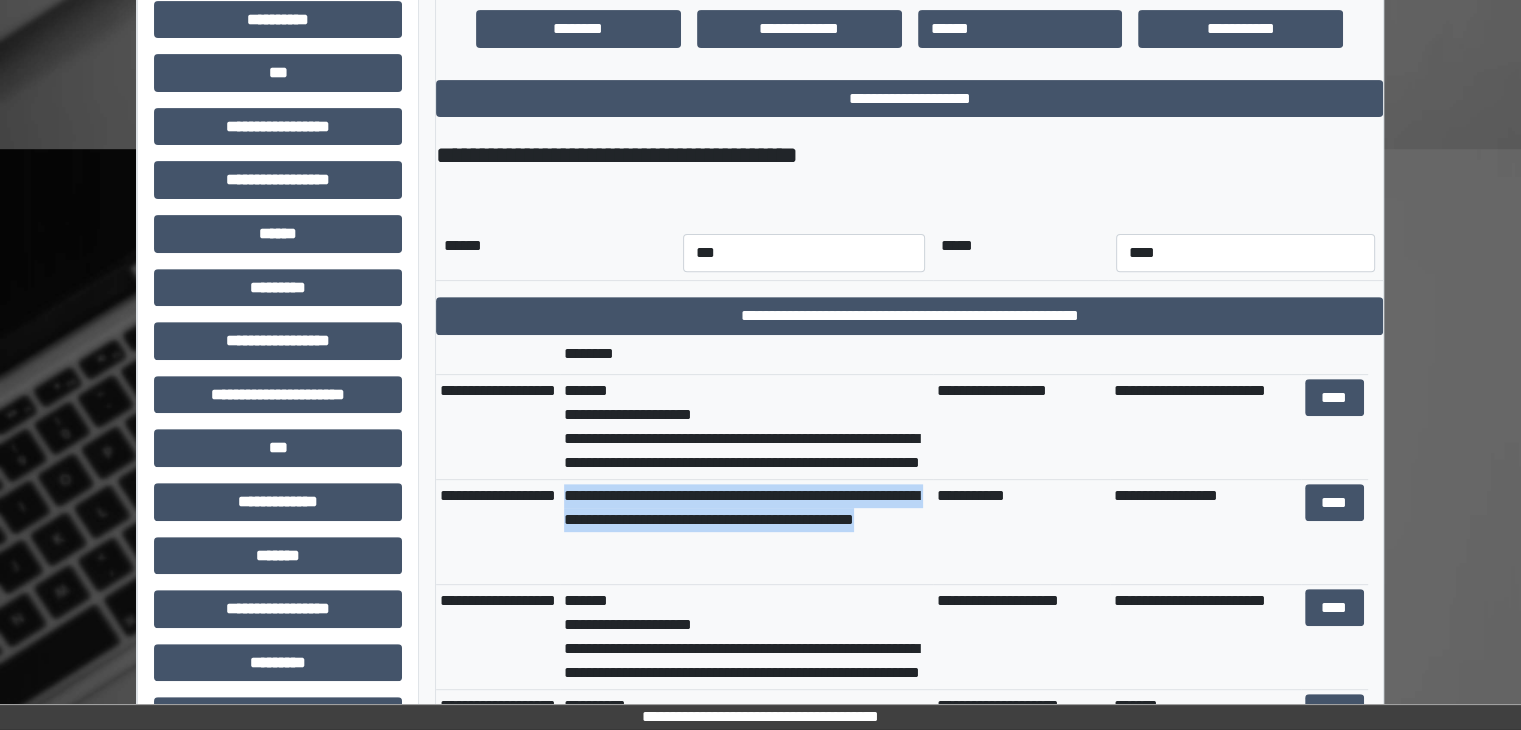 scroll, scrollTop: 0, scrollLeft: 0, axis: both 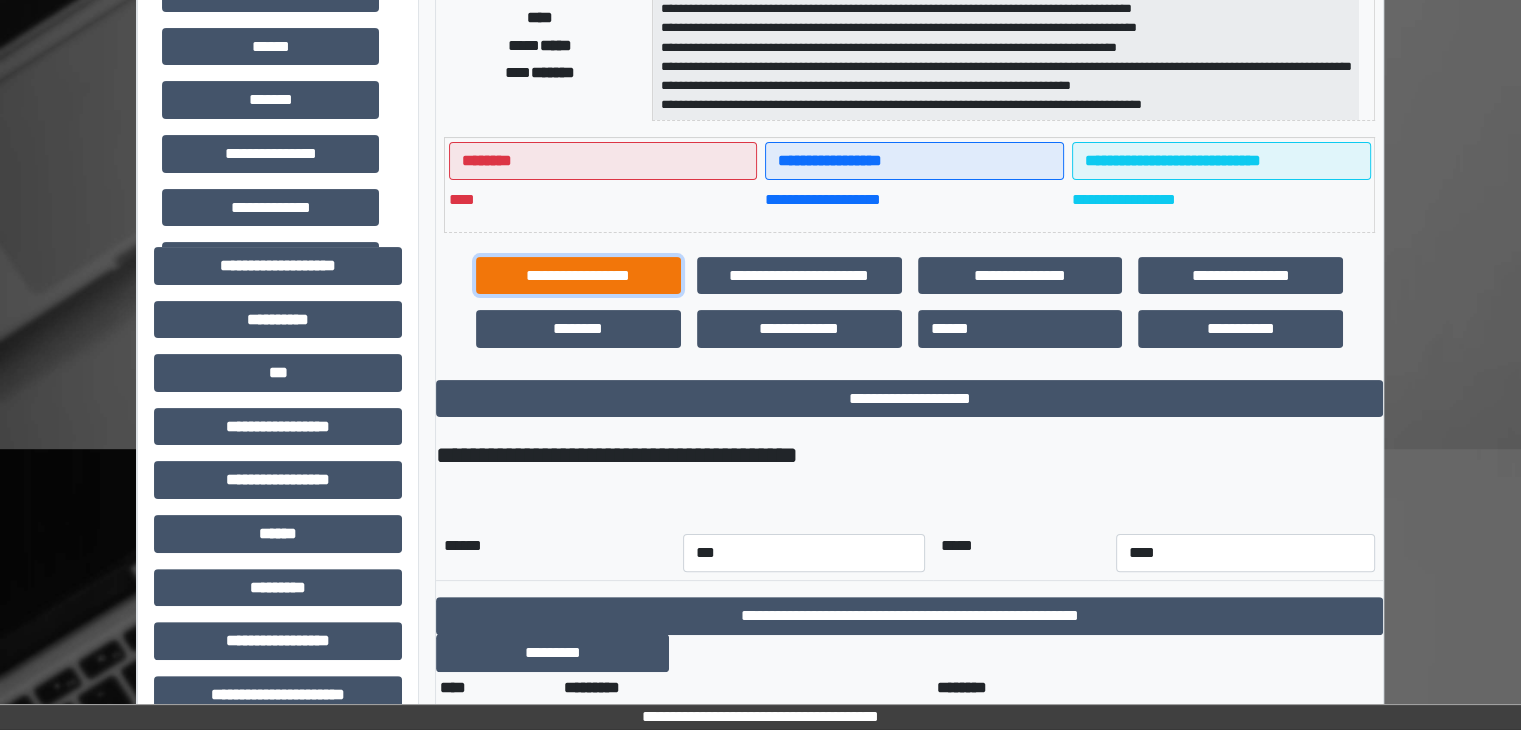 click on "**********" at bounding box center [578, 276] 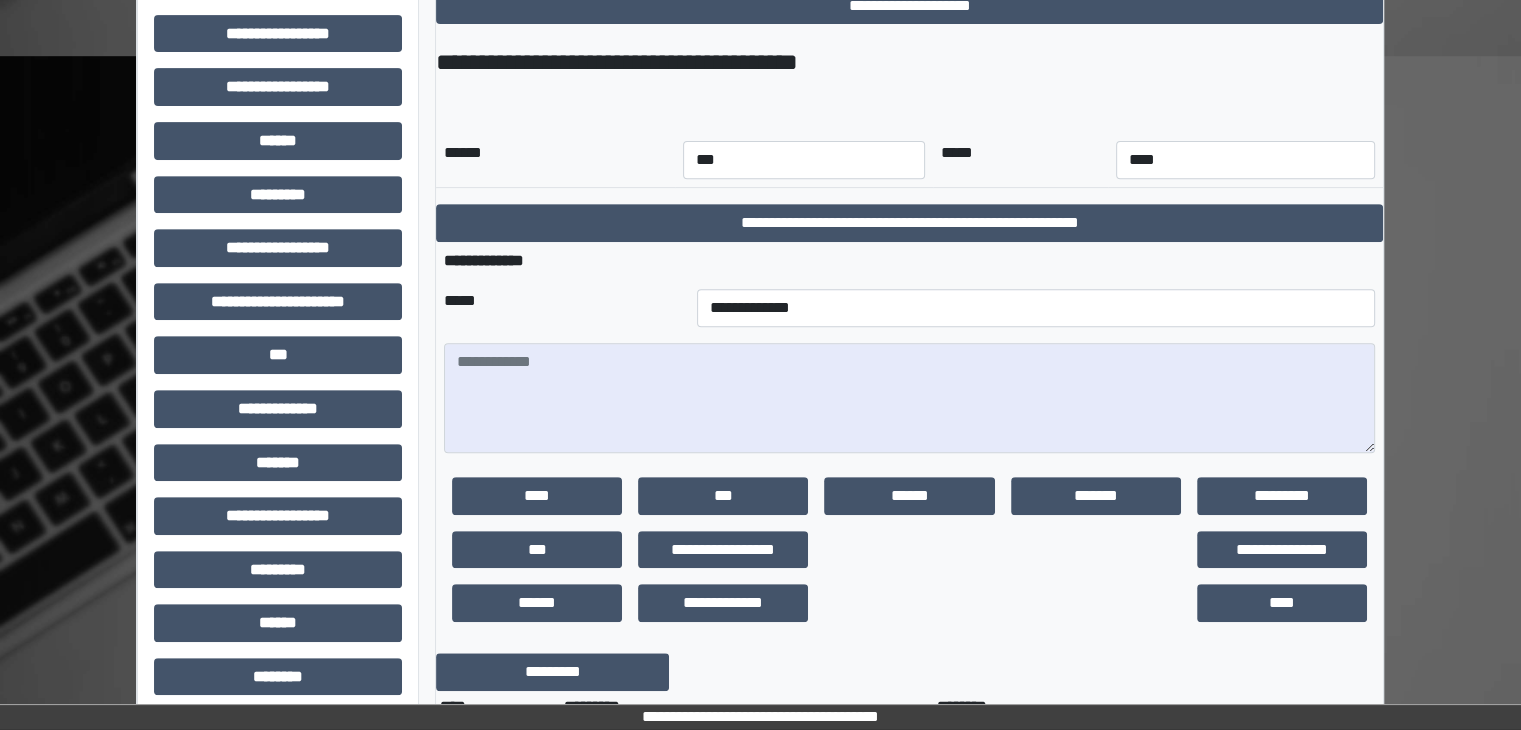scroll, scrollTop: 801, scrollLeft: 0, axis: vertical 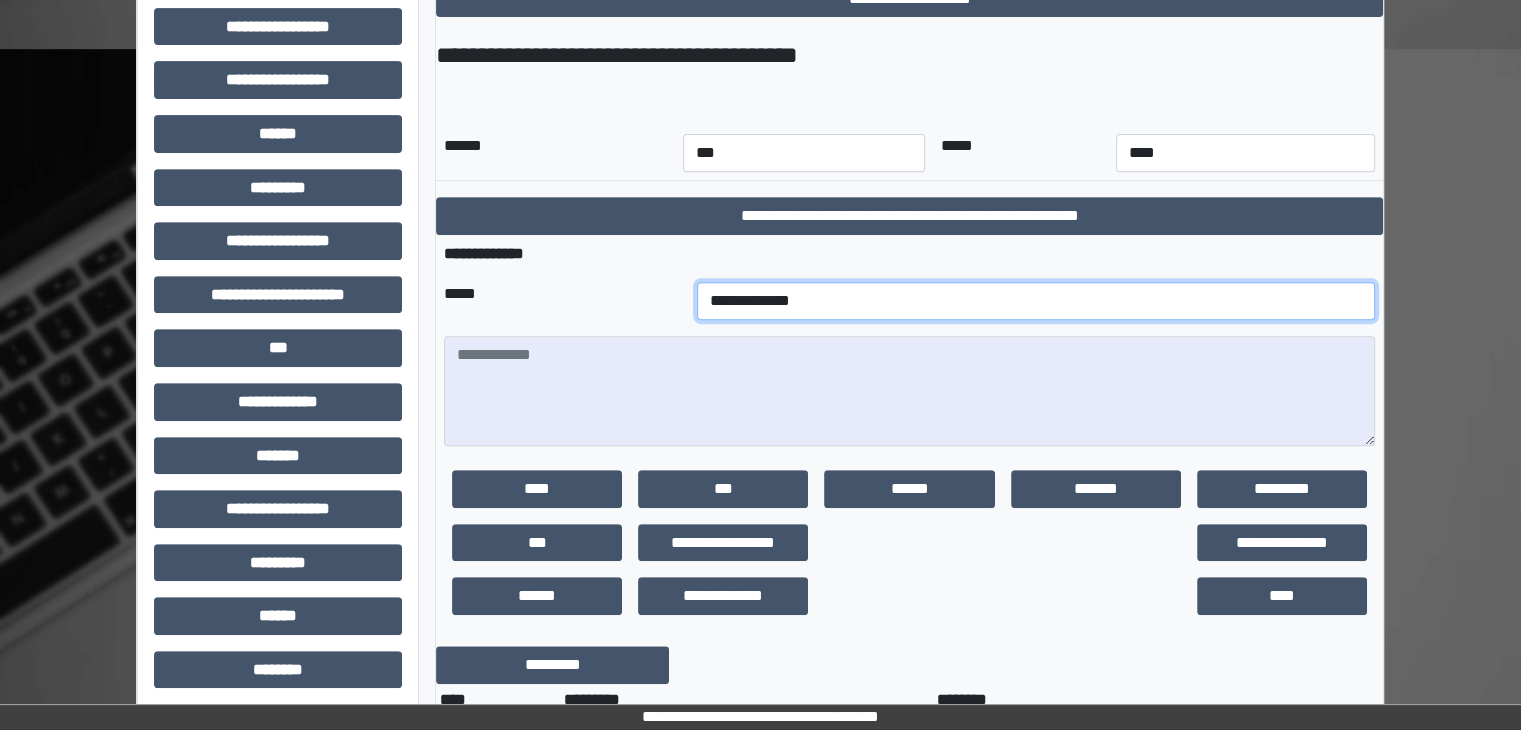 click on "**********" at bounding box center [1036, 301] 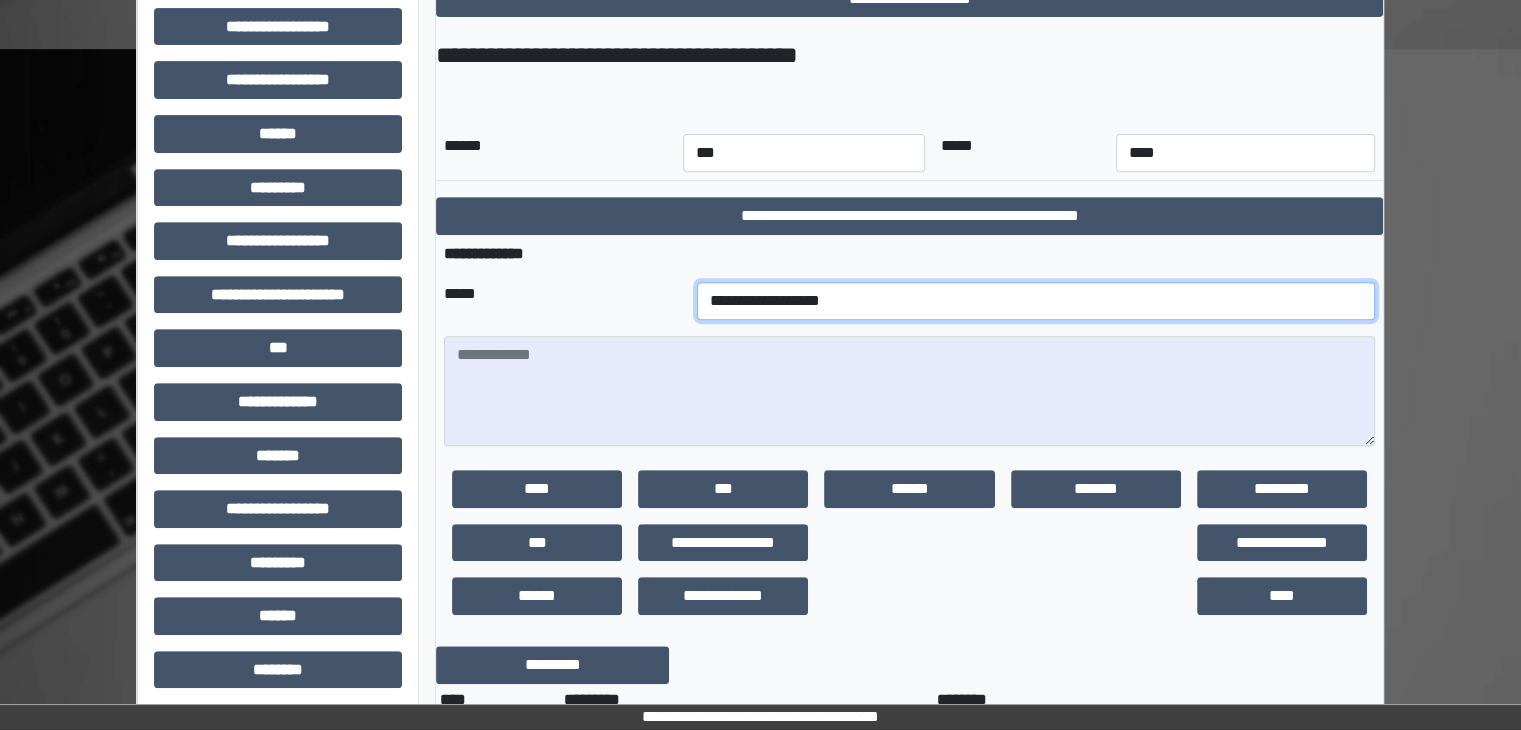 click on "**********" at bounding box center [1036, 301] 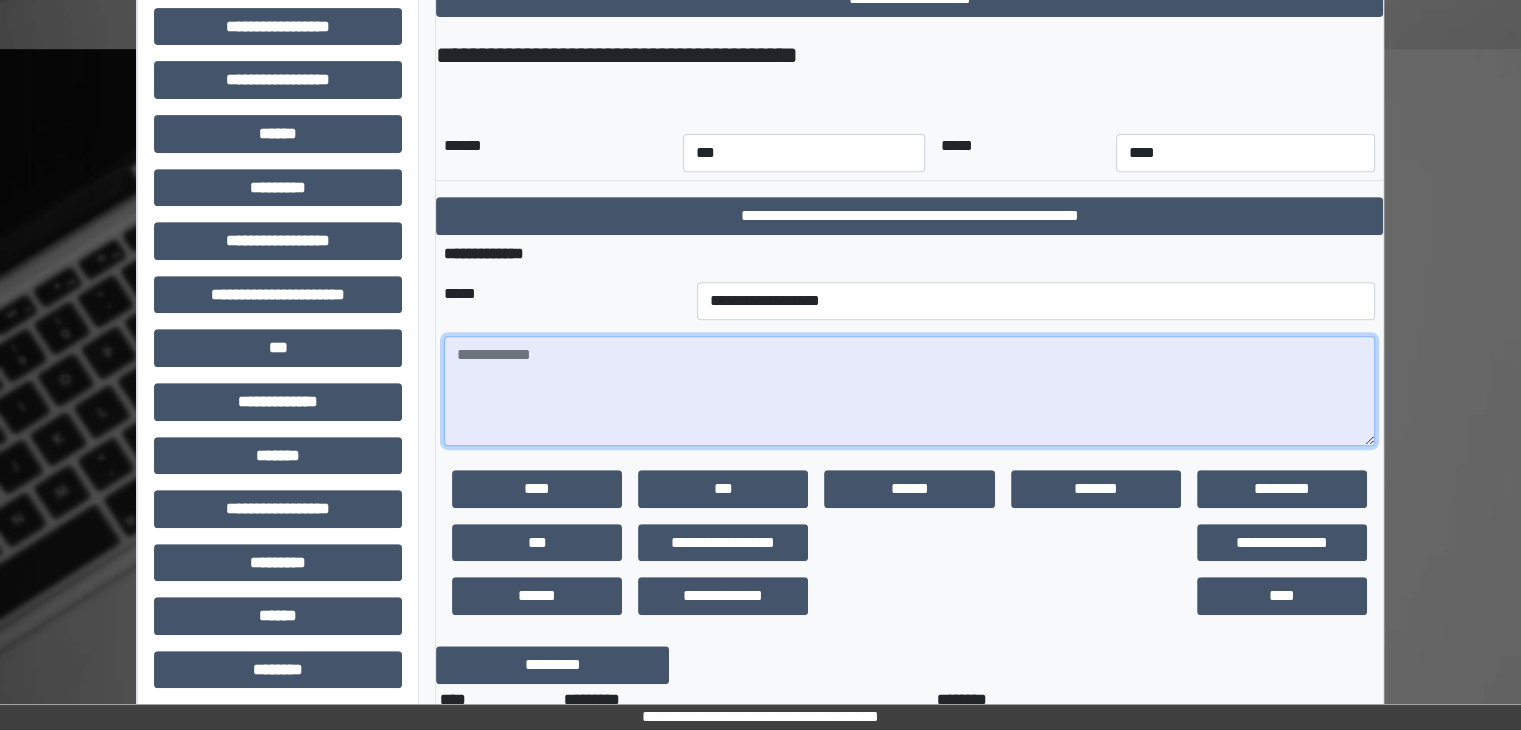 click at bounding box center (909, 391) 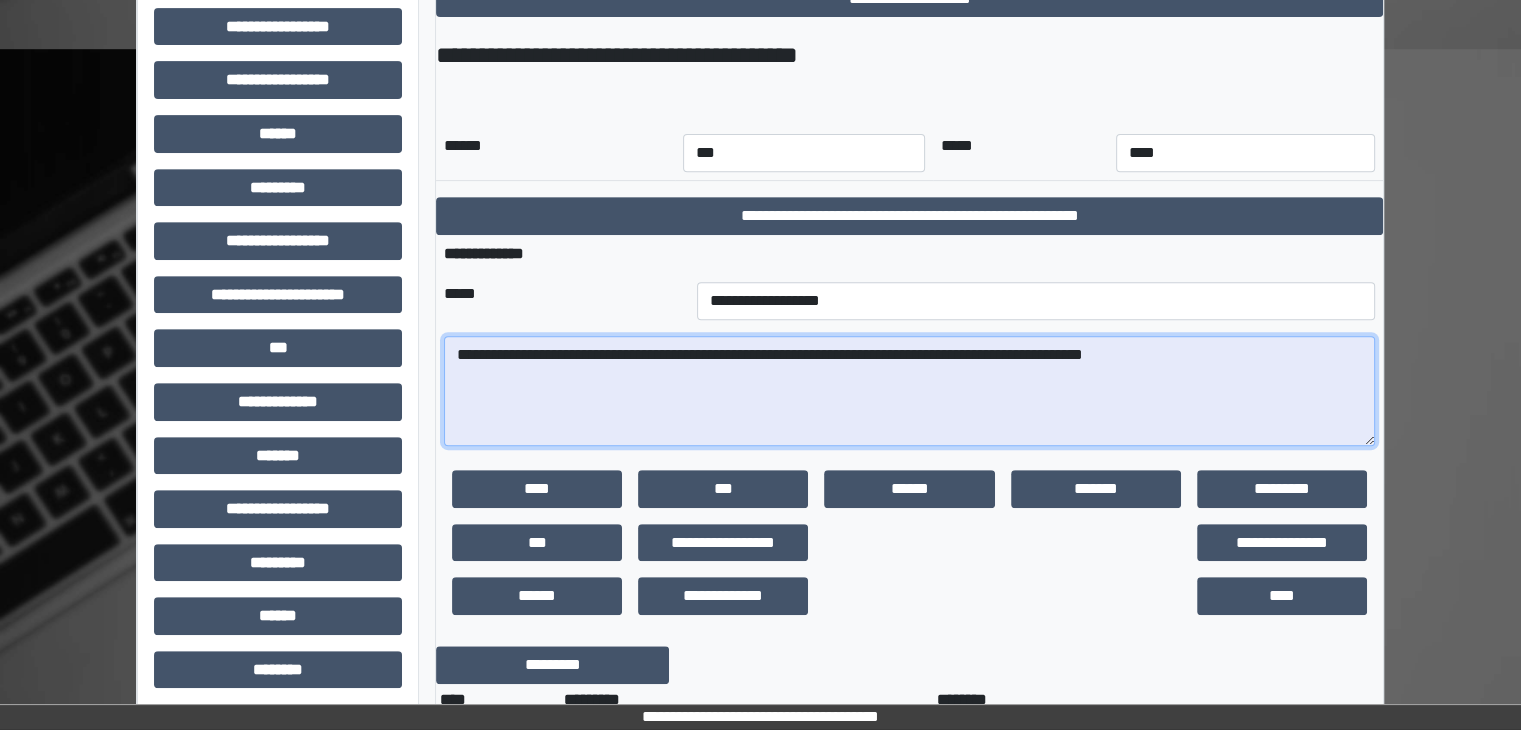 click on "**********" at bounding box center [909, 391] 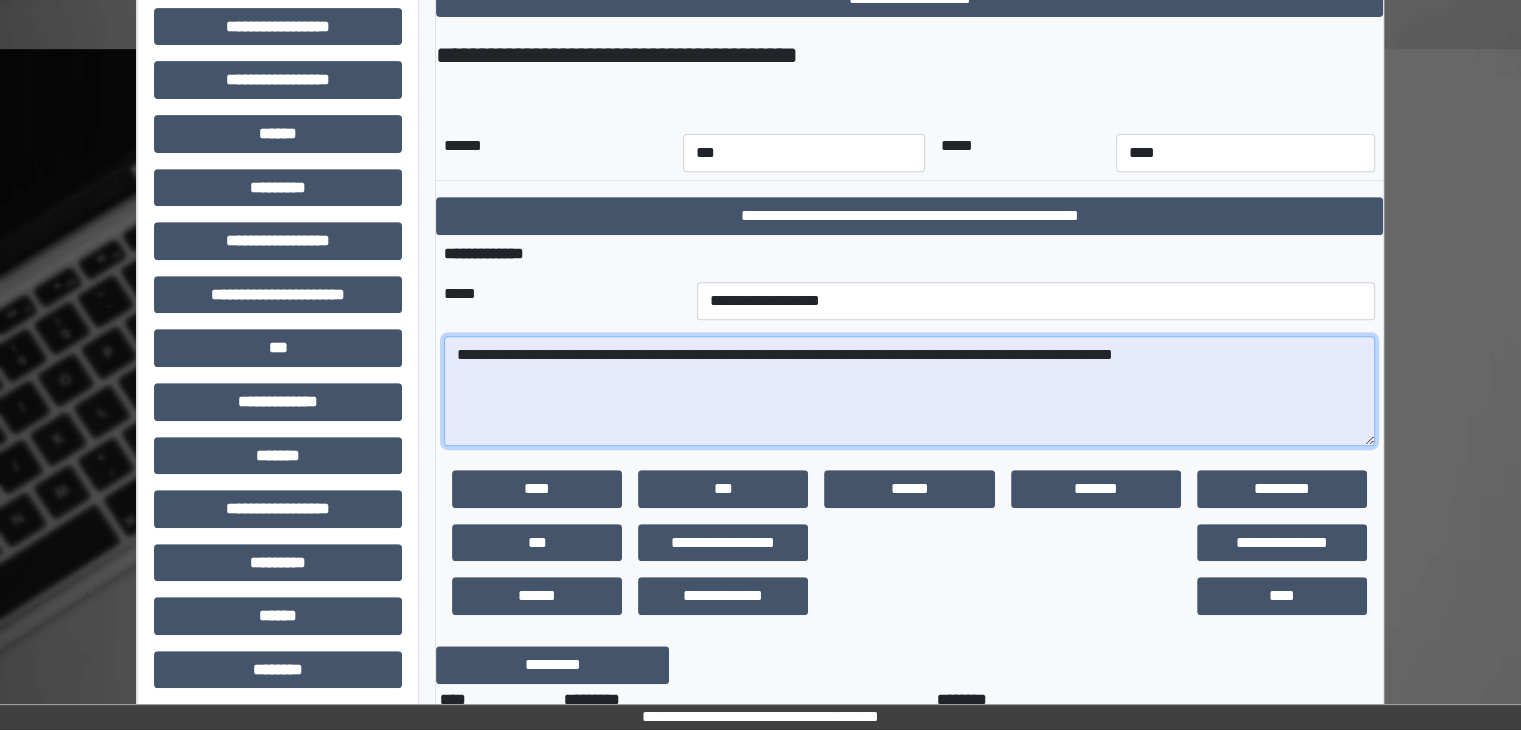 click on "**********" at bounding box center (909, 391) 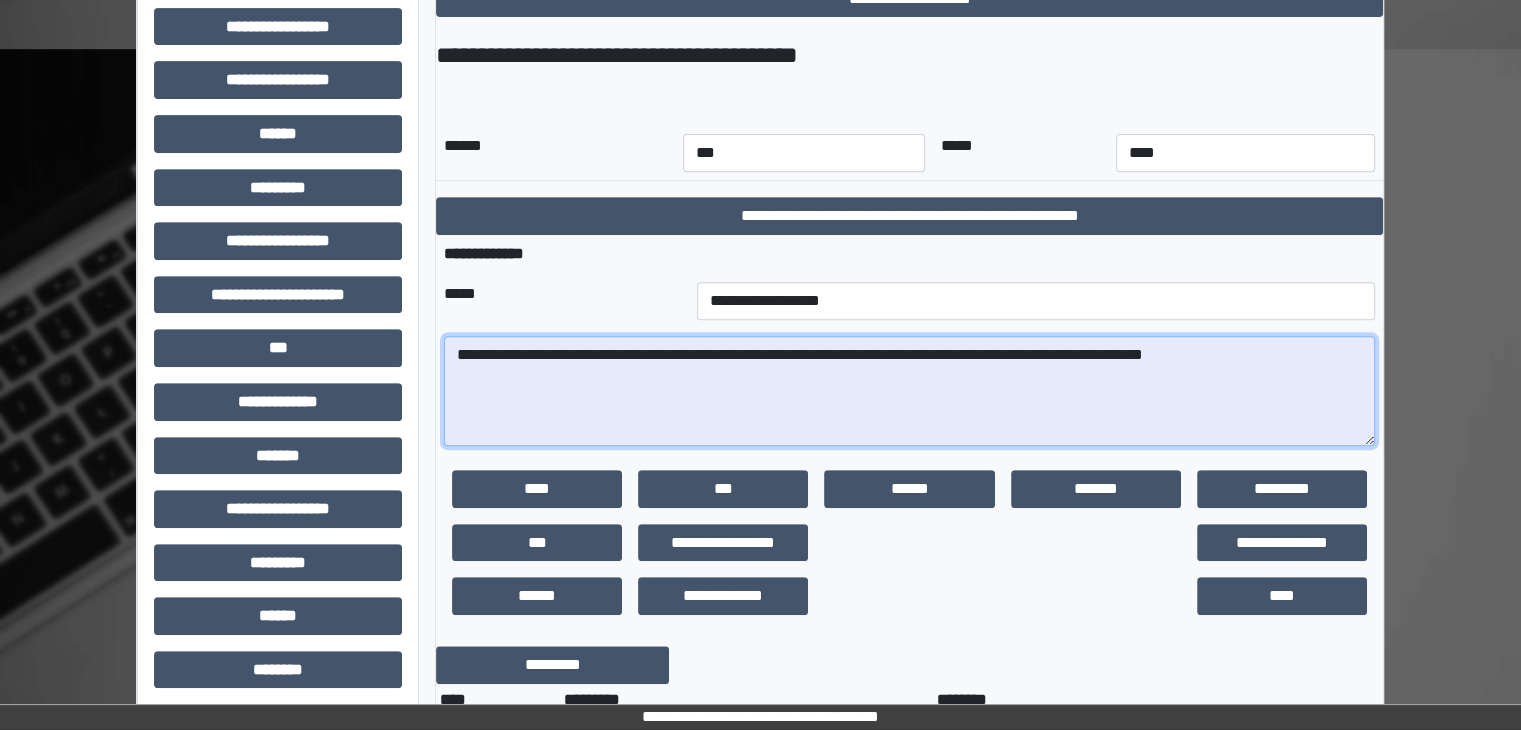 drag, startPoint x: 1338, startPoint y: 351, endPoint x: 433, endPoint y: 370, distance: 905.1994 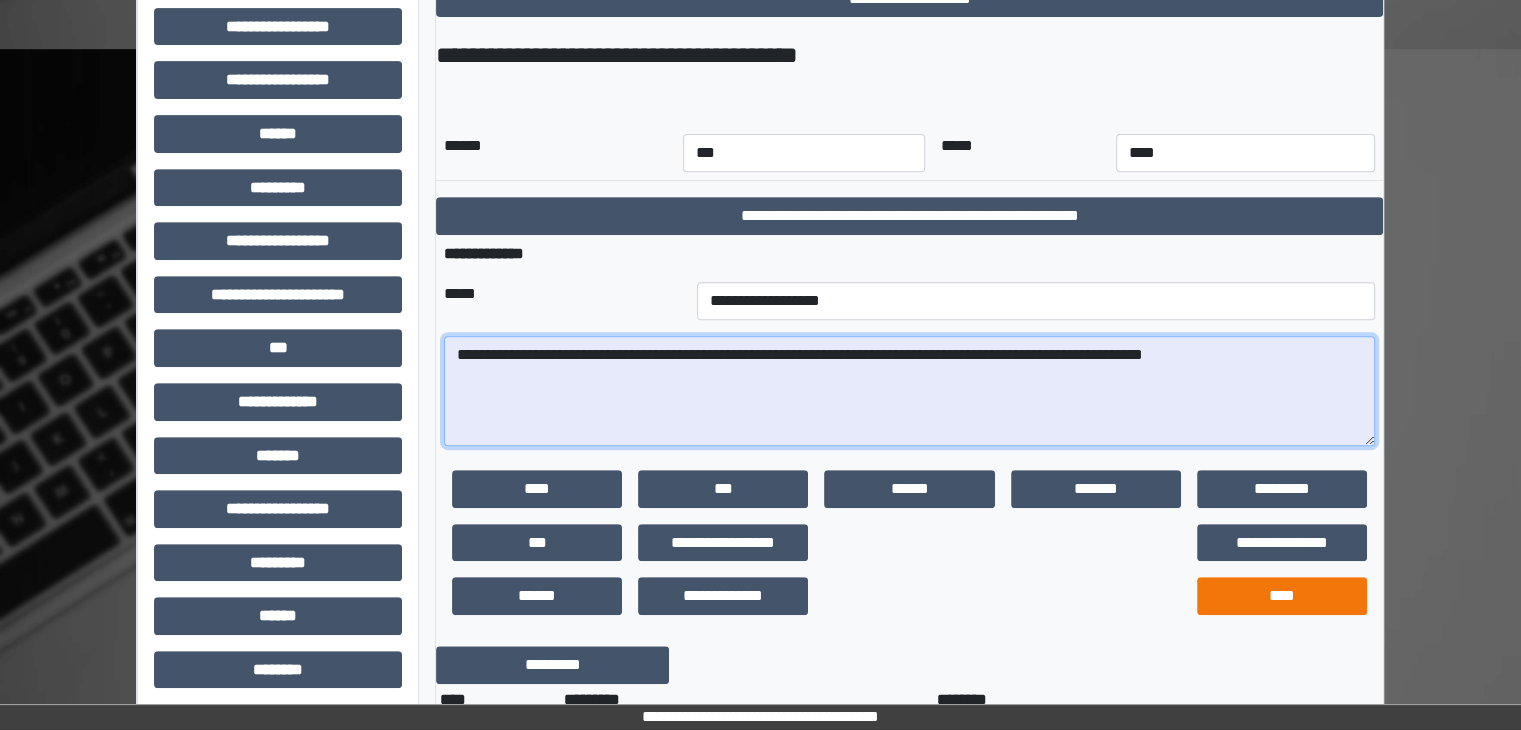 type on "**********" 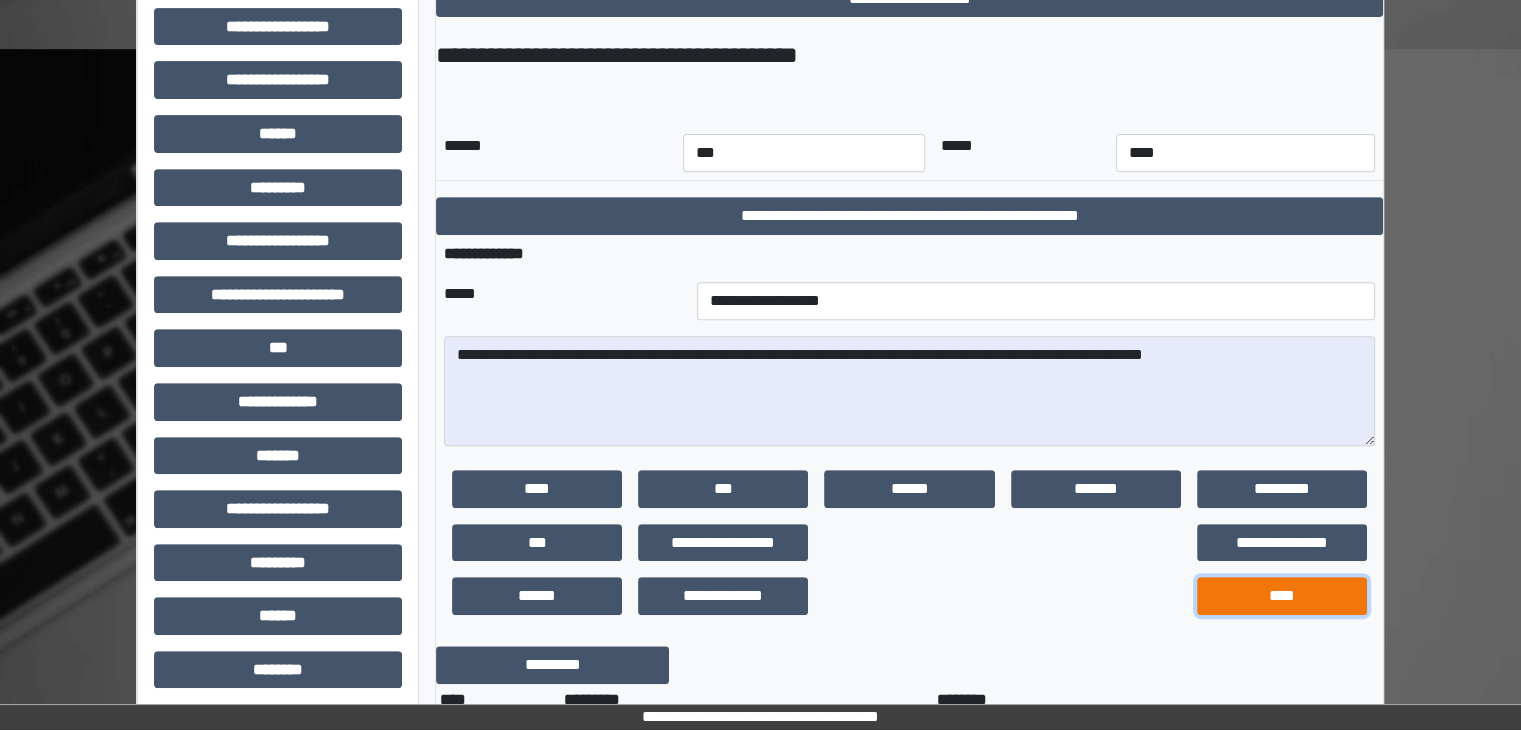 click on "****" at bounding box center (1282, 596) 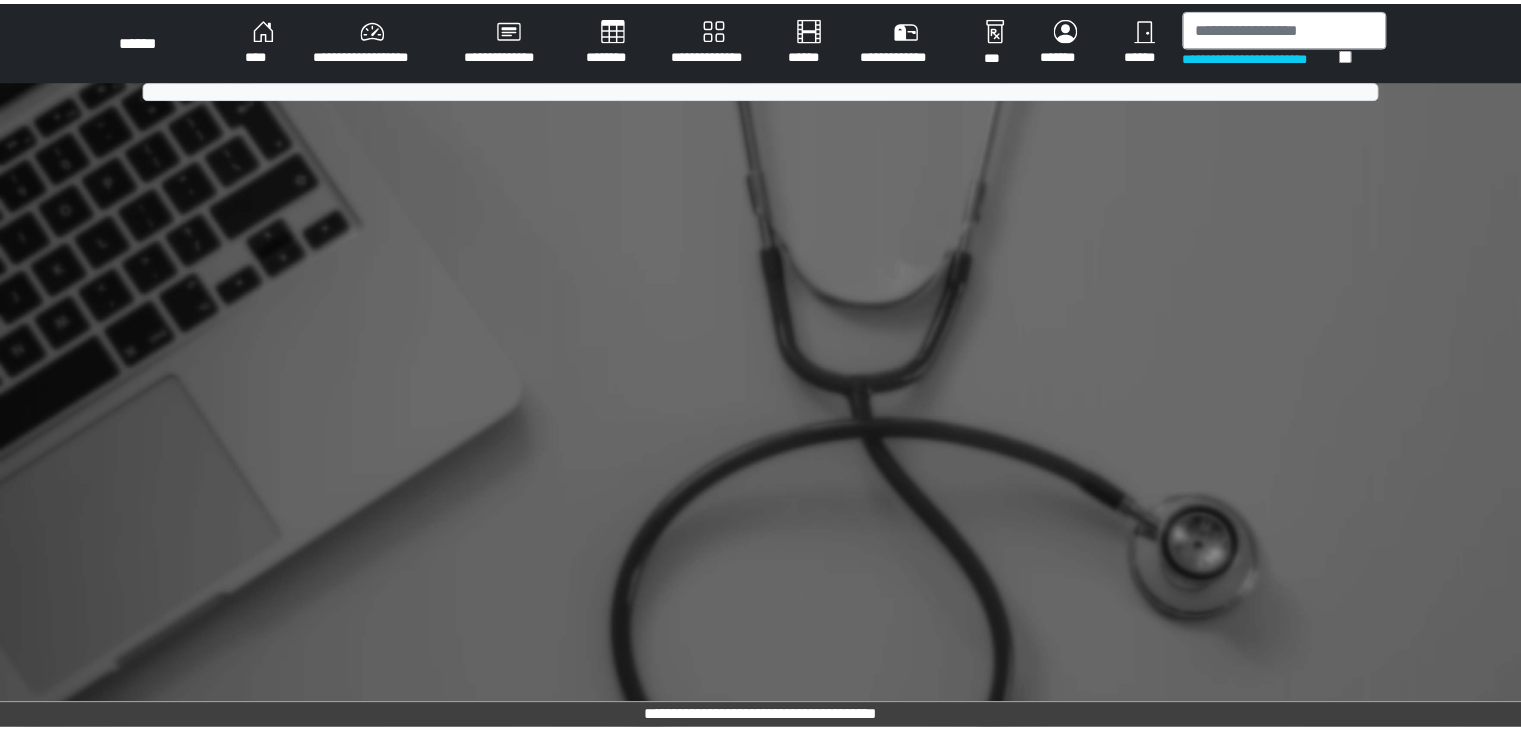 scroll, scrollTop: 0, scrollLeft: 0, axis: both 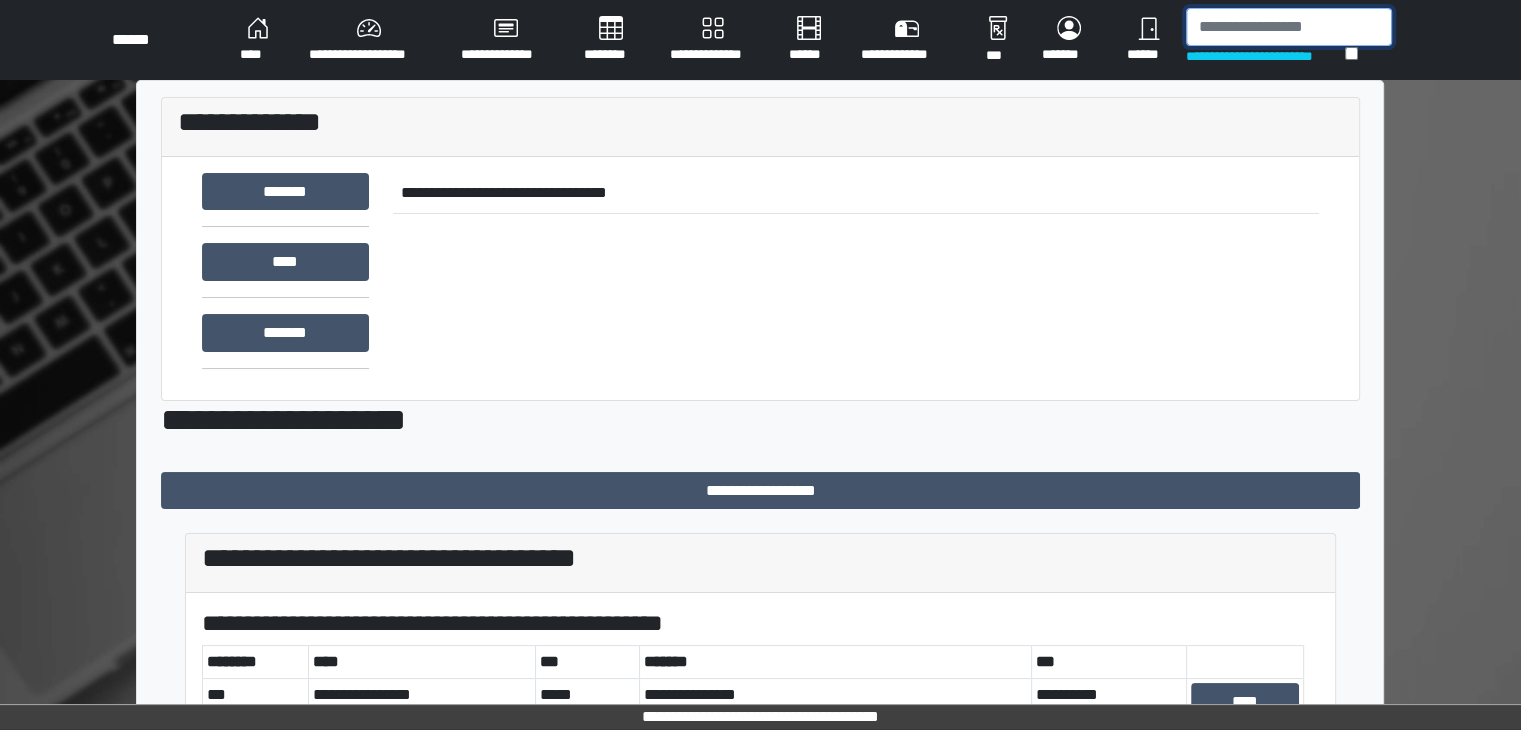click at bounding box center (1289, 27) 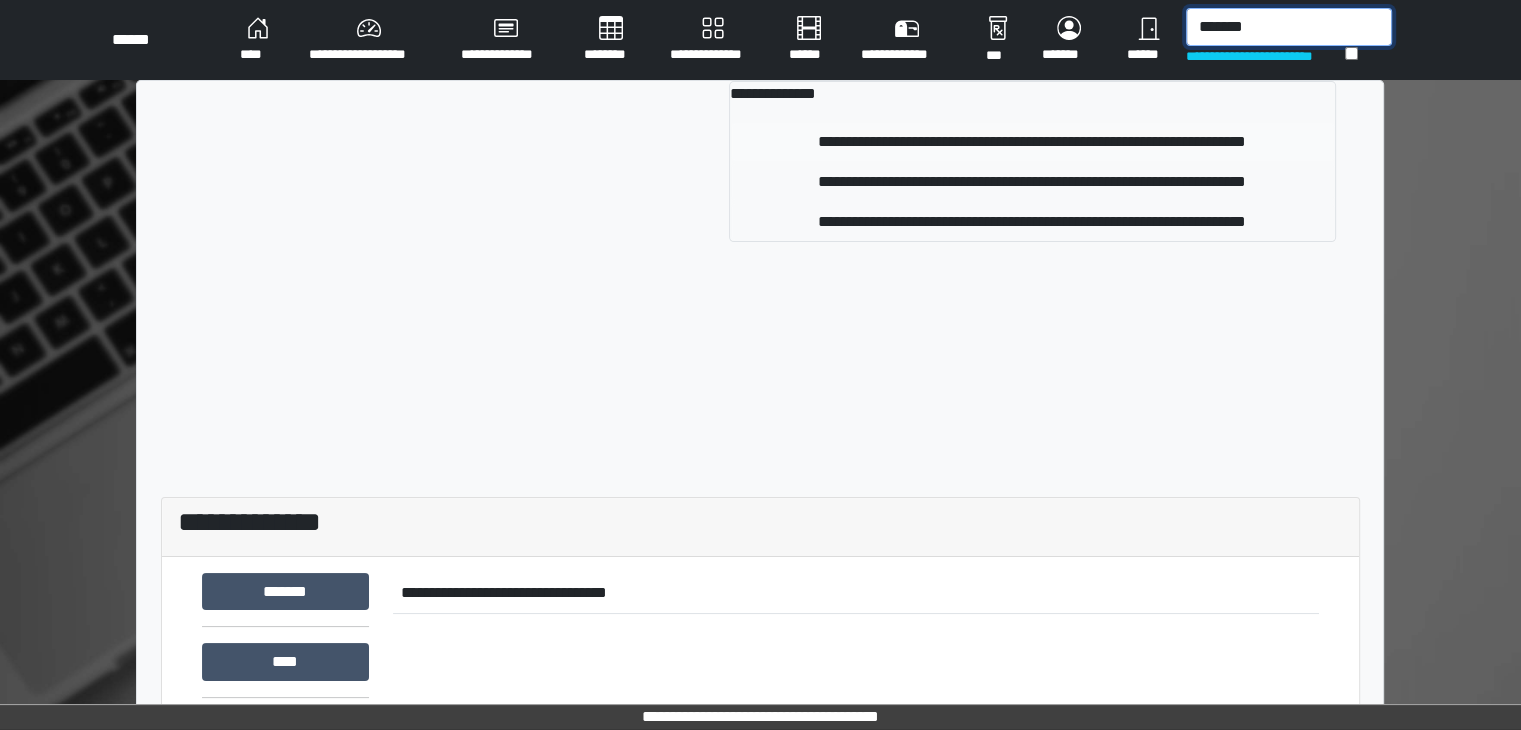 type on "*******" 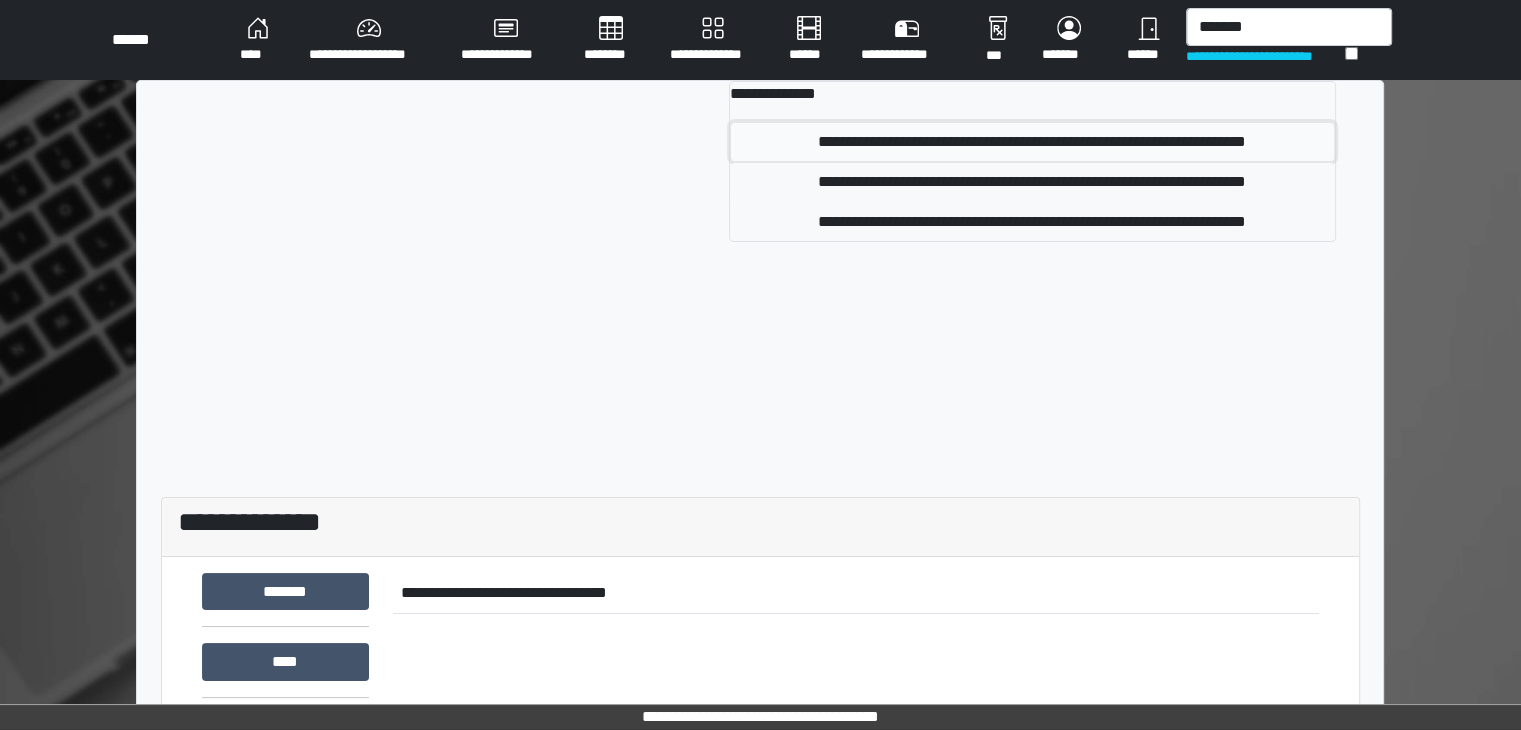 click on "**********" at bounding box center [1032, 142] 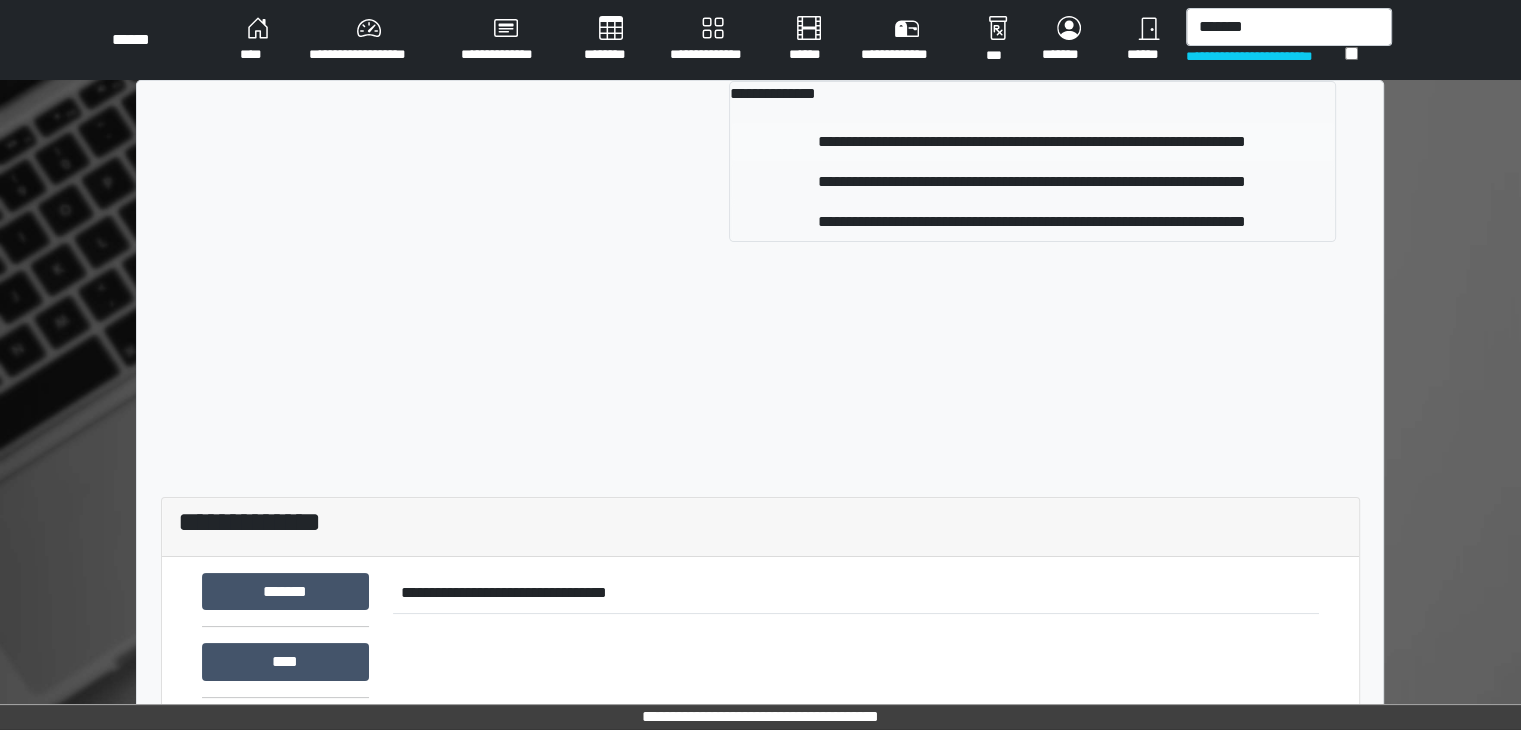 type 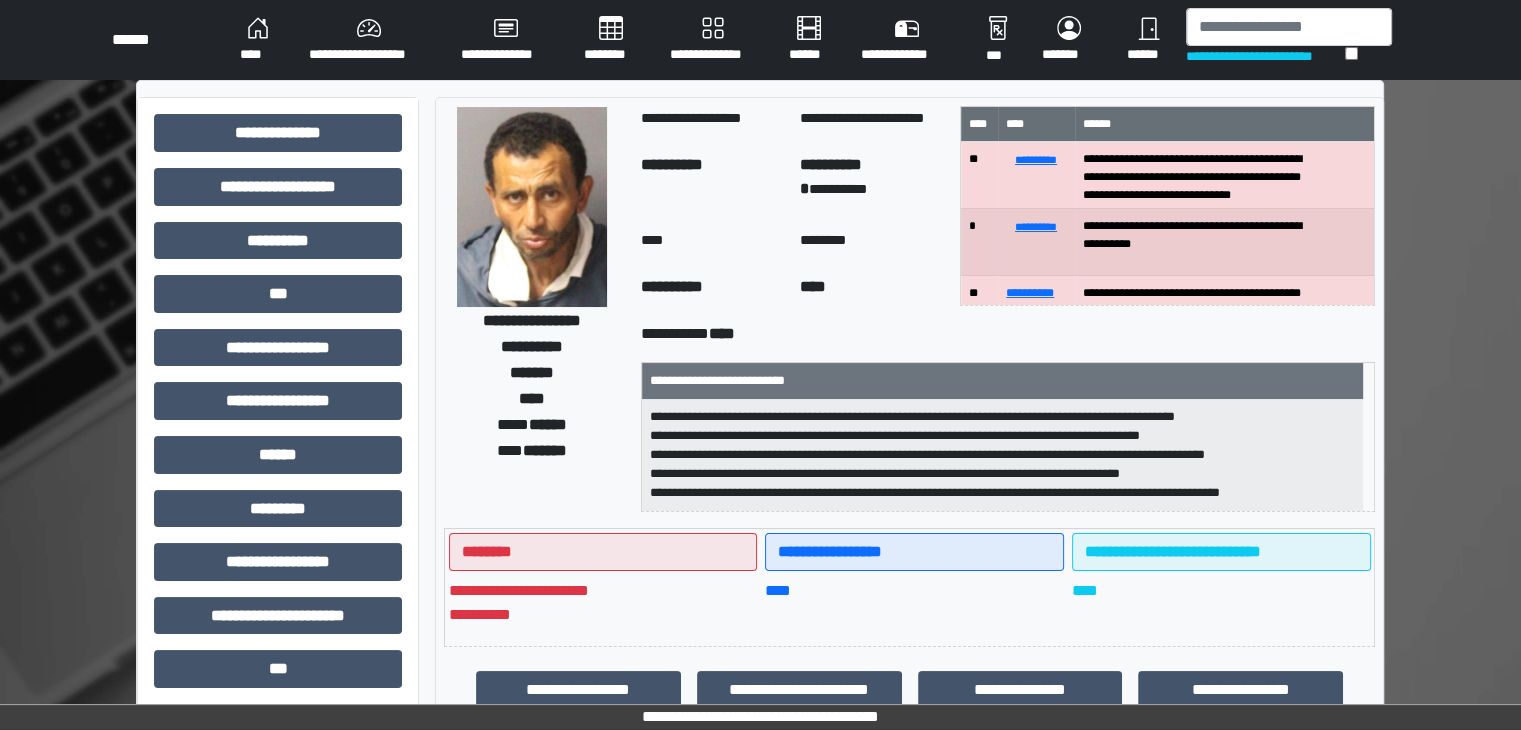 scroll, scrollTop: 100, scrollLeft: 0, axis: vertical 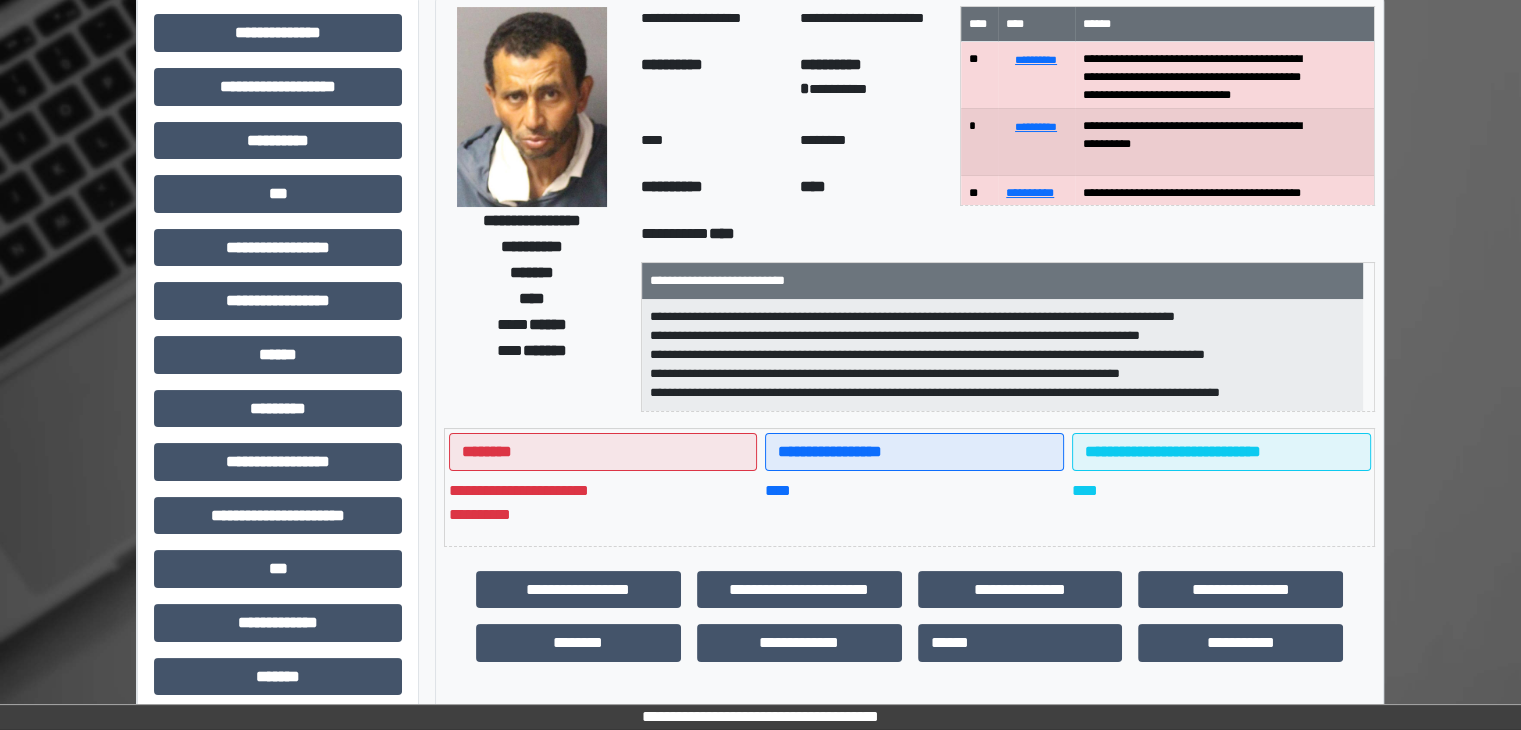 click on "**********" at bounding box center (278, 523) 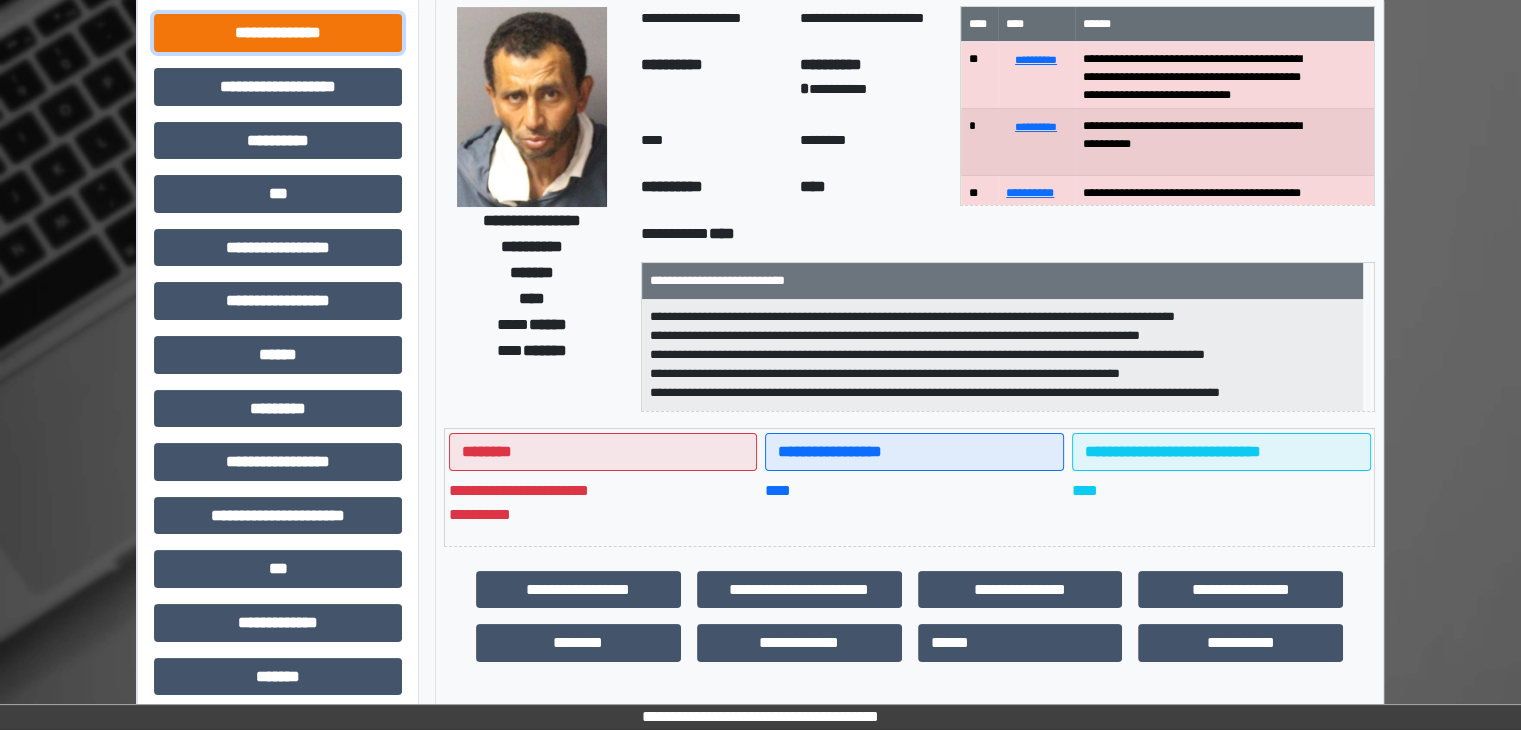 click on "**********" at bounding box center [278, 33] 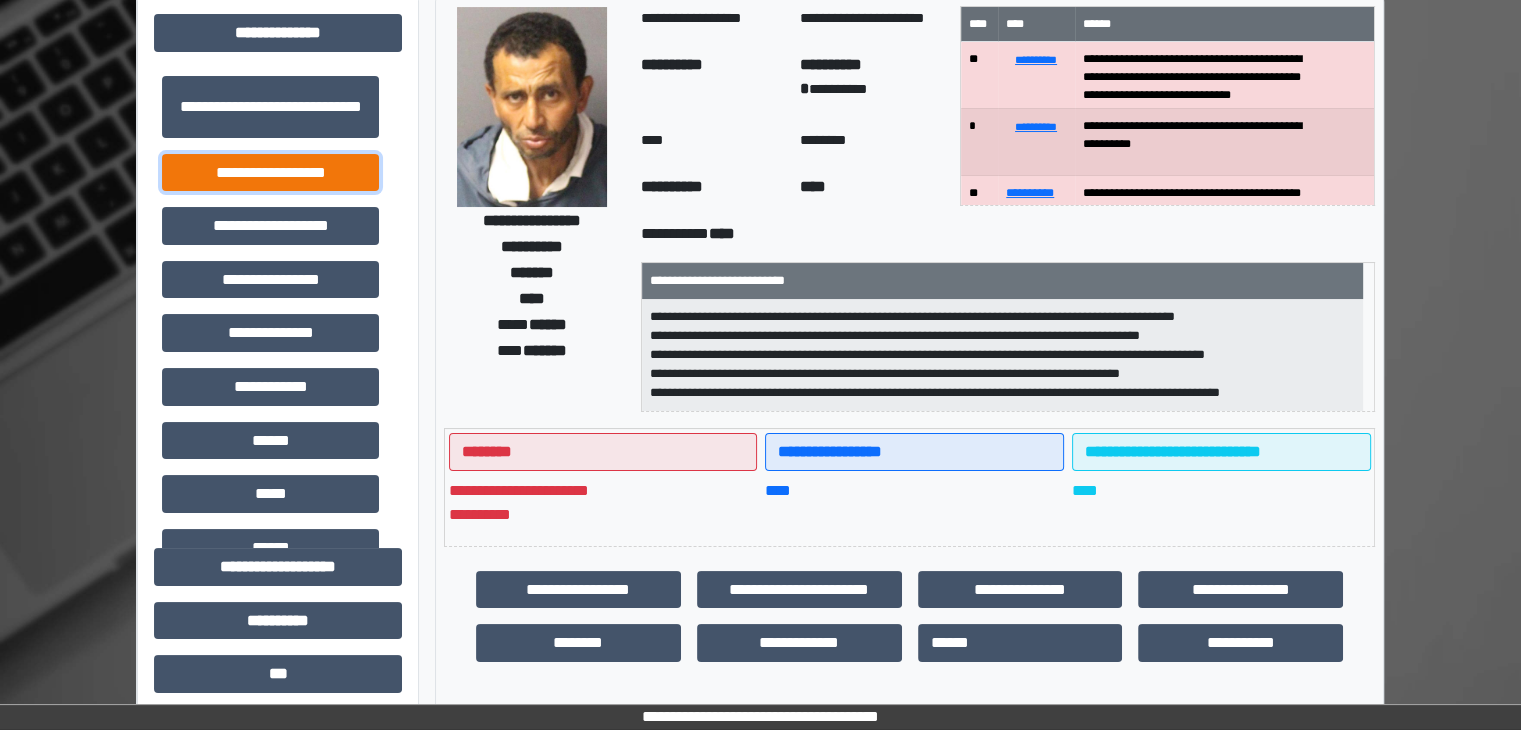 click on "**********" at bounding box center (270, 173) 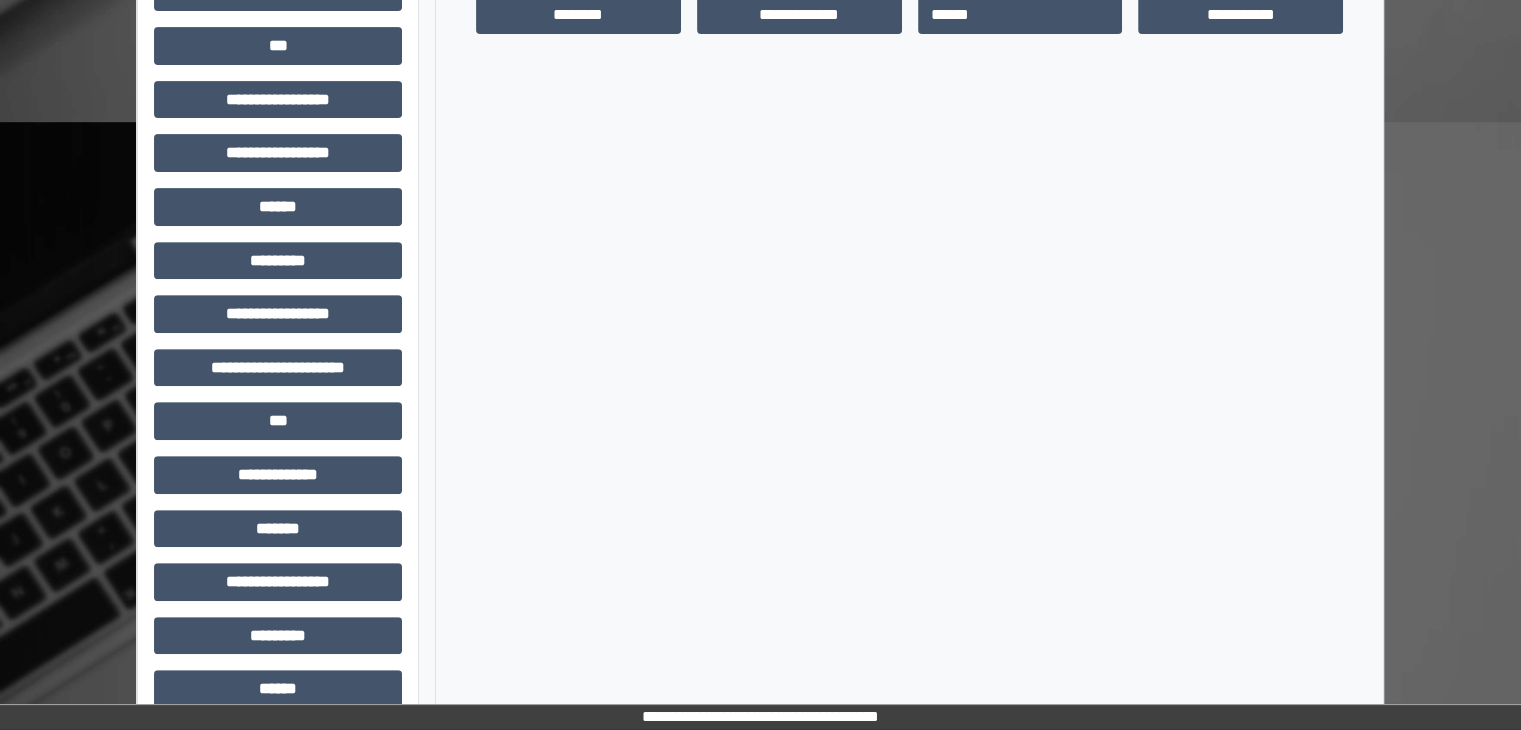 scroll, scrollTop: 800, scrollLeft: 0, axis: vertical 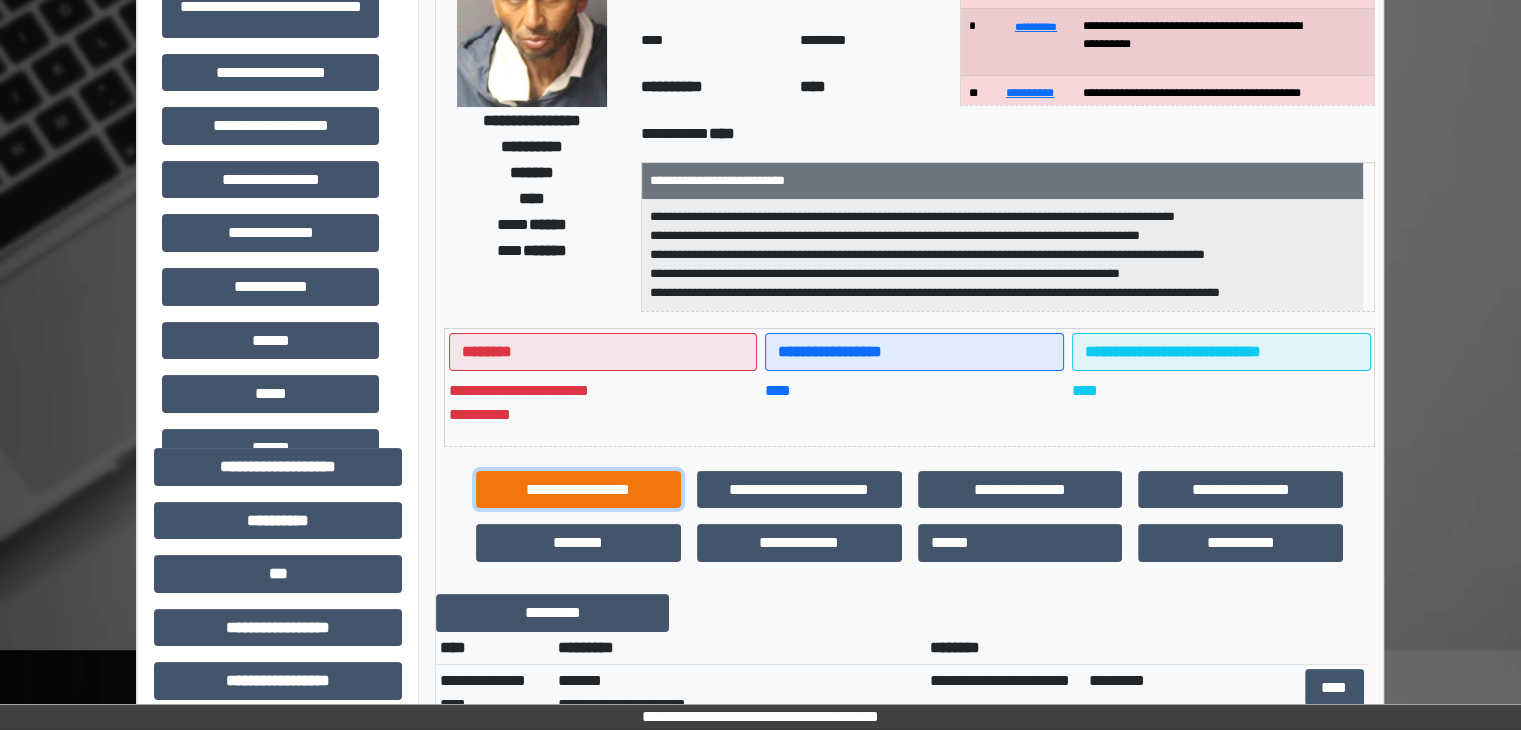 click on "**********" at bounding box center (578, 490) 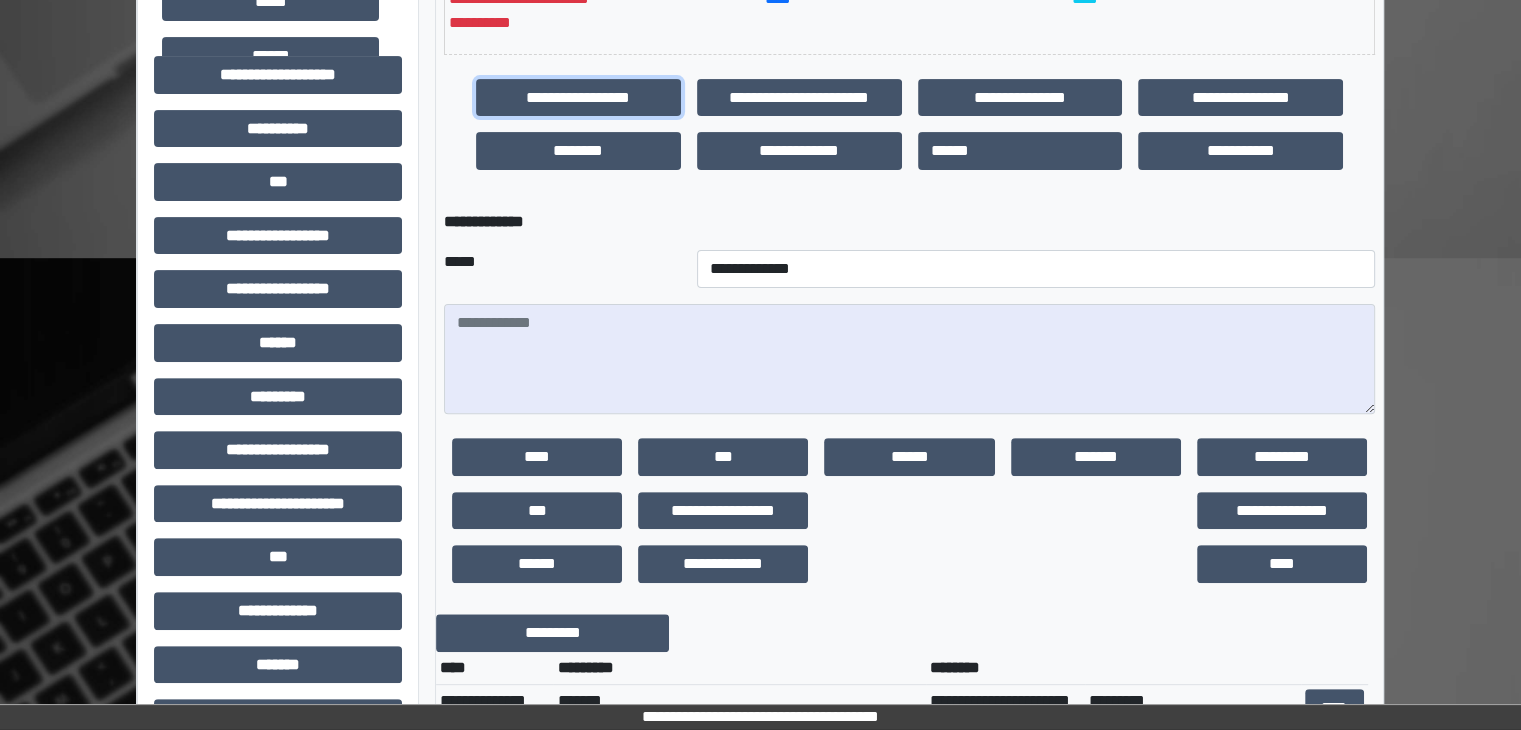 scroll, scrollTop: 600, scrollLeft: 0, axis: vertical 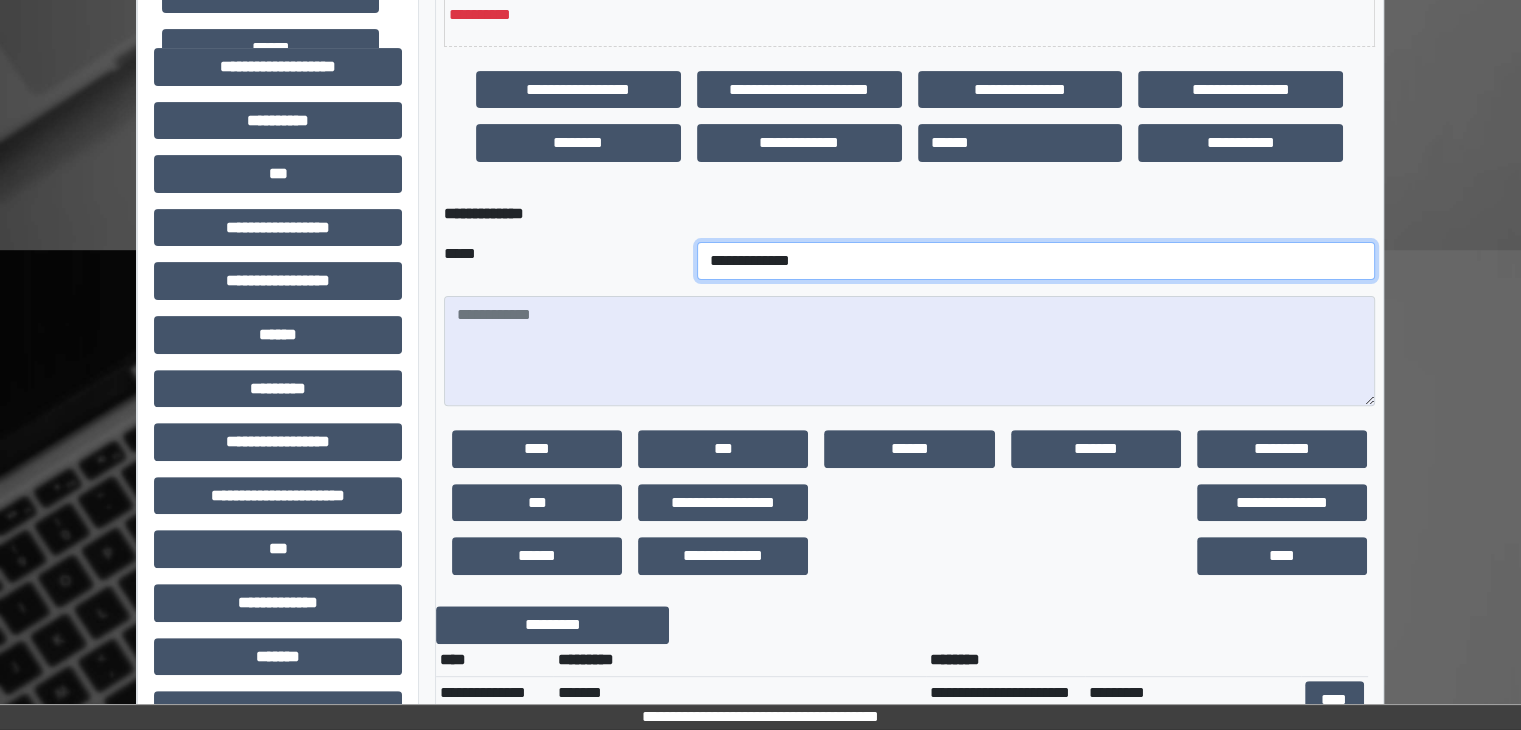 click on "**********" at bounding box center [1036, 261] 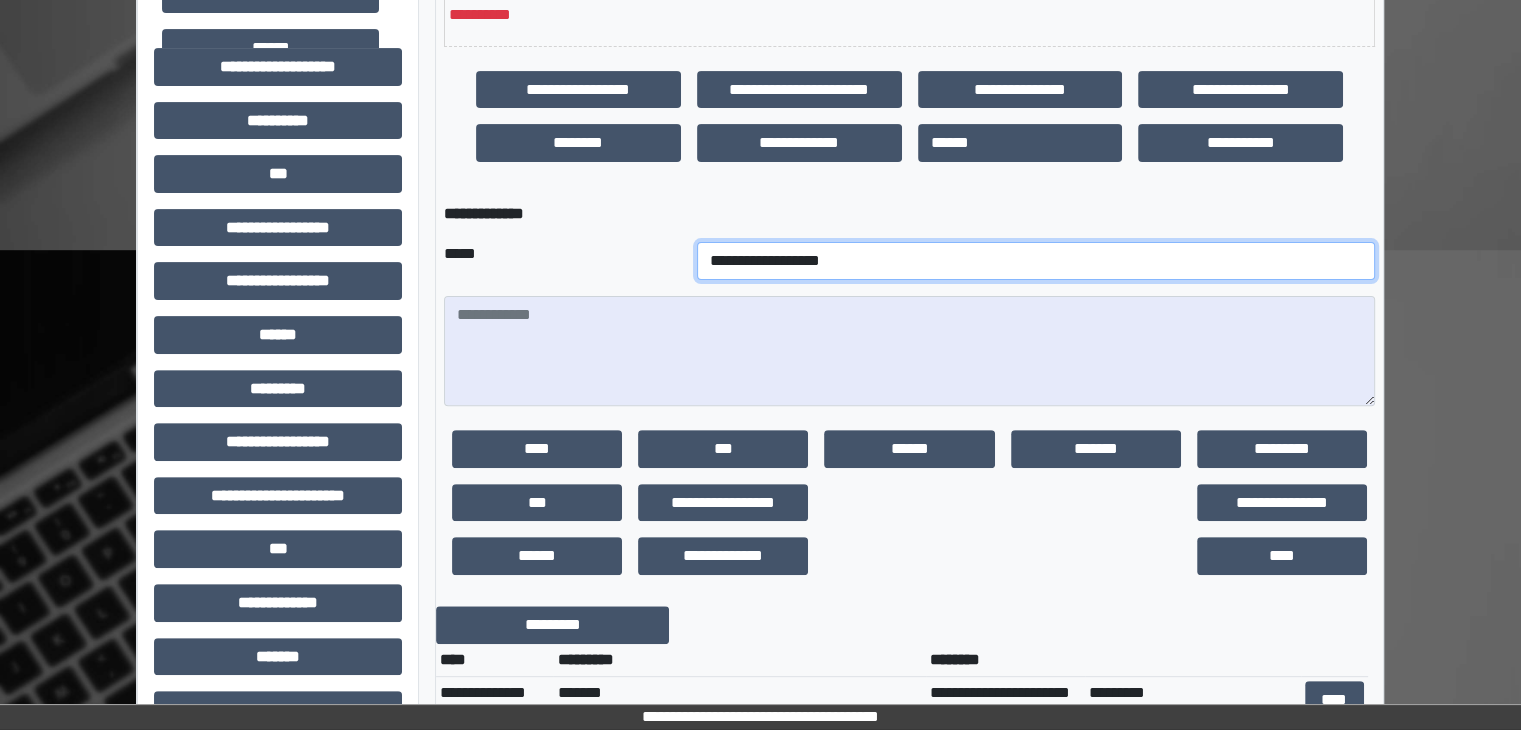 click on "**********" at bounding box center (1036, 261) 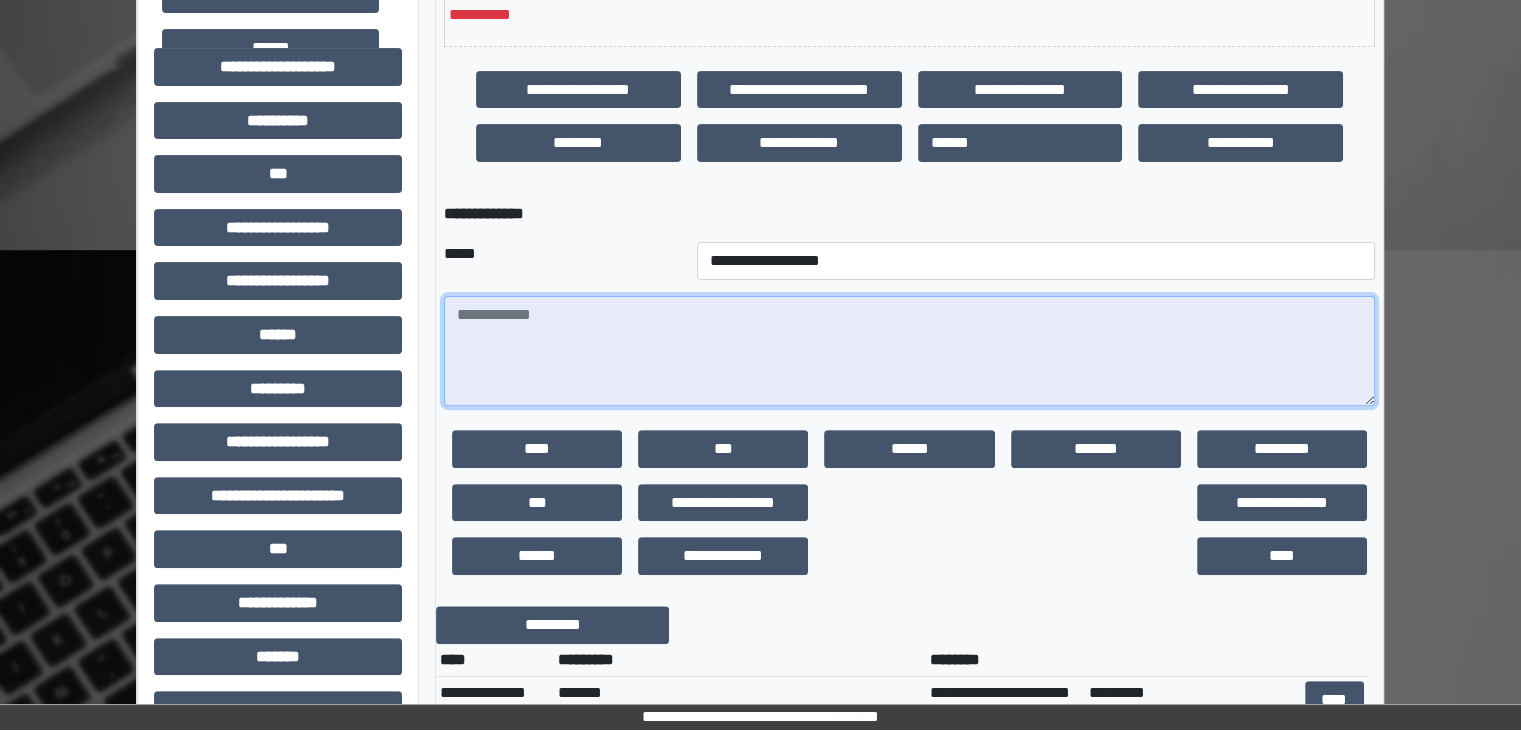 click at bounding box center (909, 351) 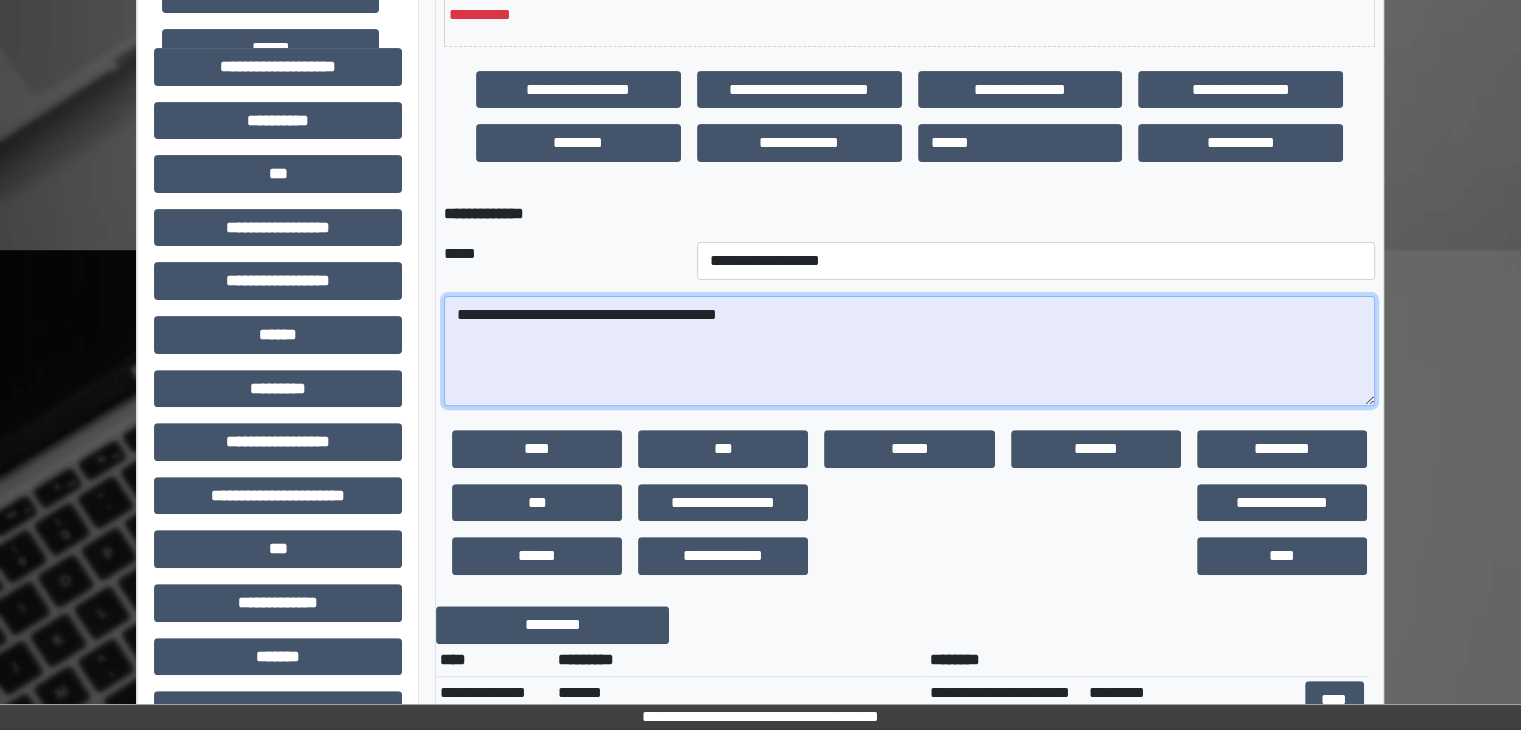 click on "**********" at bounding box center [909, 351] 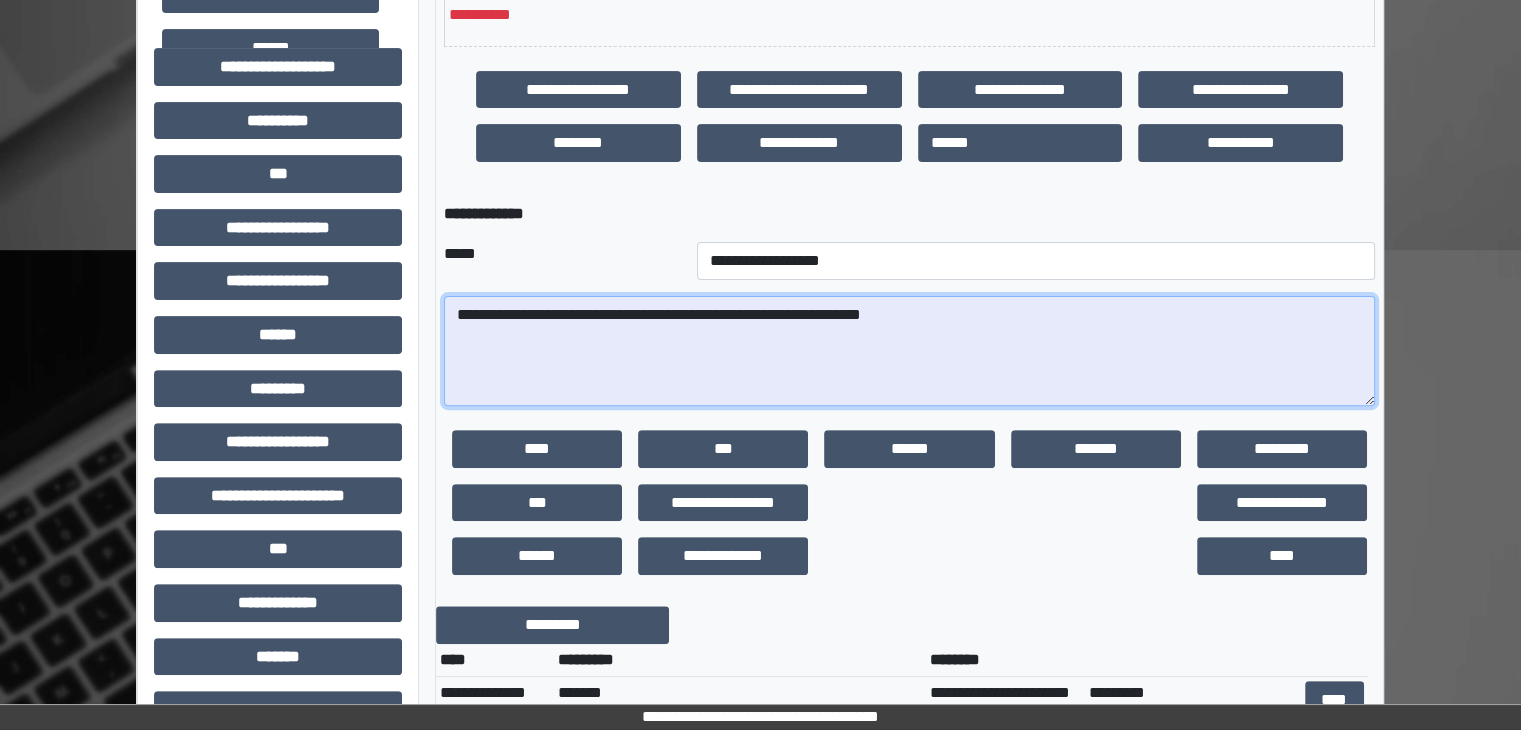 click on "**********" at bounding box center (909, 351) 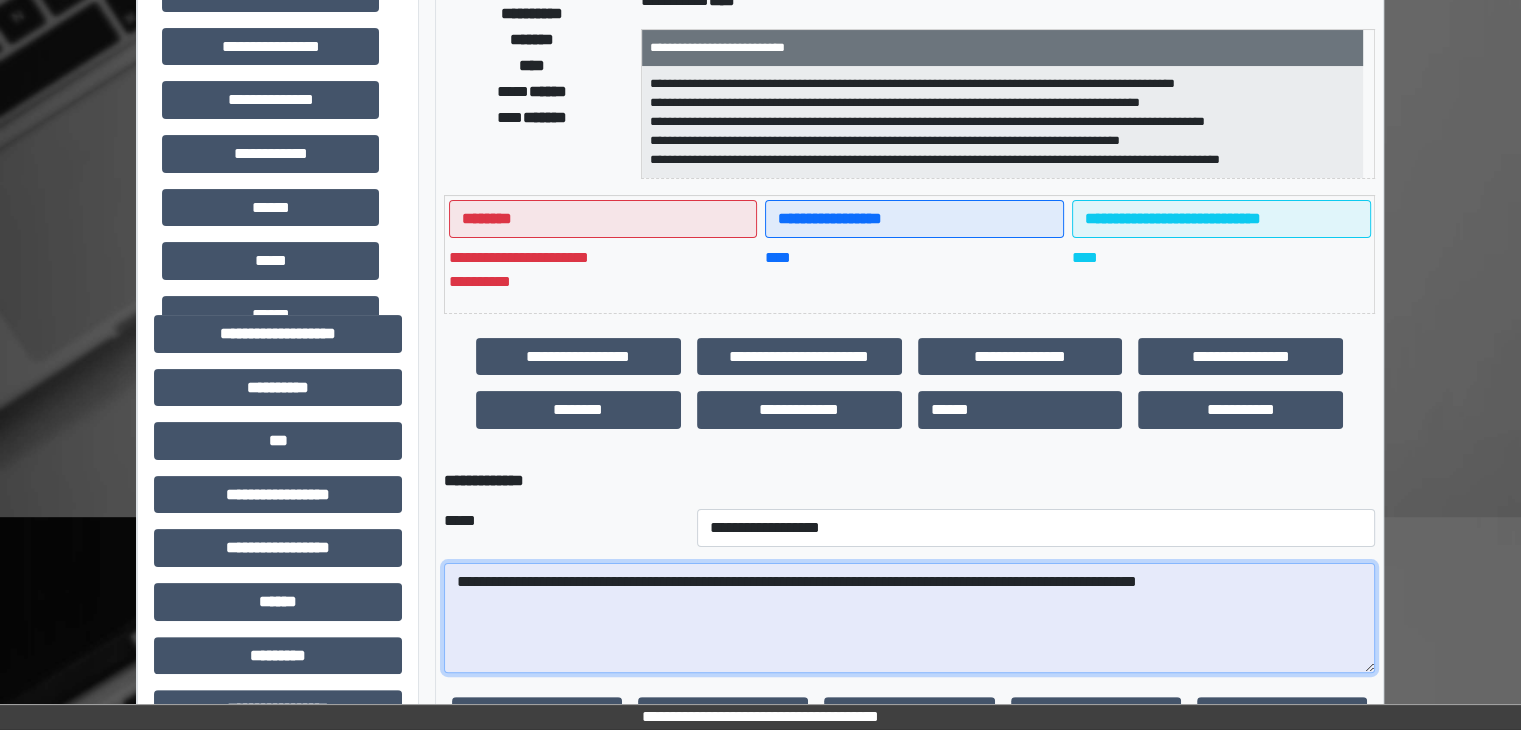 scroll, scrollTop: 200, scrollLeft: 0, axis: vertical 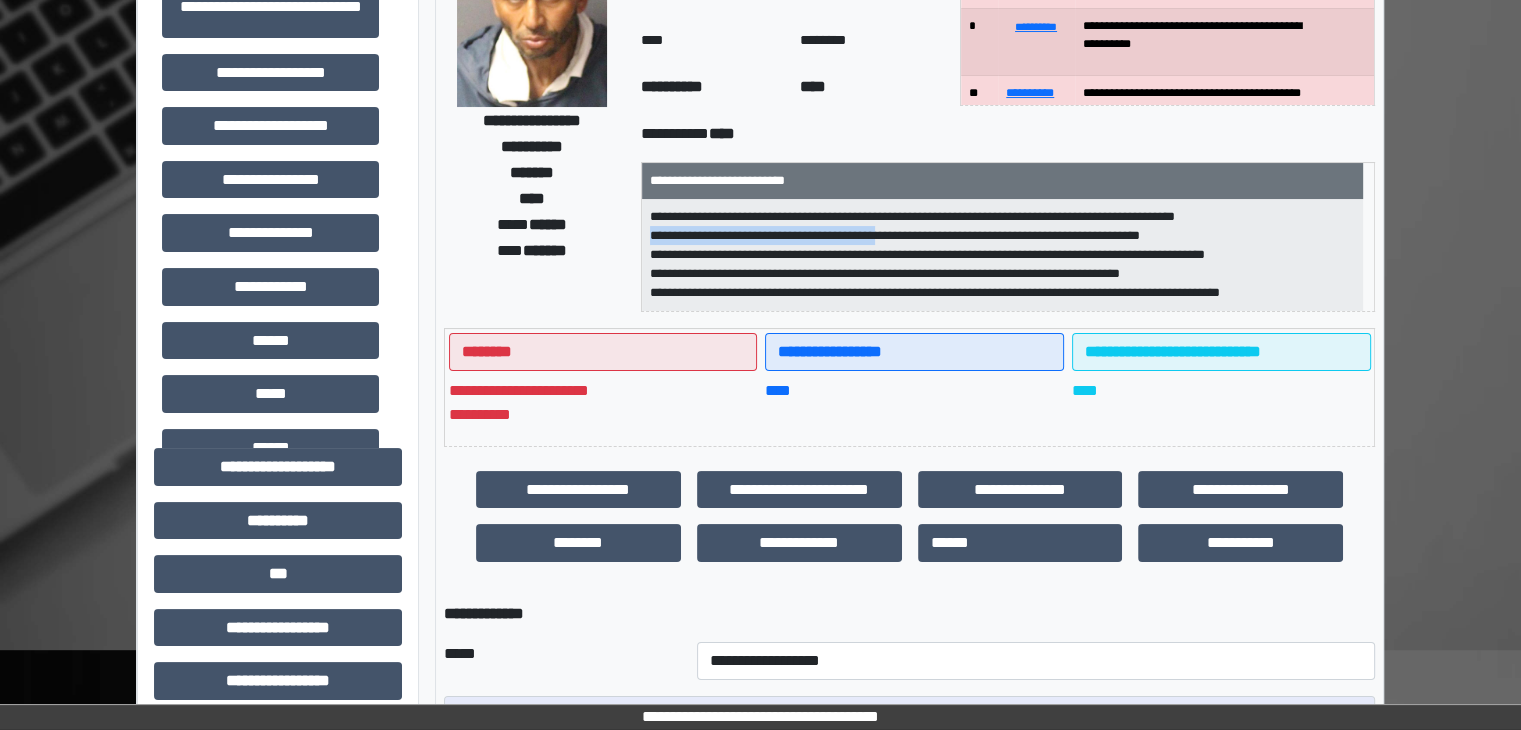 drag, startPoint x: 659, startPoint y: 229, endPoint x: 944, endPoint y: 237, distance: 285.11224 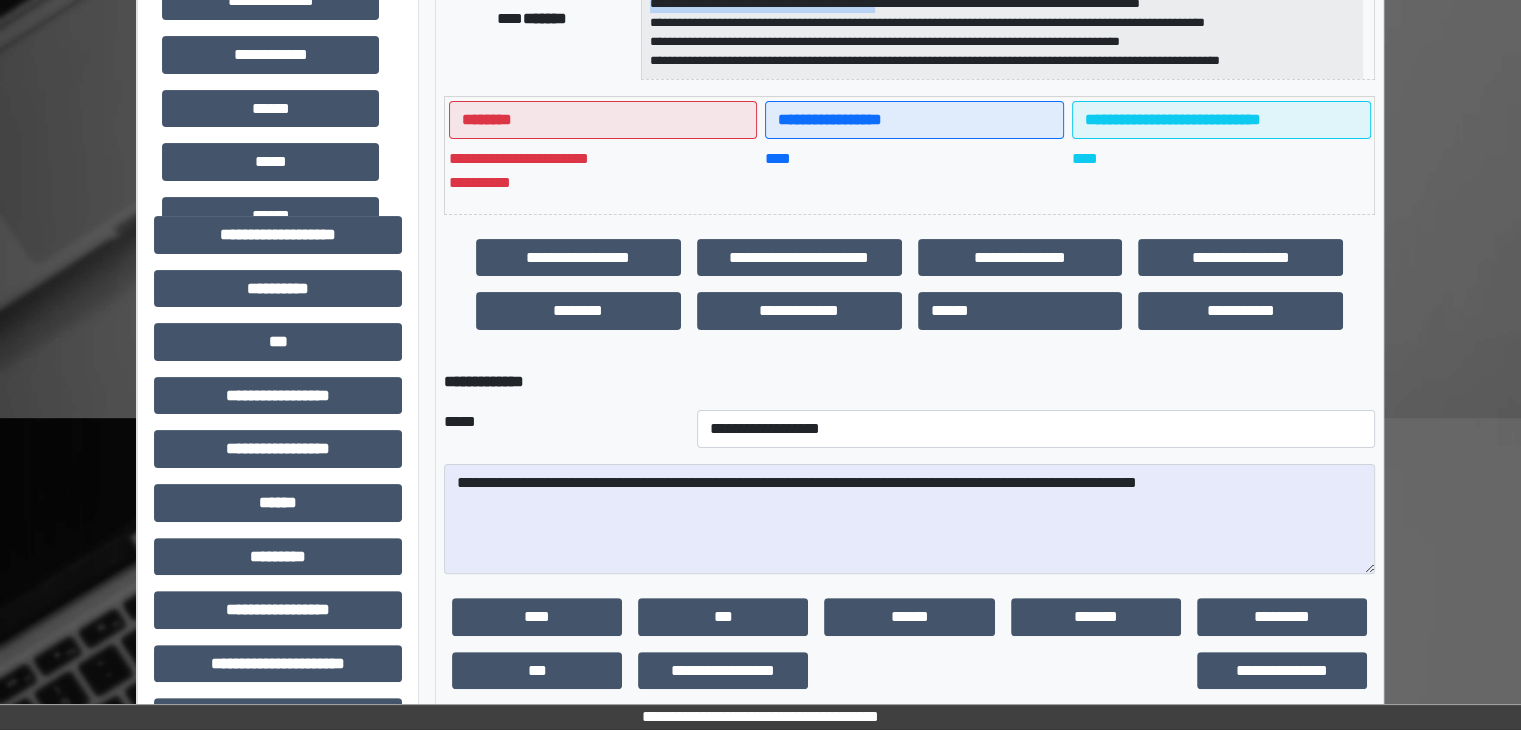 scroll, scrollTop: 600, scrollLeft: 0, axis: vertical 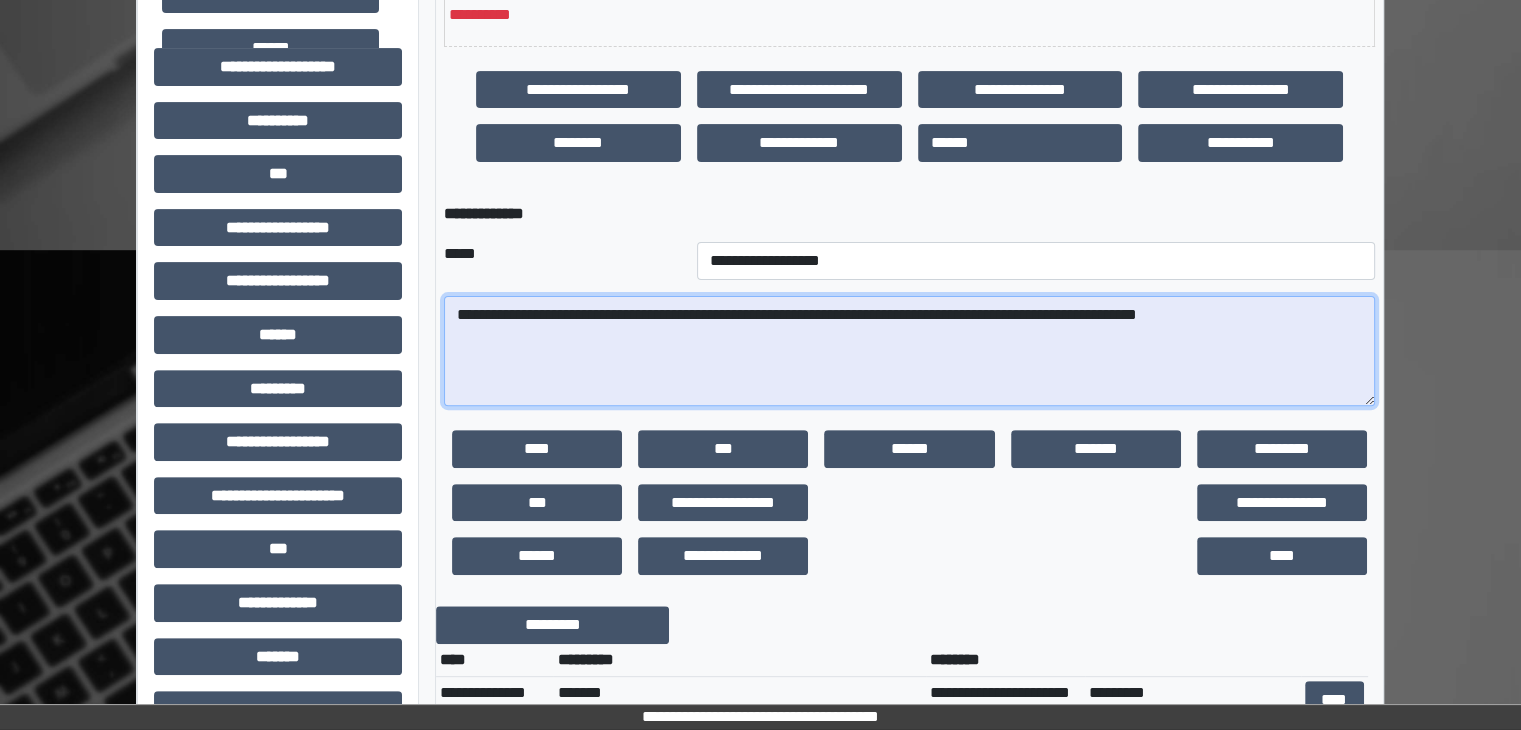 click on "**********" at bounding box center [909, 351] 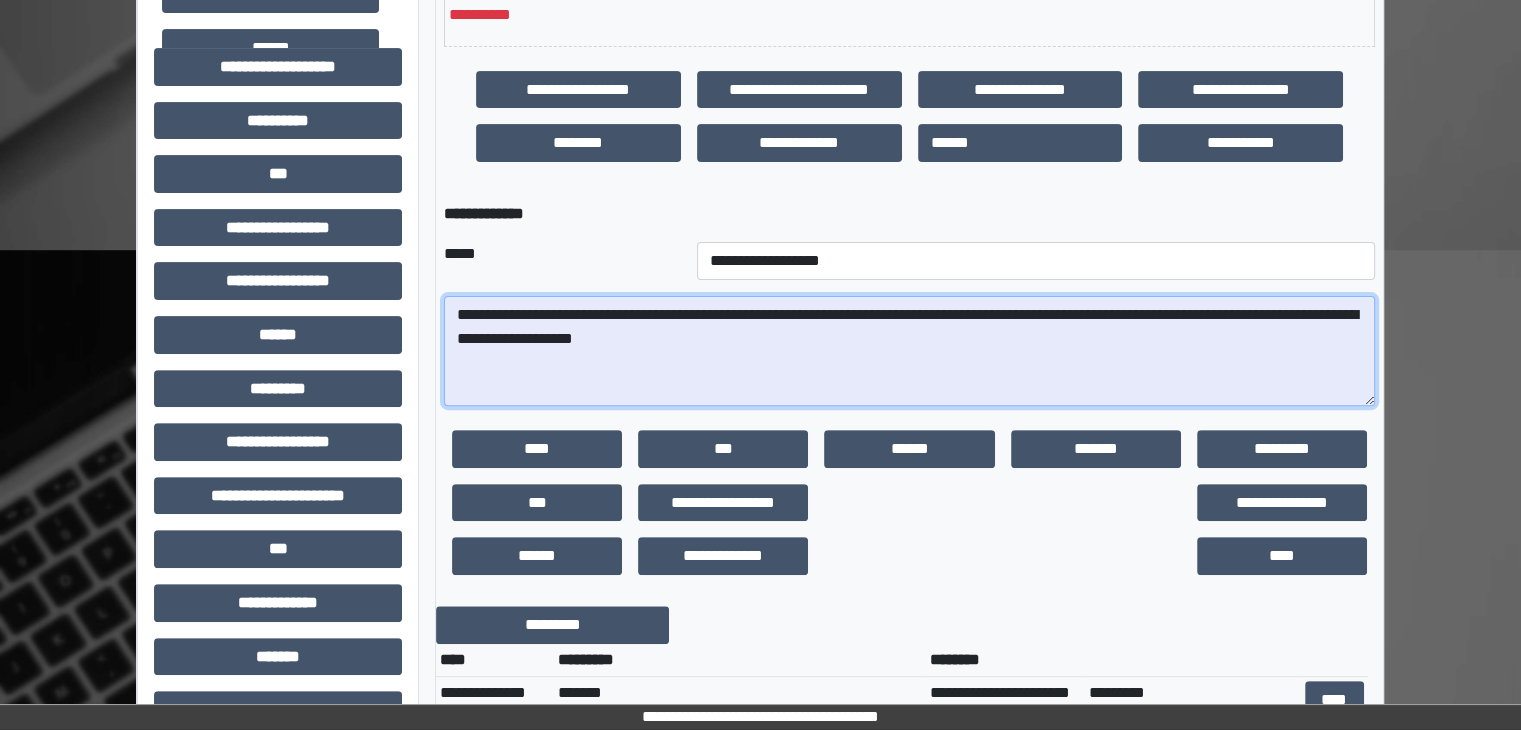 type on "**********" 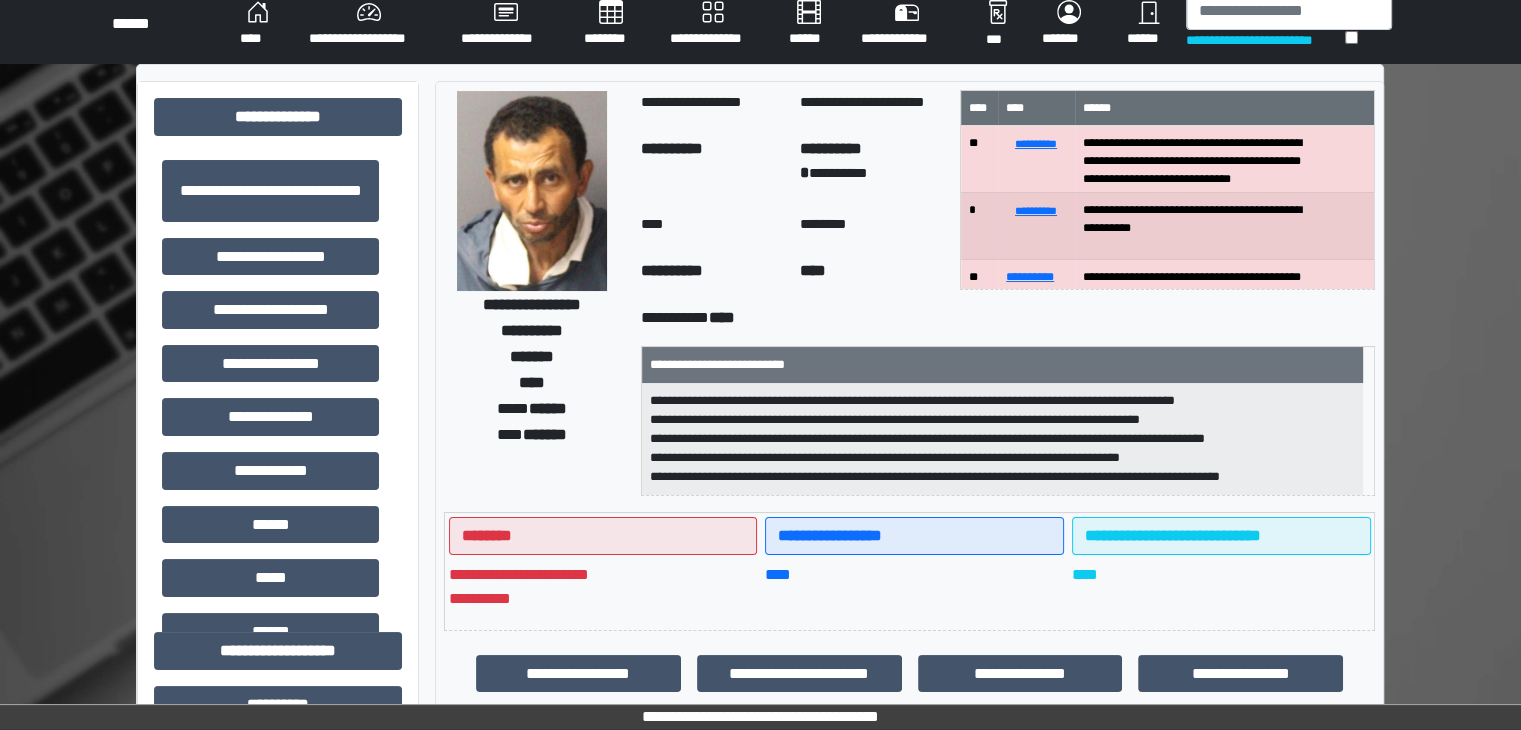 scroll, scrollTop: 0, scrollLeft: 0, axis: both 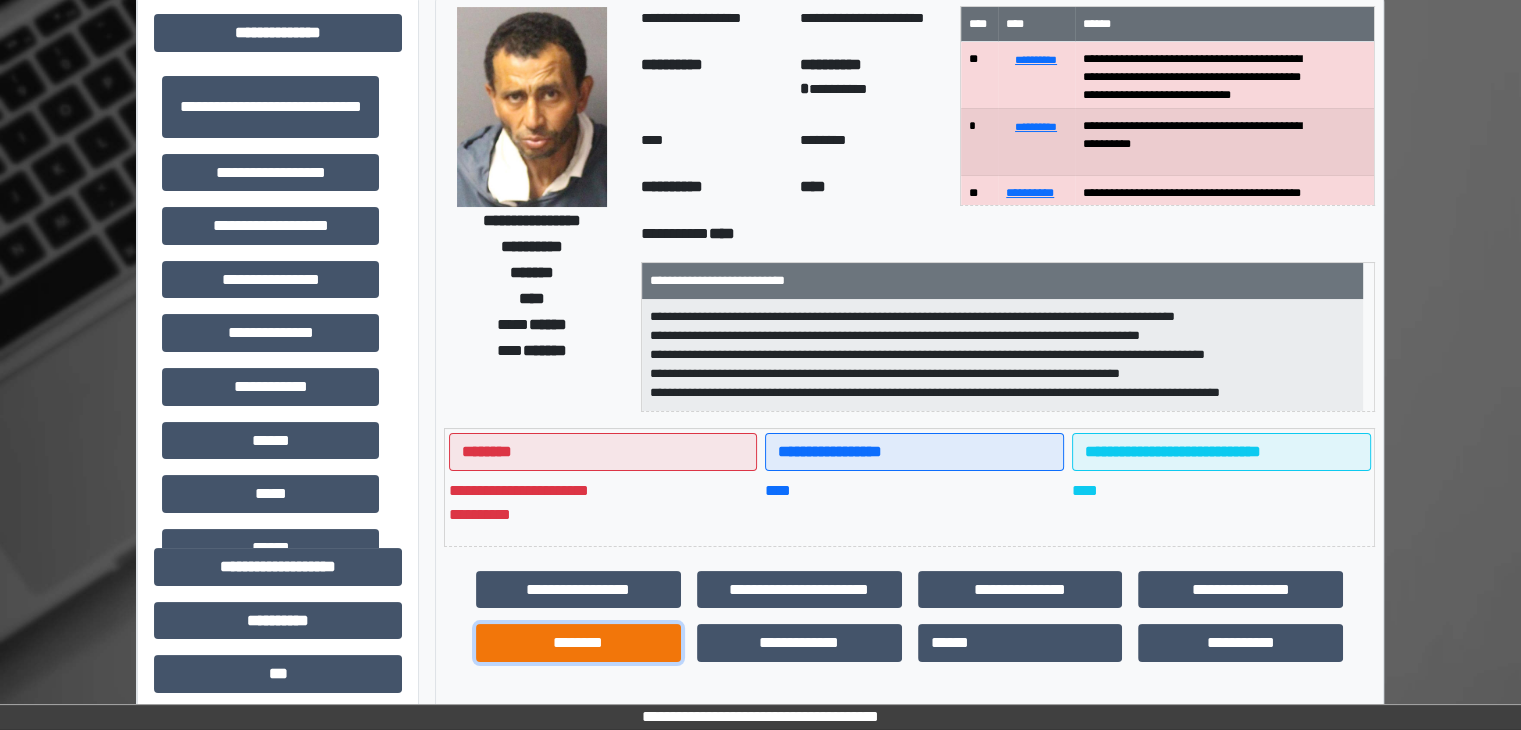 click on "********" at bounding box center (578, 643) 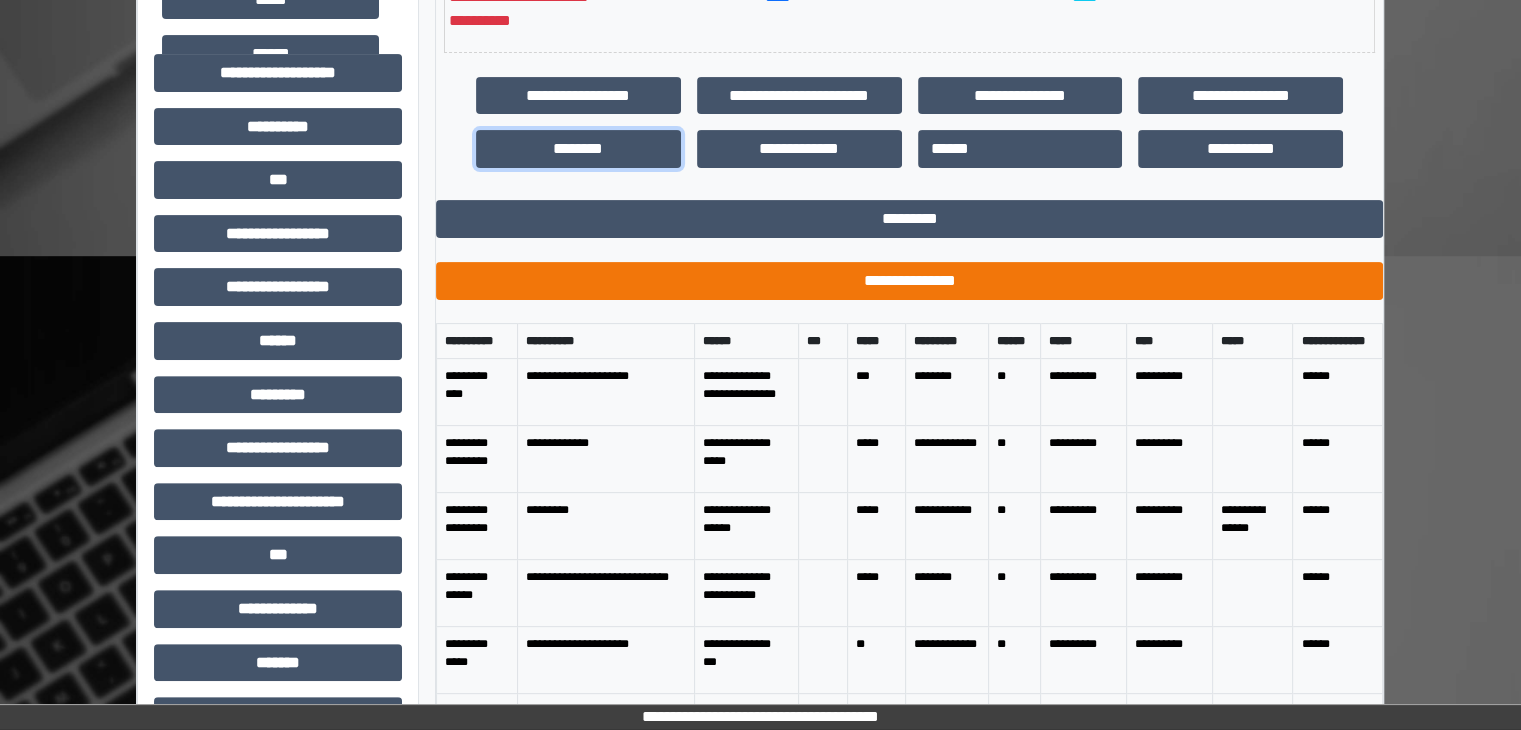 scroll, scrollTop: 600, scrollLeft: 0, axis: vertical 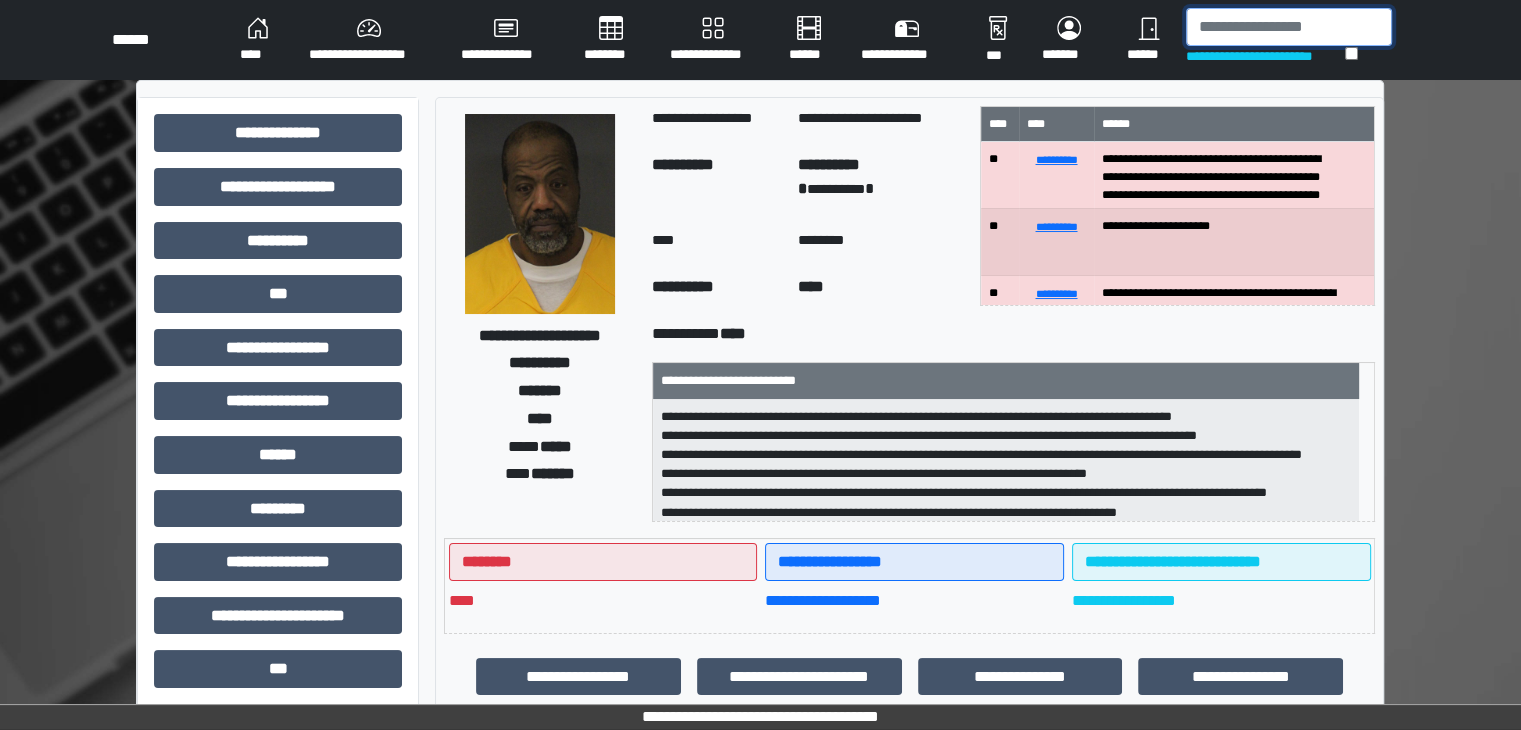 click at bounding box center (1289, 27) 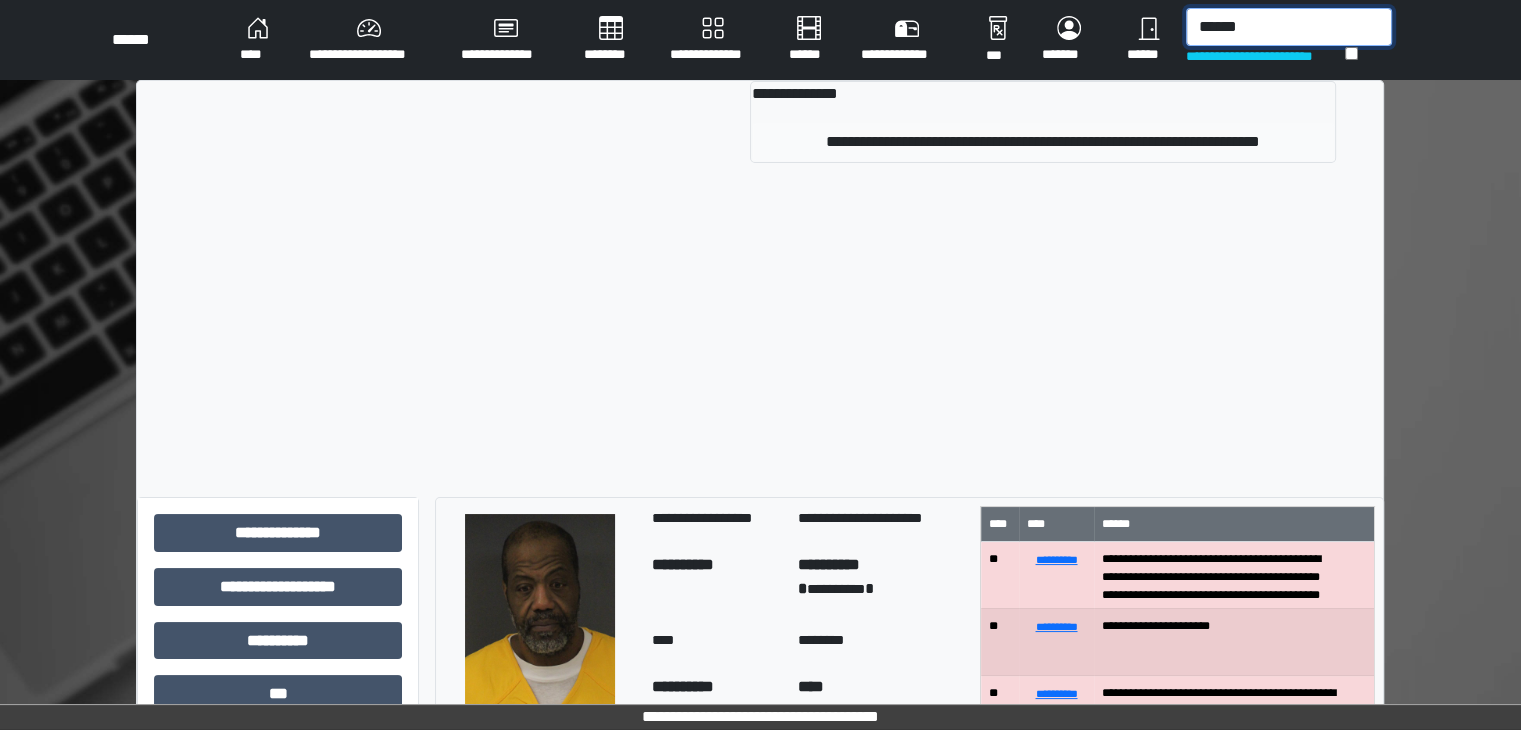 type on "******" 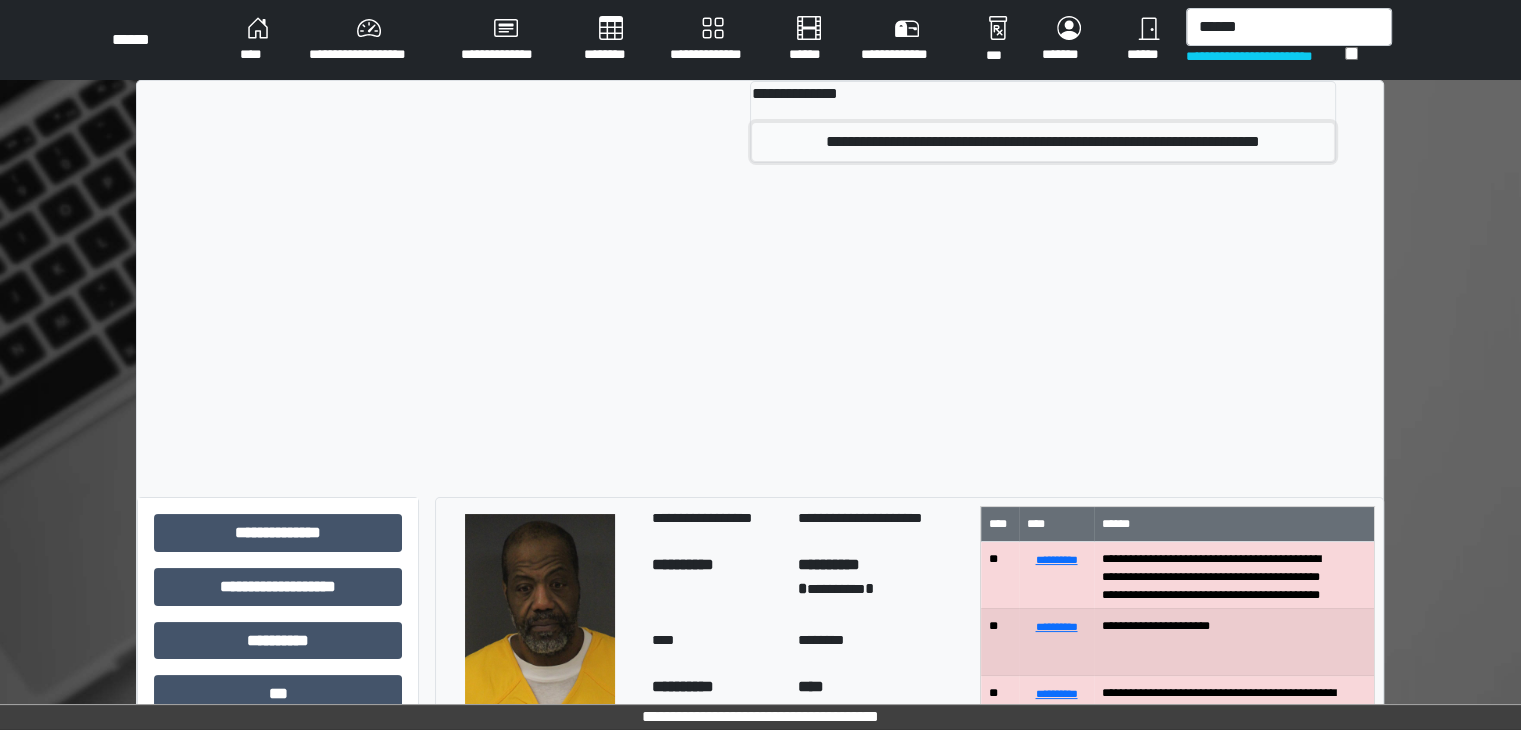 click on "**********" at bounding box center [1042, 142] 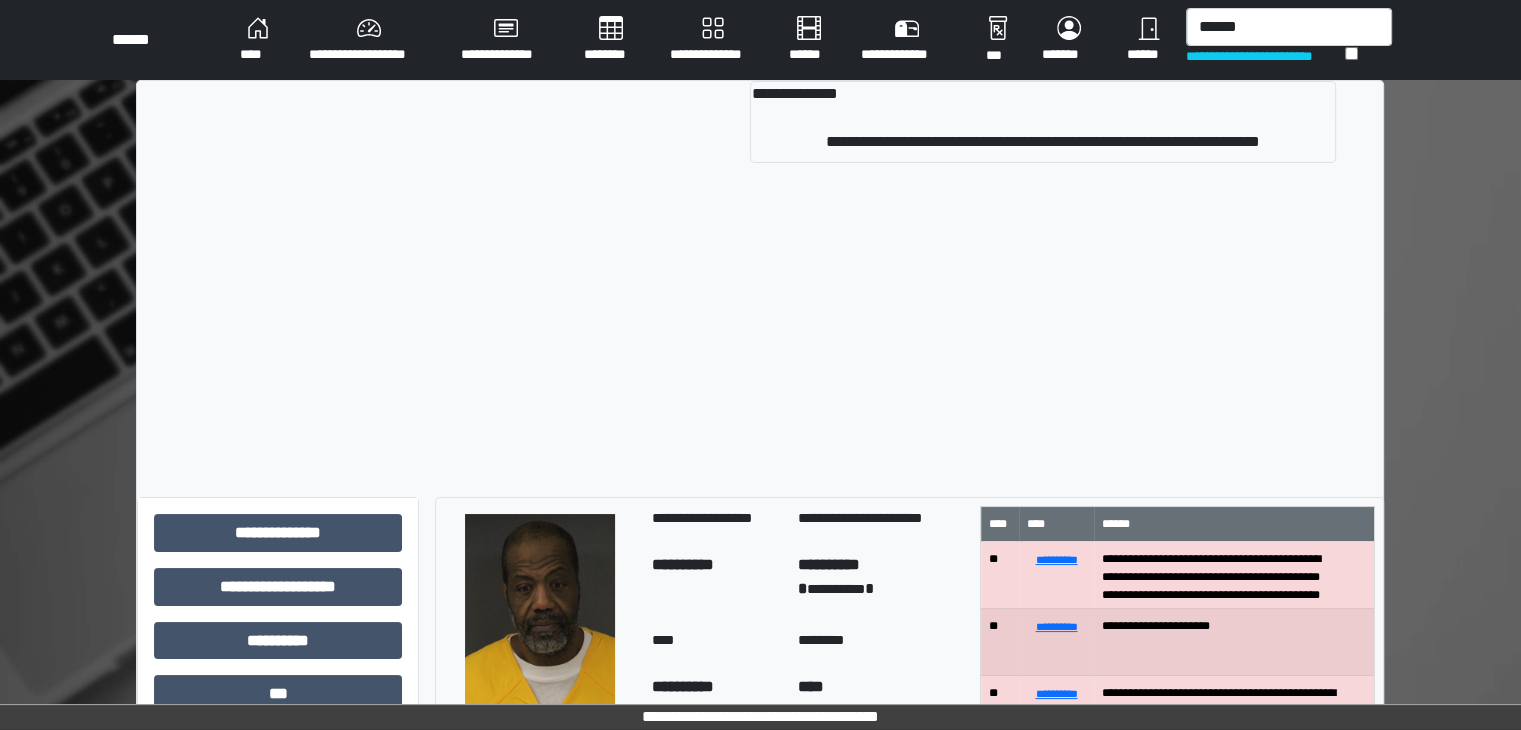 type 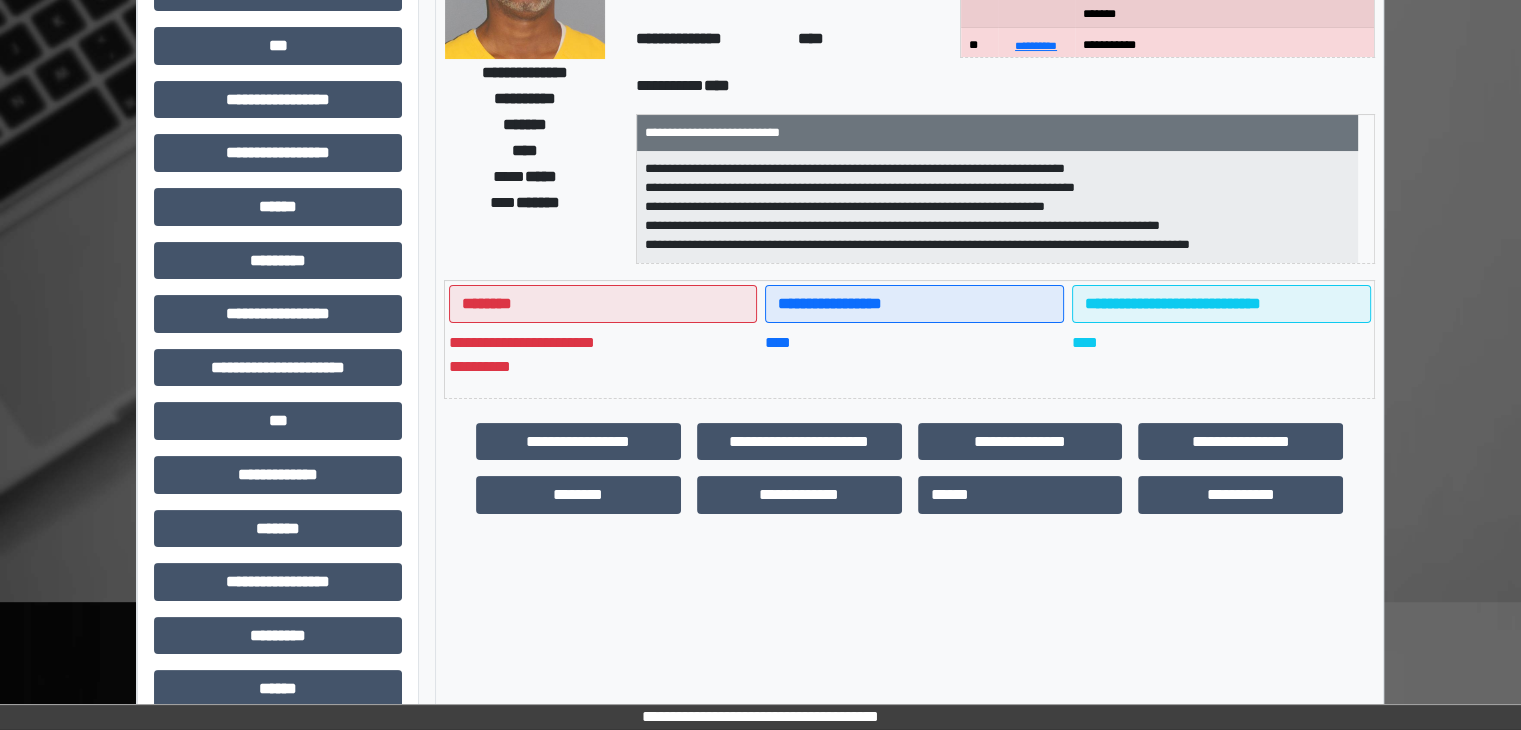 scroll, scrollTop: 300, scrollLeft: 0, axis: vertical 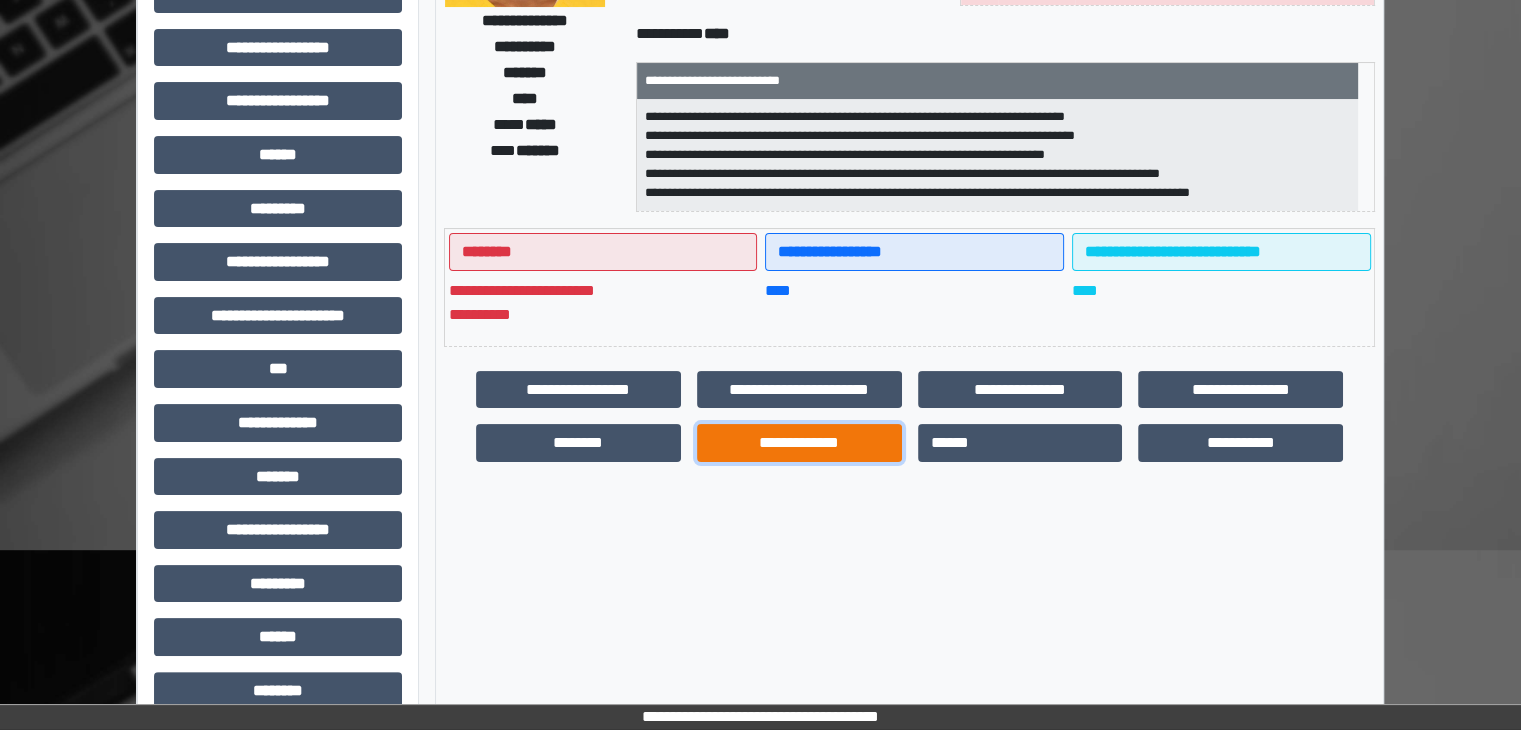 click on "**********" at bounding box center (799, 443) 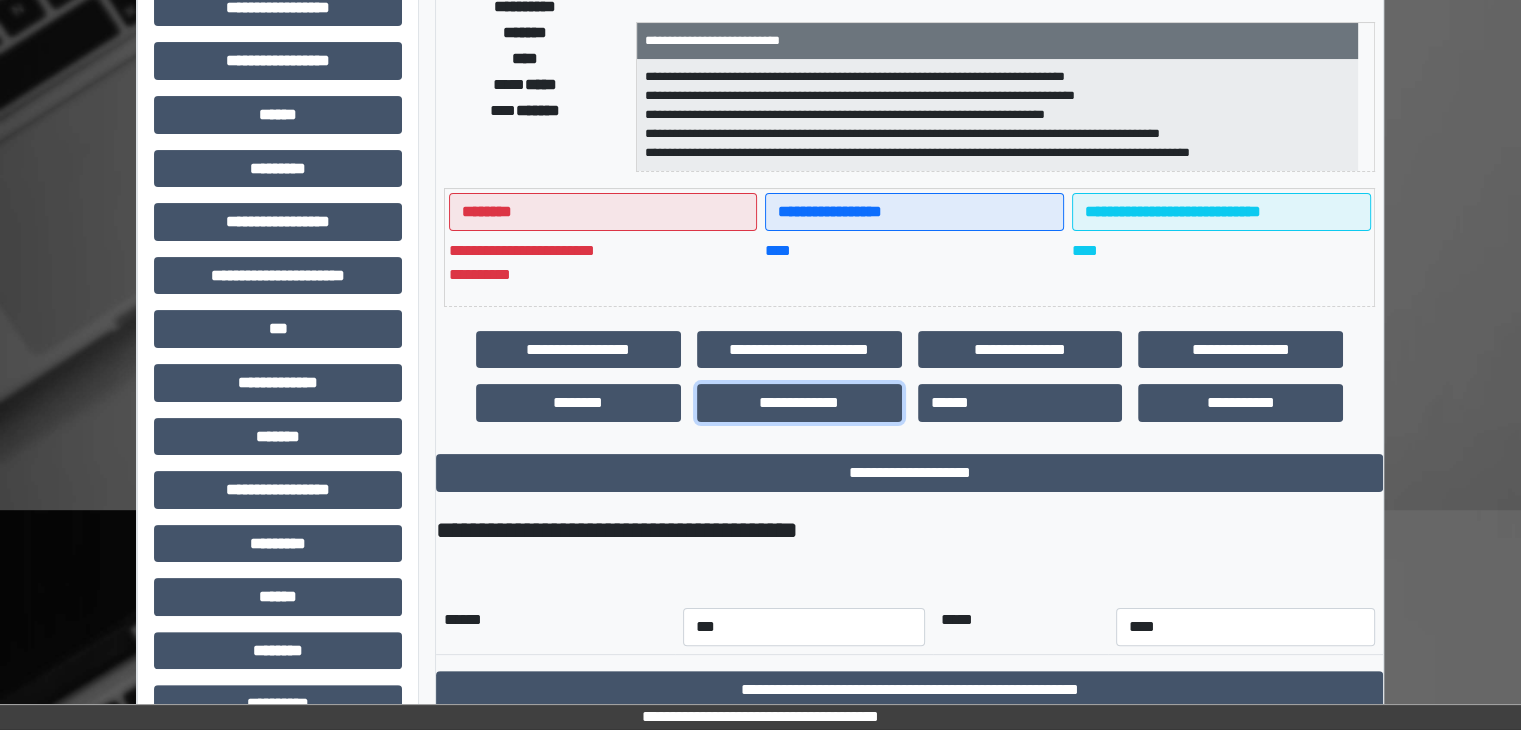 scroll, scrollTop: 436, scrollLeft: 0, axis: vertical 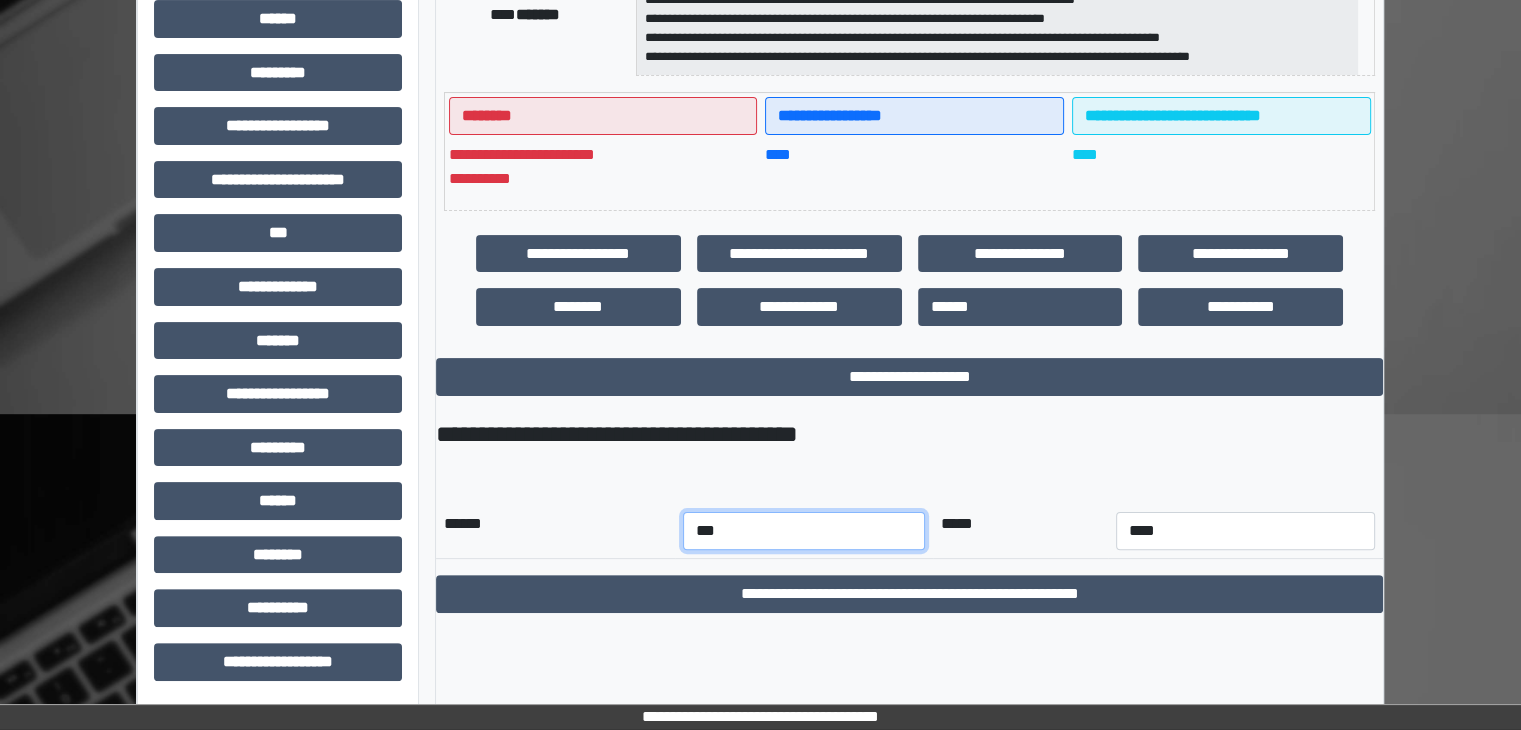 click on "***
***
***
***
***
***
***
***
***
***
***
***" at bounding box center [804, 531] 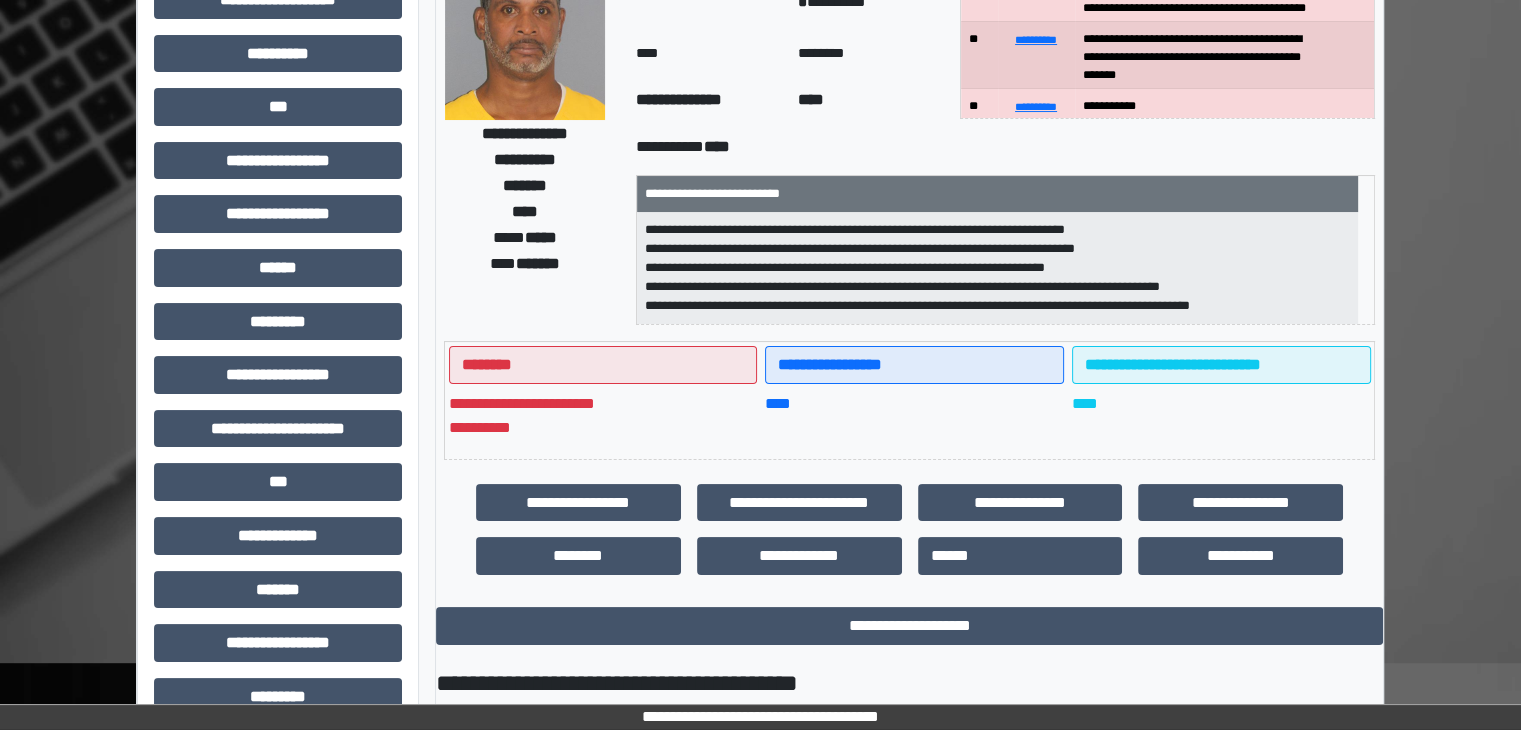 scroll, scrollTop: 0, scrollLeft: 0, axis: both 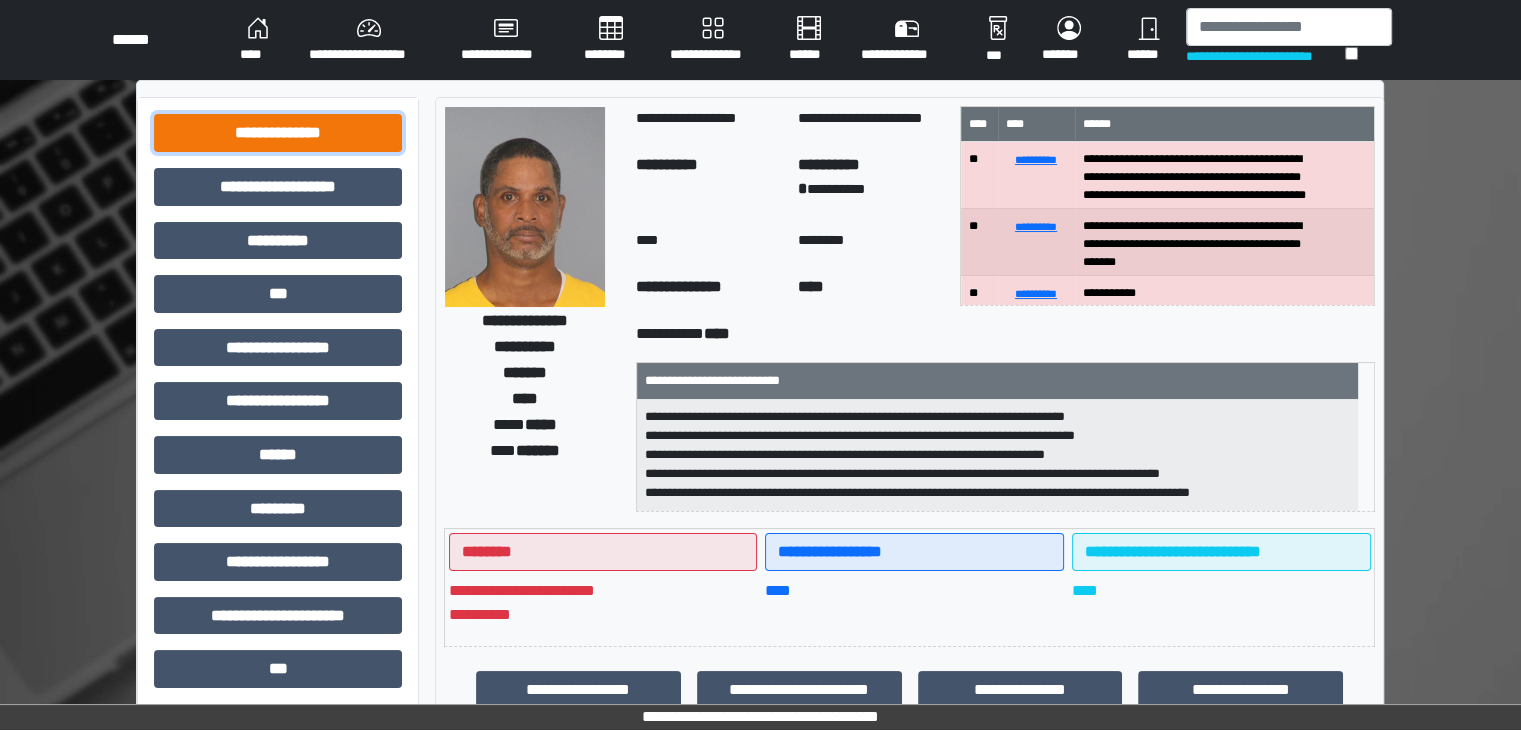 click on "**********" at bounding box center [278, 133] 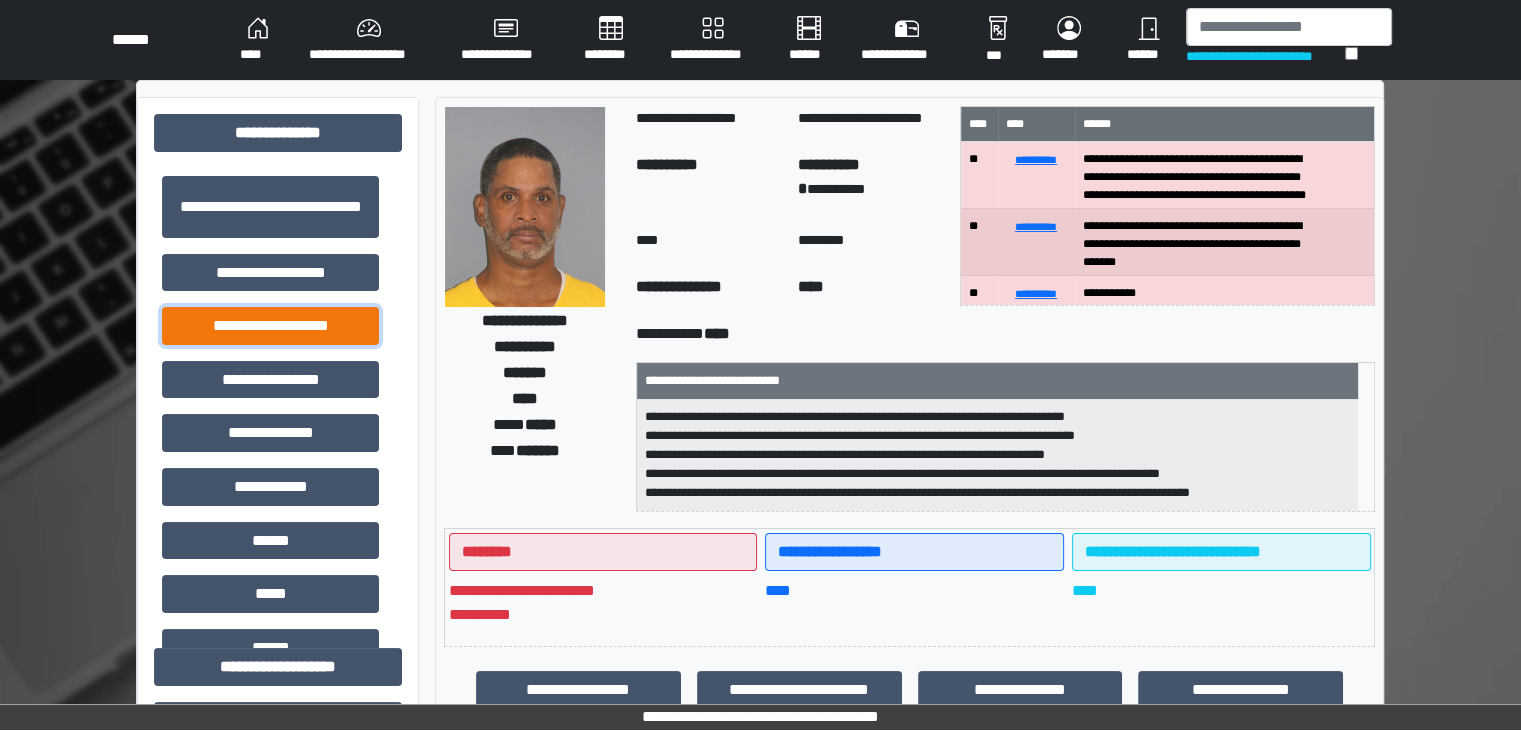 click on "**********" at bounding box center [270, 326] 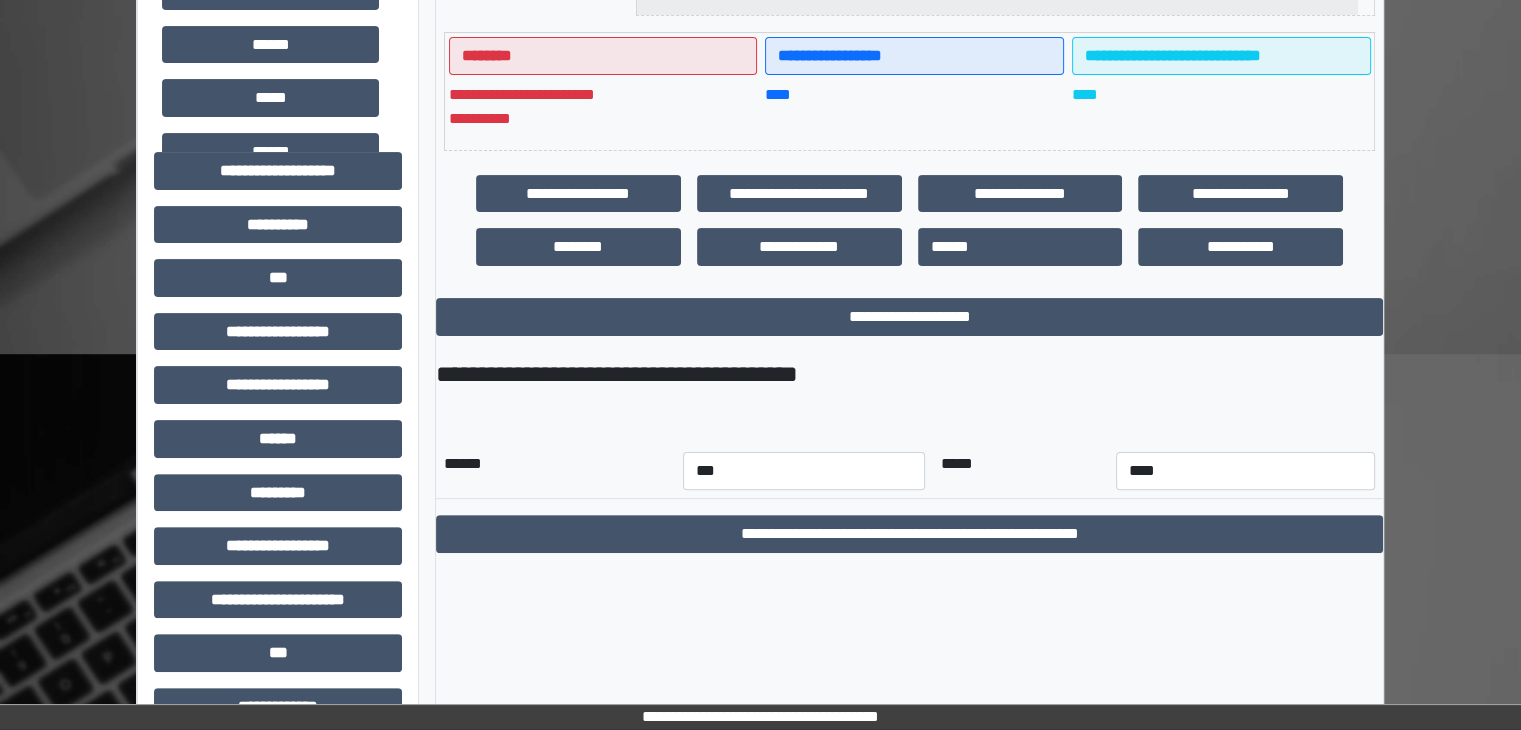 scroll, scrollTop: 500, scrollLeft: 0, axis: vertical 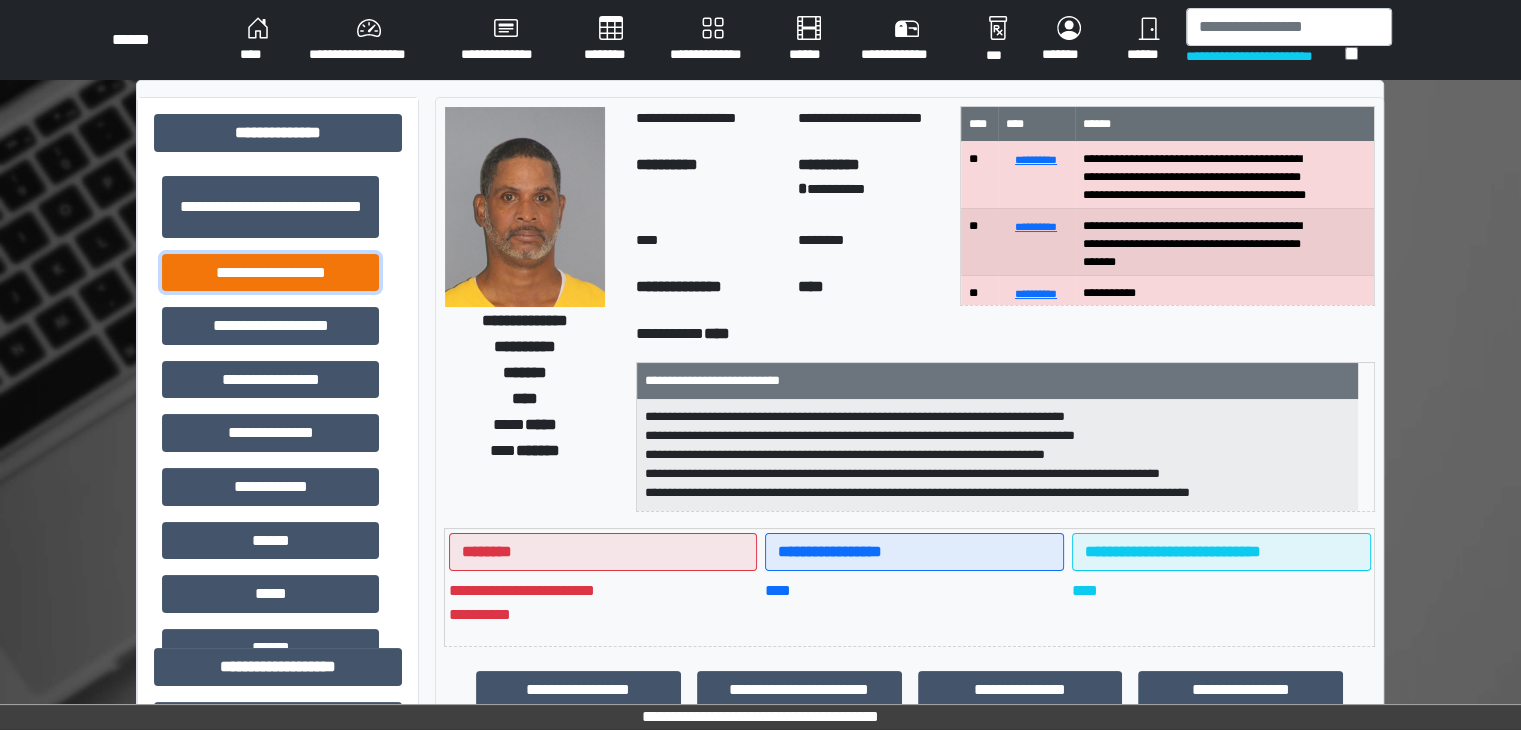 click on "**********" at bounding box center [270, 273] 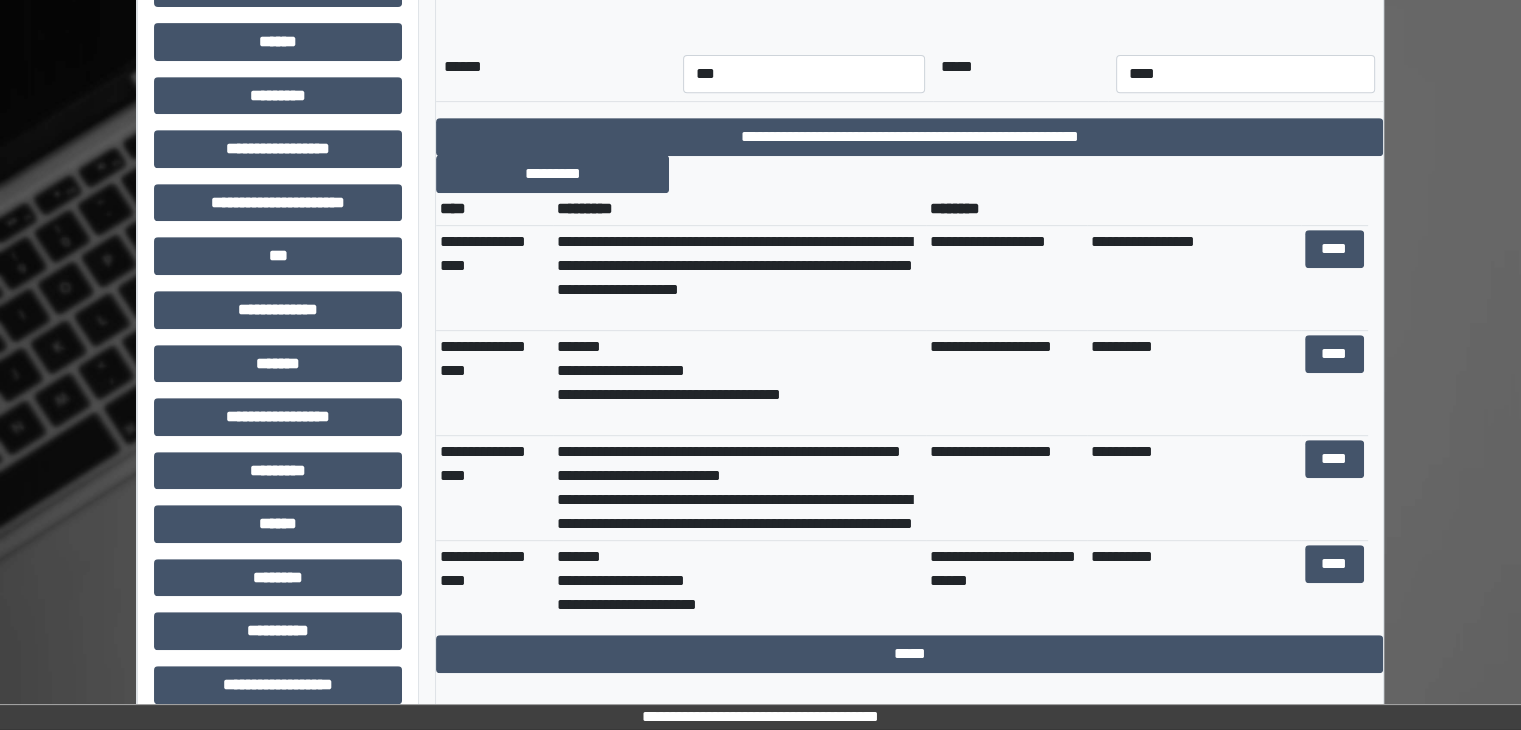 scroll, scrollTop: 900, scrollLeft: 0, axis: vertical 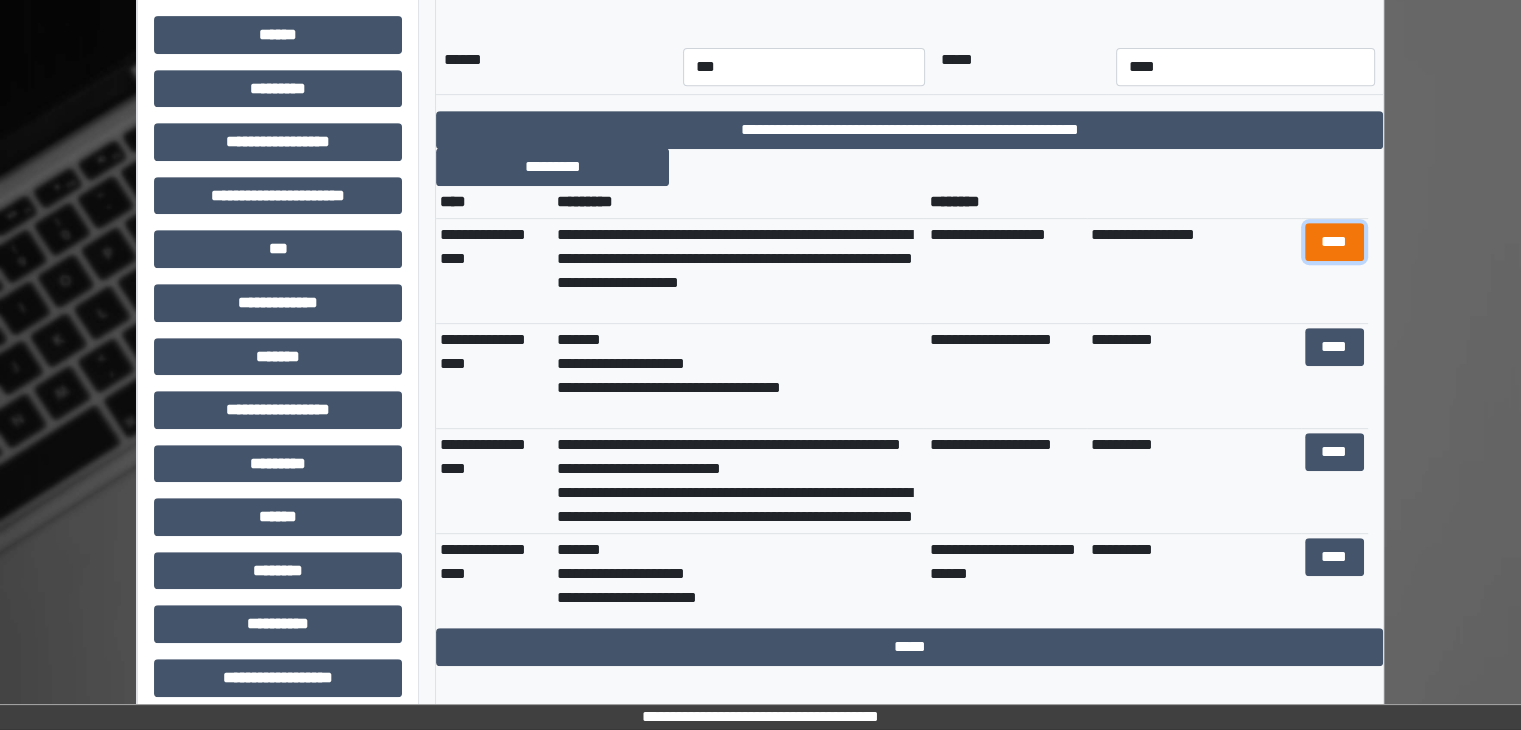 click on "****" at bounding box center [1334, 242] 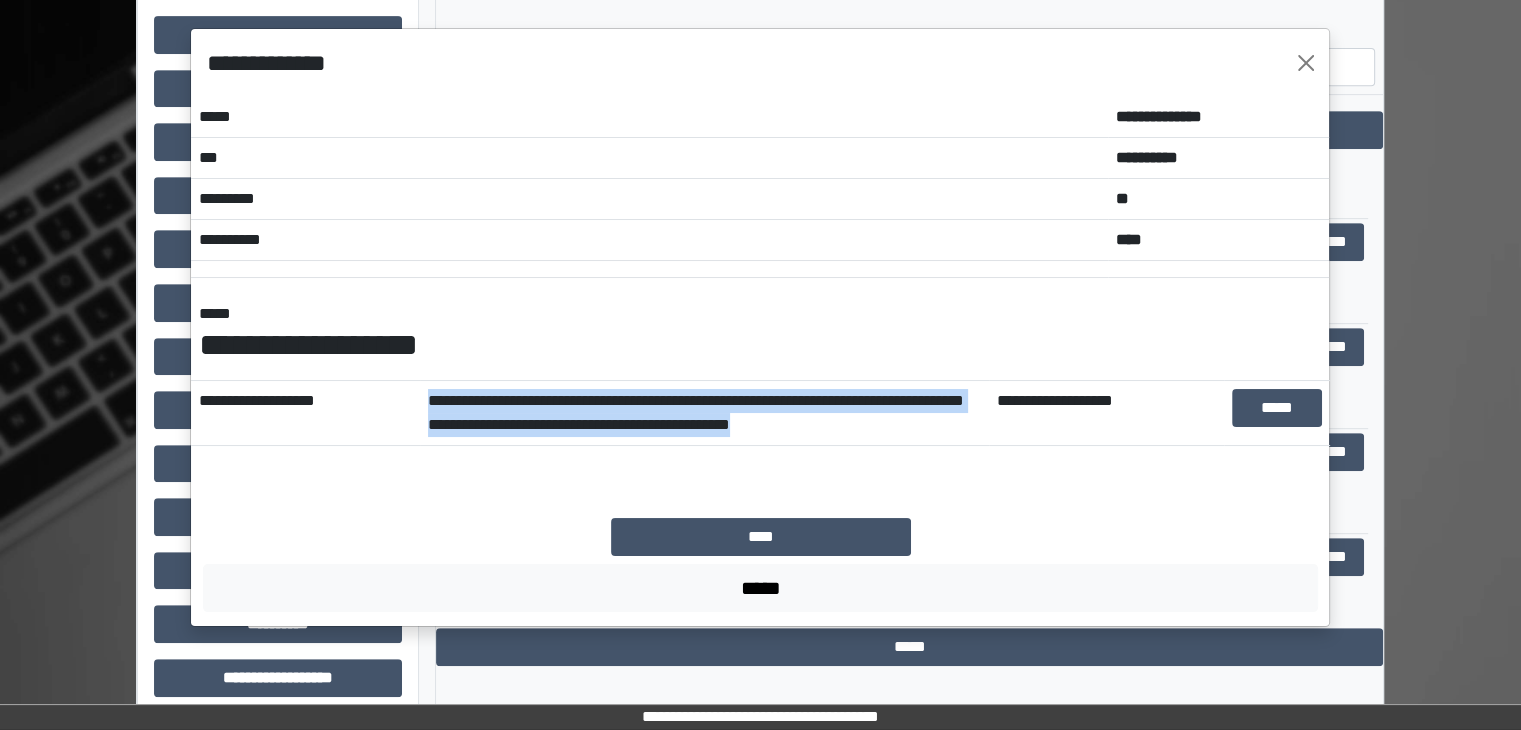 drag, startPoint x: 923, startPoint y: 424, endPoint x: 427, endPoint y: 401, distance: 496.533 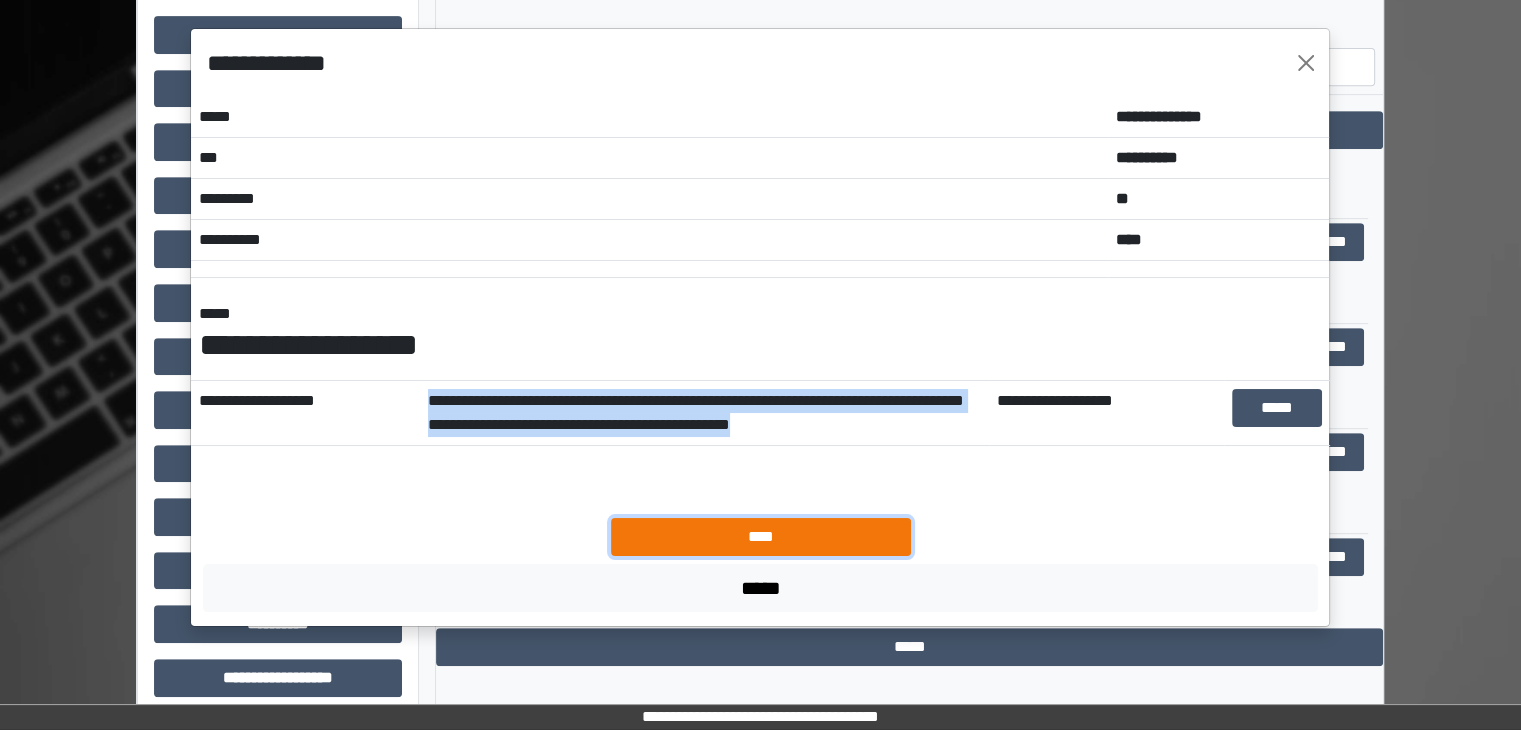 click on "****" at bounding box center (761, 537) 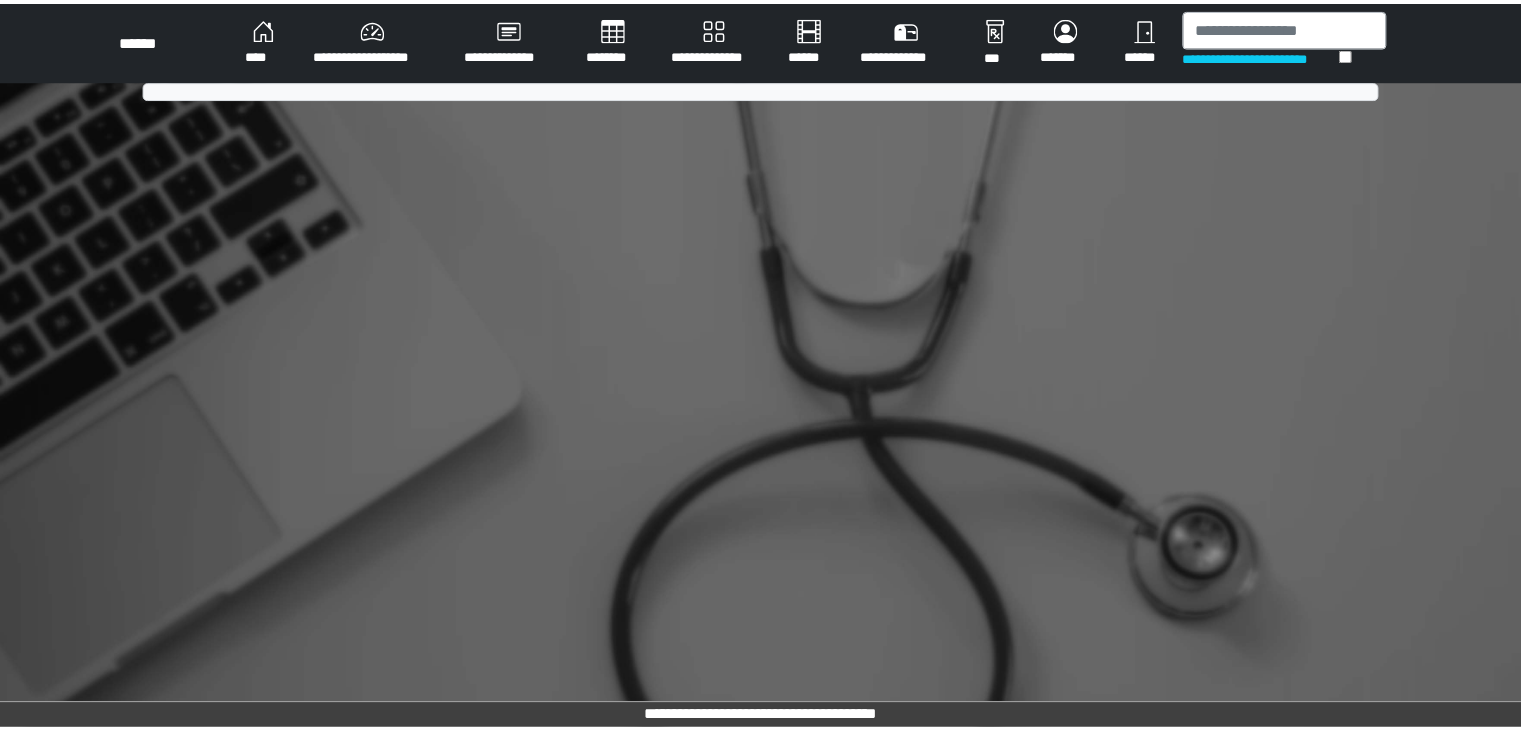 scroll, scrollTop: 0, scrollLeft: 0, axis: both 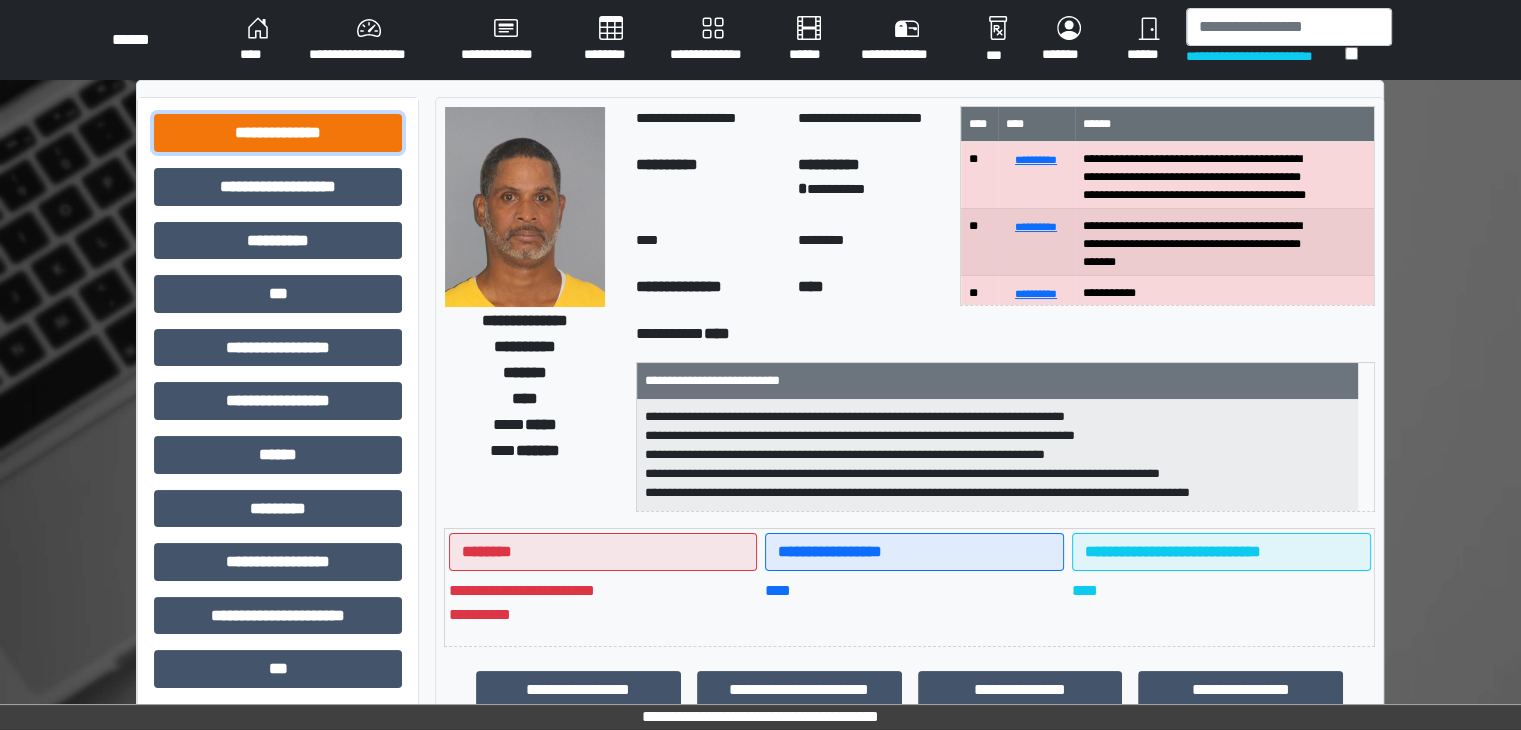 click on "**********" at bounding box center [278, 133] 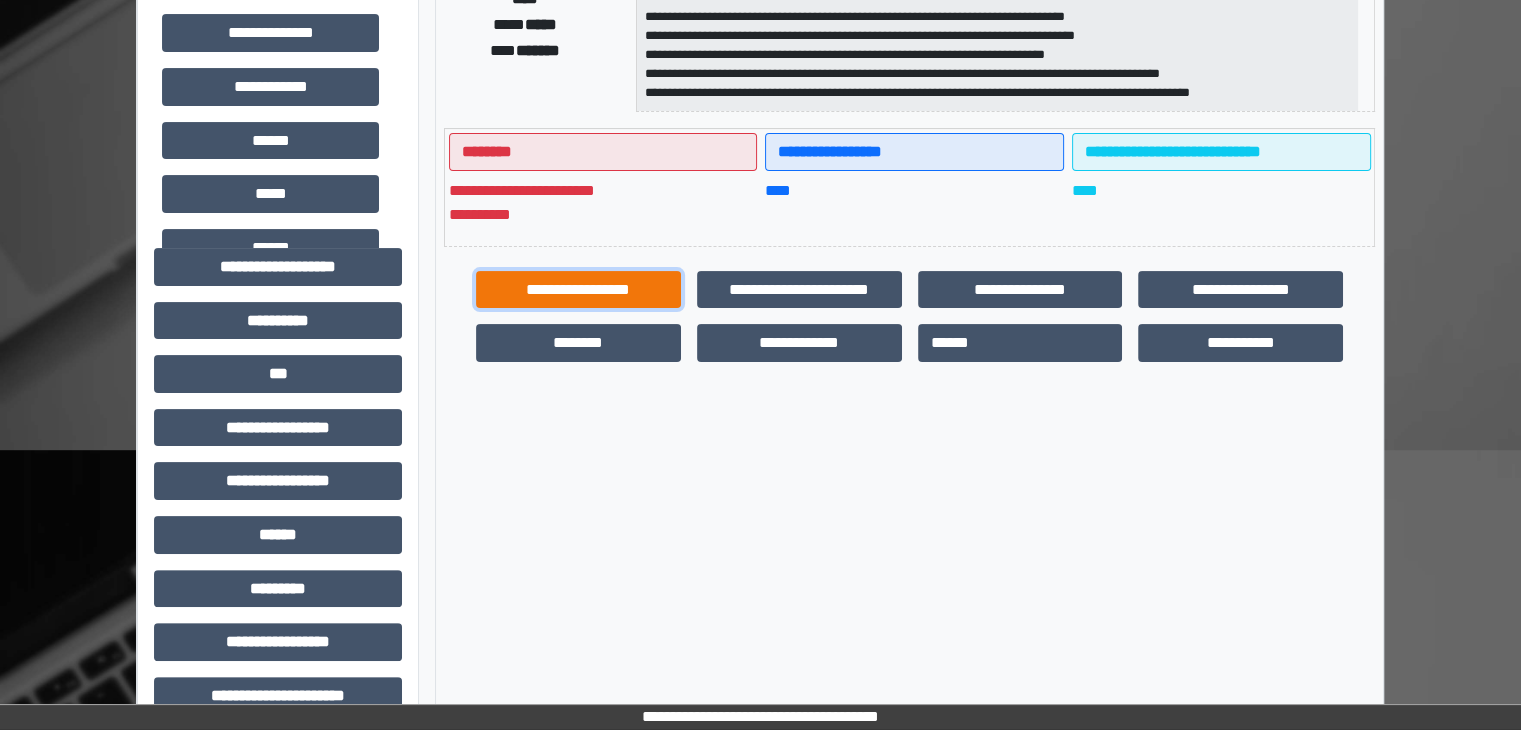 click on "**********" at bounding box center [578, 290] 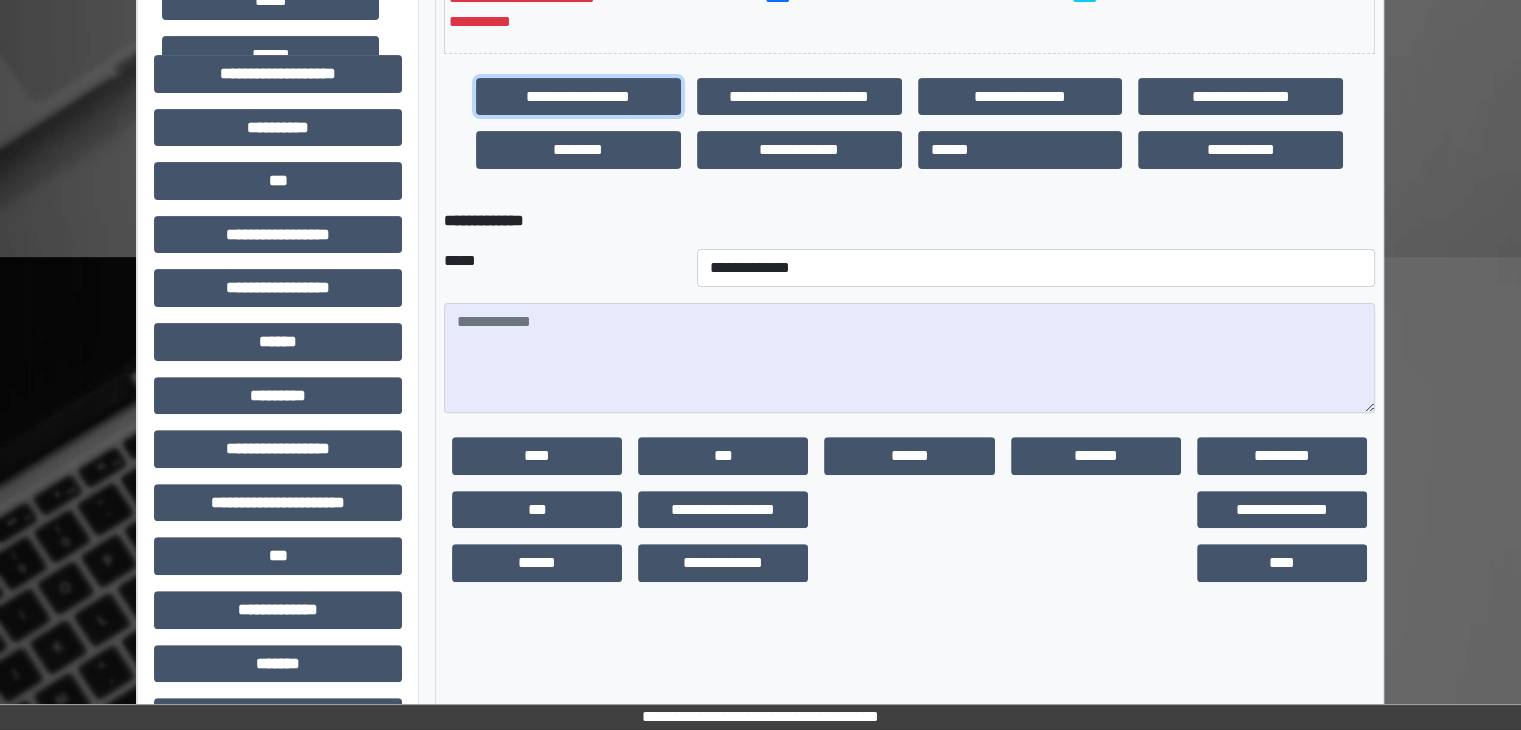 scroll, scrollTop: 600, scrollLeft: 0, axis: vertical 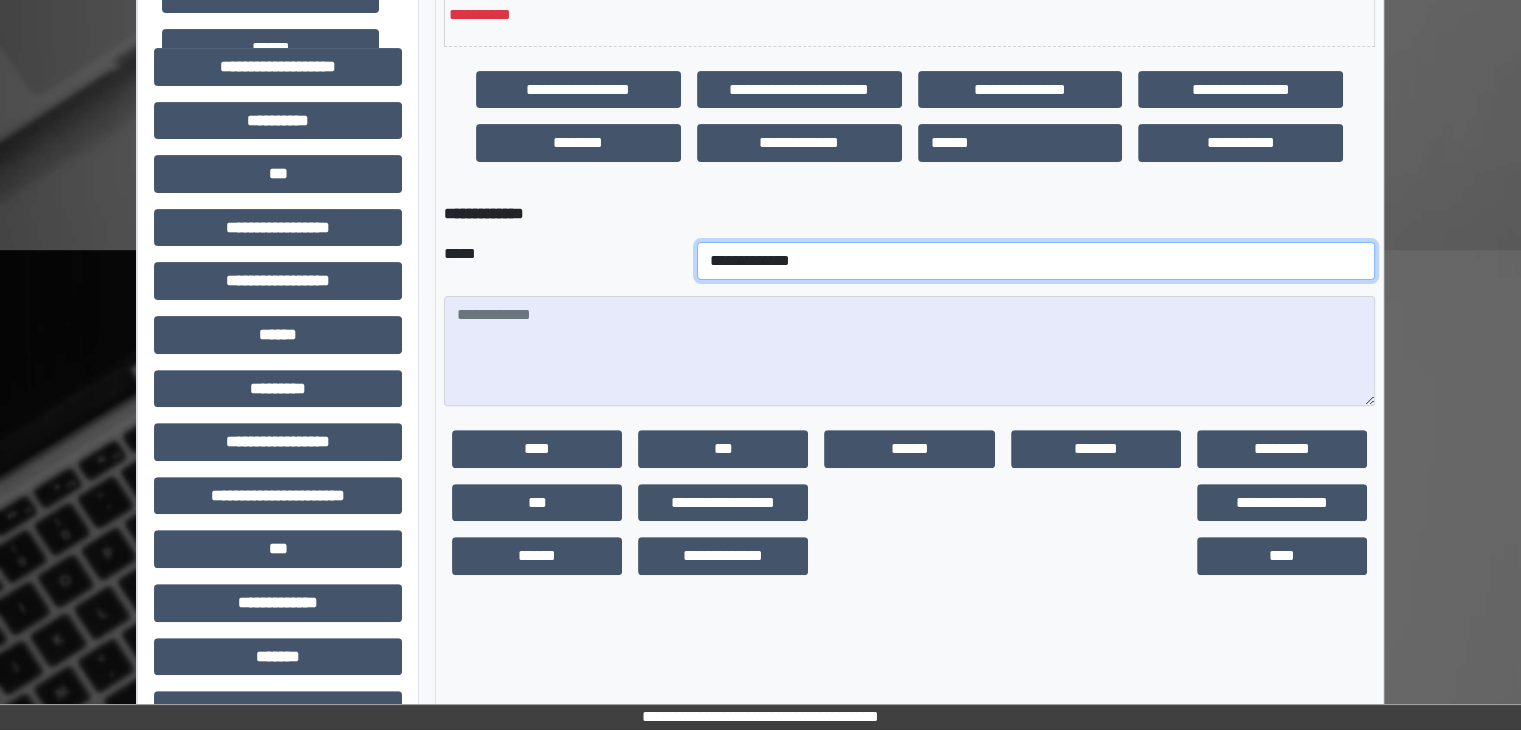 drag, startPoint x: 708, startPoint y: 256, endPoint x: 681, endPoint y: 286, distance: 40.36087 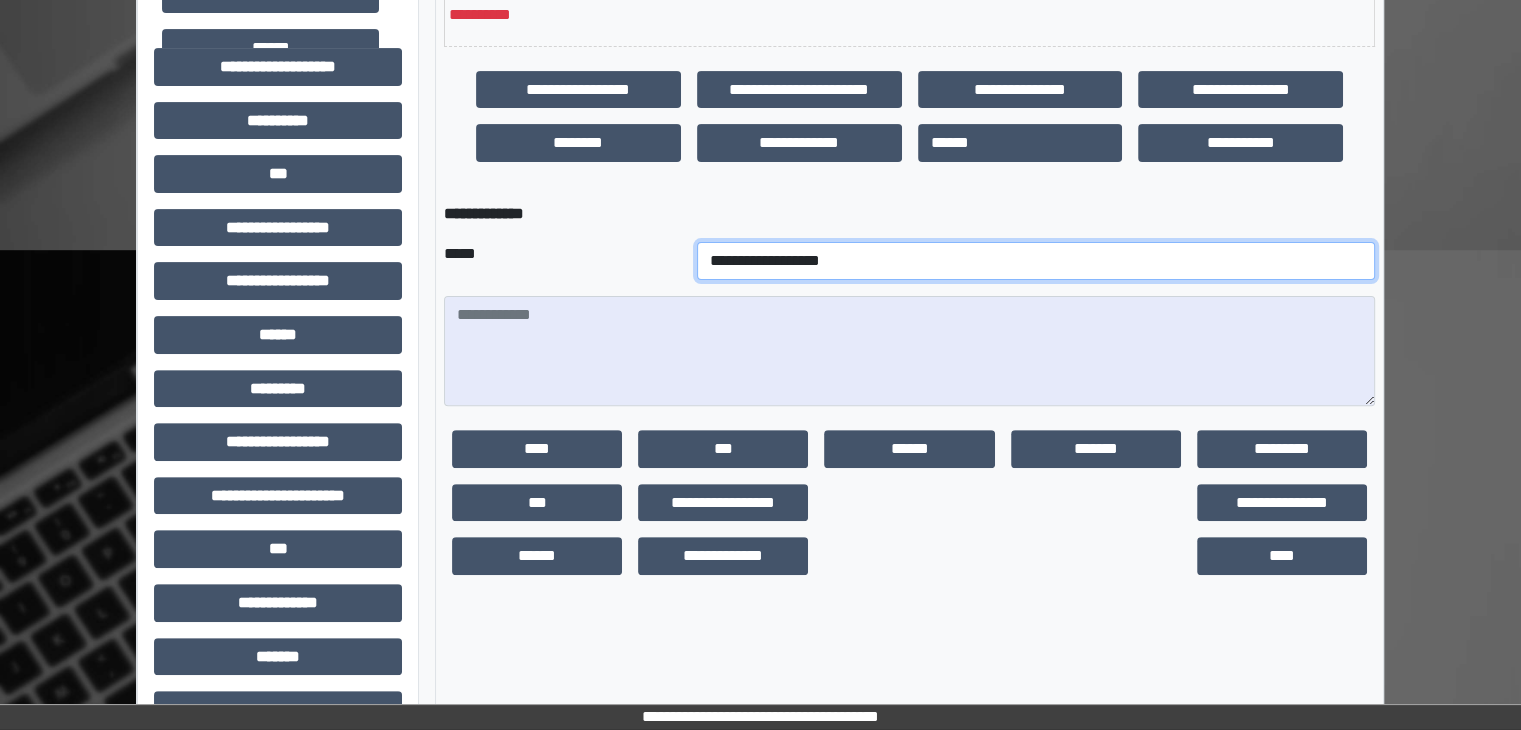 click on "**********" at bounding box center (1036, 261) 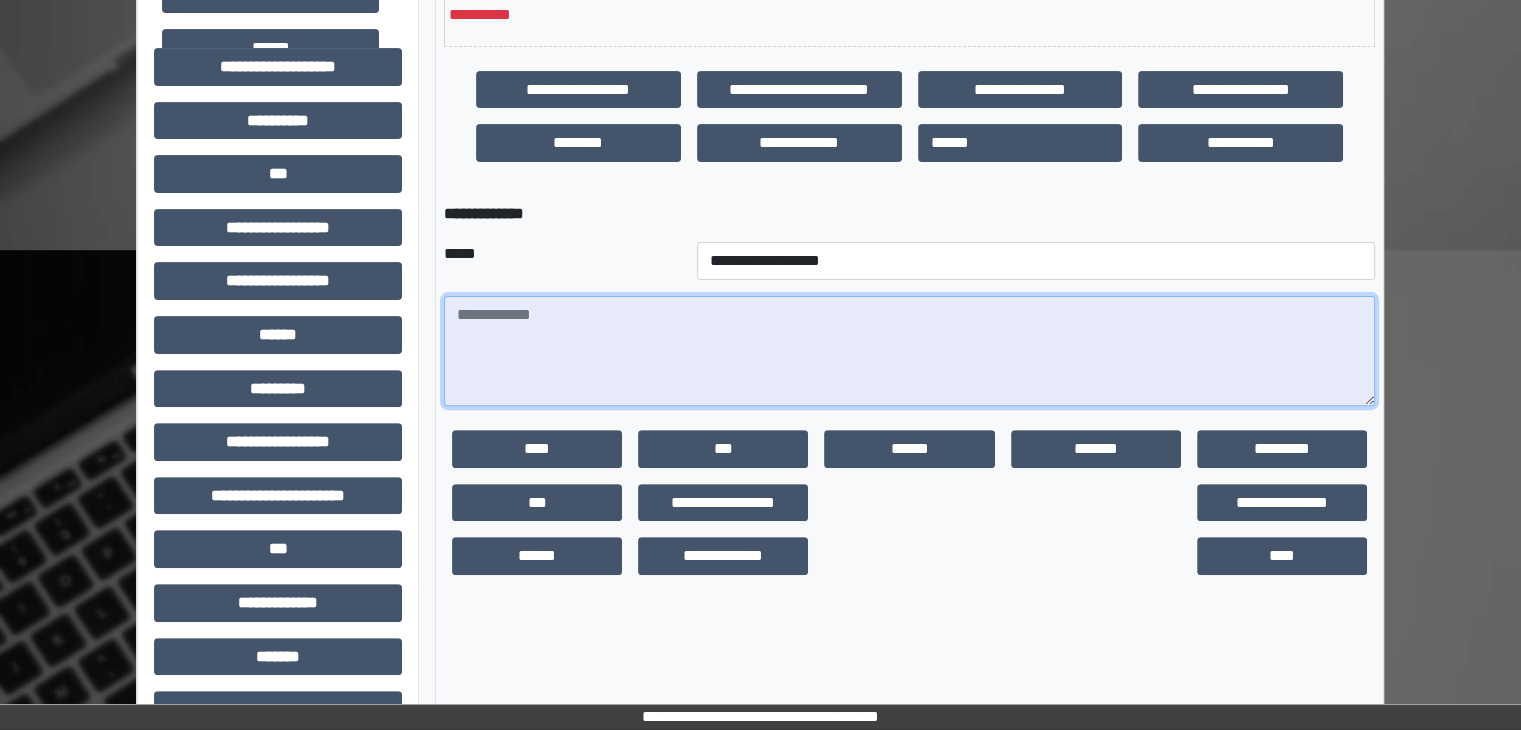 click at bounding box center (909, 351) 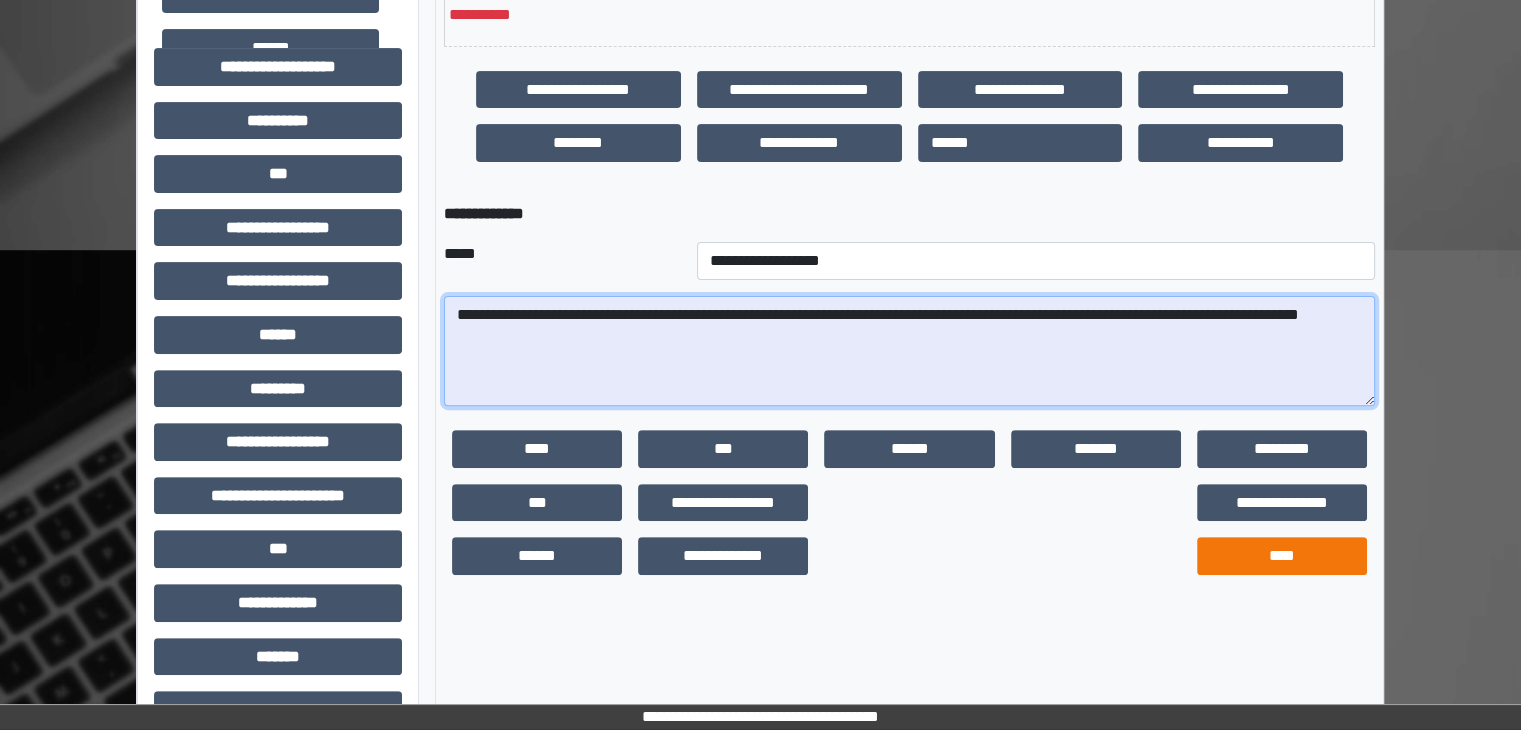 type on "**********" 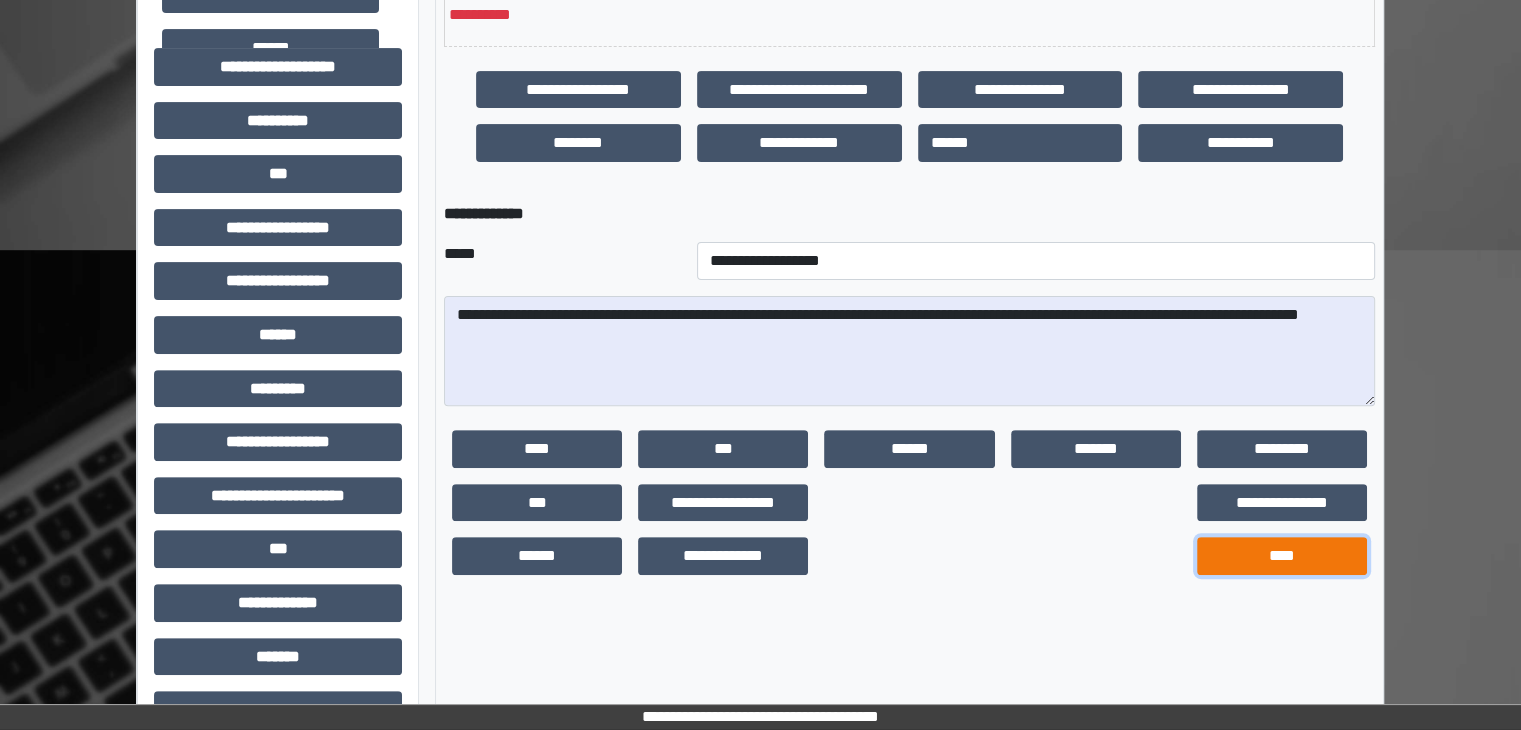 click on "****" at bounding box center (1282, 556) 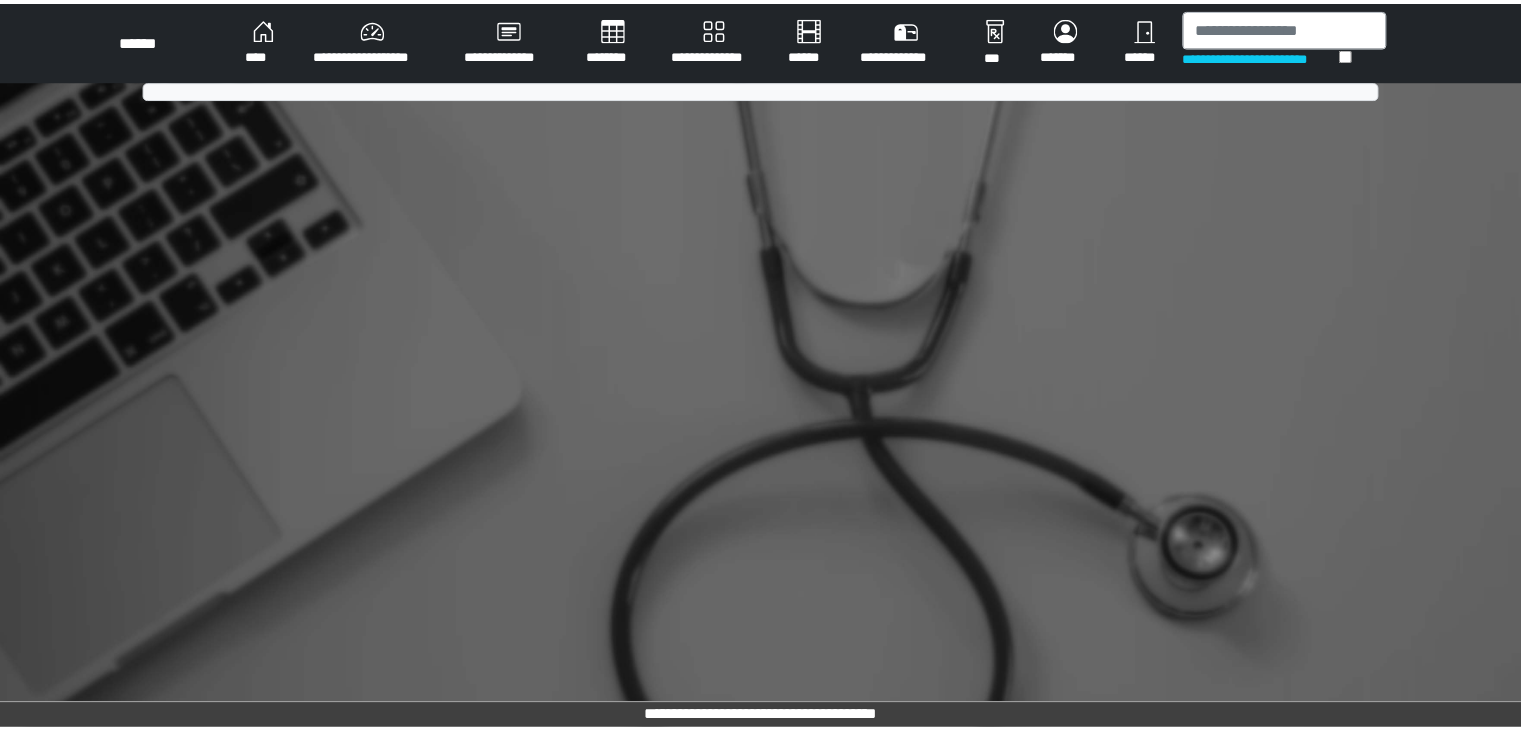 scroll, scrollTop: 0, scrollLeft: 0, axis: both 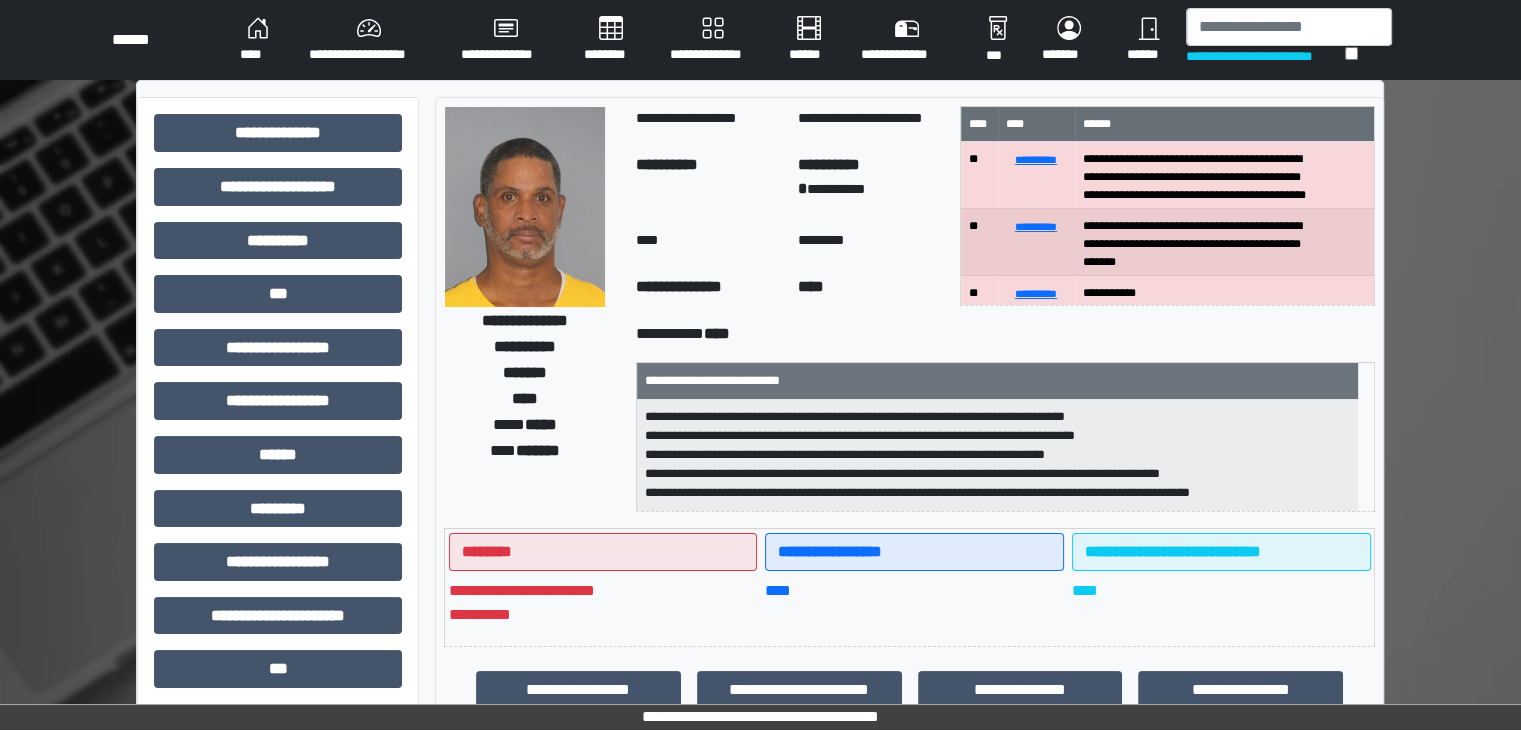 click on "****" at bounding box center (258, 40) 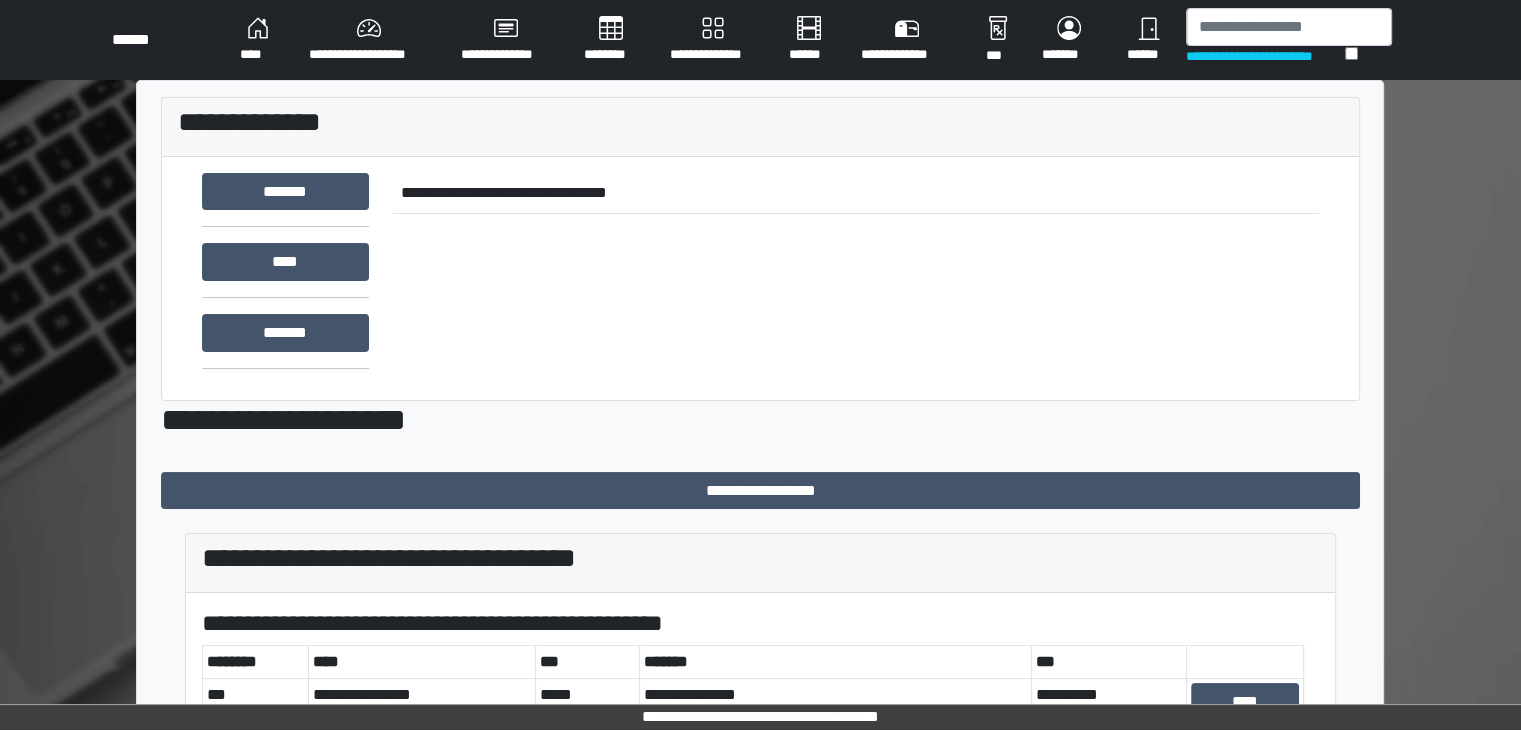 scroll, scrollTop: 0, scrollLeft: 0, axis: both 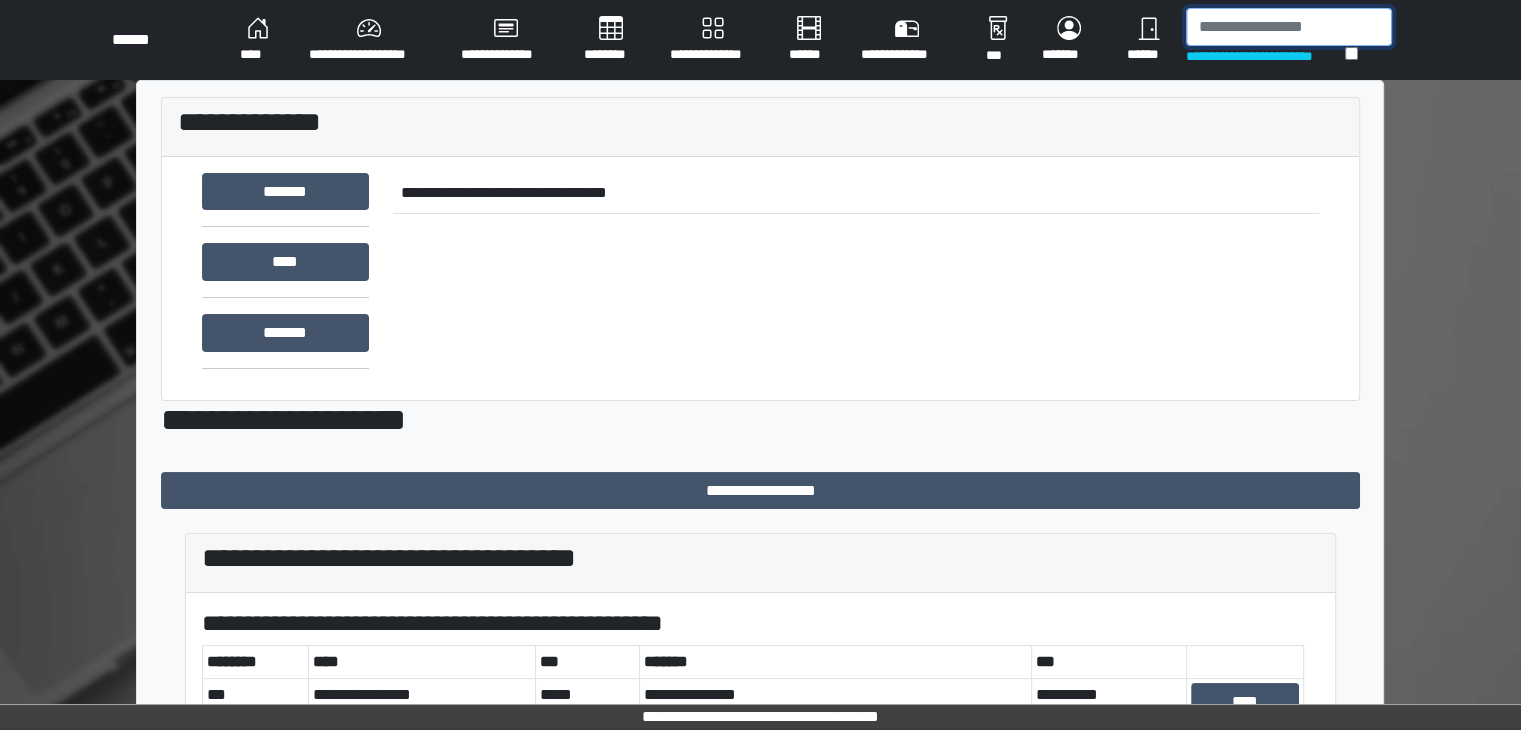 click at bounding box center (1289, 27) 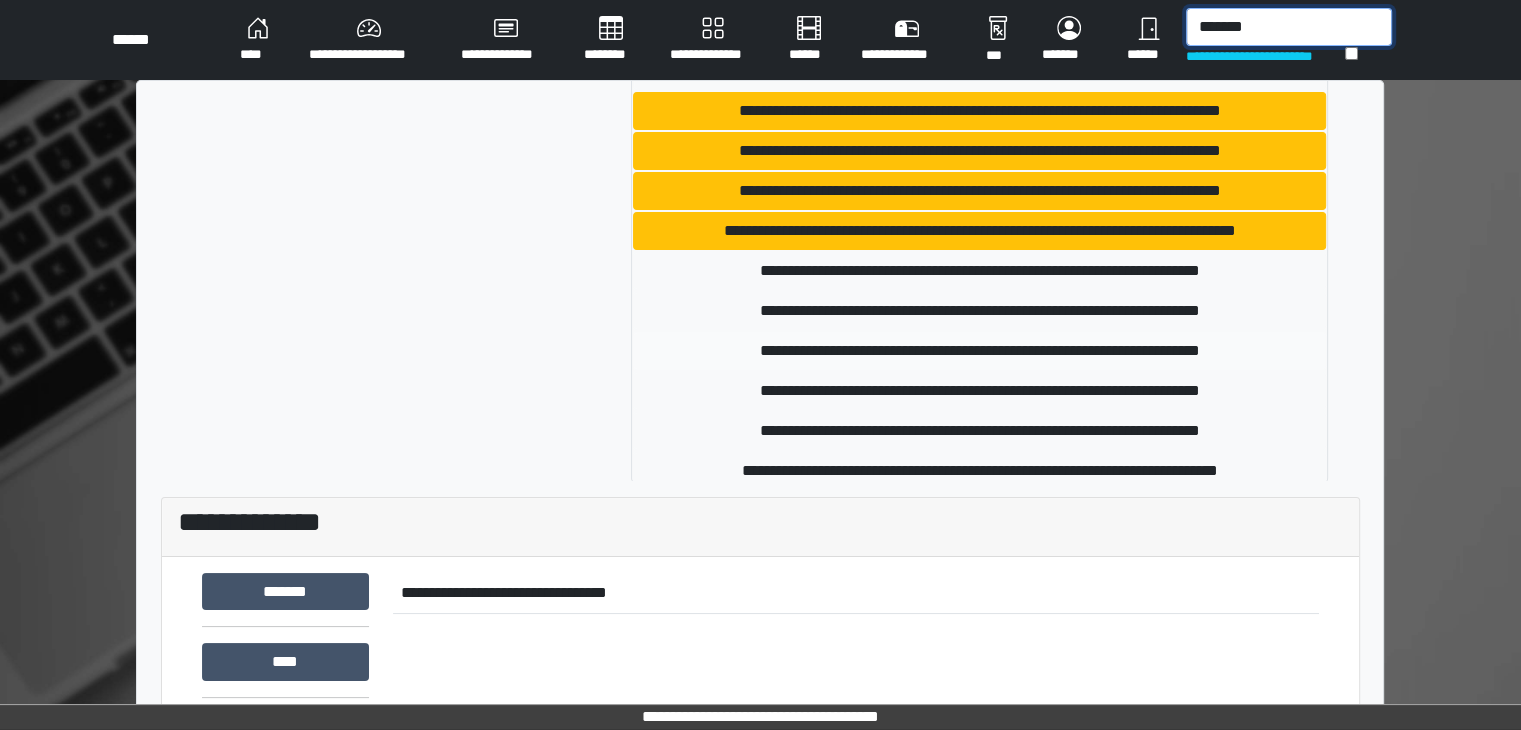 scroll, scrollTop: 568, scrollLeft: 0, axis: vertical 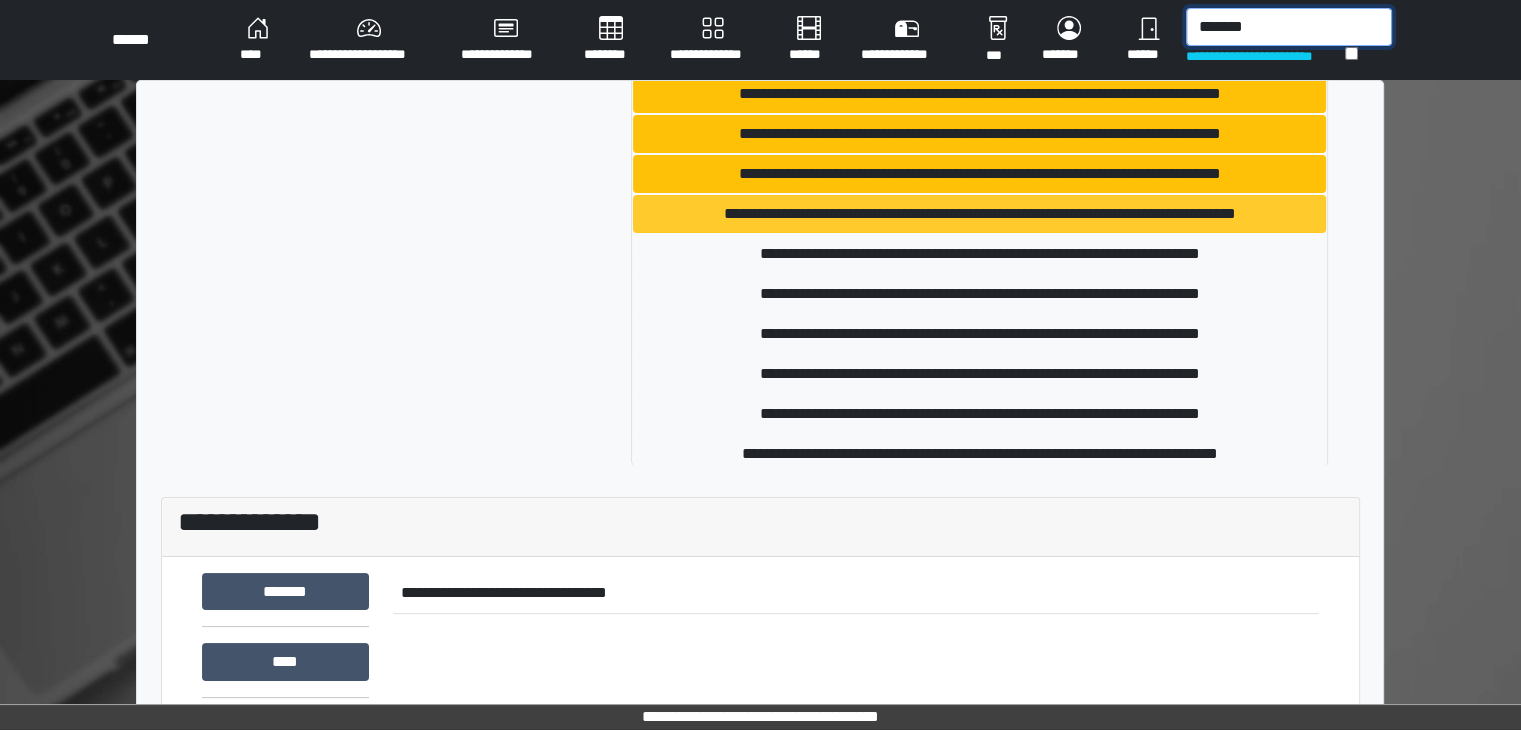 type on "*******" 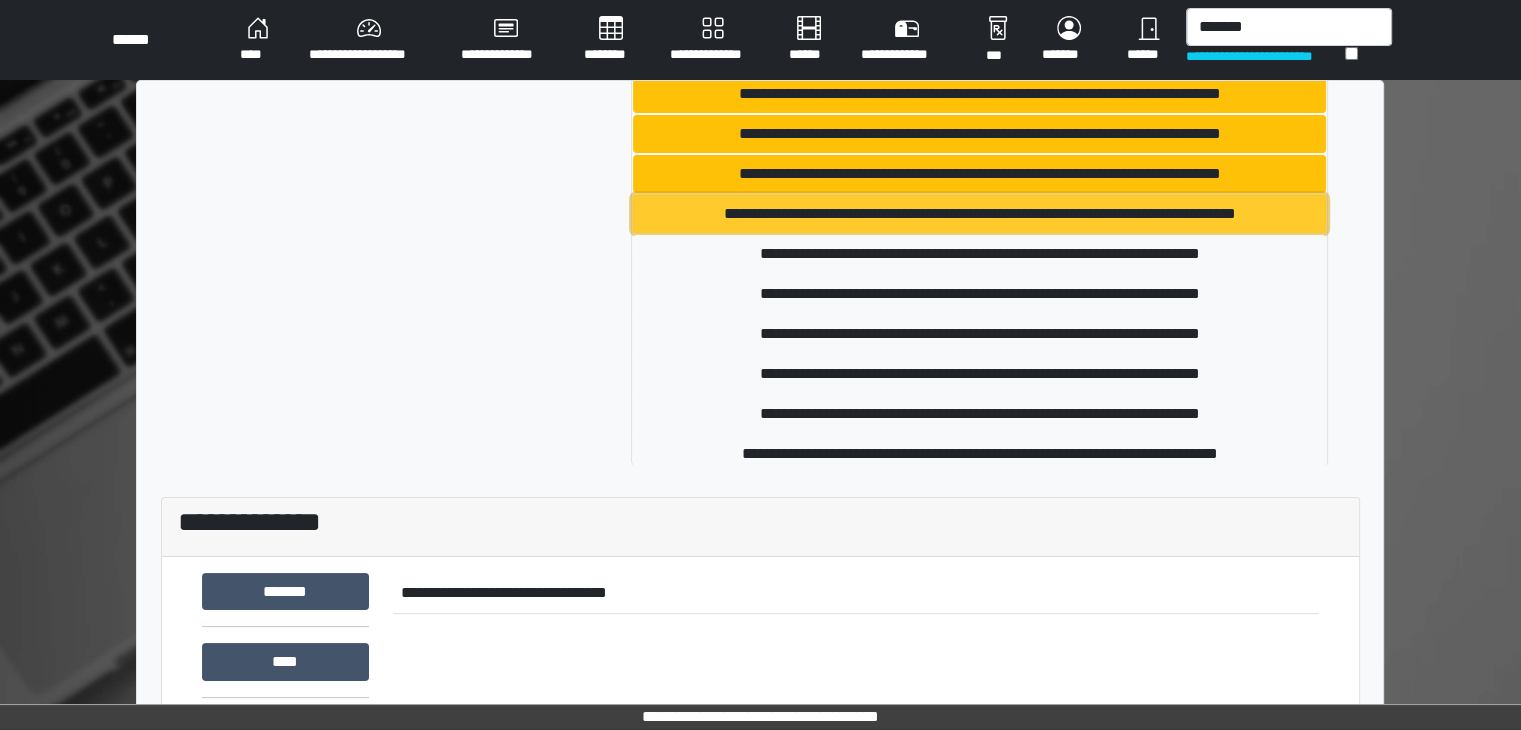 click on "**********" at bounding box center (979, 214) 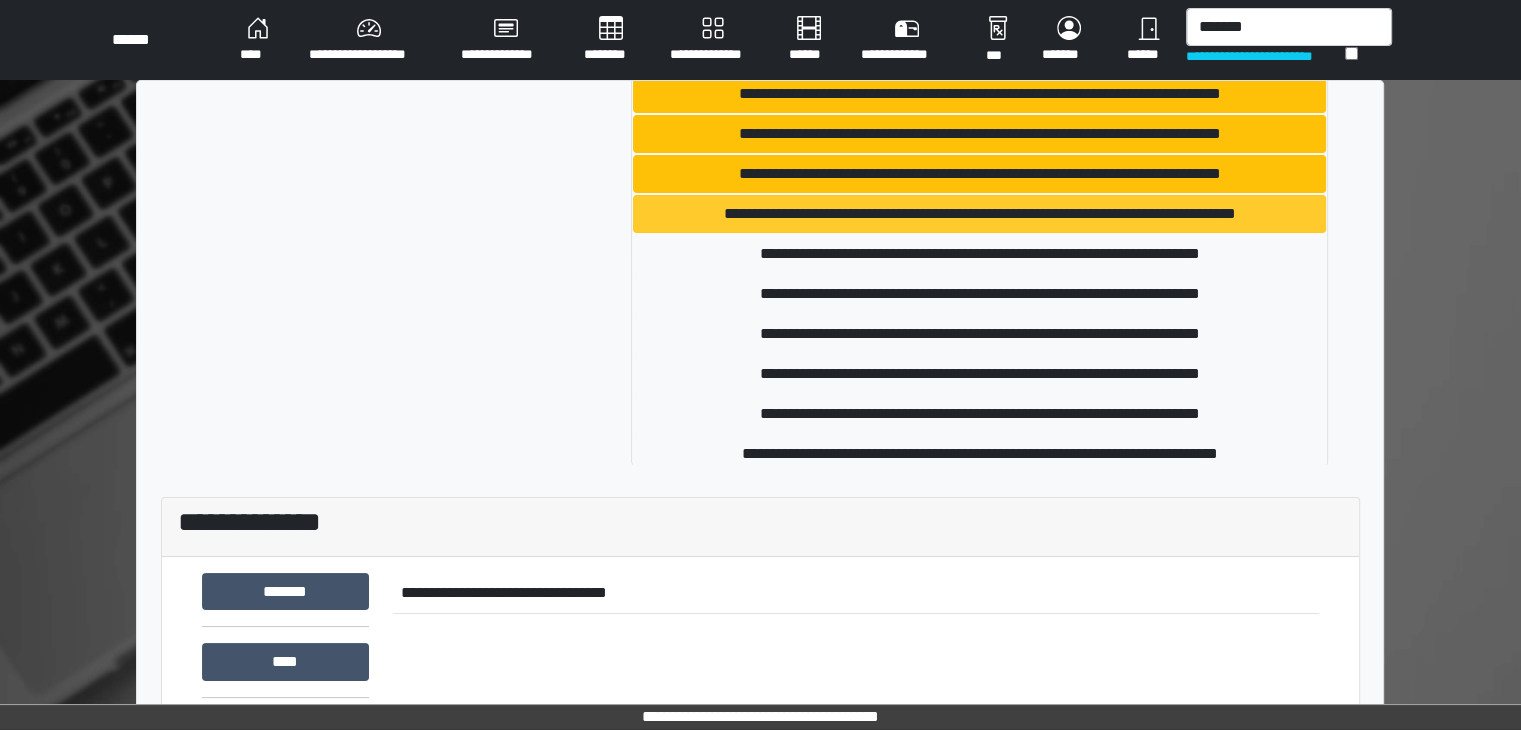 type 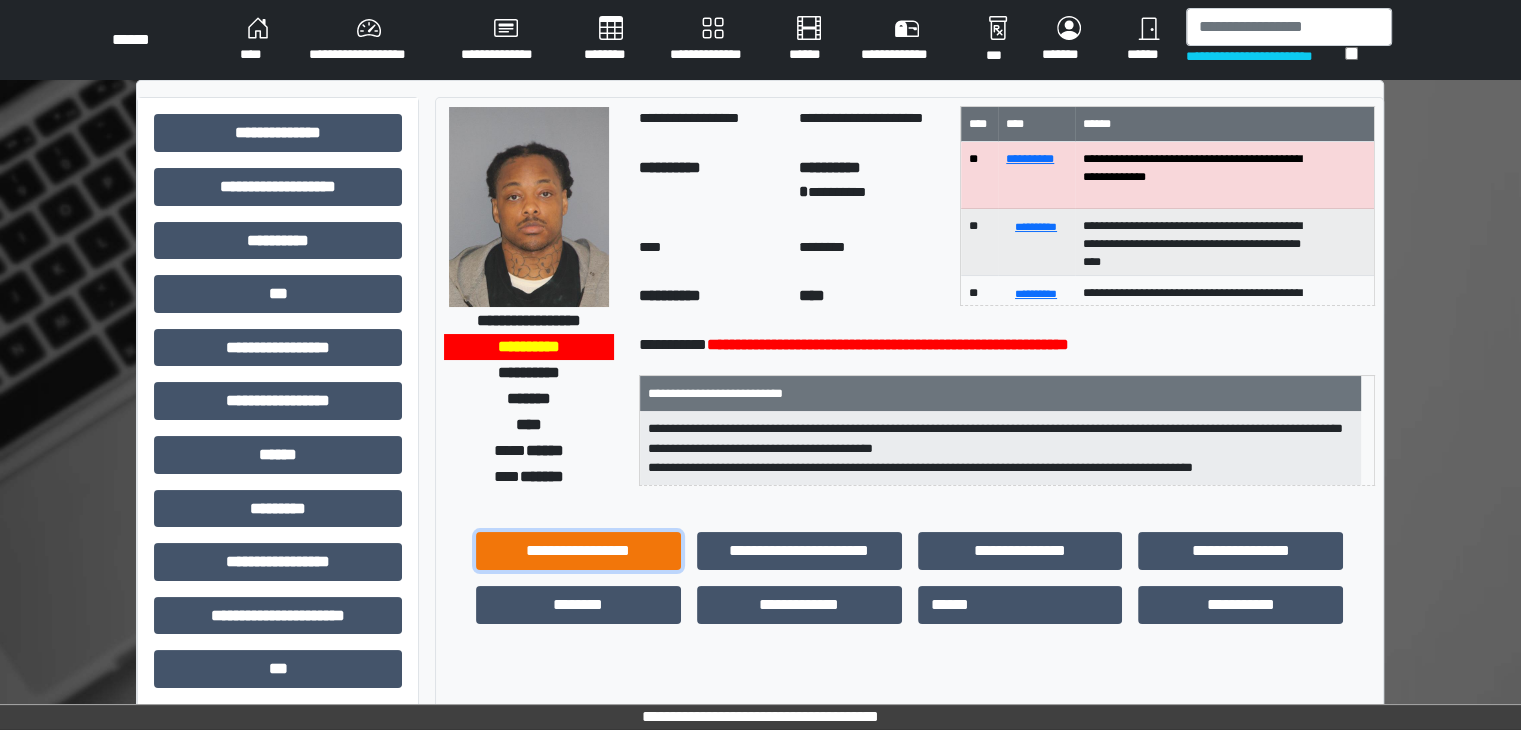 click on "**********" at bounding box center [578, 551] 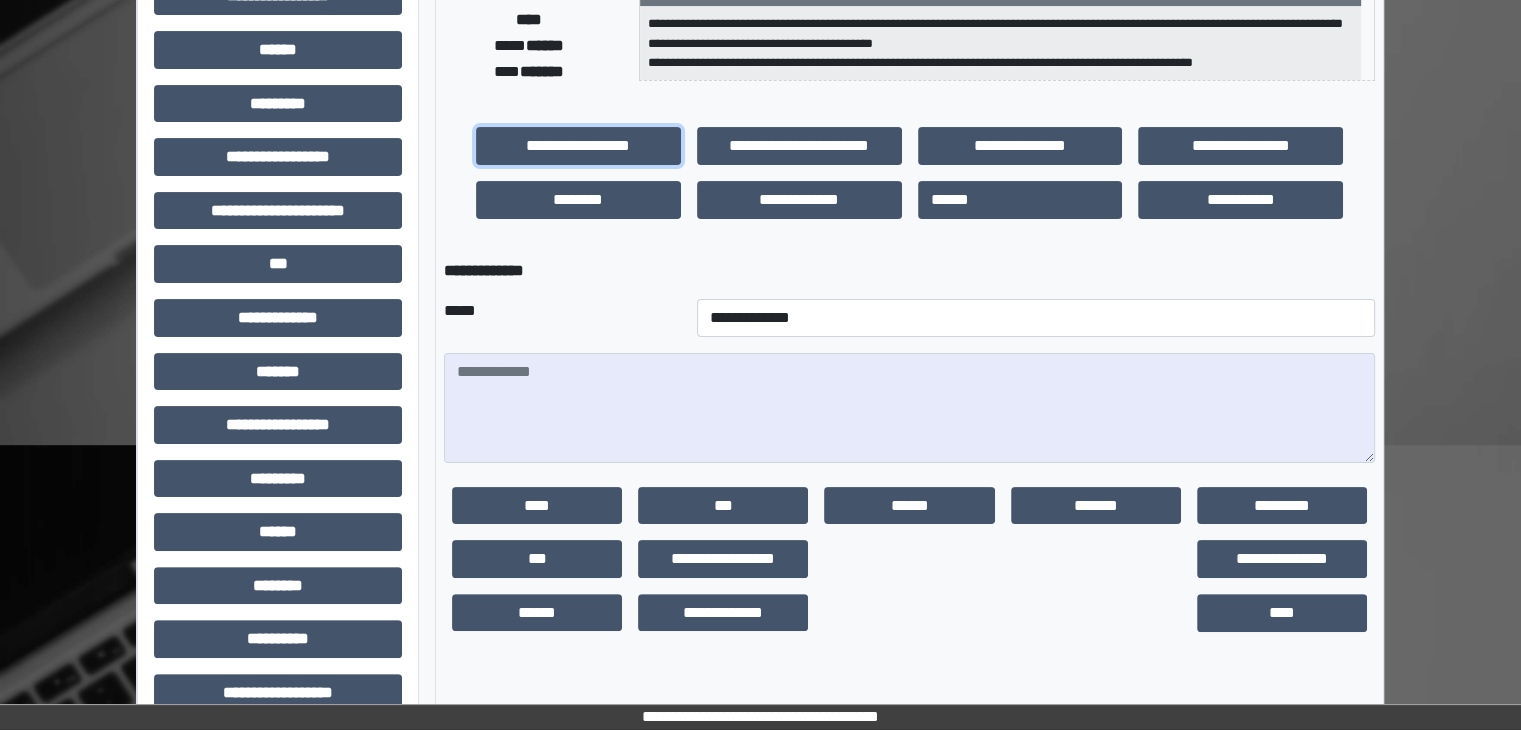 scroll, scrollTop: 436, scrollLeft: 0, axis: vertical 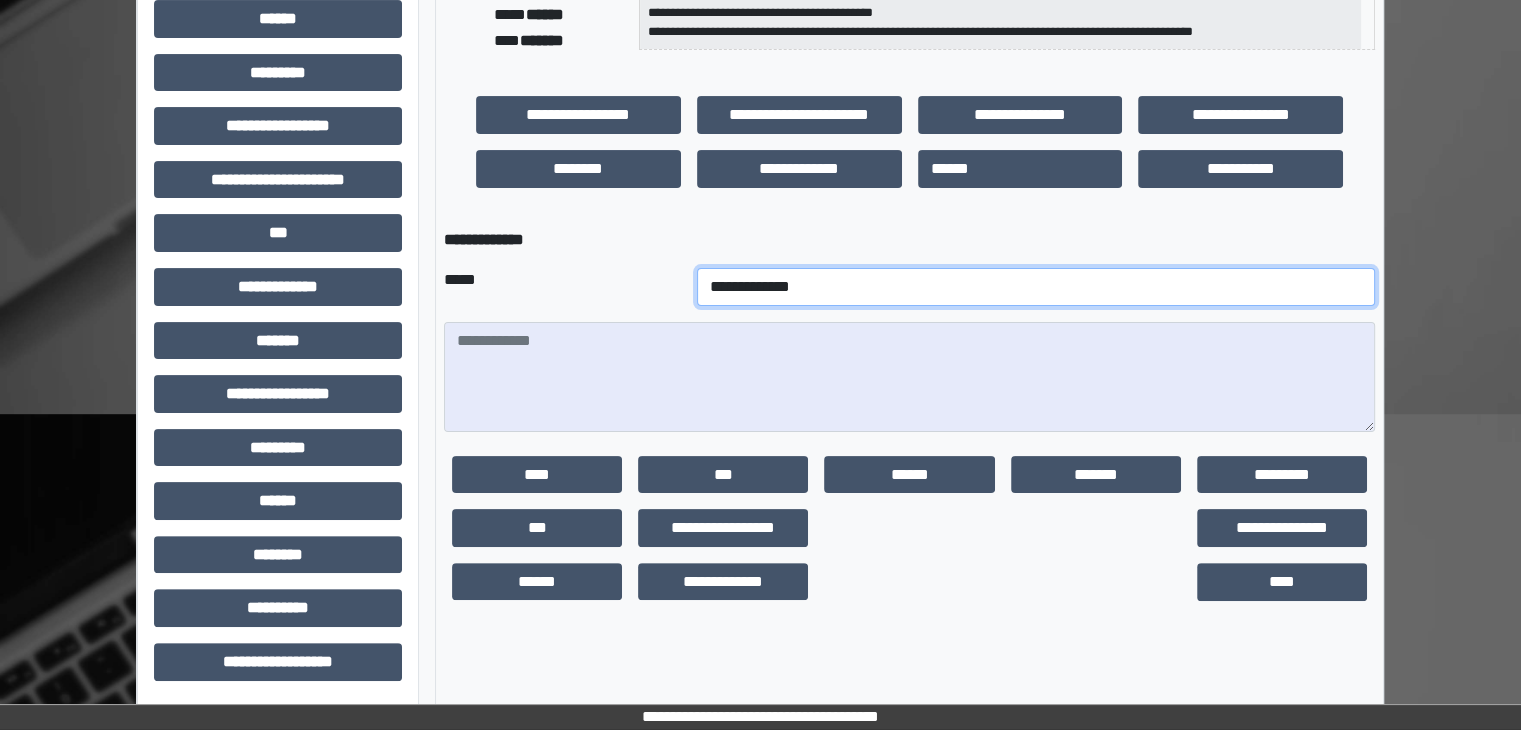 click on "**********" at bounding box center (1036, 287) 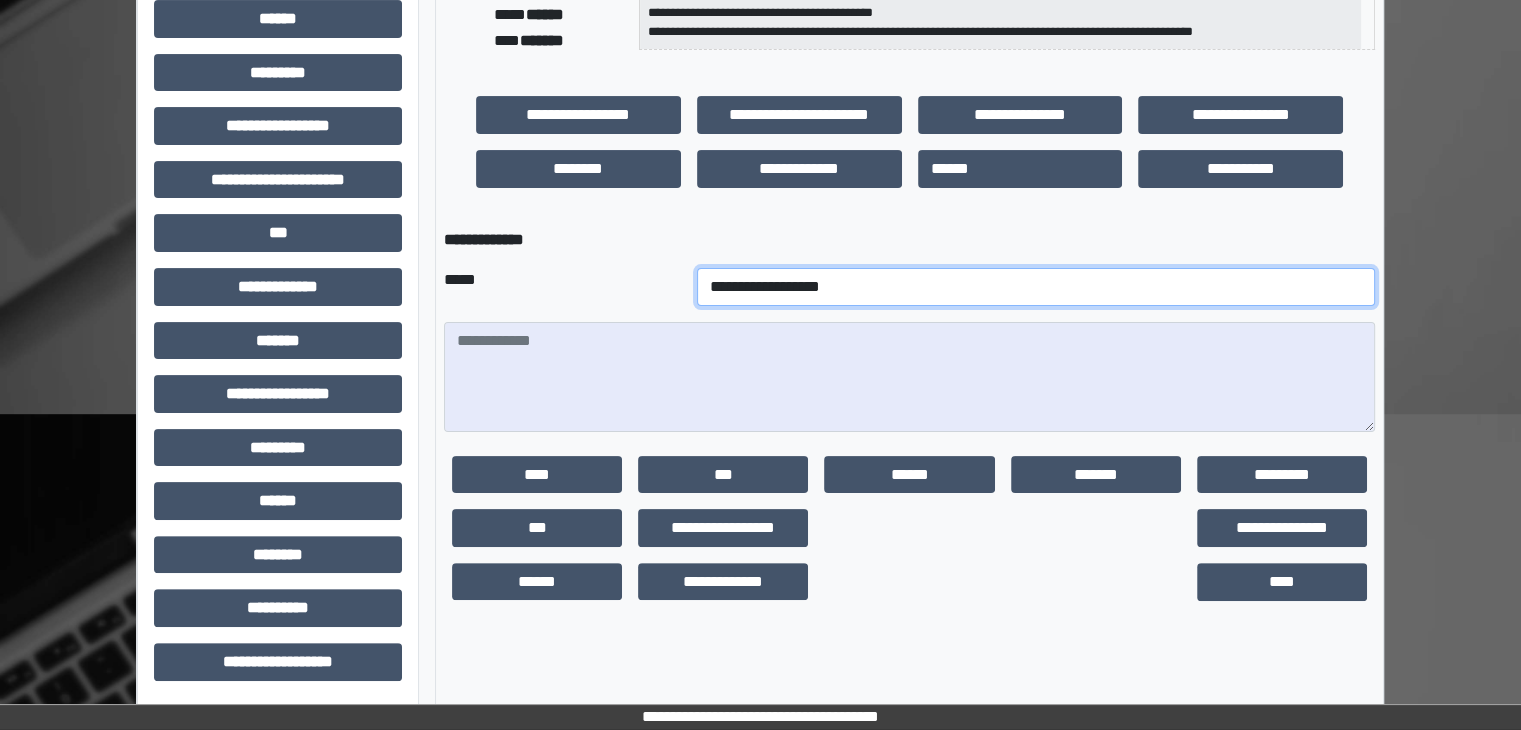 click on "**********" at bounding box center [1036, 287] 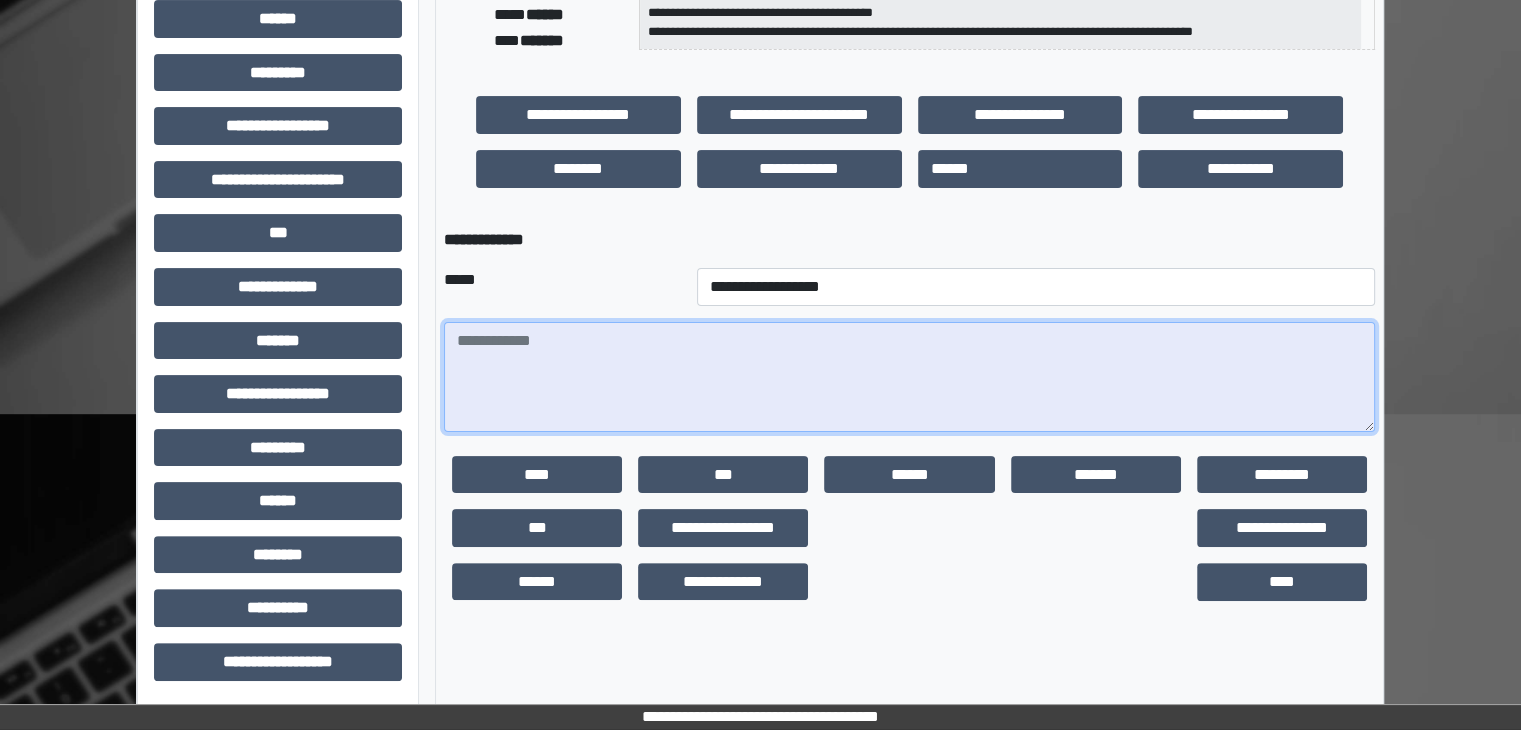 click at bounding box center [909, 377] 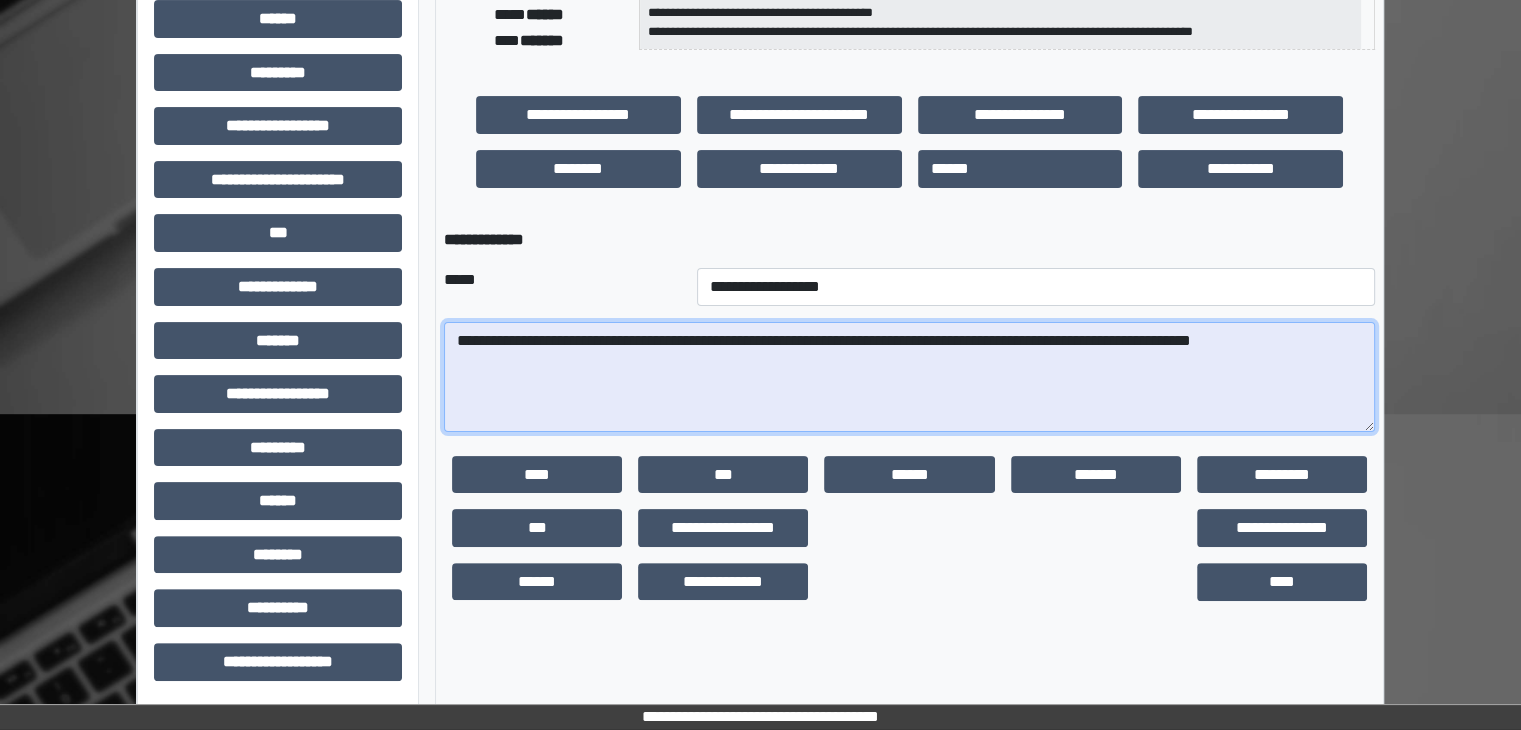 type on "**********" 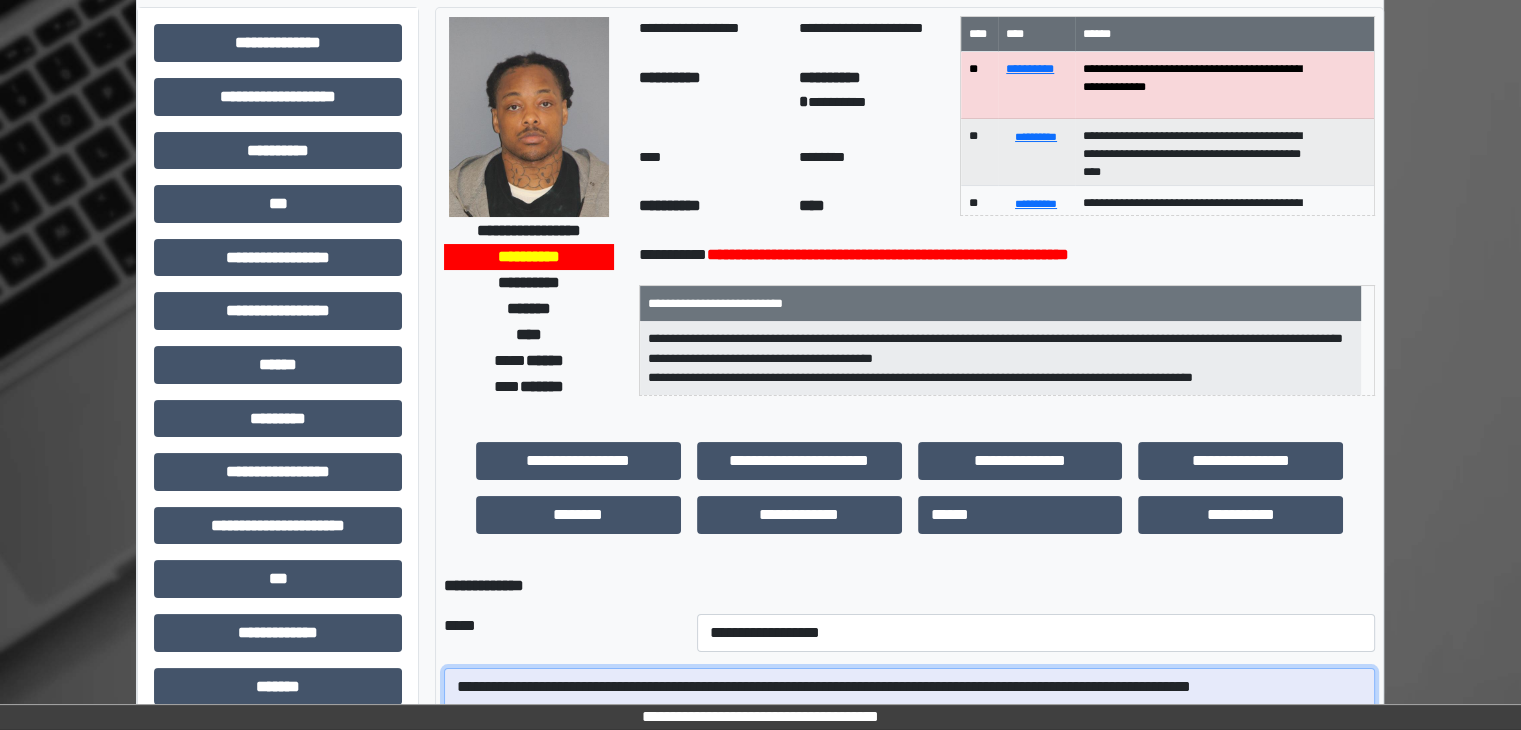scroll, scrollTop: 36, scrollLeft: 0, axis: vertical 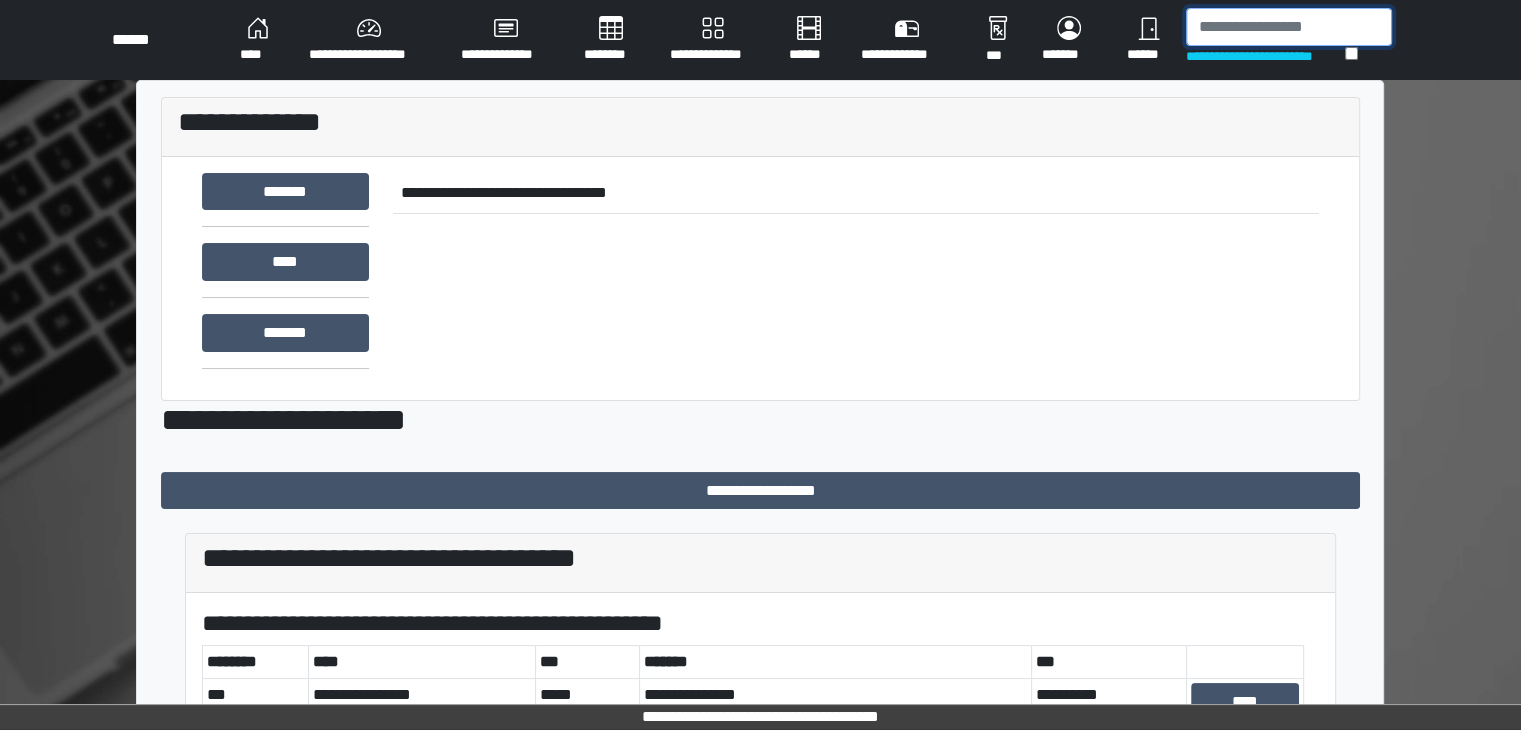 click at bounding box center [1289, 27] 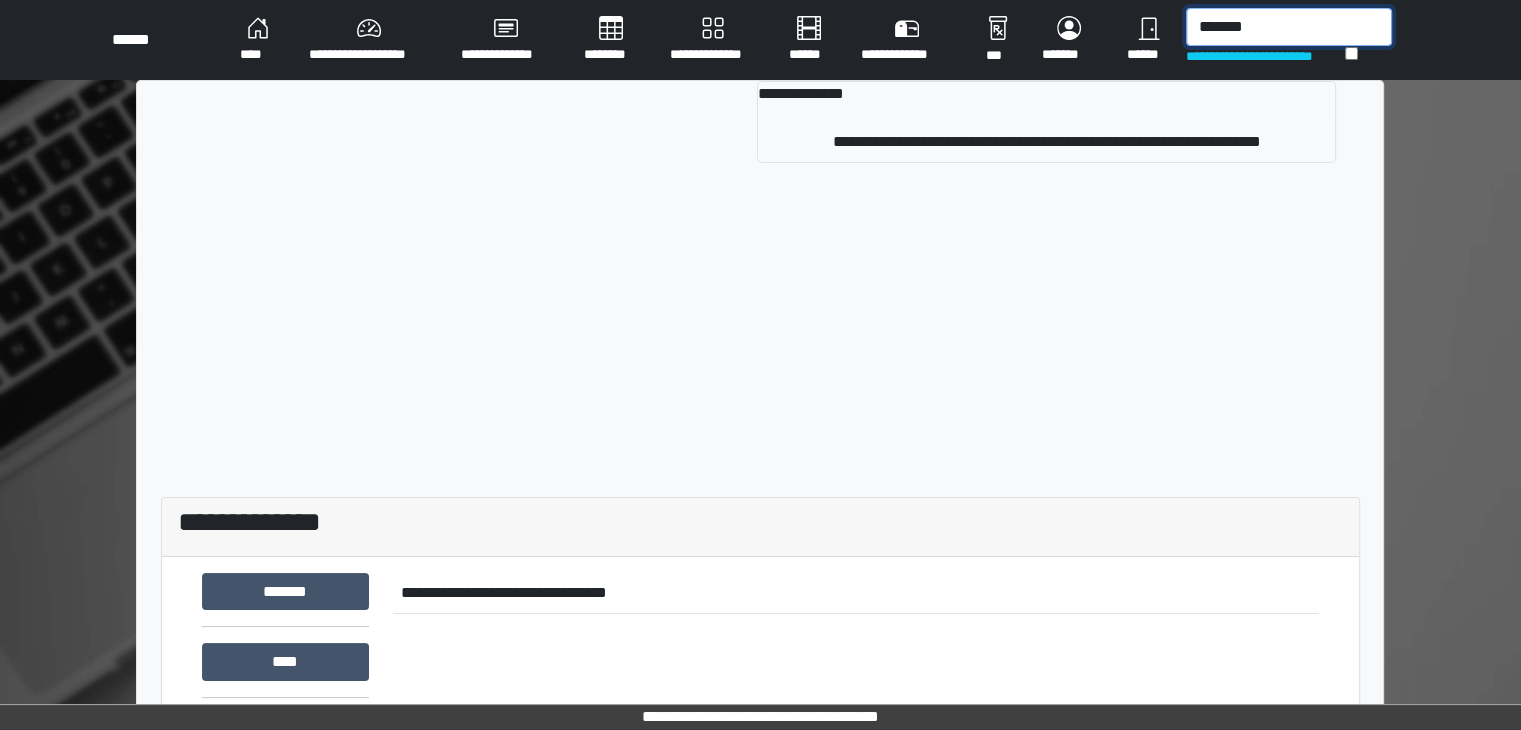 type on "*******" 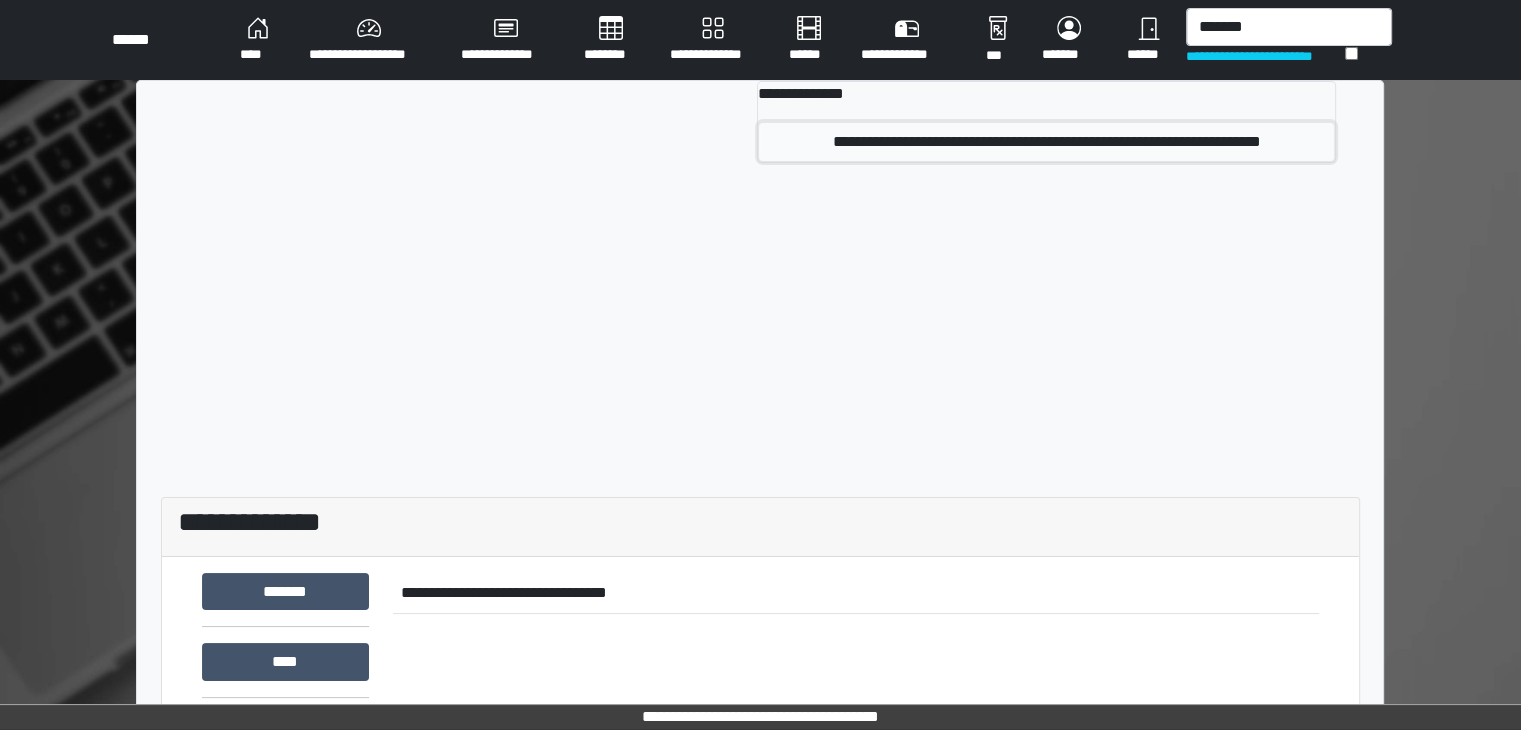 click on "**********" at bounding box center [1046, 142] 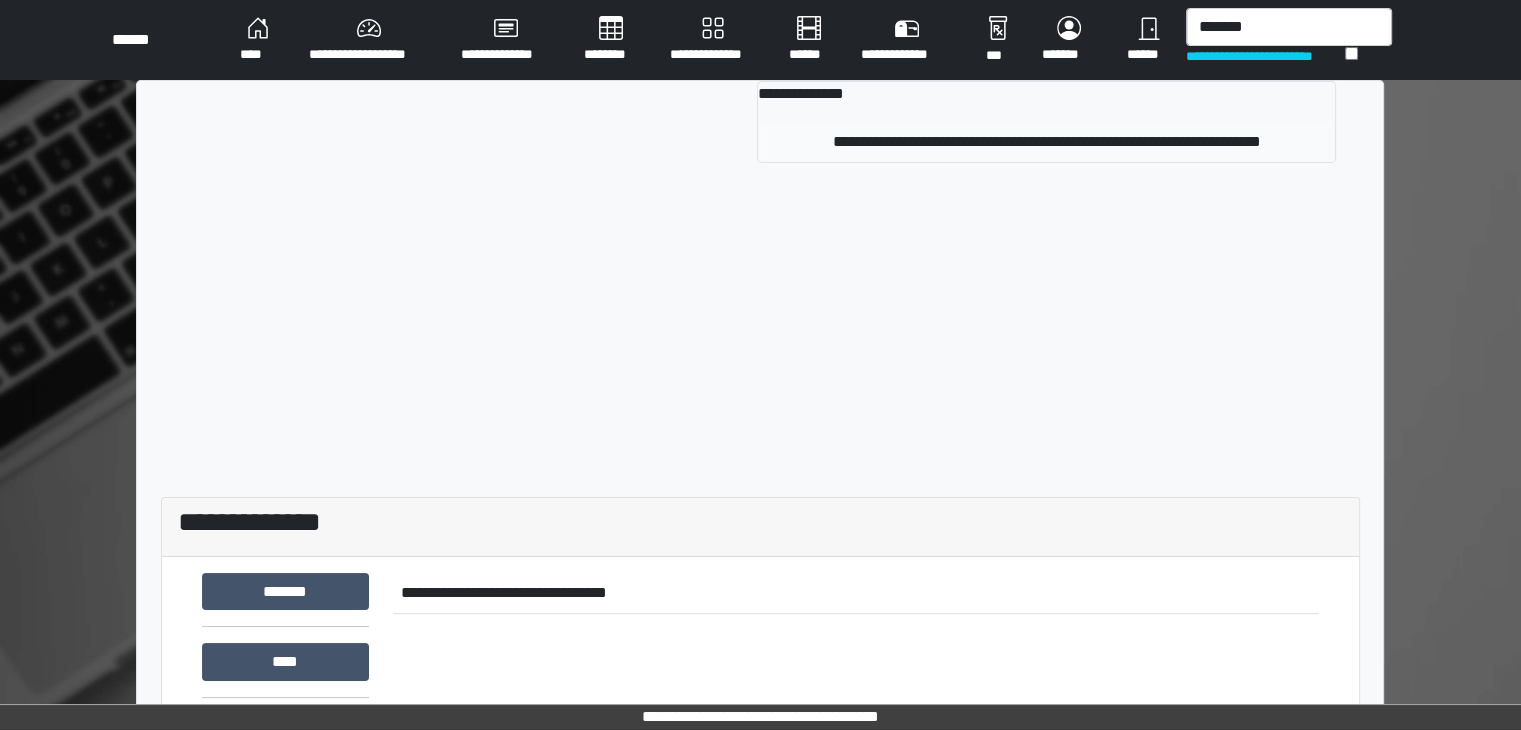 type 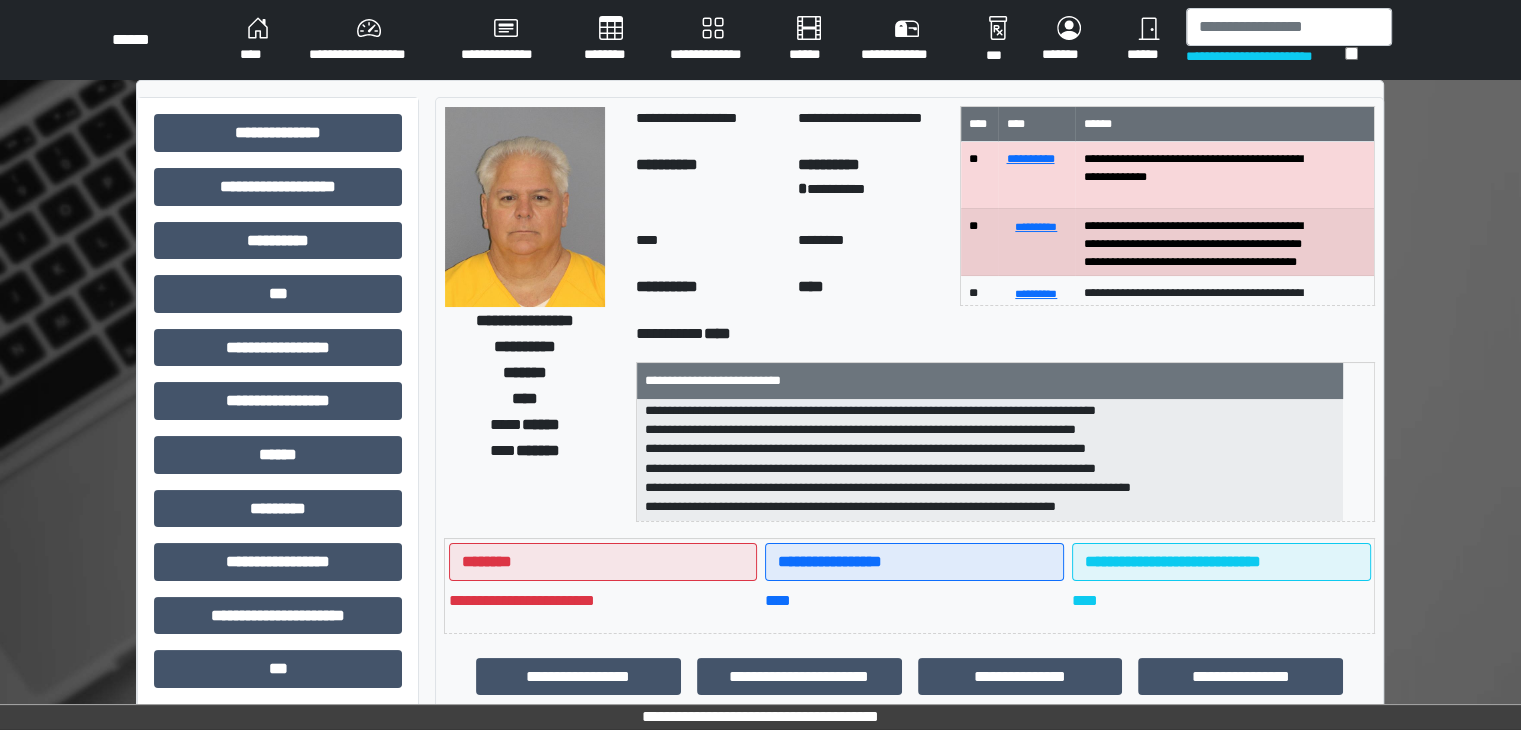 scroll, scrollTop: 0, scrollLeft: 0, axis: both 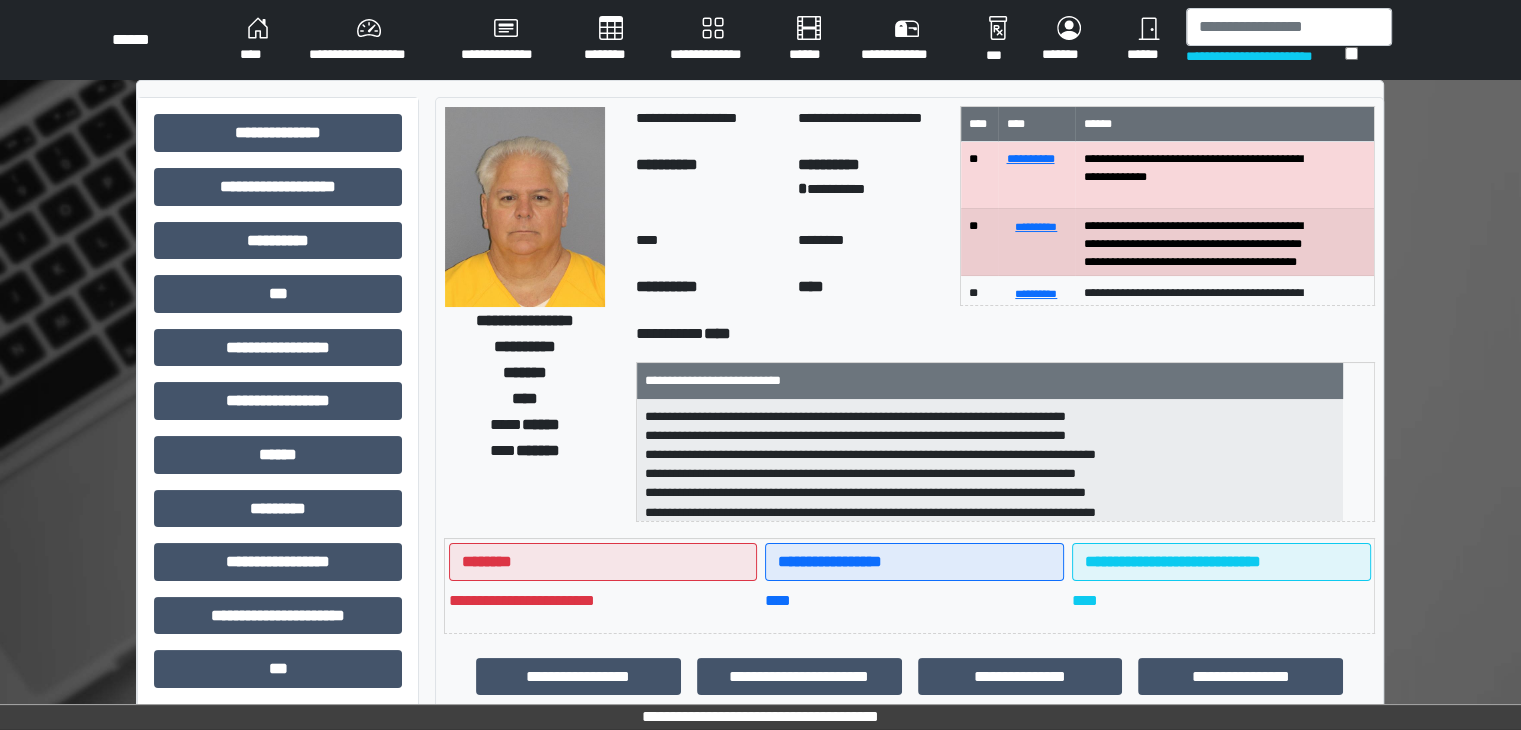 click on "**********" at bounding box center [278, 623] 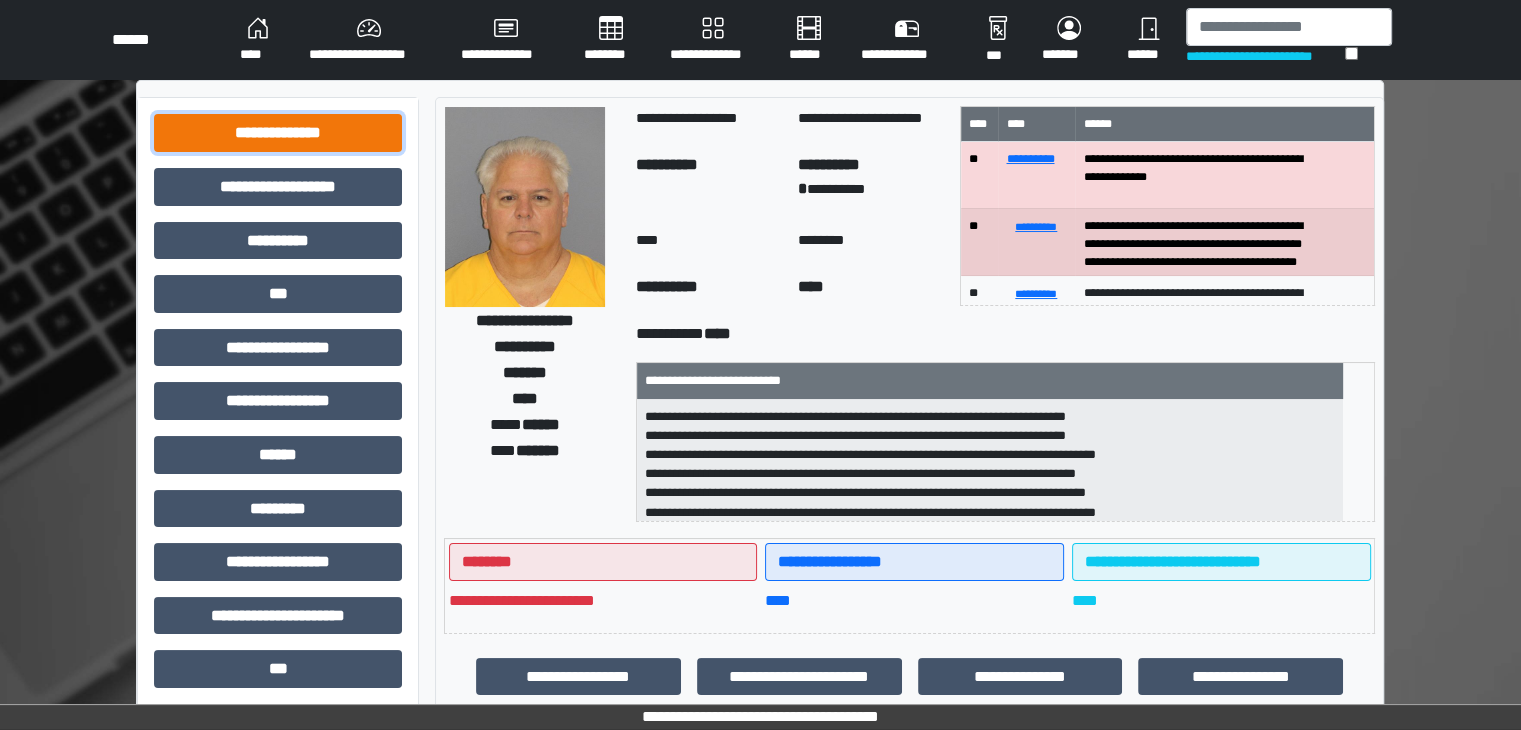 click on "**********" at bounding box center [278, 133] 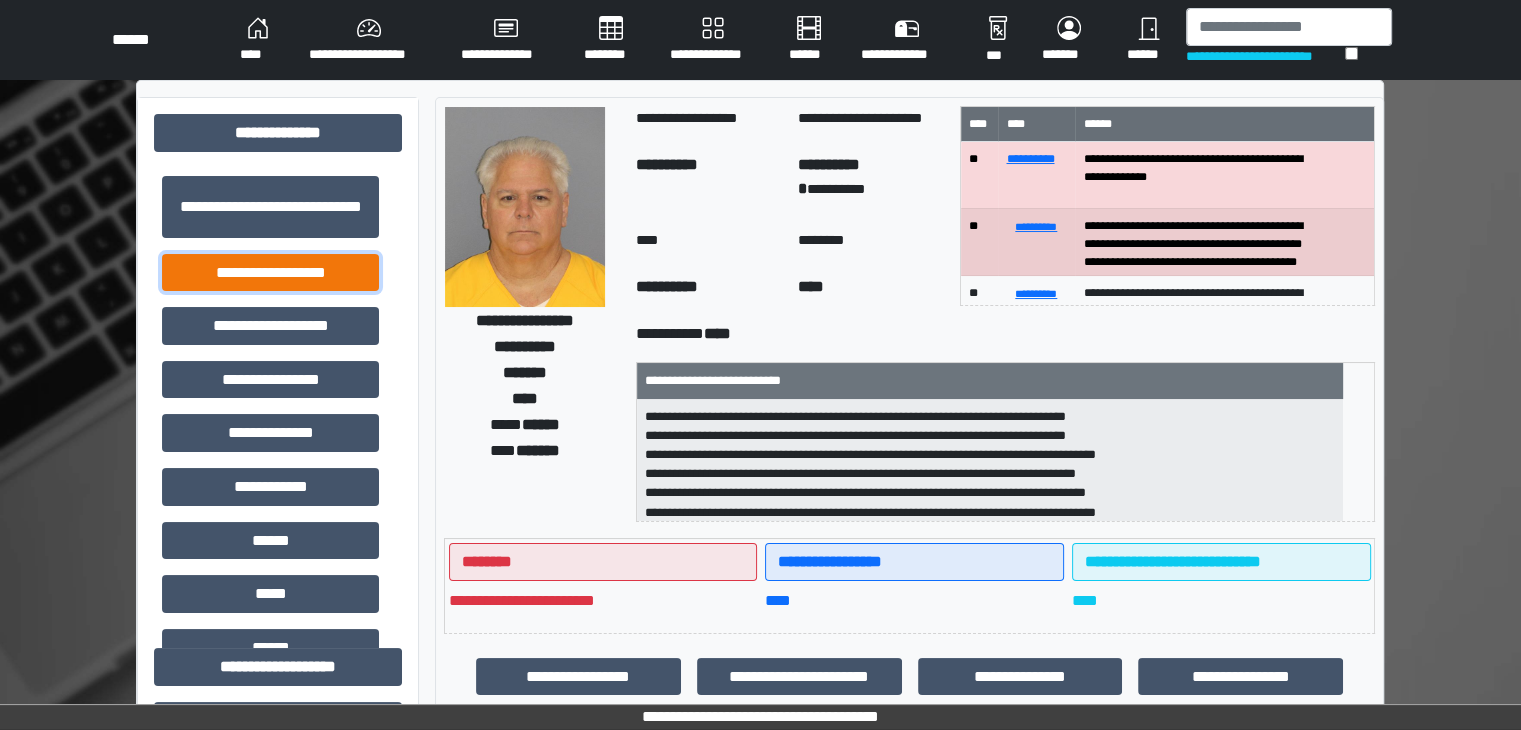 click on "**********" at bounding box center (270, 273) 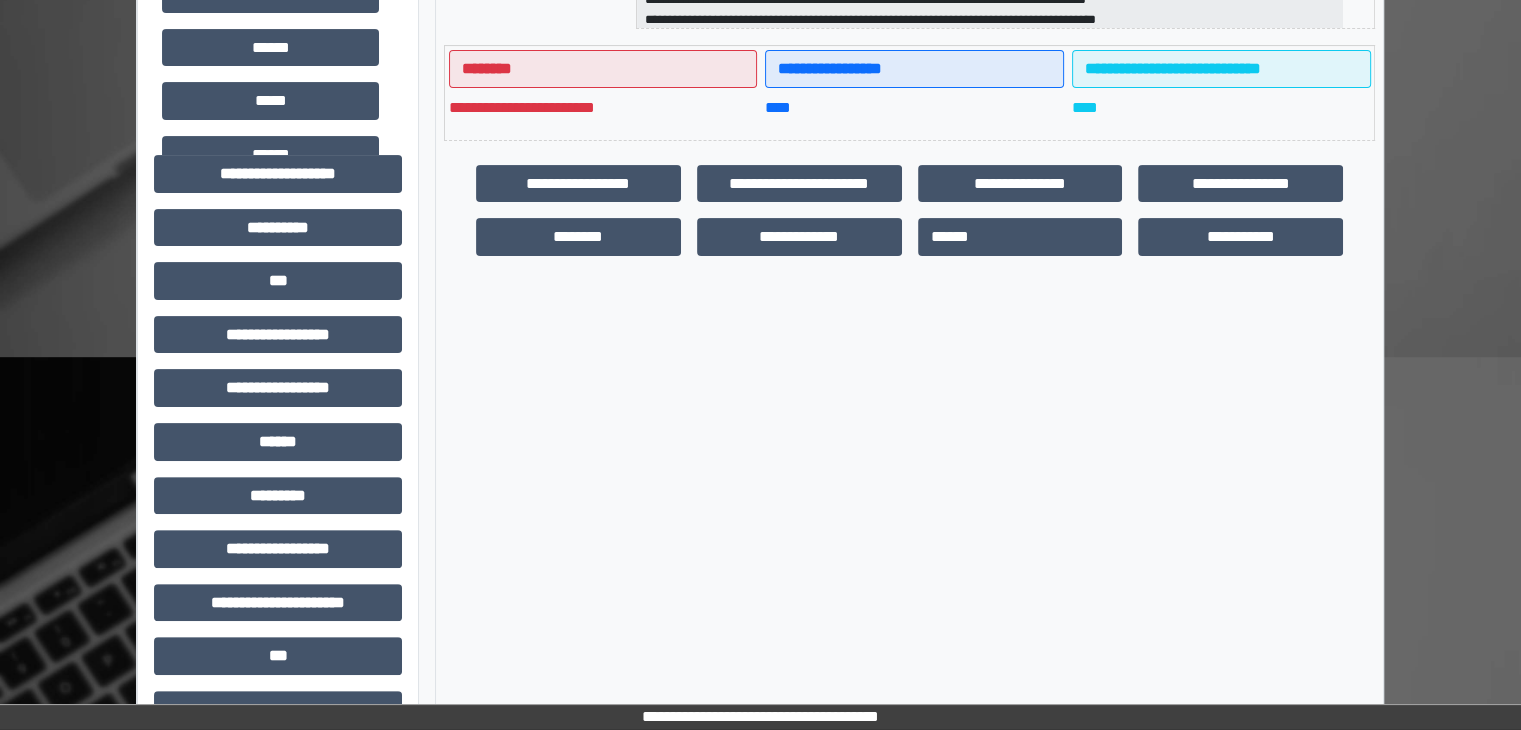 scroll, scrollTop: 500, scrollLeft: 0, axis: vertical 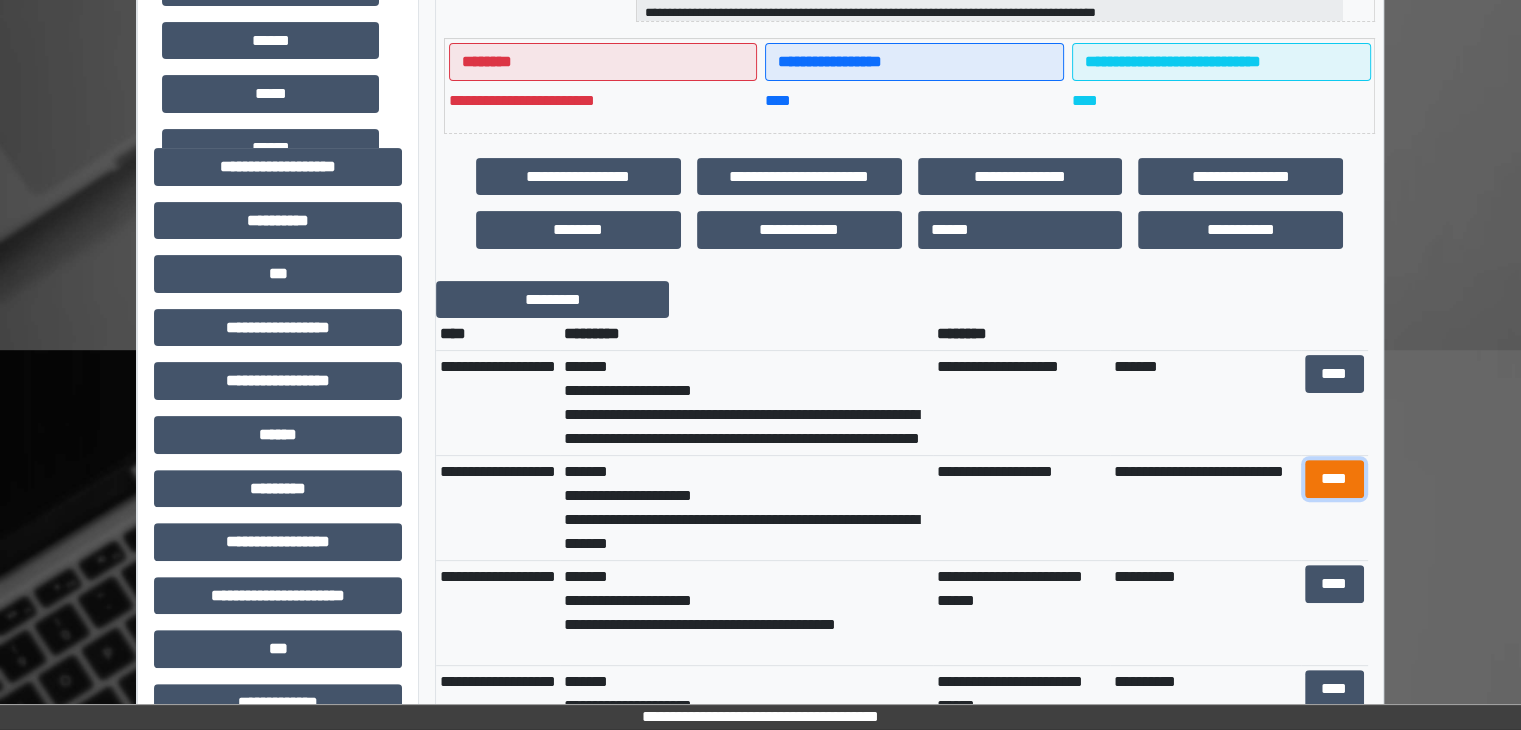 click on "****" at bounding box center [1334, 479] 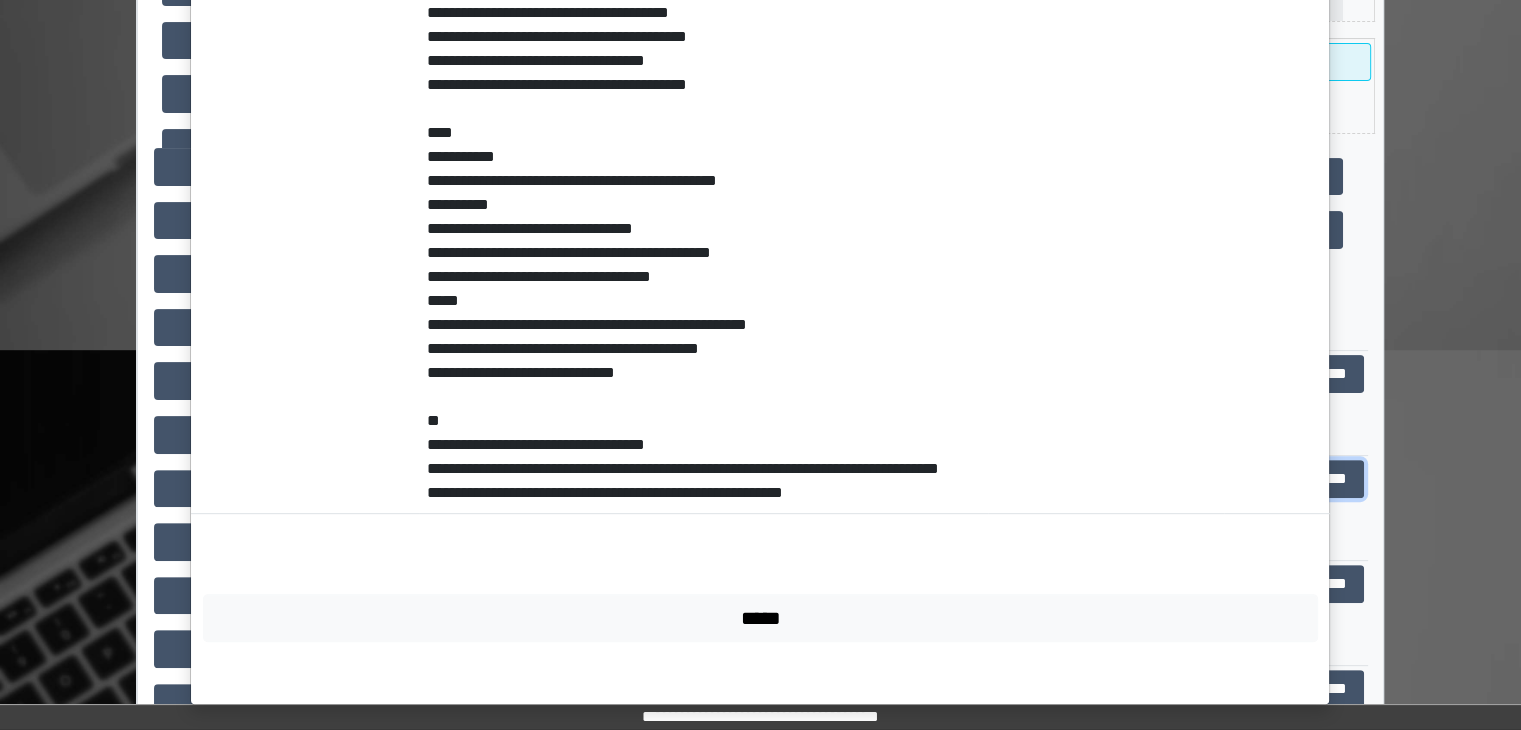 scroll, scrollTop: 800, scrollLeft: 0, axis: vertical 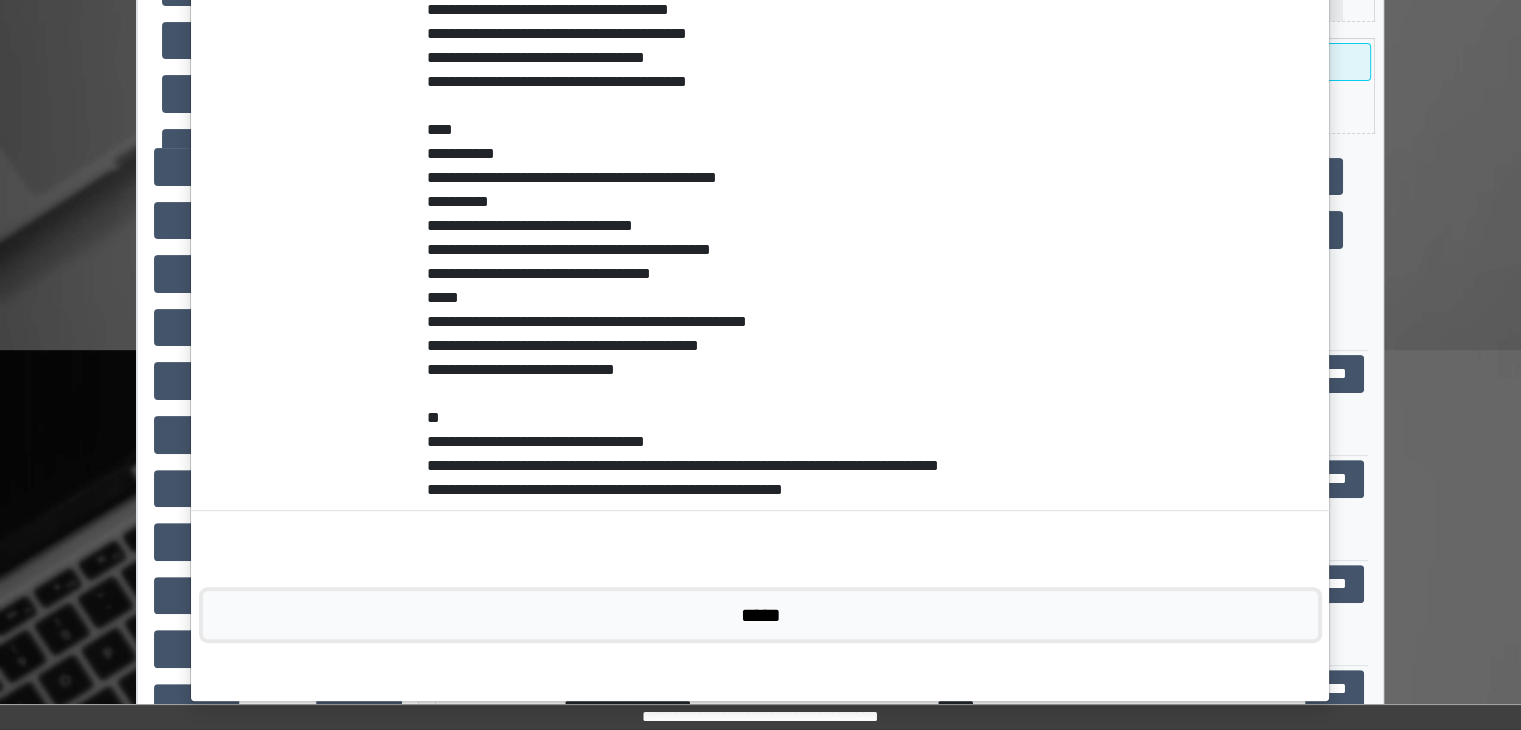click on "*****" at bounding box center (760, 615) 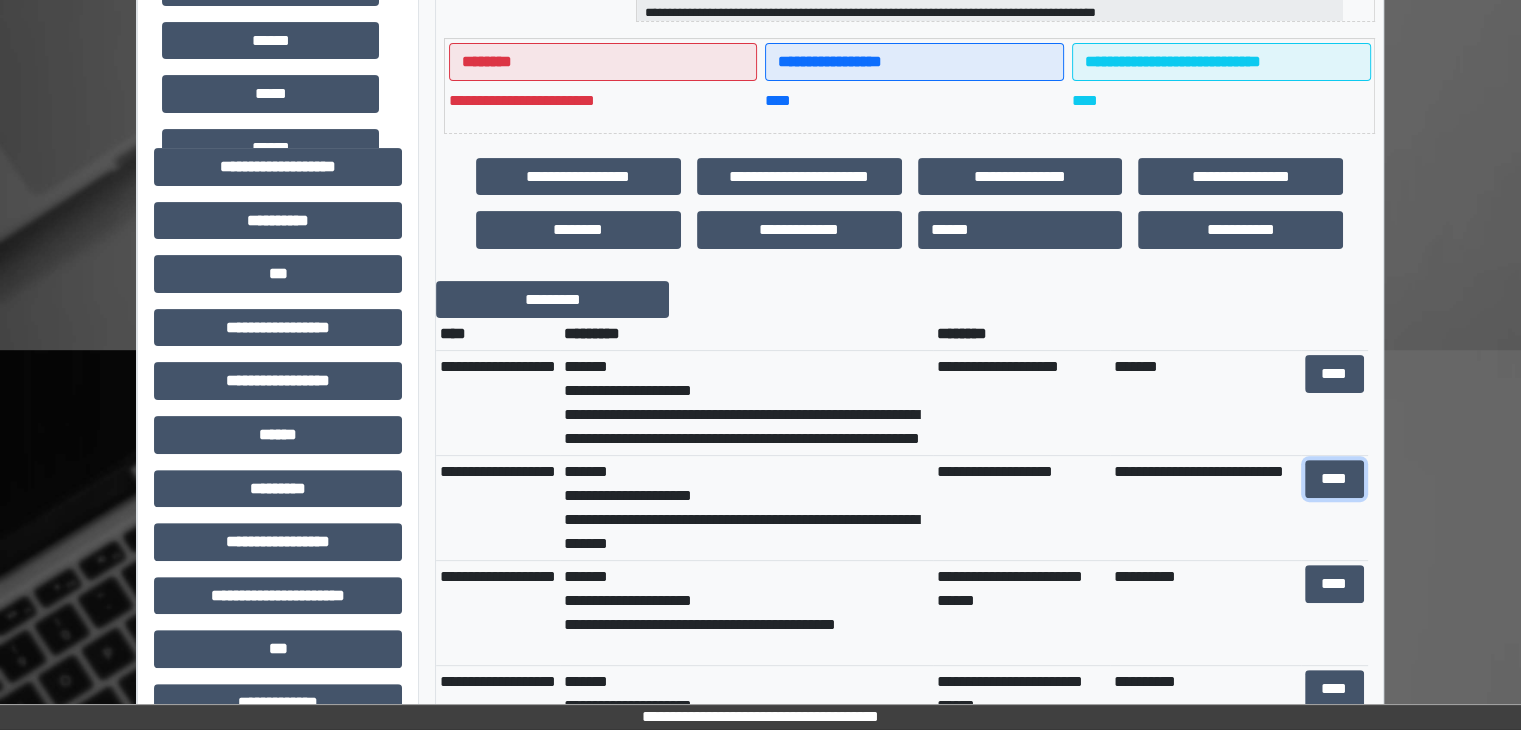 click on "****" at bounding box center (1334, 479) 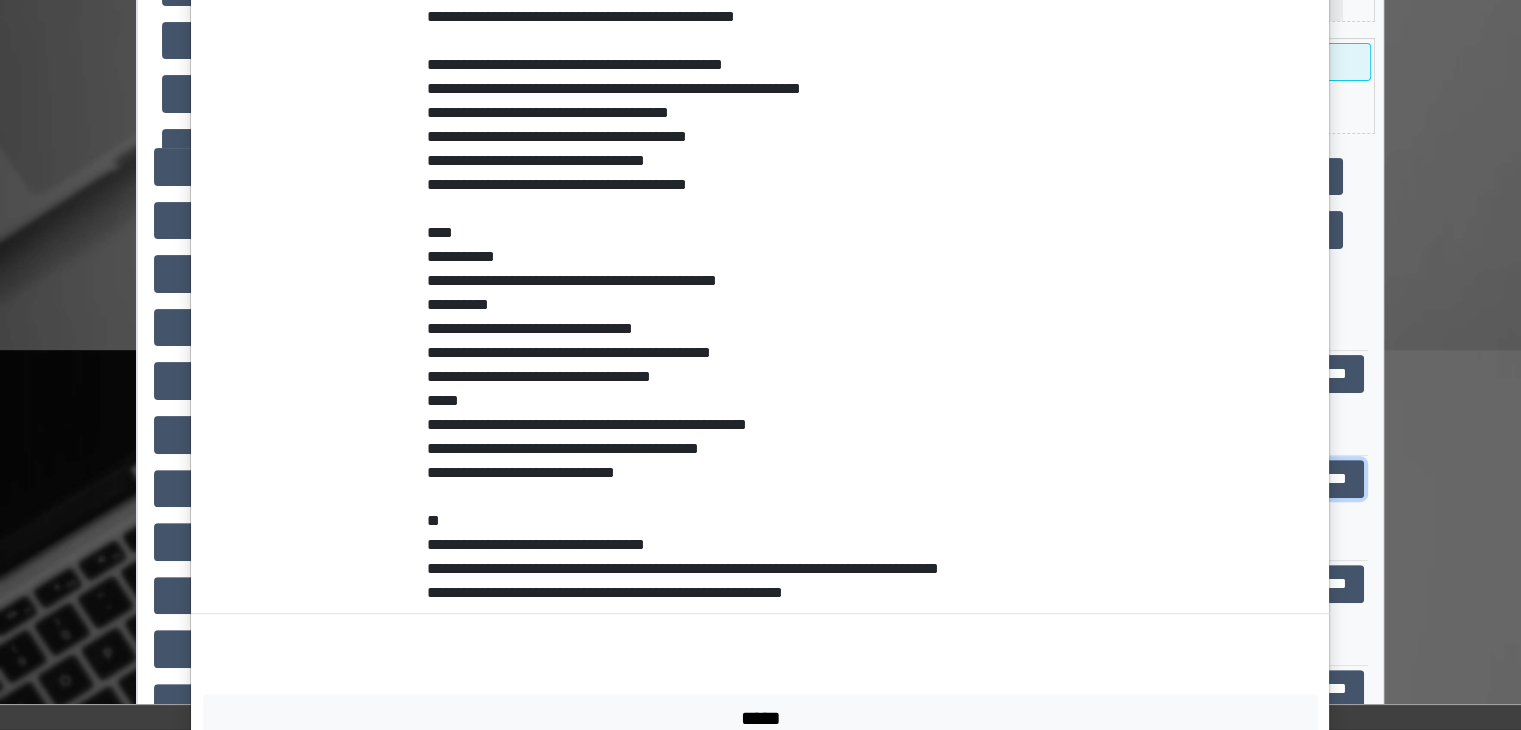 scroll, scrollTop: 0, scrollLeft: 0, axis: both 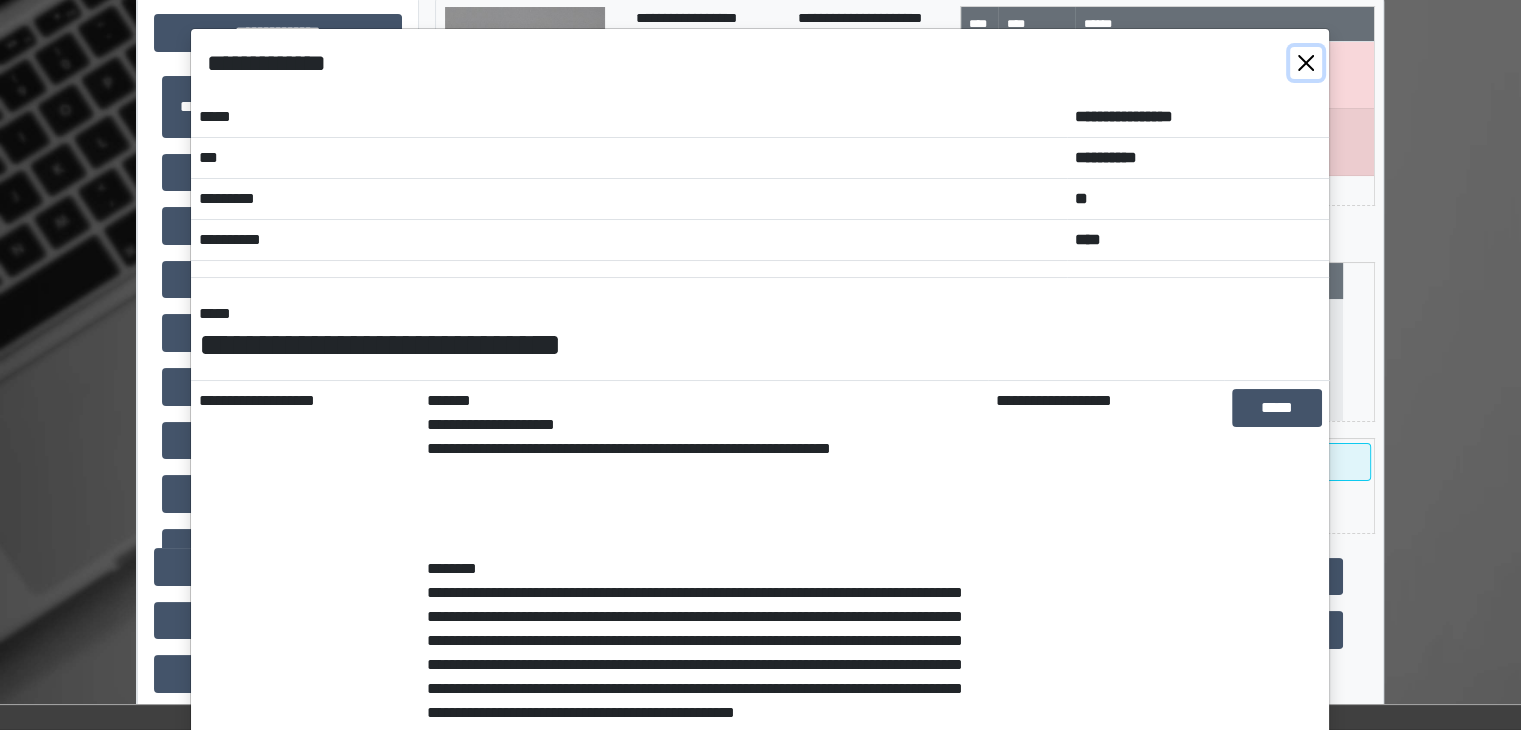 click at bounding box center [1306, 63] 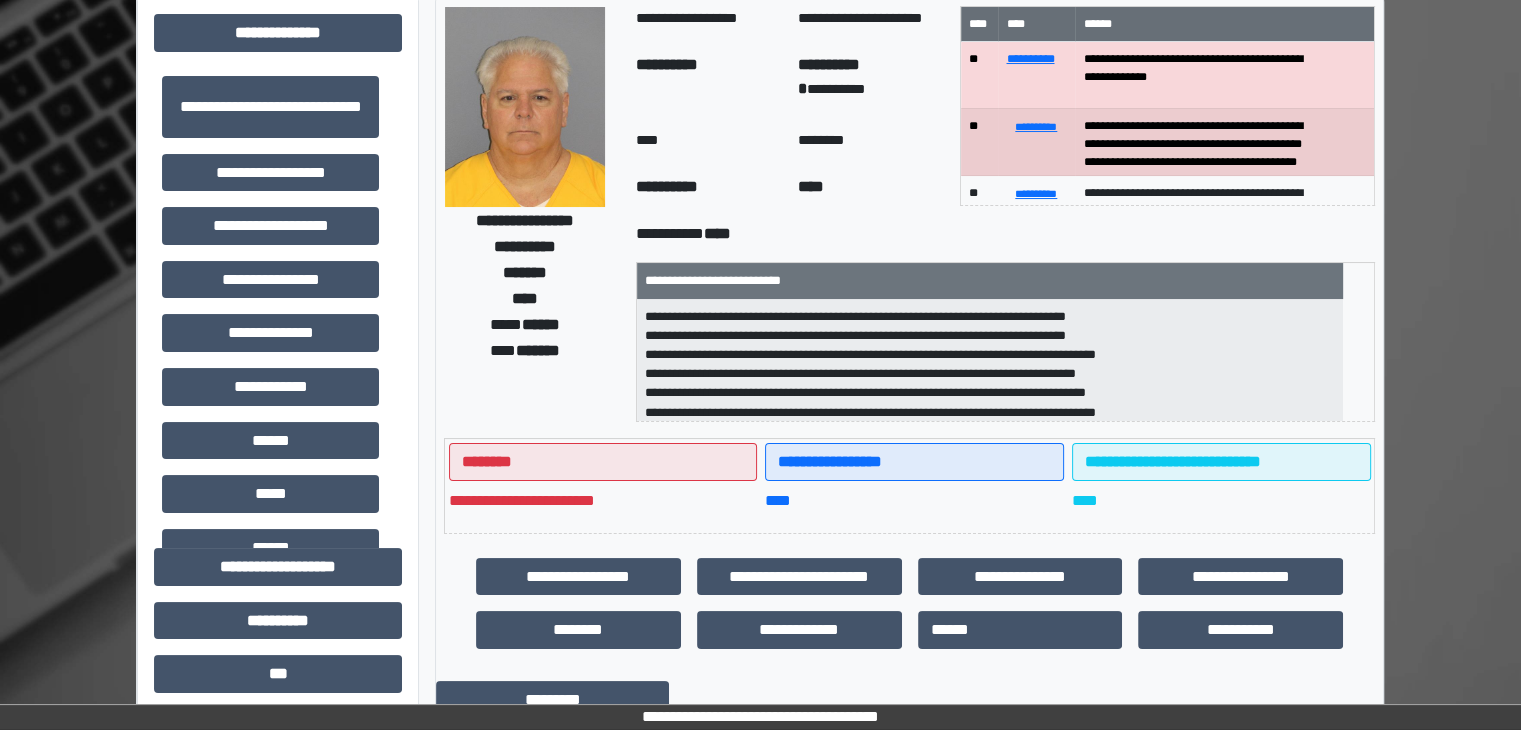 scroll, scrollTop: 57, scrollLeft: 0, axis: vertical 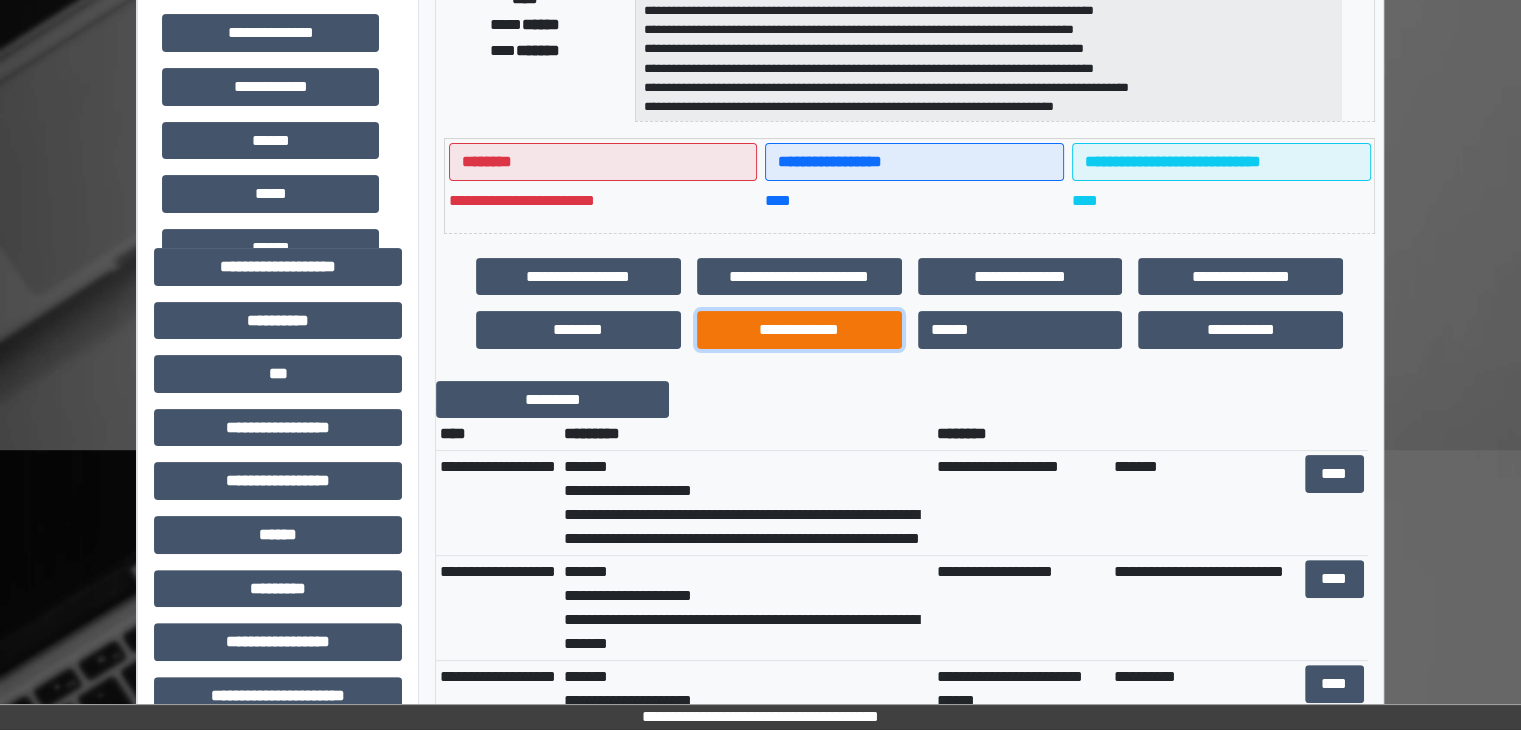 click on "**********" at bounding box center [799, 330] 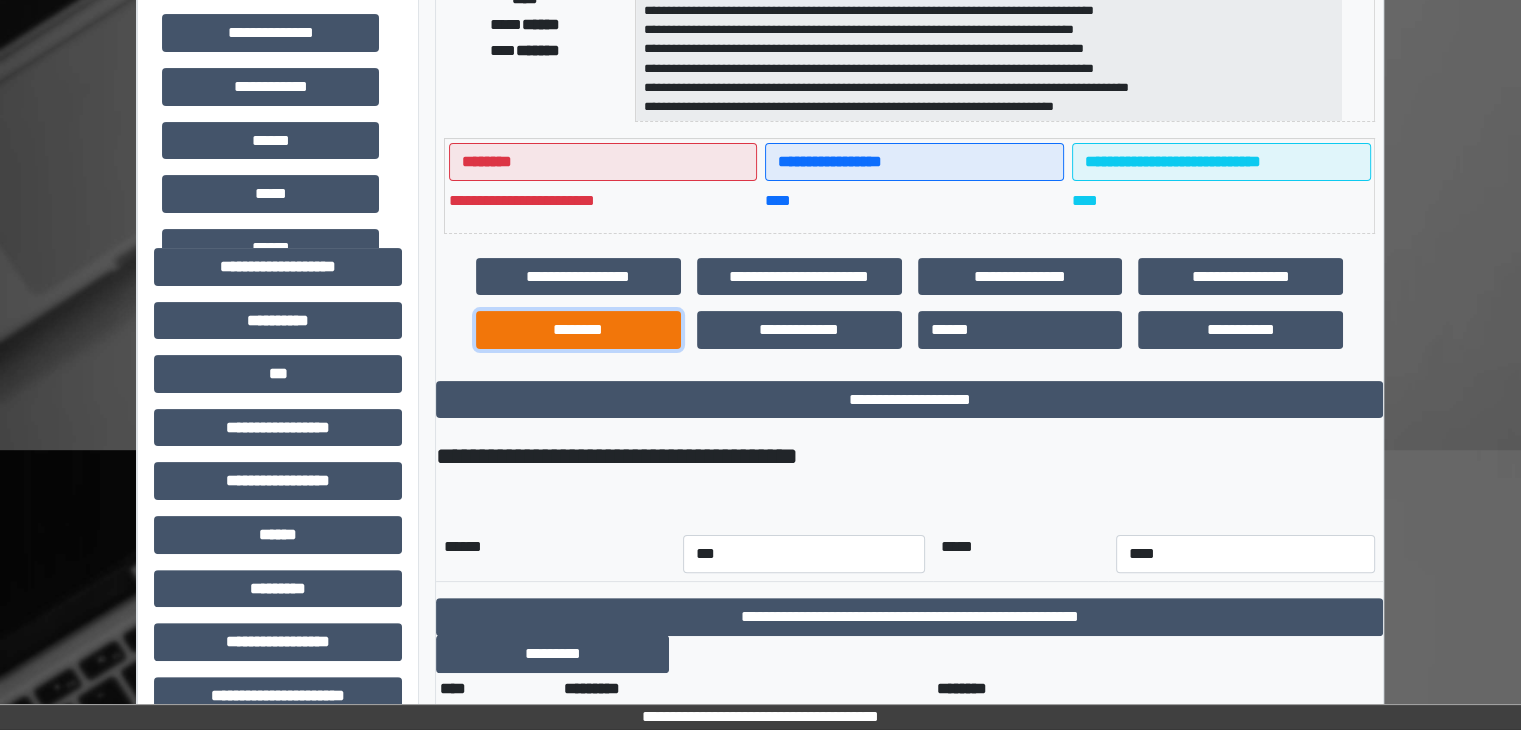 click on "********" at bounding box center (578, 330) 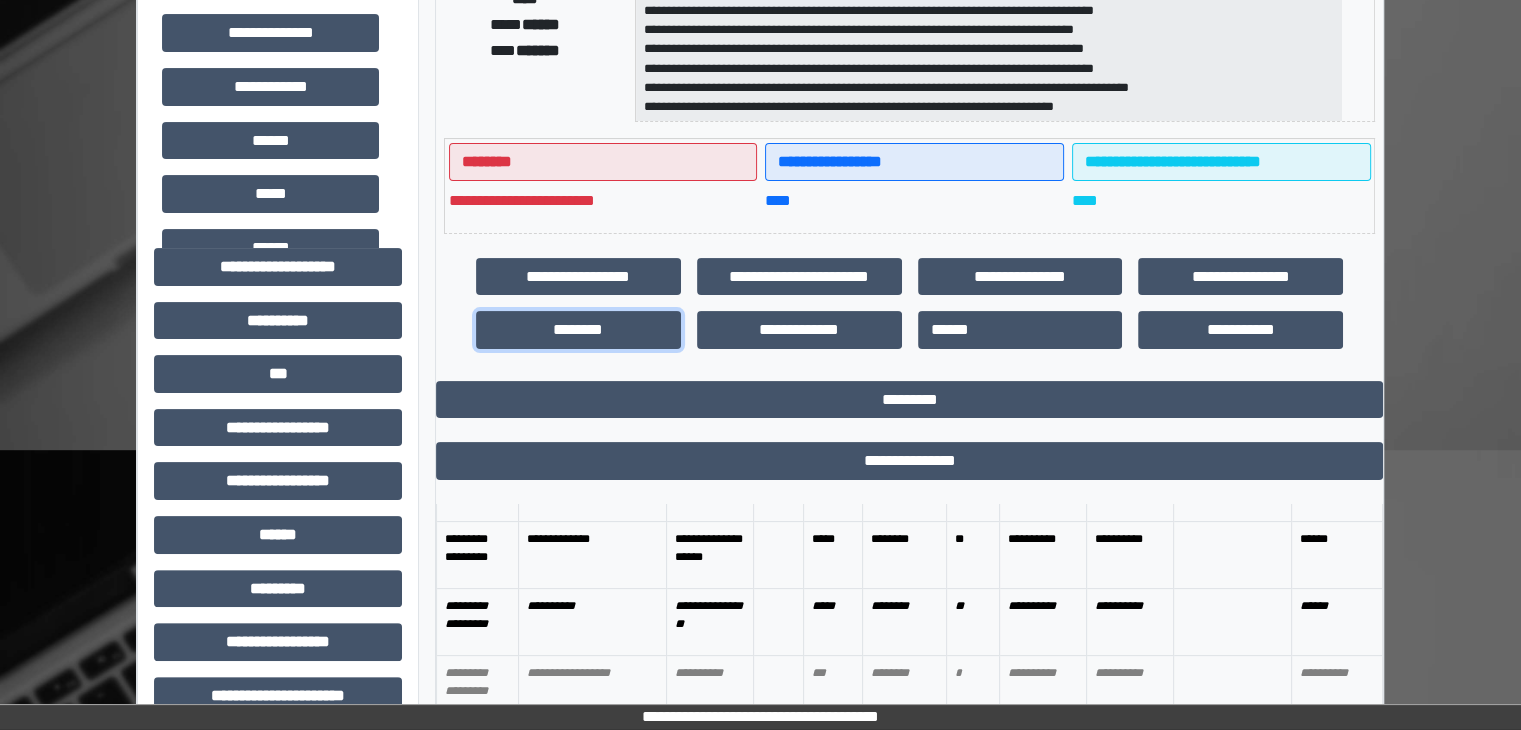 scroll, scrollTop: 500, scrollLeft: 0, axis: vertical 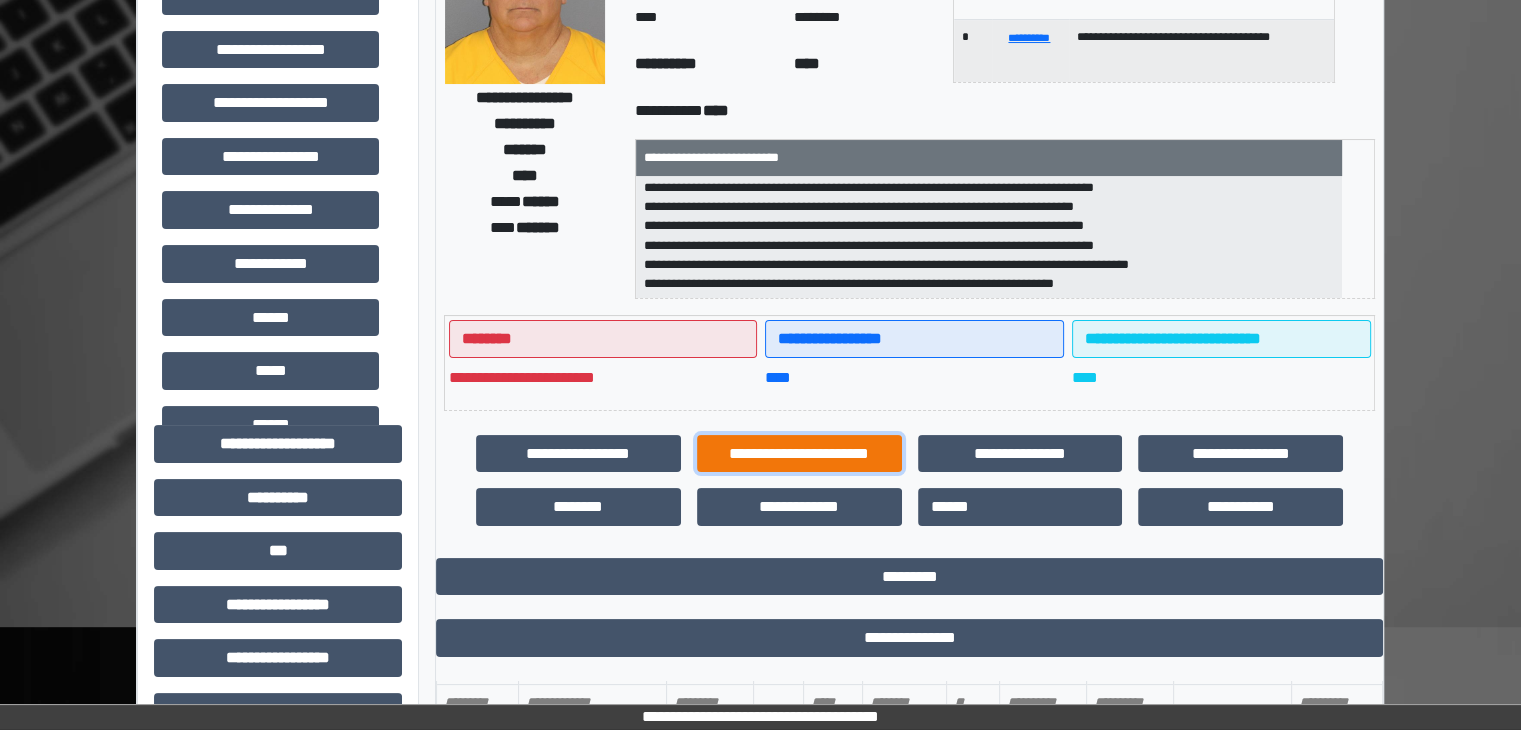 click on "**********" at bounding box center [799, 454] 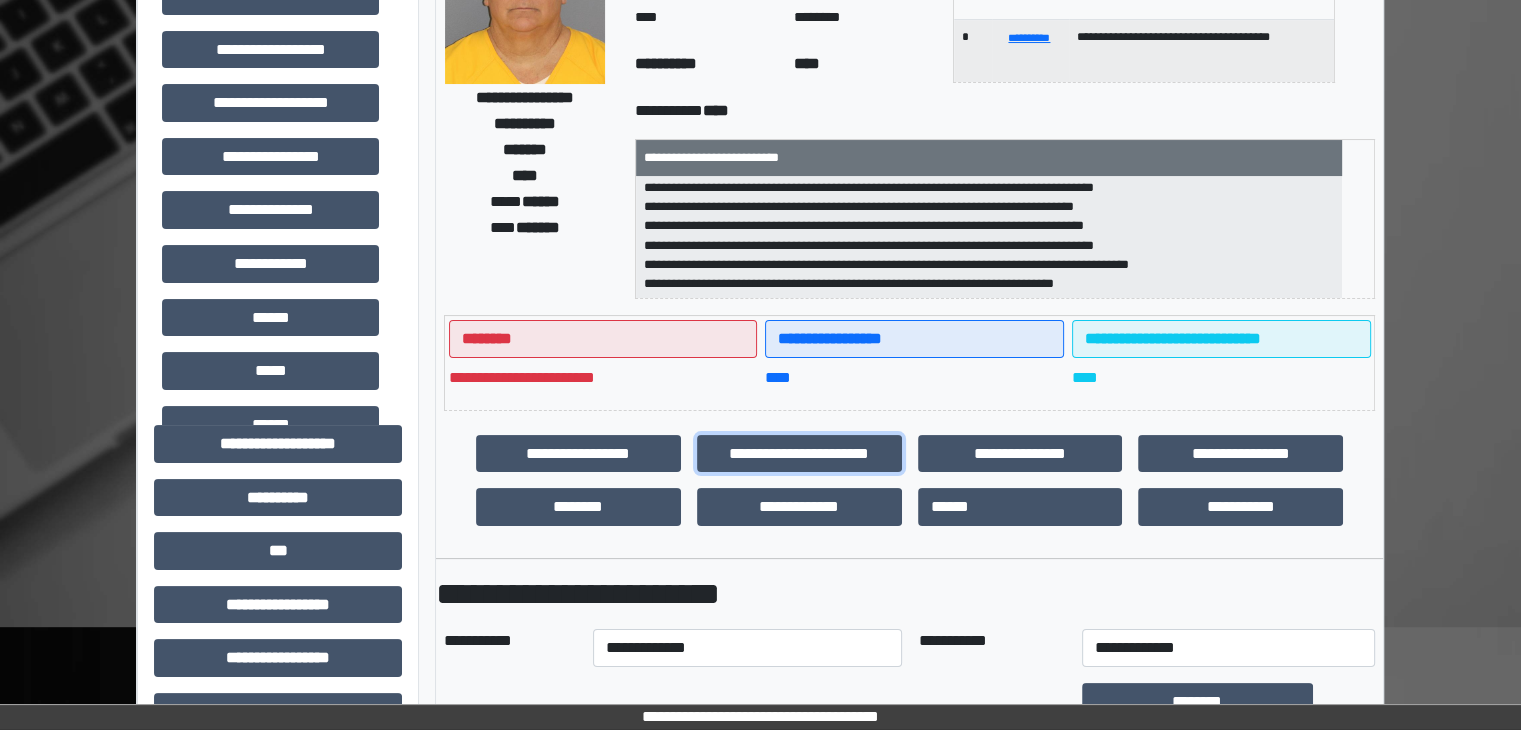 scroll, scrollTop: 623, scrollLeft: 0, axis: vertical 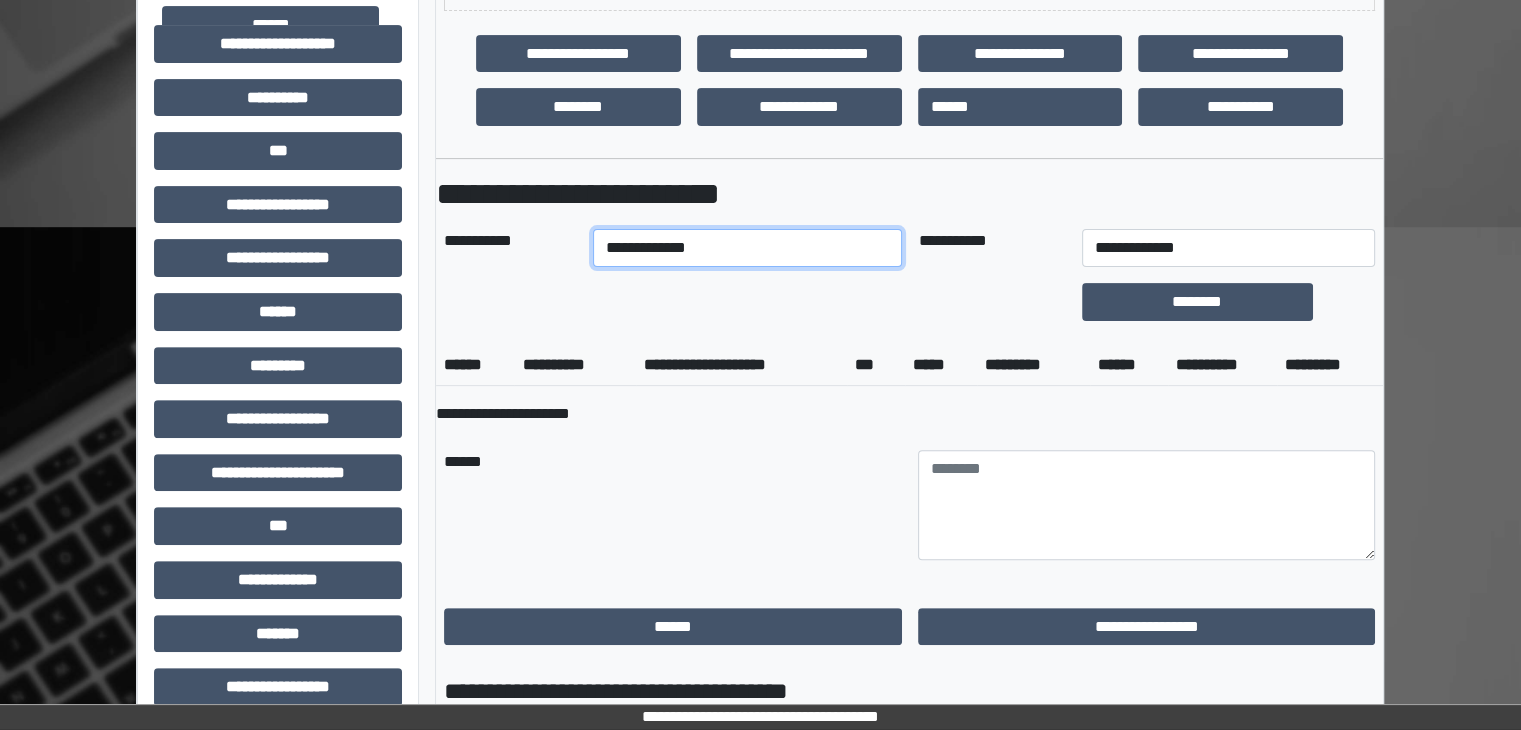 click on "**********" at bounding box center [748, 248] 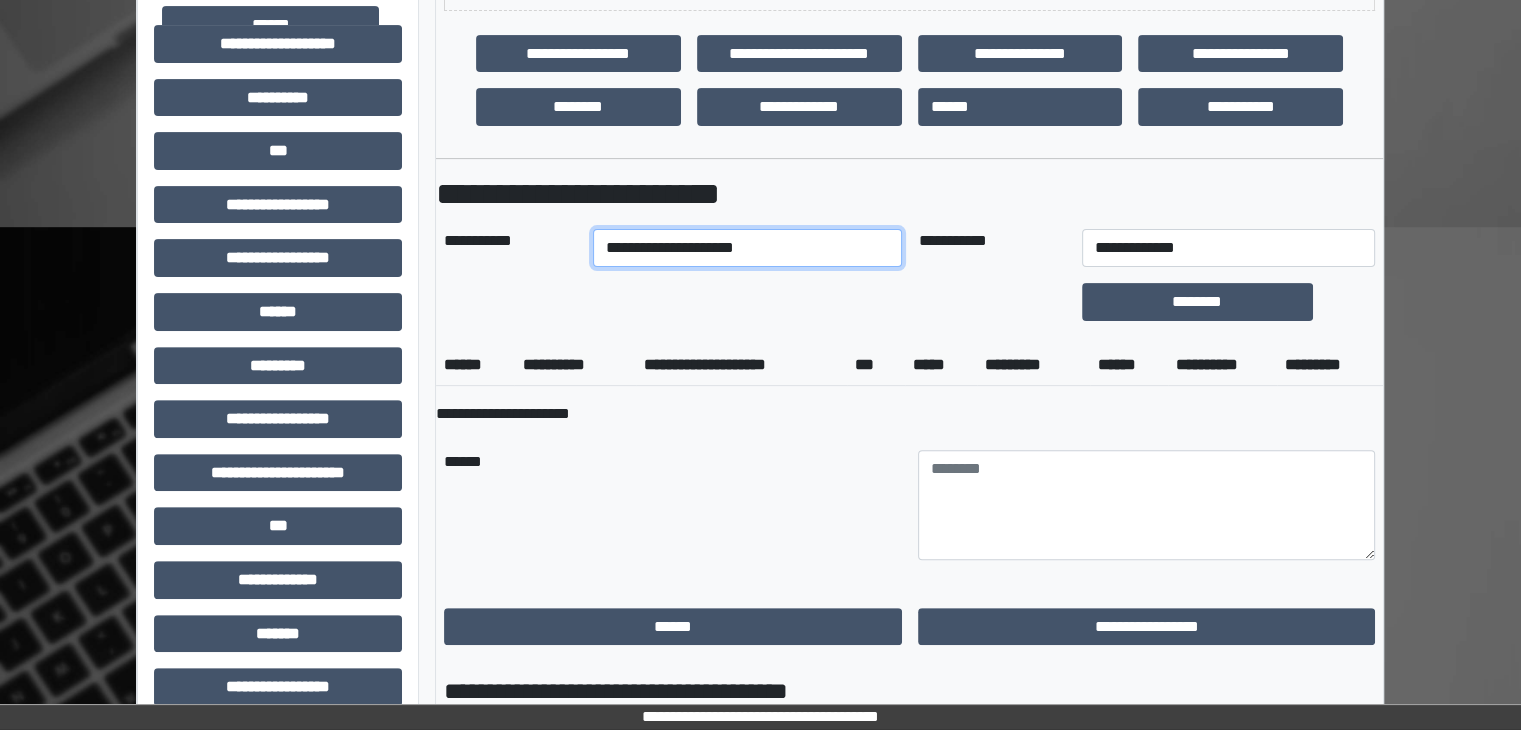 click on "**********" at bounding box center [748, 248] 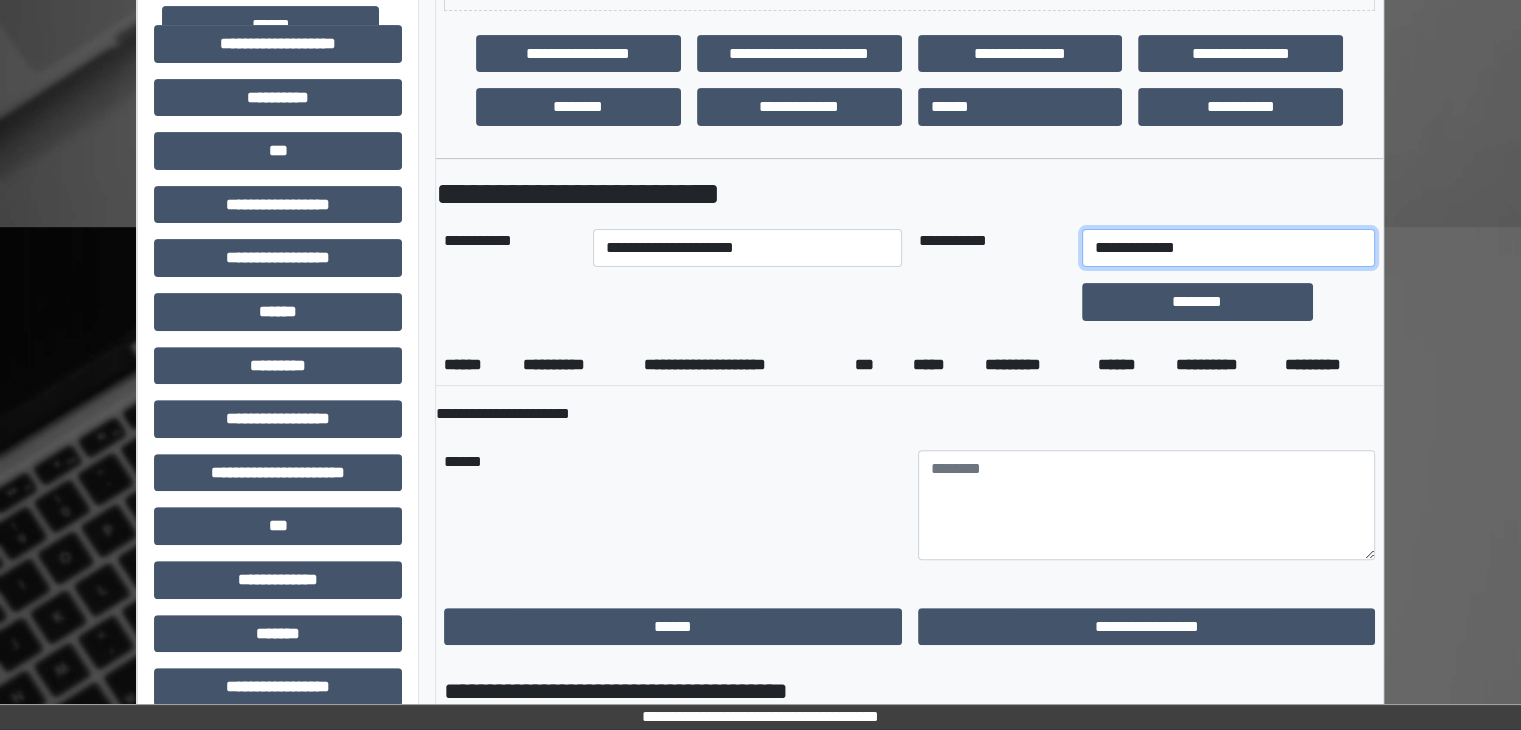 click on "**********" at bounding box center [1229, 248] 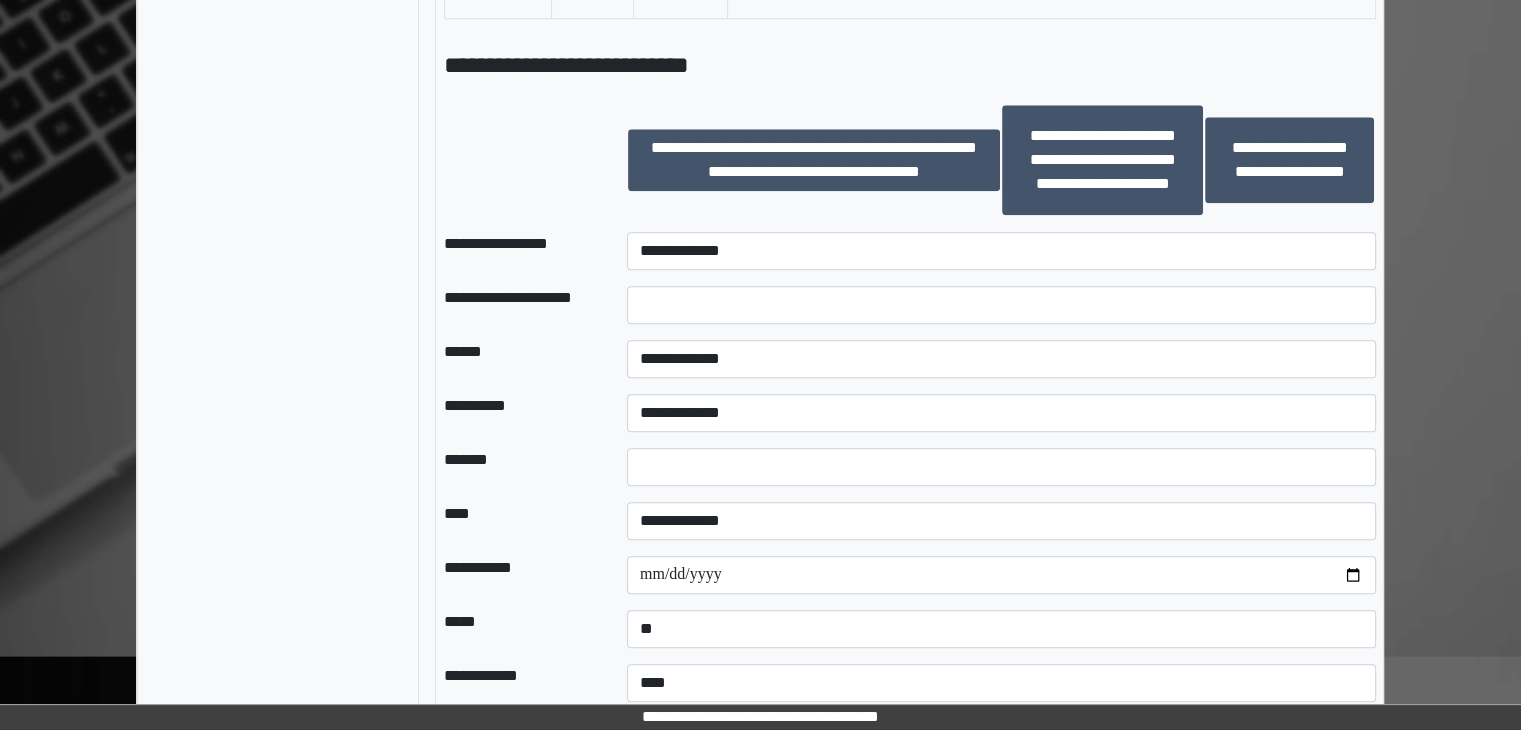scroll, scrollTop: 2223, scrollLeft: 0, axis: vertical 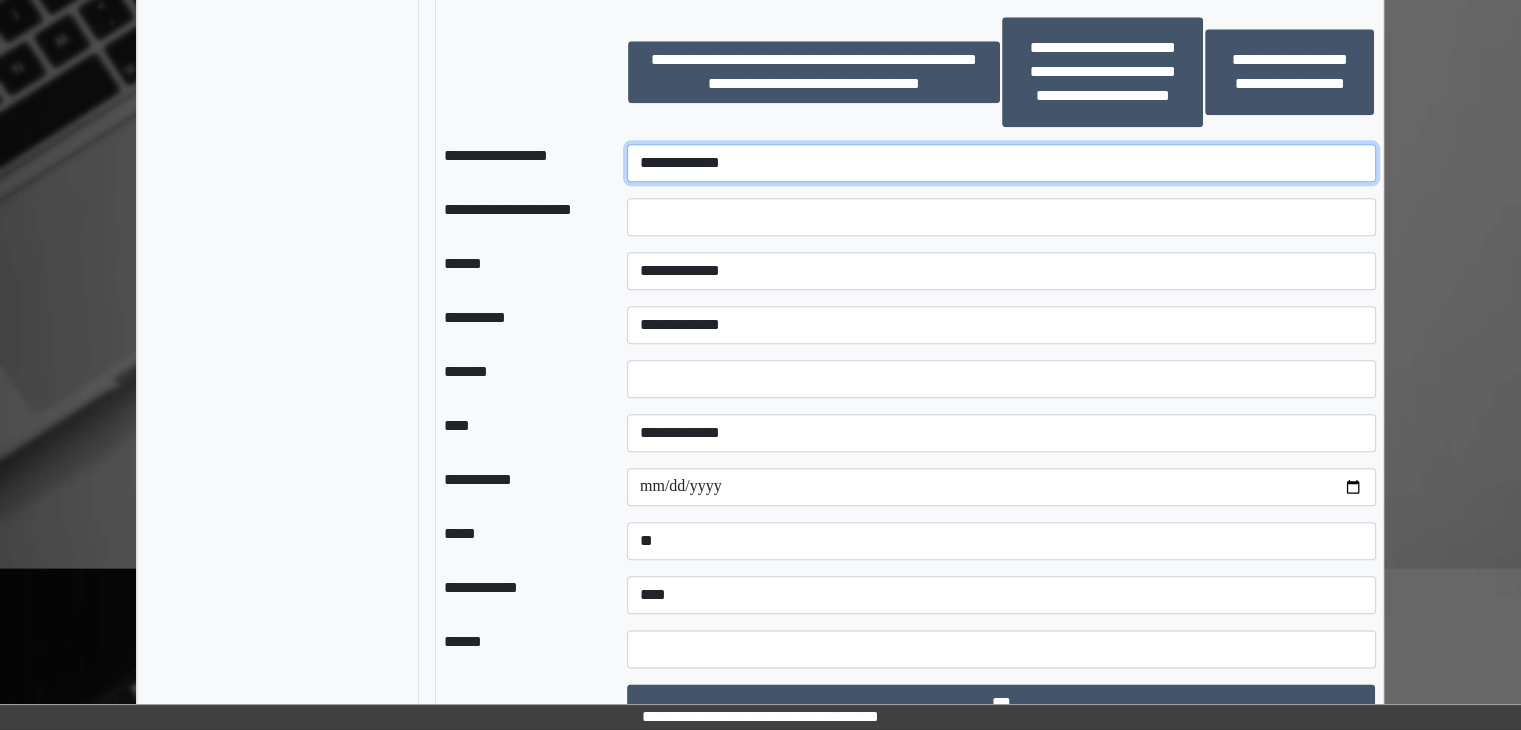 click on "**********" at bounding box center [1001, 163] 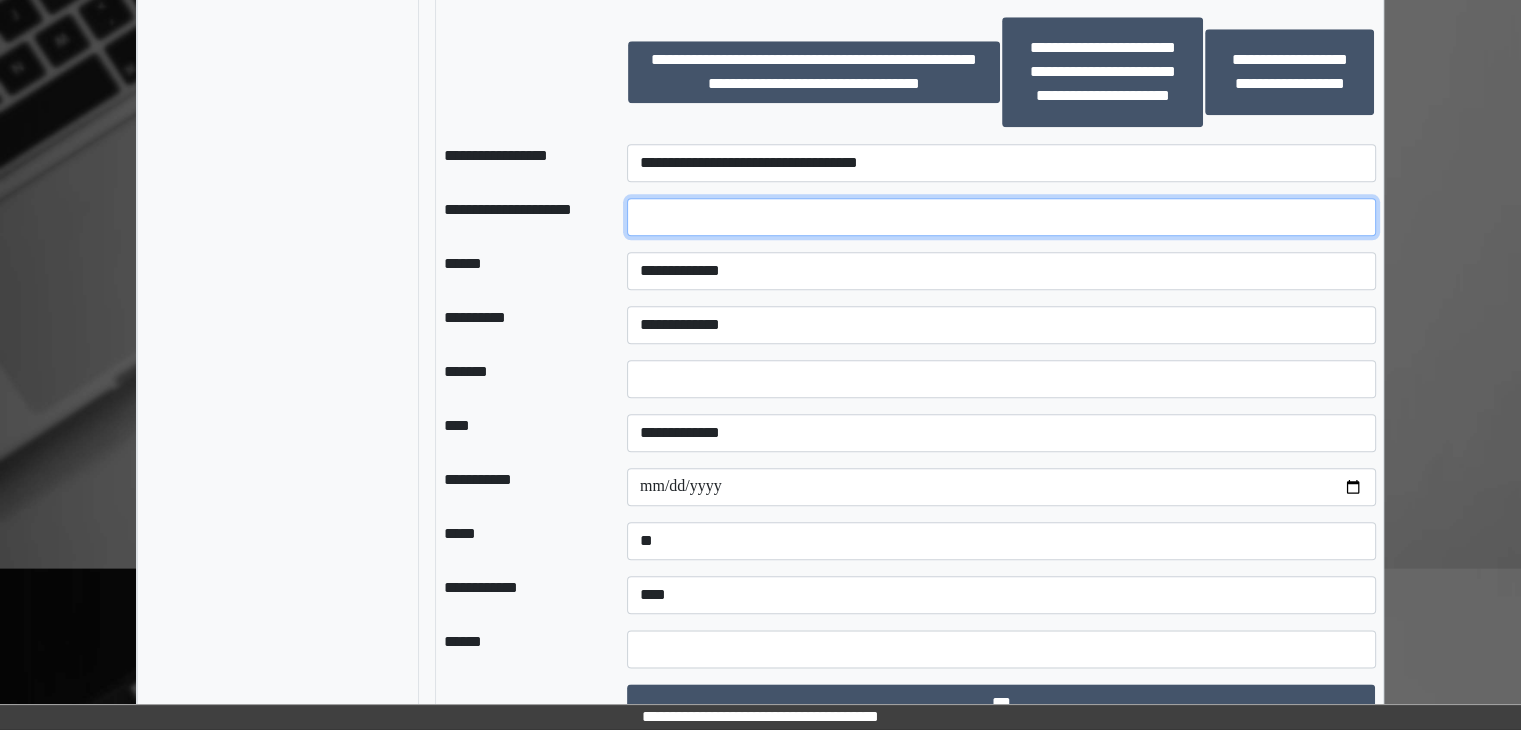 click at bounding box center (1001, 217) 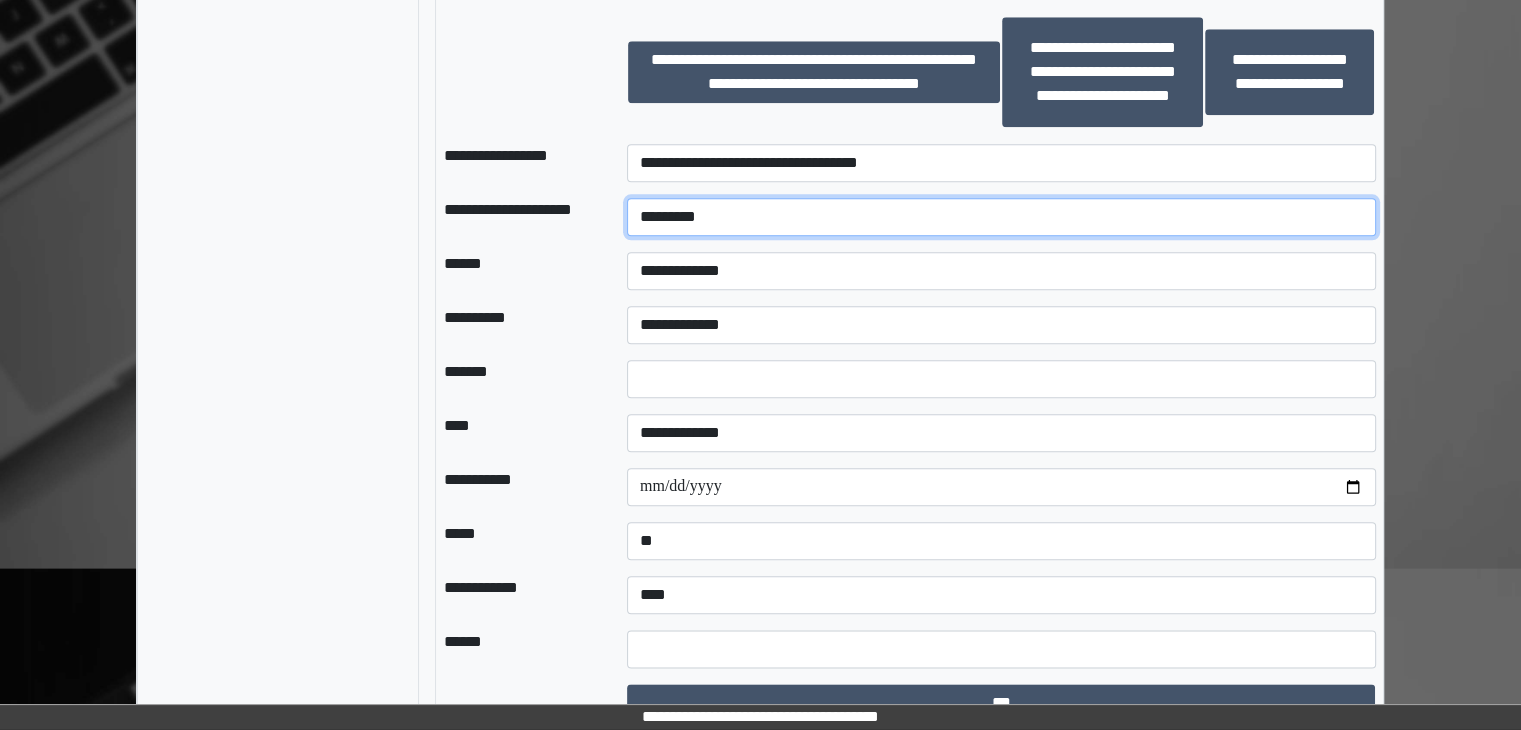 type on "*********" 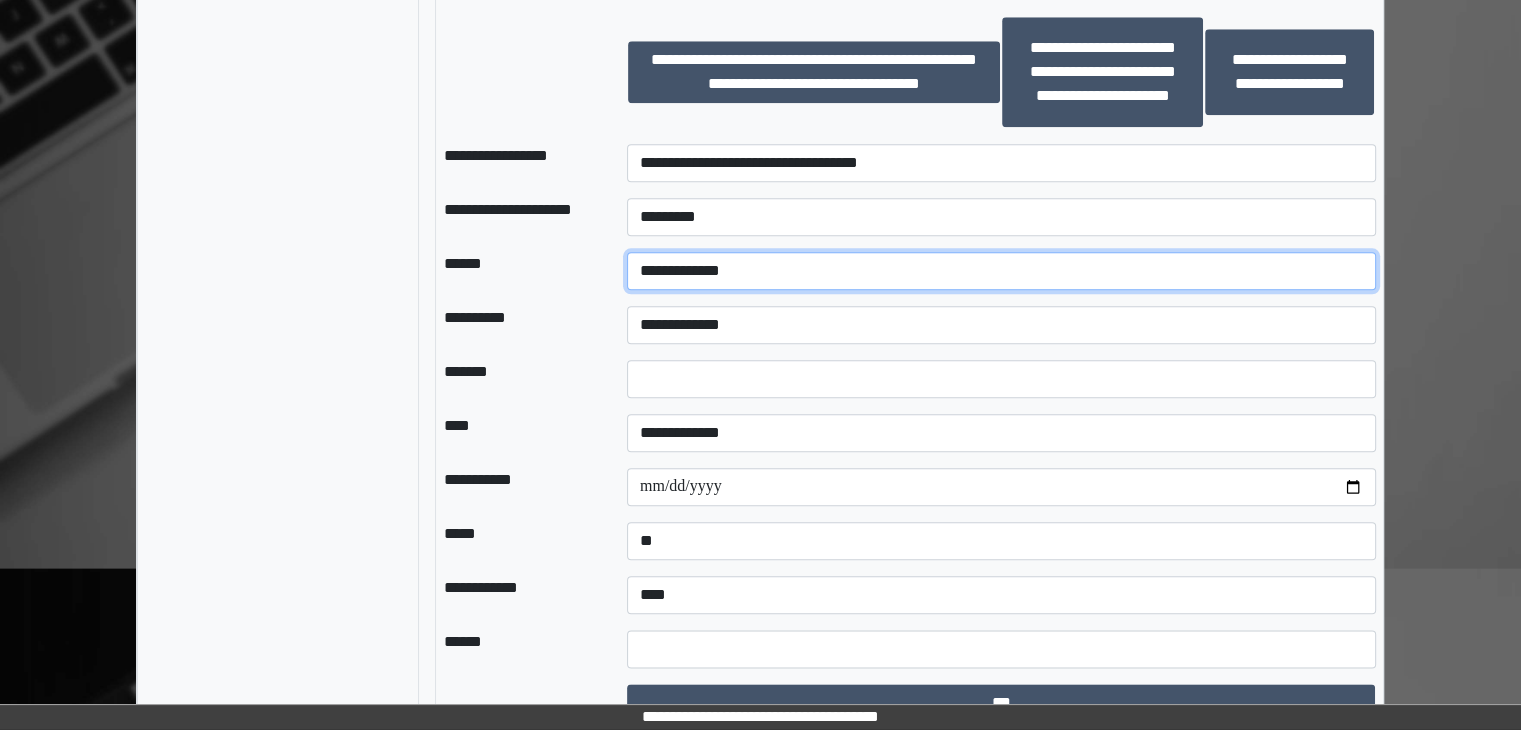 click on "**********" at bounding box center [1001, 271] 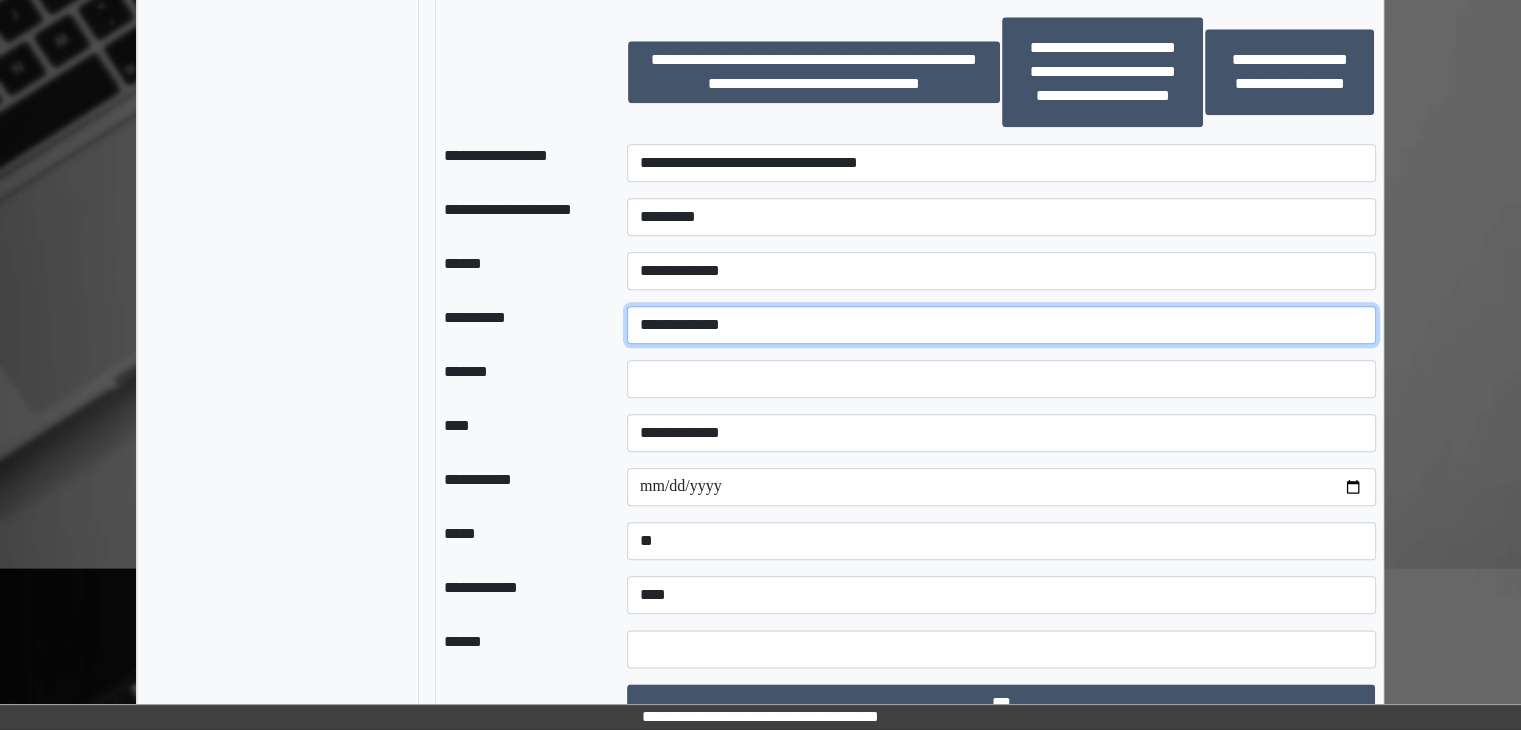 click on "**********" at bounding box center (1001, 325) 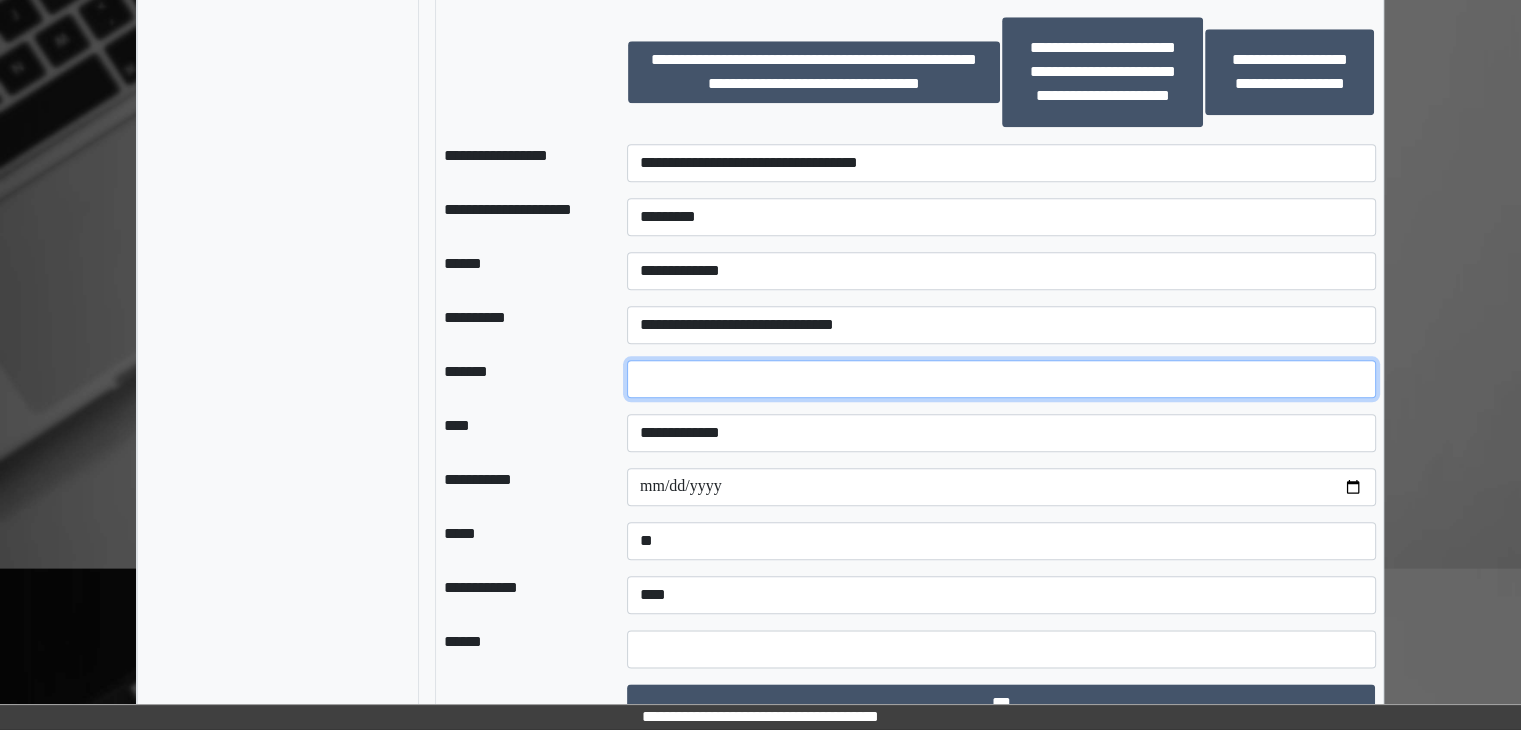 click at bounding box center (1001, 379) 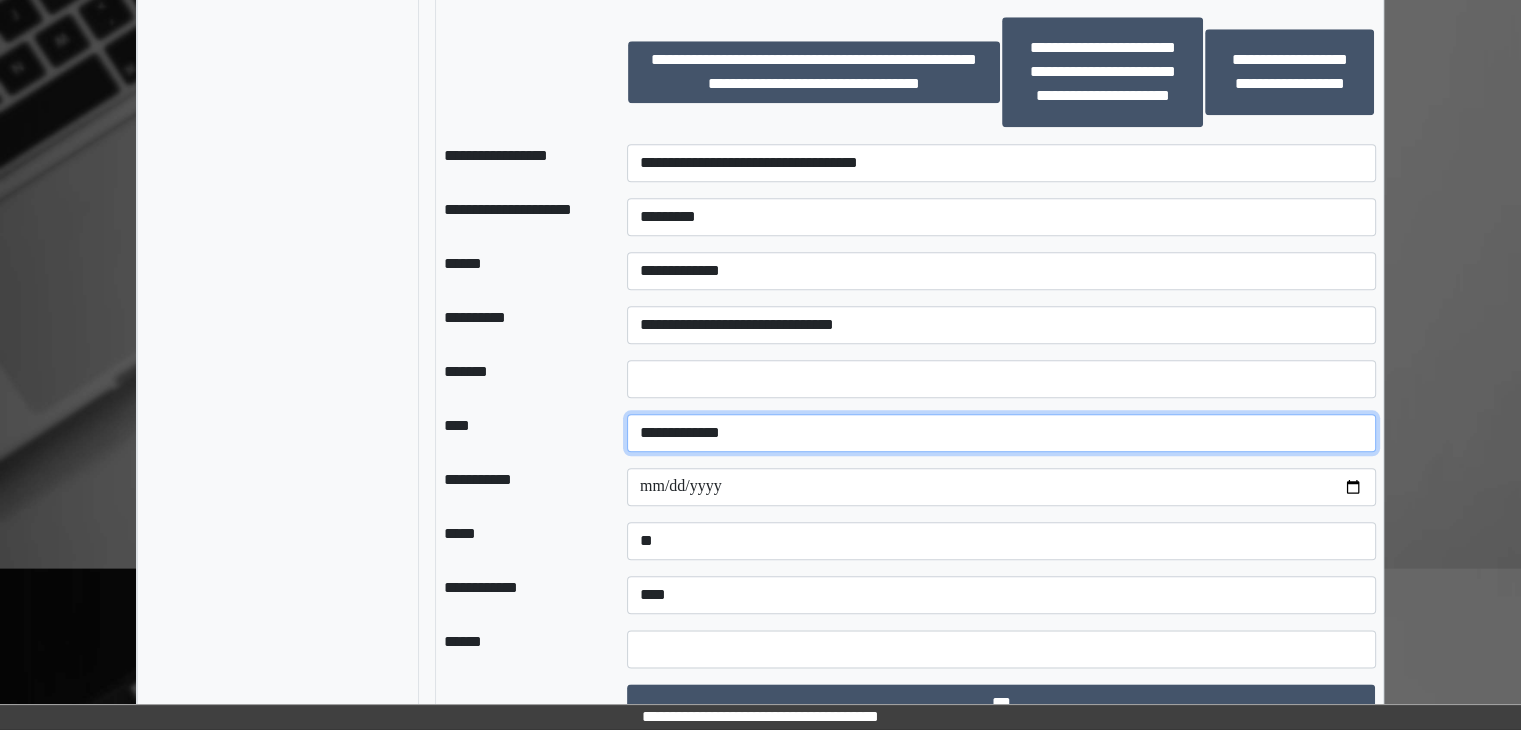click on "**********" at bounding box center [1001, 433] 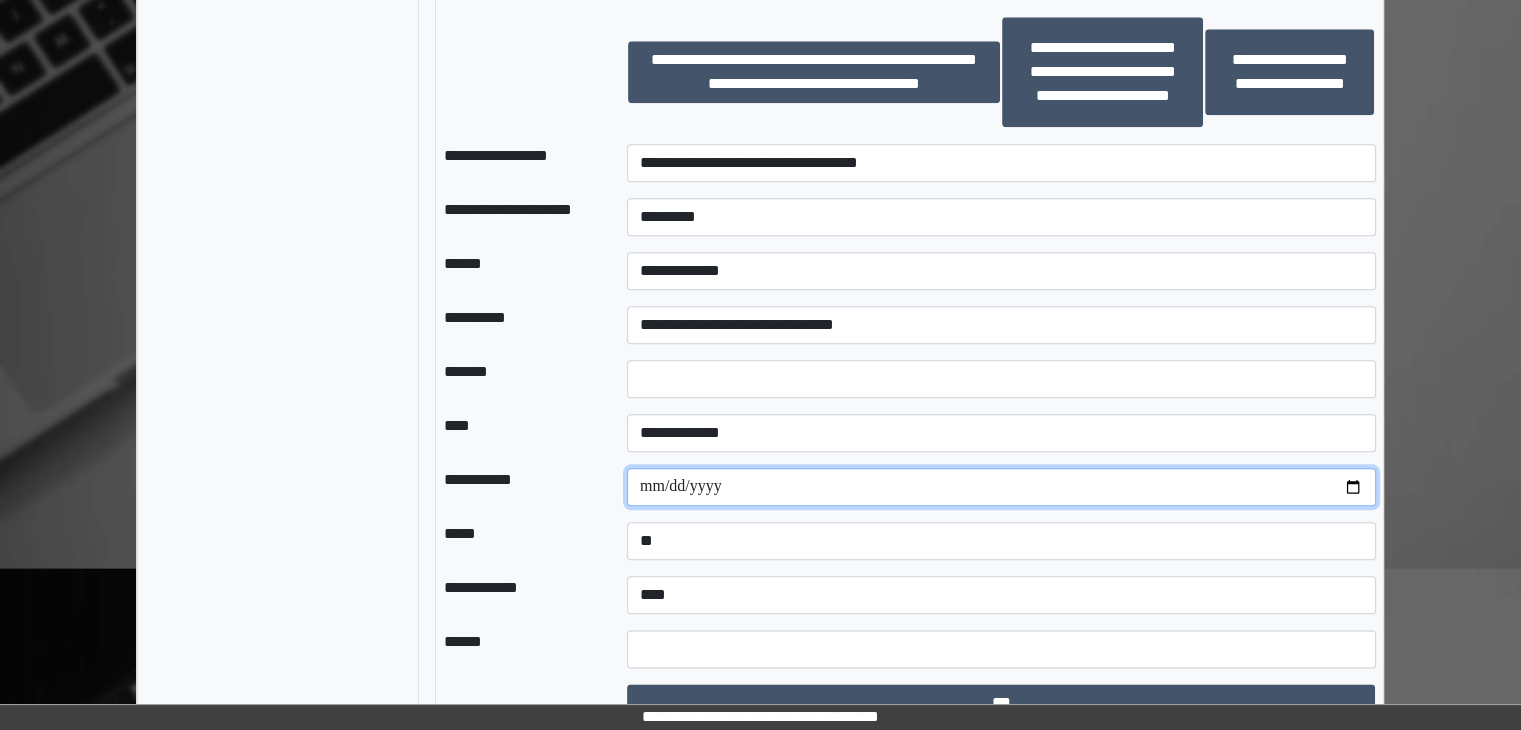 click at bounding box center (1001, 487) 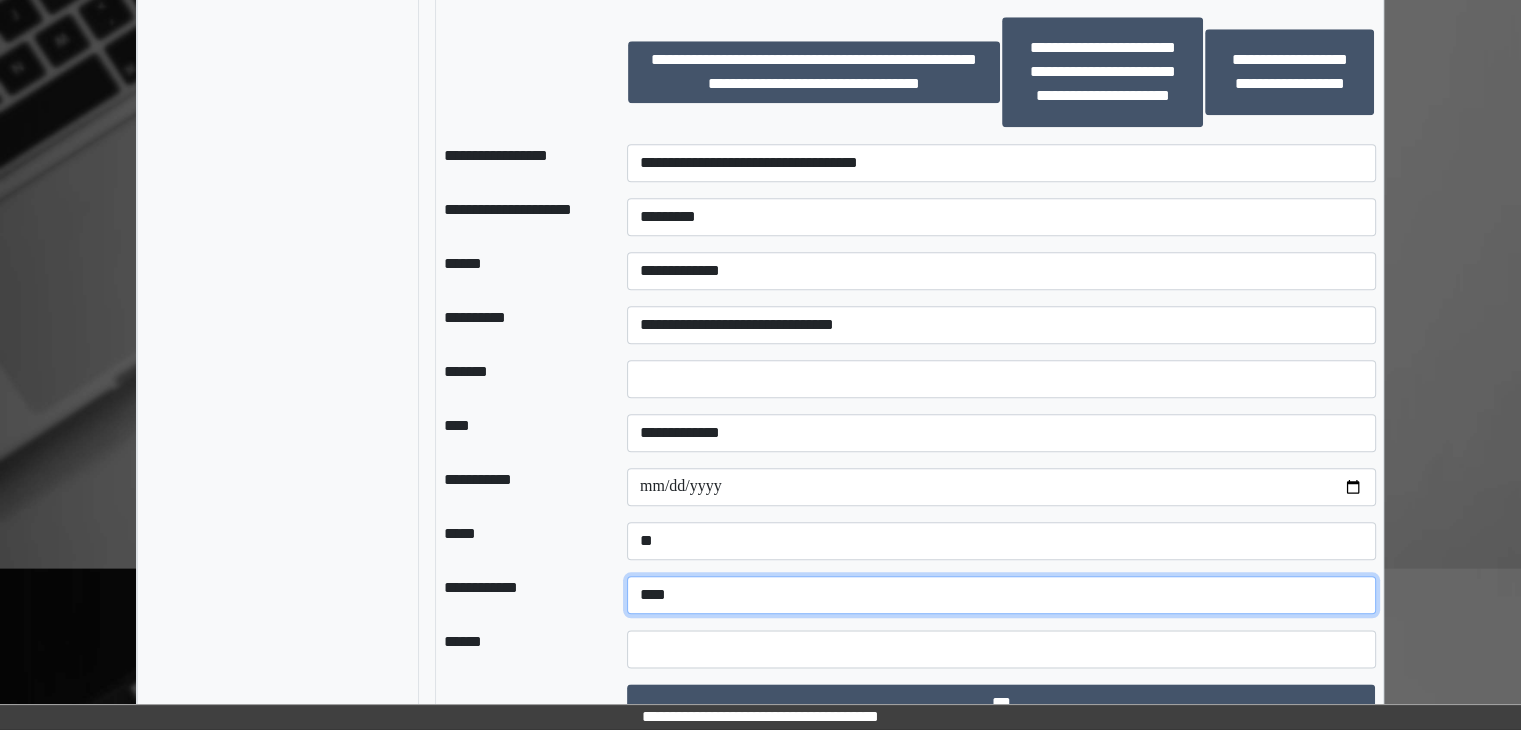 click on "**********" at bounding box center (1001, 595) 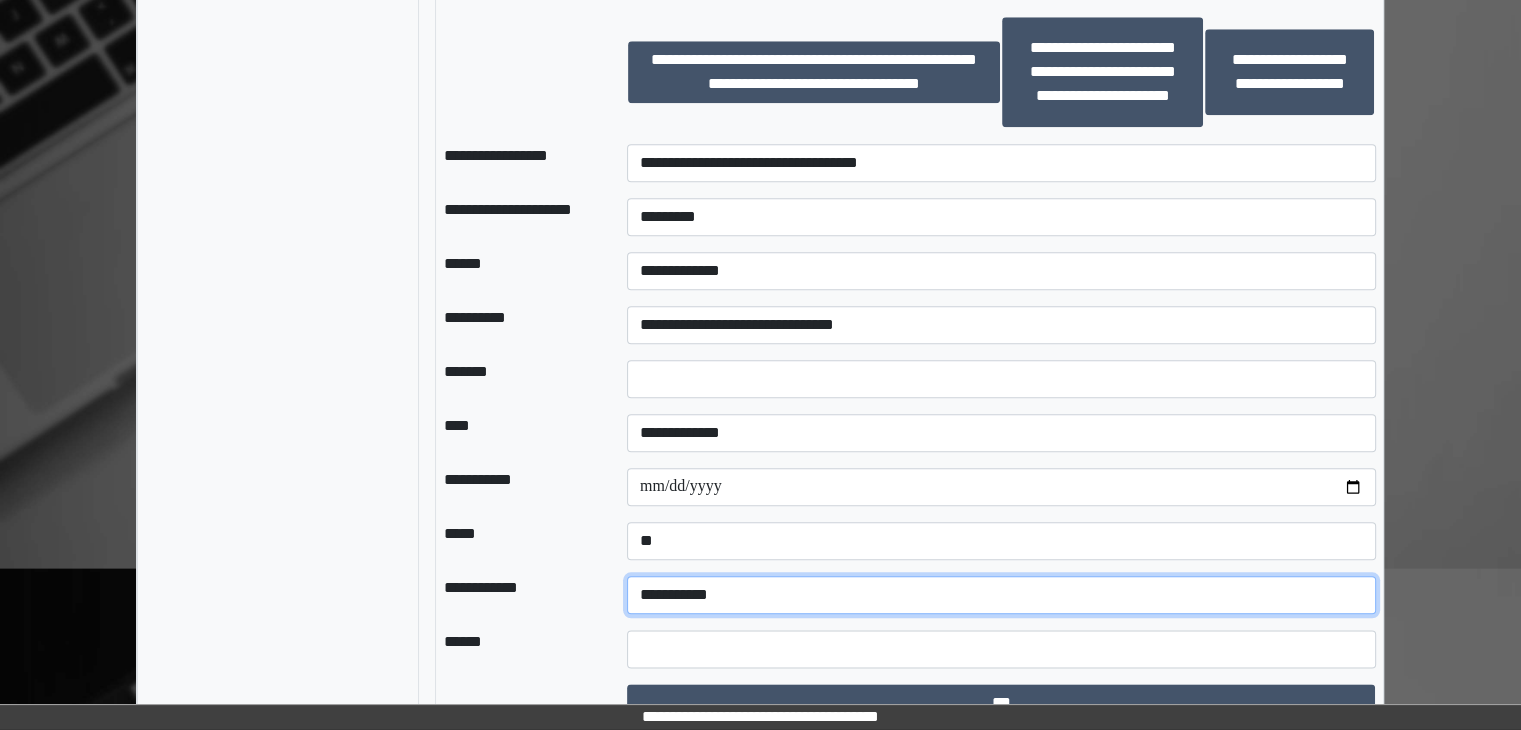 click on "**********" at bounding box center [1001, 595] 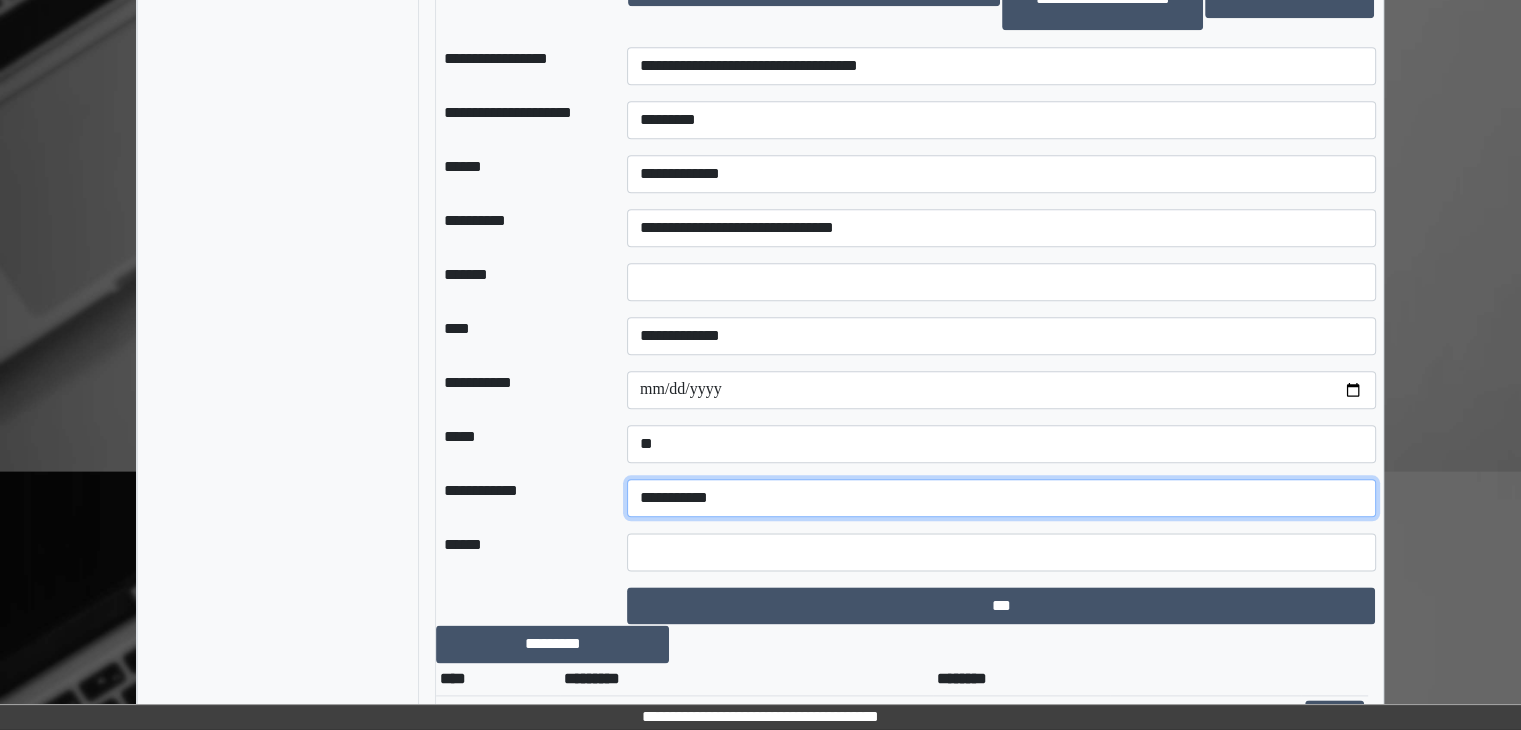 scroll, scrollTop: 2323, scrollLeft: 0, axis: vertical 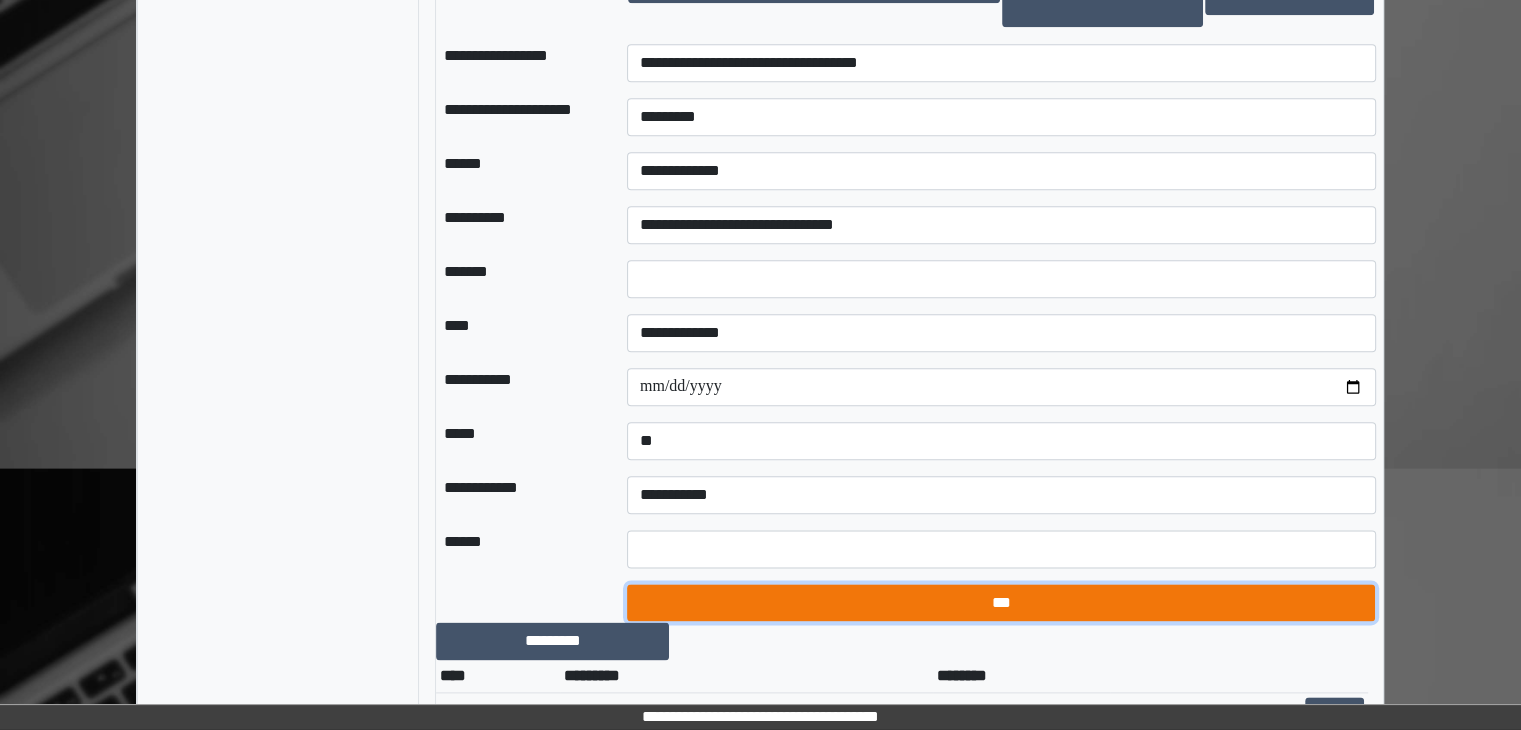 click on "***" at bounding box center [1001, 603] 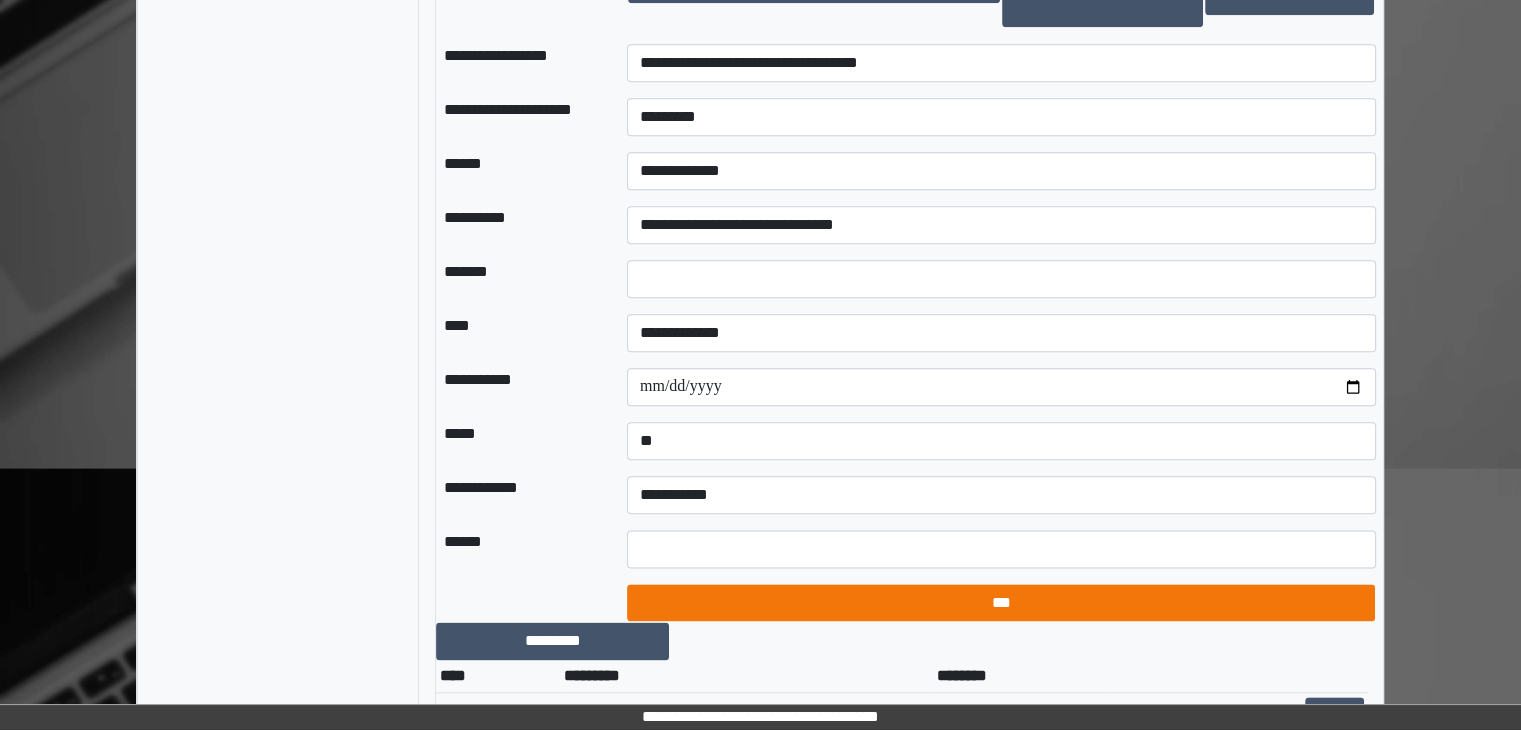 select on "*" 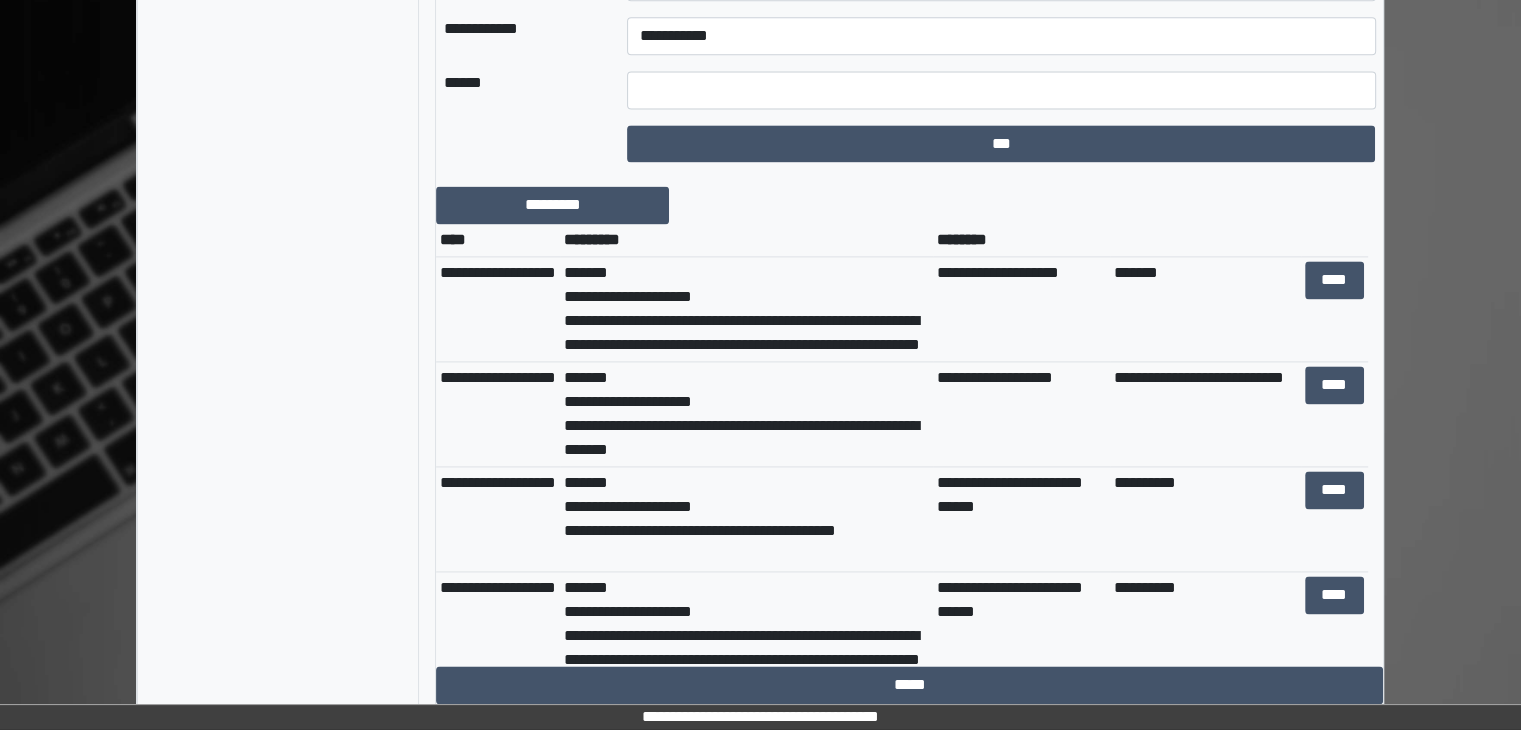 scroll, scrollTop: 2800, scrollLeft: 0, axis: vertical 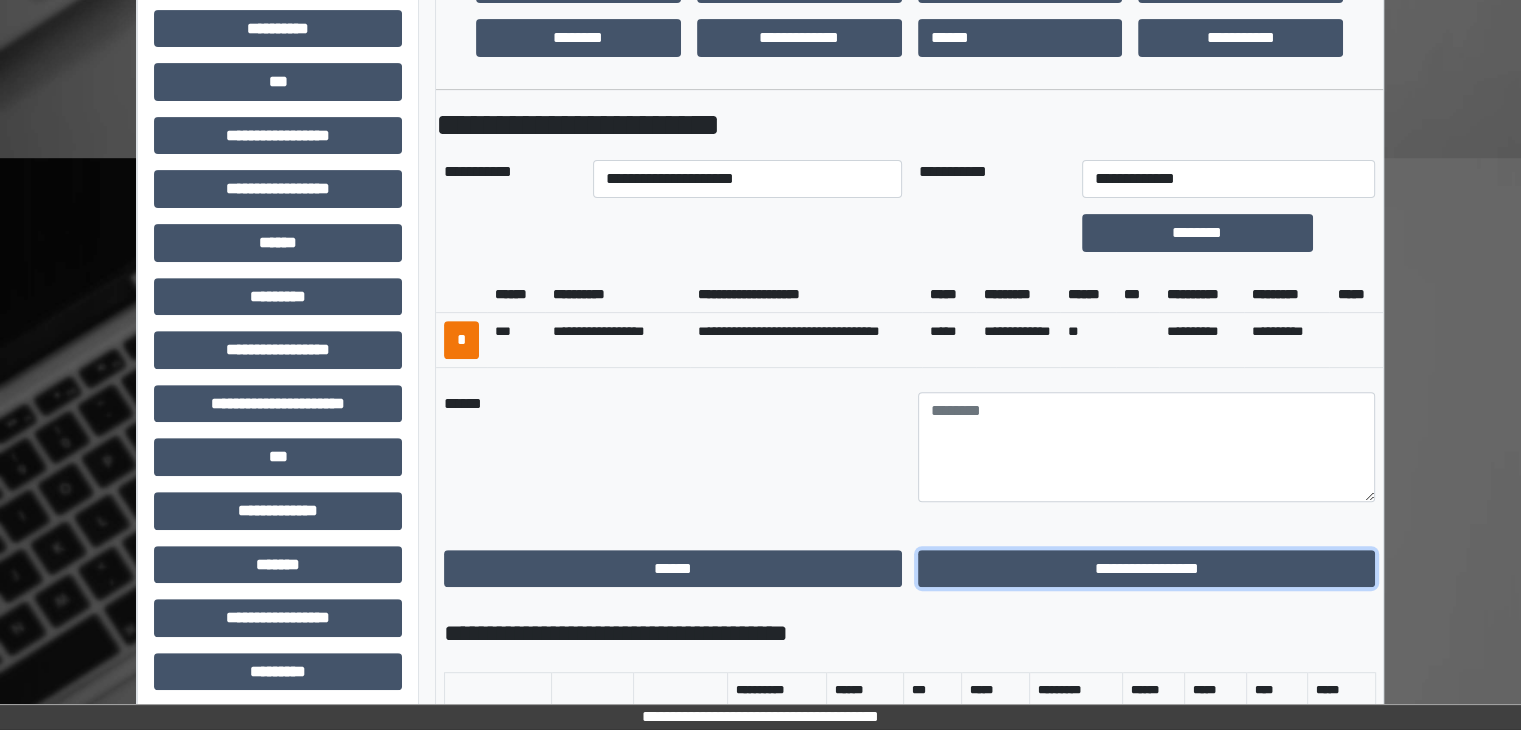 click on "**********" at bounding box center (1147, 569) 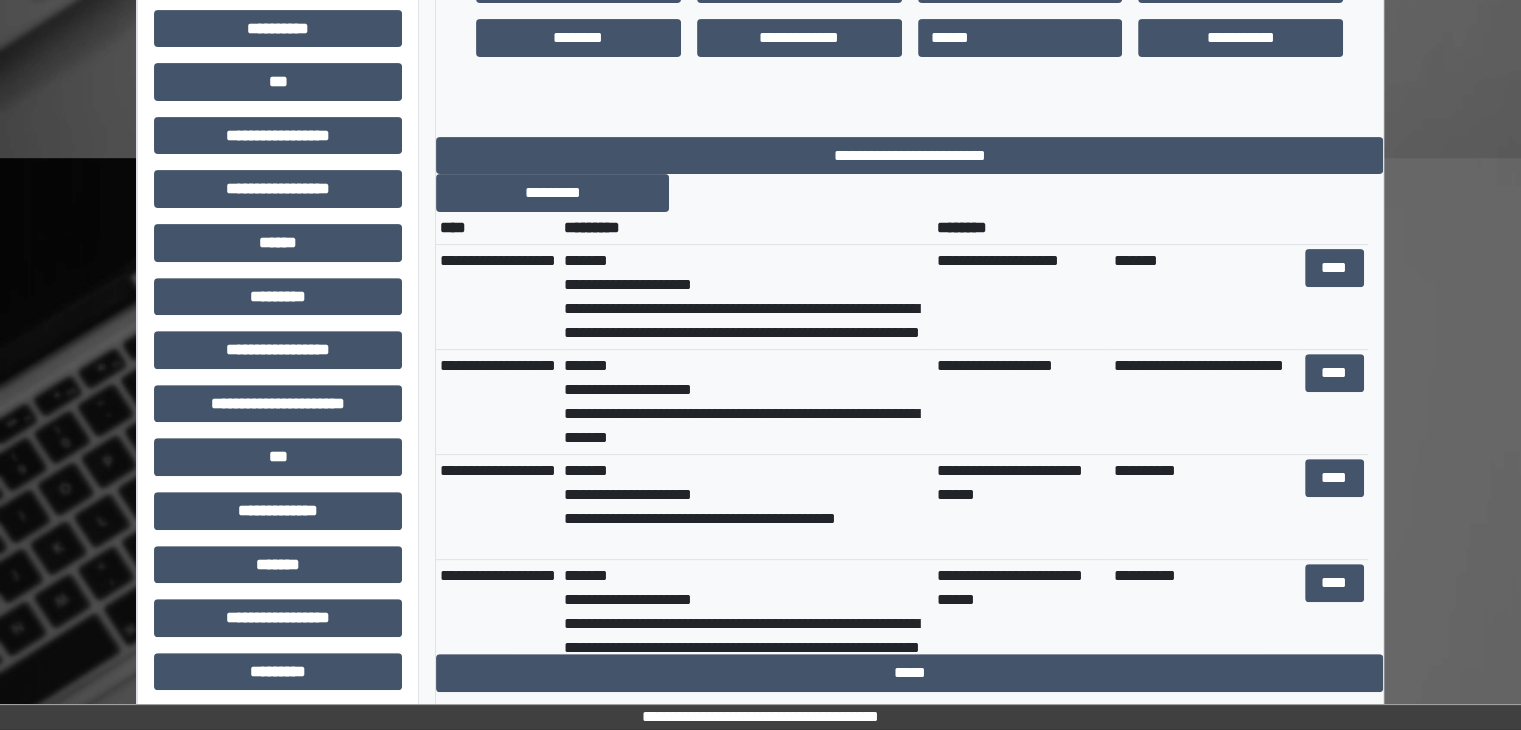 scroll, scrollTop: 0, scrollLeft: 0, axis: both 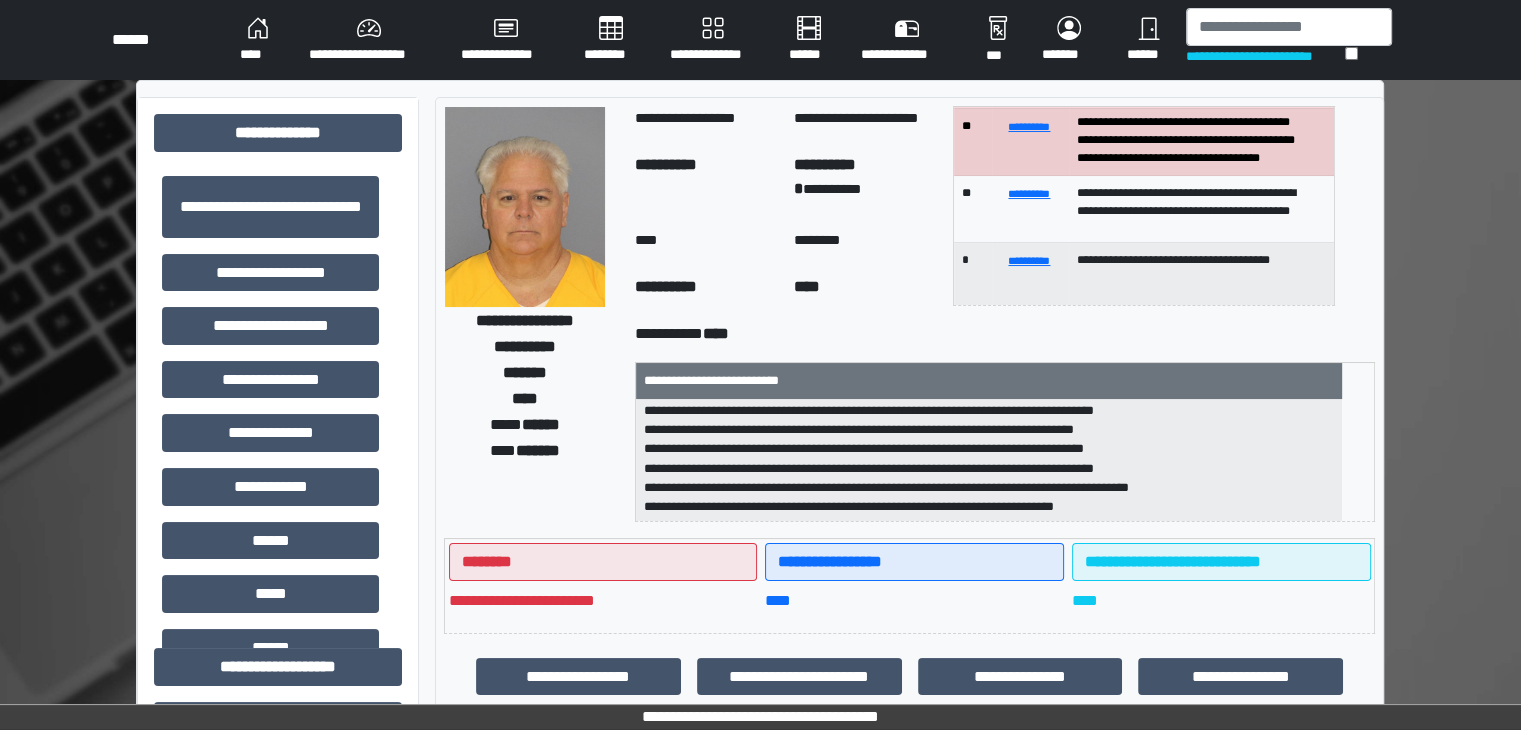 click on "****" at bounding box center [258, 40] 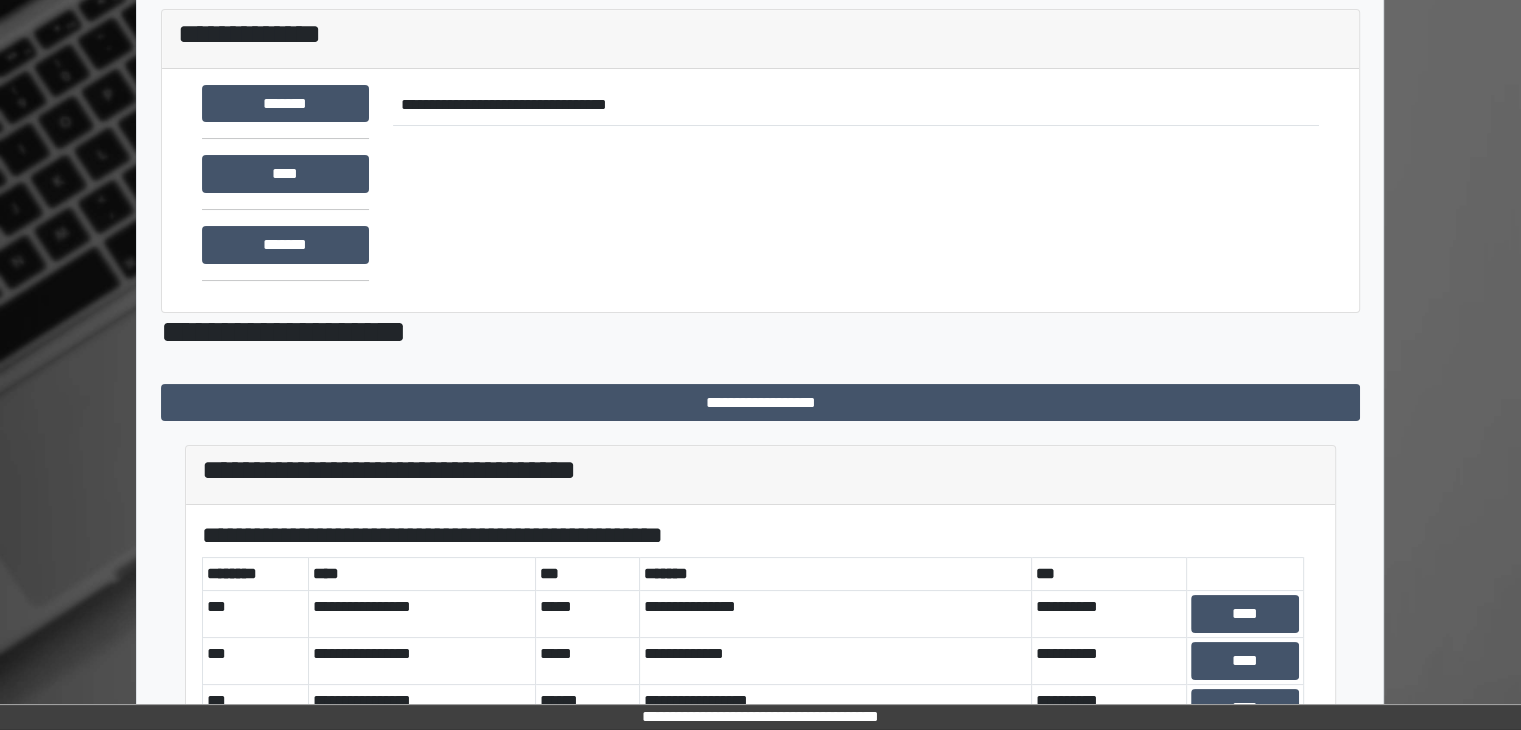 scroll, scrollTop: 581, scrollLeft: 0, axis: vertical 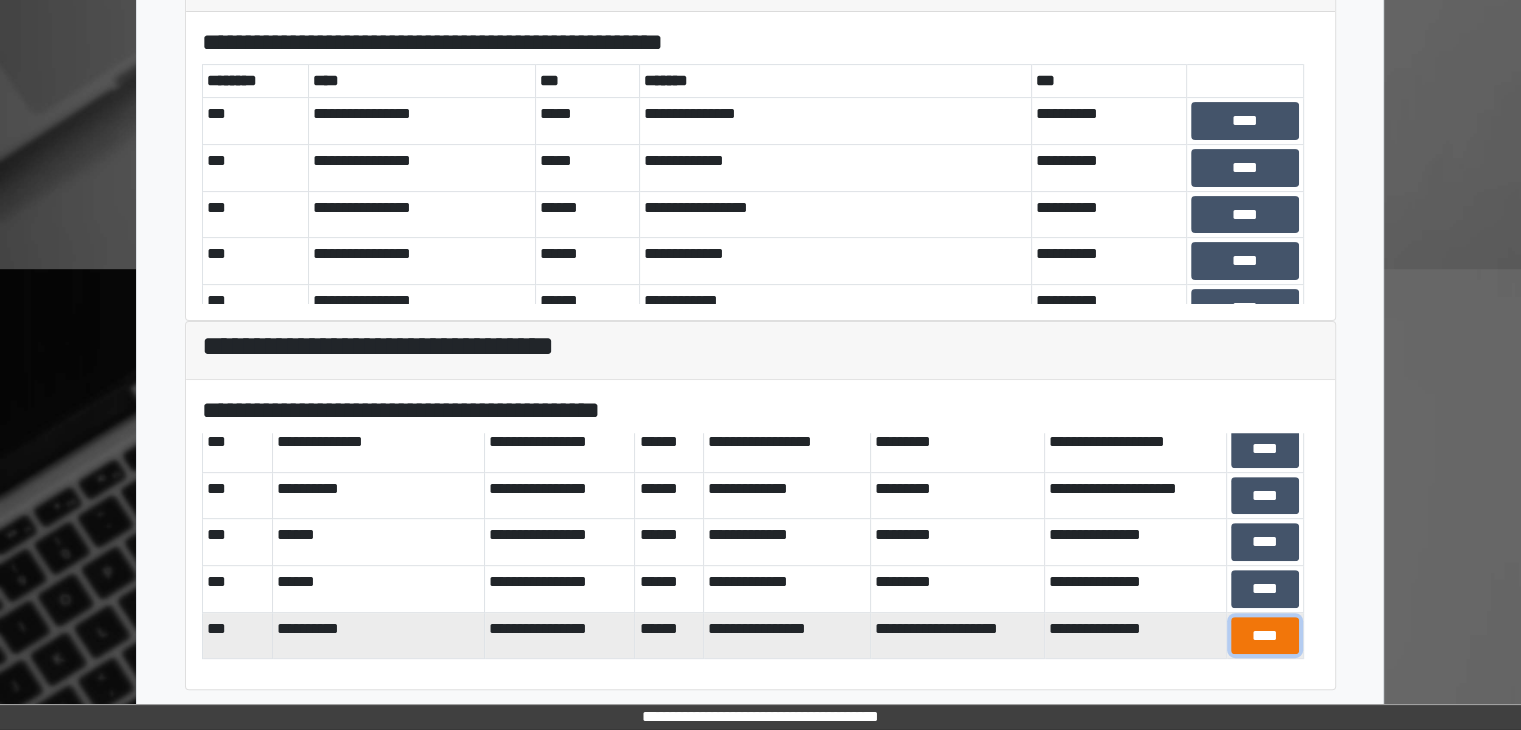 click on "****" at bounding box center [1265, 636] 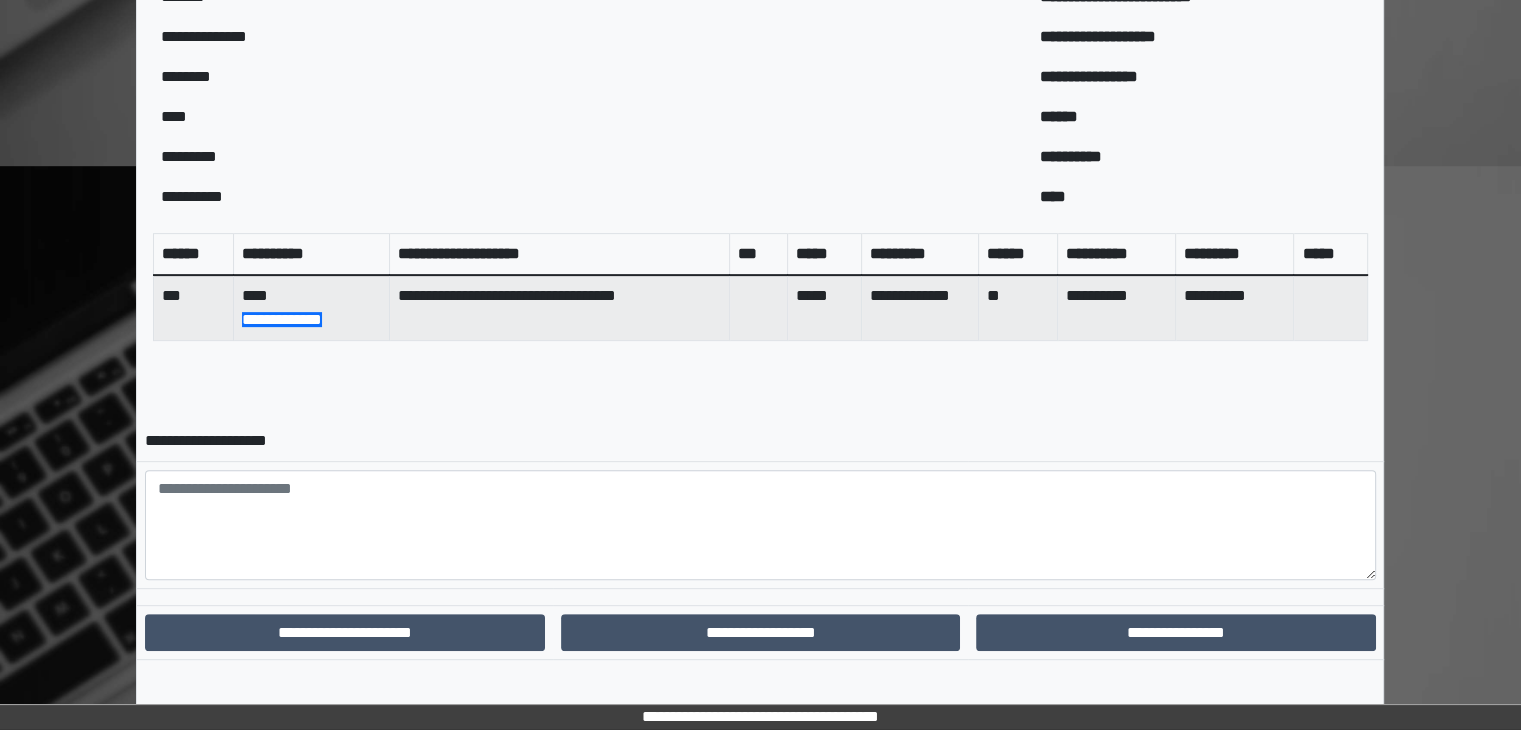scroll, scrollTop: 694, scrollLeft: 0, axis: vertical 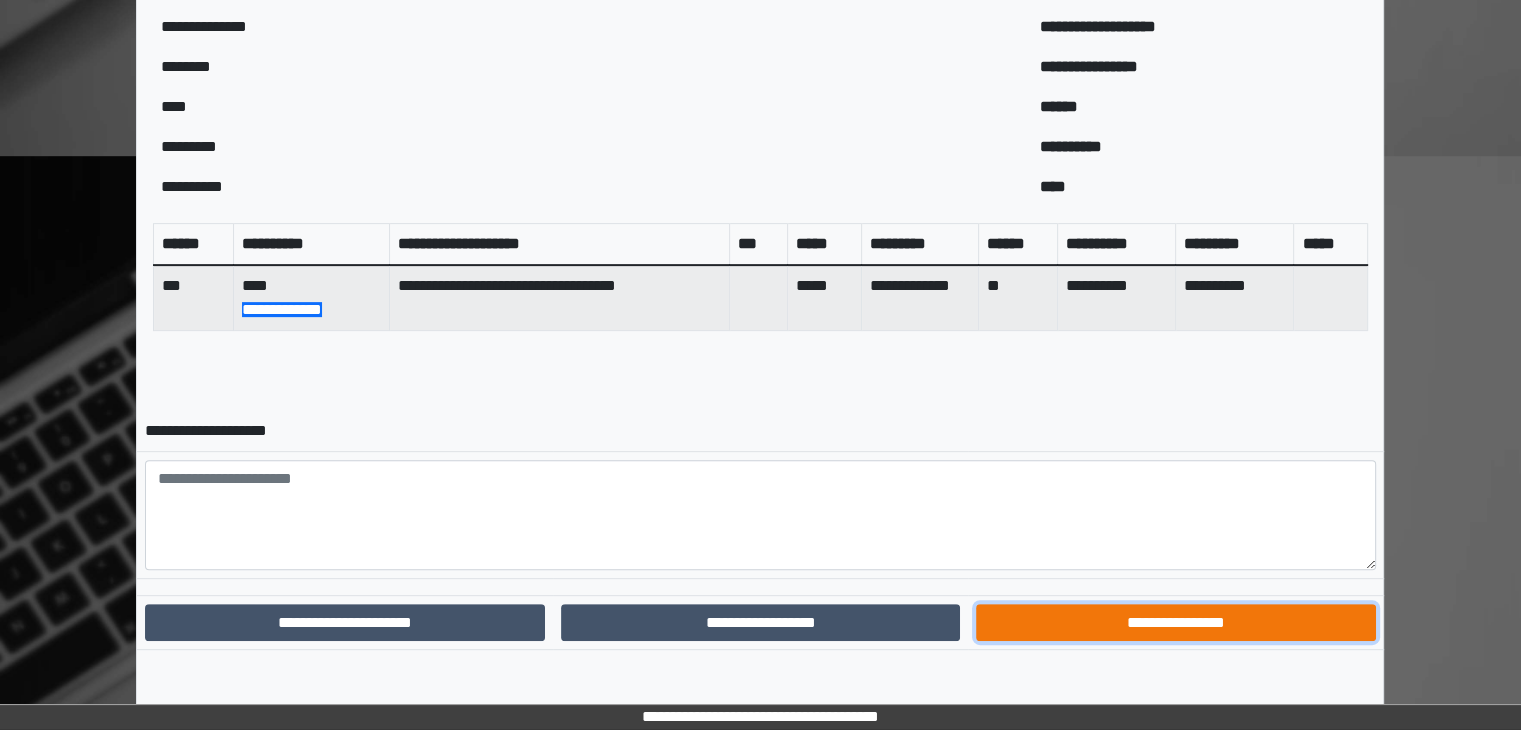 click on "**********" at bounding box center (1175, 623) 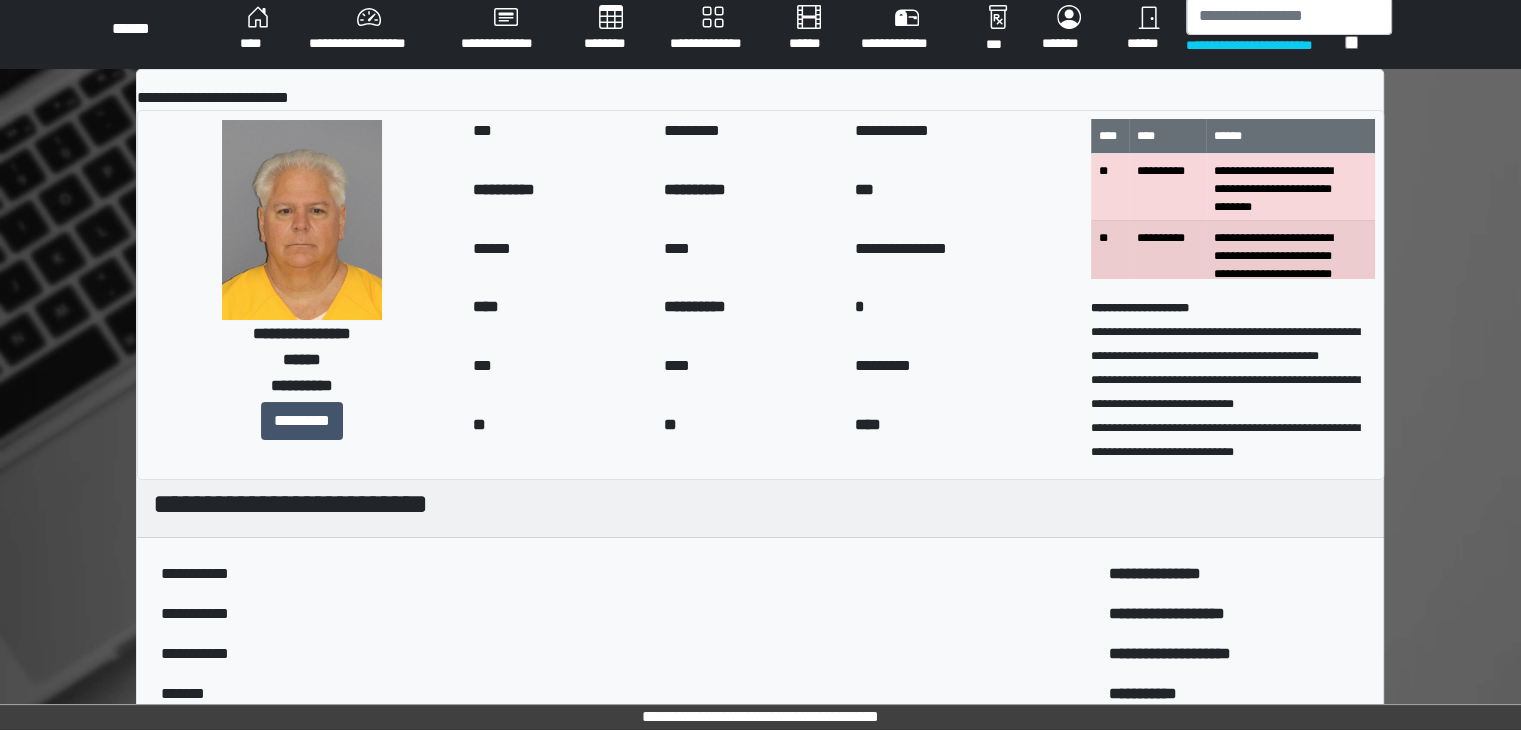 scroll, scrollTop: 0, scrollLeft: 0, axis: both 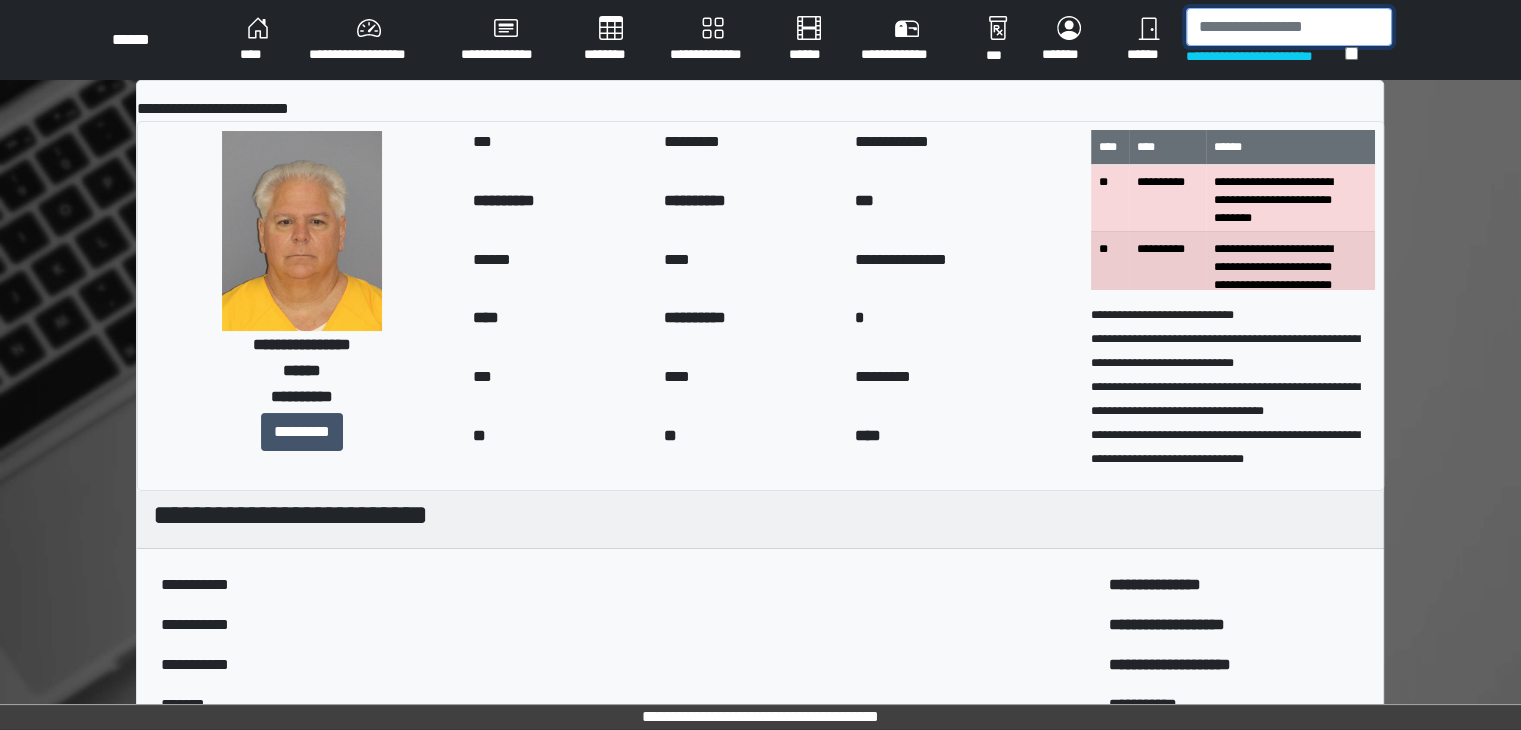 drag, startPoint x: 1328, startPoint y: 16, endPoint x: 1328, endPoint y: 4, distance: 12 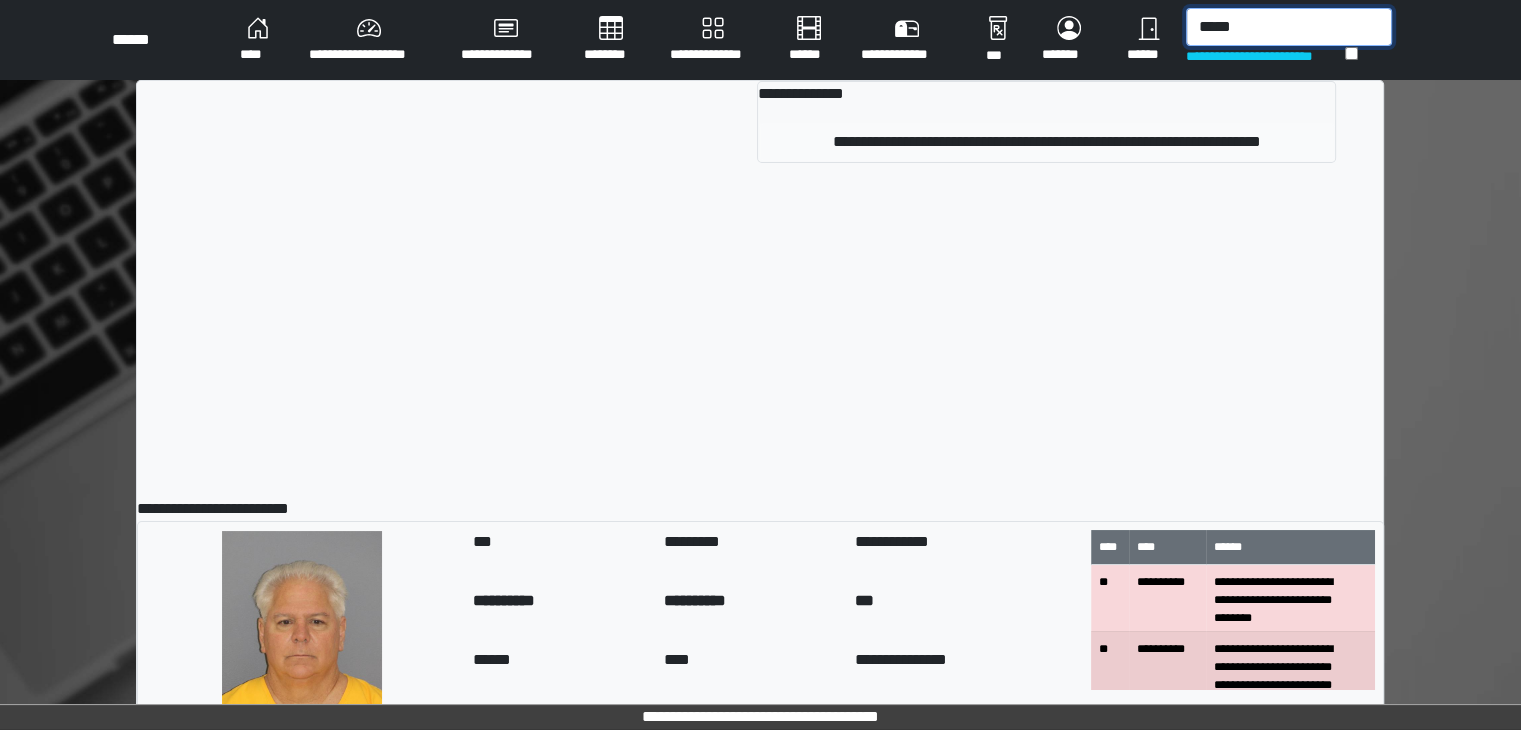 type on "*****" 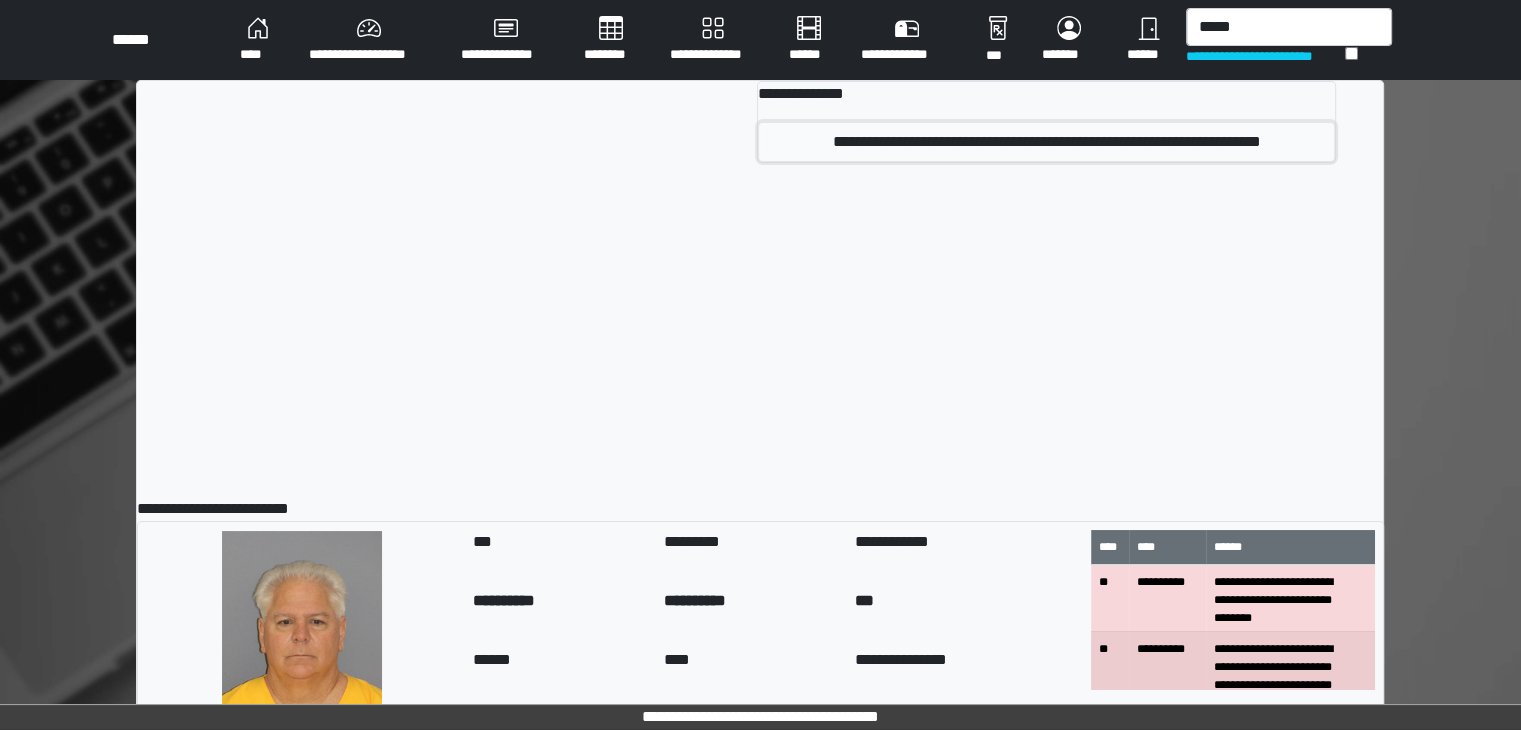 click on "**********" at bounding box center [1046, 142] 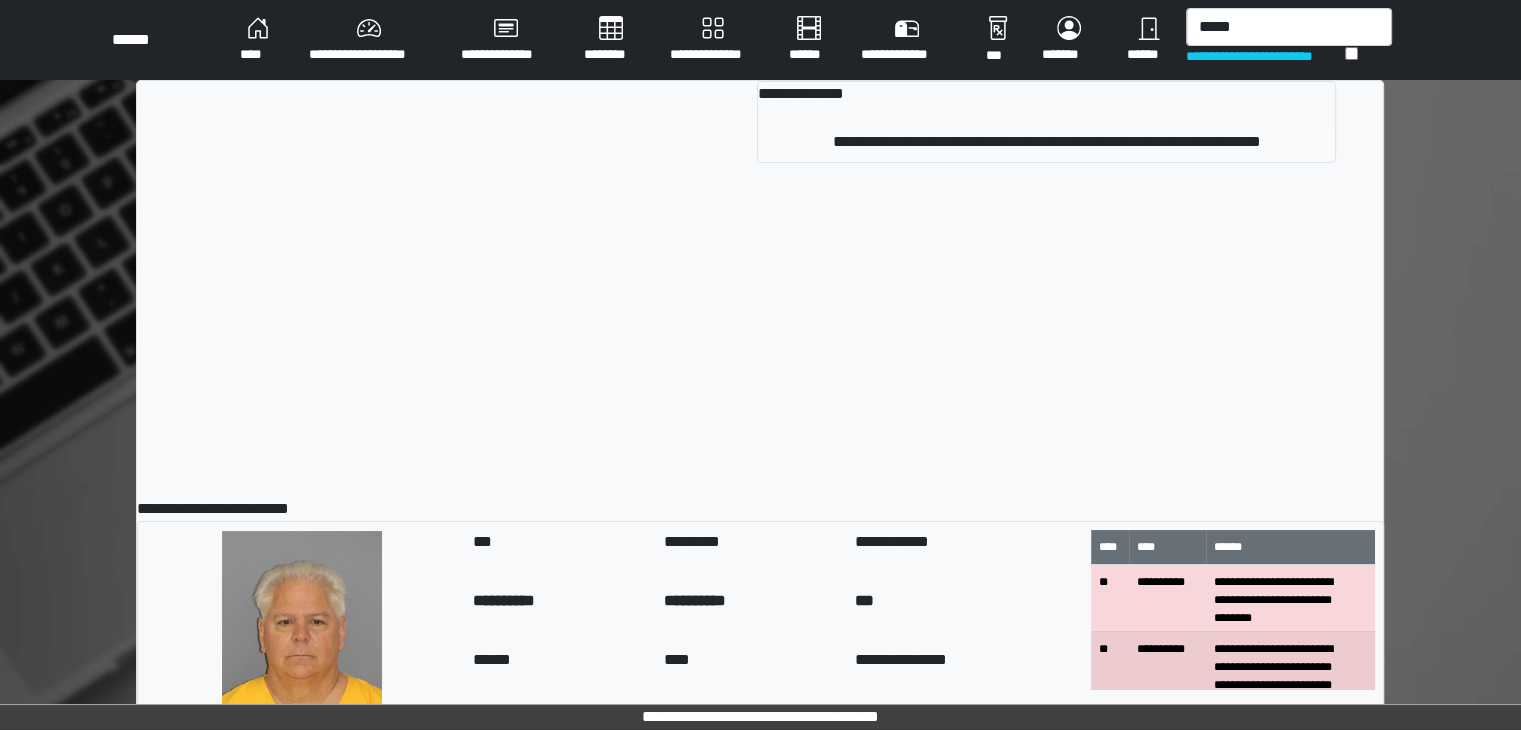 type 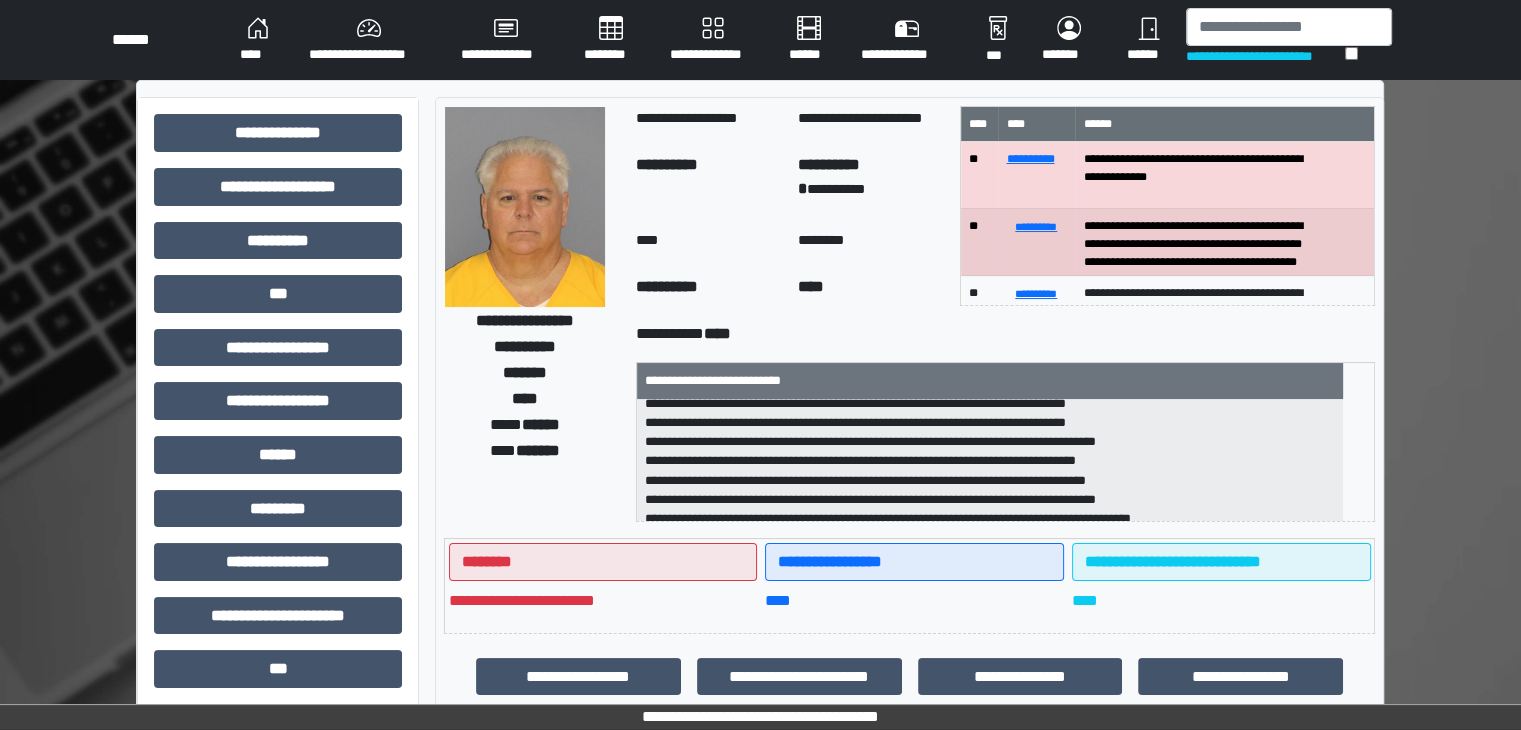 scroll, scrollTop: 64, scrollLeft: 0, axis: vertical 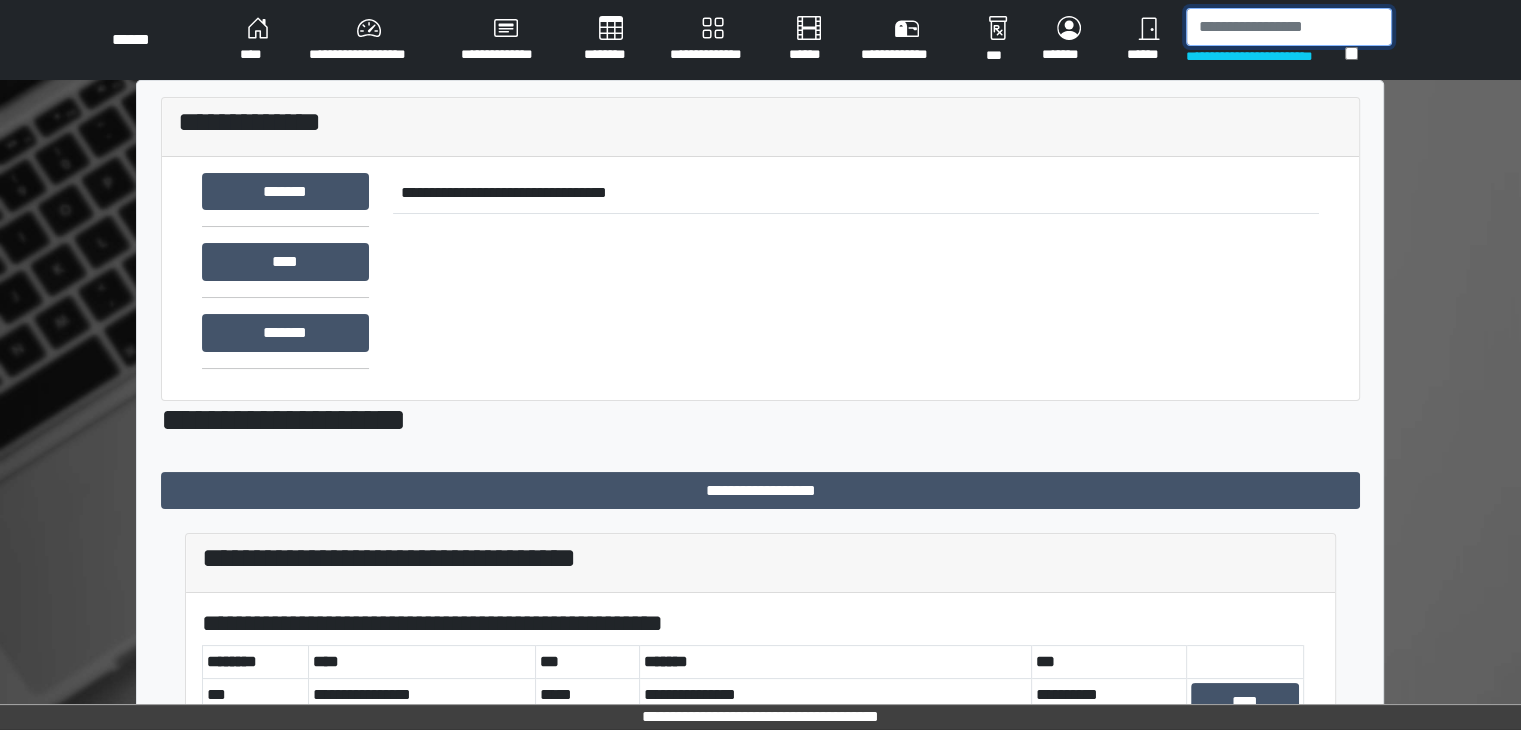click at bounding box center (1289, 27) 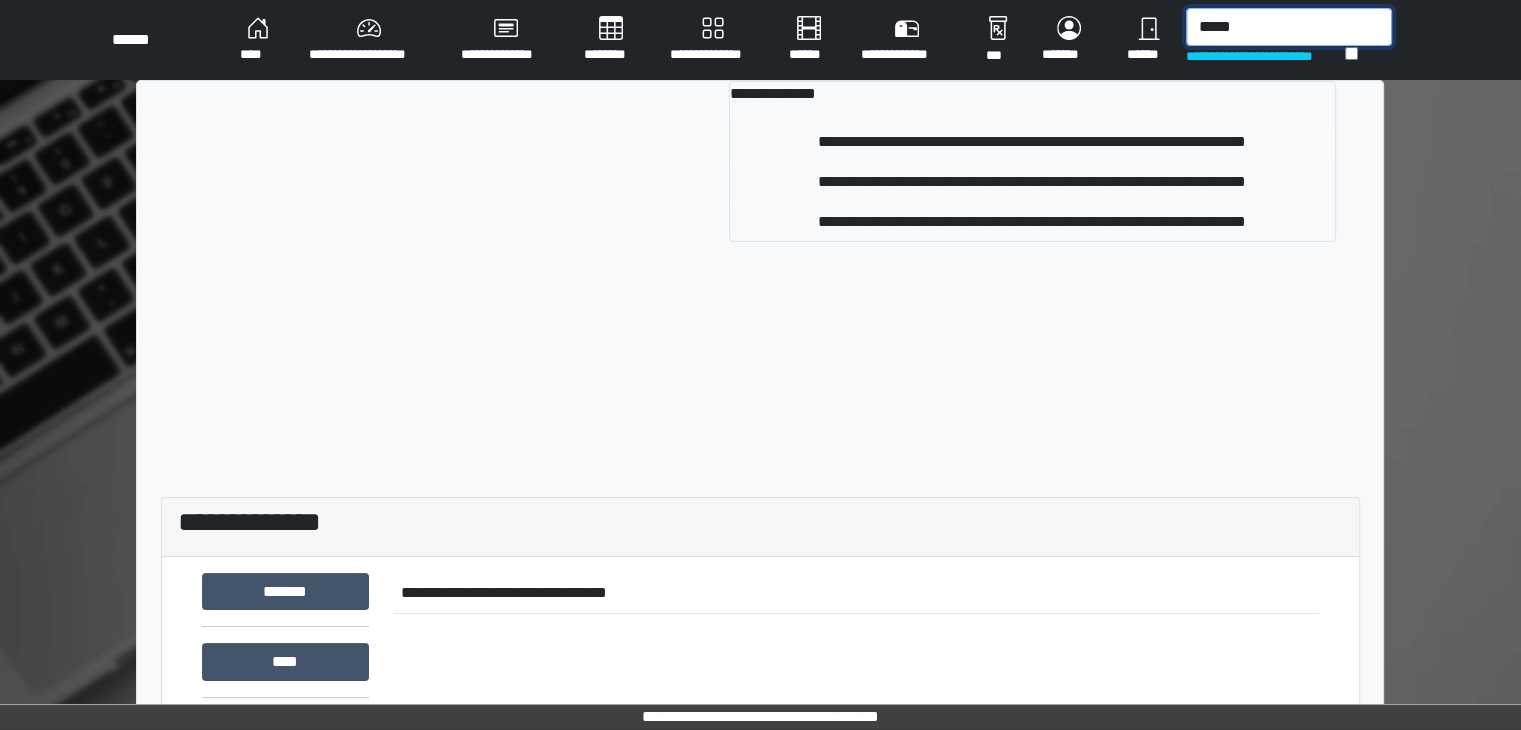 type on "*****" 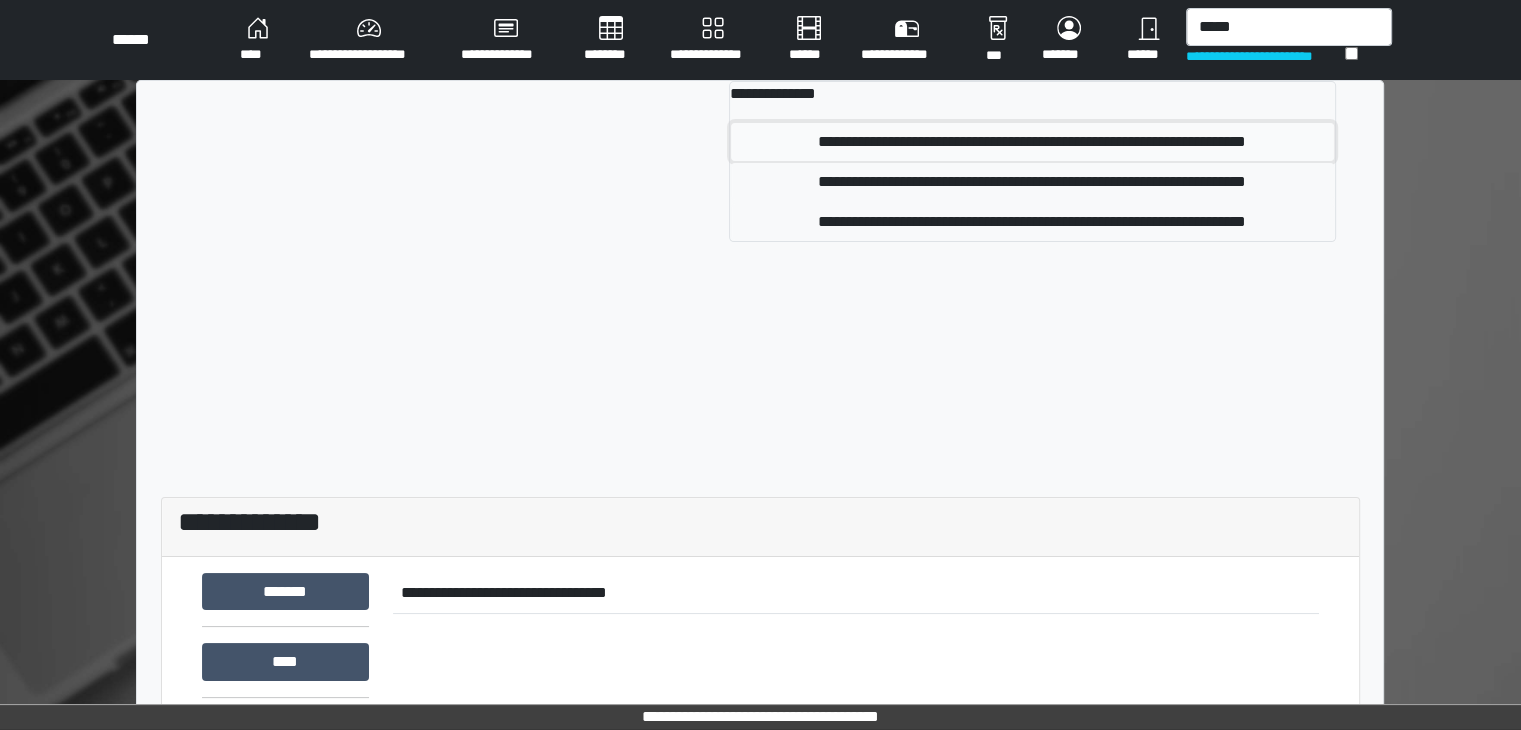 click on "**********" at bounding box center [1032, 142] 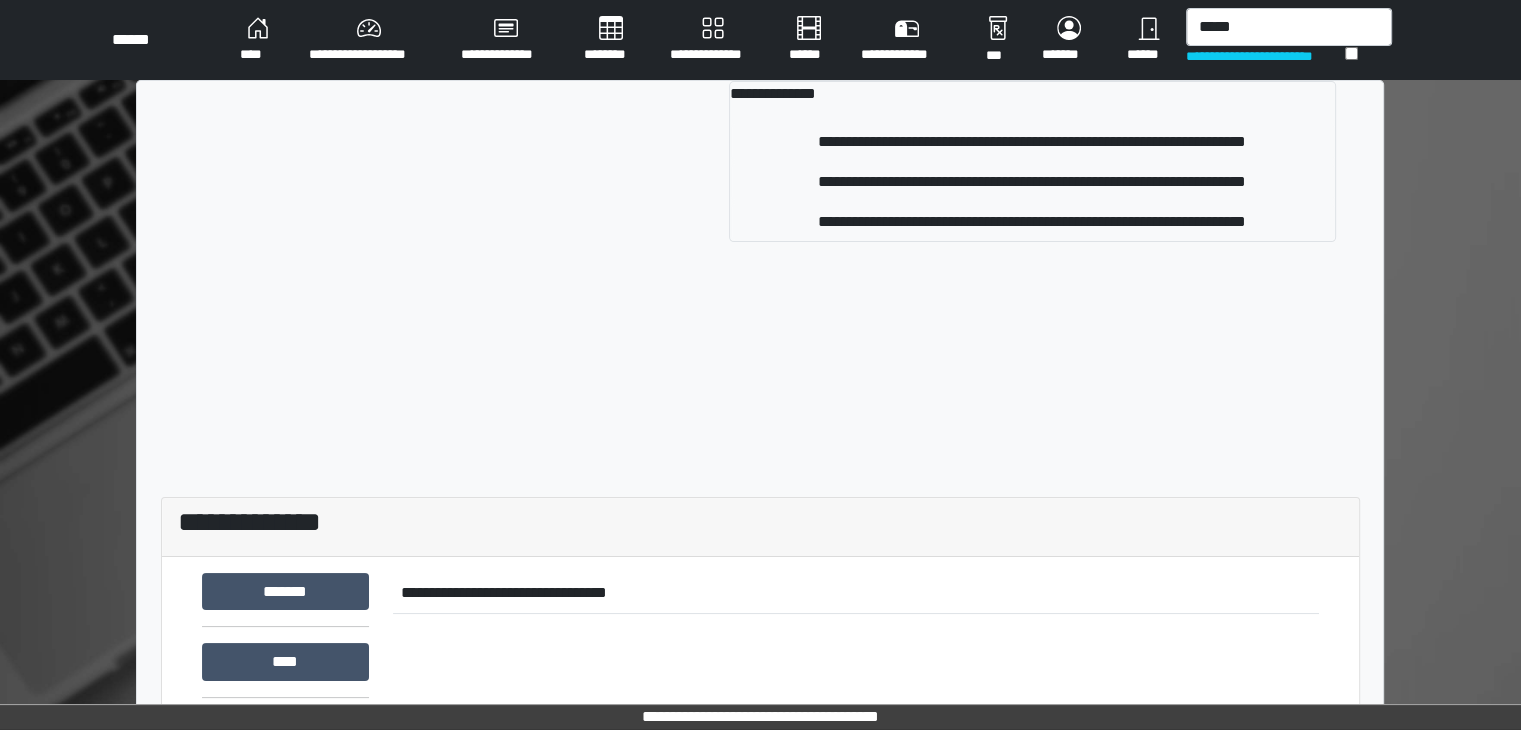 type 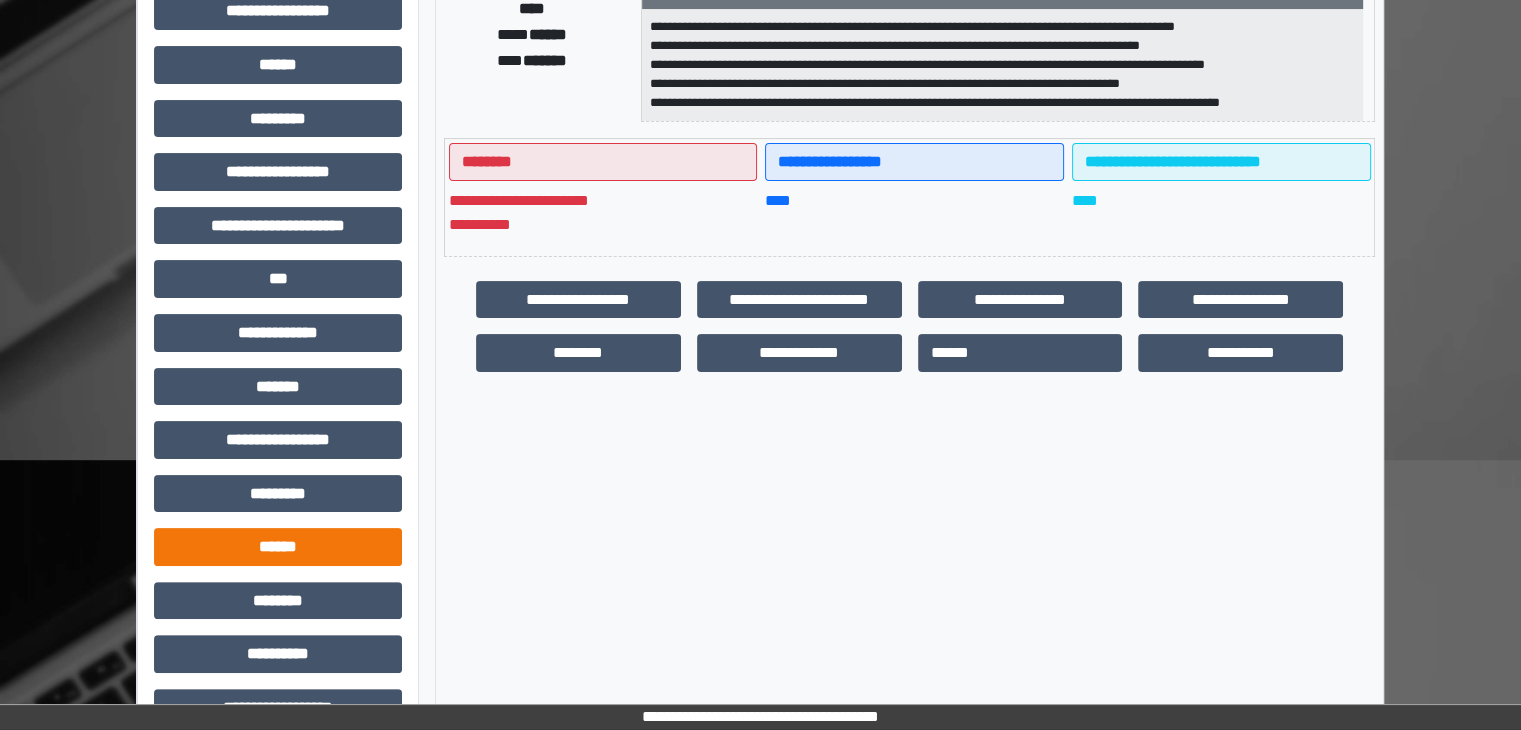 scroll, scrollTop: 436, scrollLeft: 0, axis: vertical 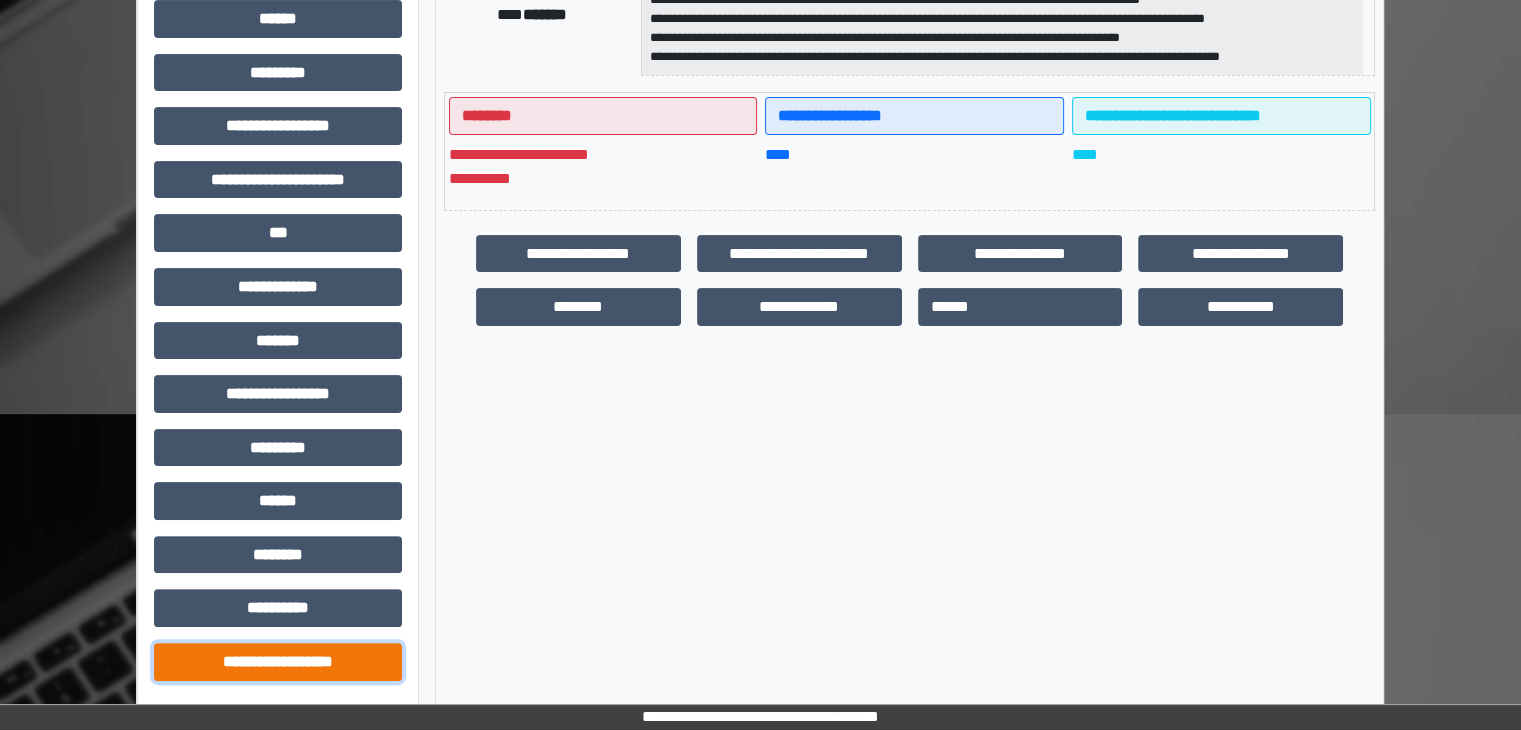 click on "**********" at bounding box center [278, 662] 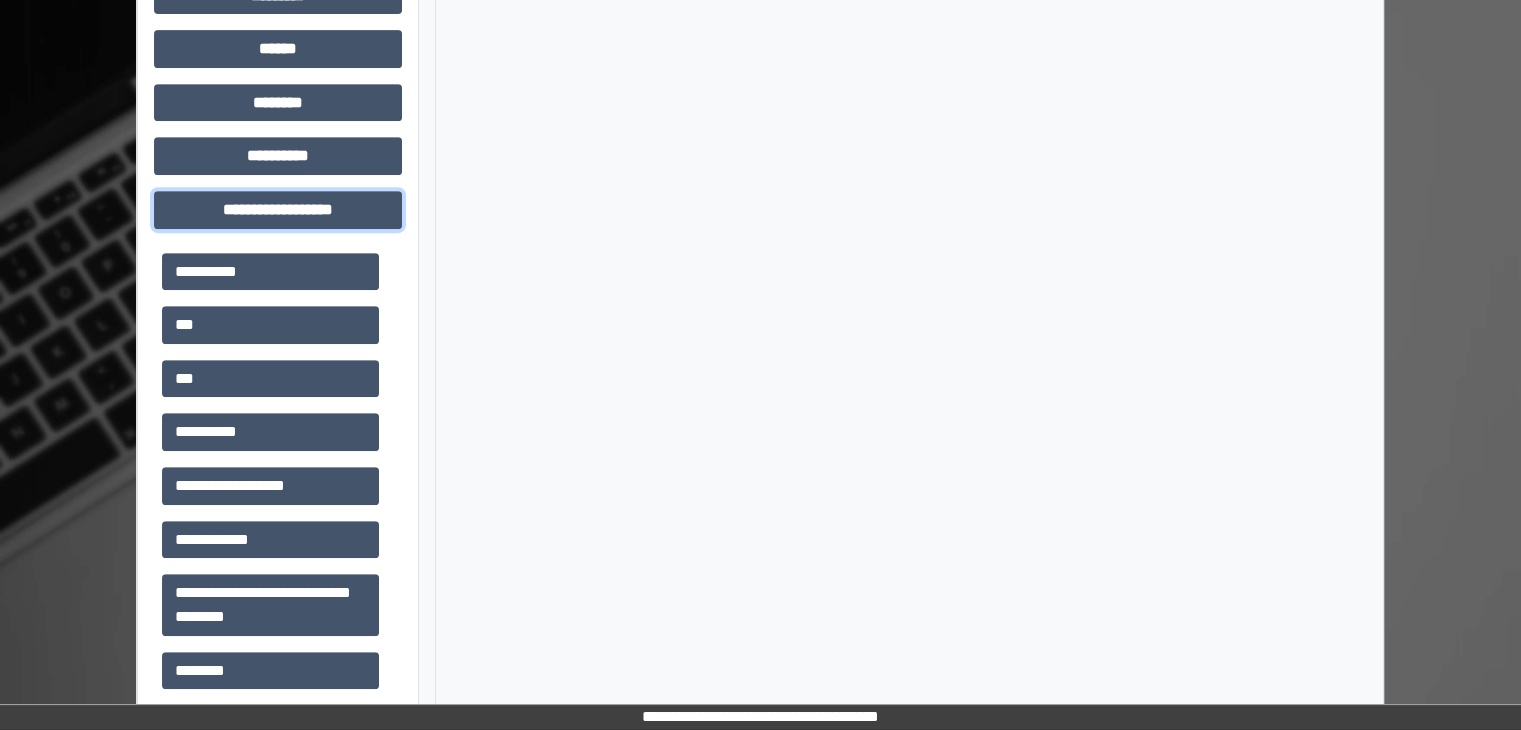 scroll, scrollTop: 916, scrollLeft: 0, axis: vertical 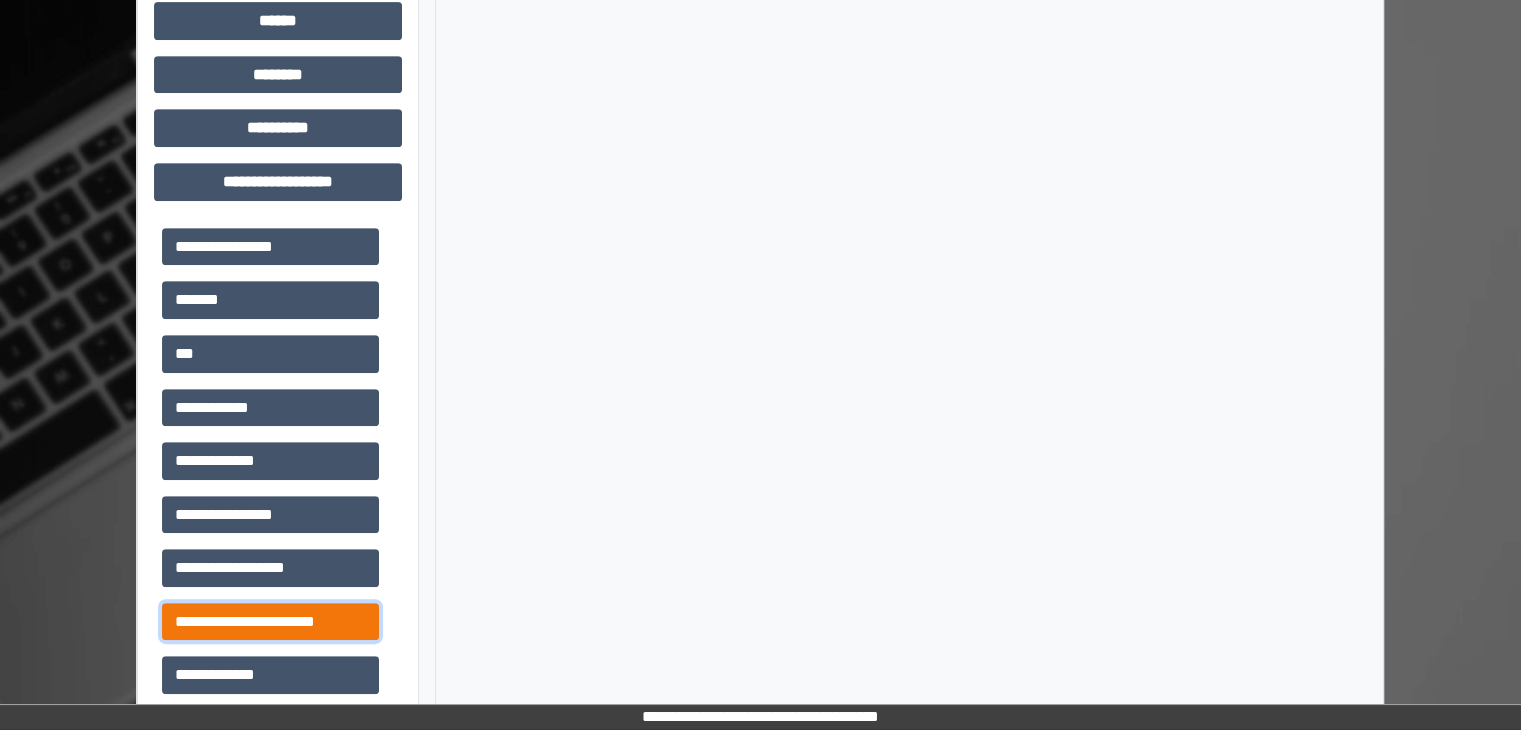 click on "**********" at bounding box center [270, 622] 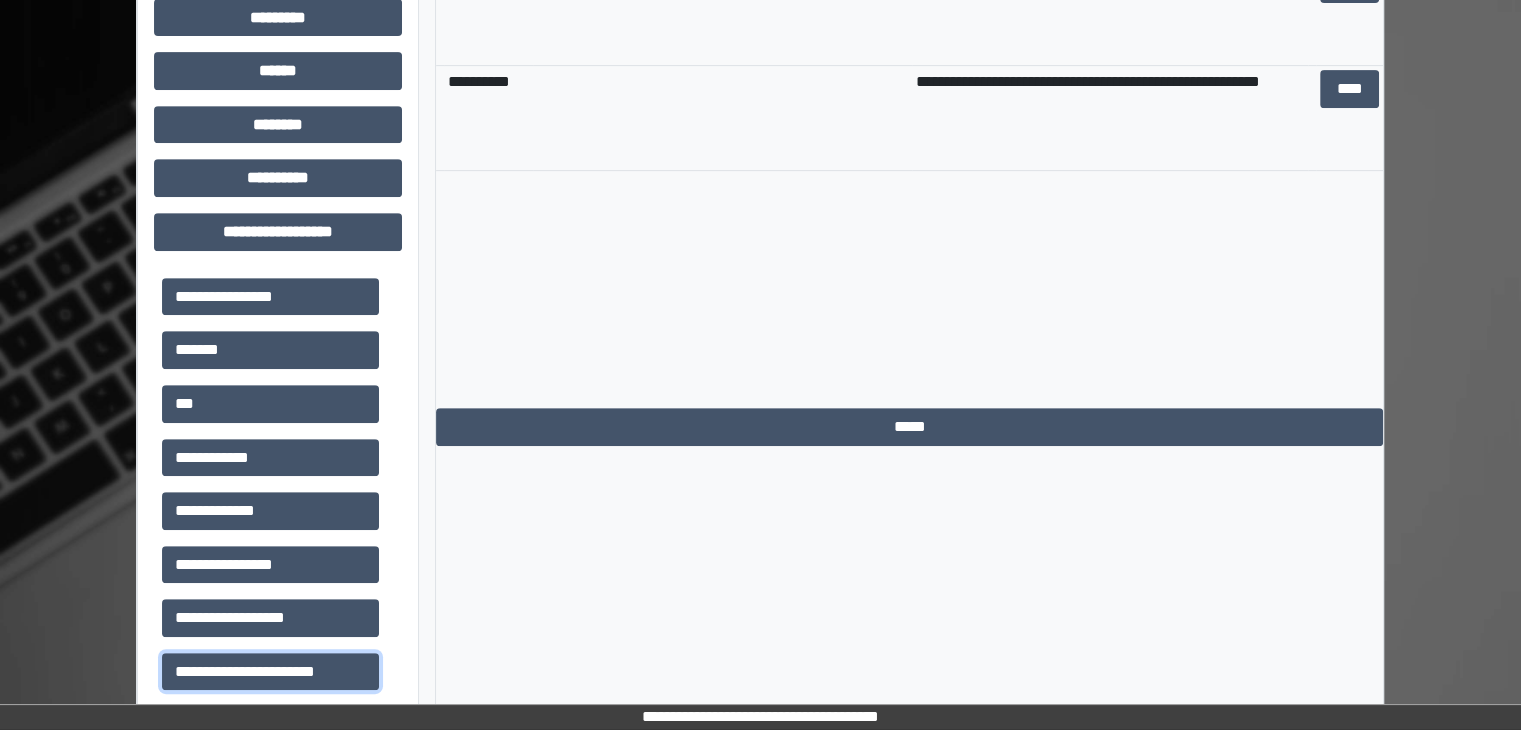 scroll, scrollTop: 716, scrollLeft: 0, axis: vertical 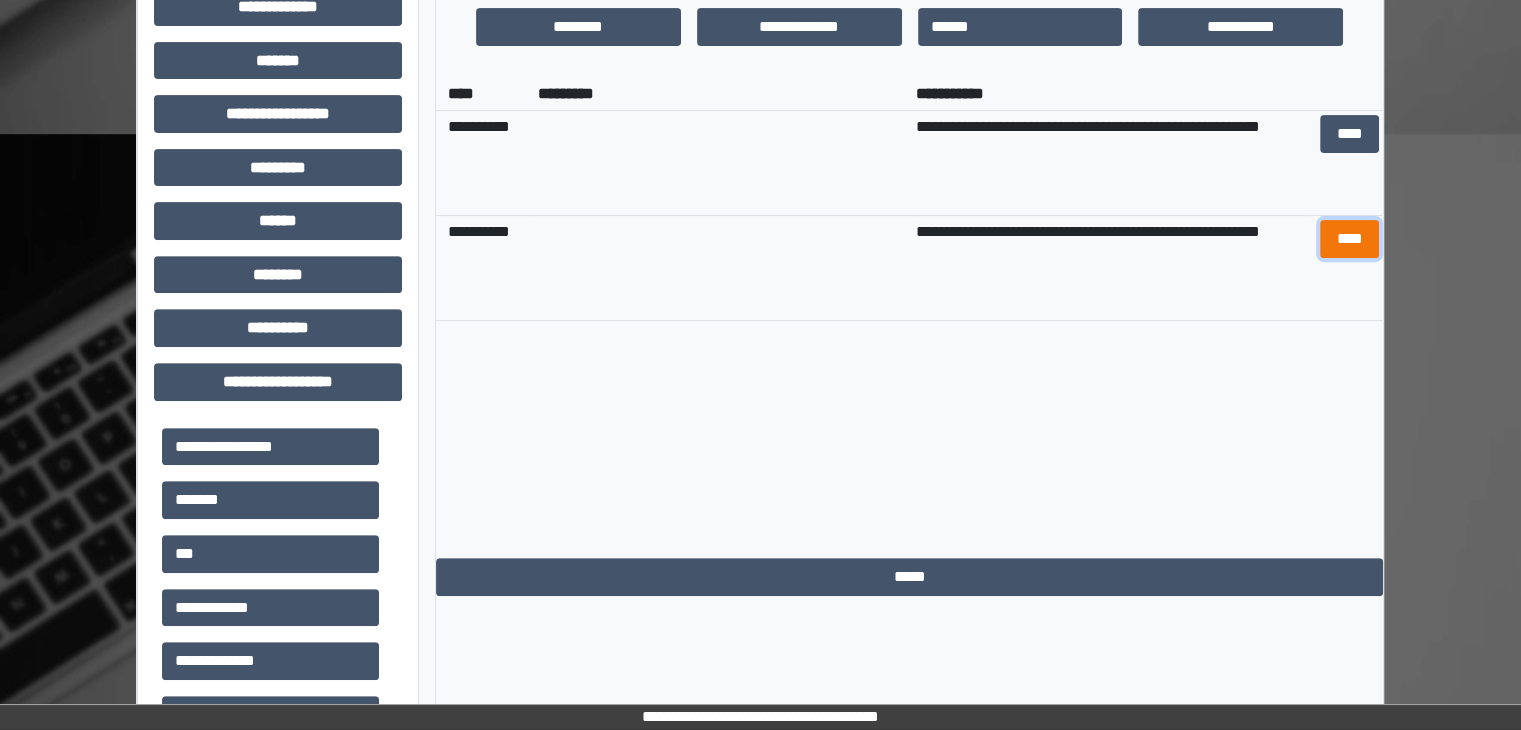 click on "****" at bounding box center [1349, 239] 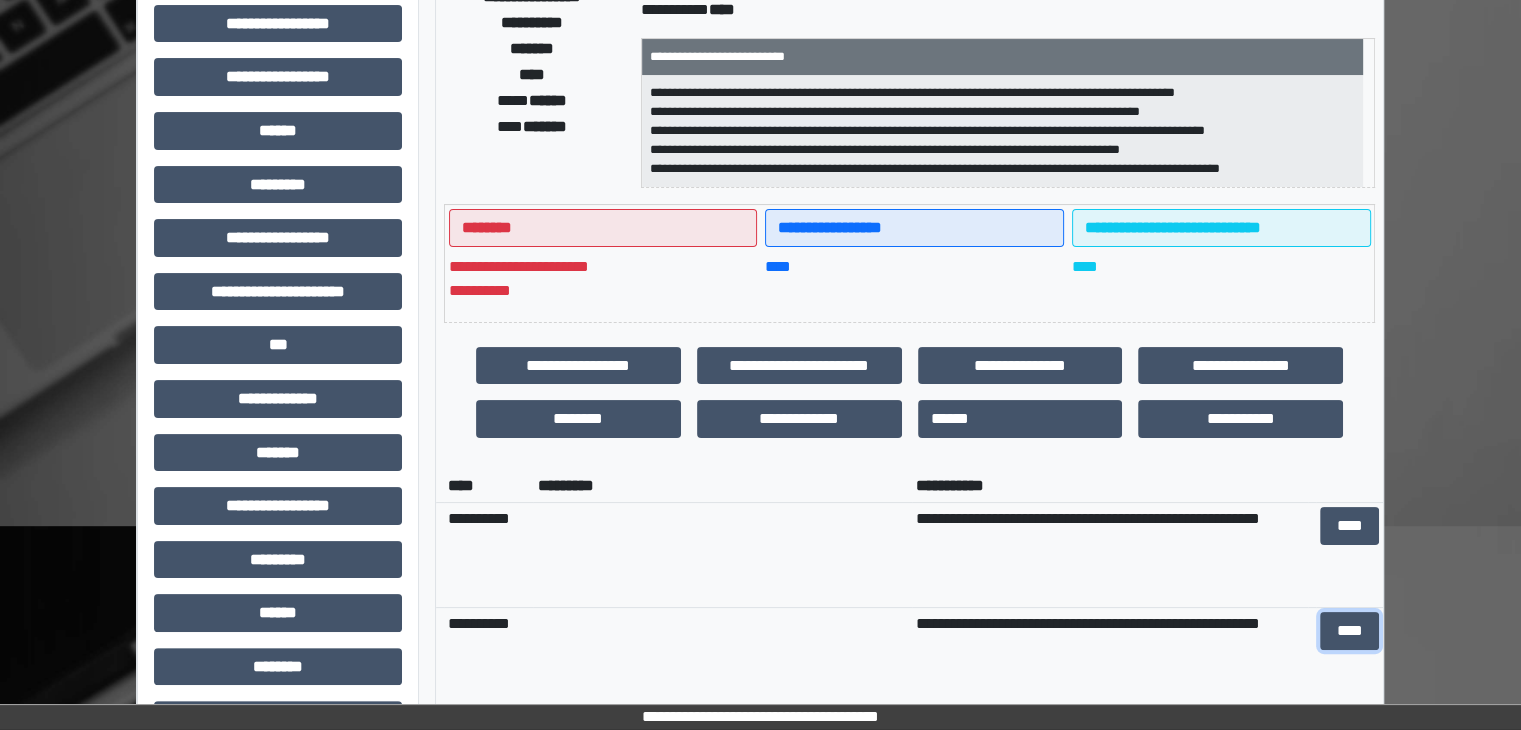 scroll, scrollTop: 116, scrollLeft: 0, axis: vertical 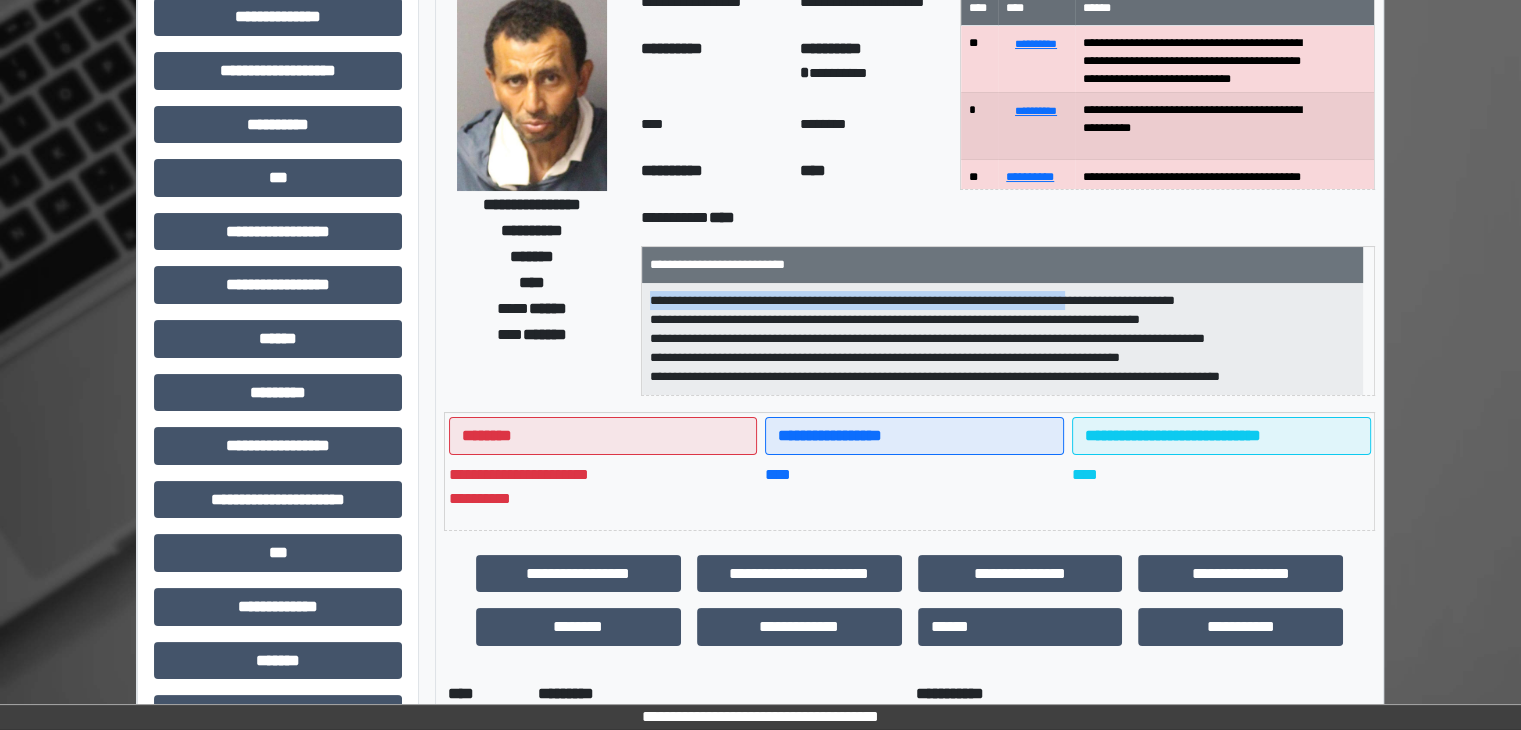 drag, startPoint x: 659, startPoint y: 299, endPoint x: 1167, endPoint y: 289, distance: 508.09842 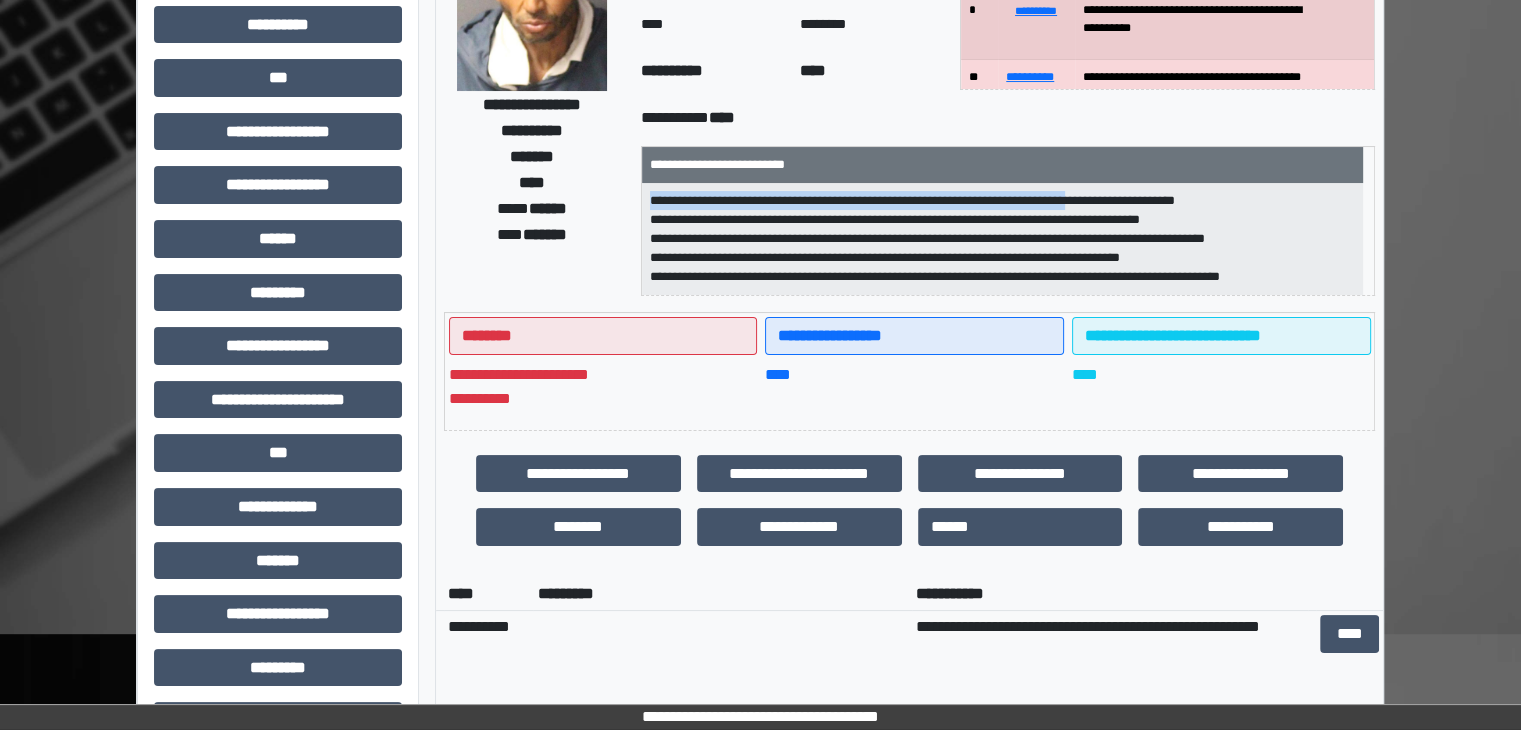 scroll, scrollTop: 216, scrollLeft: 0, axis: vertical 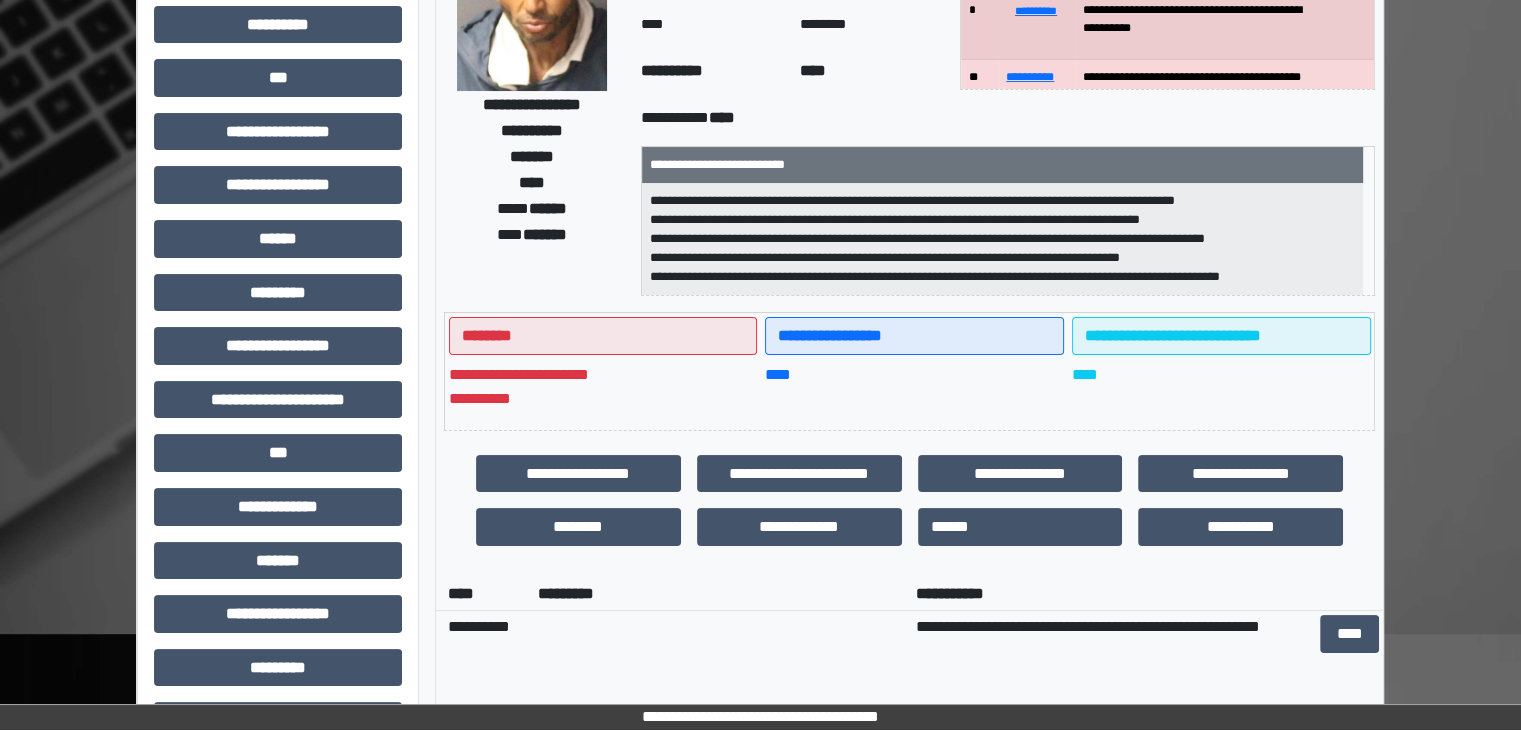 click on "**********" at bounding box center [1008, 118] 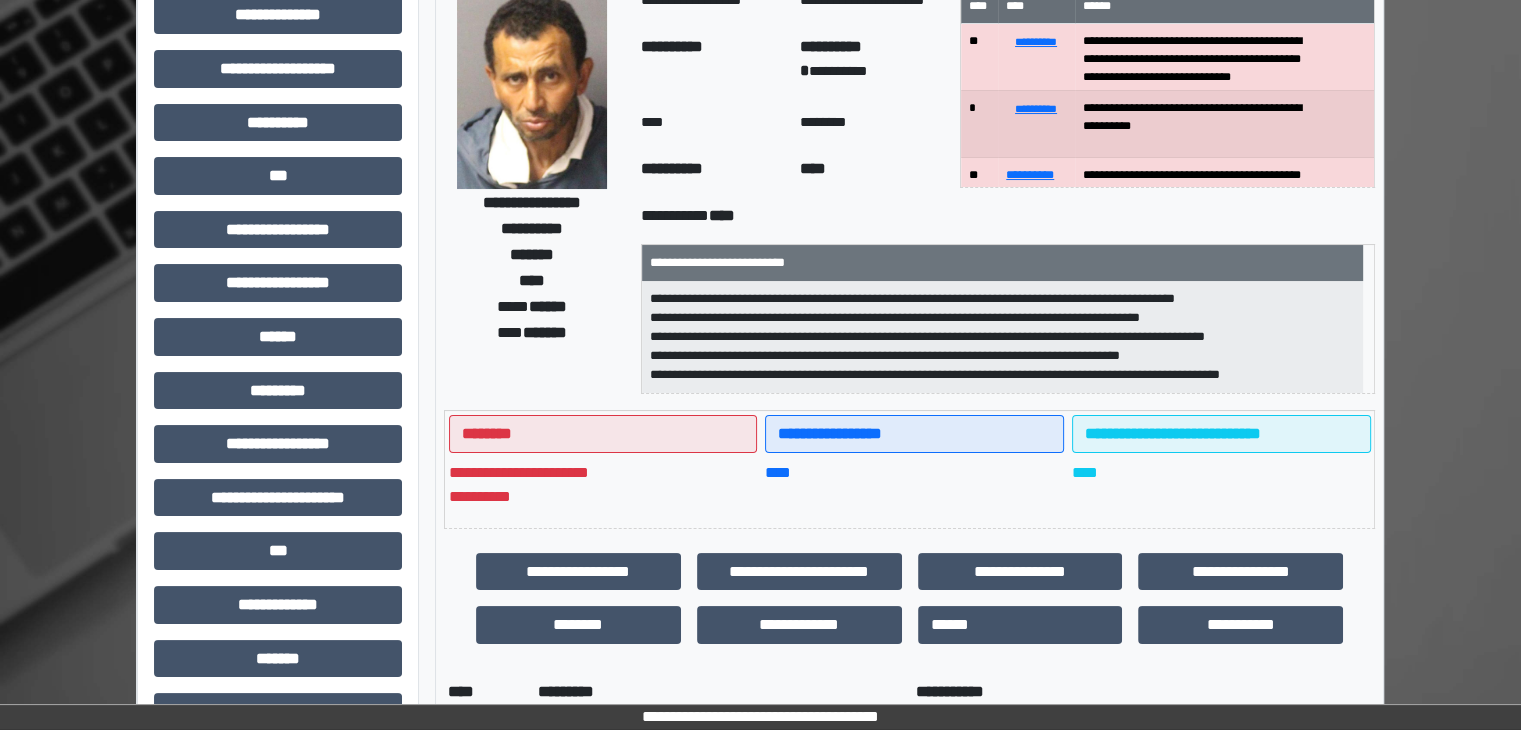 scroll, scrollTop: 116, scrollLeft: 0, axis: vertical 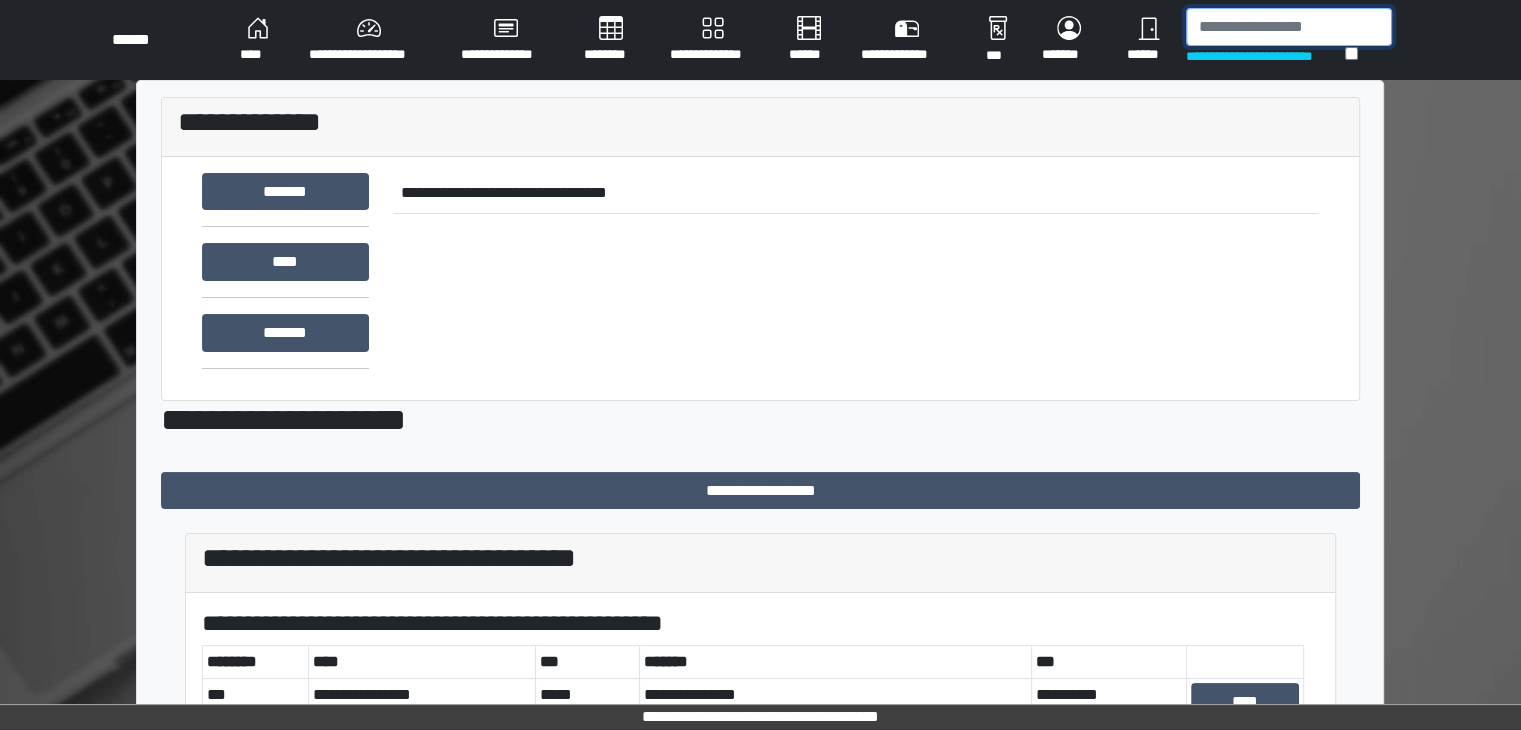 click at bounding box center [1289, 27] 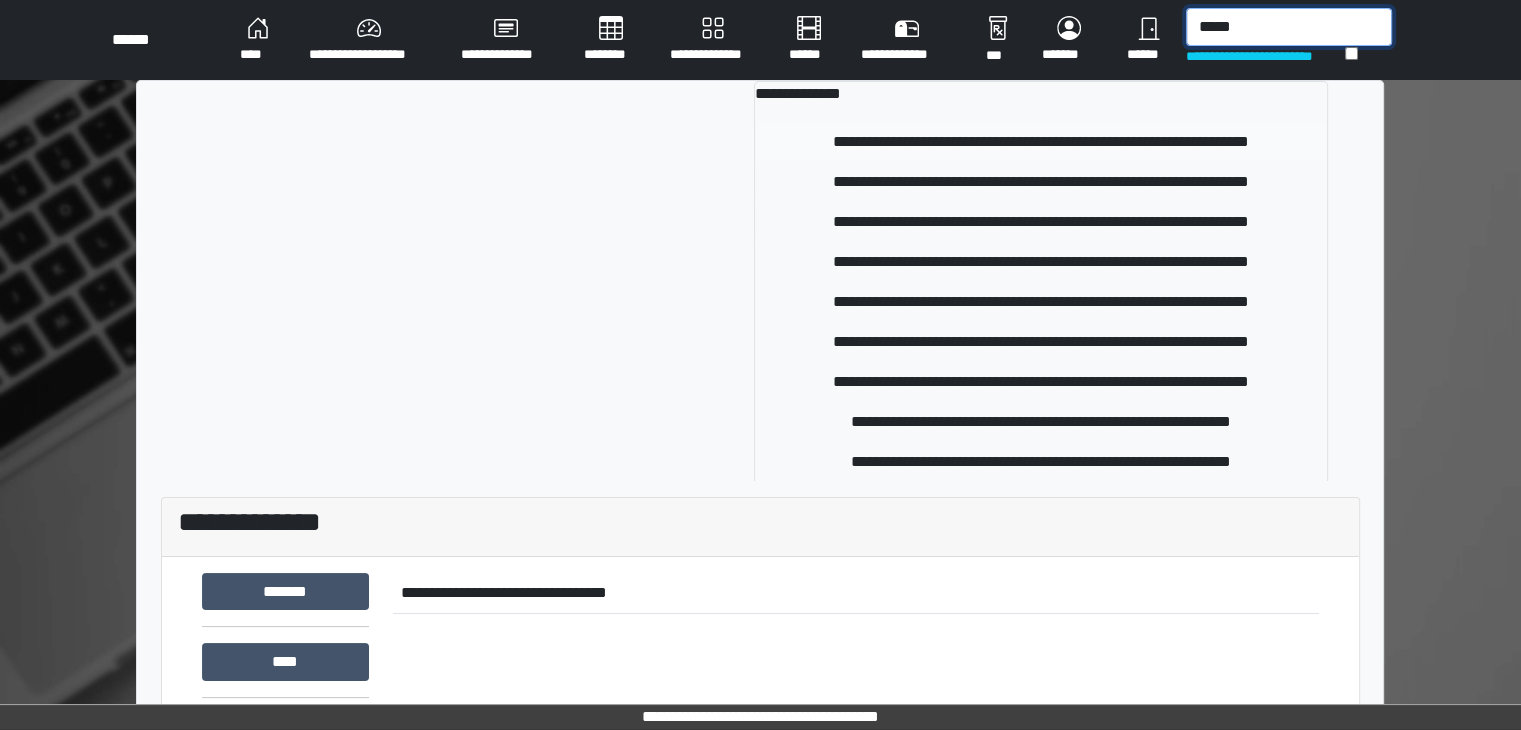 type on "*****" 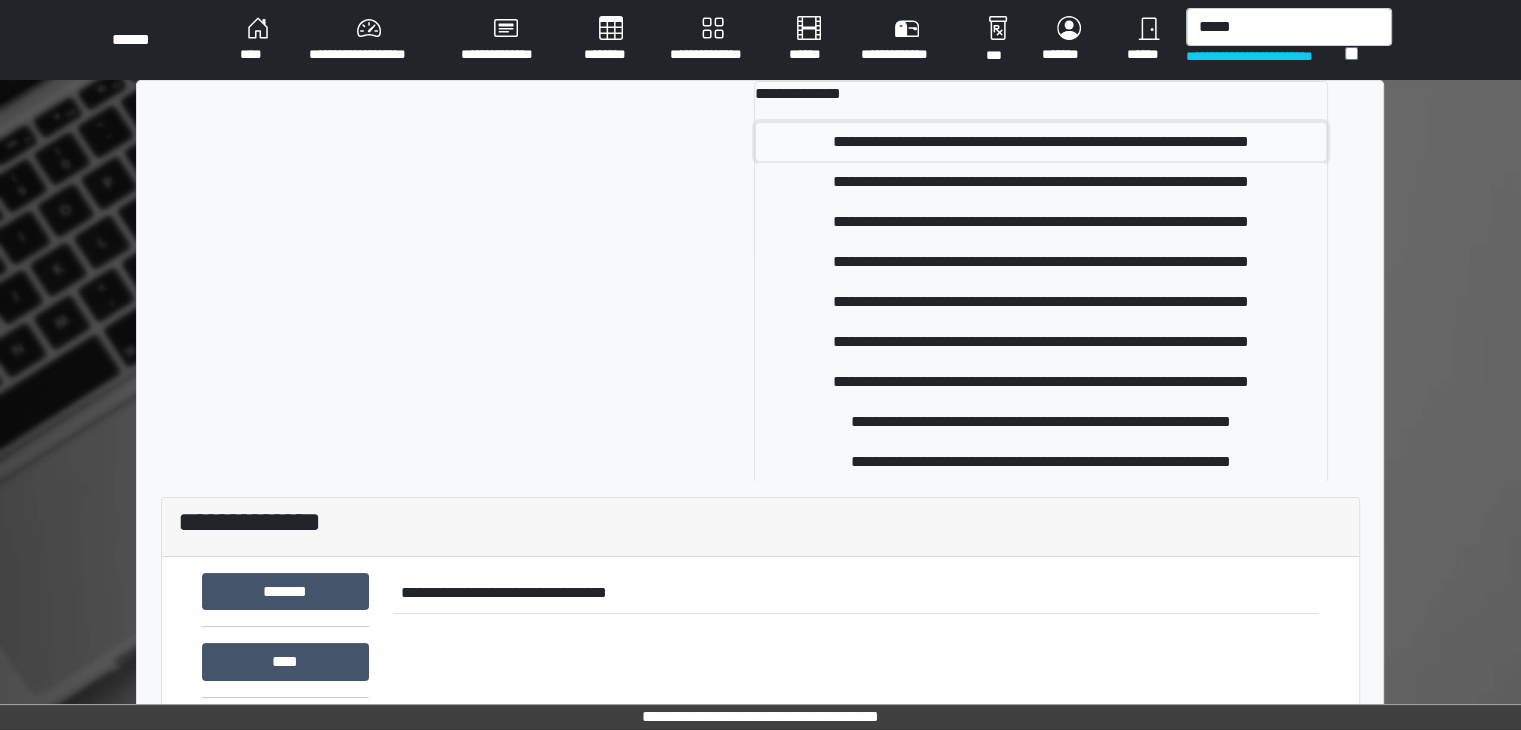 click on "**********" at bounding box center [1041, 142] 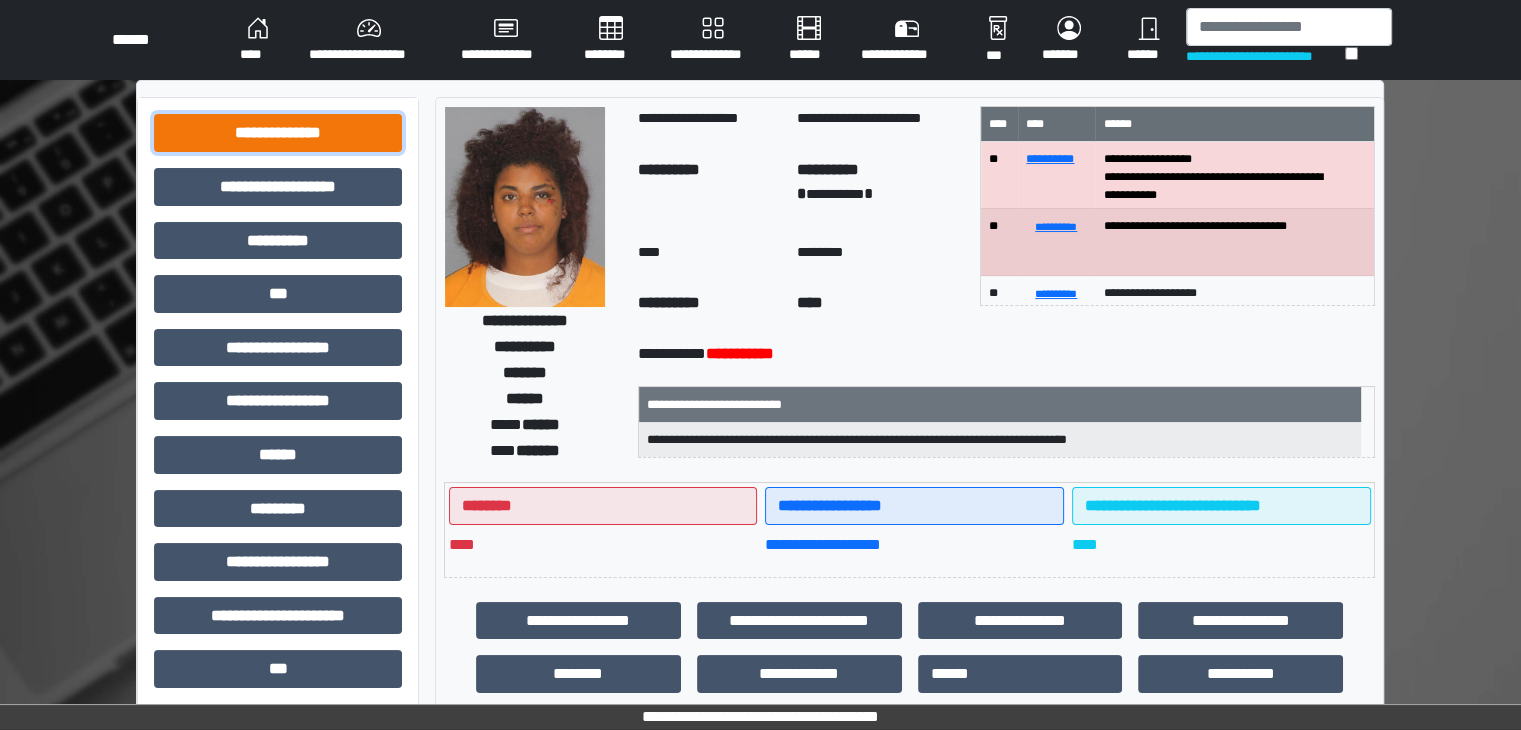 click on "**********" at bounding box center (278, 133) 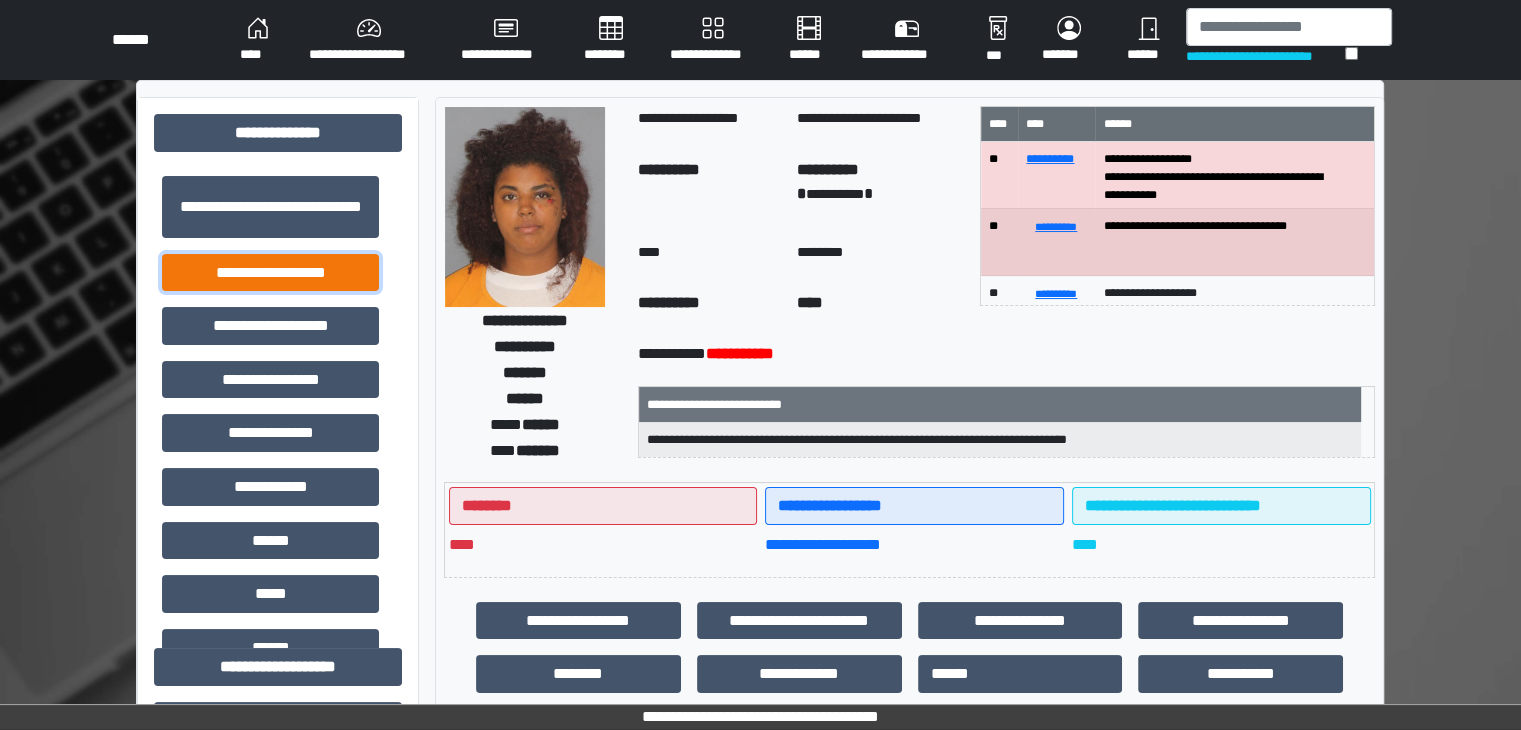 click on "**********" at bounding box center [270, 273] 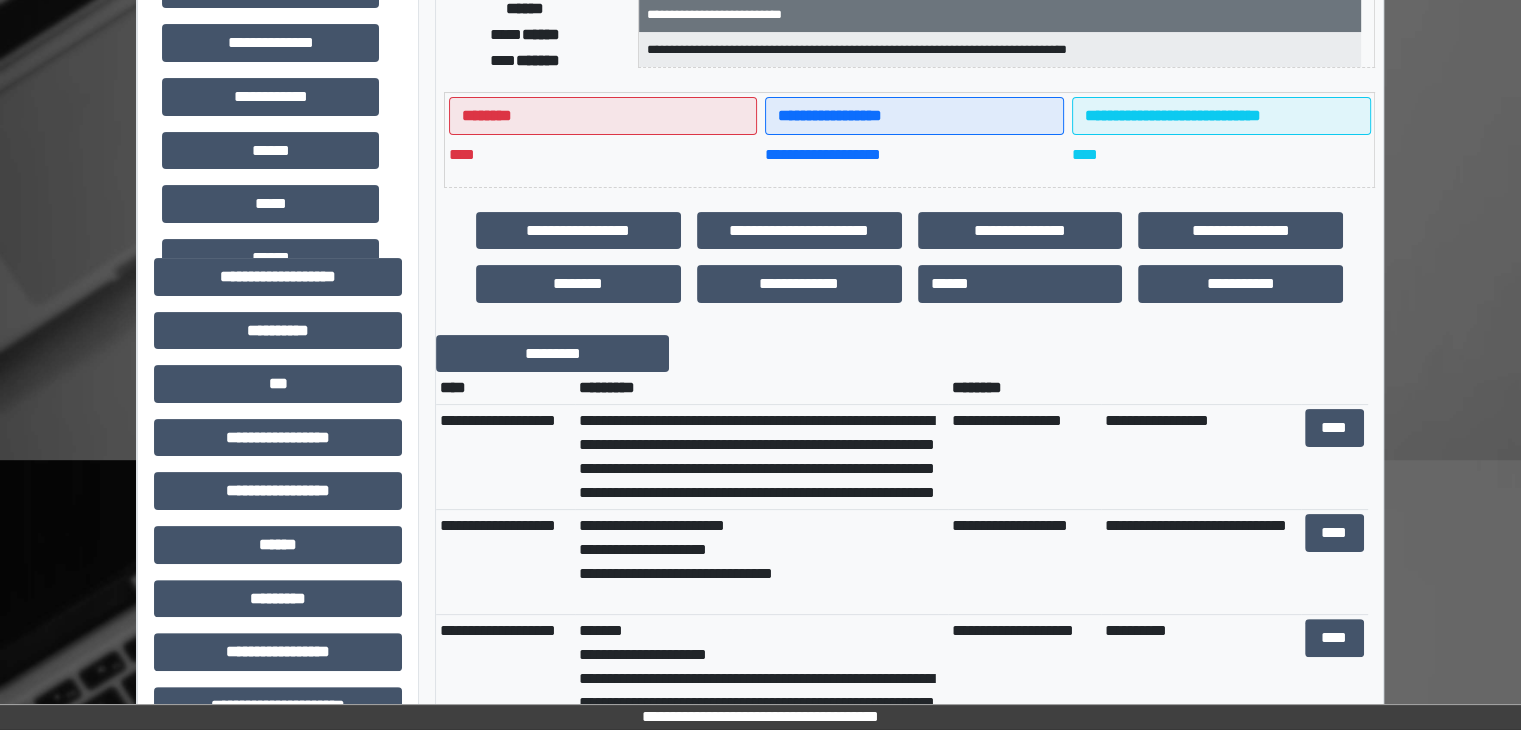 scroll, scrollTop: 400, scrollLeft: 0, axis: vertical 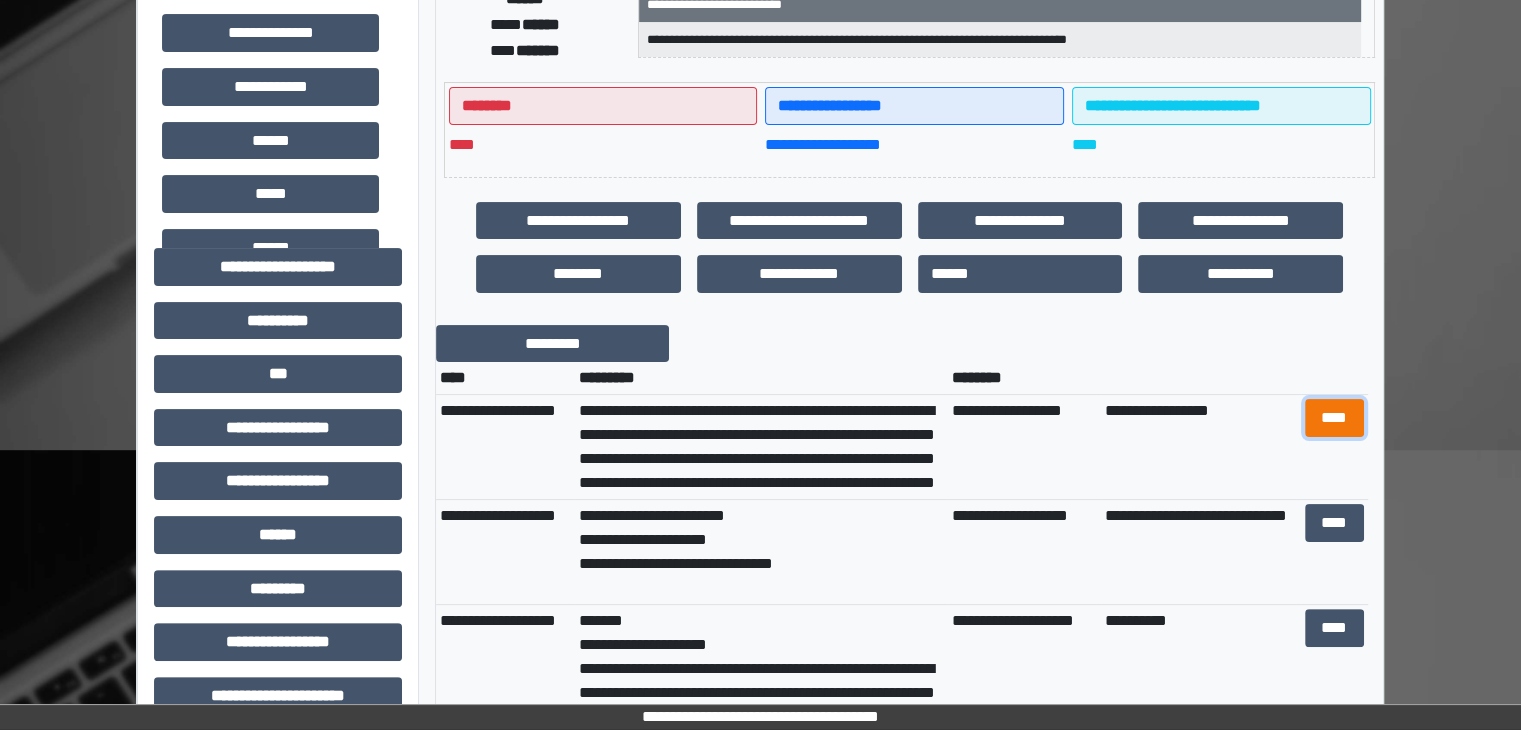 click on "****" at bounding box center [1334, 418] 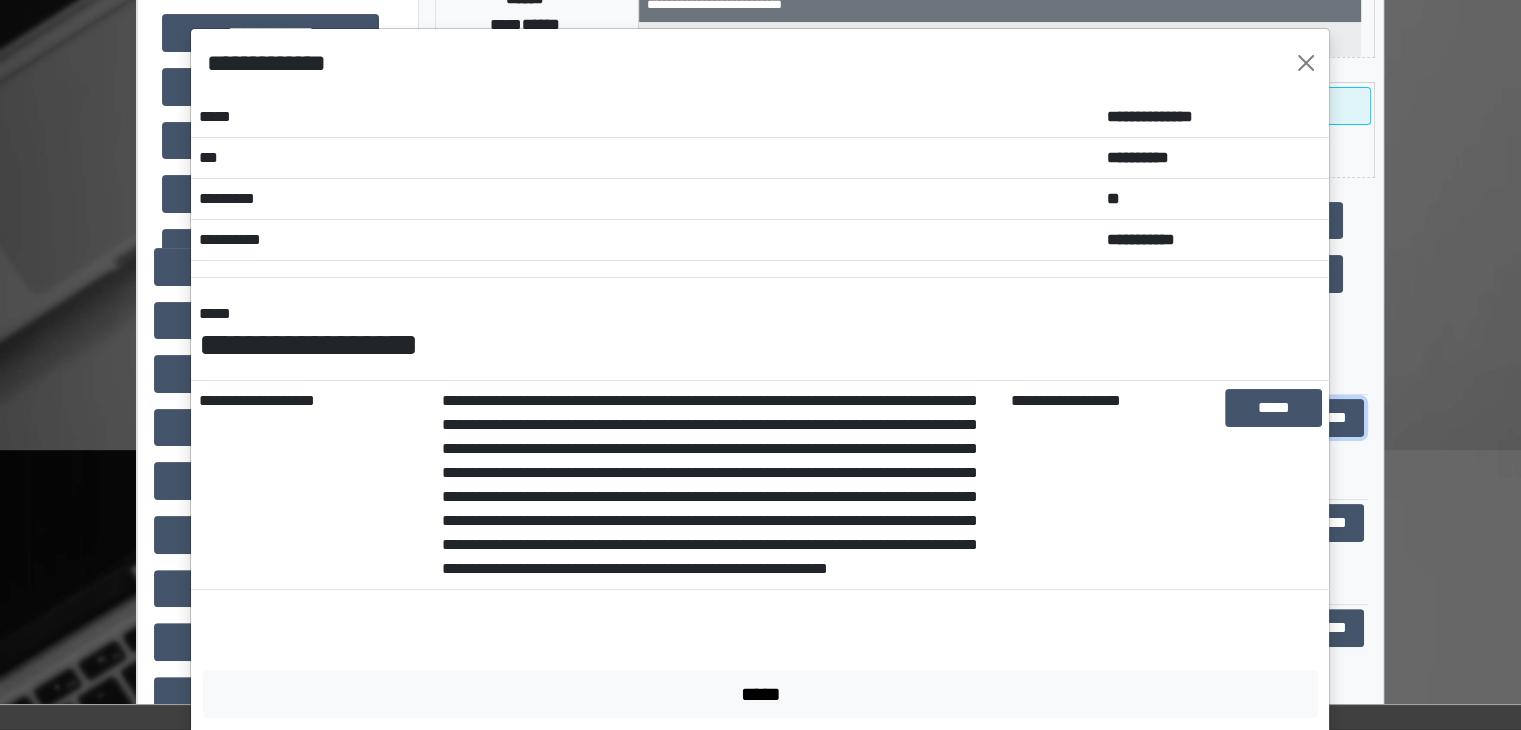 scroll, scrollTop: 80, scrollLeft: 0, axis: vertical 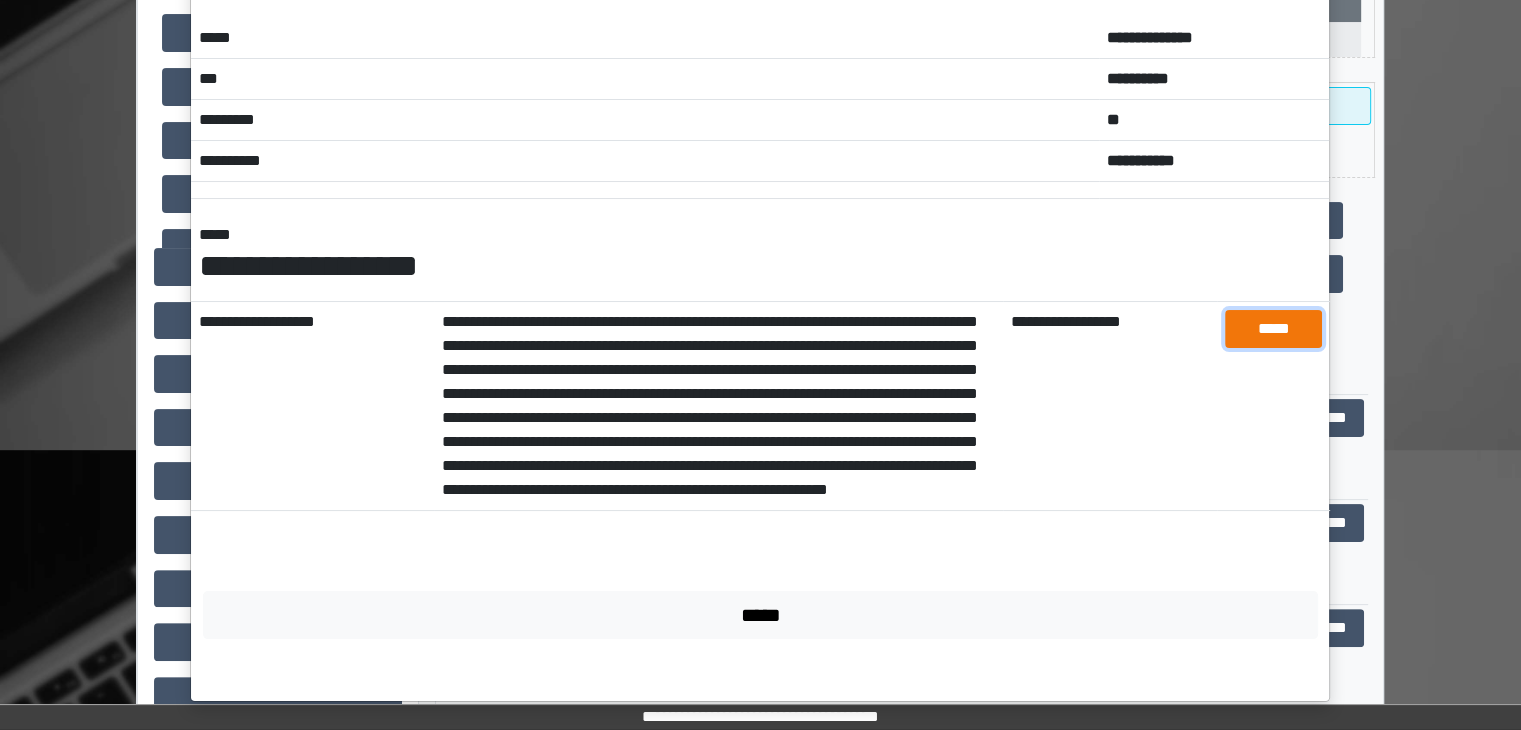 click on "*****" at bounding box center (1273, 329) 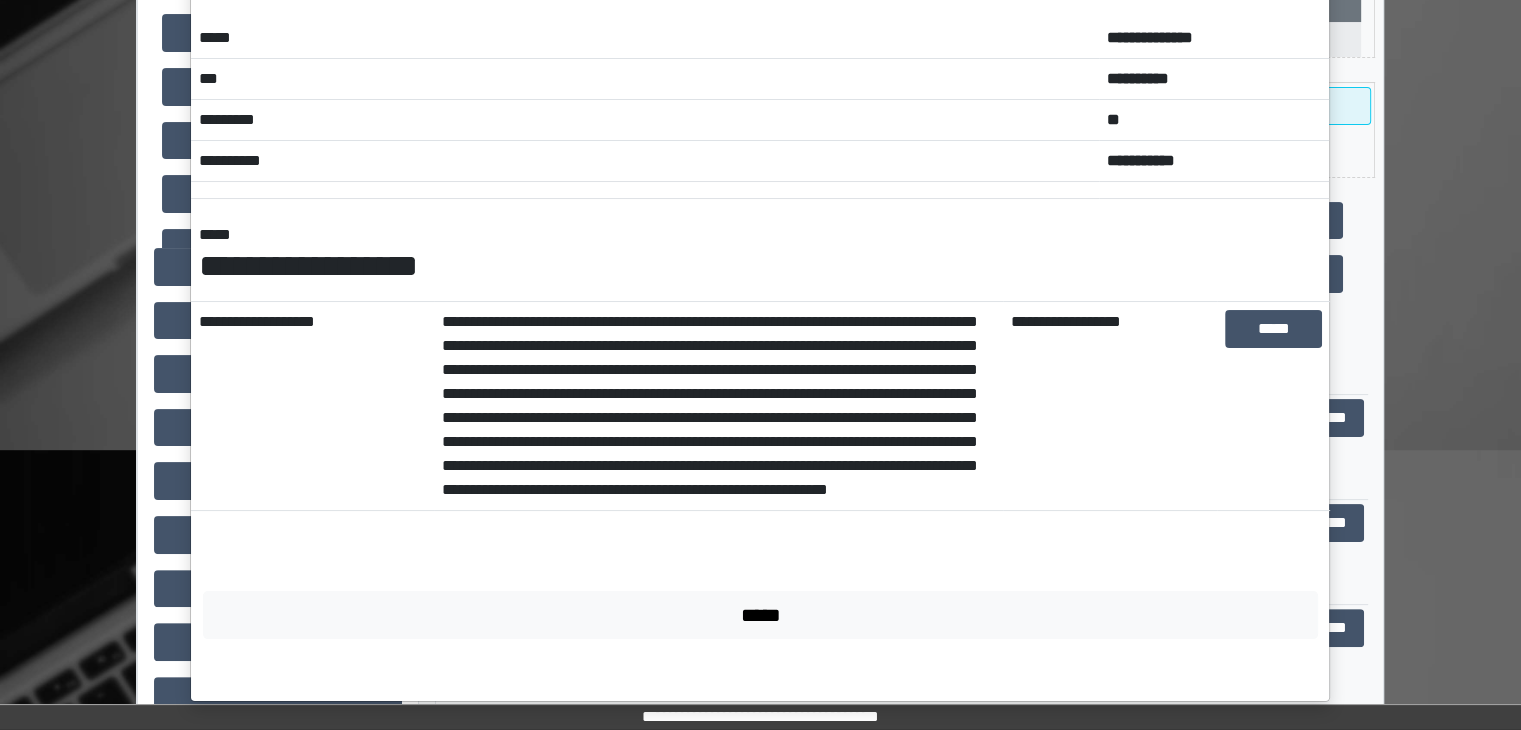 drag, startPoint x: 1386, startPoint y: 1, endPoint x: 1493, endPoint y: 232, distance: 254.57808 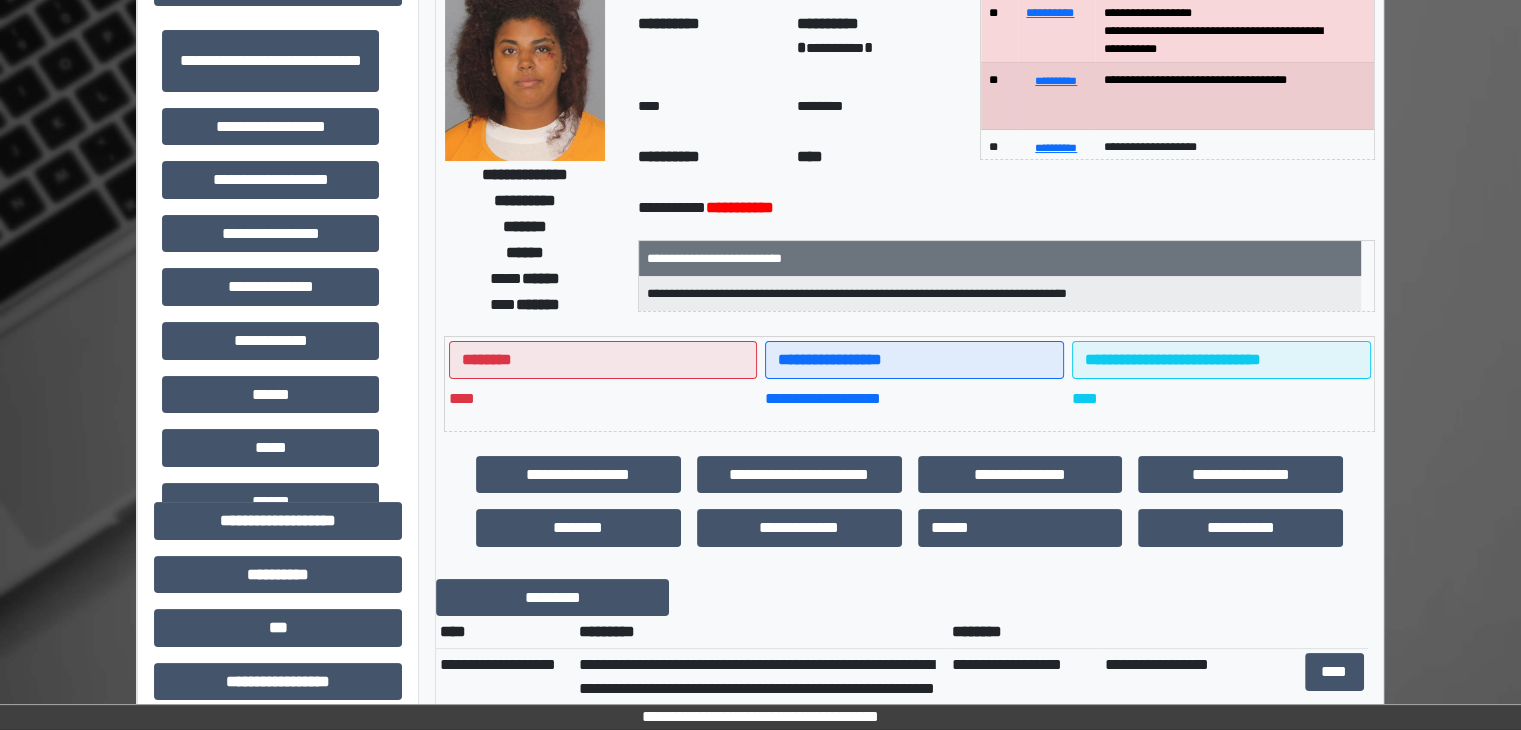 scroll, scrollTop: 0, scrollLeft: 0, axis: both 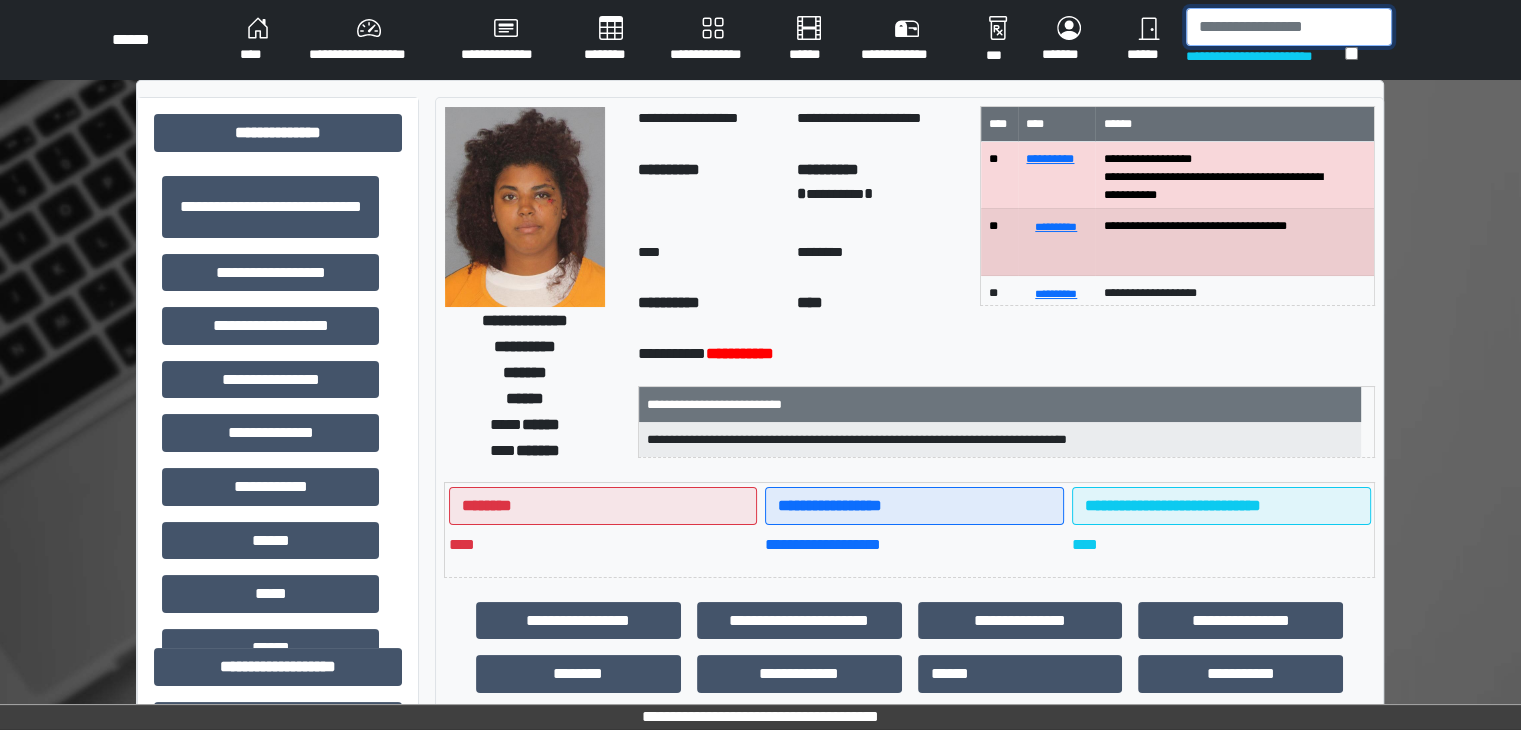 click at bounding box center [1289, 27] 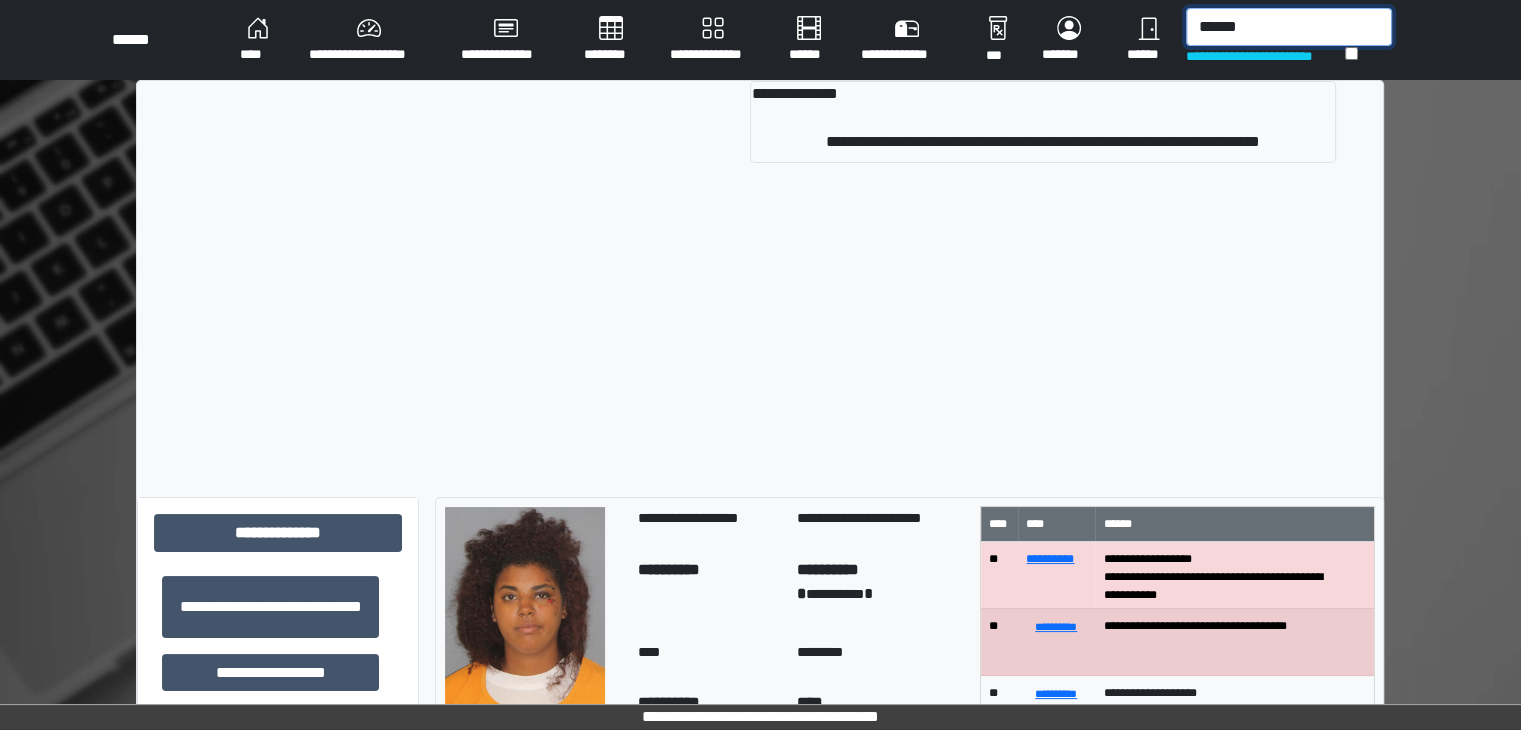type on "******" 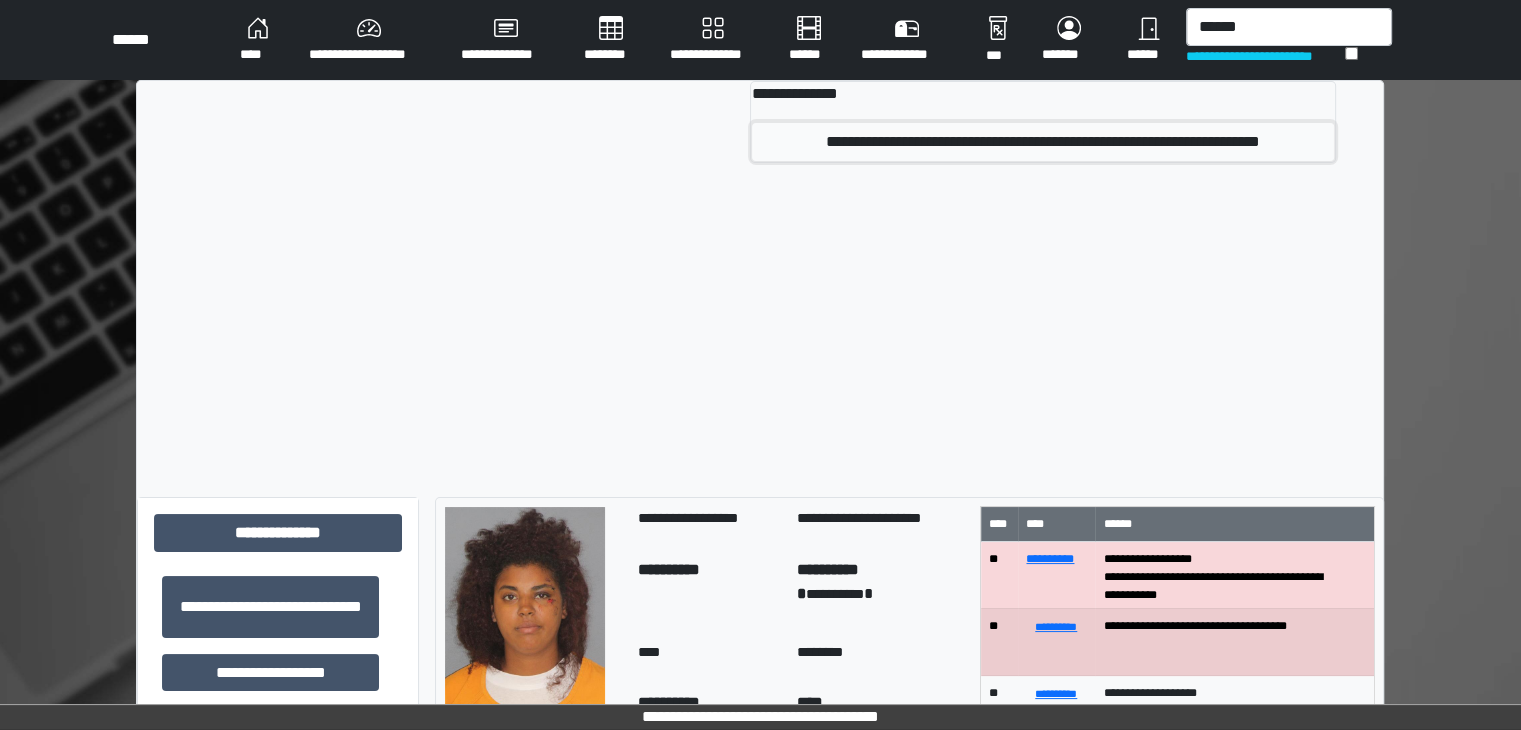 click on "**********" at bounding box center [1042, 142] 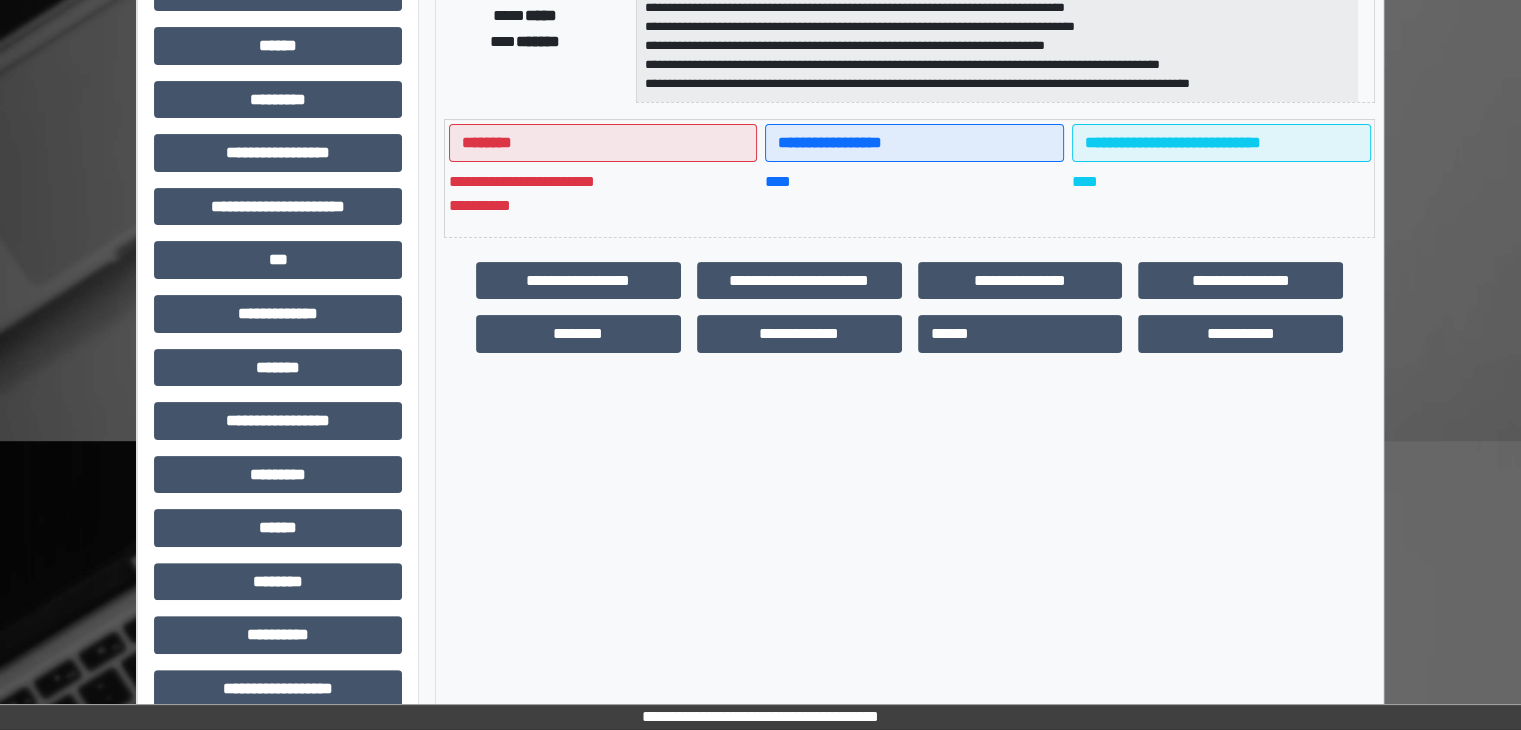 scroll, scrollTop: 436, scrollLeft: 0, axis: vertical 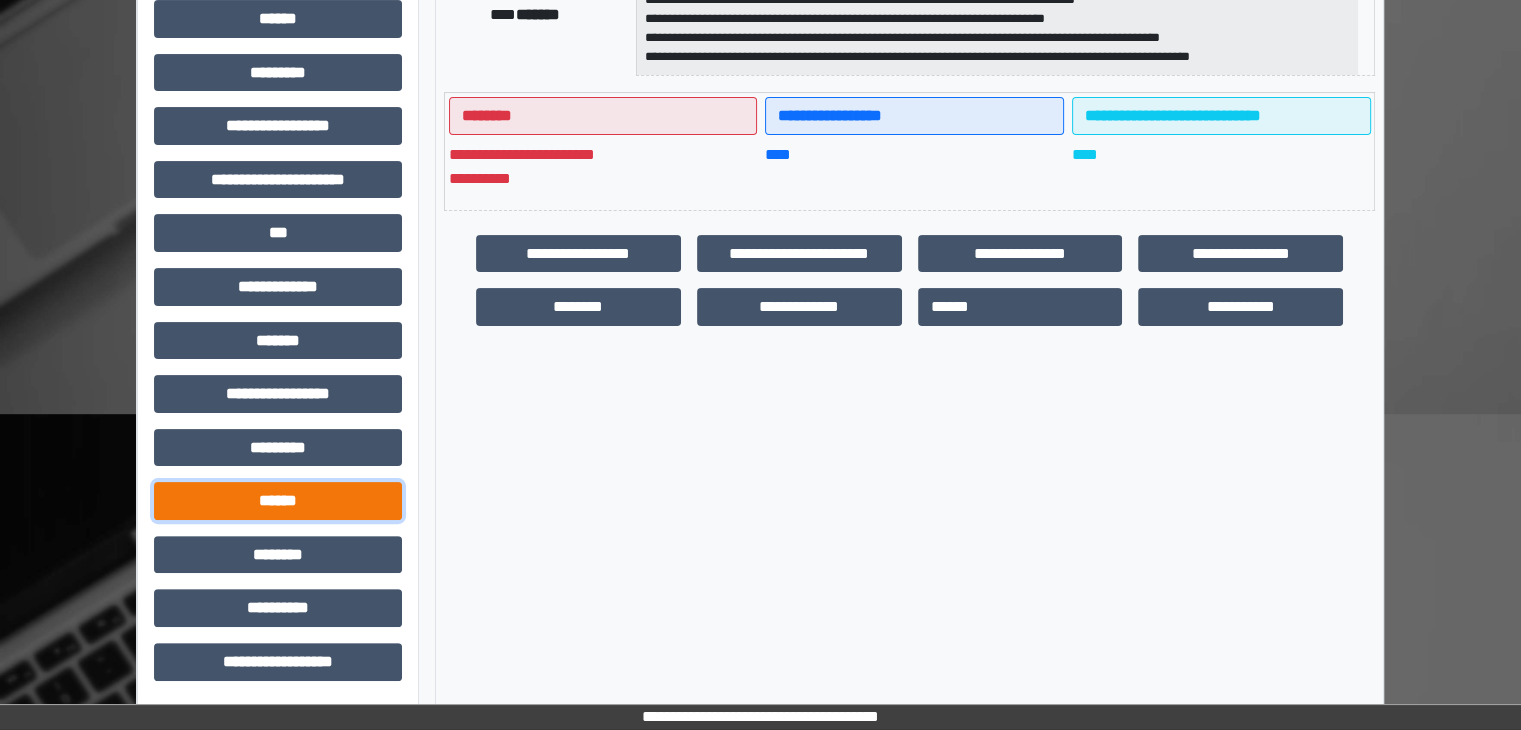 click on "******" at bounding box center (278, 501) 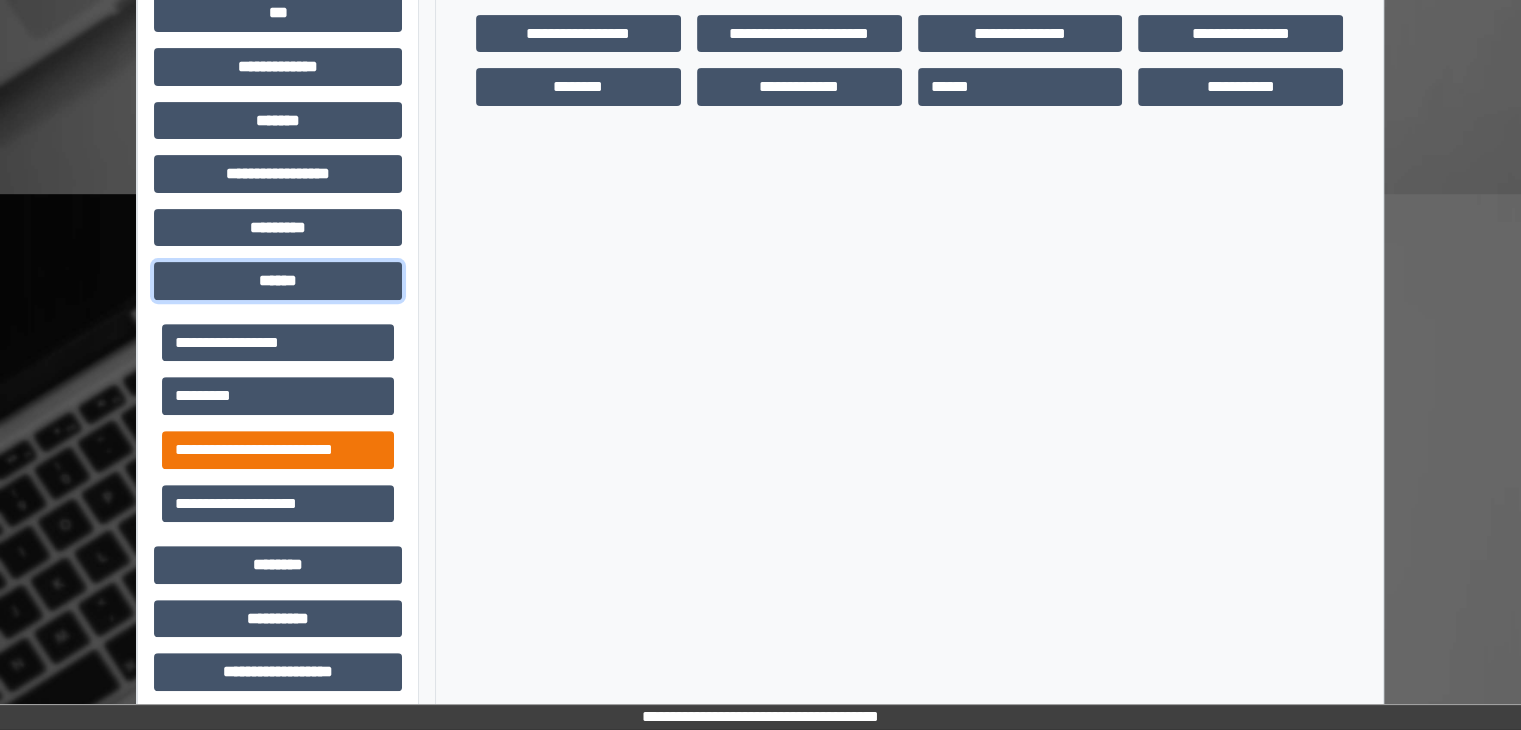 scroll, scrollTop: 667, scrollLeft: 0, axis: vertical 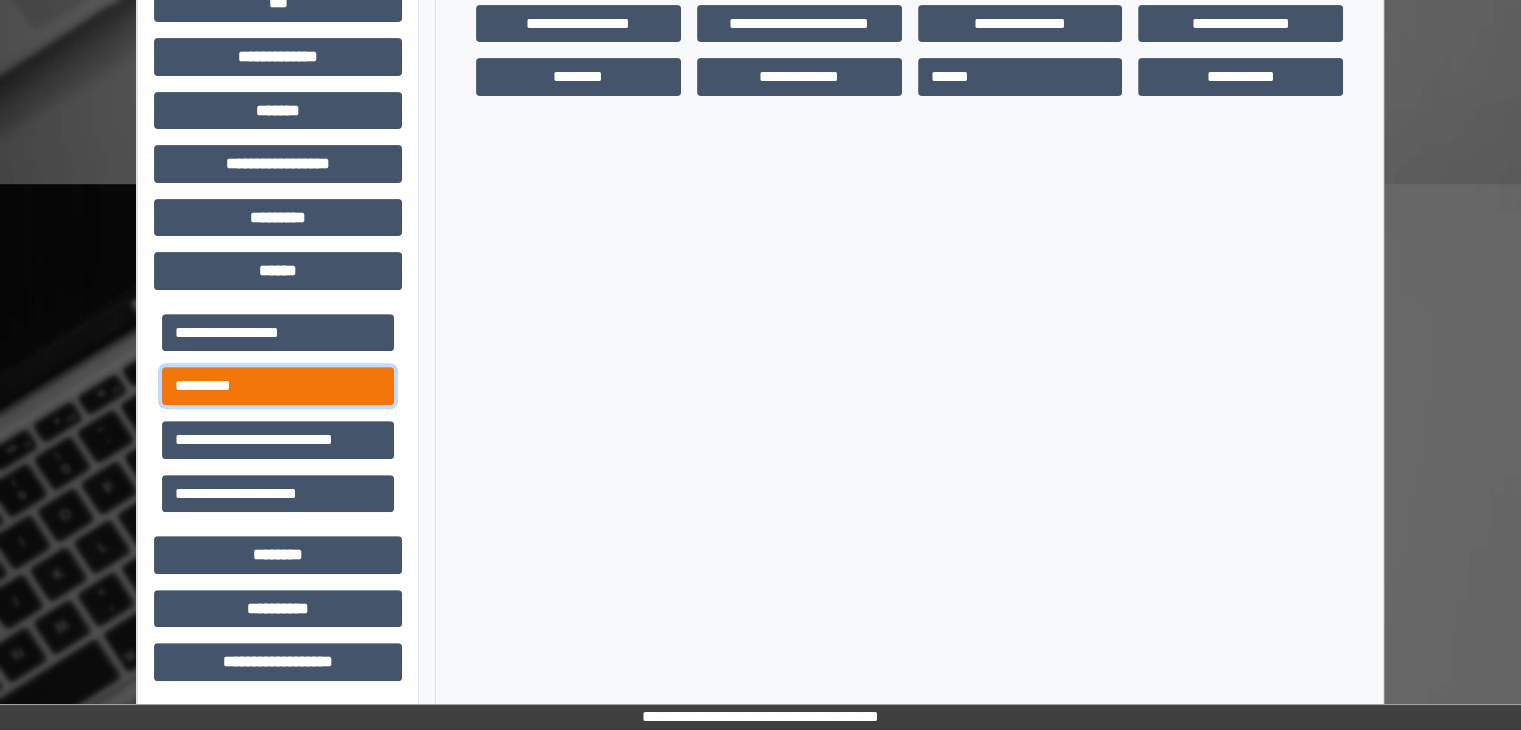 click on "*********" at bounding box center (278, 386) 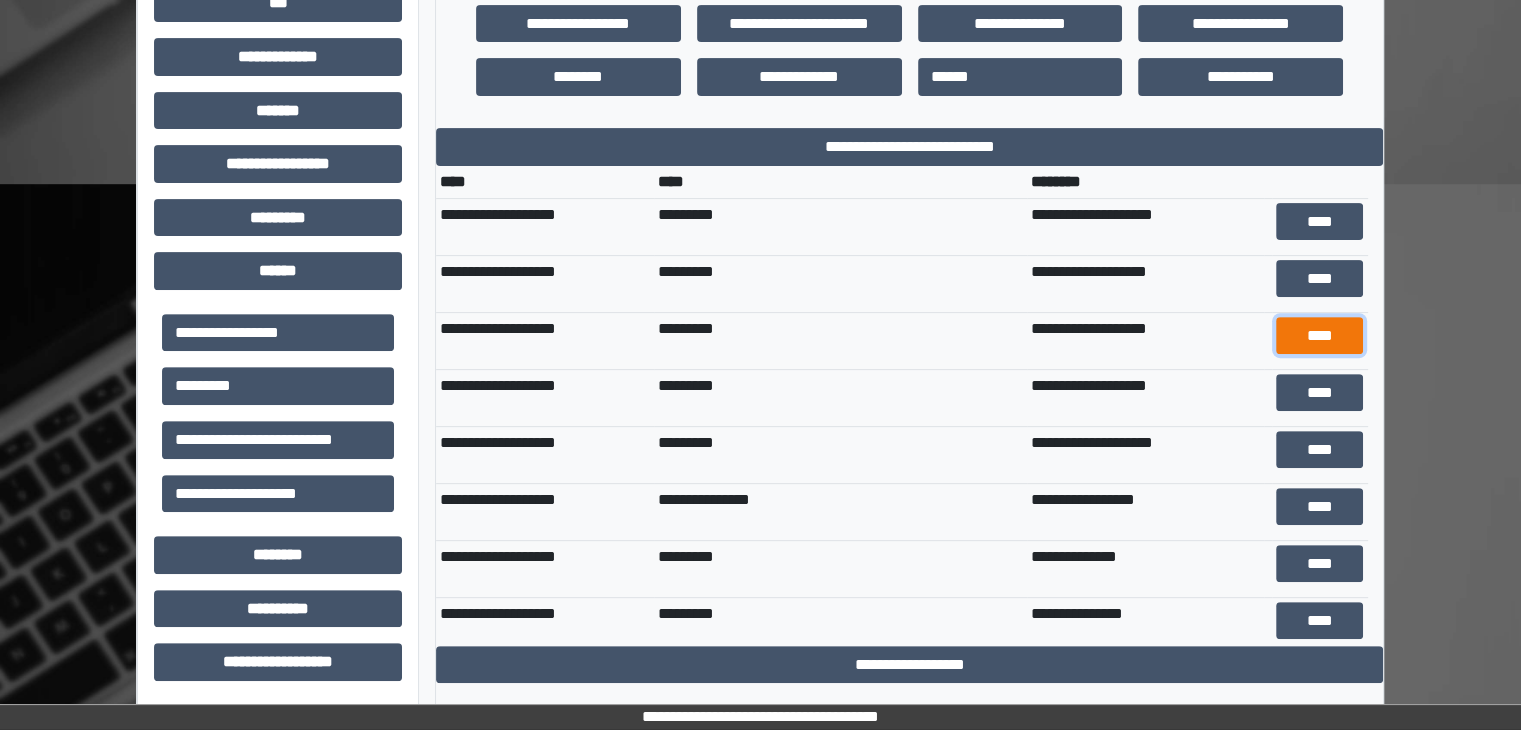 click on "****" at bounding box center (1320, 336) 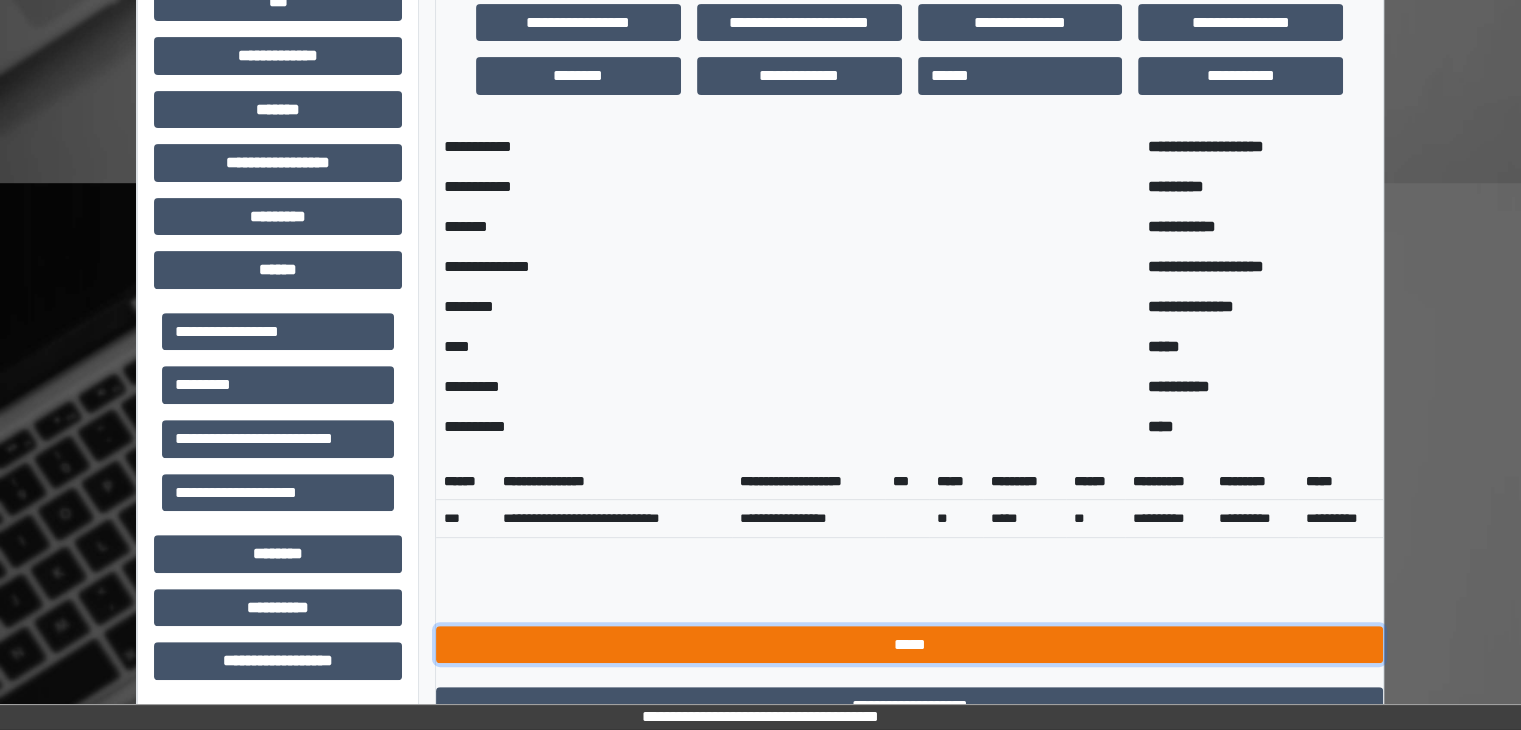 click on "*****" at bounding box center (909, 645) 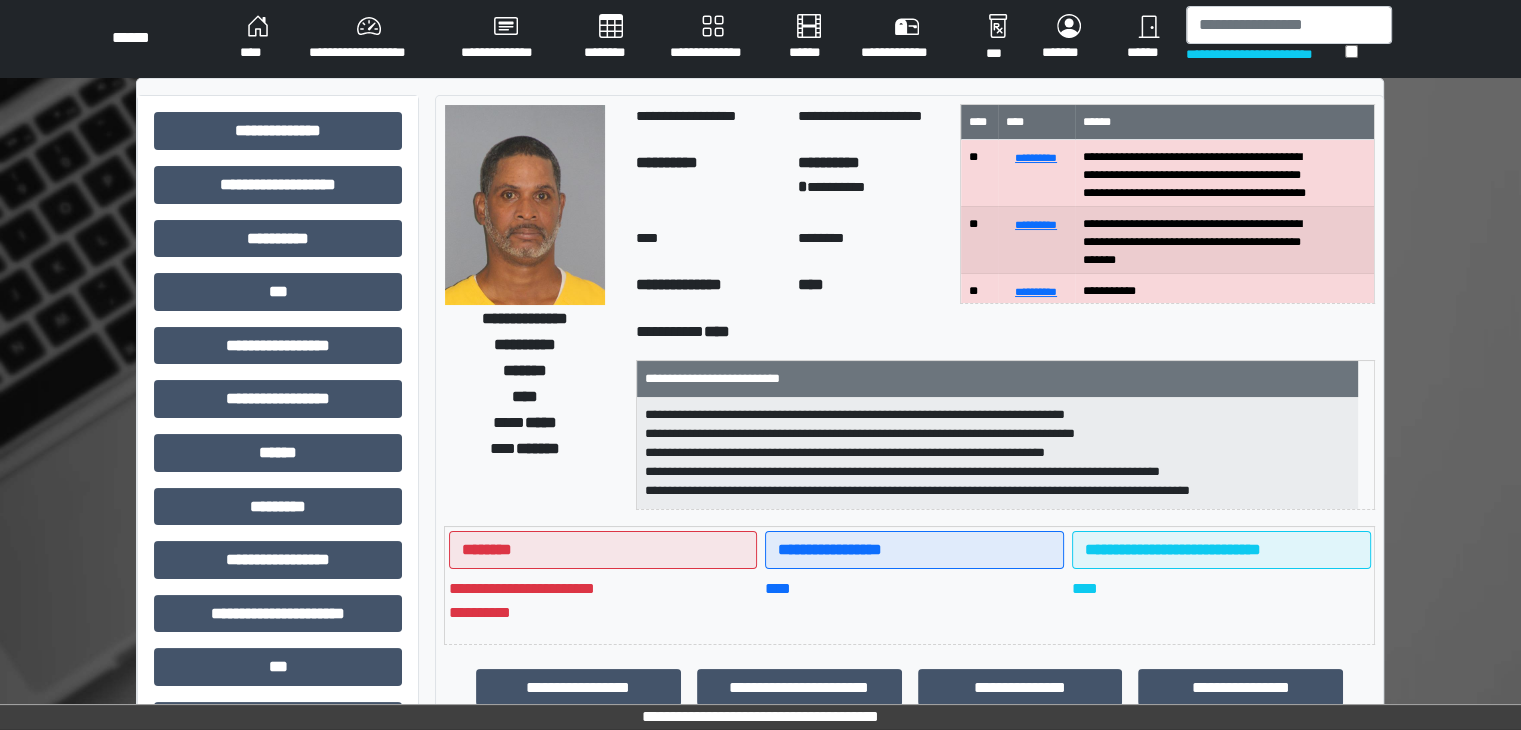 scroll, scrollTop: 0, scrollLeft: 0, axis: both 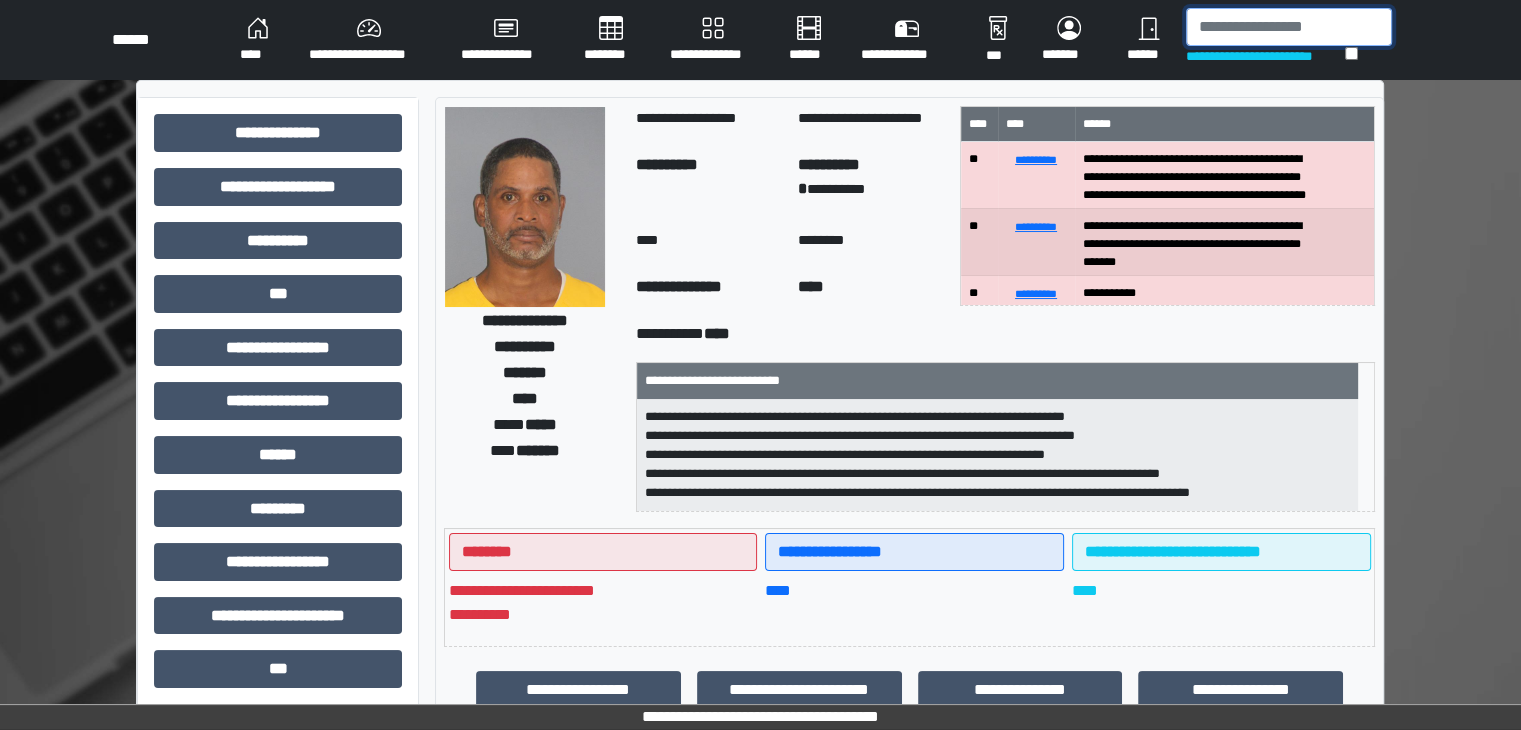 click at bounding box center [1289, 27] 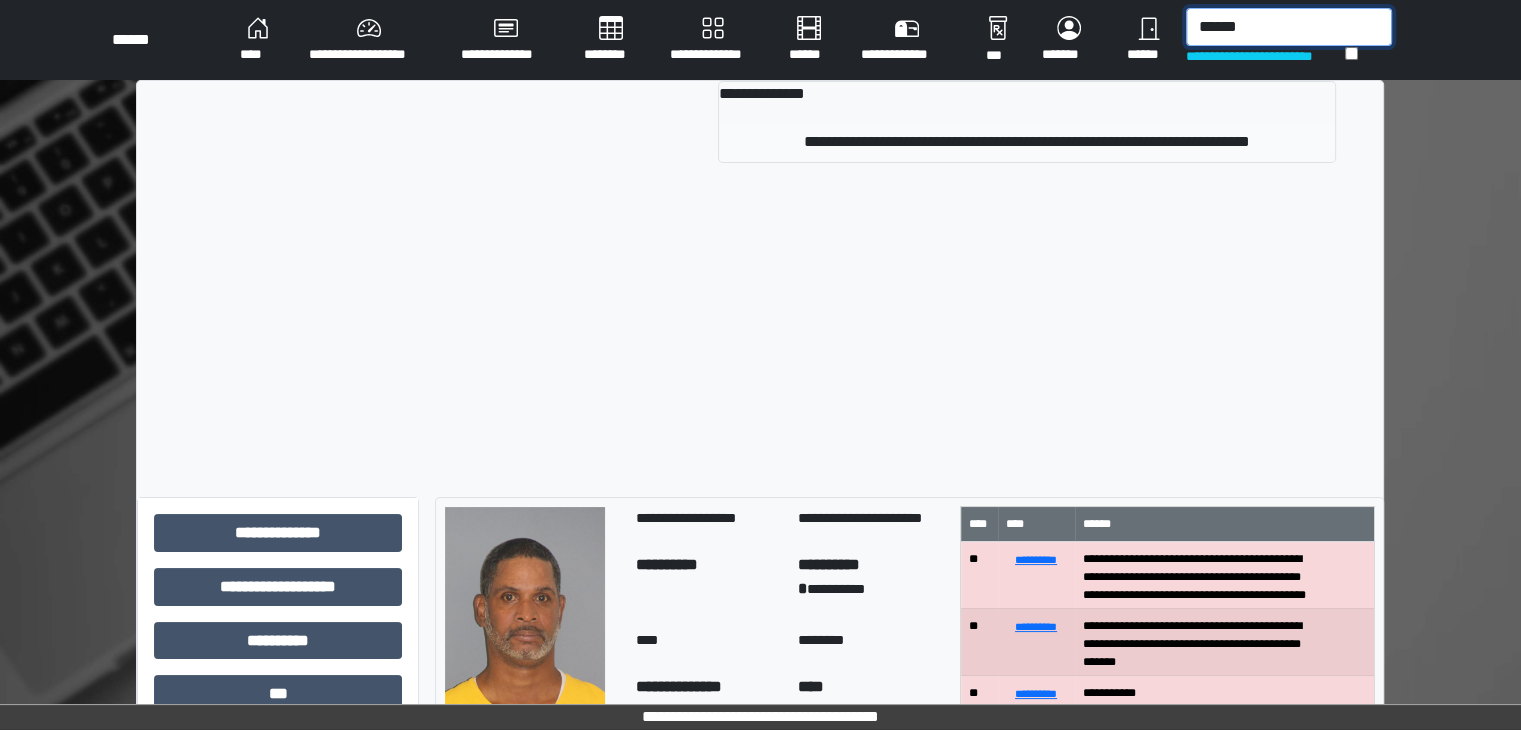 type on "******" 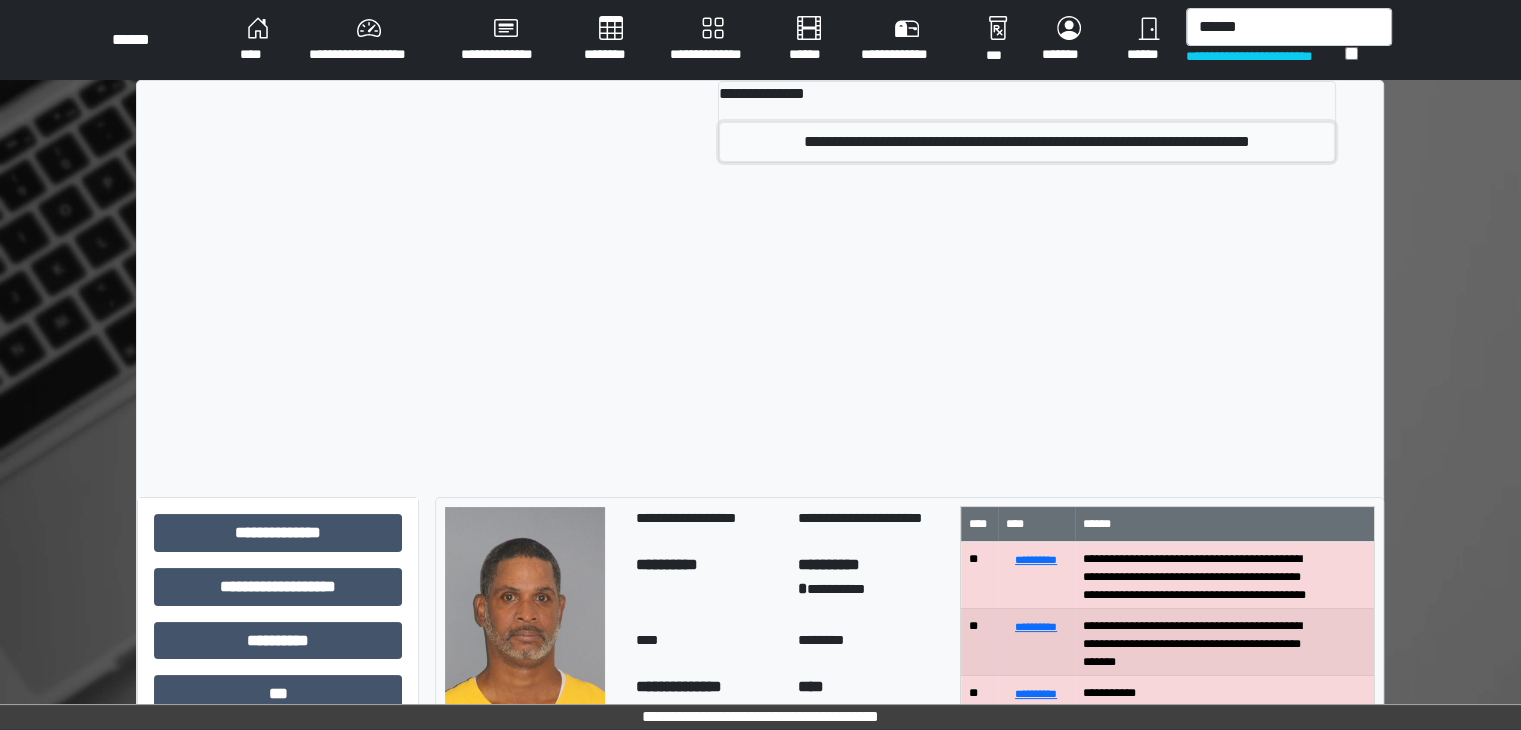 click on "**********" at bounding box center (1026, 142) 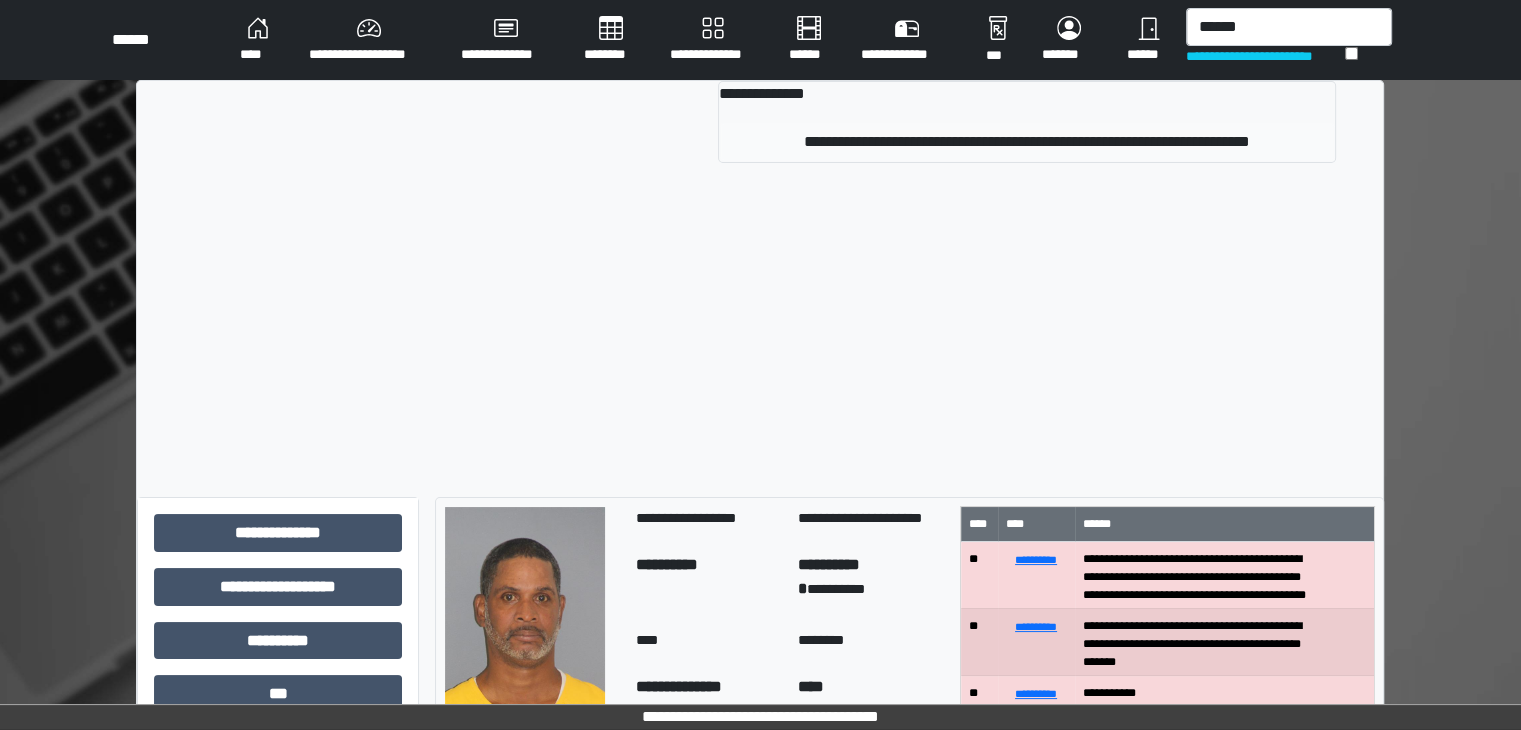 type 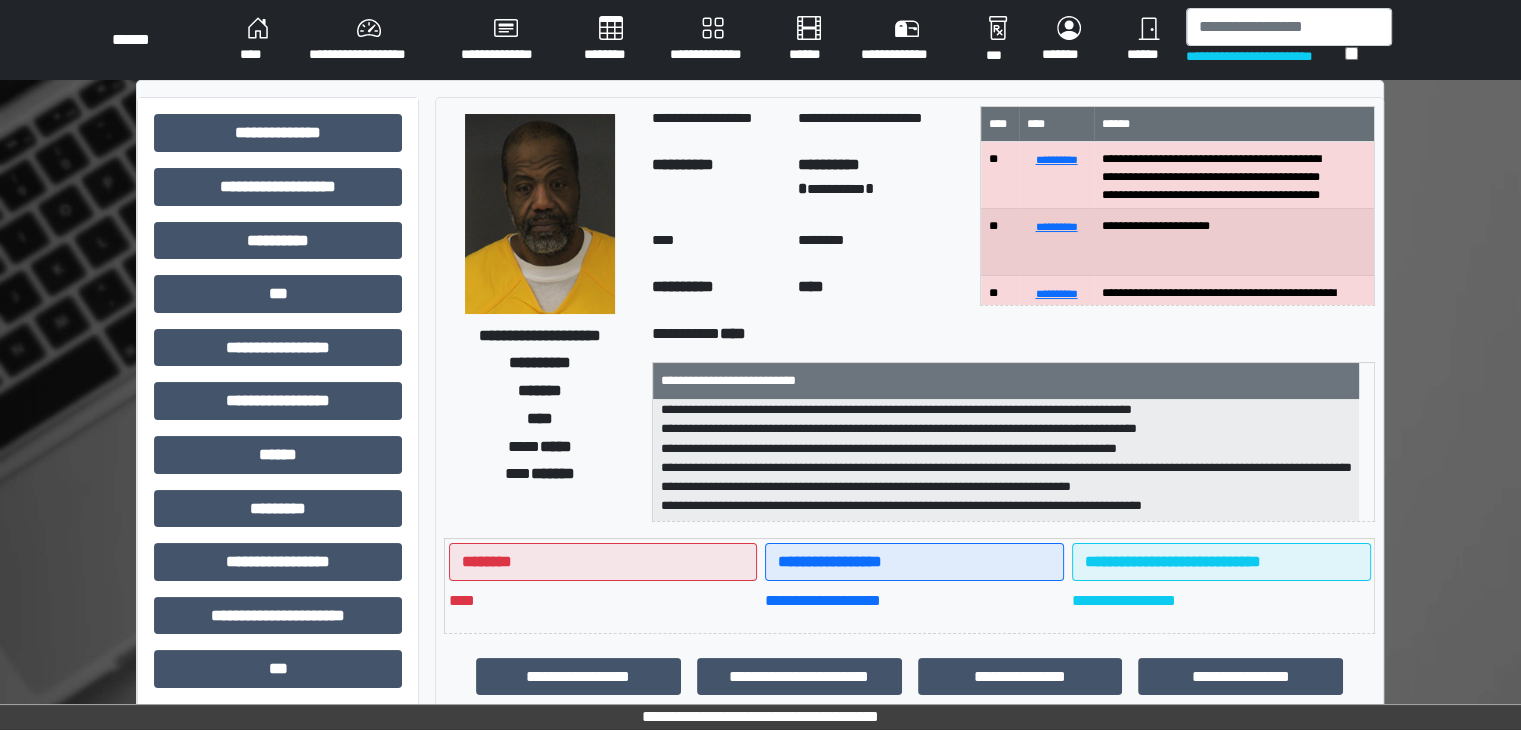 scroll, scrollTop: 236, scrollLeft: 0, axis: vertical 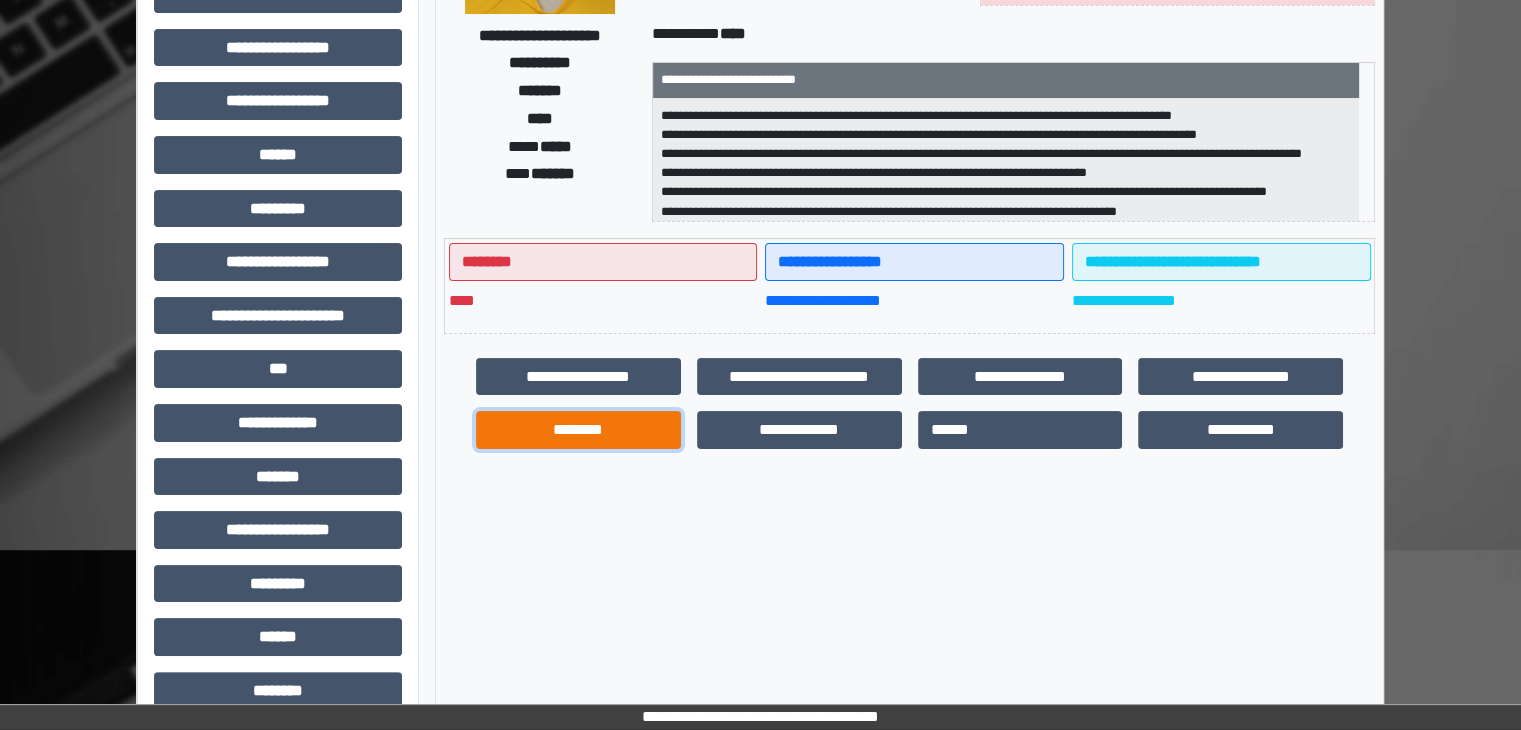 click on "********" at bounding box center [578, 430] 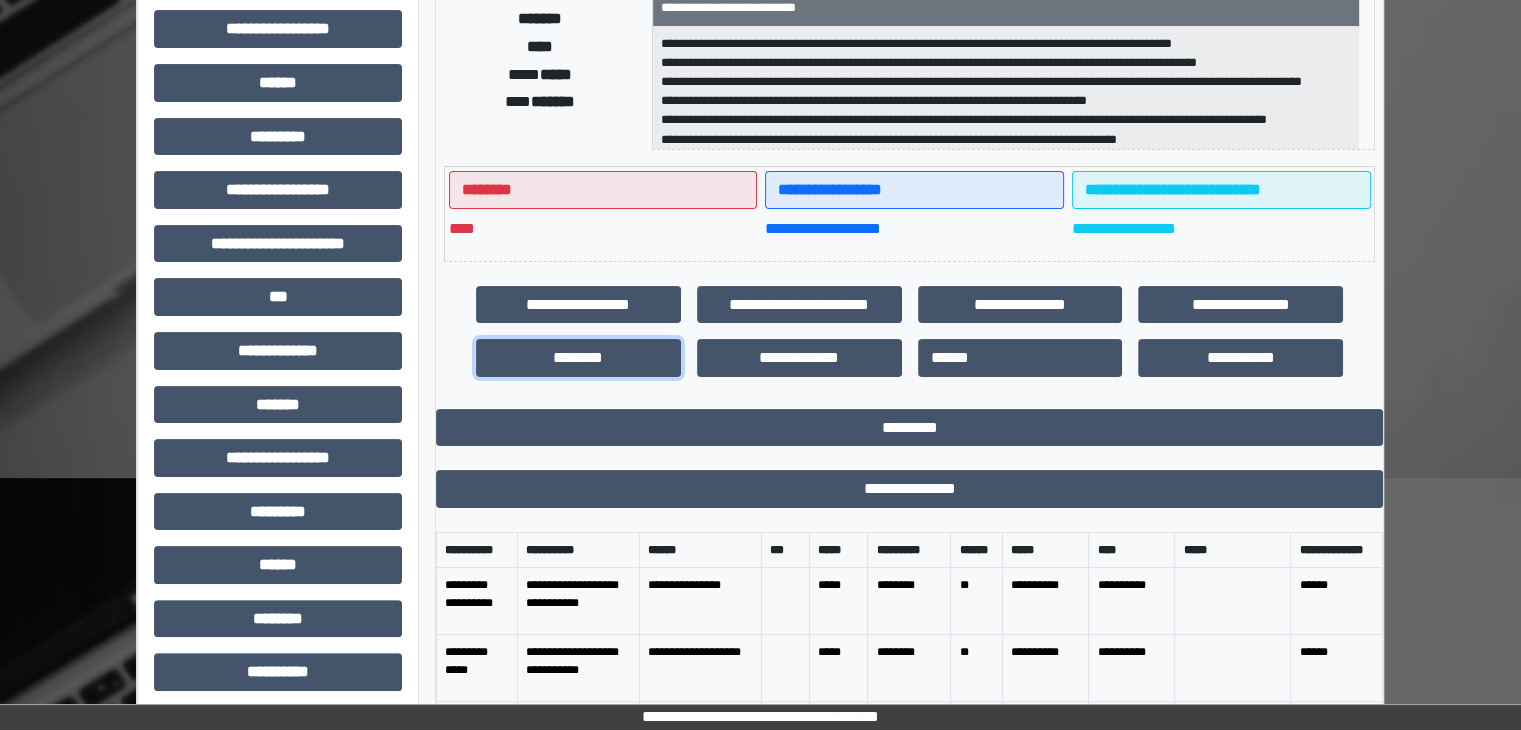 scroll, scrollTop: 672, scrollLeft: 0, axis: vertical 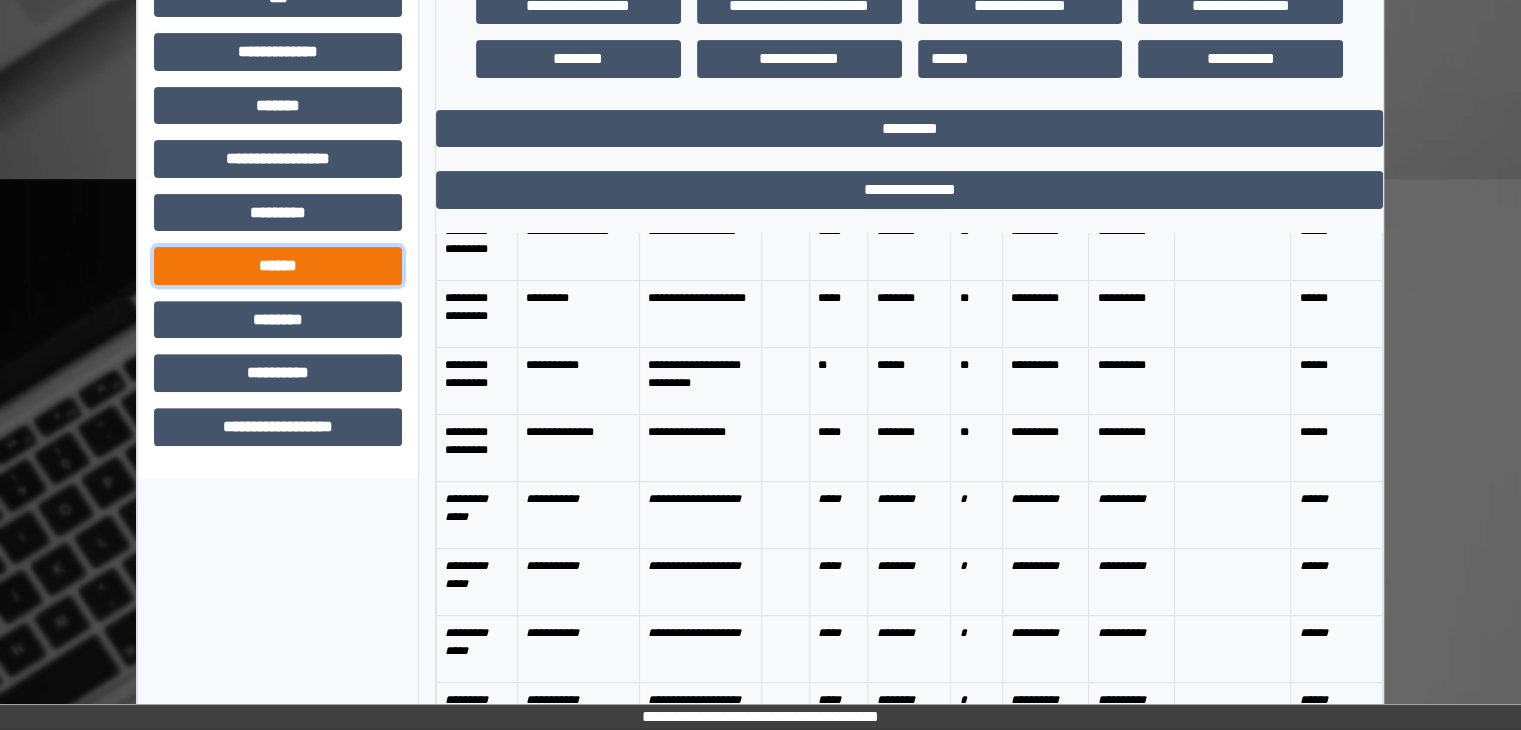 click on "******" at bounding box center [278, 266] 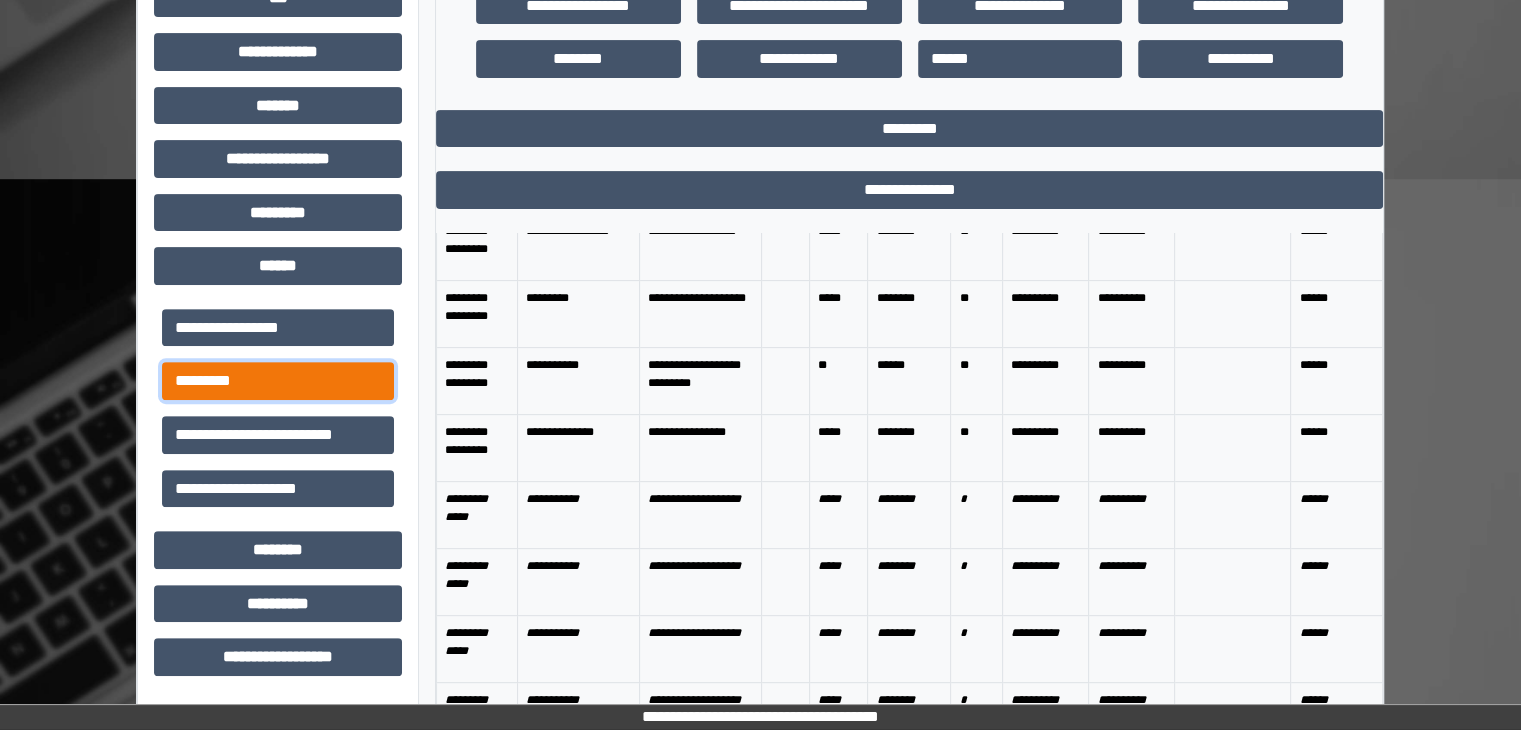click on "*********" at bounding box center (278, 381) 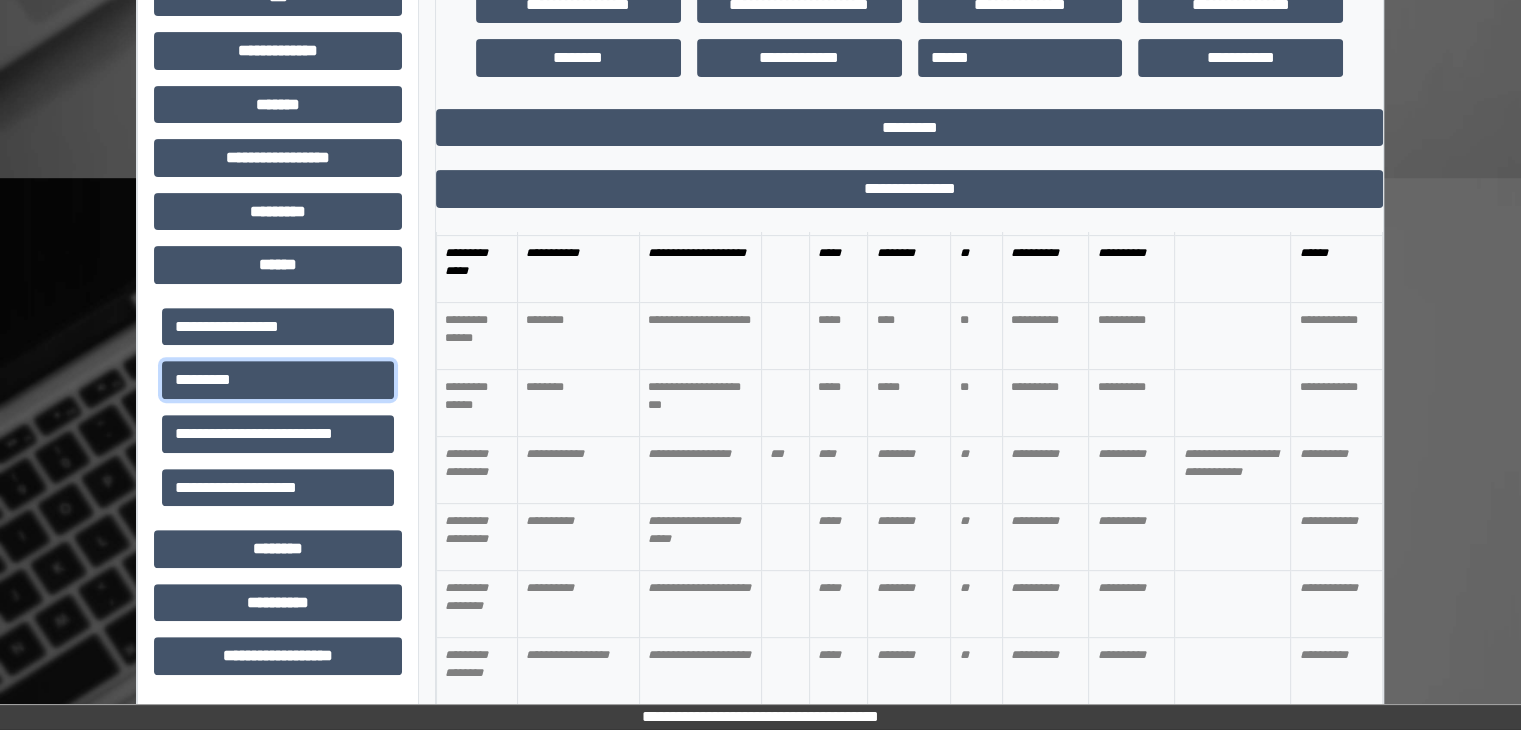scroll, scrollTop: 1400, scrollLeft: 0, axis: vertical 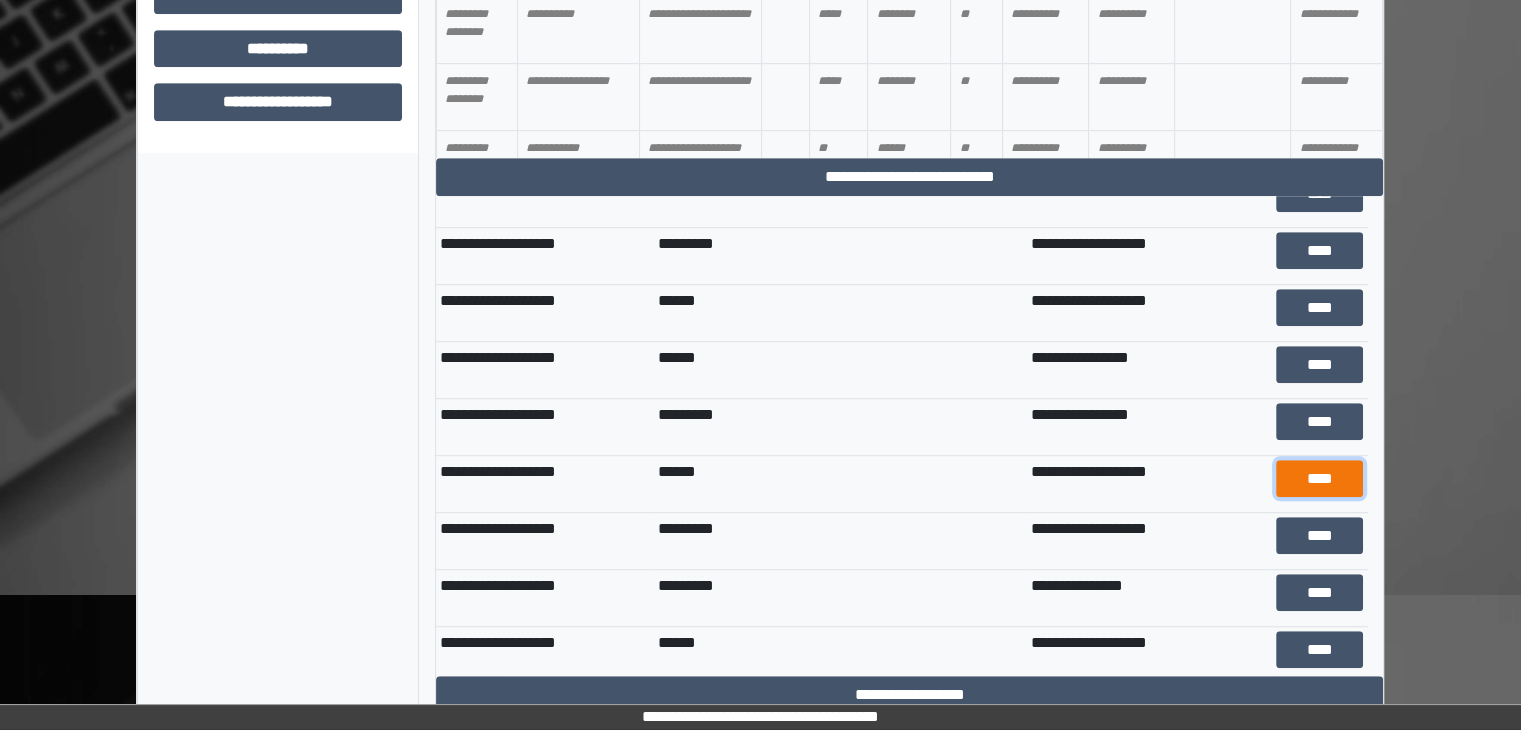 click on "****" at bounding box center (1320, 479) 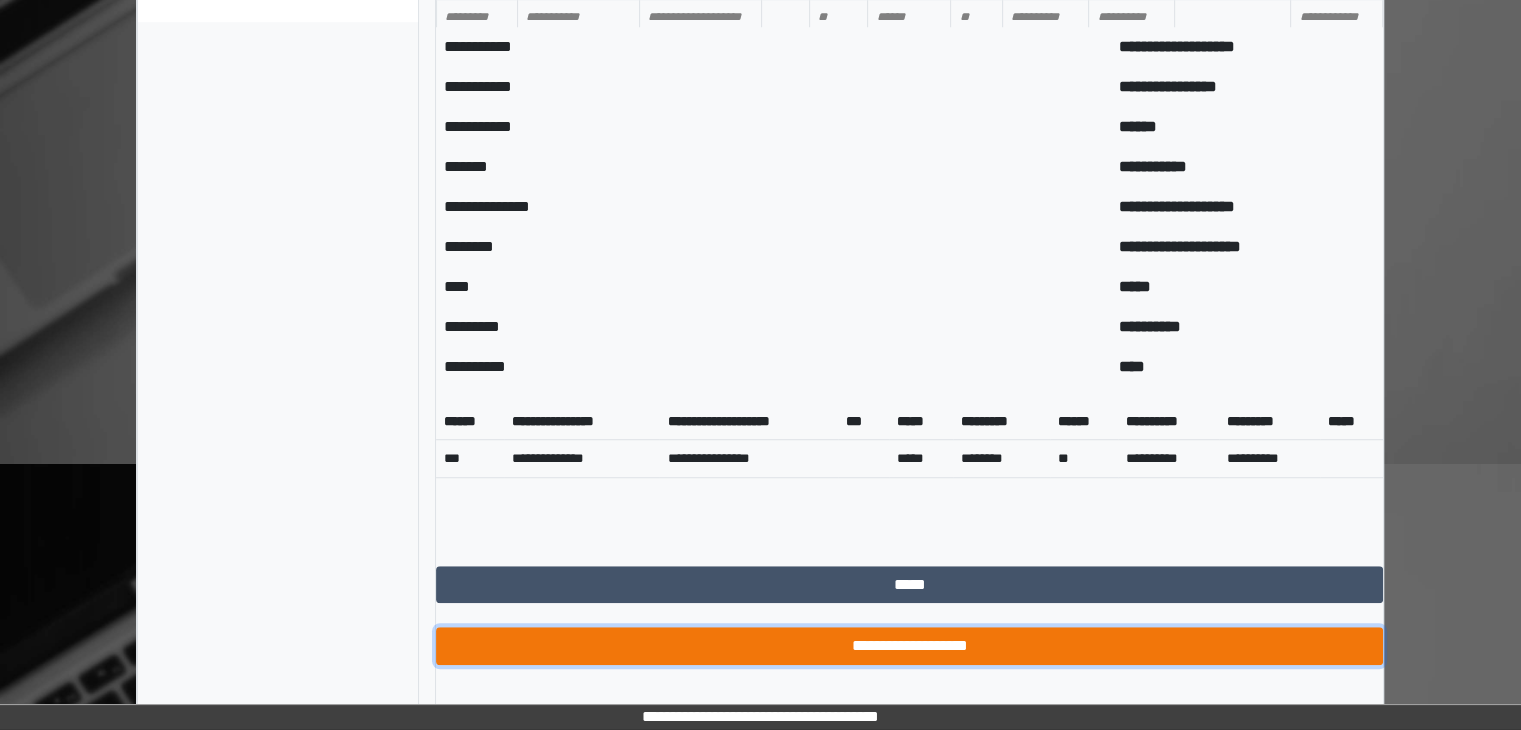click on "**********" at bounding box center [909, 646] 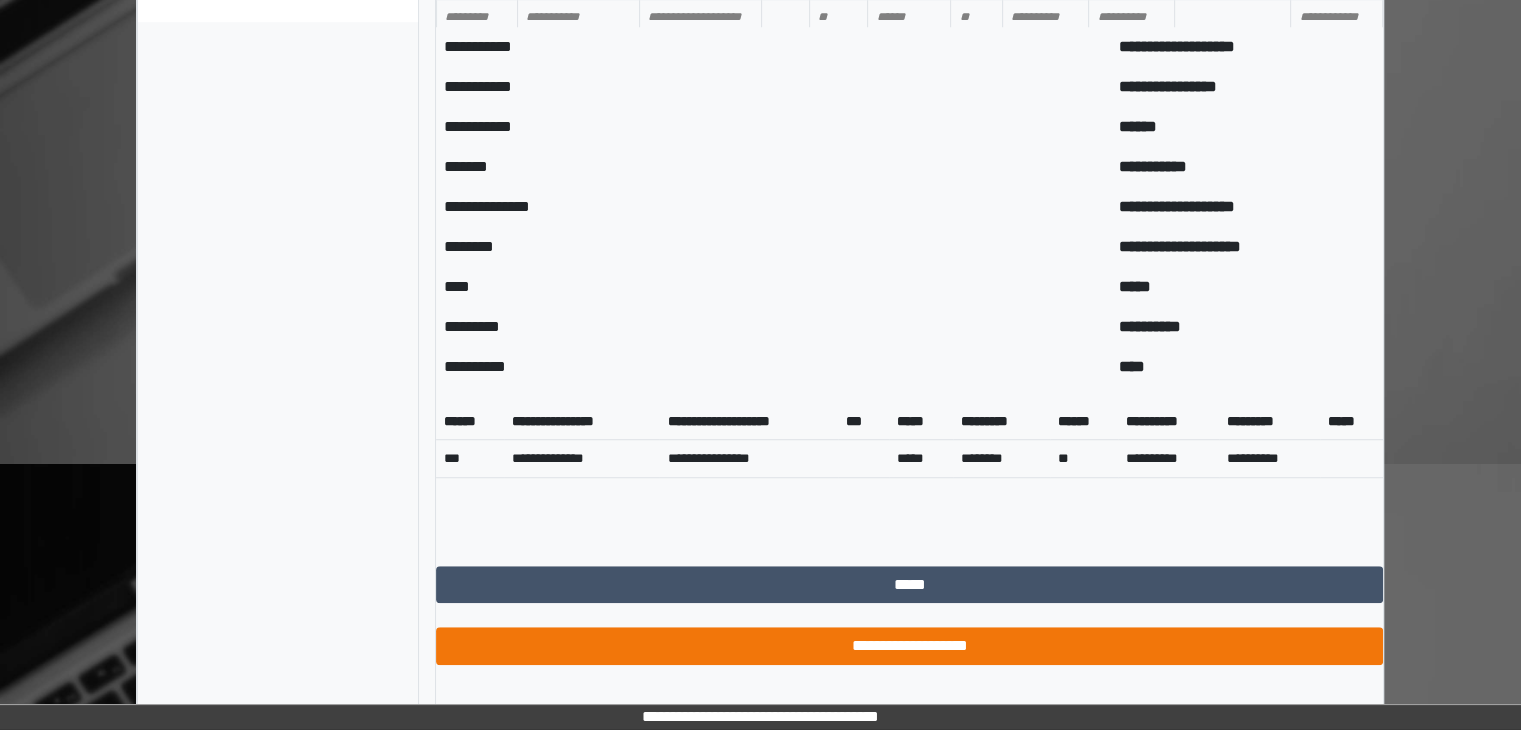 scroll, scrollTop: 1227, scrollLeft: 0, axis: vertical 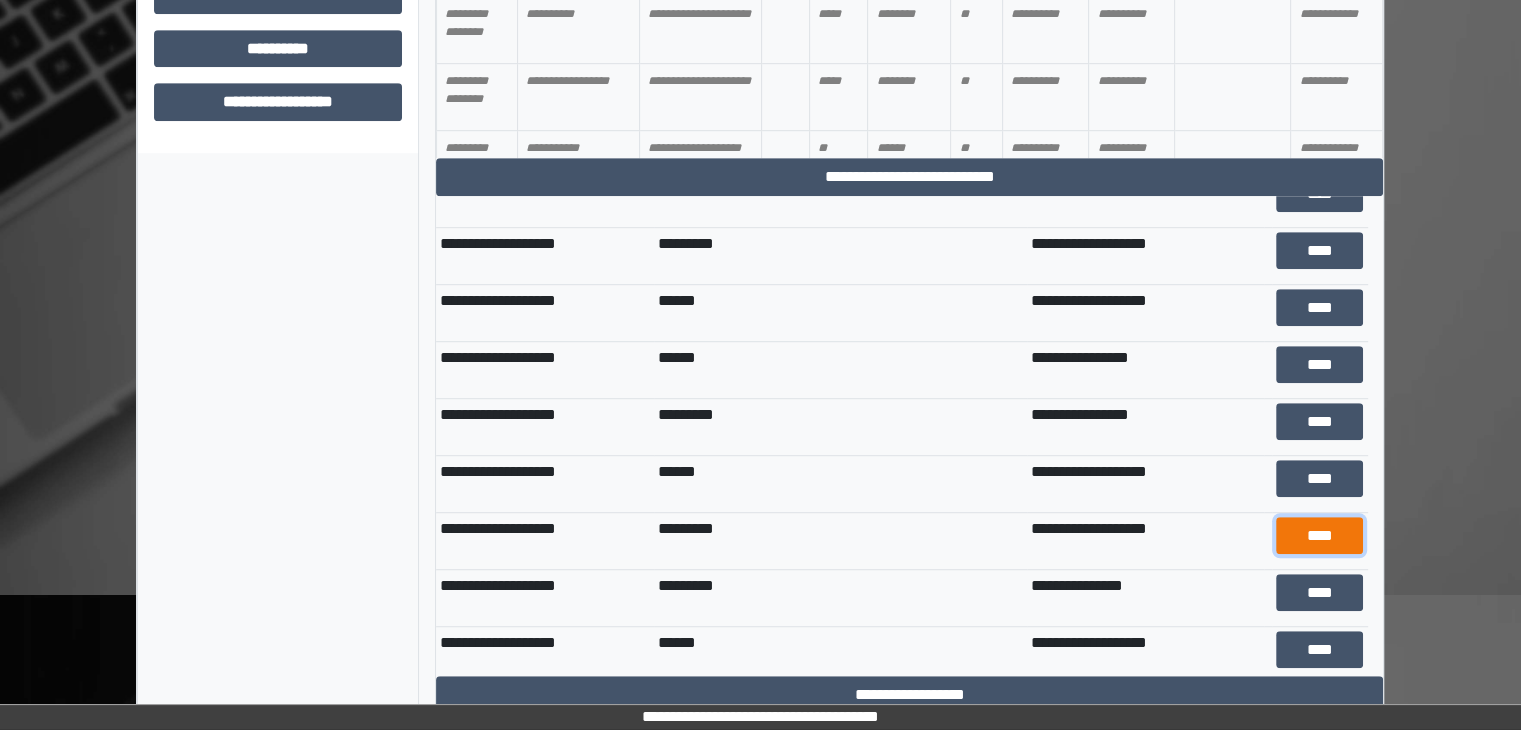 click on "****" at bounding box center (1320, 536) 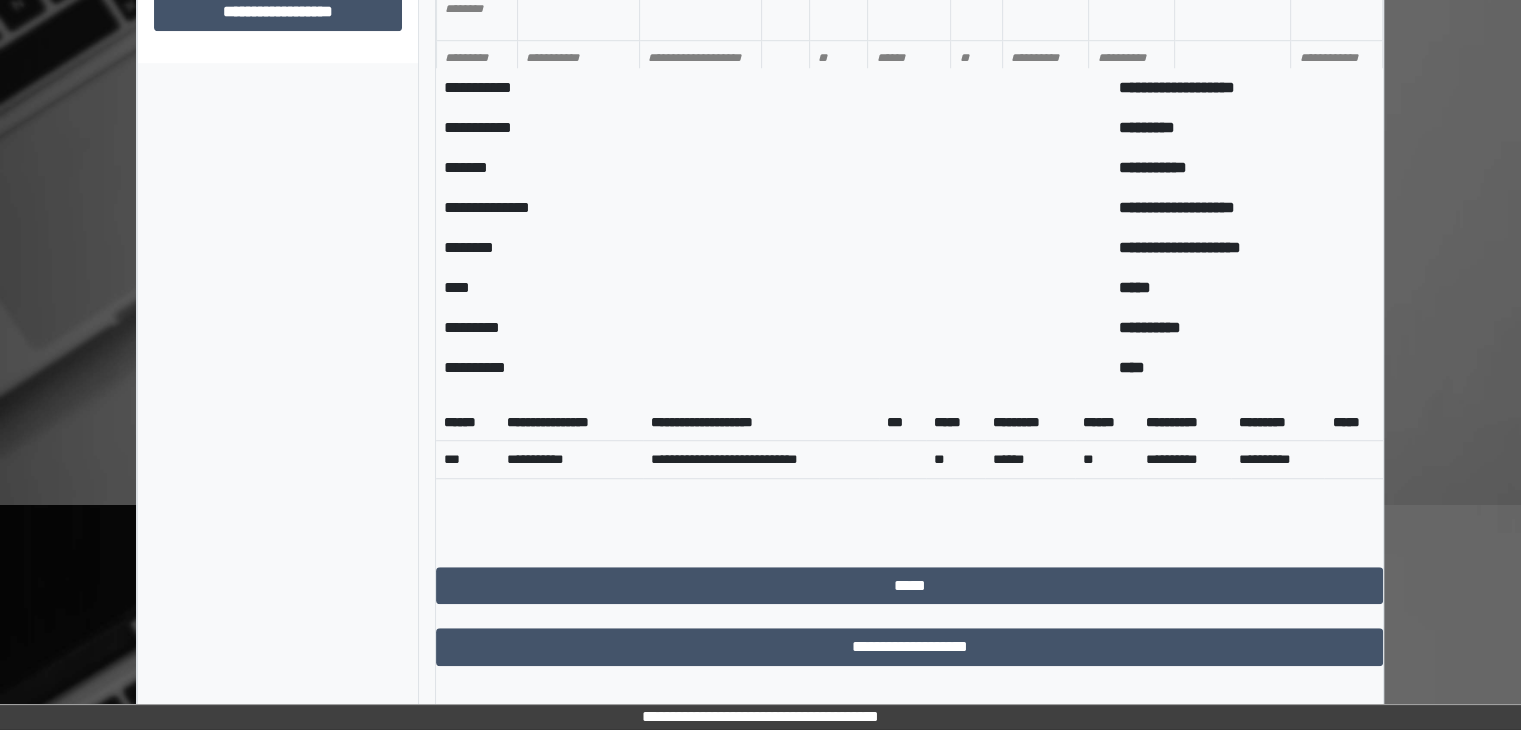 scroll, scrollTop: 1317, scrollLeft: 0, axis: vertical 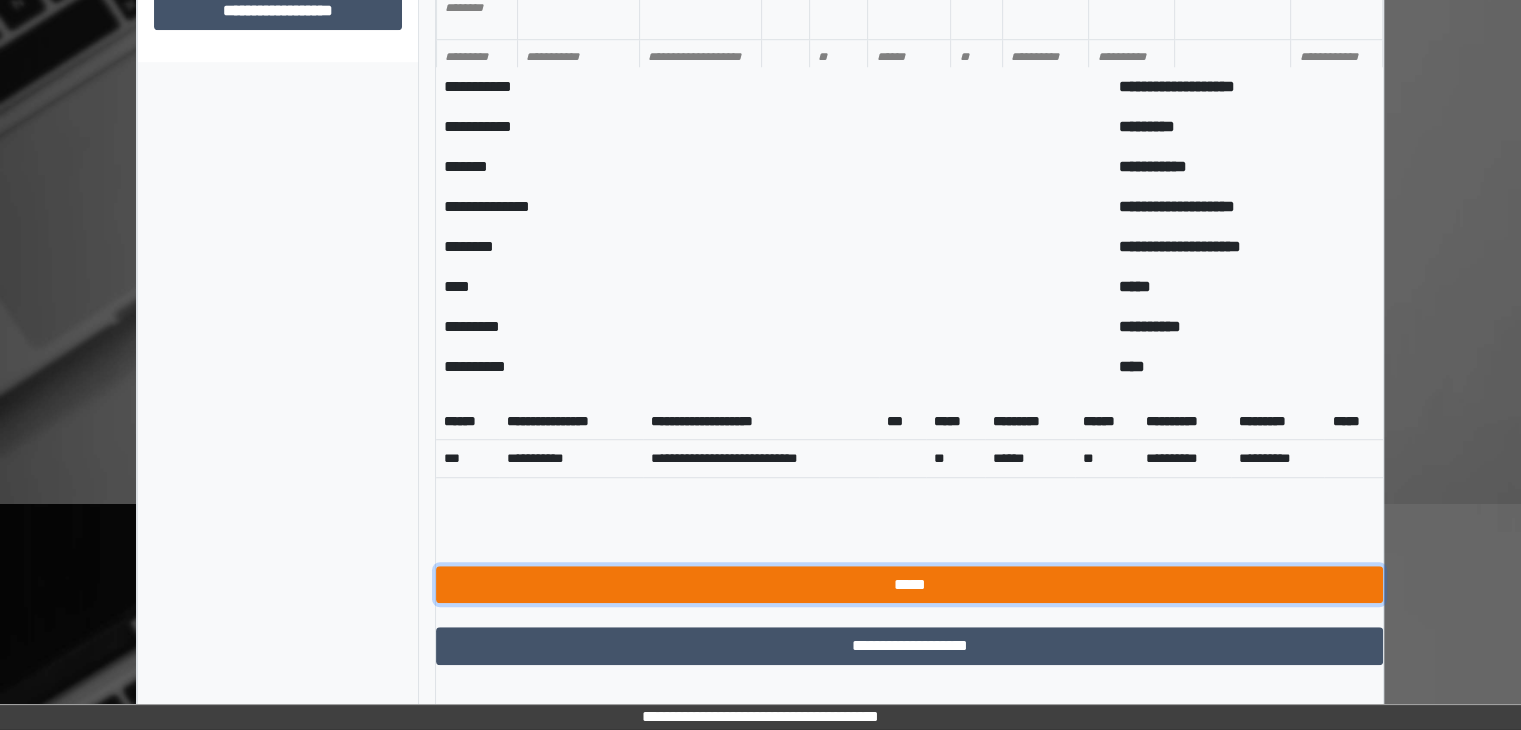 click on "*****" at bounding box center [909, 585] 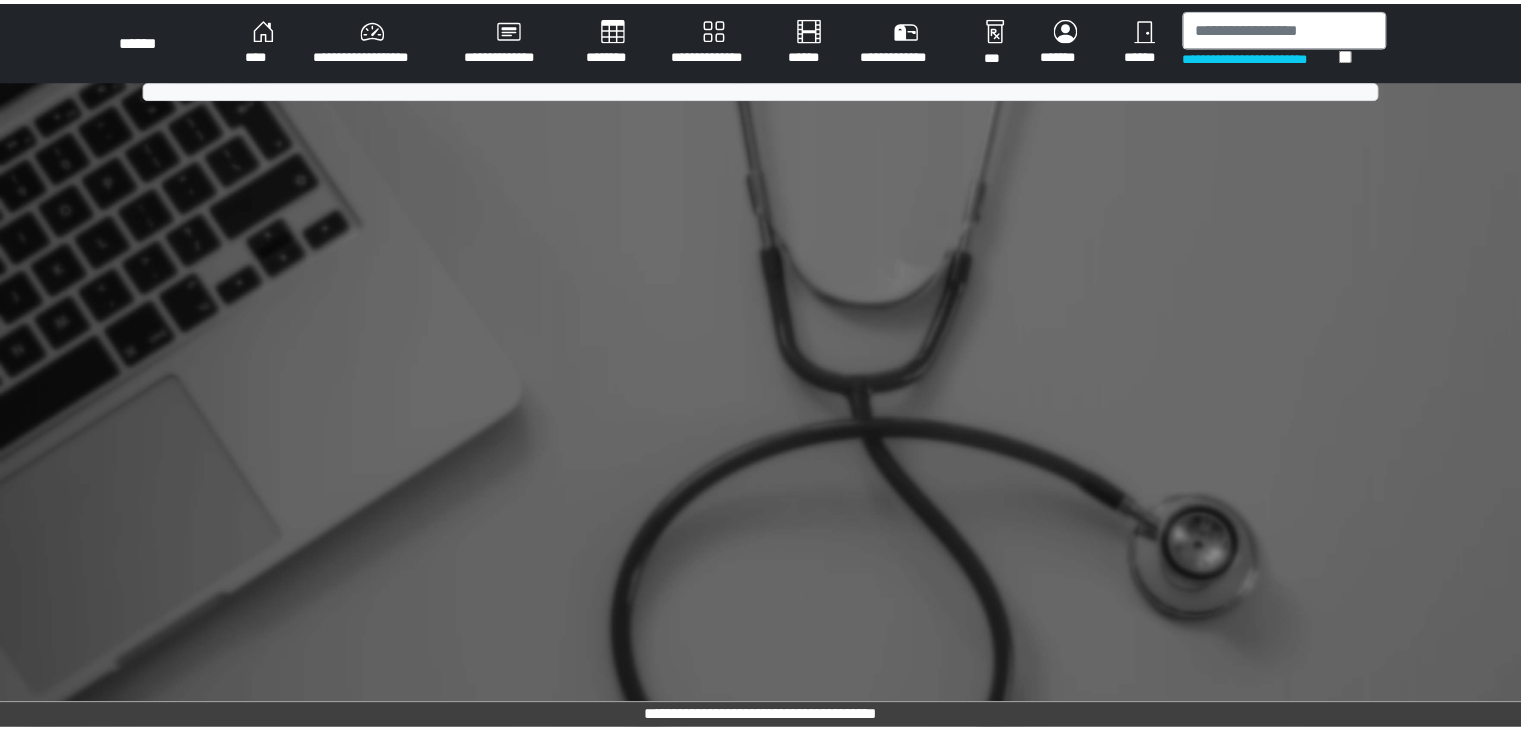 scroll, scrollTop: 0, scrollLeft: 0, axis: both 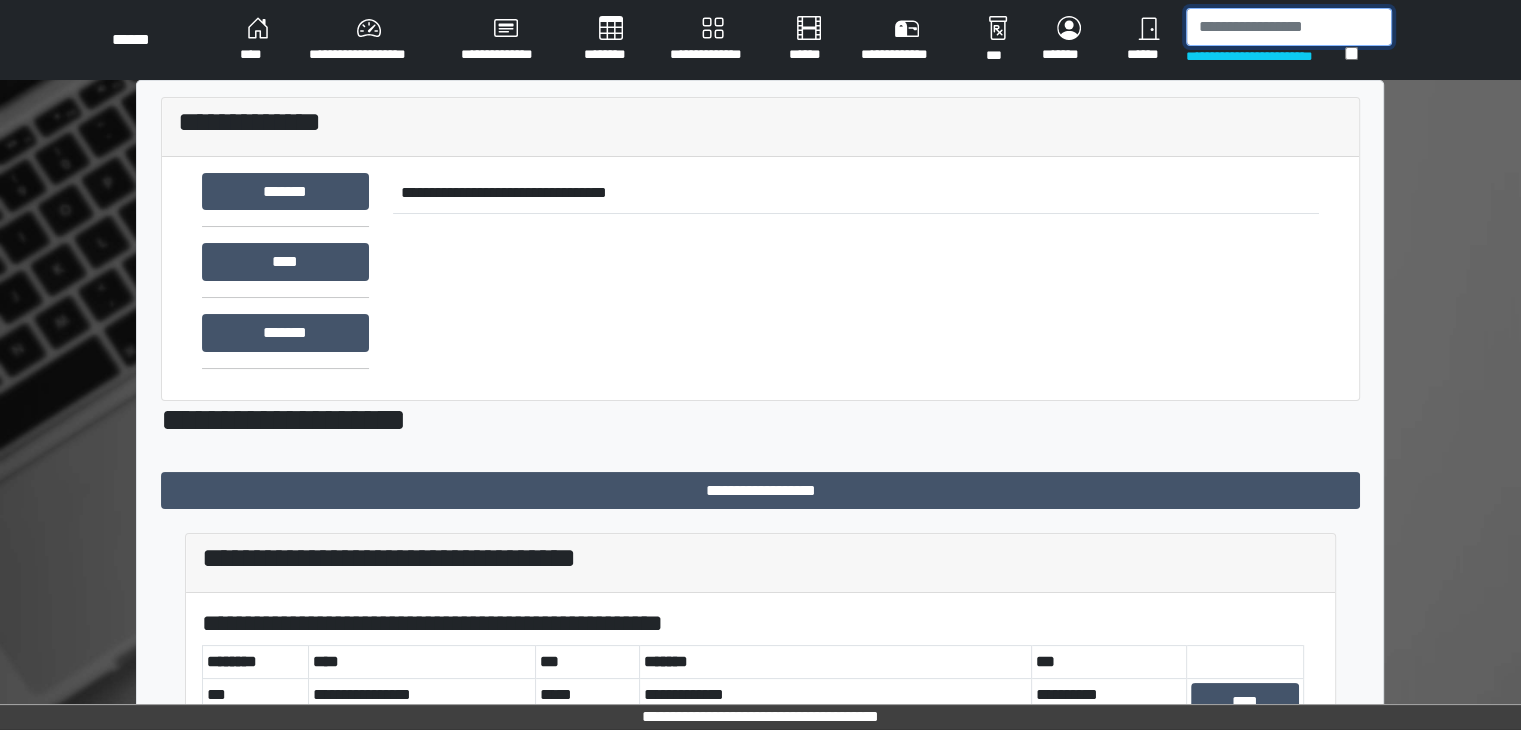 click at bounding box center [1289, 27] 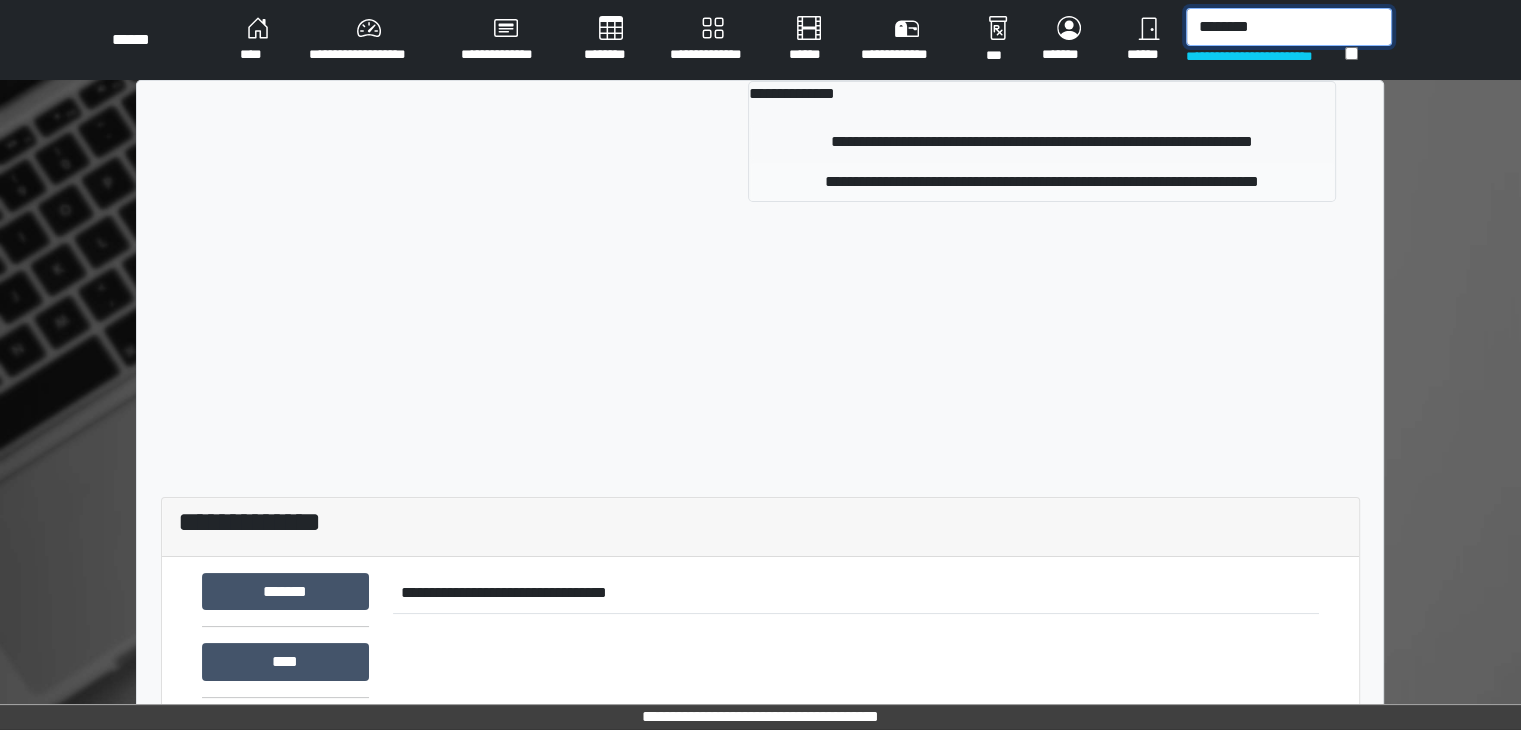 type on "********" 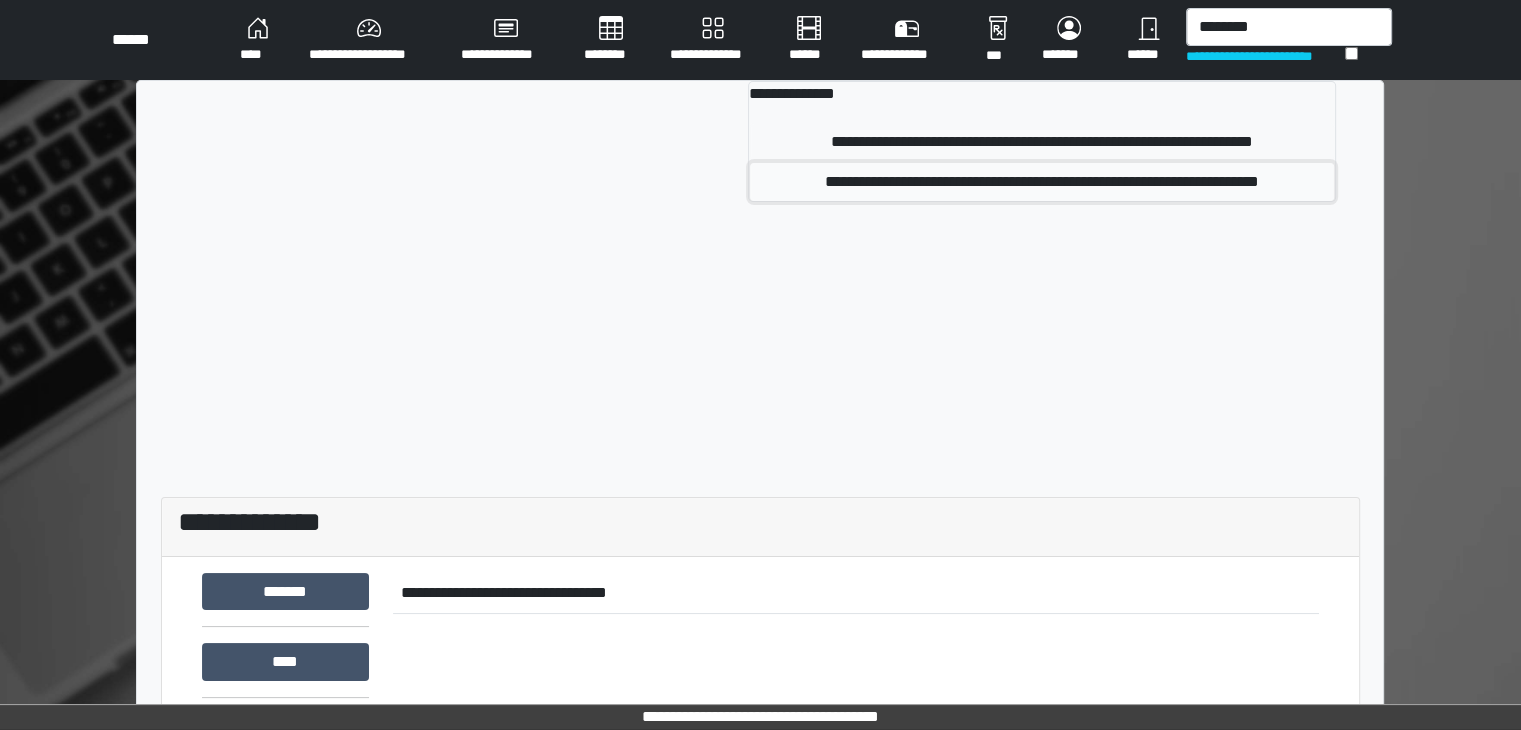 click on "**********" at bounding box center [1042, 182] 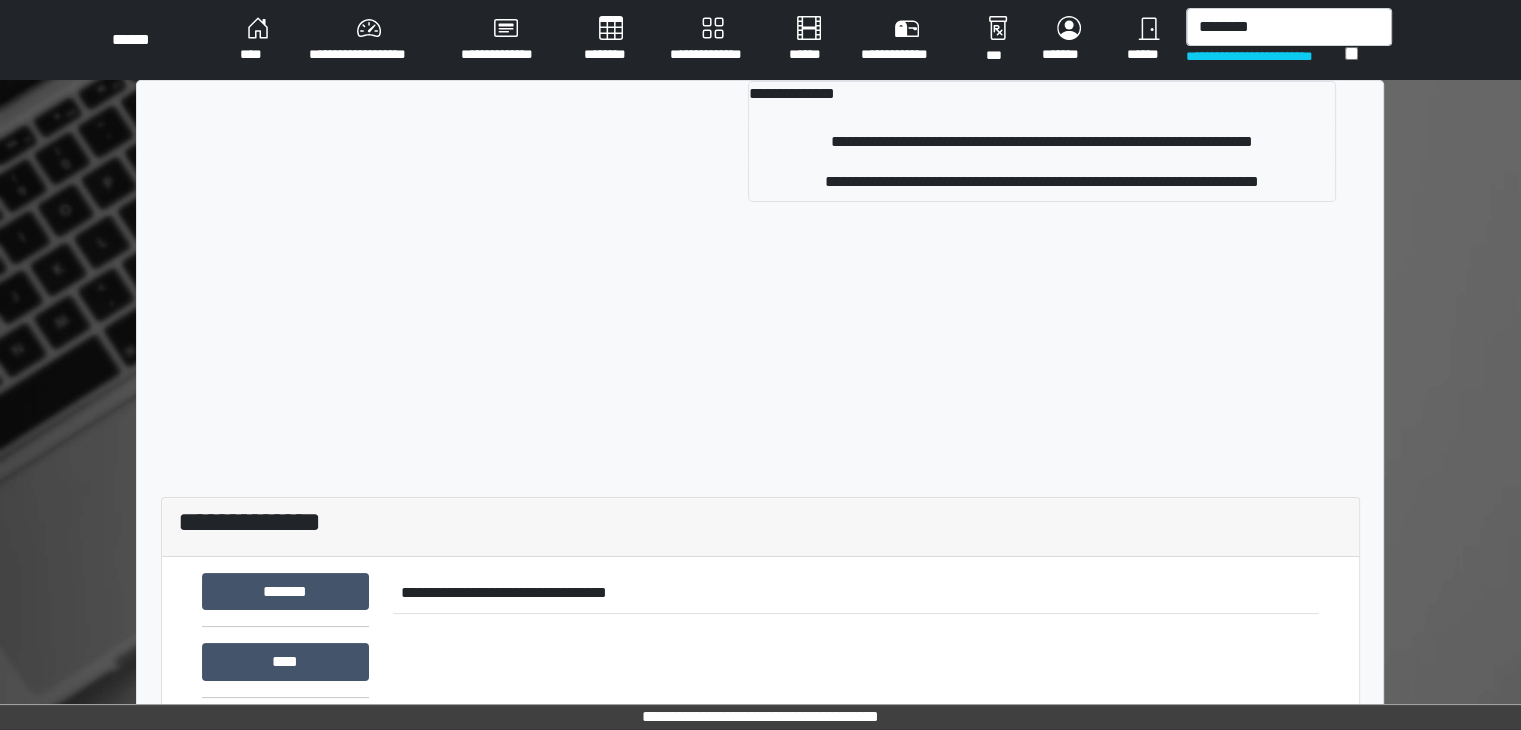 type 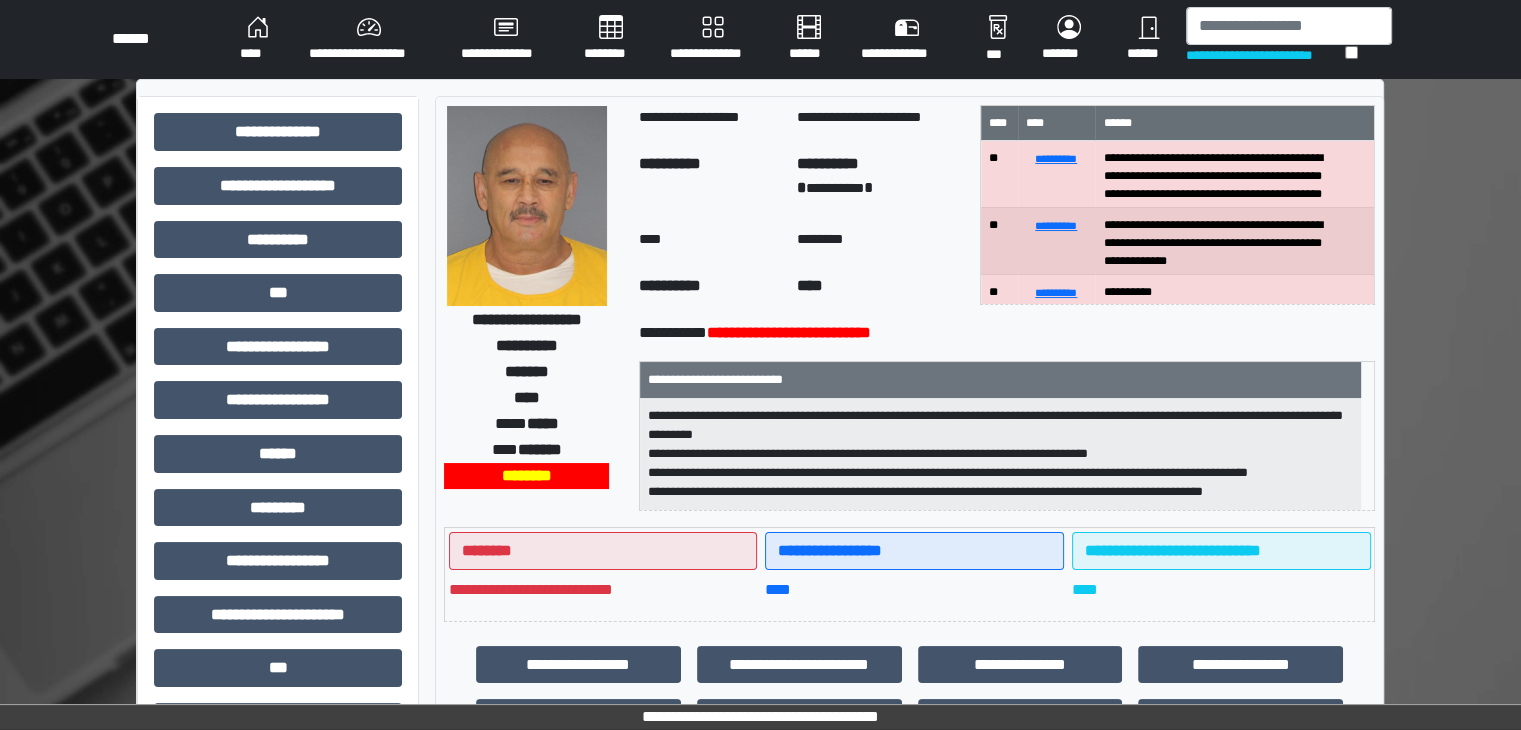 scroll, scrollTop: 0, scrollLeft: 0, axis: both 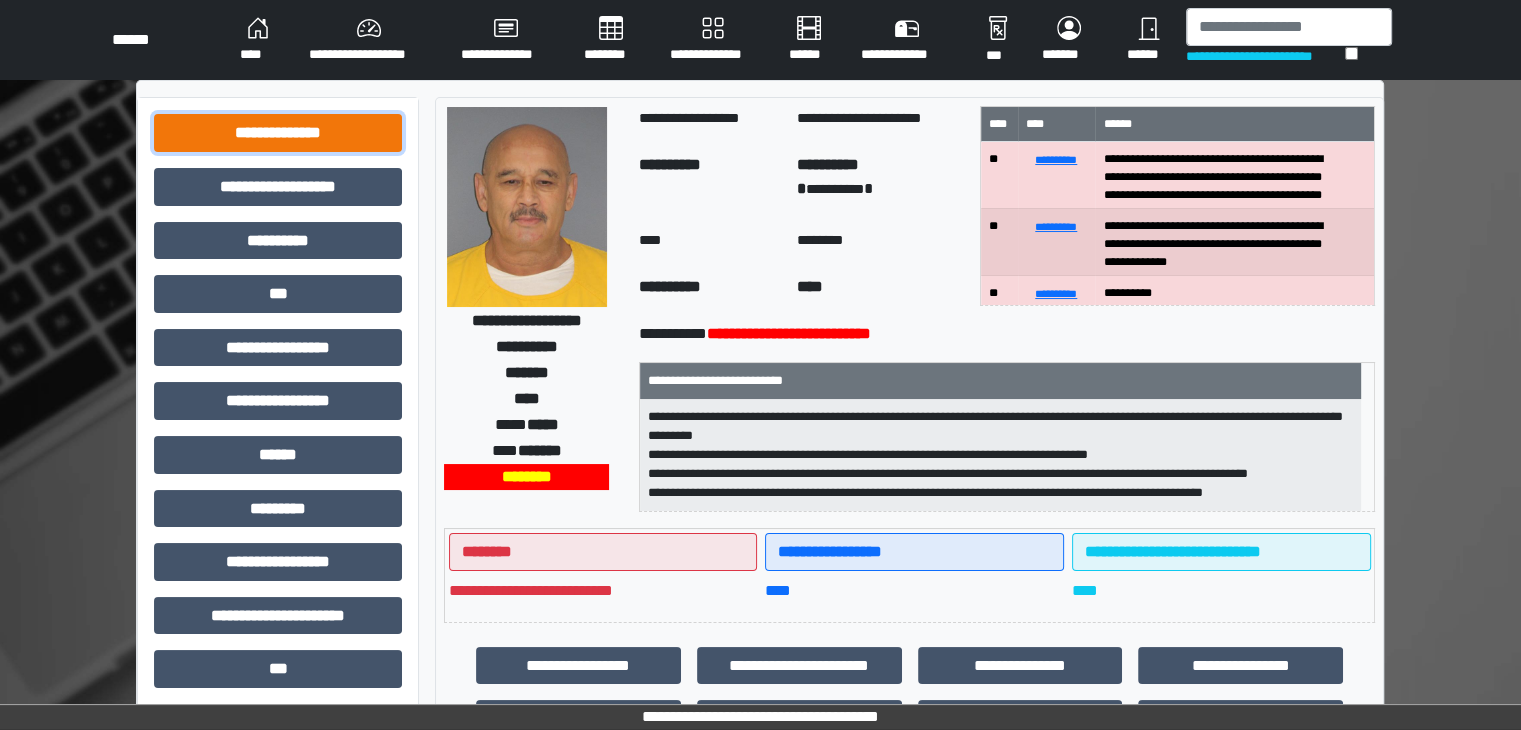 click on "**********" at bounding box center [278, 133] 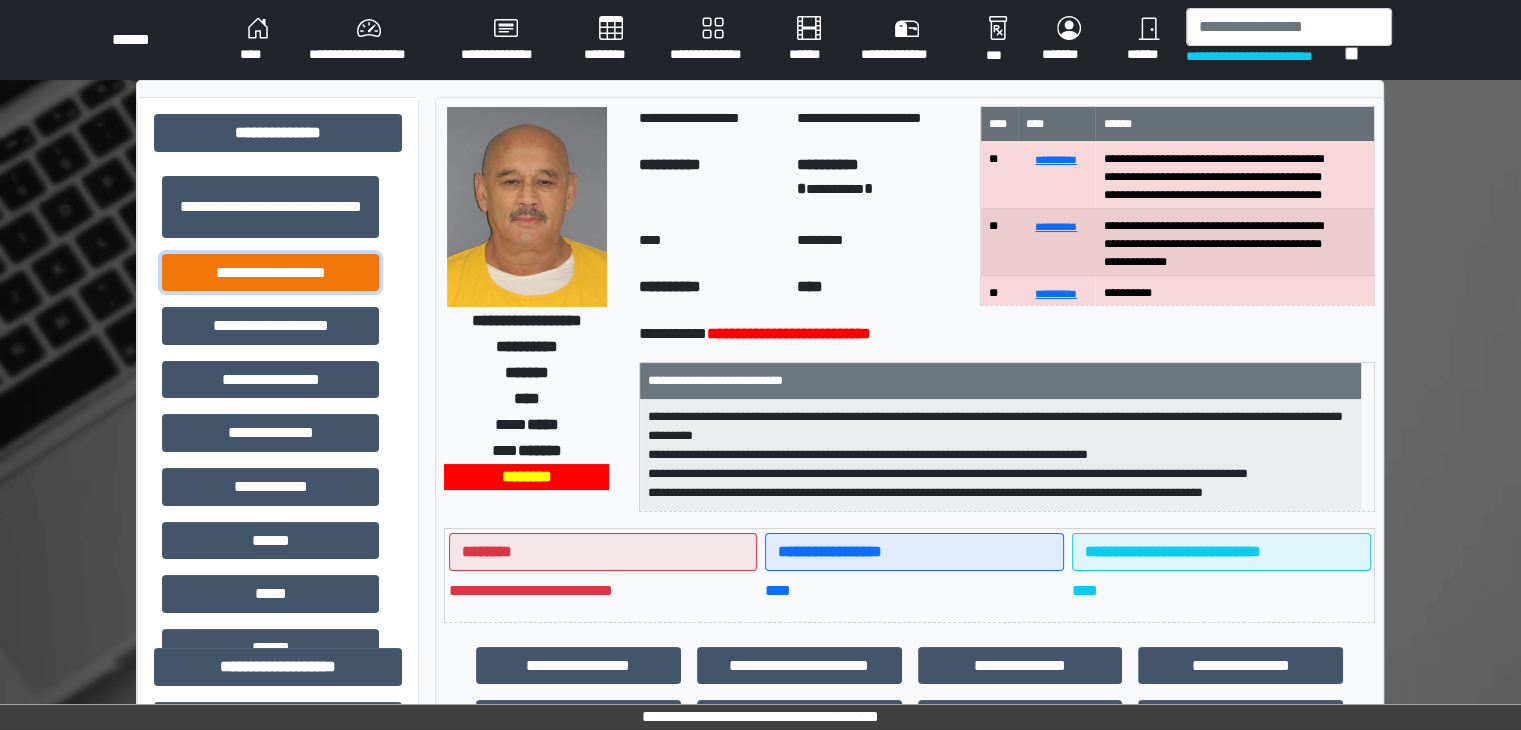 click on "**********" at bounding box center [270, 273] 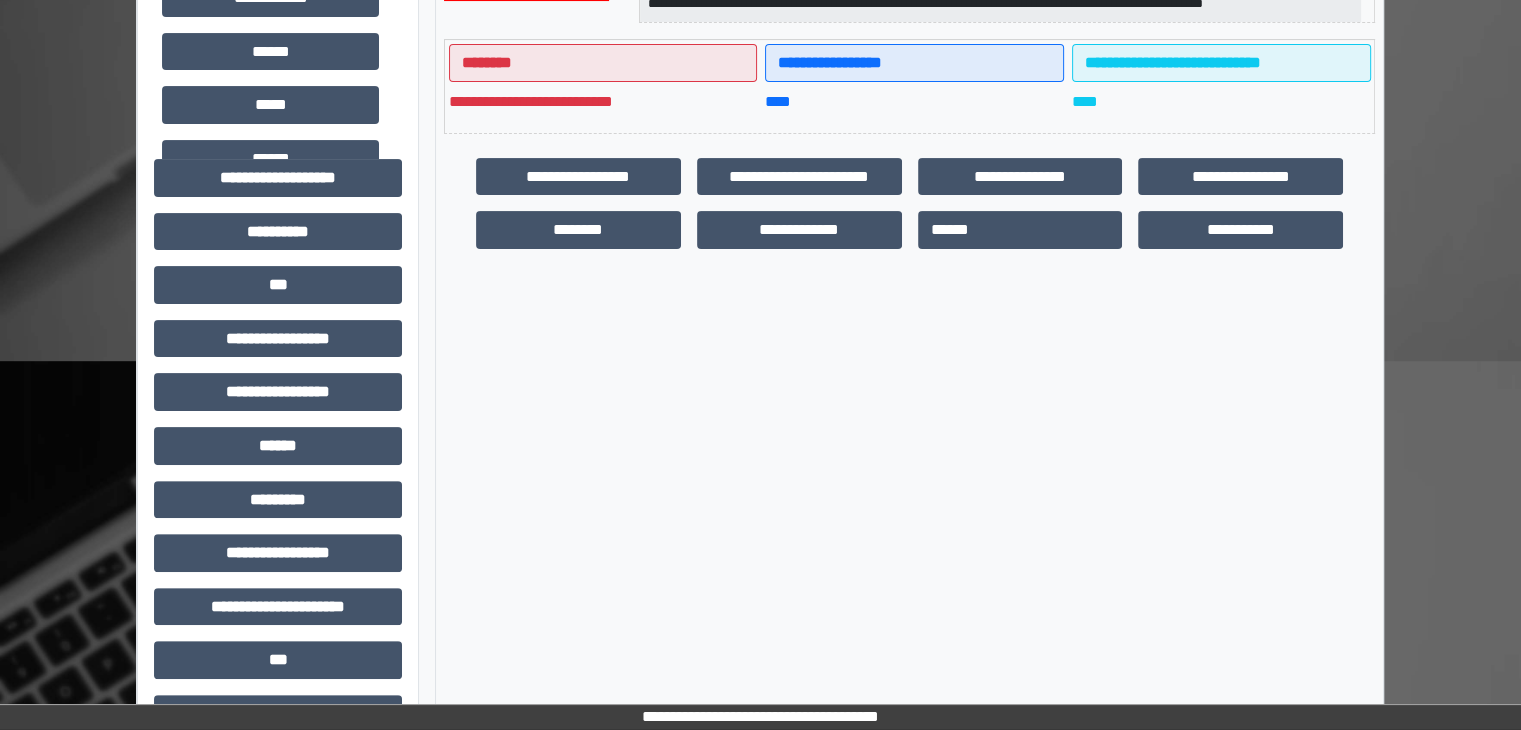 scroll, scrollTop: 500, scrollLeft: 0, axis: vertical 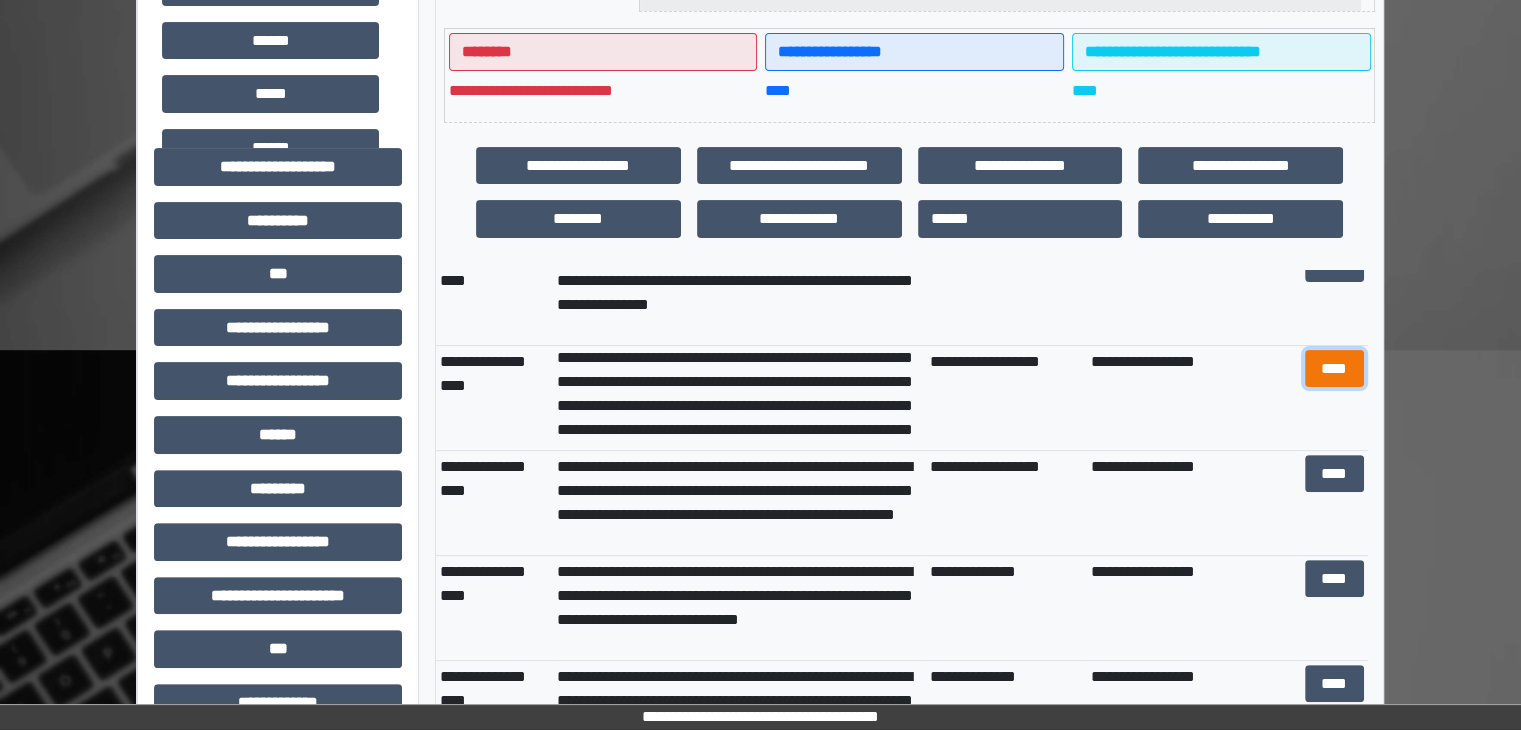 click on "****" at bounding box center (1334, 369) 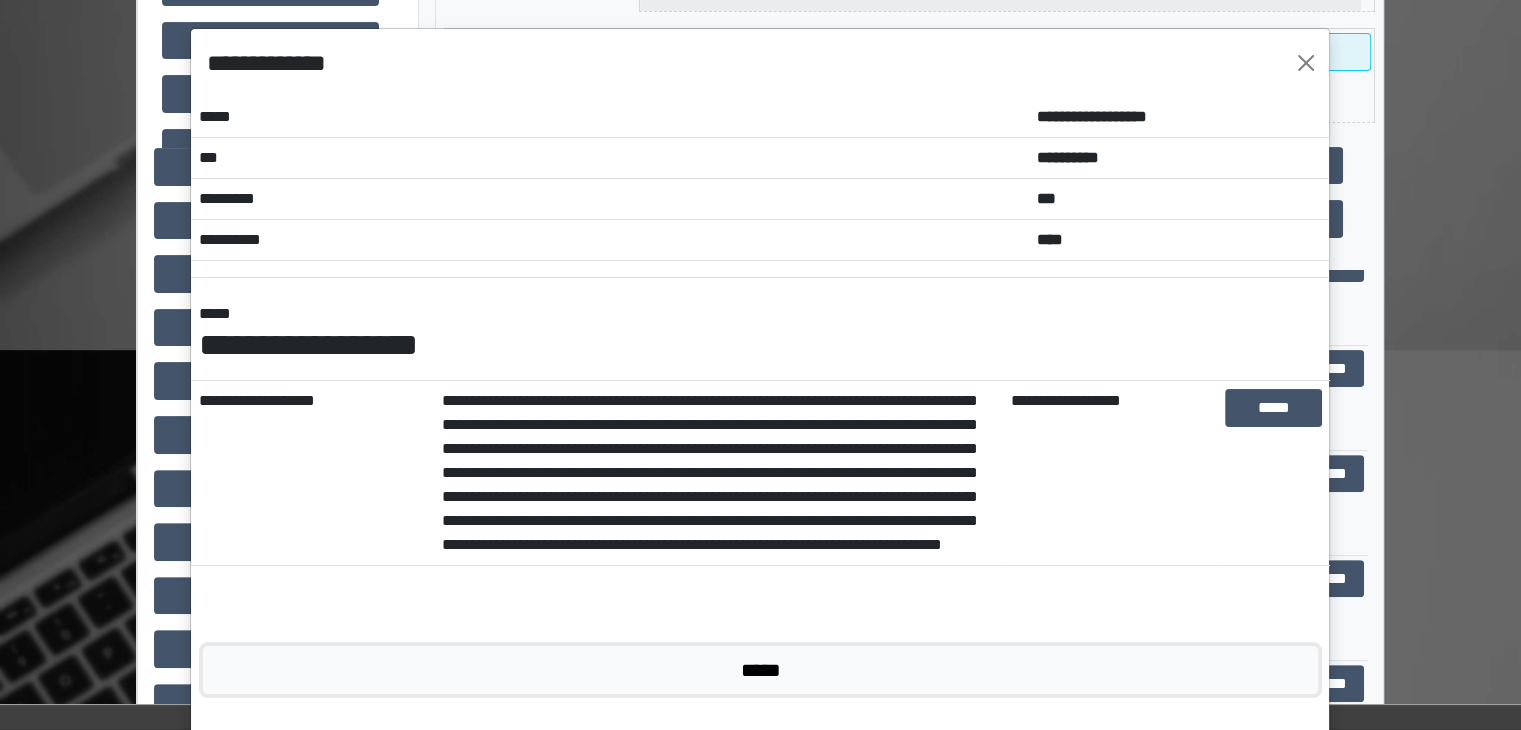 click on "*****" at bounding box center (760, 670) 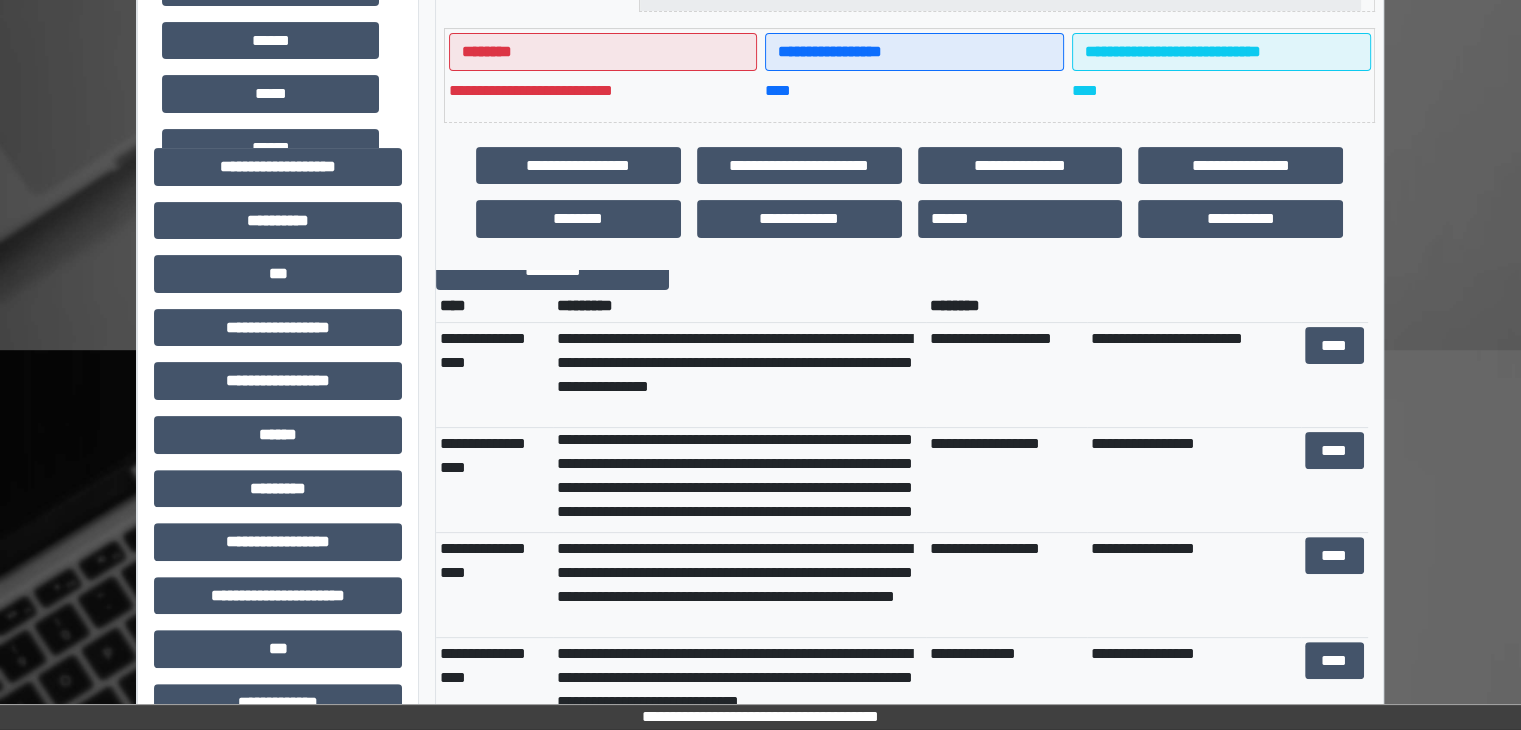 scroll, scrollTop: 0, scrollLeft: 0, axis: both 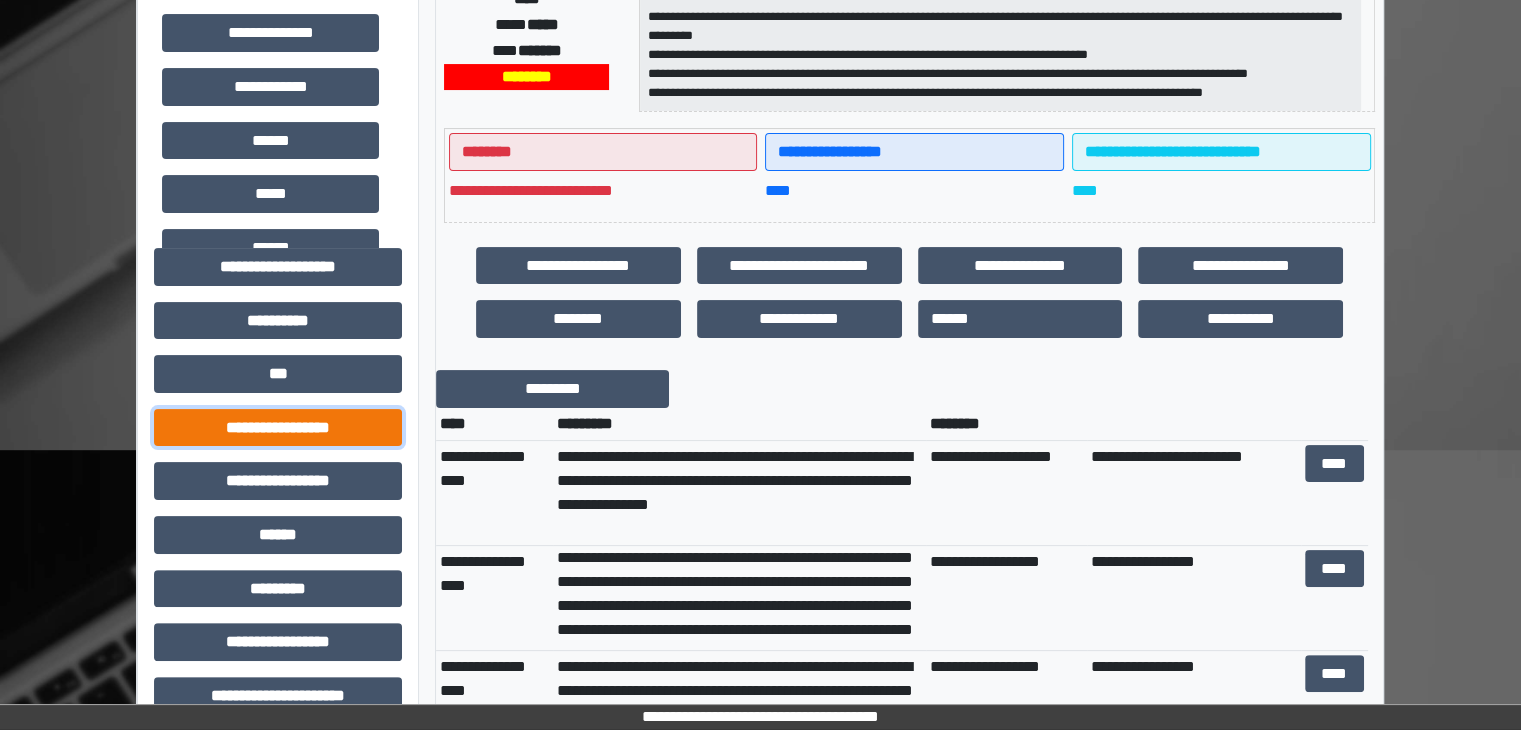 click on "**********" at bounding box center (278, 428) 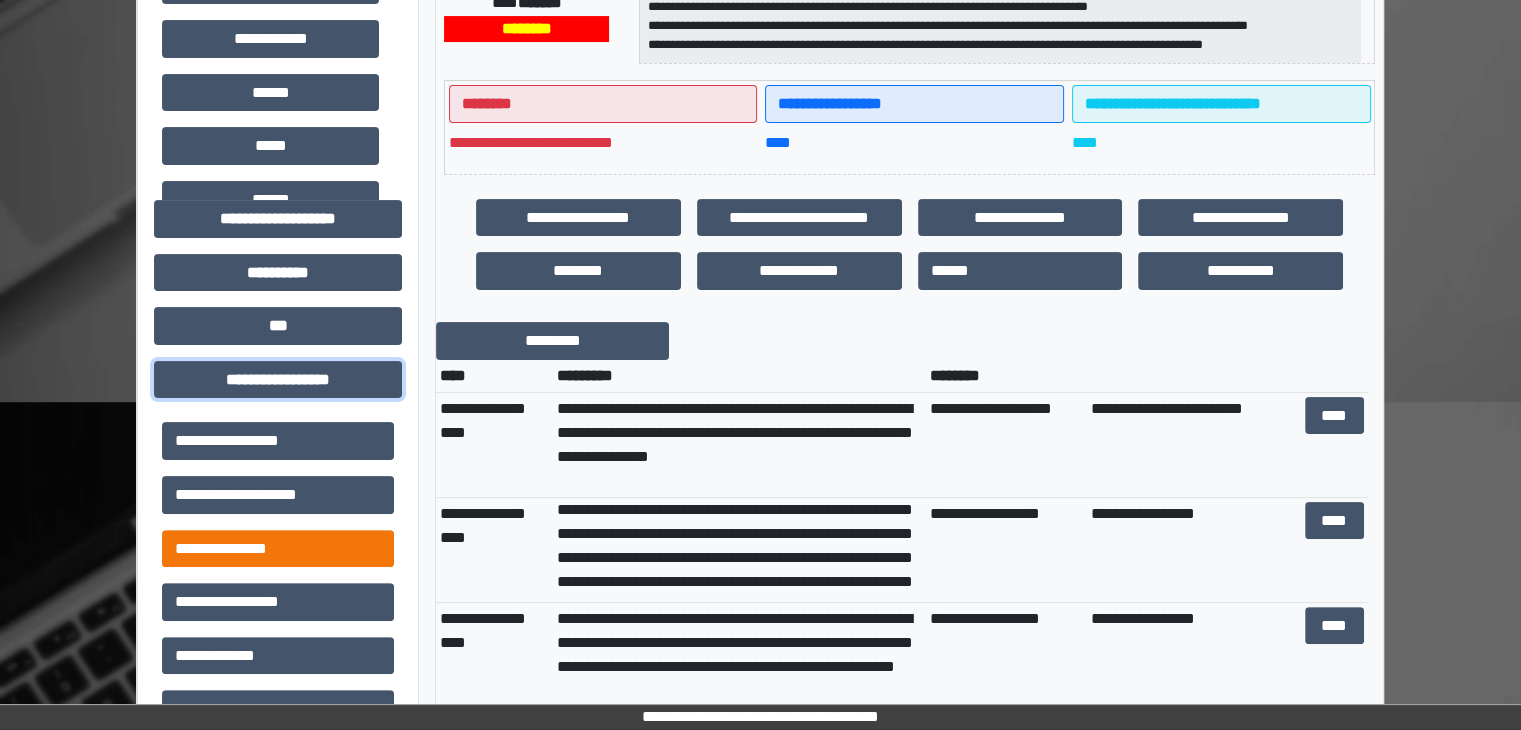 scroll, scrollTop: 600, scrollLeft: 0, axis: vertical 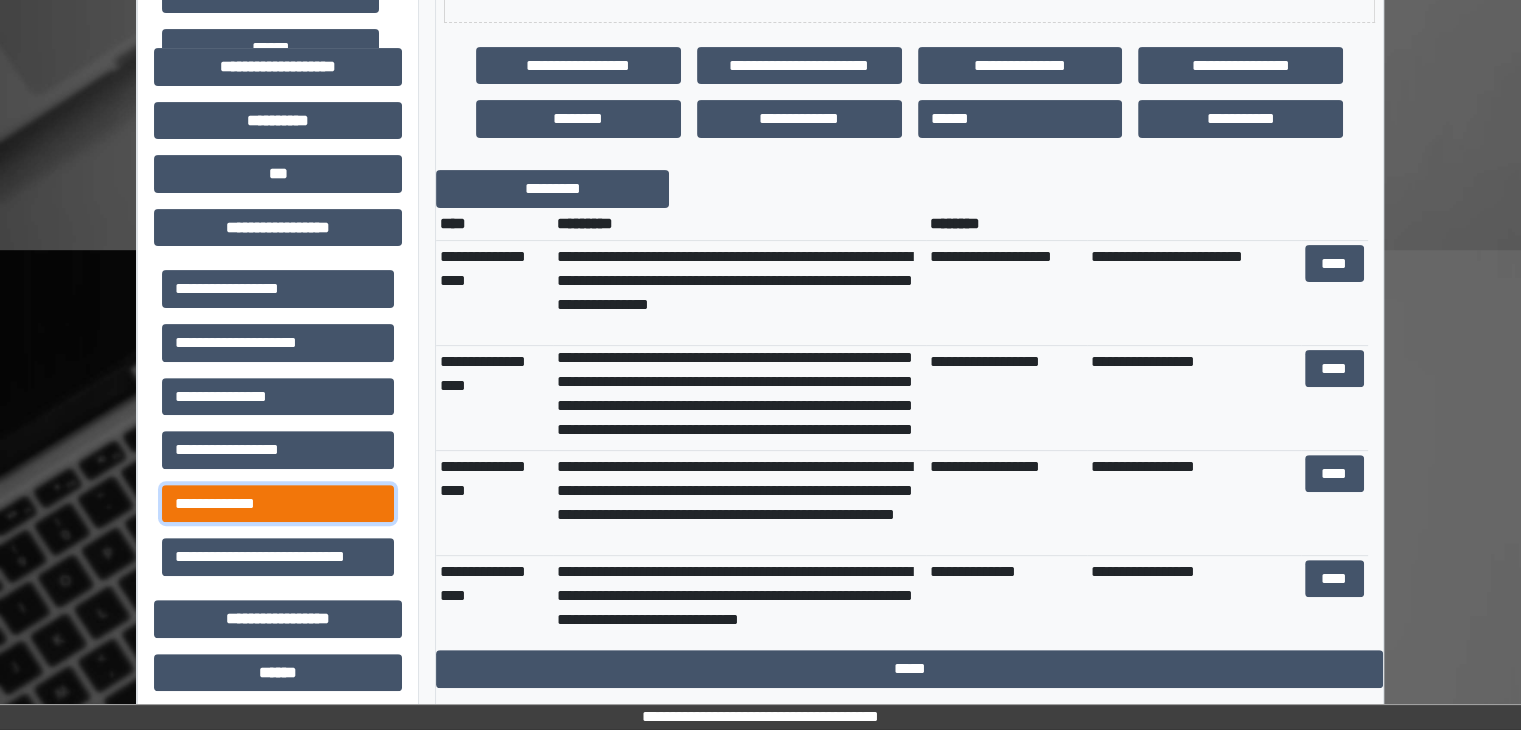 click on "**********" at bounding box center (278, 504) 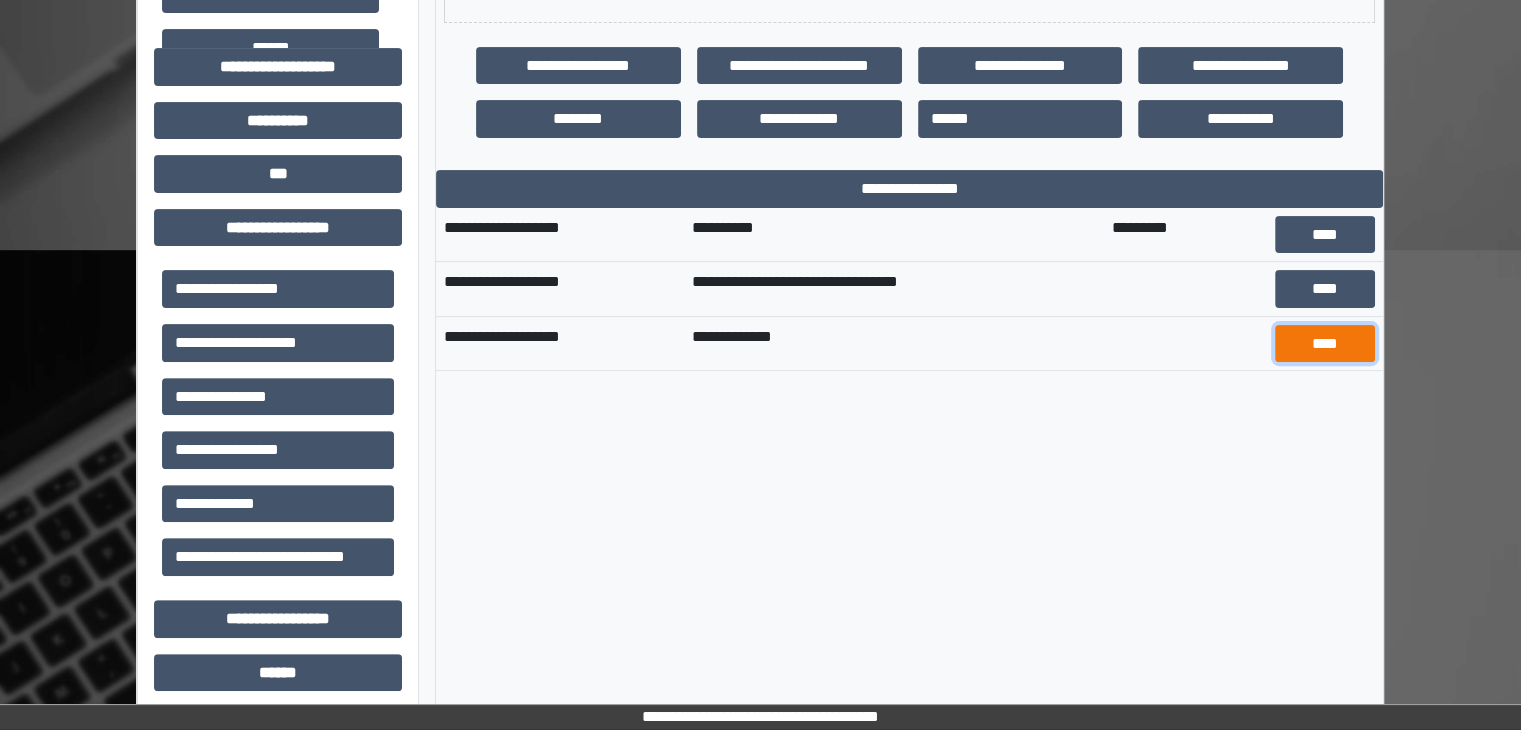 click on "****" at bounding box center (1325, 344) 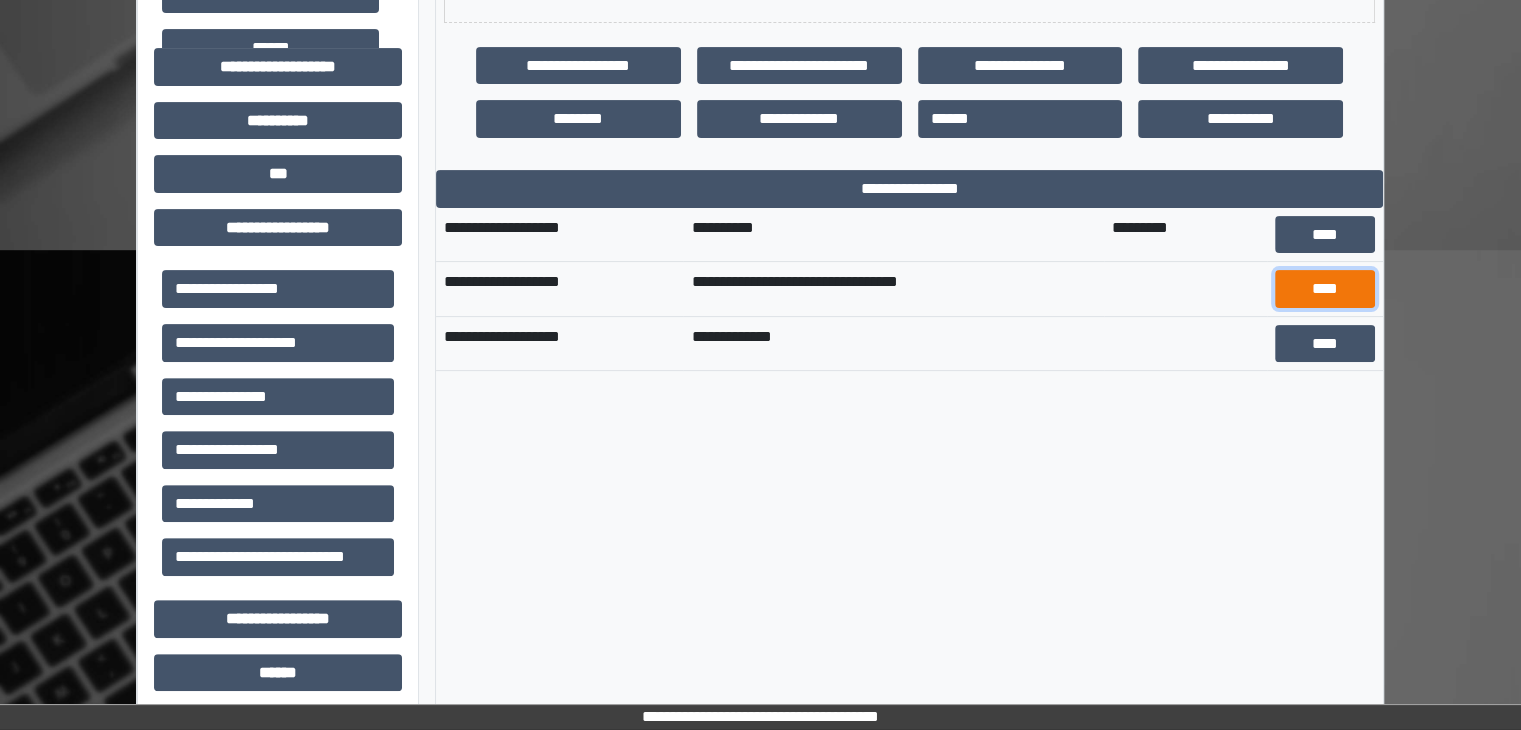 click on "****" at bounding box center [1325, 289] 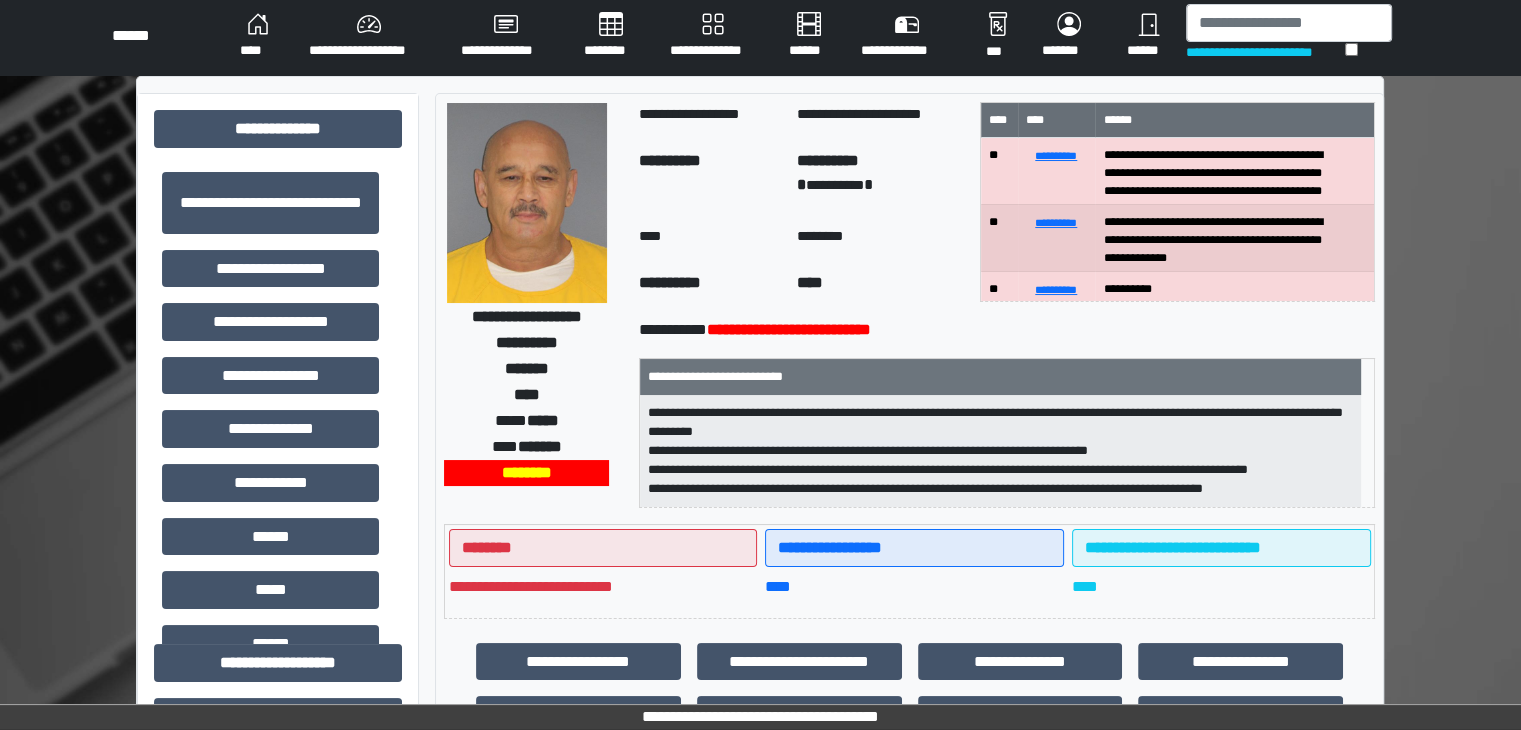 scroll, scrollTop: 0, scrollLeft: 0, axis: both 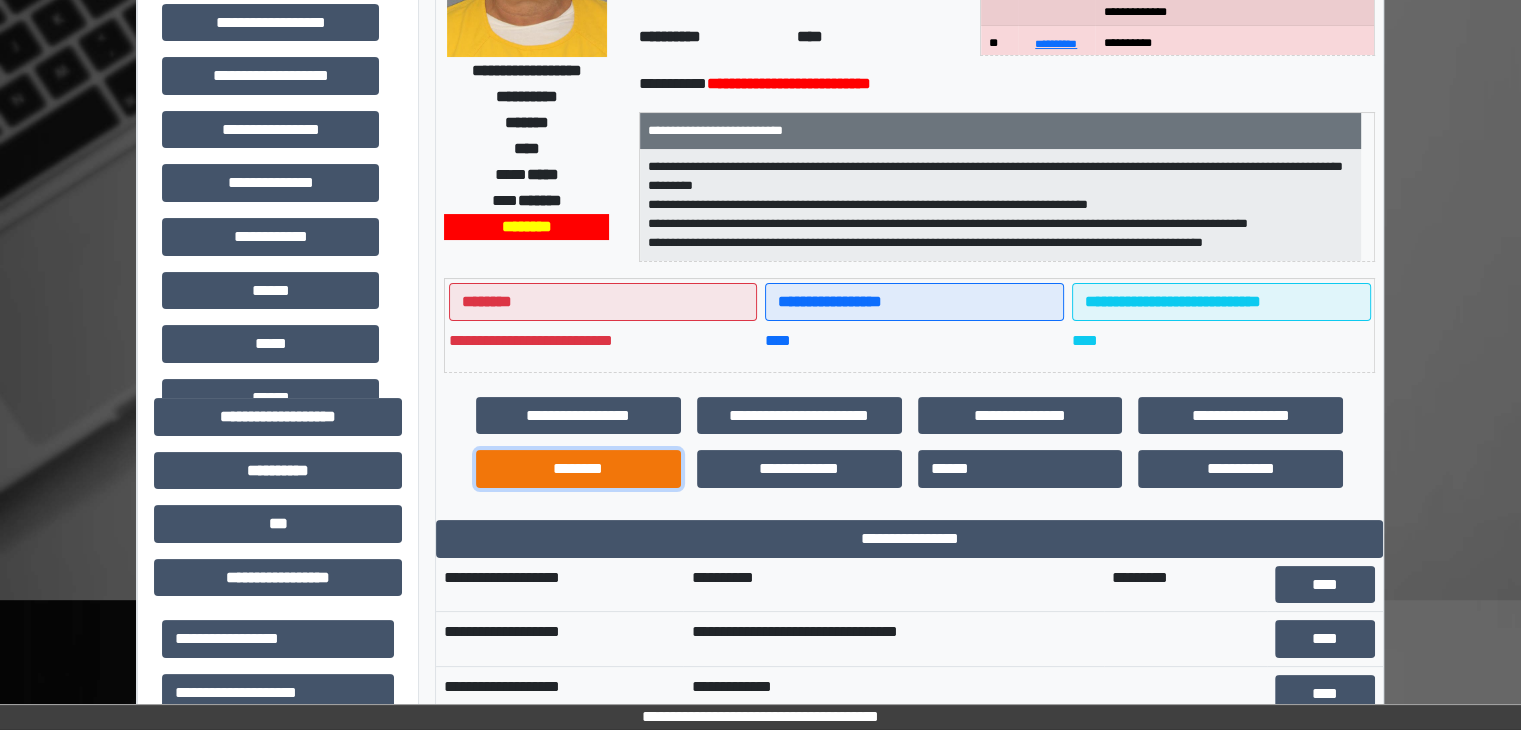 click on "********" at bounding box center (578, 469) 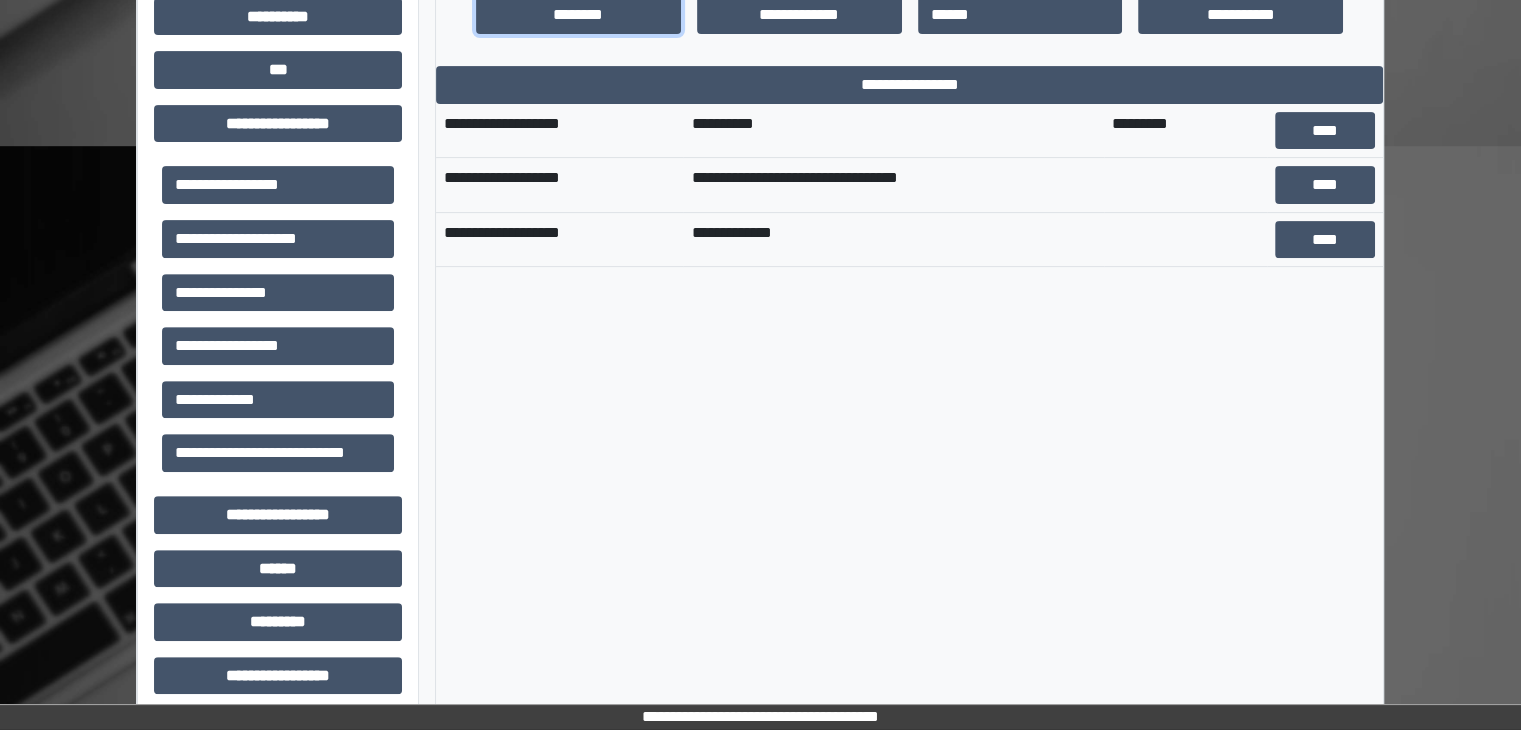 scroll, scrollTop: 850, scrollLeft: 0, axis: vertical 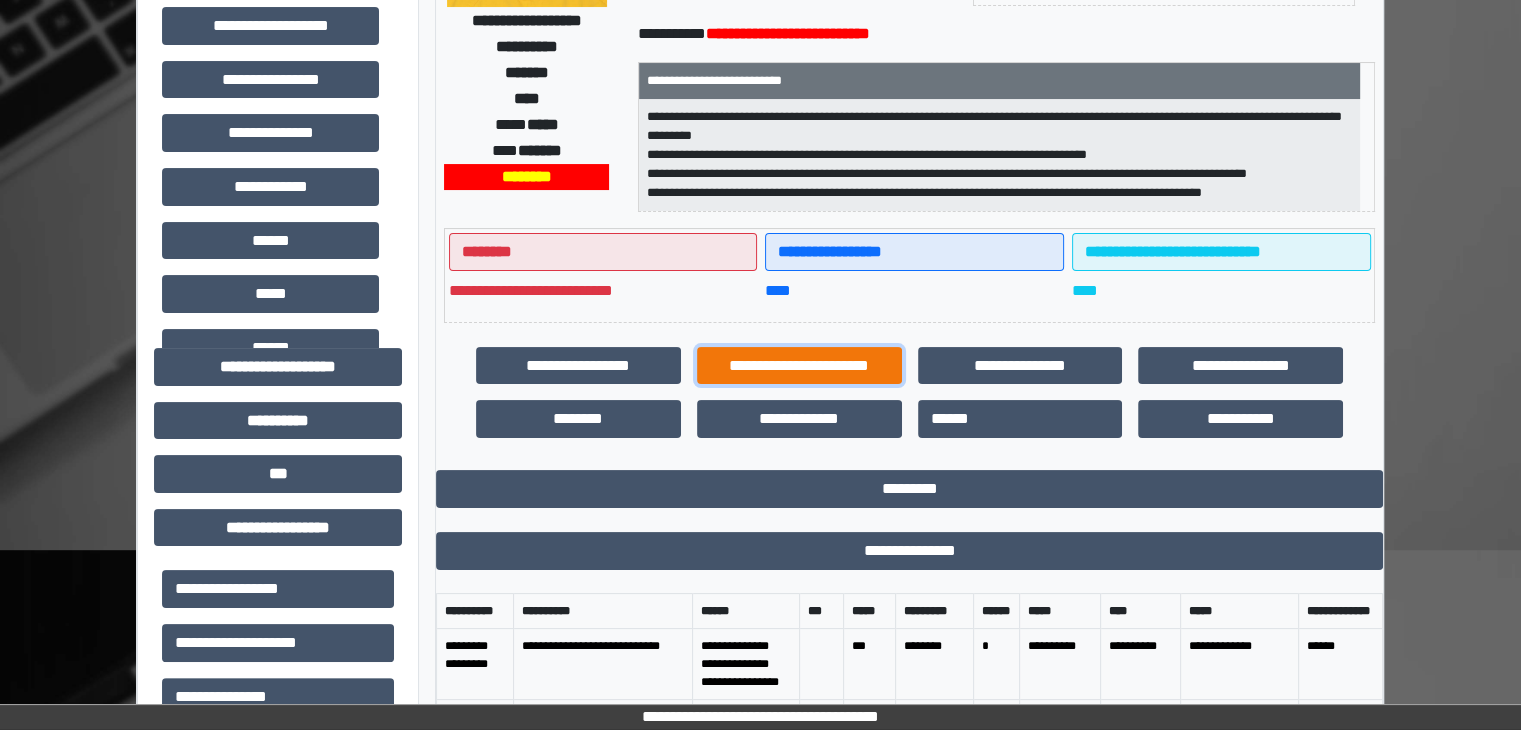 click on "**********" at bounding box center [799, 366] 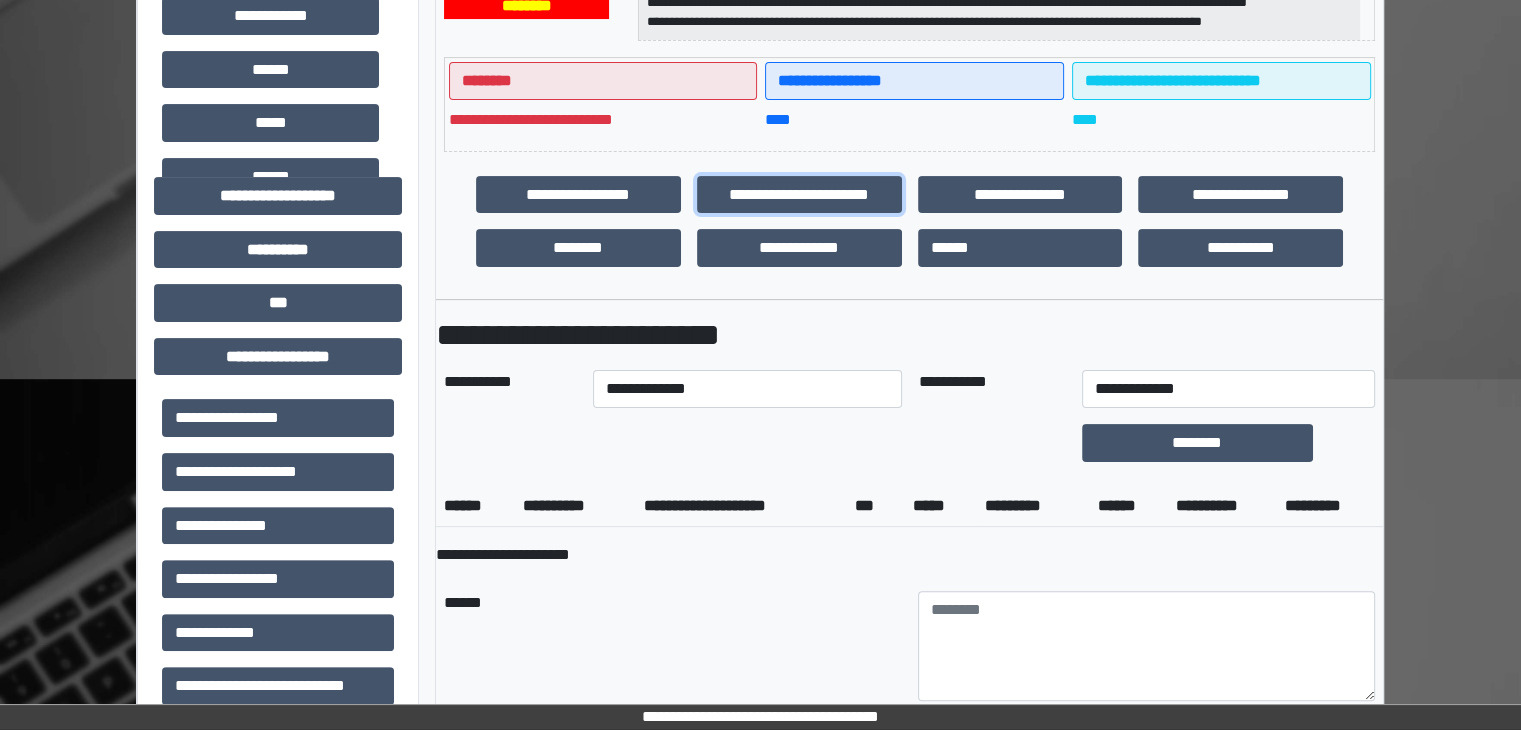 scroll, scrollTop: 500, scrollLeft: 0, axis: vertical 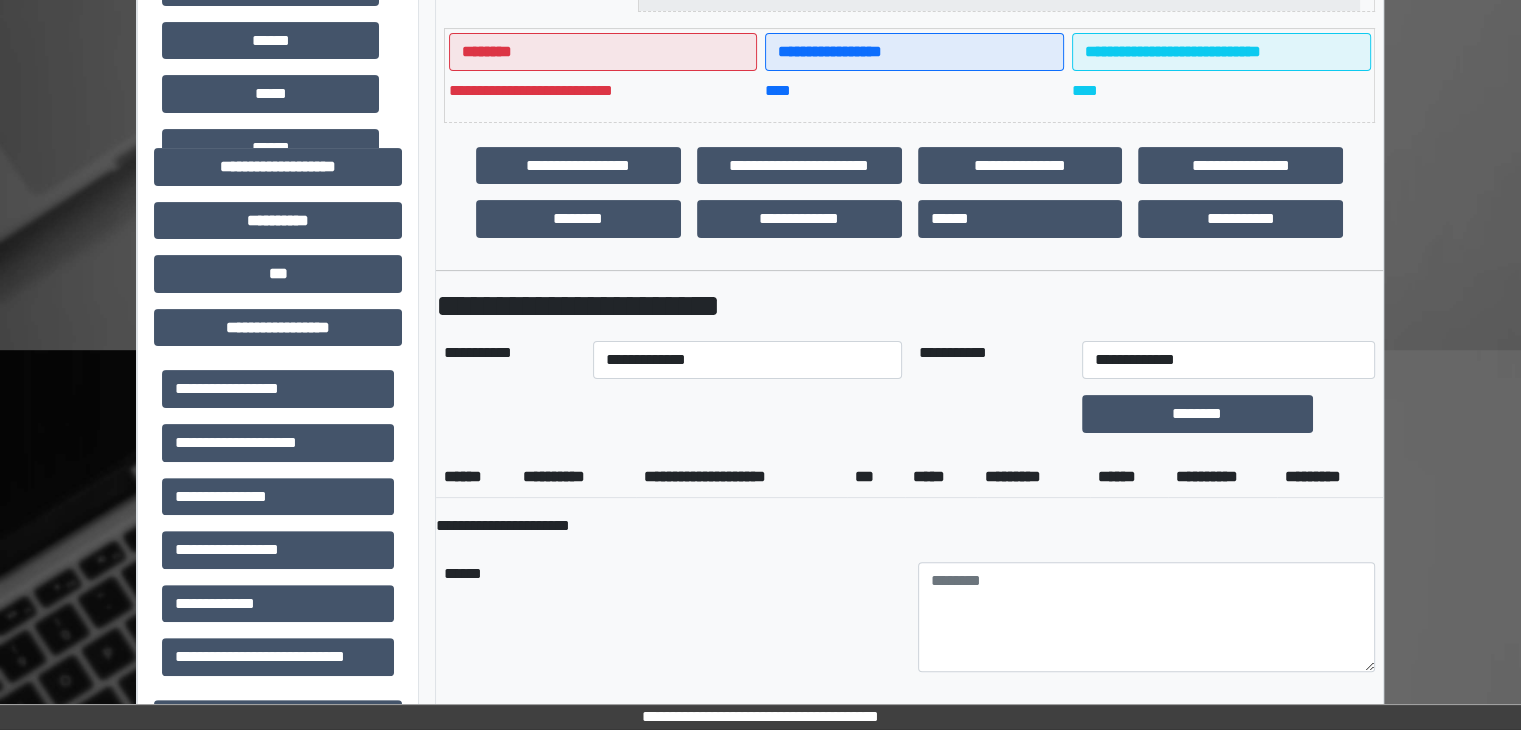 click on "**********" at bounding box center [748, 360] 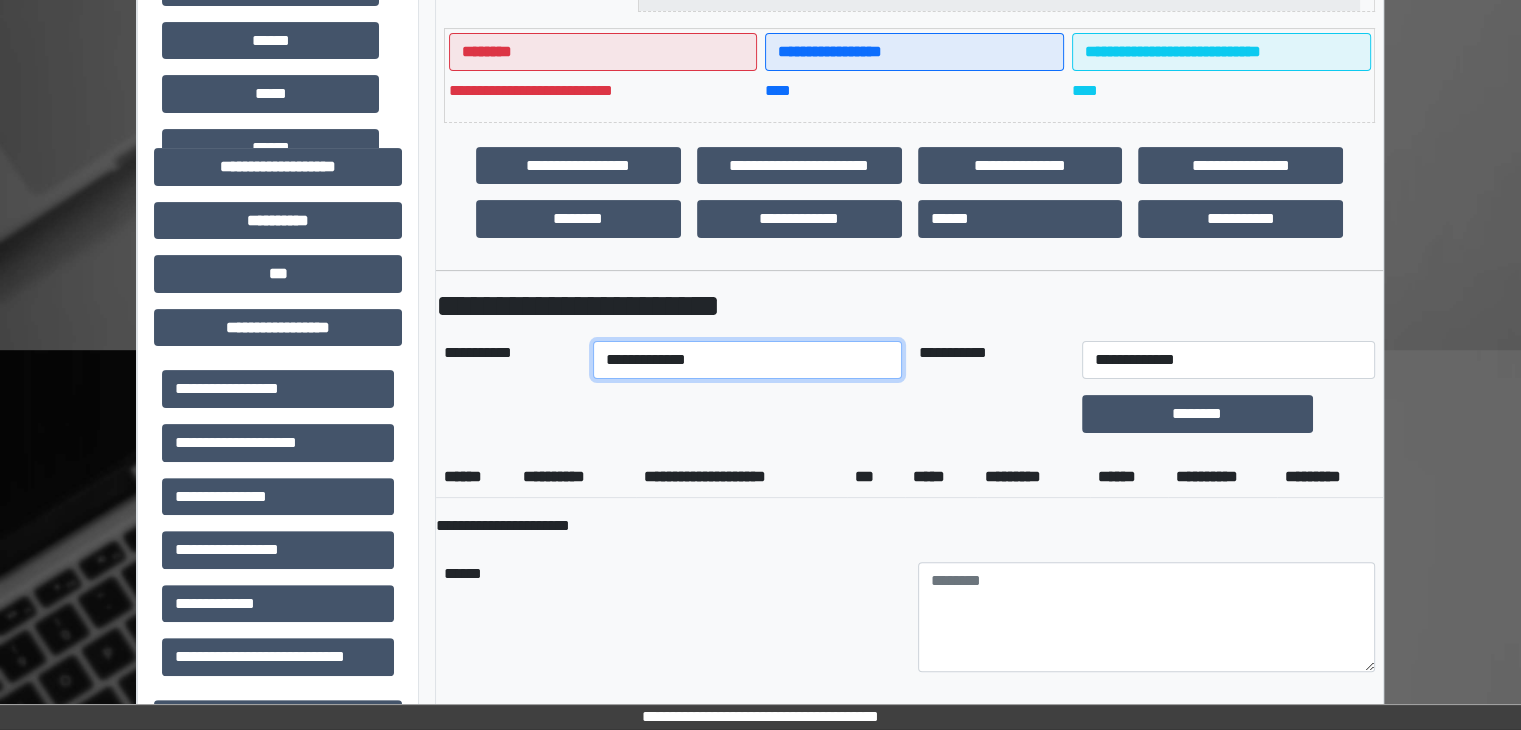 click on "**********" at bounding box center (748, 360) 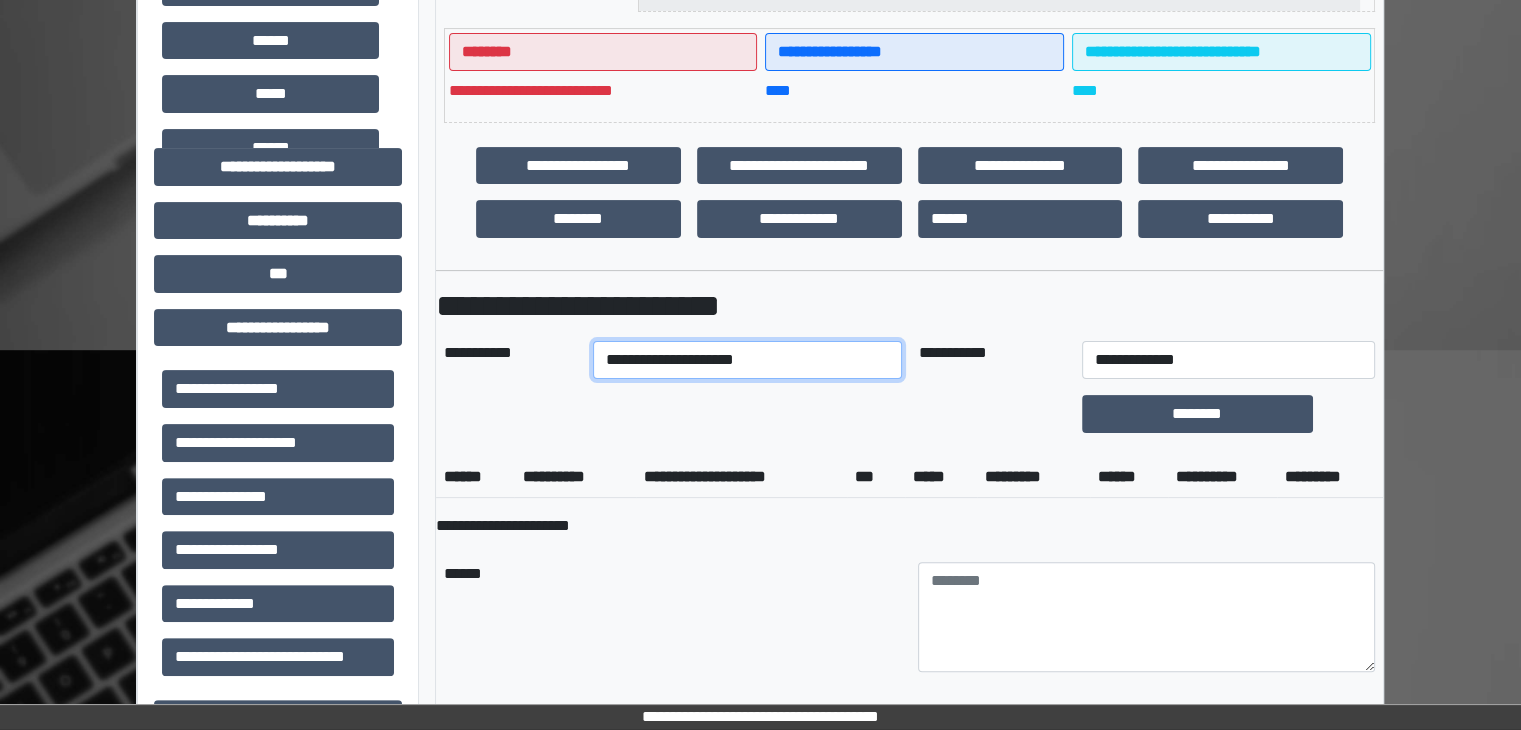 click on "**********" at bounding box center (748, 360) 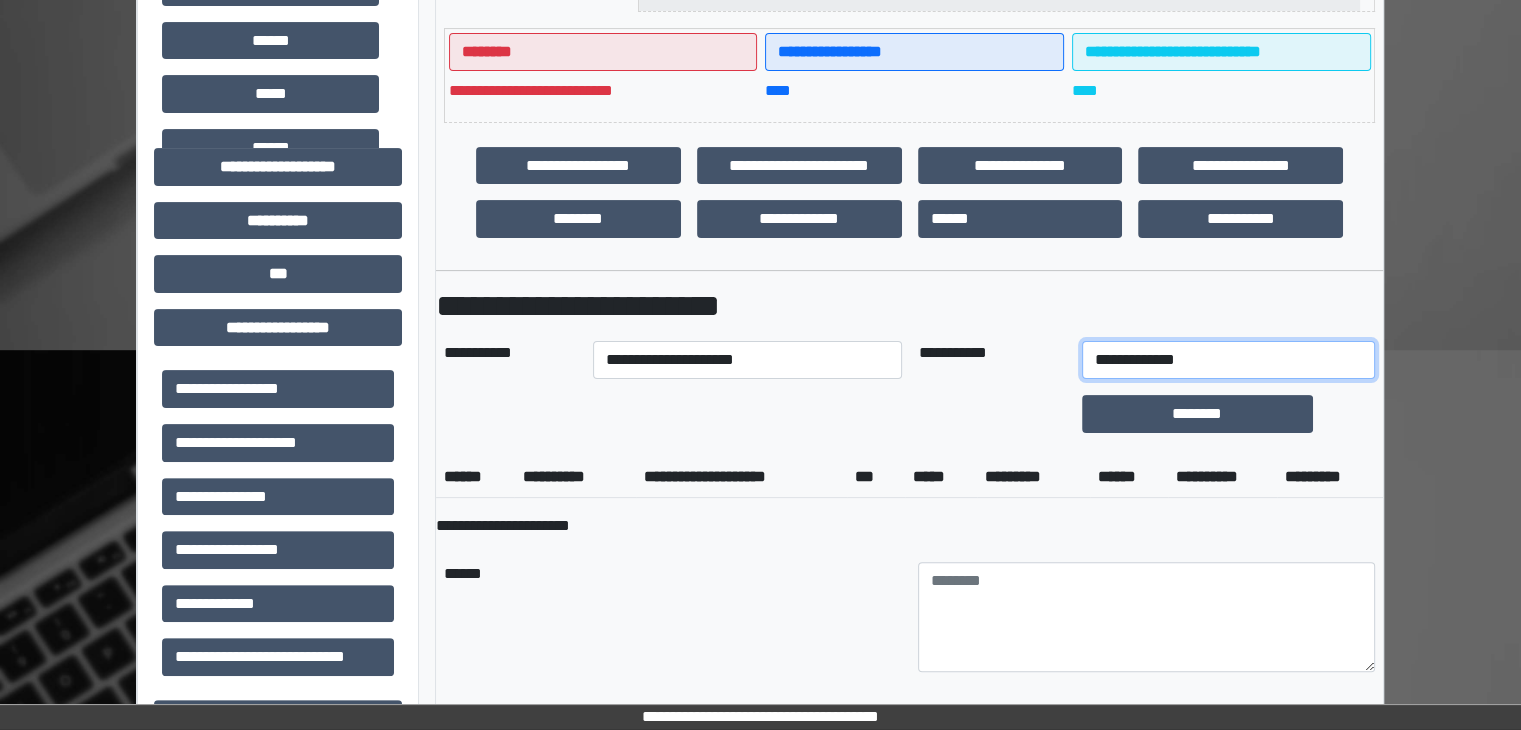 click on "**********" at bounding box center [1229, 360] 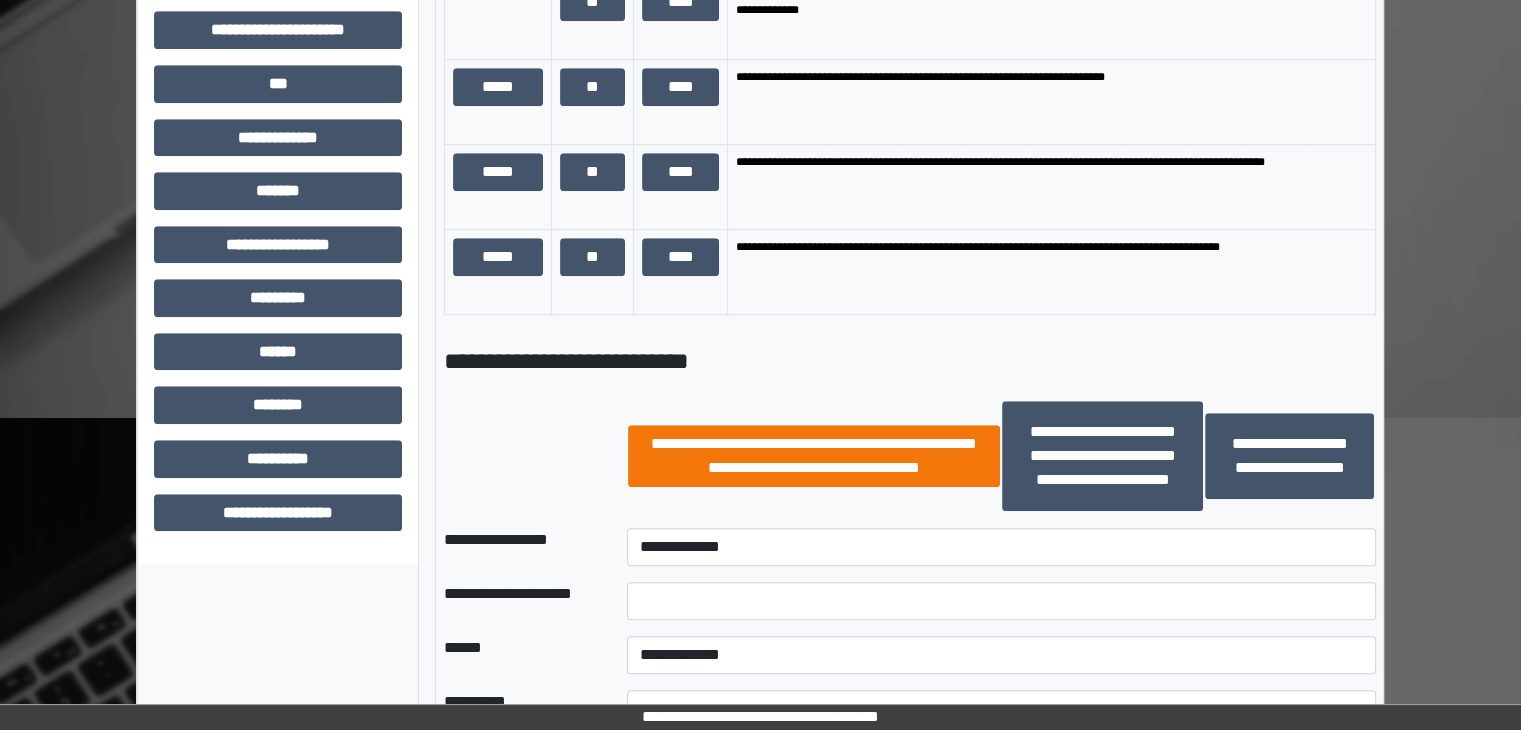 scroll, scrollTop: 1500, scrollLeft: 0, axis: vertical 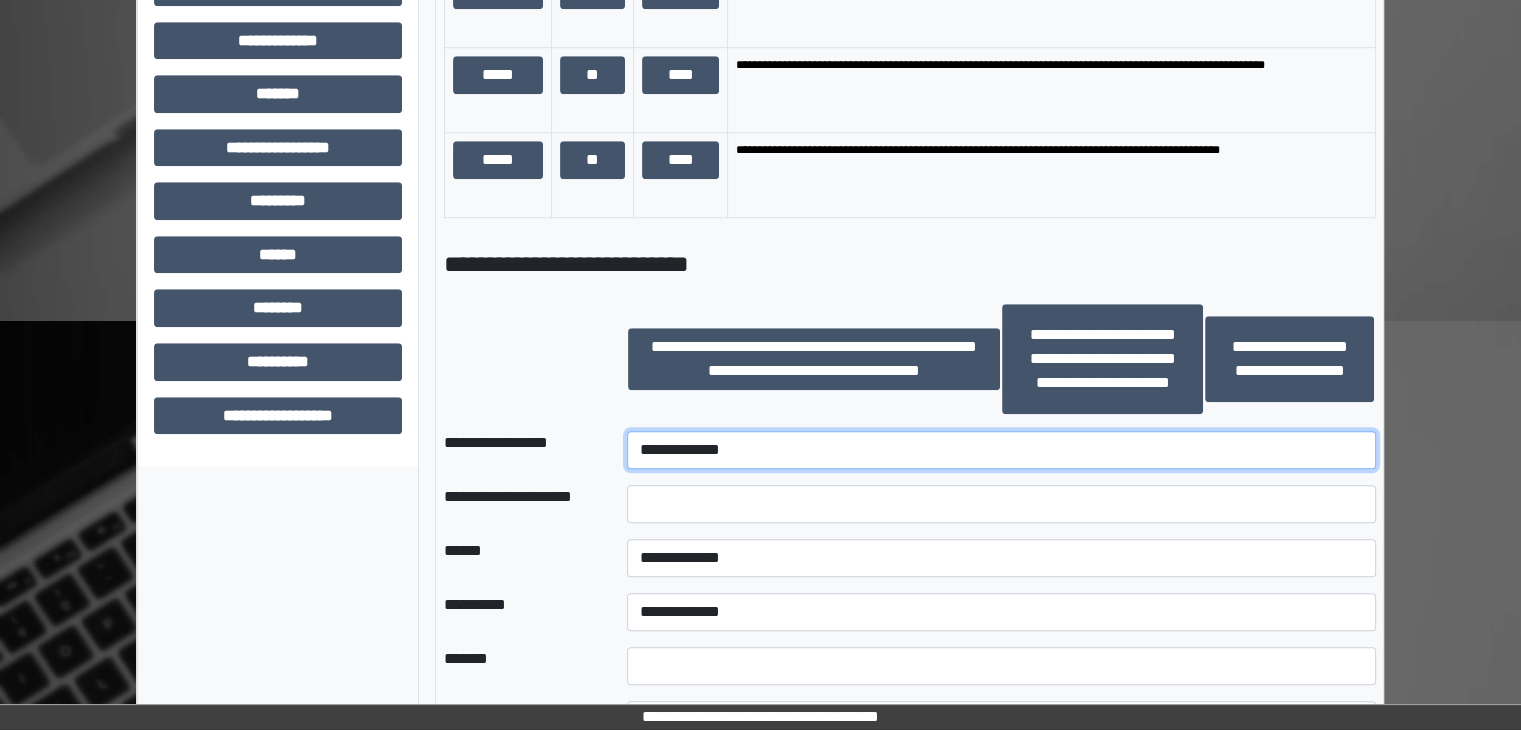 click on "**********" at bounding box center (1001, 450) 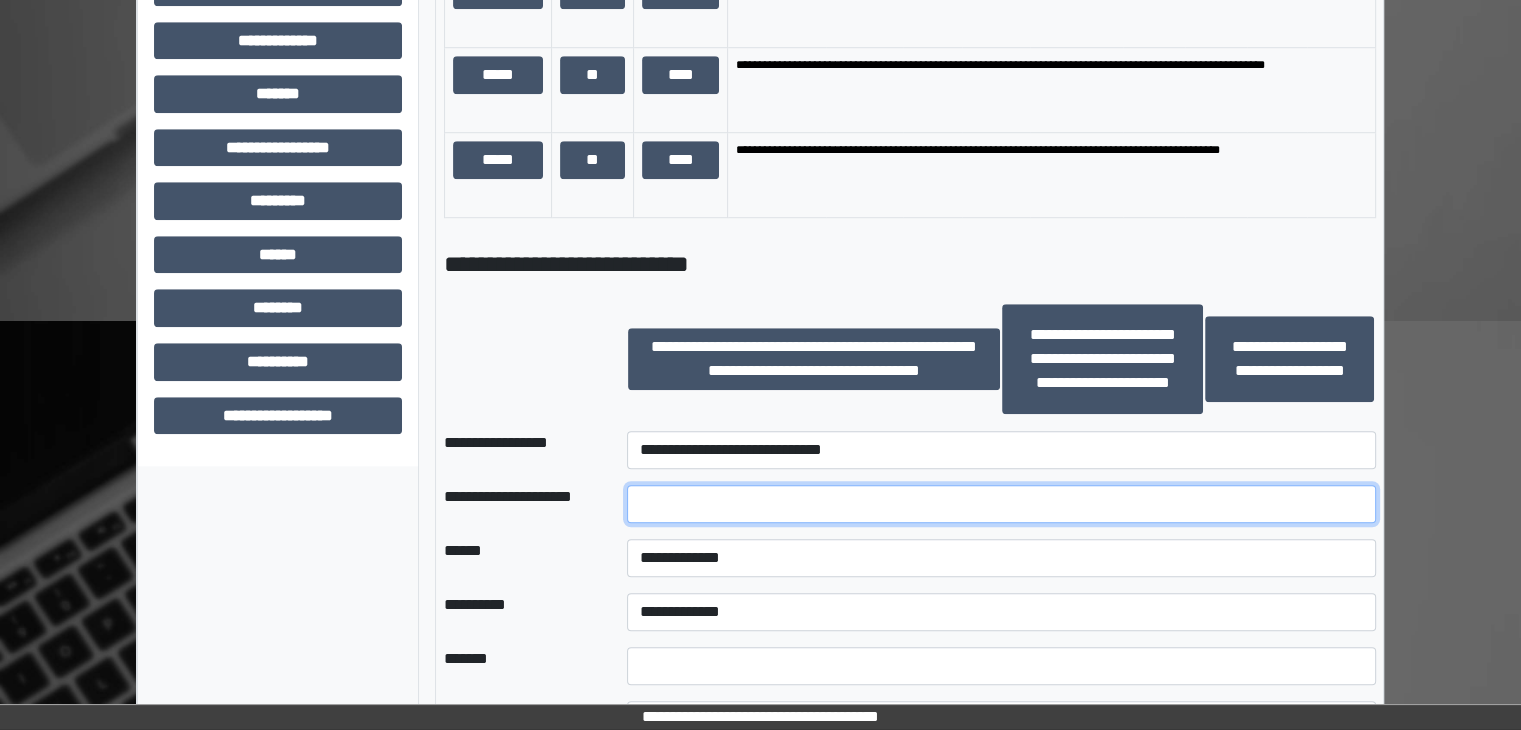 click at bounding box center (1001, 504) 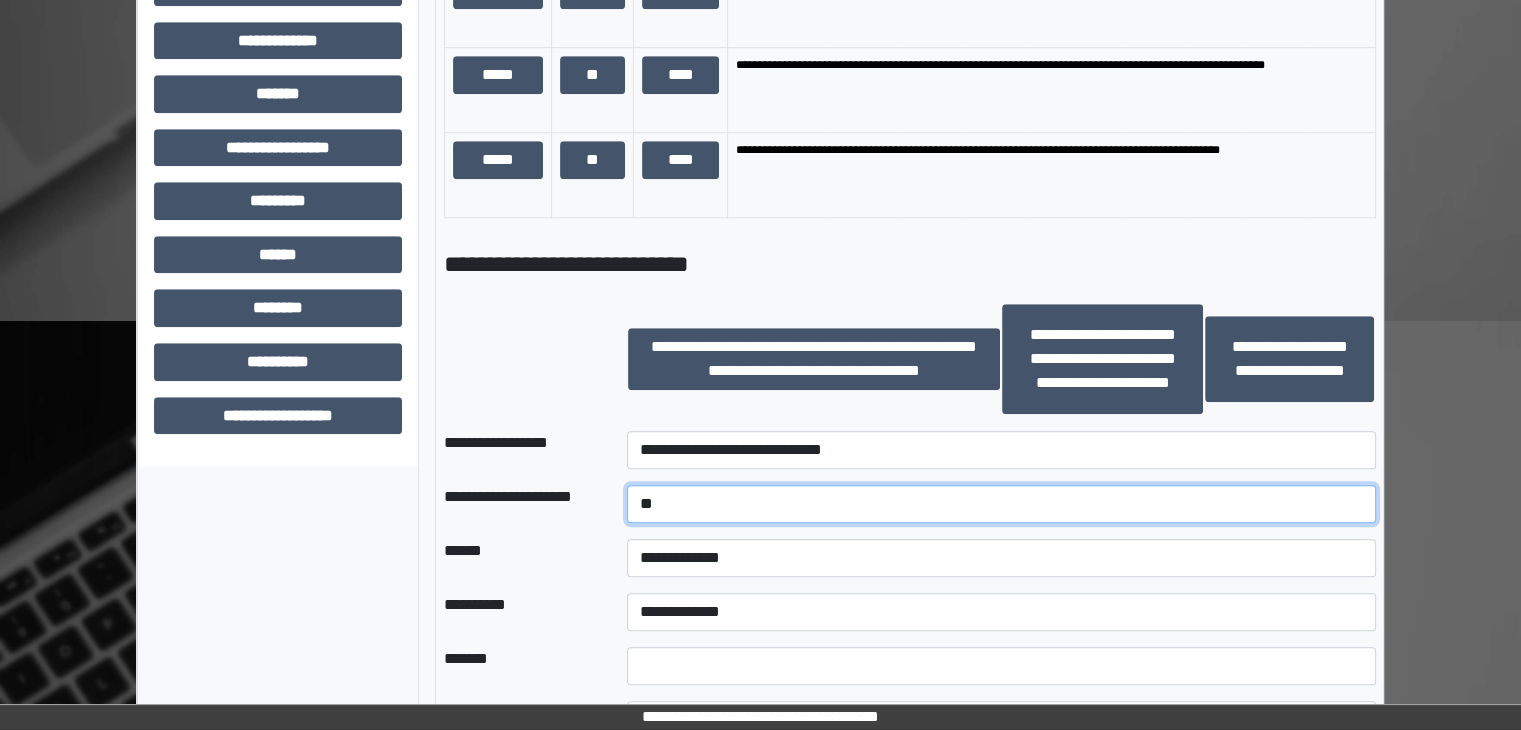 type on "*" 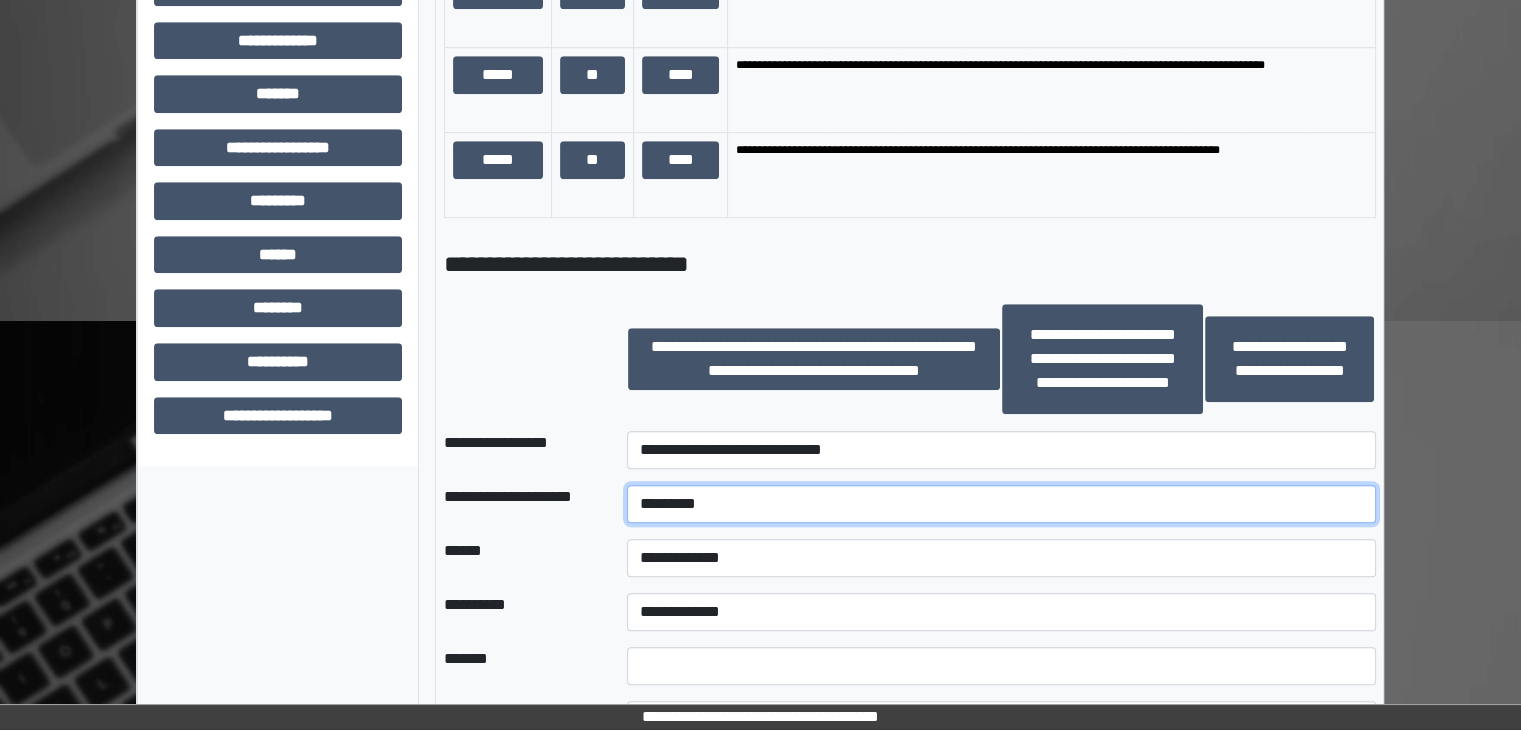 type on "*********" 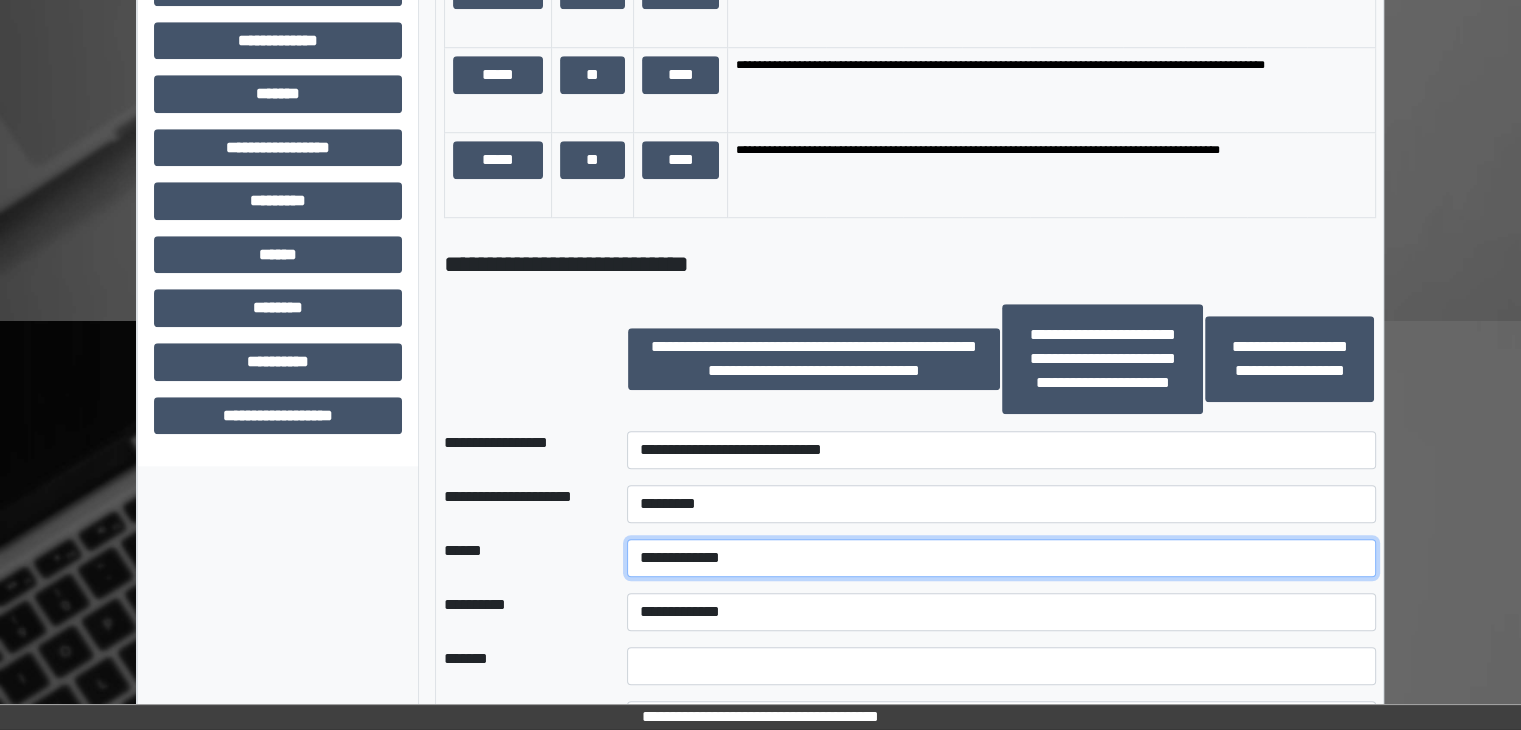 click on "**********" at bounding box center (1001, 558) 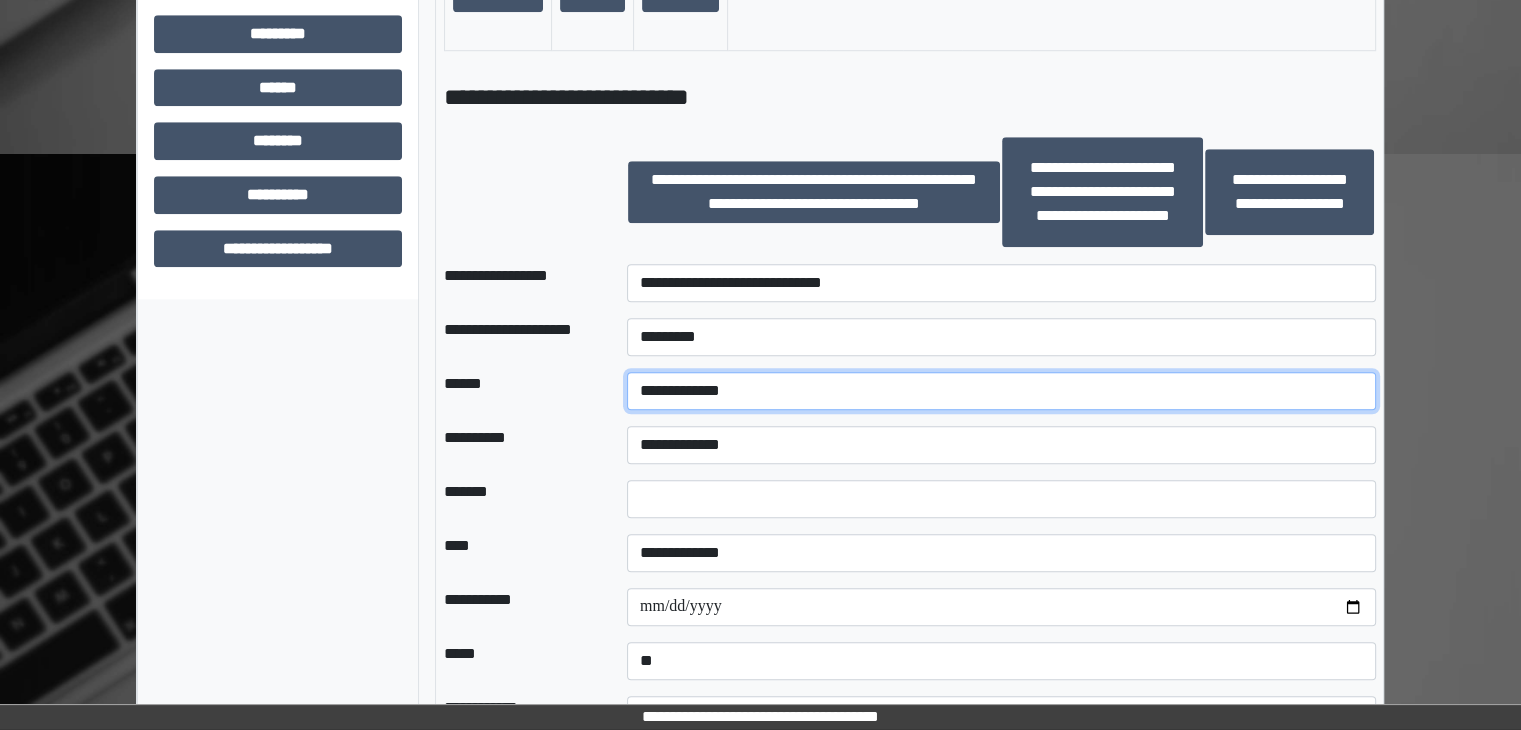 scroll, scrollTop: 1700, scrollLeft: 0, axis: vertical 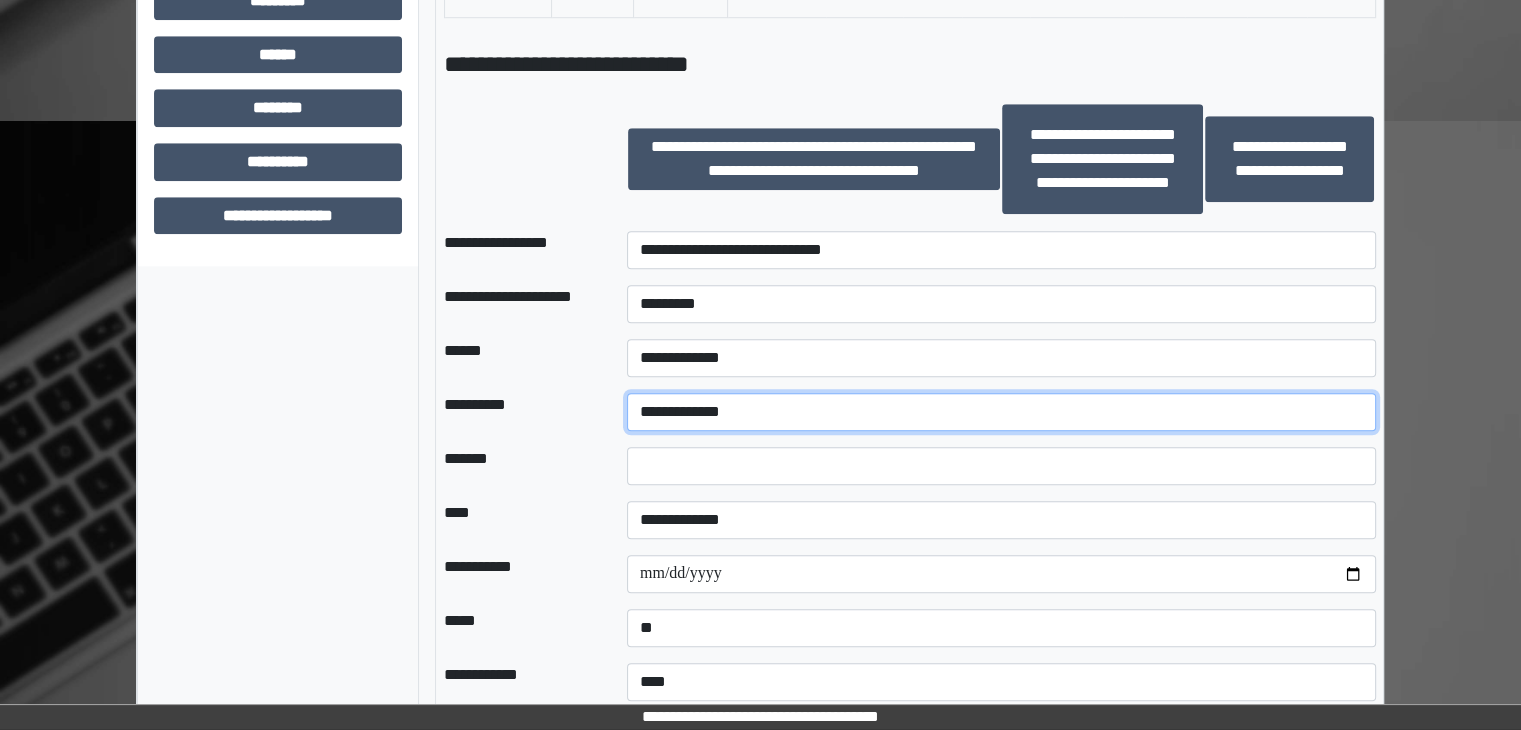 click on "**********" at bounding box center (1001, 412) 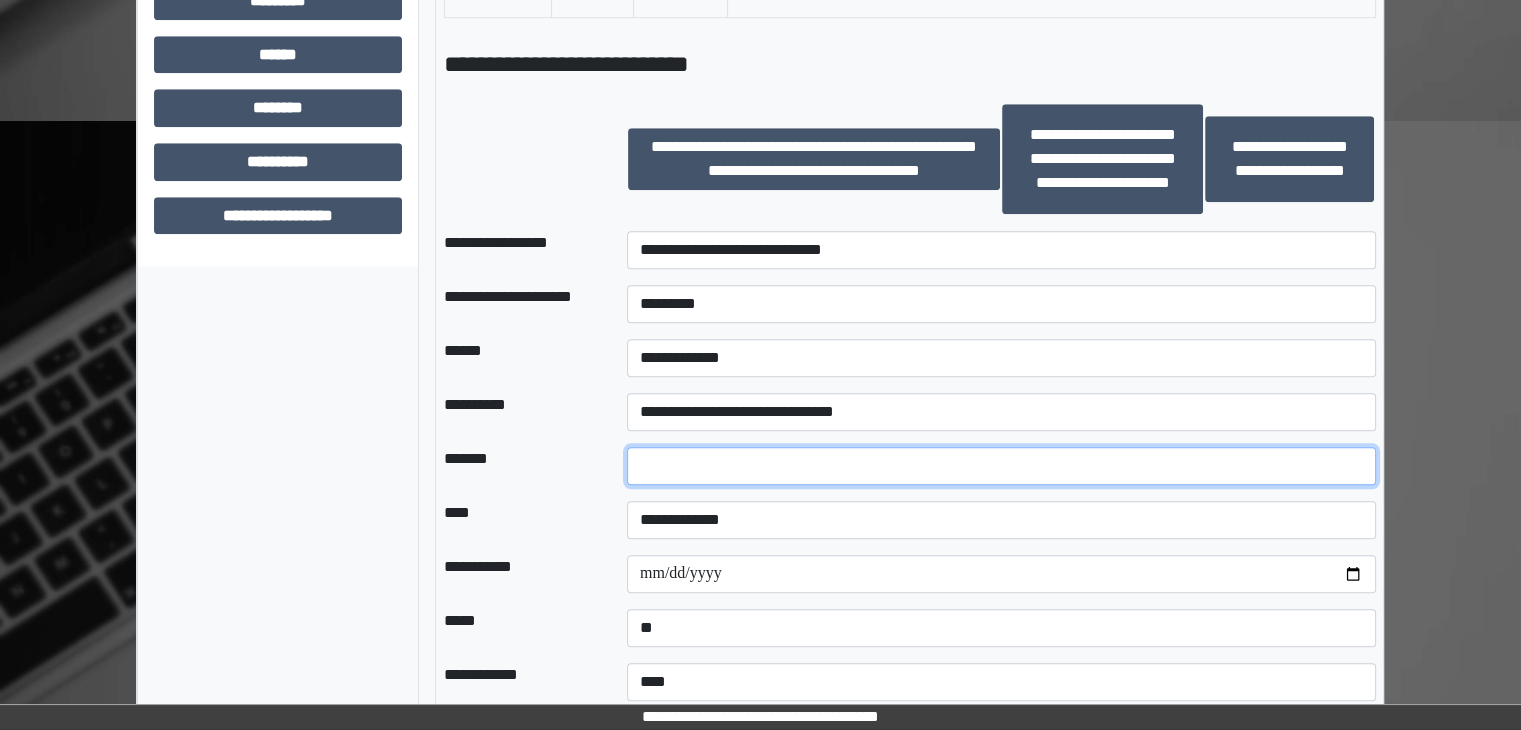 click at bounding box center (1001, 466) 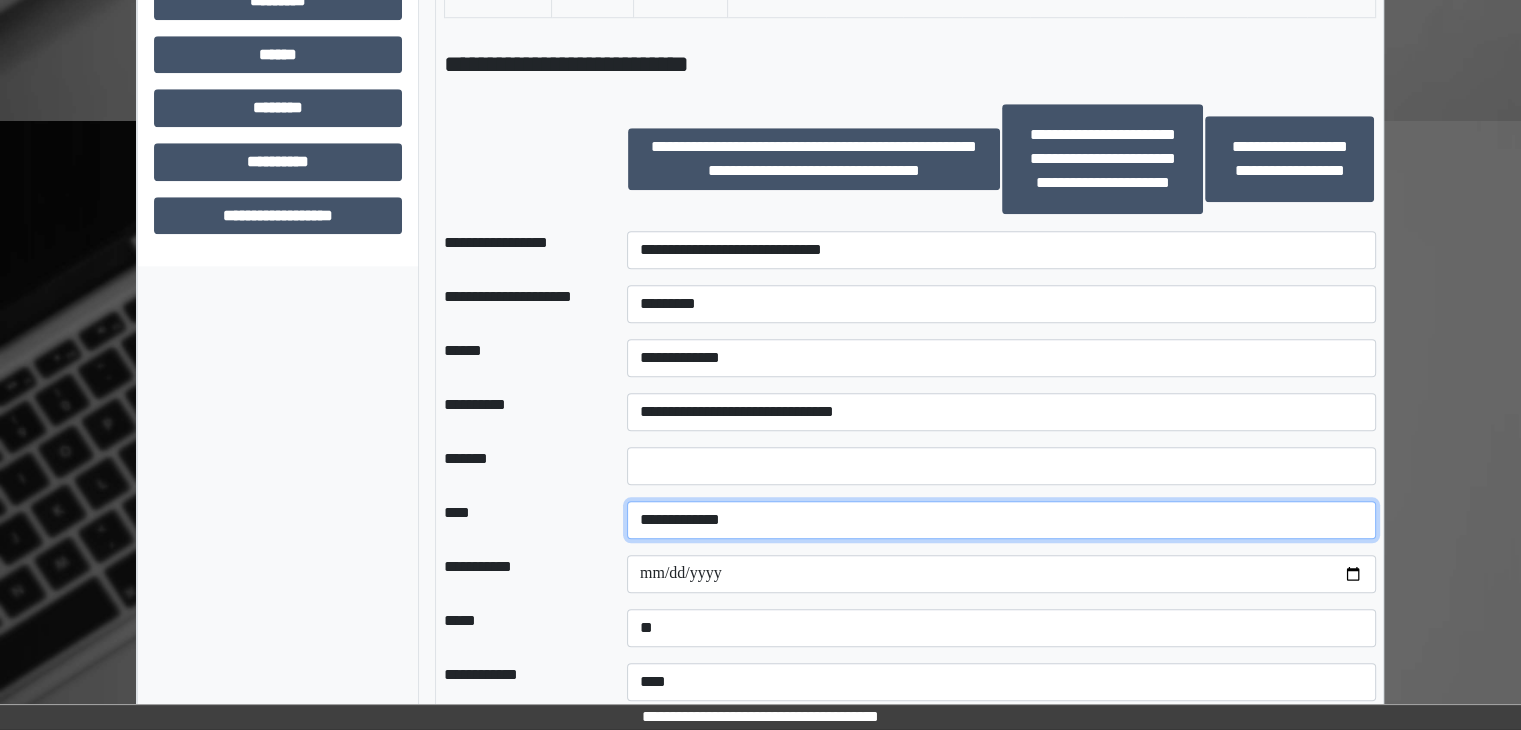 click on "**********" at bounding box center (1001, 520) 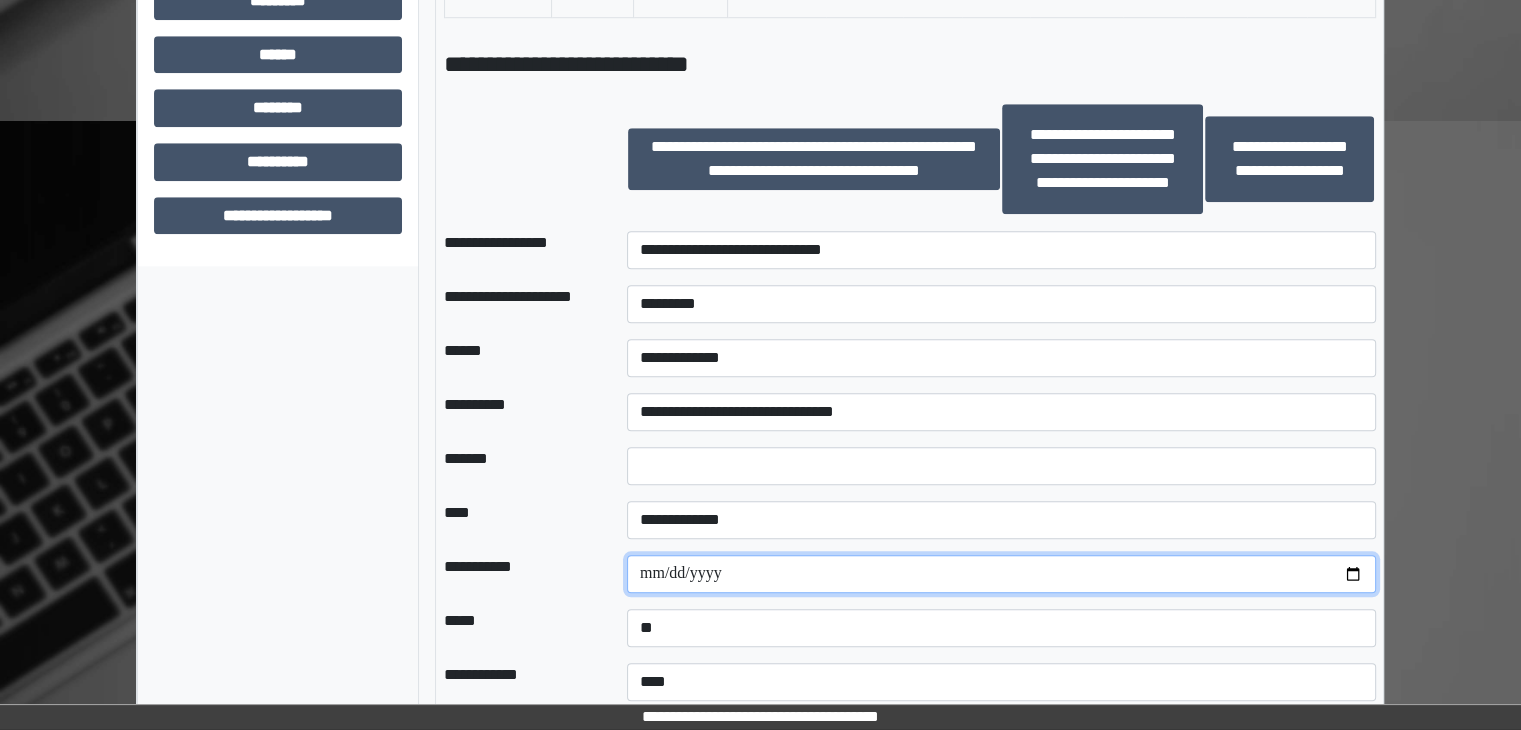 drag, startPoint x: 1352, startPoint y: 569, endPoint x: 868, endPoint y: 511, distance: 487.46283 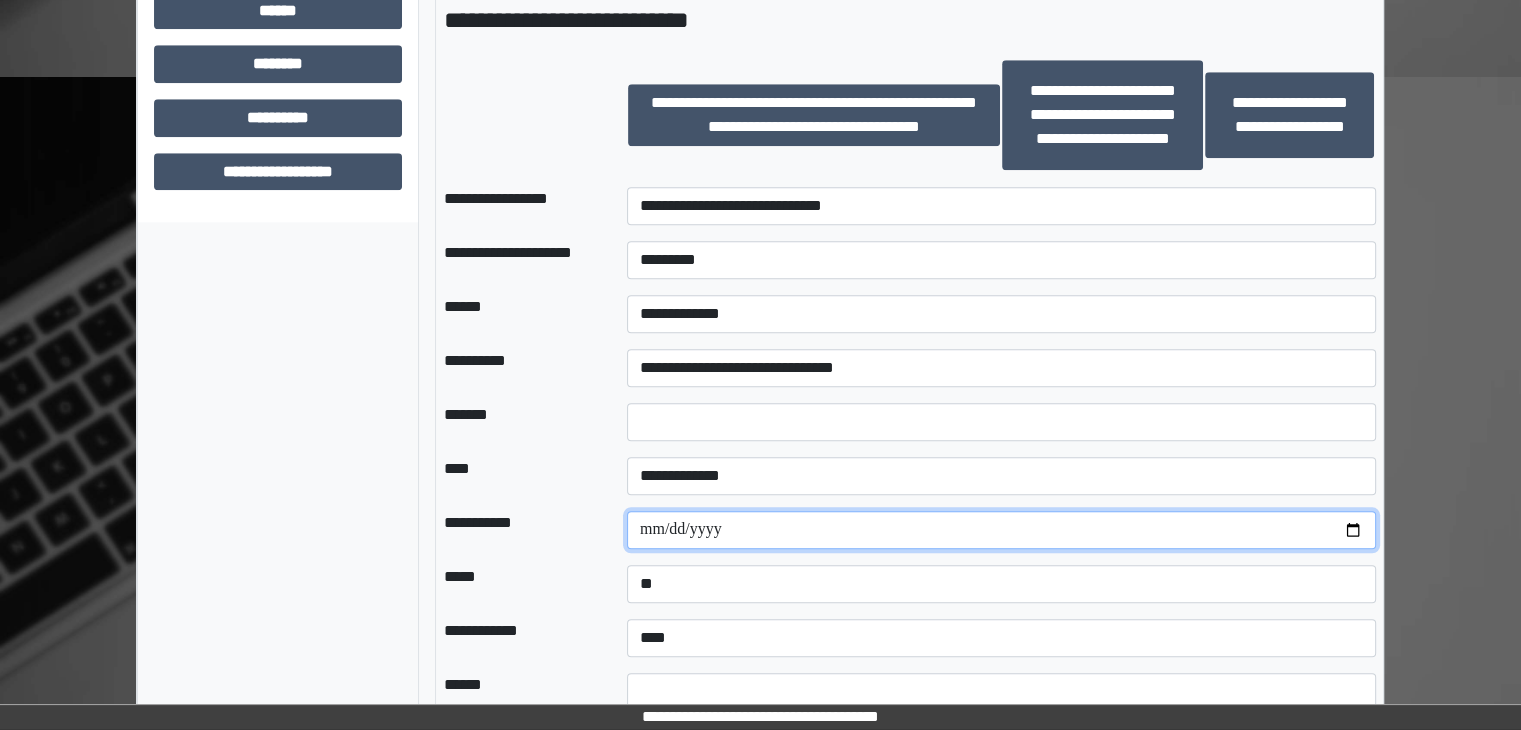 scroll, scrollTop: 1900, scrollLeft: 0, axis: vertical 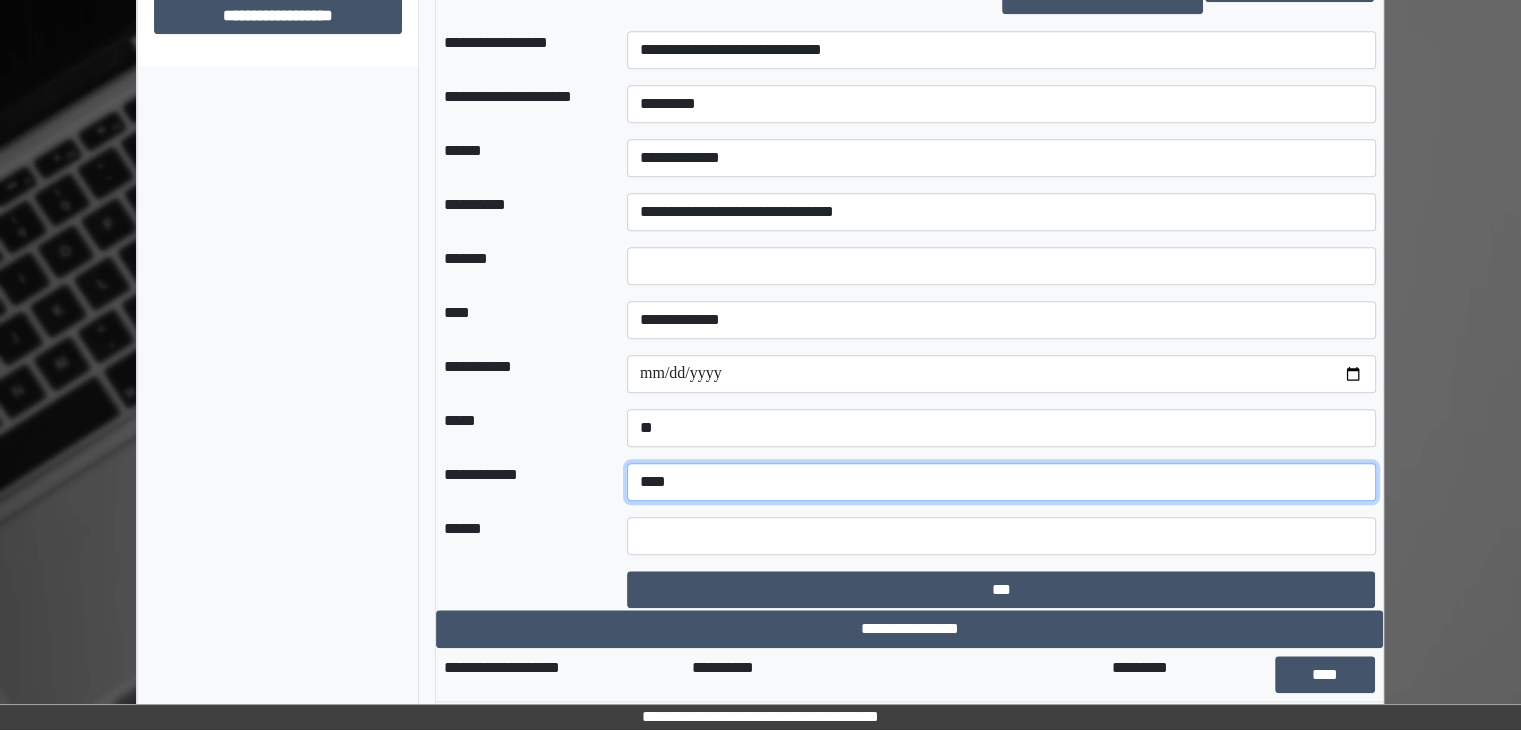 click on "**********" at bounding box center [1001, 482] 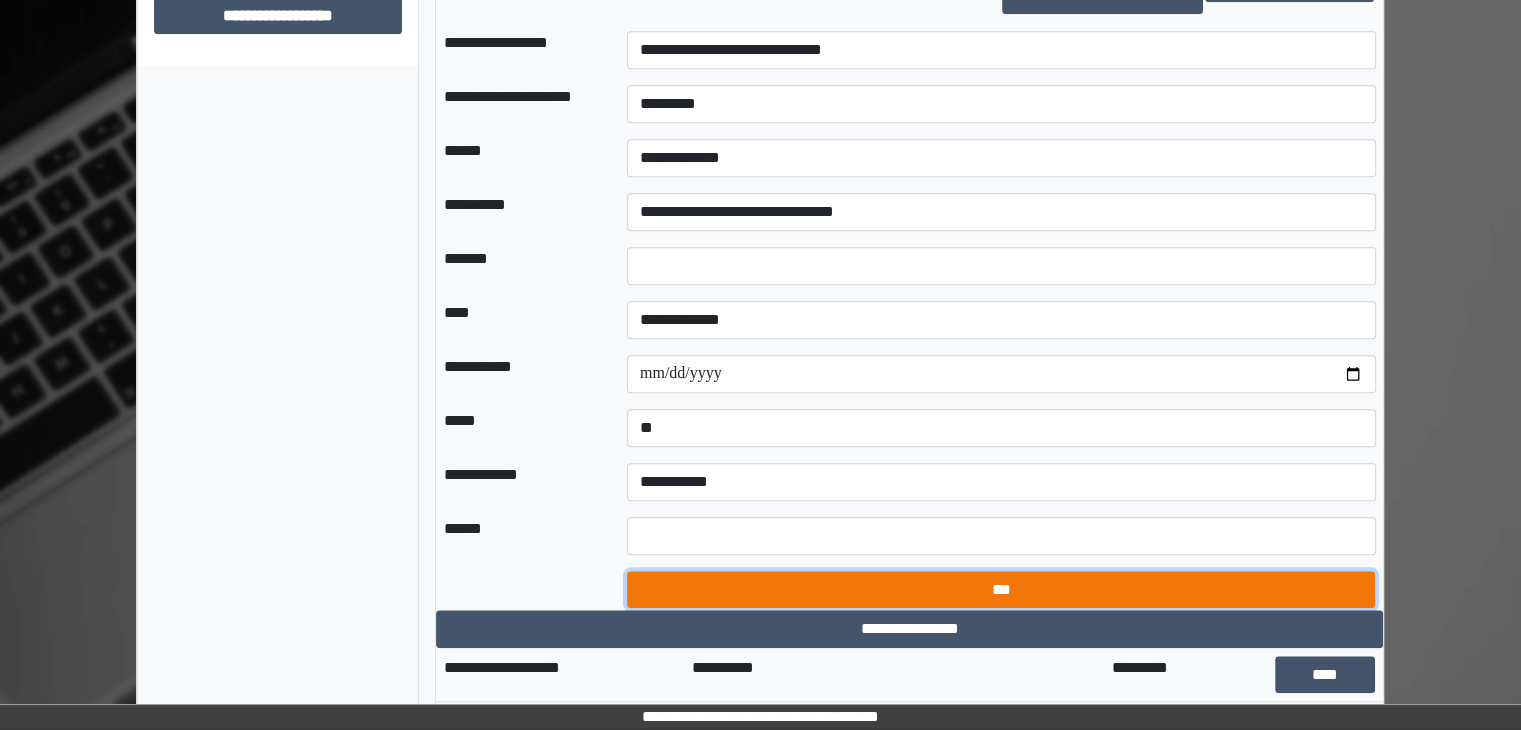 click on "***" at bounding box center (1001, 590) 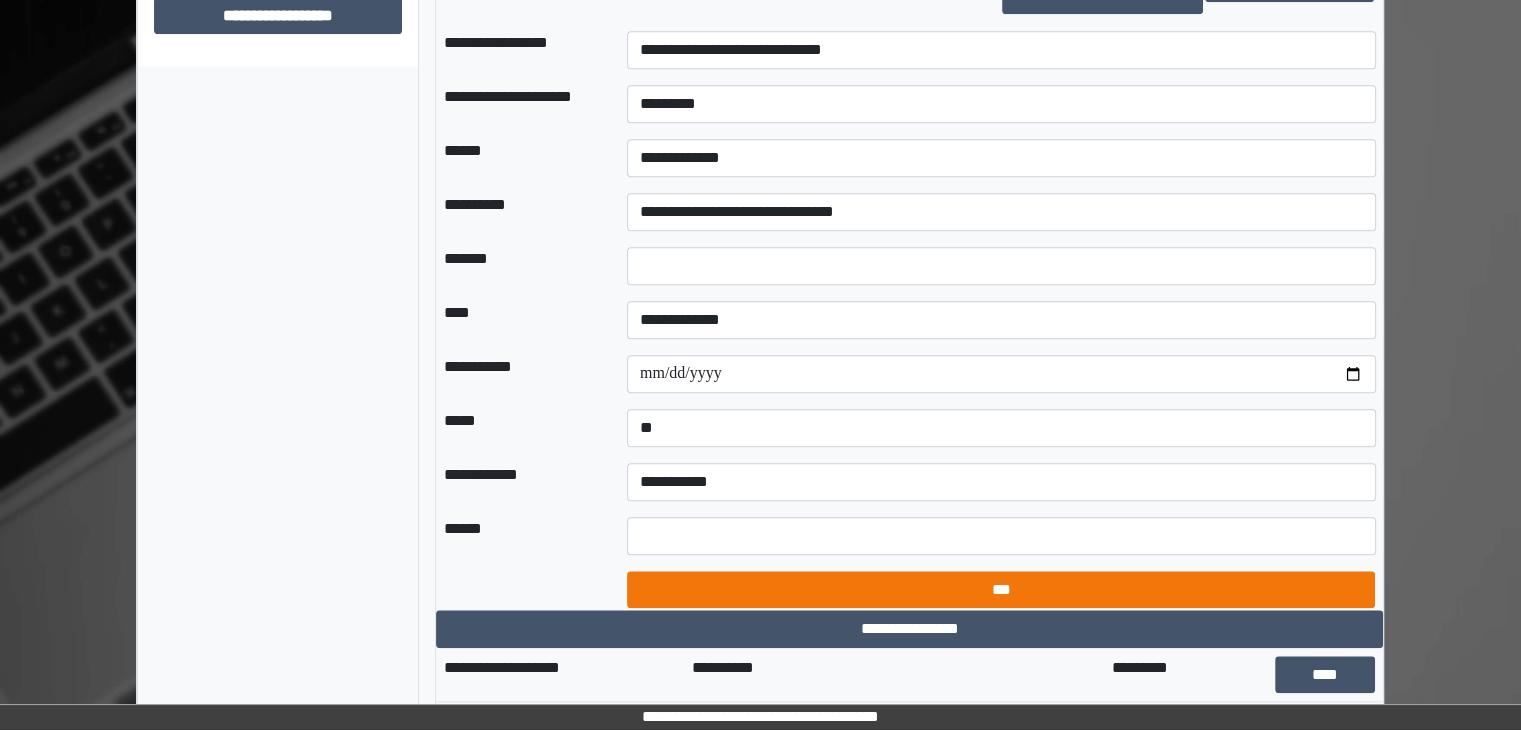 select on "*" 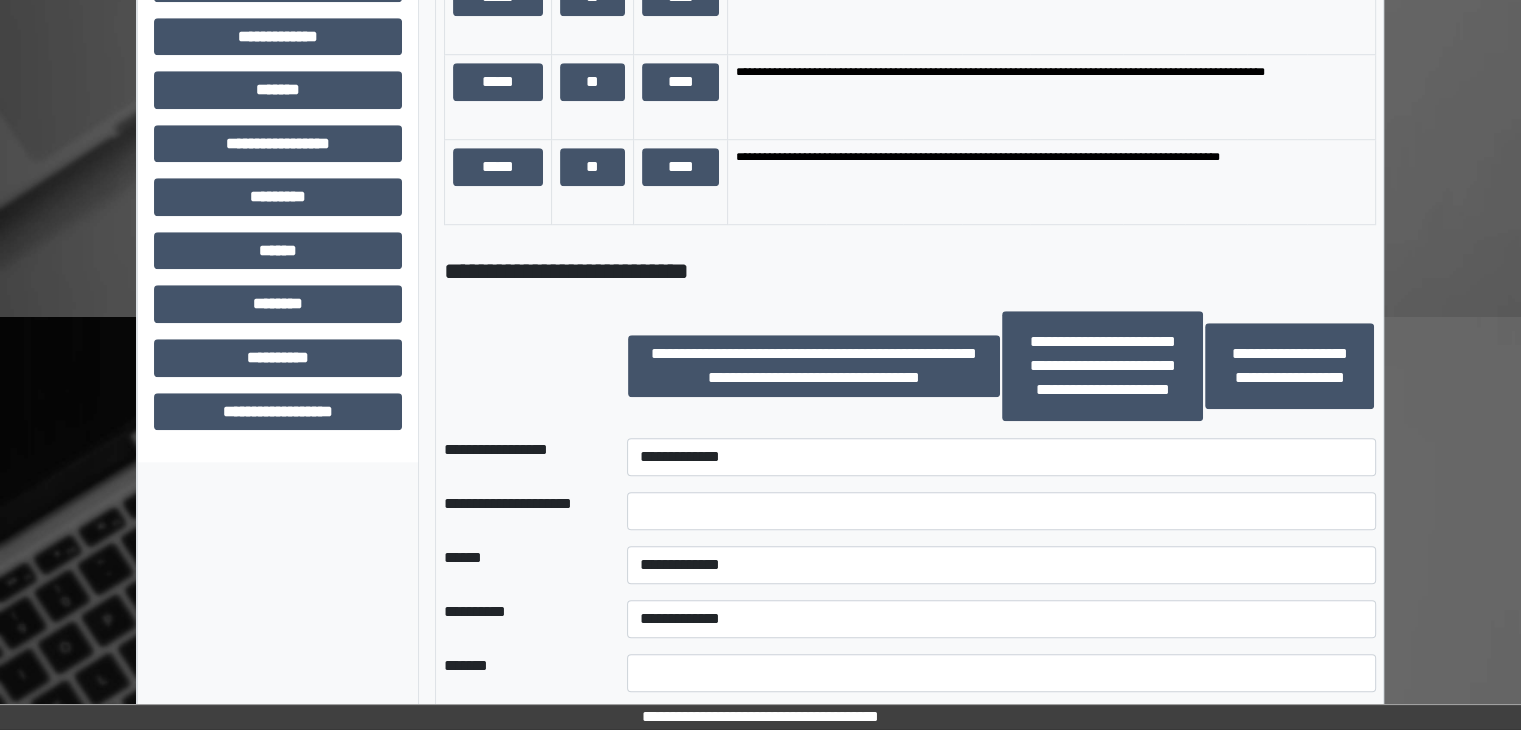 scroll, scrollTop: 1600, scrollLeft: 0, axis: vertical 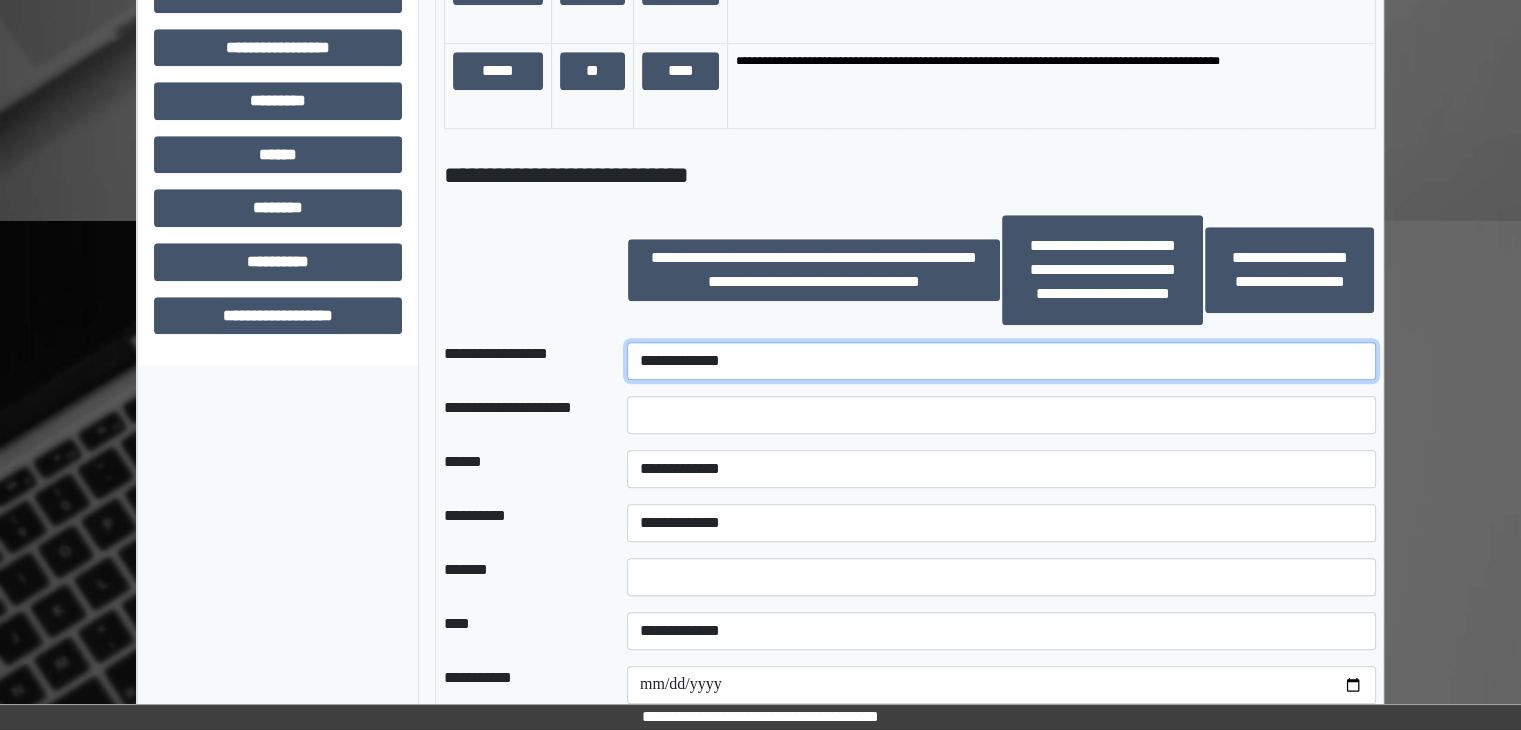 click on "**********" at bounding box center [1001, 361] 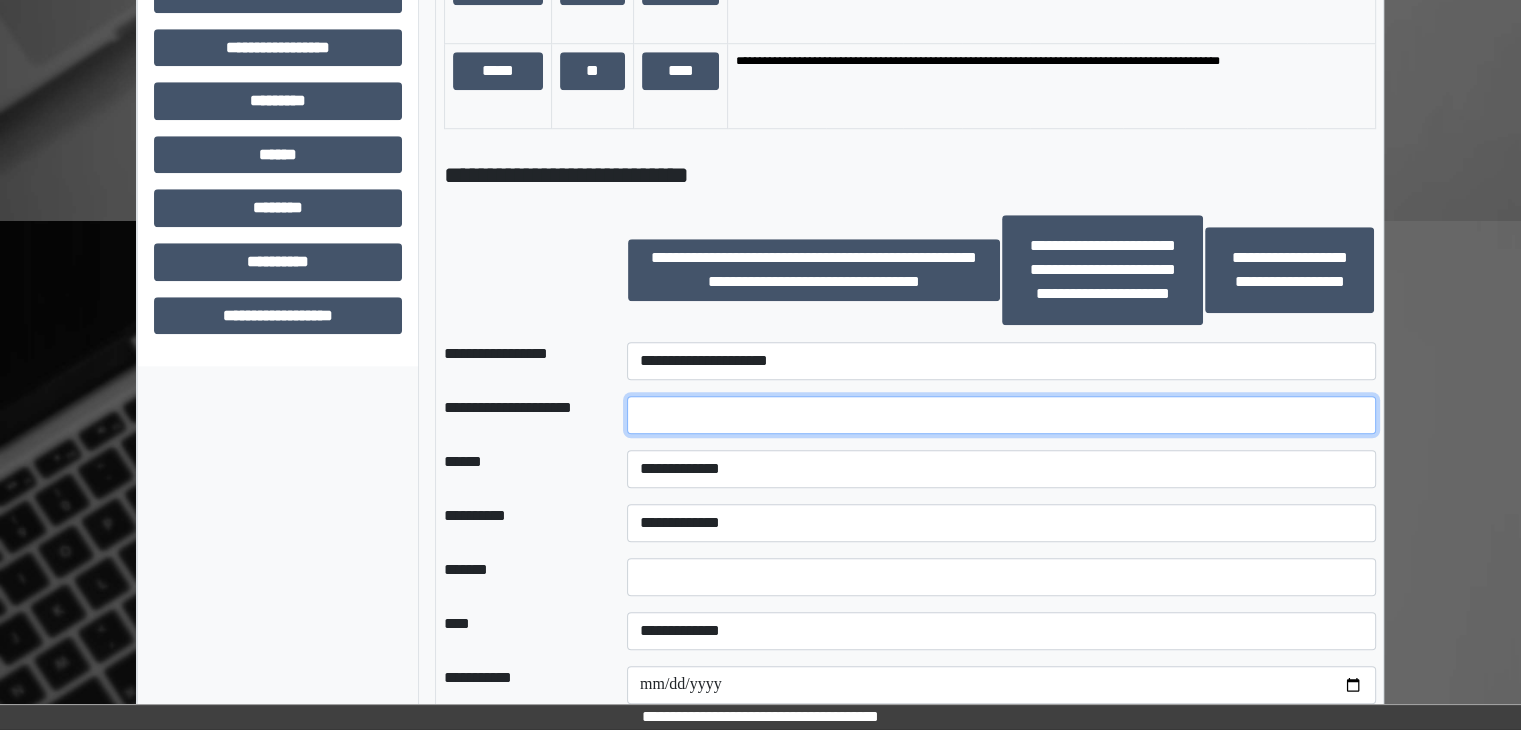 click at bounding box center (1001, 415) 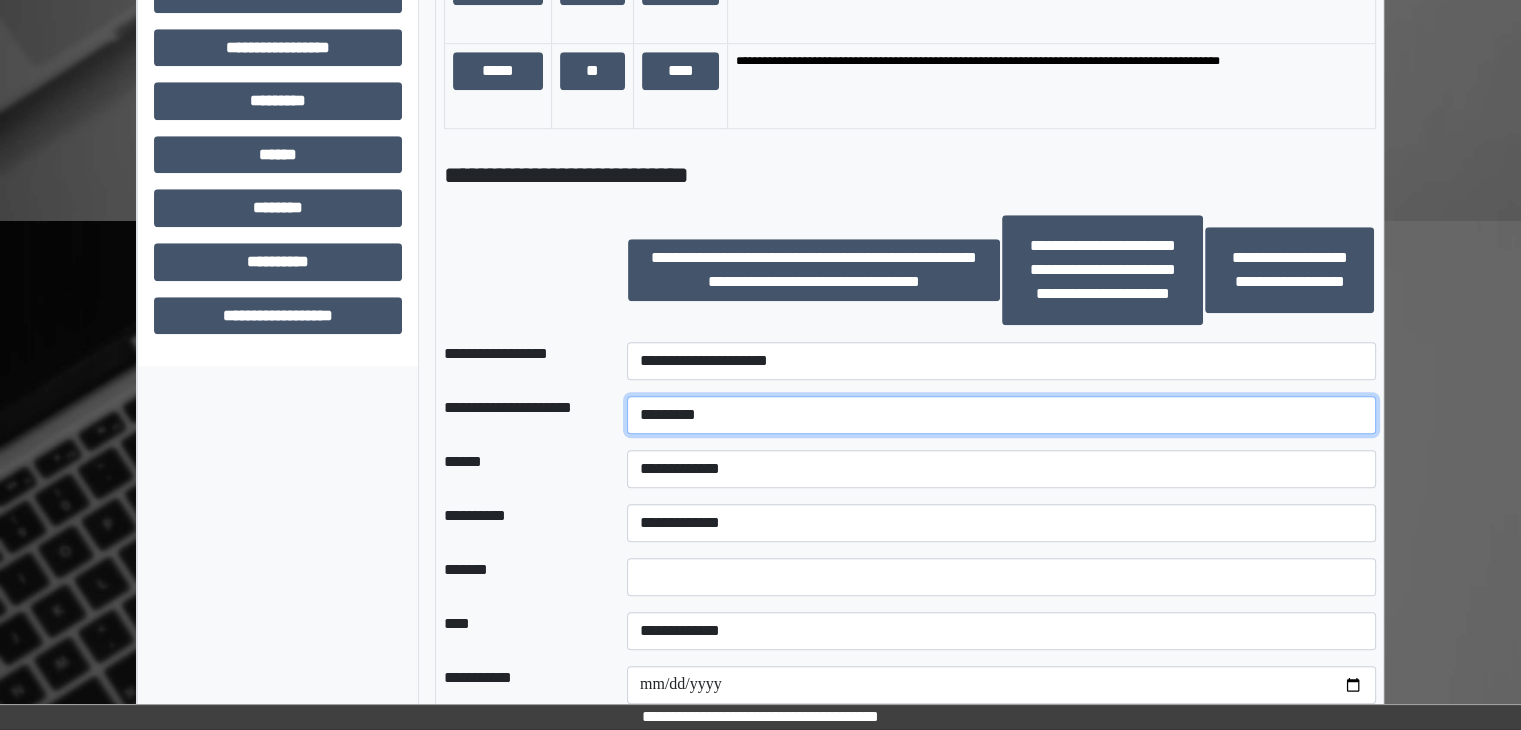 type on "*********" 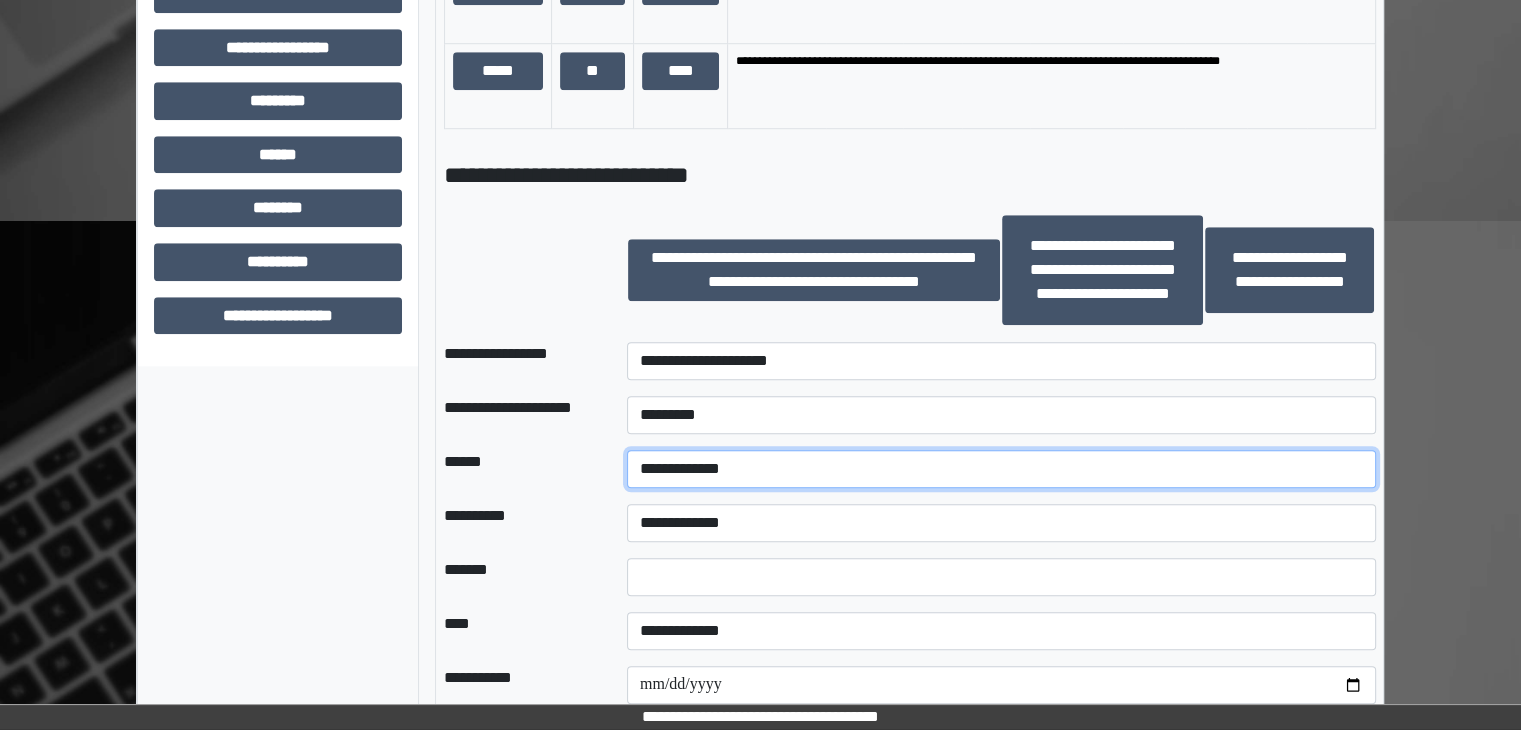 click on "**********" at bounding box center (1001, 469) 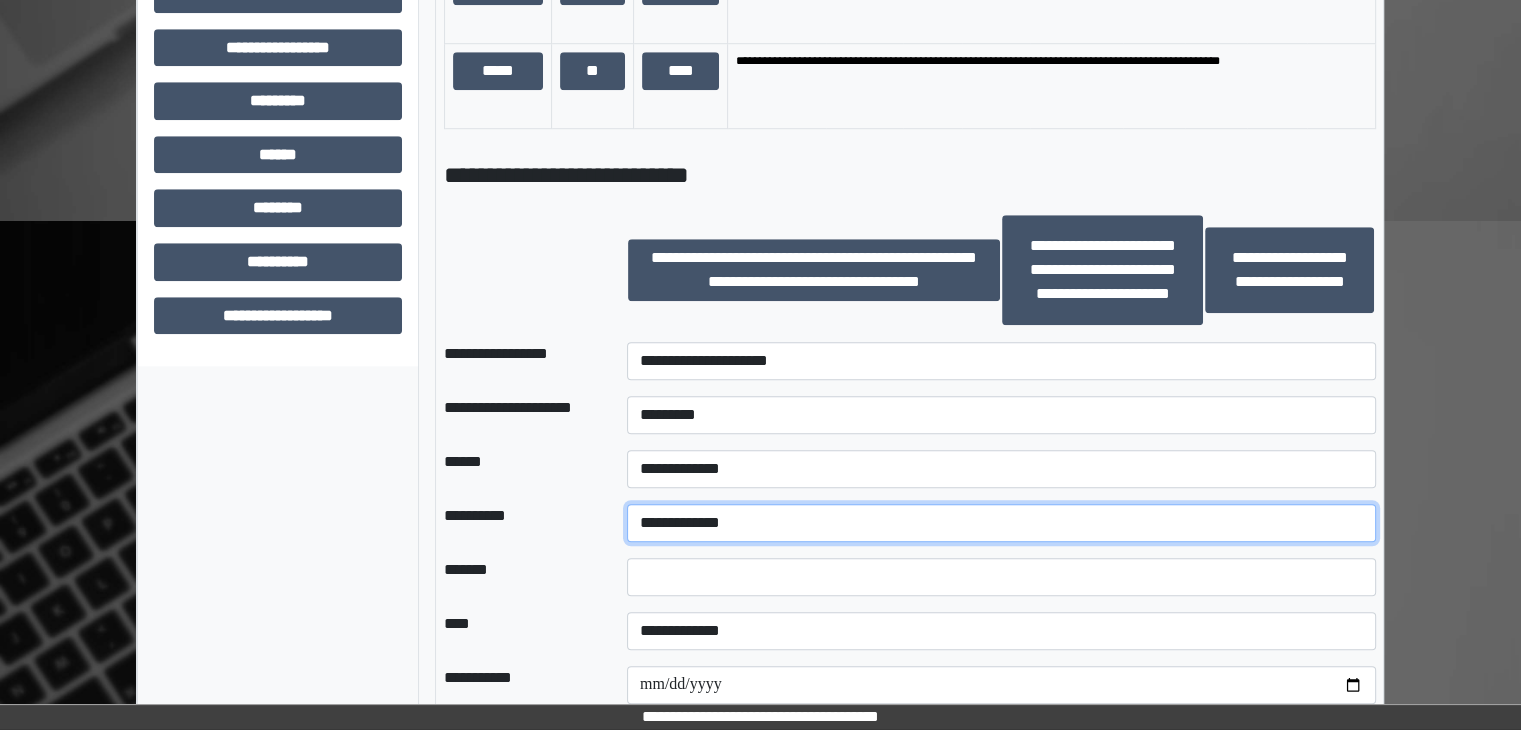 drag, startPoint x: 718, startPoint y: 548, endPoint x: 724, endPoint y: 533, distance: 16.155495 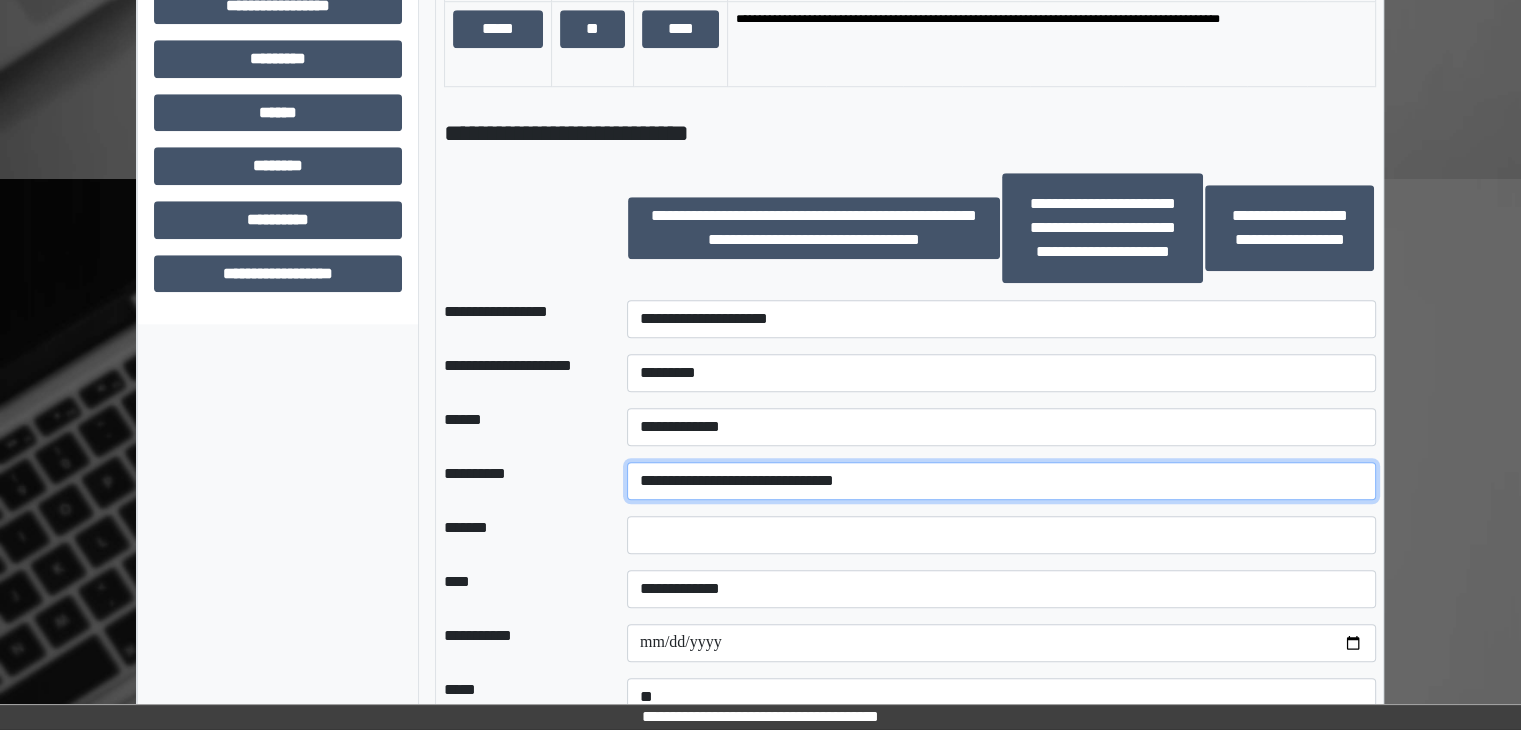 scroll, scrollTop: 1700, scrollLeft: 0, axis: vertical 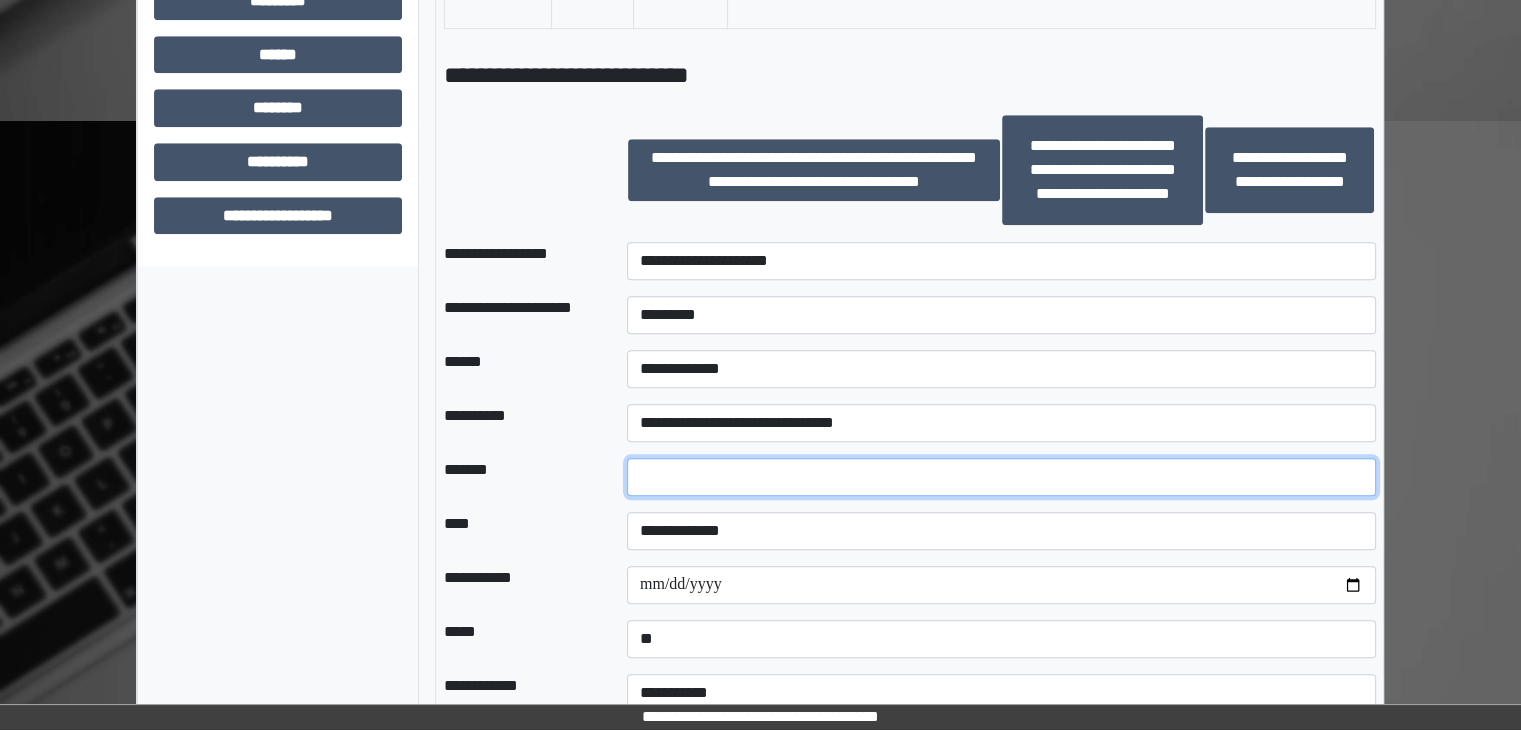 drag, startPoint x: 588, startPoint y: 520, endPoint x: 545, endPoint y: 526, distance: 43.416588 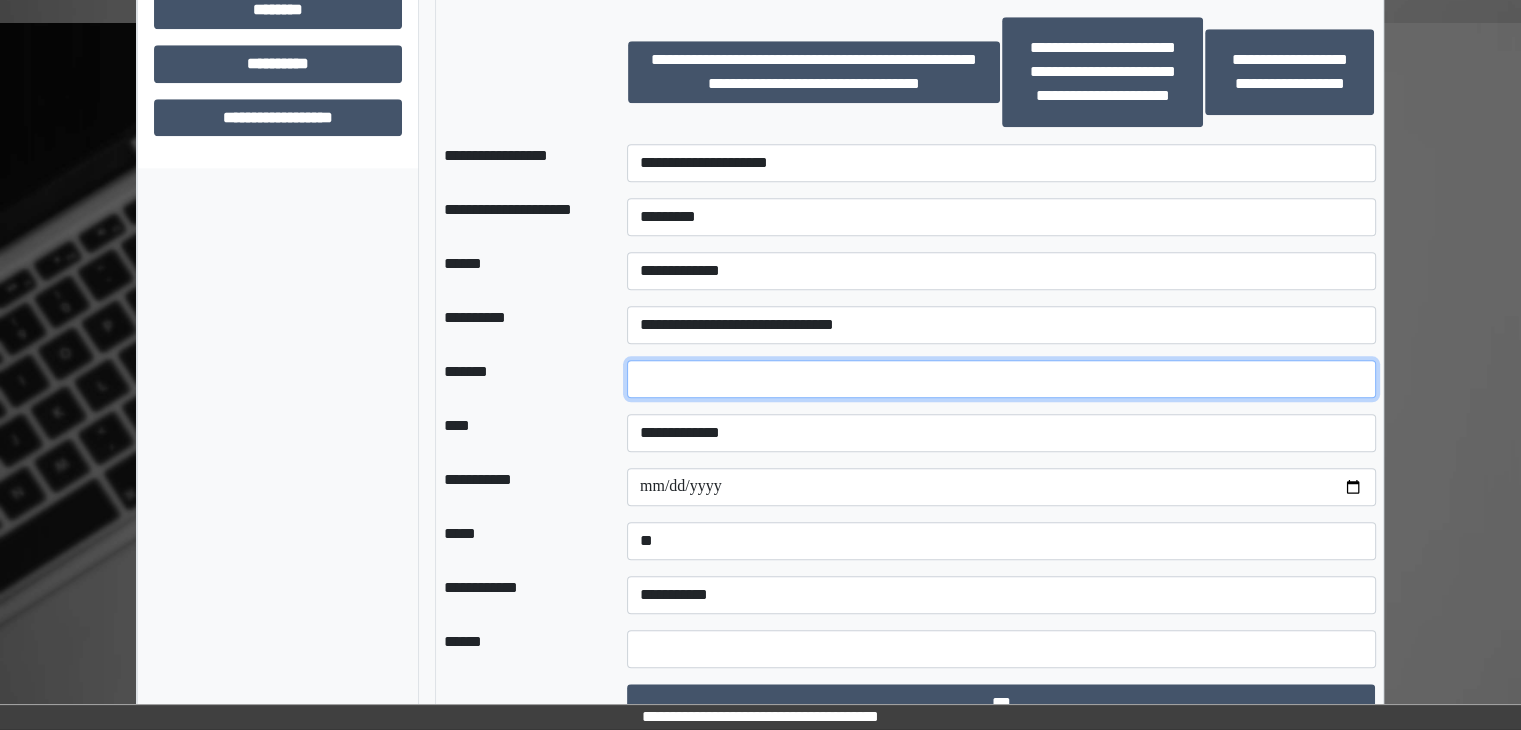 scroll, scrollTop: 1800, scrollLeft: 0, axis: vertical 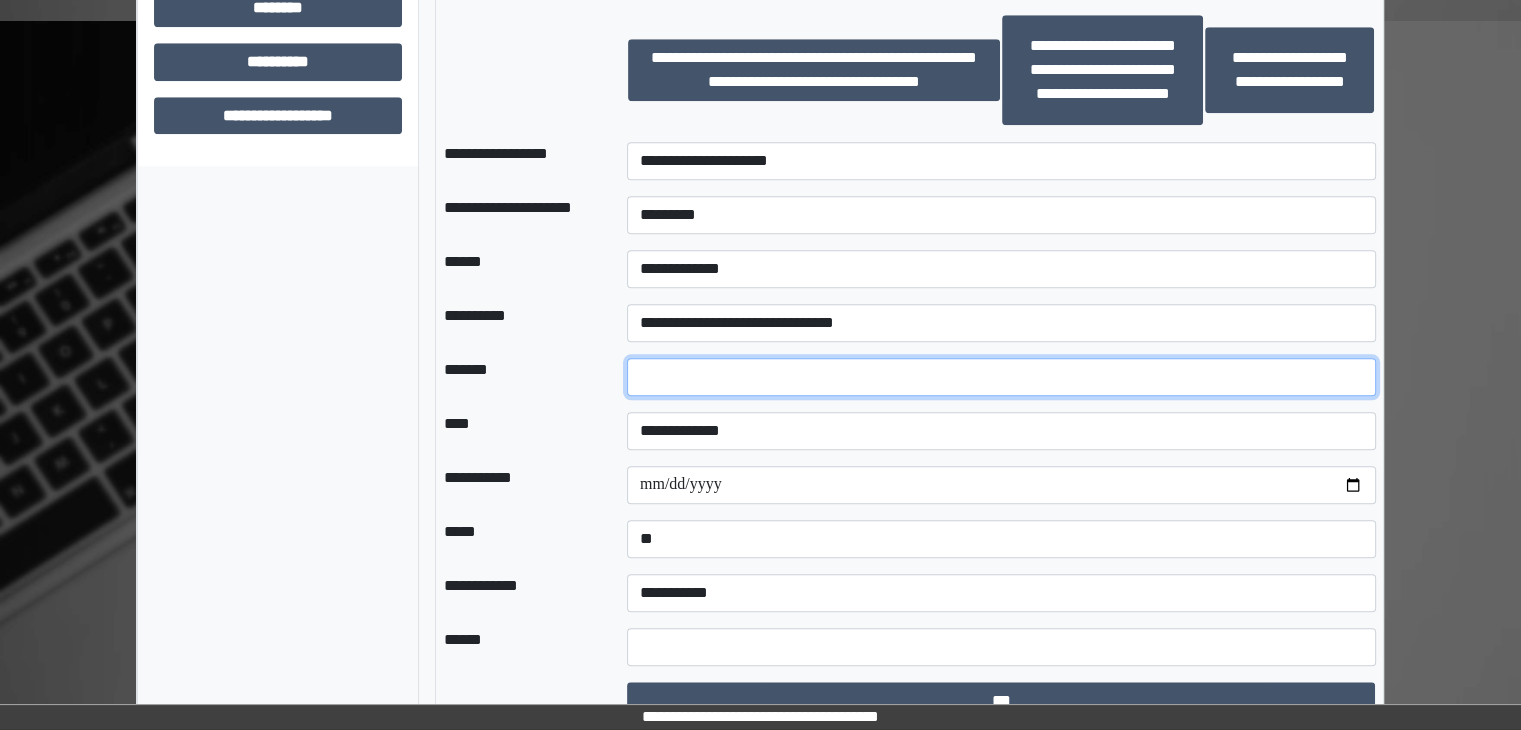 type on "**" 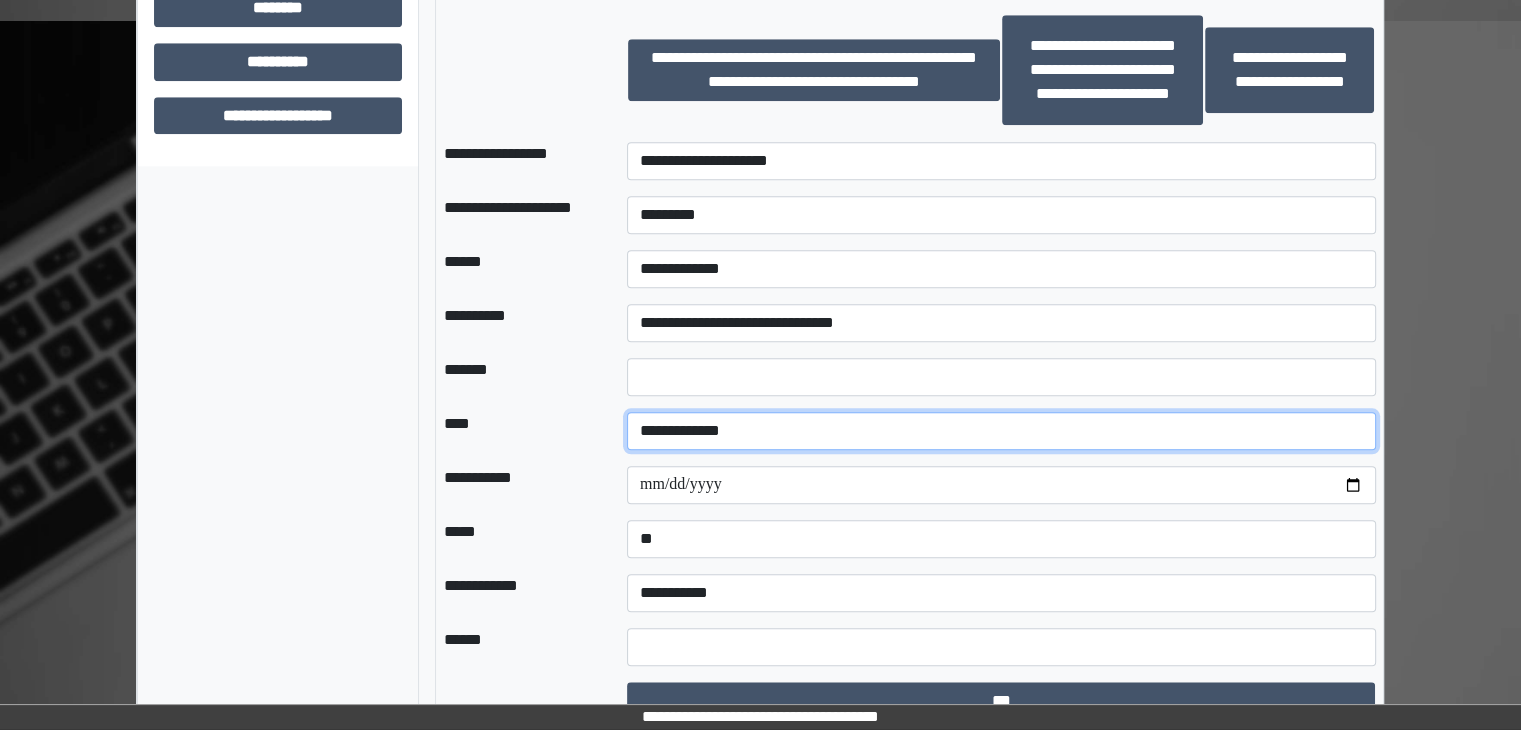 click on "**********" at bounding box center [1001, 431] 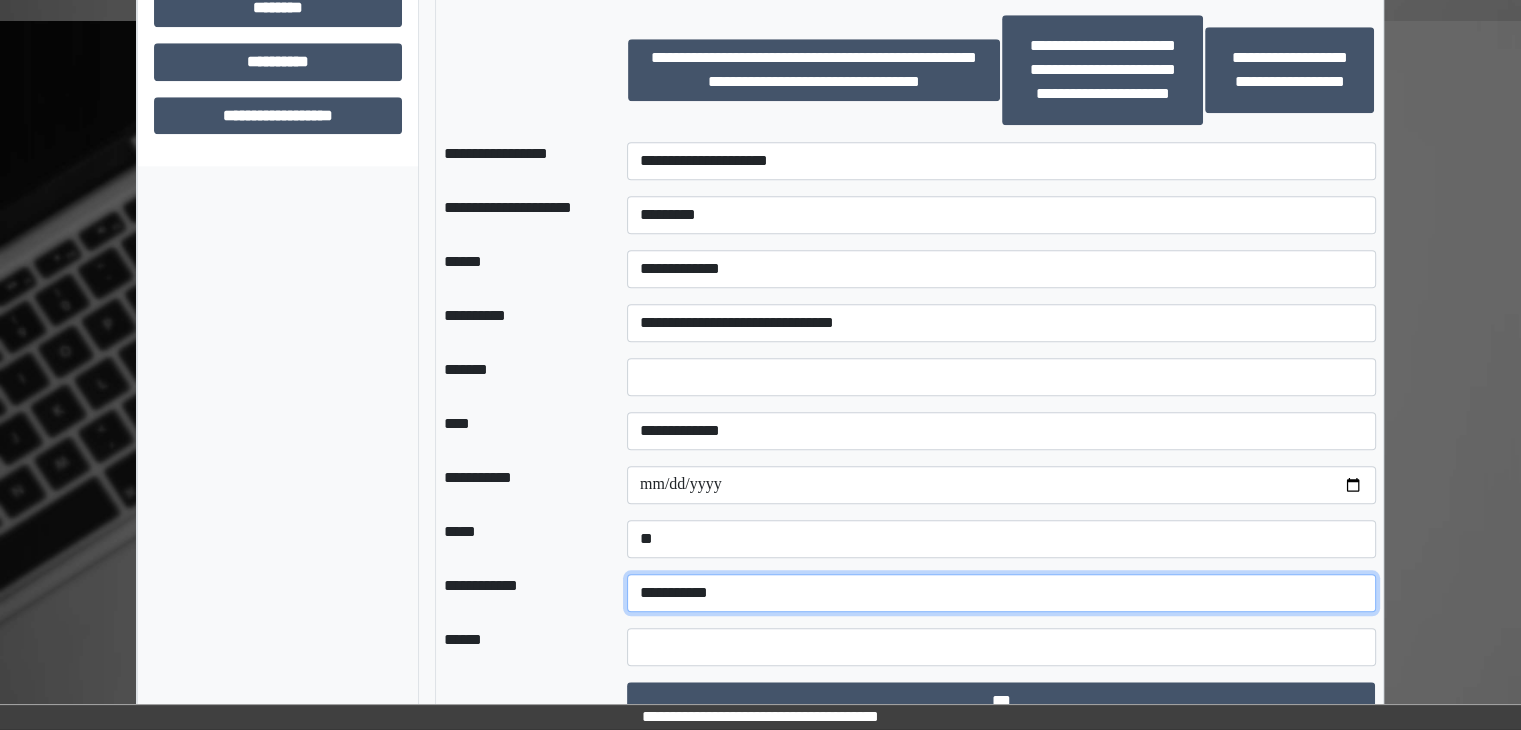 click on "**********" at bounding box center (1001, 593) 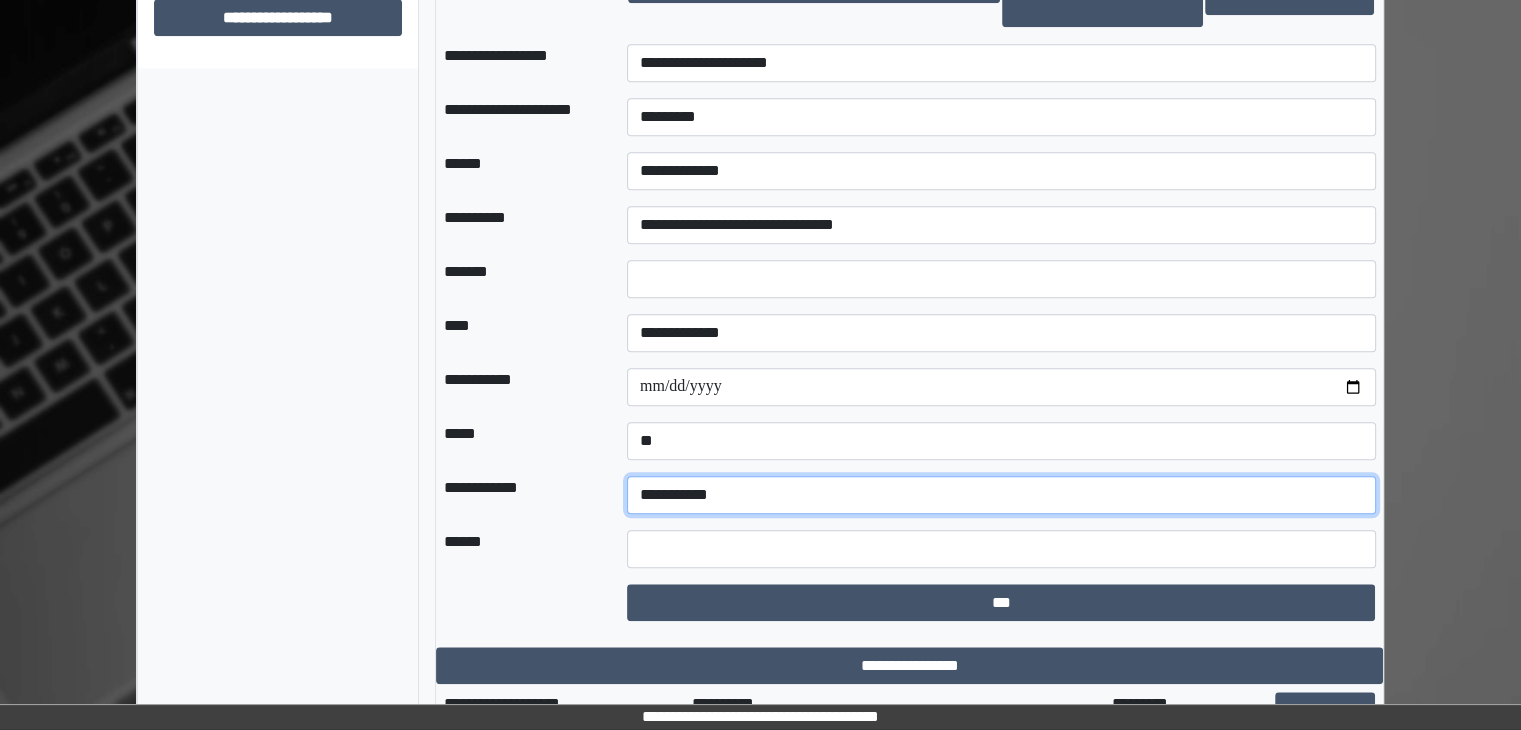 scroll, scrollTop: 1900, scrollLeft: 0, axis: vertical 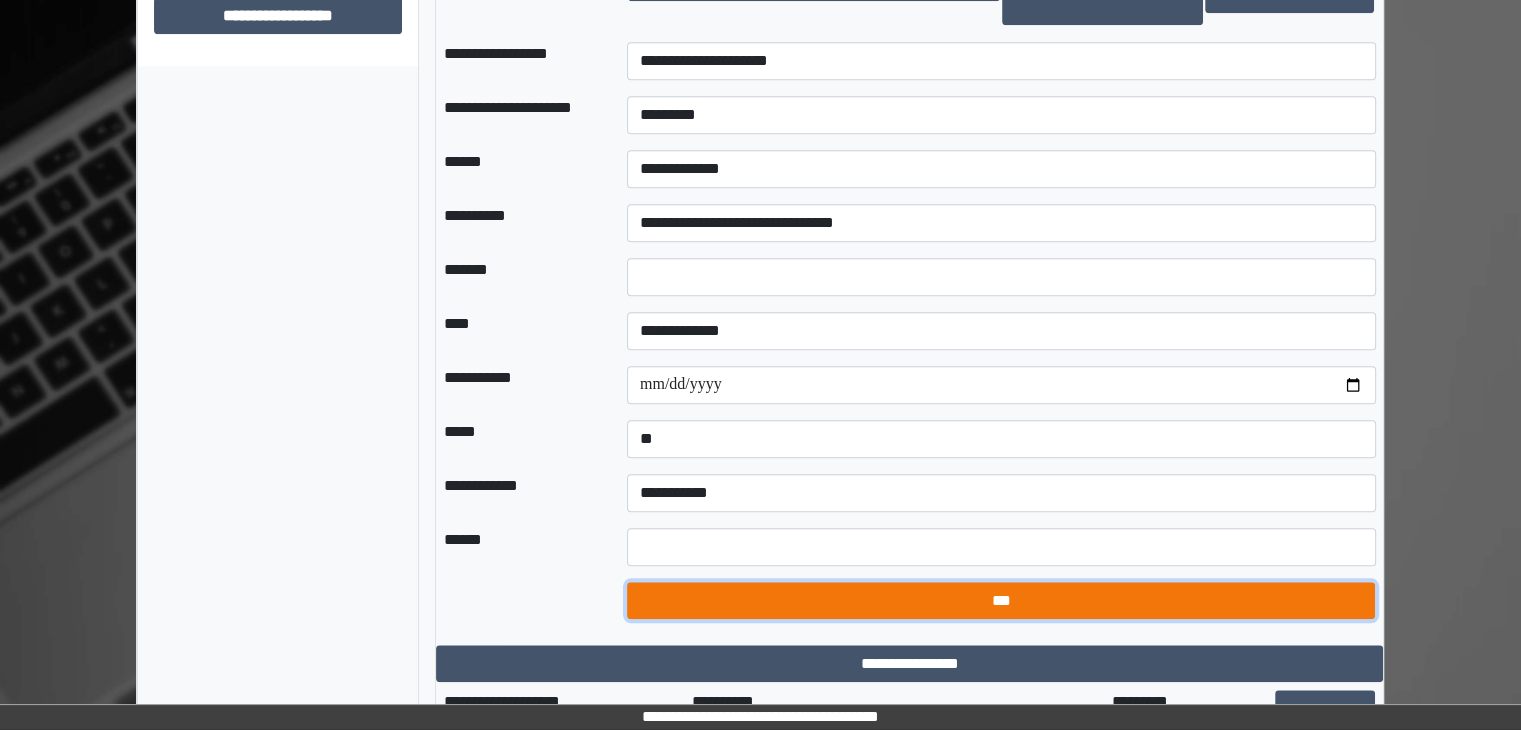 click on "***" at bounding box center [1001, 601] 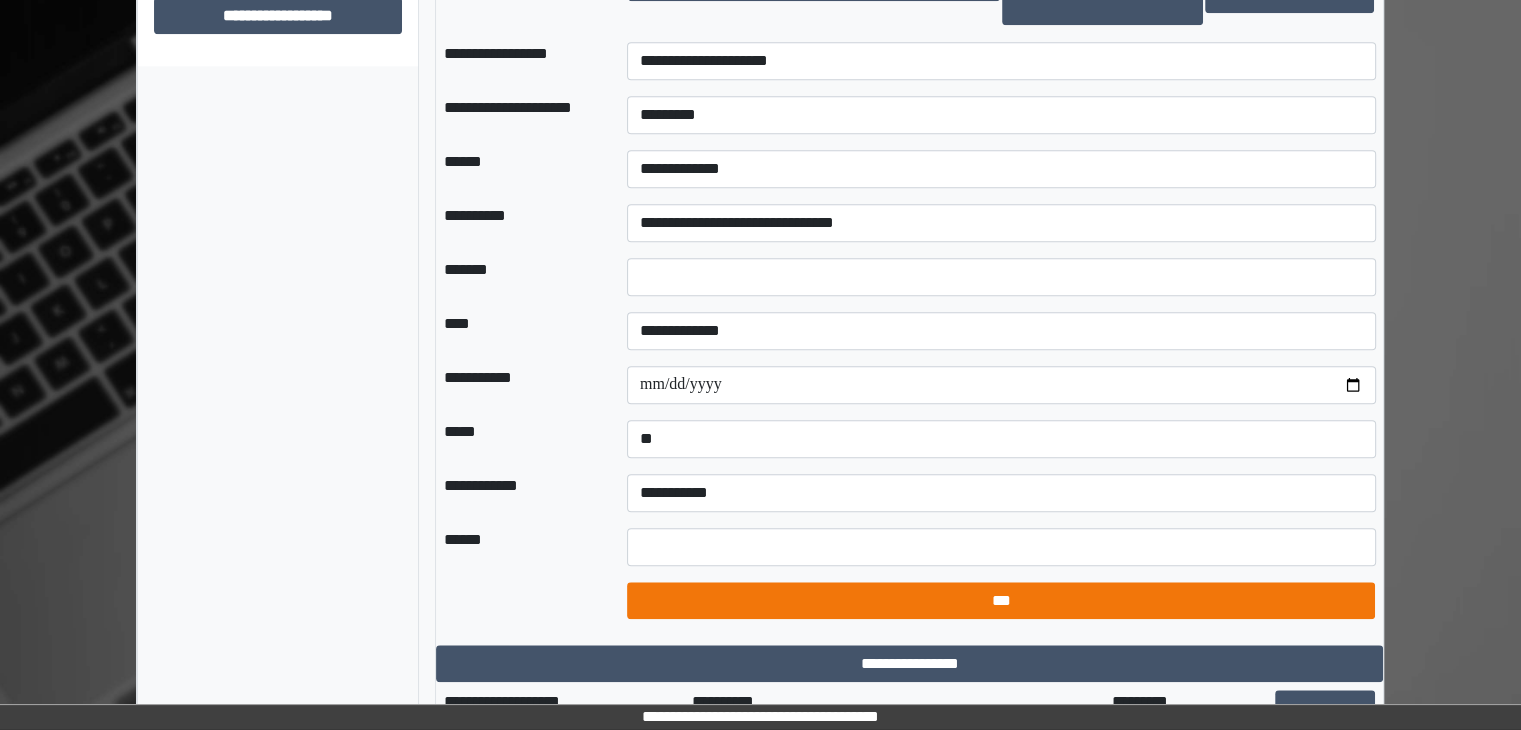 select on "*" 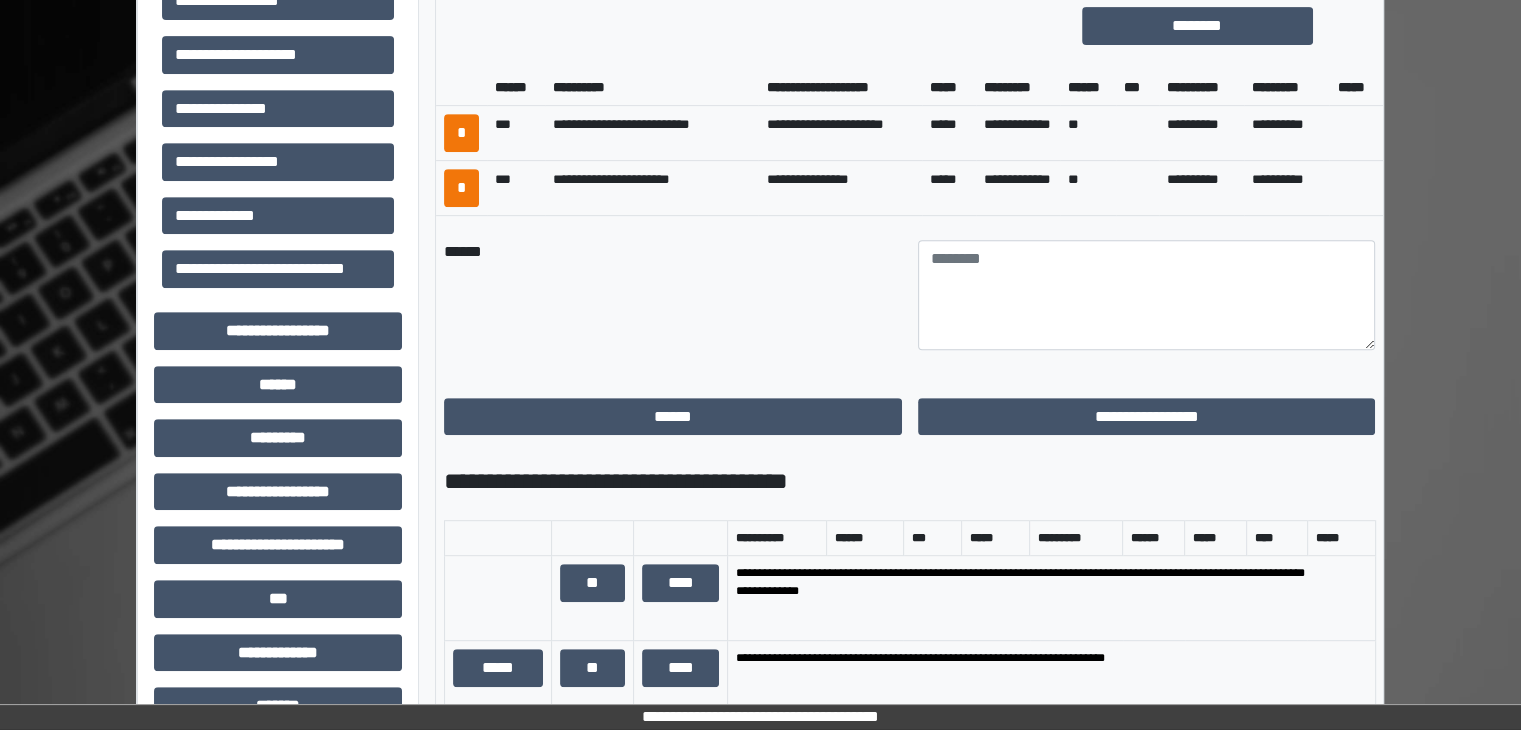 scroll, scrollTop: 800, scrollLeft: 0, axis: vertical 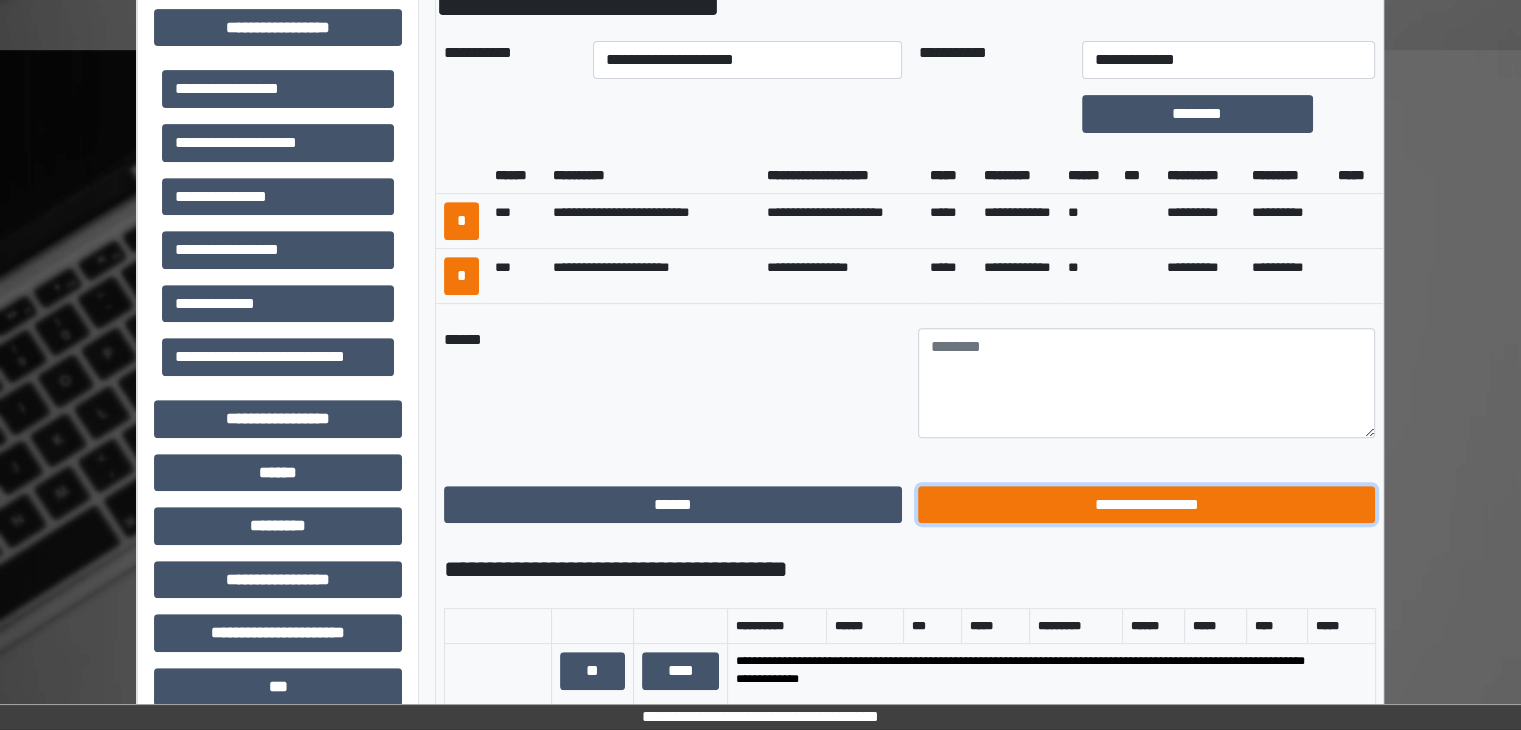 click on "**********" at bounding box center (1147, 505) 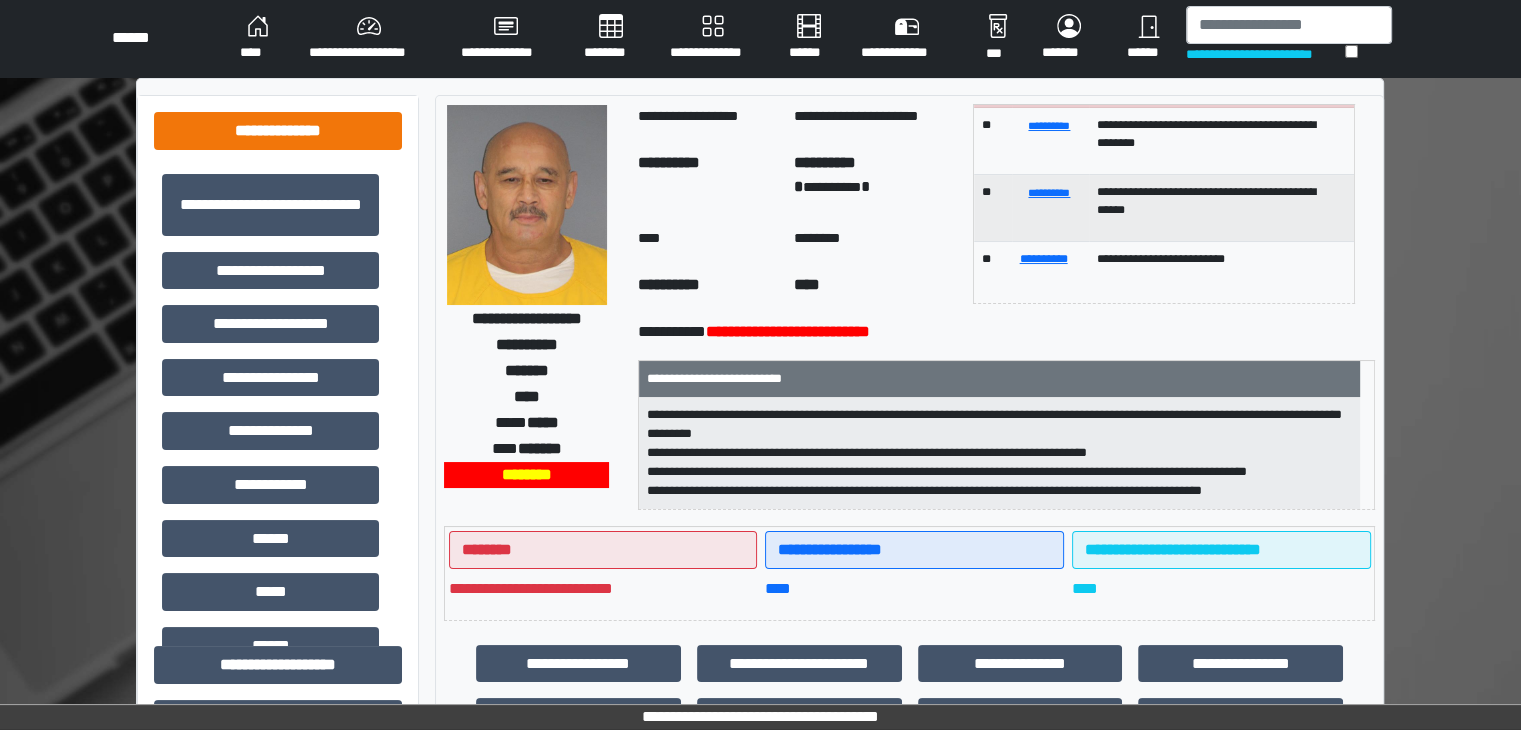 scroll, scrollTop: 0, scrollLeft: 0, axis: both 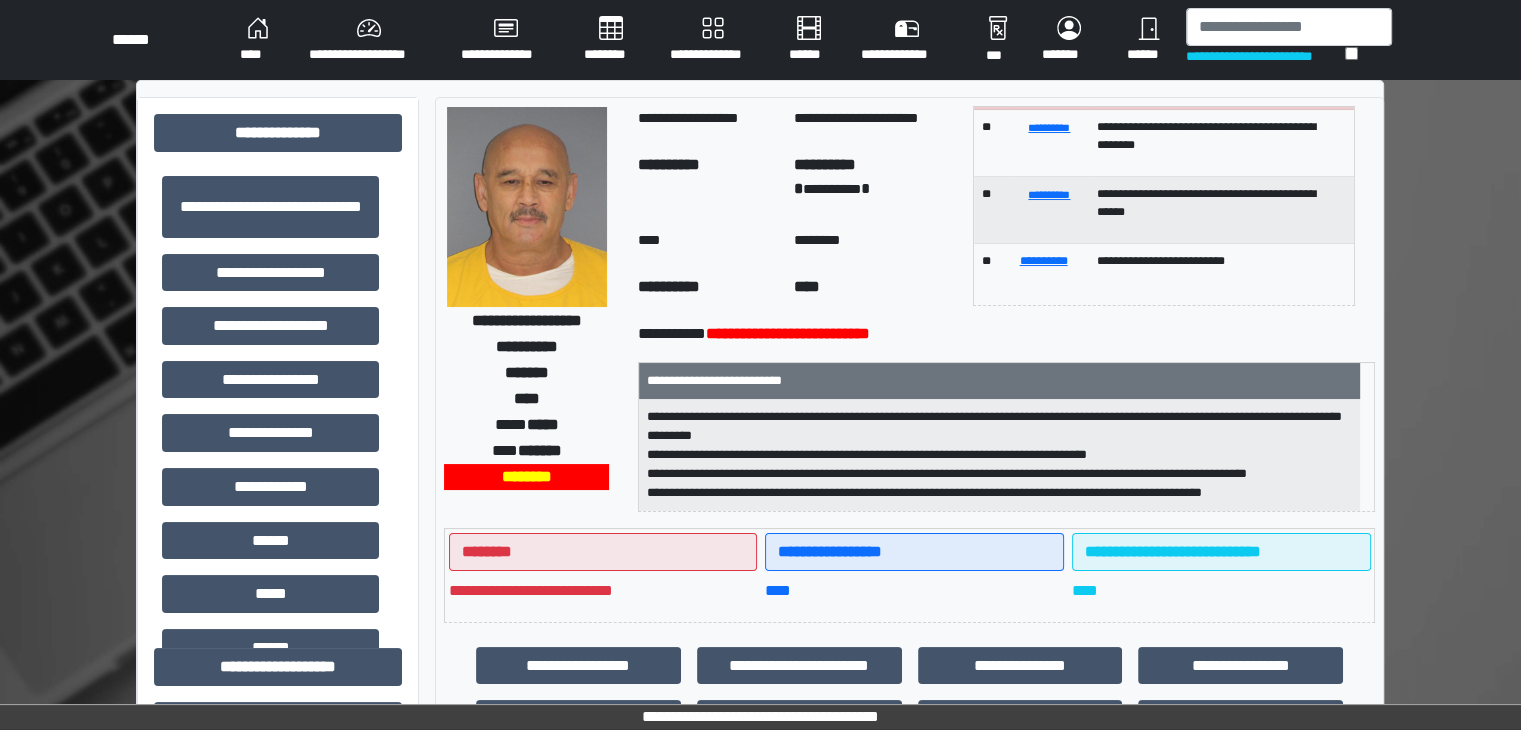 click on "****" at bounding box center (258, 40) 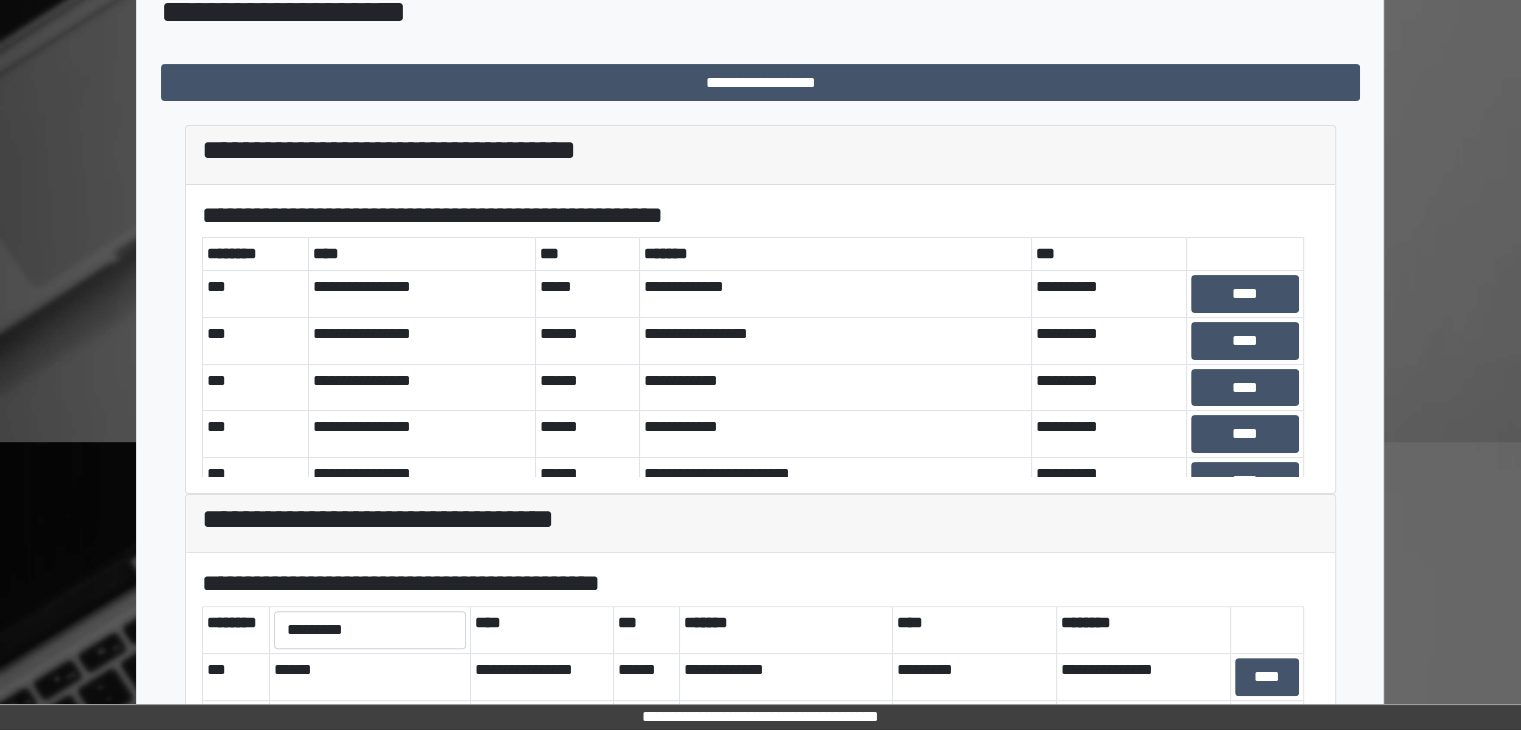 scroll, scrollTop: 581, scrollLeft: 0, axis: vertical 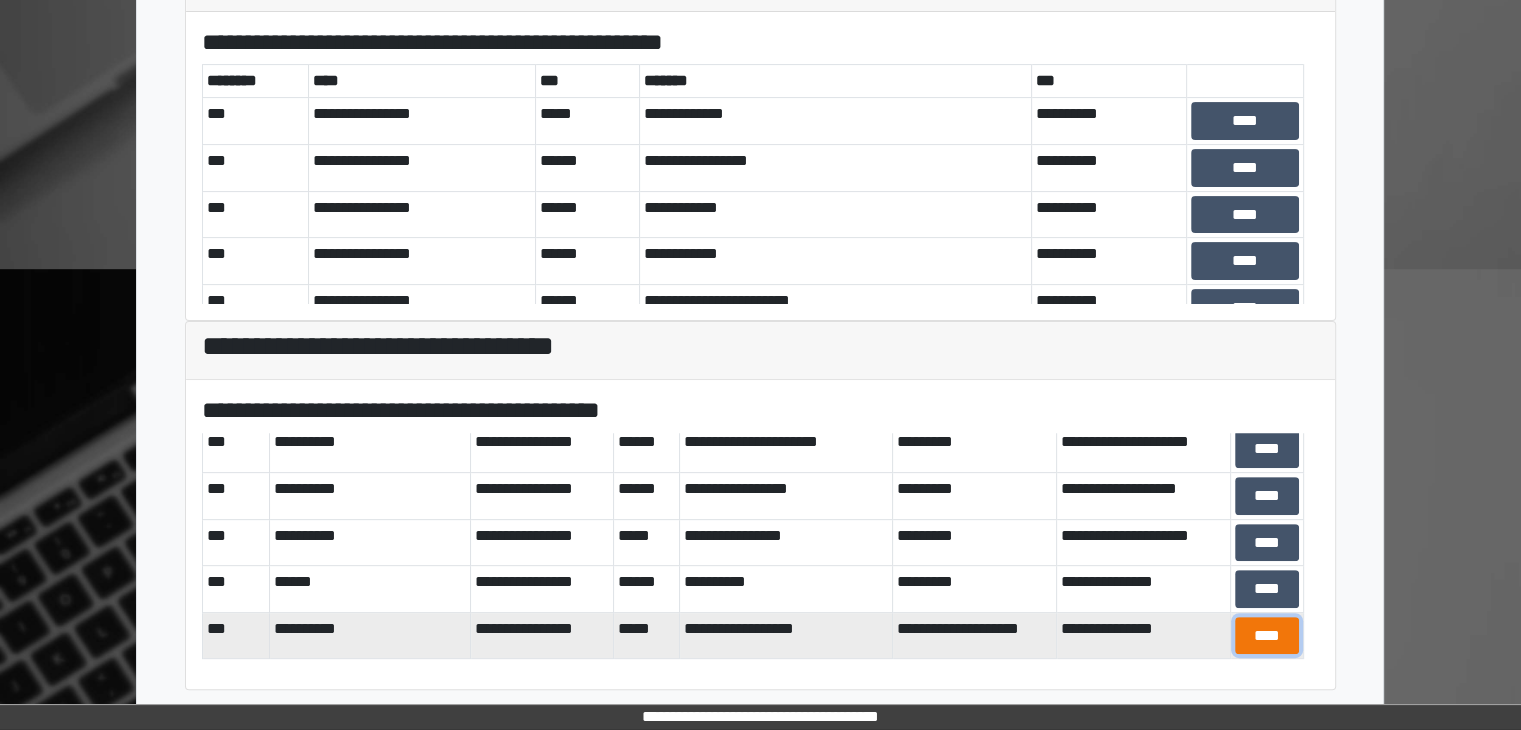 click on "****" at bounding box center (1267, 636) 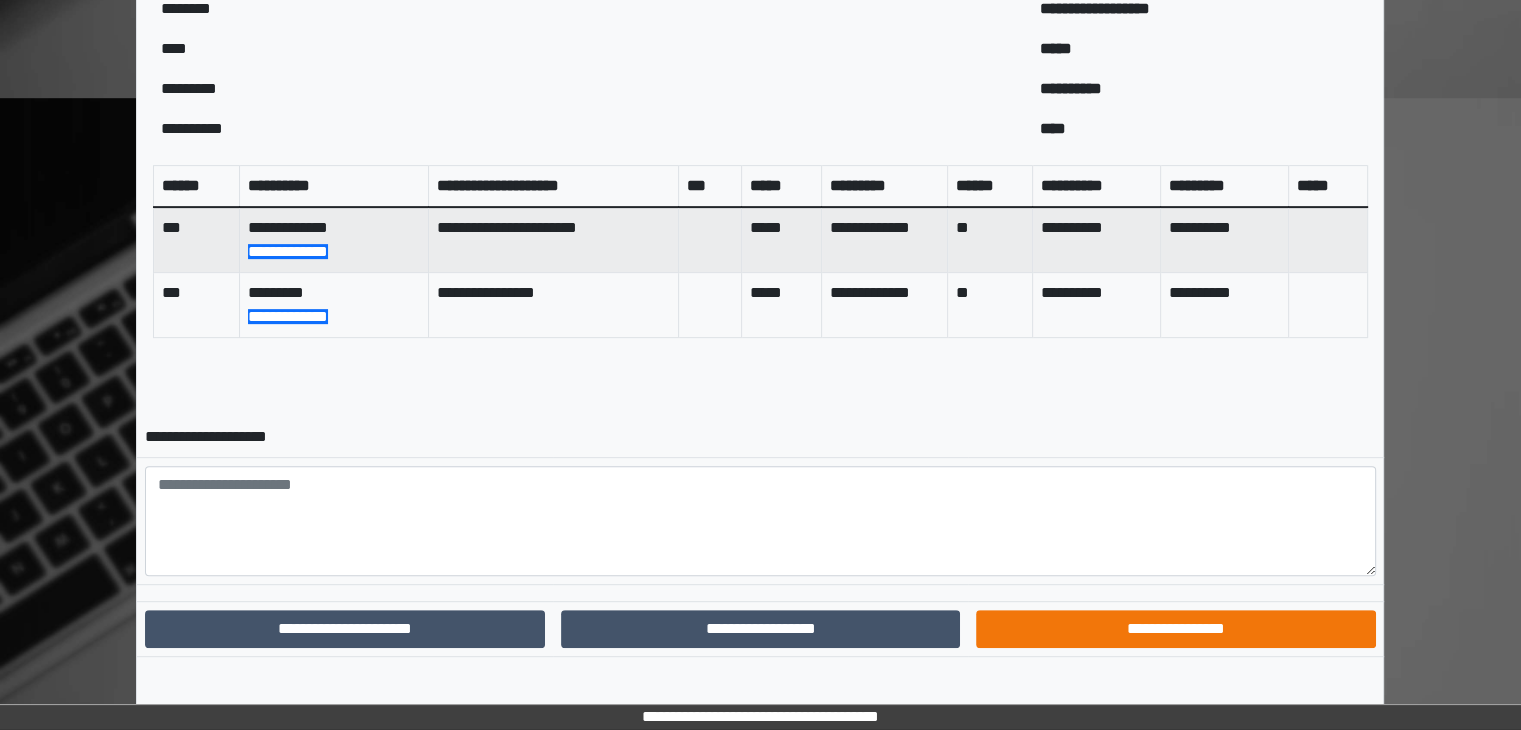 scroll, scrollTop: 759, scrollLeft: 0, axis: vertical 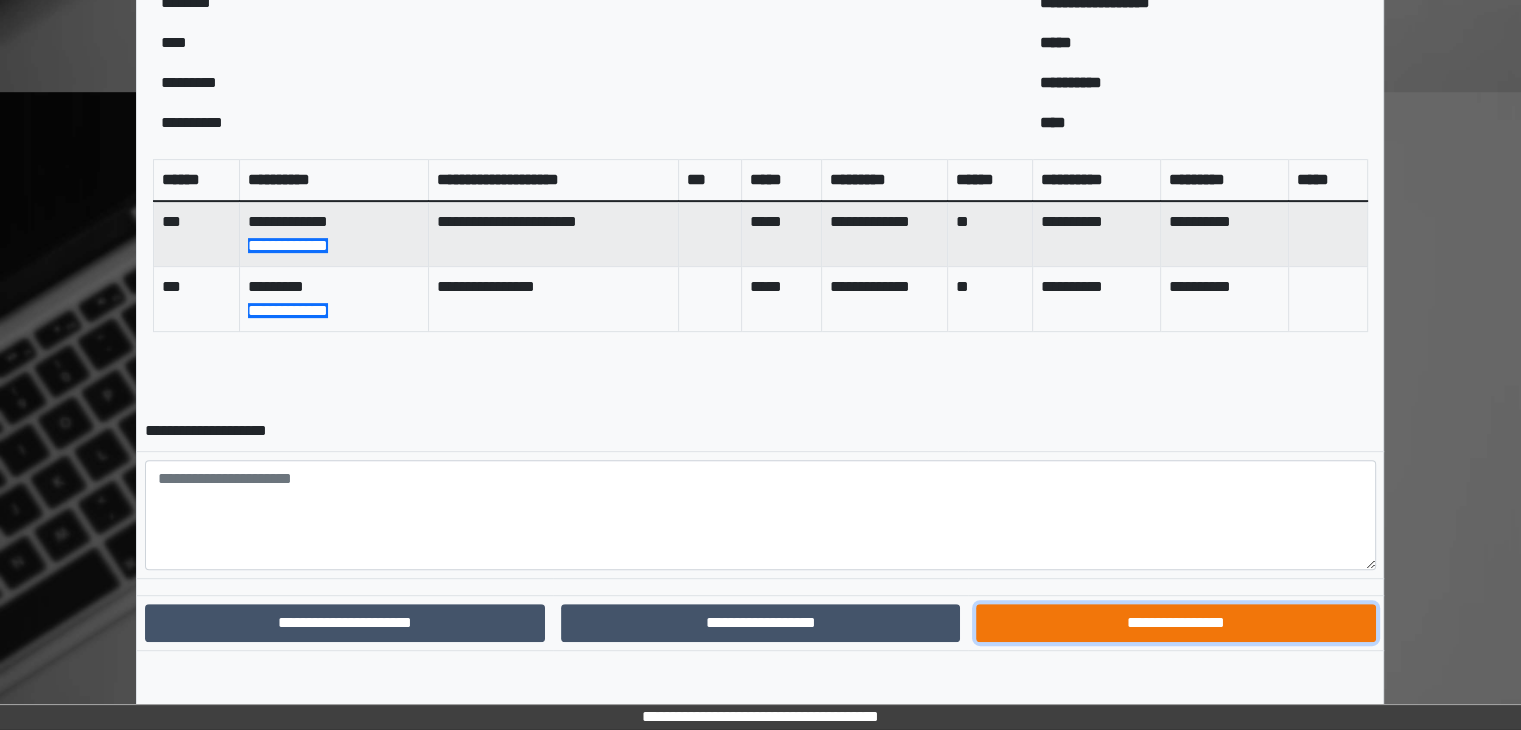 click on "**********" at bounding box center (1175, 623) 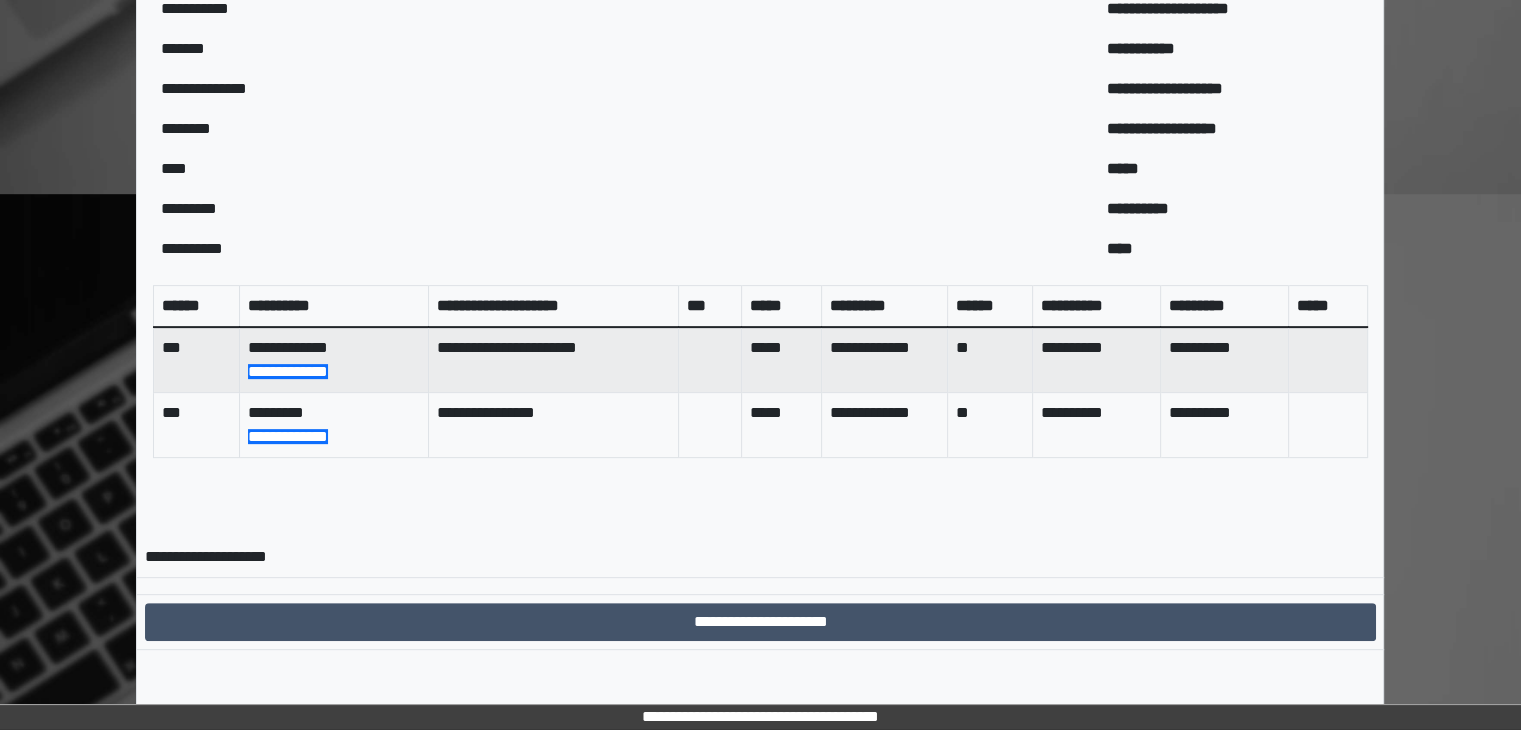 scroll, scrollTop: 656, scrollLeft: 0, axis: vertical 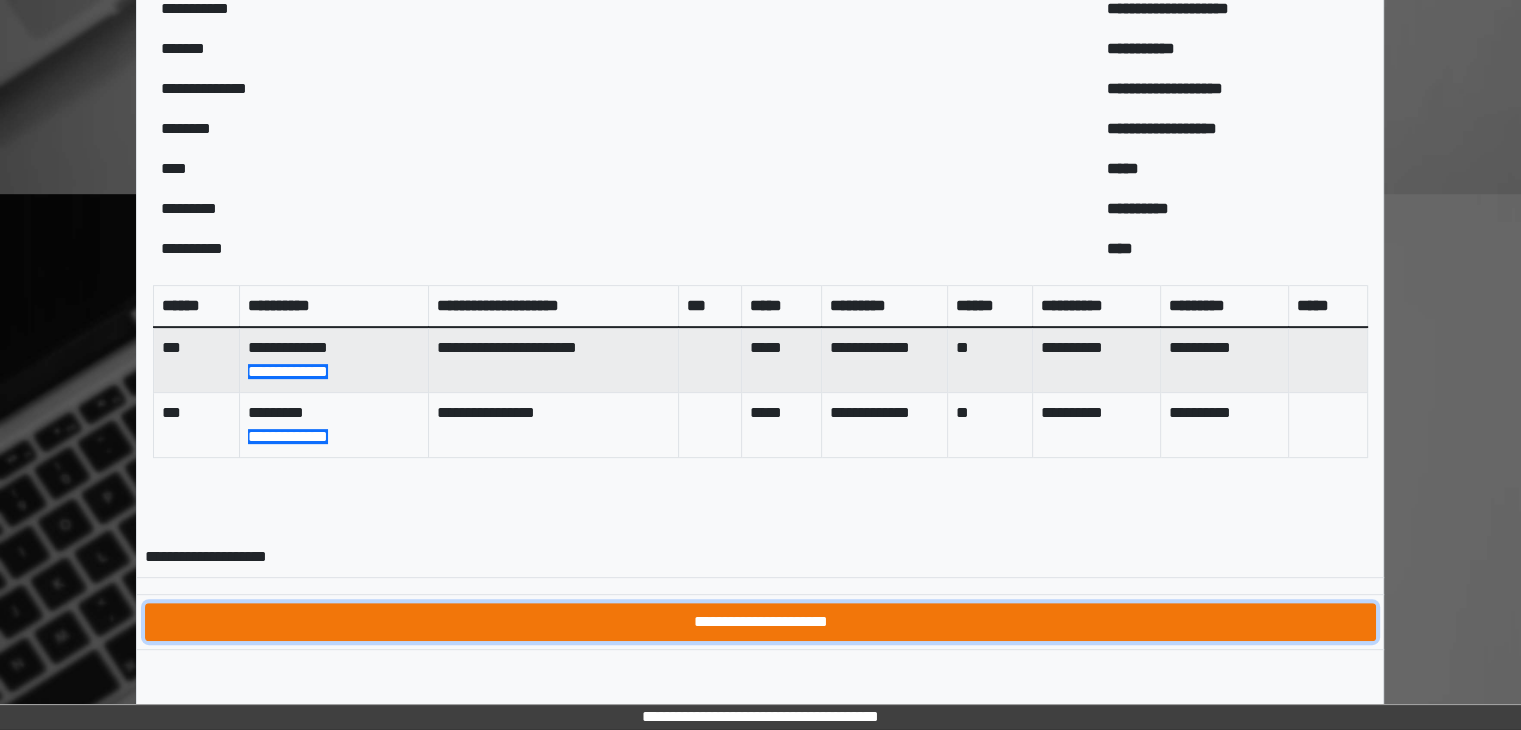 click on "**********" at bounding box center [760, 622] 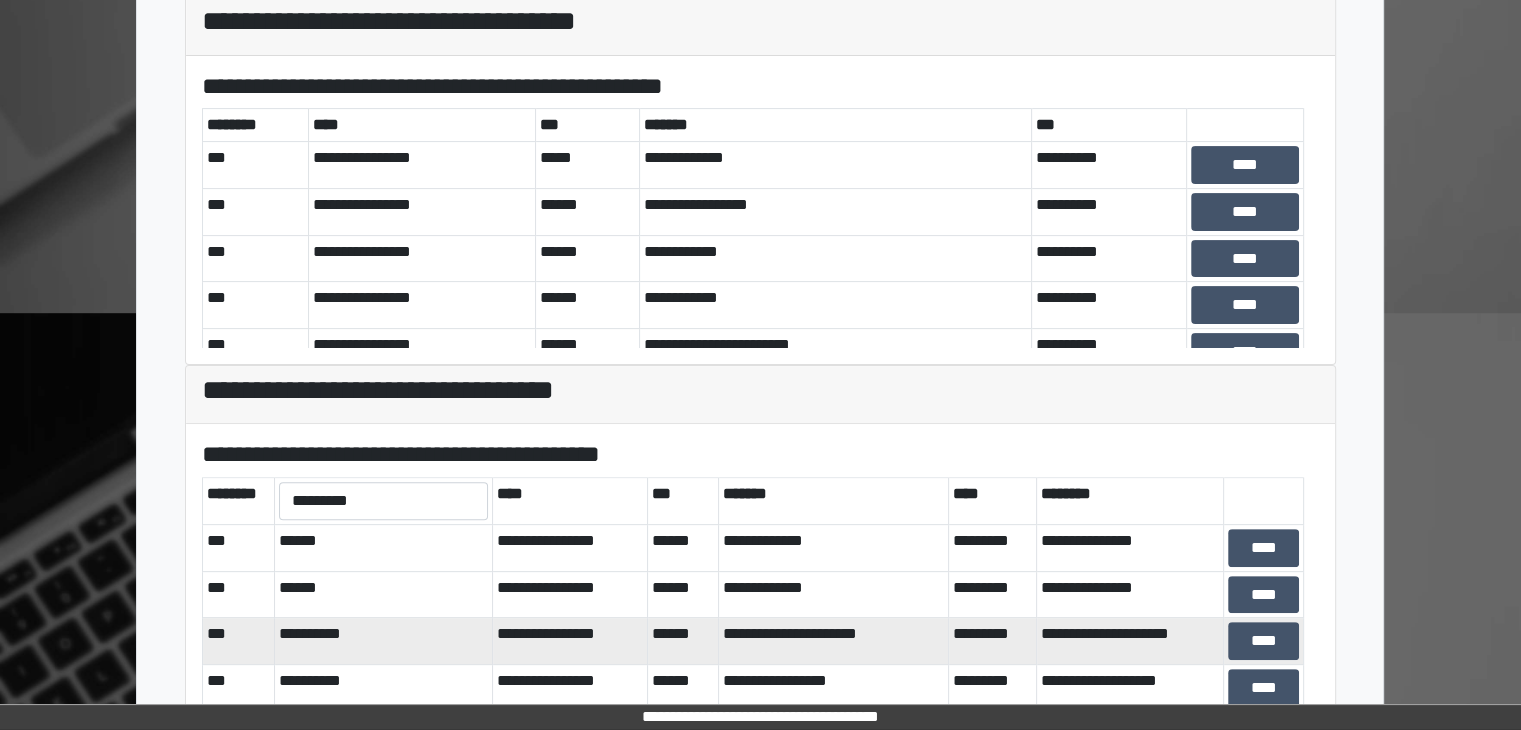 scroll, scrollTop: 581, scrollLeft: 0, axis: vertical 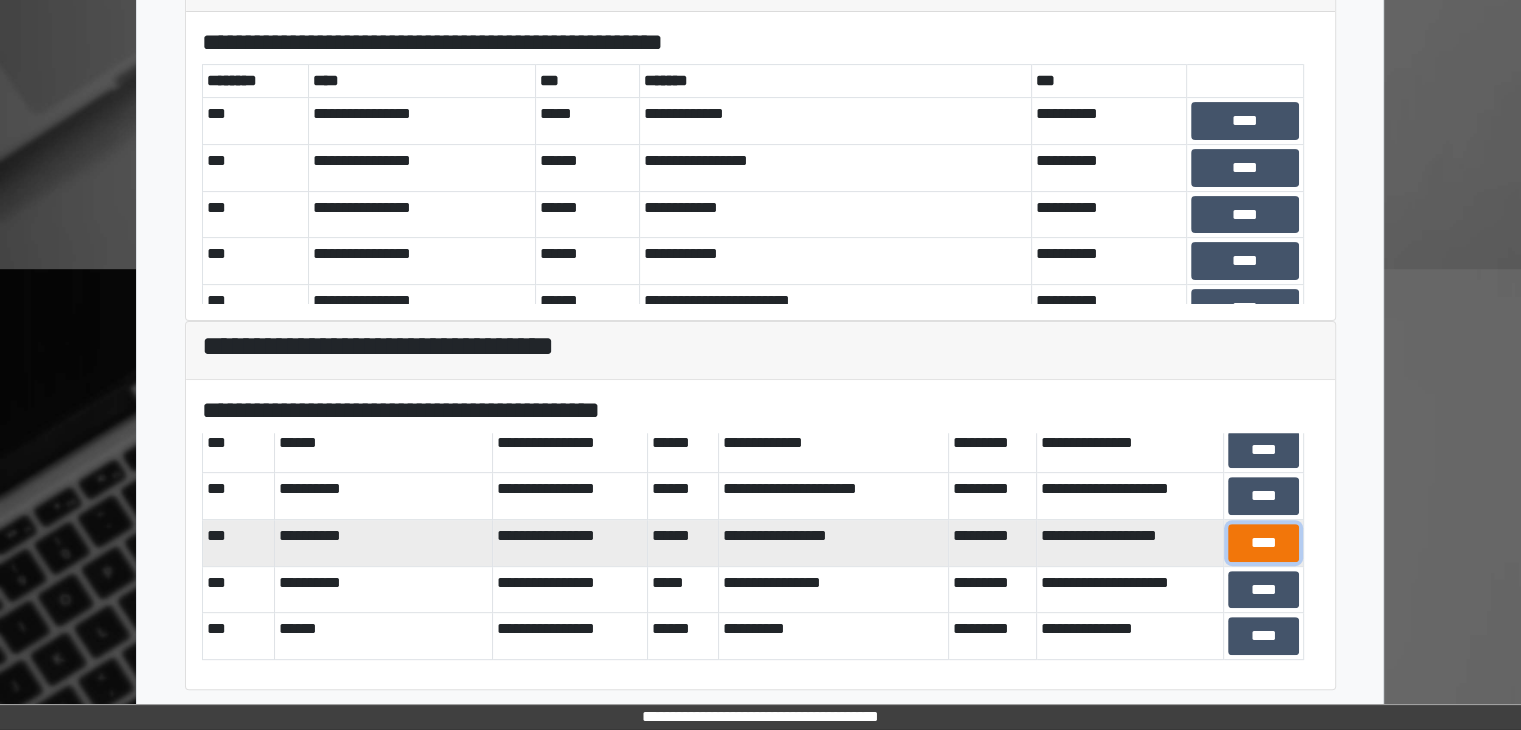 click on "****" at bounding box center [1263, 543] 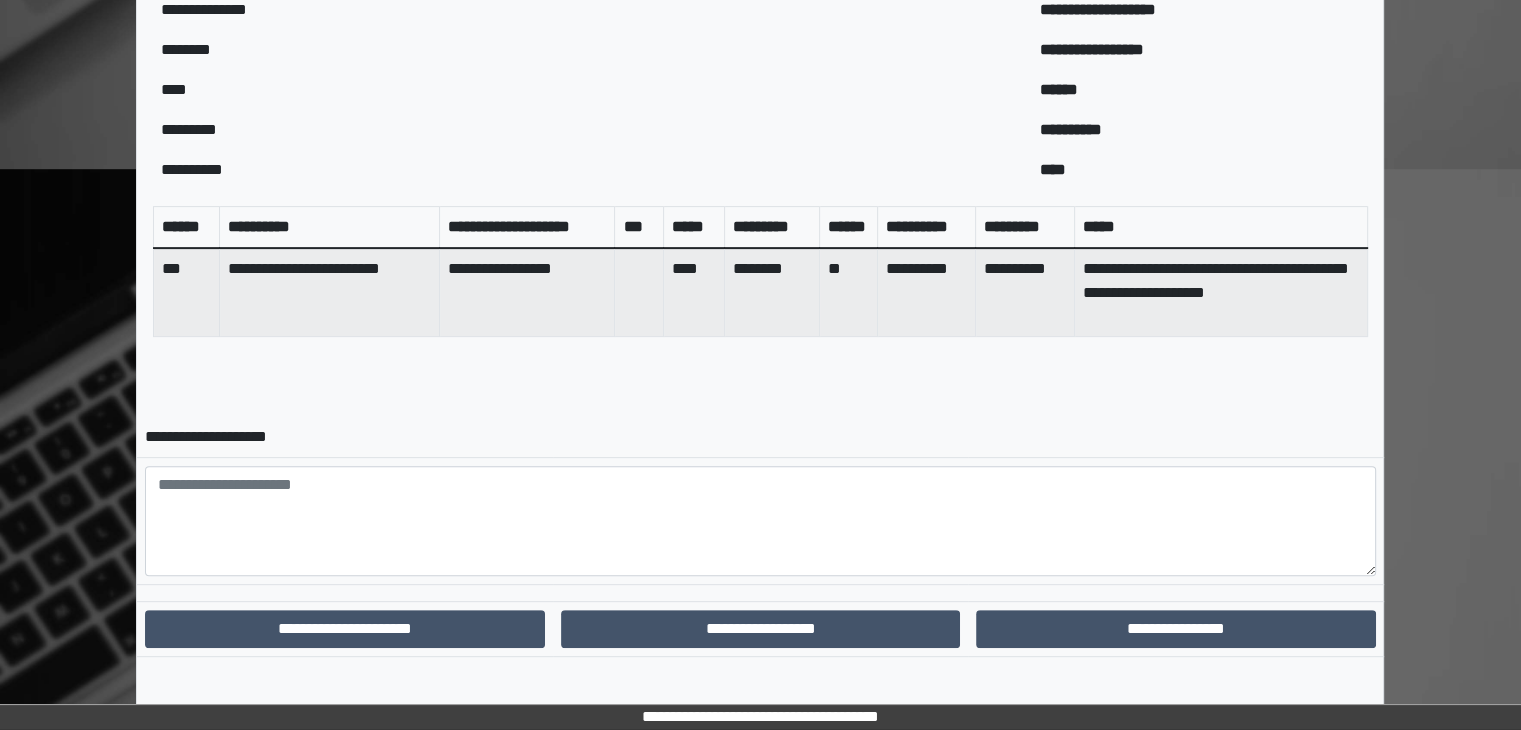 scroll, scrollTop: 688, scrollLeft: 0, axis: vertical 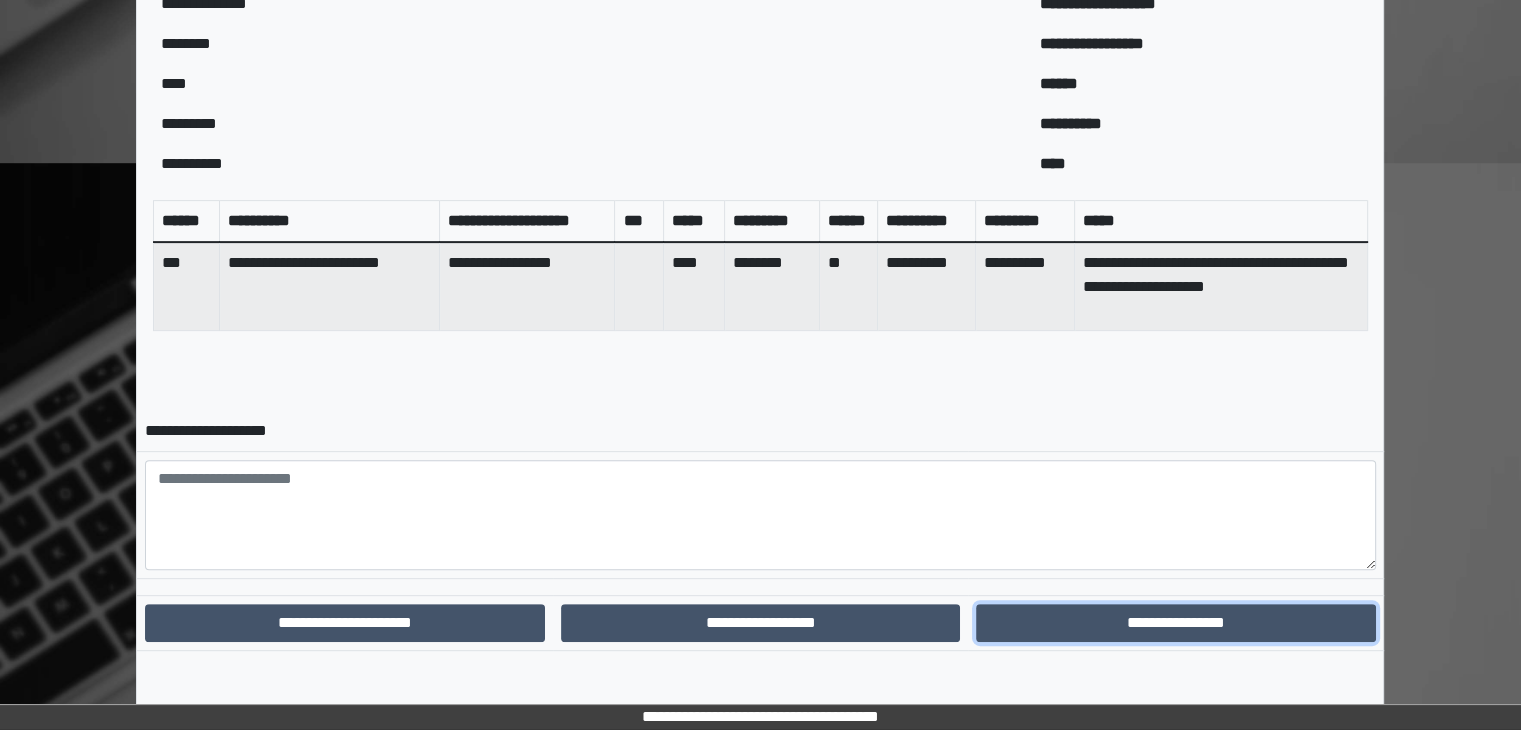click on "**********" at bounding box center [1175, 623] 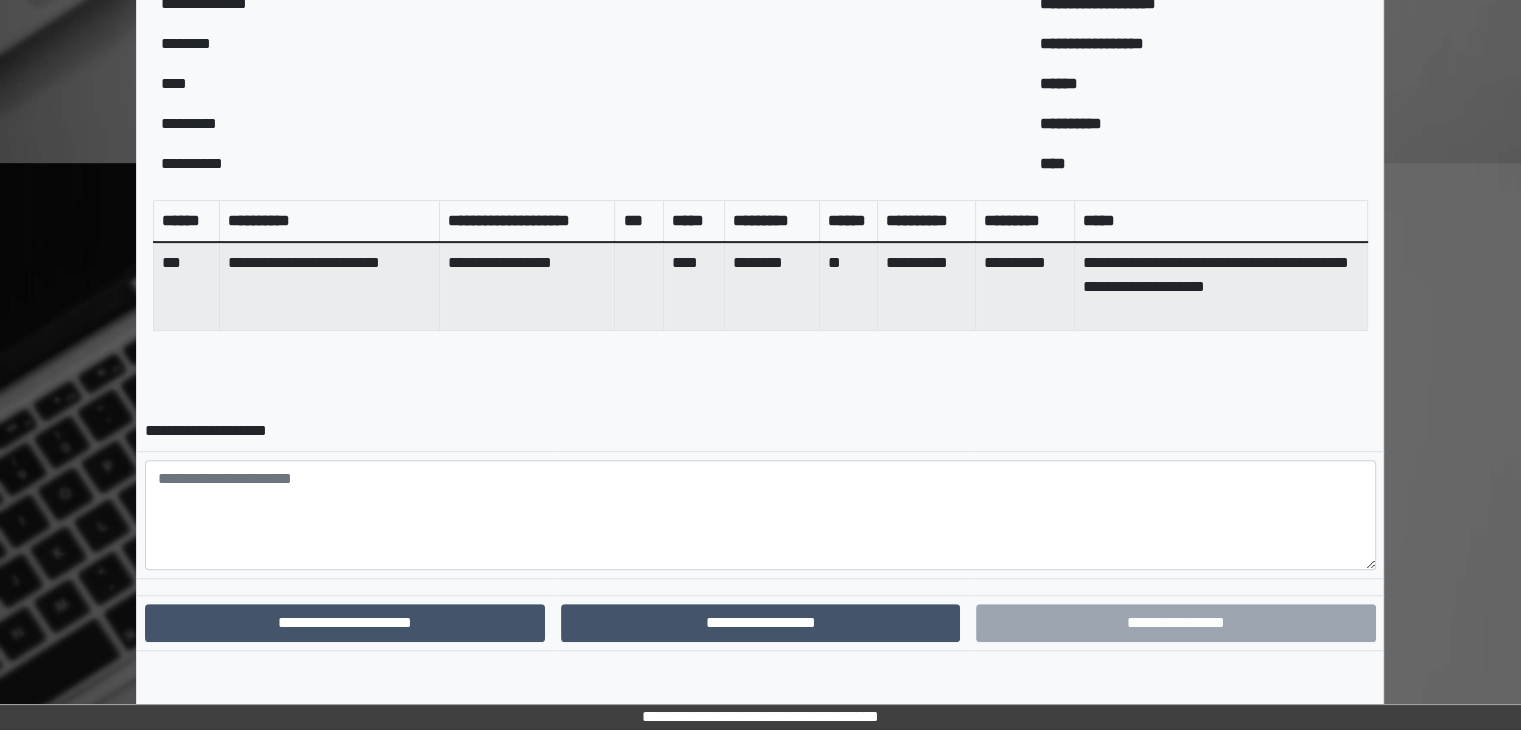 scroll, scrollTop: 585, scrollLeft: 0, axis: vertical 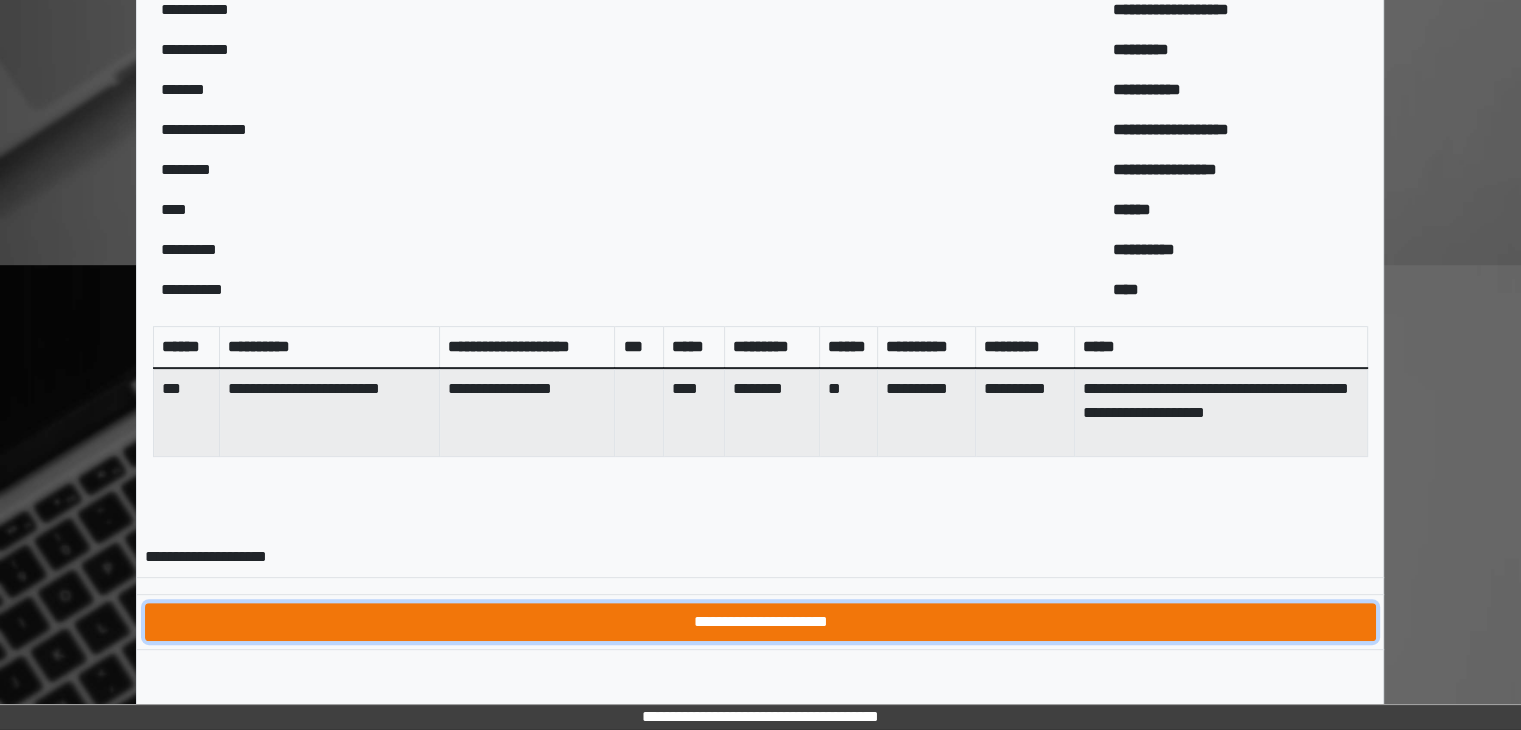 click on "**********" at bounding box center (760, 622) 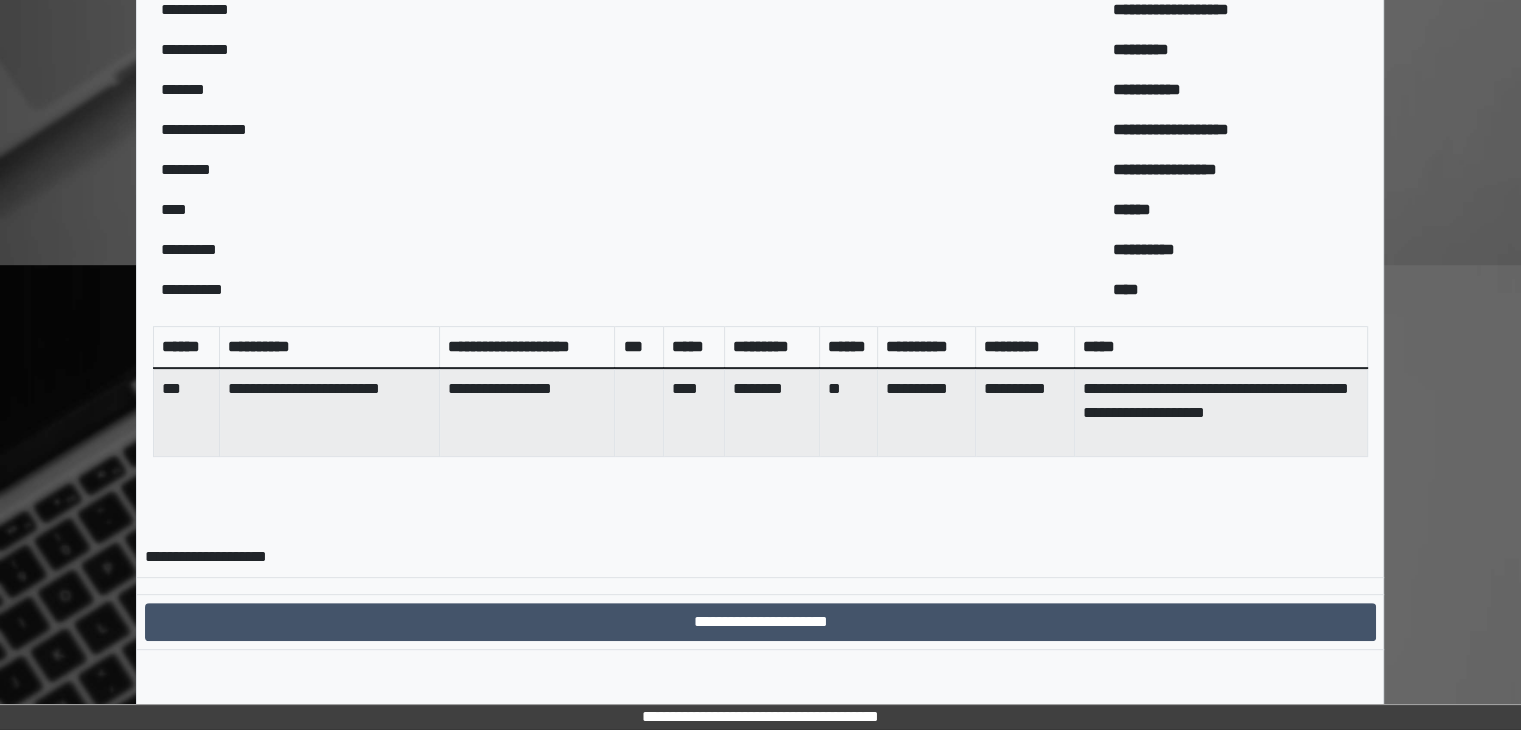 scroll, scrollTop: 0, scrollLeft: 0, axis: both 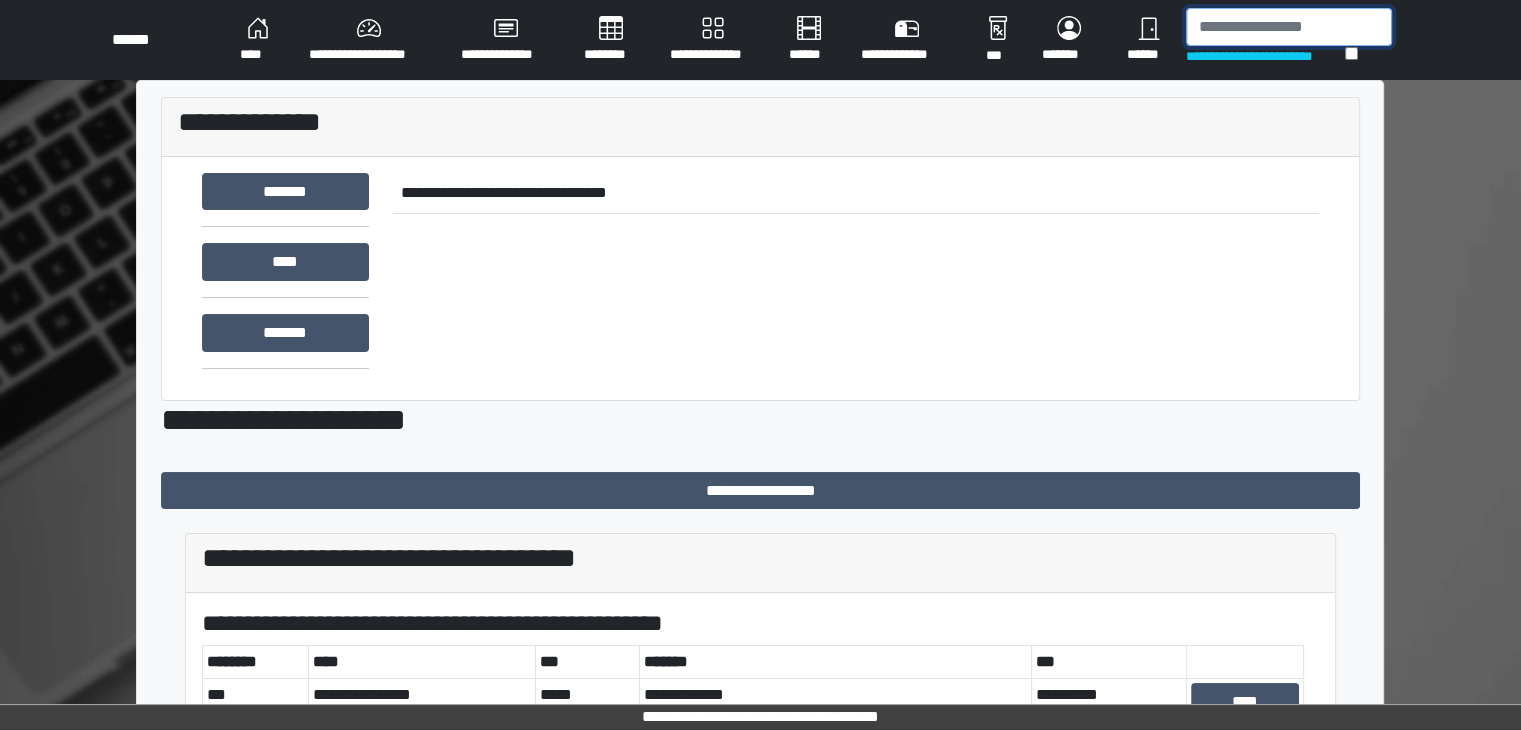 click at bounding box center [1289, 27] 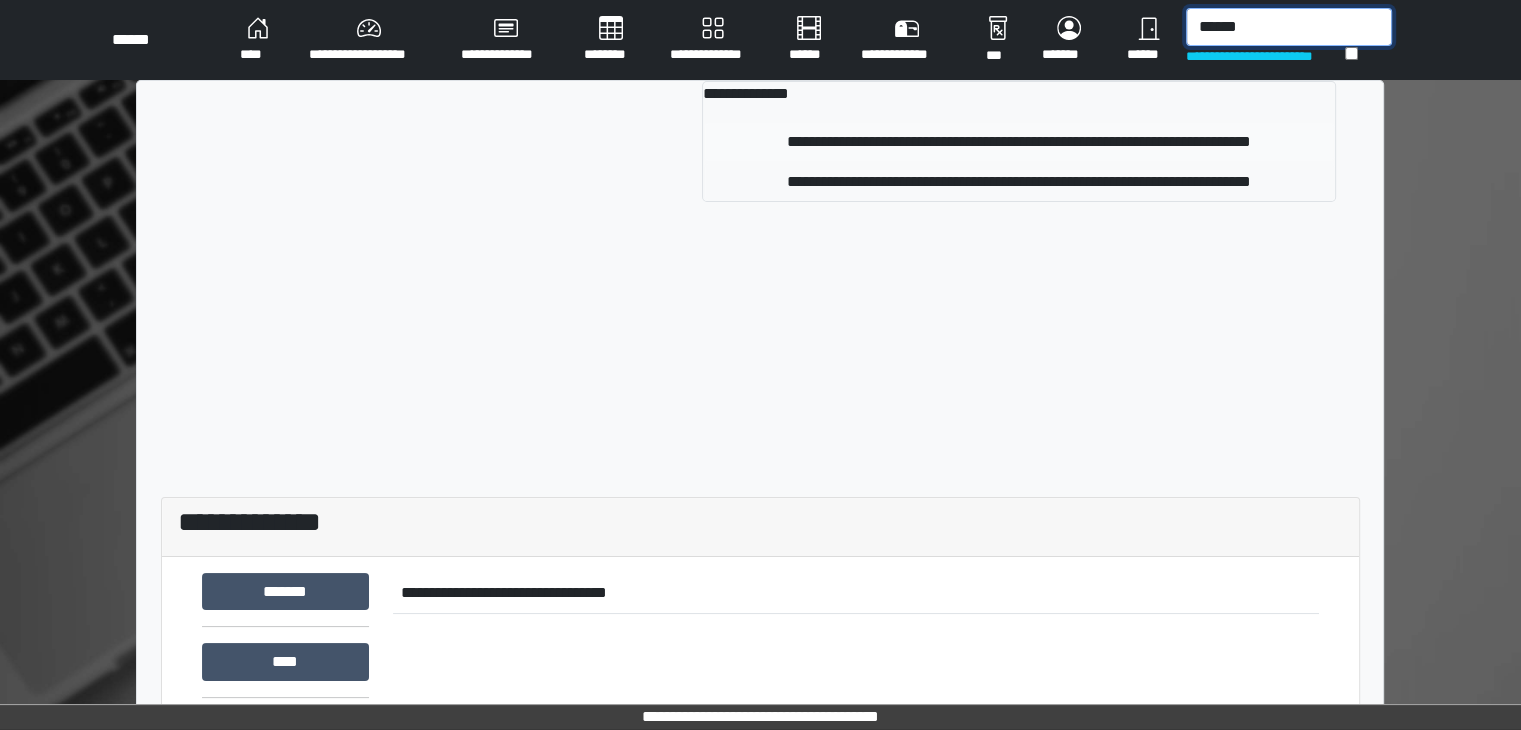 type on "******" 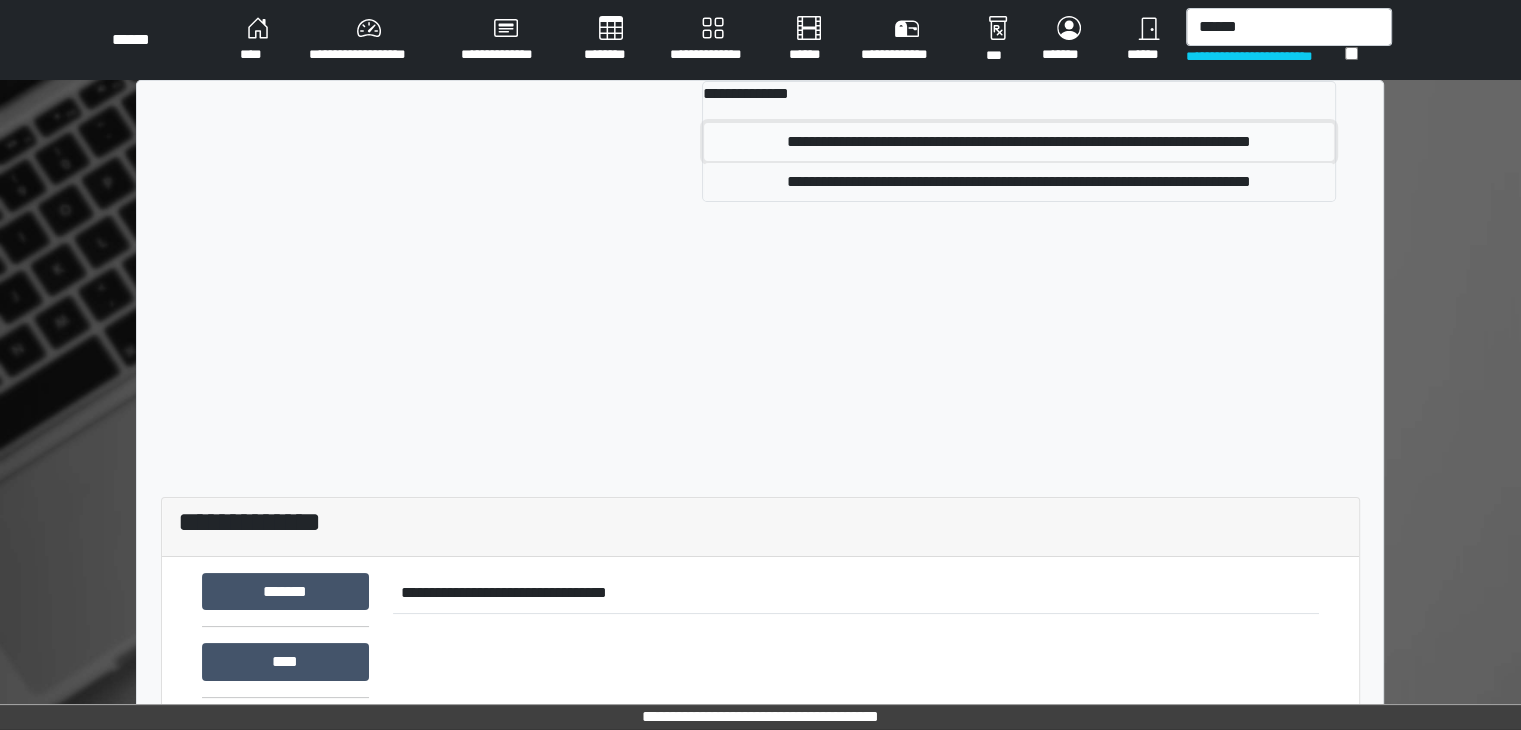 click on "**********" at bounding box center [1019, 142] 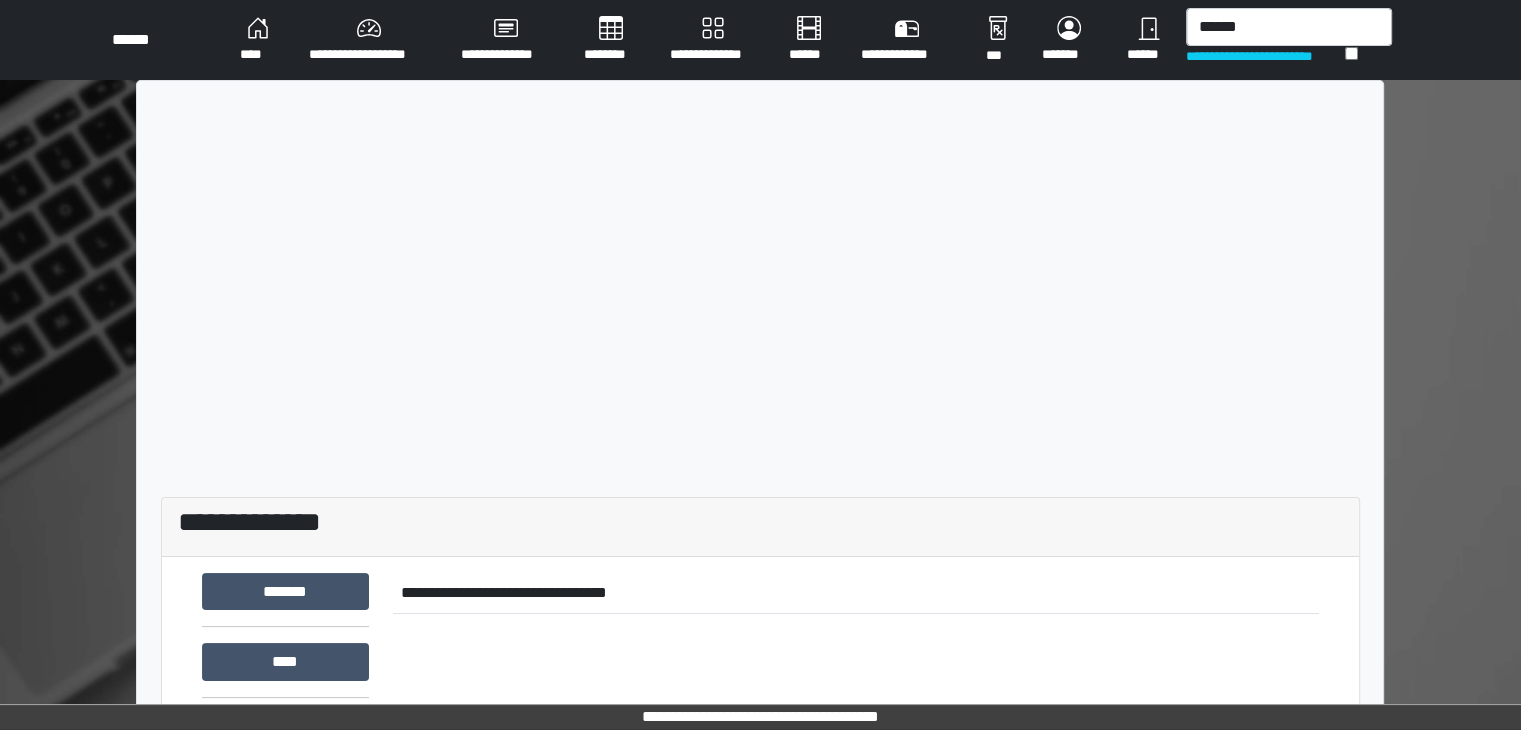 type 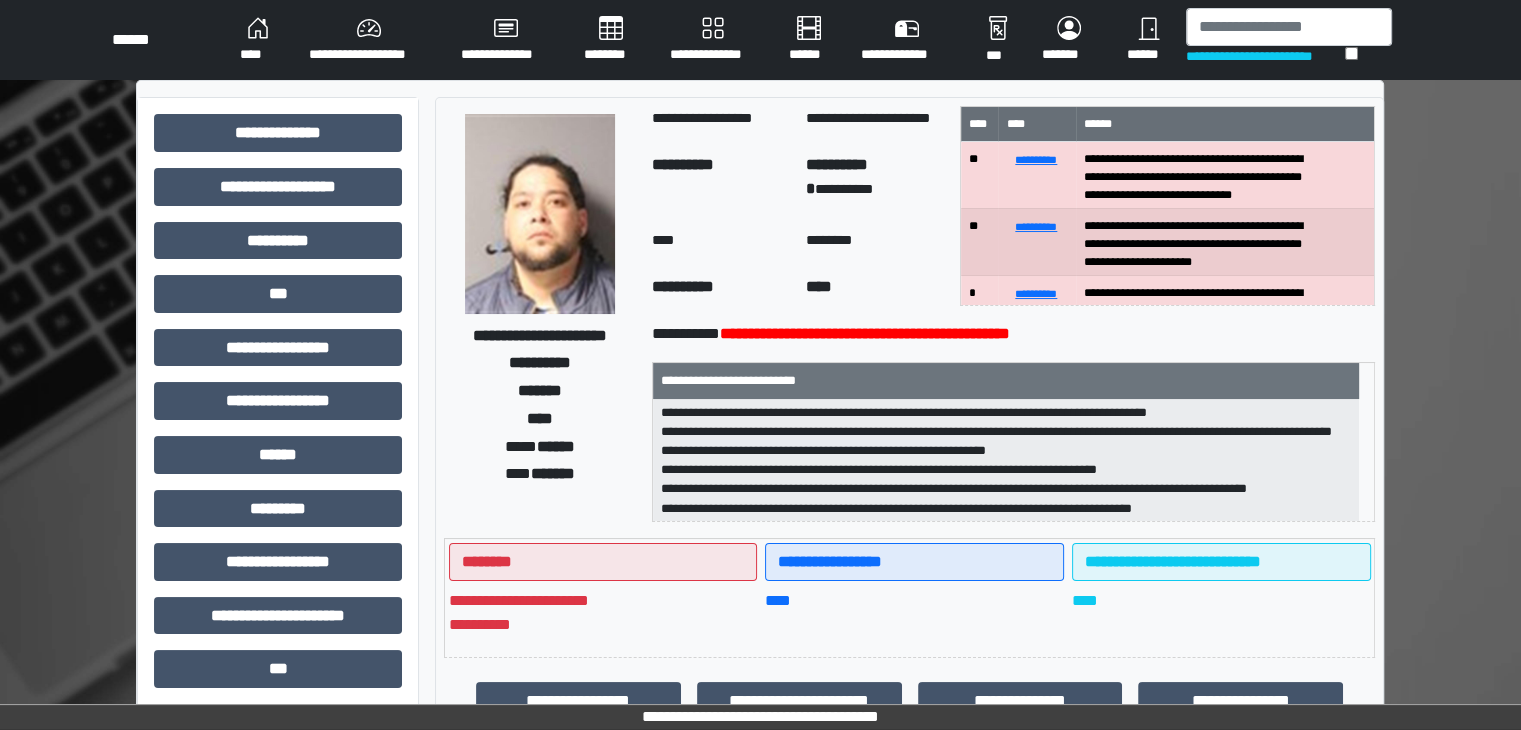 scroll, scrollTop: 2, scrollLeft: 0, axis: vertical 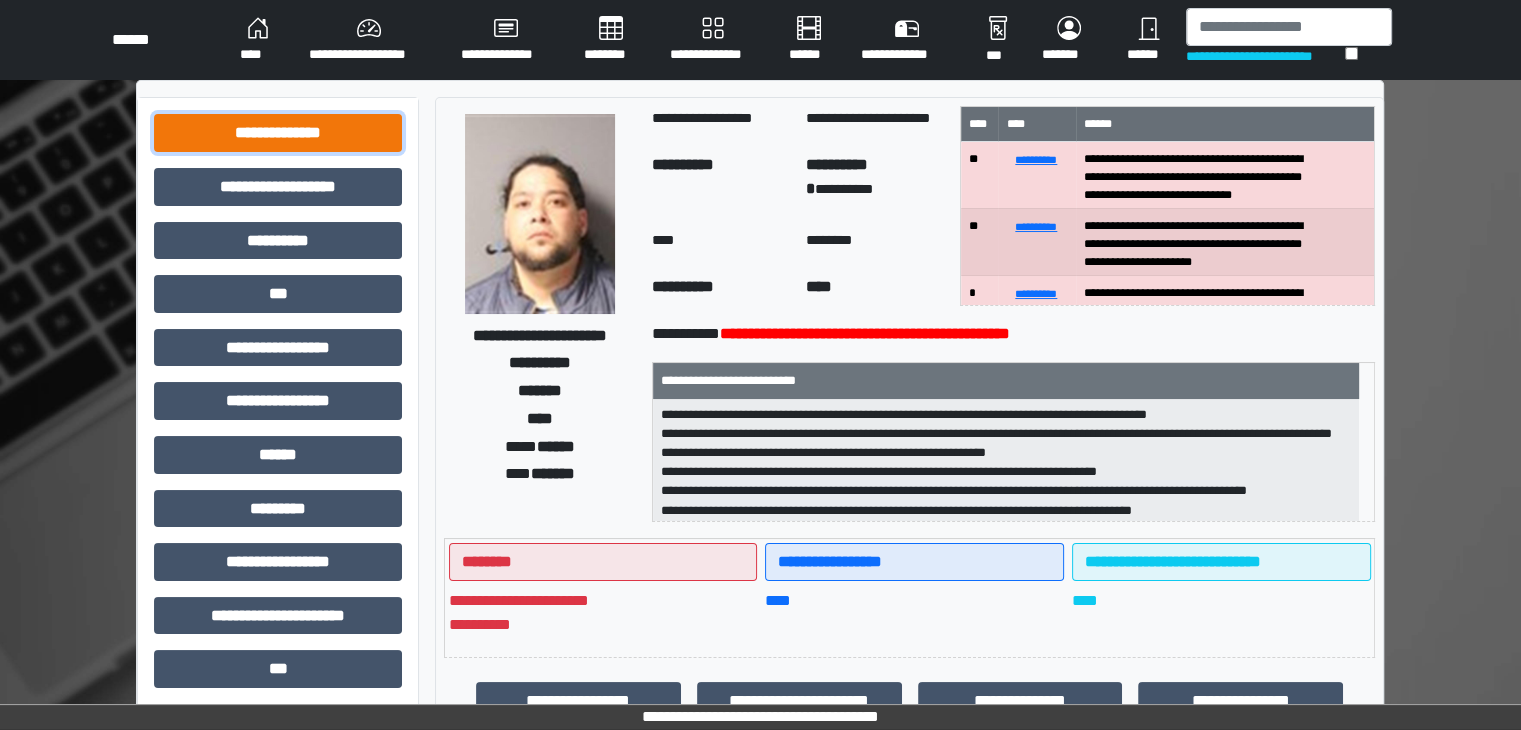 click on "**********" at bounding box center [278, 133] 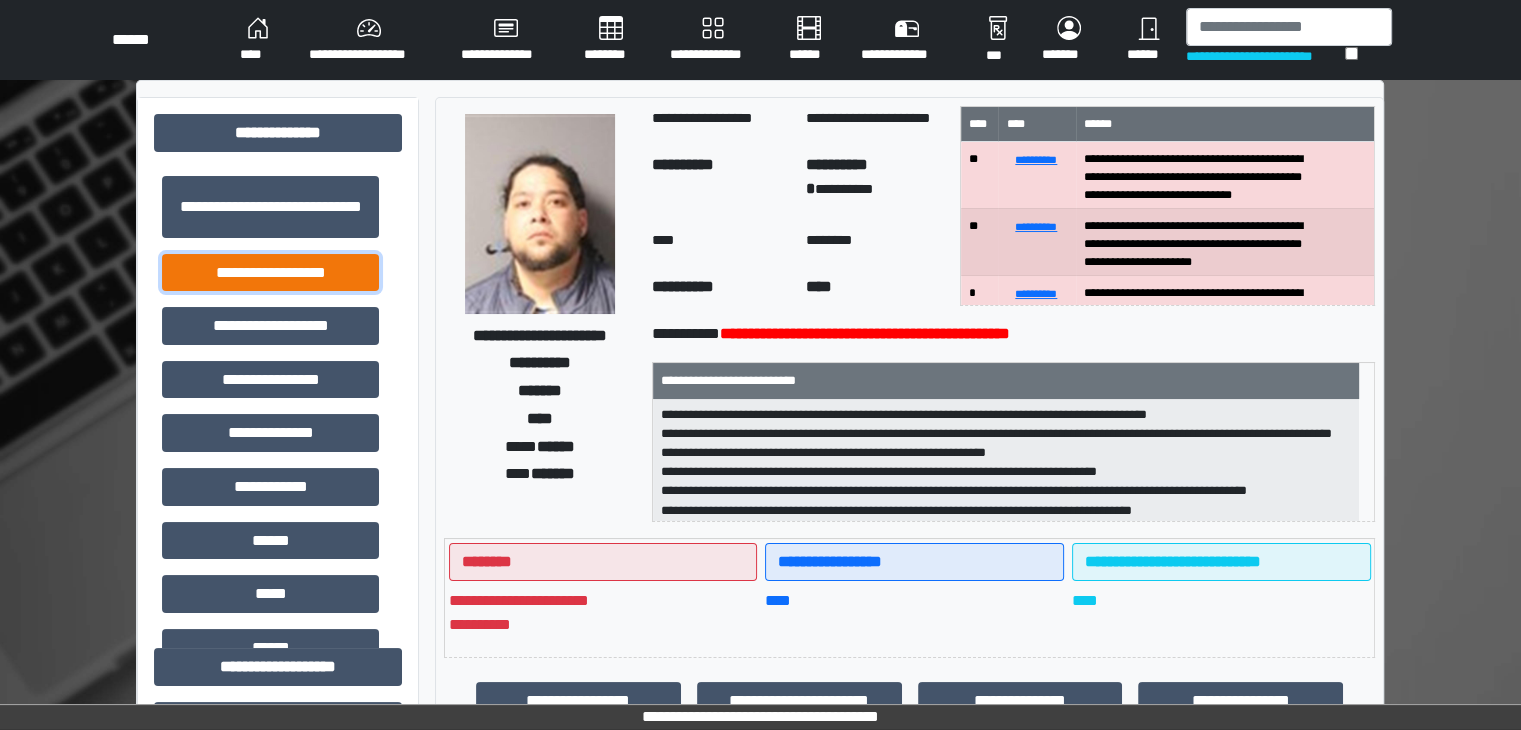 click on "**********" at bounding box center [270, 273] 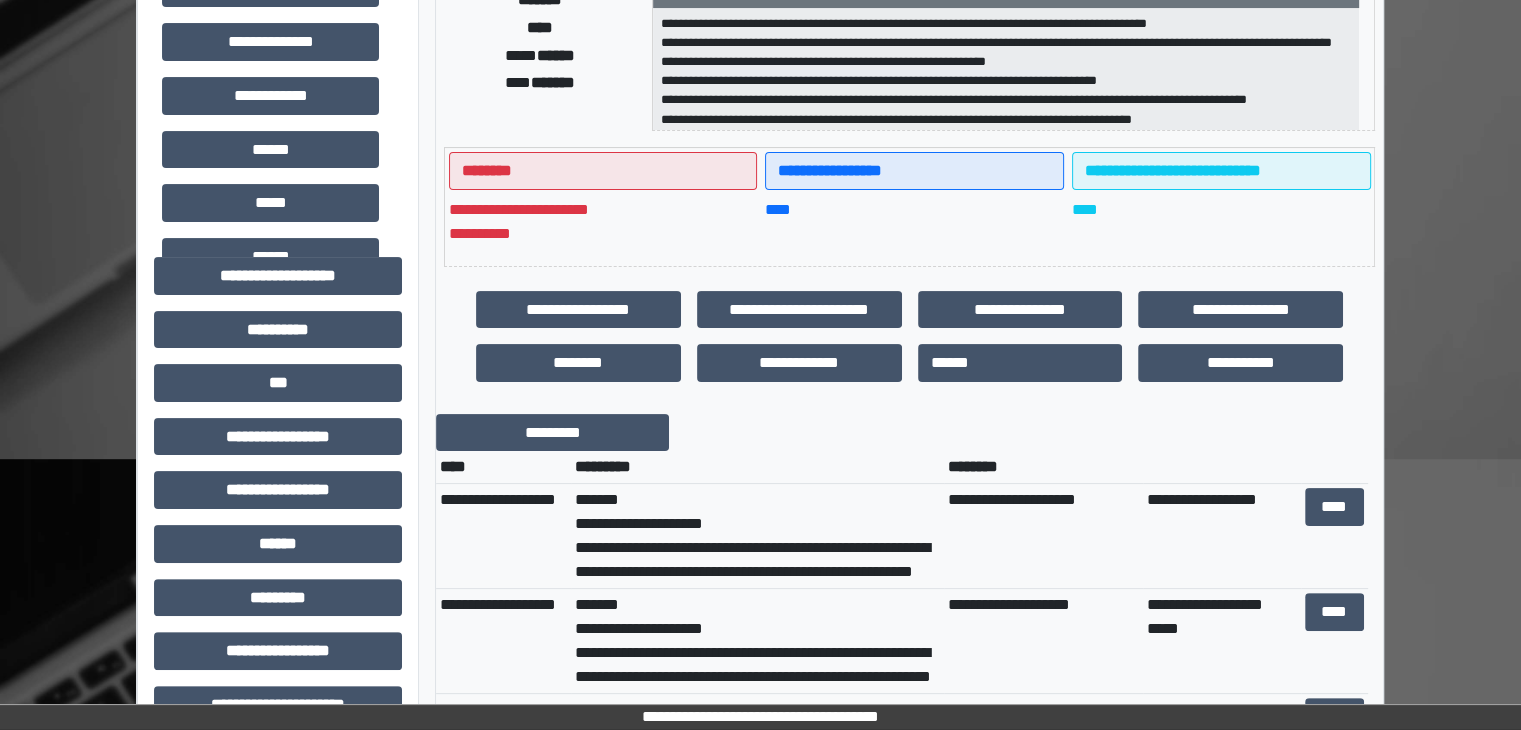 scroll, scrollTop: 500, scrollLeft: 0, axis: vertical 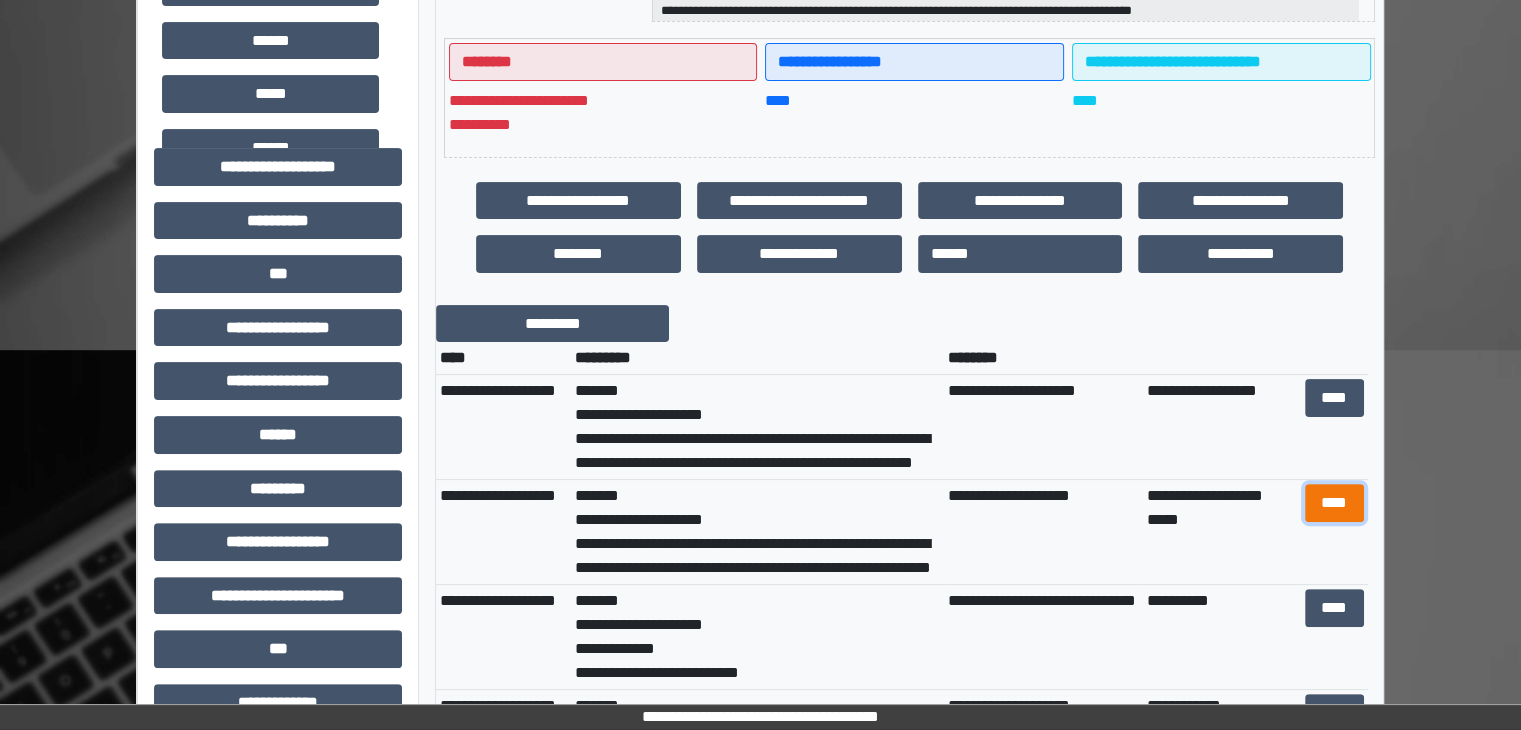 click on "****" at bounding box center [1334, 503] 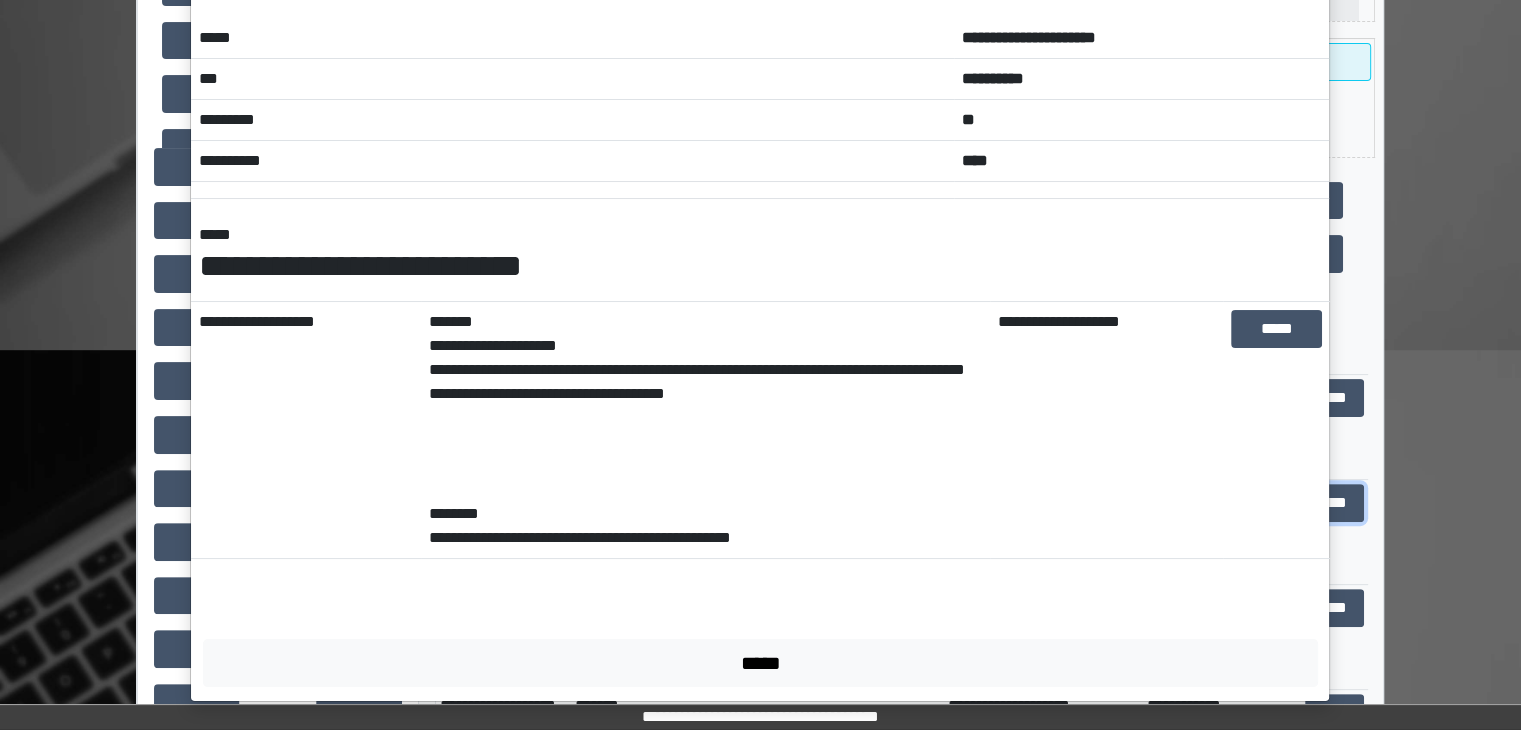 scroll, scrollTop: 80, scrollLeft: 0, axis: vertical 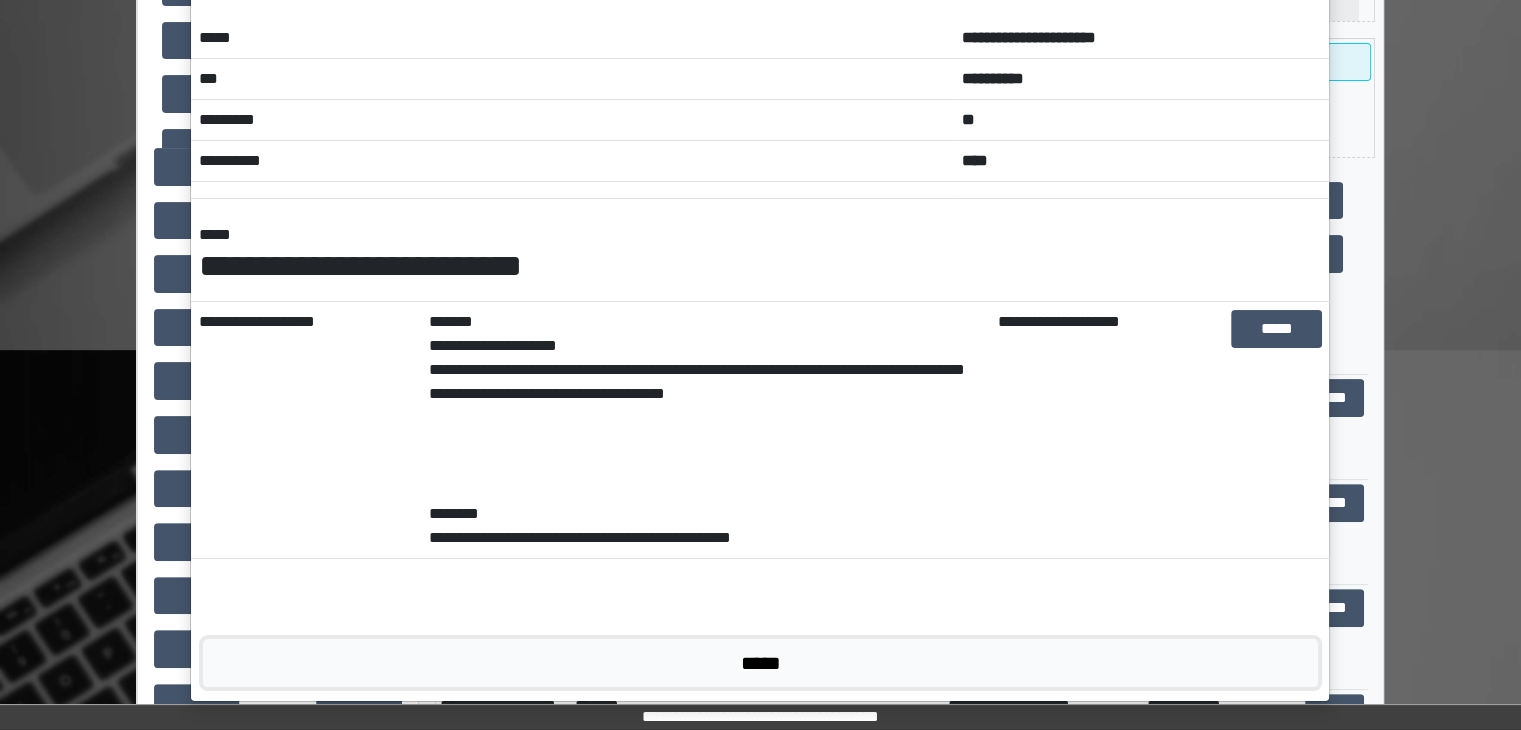 click on "*****" at bounding box center (760, 663) 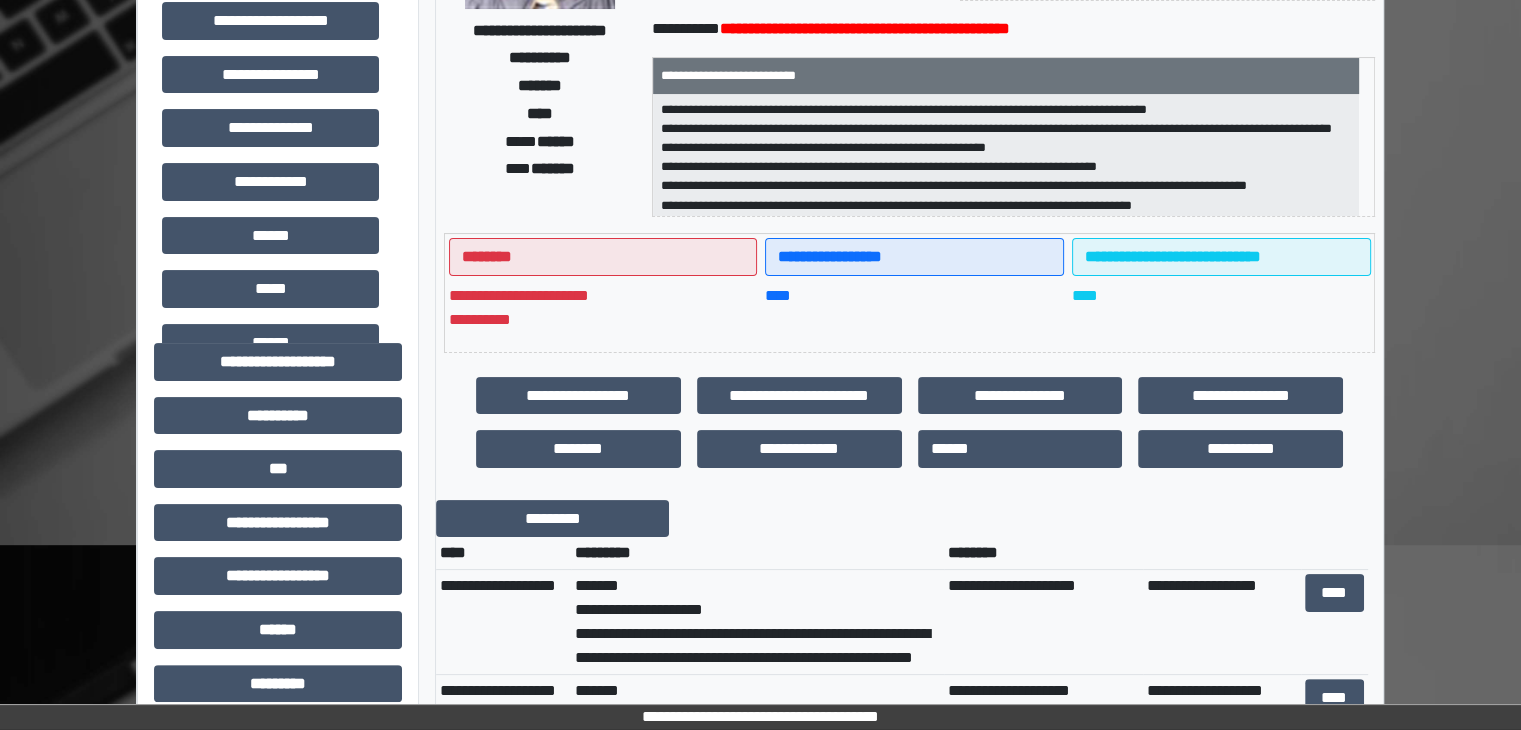 scroll, scrollTop: 0, scrollLeft: 0, axis: both 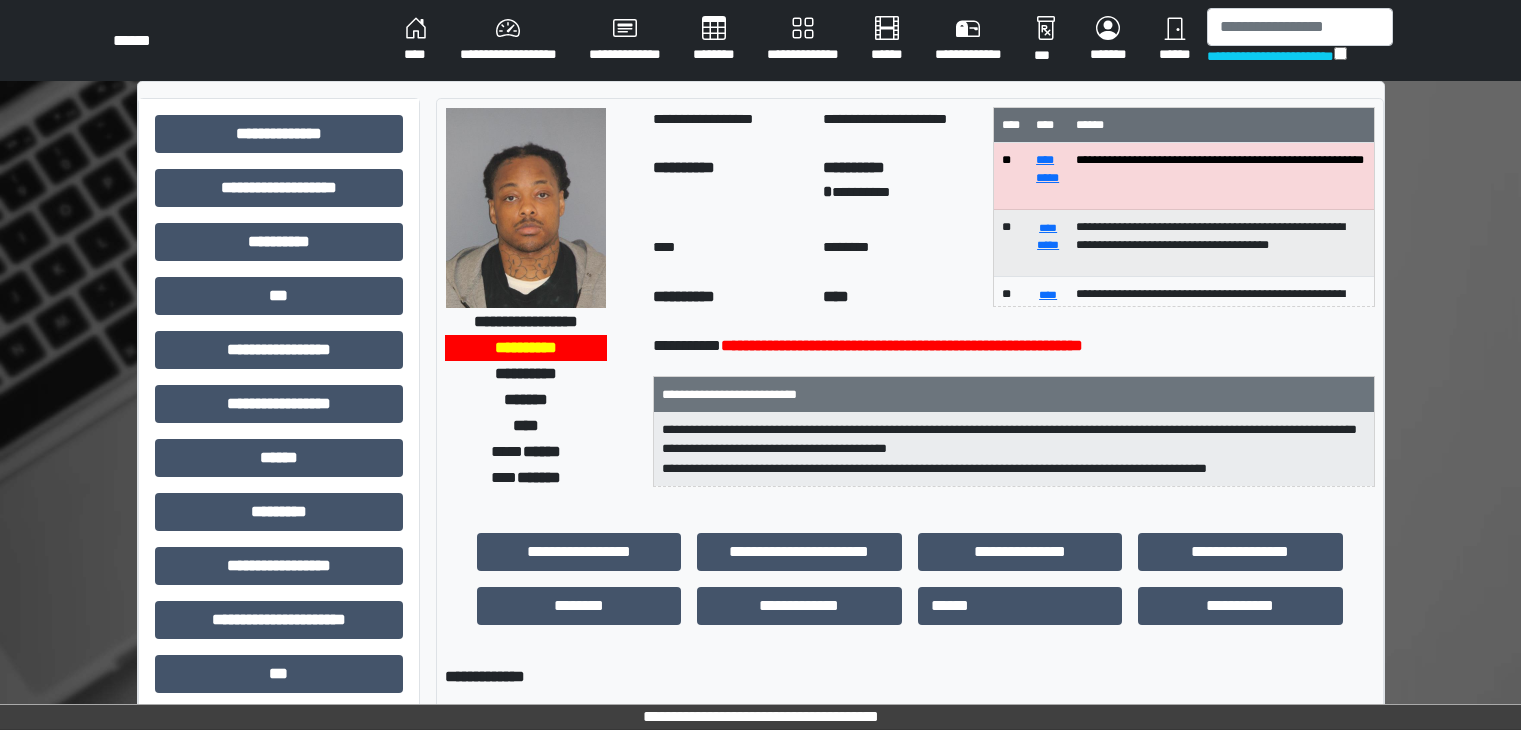select on "***" 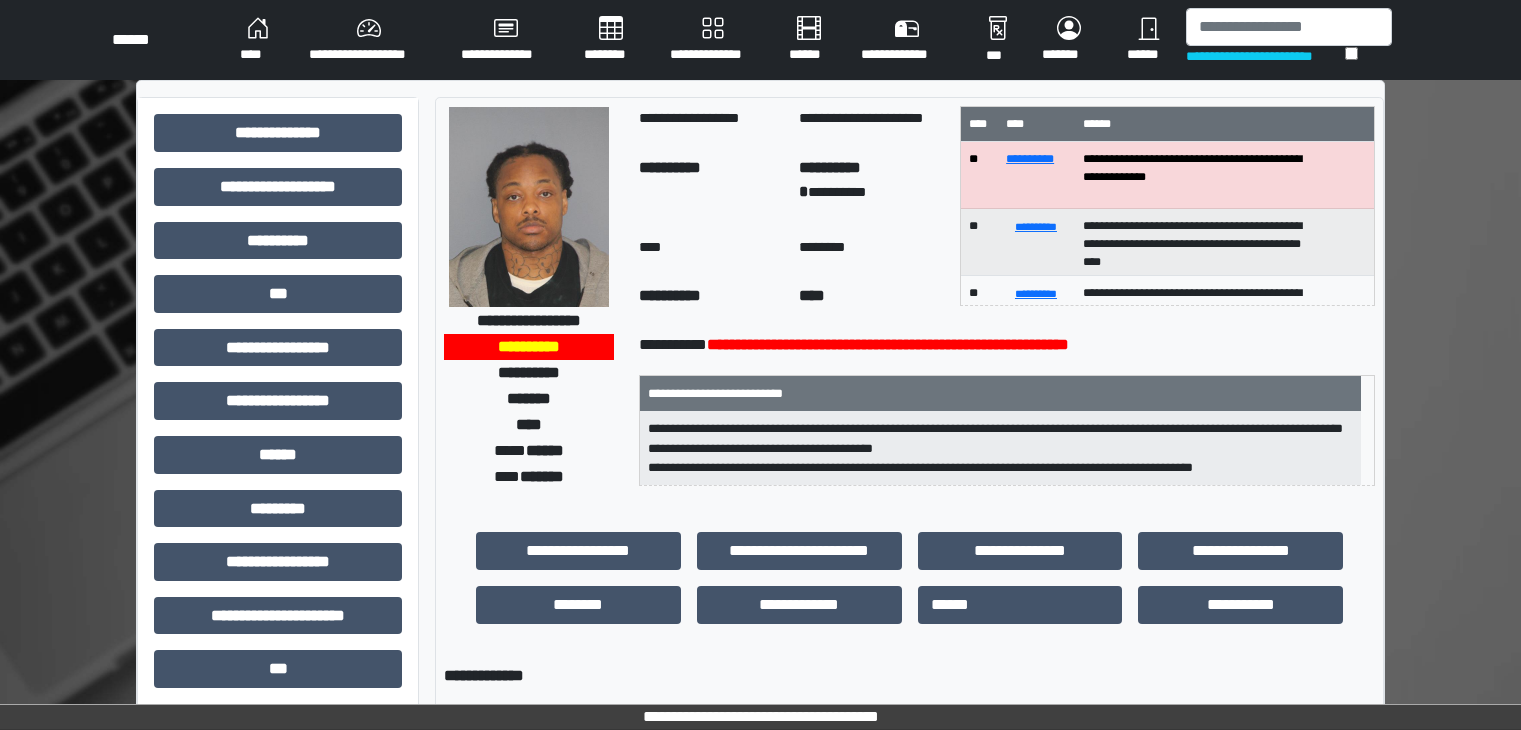 scroll, scrollTop: 239, scrollLeft: 0, axis: vertical 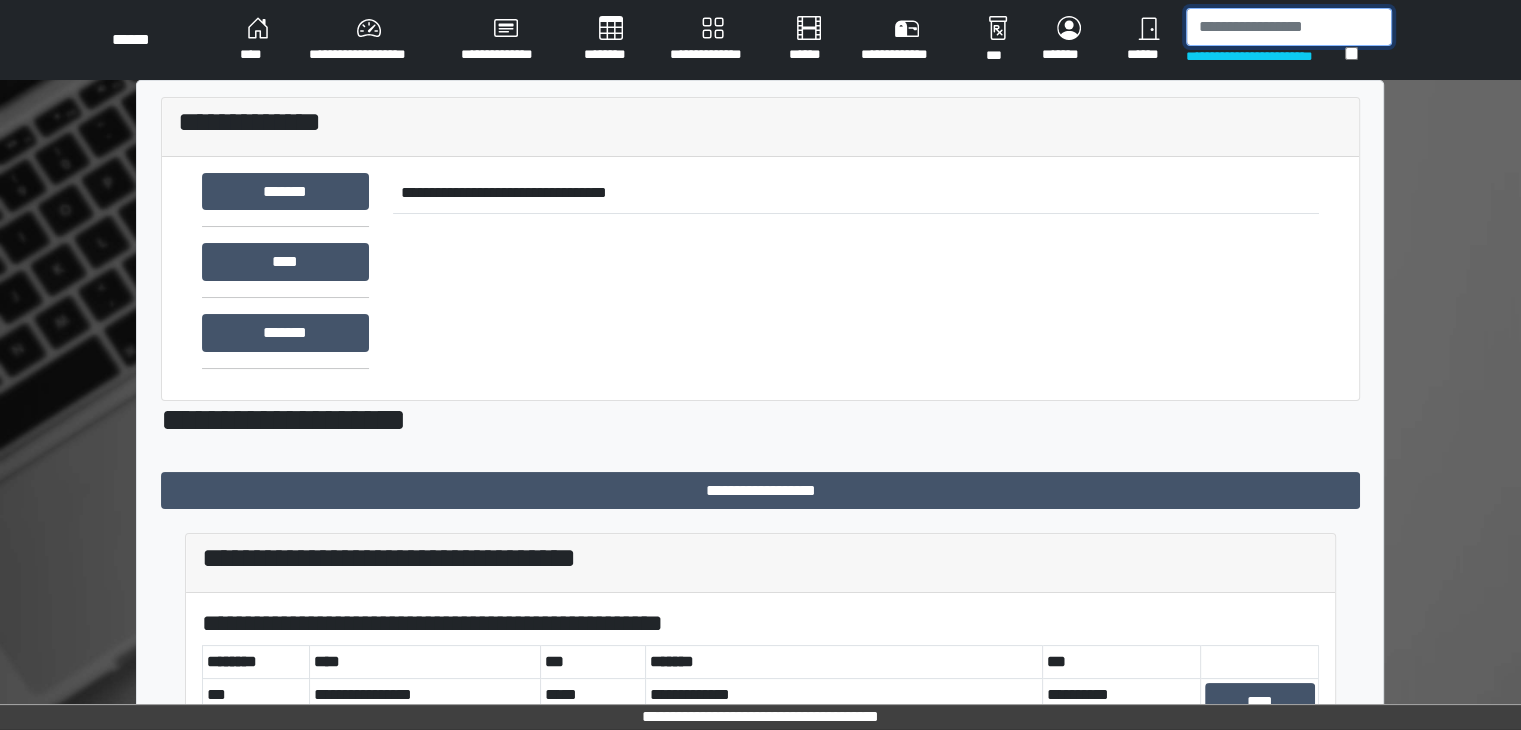 click at bounding box center [1289, 27] 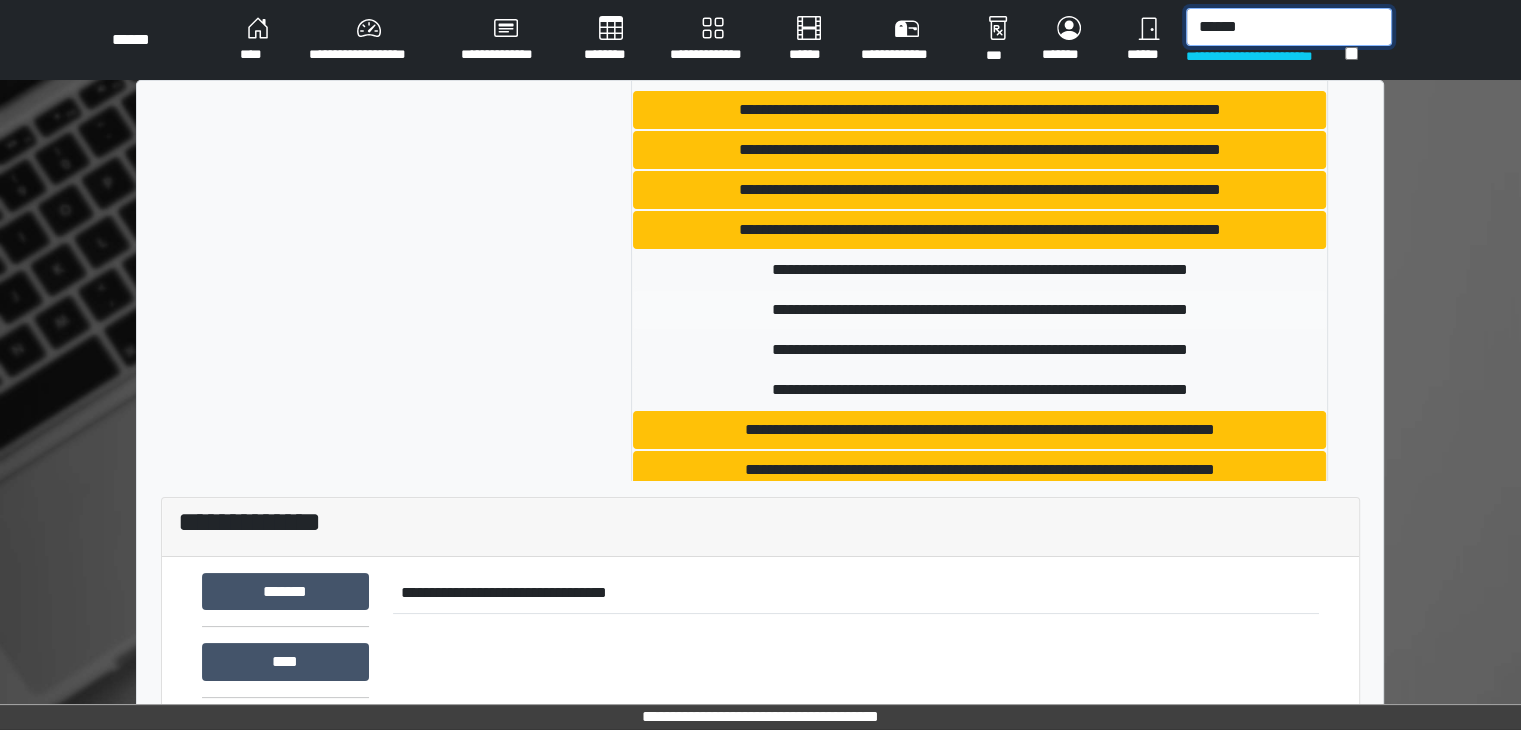 scroll, scrollTop: 0, scrollLeft: 0, axis: both 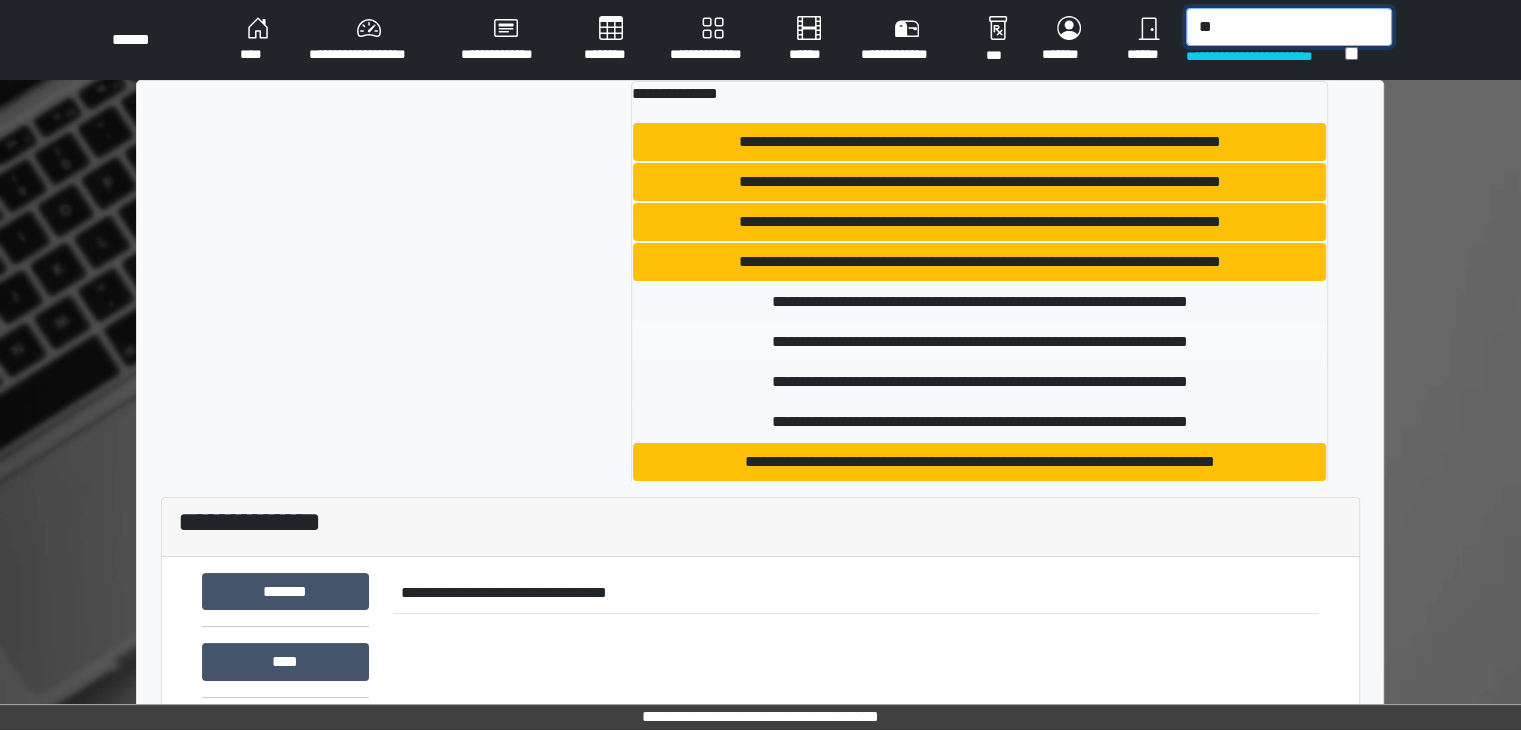 type on "*" 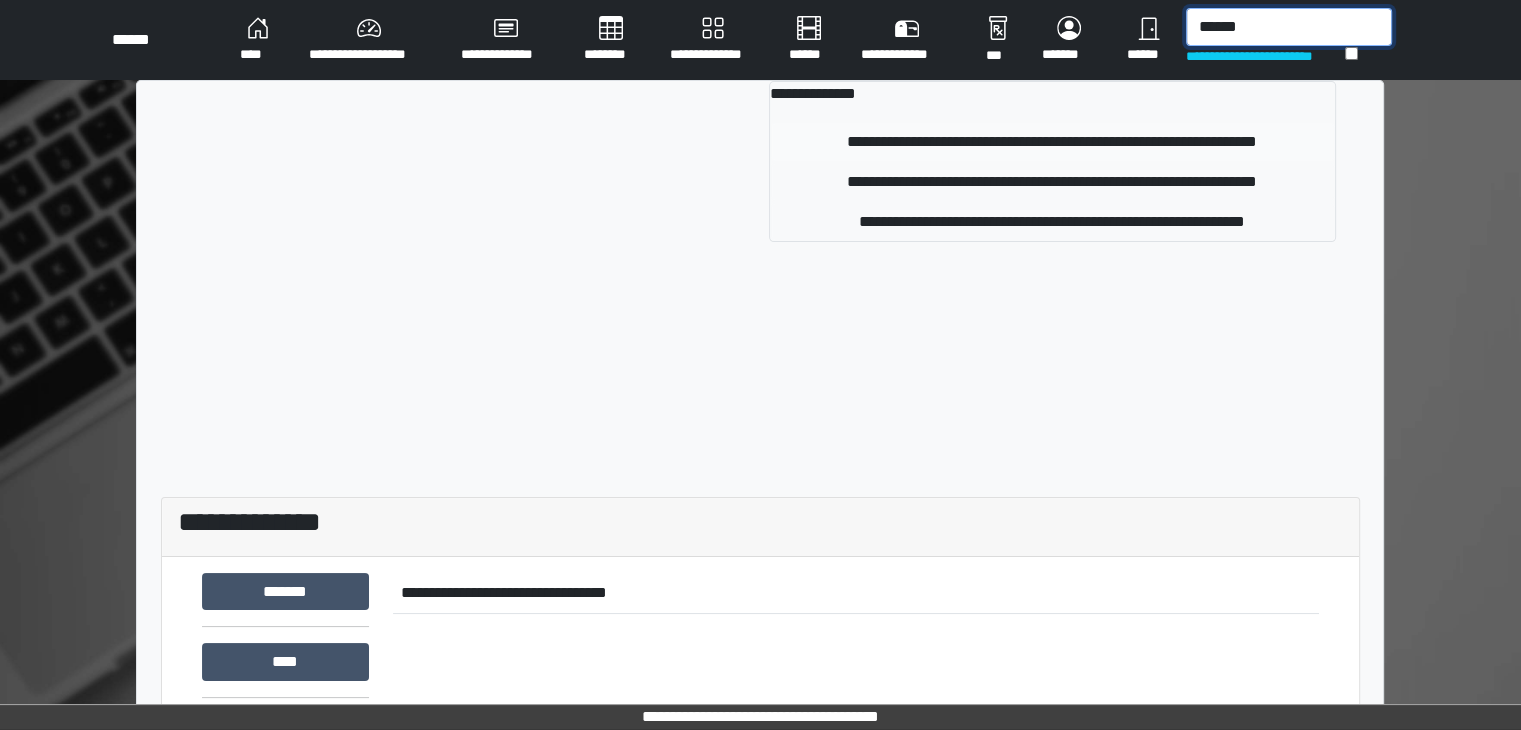 type on "******" 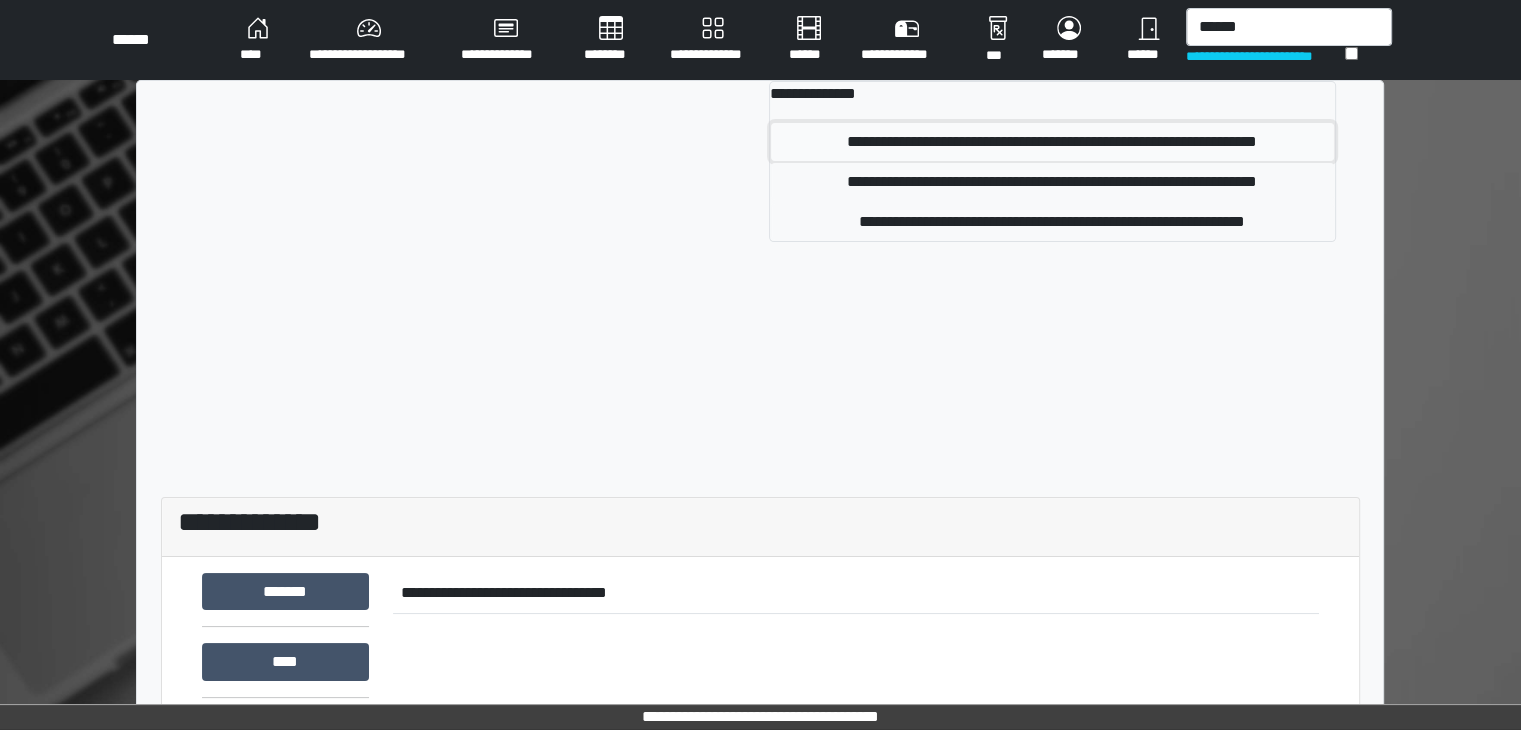 click on "**********" at bounding box center (1052, 142) 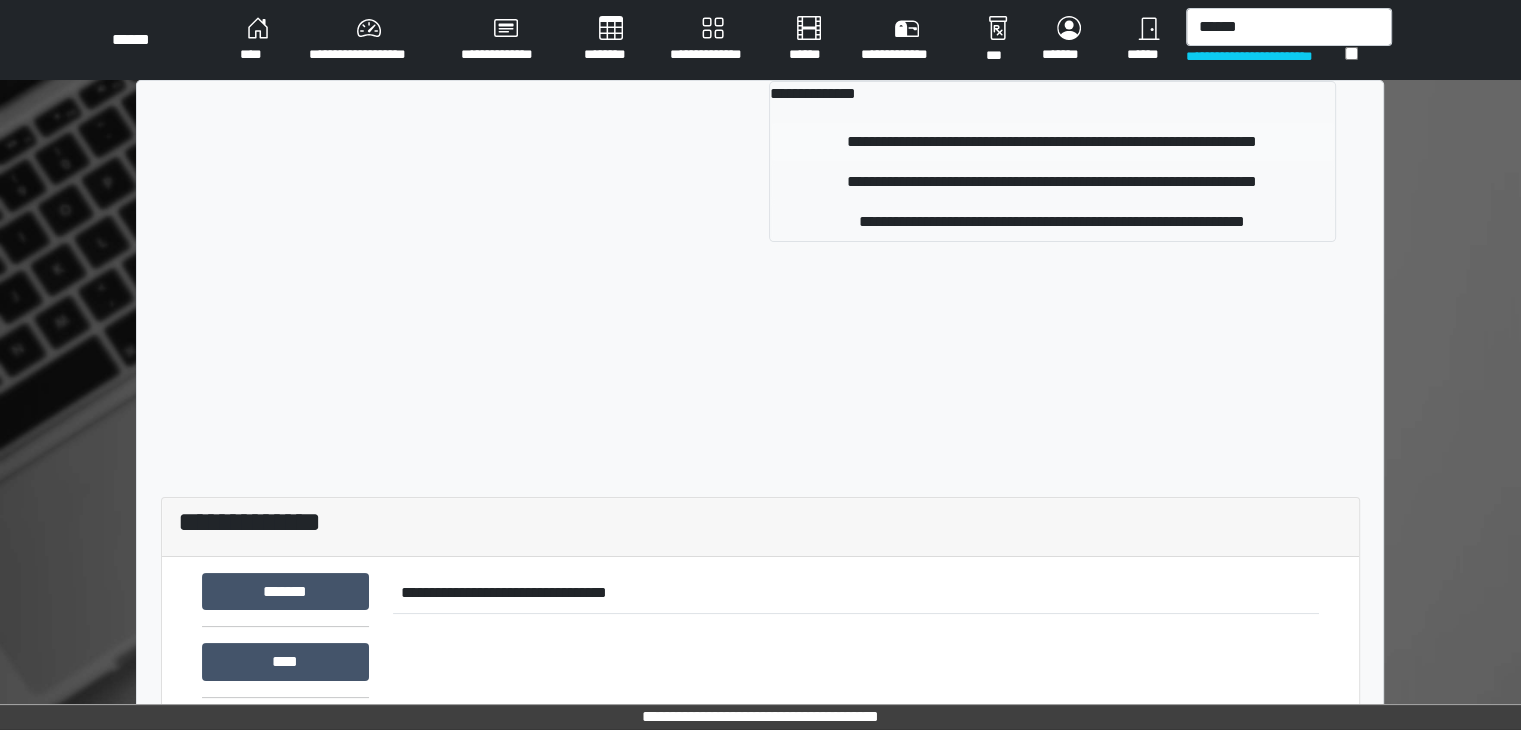 type 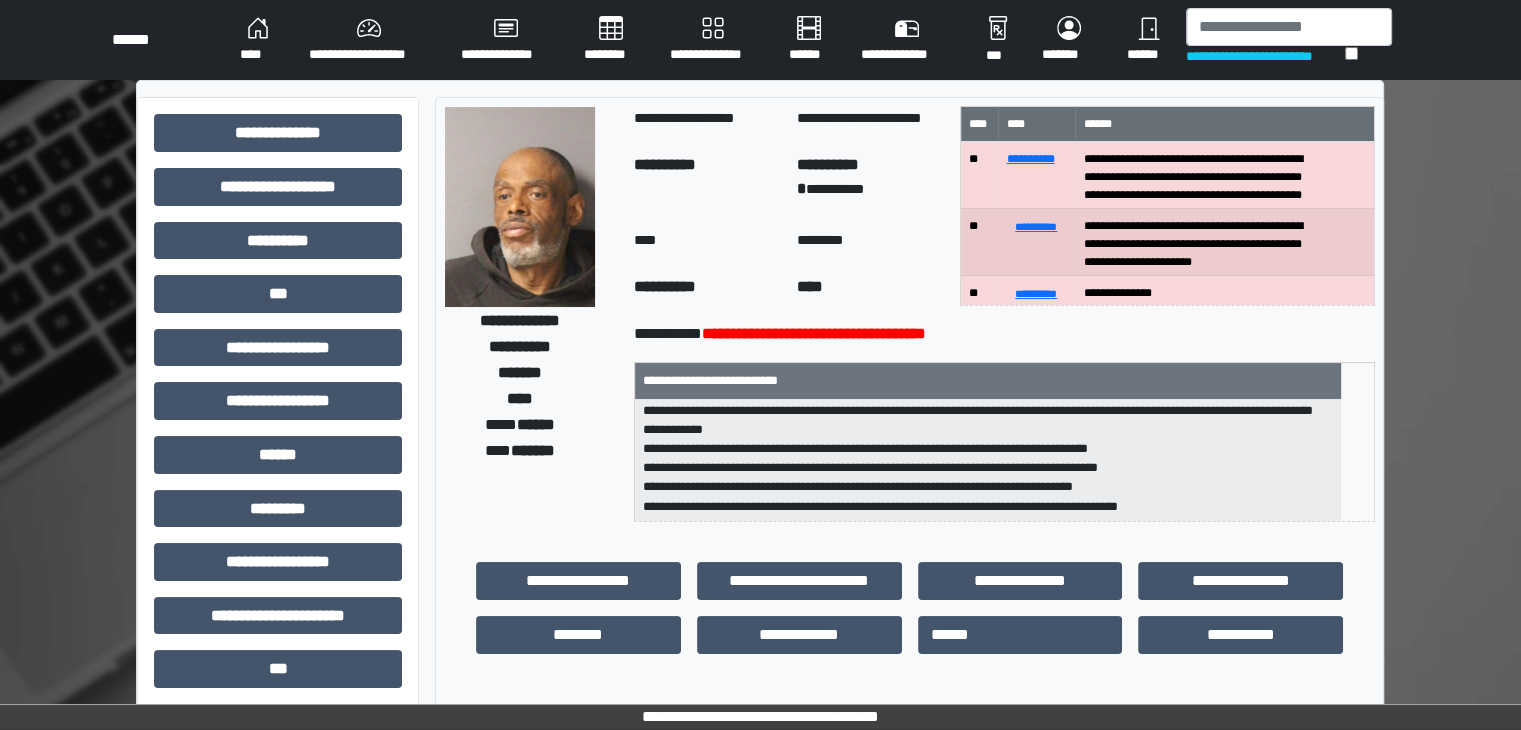 scroll, scrollTop: 0, scrollLeft: 0, axis: both 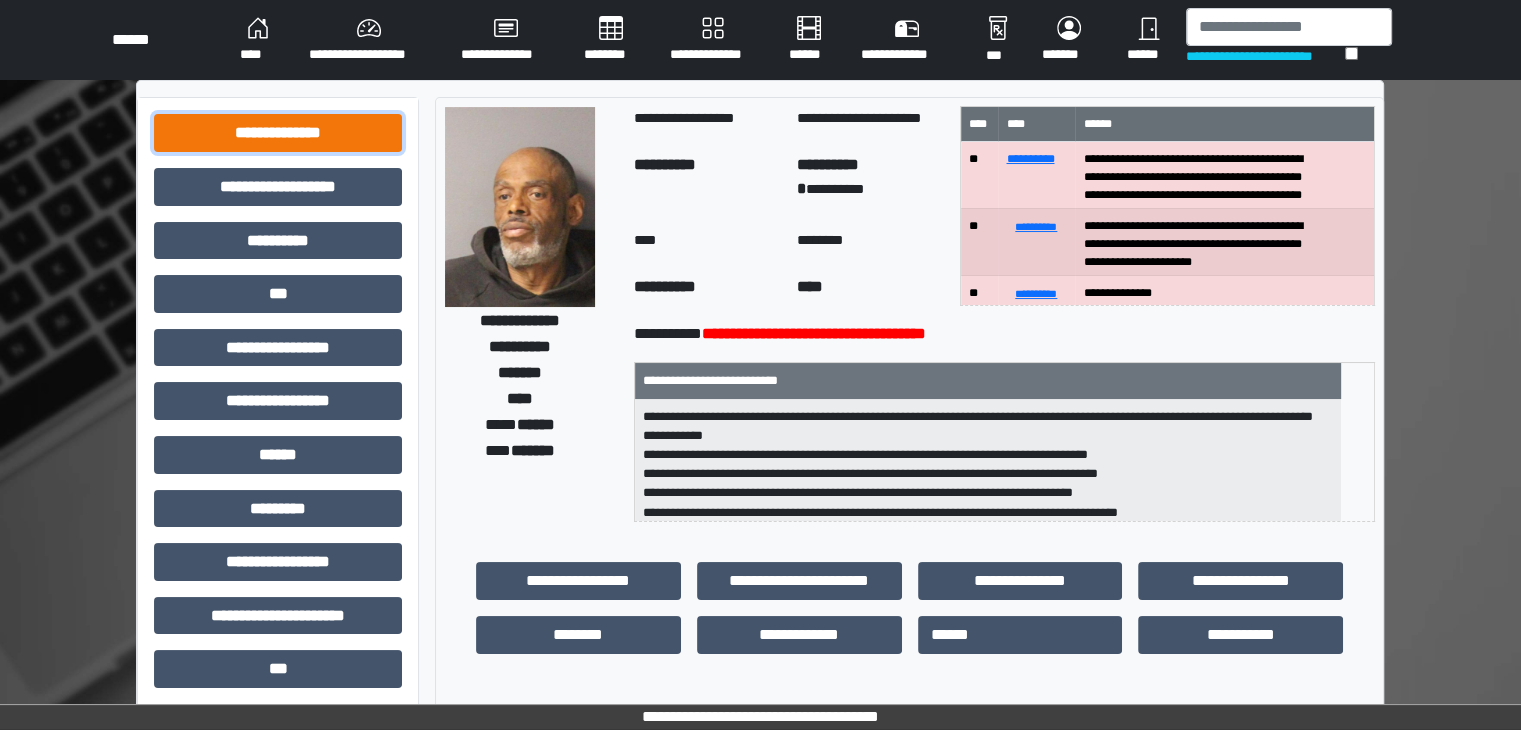 click on "**********" at bounding box center [278, 133] 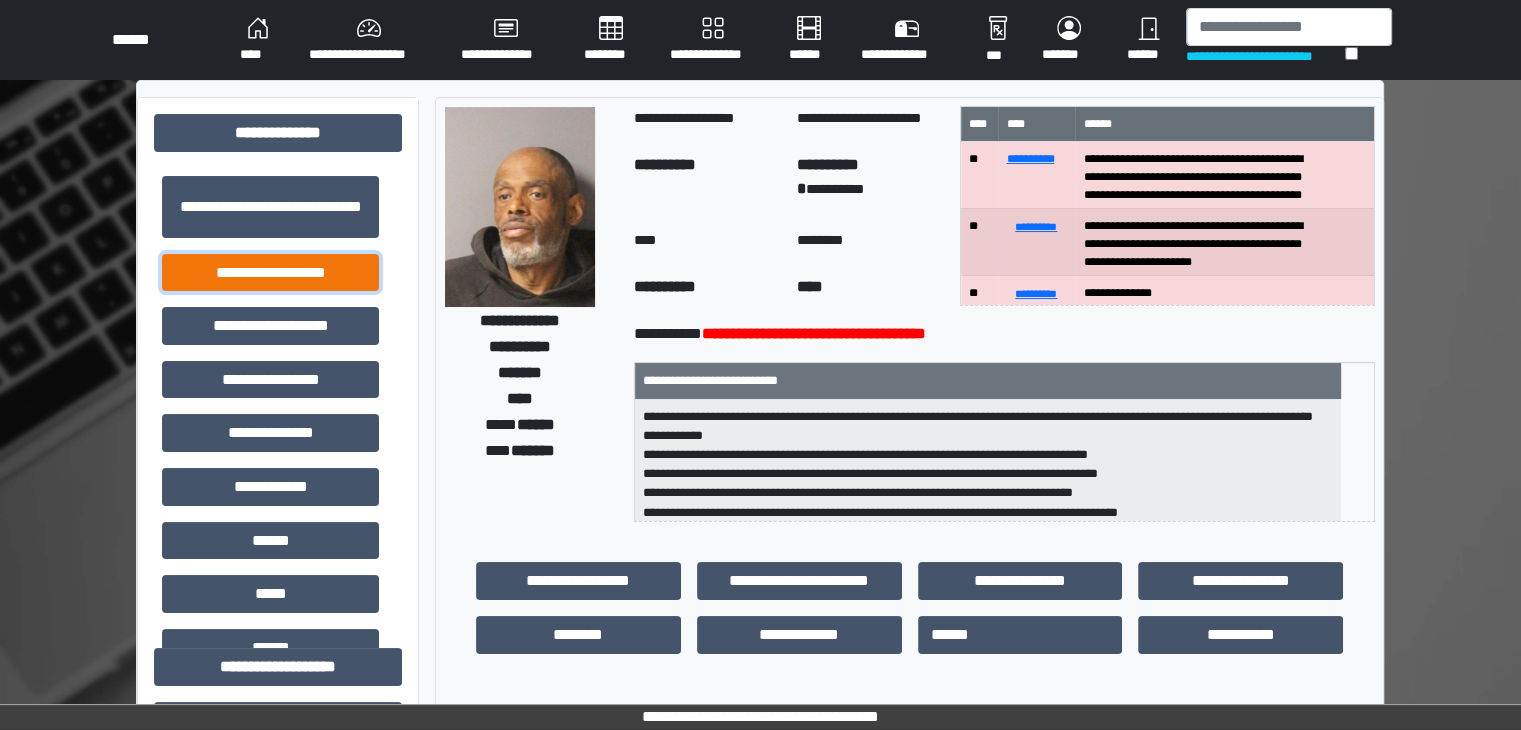 click on "**********" at bounding box center (270, 273) 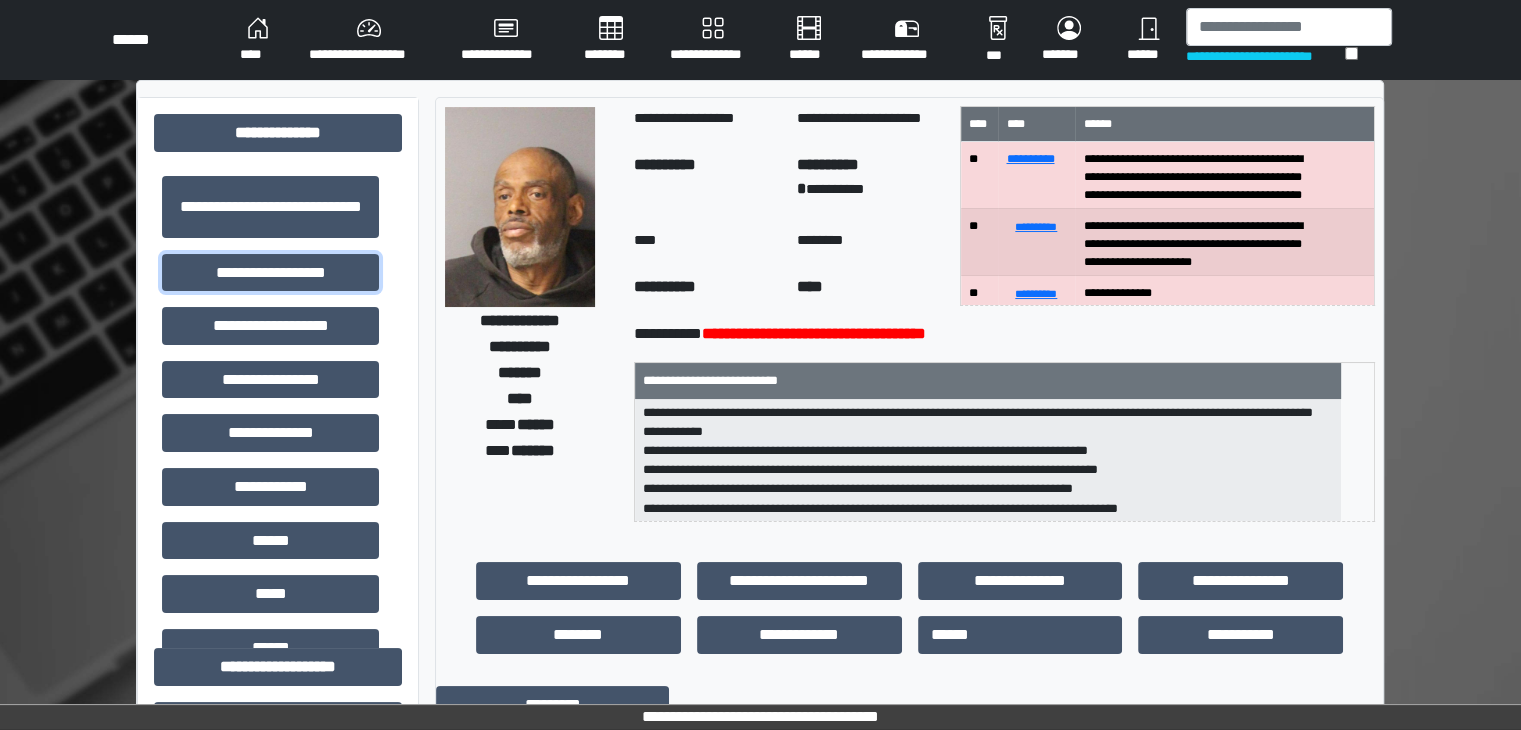 scroll, scrollTop: 6, scrollLeft: 0, axis: vertical 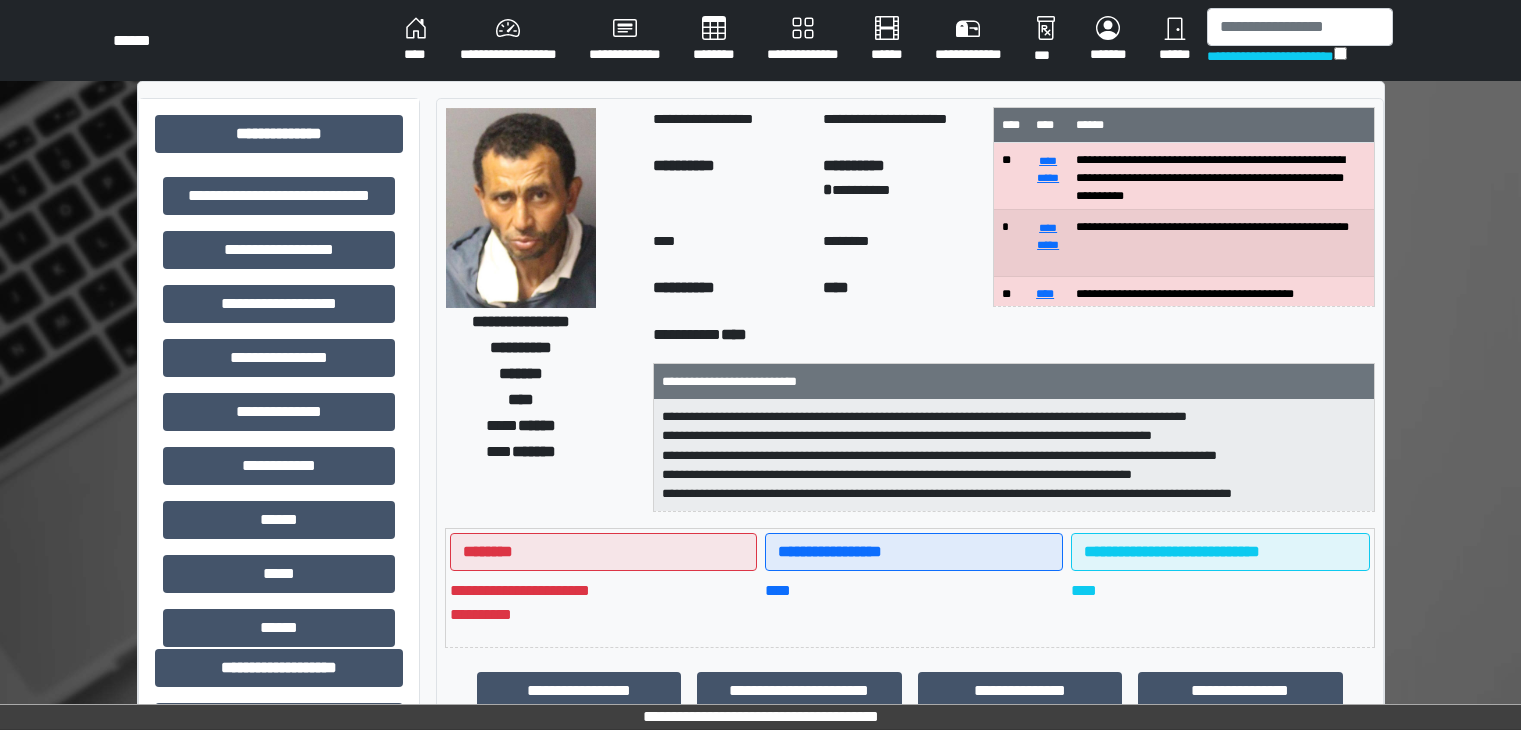 select on "***" 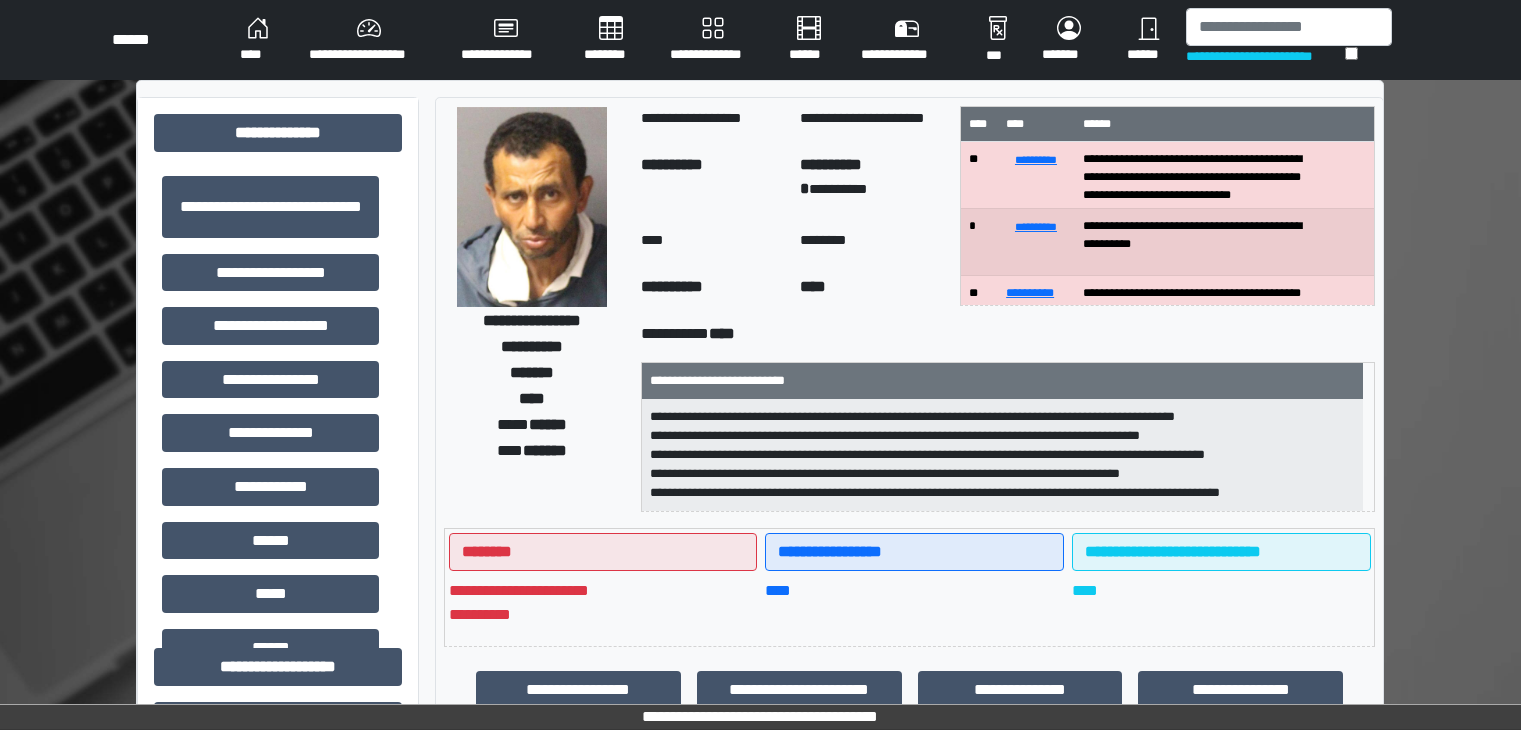 scroll, scrollTop: 807, scrollLeft: 0, axis: vertical 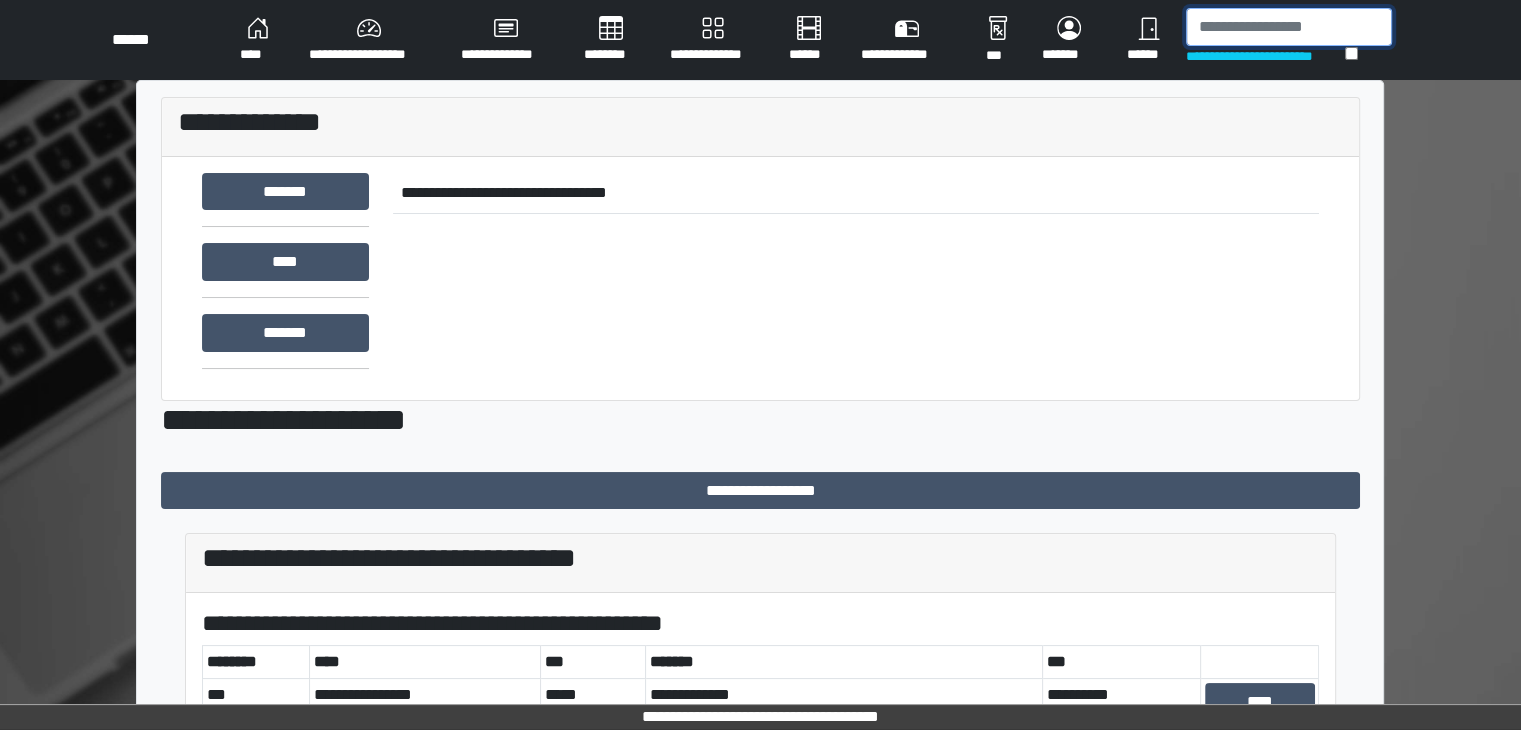 click at bounding box center [1289, 27] 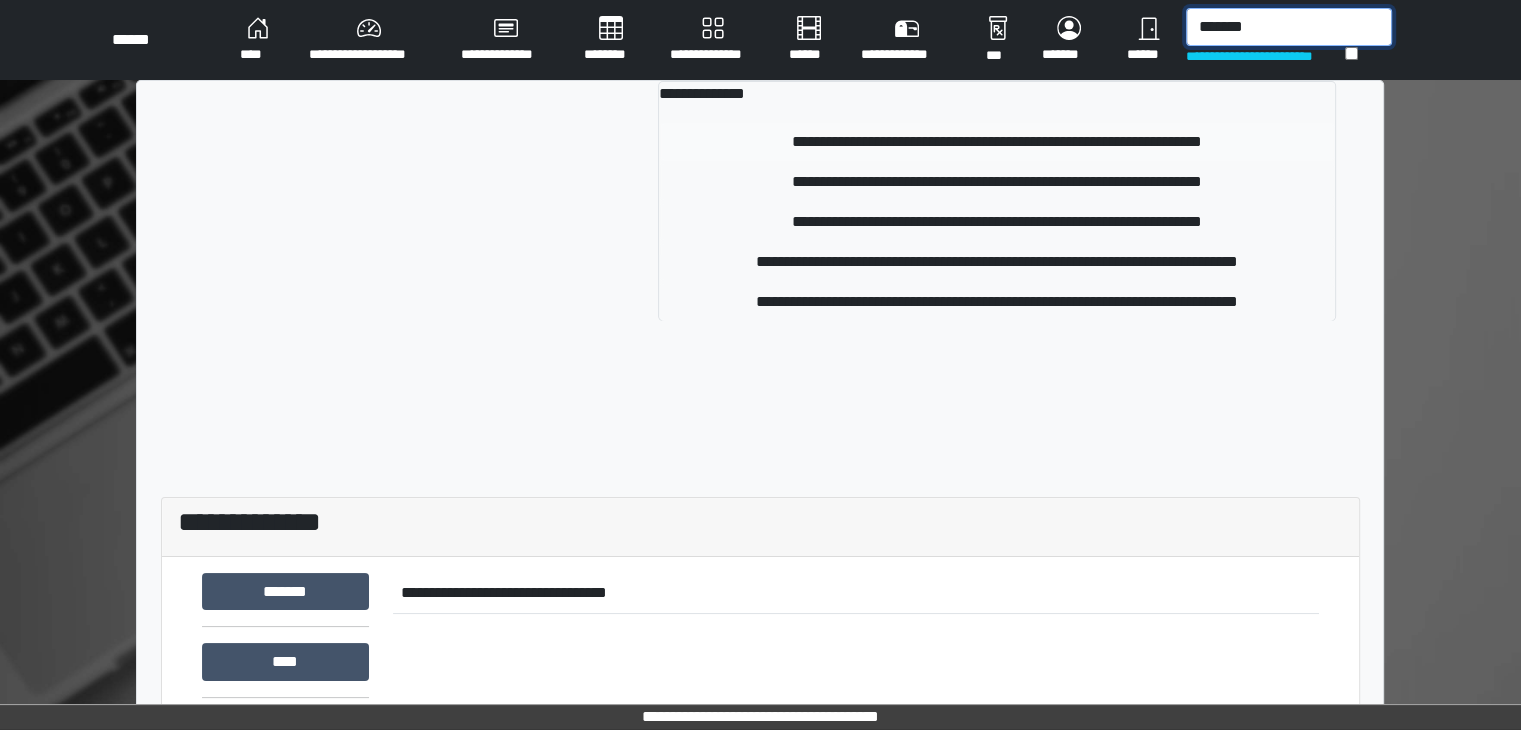 type on "*******" 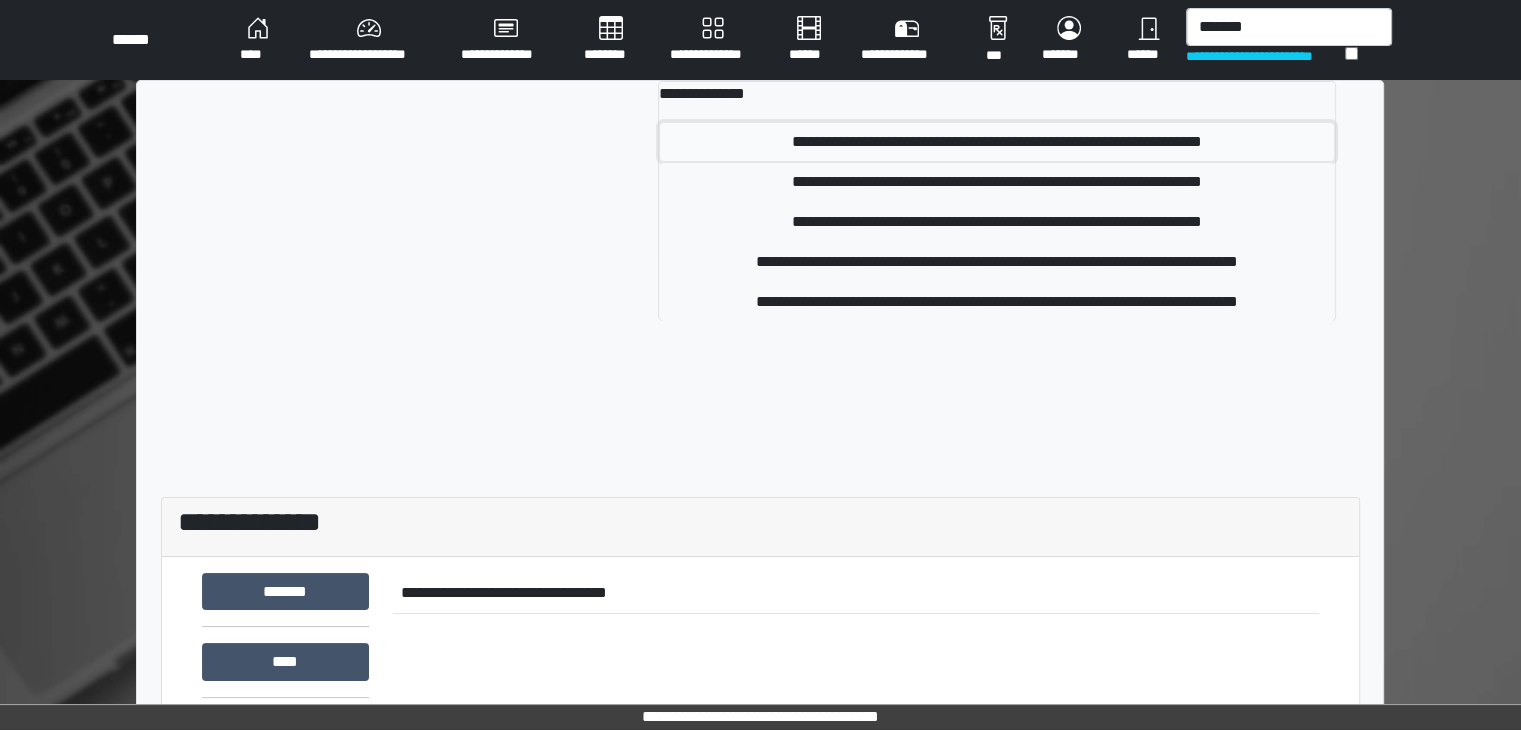 click on "**********" at bounding box center [997, 142] 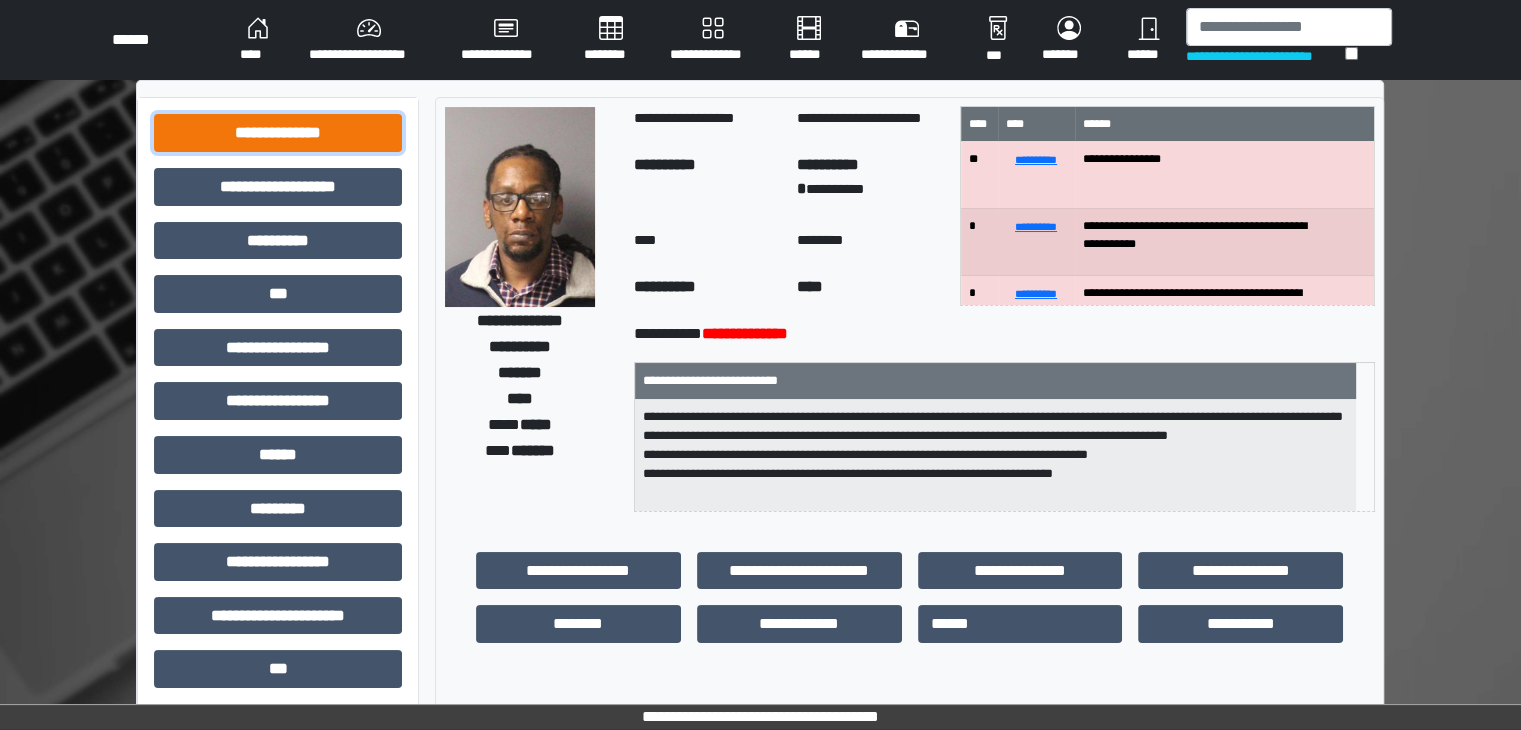 click on "**********" at bounding box center [278, 133] 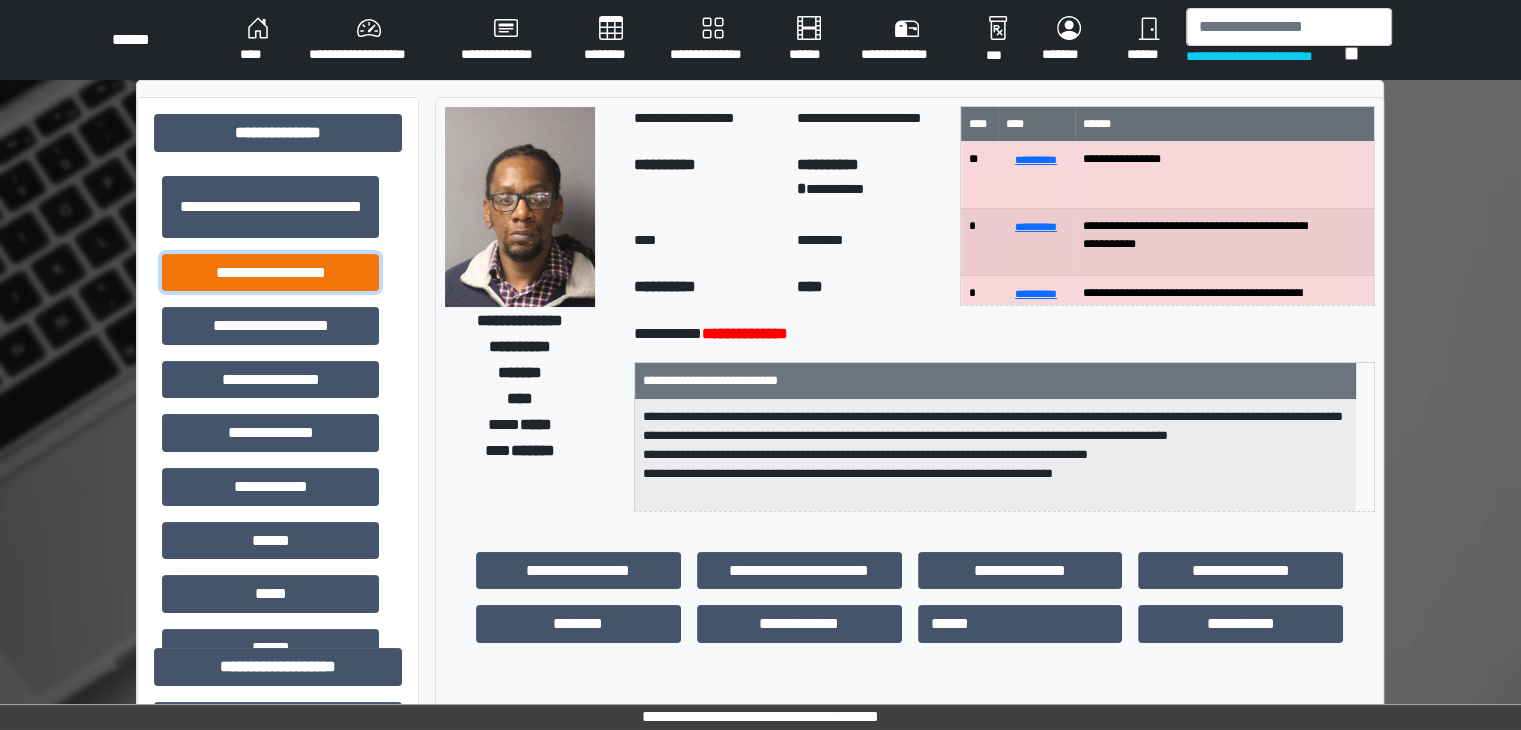 click on "**********" at bounding box center (270, 273) 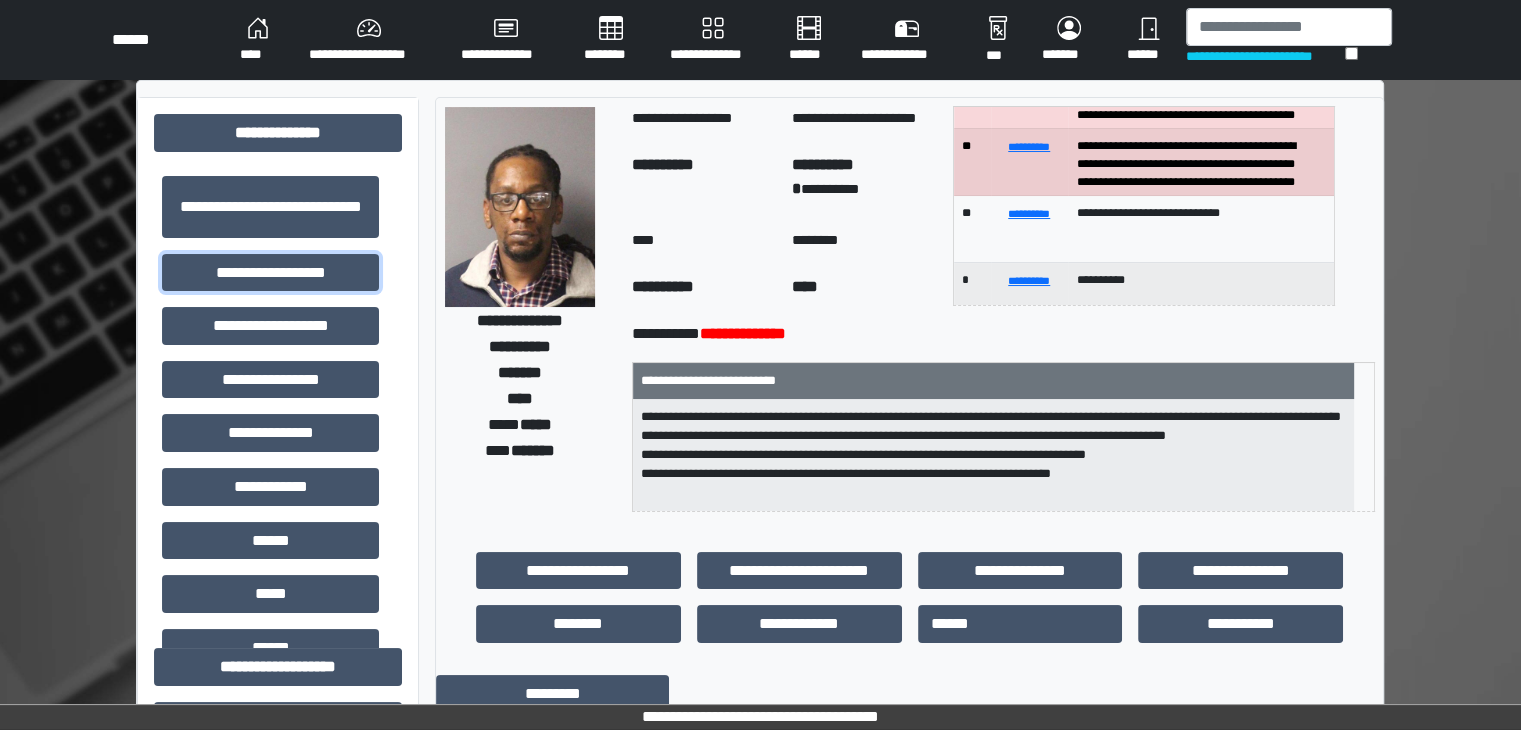 scroll, scrollTop: 400, scrollLeft: 0, axis: vertical 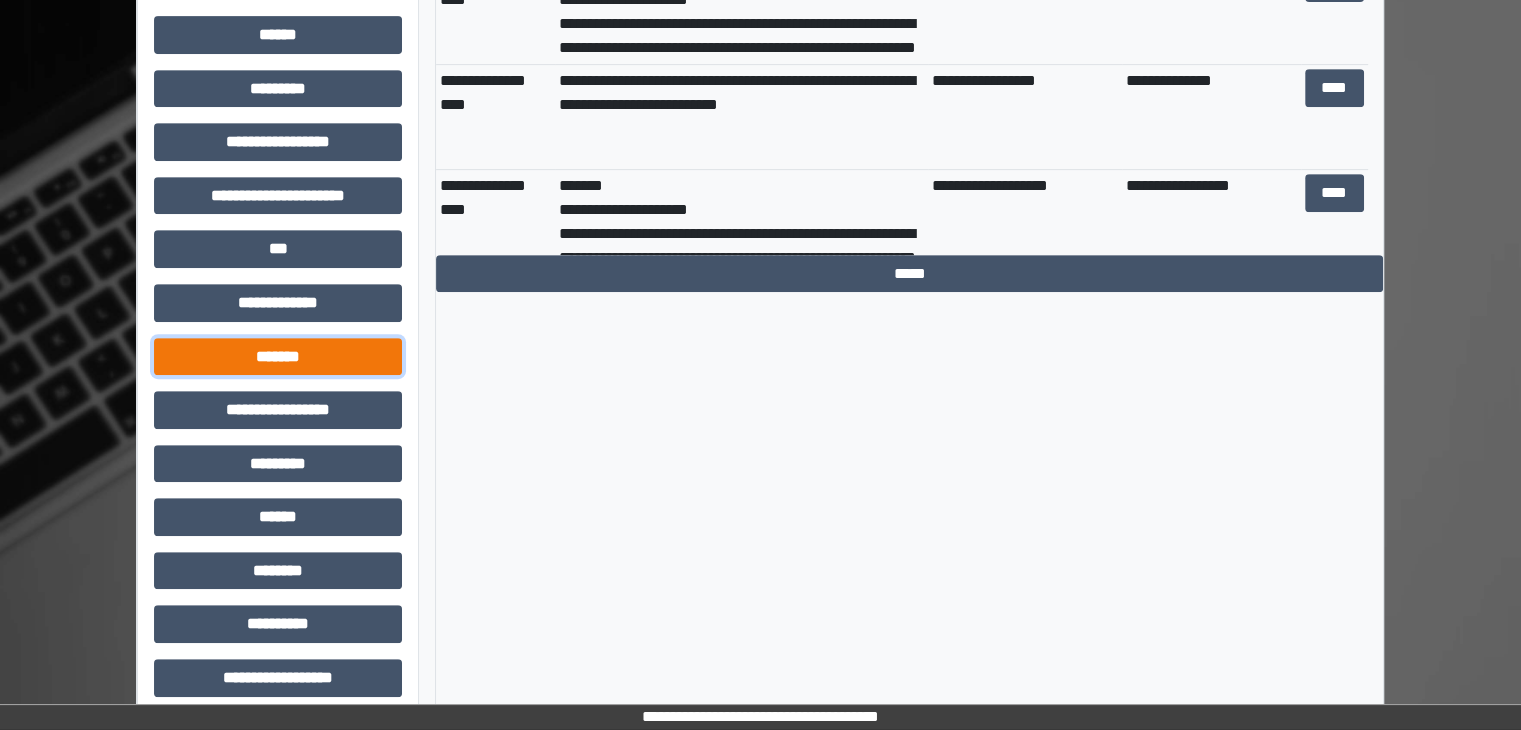 click on "*******" at bounding box center (278, 357) 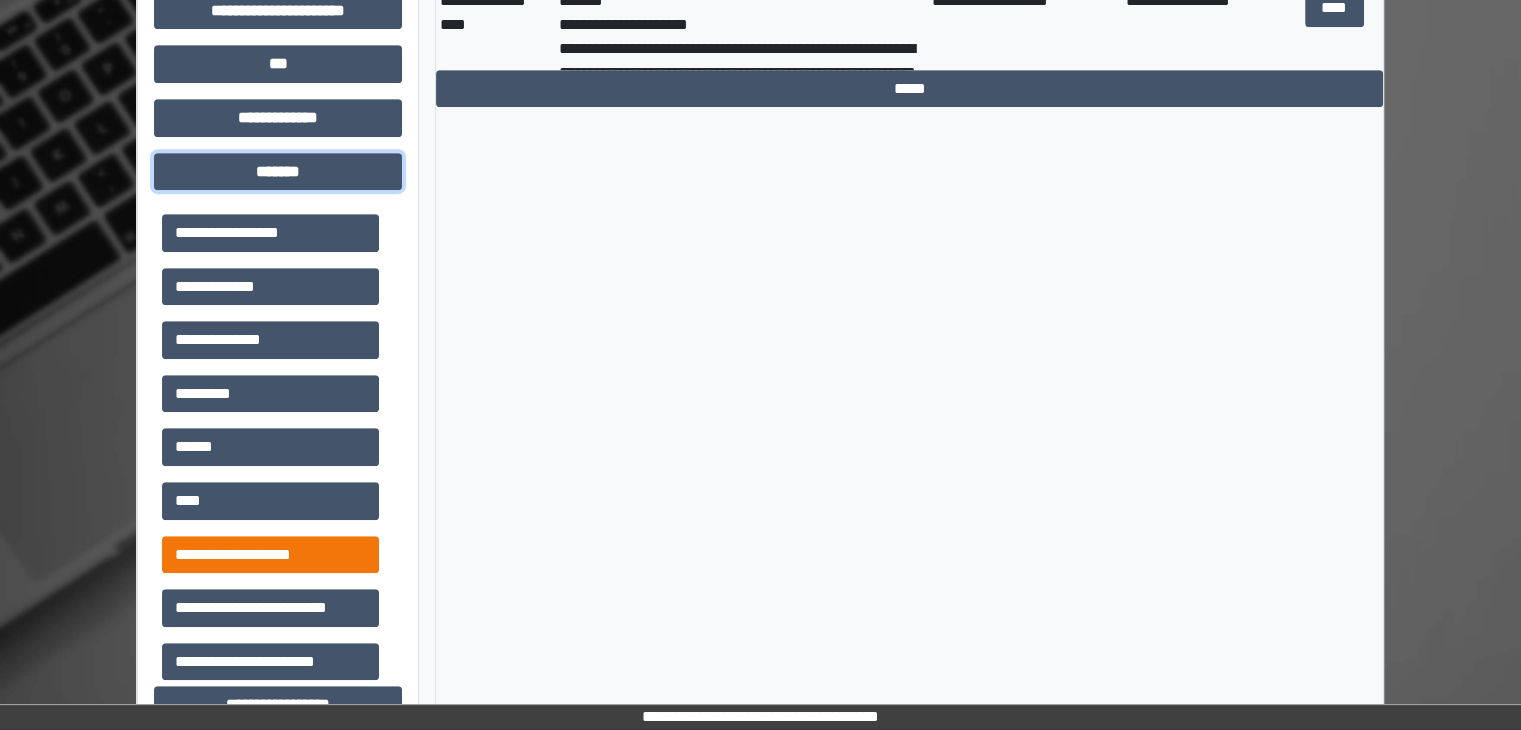 scroll, scrollTop: 1100, scrollLeft: 0, axis: vertical 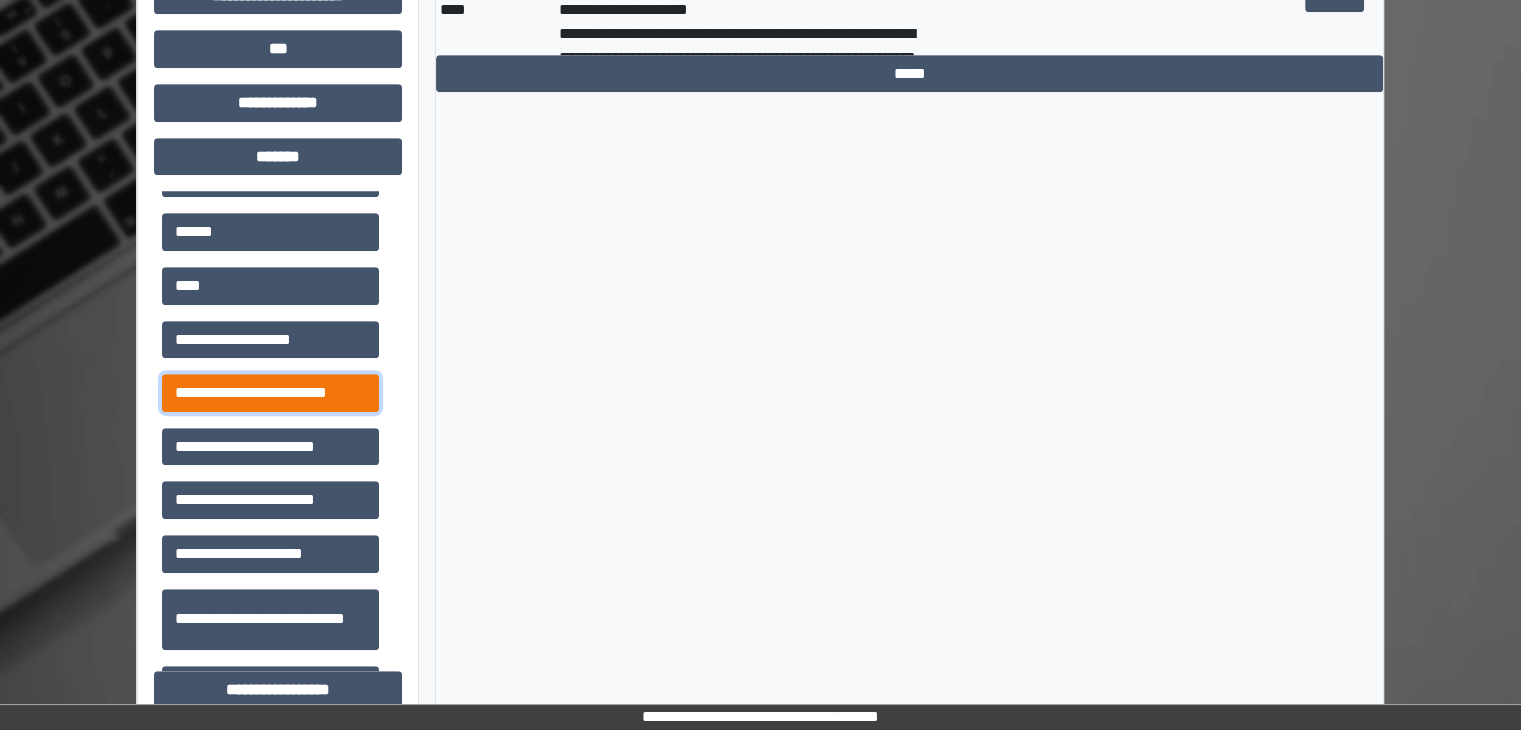 click on "**********" at bounding box center (270, 393) 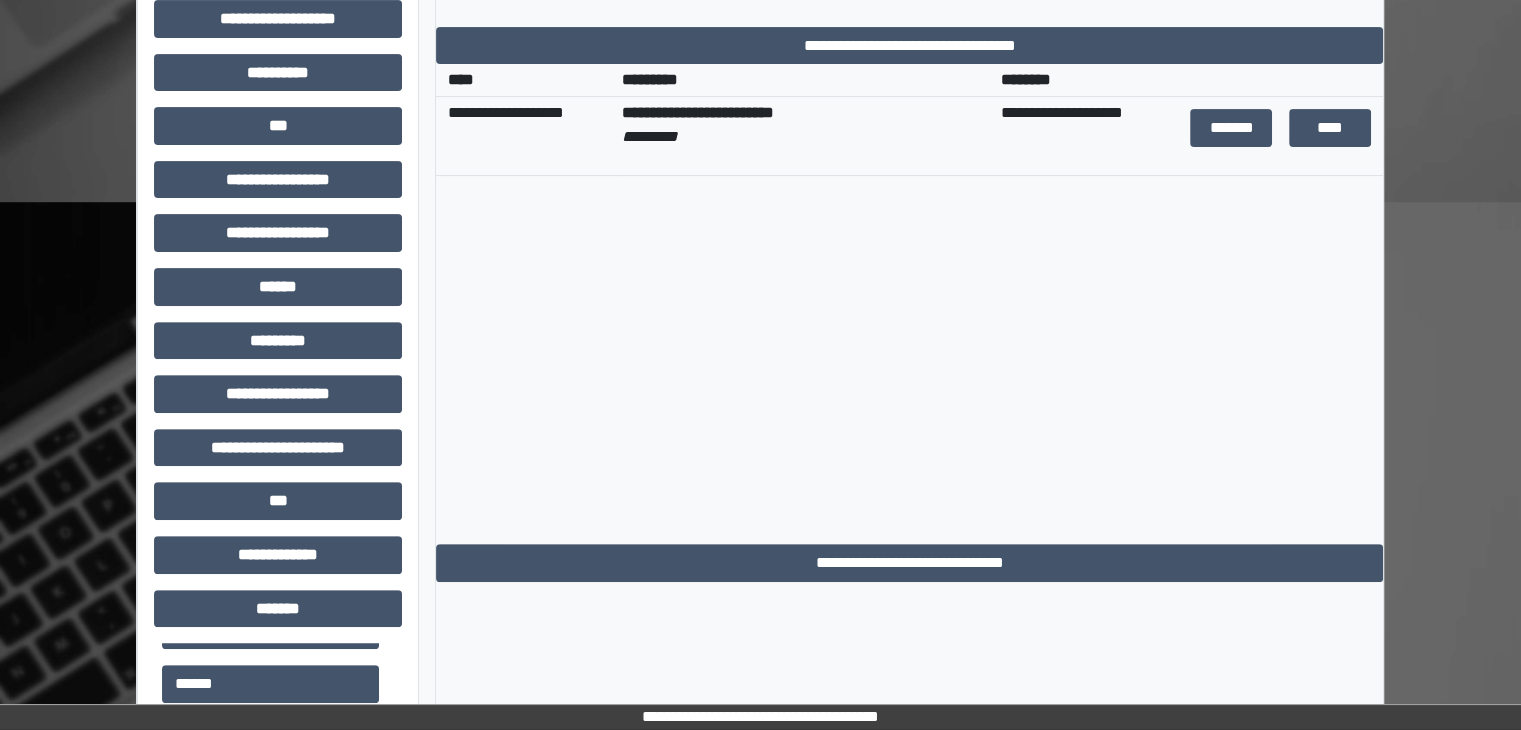 scroll, scrollTop: 600, scrollLeft: 0, axis: vertical 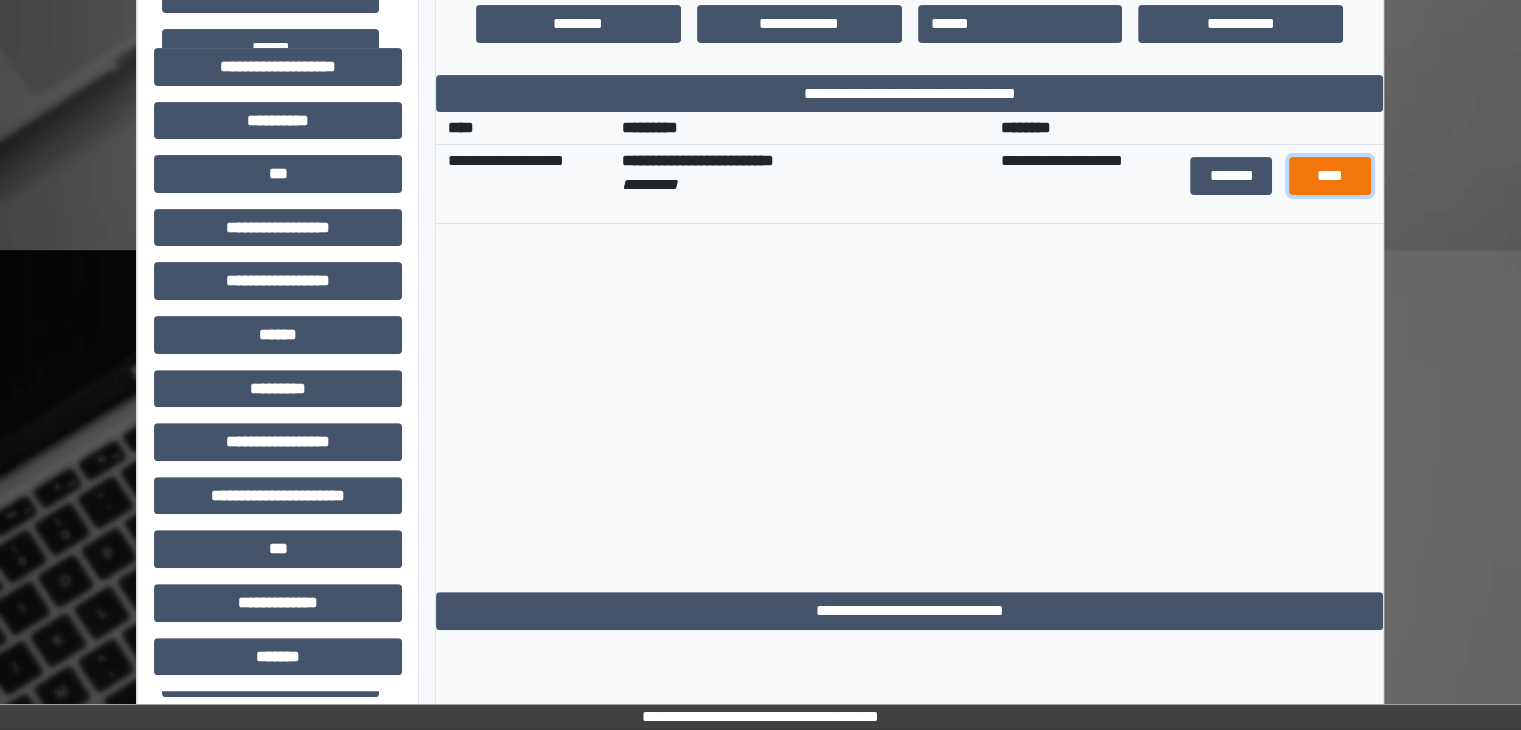 click on "****" at bounding box center [1330, 176] 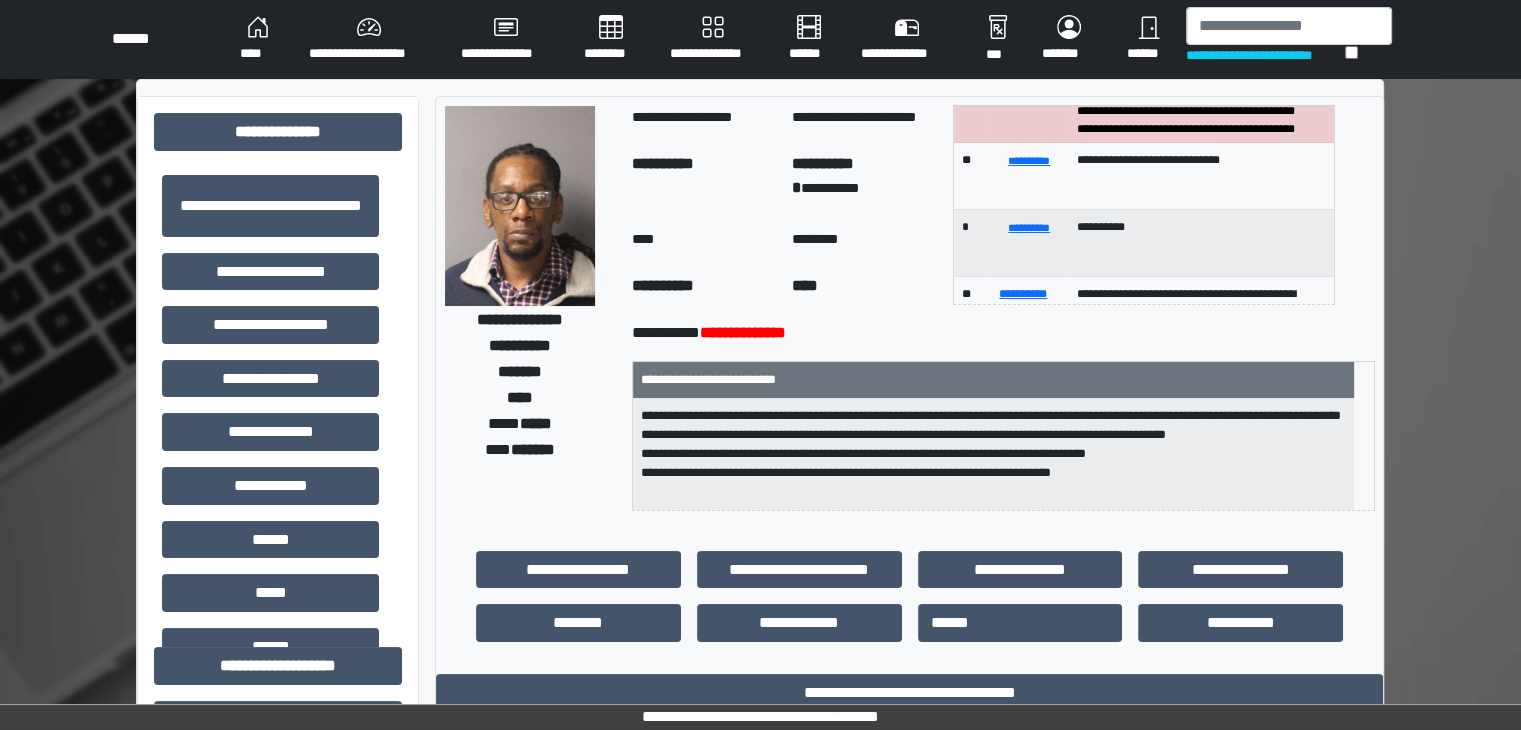 scroll, scrollTop: 0, scrollLeft: 0, axis: both 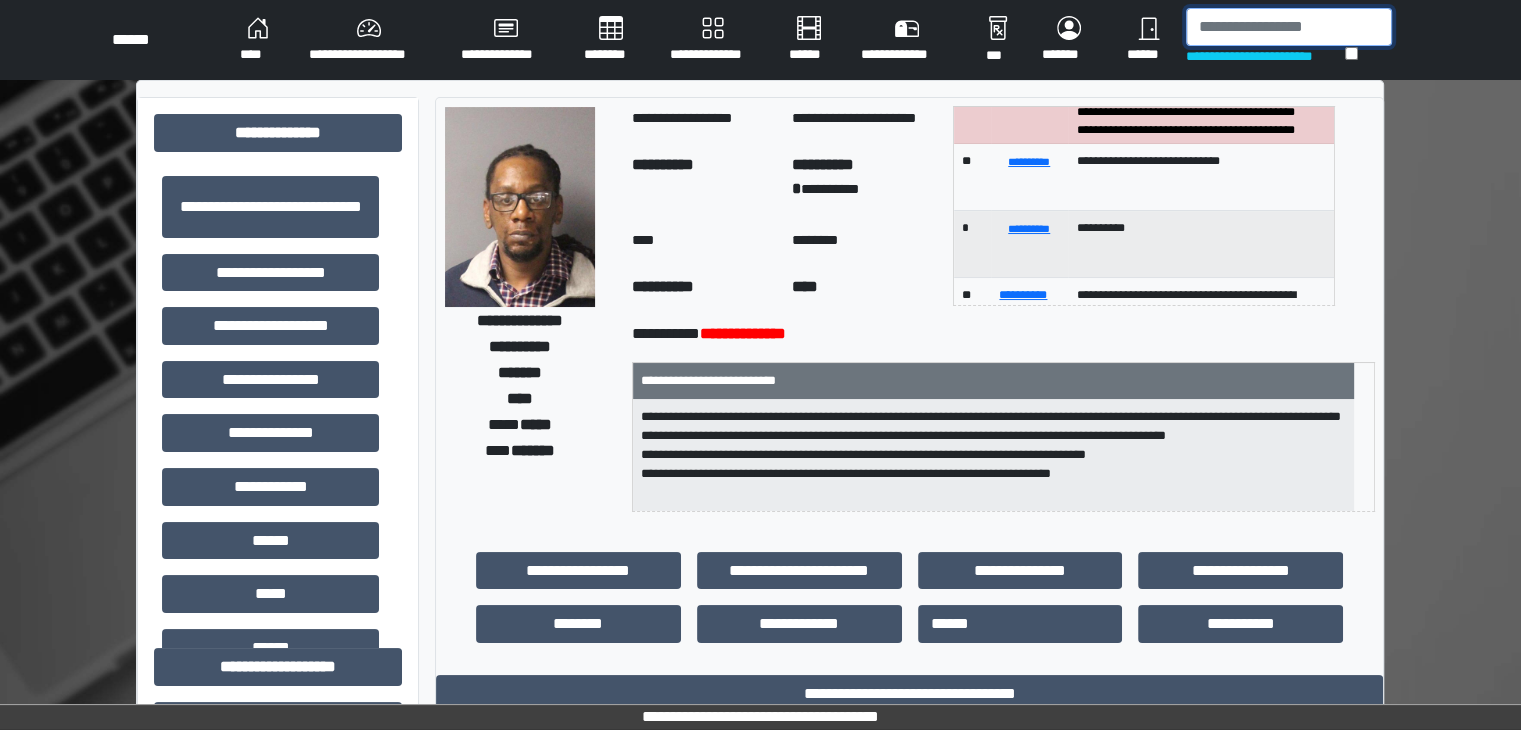 click at bounding box center (1289, 27) 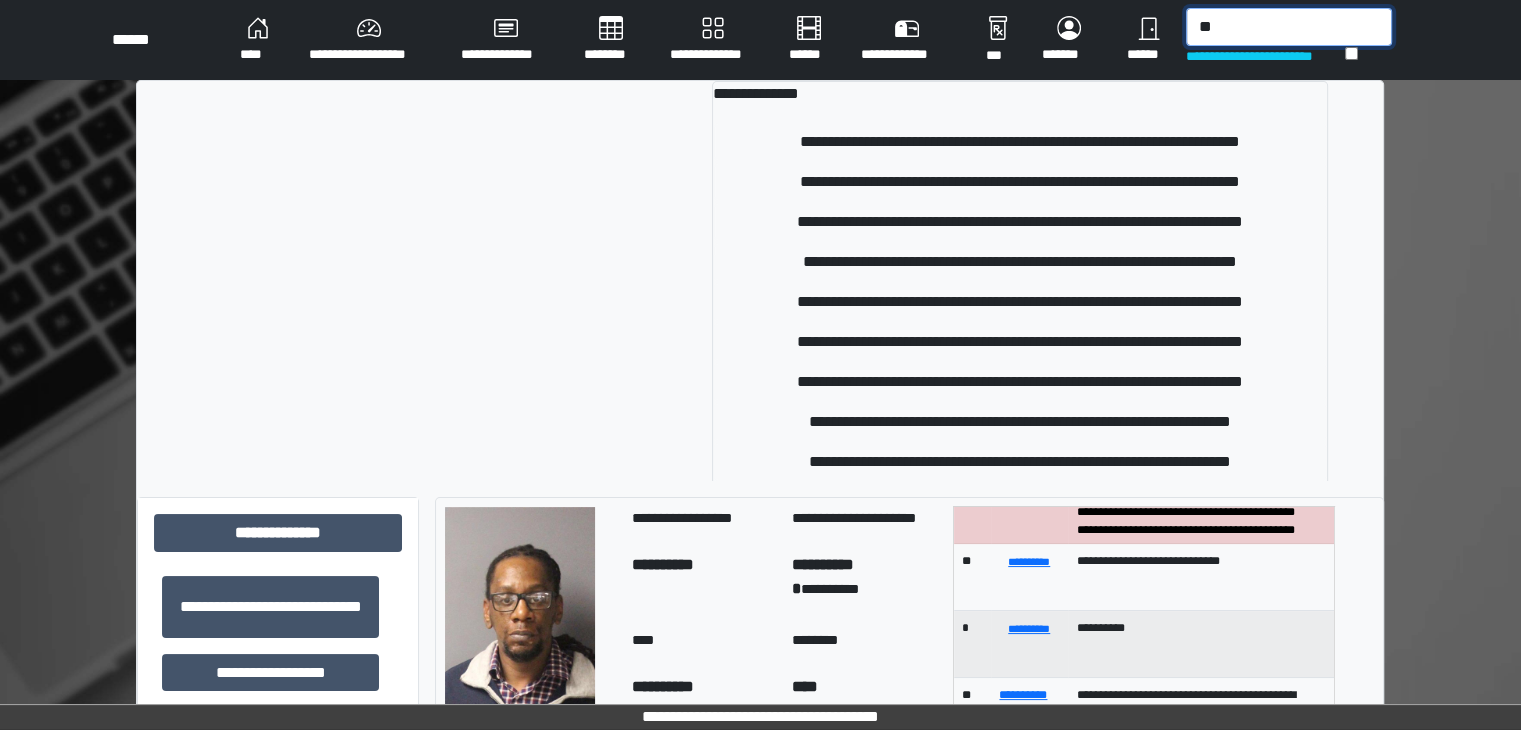 type on "*" 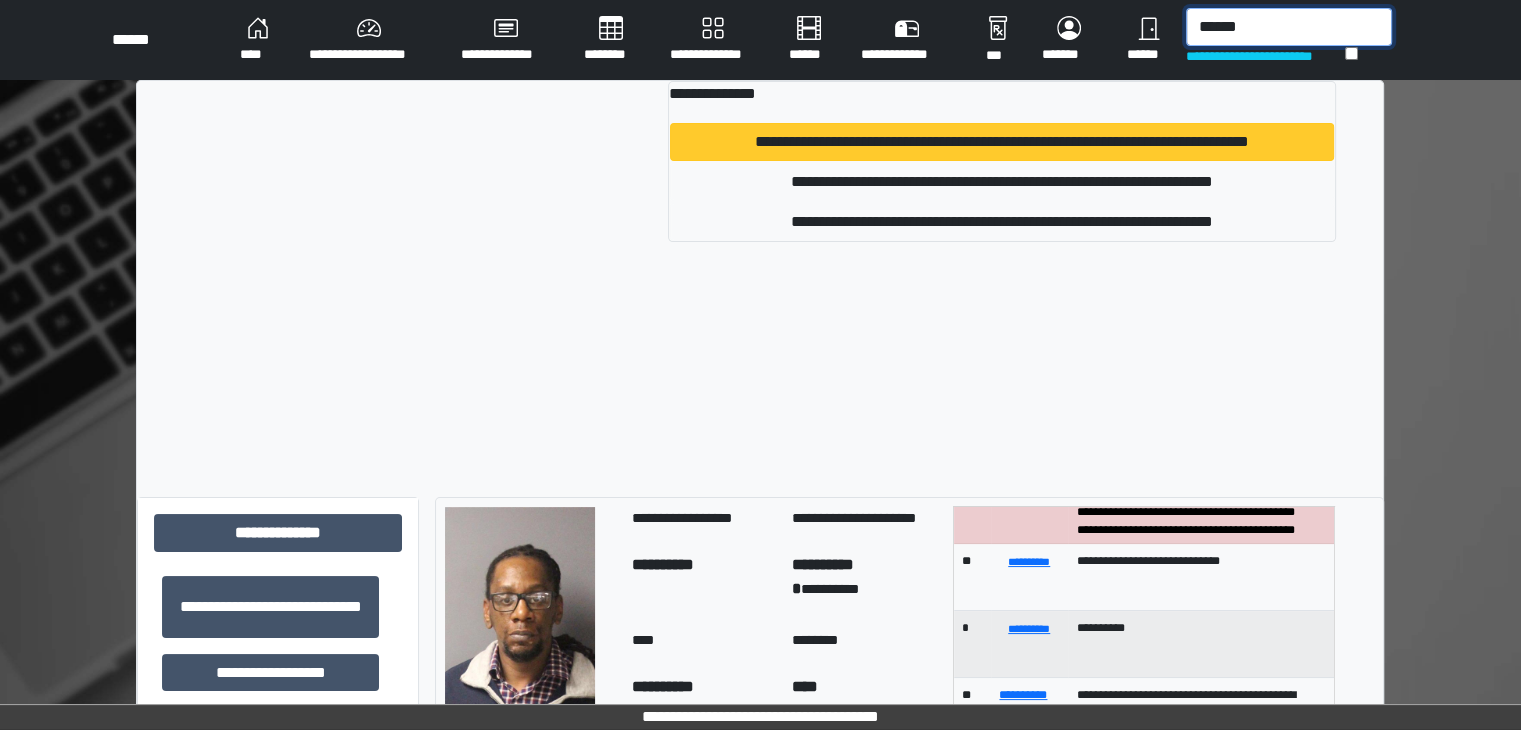 type on "******" 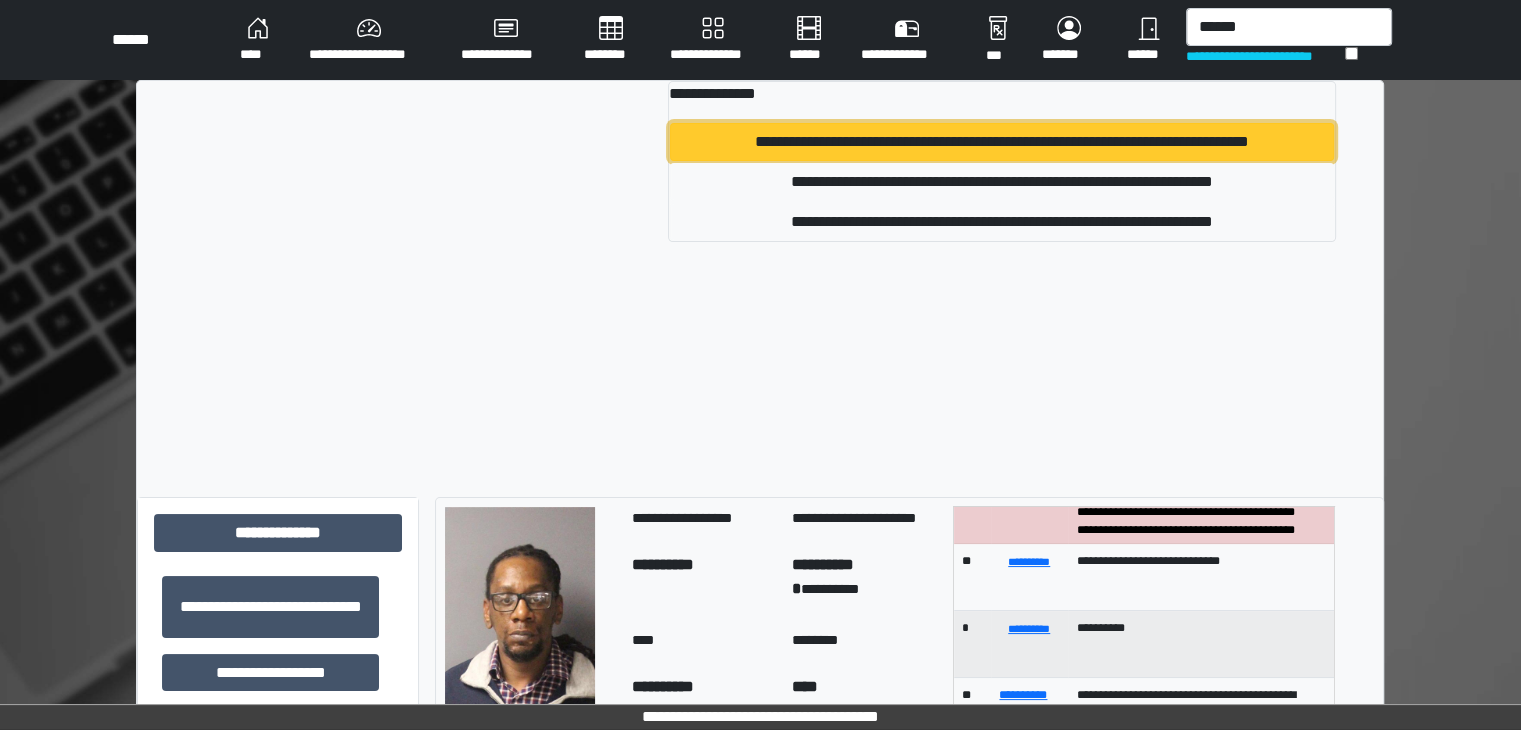 click on "**********" at bounding box center (1001, 142) 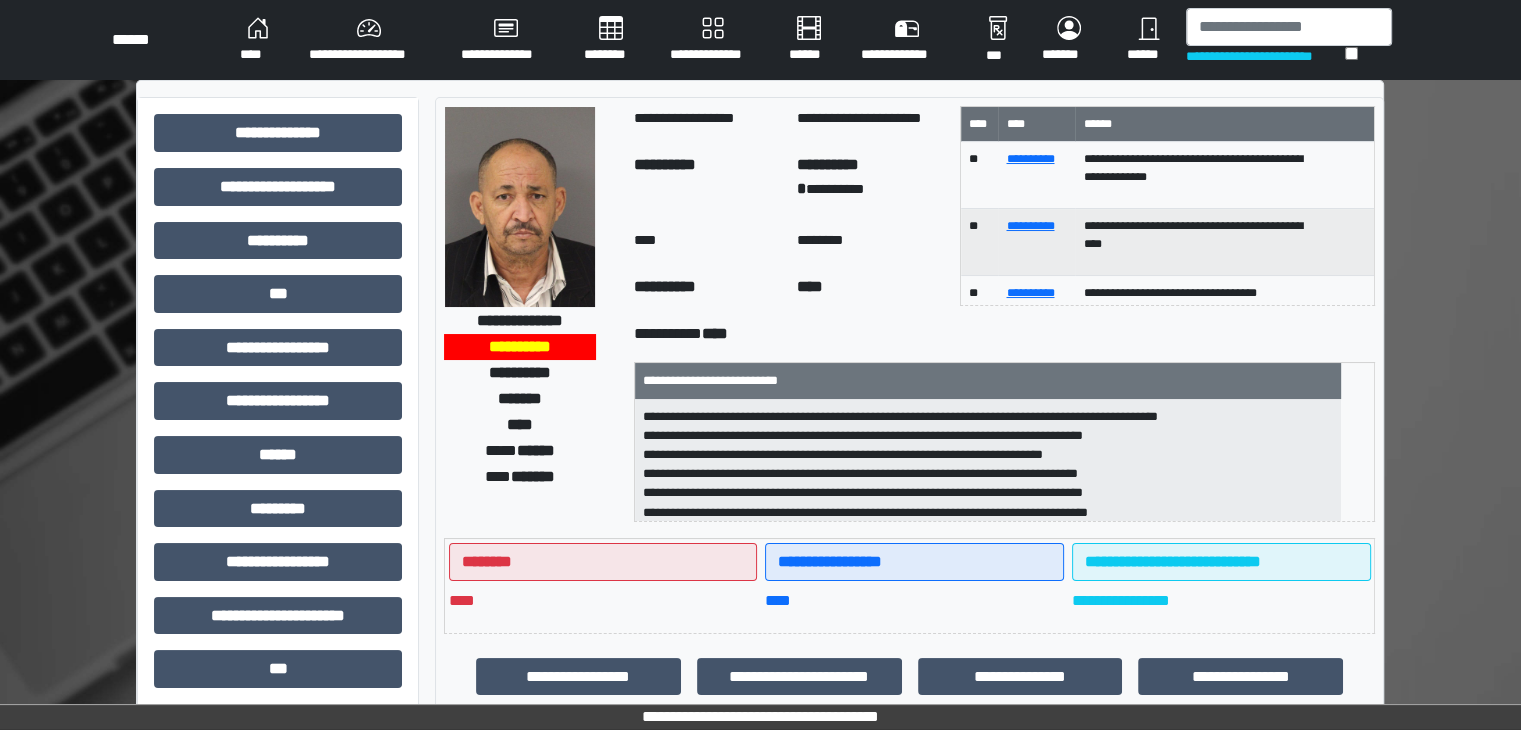 scroll, scrollTop: 1, scrollLeft: 0, axis: vertical 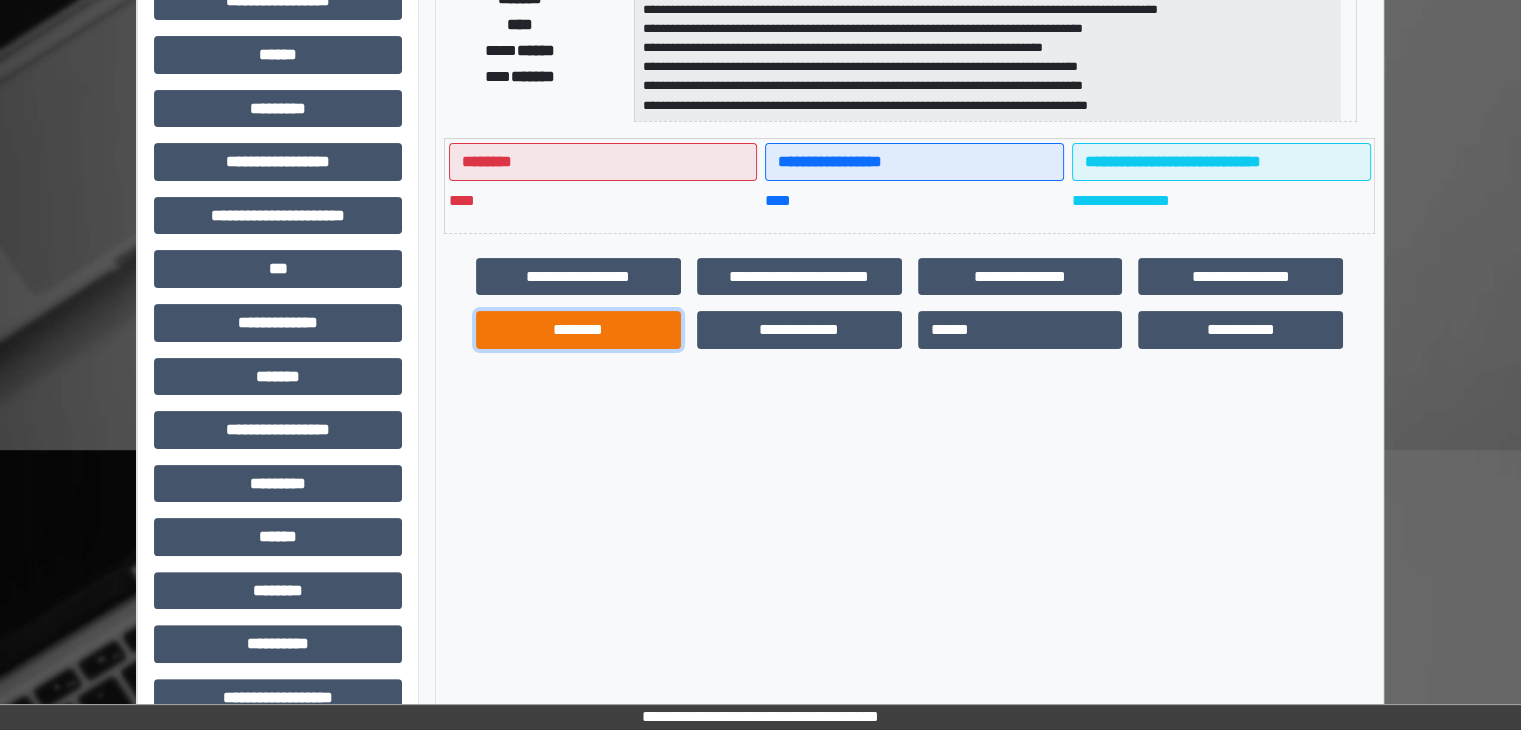 click on "********" at bounding box center (578, 330) 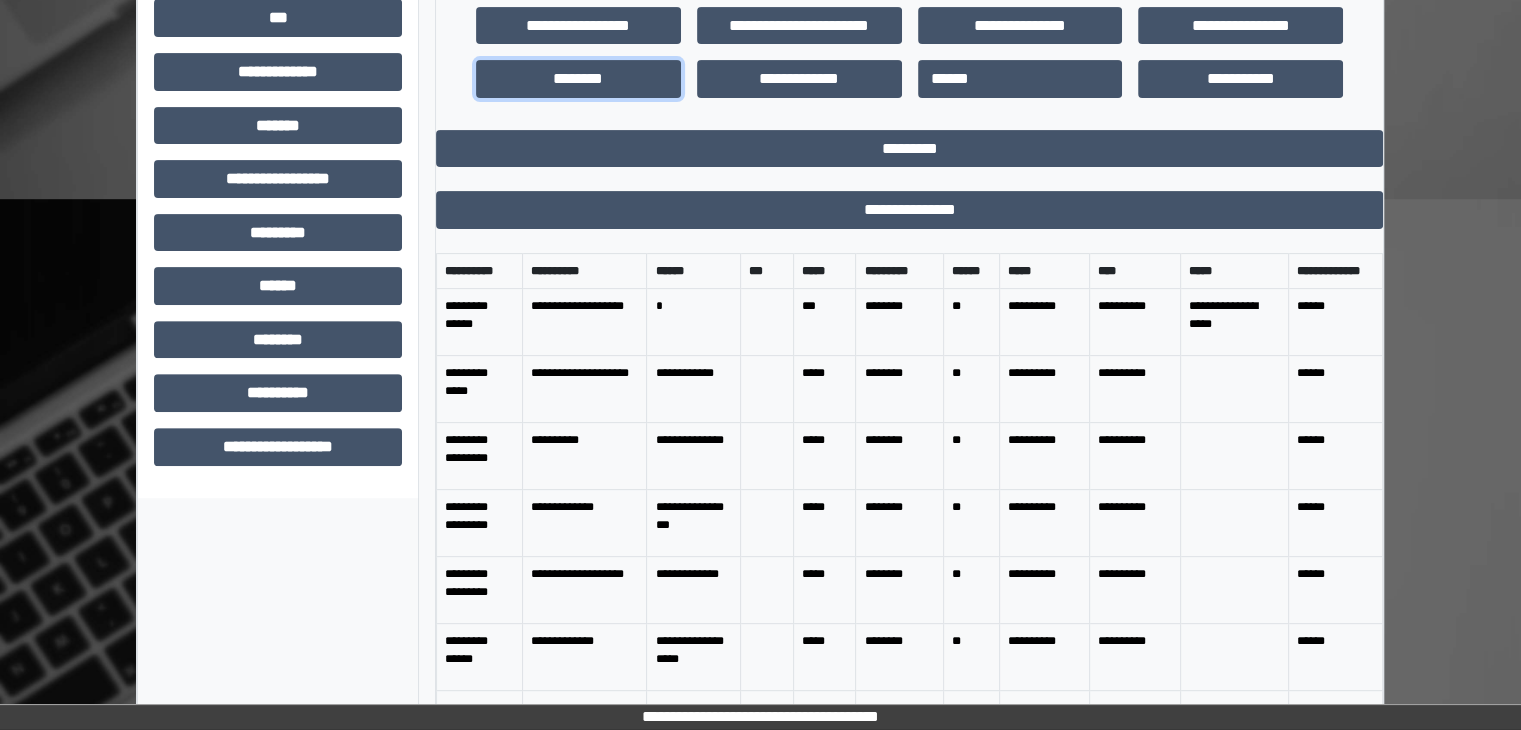 scroll, scrollTop: 672, scrollLeft: 0, axis: vertical 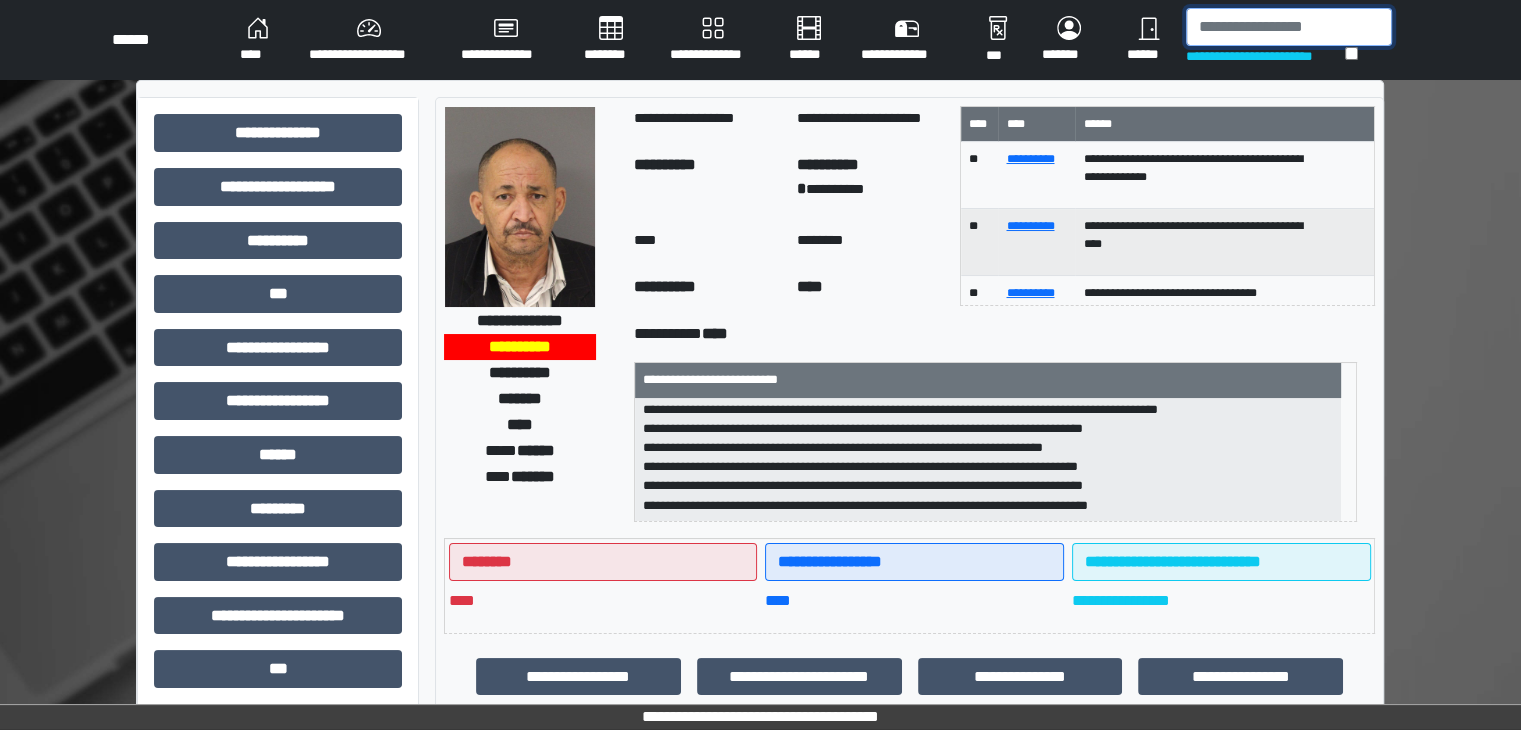 click at bounding box center (1289, 27) 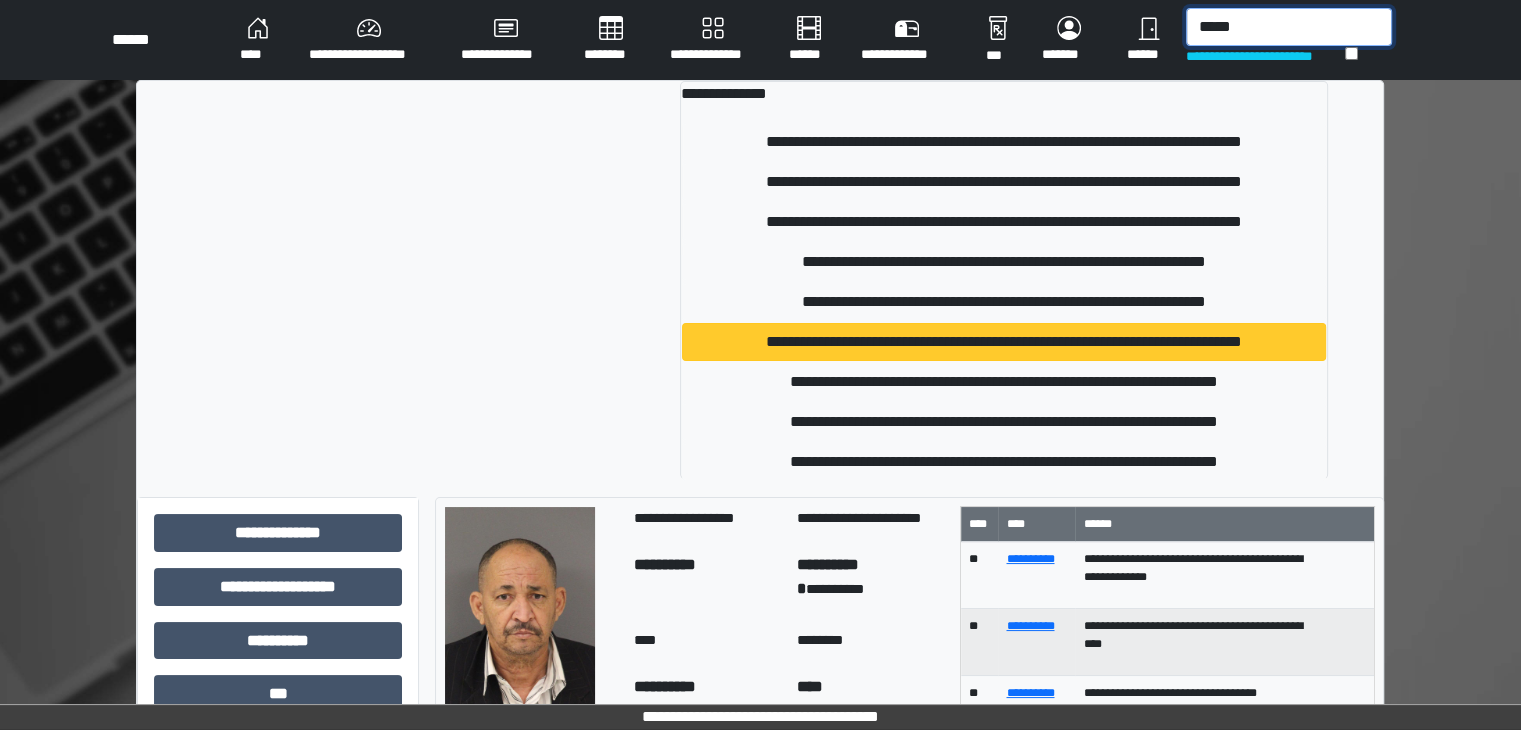 type on "*****" 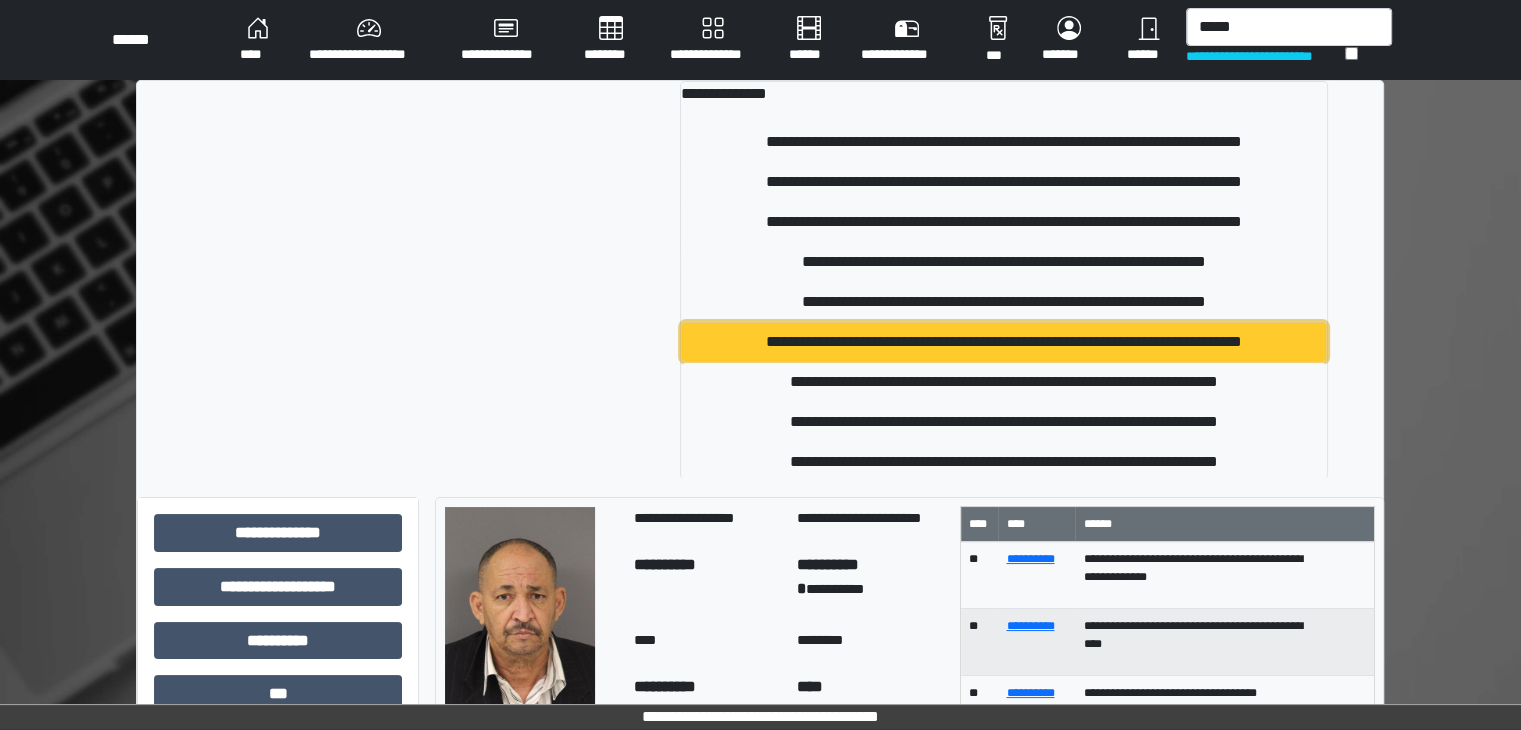 click on "**********" at bounding box center (1004, 342) 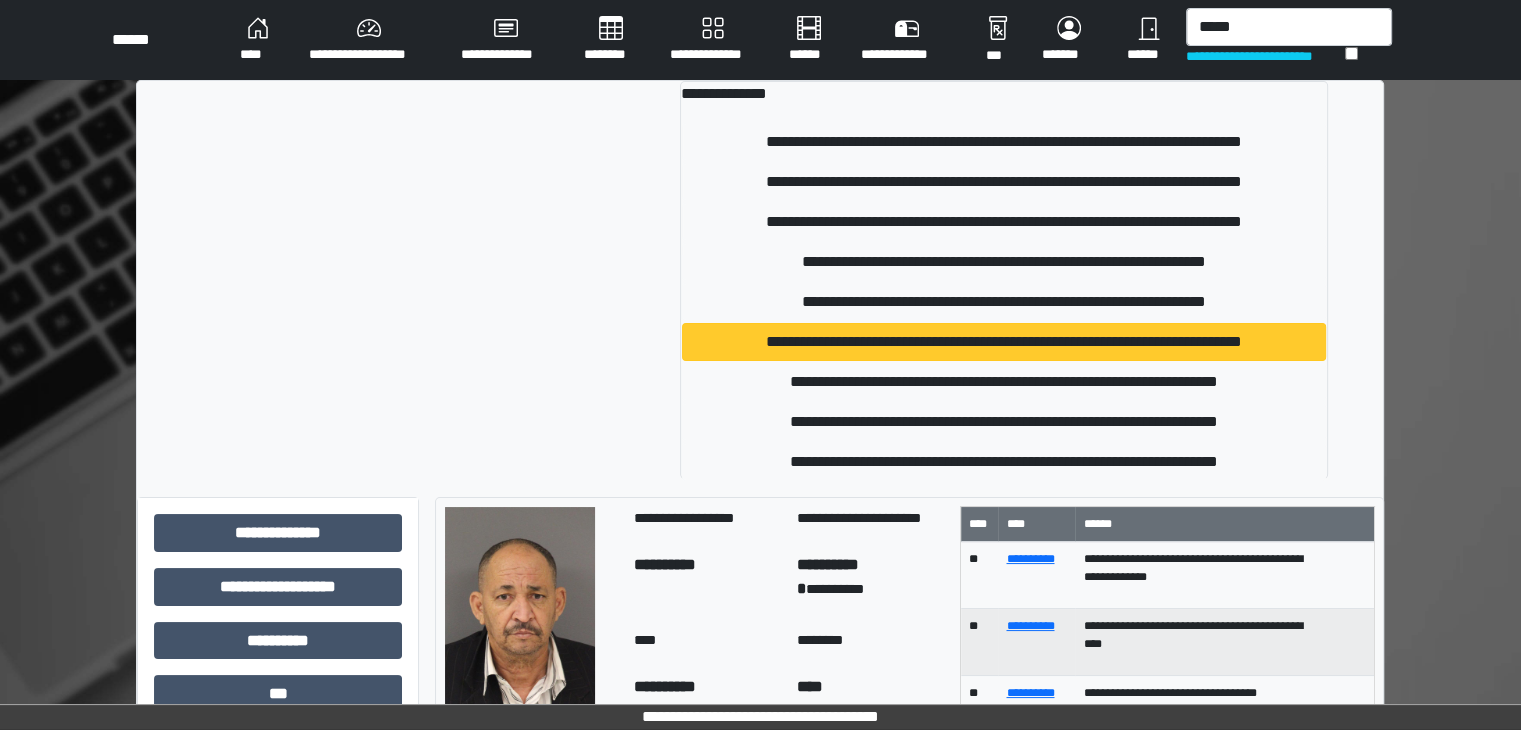 type 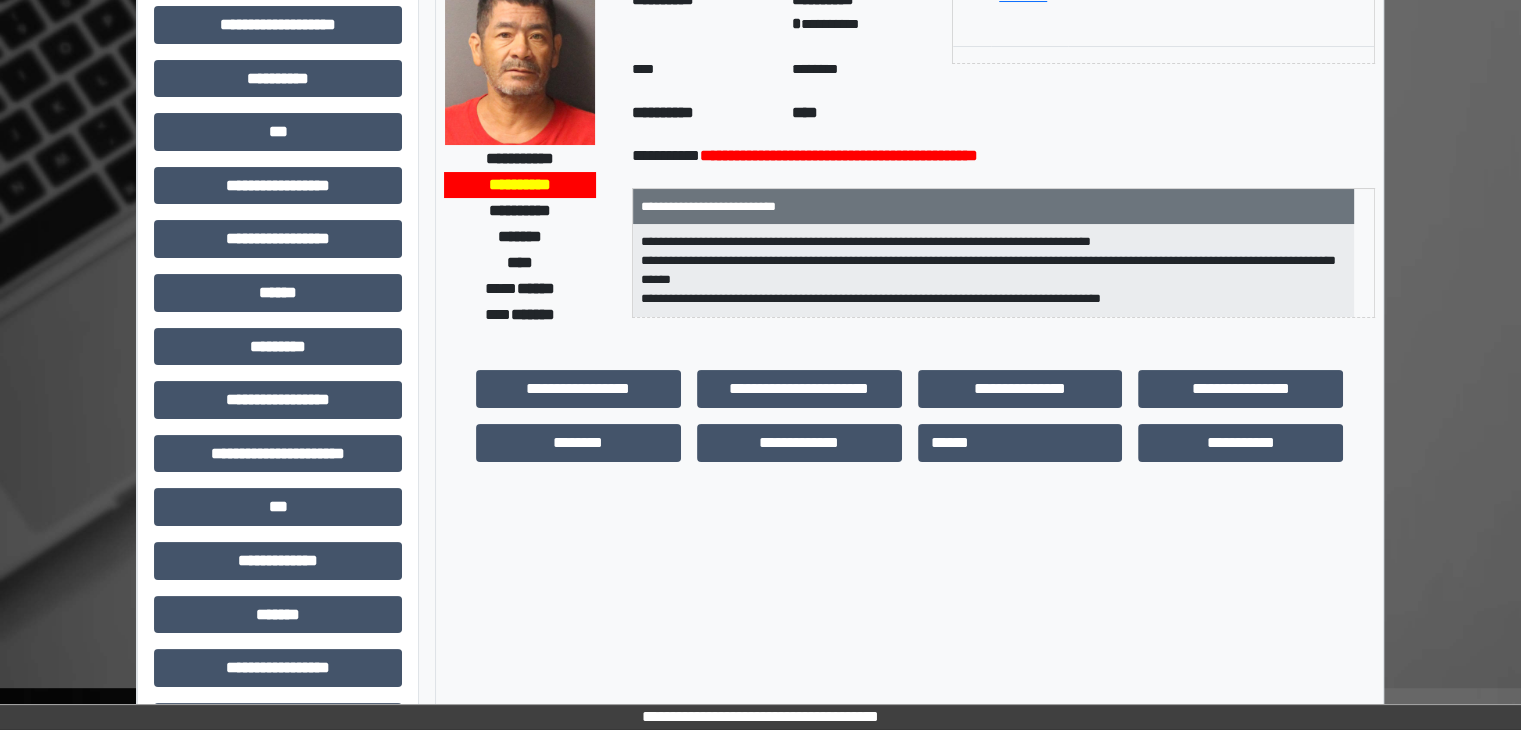 scroll, scrollTop: 200, scrollLeft: 0, axis: vertical 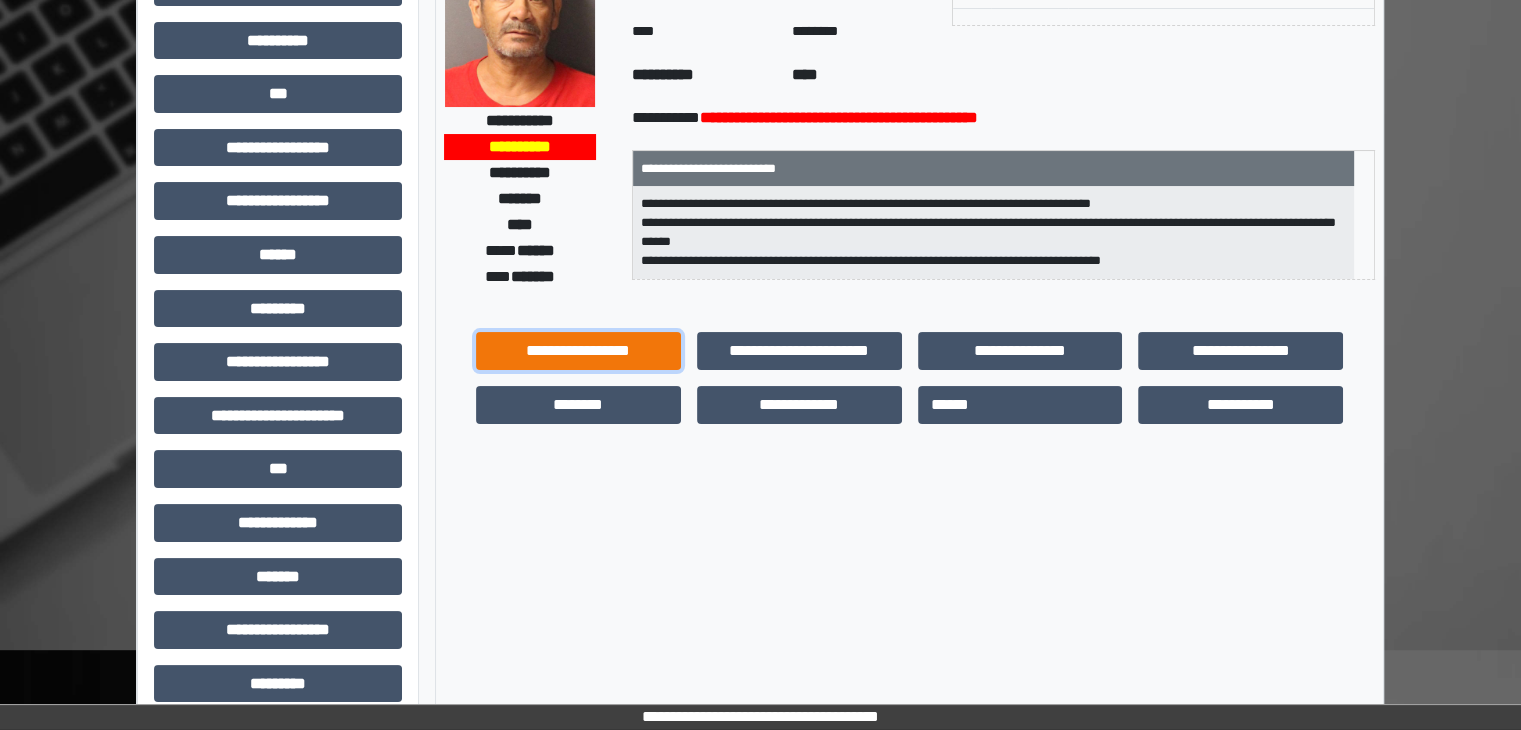 click on "**********" at bounding box center [578, 351] 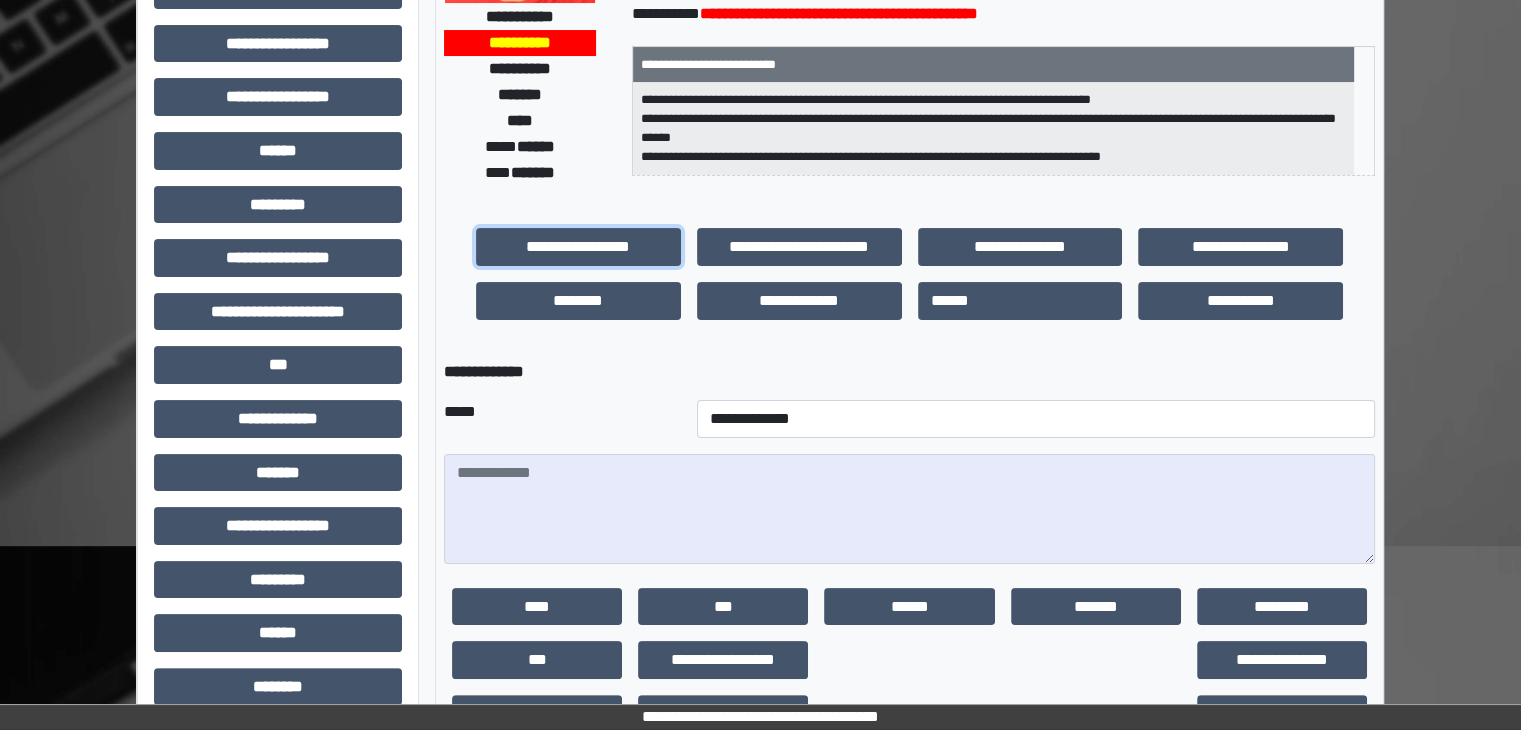 scroll, scrollTop: 400, scrollLeft: 0, axis: vertical 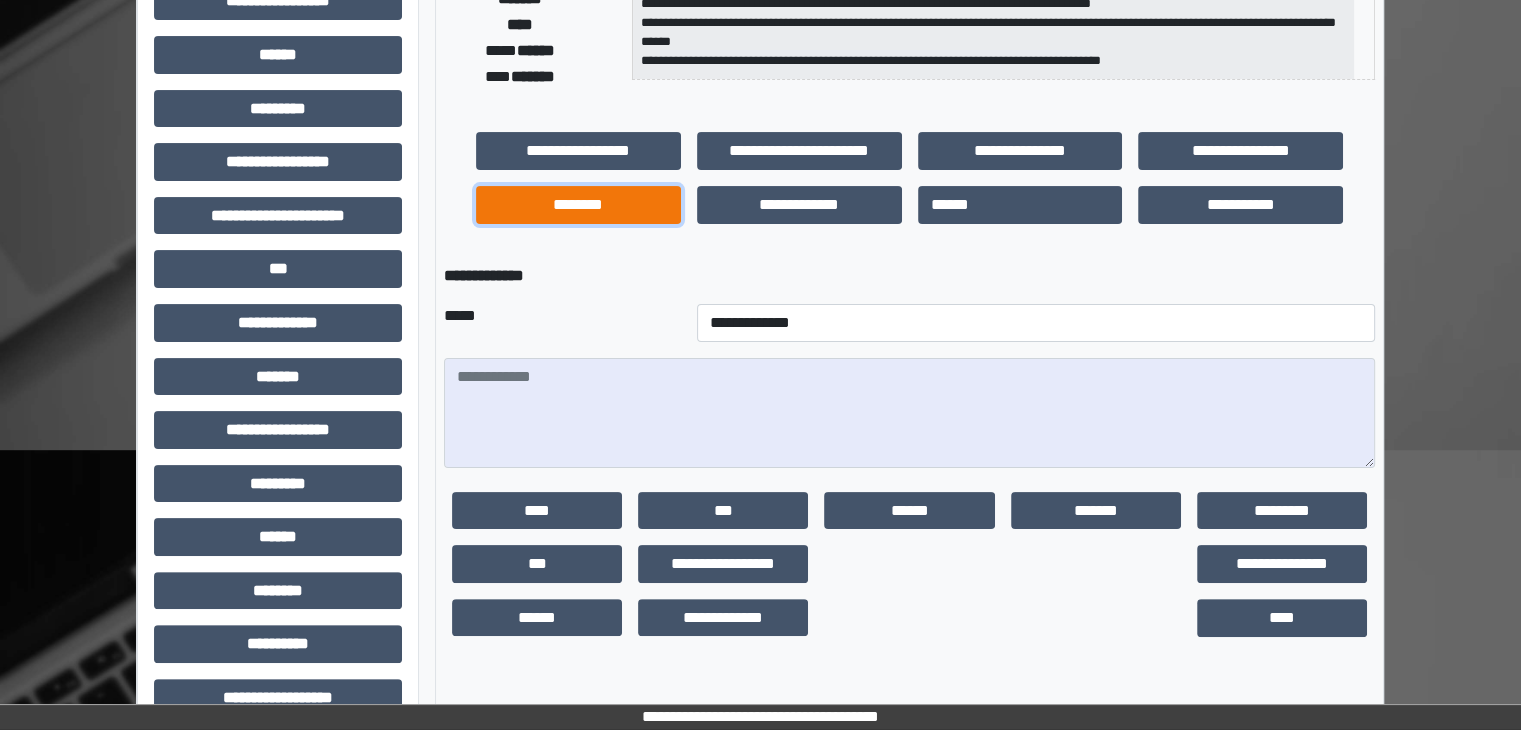 click on "********" at bounding box center (578, 205) 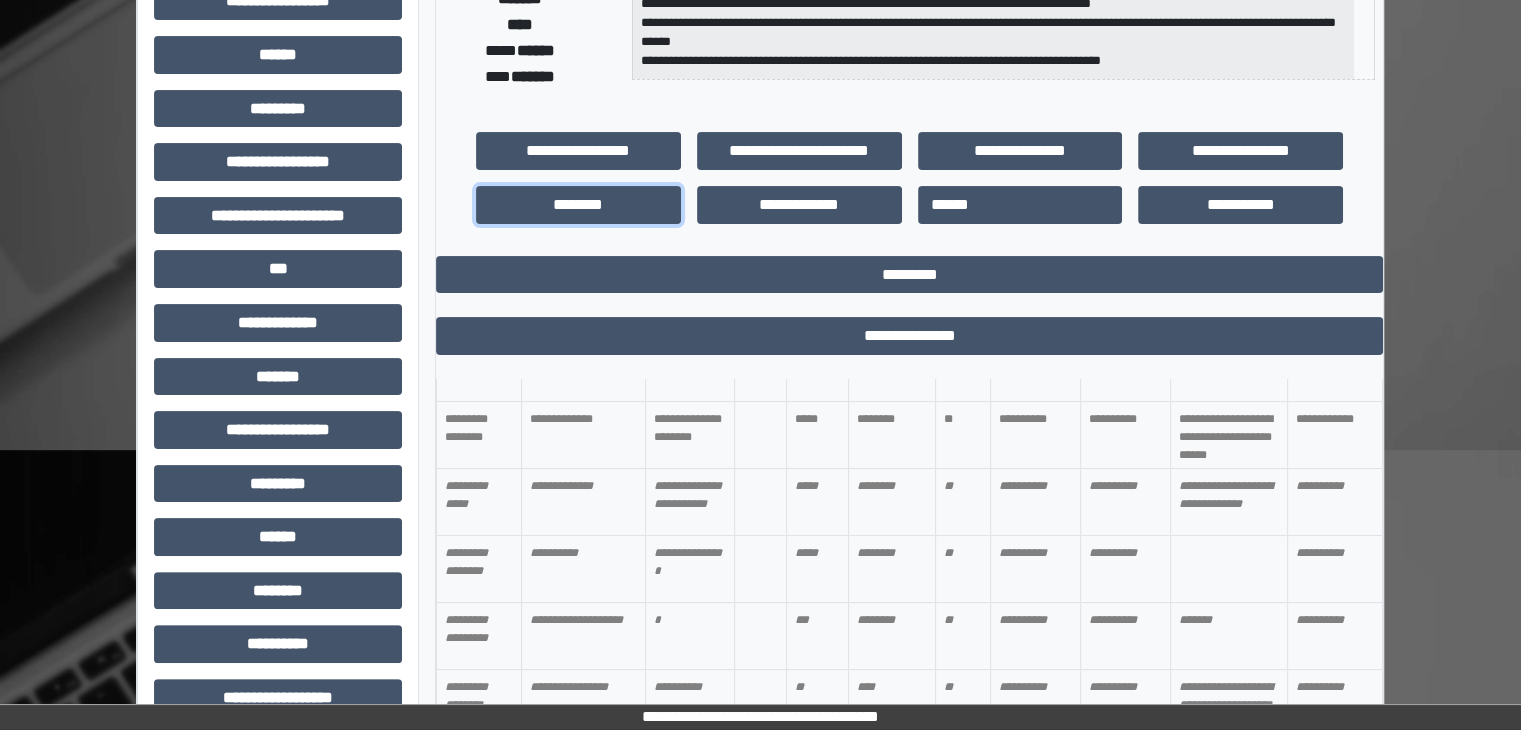 scroll, scrollTop: 0, scrollLeft: 0, axis: both 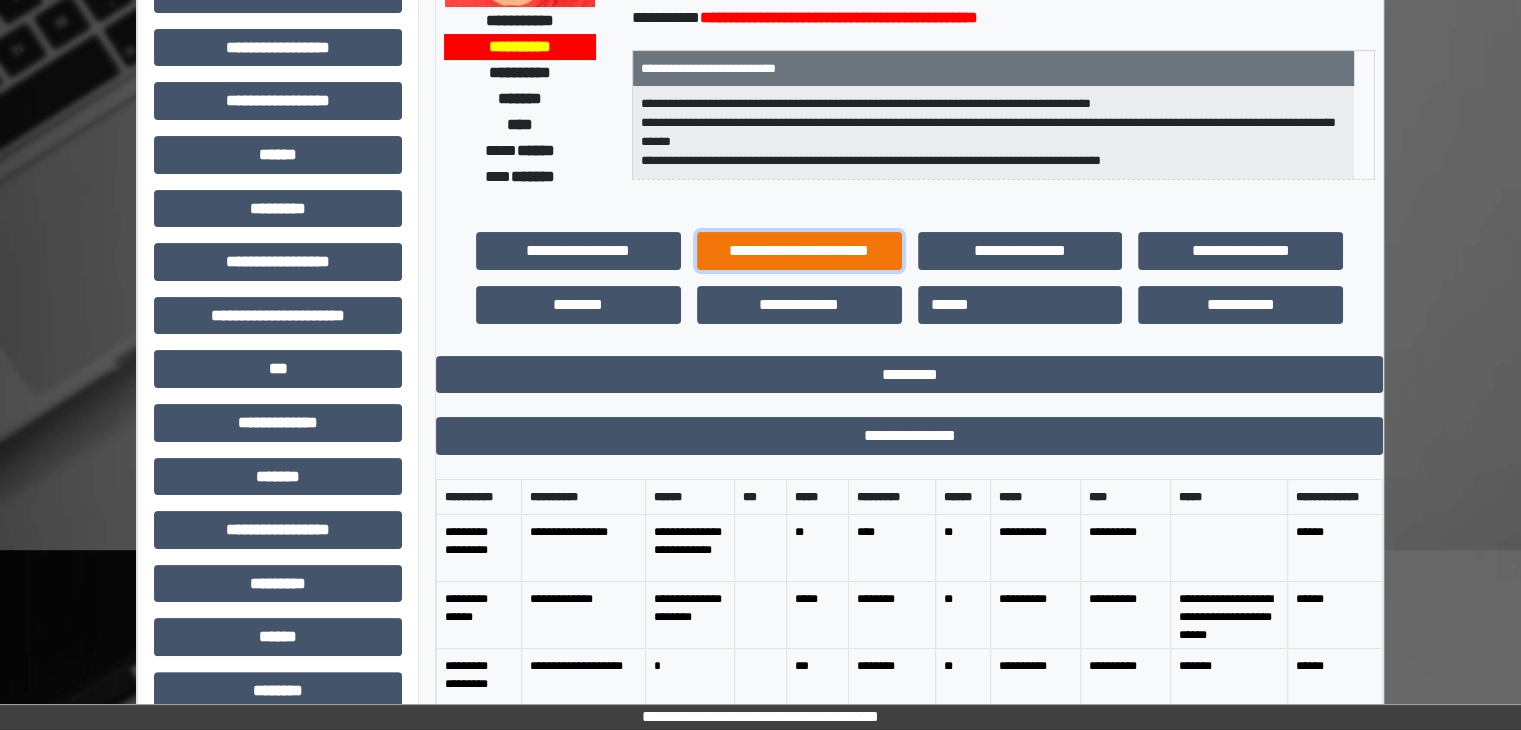 click on "**********" at bounding box center [799, 251] 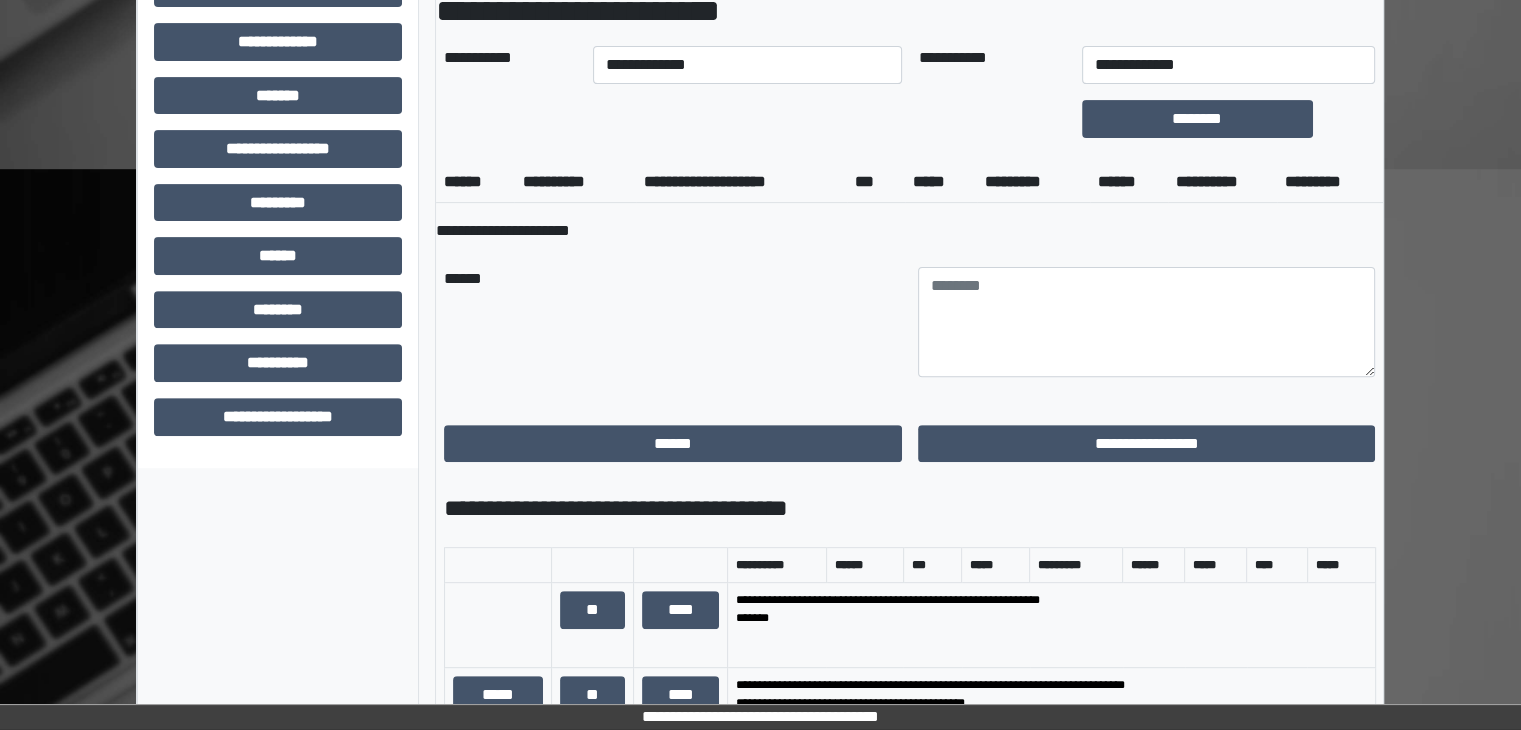 scroll, scrollTop: 700, scrollLeft: 0, axis: vertical 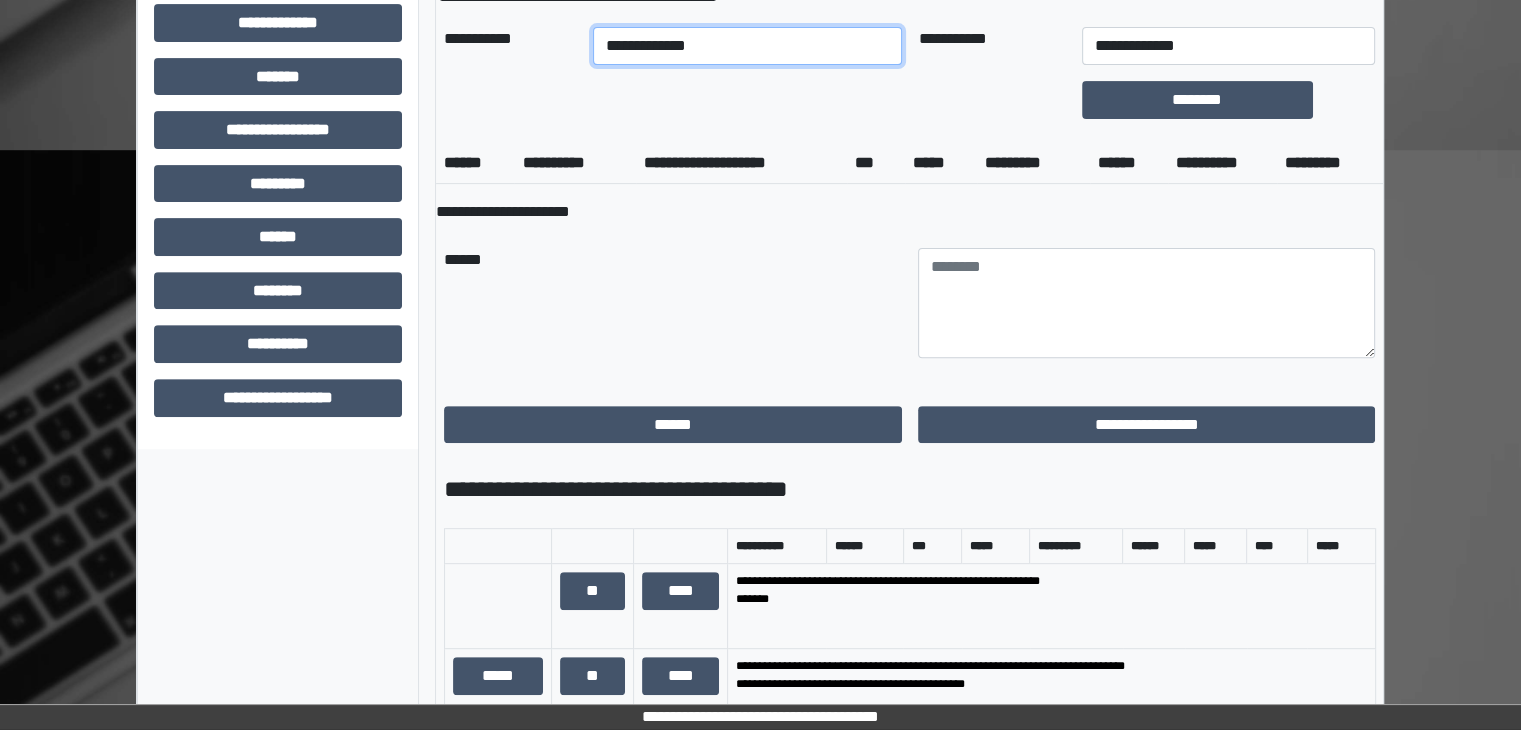 click on "**********" at bounding box center [748, 46] 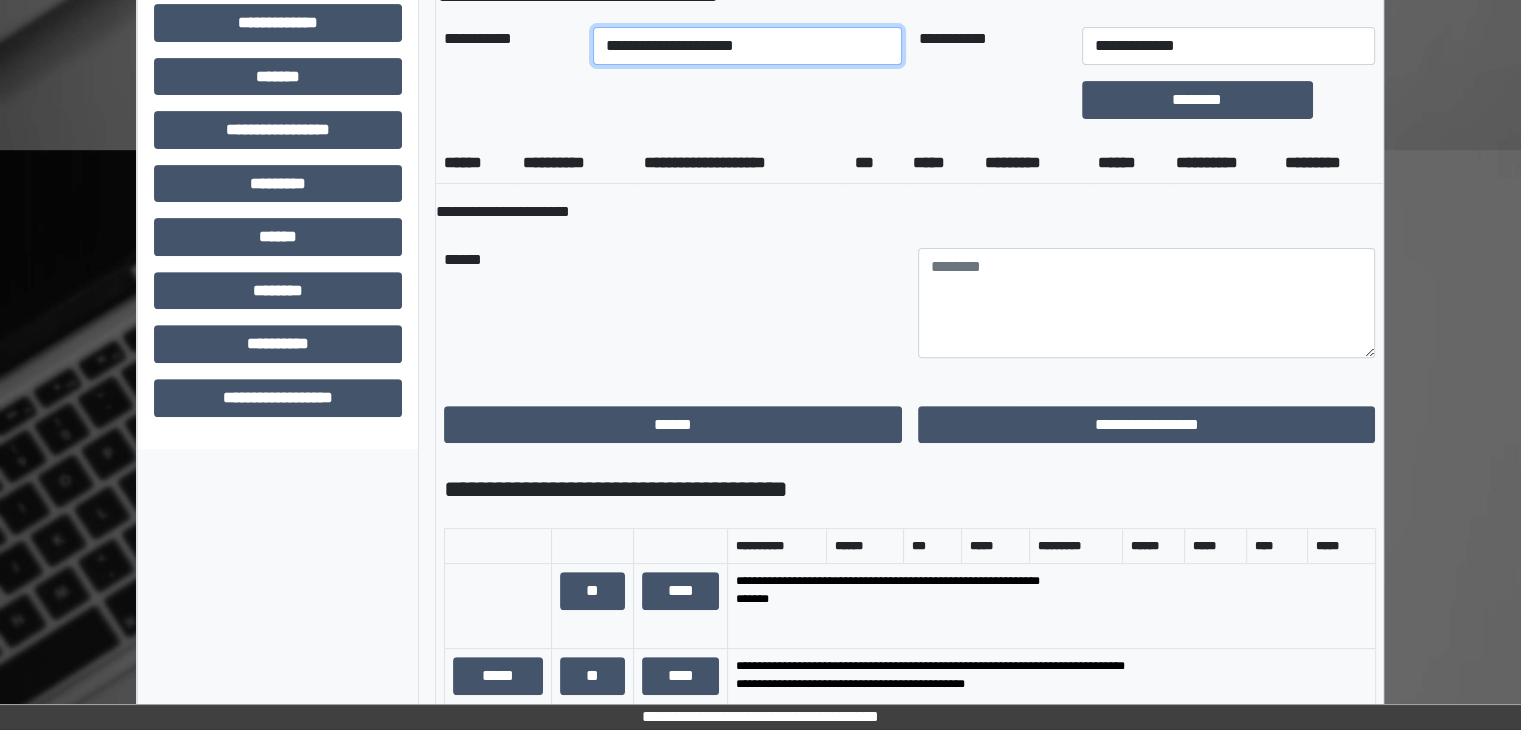 click on "**********" at bounding box center (748, 46) 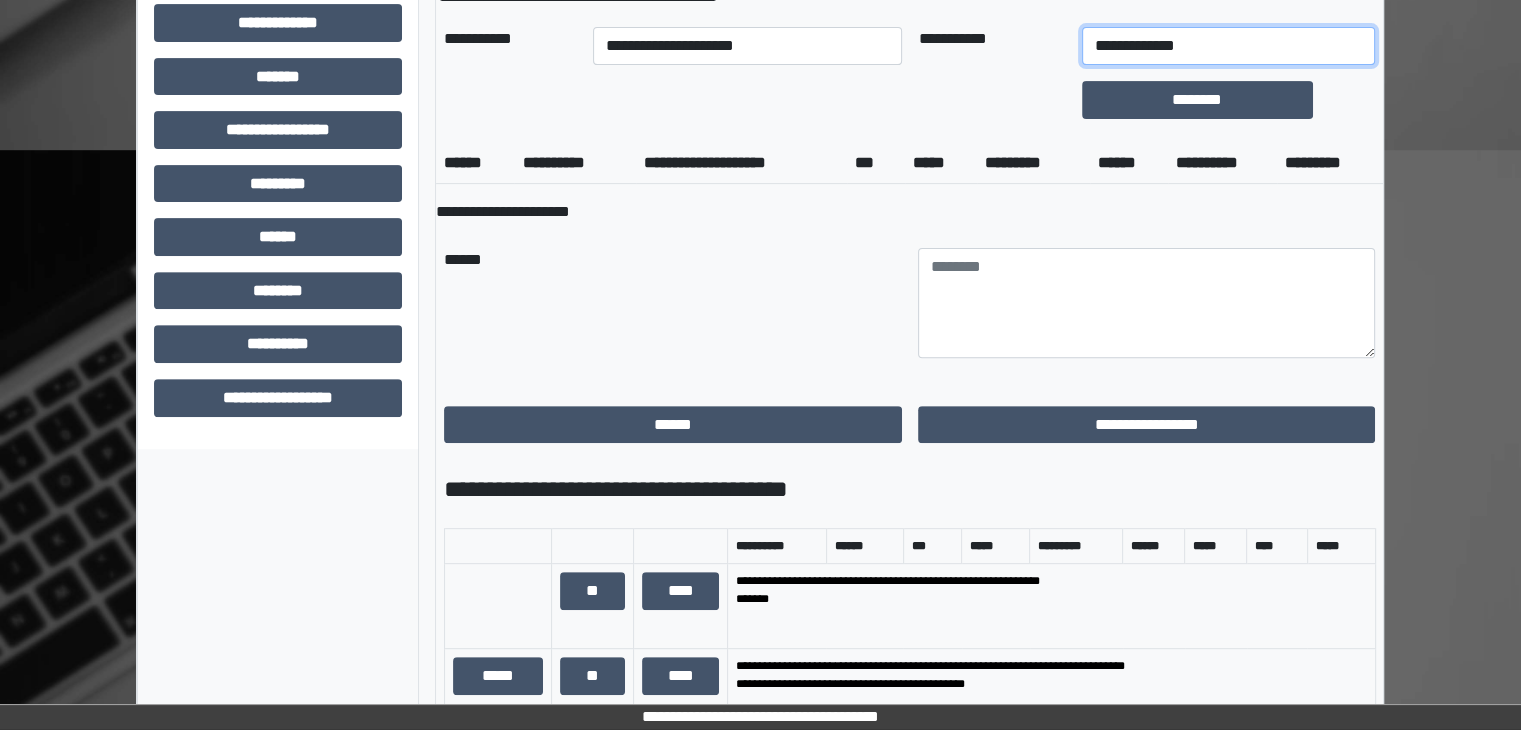 drag, startPoint x: 1224, startPoint y: 41, endPoint x: 1238, endPoint y: 43, distance: 14.142136 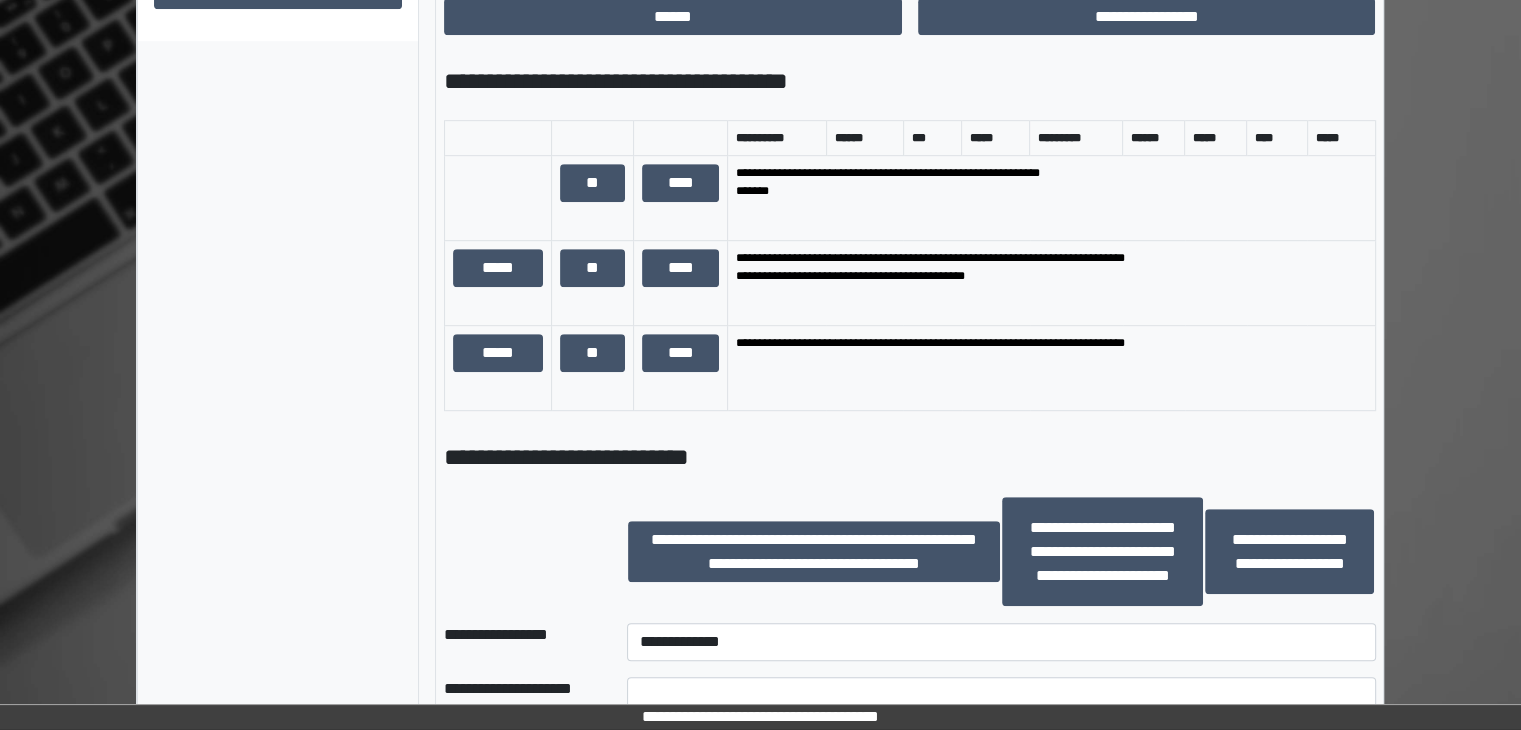 scroll, scrollTop: 1200, scrollLeft: 0, axis: vertical 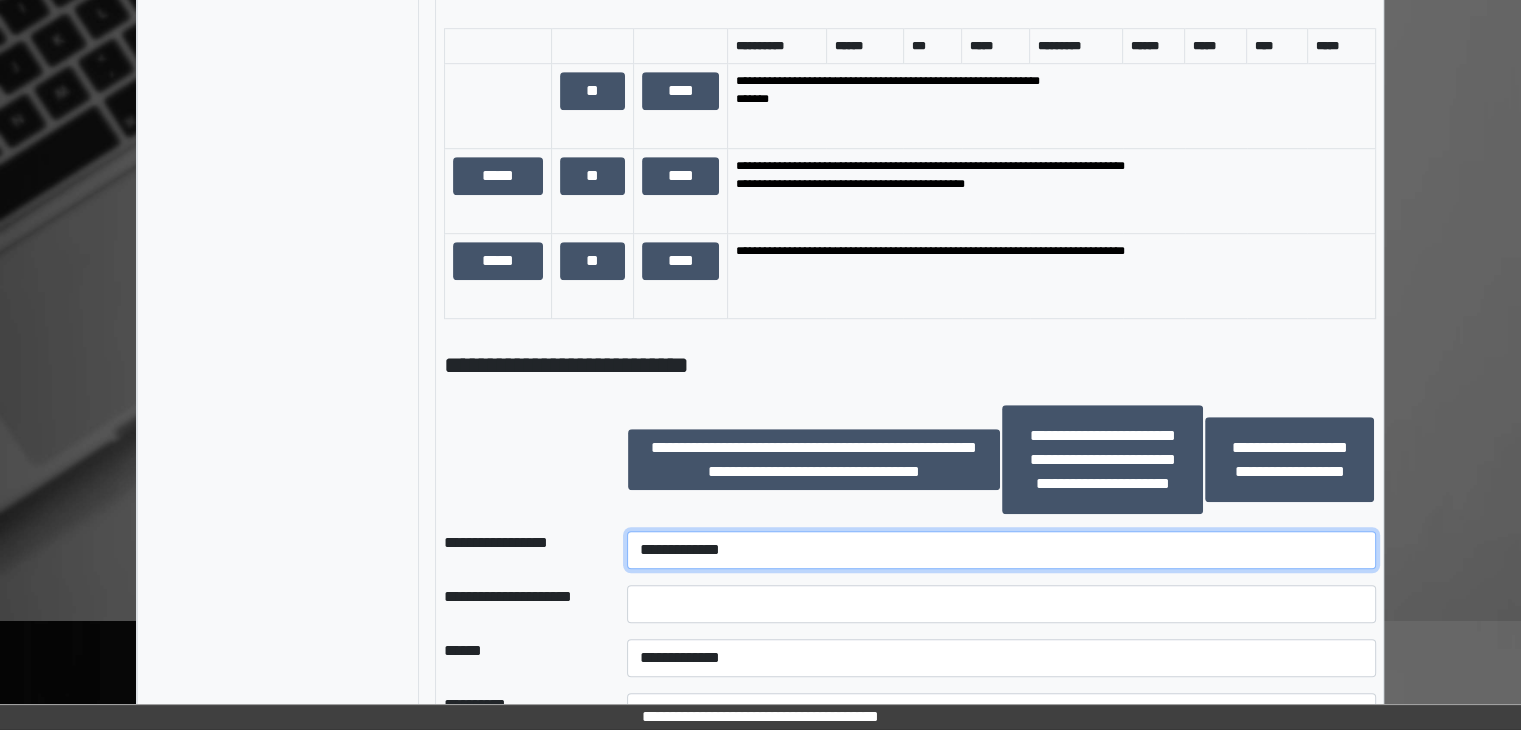 click on "**********" at bounding box center (1001, 550) 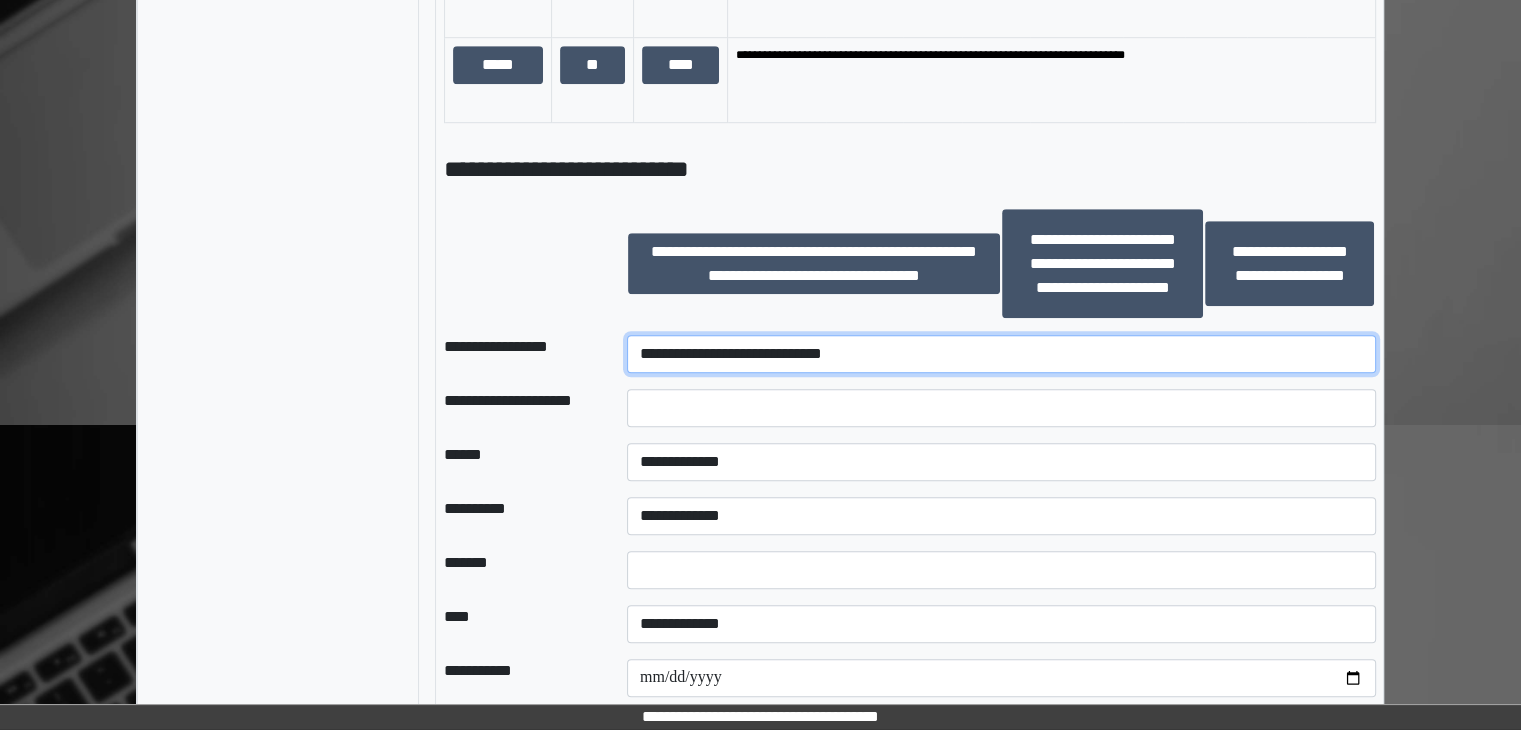 scroll, scrollTop: 1400, scrollLeft: 0, axis: vertical 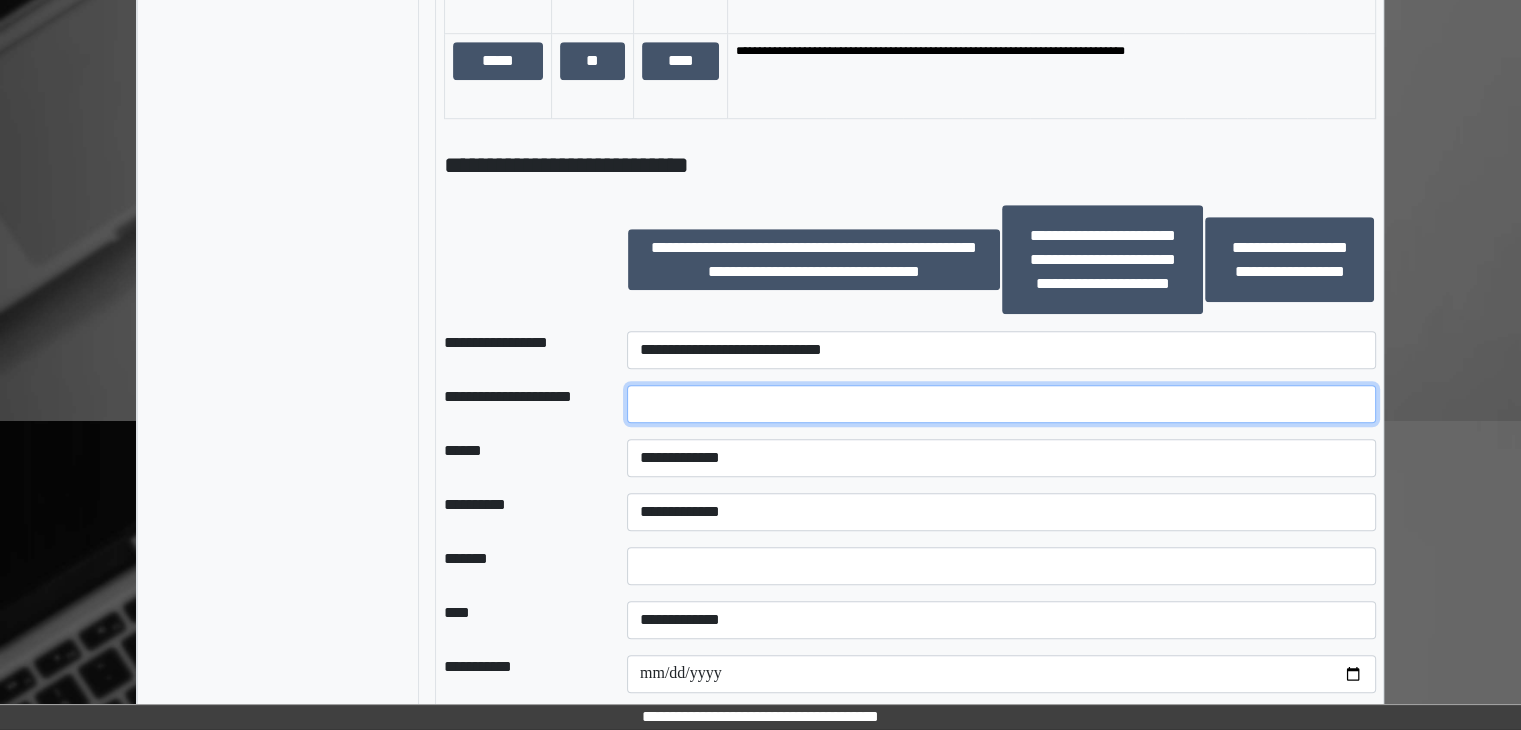 click at bounding box center (1001, 404) 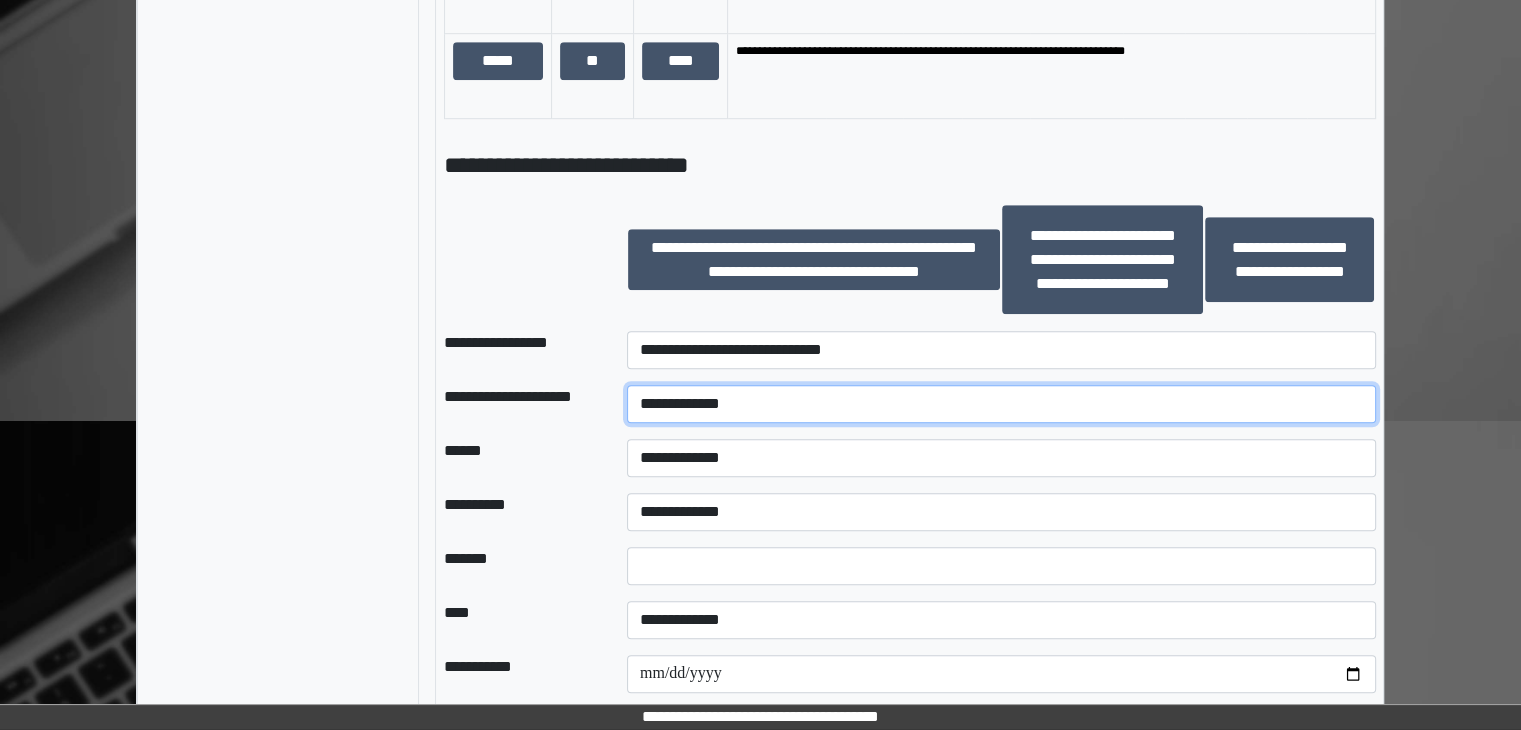 type on "**********" 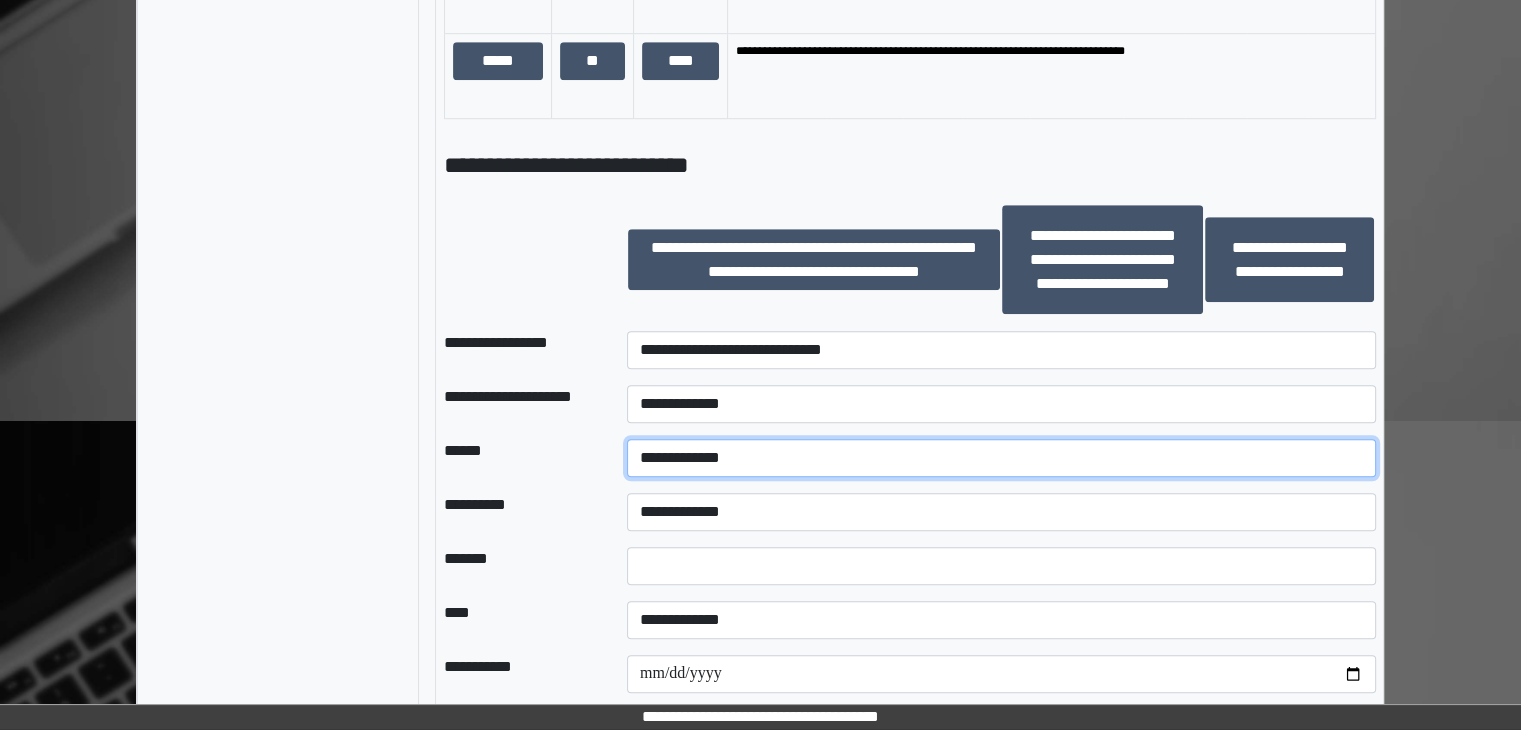 click on "**********" at bounding box center [1001, 458] 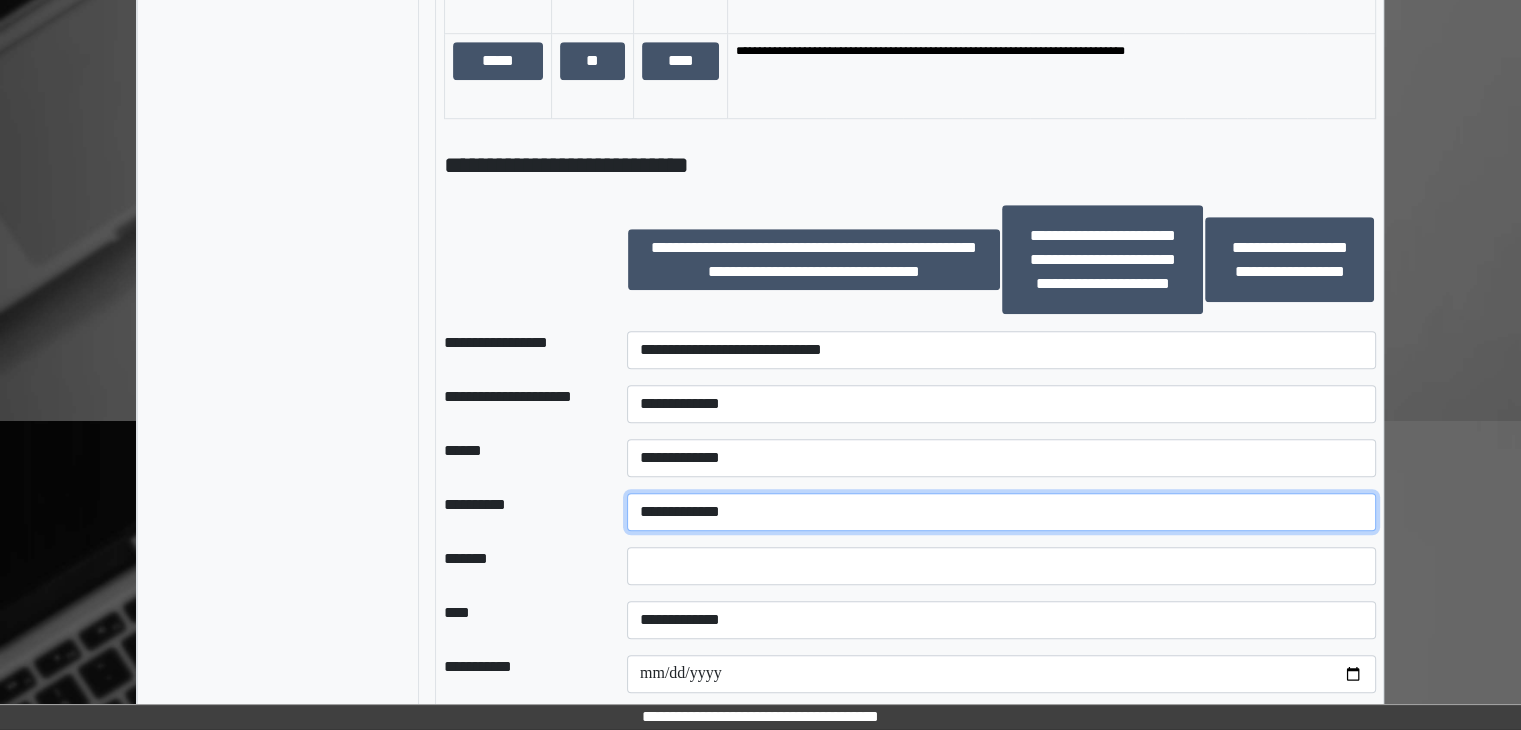 click on "**********" at bounding box center [1001, 512] 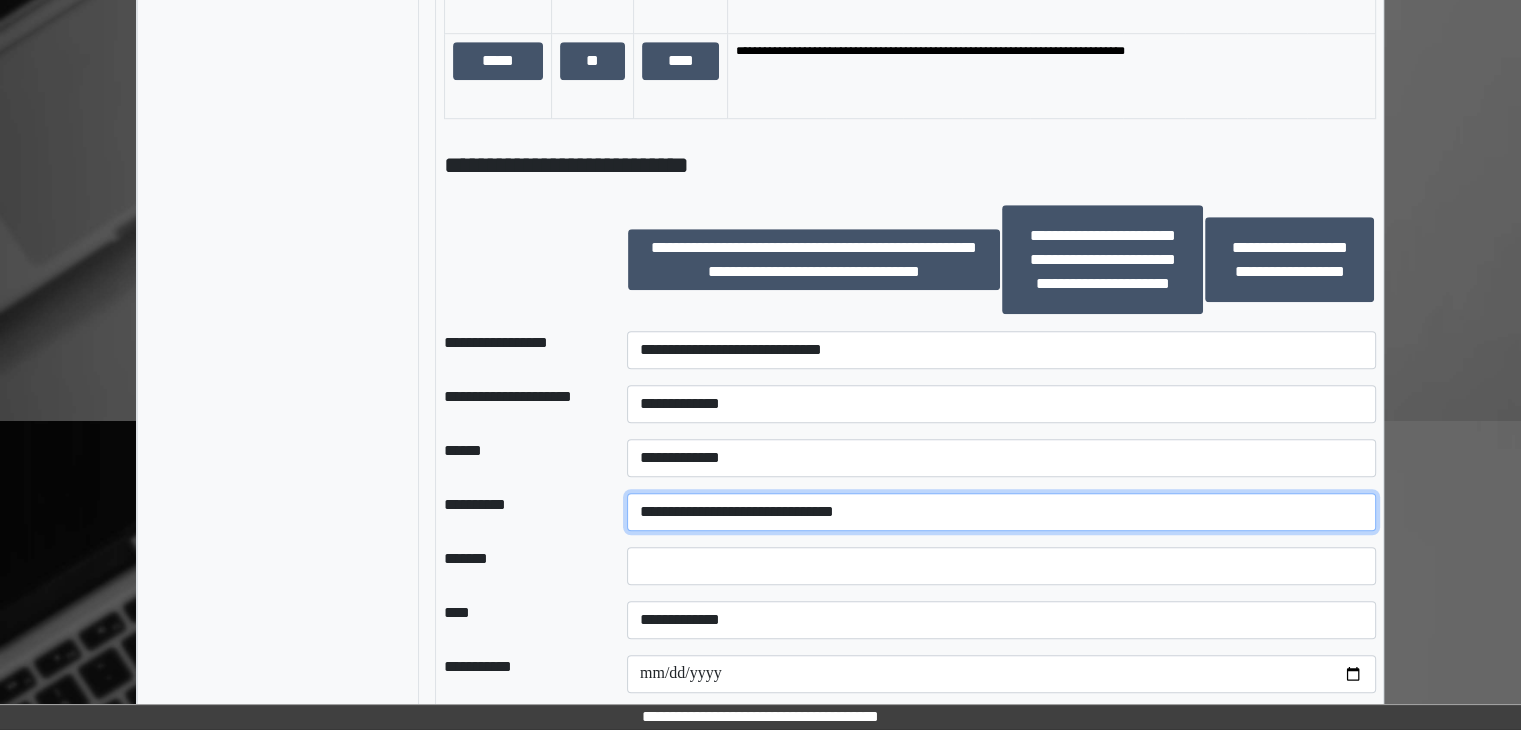 click on "**********" at bounding box center (1001, 512) 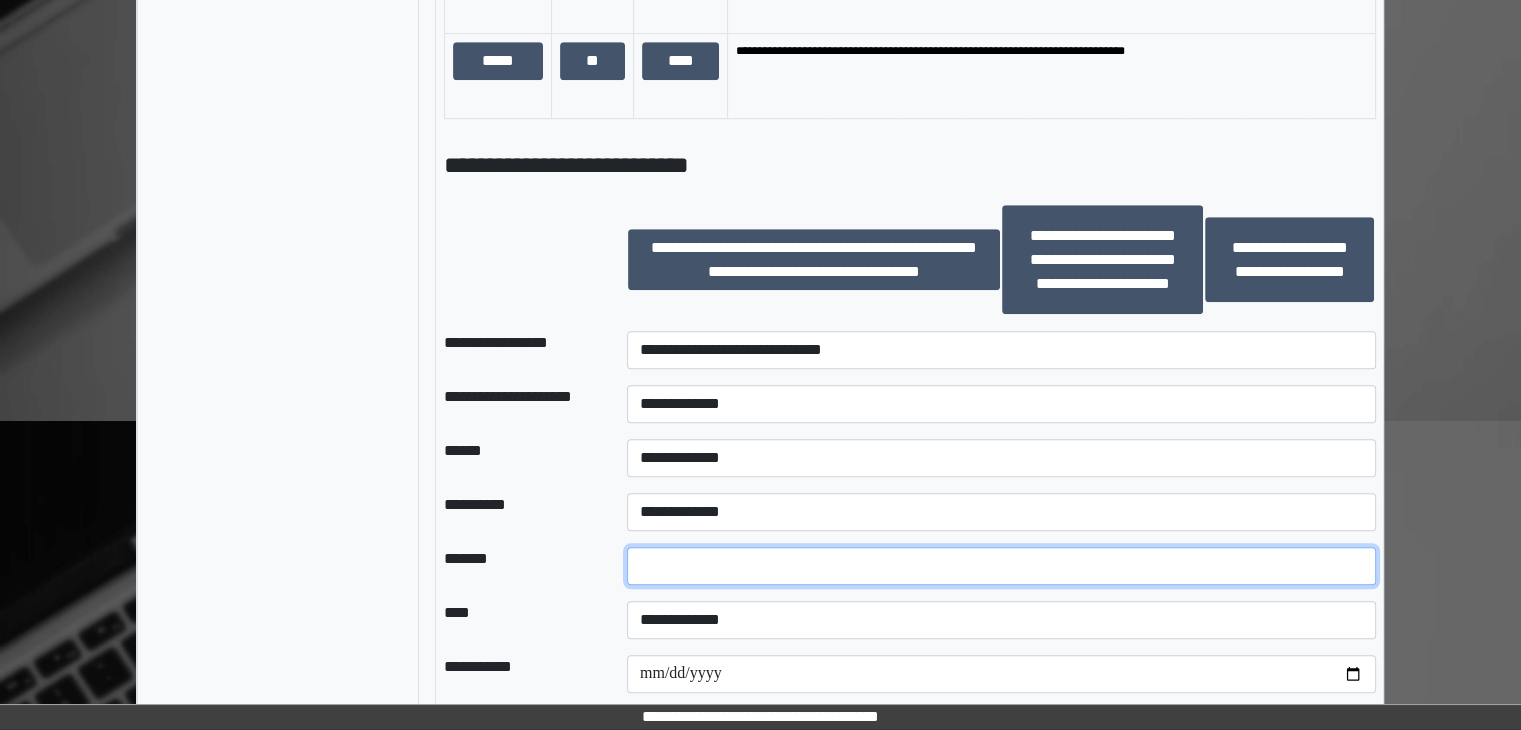 click at bounding box center (1001, 566) 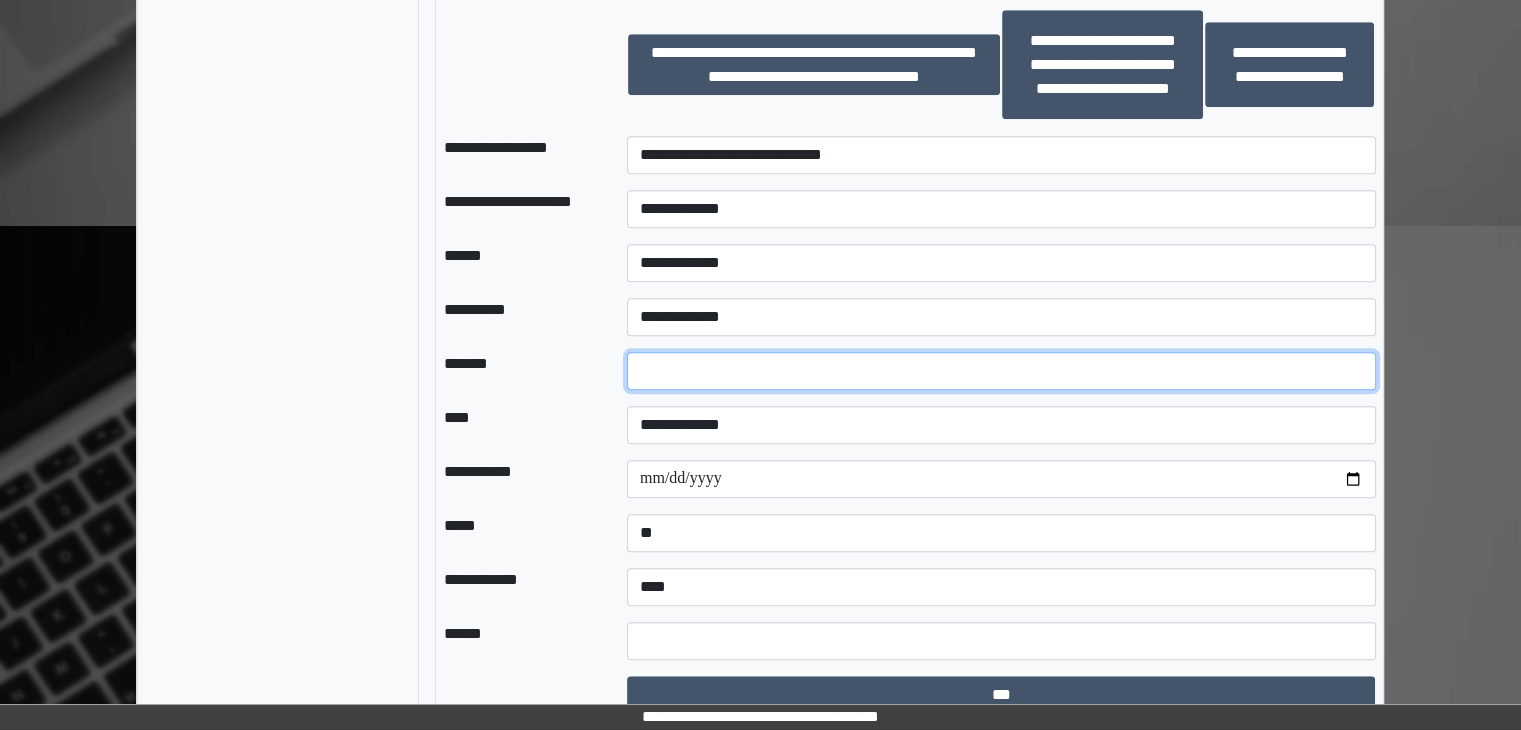 scroll, scrollTop: 1600, scrollLeft: 0, axis: vertical 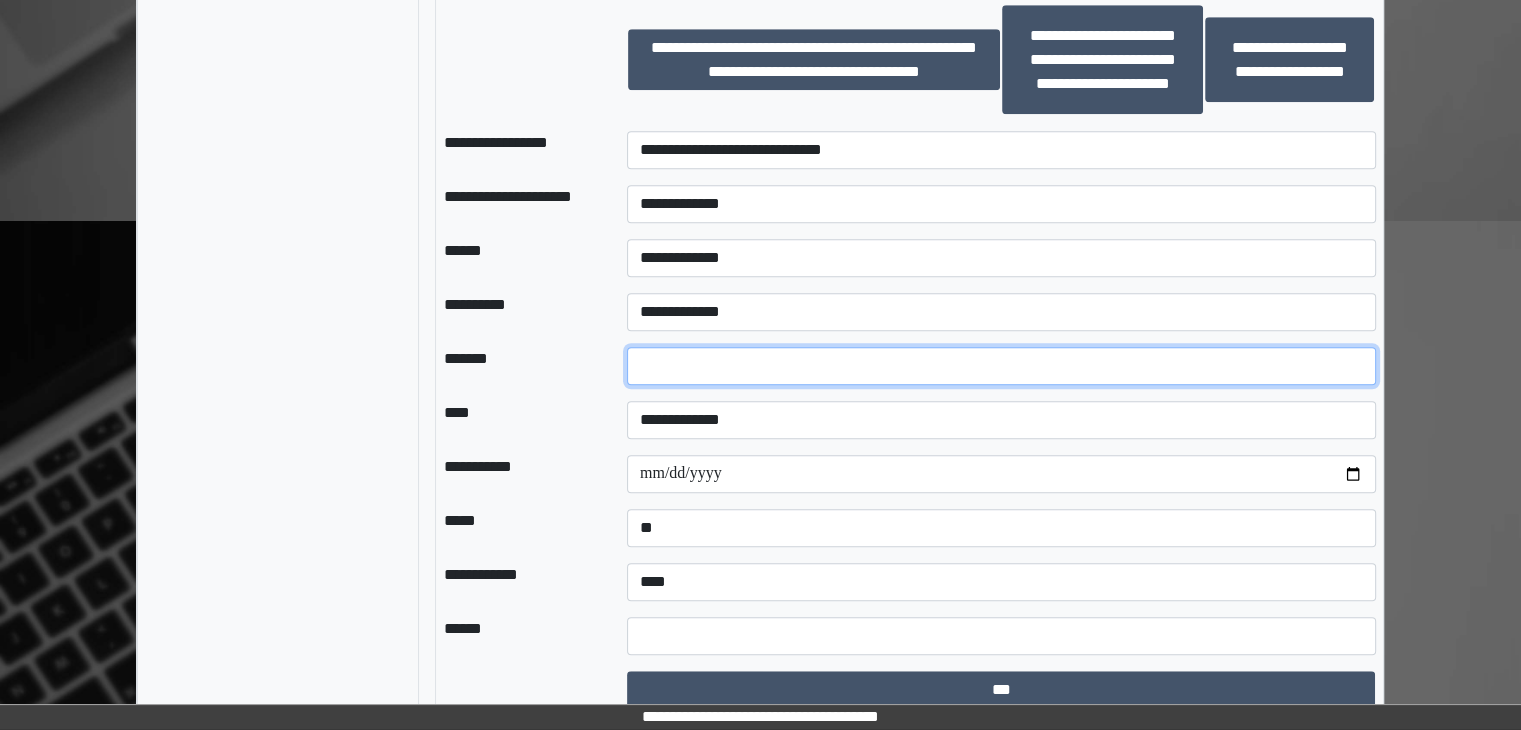 type on "**" 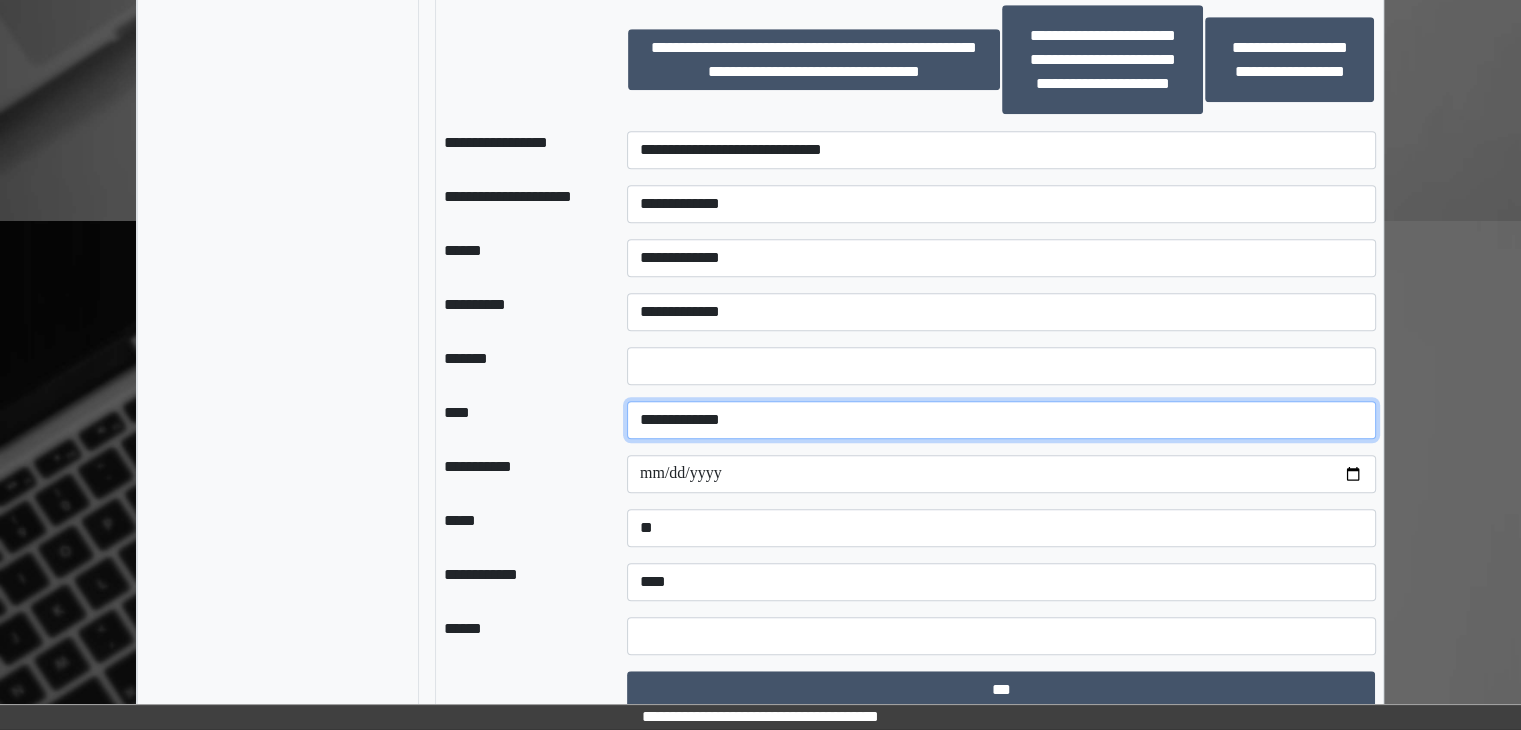 click on "**********" at bounding box center (1001, 420) 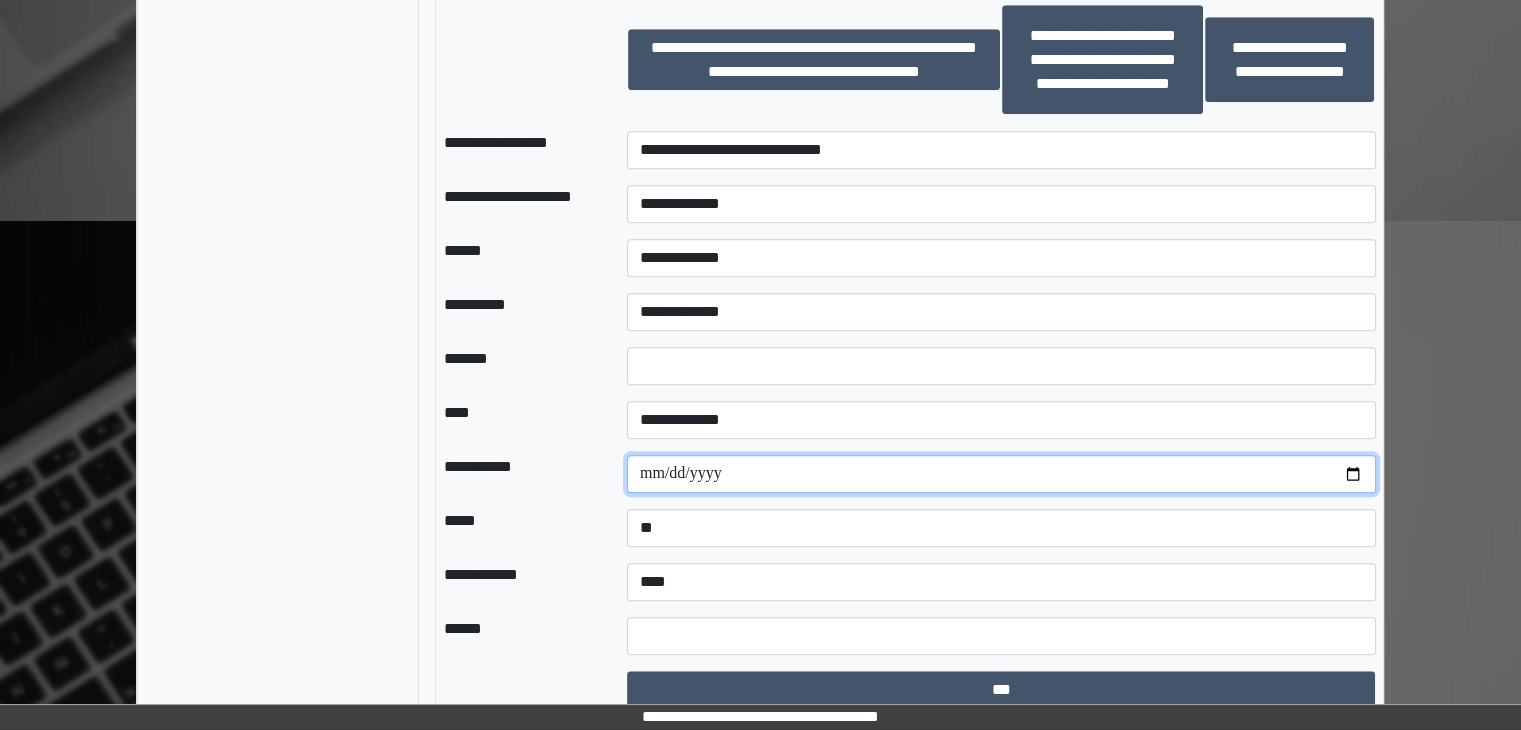 click at bounding box center (1001, 474) 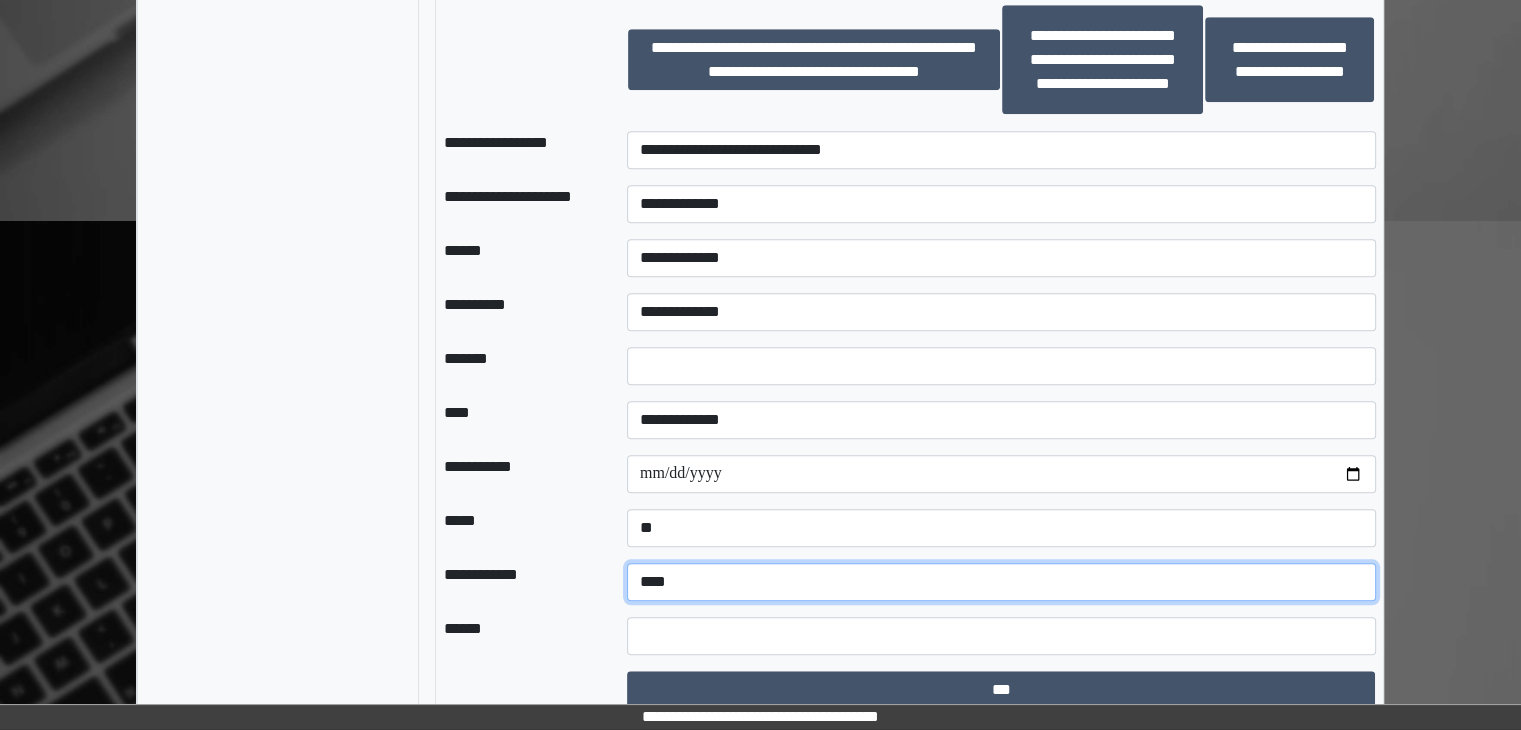 drag, startPoint x: 910, startPoint y: 579, endPoint x: 911, endPoint y: 591, distance: 12.0415945 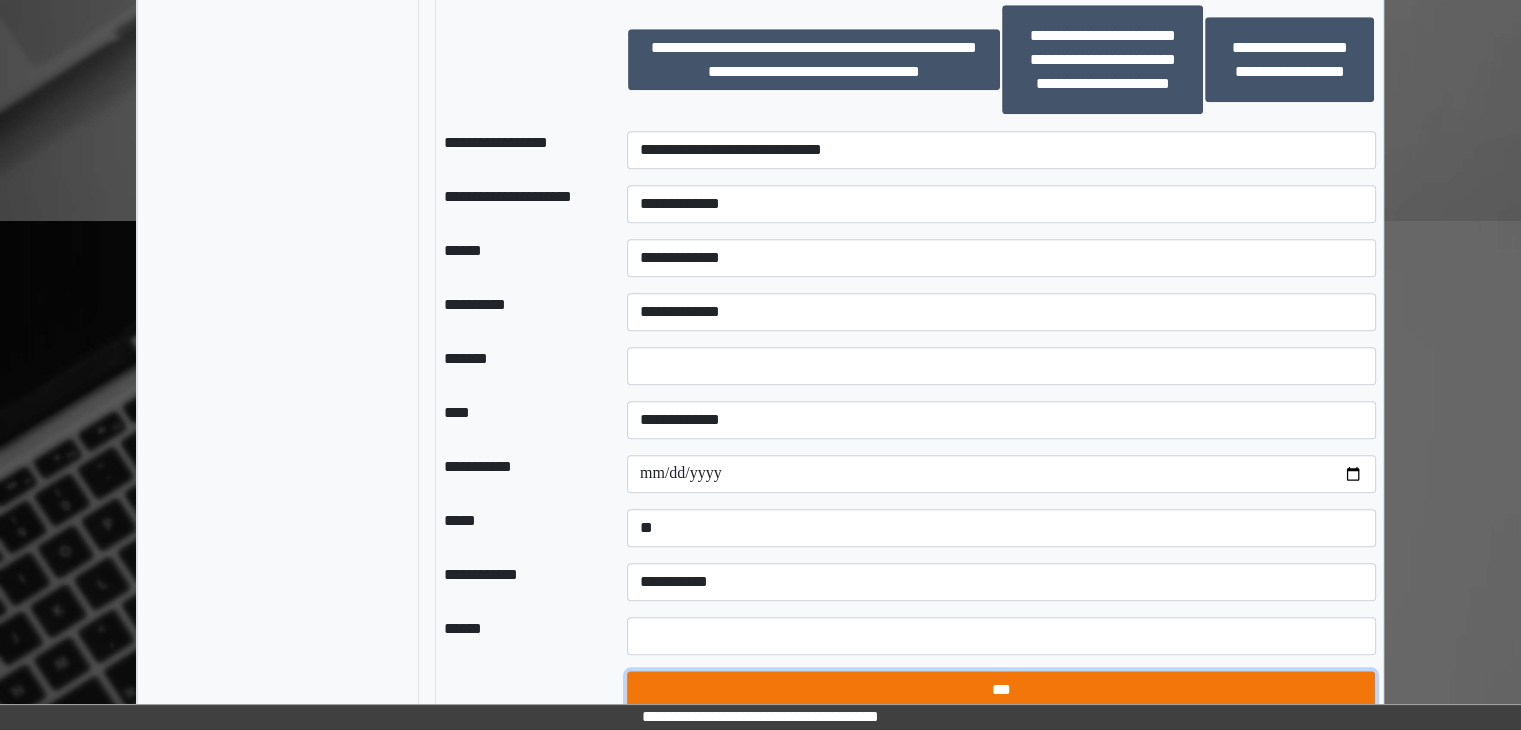 click on "***" at bounding box center [1001, 690] 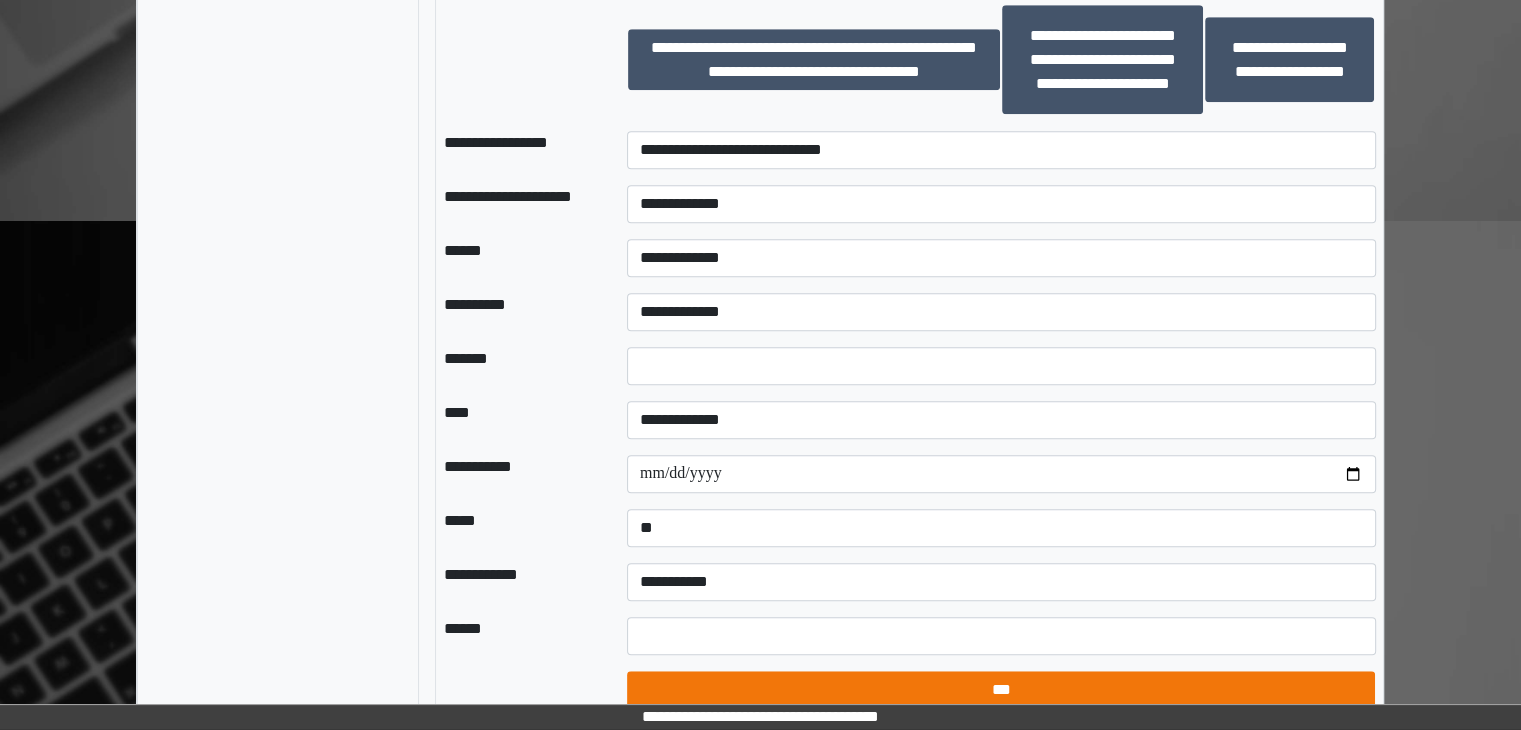 select on "*" 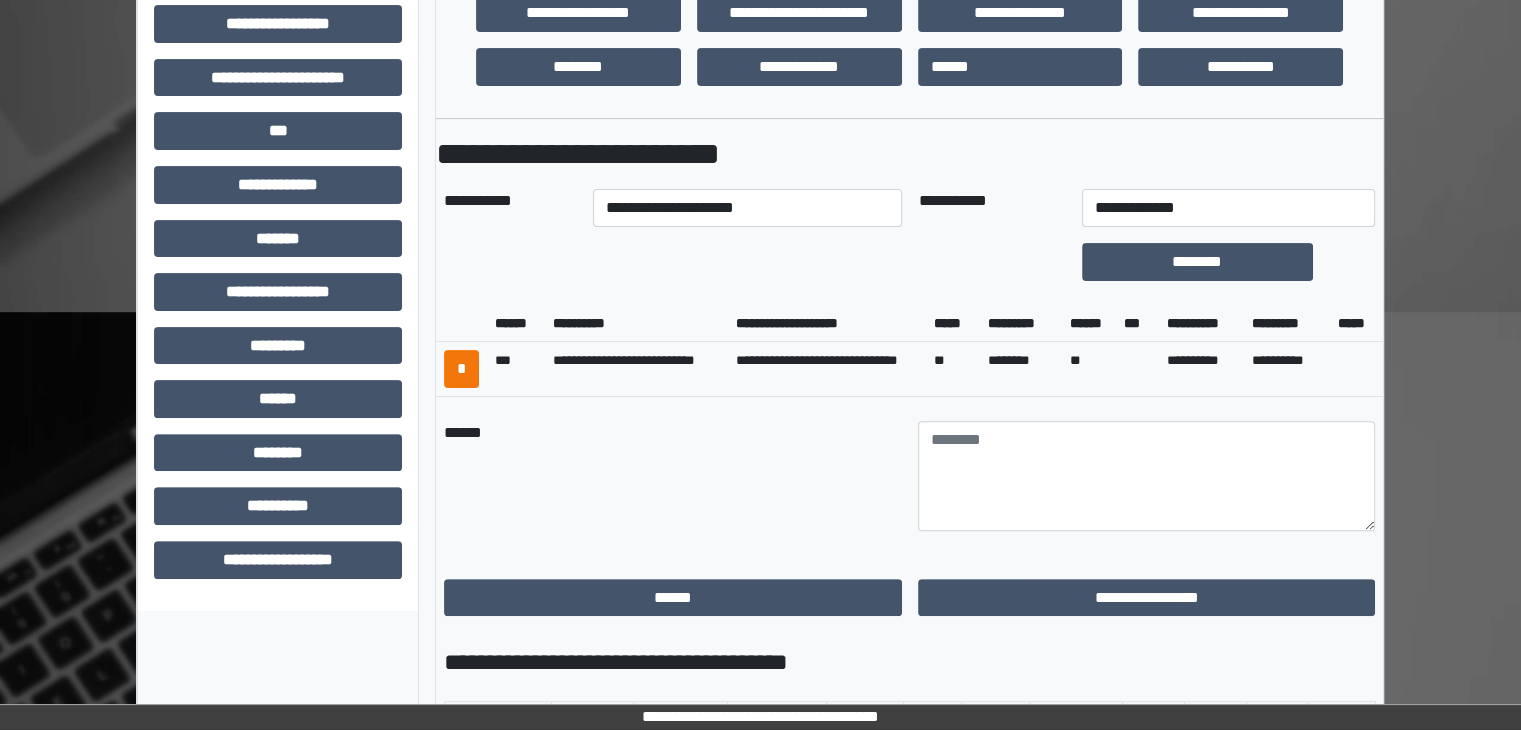 scroll, scrollTop: 576, scrollLeft: 0, axis: vertical 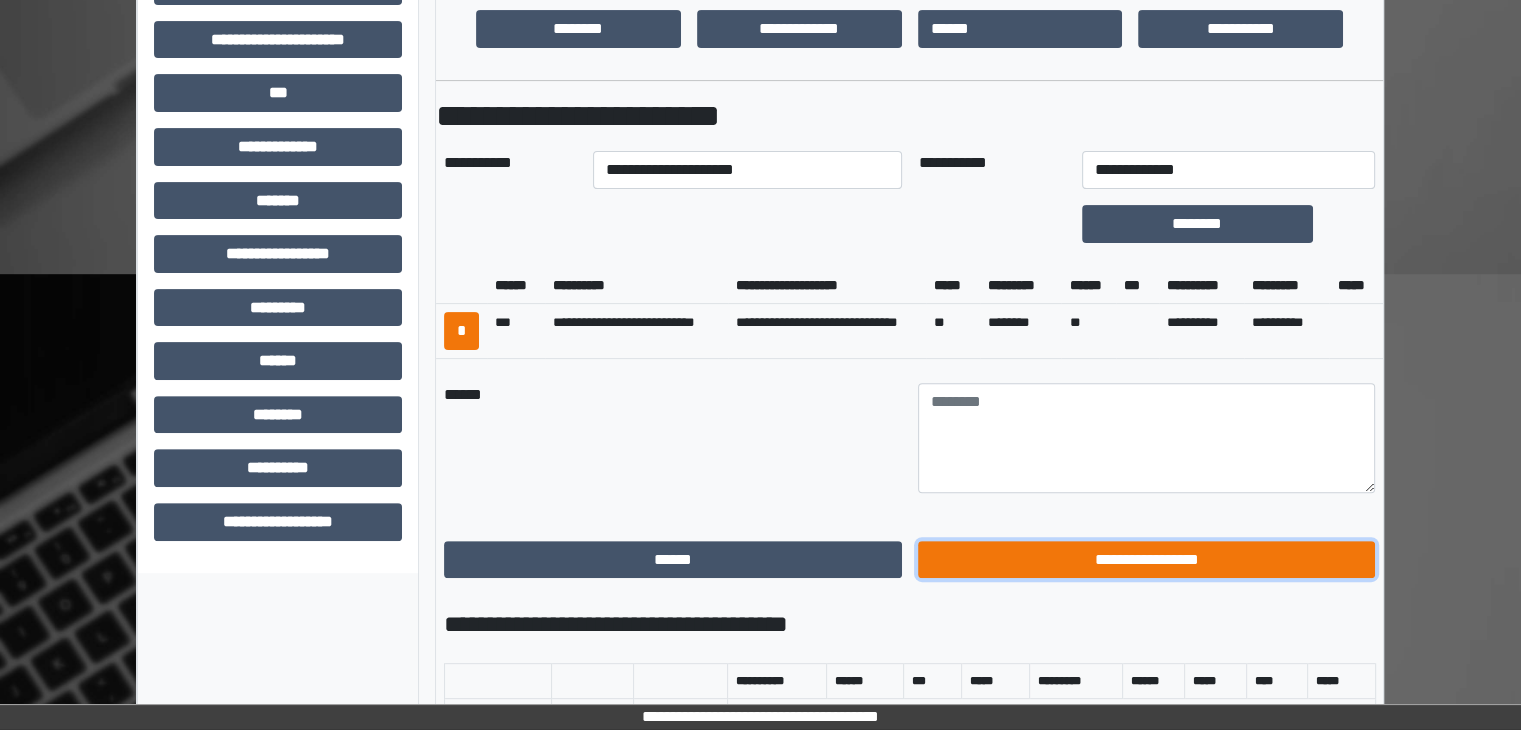 click on "**********" at bounding box center [1147, 560] 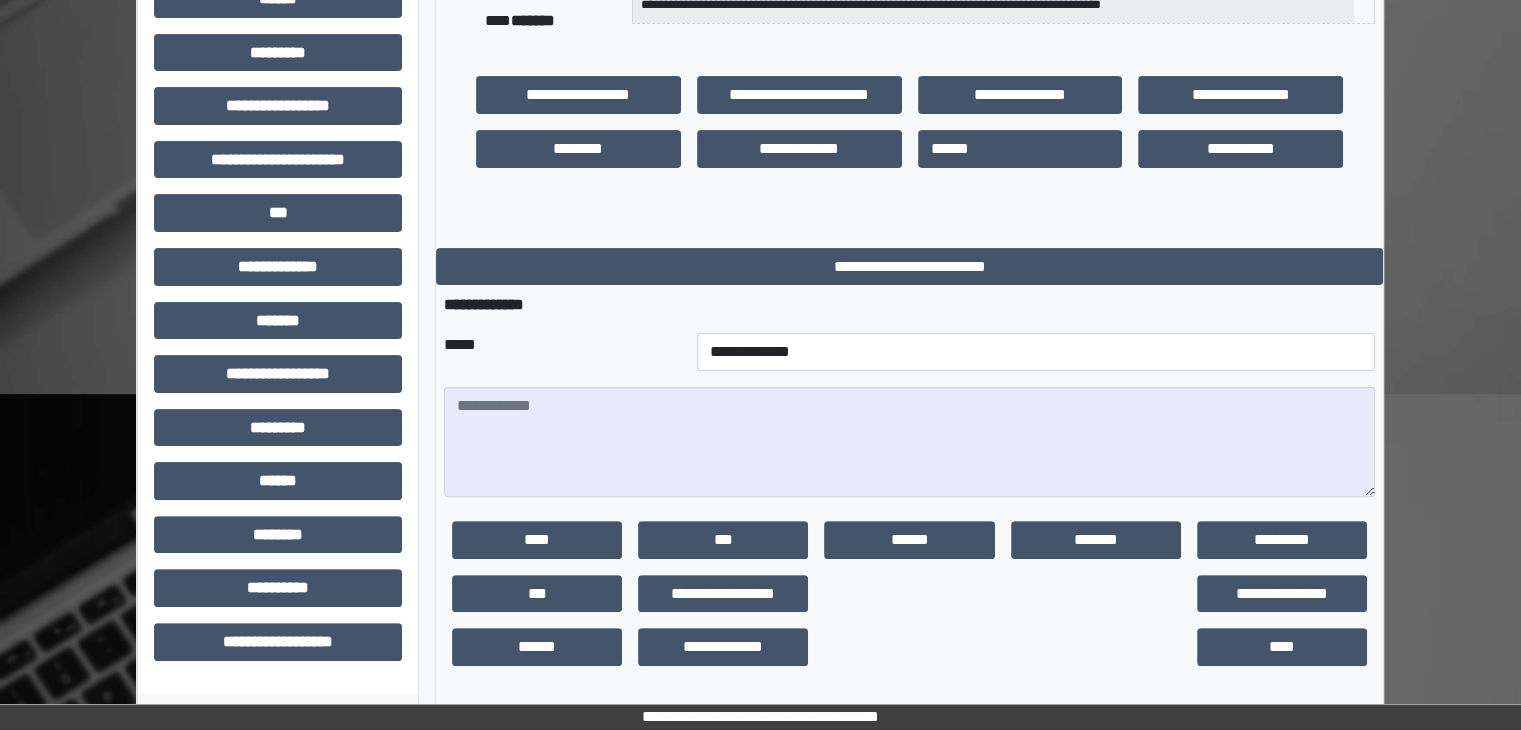 scroll, scrollTop: 0, scrollLeft: 0, axis: both 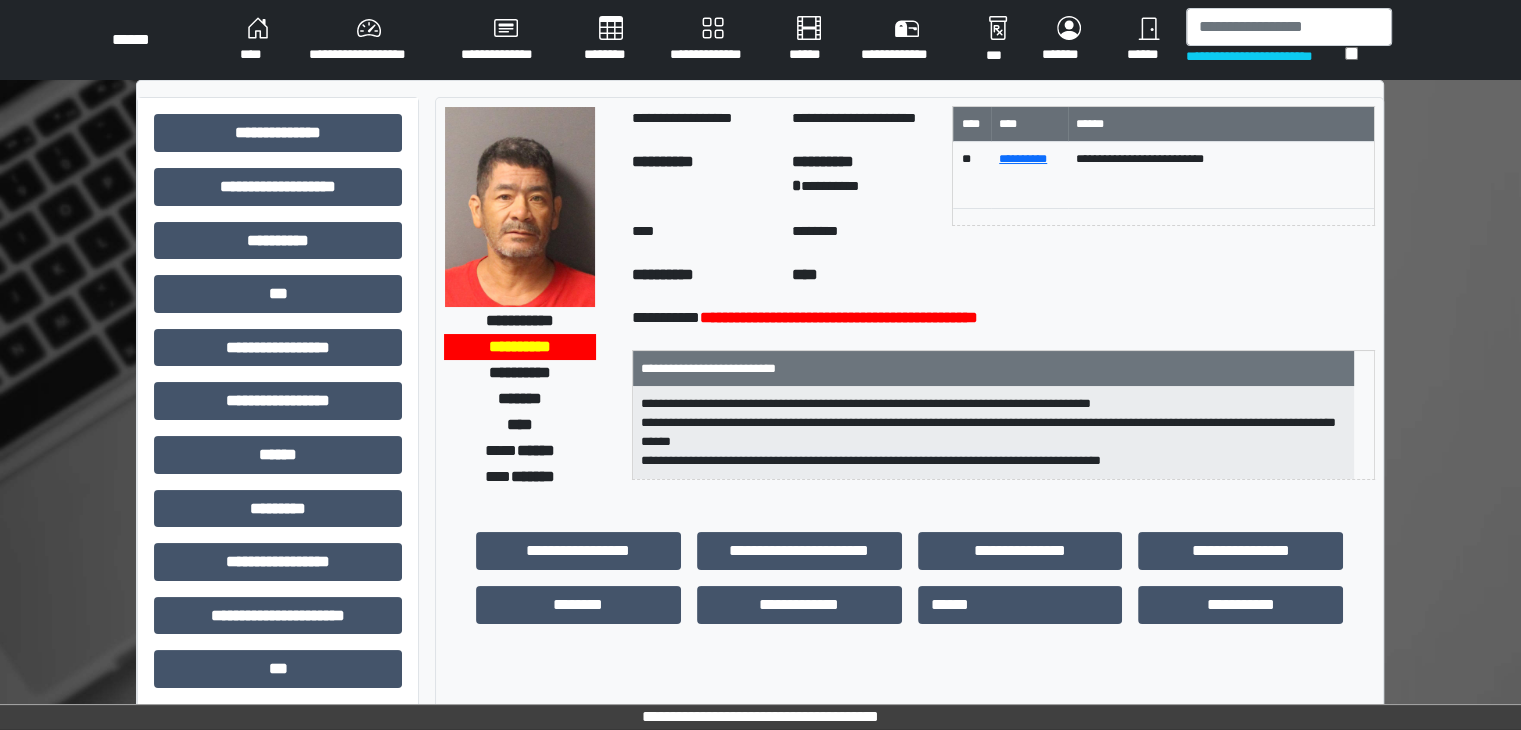 click on "****" at bounding box center [258, 40] 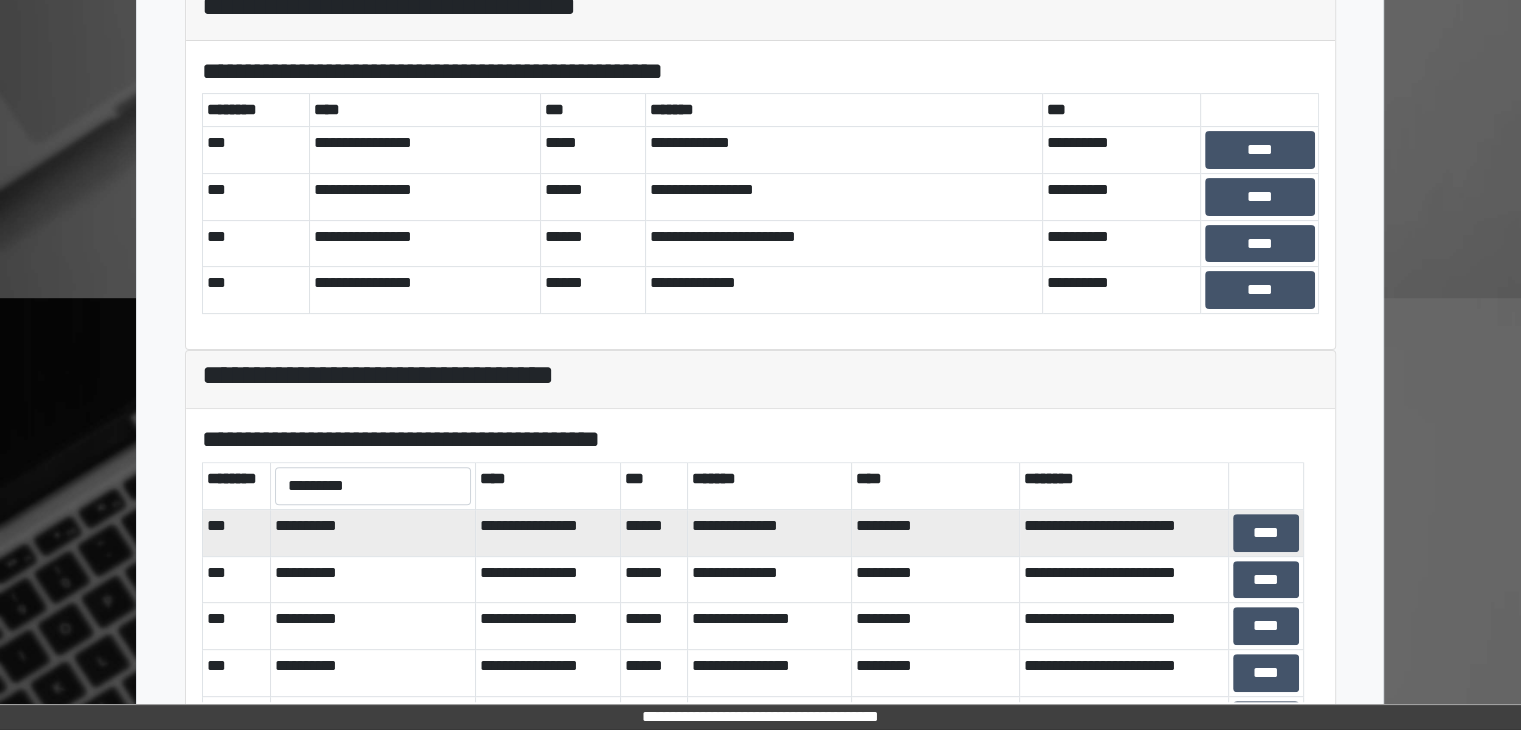 scroll, scrollTop: 581, scrollLeft: 0, axis: vertical 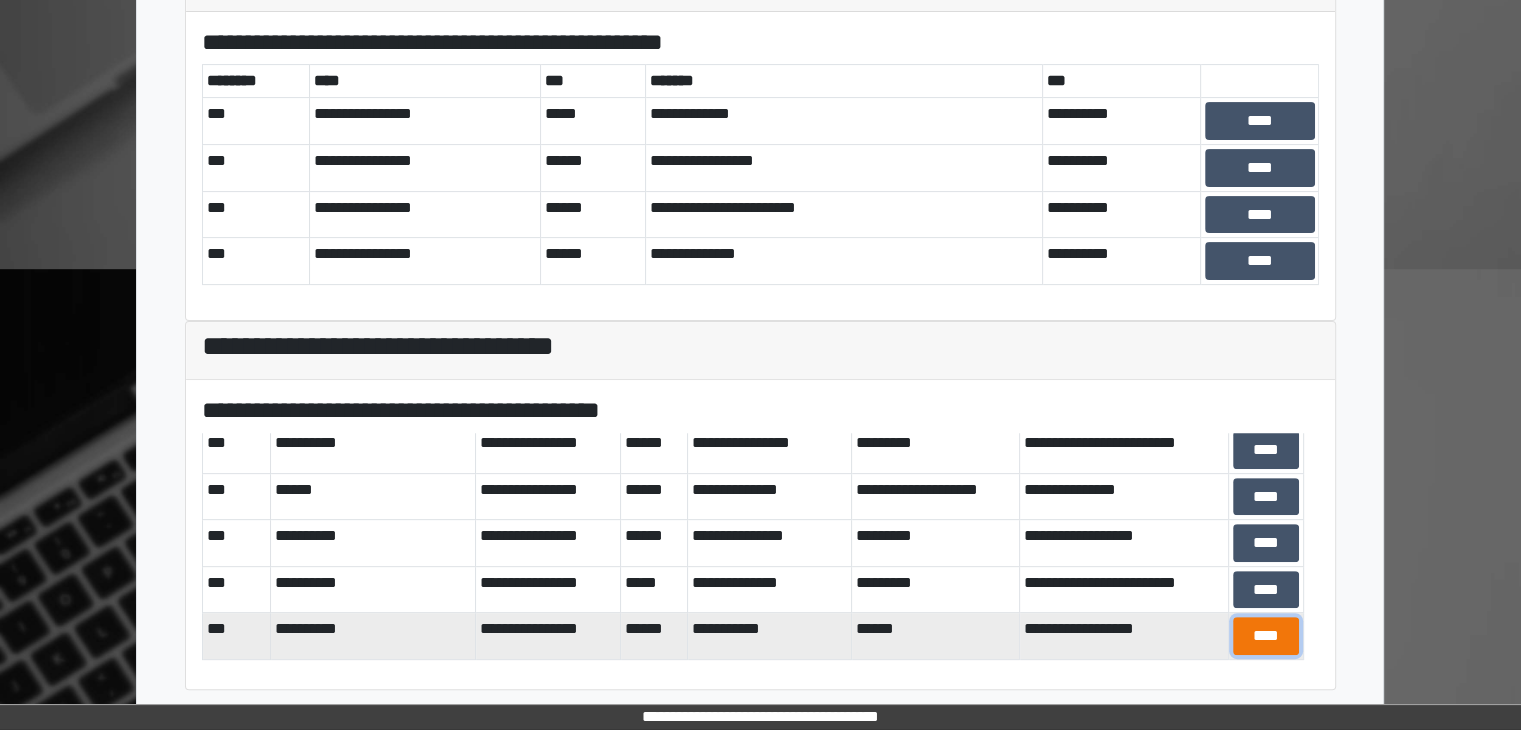 click on "****" at bounding box center (1266, 636) 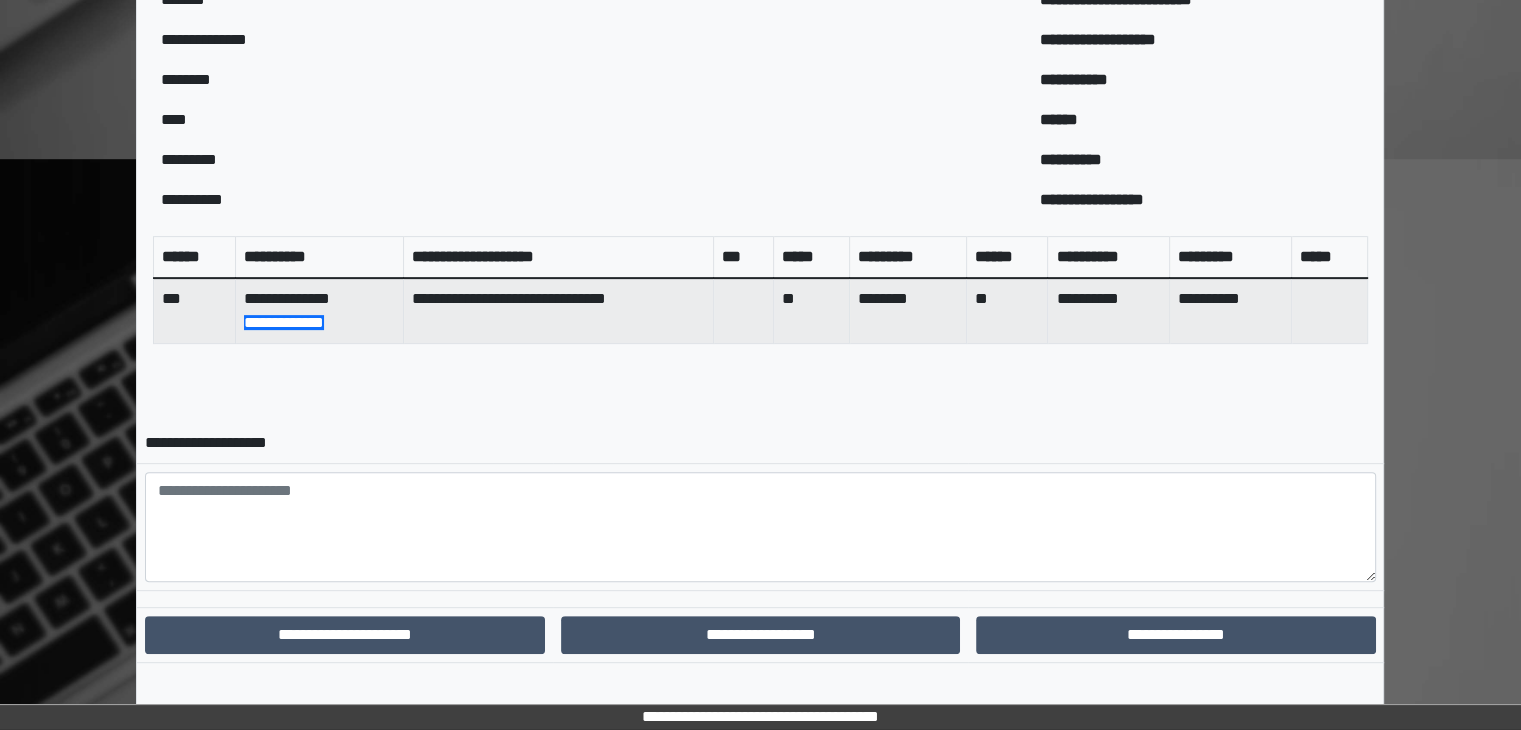 scroll, scrollTop: 704, scrollLeft: 0, axis: vertical 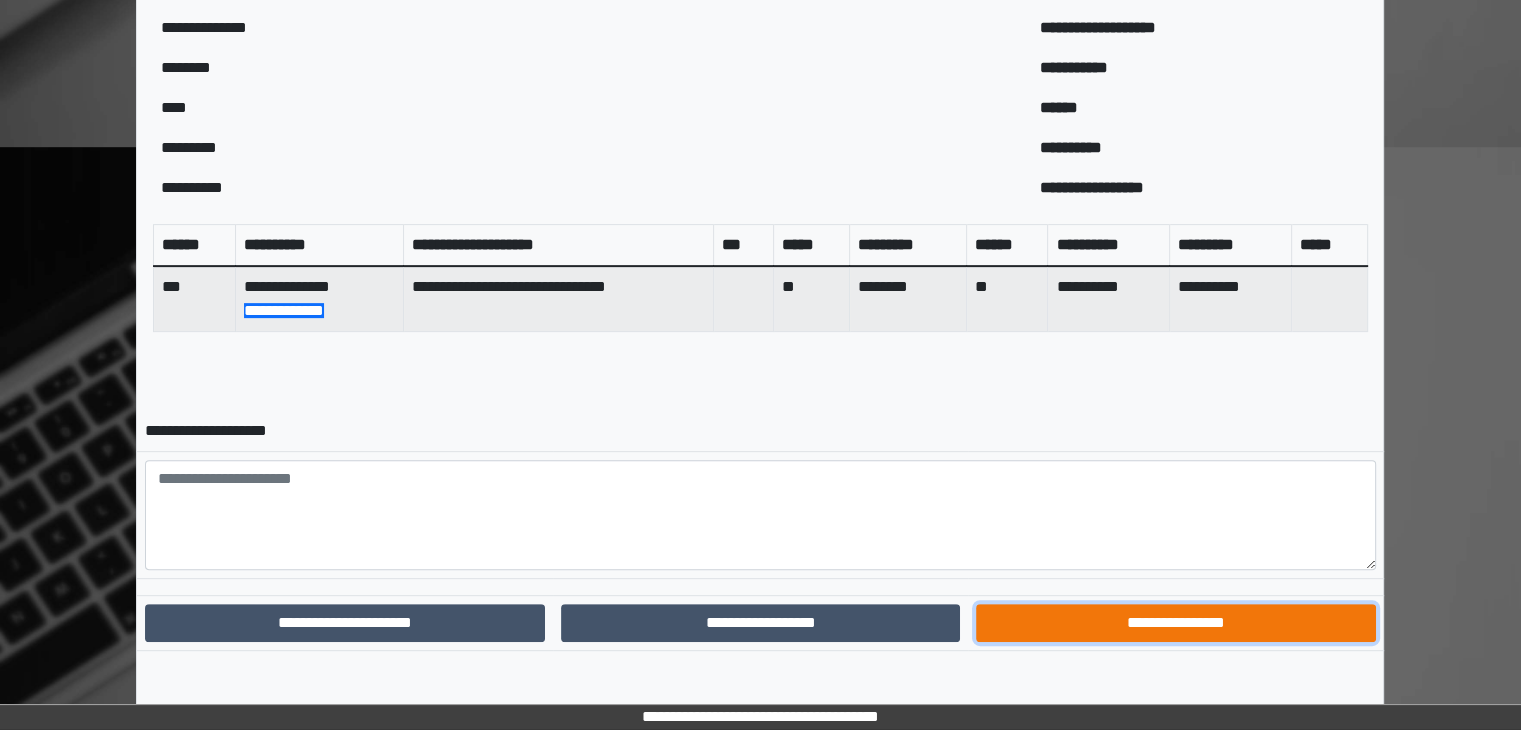 click on "**********" at bounding box center (1175, 623) 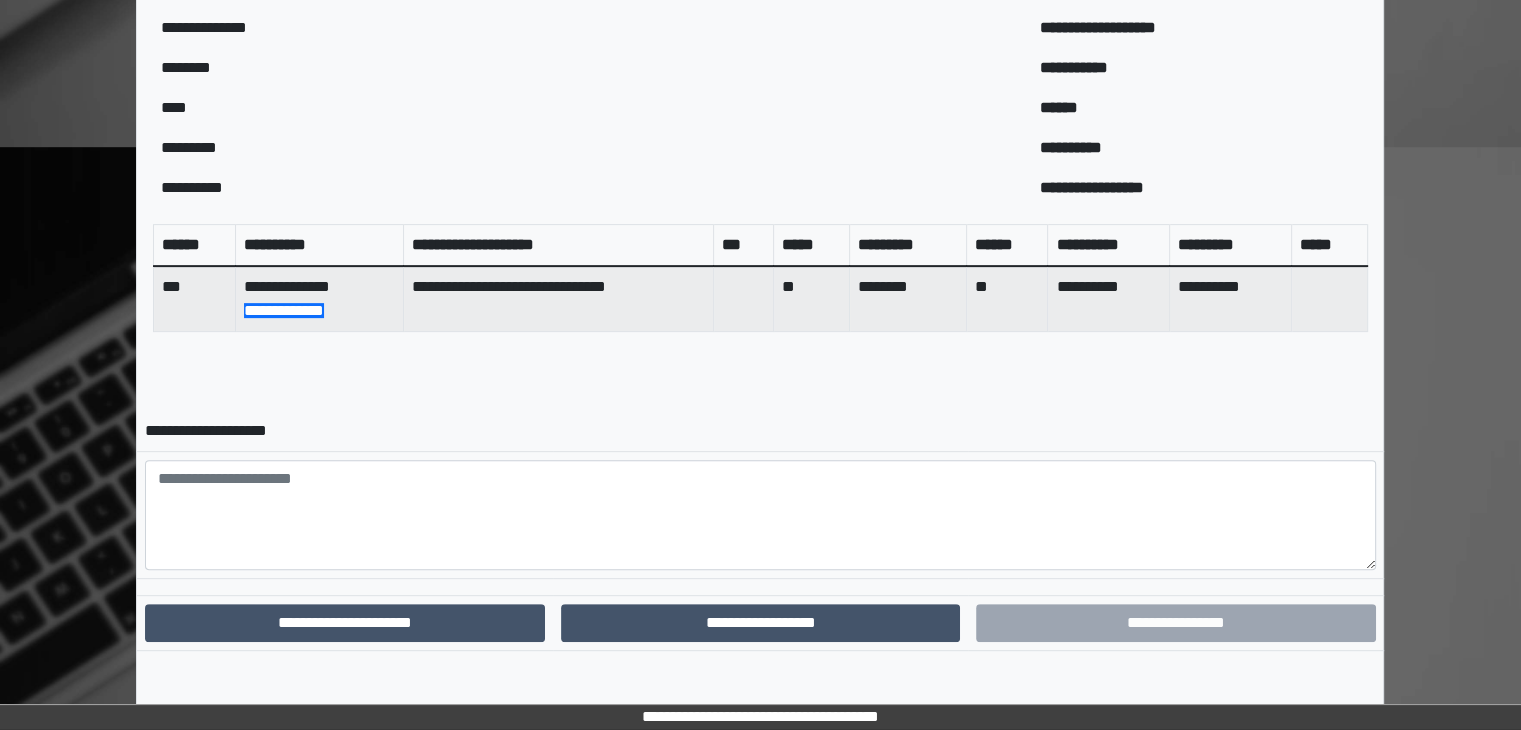 scroll, scrollTop: 601, scrollLeft: 0, axis: vertical 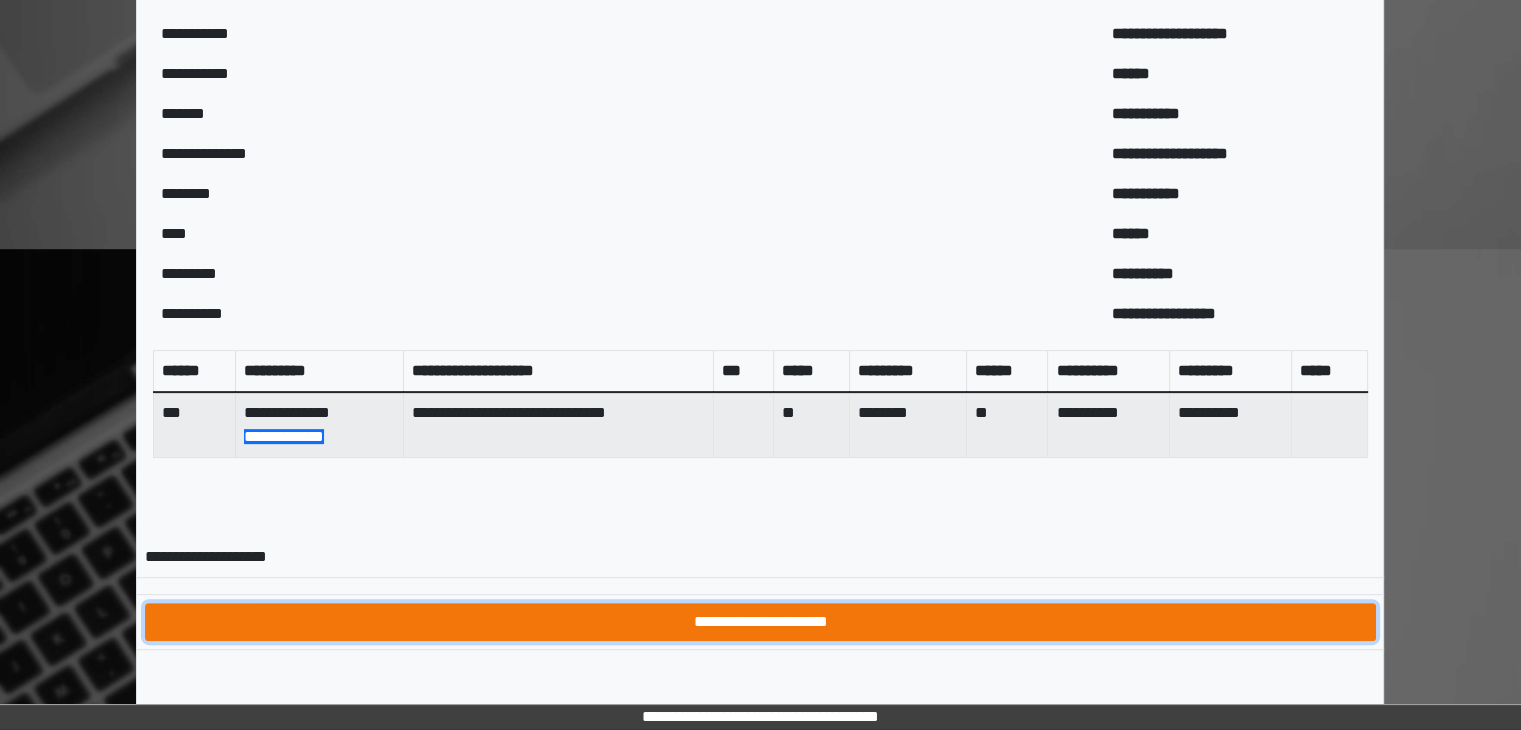click on "**********" at bounding box center (760, 622) 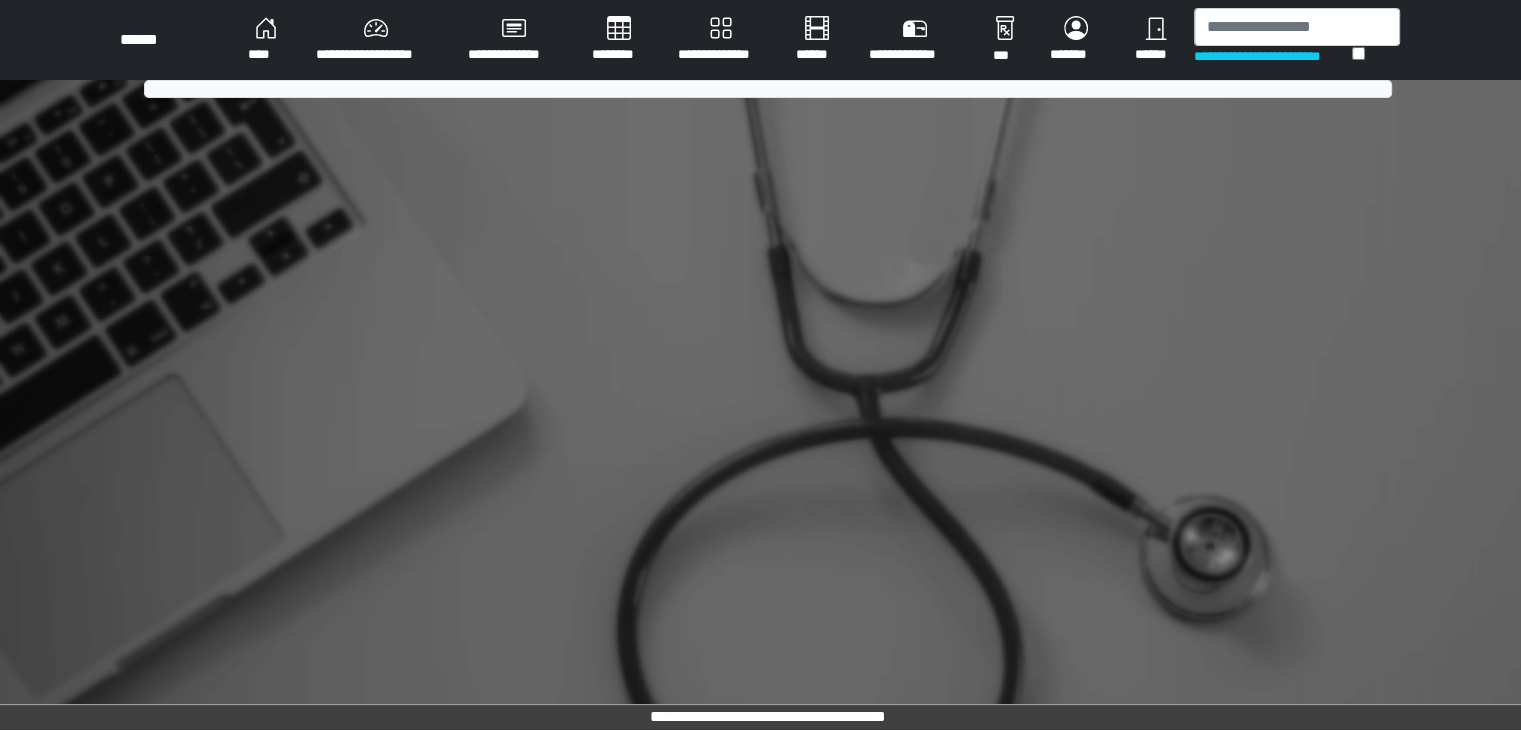 scroll, scrollTop: 0, scrollLeft: 0, axis: both 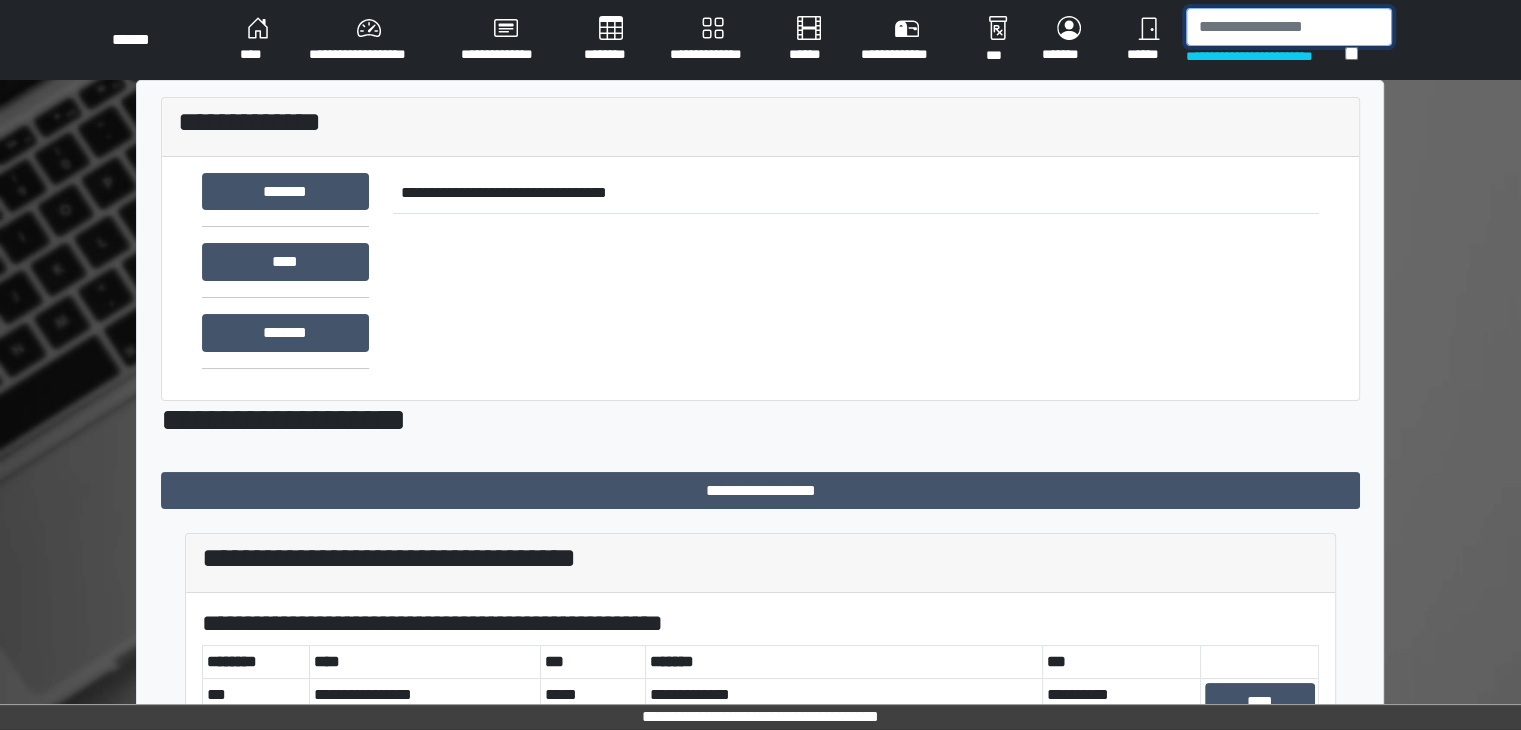 click at bounding box center [1289, 27] 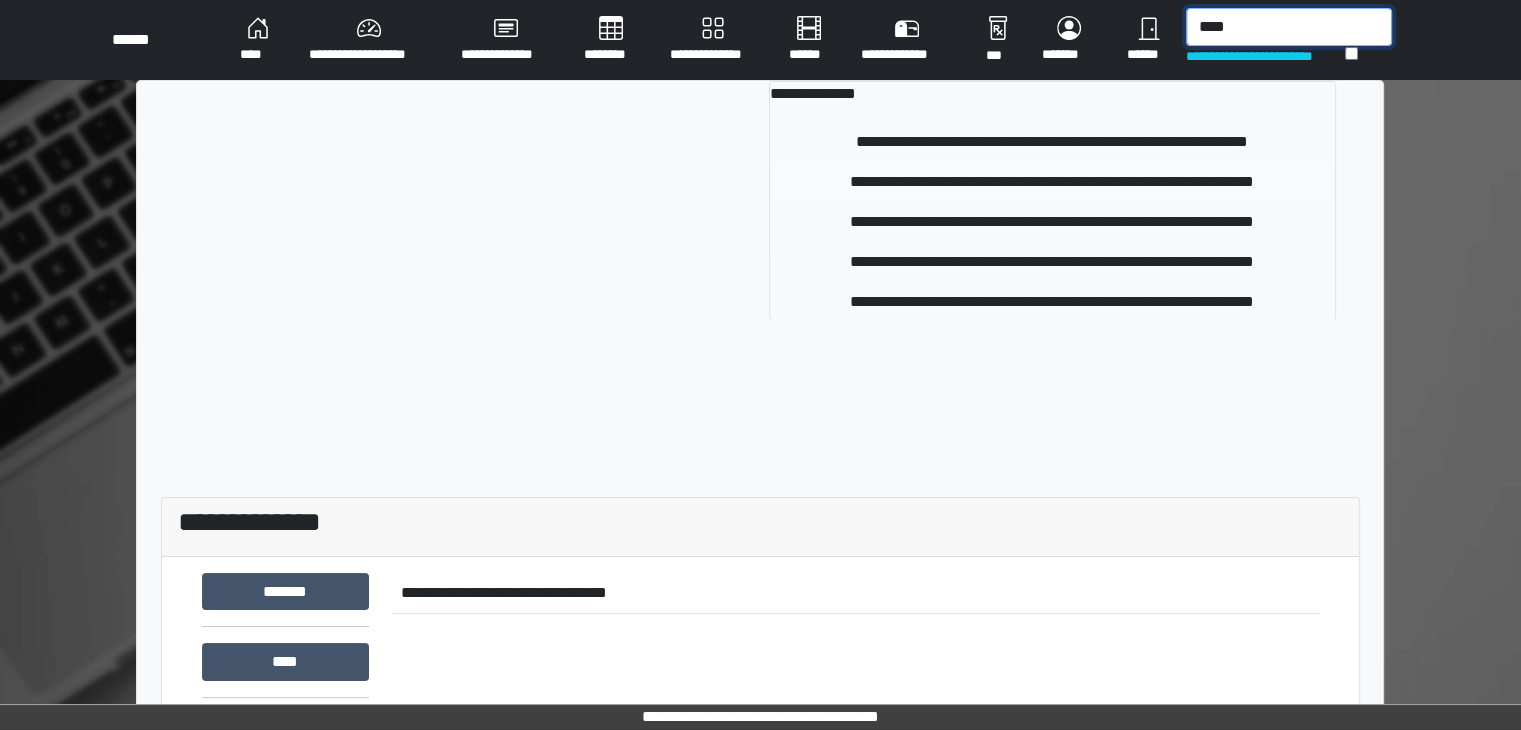 type on "****" 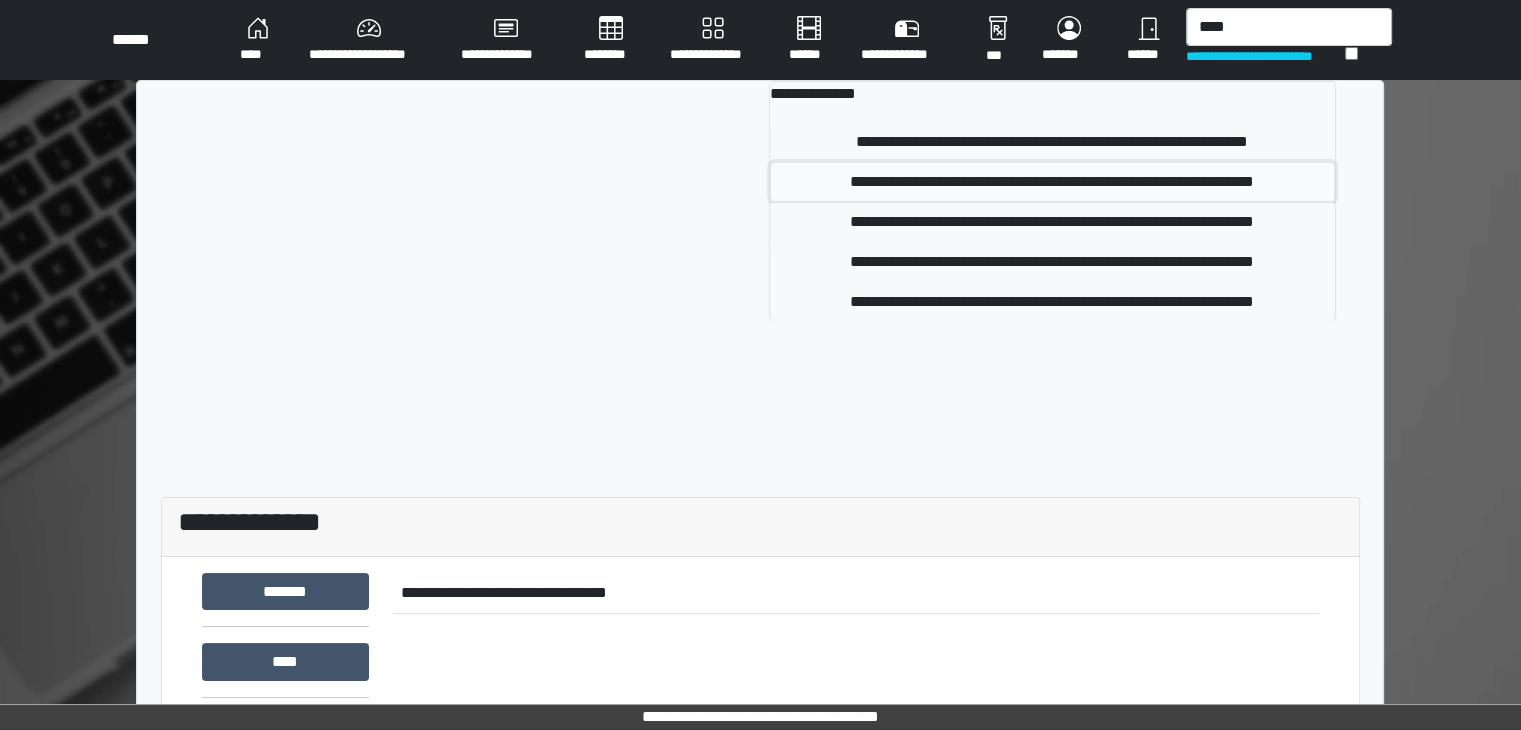 click on "**********" at bounding box center (1052, 182) 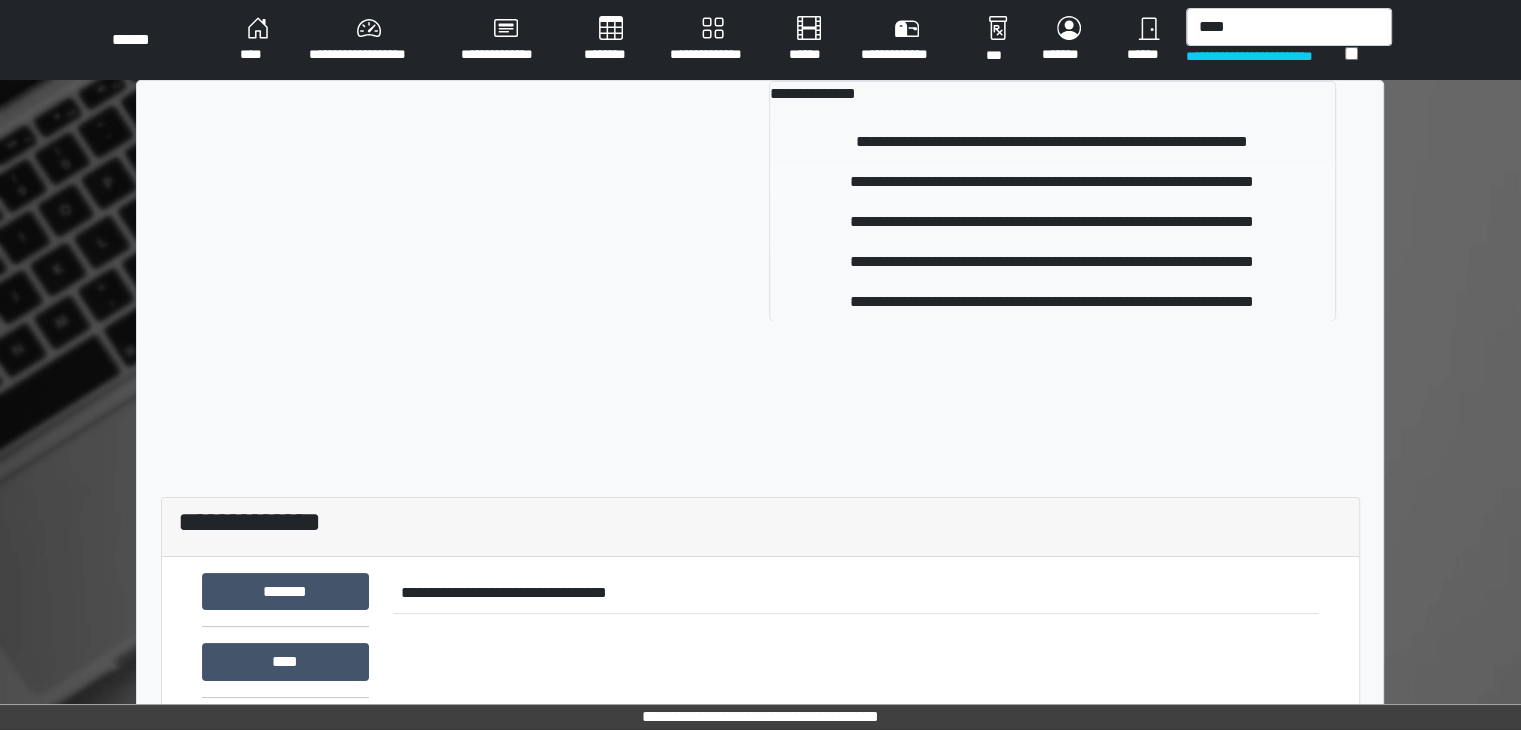 type 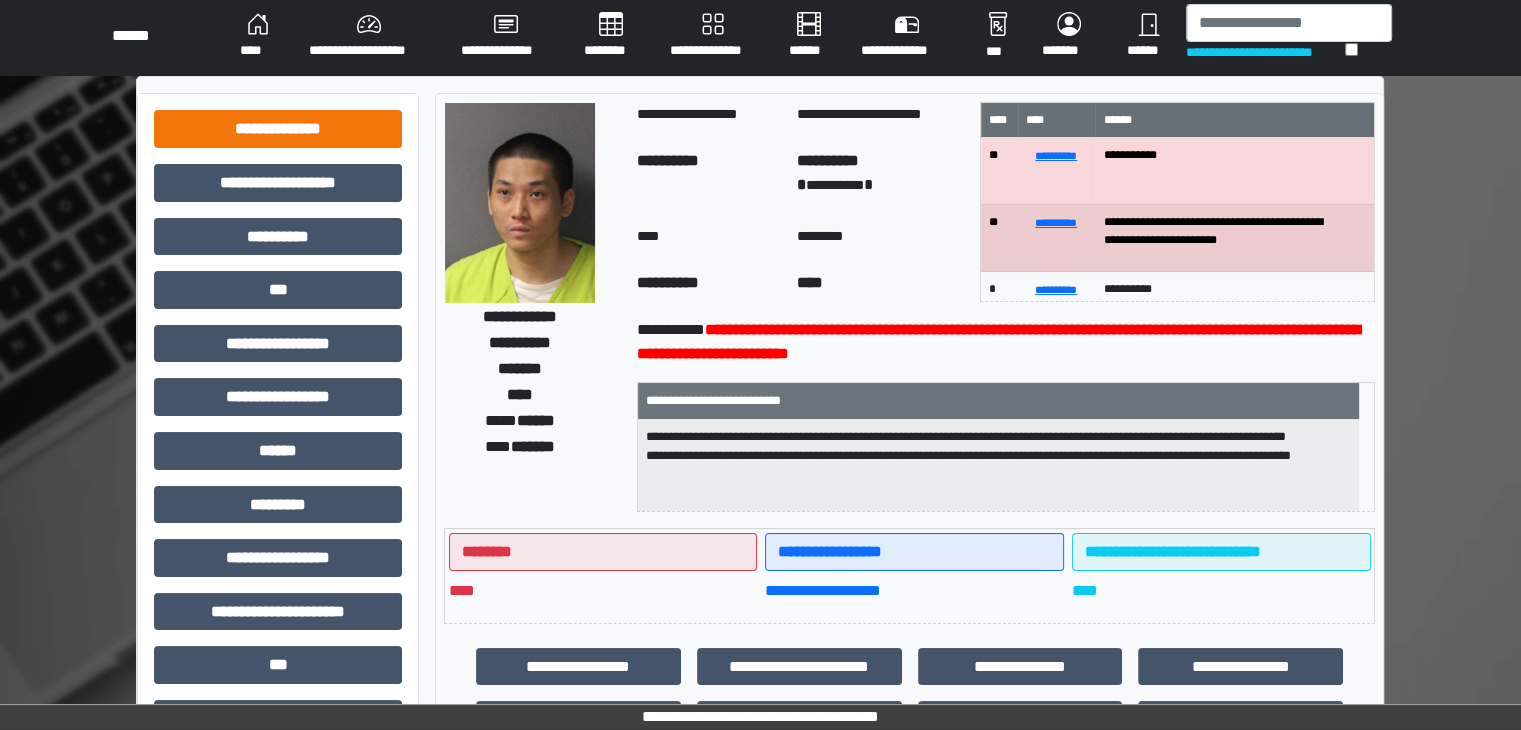 scroll, scrollTop: 0, scrollLeft: 0, axis: both 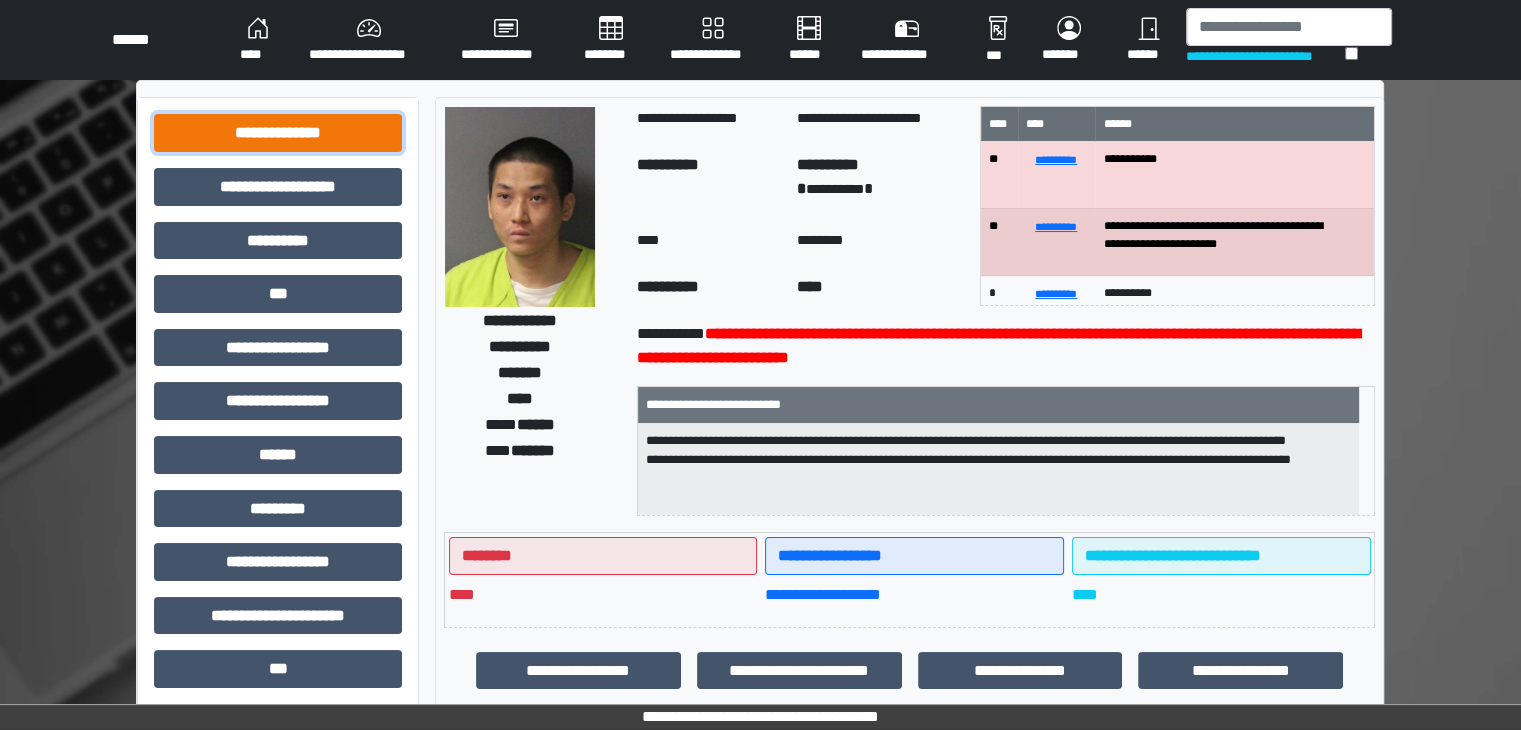 click on "**********" at bounding box center [278, 133] 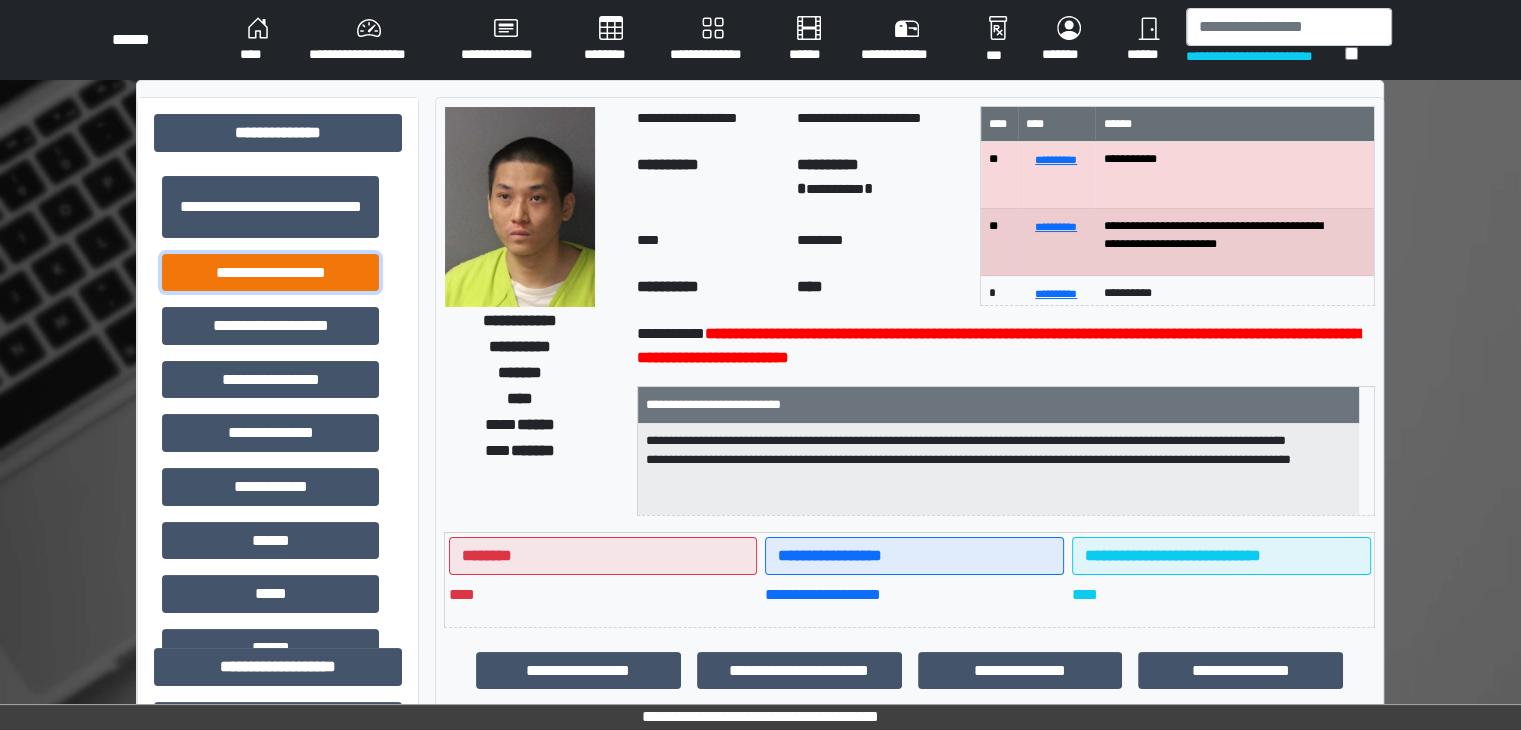 click on "**********" at bounding box center (270, 273) 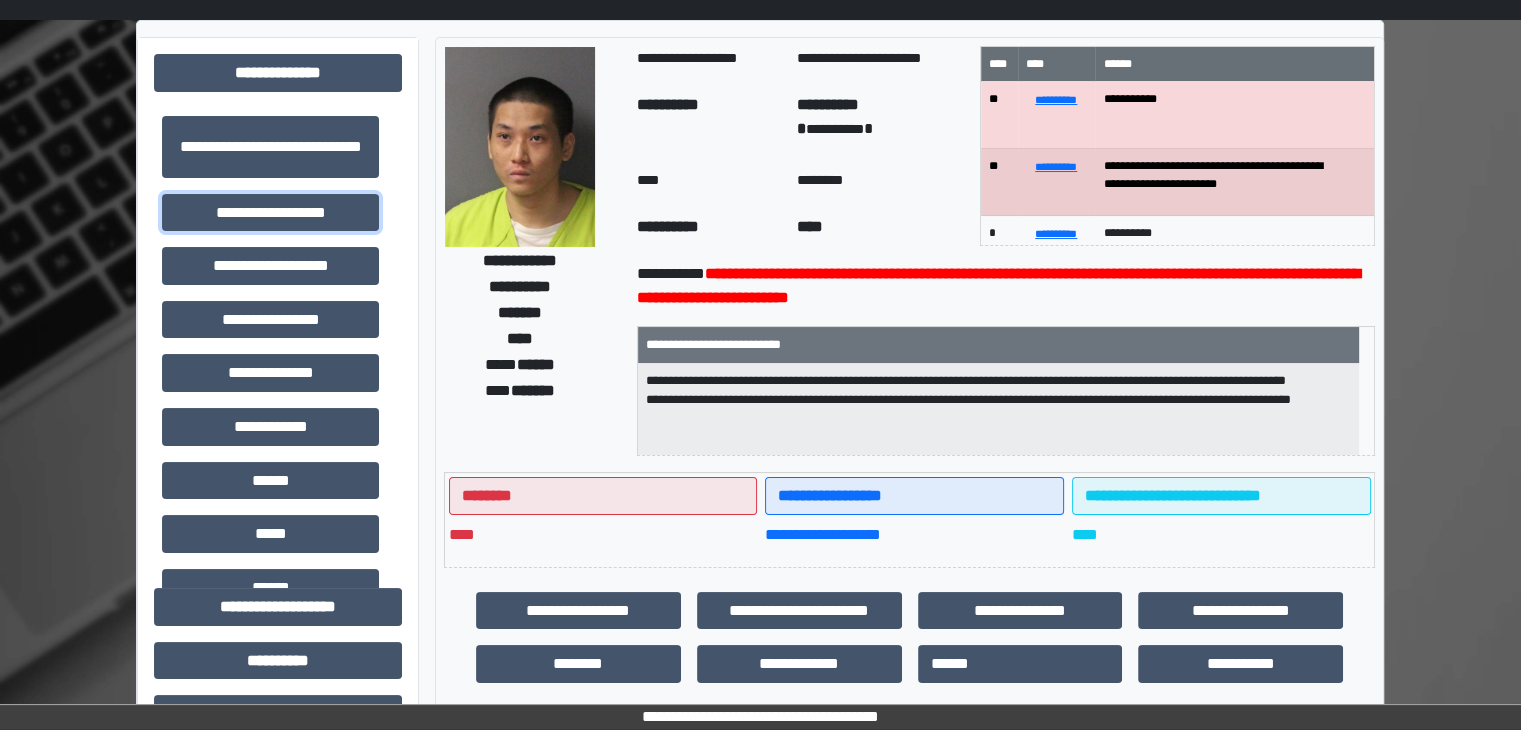 scroll, scrollTop: 500, scrollLeft: 0, axis: vertical 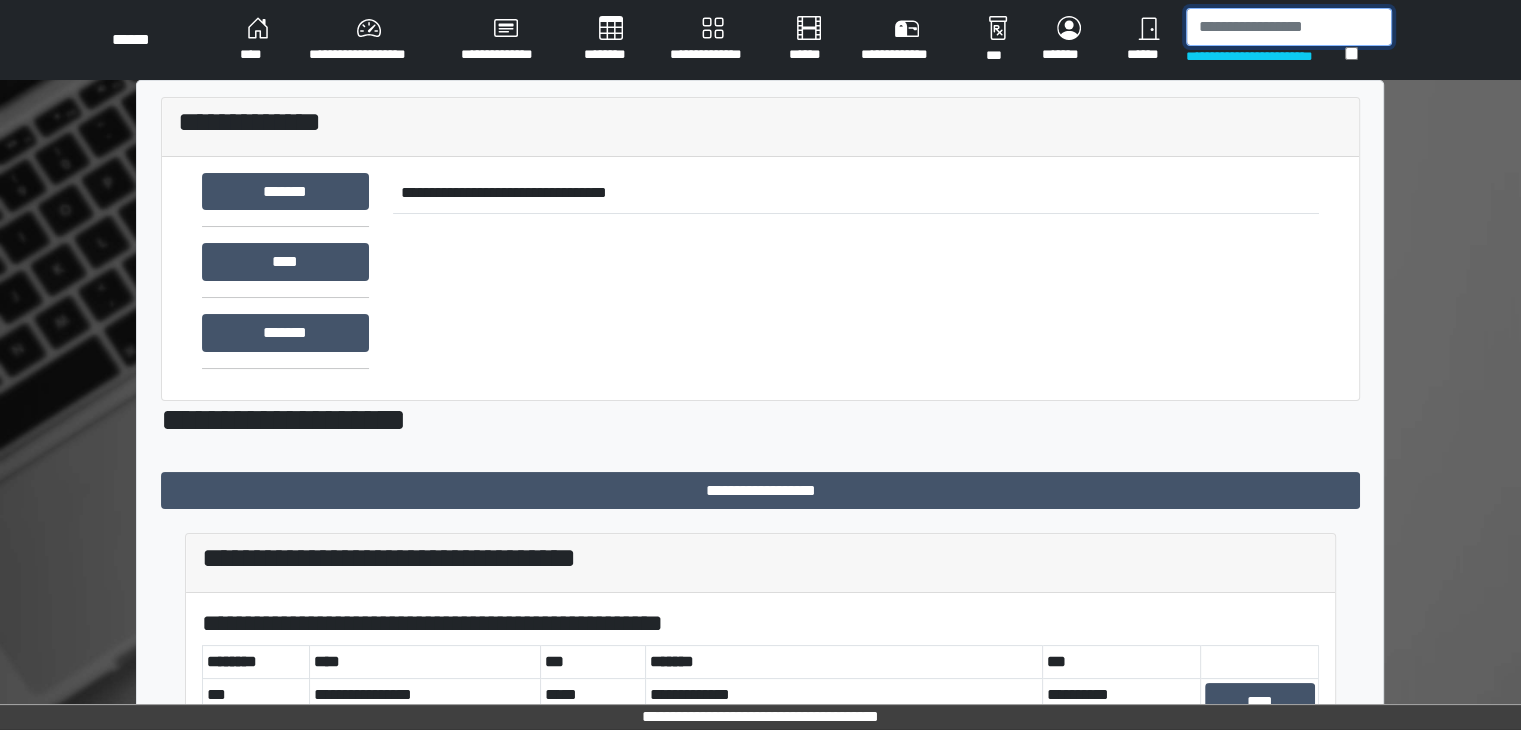 click at bounding box center (1289, 27) 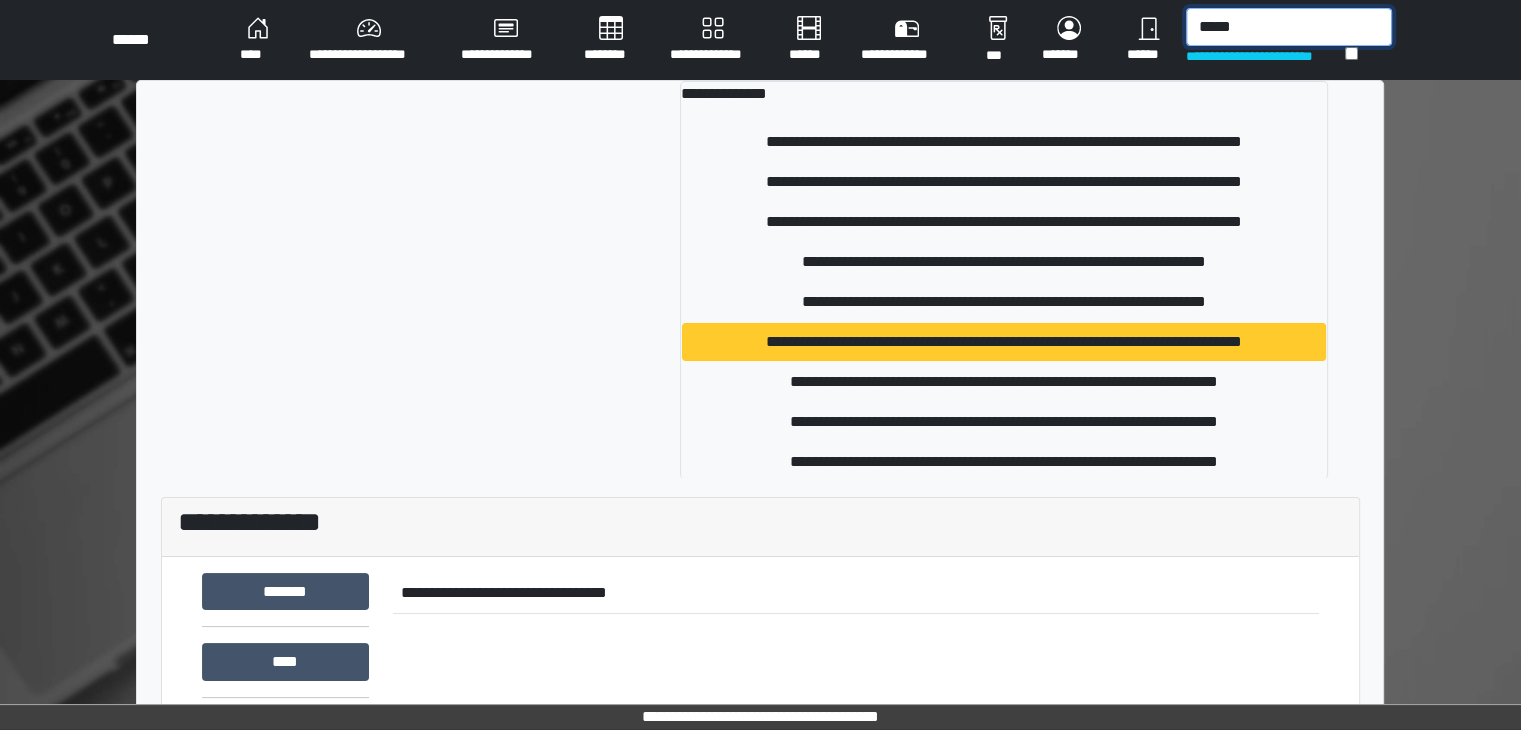 type on "*****" 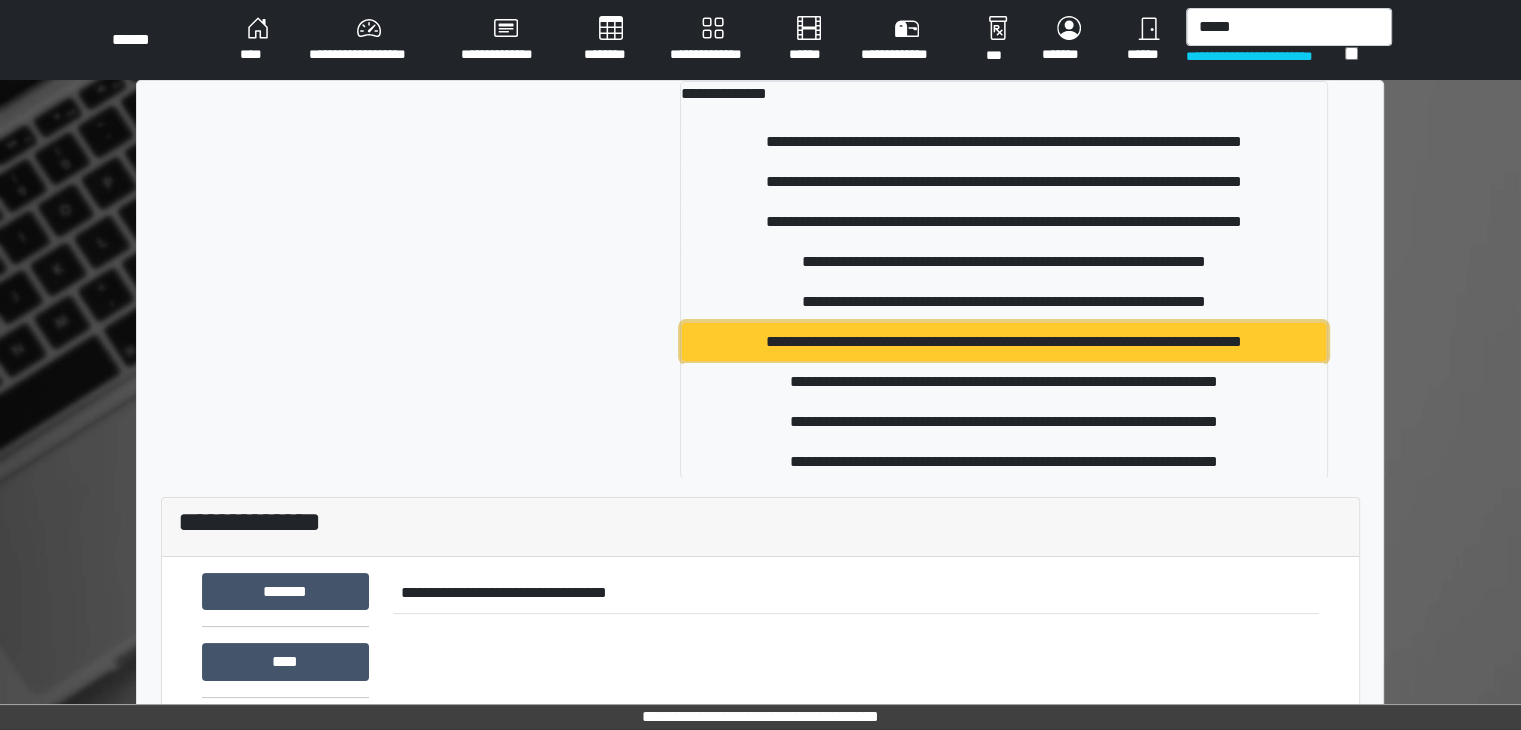 click on "**********" at bounding box center [1004, 342] 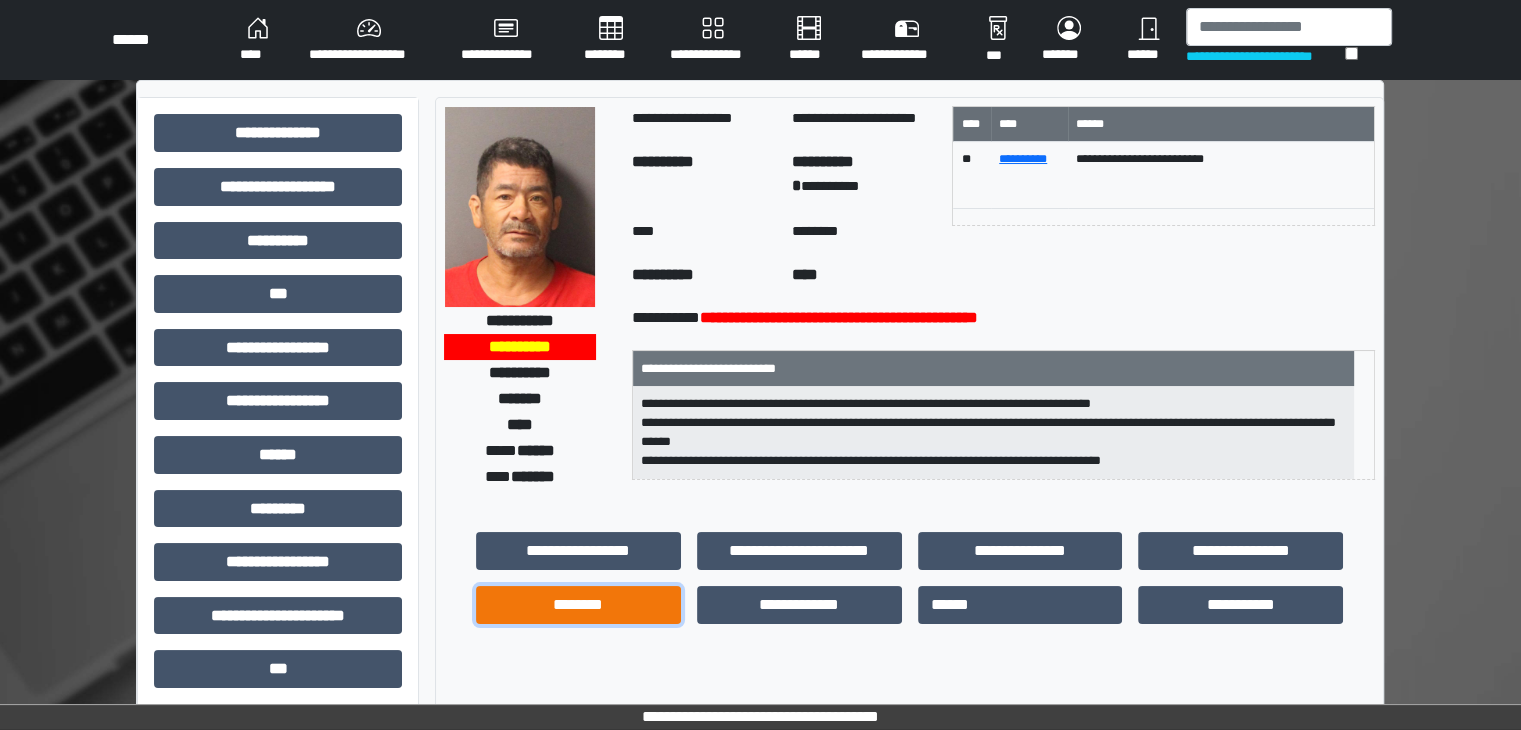 click on "********" at bounding box center (578, 605) 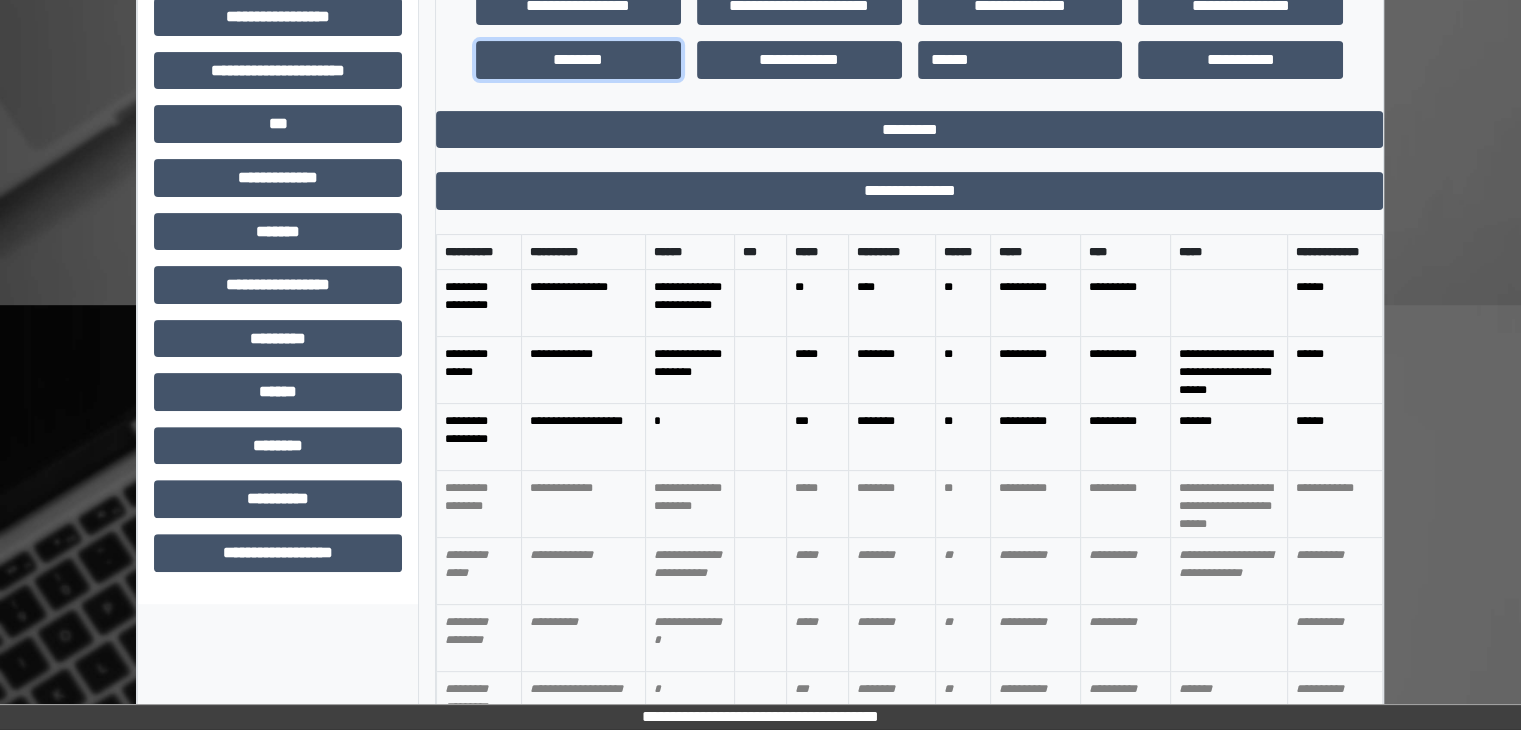 scroll, scrollTop: 546, scrollLeft: 0, axis: vertical 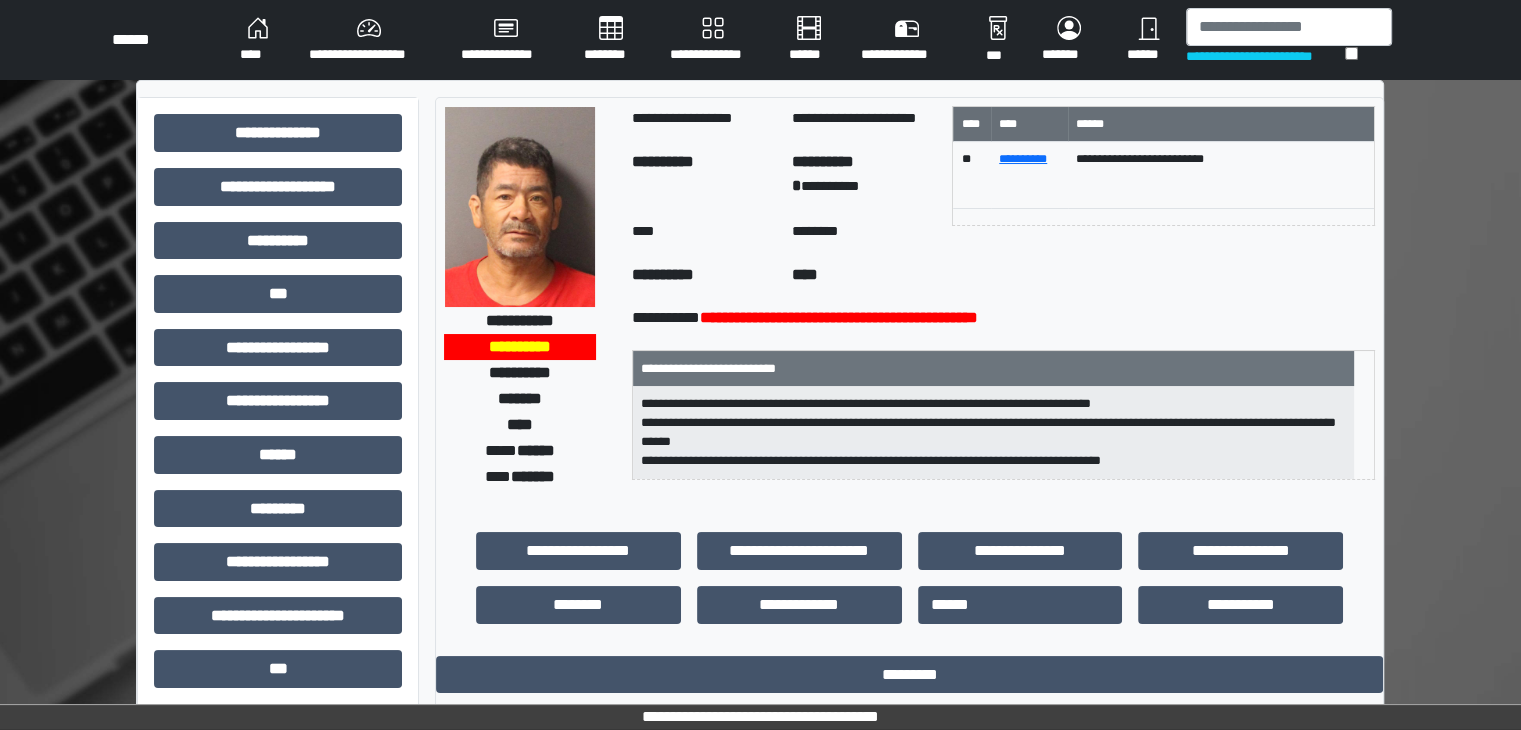 click on "****" at bounding box center (258, 40) 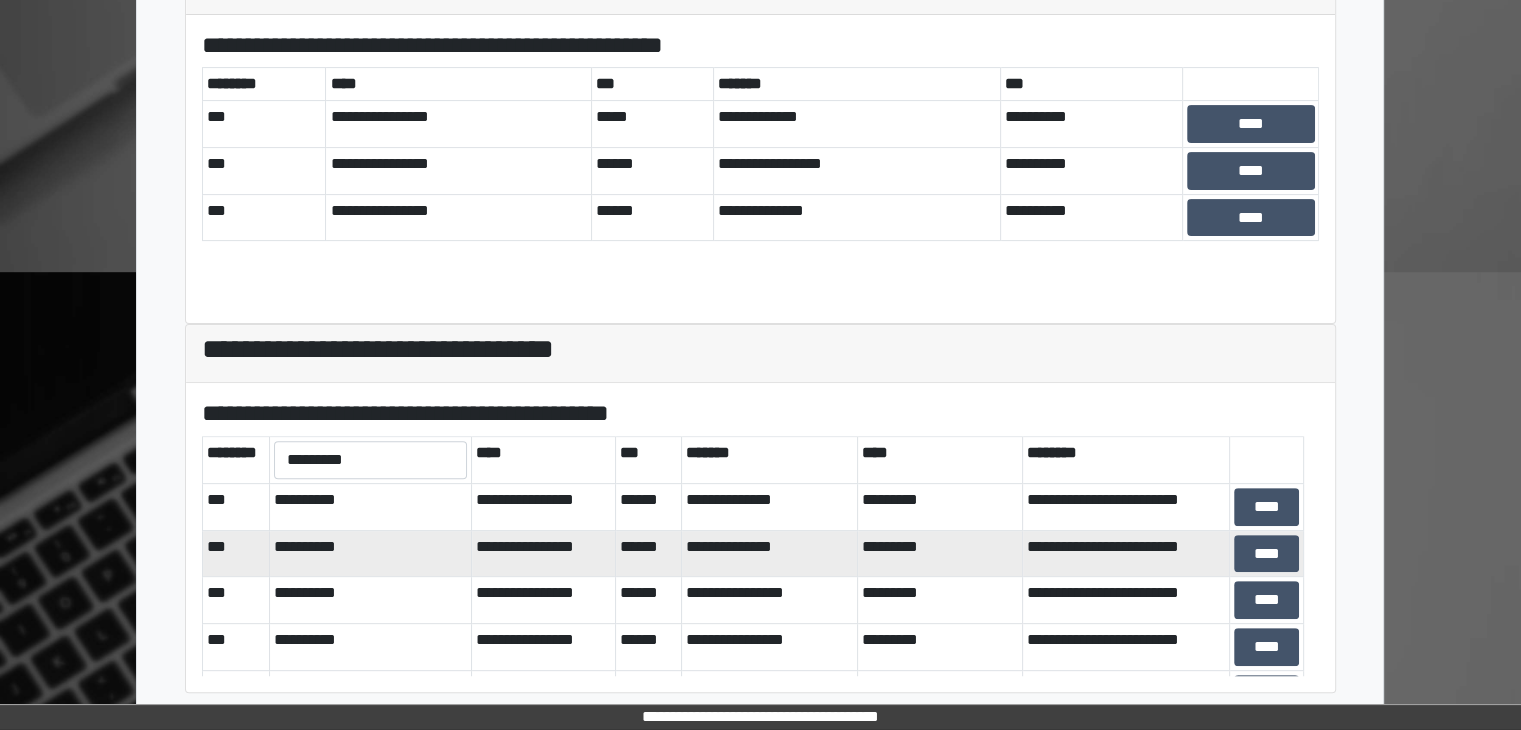 scroll, scrollTop: 581, scrollLeft: 0, axis: vertical 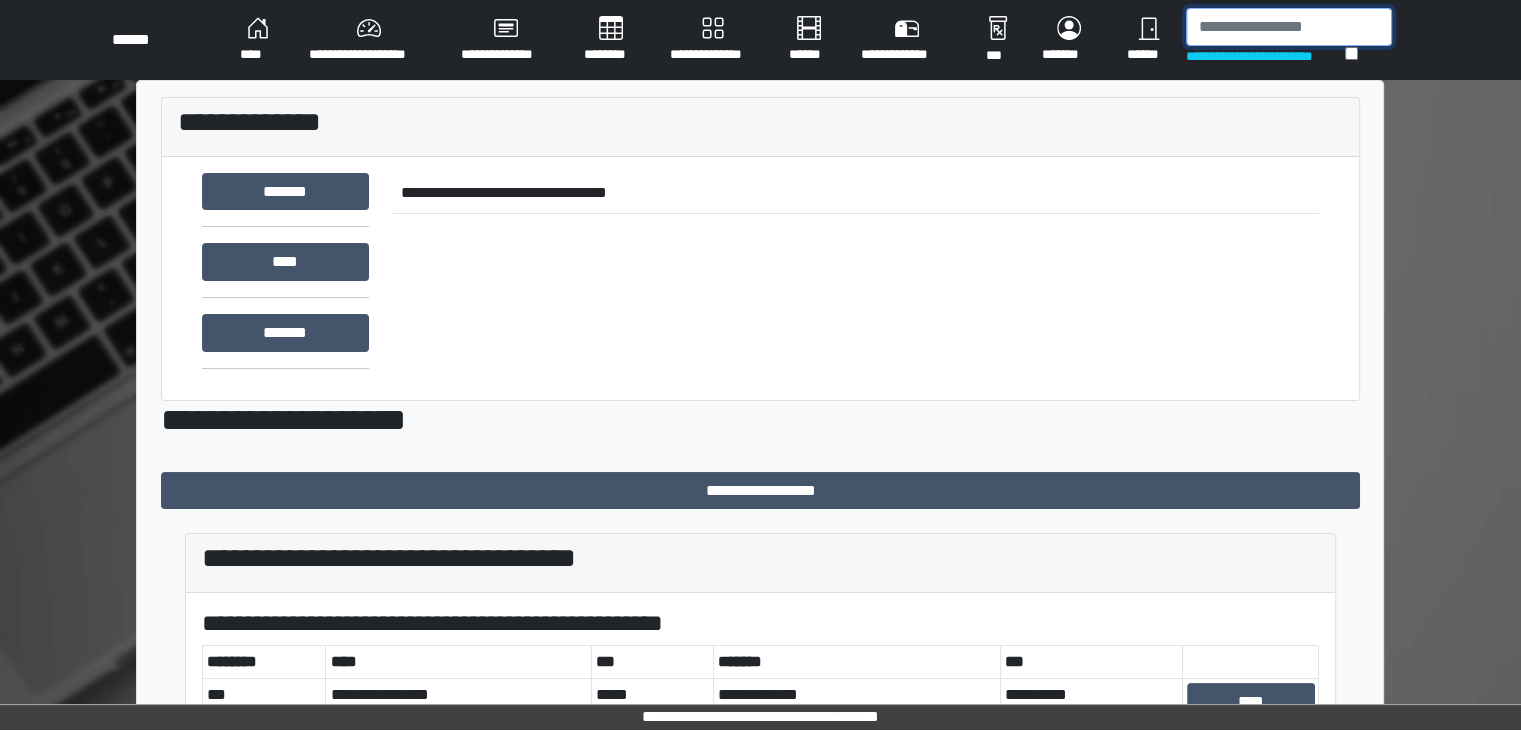 click at bounding box center (1289, 27) 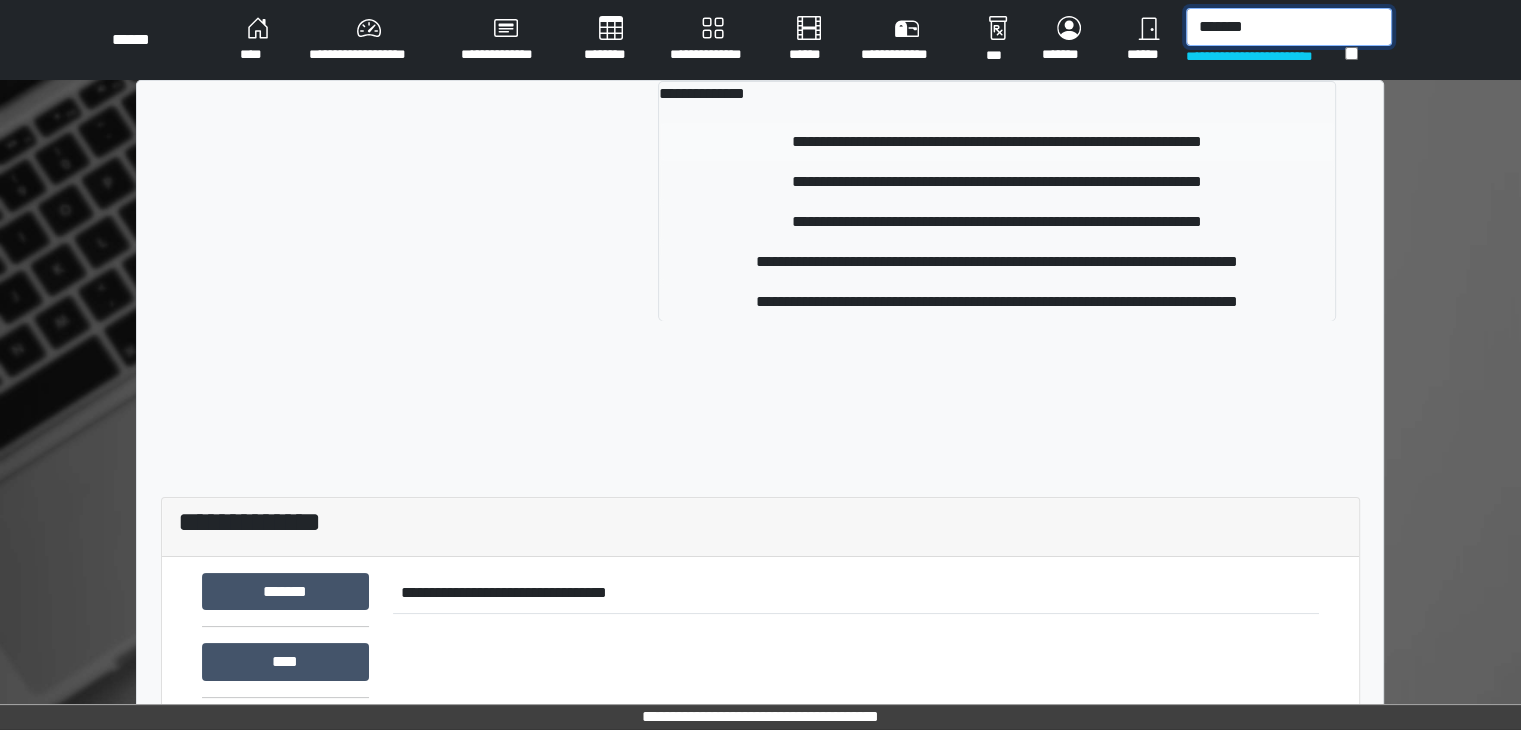 type on "*******" 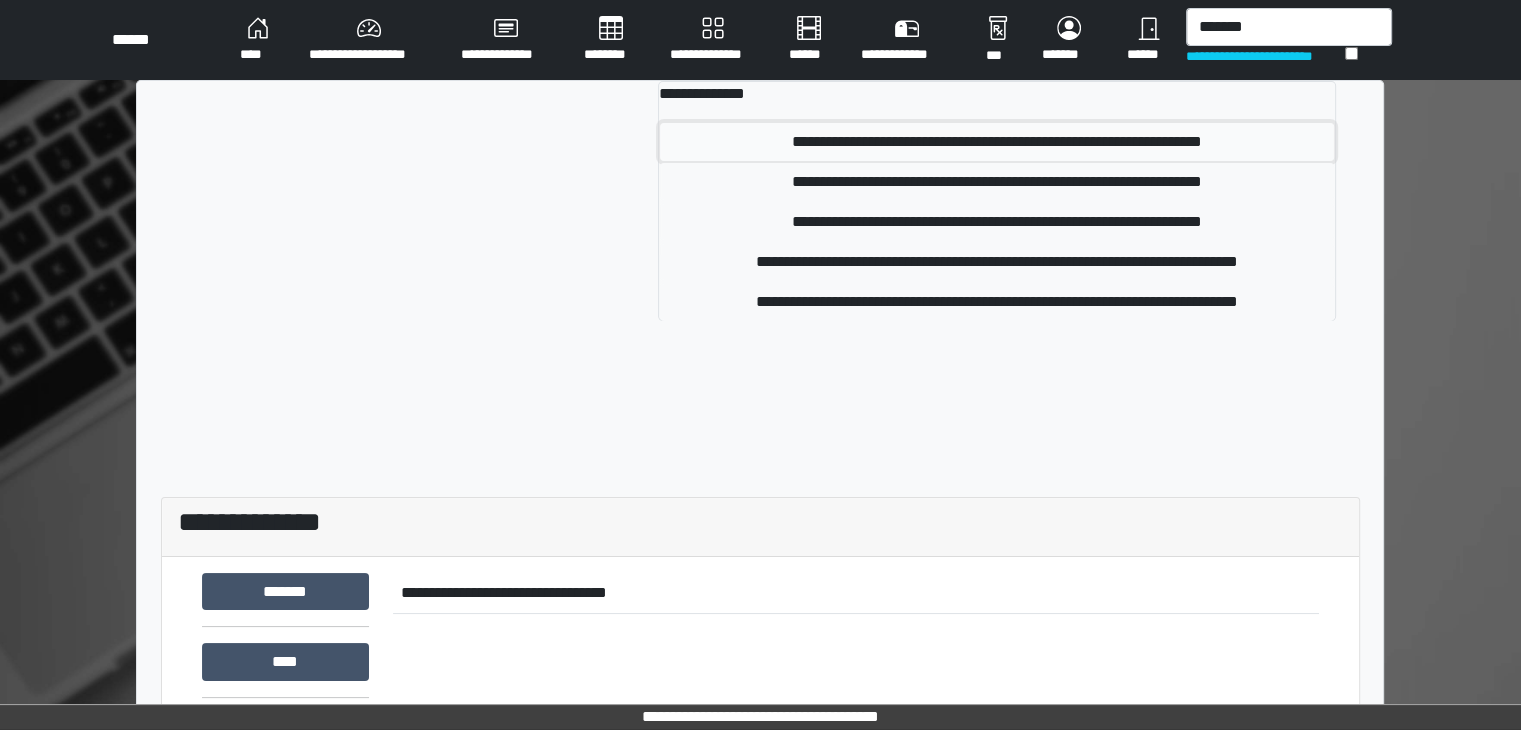 click on "**********" at bounding box center (997, 142) 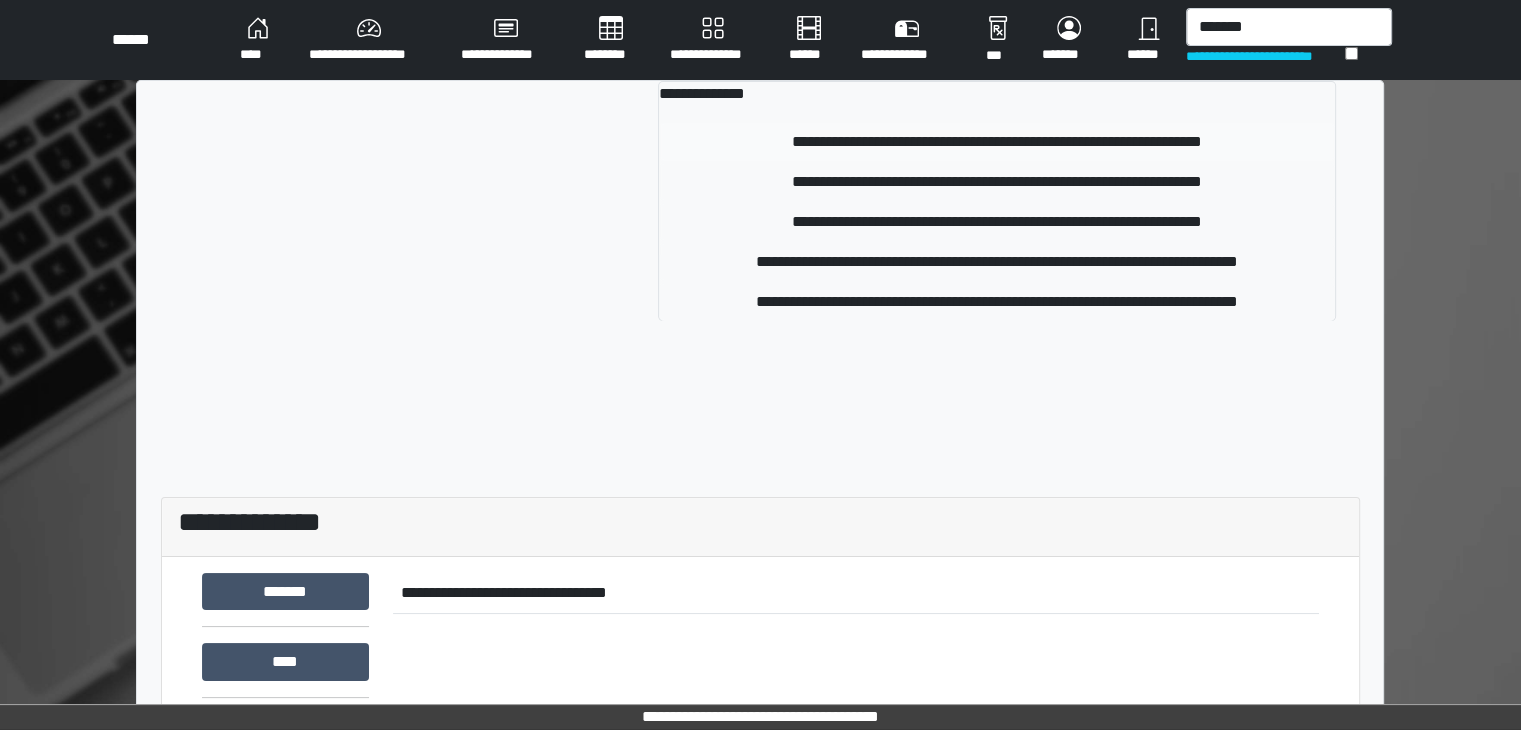 type 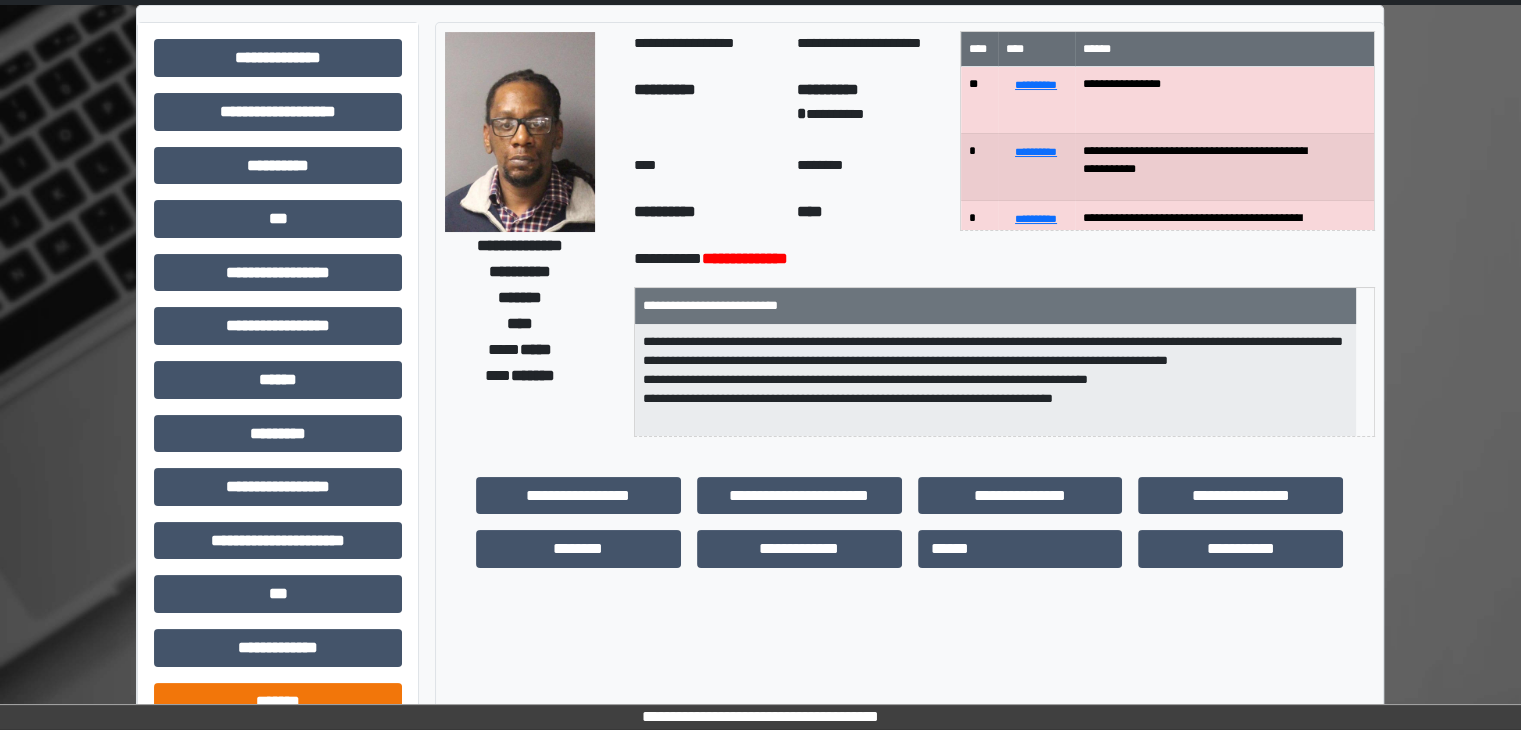 scroll, scrollTop: 300, scrollLeft: 0, axis: vertical 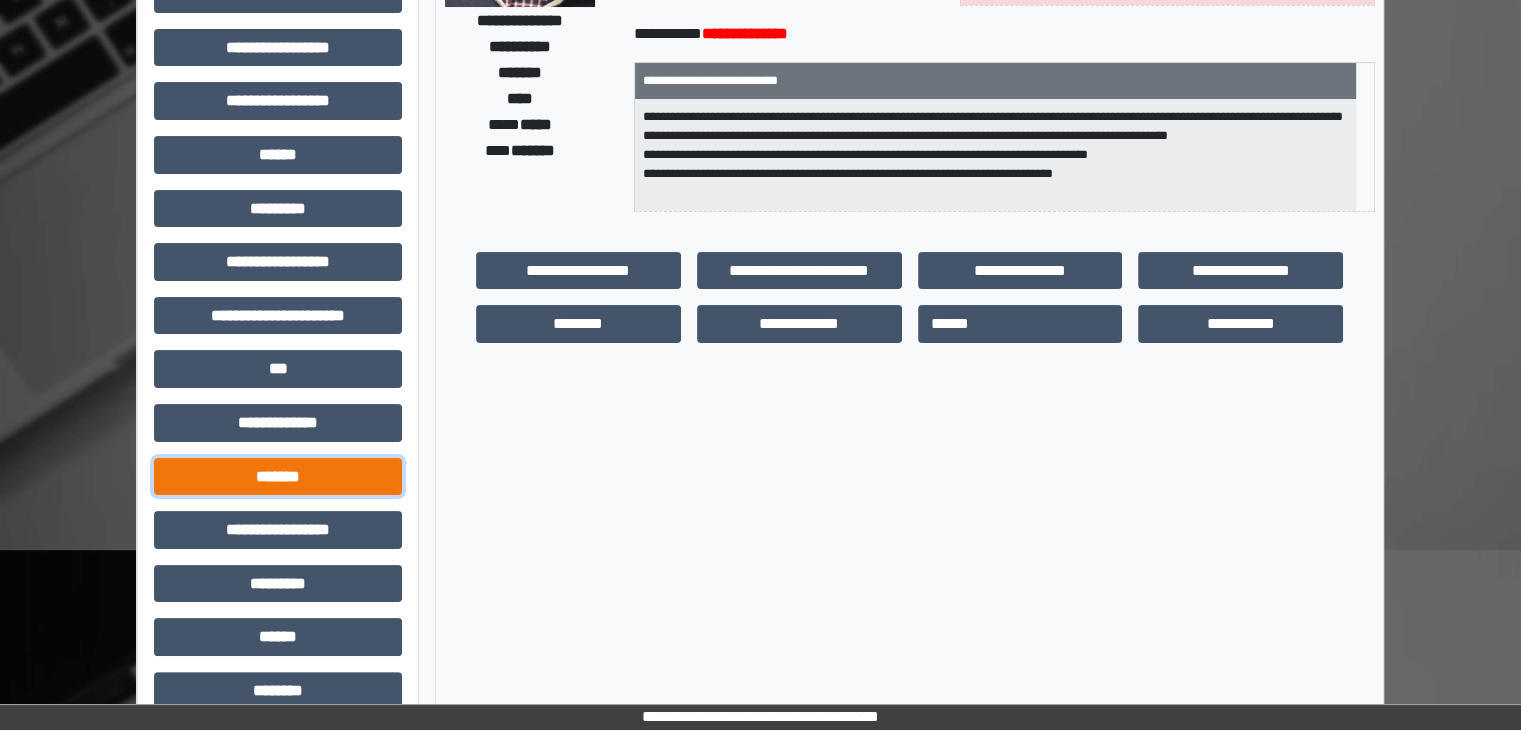 drag, startPoint x: 320, startPoint y: 468, endPoint x: 325, endPoint y: 489, distance: 21.587032 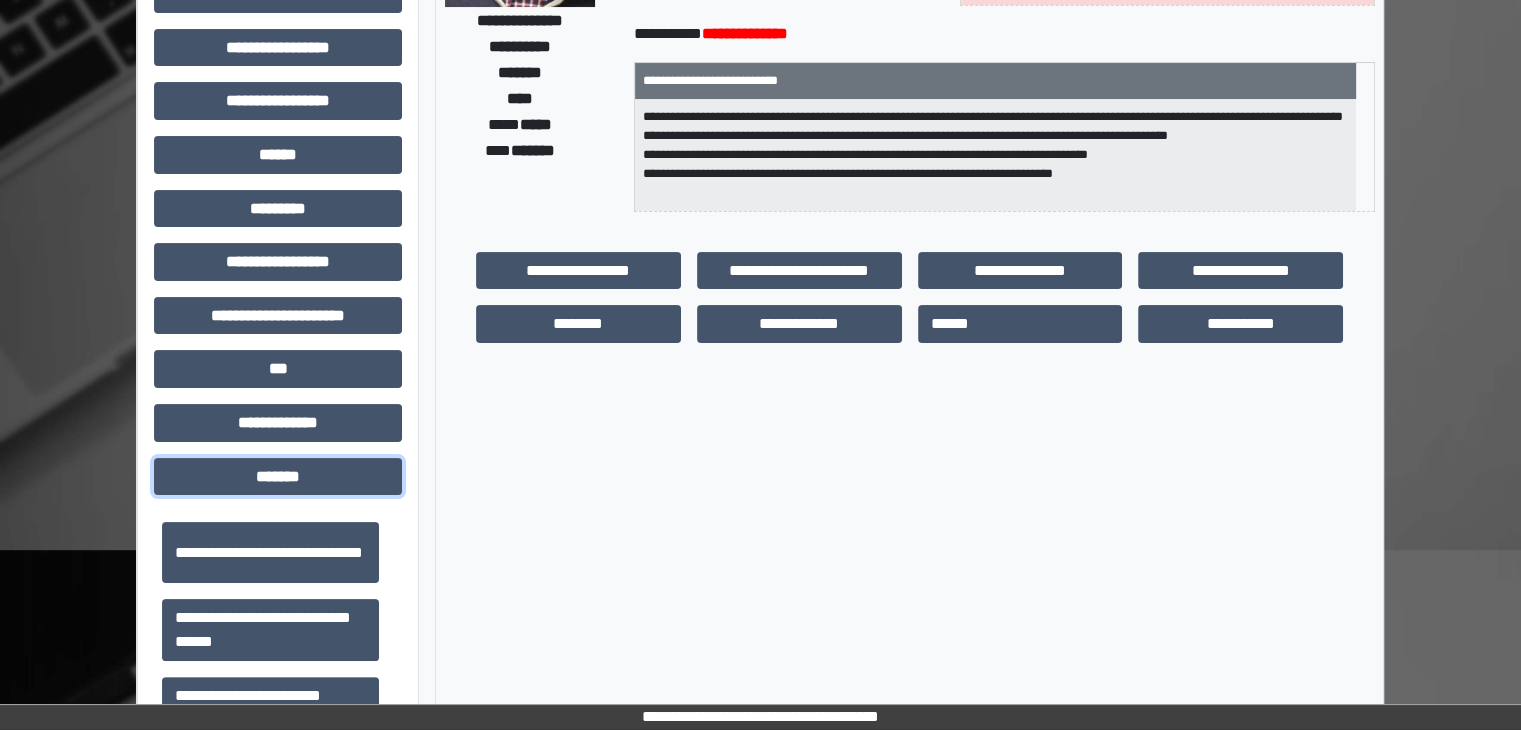 scroll, scrollTop: 800, scrollLeft: 0, axis: vertical 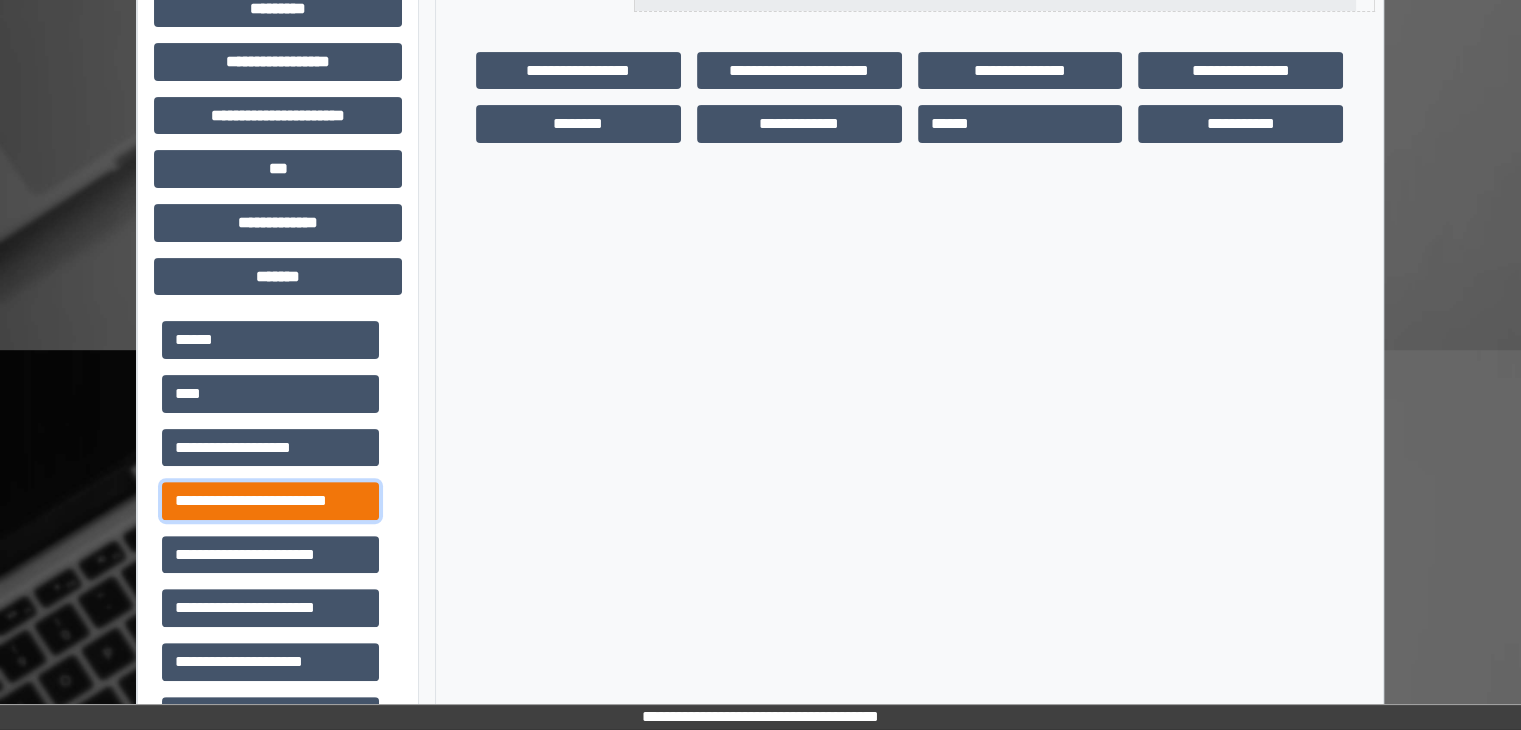 click on "**********" at bounding box center [270, 501] 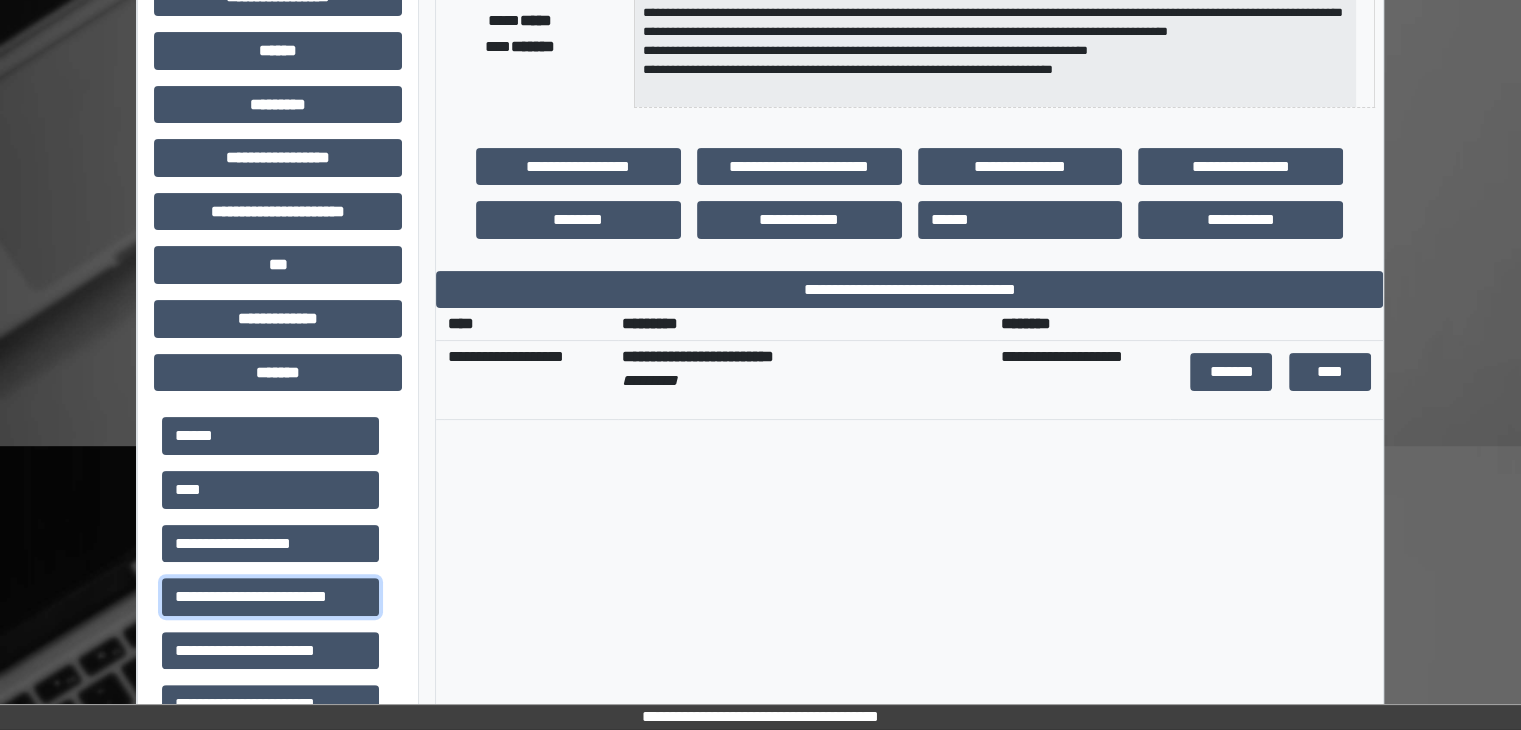 scroll, scrollTop: 400, scrollLeft: 0, axis: vertical 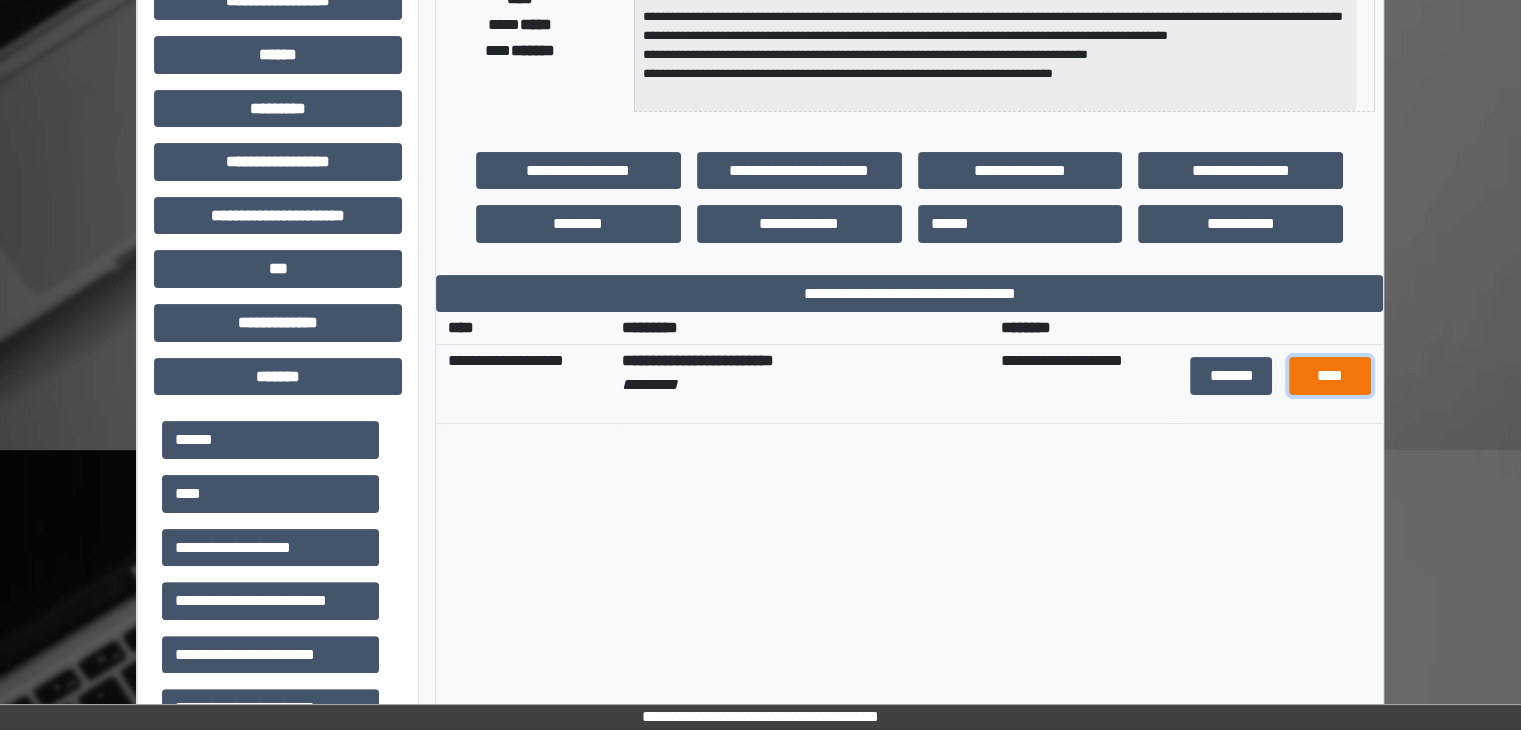 click on "****" at bounding box center (1330, 376) 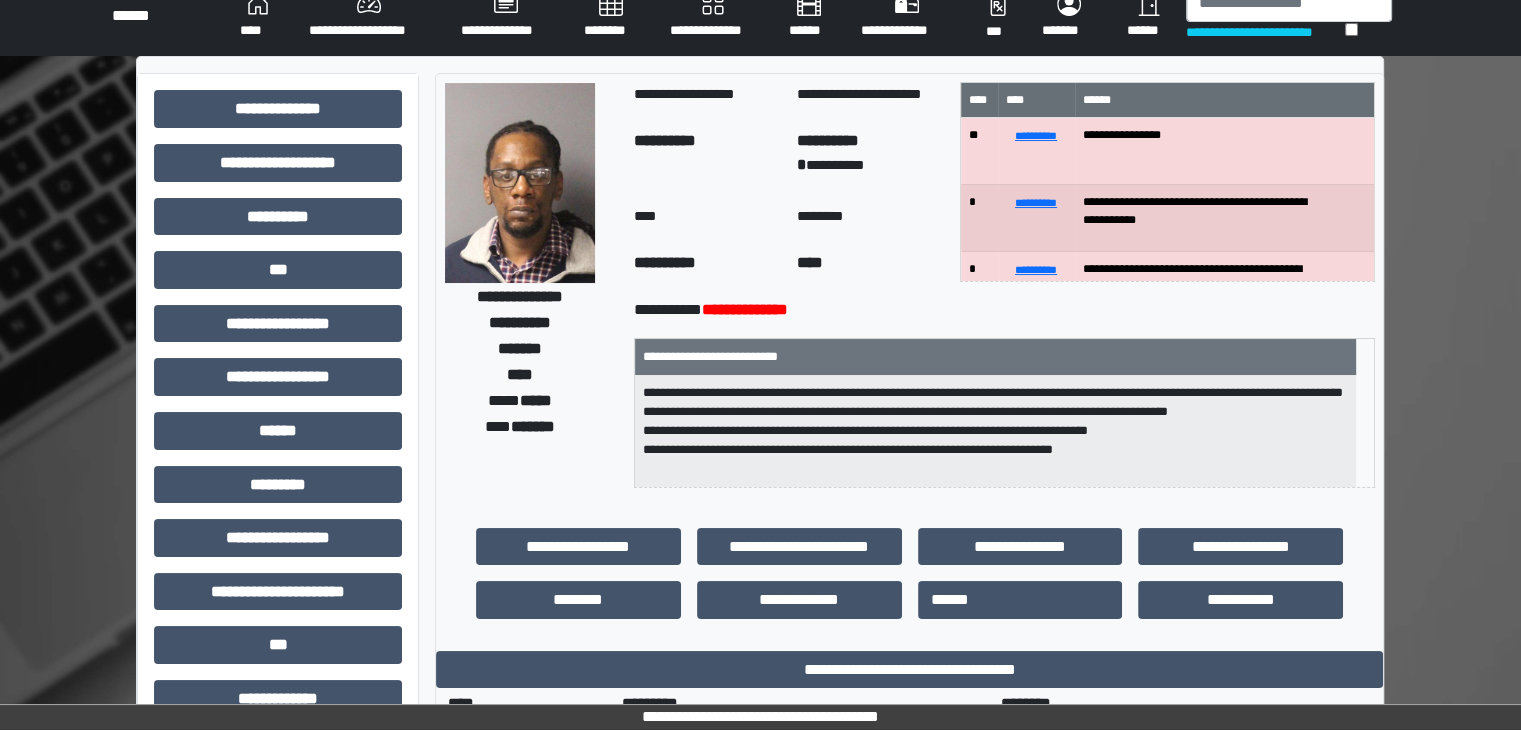 scroll, scrollTop: 0, scrollLeft: 0, axis: both 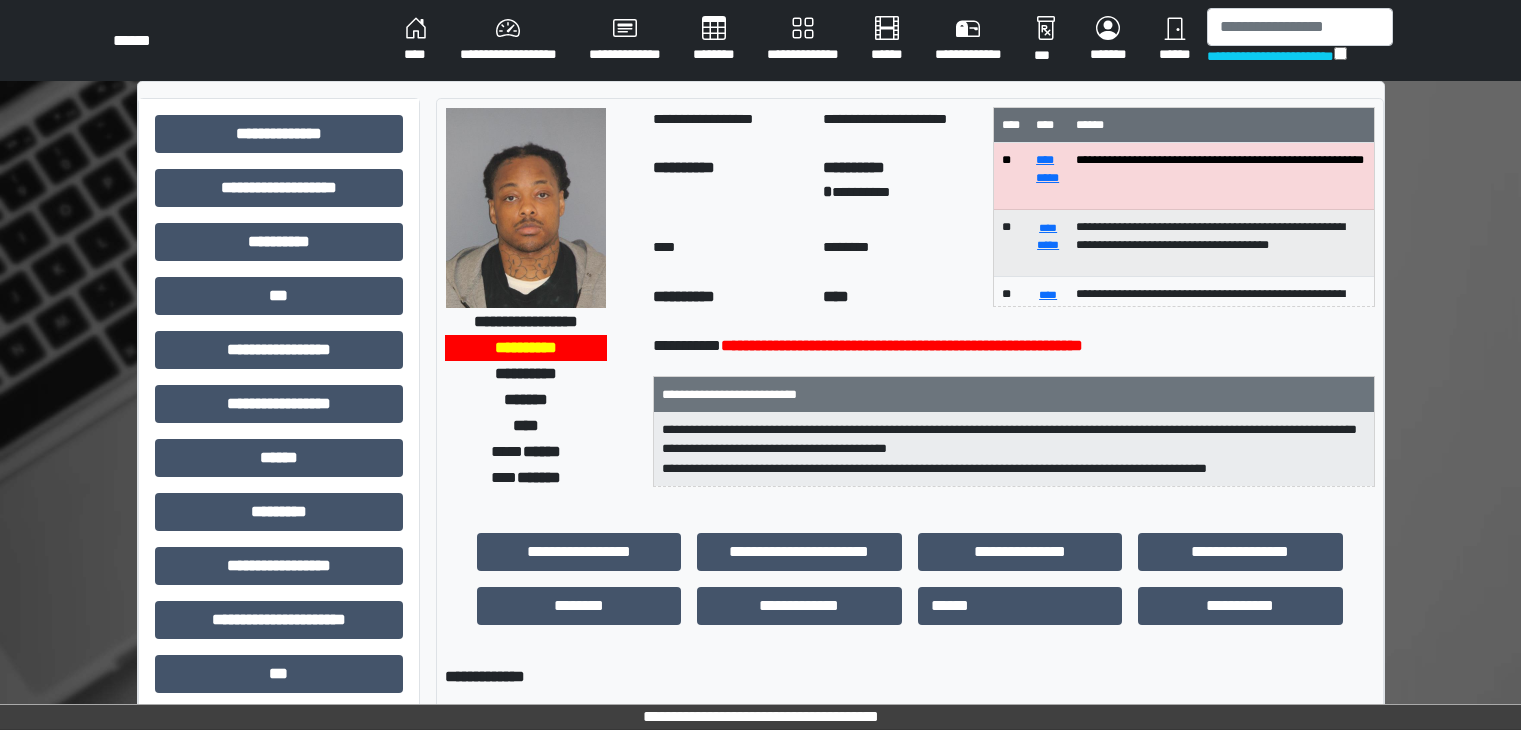 select on "***" 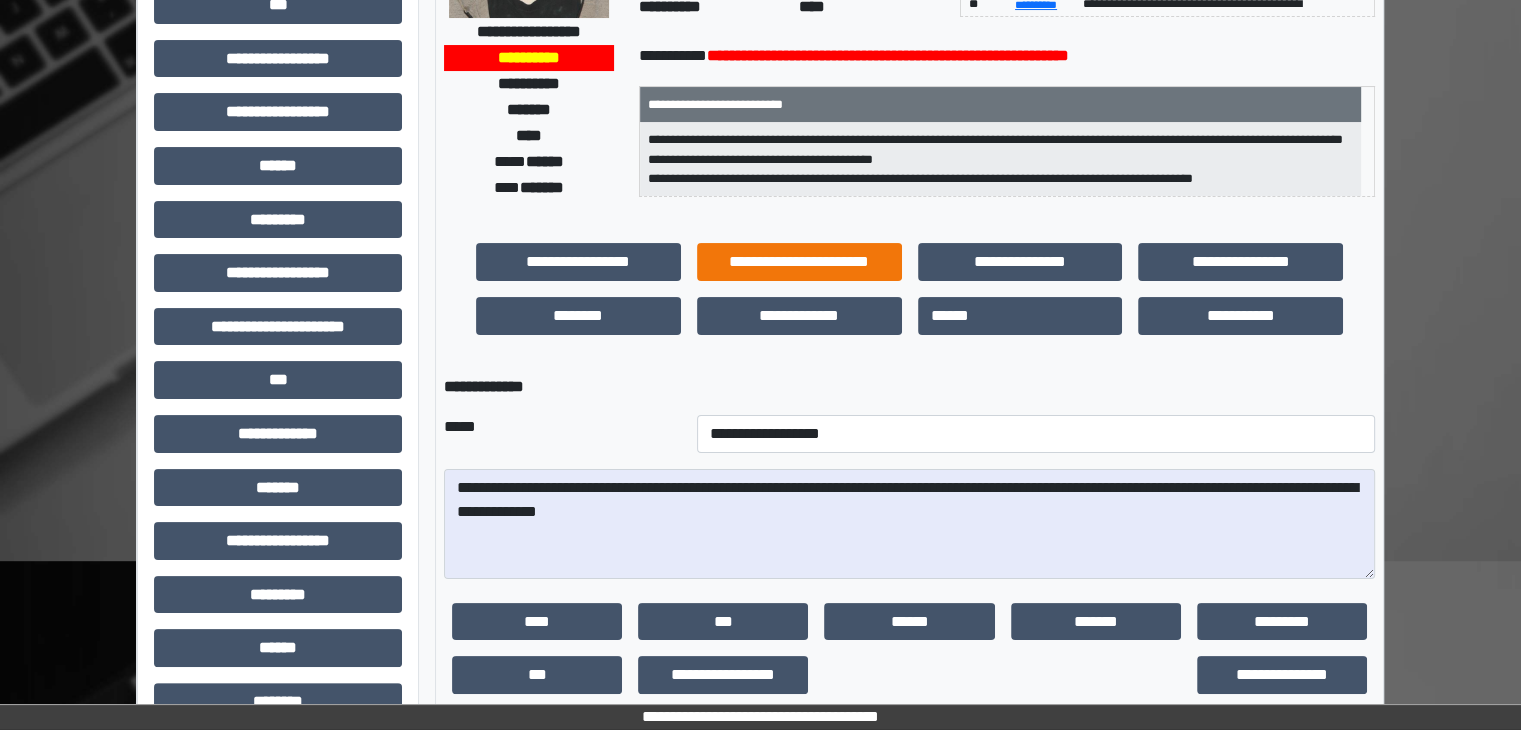 scroll, scrollTop: 339, scrollLeft: 0, axis: vertical 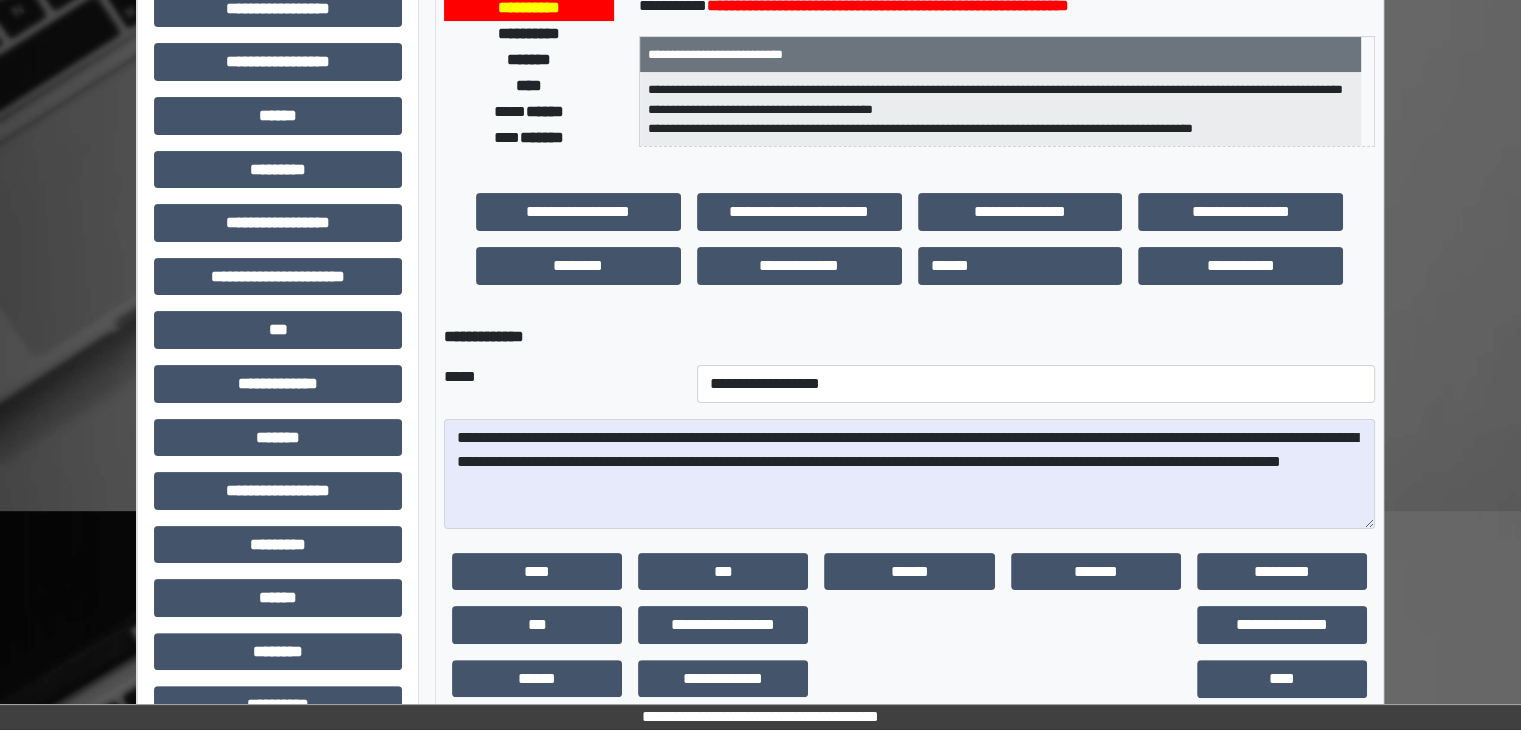 drag, startPoint x: 692, startPoint y: 481, endPoint x: 443, endPoint y: 434, distance: 253.39693 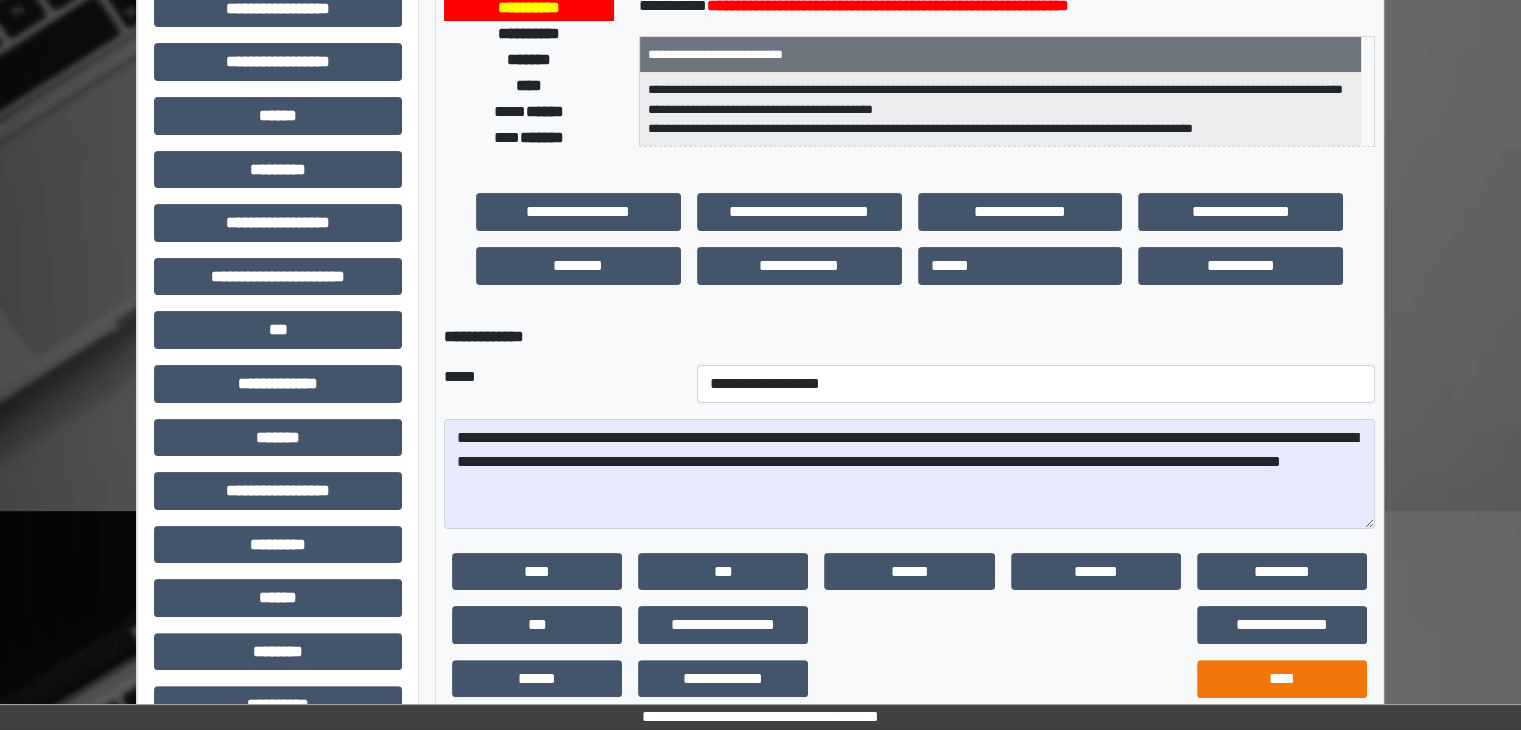 type on "**********" 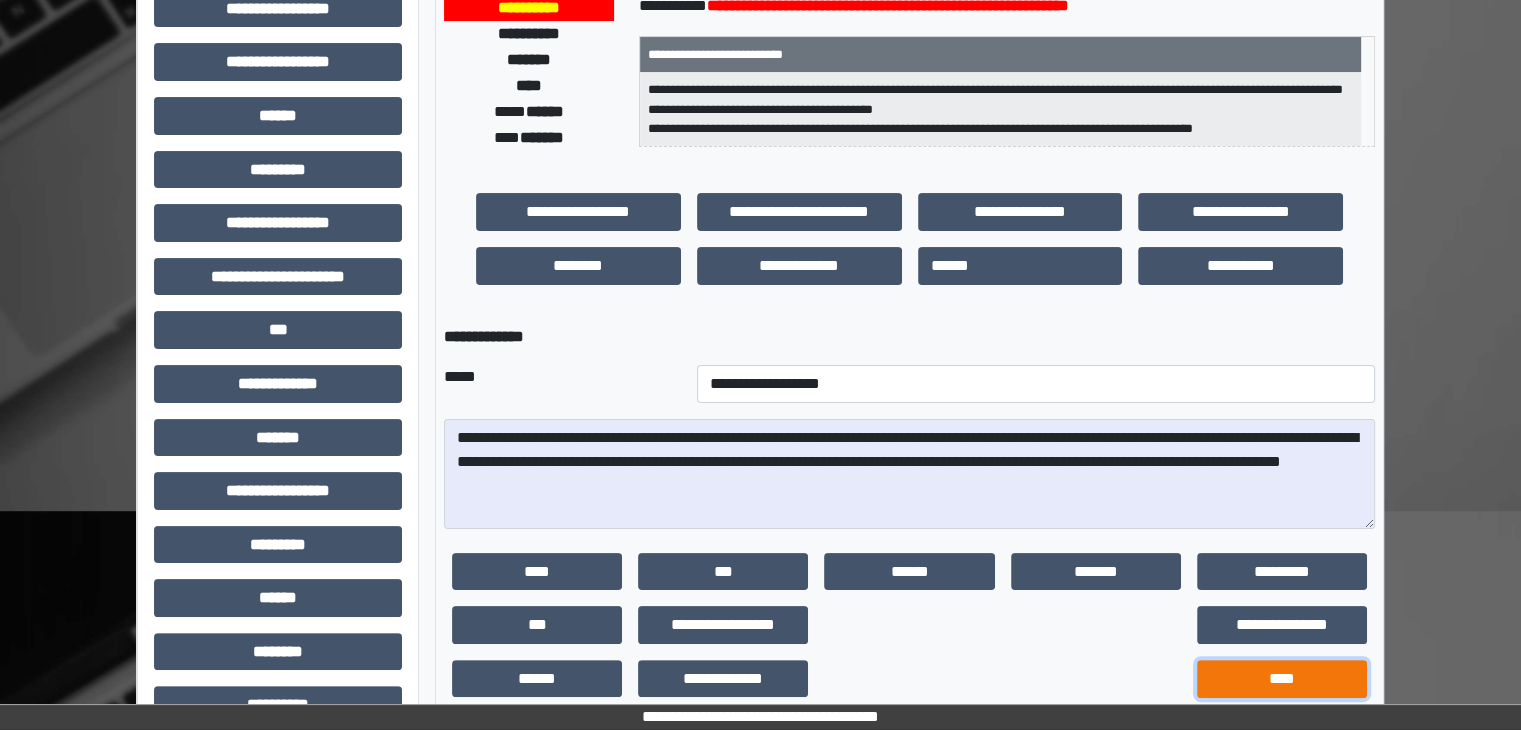 click on "****" at bounding box center [1282, 679] 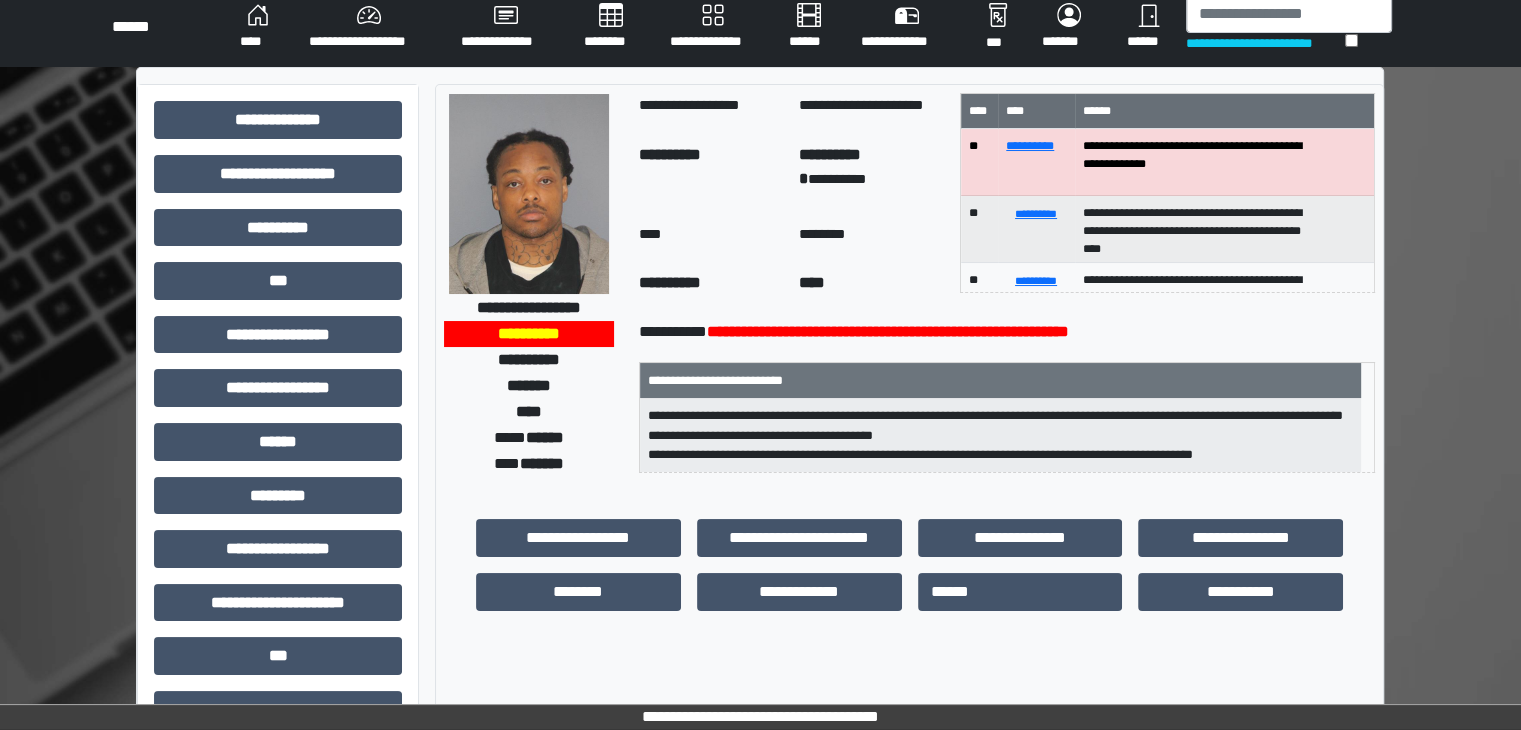 scroll, scrollTop: 0, scrollLeft: 0, axis: both 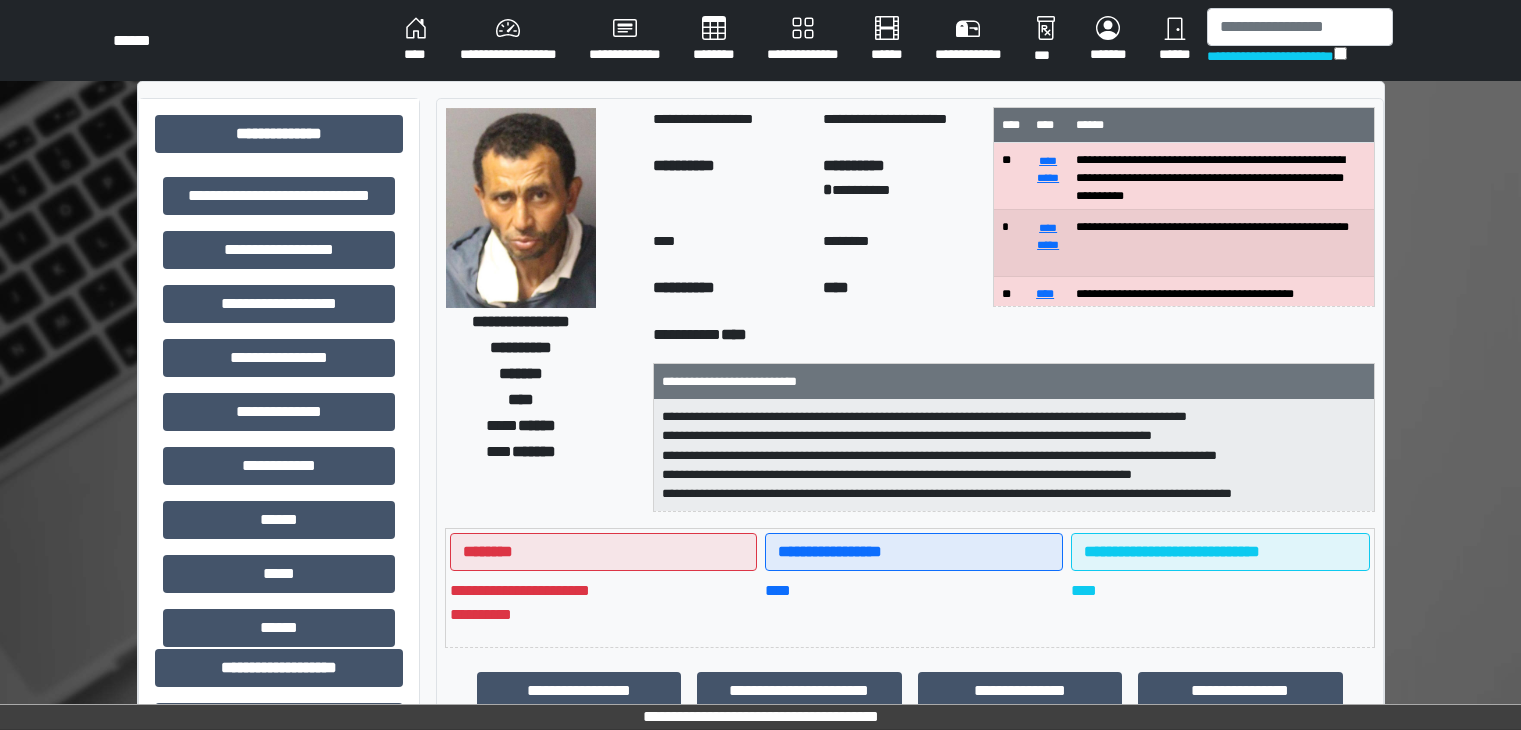 select on "***" 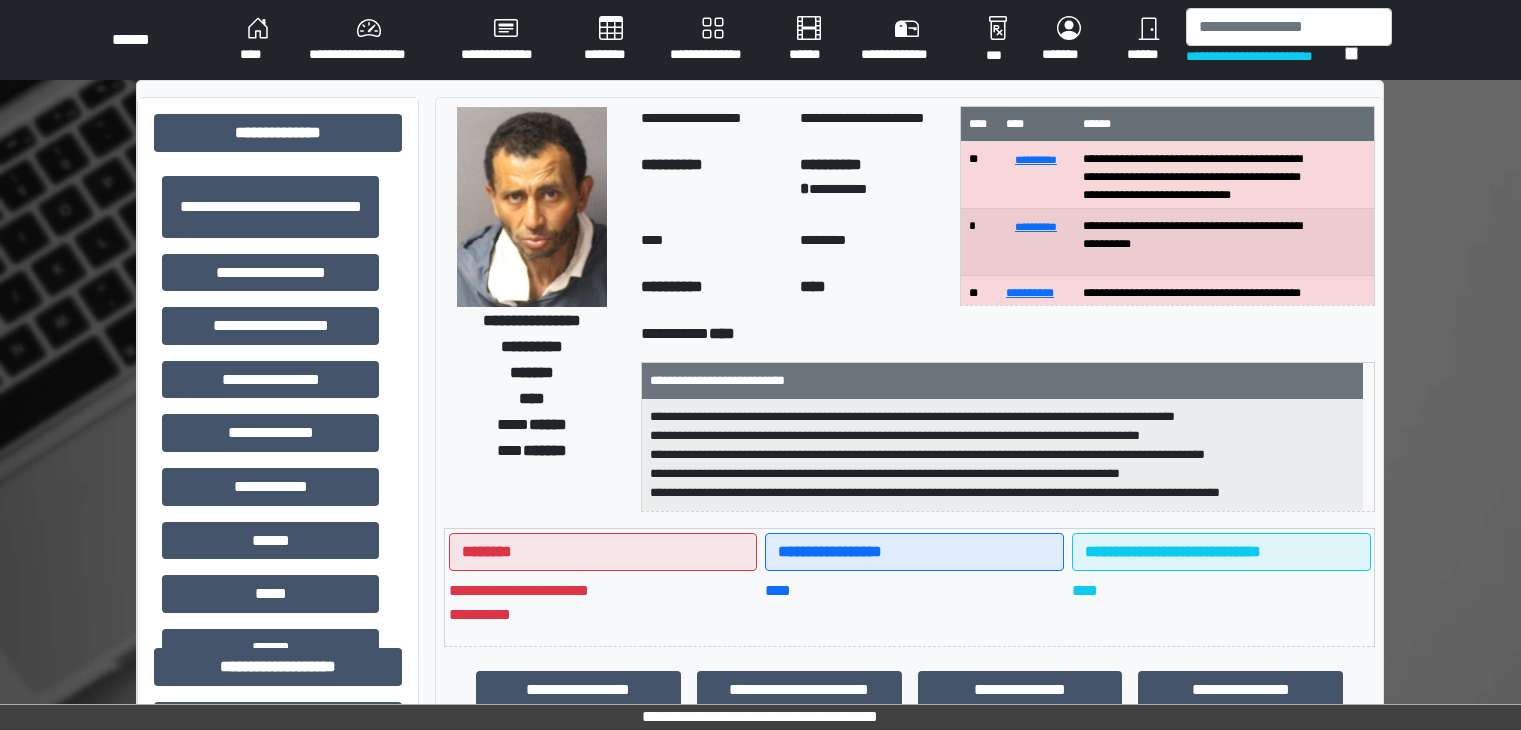 scroll, scrollTop: 800, scrollLeft: 0, axis: vertical 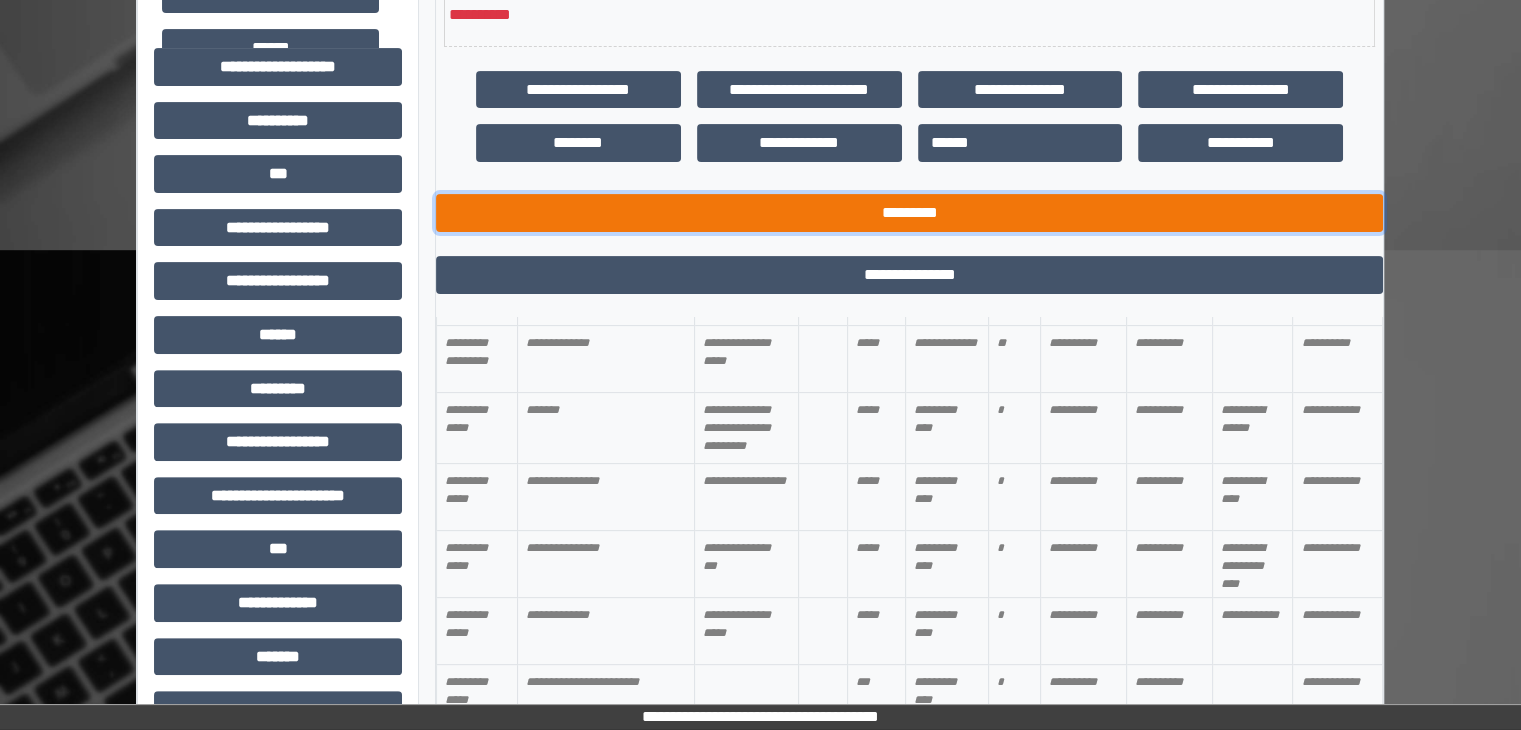 click on "*********" at bounding box center (909, 213) 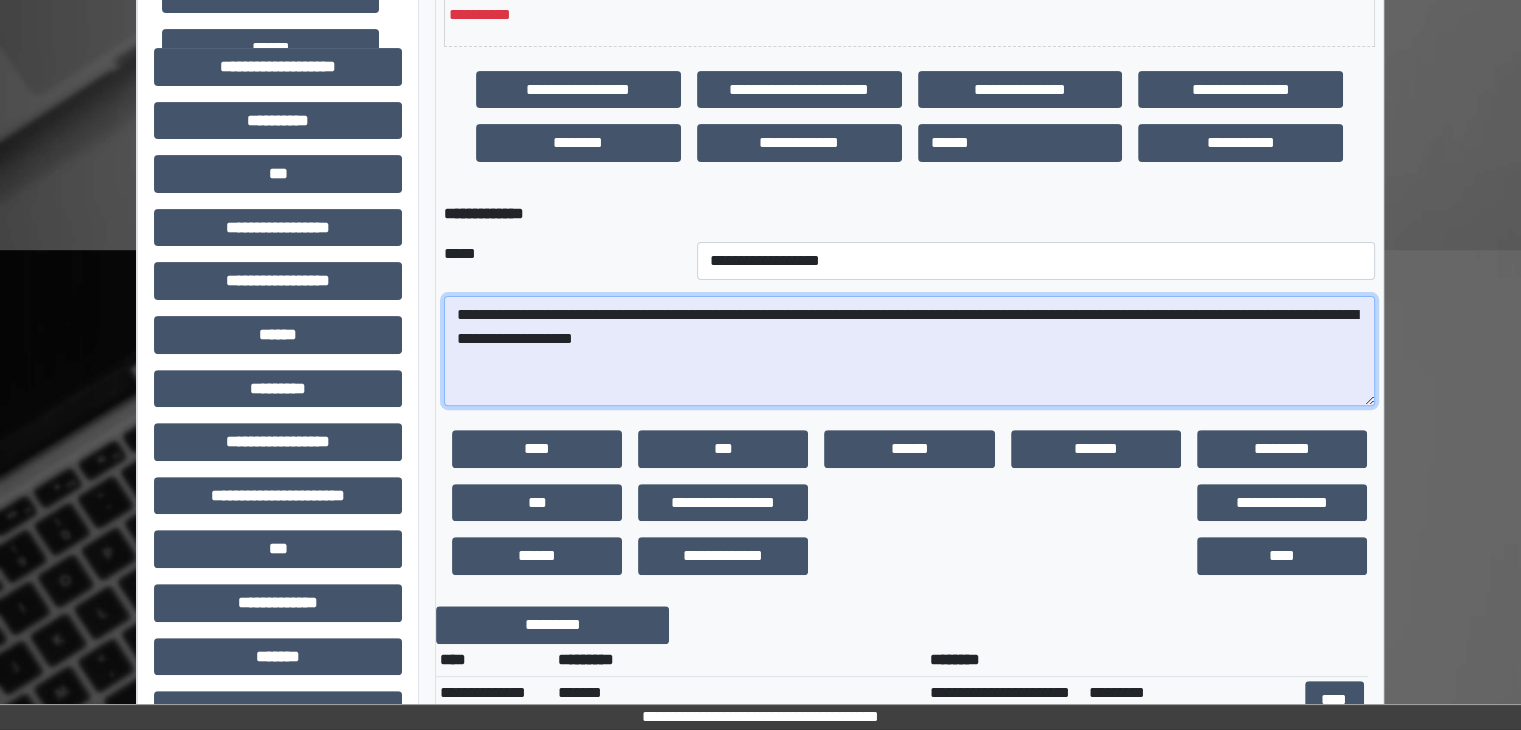 click on "**********" at bounding box center [909, 351] 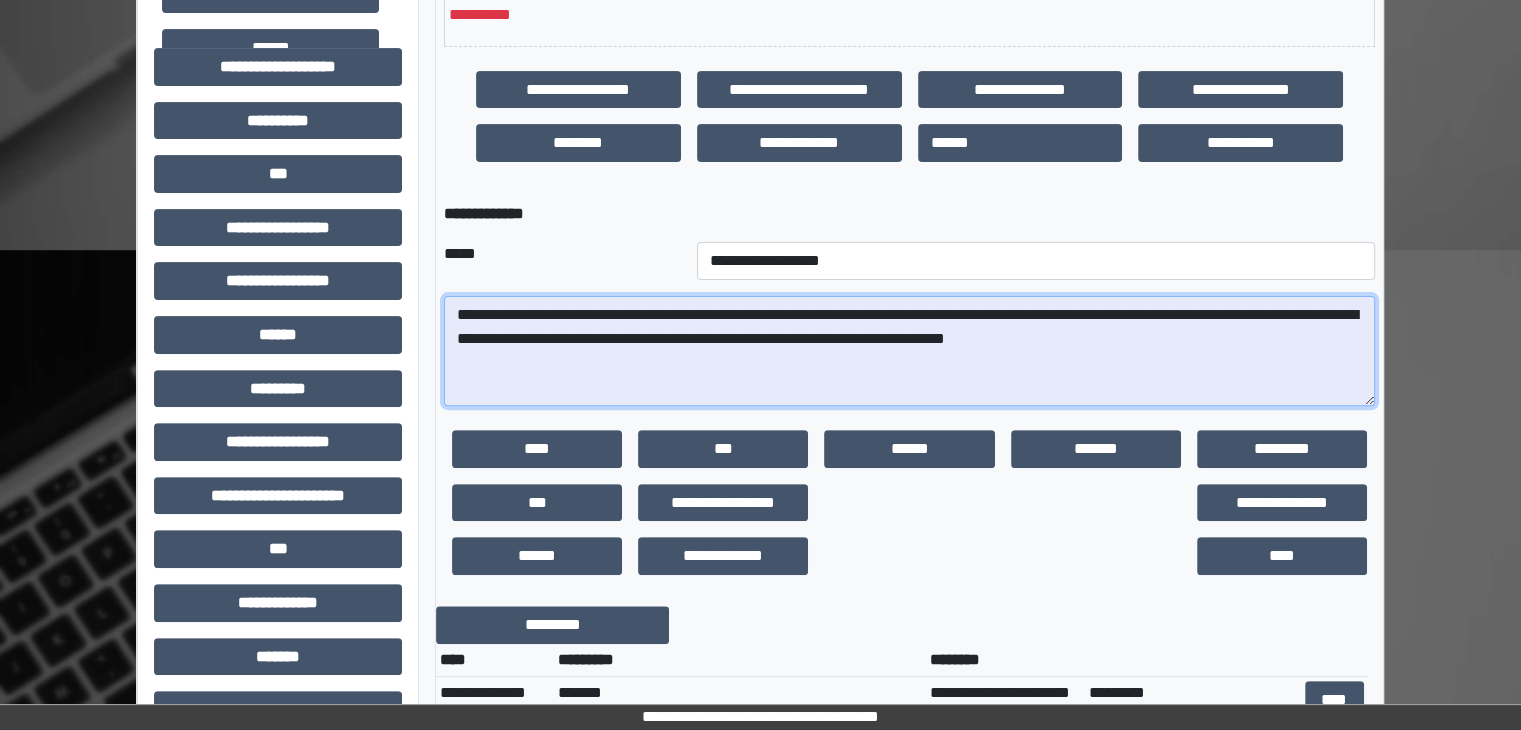 click on "**********" at bounding box center [909, 351] 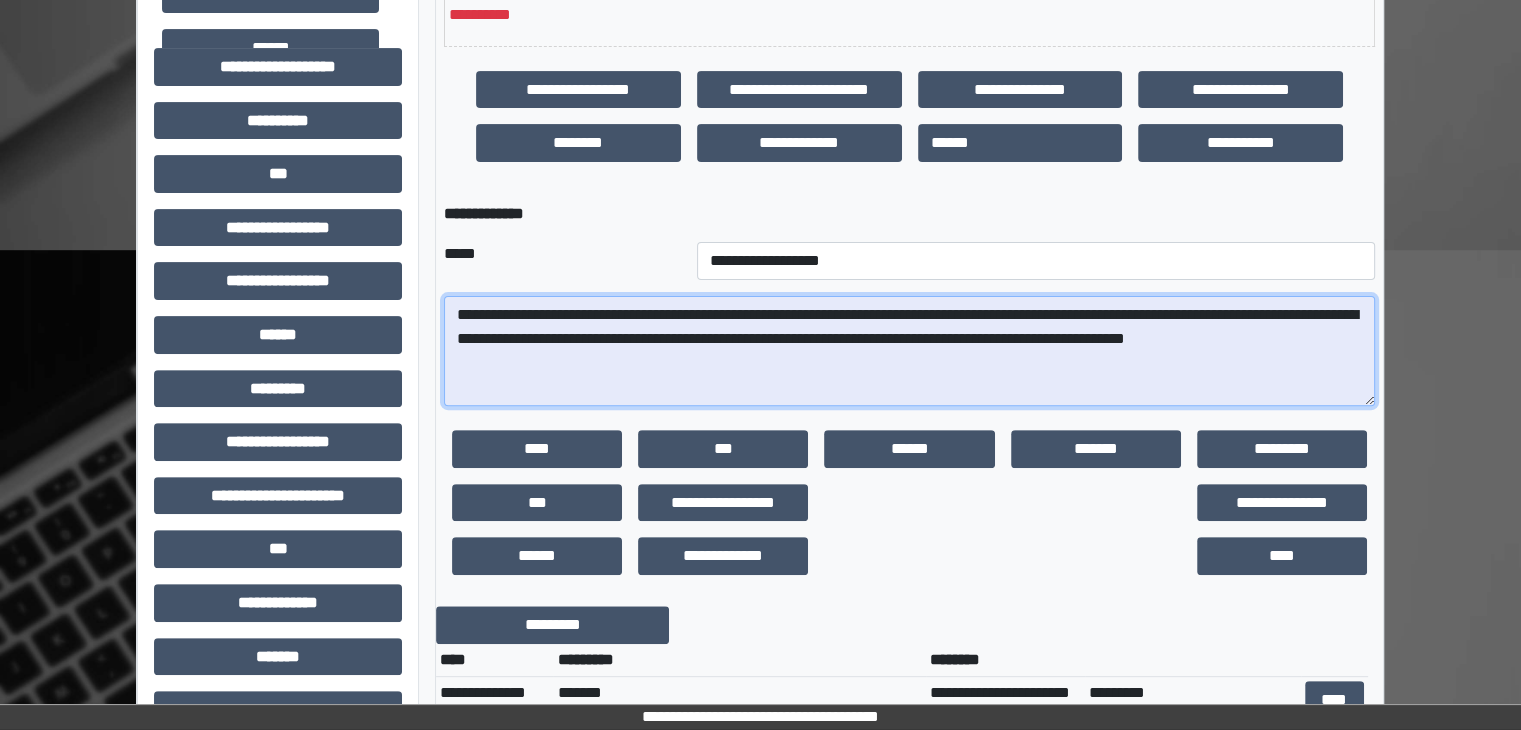 click on "**********" at bounding box center [909, 351] 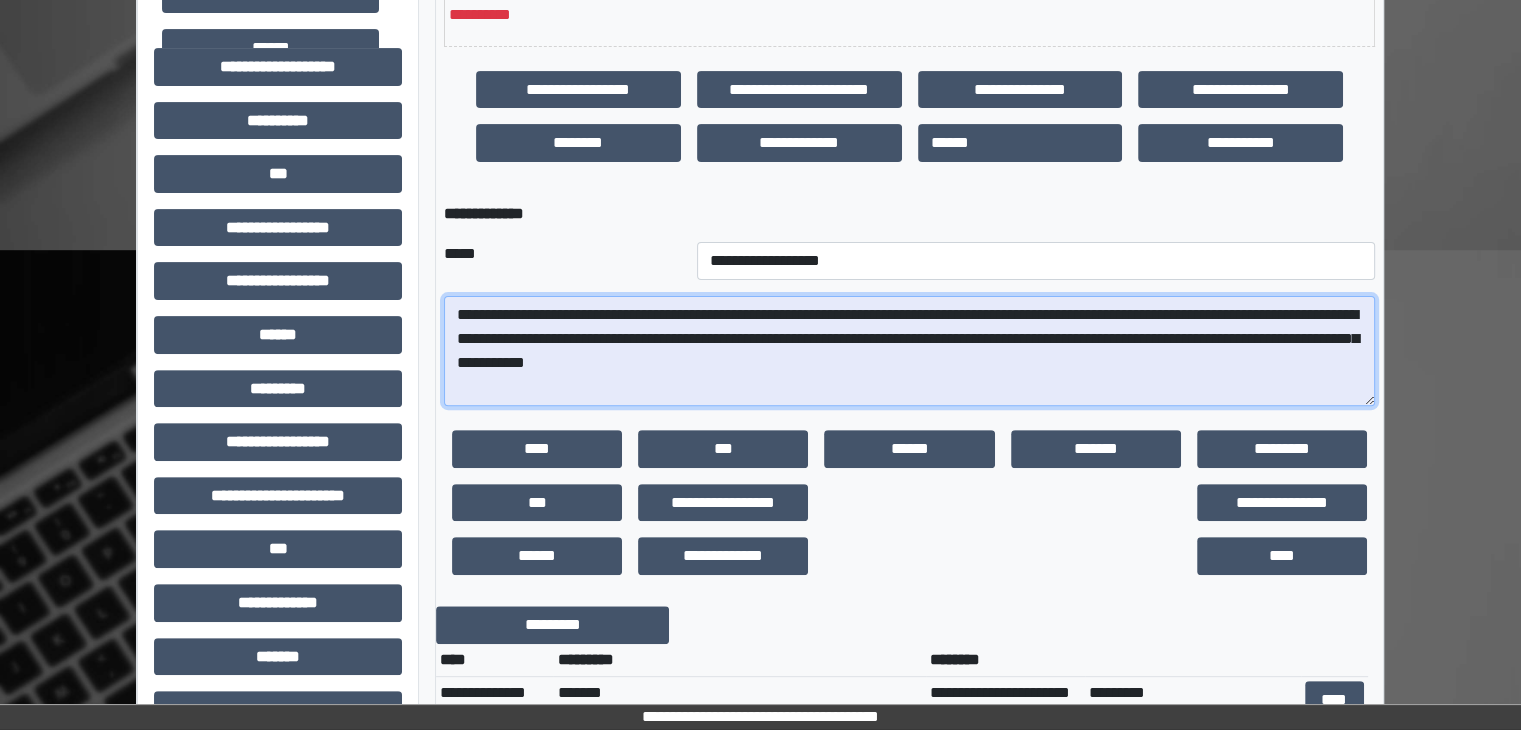 click on "**********" at bounding box center [909, 351] 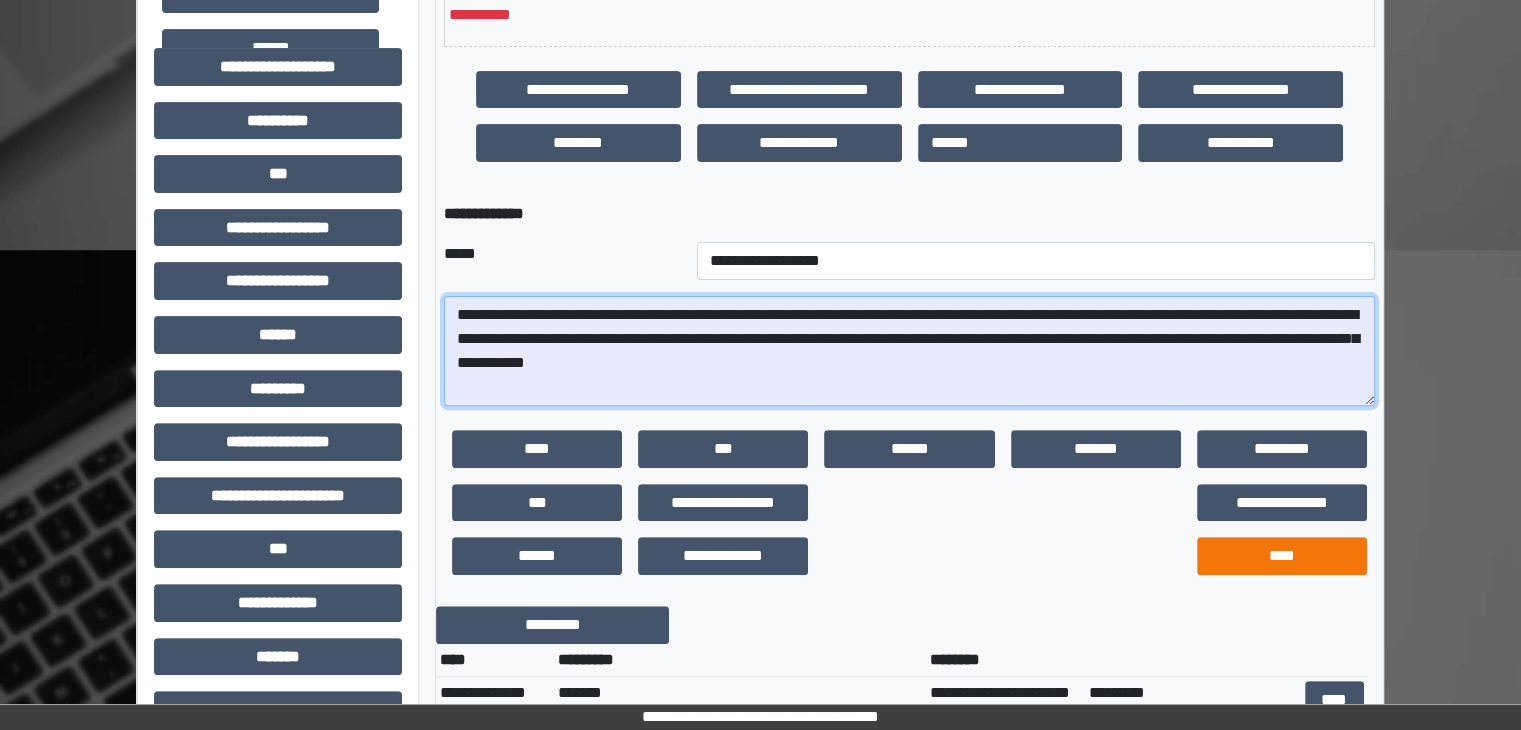 type on "**********" 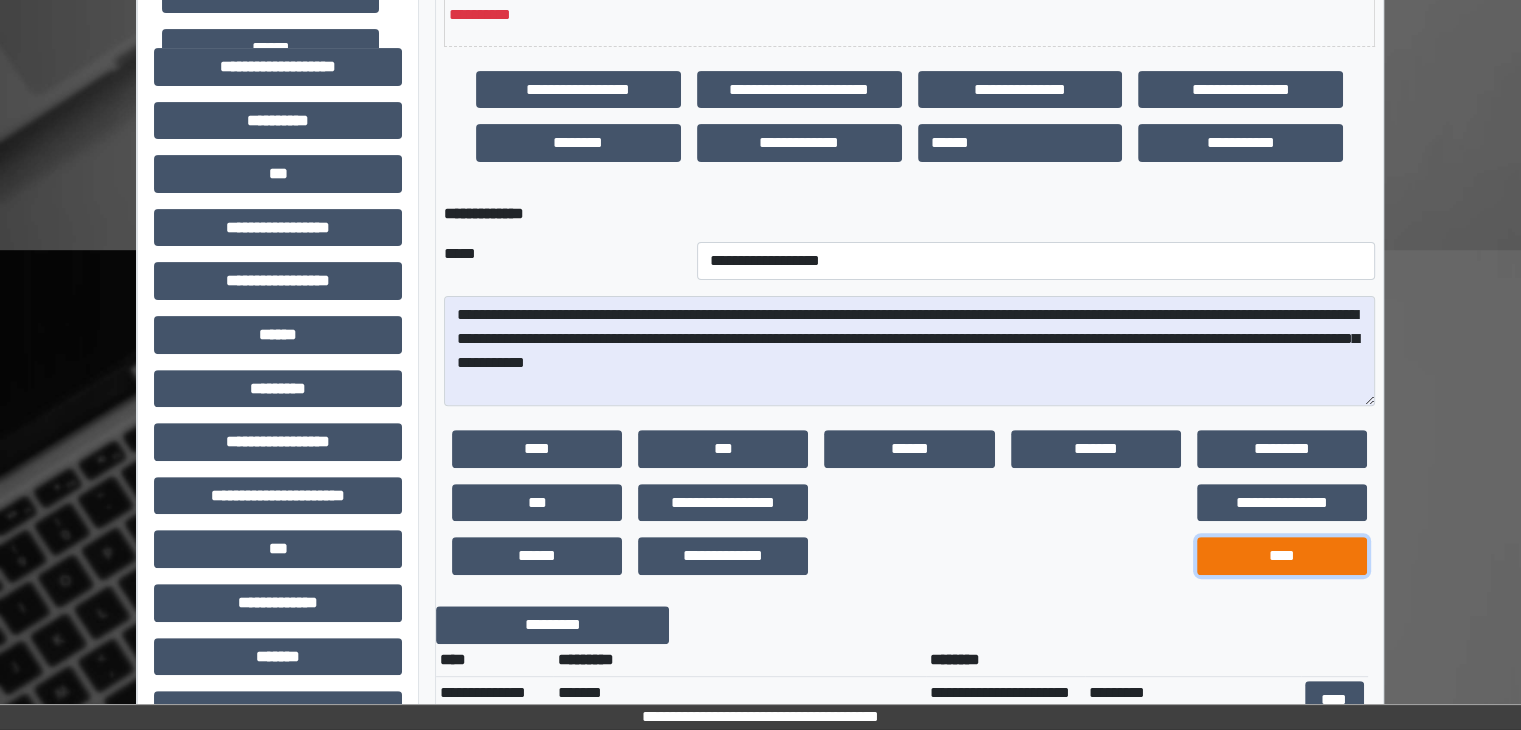 click on "****" at bounding box center (1282, 556) 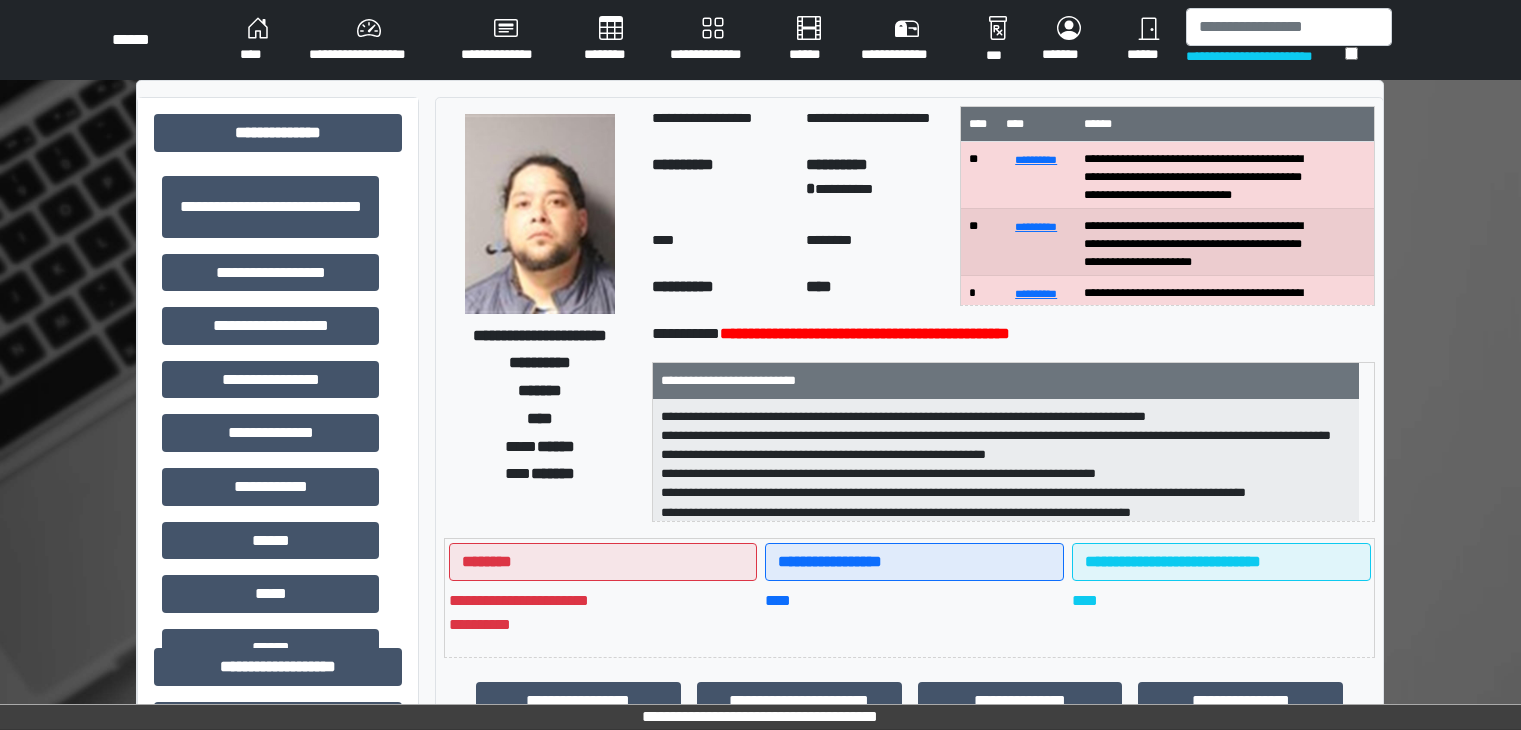 scroll, scrollTop: 0, scrollLeft: 0, axis: both 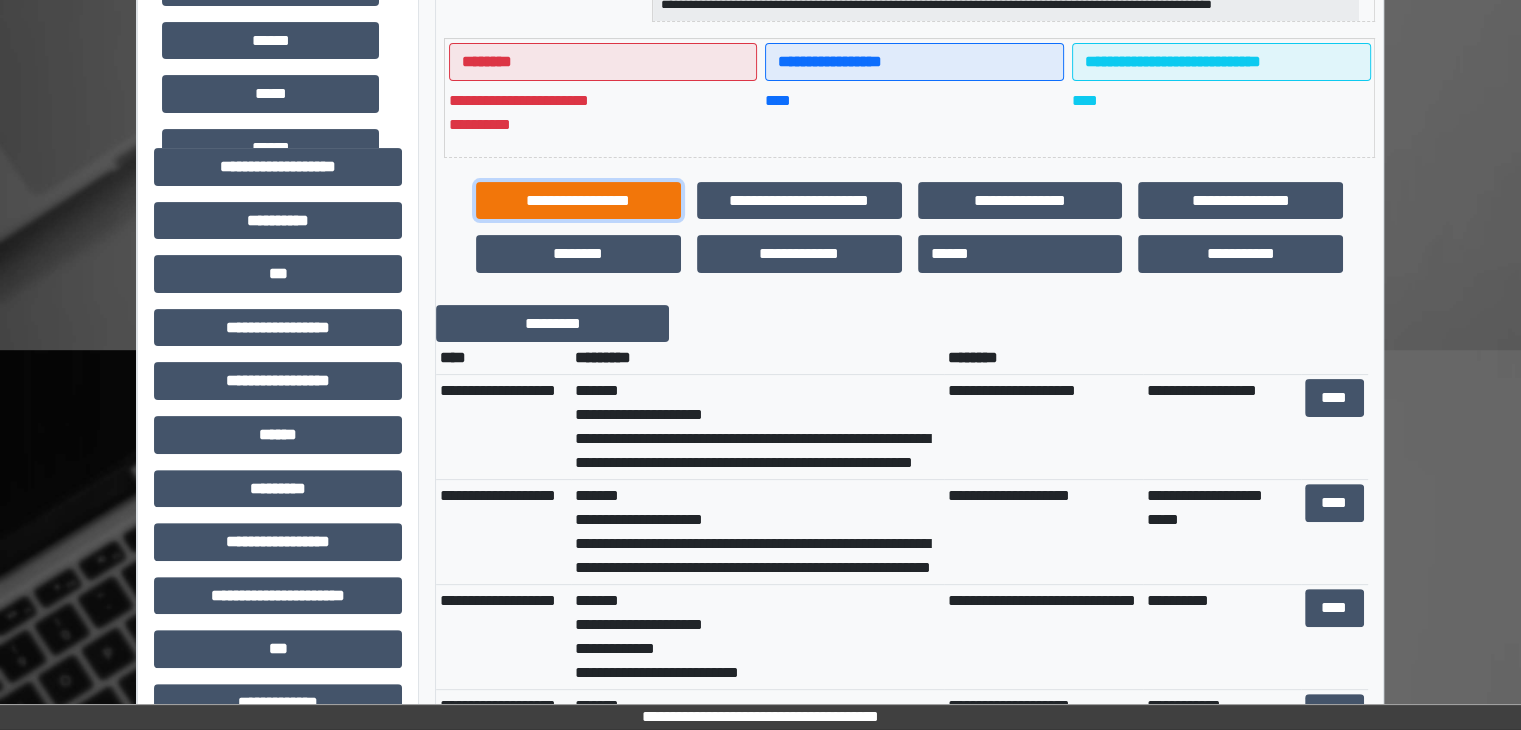 click on "**********" at bounding box center (578, 201) 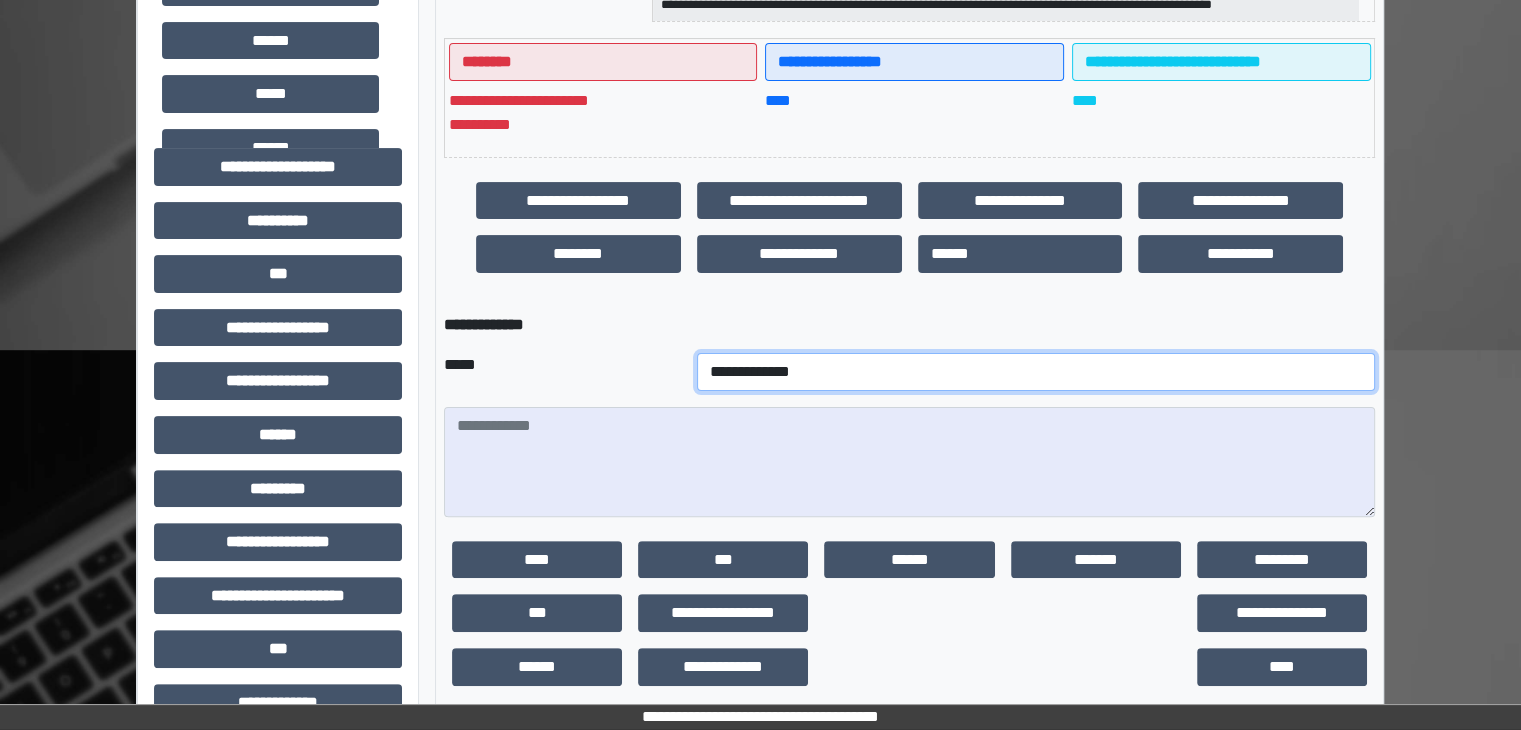 click on "**********" at bounding box center (1036, 372) 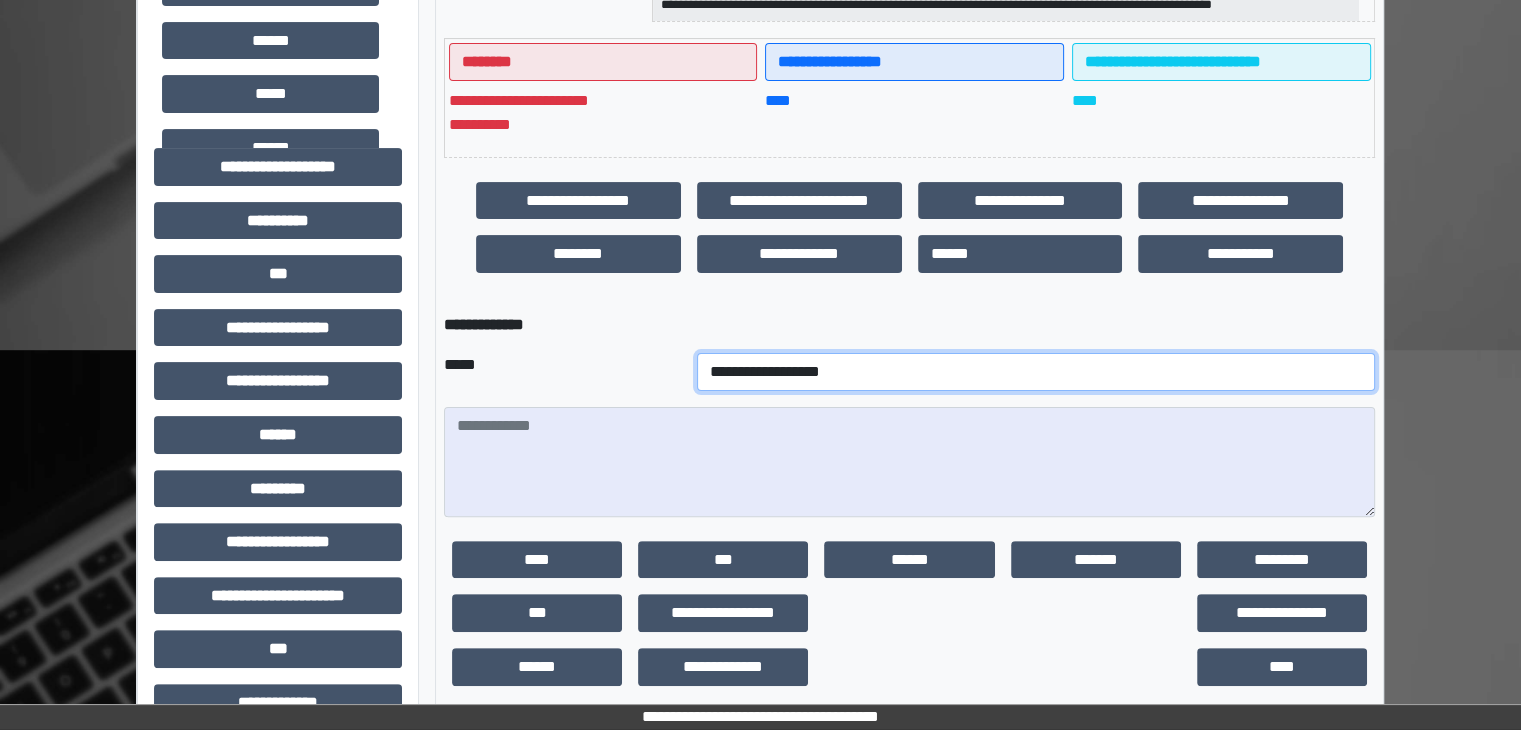 click on "**********" at bounding box center [1036, 372] 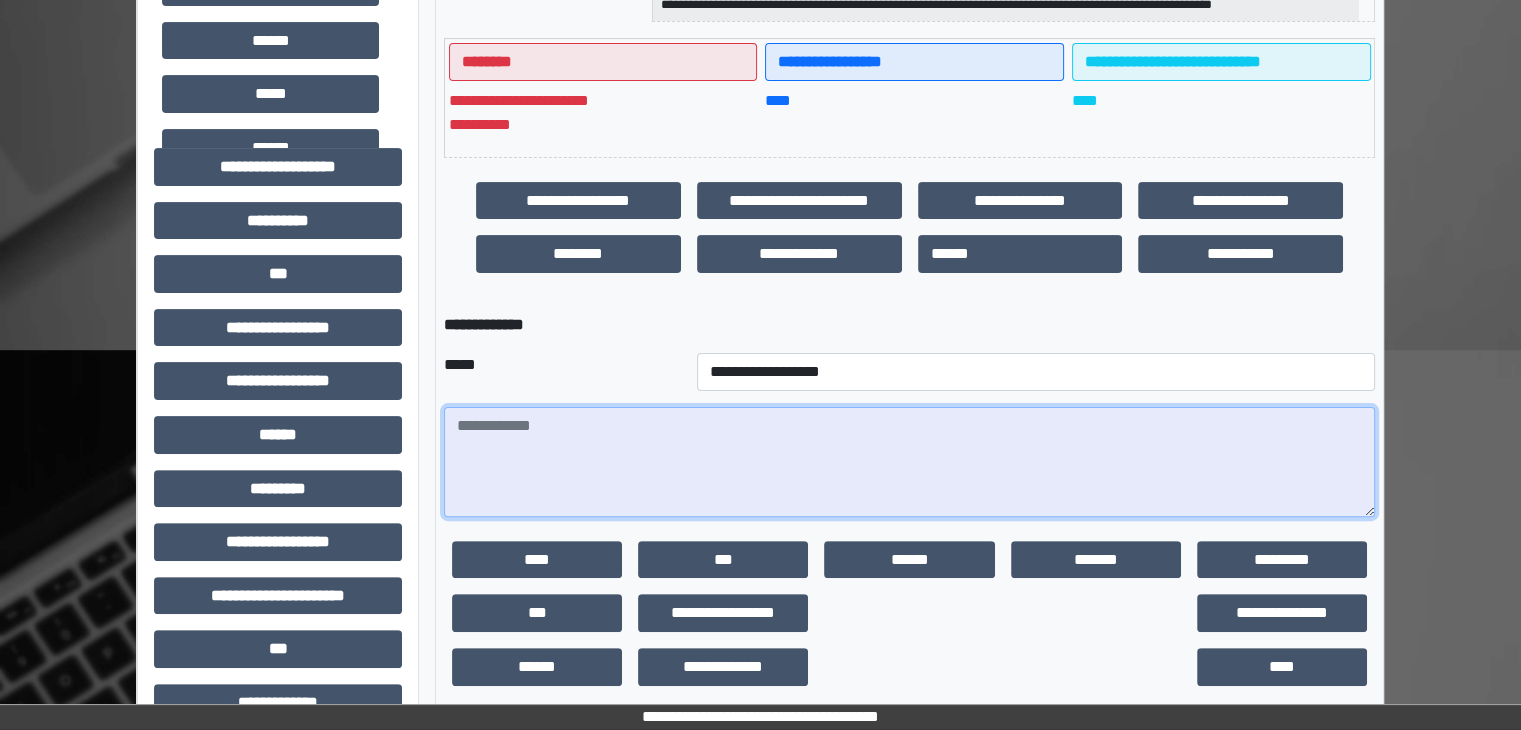 click at bounding box center (909, 462) 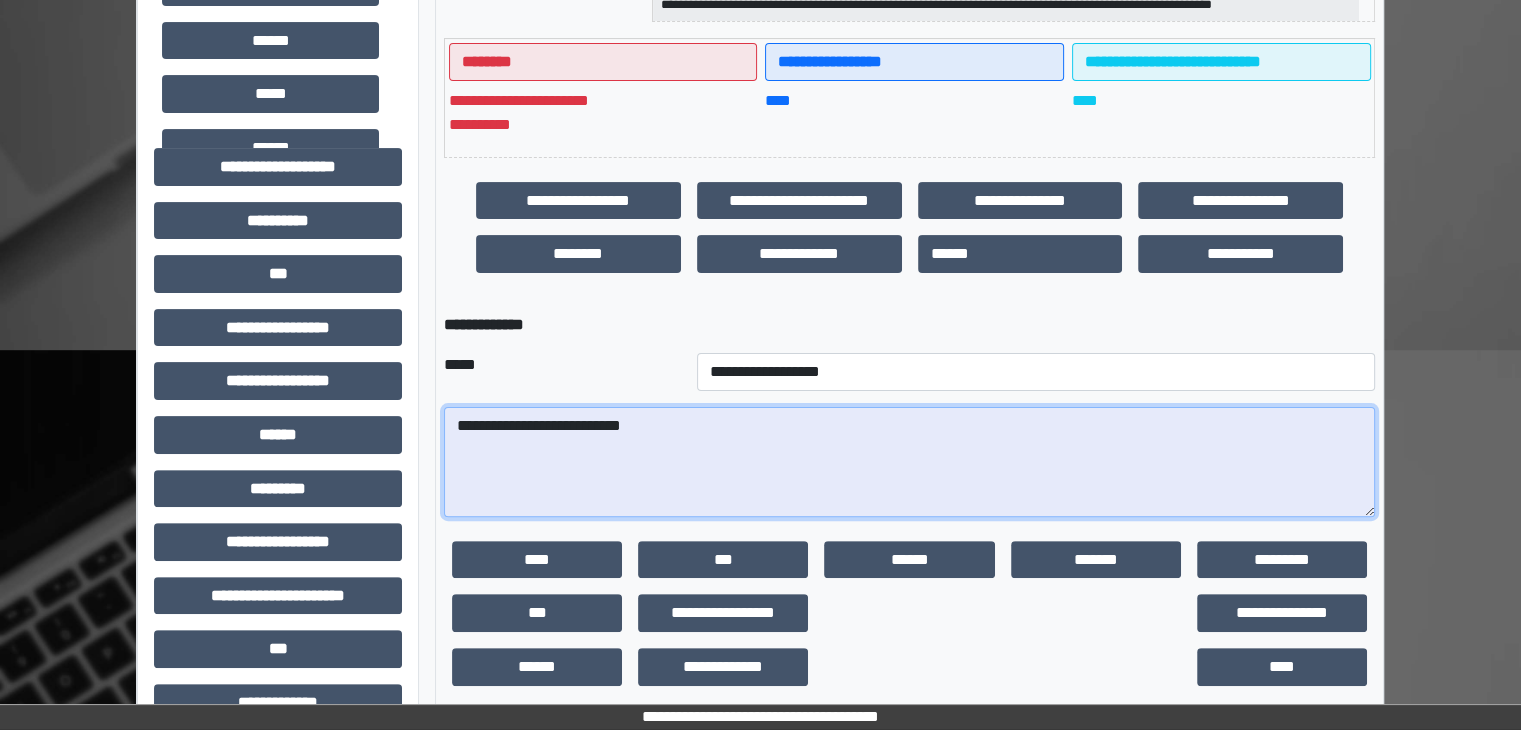 type on "**********" 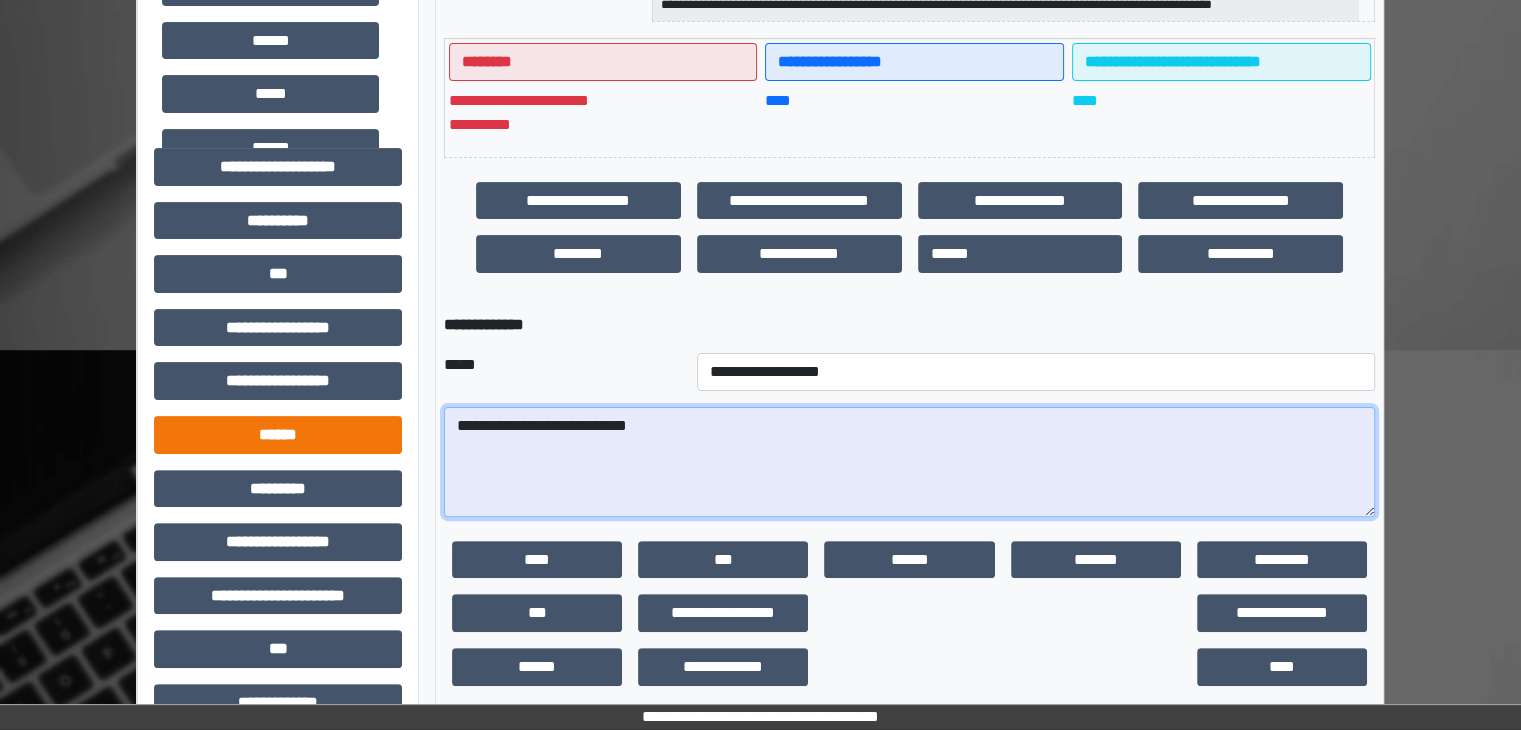 drag, startPoint x: 674, startPoint y: 430, endPoint x: 344, endPoint y: 427, distance: 330.01364 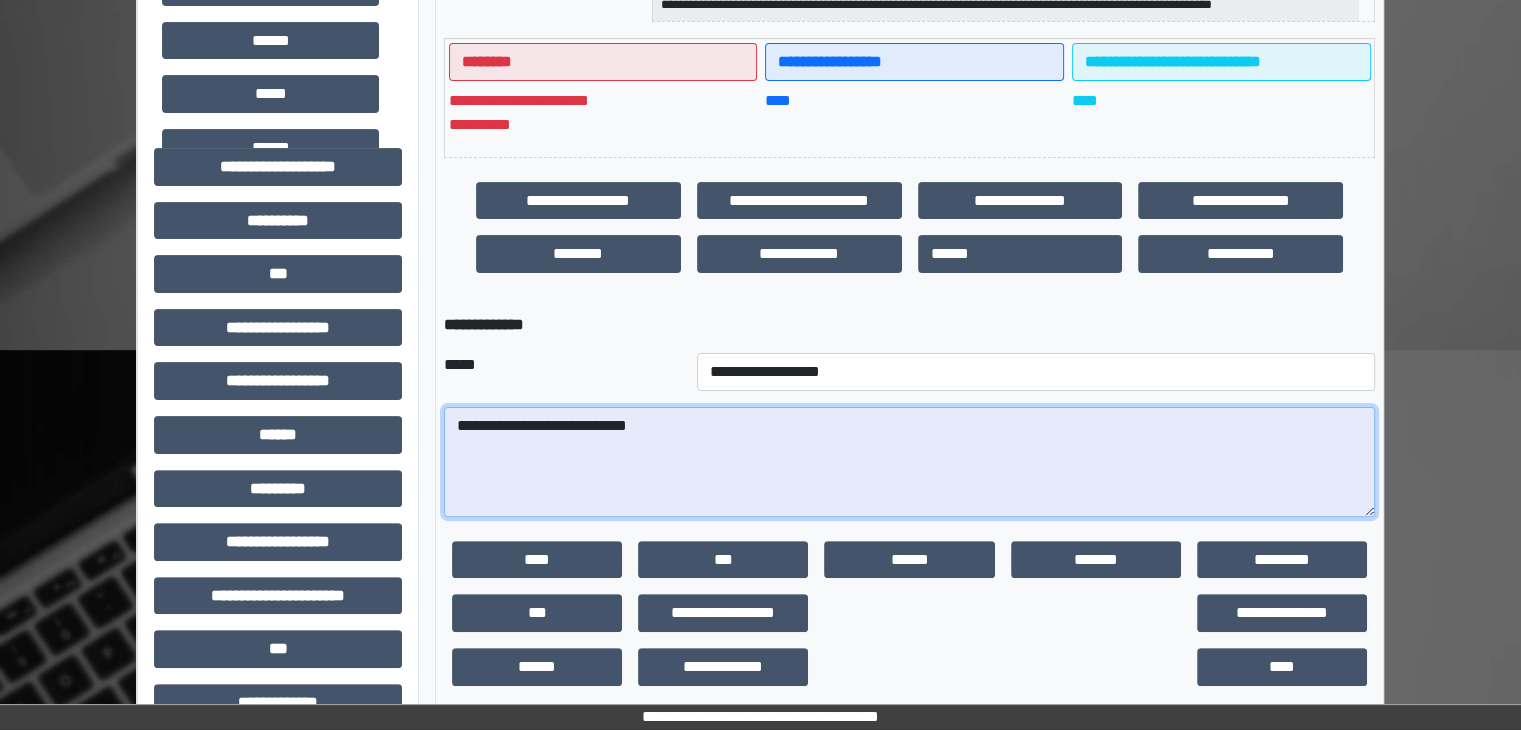 type 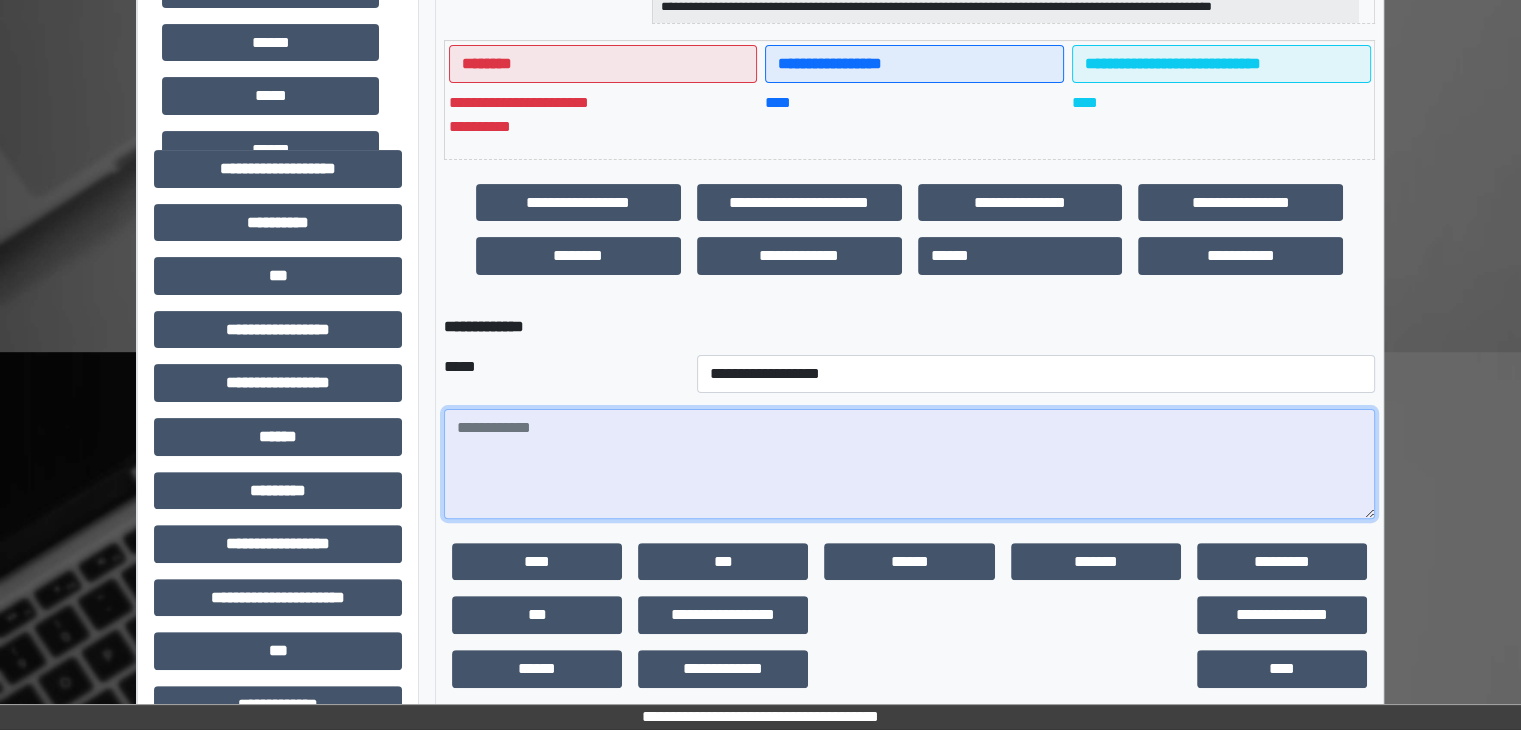 scroll, scrollTop: 200, scrollLeft: 0, axis: vertical 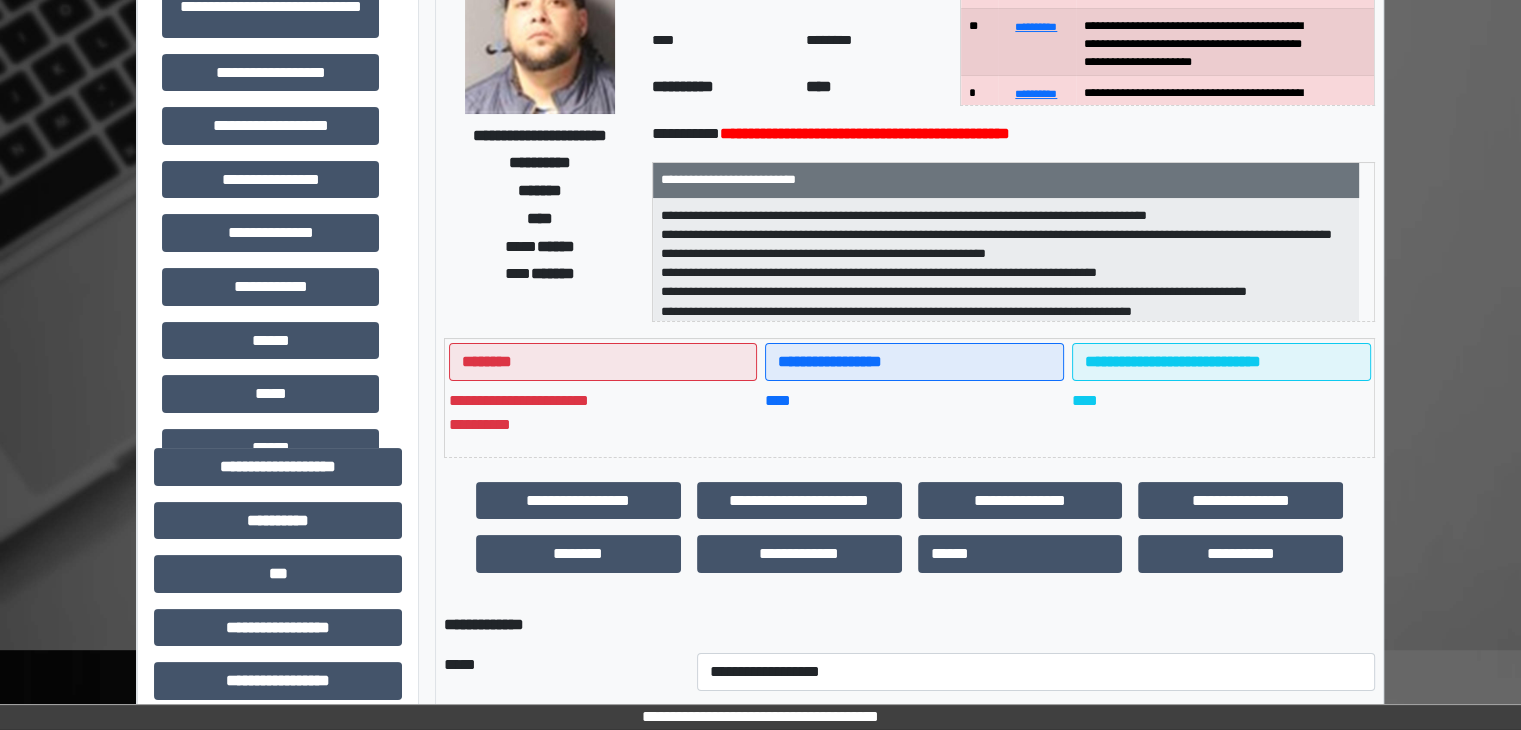 click on "**********" at bounding box center [799, 501] 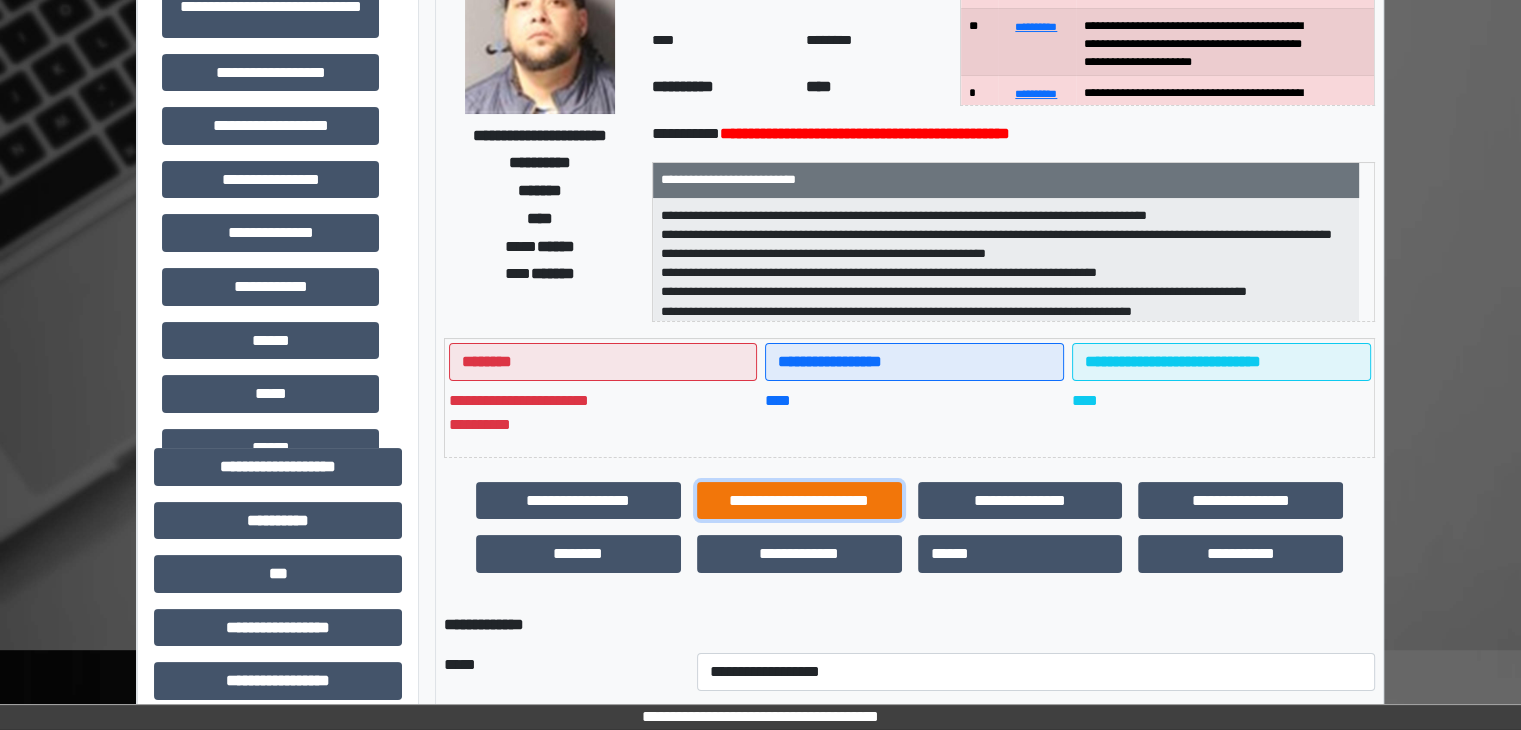 click on "**********" at bounding box center (799, 501) 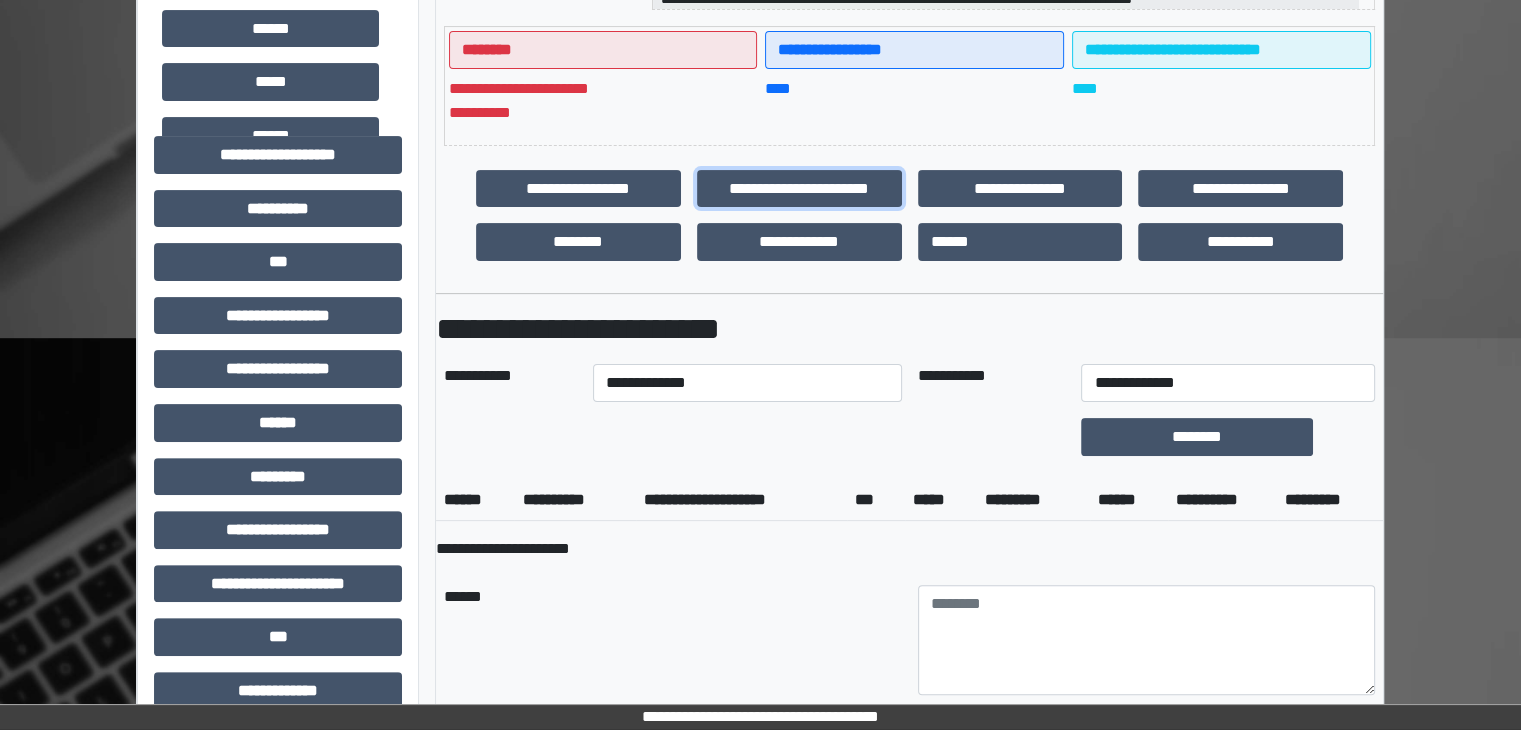 scroll, scrollTop: 800, scrollLeft: 0, axis: vertical 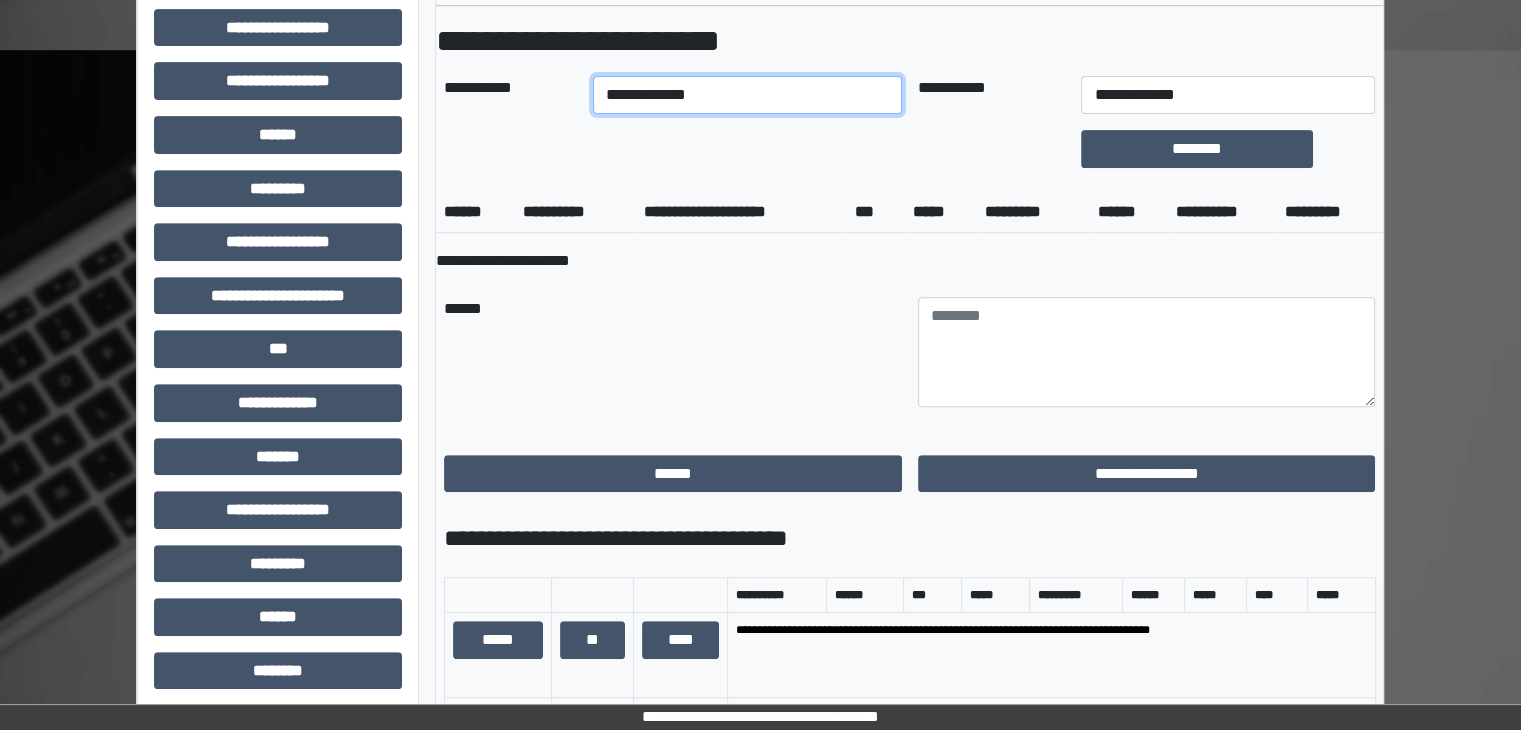 click on "**********" at bounding box center [747, 95] 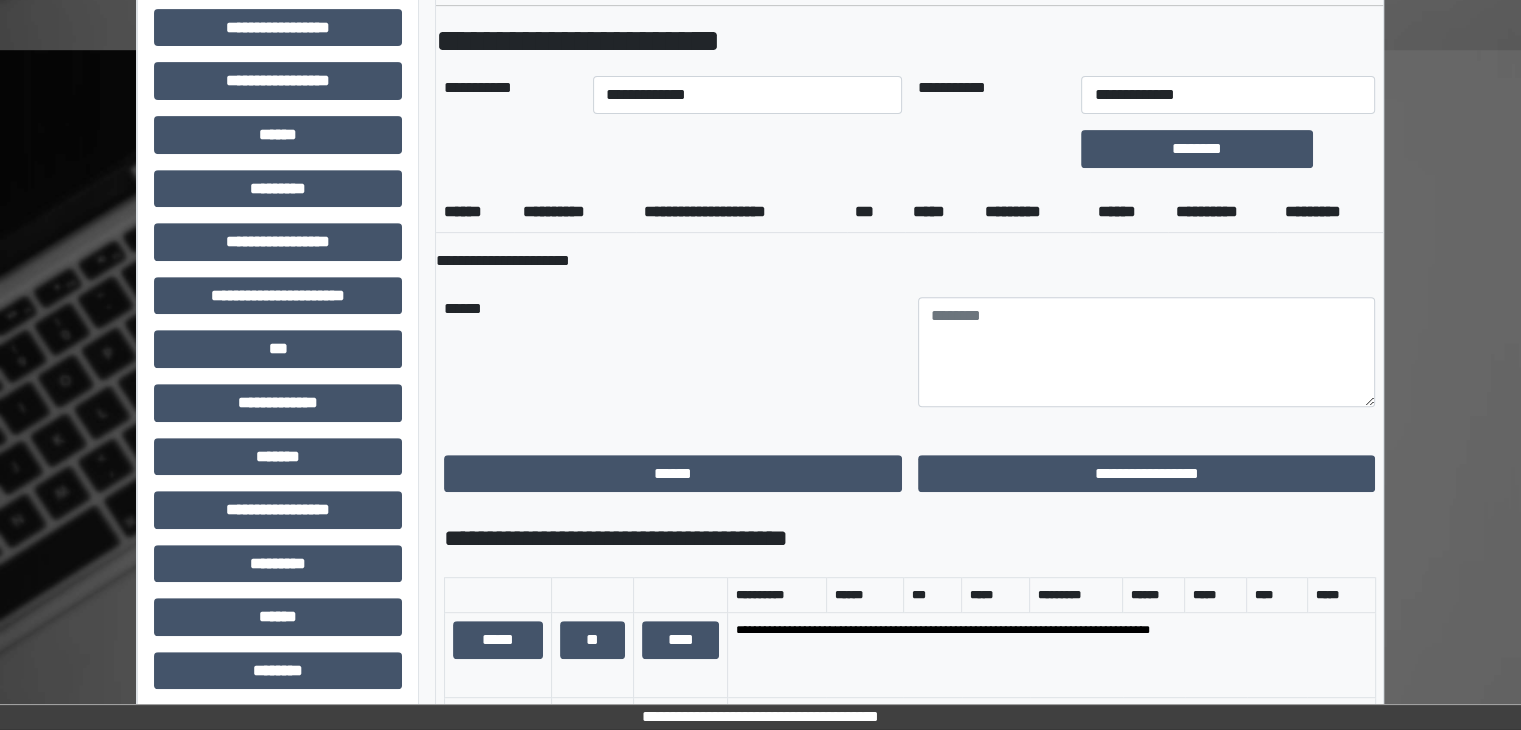 click on "**********" at bounding box center [909, 261] 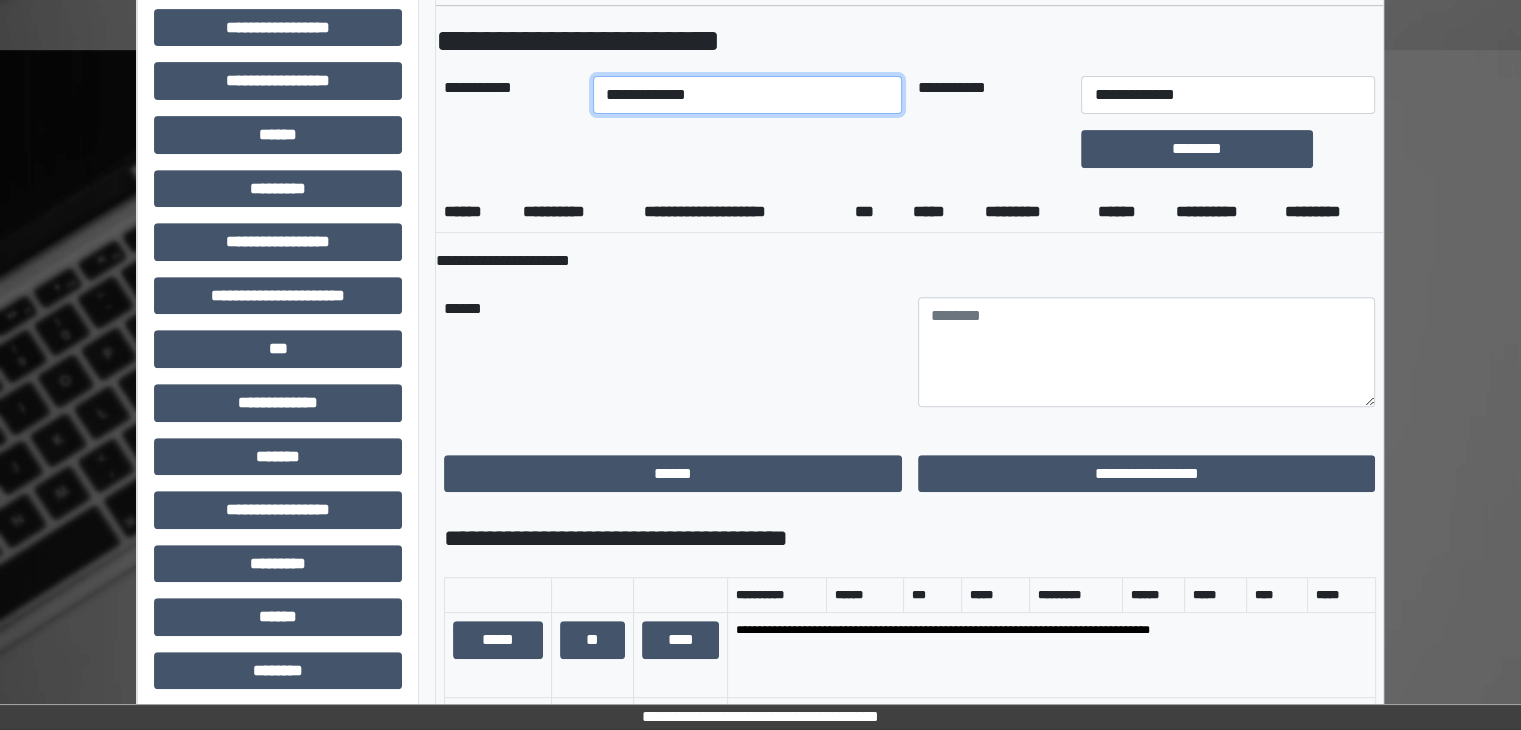 click on "**********" at bounding box center [747, 95] 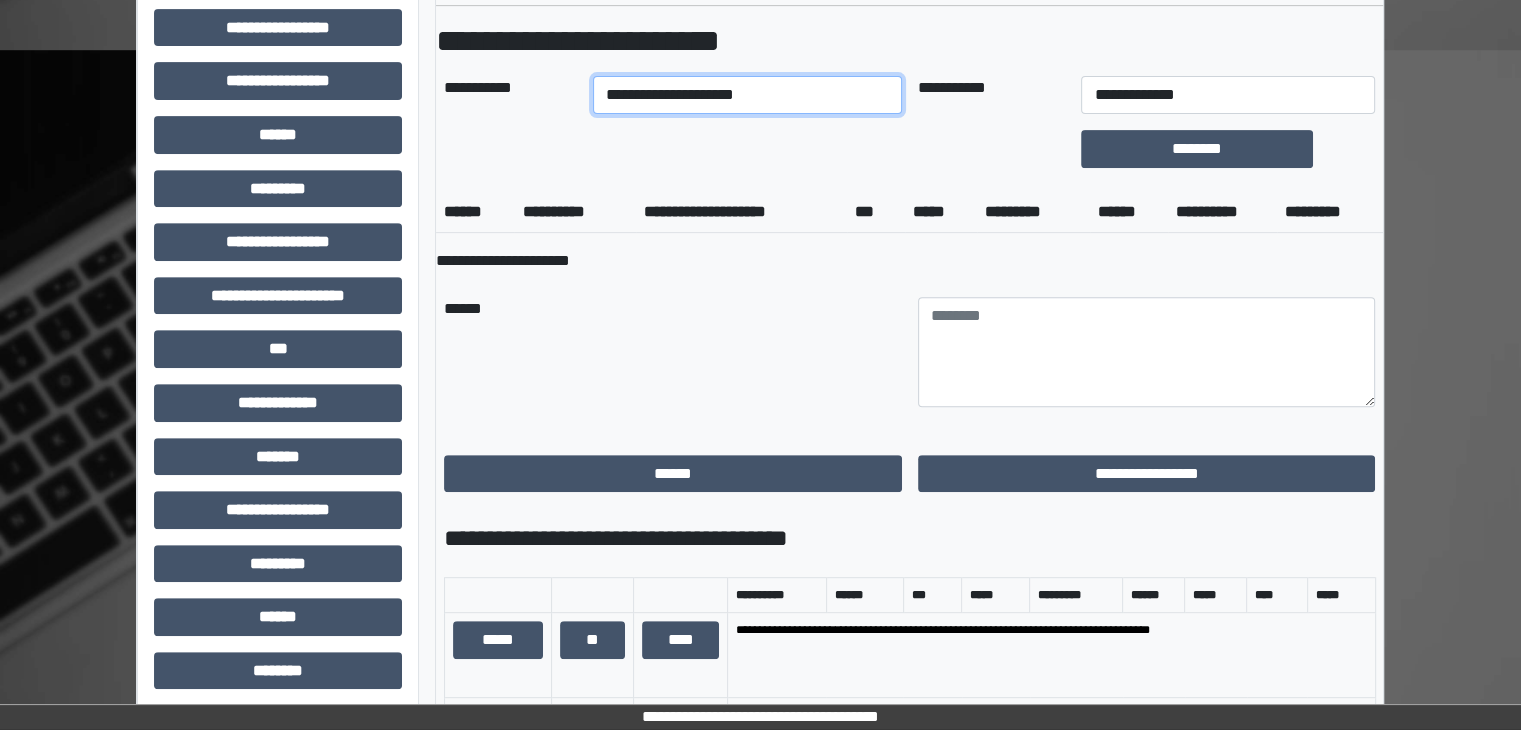 click on "**********" at bounding box center (747, 95) 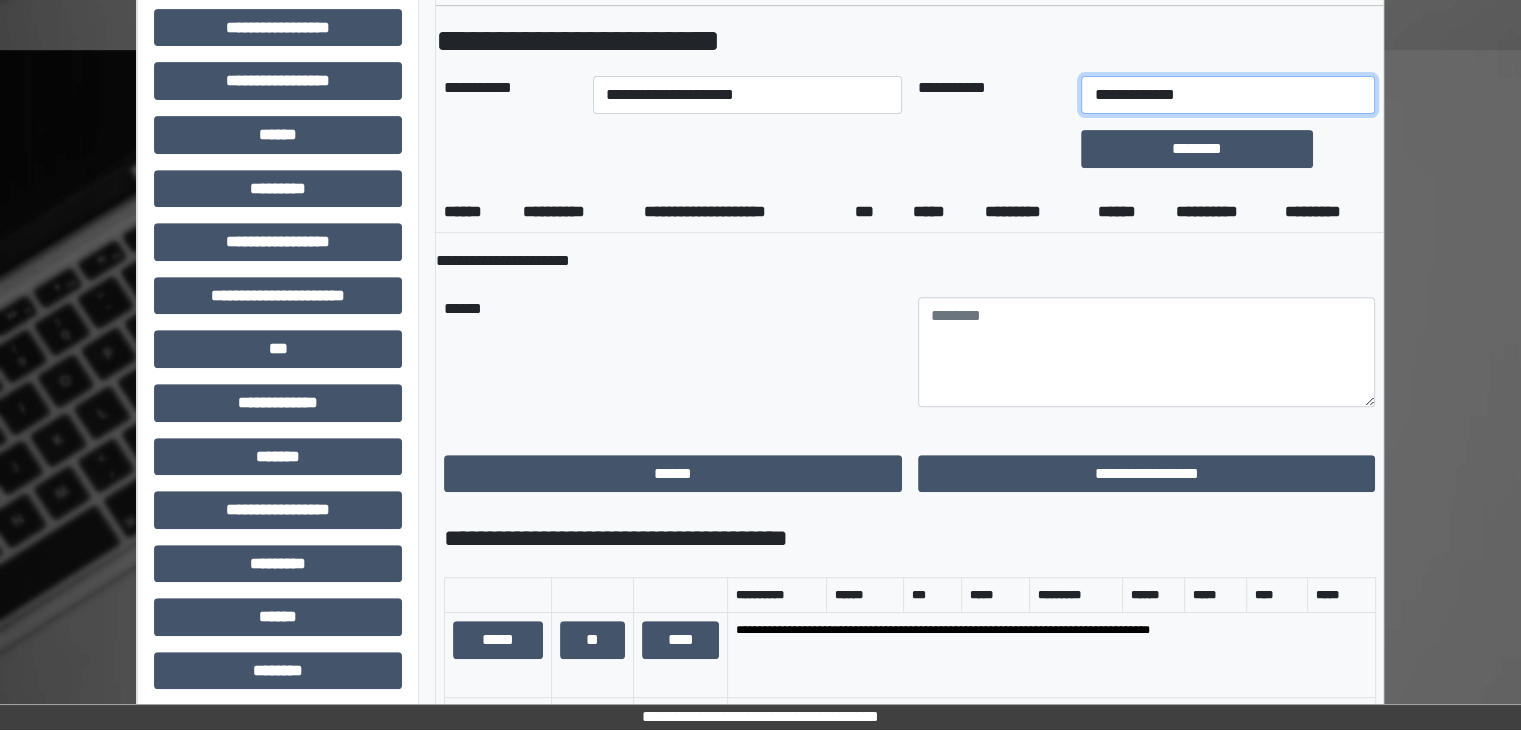 drag, startPoint x: 1327, startPoint y: 80, endPoint x: 1304, endPoint y: 87, distance: 24.04163 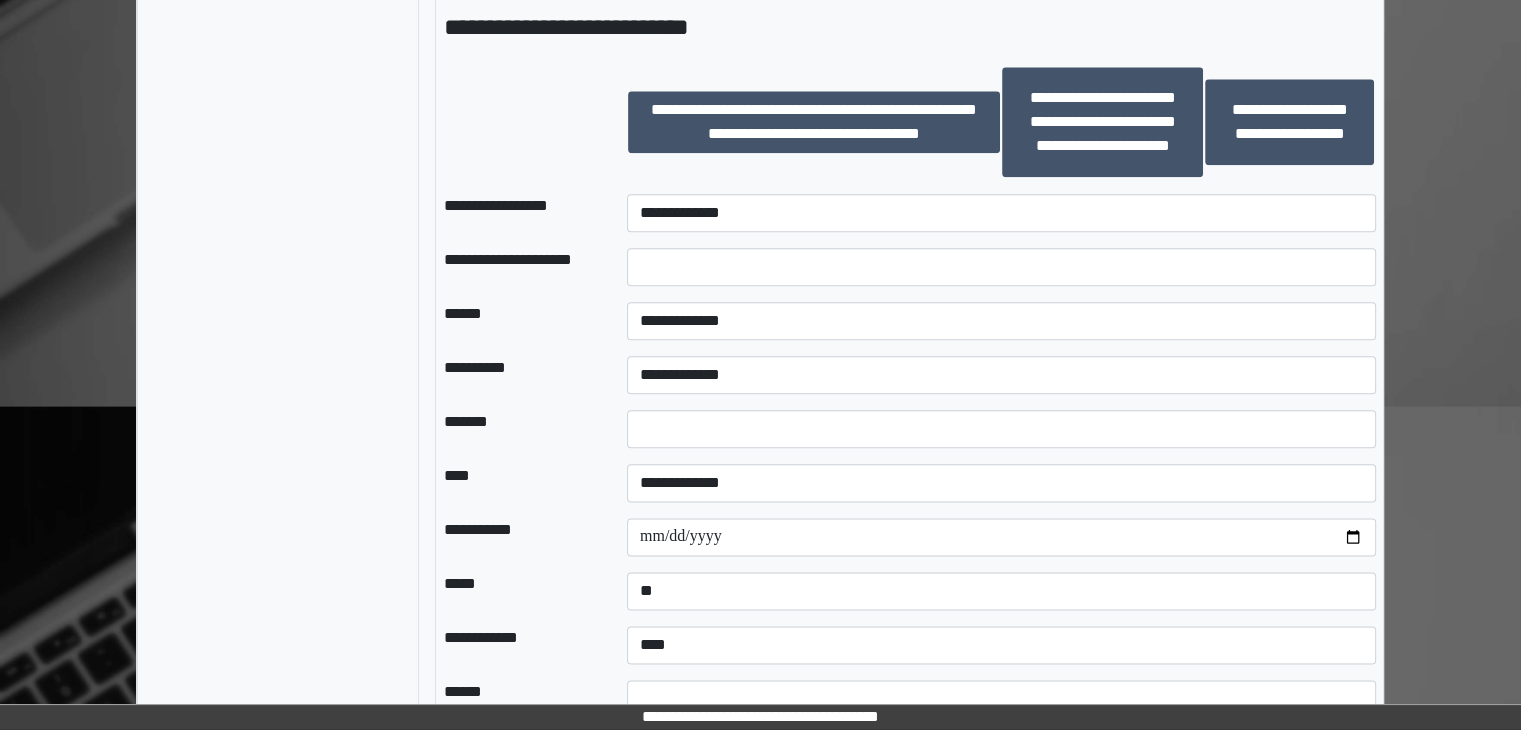 scroll, scrollTop: 2500, scrollLeft: 0, axis: vertical 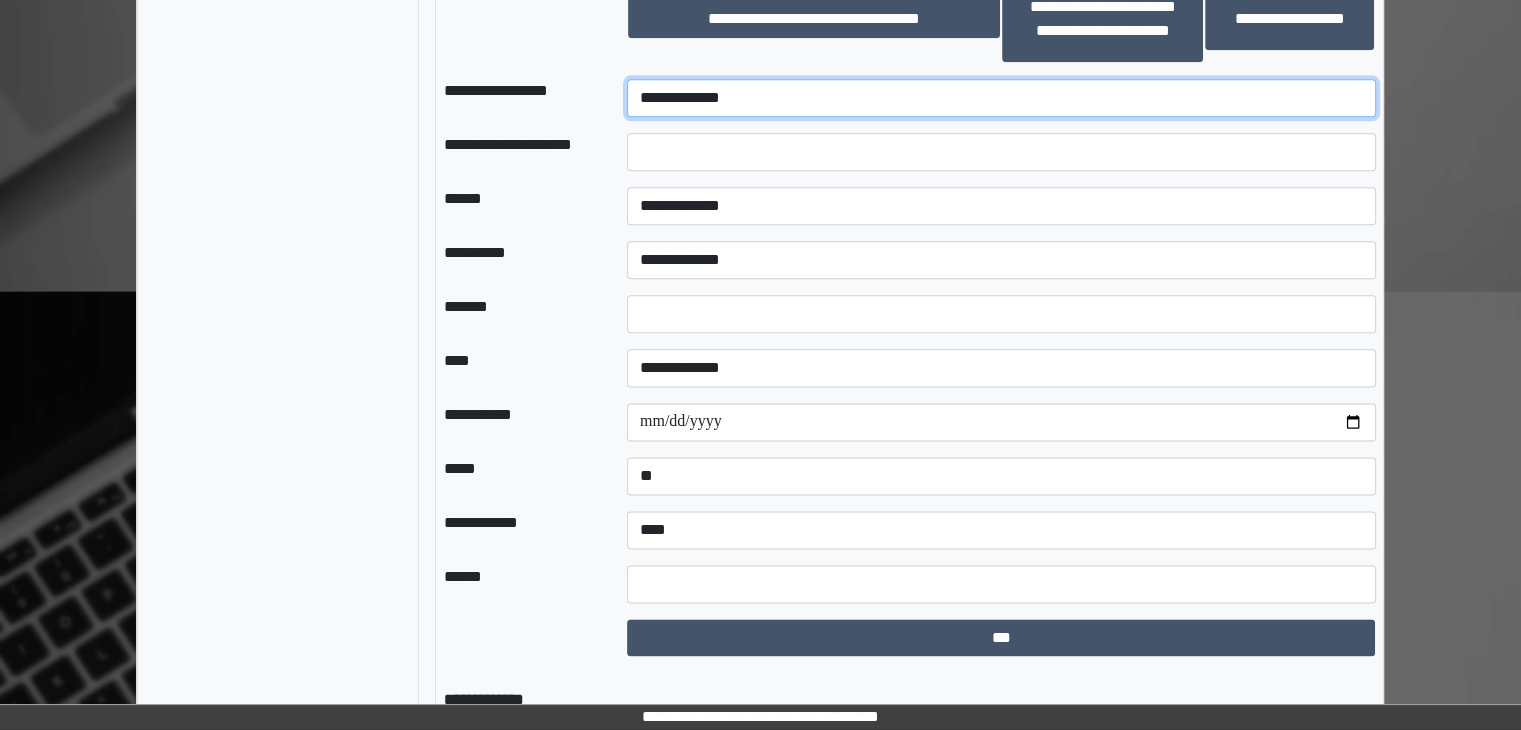 click on "**********" at bounding box center [1001, 98] 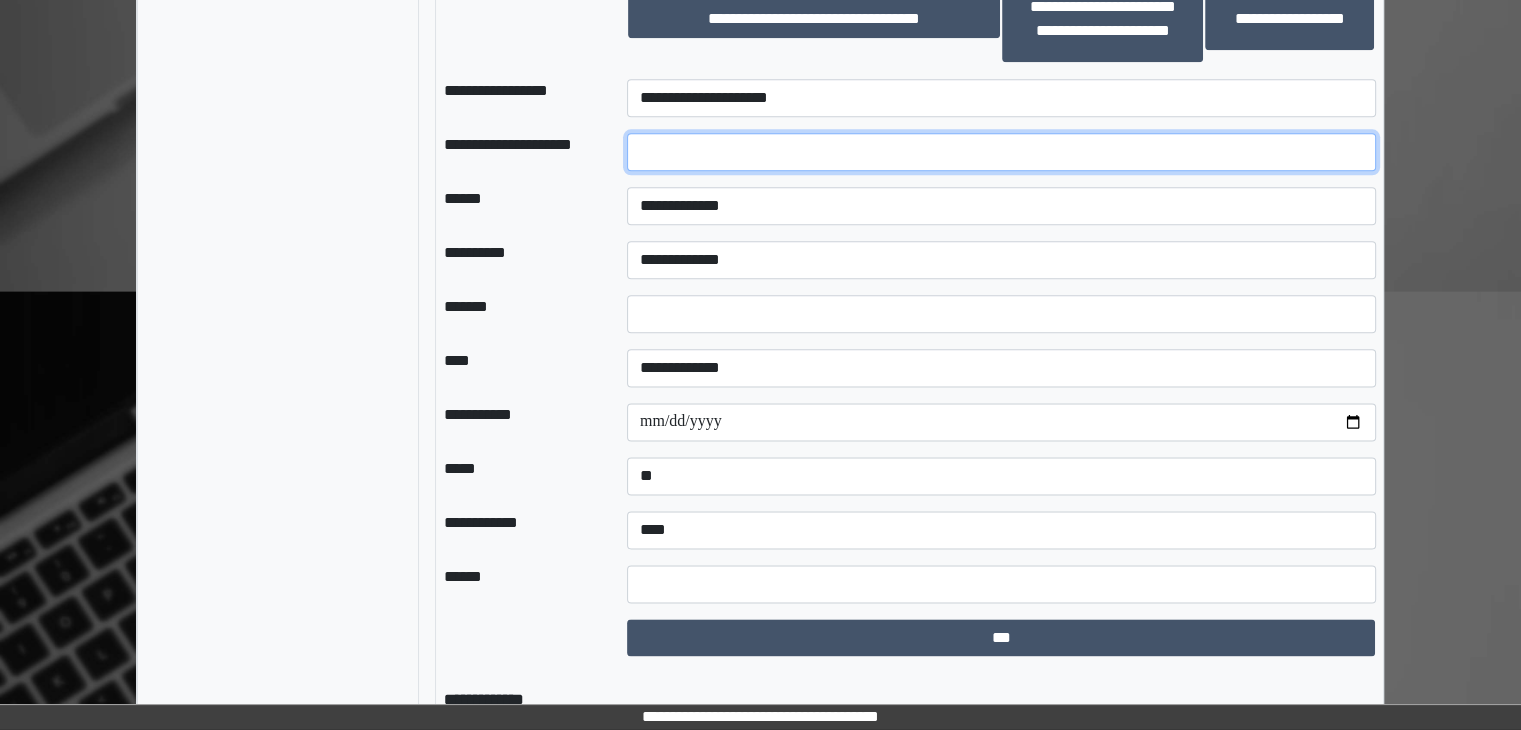 click at bounding box center (1001, 152) 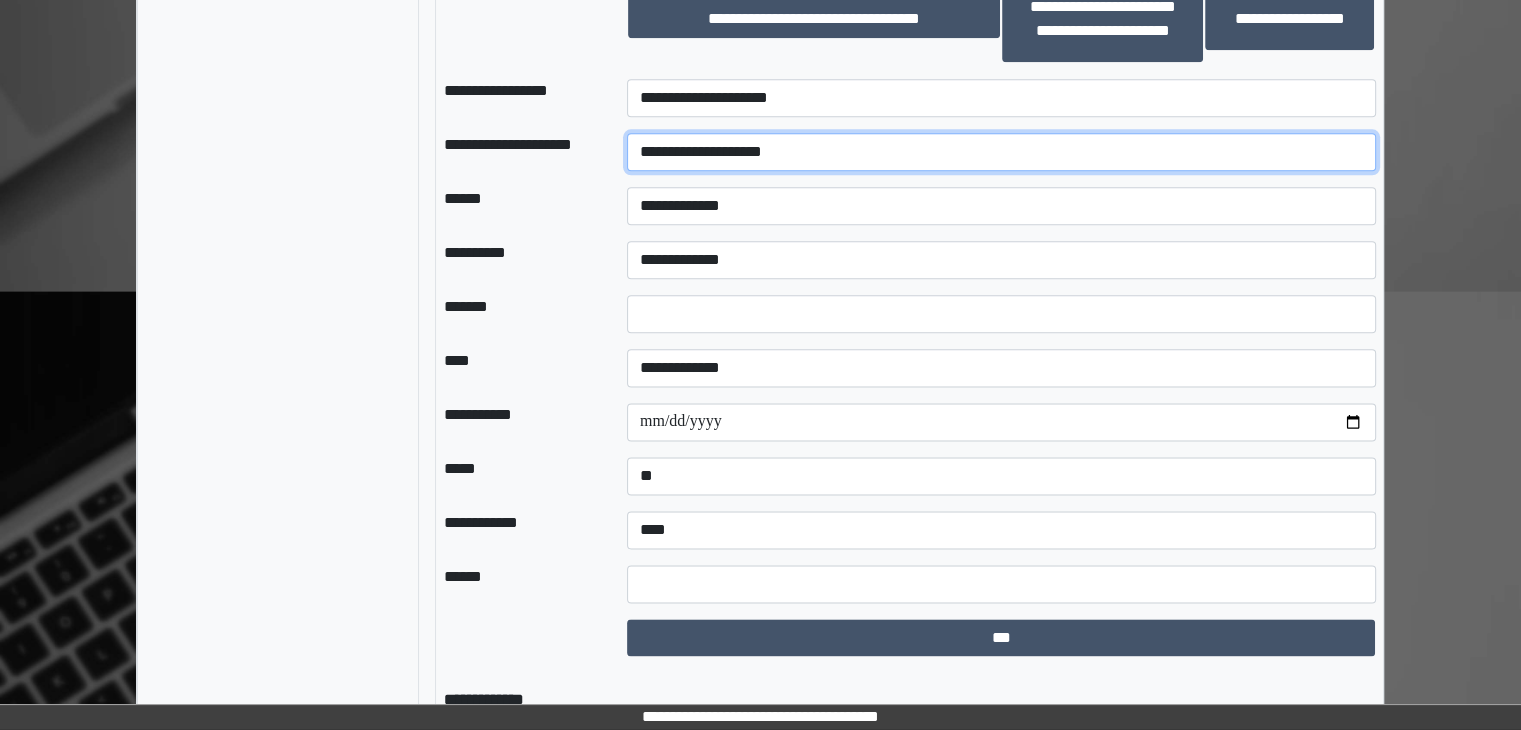 click on "**********" at bounding box center [1001, 152] 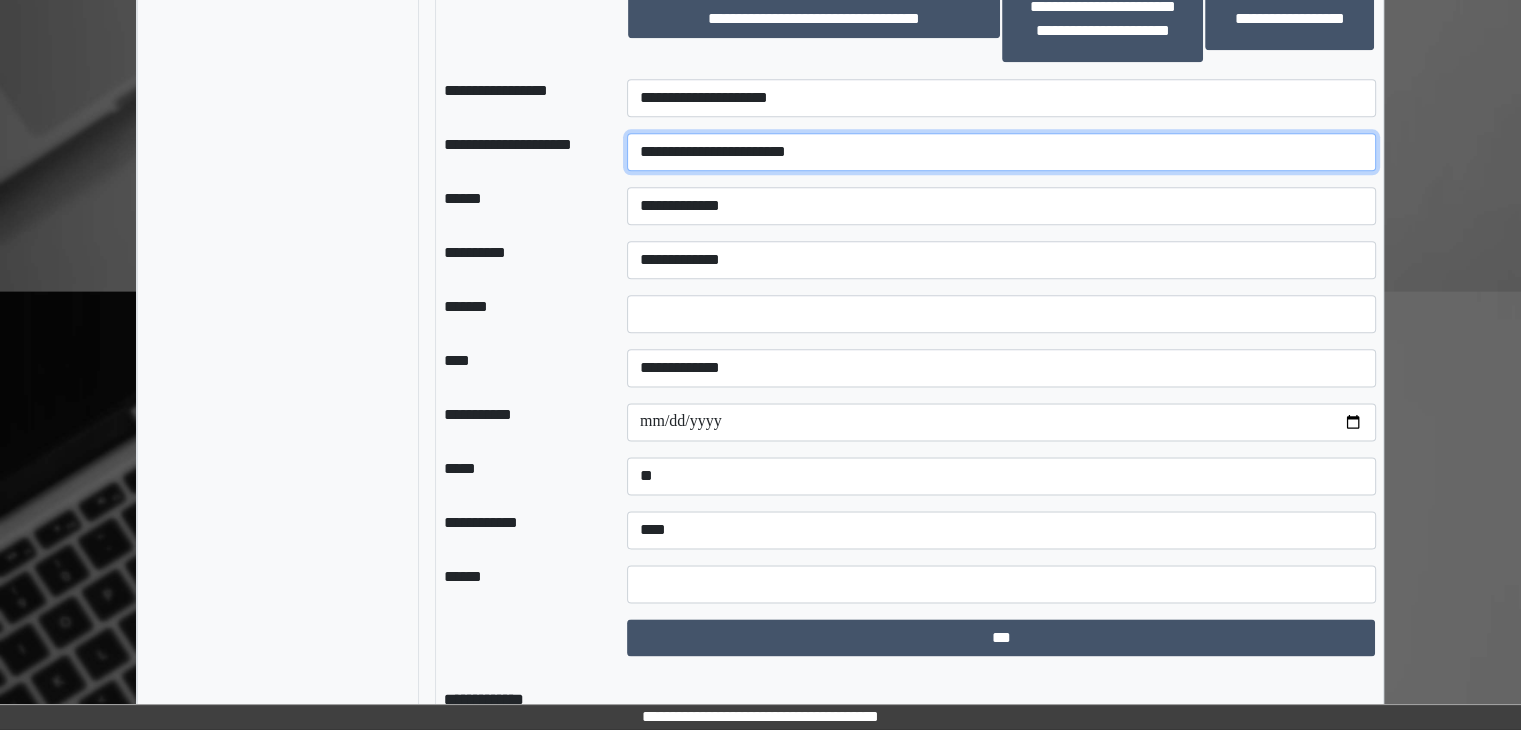 click on "**********" at bounding box center (1001, 152) 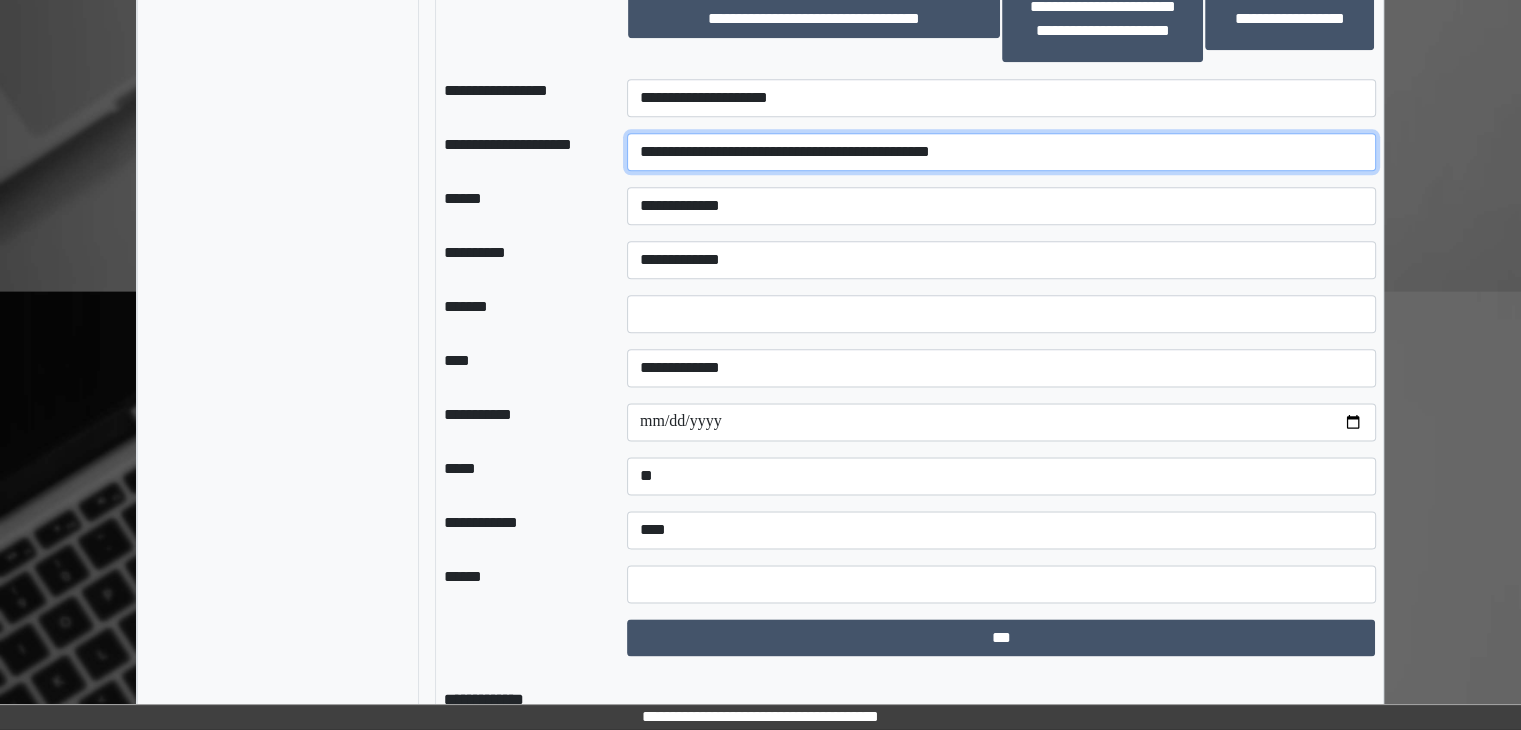 drag, startPoint x: 1022, startPoint y: 145, endPoint x: 919, endPoint y: 137, distance: 103.31021 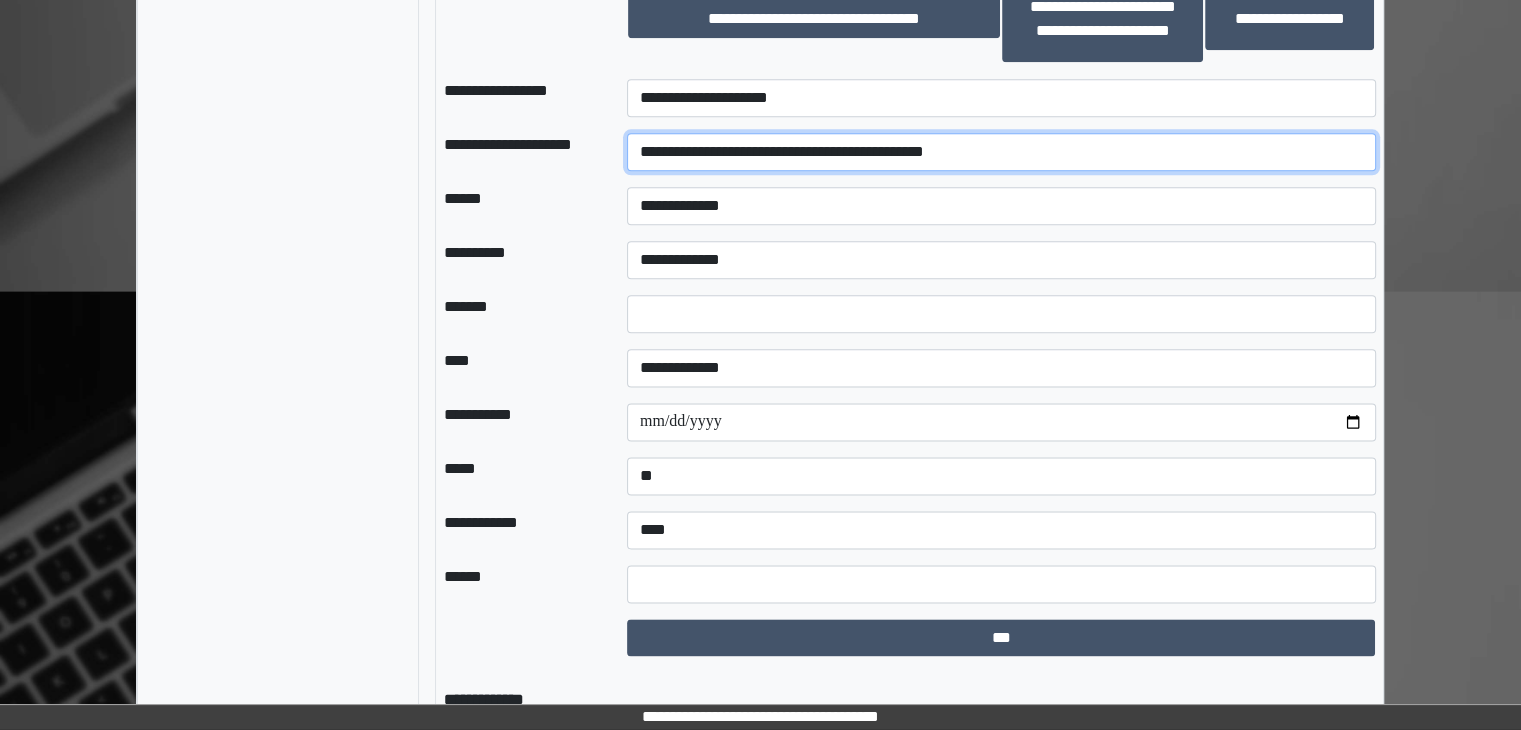 type on "**********" 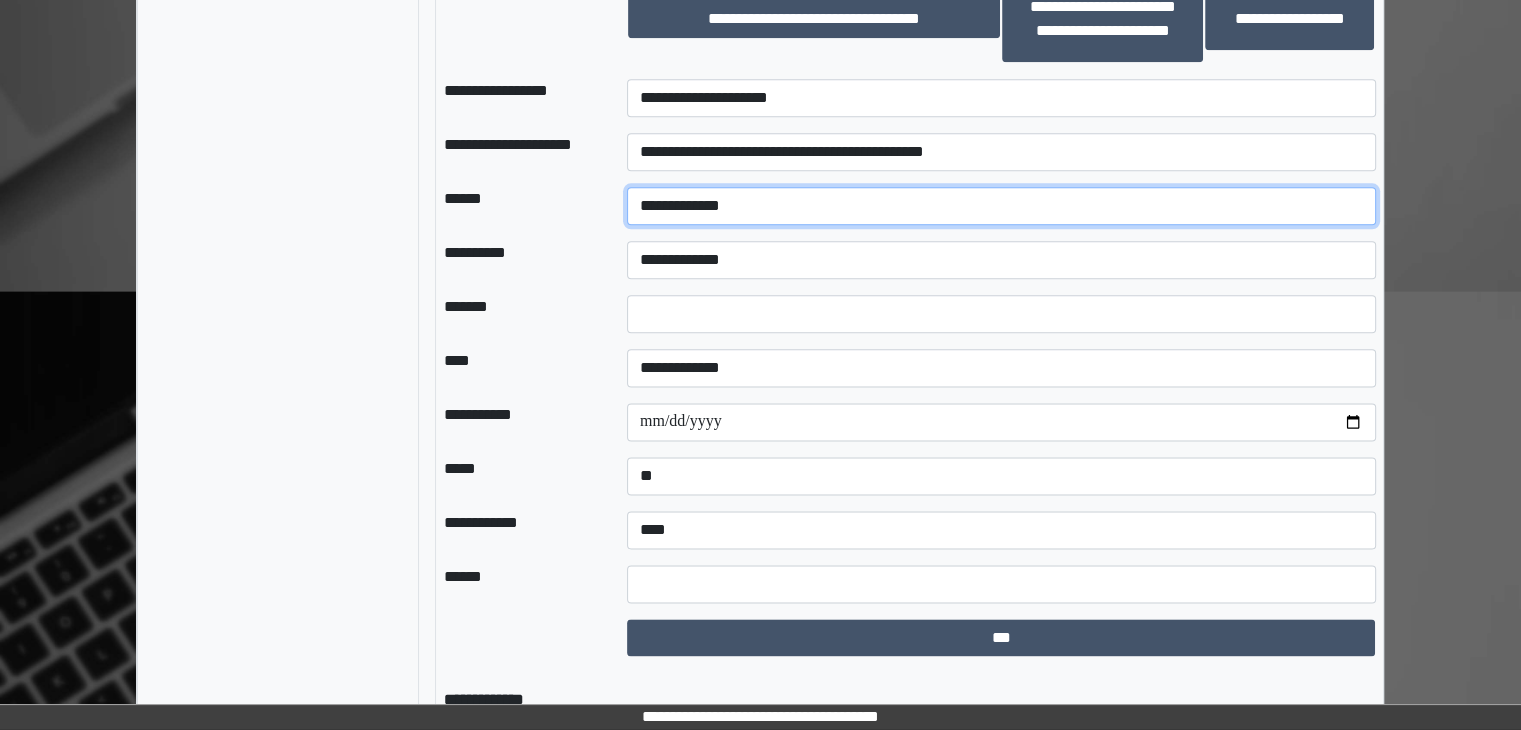 click on "**********" at bounding box center [1001, 206] 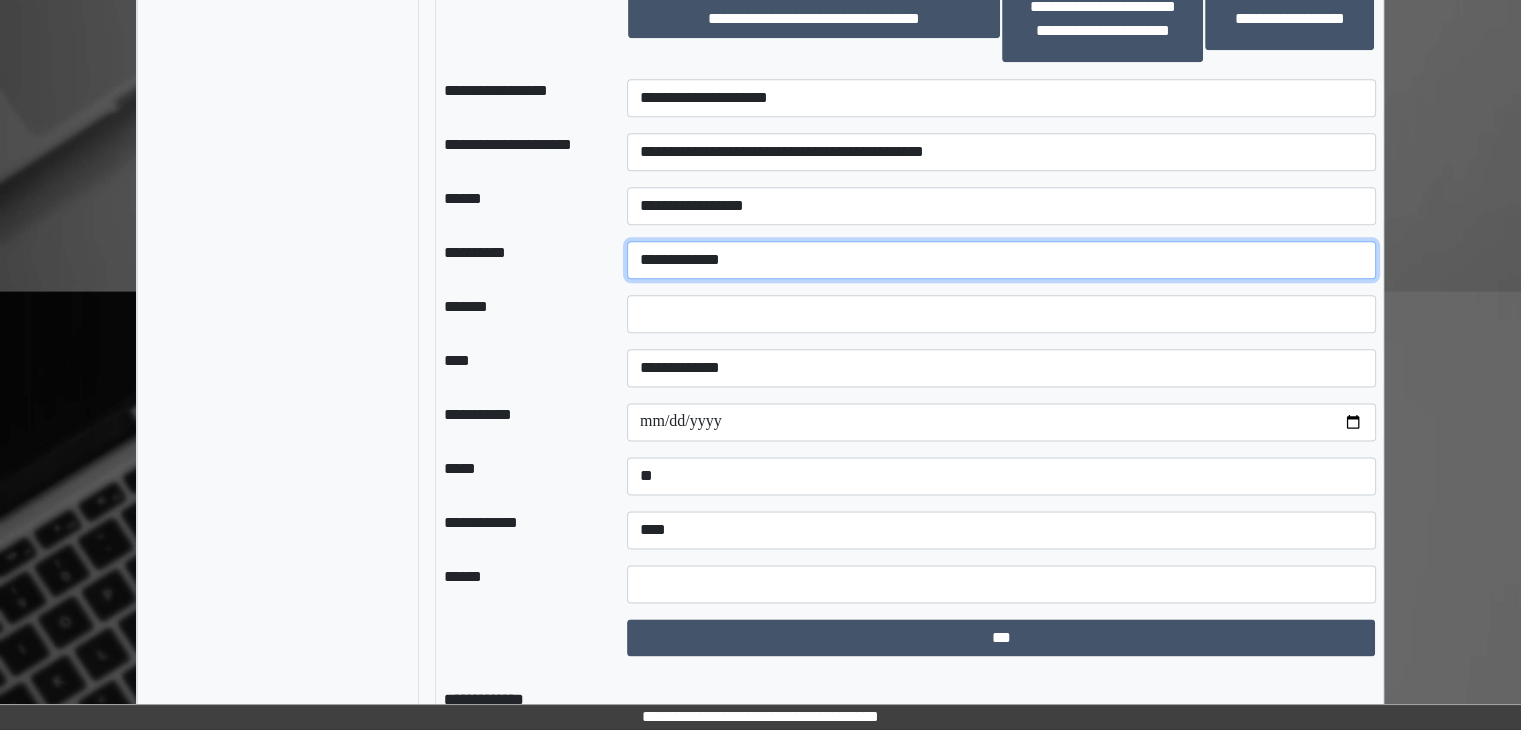 click on "**********" at bounding box center [1001, 260] 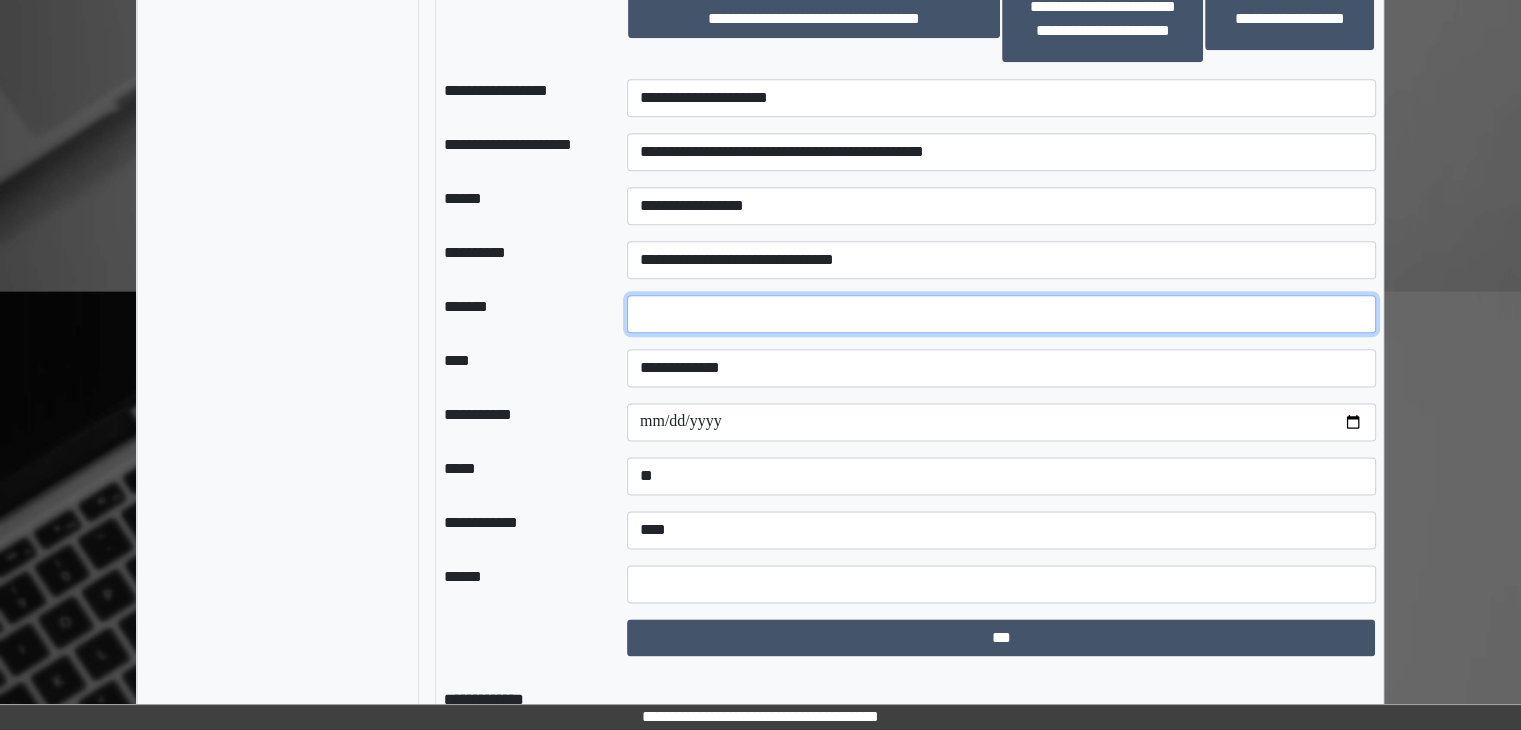click at bounding box center [1001, 314] 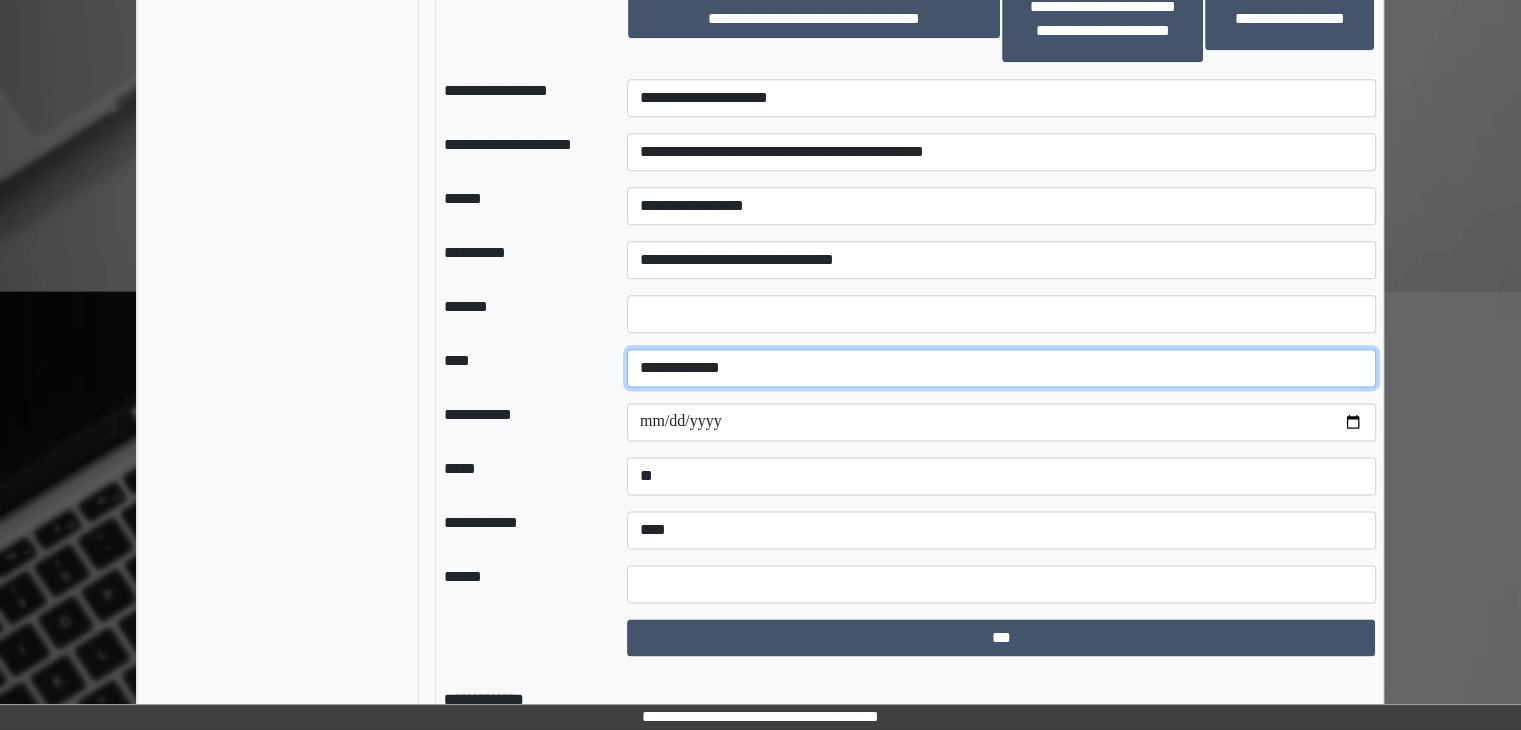 click on "**********" at bounding box center (1001, 368) 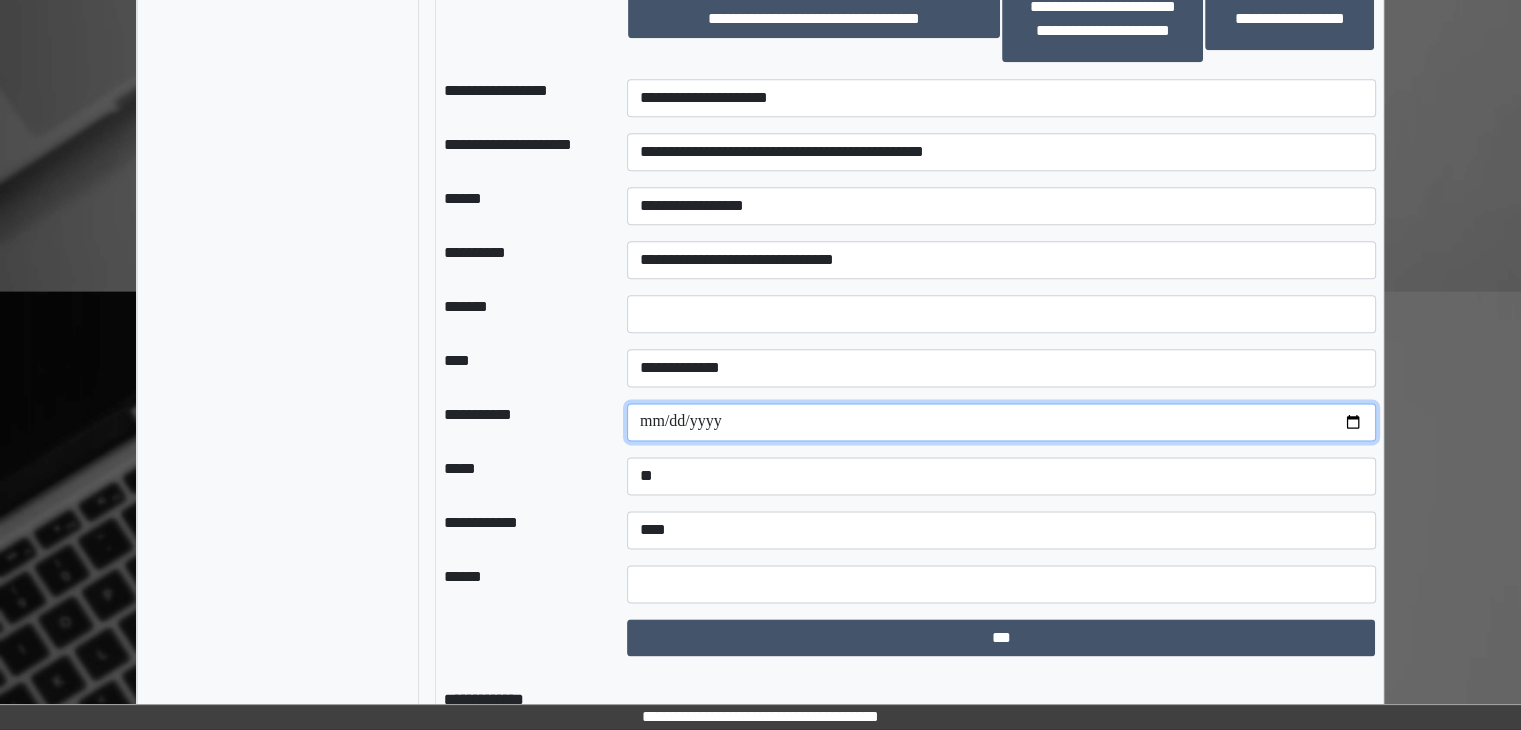 click at bounding box center (1001, 422) 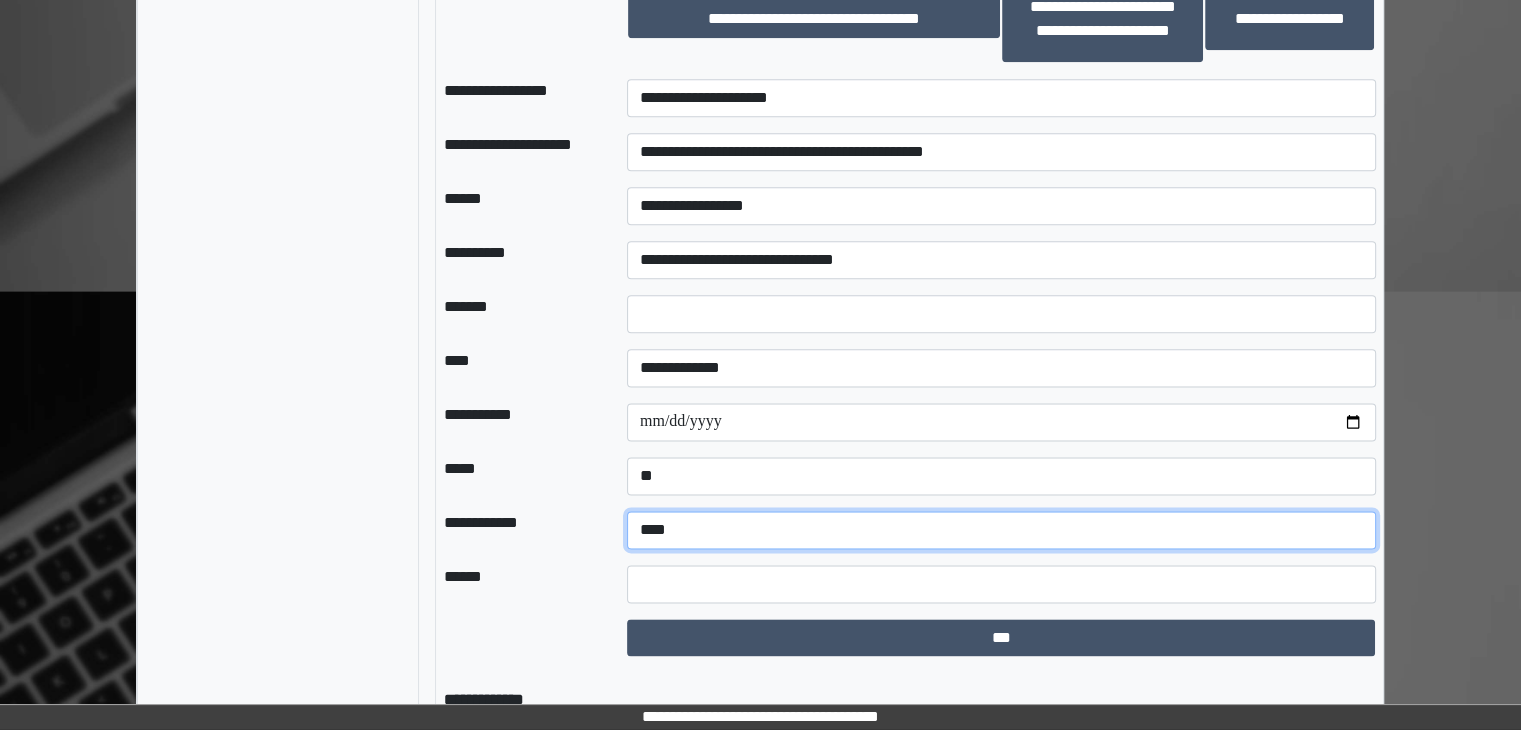 click on "**********" at bounding box center (1001, 530) 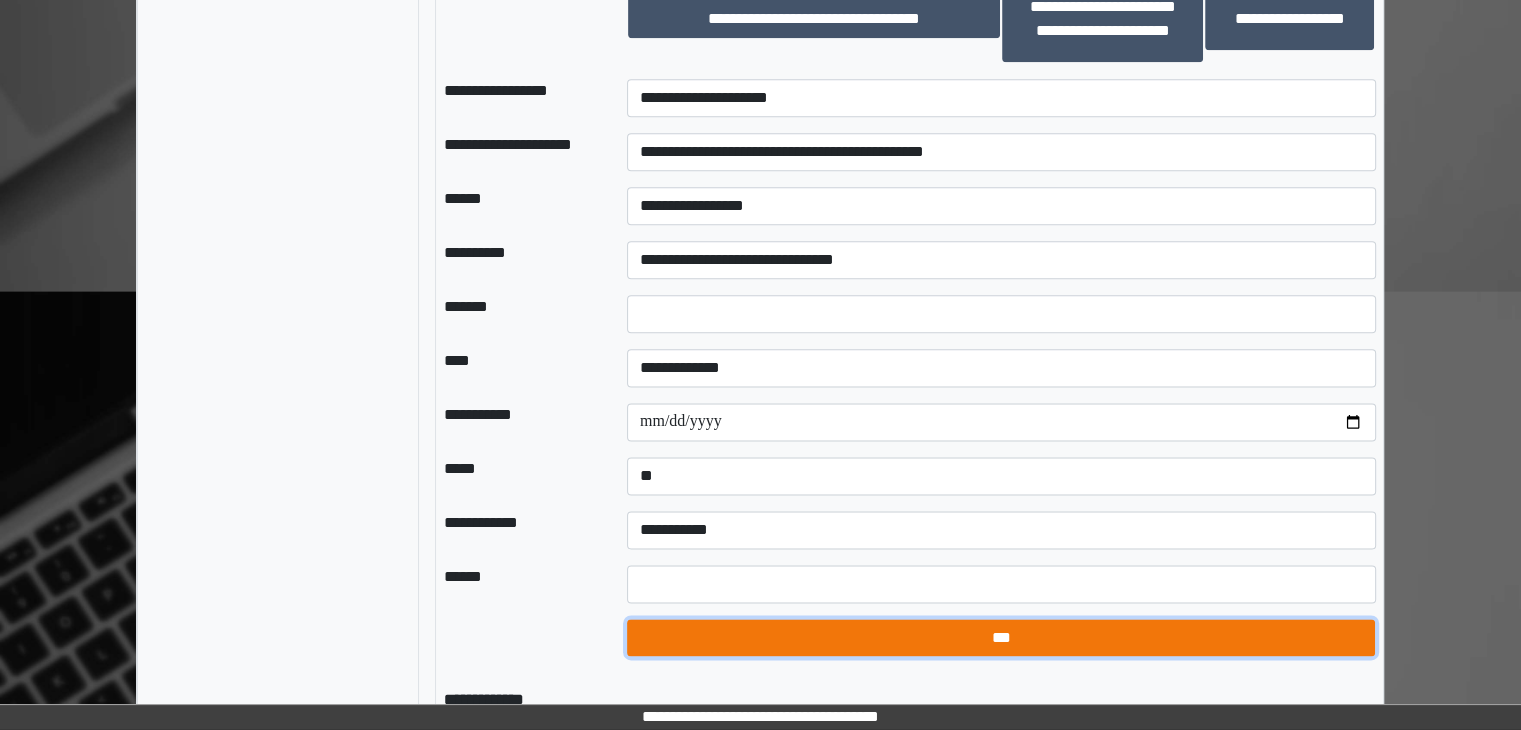 click on "***" at bounding box center [1001, 638] 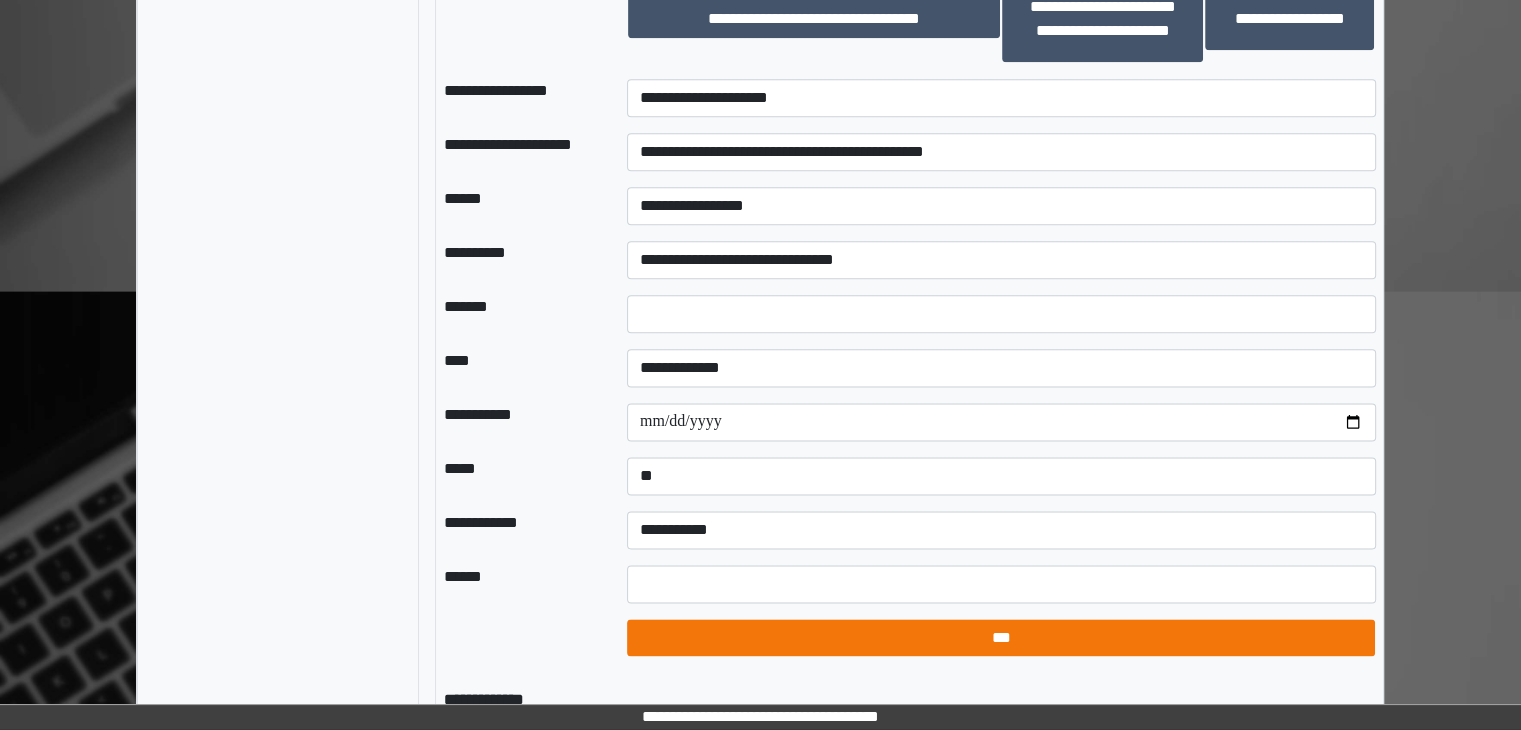select on "*" 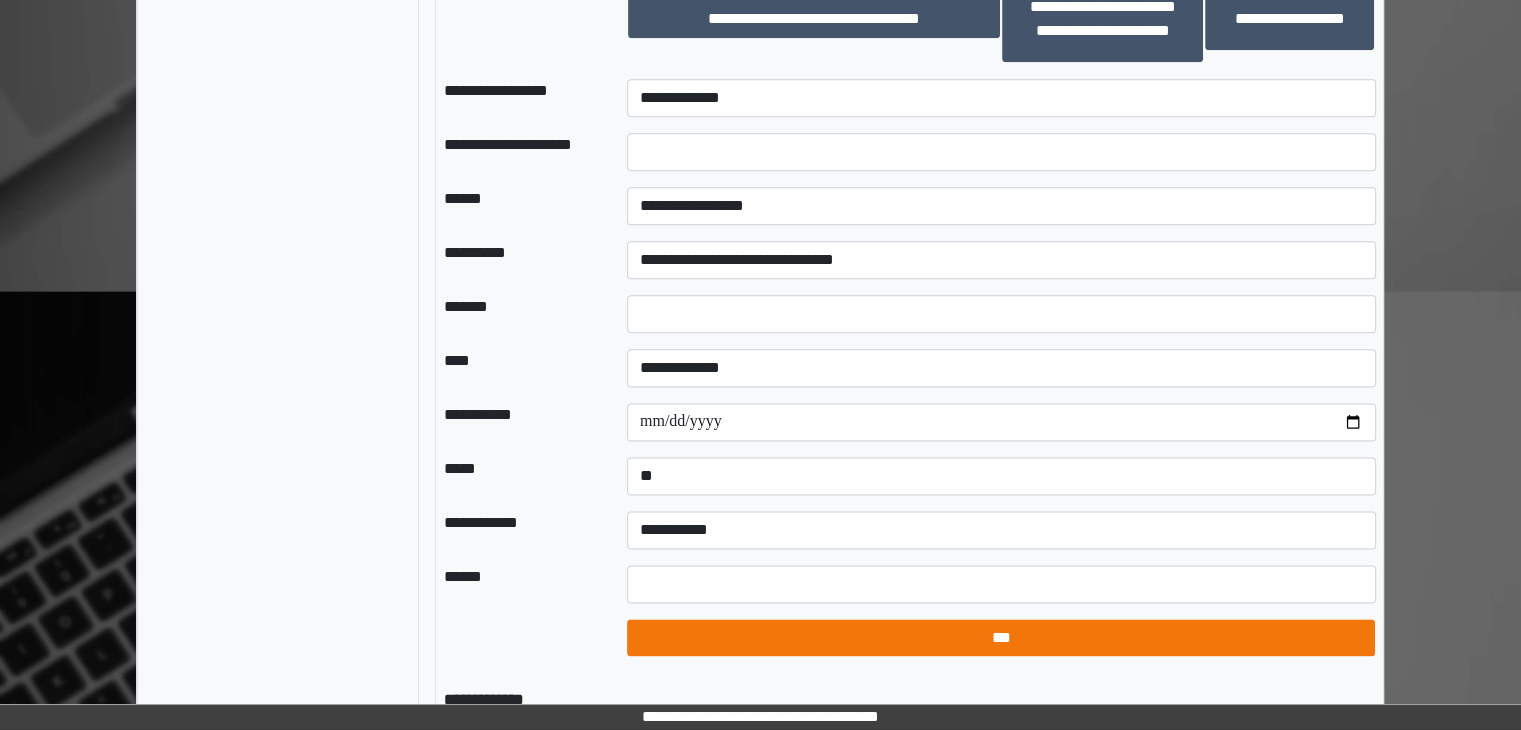 select on "*" 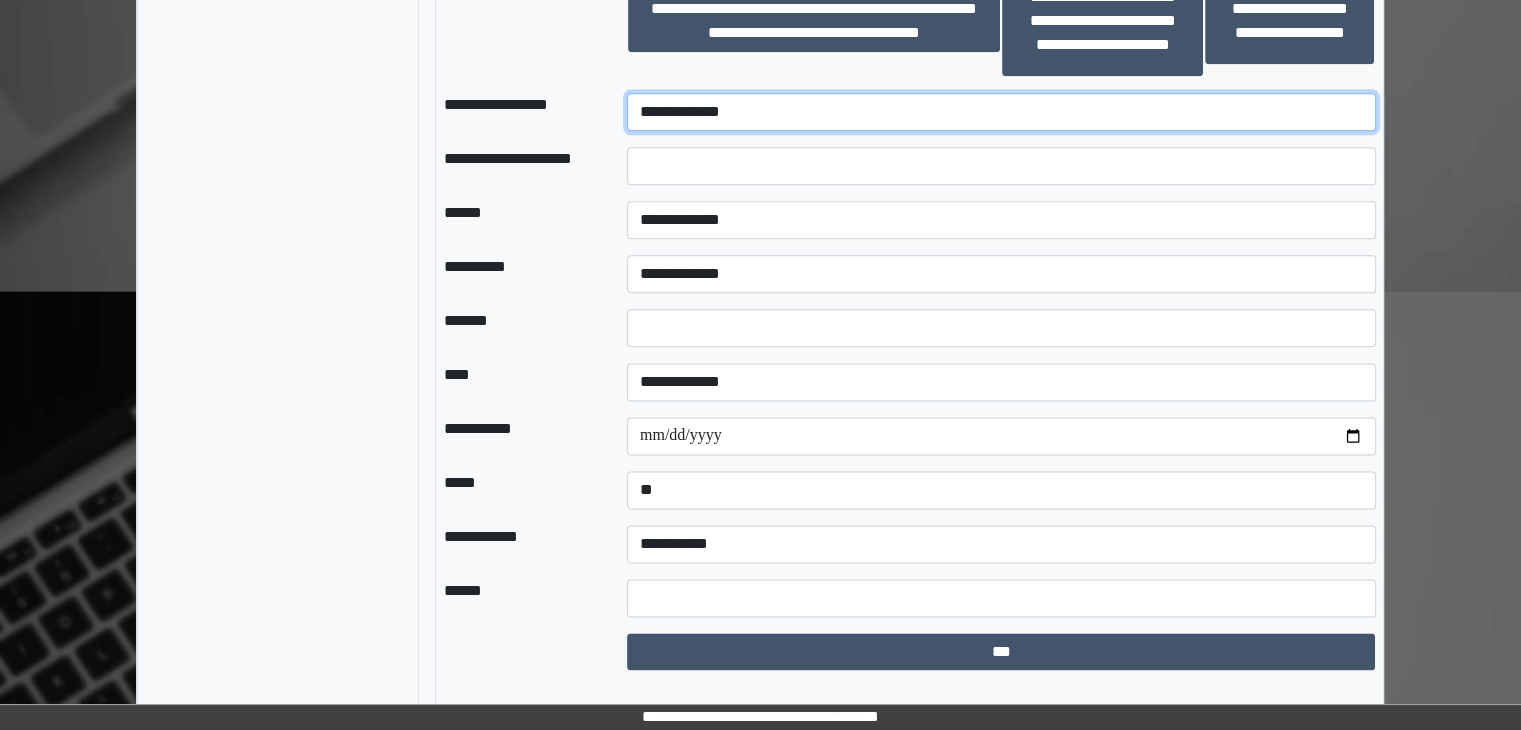 click on "**********" at bounding box center [1001, 112] 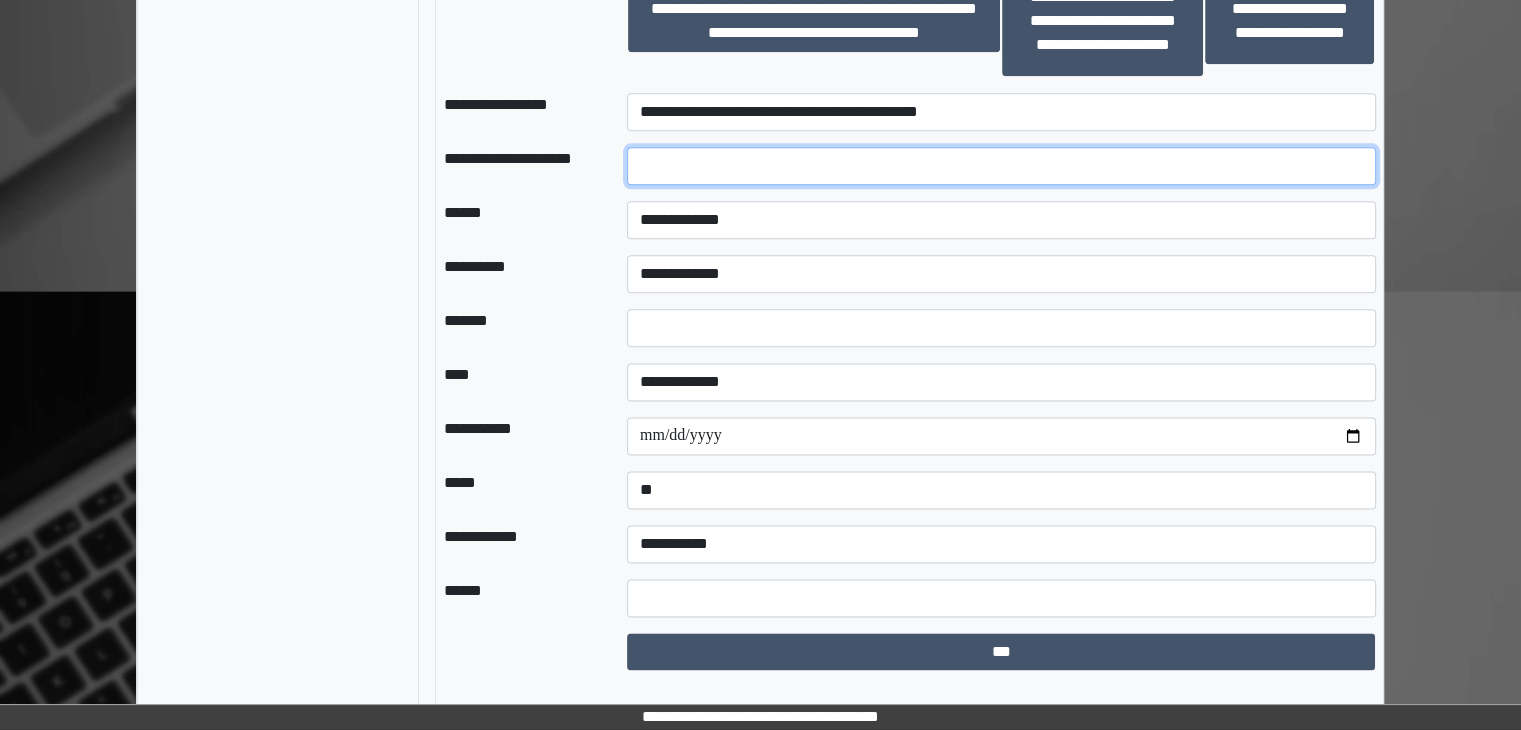 click at bounding box center (1001, 166) 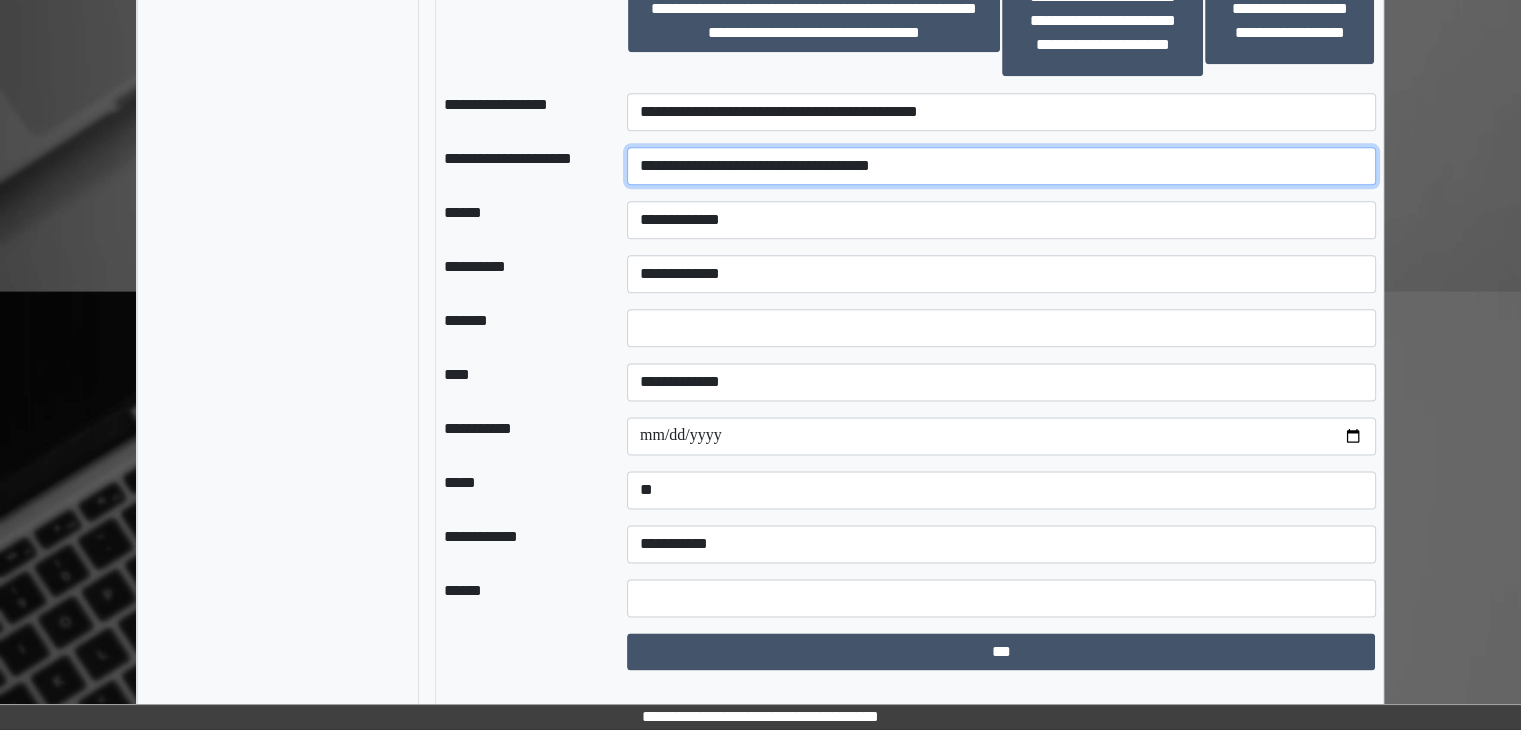 type on "**********" 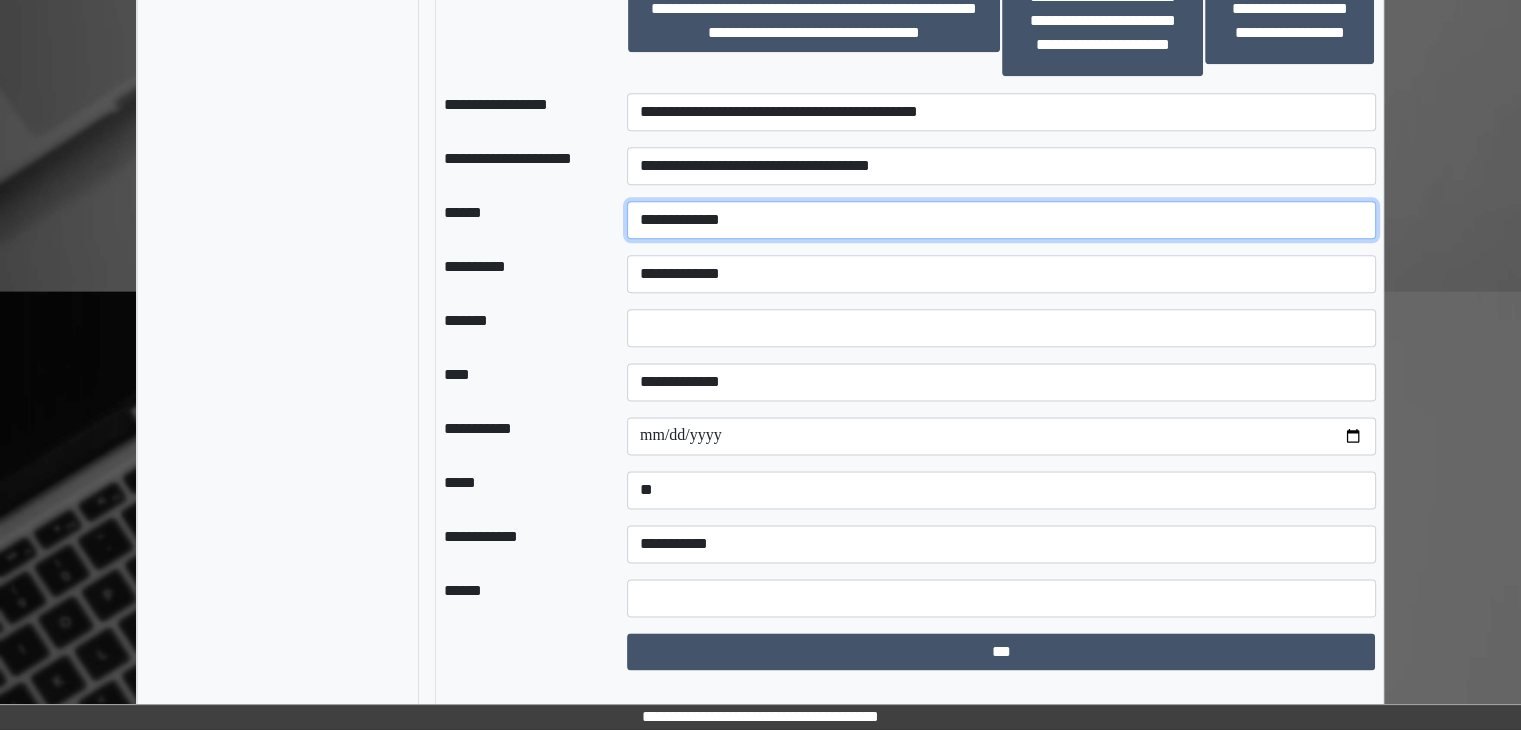 click on "**********" at bounding box center (1001, 220) 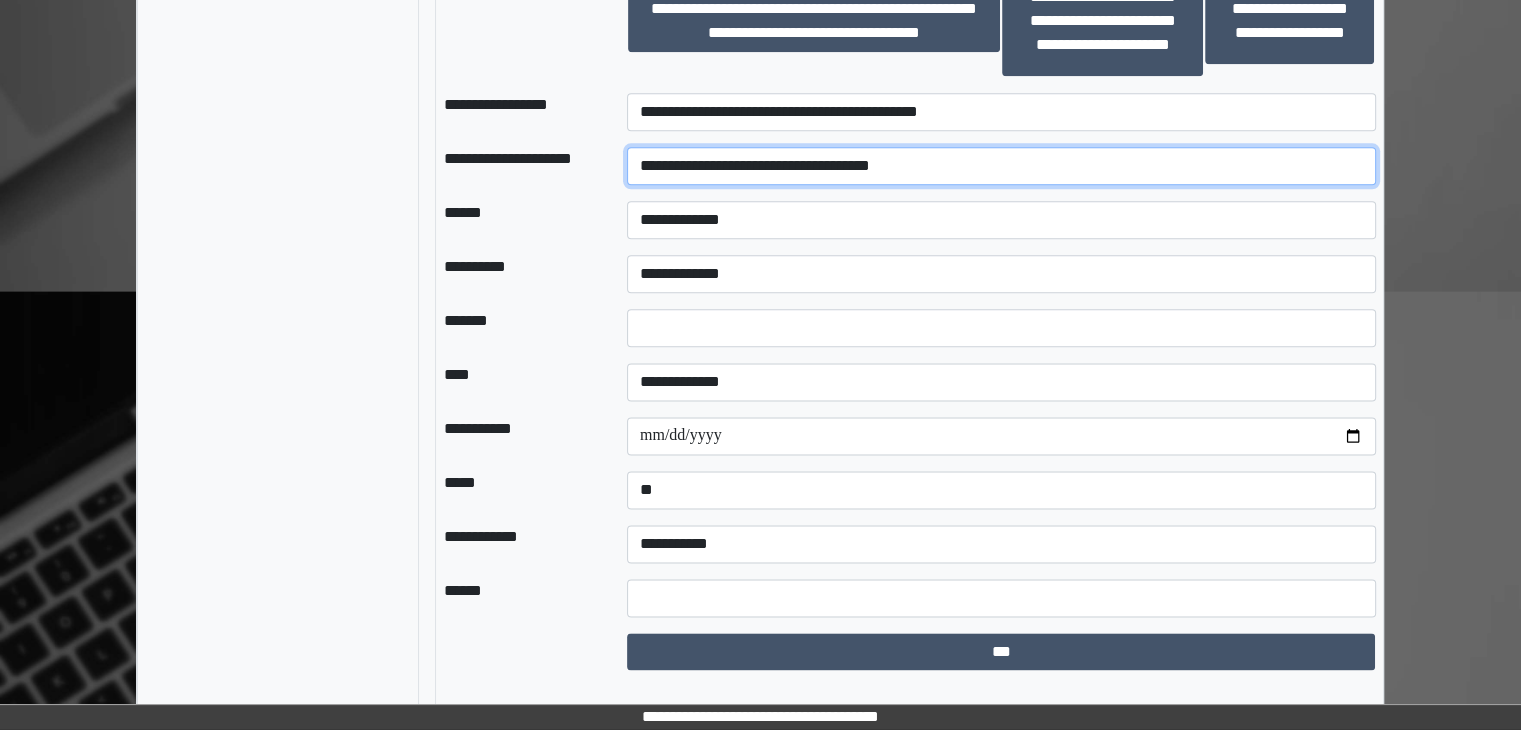 click on "**********" at bounding box center [1001, 166] 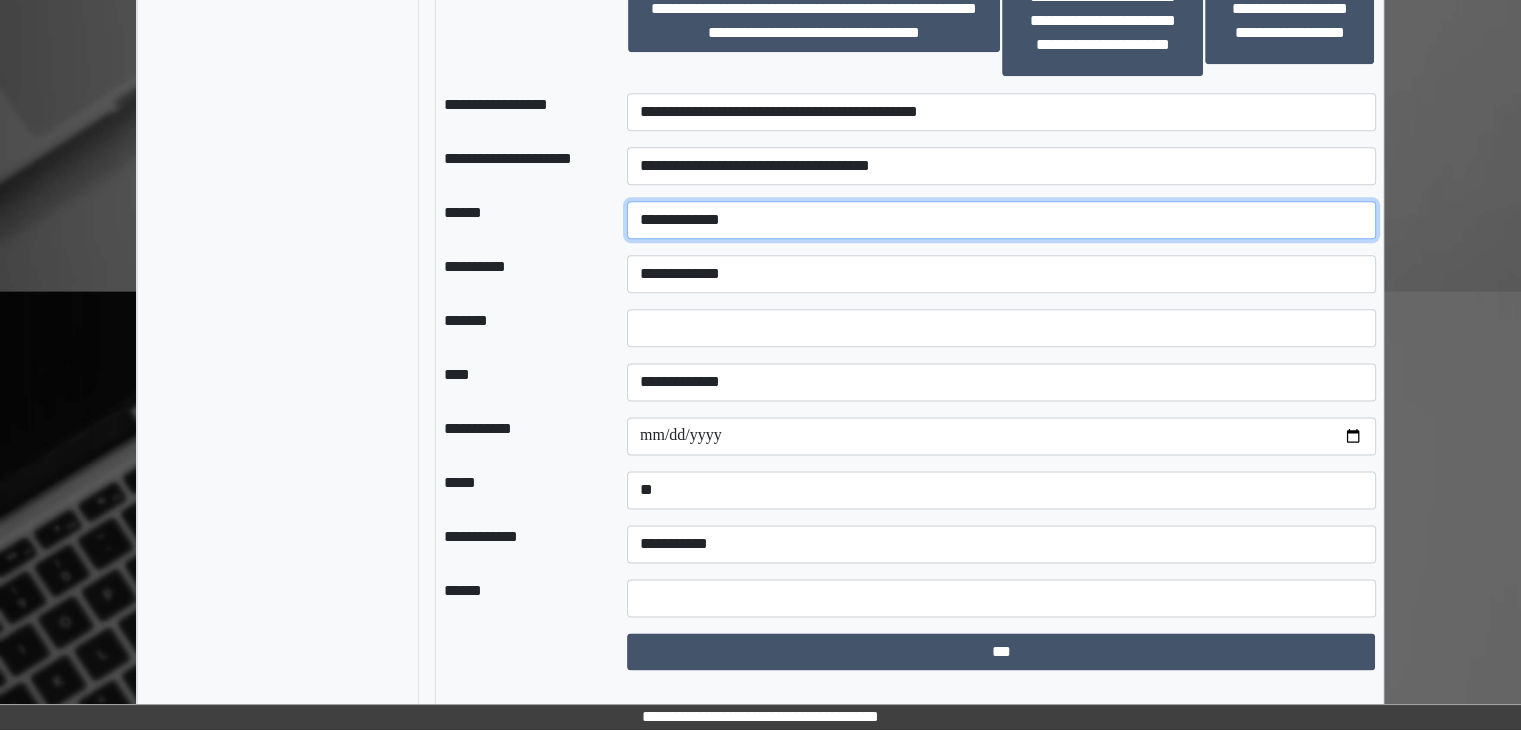 click on "**********" at bounding box center [1001, 220] 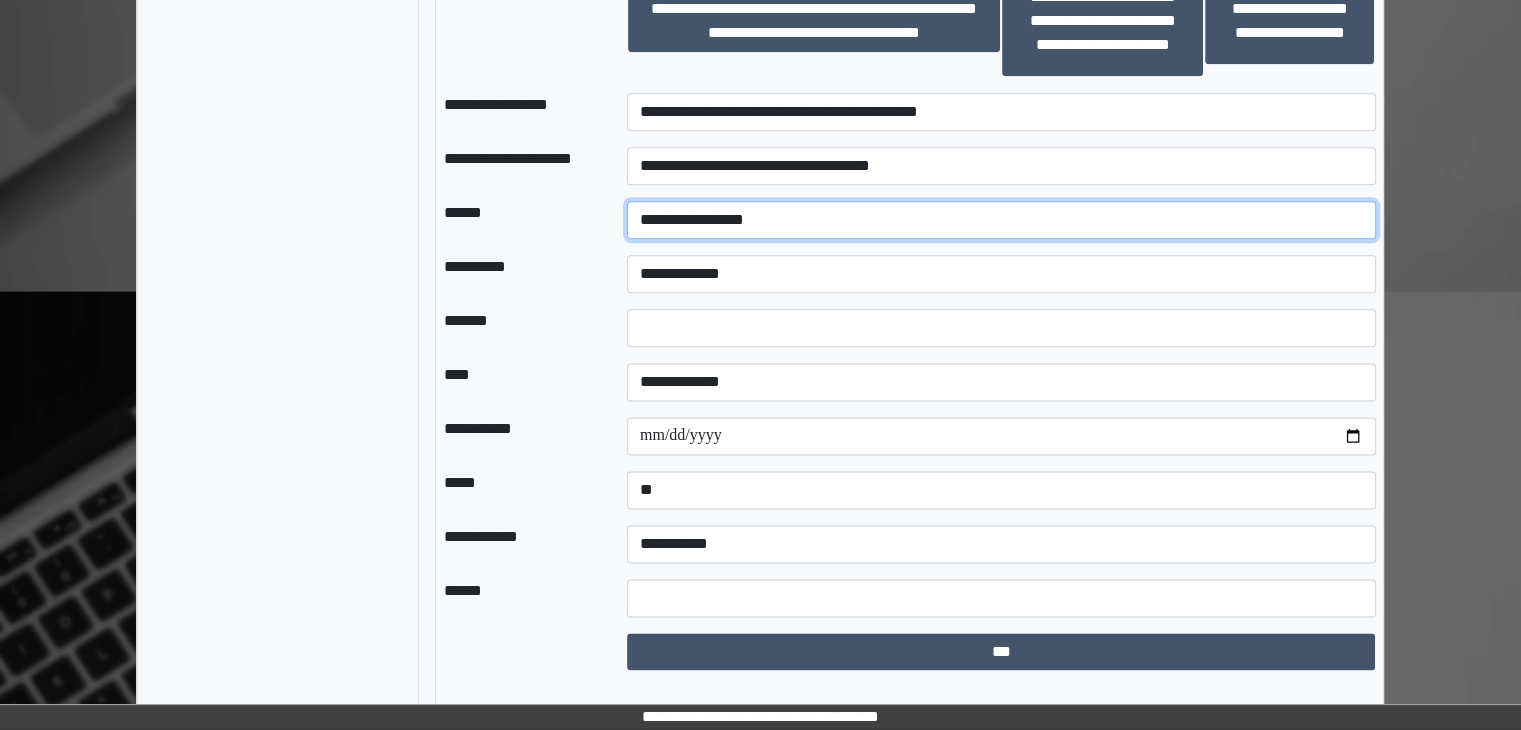 click on "**********" at bounding box center (1001, 220) 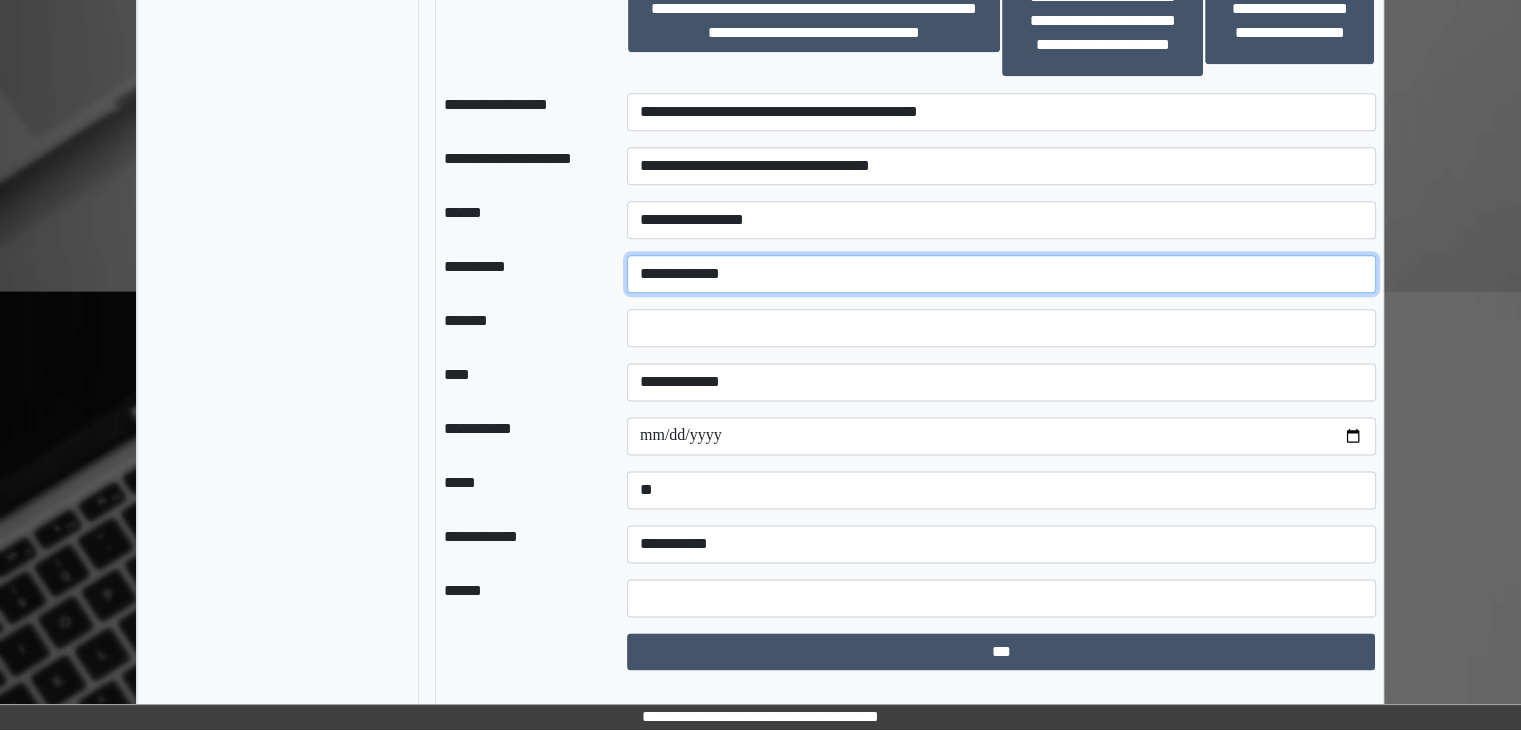 click on "**********" at bounding box center [1001, 274] 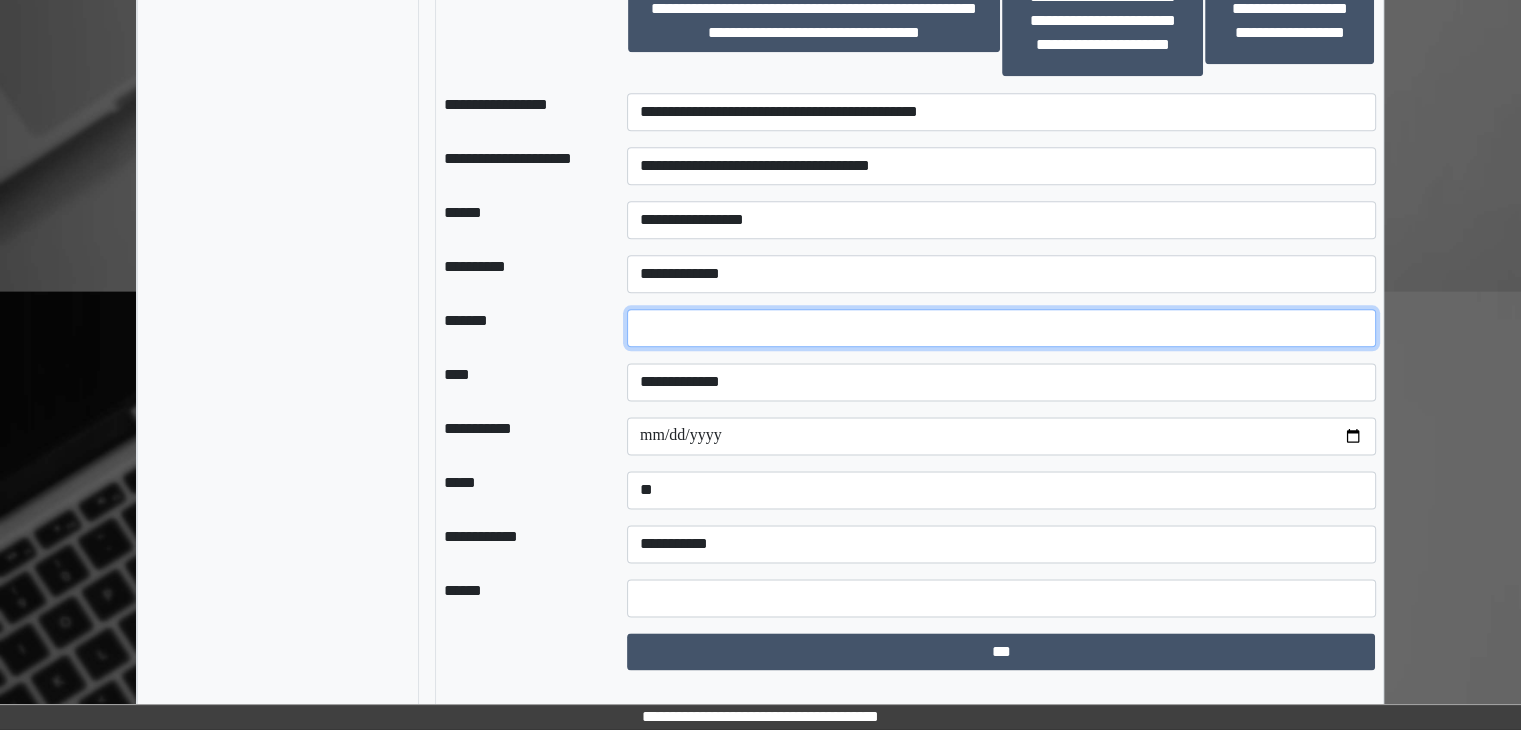 drag, startPoint x: 716, startPoint y: 336, endPoint x: 604, endPoint y: 338, distance: 112.01785 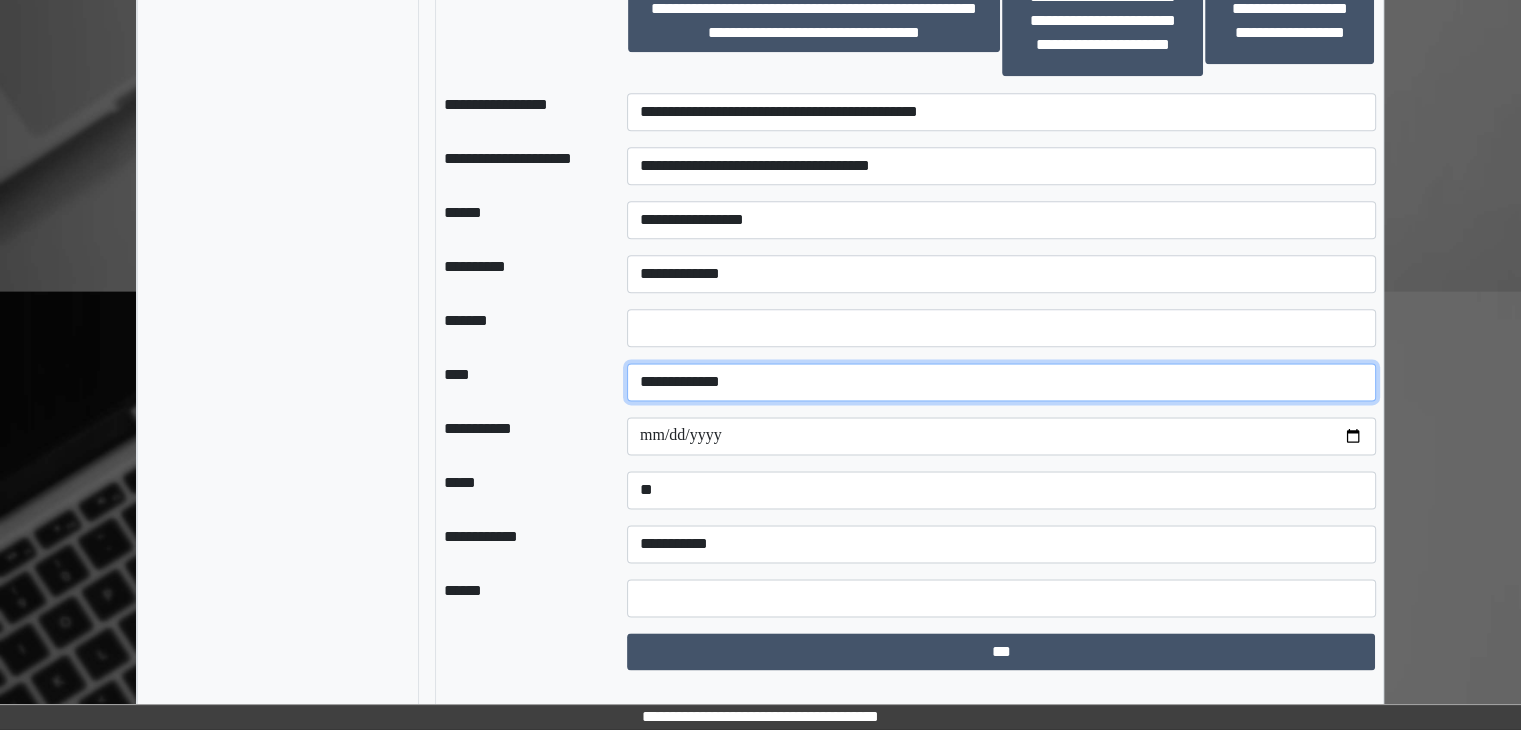 click on "**********" at bounding box center [1001, 382] 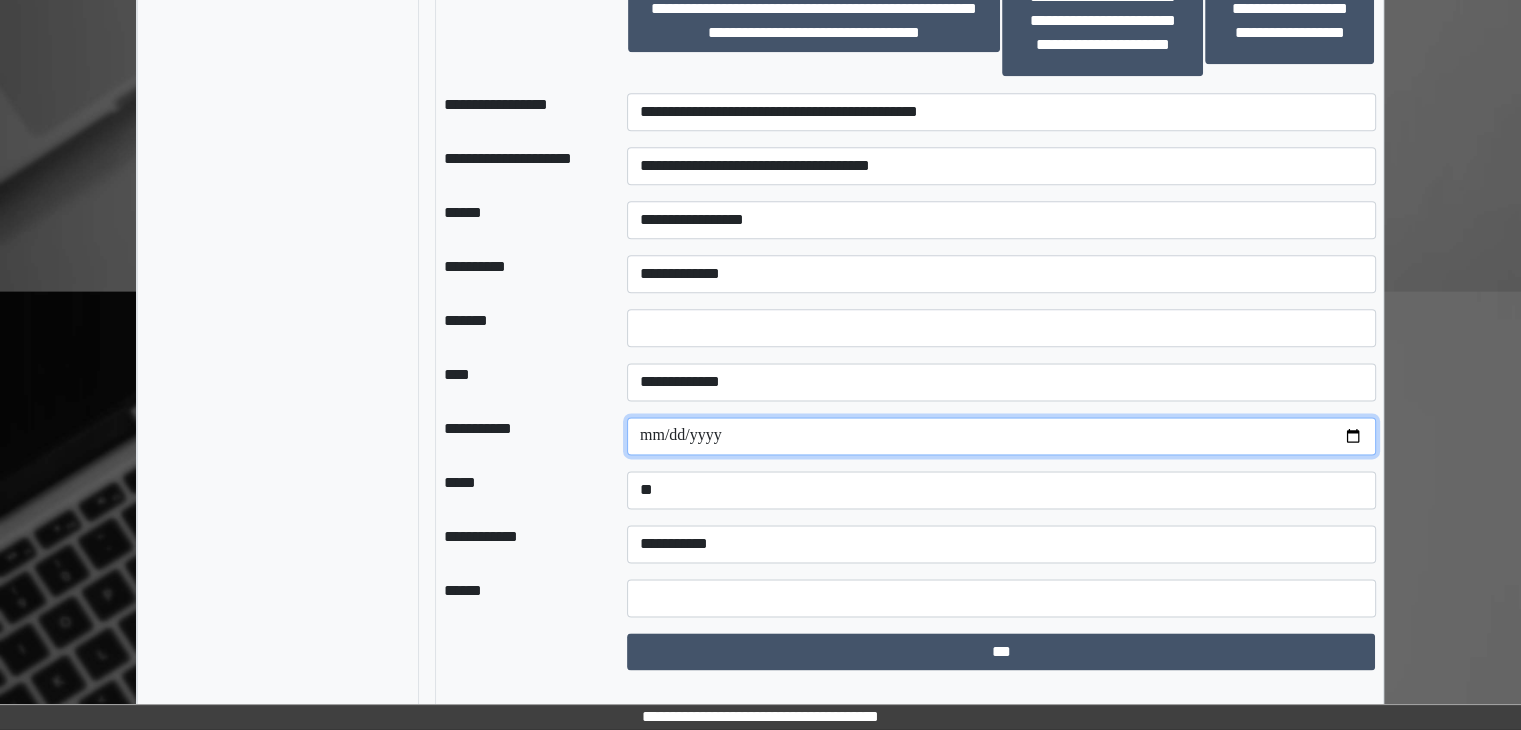 click on "**********" at bounding box center (1001, 436) 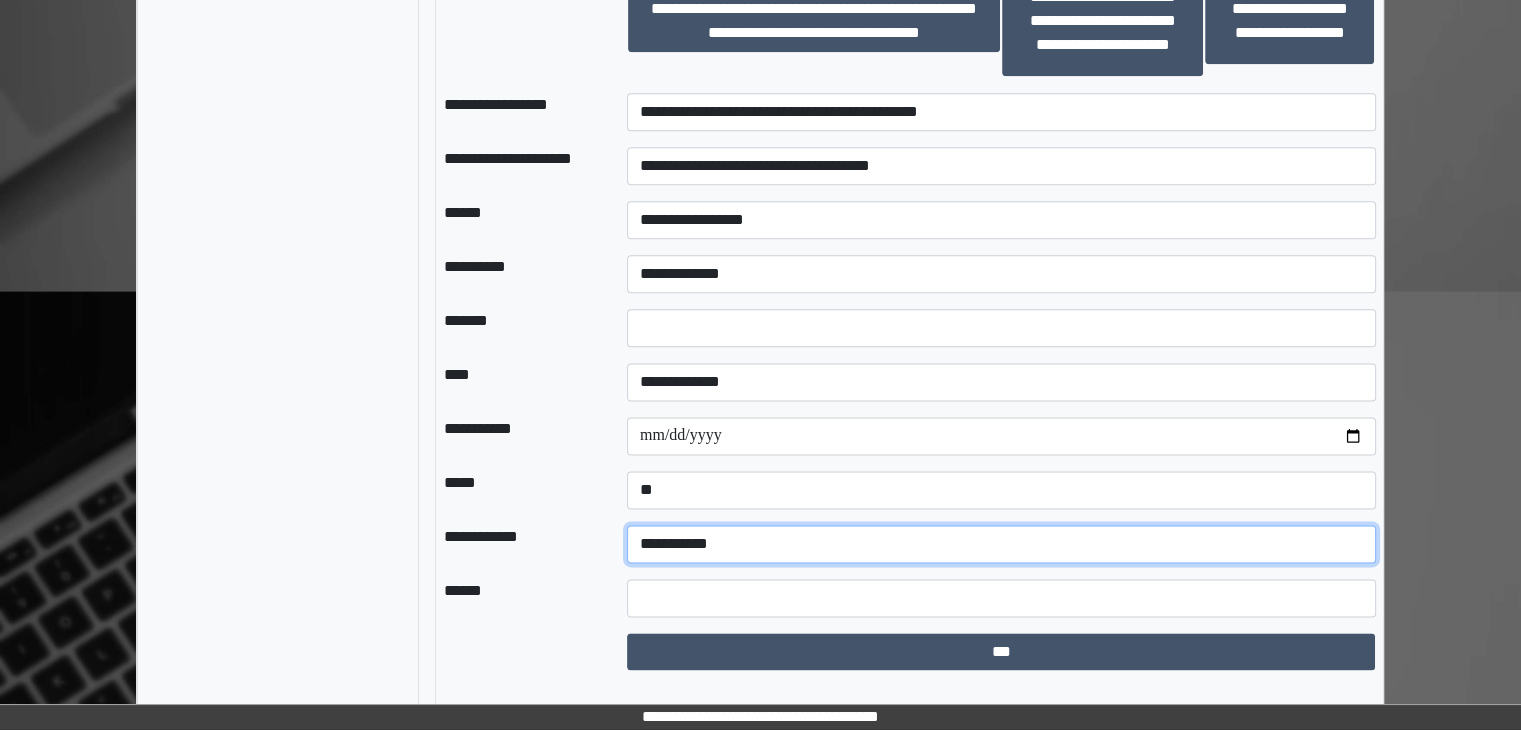 click on "**********" at bounding box center [1001, 544] 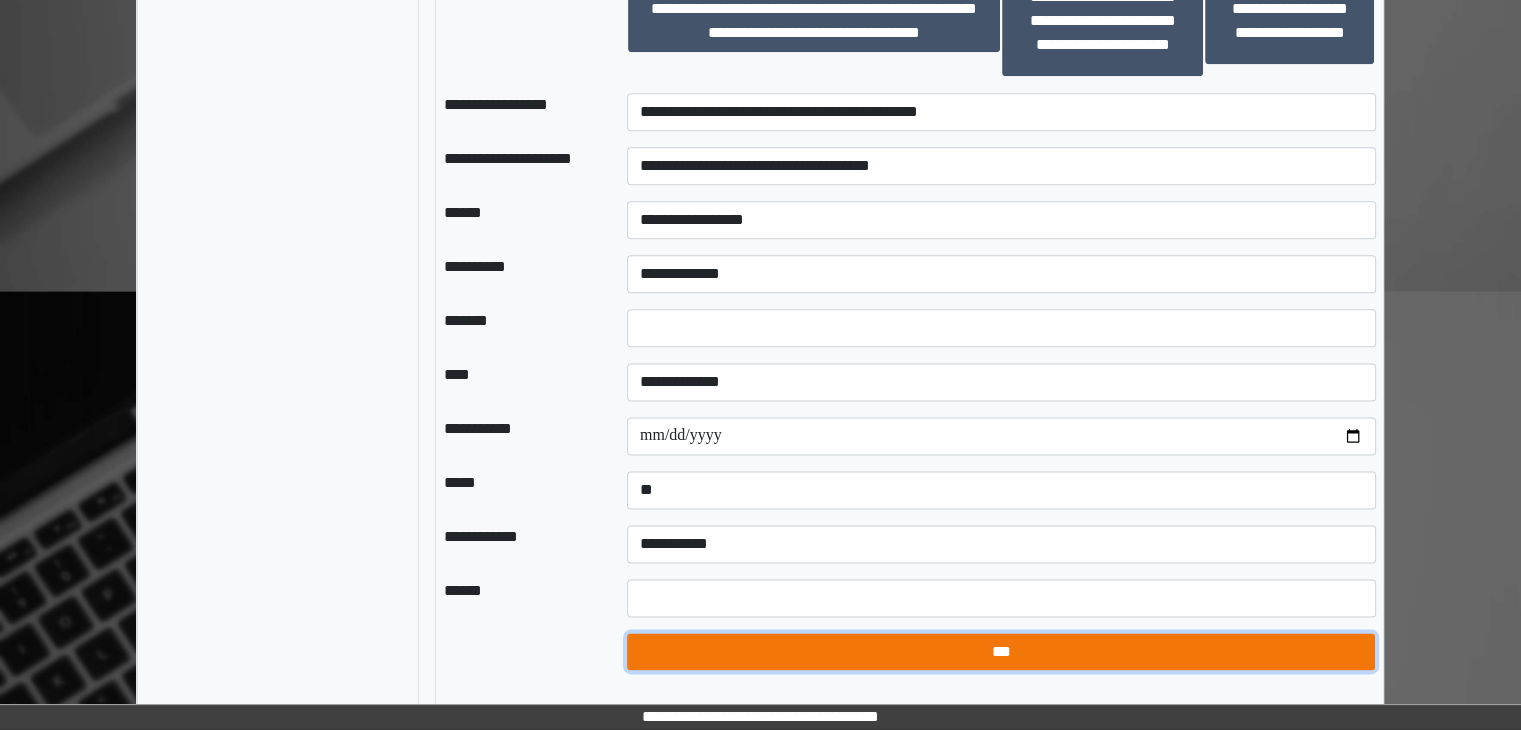 click on "***" at bounding box center (1001, 652) 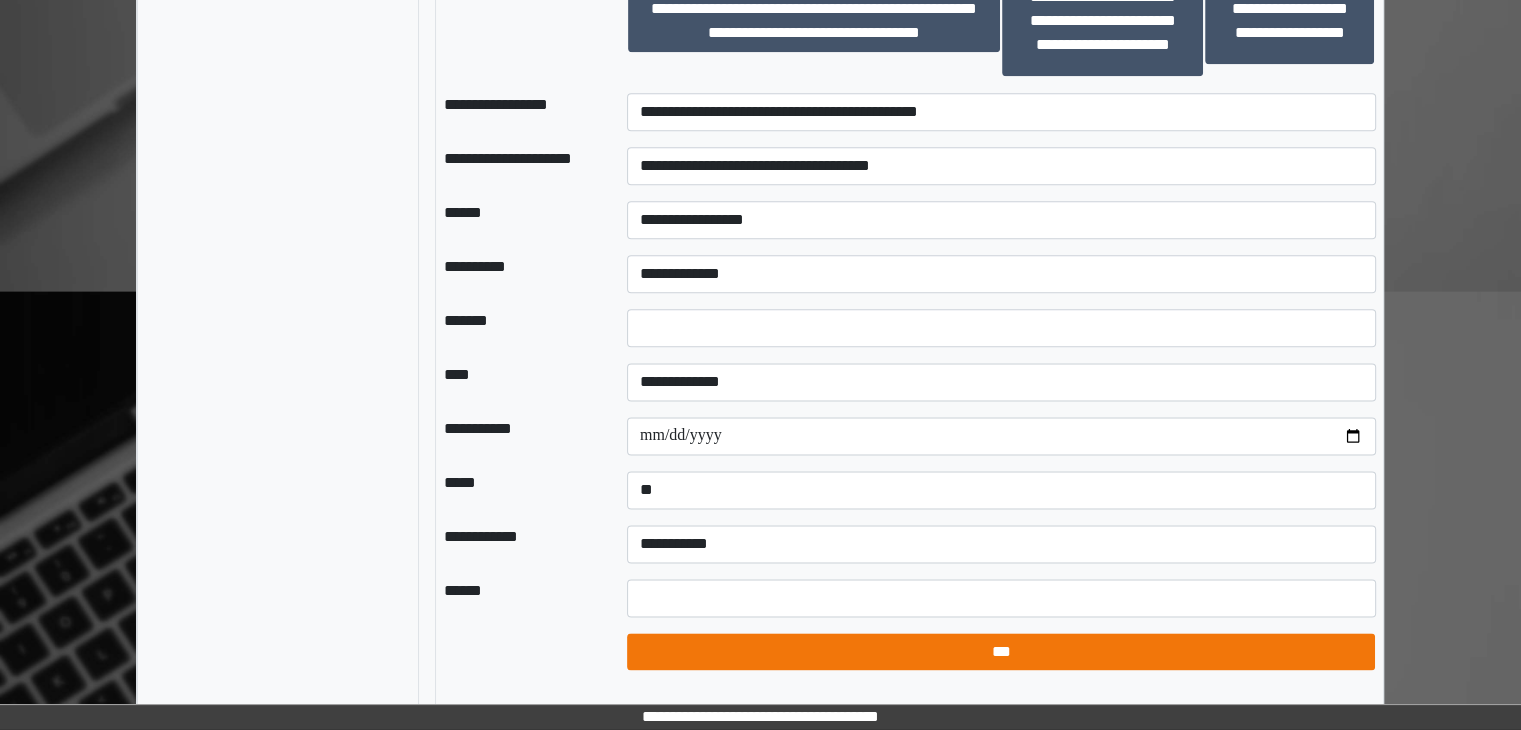 select on "*" 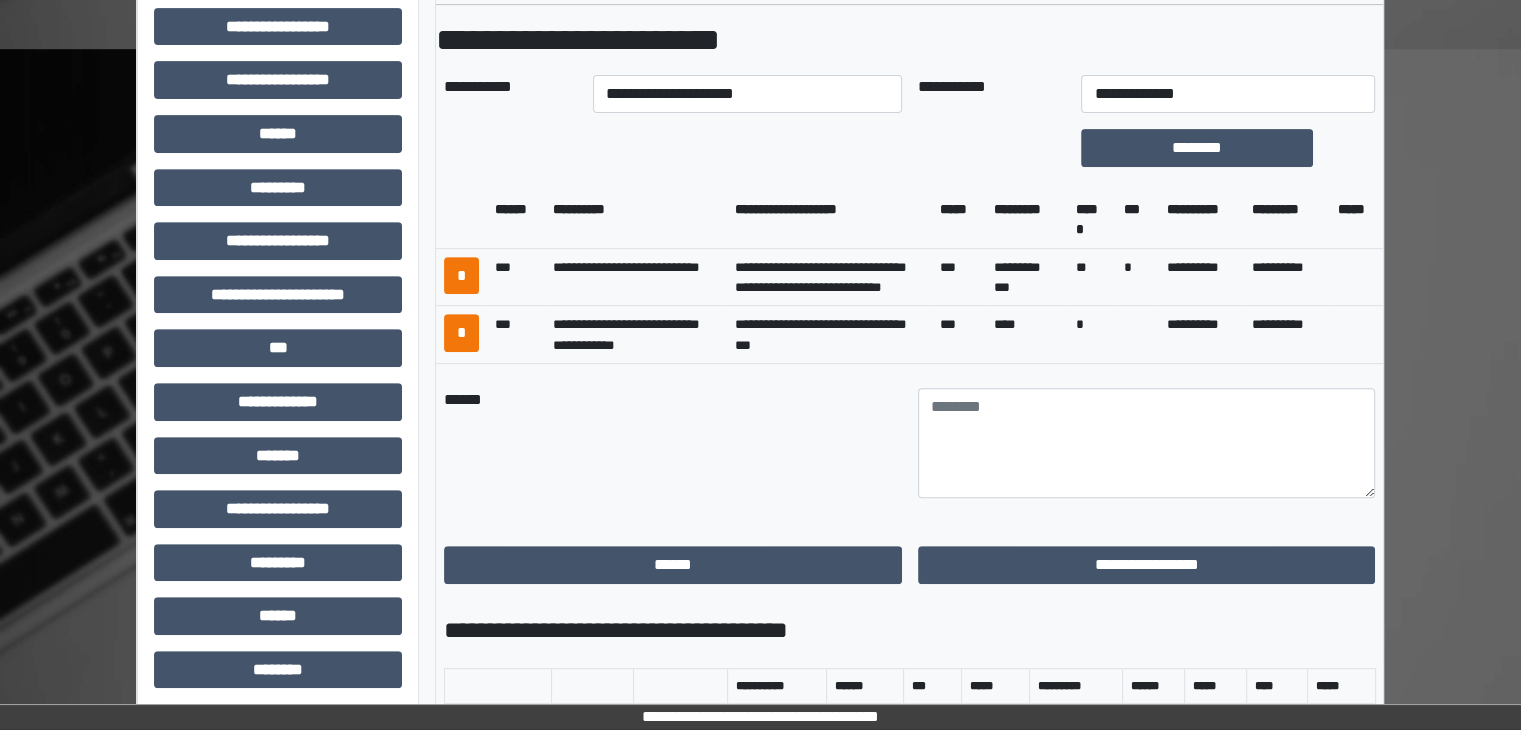 scroll, scrollTop: 800, scrollLeft: 0, axis: vertical 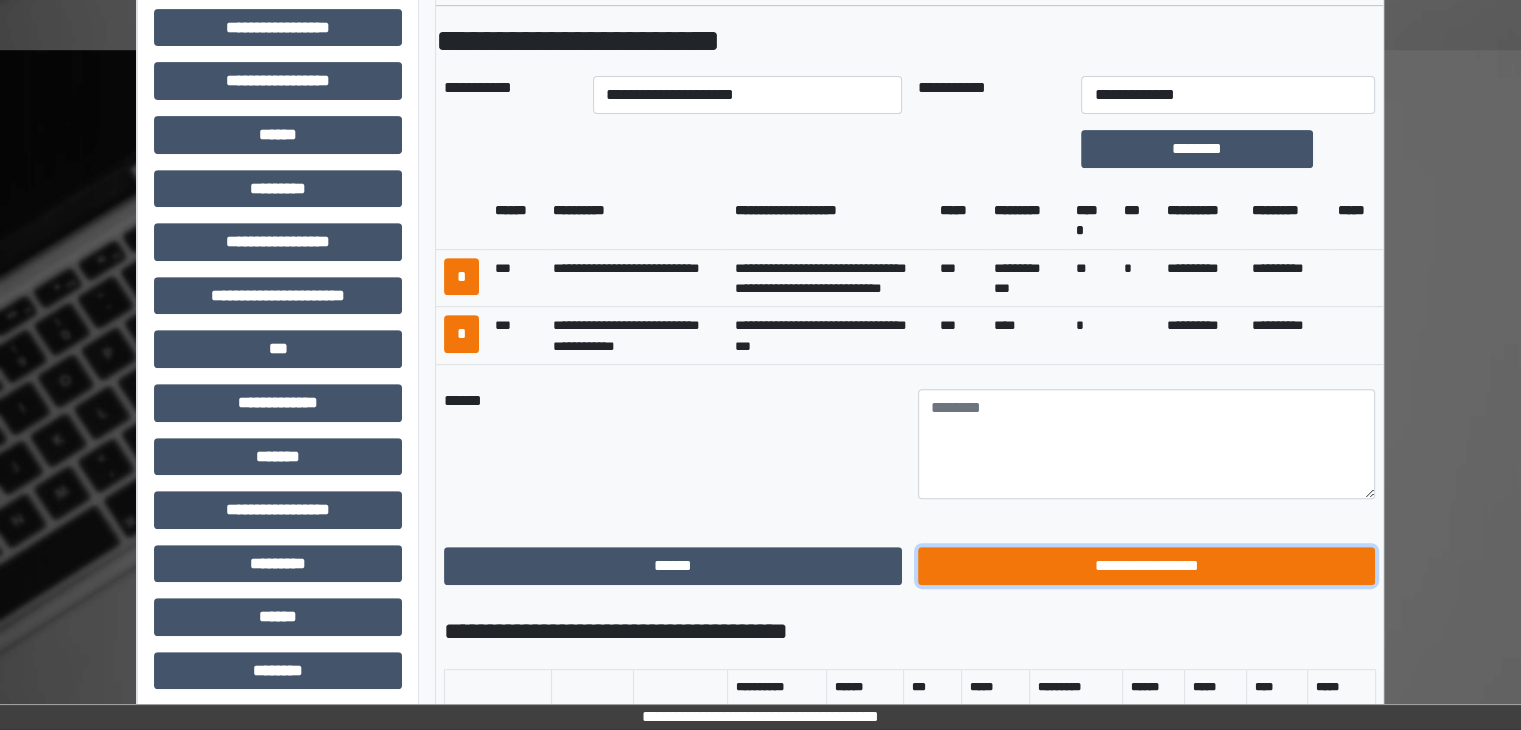 click on "**********" at bounding box center [1147, 566] 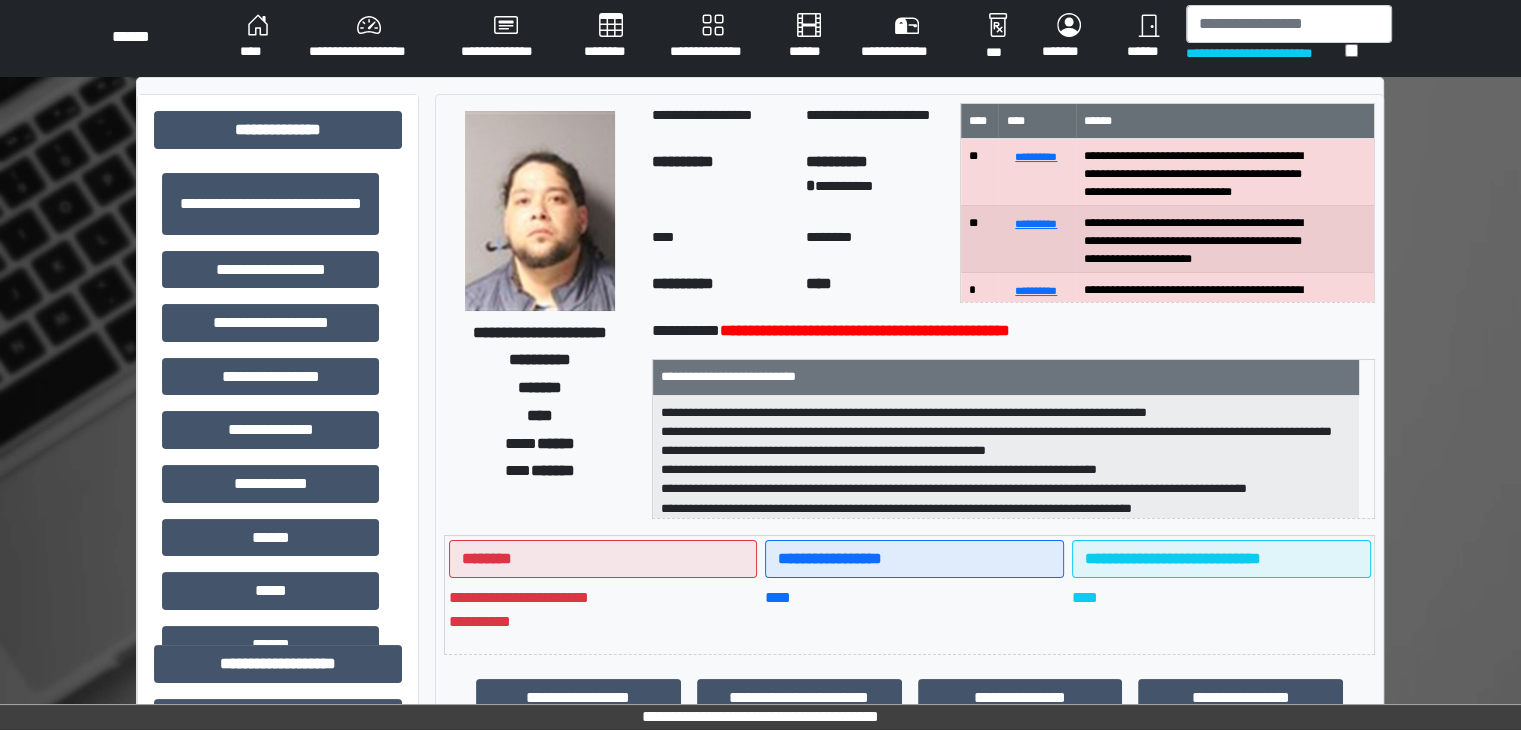 scroll, scrollTop: 0, scrollLeft: 0, axis: both 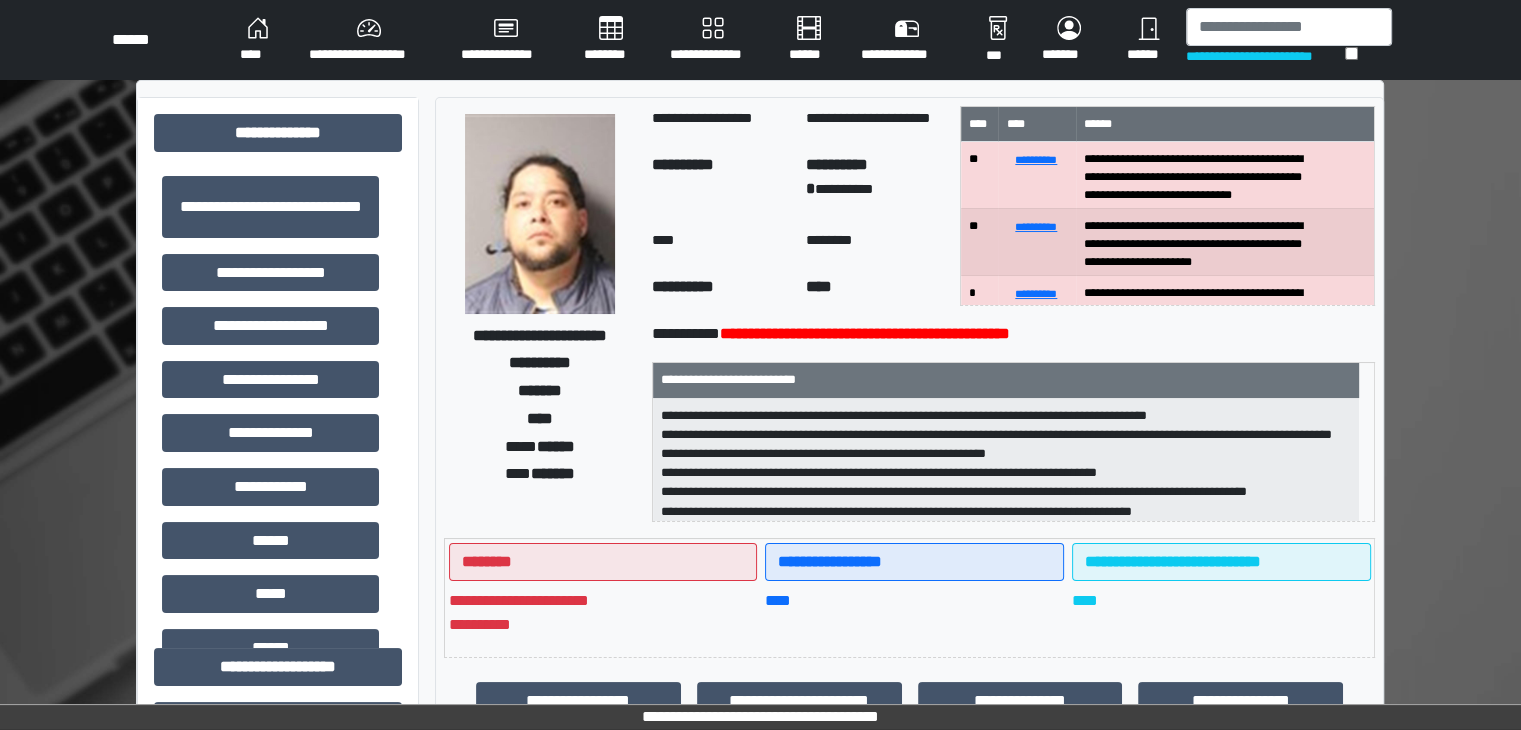 click on "****" at bounding box center (258, 40) 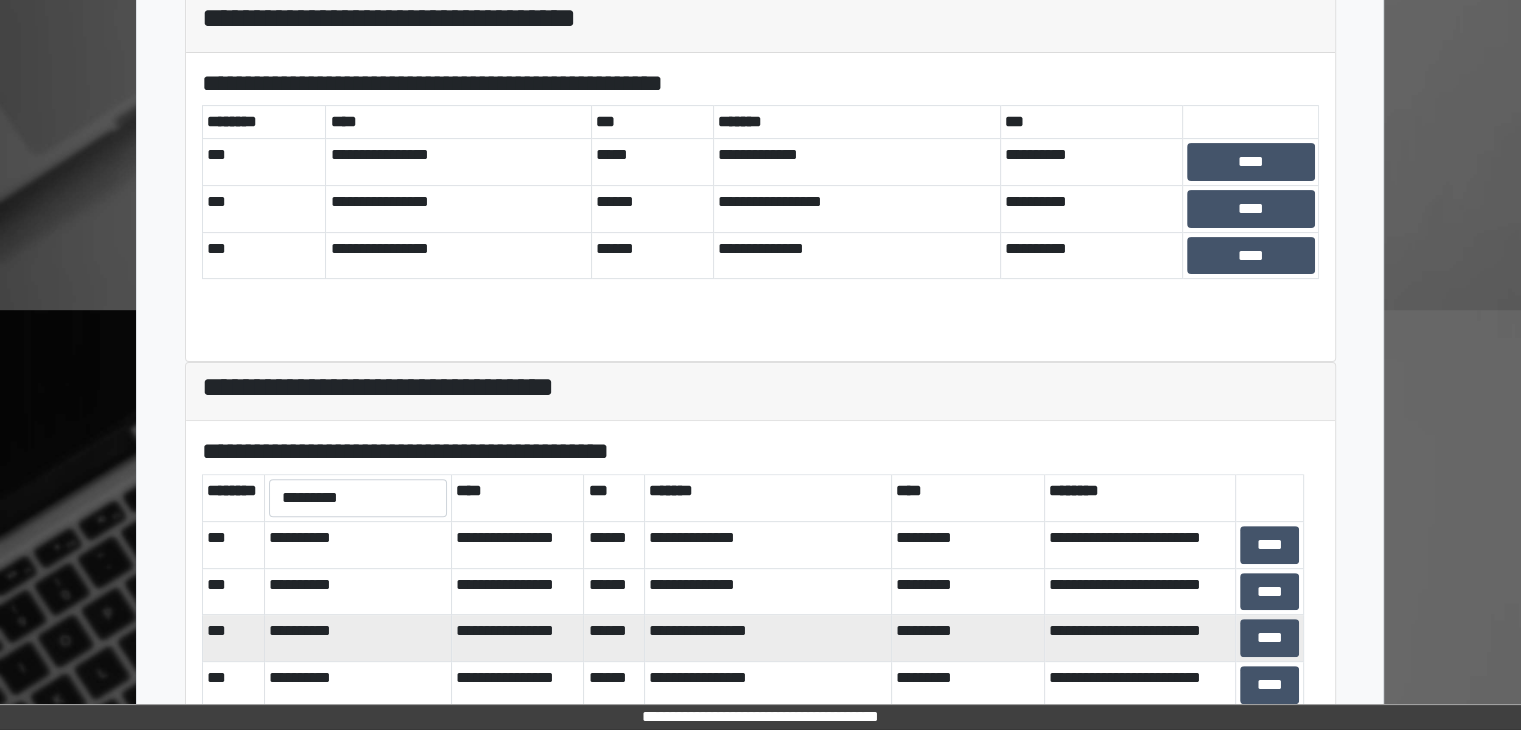 scroll, scrollTop: 581, scrollLeft: 0, axis: vertical 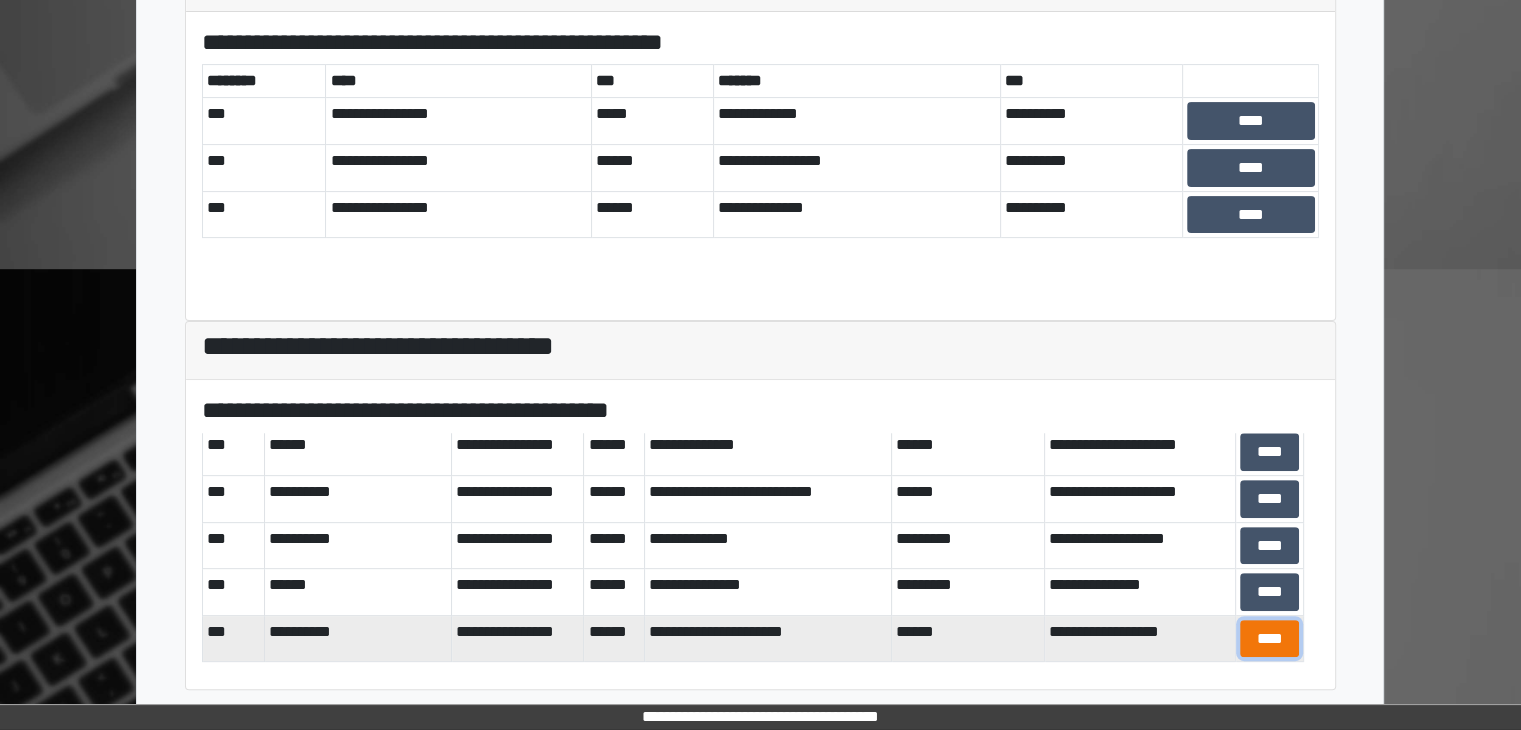 click on "****" at bounding box center (1270, 639) 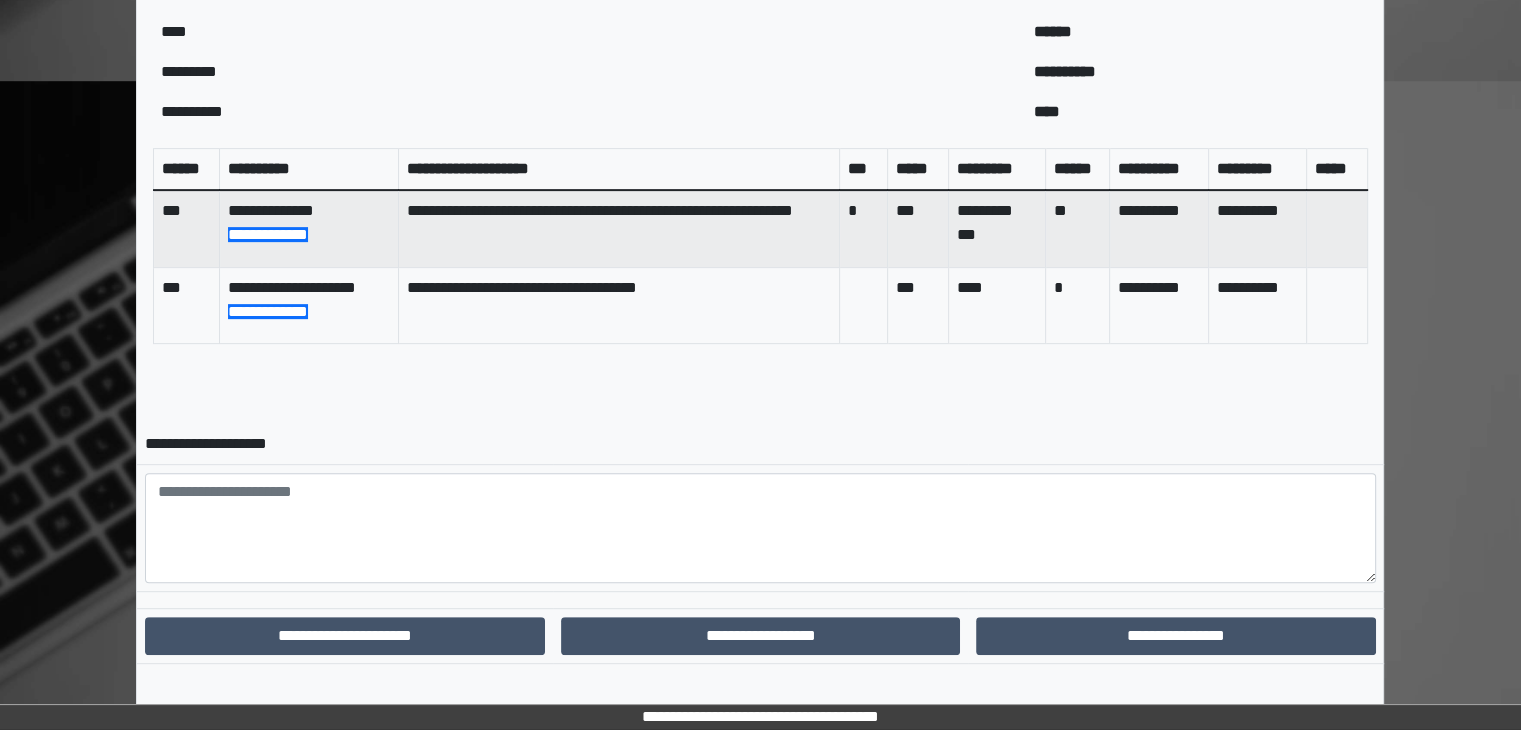 scroll, scrollTop: 783, scrollLeft: 0, axis: vertical 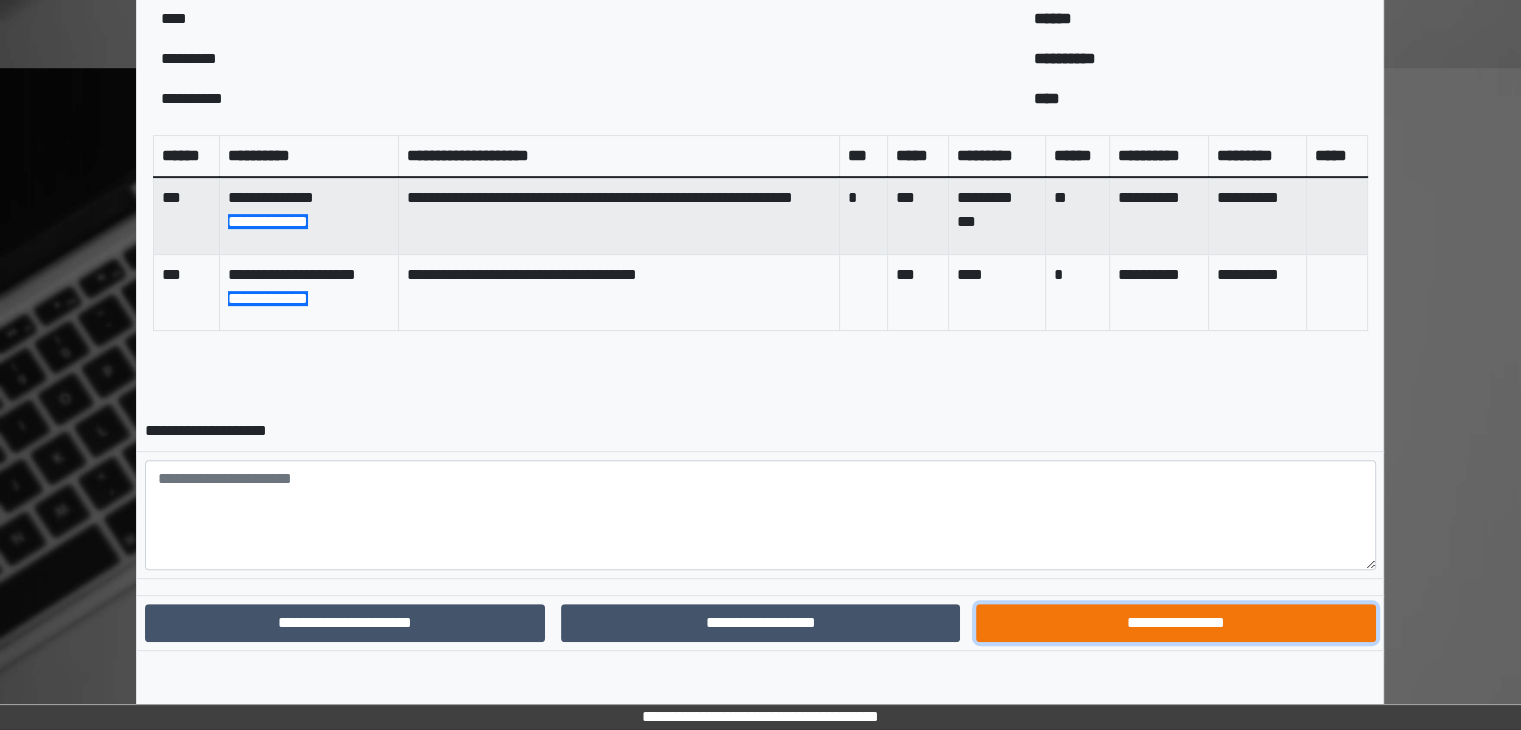 click on "**********" at bounding box center [1175, 623] 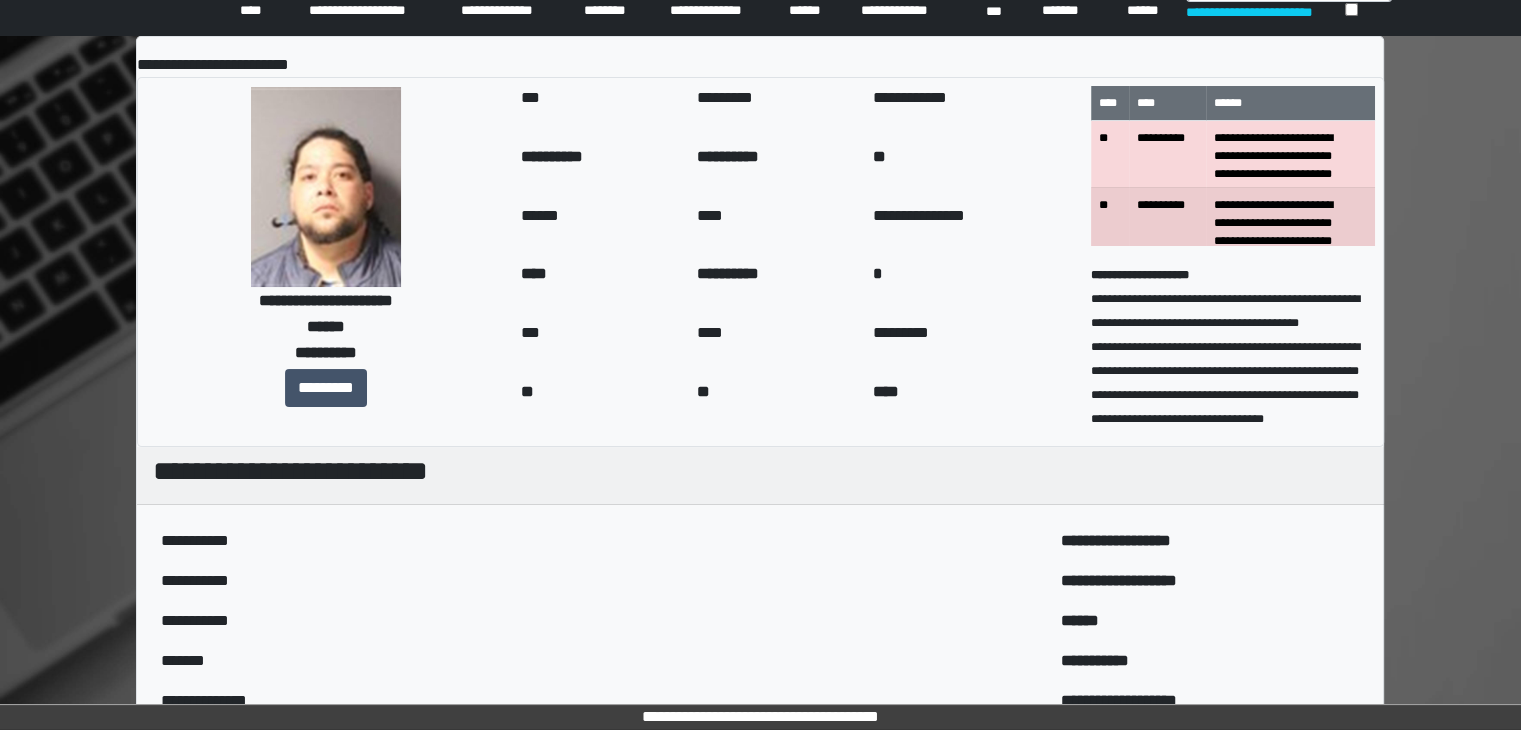 scroll, scrollTop: 0, scrollLeft: 0, axis: both 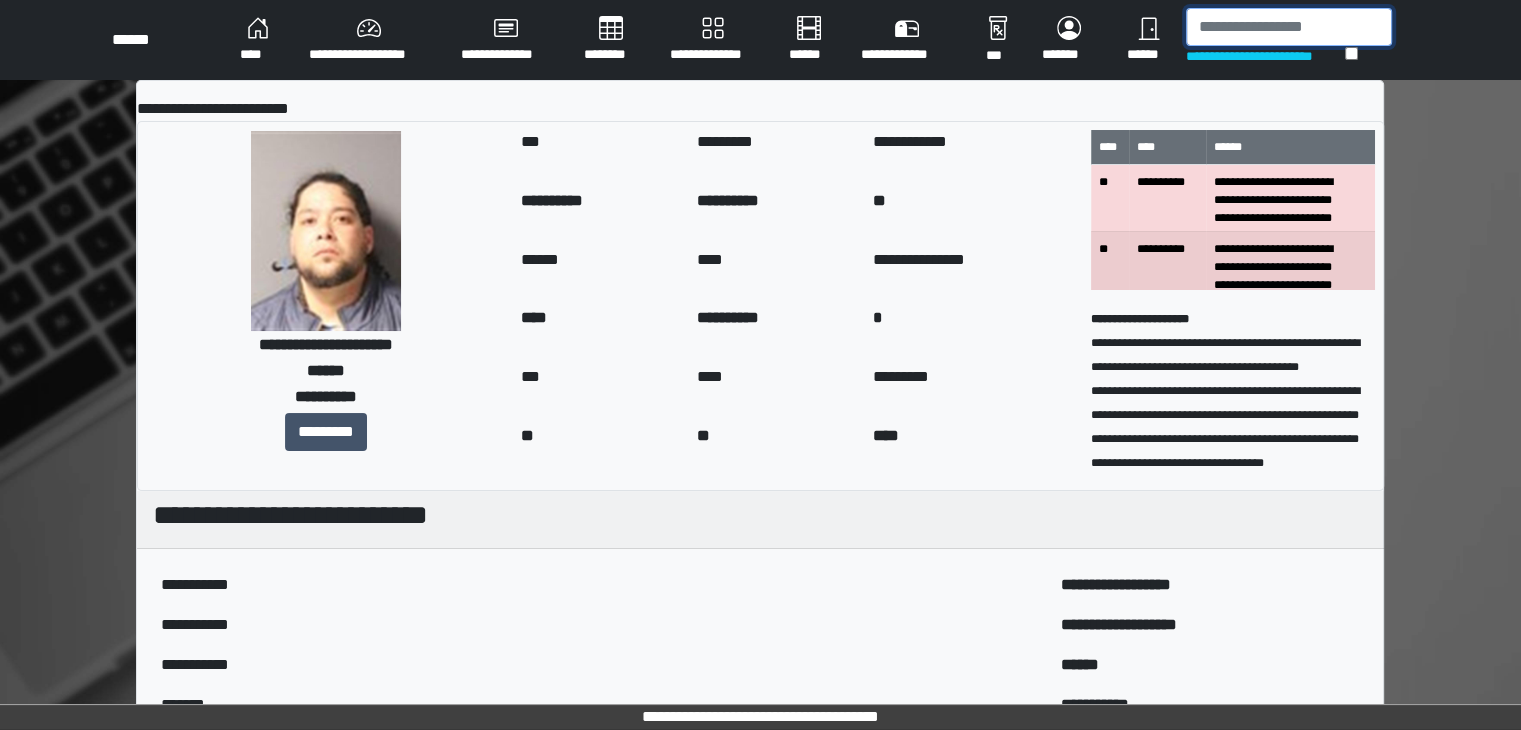 click at bounding box center [1289, 27] 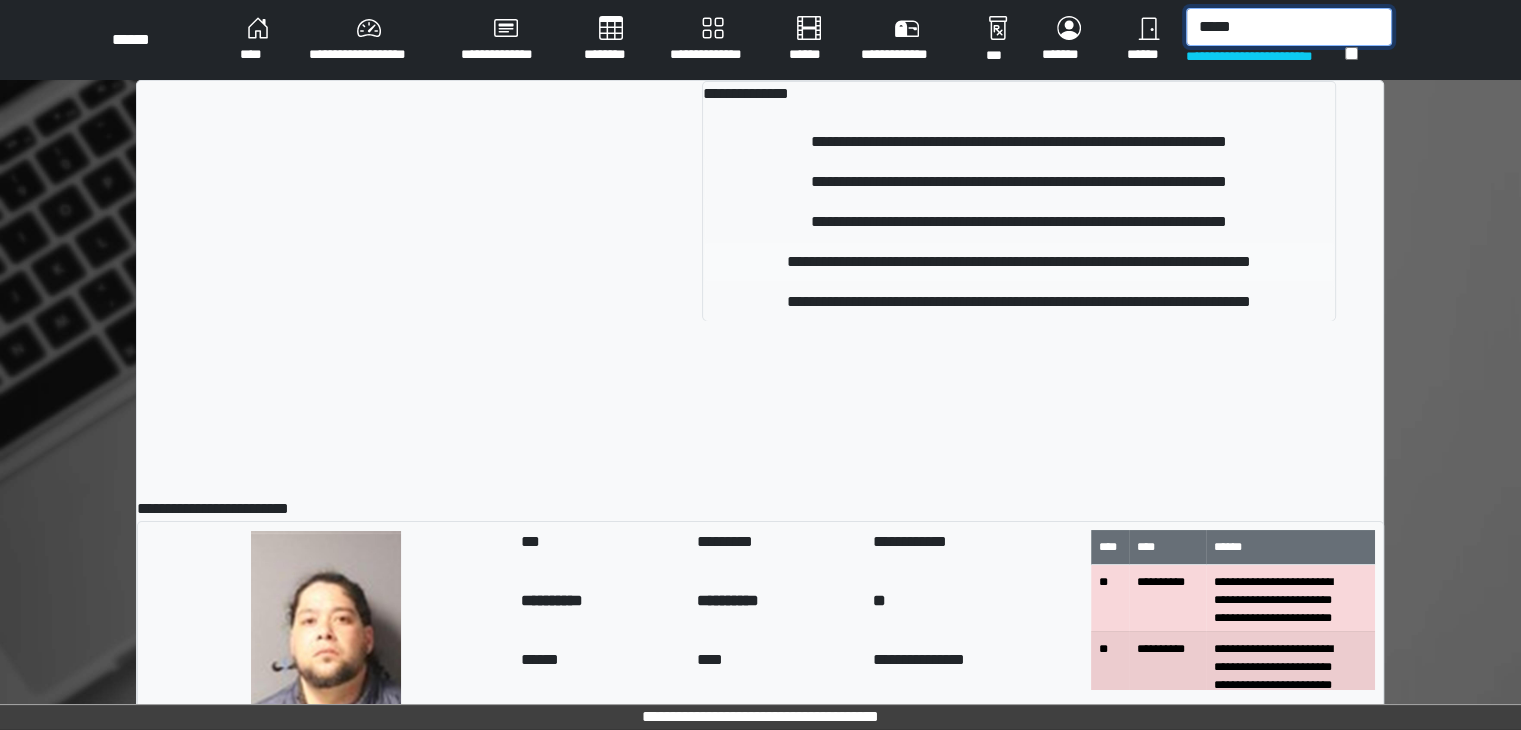 type on "*****" 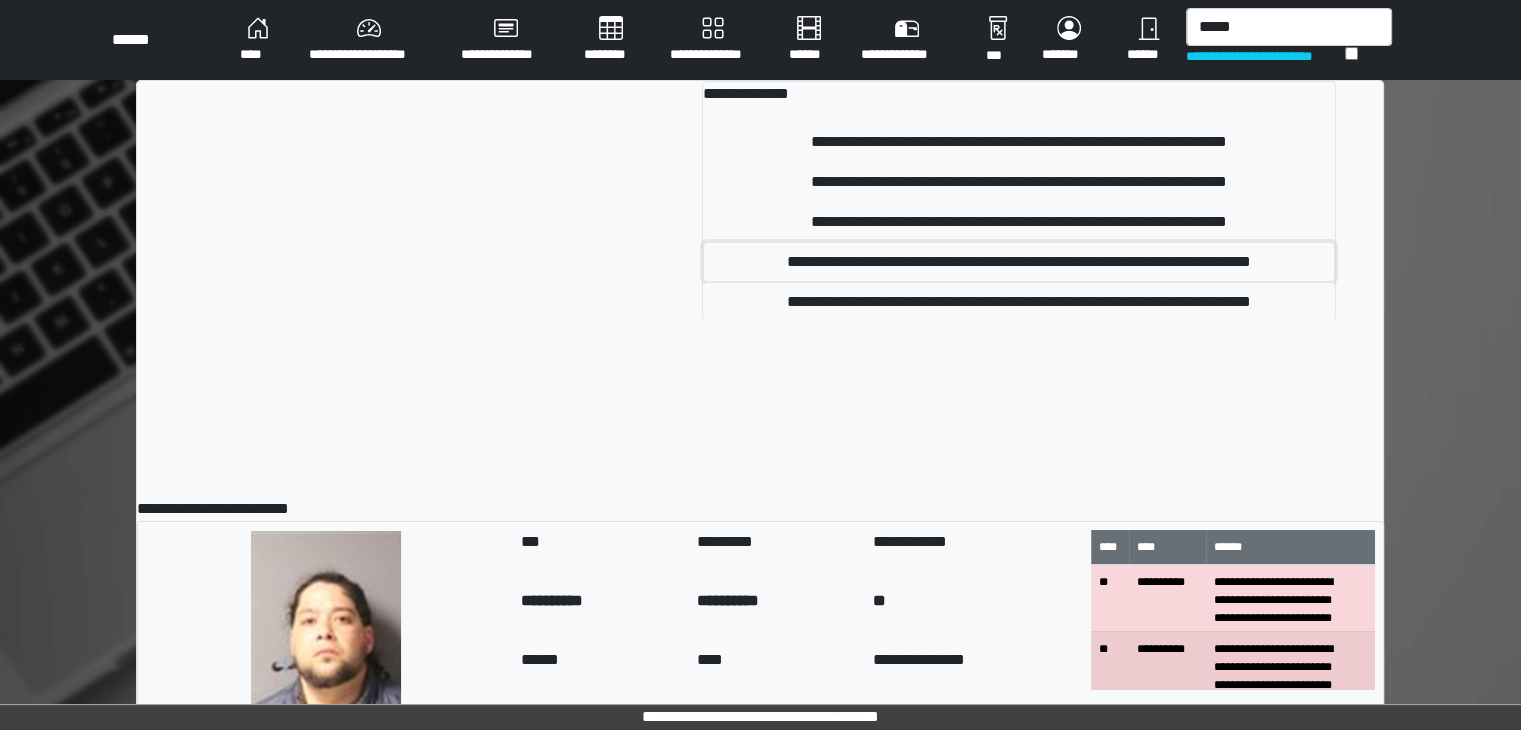 click on "**********" at bounding box center [1019, 262] 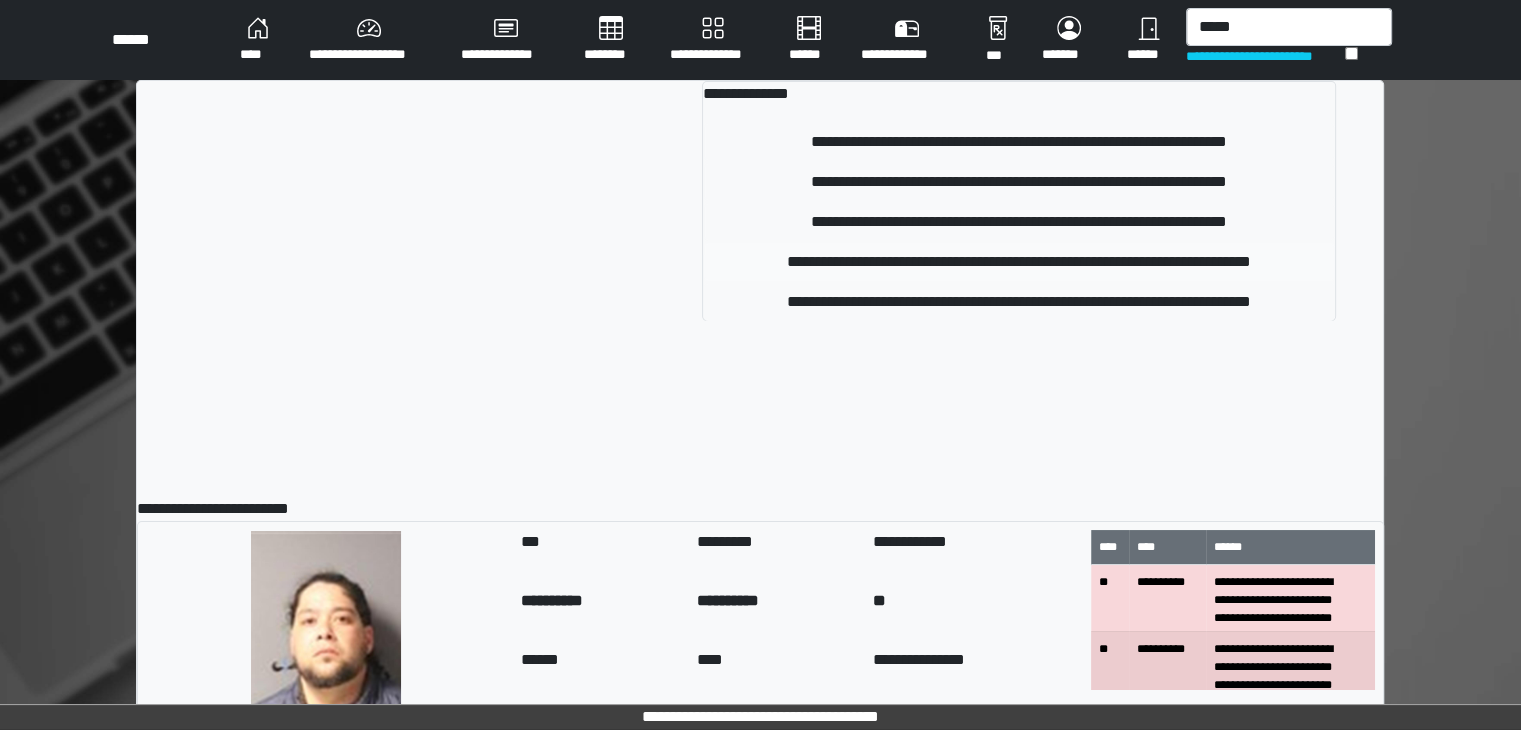 type 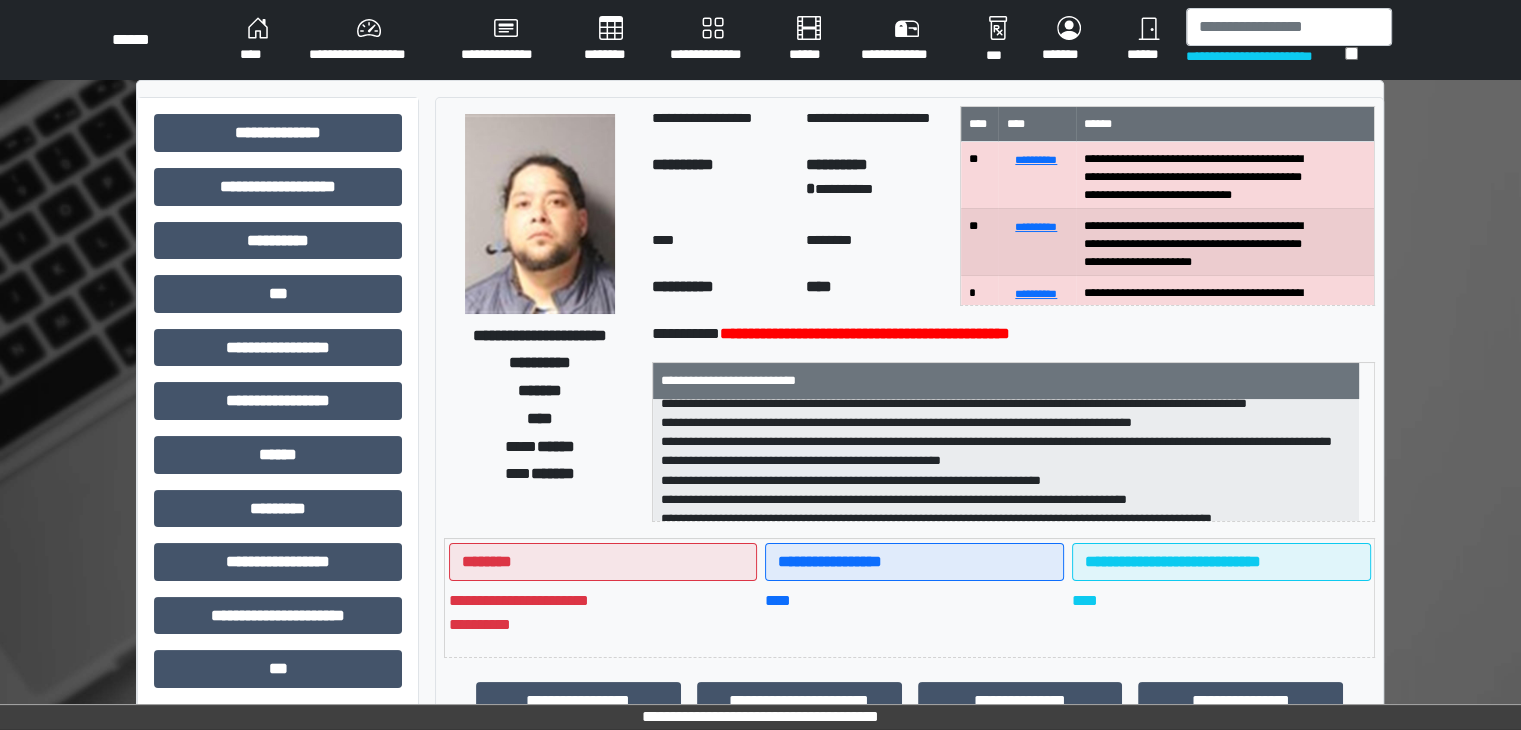 scroll, scrollTop: 160, scrollLeft: 0, axis: vertical 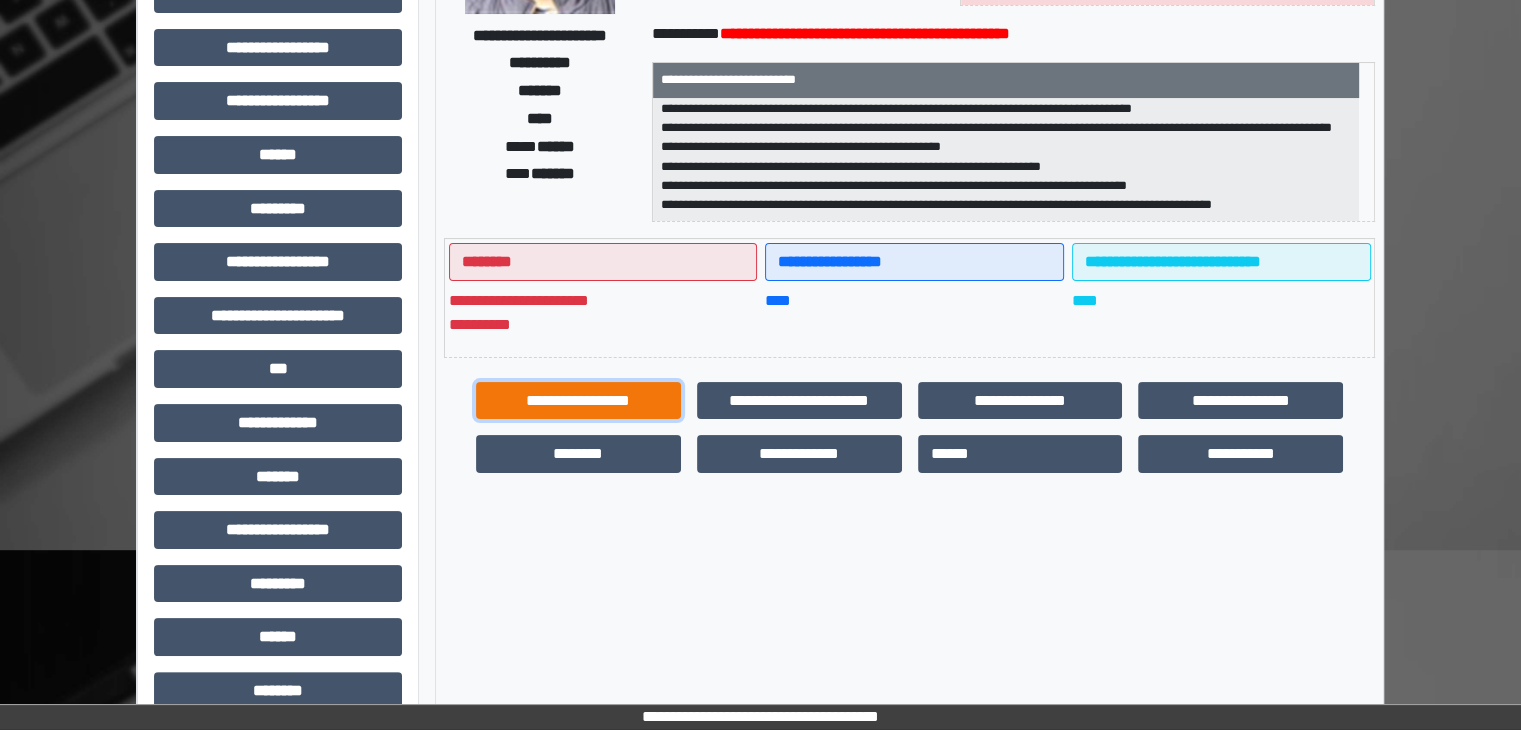 click on "**********" at bounding box center (578, 401) 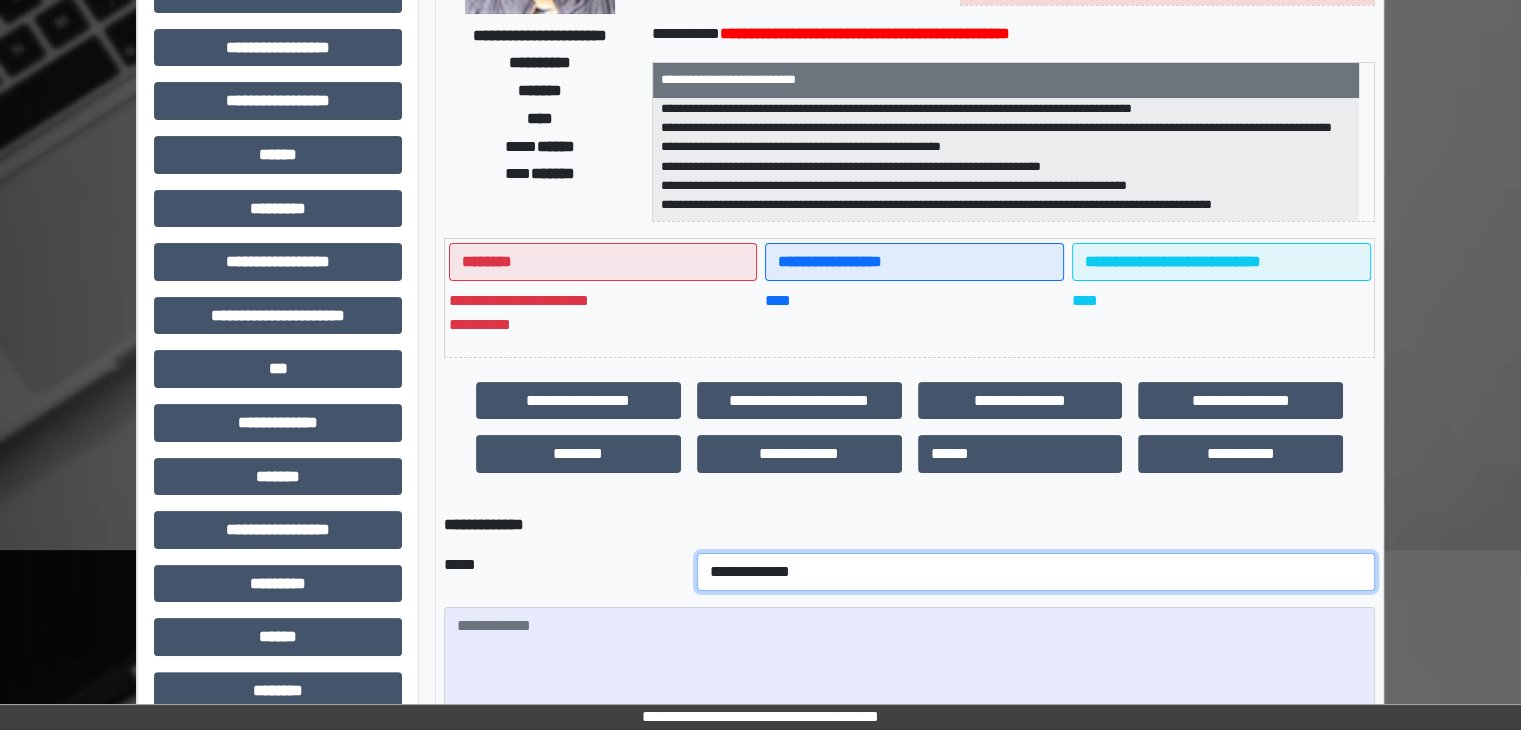 click on "**********" at bounding box center [1036, 572] 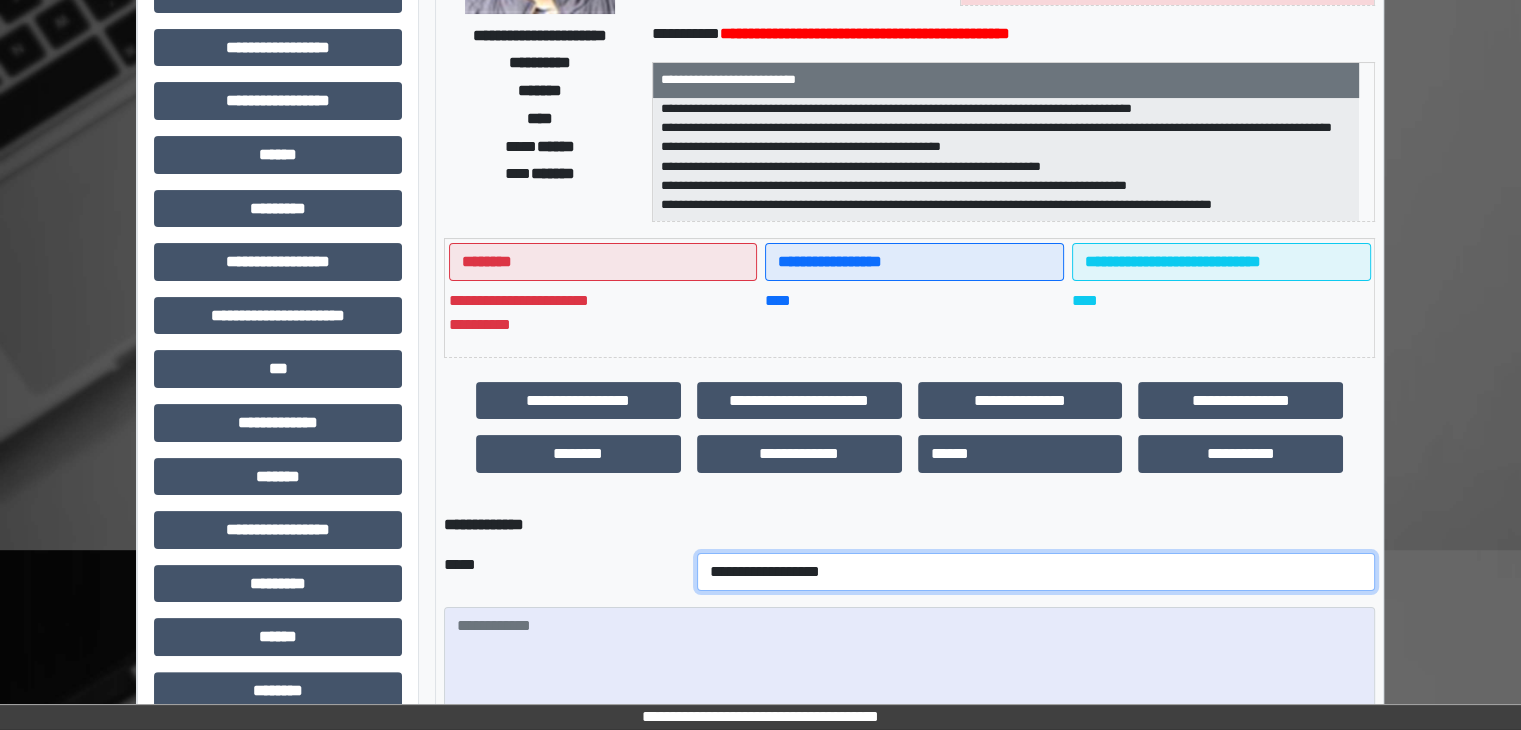 click on "**********" at bounding box center [1036, 572] 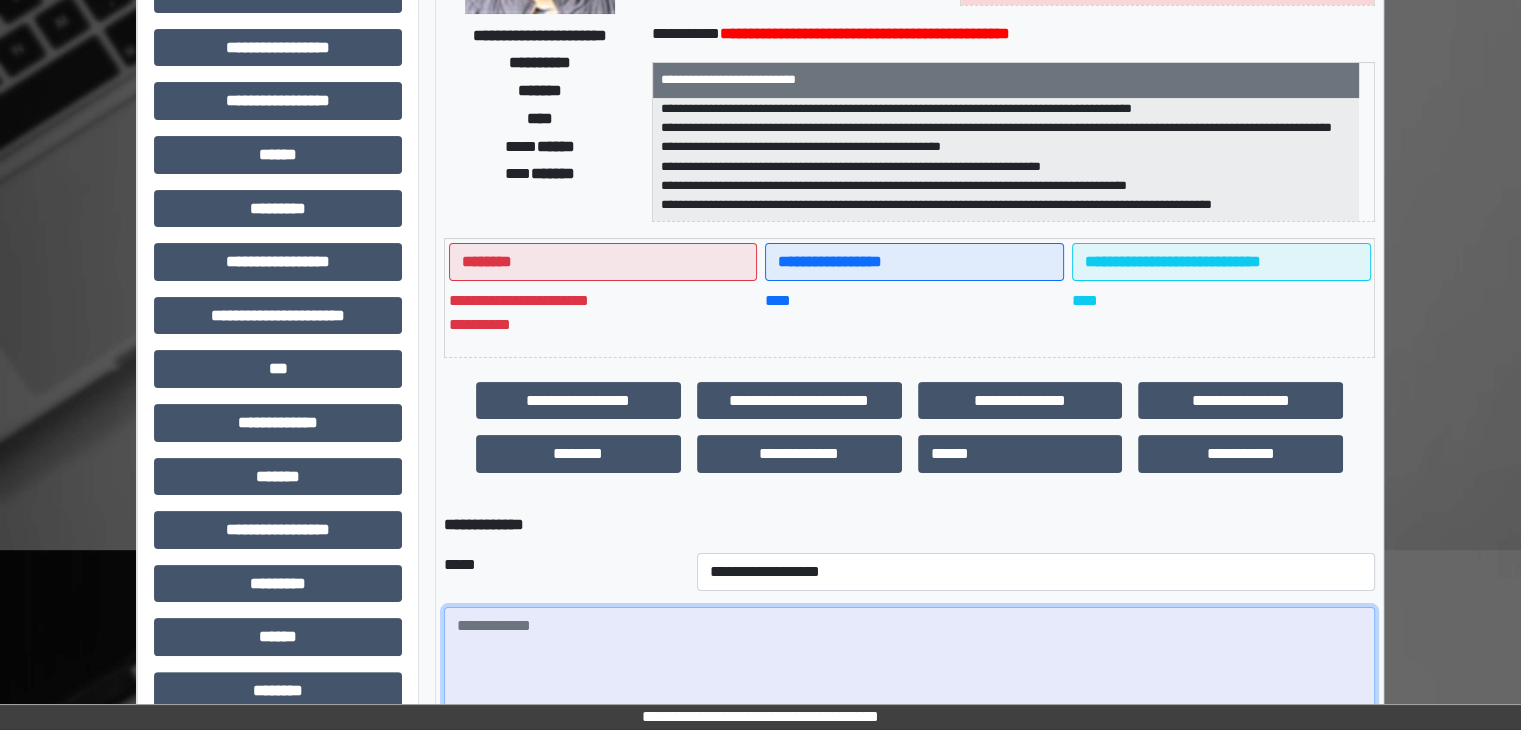 click at bounding box center (909, 662) 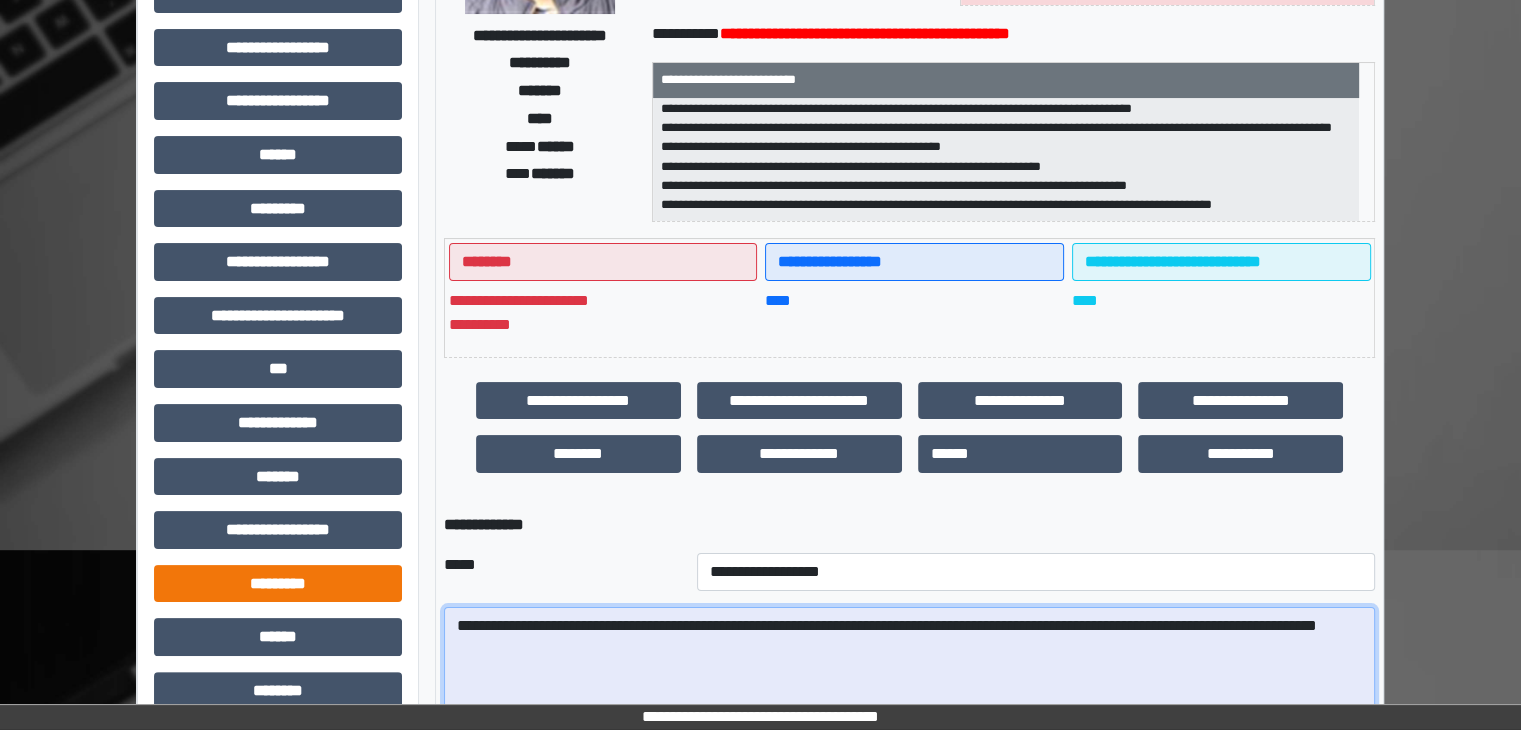 drag, startPoint x: 601, startPoint y: 648, endPoint x: 398, endPoint y: 601, distance: 208.36986 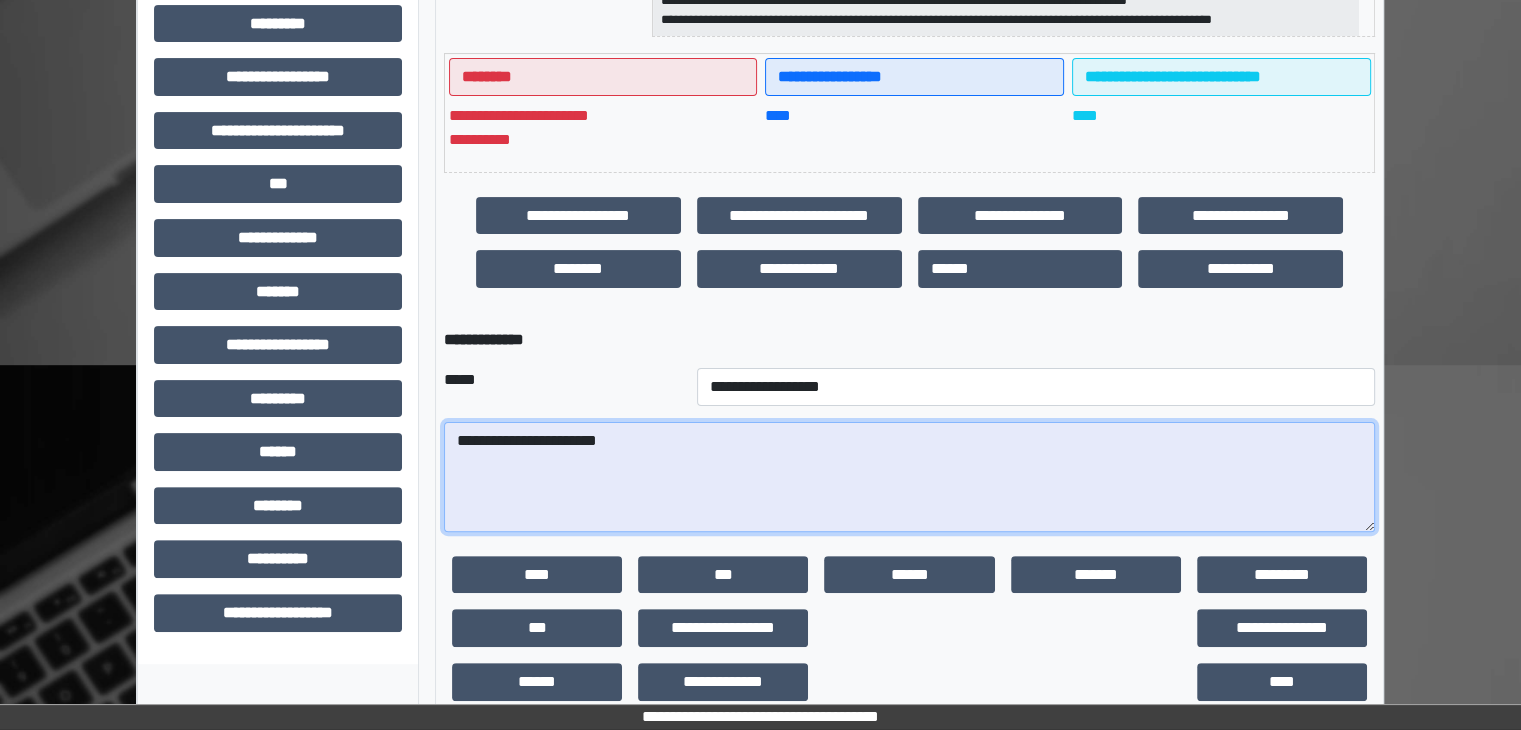 scroll, scrollTop: 520, scrollLeft: 0, axis: vertical 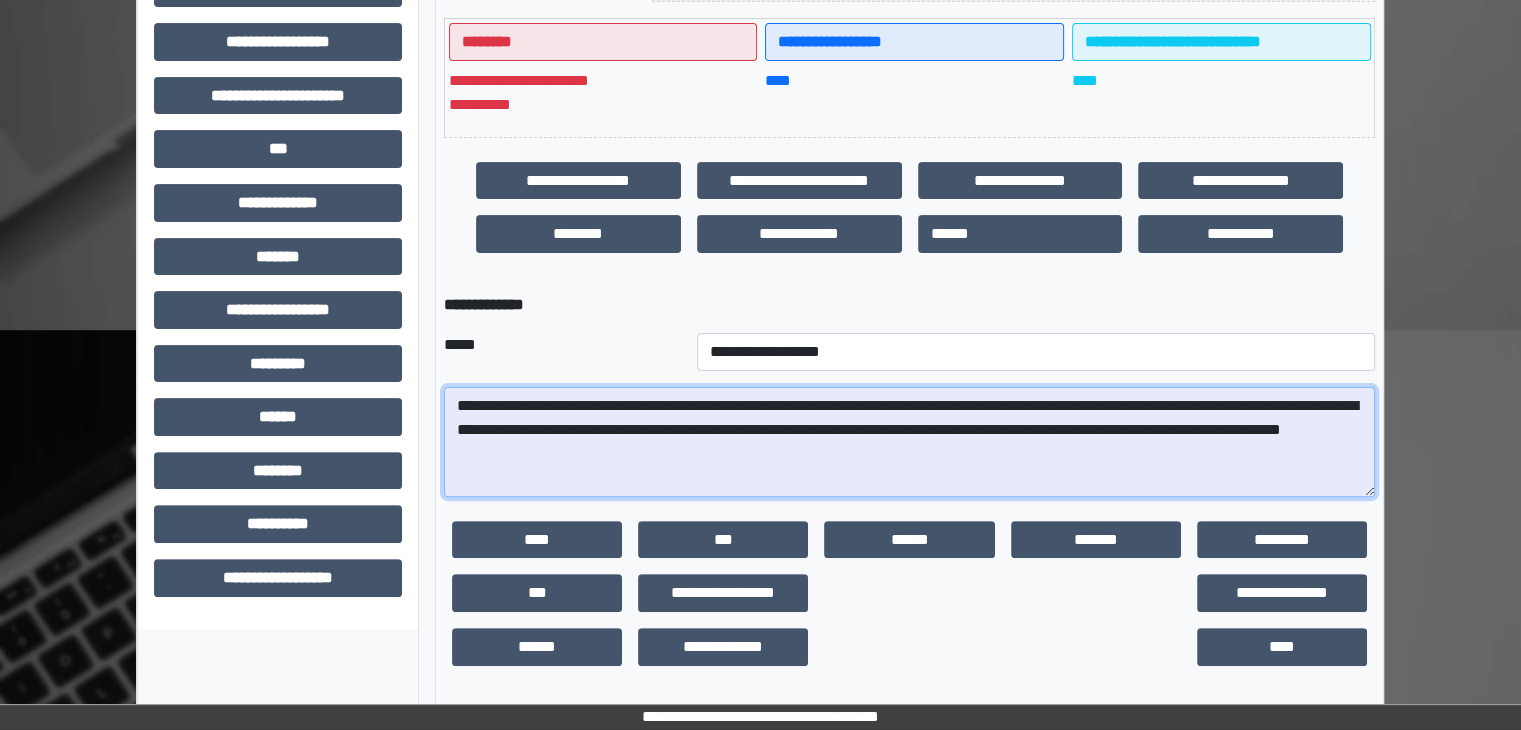 click on "**********" at bounding box center [909, 442] 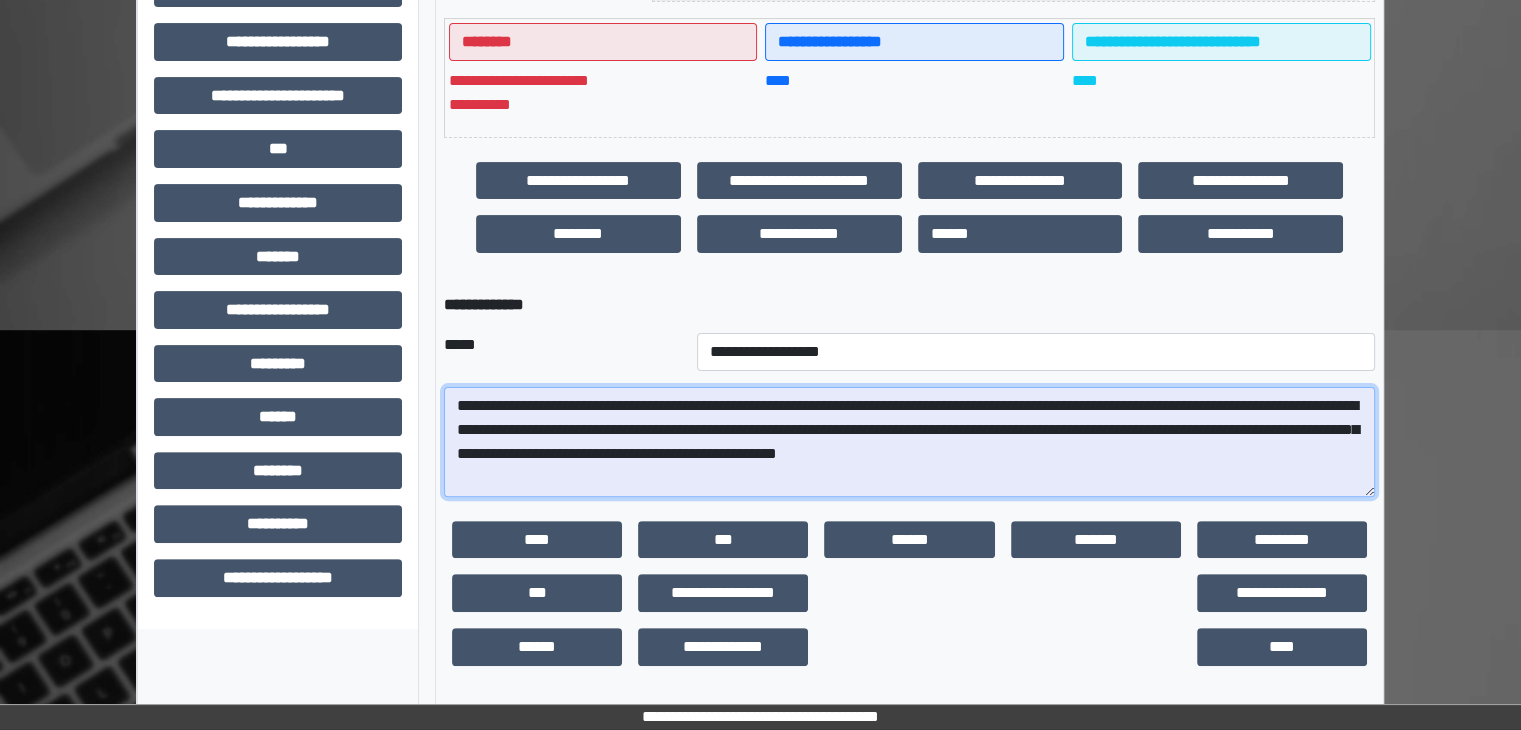 click on "**********" at bounding box center [909, 442] 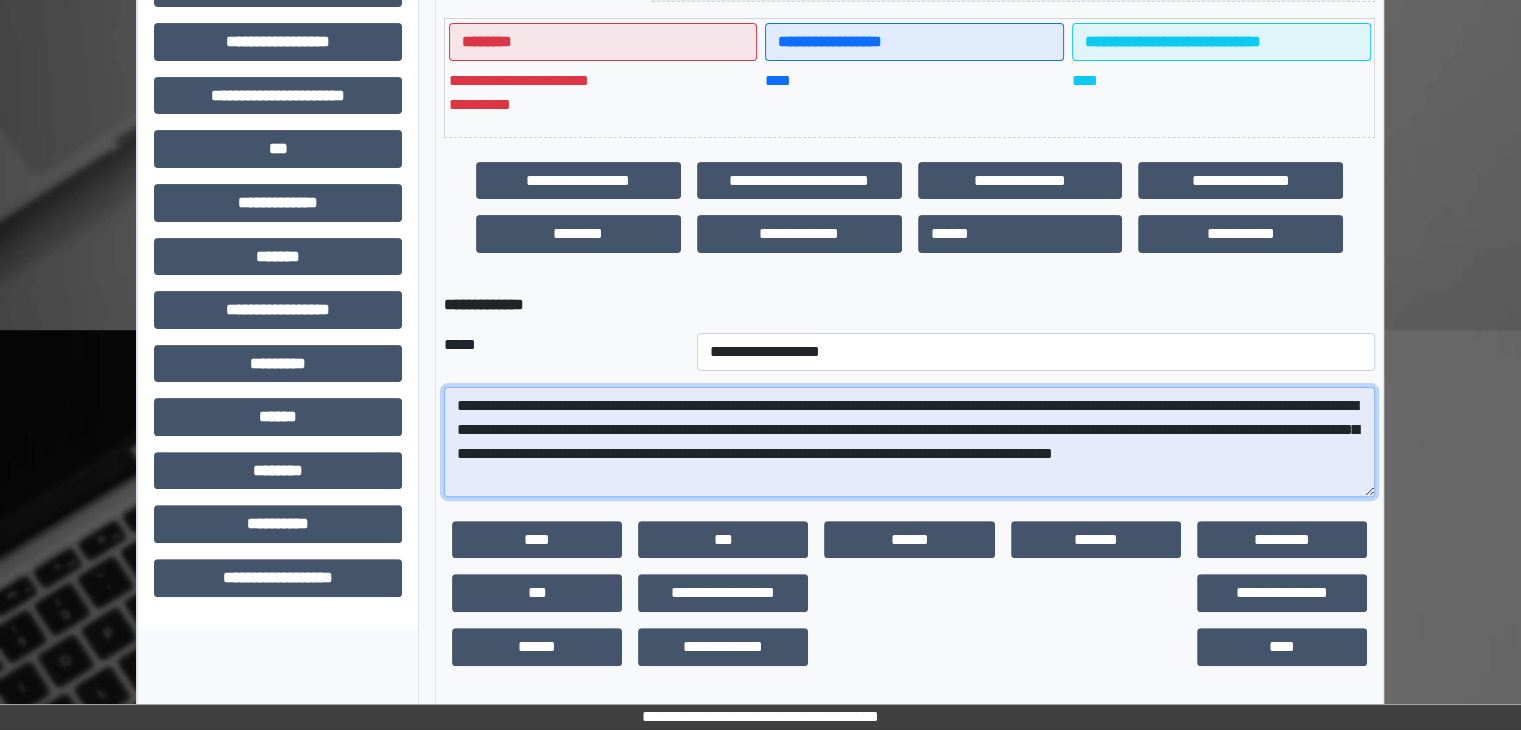 click on "**********" at bounding box center (909, 442) 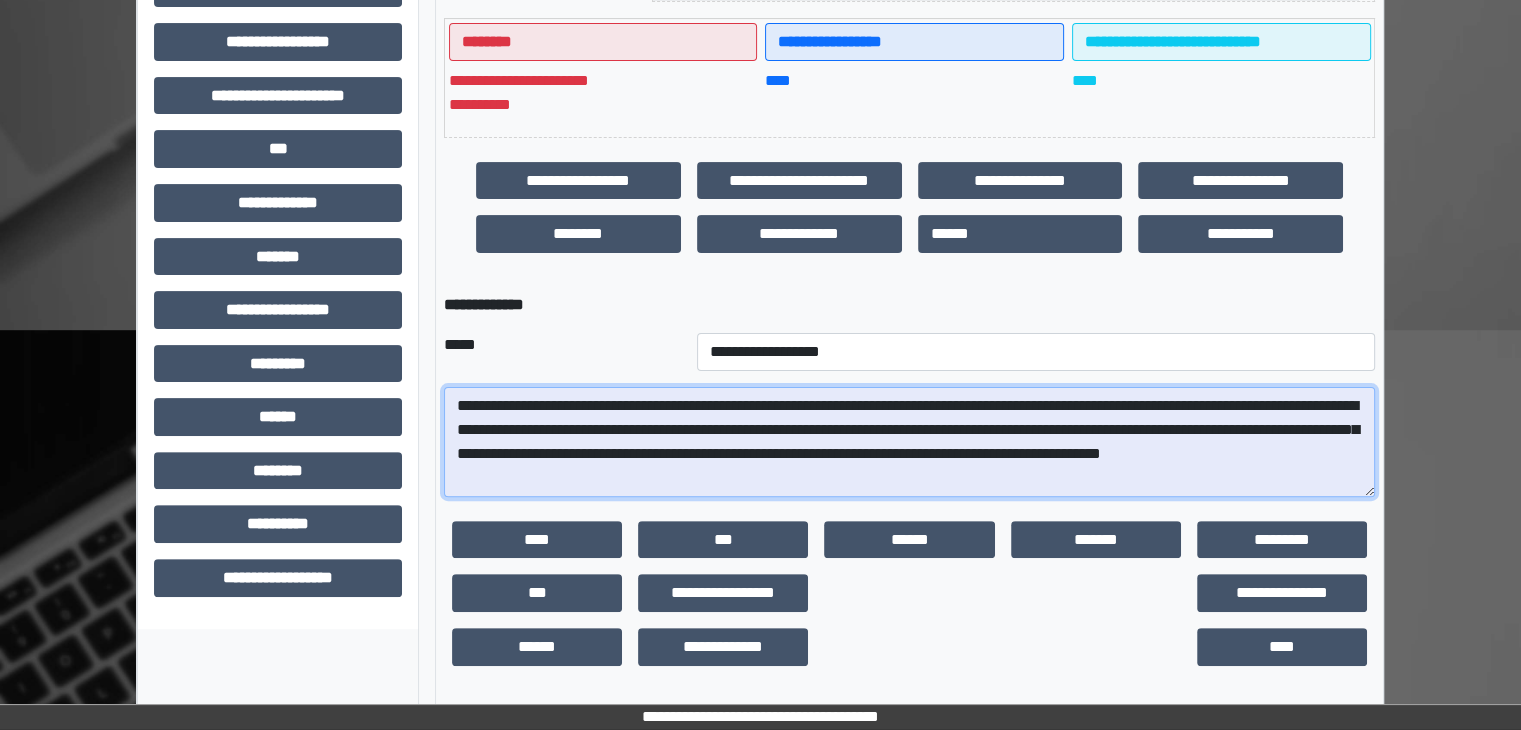 click on "**********" at bounding box center (909, 442) 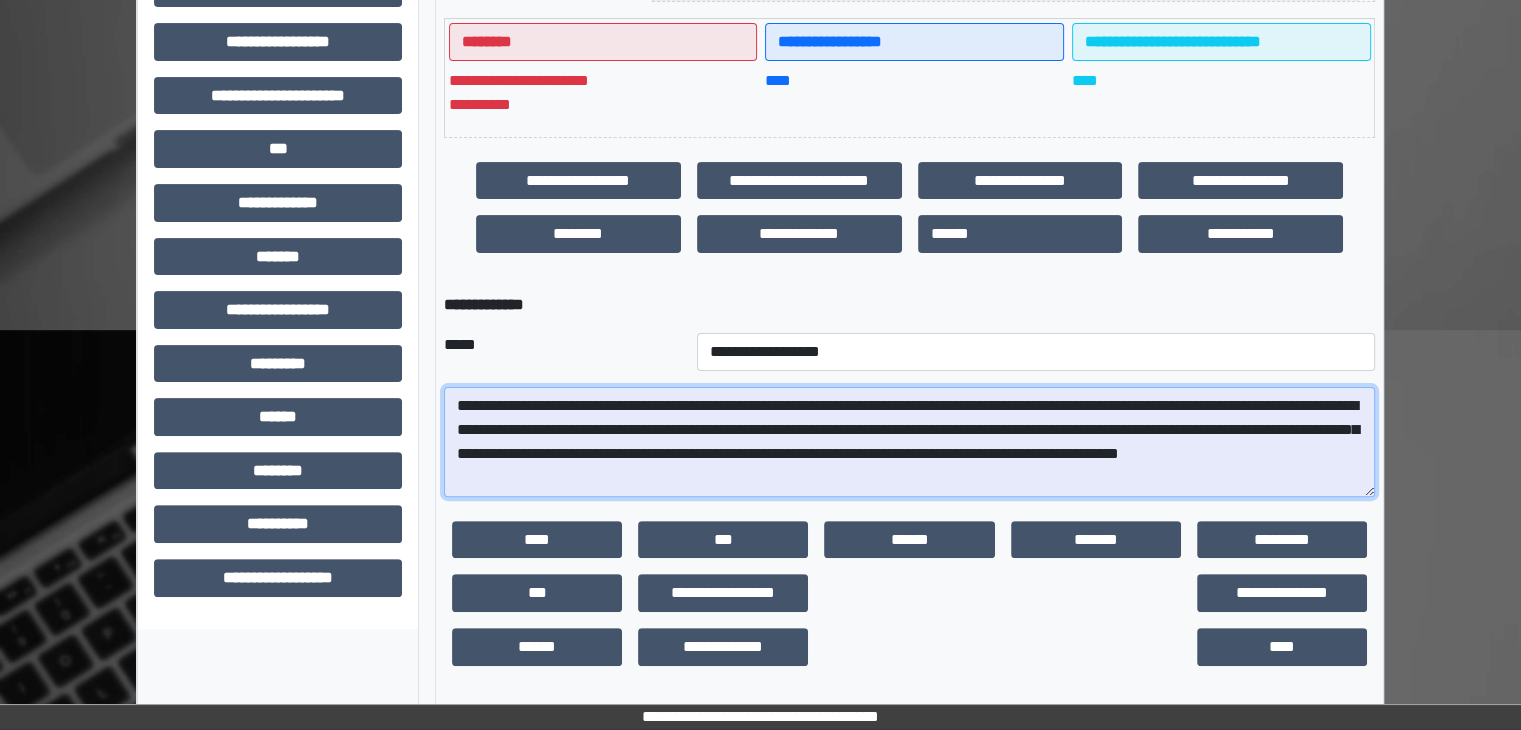 drag, startPoint x: 586, startPoint y: 455, endPoint x: 536, endPoint y: 455, distance: 50 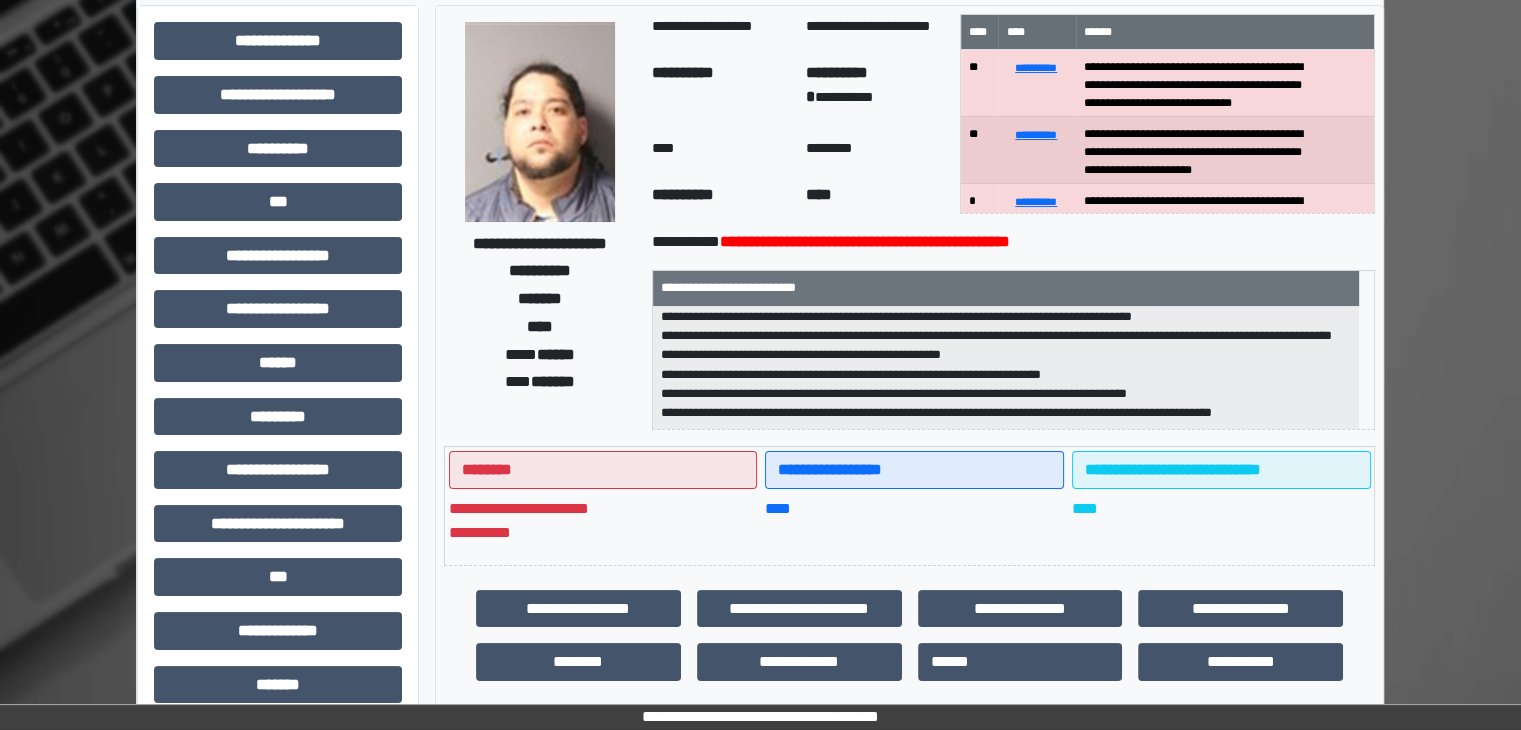 scroll, scrollTop: 20, scrollLeft: 0, axis: vertical 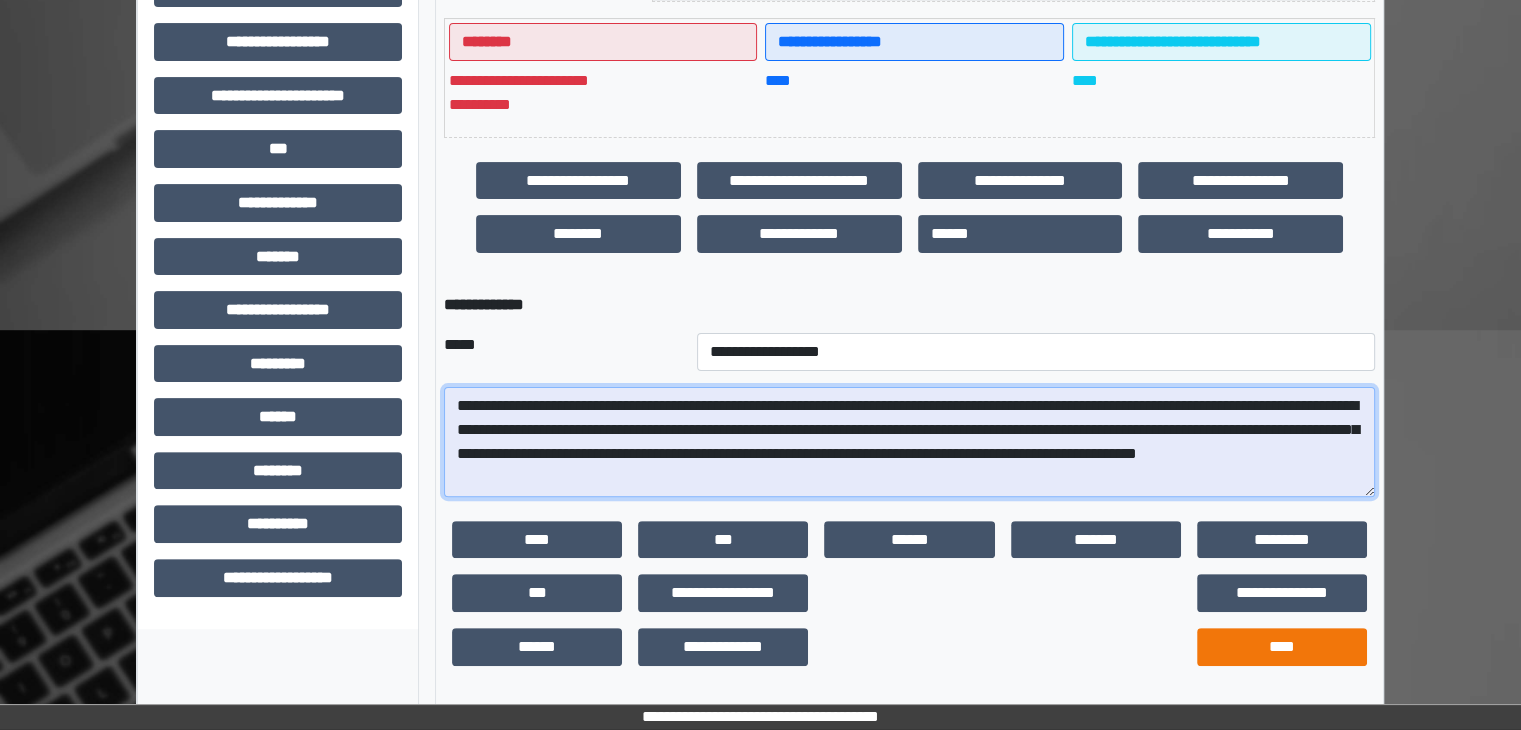 type on "**********" 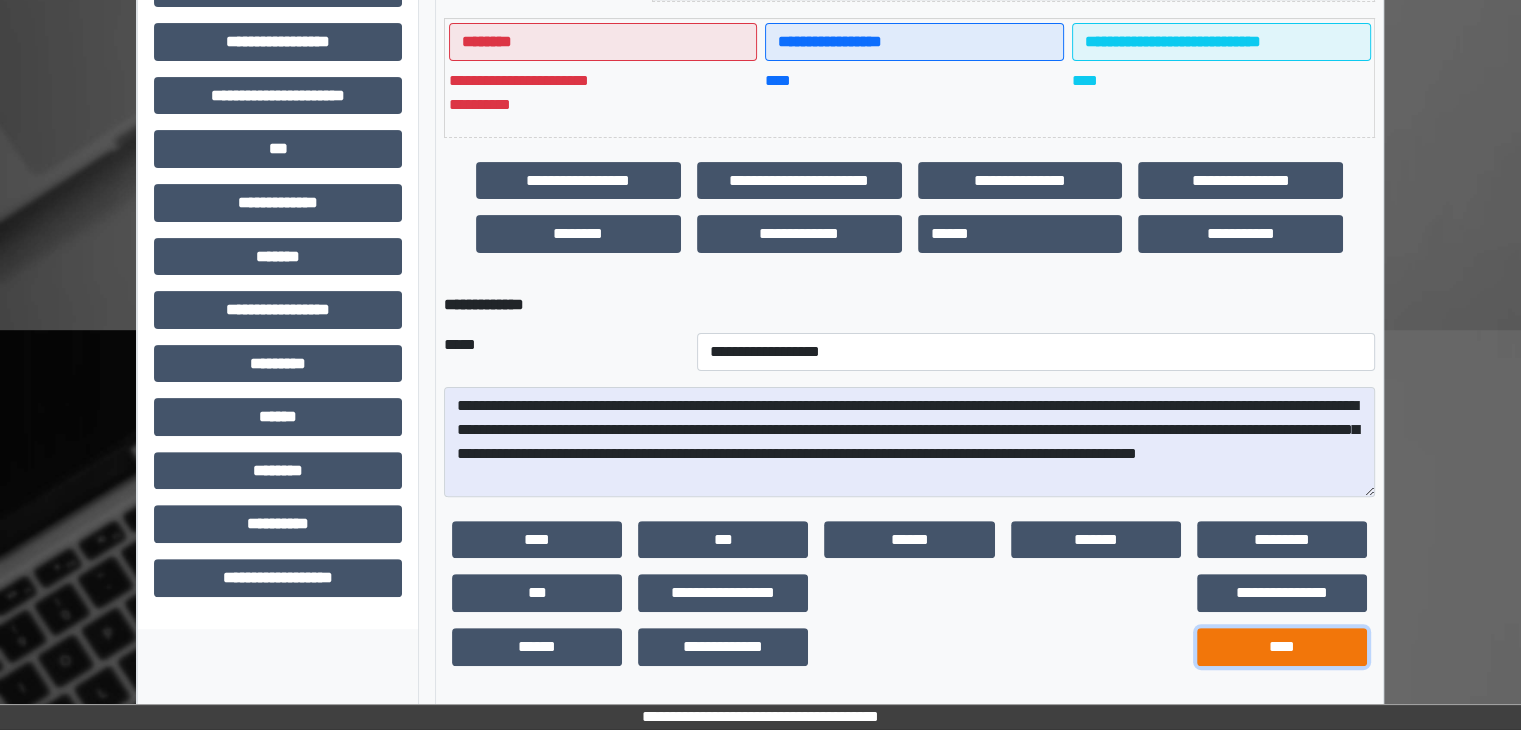 drag, startPoint x: 1293, startPoint y: 637, endPoint x: 1304, endPoint y: 642, distance: 12.083046 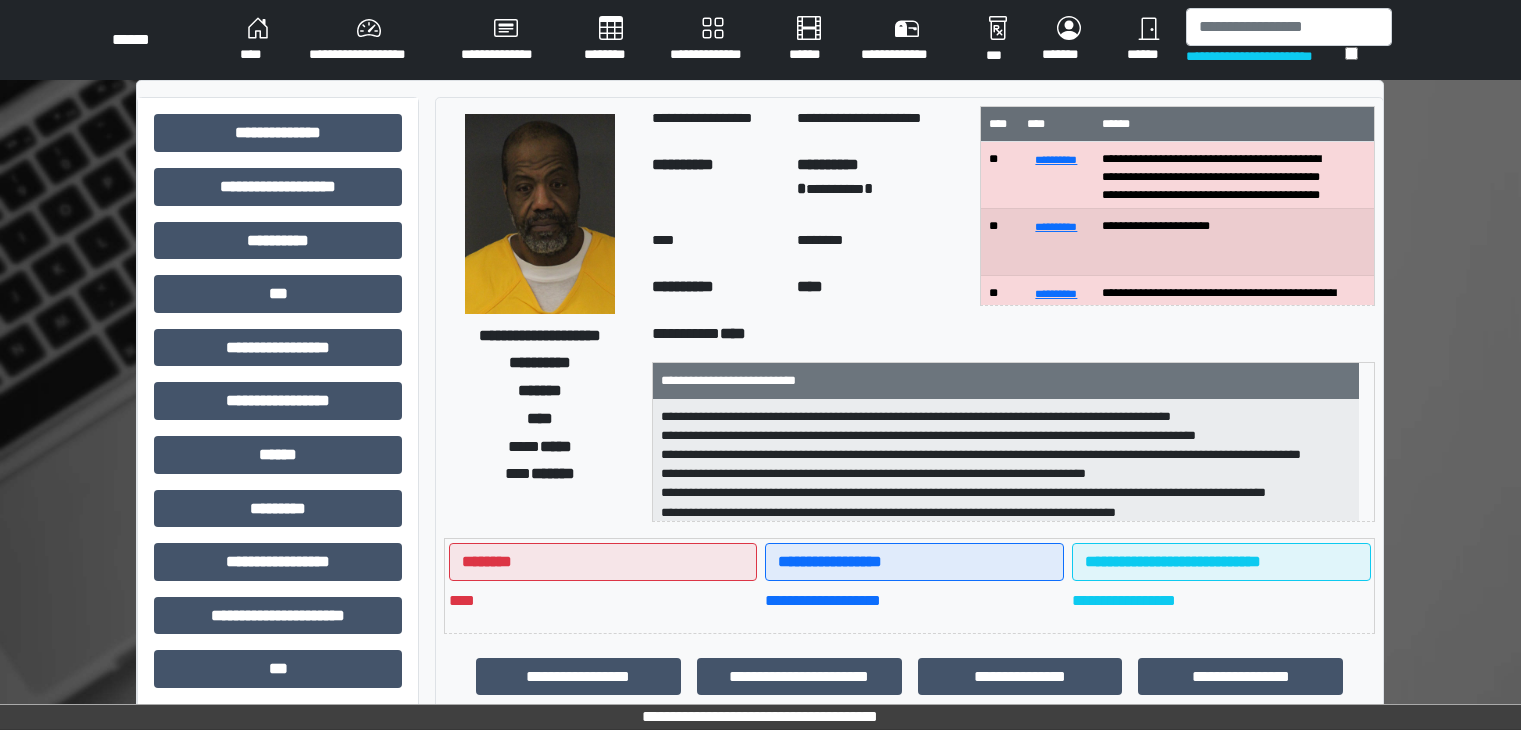 scroll, scrollTop: 1217, scrollLeft: 0, axis: vertical 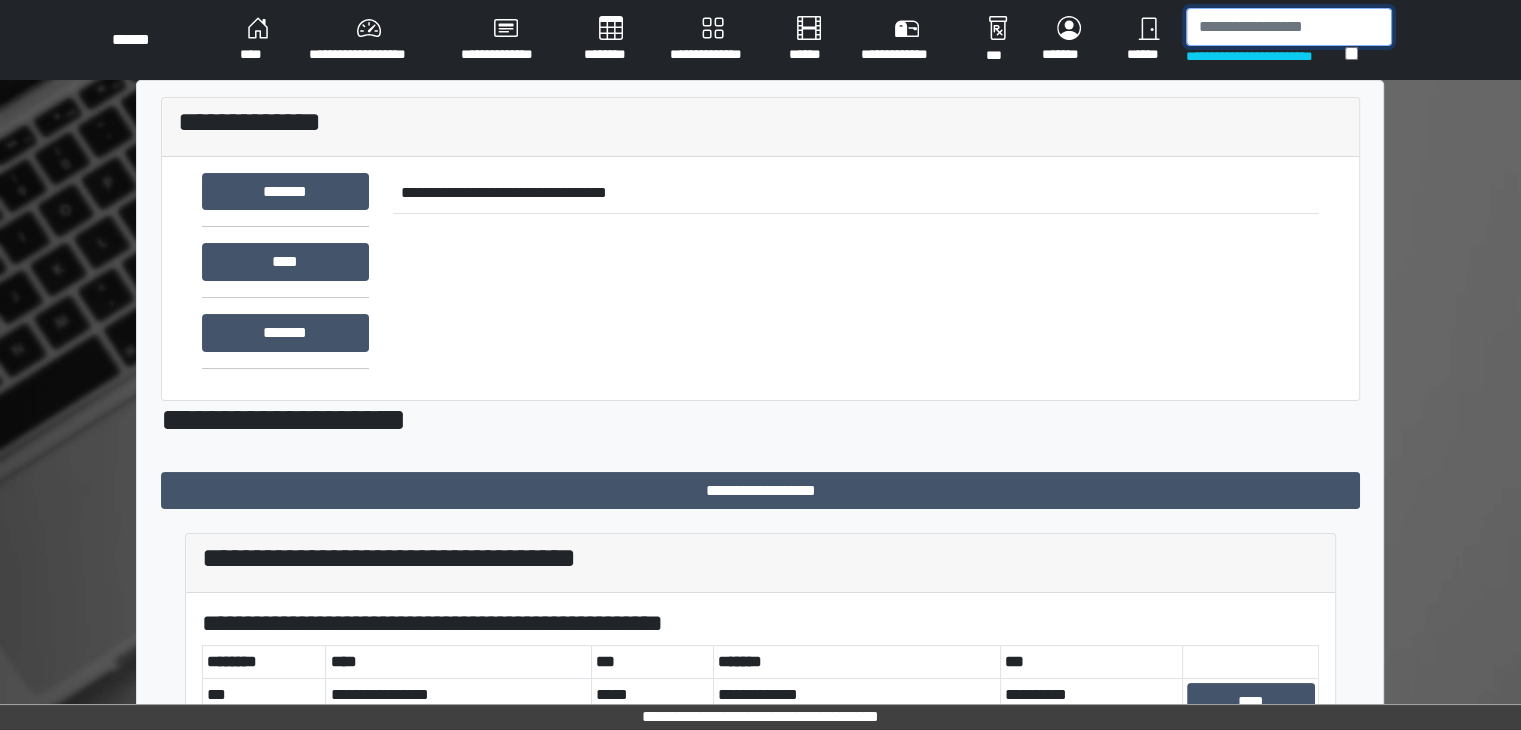 click at bounding box center [1289, 27] 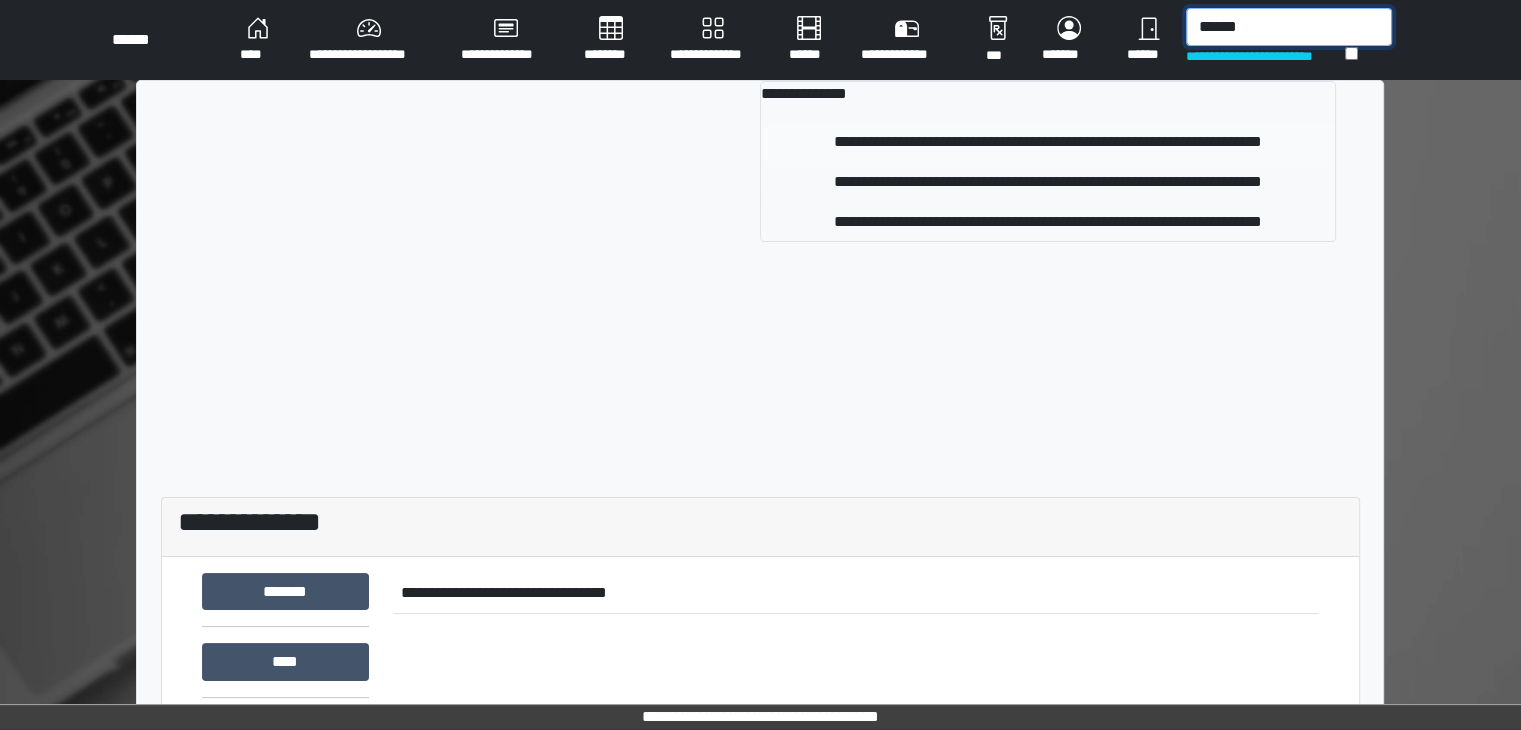 type on "******" 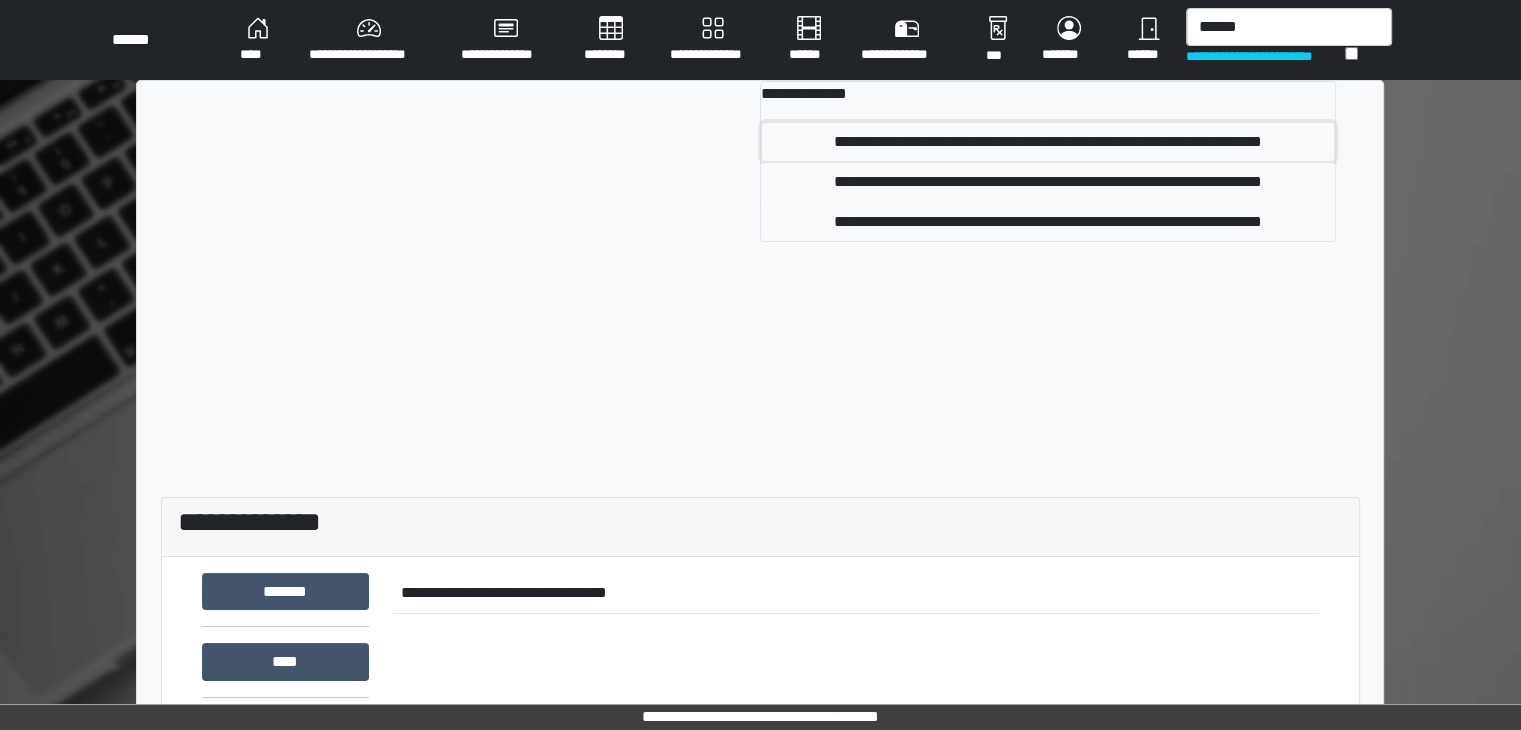 click on "**********" at bounding box center (1048, 142) 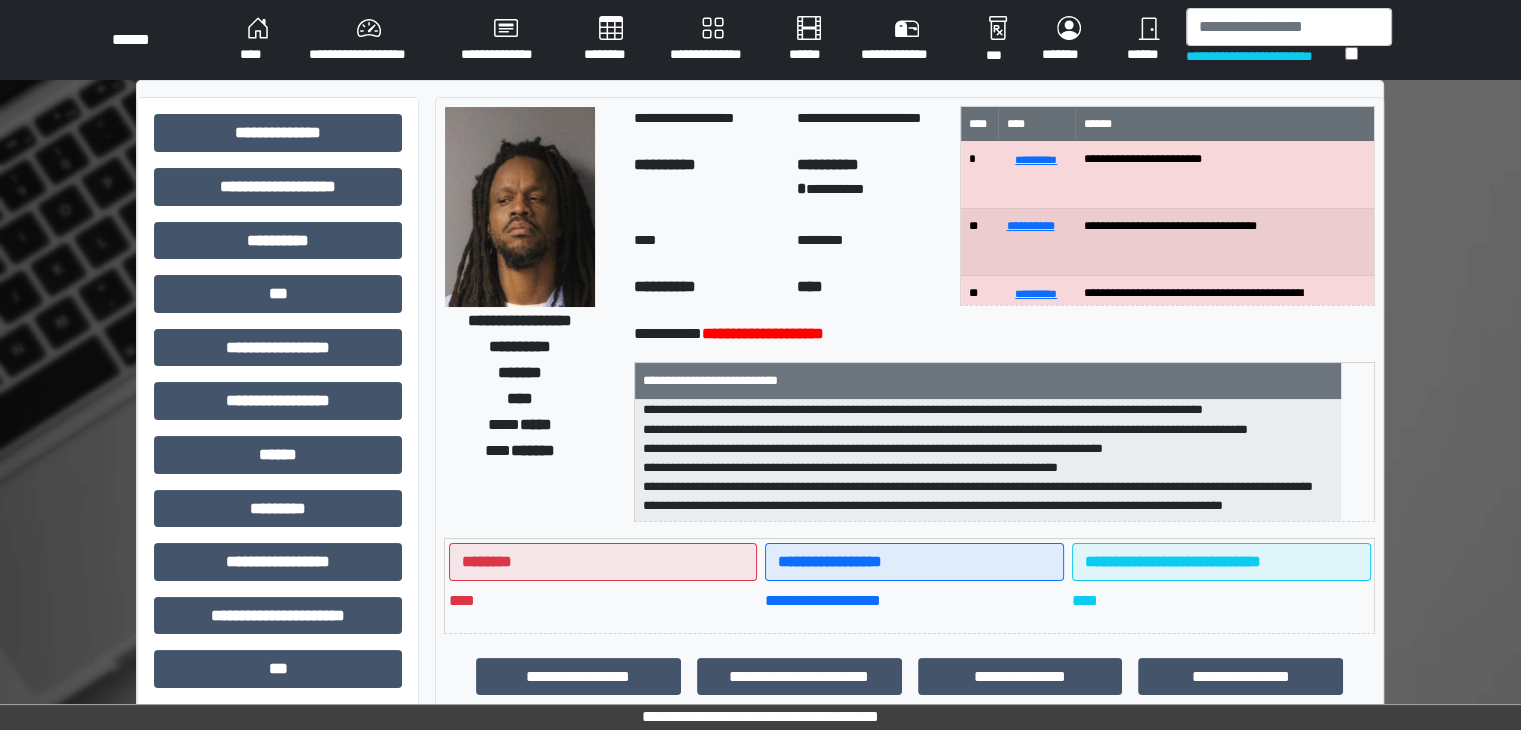 scroll, scrollTop: 140, scrollLeft: 0, axis: vertical 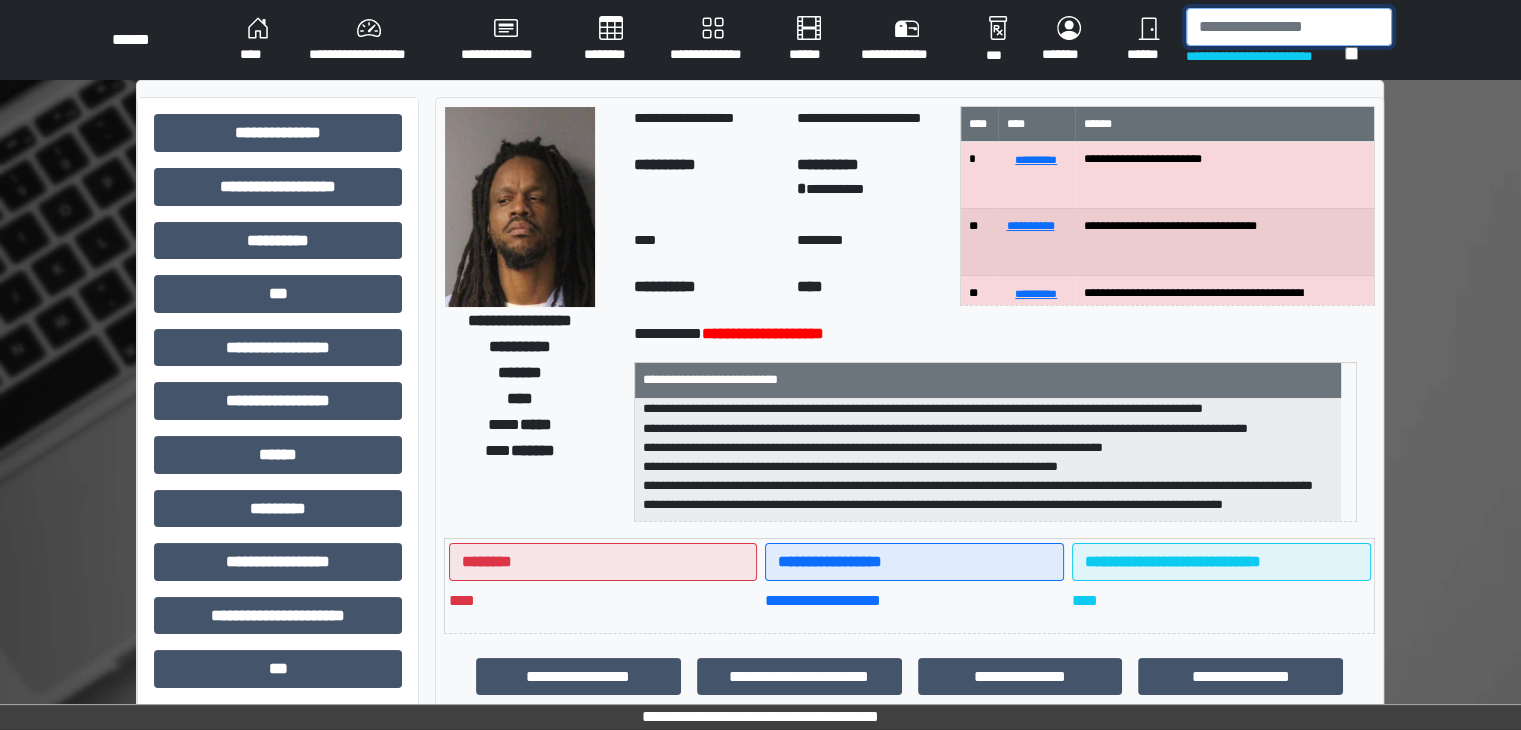 click at bounding box center [1289, 27] 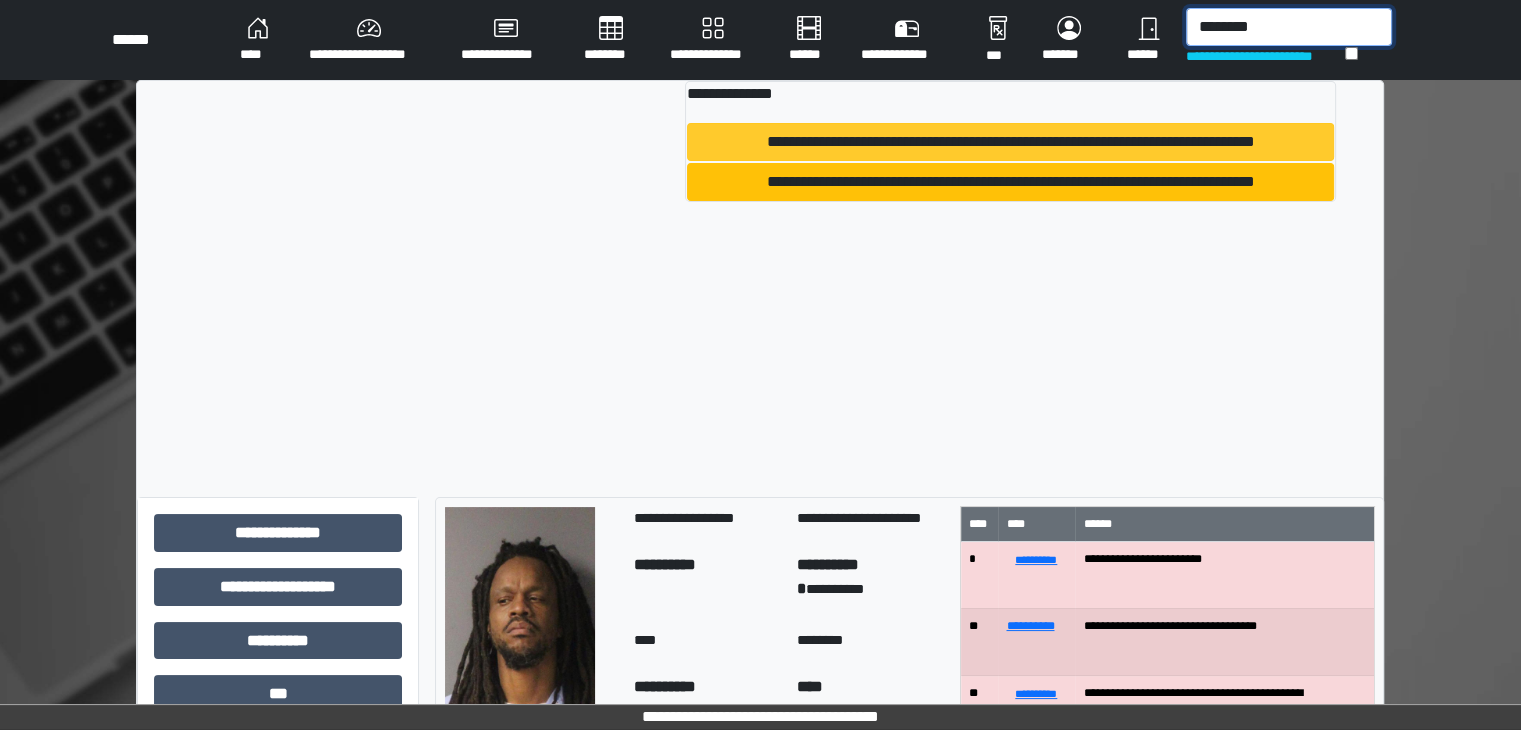 type on "********" 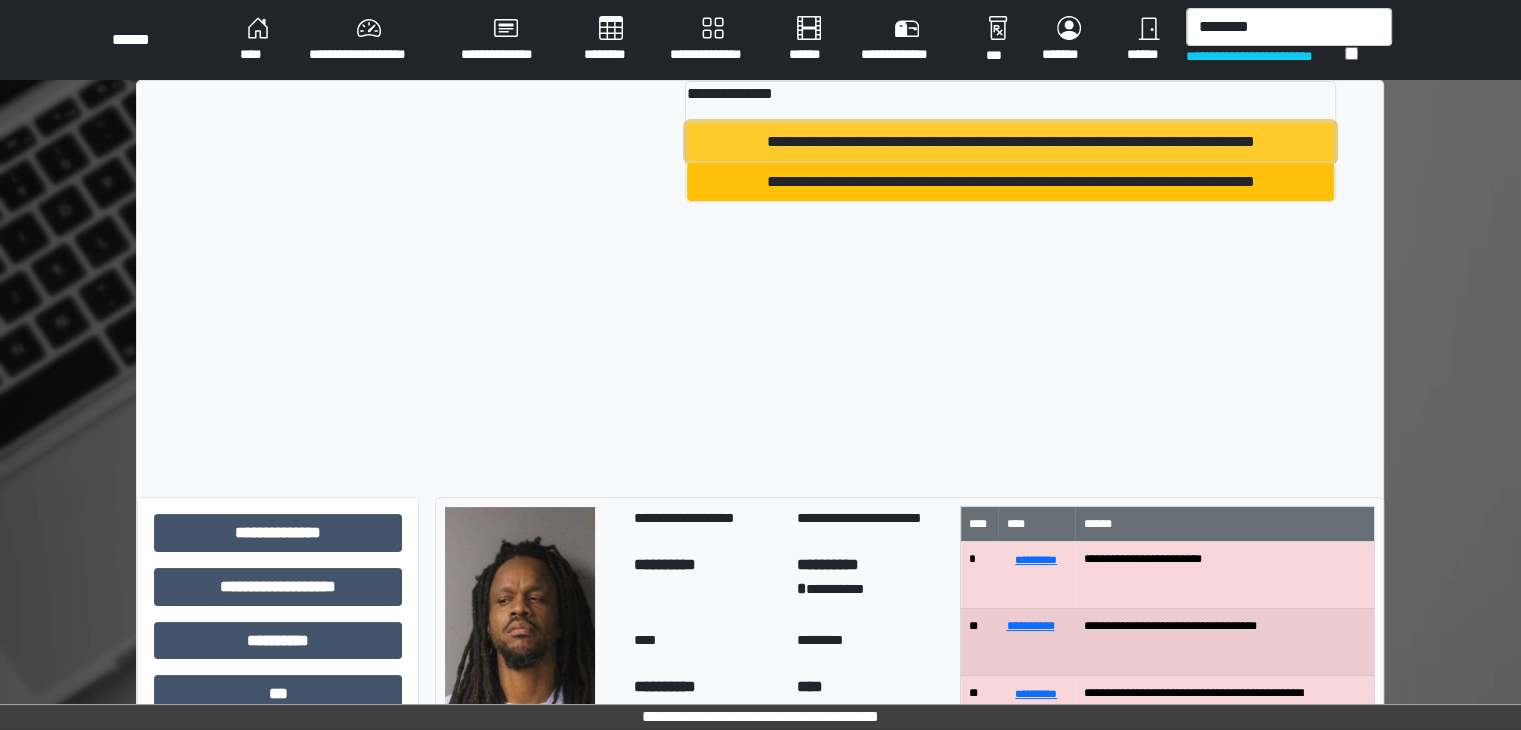 click on "**********" at bounding box center [1010, 142] 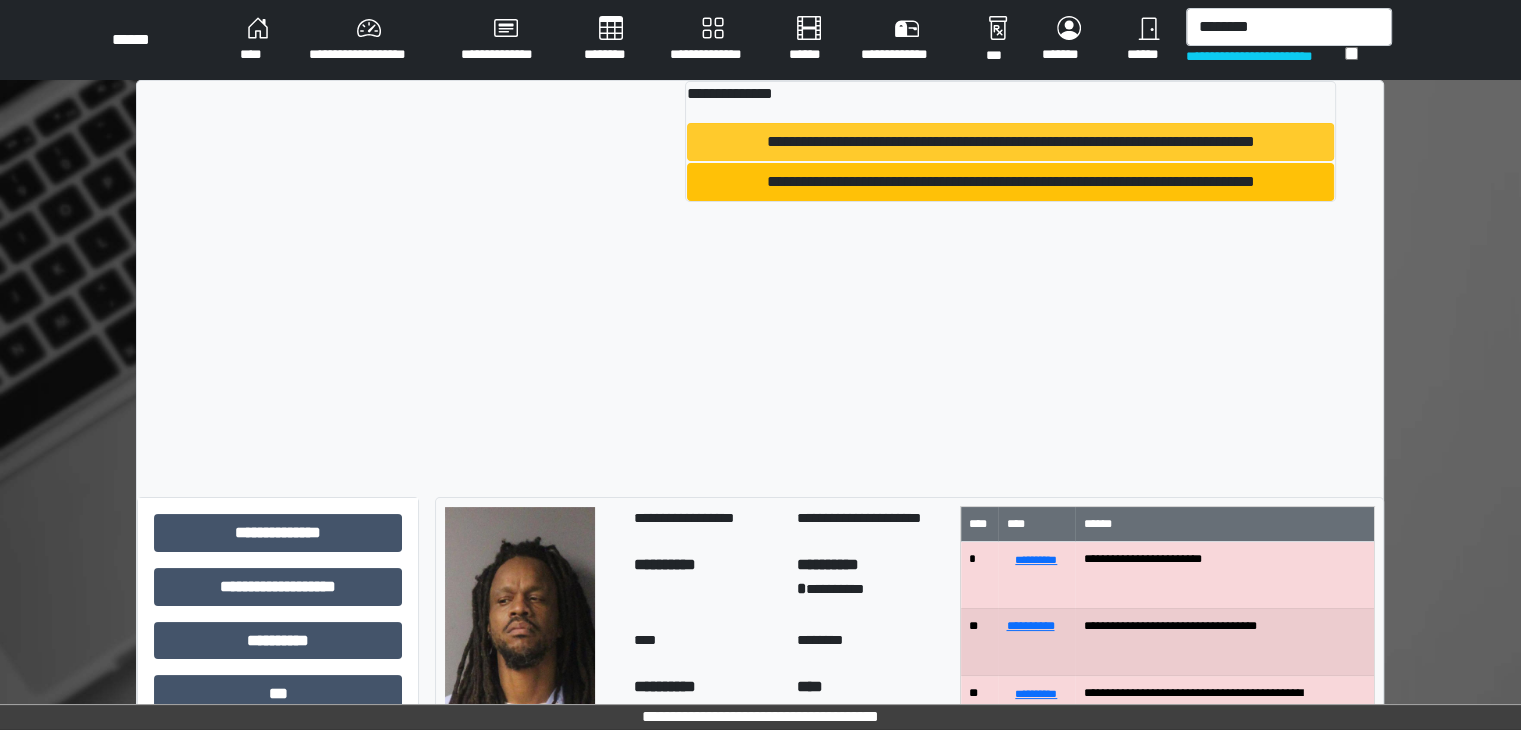 type 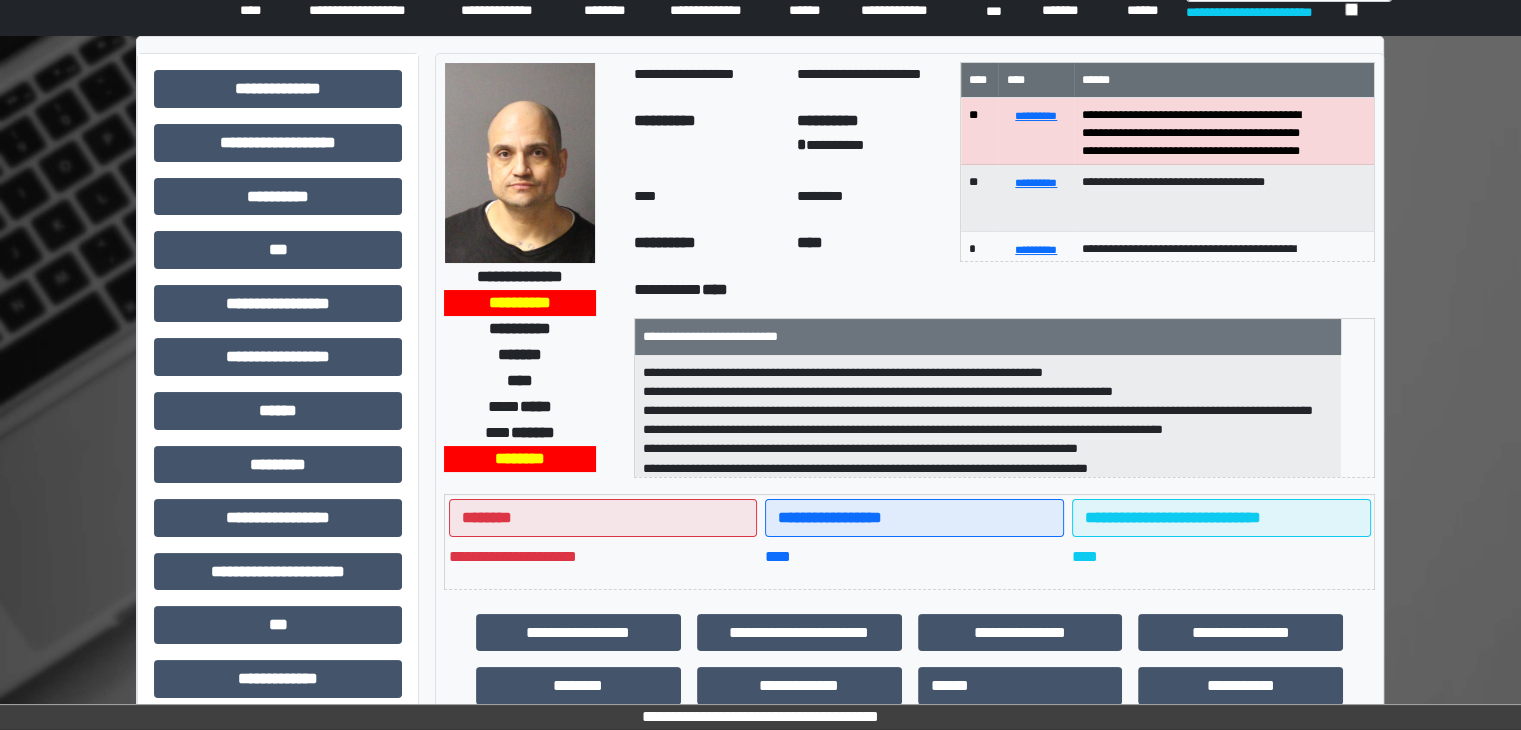 scroll, scrollTop: 200, scrollLeft: 0, axis: vertical 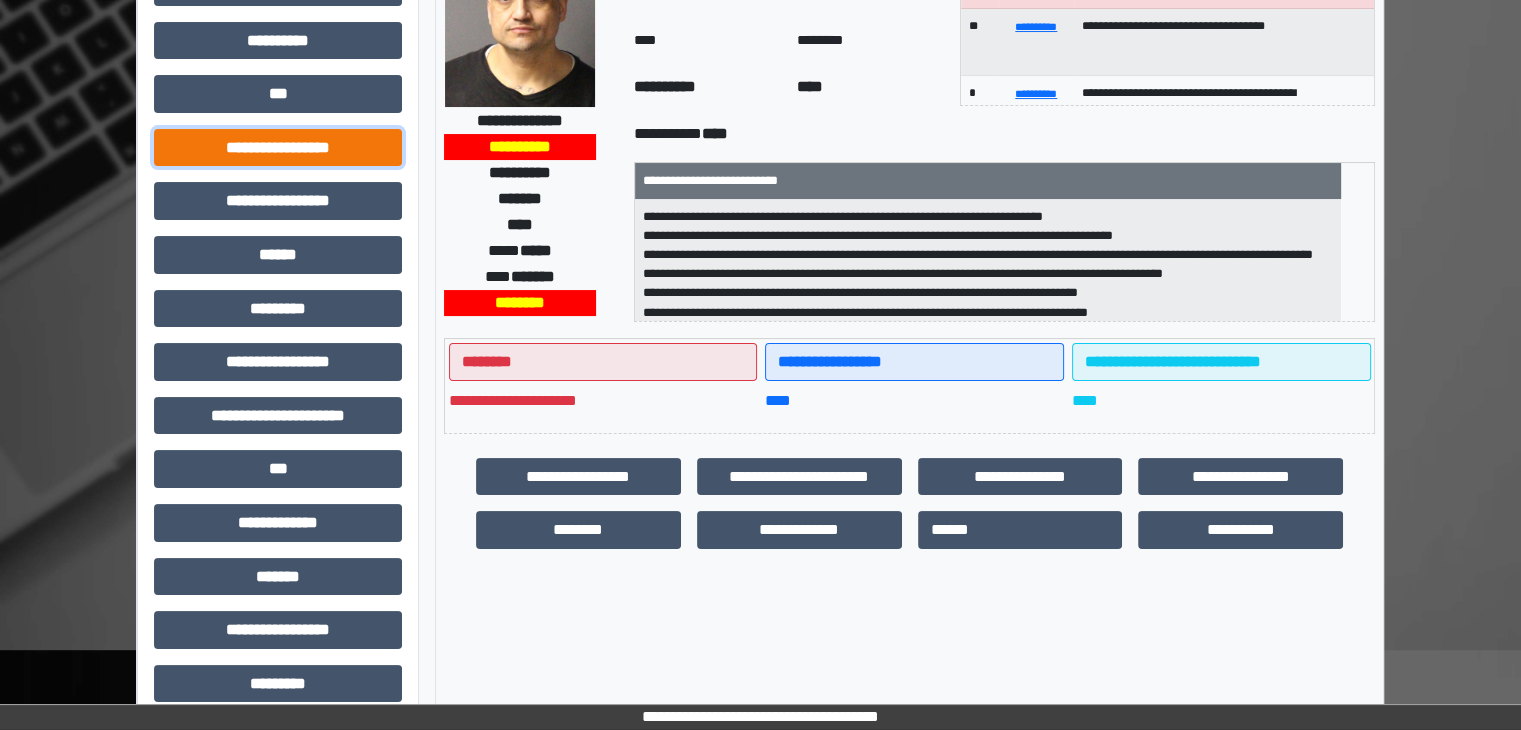 click on "**********" at bounding box center (278, 148) 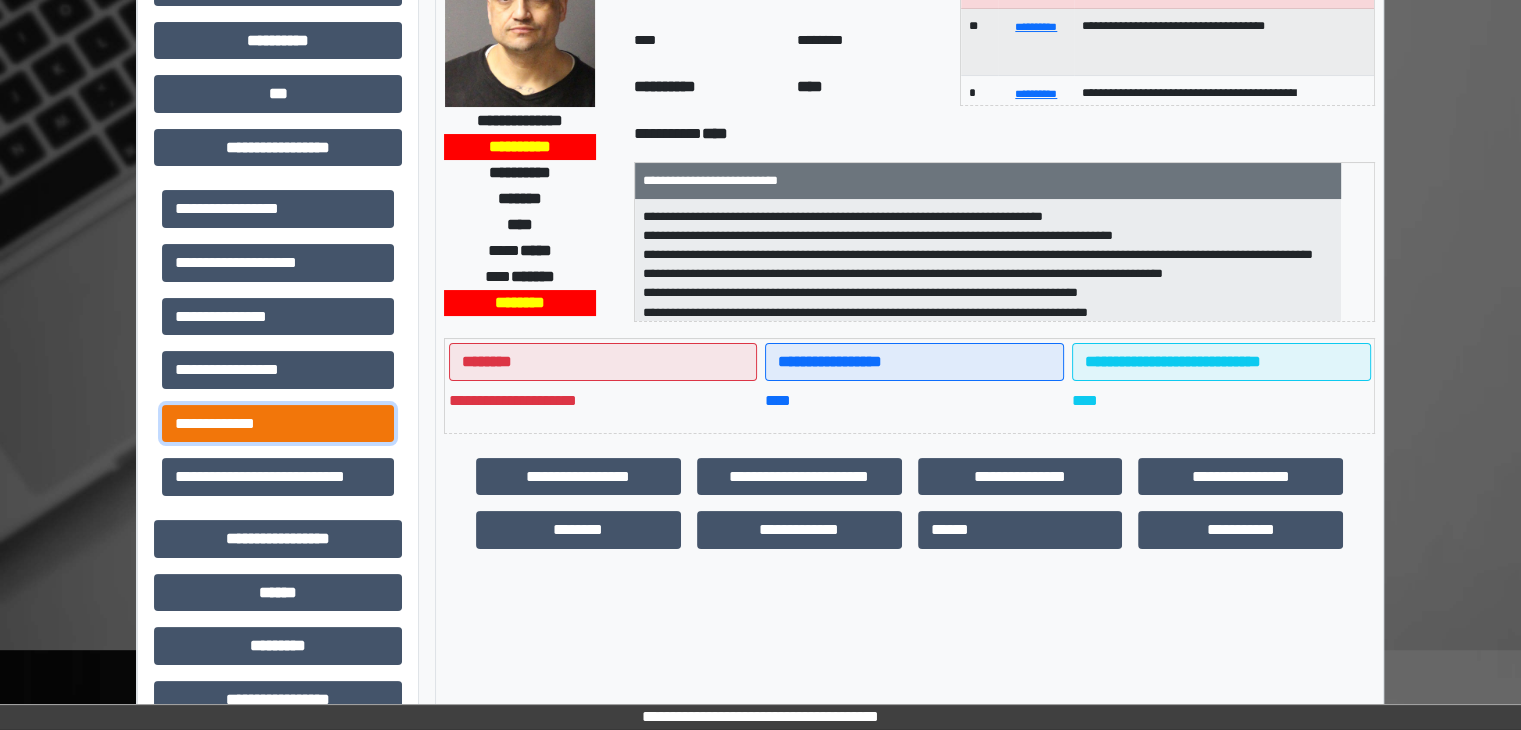 click on "**********" at bounding box center [278, 424] 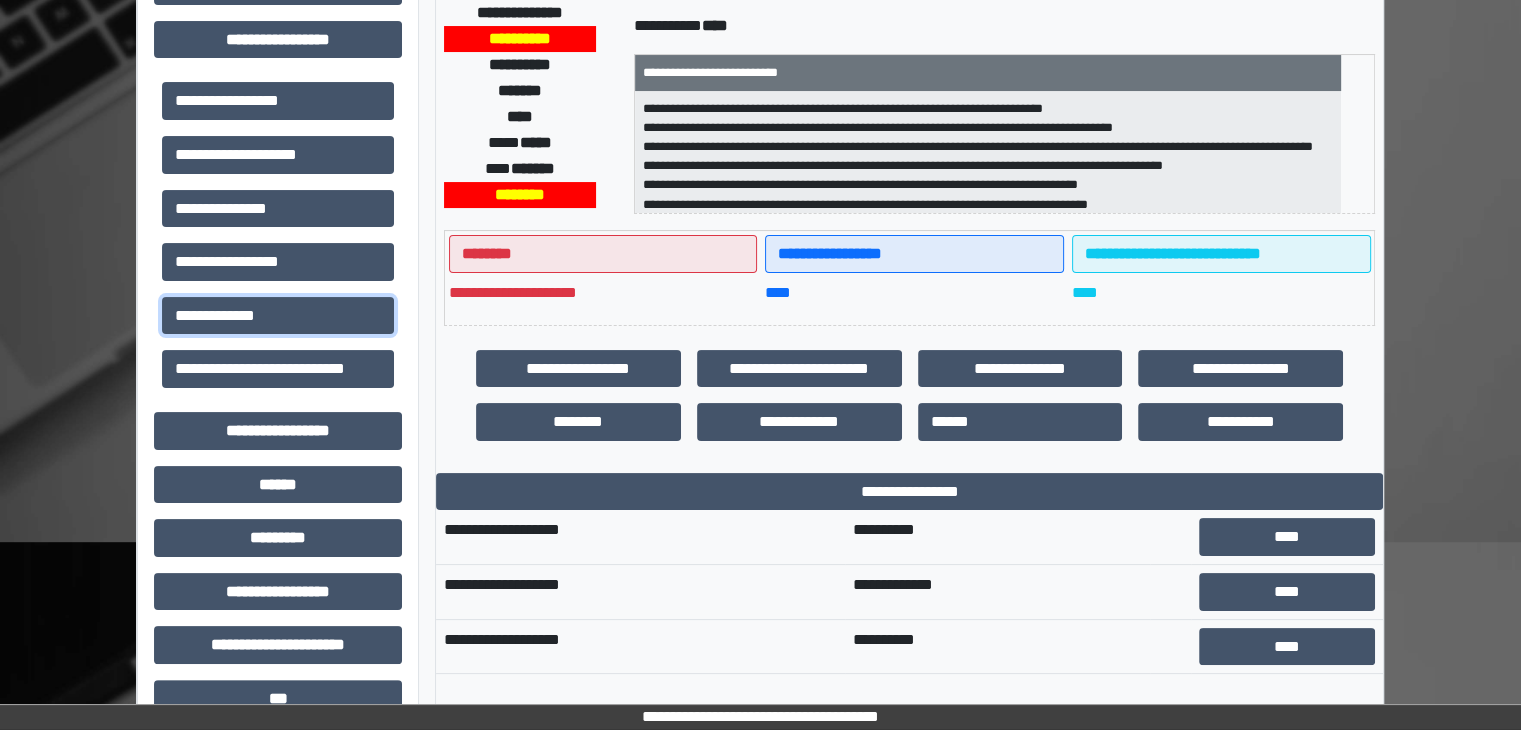 scroll, scrollTop: 200, scrollLeft: 0, axis: vertical 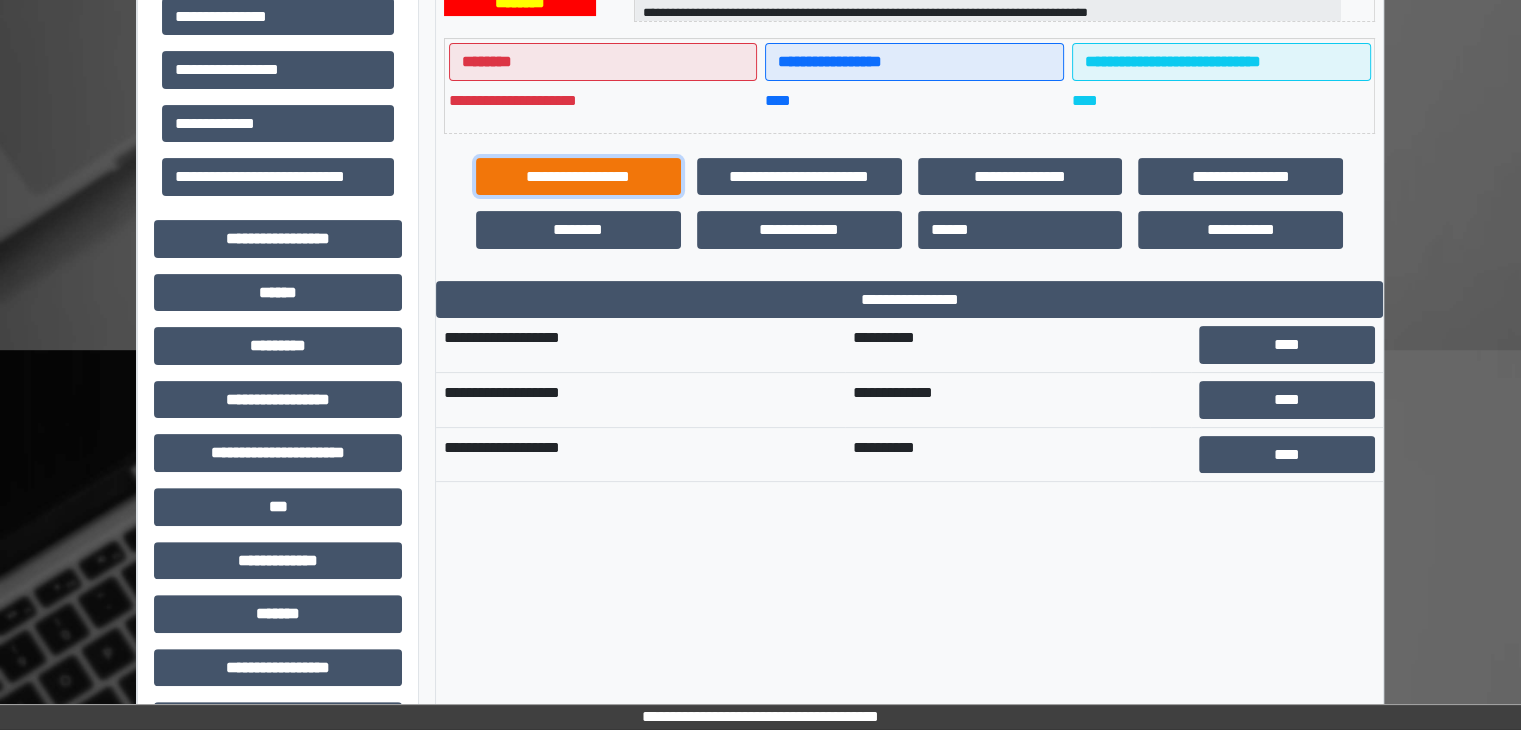 click on "**********" at bounding box center [578, 177] 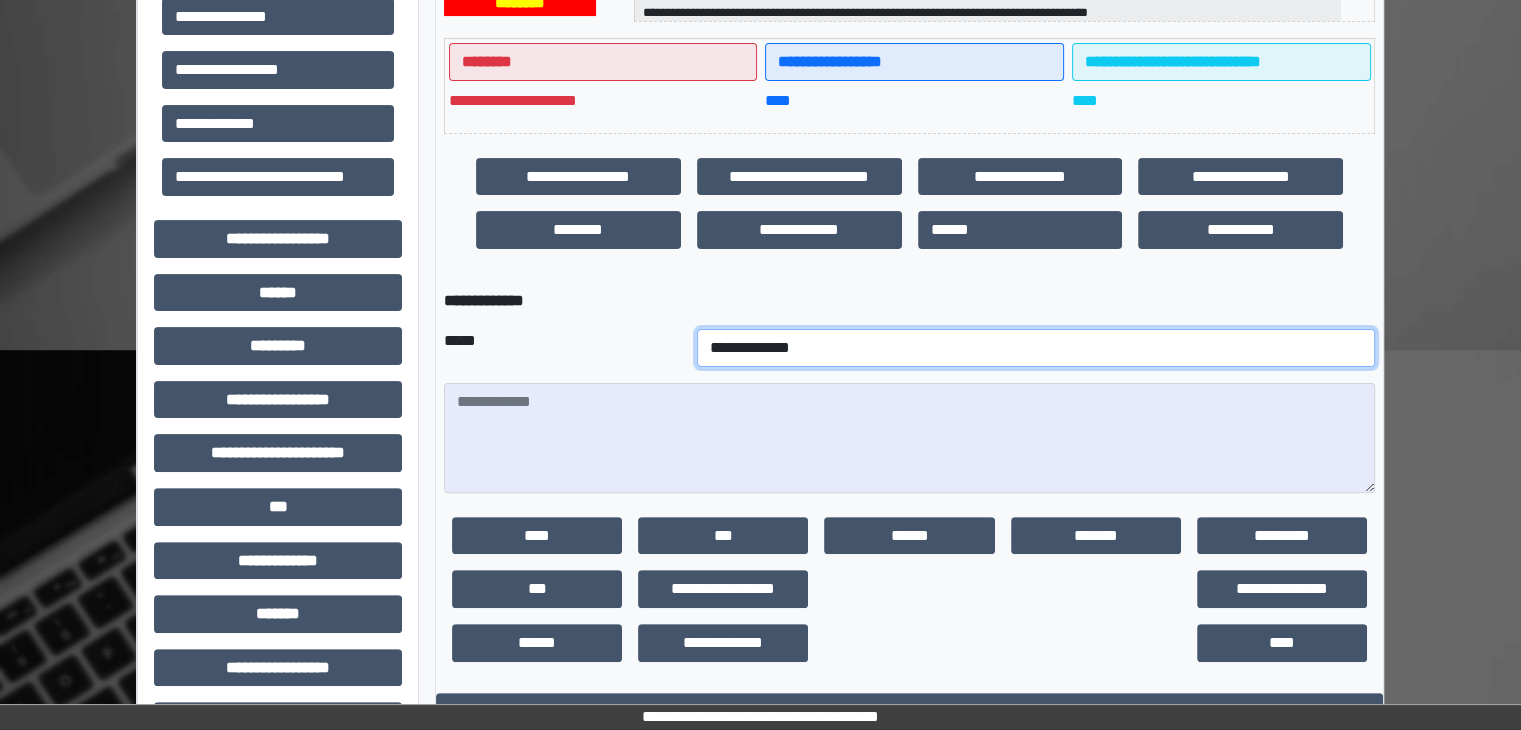 click on "**********" at bounding box center [1036, 348] 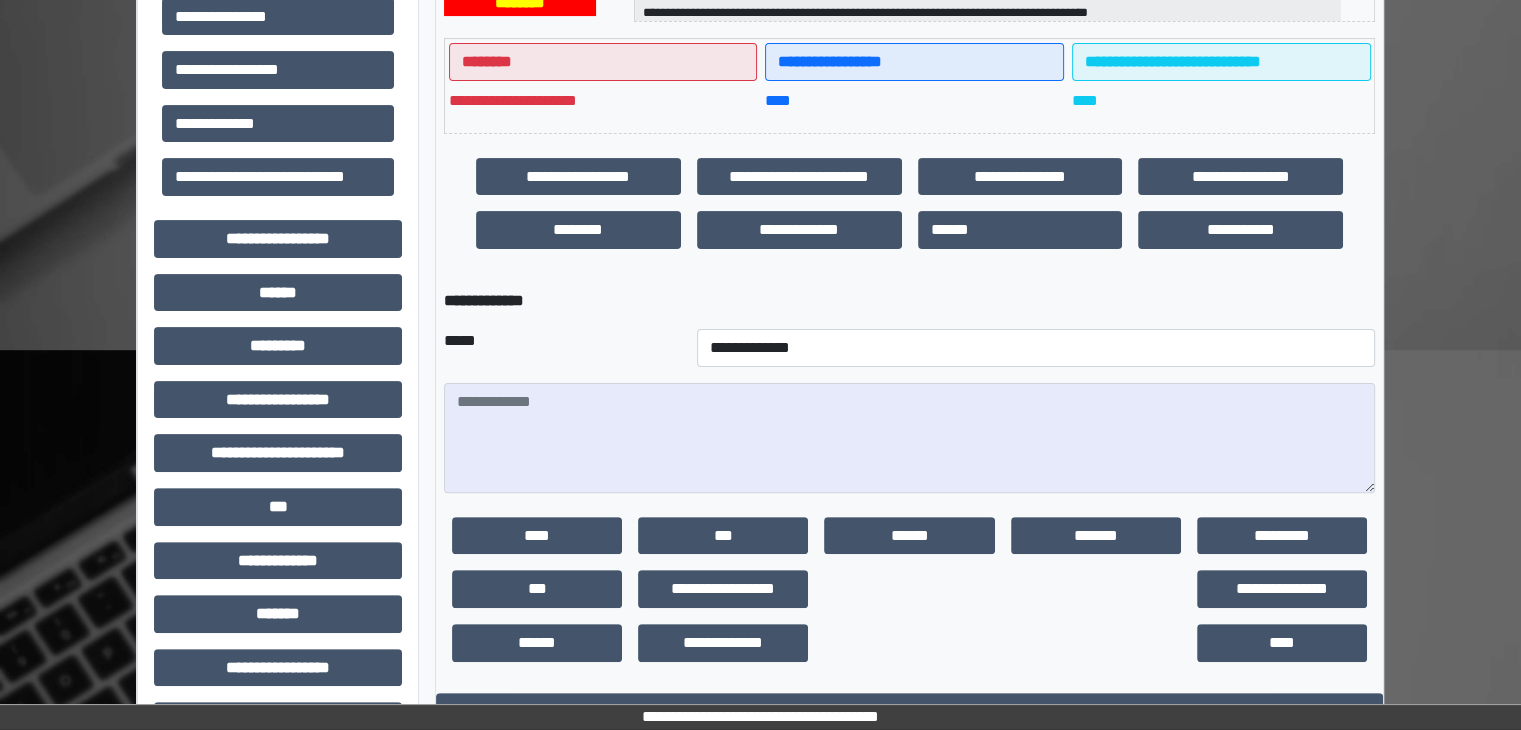 click on "**********" at bounding box center [760, 291] 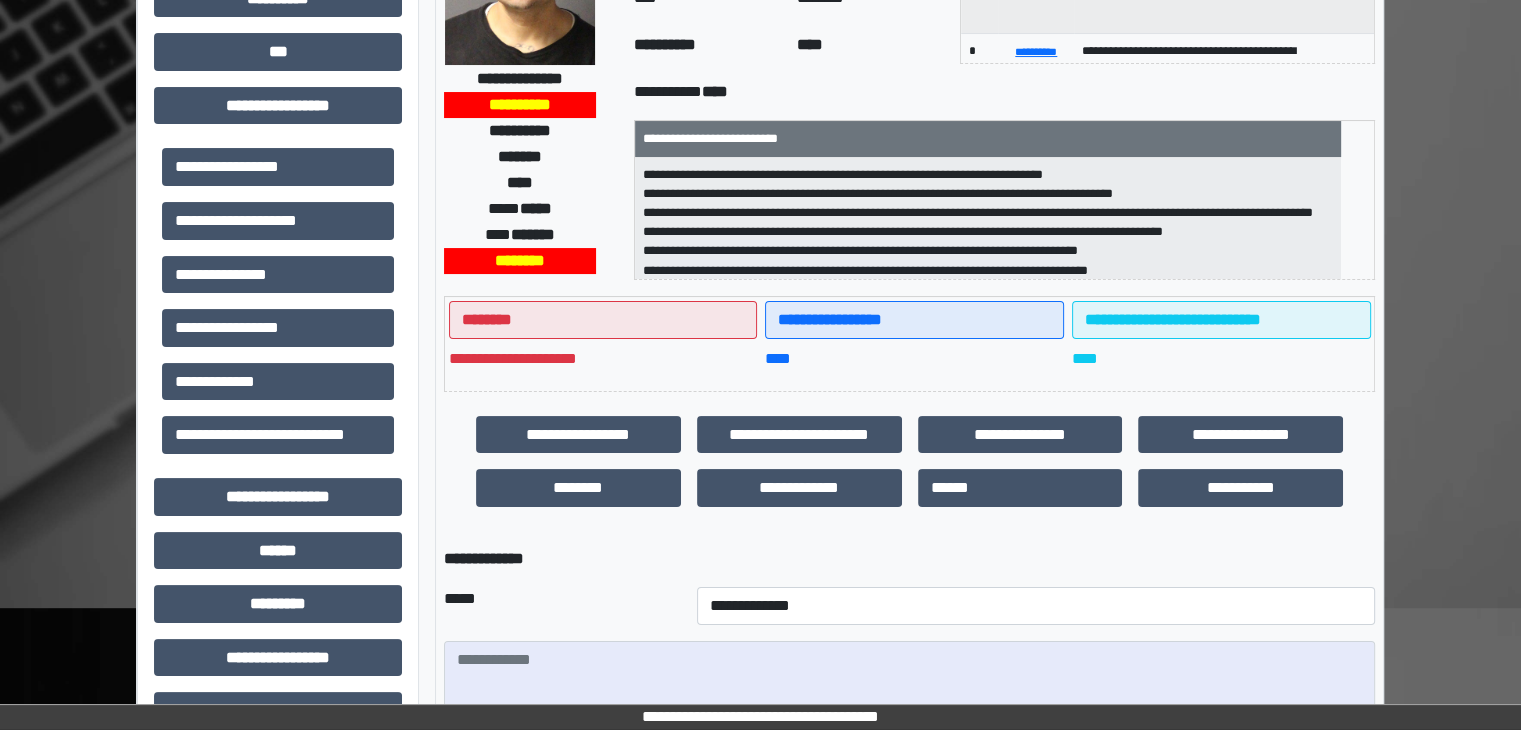 scroll, scrollTop: 100, scrollLeft: 0, axis: vertical 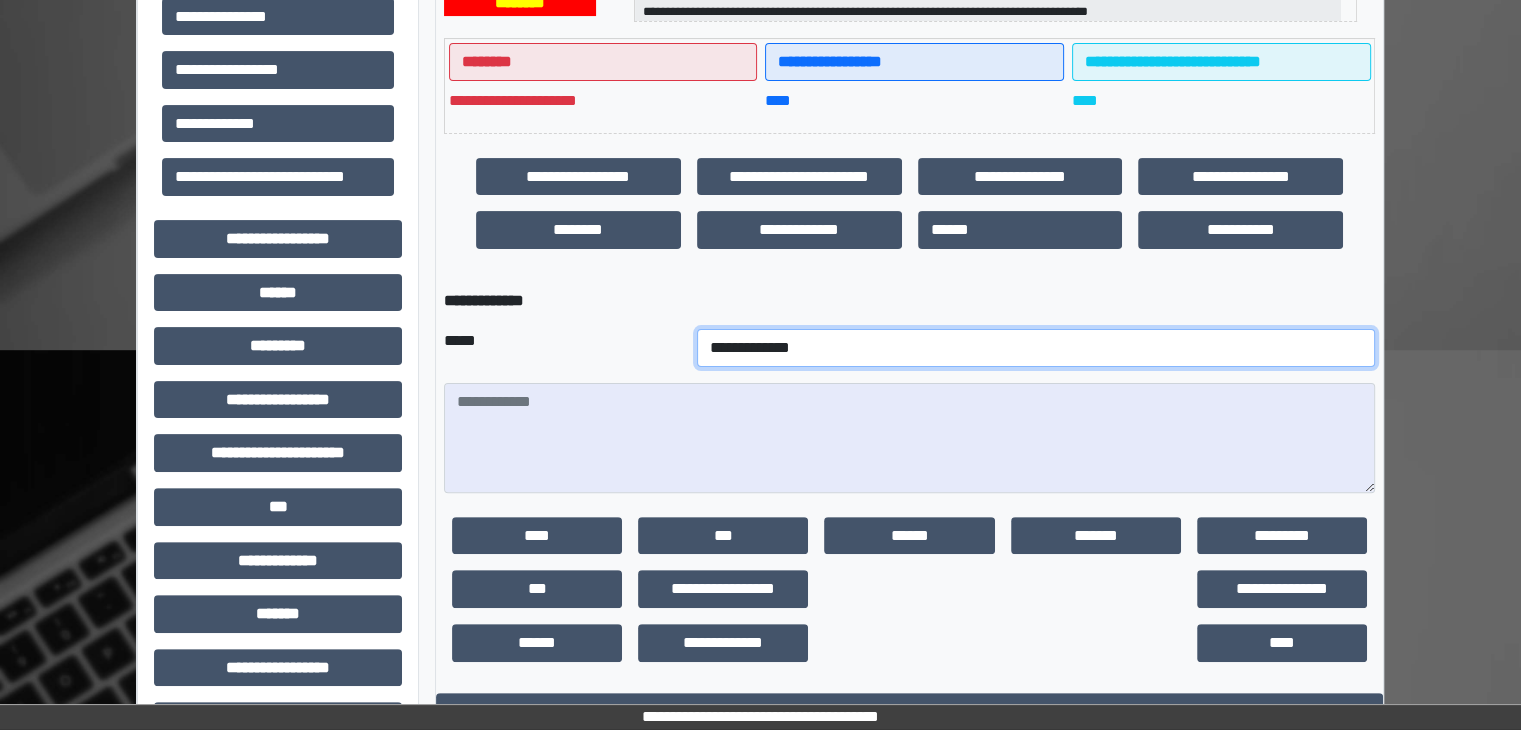 click on "**********" at bounding box center [1036, 348] 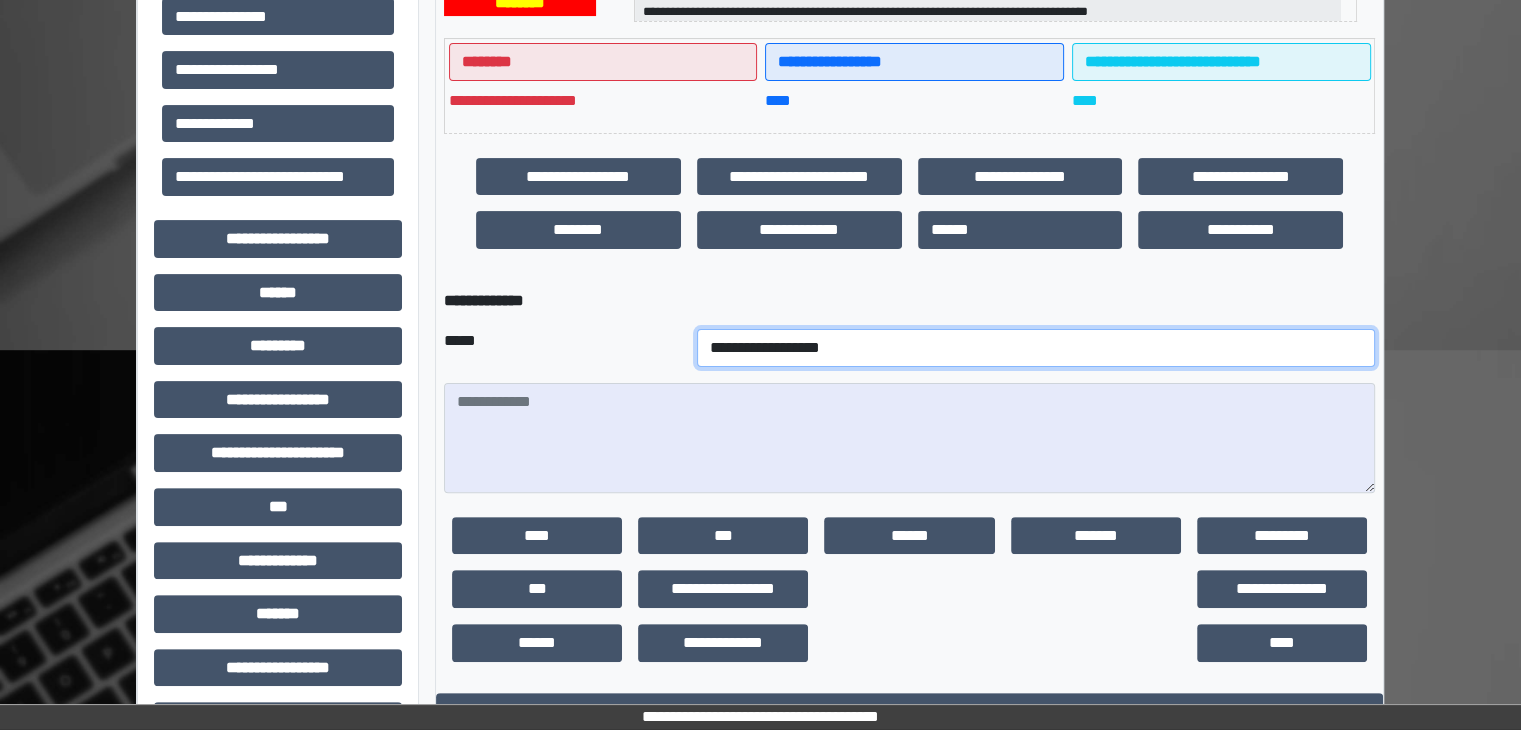 click on "**********" at bounding box center [1036, 348] 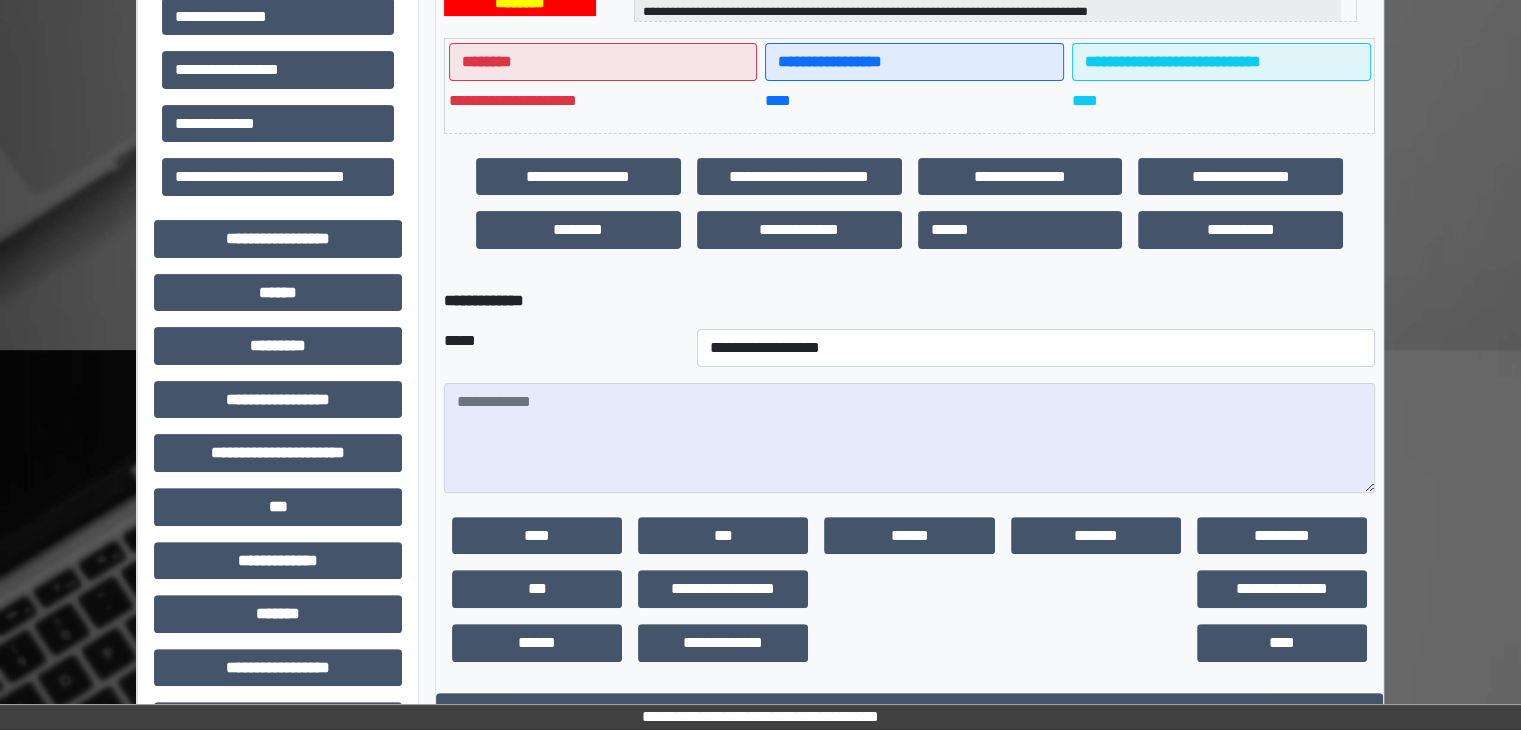 click at bounding box center (909, 438) 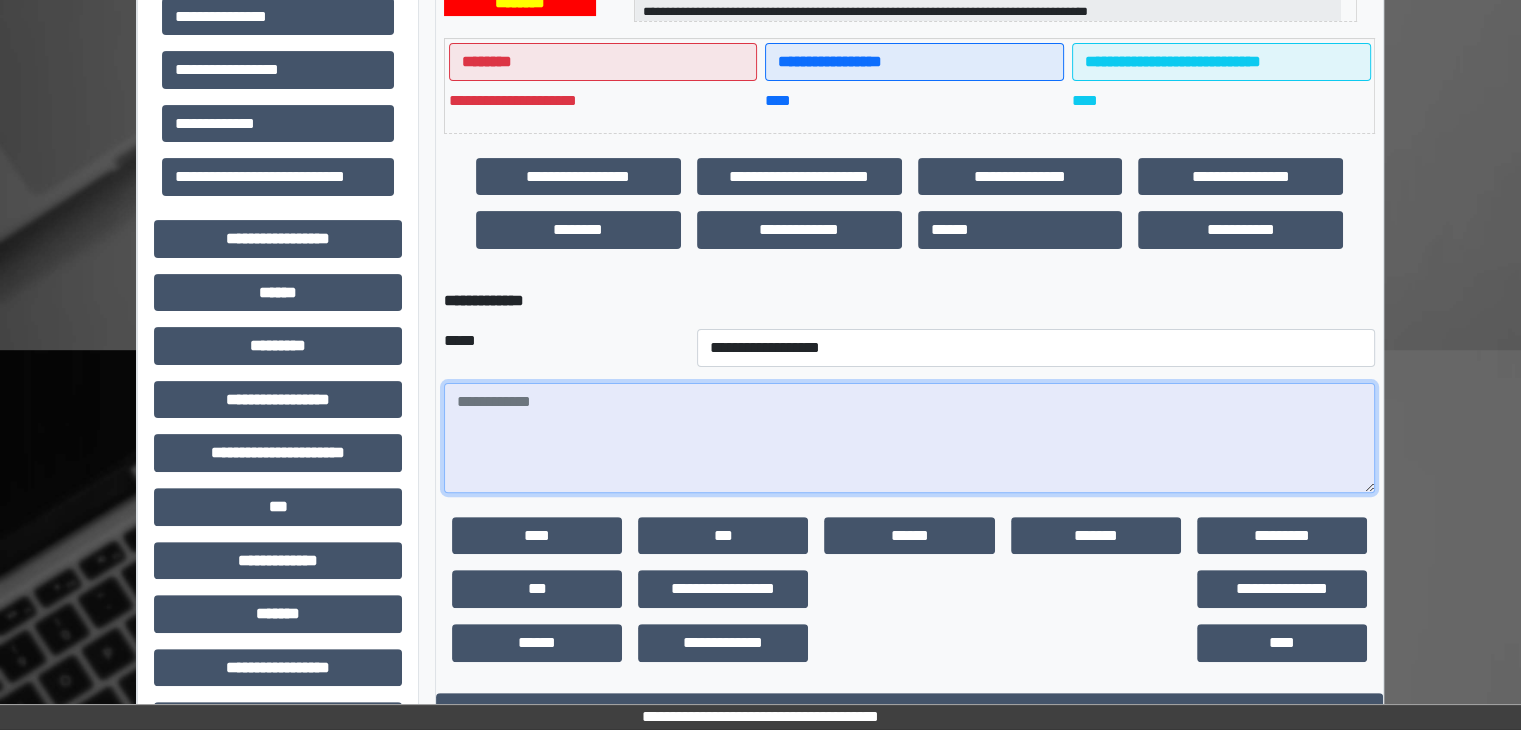 click at bounding box center (909, 438) 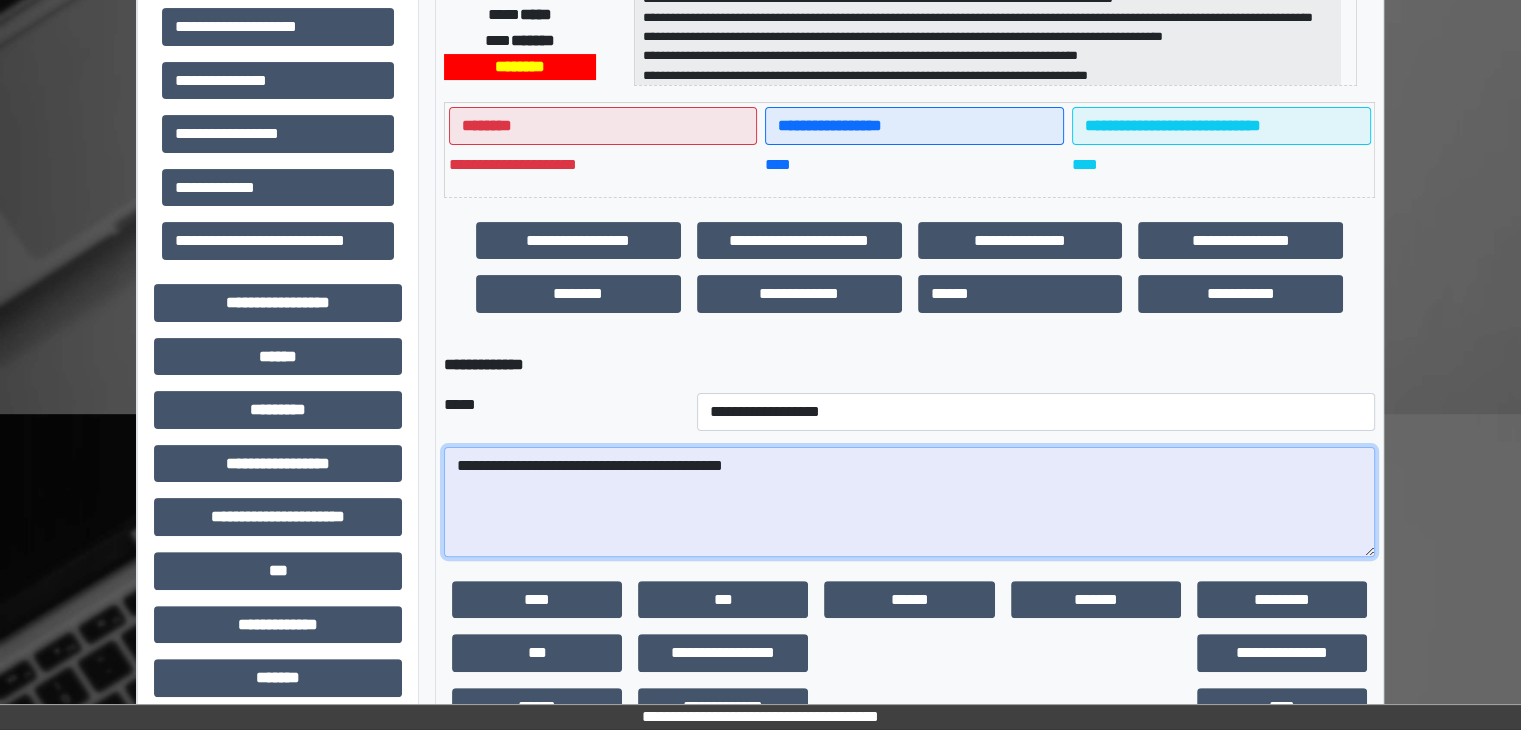 scroll, scrollTop: 500, scrollLeft: 0, axis: vertical 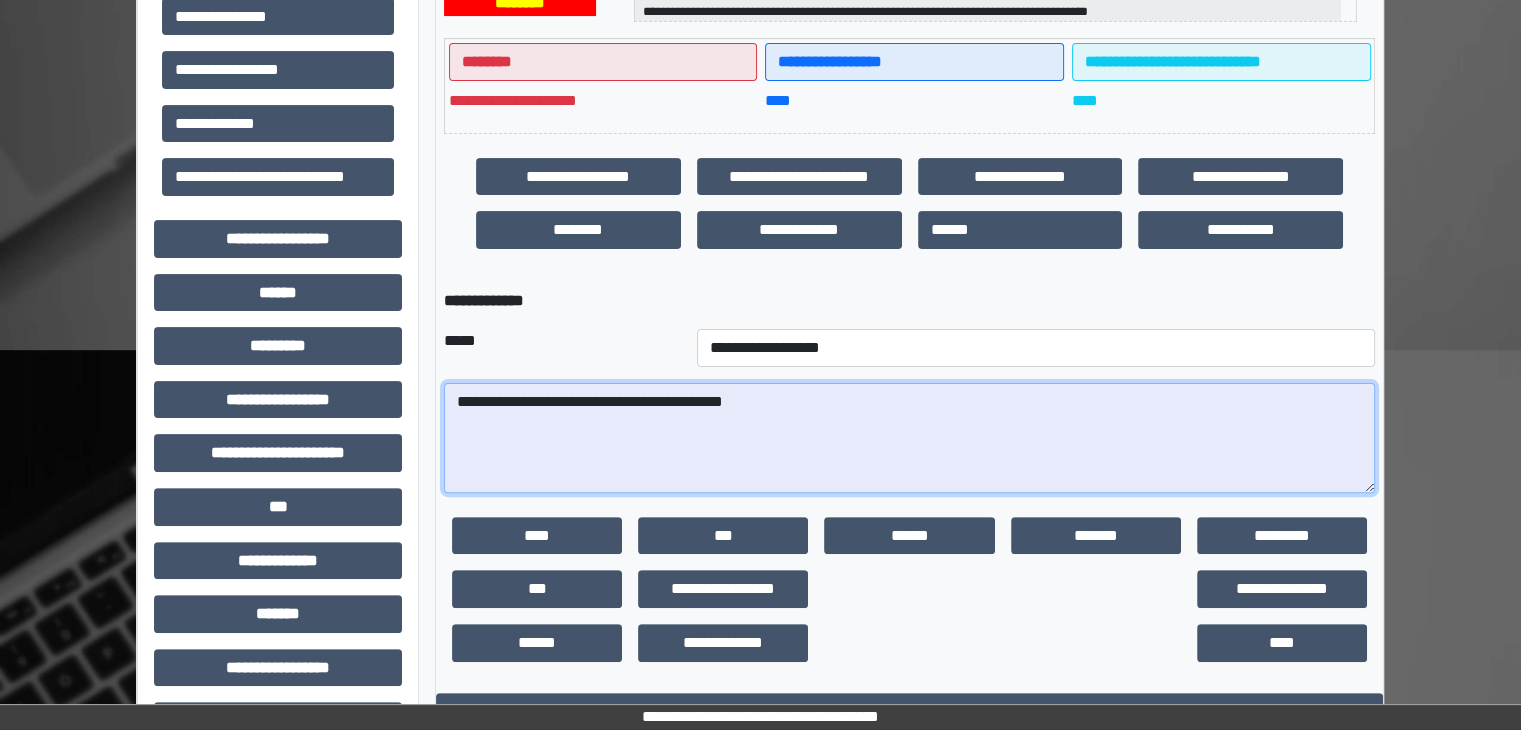drag, startPoint x: 785, startPoint y: 397, endPoint x: 402, endPoint y: 394, distance: 383.01175 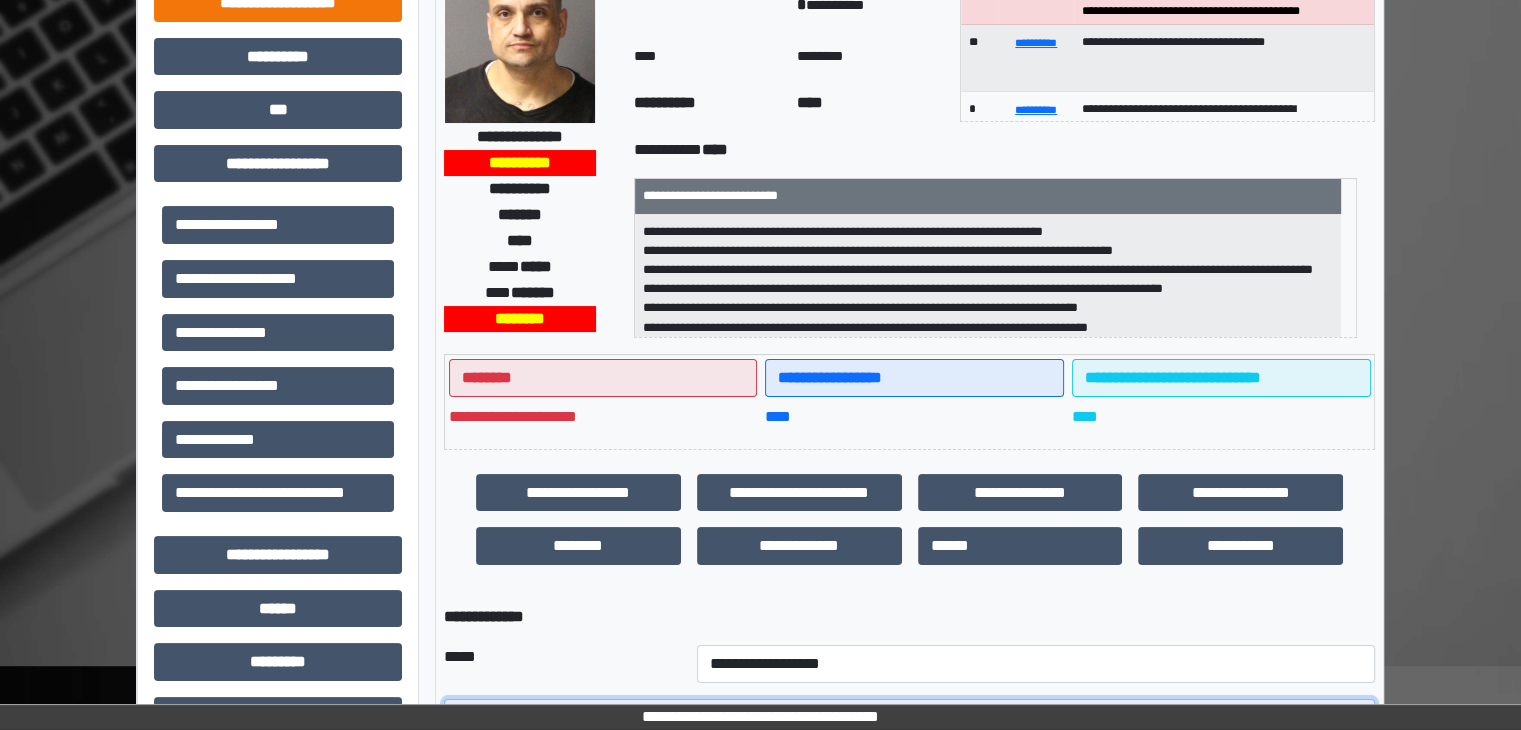 scroll, scrollTop: 100, scrollLeft: 0, axis: vertical 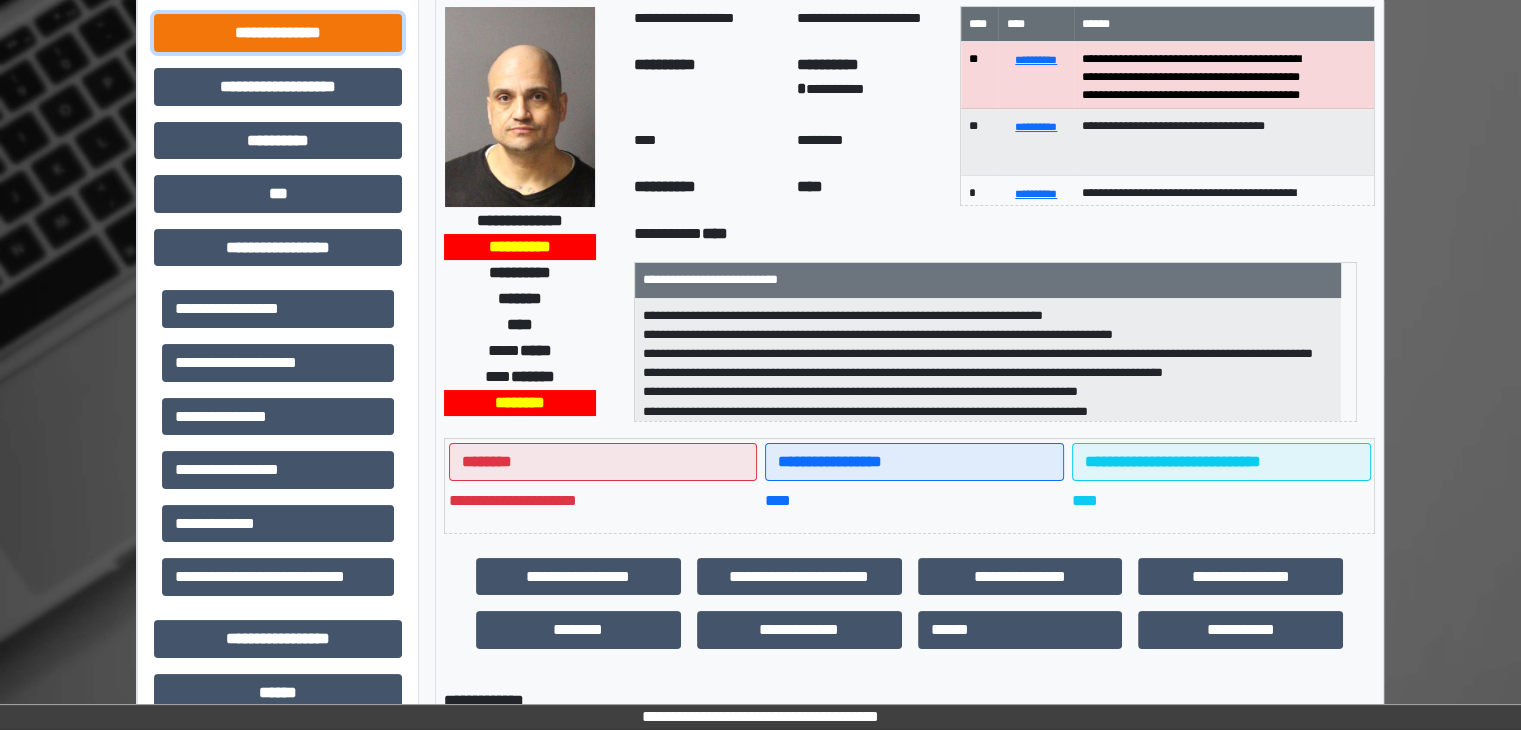click on "**********" at bounding box center (278, 33) 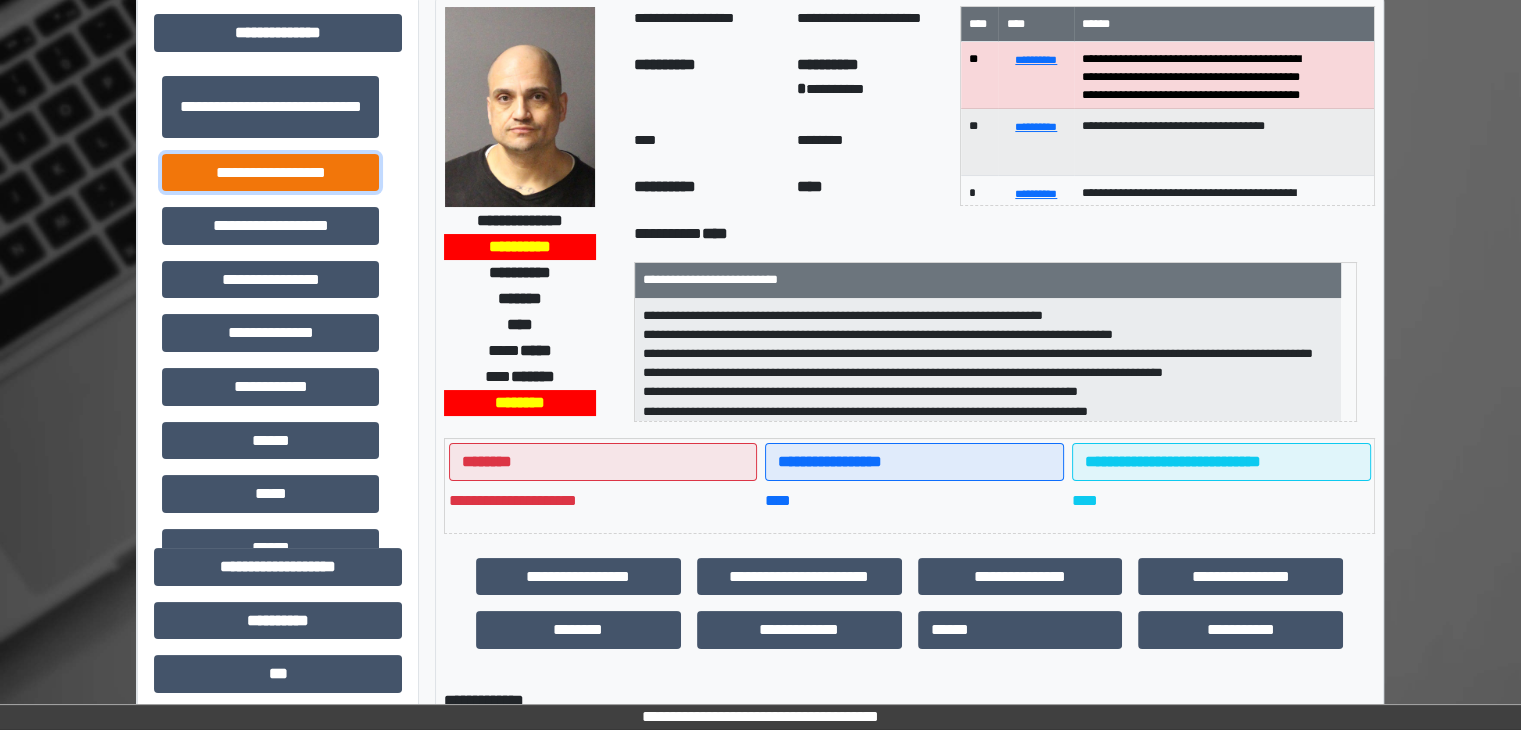 click on "**********" at bounding box center [270, 173] 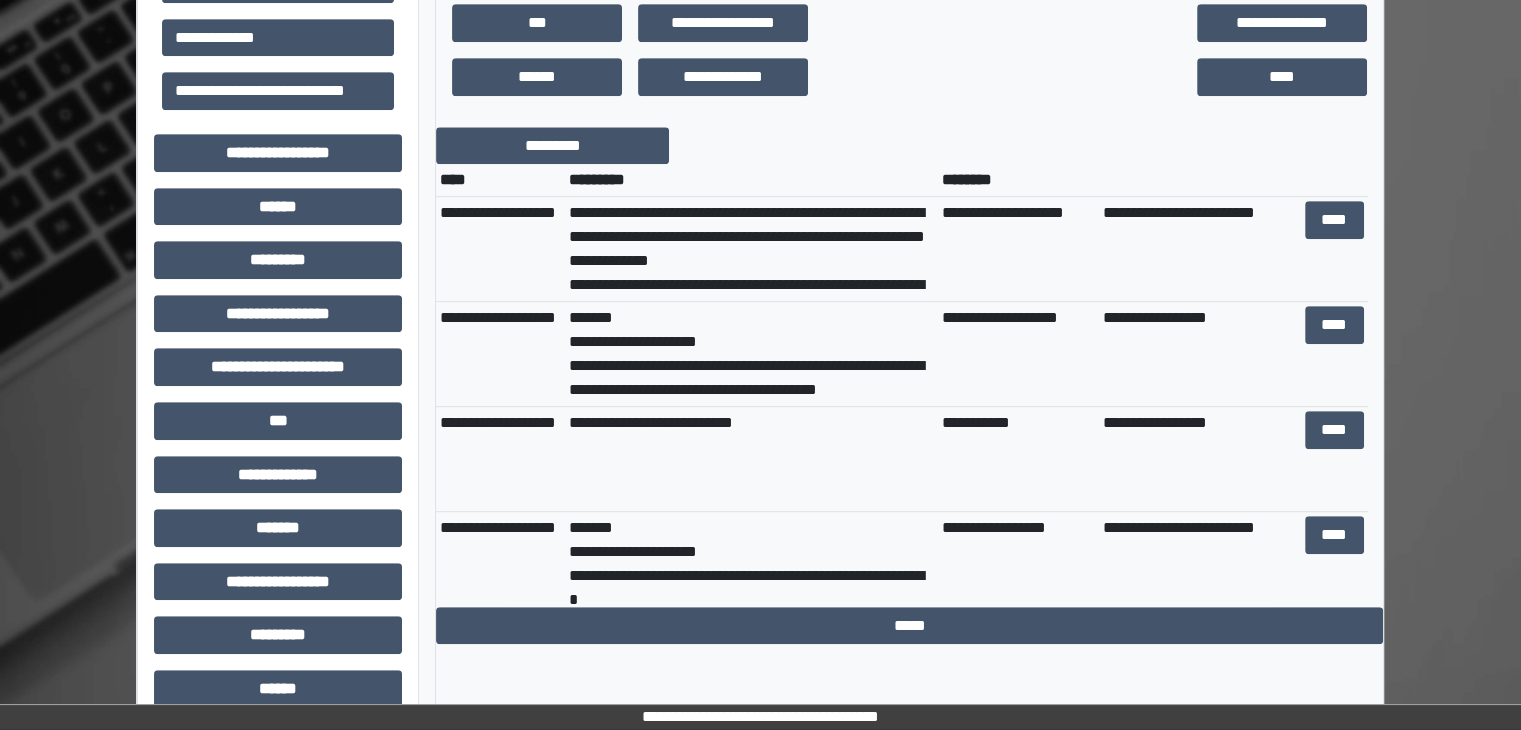 scroll, scrollTop: 1100, scrollLeft: 0, axis: vertical 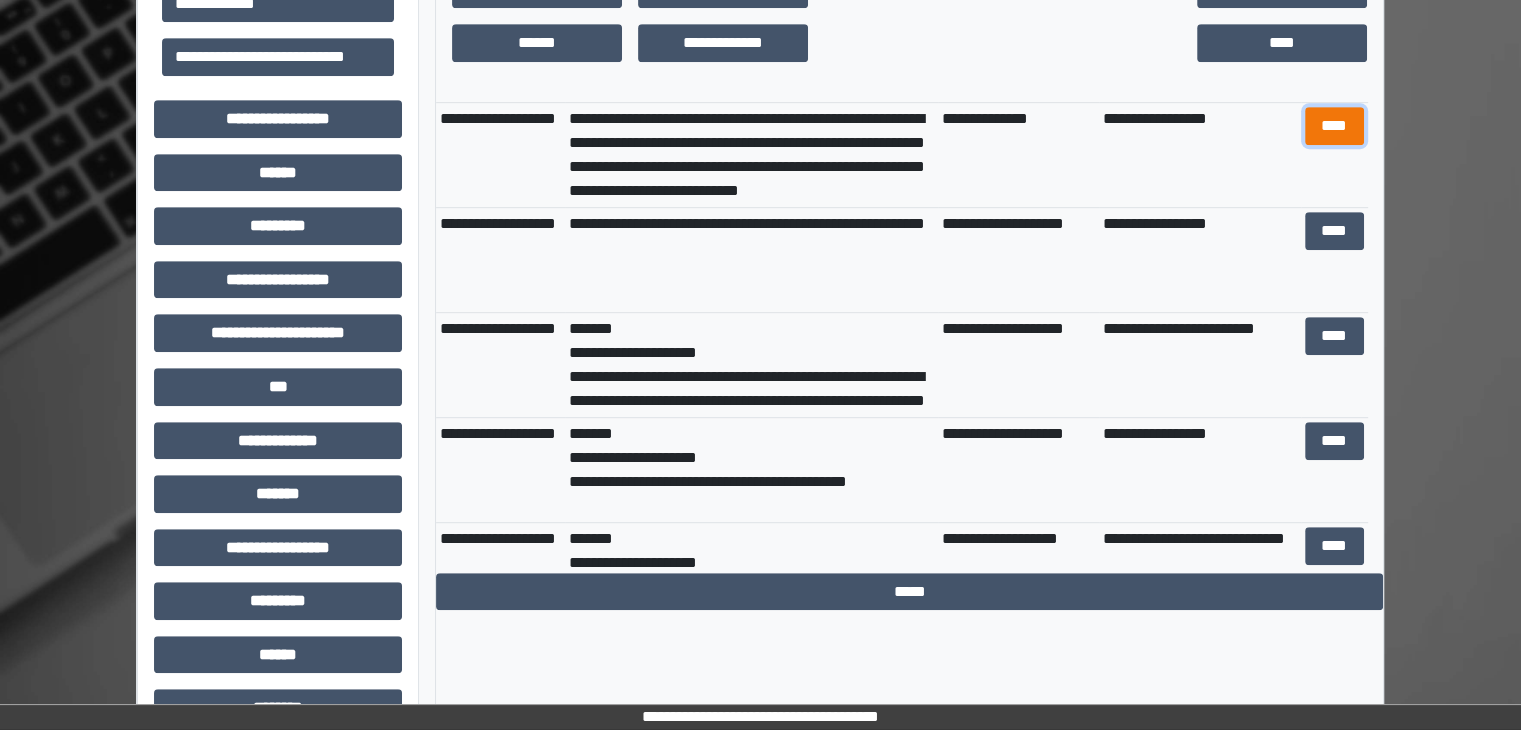 click on "****" at bounding box center [1334, 126] 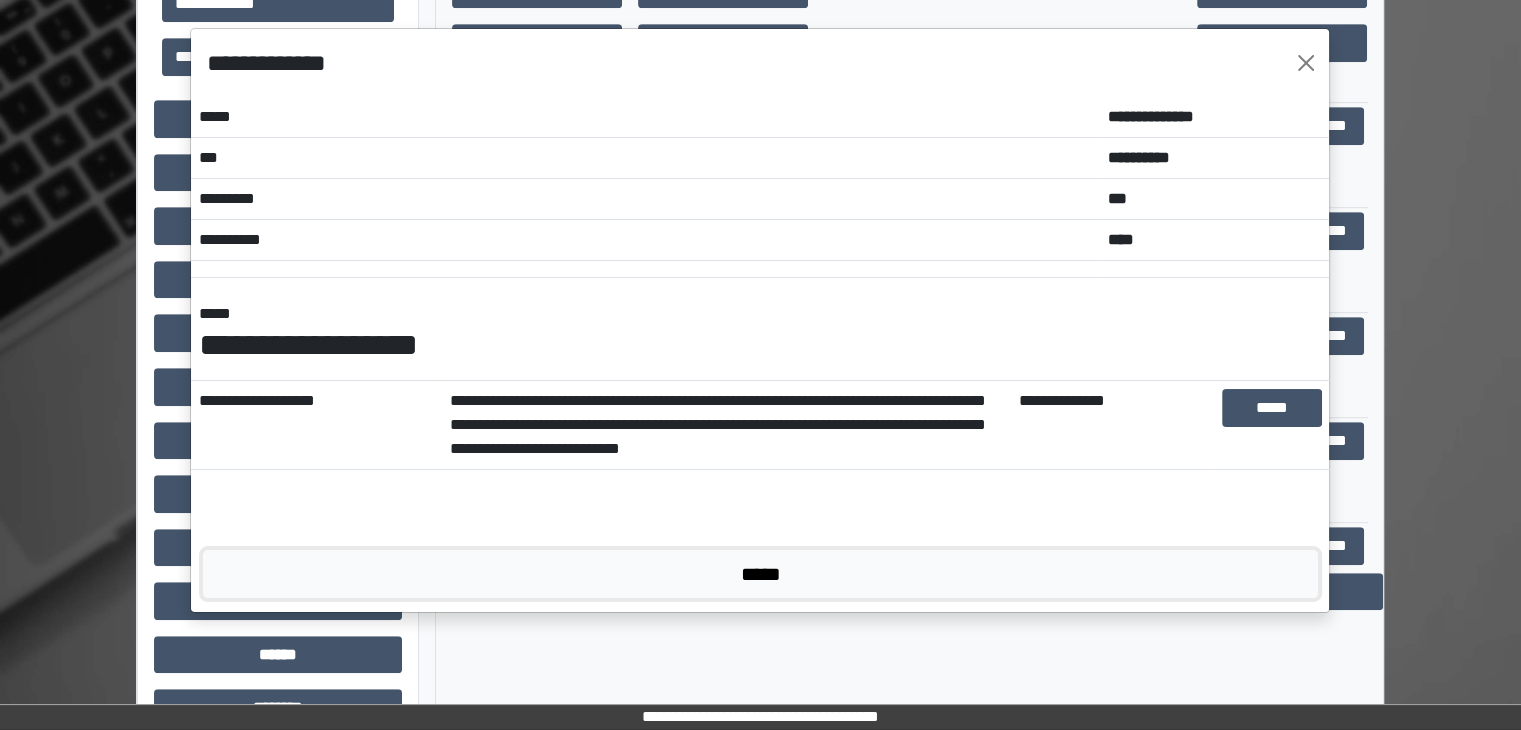 click on "*****" at bounding box center (760, 574) 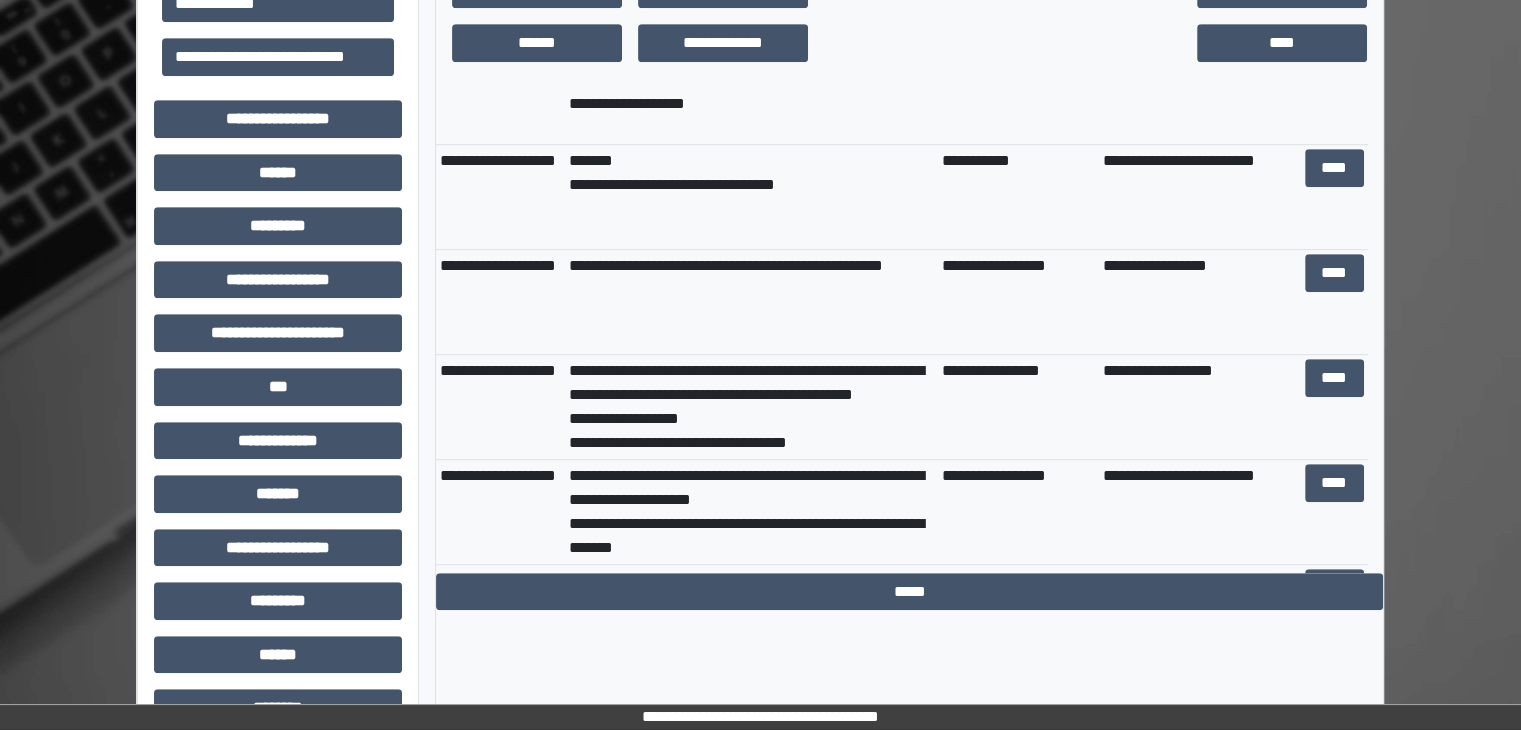scroll, scrollTop: 1700, scrollLeft: 0, axis: vertical 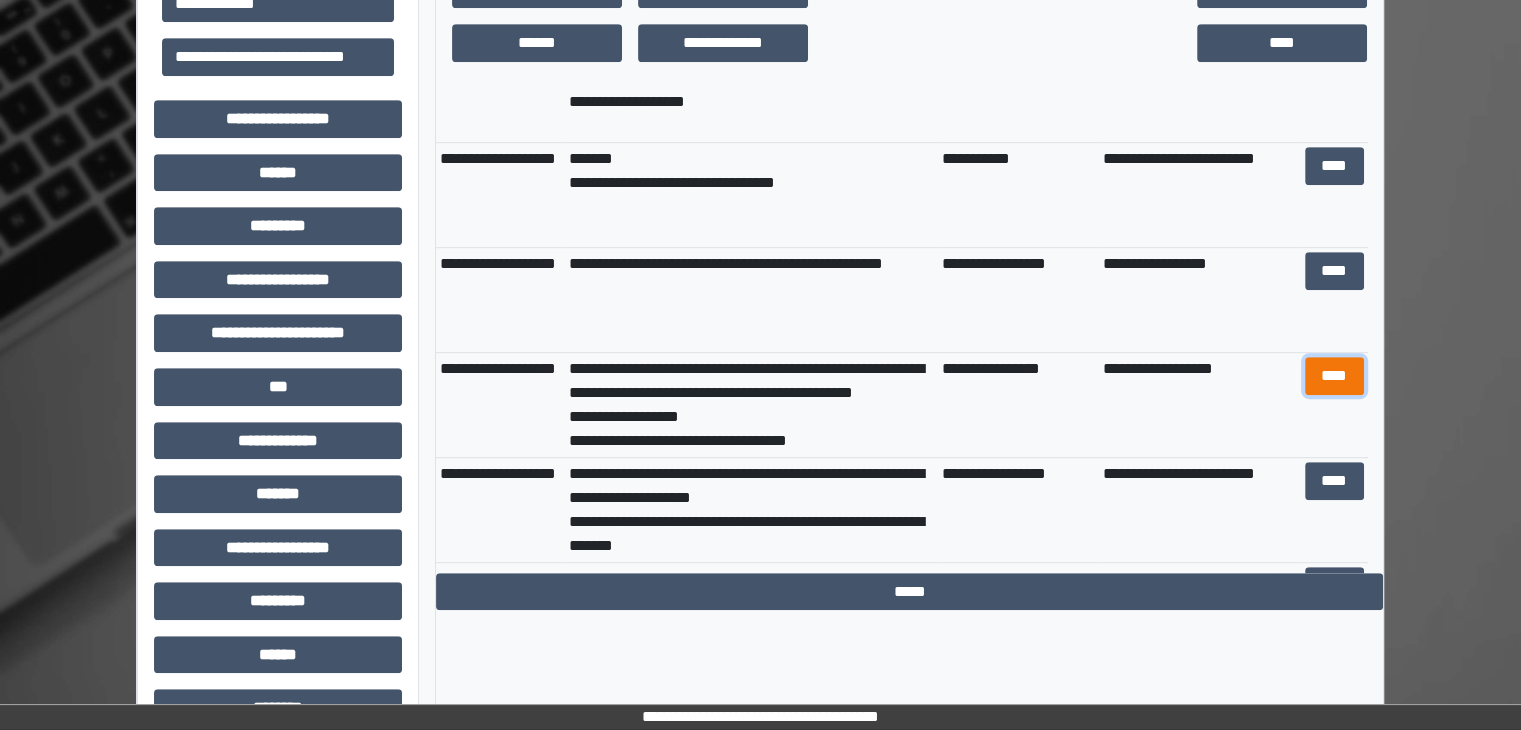 click on "****" at bounding box center [1334, 376] 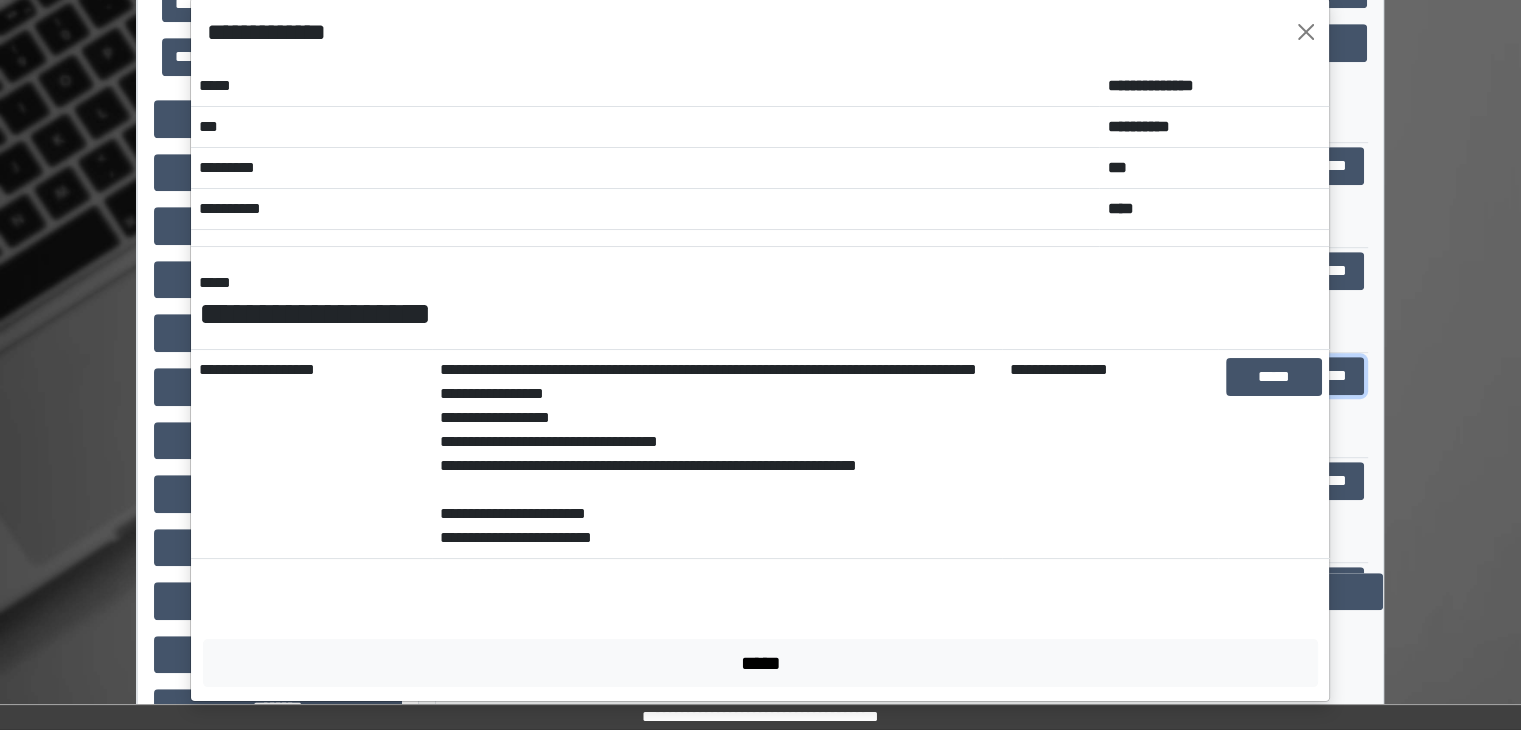 scroll, scrollTop: 32, scrollLeft: 0, axis: vertical 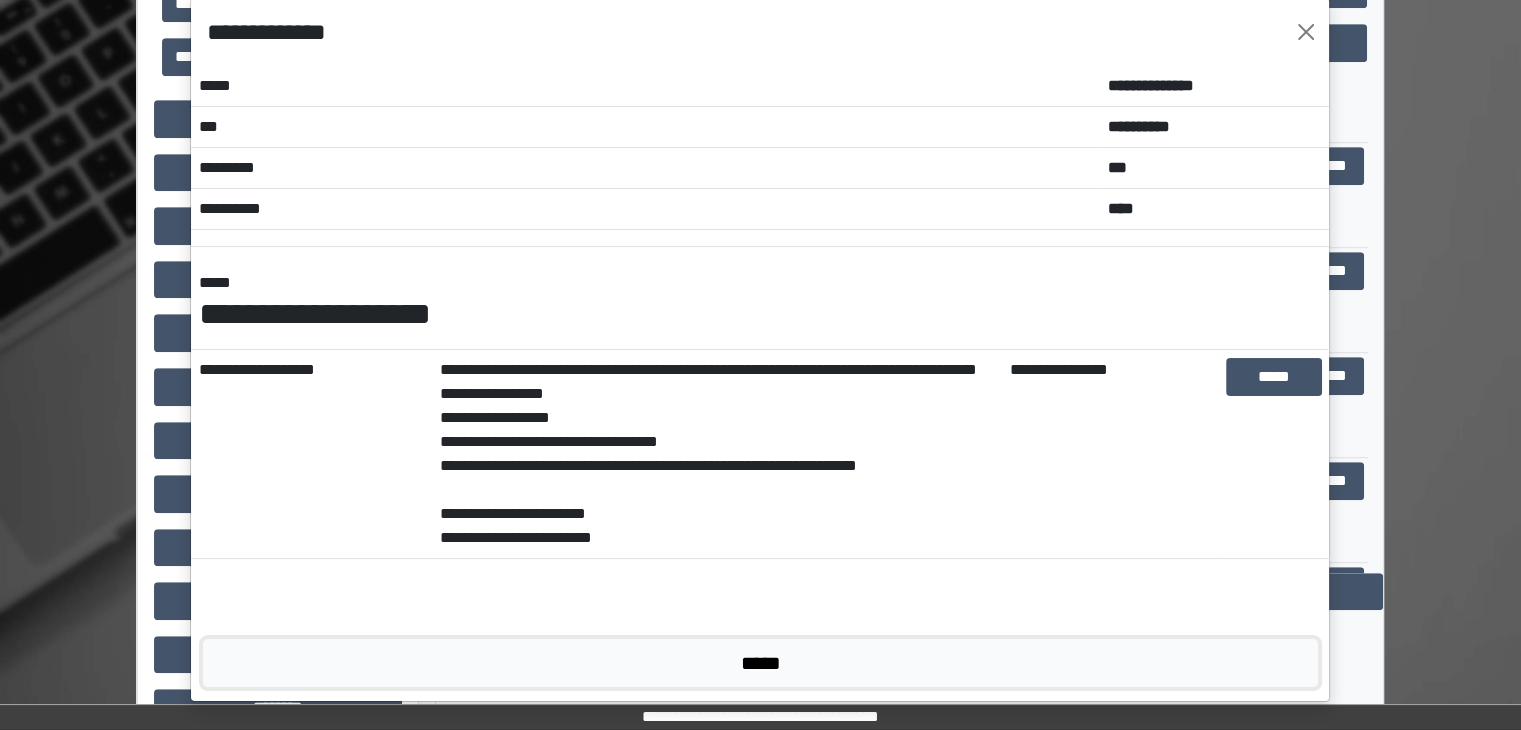 click on "*****" at bounding box center [760, 663] 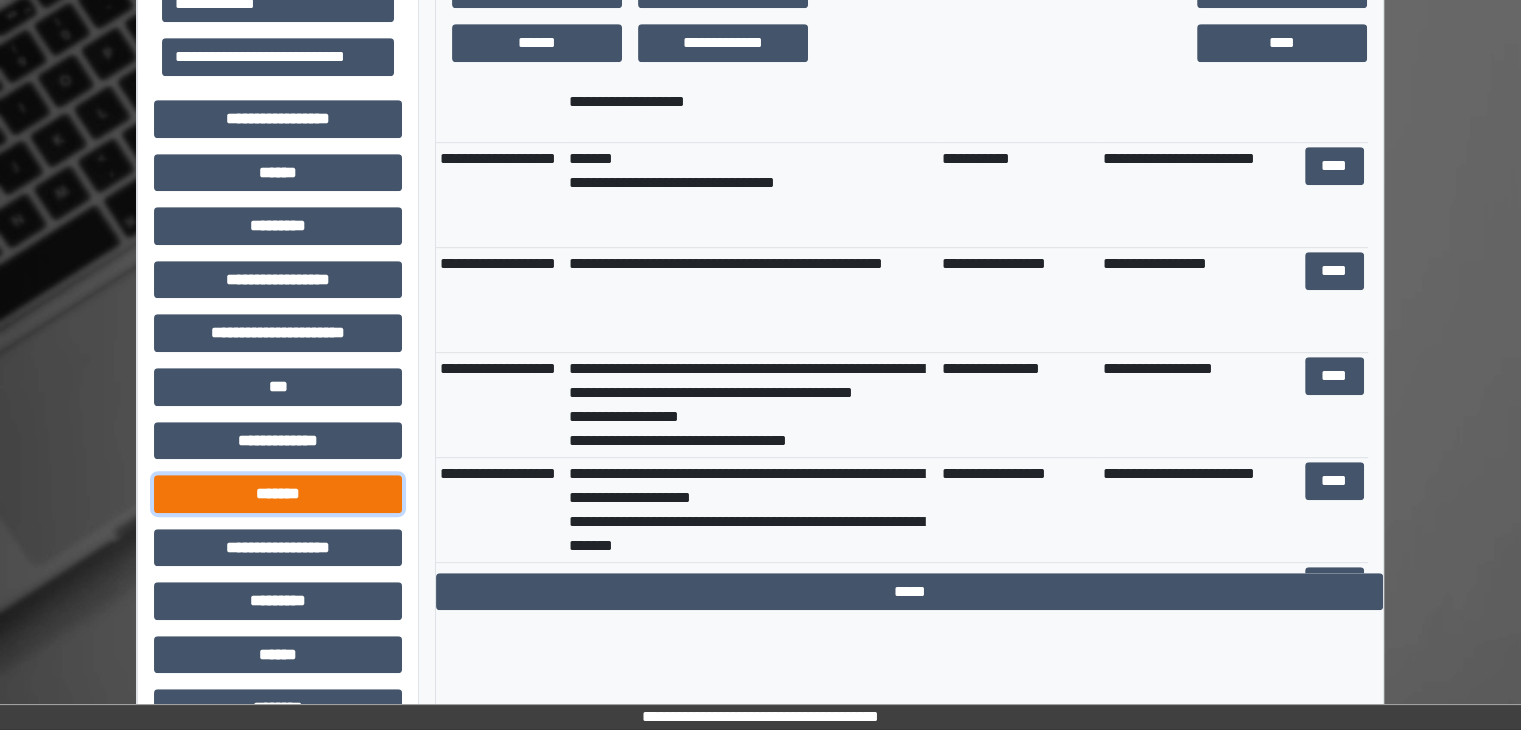 click on "*******" at bounding box center [278, 494] 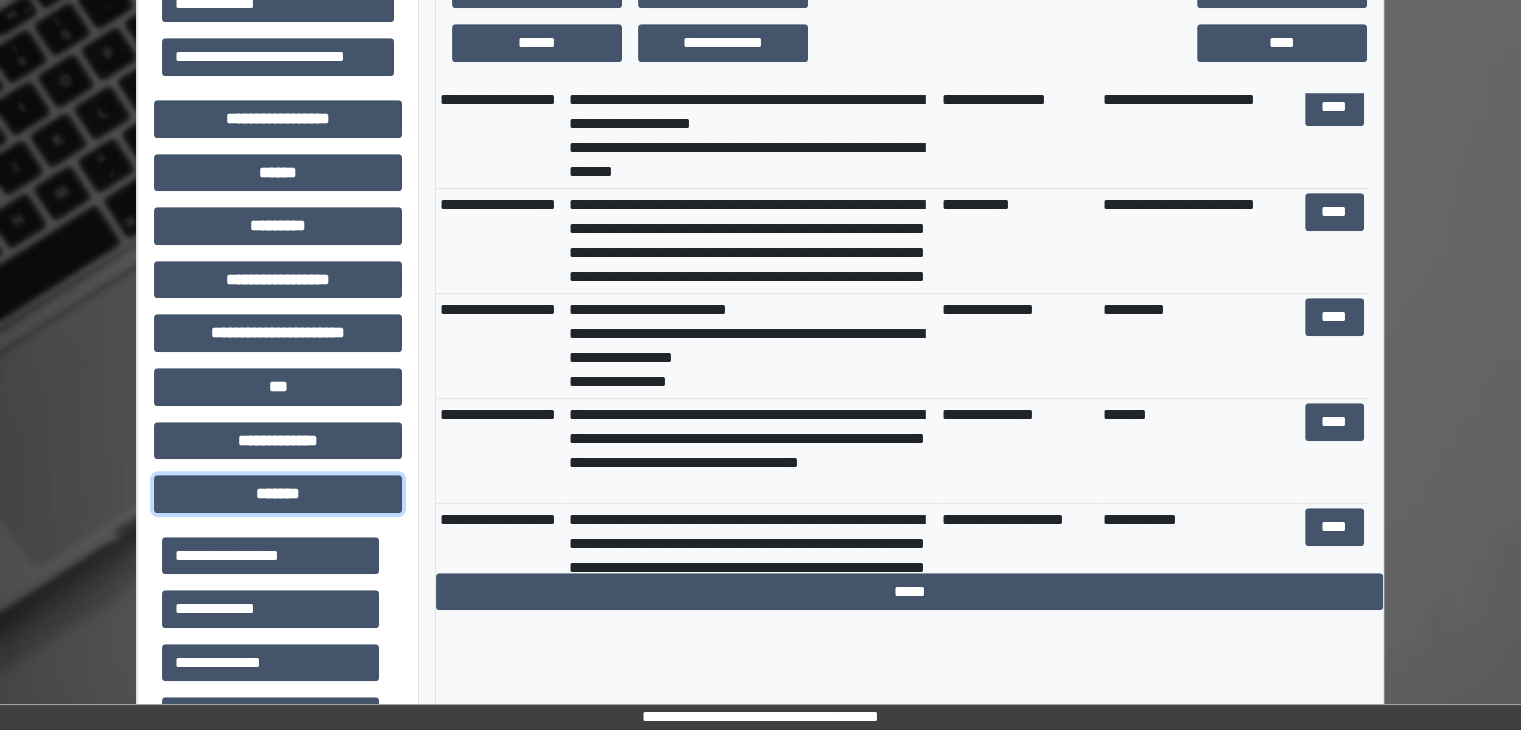 scroll, scrollTop: 2200, scrollLeft: 0, axis: vertical 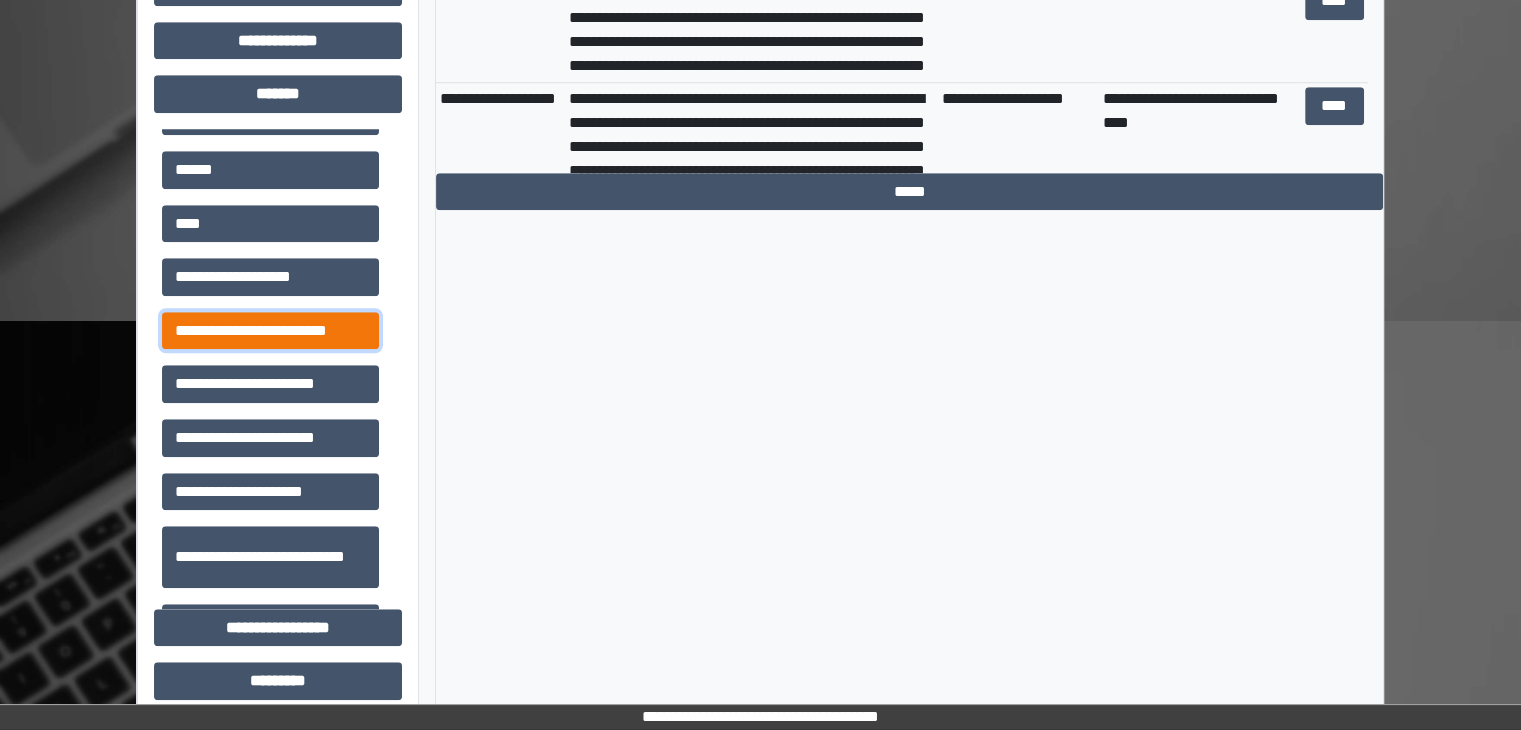 click on "**********" at bounding box center [270, 331] 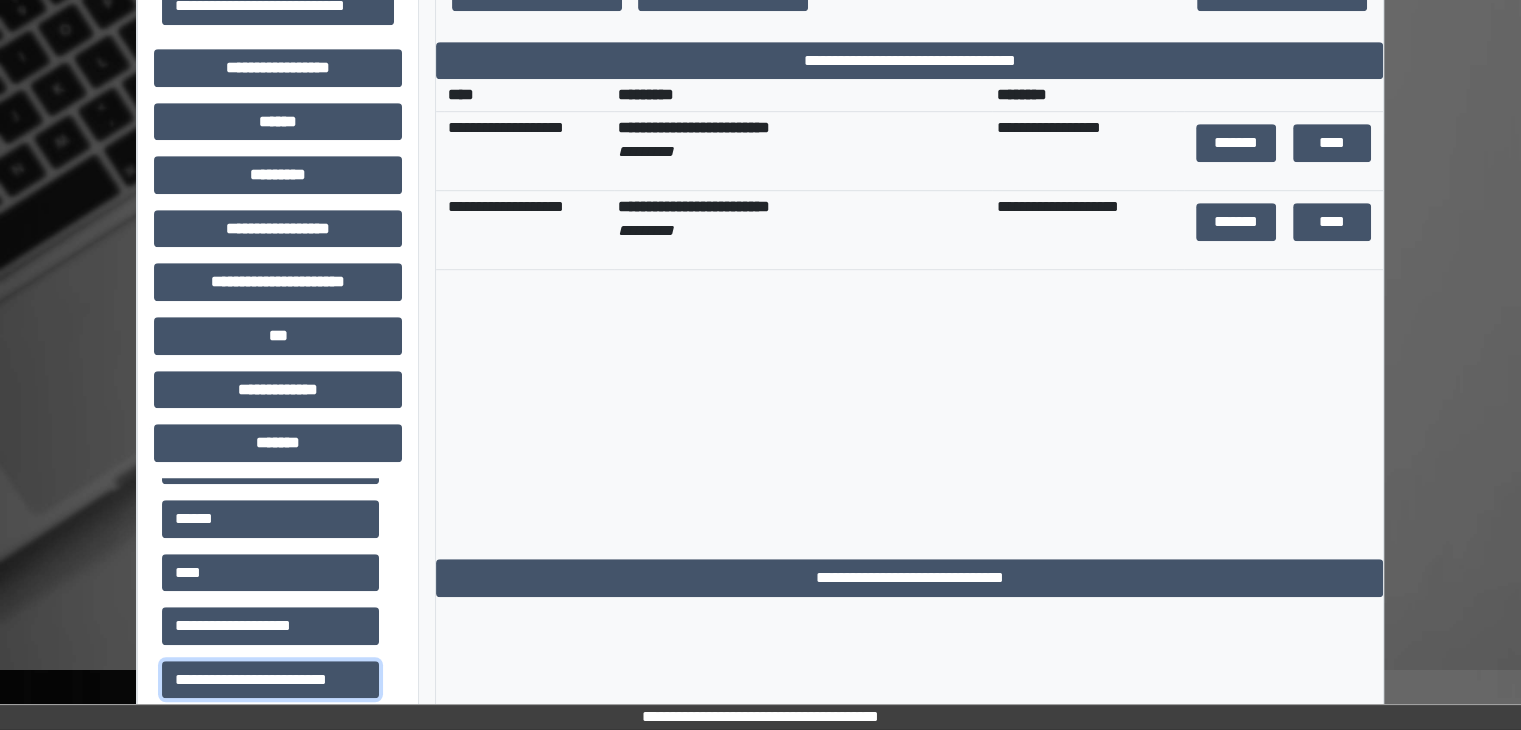 scroll, scrollTop: 1100, scrollLeft: 0, axis: vertical 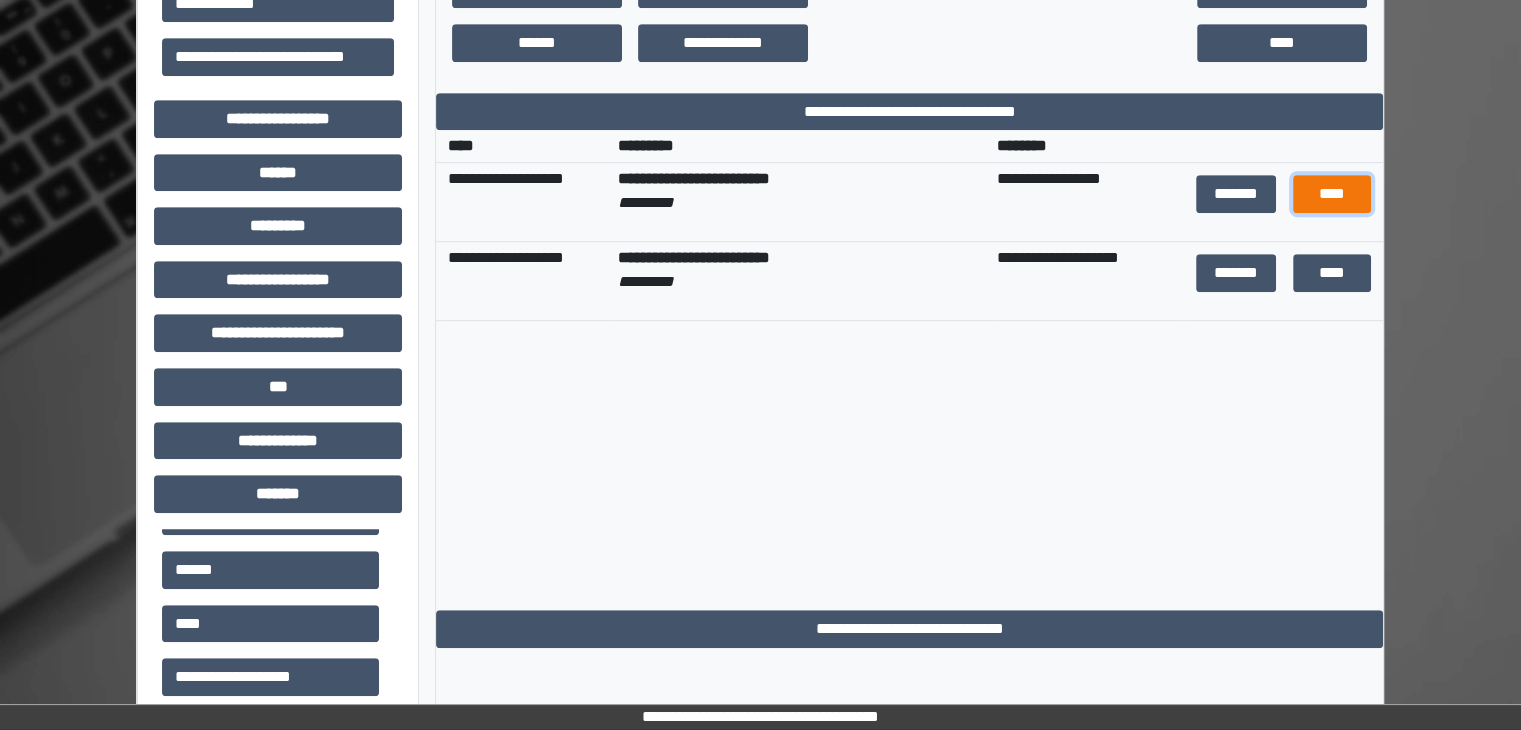 click on "****" at bounding box center (1332, 194) 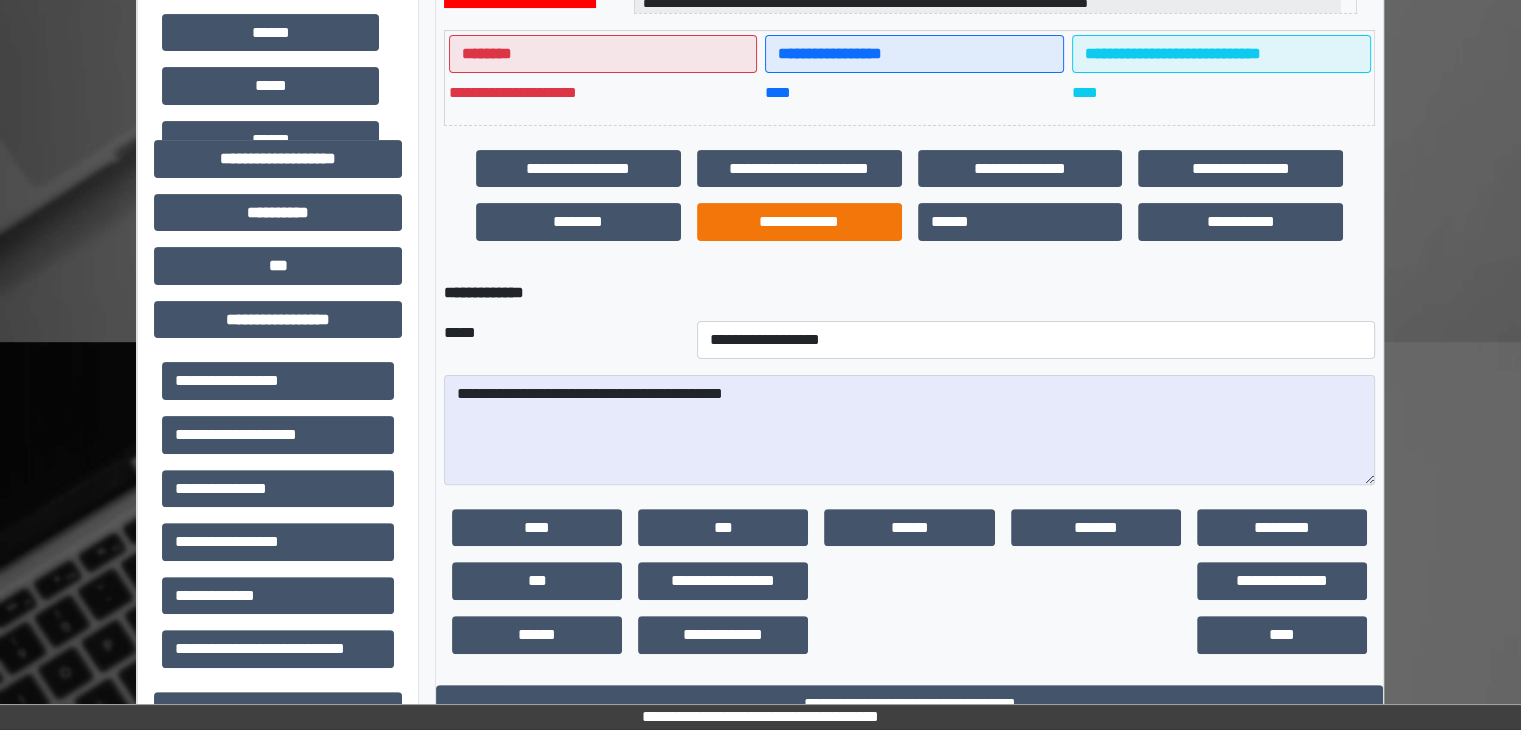 scroll, scrollTop: 500, scrollLeft: 0, axis: vertical 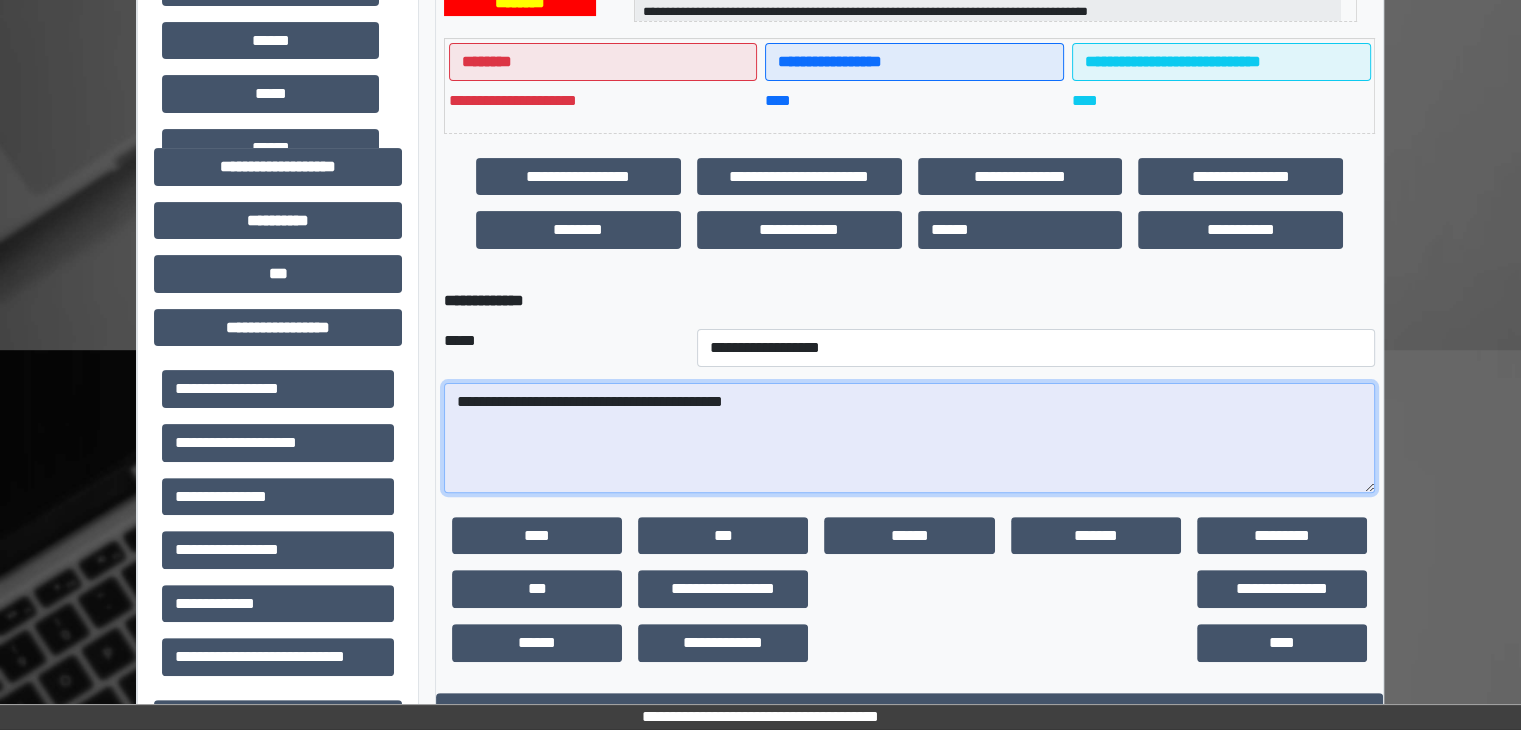 click on "**********" at bounding box center (909, 438) 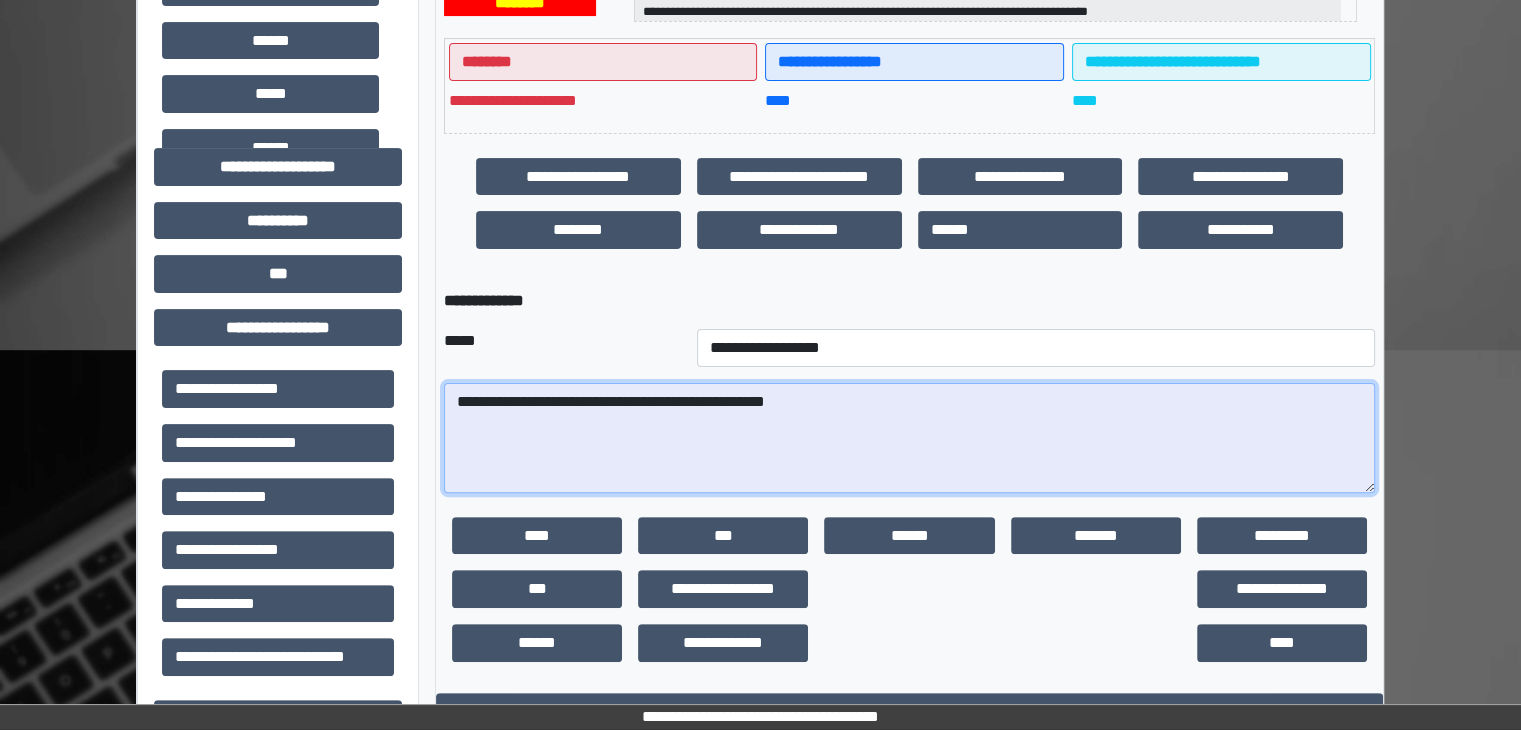 drag, startPoint x: 700, startPoint y: 404, endPoint x: 641, endPoint y: 401, distance: 59.07622 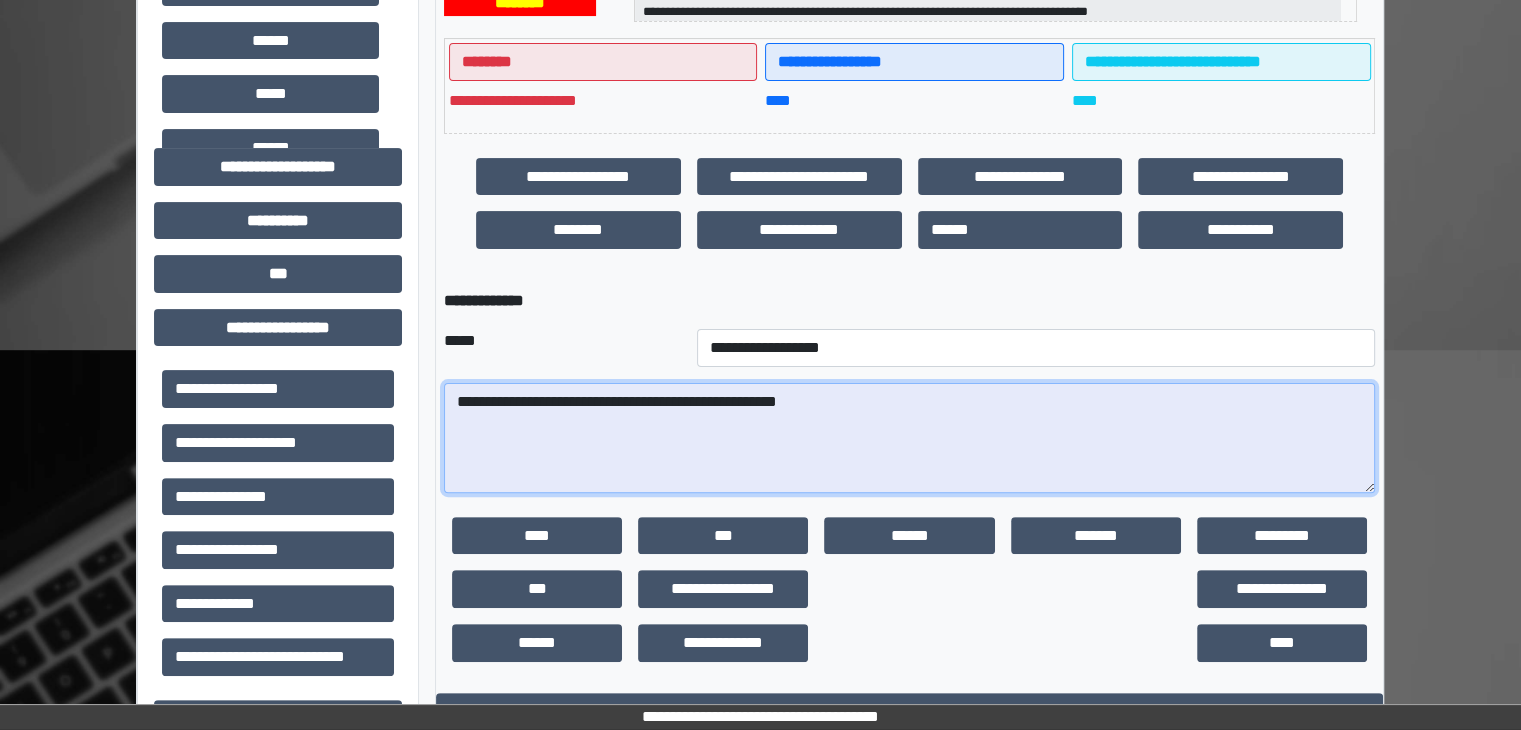 click on "**********" at bounding box center (909, 438) 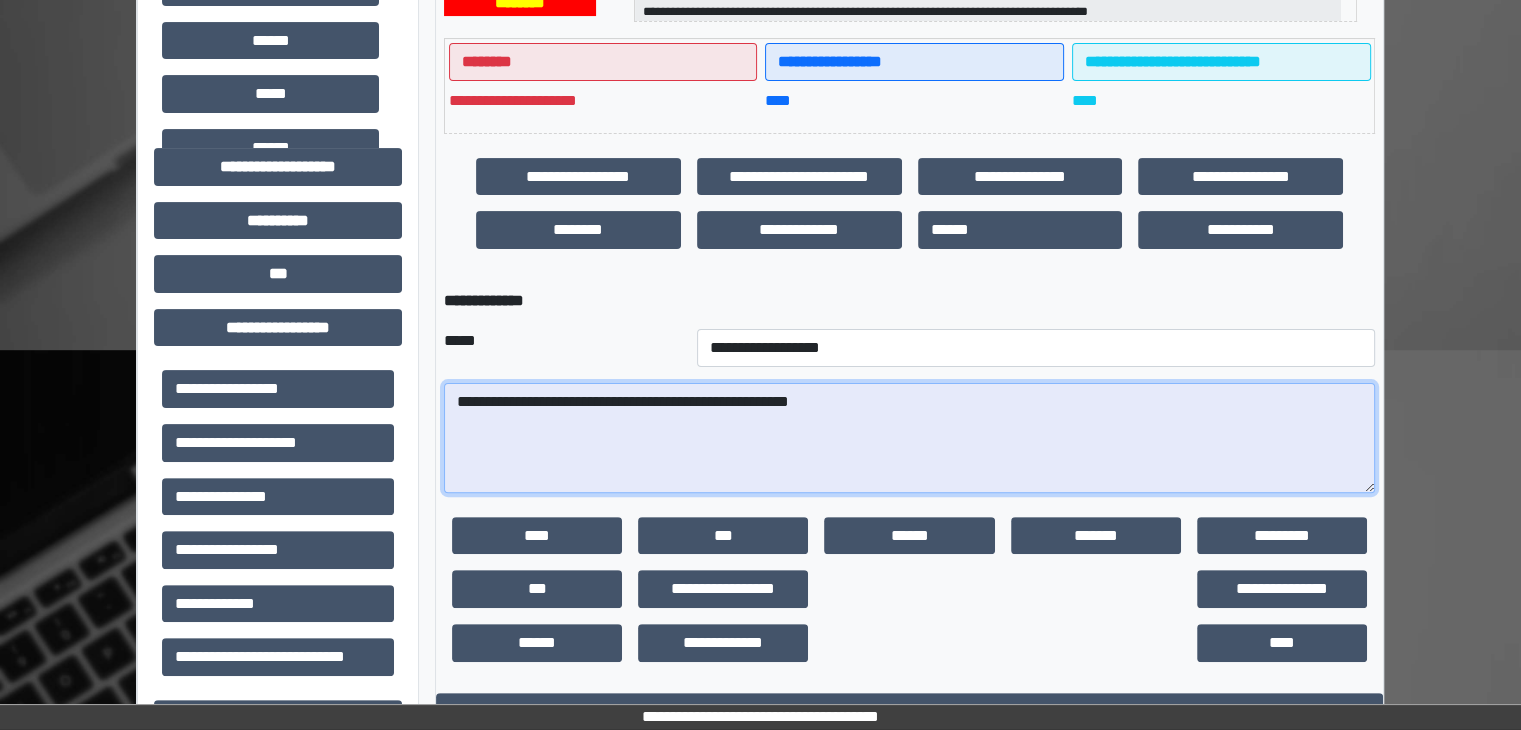 click on "**********" at bounding box center [909, 438] 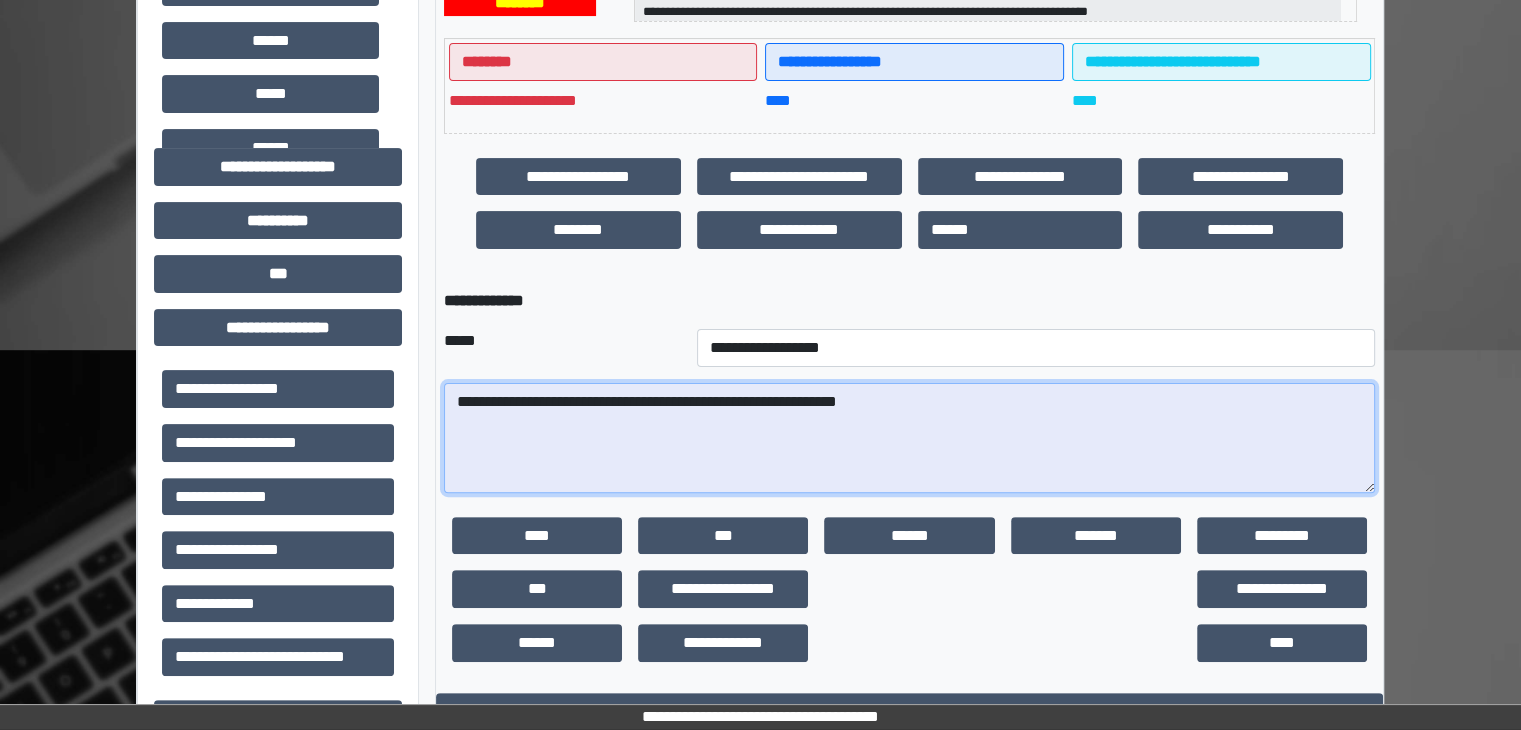 click on "**********" at bounding box center [909, 438] 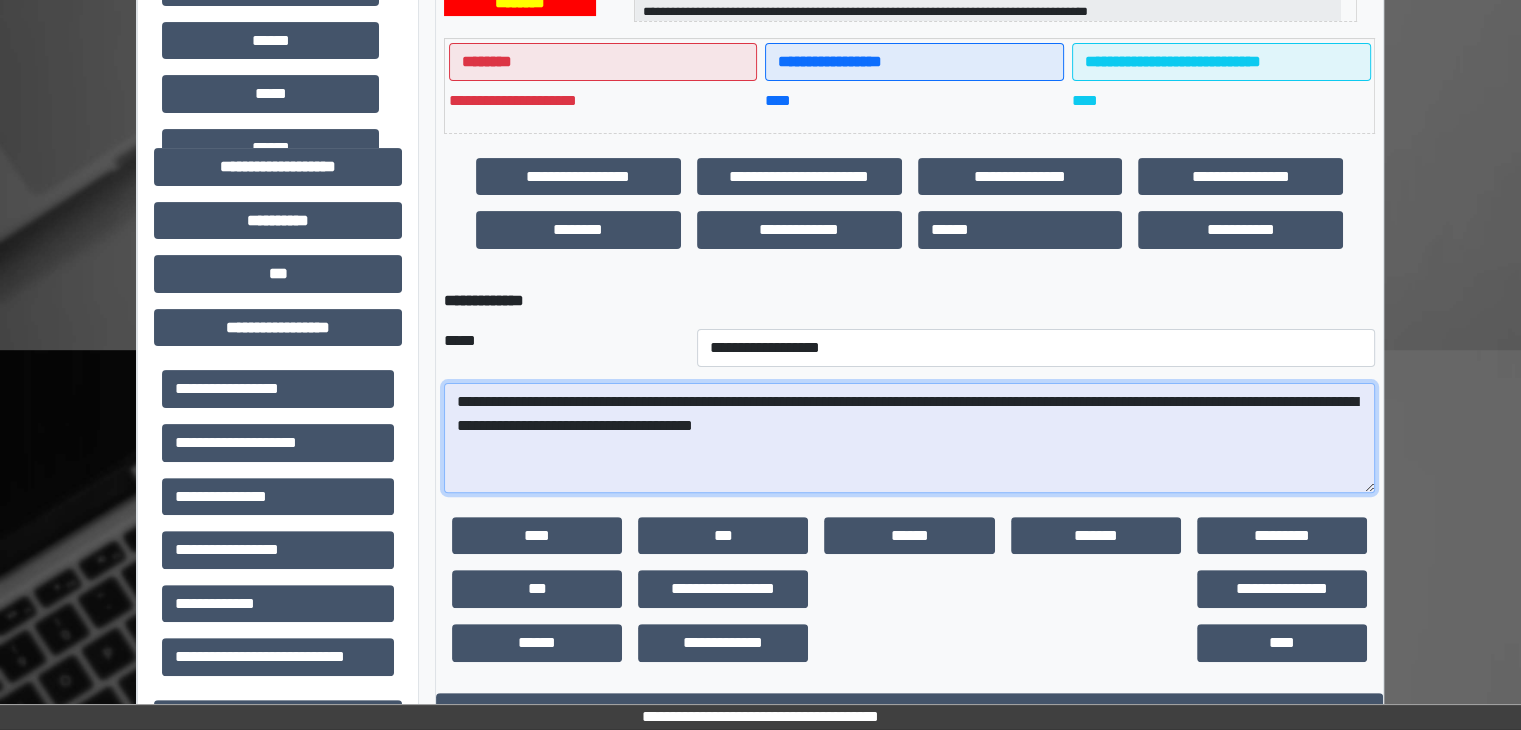 type on "**********" 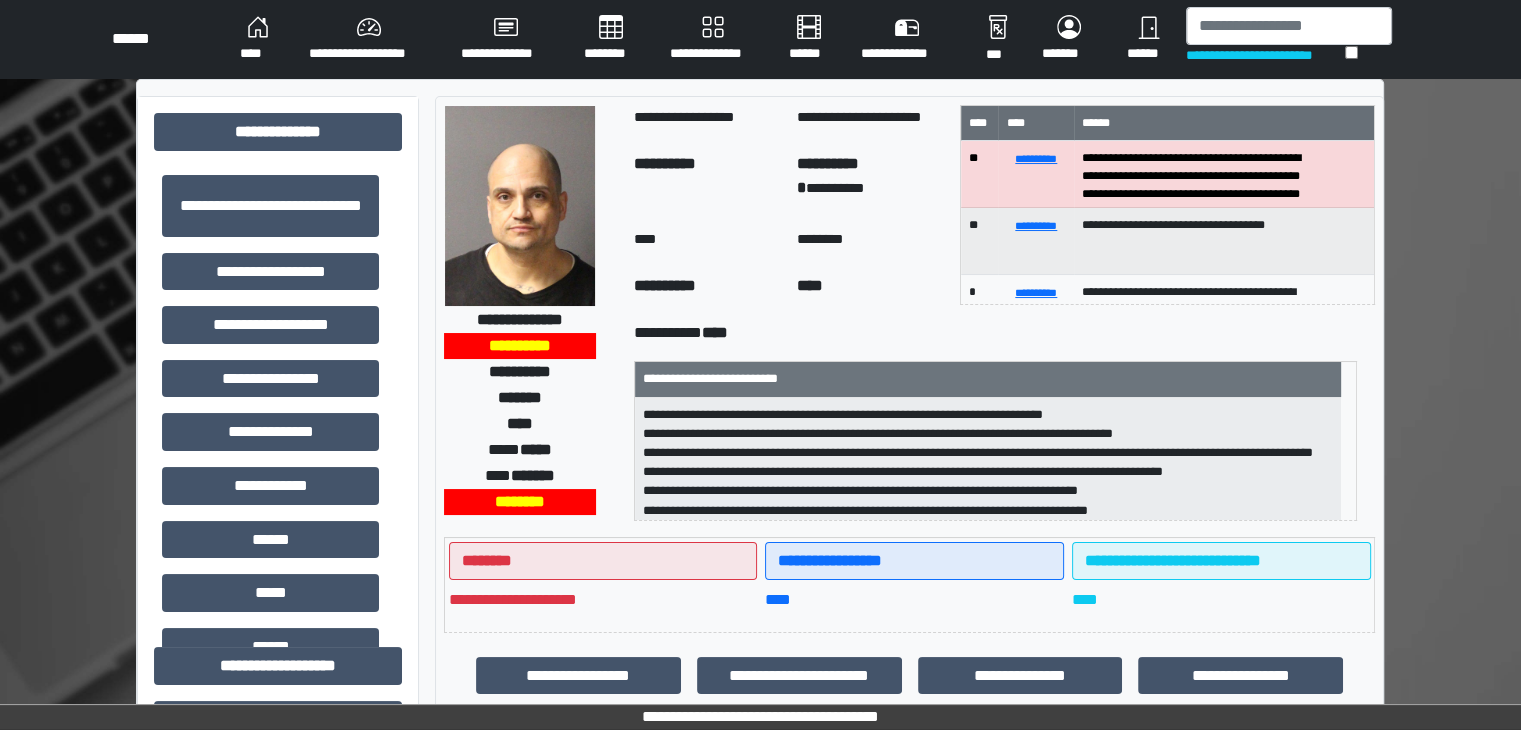scroll, scrollTop: 0, scrollLeft: 0, axis: both 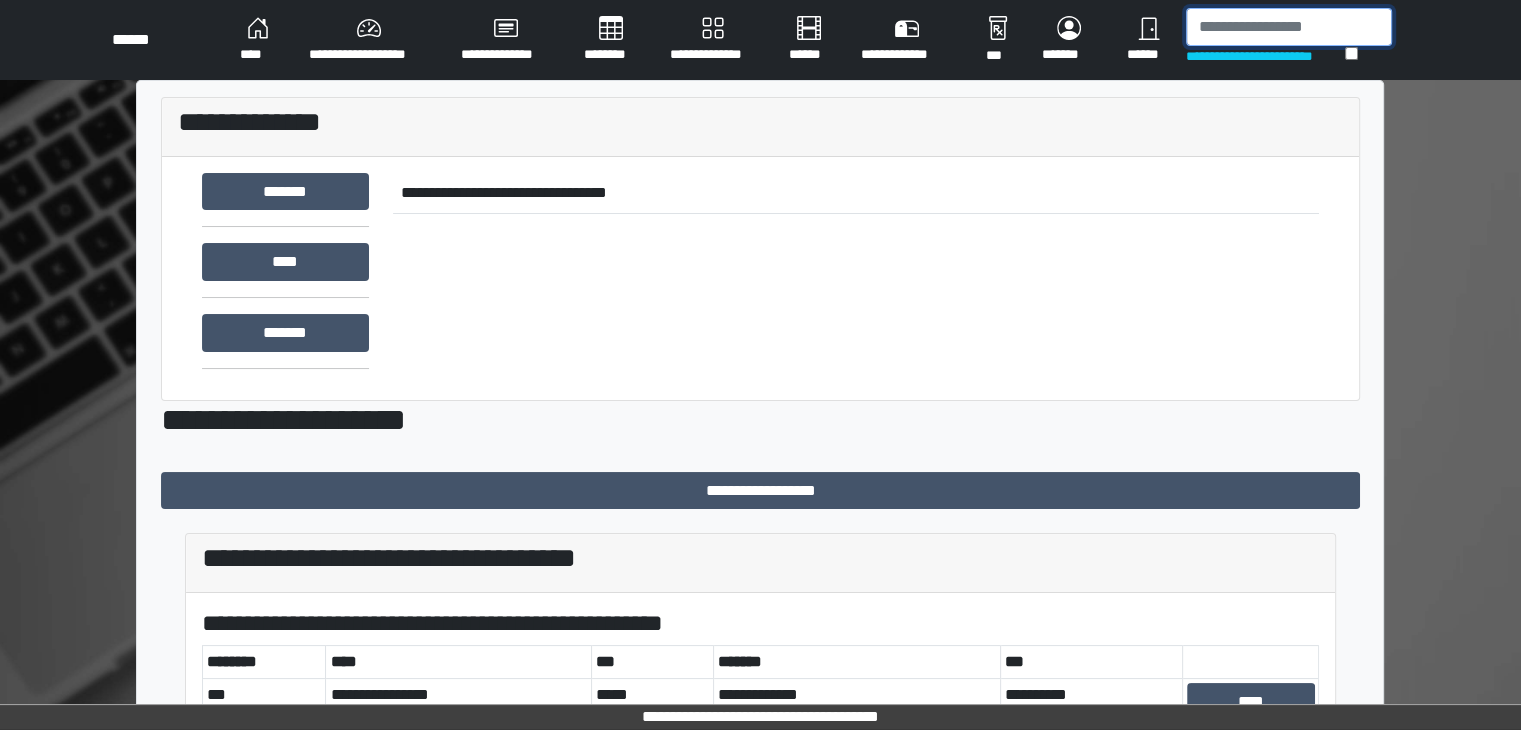 click at bounding box center [1289, 27] 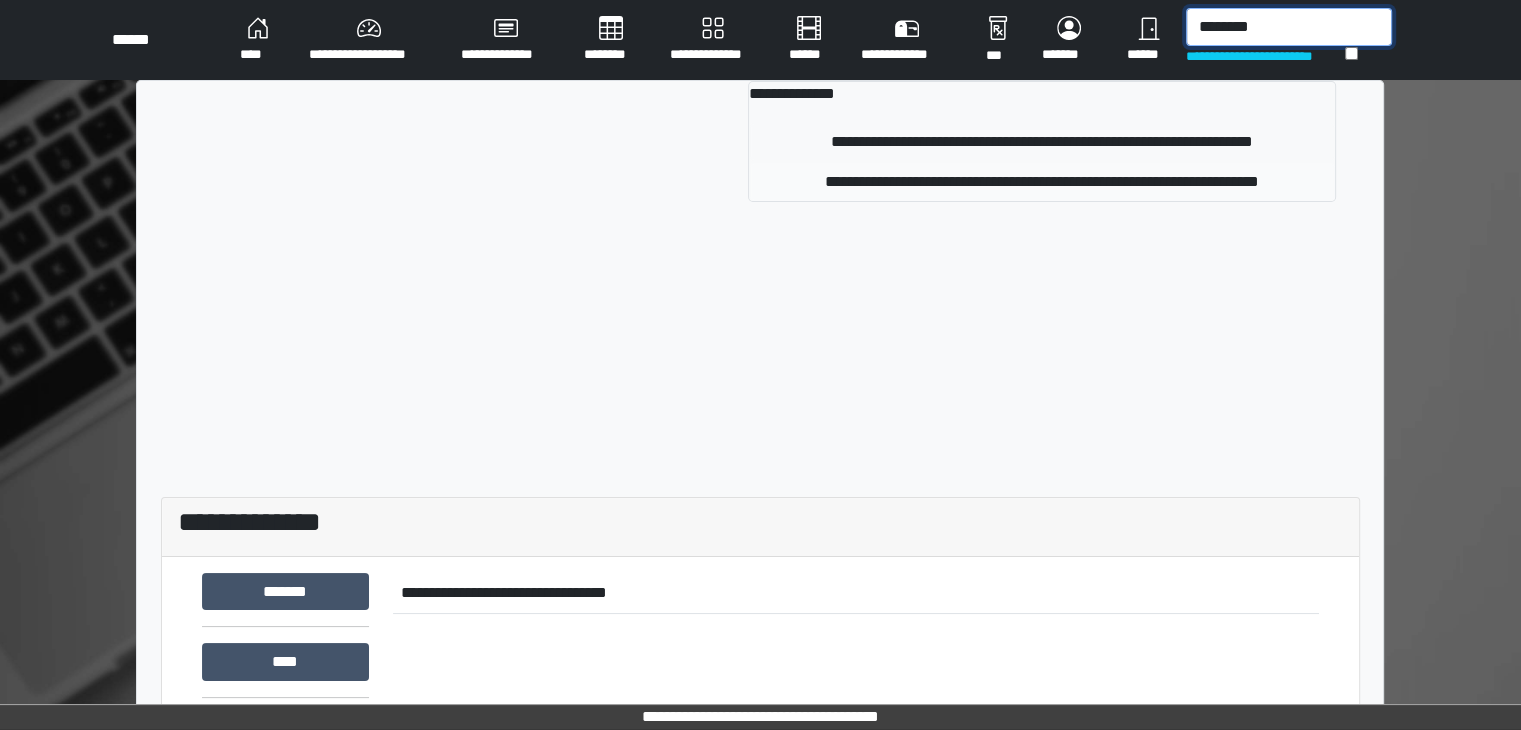 type on "********" 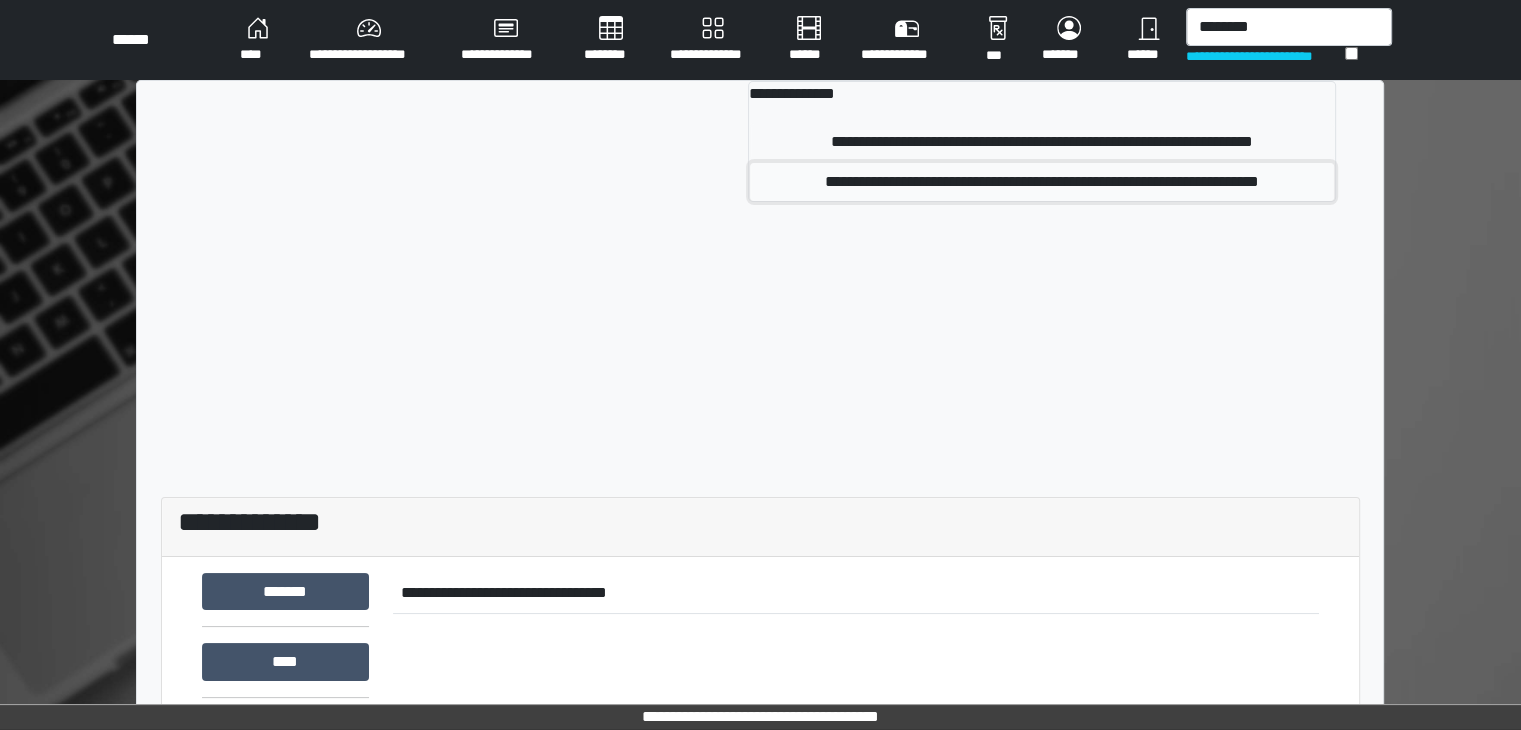 click on "**********" at bounding box center [1042, 182] 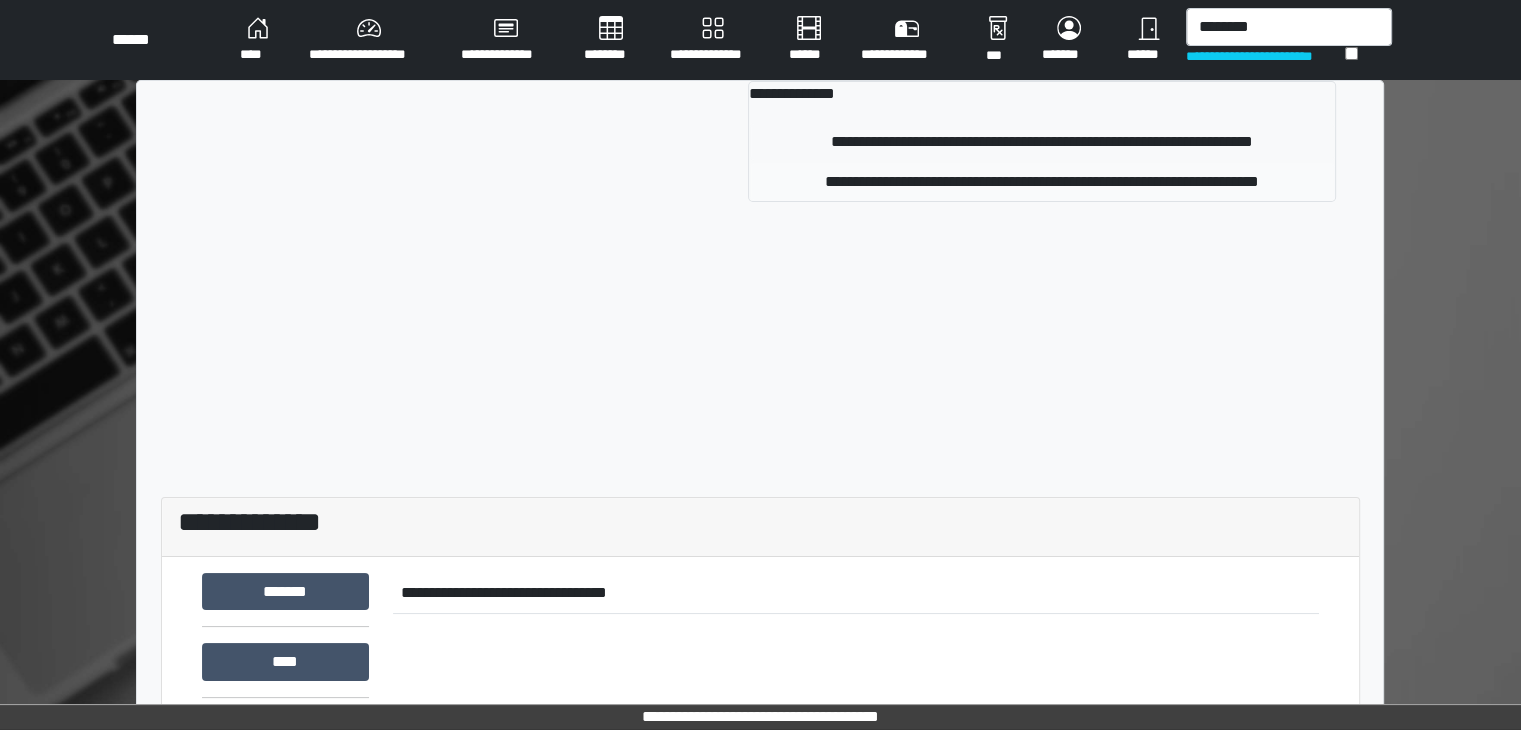 type 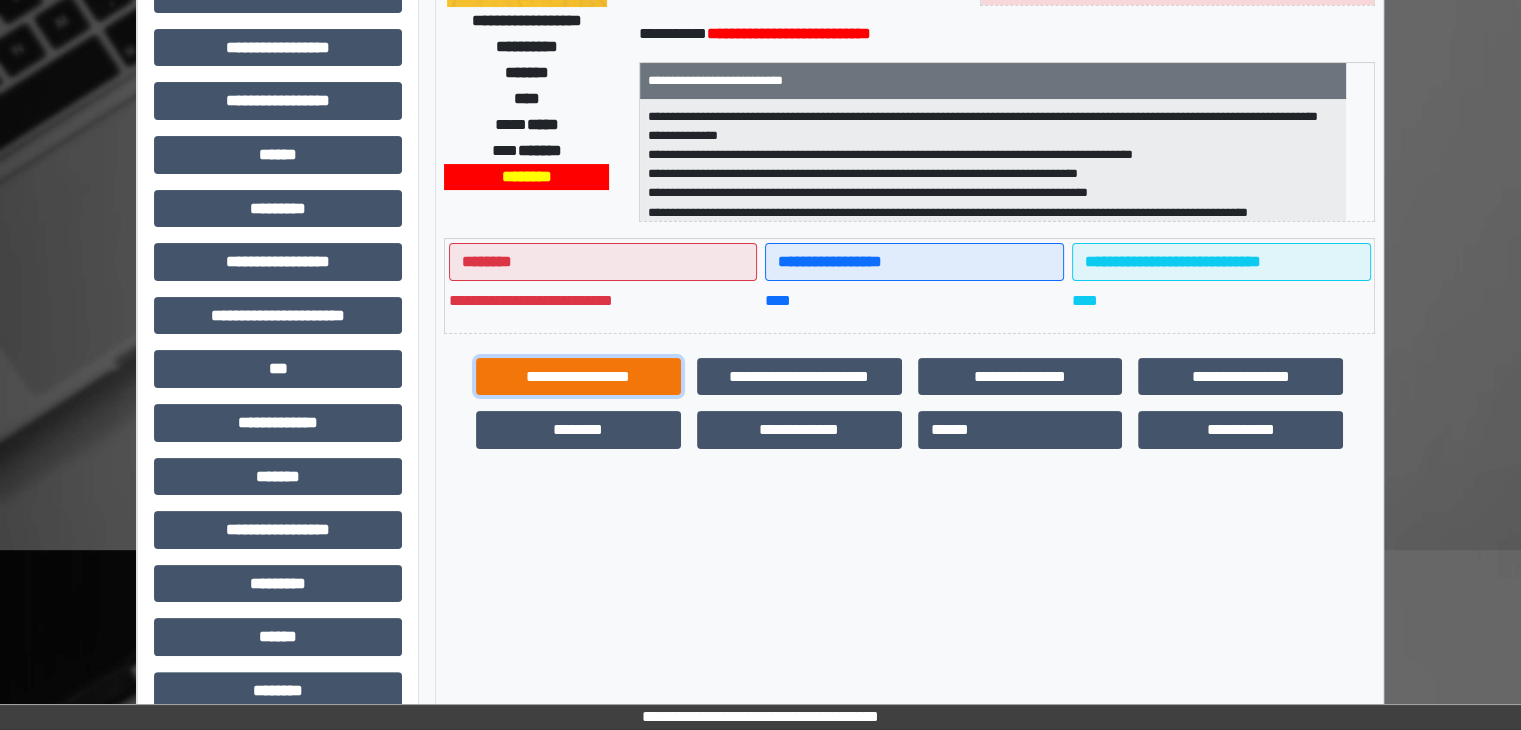 click on "**********" at bounding box center [578, 377] 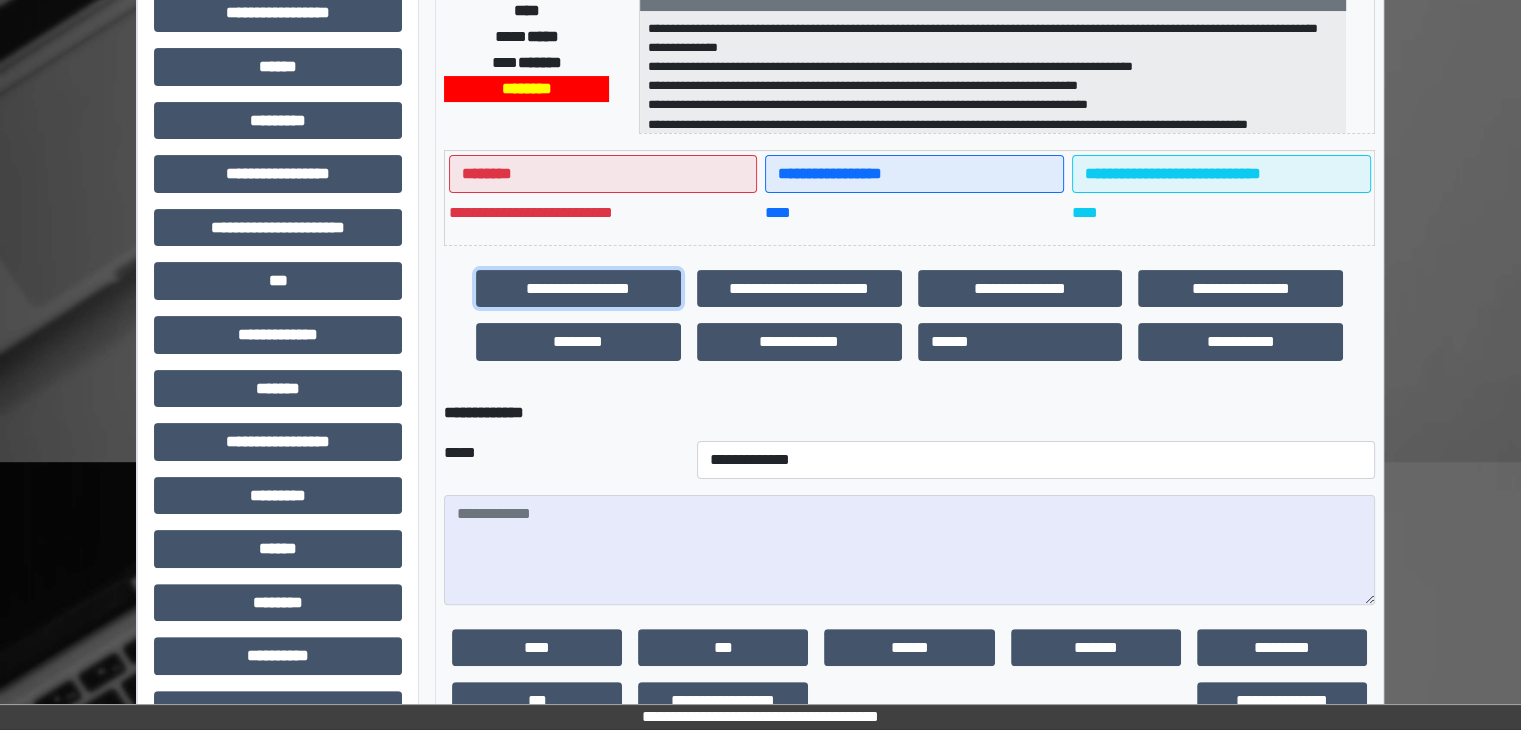 scroll, scrollTop: 496, scrollLeft: 0, axis: vertical 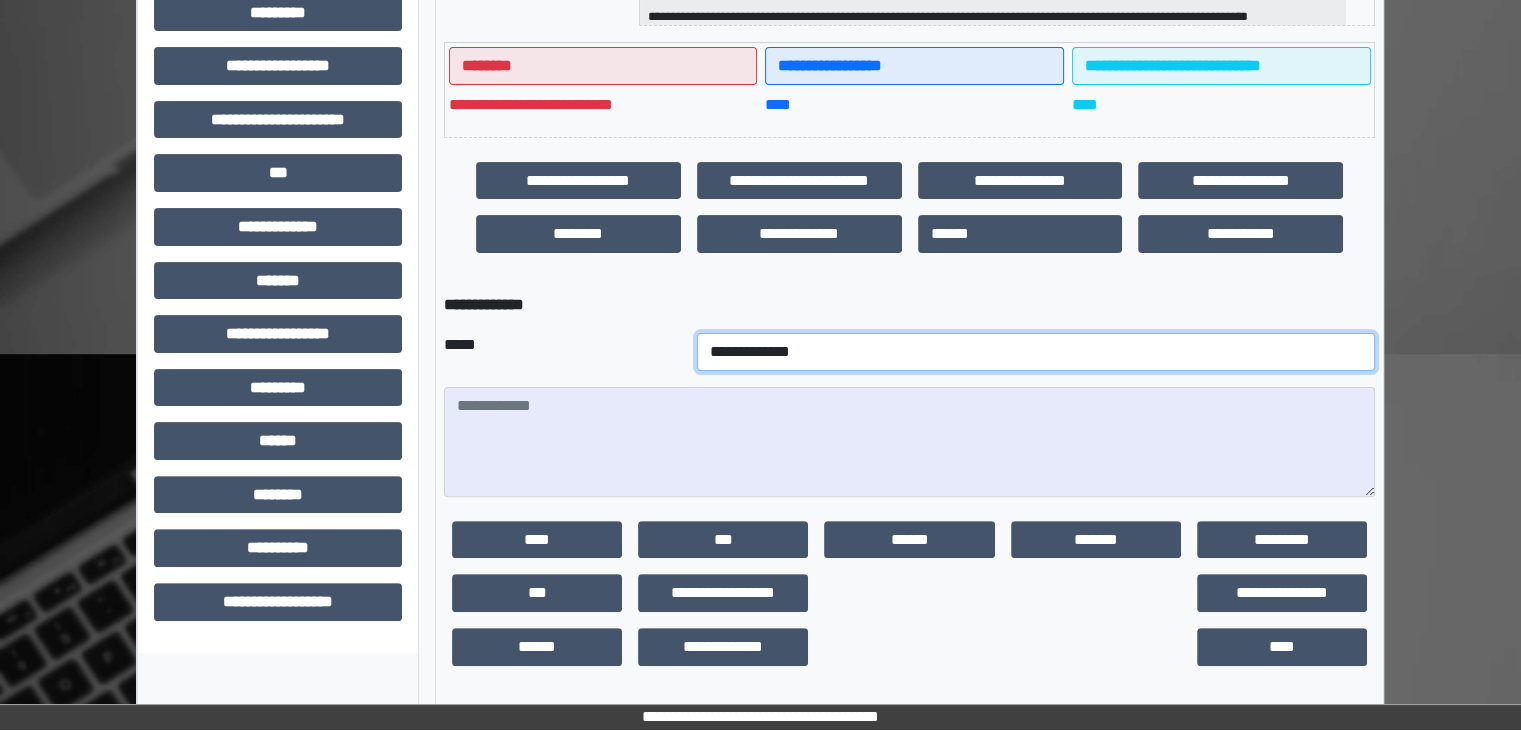 click on "**********" at bounding box center (1036, 352) 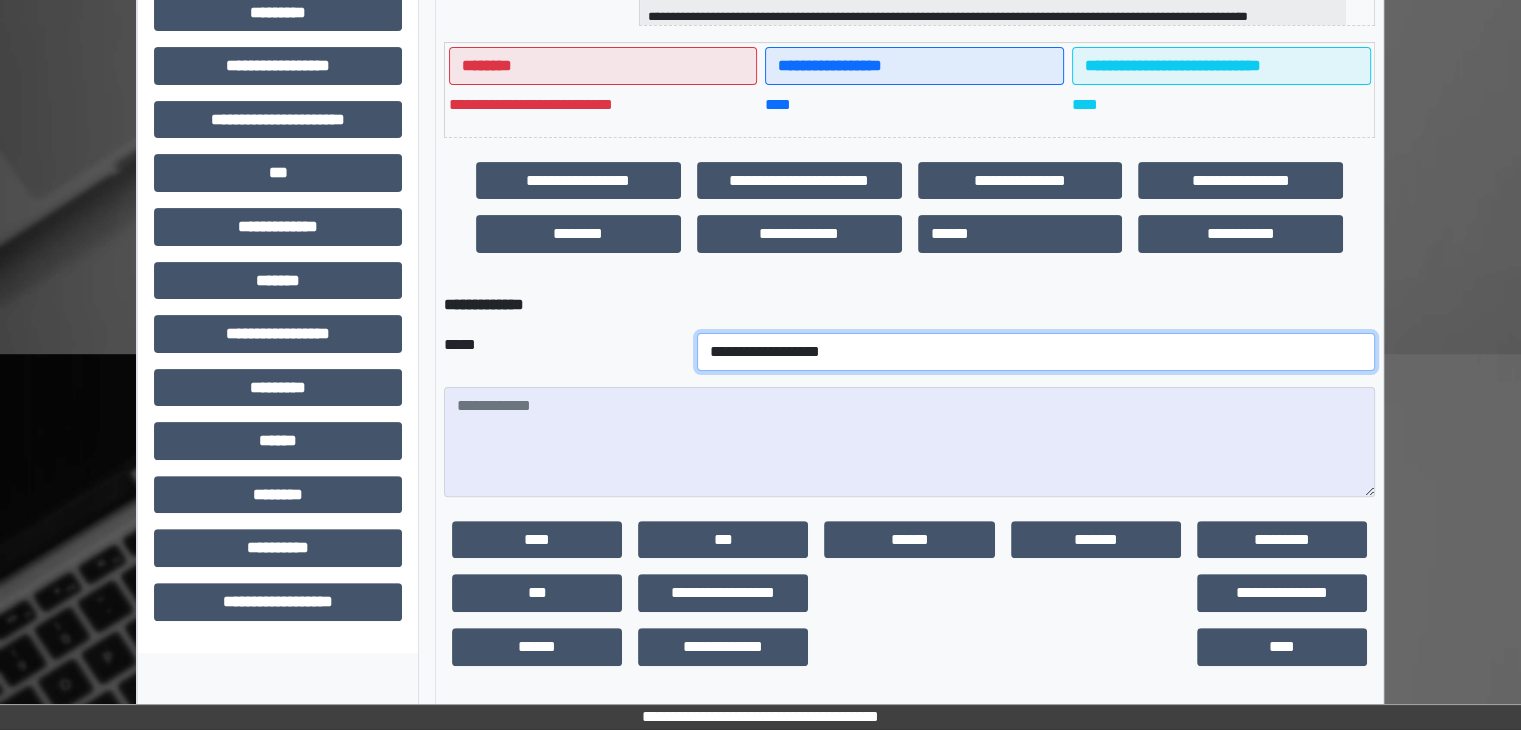 click on "**********" at bounding box center [1036, 352] 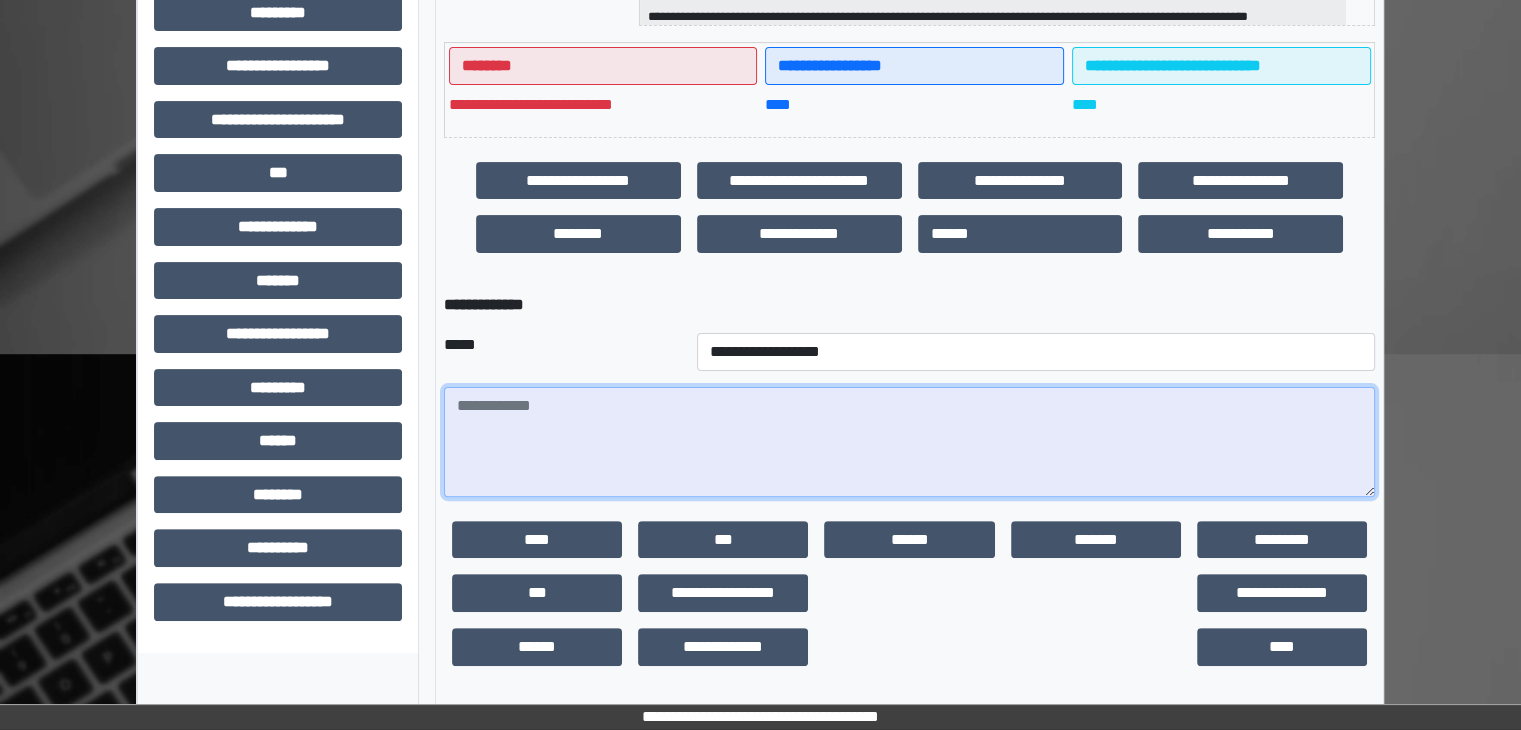 click at bounding box center [909, 442] 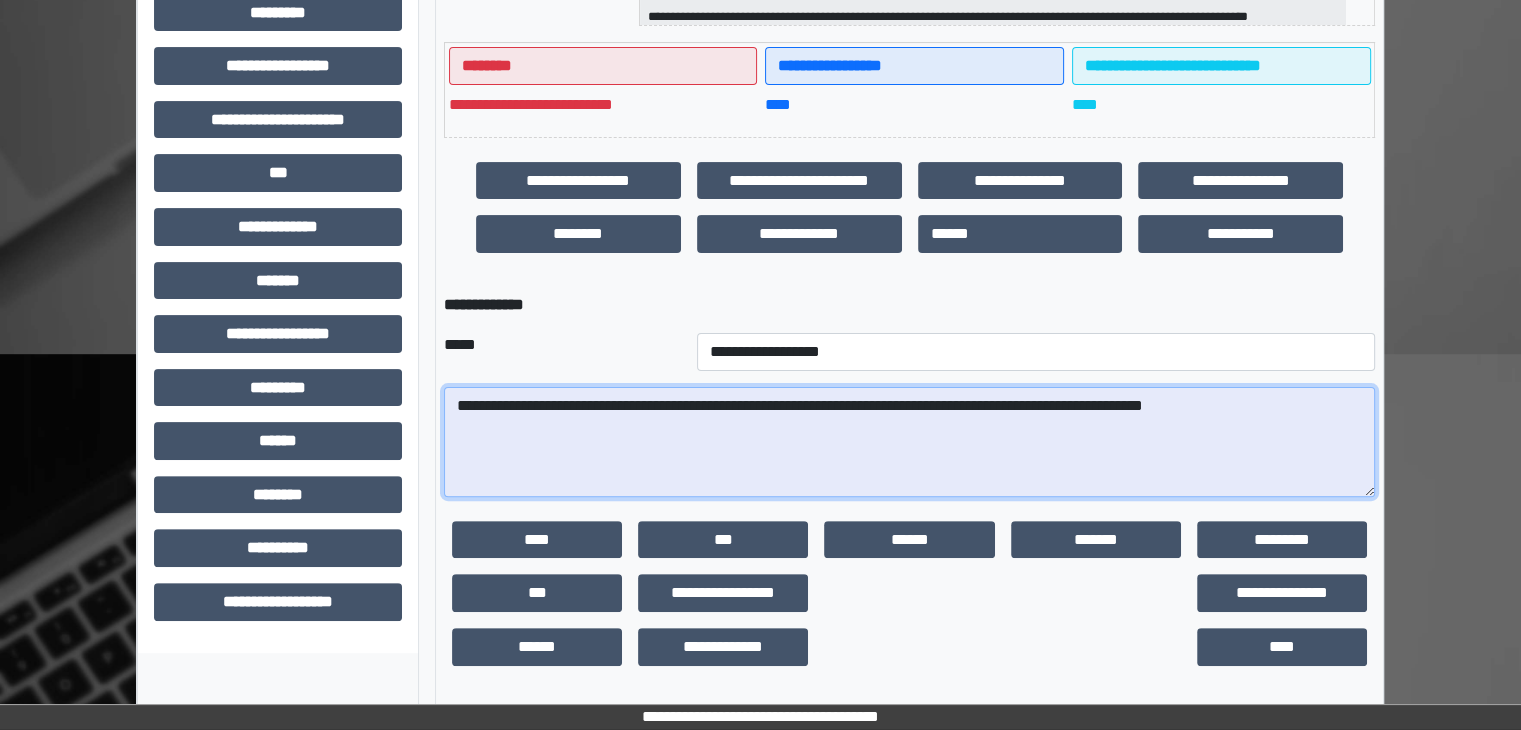 click on "**********" at bounding box center (909, 442) 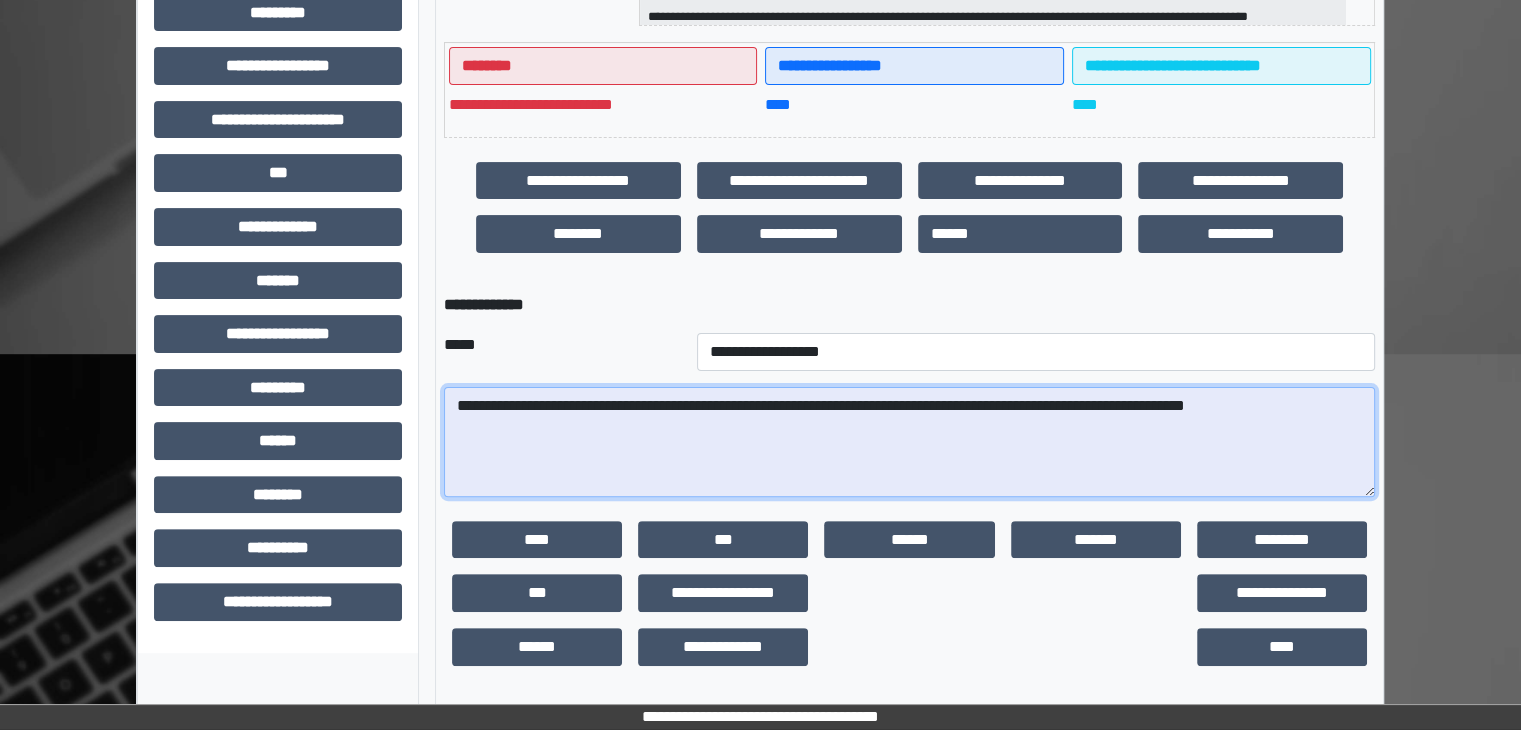 click on "**********" at bounding box center [909, 442] 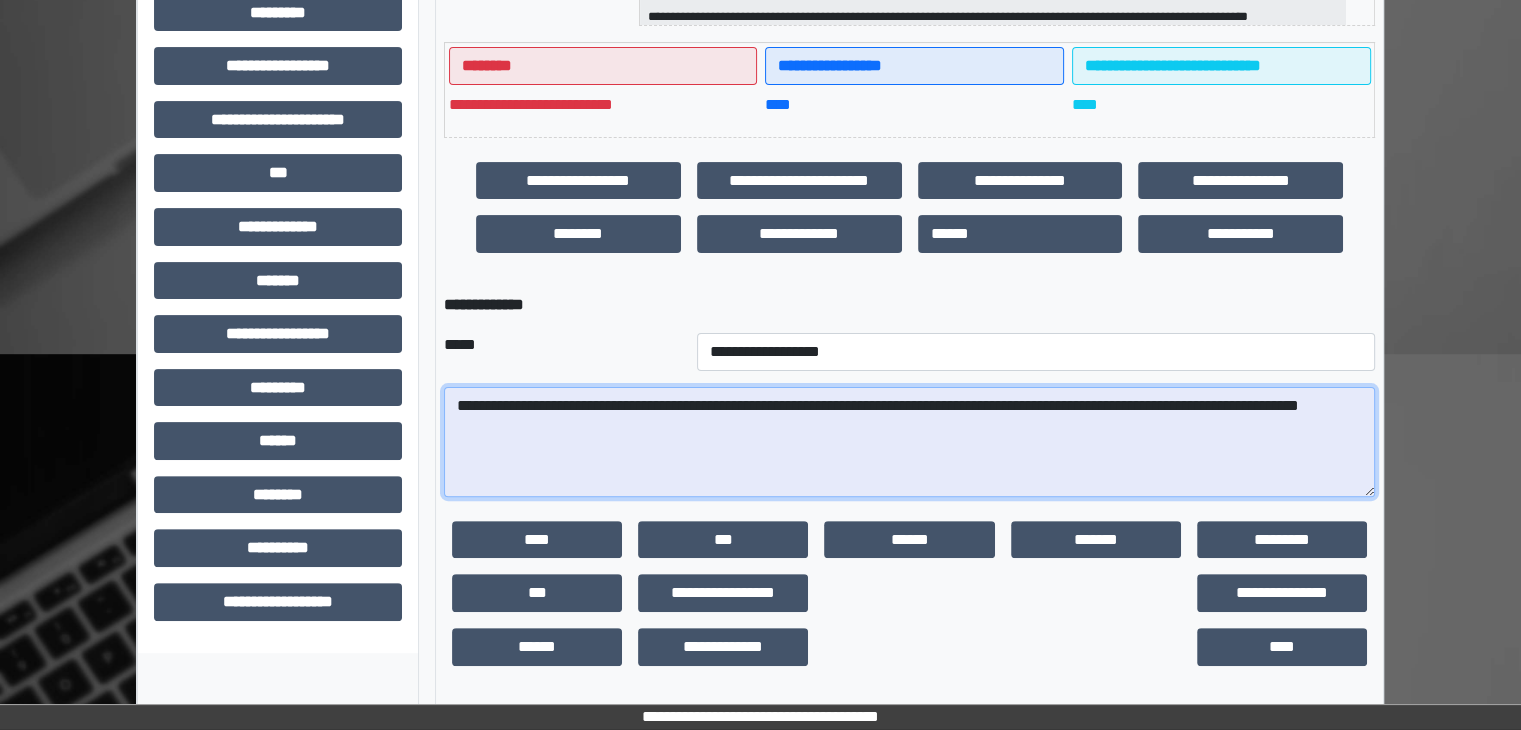 click on "**********" at bounding box center [909, 442] 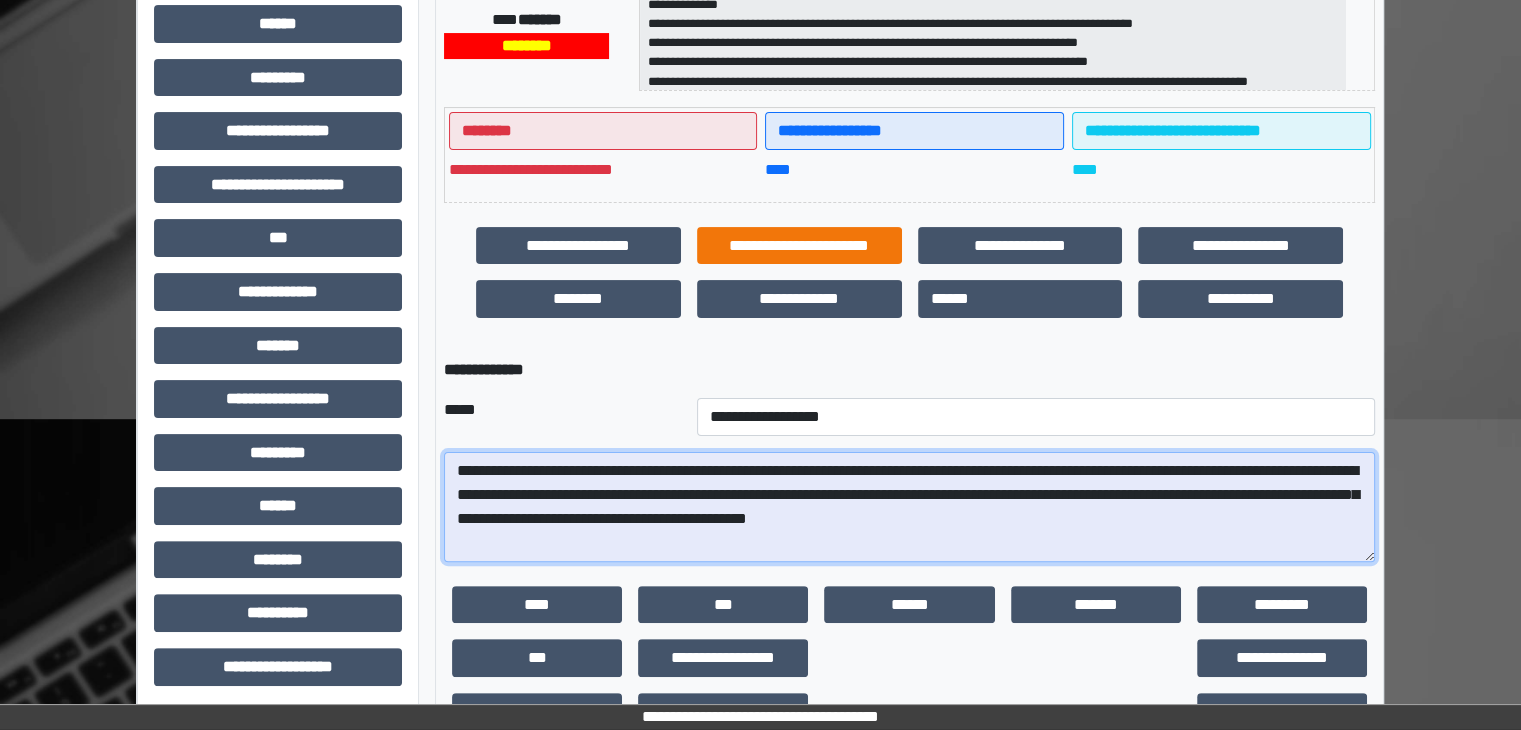 scroll, scrollTop: 496, scrollLeft: 0, axis: vertical 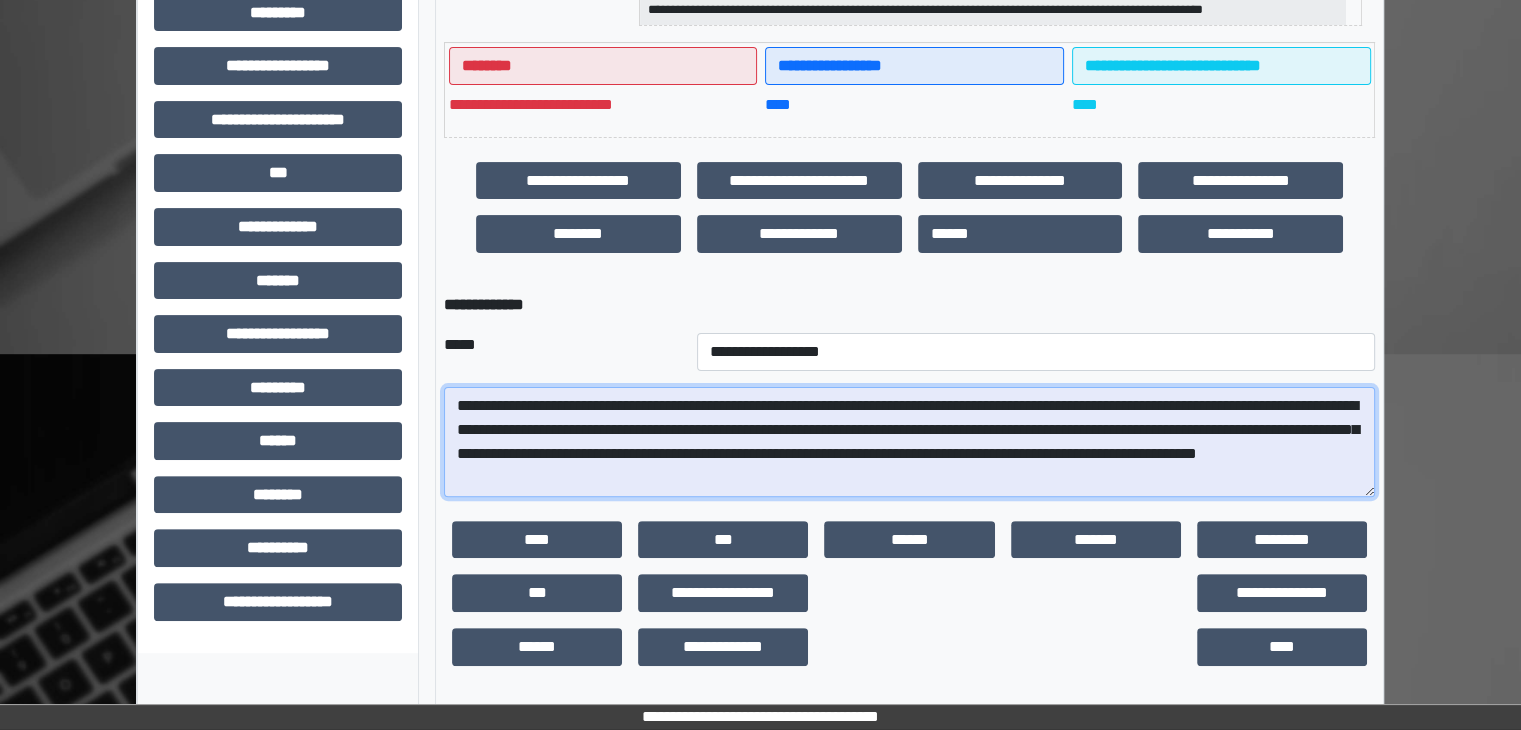 click on "**********" at bounding box center (909, 442) 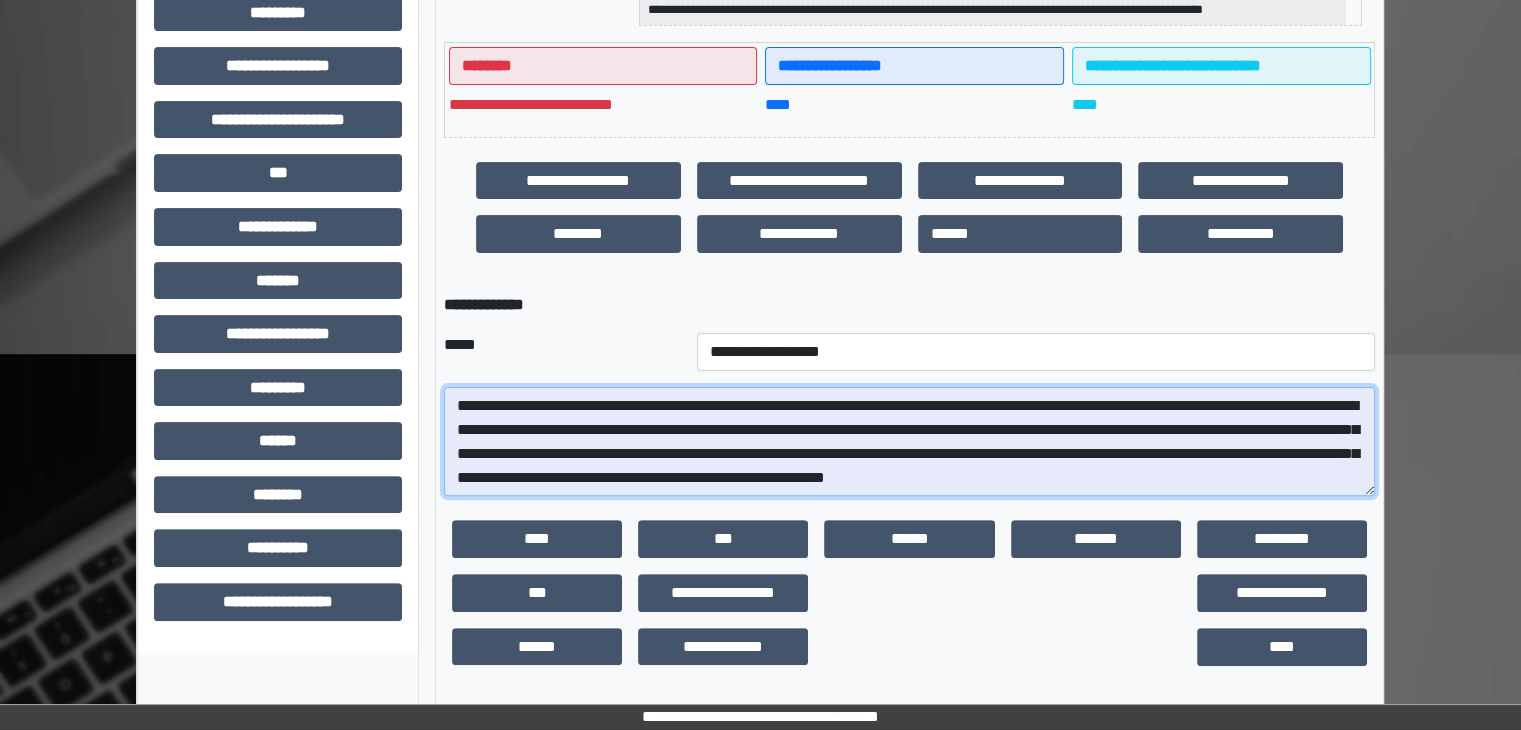 scroll, scrollTop: 24, scrollLeft: 0, axis: vertical 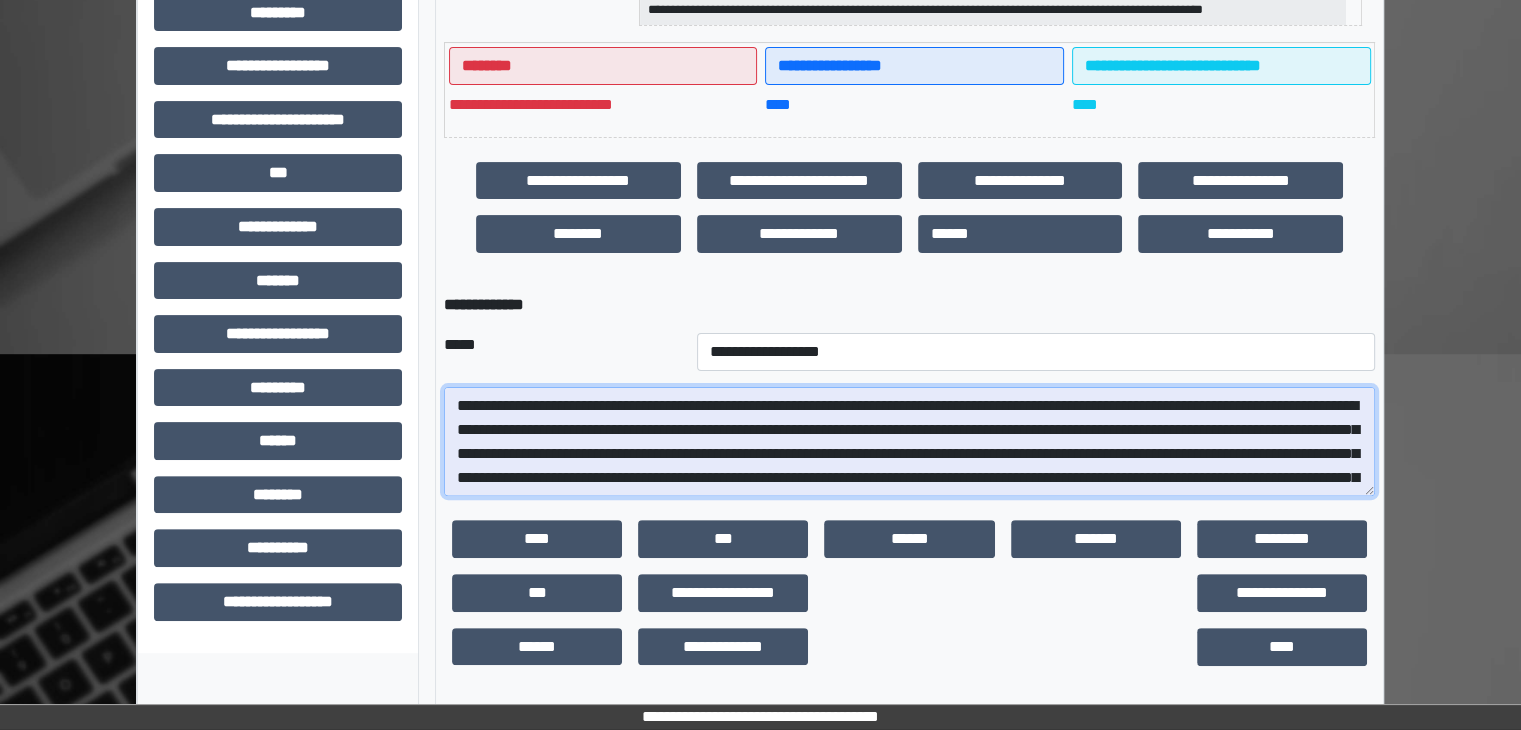 click on "**********" at bounding box center (909, 442) 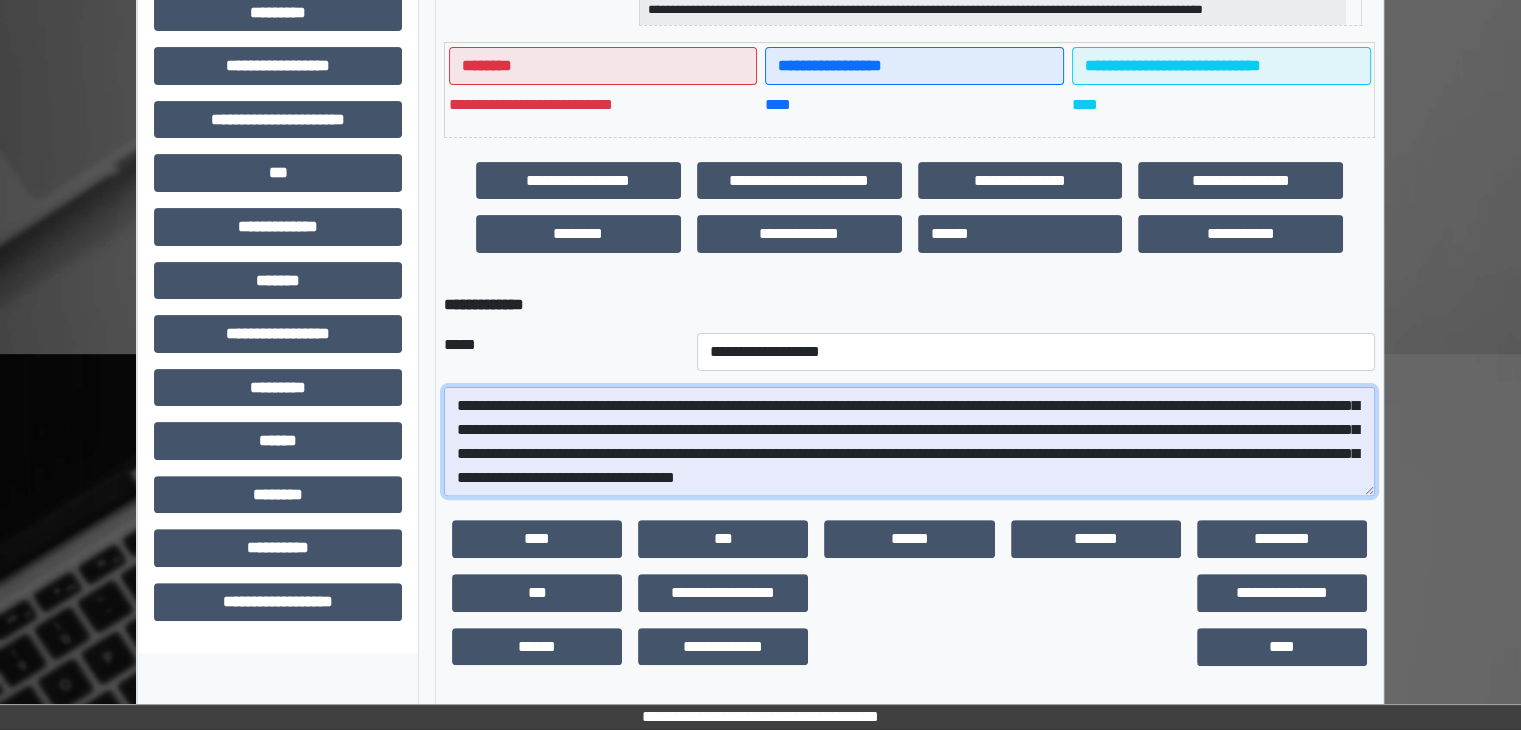 scroll, scrollTop: 48, scrollLeft: 0, axis: vertical 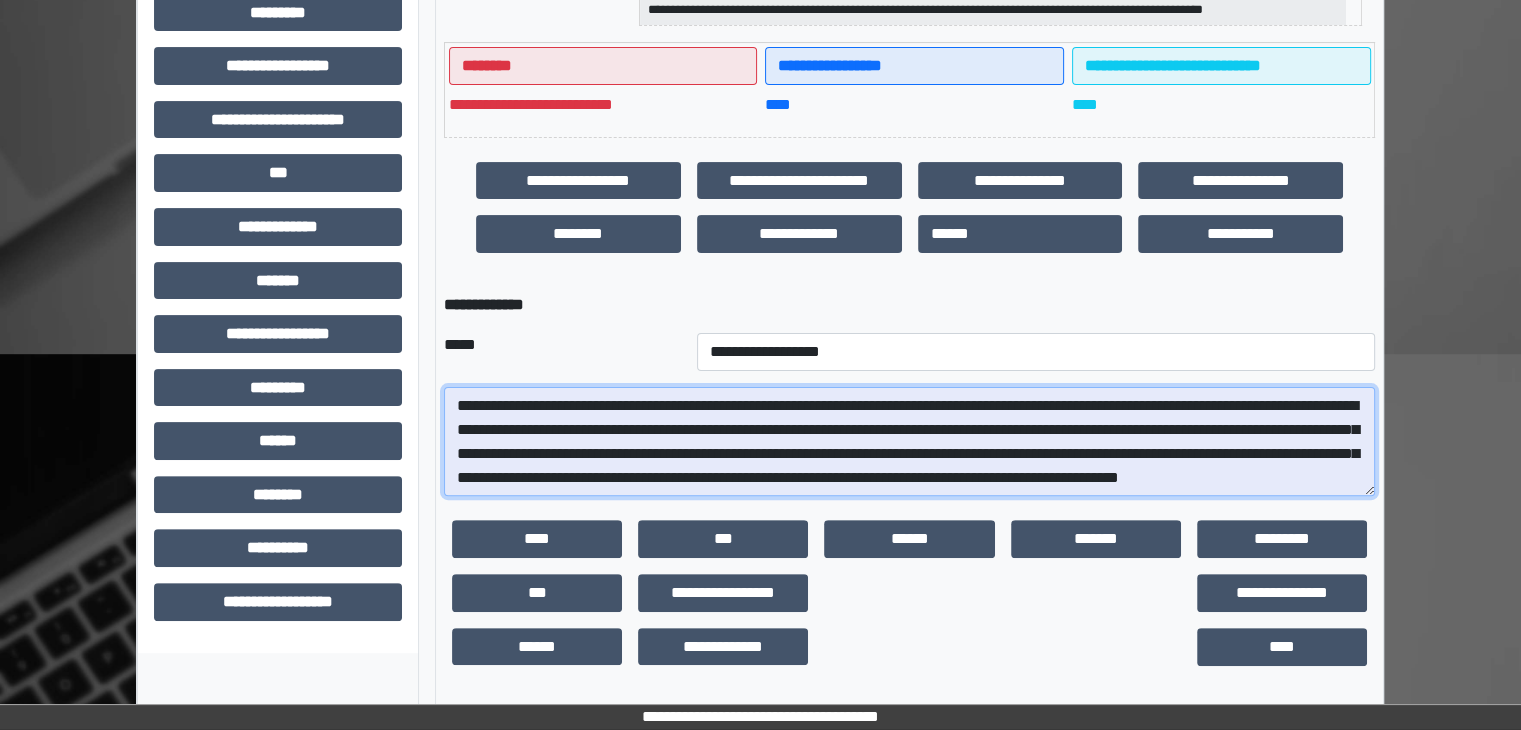 click on "**********" at bounding box center (909, 442) 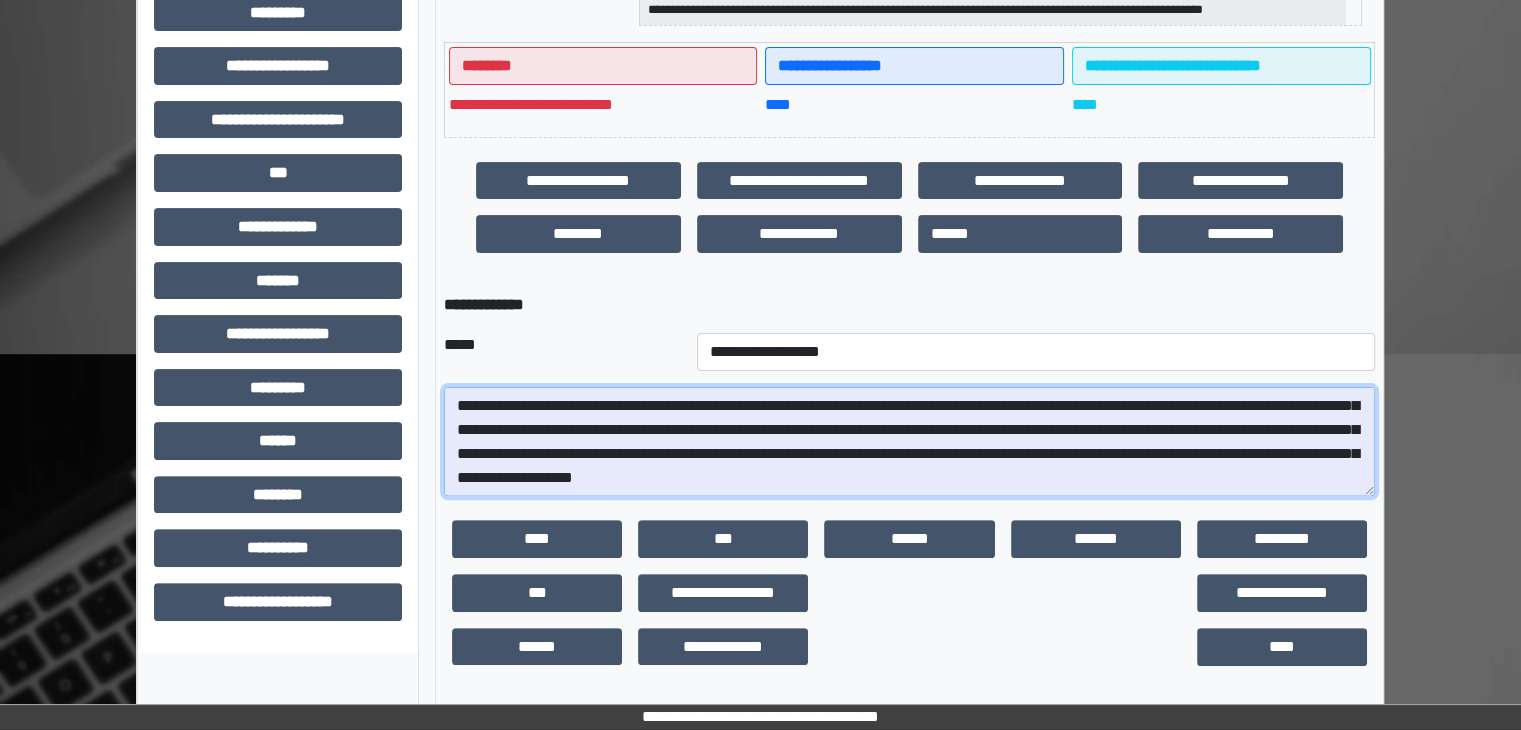 scroll, scrollTop: 48, scrollLeft: 0, axis: vertical 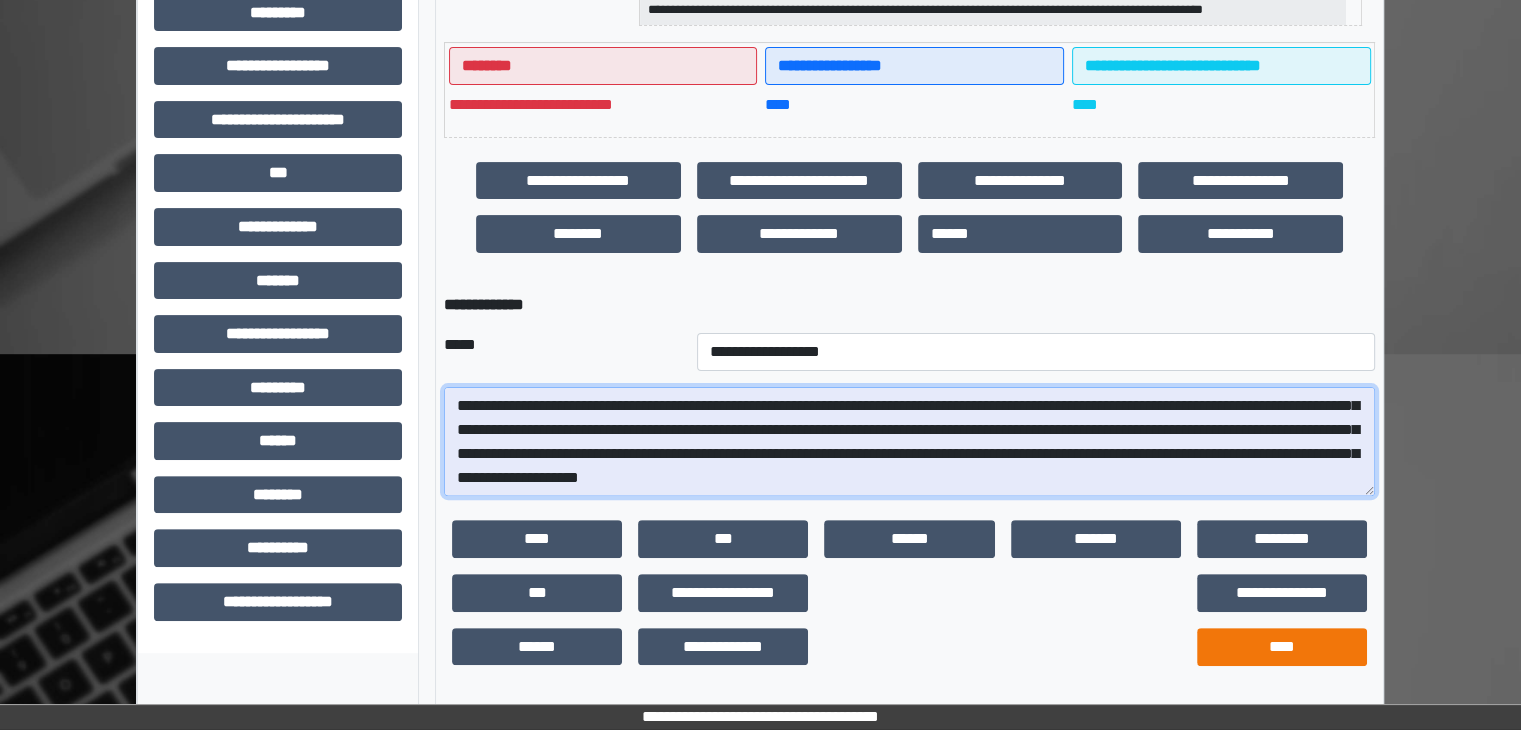 type on "**********" 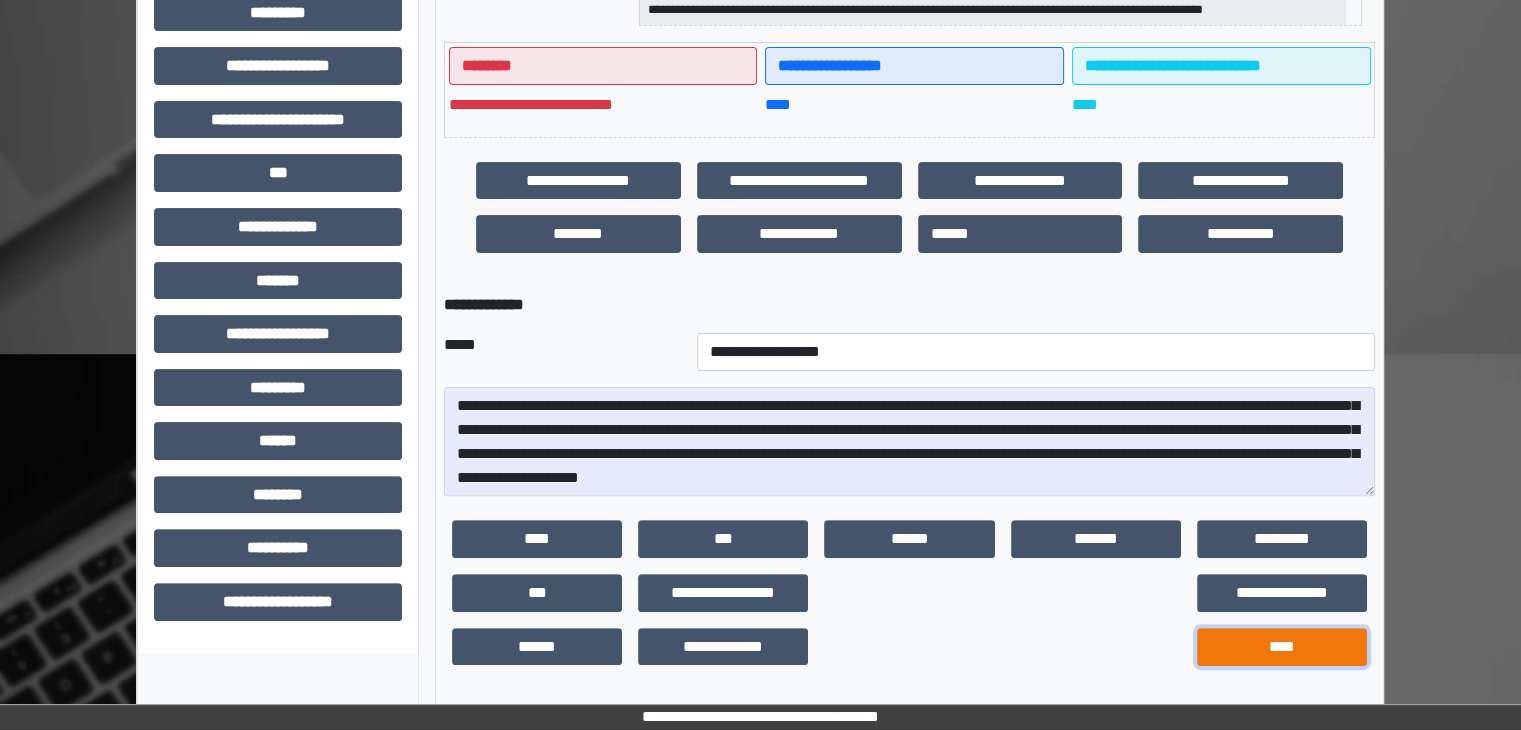 click on "****" at bounding box center (1282, 647) 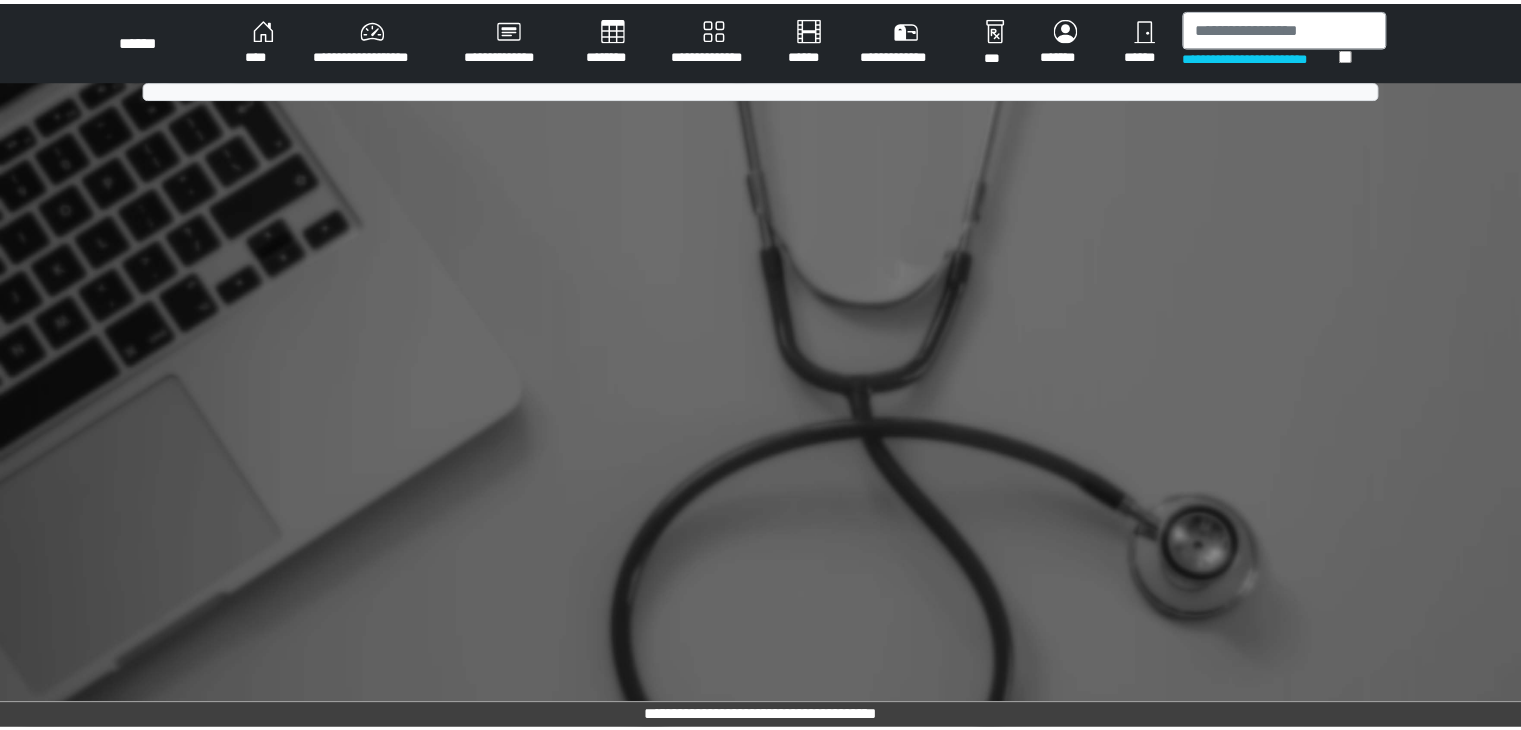 scroll, scrollTop: 0, scrollLeft: 0, axis: both 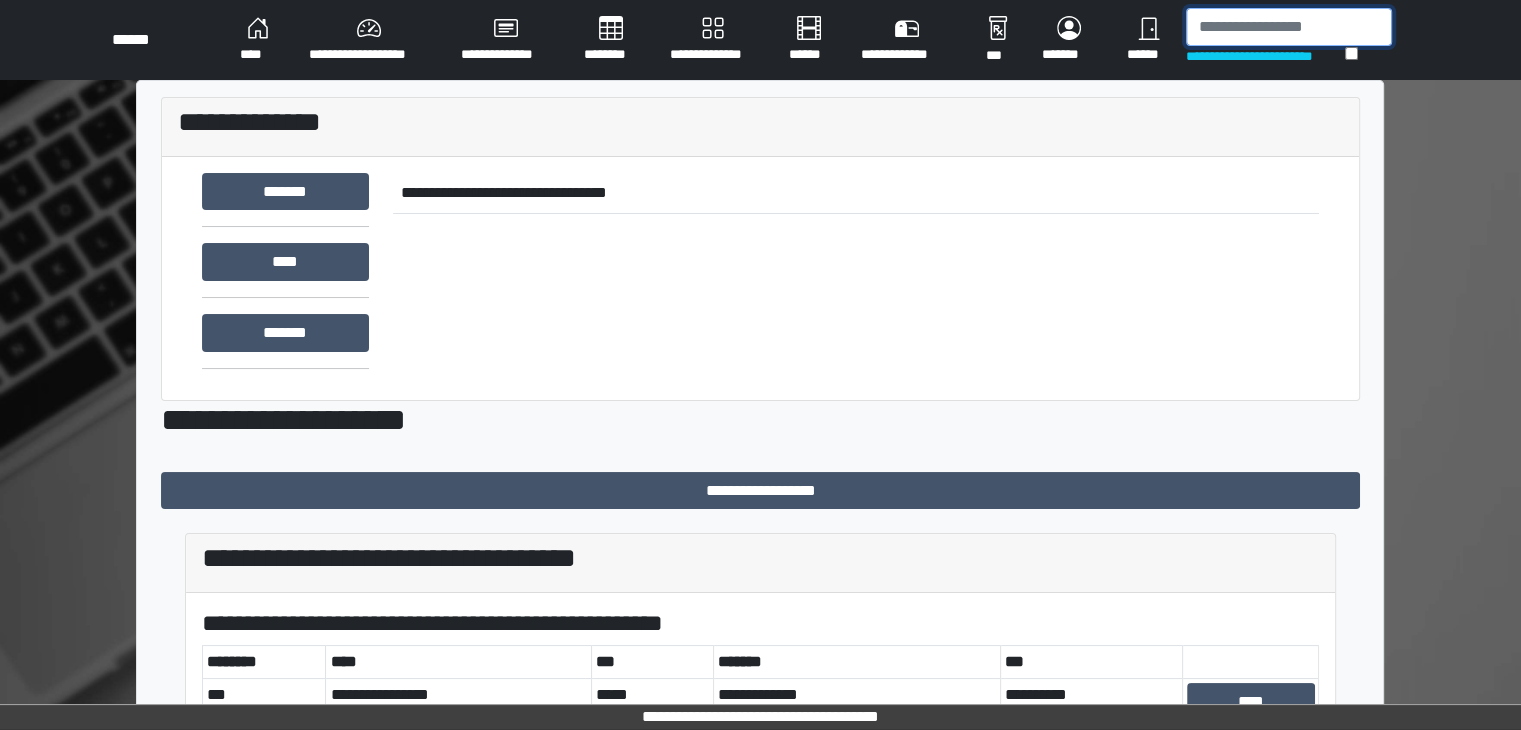 click at bounding box center (1289, 27) 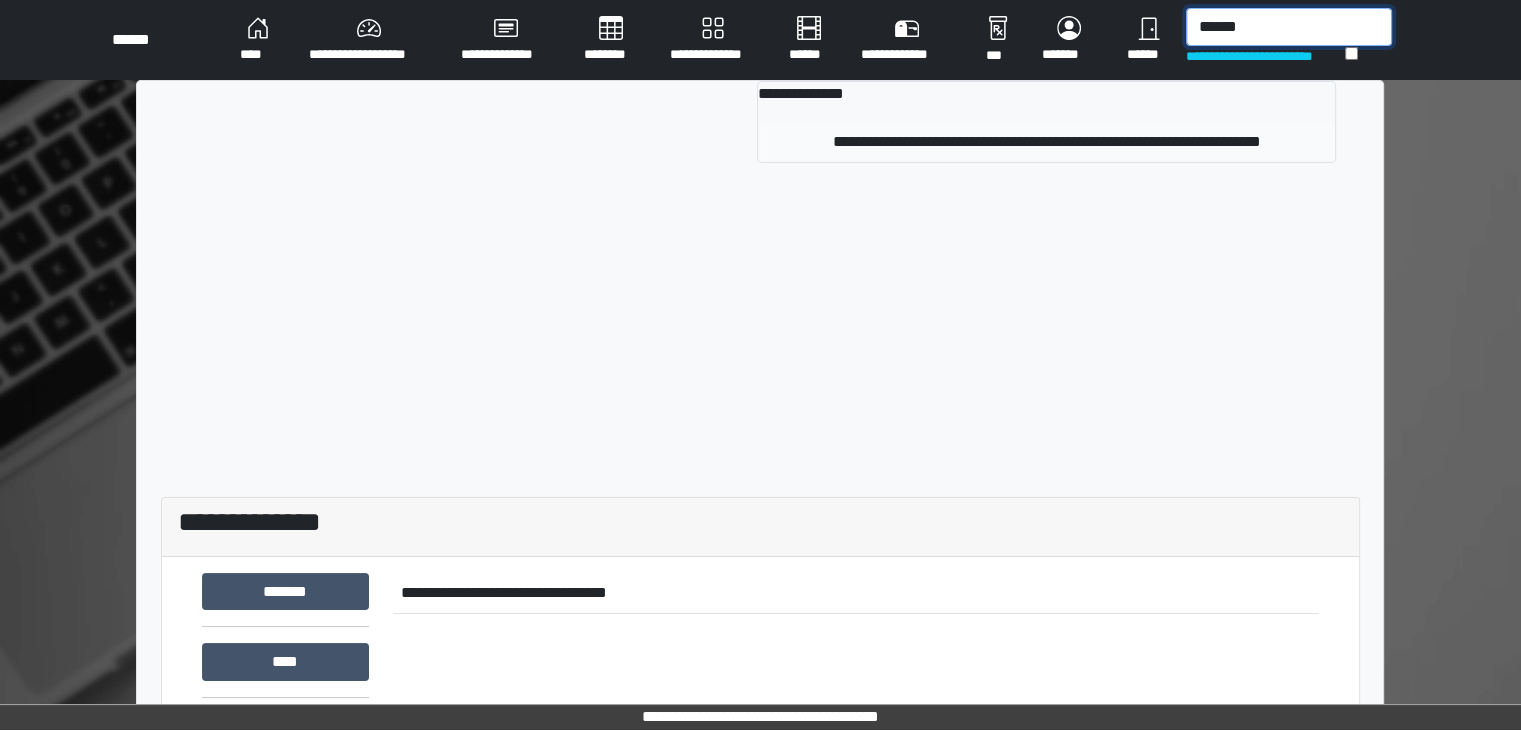 type on "******" 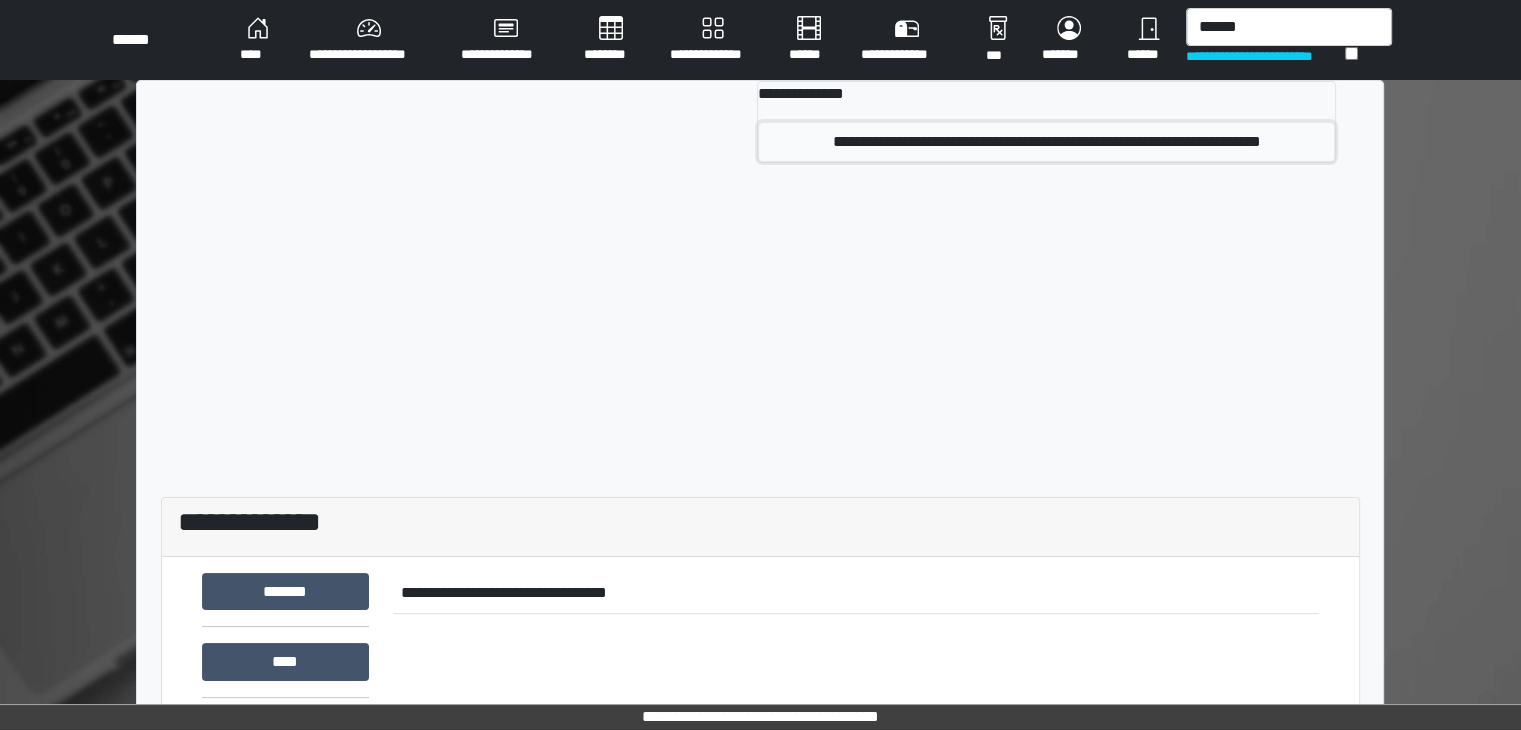 click on "**********" at bounding box center (1046, 142) 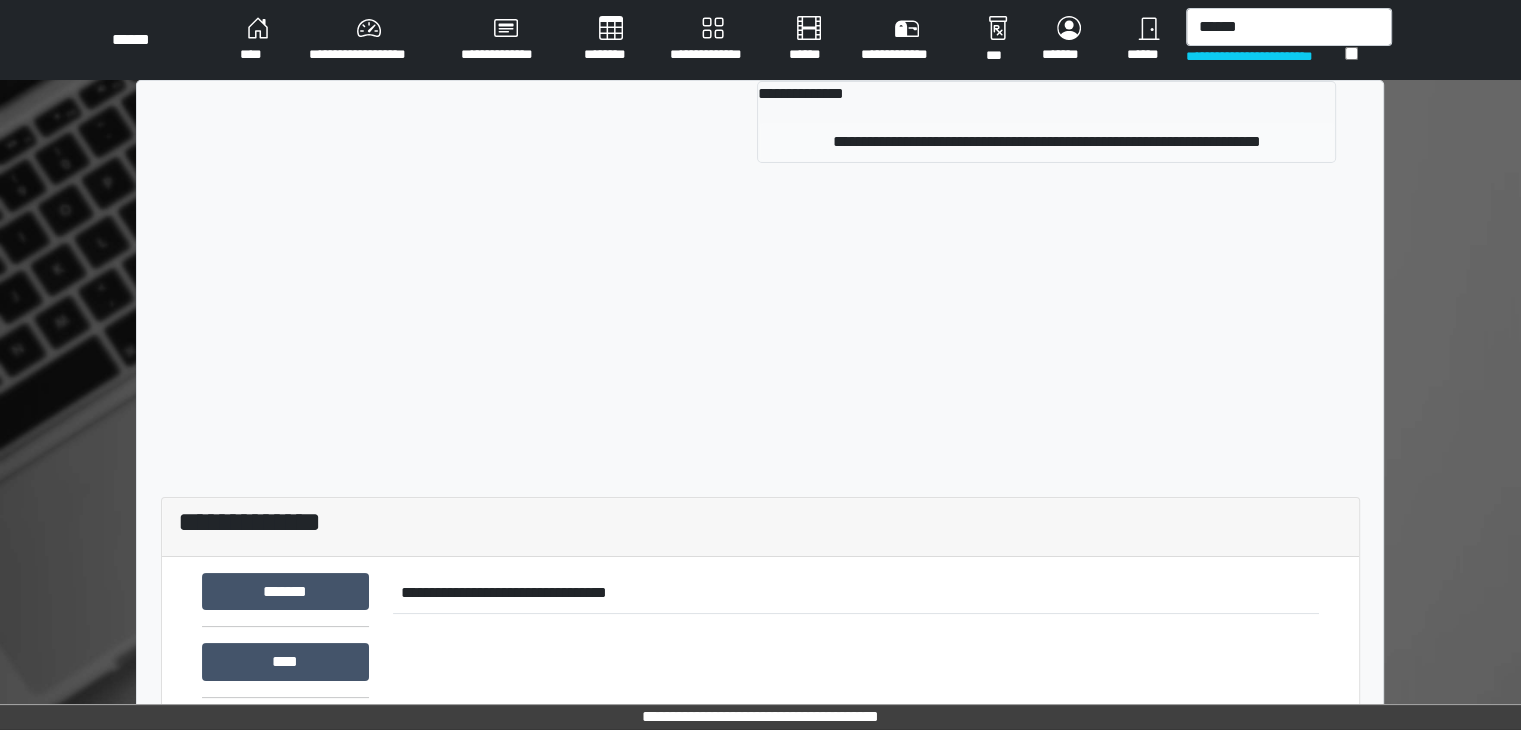 type 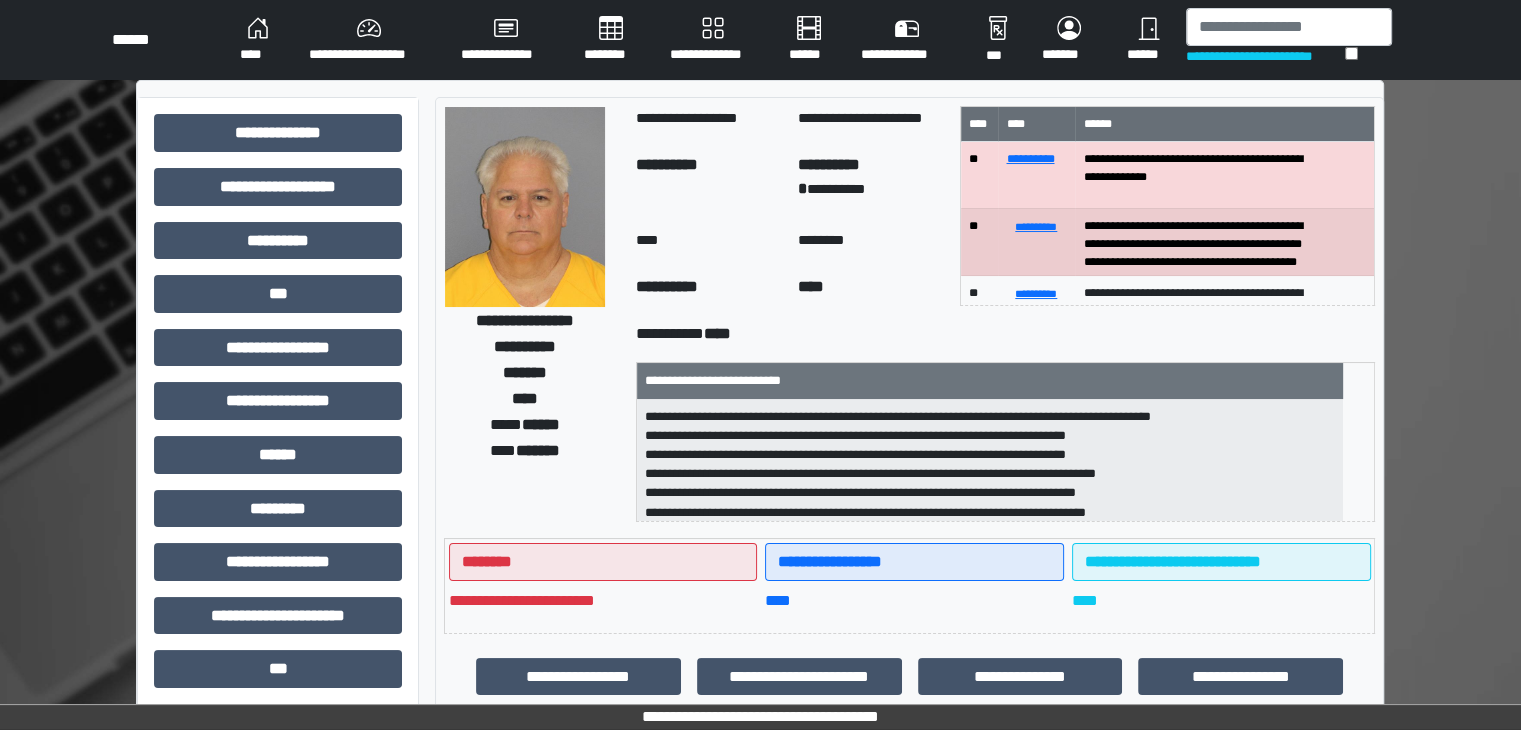click on "**********" at bounding box center (278, 623) 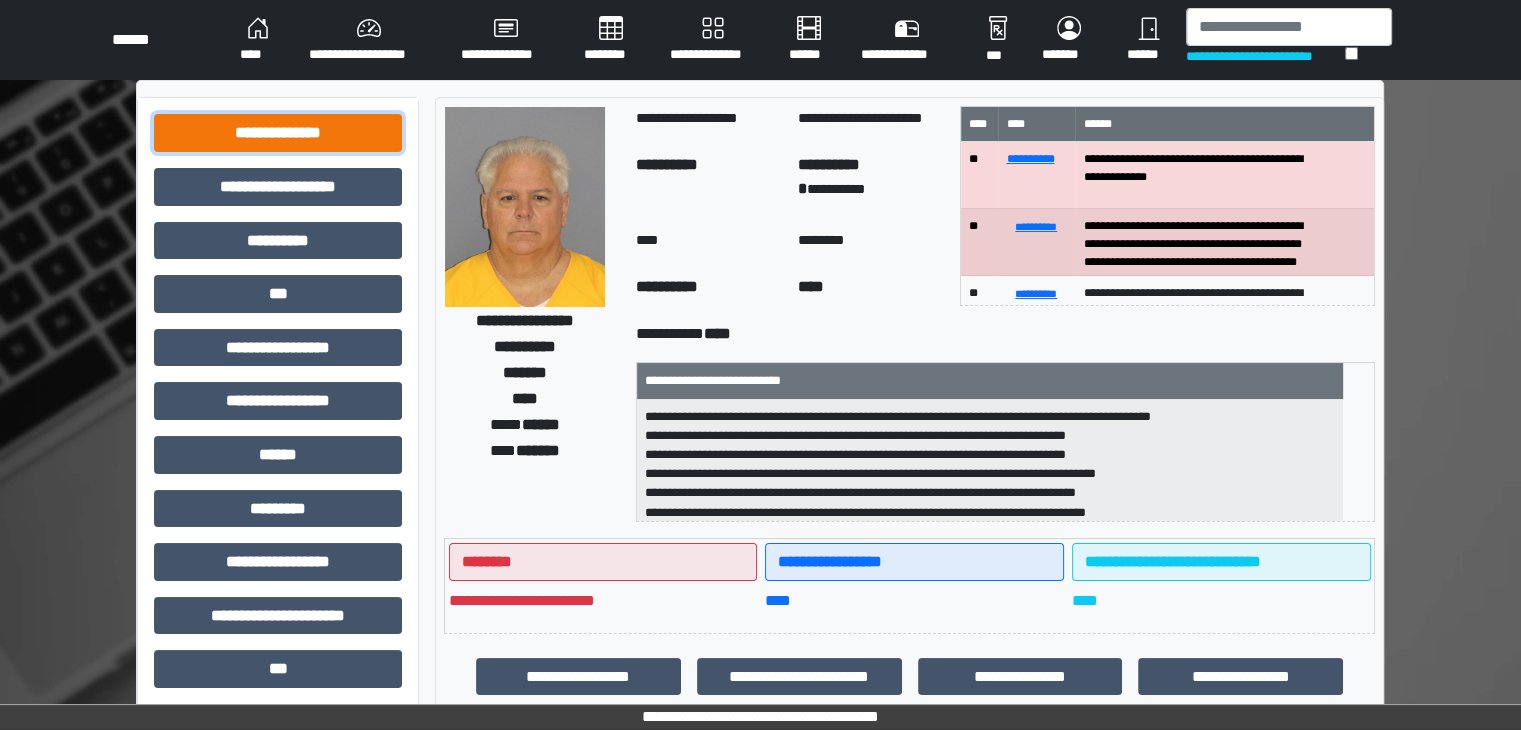 drag, startPoint x: 304, startPoint y: 139, endPoint x: 311, endPoint y: 150, distance: 13.038404 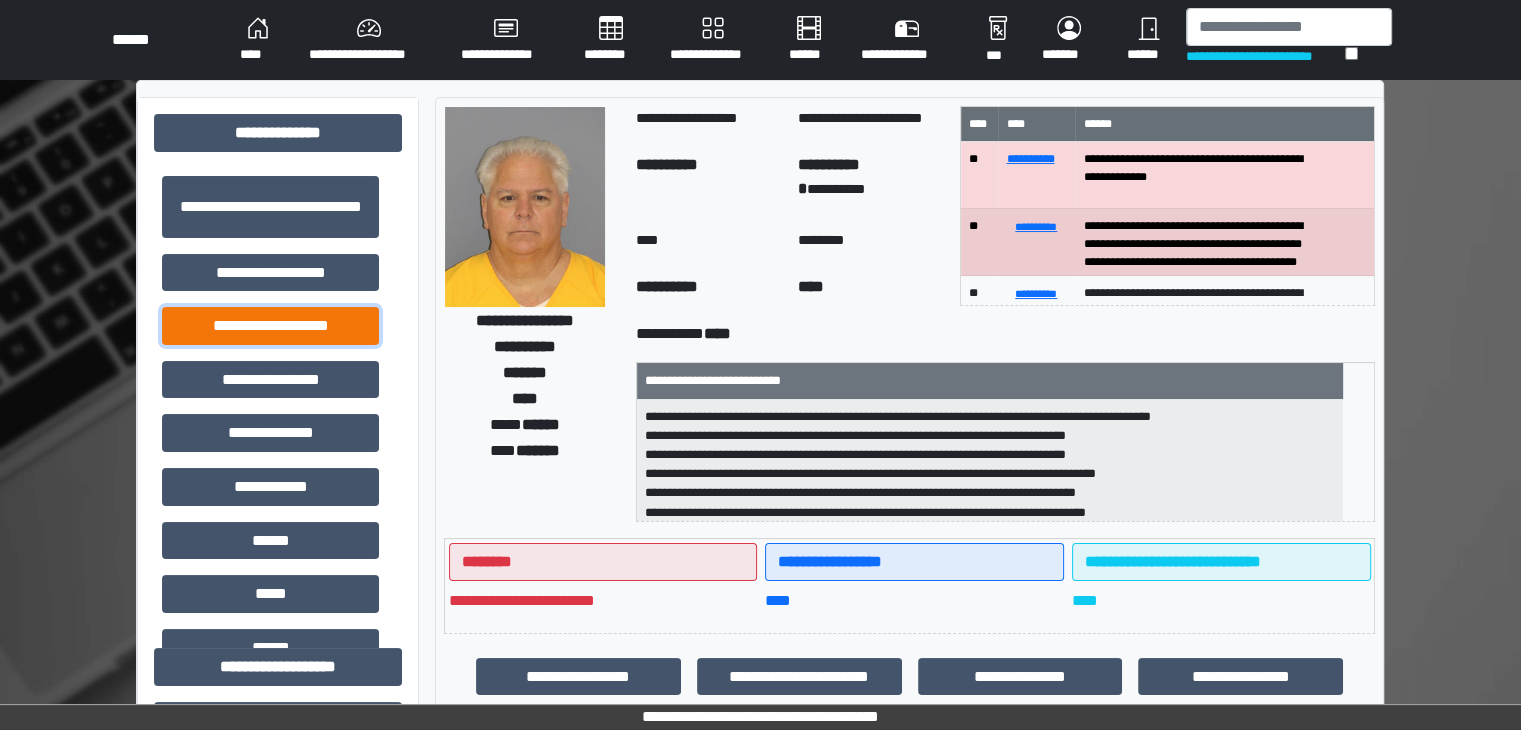 click on "**********" at bounding box center (270, 326) 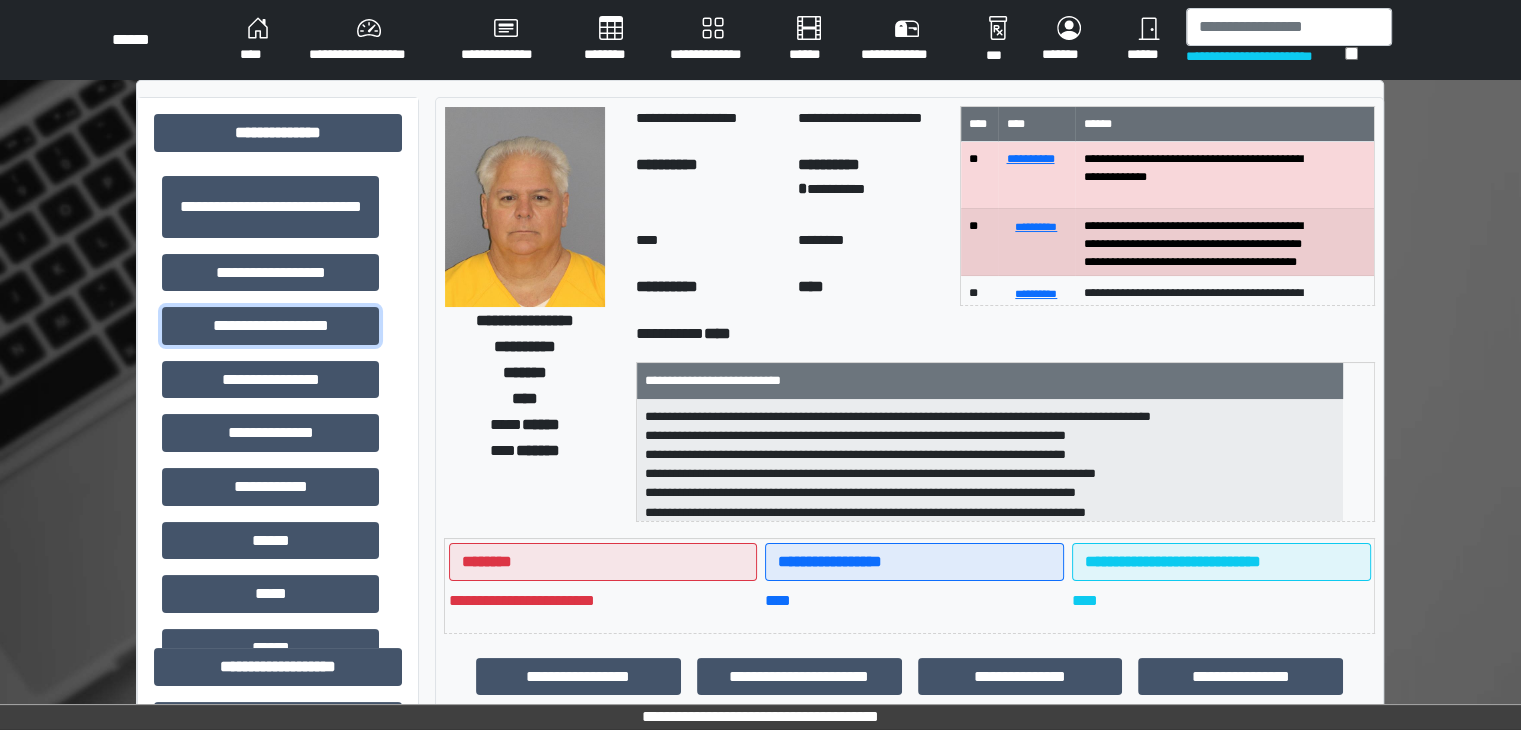 scroll, scrollTop: 64, scrollLeft: 0, axis: vertical 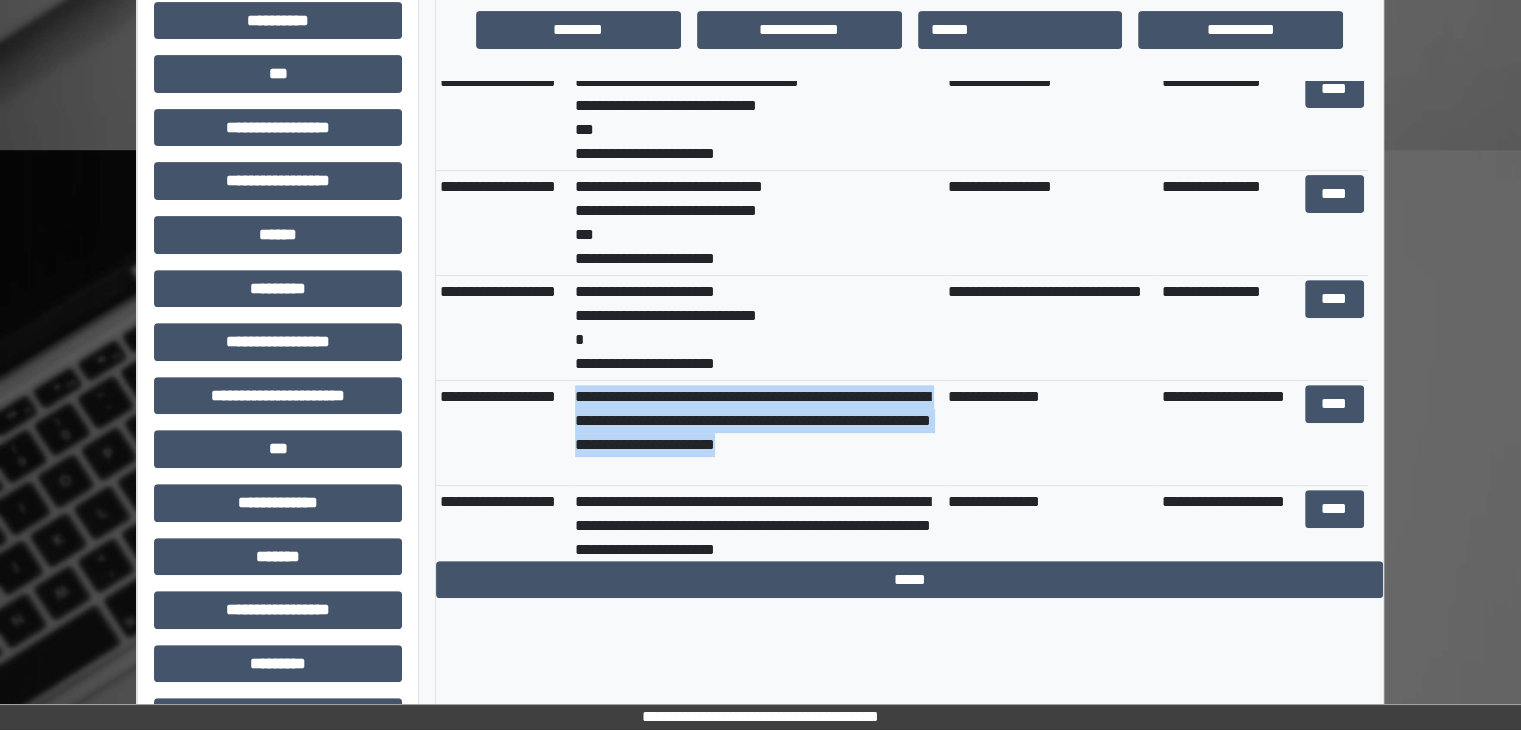 drag, startPoint x: 886, startPoint y: 443, endPoint x: 572, endPoint y: 397, distance: 317.35153 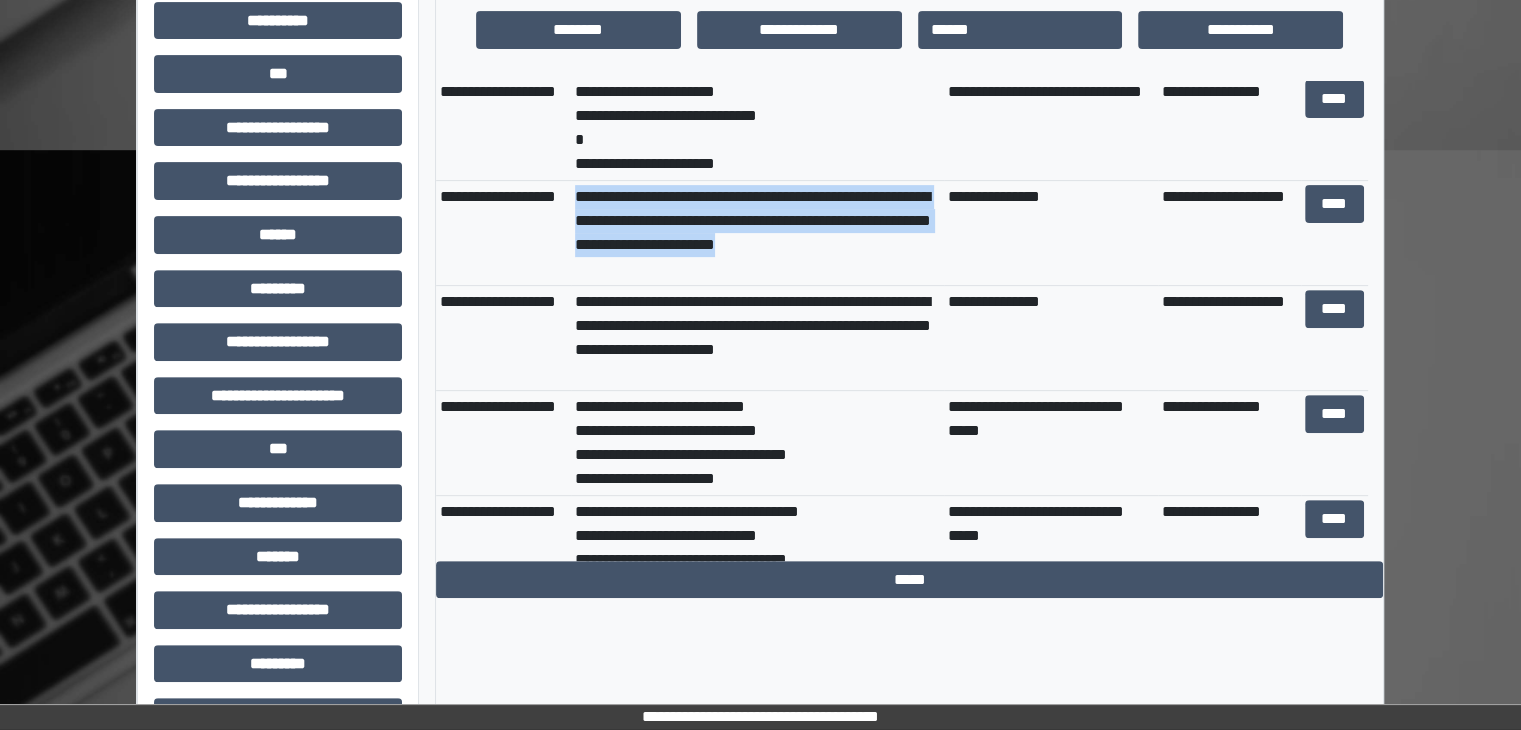 scroll, scrollTop: 0, scrollLeft: 0, axis: both 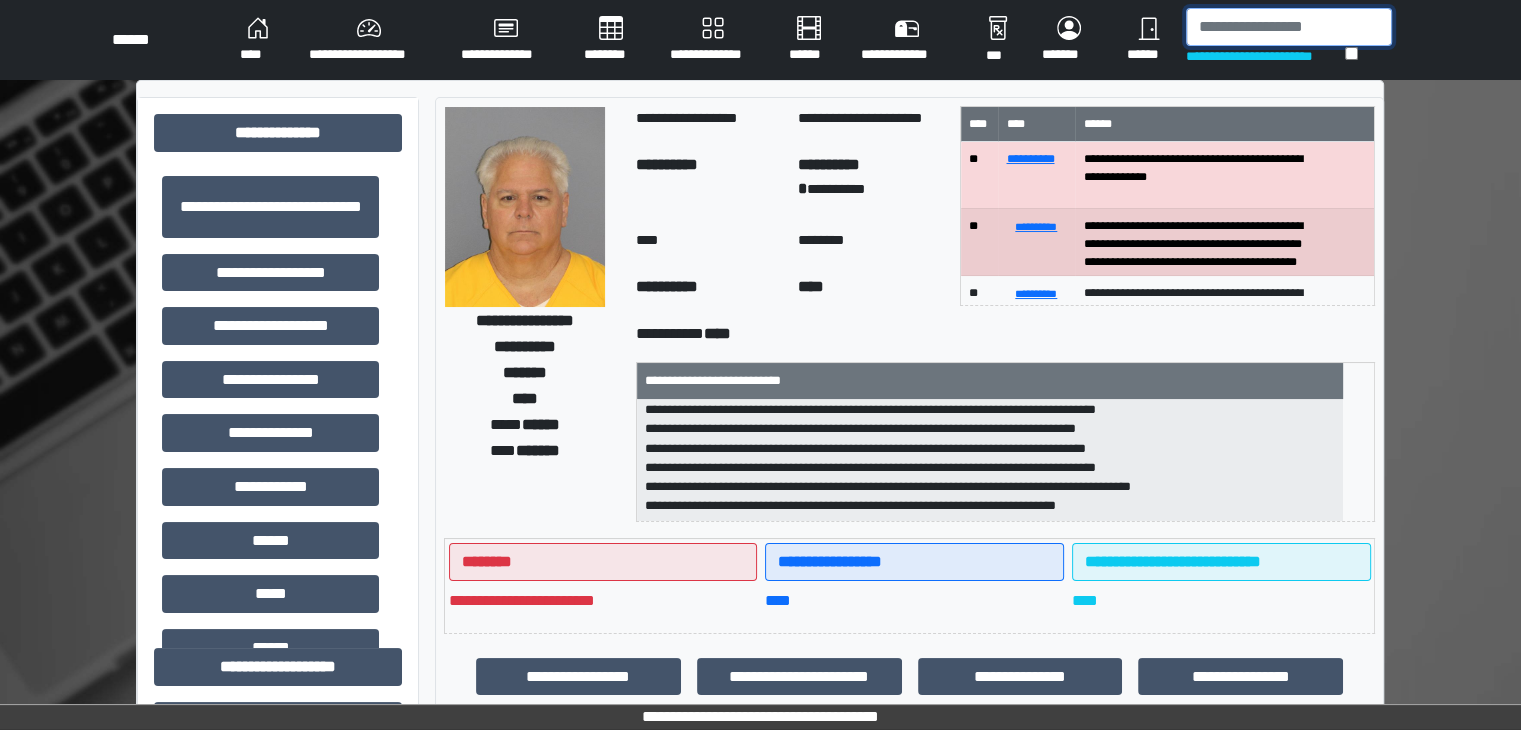 click at bounding box center (1289, 27) 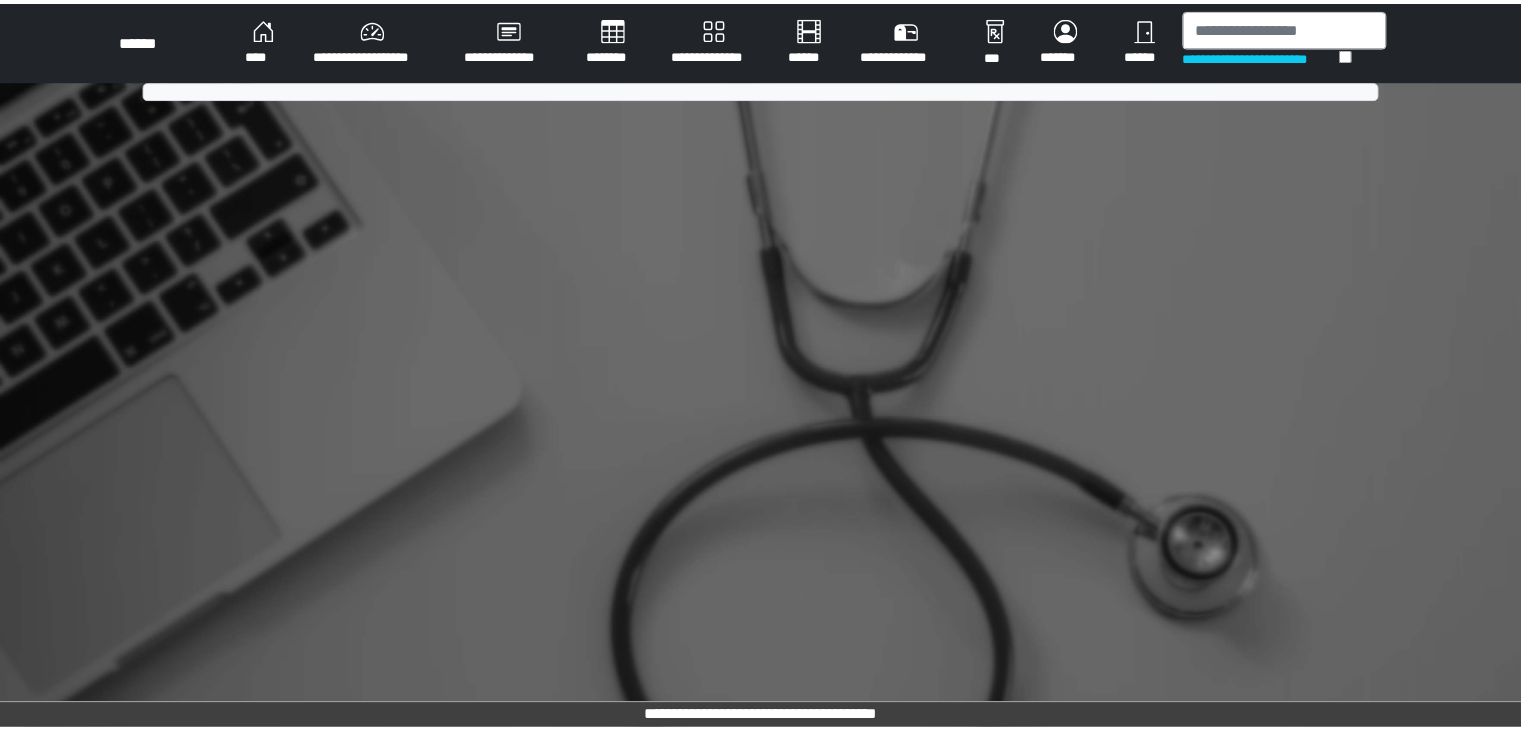 scroll, scrollTop: 0, scrollLeft: 0, axis: both 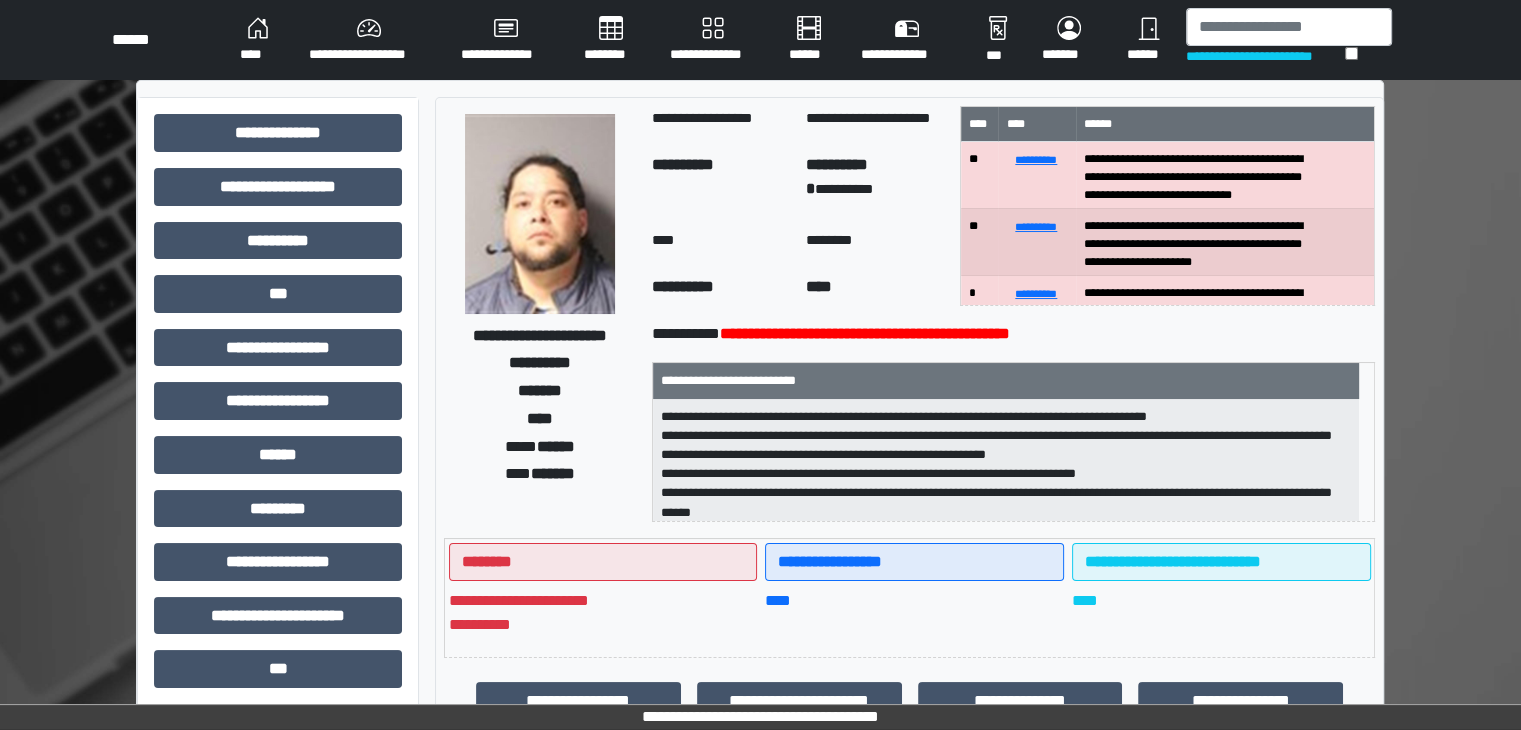 click on "****" at bounding box center (258, 40) 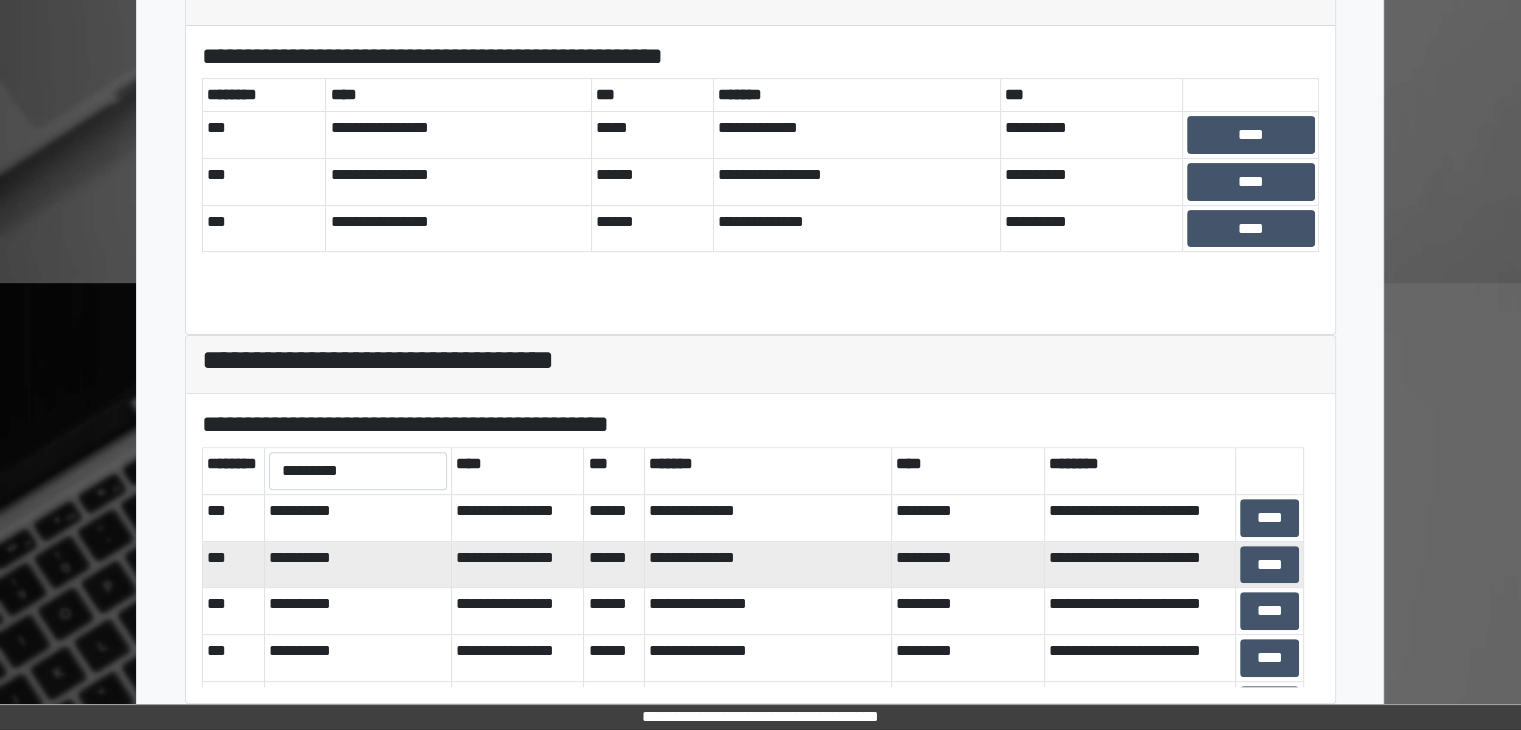 scroll, scrollTop: 581, scrollLeft: 0, axis: vertical 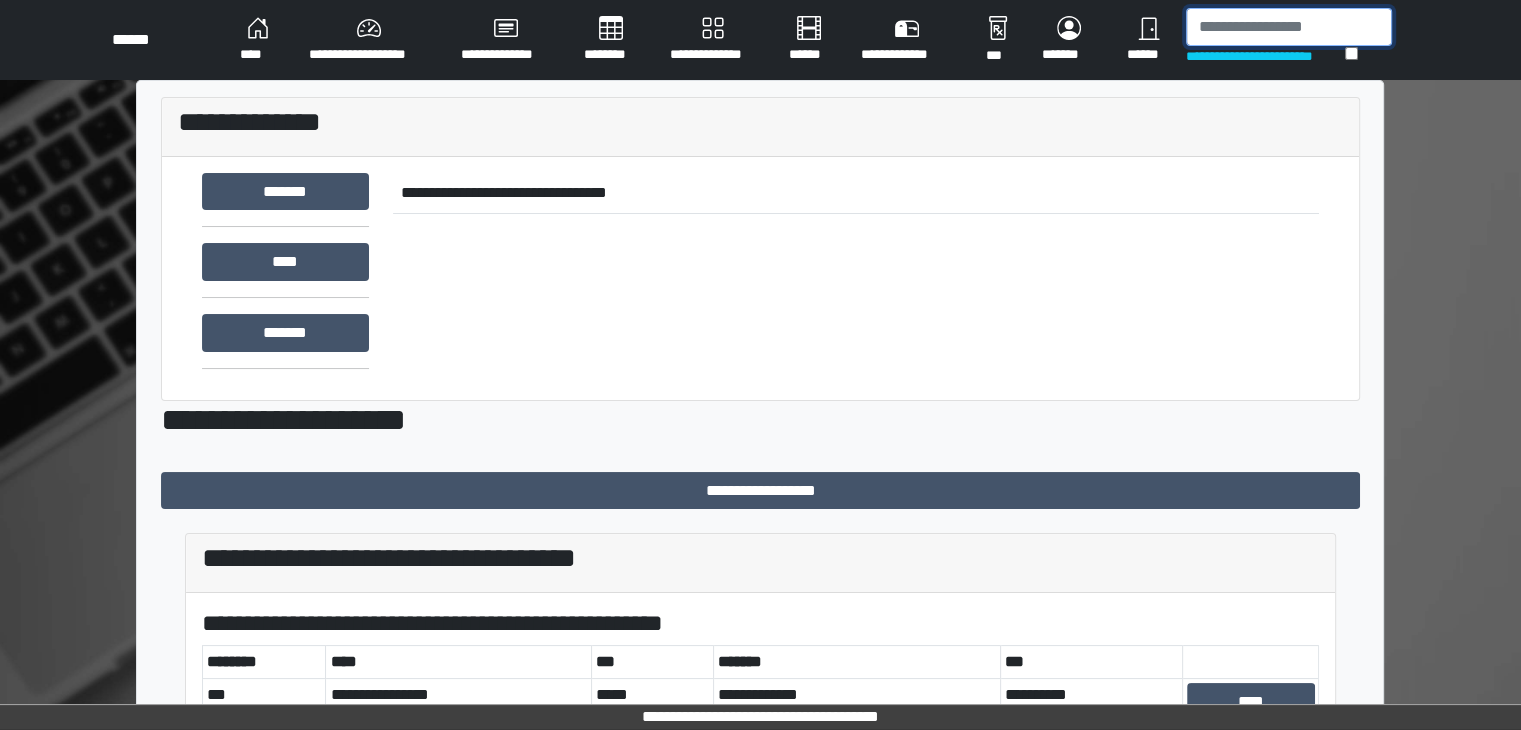 click at bounding box center (1289, 27) 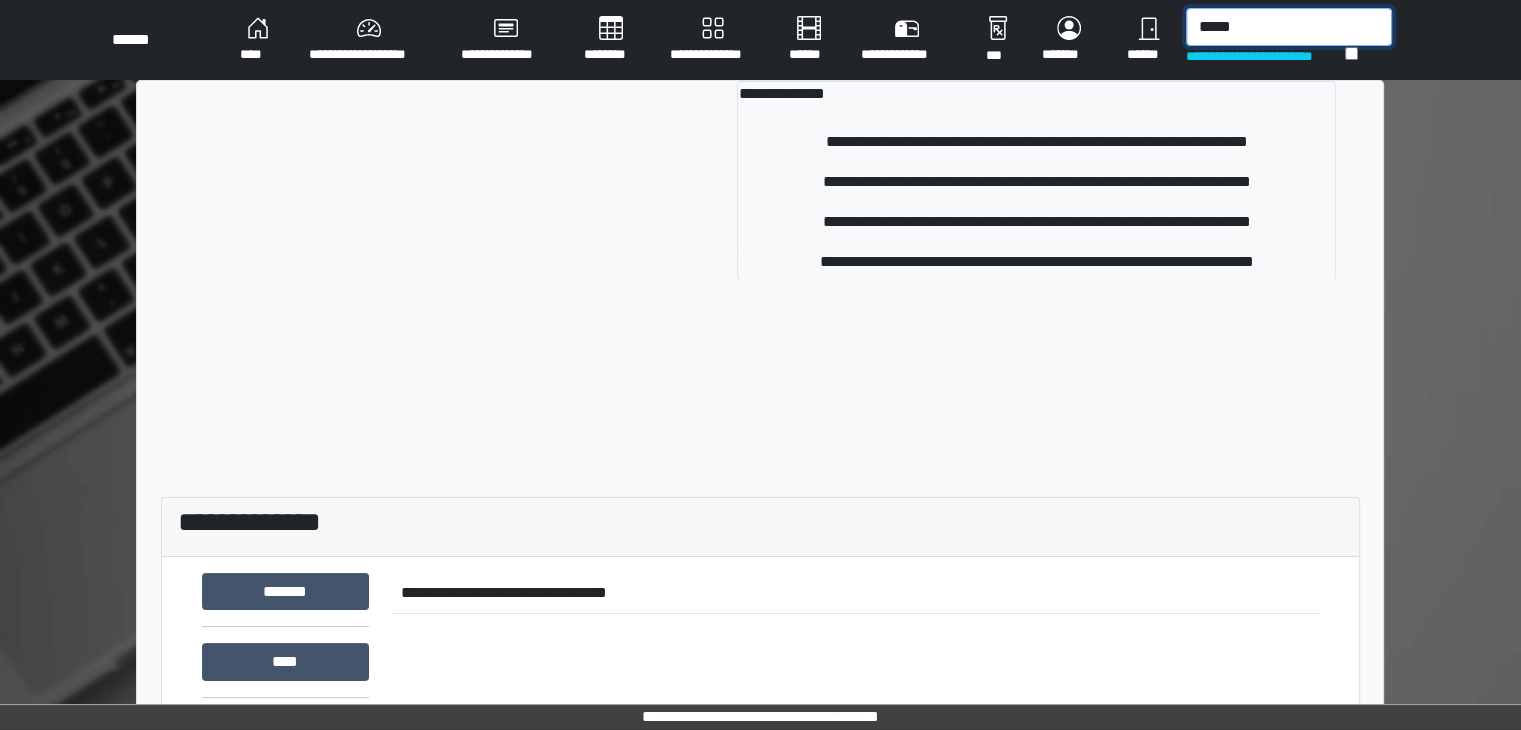 type on "*****" 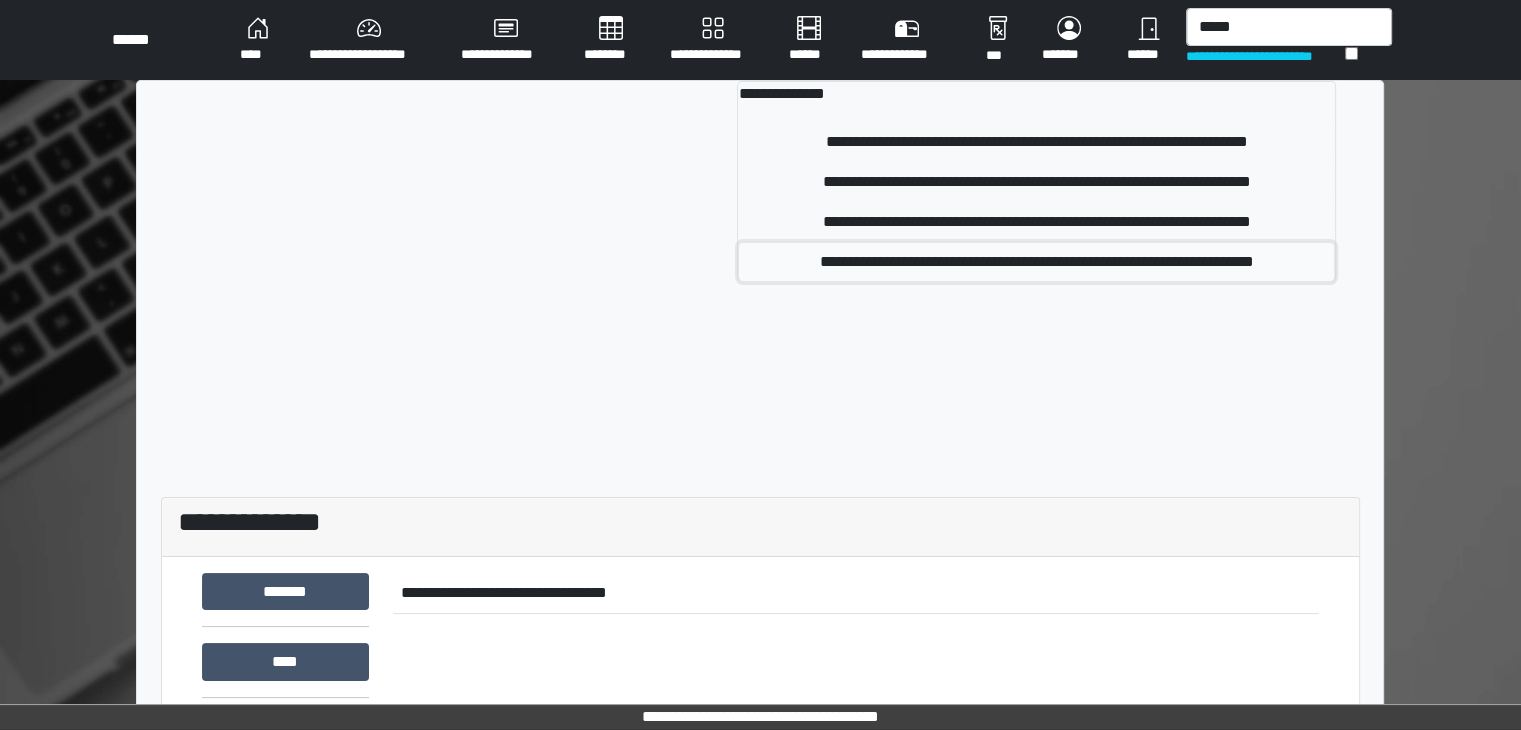 click on "**********" at bounding box center [1036, 262] 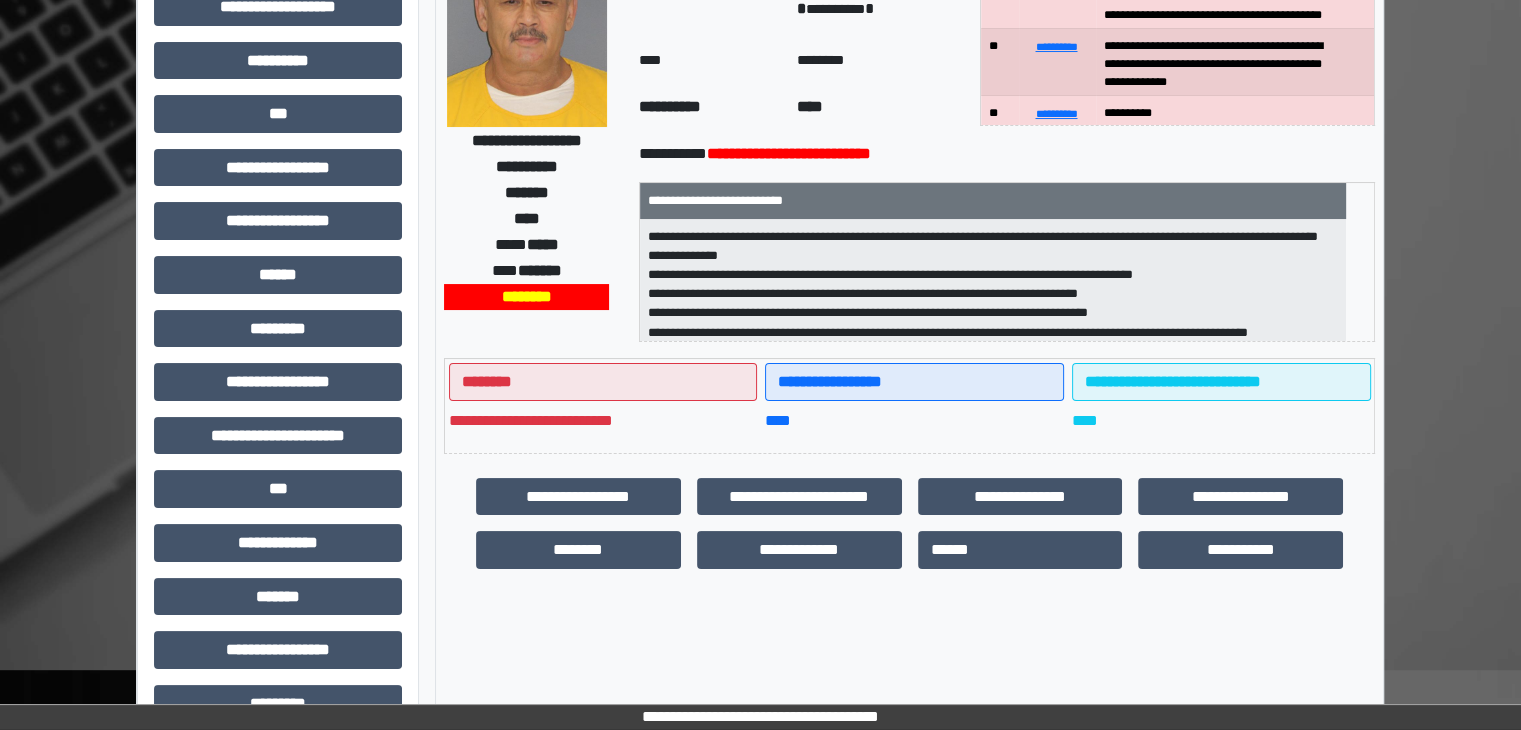 scroll, scrollTop: 400, scrollLeft: 0, axis: vertical 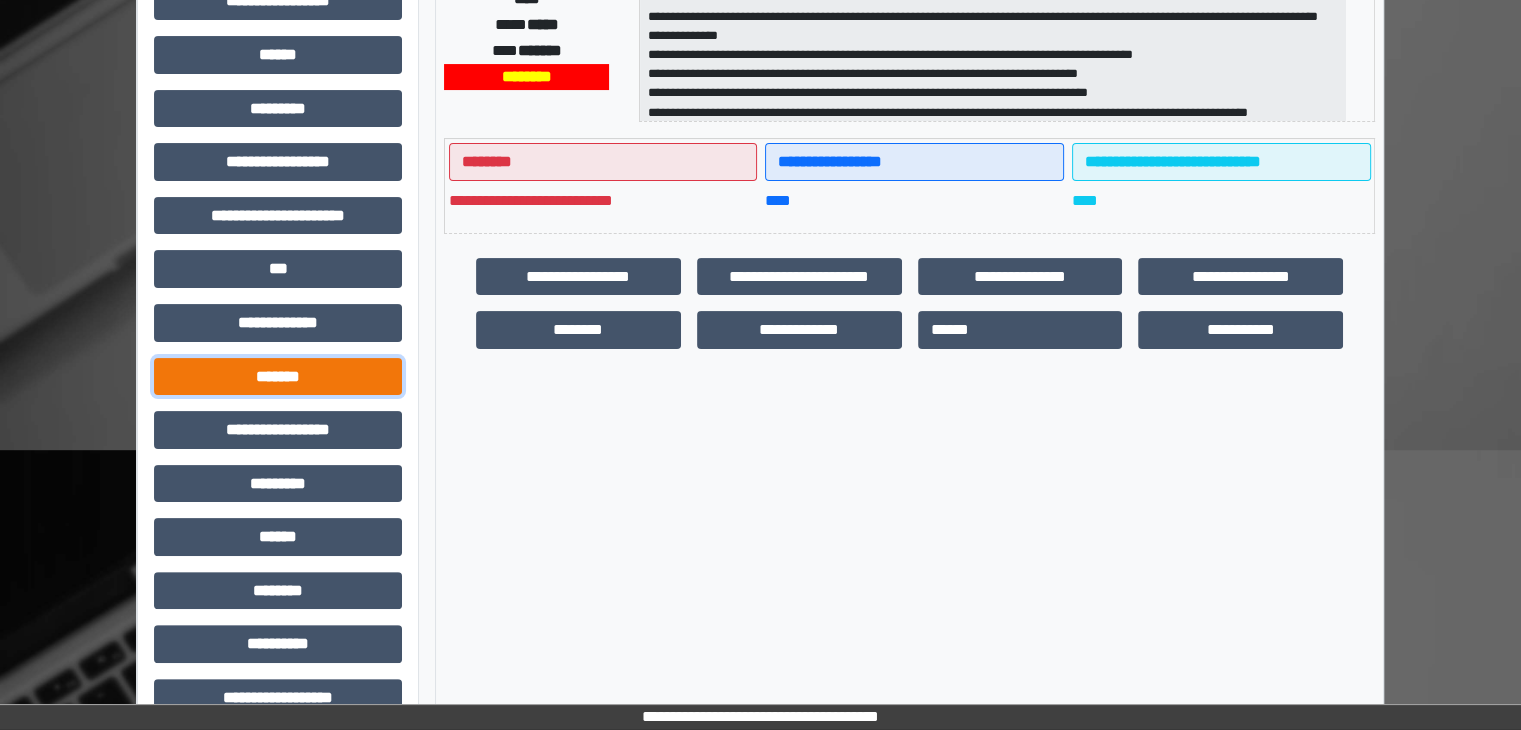 click on "*******" at bounding box center [278, 377] 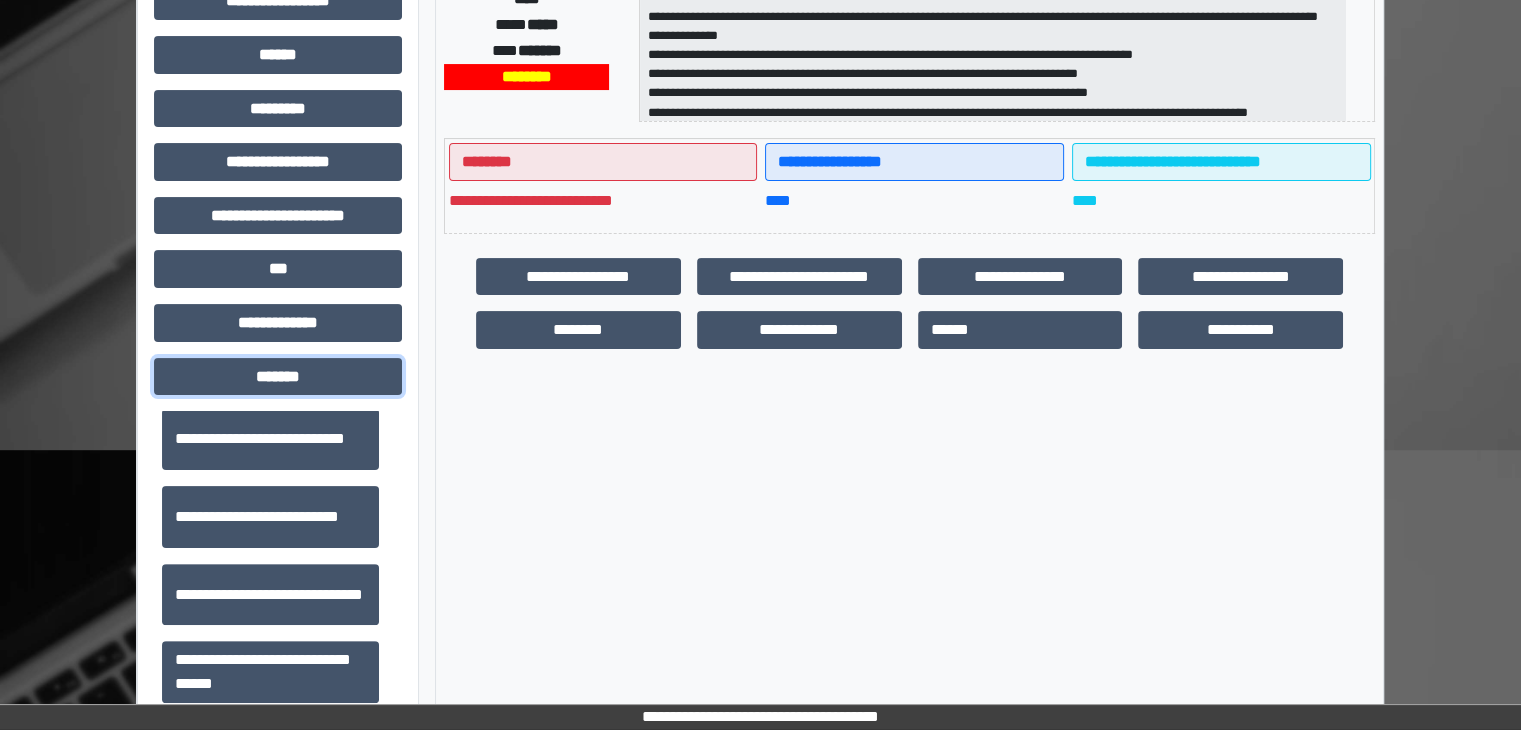 scroll, scrollTop: 700, scrollLeft: 0, axis: vertical 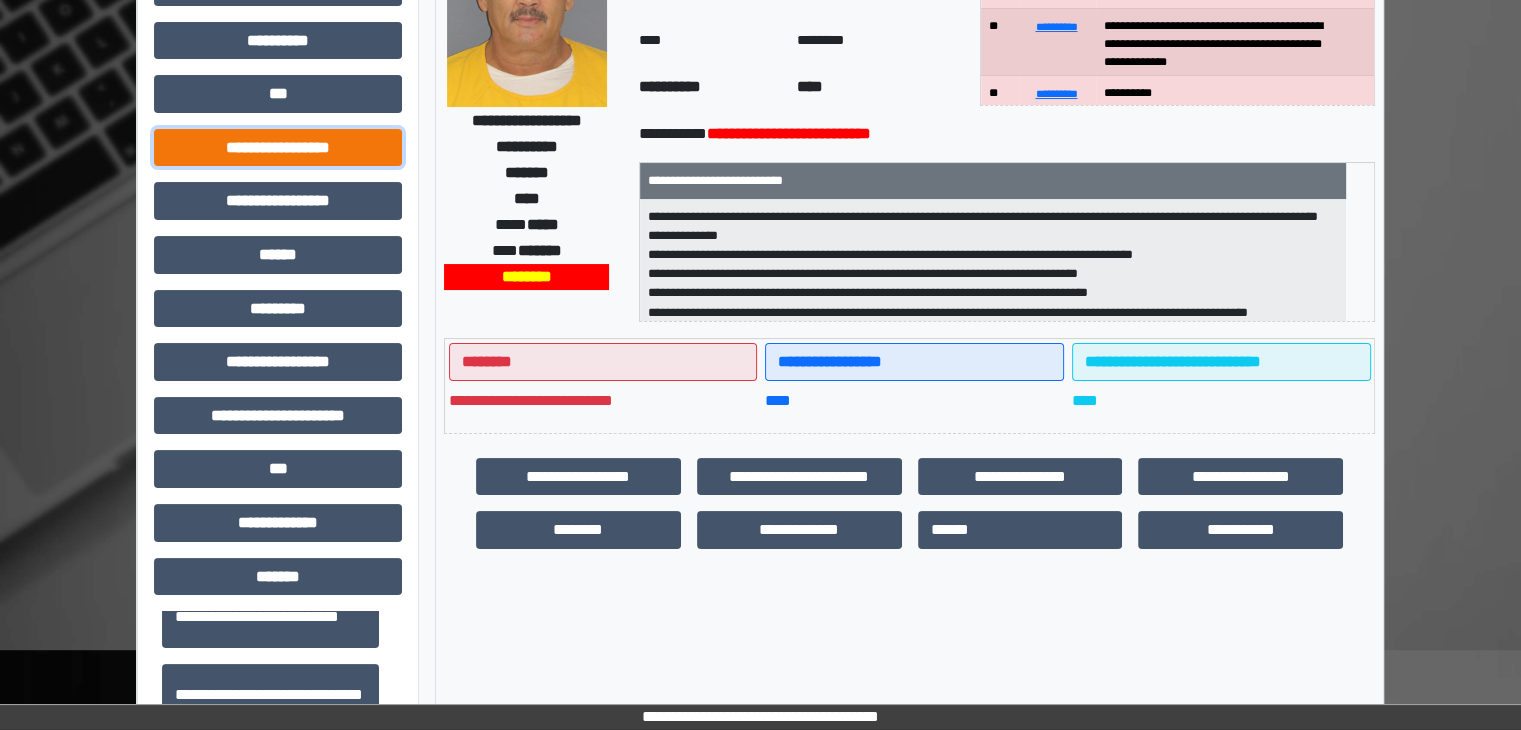 click on "**********" at bounding box center (278, 148) 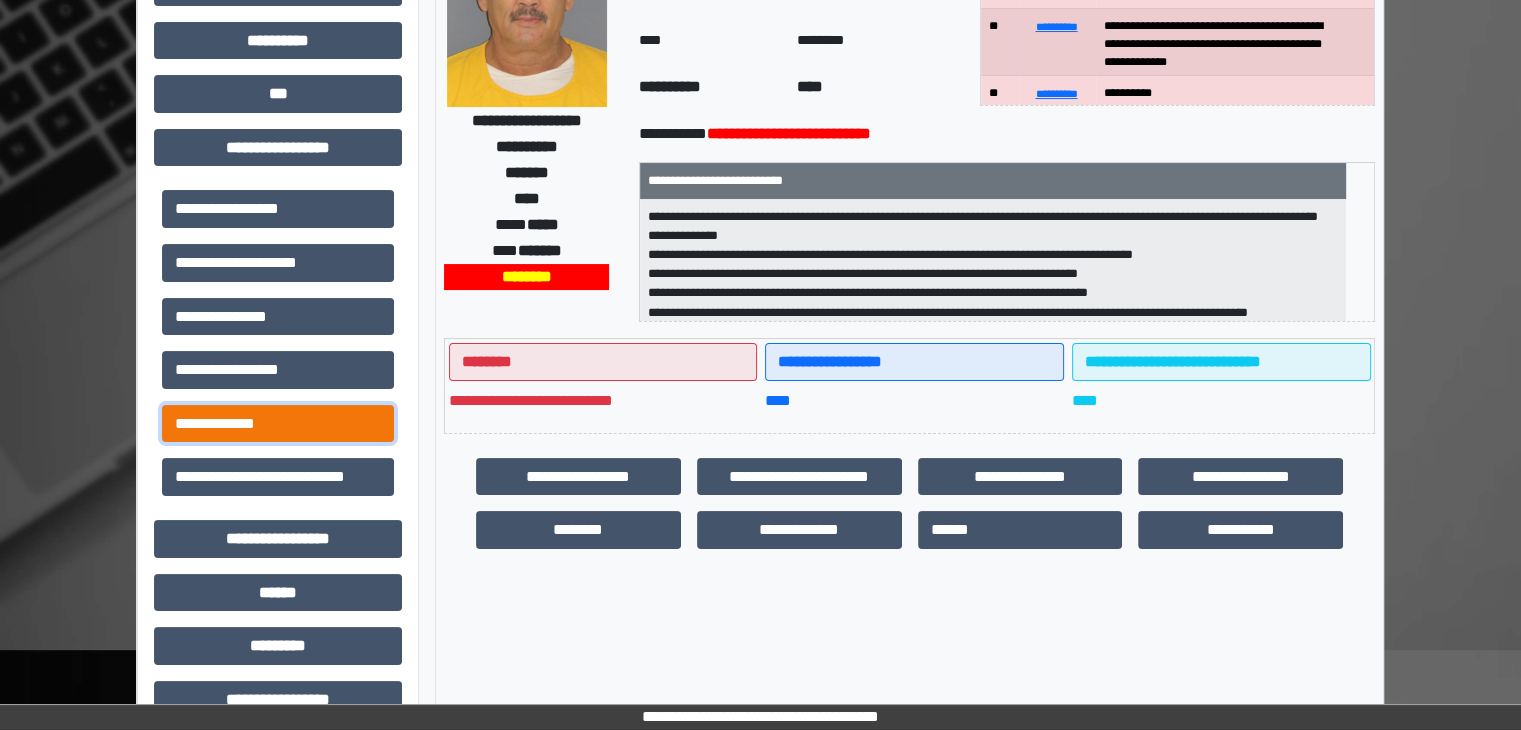 click on "**********" at bounding box center (278, 424) 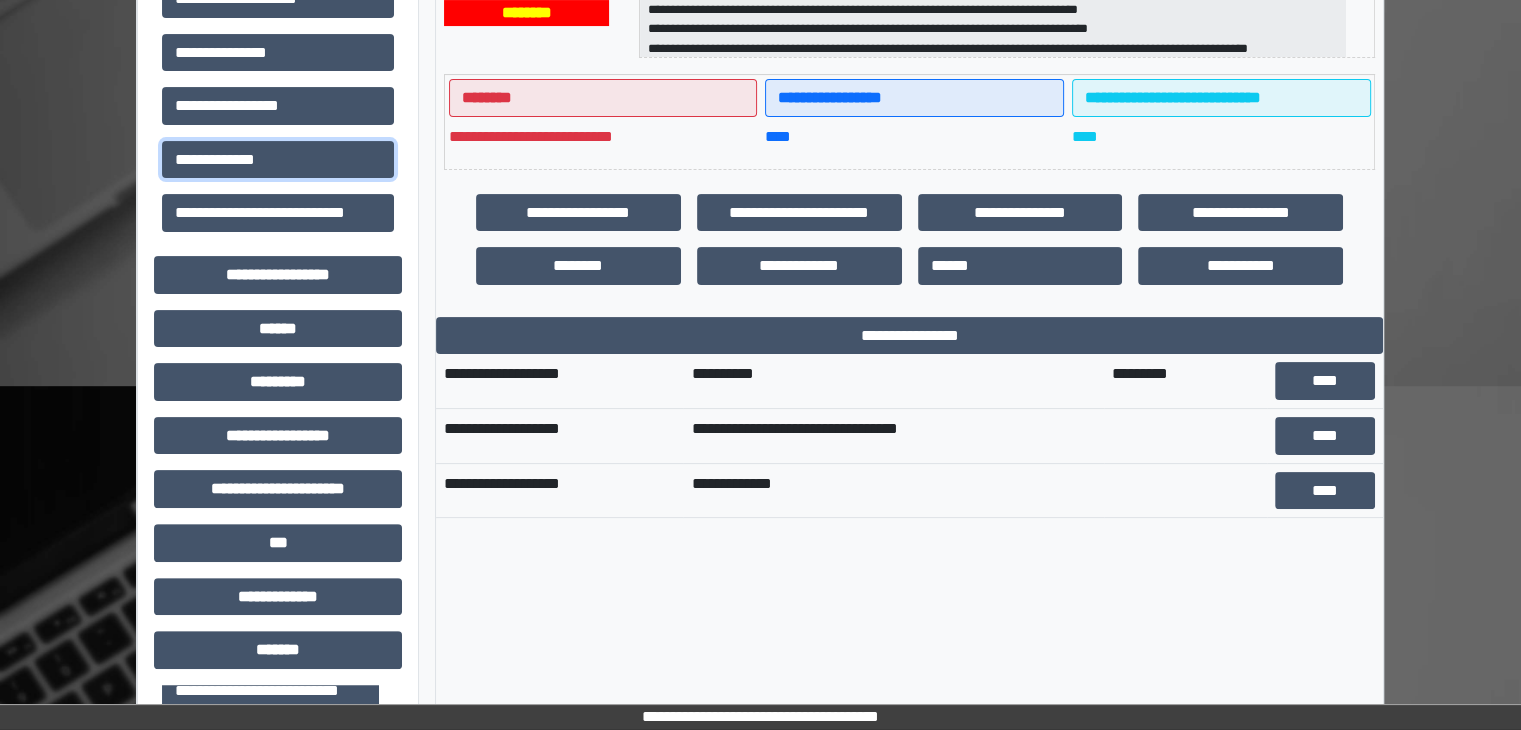 scroll, scrollTop: 500, scrollLeft: 0, axis: vertical 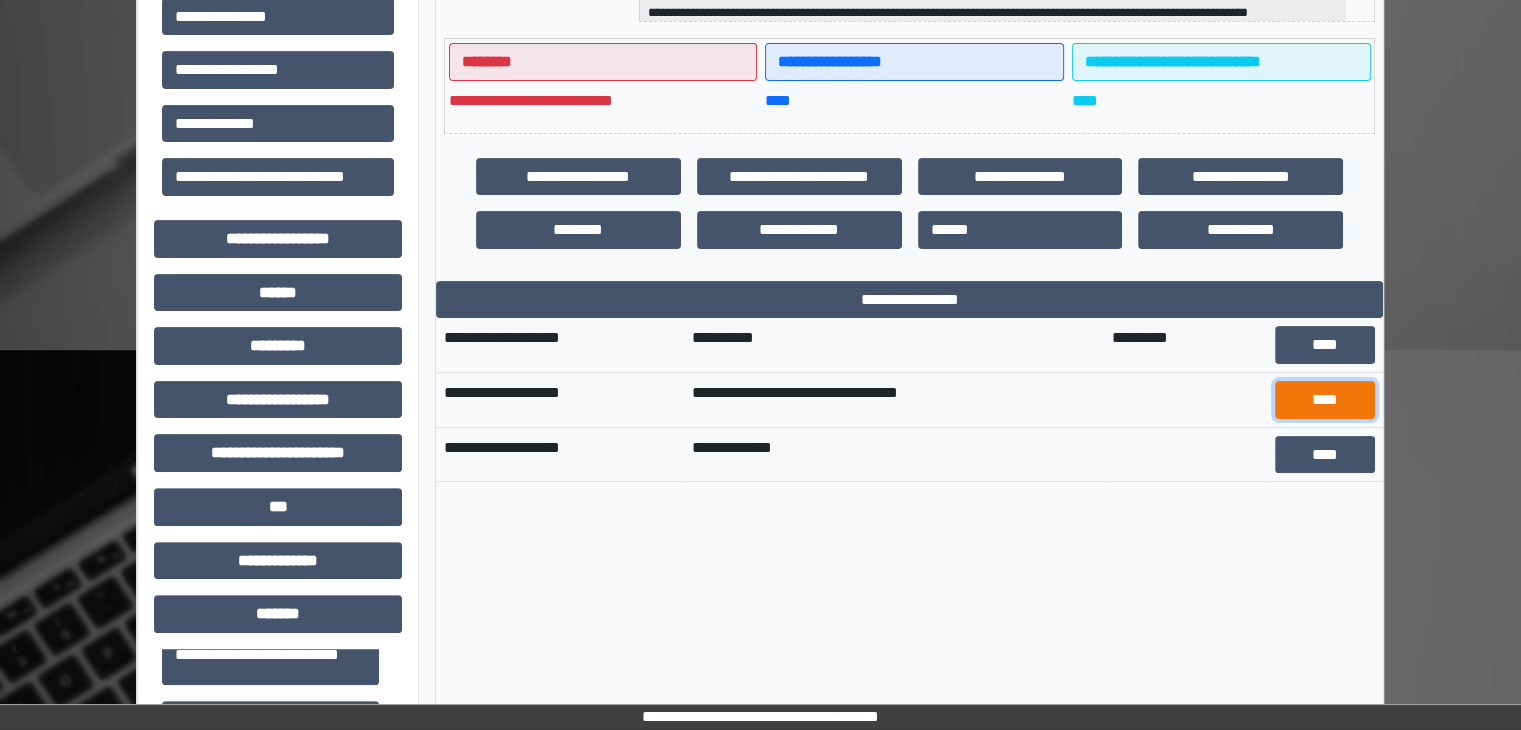 click on "****" at bounding box center (1325, 400) 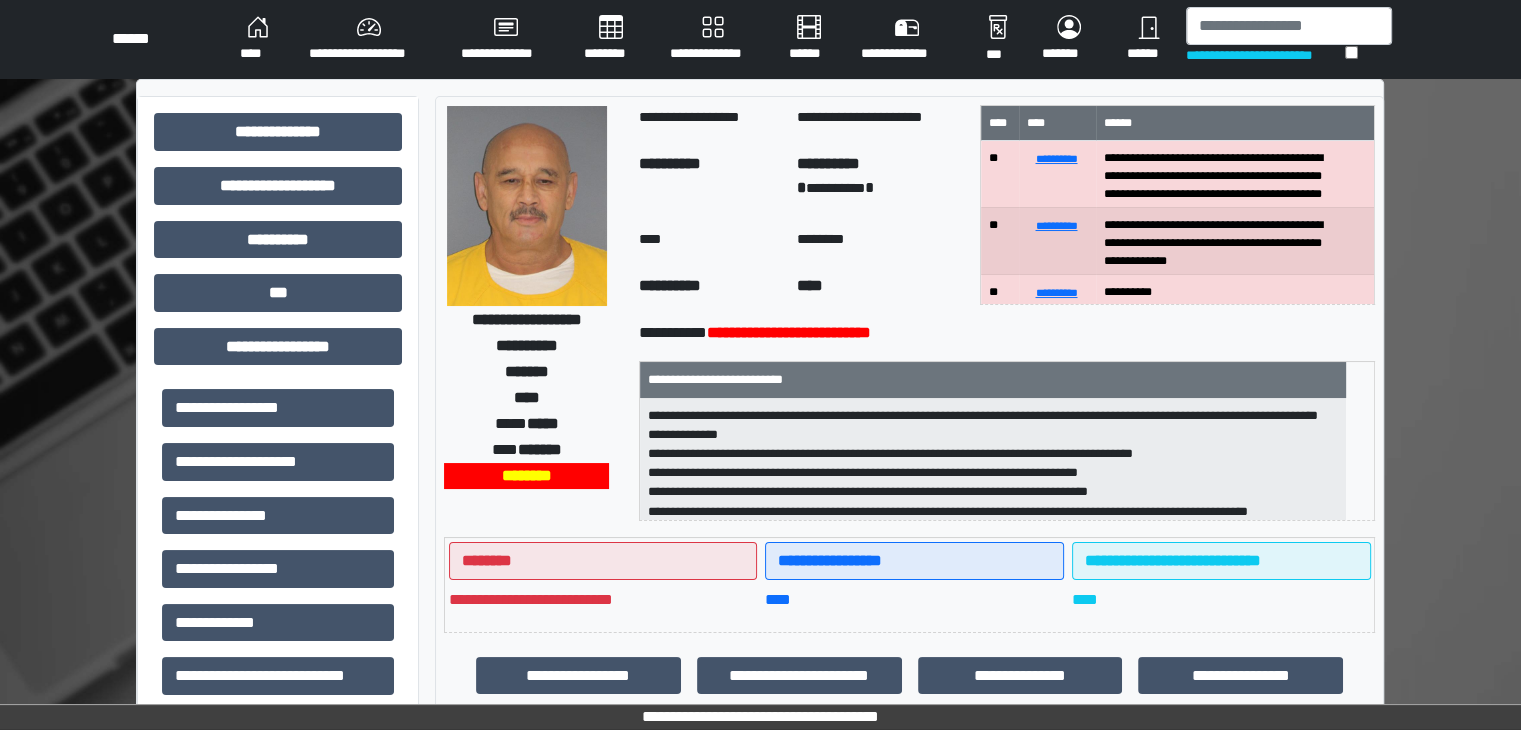 scroll, scrollTop: 0, scrollLeft: 0, axis: both 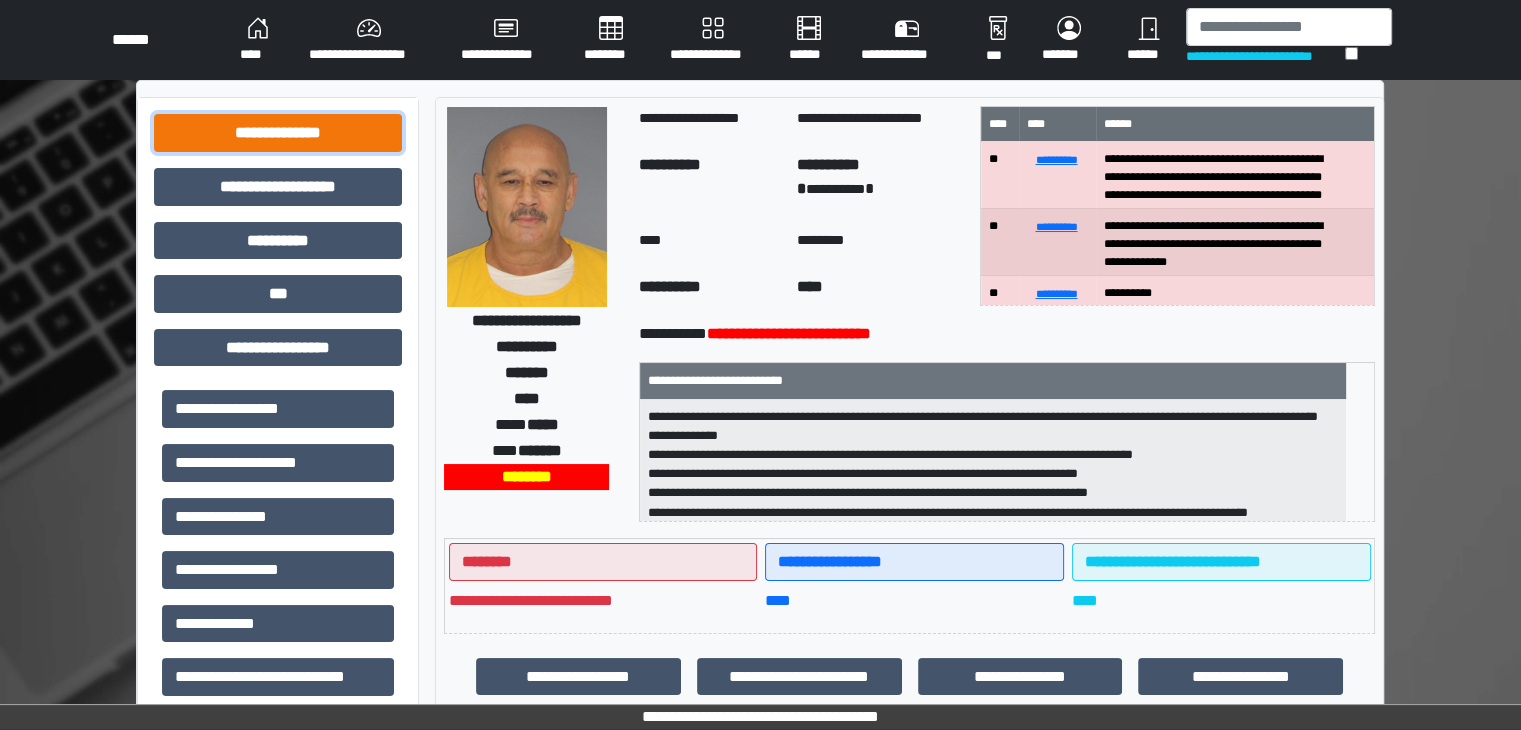 click on "**********" at bounding box center [278, 133] 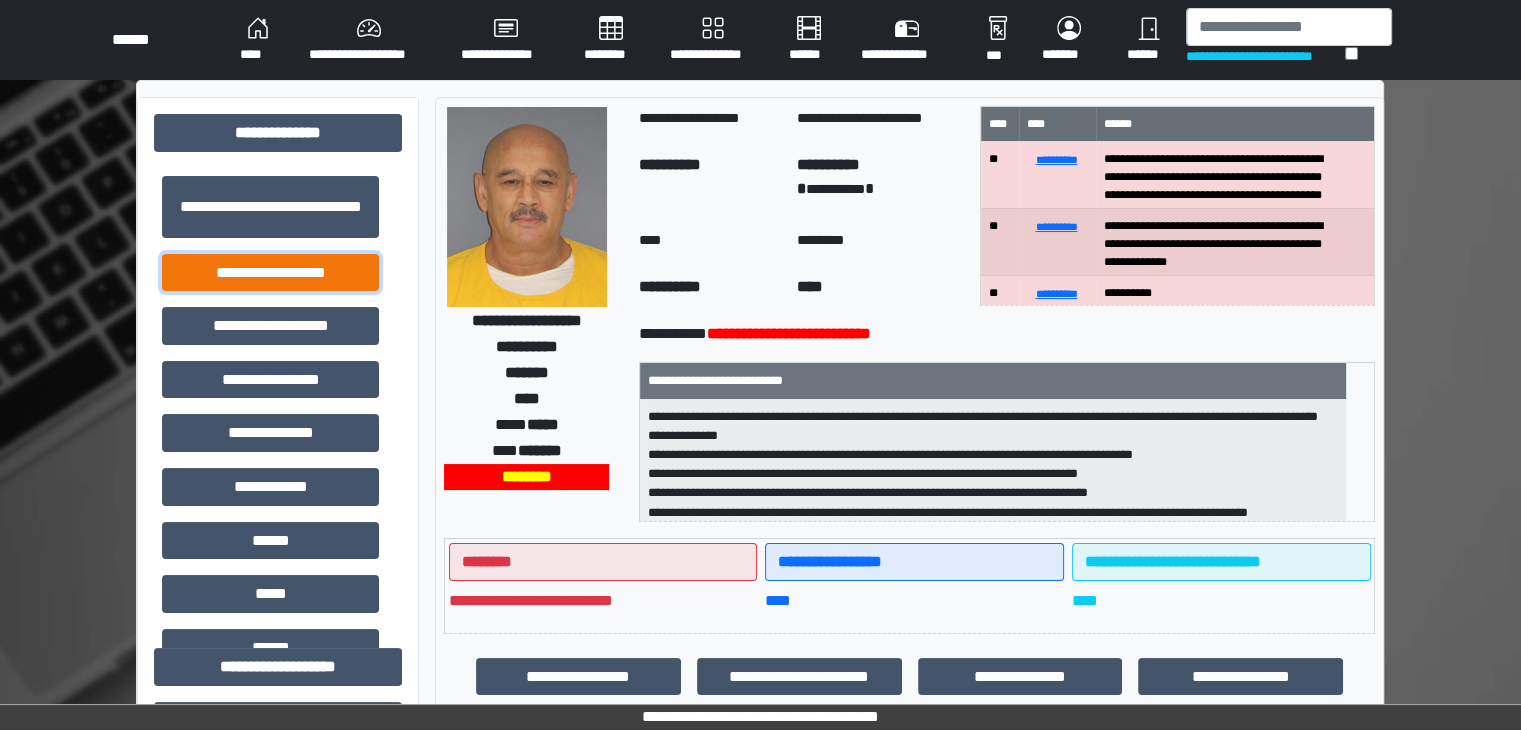 click on "**********" at bounding box center [270, 273] 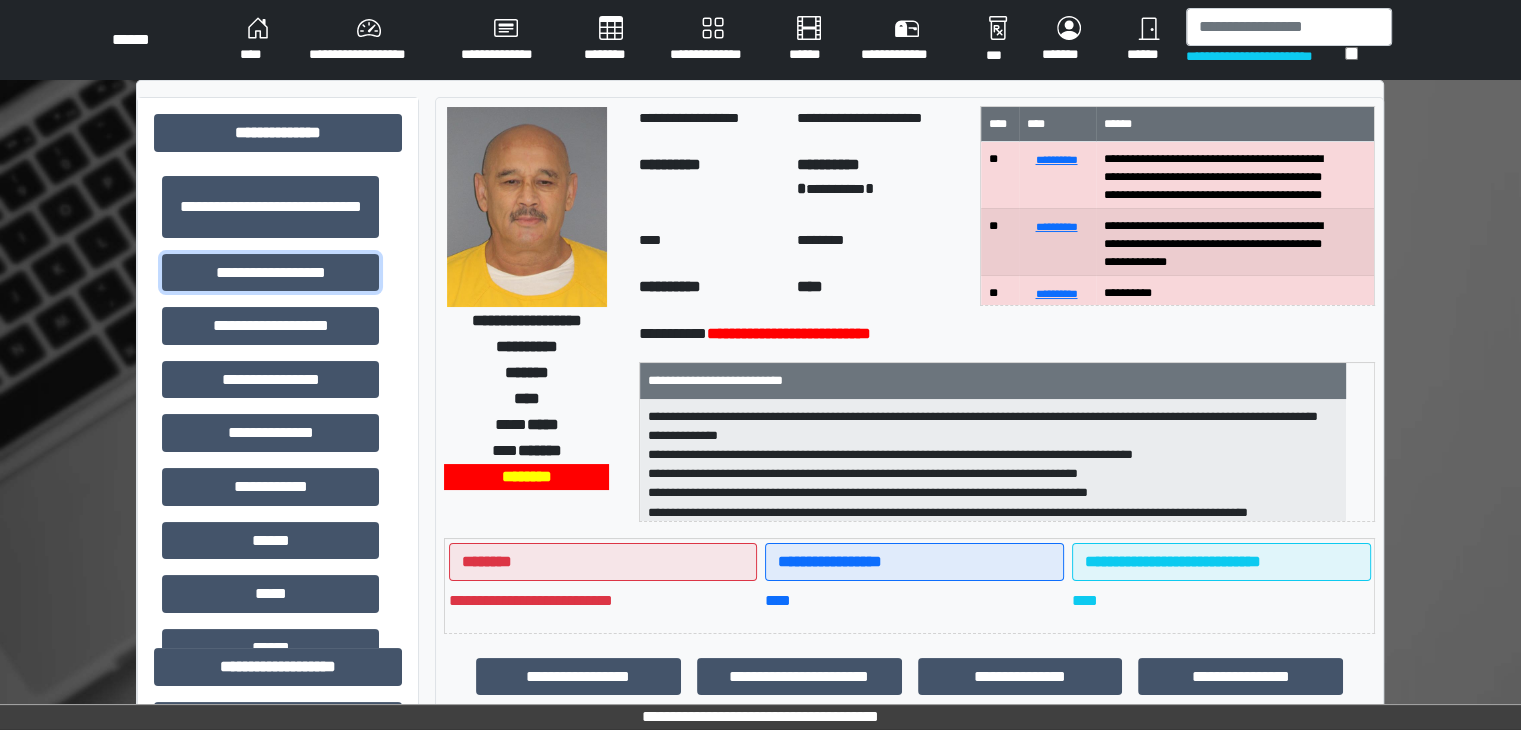 scroll, scrollTop: 1, scrollLeft: 0, axis: vertical 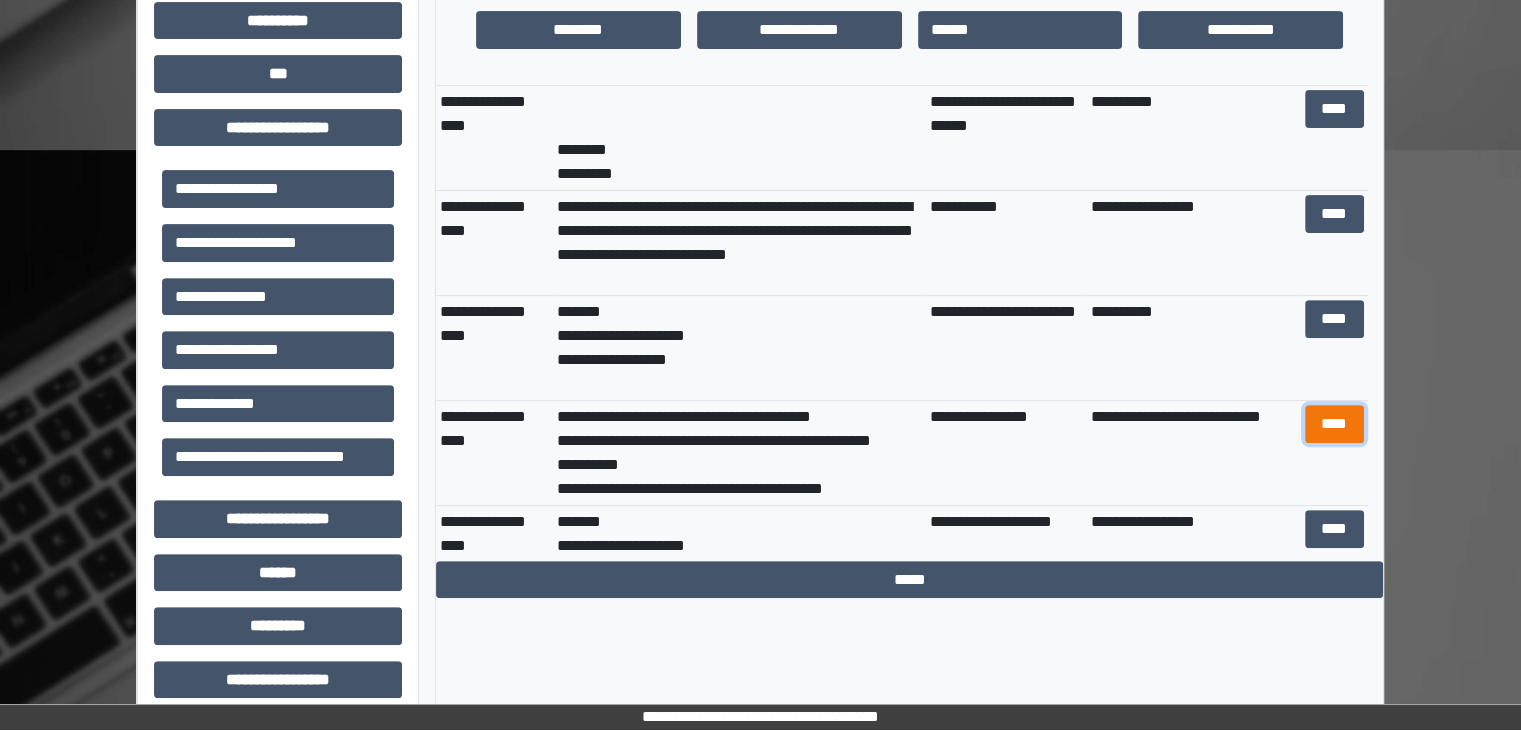 click on "****" at bounding box center [1334, 424] 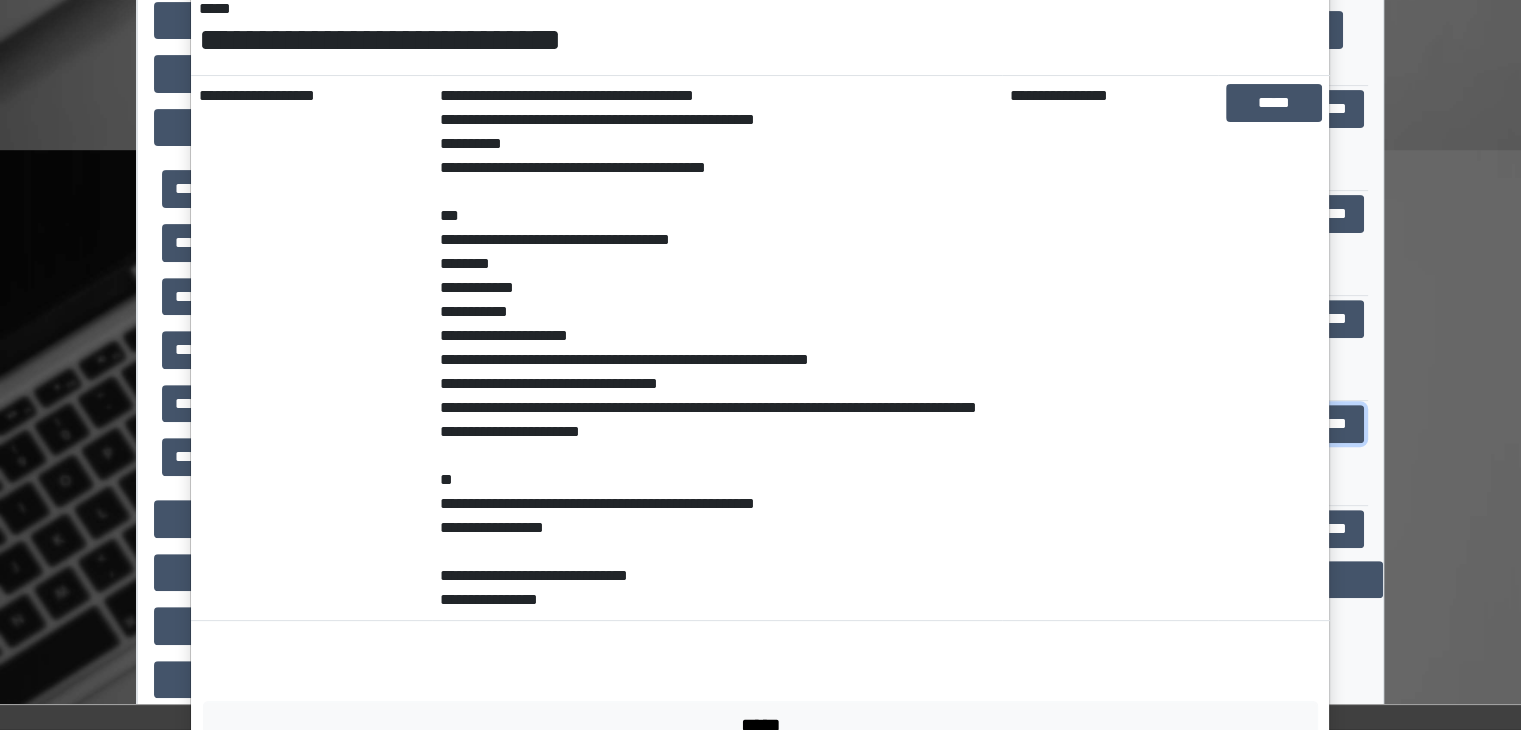 scroll, scrollTop: 368, scrollLeft: 0, axis: vertical 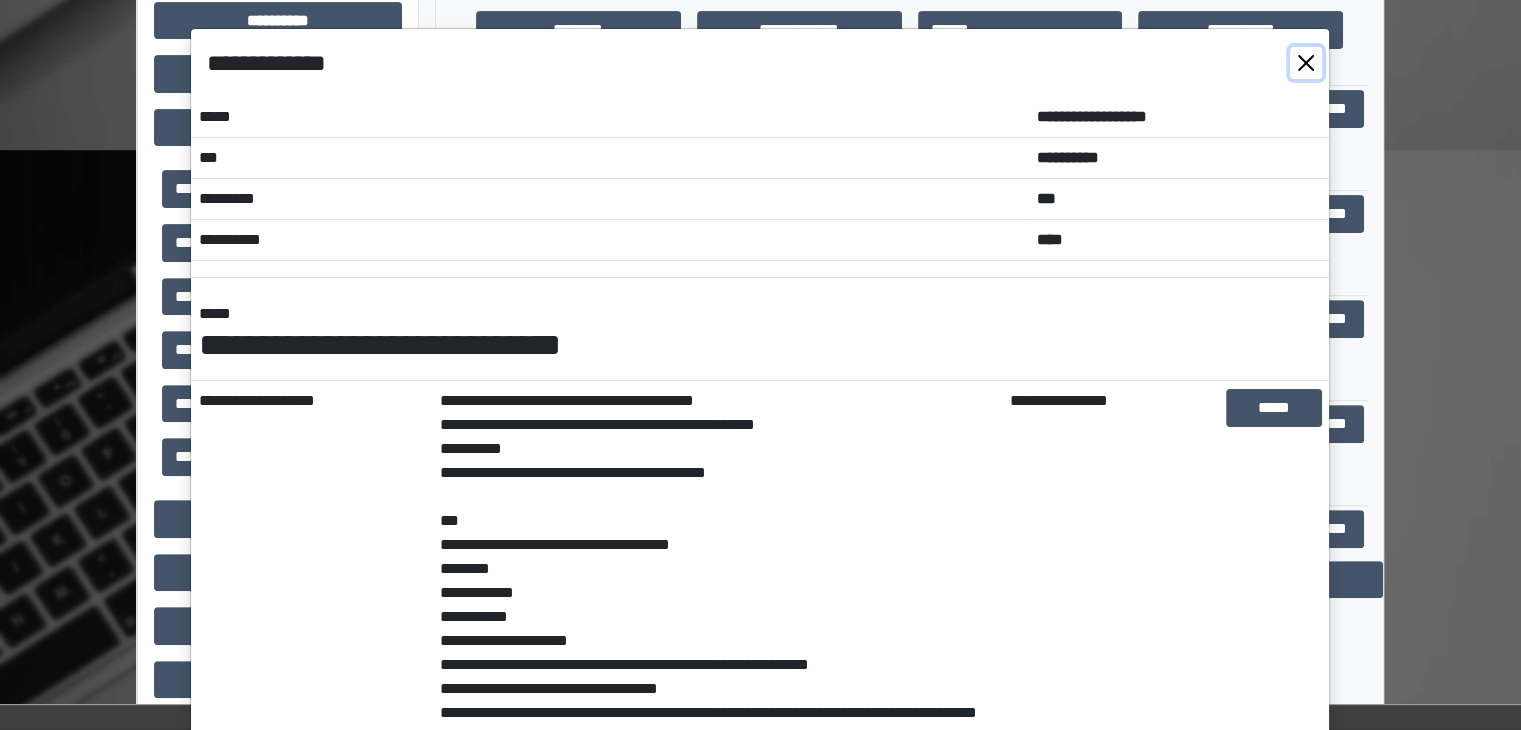 click at bounding box center (1306, 63) 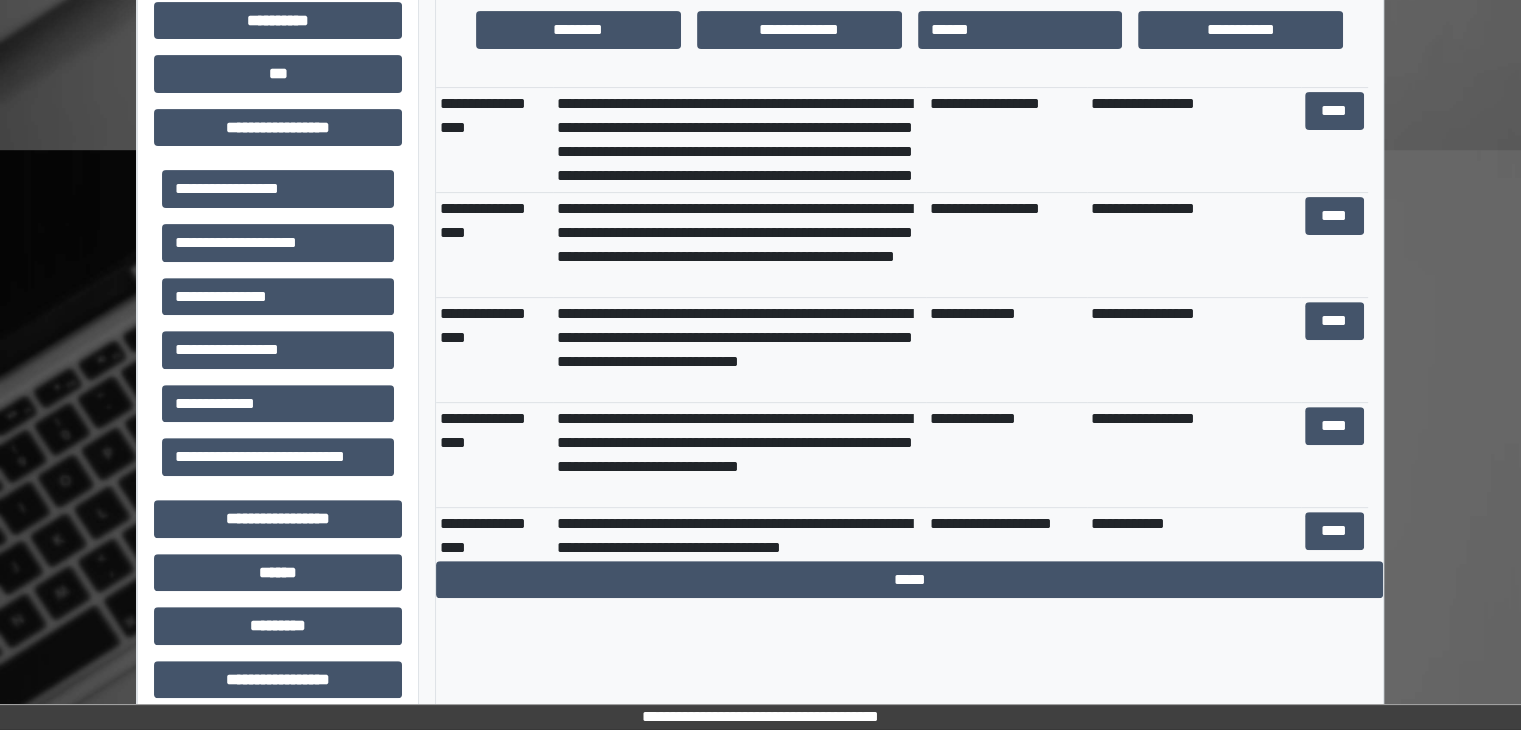 scroll, scrollTop: 0, scrollLeft: 0, axis: both 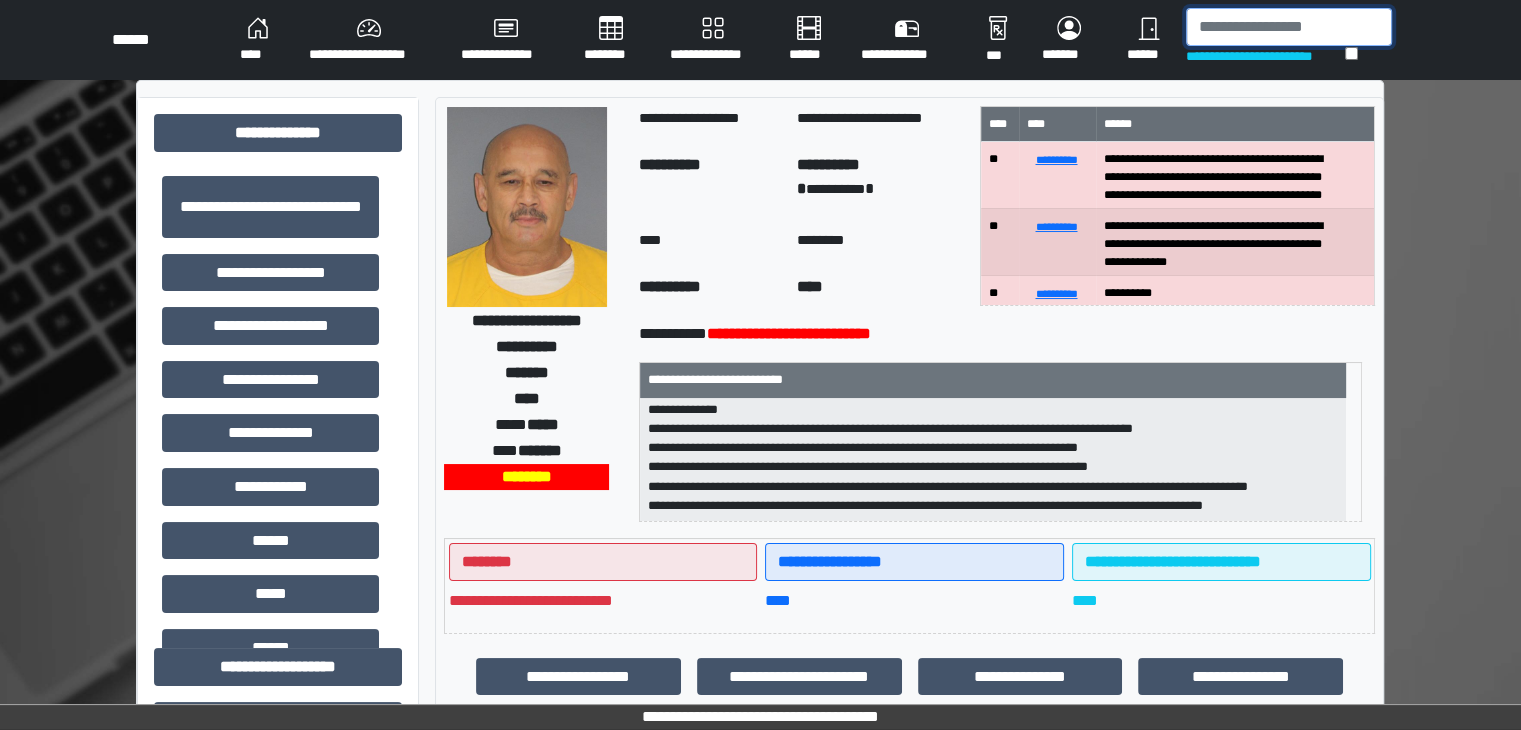 click at bounding box center (1289, 27) 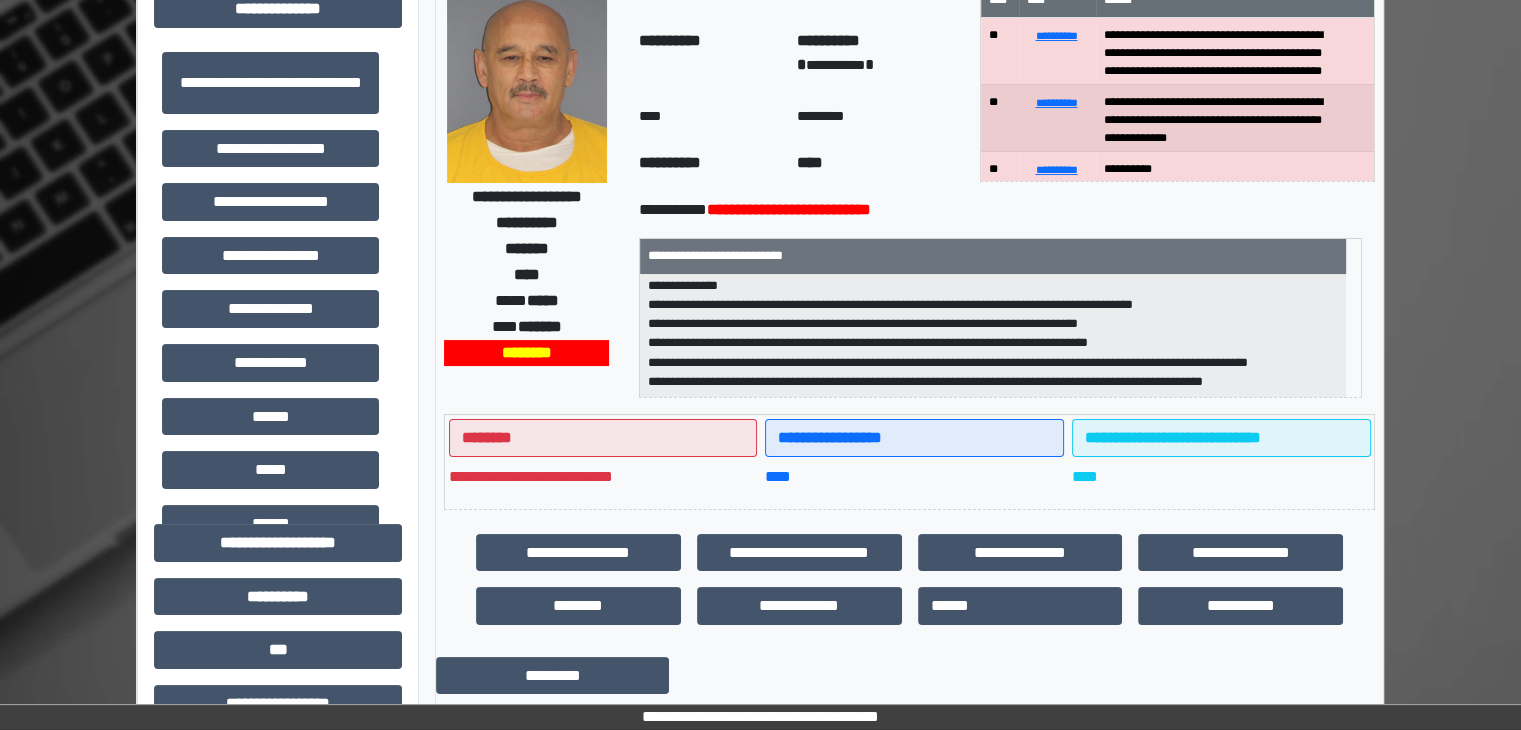 scroll, scrollTop: 0, scrollLeft: 0, axis: both 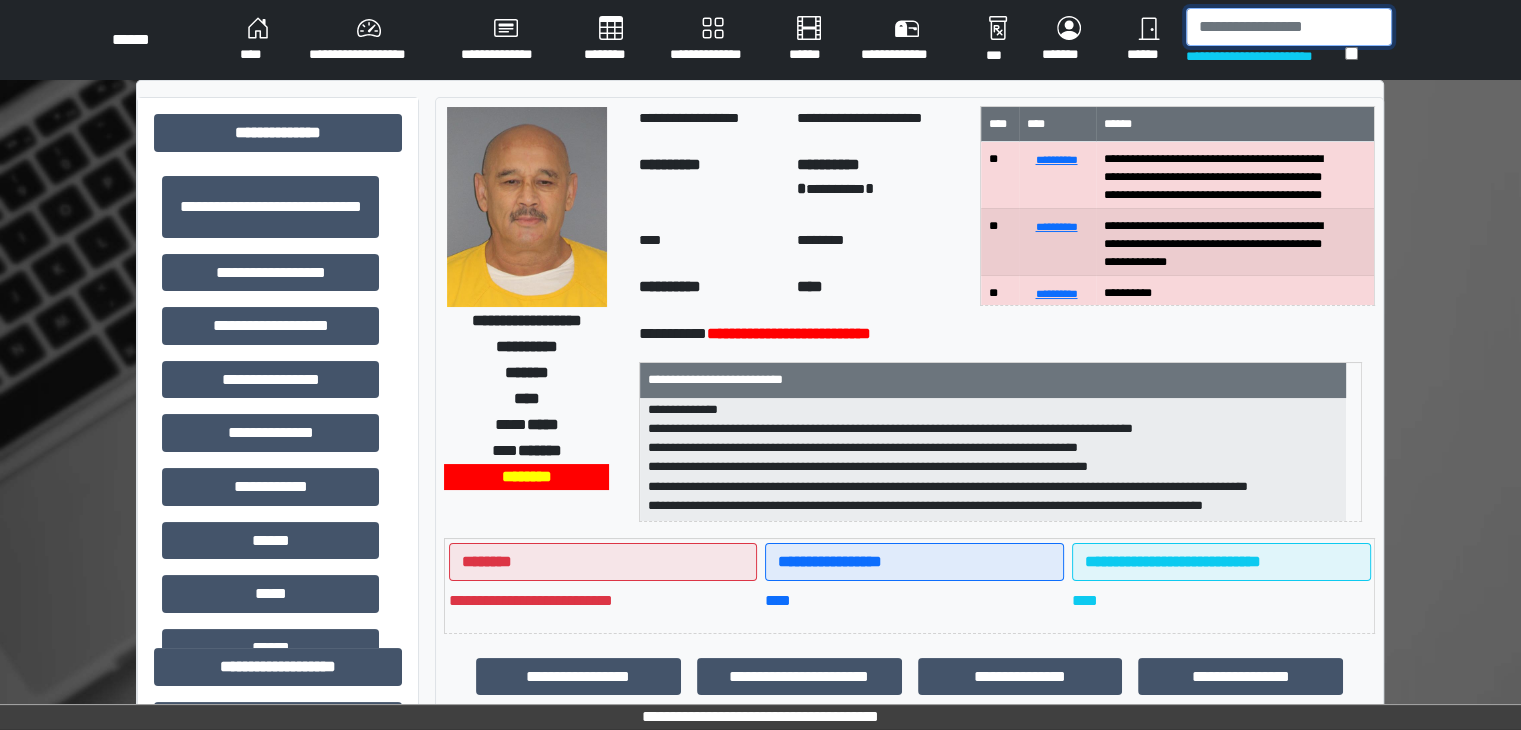 click at bounding box center [1289, 27] 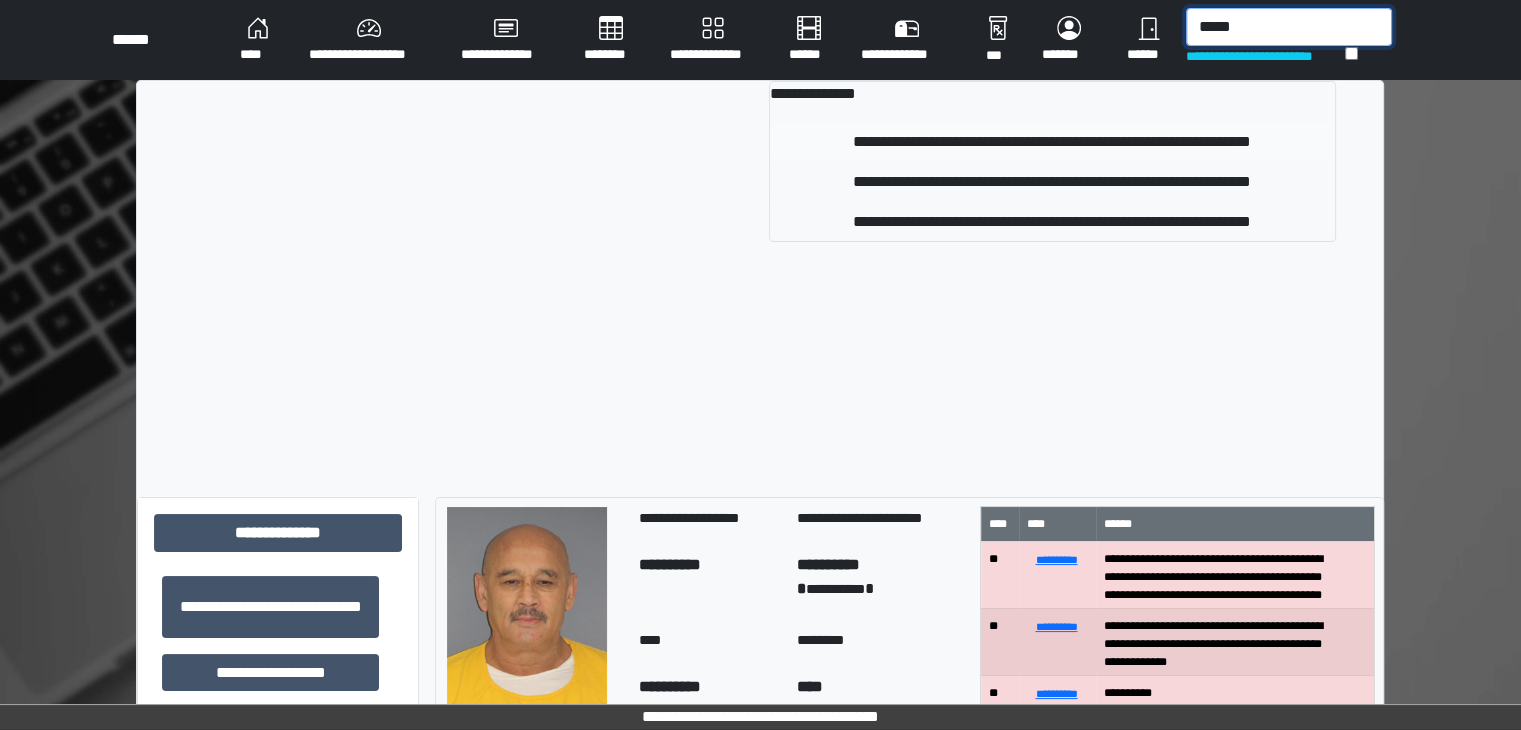 type on "*****" 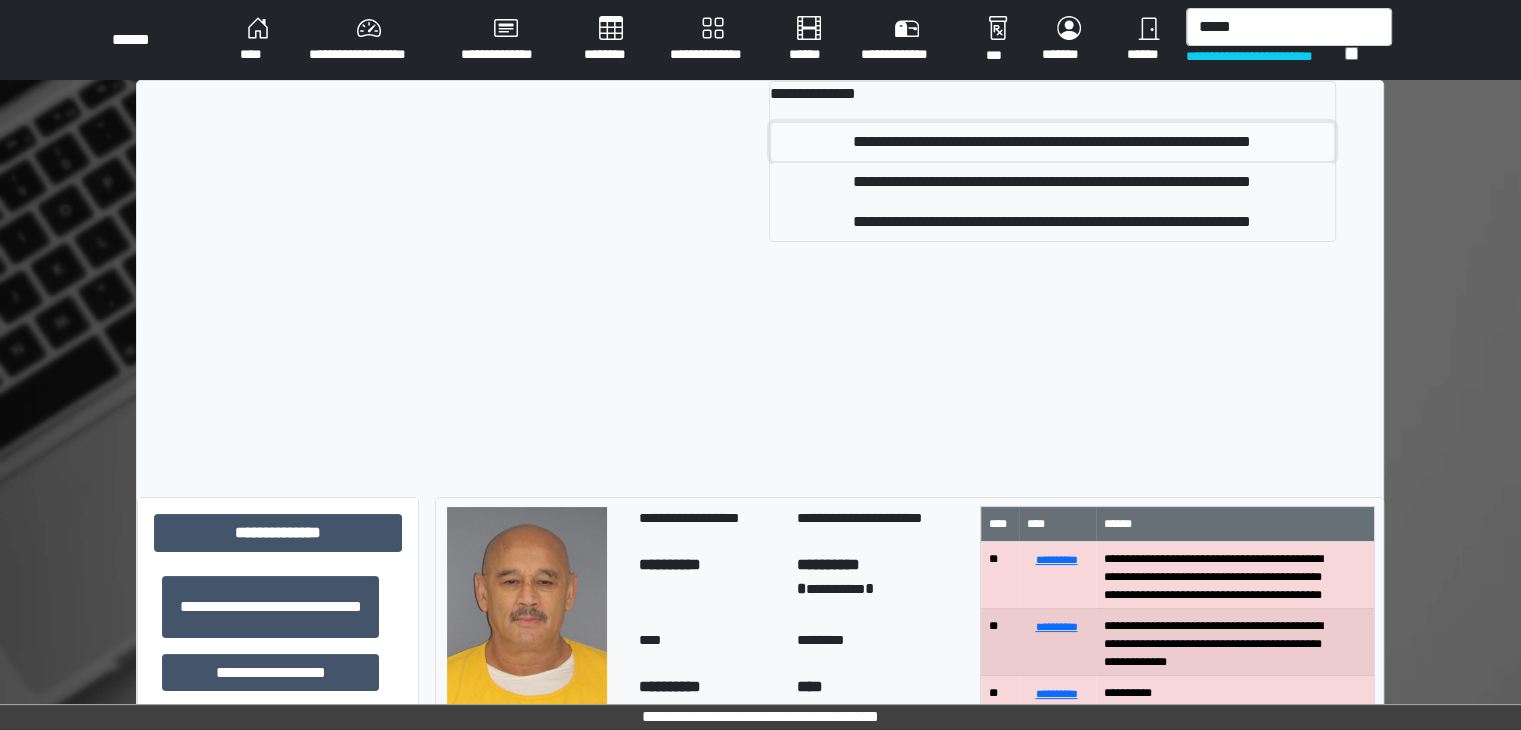 click on "**********" at bounding box center (1052, 142) 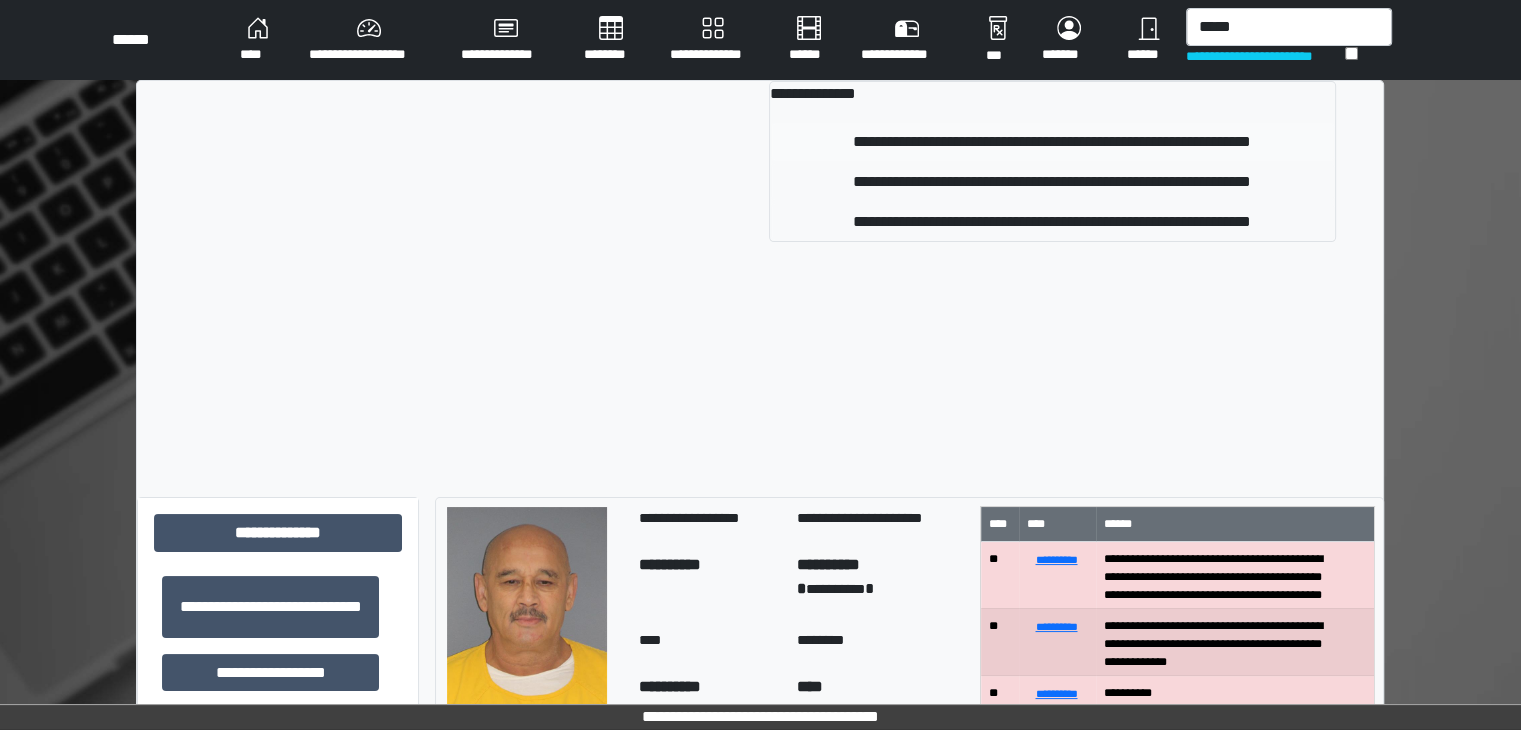 type 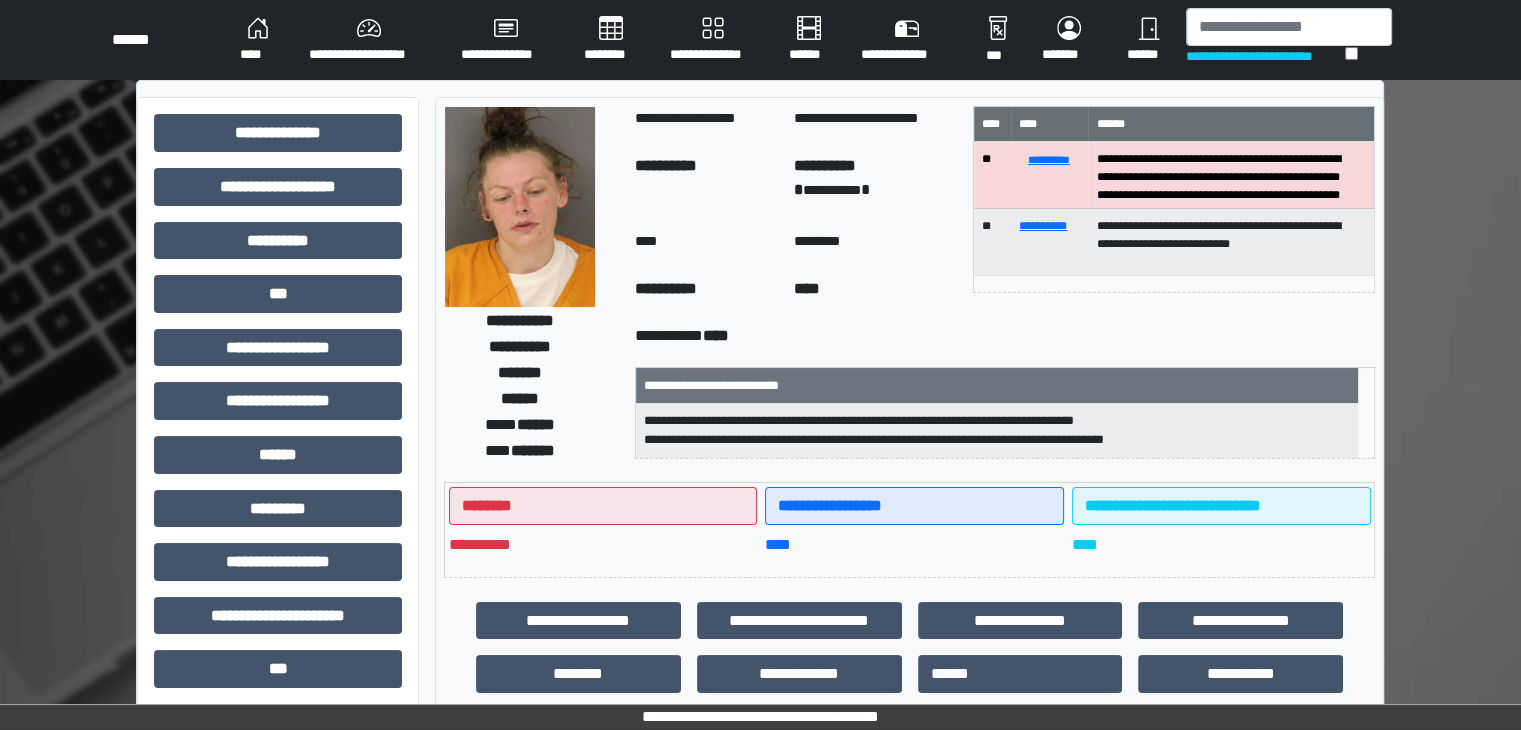 scroll, scrollTop: 100, scrollLeft: 0, axis: vertical 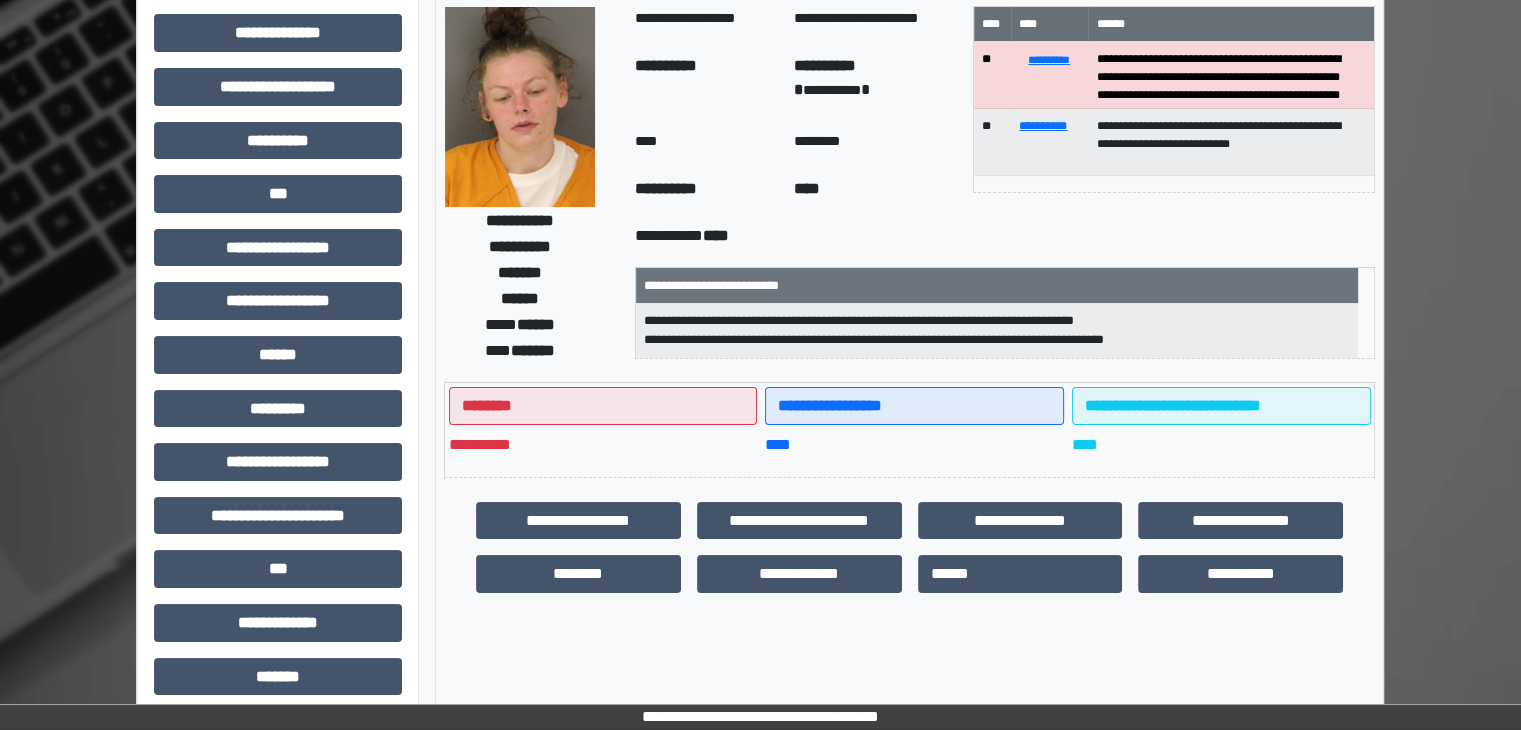 click on "**********" at bounding box center [799, 521] 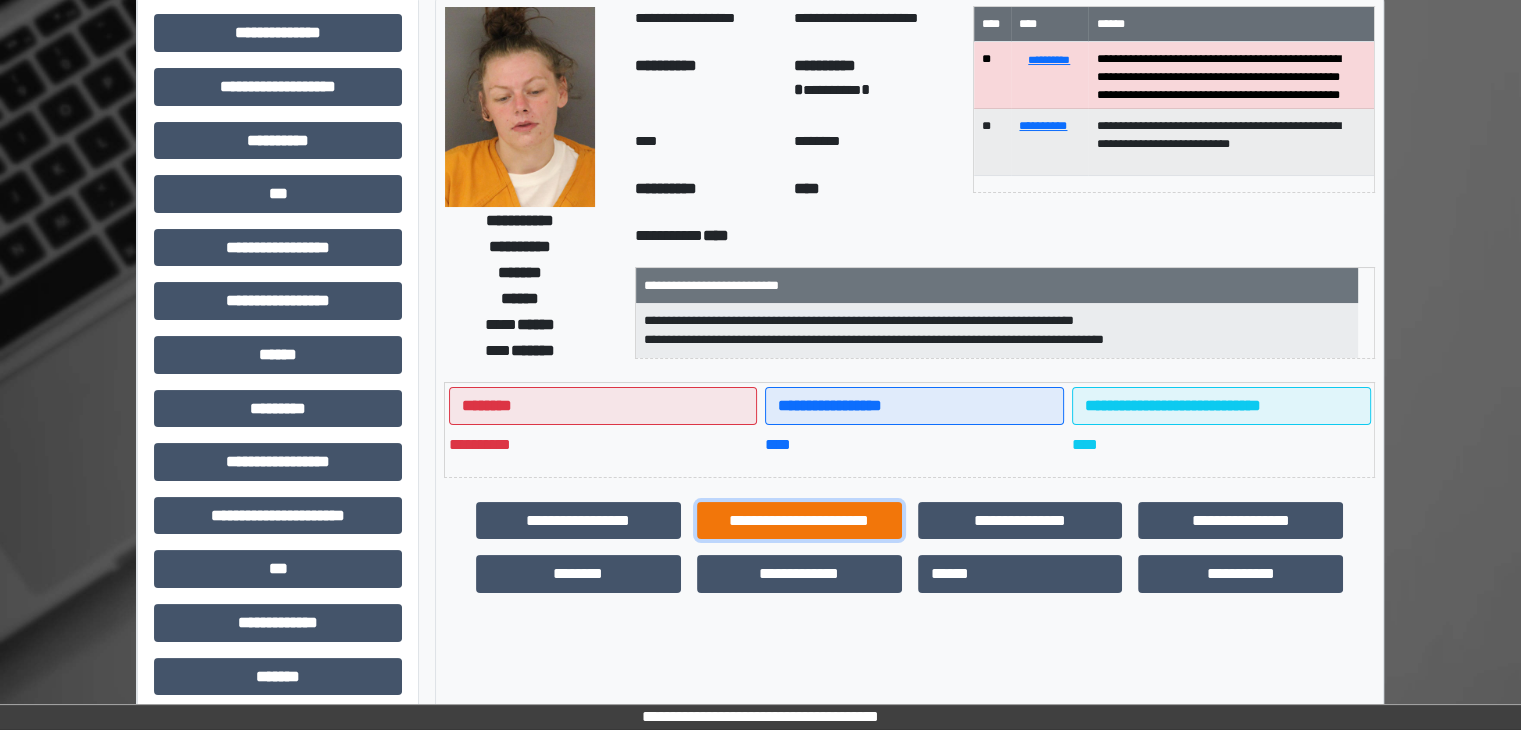 click on "**********" at bounding box center (799, 521) 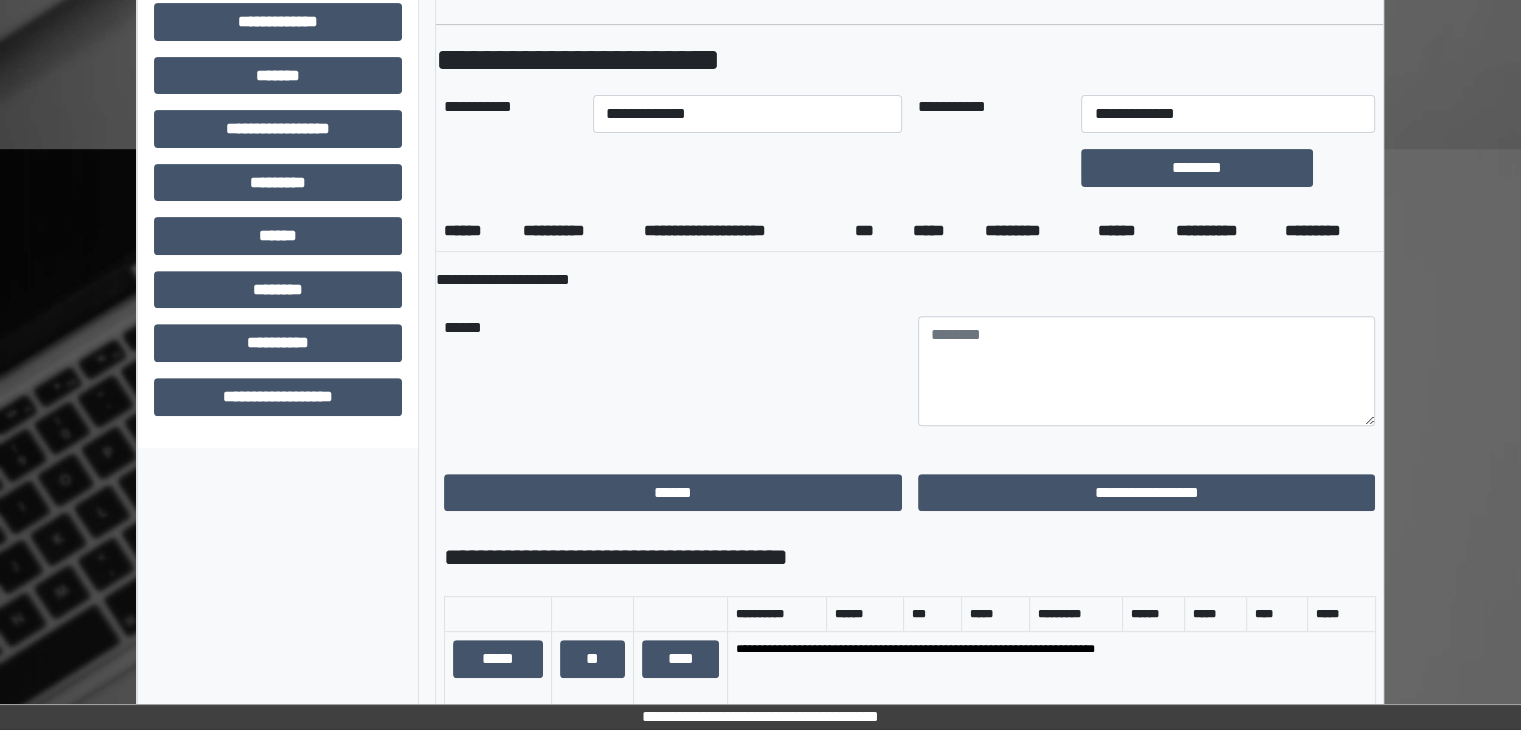 scroll, scrollTop: 700, scrollLeft: 0, axis: vertical 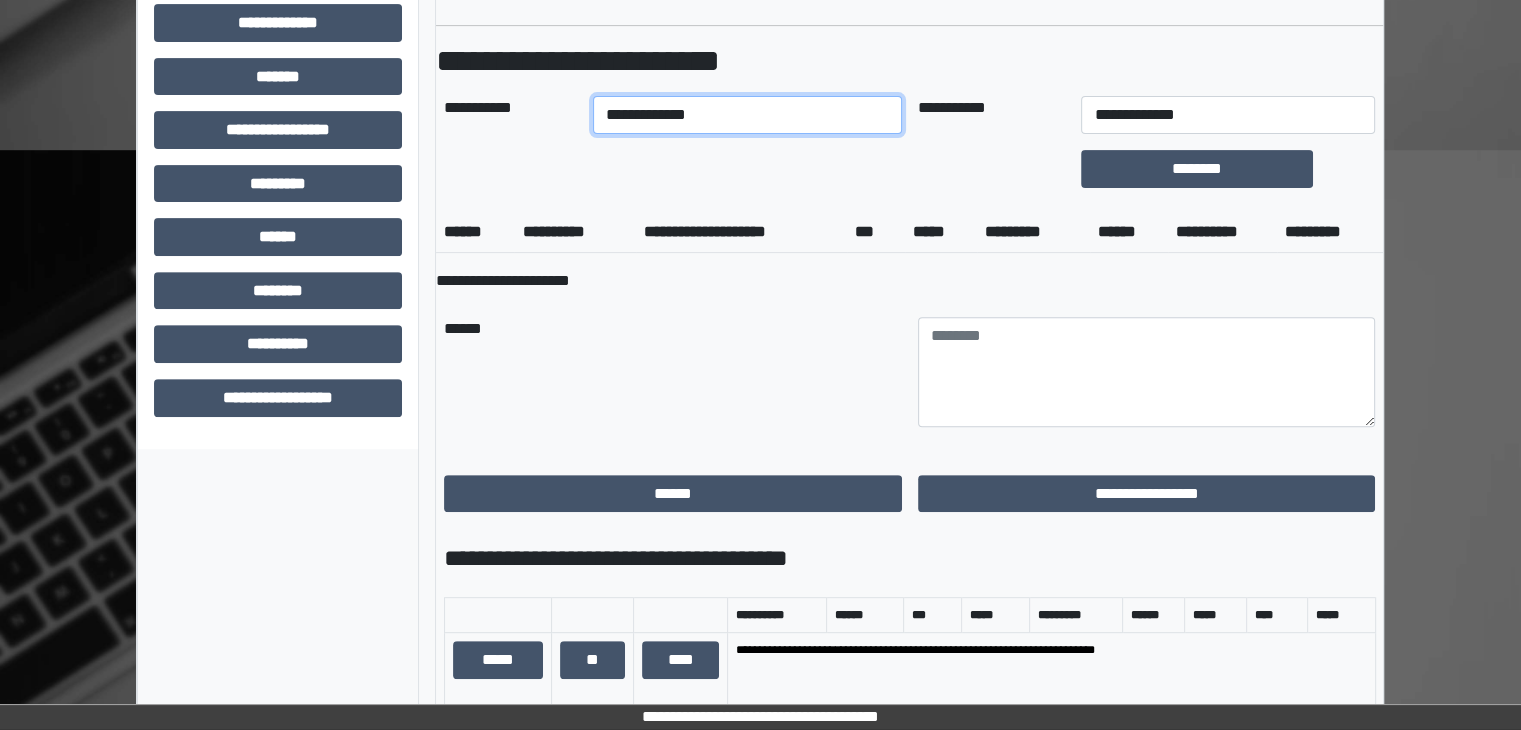 click on "**********" at bounding box center (747, 115) 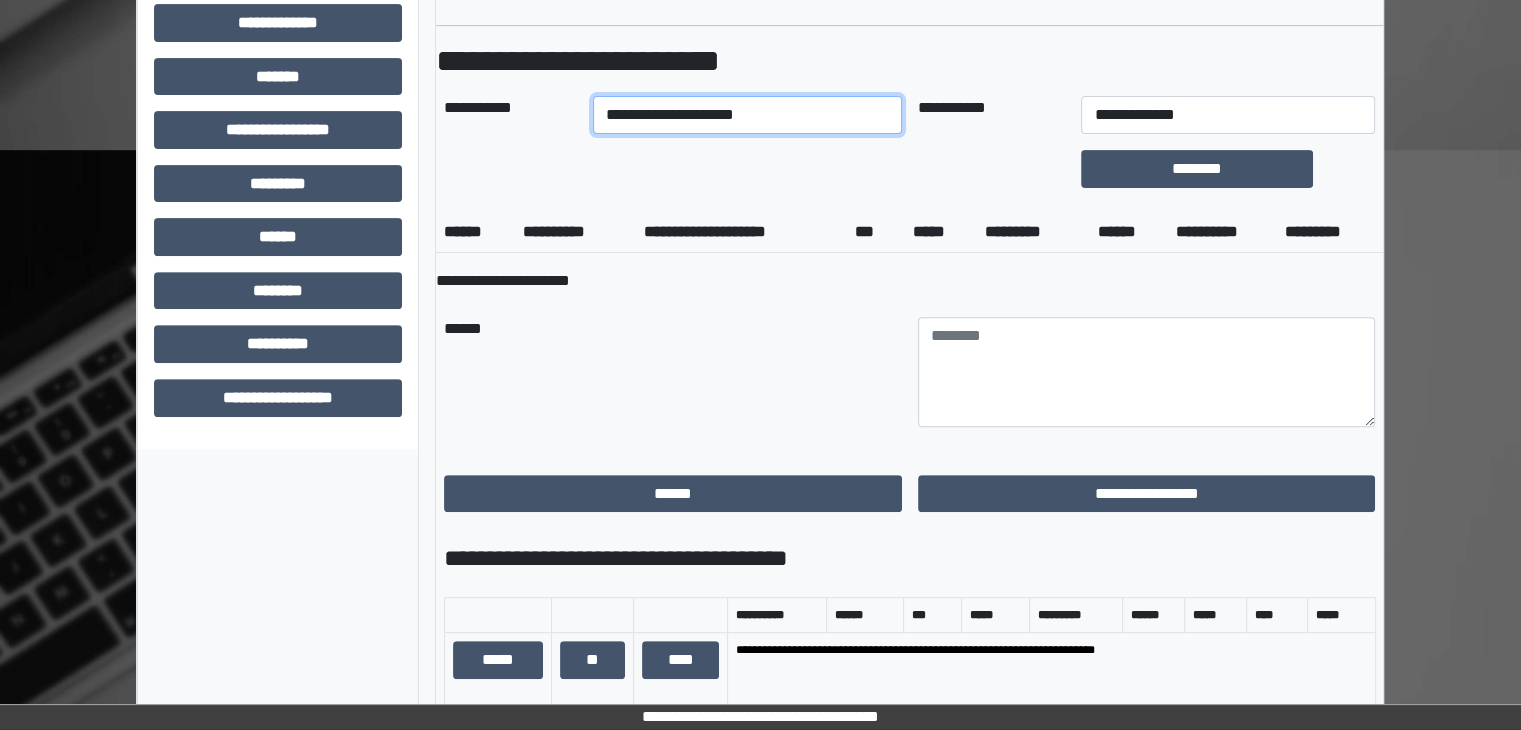 click on "**********" at bounding box center [747, 115] 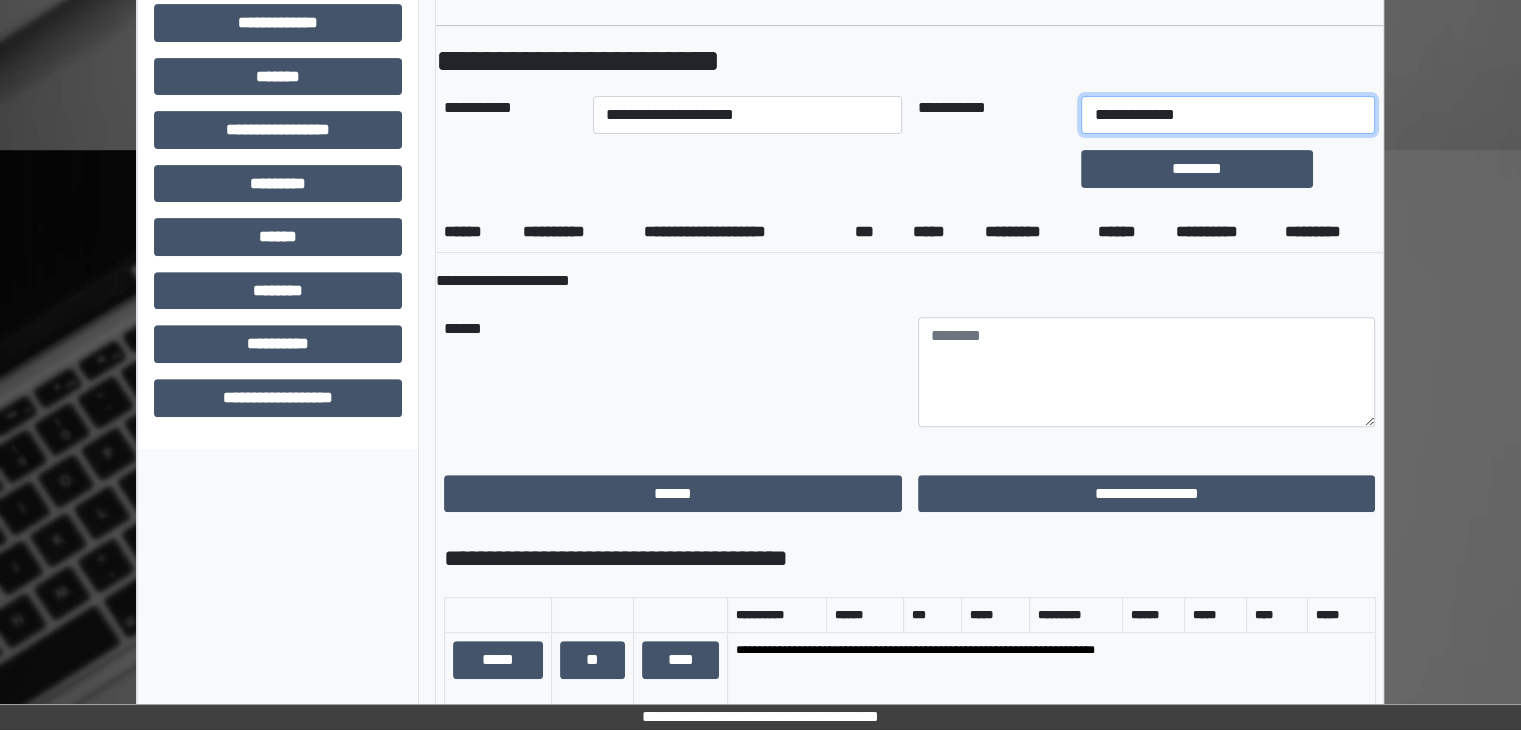 click on "**********" at bounding box center (1227, 115) 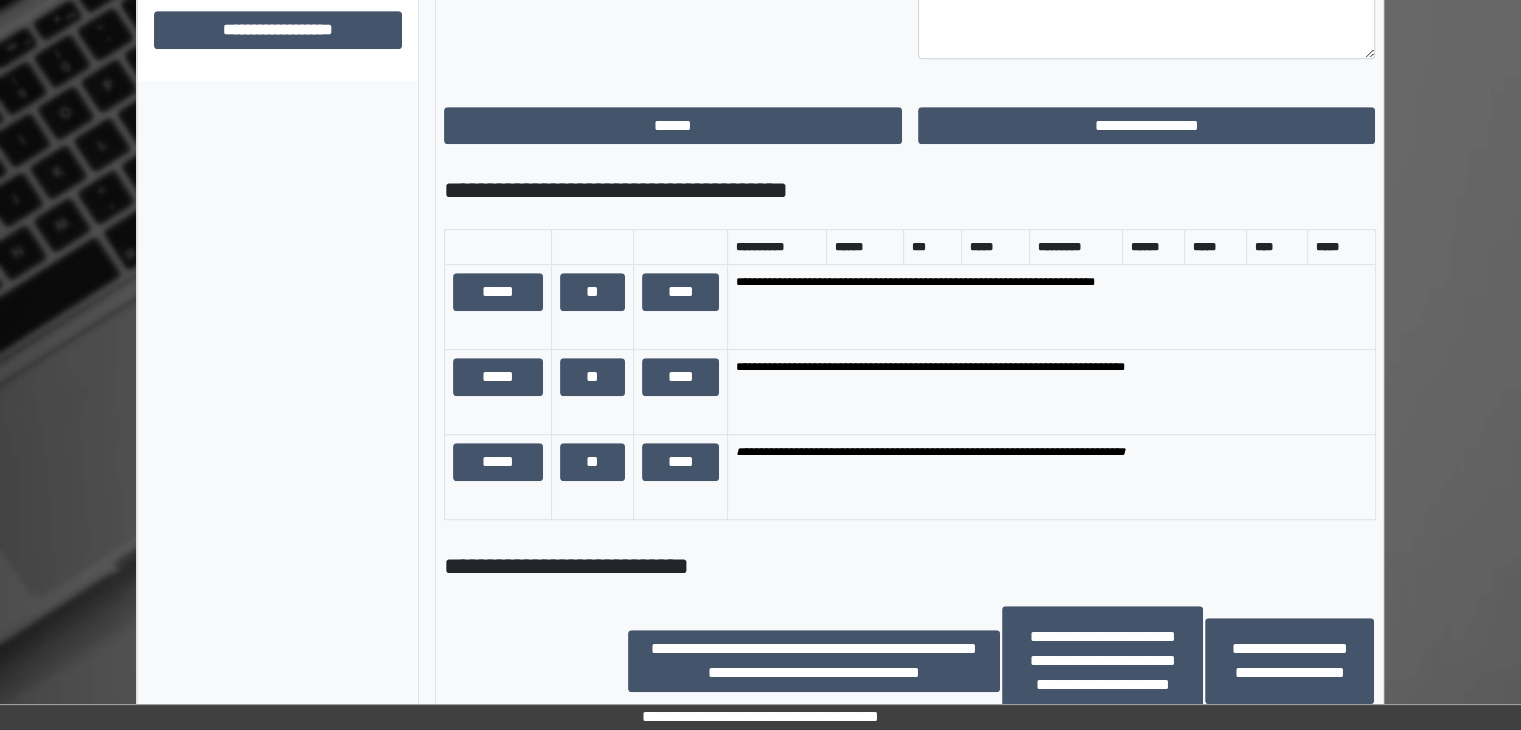 scroll, scrollTop: 1100, scrollLeft: 0, axis: vertical 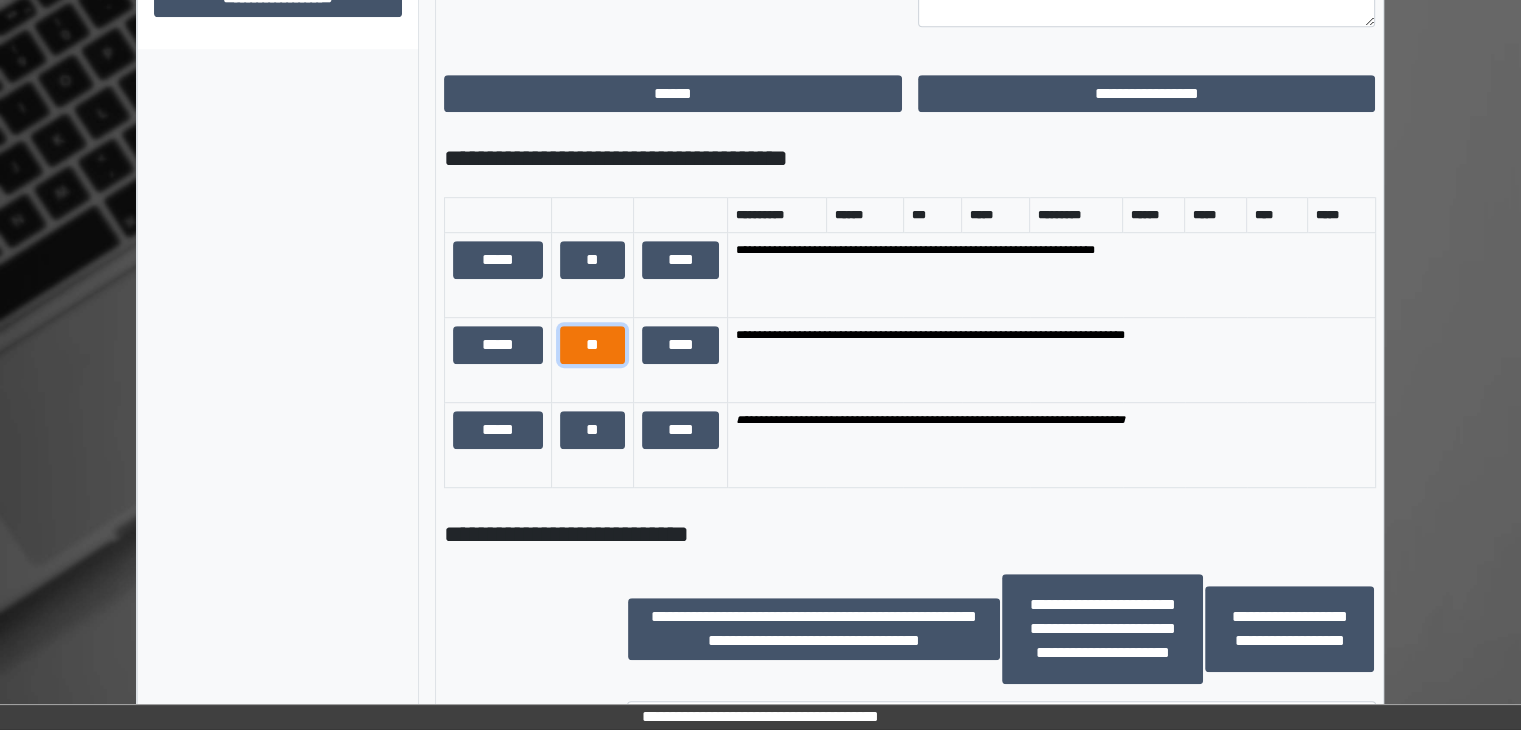 click on "**" at bounding box center (592, 345) 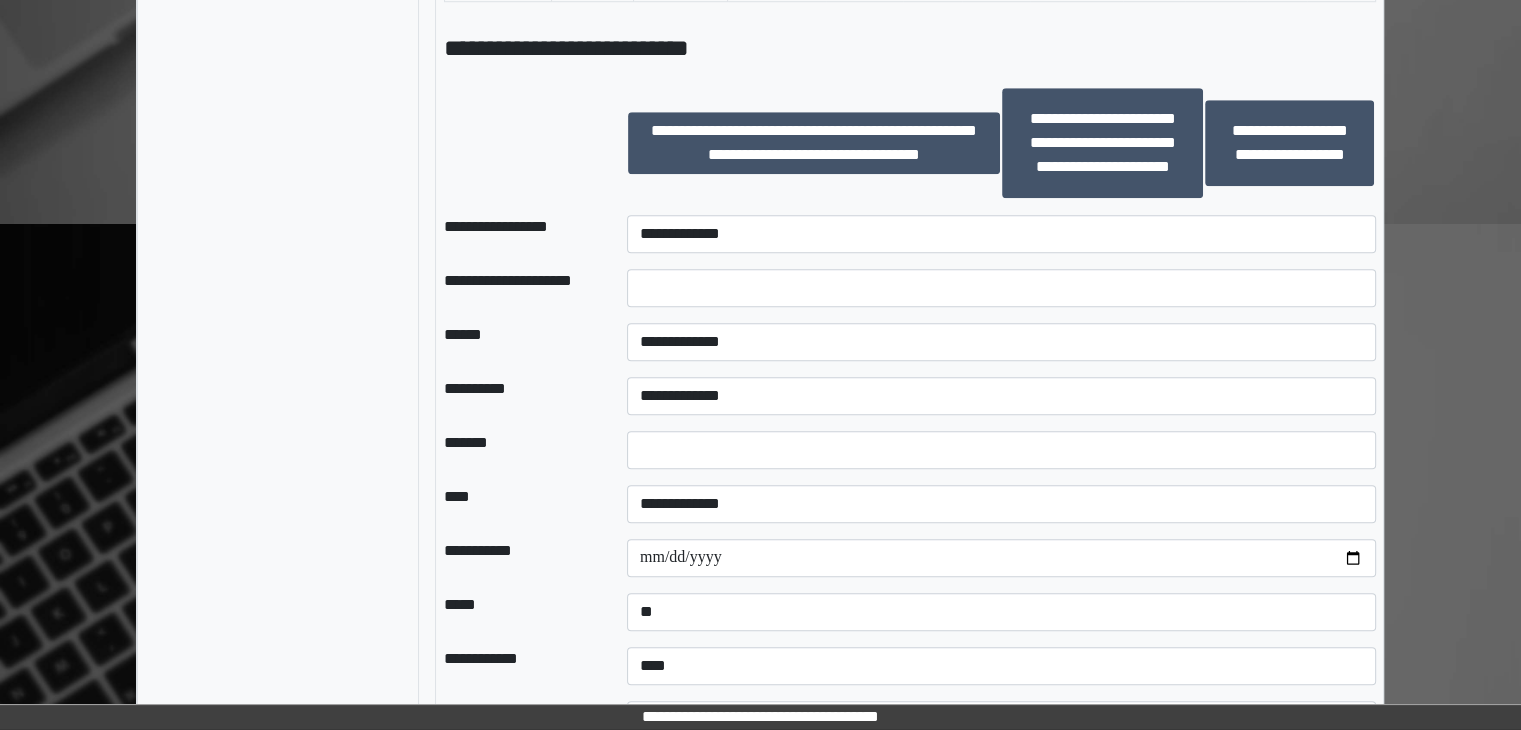 scroll, scrollTop: 1600, scrollLeft: 0, axis: vertical 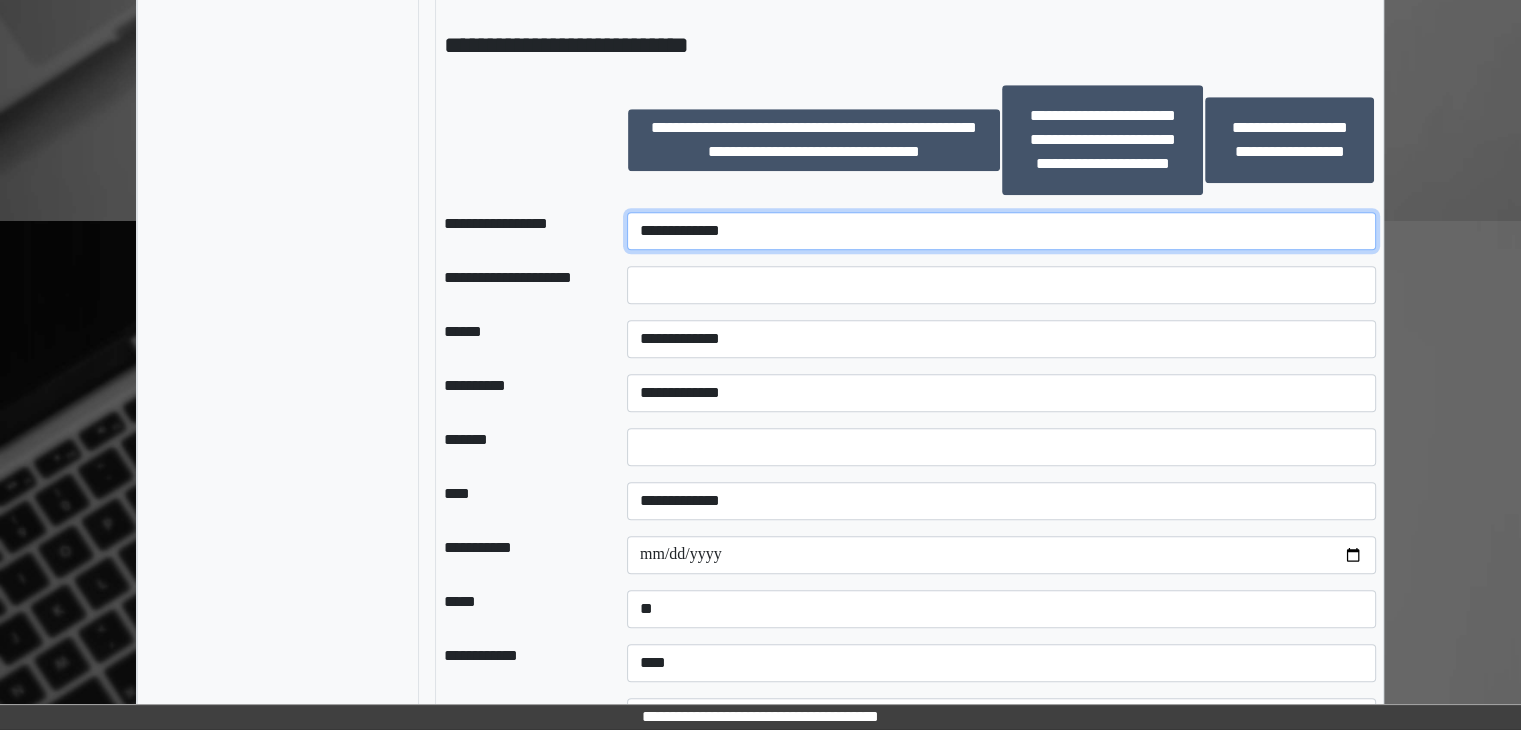 click on "**********" at bounding box center [1001, 231] 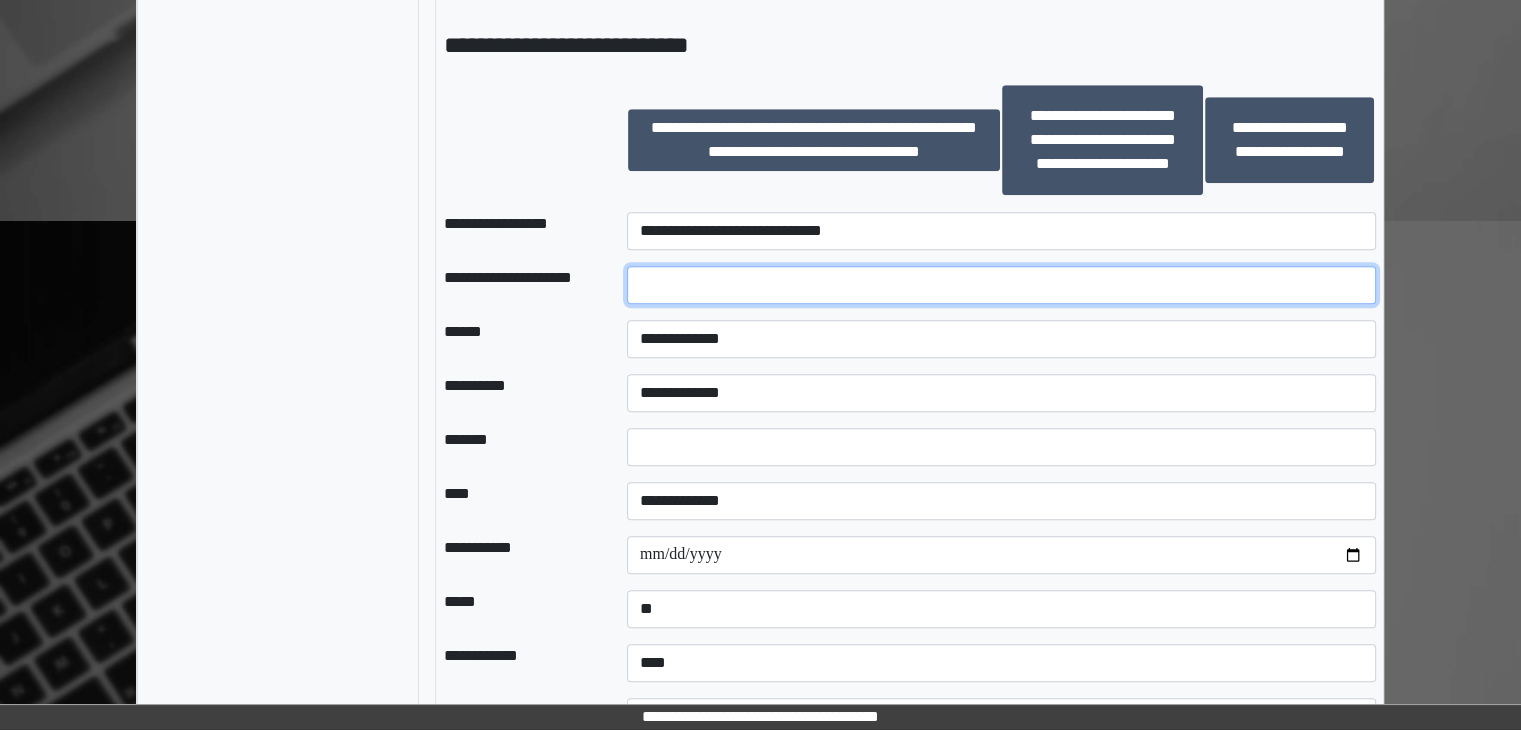 click at bounding box center [1001, 285] 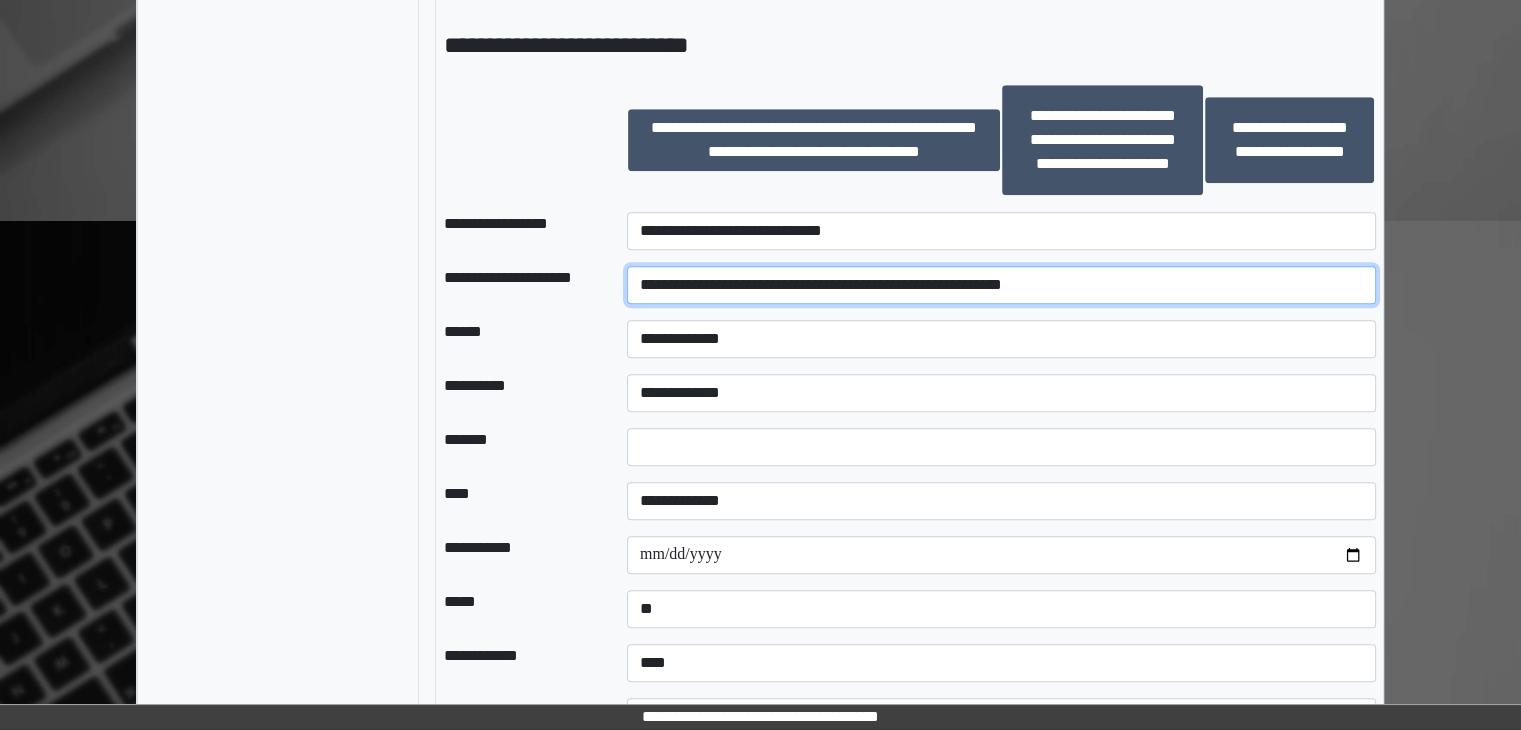 type on "**********" 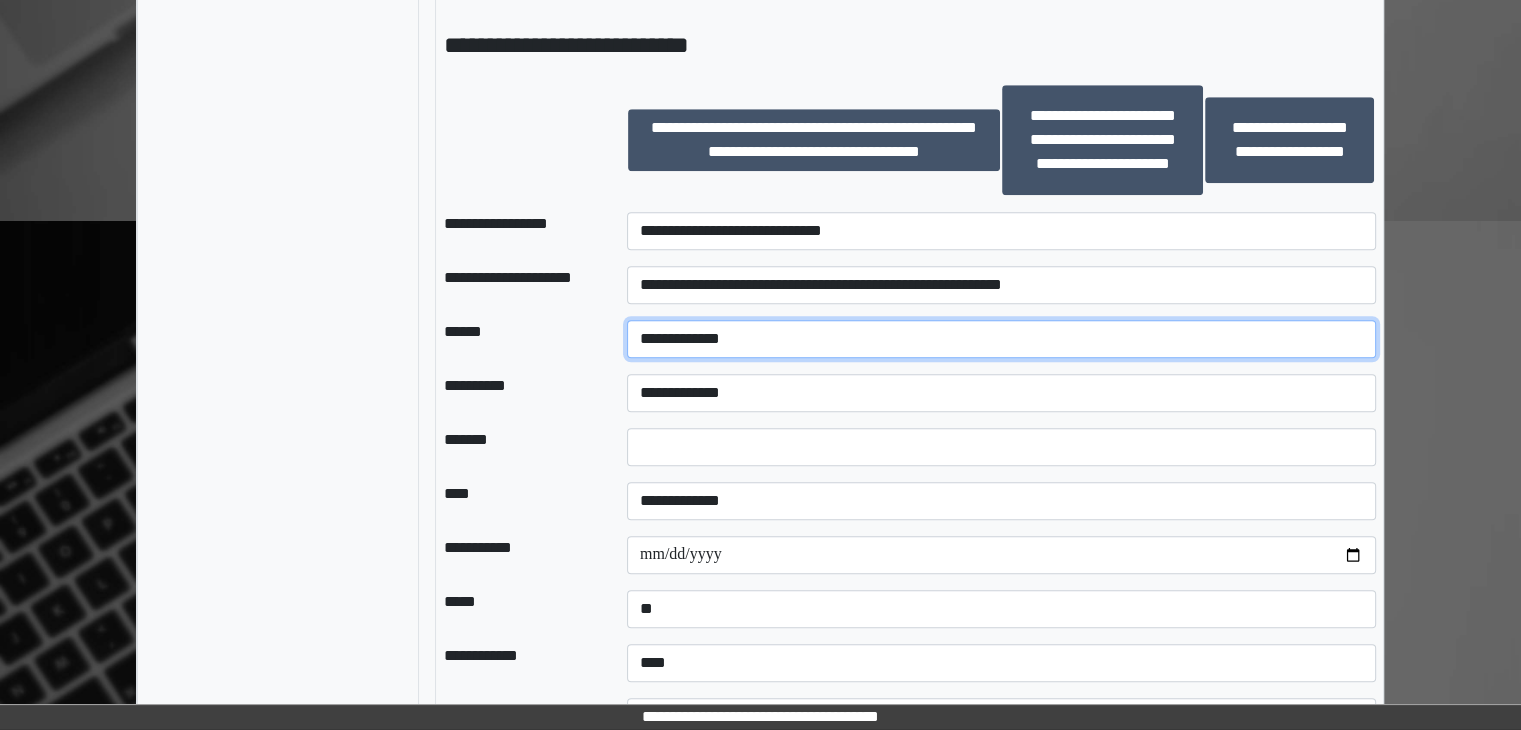click on "**********" at bounding box center [1001, 339] 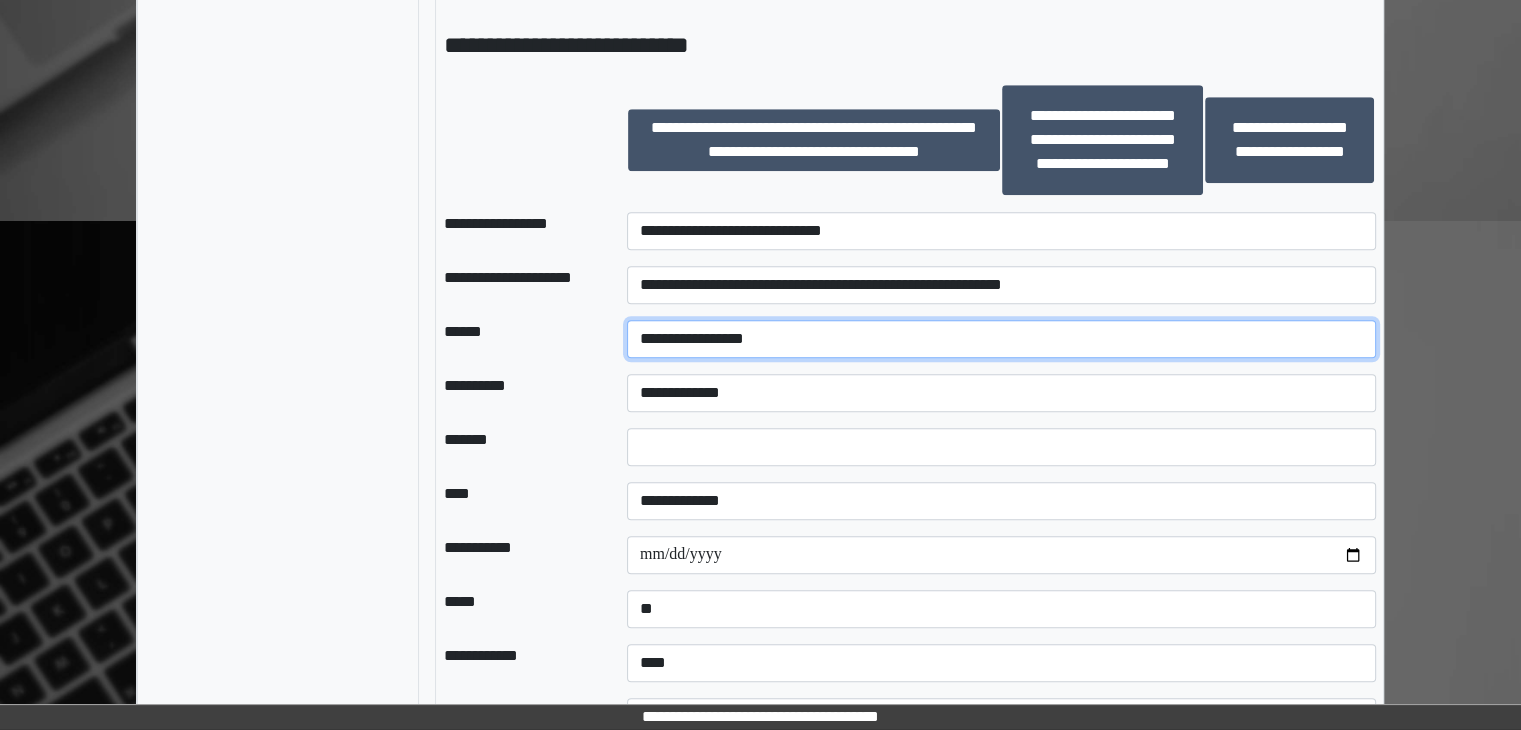 click on "**********" at bounding box center (1001, 339) 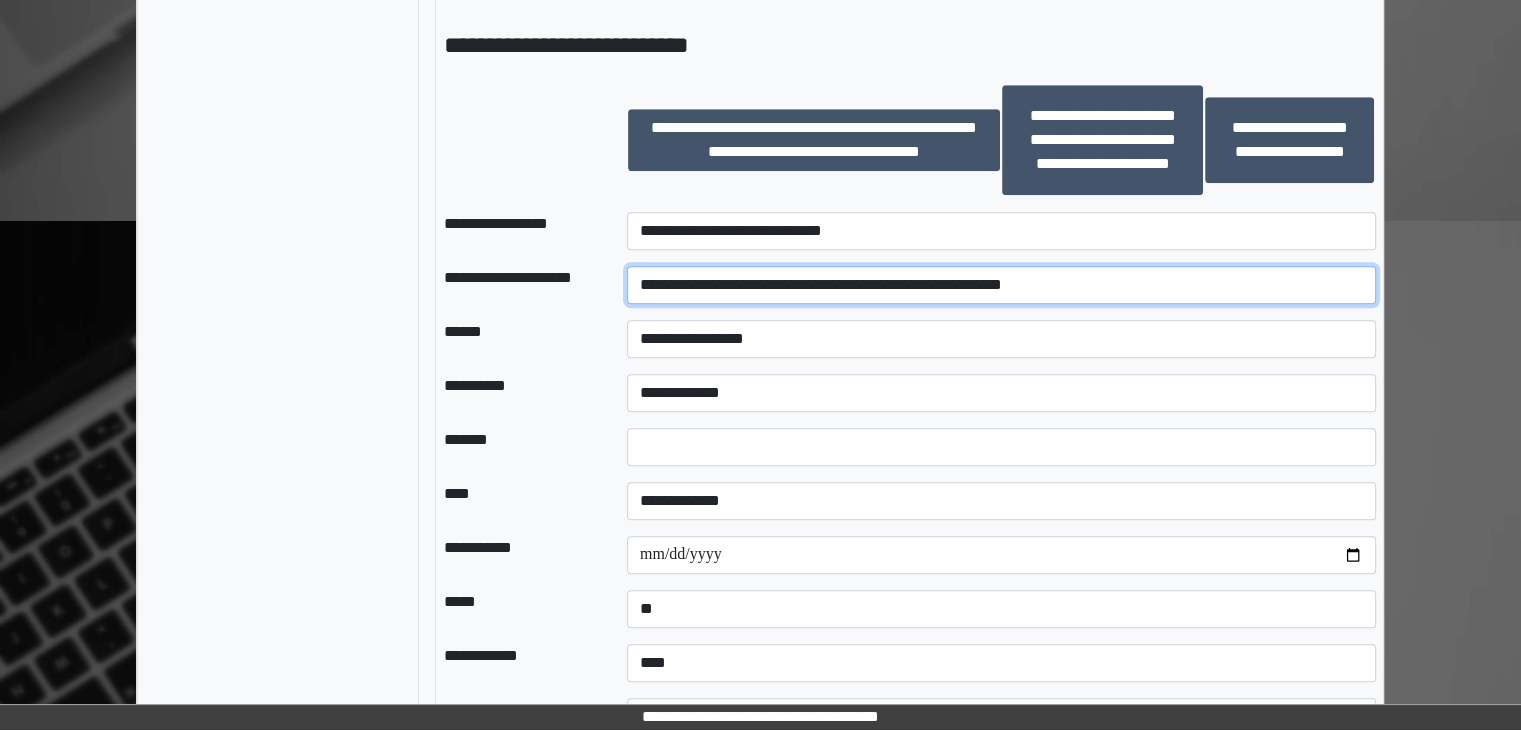 click on "**********" at bounding box center (1001, 285) 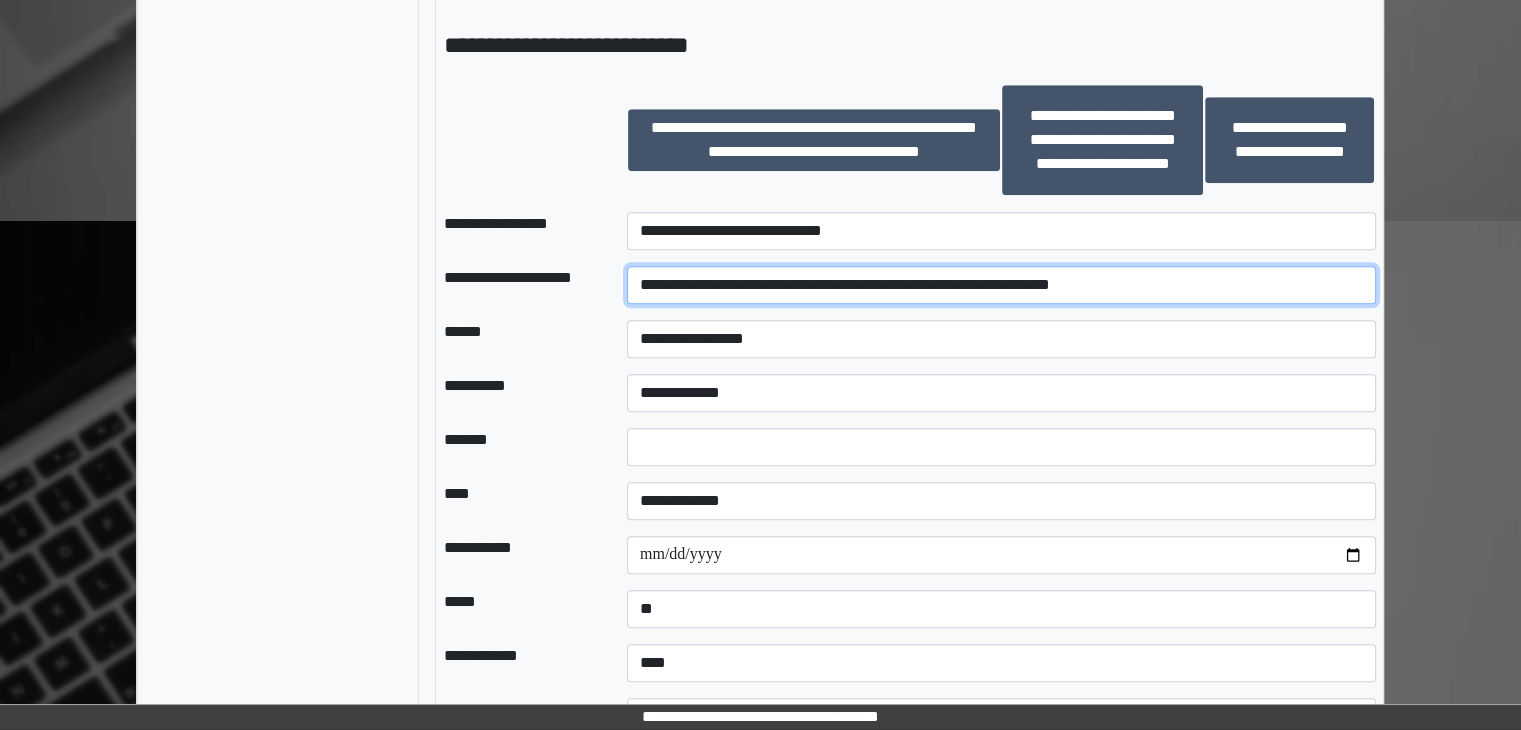drag, startPoint x: 1101, startPoint y: 305, endPoint x: 1029, endPoint y: 313, distance: 72.443085 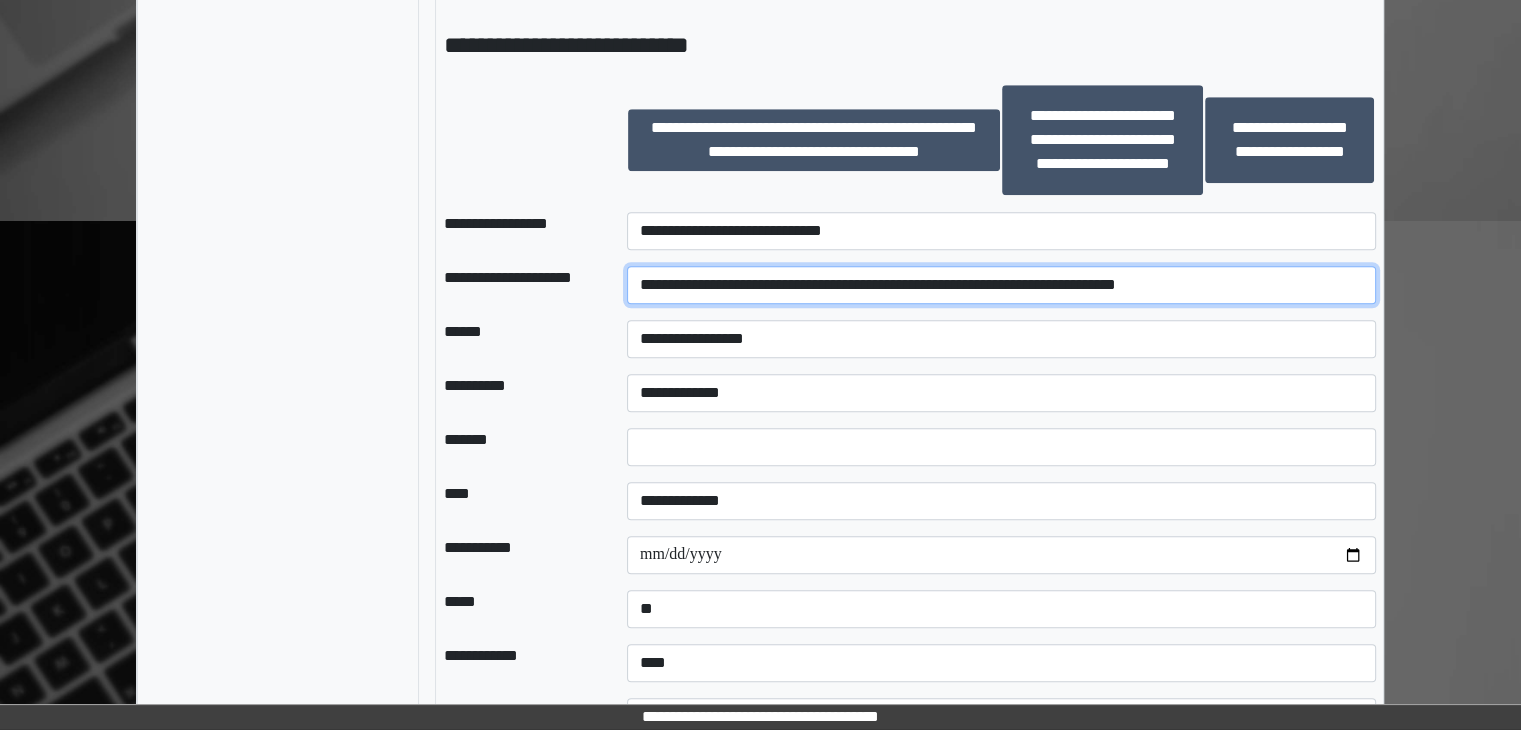 type on "**********" 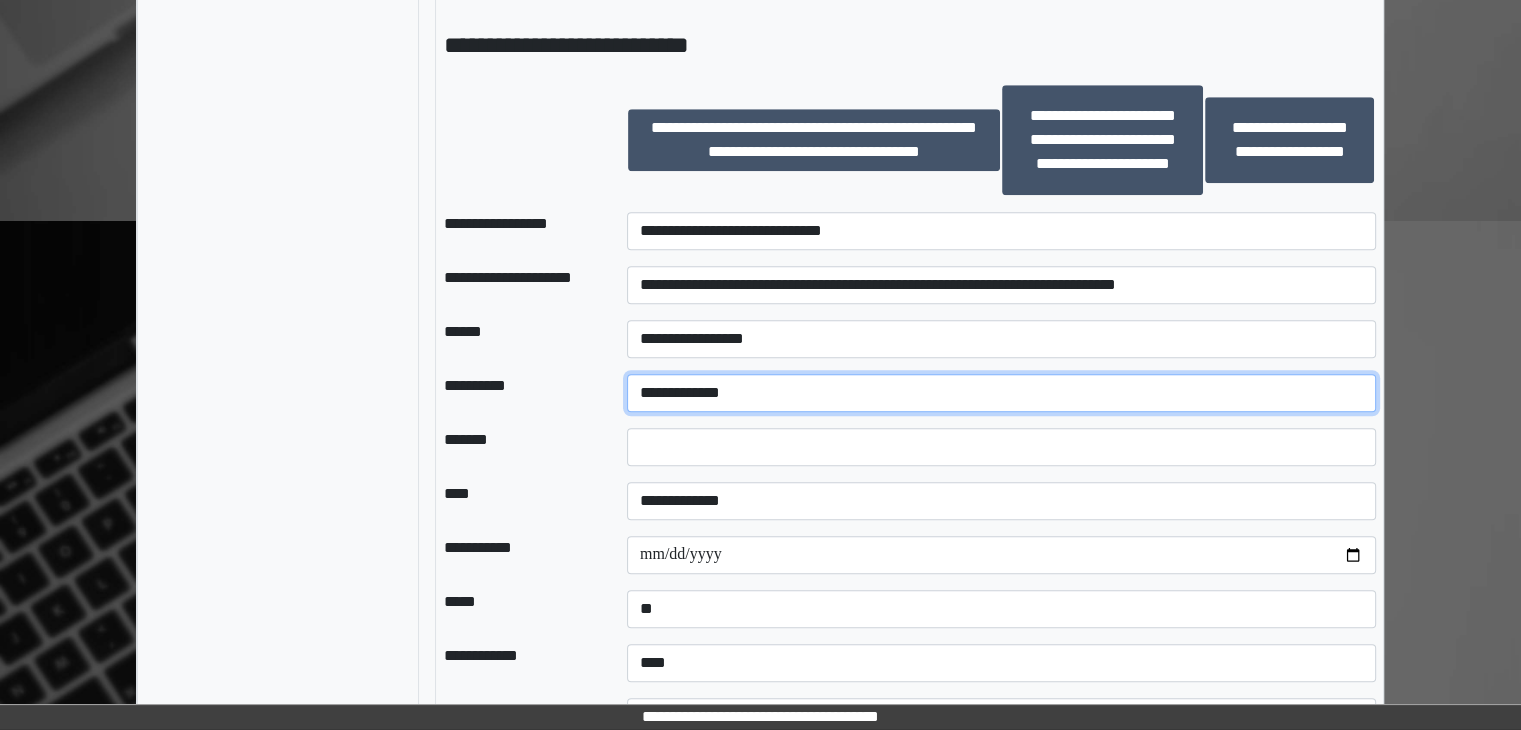 click on "**********" at bounding box center [1001, 393] 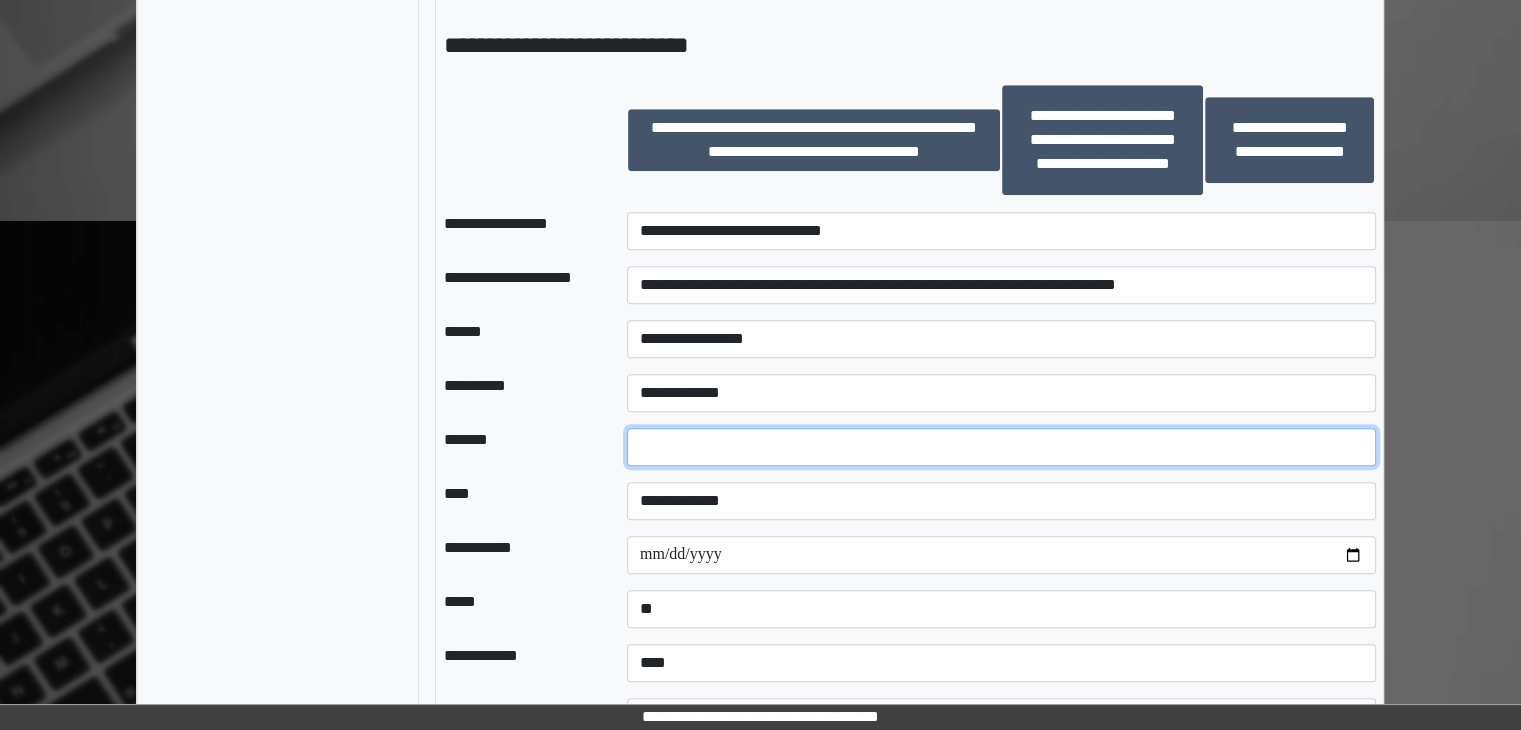 click at bounding box center (1001, 447) 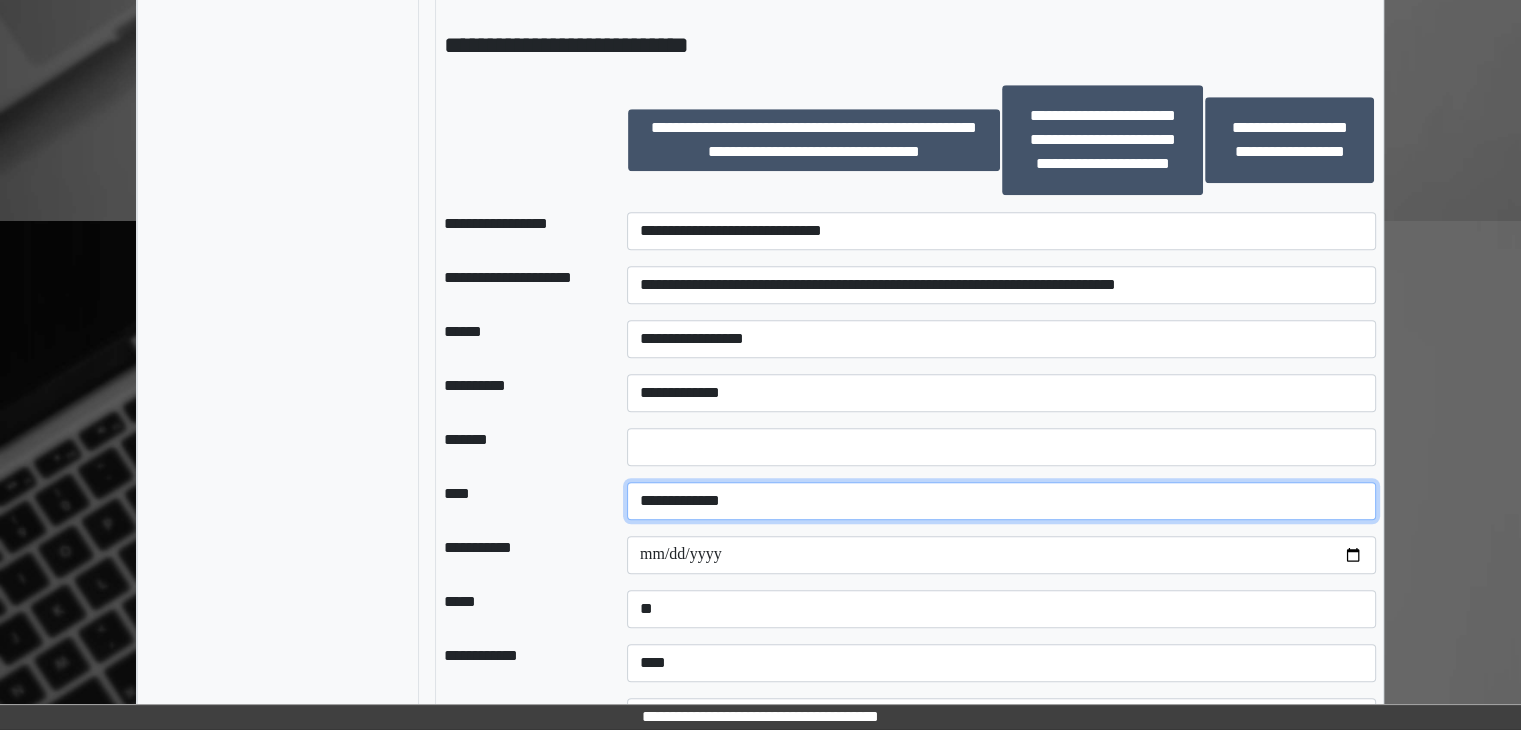 click on "**********" at bounding box center [1001, 501] 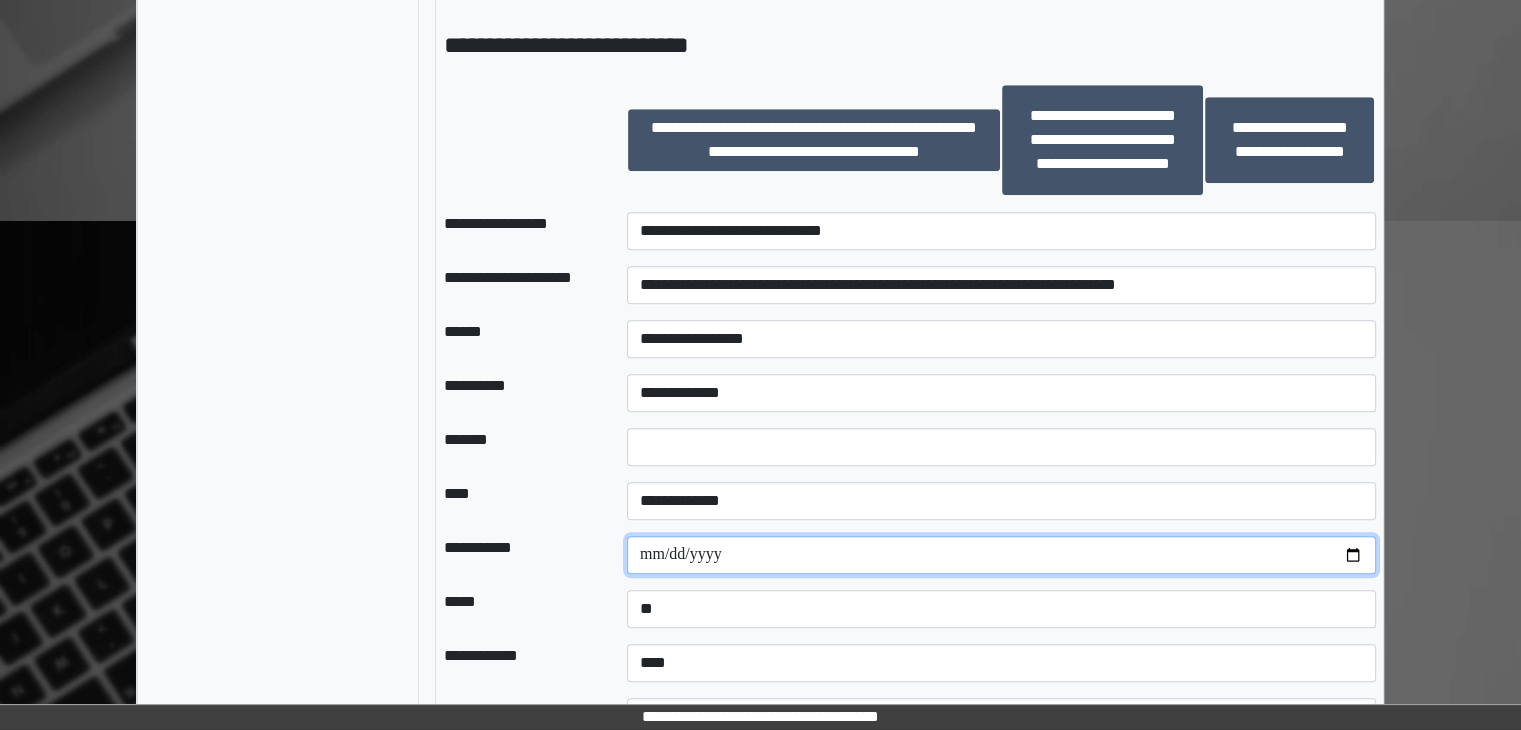 click at bounding box center [1001, 555] 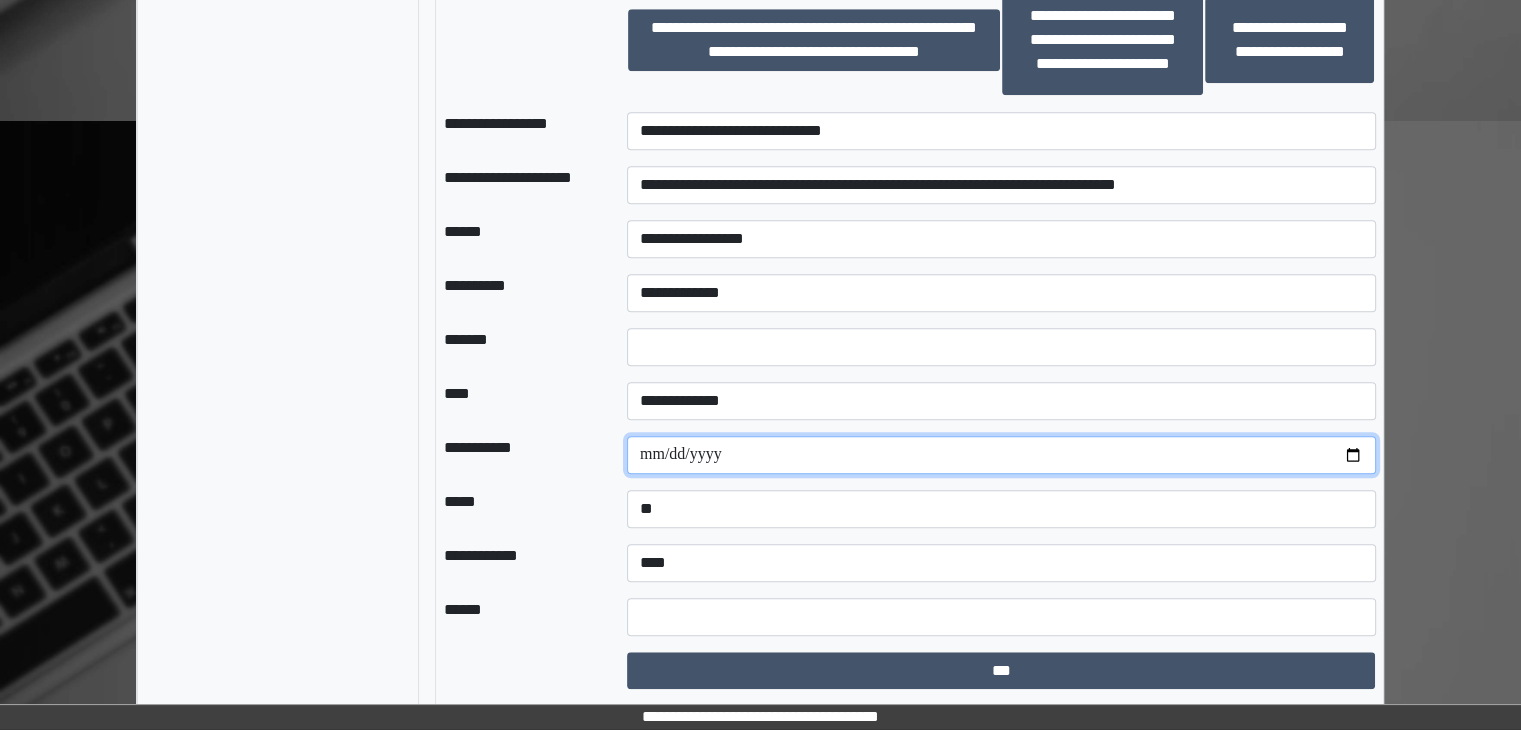 scroll, scrollTop: 1718, scrollLeft: 0, axis: vertical 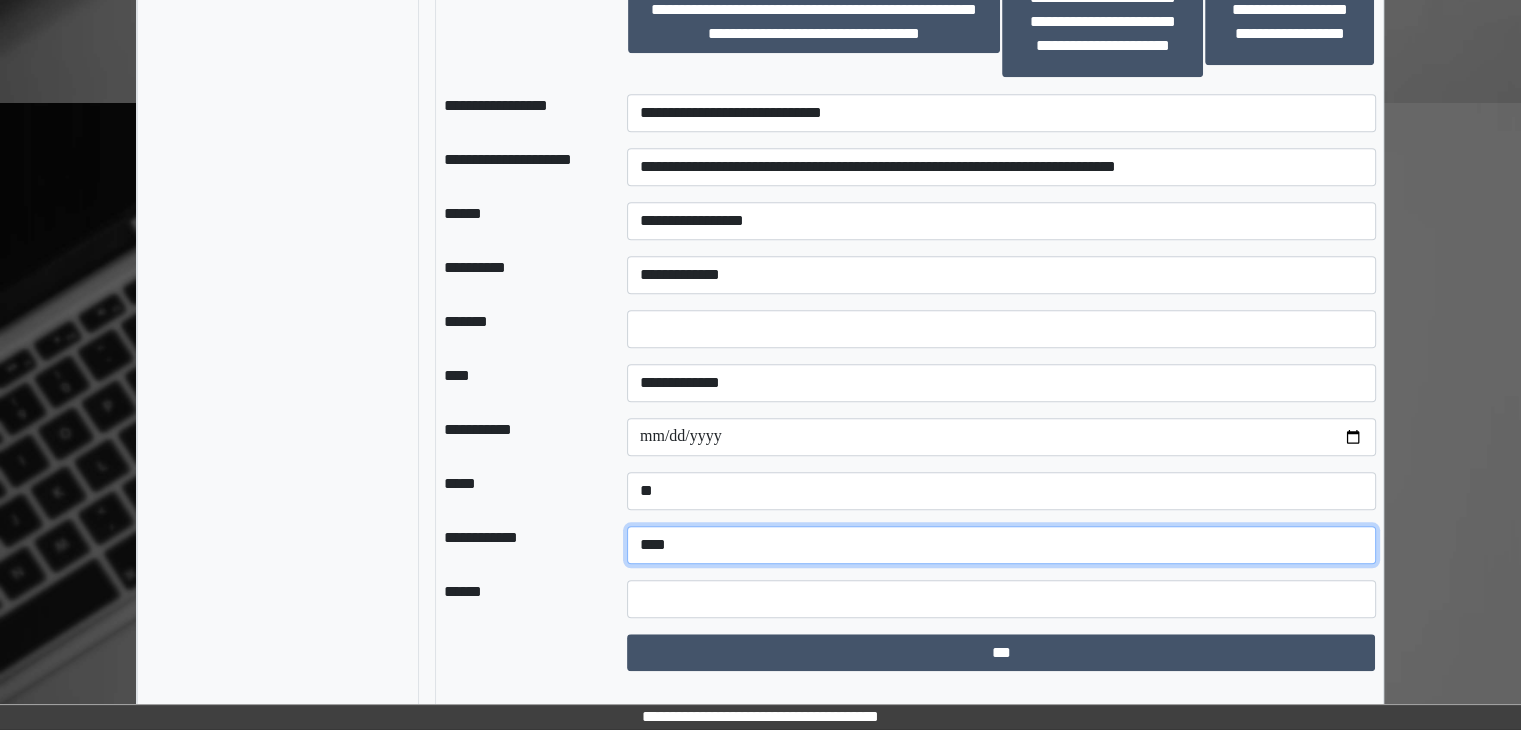 click on "**********" at bounding box center [1001, 545] 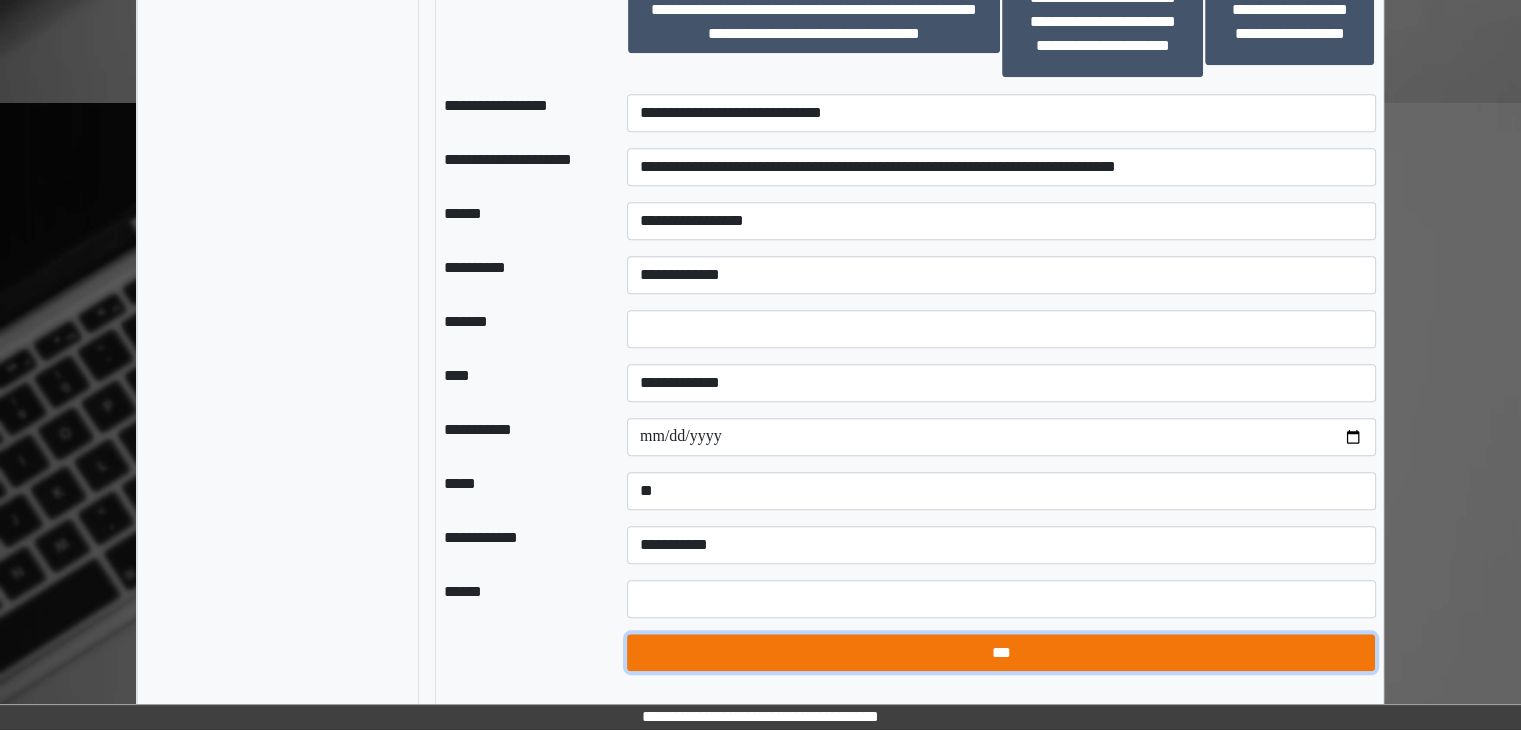click on "***" at bounding box center (1001, 653) 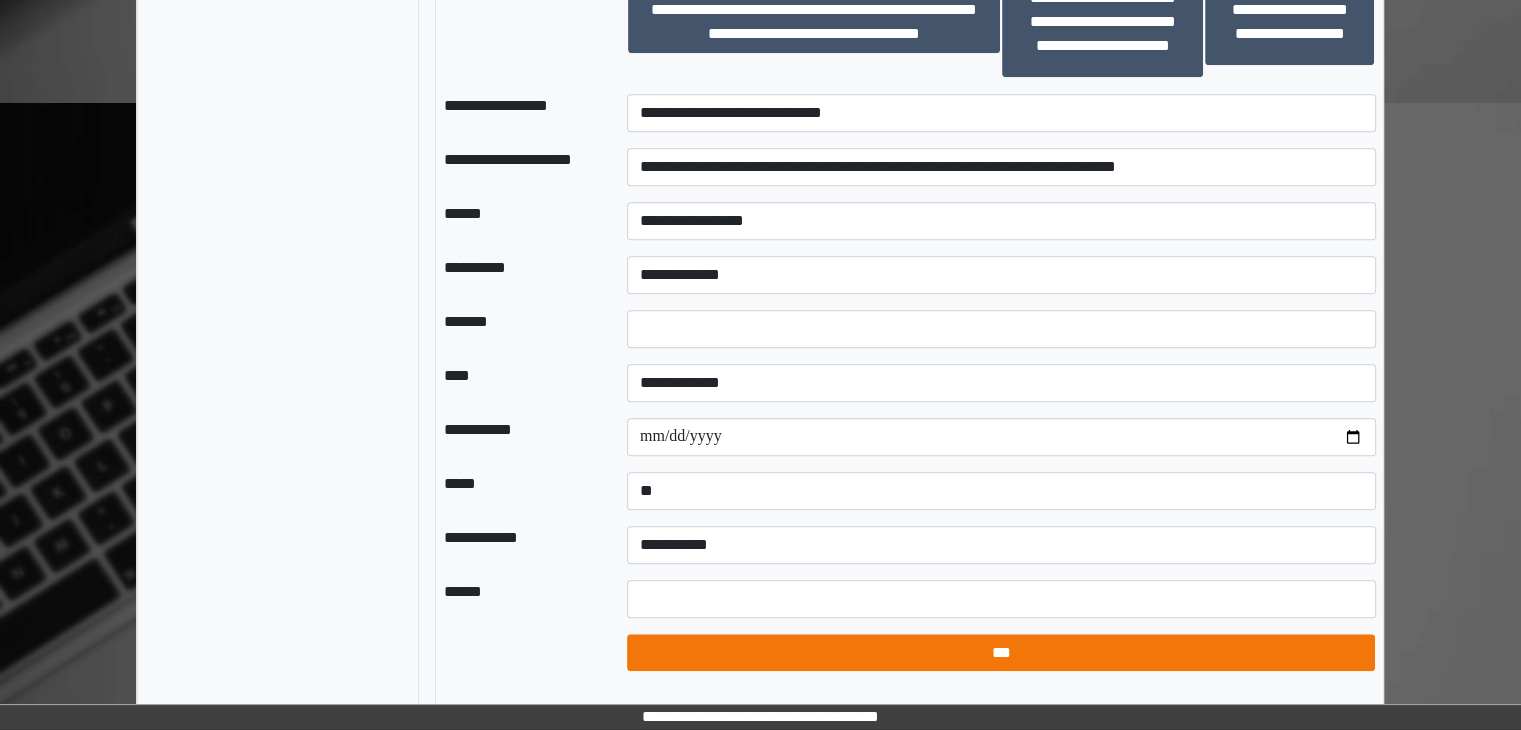 select on "*" 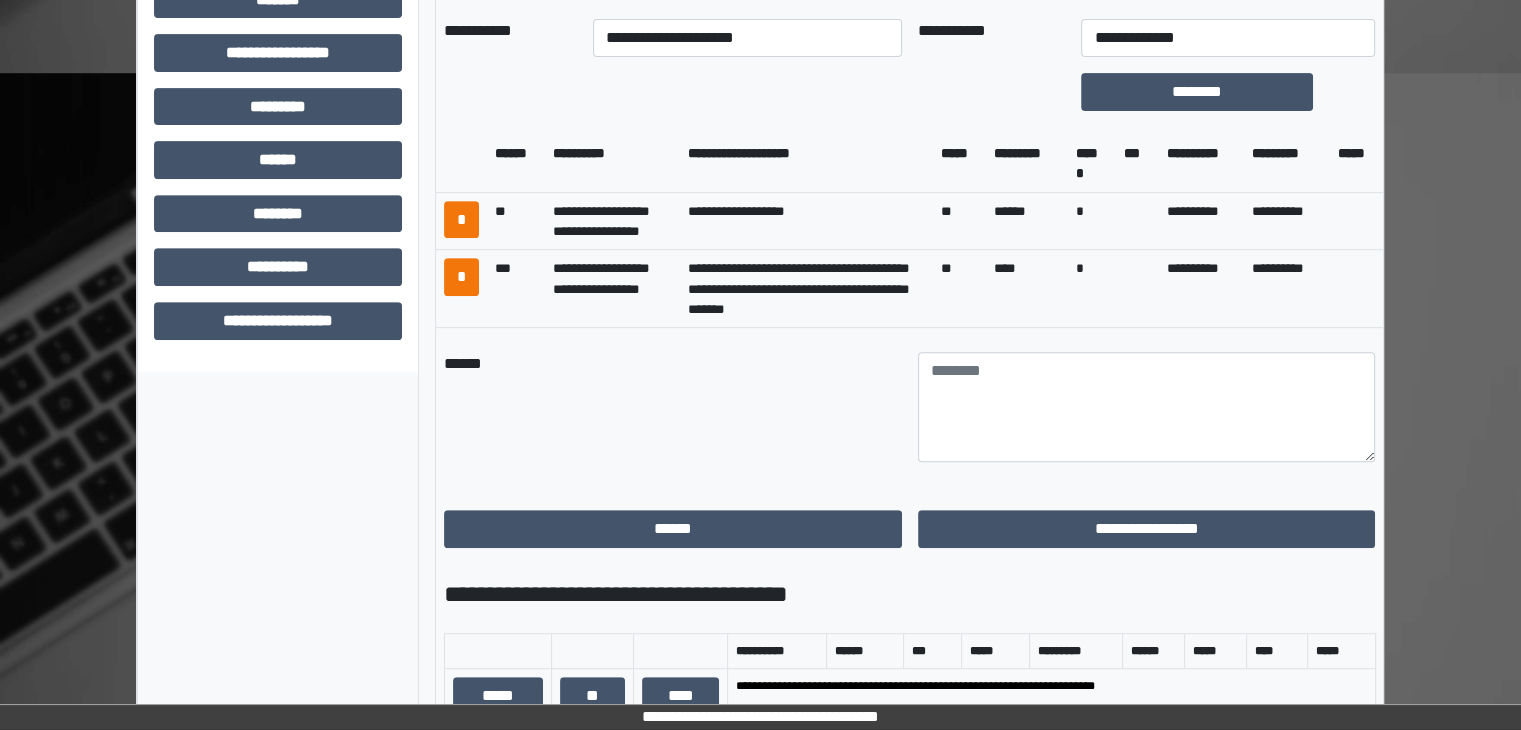 scroll, scrollTop: 818, scrollLeft: 0, axis: vertical 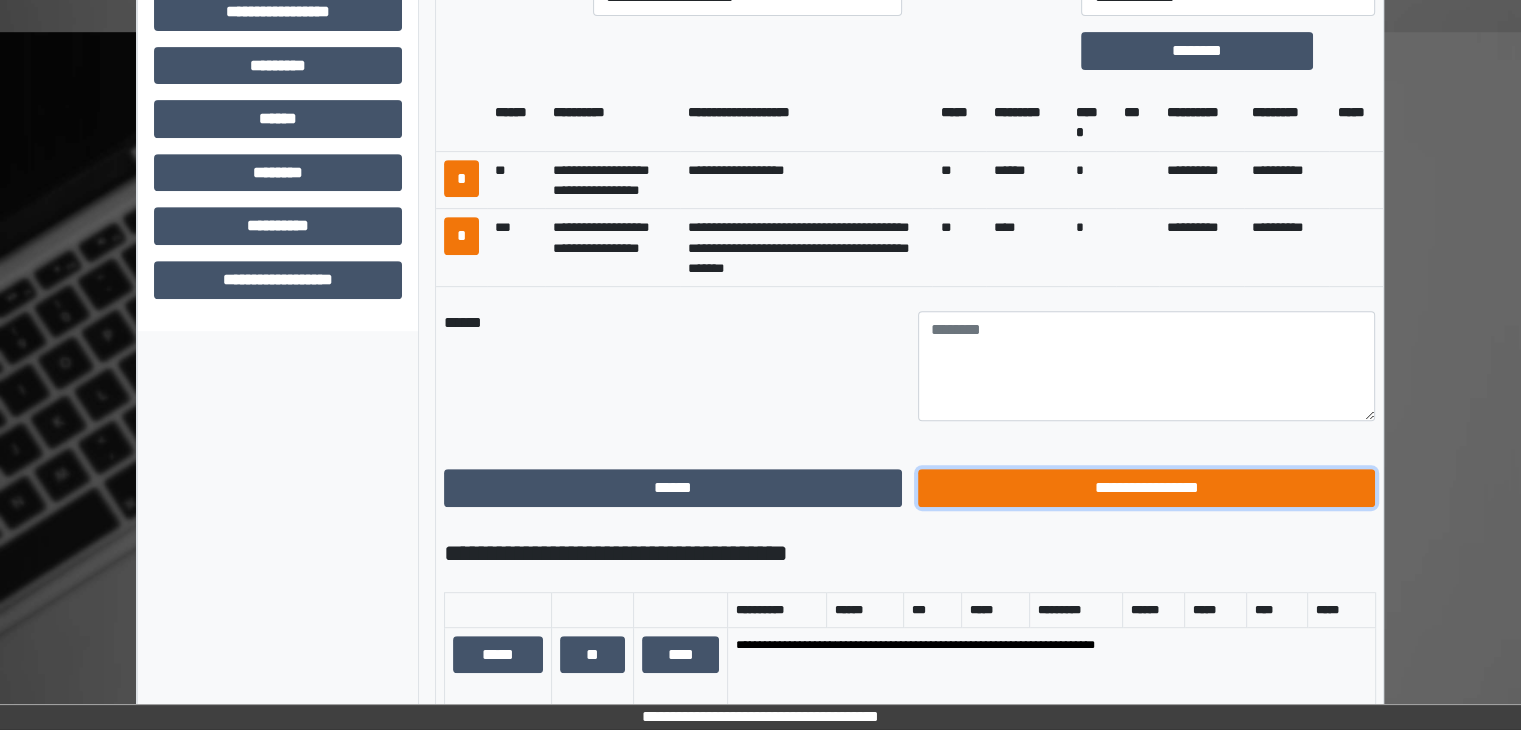 click on "**********" at bounding box center [1147, 488] 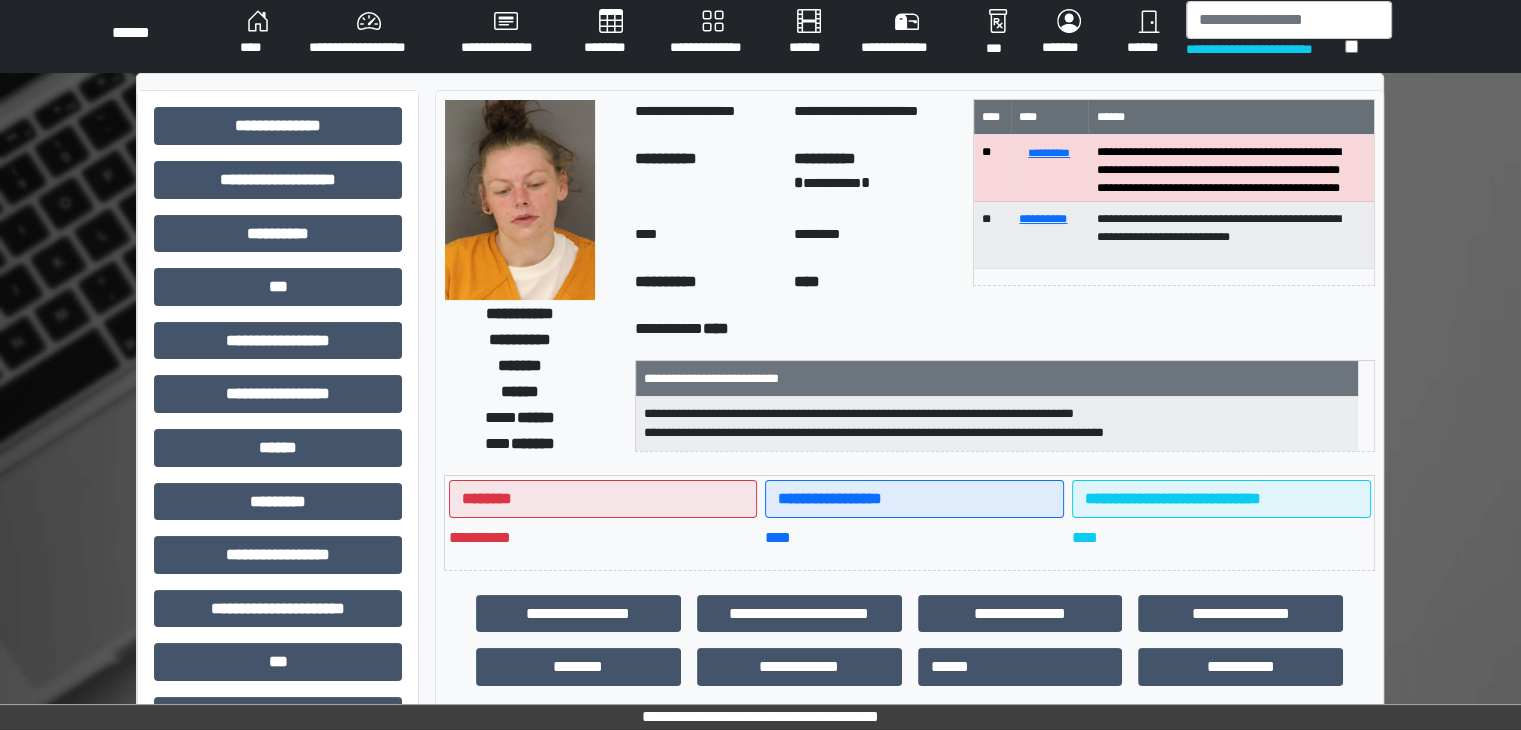 scroll, scrollTop: 0, scrollLeft: 0, axis: both 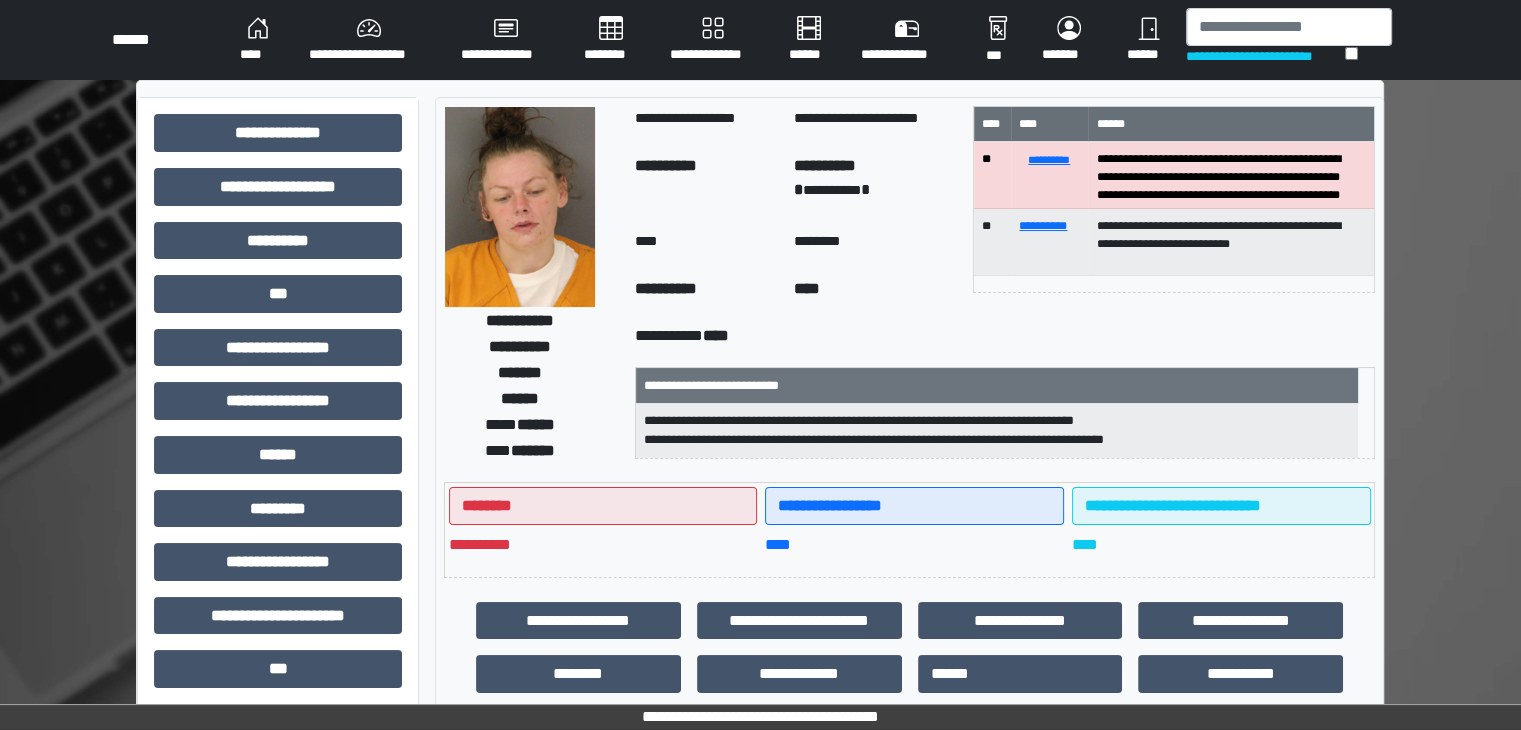 click on "****" at bounding box center [258, 40] 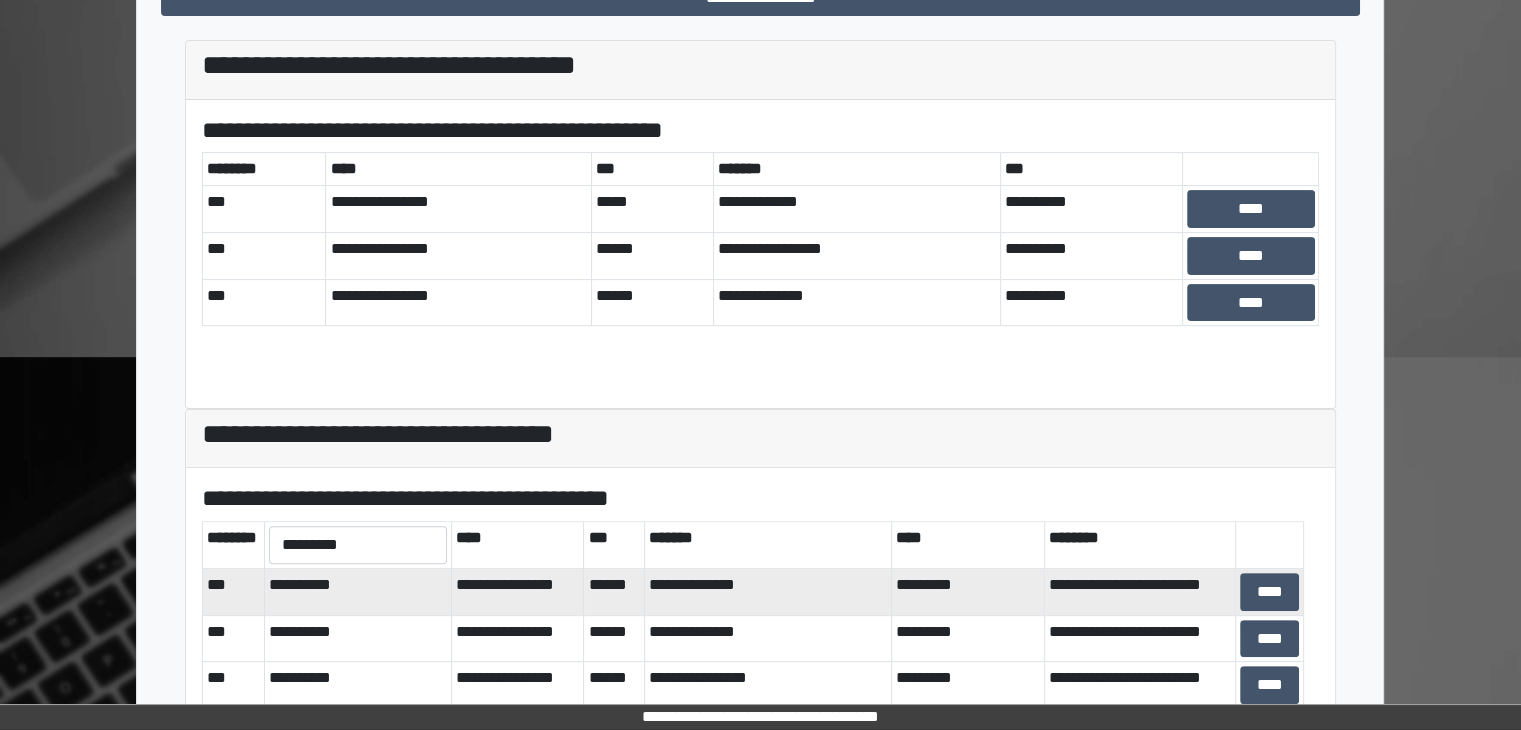 scroll, scrollTop: 500, scrollLeft: 0, axis: vertical 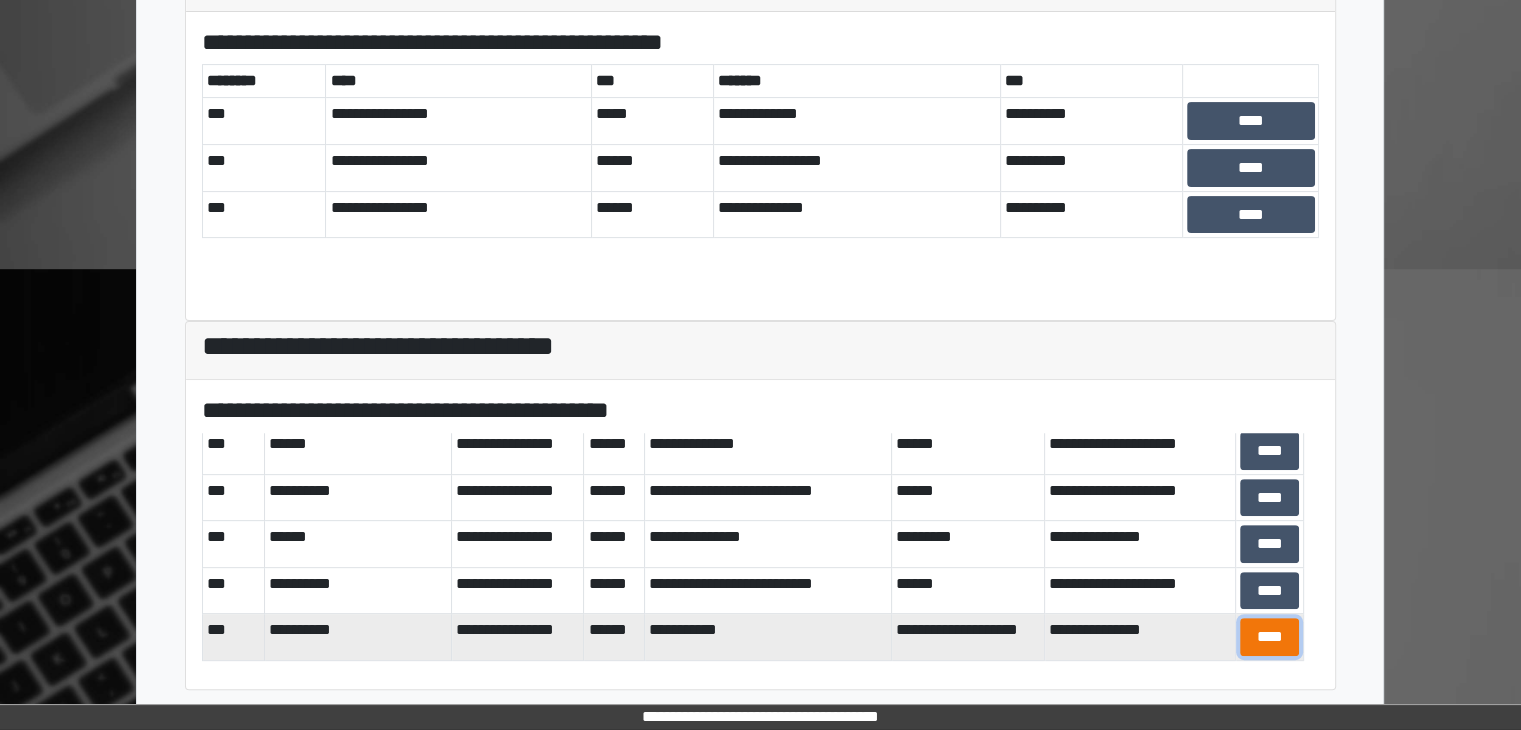 click on "****" at bounding box center [1270, 637] 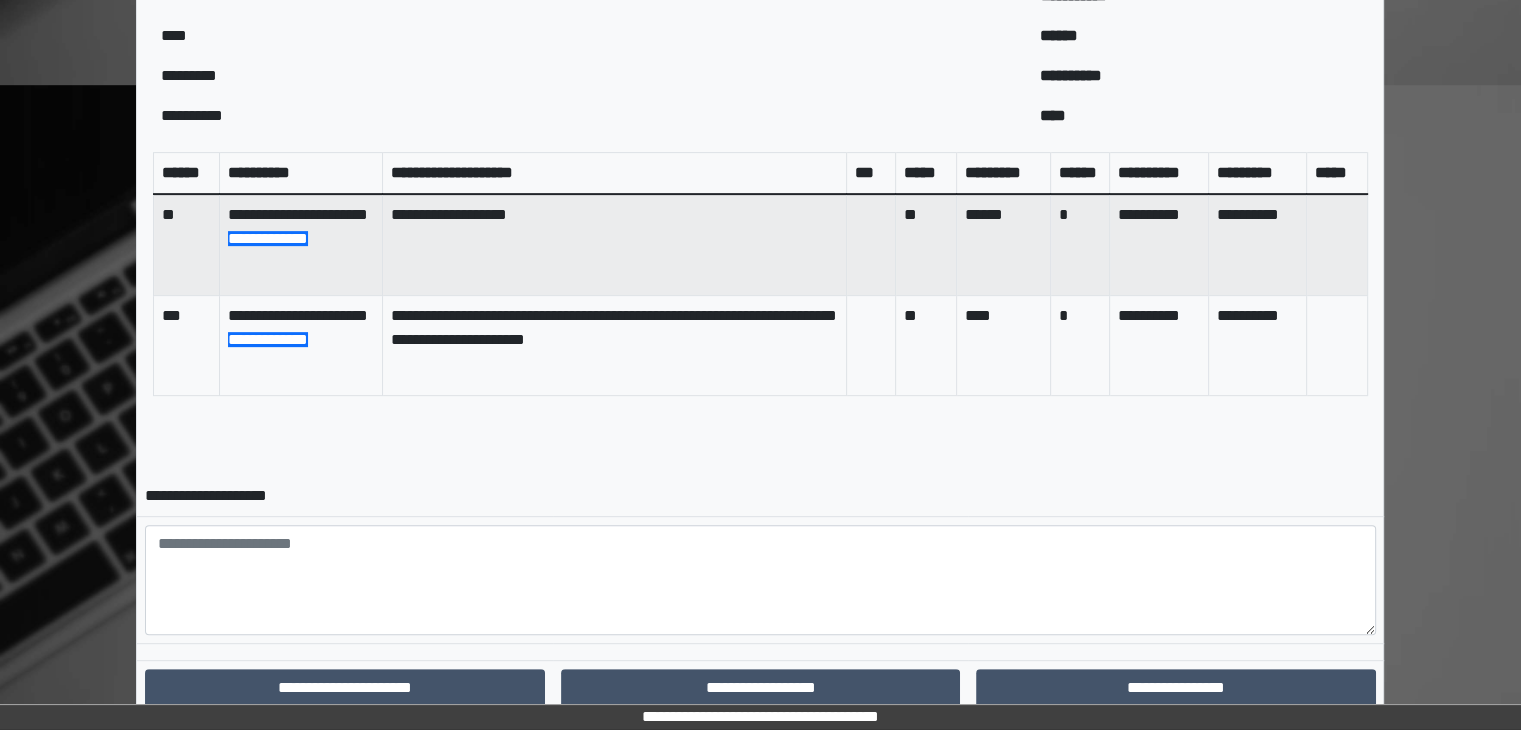 scroll, scrollTop: 831, scrollLeft: 0, axis: vertical 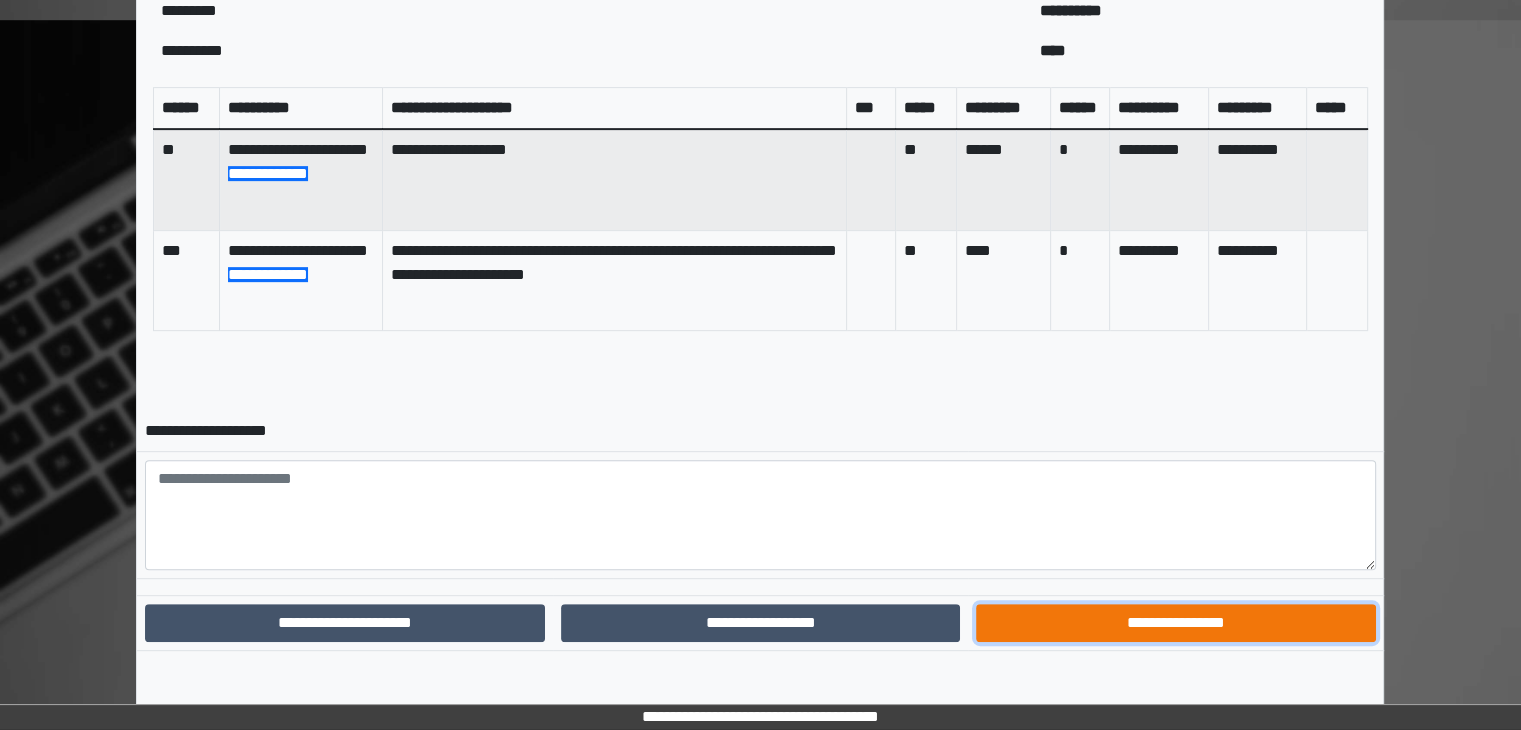 click on "**********" at bounding box center [1175, 623] 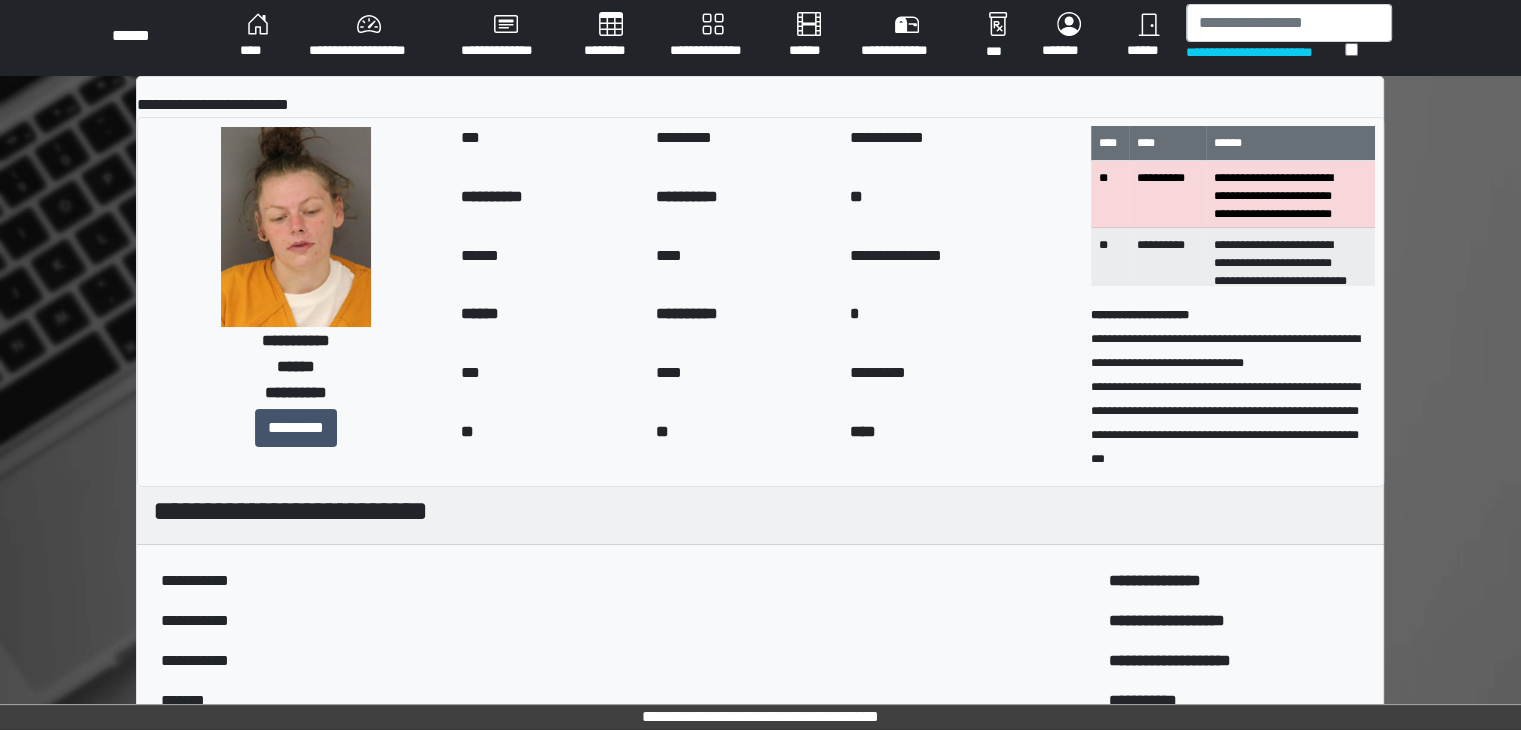 scroll, scrollTop: 0, scrollLeft: 0, axis: both 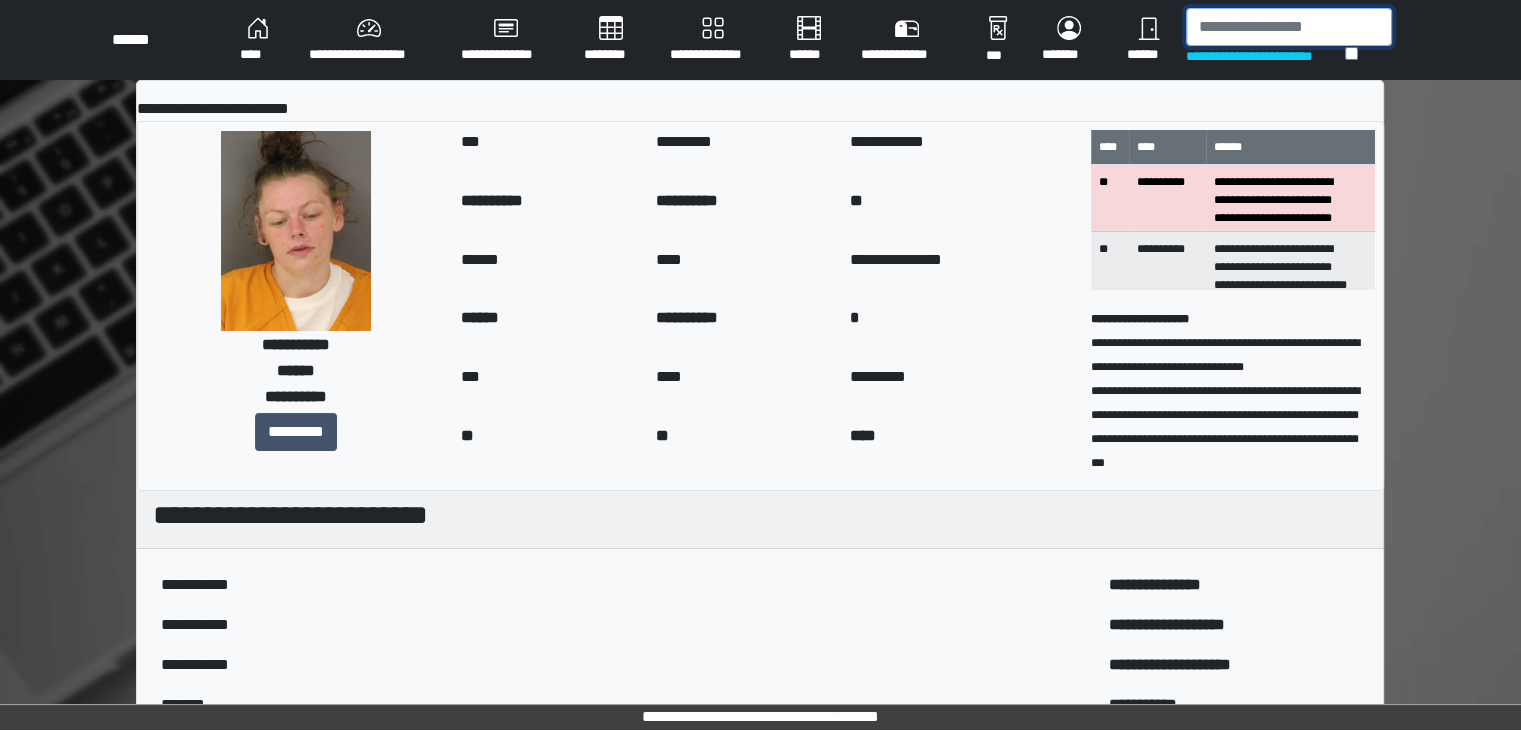 click at bounding box center [1289, 27] 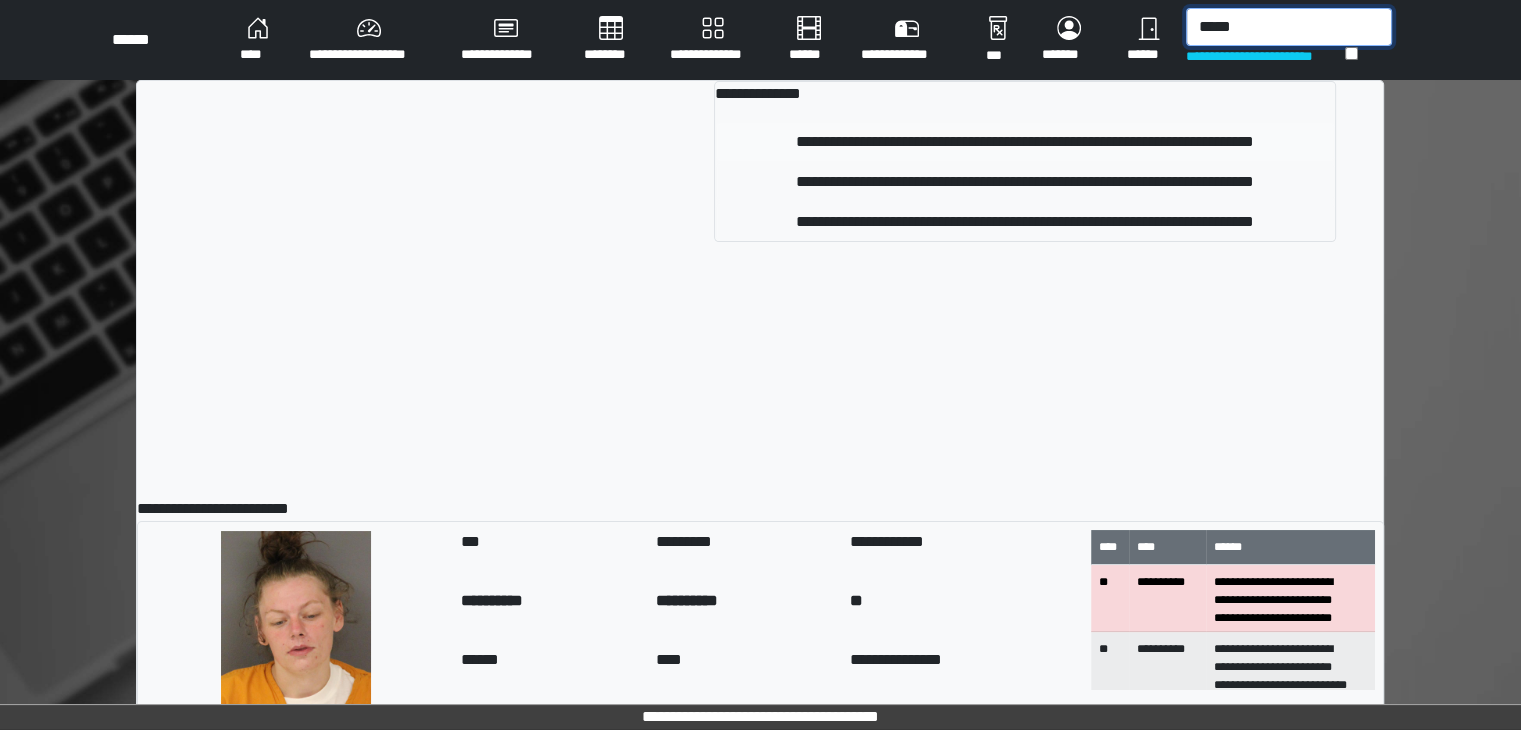 type on "*****" 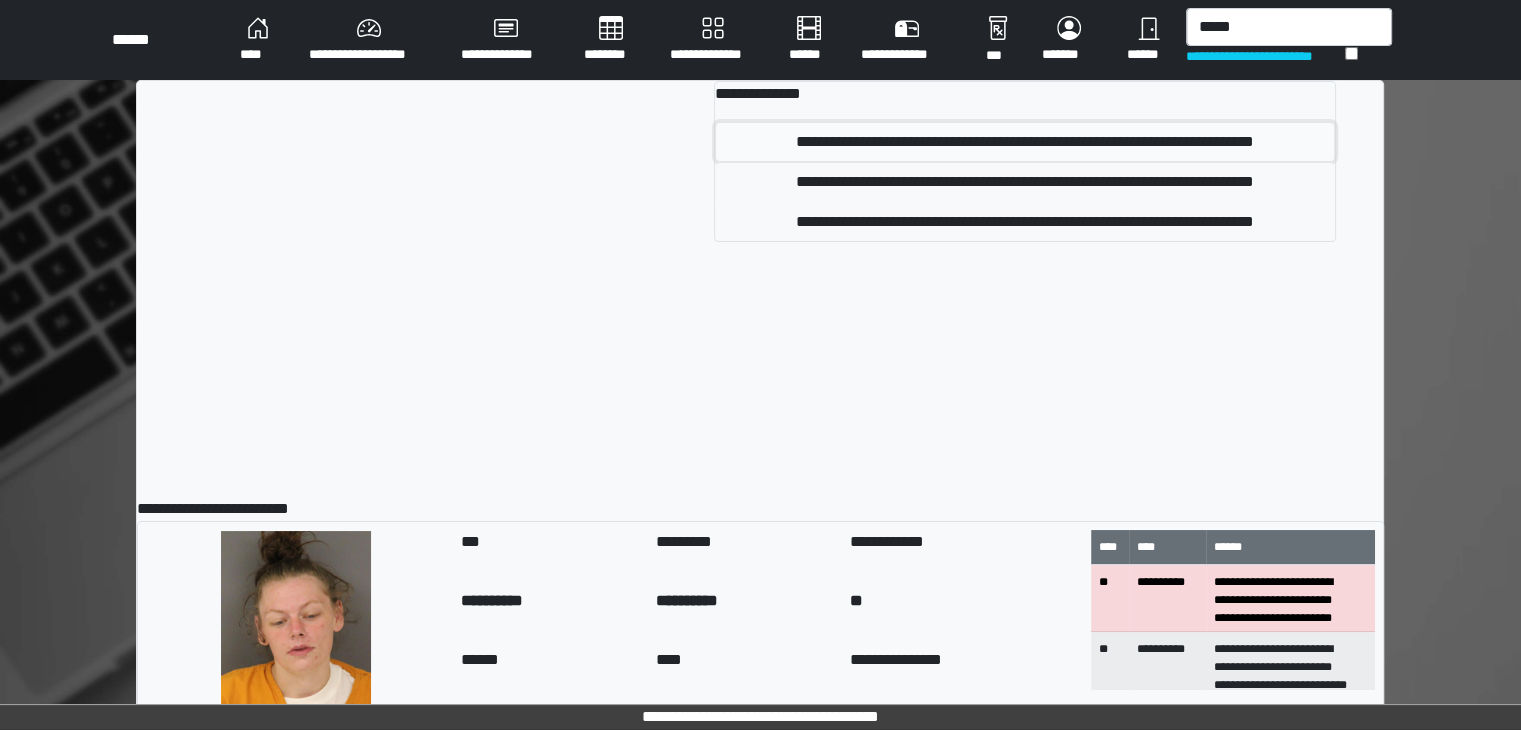 click on "**********" at bounding box center [1025, 142] 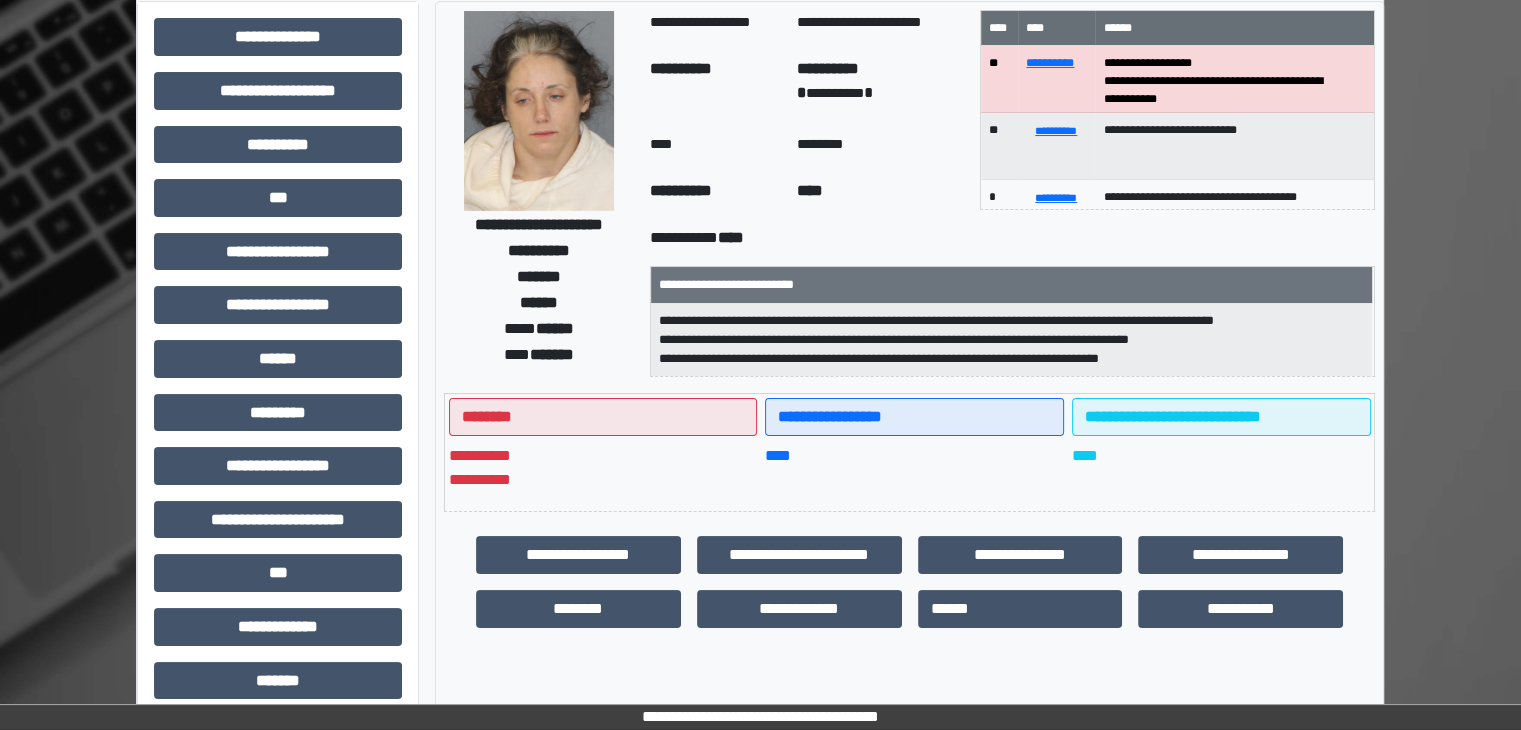 scroll, scrollTop: 100, scrollLeft: 0, axis: vertical 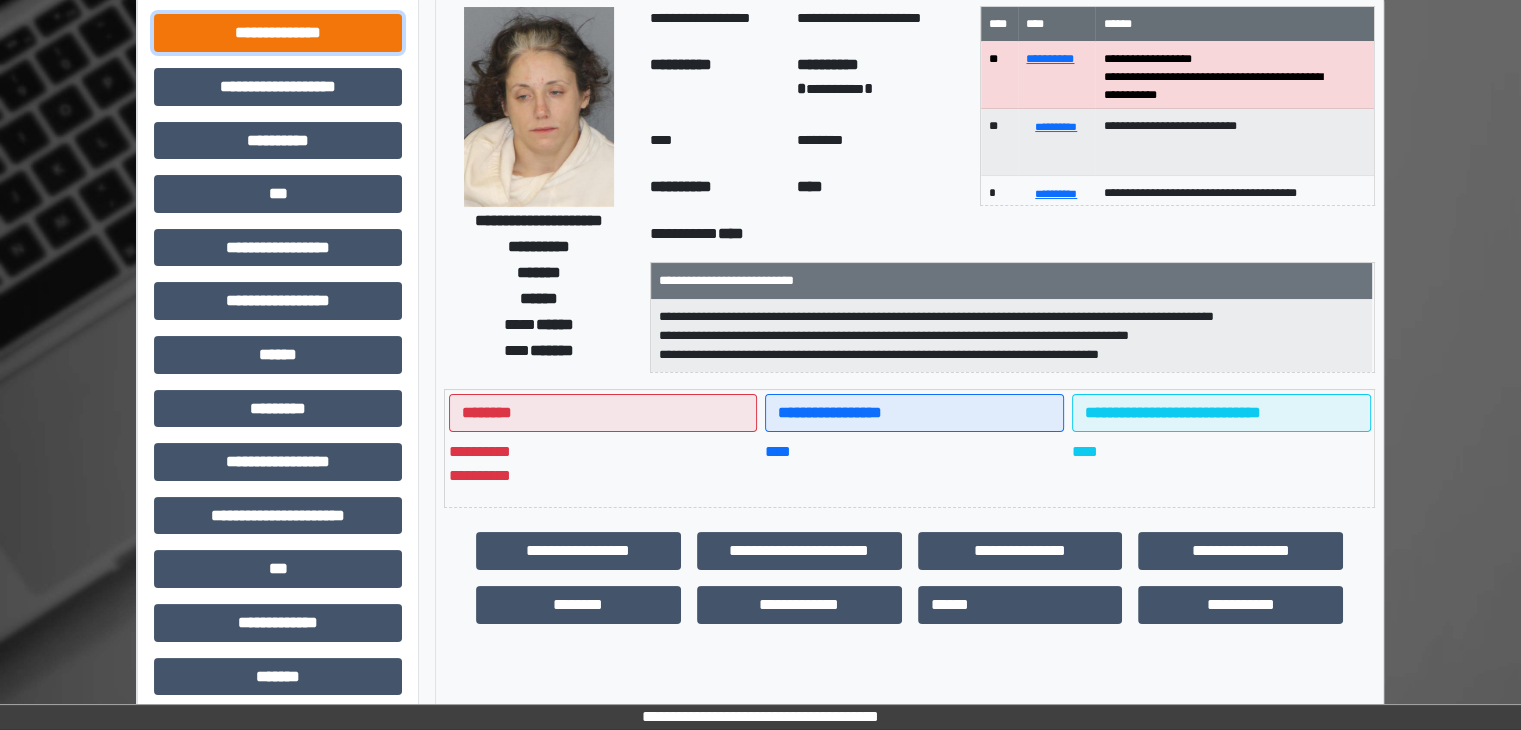 drag, startPoint x: 290, startPoint y: 33, endPoint x: 298, endPoint y: 103, distance: 70.45566 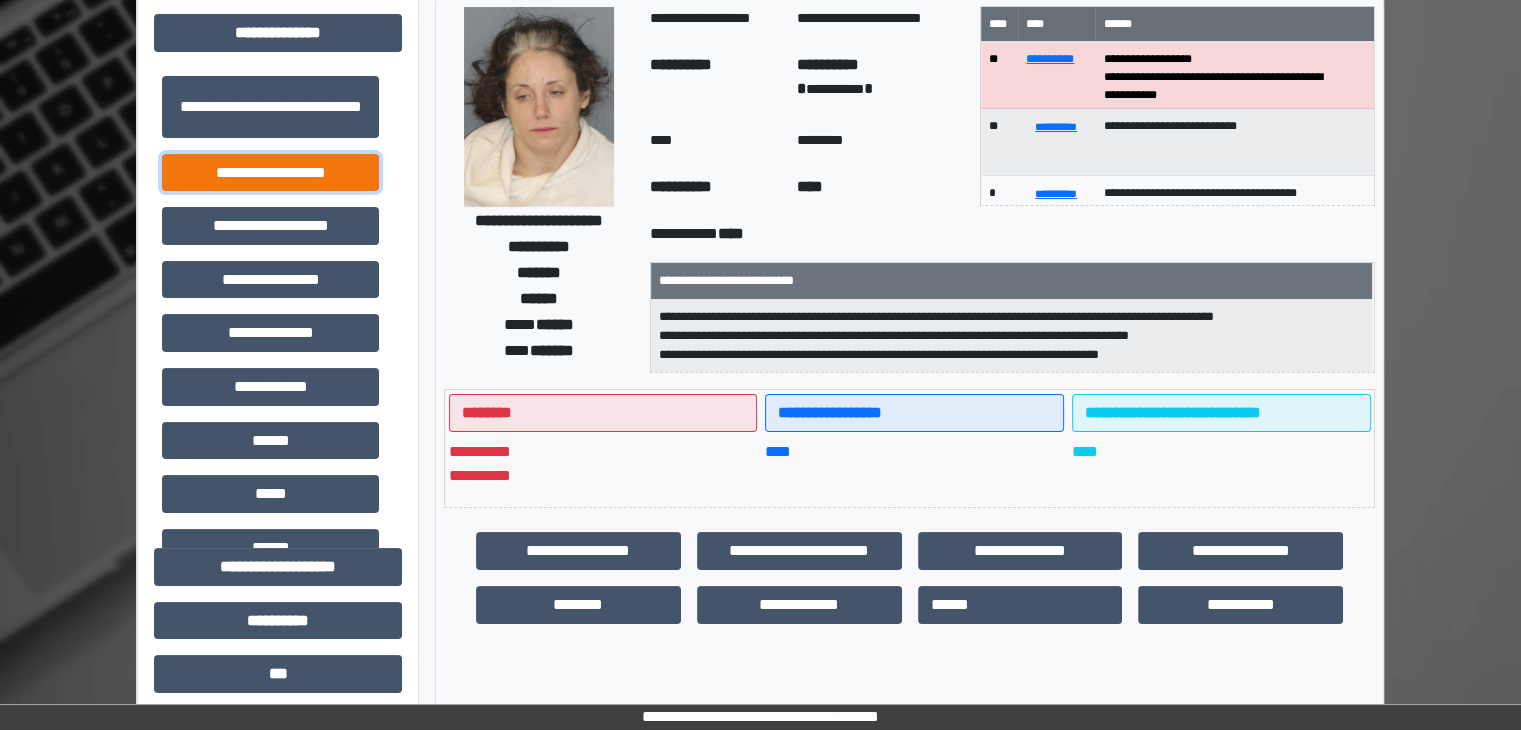 click on "**********" at bounding box center [270, 173] 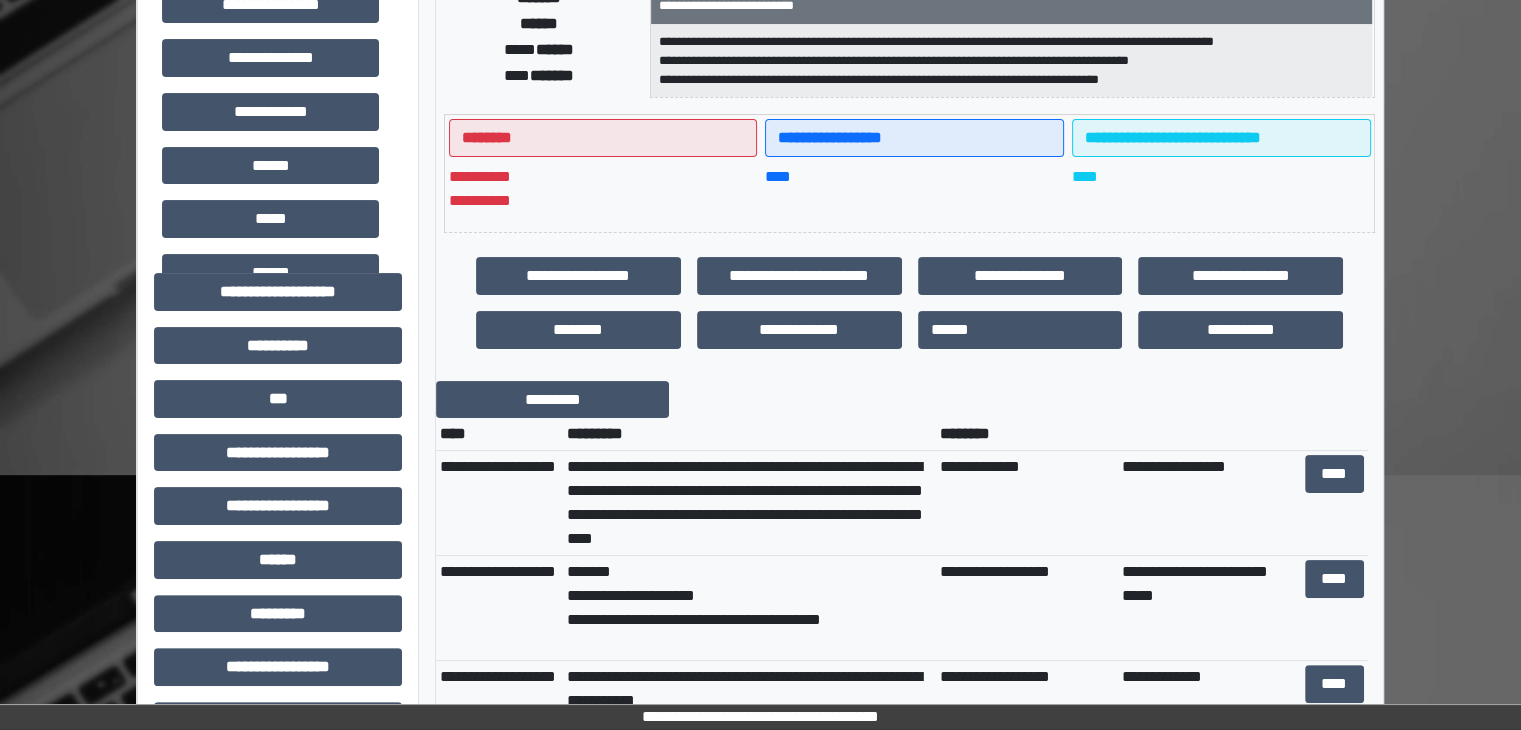 scroll, scrollTop: 500, scrollLeft: 0, axis: vertical 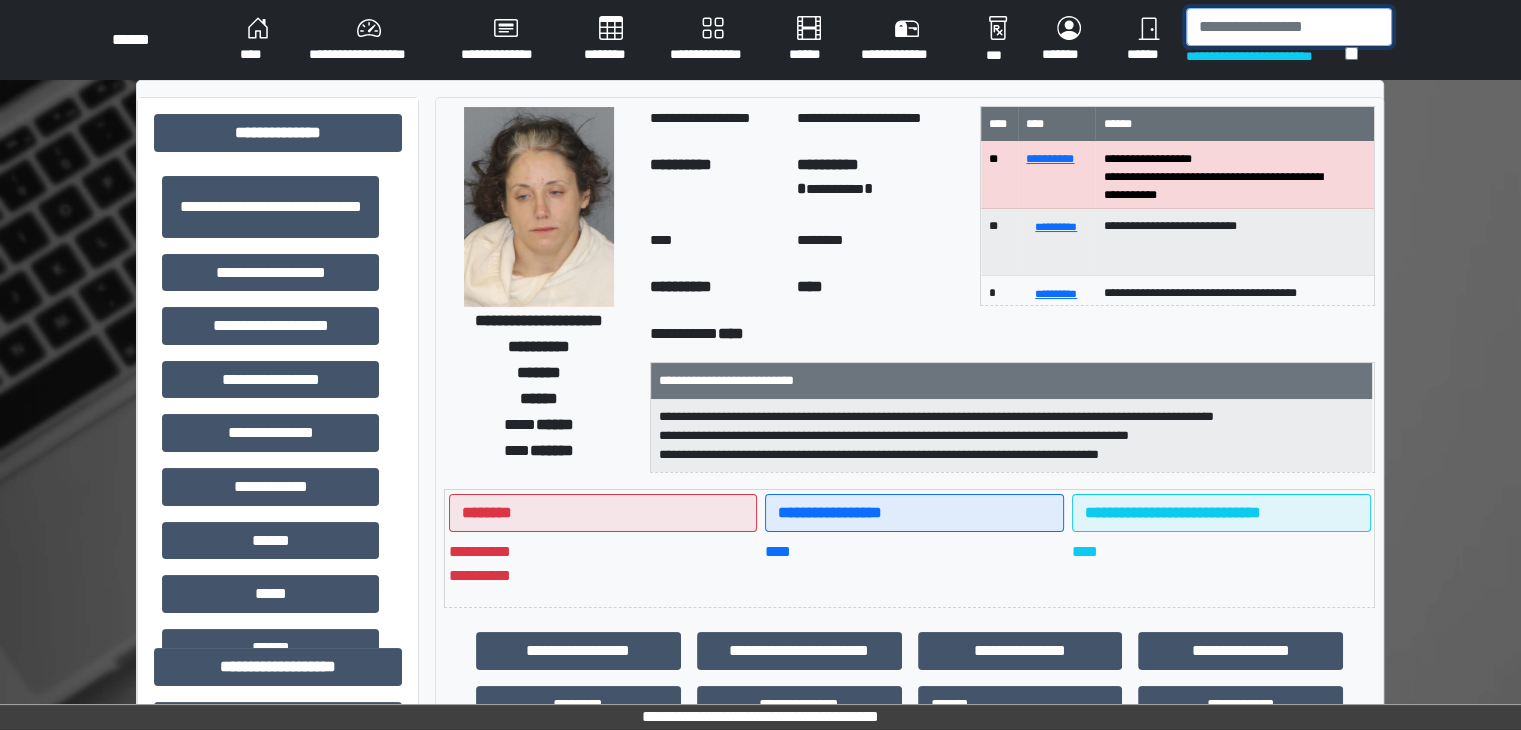 click at bounding box center [1289, 27] 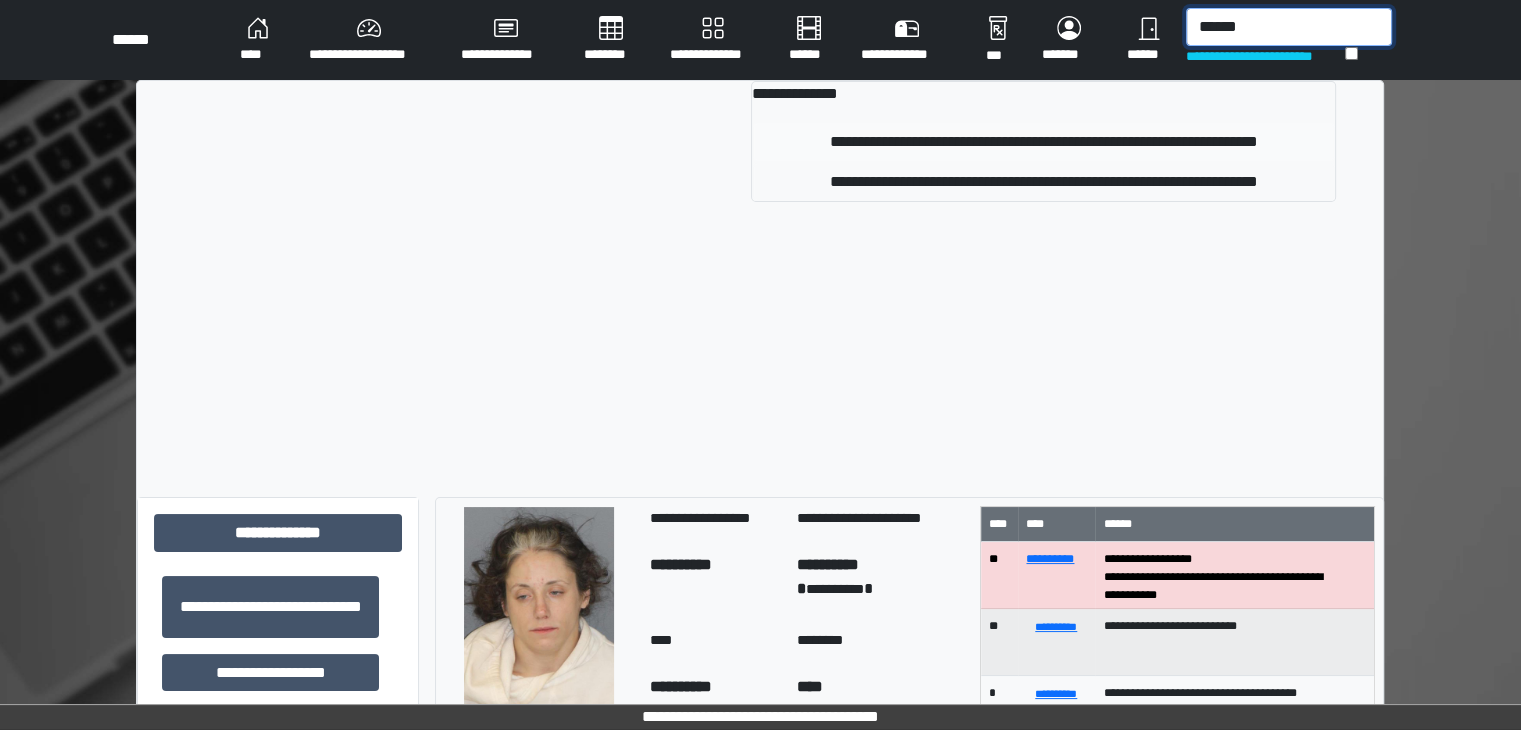 type on "******" 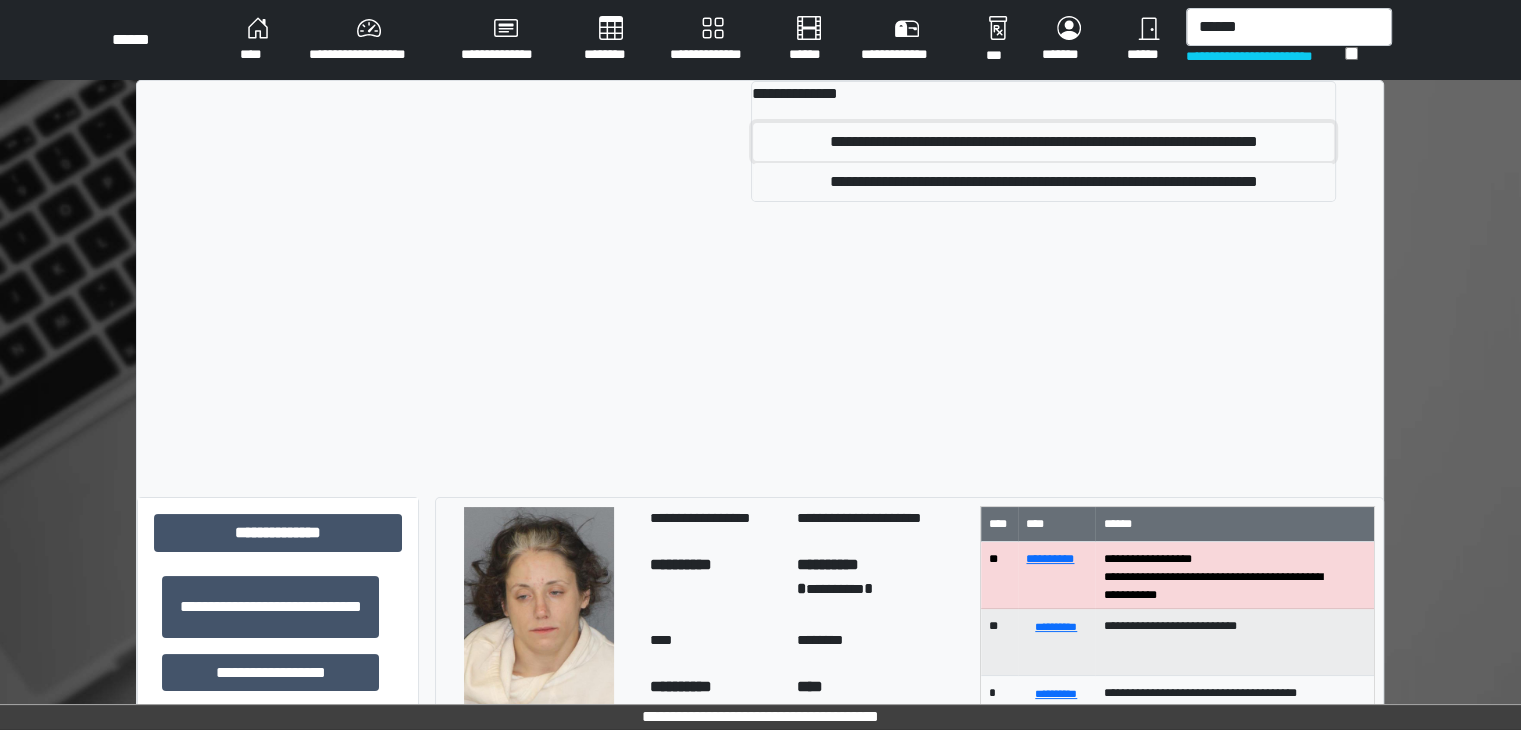 click on "**********" at bounding box center [1043, 142] 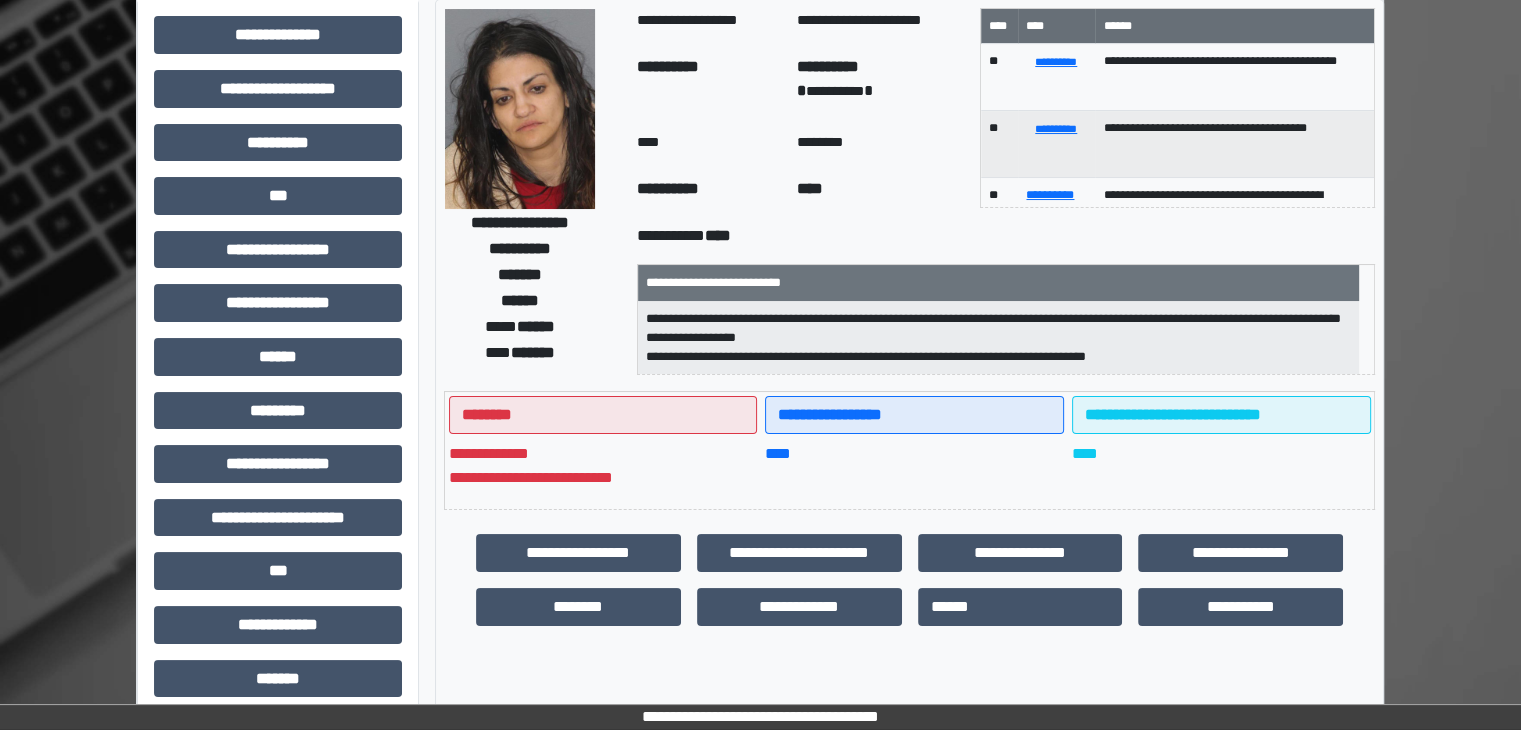 scroll, scrollTop: 100, scrollLeft: 0, axis: vertical 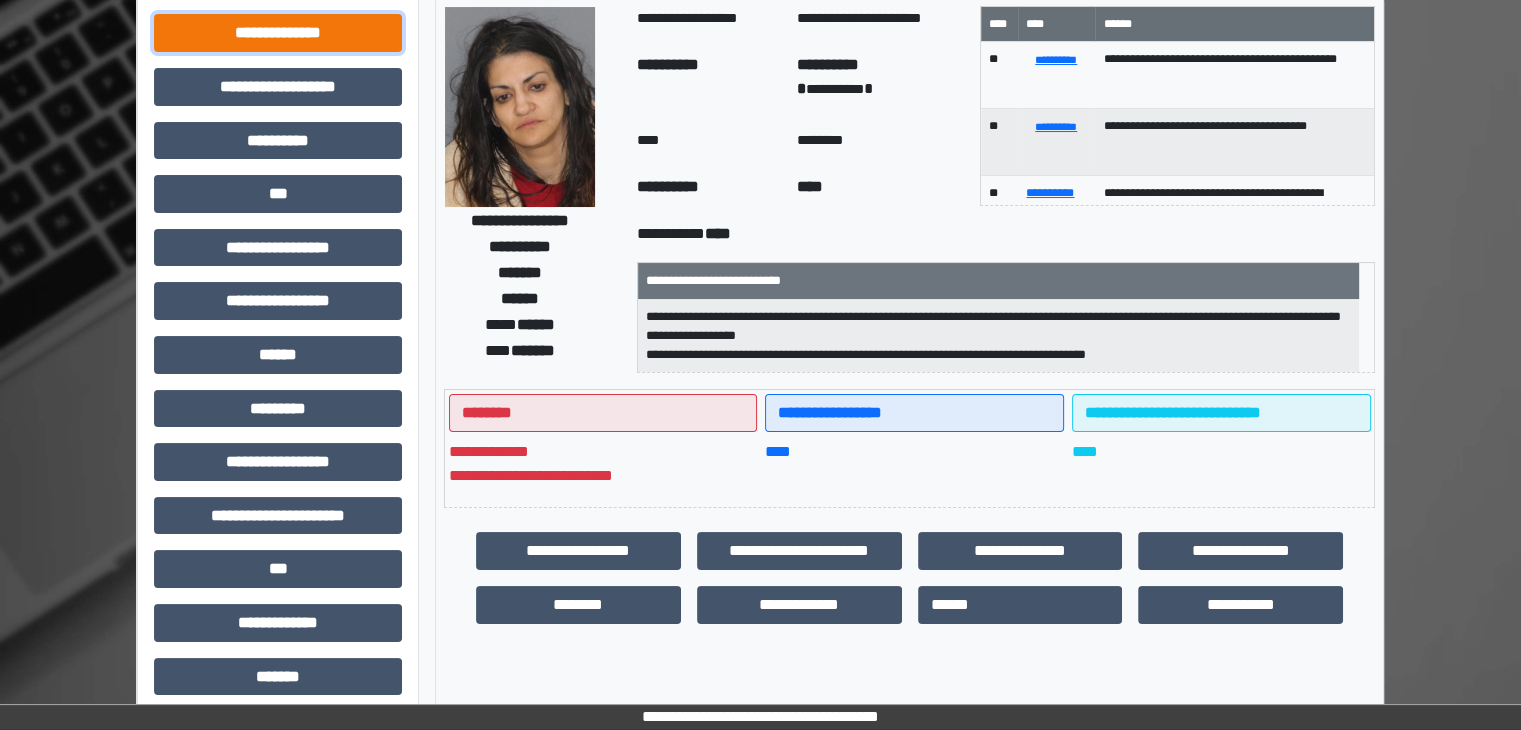 click on "**********" at bounding box center (278, 33) 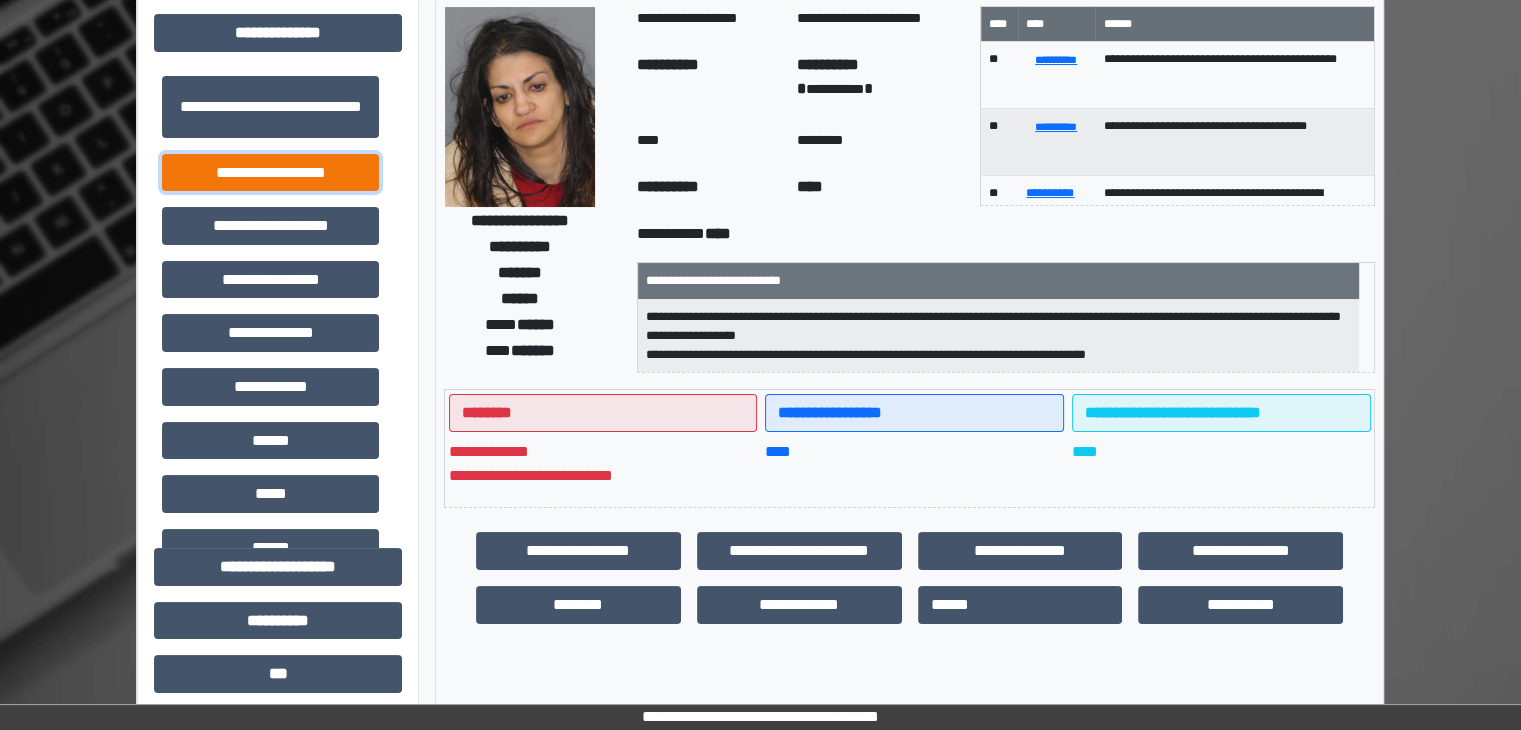 click on "**********" at bounding box center [270, 173] 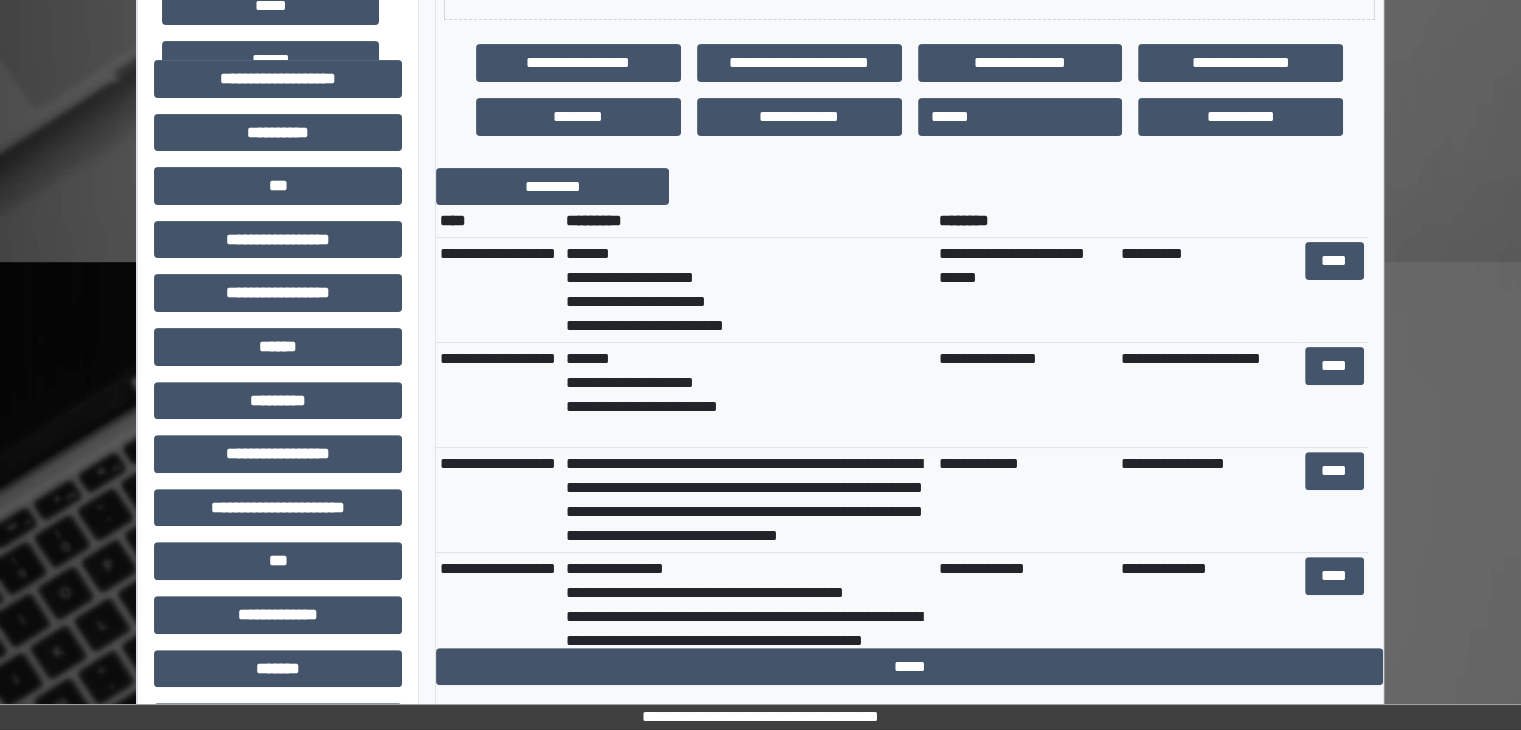 scroll, scrollTop: 600, scrollLeft: 0, axis: vertical 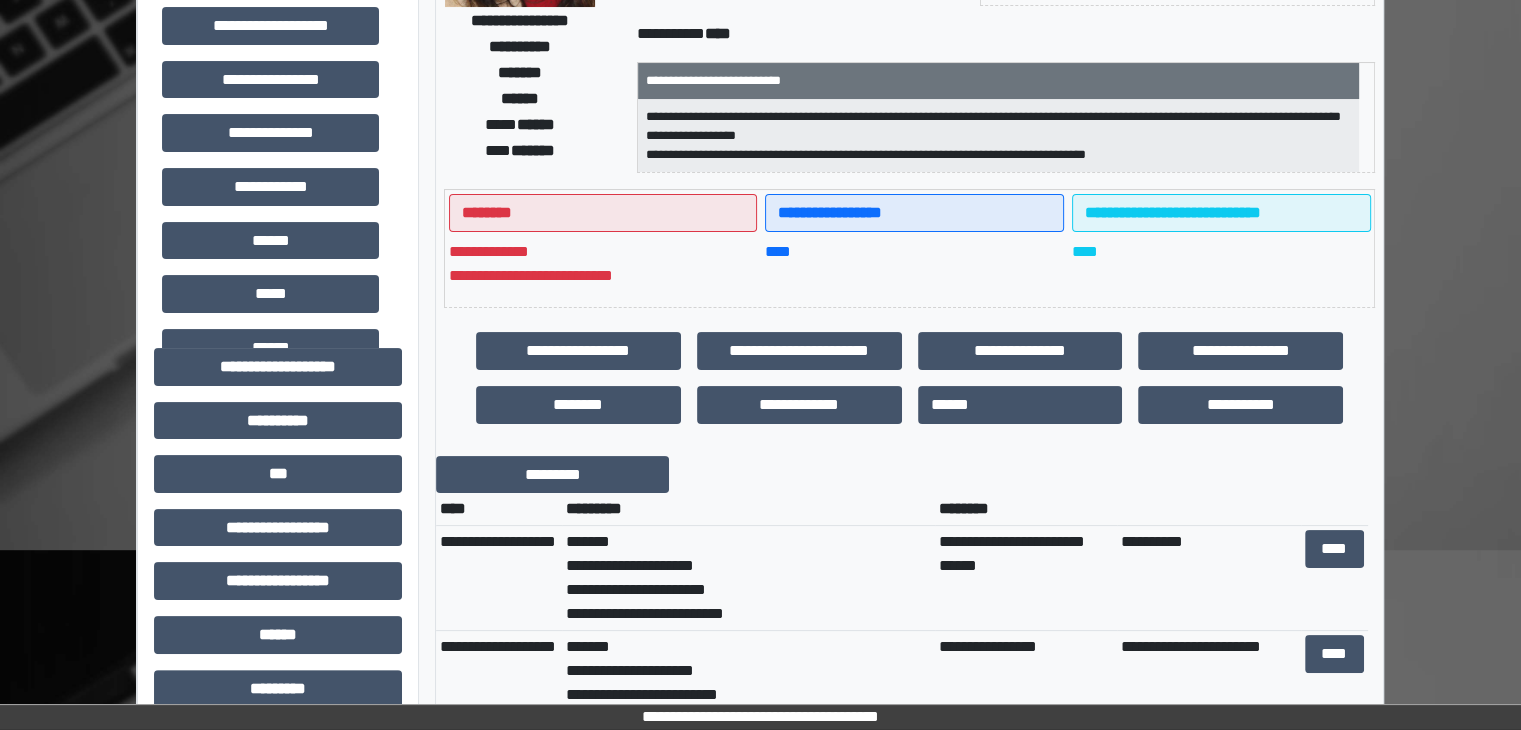 click on "****" at bounding box center (914, 264) 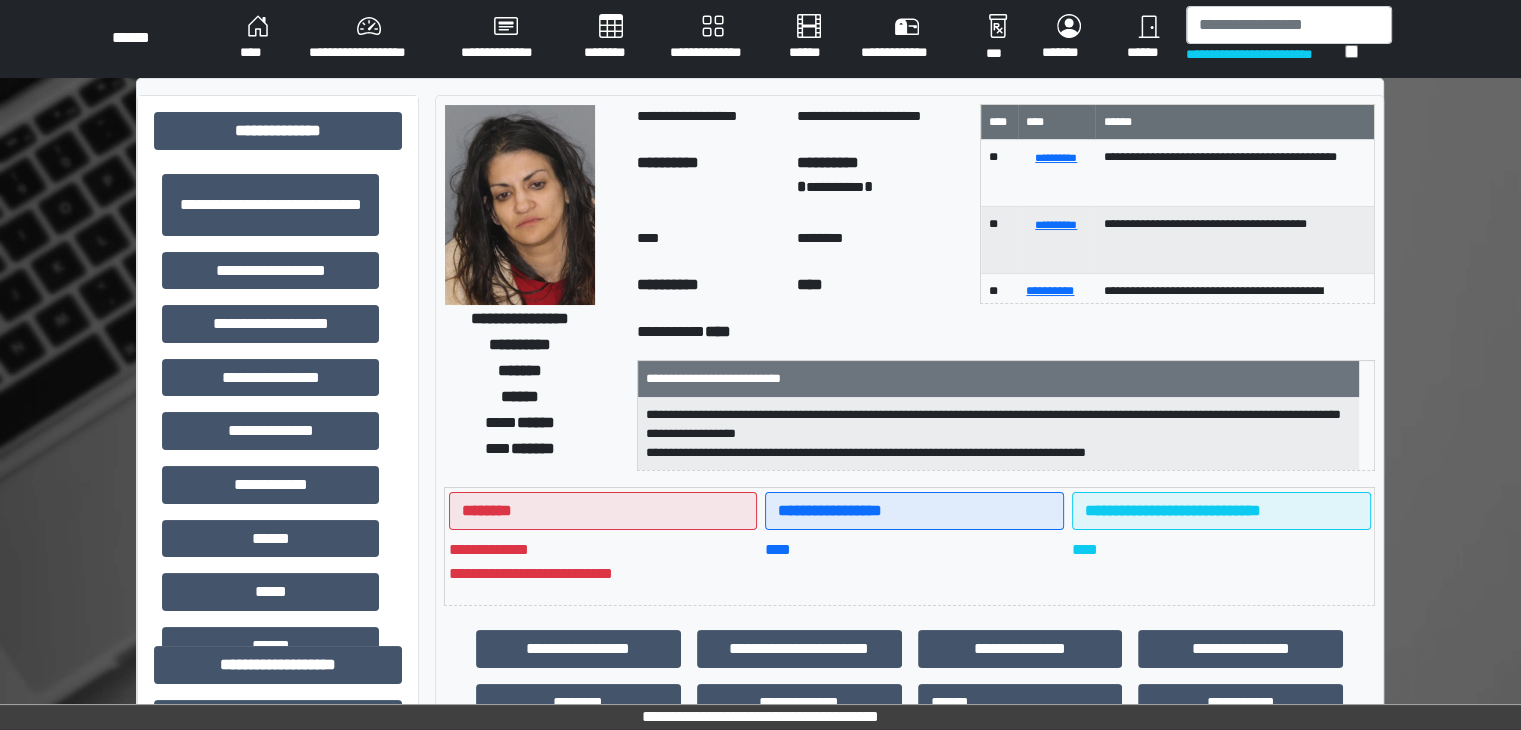 scroll, scrollTop: 0, scrollLeft: 0, axis: both 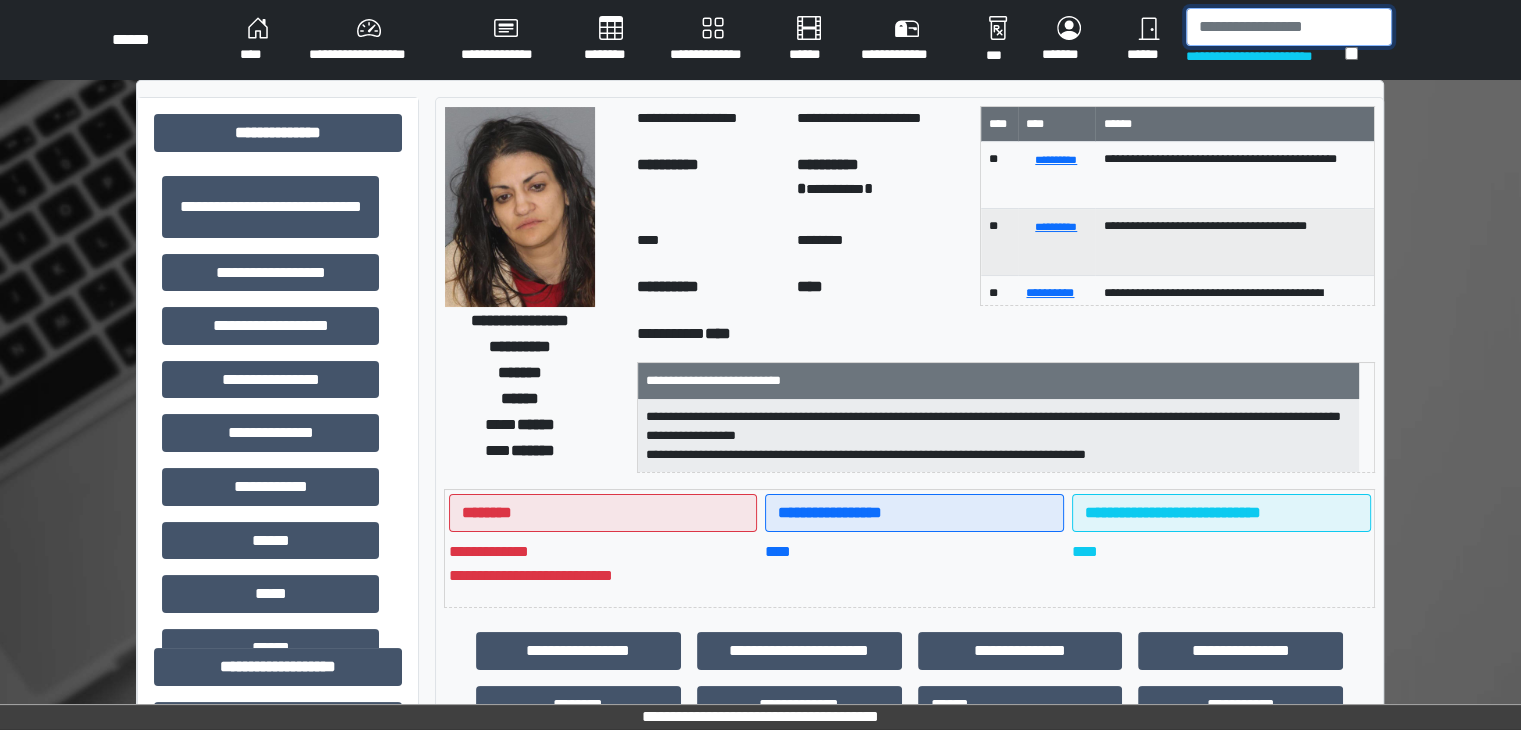 click at bounding box center (1289, 27) 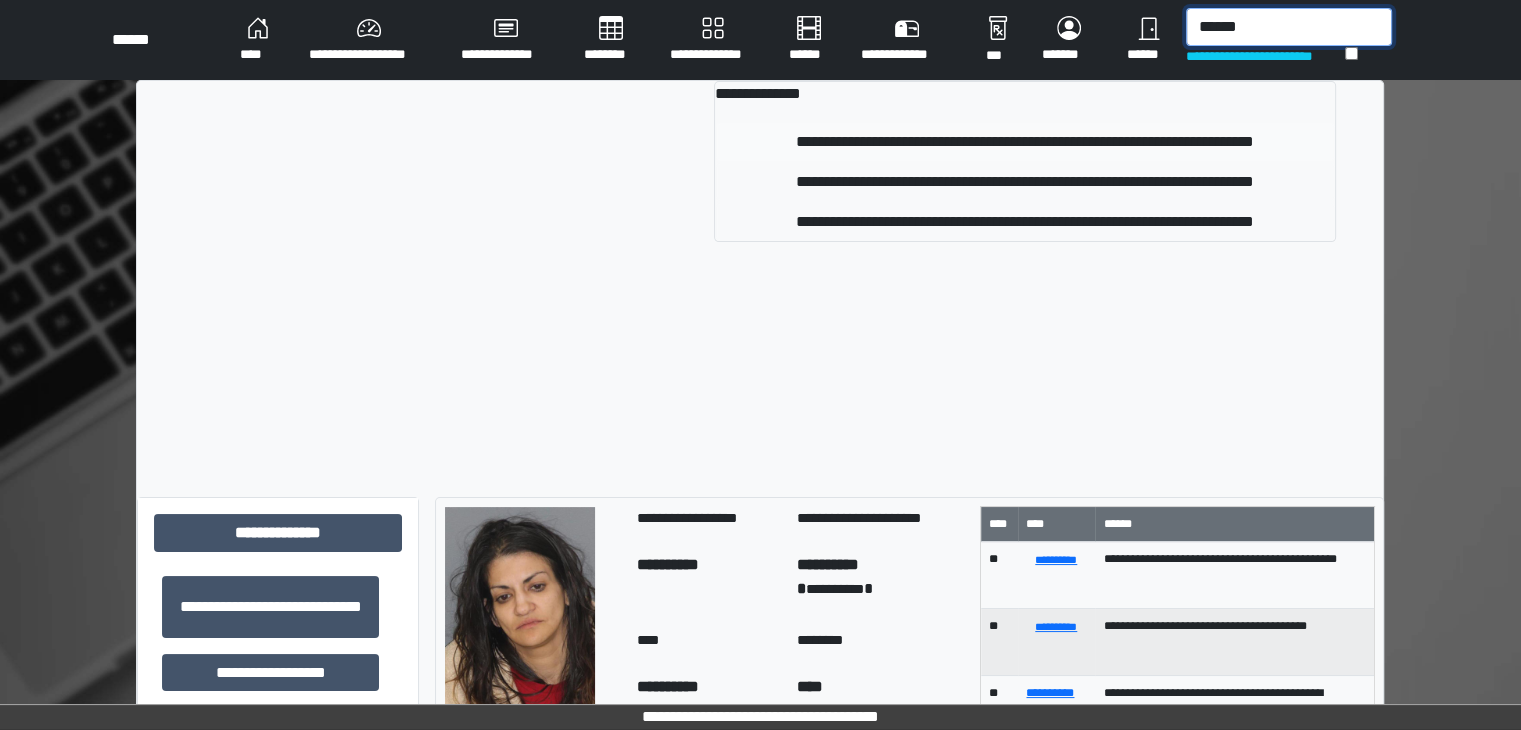 type on "******" 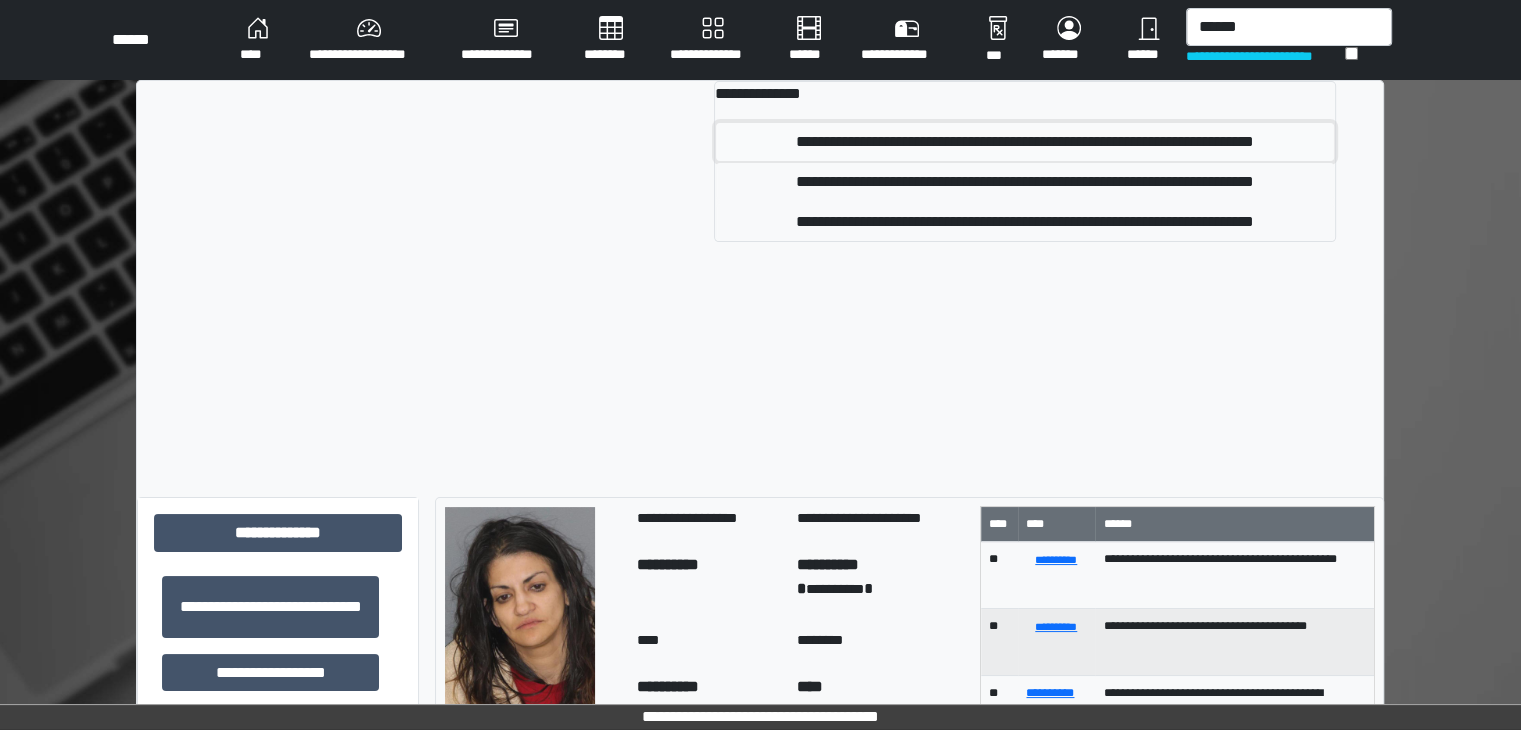 click on "**********" at bounding box center (1025, 142) 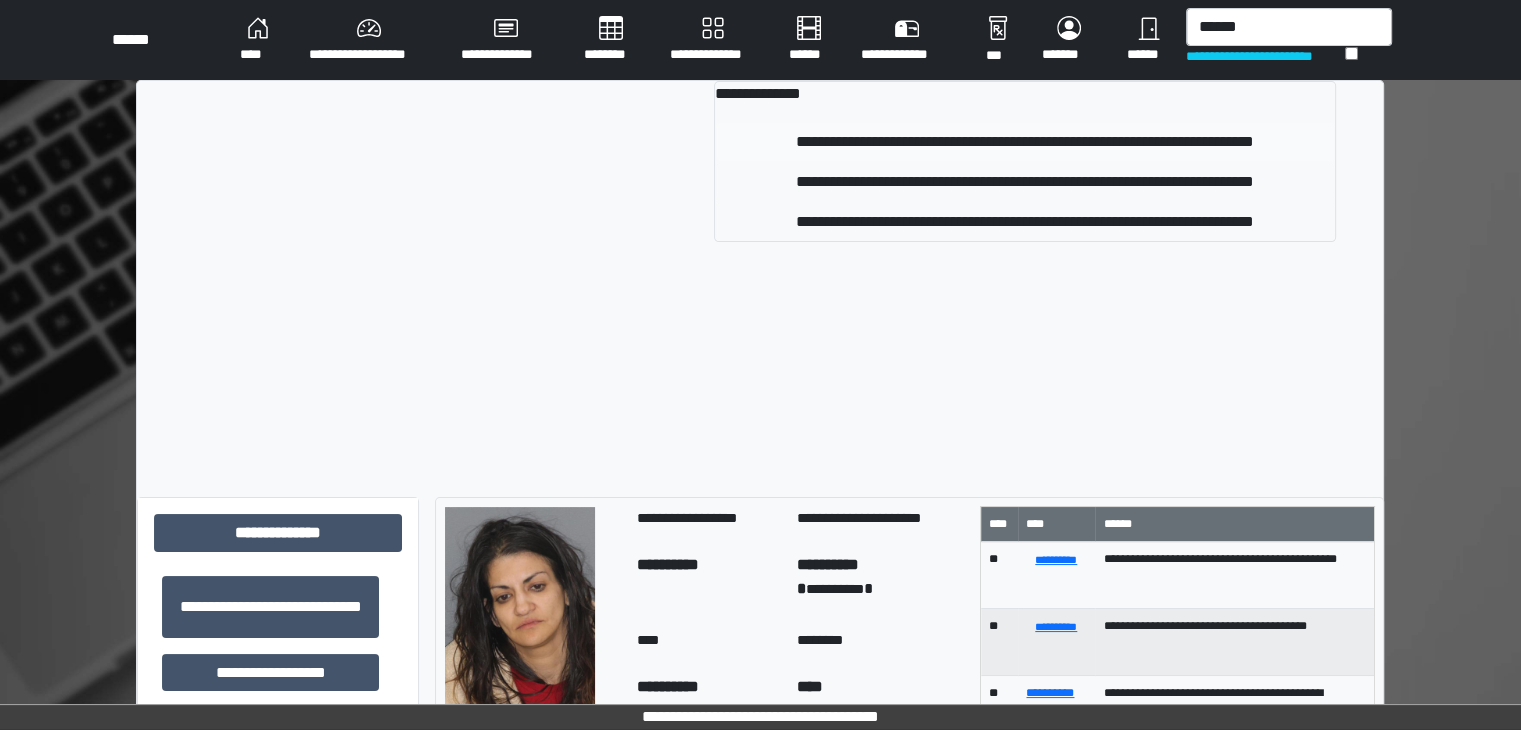 type 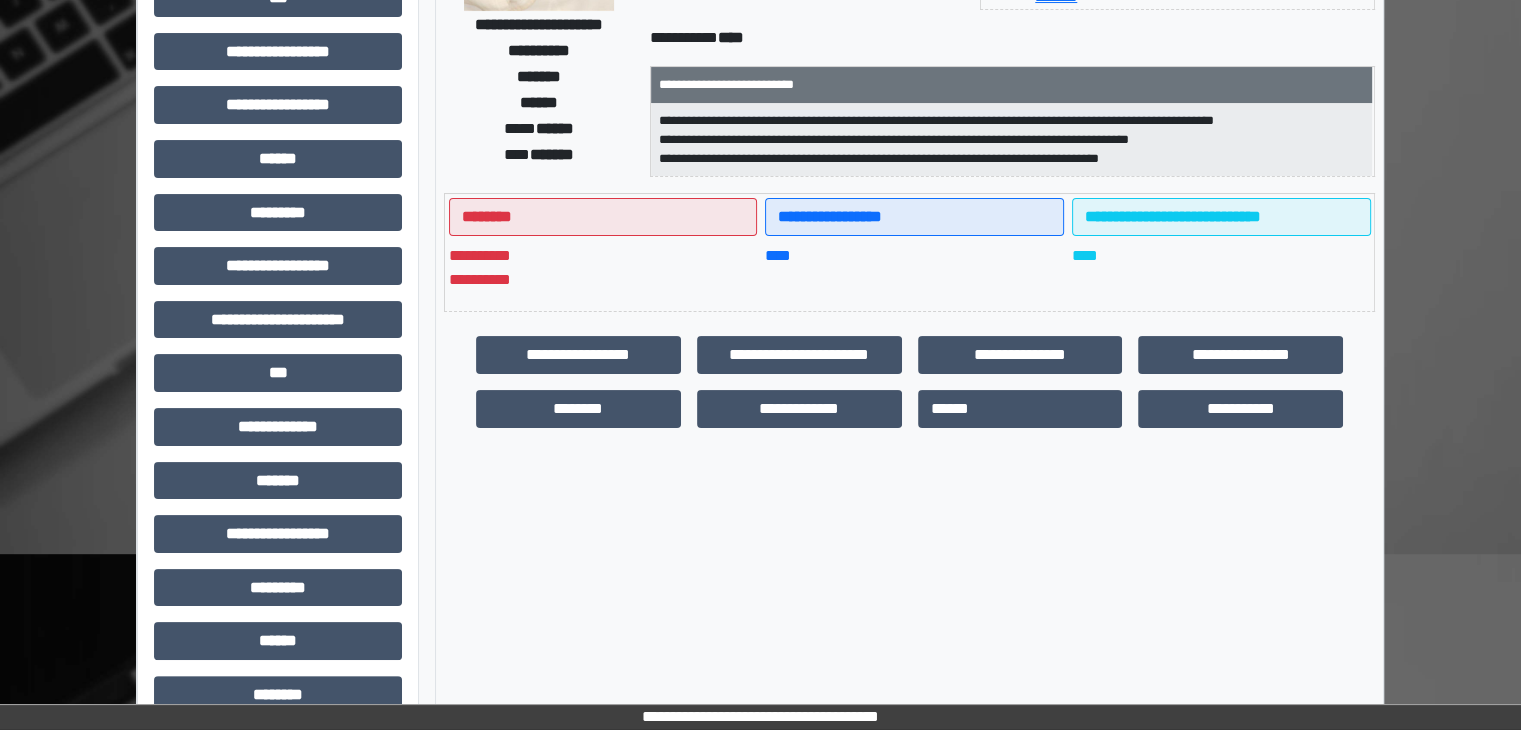 scroll, scrollTop: 300, scrollLeft: 0, axis: vertical 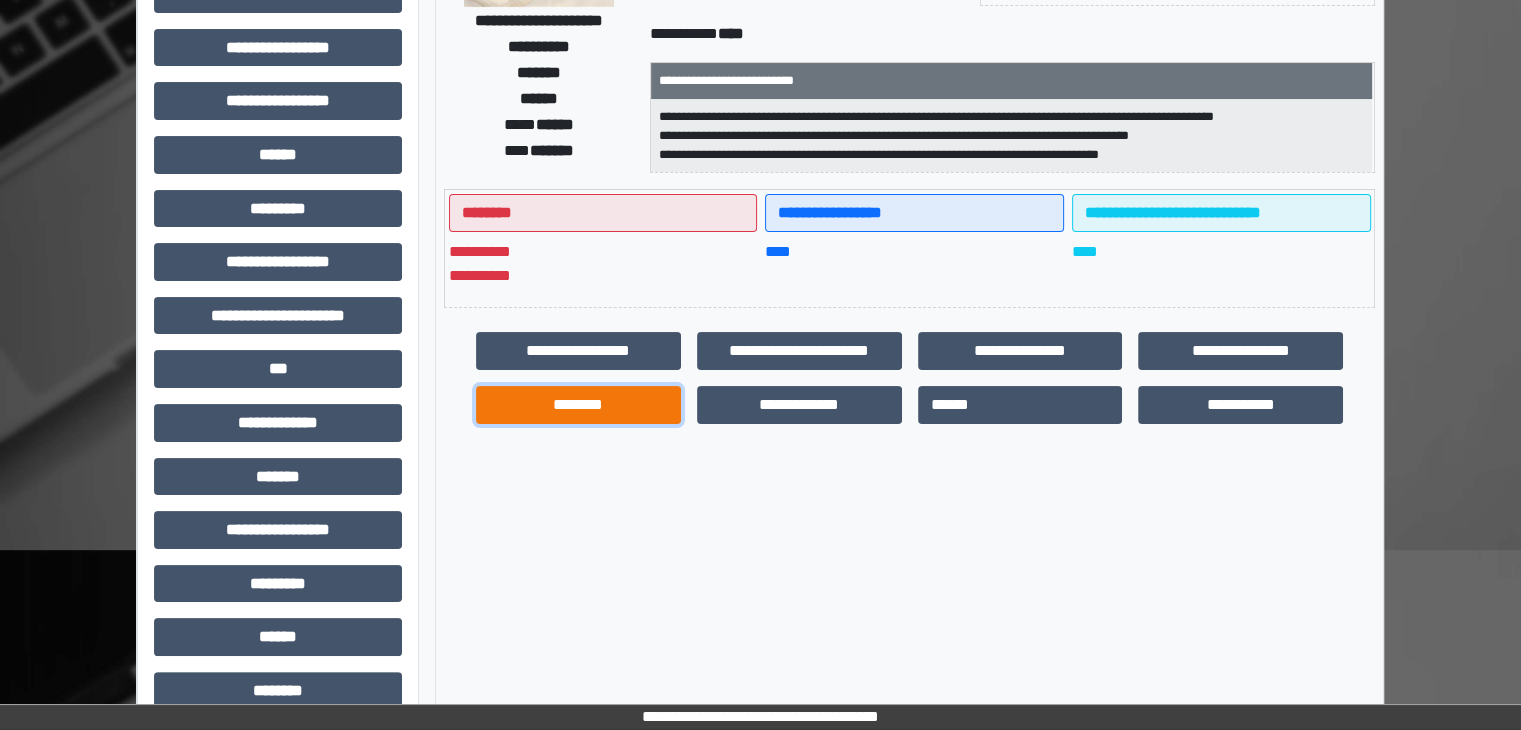 click on "********" at bounding box center [578, 405] 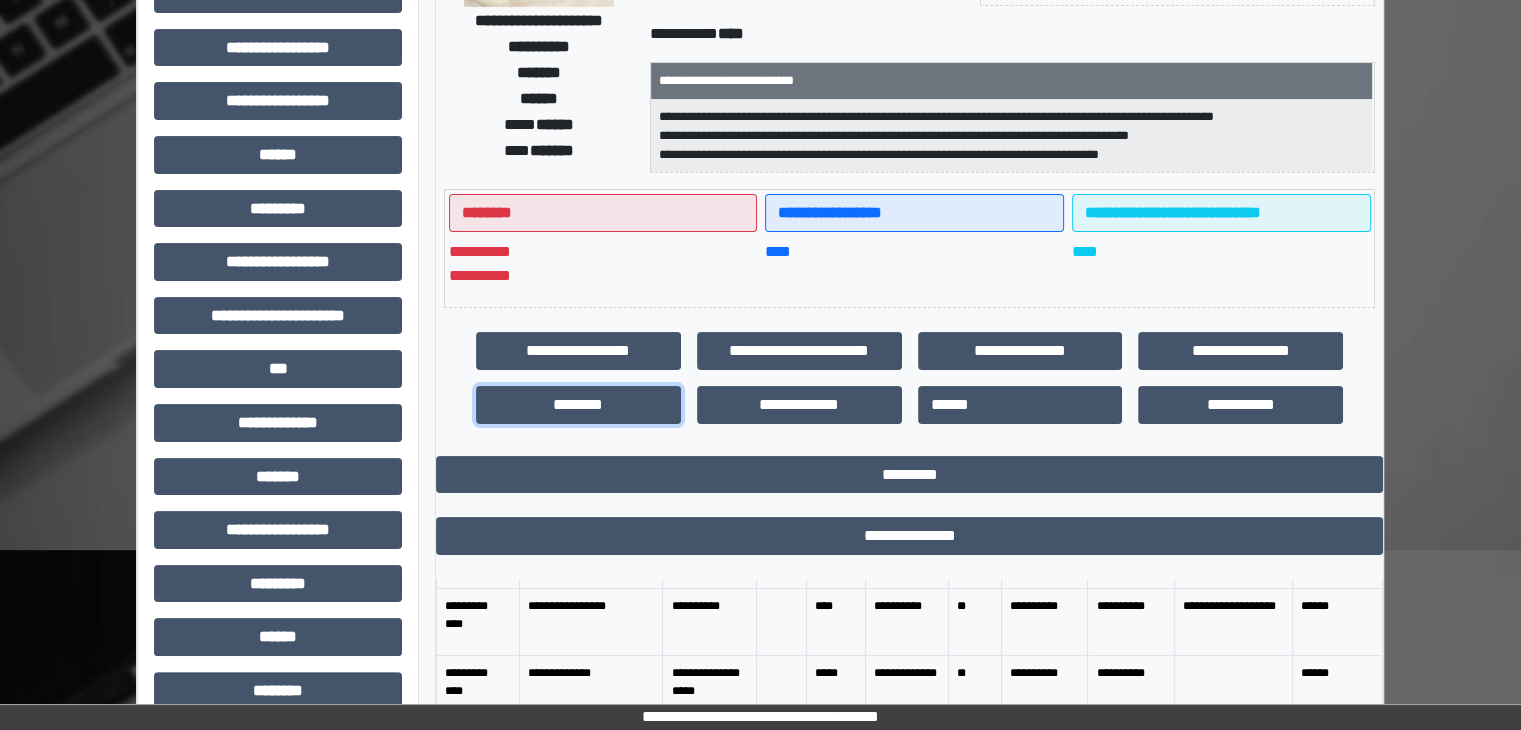 scroll, scrollTop: 0, scrollLeft: 0, axis: both 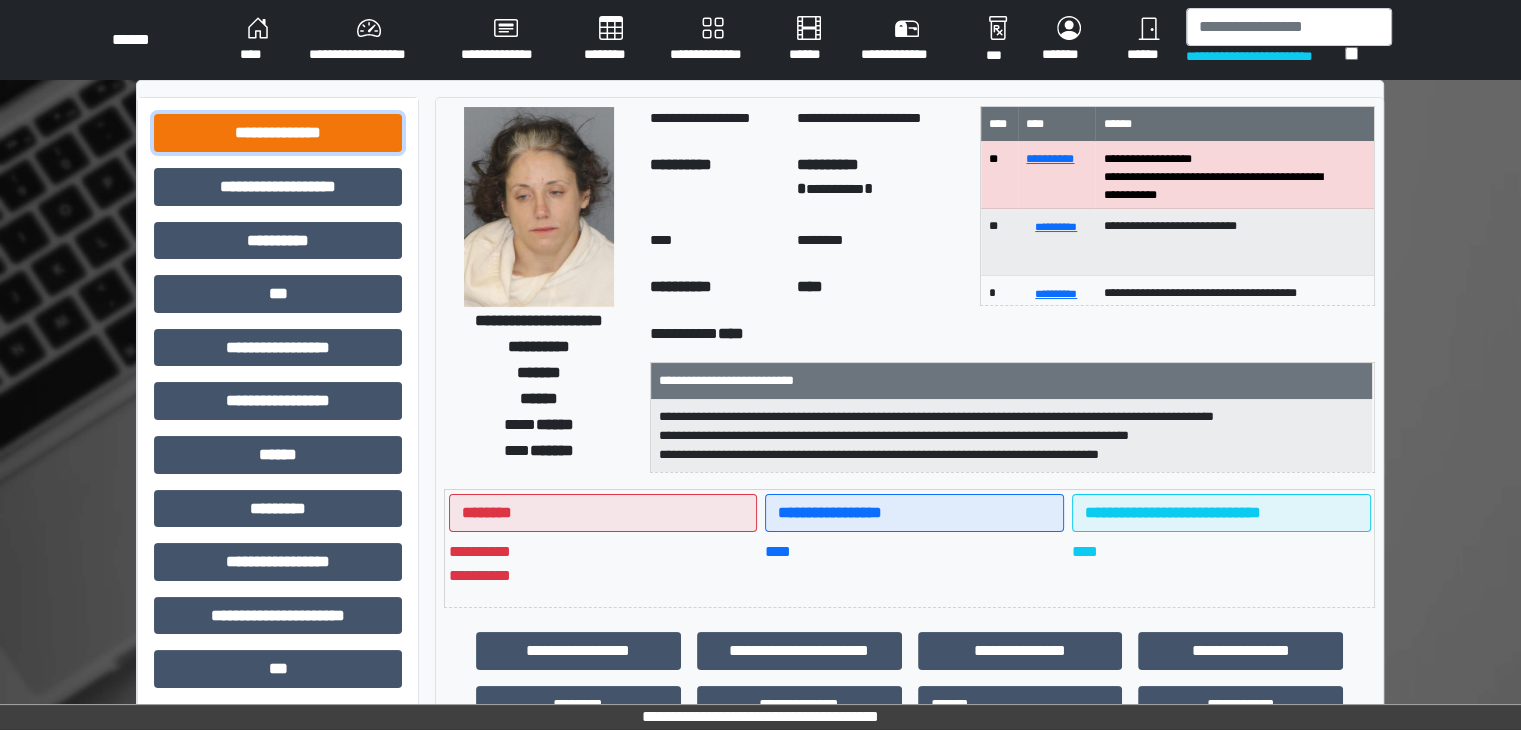 click on "**********" at bounding box center [278, 133] 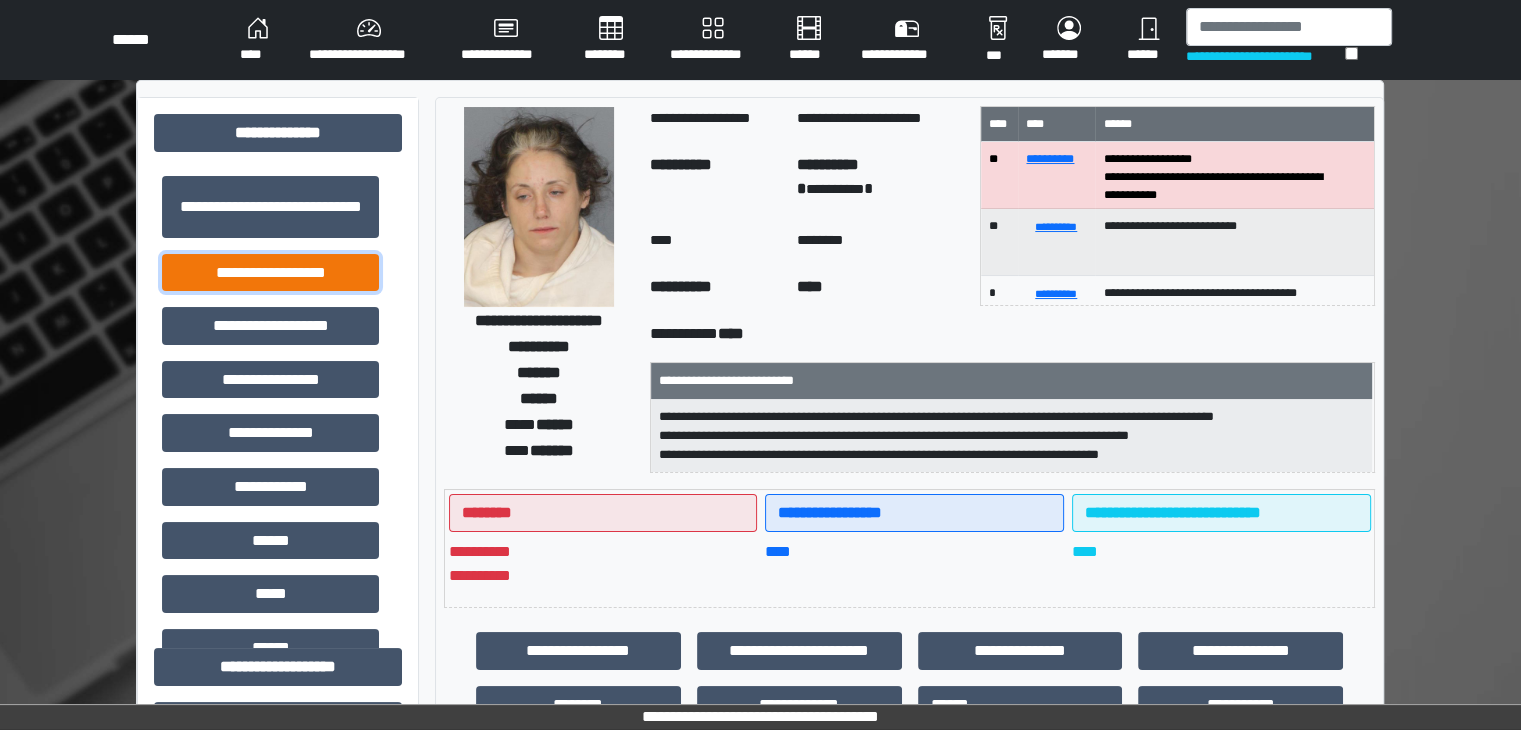 click on "**********" at bounding box center (270, 273) 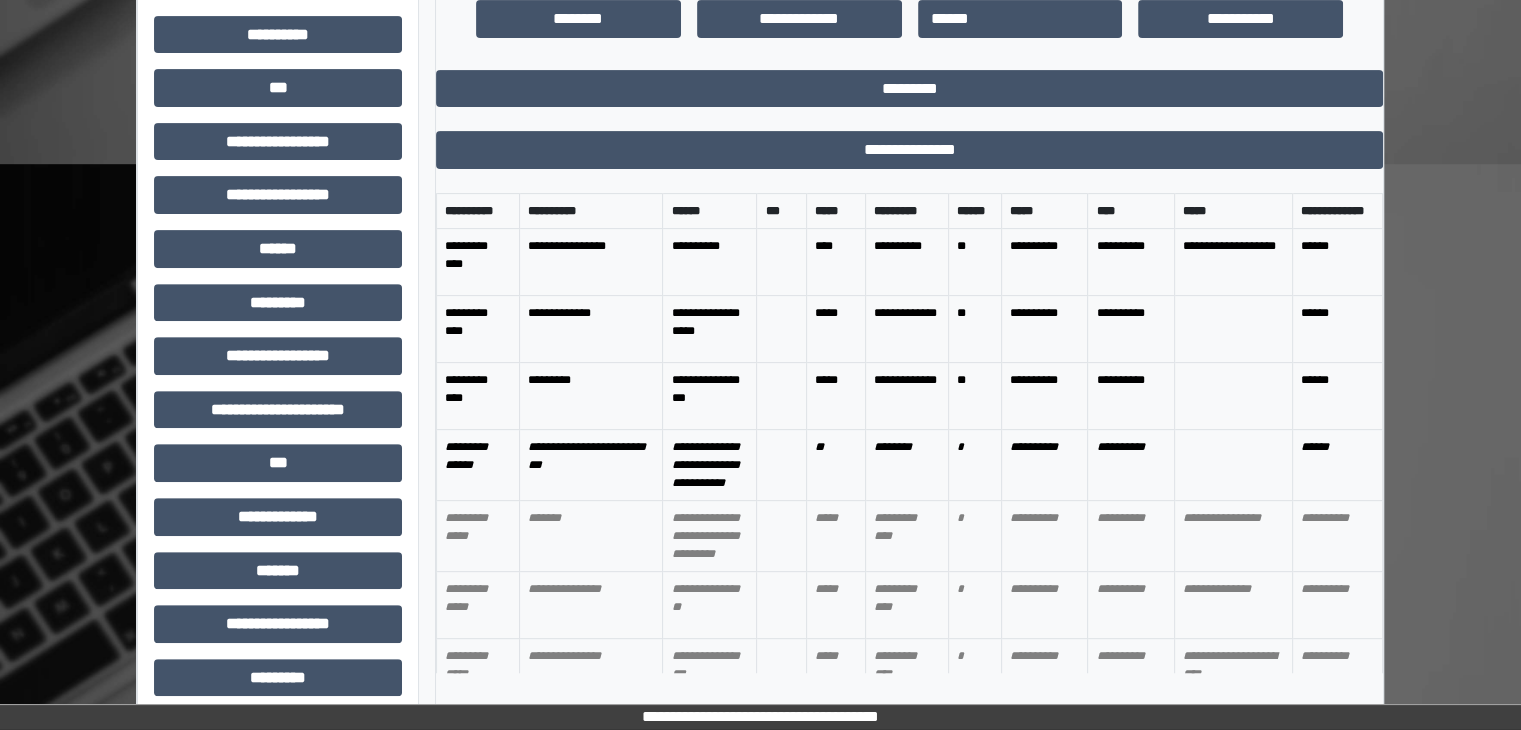 scroll, scrollTop: 700, scrollLeft: 0, axis: vertical 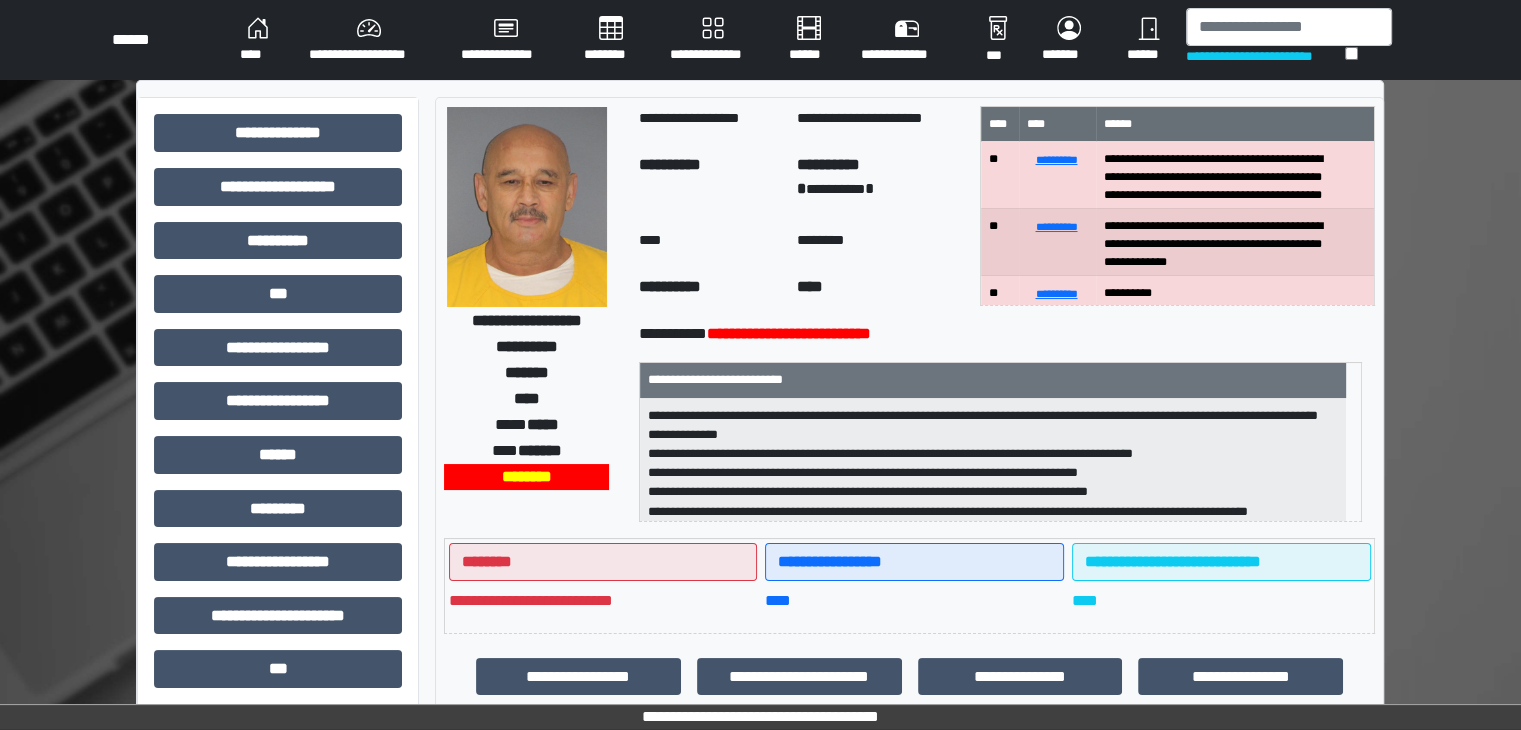 click on "********" at bounding box center (611, 40) 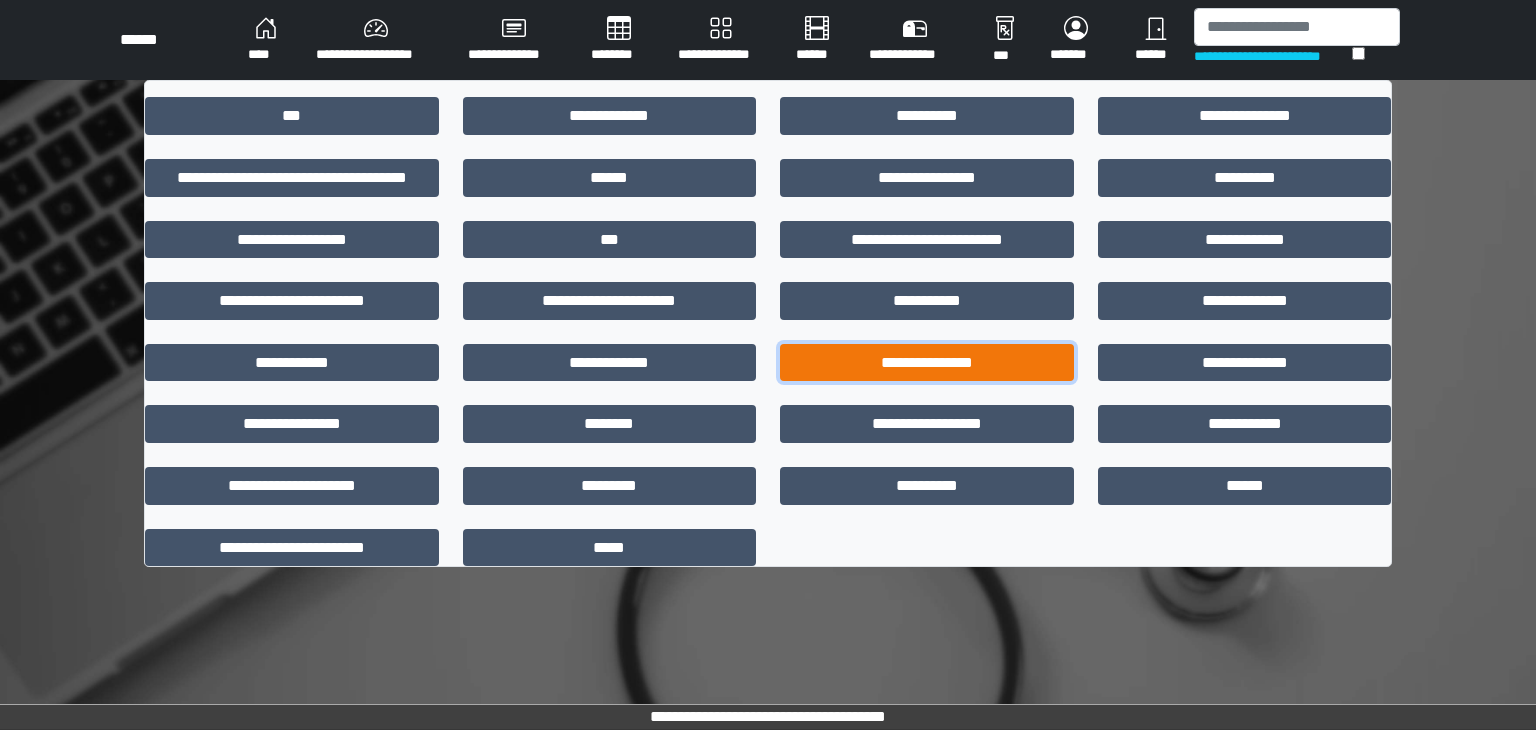 click on "**********" at bounding box center (927, 363) 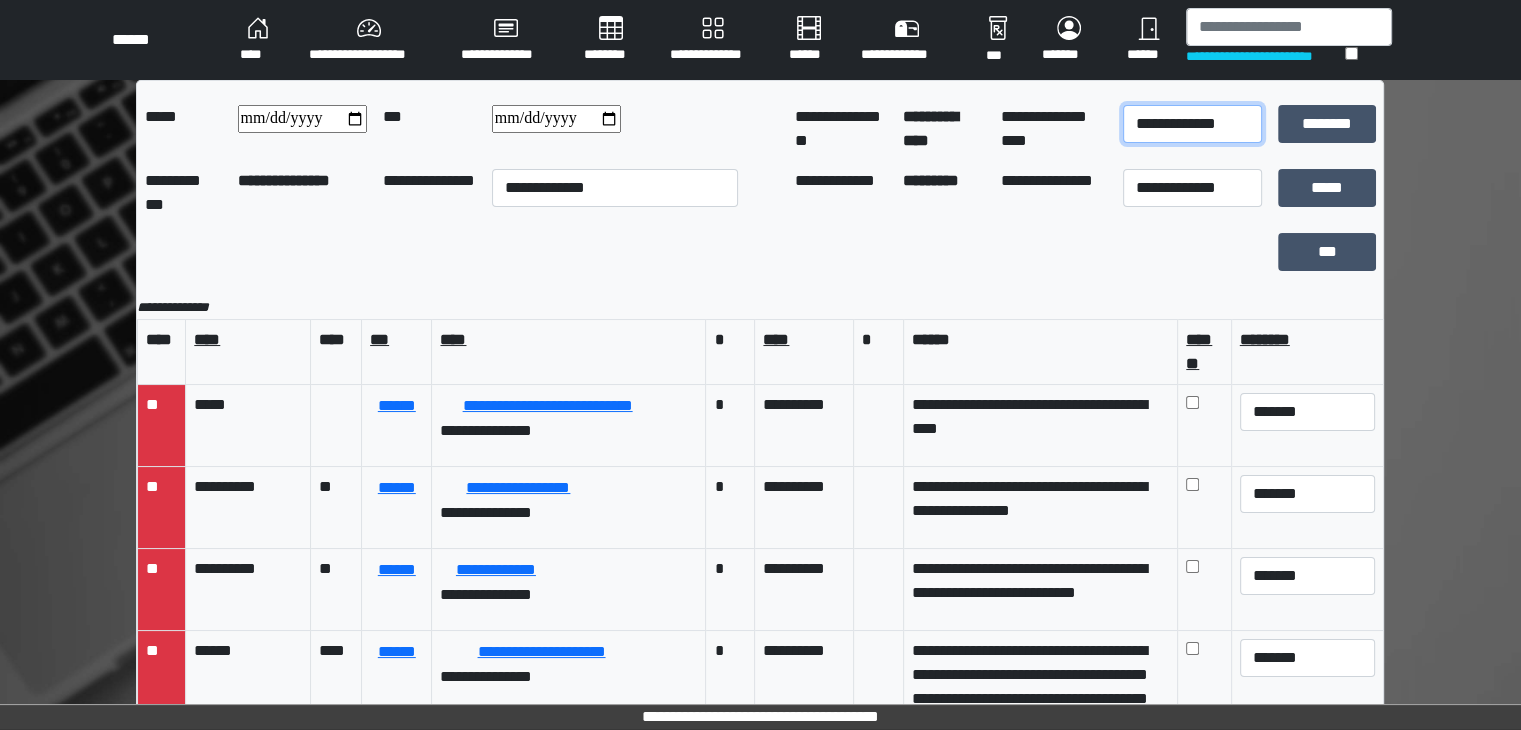 click on "**********" at bounding box center (1192, 124) 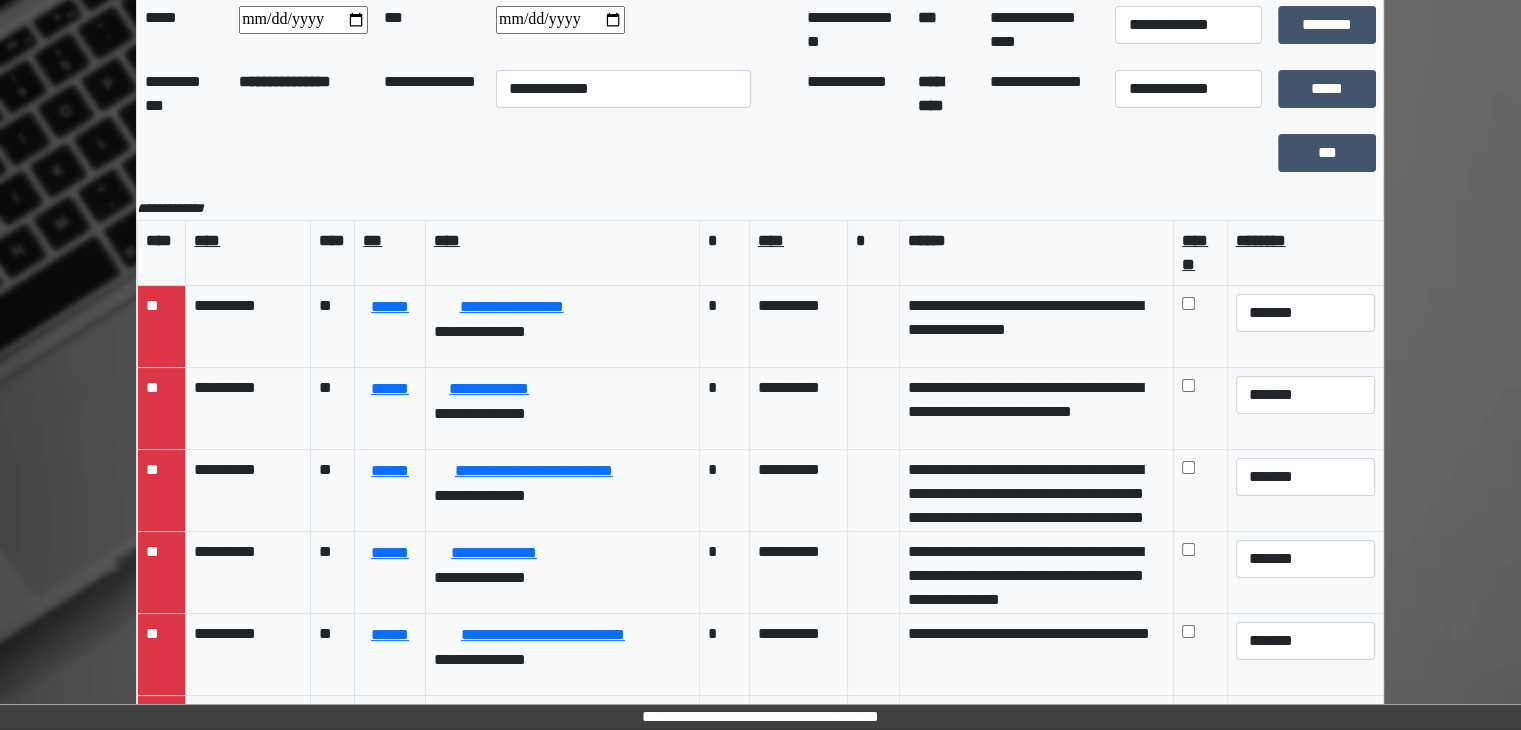 scroll, scrollTop: 100, scrollLeft: 0, axis: vertical 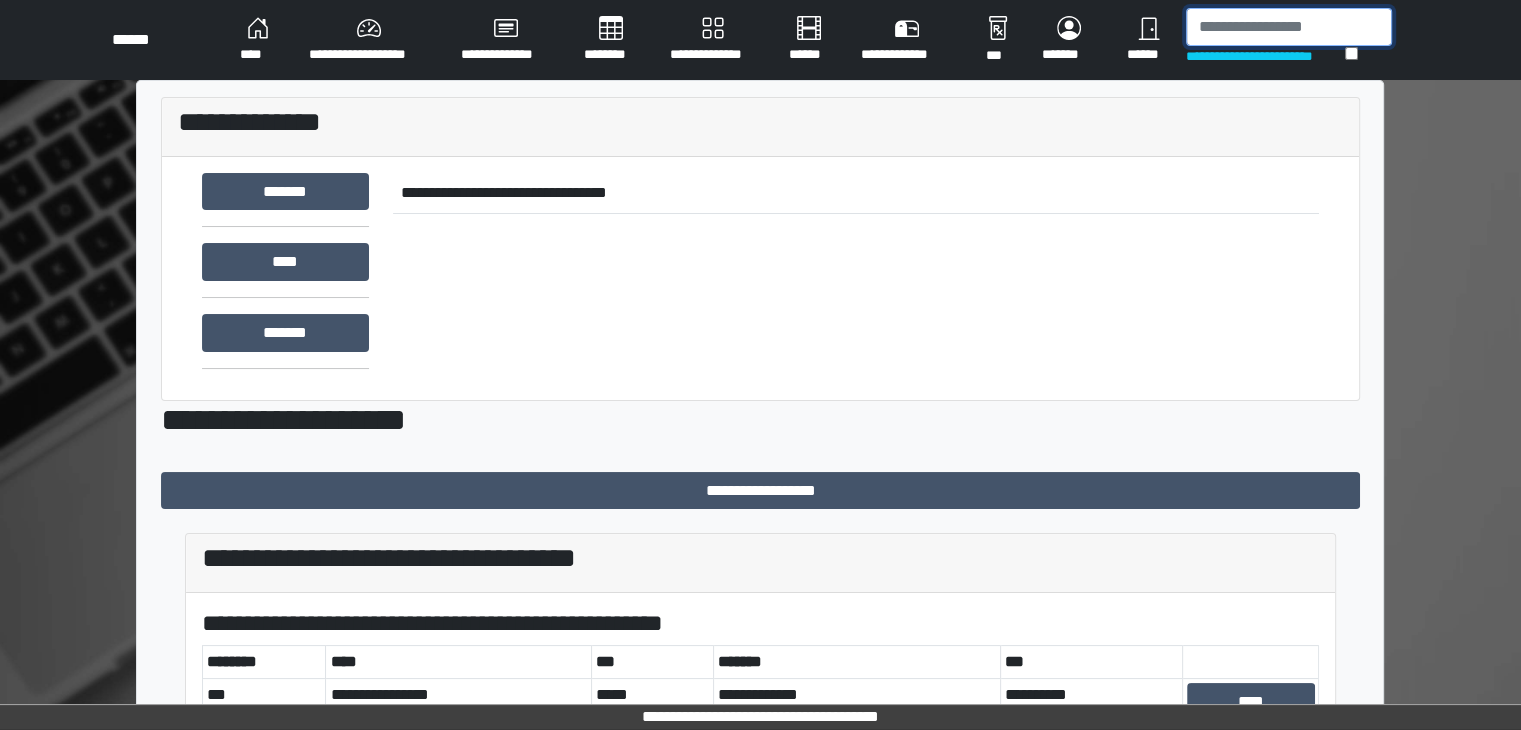 click at bounding box center (1289, 27) 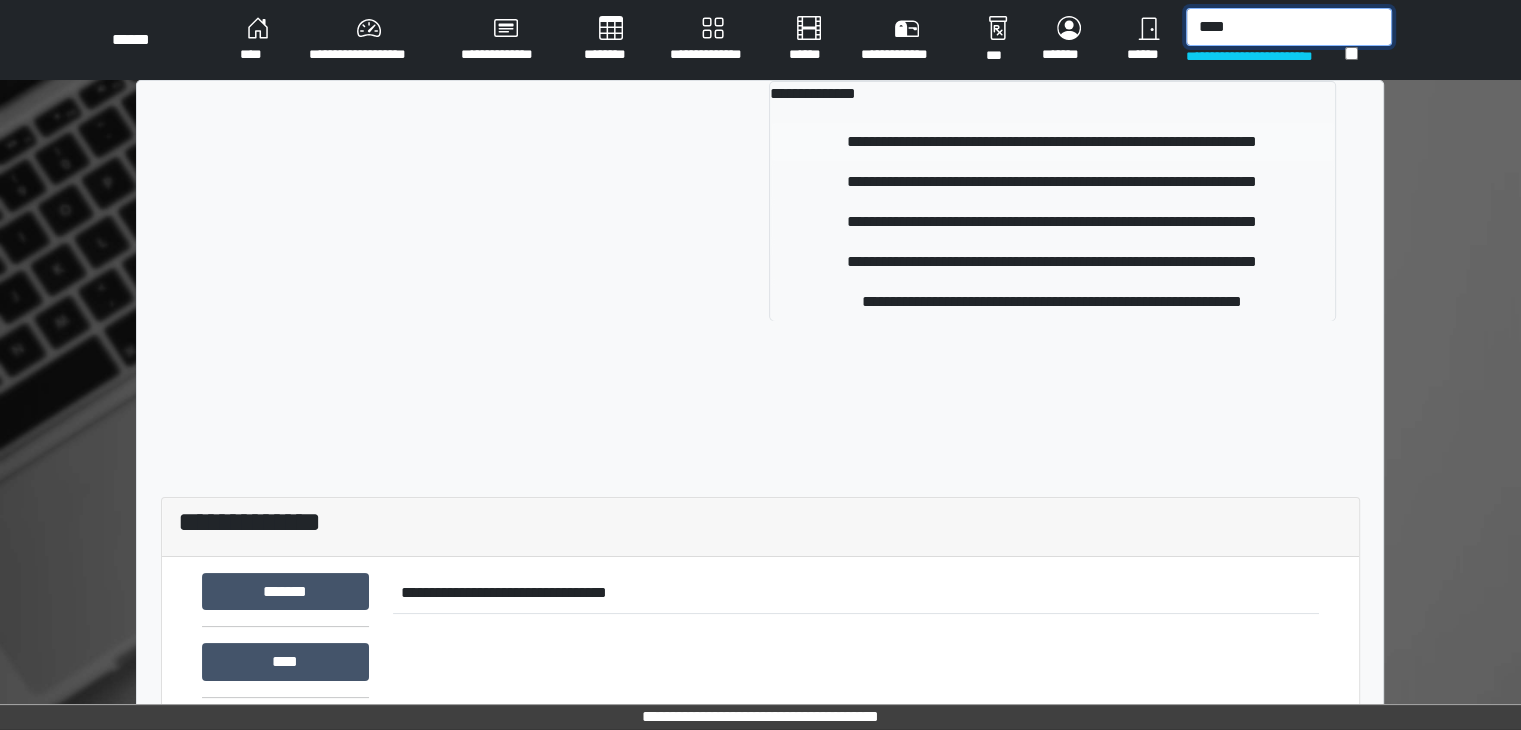 type on "****" 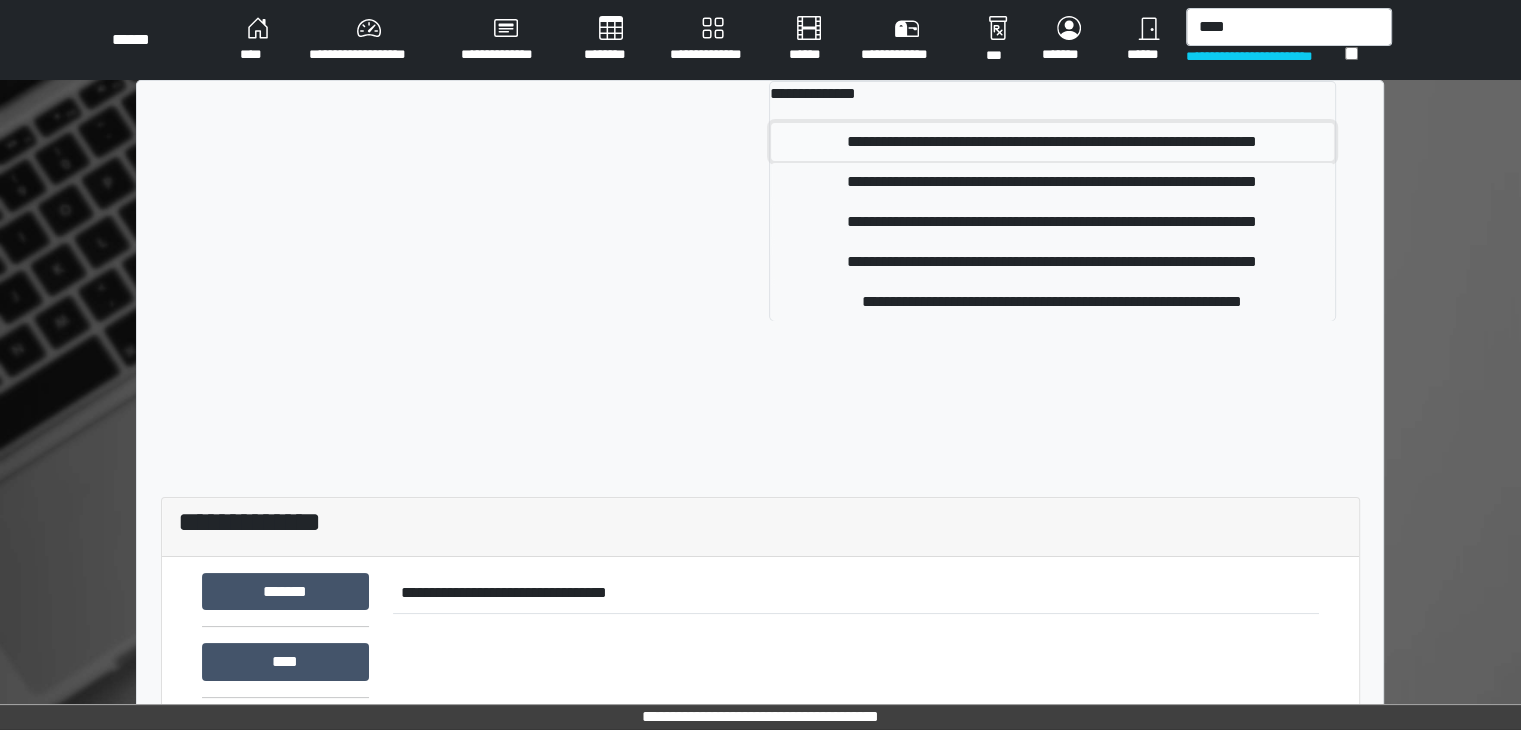 click on "**********" at bounding box center (1052, 142) 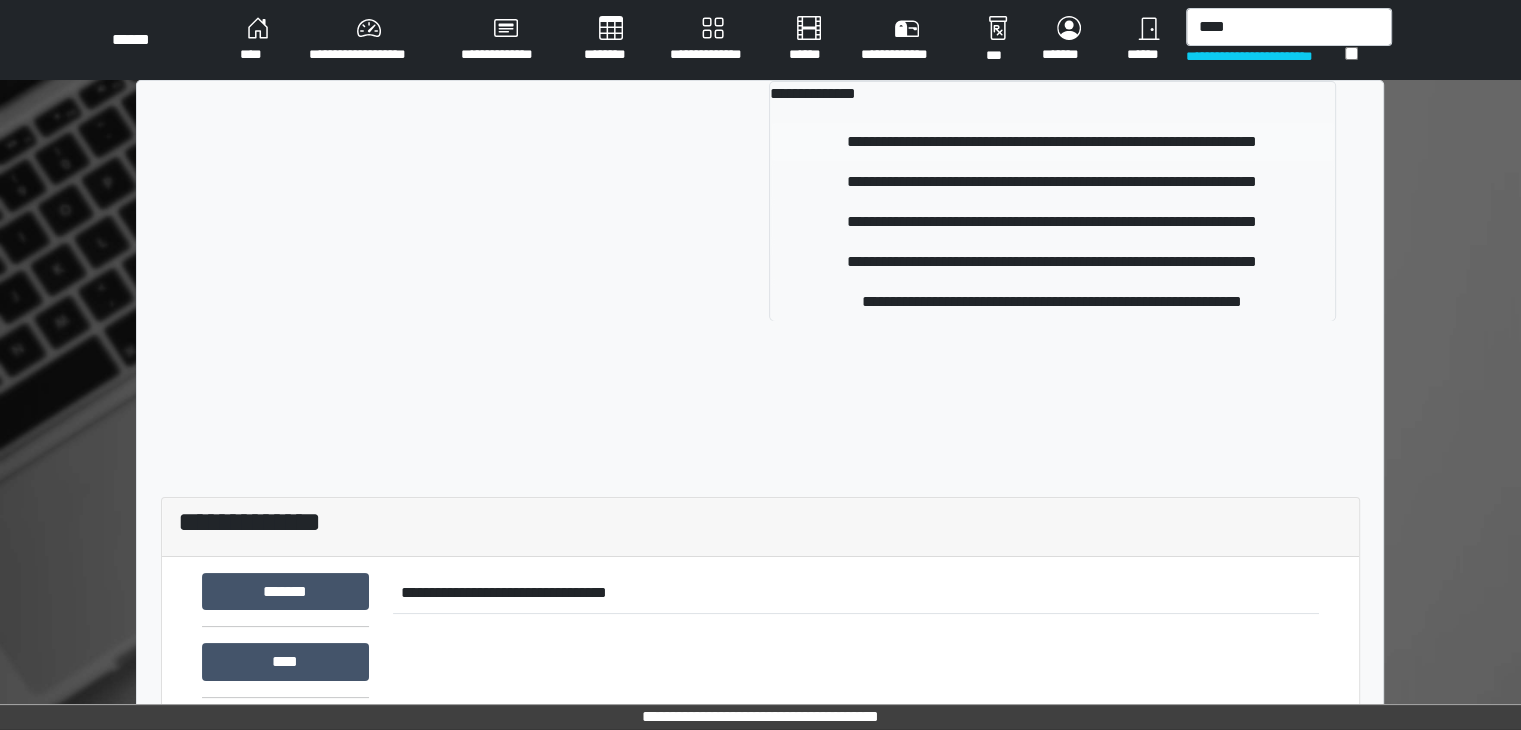 type 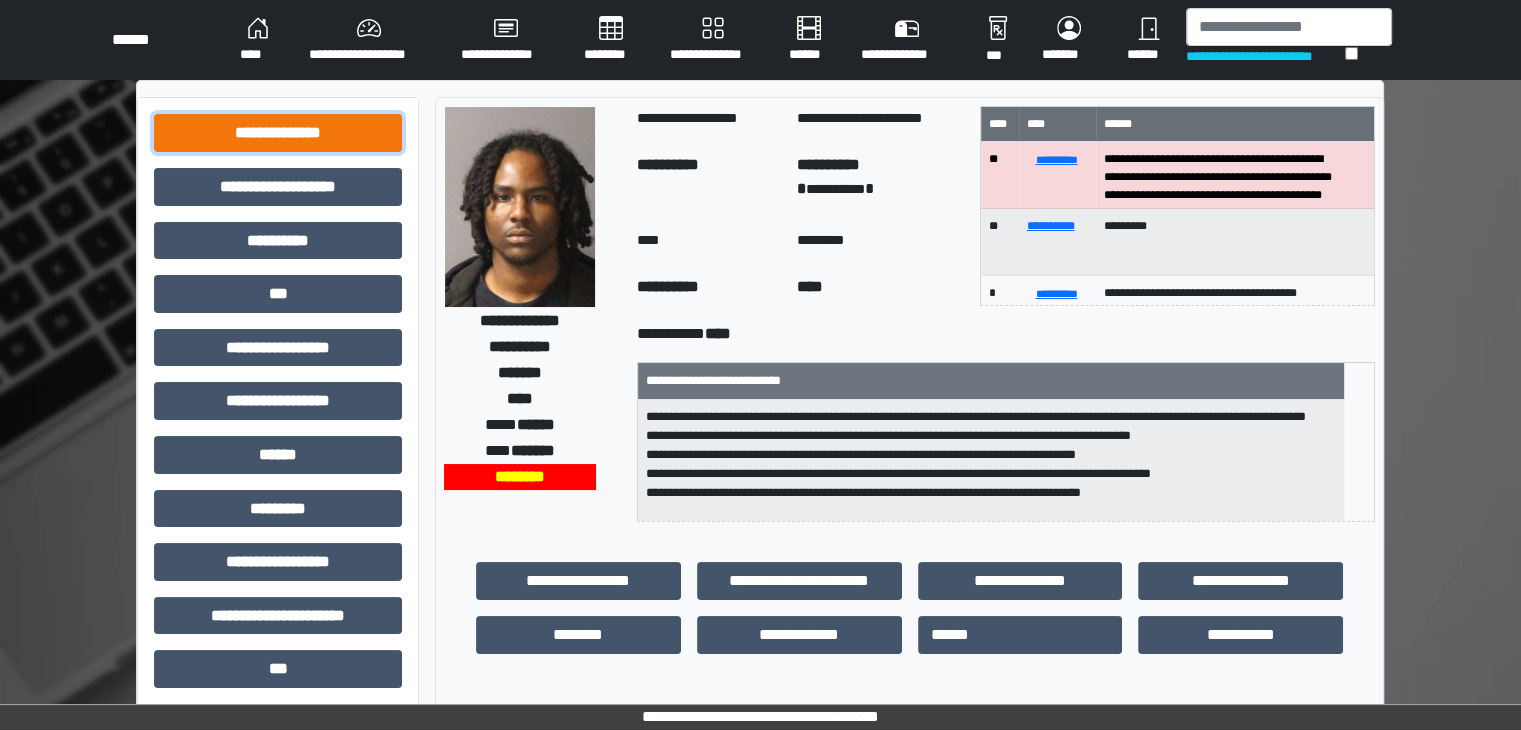 click on "**********" at bounding box center (278, 133) 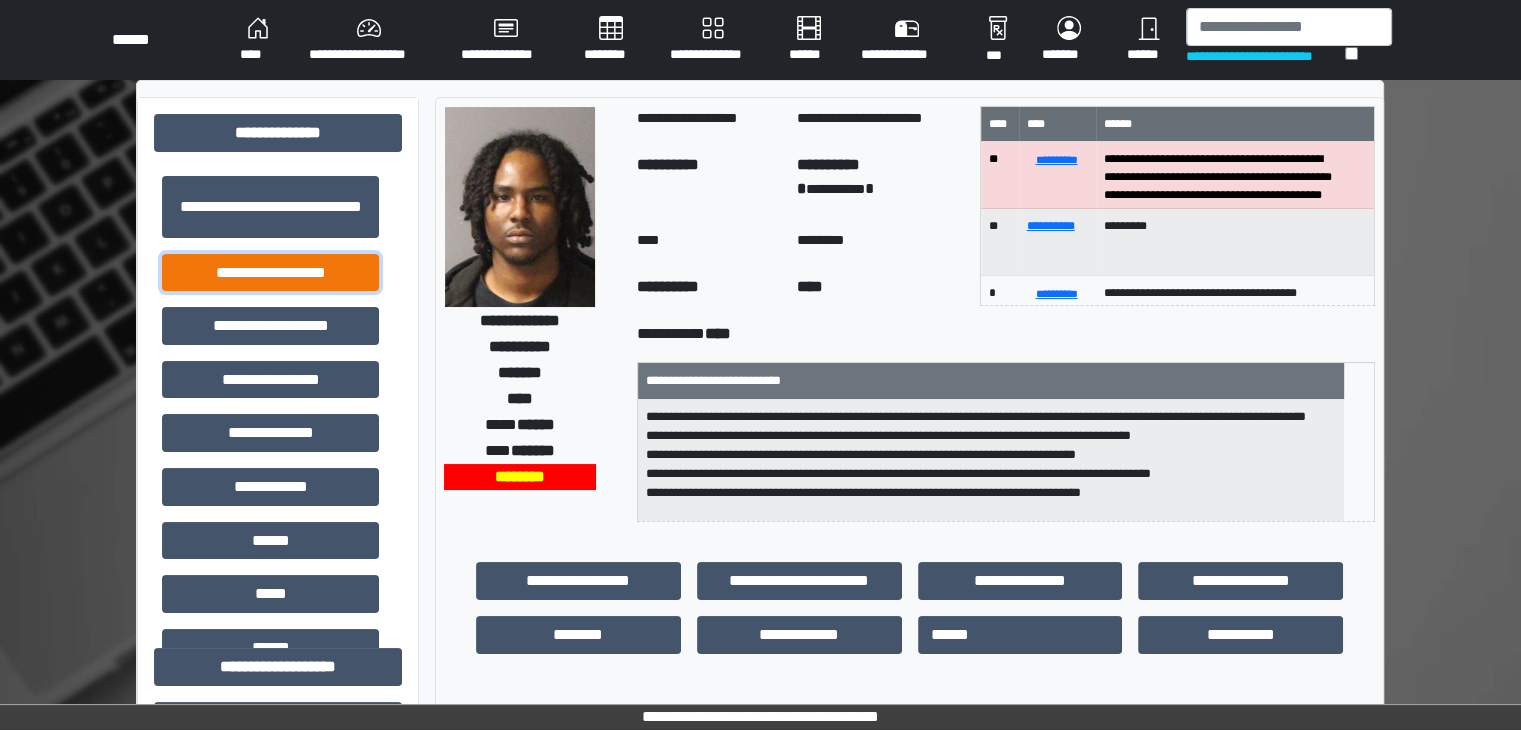 click on "**********" at bounding box center (270, 273) 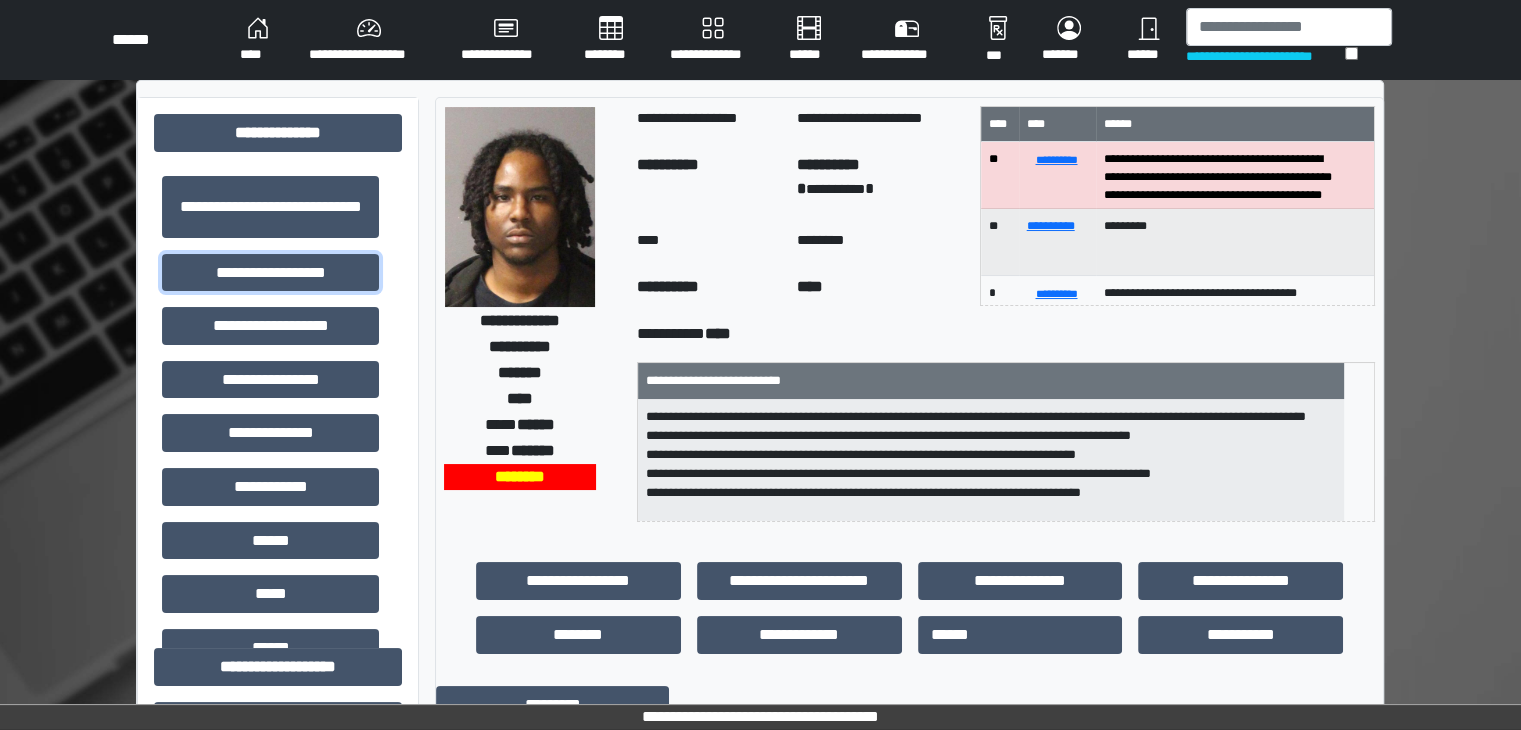 scroll, scrollTop: 6, scrollLeft: 0, axis: vertical 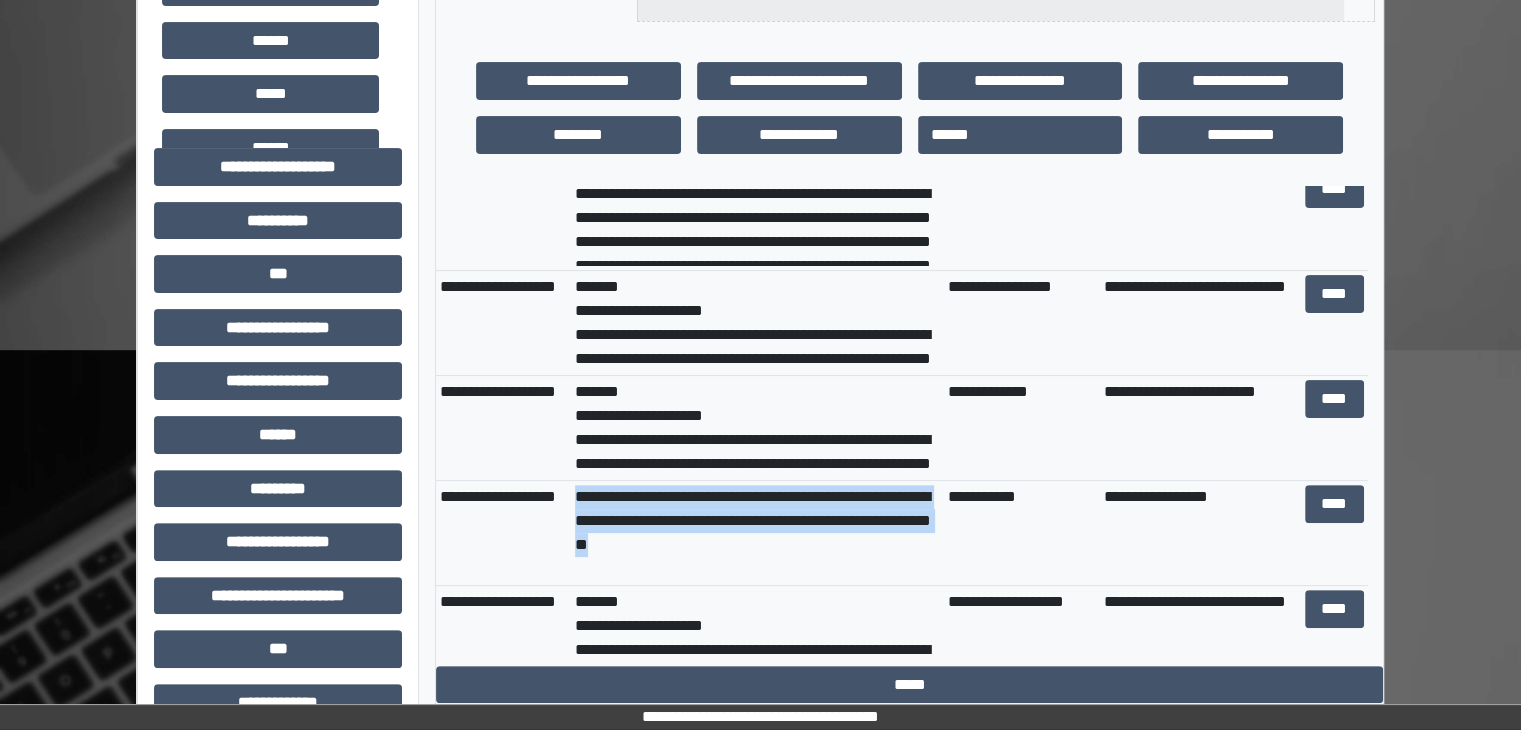 drag, startPoint x: 767, startPoint y: 545, endPoint x: 572, endPoint y: 501, distance: 199.90248 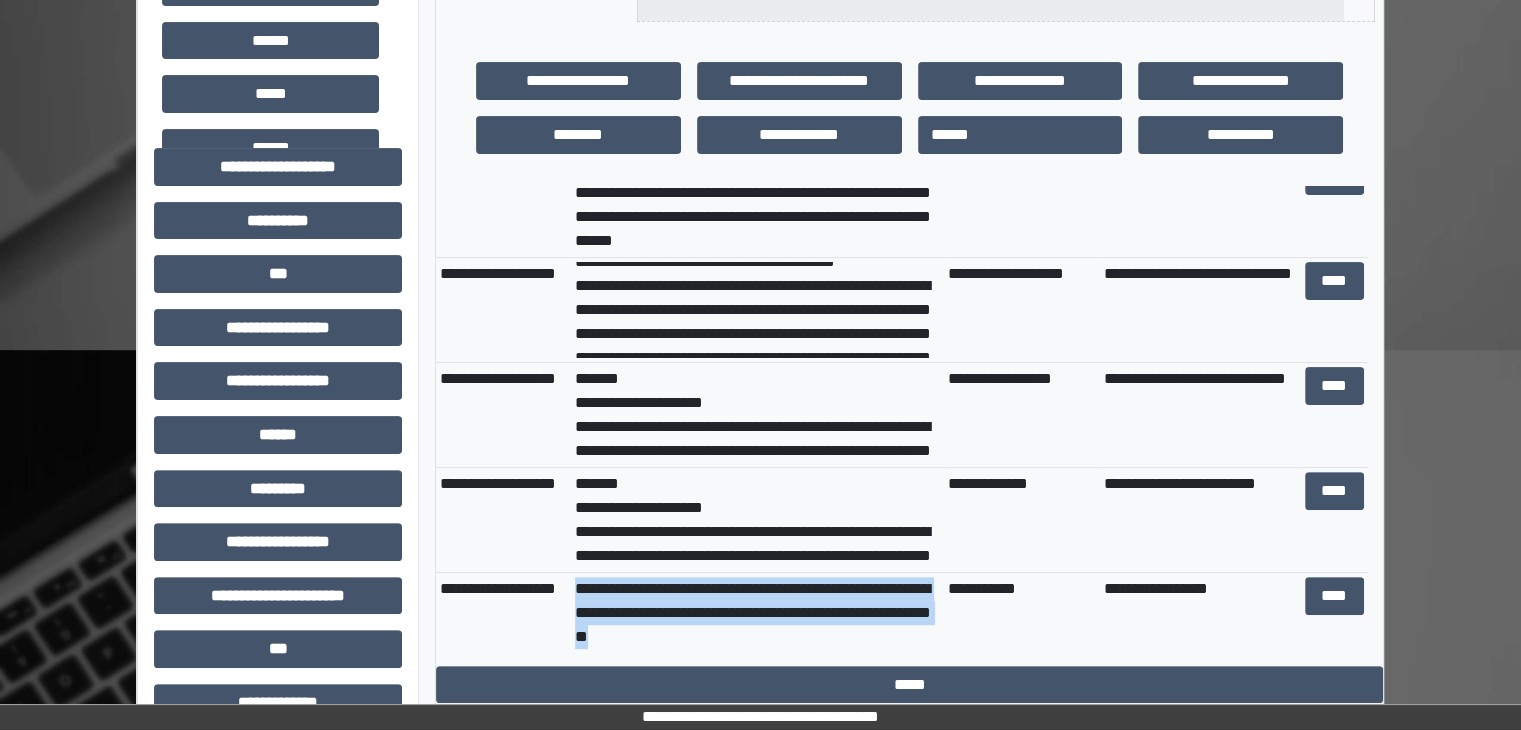scroll, scrollTop: 0, scrollLeft: 0, axis: both 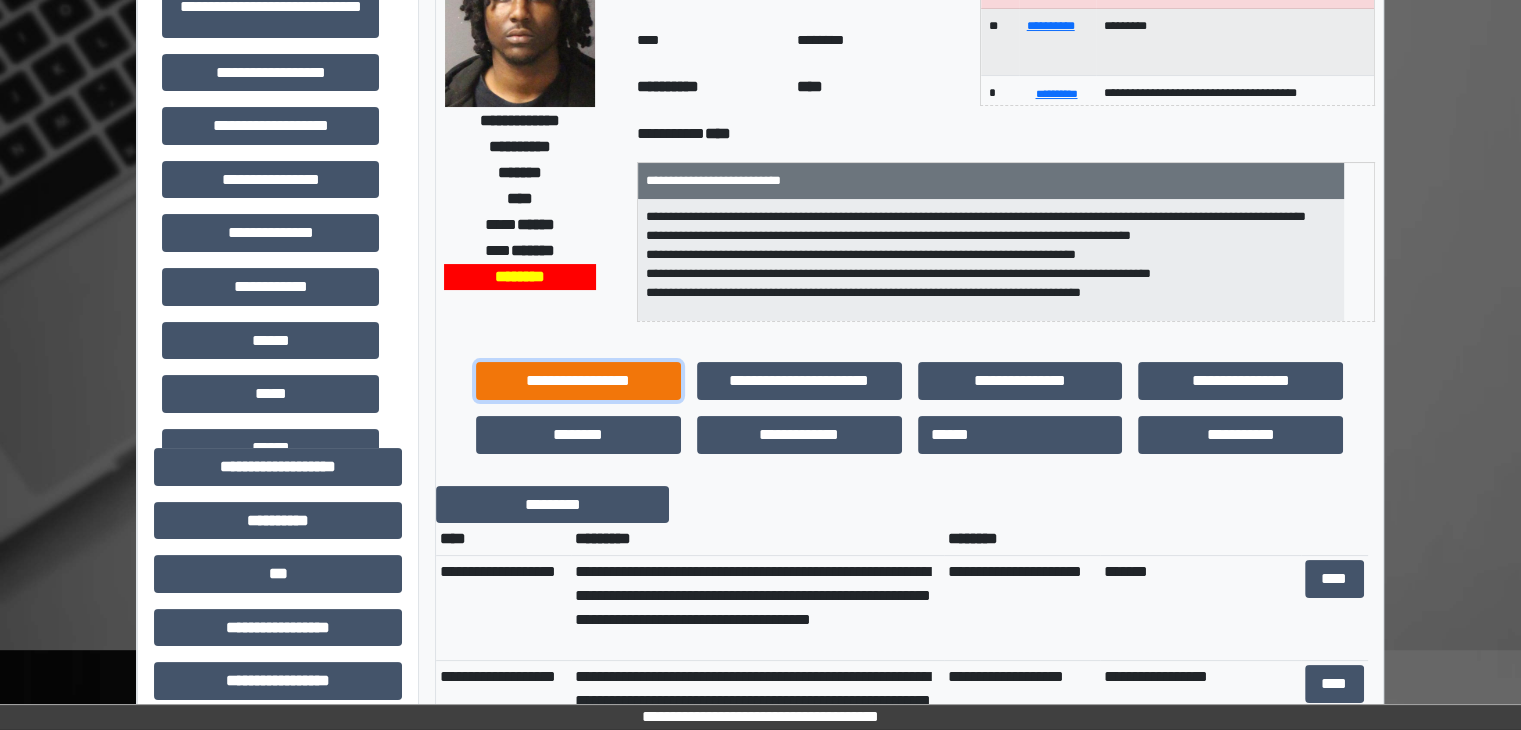 click on "**********" at bounding box center (578, 381) 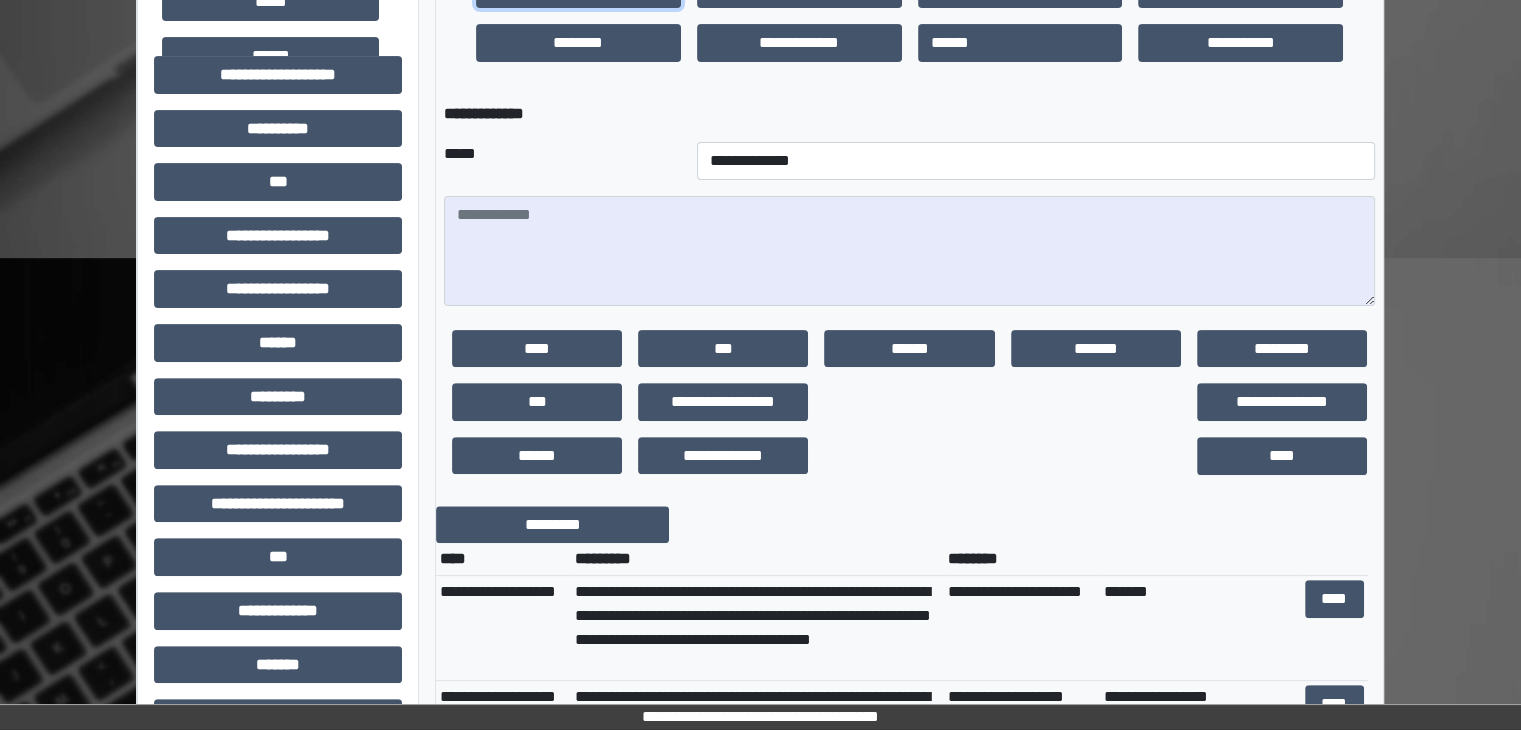 scroll, scrollTop: 600, scrollLeft: 0, axis: vertical 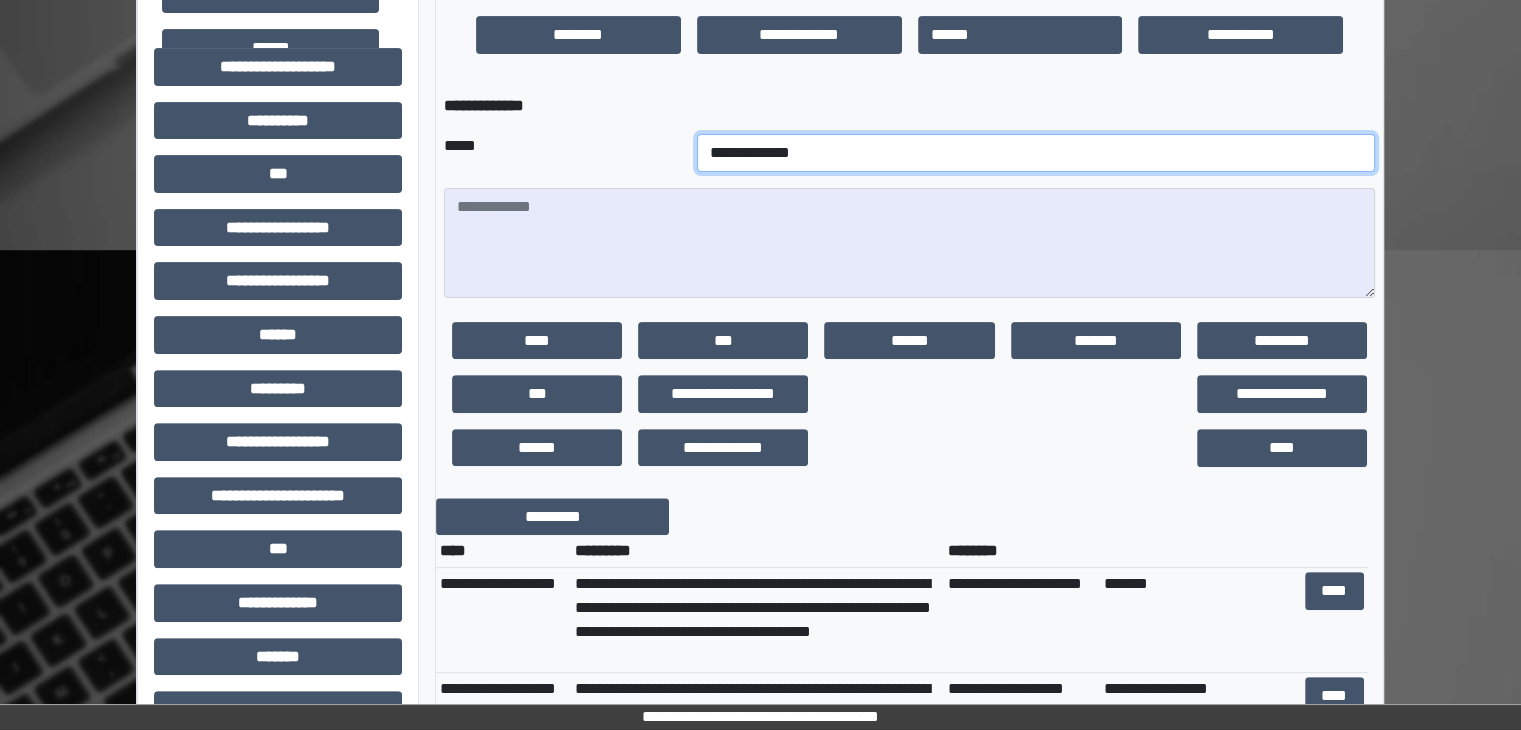 click on "**********" at bounding box center [1036, 153] 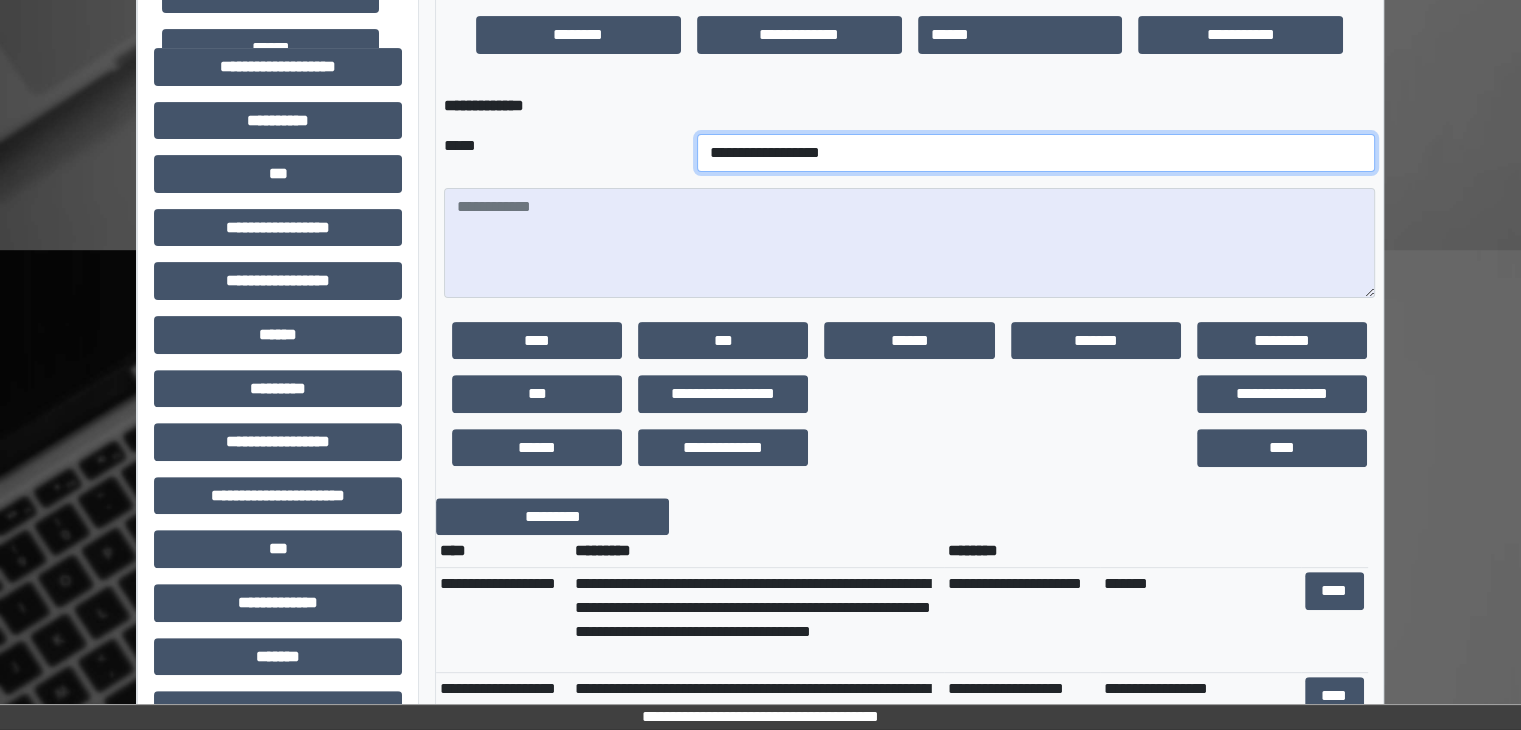 click on "**********" at bounding box center (1036, 153) 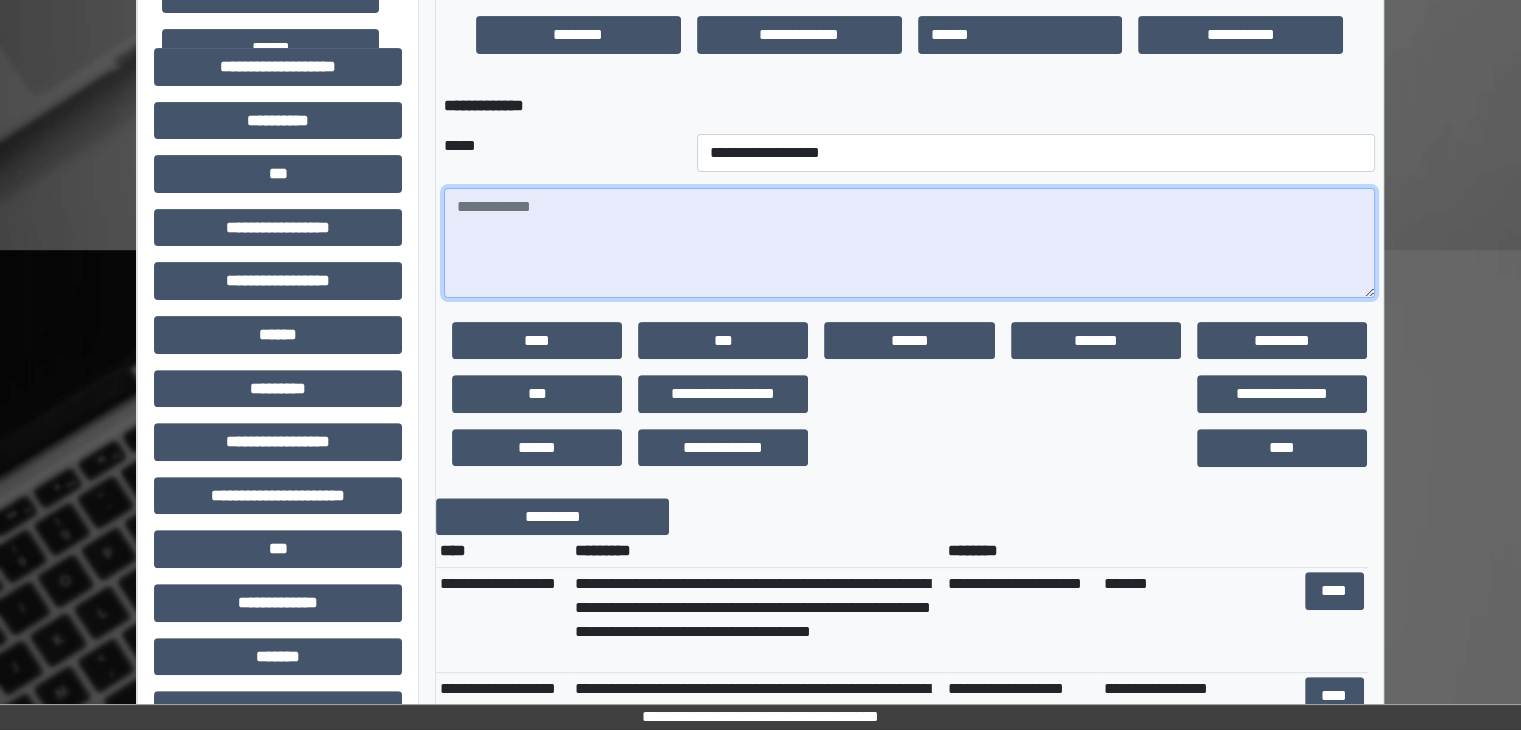 click at bounding box center [909, 243] 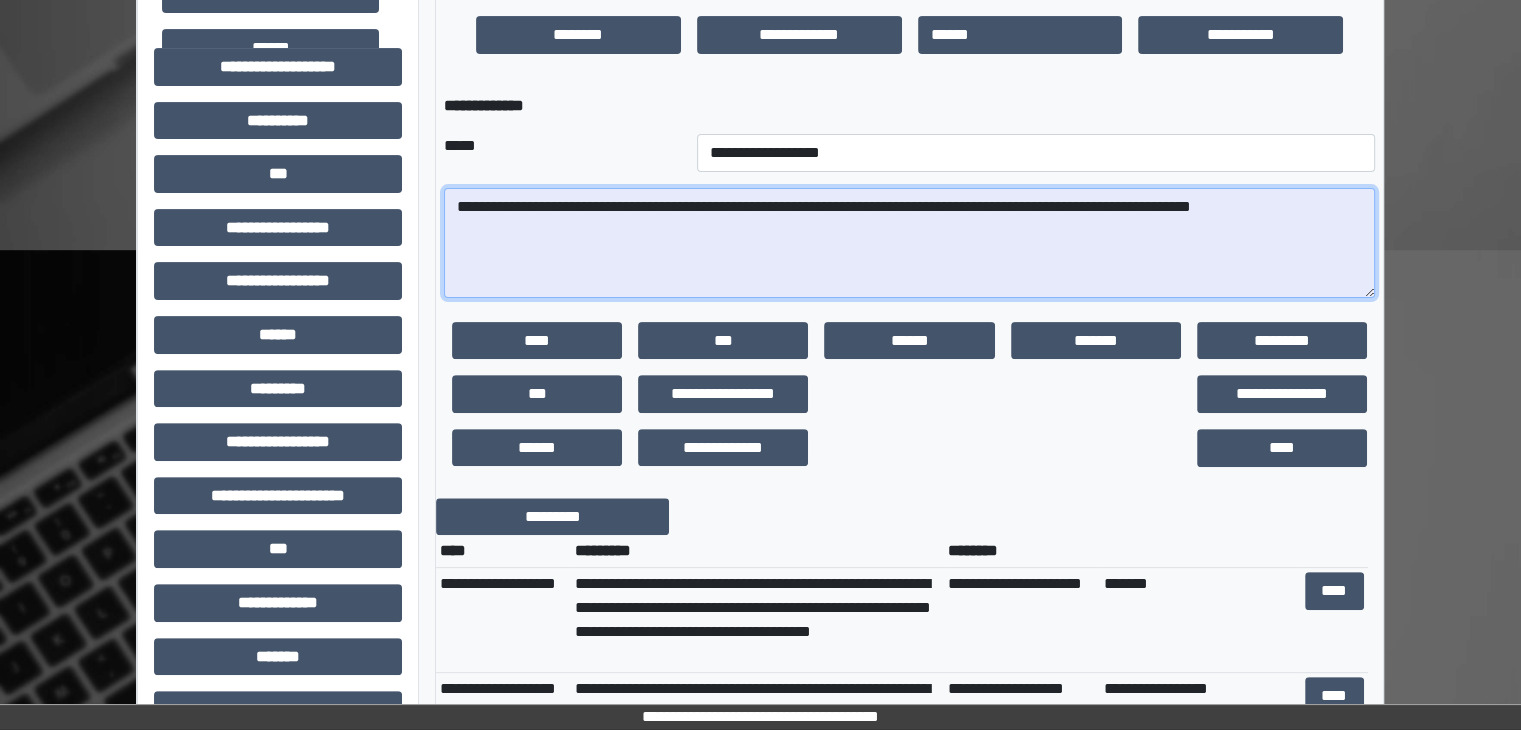 click on "**********" at bounding box center [909, 243] 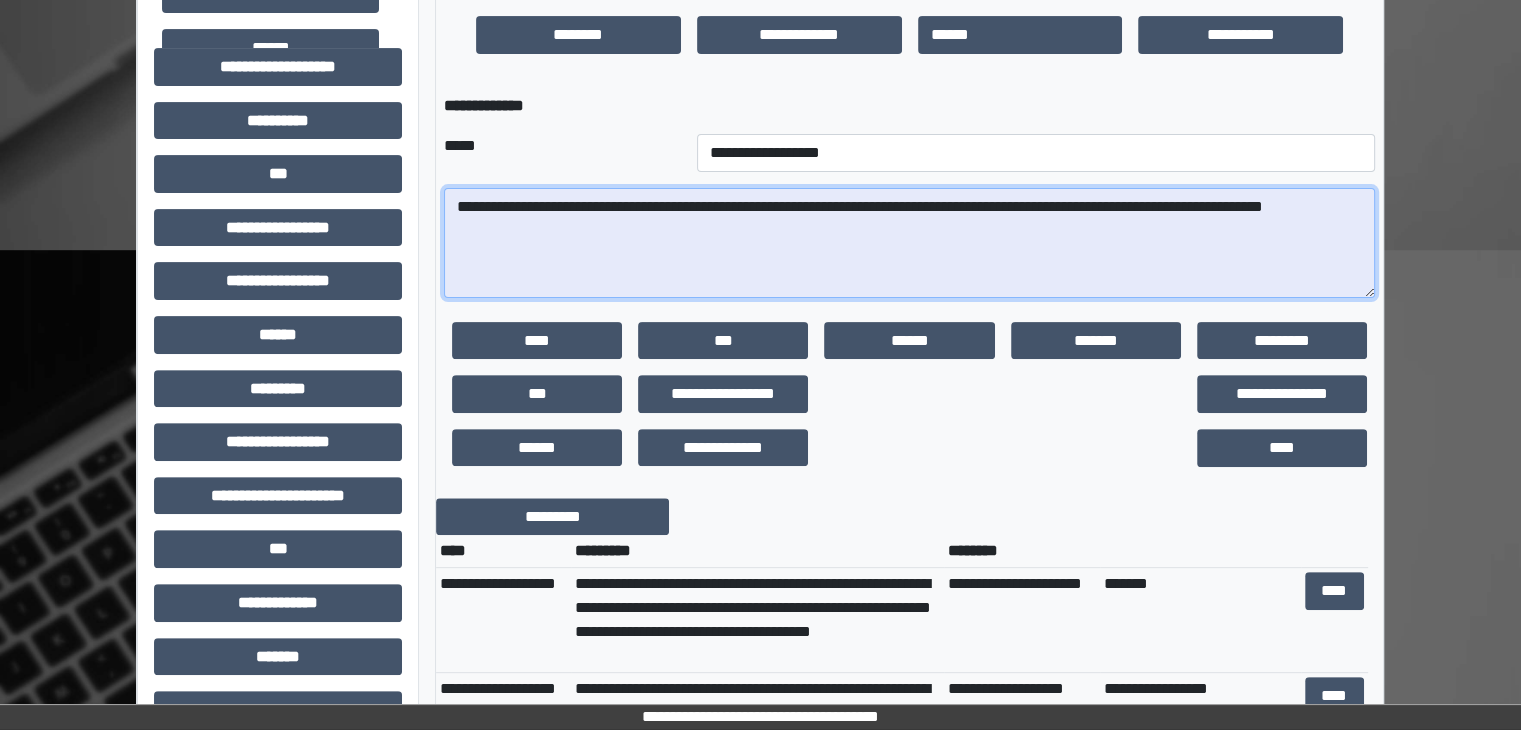 drag, startPoint x: 603, startPoint y: 226, endPoint x: 452, endPoint y: 198, distance: 153.57408 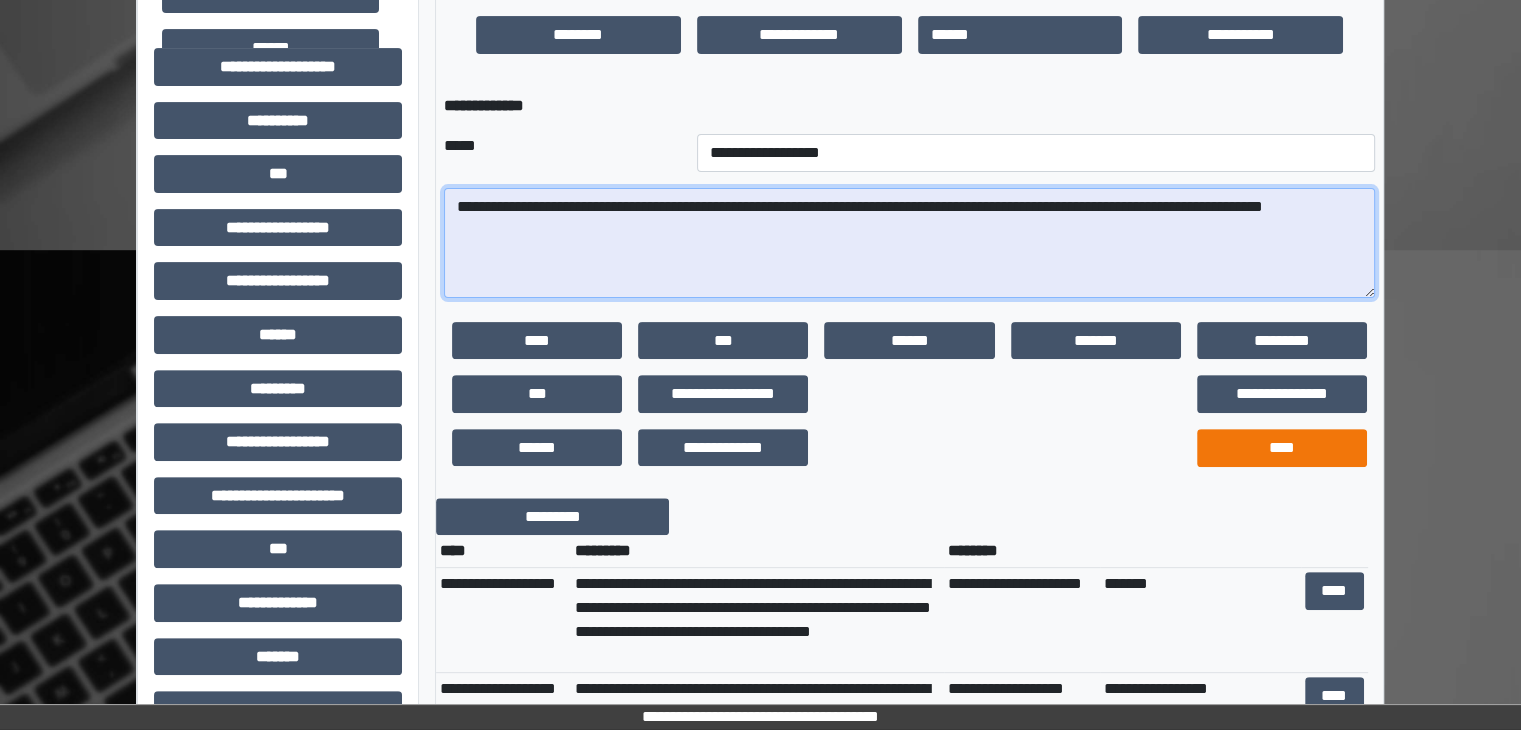 type on "**********" 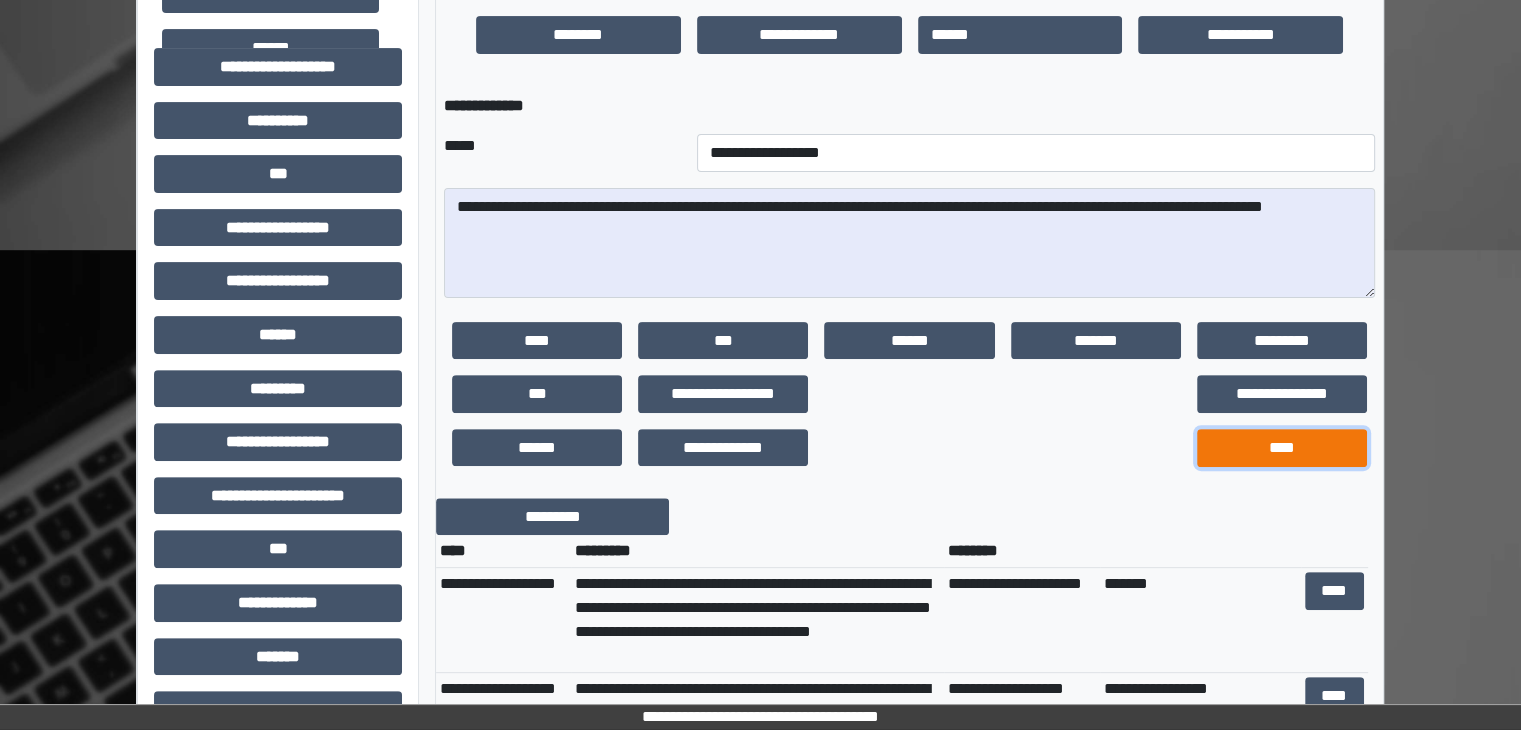 click on "****" at bounding box center (1282, 448) 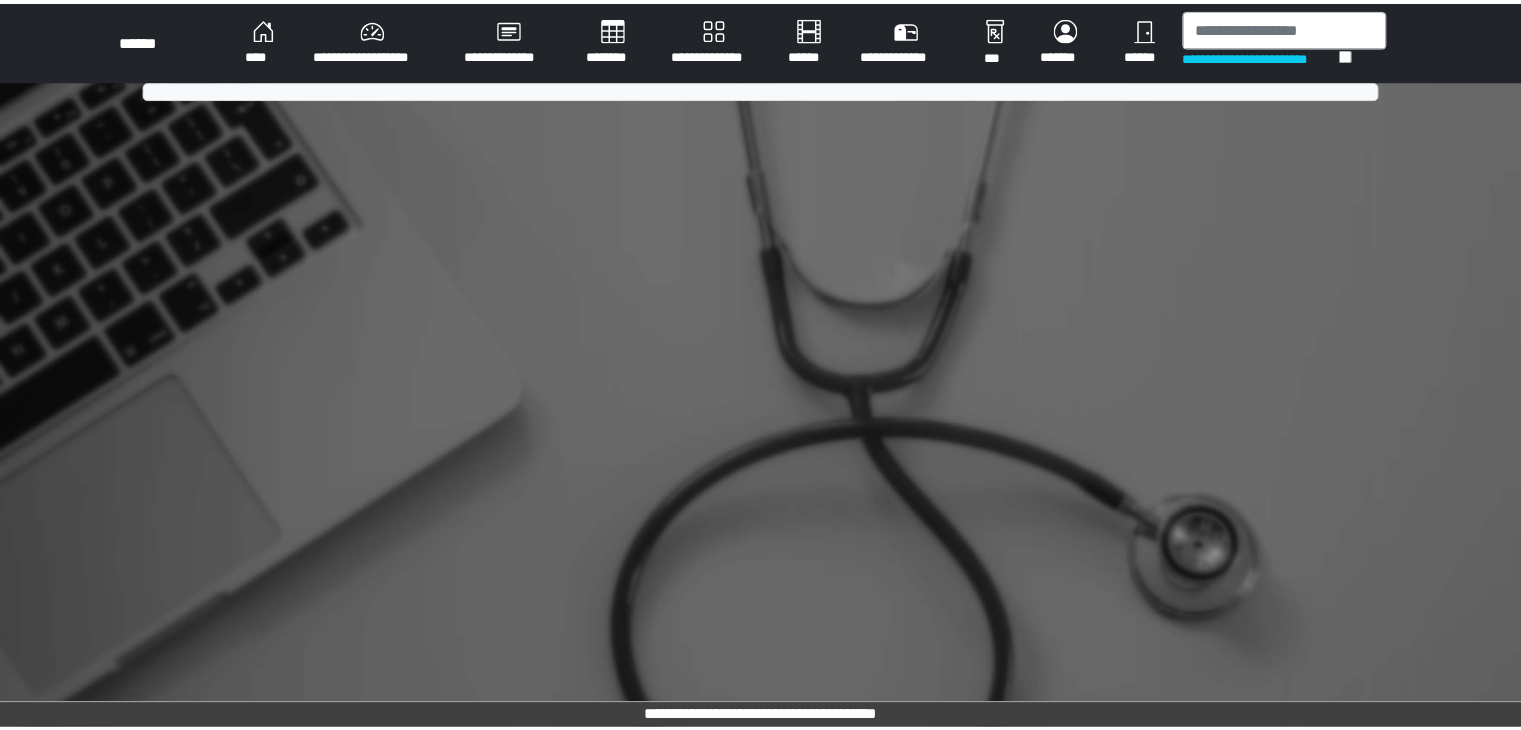 scroll, scrollTop: 0, scrollLeft: 0, axis: both 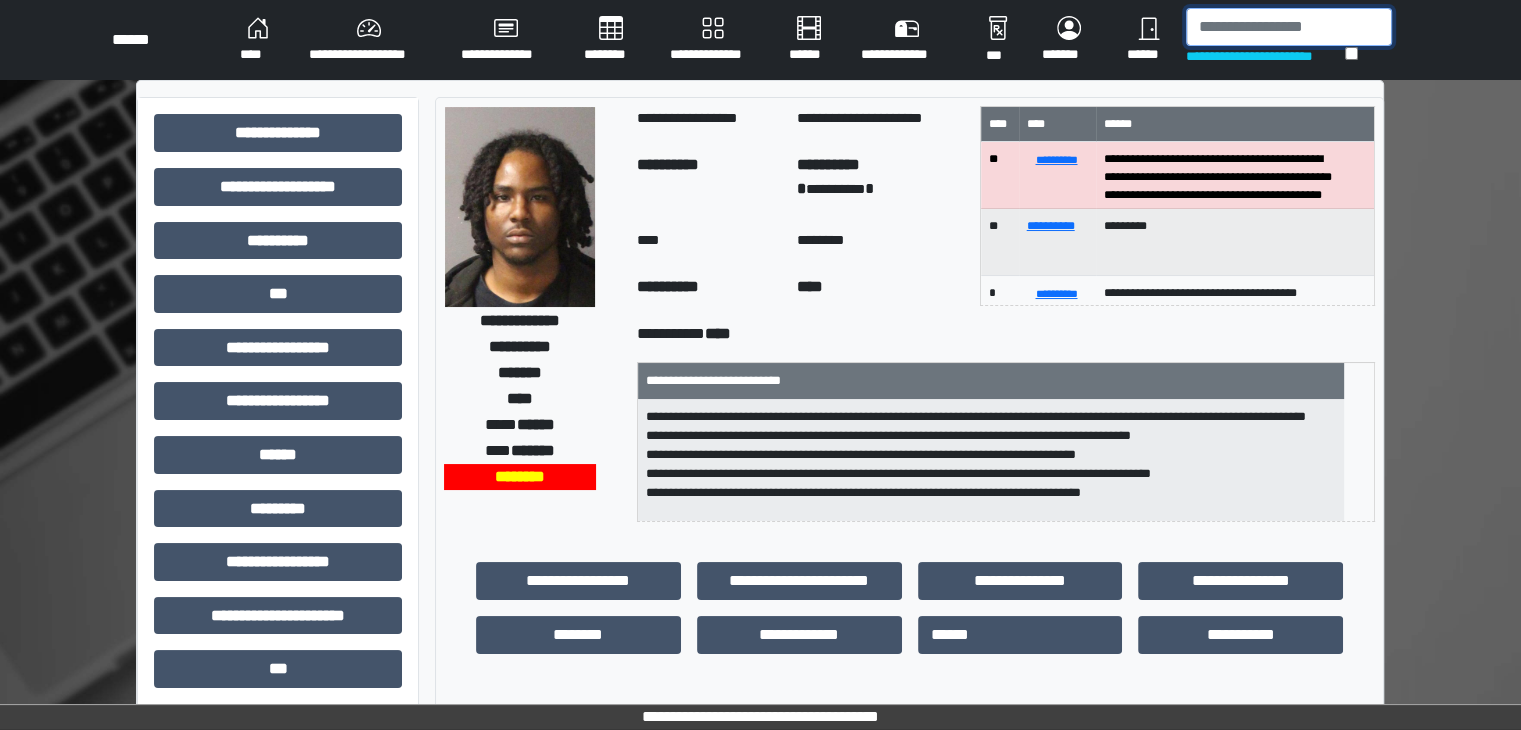 click at bounding box center [1289, 27] 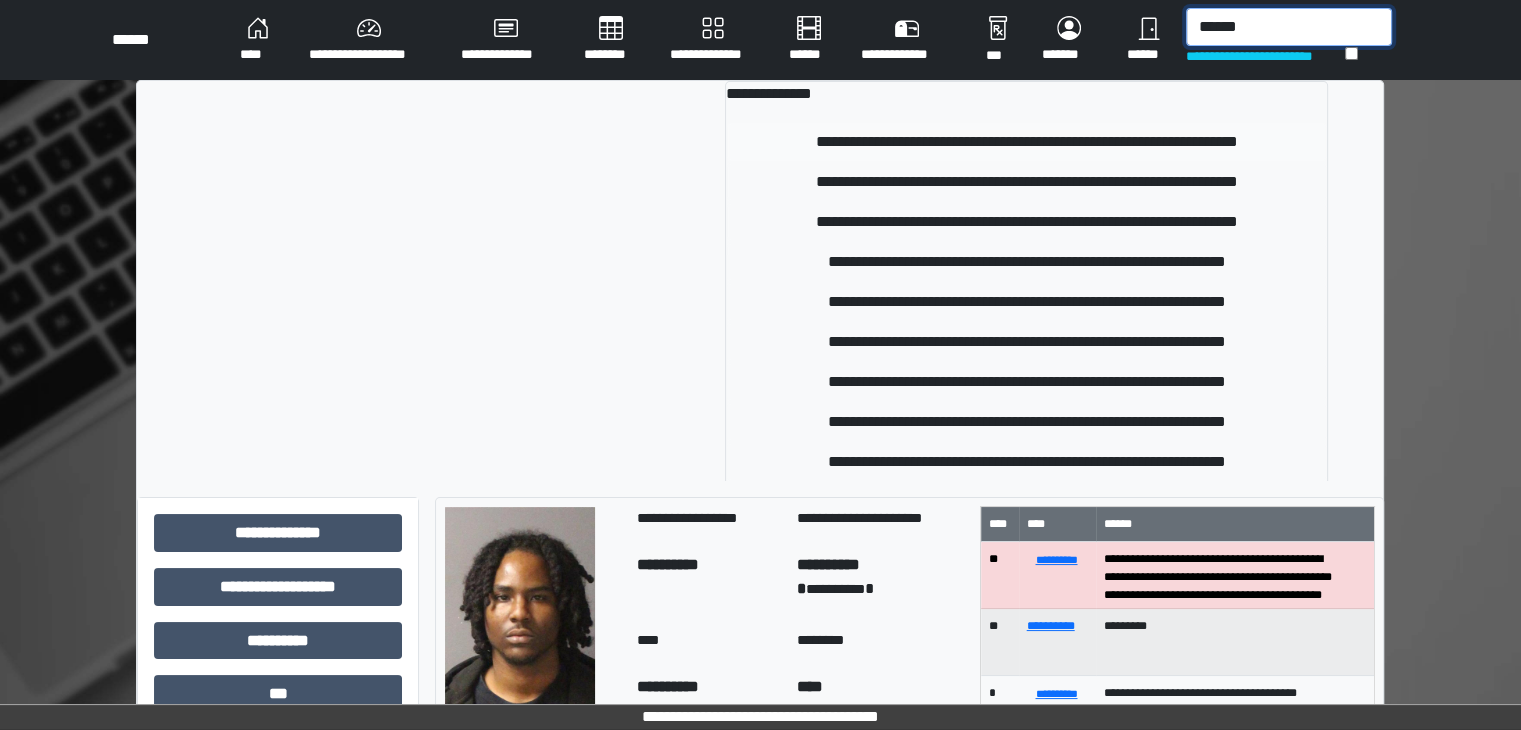 type on "******" 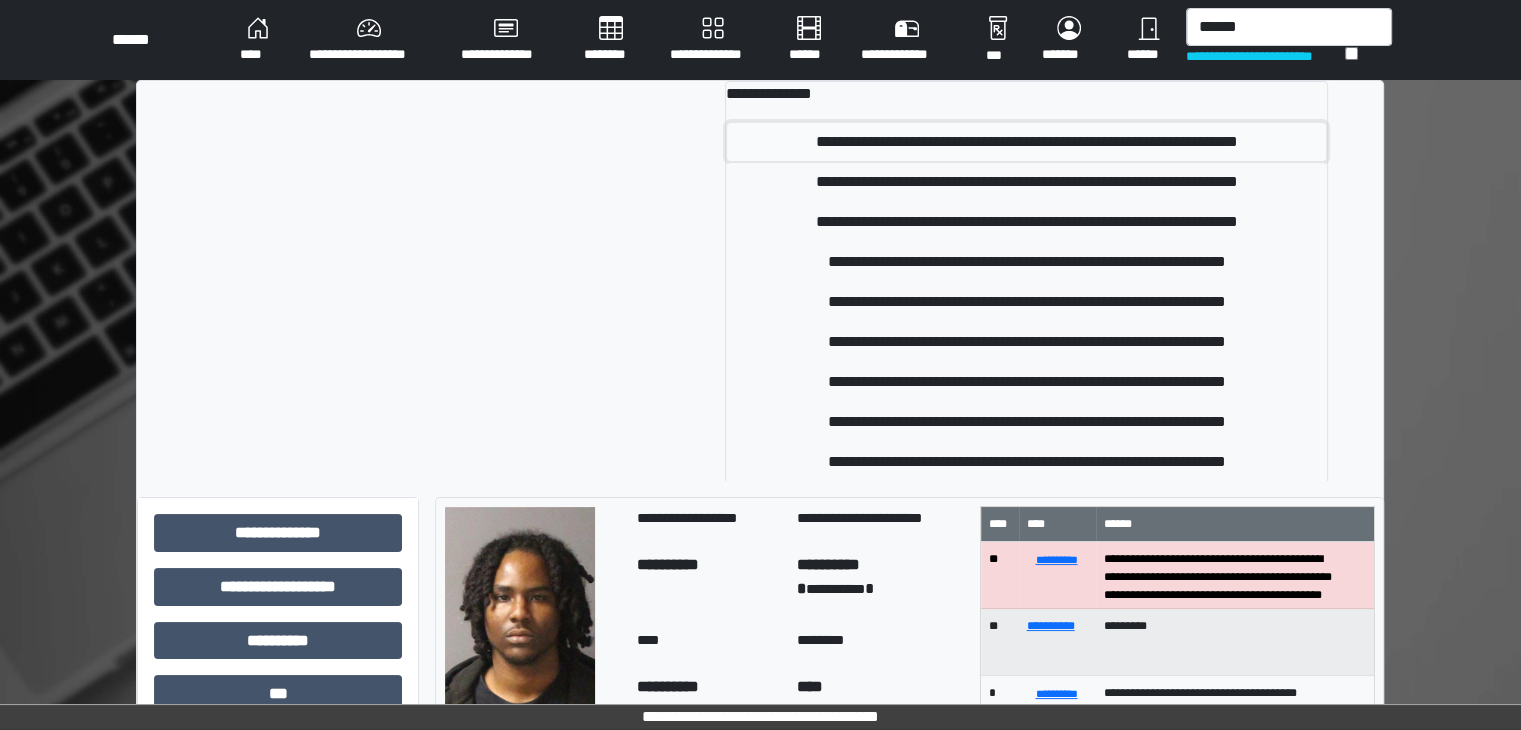 click on "**********" at bounding box center (1026, 142) 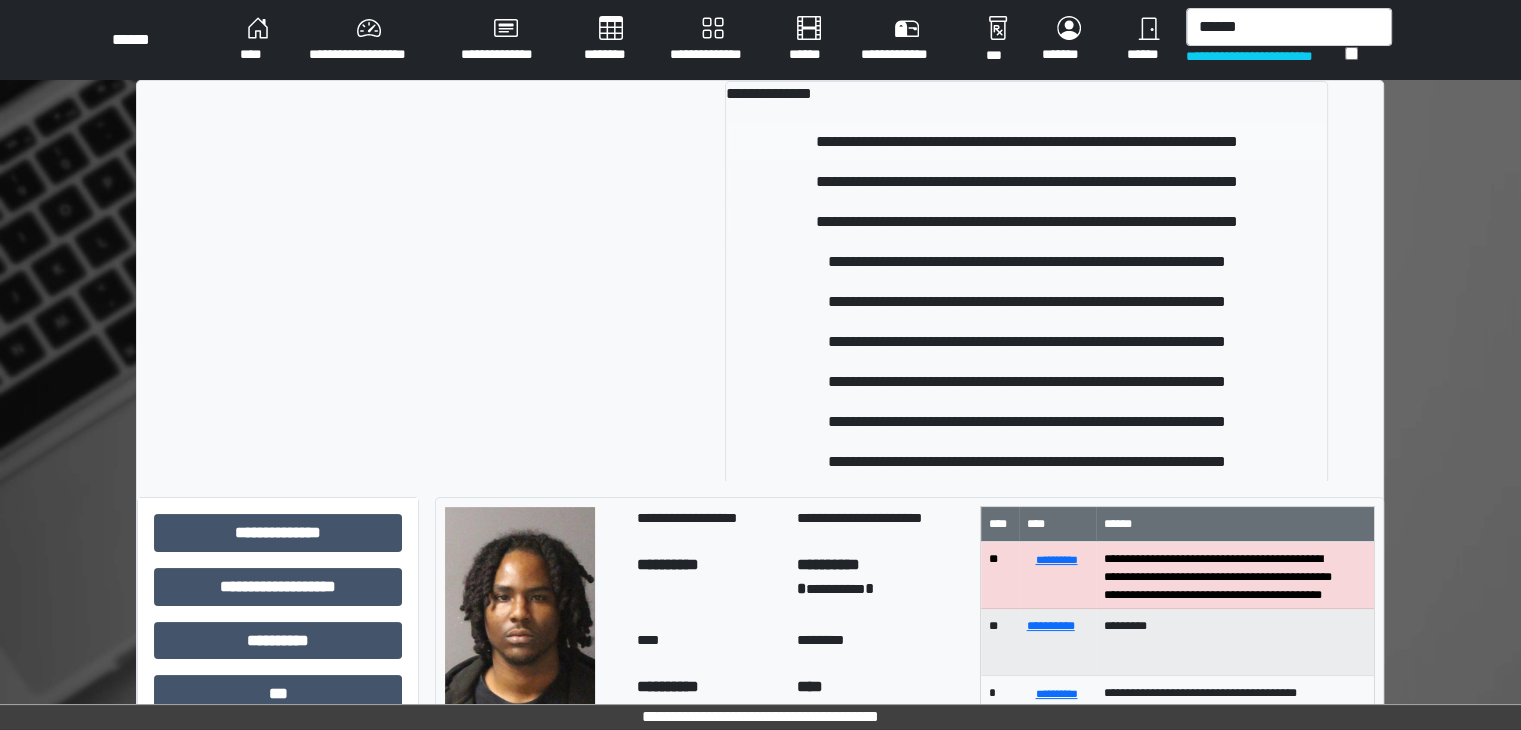 type 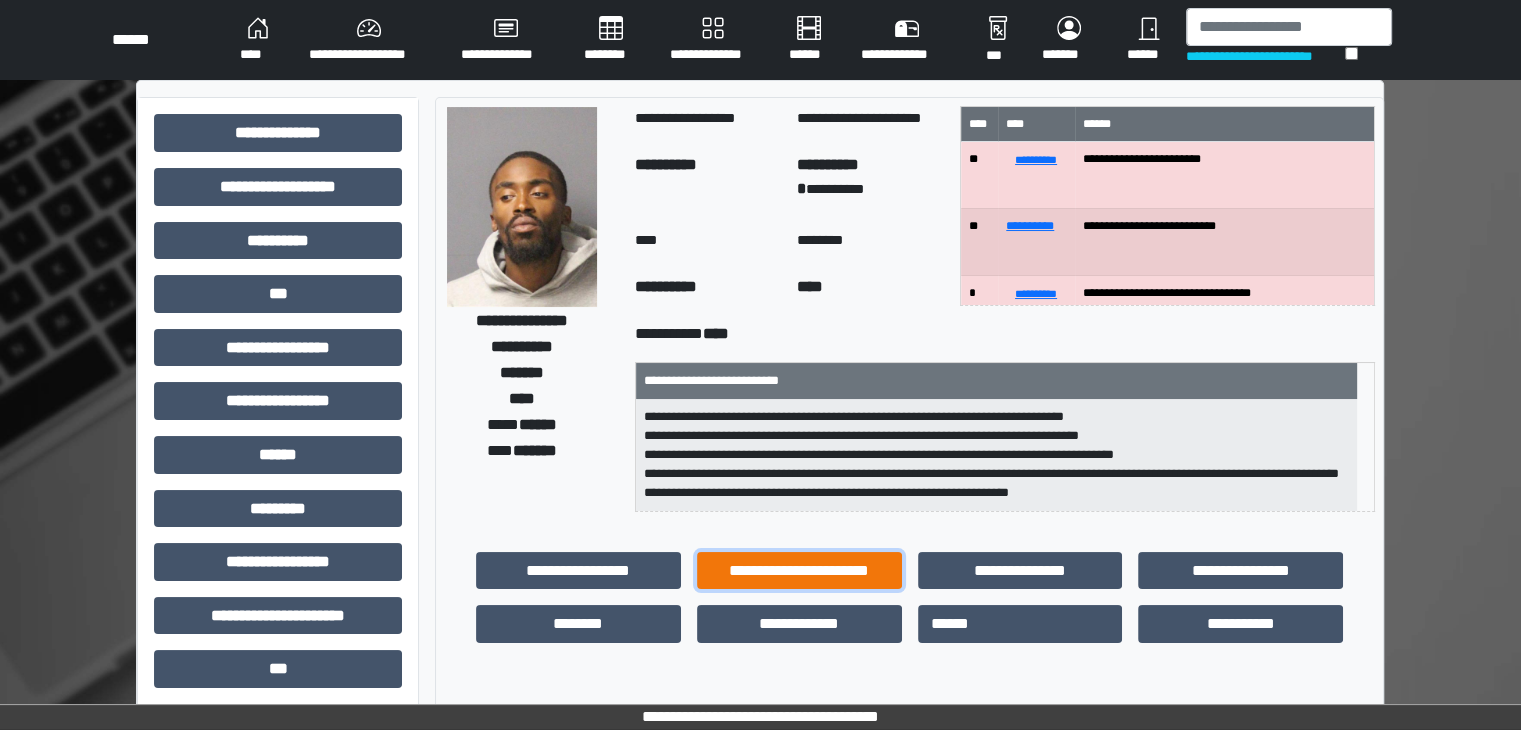 click on "**********" at bounding box center [799, 571] 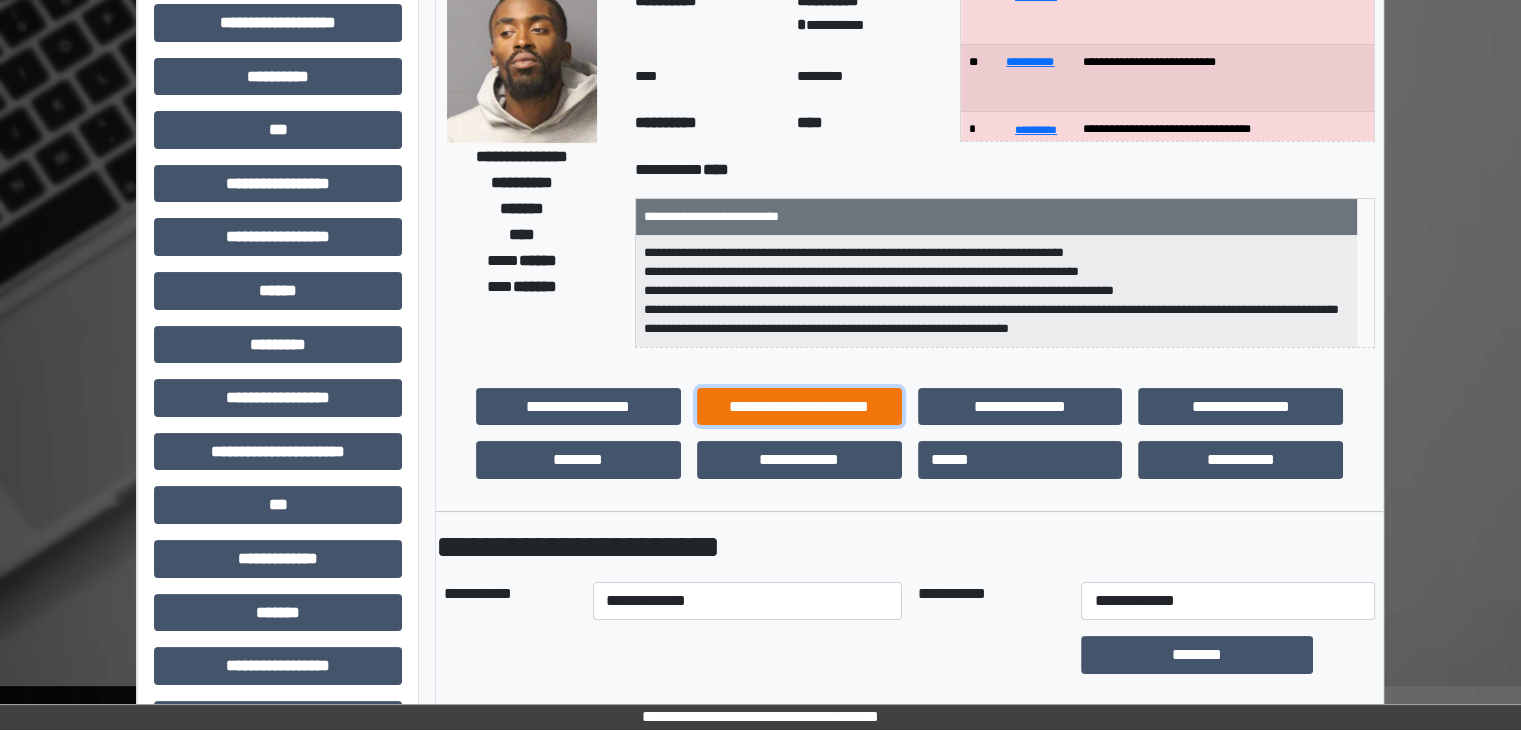 scroll, scrollTop: 200, scrollLeft: 0, axis: vertical 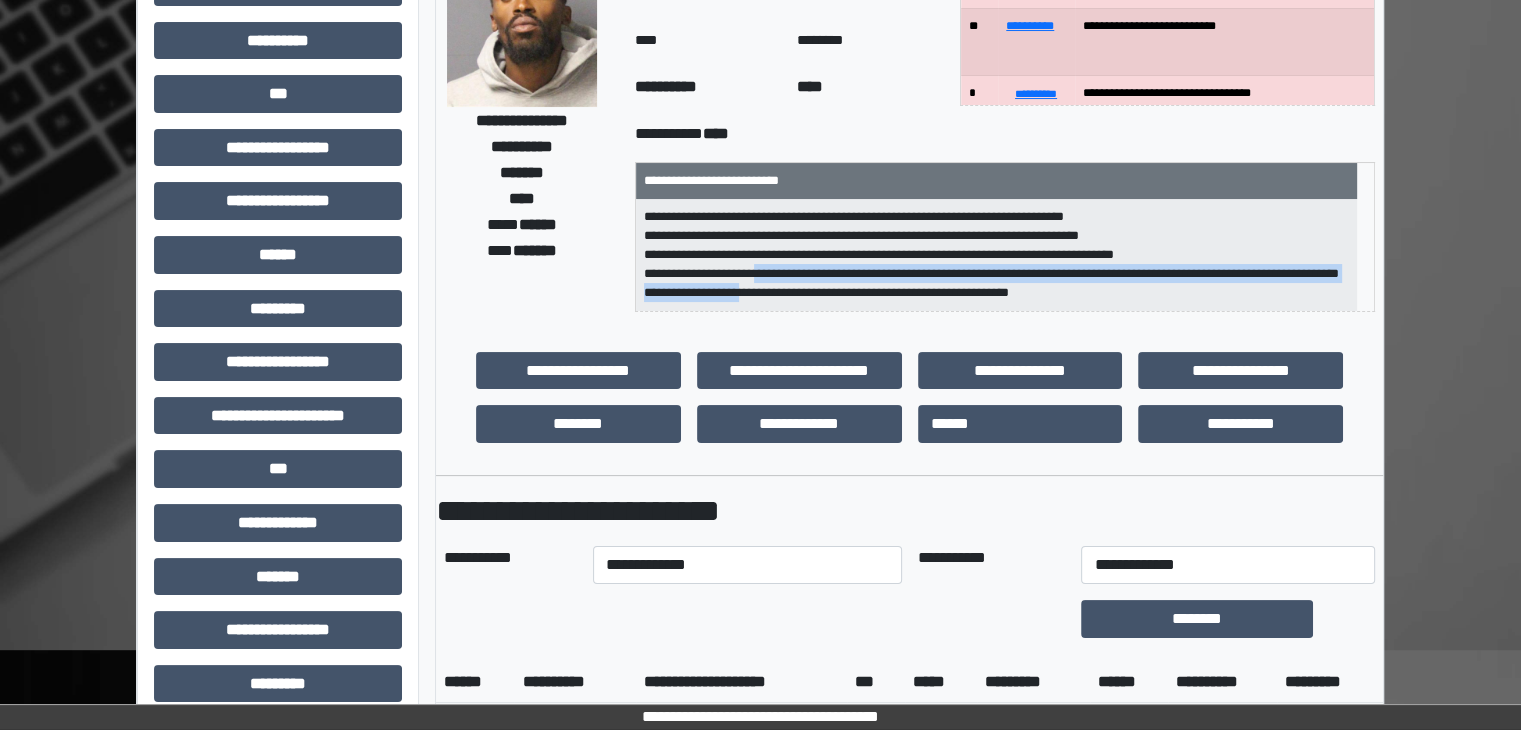 drag, startPoint x: 844, startPoint y: 293, endPoint x: 795, endPoint y: 281, distance: 50.447994 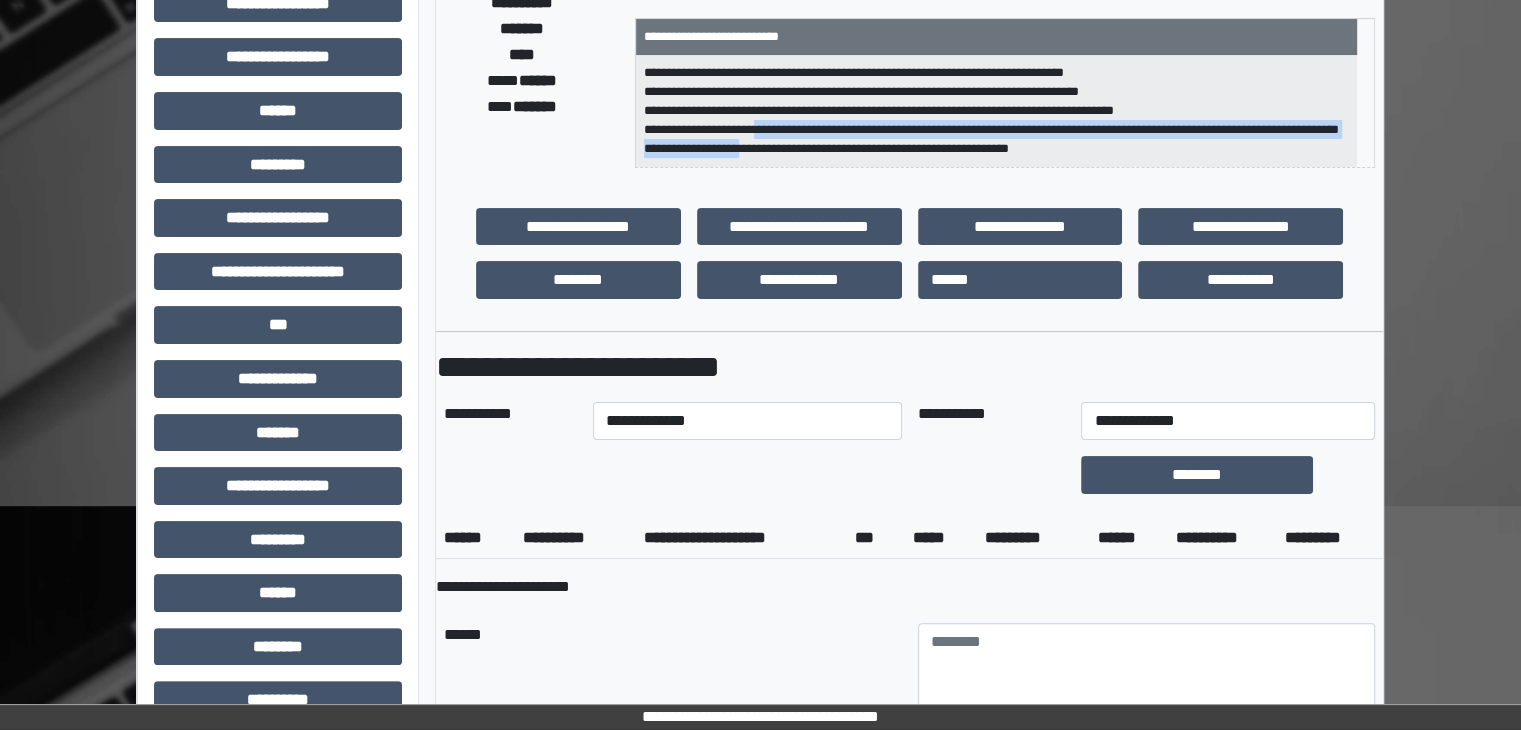 scroll, scrollTop: 400, scrollLeft: 0, axis: vertical 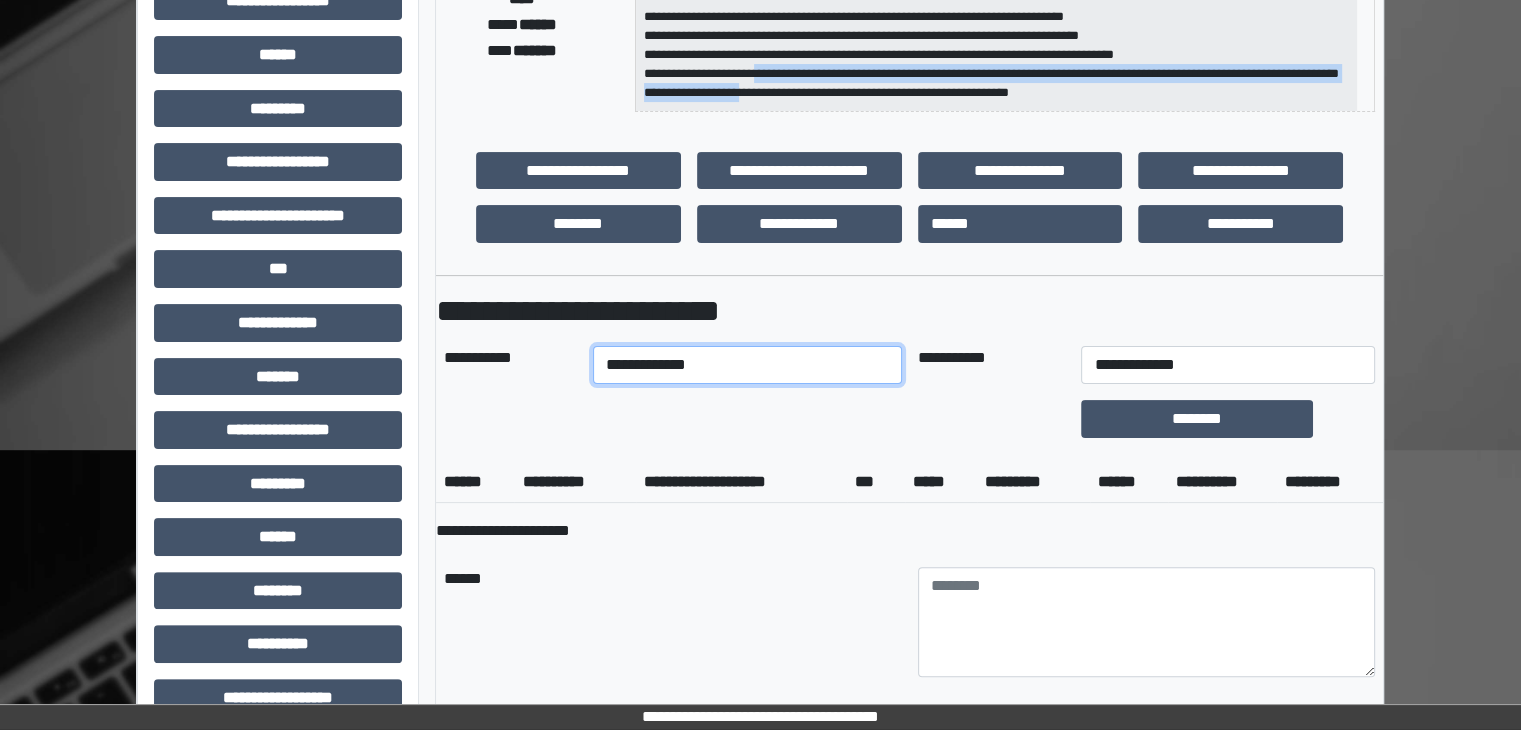 click on "**********" at bounding box center (747, 365) 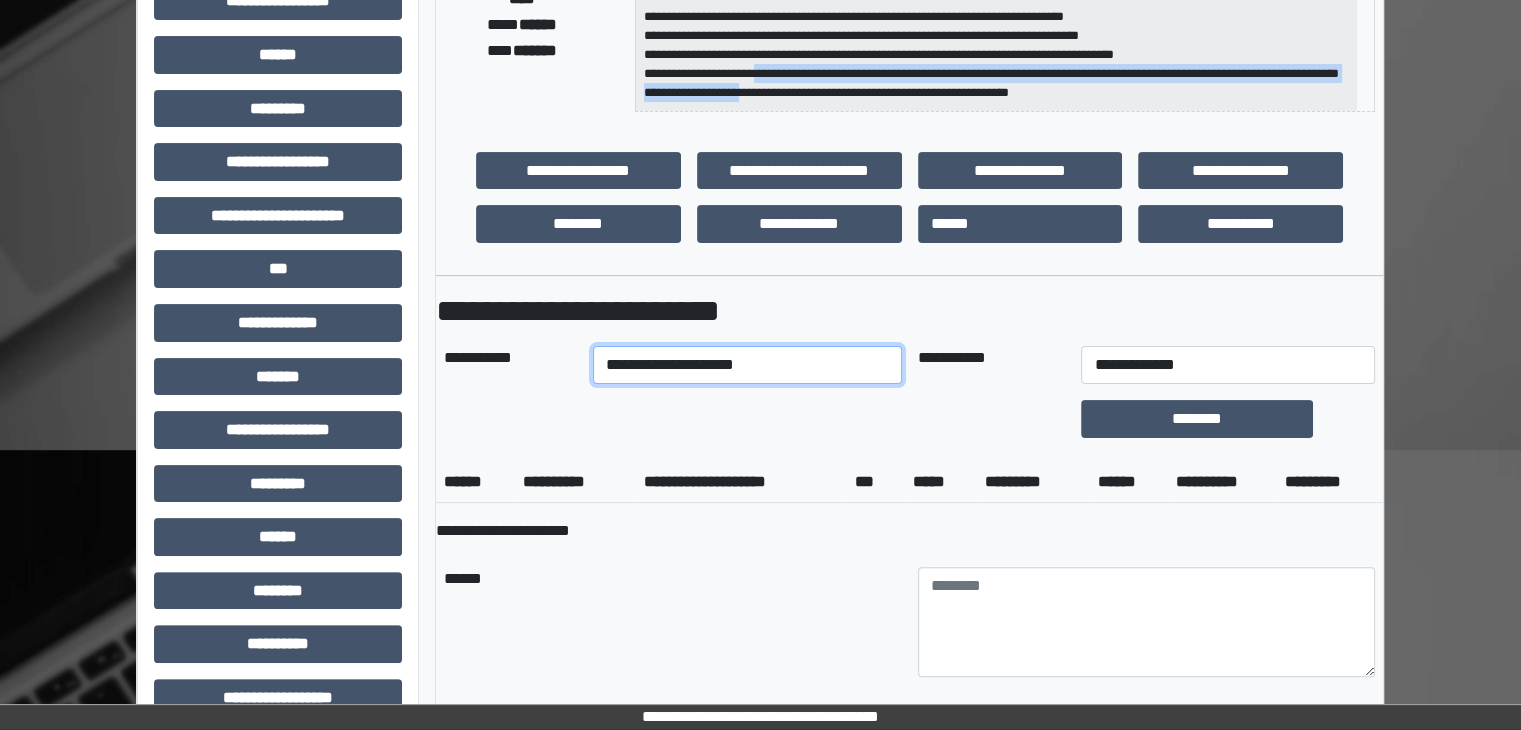 click on "**********" at bounding box center (747, 365) 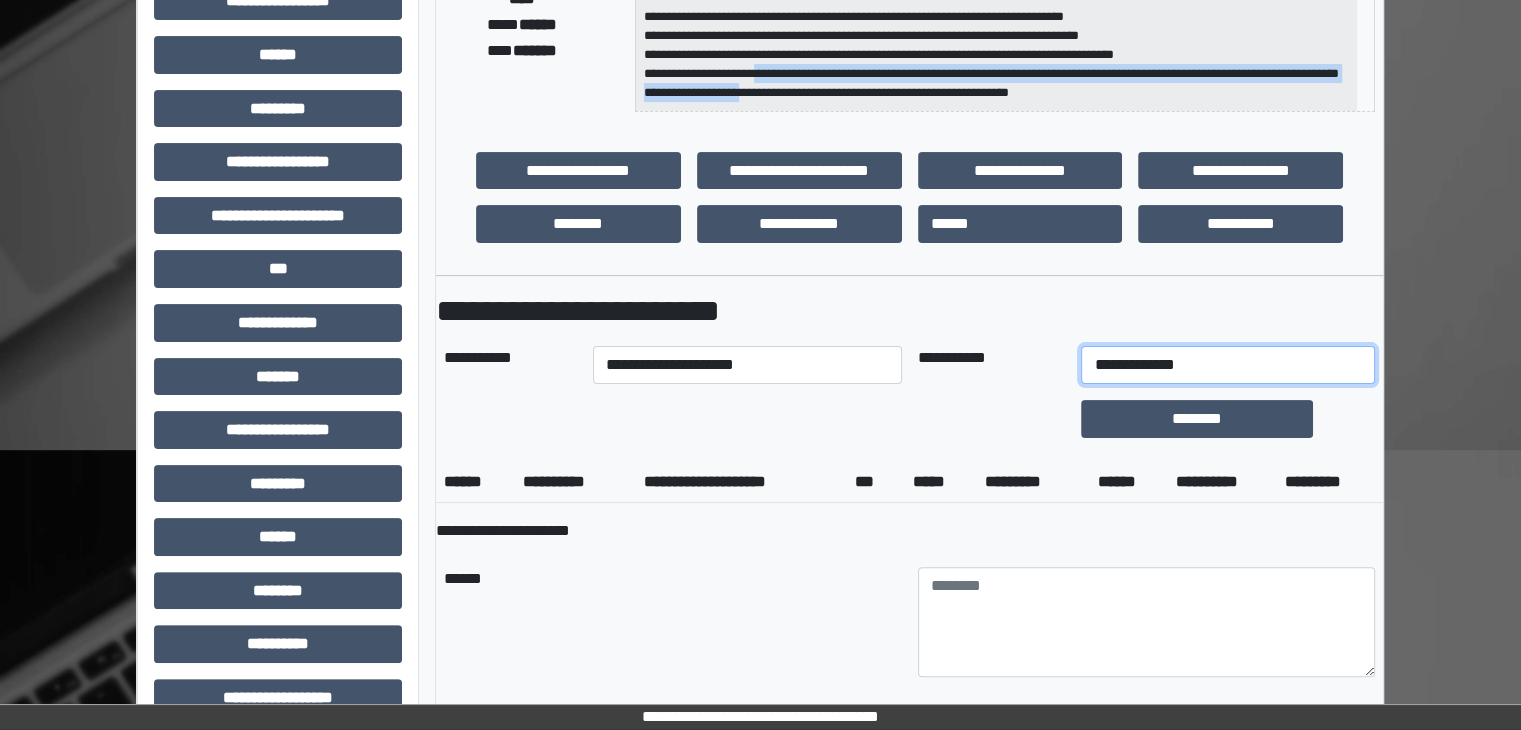 drag, startPoint x: 1216, startPoint y: 354, endPoint x: 1252, endPoint y: 374, distance: 41.18252 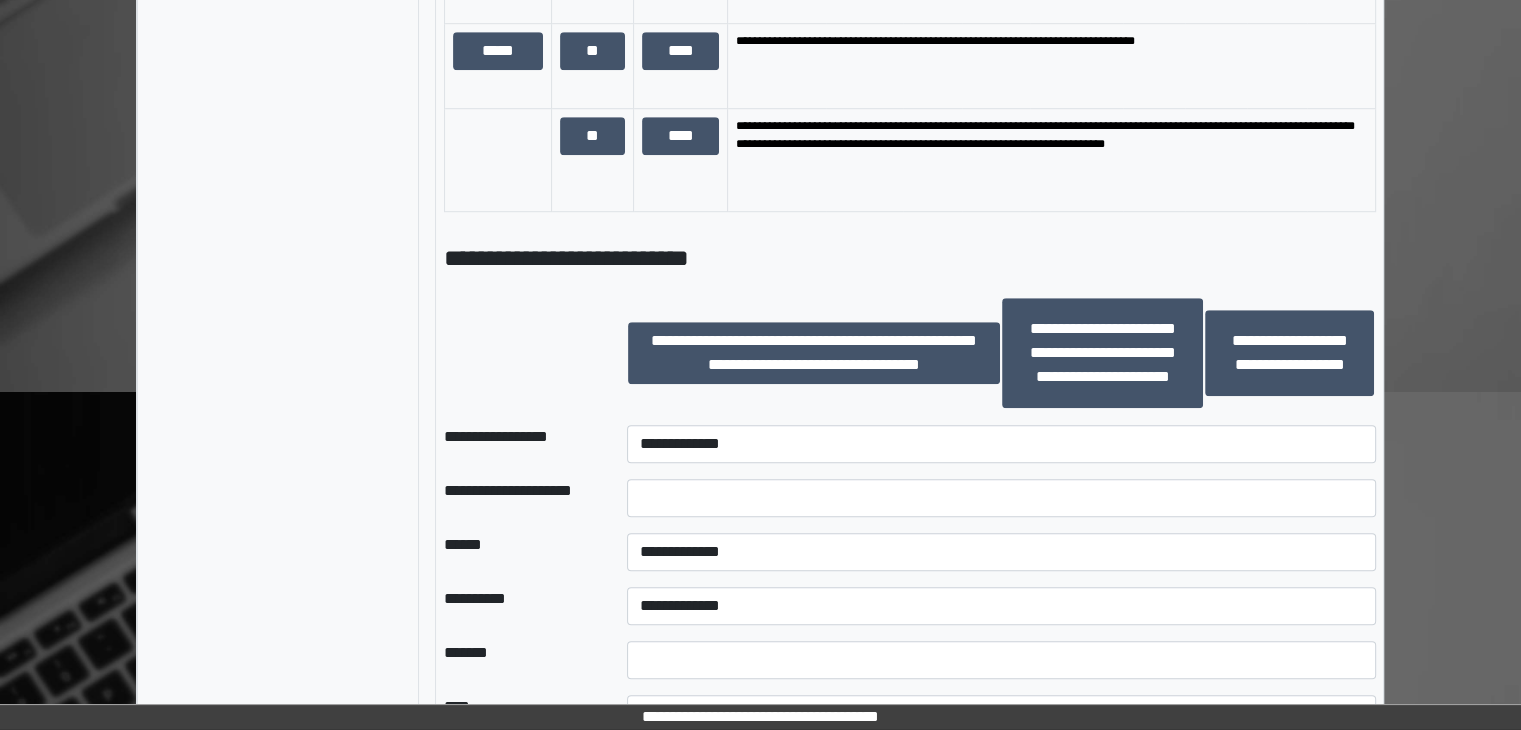 scroll, scrollTop: 1500, scrollLeft: 0, axis: vertical 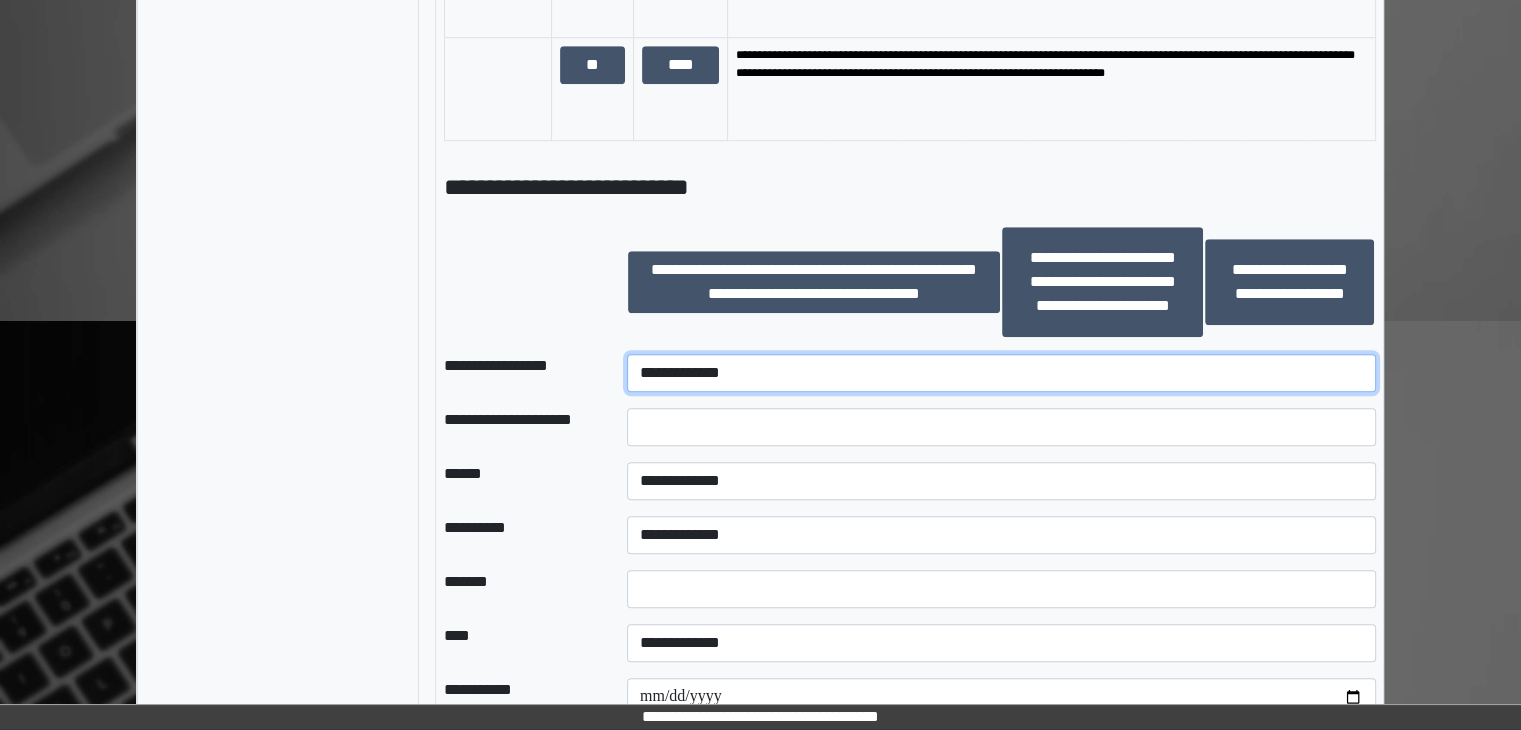 click on "**********" at bounding box center [1001, 373] 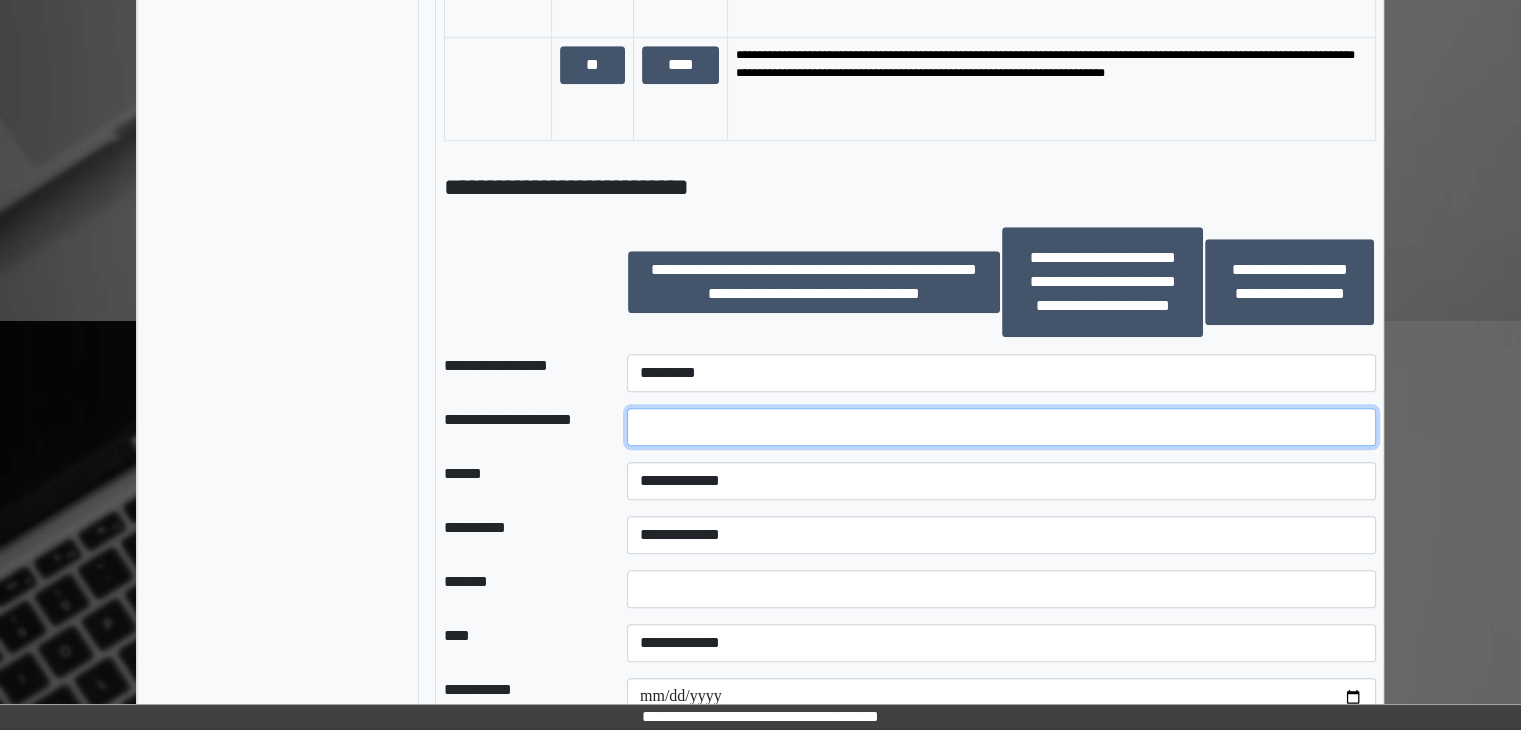 click at bounding box center (1001, 427) 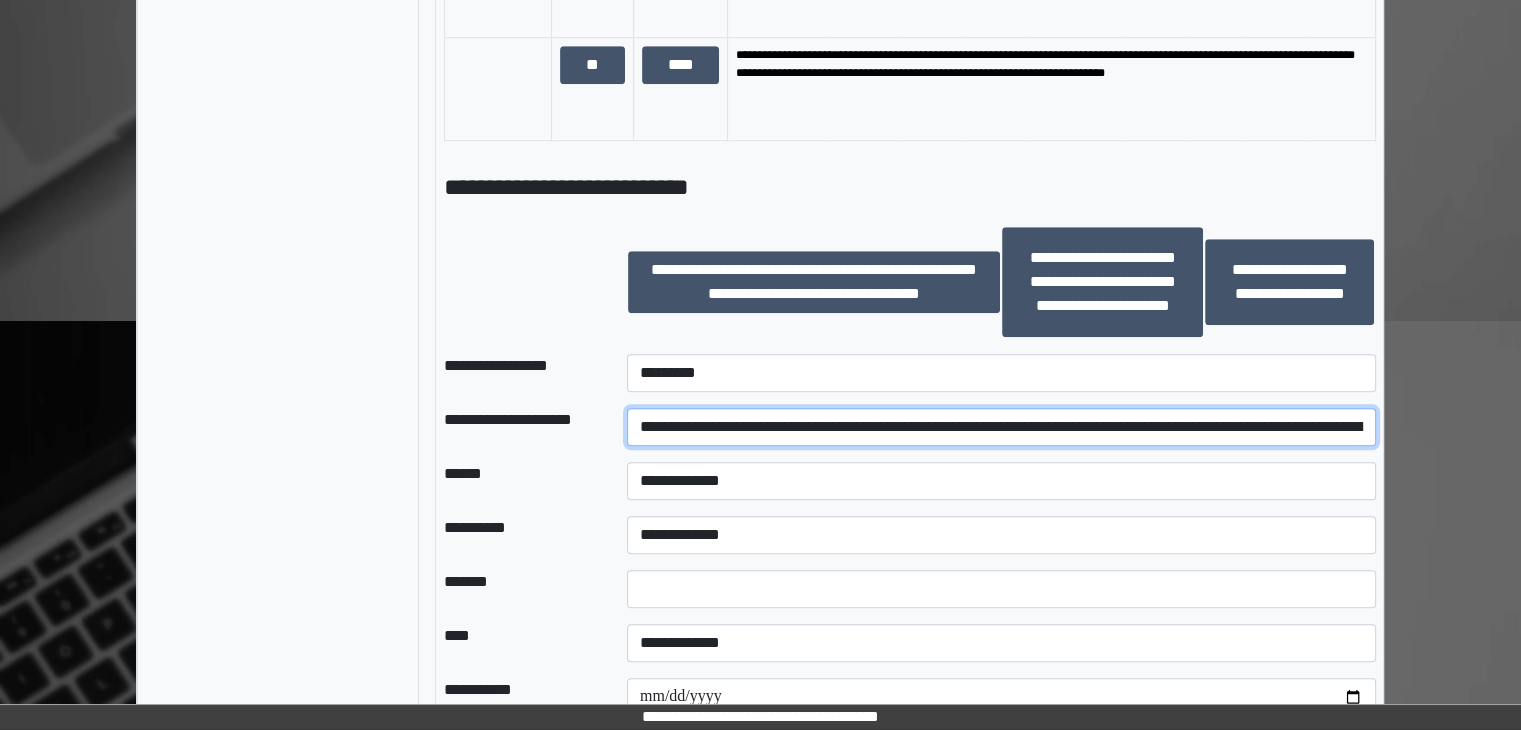 scroll, scrollTop: 0, scrollLeft: 222, axis: horizontal 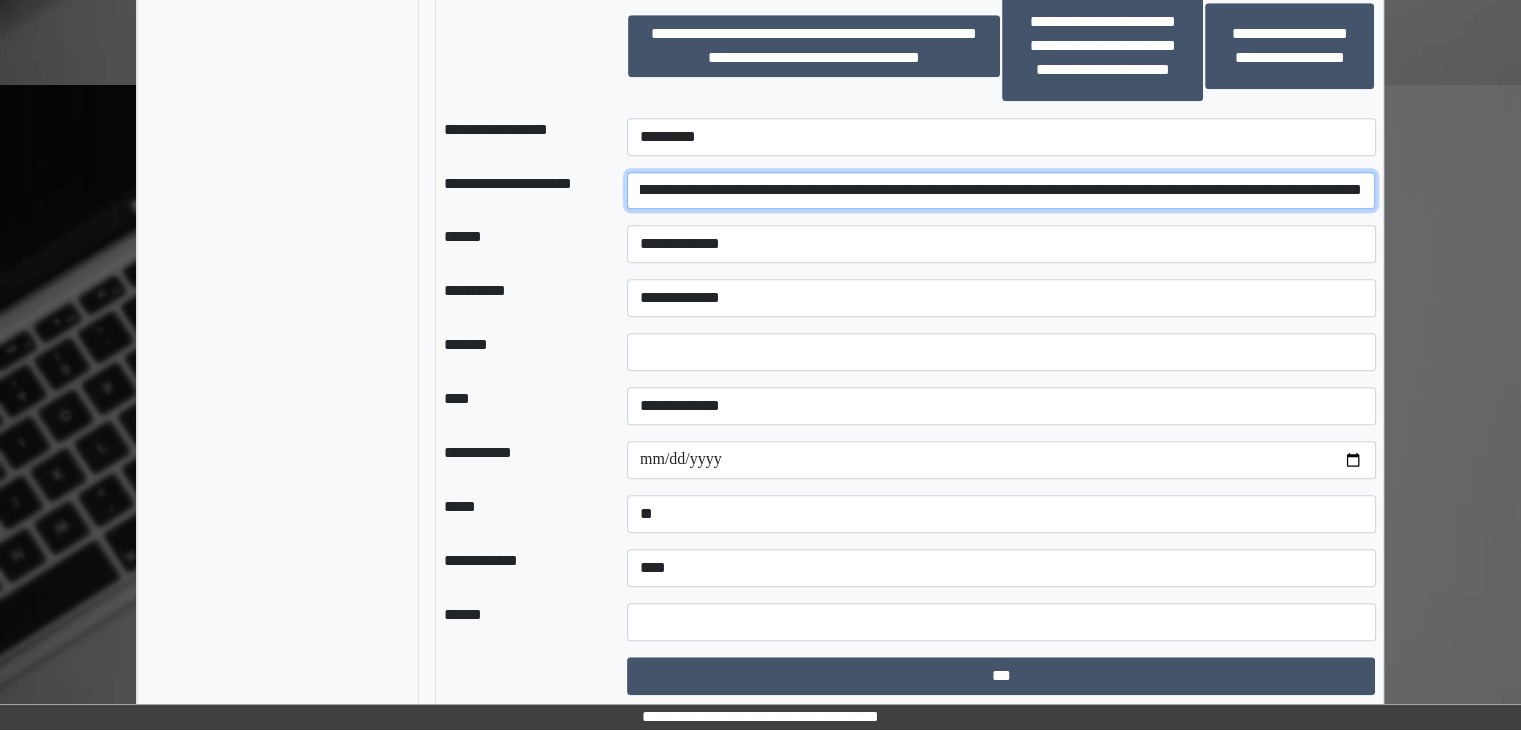type on "**********" 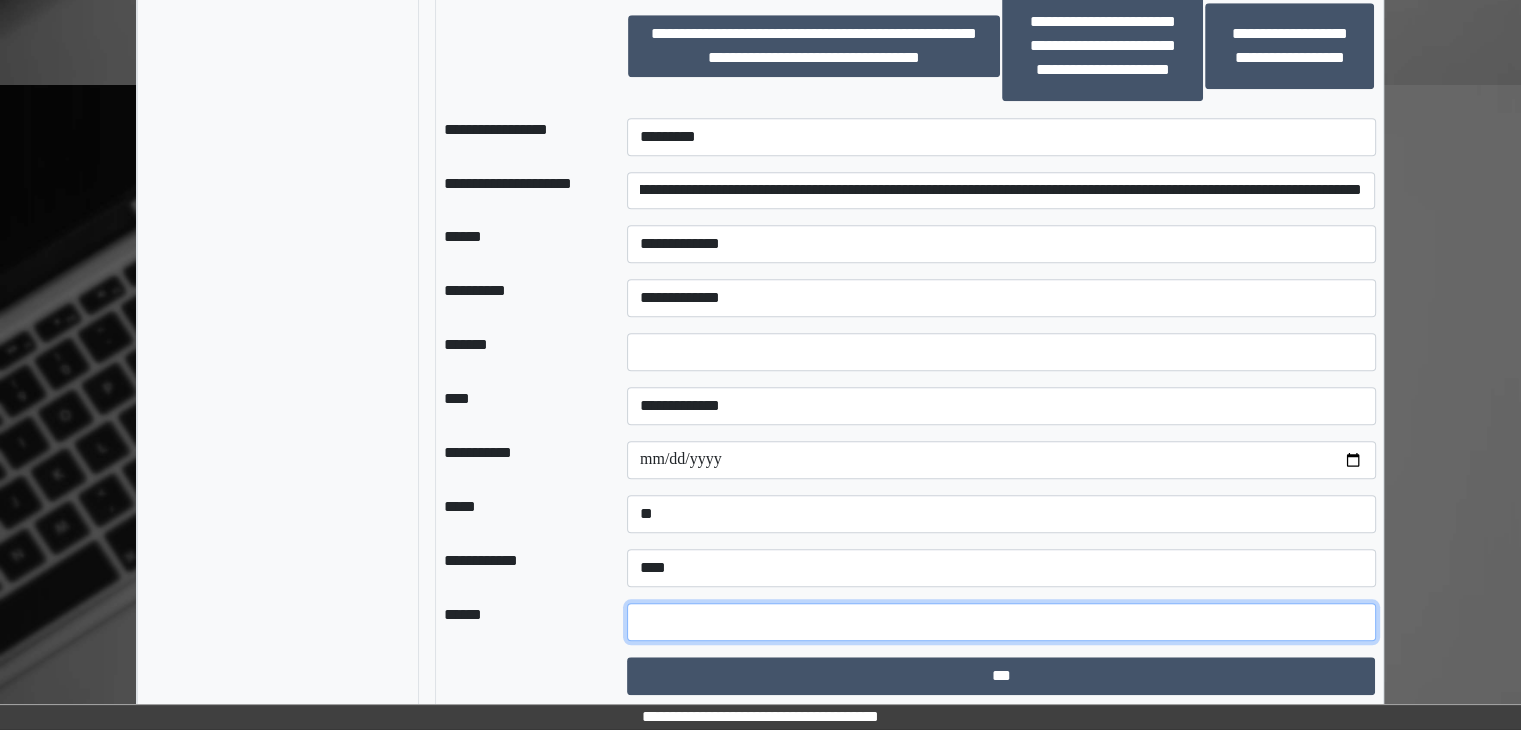 click at bounding box center (1001, 622) 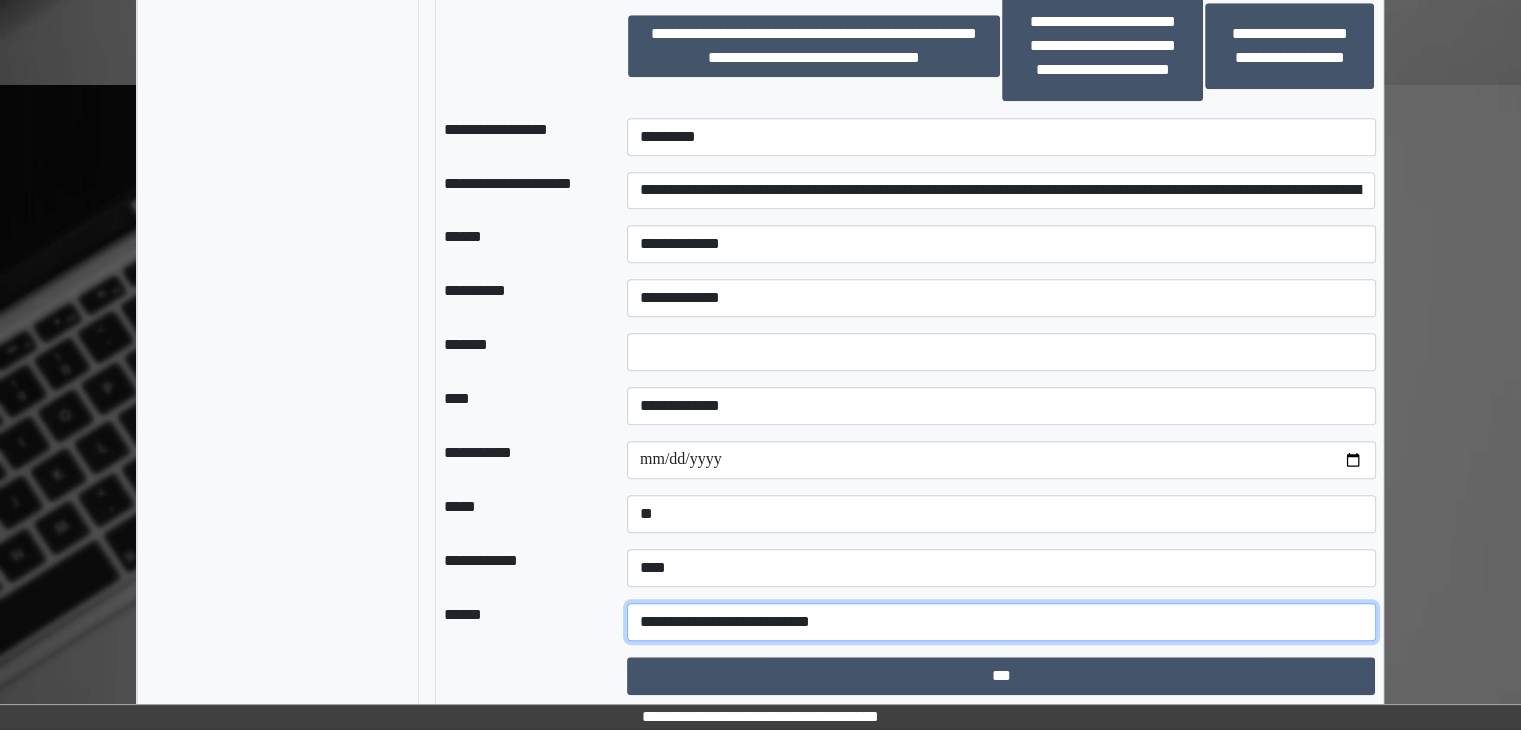 type on "**********" 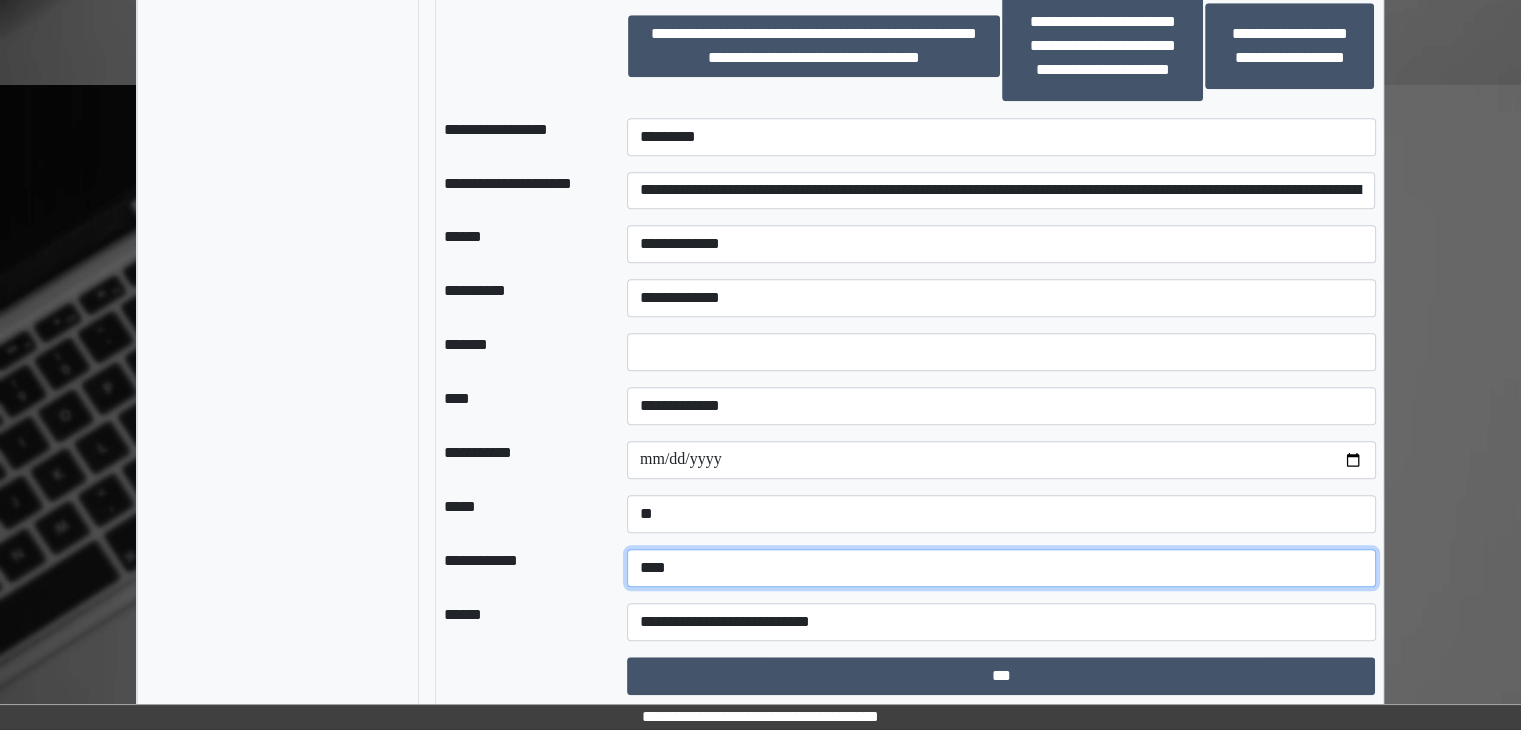 click on "**********" at bounding box center (1001, 568) 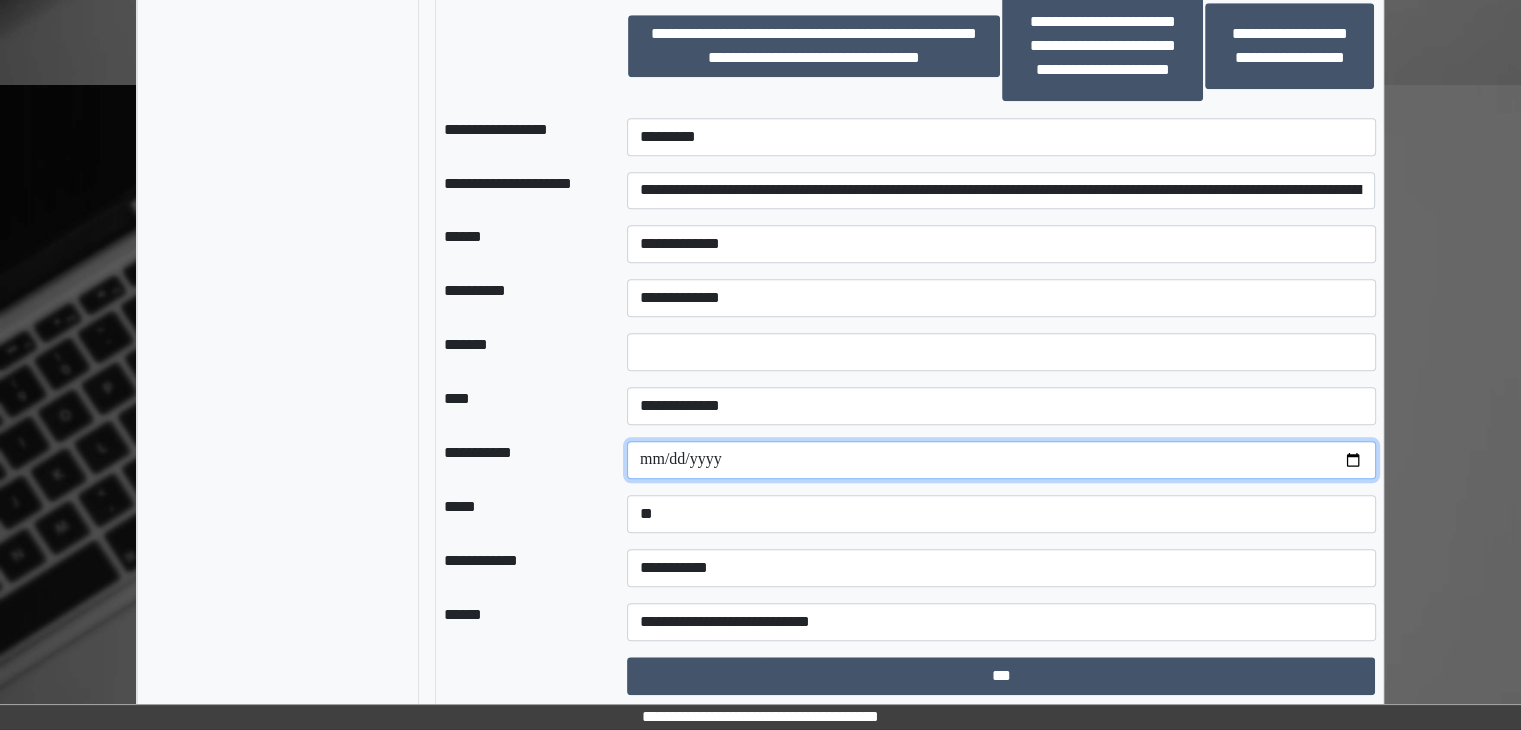 click at bounding box center (1001, 460) 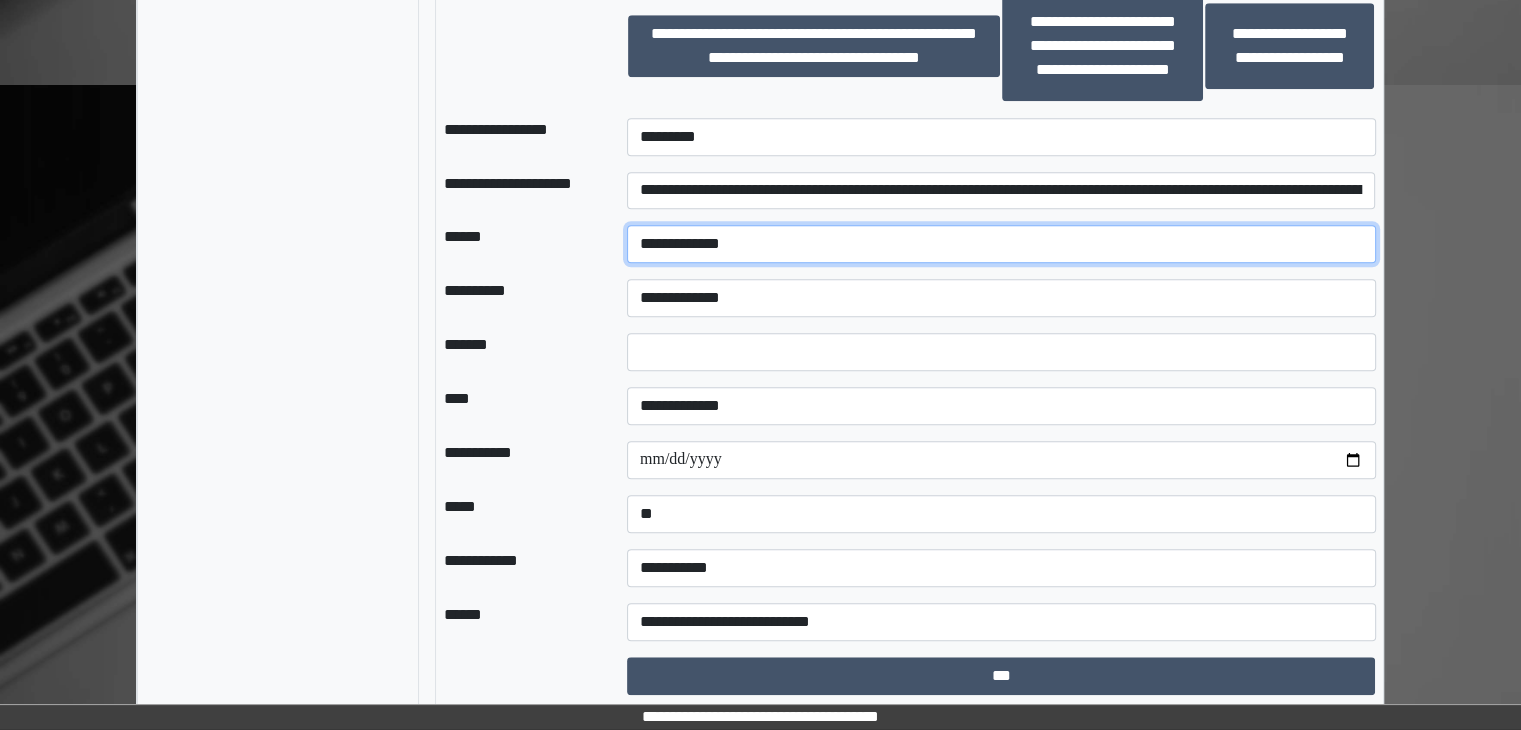 click on "**********" at bounding box center [1001, 244] 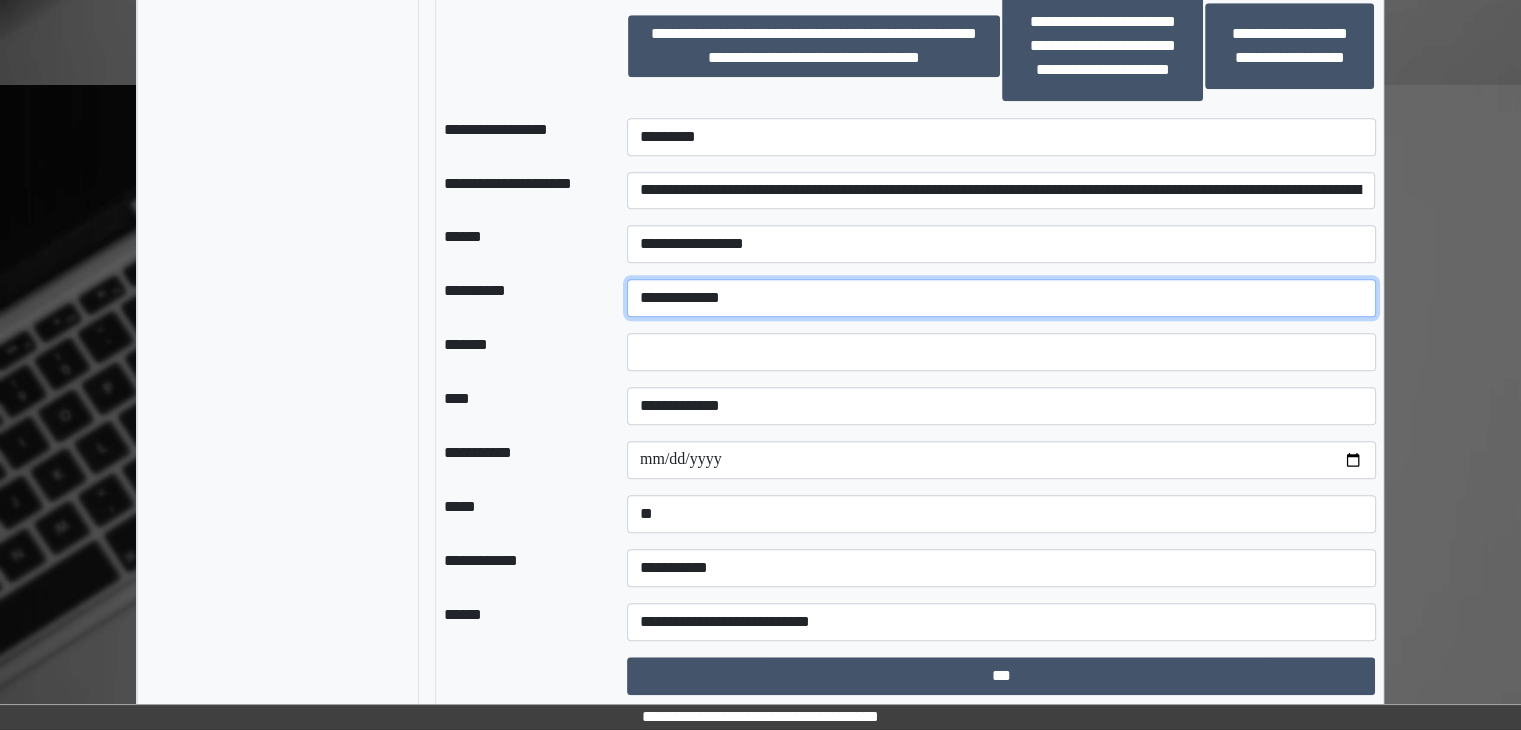 click on "**********" at bounding box center [1001, 298] 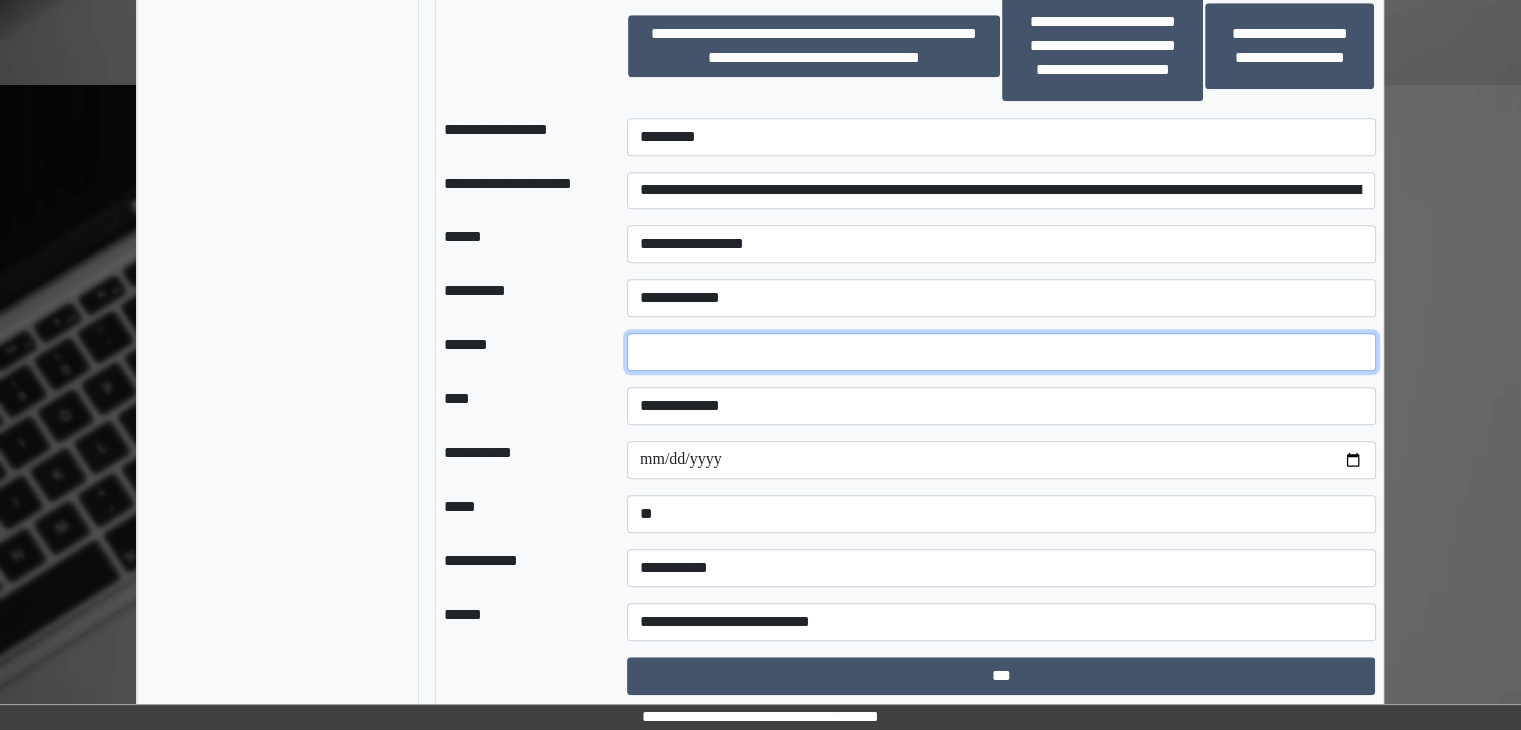 click at bounding box center [1001, 352] 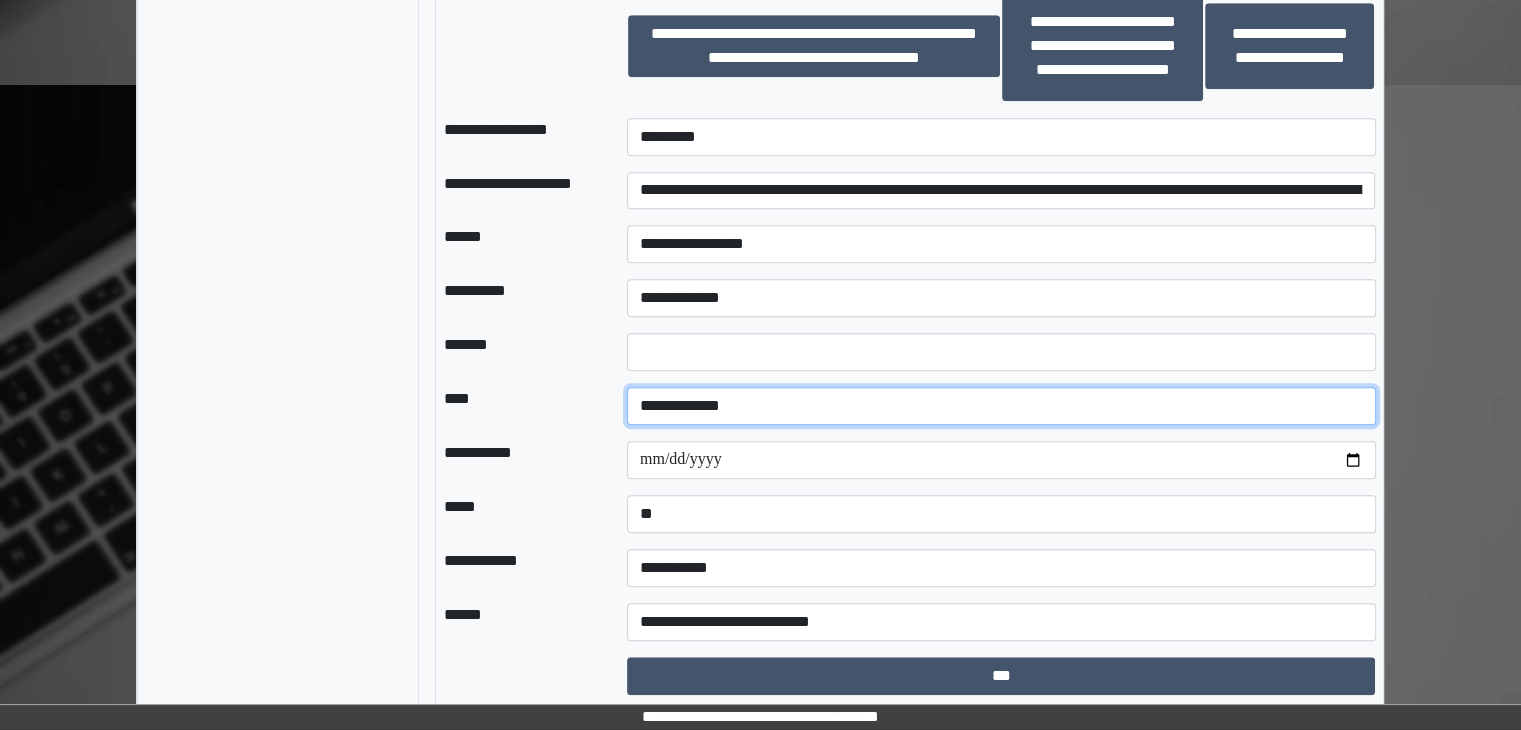 click on "**********" at bounding box center (1001, 406) 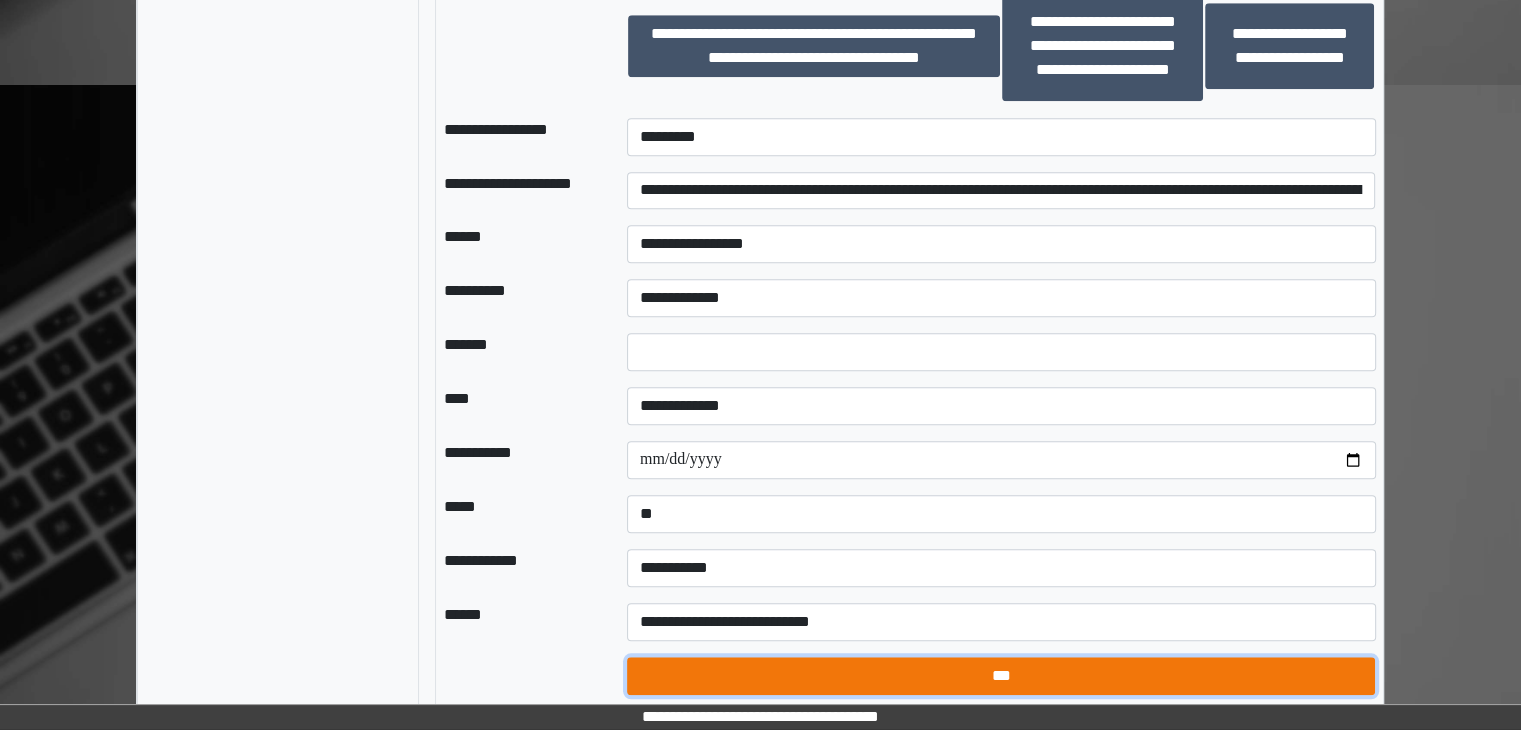 click on "***" at bounding box center [1001, 676] 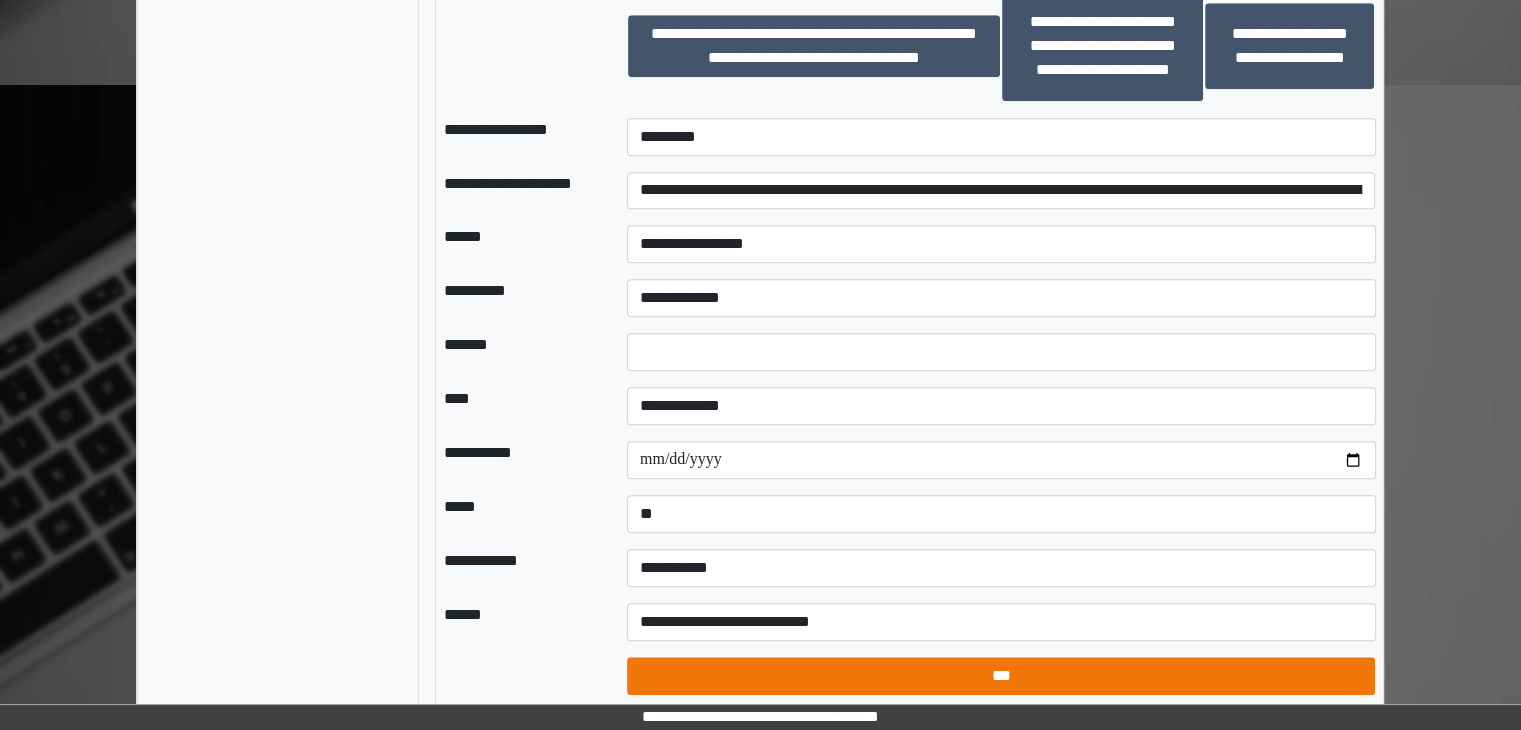 select on "*" 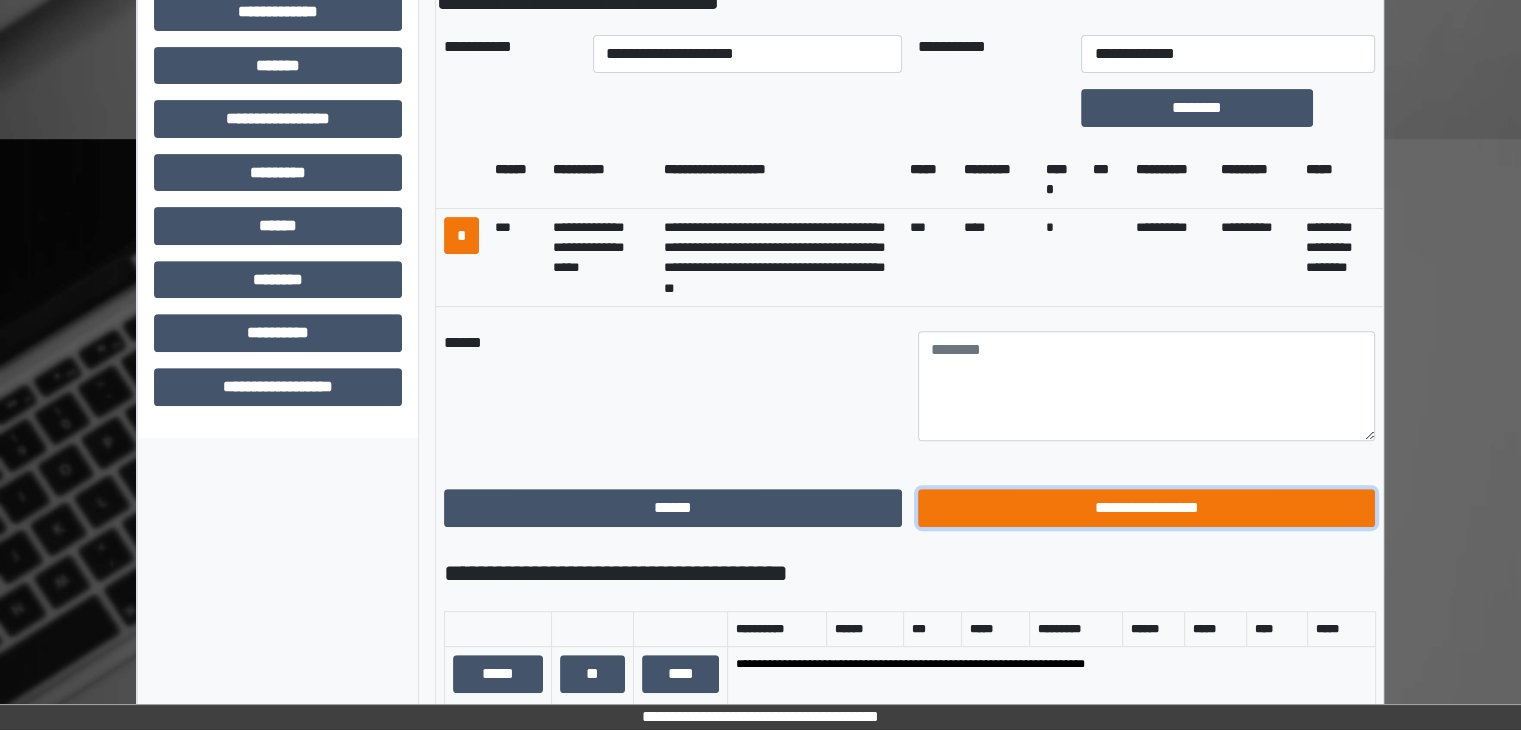 click on "**********" at bounding box center (1147, 508) 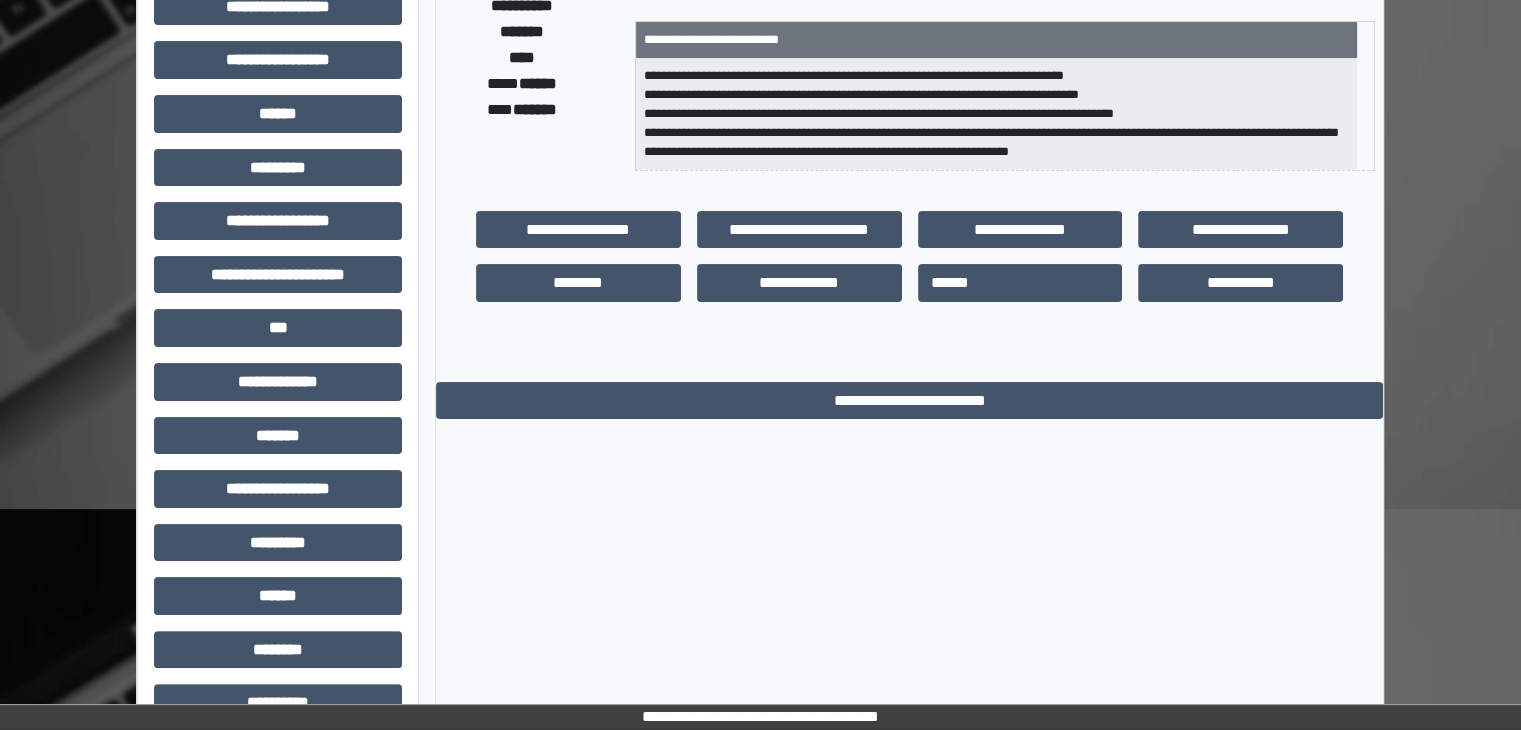 scroll, scrollTop: 0, scrollLeft: 0, axis: both 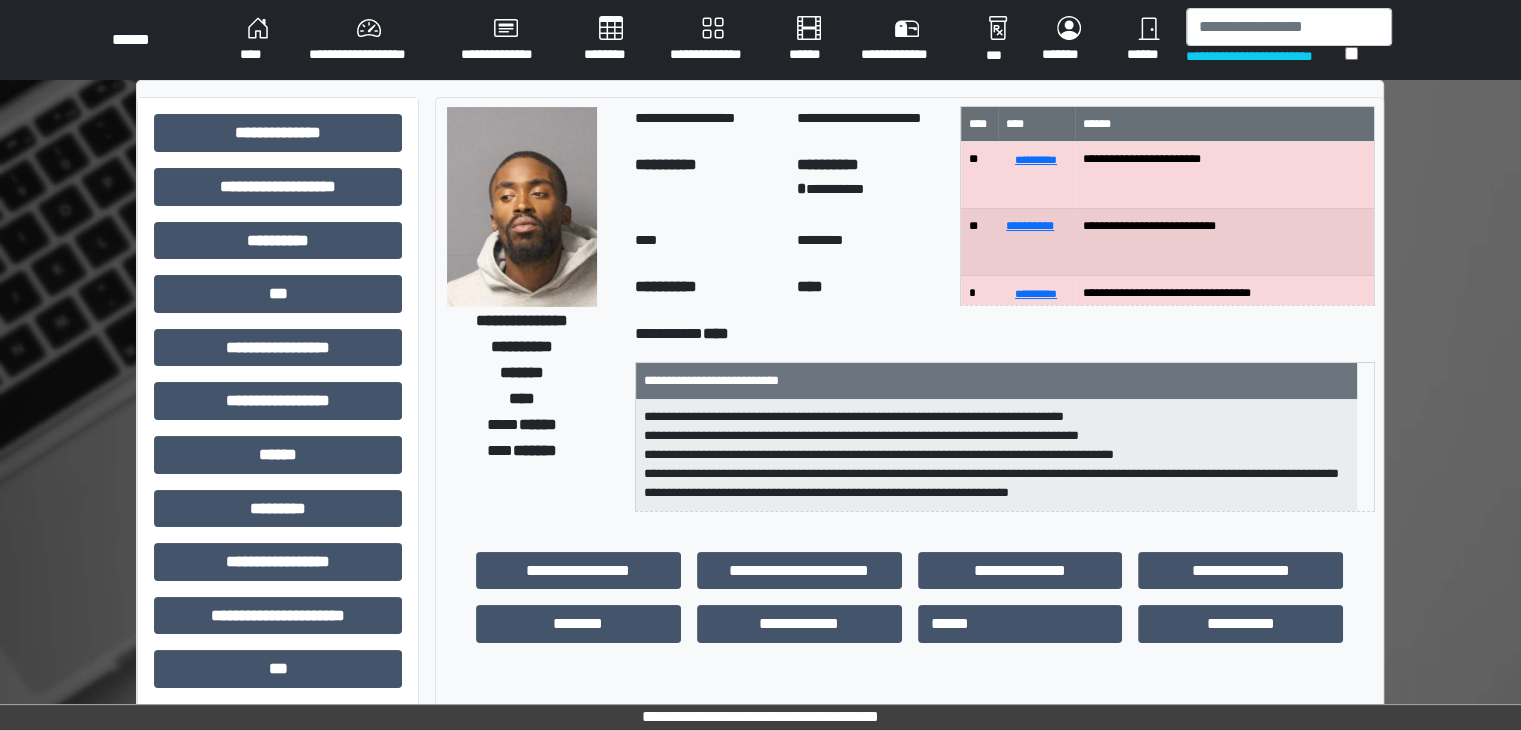 click on "****" at bounding box center (258, 40) 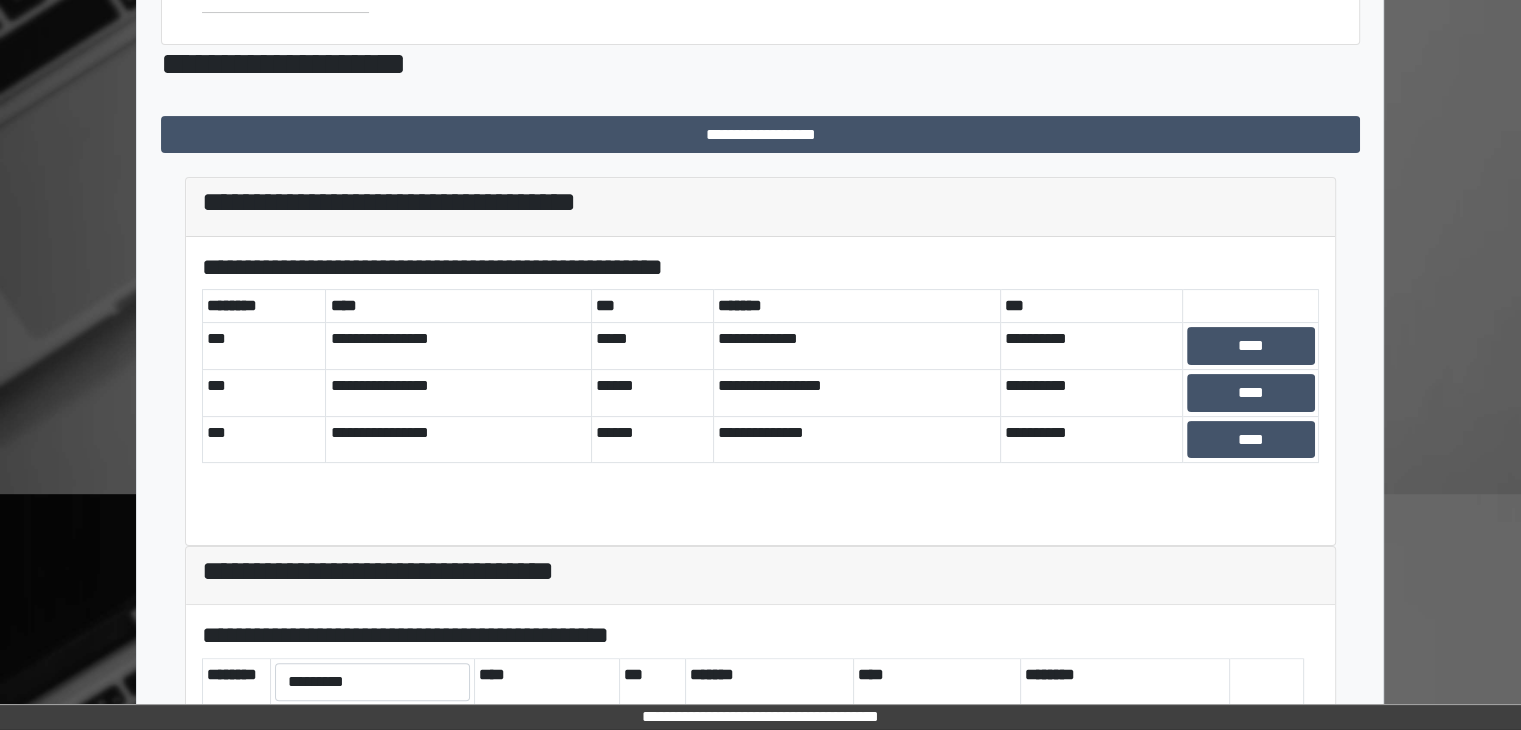 scroll, scrollTop: 500, scrollLeft: 0, axis: vertical 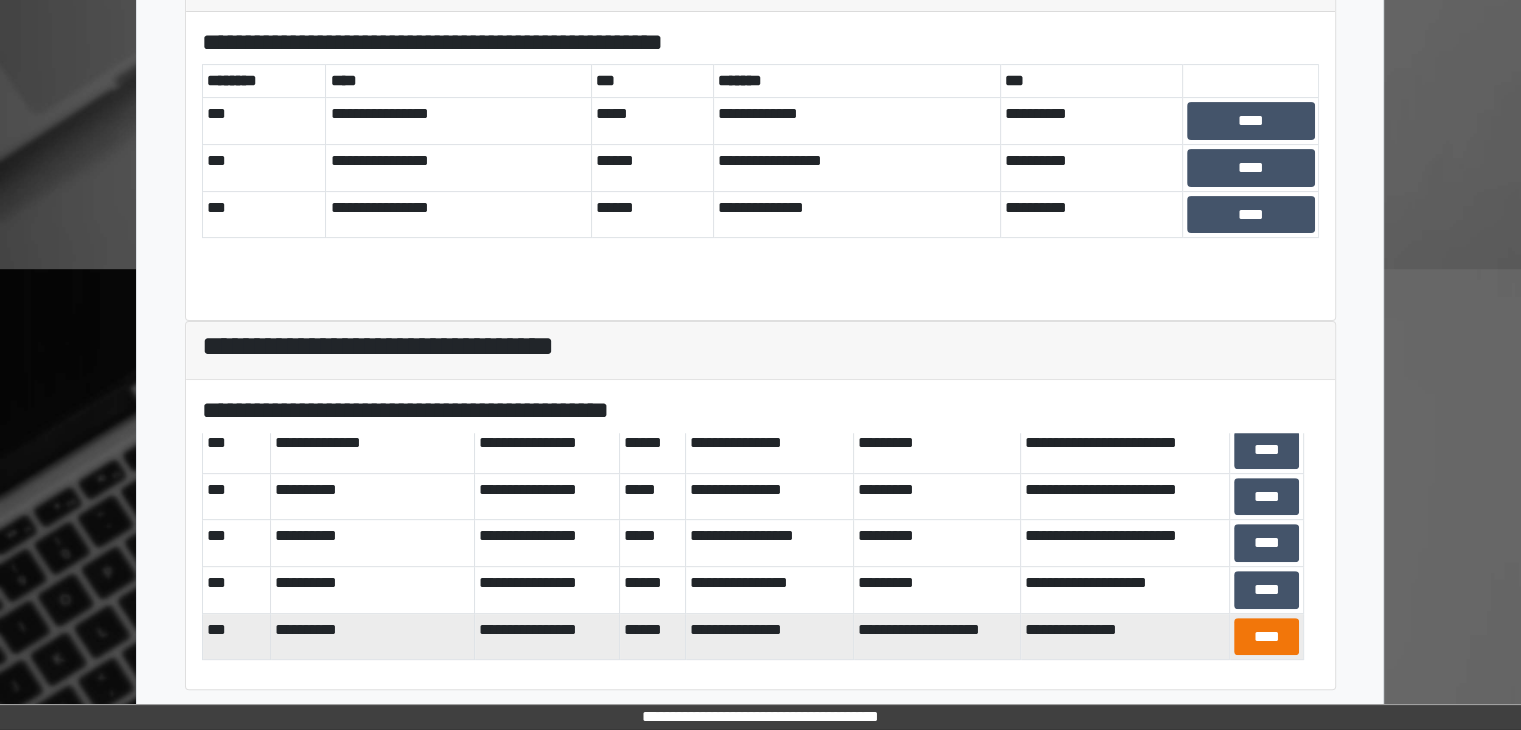 click on "****" at bounding box center (1266, 636) 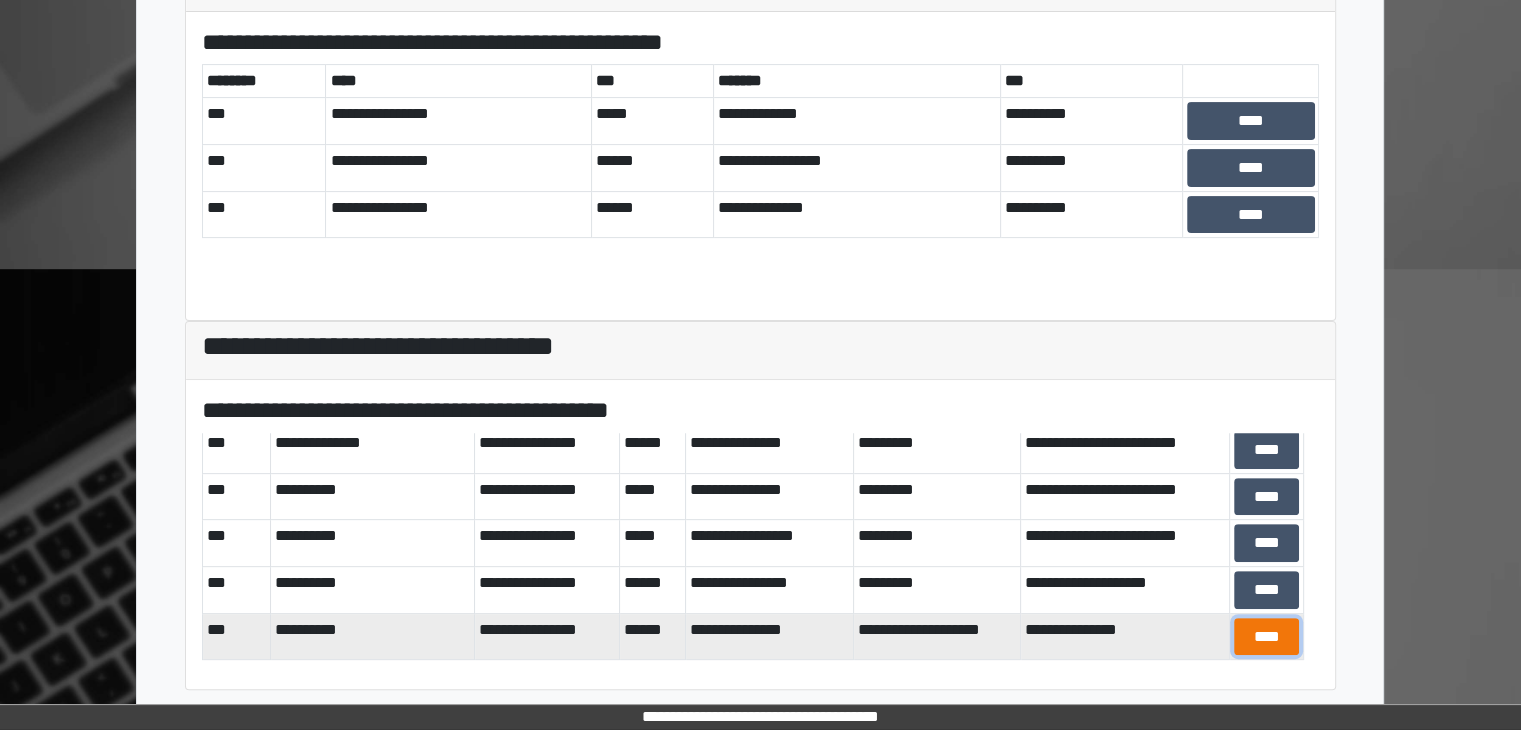 click on "****" at bounding box center [1267, 637] 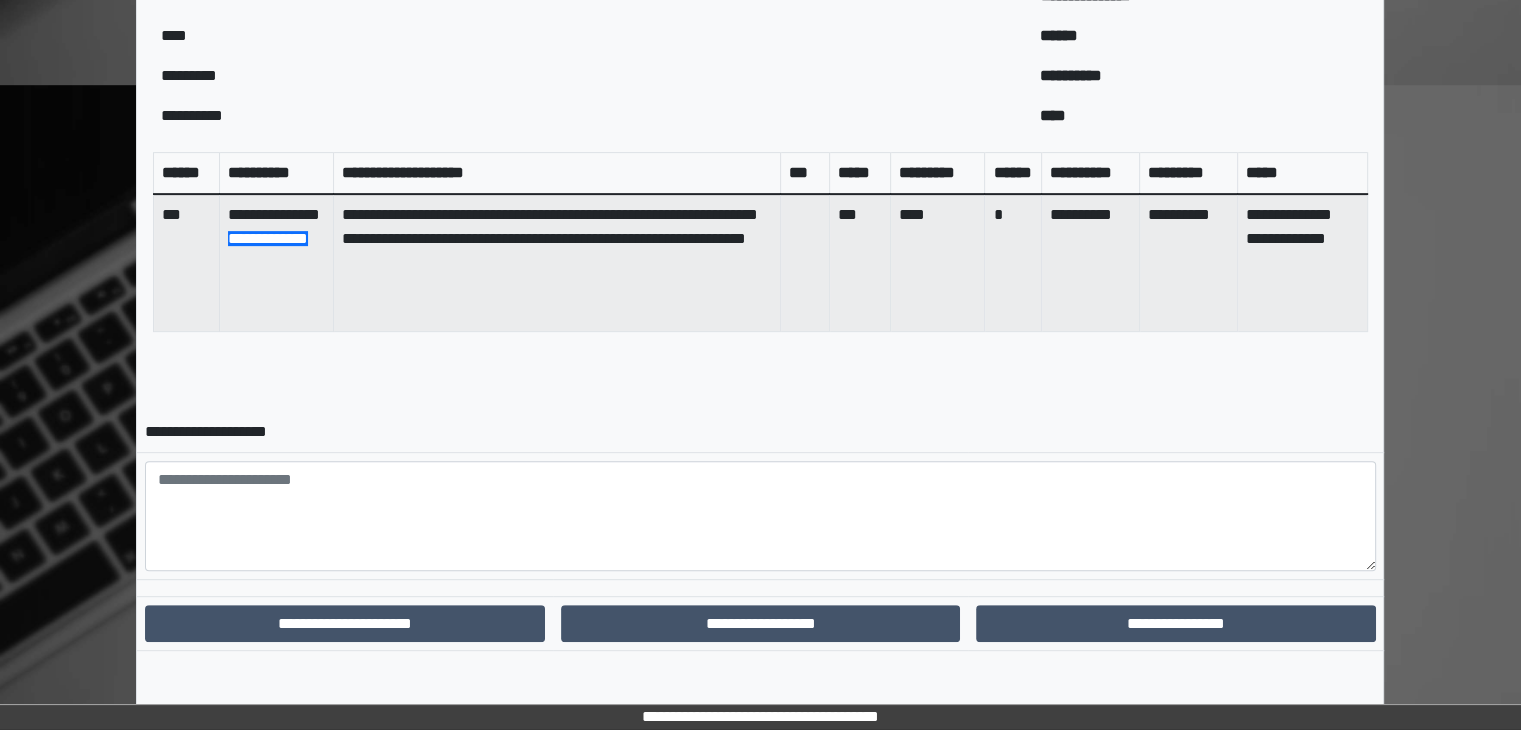 scroll, scrollTop: 766, scrollLeft: 0, axis: vertical 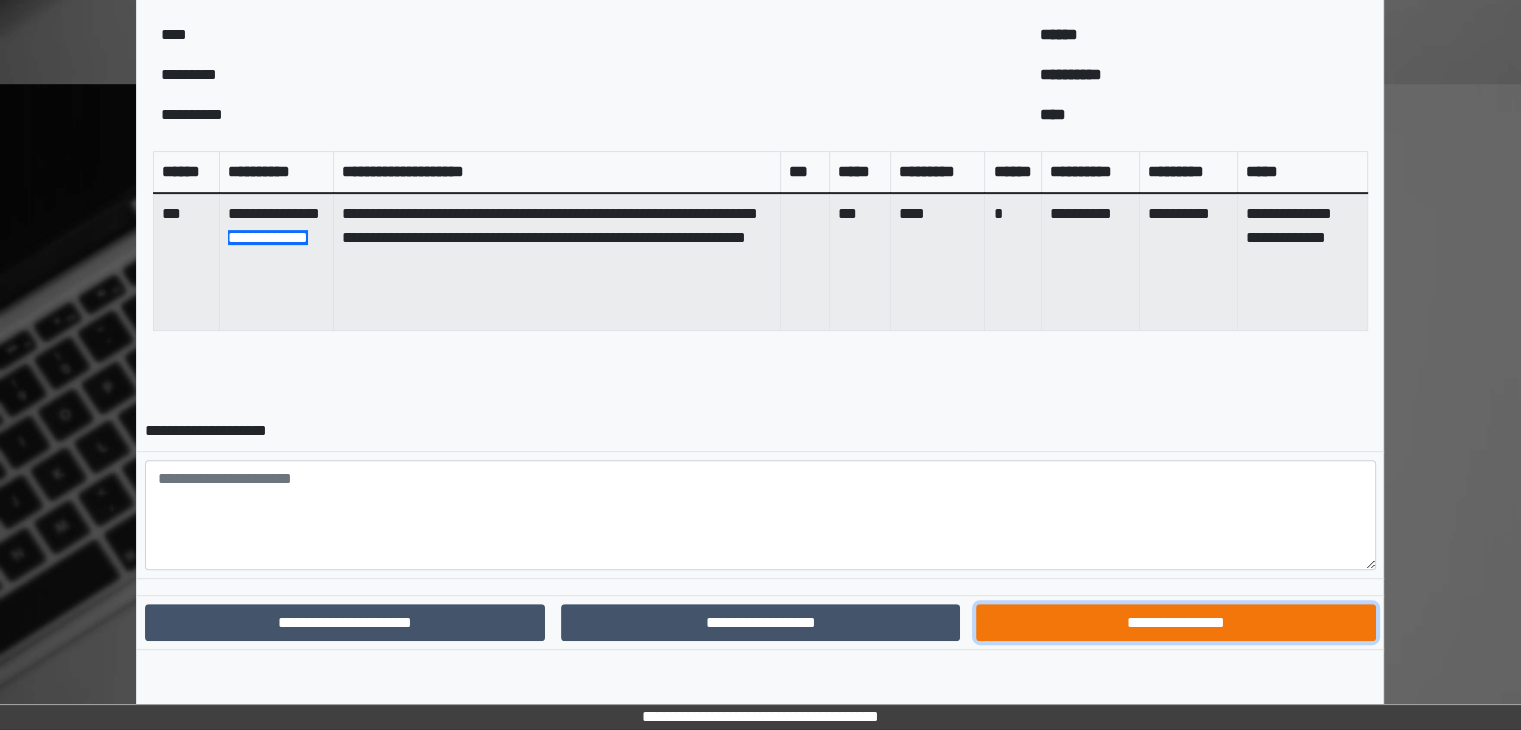 click on "**********" at bounding box center [1175, 623] 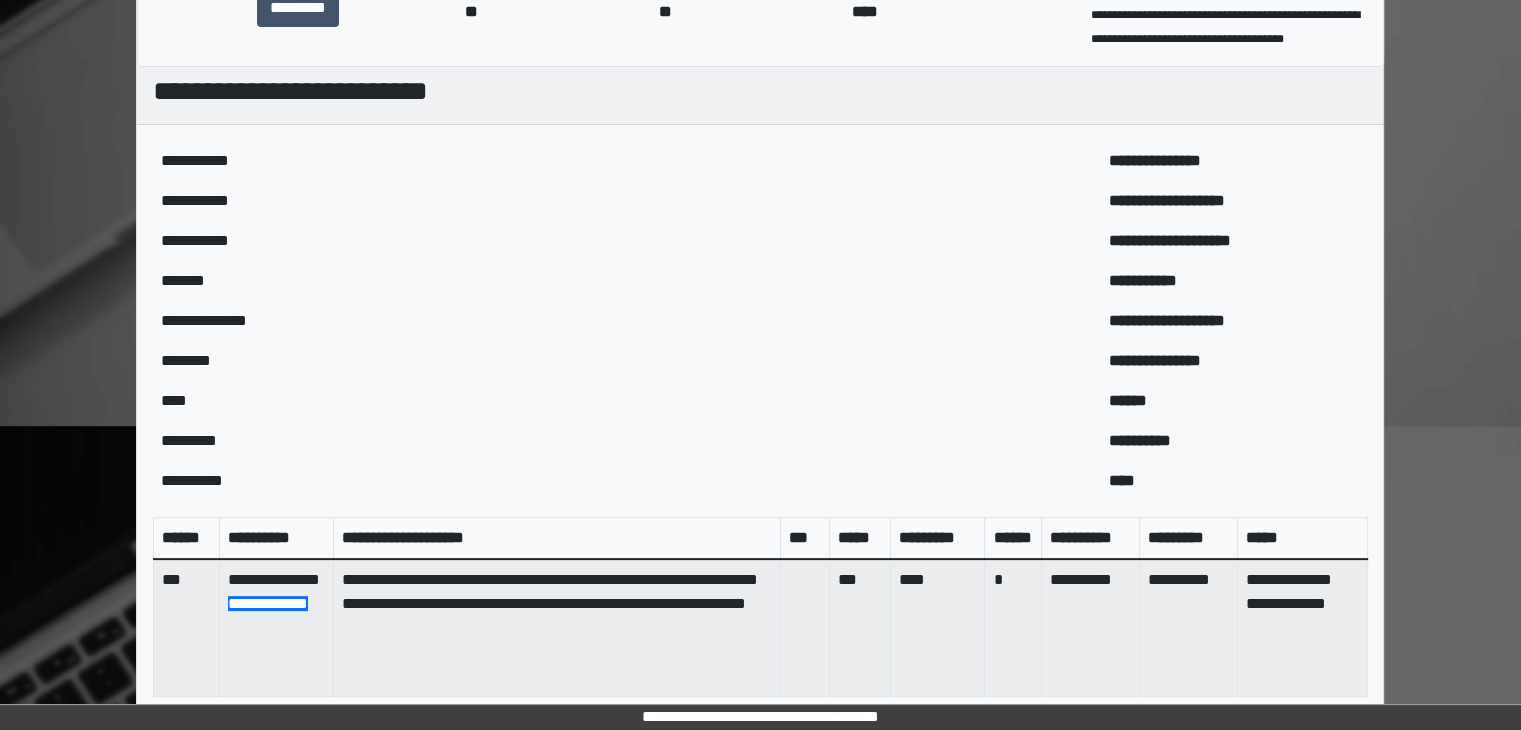 scroll, scrollTop: 0, scrollLeft: 0, axis: both 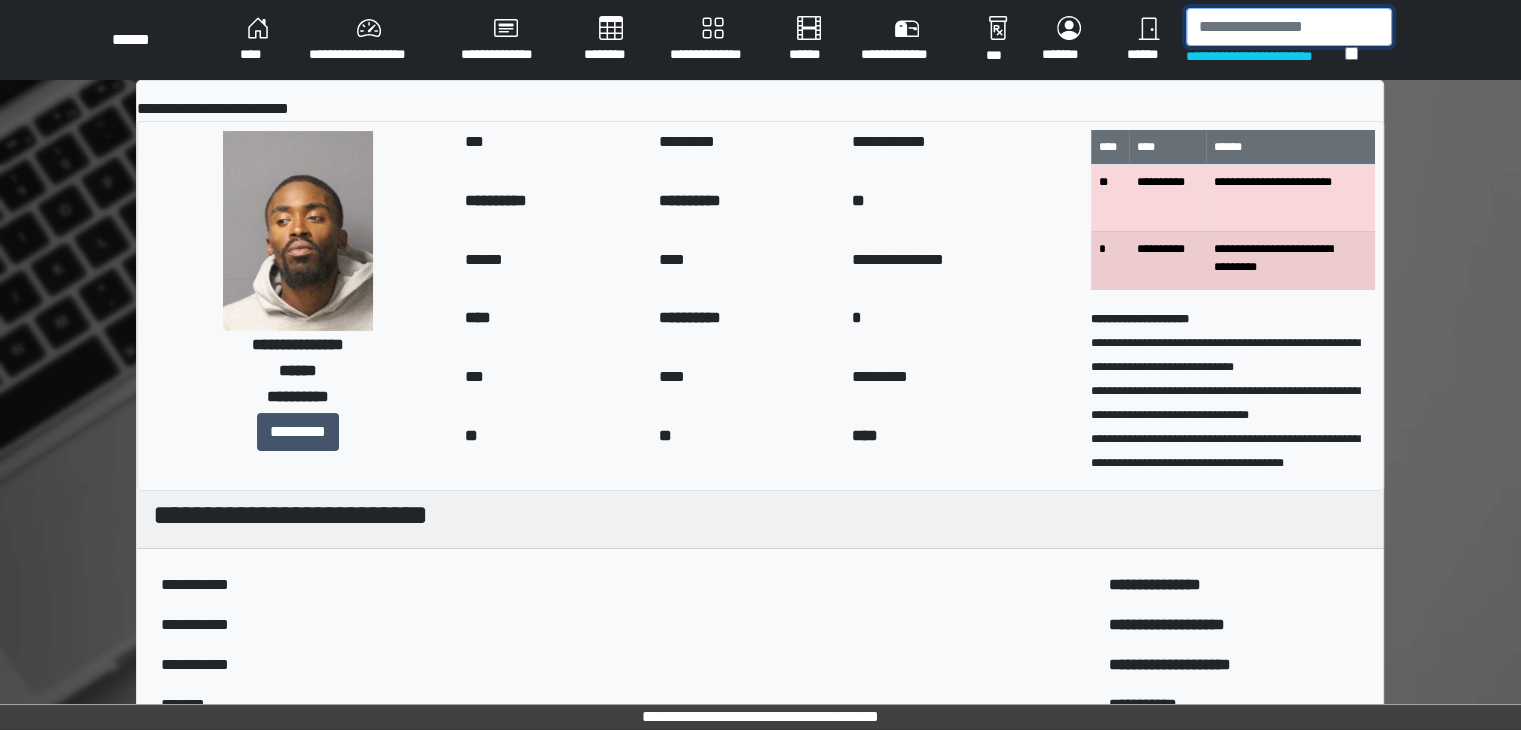 click at bounding box center [1289, 27] 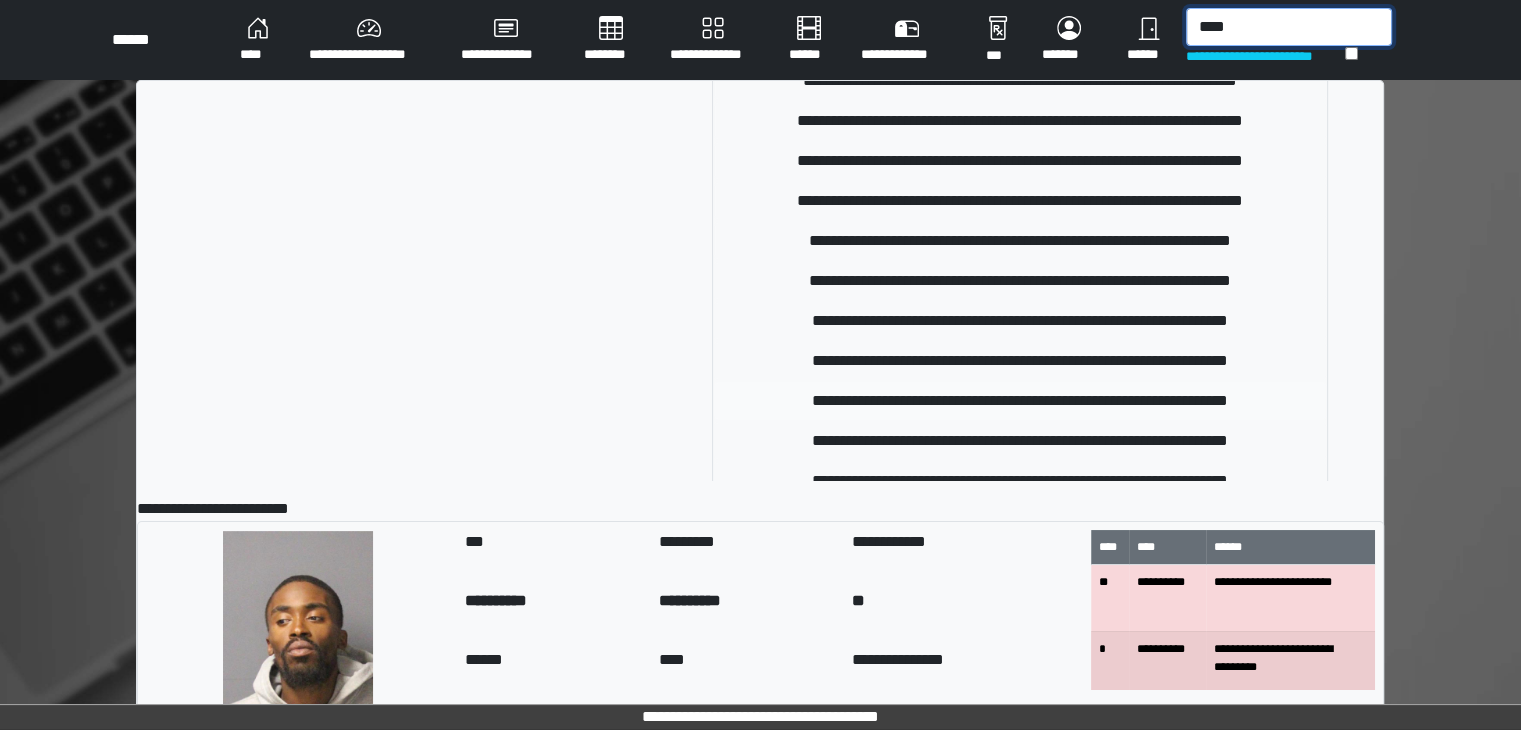 scroll, scrollTop: 200, scrollLeft: 0, axis: vertical 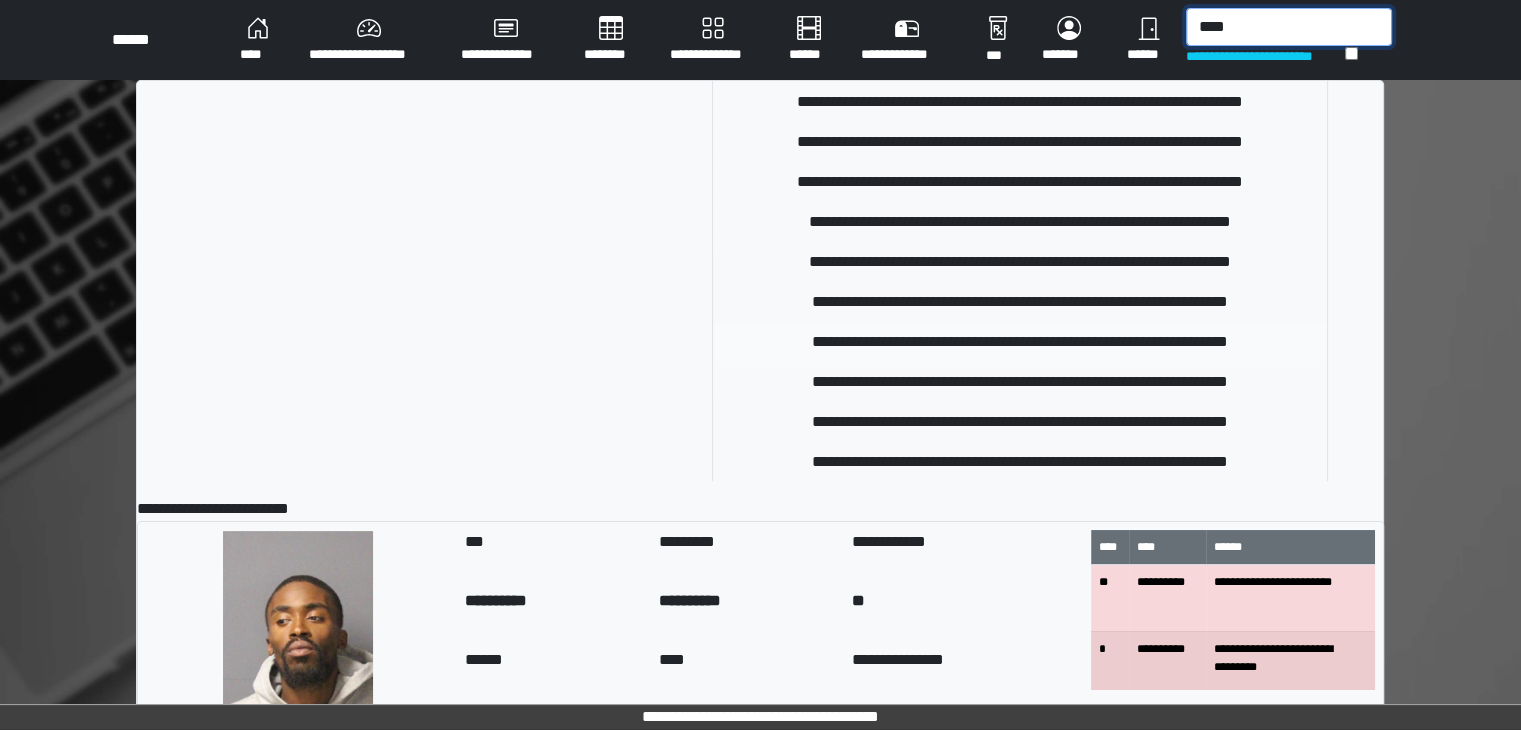type on "****" 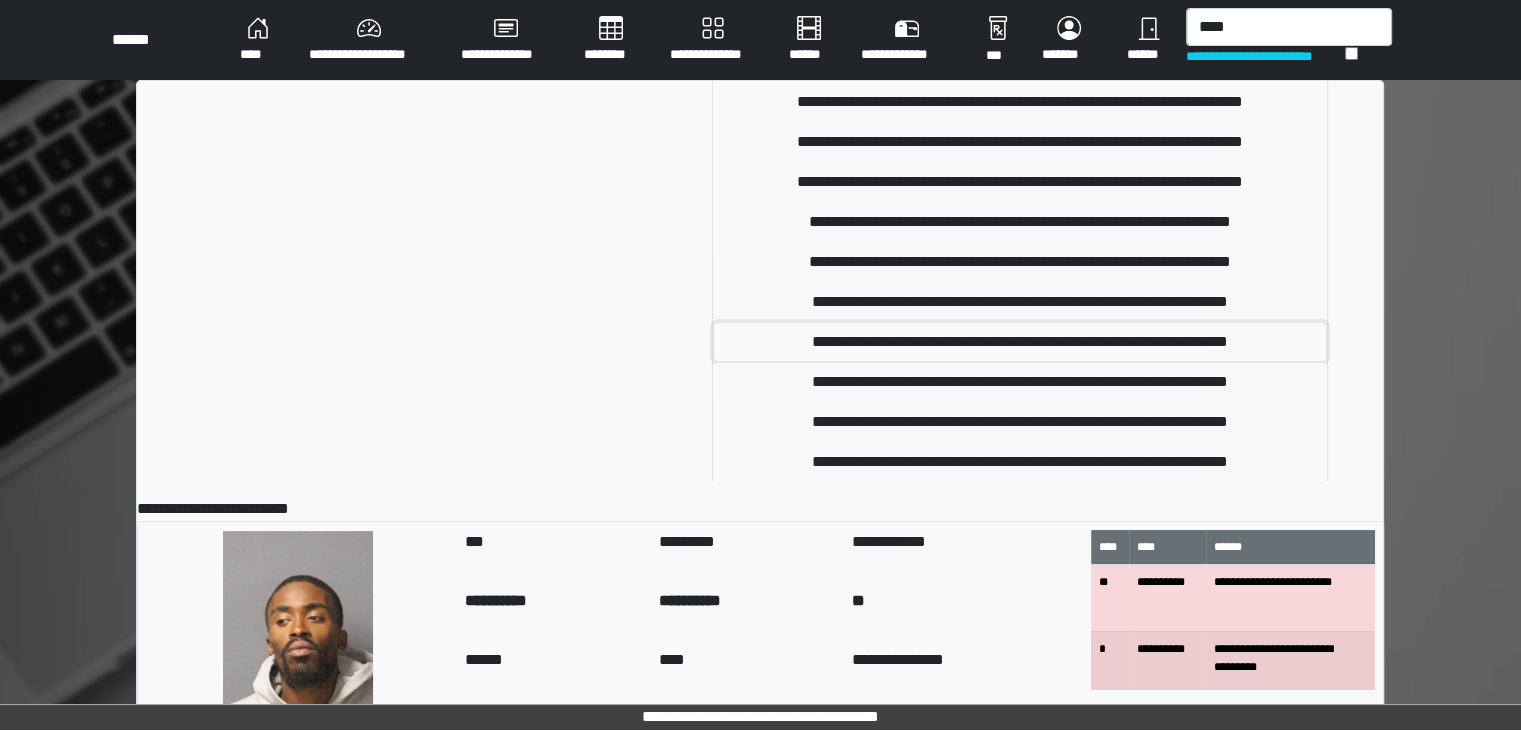 click on "**********" at bounding box center (1020, 342) 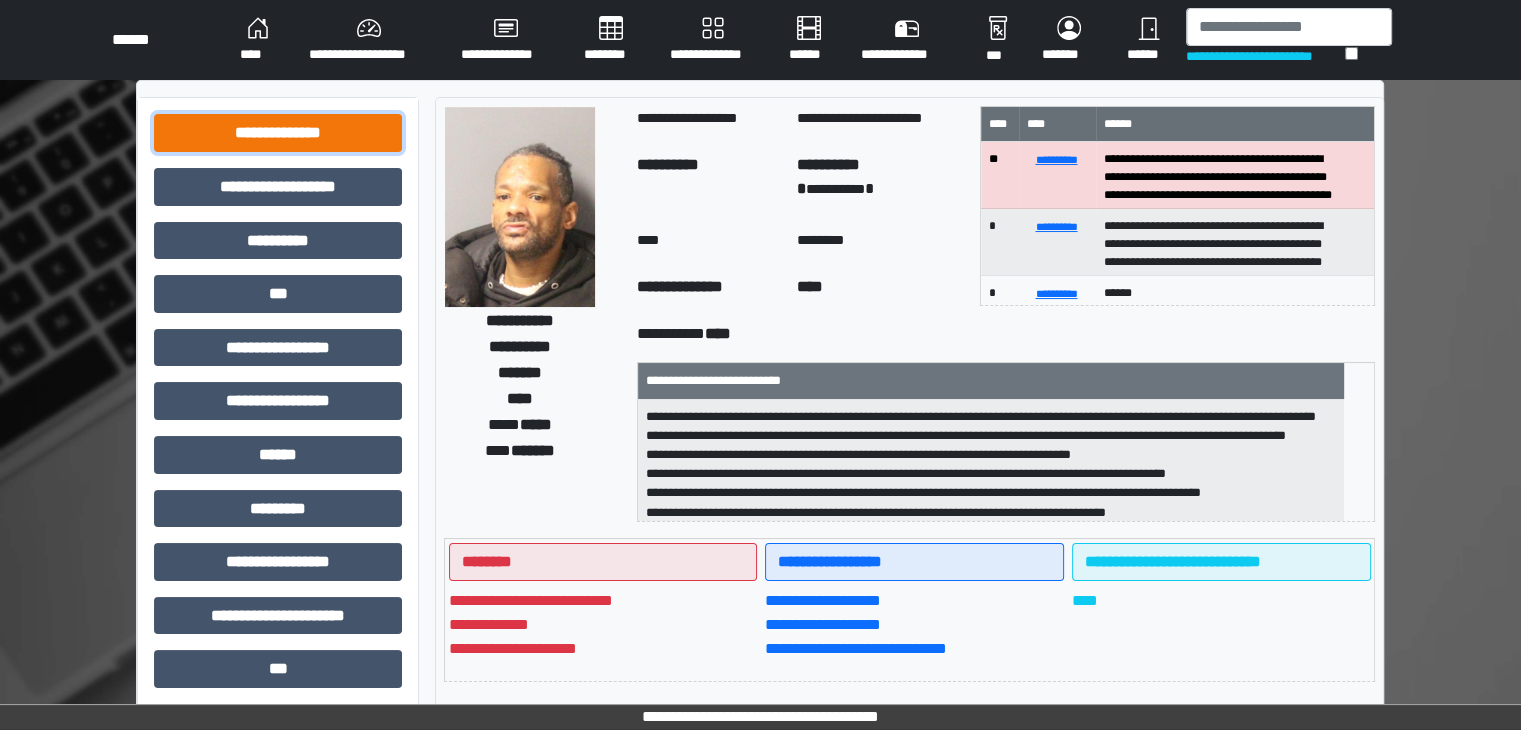 click on "**********" at bounding box center (278, 133) 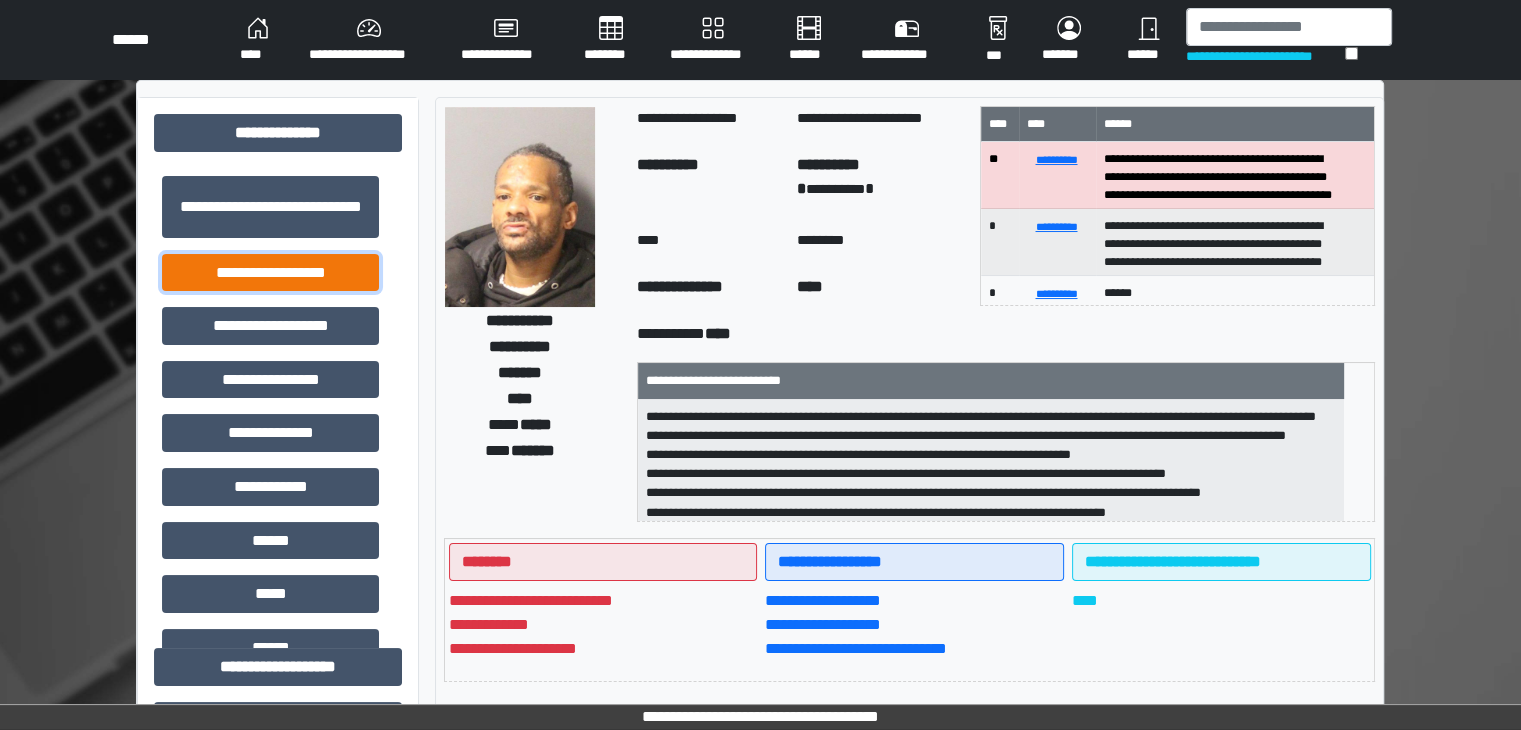 click on "**********" at bounding box center (270, 273) 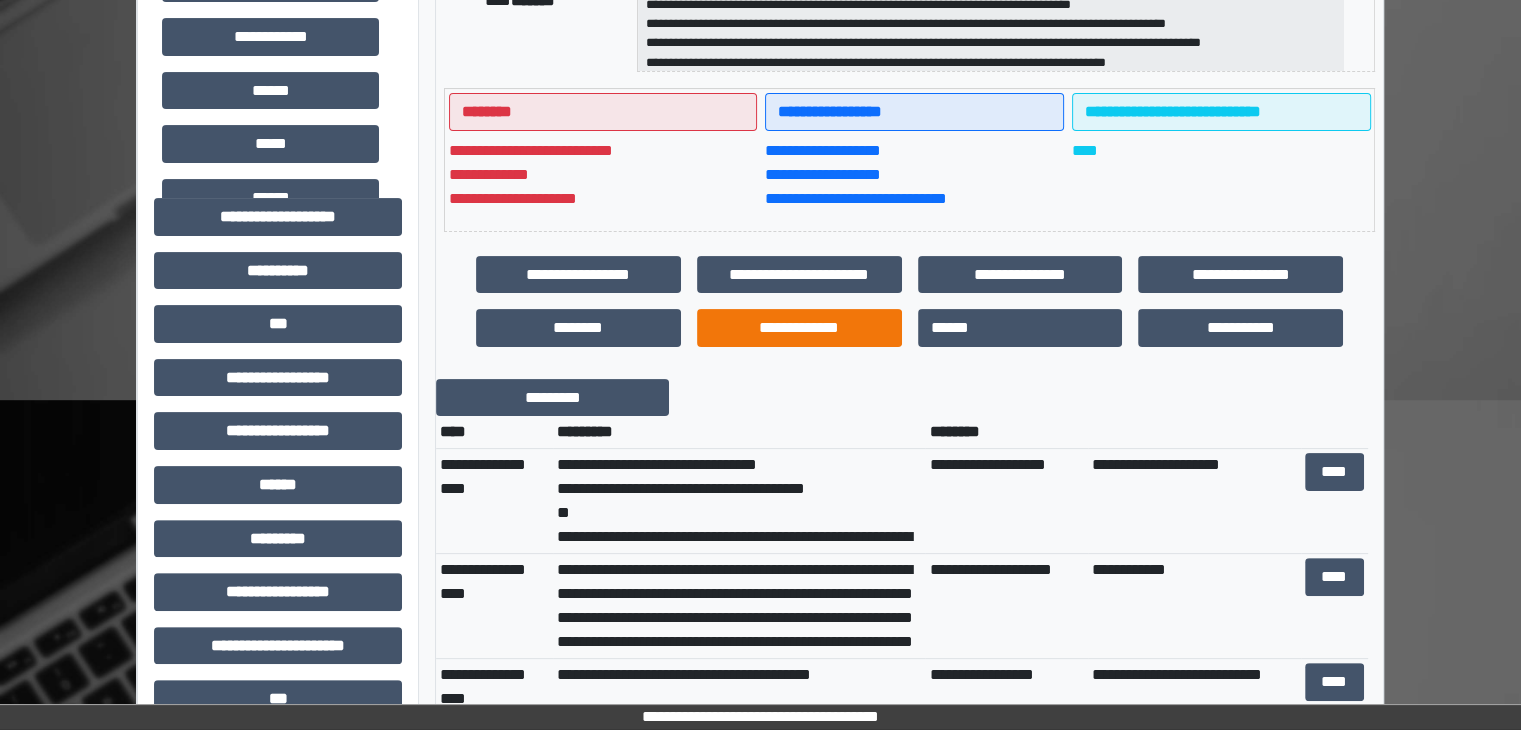 scroll, scrollTop: 500, scrollLeft: 0, axis: vertical 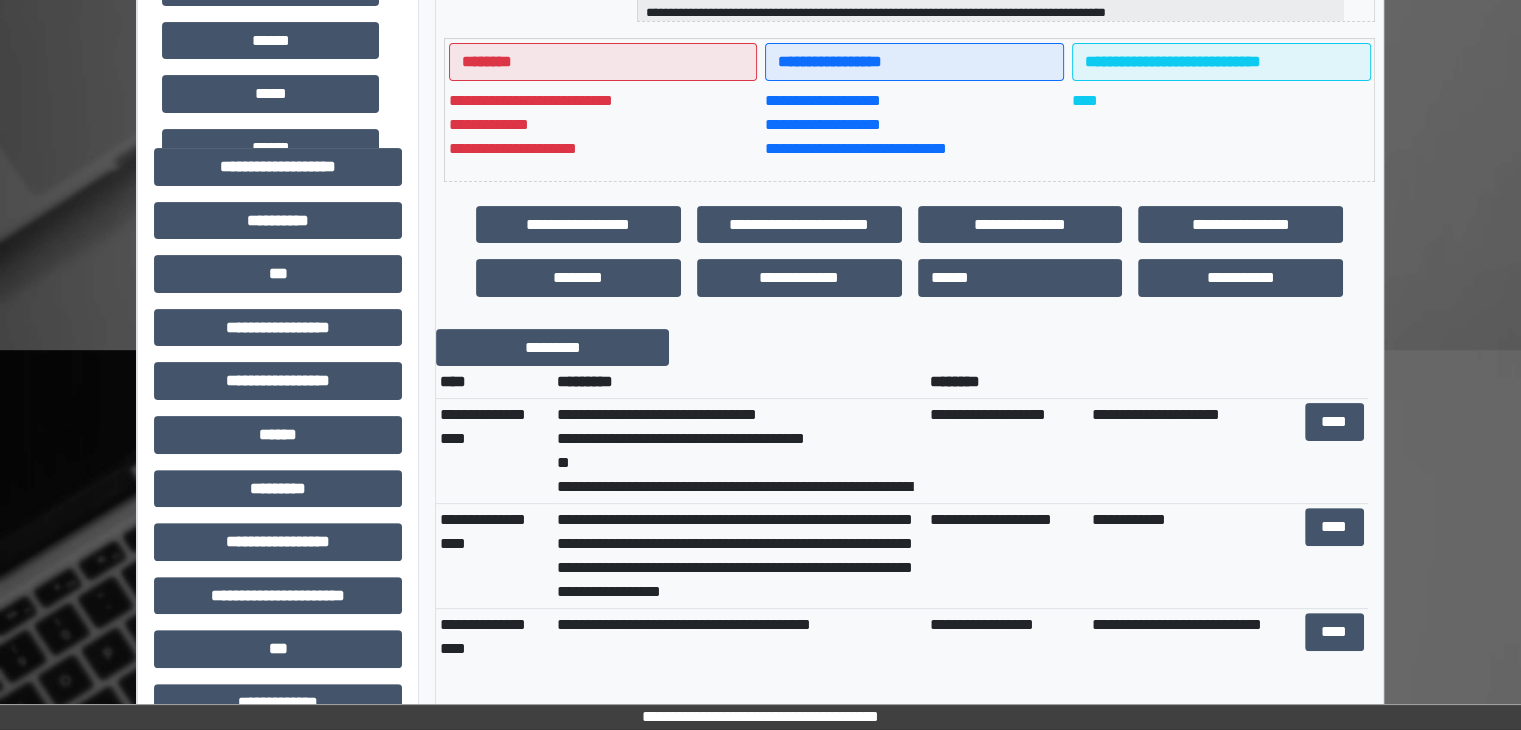 click on "**********" at bounding box center [1006, 451] 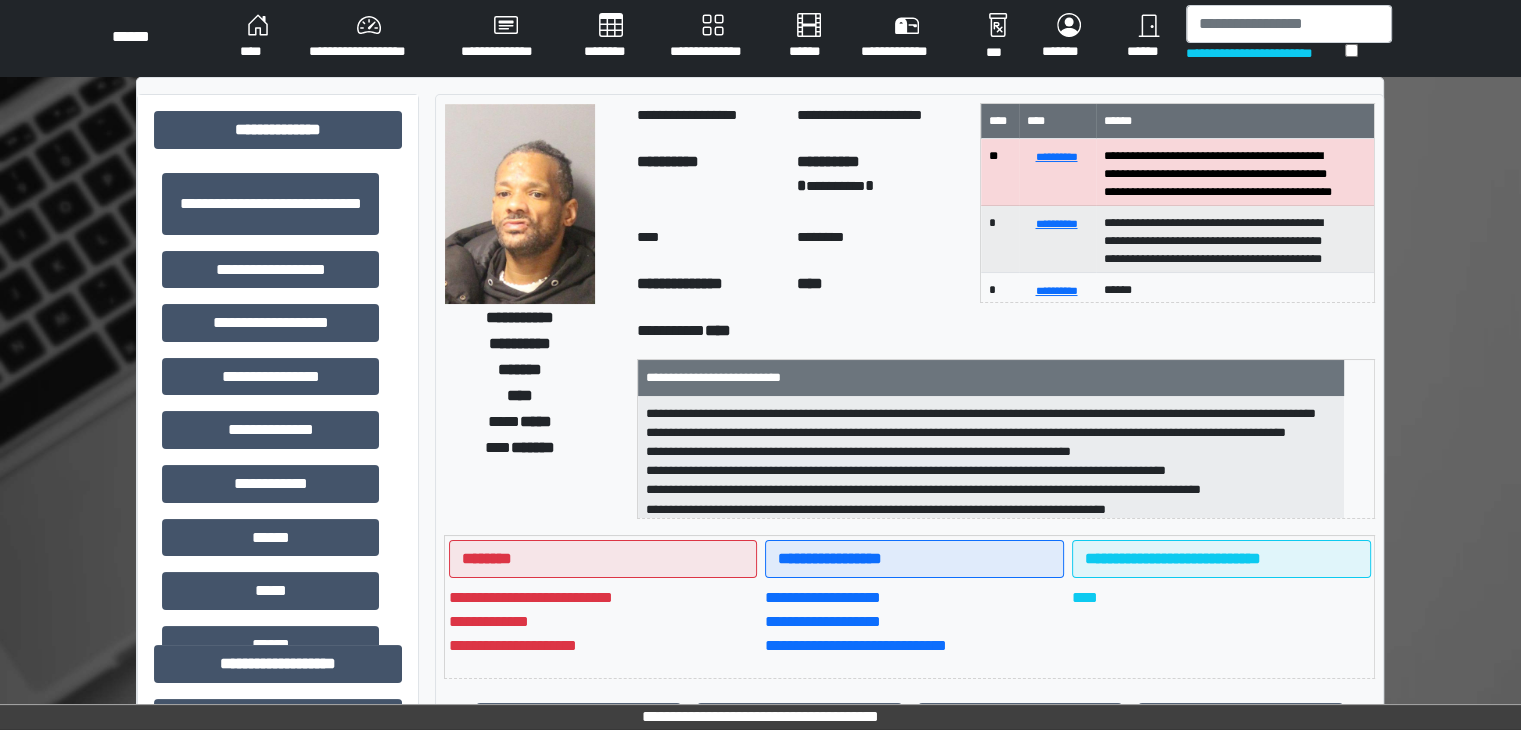 scroll, scrollTop: 0, scrollLeft: 0, axis: both 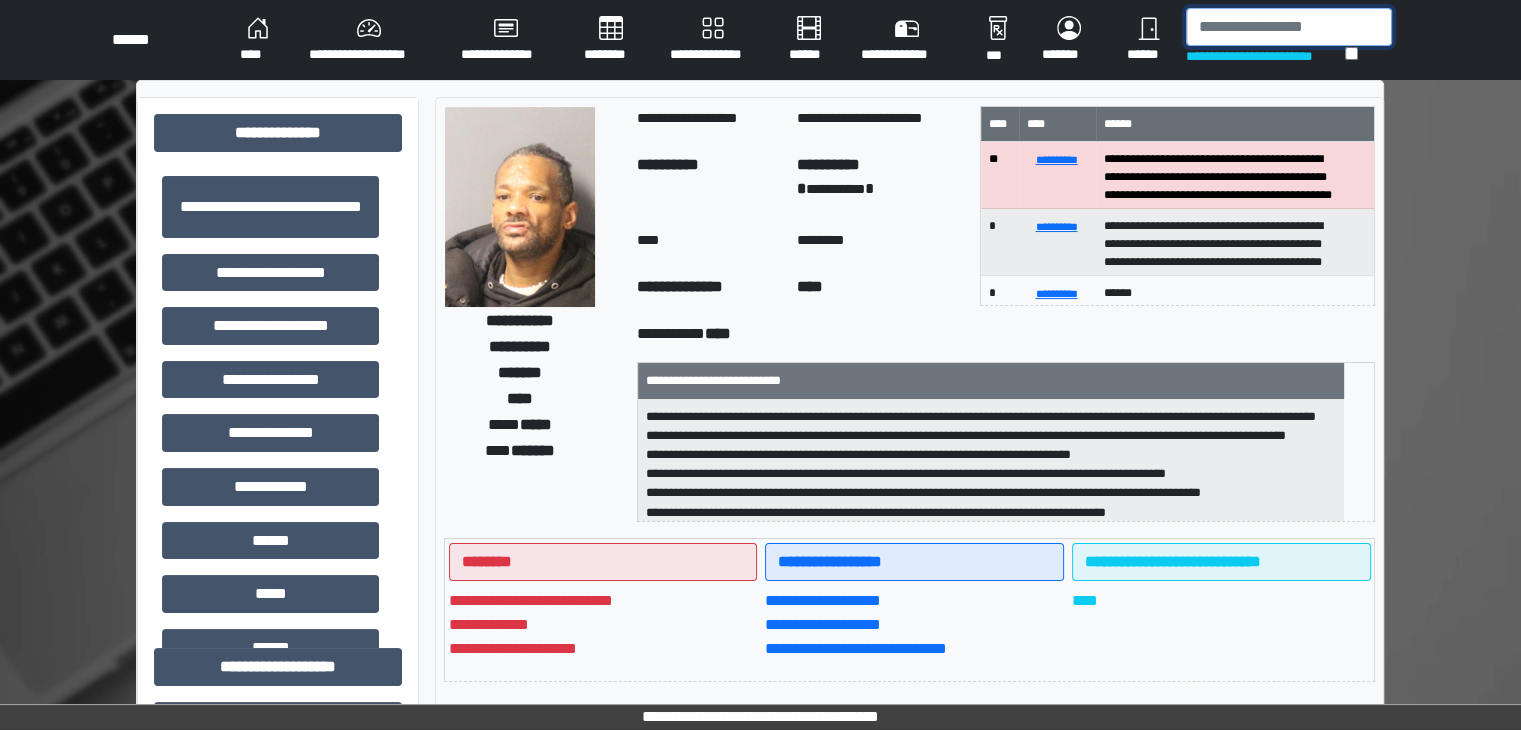 click at bounding box center (1289, 27) 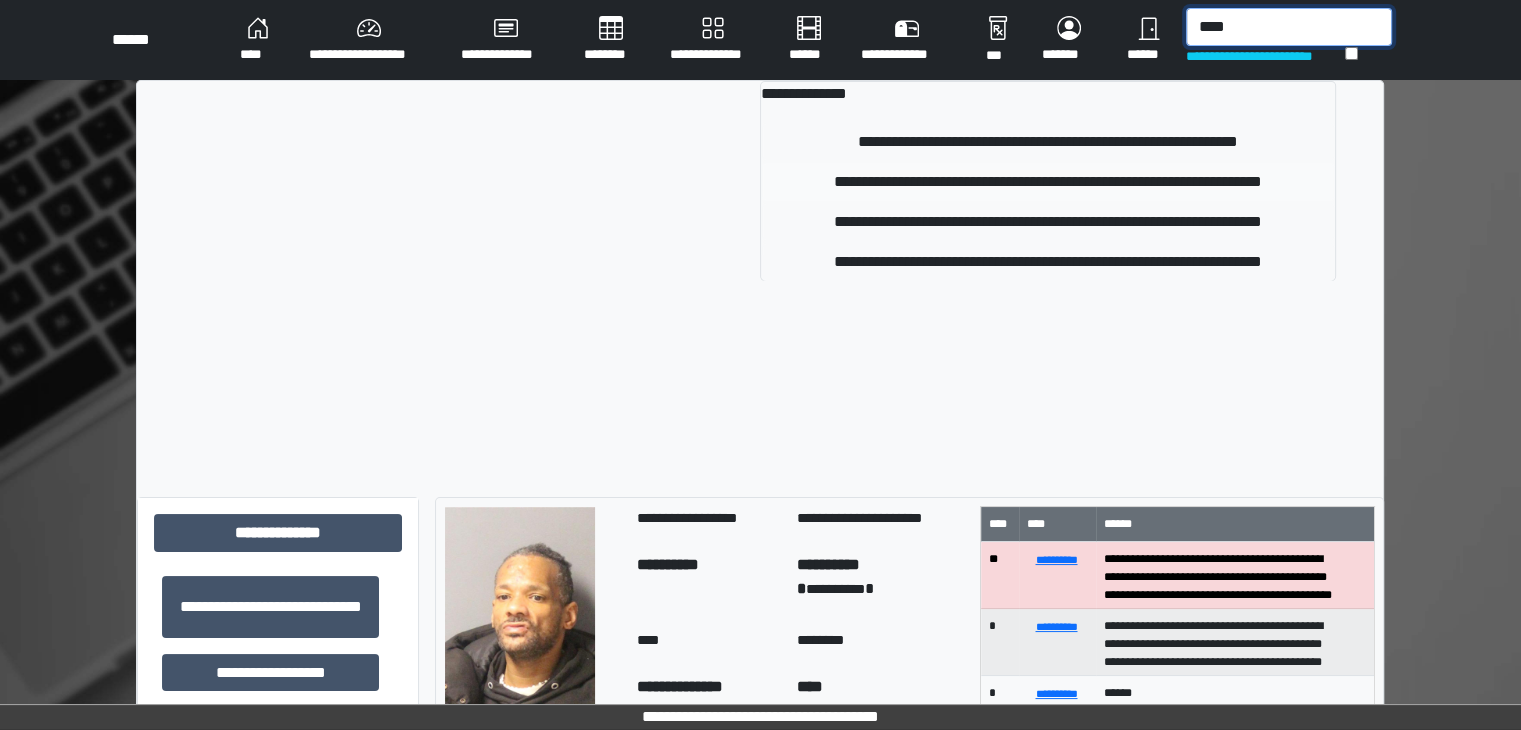 type on "****" 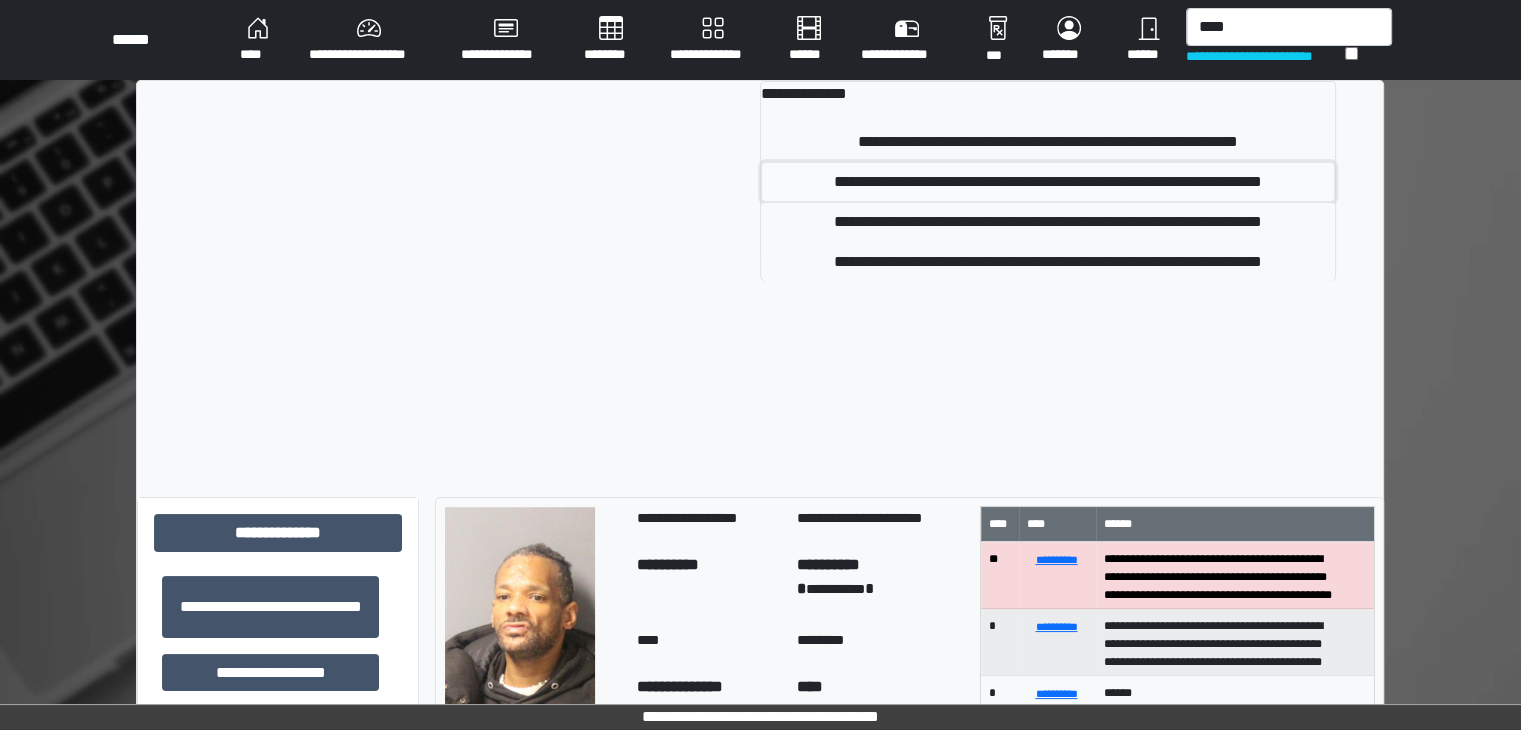 click on "**********" at bounding box center (1048, 182) 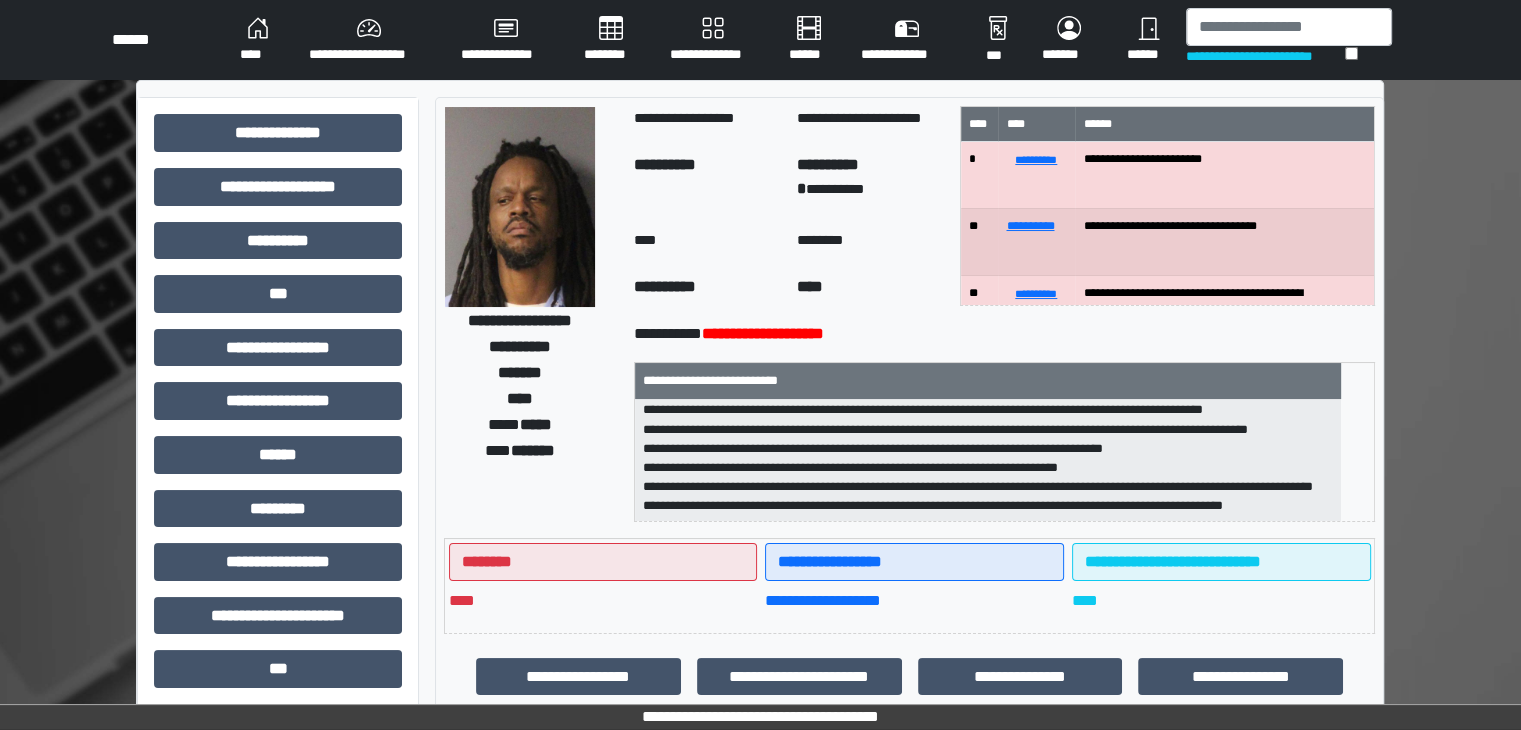 scroll, scrollTop: 140, scrollLeft: 0, axis: vertical 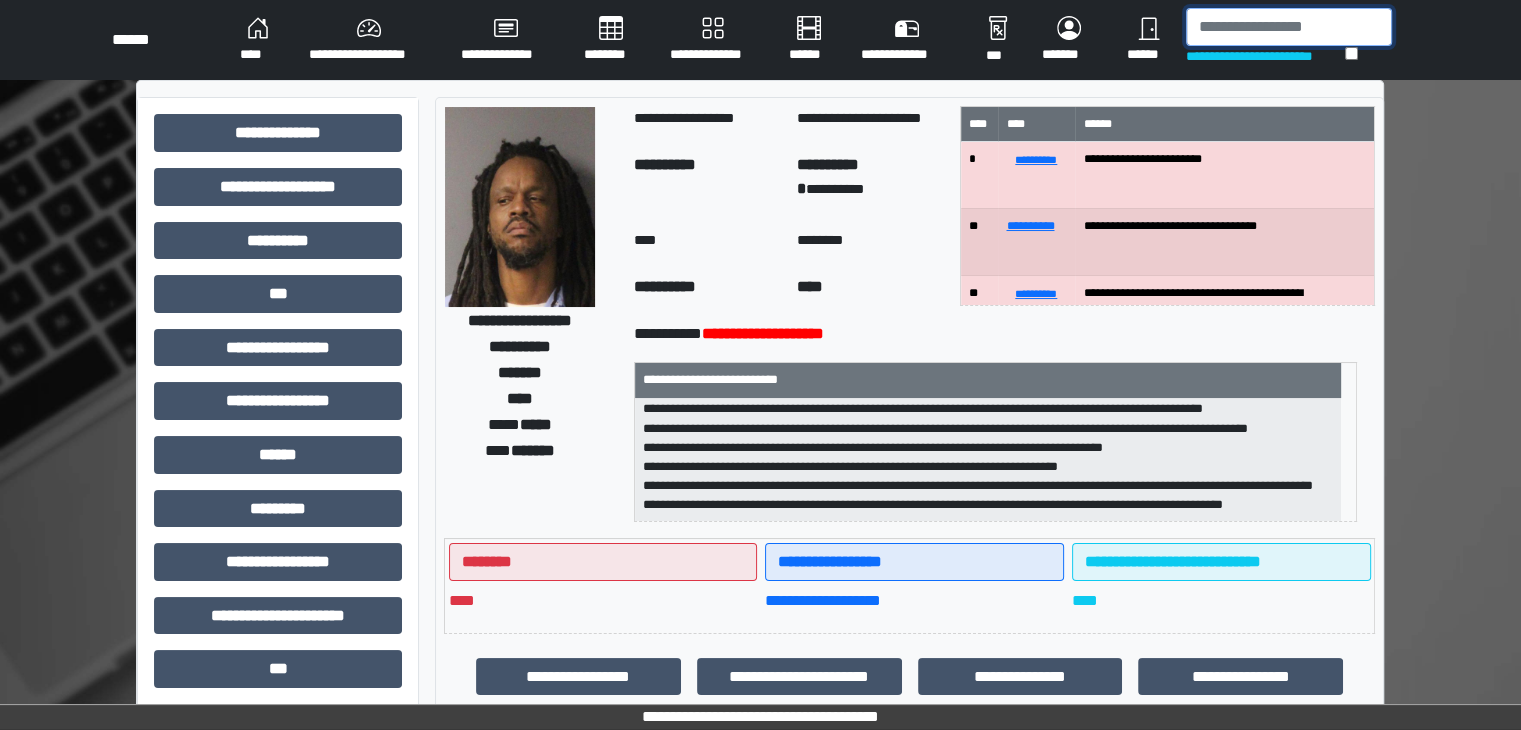 click at bounding box center [1289, 27] 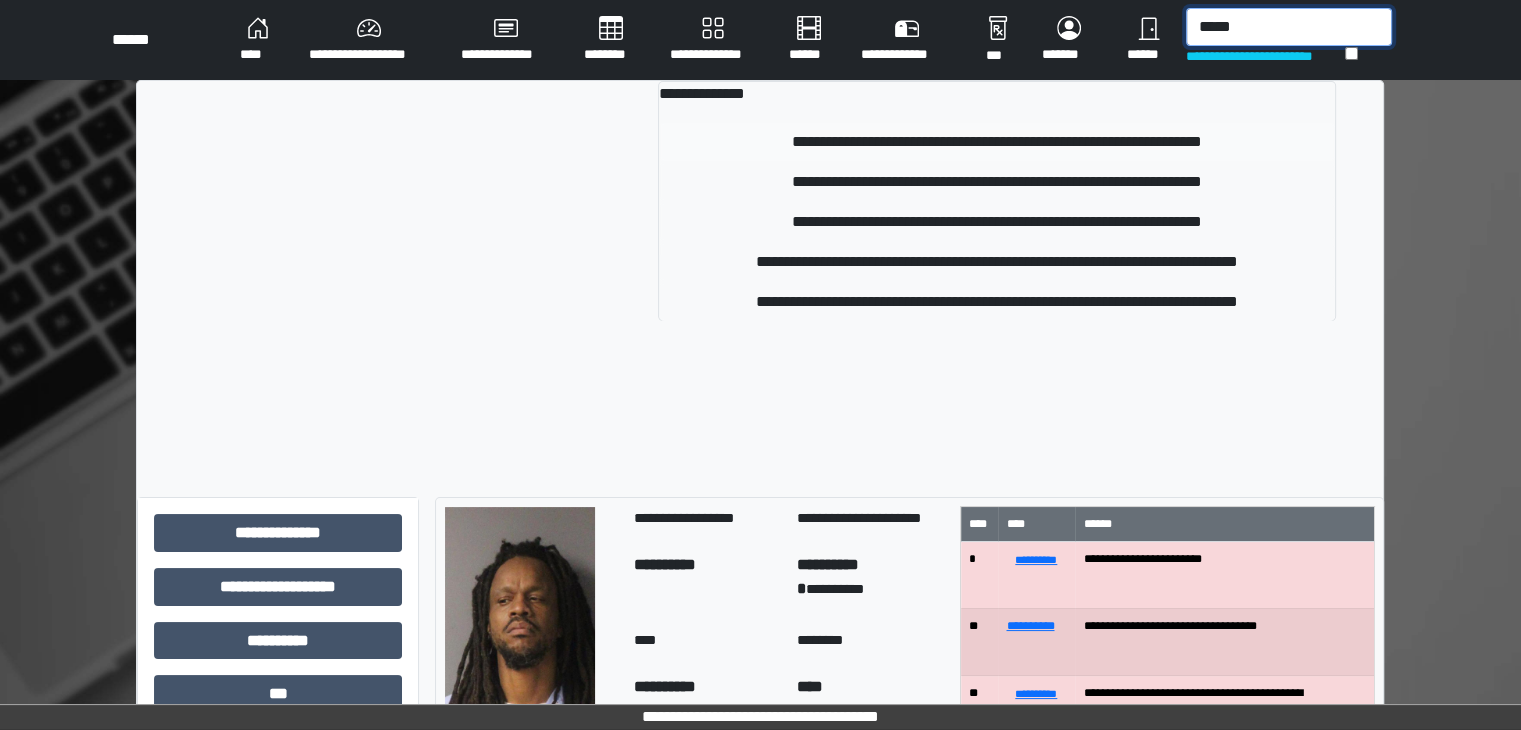 type on "*****" 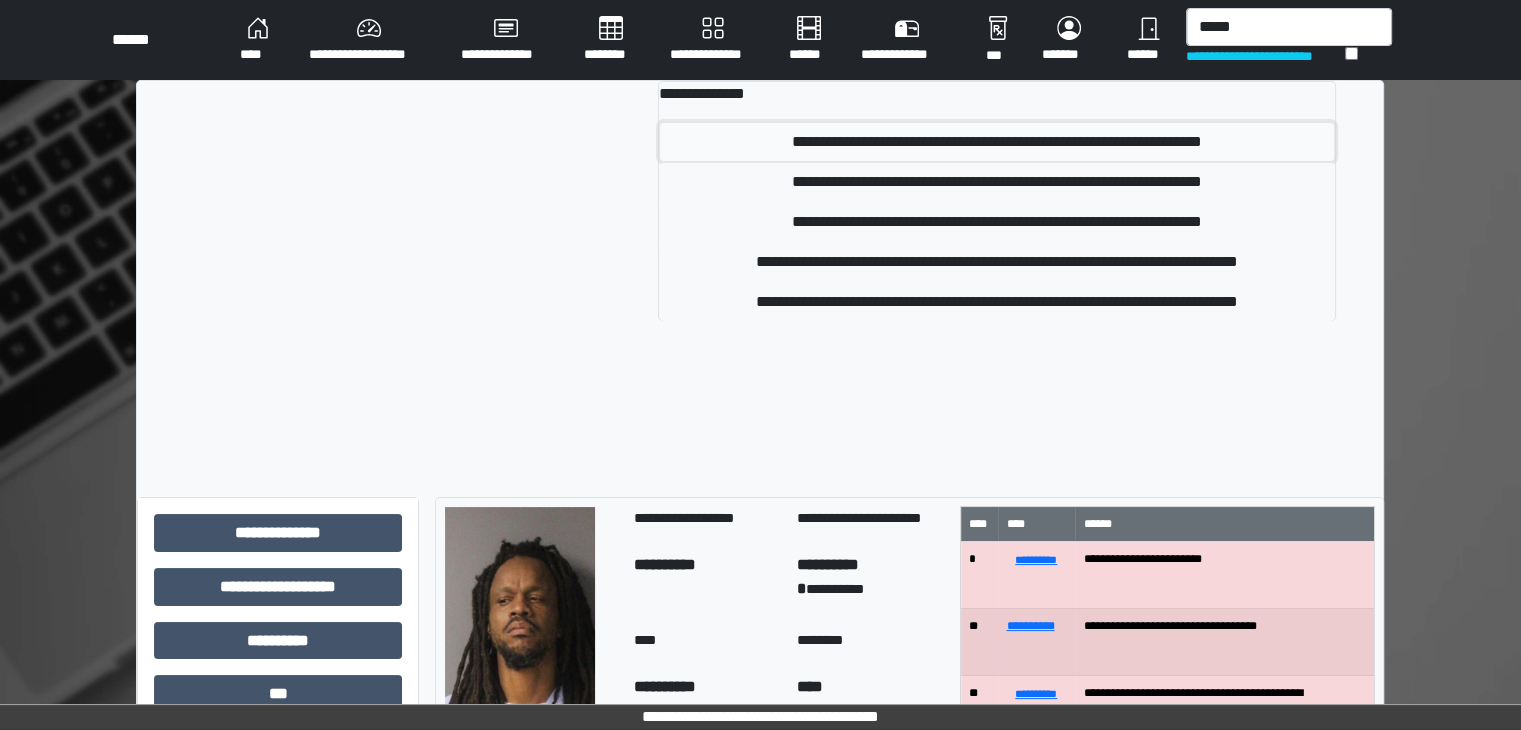click on "**********" at bounding box center (997, 142) 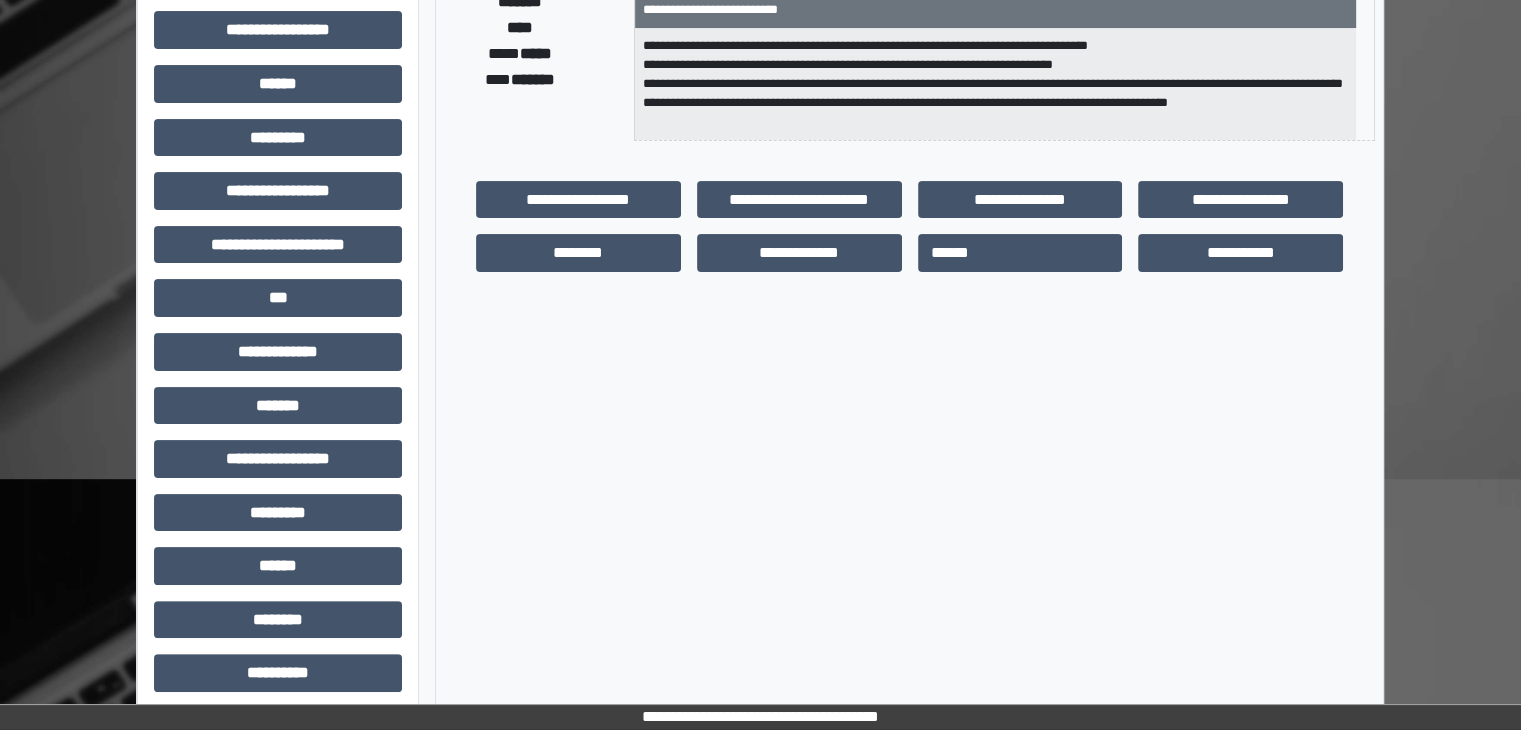 scroll, scrollTop: 400, scrollLeft: 0, axis: vertical 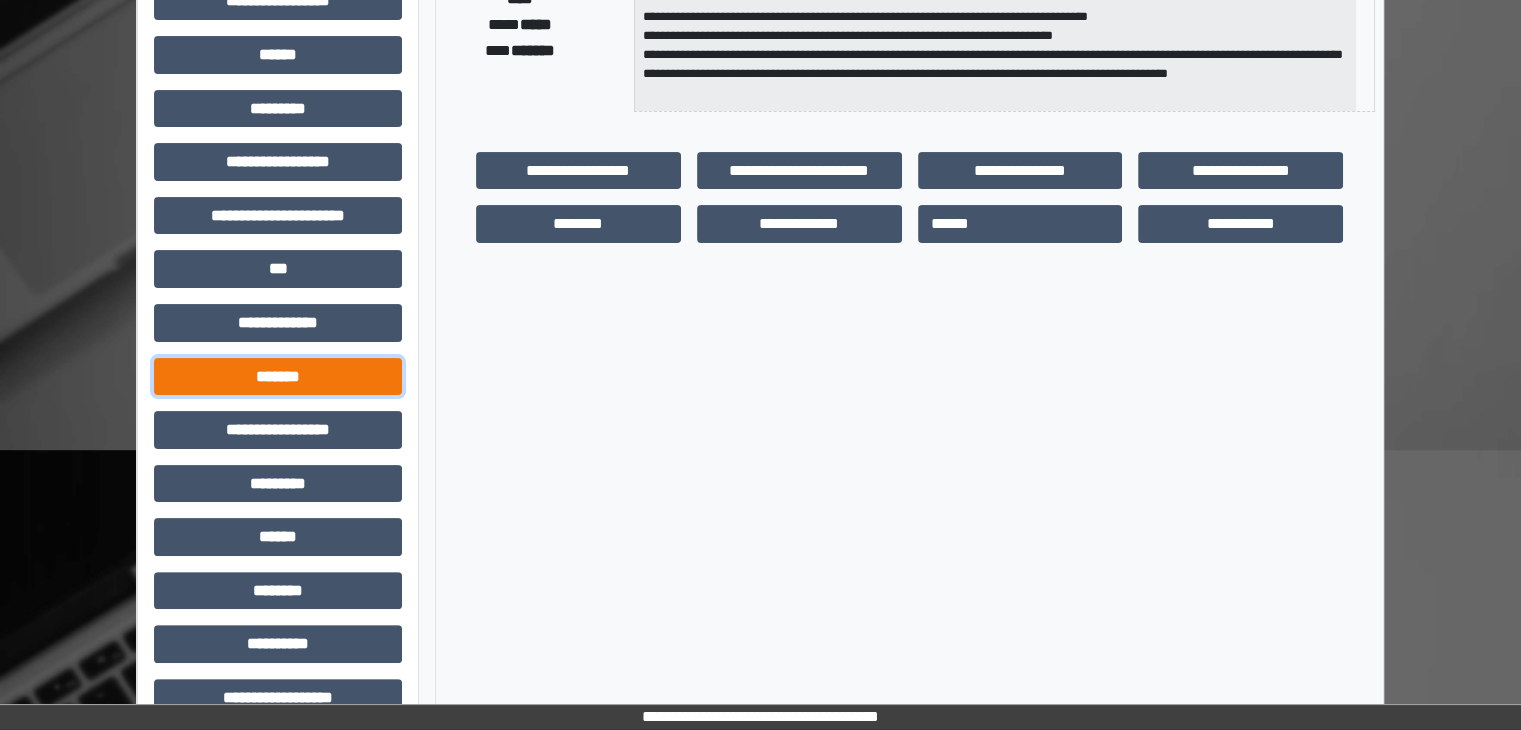 click on "*******" at bounding box center [278, 377] 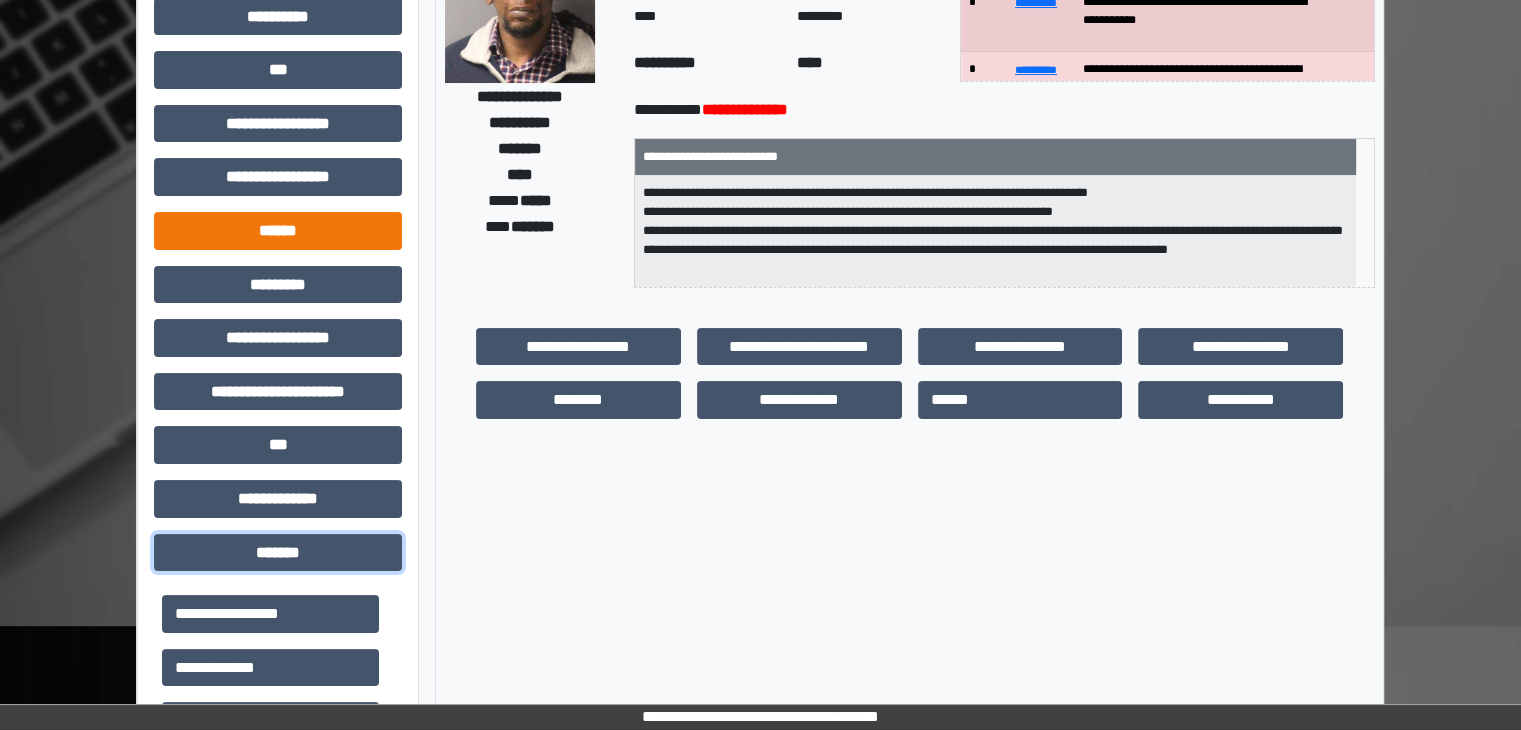 scroll, scrollTop: 200, scrollLeft: 0, axis: vertical 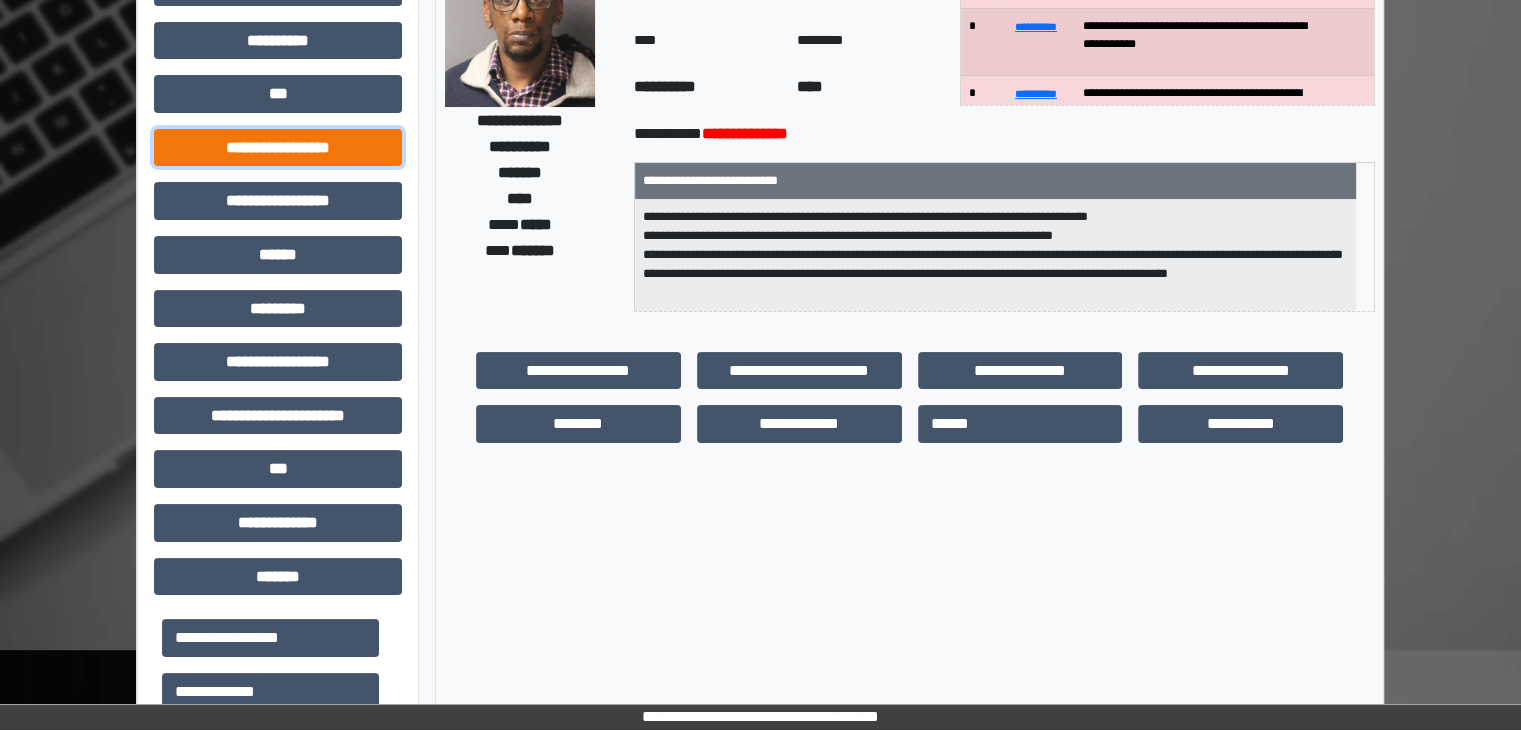click on "**********" at bounding box center [278, 148] 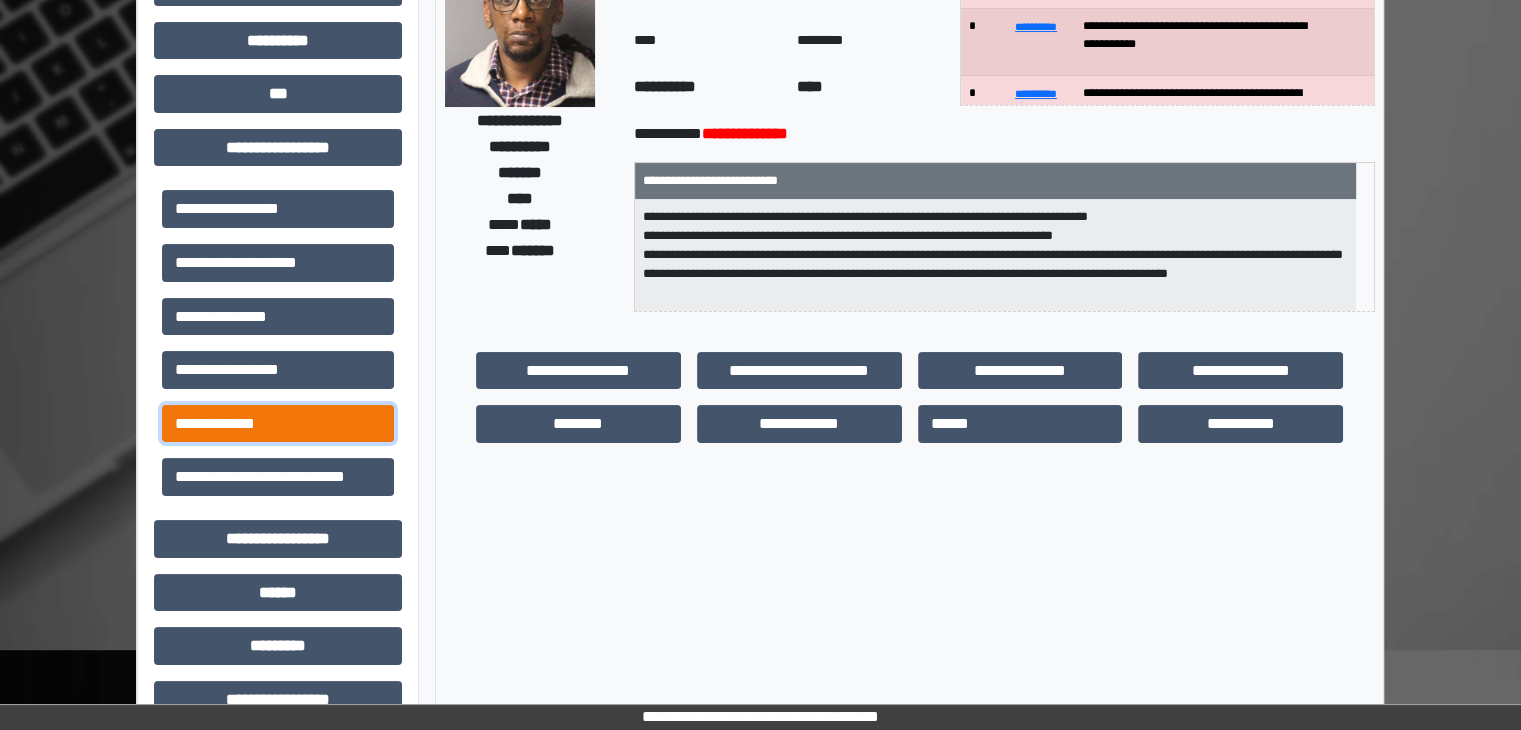 click on "**********" at bounding box center (278, 424) 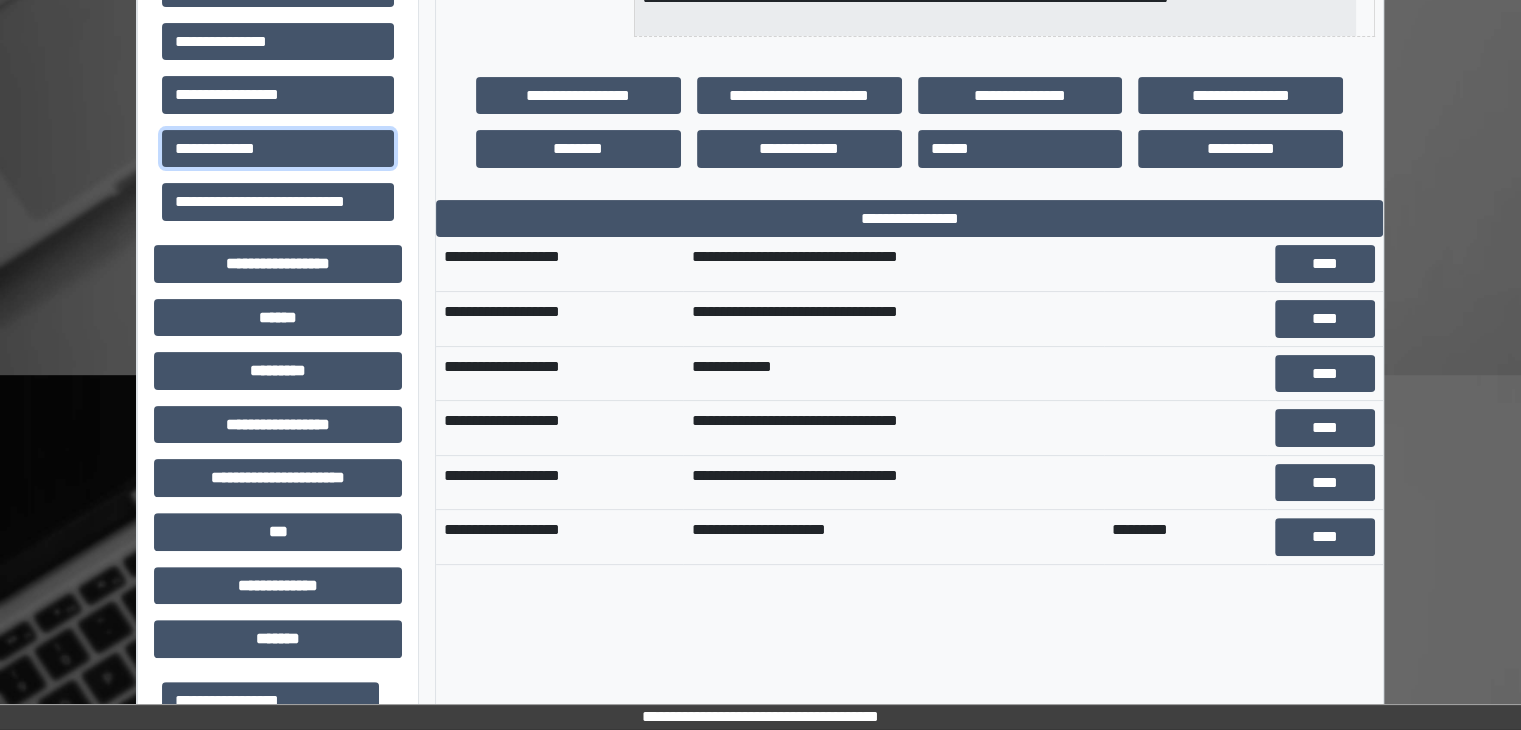 scroll, scrollTop: 500, scrollLeft: 0, axis: vertical 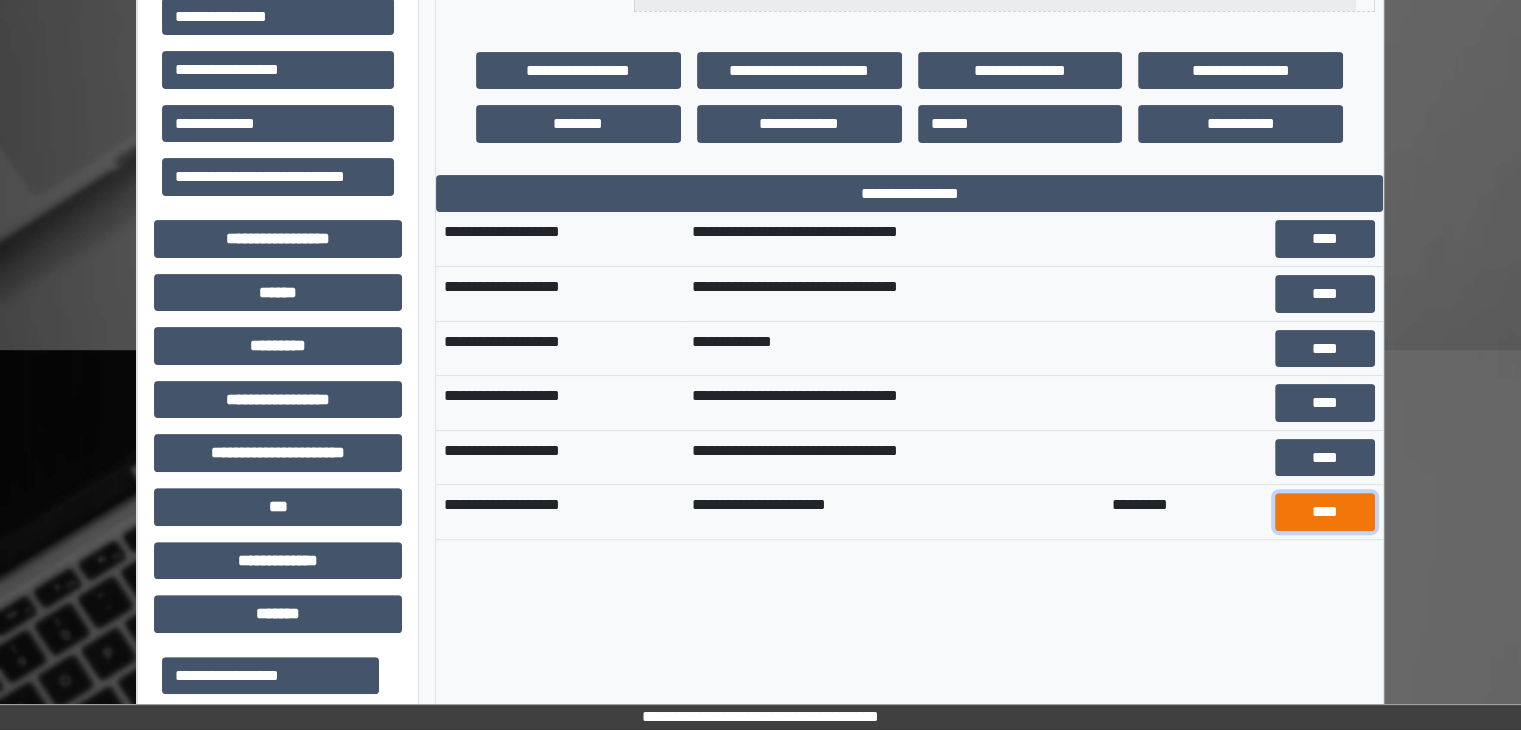 click on "****" at bounding box center [1325, 512] 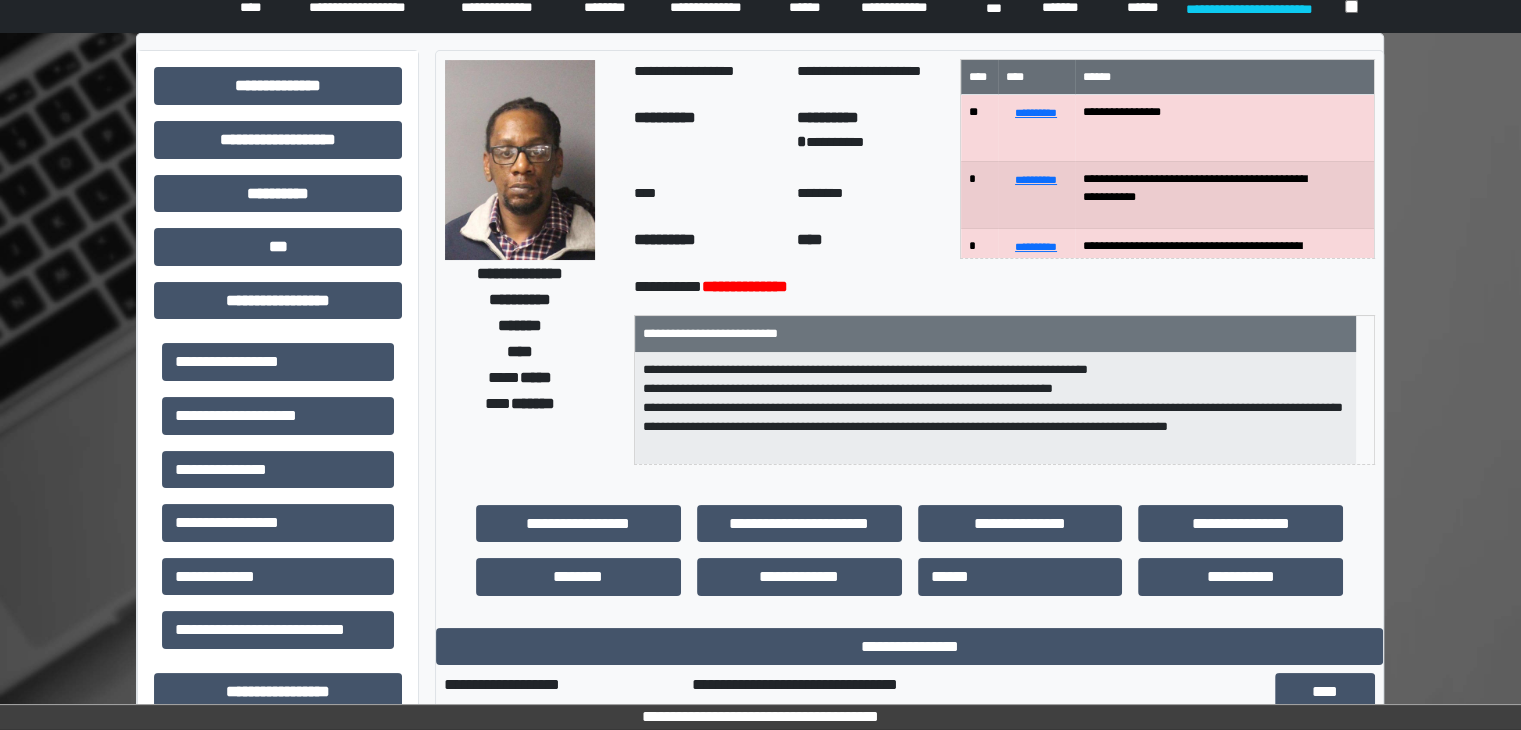 scroll, scrollTop: 0, scrollLeft: 0, axis: both 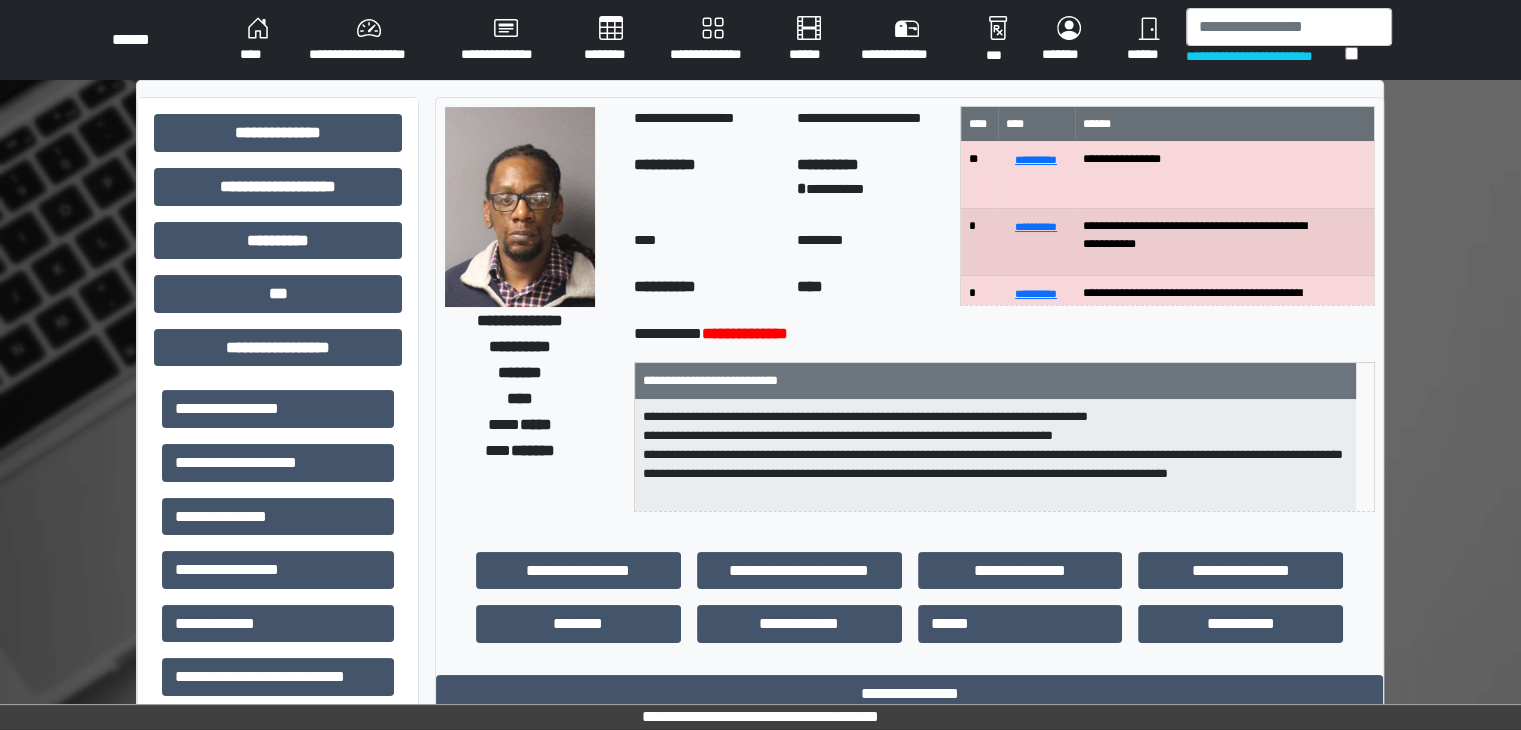 click on "**********" at bounding box center (369, 40) 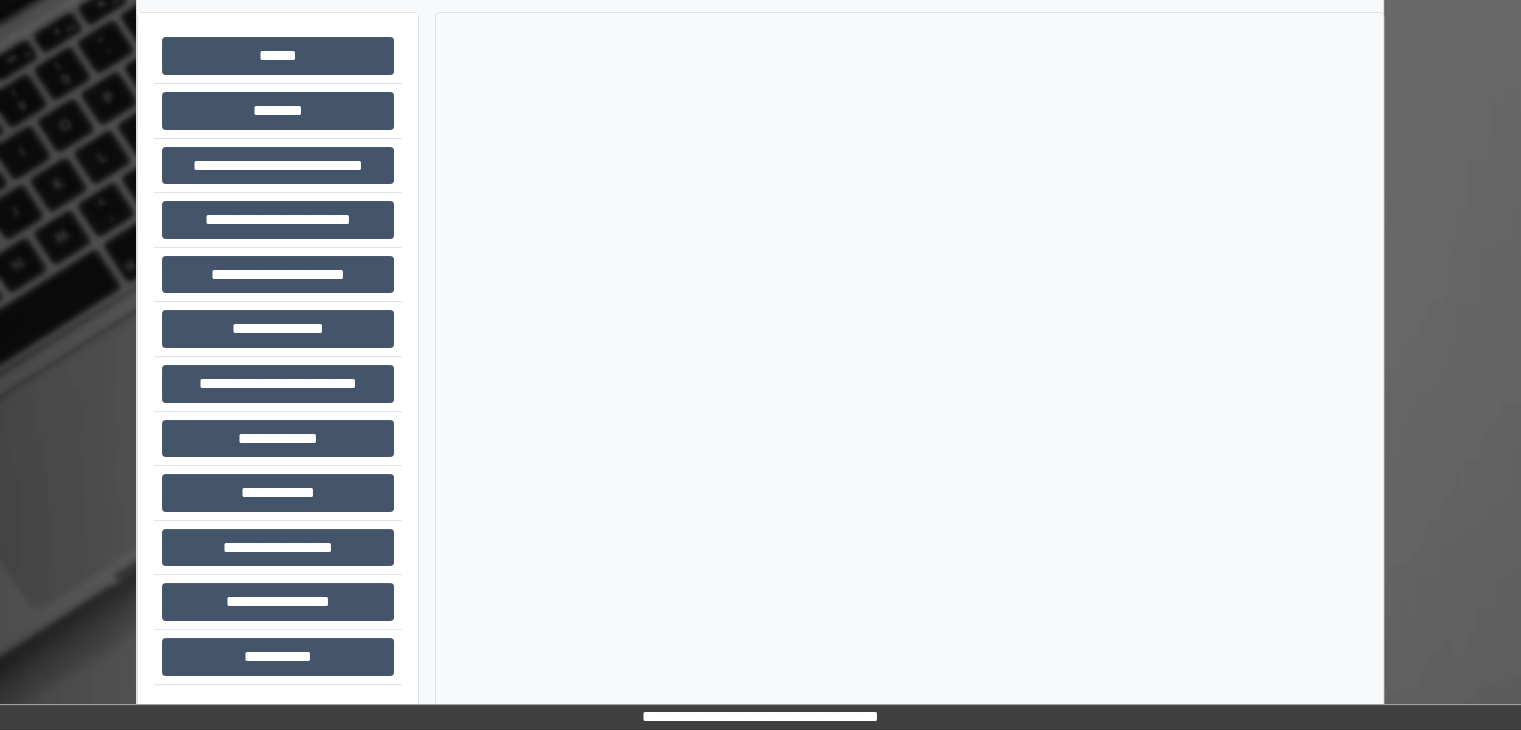 scroll, scrollTop: 87, scrollLeft: 0, axis: vertical 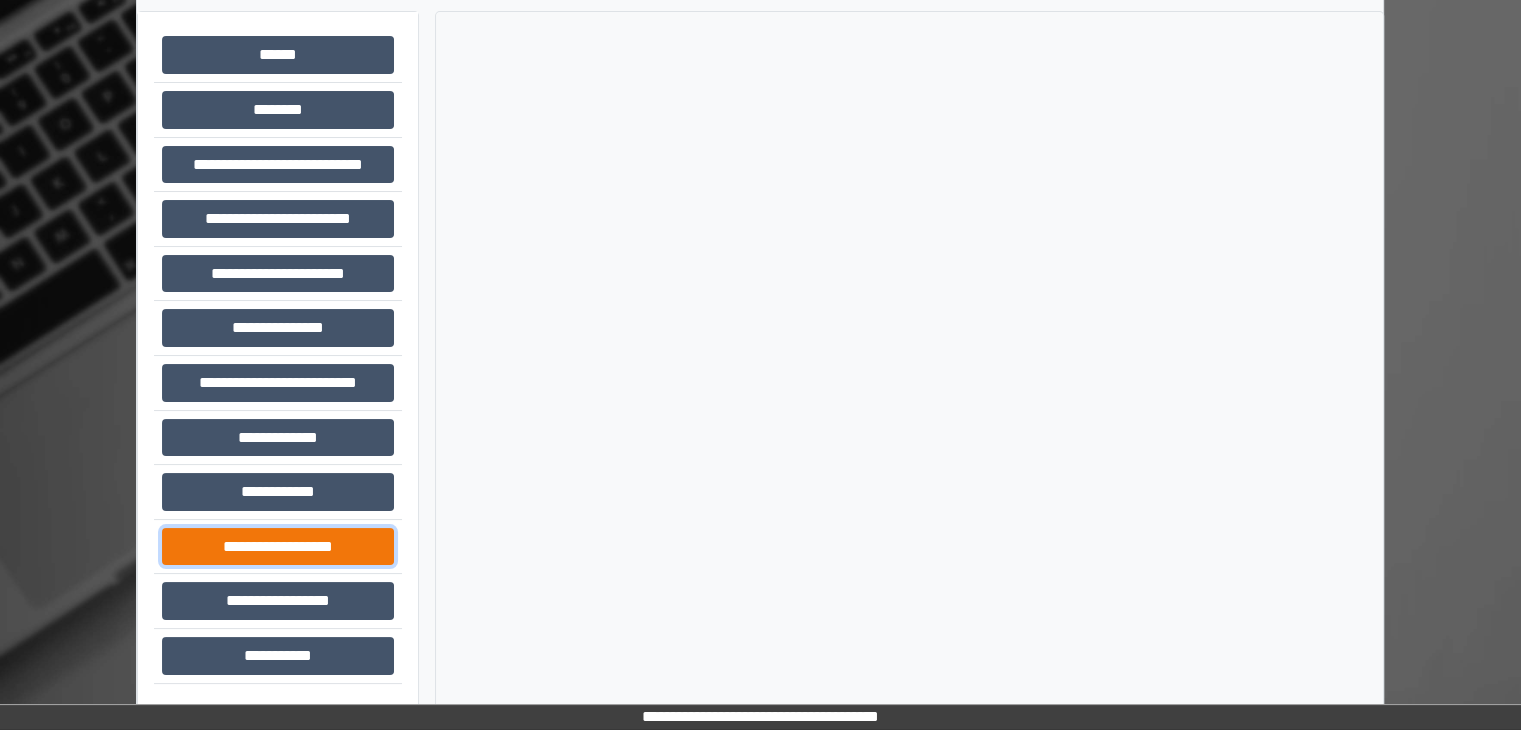 click on "**********" at bounding box center (278, 547) 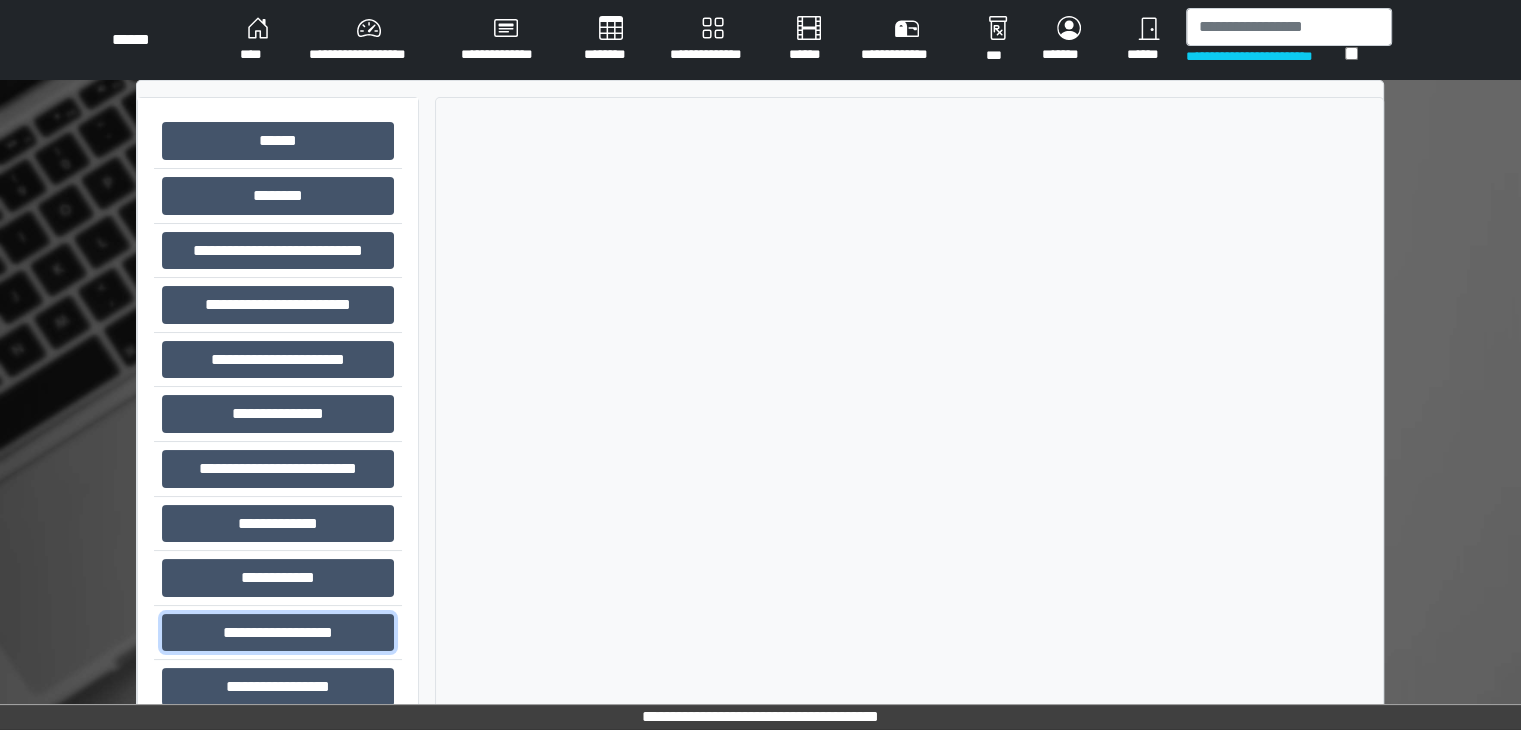 scroll, scrollTop: 87, scrollLeft: 0, axis: vertical 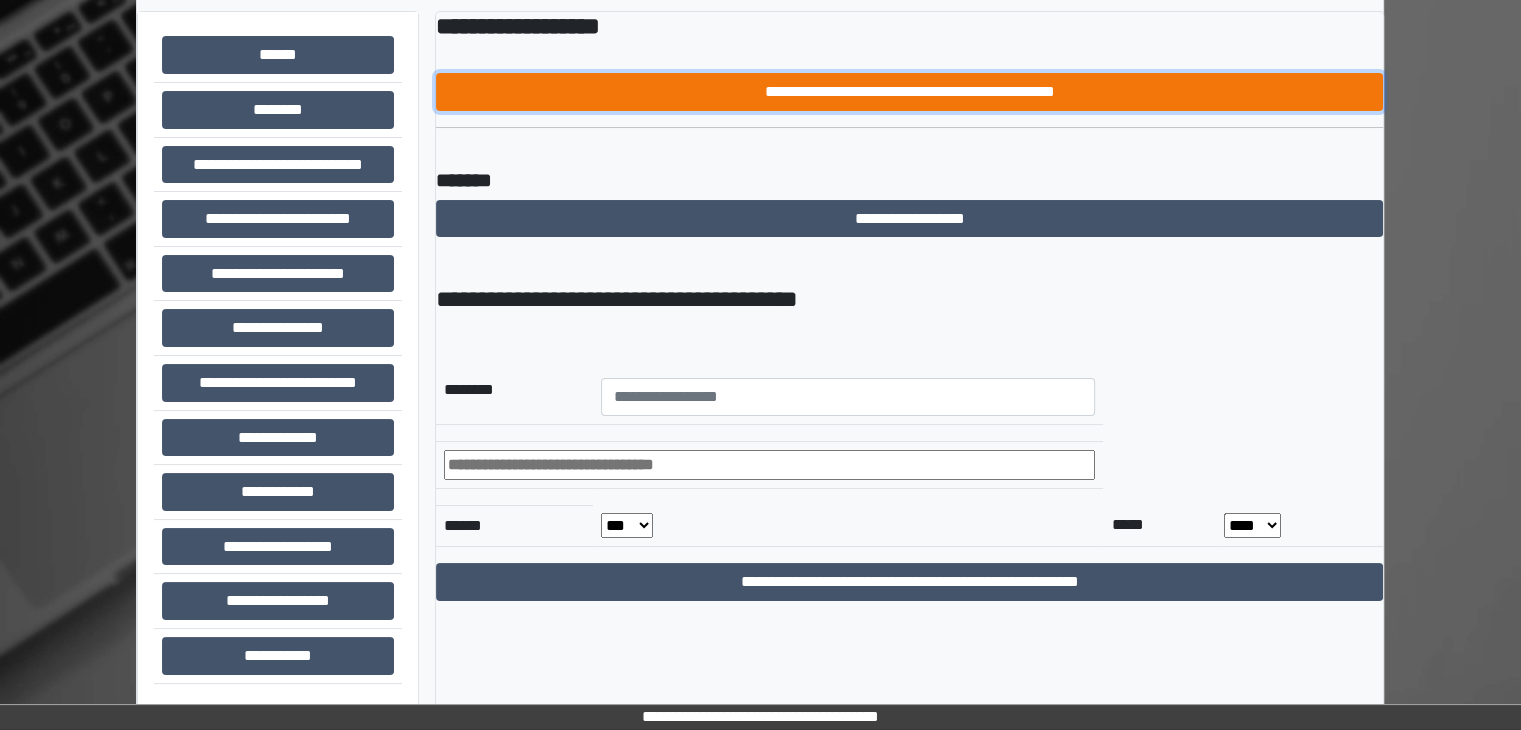 click on "**********" at bounding box center (909, 92) 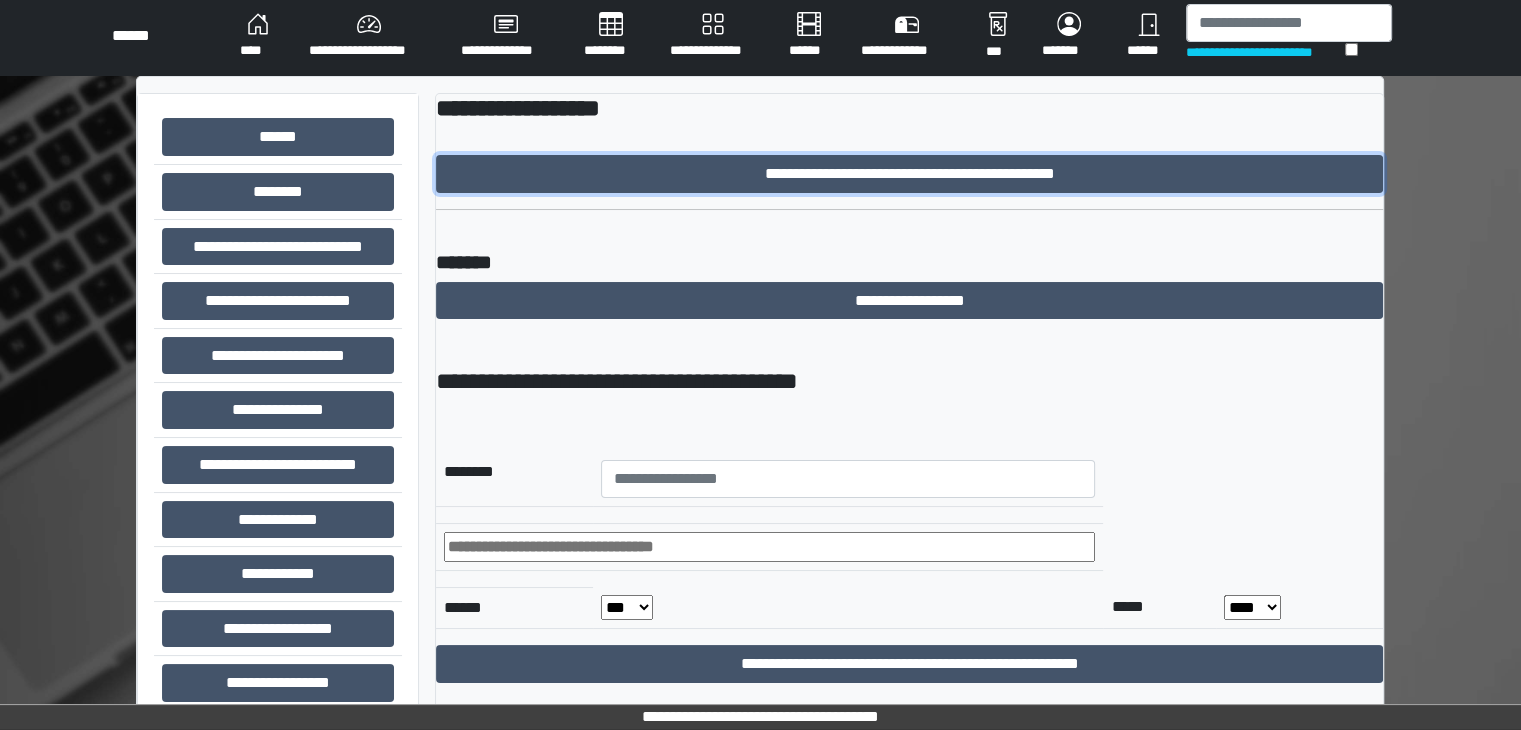 scroll, scrollTop: 0, scrollLeft: 0, axis: both 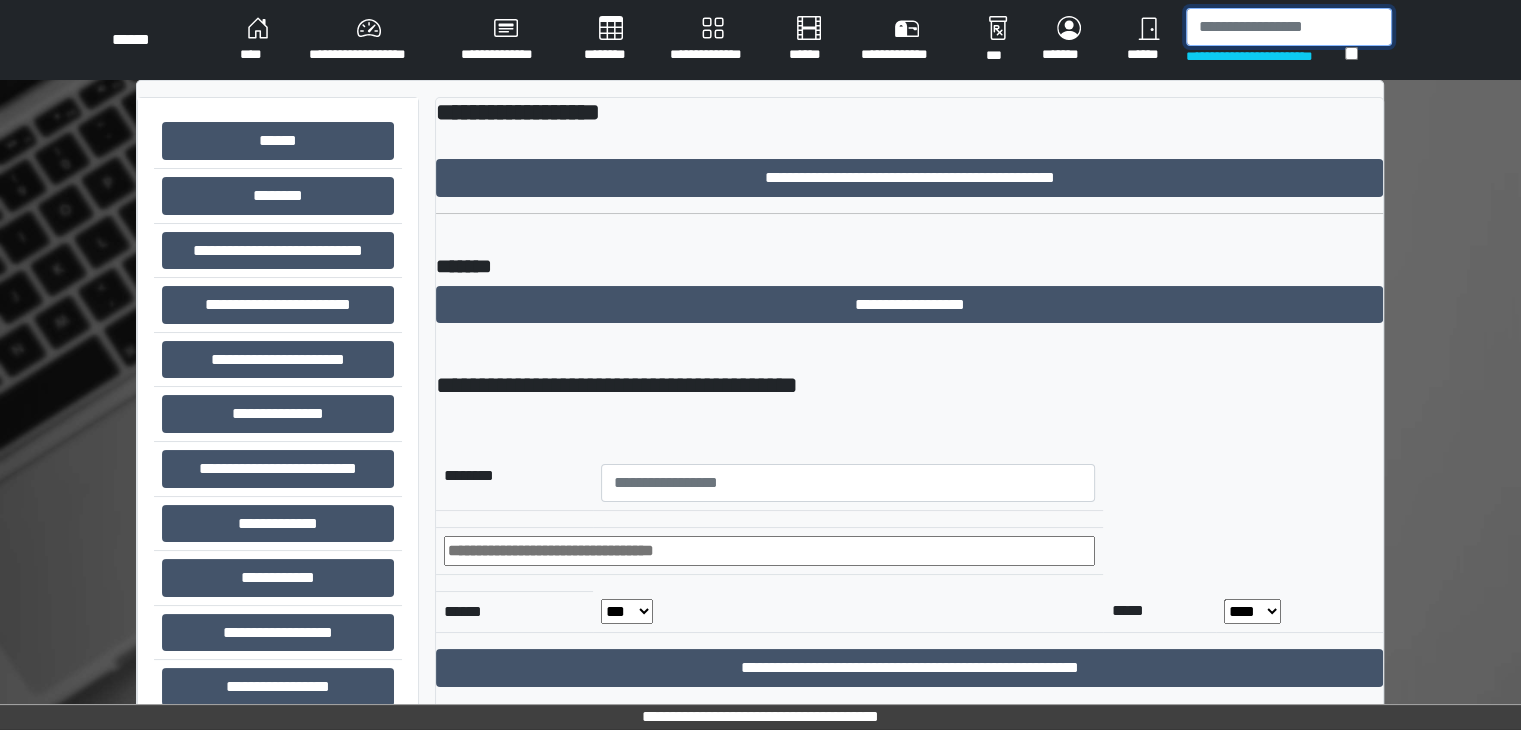 click at bounding box center (1289, 27) 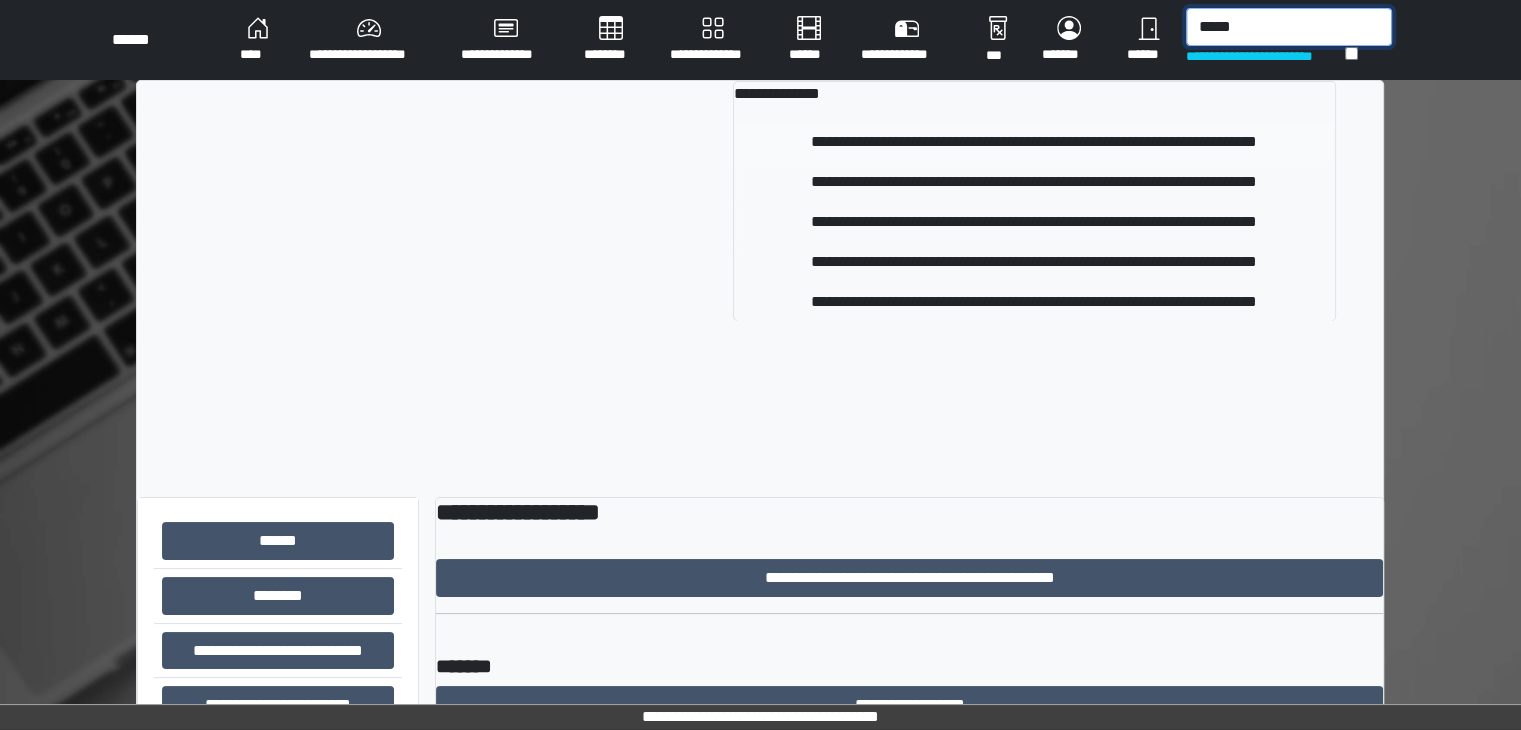 type on "*****" 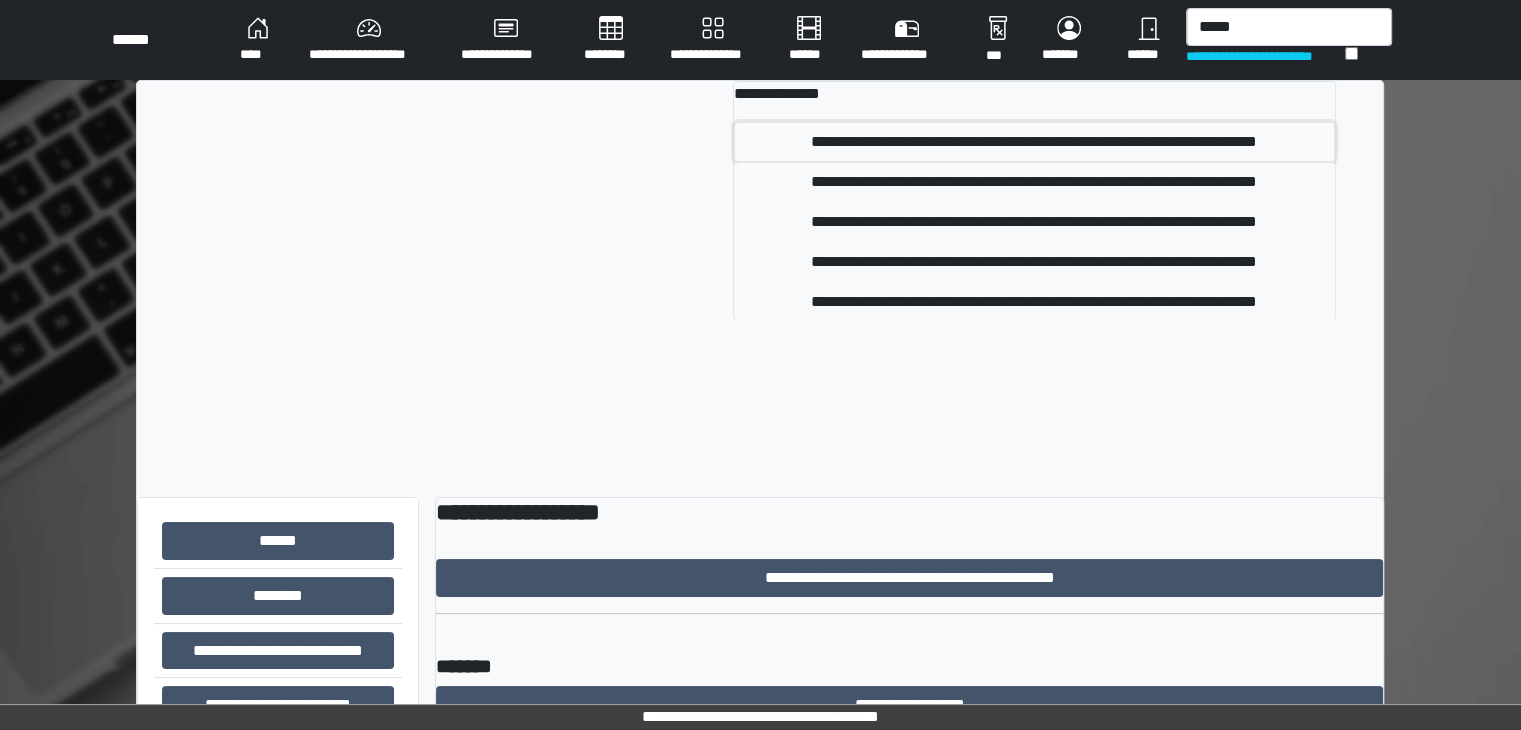 click on "**********" at bounding box center (1034, 142) 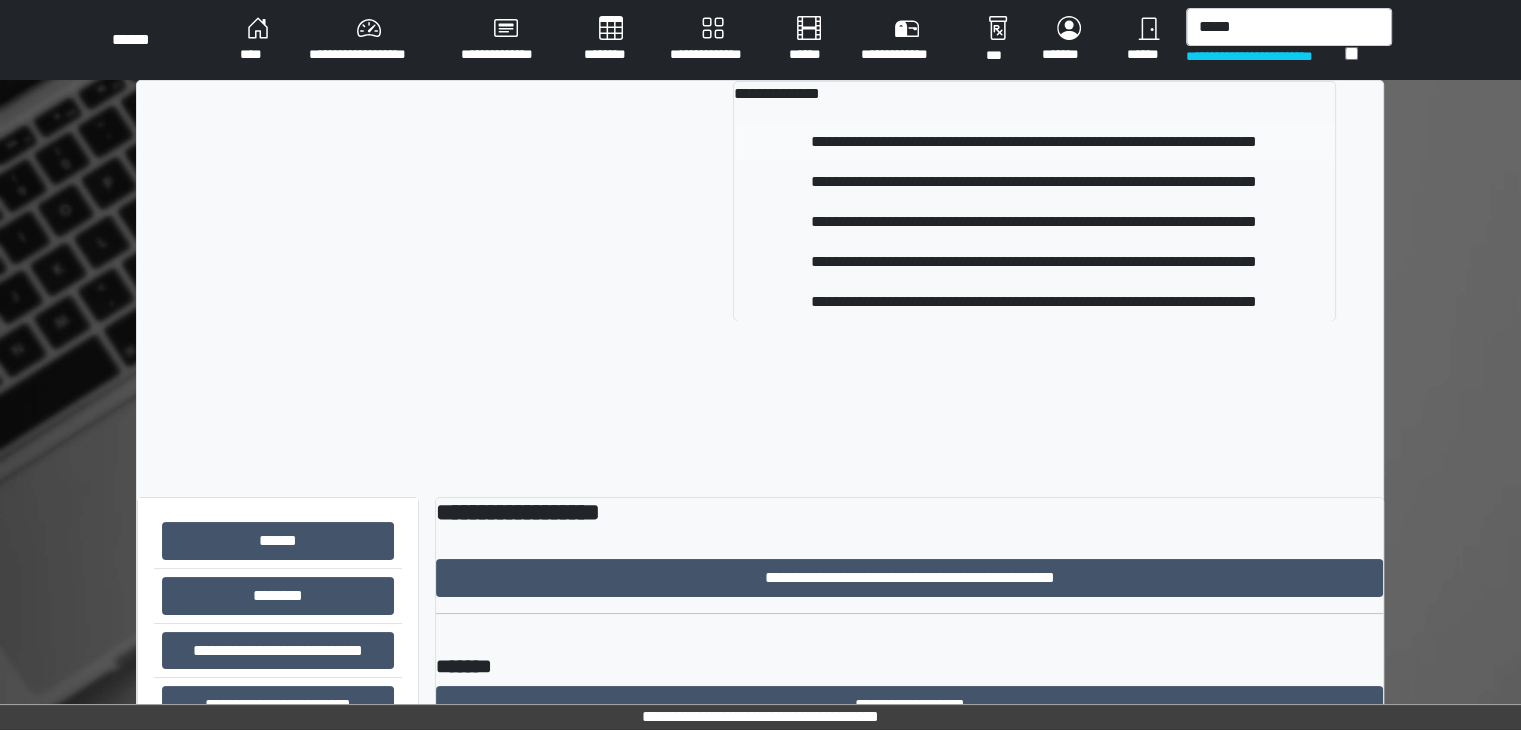 type 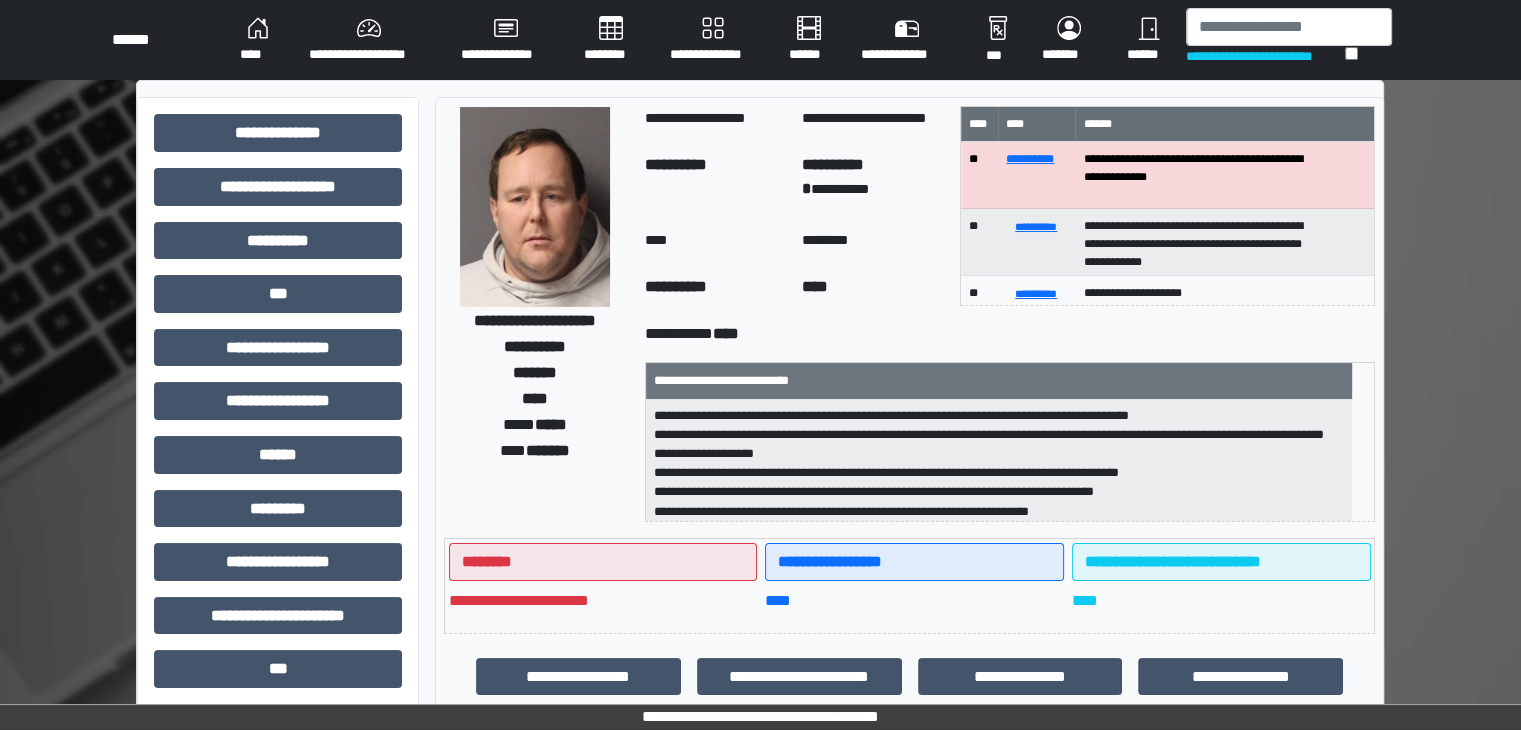 scroll, scrollTop: 0, scrollLeft: 0, axis: both 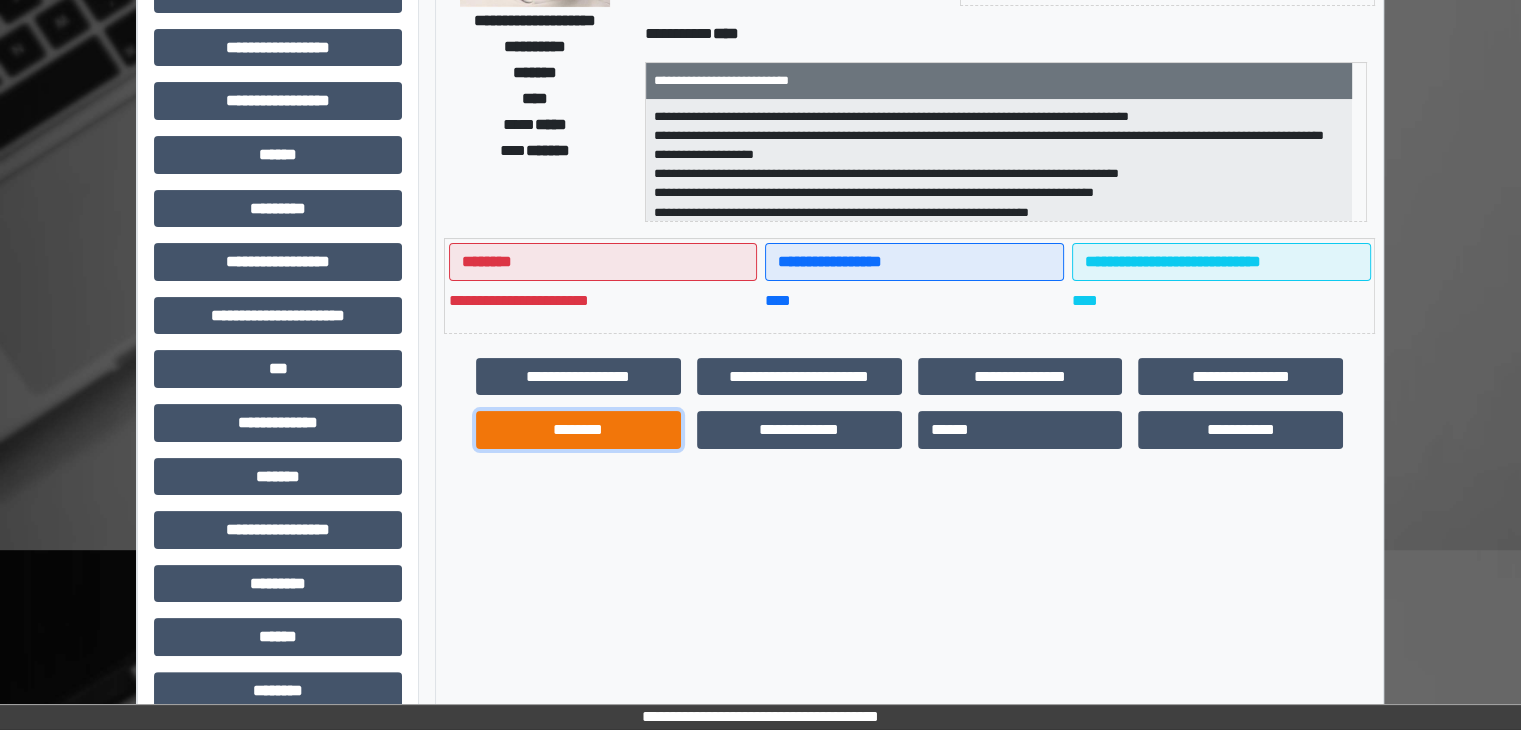 click on "********" at bounding box center (578, 430) 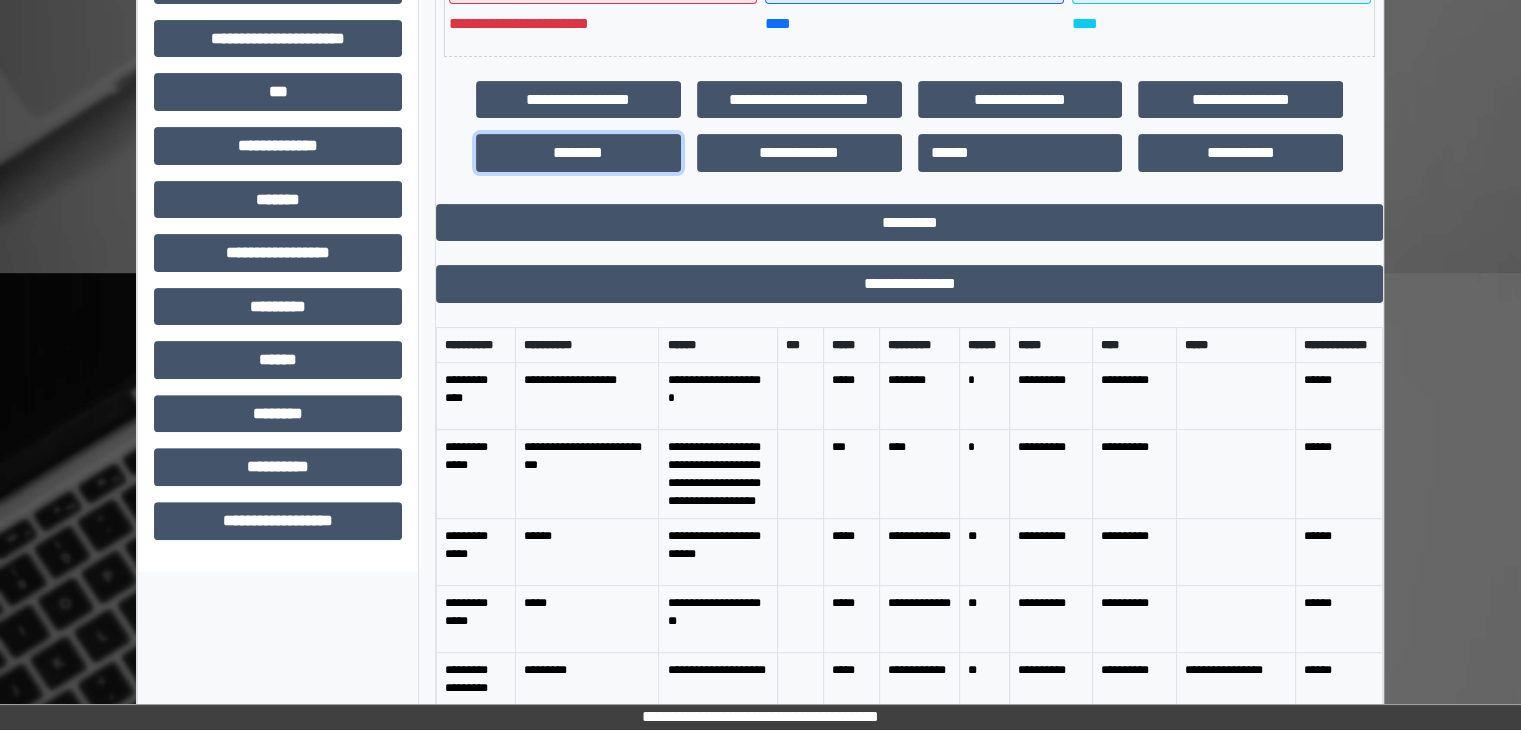 scroll, scrollTop: 672, scrollLeft: 0, axis: vertical 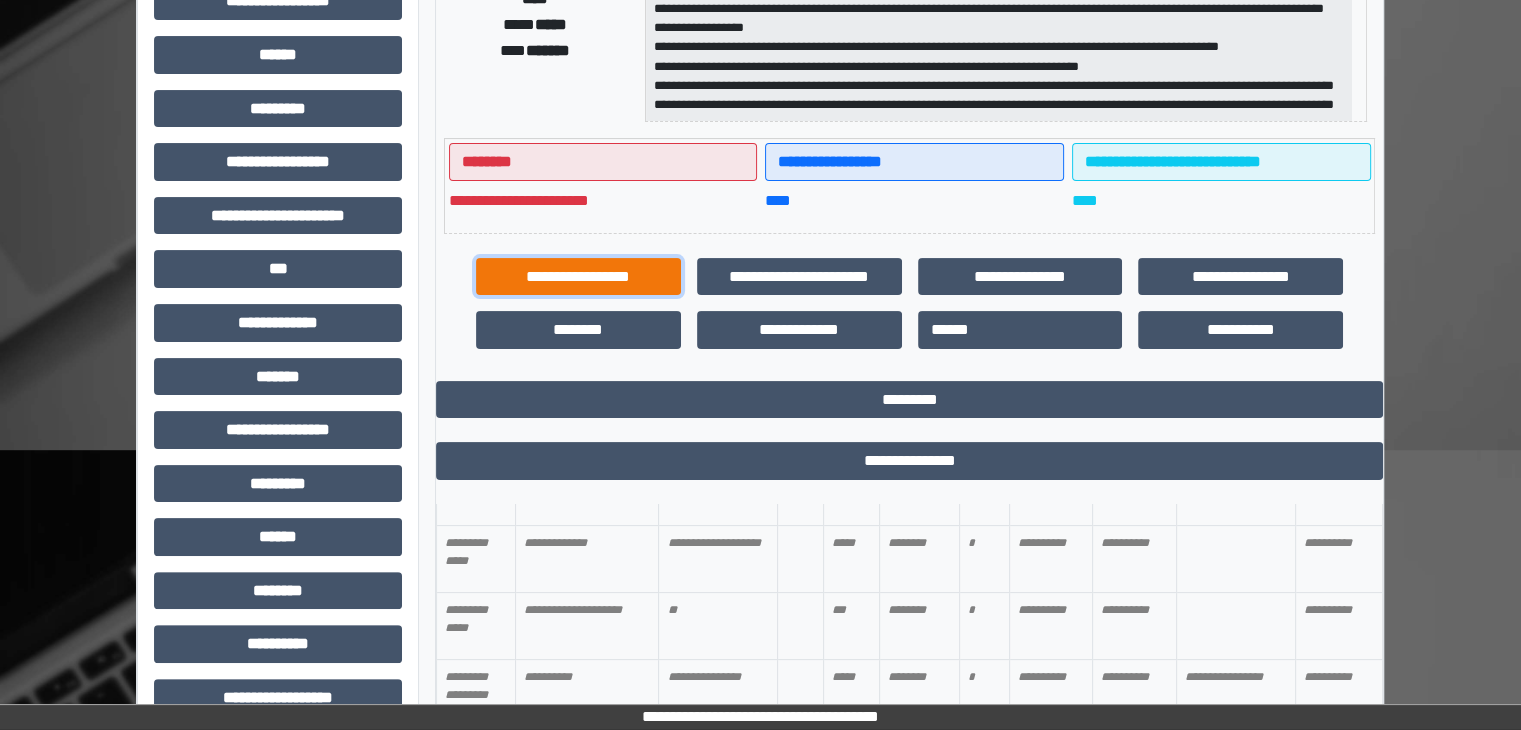 click on "**********" at bounding box center [578, 277] 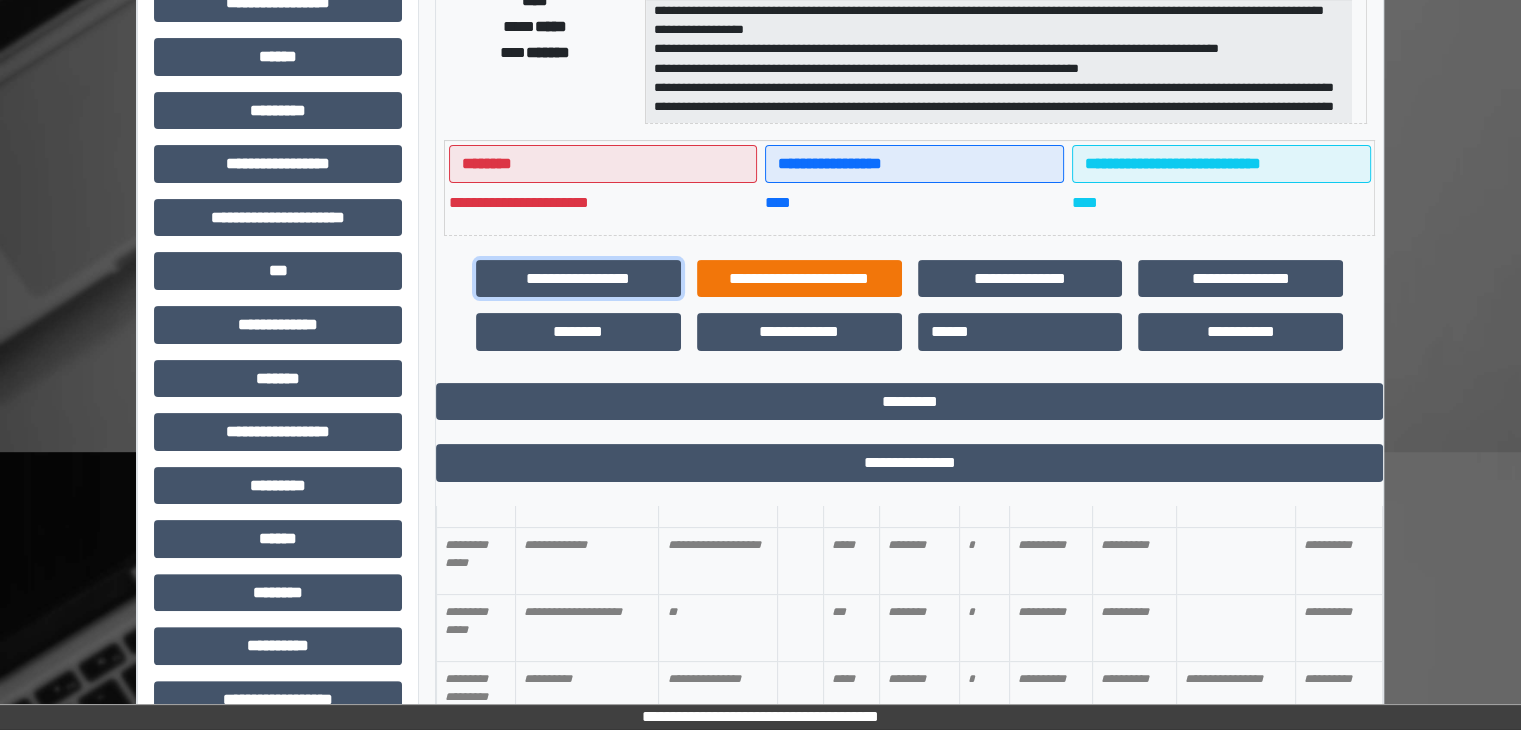 scroll, scrollTop: 400, scrollLeft: 0, axis: vertical 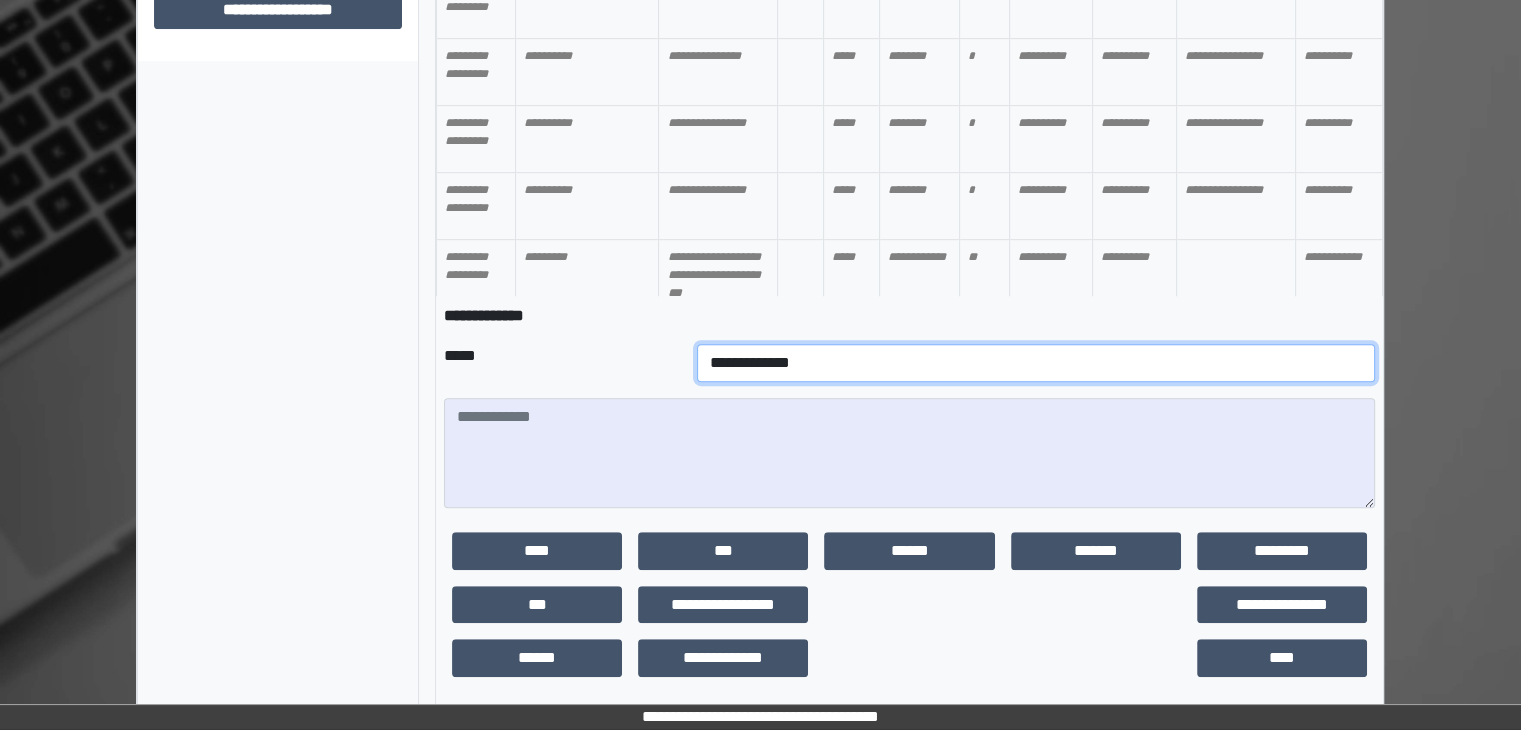 click on "**********" at bounding box center [1036, 363] 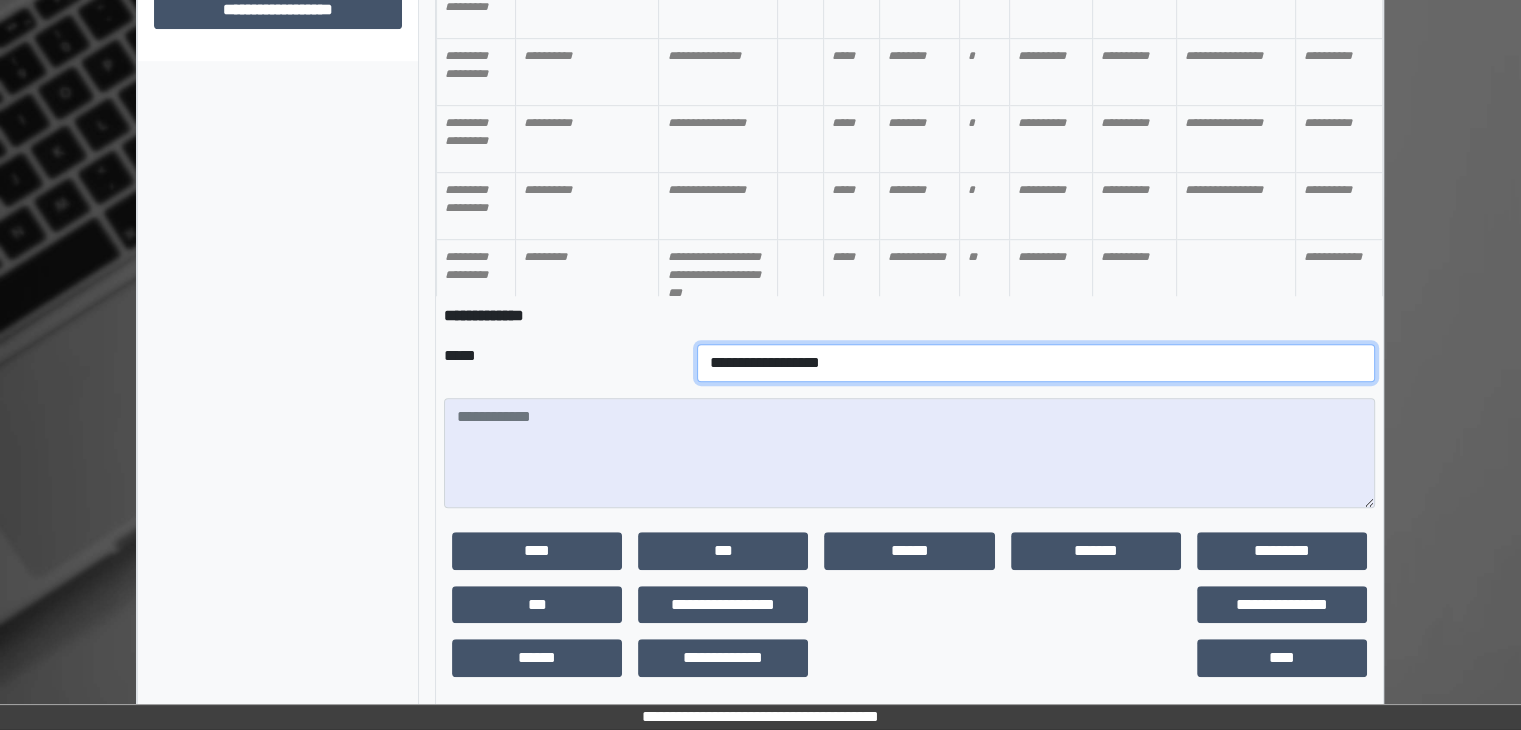 click on "**********" at bounding box center (1036, 363) 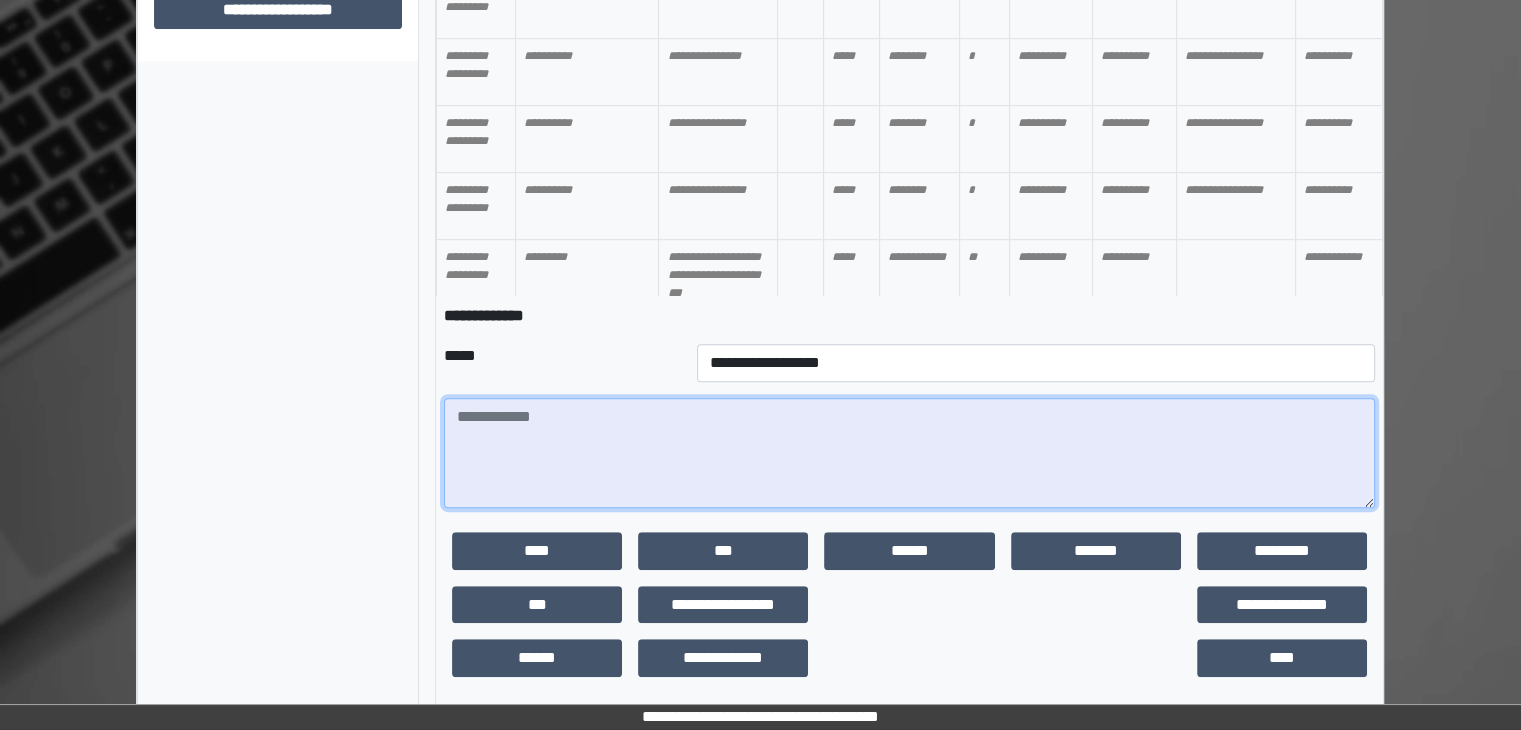 click at bounding box center [909, 453] 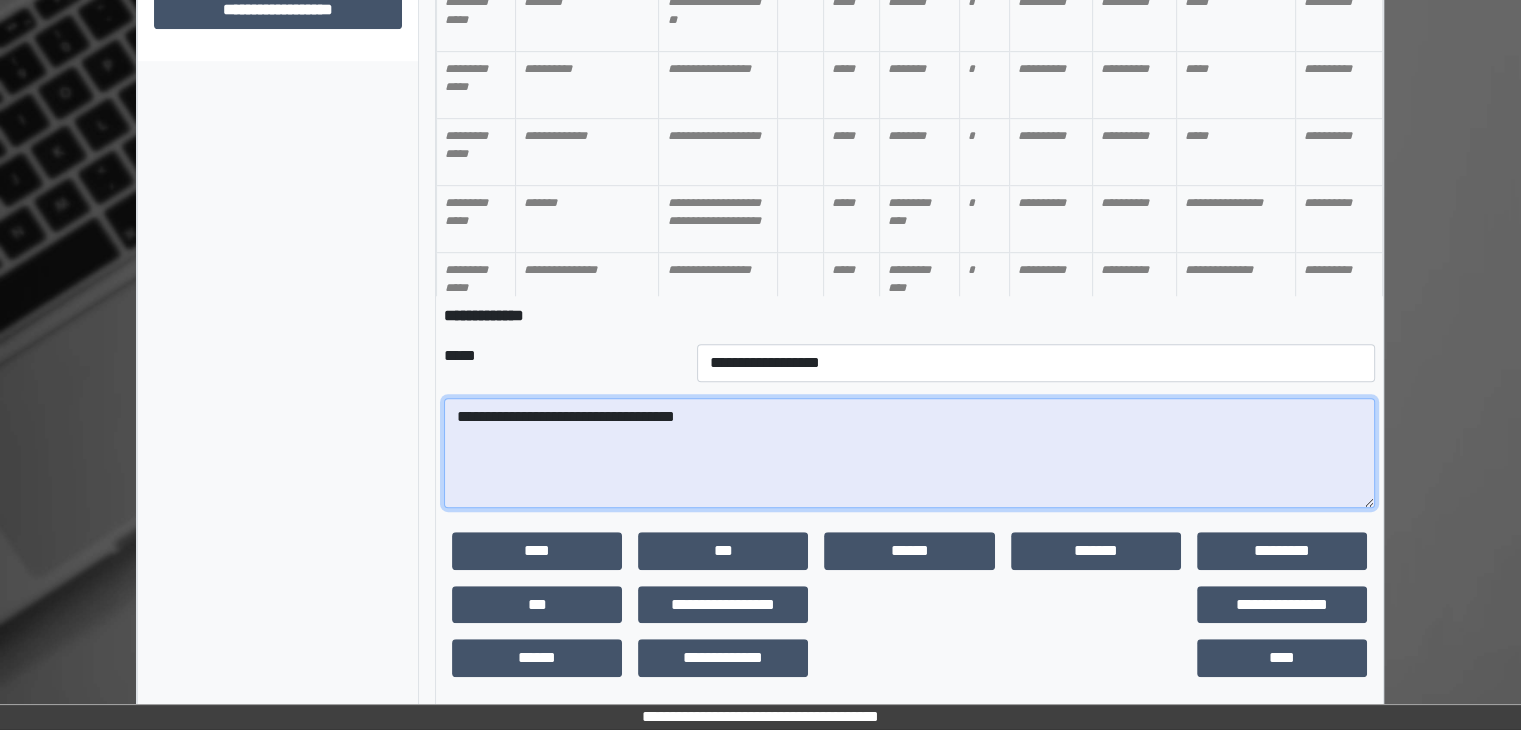 scroll, scrollTop: 1000, scrollLeft: 0, axis: vertical 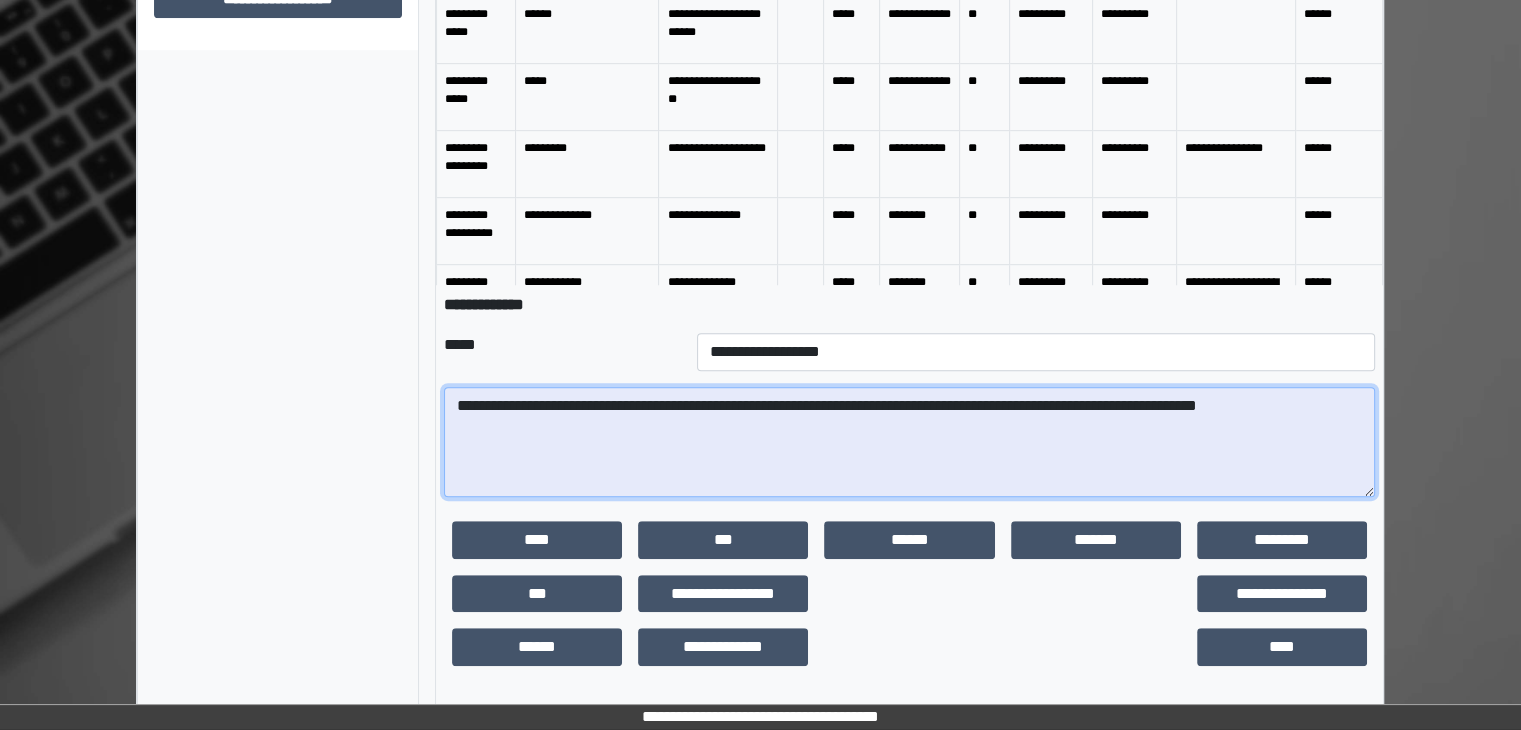 click on "**********" at bounding box center [909, 442] 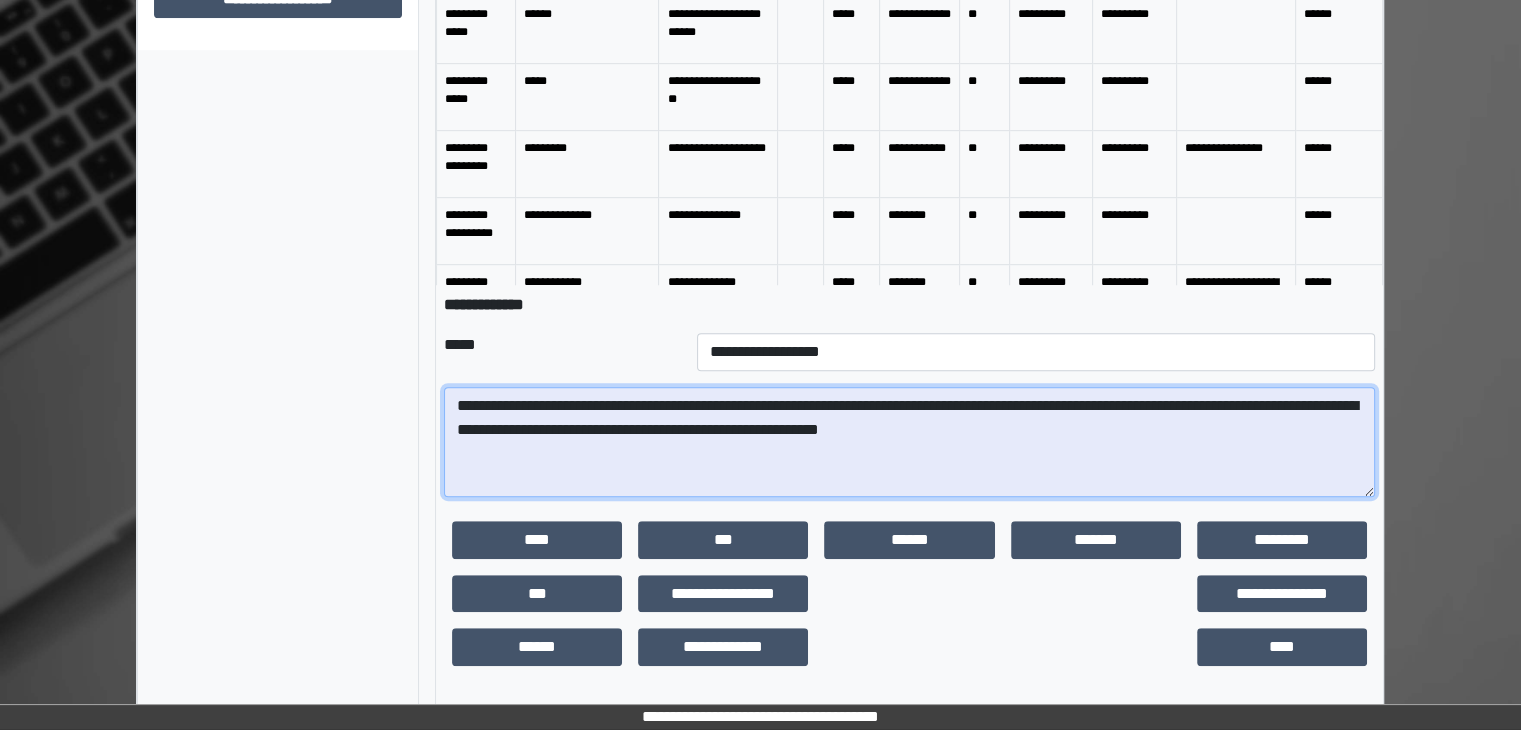 click on "**********" at bounding box center (909, 442) 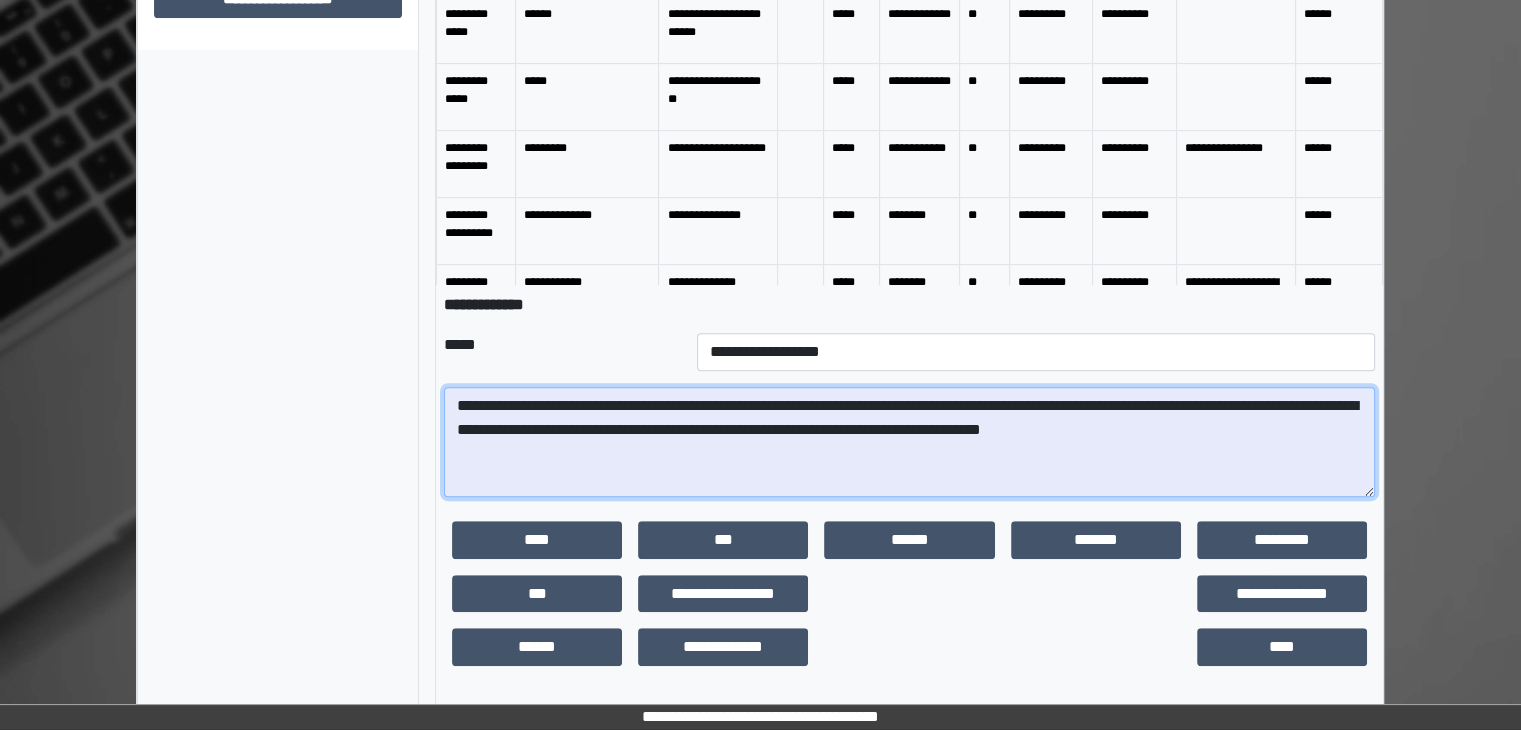click on "**********" at bounding box center (909, 442) 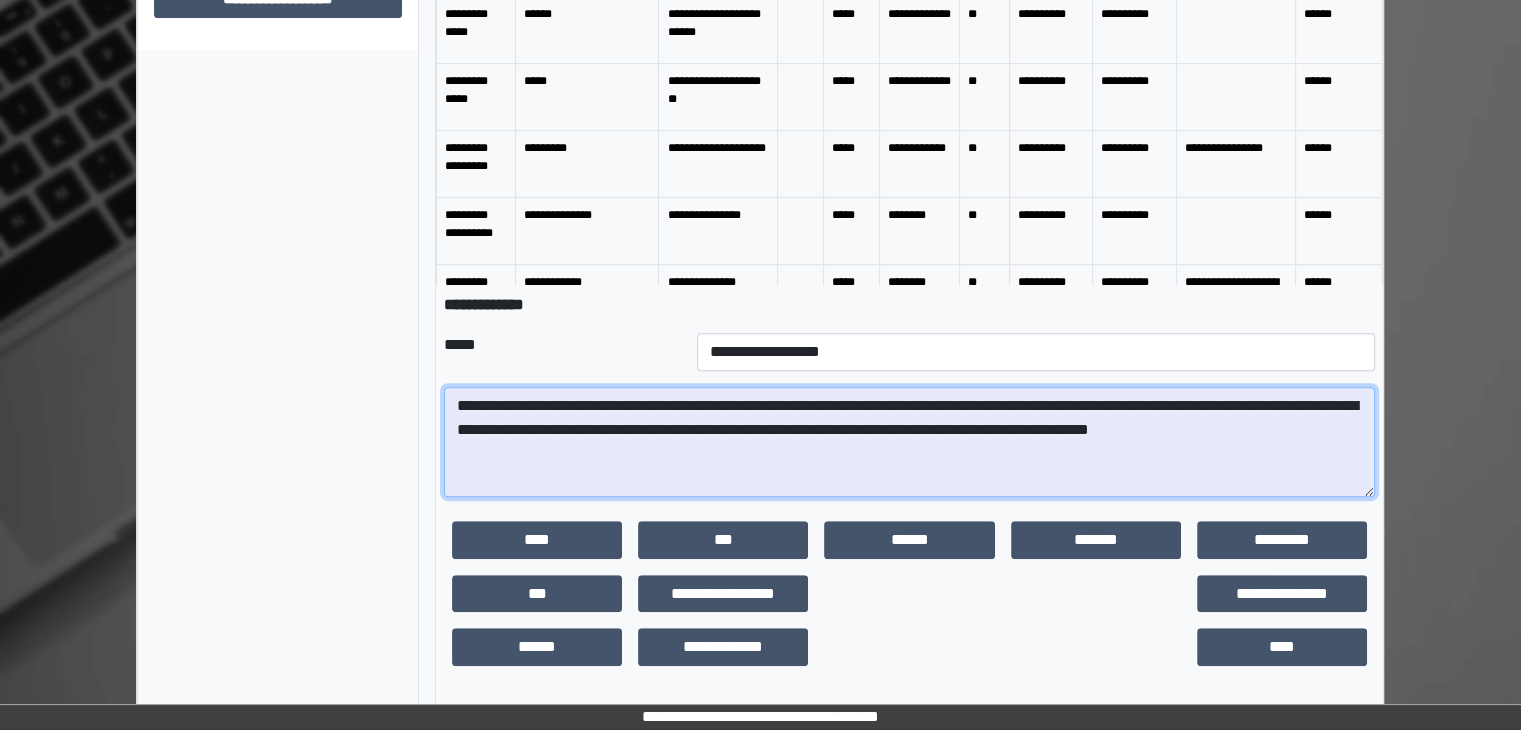 click on "**********" at bounding box center (909, 442) 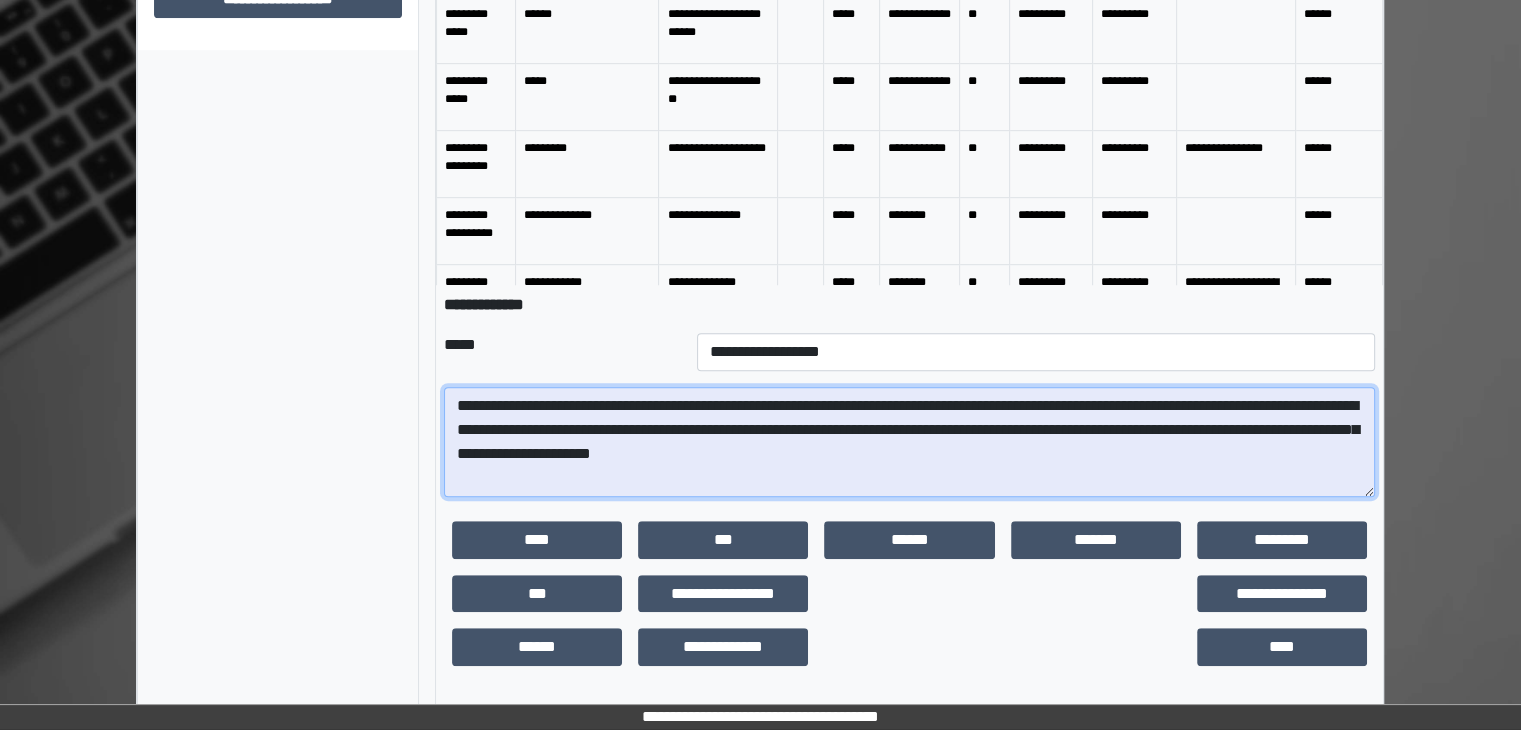 drag, startPoint x: 671, startPoint y: 433, endPoint x: 648, endPoint y: 437, distance: 23.345236 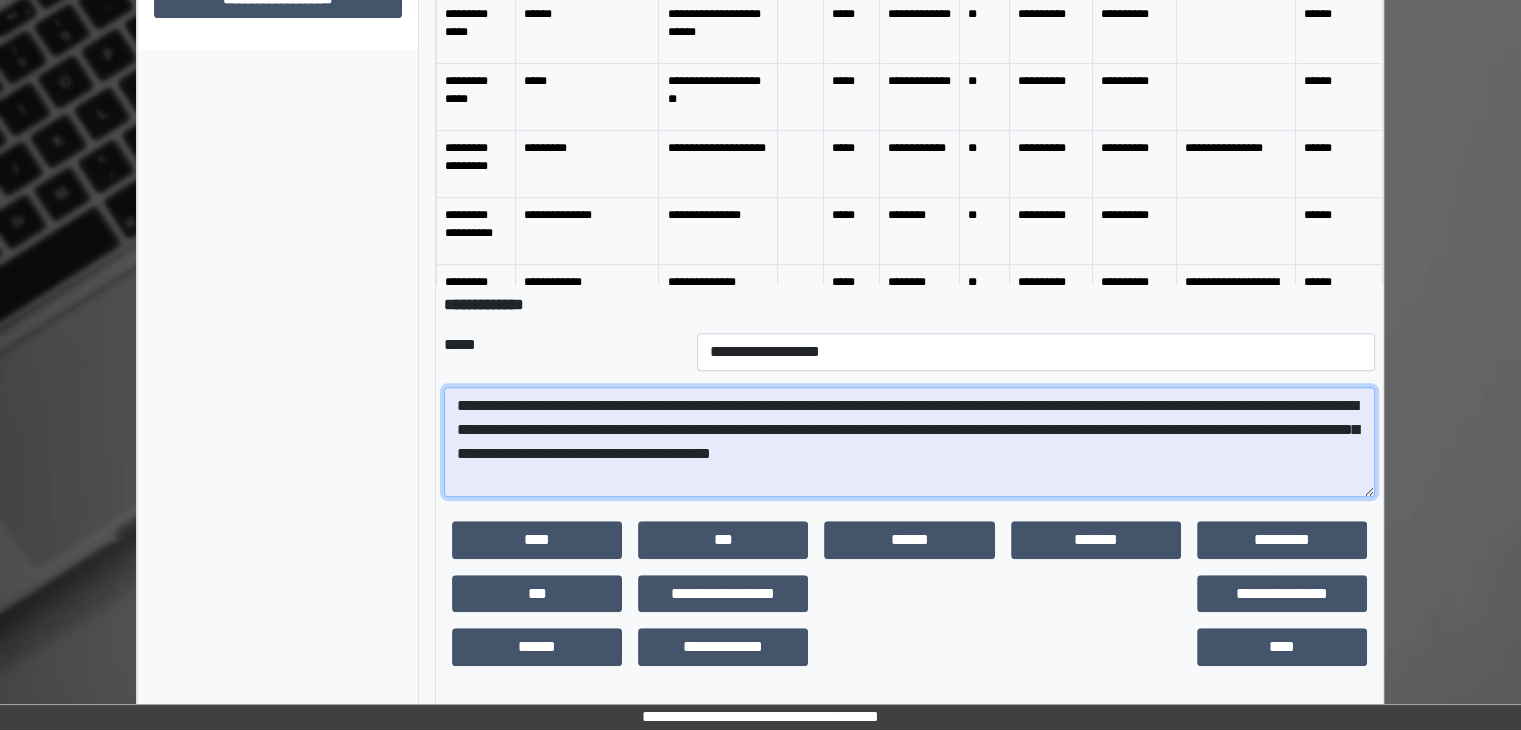 click on "**********" at bounding box center [909, 442] 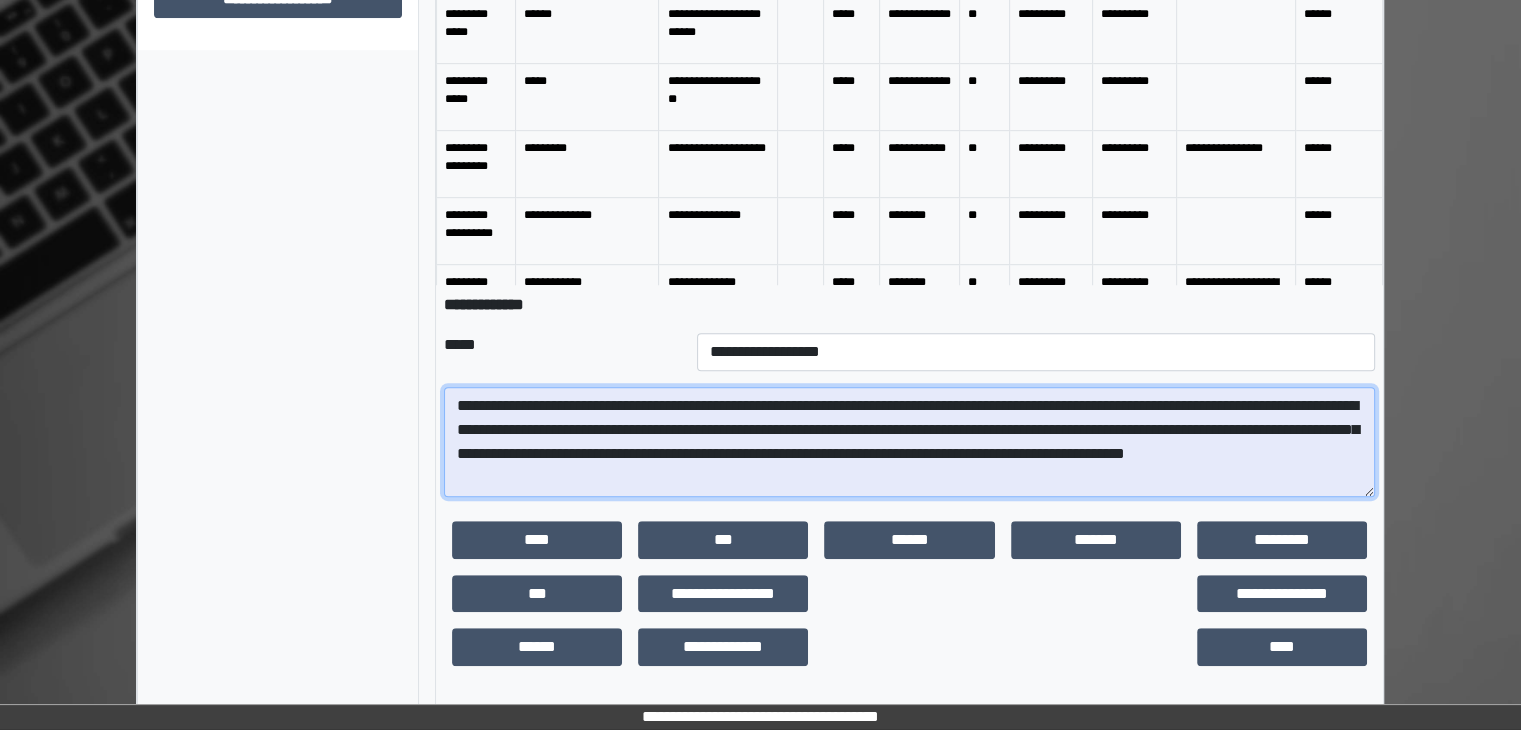 click on "**********" at bounding box center [909, 442] 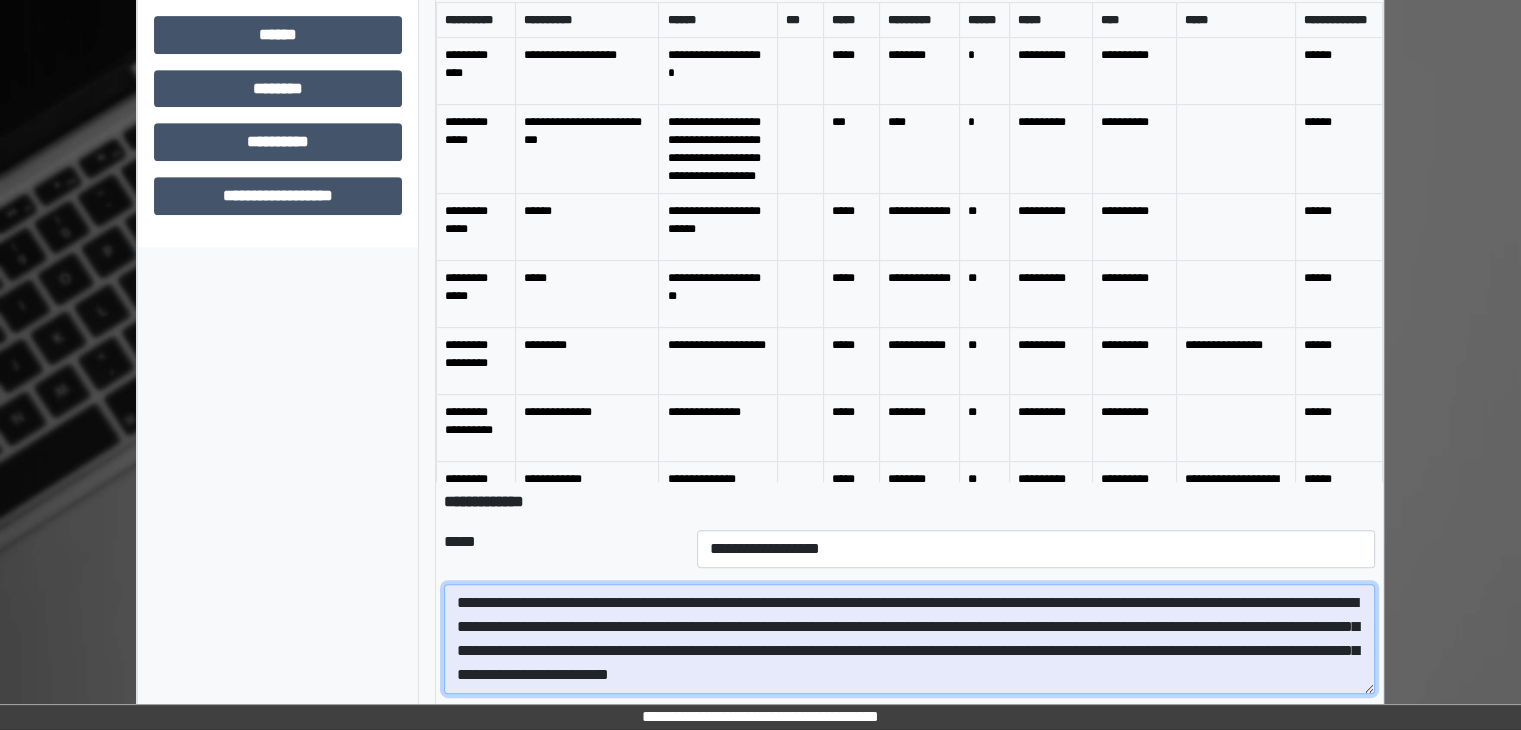 scroll, scrollTop: 700, scrollLeft: 0, axis: vertical 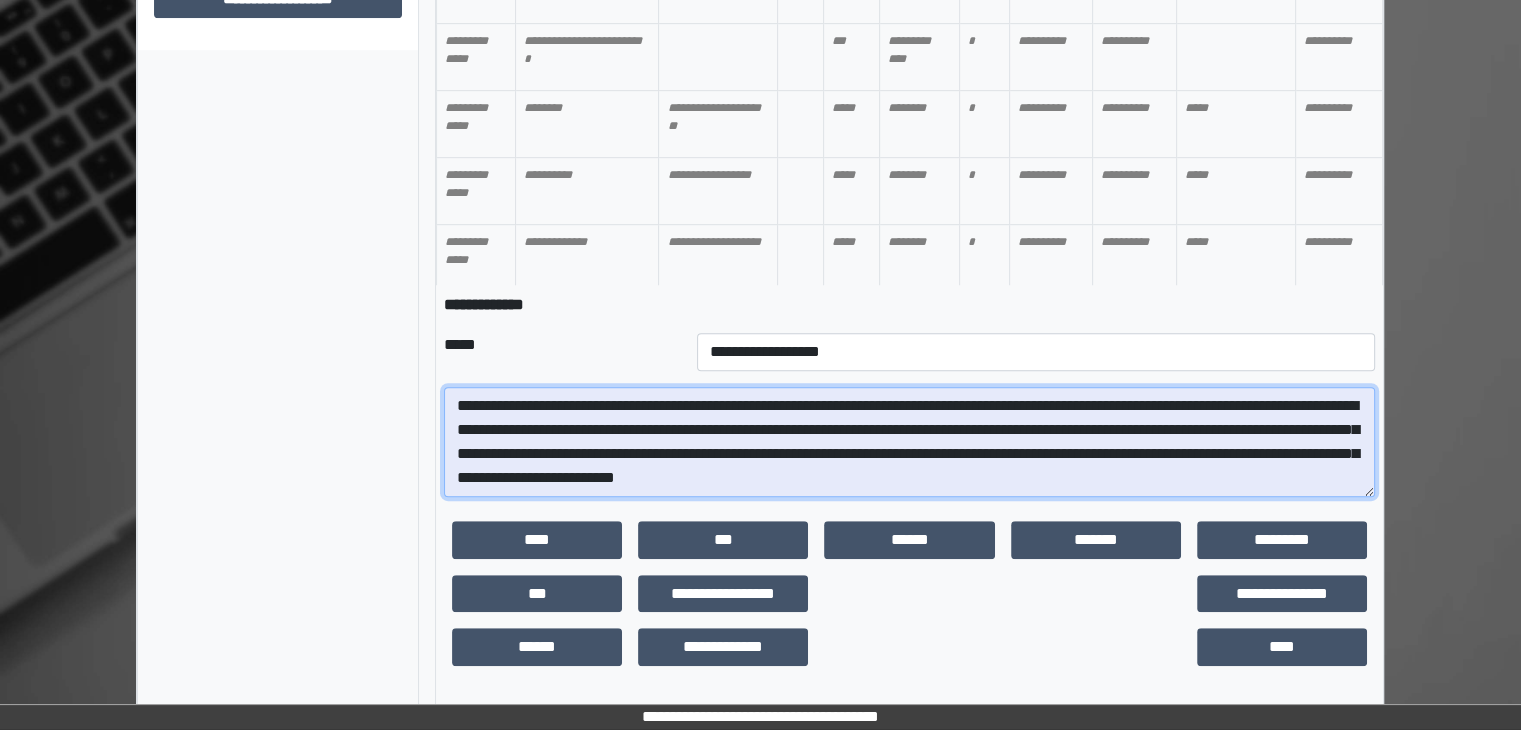 click on "**********" at bounding box center (909, 442) 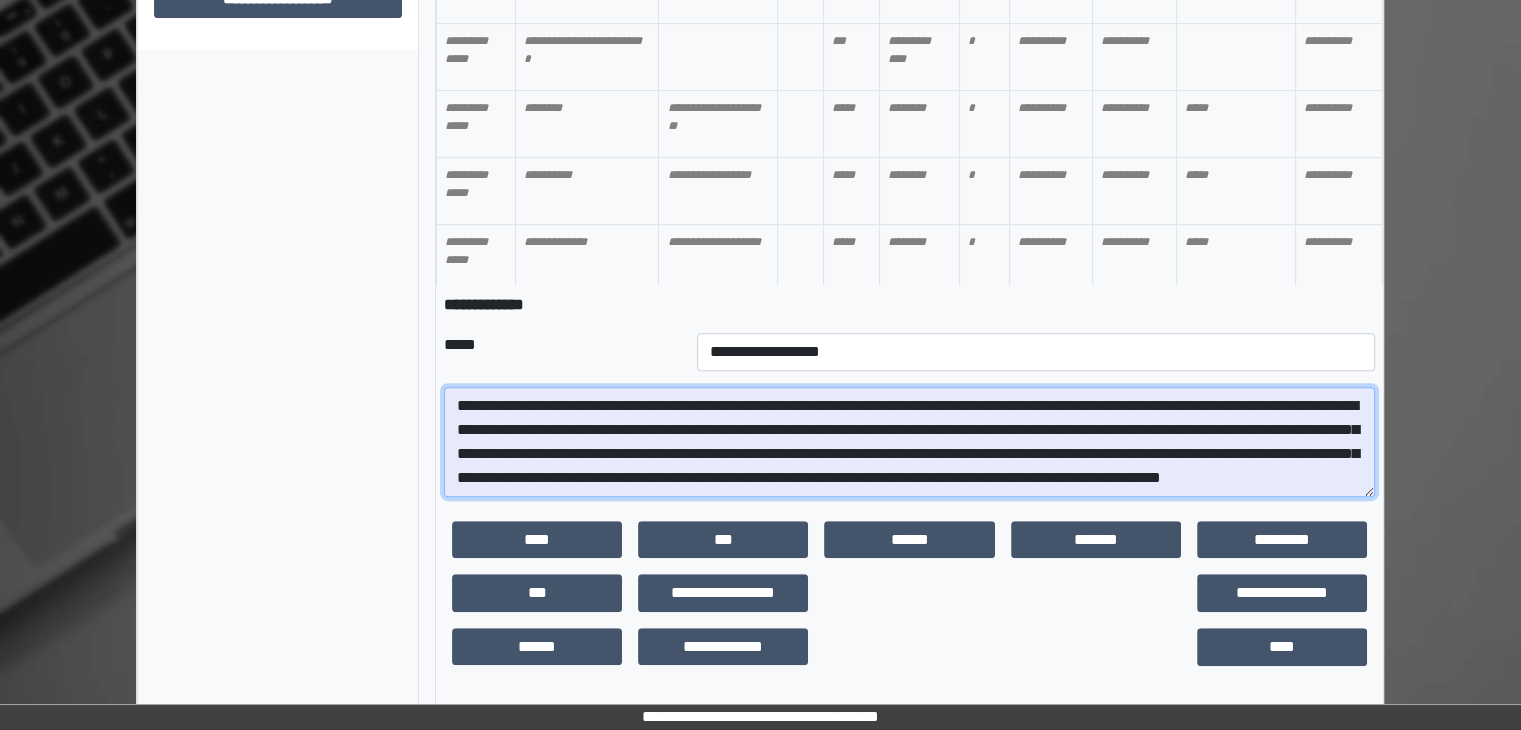 scroll, scrollTop: 24, scrollLeft: 0, axis: vertical 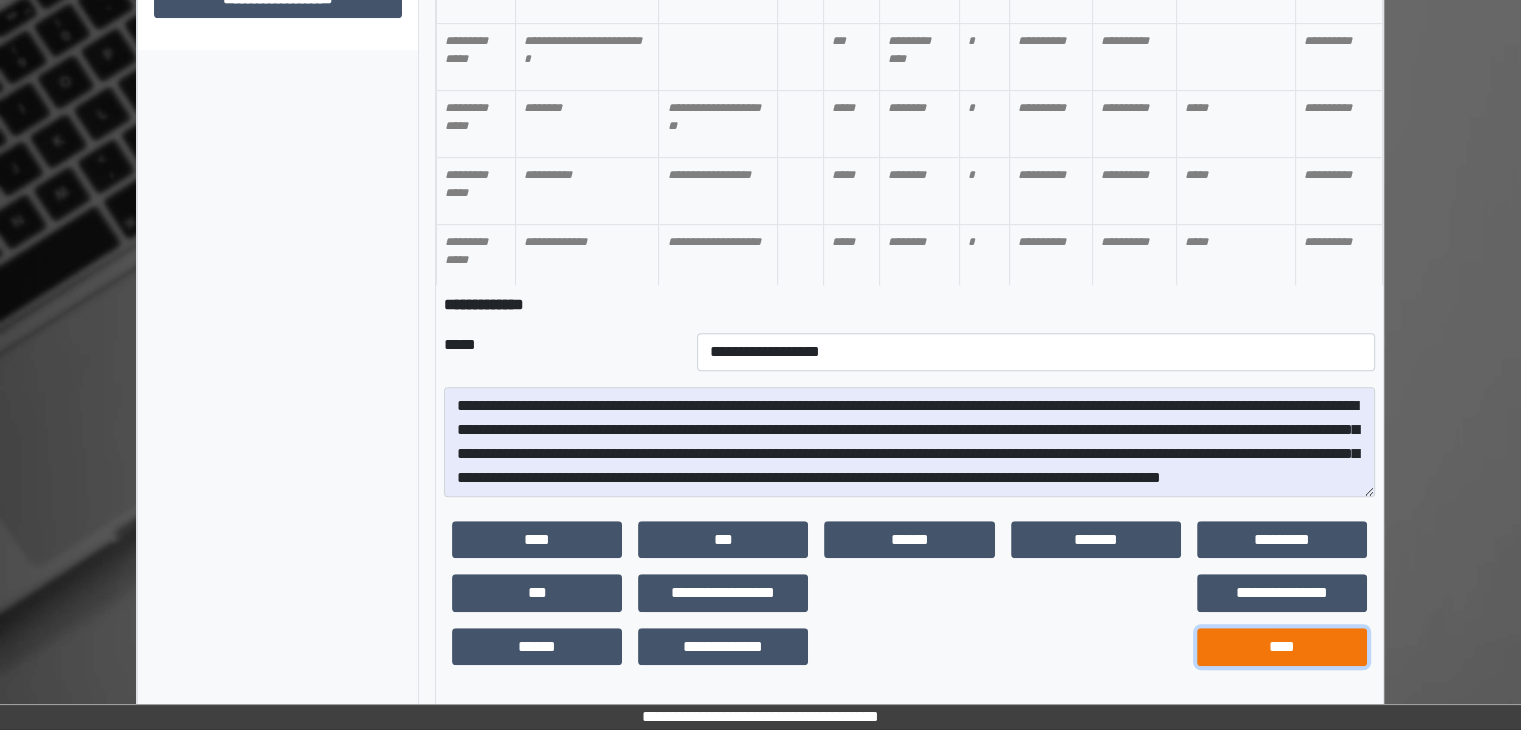click on "****" at bounding box center [1282, 647] 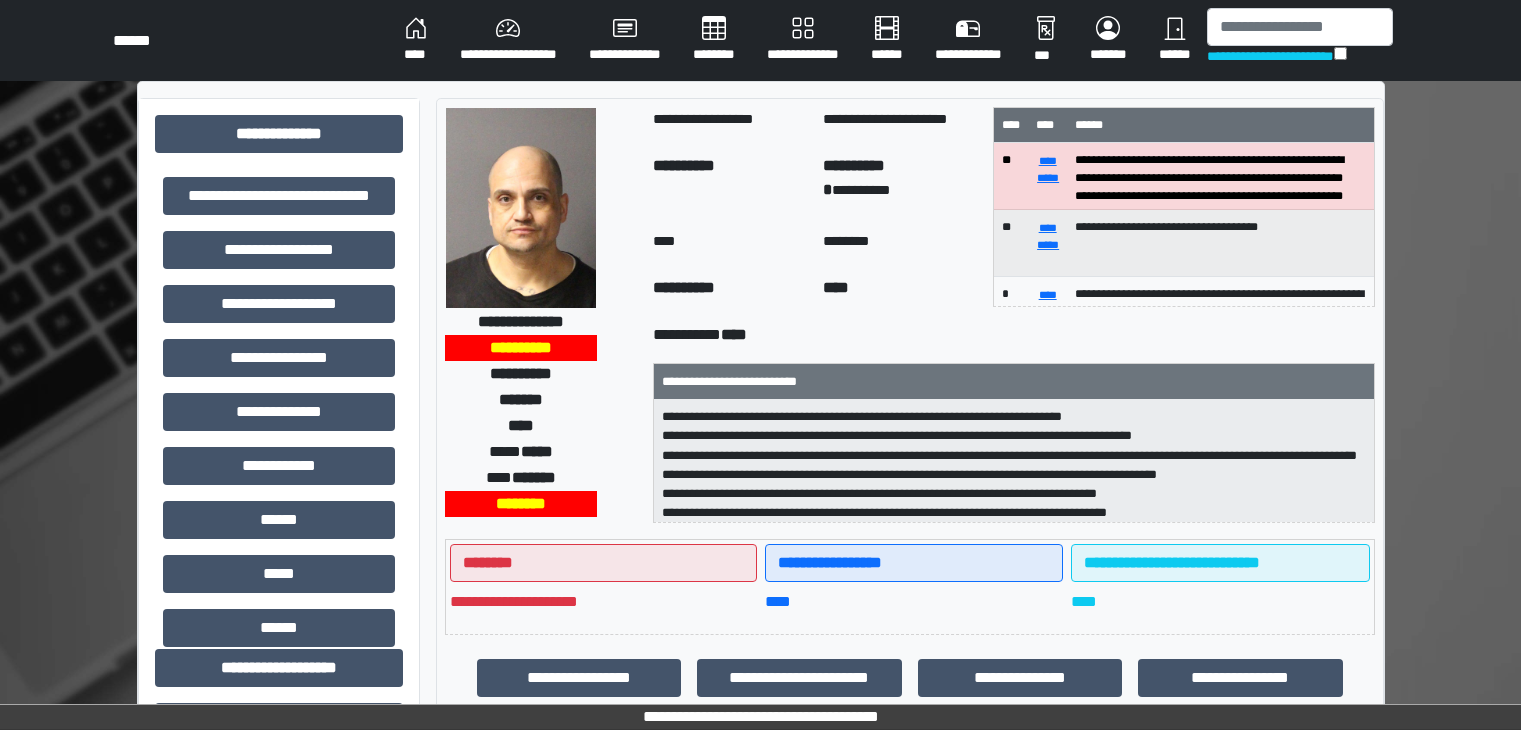 select on "***" 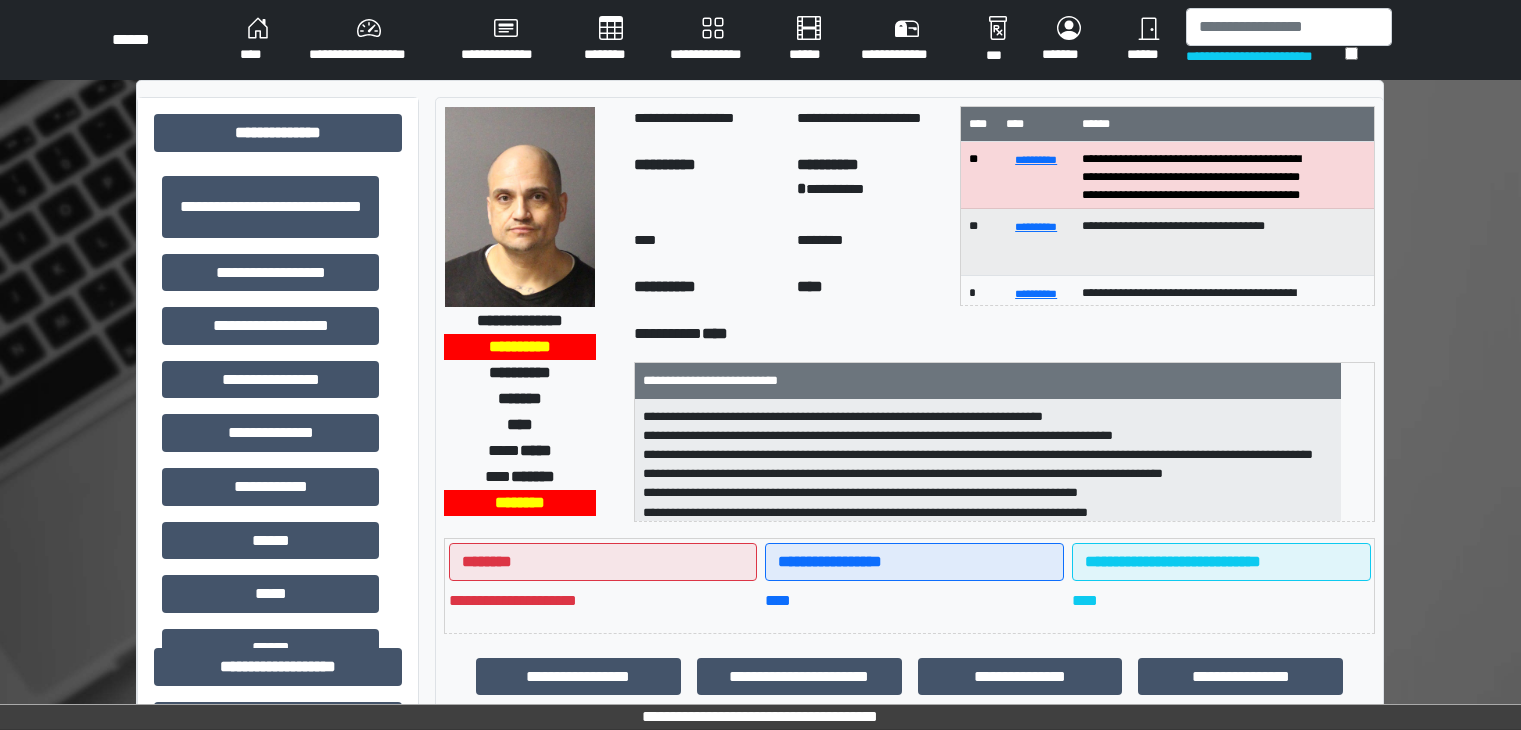 scroll, scrollTop: 0, scrollLeft: 0, axis: both 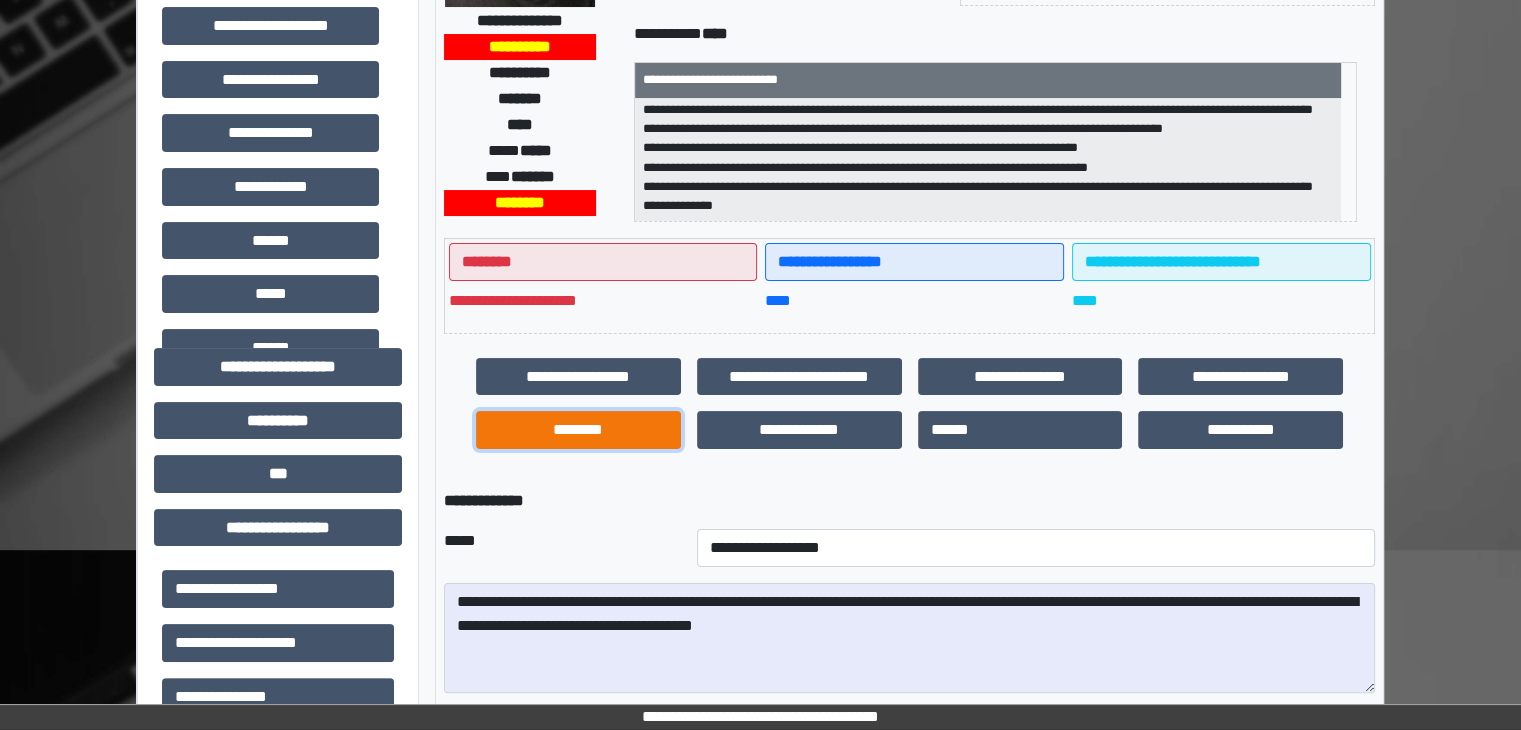click on "********" at bounding box center [578, 430] 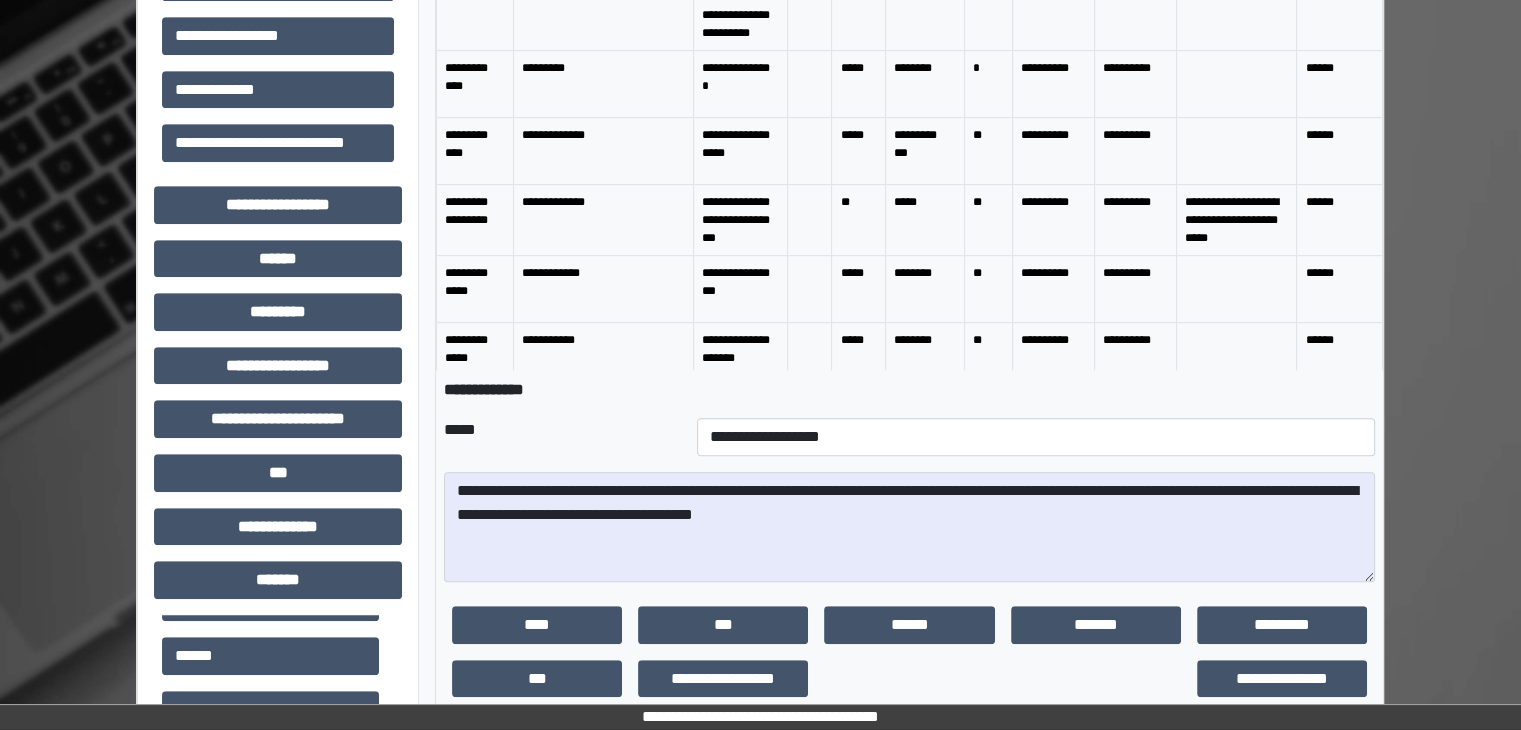 scroll, scrollTop: 834, scrollLeft: 0, axis: vertical 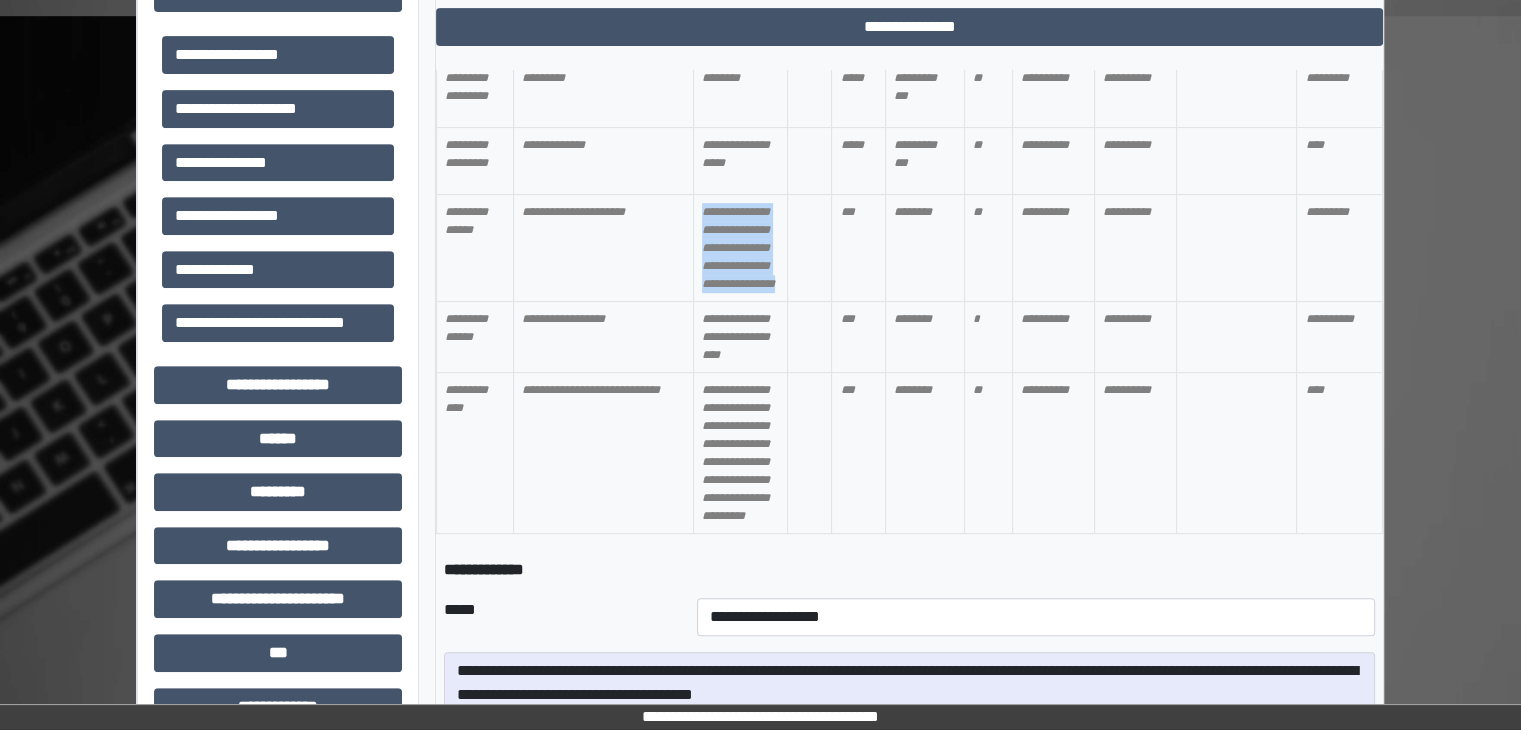 drag, startPoint x: 751, startPoint y: 269, endPoint x: 697, endPoint y: 144, distance: 136.16534 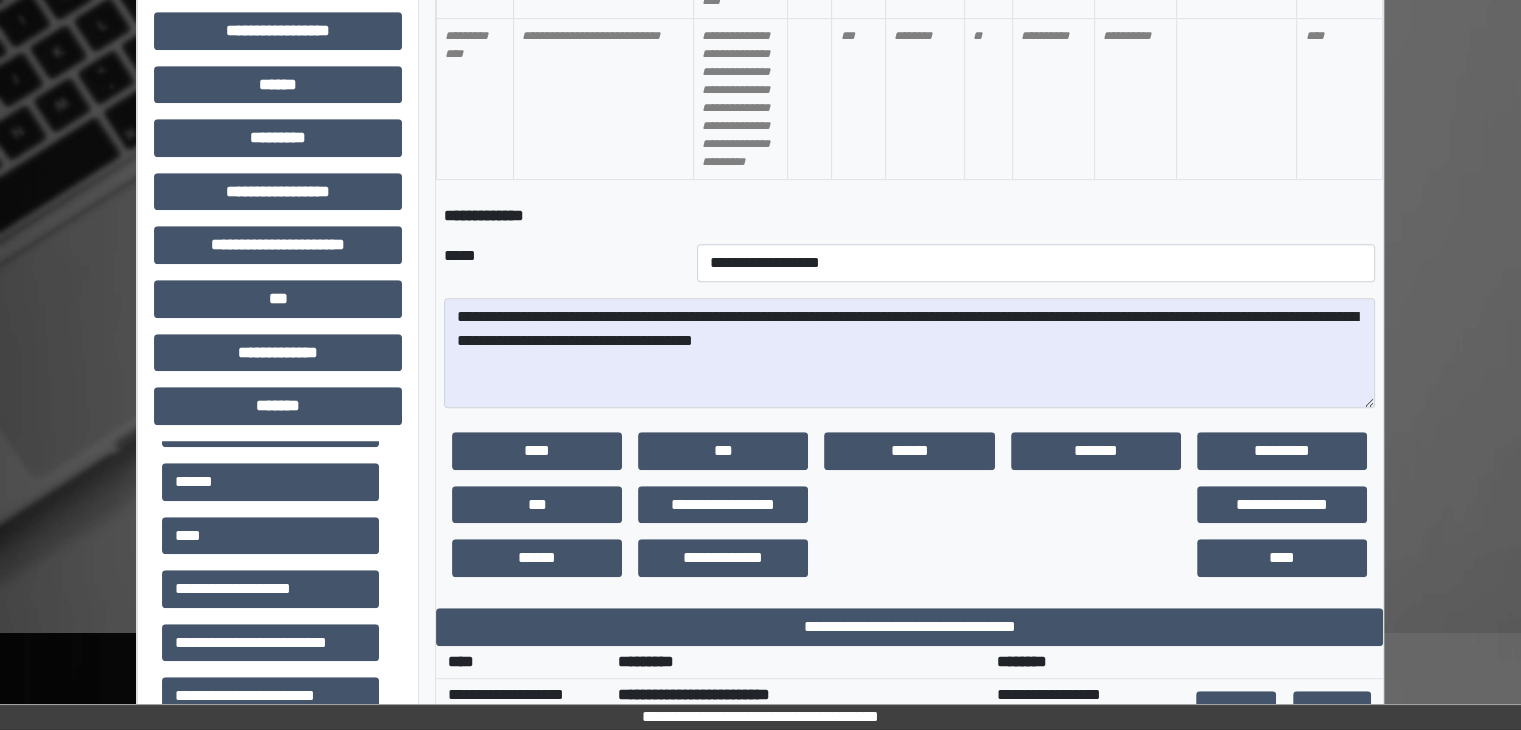 scroll, scrollTop: 1134, scrollLeft: 0, axis: vertical 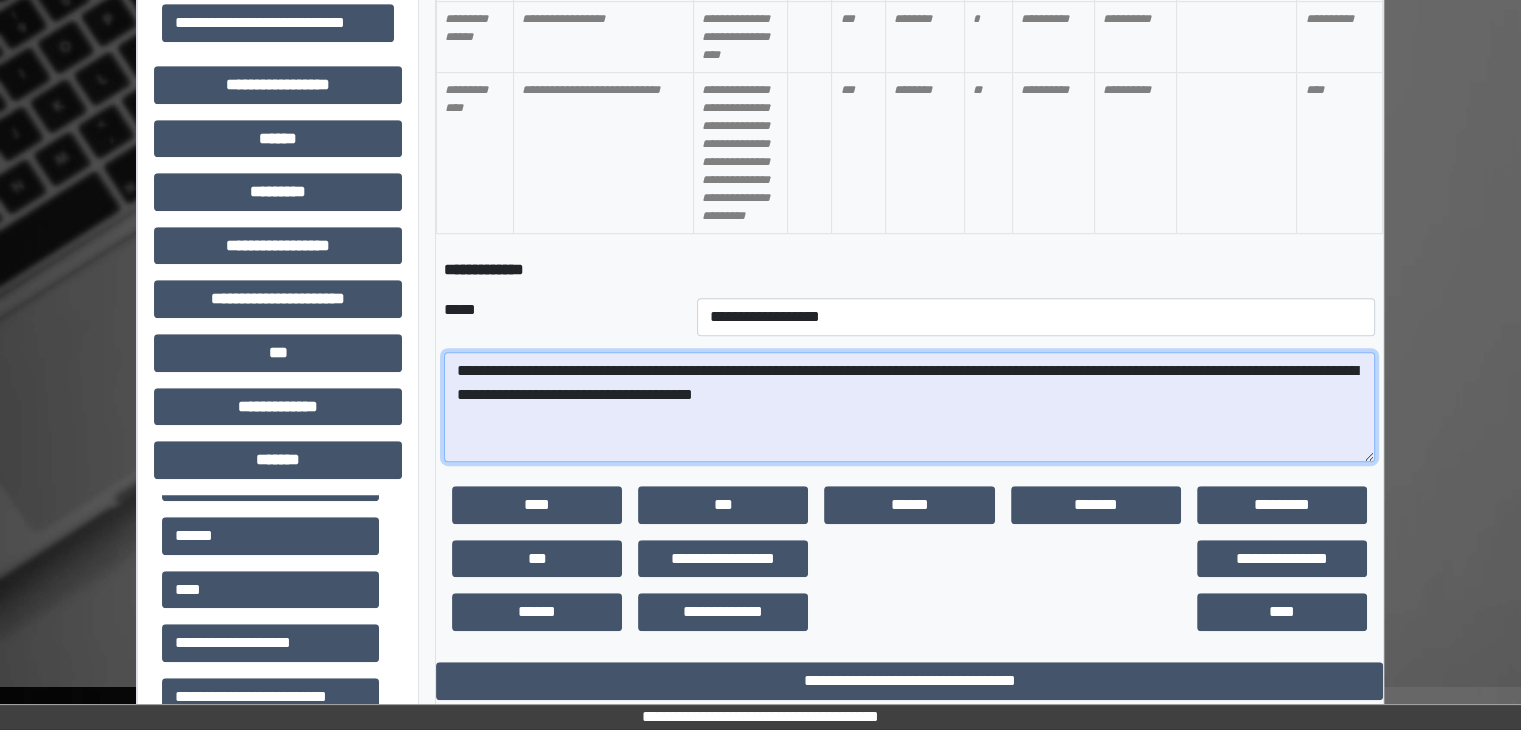 click on "**********" at bounding box center [909, 407] 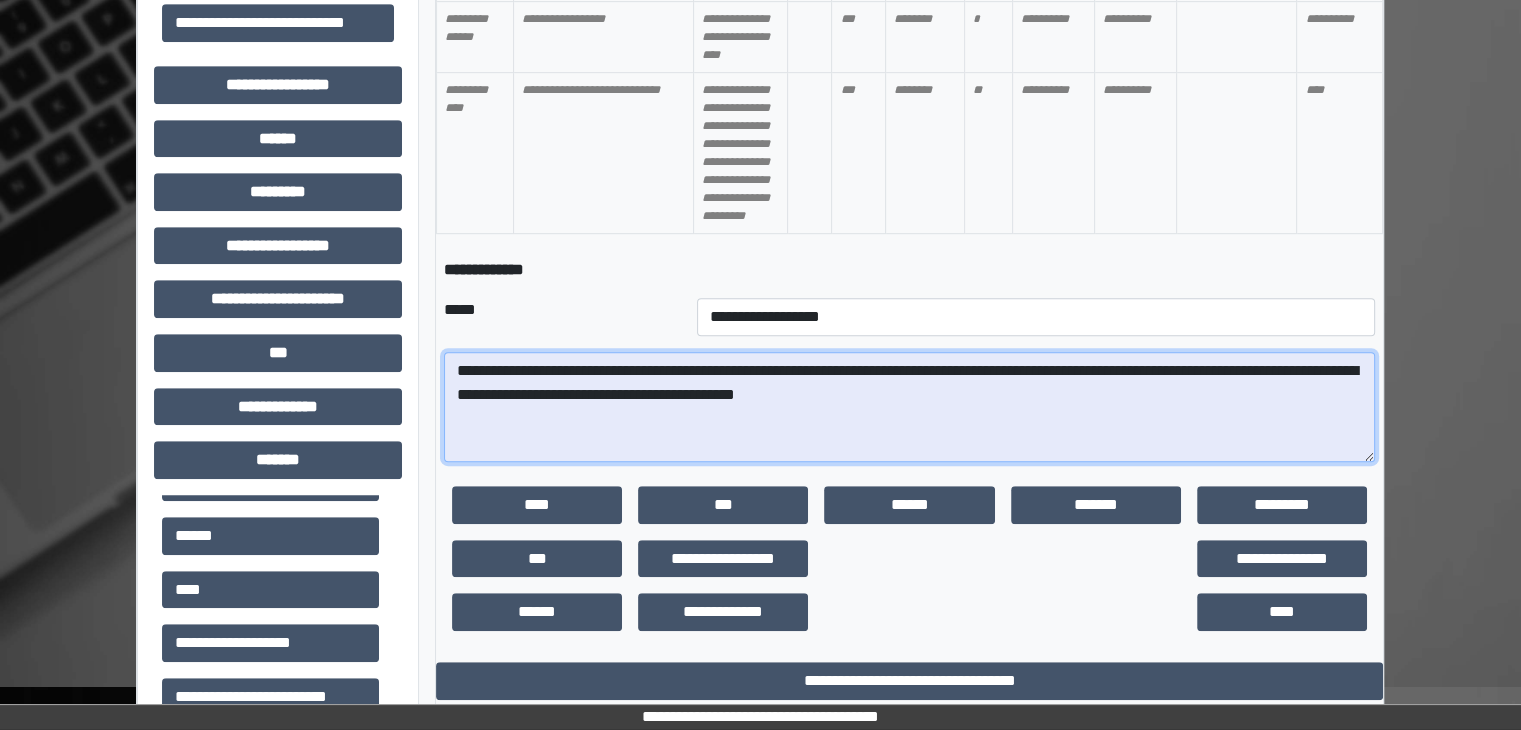 click on "**********" at bounding box center (909, 407) 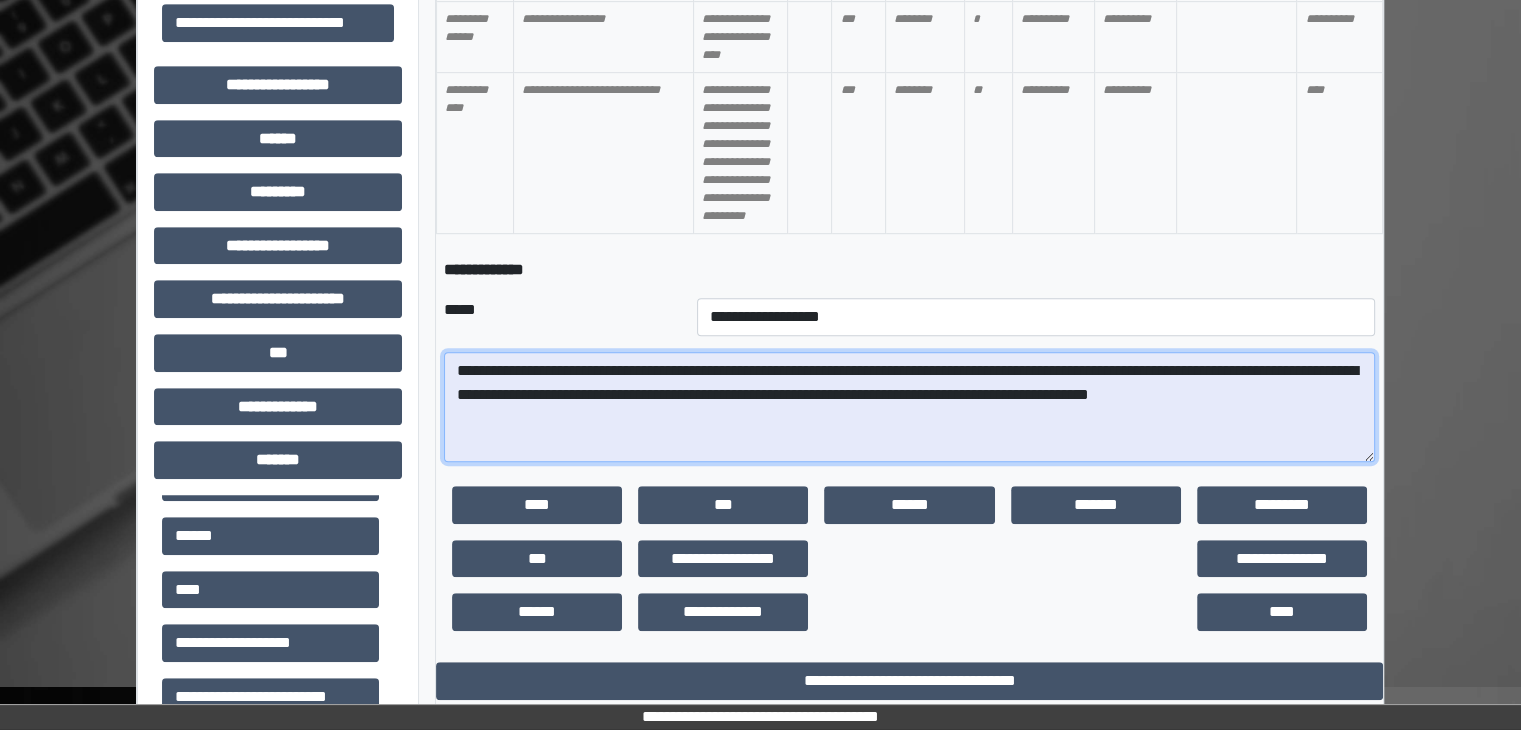 paste on "**********" 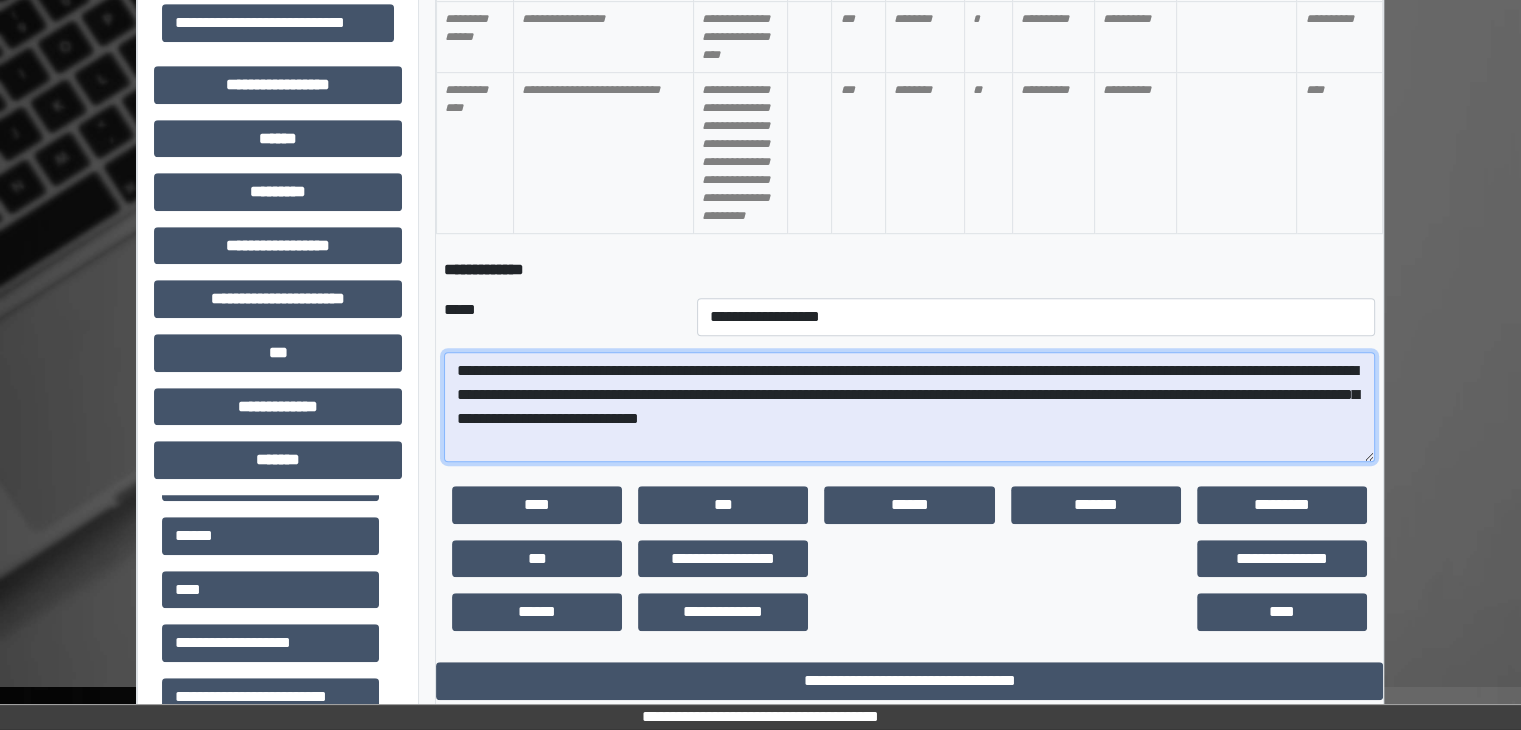 click on "**********" at bounding box center (909, 407) 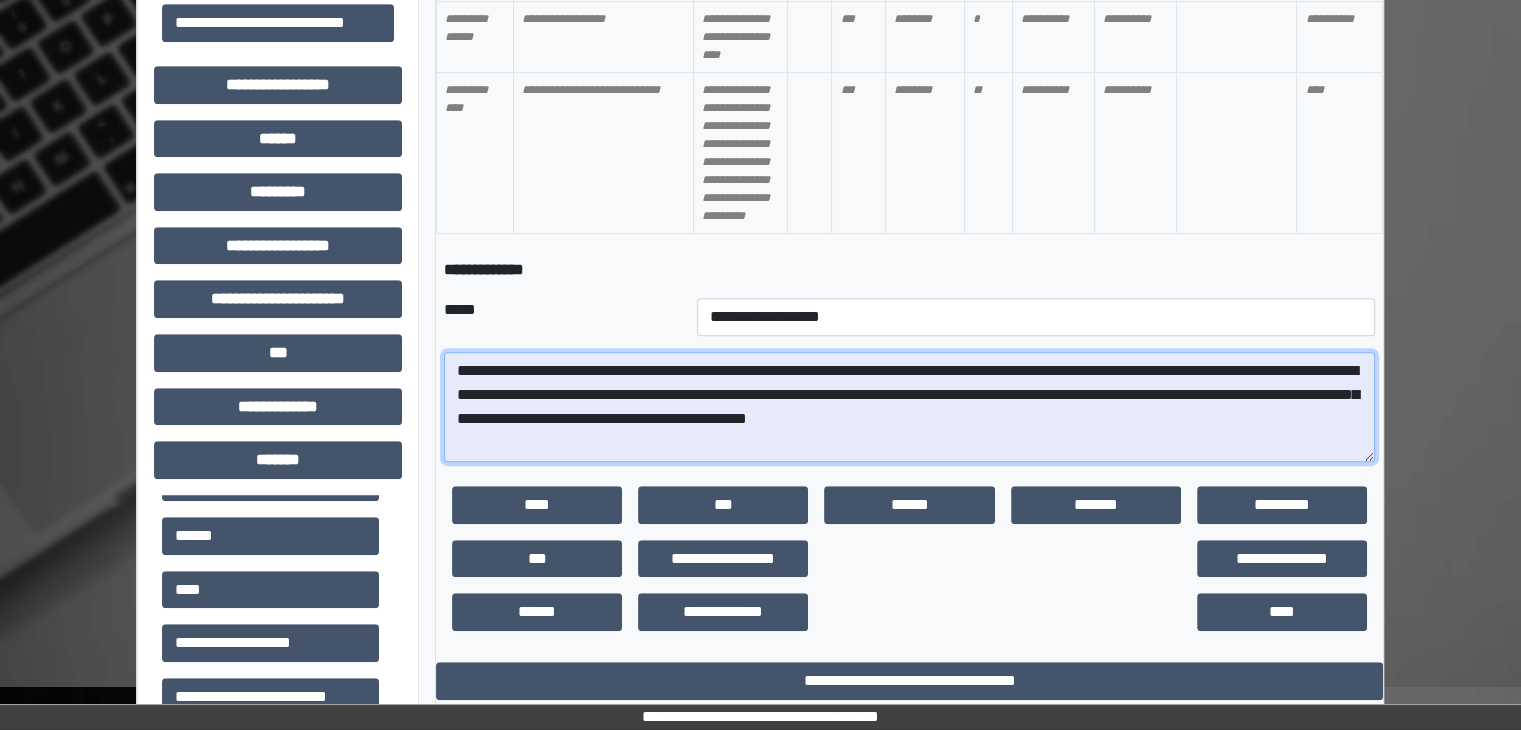 scroll, scrollTop: 3972, scrollLeft: 0, axis: vertical 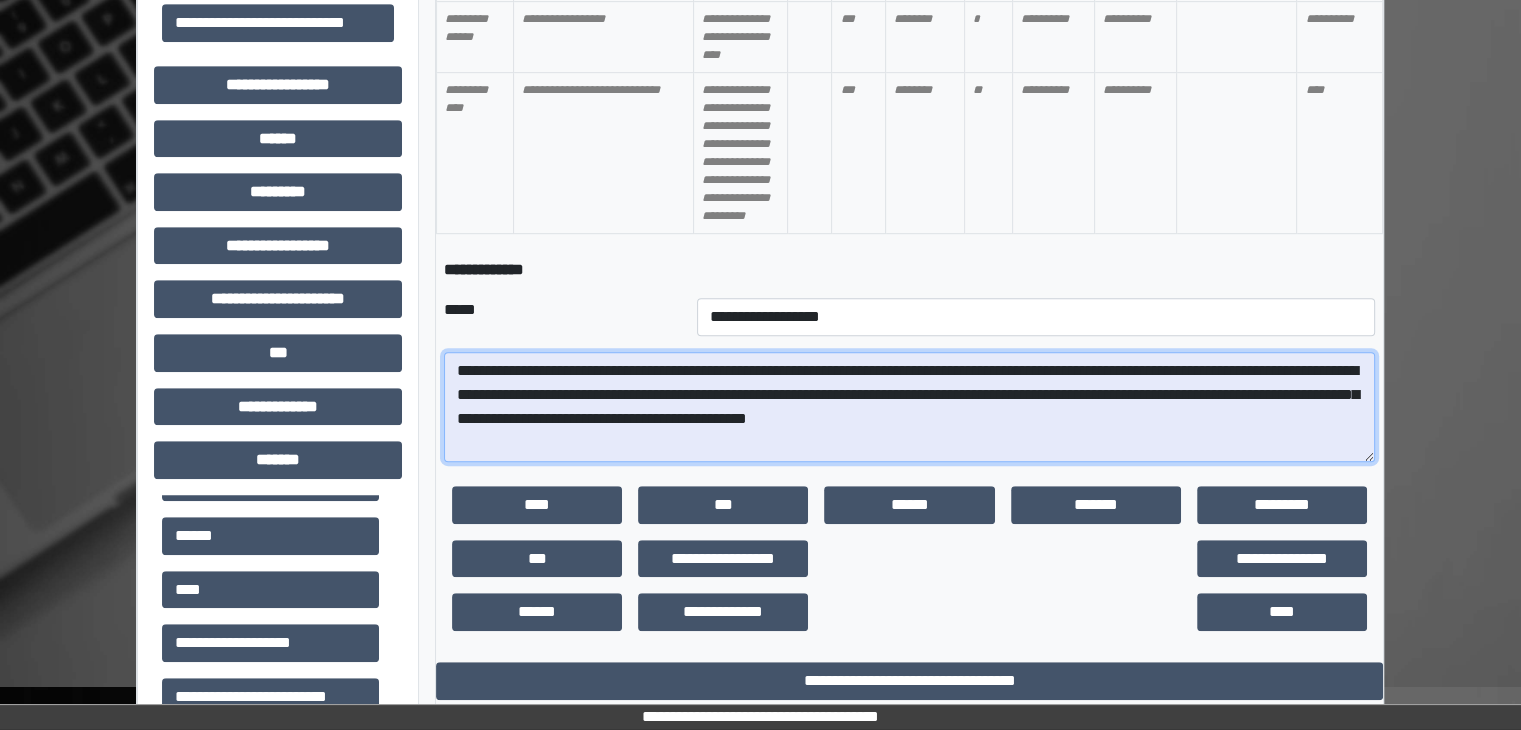 click on "**********" at bounding box center (909, 407) 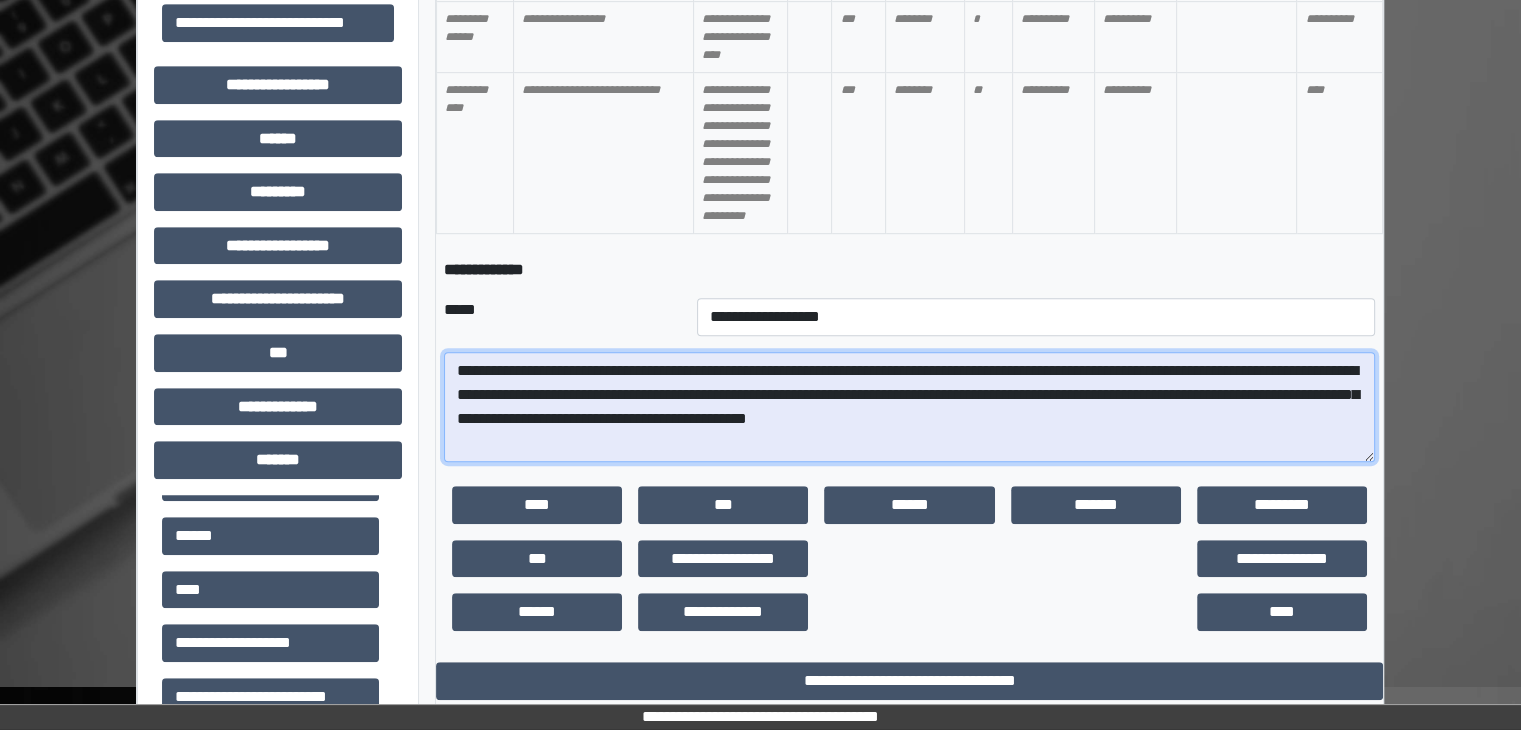 type on "**********" 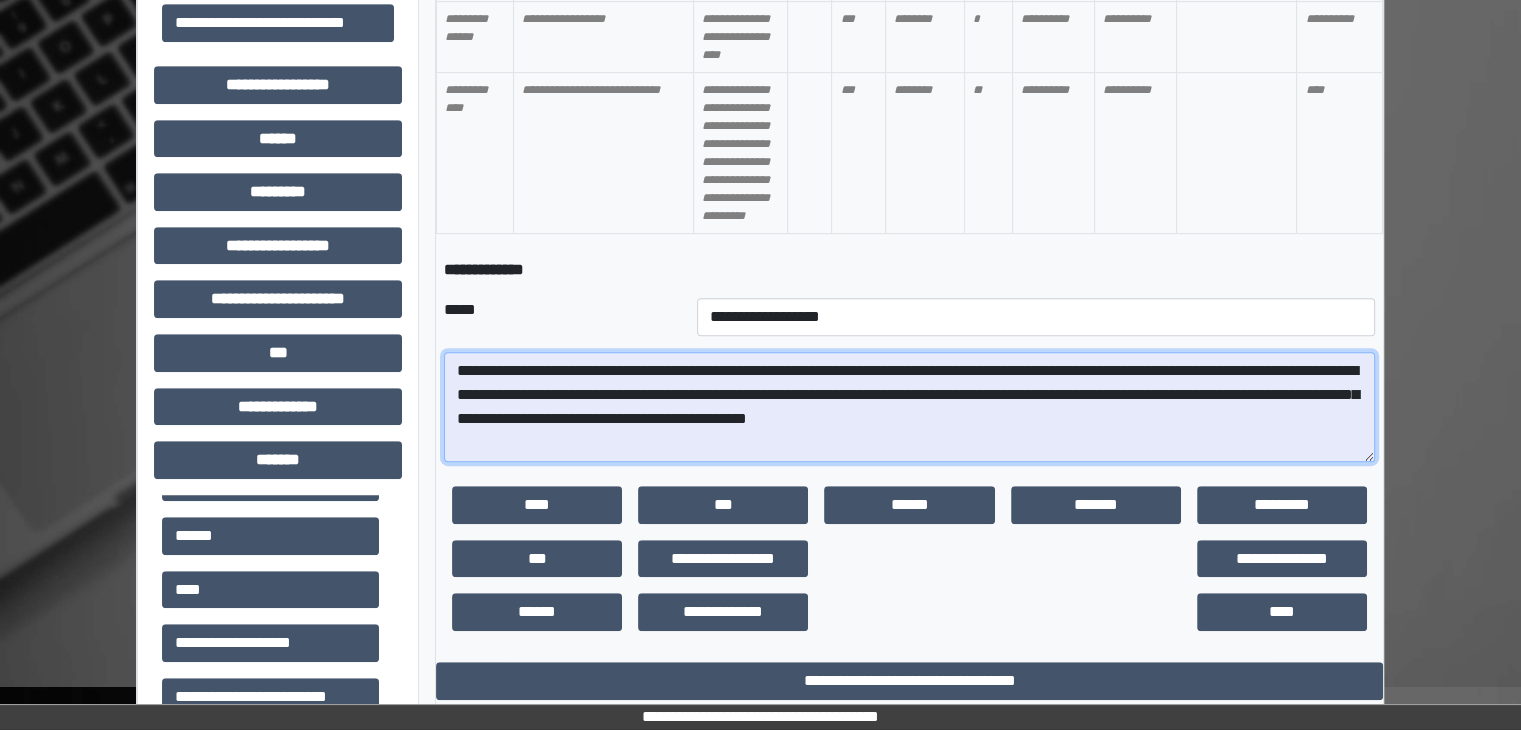 click on "**********" at bounding box center [909, 407] 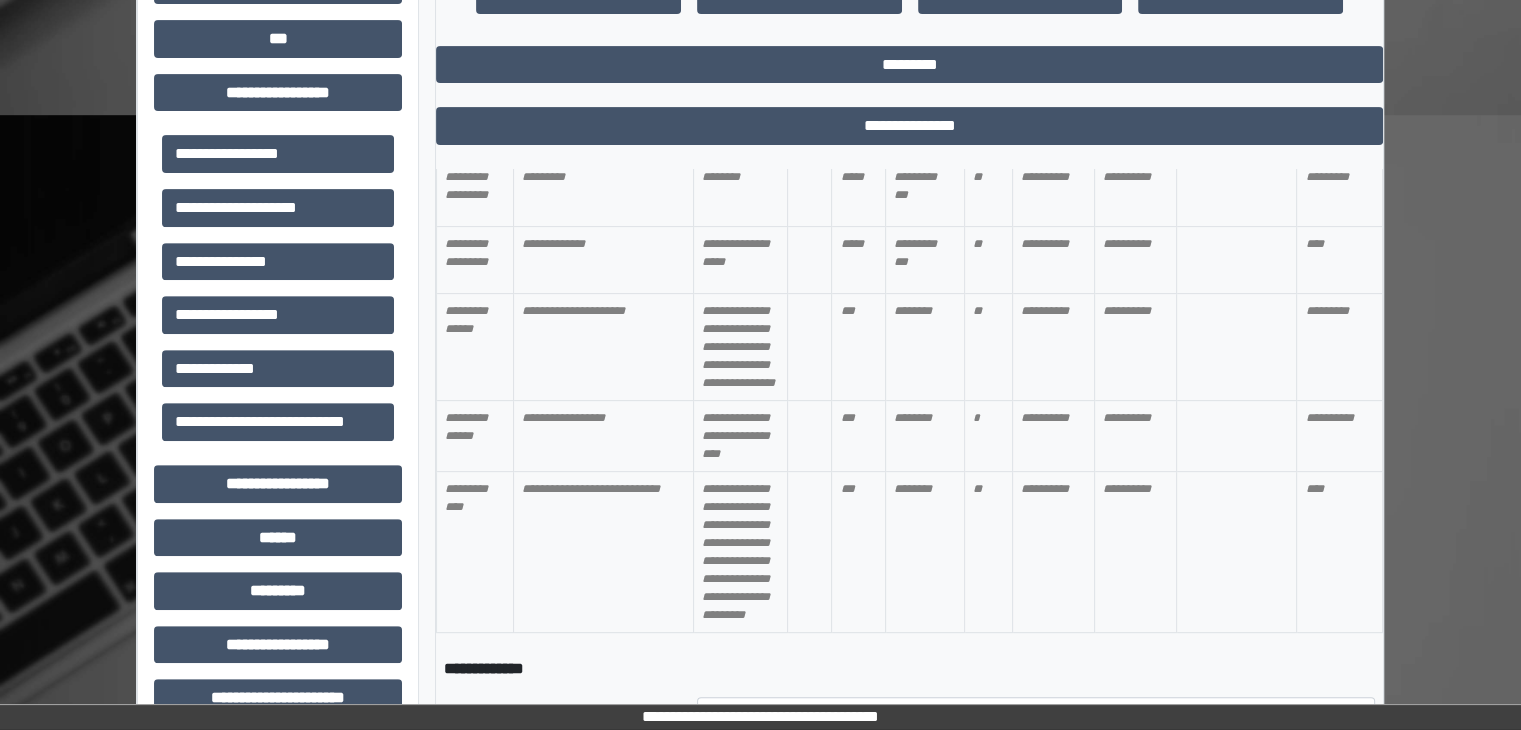 scroll, scrollTop: 734, scrollLeft: 0, axis: vertical 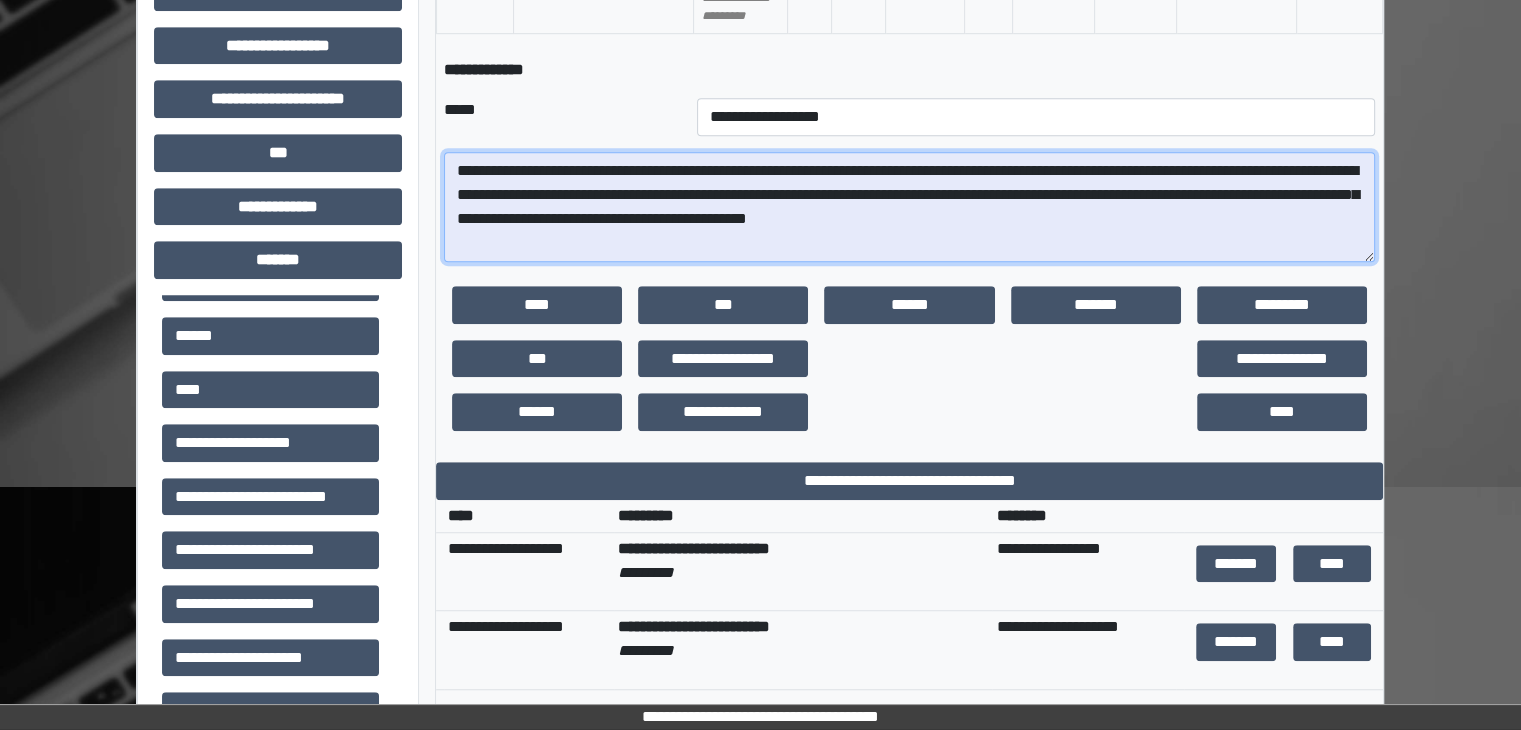 click on "**********" at bounding box center [909, 207] 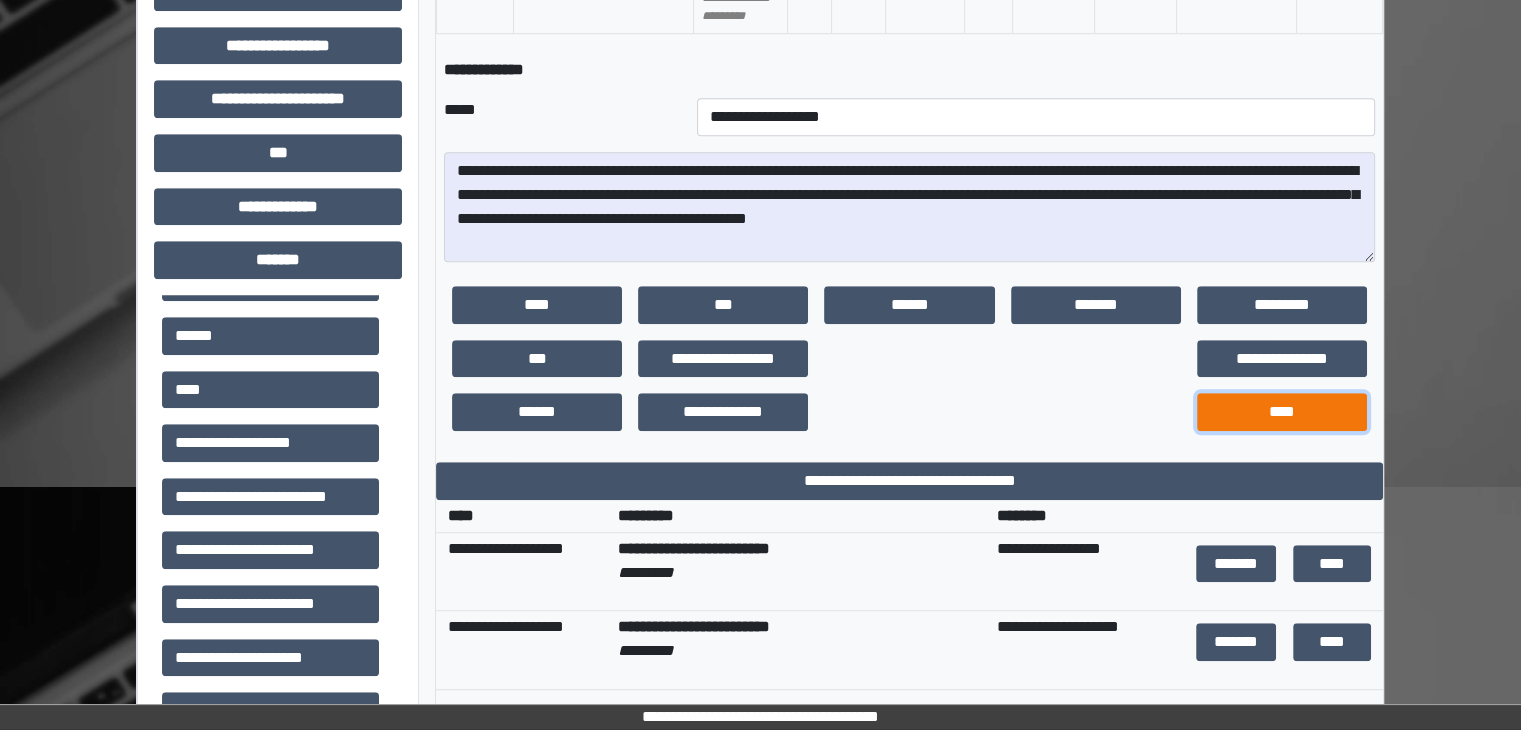 click on "****" at bounding box center [1282, 412] 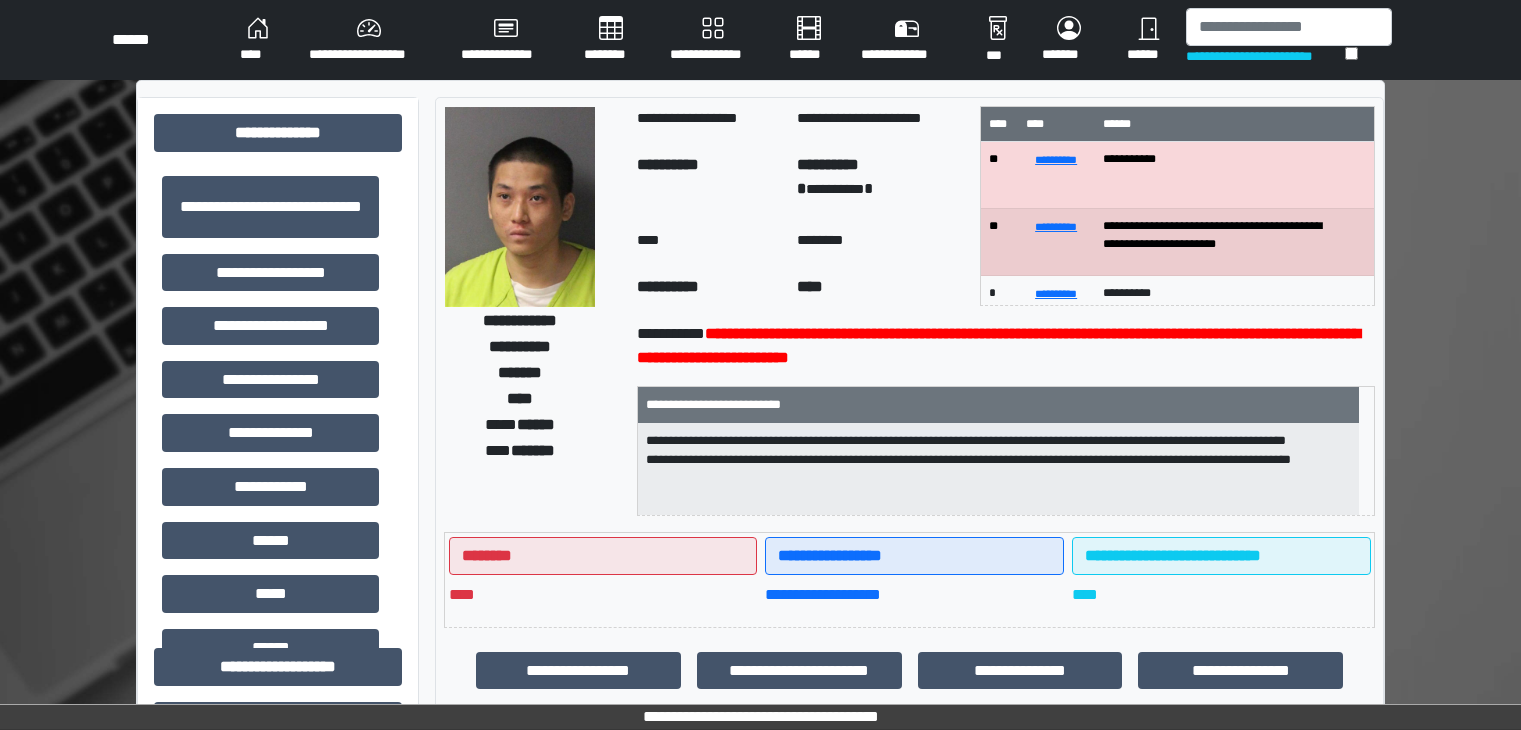 scroll, scrollTop: 0, scrollLeft: 0, axis: both 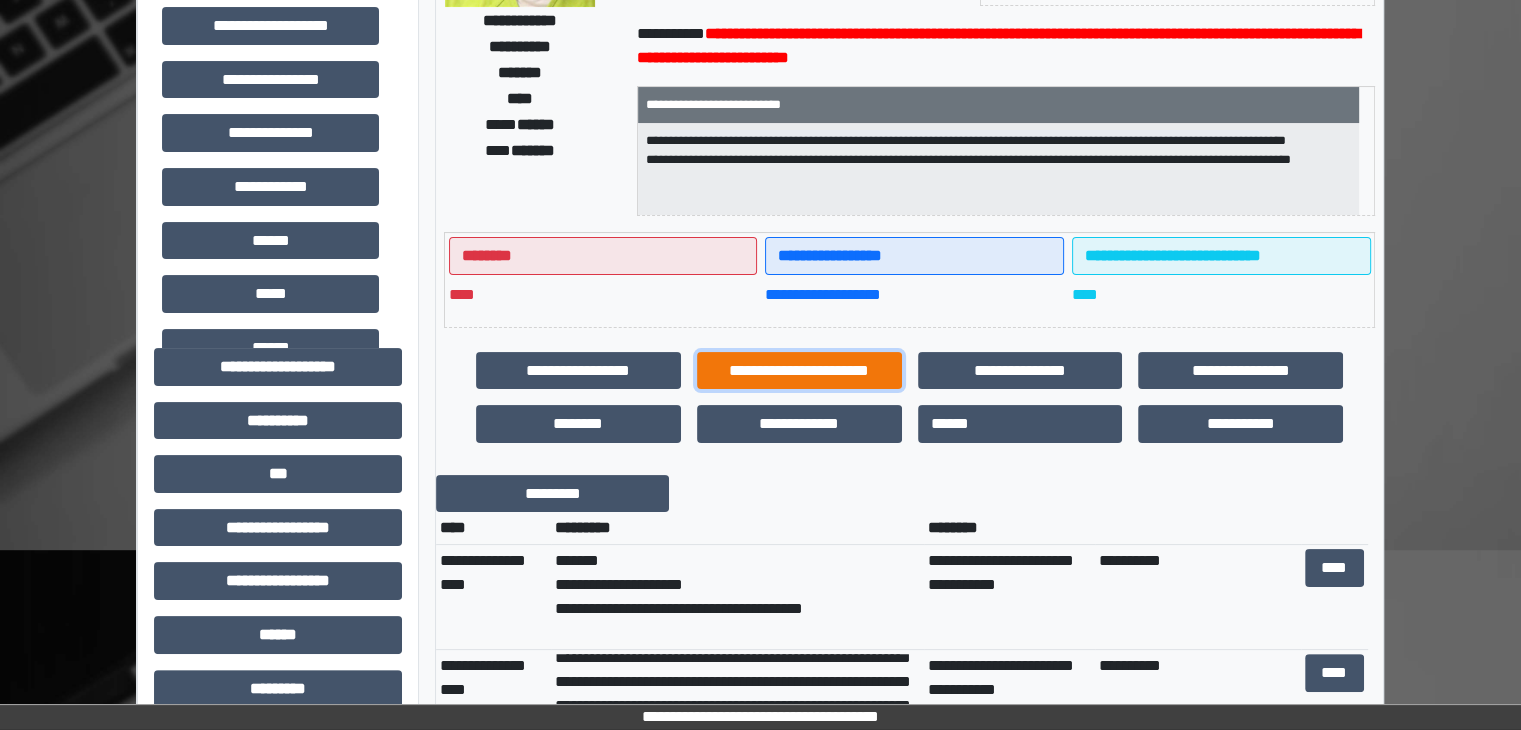 click on "**********" at bounding box center [799, 371] 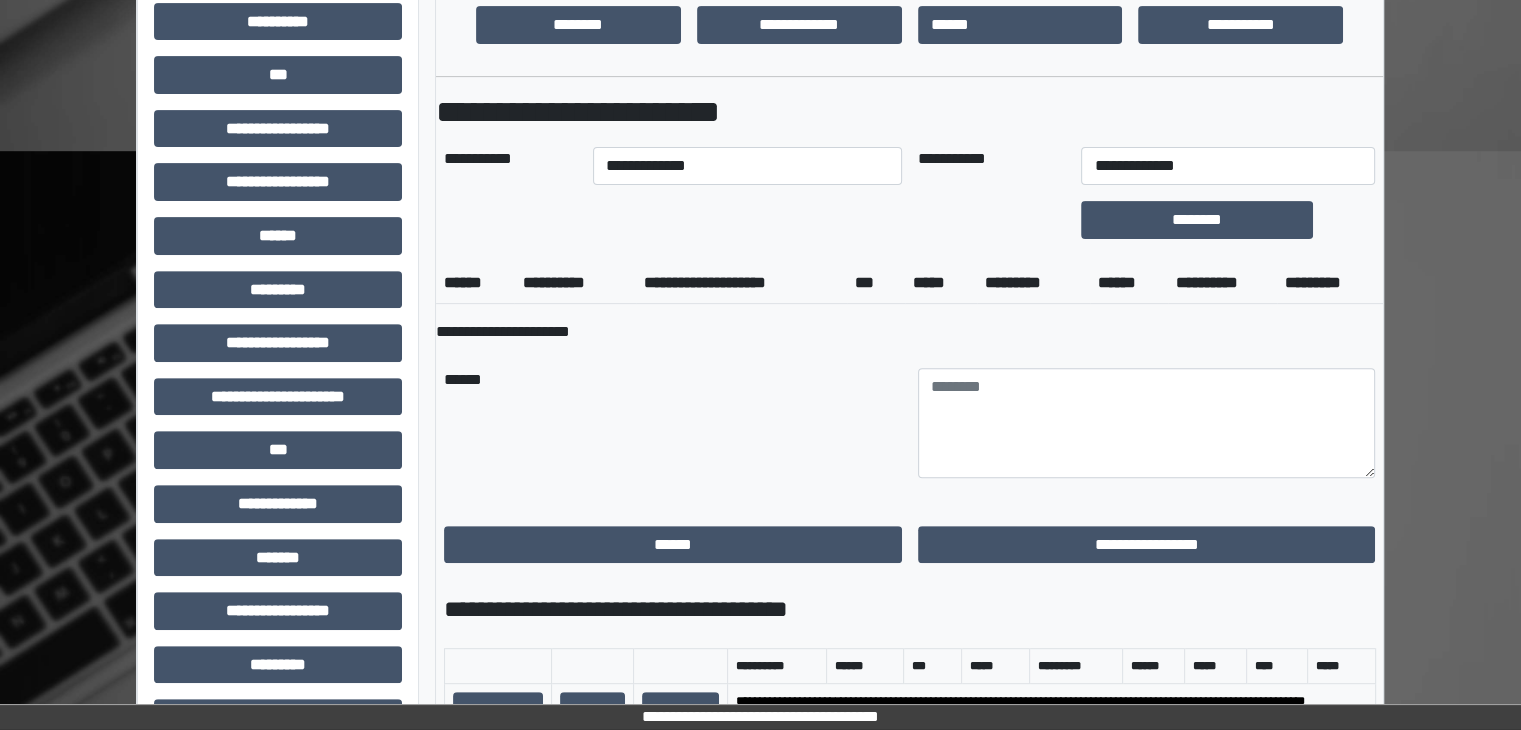 scroll, scrollTop: 700, scrollLeft: 0, axis: vertical 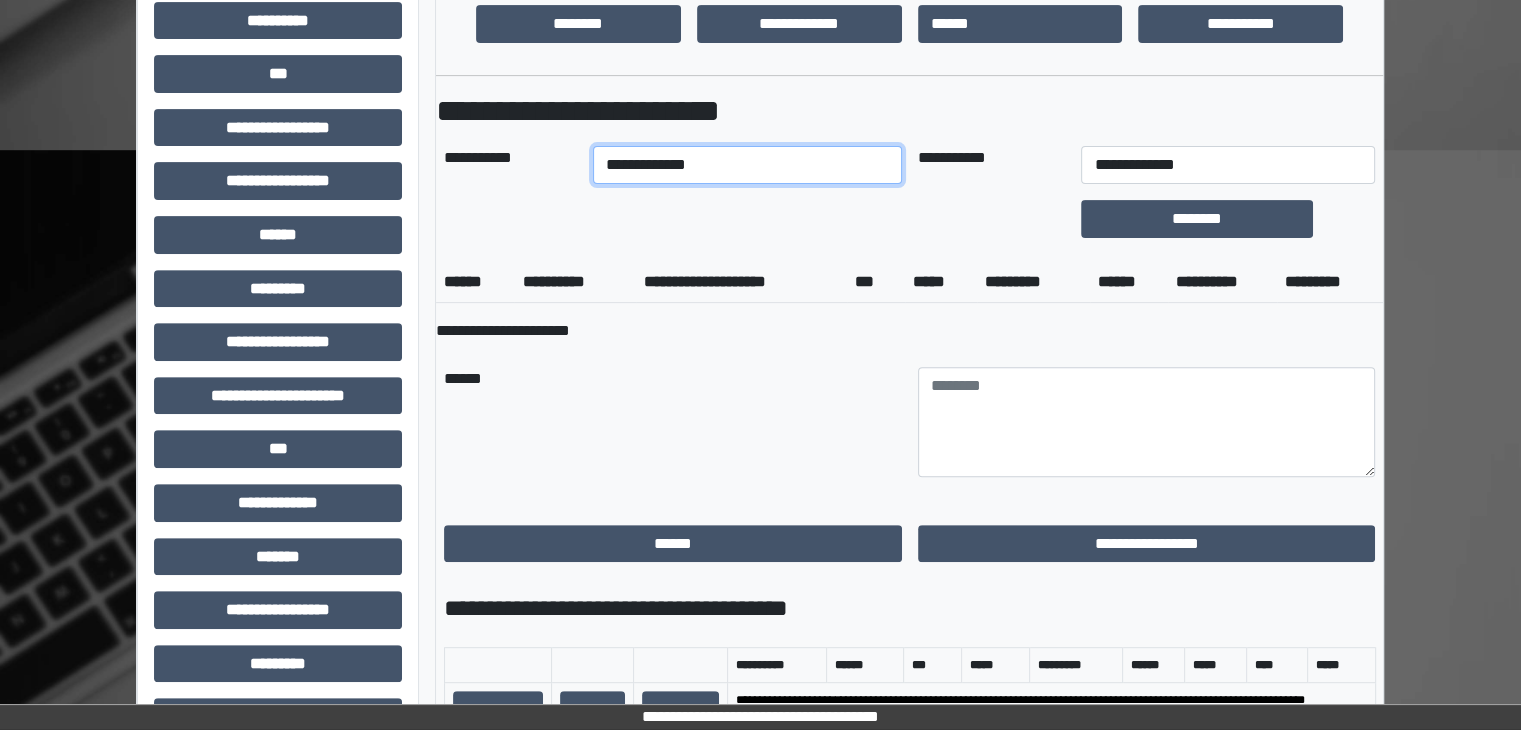 click on "**********" at bounding box center [747, 165] 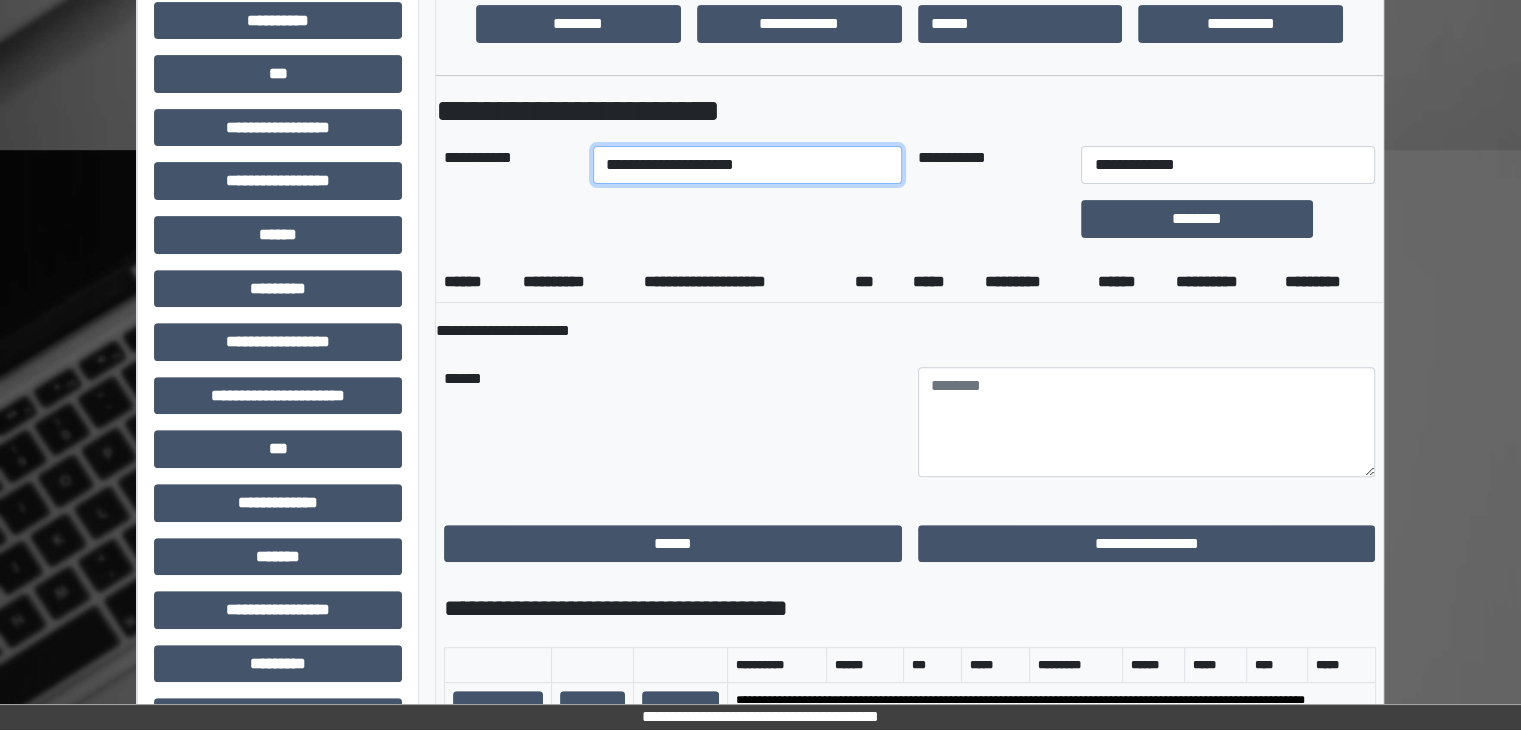 click on "**********" at bounding box center (747, 165) 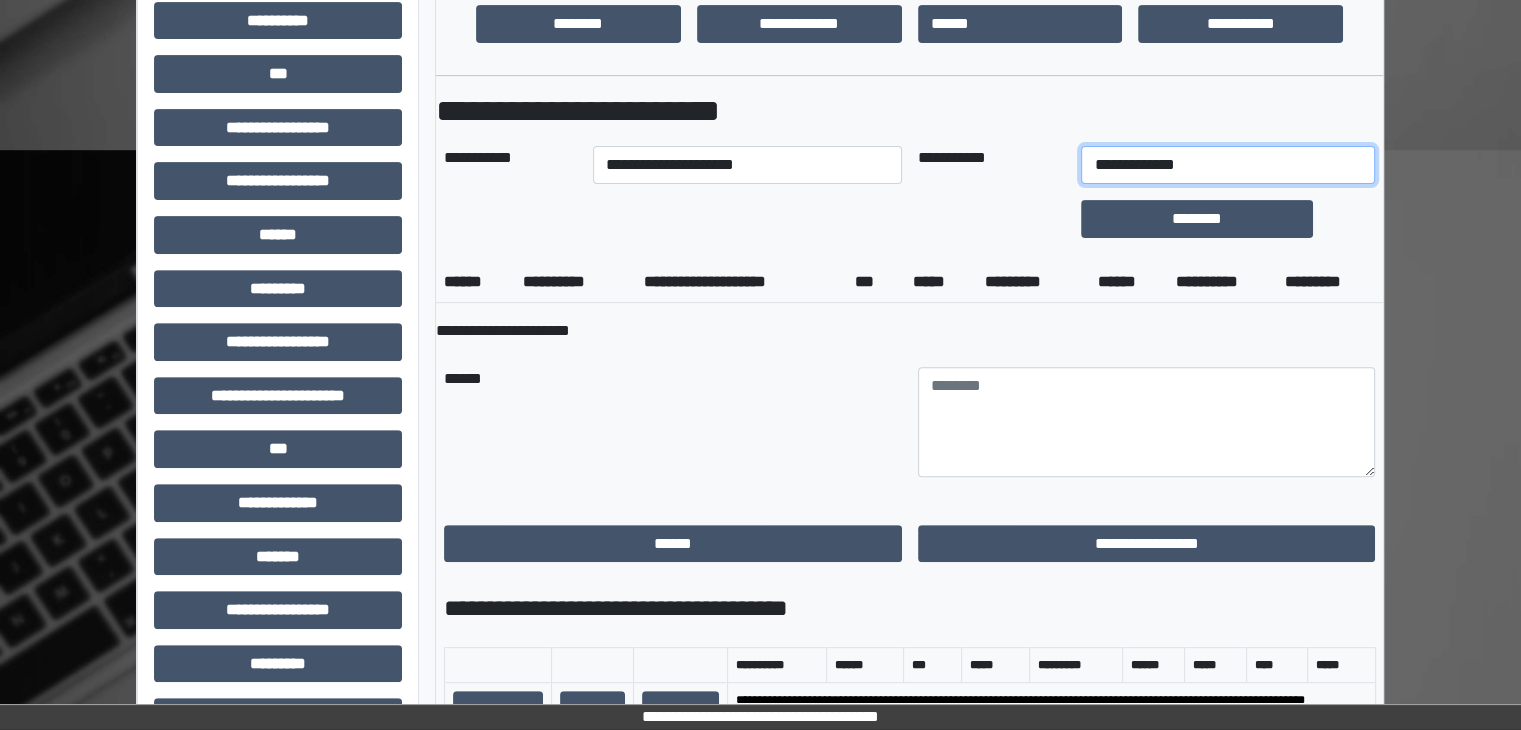 click on "**********" at bounding box center (1227, 165) 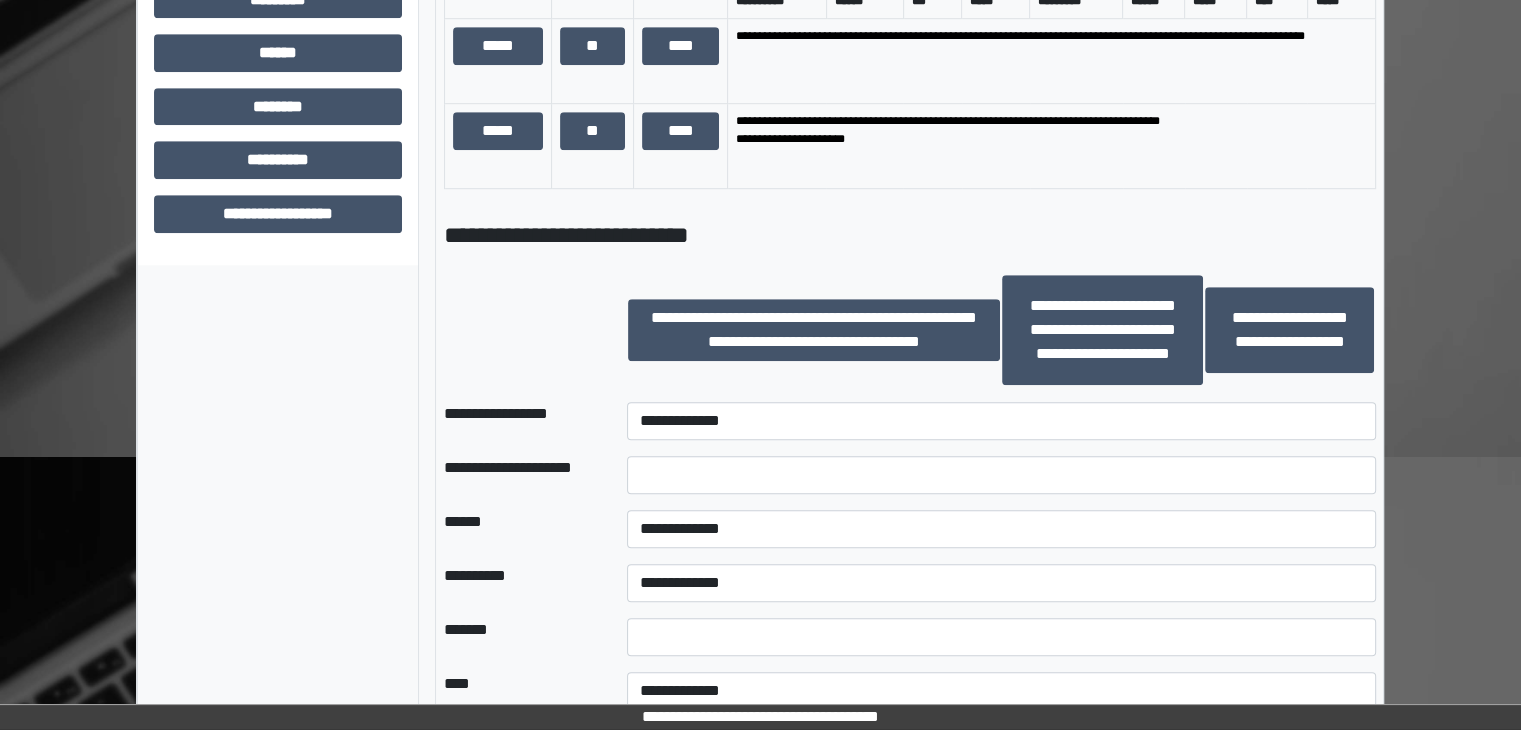 scroll, scrollTop: 1500, scrollLeft: 0, axis: vertical 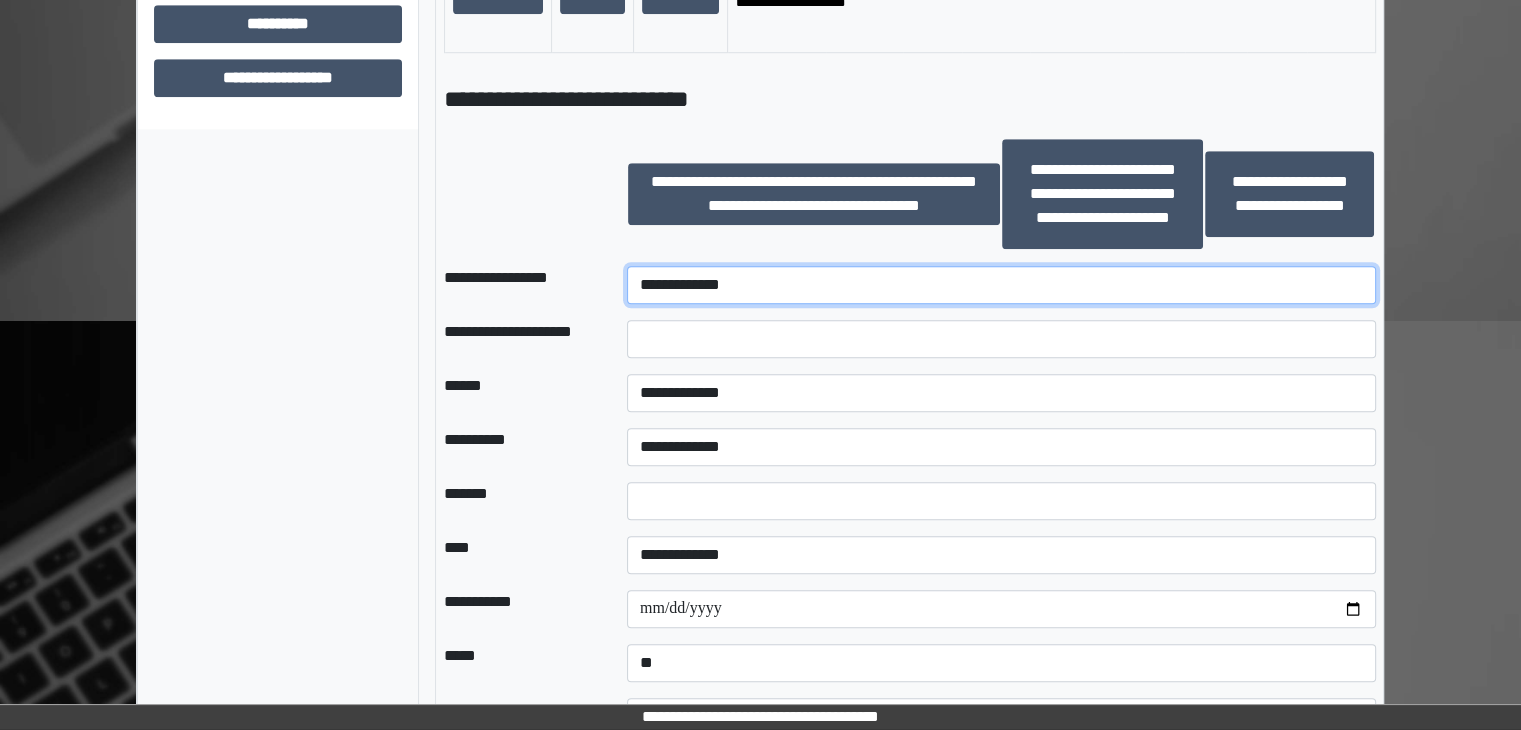 click on "**********" at bounding box center (1001, 285) 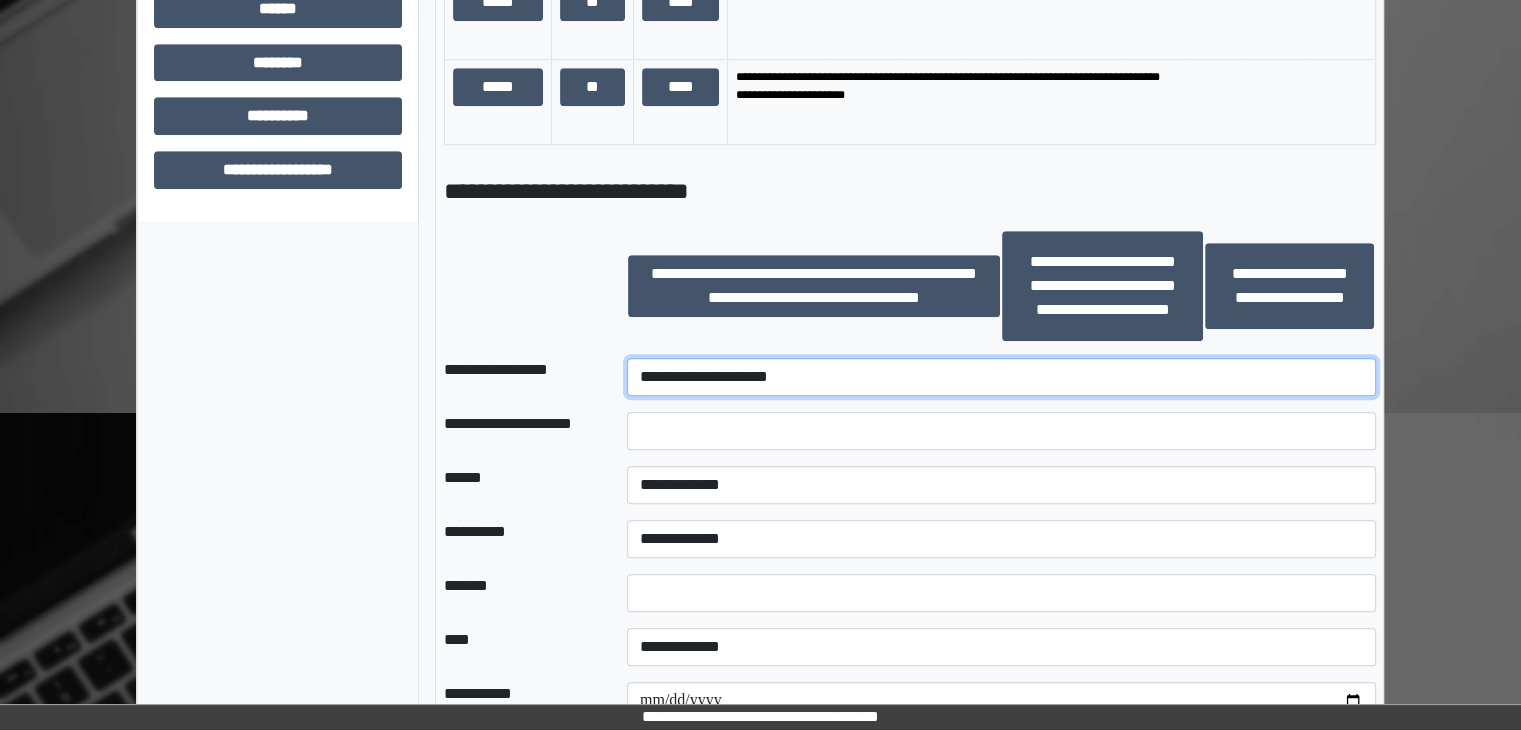 scroll, scrollTop: 1500, scrollLeft: 0, axis: vertical 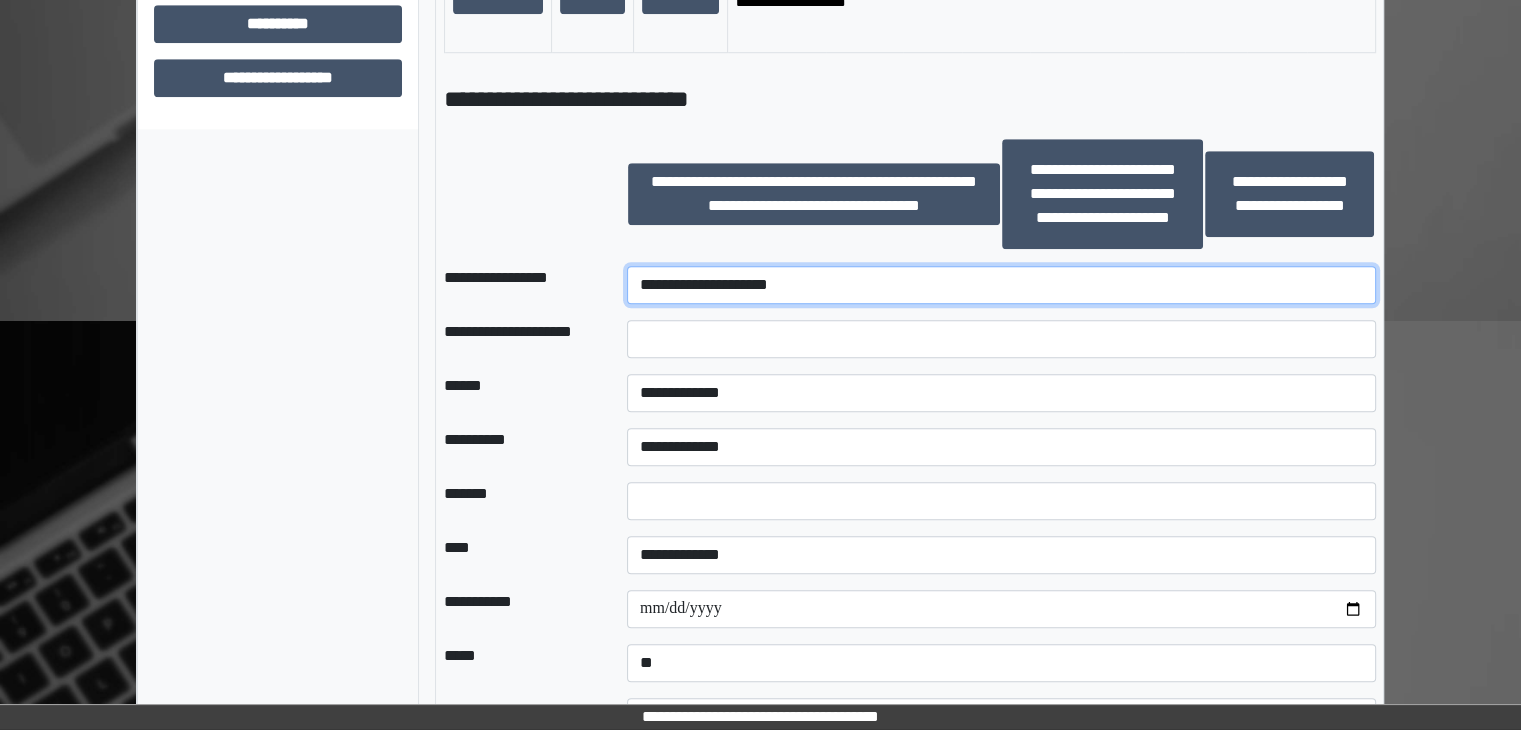 click on "**********" at bounding box center [1001, 285] 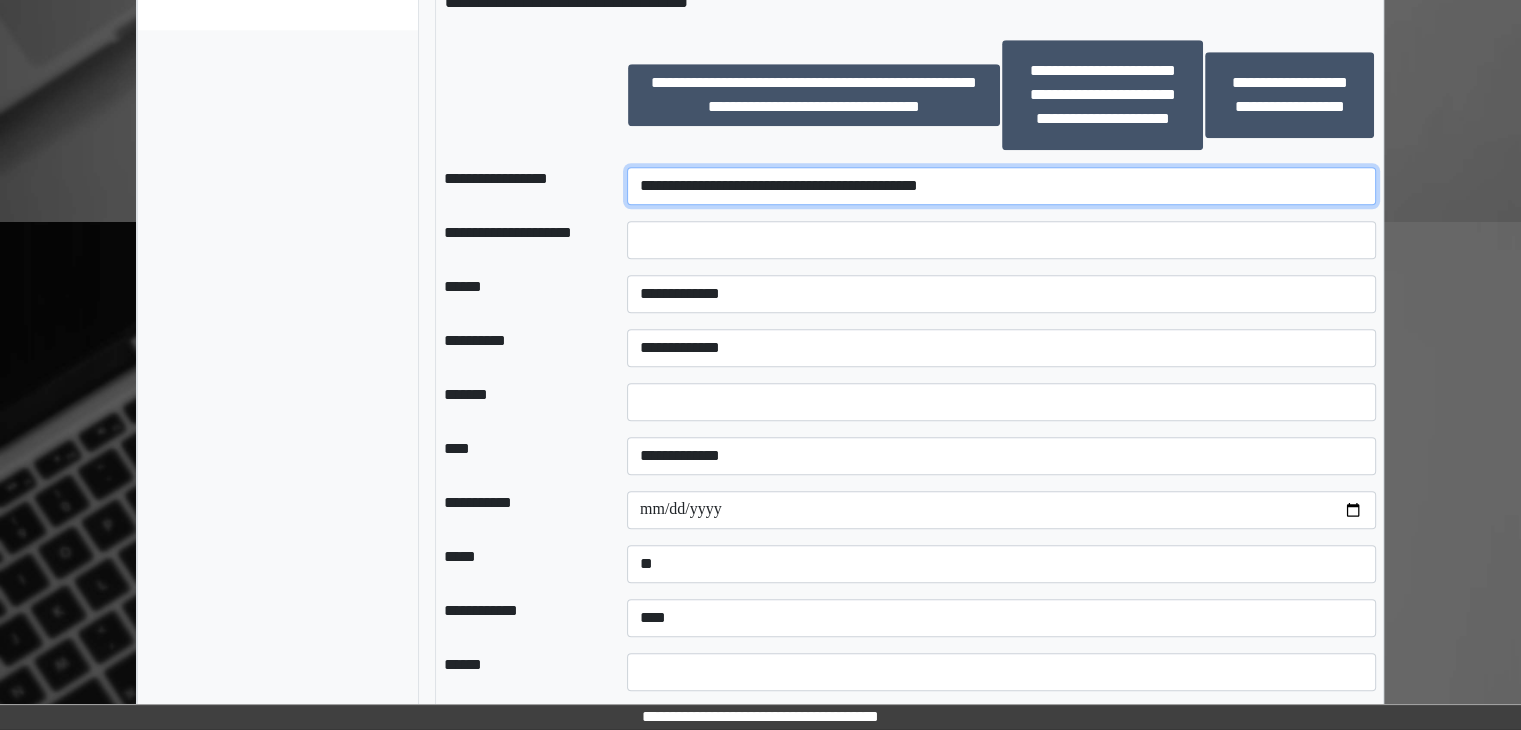 scroll, scrollTop: 1600, scrollLeft: 0, axis: vertical 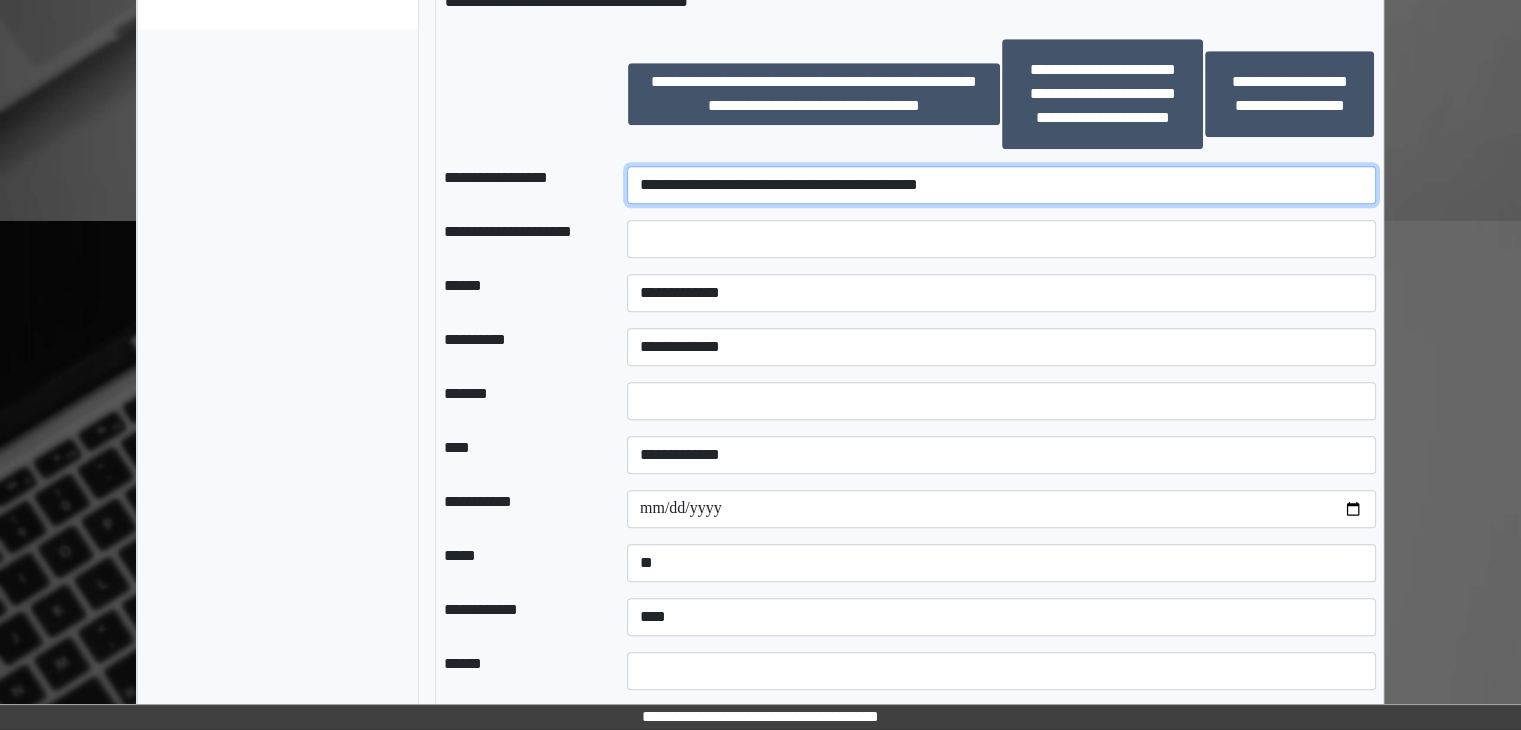 click on "**********" at bounding box center (1001, 185) 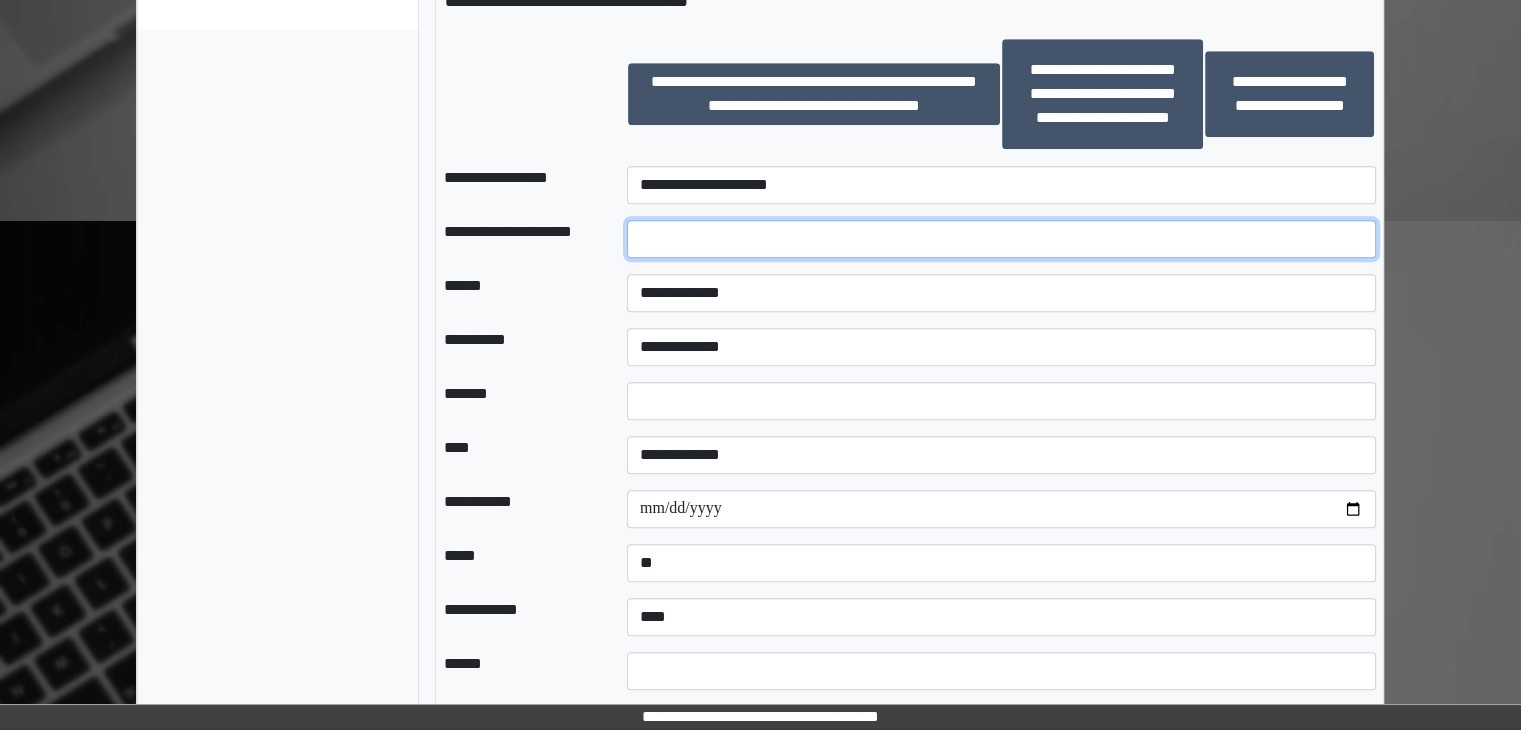 click at bounding box center (1001, 239) 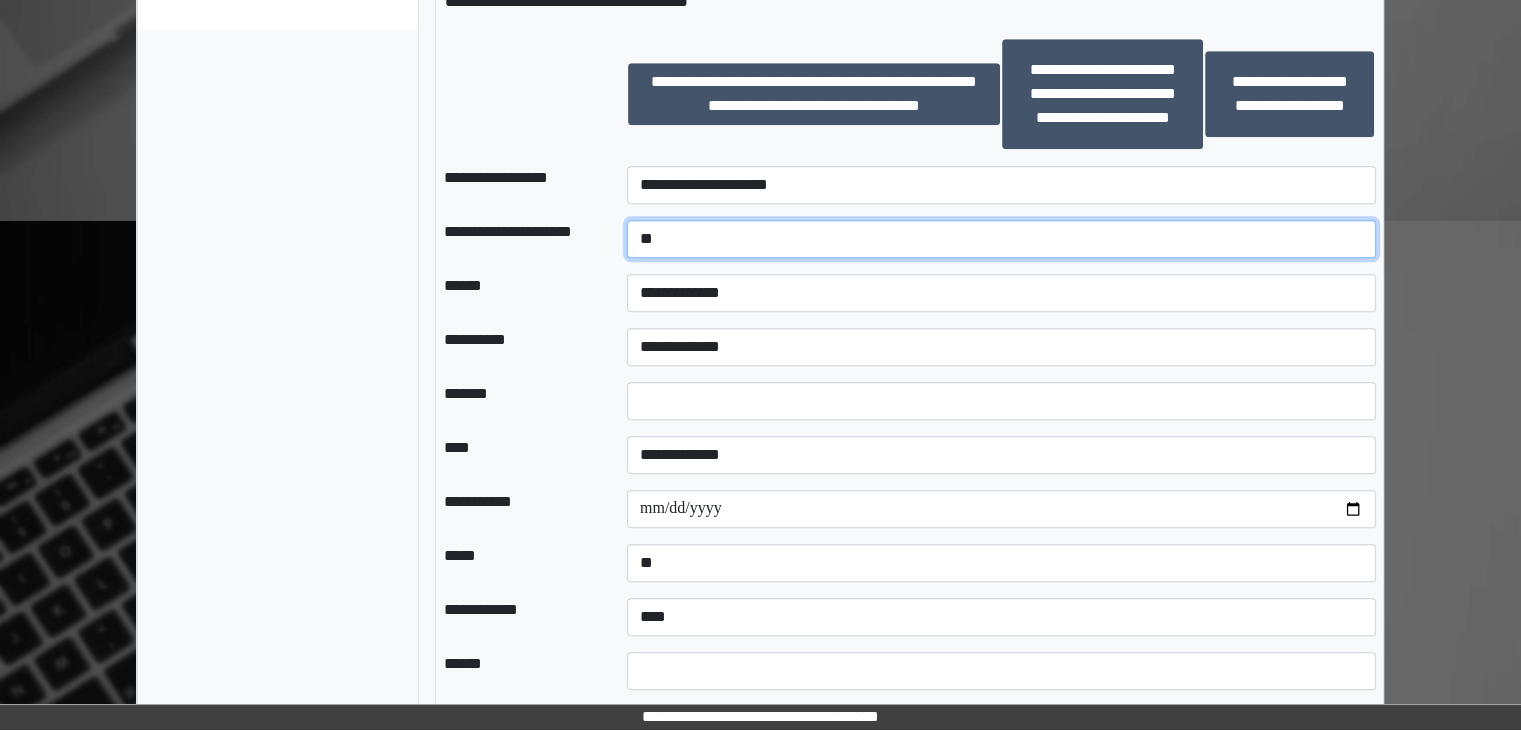 type on "*" 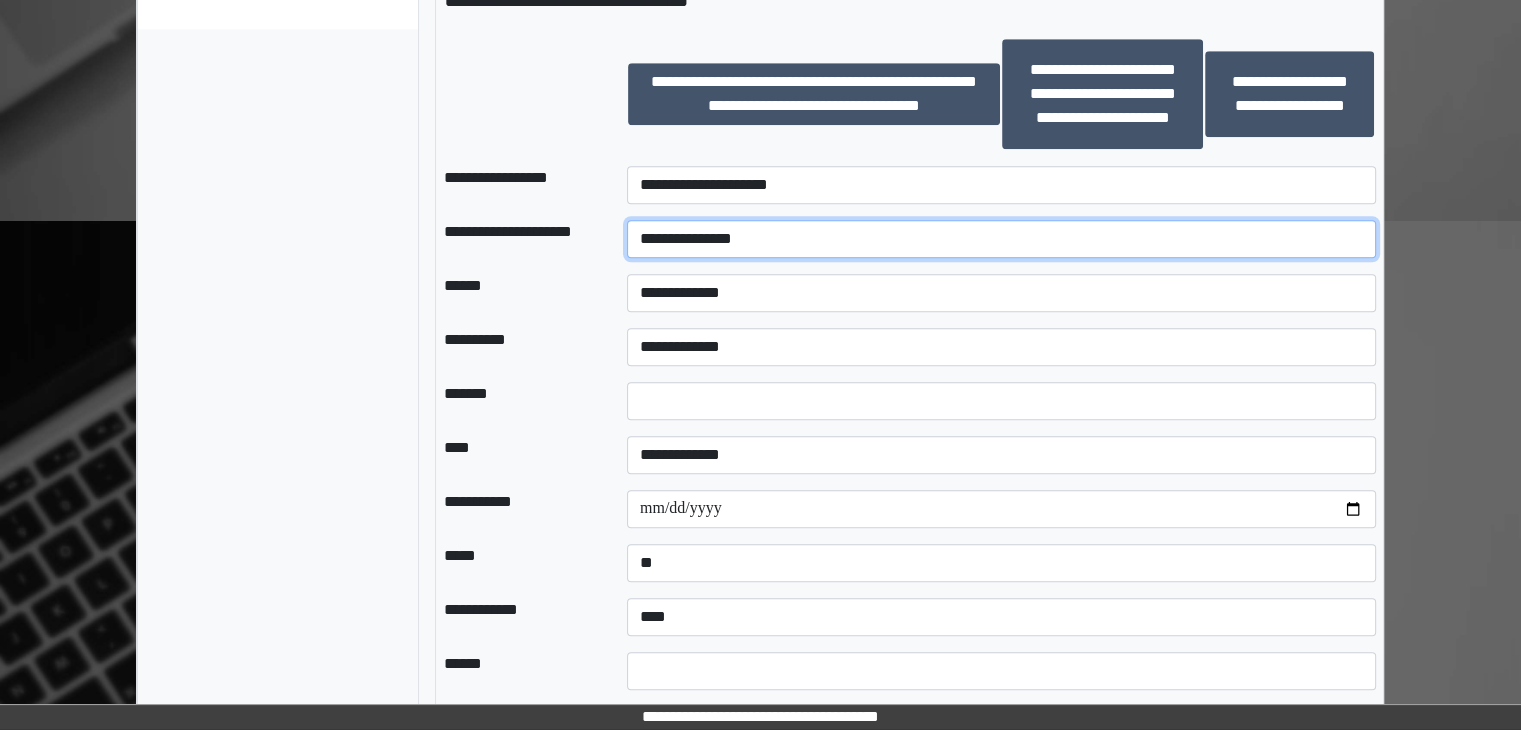 type on "**********" 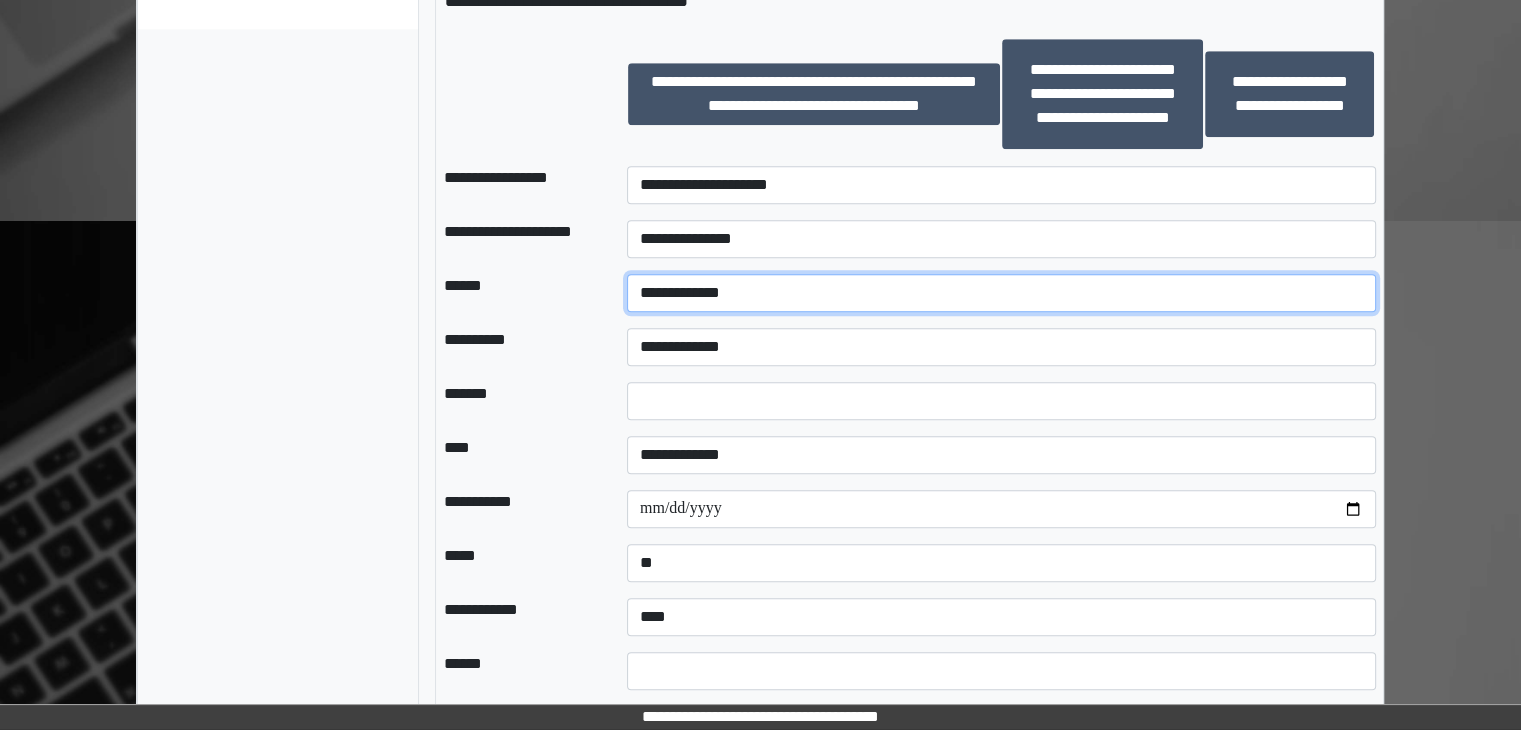 click on "**********" at bounding box center (1001, 293) 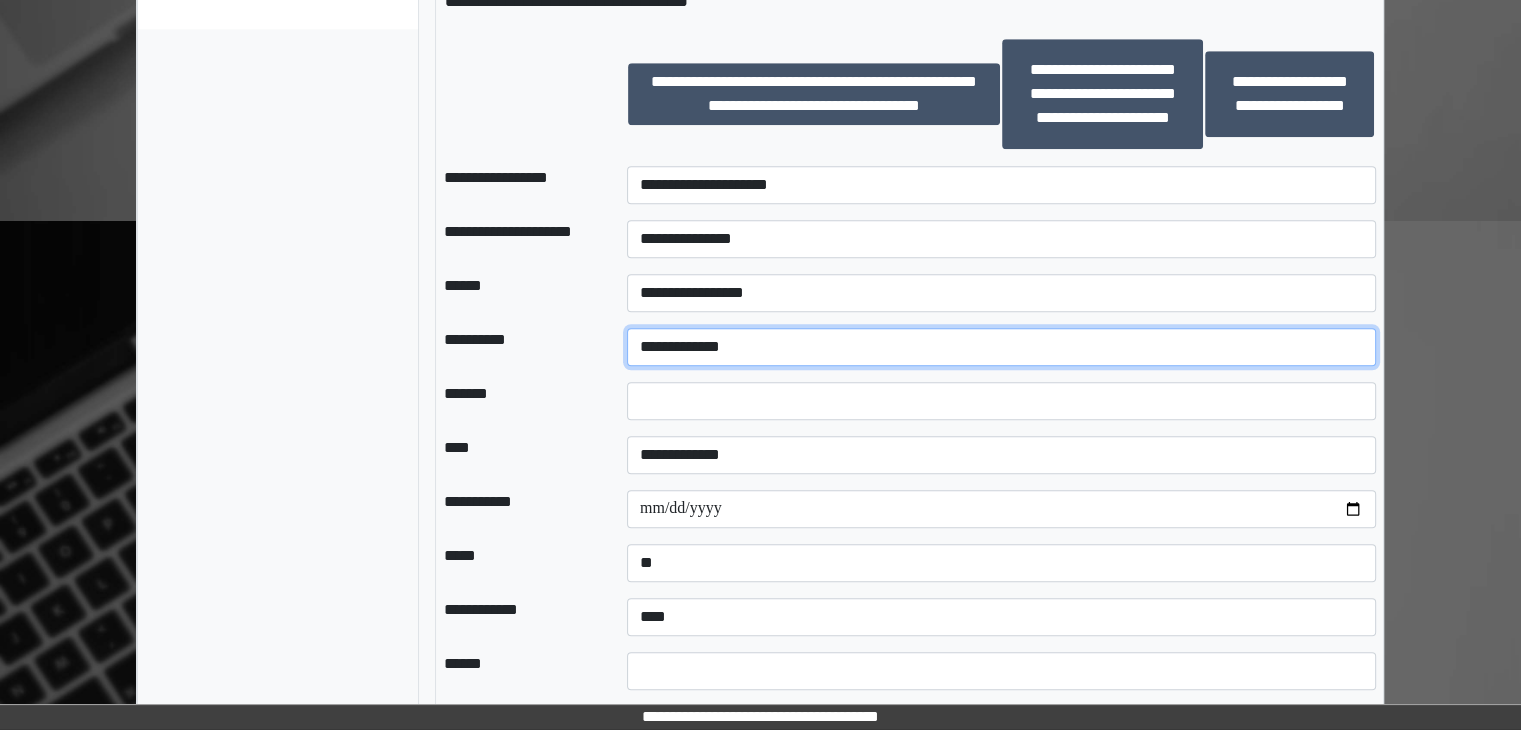 click on "**********" at bounding box center [1001, 347] 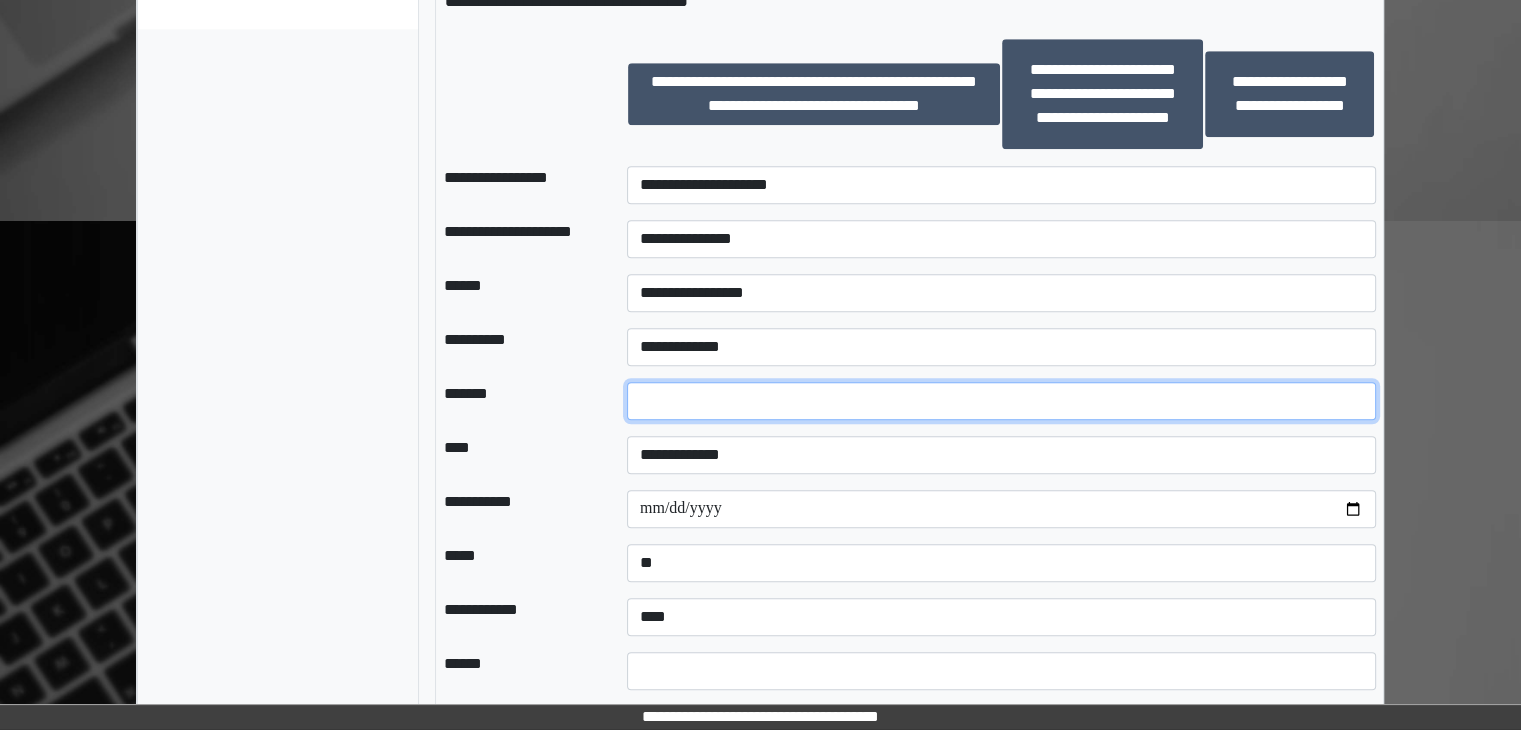 click at bounding box center [1001, 401] 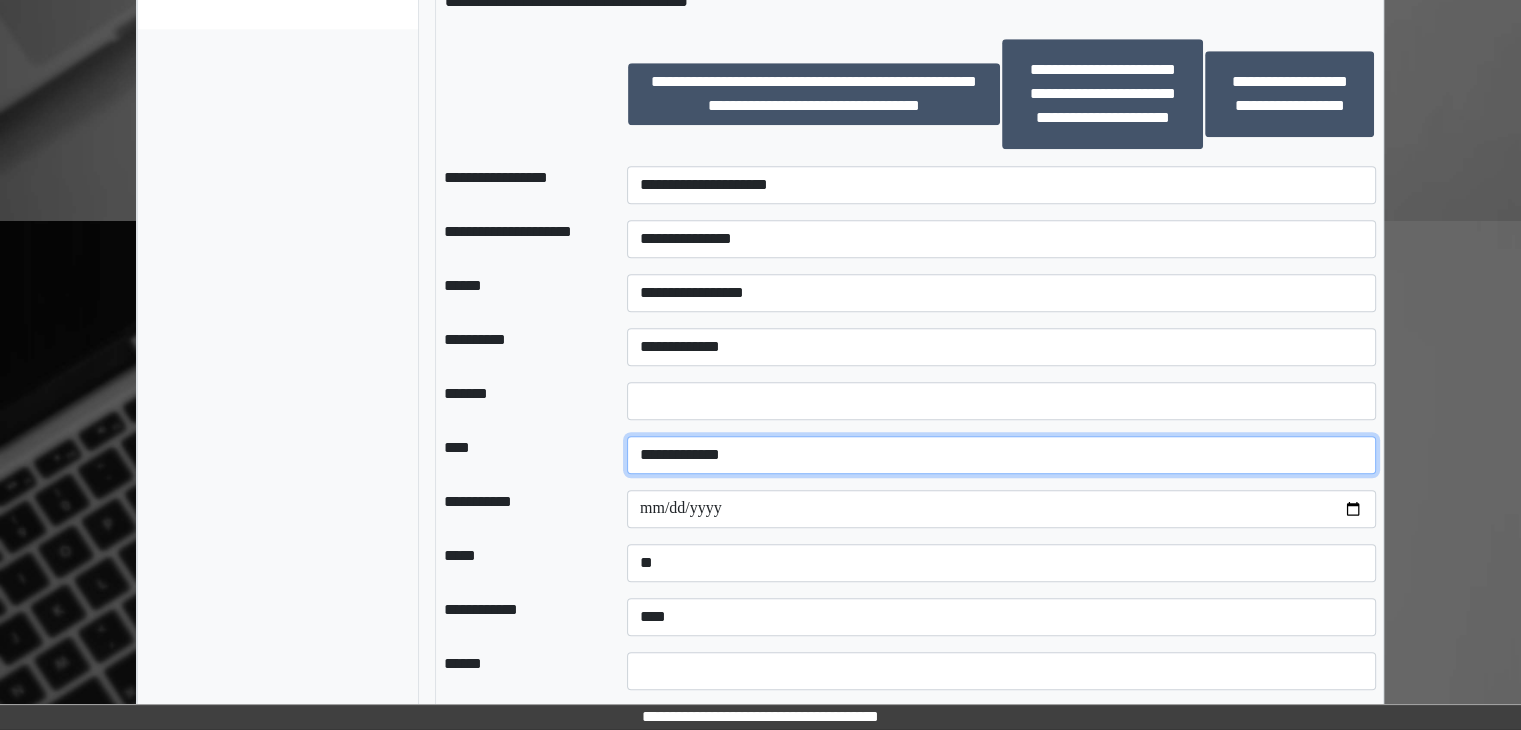 click on "**********" at bounding box center (1001, 455) 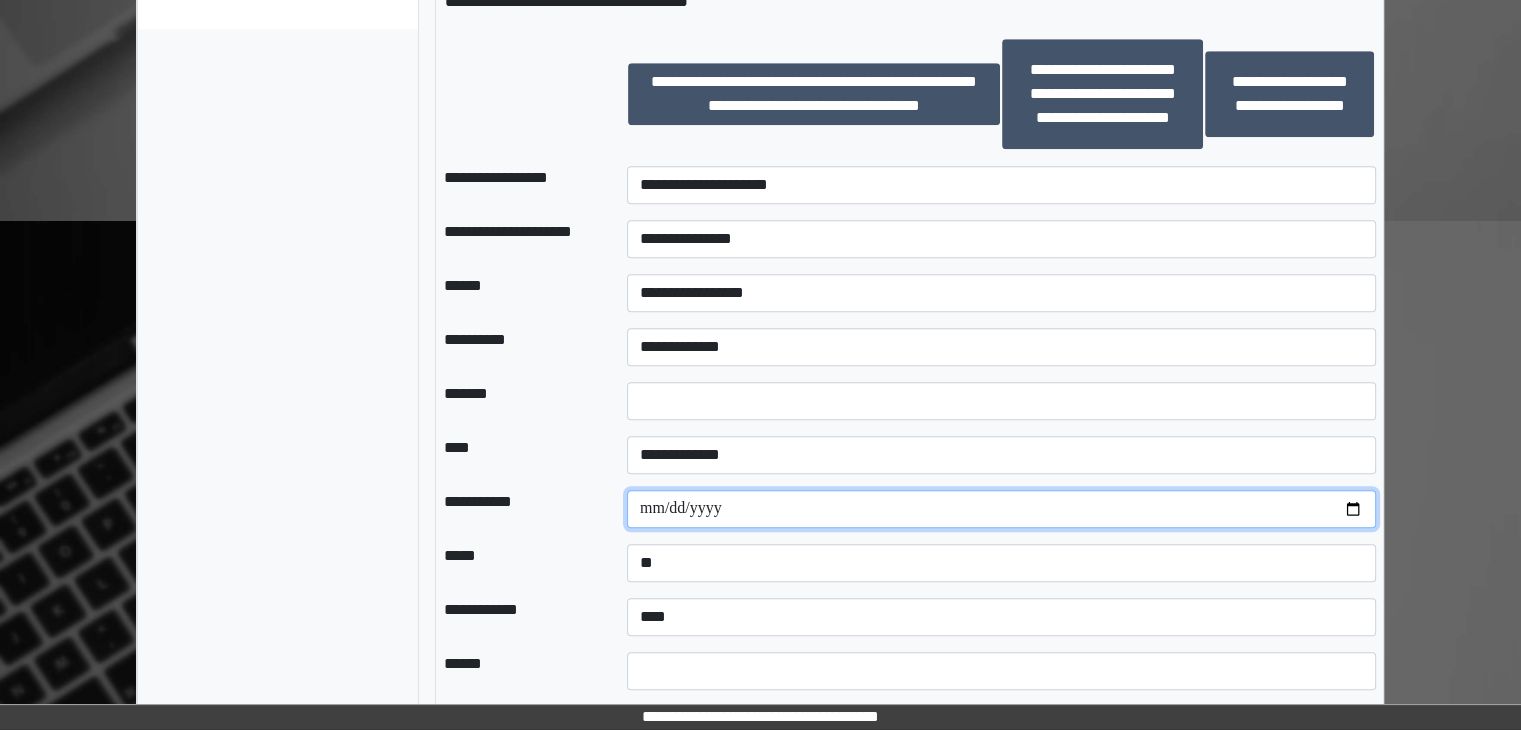 click at bounding box center [1001, 509] 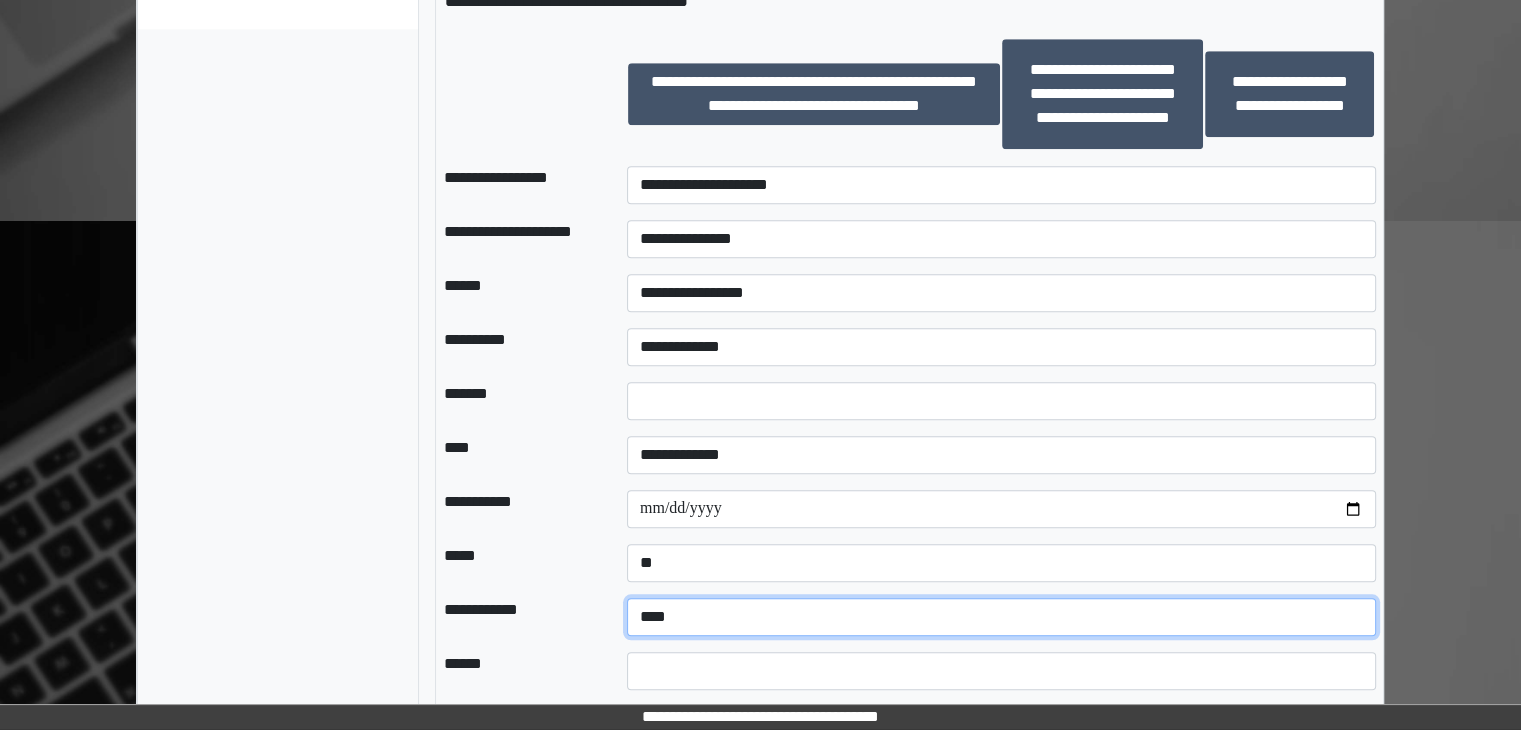 click on "**********" at bounding box center [1001, 617] 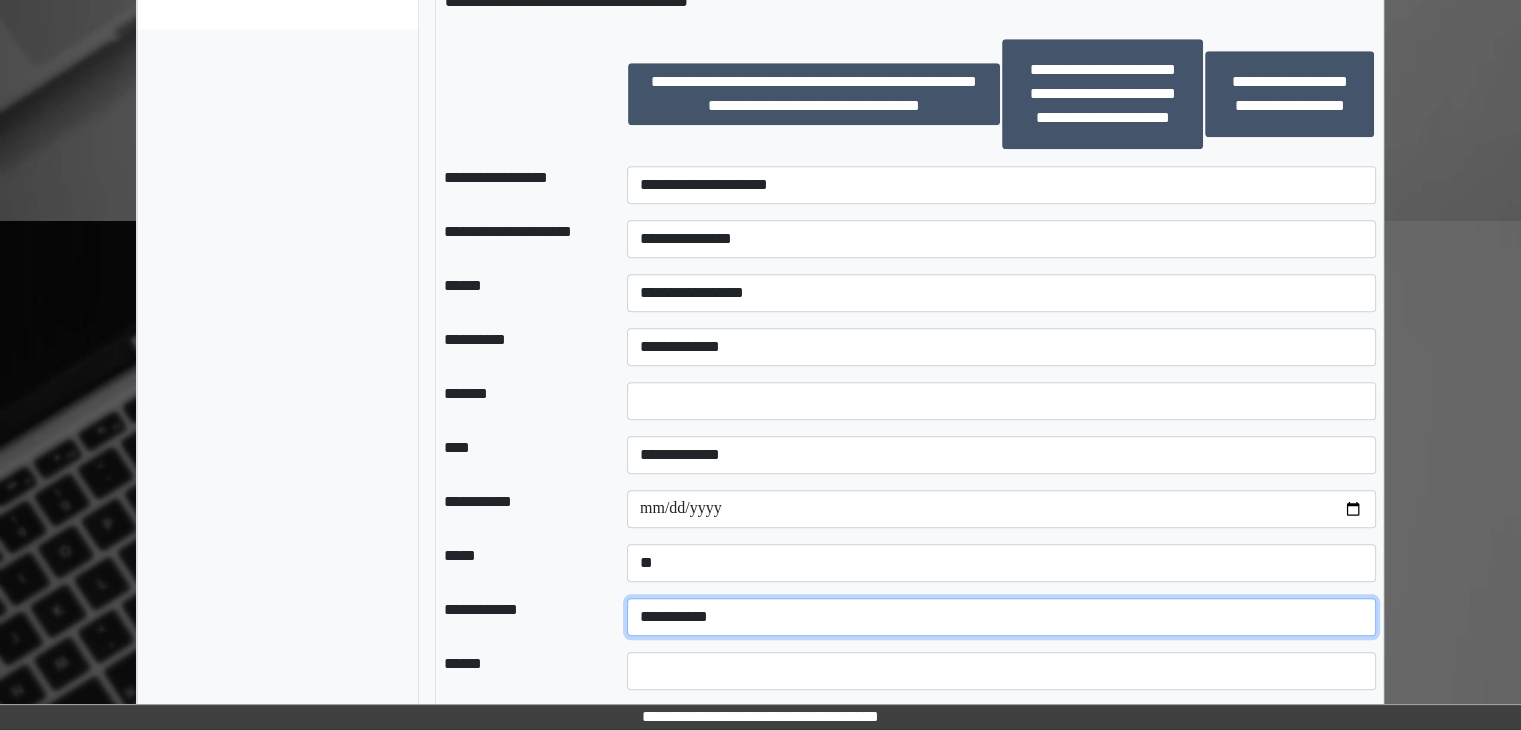 click on "**********" at bounding box center (1001, 617) 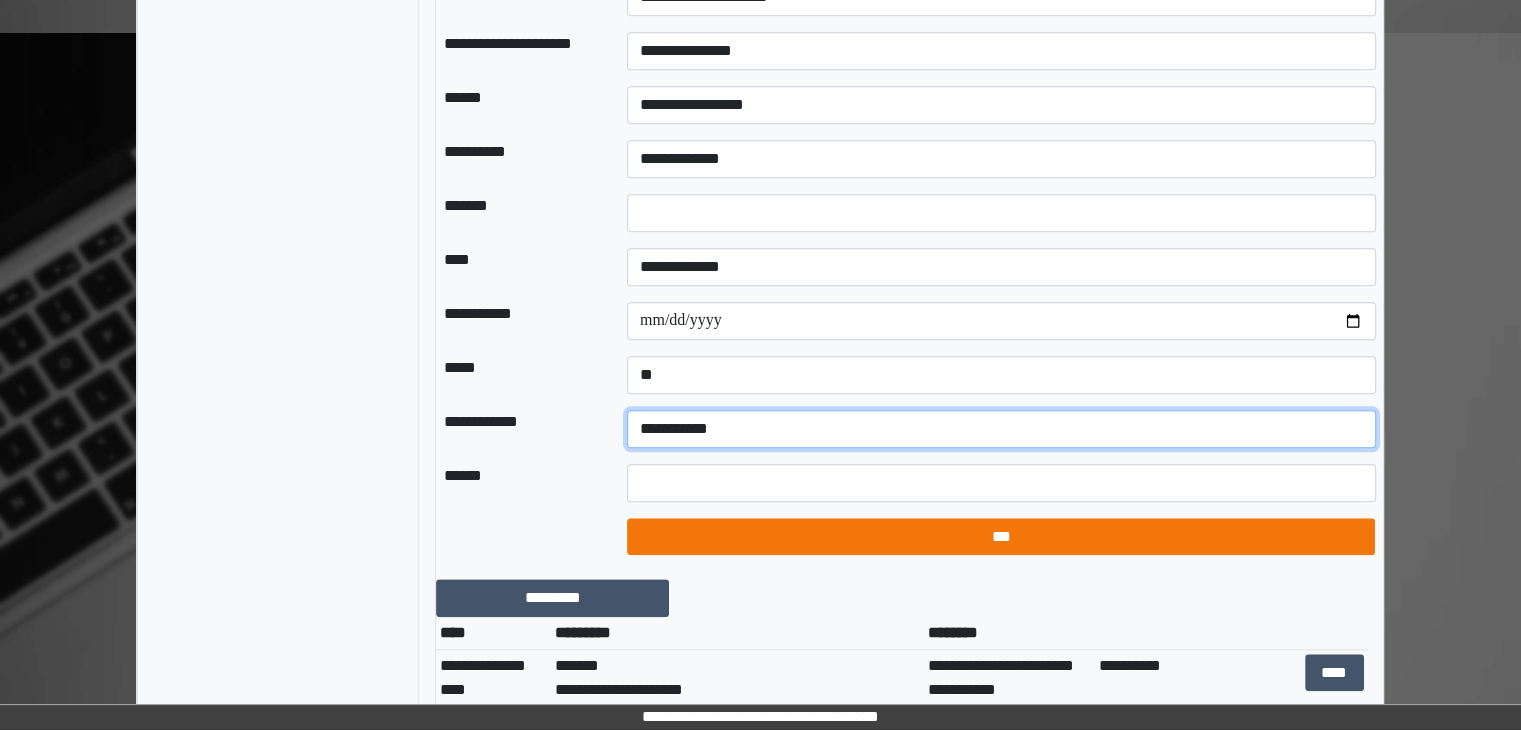 scroll, scrollTop: 1800, scrollLeft: 0, axis: vertical 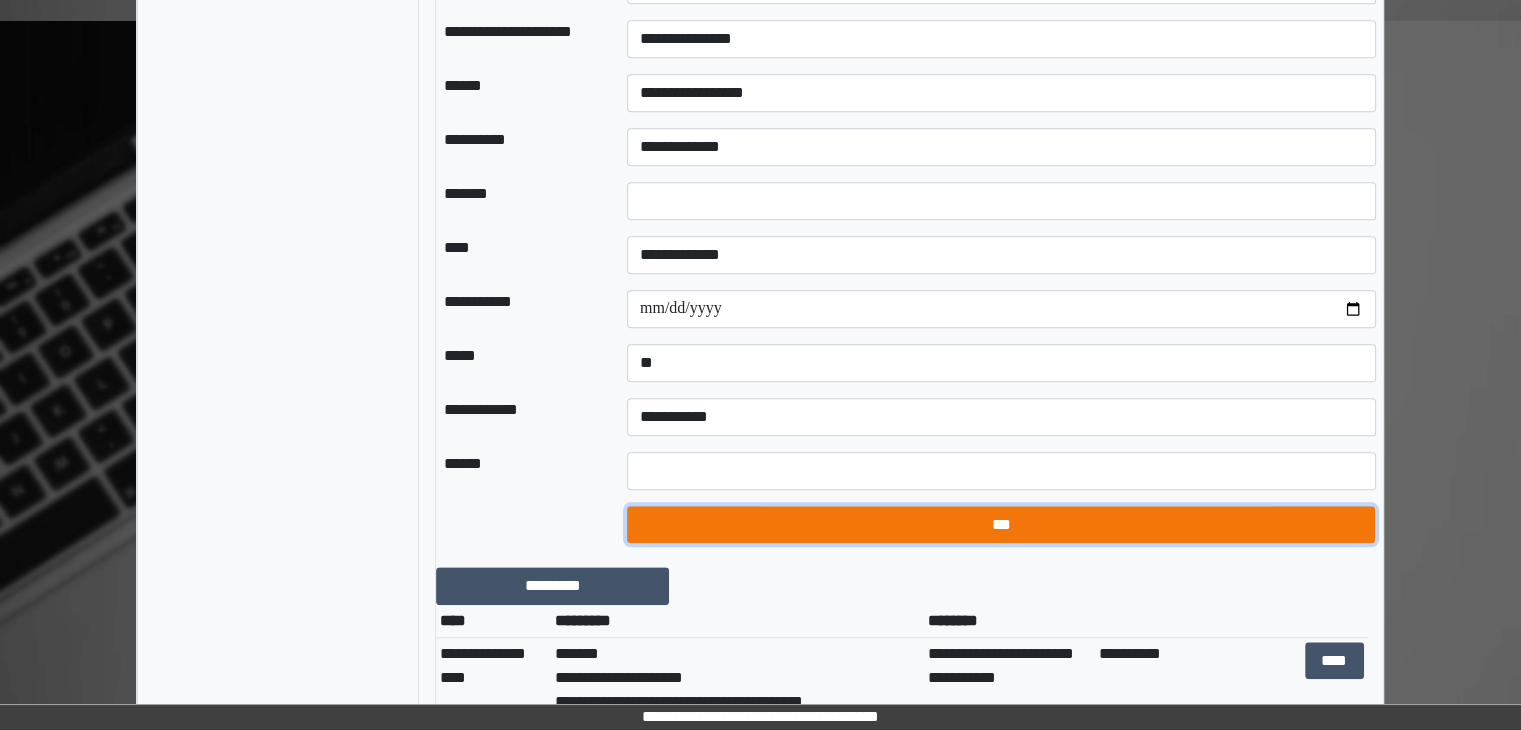 click on "***" at bounding box center (1001, 525) 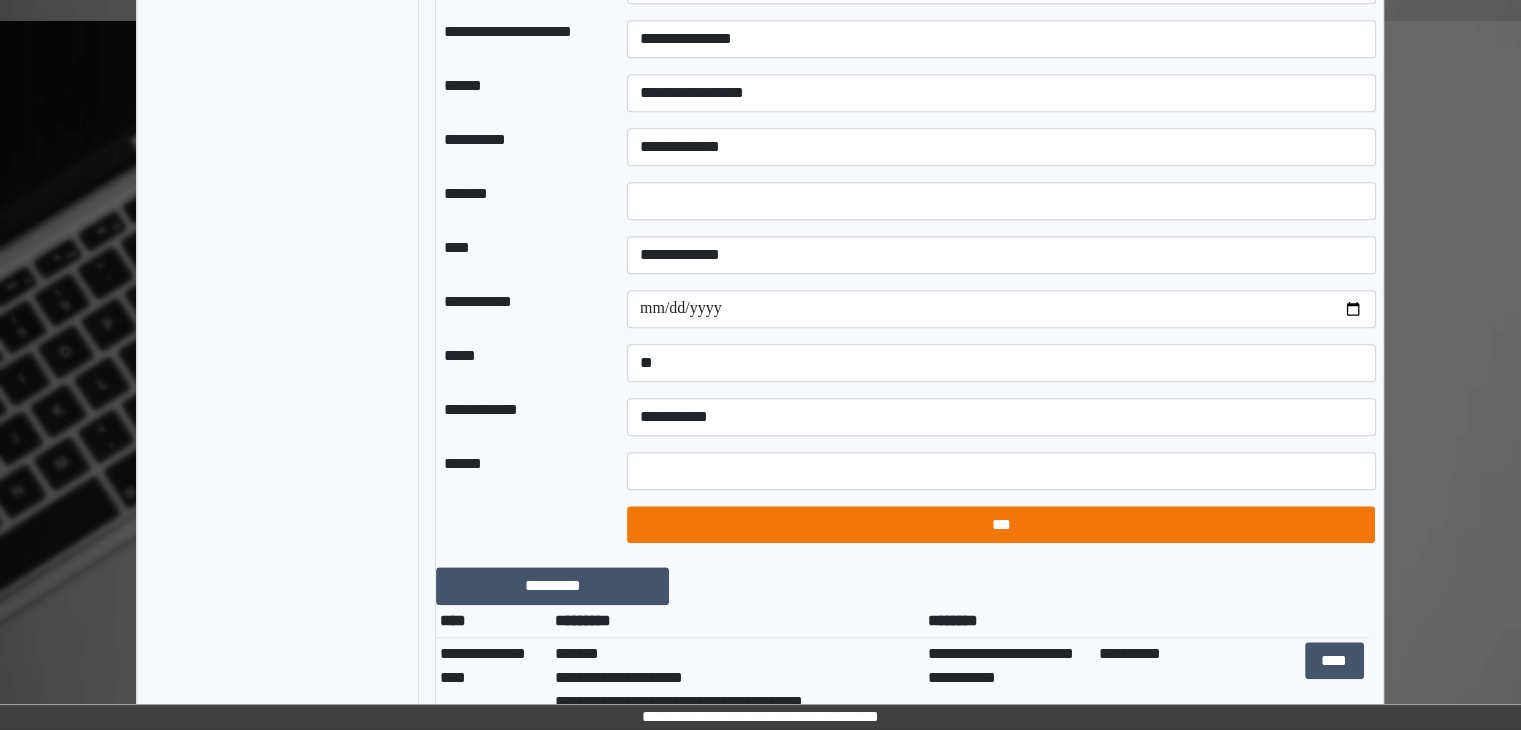 select on "*" 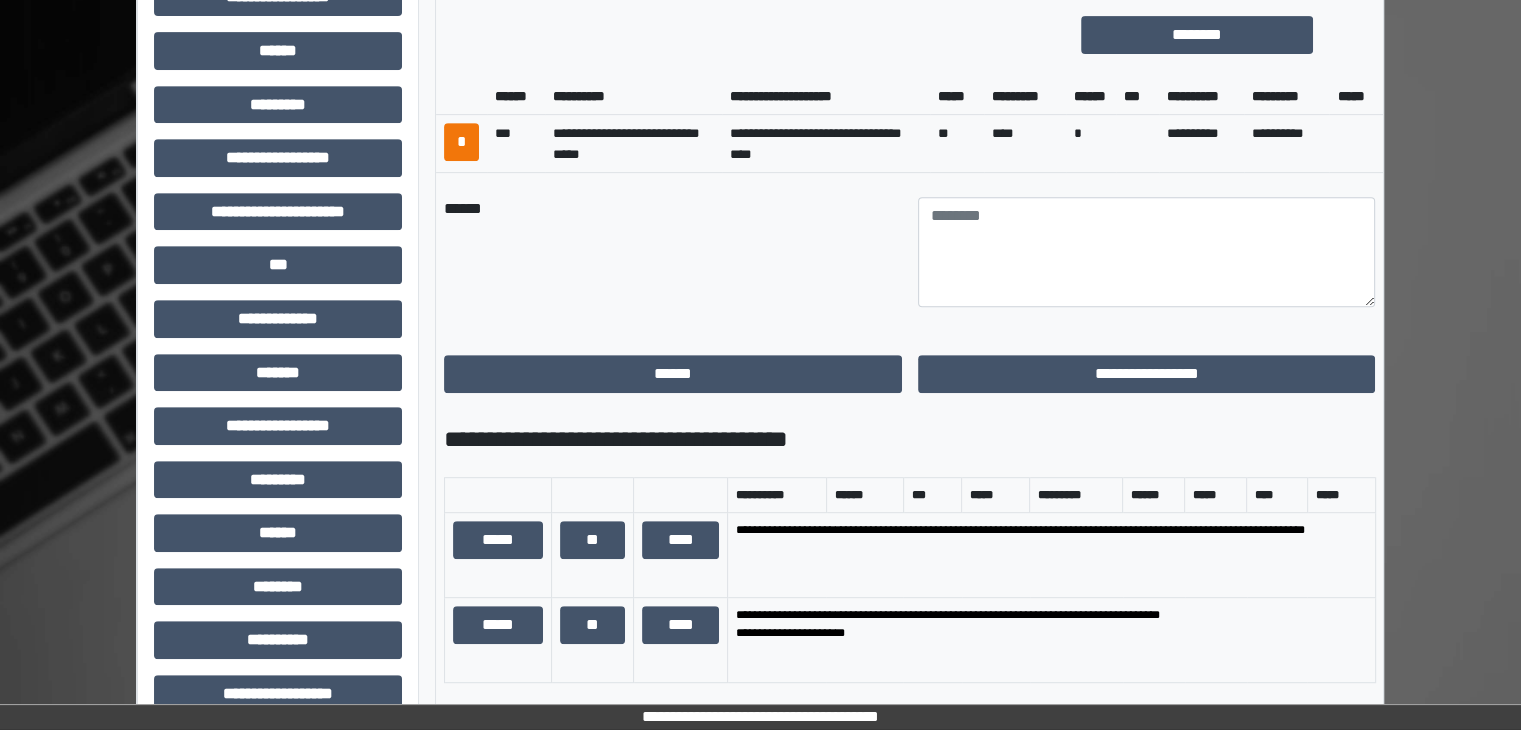 scroll, scrollTop: 800, scrollLeft: 0, axis: vertical 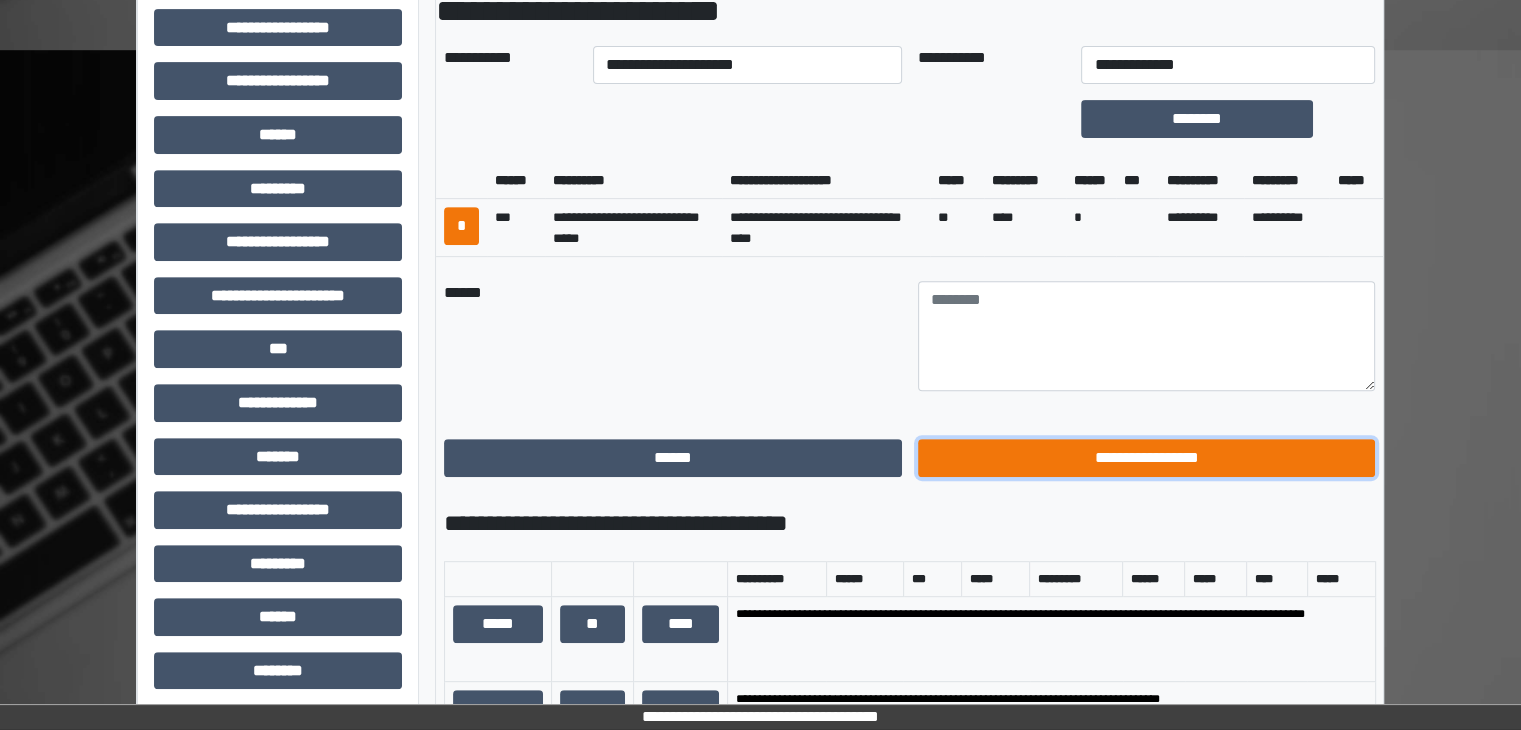 click on "**********" at bounding box center (1147, 458) 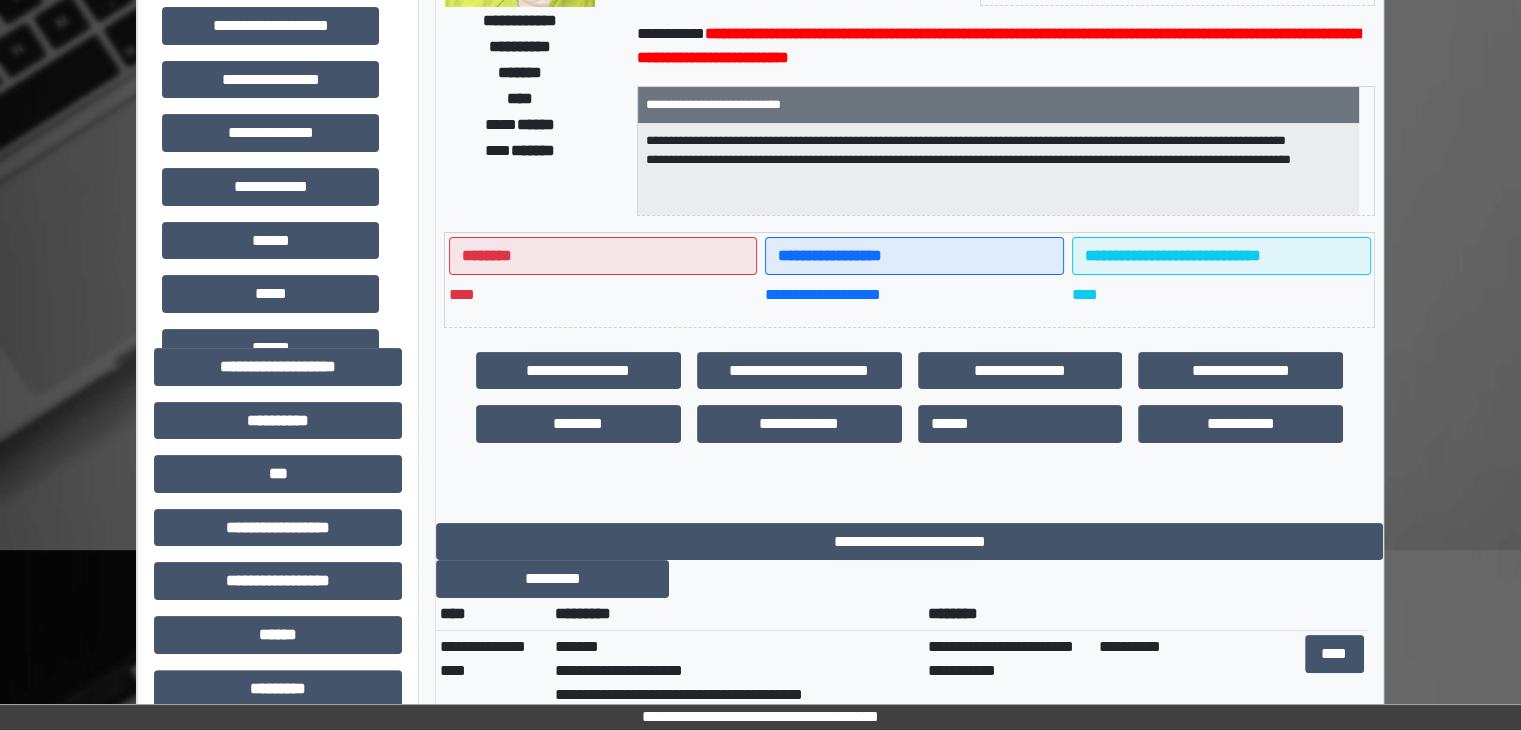 scroll, scrollTop: 0, scrollLeft: 0, axis: both 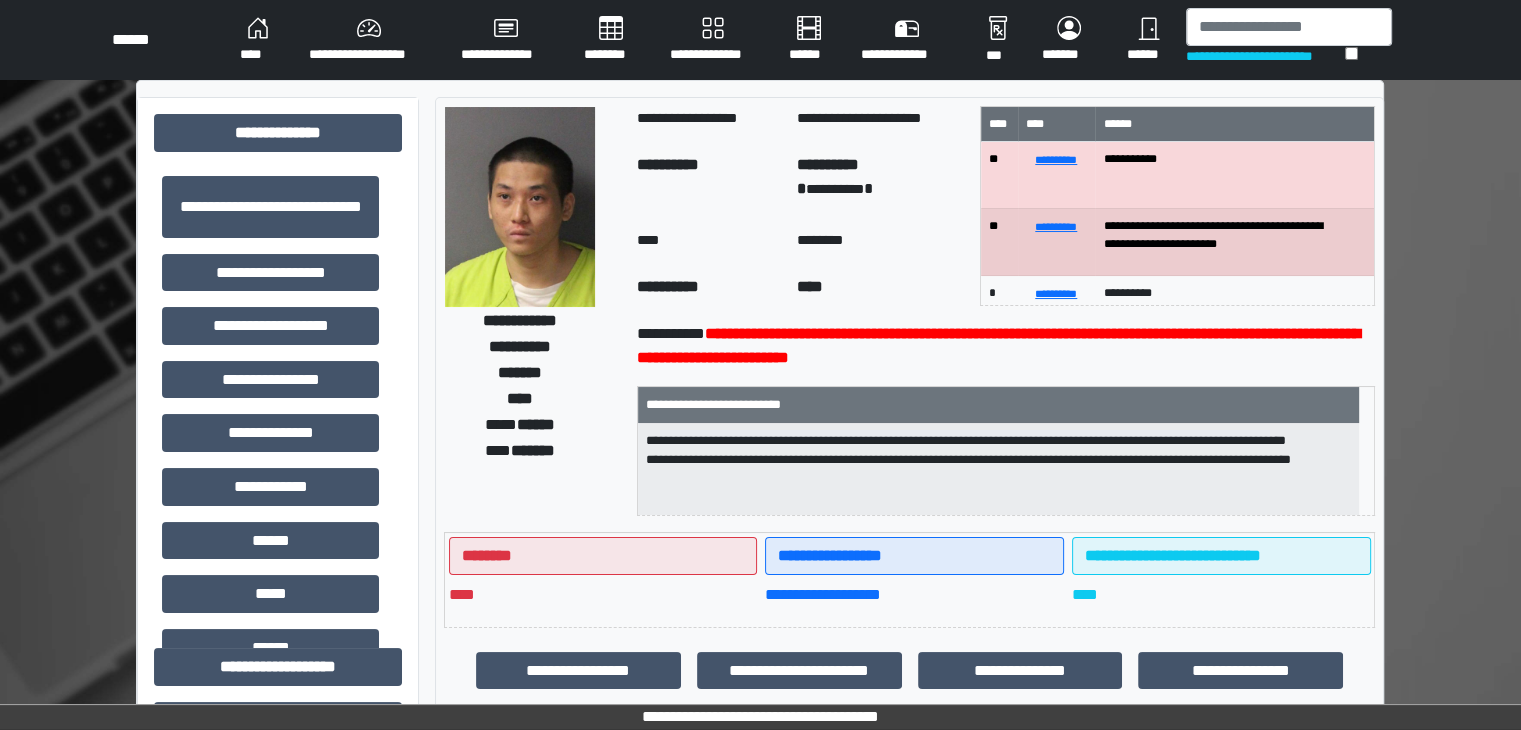 click on "****" at bounding box center [258, 40] 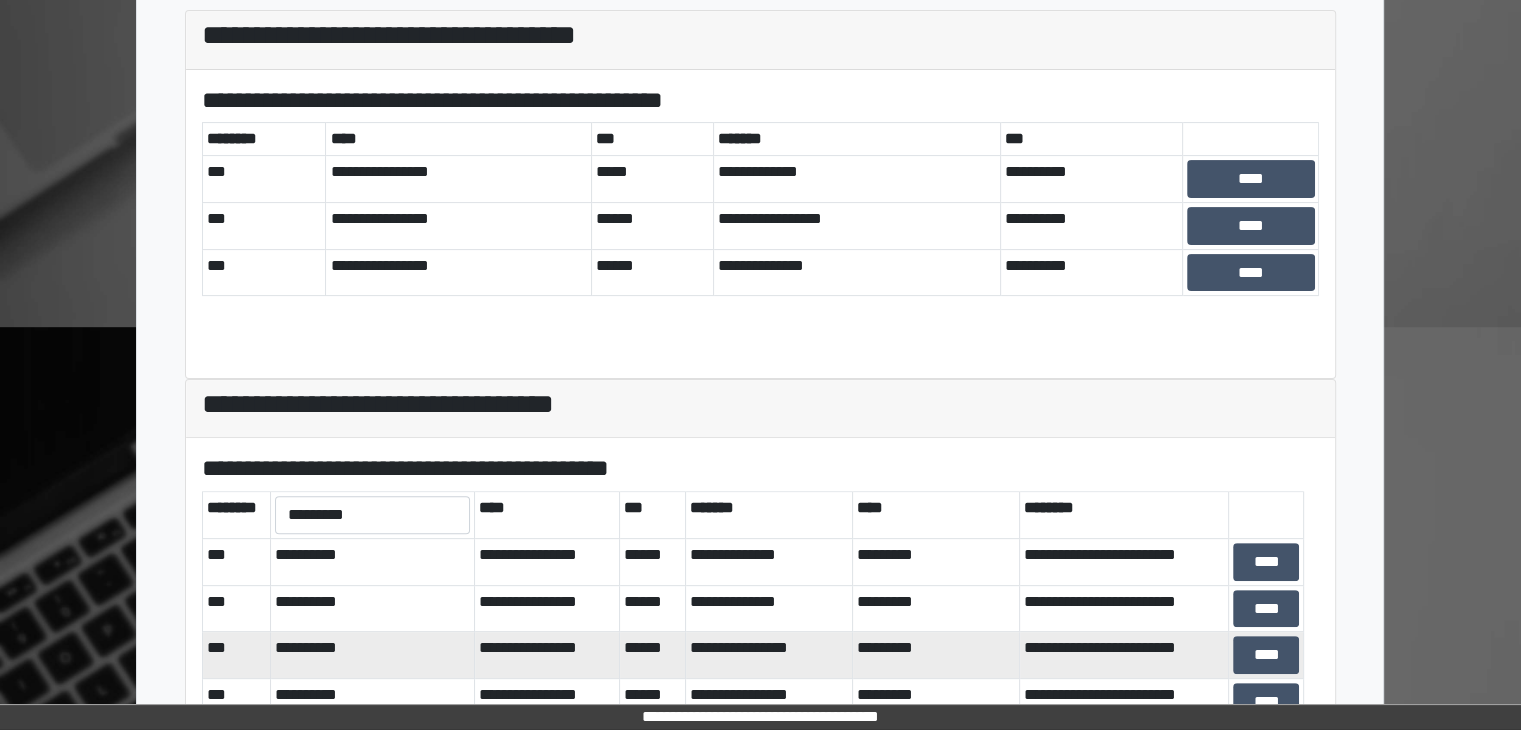 scroll, scrollTop: 581, scrollLeft: 0, axis: vertical 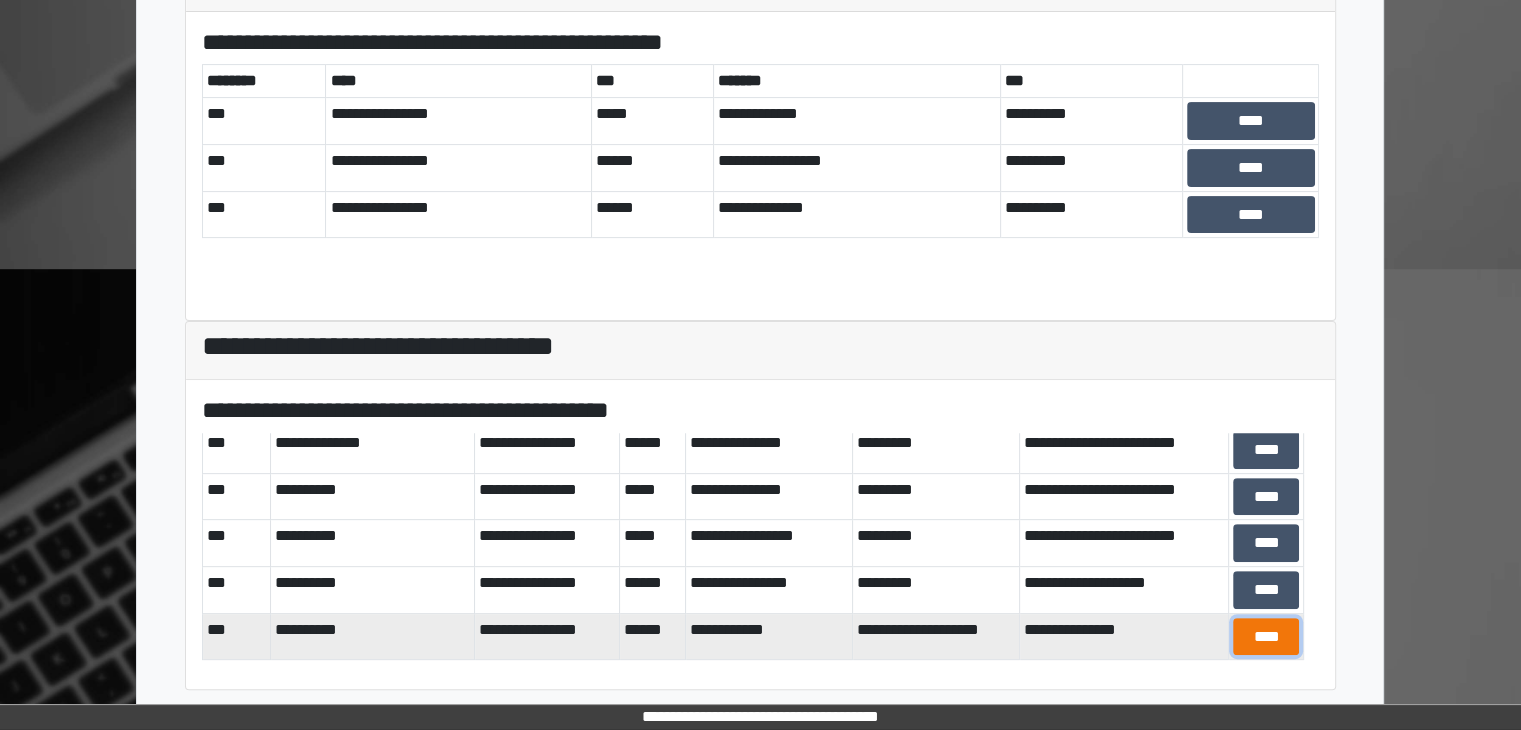 click on "****" at bounding box center (1266, 637) 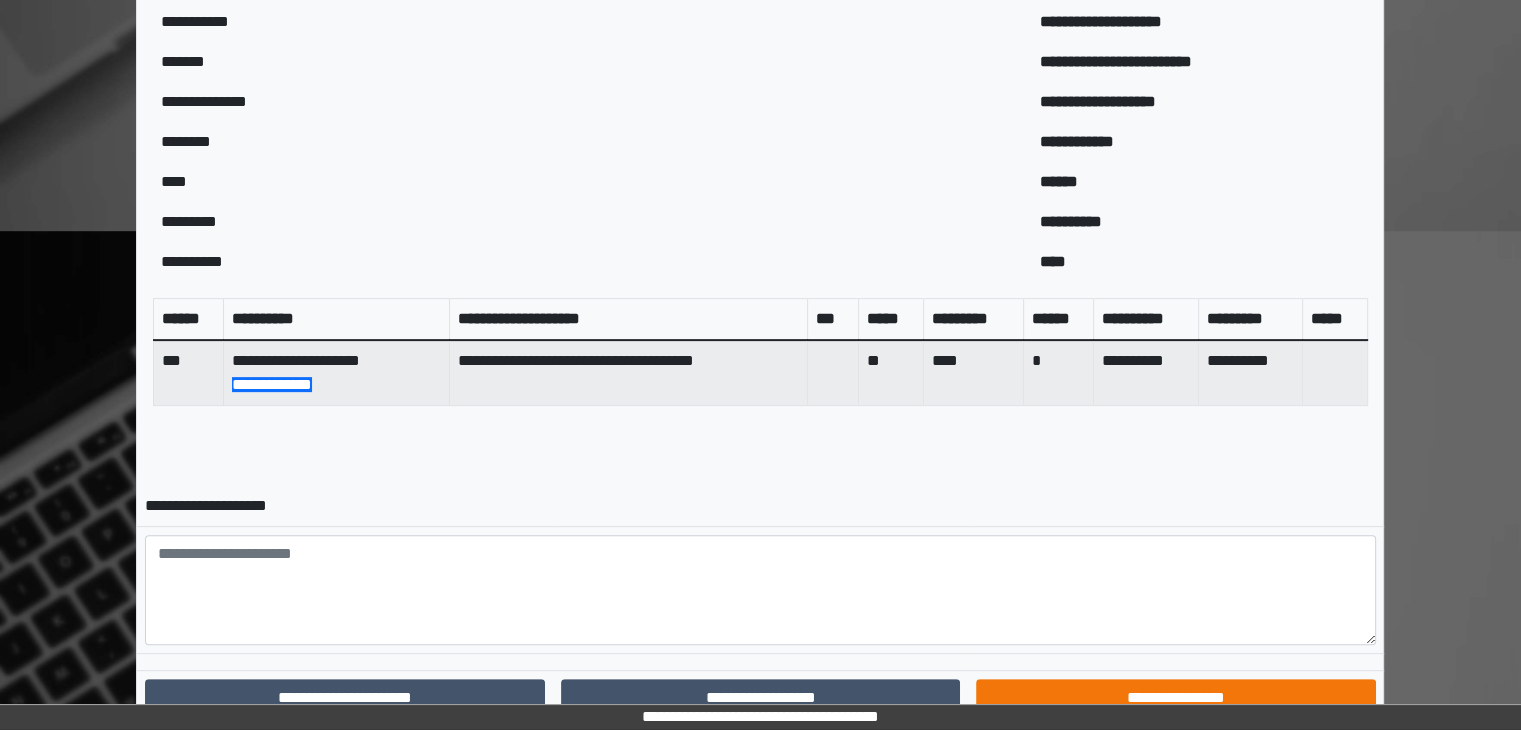 scroll, scrollTop: 694, scrollLeft: 0, axis: vertical 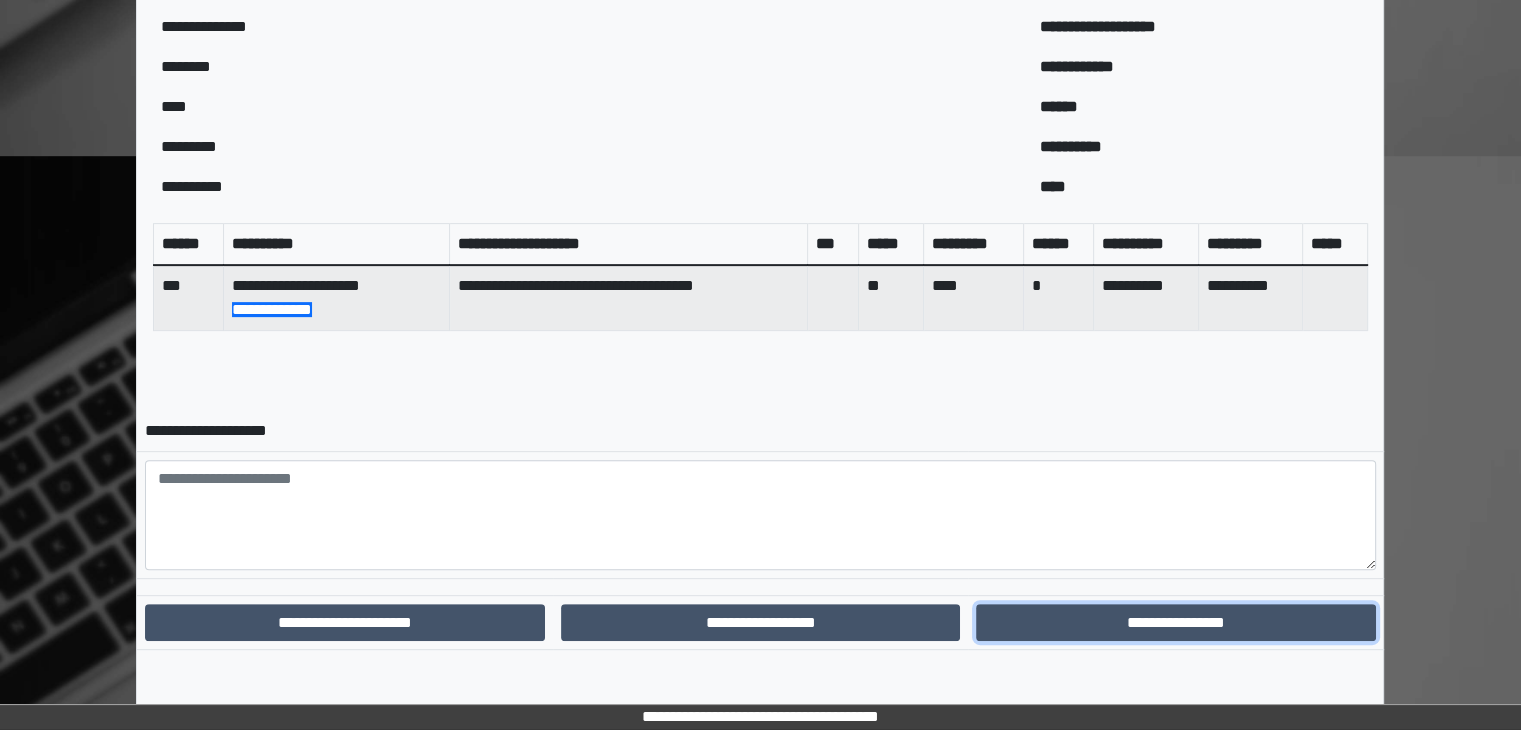 drag, startPoint x: 1220, startPoint y: 630, endPoint x: 1140, endPoint y: 476, distance: 173.53963 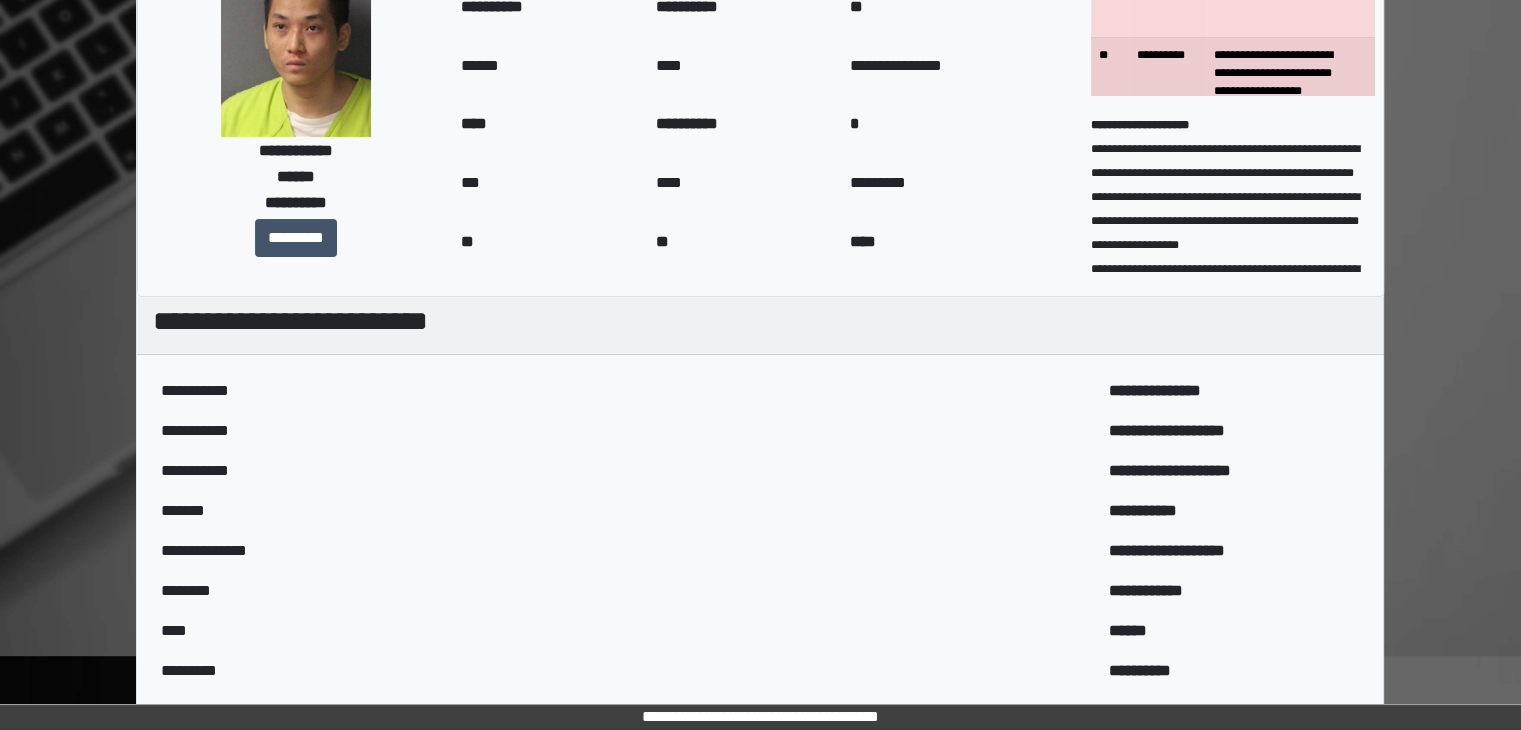 scroll, scrollTop: 0, scrollLeft: 0, axis: both 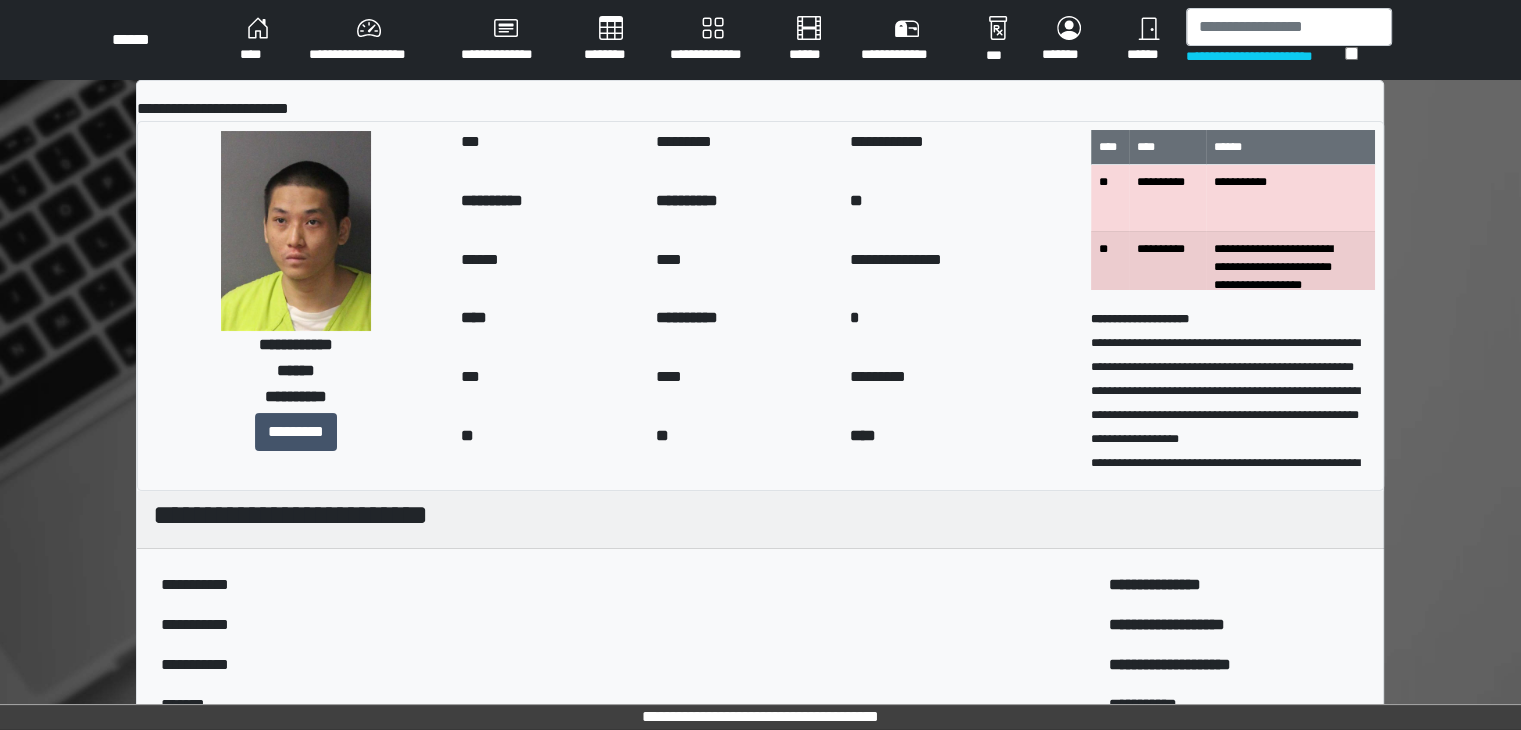 click on "**********" at bounding box center [369, 40] 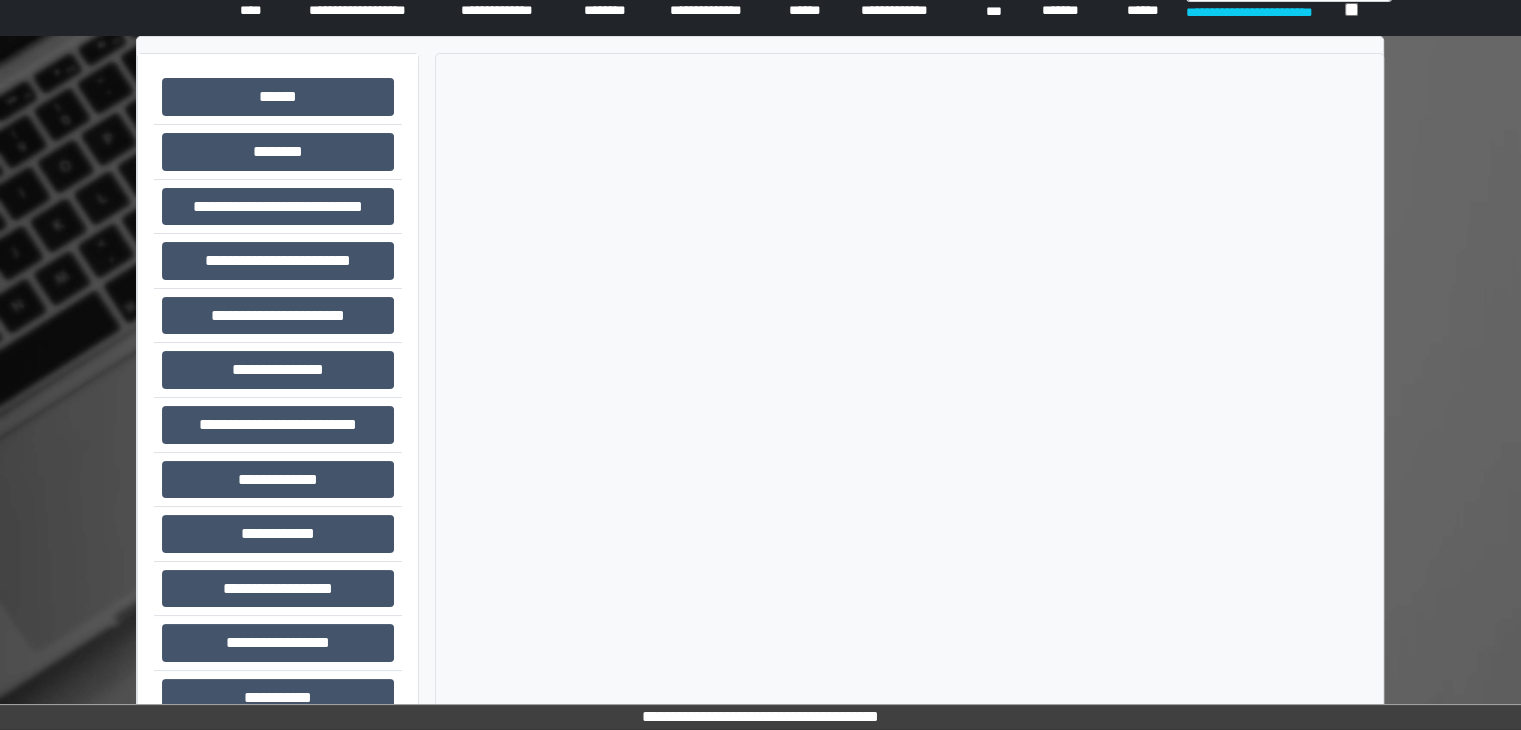 scroll, scrollTop: 87, scrollLeft: 0, axis: vertical 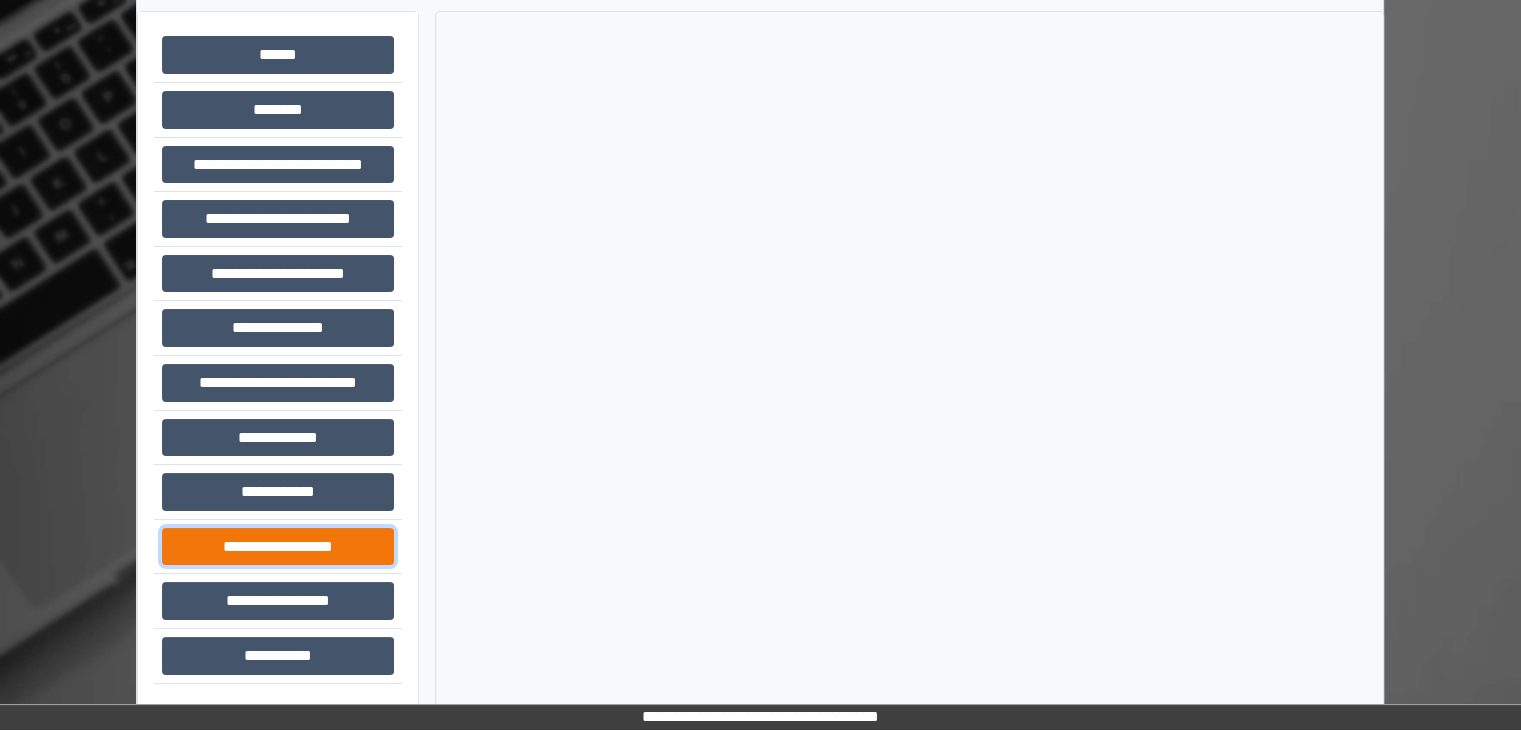 click on "**********" at bounding box center [278, 547] 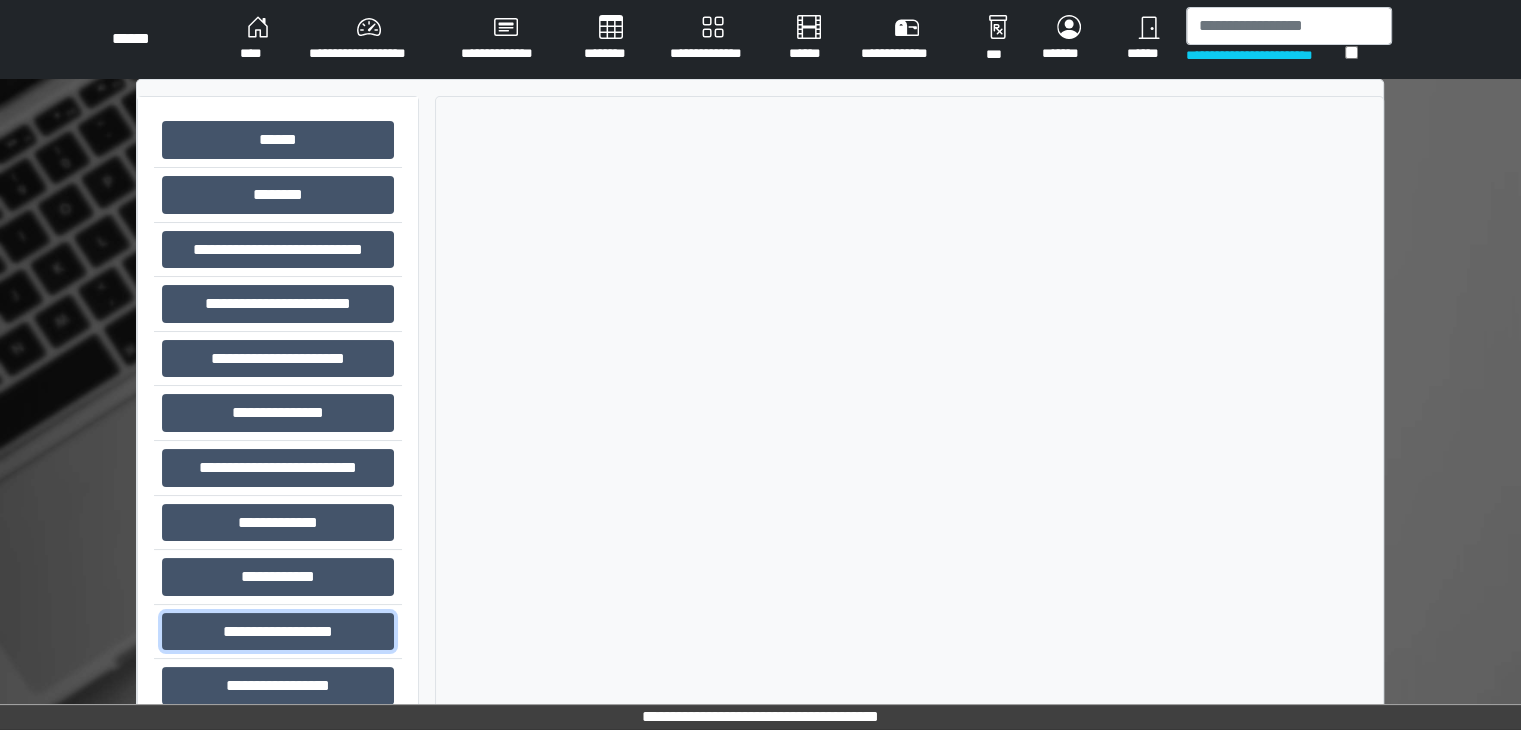 scroll, scrollTop: 0, scrollLeft: 0, axis: both 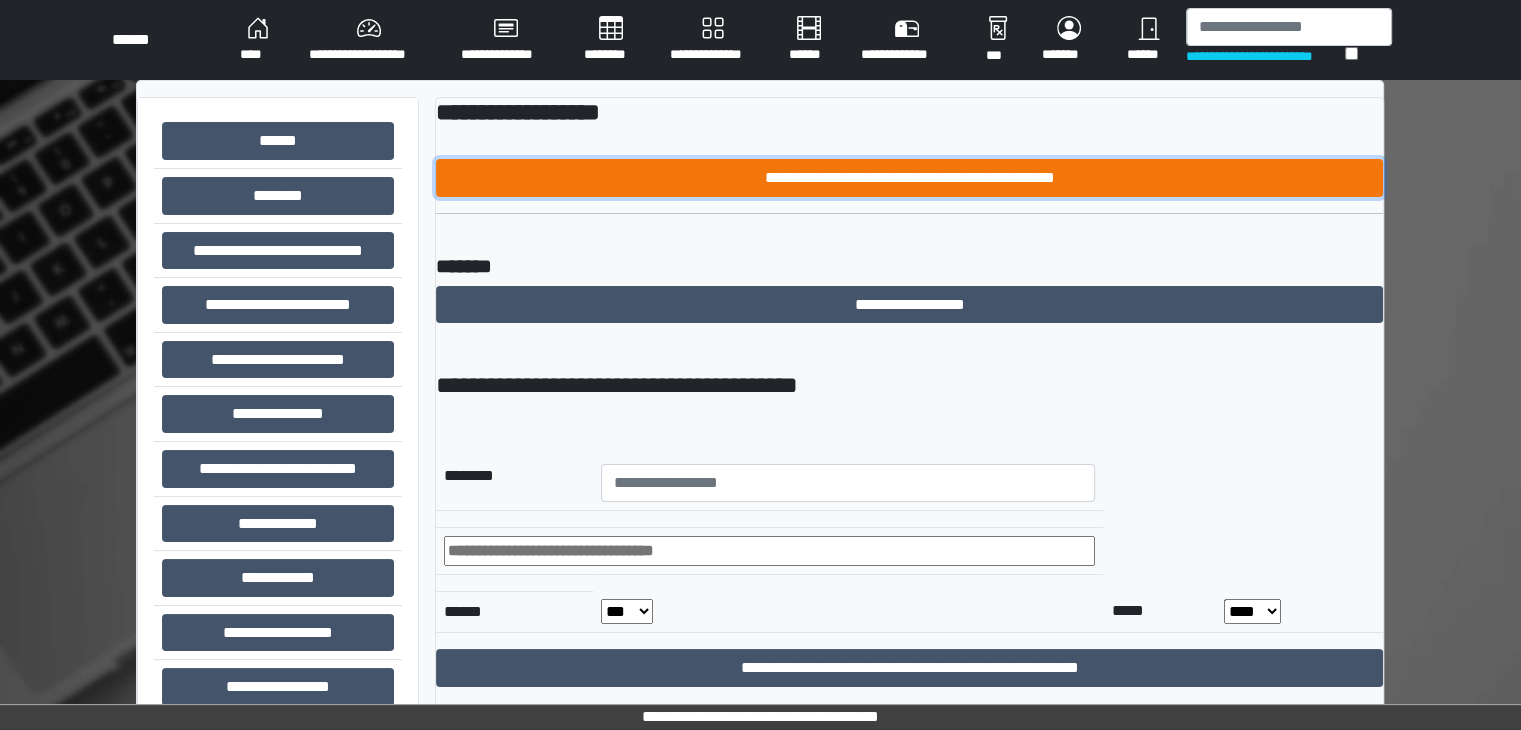 click on "**********" at bounding box center [909, 178] 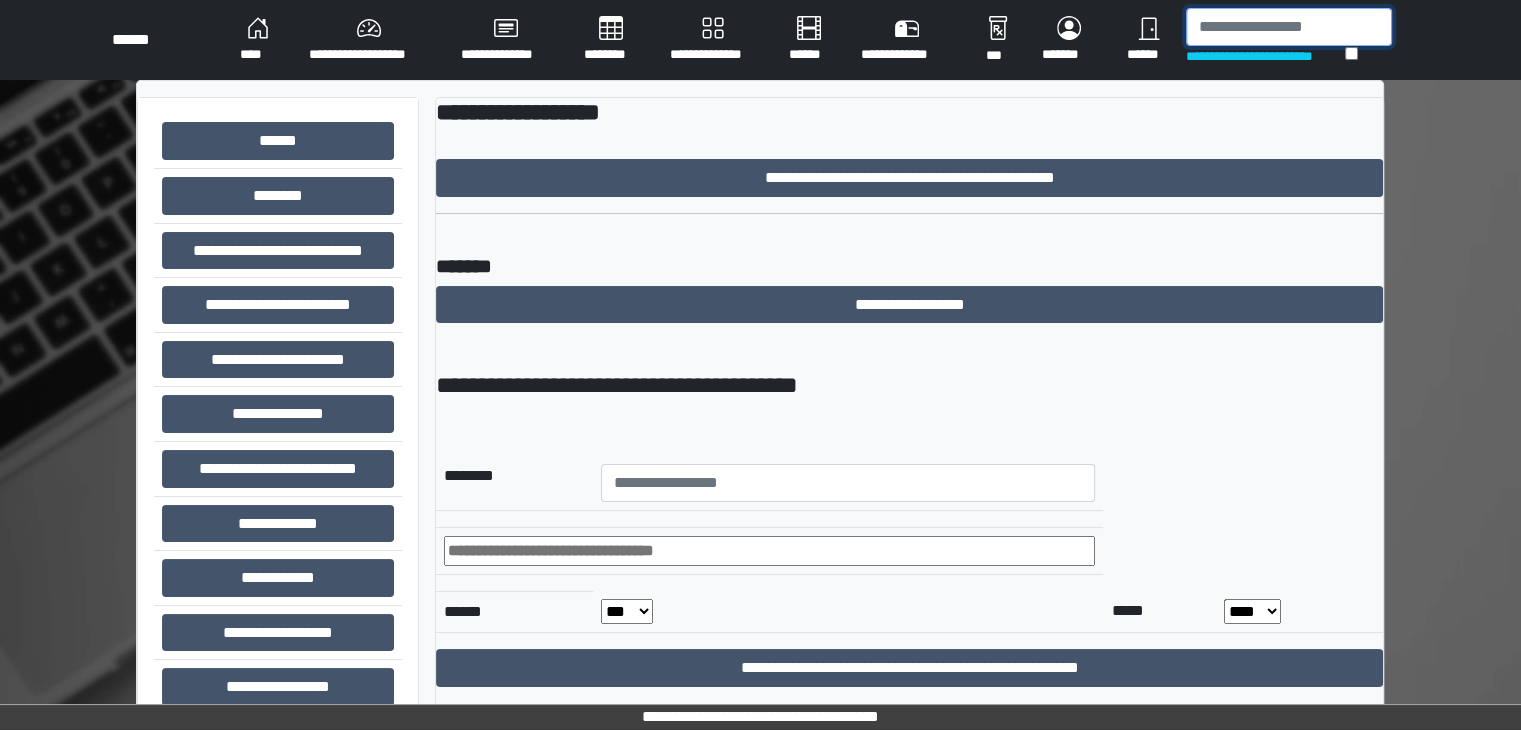 click at bounding box center [1289, 27] 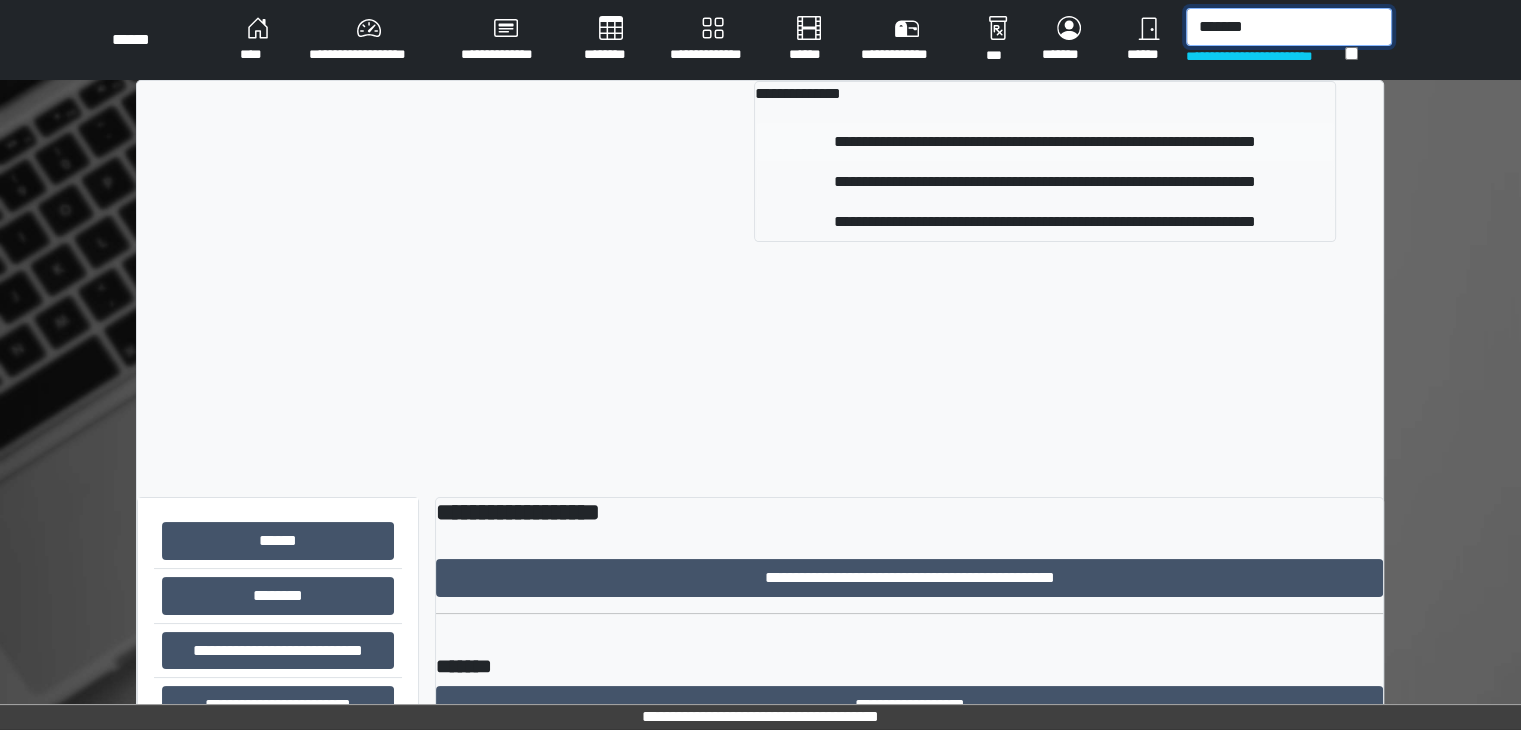 type on "*******" 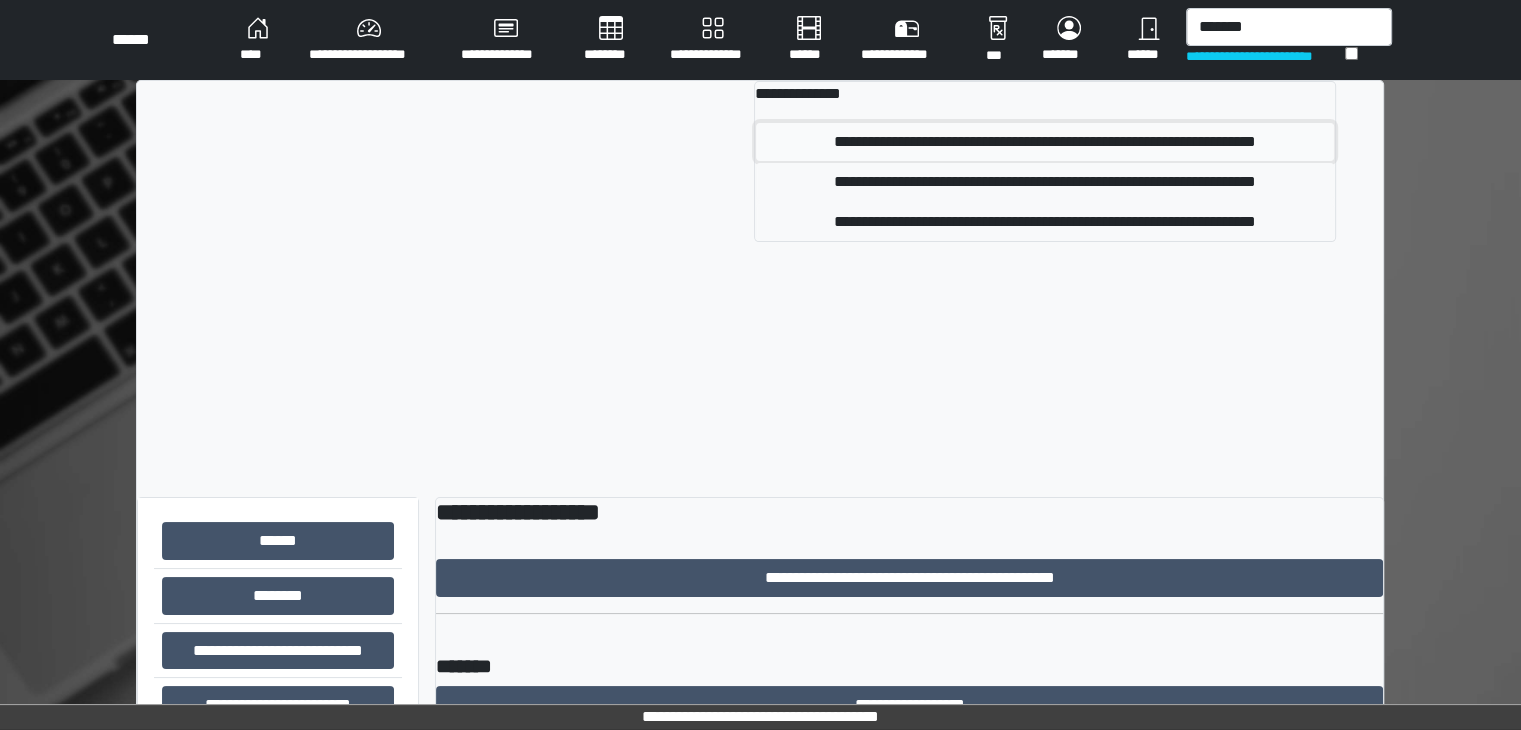 click on "**********" at bounding box center [1045, 142] 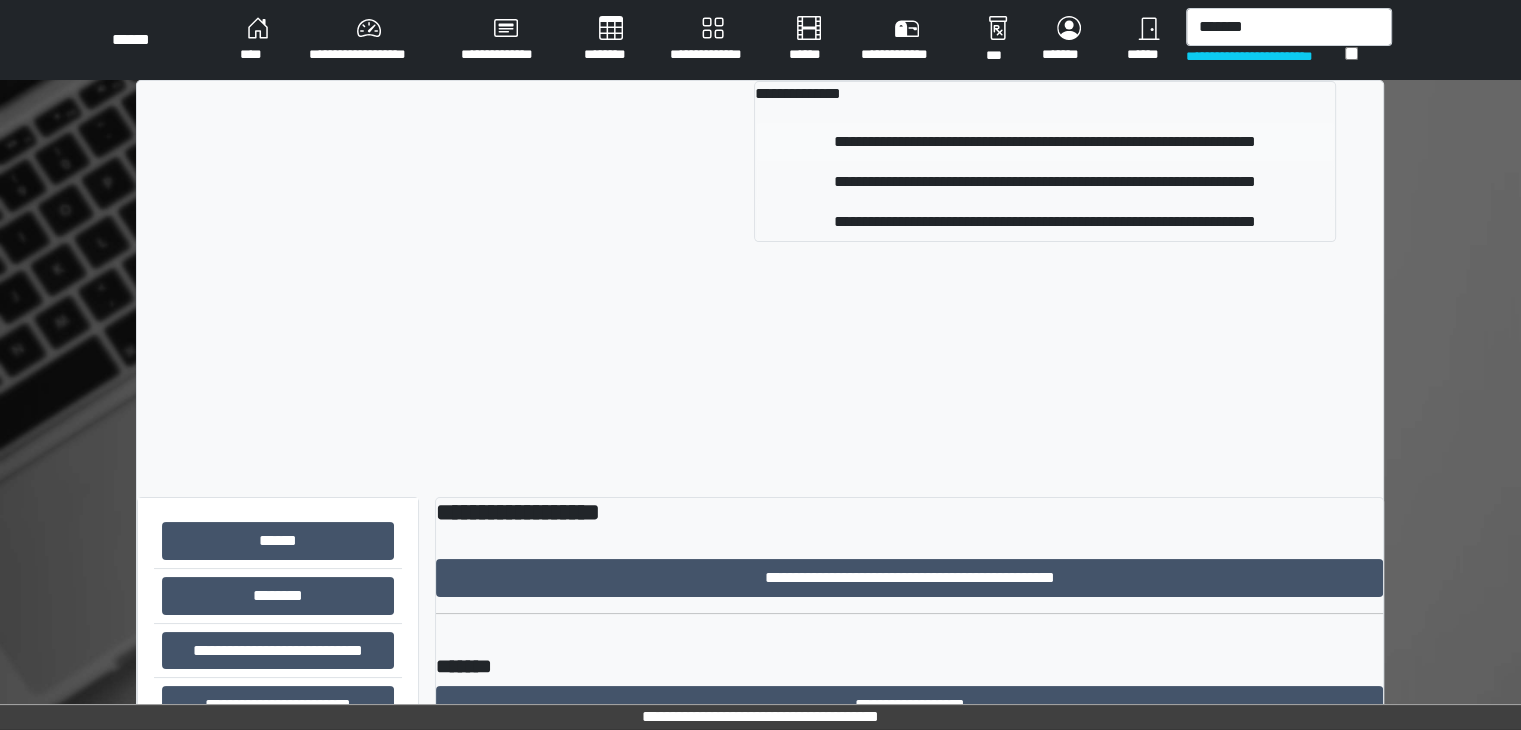 type 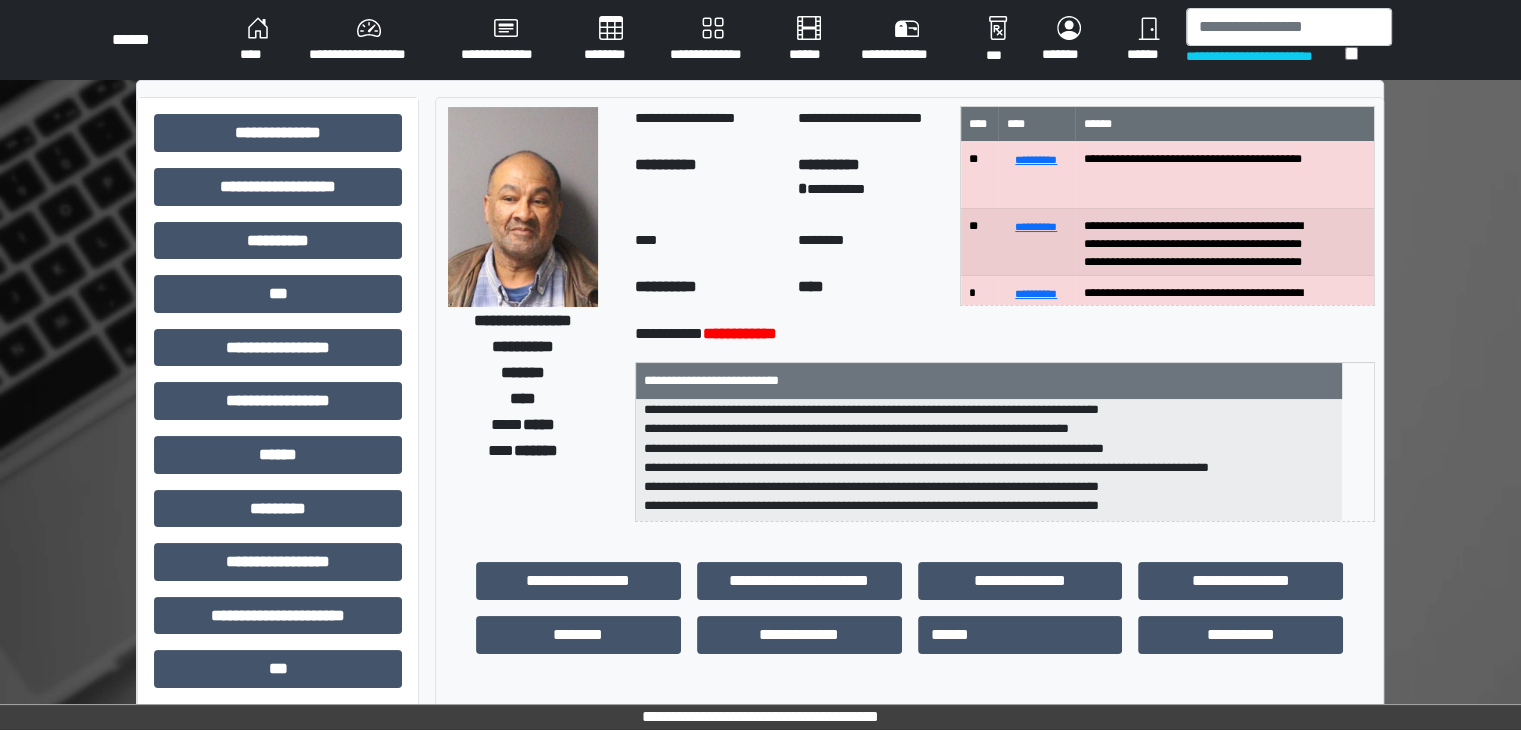 scroll, scrollTop: 83, scrollLeft: 0, axis: vertical 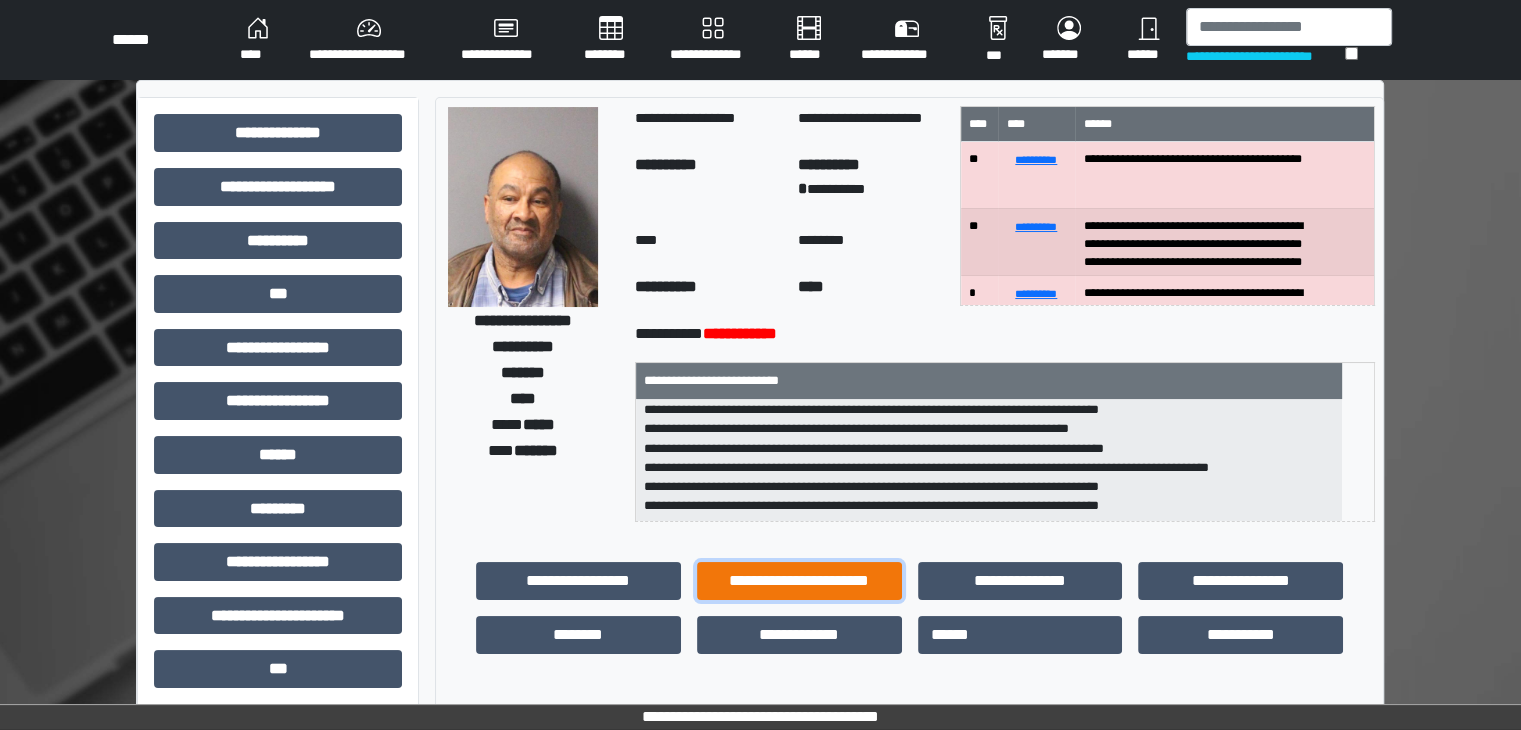 click on "**********" at bounding box center [799, 581] 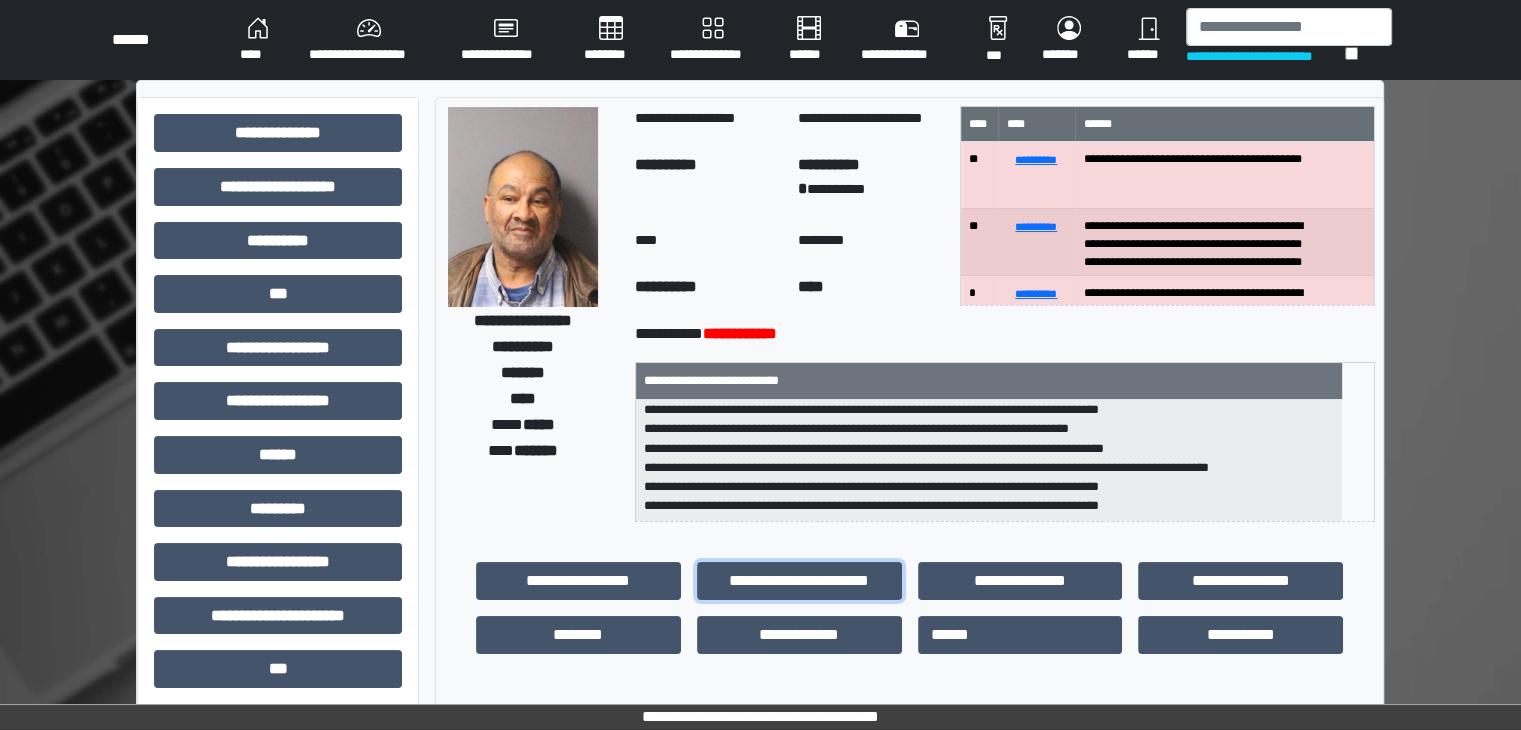 scroll, scrollTop: 1, scrollLeft: 0, axis: vertical 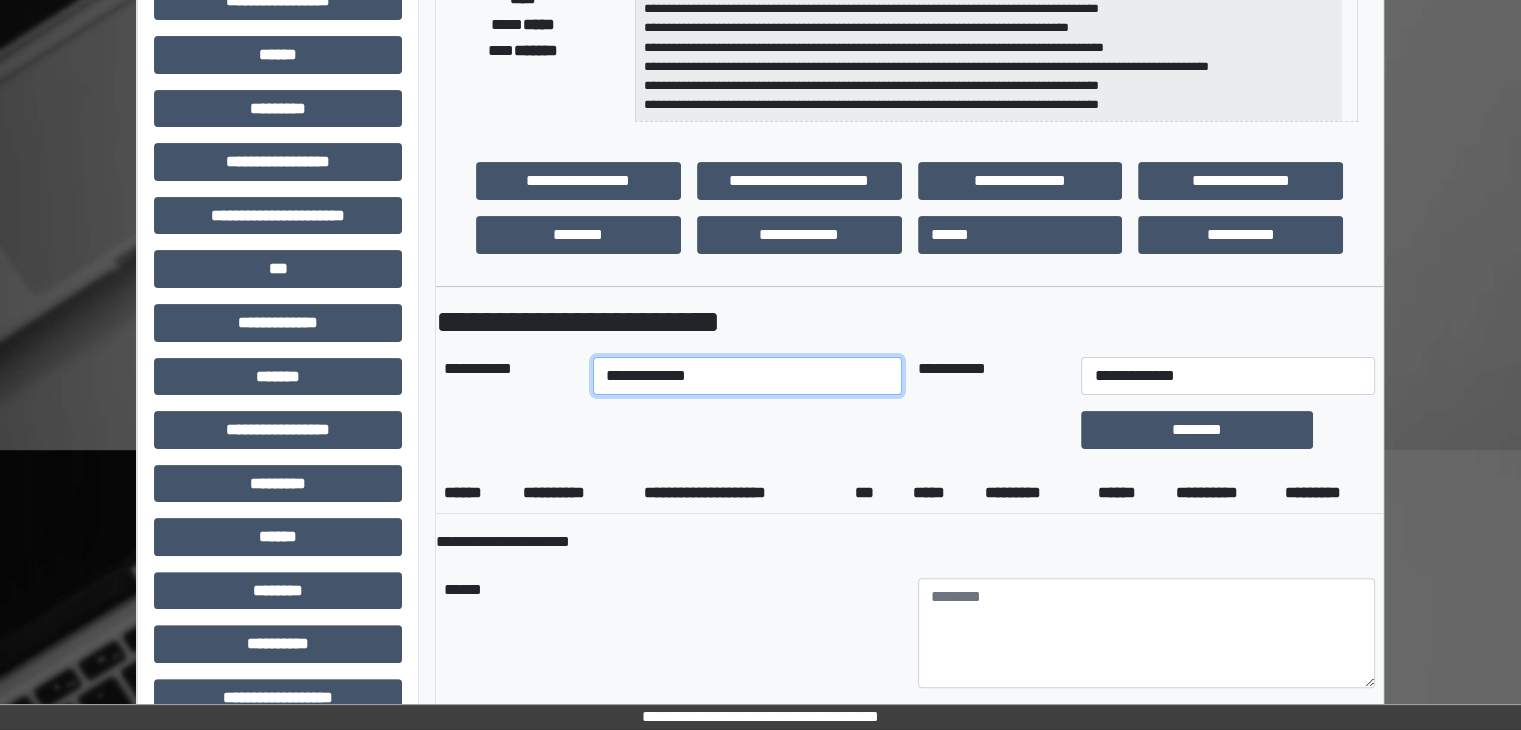 click on "**********" at bounding box center [747, 376] 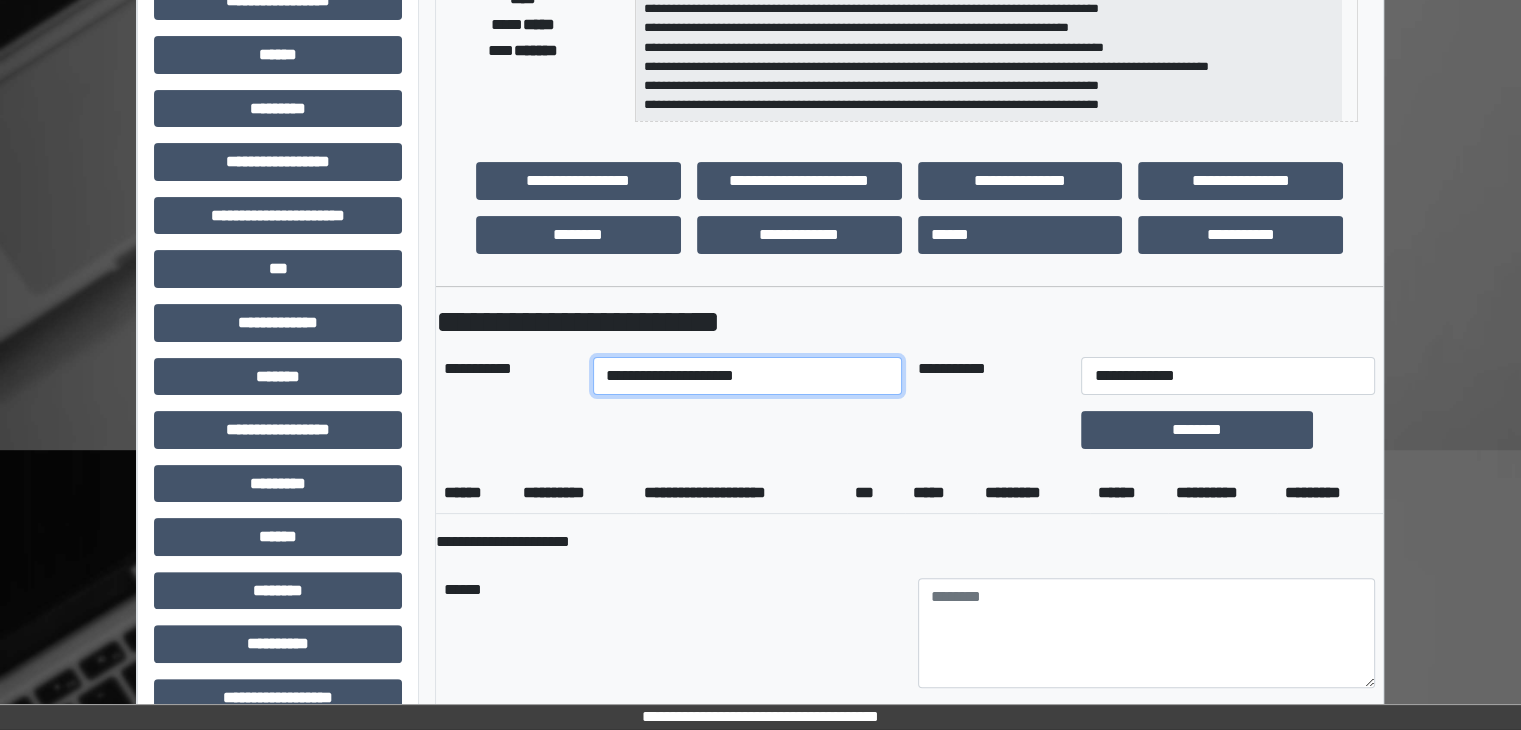click on "**********" at bounding box center (747, 376) 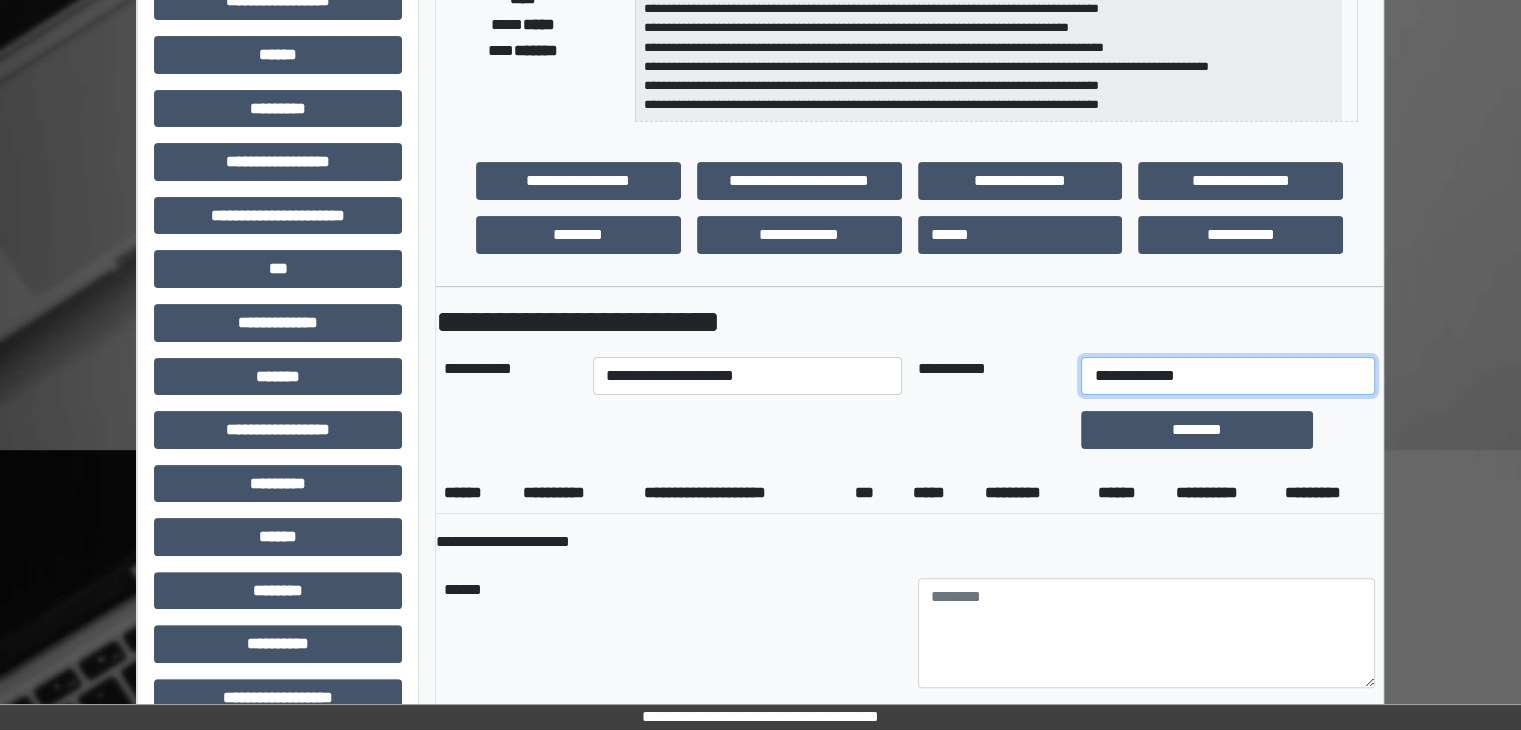 click on "**********" at bounding box center (1227, 376) 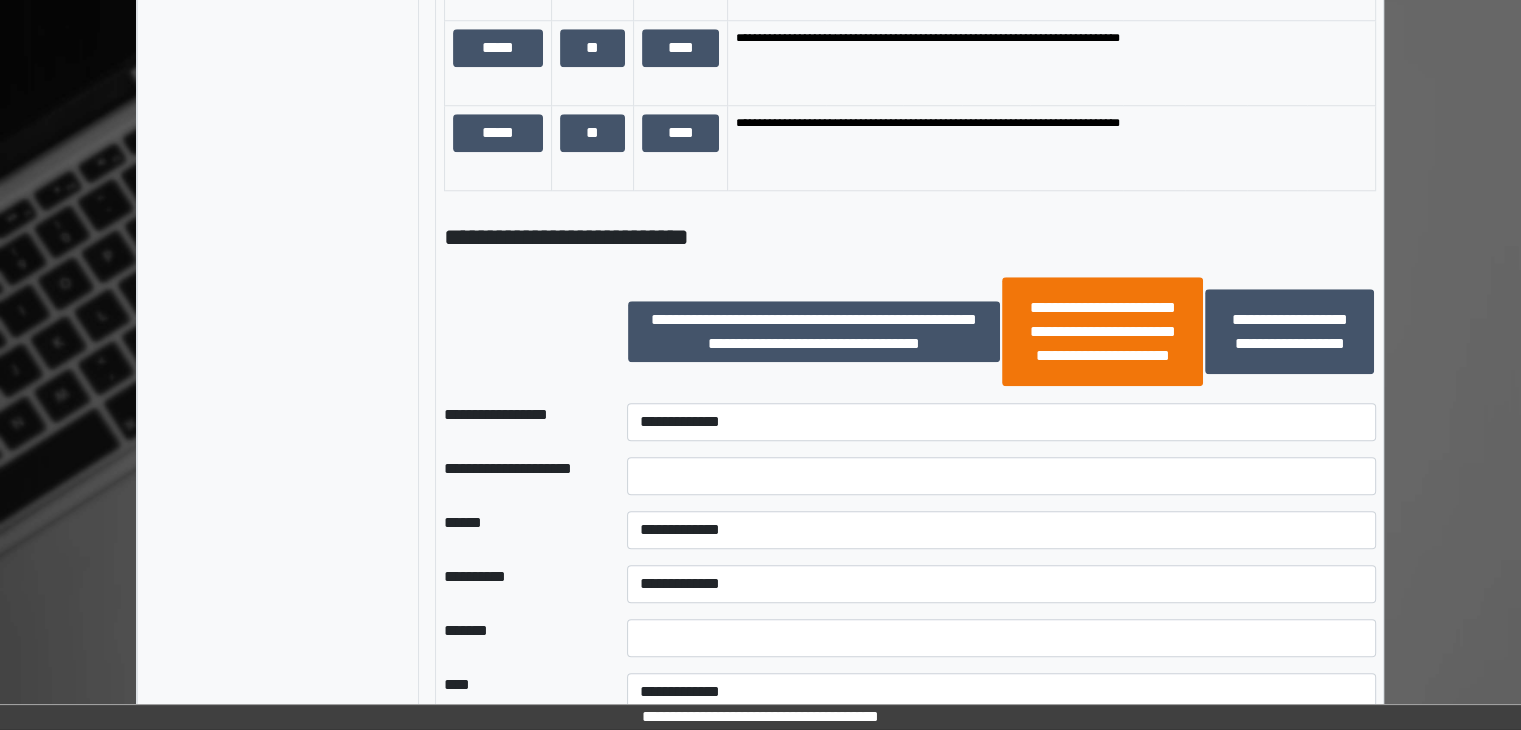scroll, scrollTop: 1900, scrollLeft: 0, axis: vertical 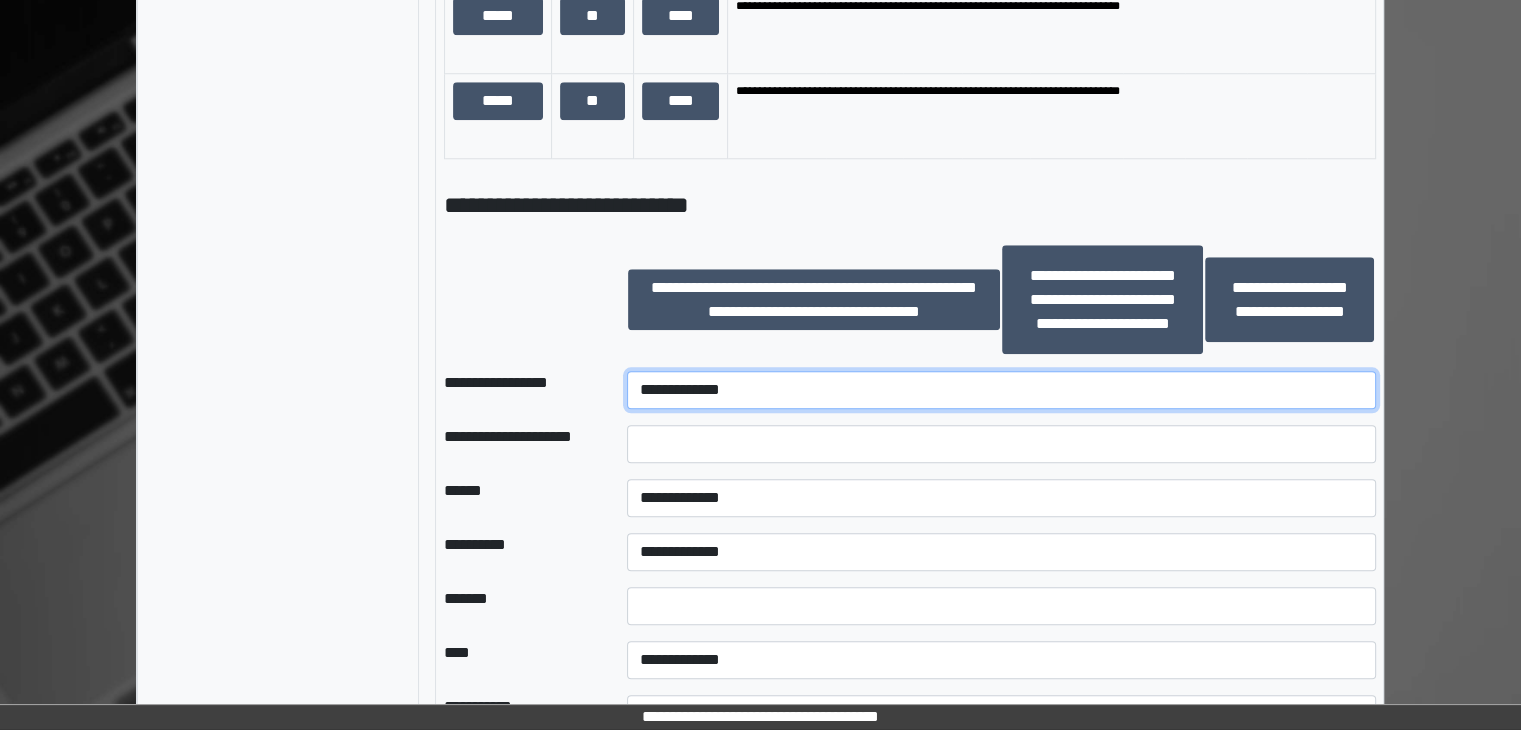 click on "**********" at bounding box center (1001, 390) 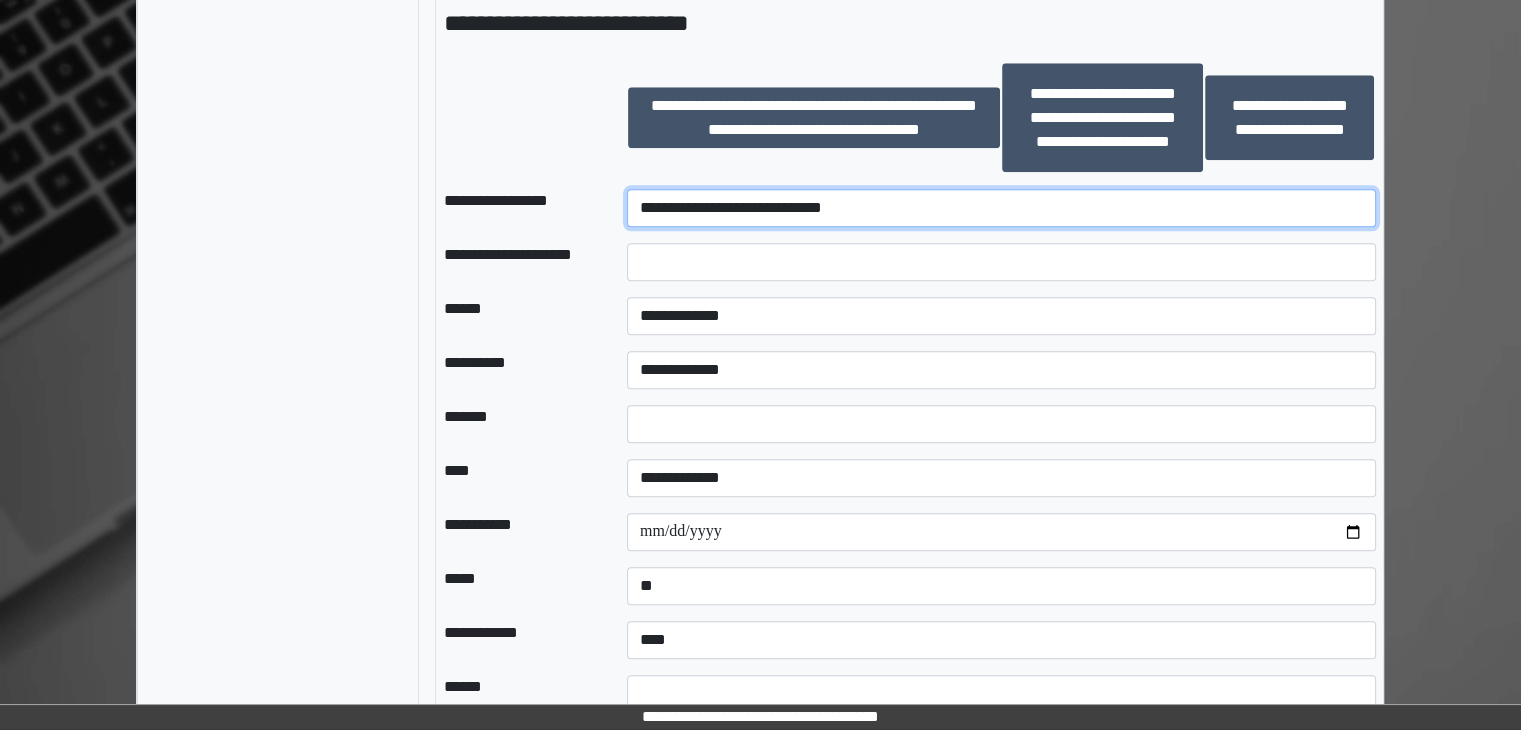 scroll, scrollTop: 2100, scrollLeft: 0, axis: vertical 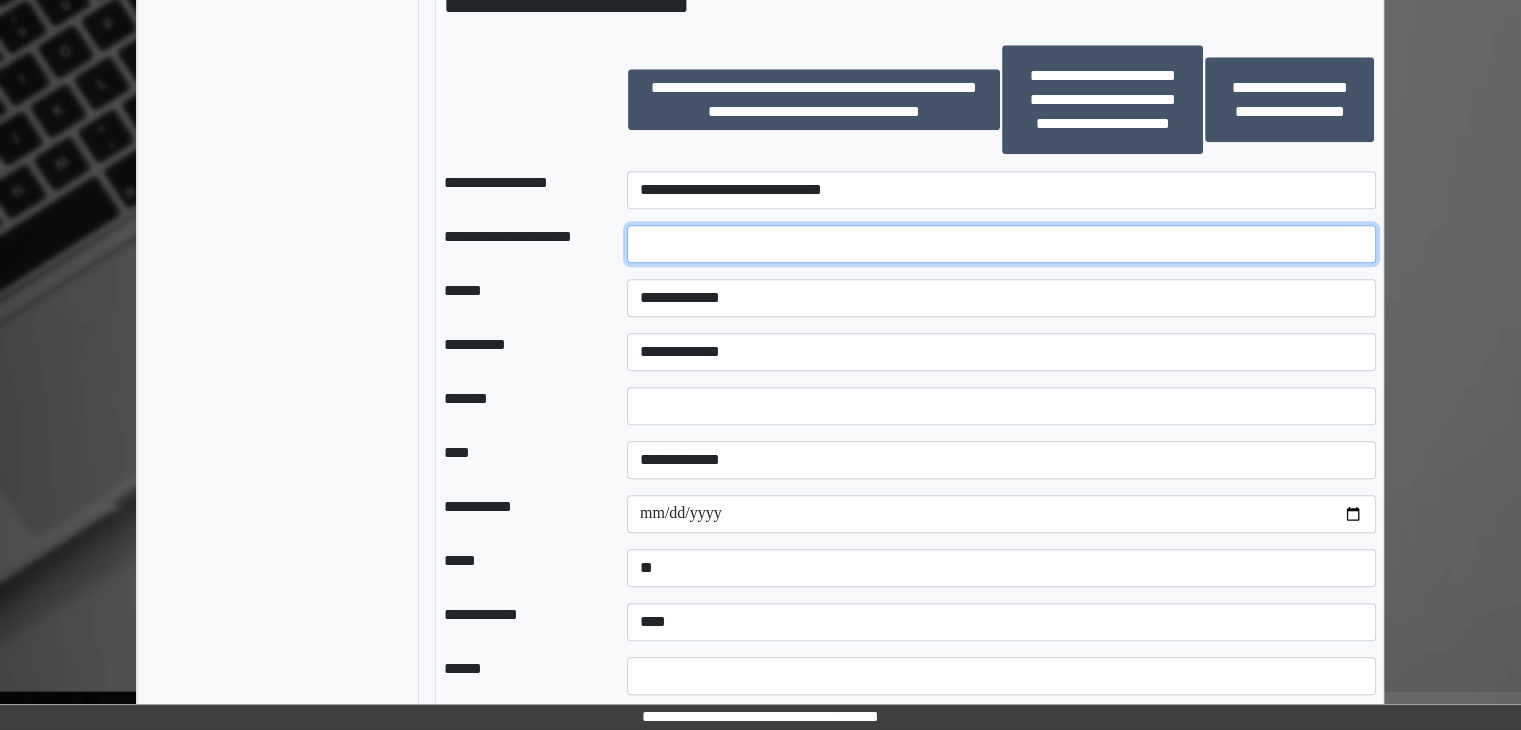 click at bounding box center [1001, 244] 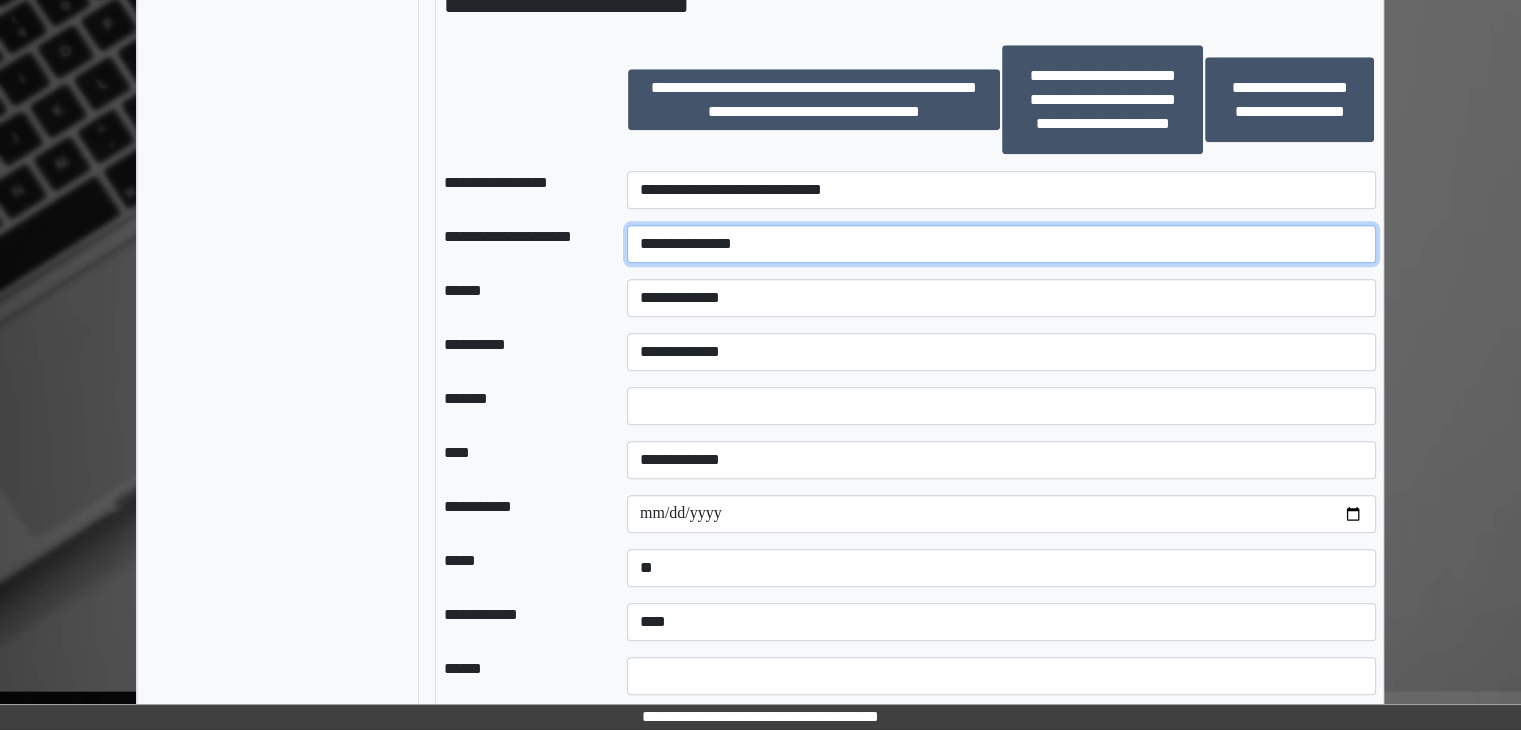 type on "**********" 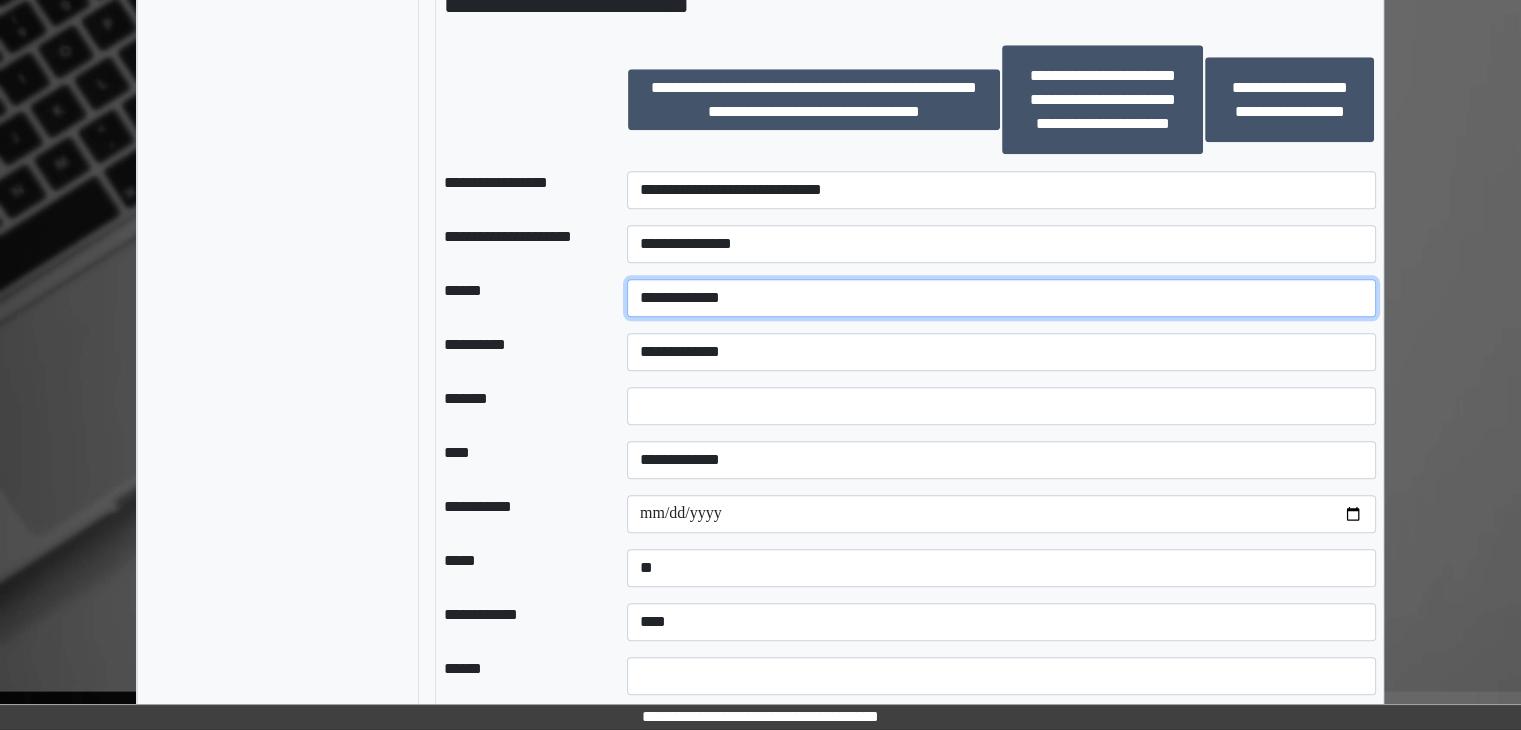click on "**********" at bounding box center (1001, 298) 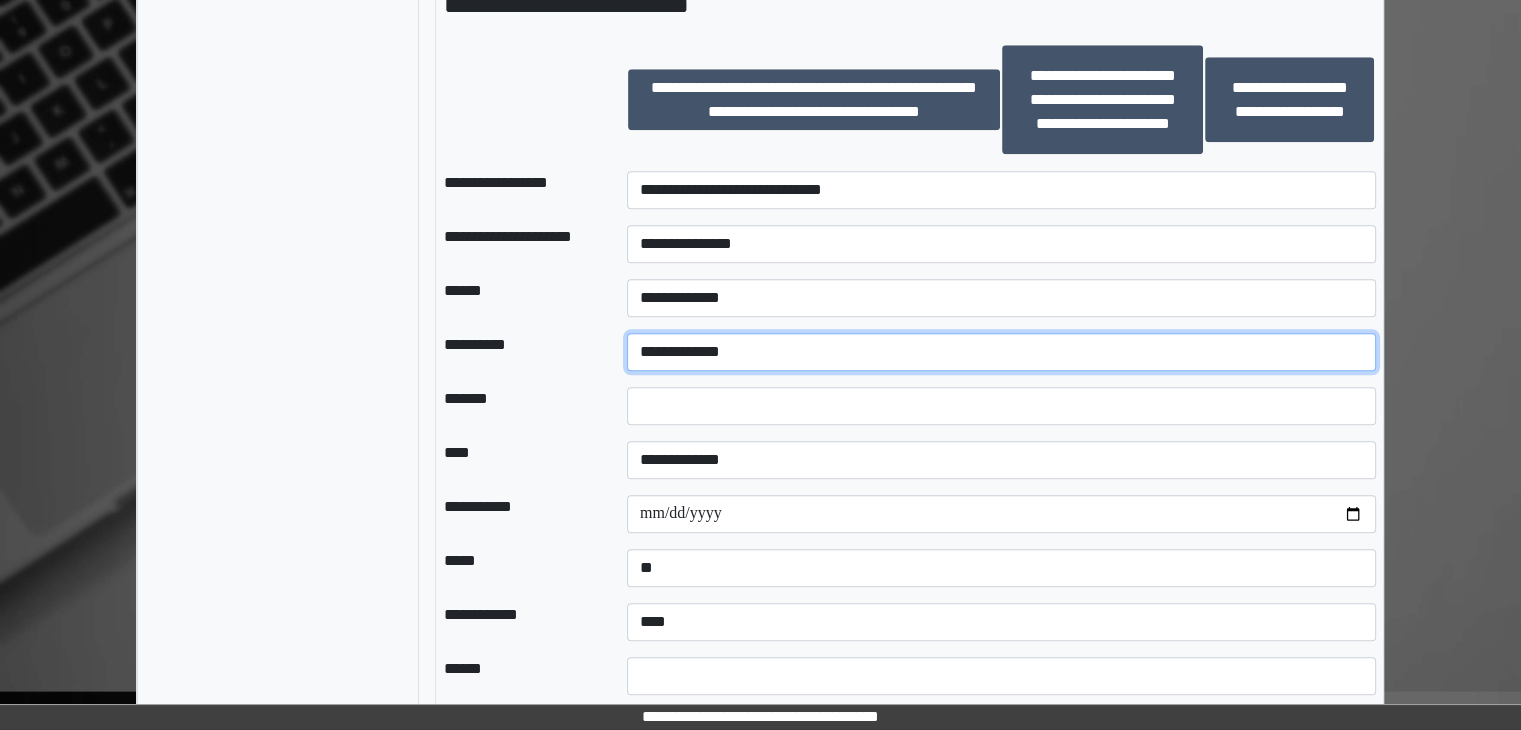 click on "**********" at bounding box center [1001, 352] 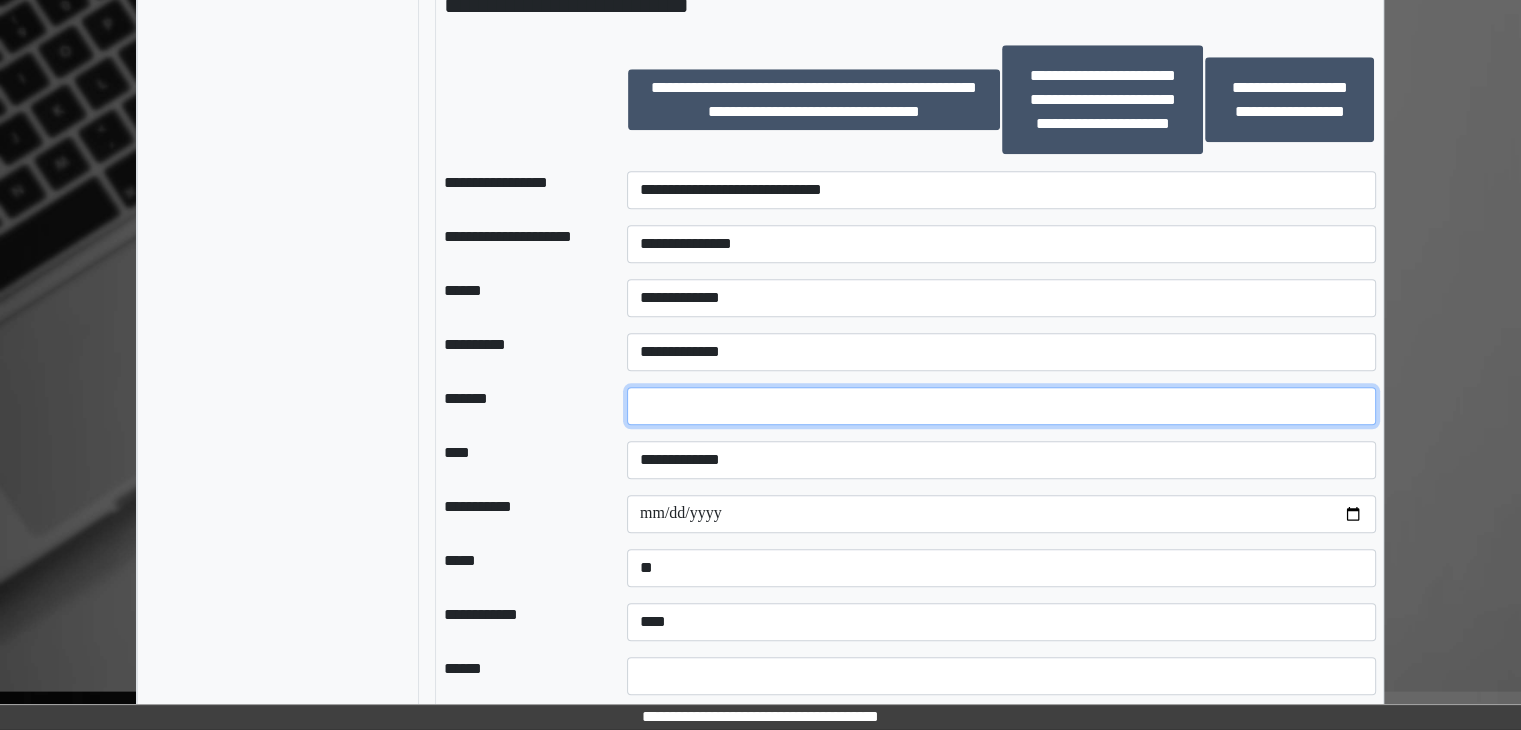 click at bounding box center (1001, 406) 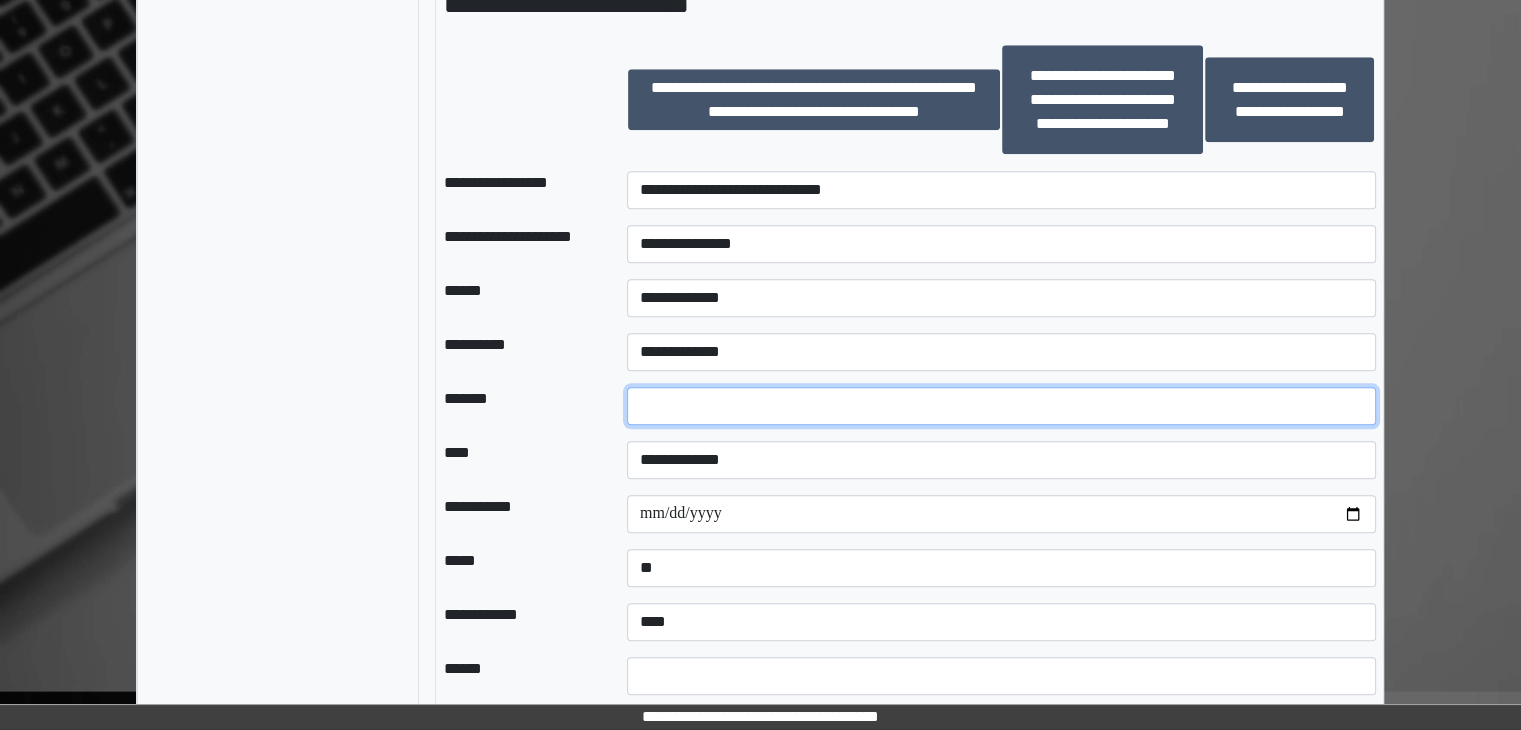 type on "*" 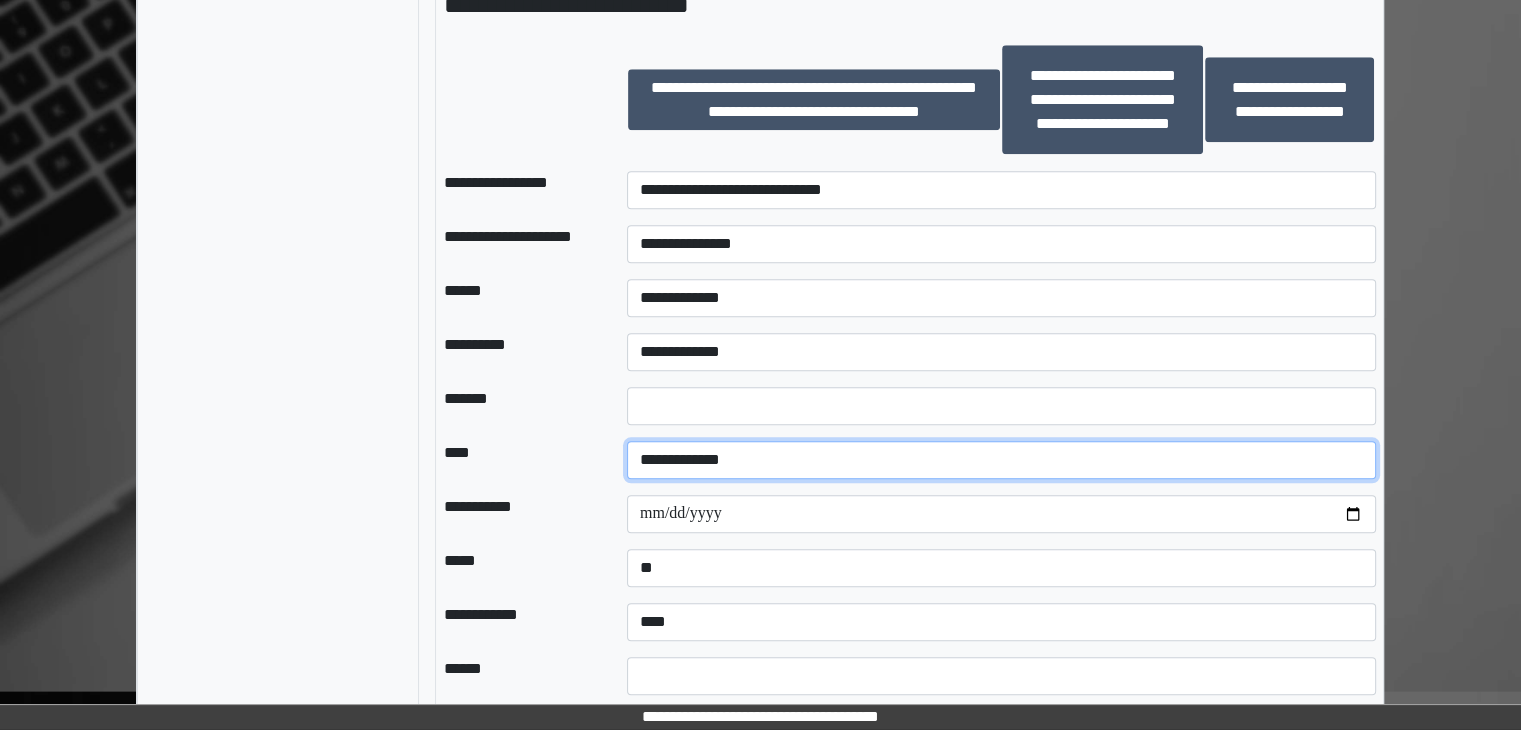 click on "**********" at bounding box center [1001, 460] 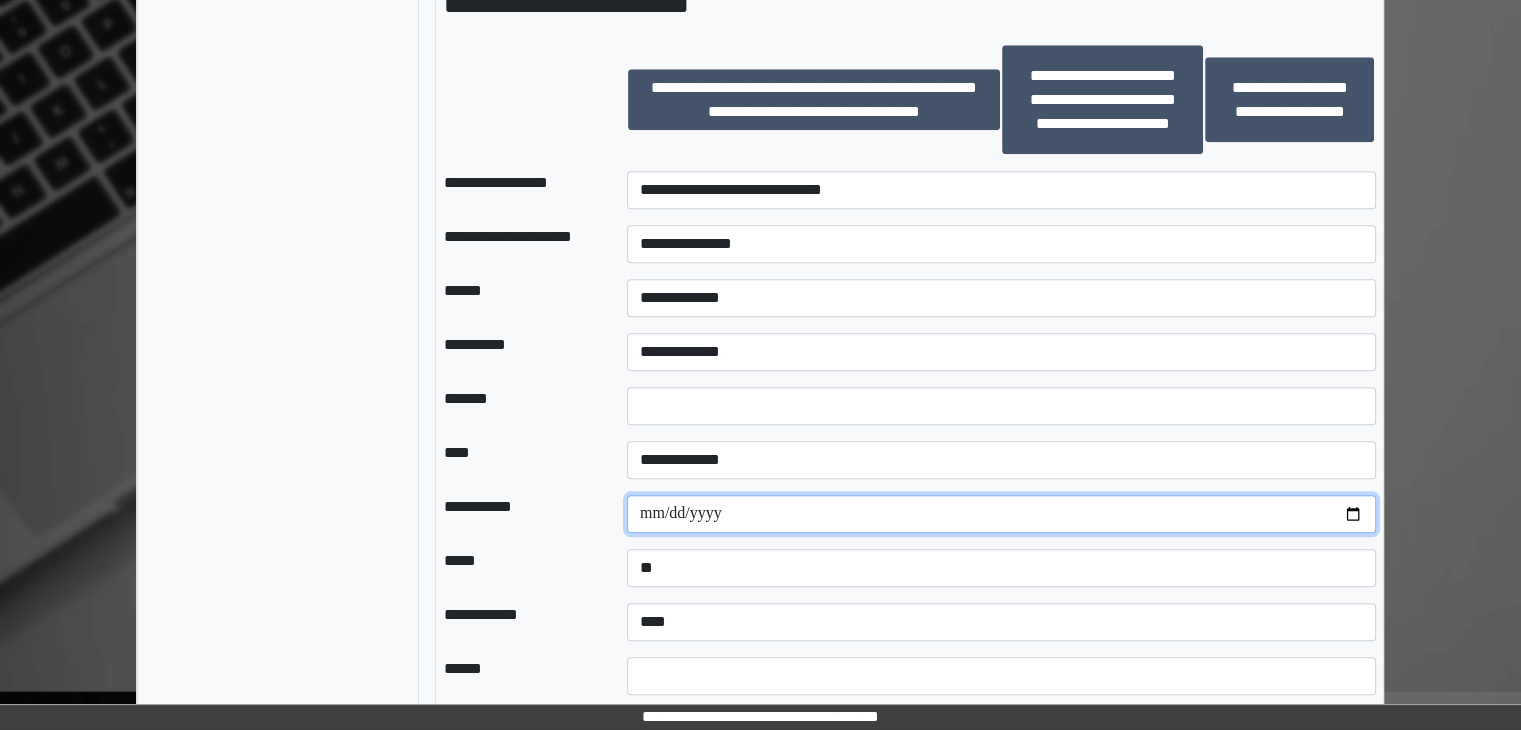 click at bounding box center (1001, 514) 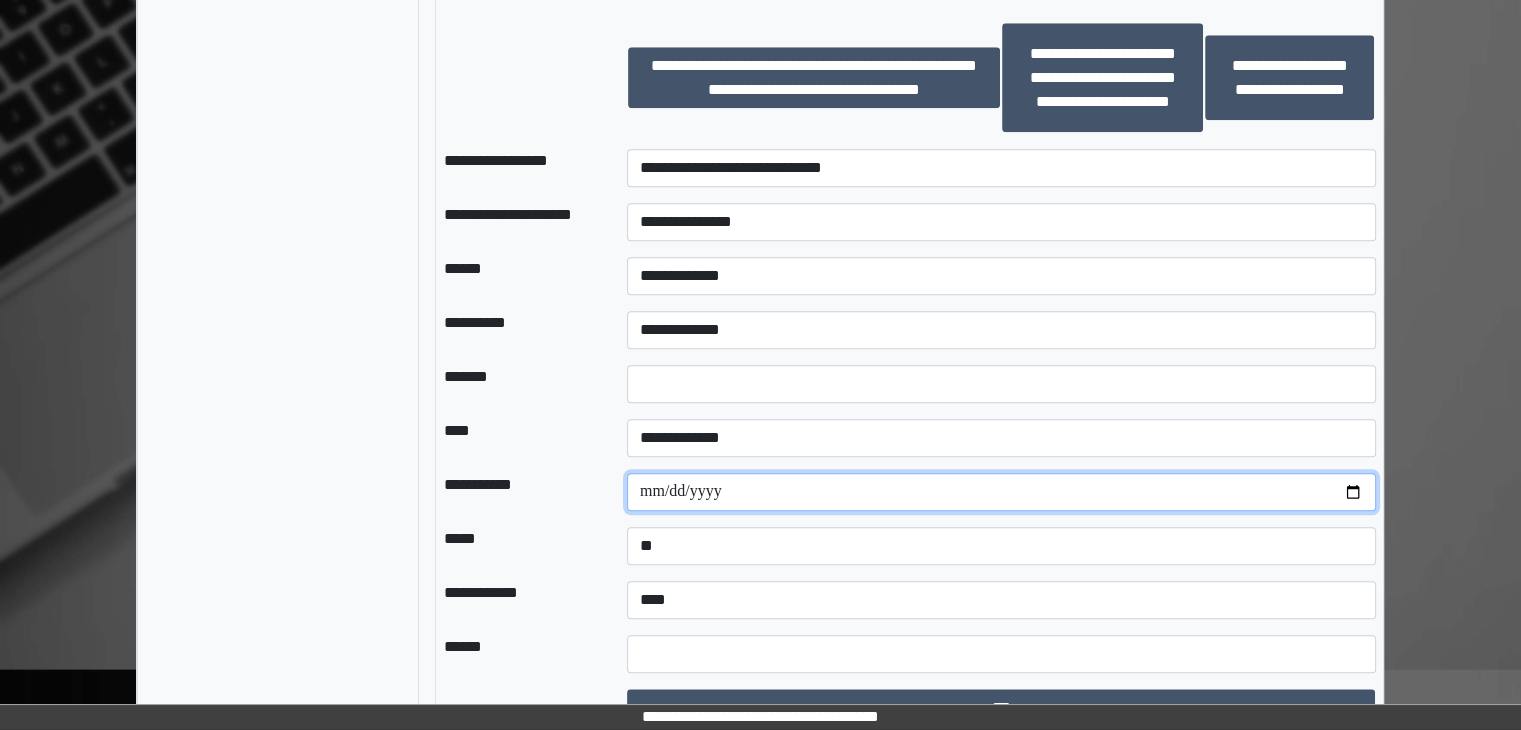 scroll, scrollTop: 2153, scrollLeft: 0, axis: vertical 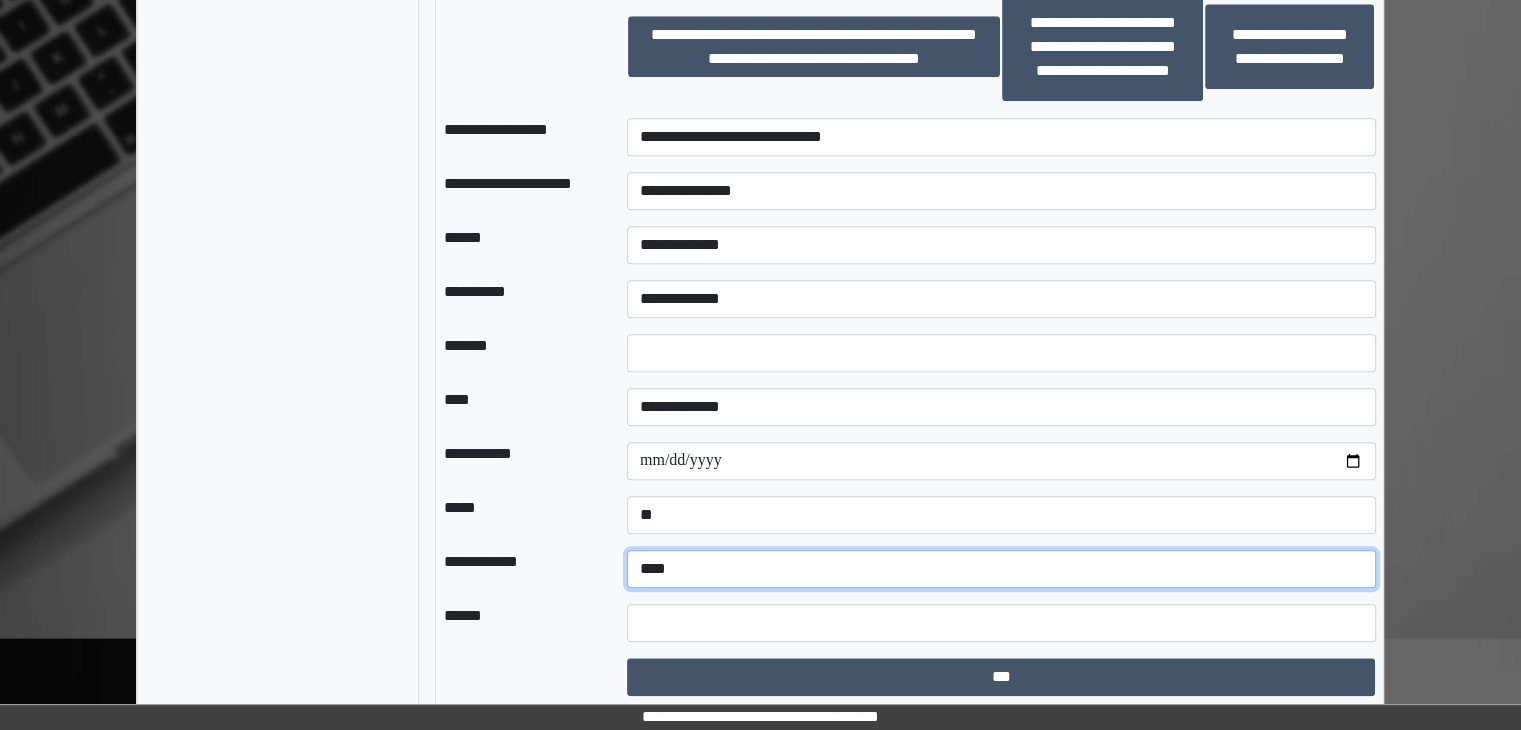 drag, startPoint x: 900, startPoint y: 555, endPoint x: 900, endPoint y: 574, distance: 19 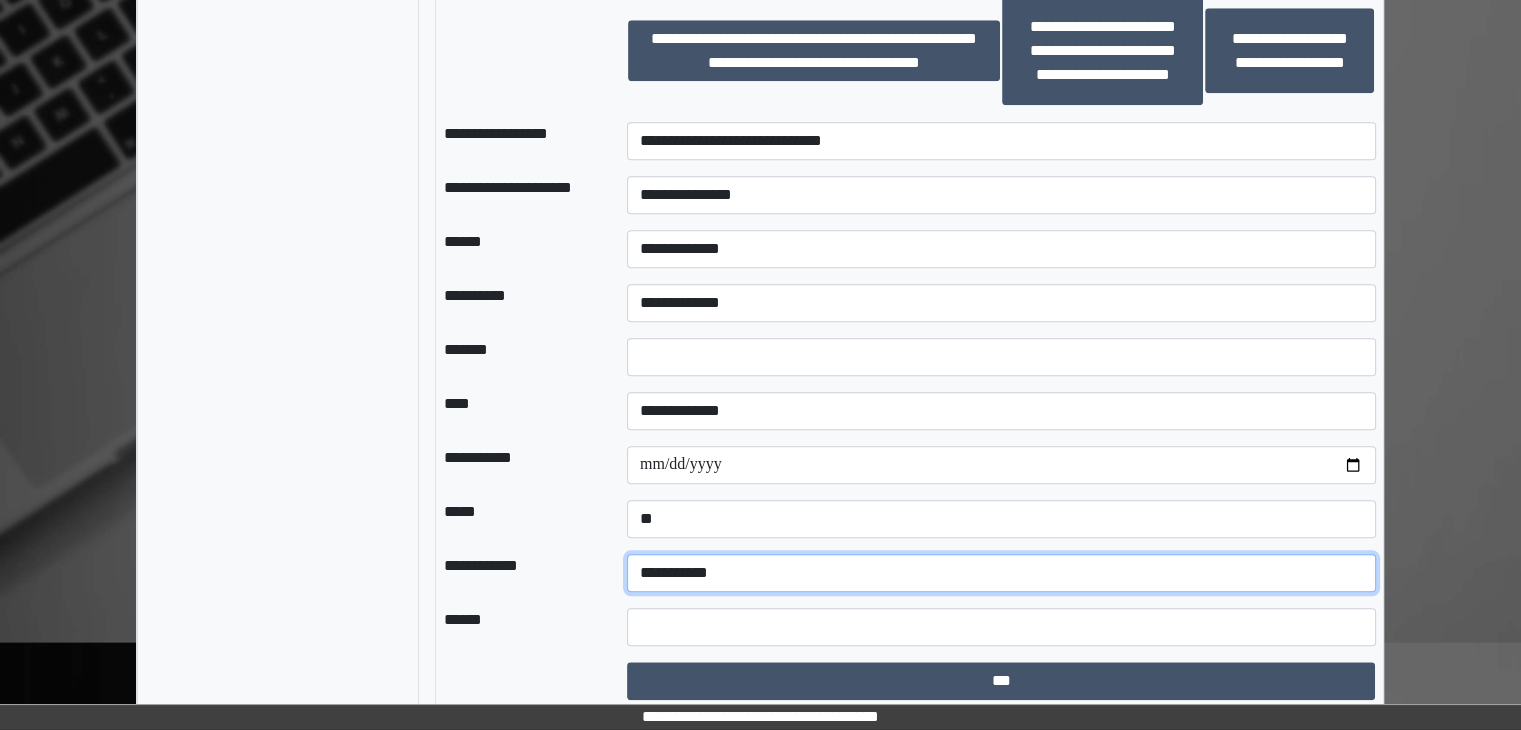 scroll, scrollTop: 2153, scrollLeft: 0, axis: vertical 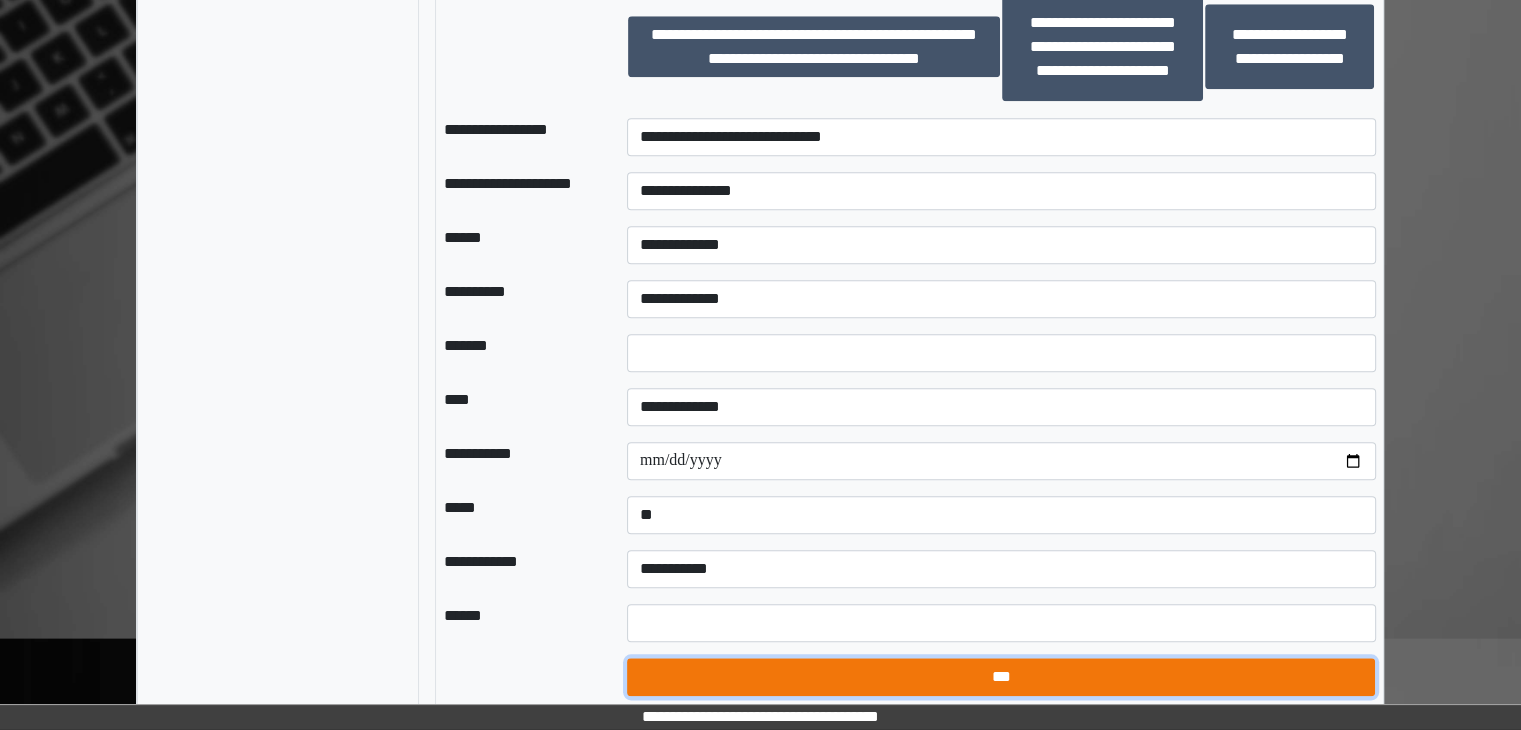 click on "***" at bounding box center [1001, 677] 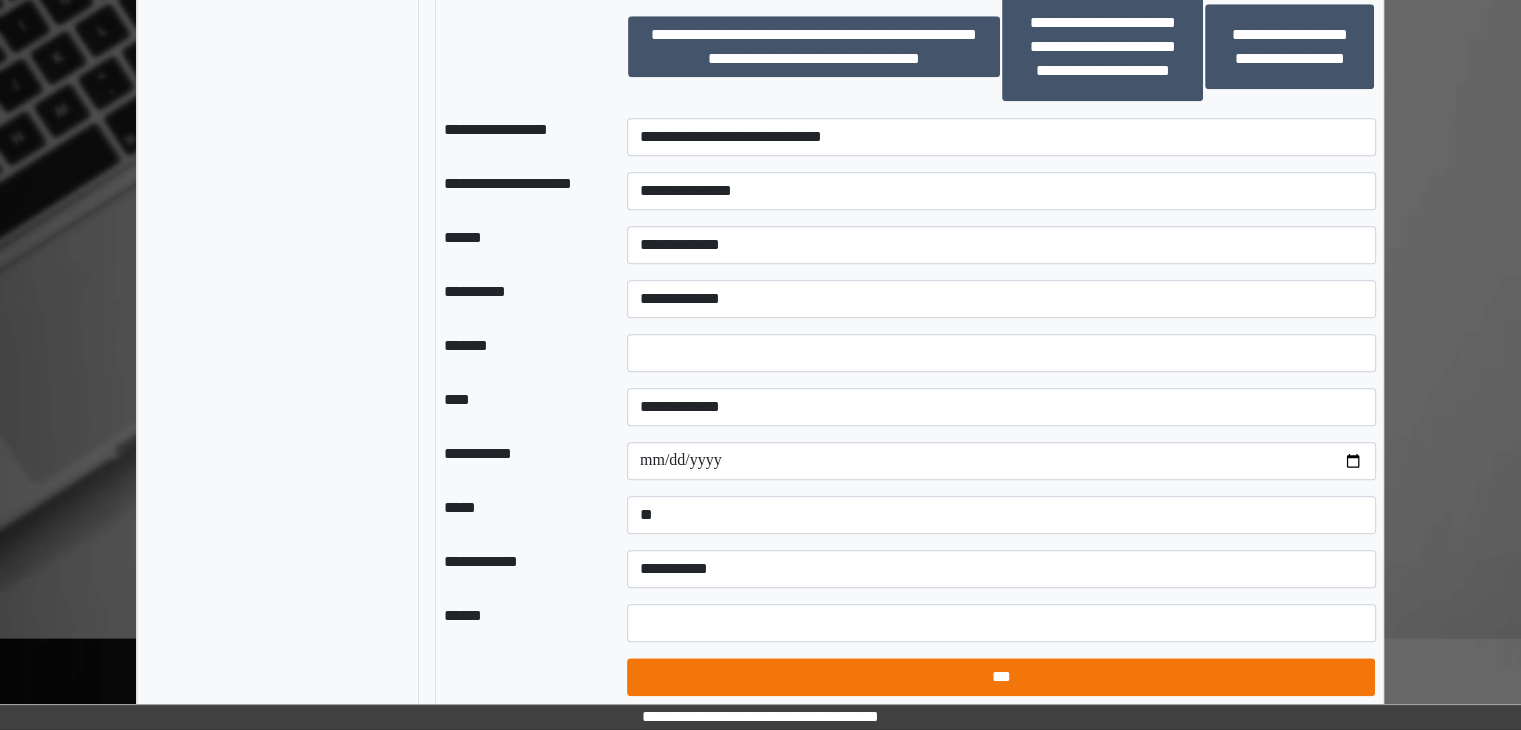 select on "*" 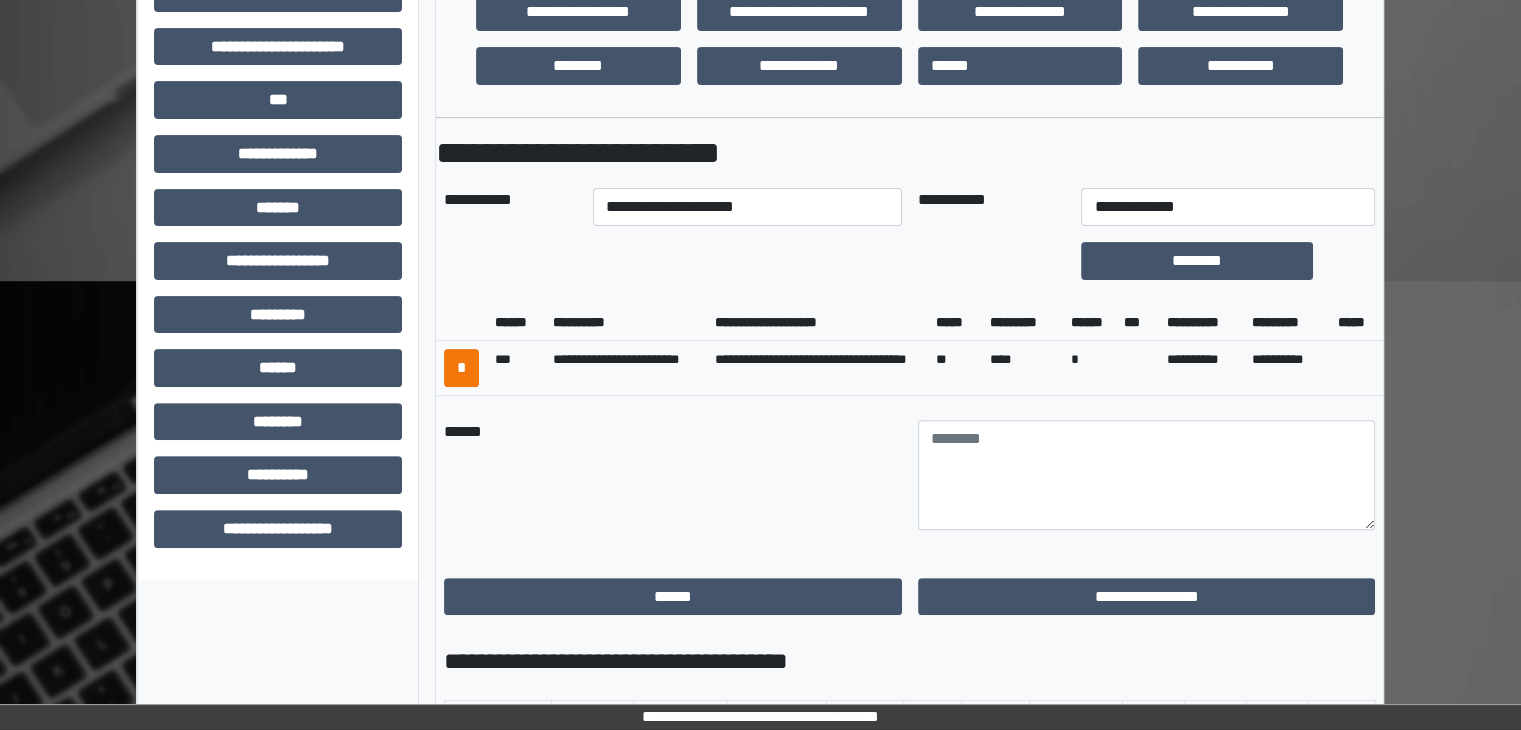 scroll, scrollTop: 553, scrollLeft: 0, axis: vertical 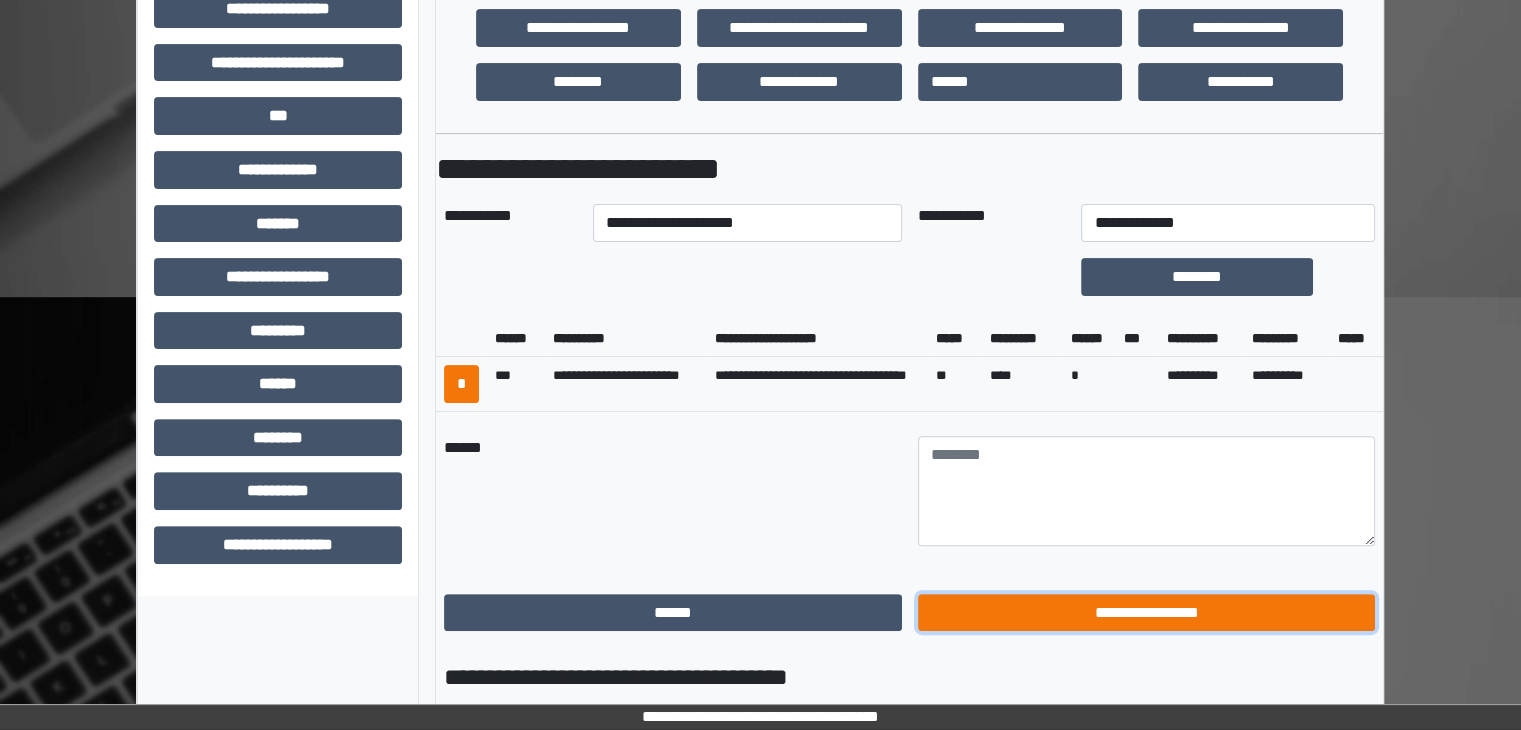 click on "**********" at bounding box center [1147, 613] 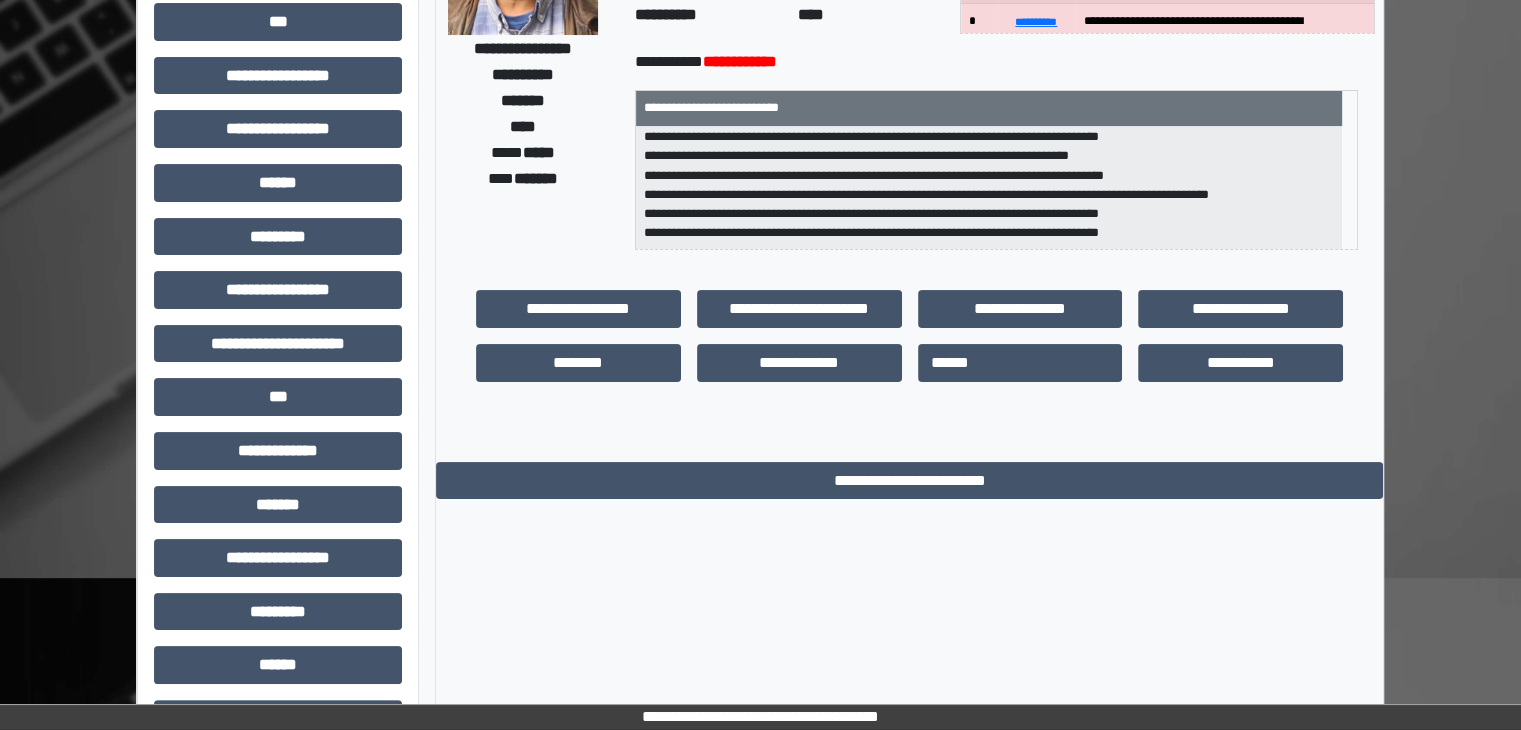 scroll, scrollTop: 0, scrollLeft: 0, axis: both 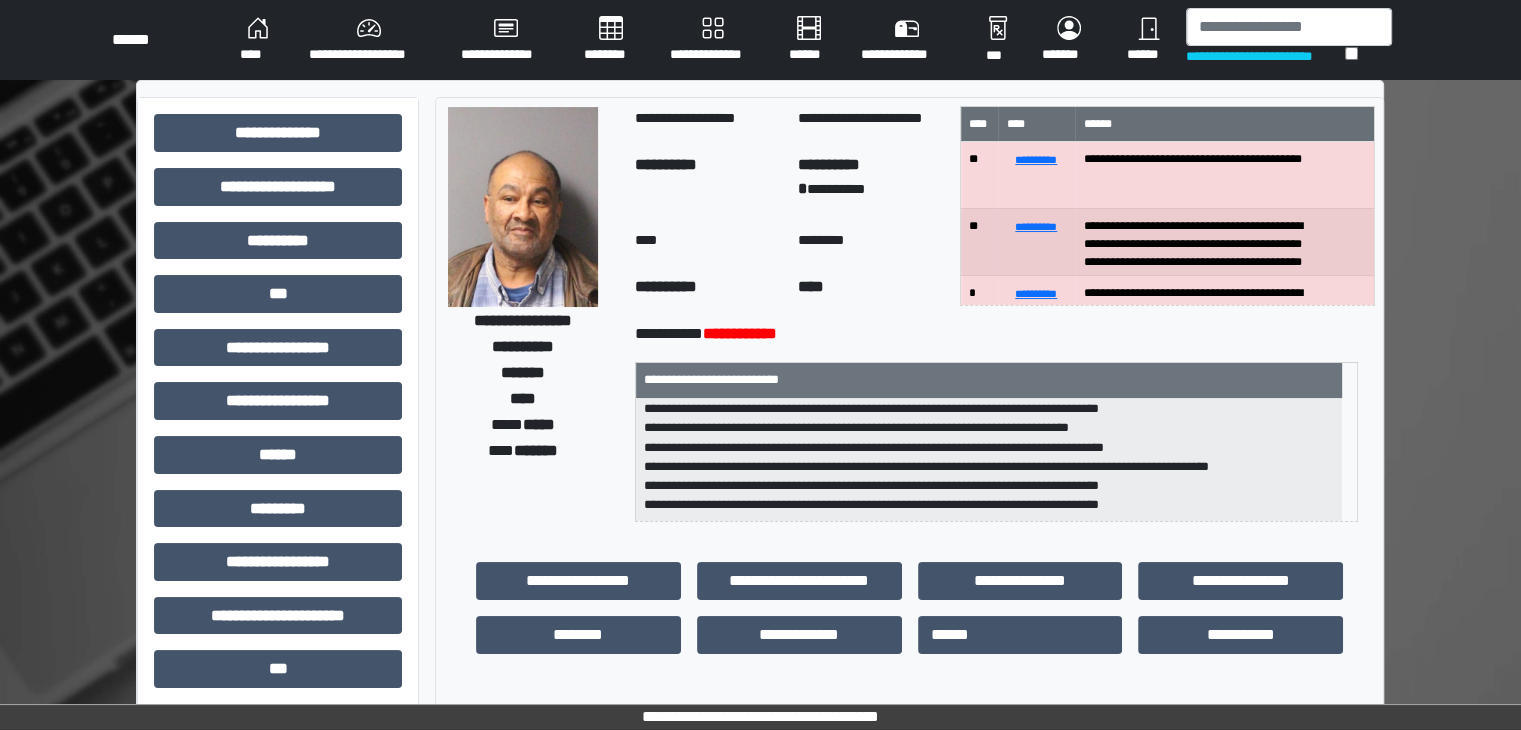 click on "****" at bounding box center (258, 40) 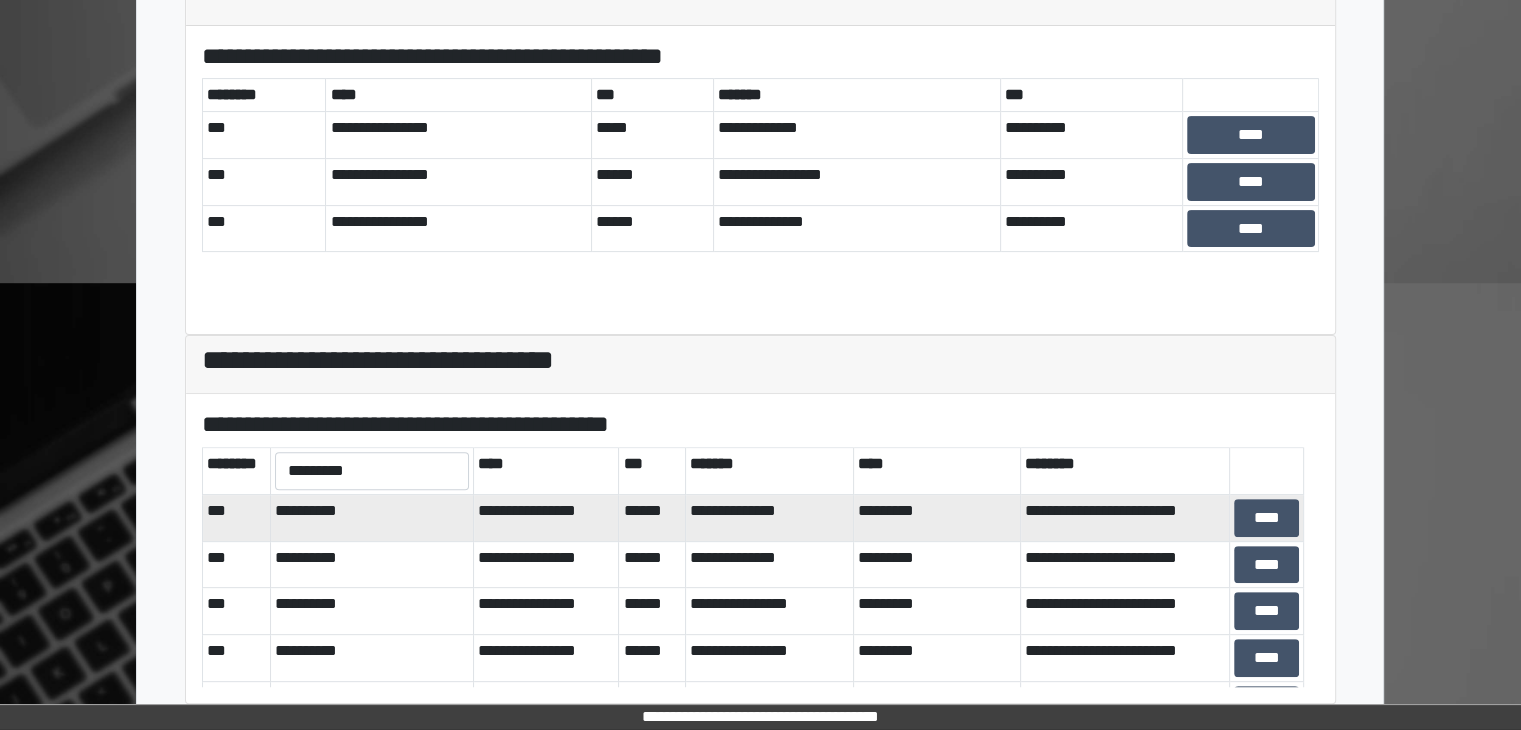 scroll, scrollTop: 581, scrollLeft: 0, axis: vertical 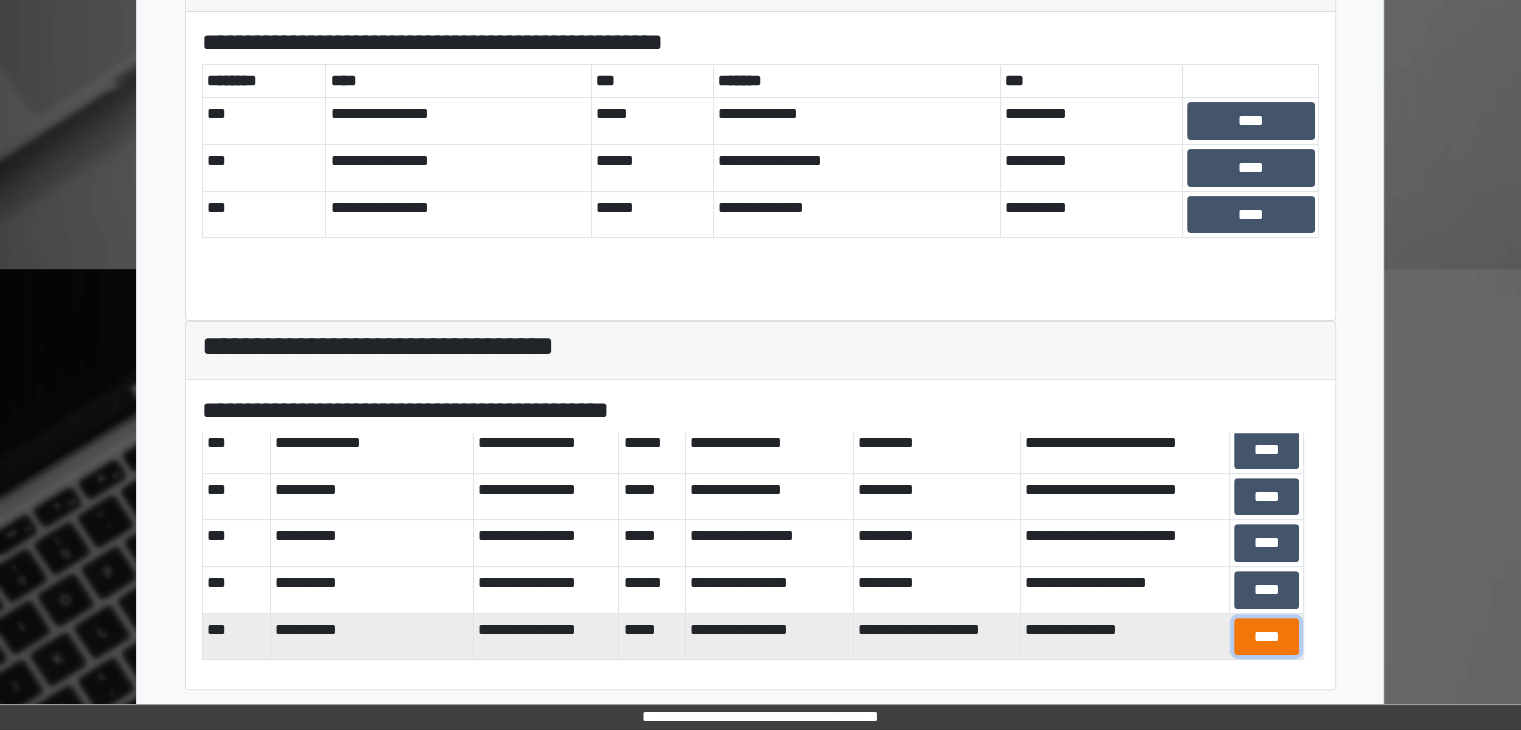 click on "****" at bounding box center [1267, 637] 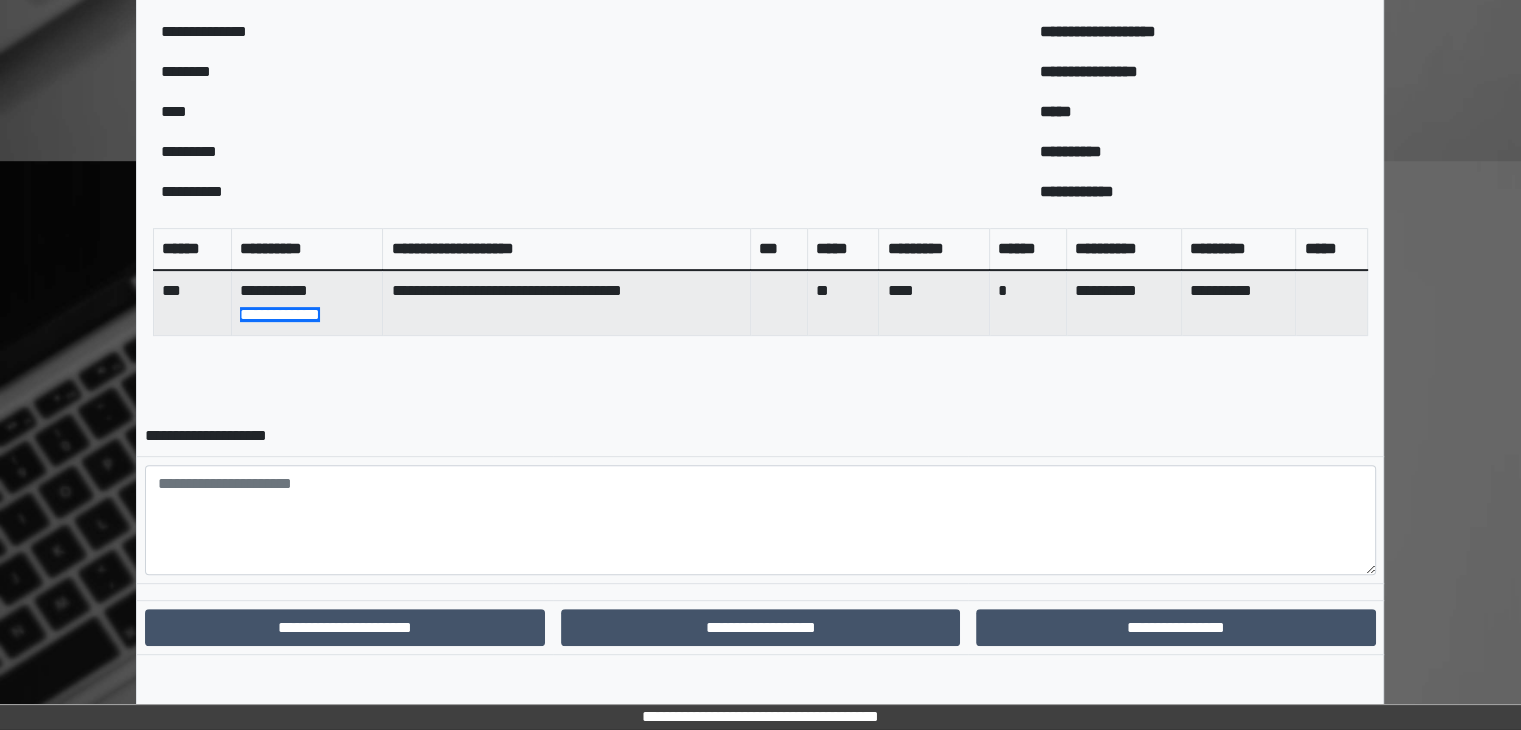 scroll, scrollTop: 694, scrollLeft: 0, axis: vertical 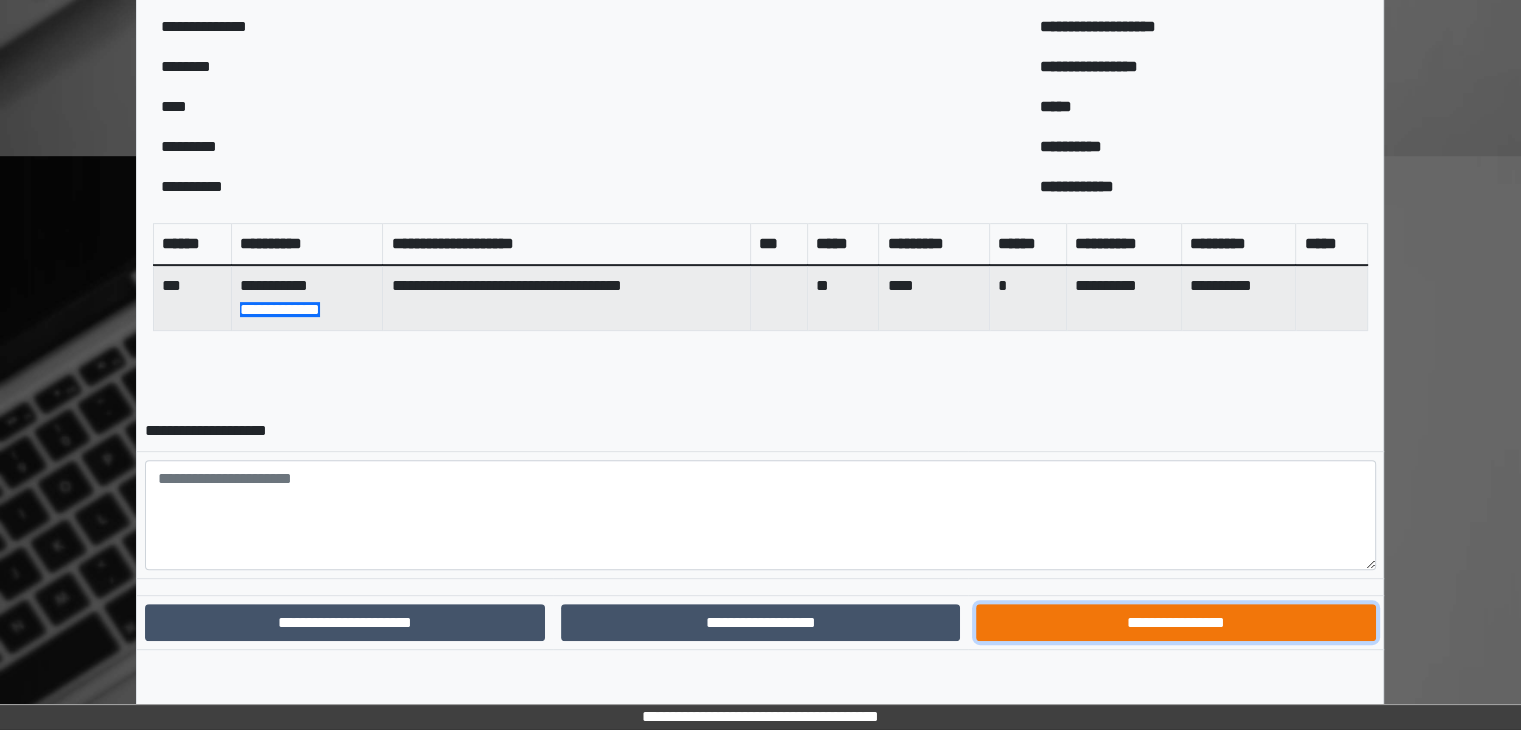 click on "**********" at bounding box center [1175, 623] 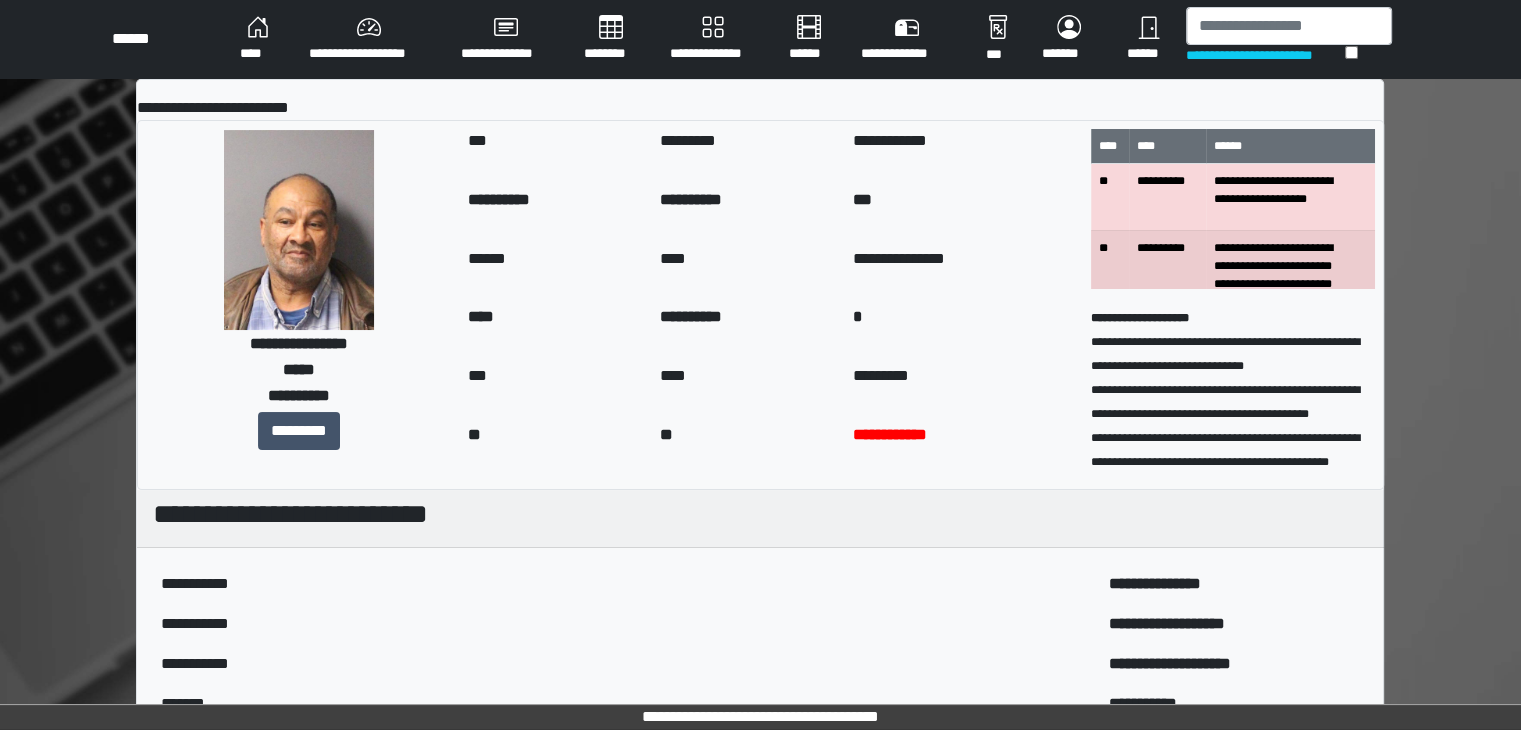scroll, scrollTop: 0, scrollLeft: 0, axis: both 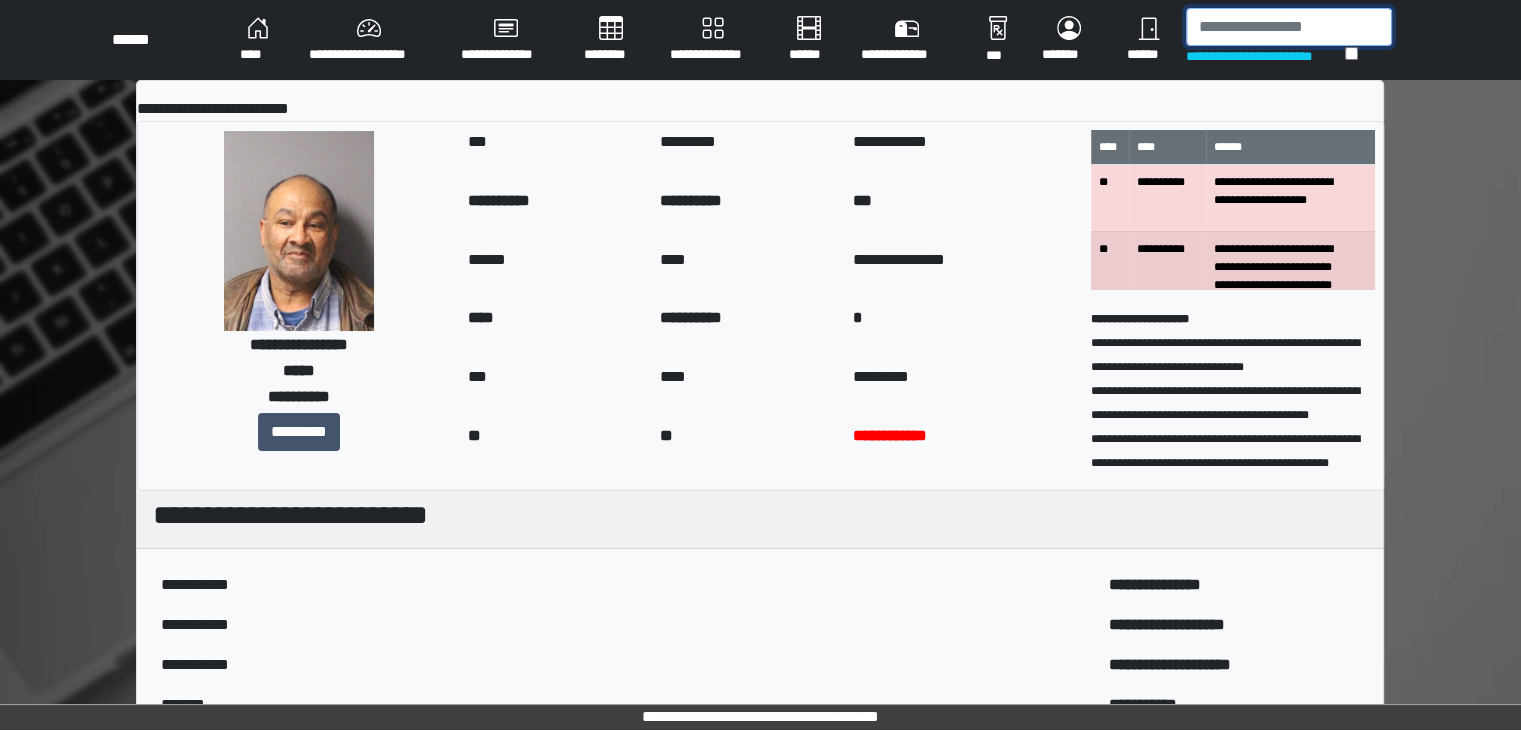 click at bounding box center [1289, 27] 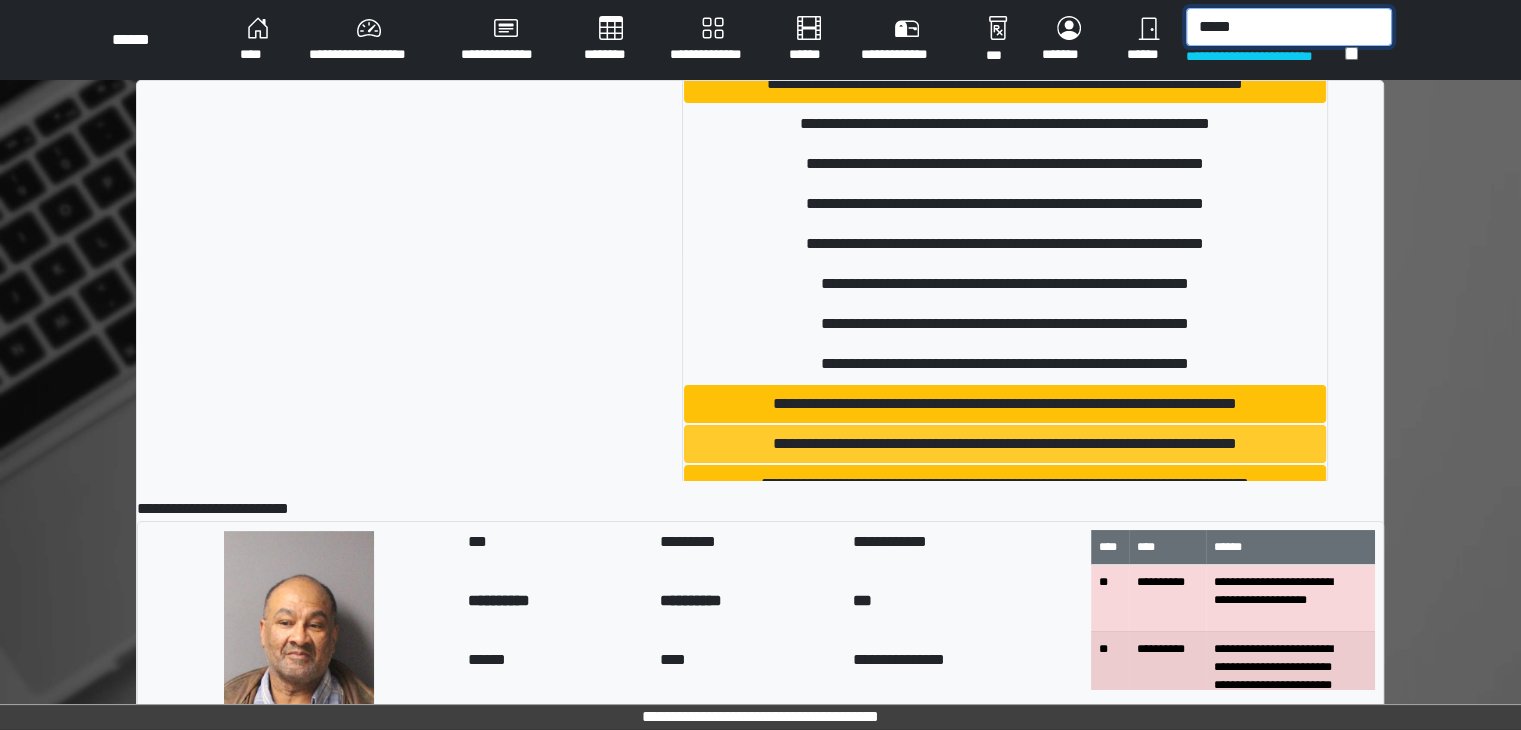 scroll, scrollTop: 300, scrollLeft: 0, axis: vertical 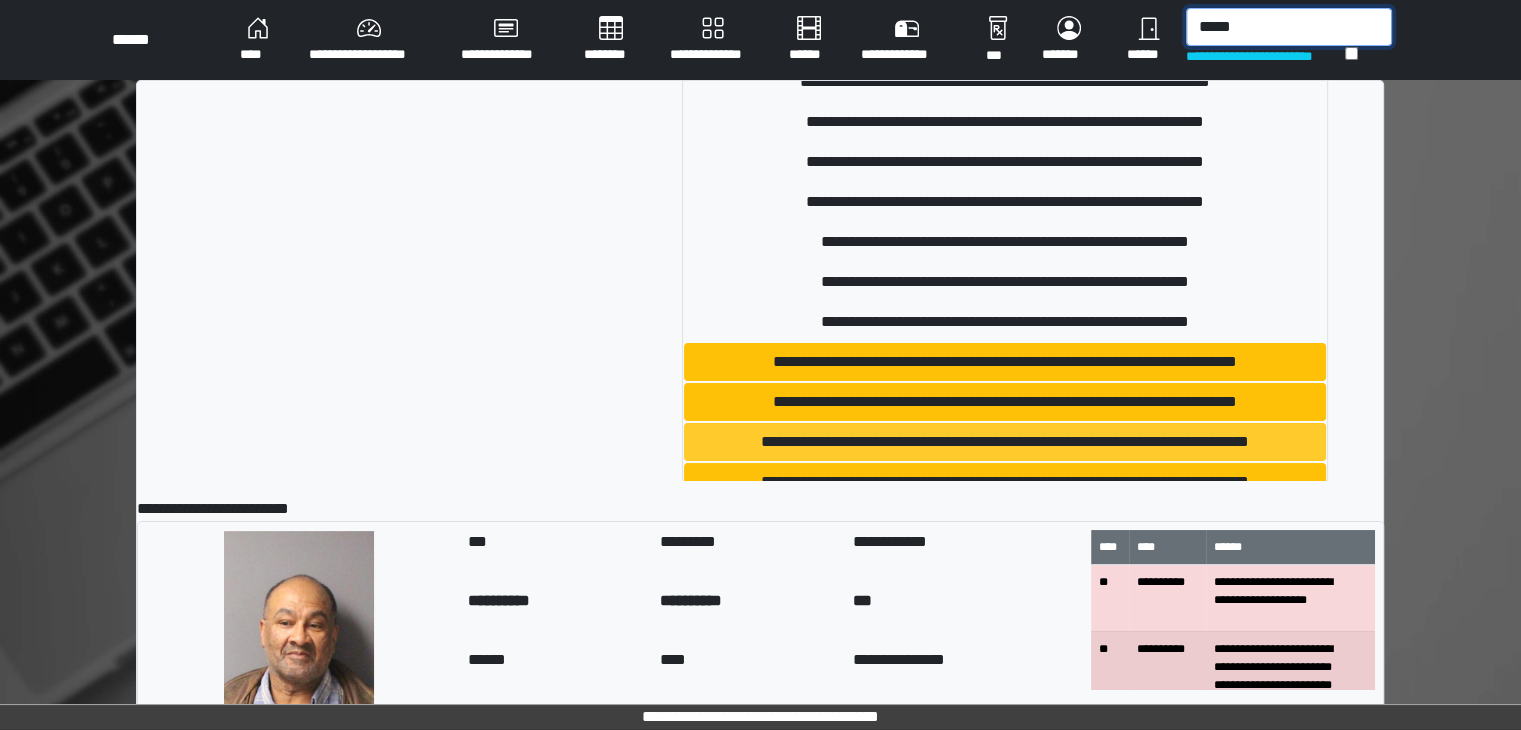 type on "*****" 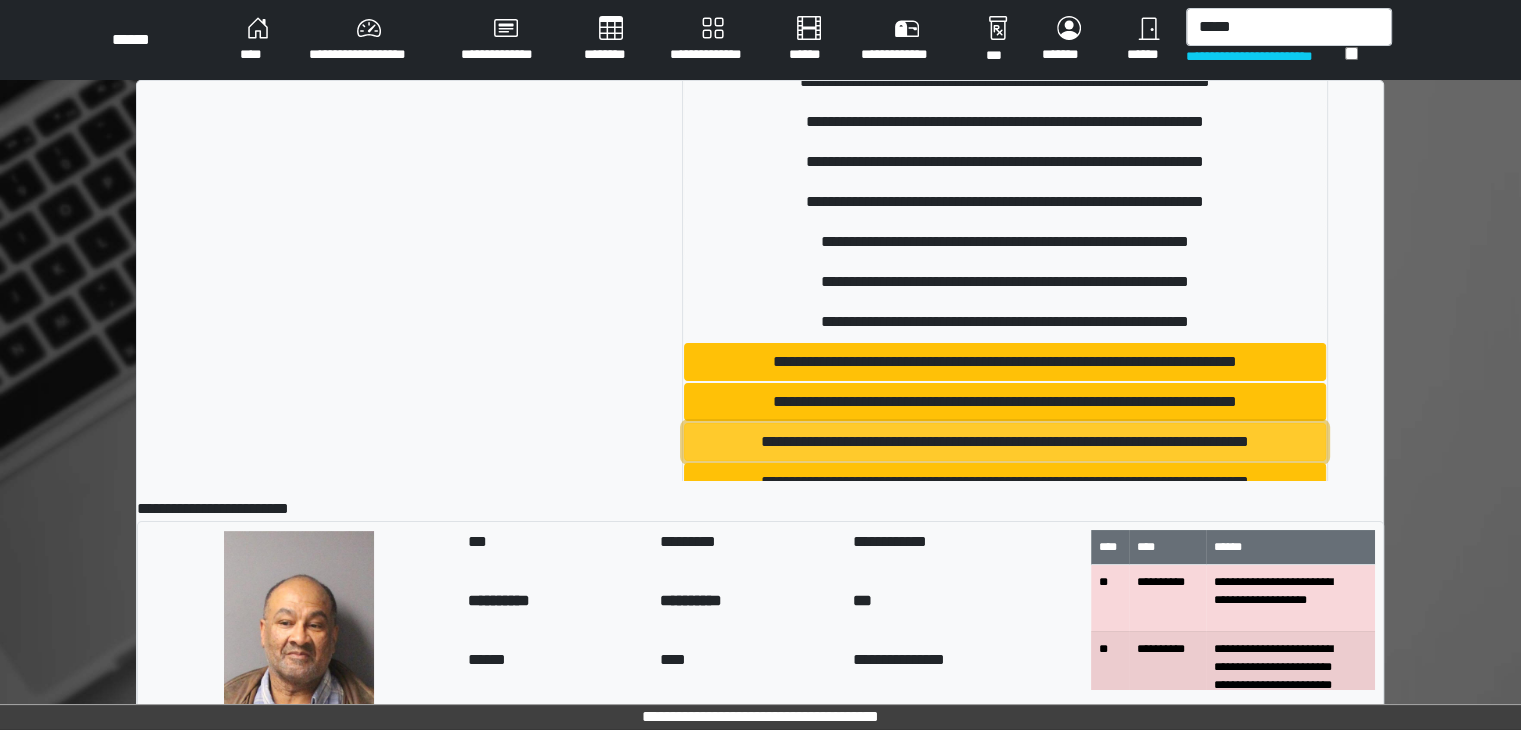 click on "**********" at bounding box center [1005, 442] 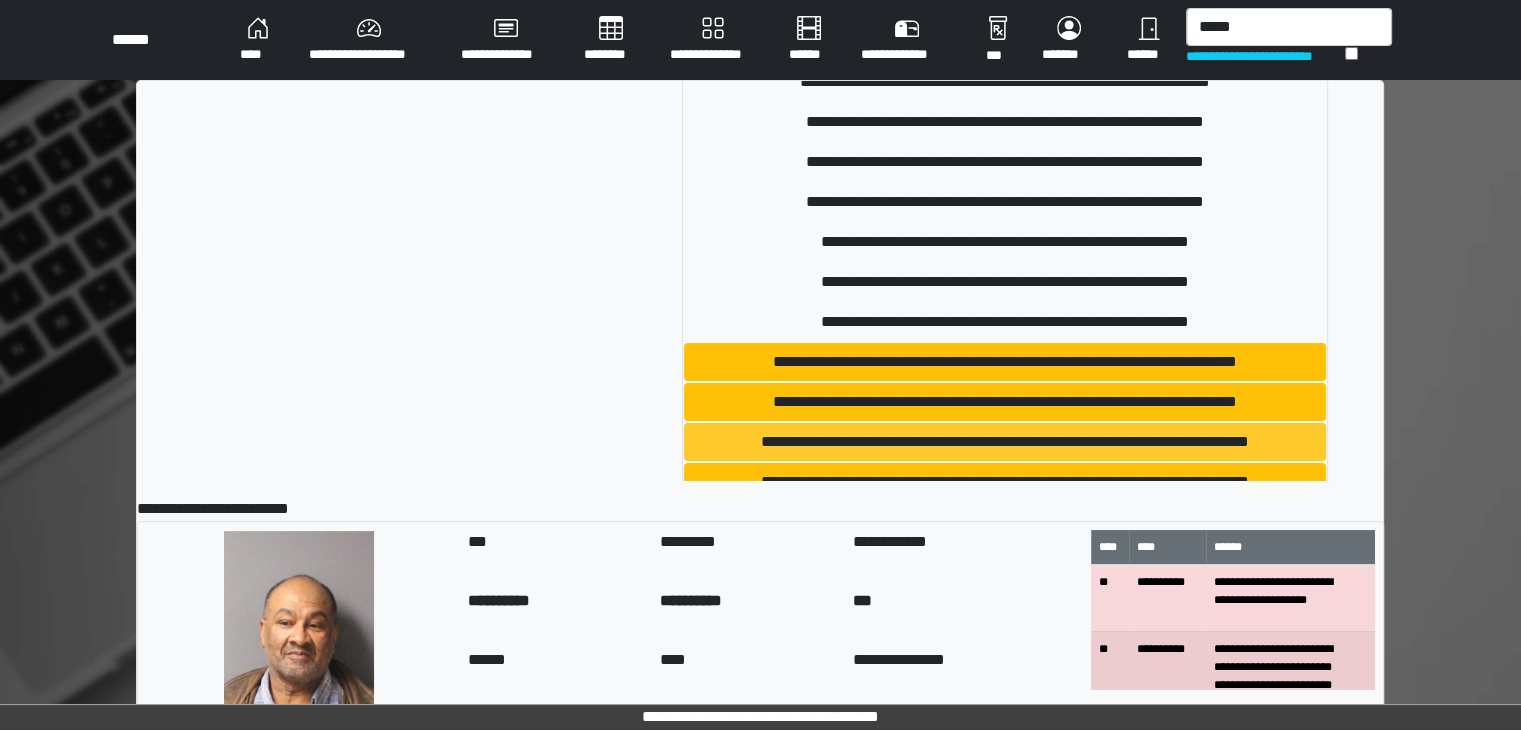 type 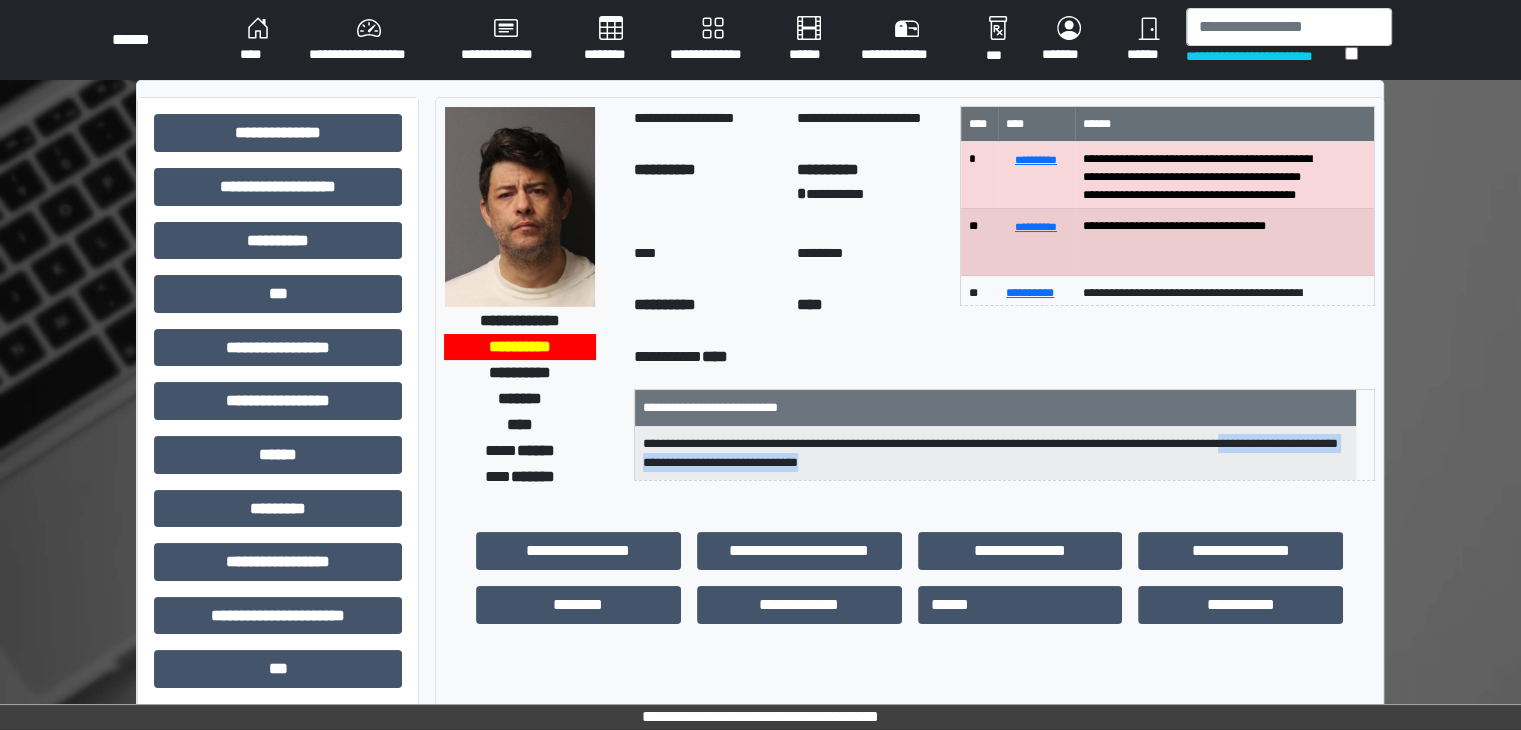 drag, startPoint x: 905, startPoint y: 456, endPoint x: 1290, endPoint y: 447, distance: 385.1052 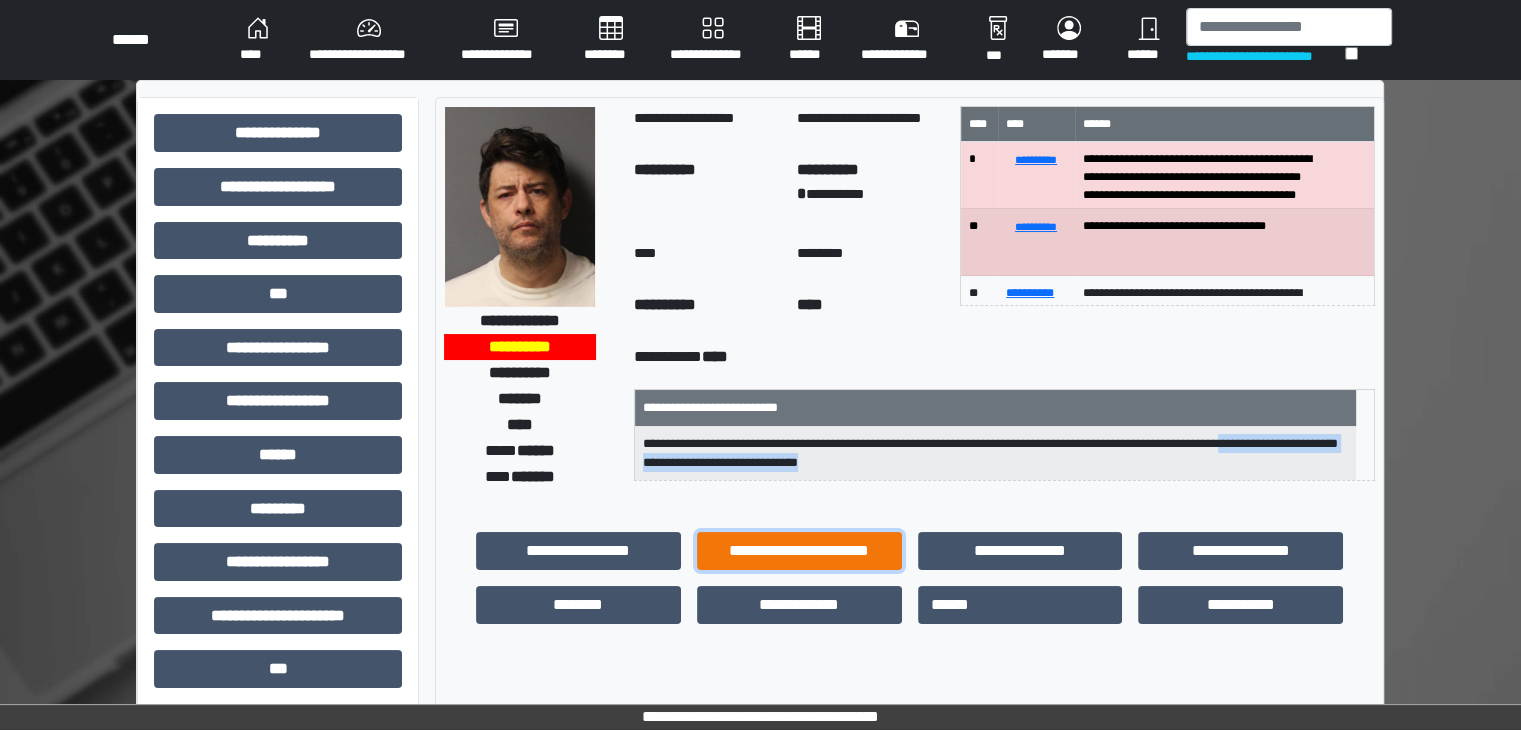 click on "**********" at bounding box center [799, 551] 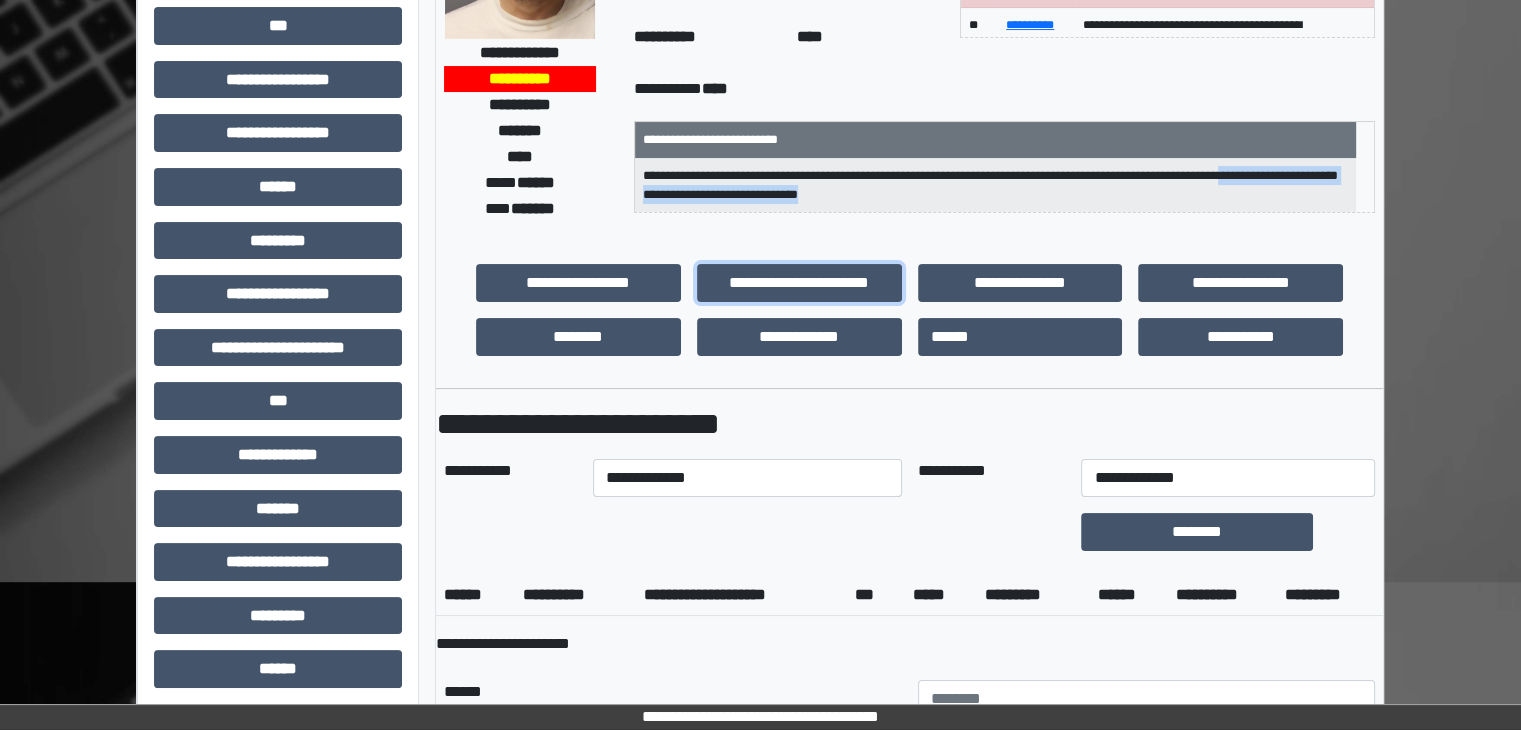 scroll, scrollTop: 300, scrollLeft: 0, axis: vertical 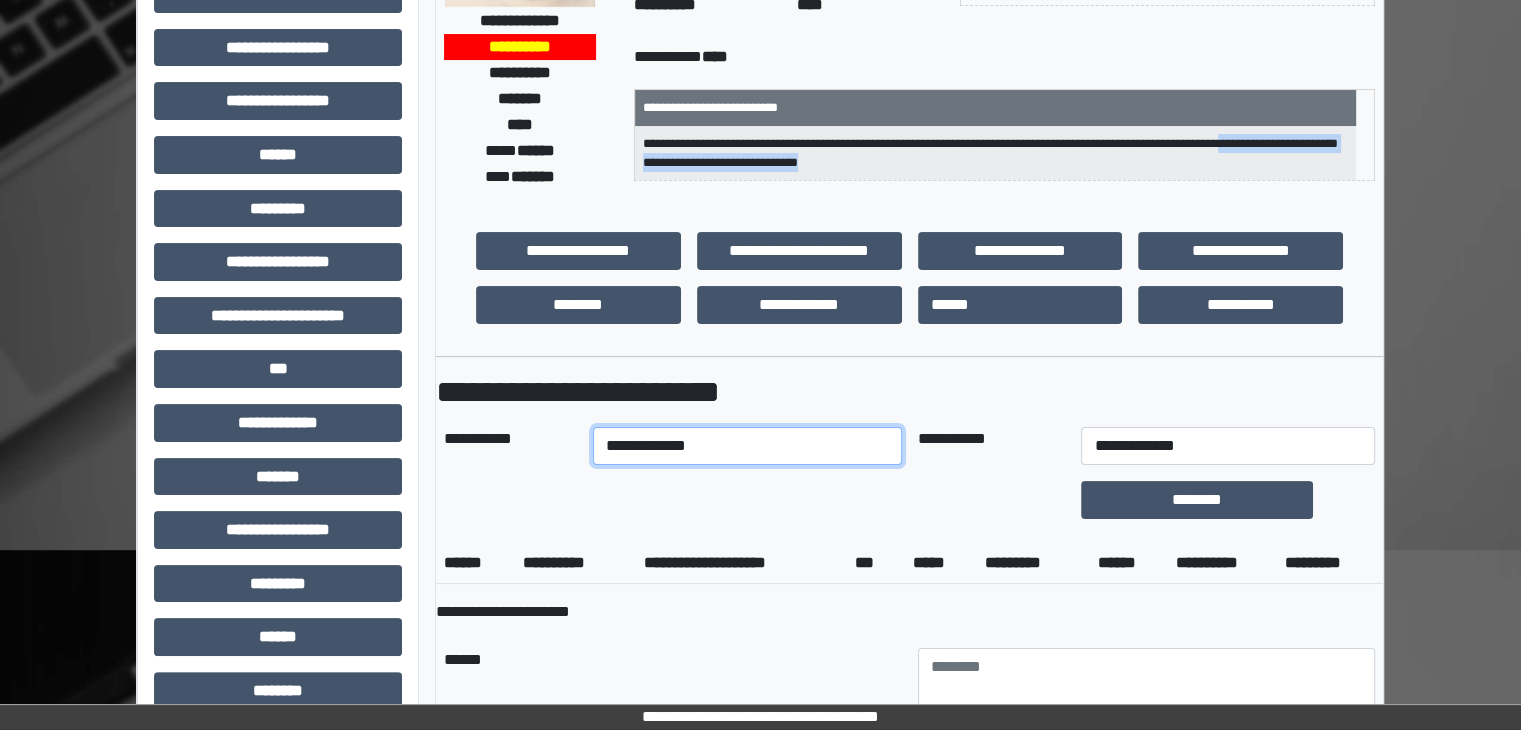 click on "**********" at bounding box center [747, 446] 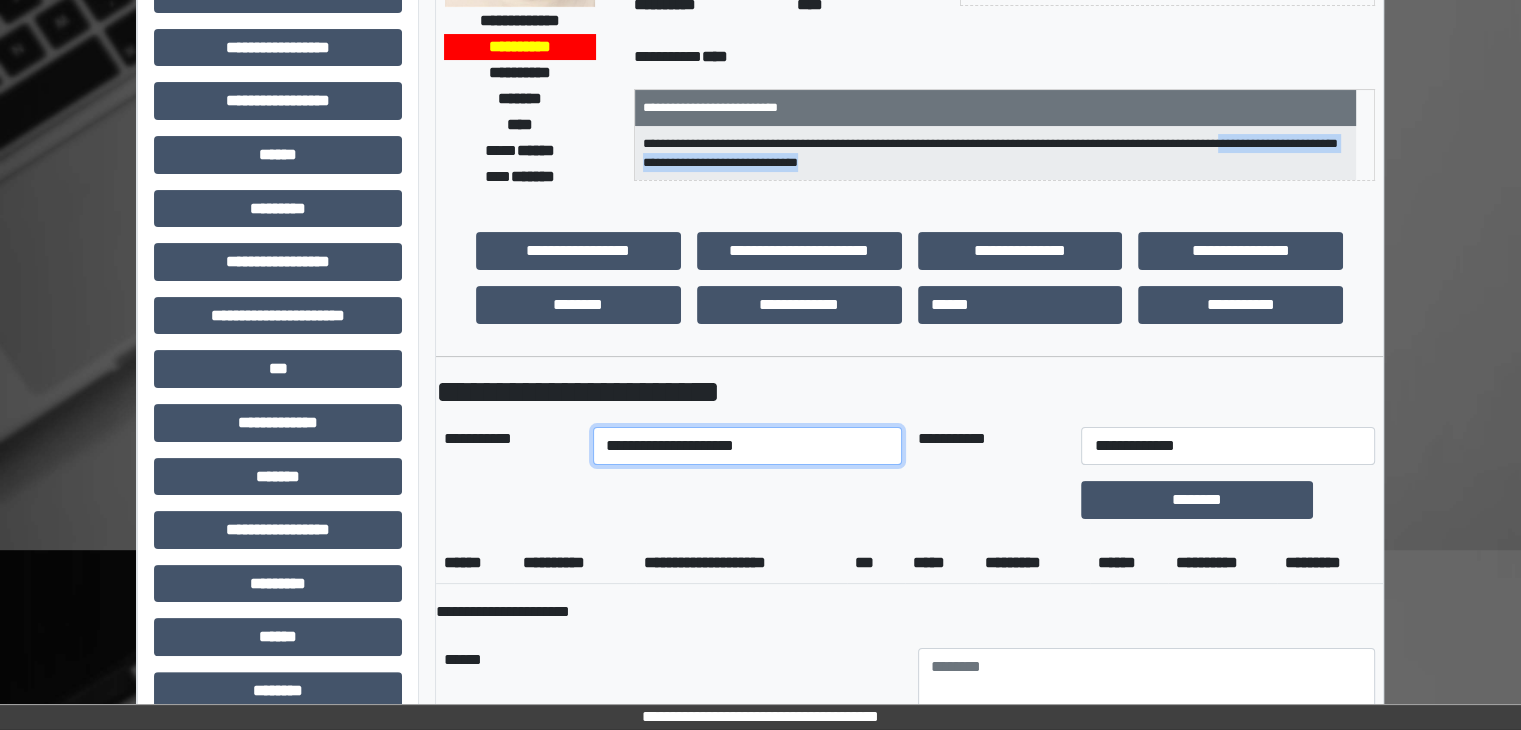 click on "**********" at bounding box center [747, 446] 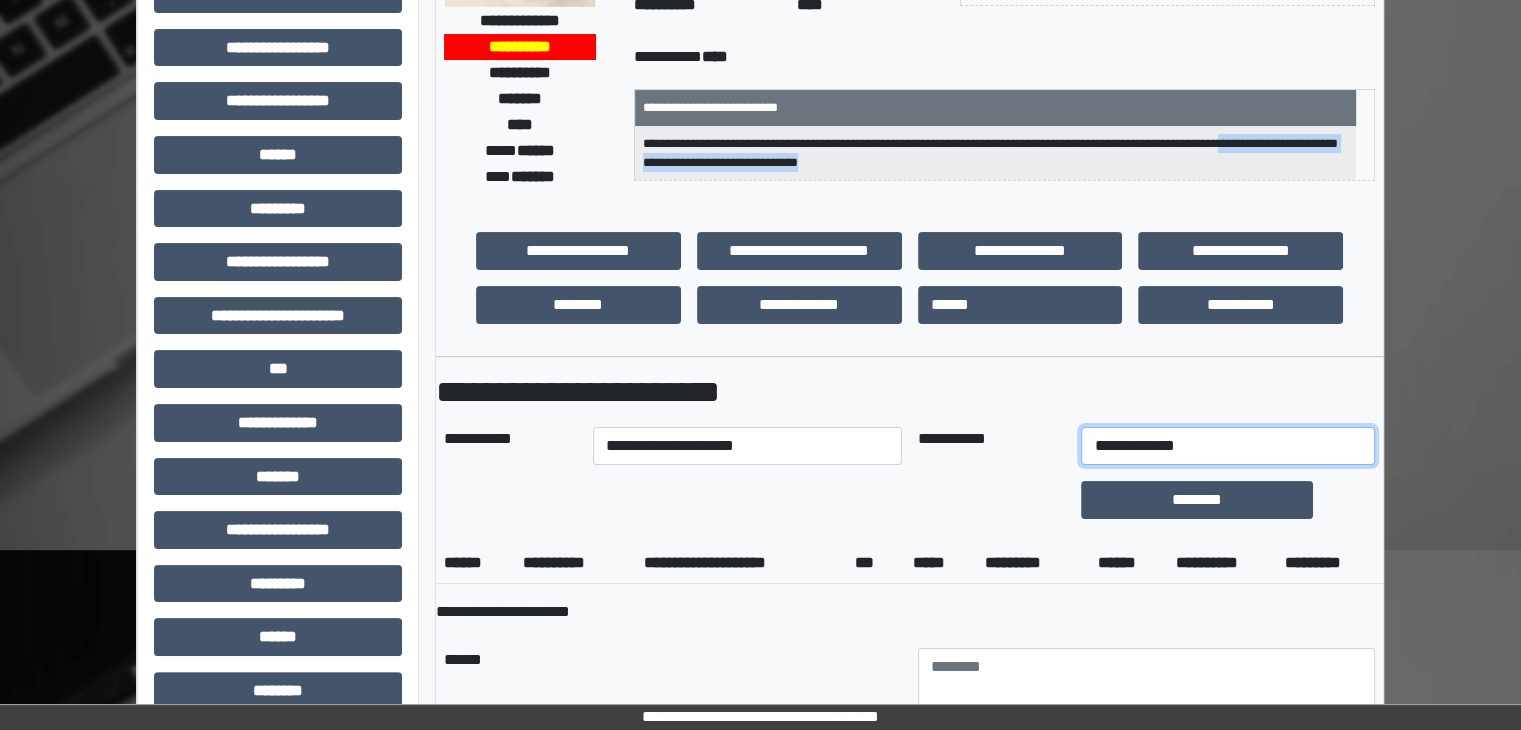 click on "**********" at bounding box center (1227, 446) 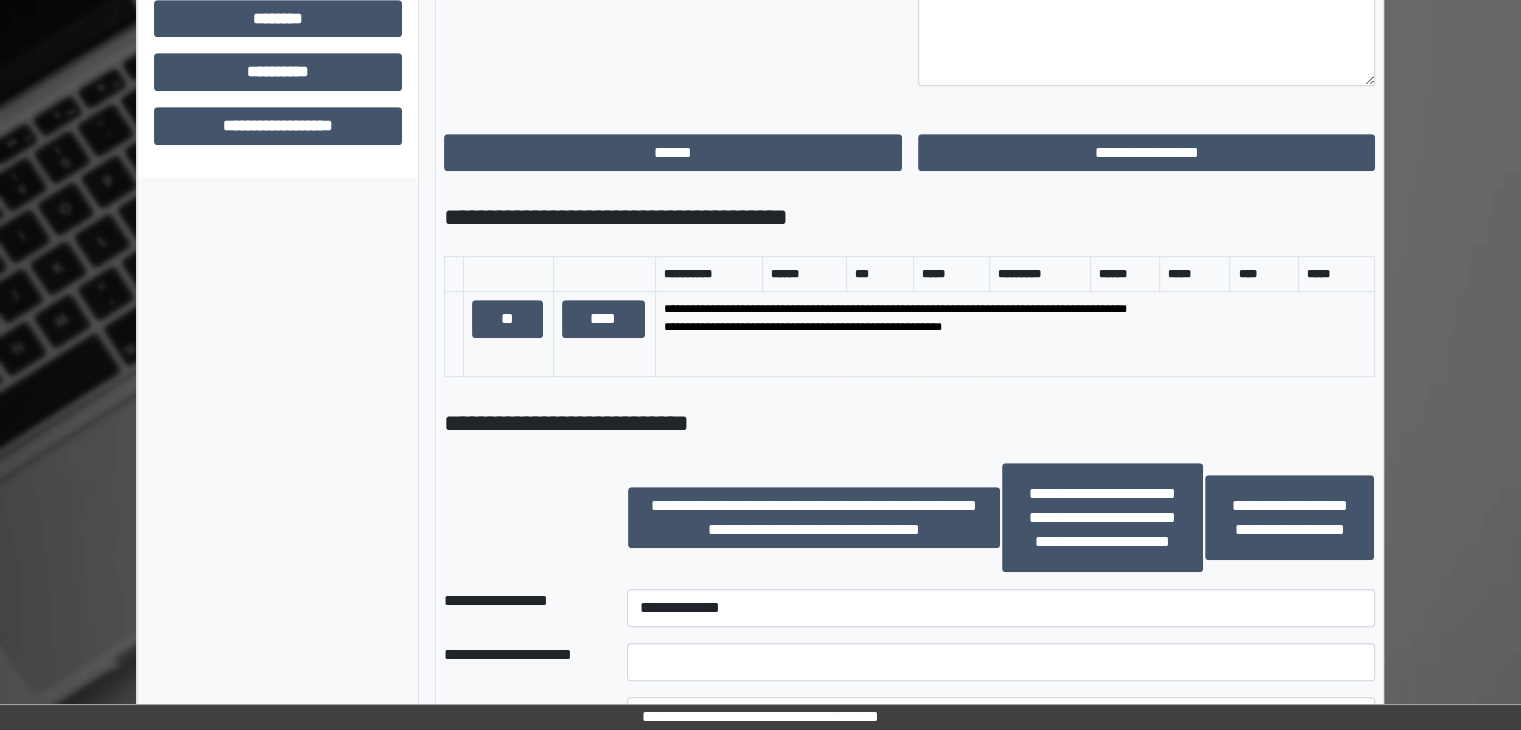 scroll, scrollTop: 1000, scrollLeft: 0, axis: vertical 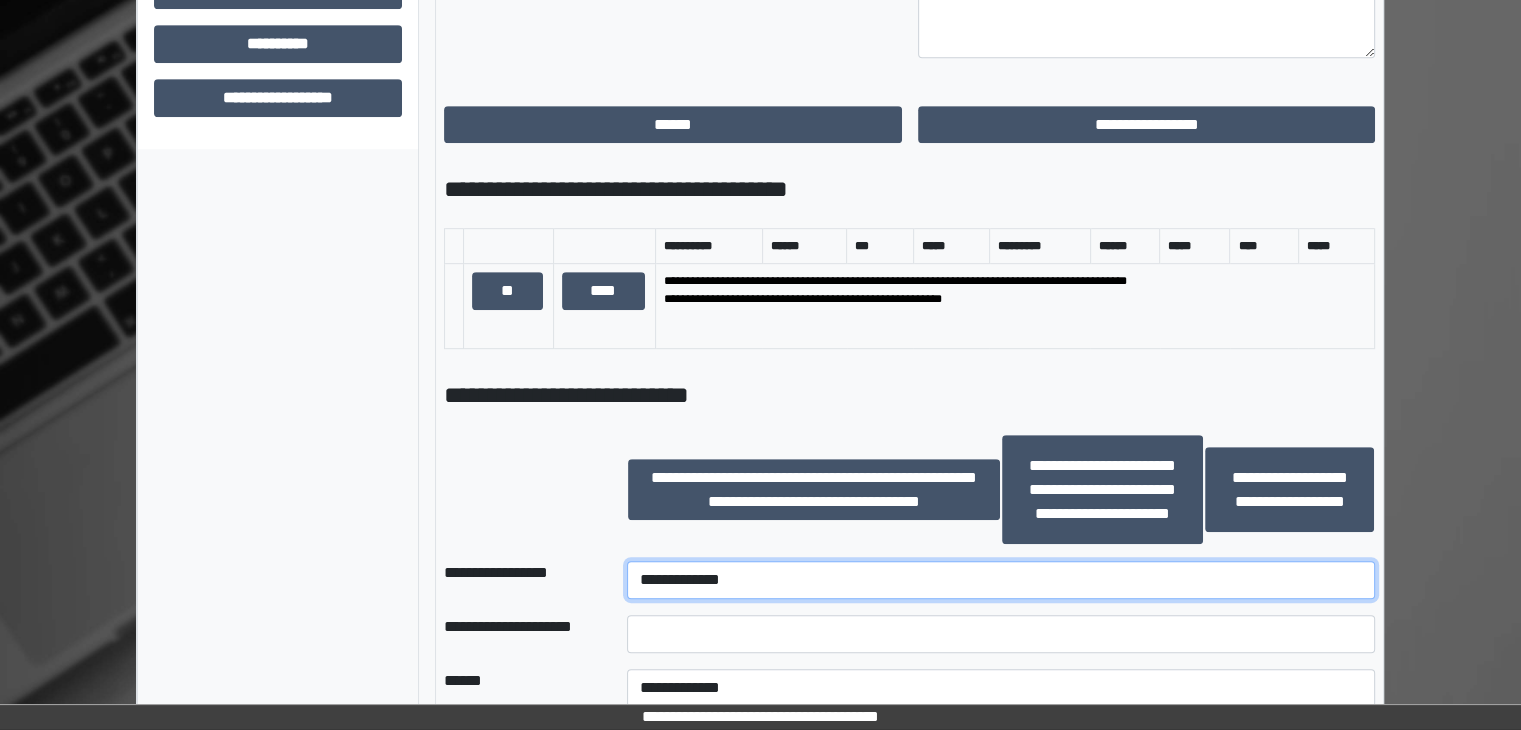 click on "**********" at bounding box center [1001, 580] 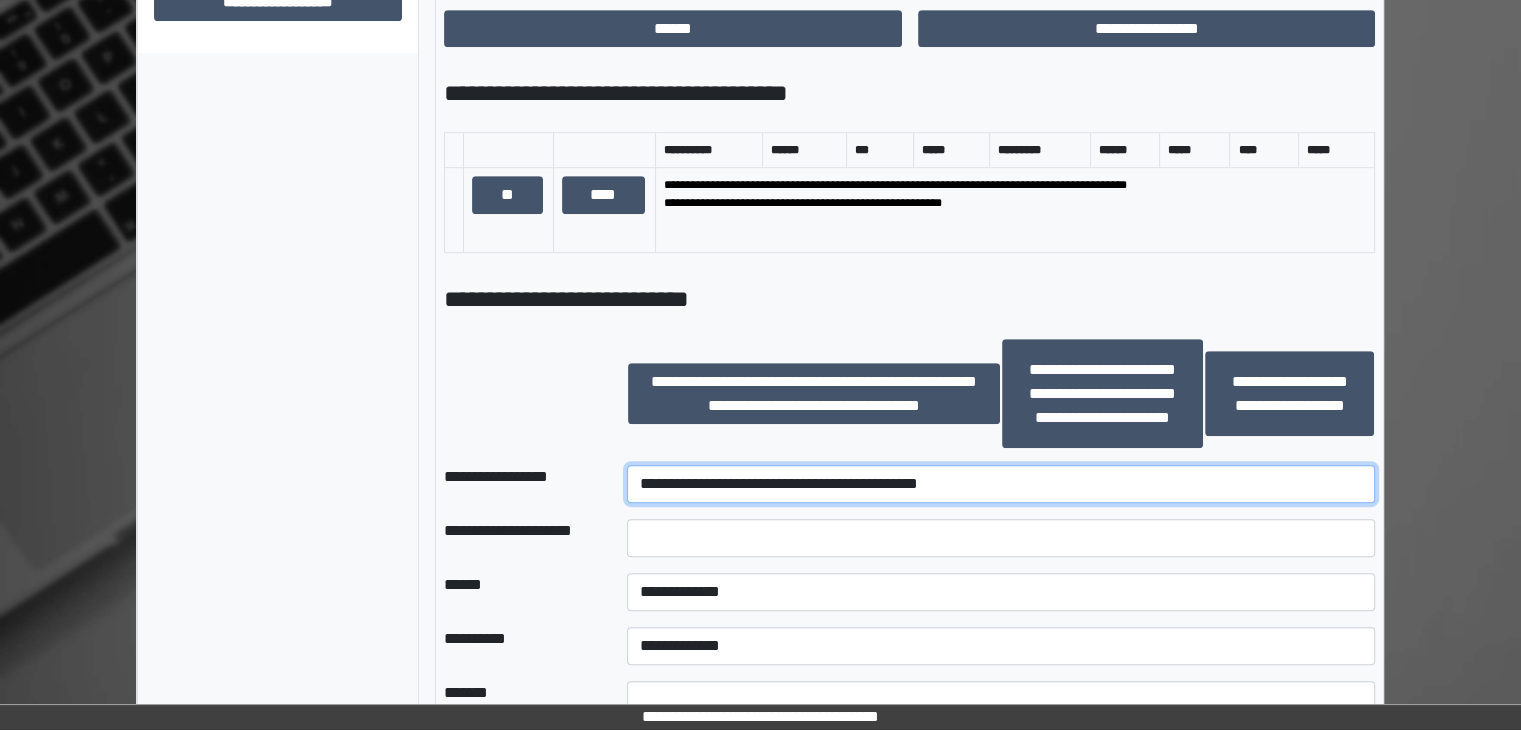 scroll, scrollTop: 1100, scrollLeft: 0, axis: vertical 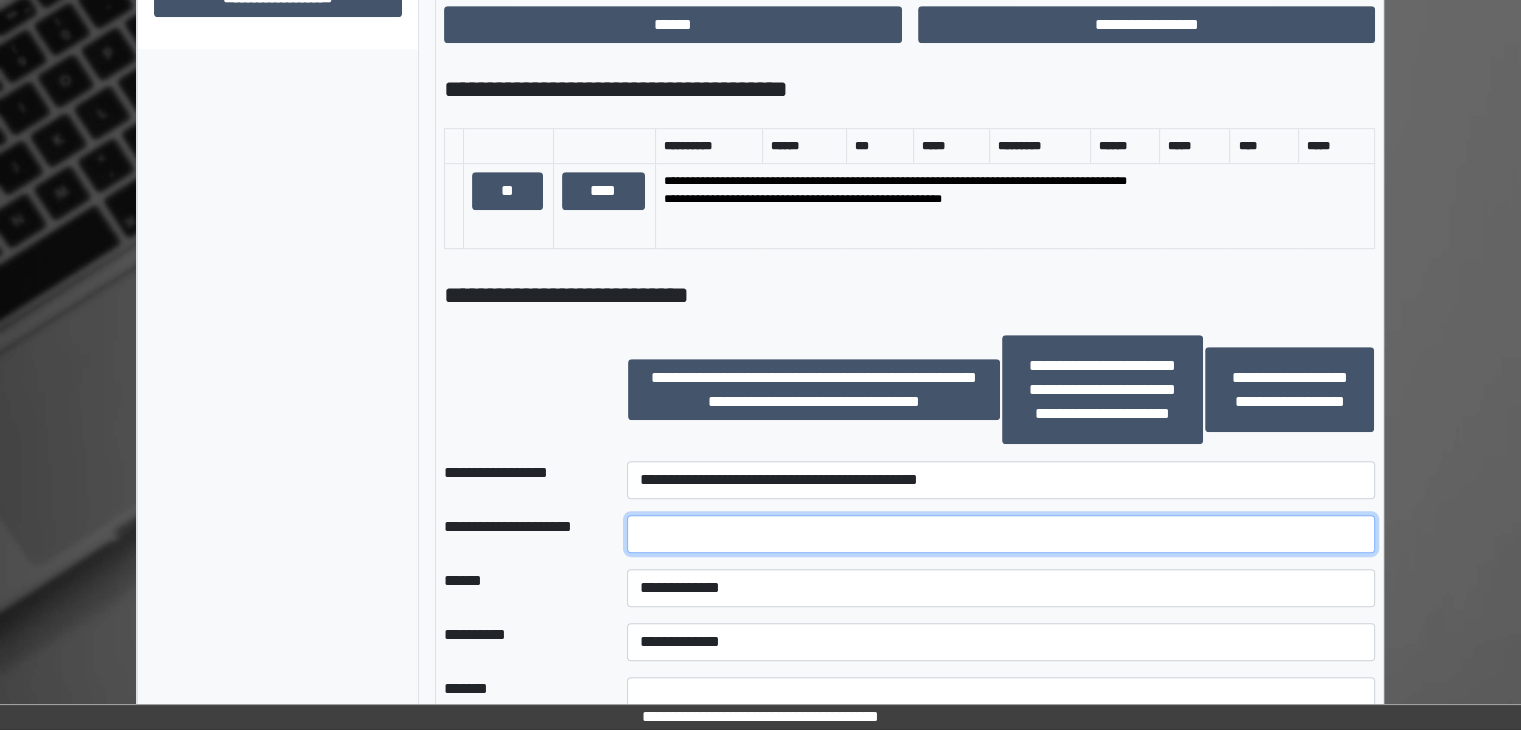 click at bounding box center [1001, 534] 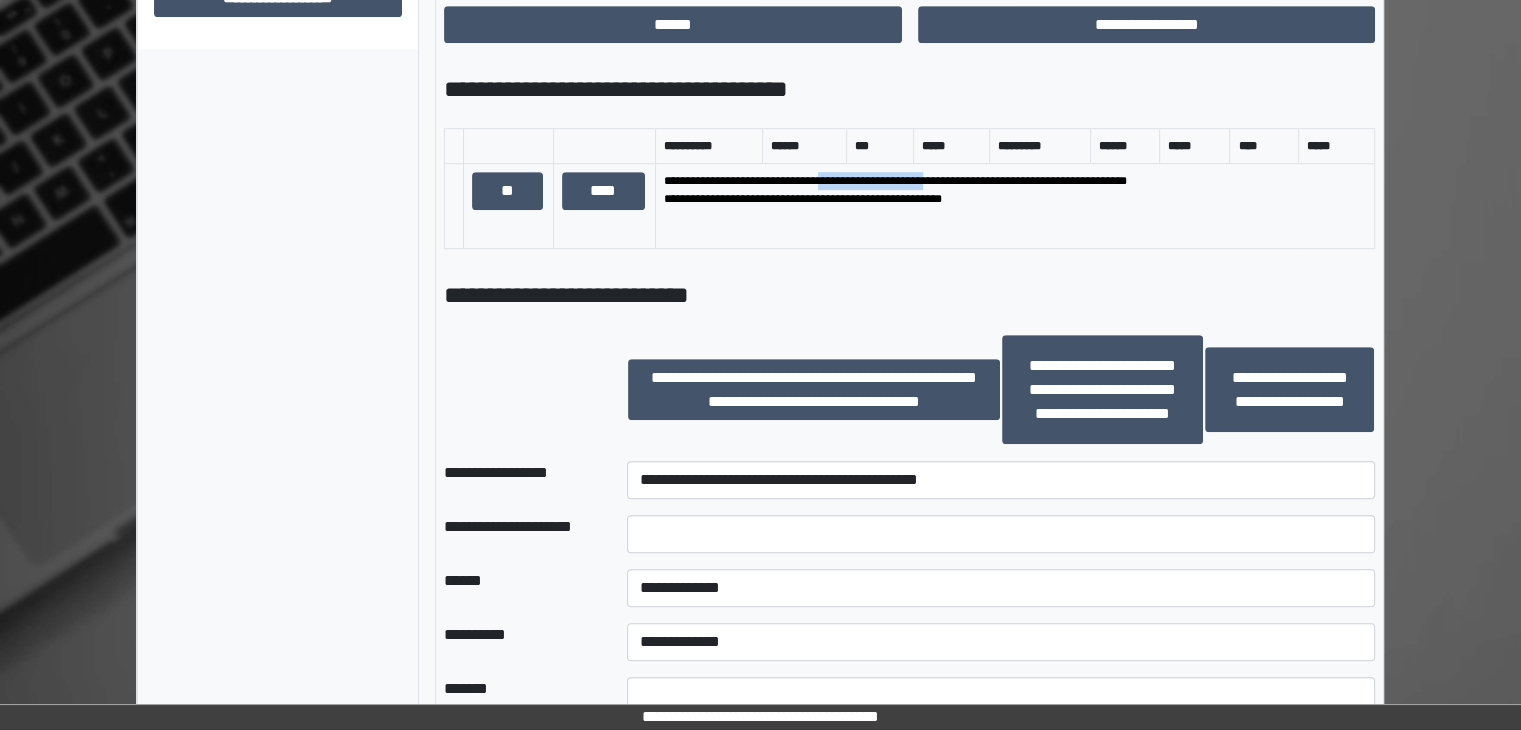 drag, startPoint x: 960, startPoint y: 181, endPoint x: 844, endPoint y: 183, distance: 116.01724 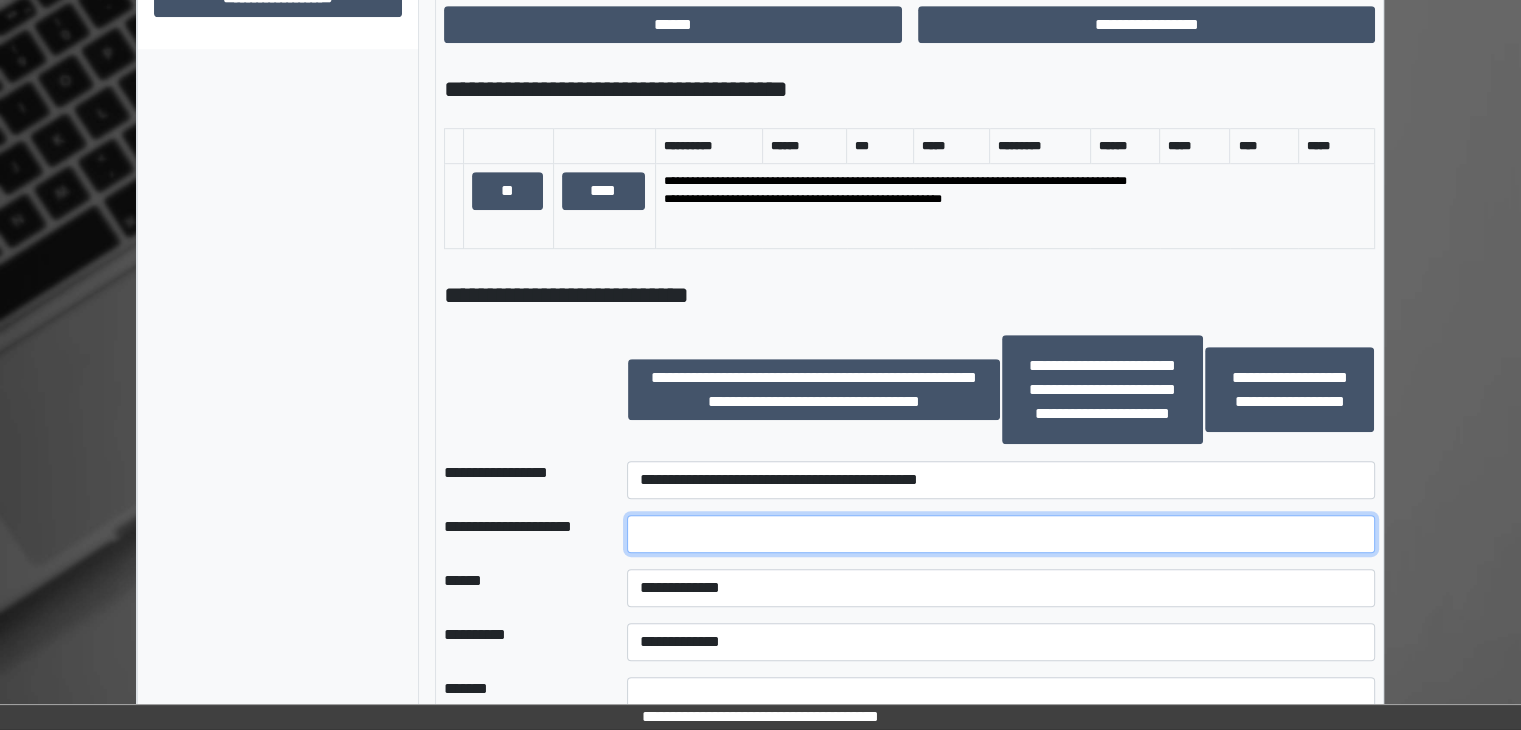 drag, startPoint x: 789, startPoint y: 525, endPoint x: 803, endPoint y: 524, distance: 14.035668 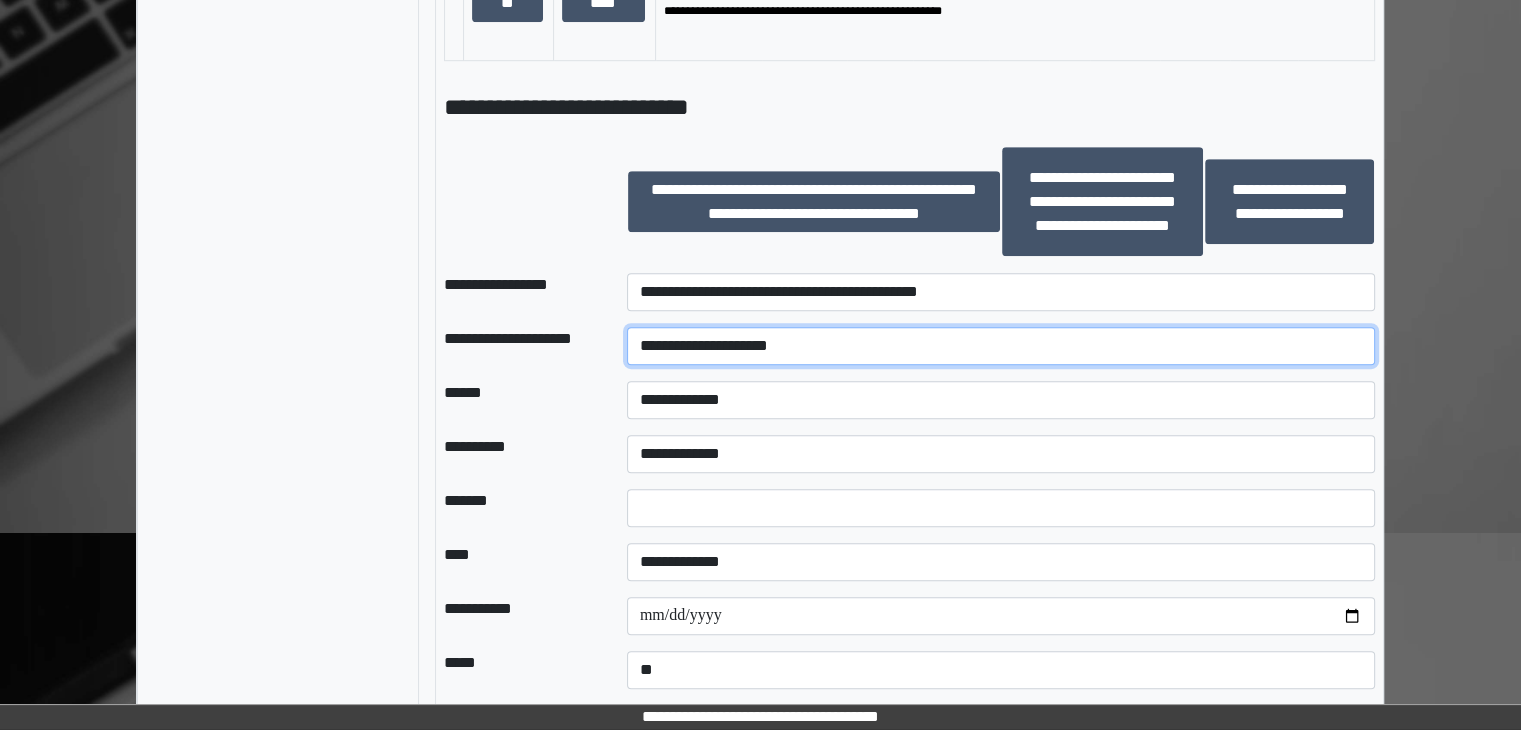 scroll, scrollTop: 1244, scrollLeft: 0, axis: vertical 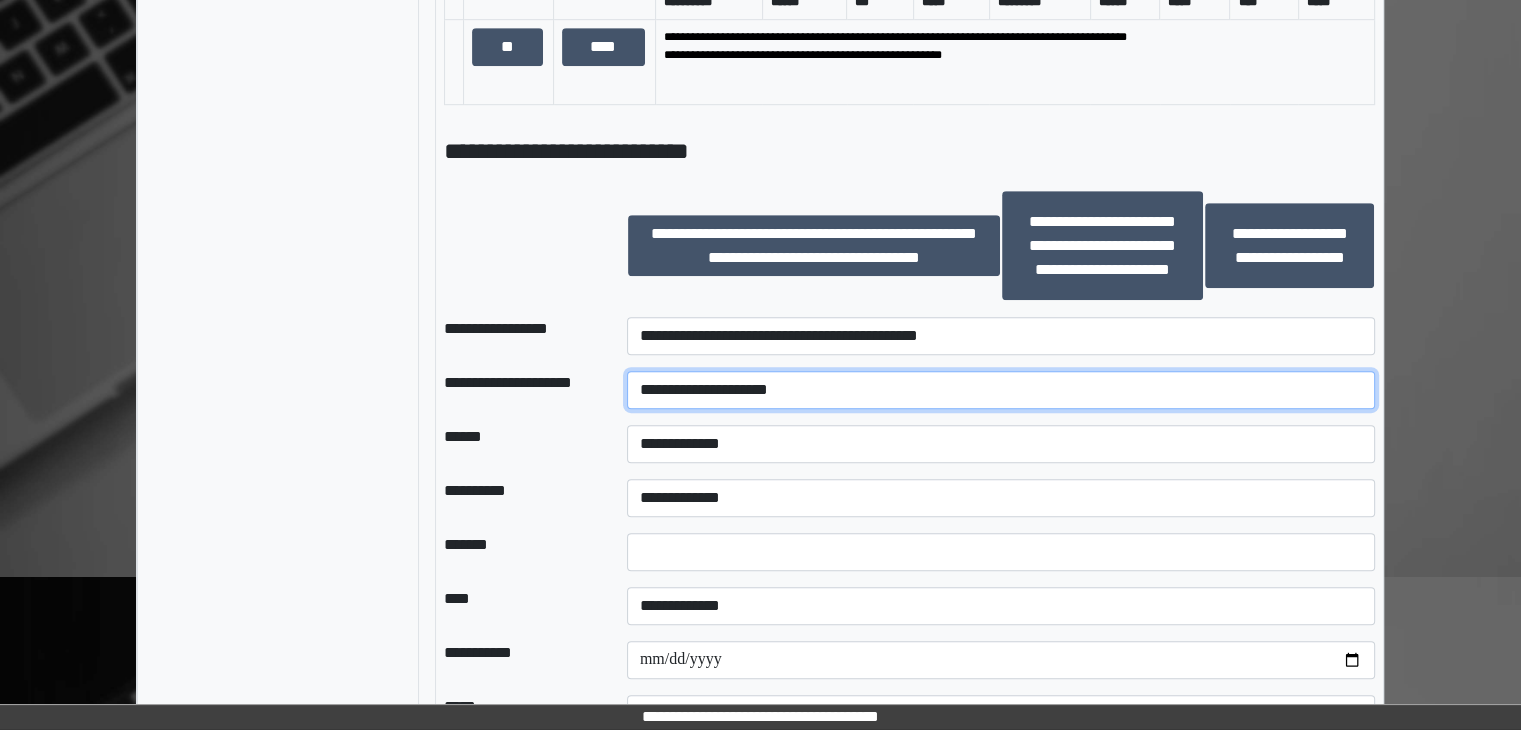 type on "**********" 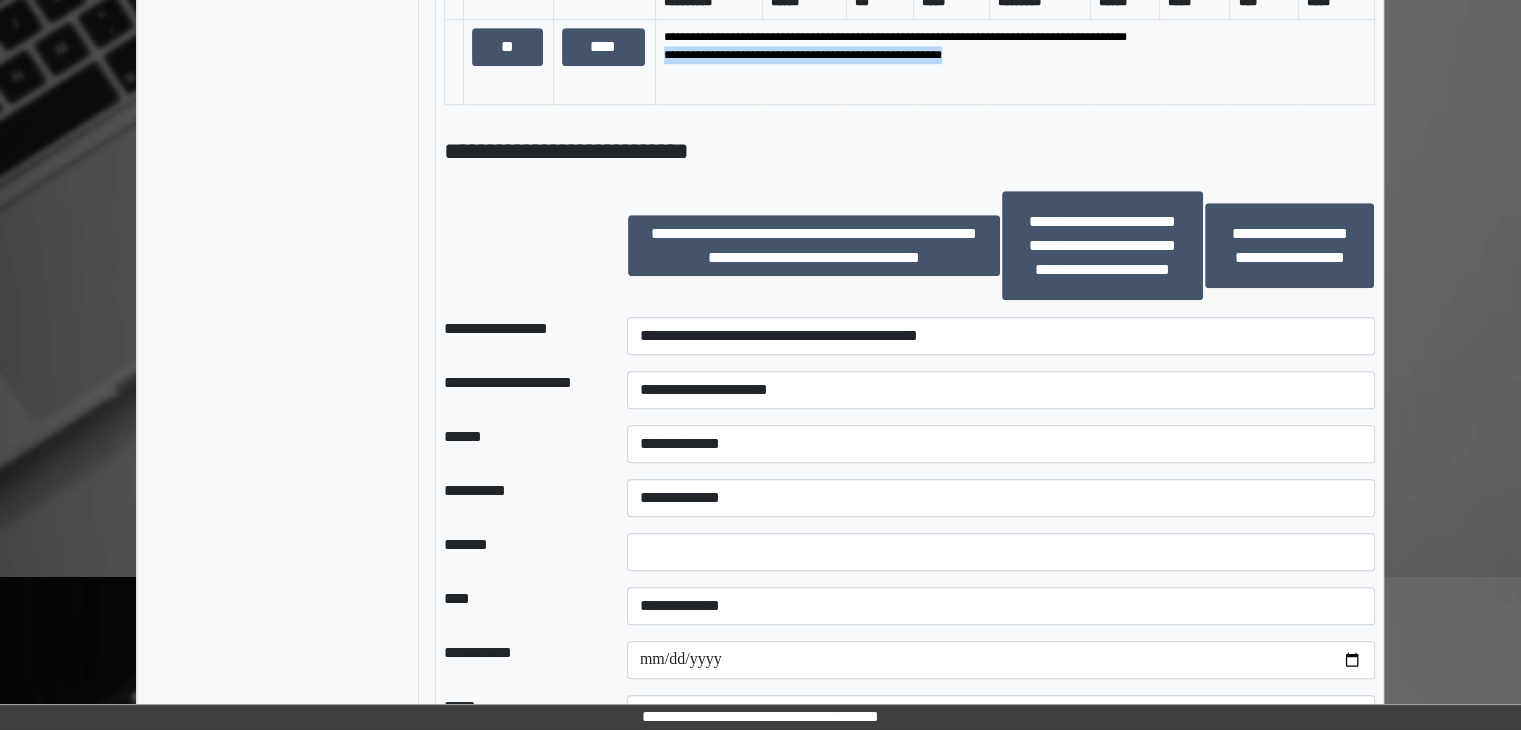drag, startPoint x: 985, startPoint y: 53, endPoint x: 679, endPoint y: 73, distance: 306.6529 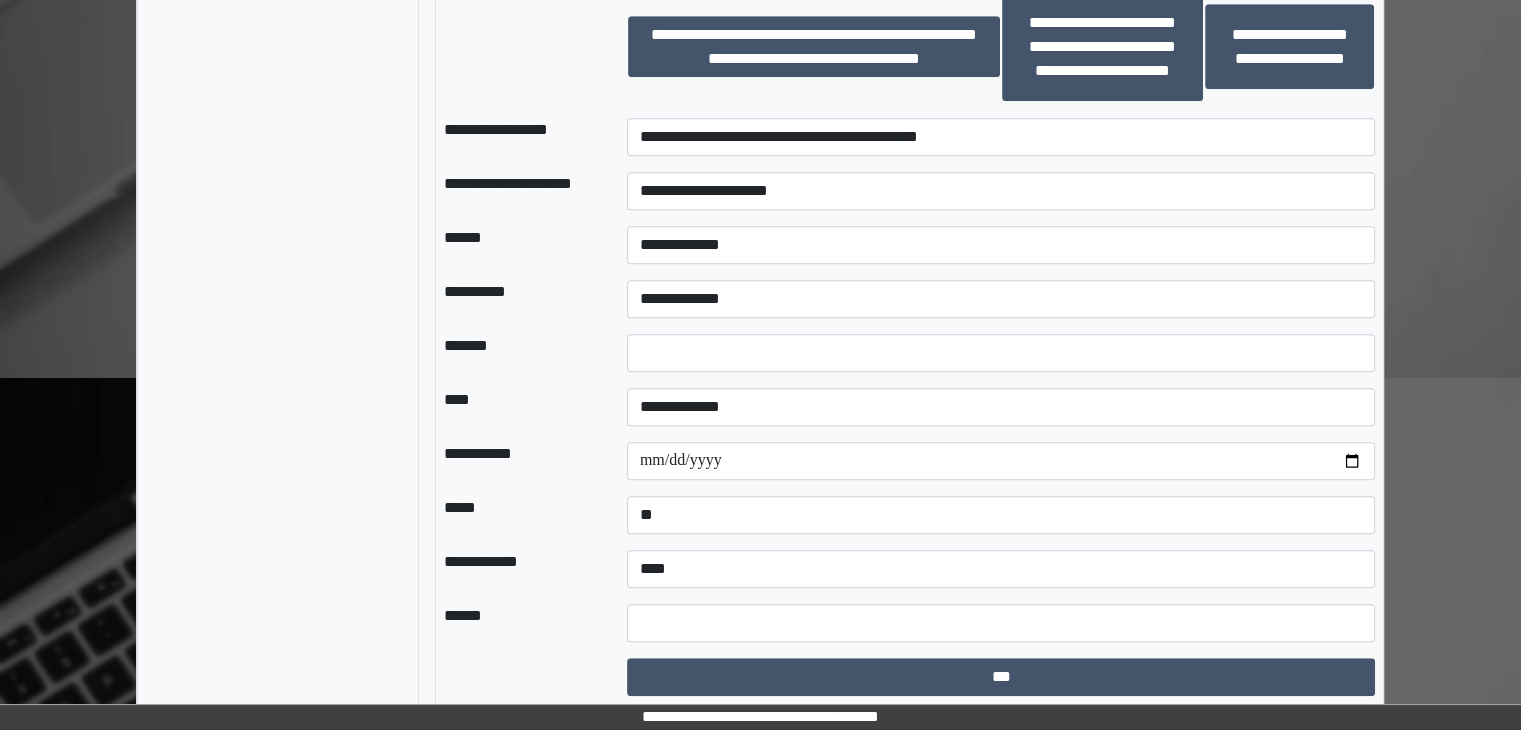 scroll, scrollTop: 1444, scrollLeft: 0, axis: vertical 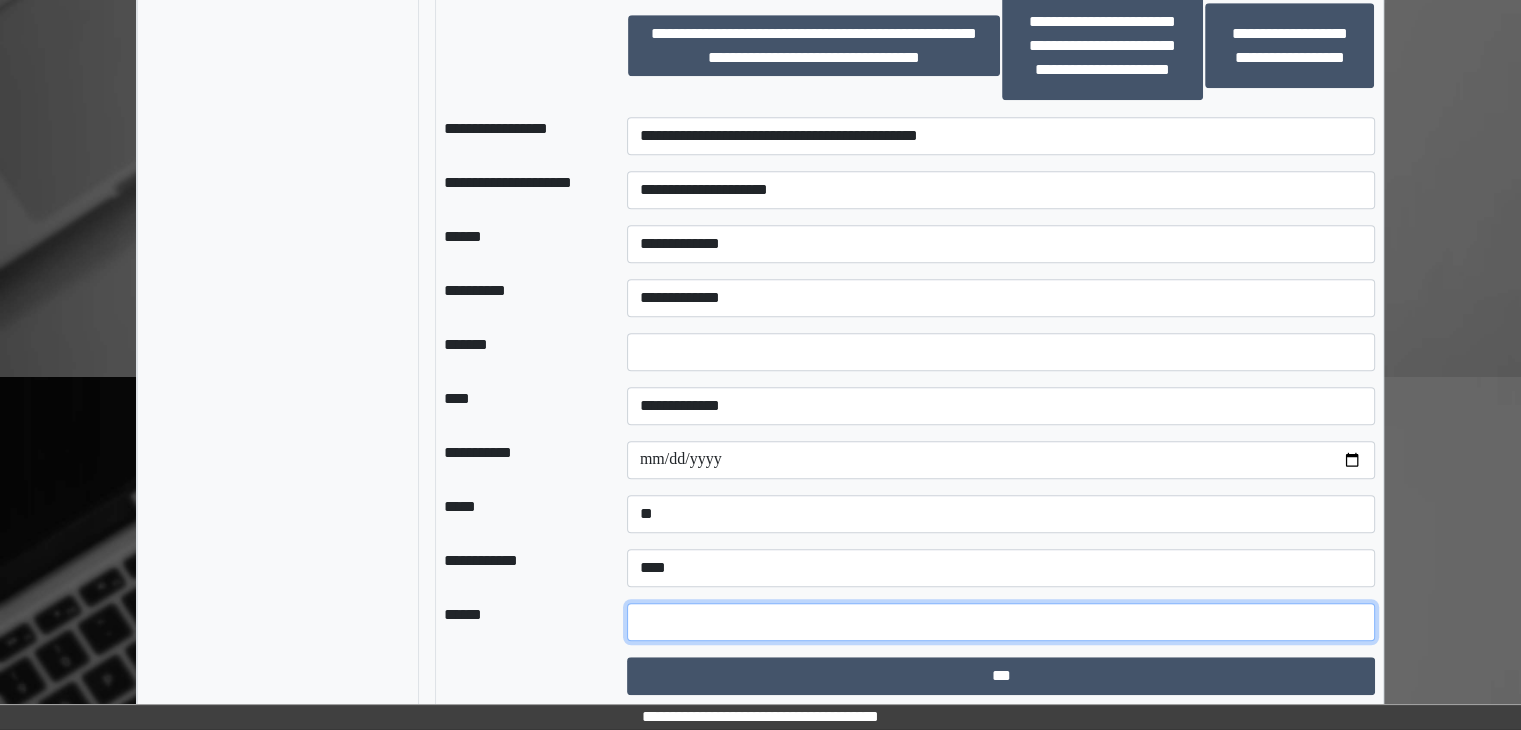 click at bounding box center [1001, 622] 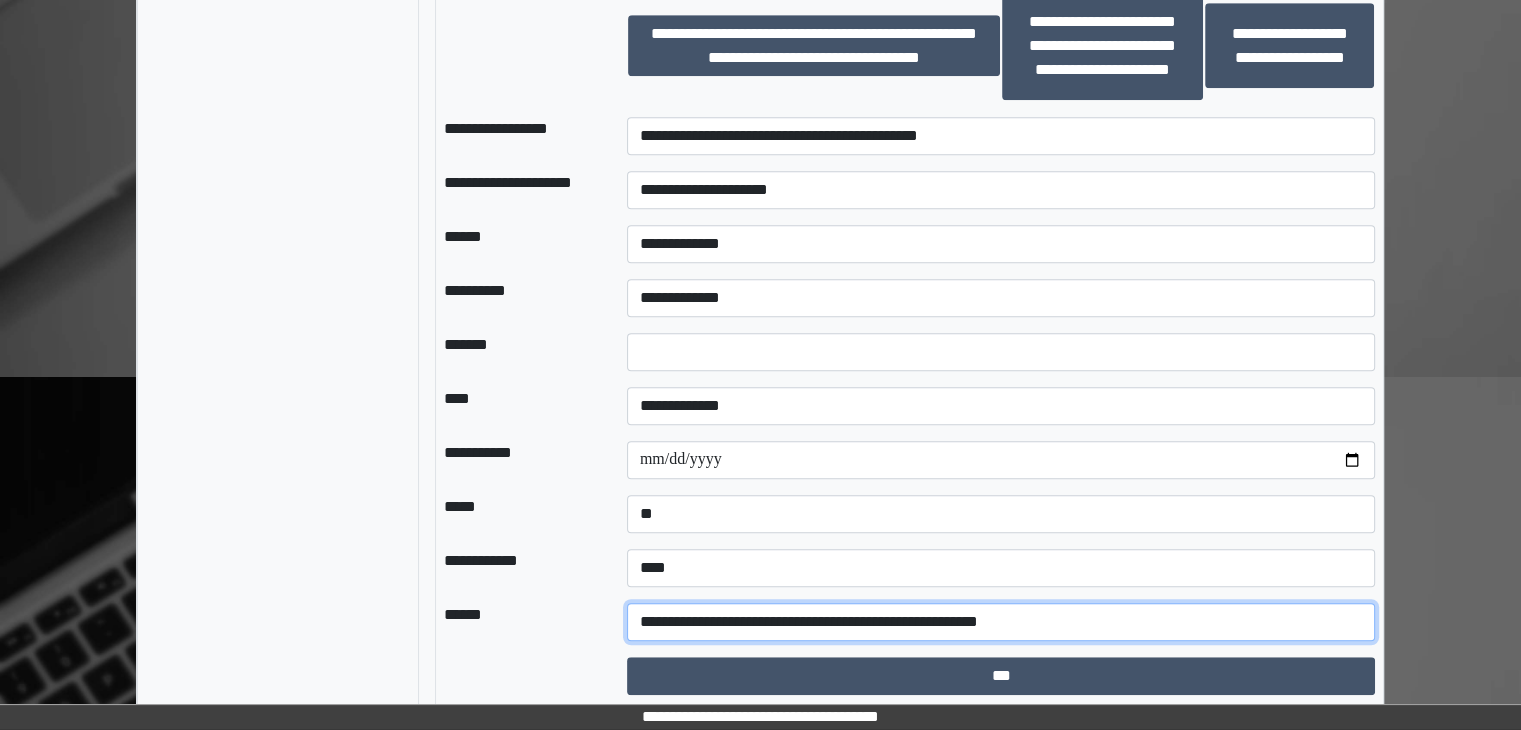 type on "**********" 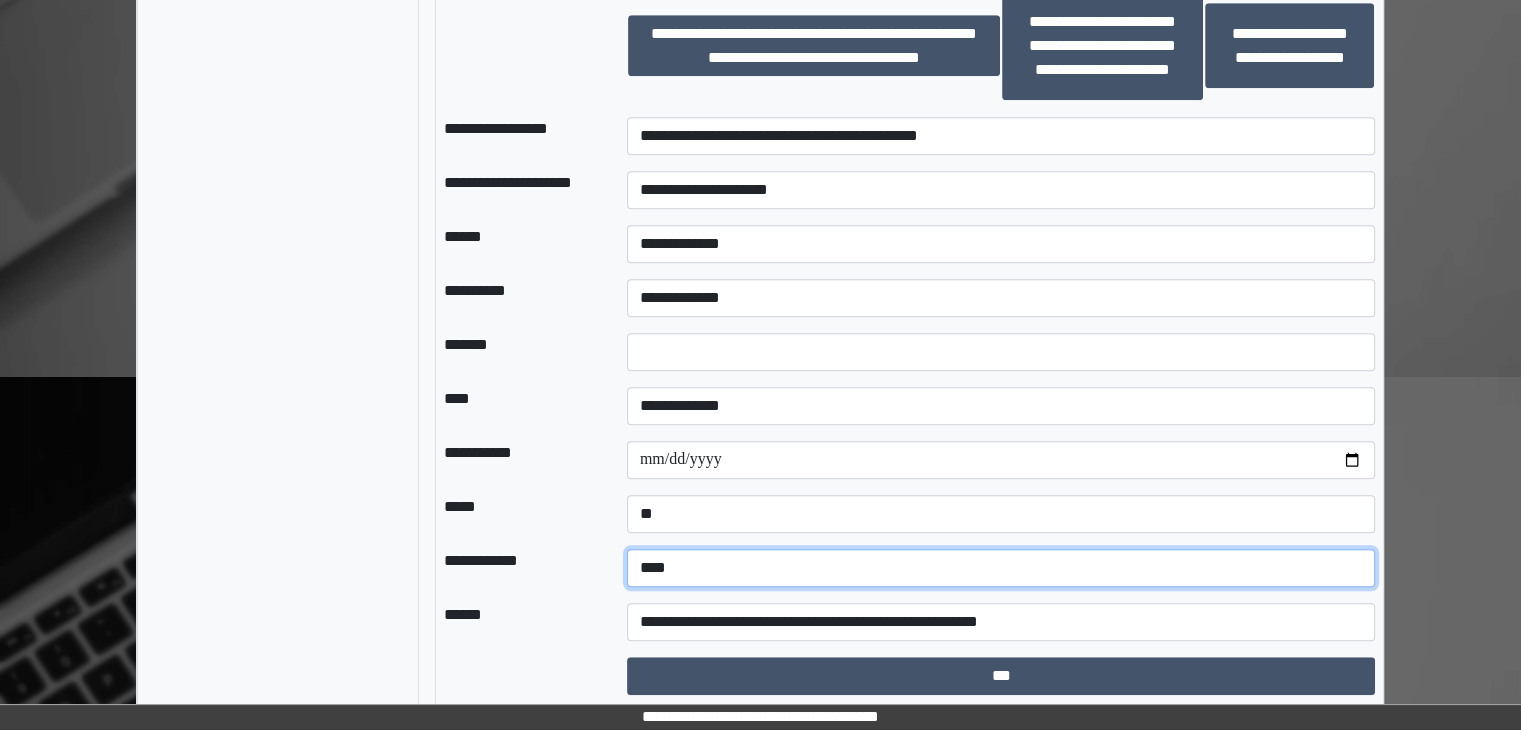 drag, startPoint x: 780, startPoint y: 565, endPoint x: 770, endPoint y: 578, distance: 16.40122 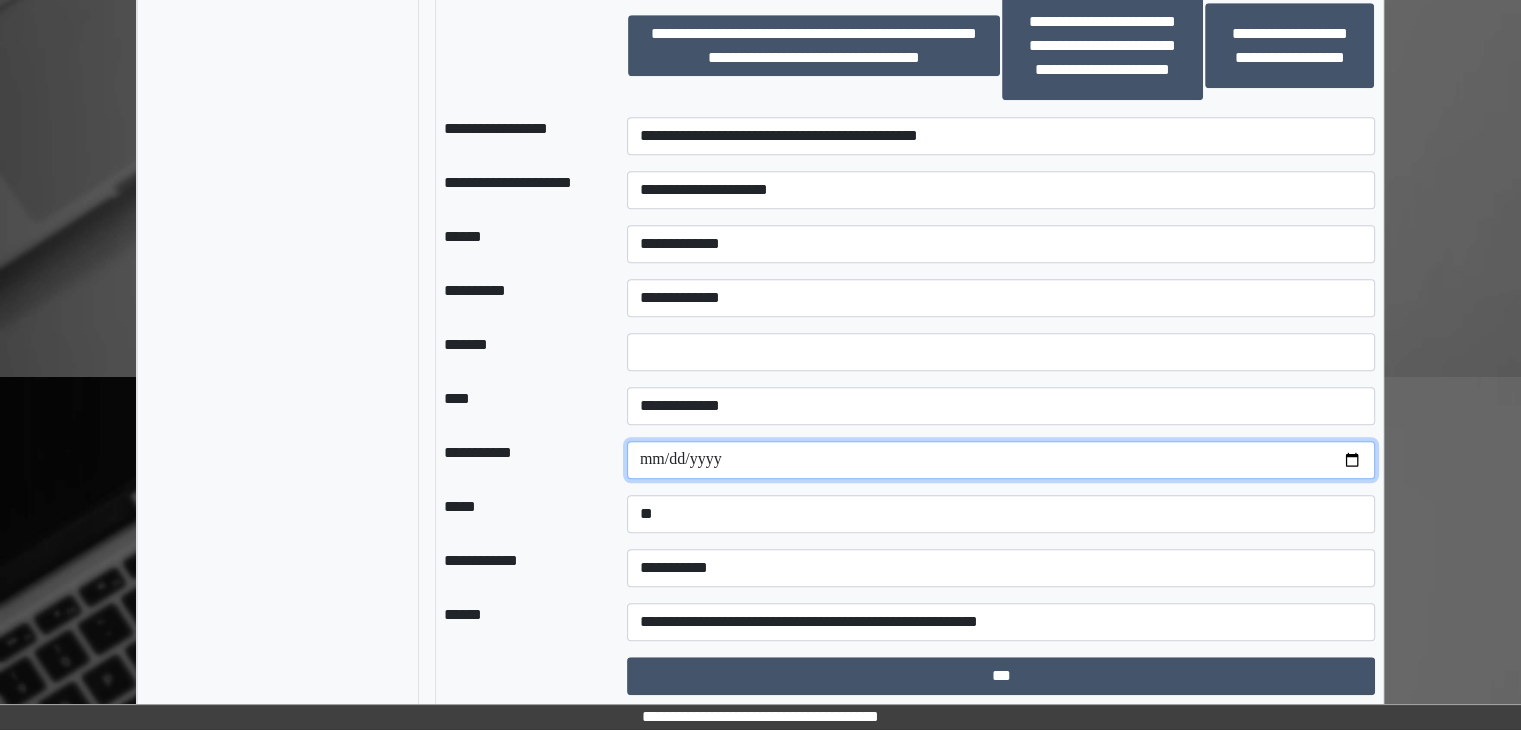 click at bounding box center (1001, 460) 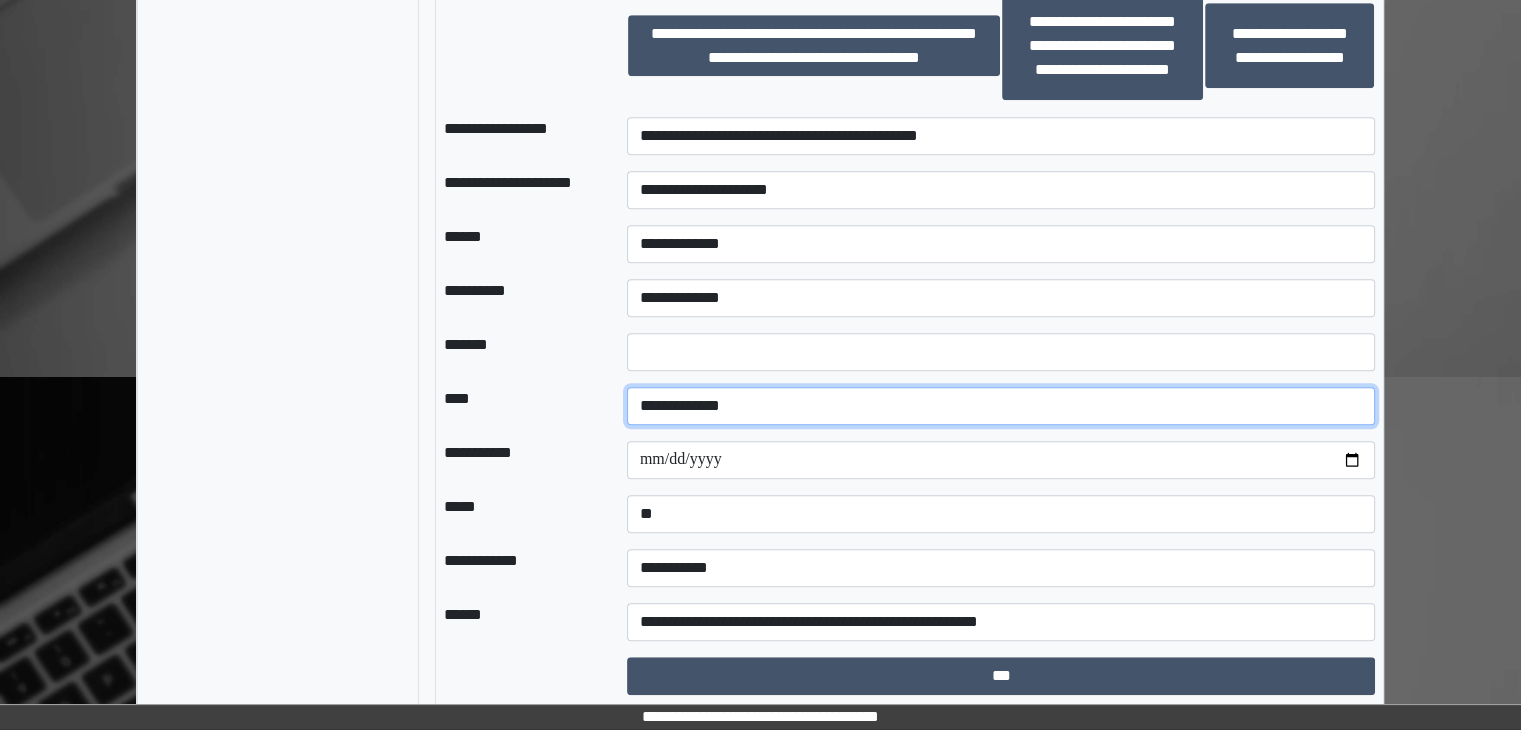 click on "**********" at bounding box center [1001, 406] 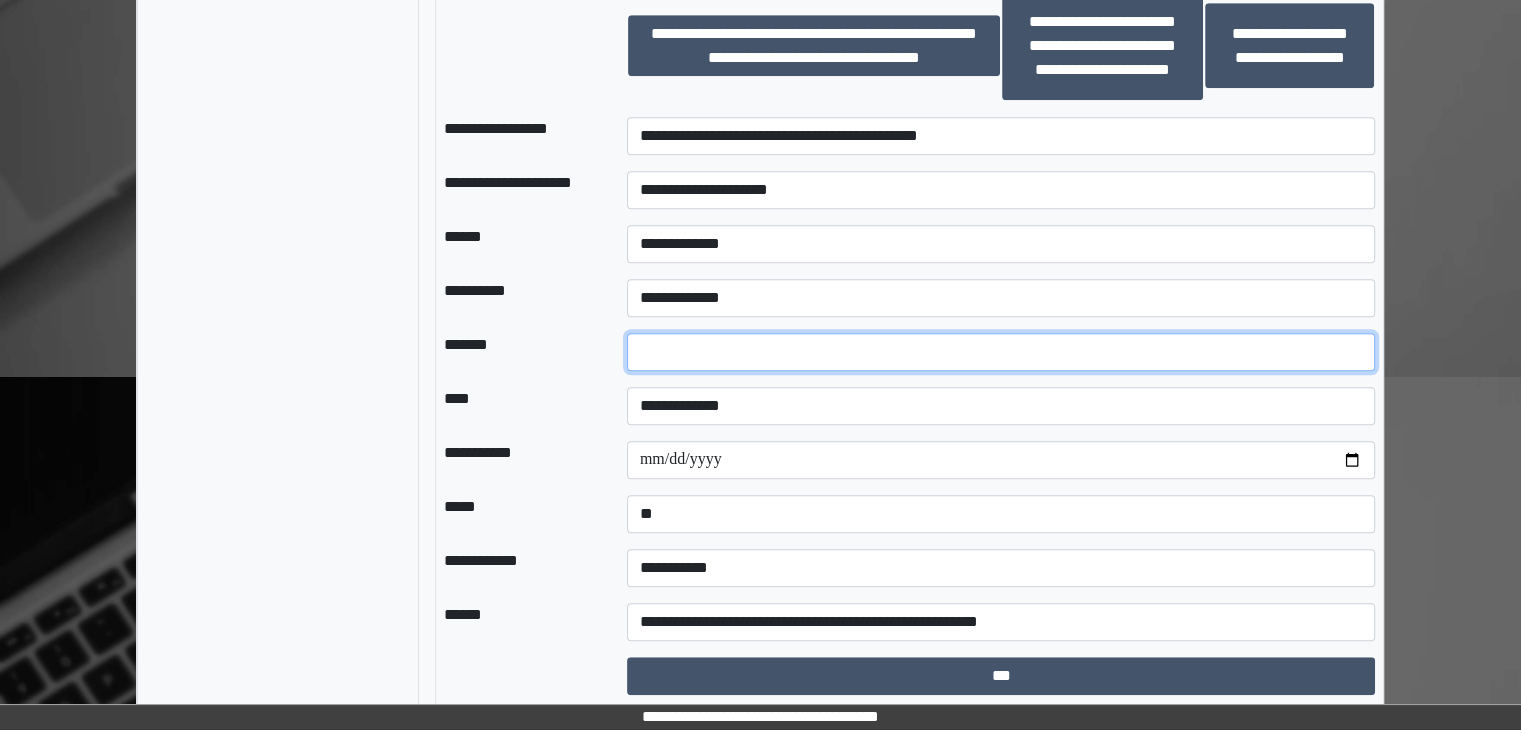 click at bounding box center [1001, 352] 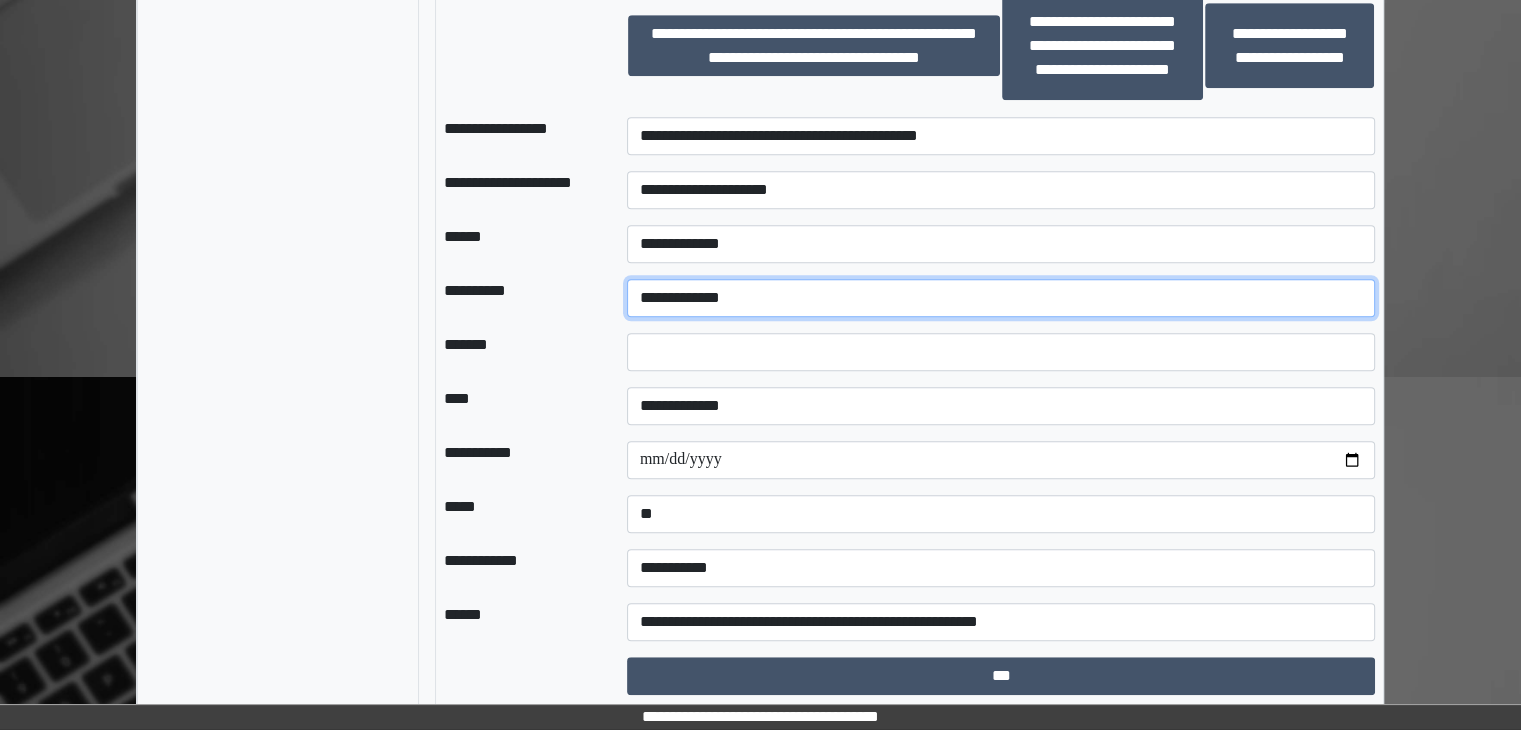 click on "**********" at bounding box center [1001, 298] 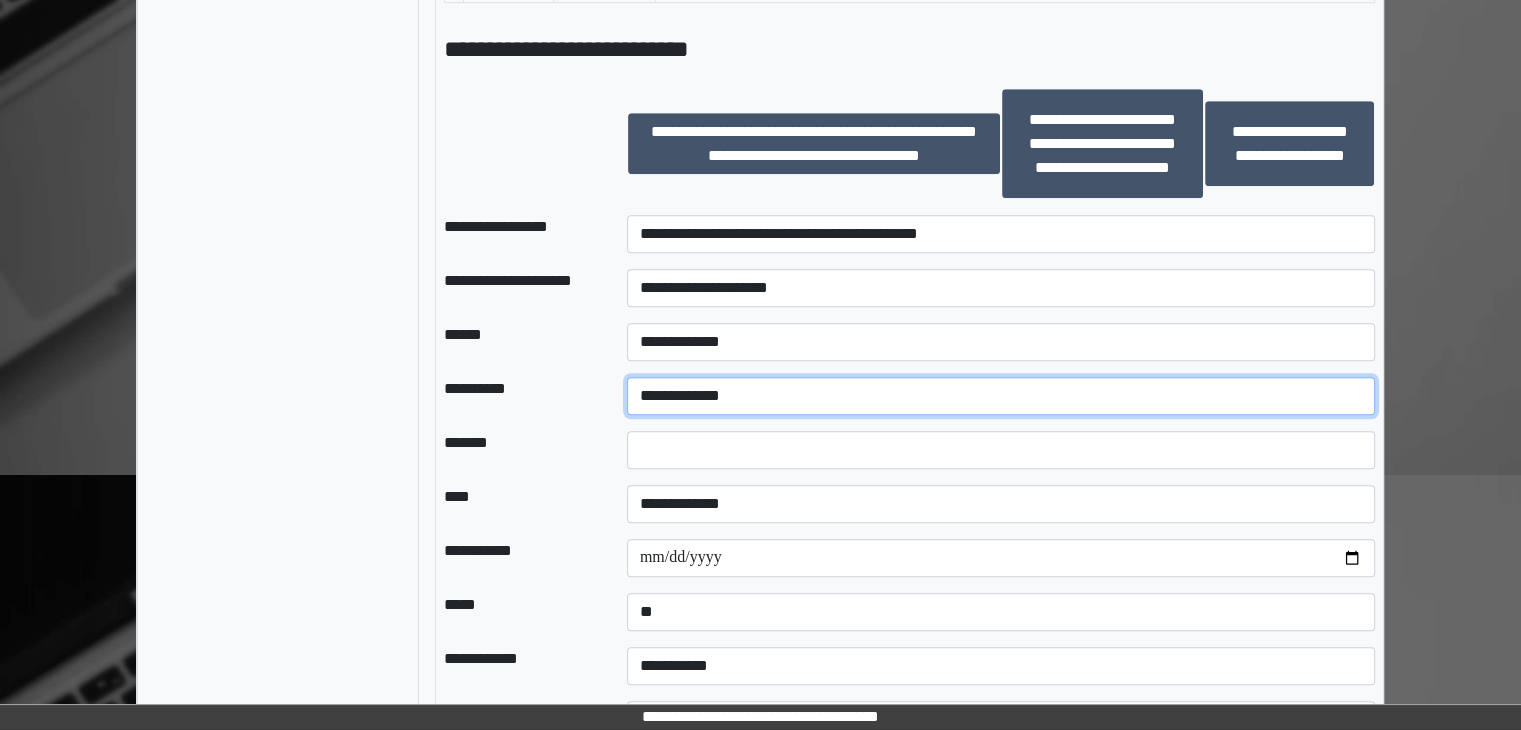 scroll, scrollTop: 1344, scrollLeft: 0, axis: vertical 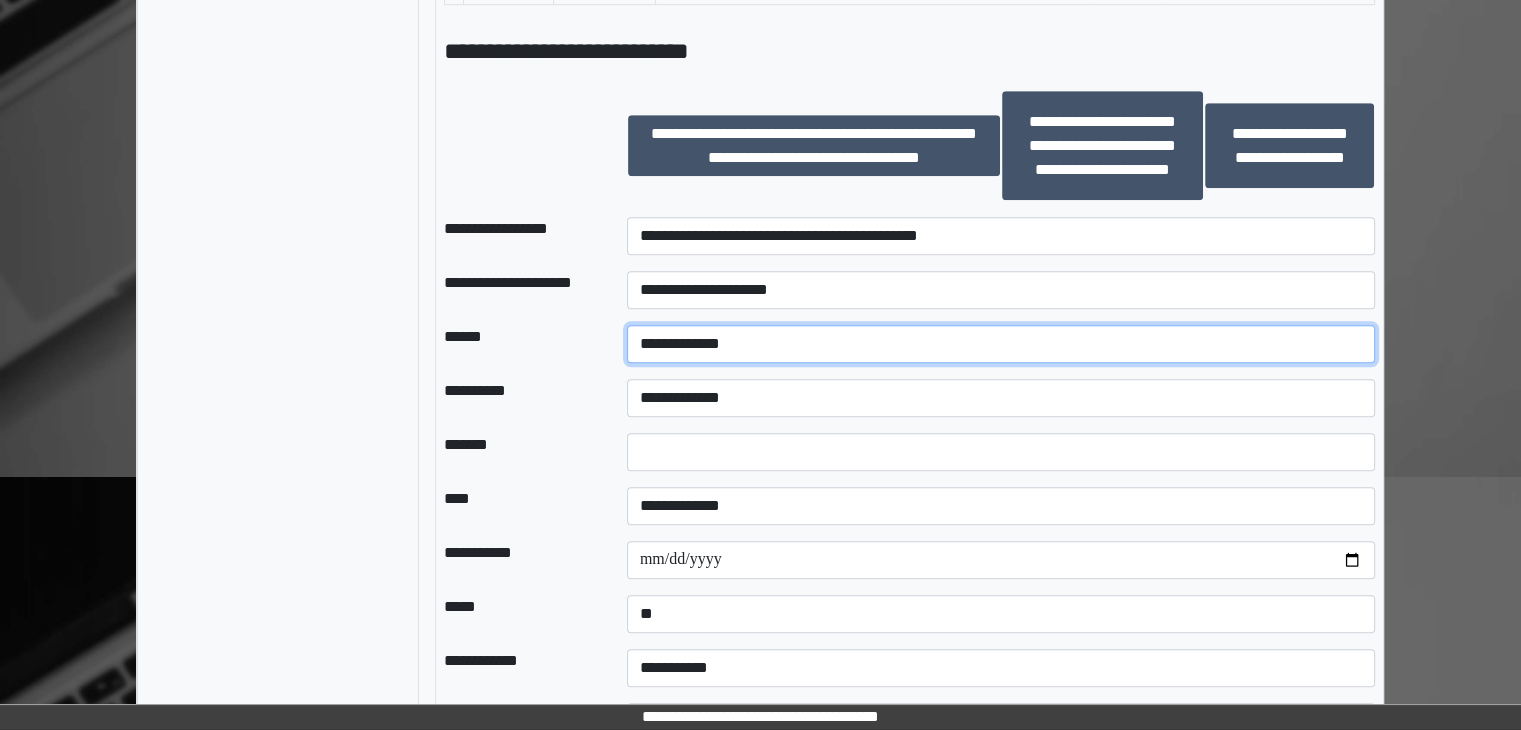 click on "**********" at bounding box center [1001, 344] 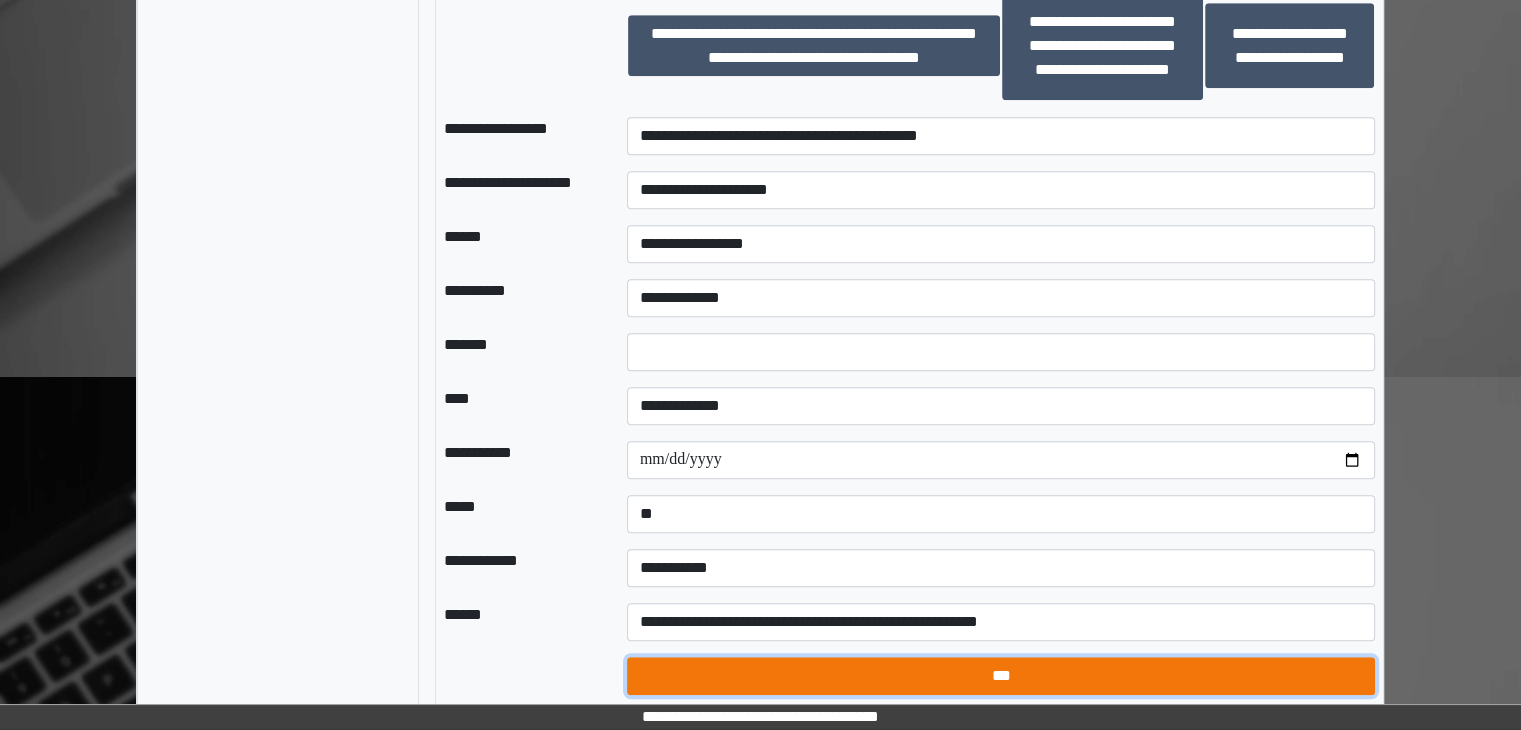 click on "***" at bounding box center [1001, 676] 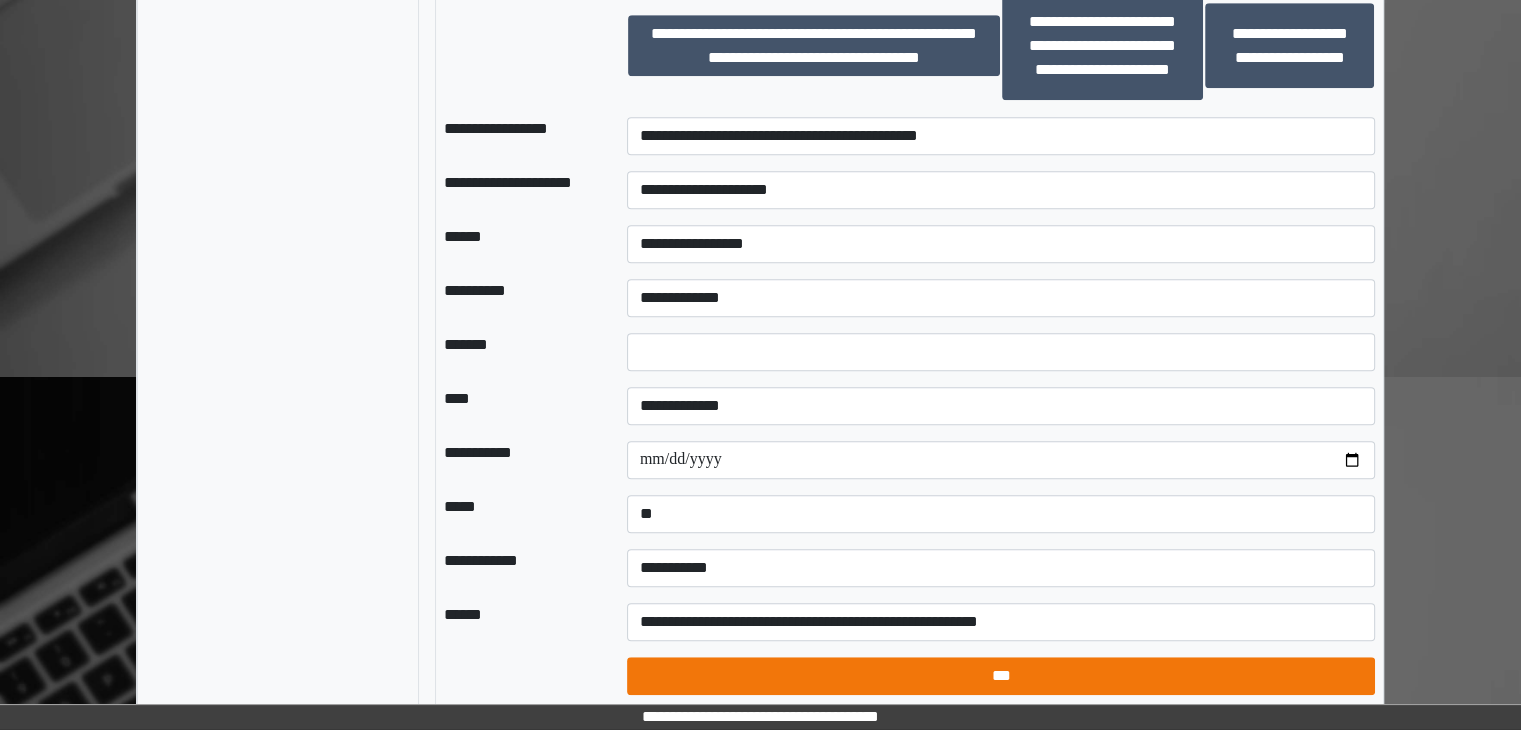 select on "*" 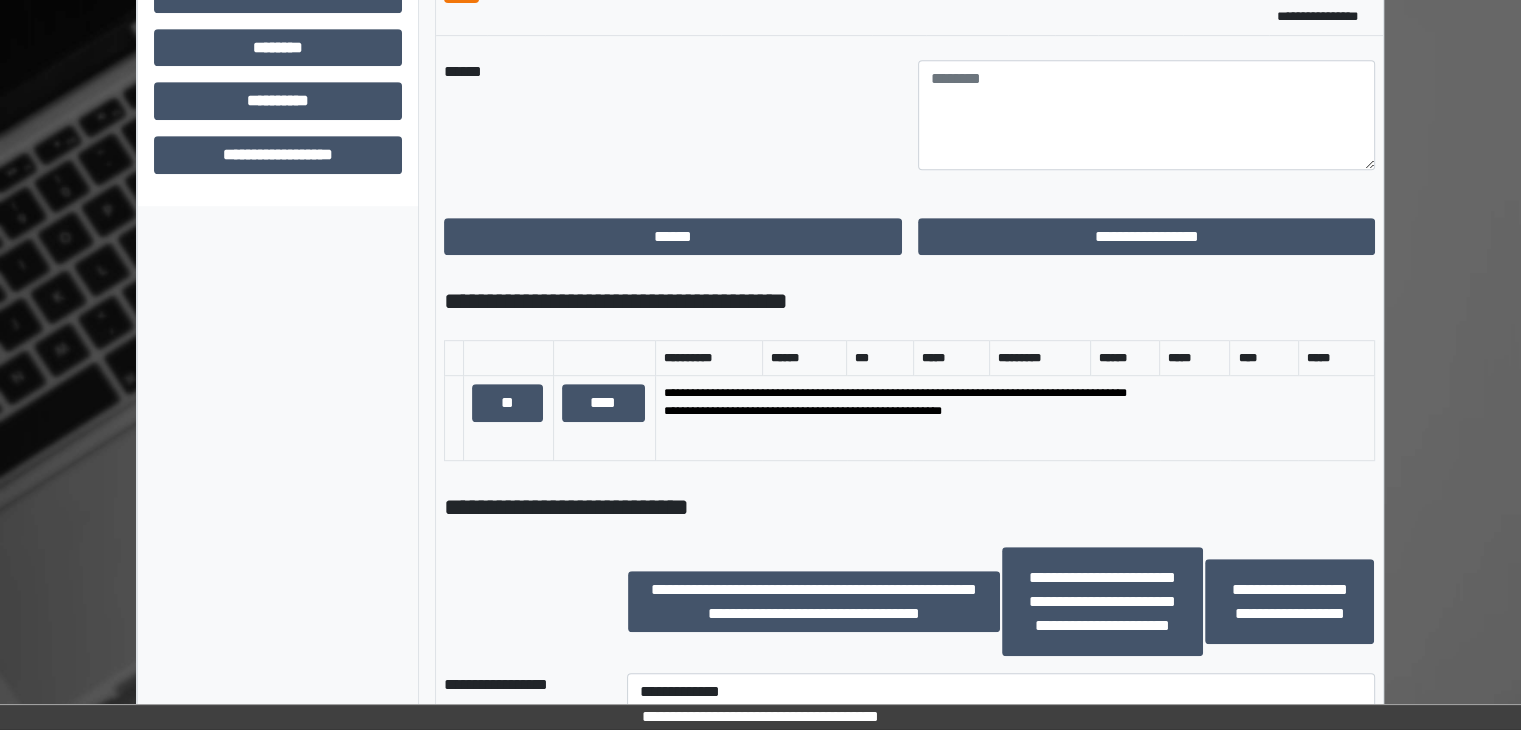 scroll, scrollTop: 944, scrollLeft: 0, axis: vertical 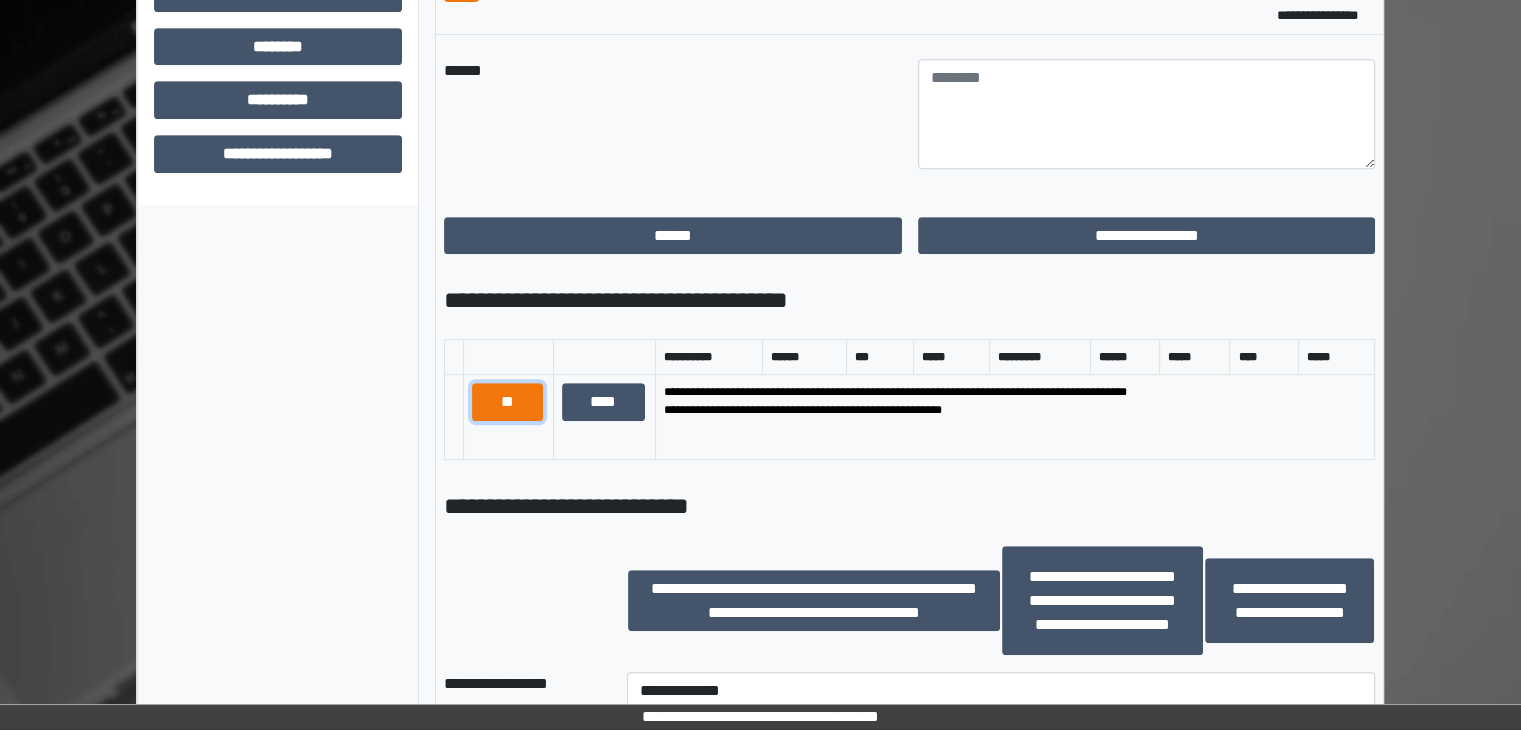 click on "**" at bounding box center [507, 402] 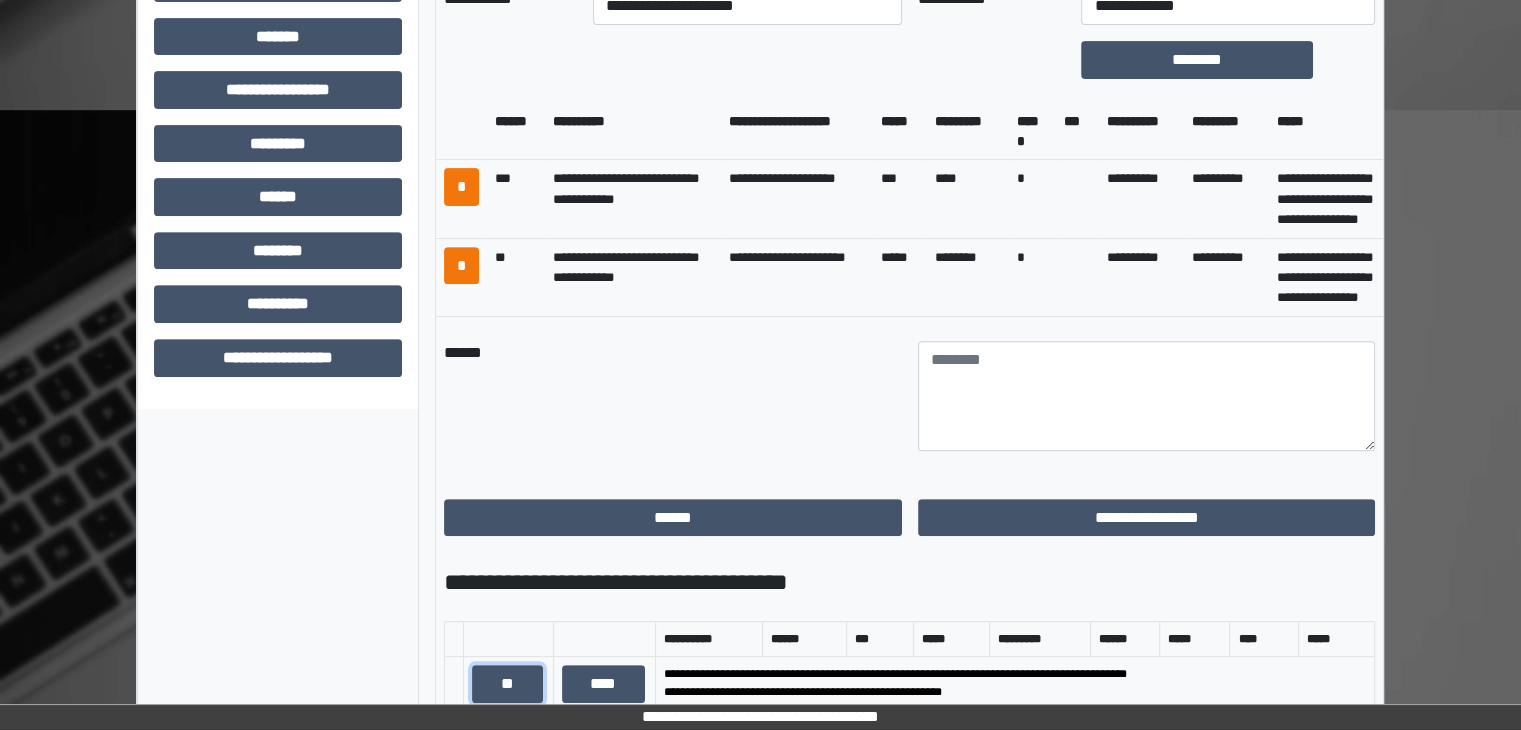 scroll, scrollTop: 744, scrollLeft: 0, axis: vertical 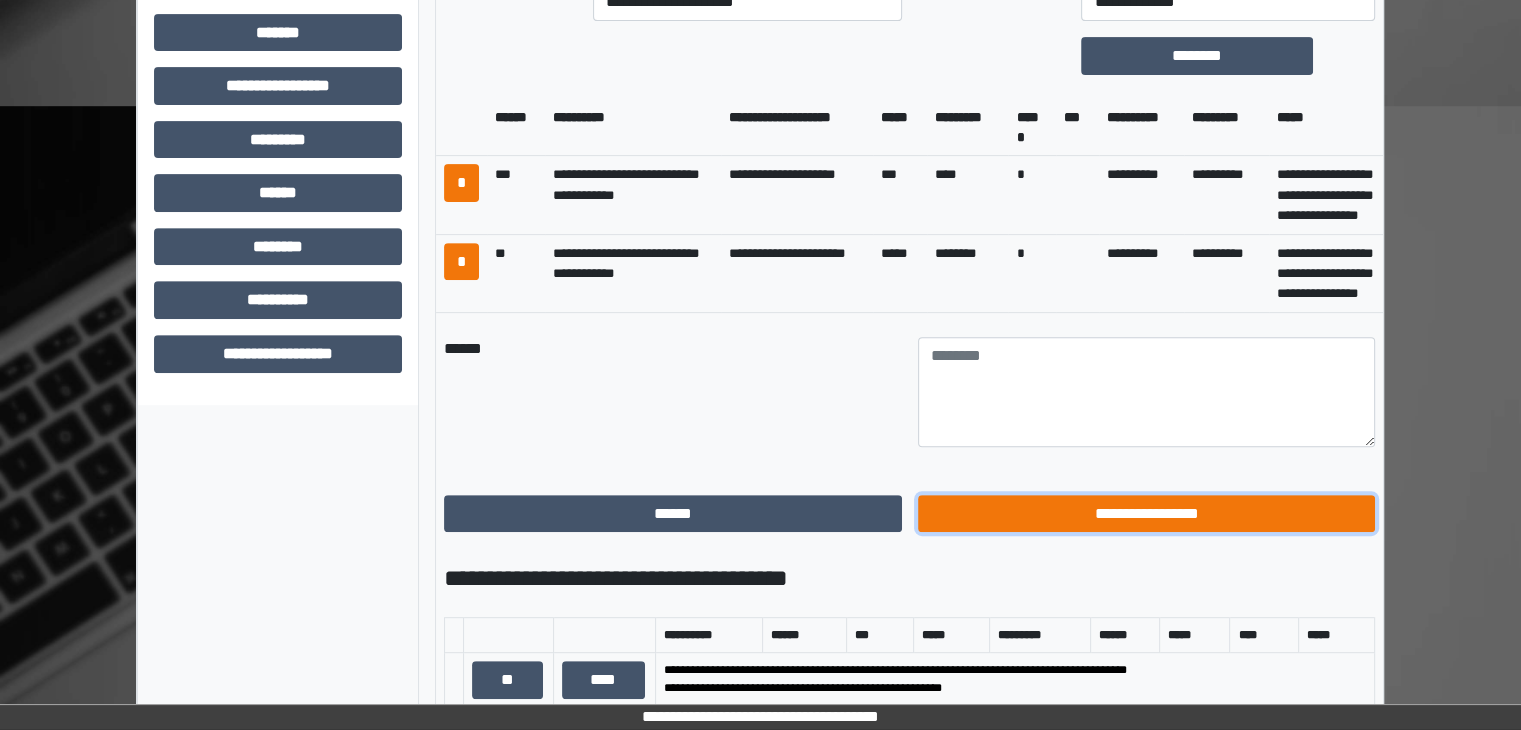 click on "**********" at bounding box center [1147, 514] 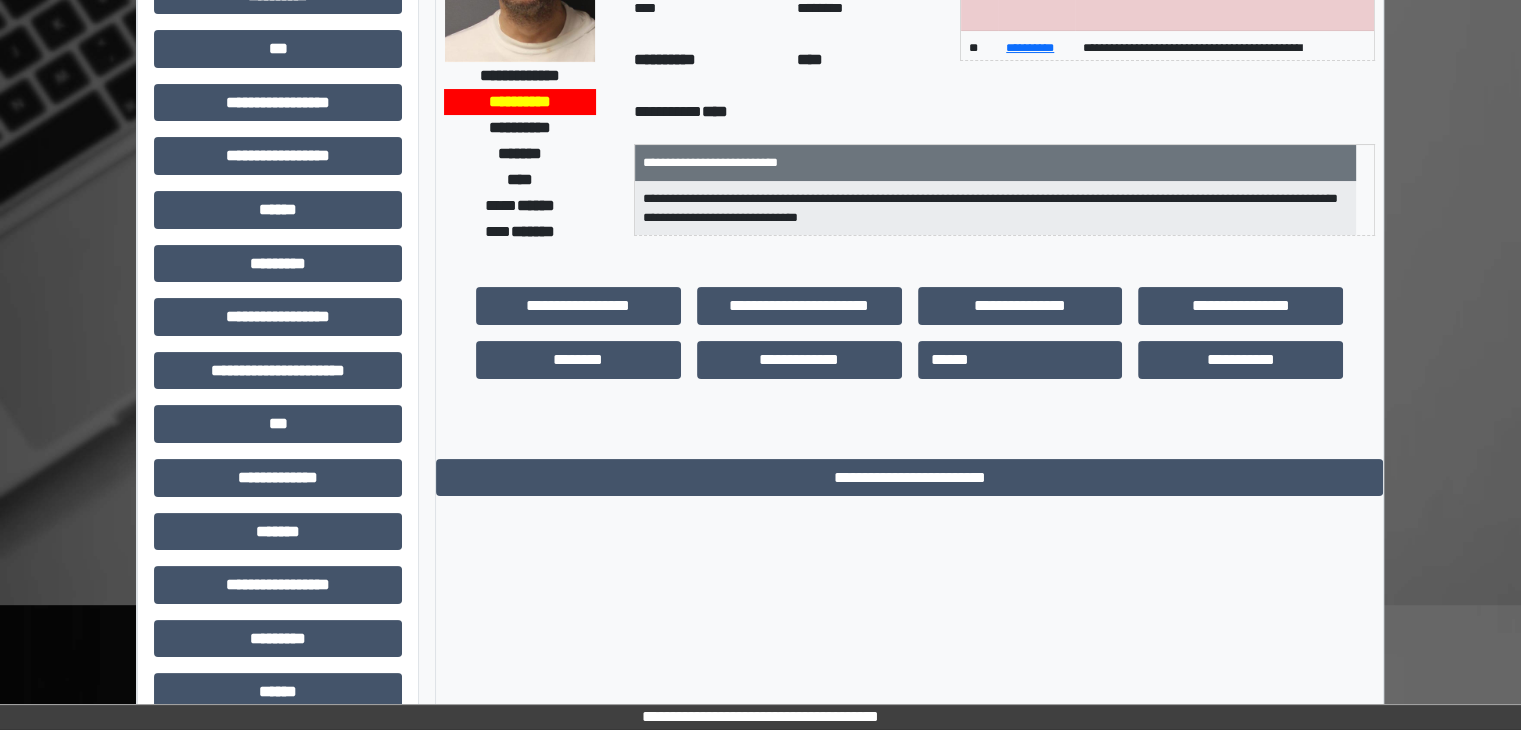 scroll, scrollTop: 0, scrollLeft: 0, axis: both 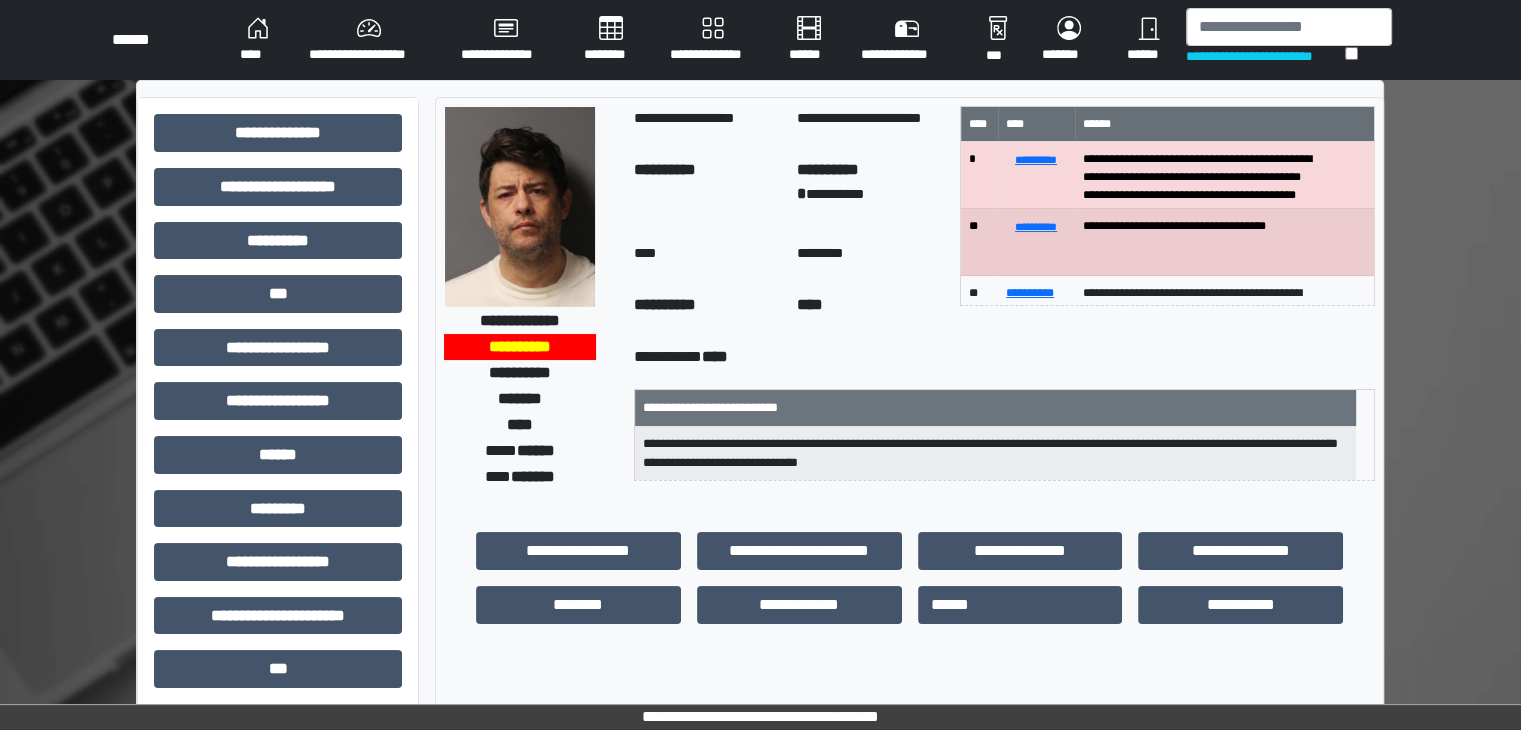 click on "****" at bounding box center (258, 40) 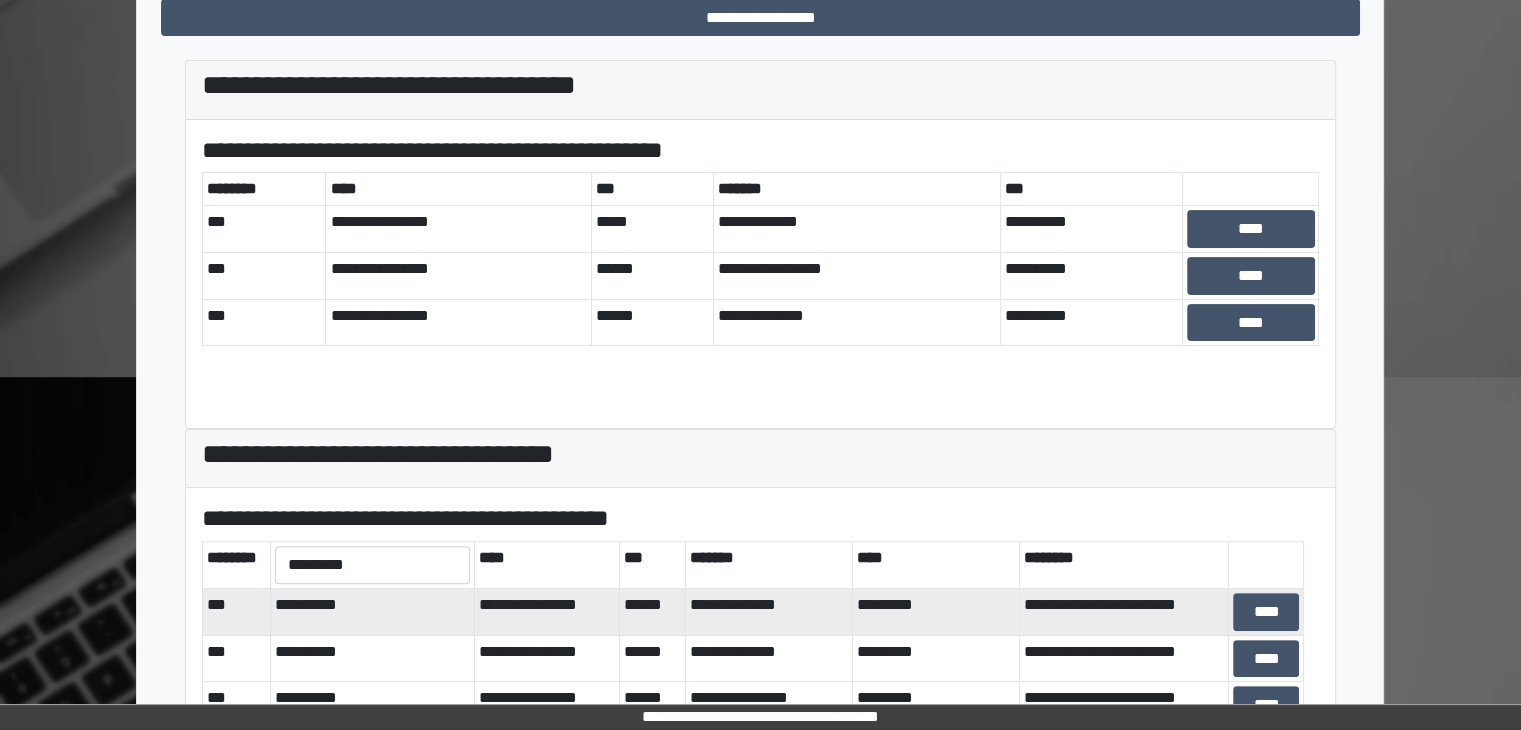 scroll, scrollTop: 500, scrollLeft: 0, axis: vertical 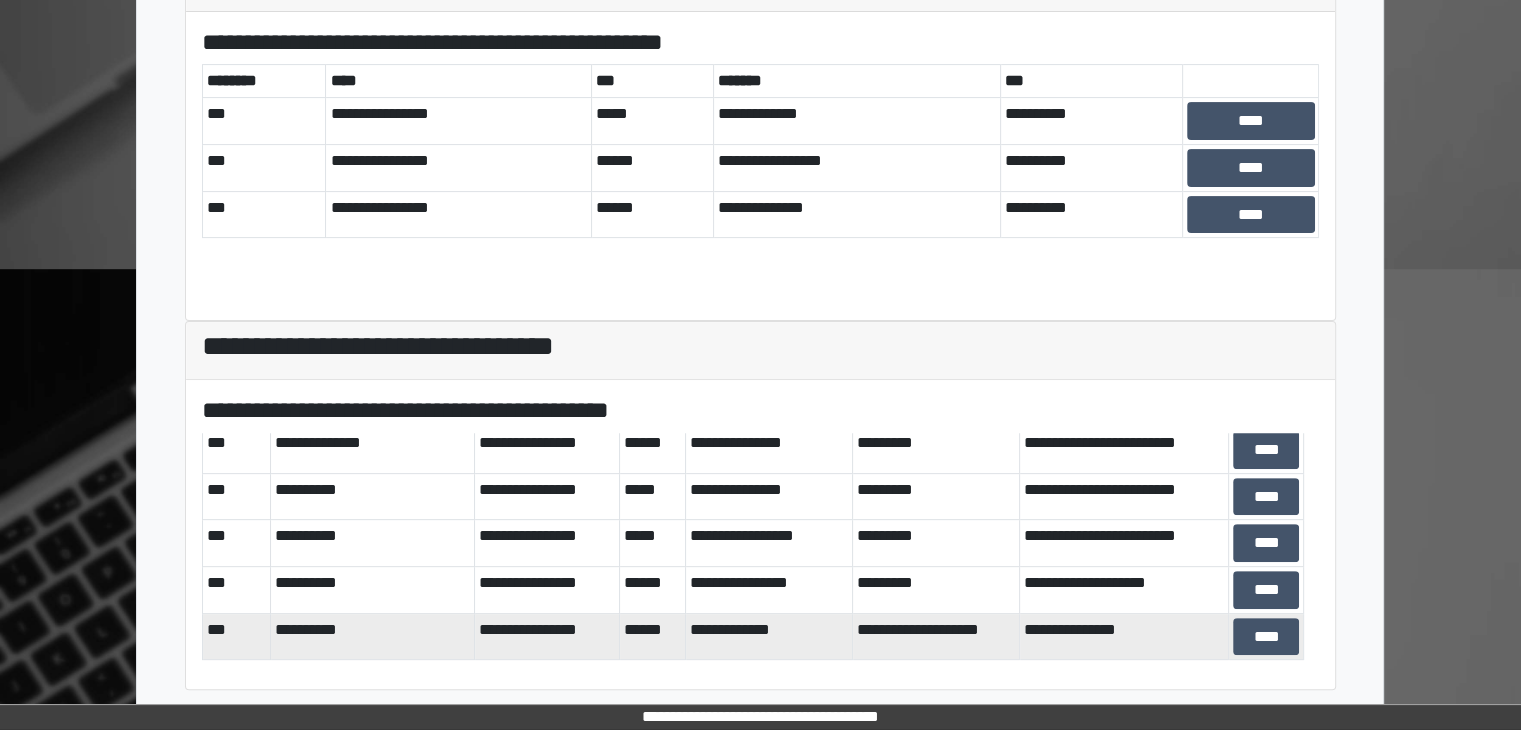 click on "****" at bounding box center (1266, 636) 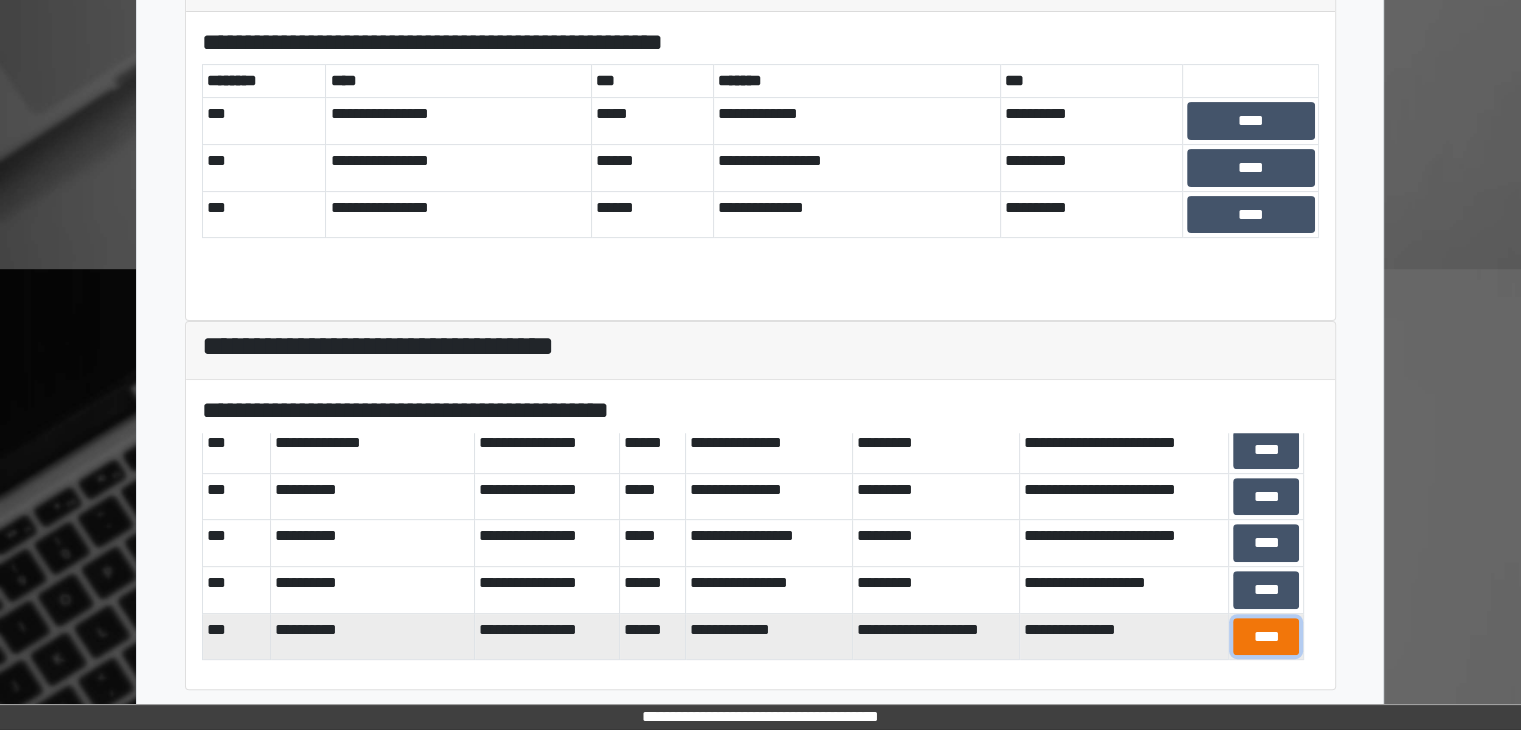 click on "****" at bounding box center [1266, 637] 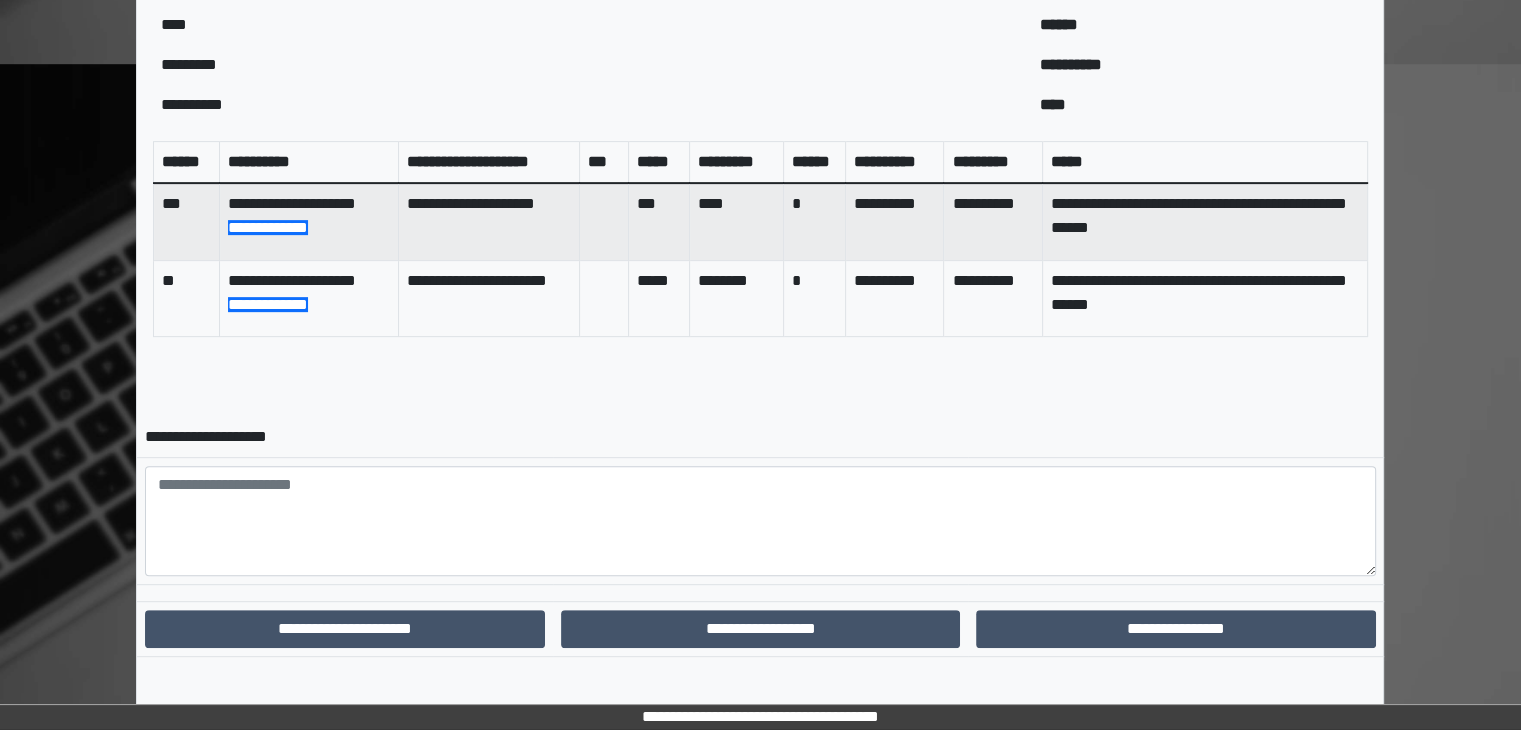 scroll, scrollTop: 792, scrollLeft: 0, axis: vertical 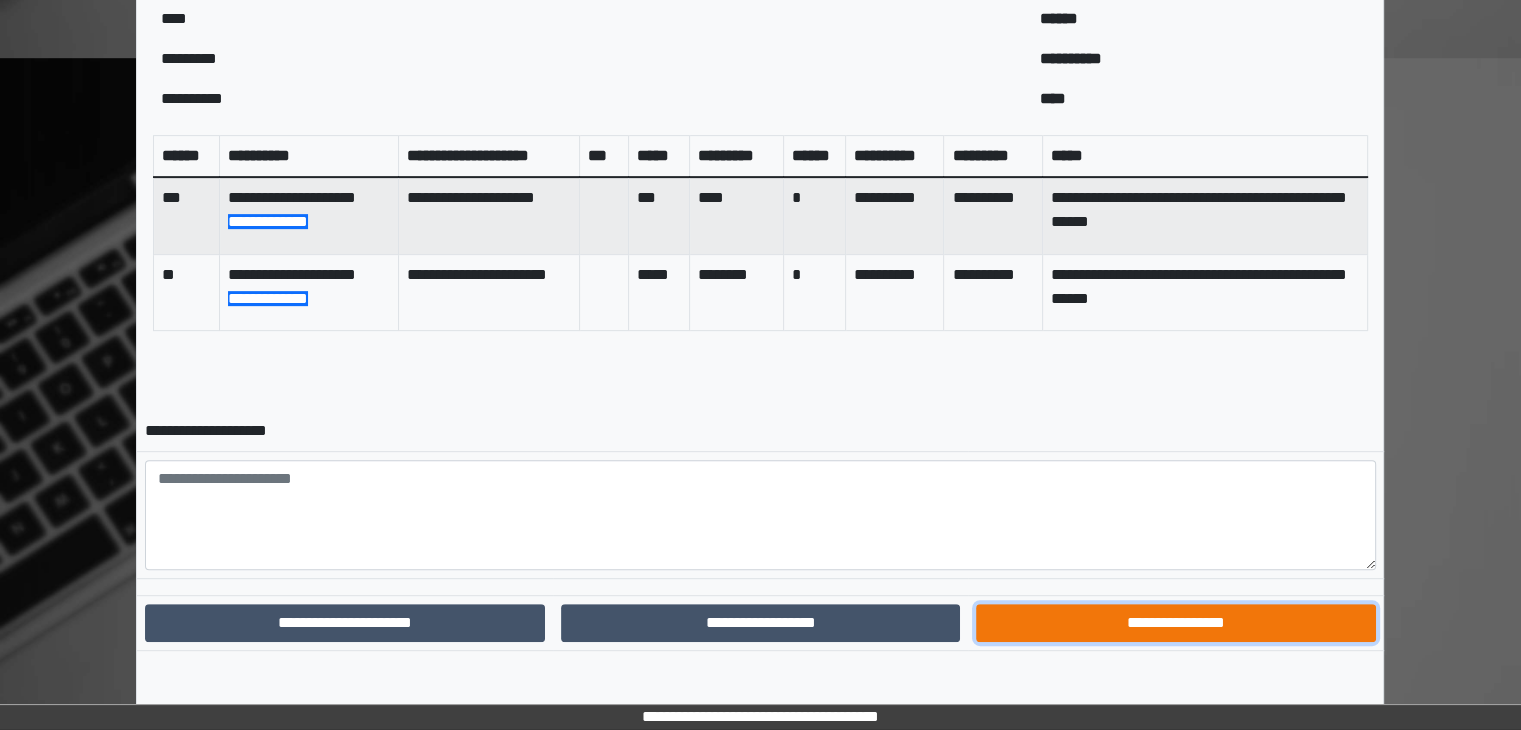 click on "**********" at bounding box center [1175, 623] 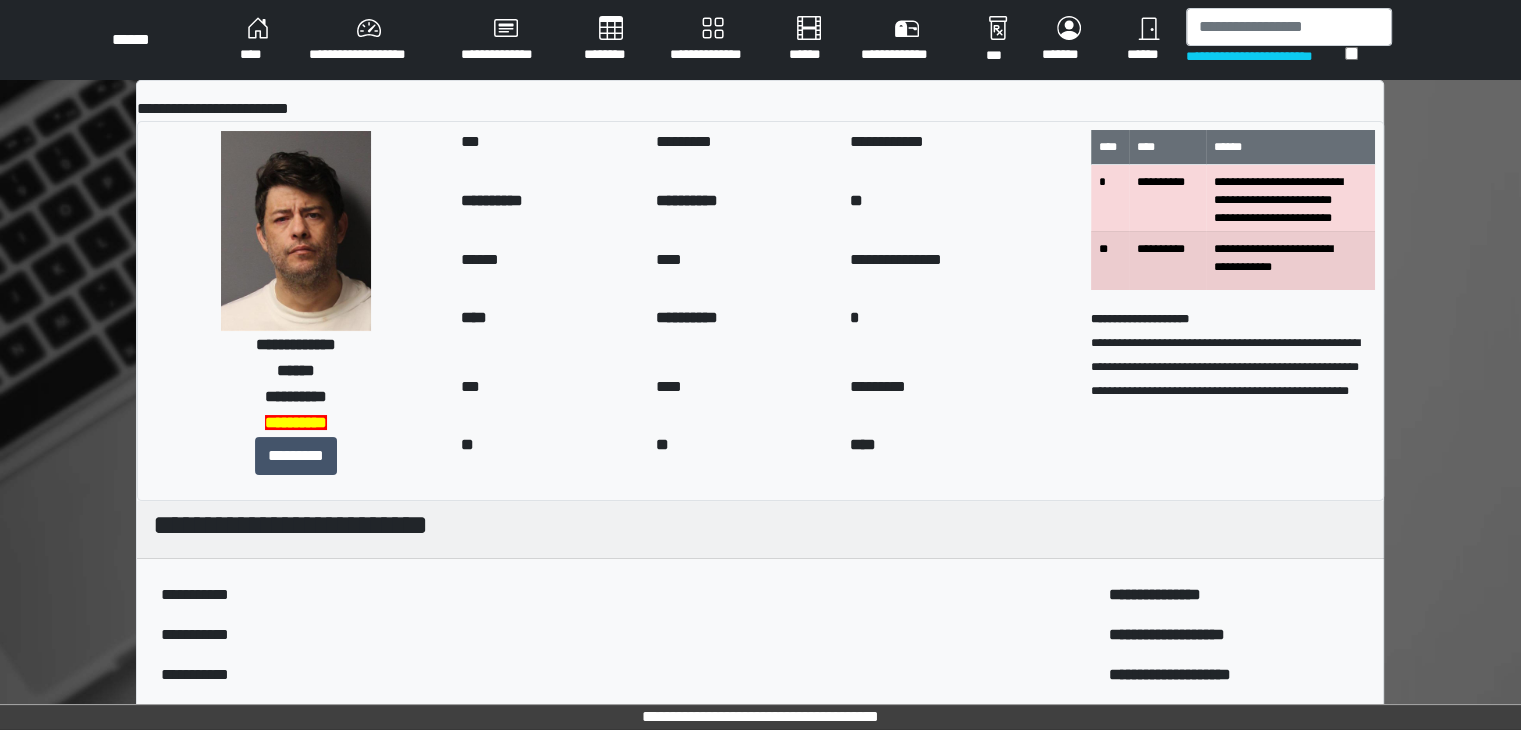 scroll, scrollTop: 0, scrollLeft: 0, axis: both 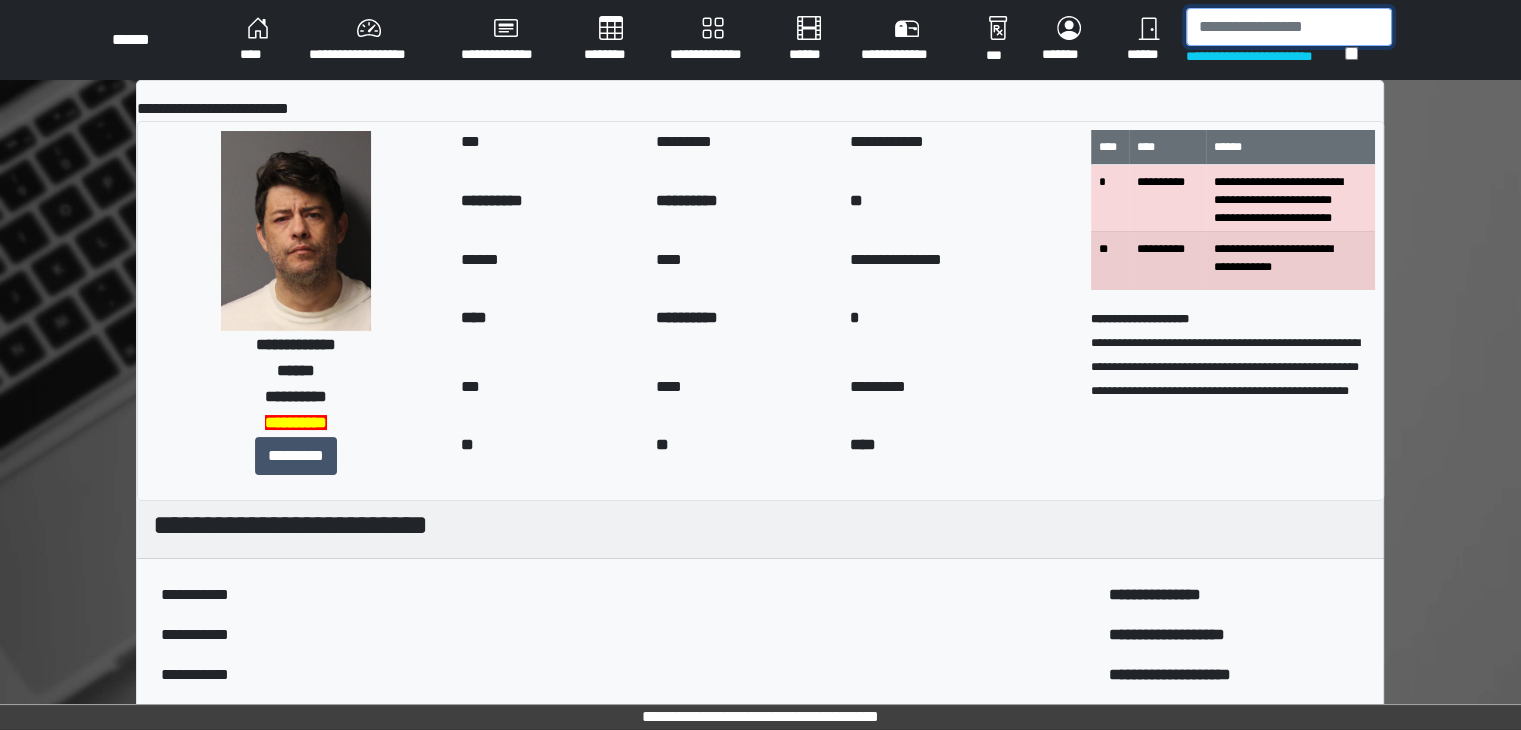 click at bounding box center [1289, 27] 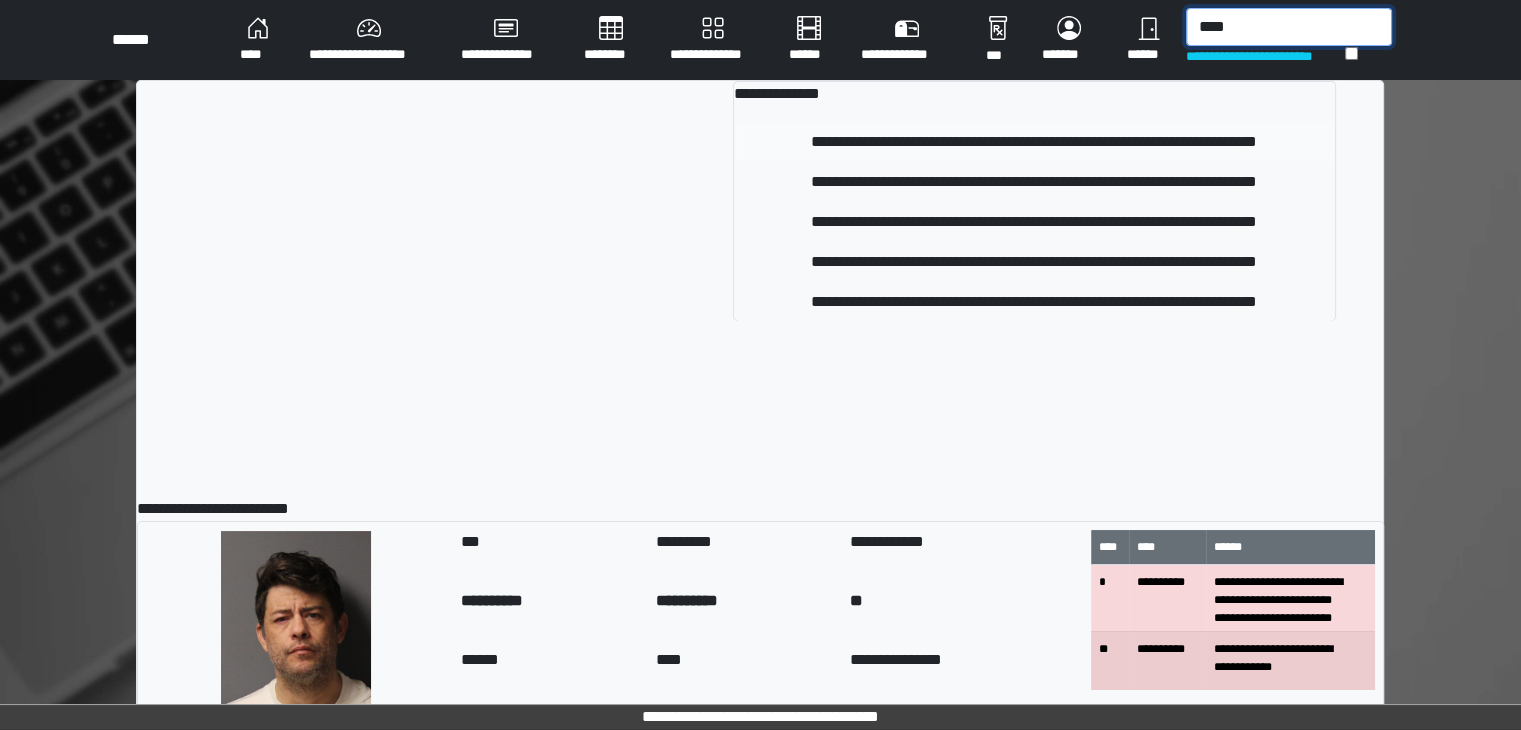 type on "****" 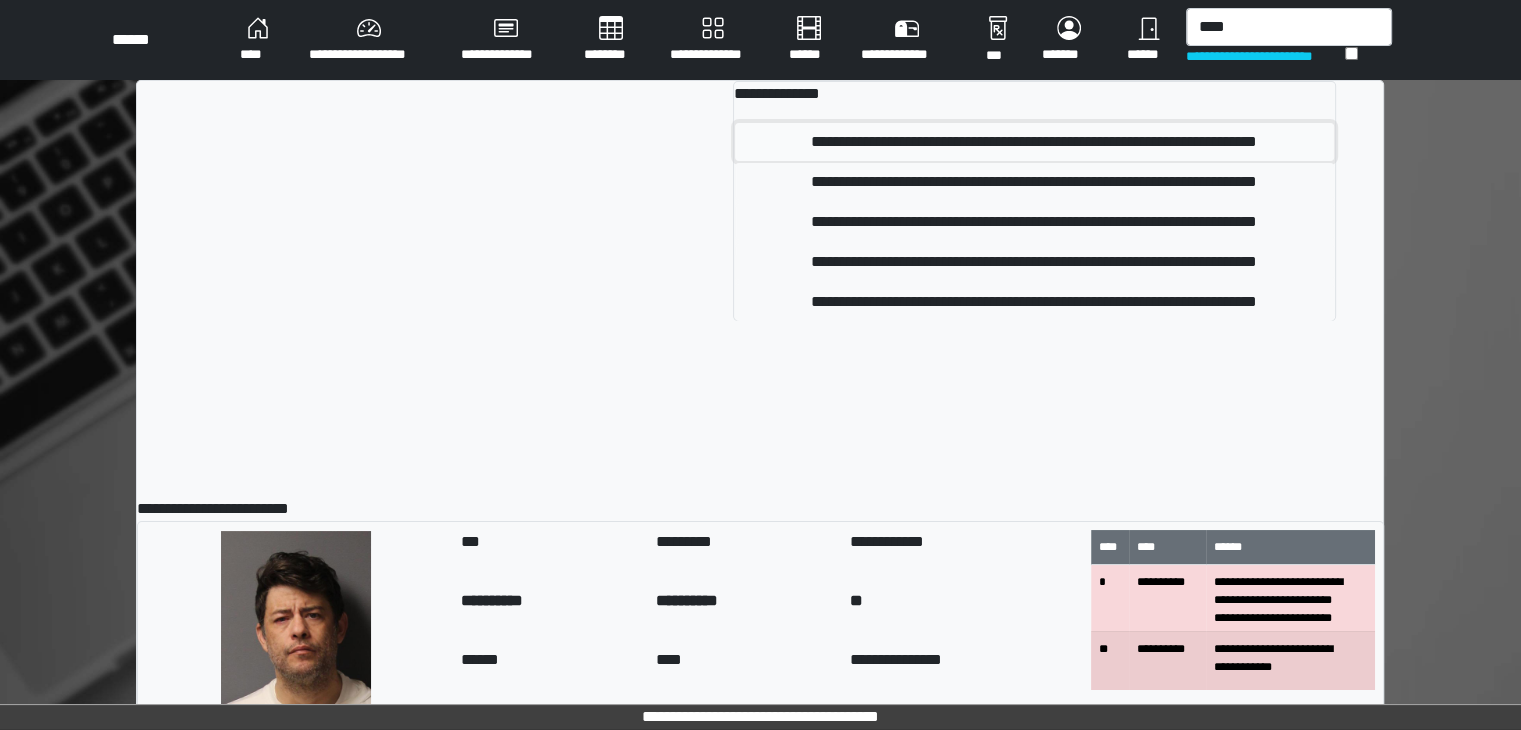 click on "**********" at bounding box center (1034, 142) 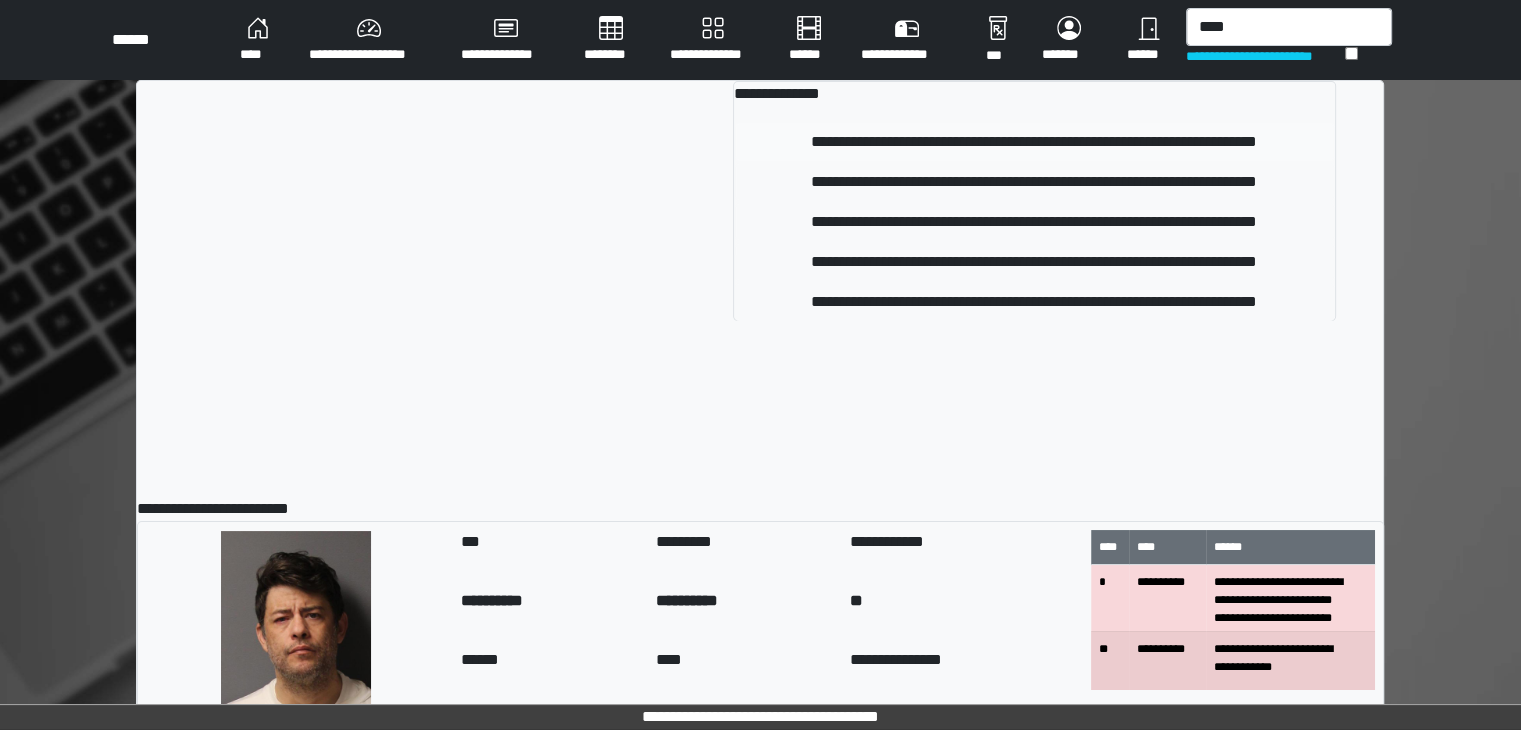 type 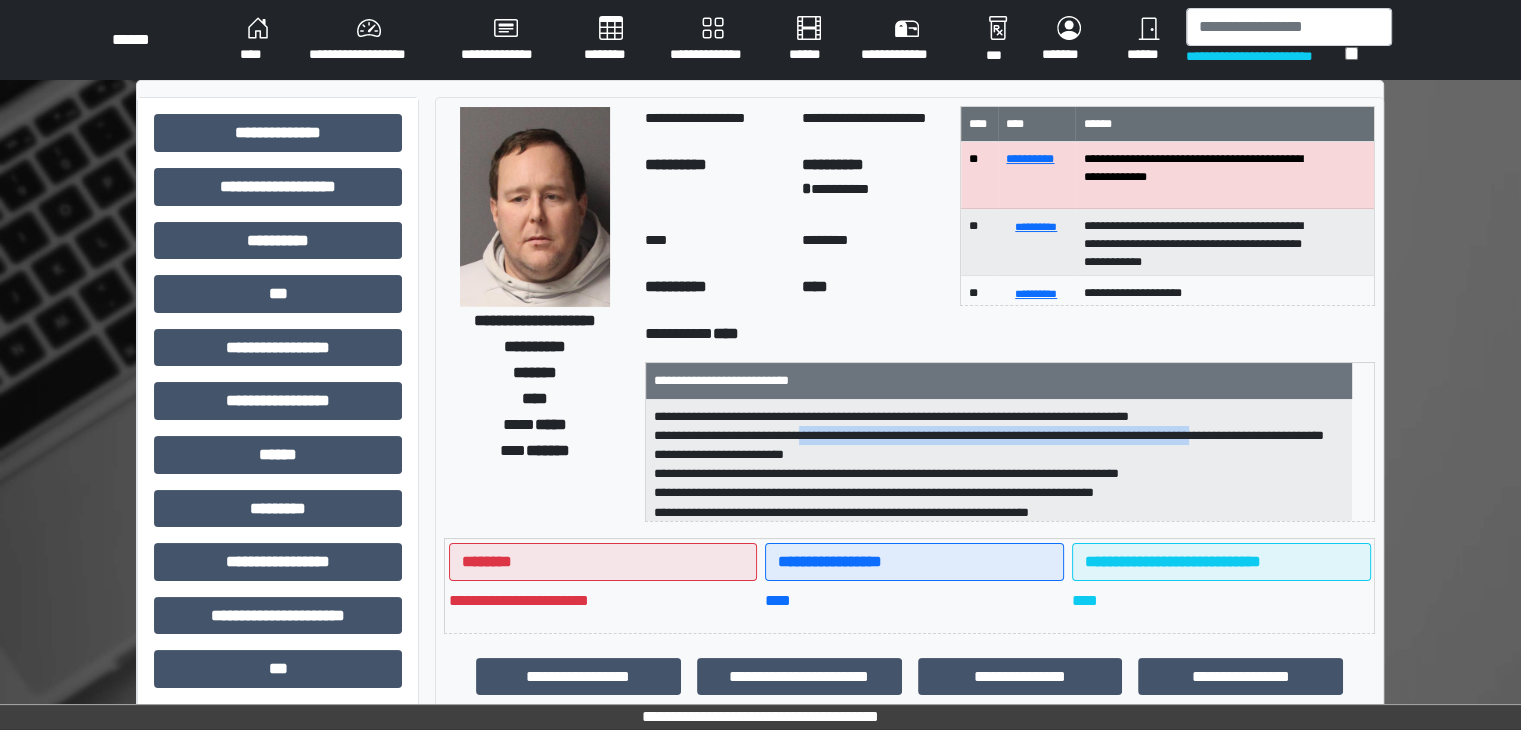 drag, startPoint x: 1266, startPoint y: 437, endPoint x: 827, endPoint y: 439, distance: 439.00455 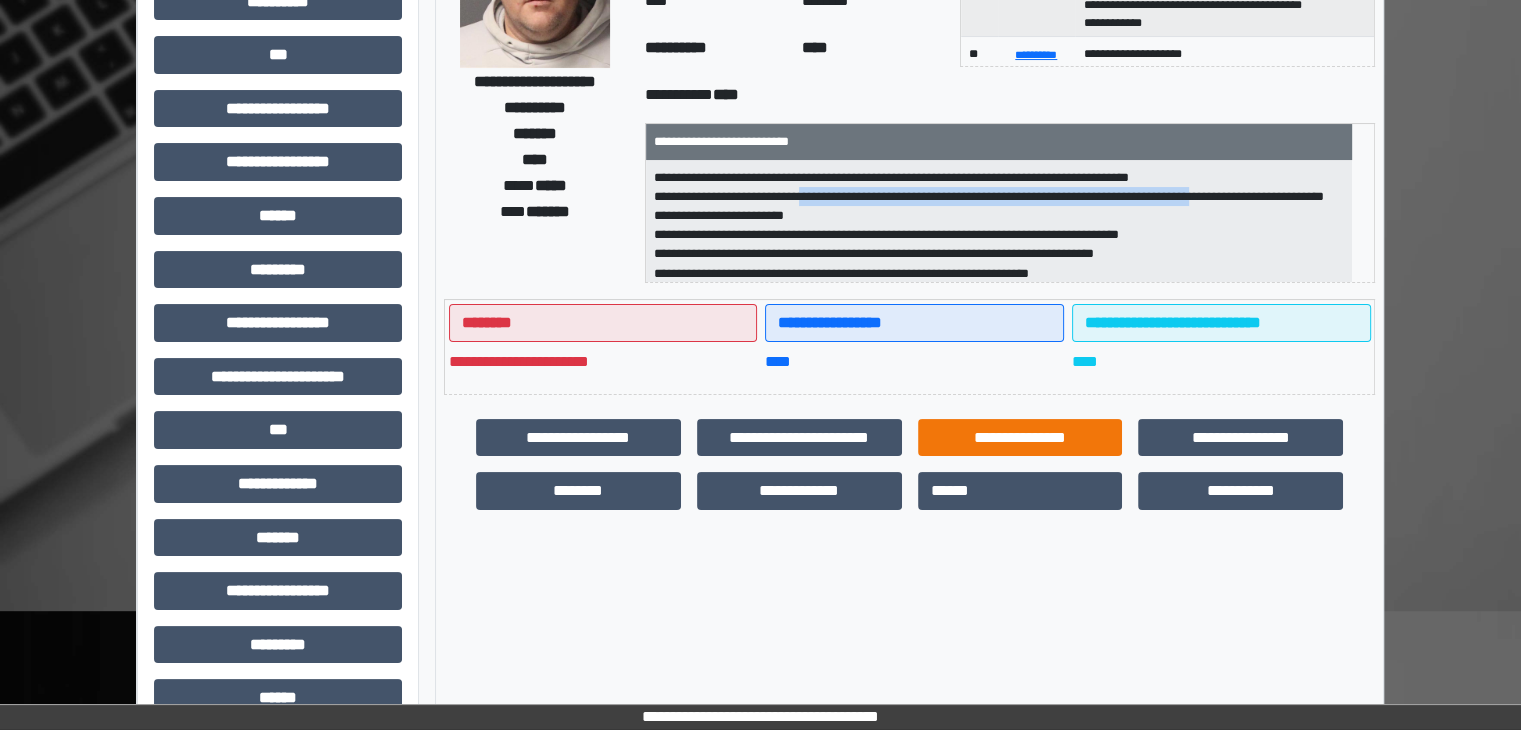 scroll, scrollTop: 300, scrollLeft: 0, axis: vertical 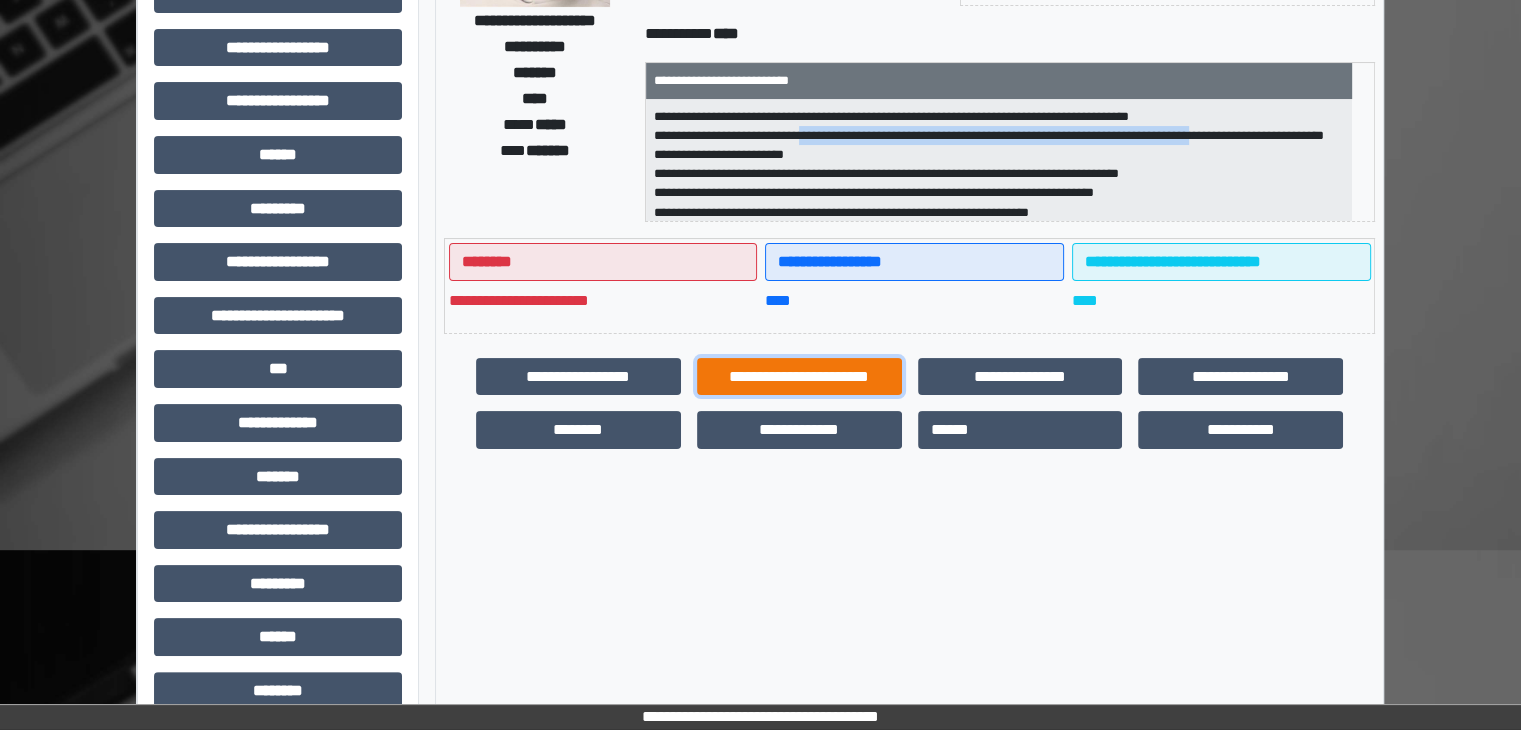 click on "**********" at bounding box center [799, 377] 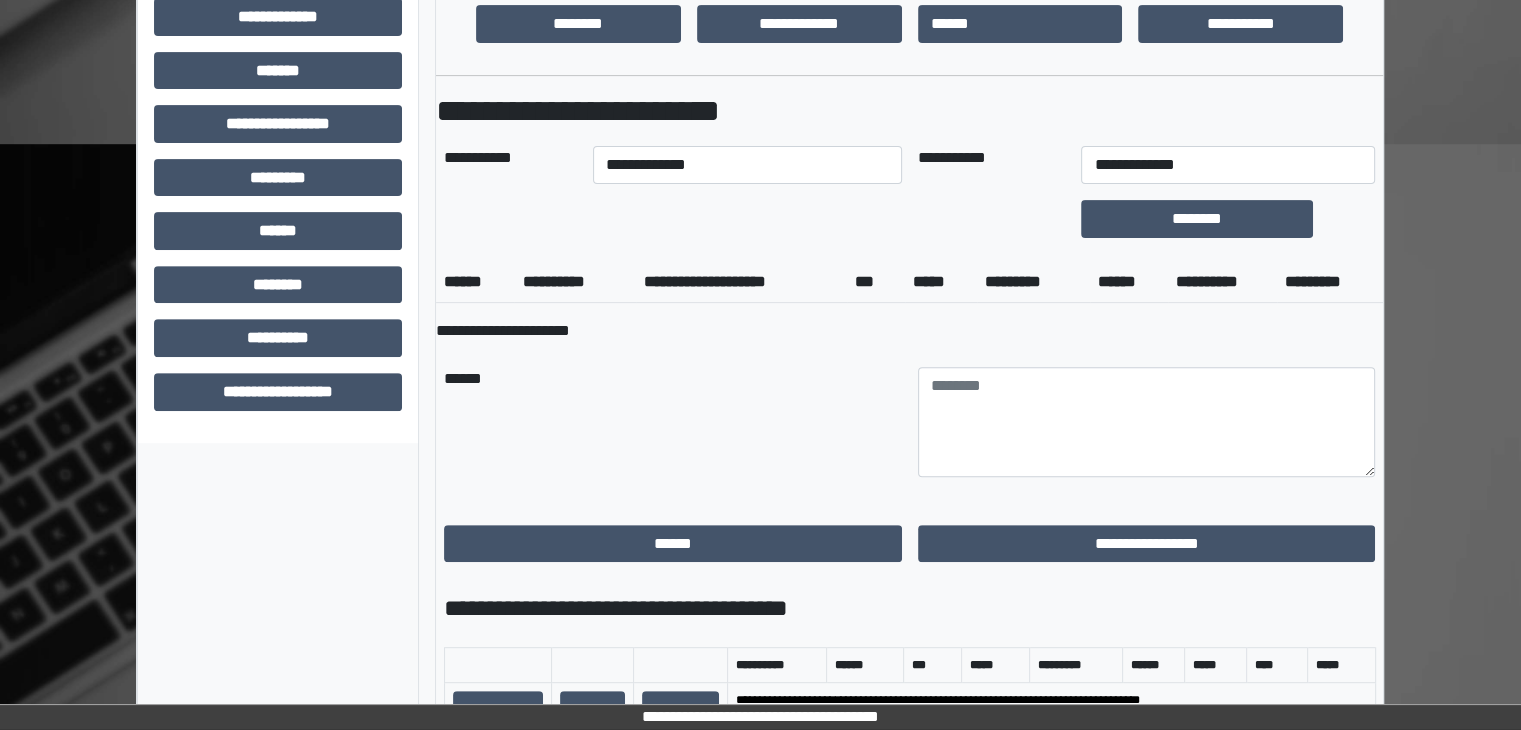 scroll, scrollTop: 700, scrollLeft: 0, axis: vertical 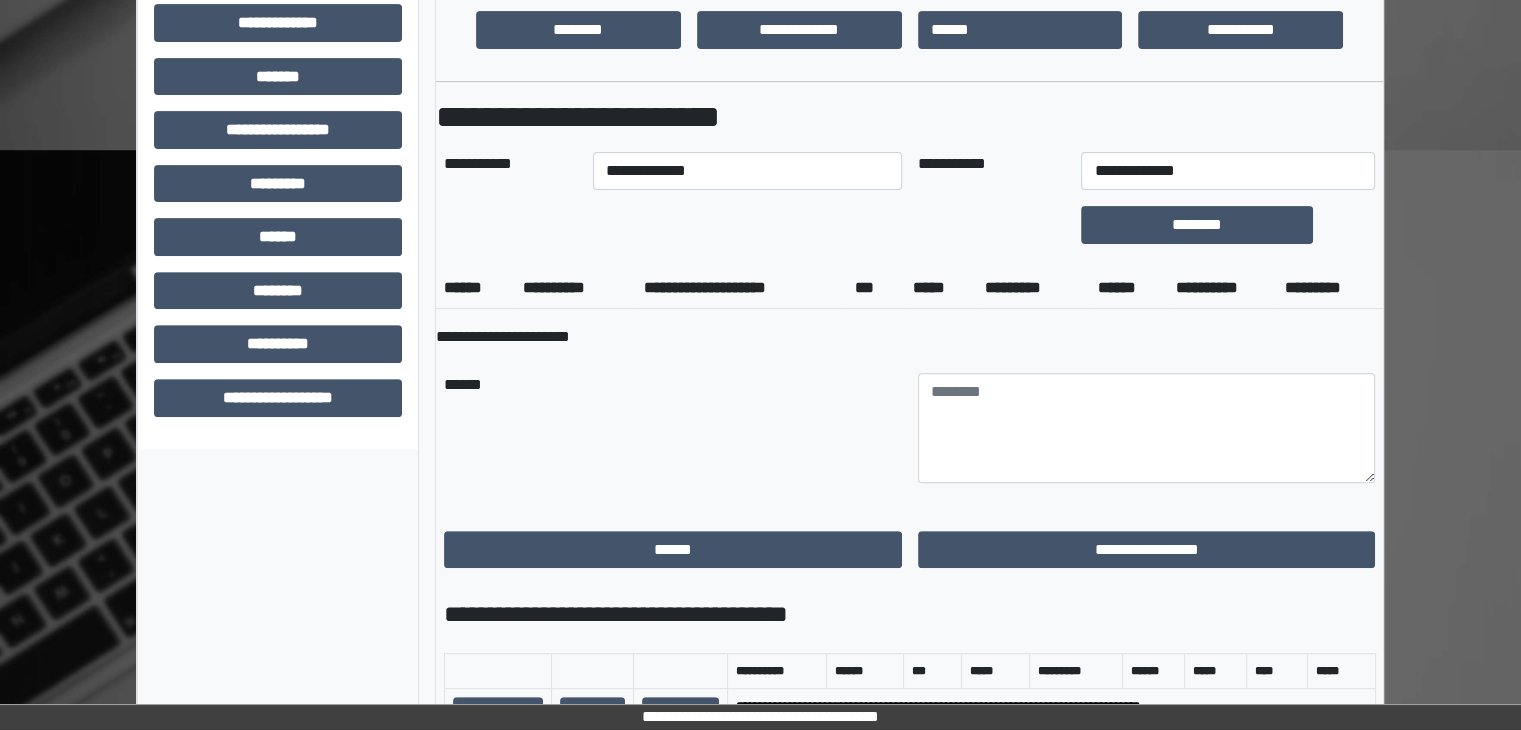 click at bounding box center [747, 225] 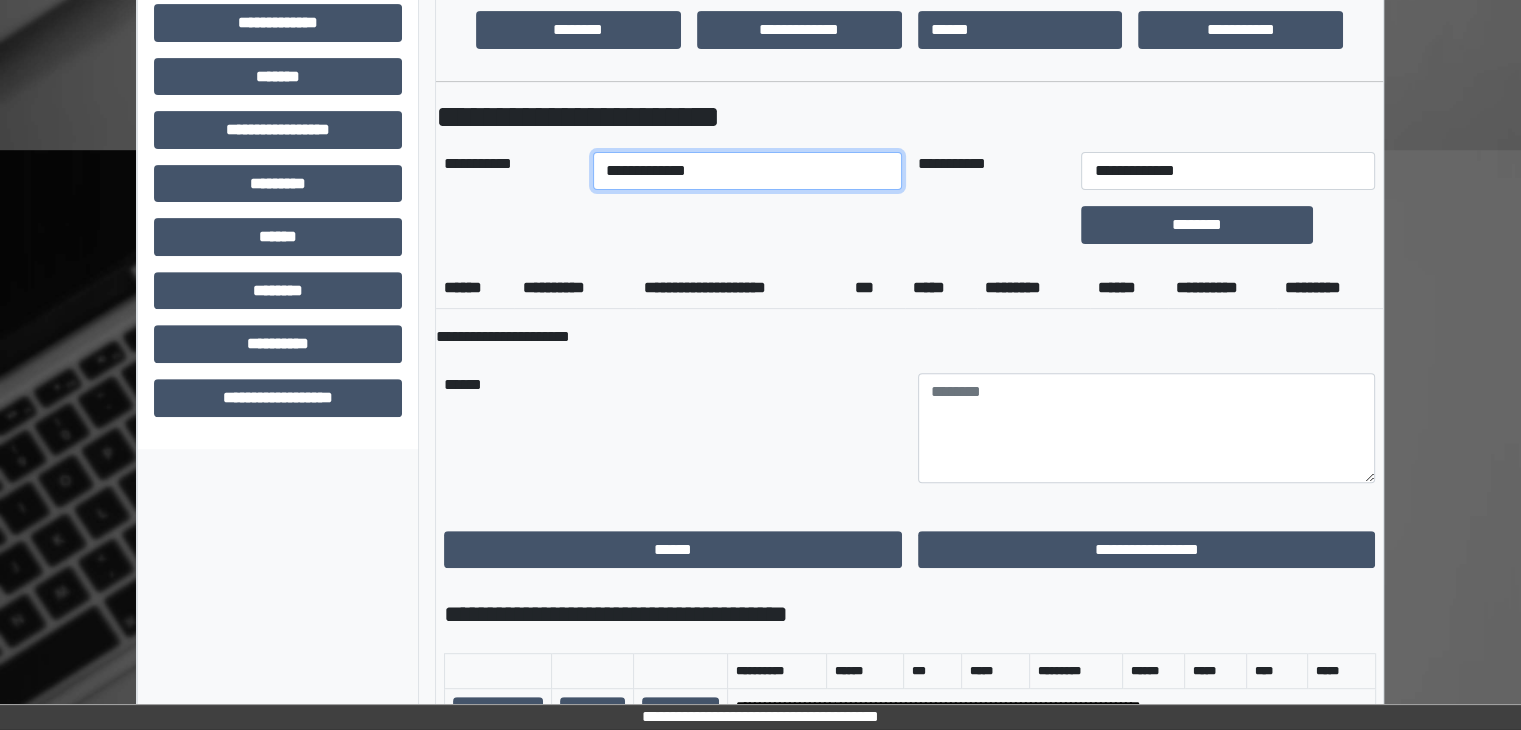 click on "**********" at bounding box center [747, 171] 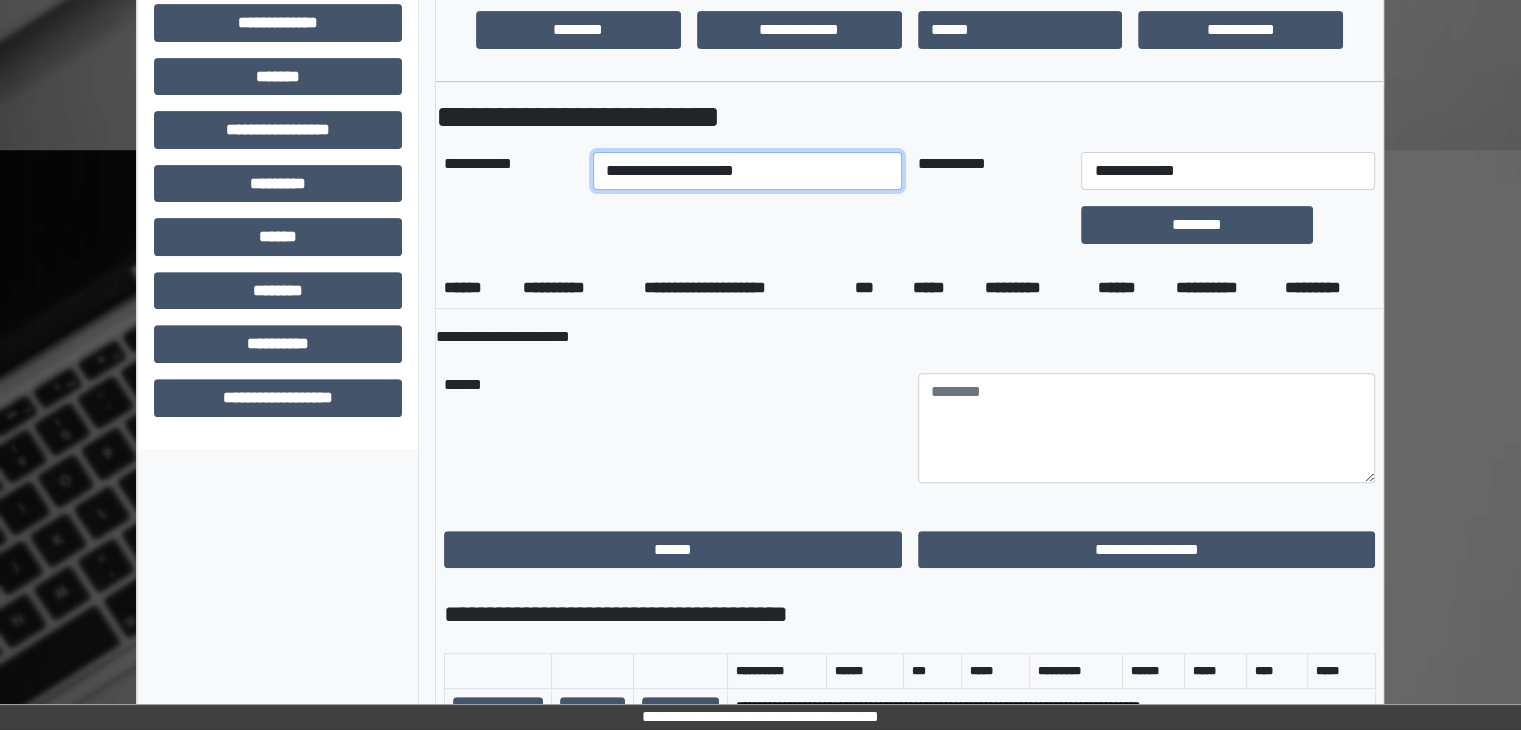 click on "**********" at bounding box center [747, 171] 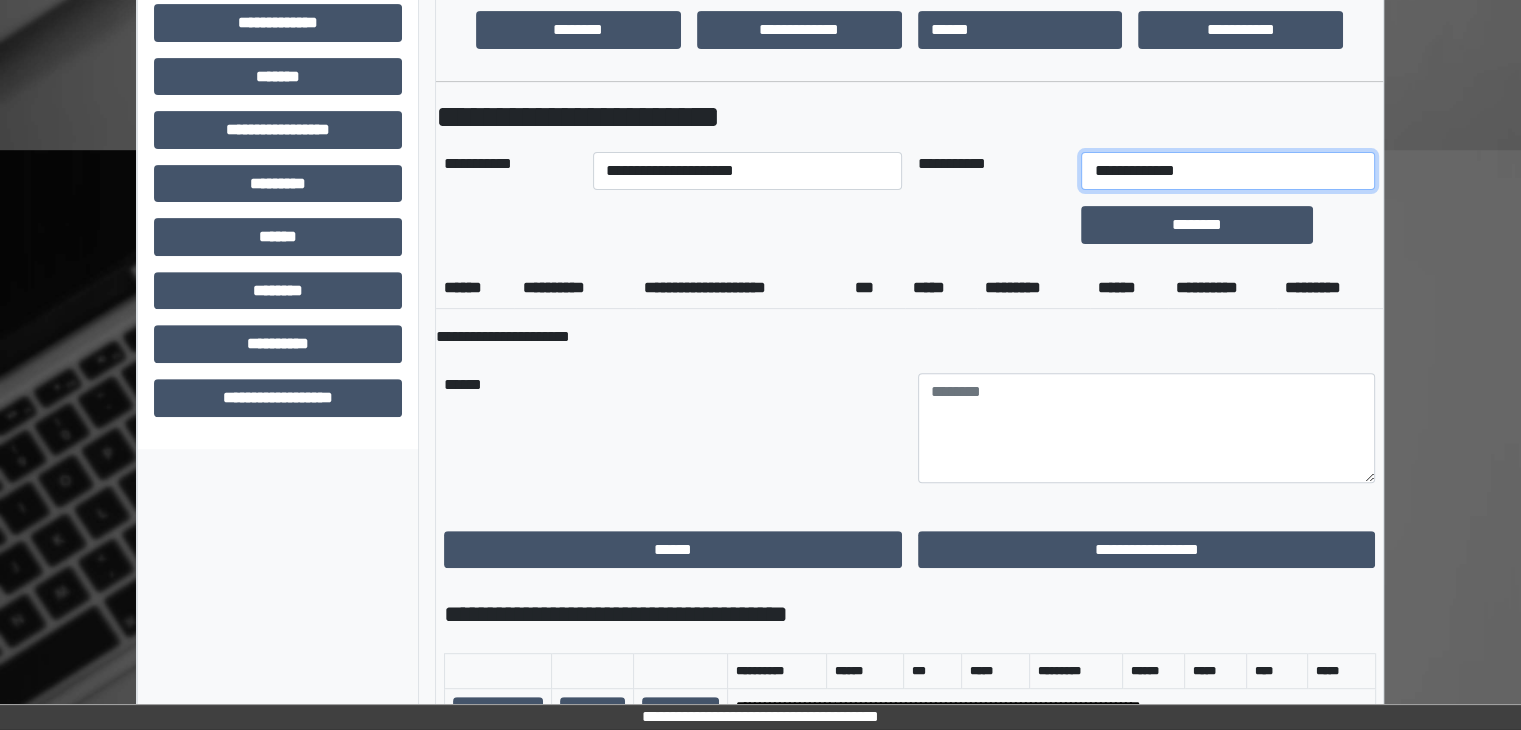 click on "**********" at bounding box center [1227, 171] 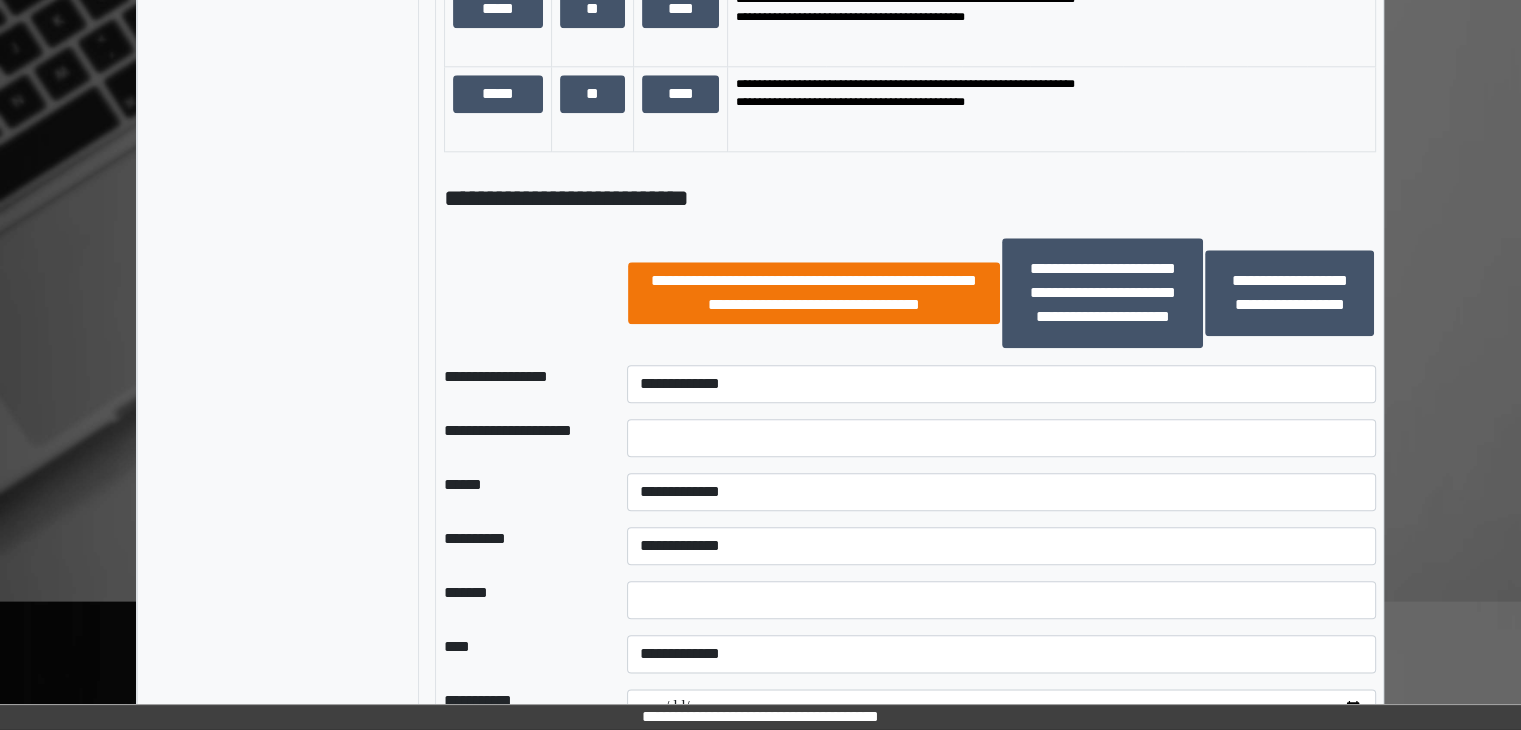 scroll, scrollTop: 2200, scrollLeft: 0, axis: vertical 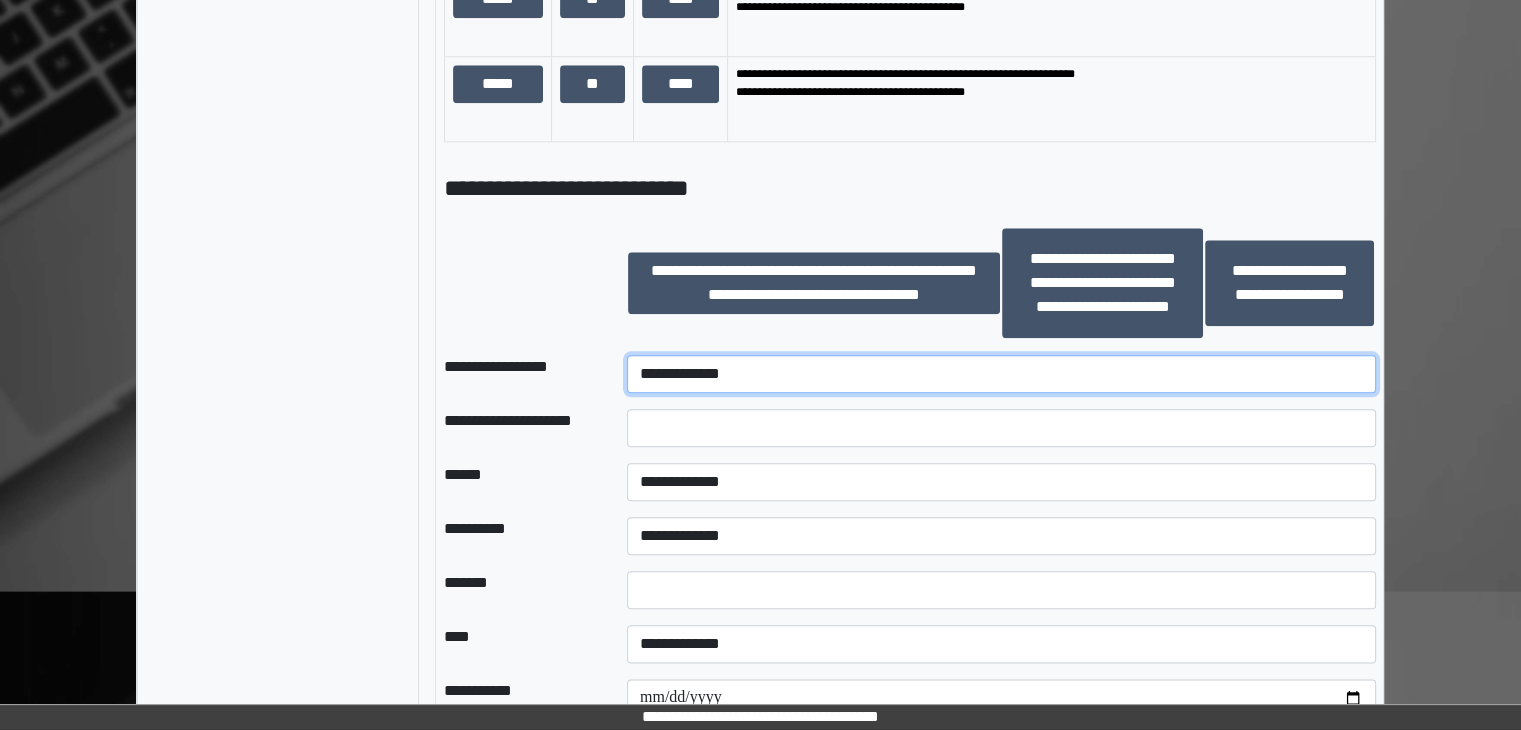 click on "**********" at bounding box center (1001, 374) 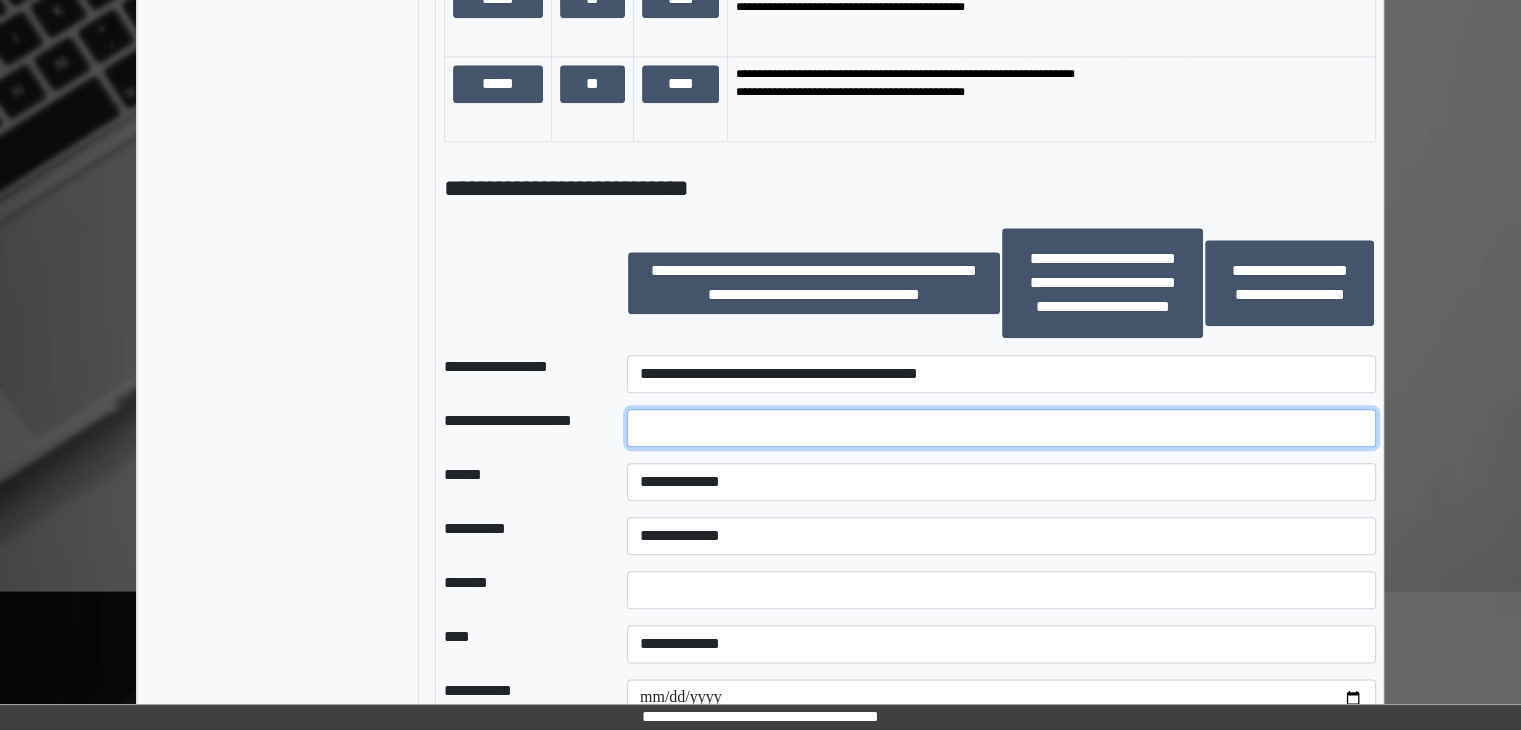 click at bounding box center (1001, 428) 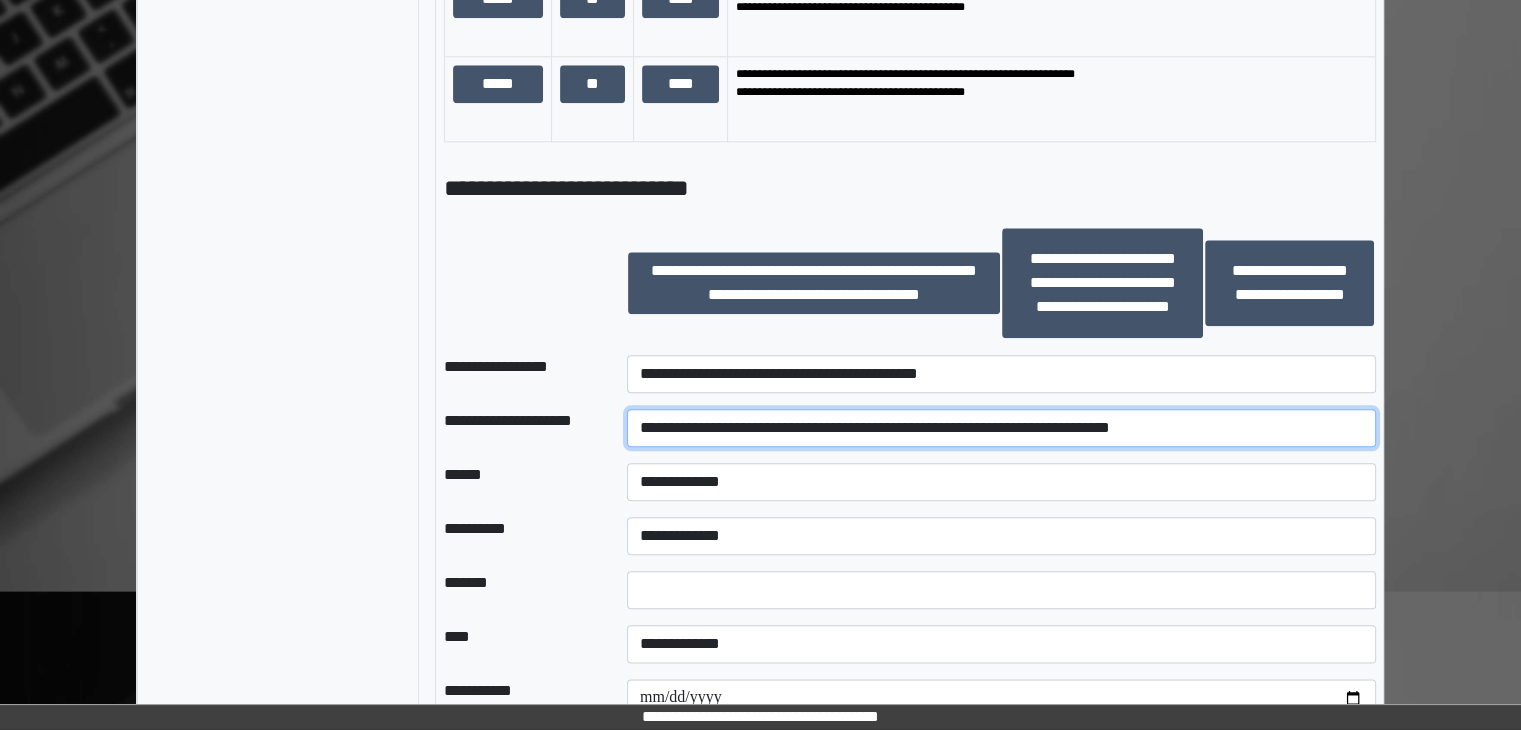type on "**********" 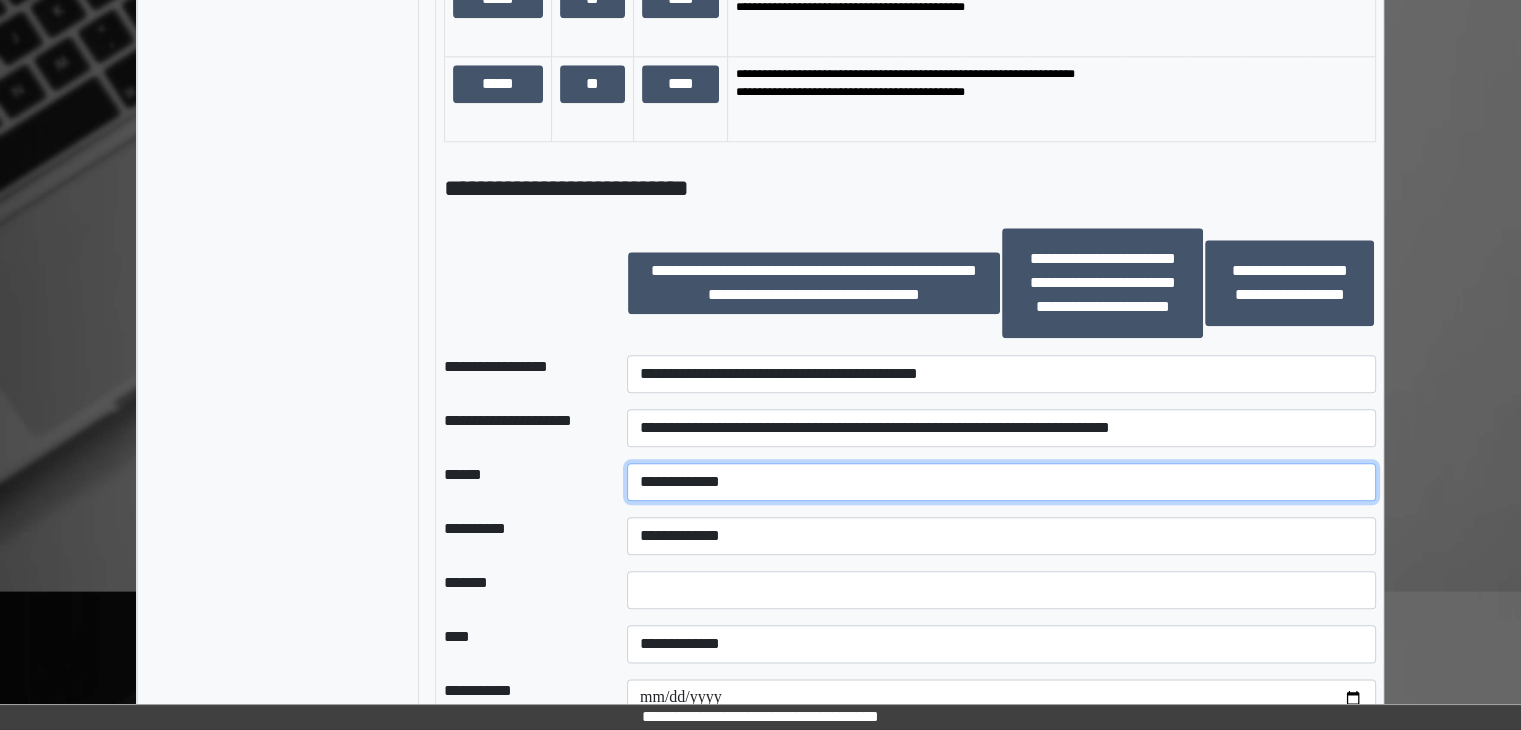 click on "**********" at bounding box center (1001, 482) 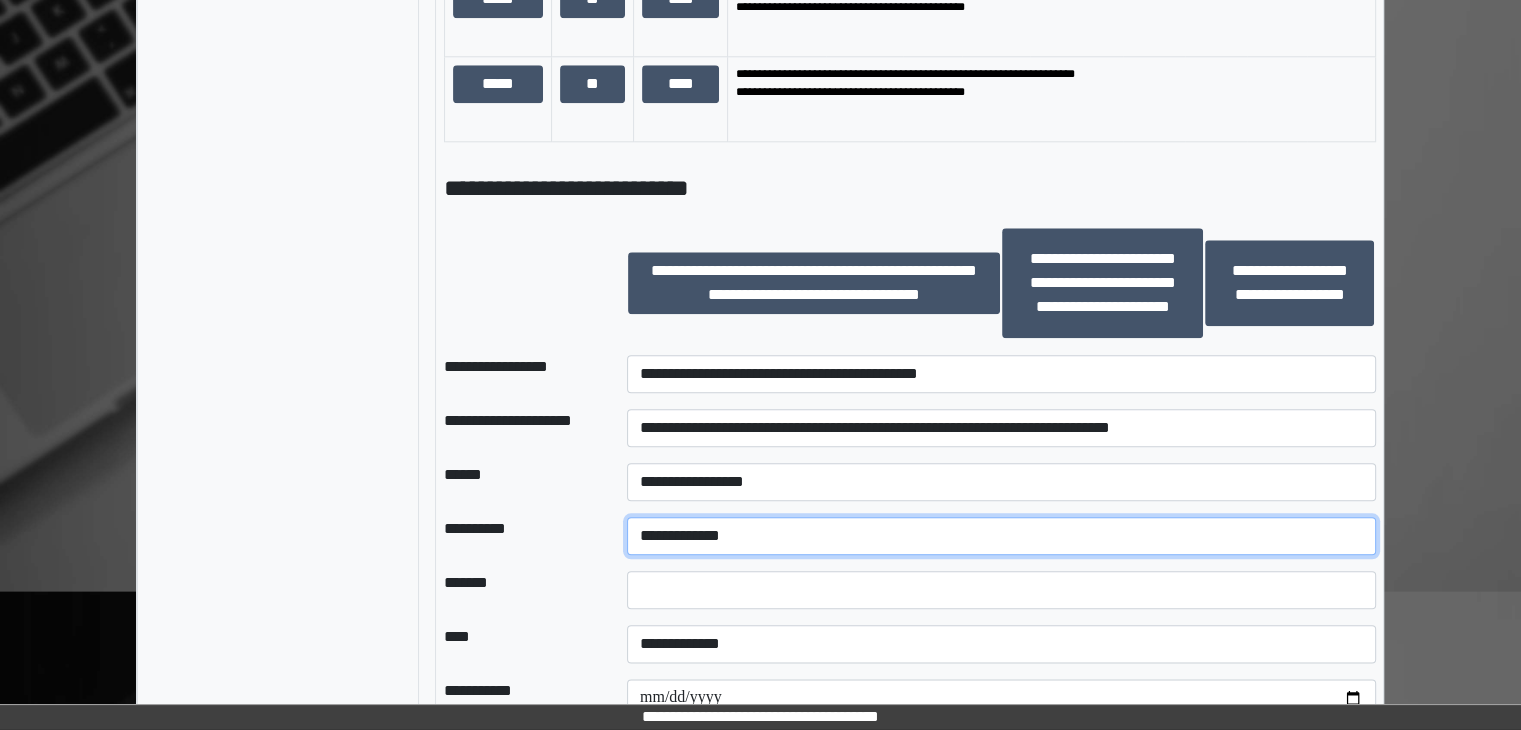 click on "**********" at bounding box center [1001, 536] 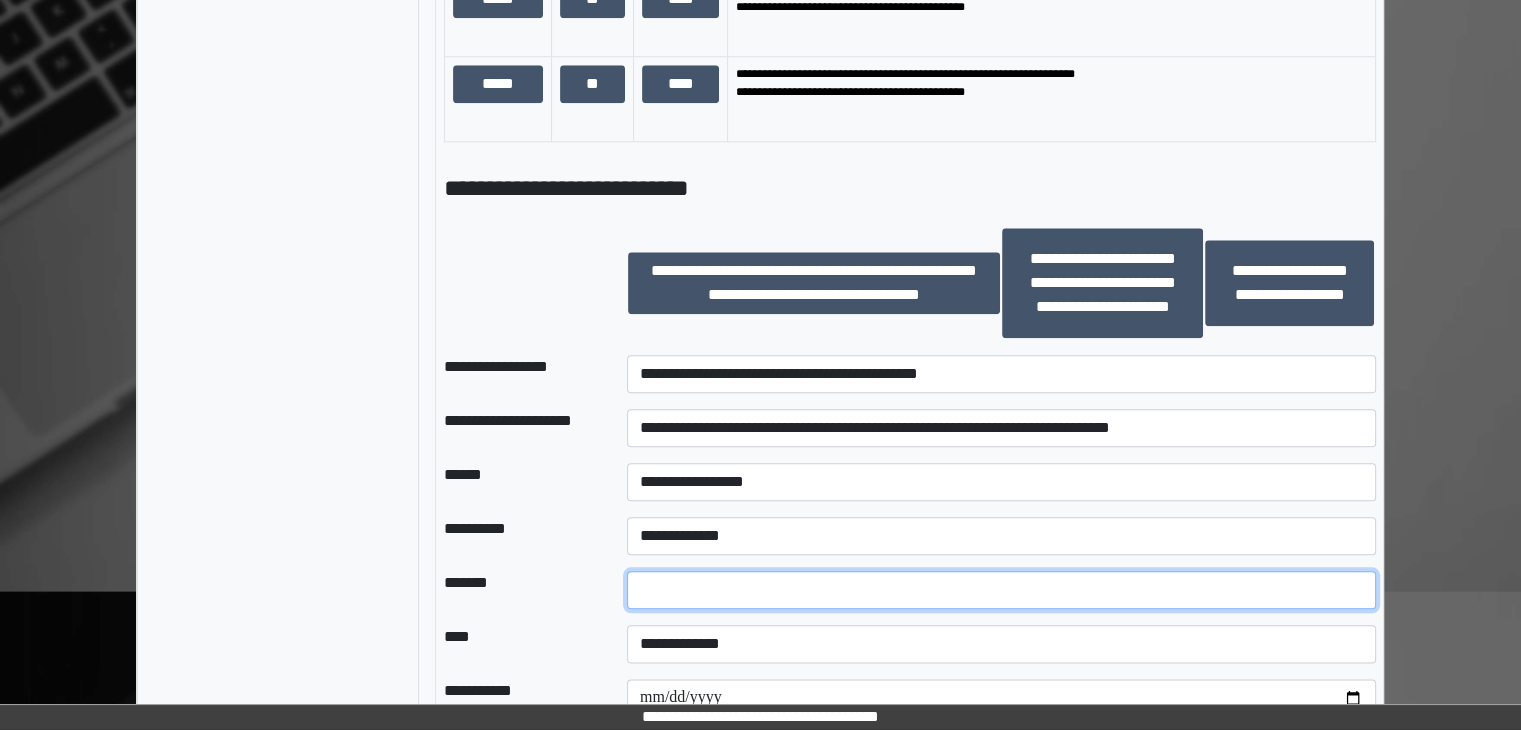click at bounding box center [1001, 590] 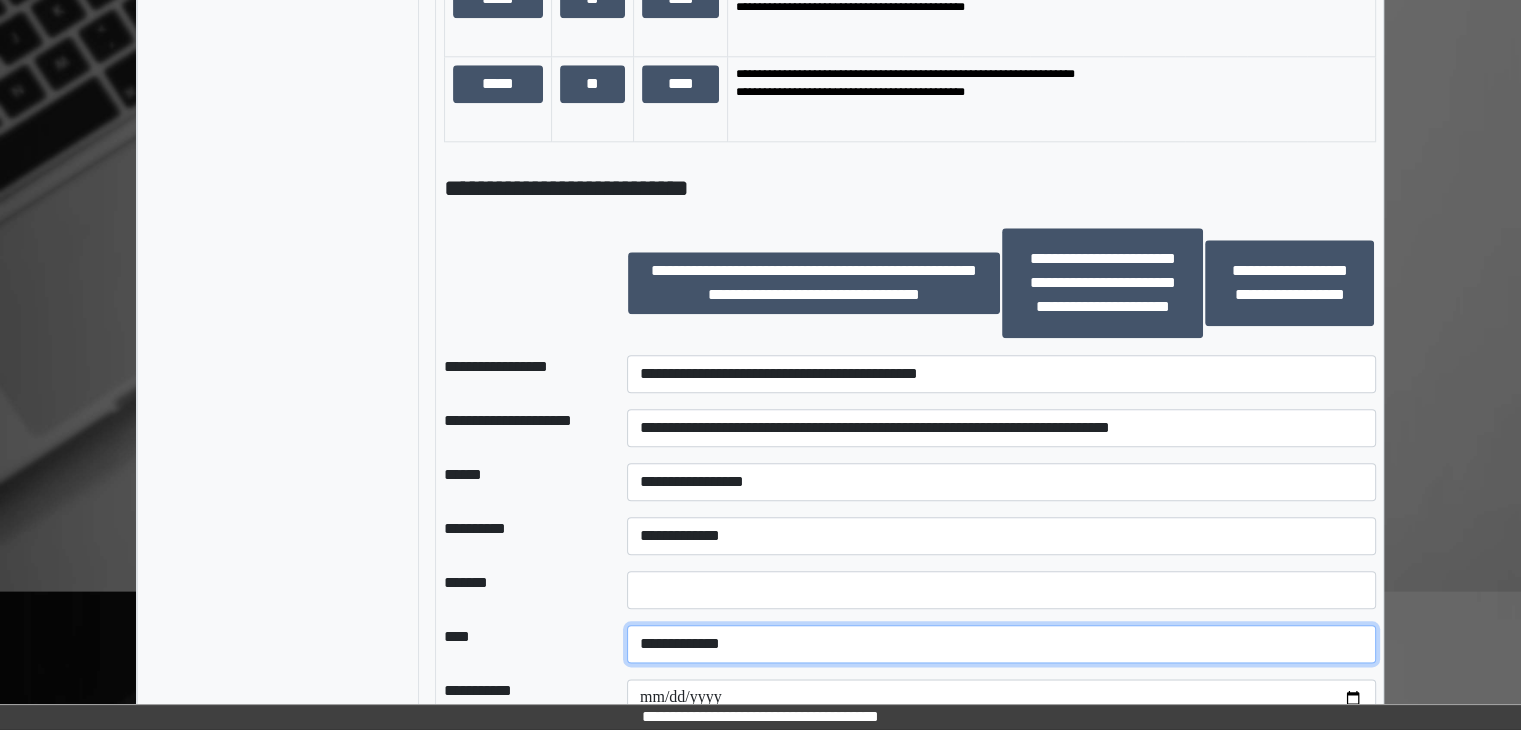 click on "**********" at bounding box center (1001, 644) 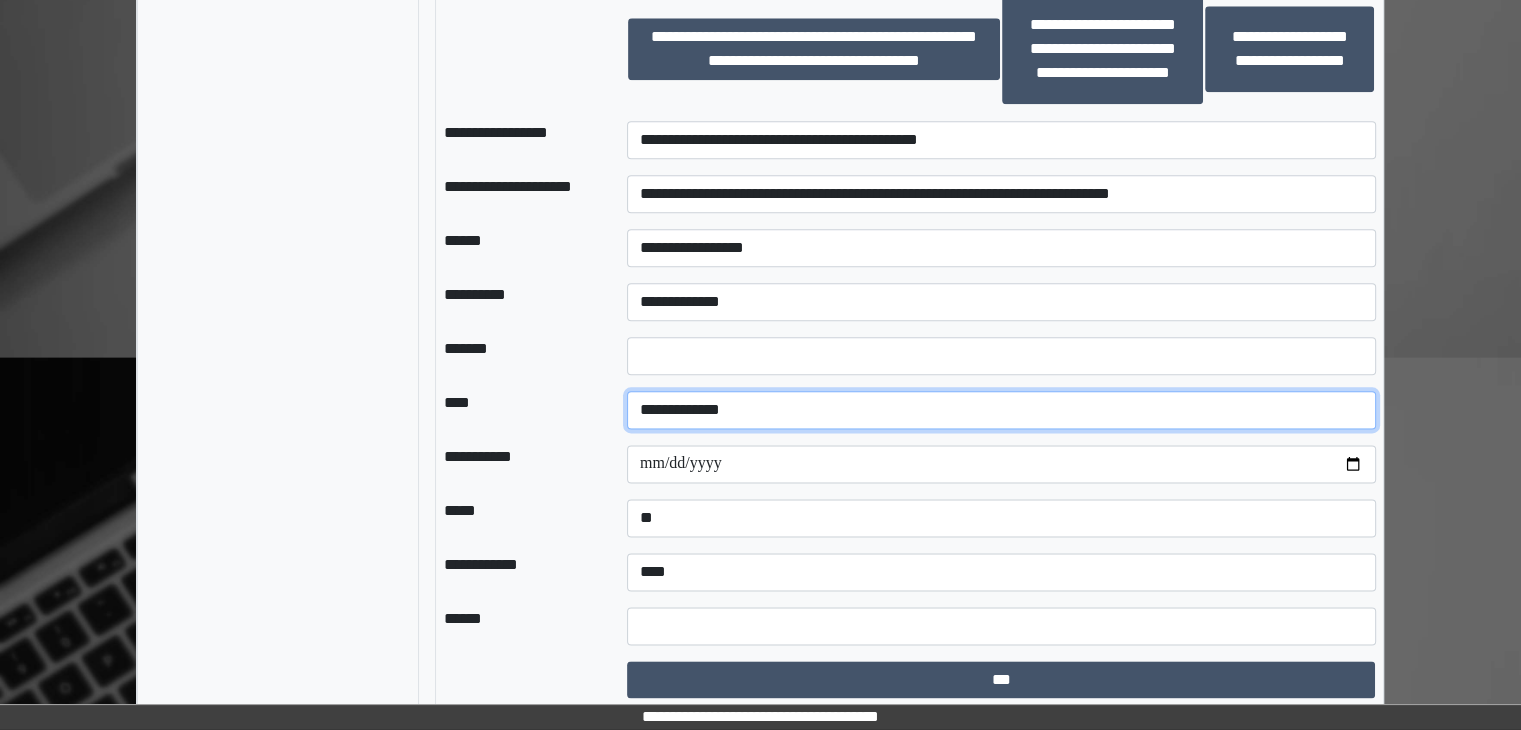scroll, scrollTop: 2436, scrollLeft: 0, axis: vertical 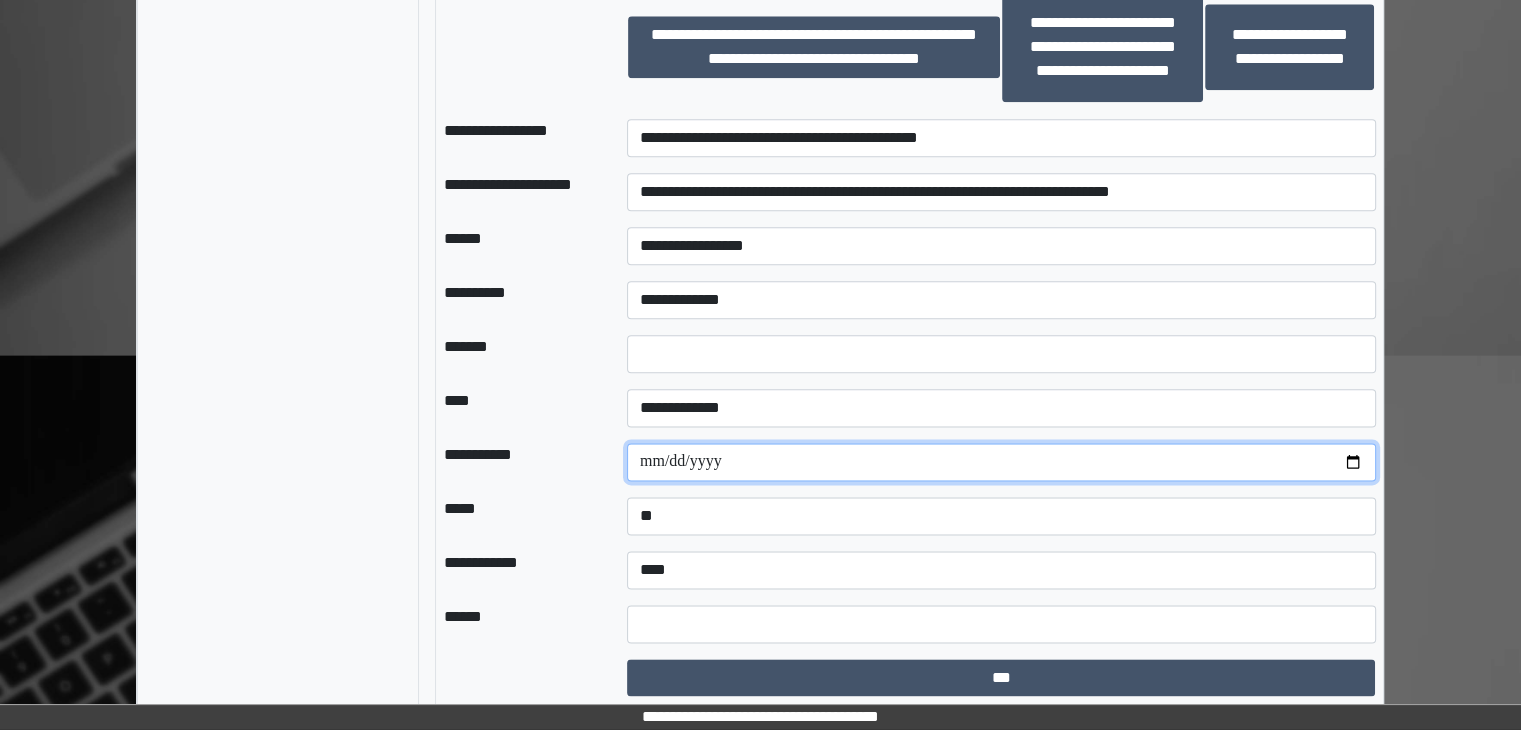 click at bounding box center [1001, 462] 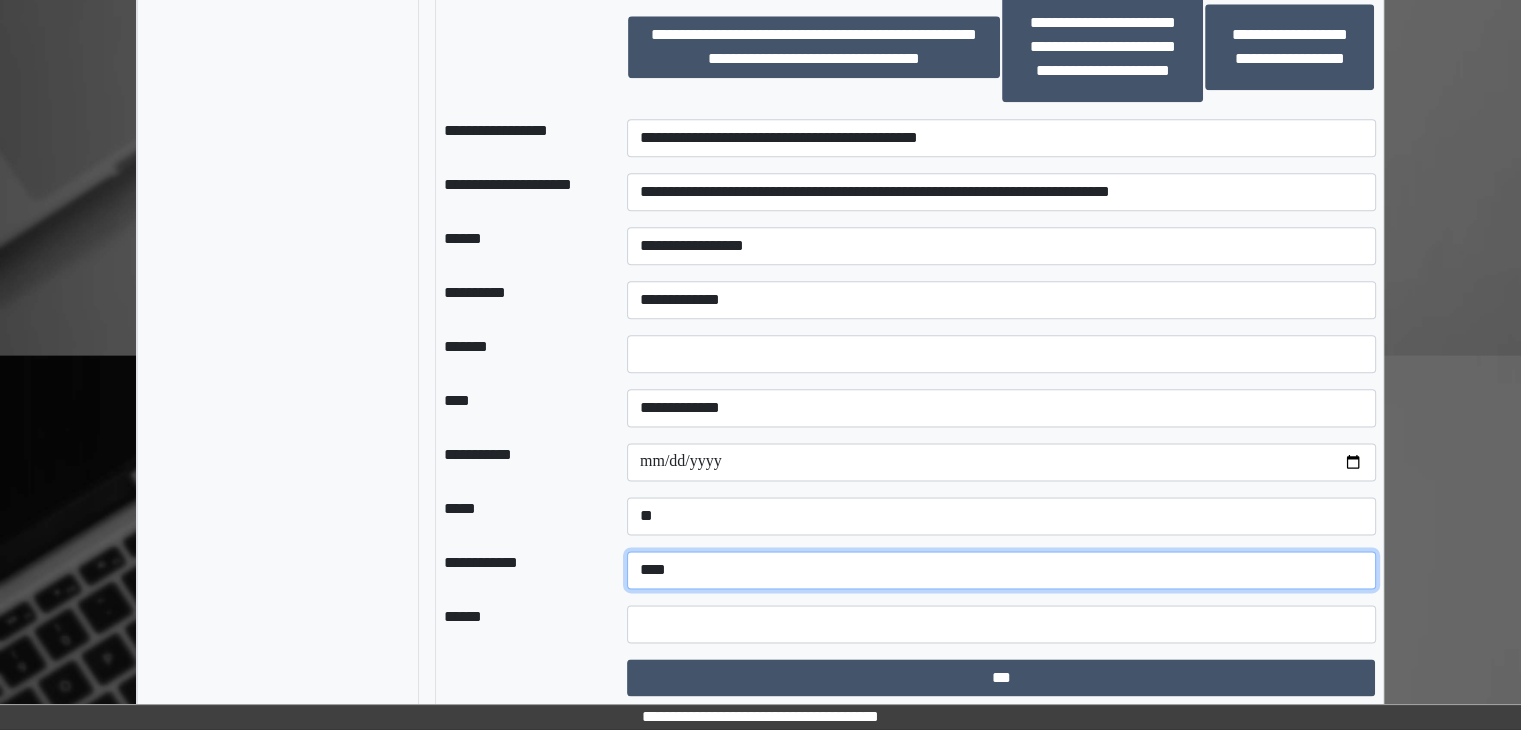 drag, startPoint x: 772, startPoint y: 550, endPoint x: 772, endPoint y: 565, distance: 15 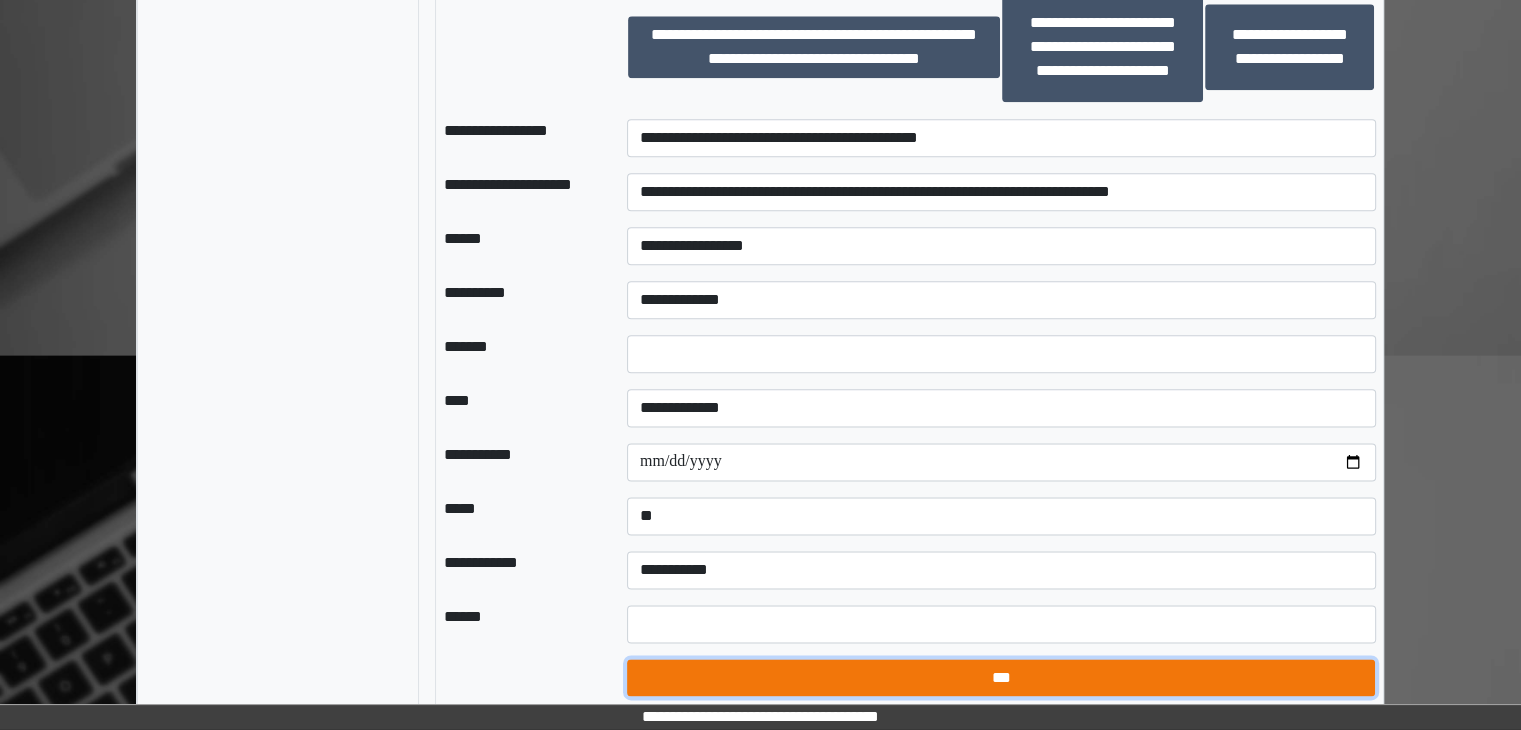 click on "***" at bounding box center (1001, 678) 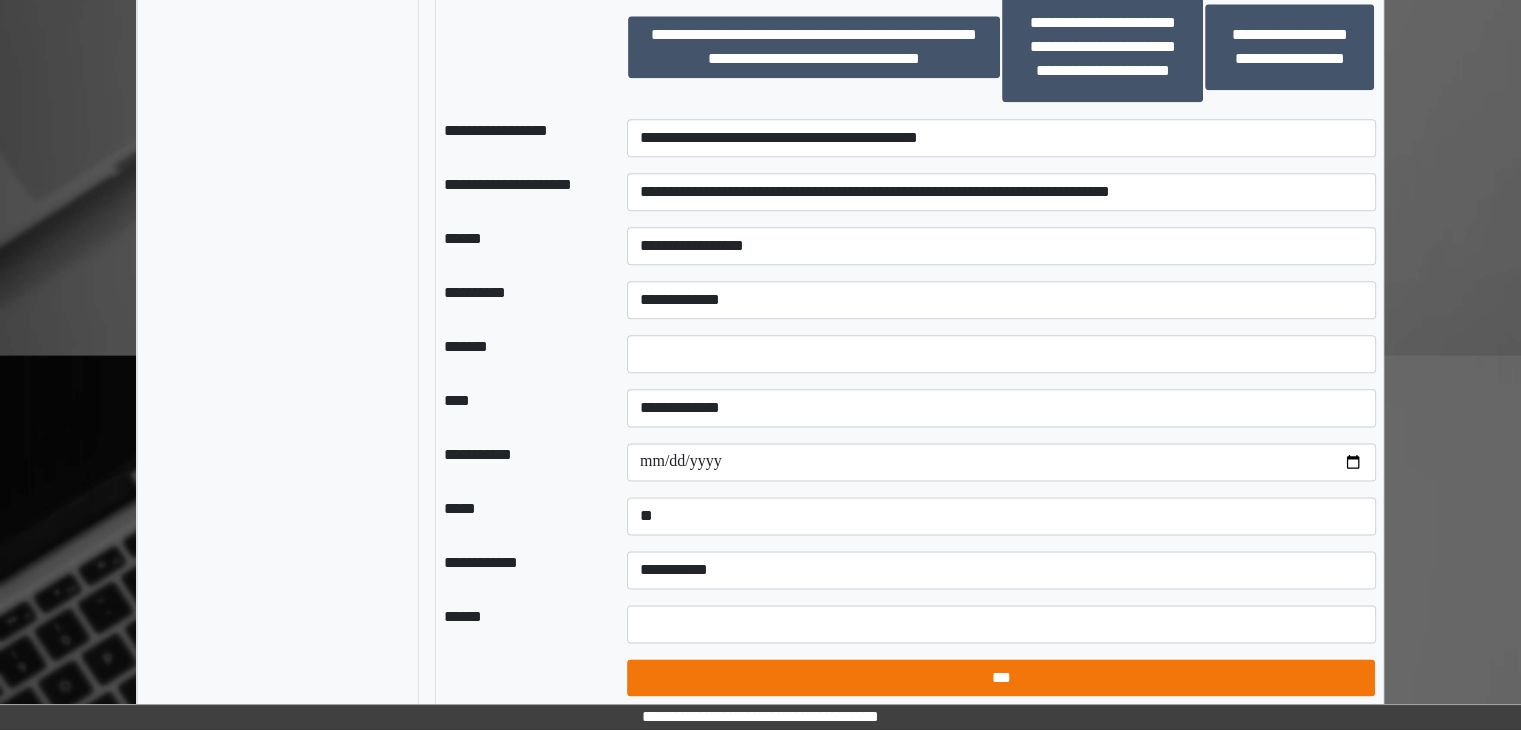 select on "*" 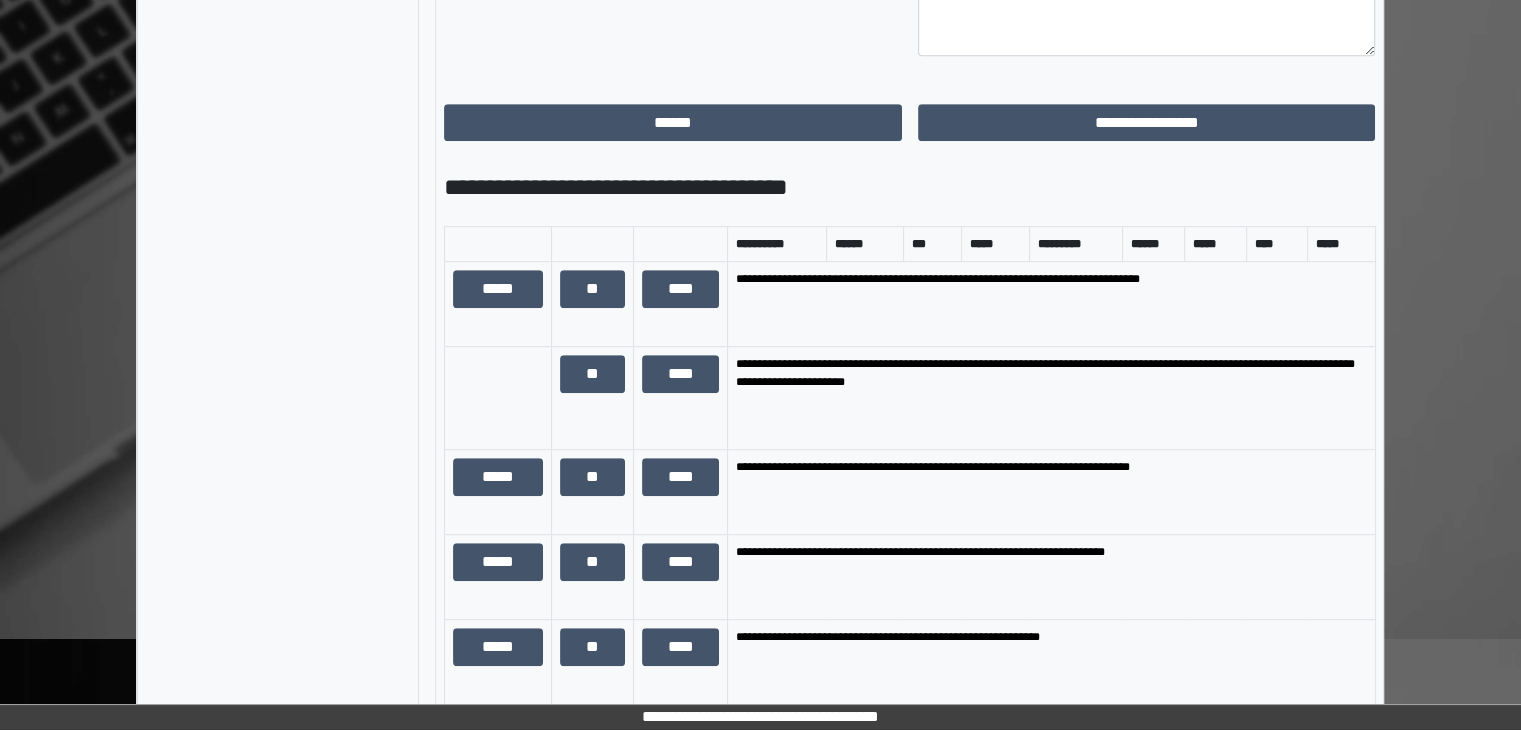 scroll, scrollTop: 1136, scrollLeft: 0, axis: vertical 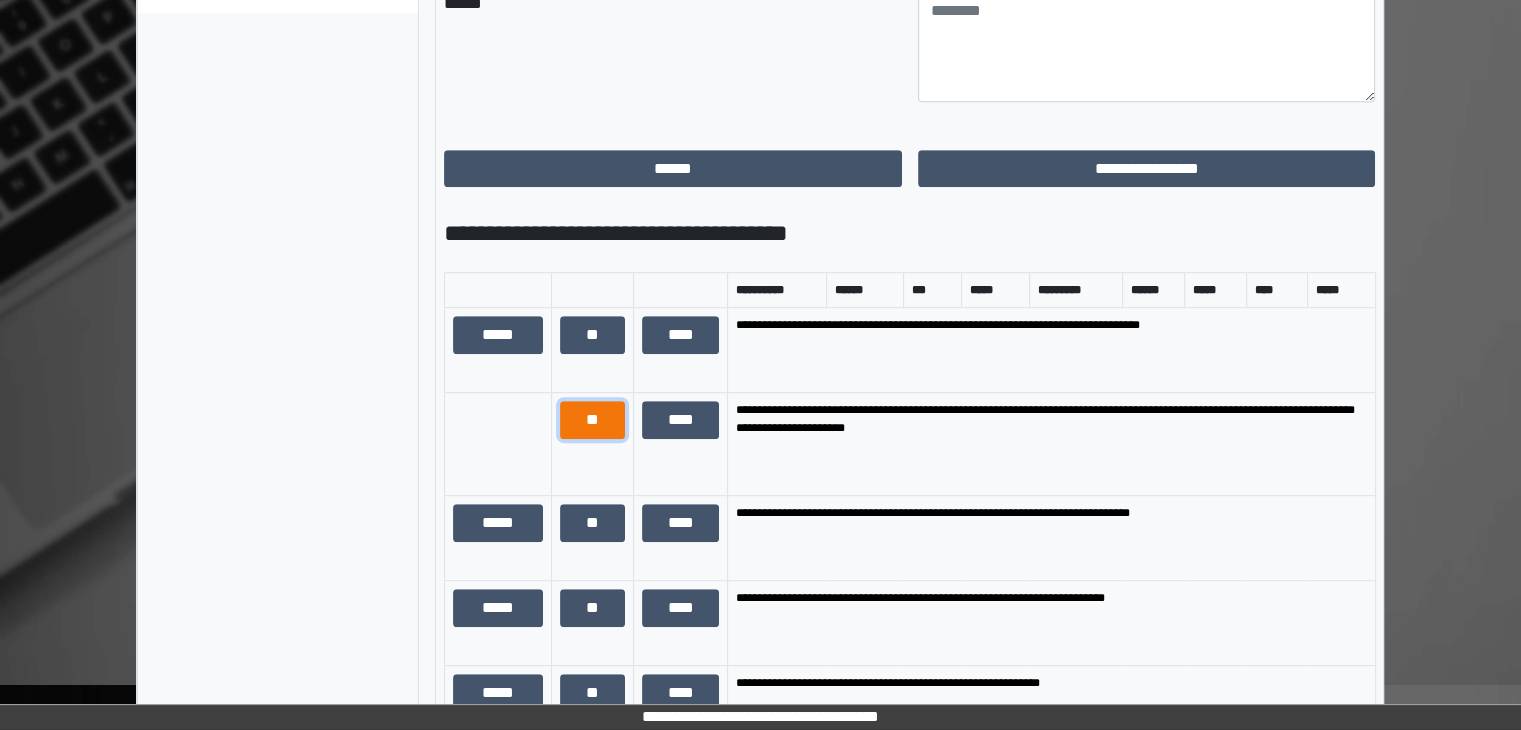click on "**" at bounding box center (592, 420) 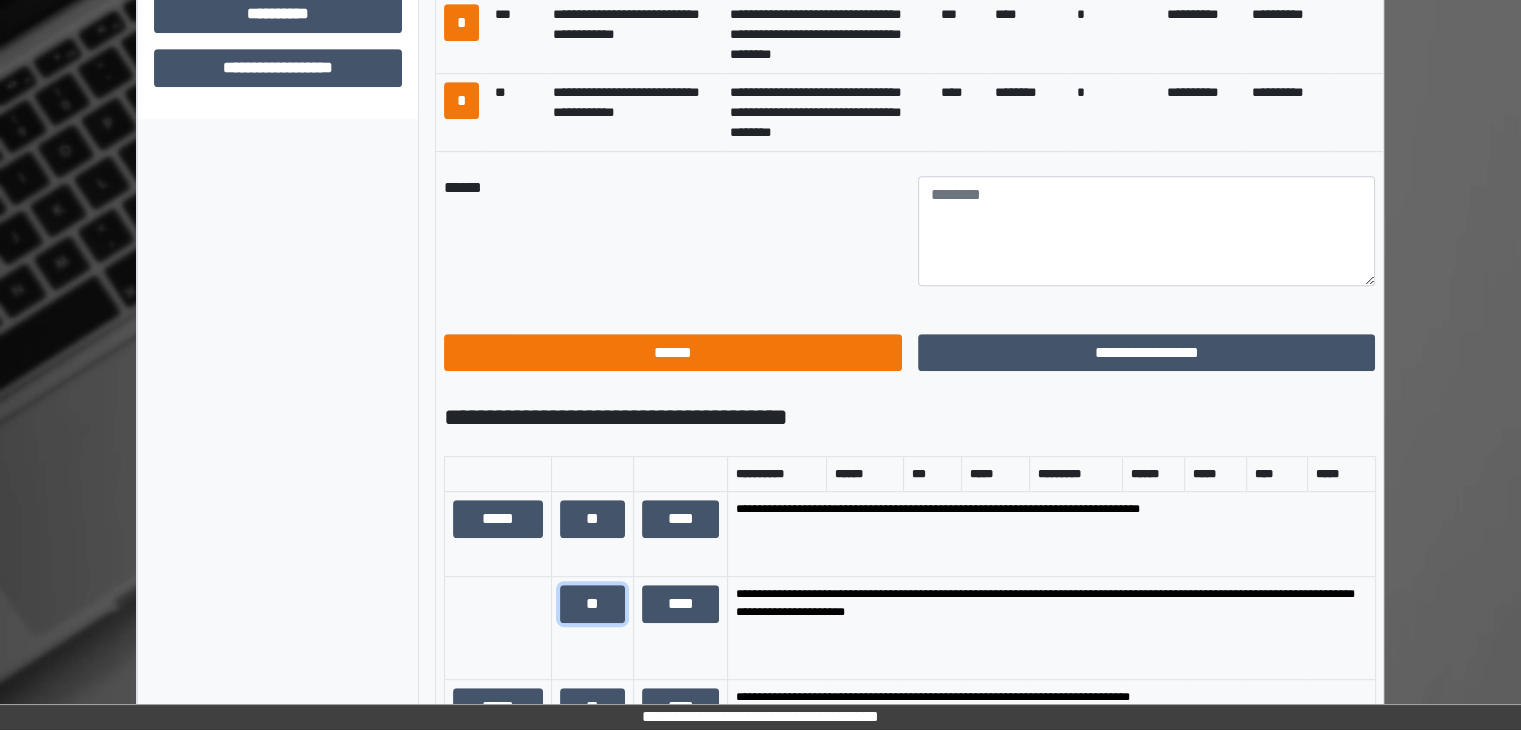 scroll, scrollTop: 736, scrollLeft: 0, axis: vertical 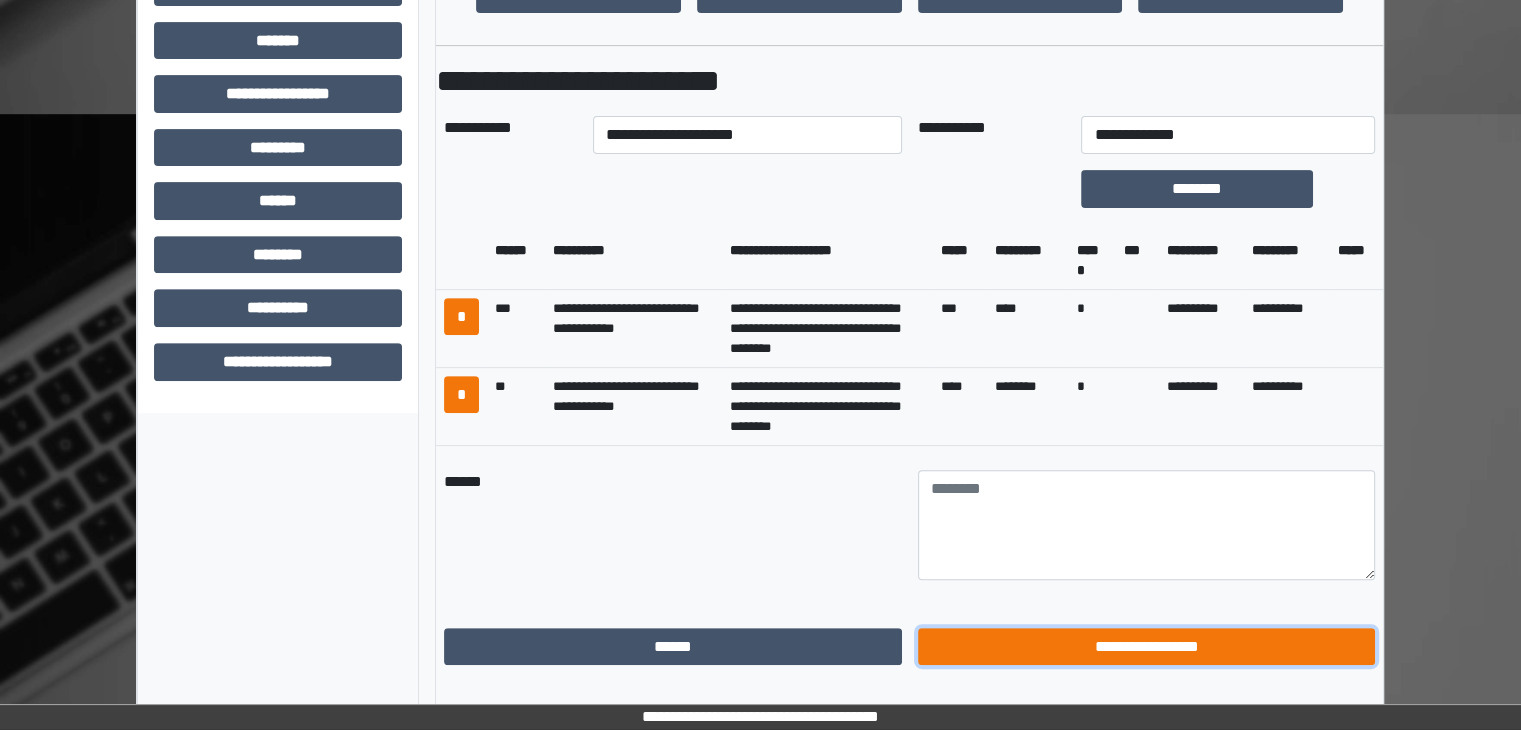 click on "**********" at bounding box center (1147, 647) 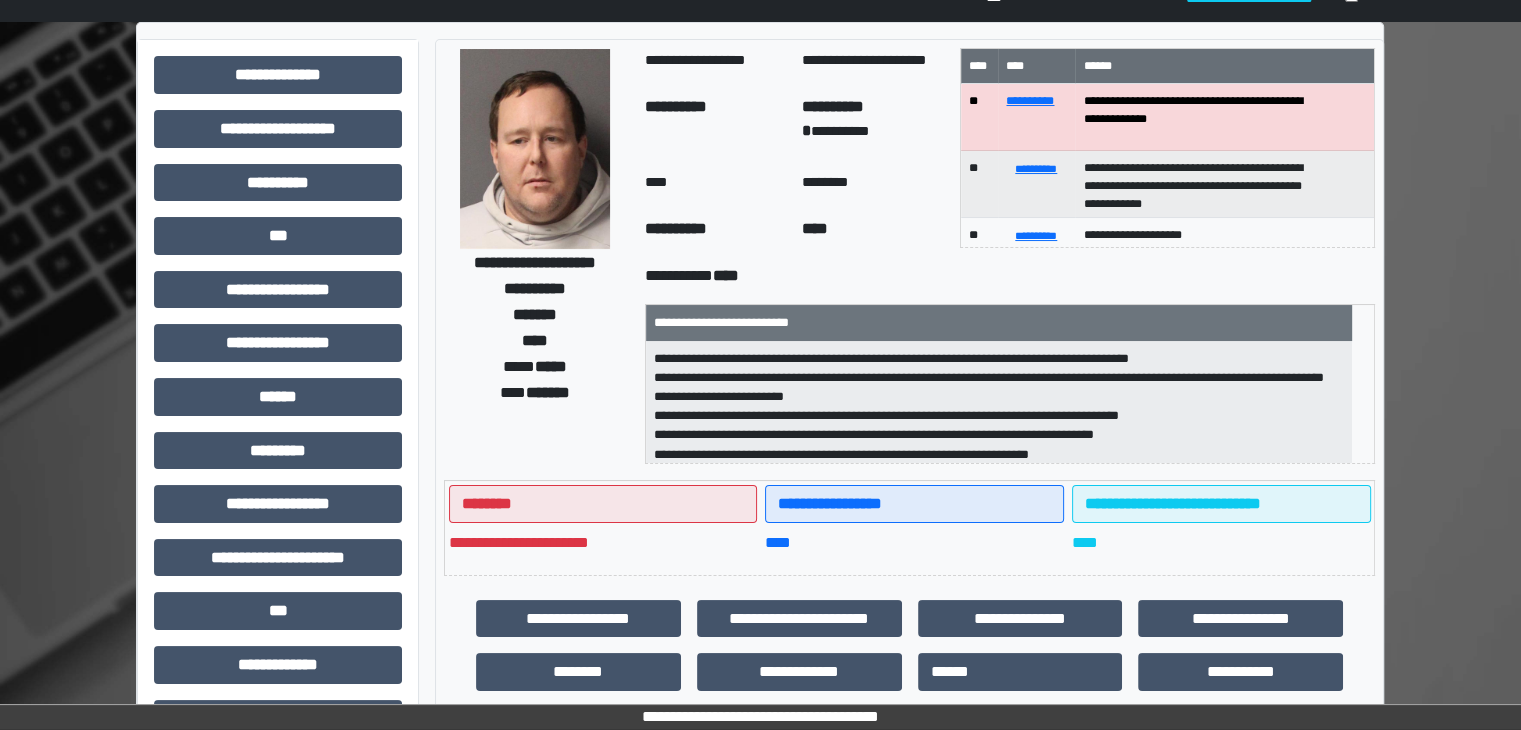 scroll, scrollTop: 0, scrollLeft: 0, axis: both 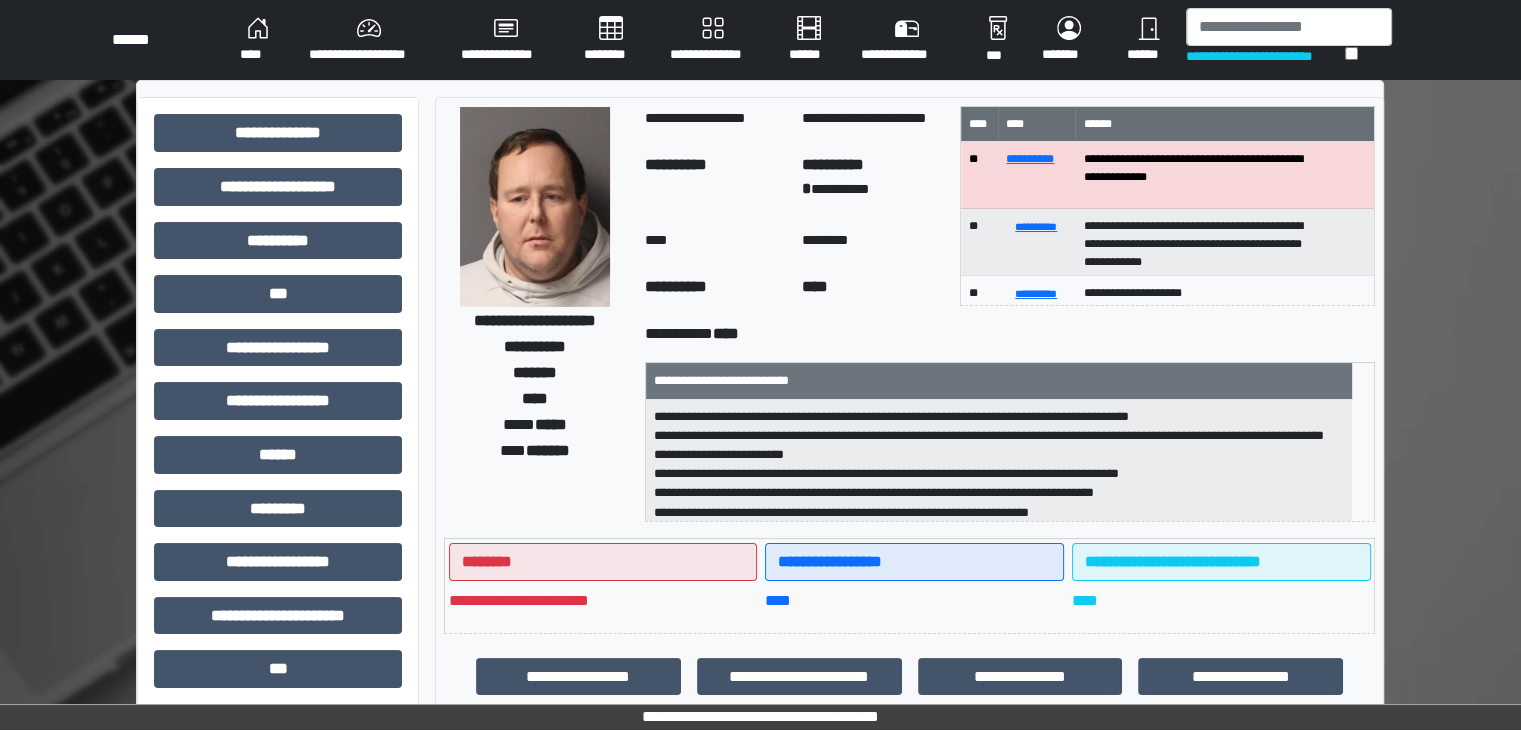 click on "****" at bounding box center [258, 40] 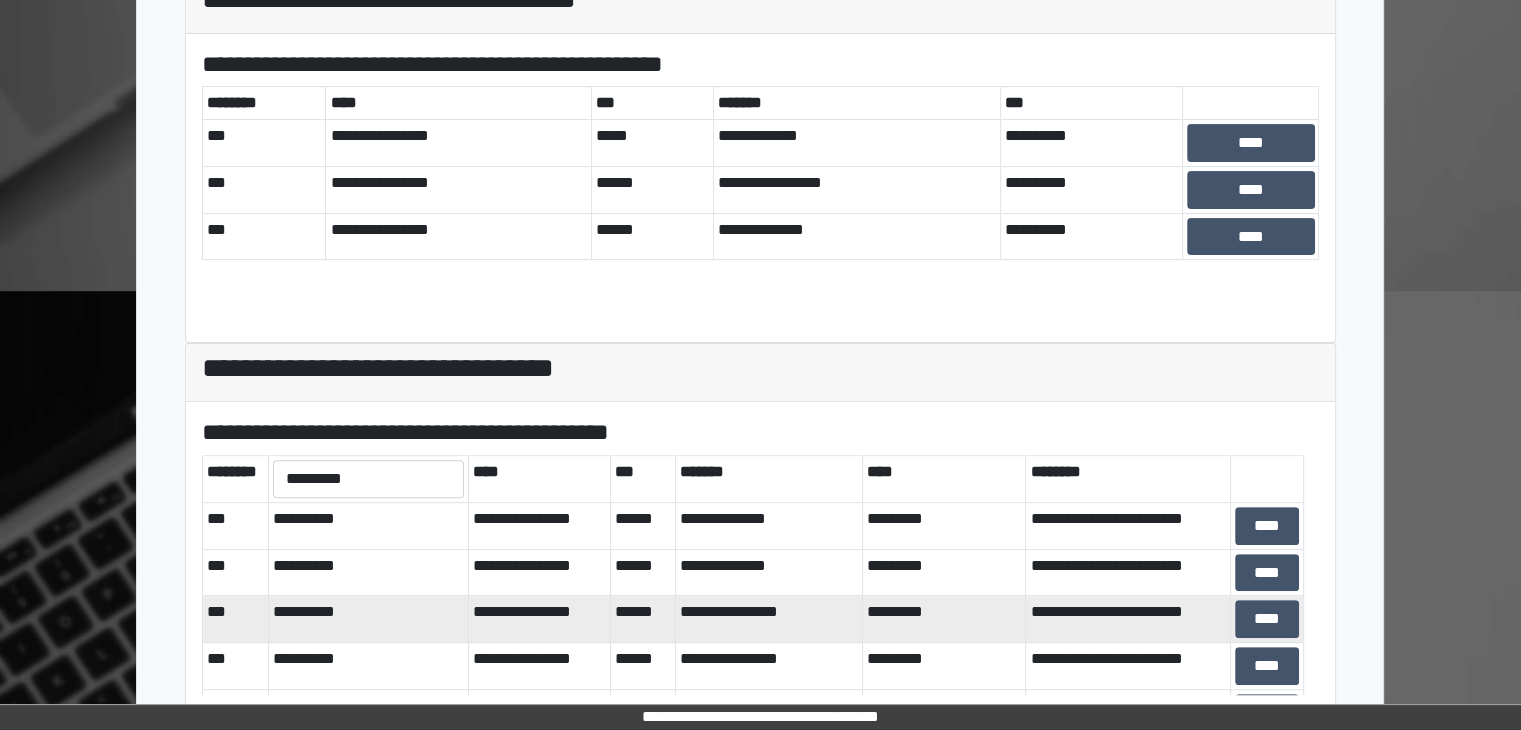 scroll, scrollTop: 581, scrollLeft: 0, axis: vertical 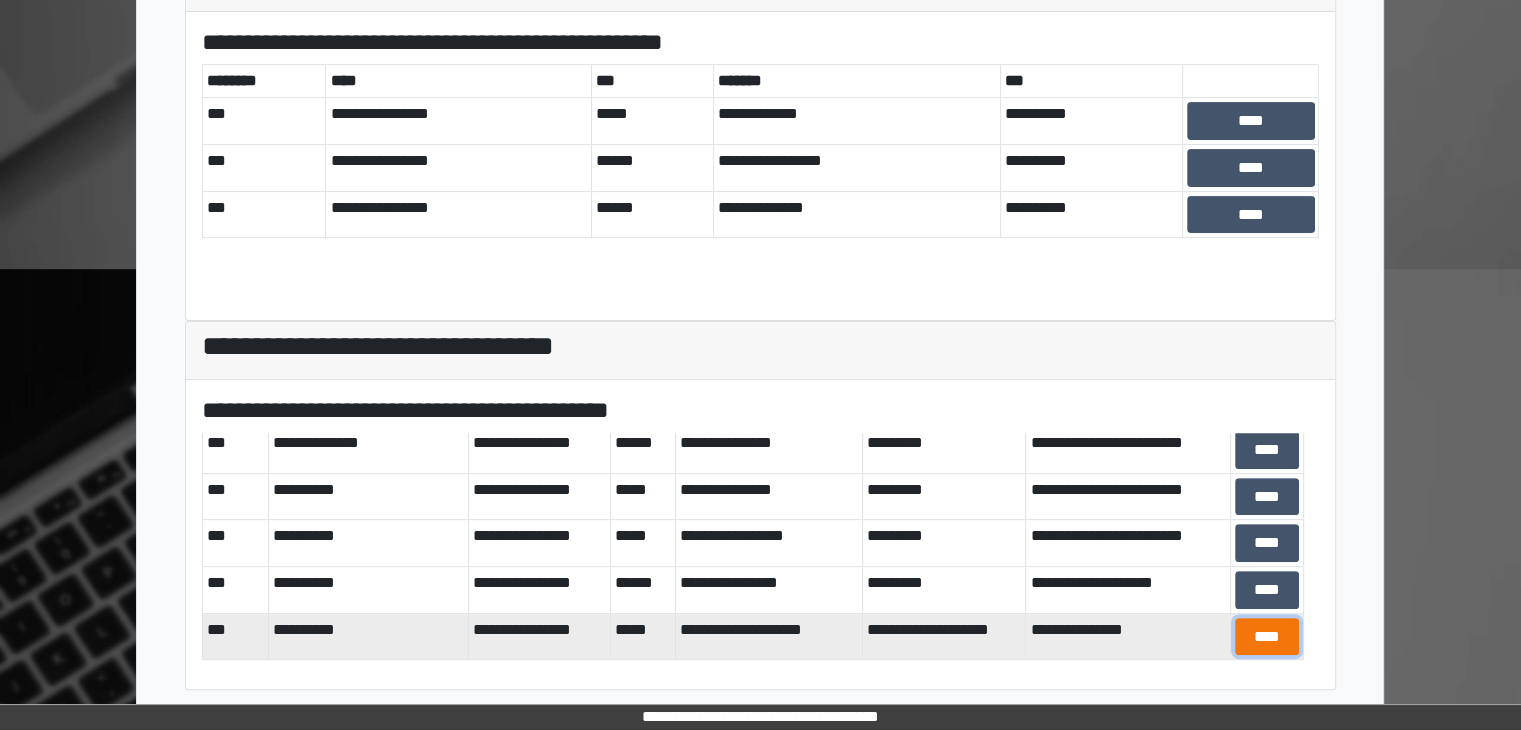 click on "****" at bounding box center [1267, 637] 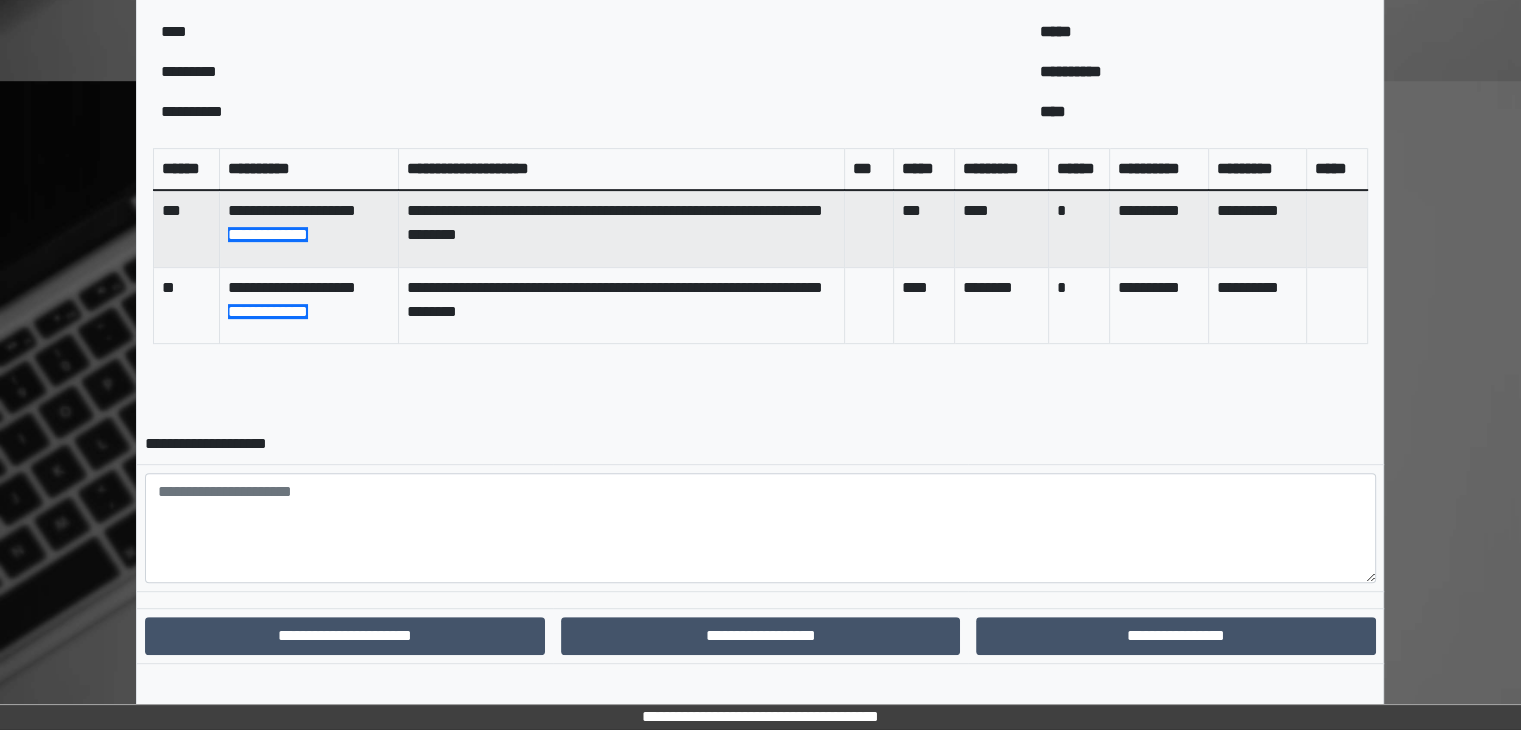 scroll, scrollTop: 783, scrollLeft: 0, axis: vertical 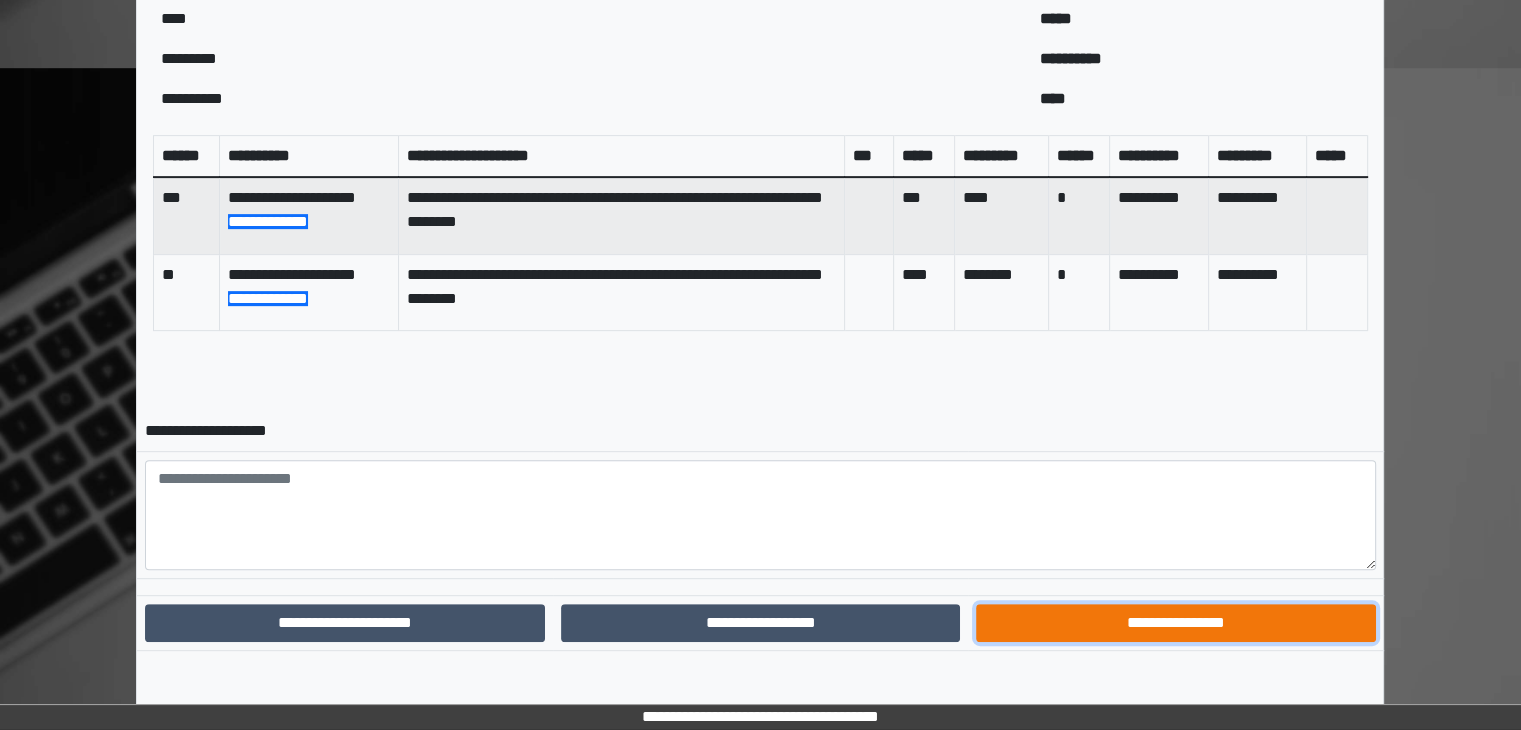 click on "**********" at bounding box center (1175, 623) 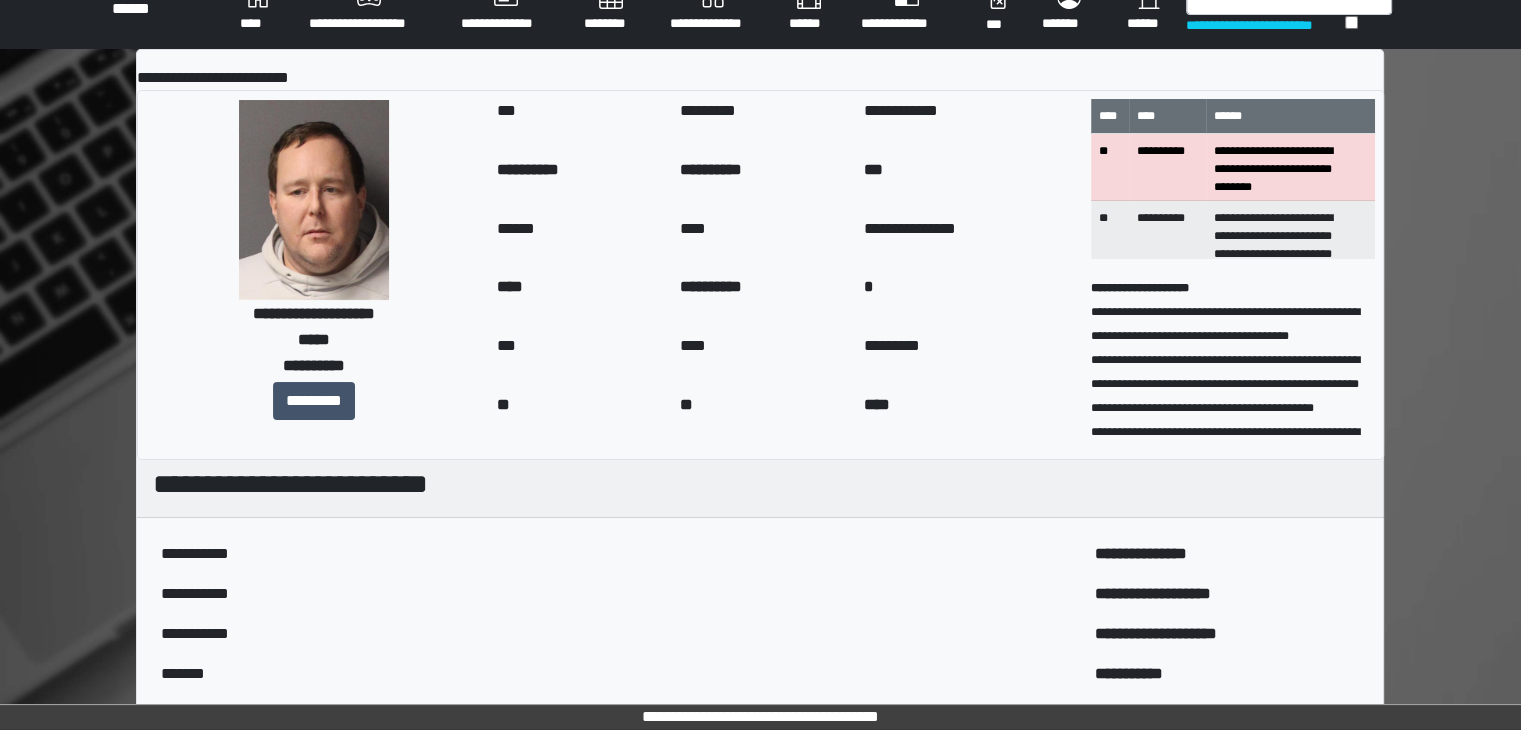 scroll, scrollTop: 0, scrollLeft: 0, axis: both 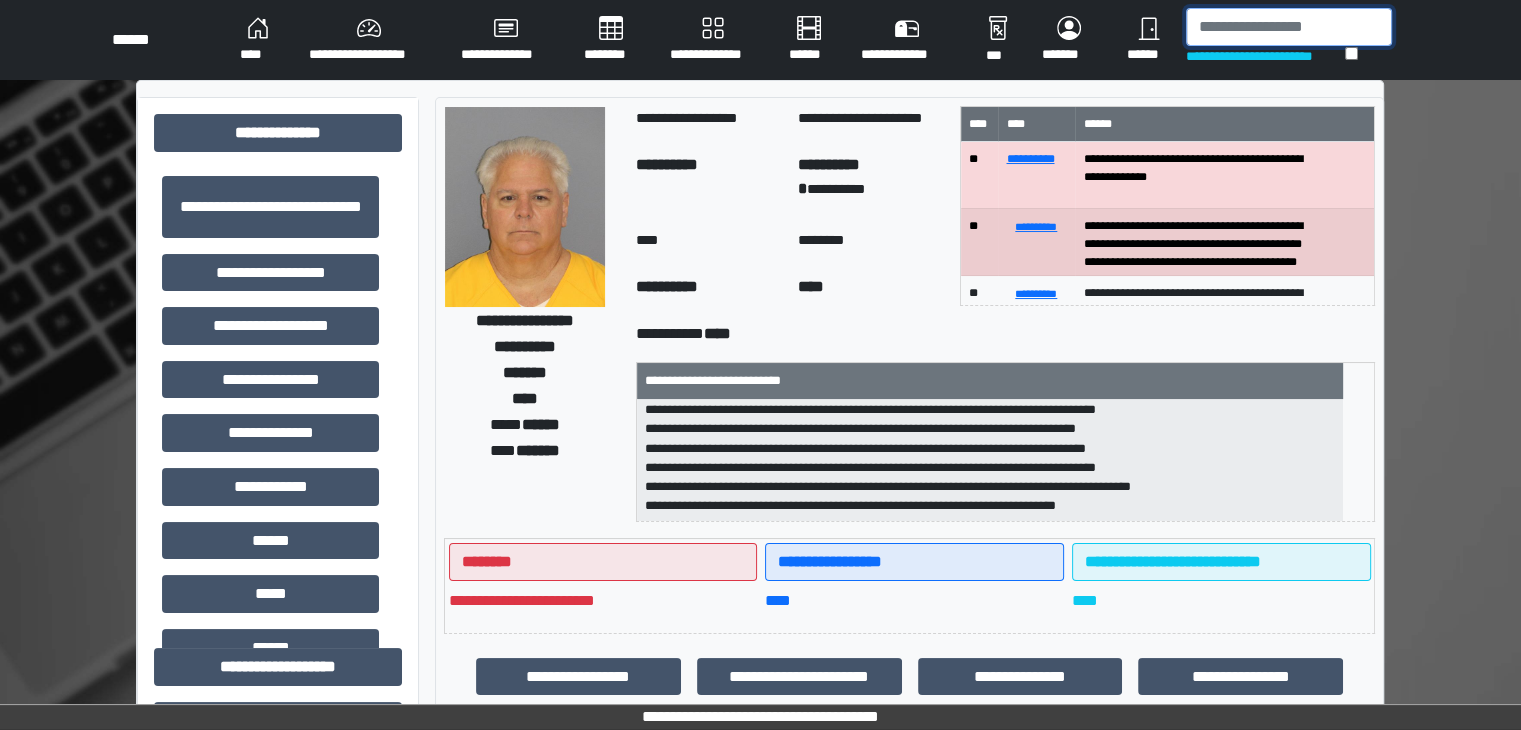 click at bounding box center [1289, 27] 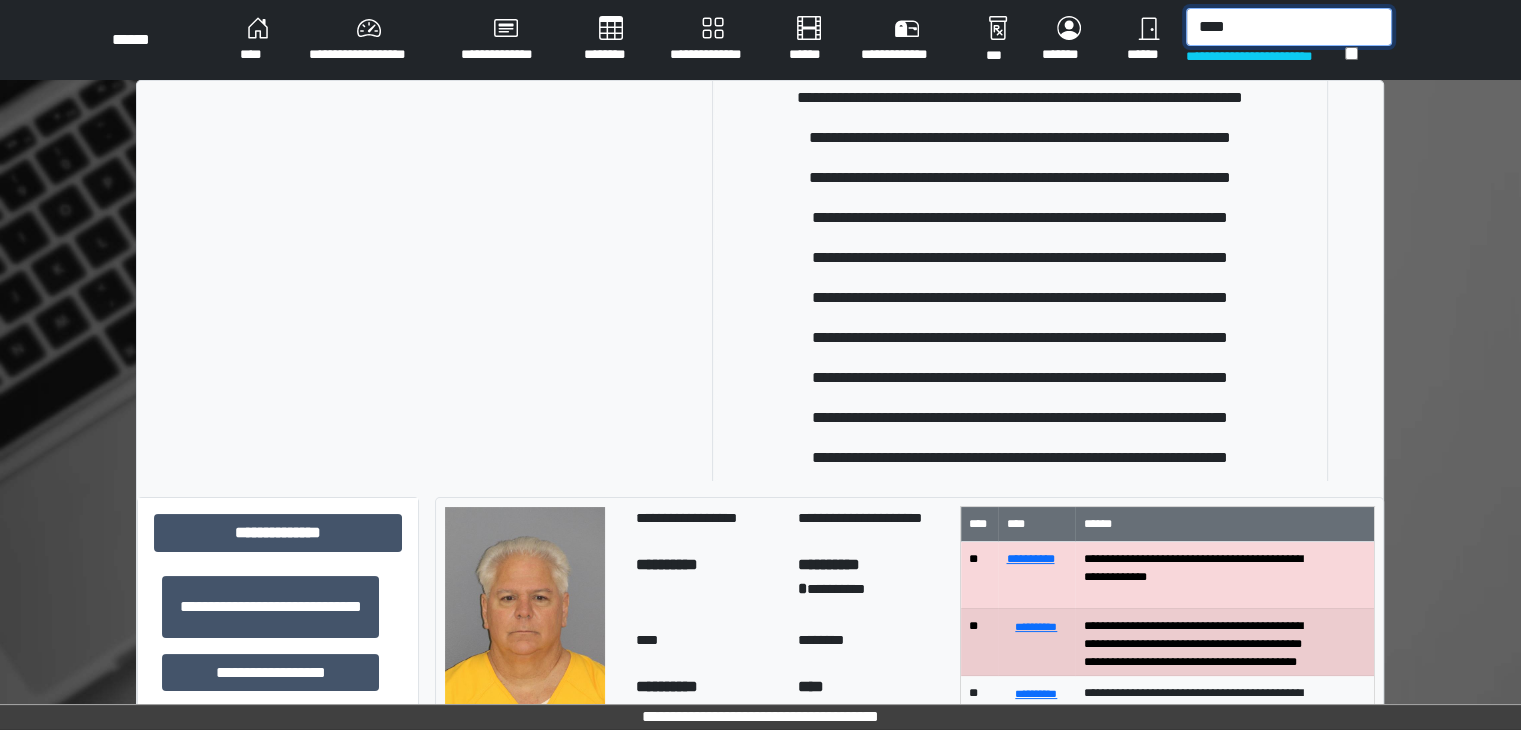 scroll, scrollTop: 300, scrollLeft: 0, axis: vertical 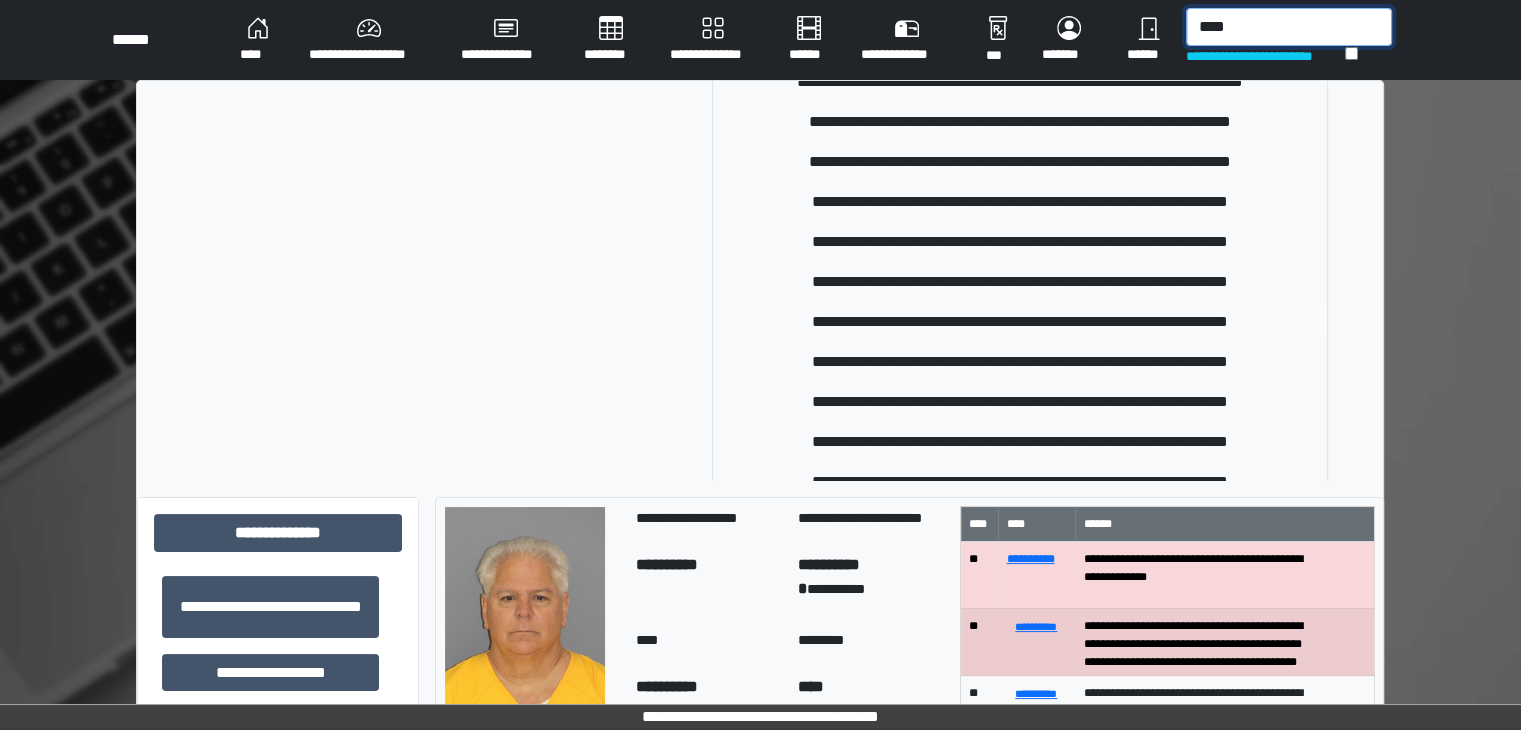 type on "****" 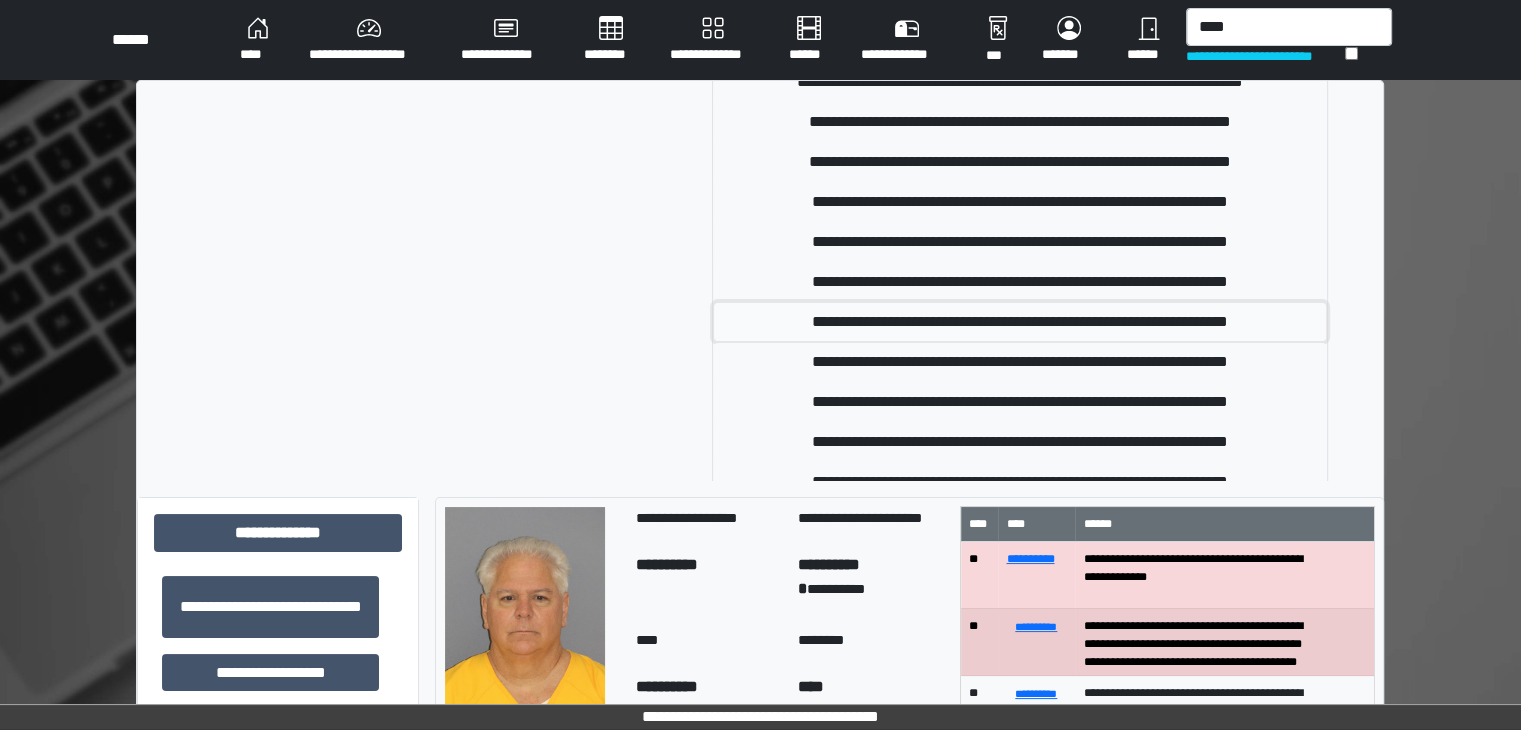 click on "**********" at bounding box center [1020, 322] 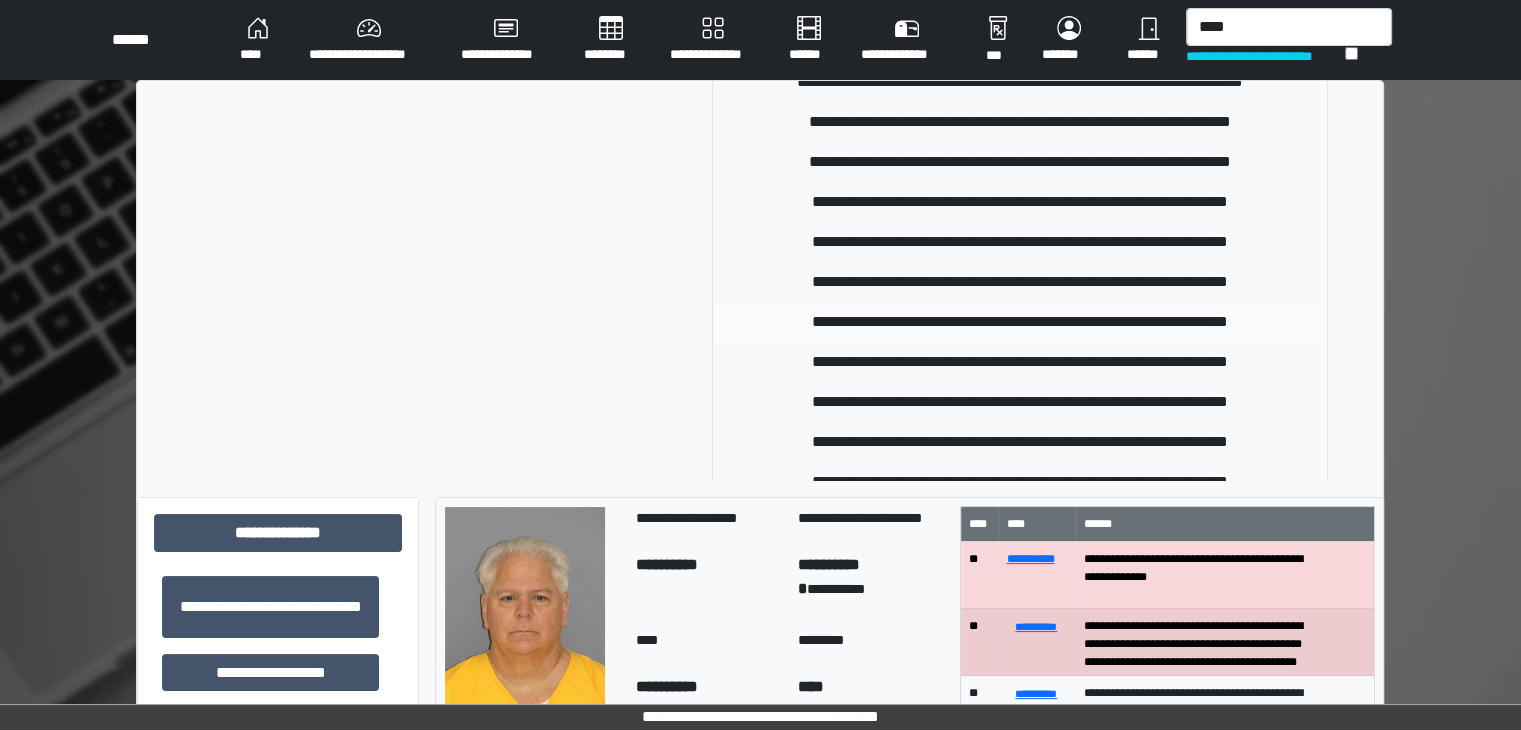 type 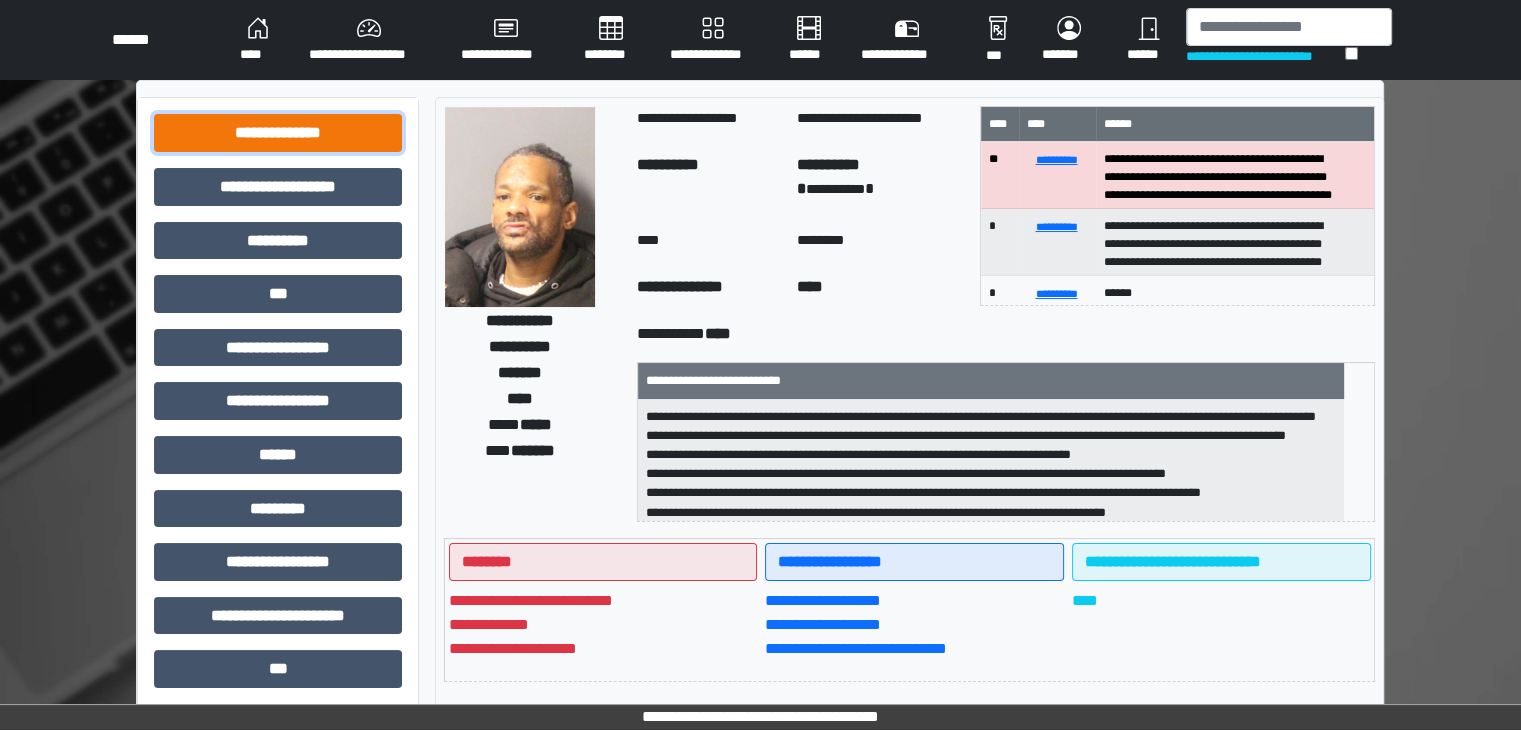 click on "**********" at bounding box center (278, 133) 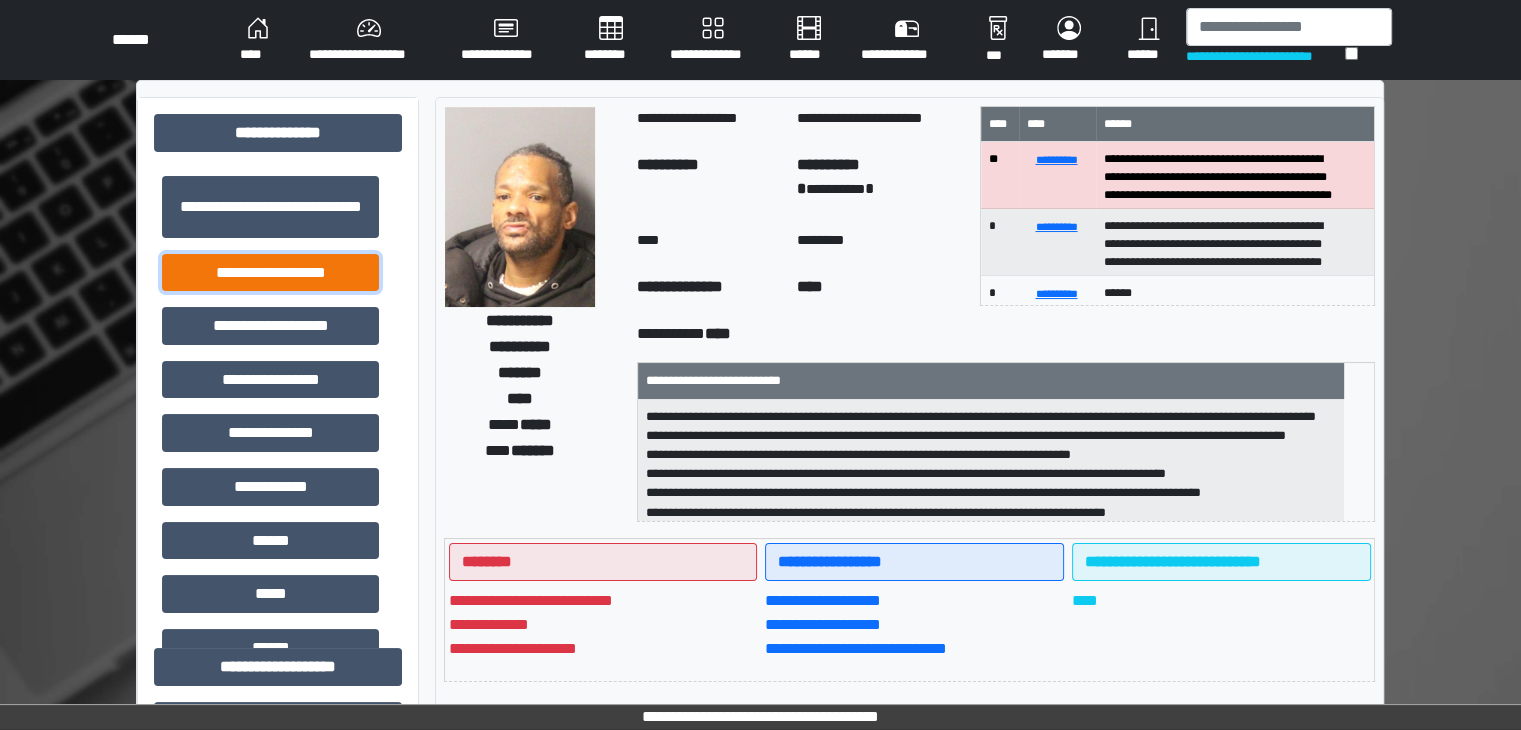 click on "**********" at bounding box center (270, 273) 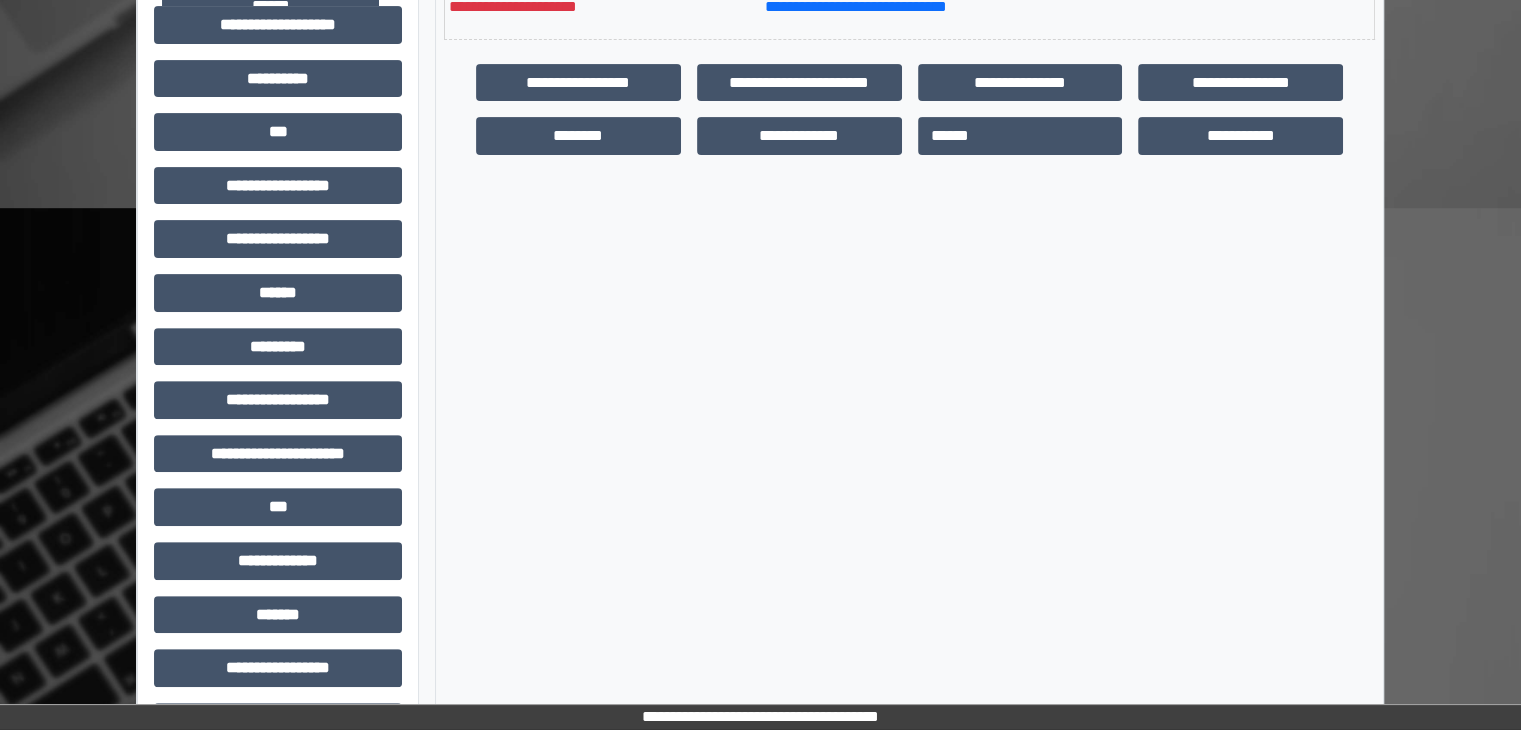 scroll, scrollTop: 700, scrollLeft: 0, axis: vertical 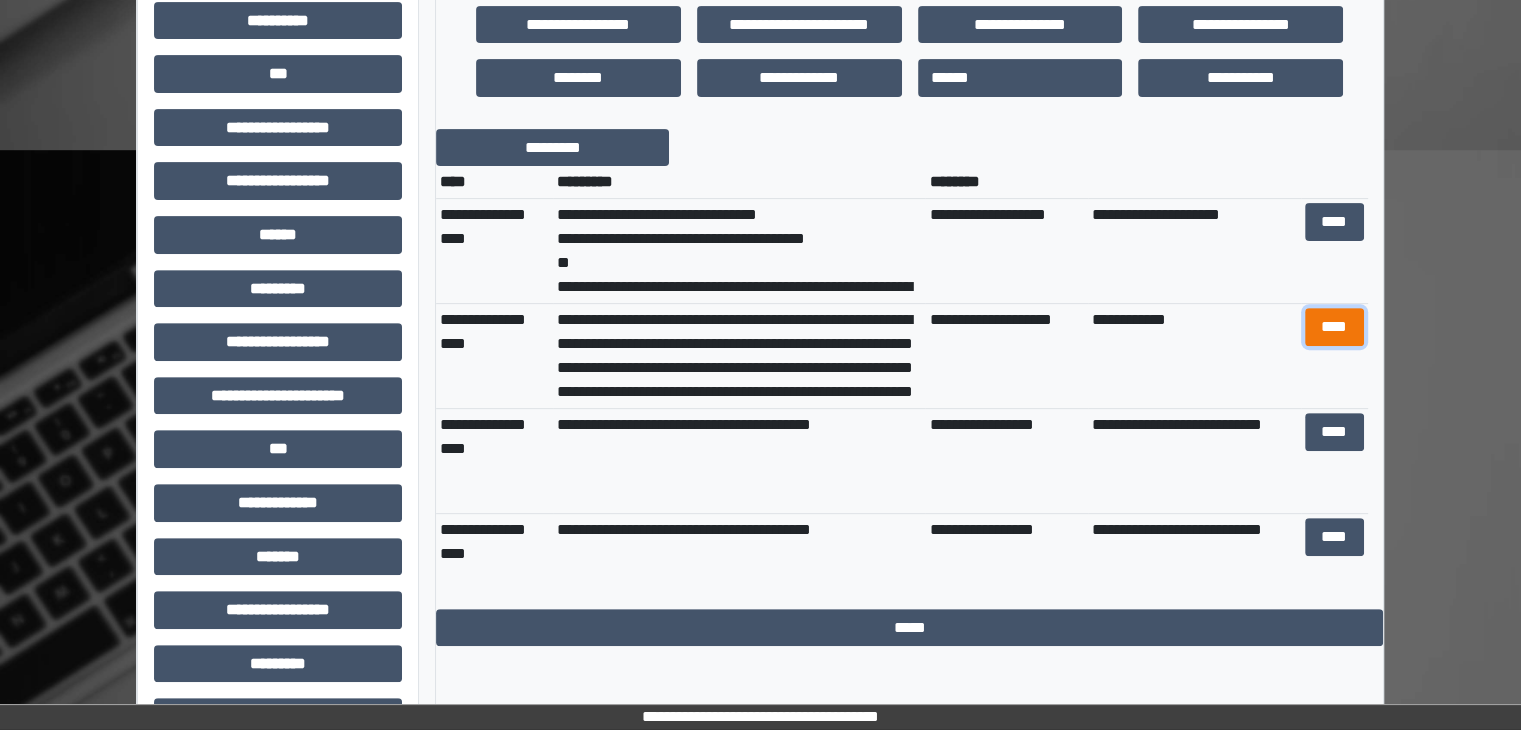 click on "****" at bounding box center [1334, 327] 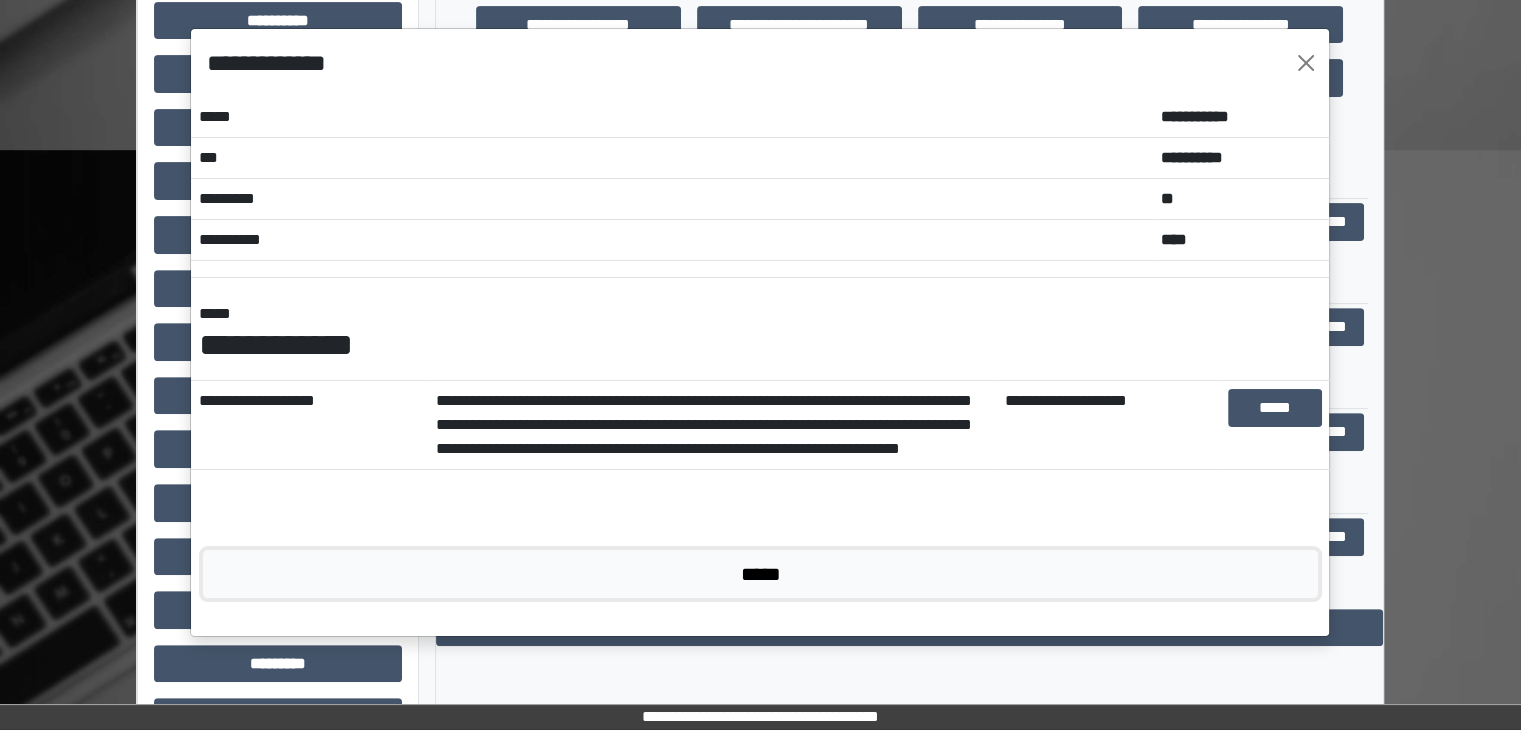click on "*****" at bounding box center [760, 574] 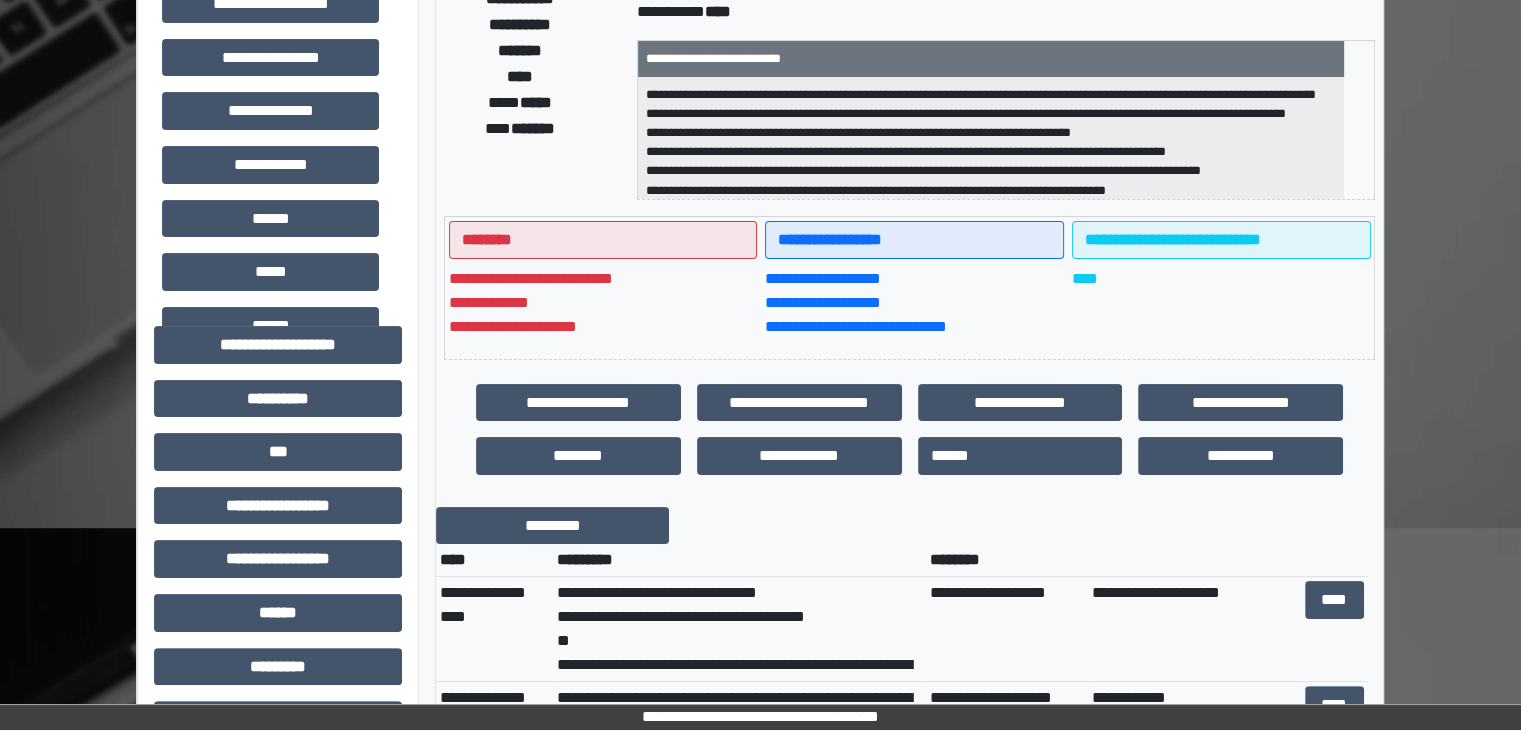 scroll, scrollTop: 0, scrollLeft: 0, axis: both 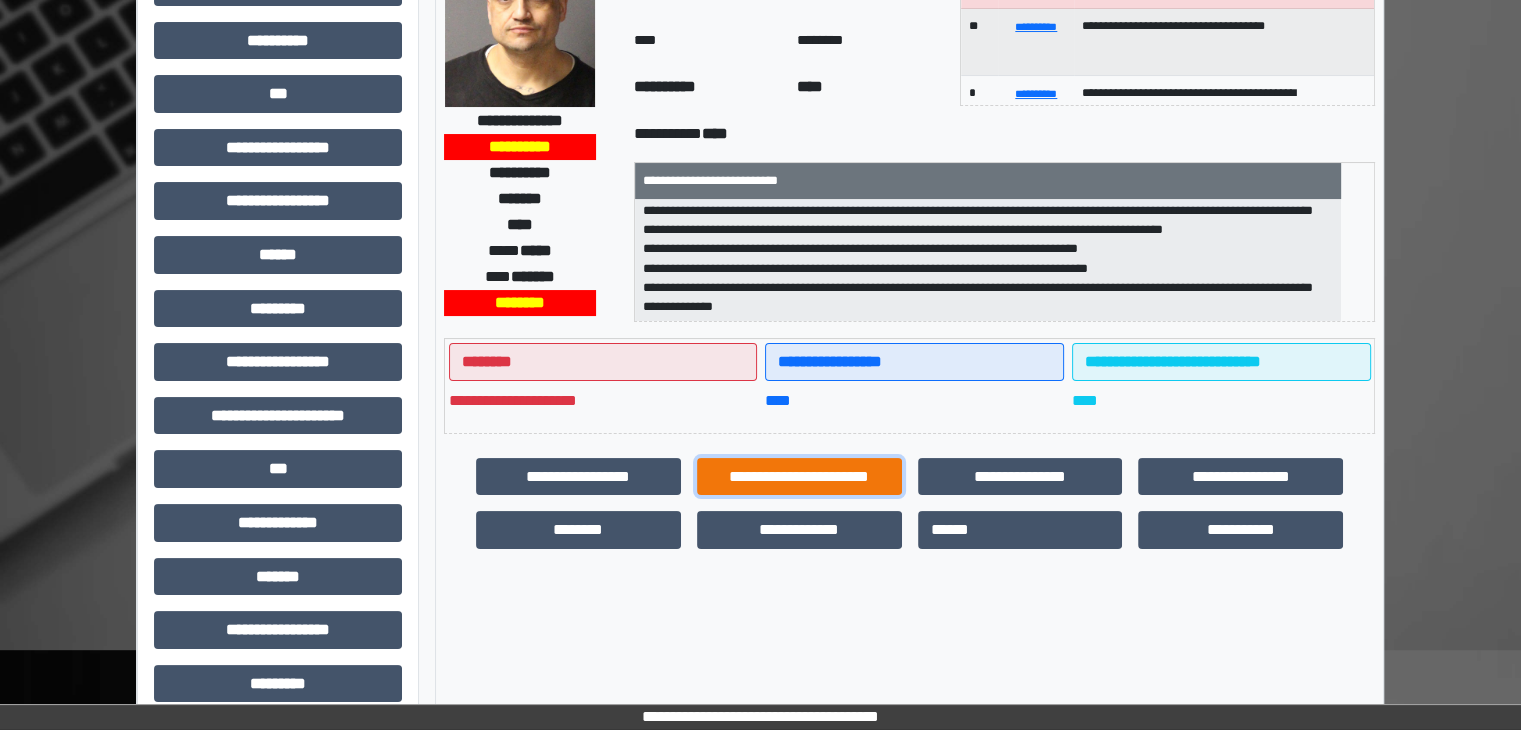 click on "**********" at bounding box center [799, 477] 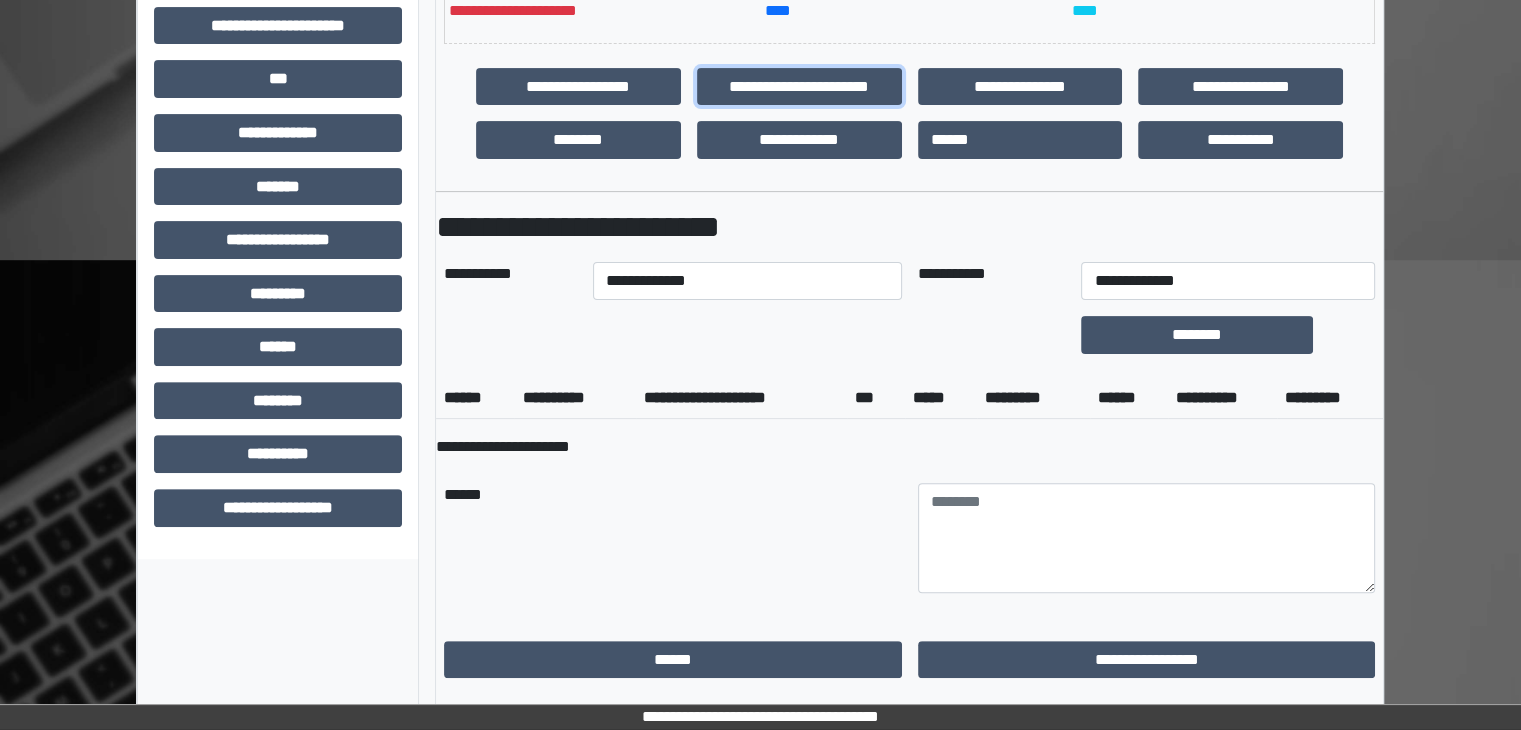 scroll, scrollTop: 600, scrollLeft: 0, axis: vertical 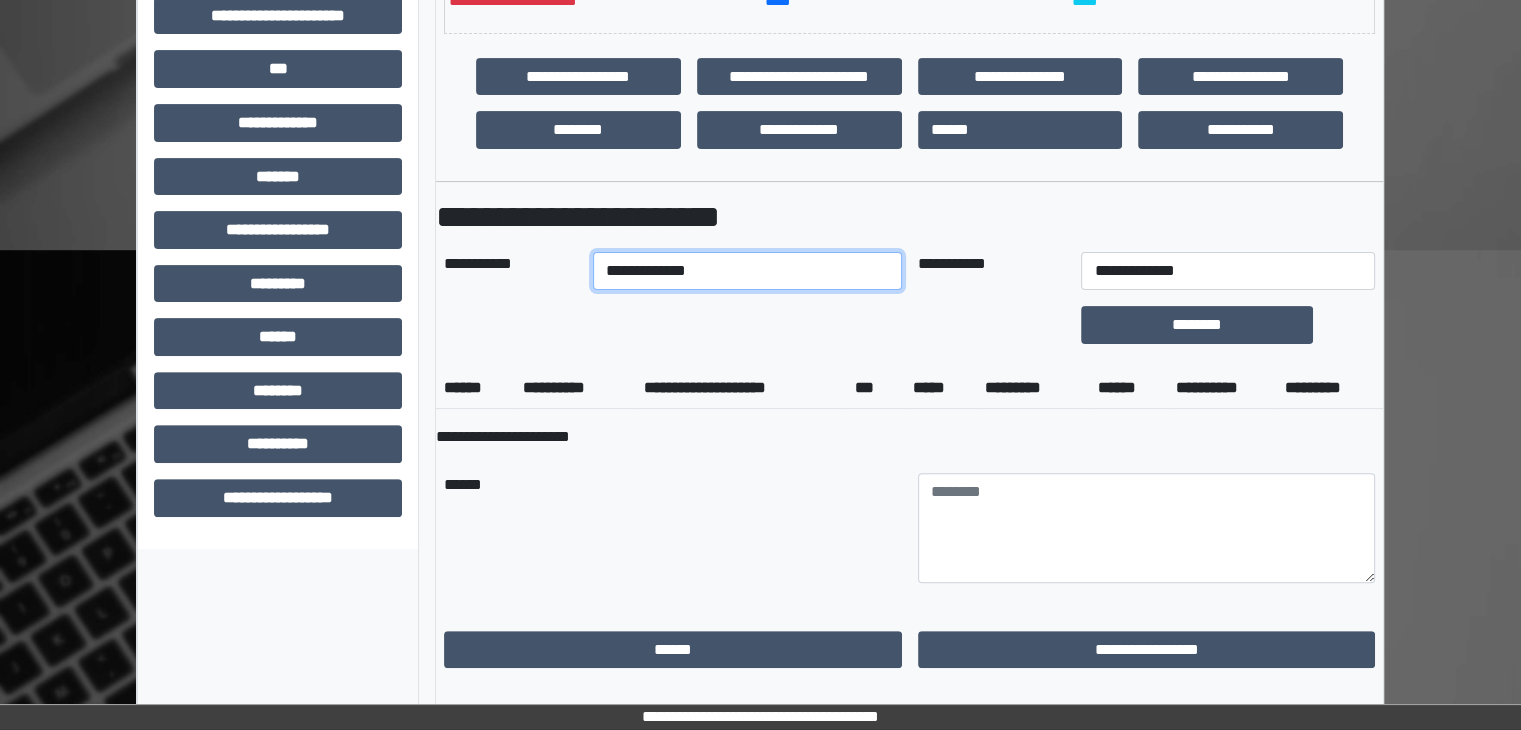 click on "**********" at bounding box center (747, 271) 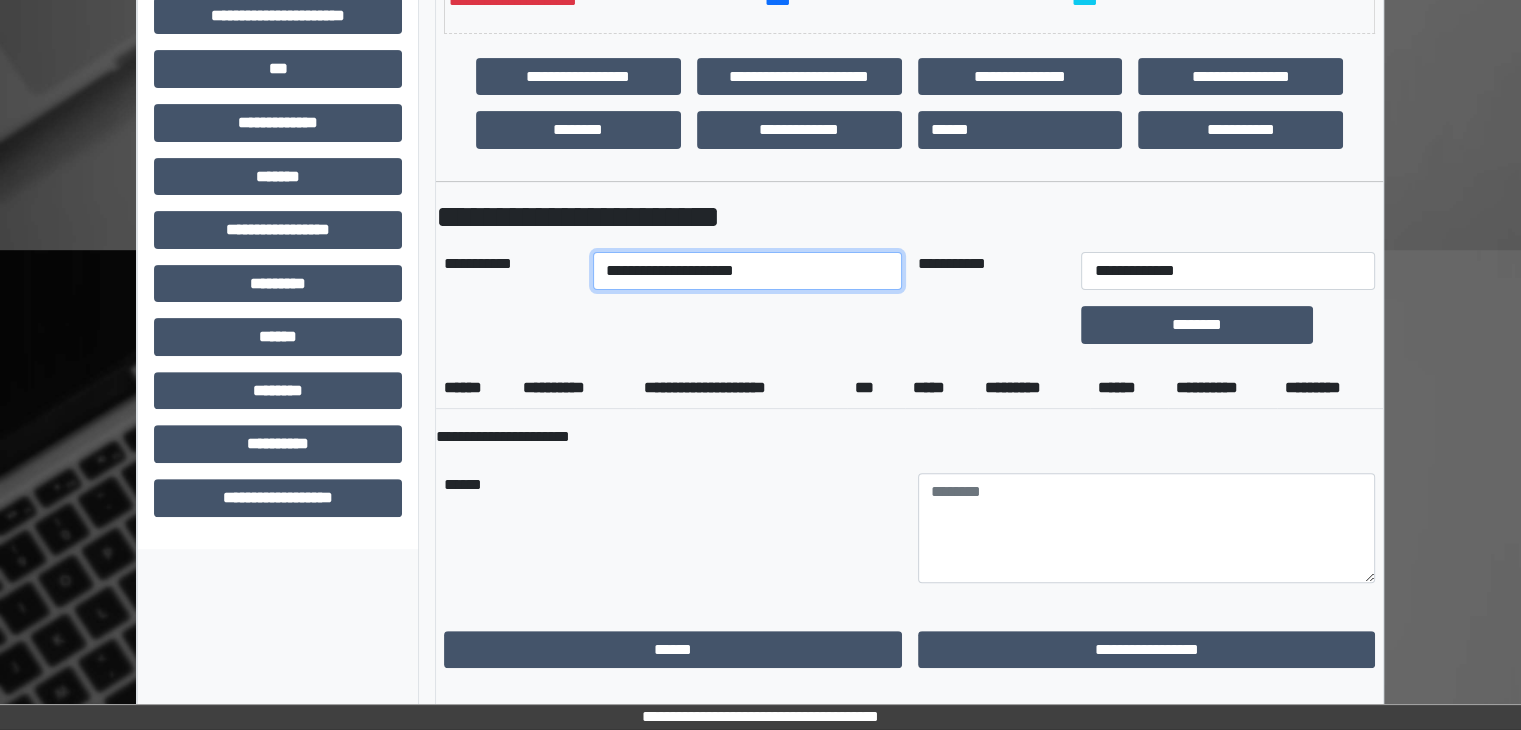 click on "**********" at bounding box center [747, 271] 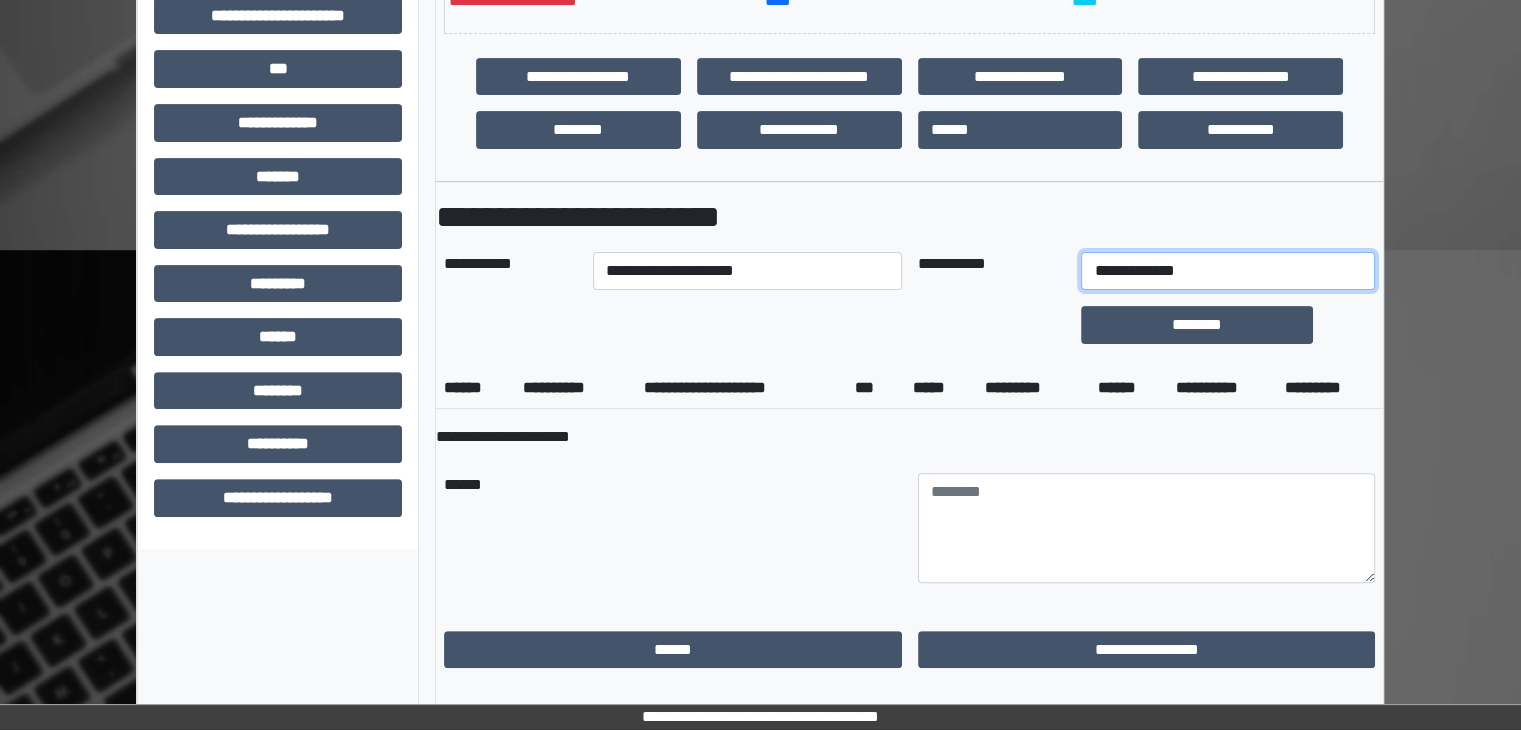 drag, startPoint x: 1216, startPoint y: 272, endPoint x: 1211, endPoint y: 282, distance: 11.18034 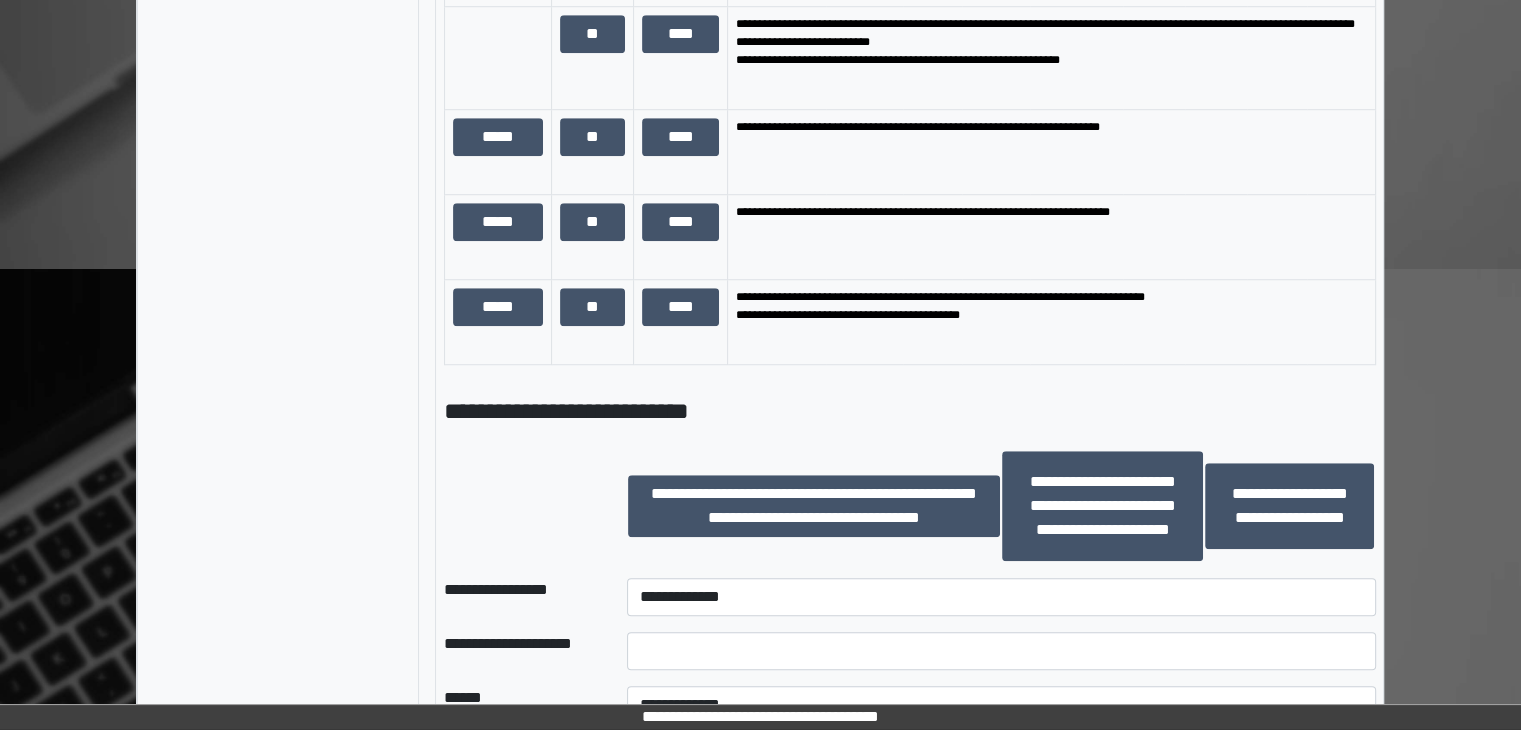 scroll, scrollTop: 1700, scrollLeft: 0, axis: vertical 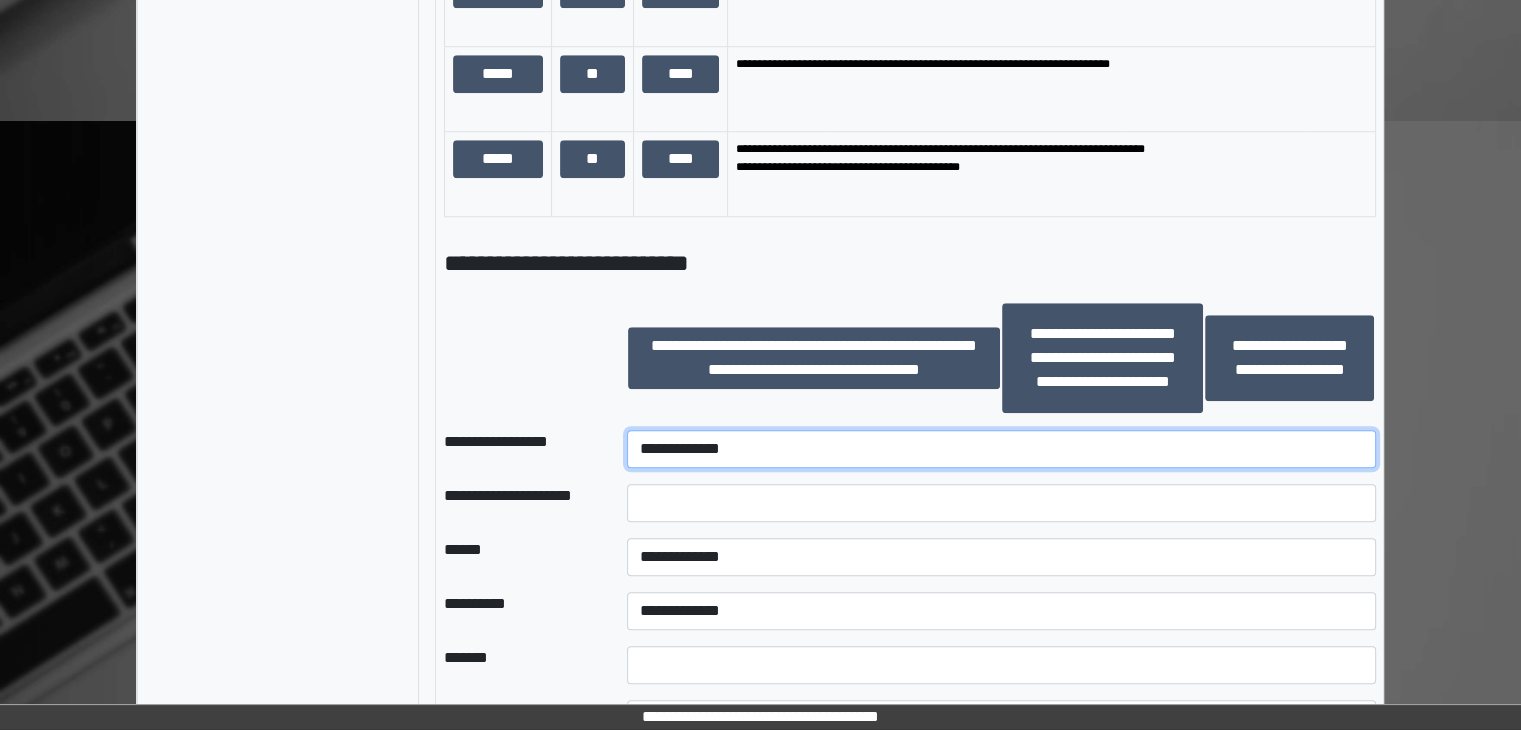 click on "**********" at bounding box center [1001, 449] 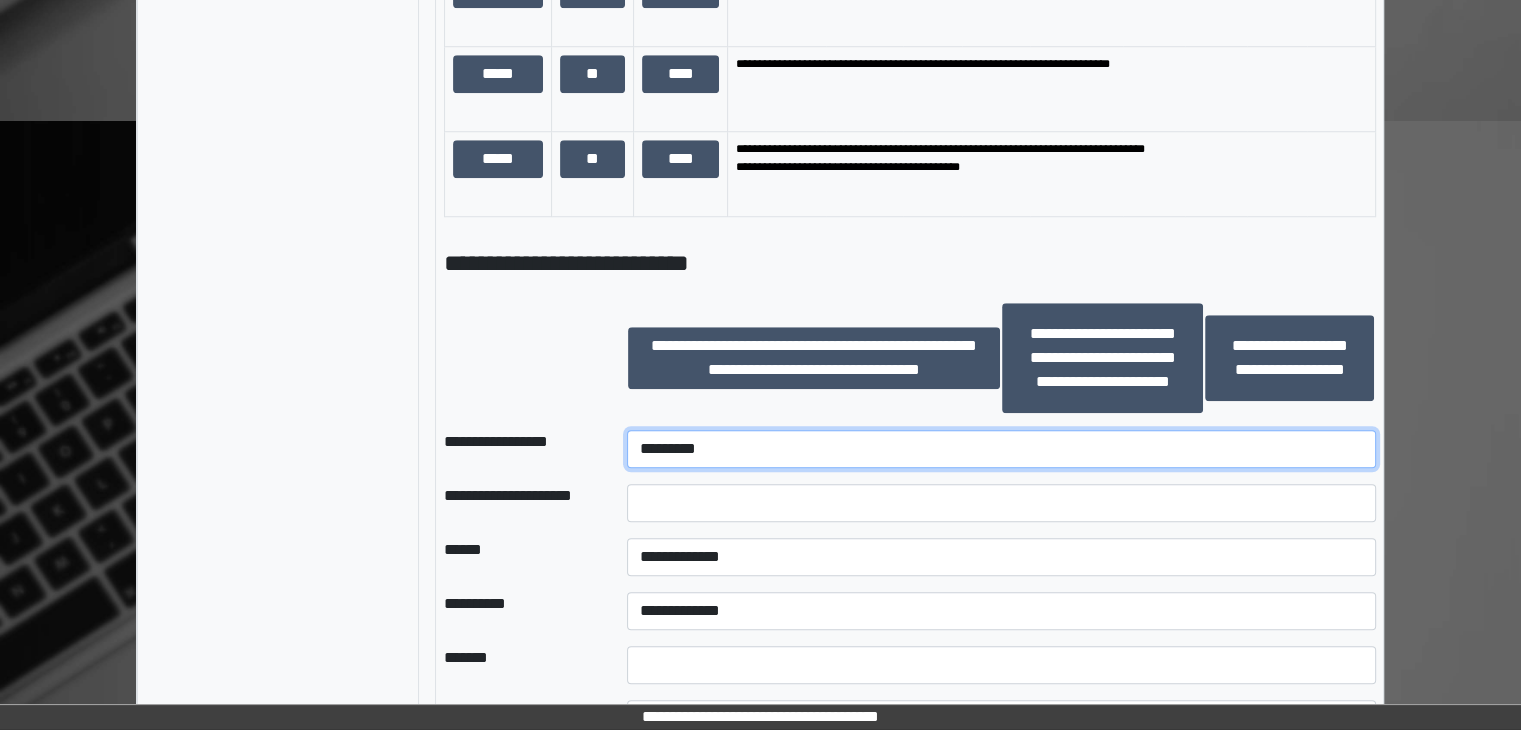 click on "**********" at bounding box center (1001, 449) 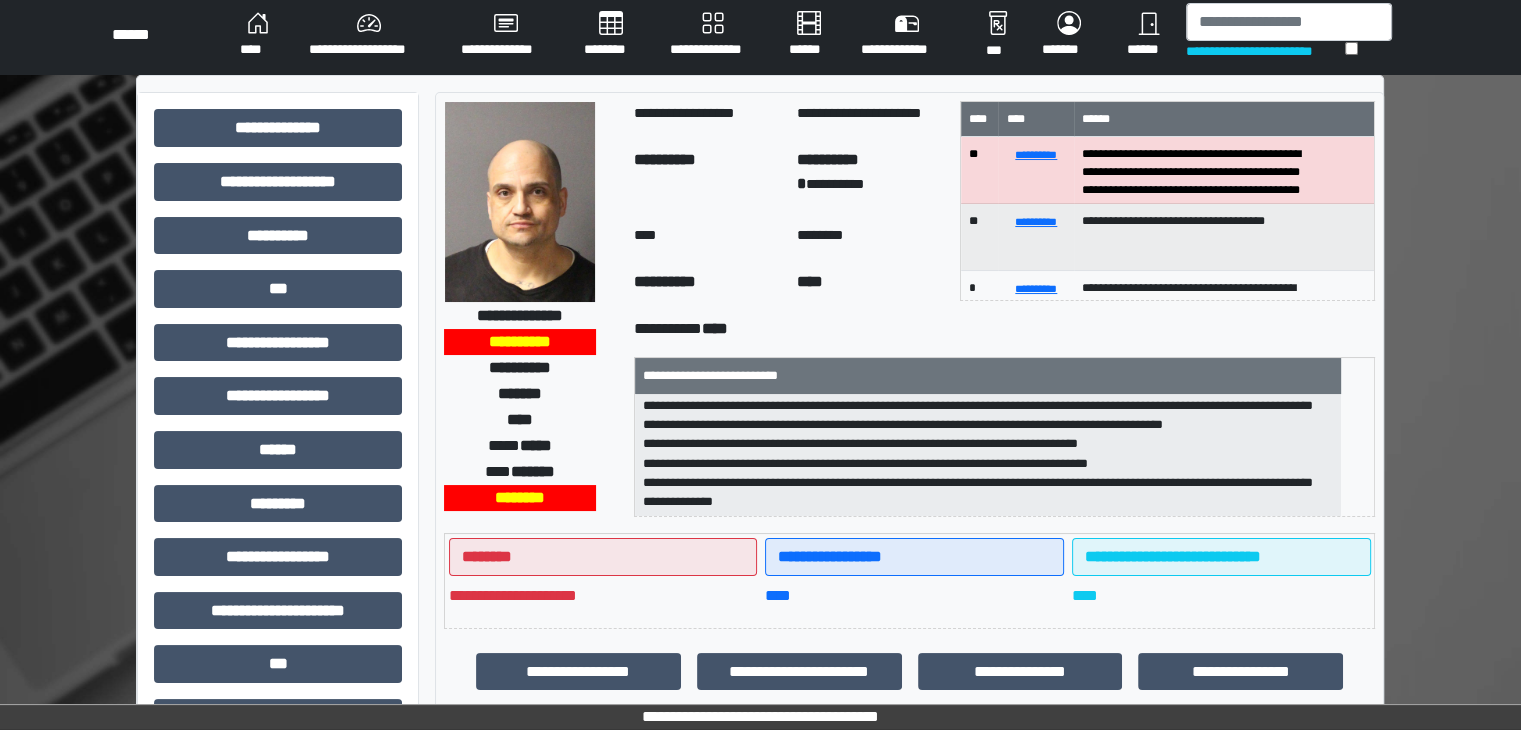 scroll, scrollTop: 0, scrollLeft: 0, axis: both 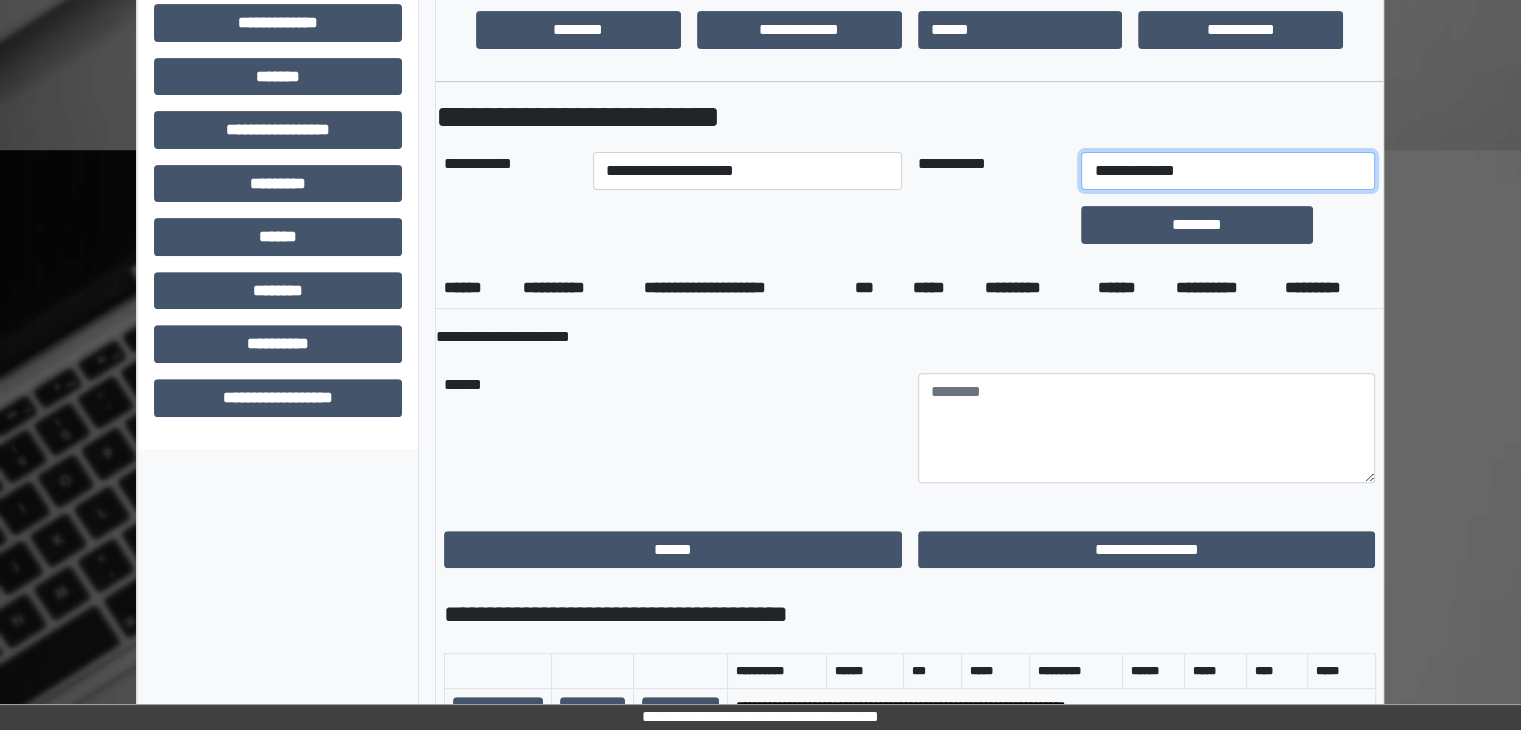 drag, startPoint x: 1274, startPoint y: 168, endPoint x: 1276, endPoint y: 185, distance: 17.117243 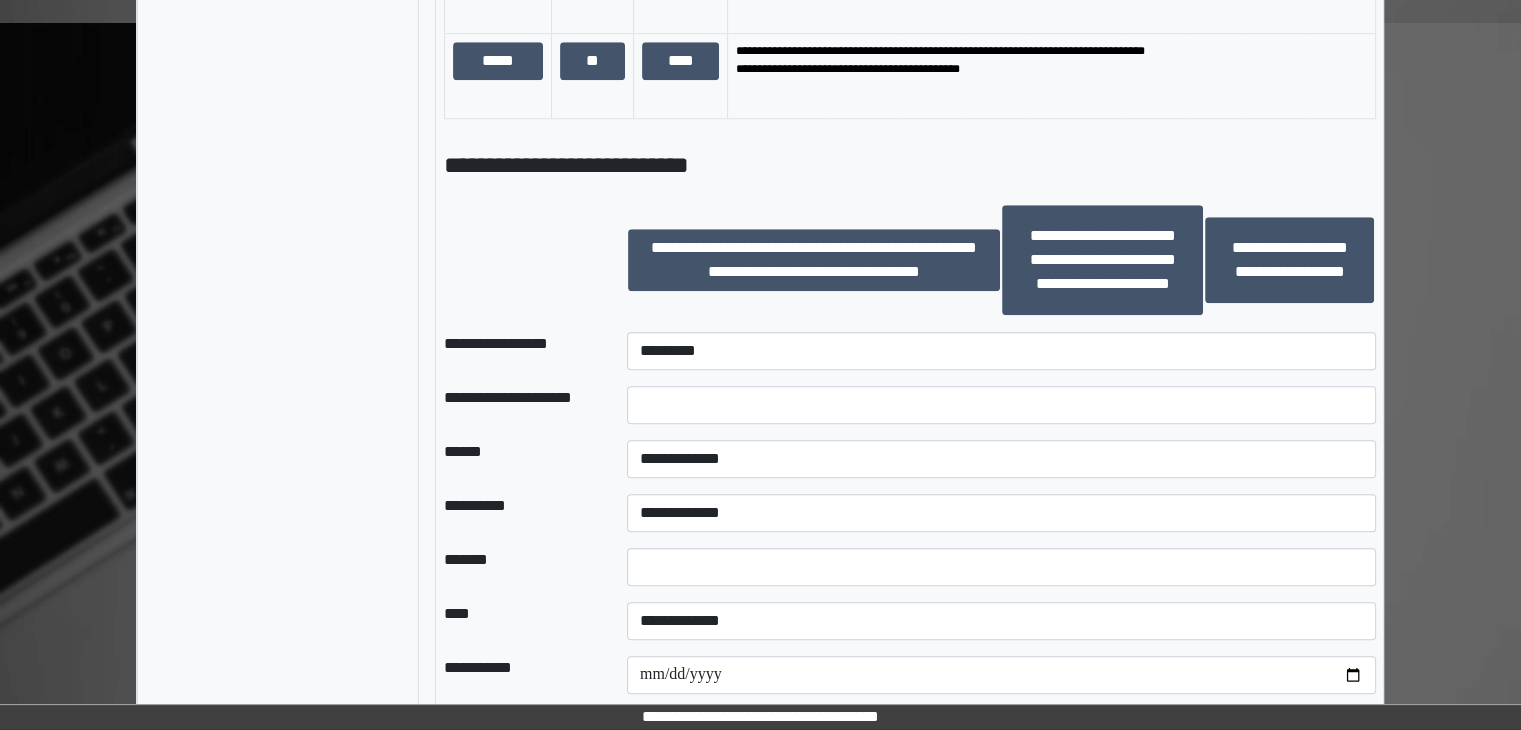 scroll, scrollTop: 1800, scrollLeft: 0, axis: vertical 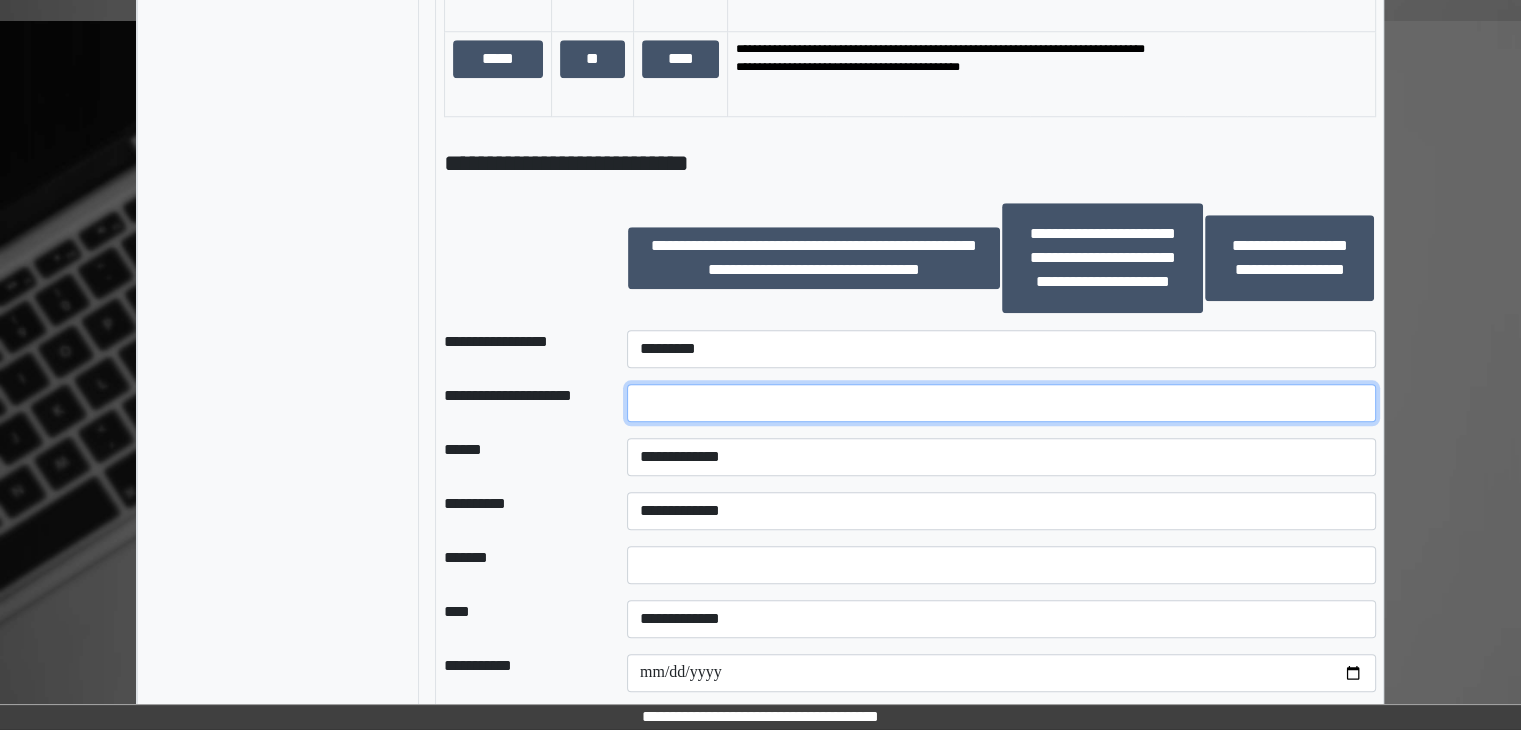 click at bounding box center [1001, 403] 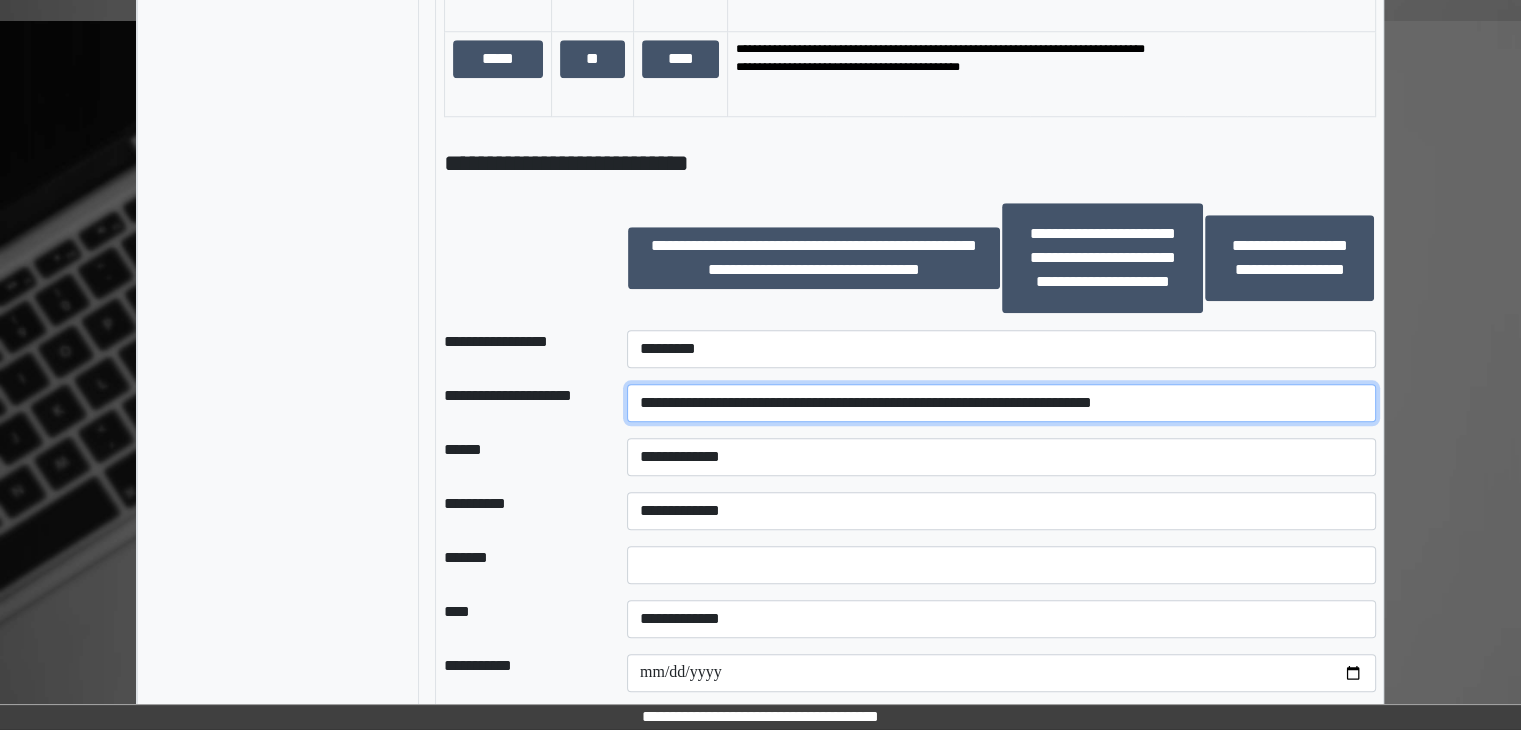 type on "**********" 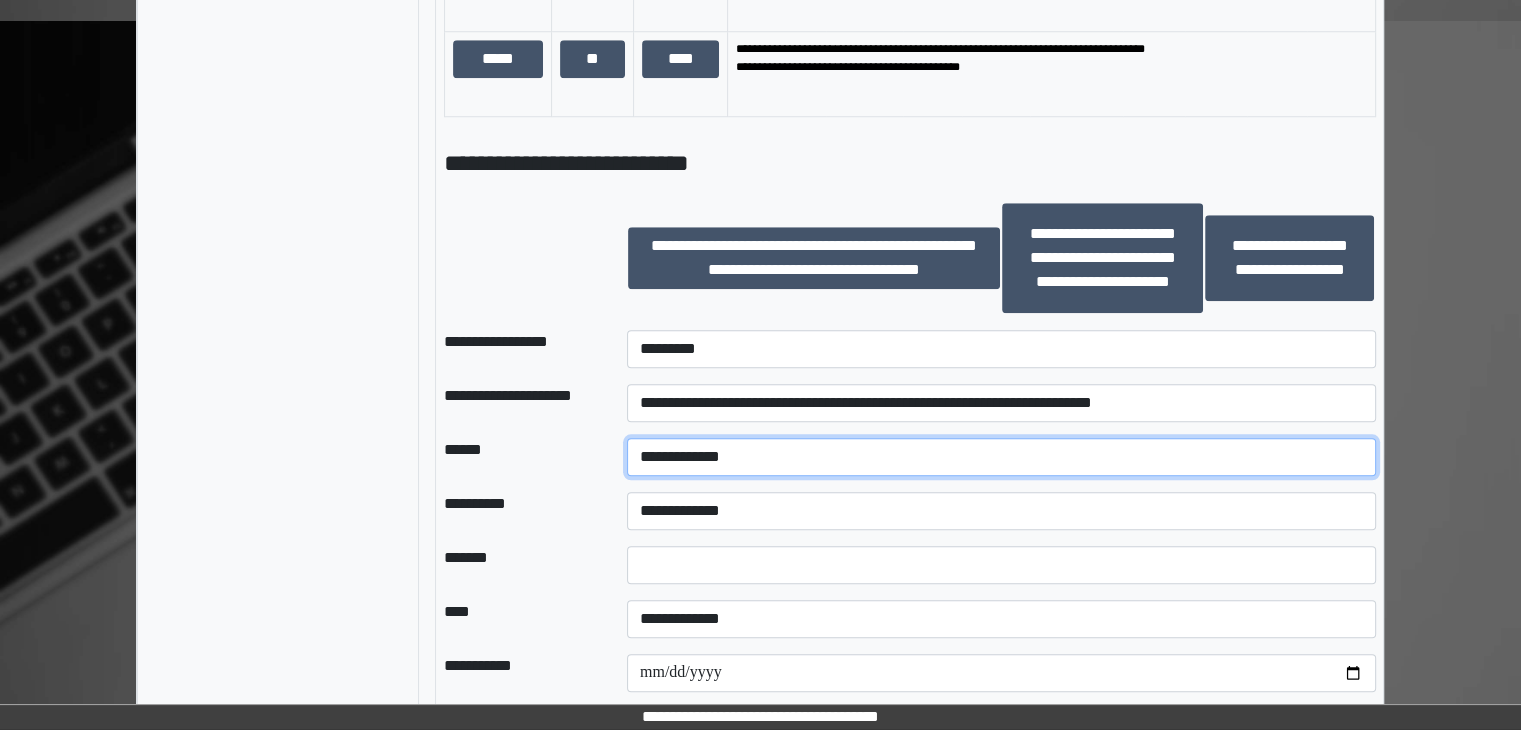 click on "**********" at bounding box center [1001, 457] 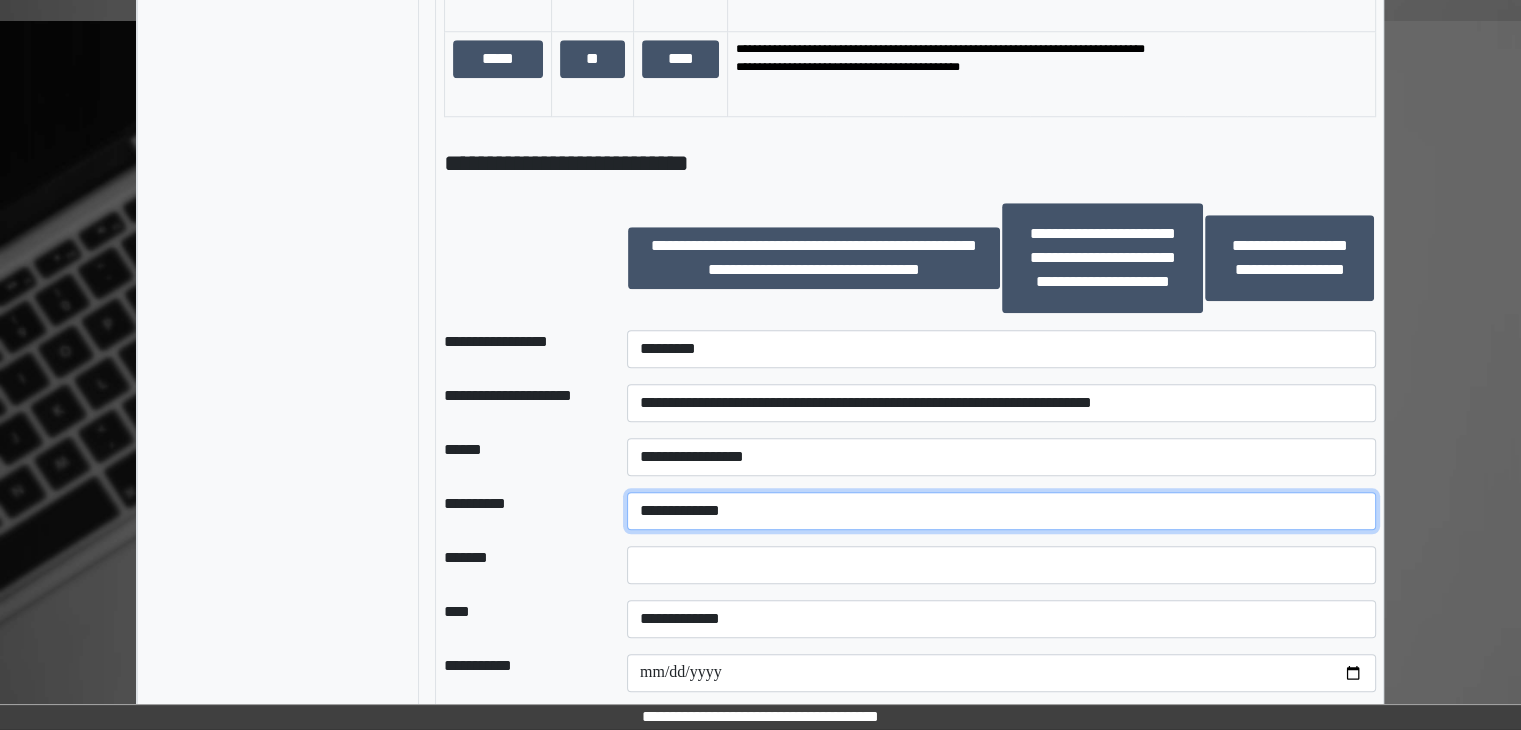 click on "**********" at bounding box center [1001, 511] 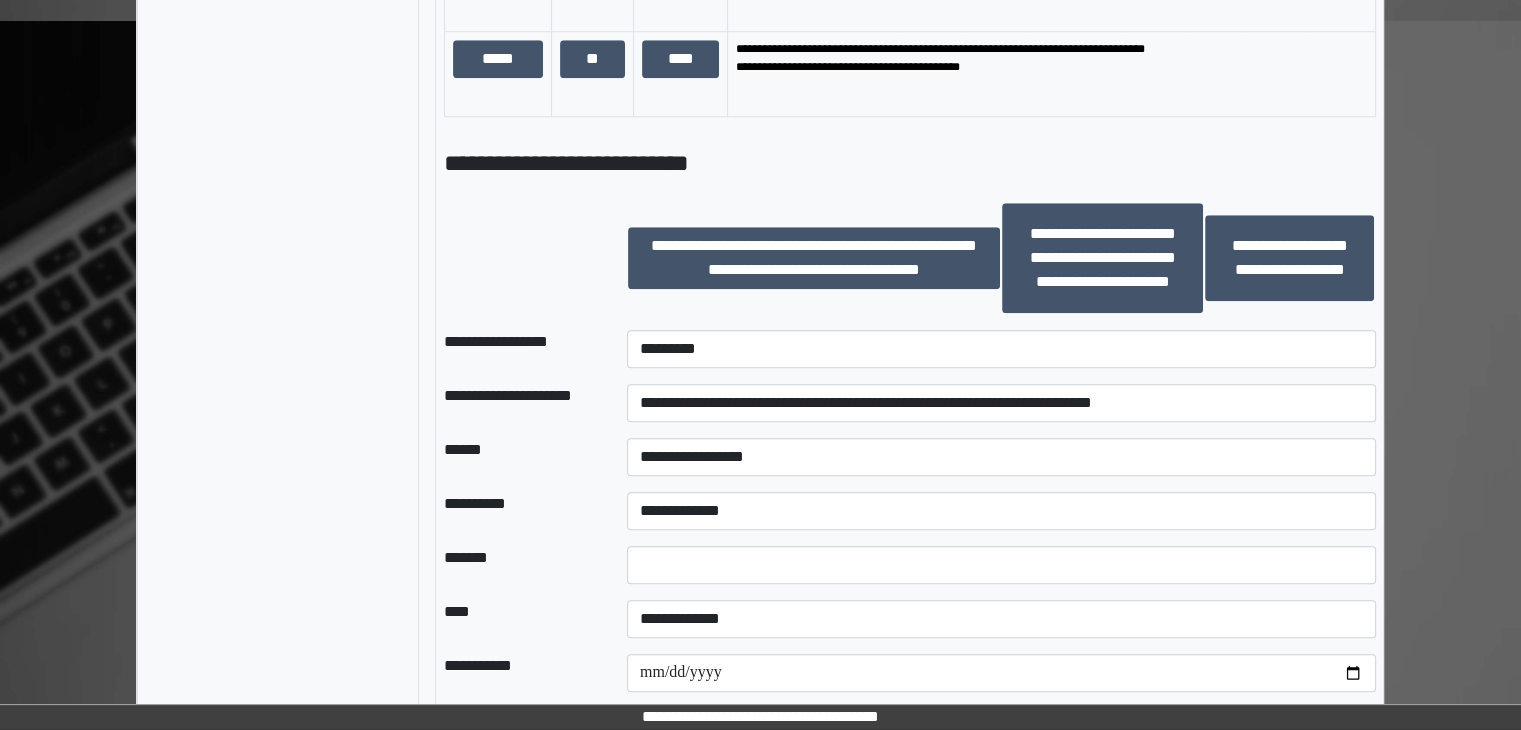 drag, startPoint x: 1484, startPoint y: 83, endPoint x: 1452, endPoint y: 49, distance: 46.69047 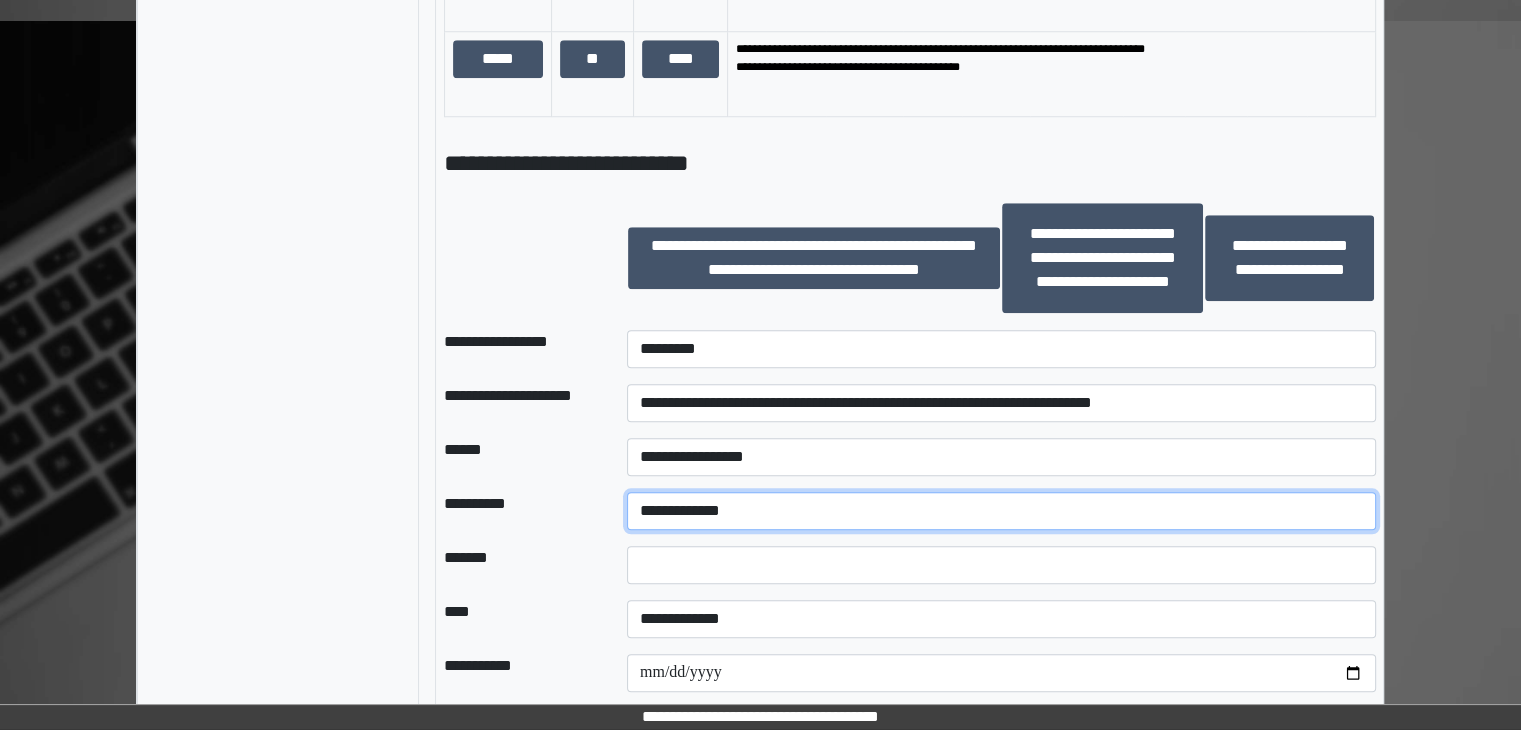 click on "**********" at bounding box center (1001, 511) 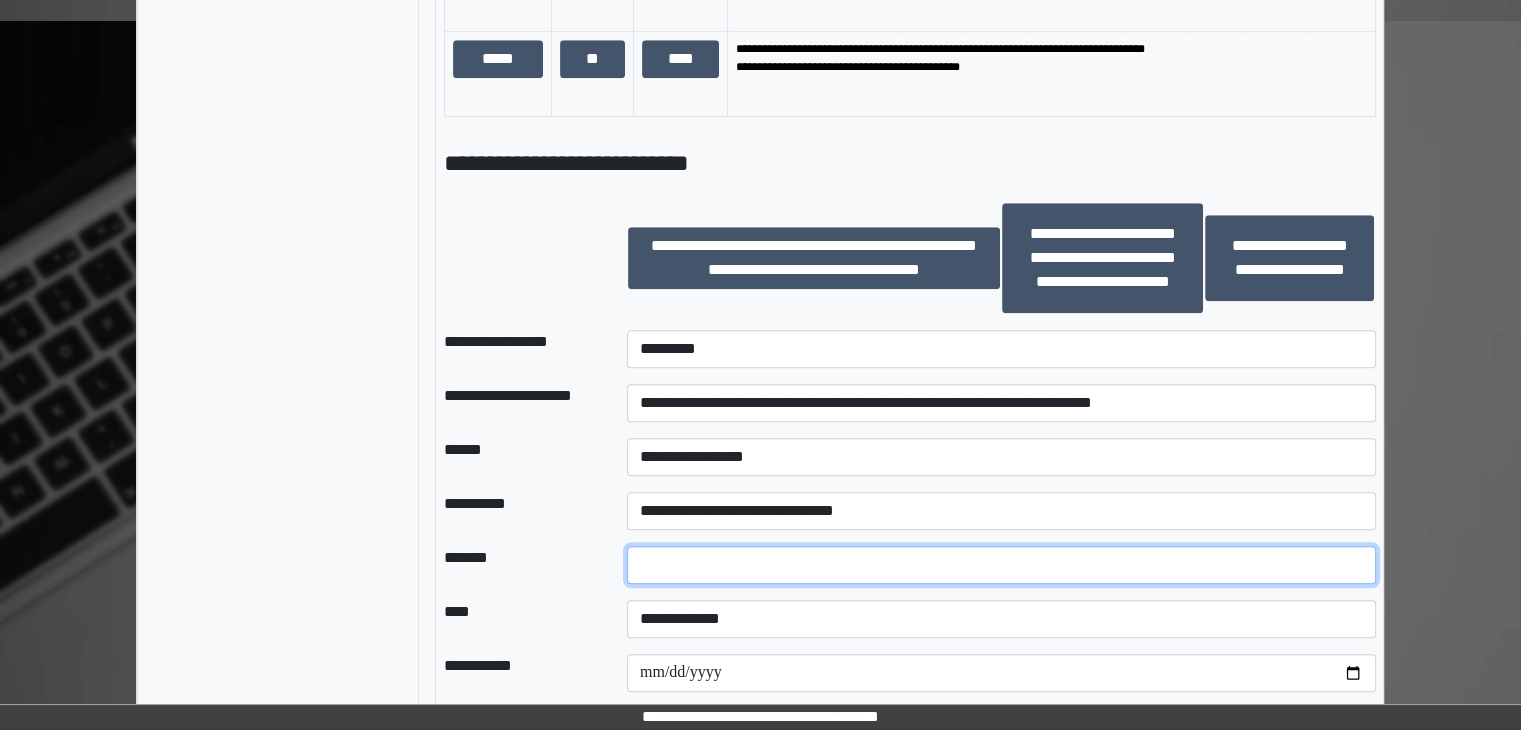 click at bounding box center (1001, 565) 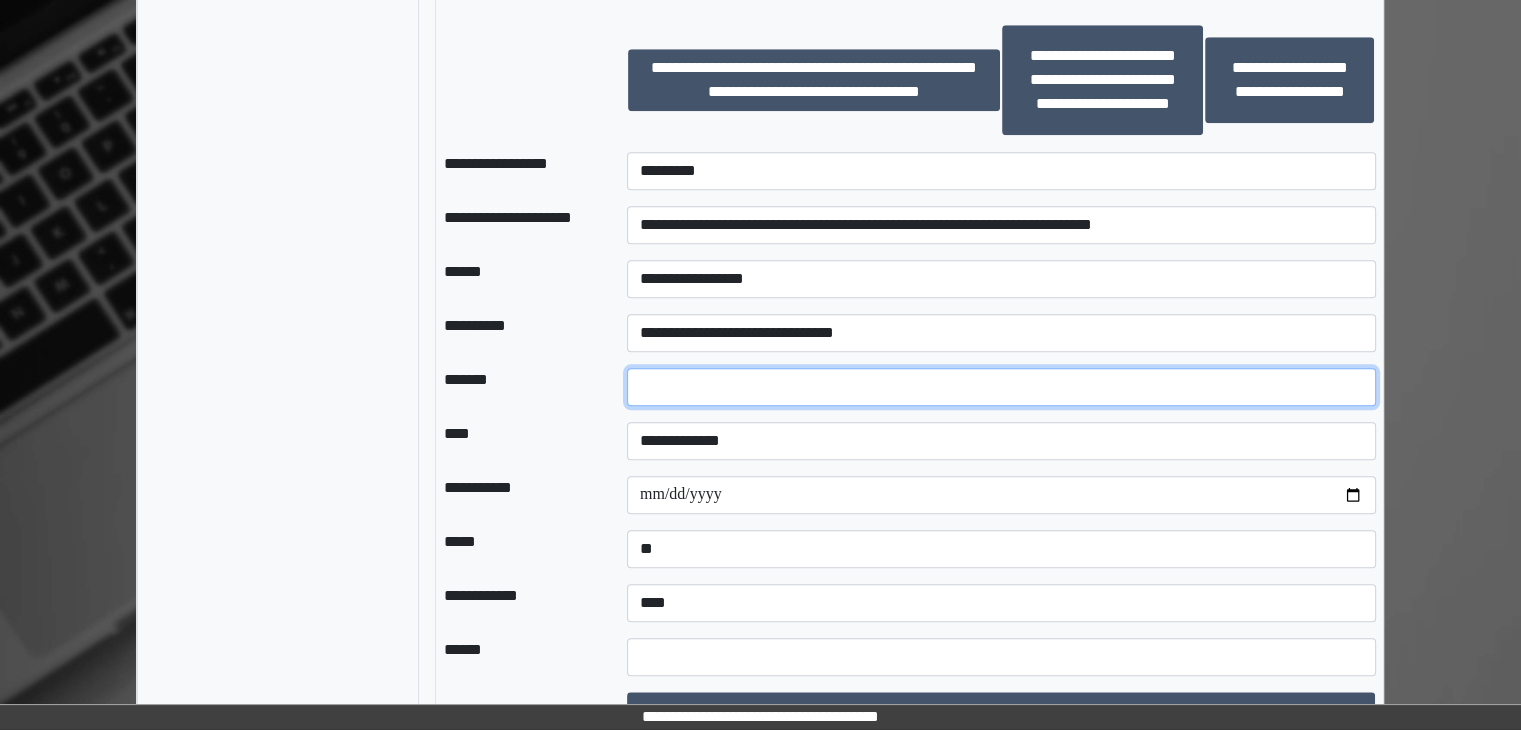 scroll, scrollTop: 2000, scrollLeft: 0, axis: vertical 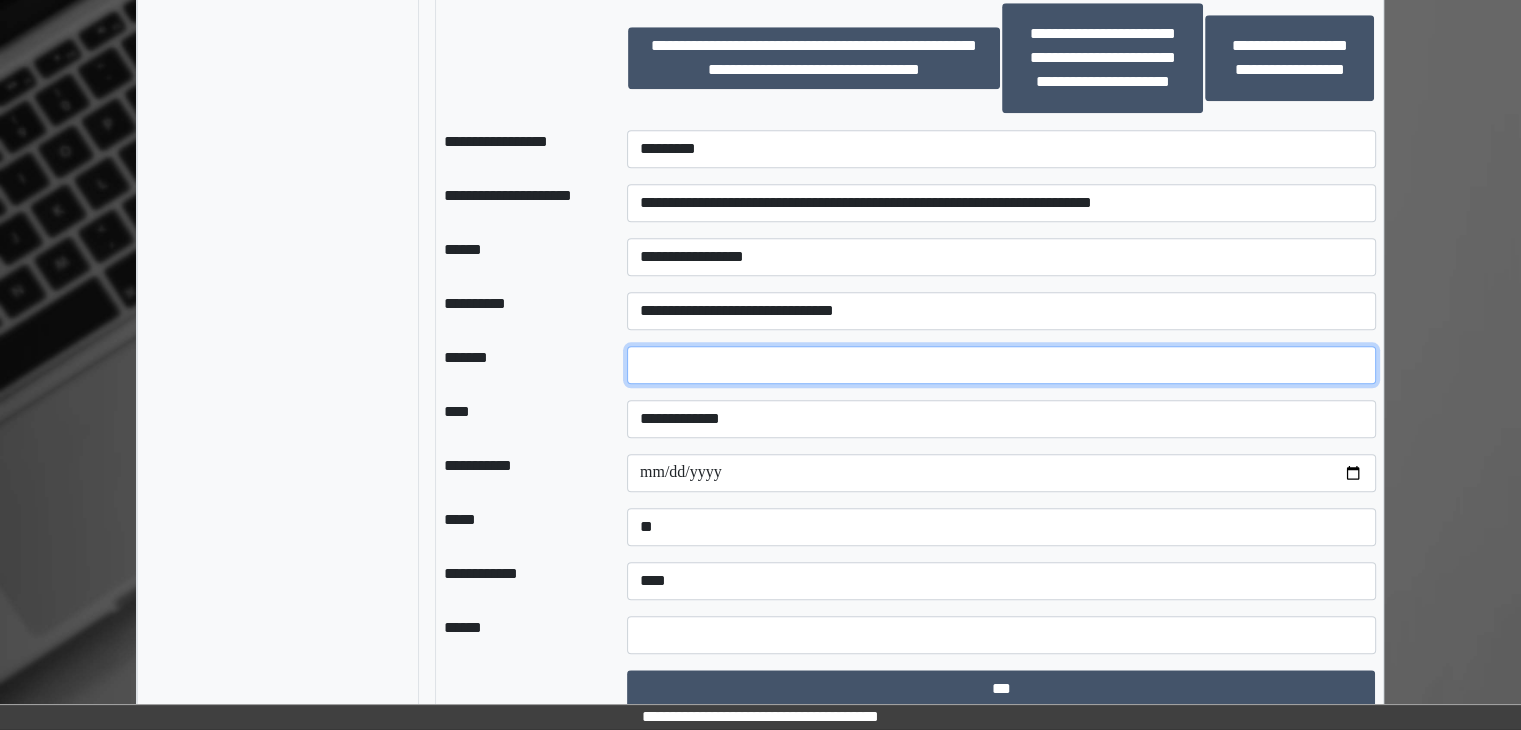 type on "*" 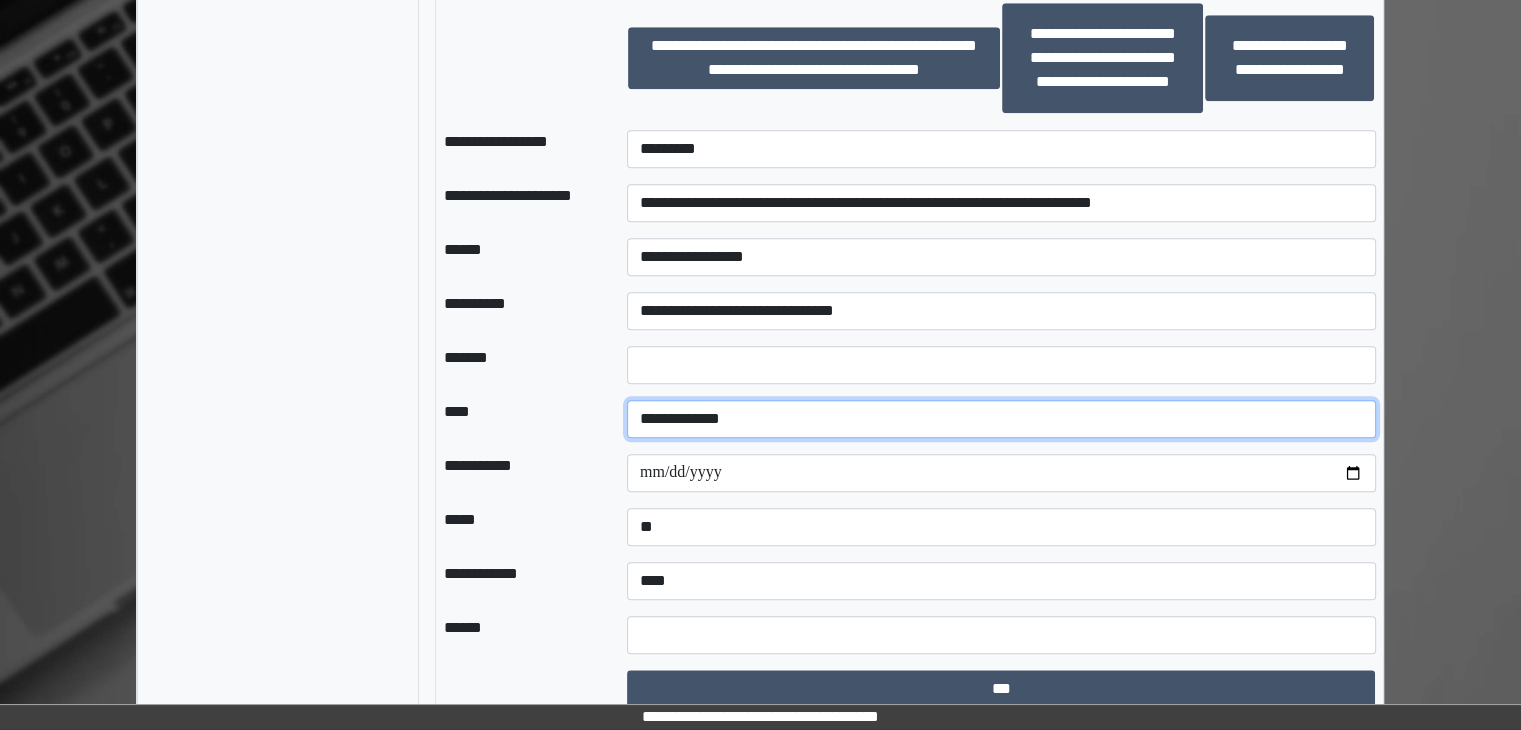 click on "**********" at bounding box center [1001, 419] 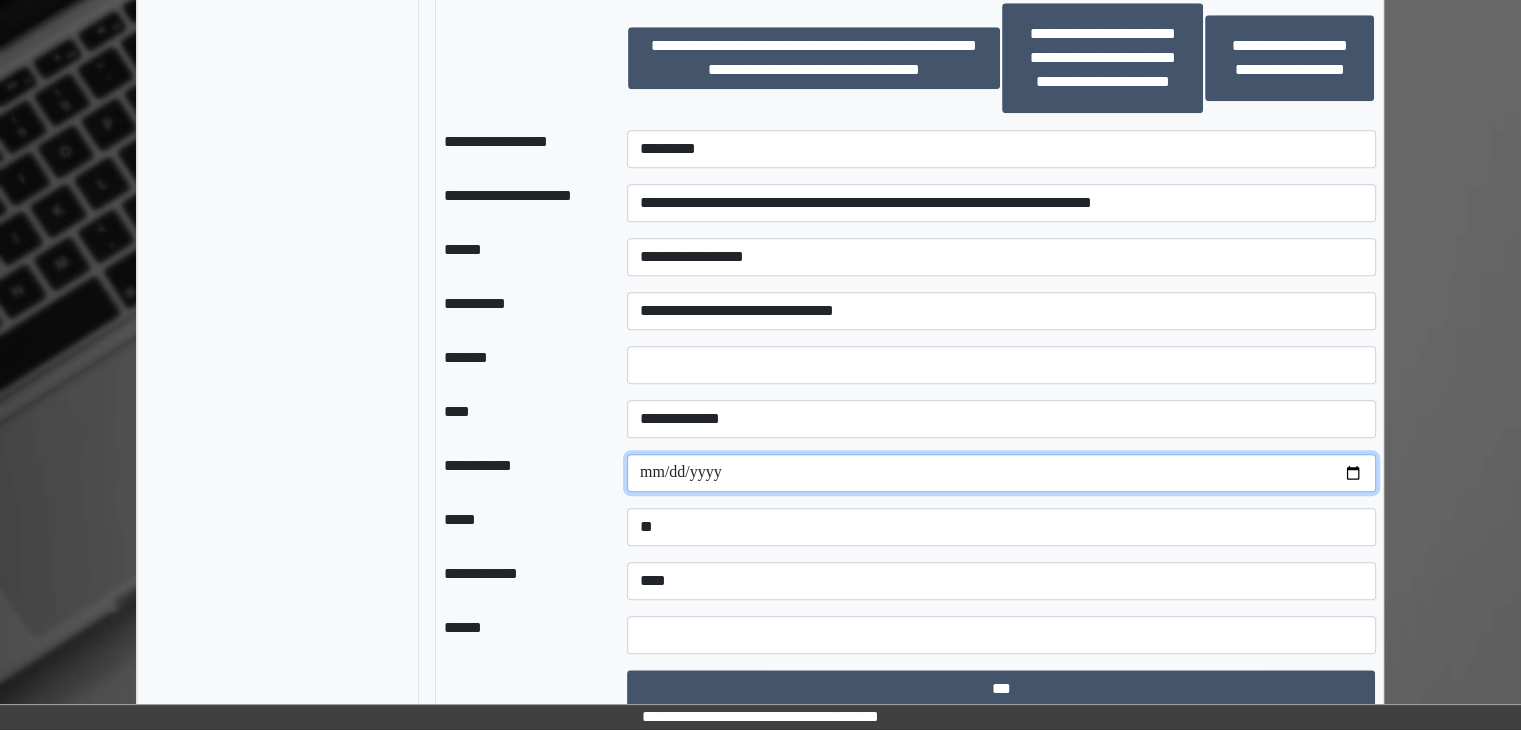 drag, startPoint x: 1348, startPoint y: 465, endPoint x: 1333, endPoint y: 458, distance: 16.552946 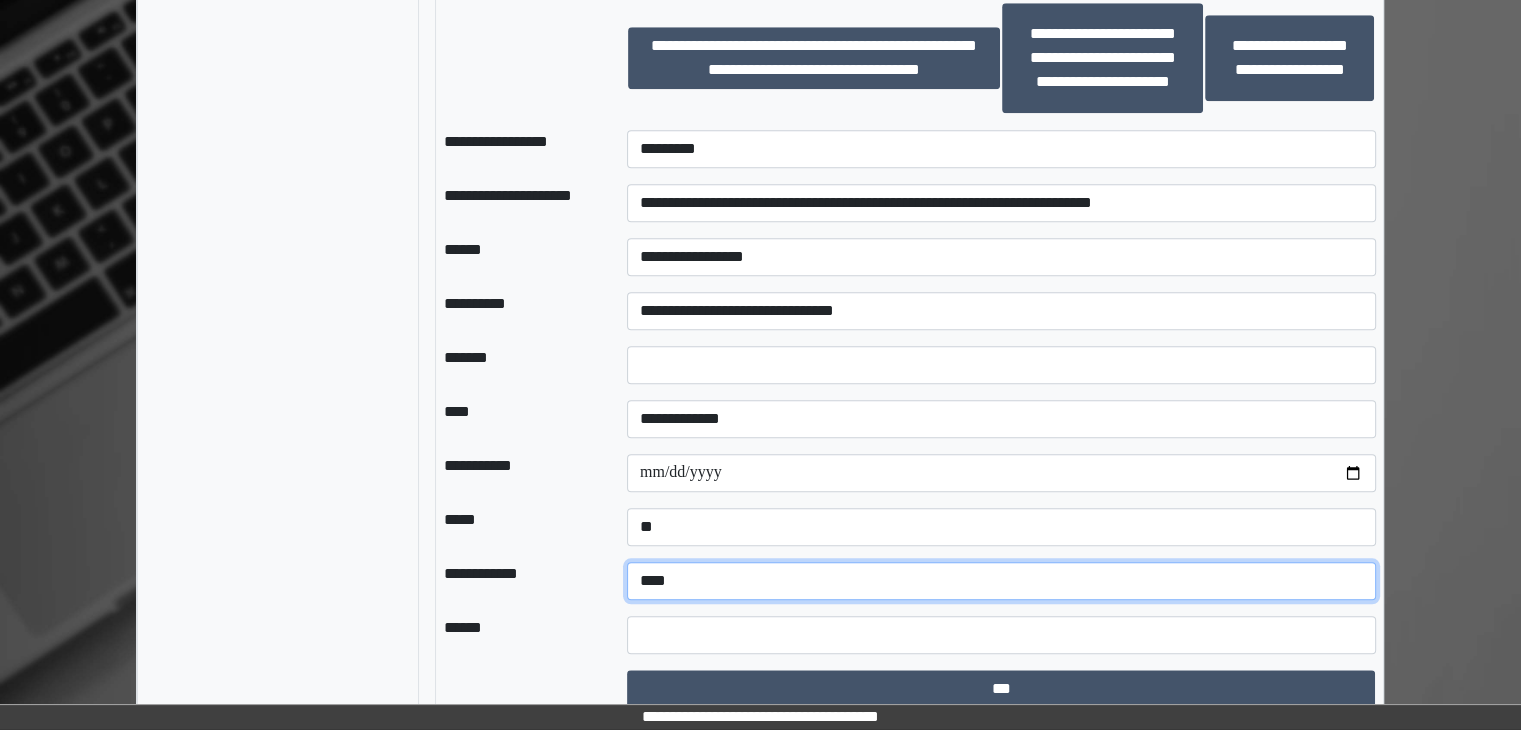 drag, startPoint x: 756, startPoint y: 576, endPoint x: 753, endPoint y: 589, distance: 13.341664 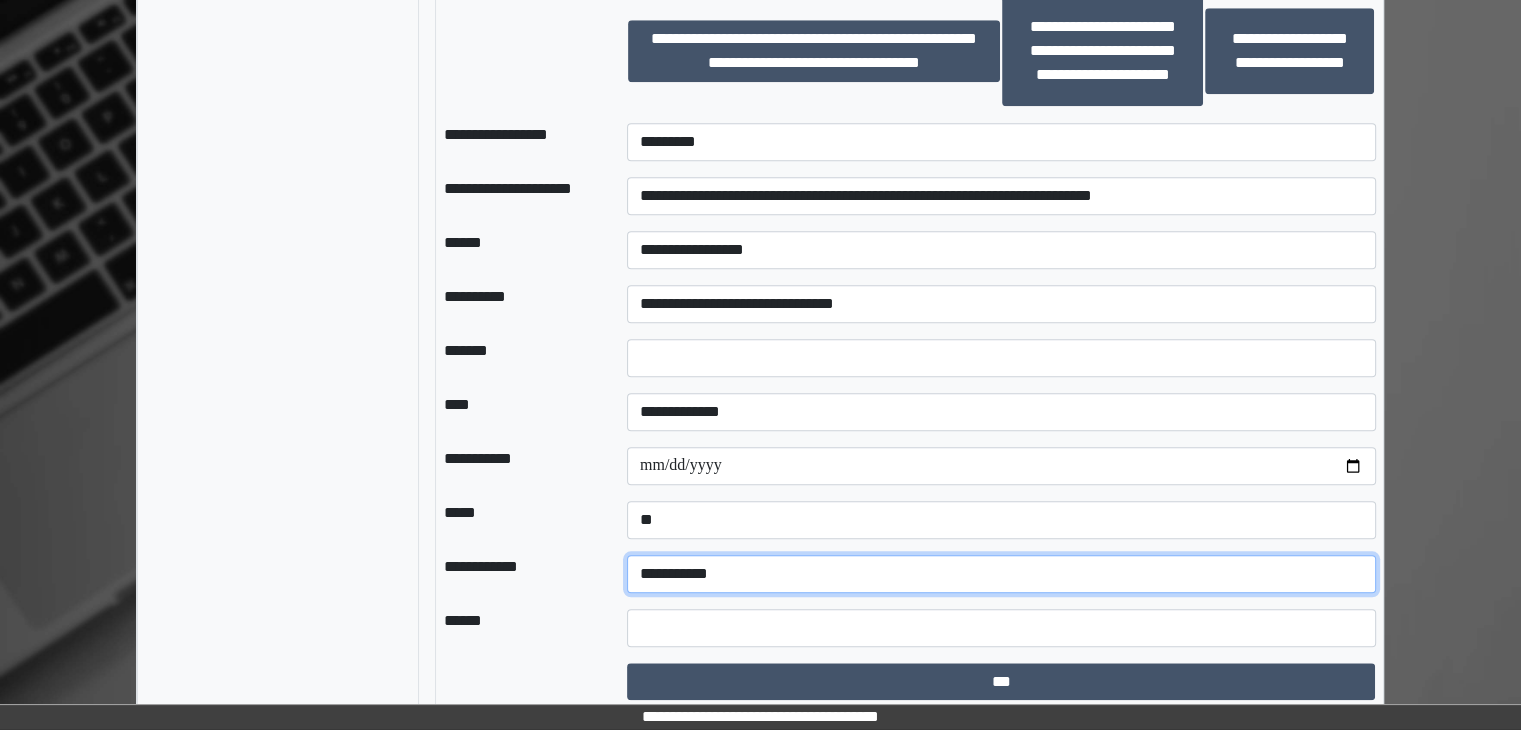 scroll, scrollTop: 2012, scrollLeft: 0, axis: vertical 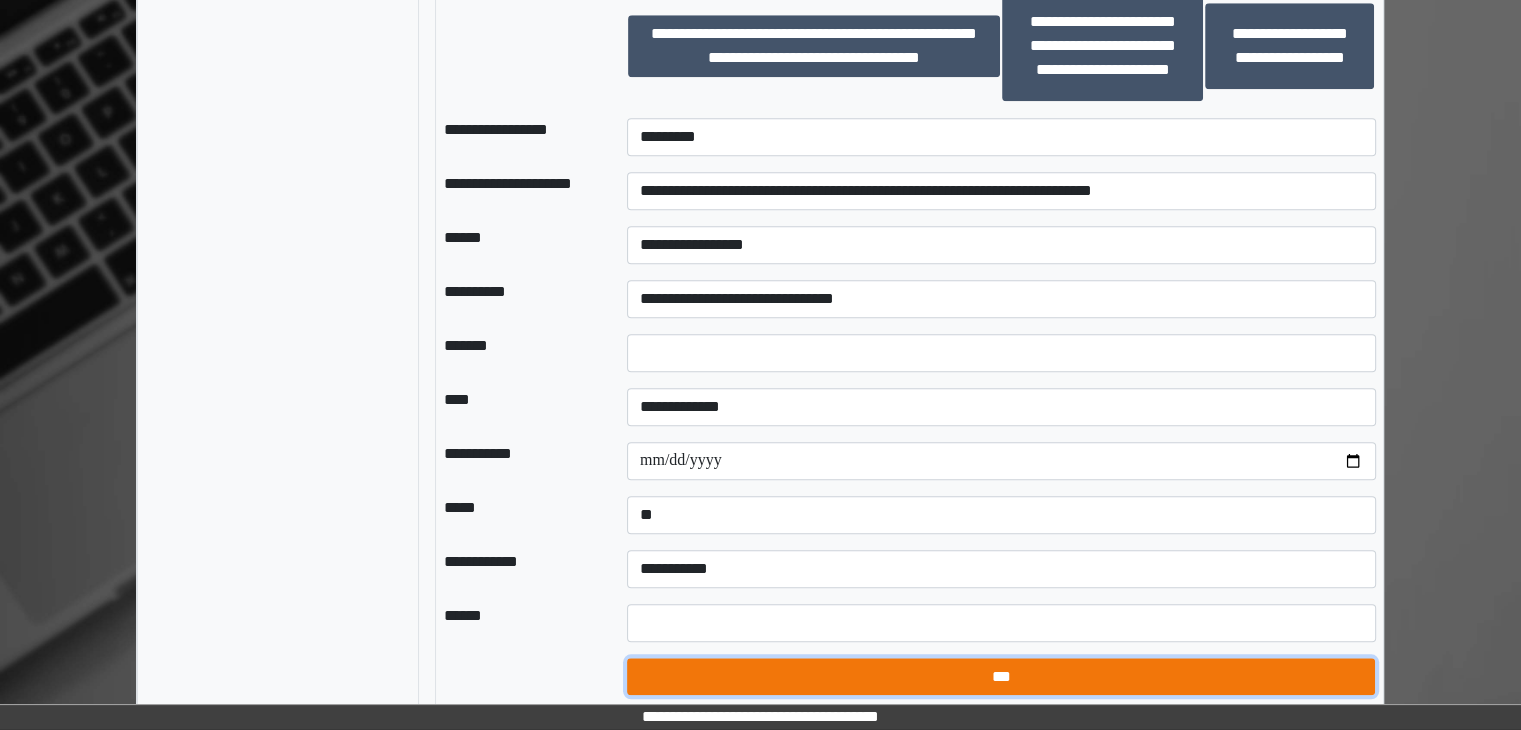 click on "***" at bounding box center (1001, 677) 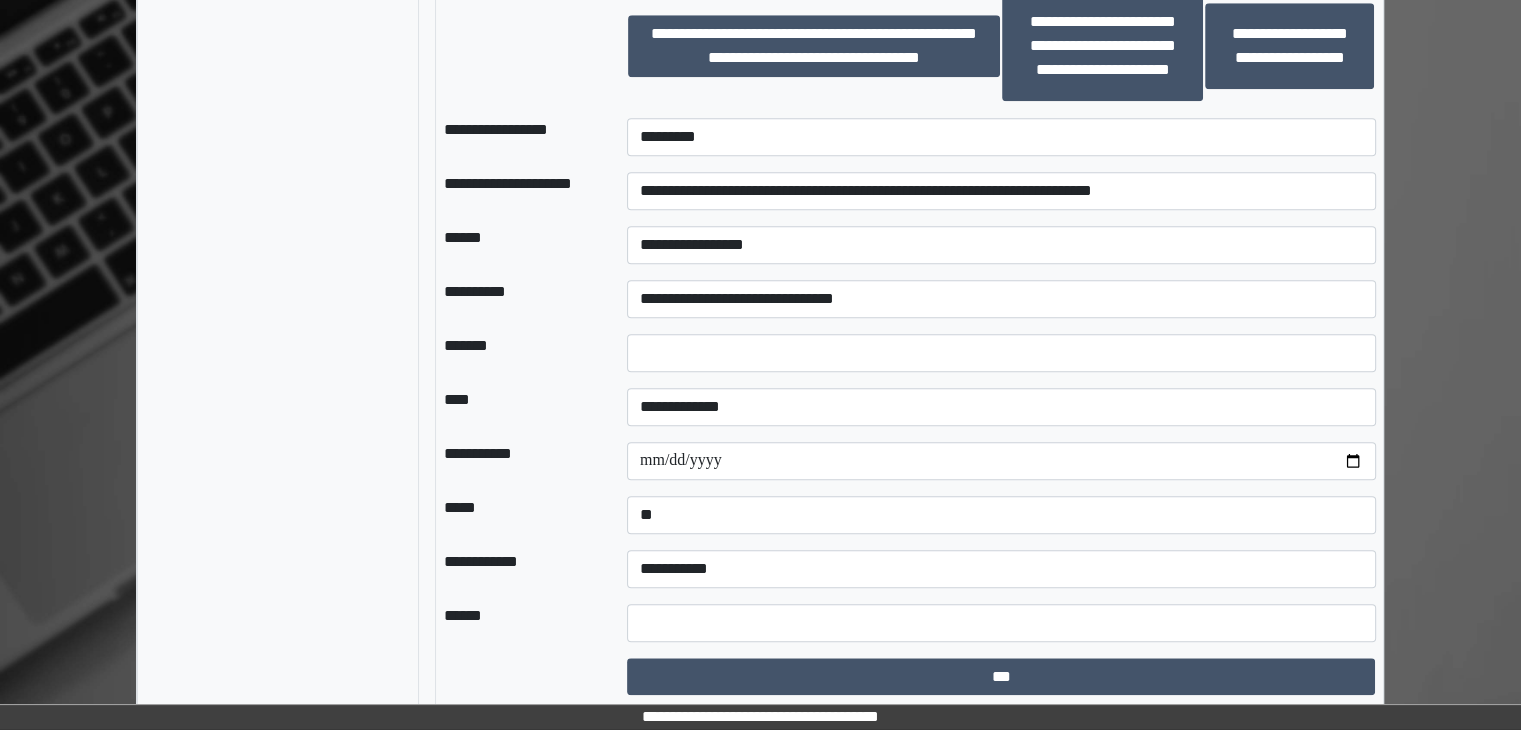 select on "*" 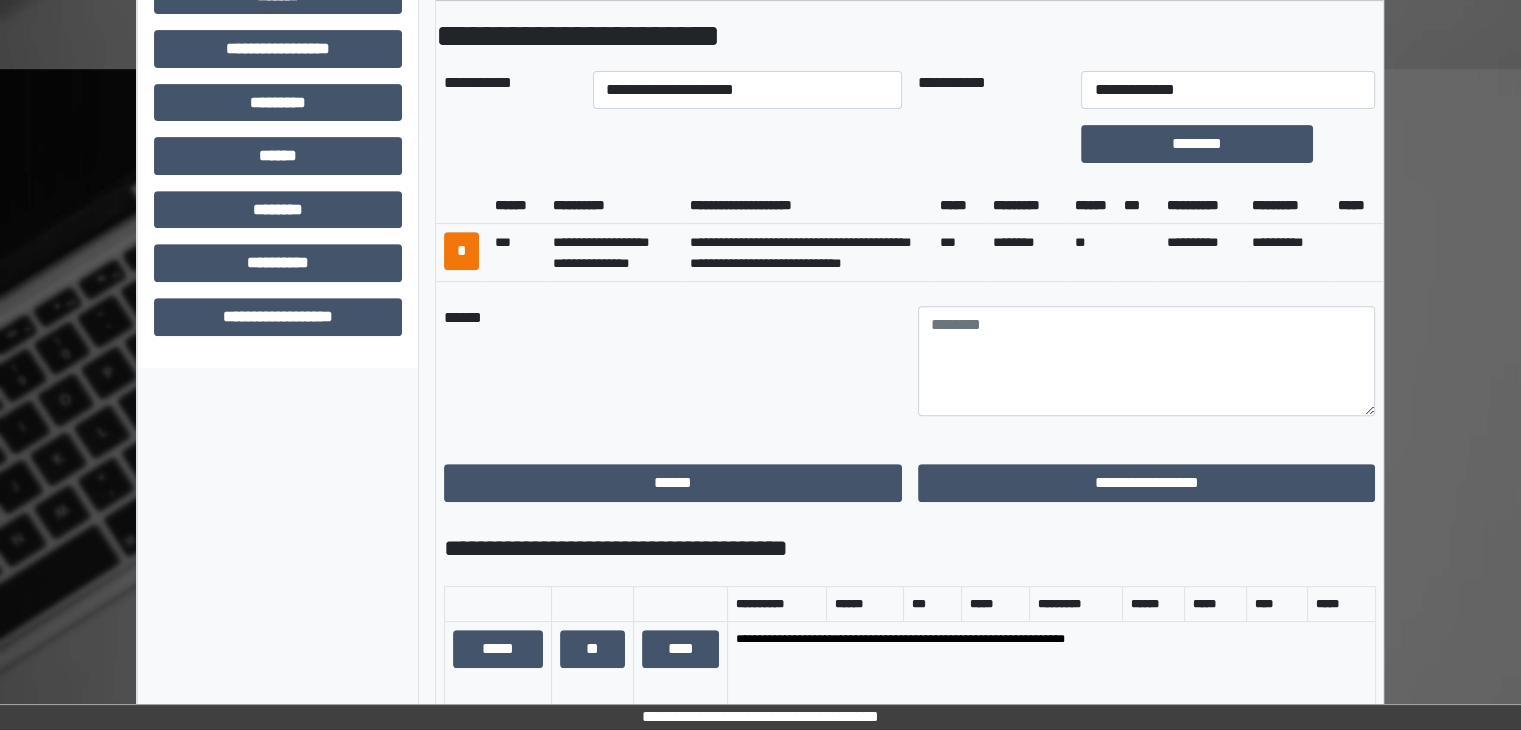 scroll, scrollTop: 767, scrollLeft: 0, axis: vertical 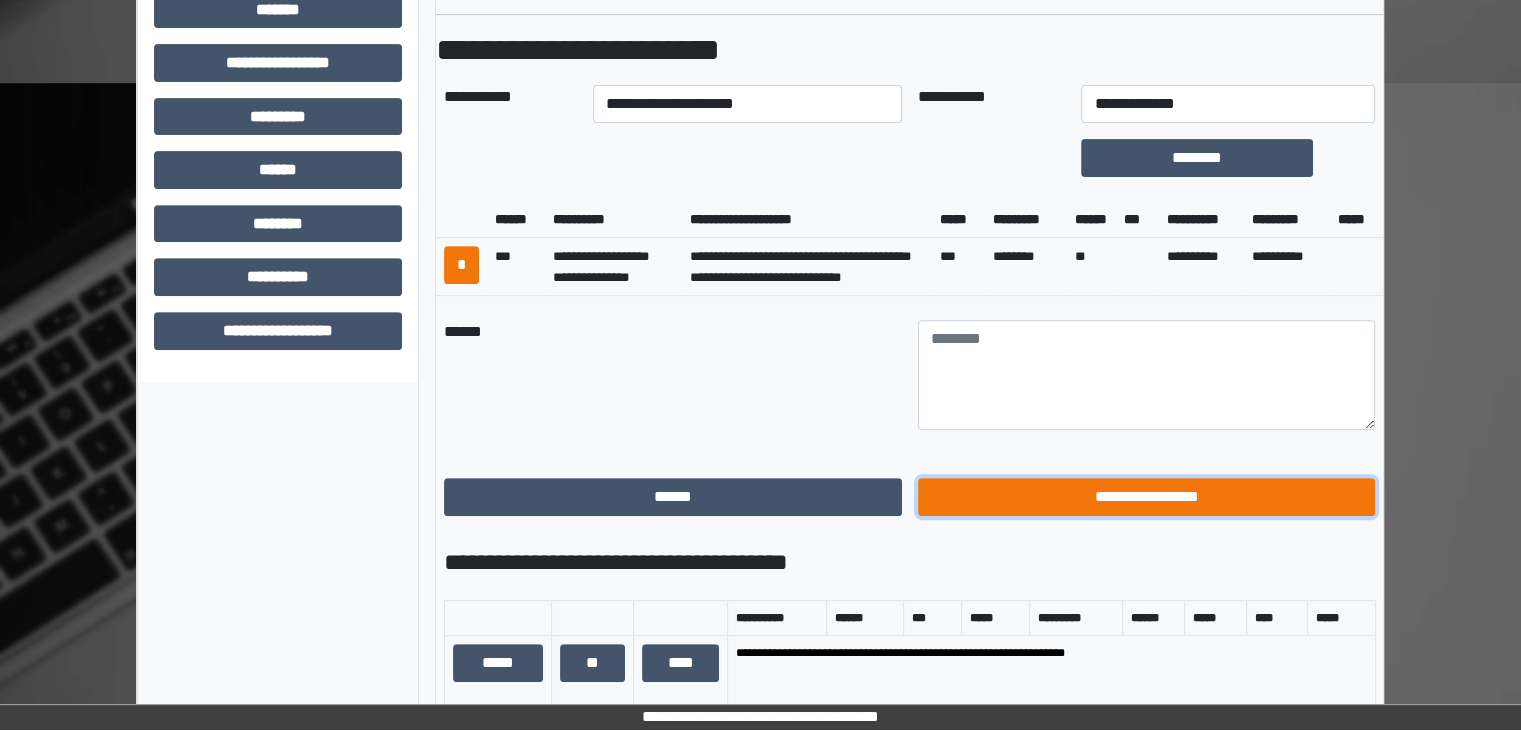 click on "**********" at bounding box center [1147, 497] 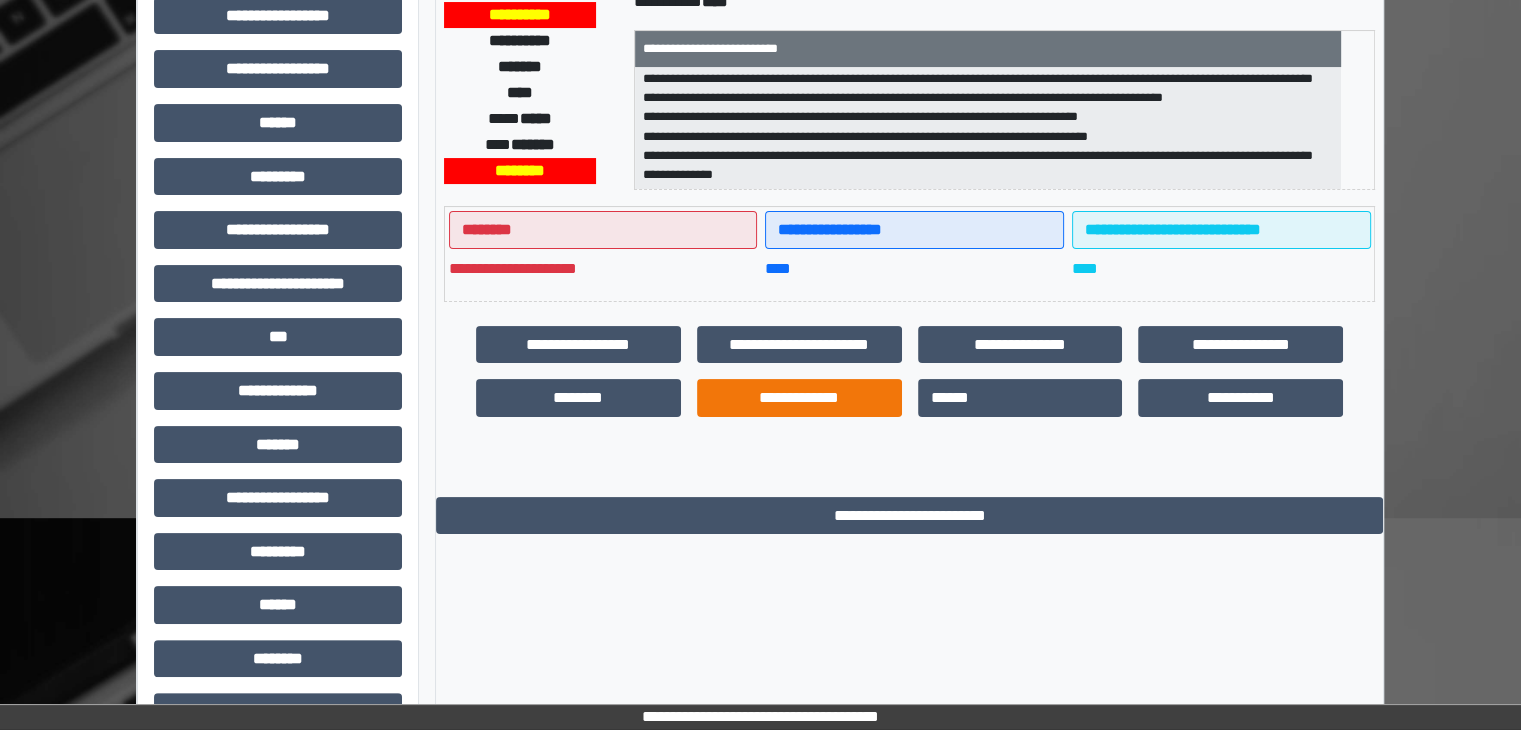 scroll, scrollTop: 0, scrollLeft: 0, axis: both 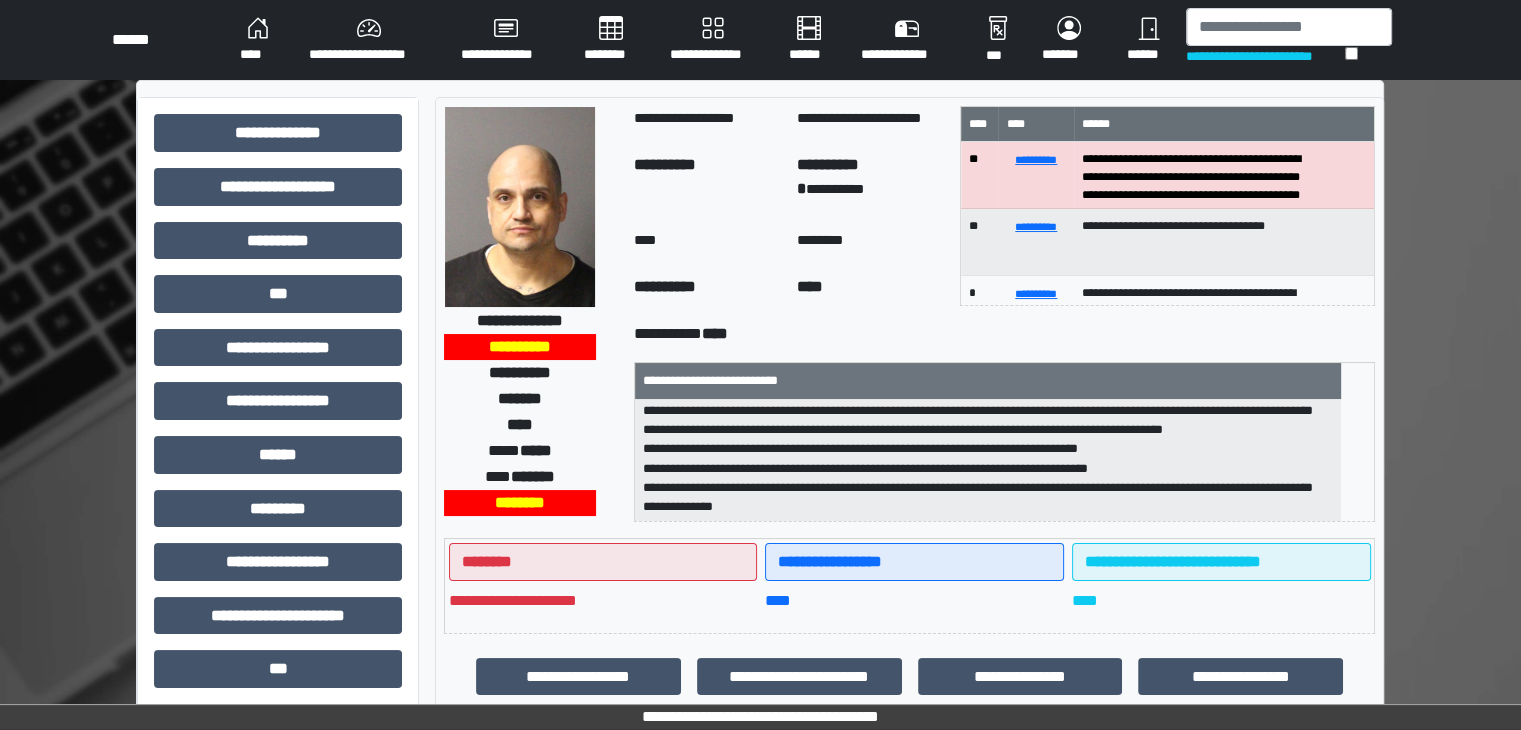 click on "****" at bounding box center [258, 40] 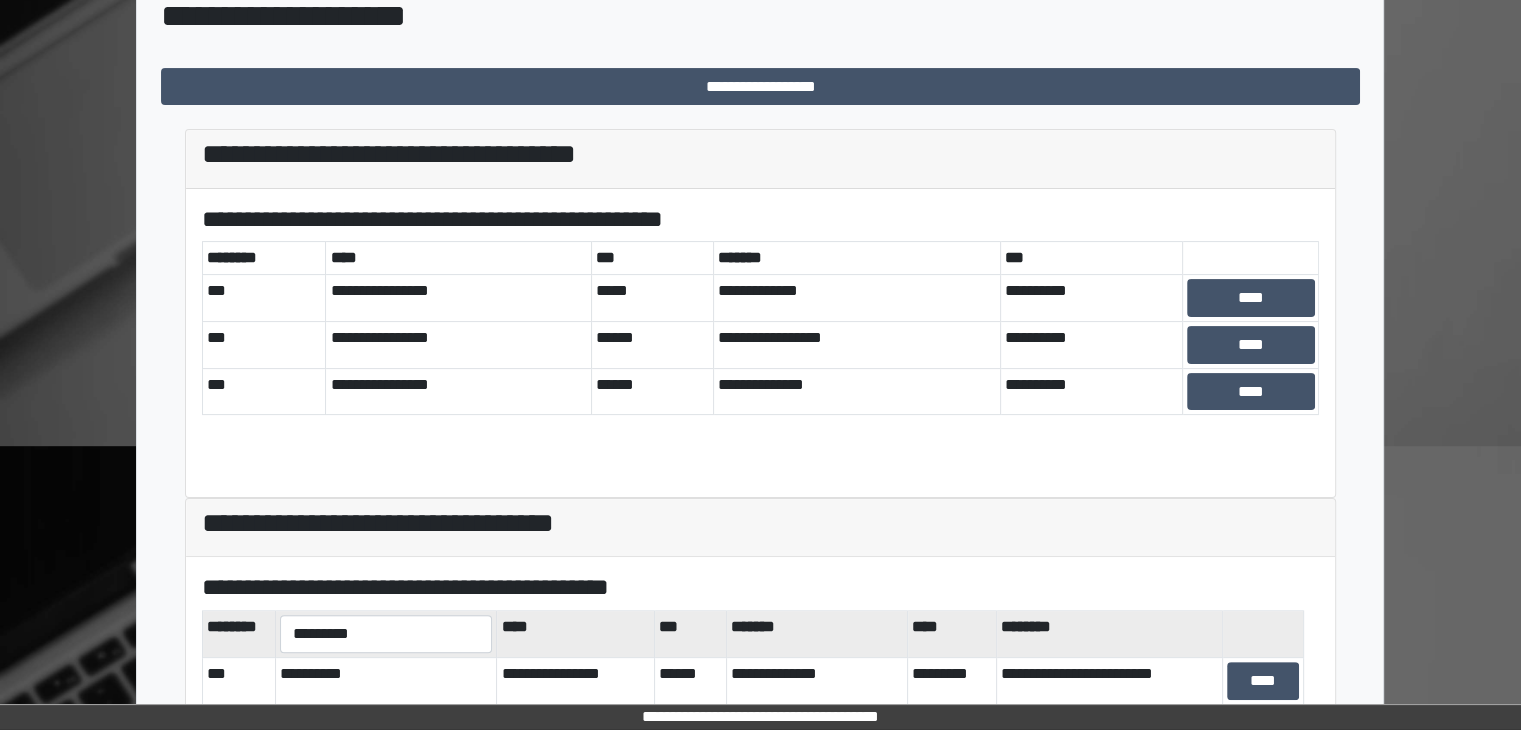 scroll, scrollTop: 581, scrollLeft: 0, axis: vertical 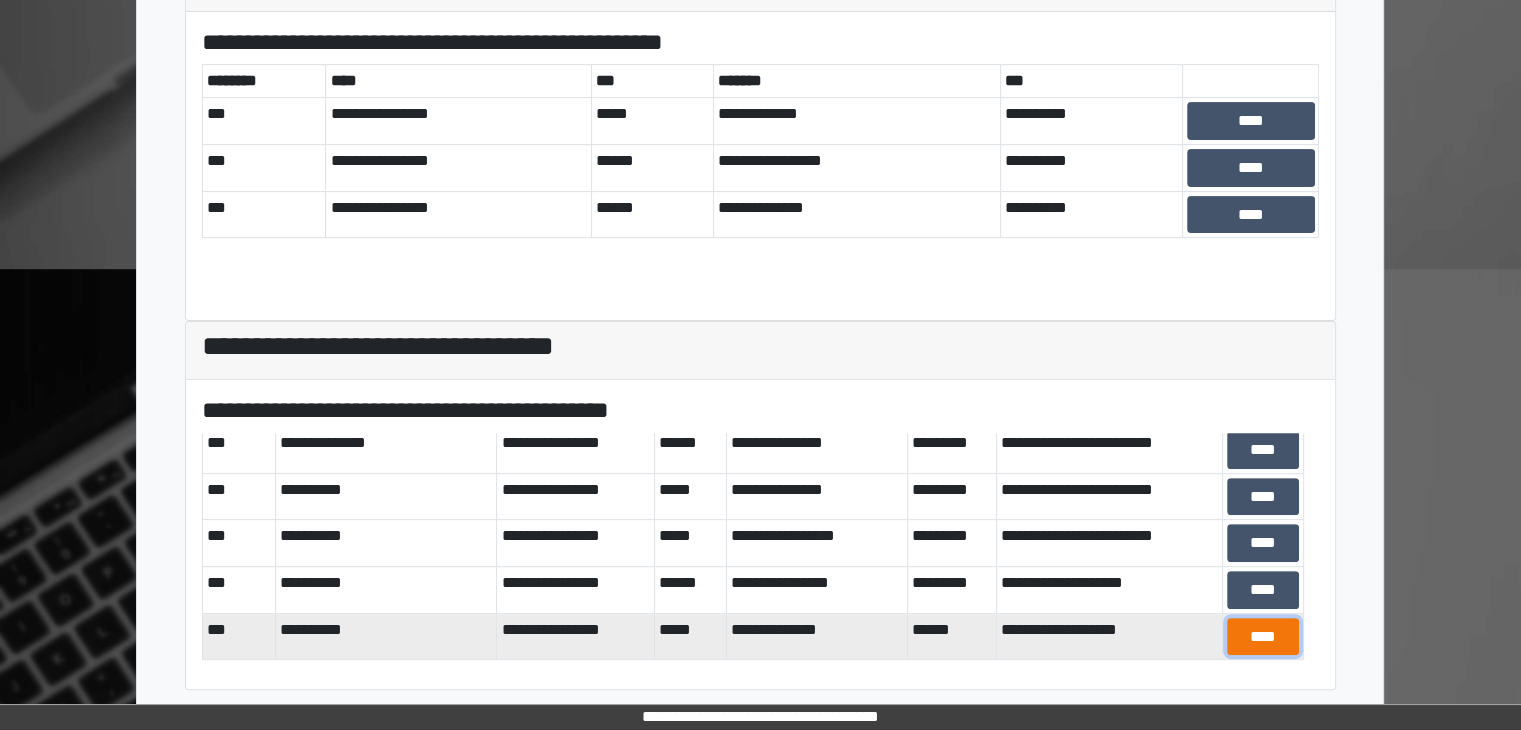 click on "****" at bounding box center (1263, 637) 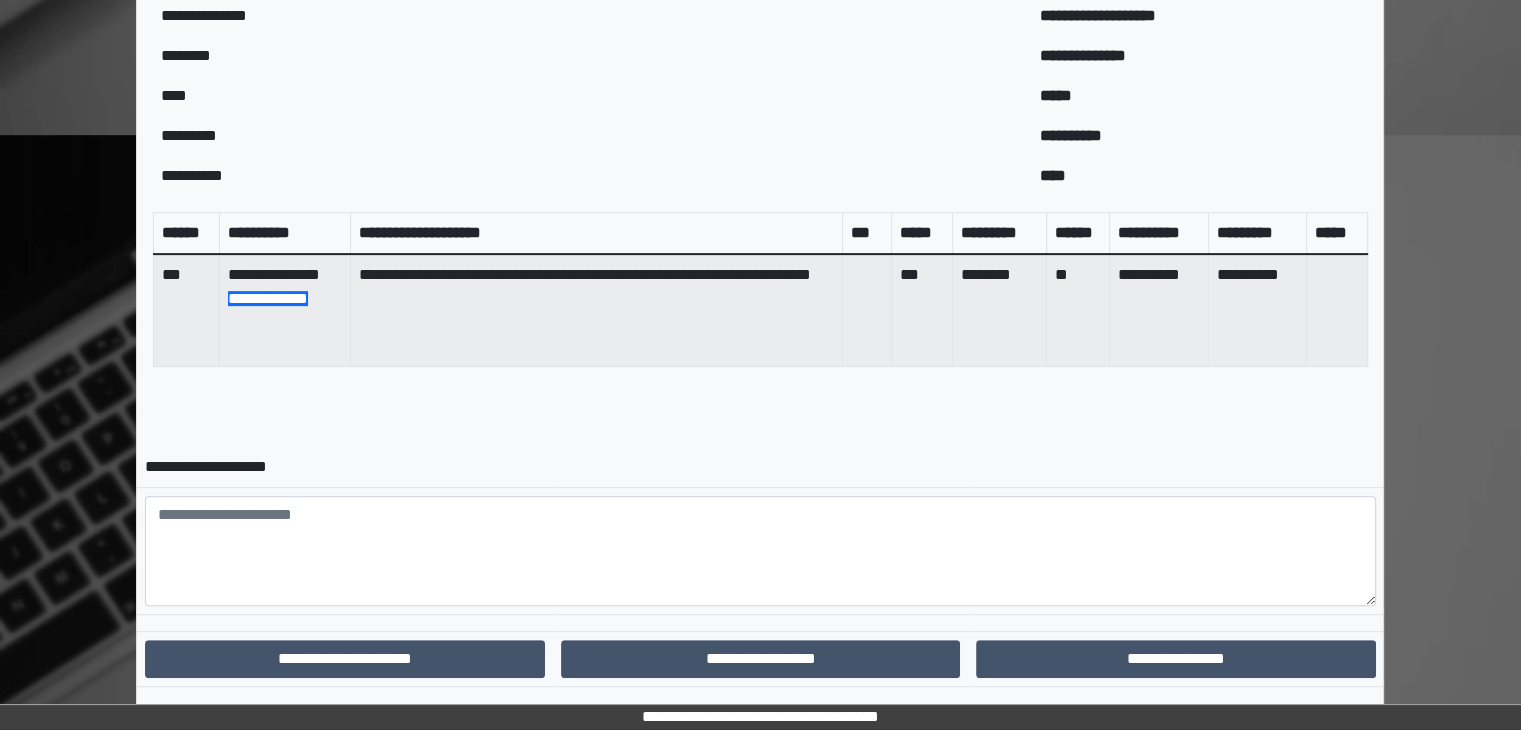 scroll, scrollTop: 752, scrollLeft: 0, axis: vertical 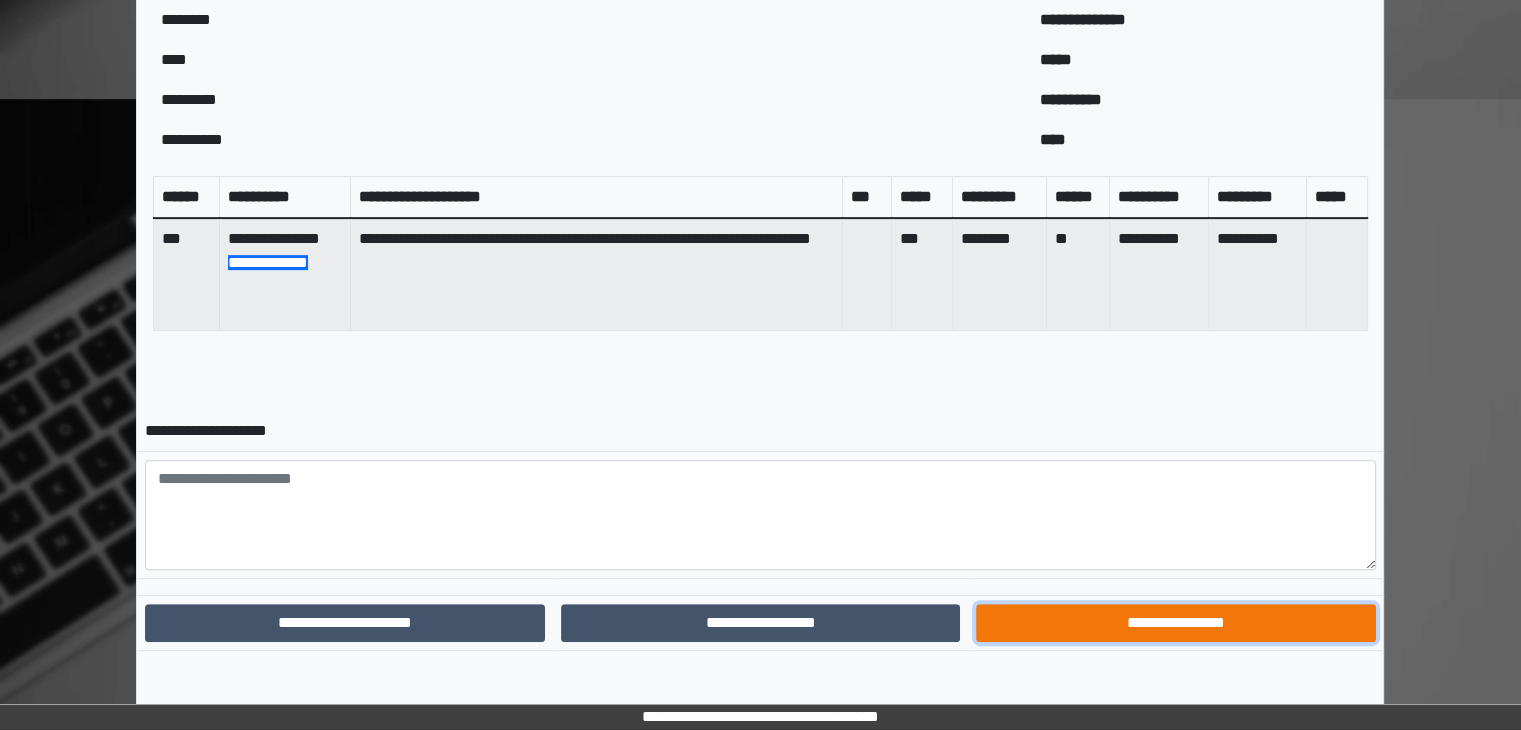click on "**********" at bounding box center (1175, 623) 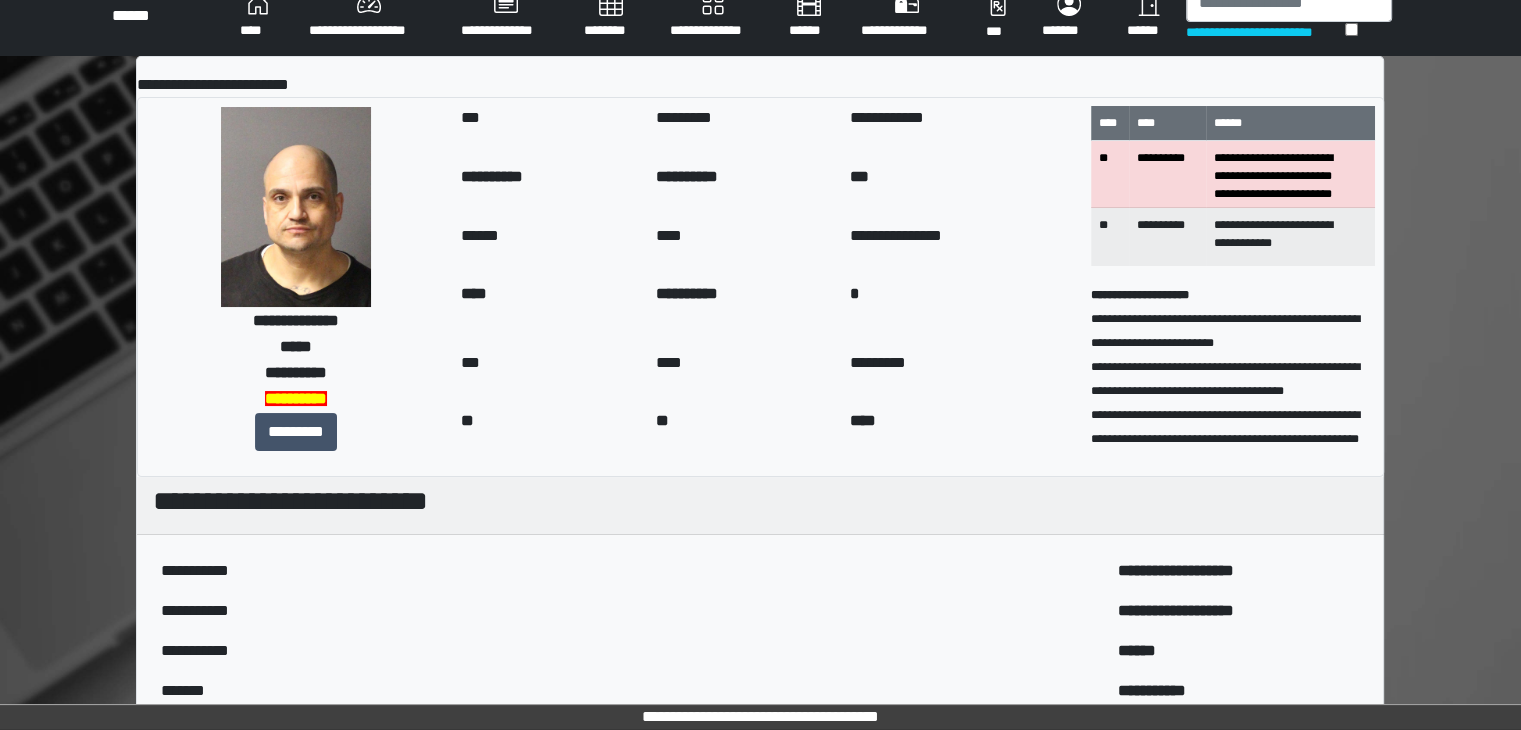 scroll, scrollTop: 0, scrollLeft: 0, axis: both 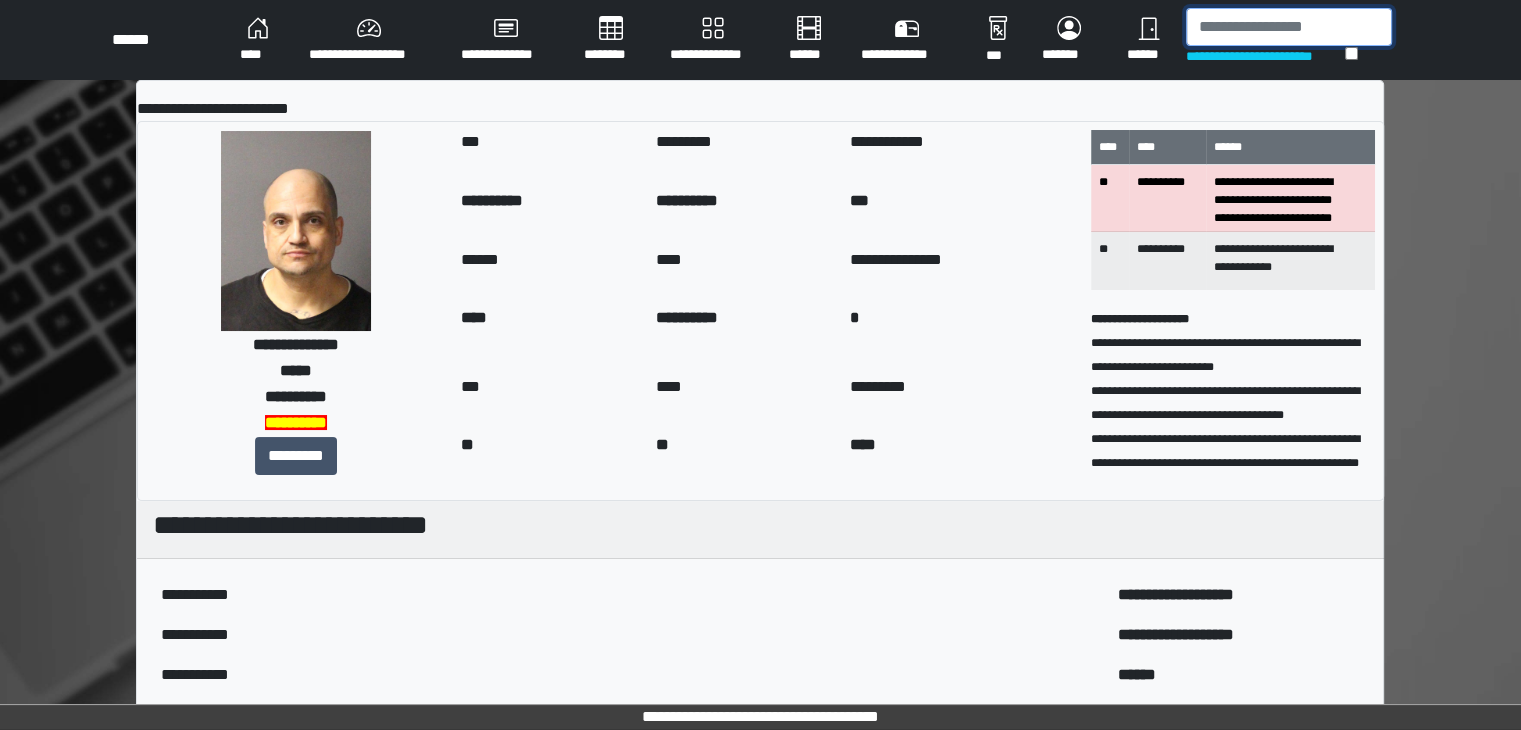 click at bounding box center [1289, 27] 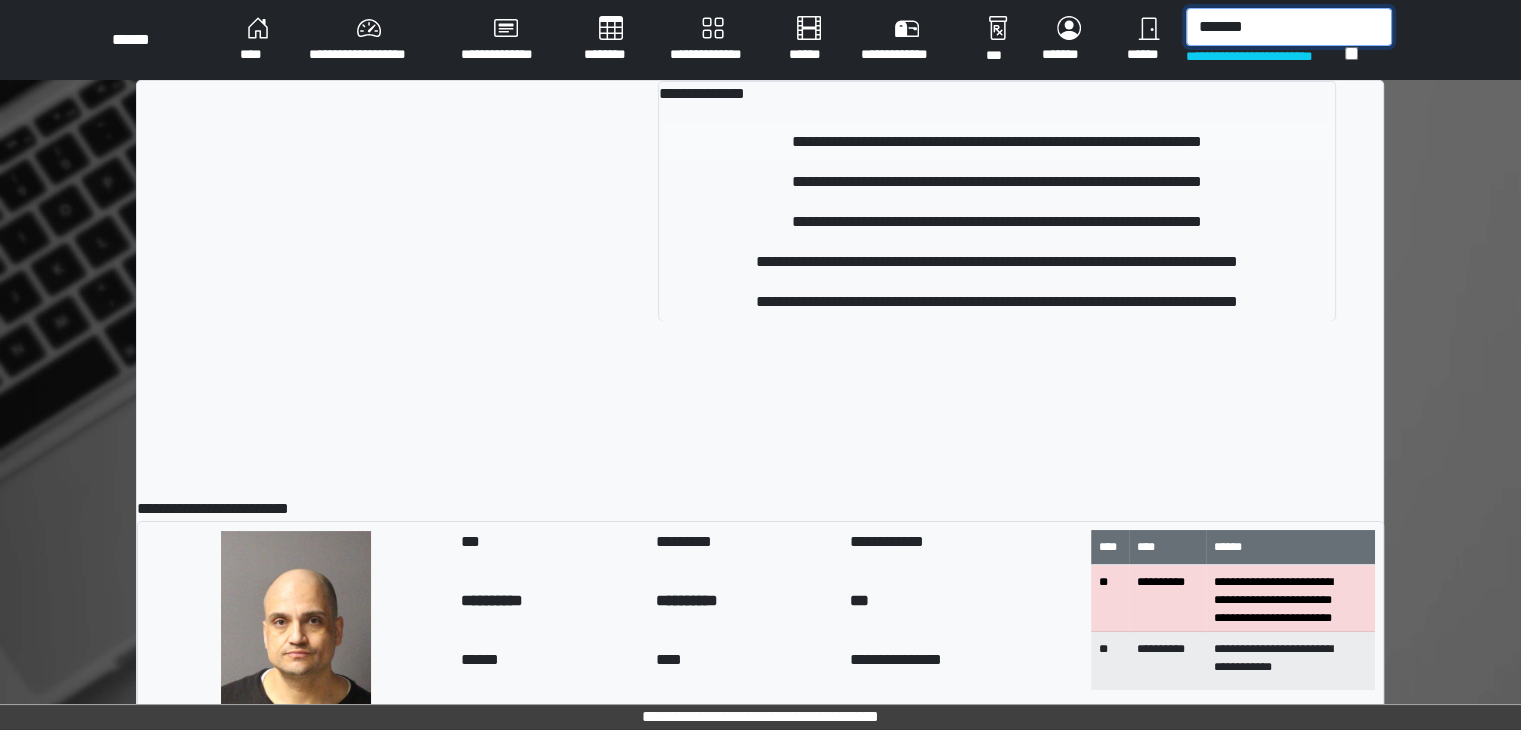 type on "*******" 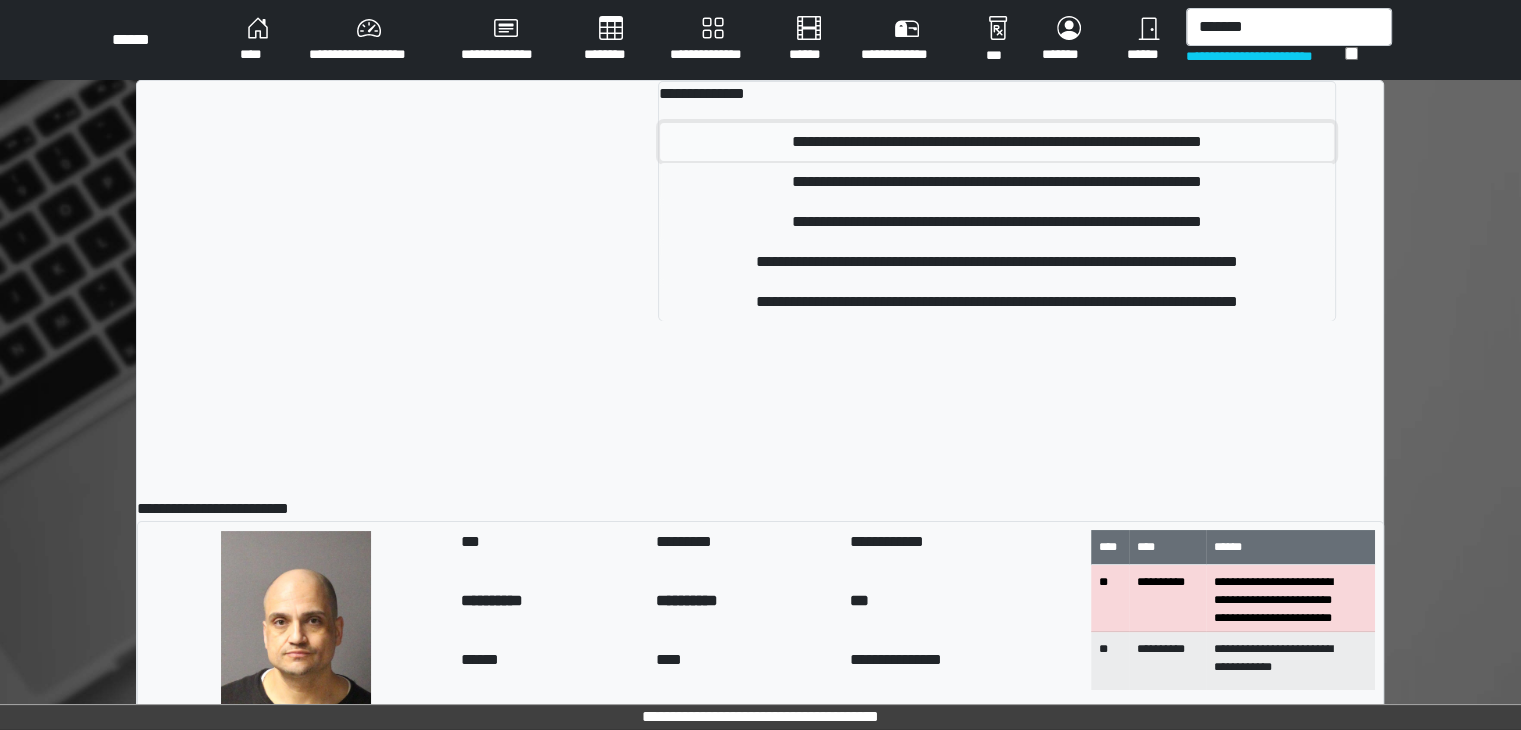 click on "**********" at bounding box center [997, 142] 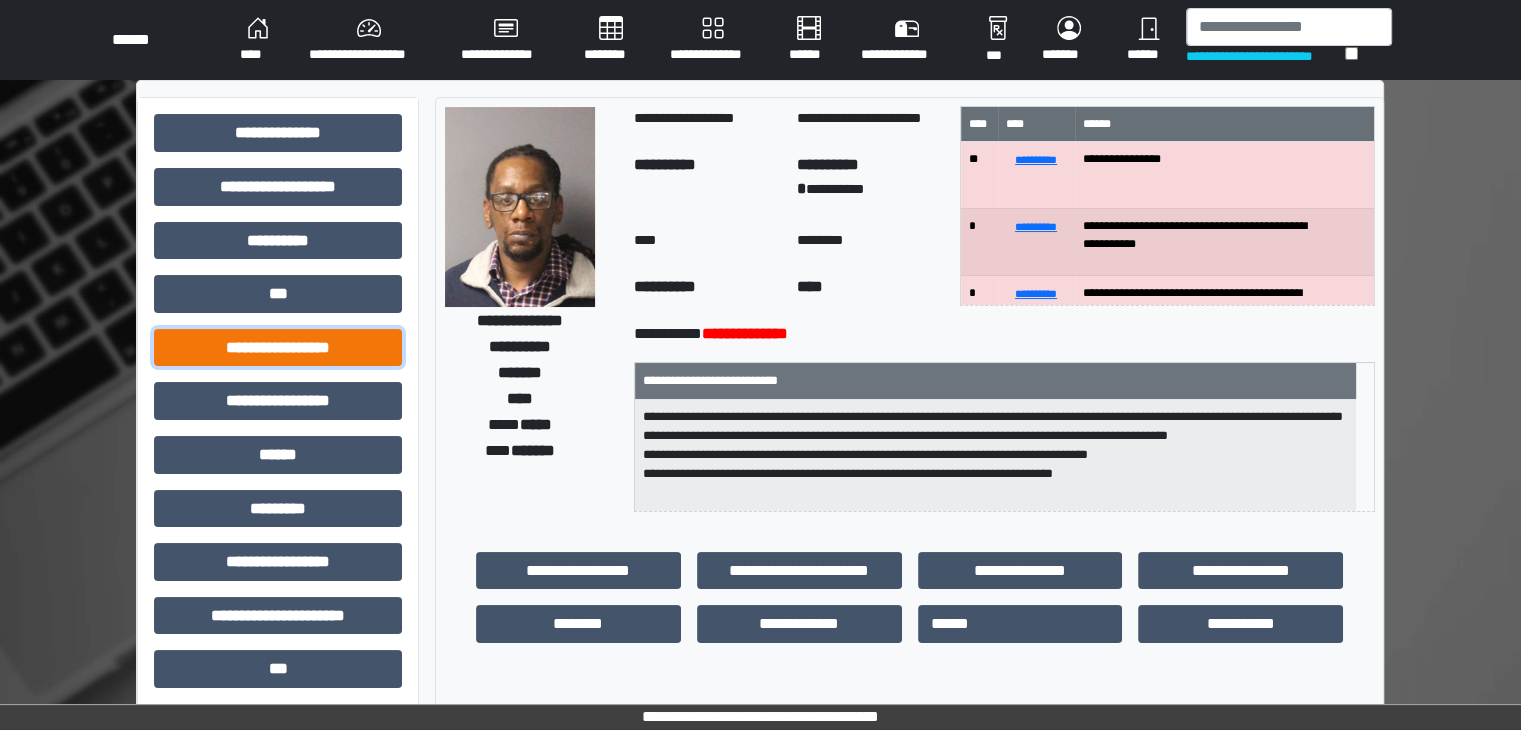 click on "**********" at bounding box center [278, 348] 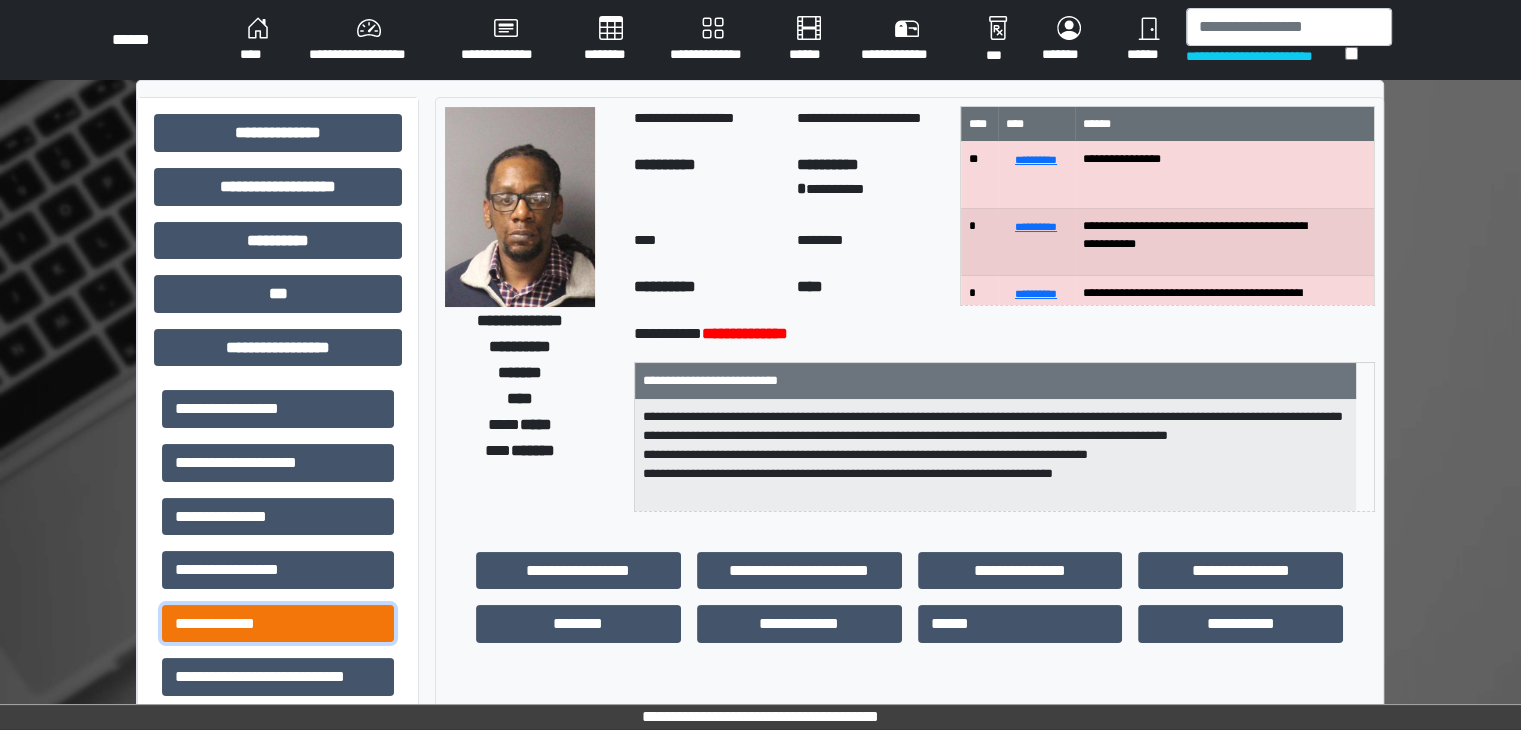 click on "**********" at bounding box center [278, 624] 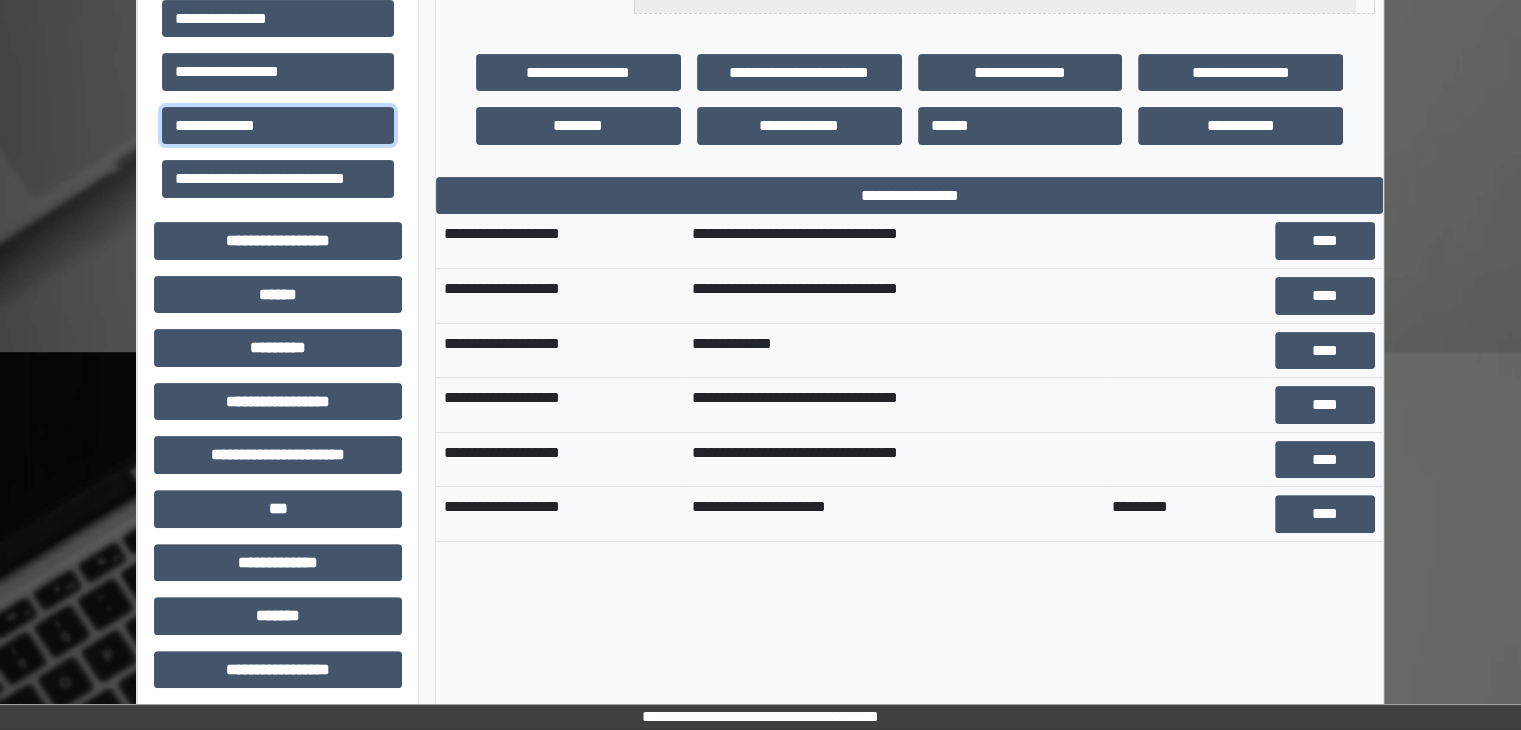 scroll, scrollTop: 500, scrollLeft: 0, axis: vertical 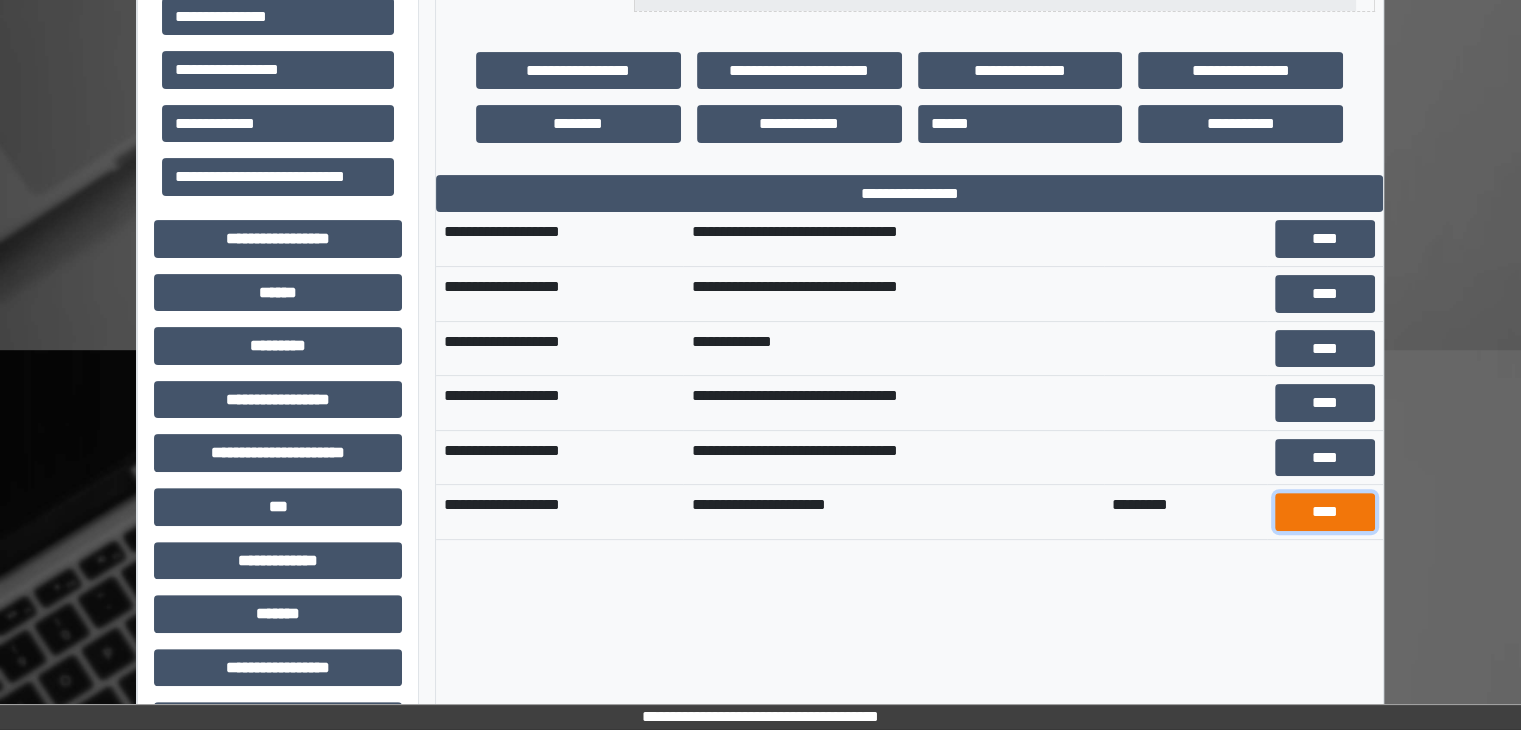 click on "****" at bounding box center [1325, 512] 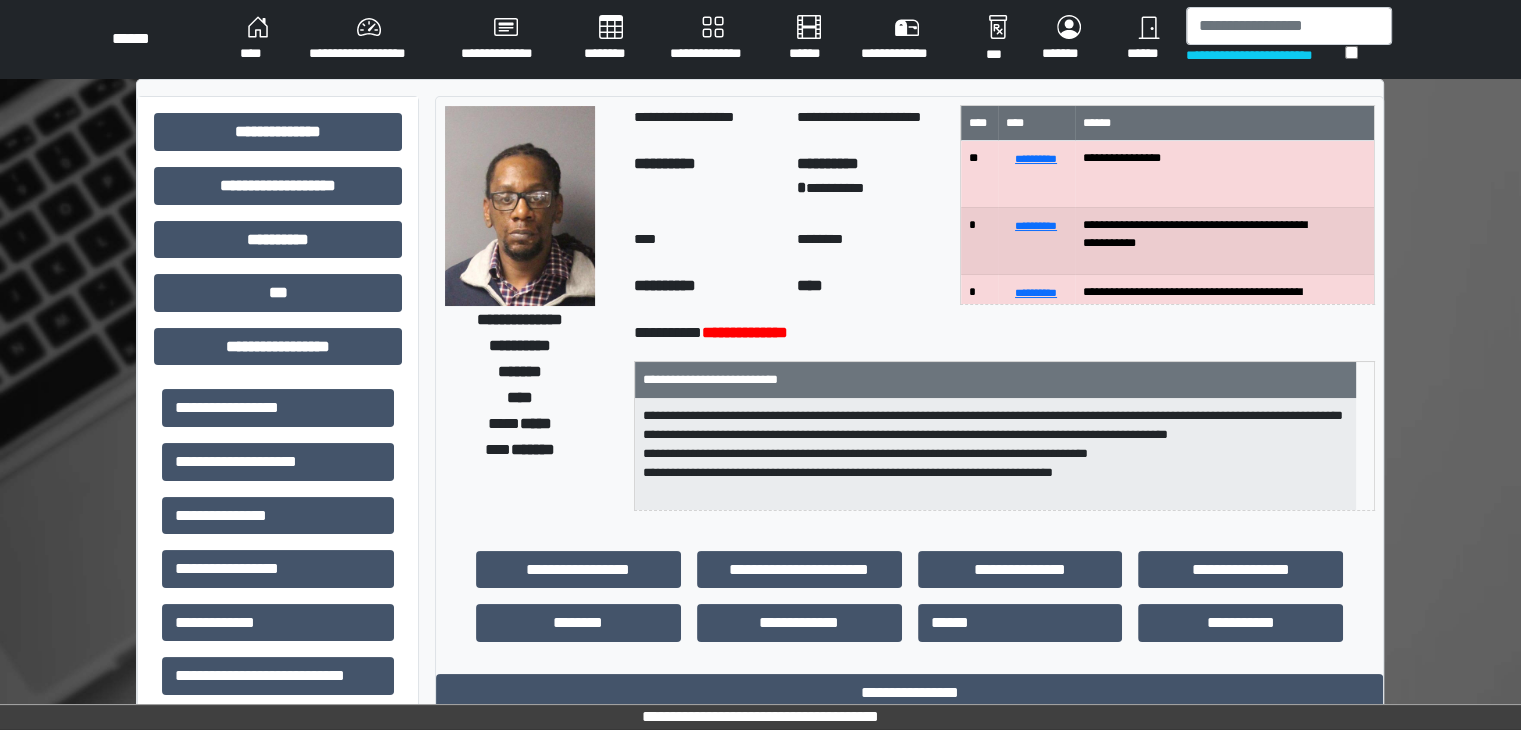 scroll, scrollTop: 0, scrollLeft: 0, axis: both 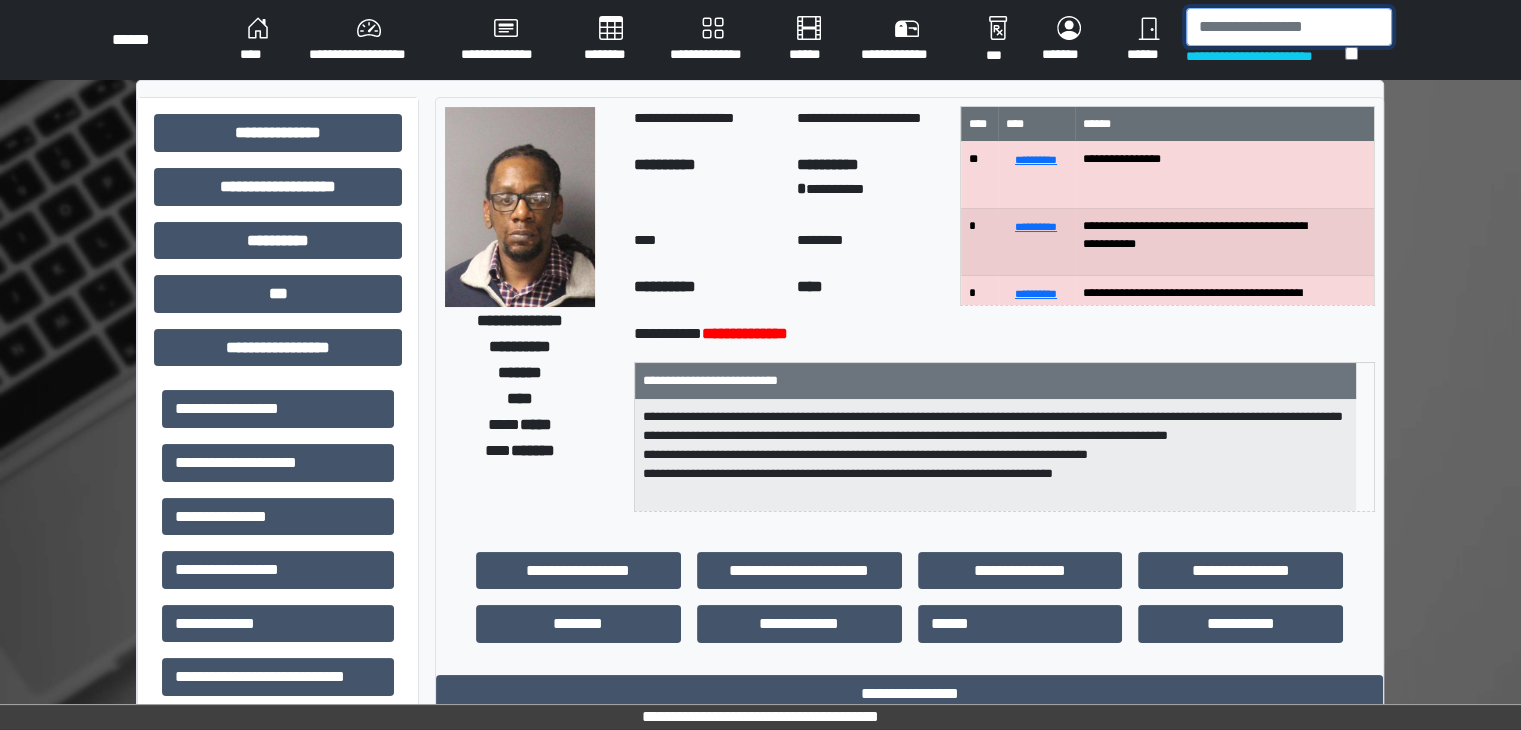 click at bounding box center (1289, 27) 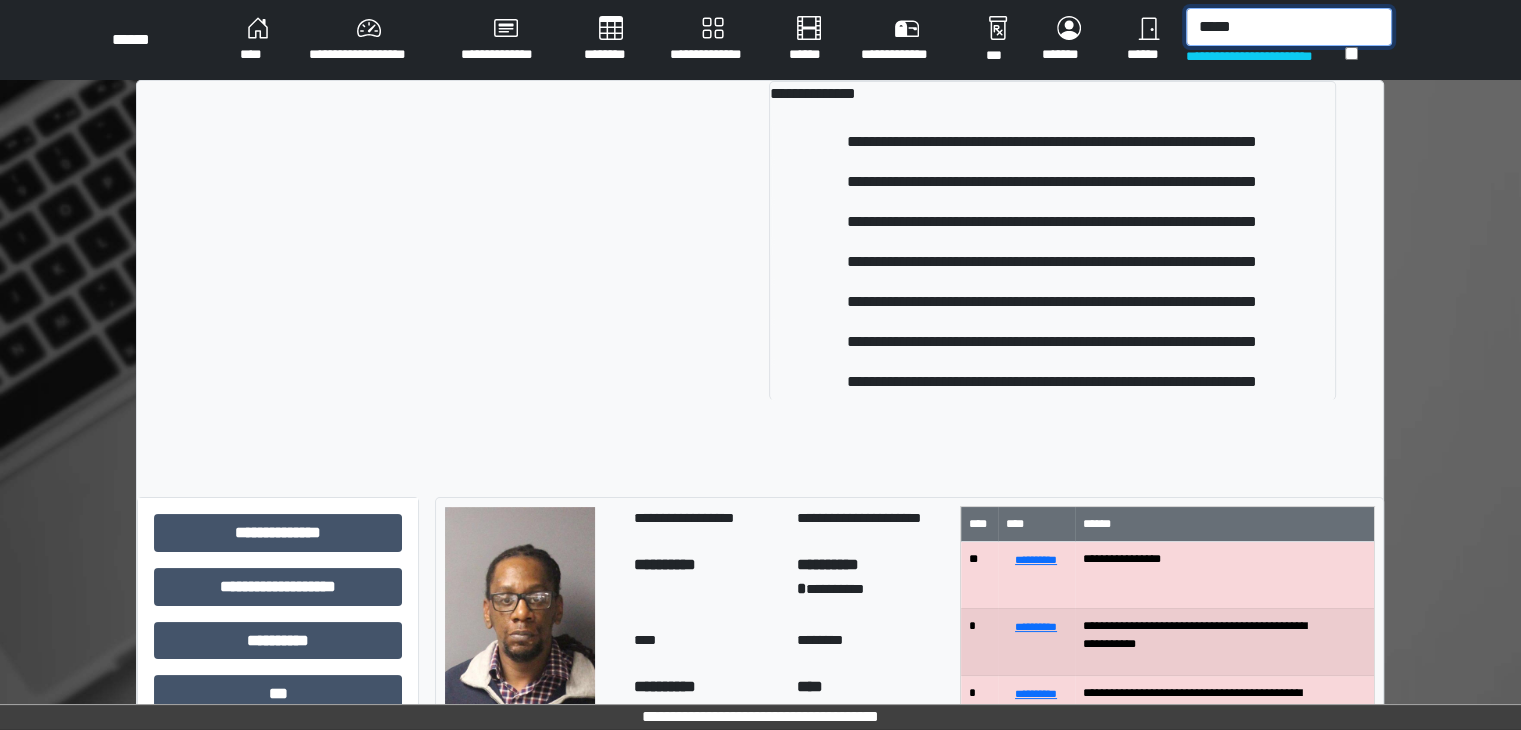 type on "*****" 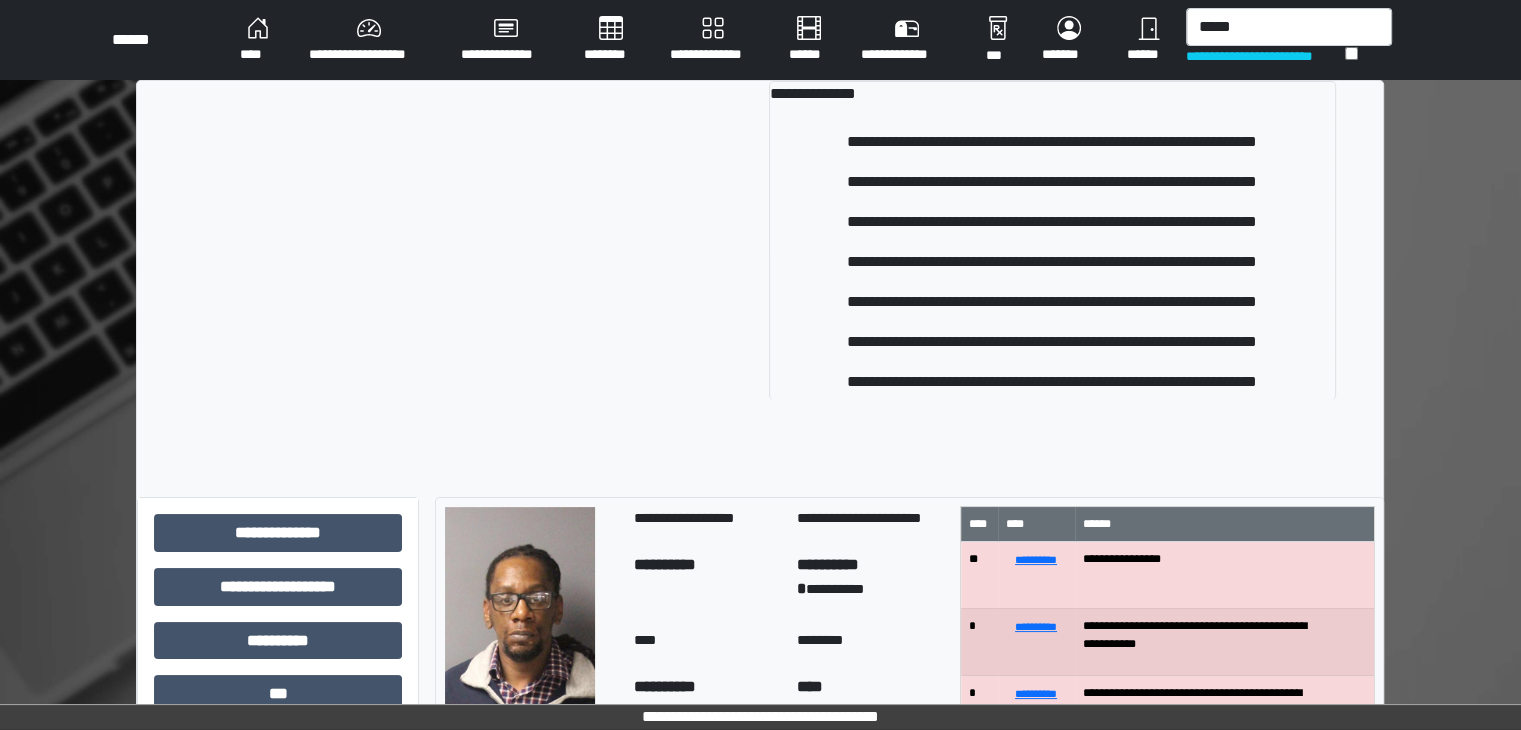 click at bounding box center [468, 240] 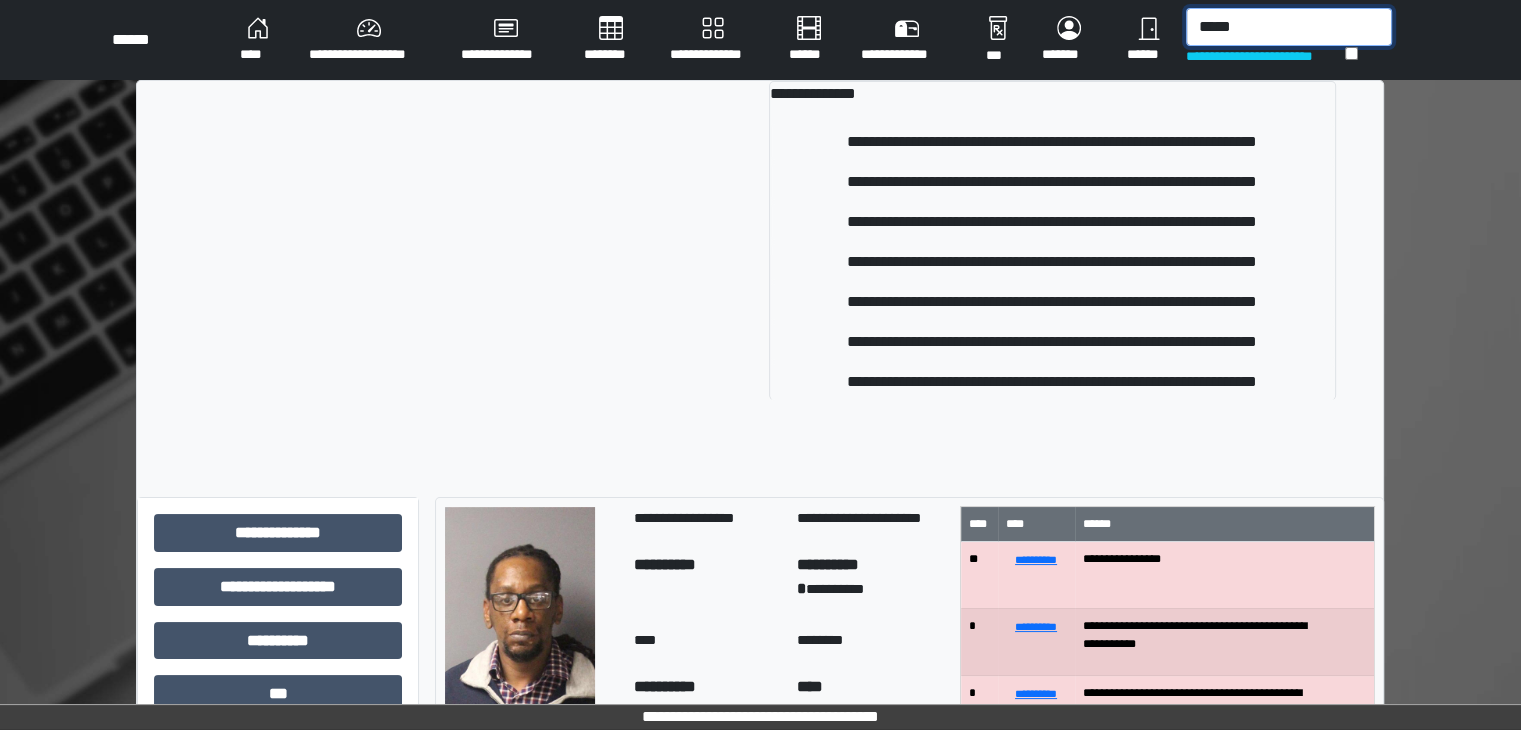 drag, startPoint x: 1252, startPoint y: 33, endPoint x: 1115, endPoint y: 29, distance: 137.05838 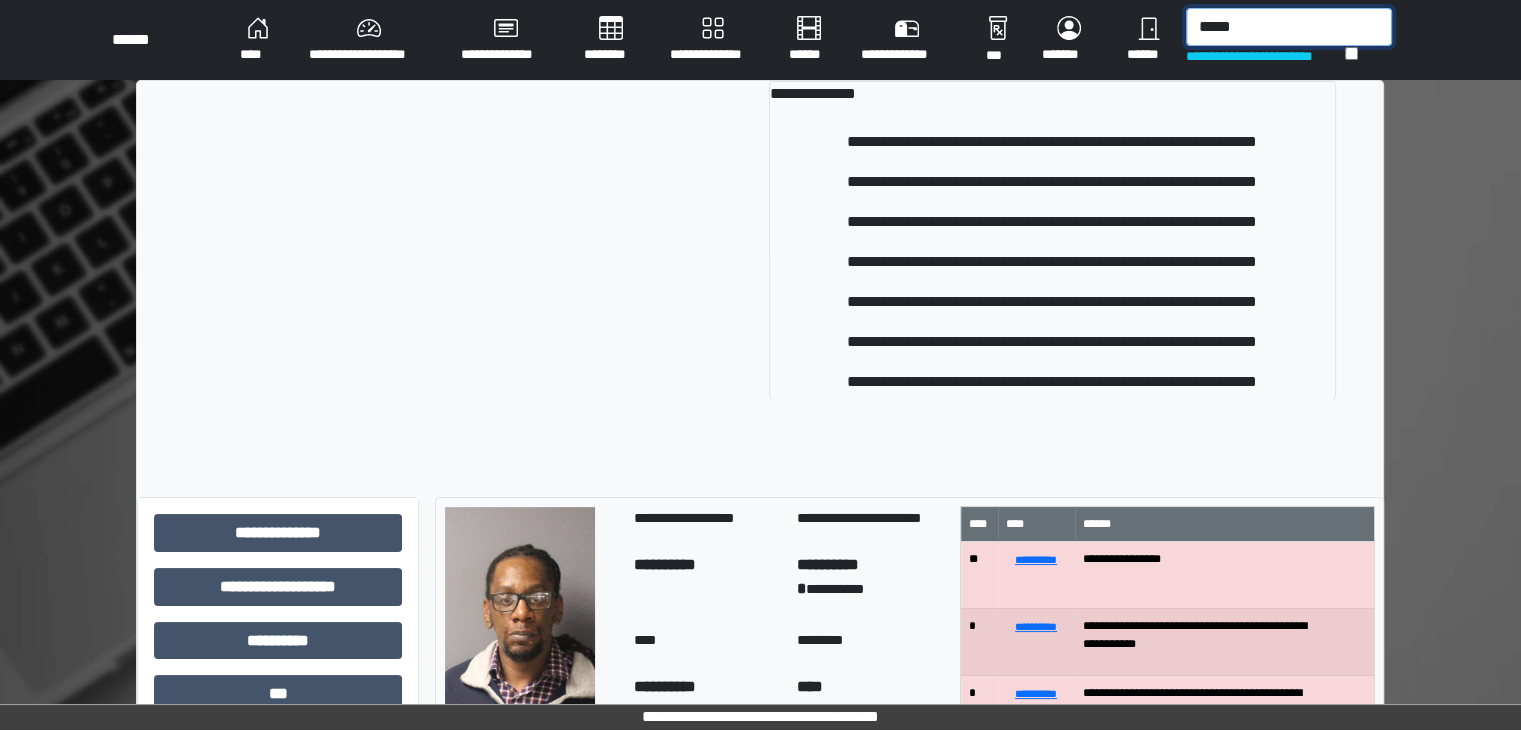click on "**********" at bounding box center [816, 40] 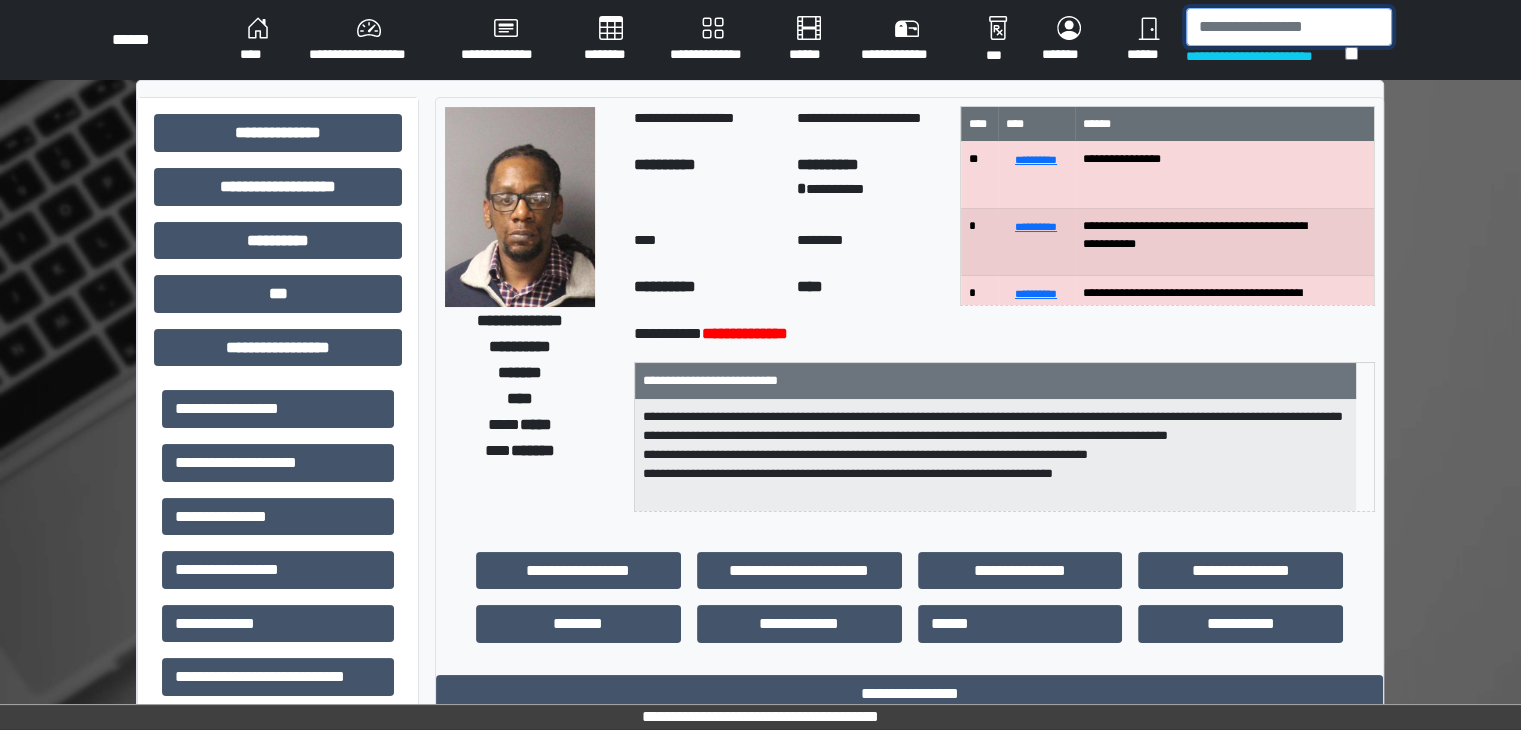type 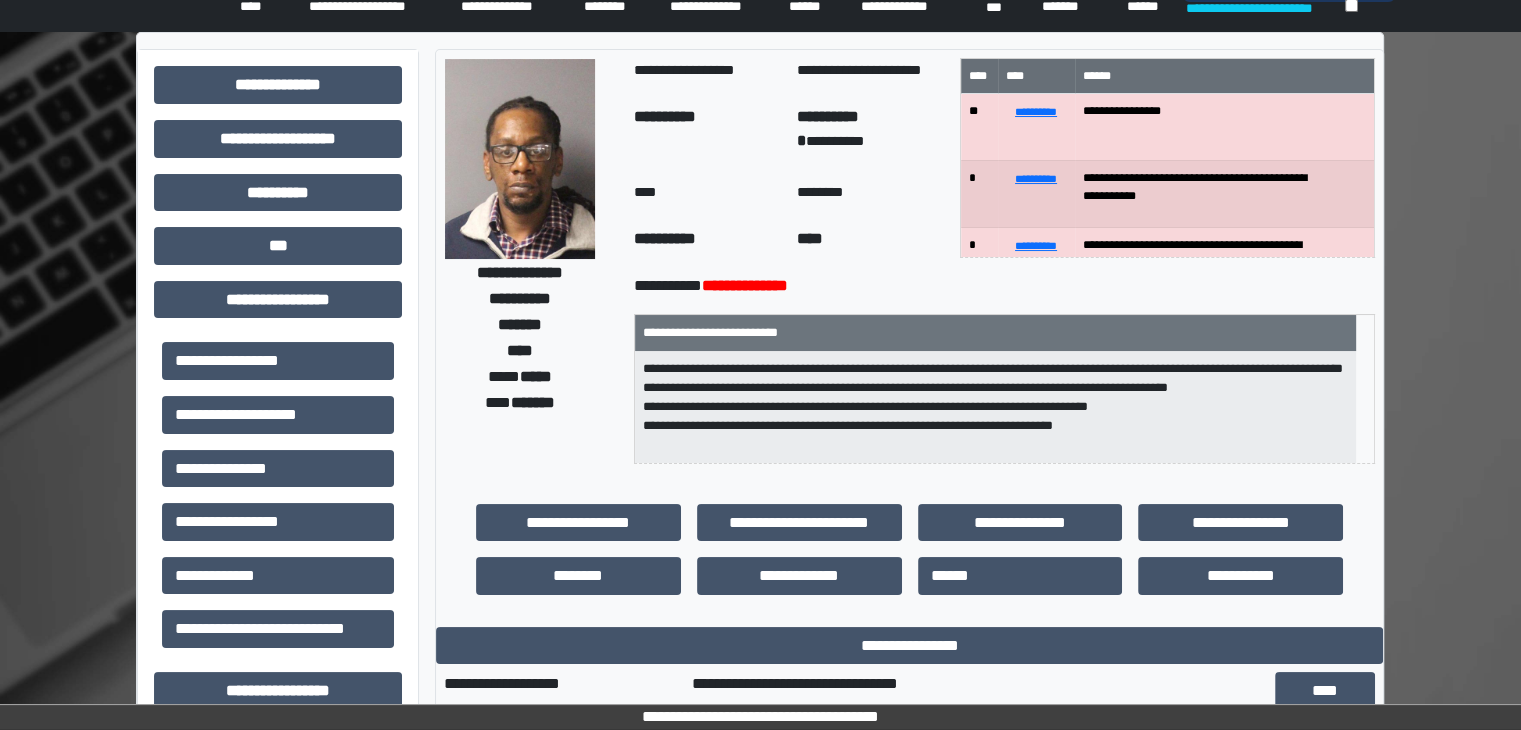 scroll, scrollTop: 0, scrollLeft: 0, axis: both 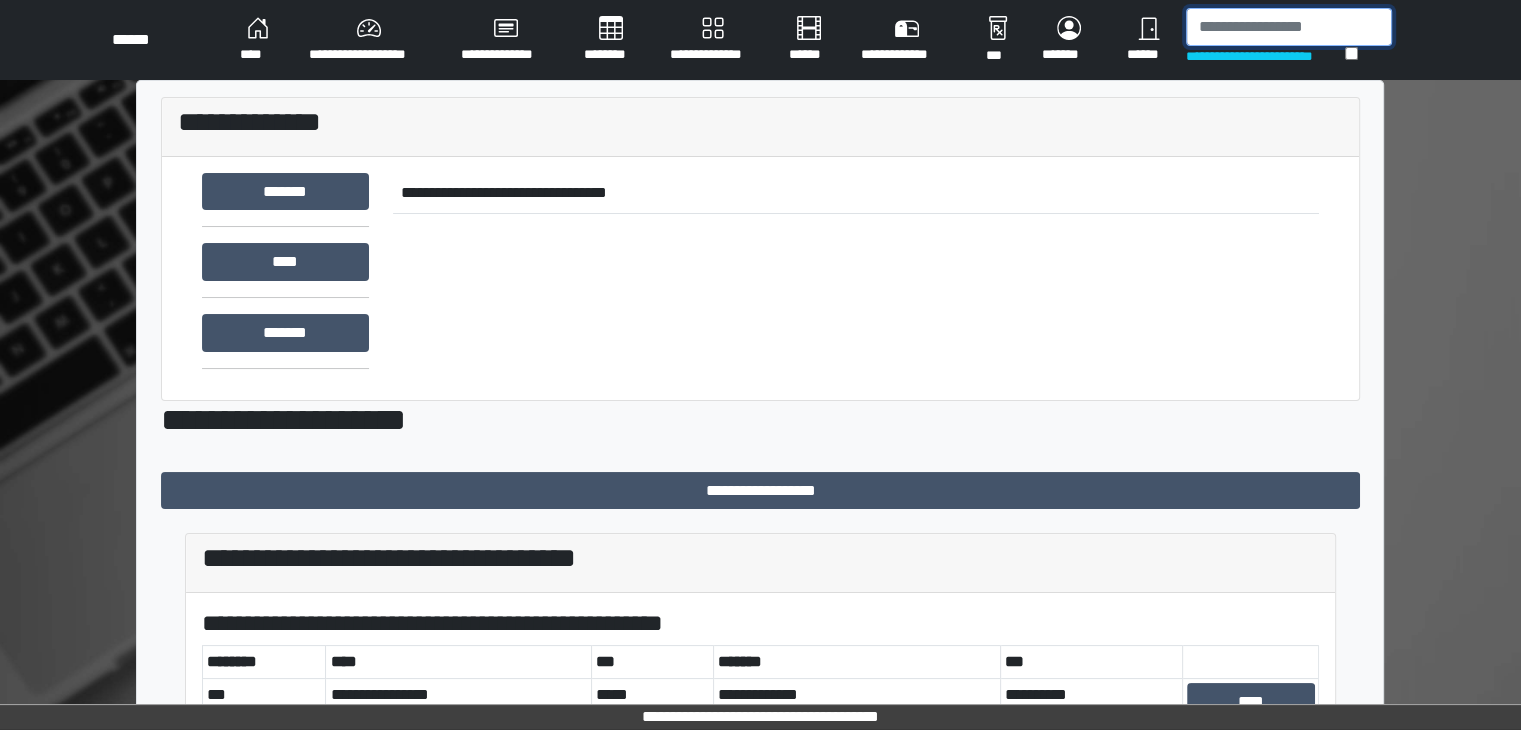 click at bounding box center [1289, 27] 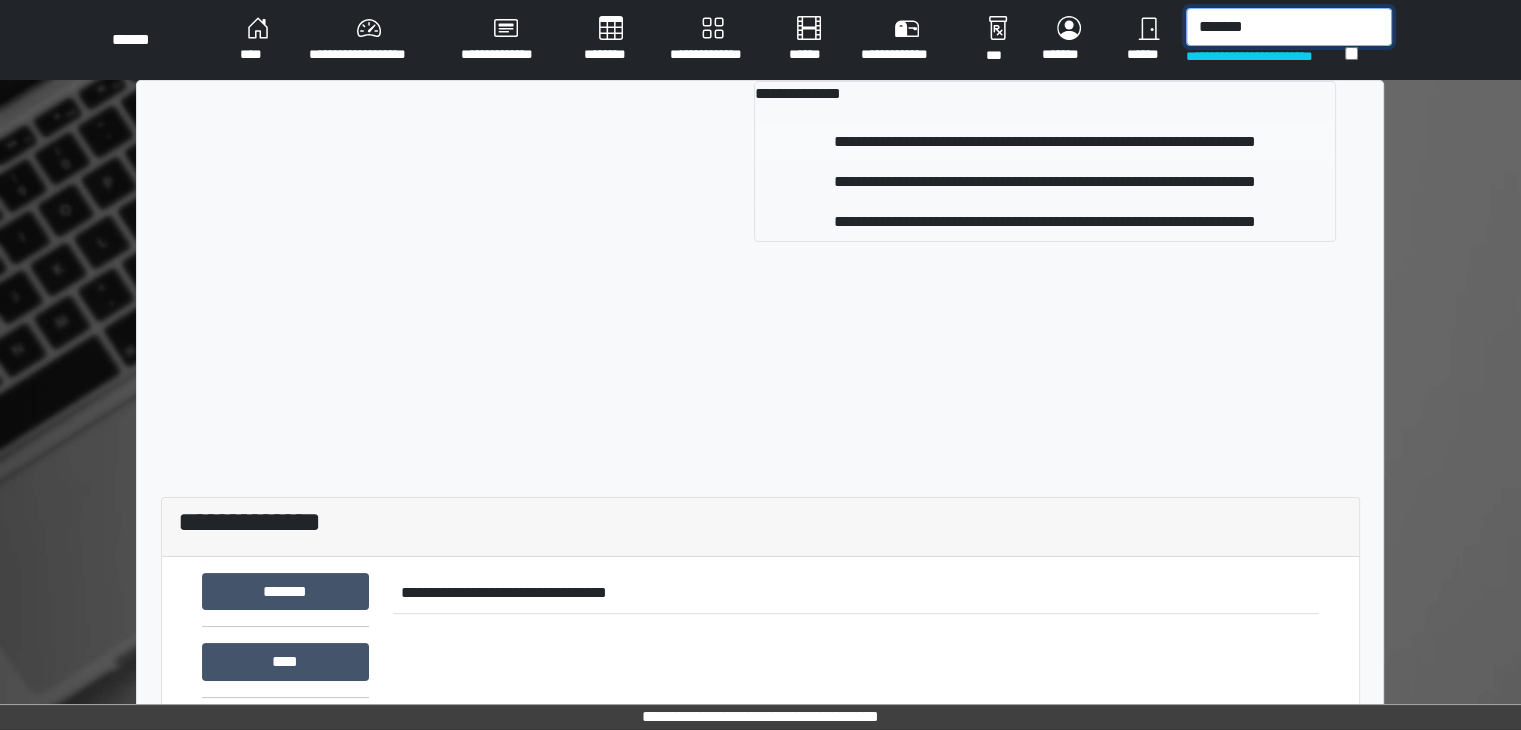 type on "*******" 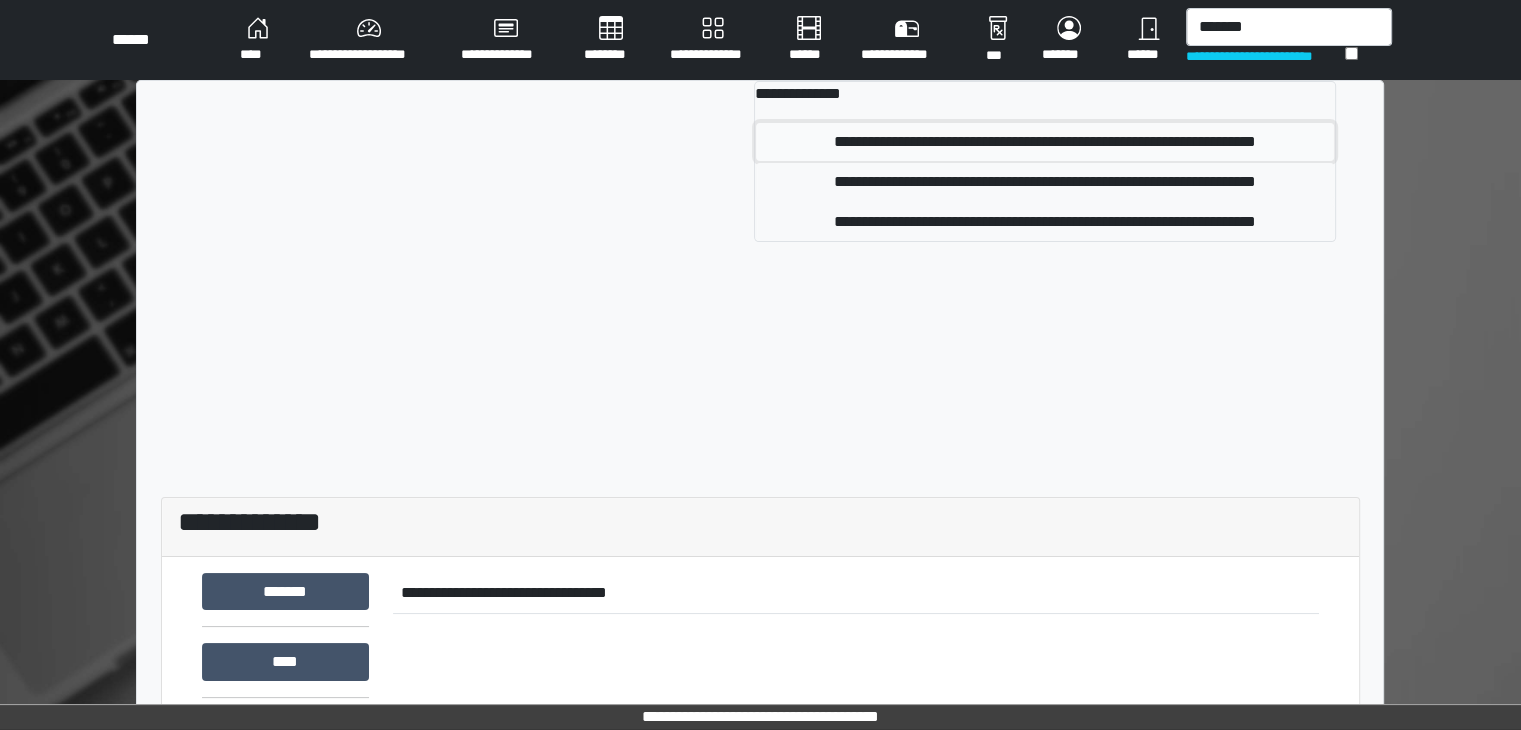 click on "**********" at bounding box center (1045, 142) 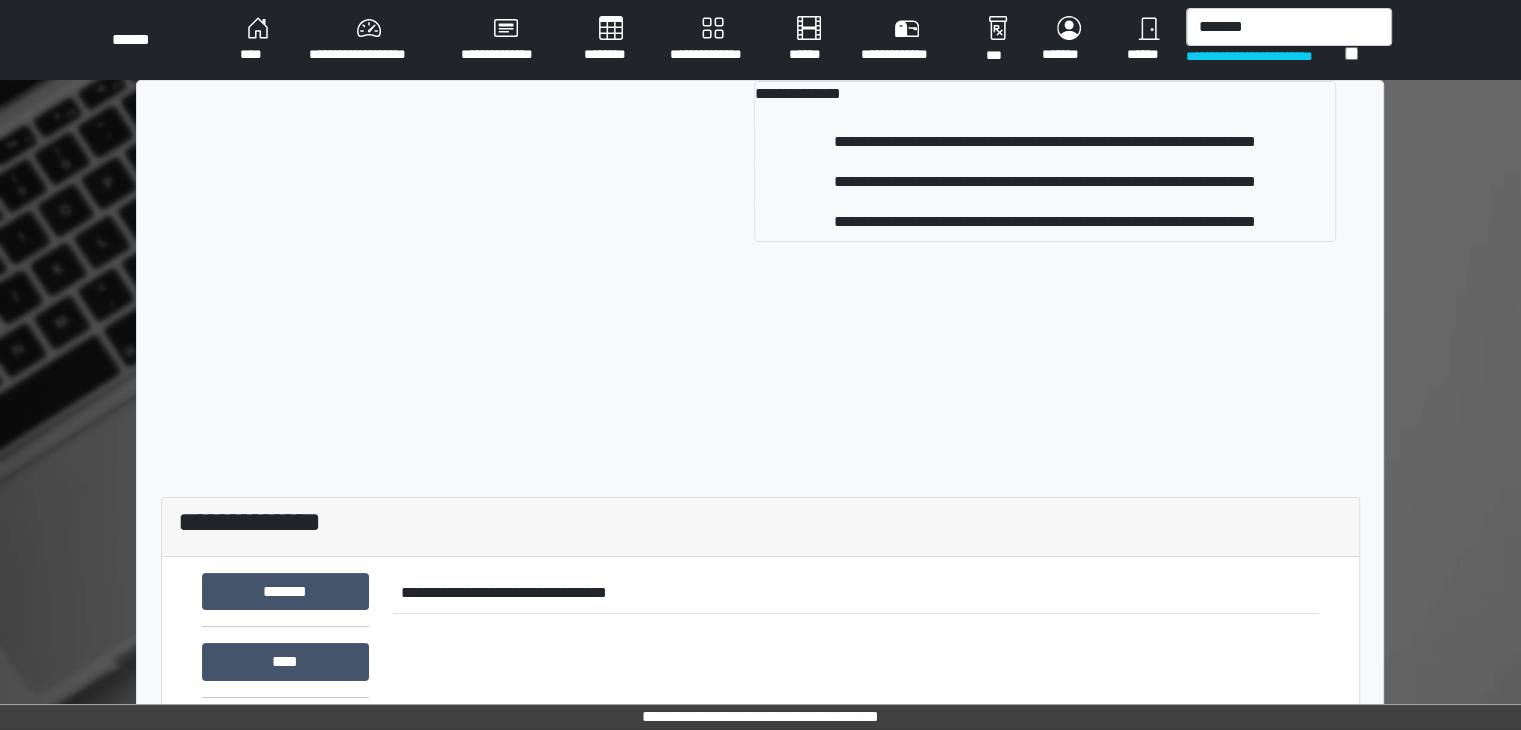 type 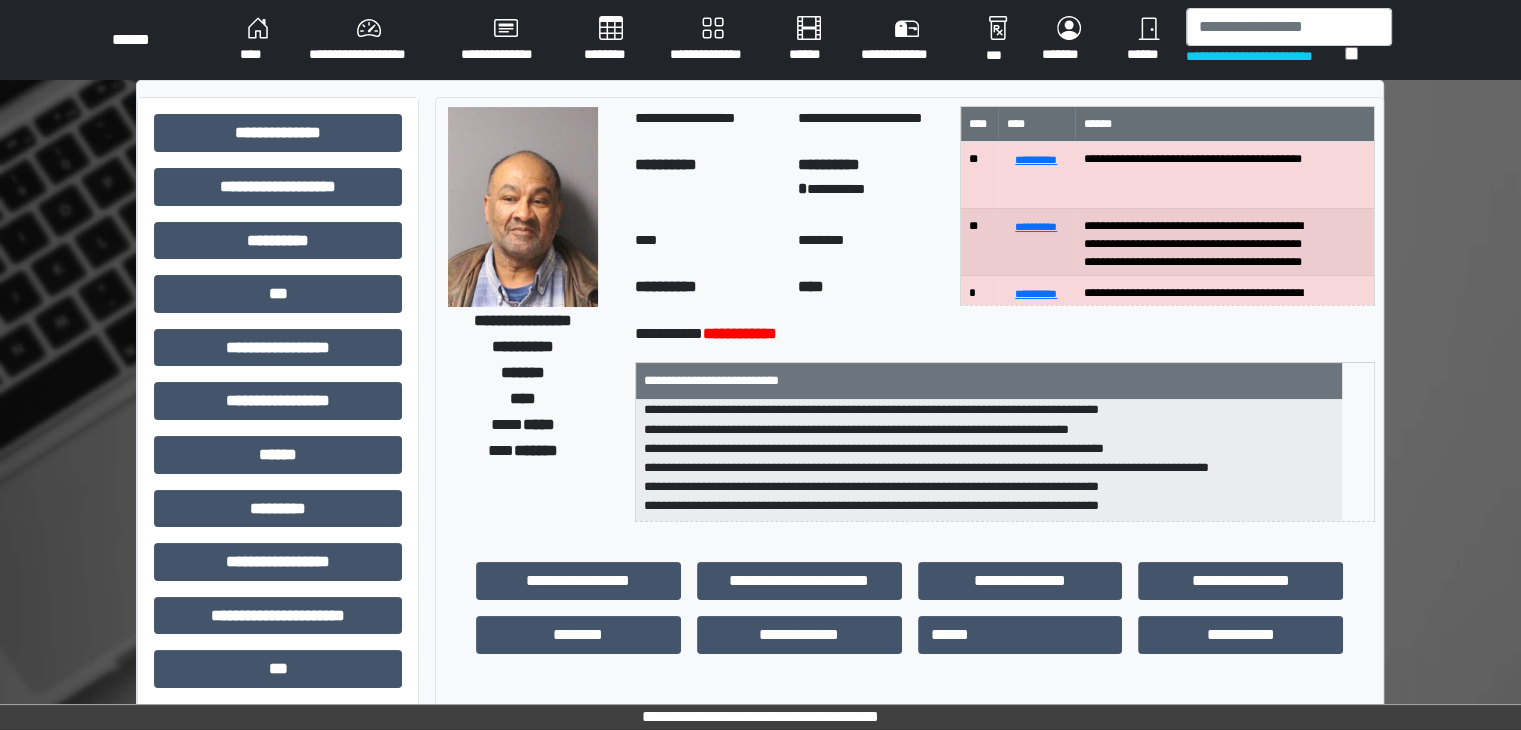 scroll, scrollTop: 102, scrollLeft: 0, axis: vertical 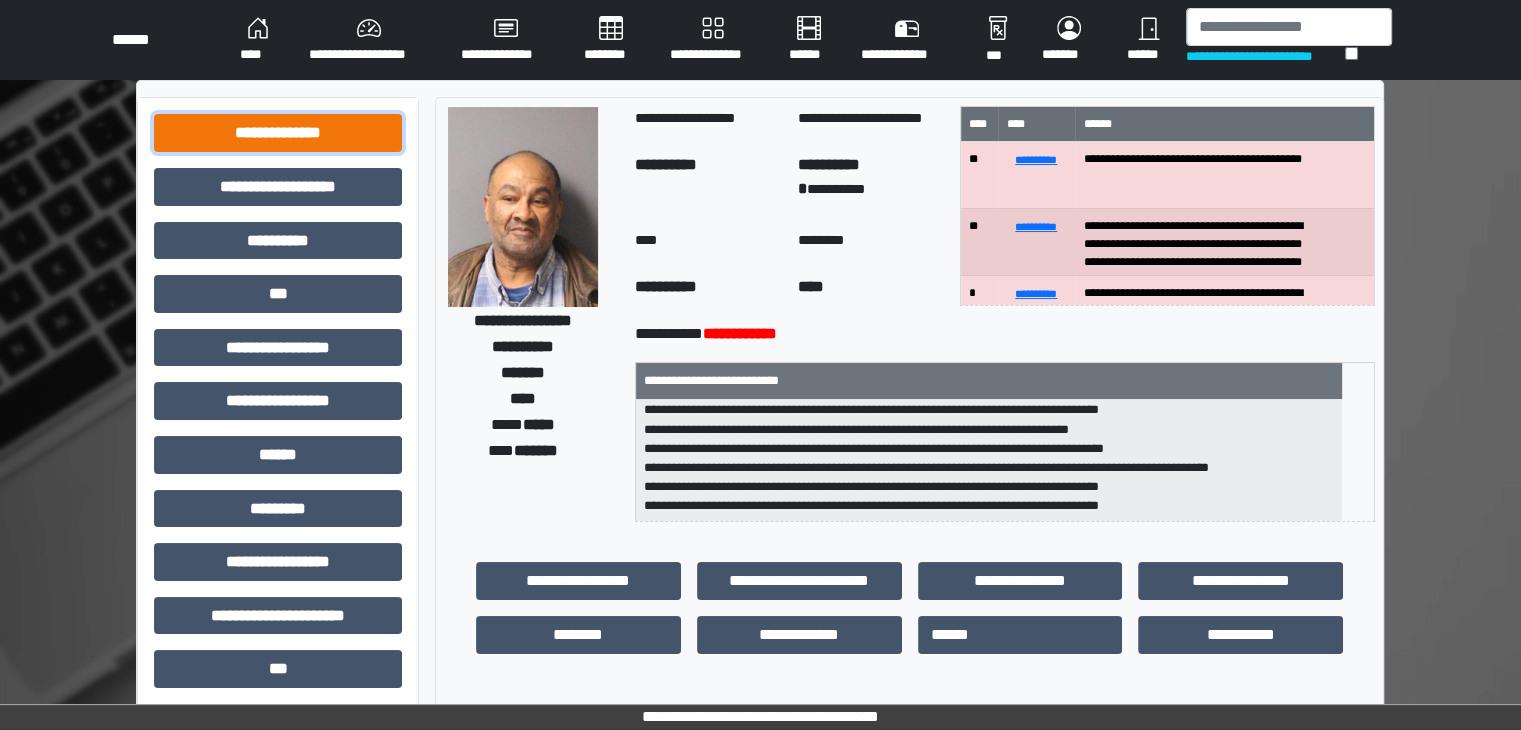 click on "**********" at bounding box center [278, 133] 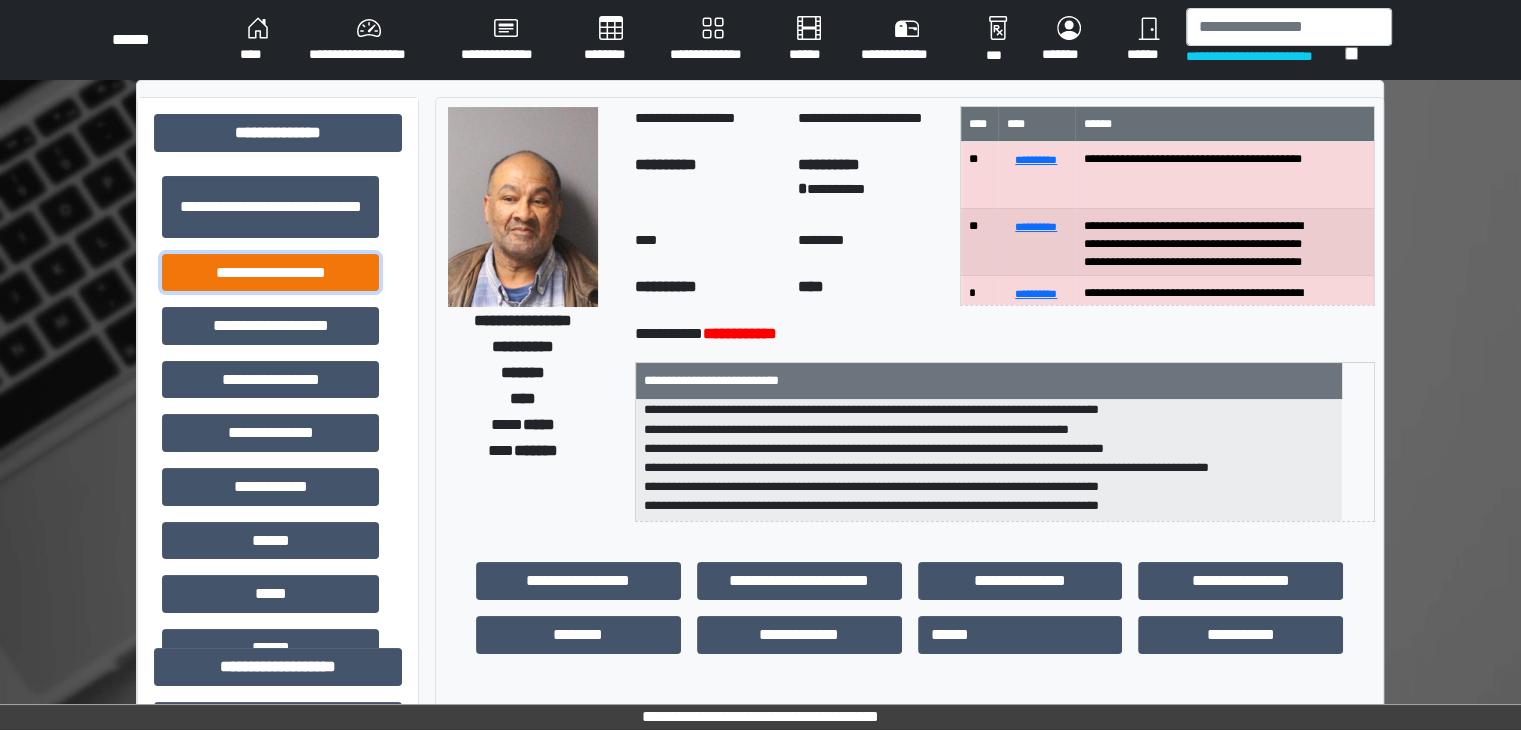 click on "**********" at bounding box center [270, 273] 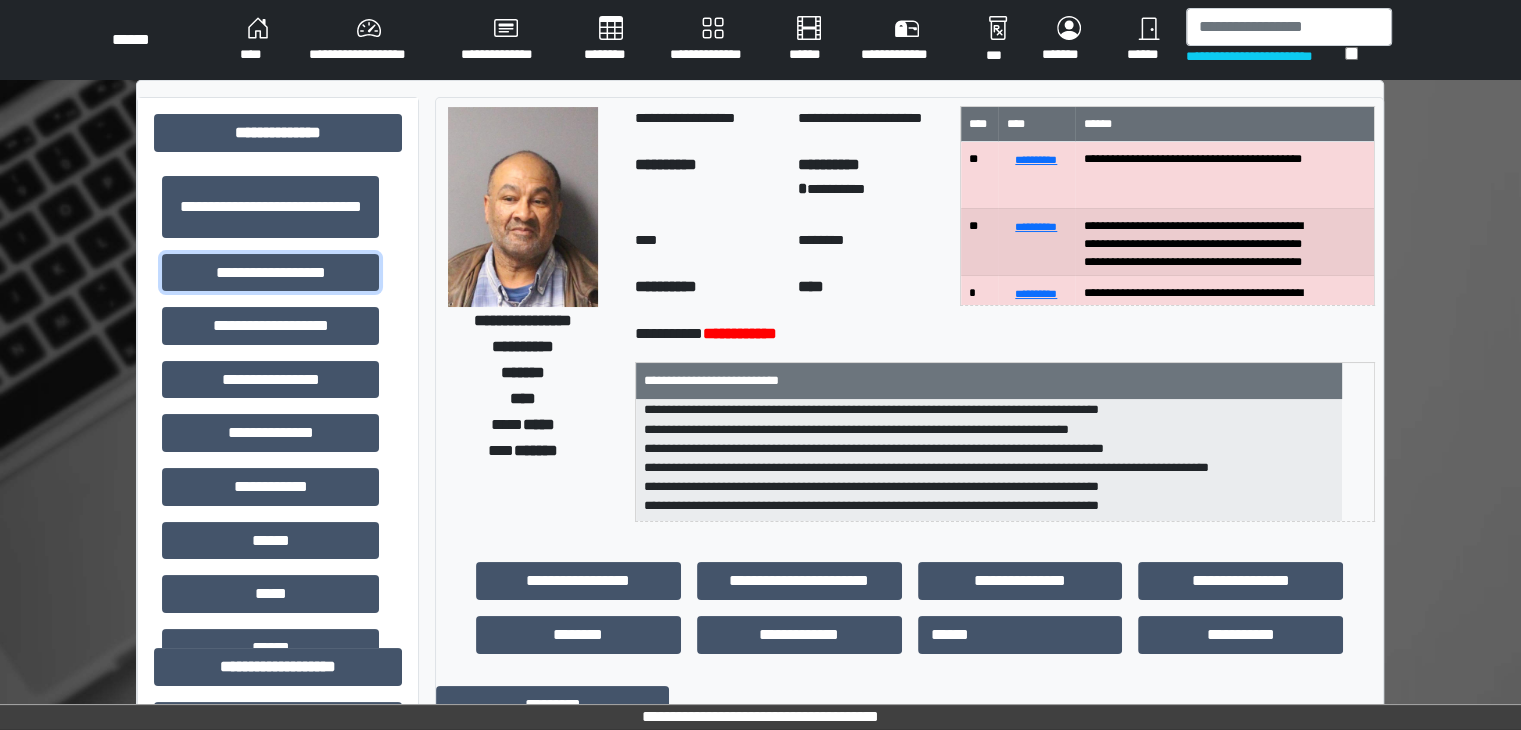 scroll, scrollTop: 102, scrollLeft: 0, axis: vertical 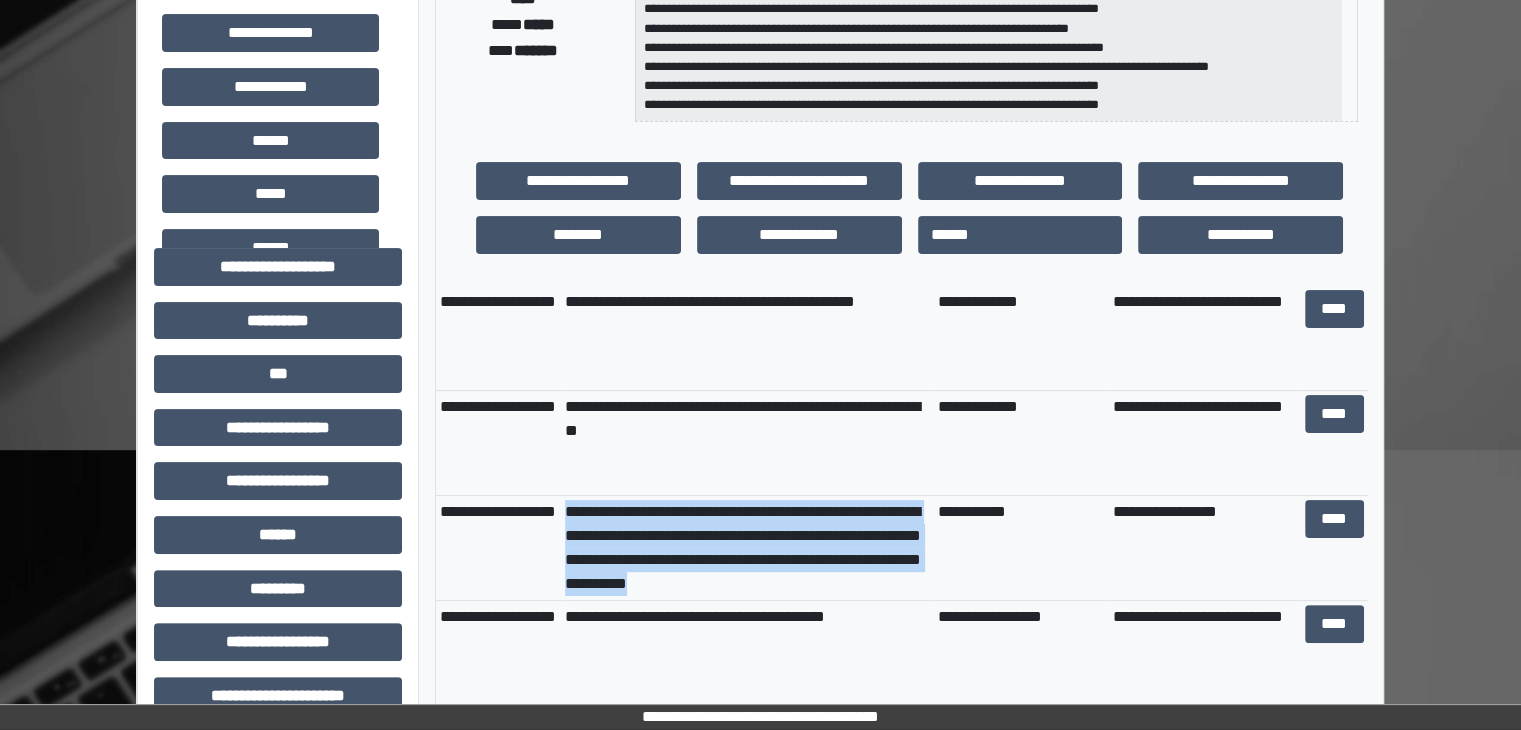 drag, startPoint x: 856, startPoint y: 566, endPoint x: 561, endPoint y: 497, distance: 302.96204 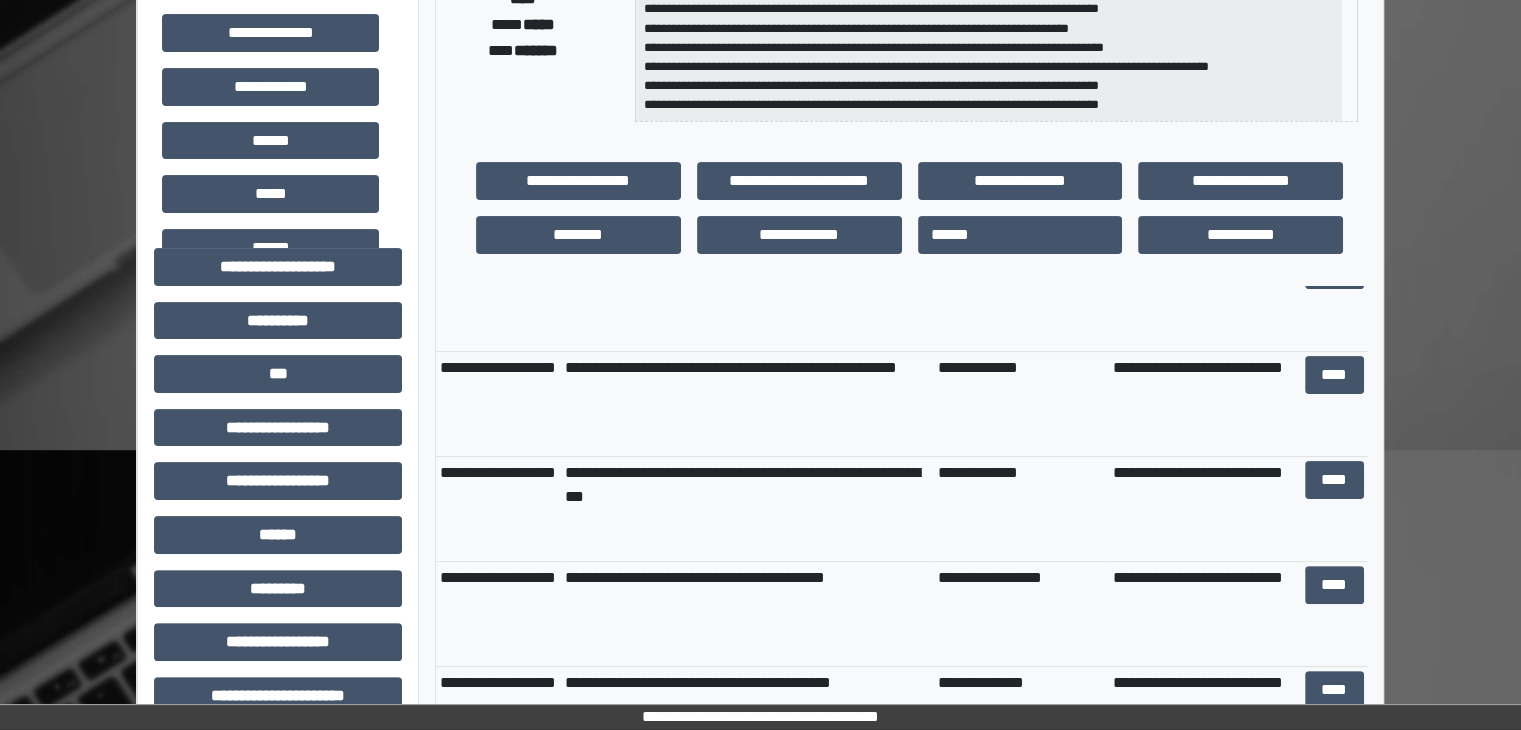 scroll, scrollTop: 0, scrollLeft: 0, axis: both 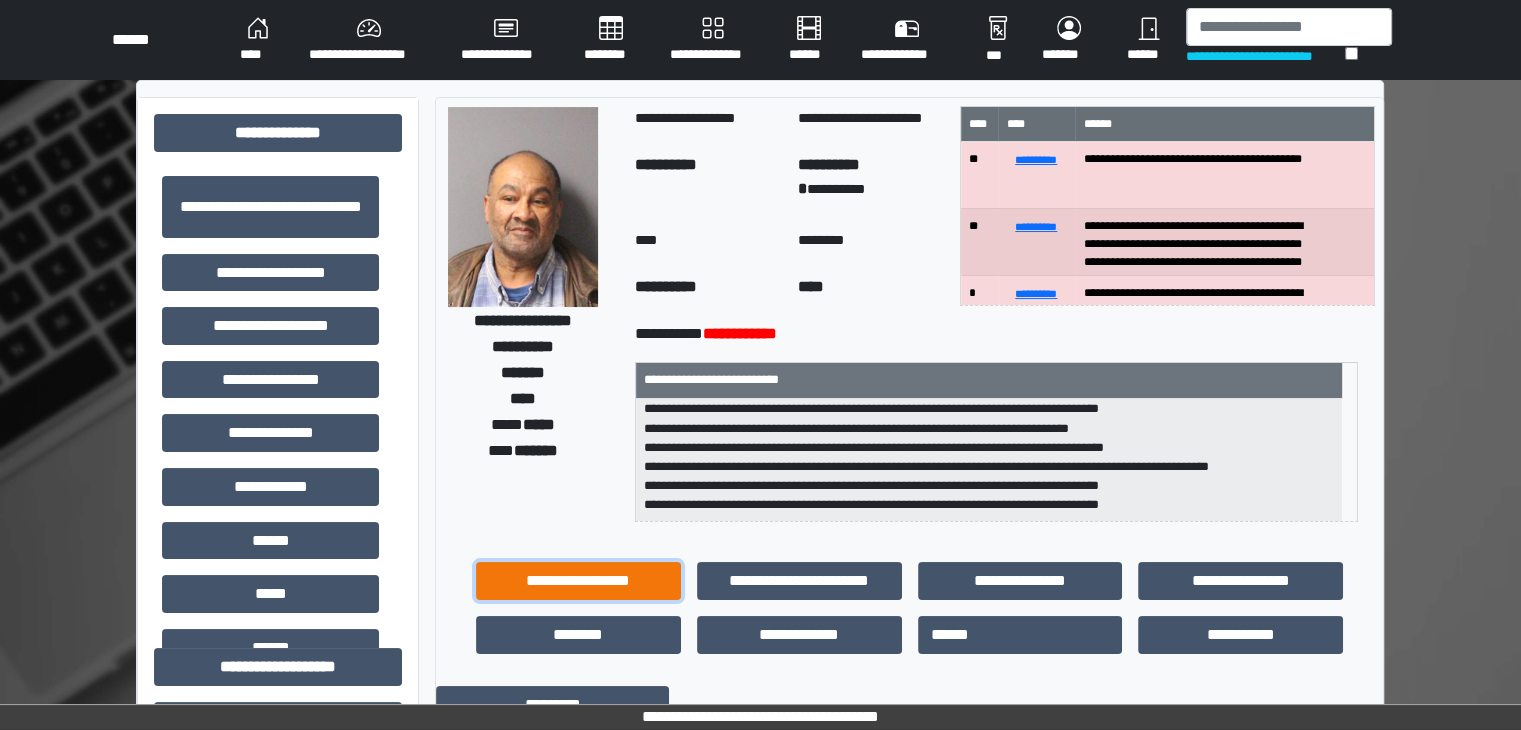 click on "**********" at bounding box center (578, 581) 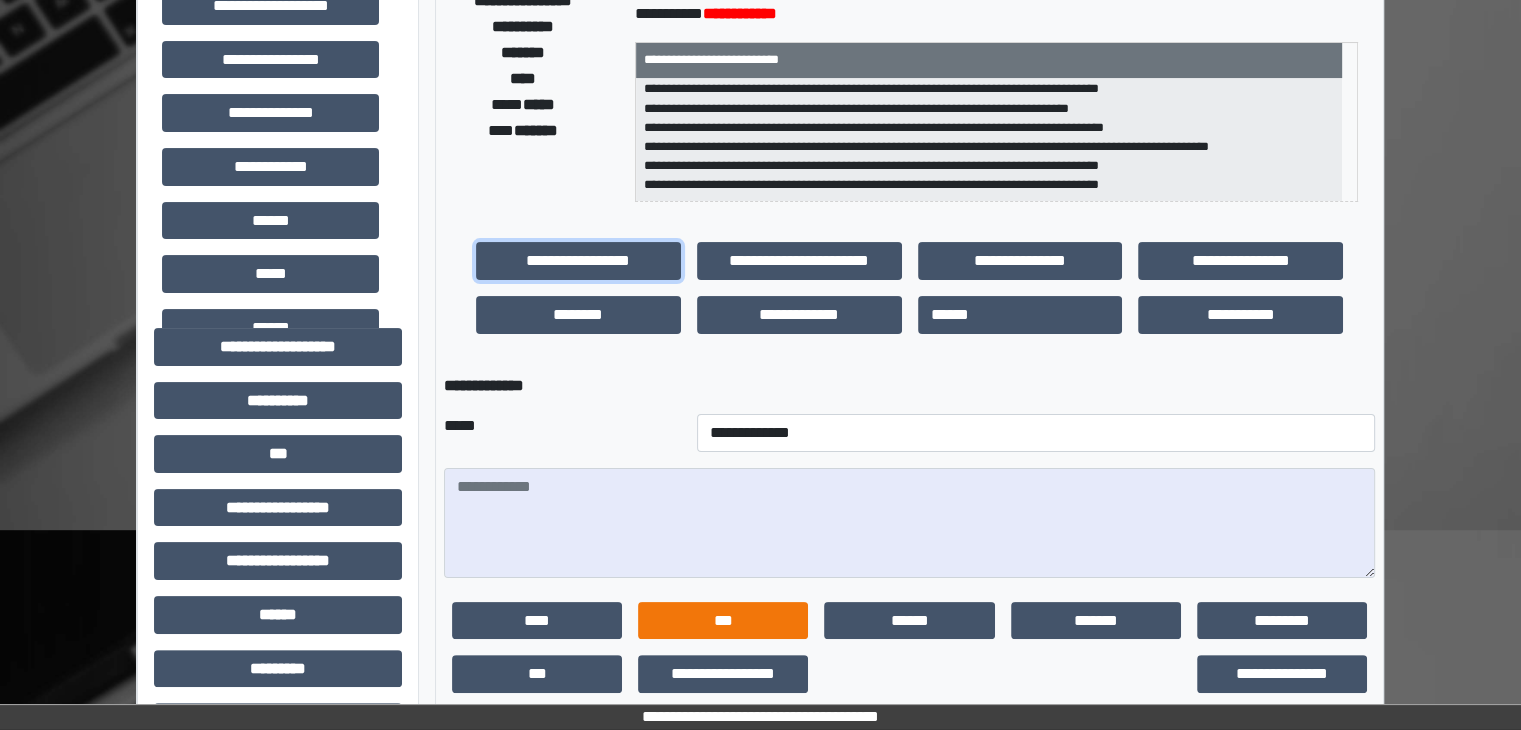 scroll, scrollTop: 500, scrollLeft: 0, axis: vertical 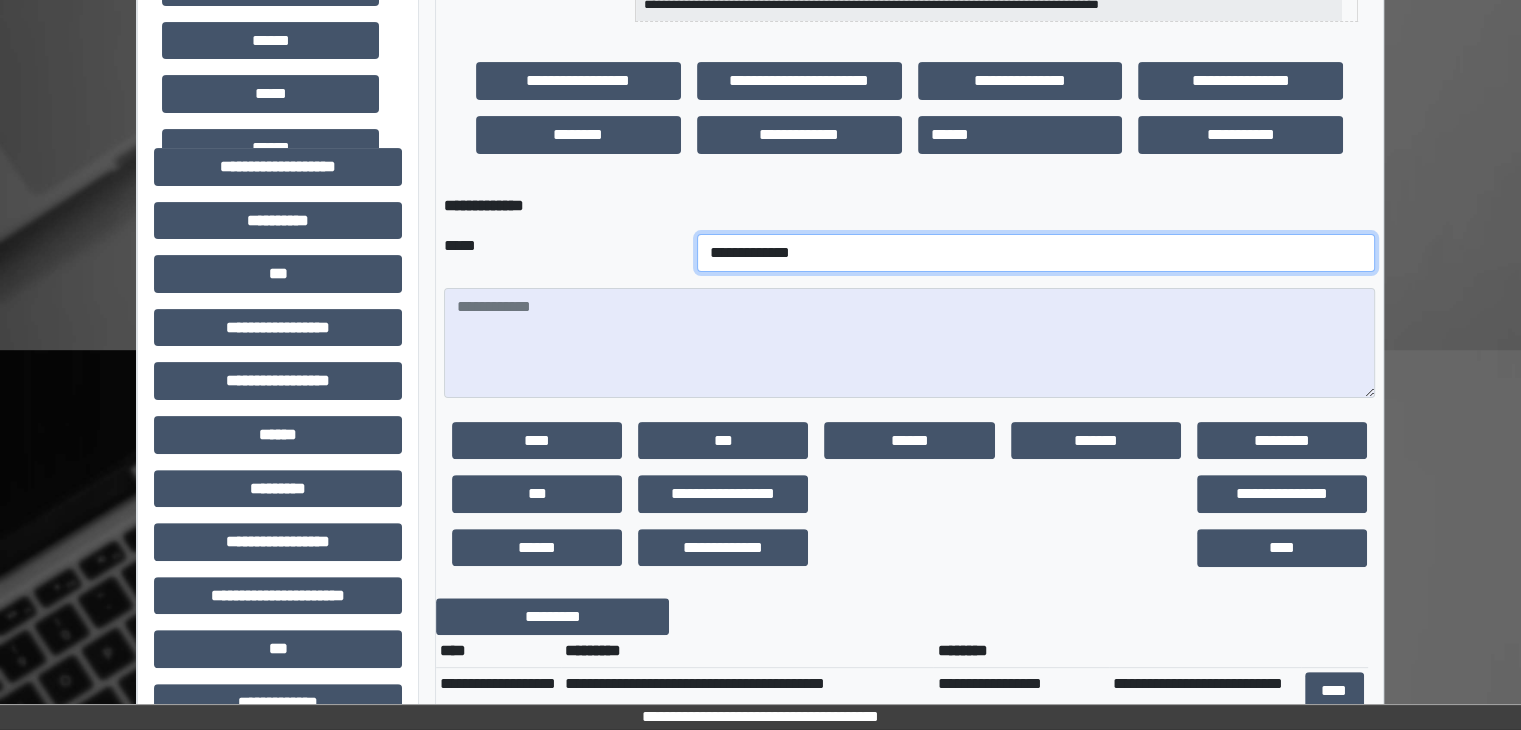 click on "**********" at bounding box center (1036, 253) 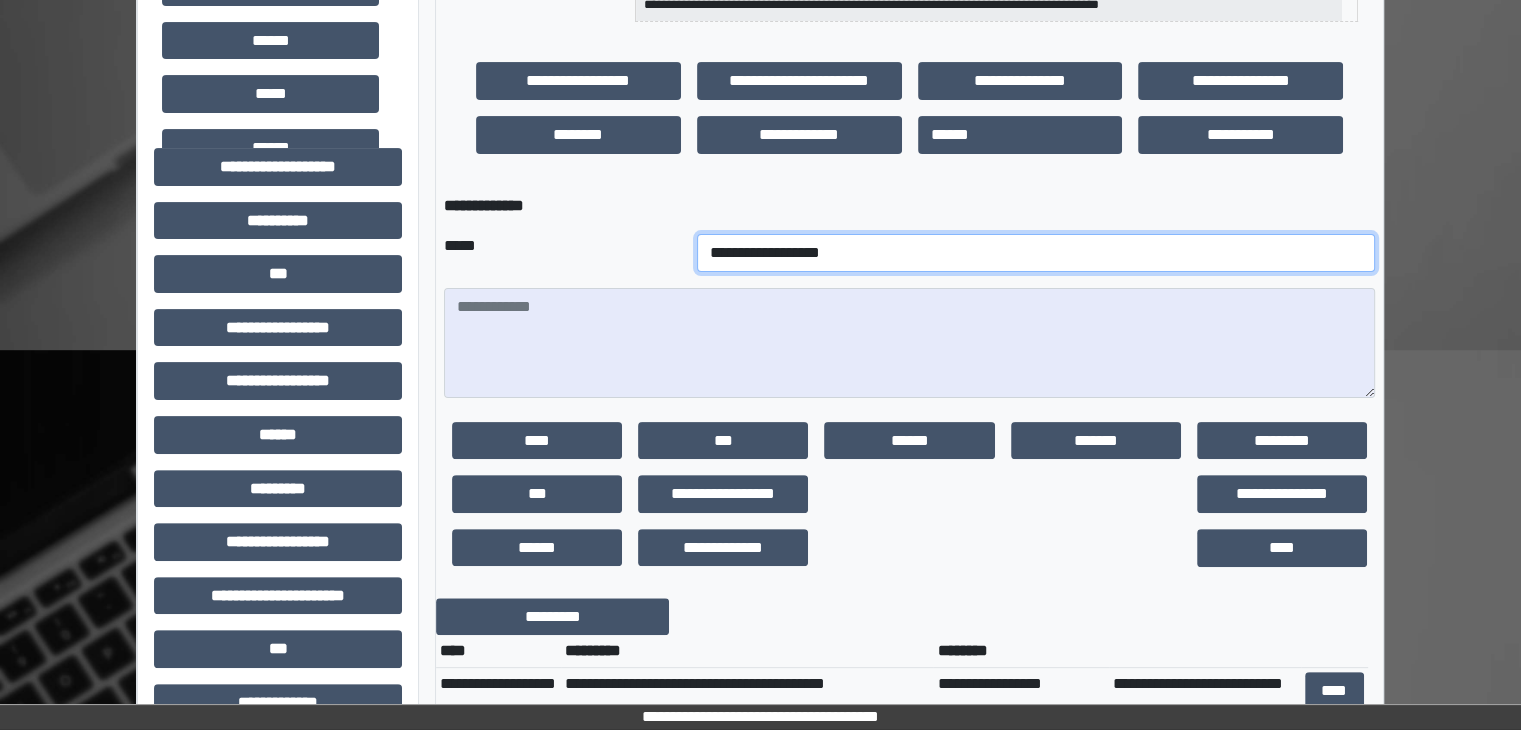 click on "**********" at bounding box center [1036, 253] 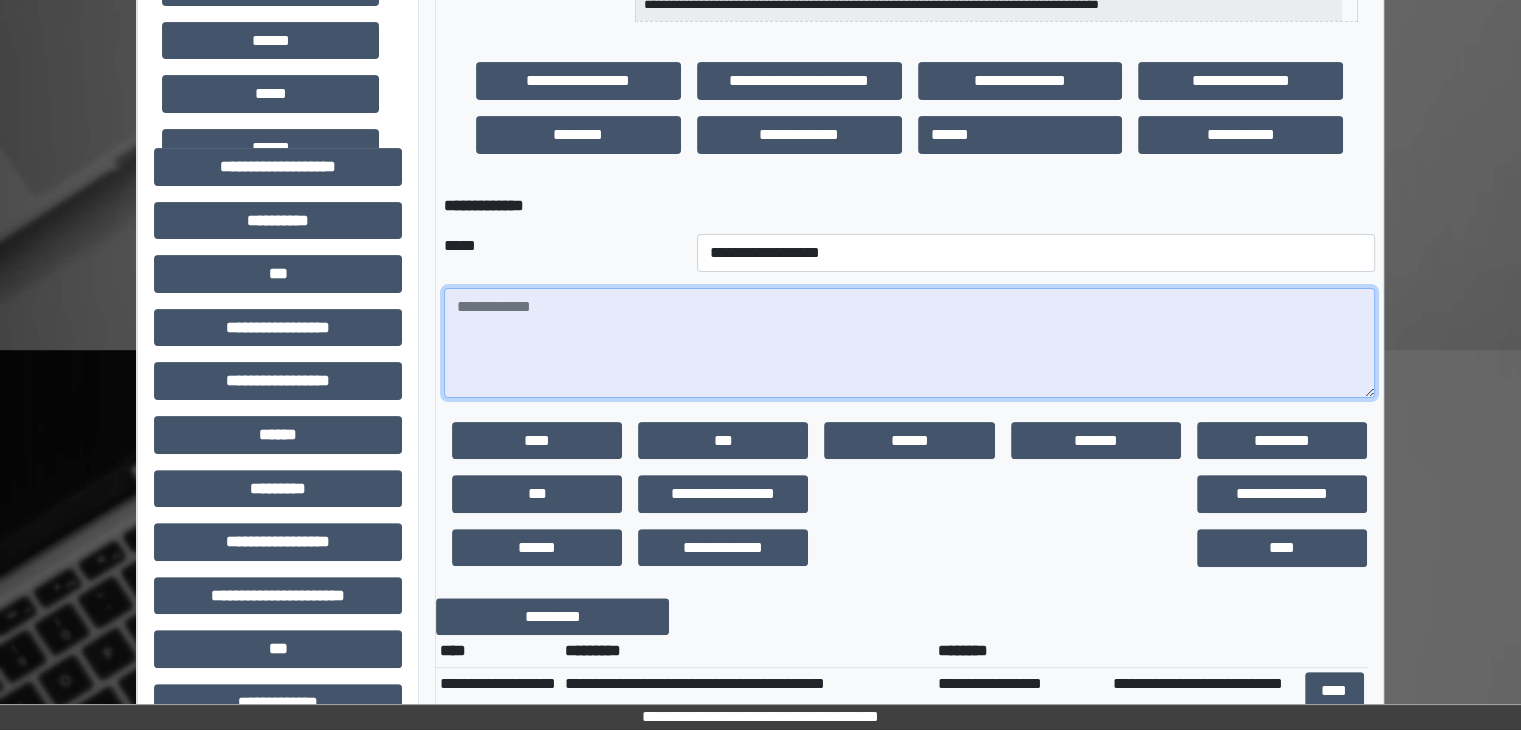 click at bounding box center (909, 343) 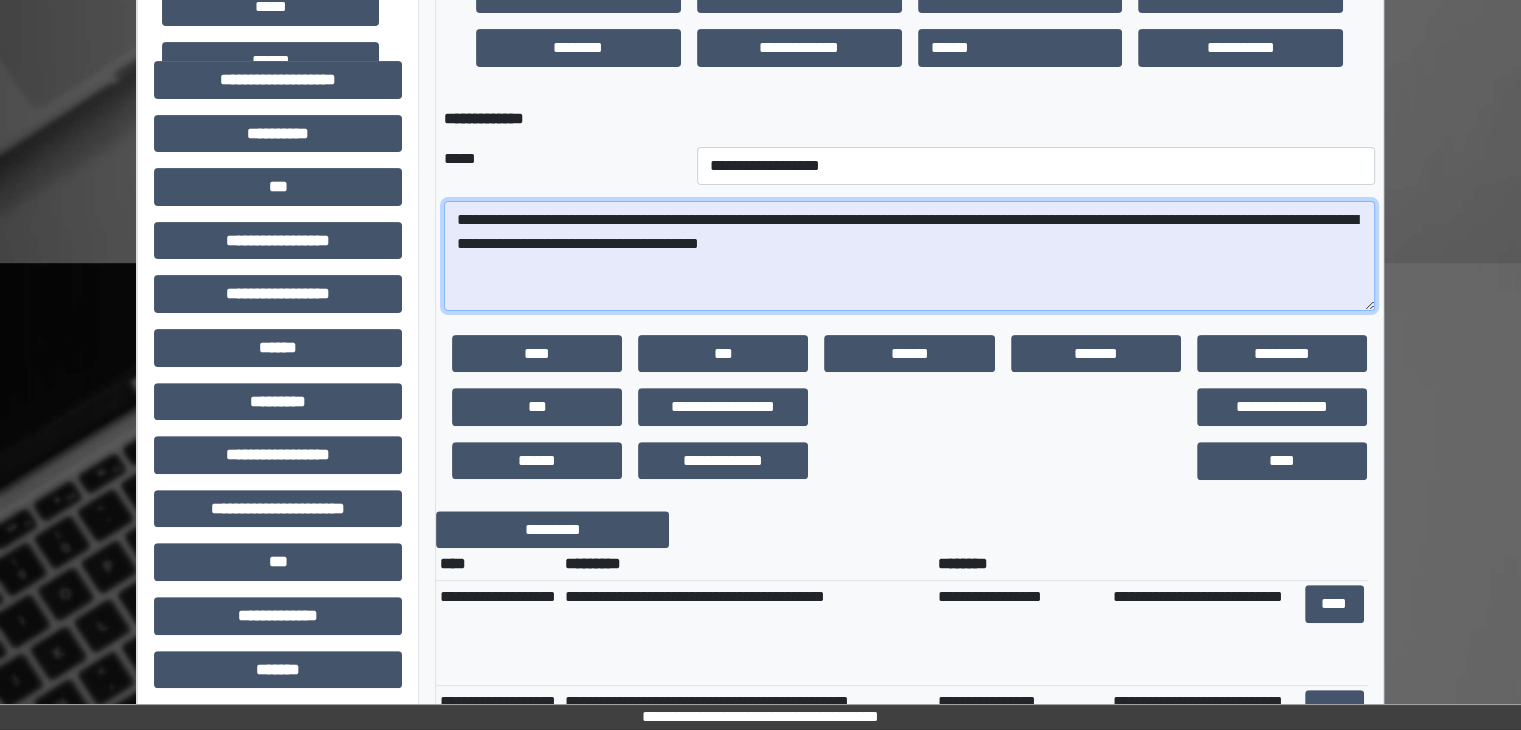 scroll, scrollTop: 600, scrollLeft: 0, axis: vertical 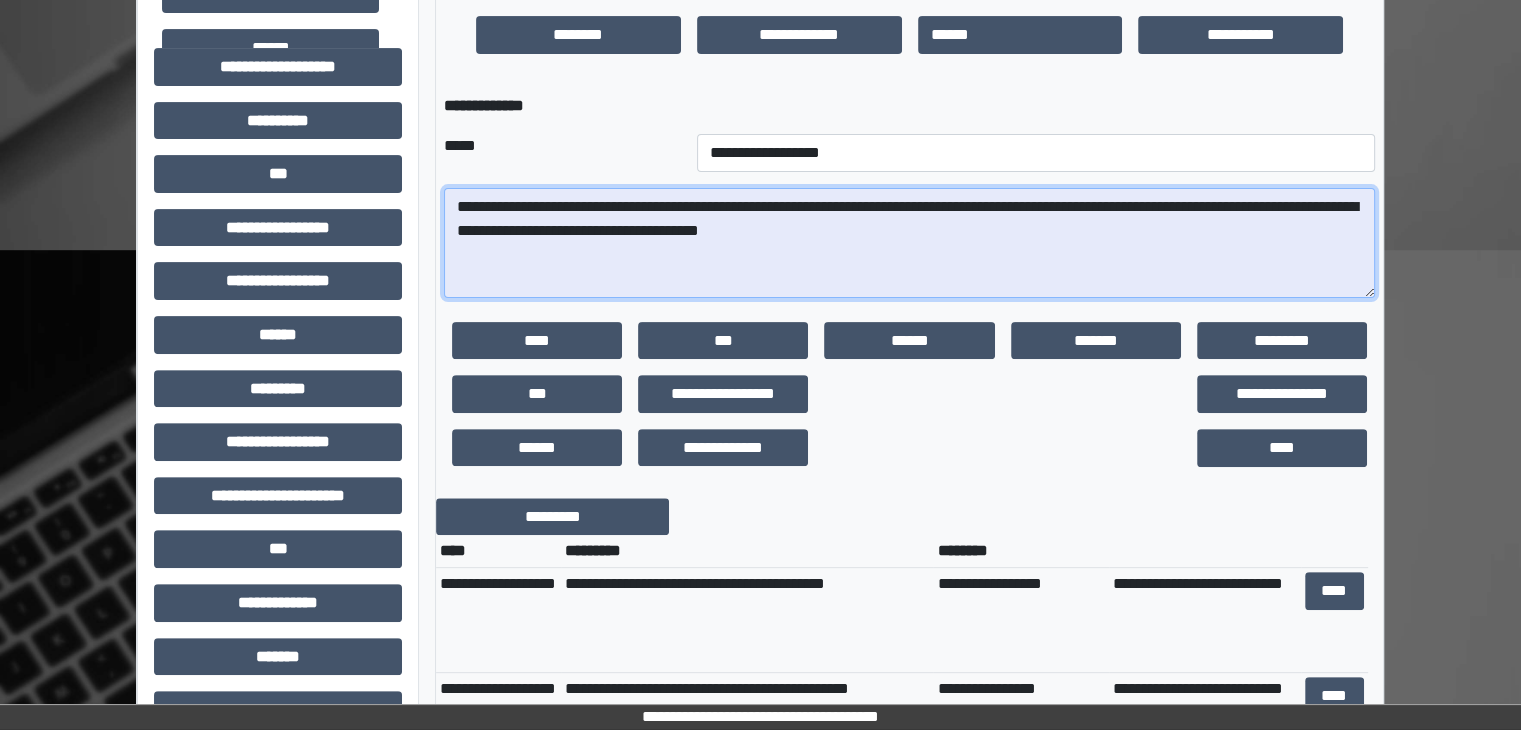 drag, startPoint x: 878, startPoint y: 209, endPoint x: 672, endPoint y: 216, distance: 206.1189 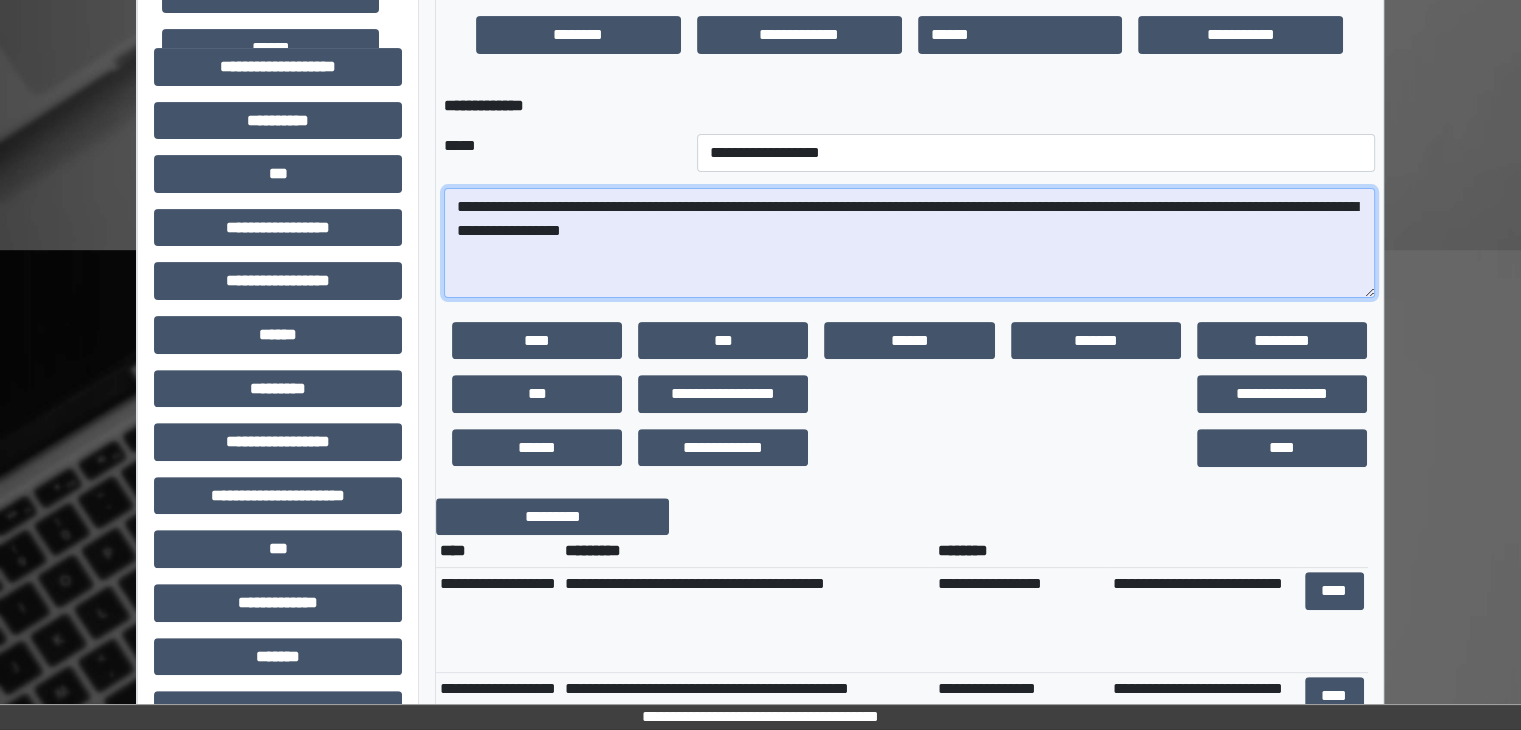 drag, startPoint x: 1226, startPoint y: 209, endPoint x: 728, endPoint y: 205, distance: 498.01605 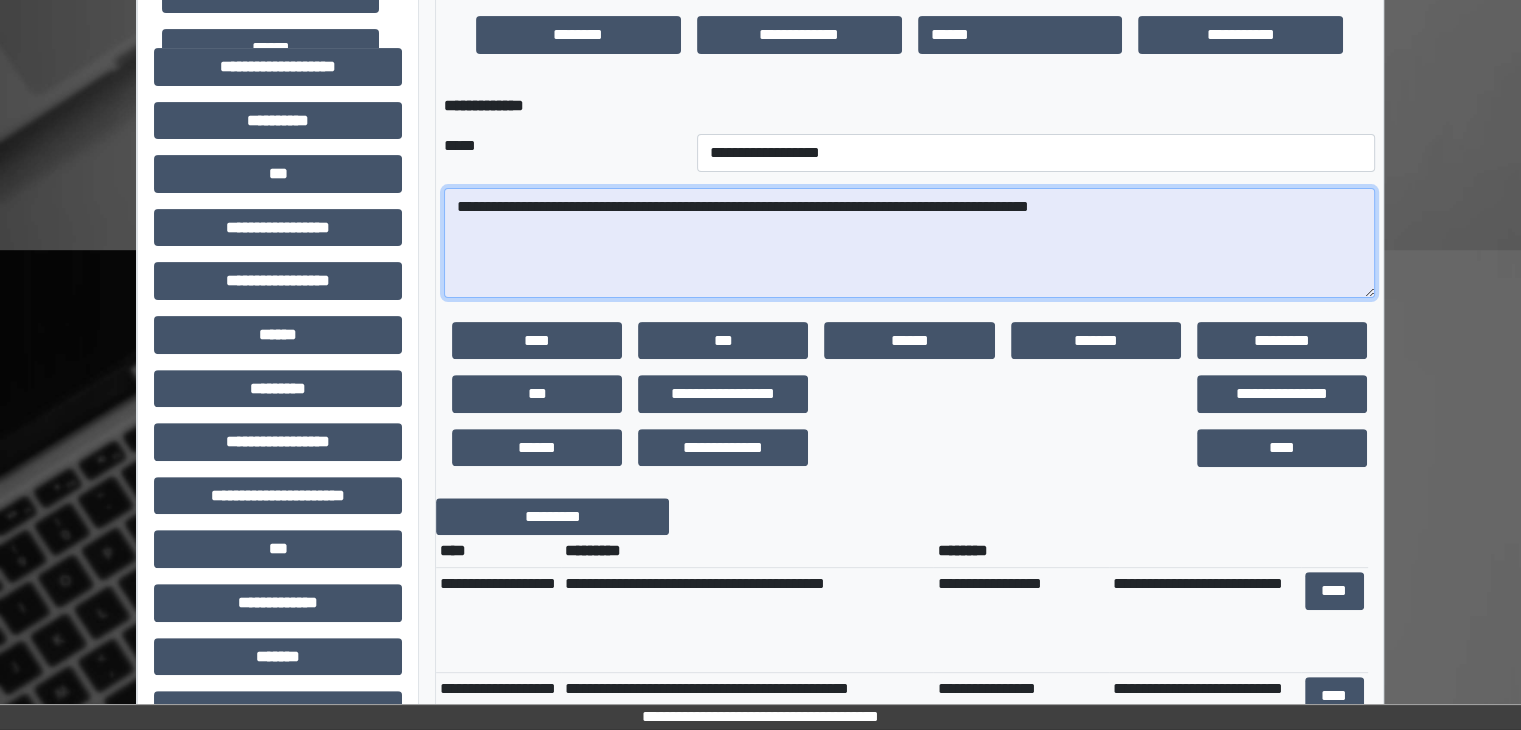drag, startPoint x: 1147, startPoint y: 206, endPoint x: 903, endPoint y: 228, distance: 244.98979 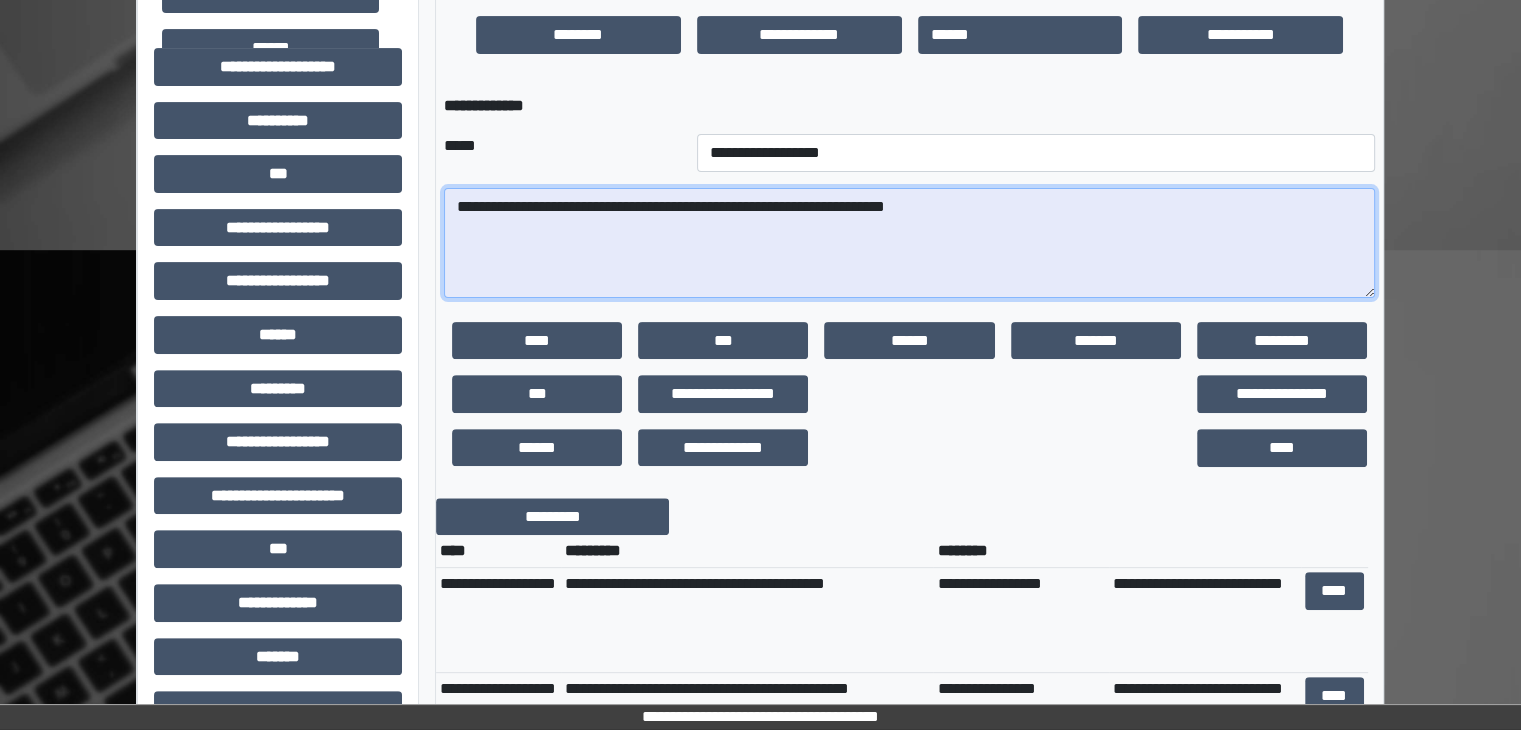click on "**********" at bounding box center [909, 243] 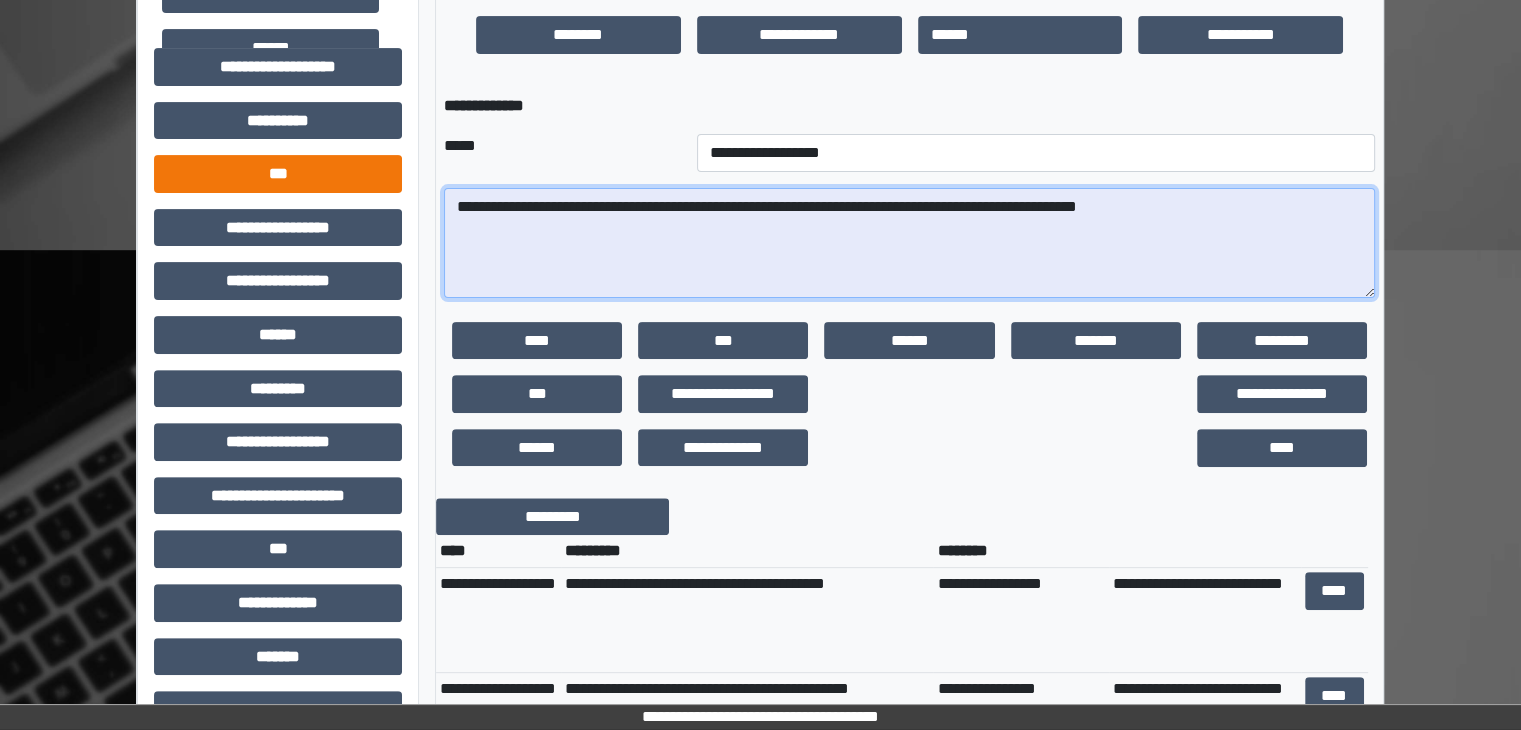 drag, startPoint x: 1185, startPoint y: 202, endPoint x: 196, endPoint y: 160, distance: 989.8914 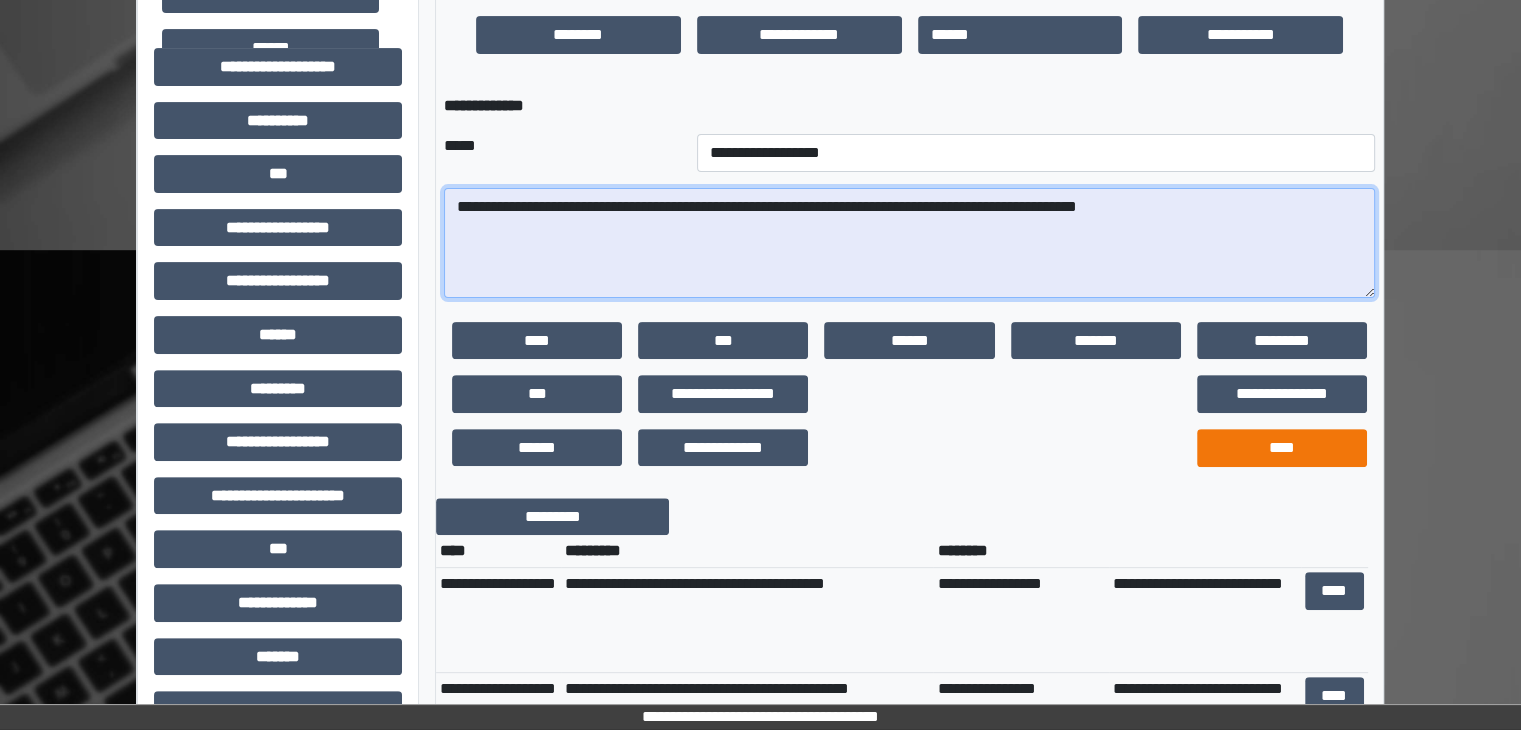 type on "**********" 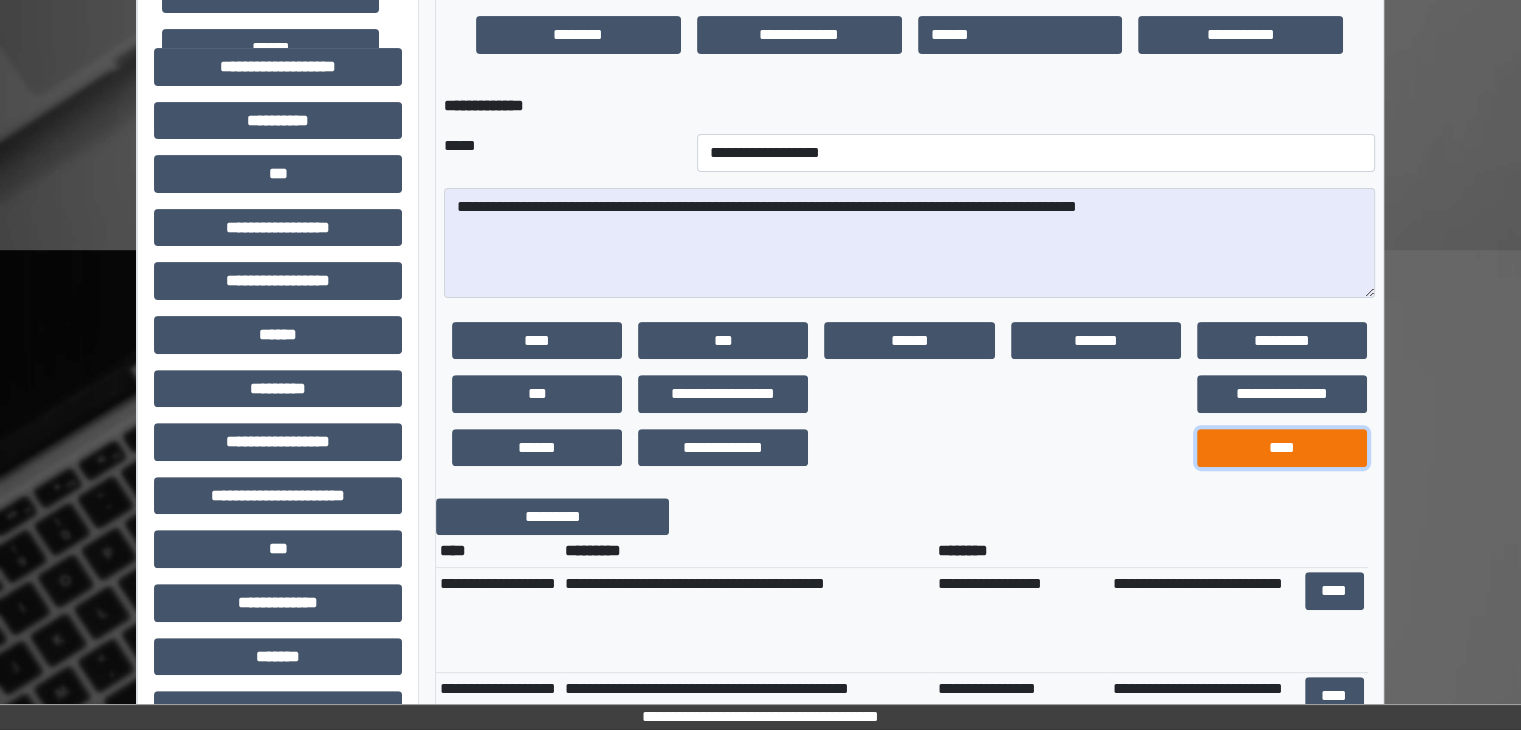 click on "****" at bounding box center (1282, 448) 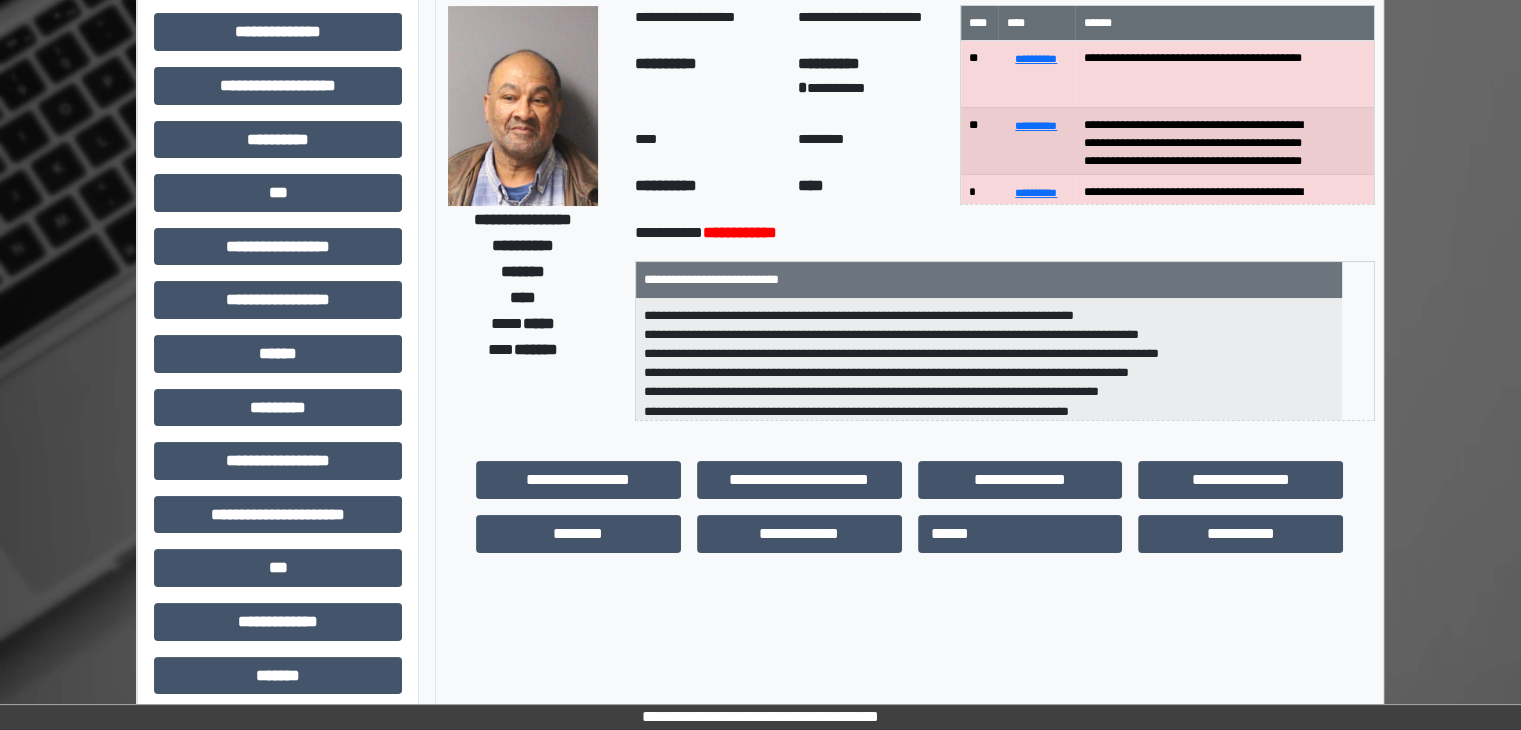 scroll, scrollTop: 100, scrollLeft: 0, axis: vertical 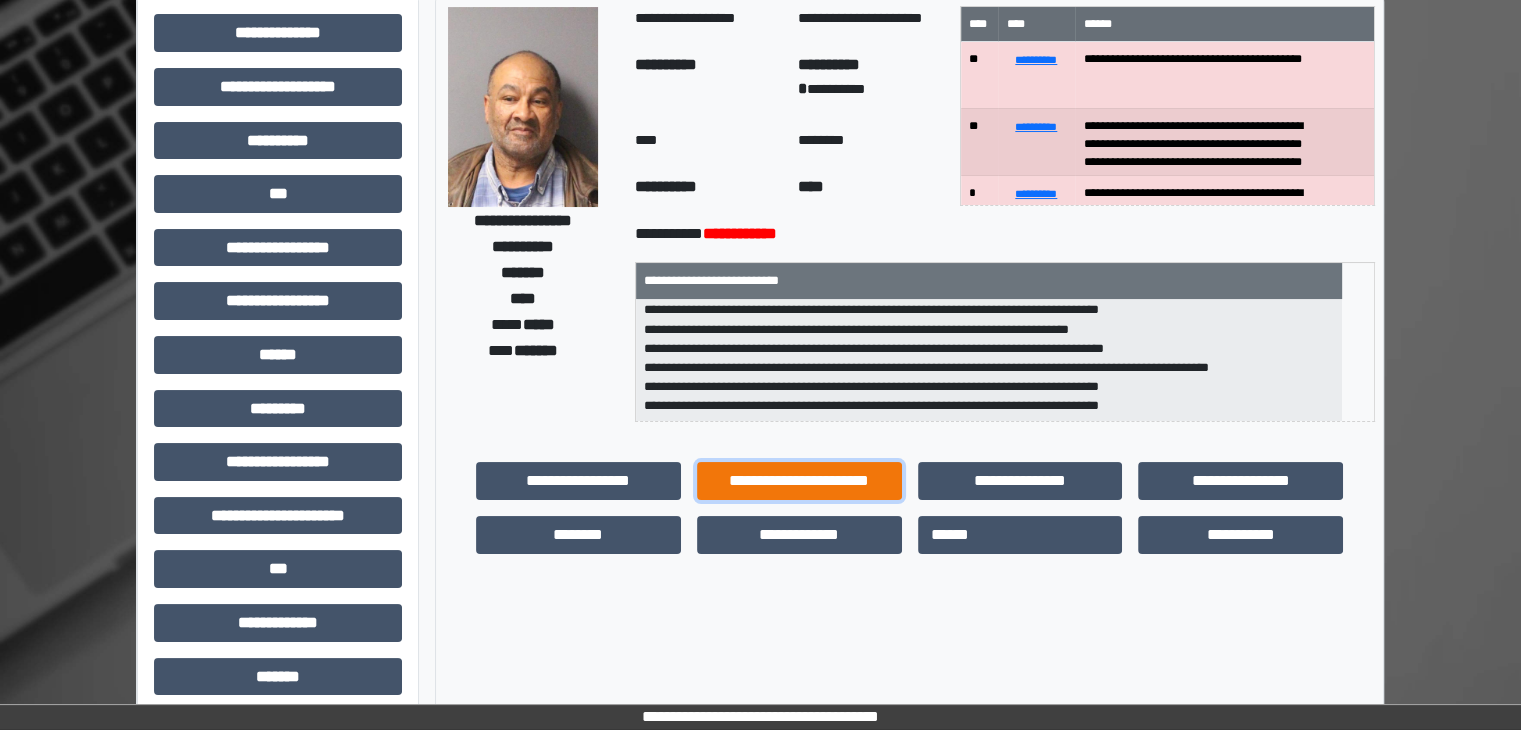 click on "**********" at bounding box center (799, 481) 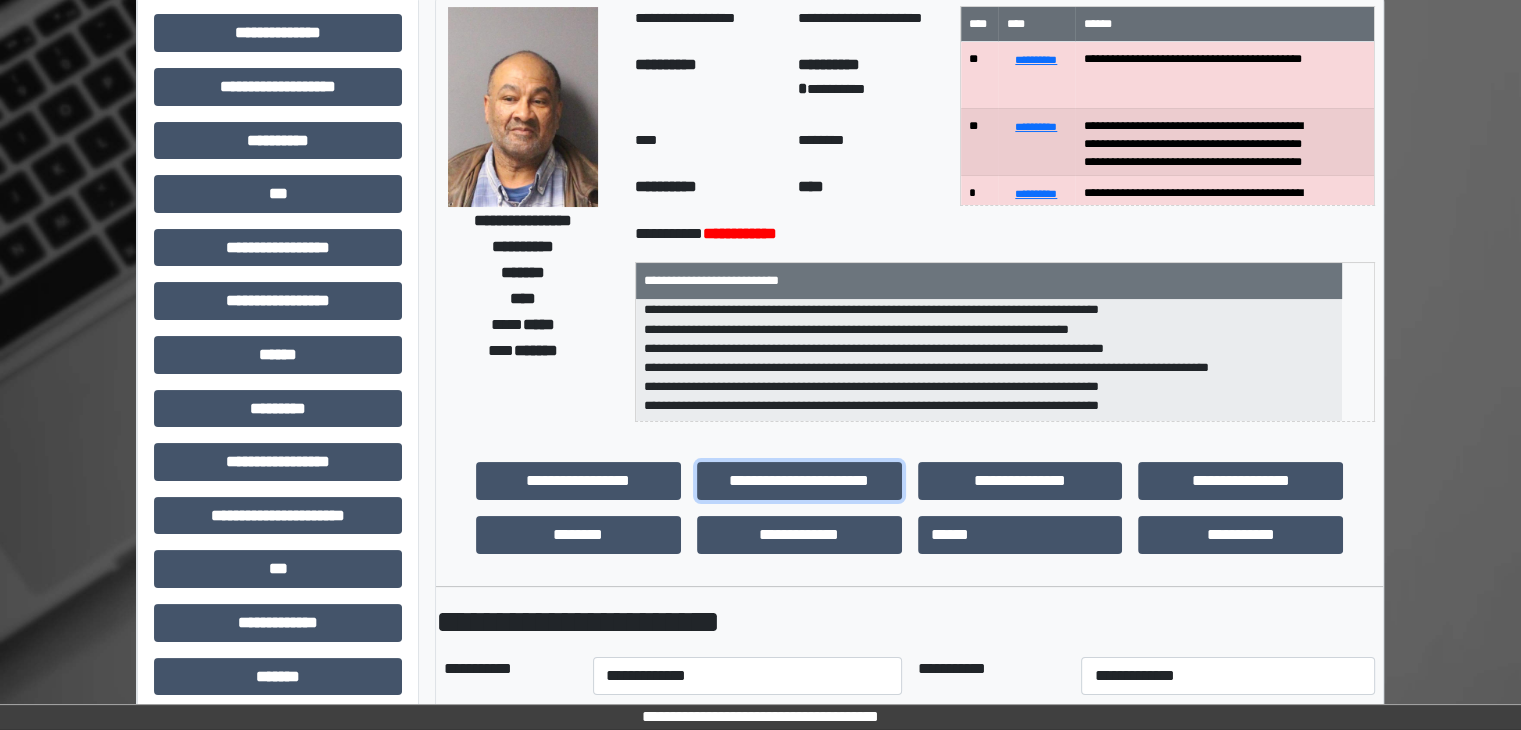 scroll, scrollTop: 1, scrollLeft: 0, axis: vertical 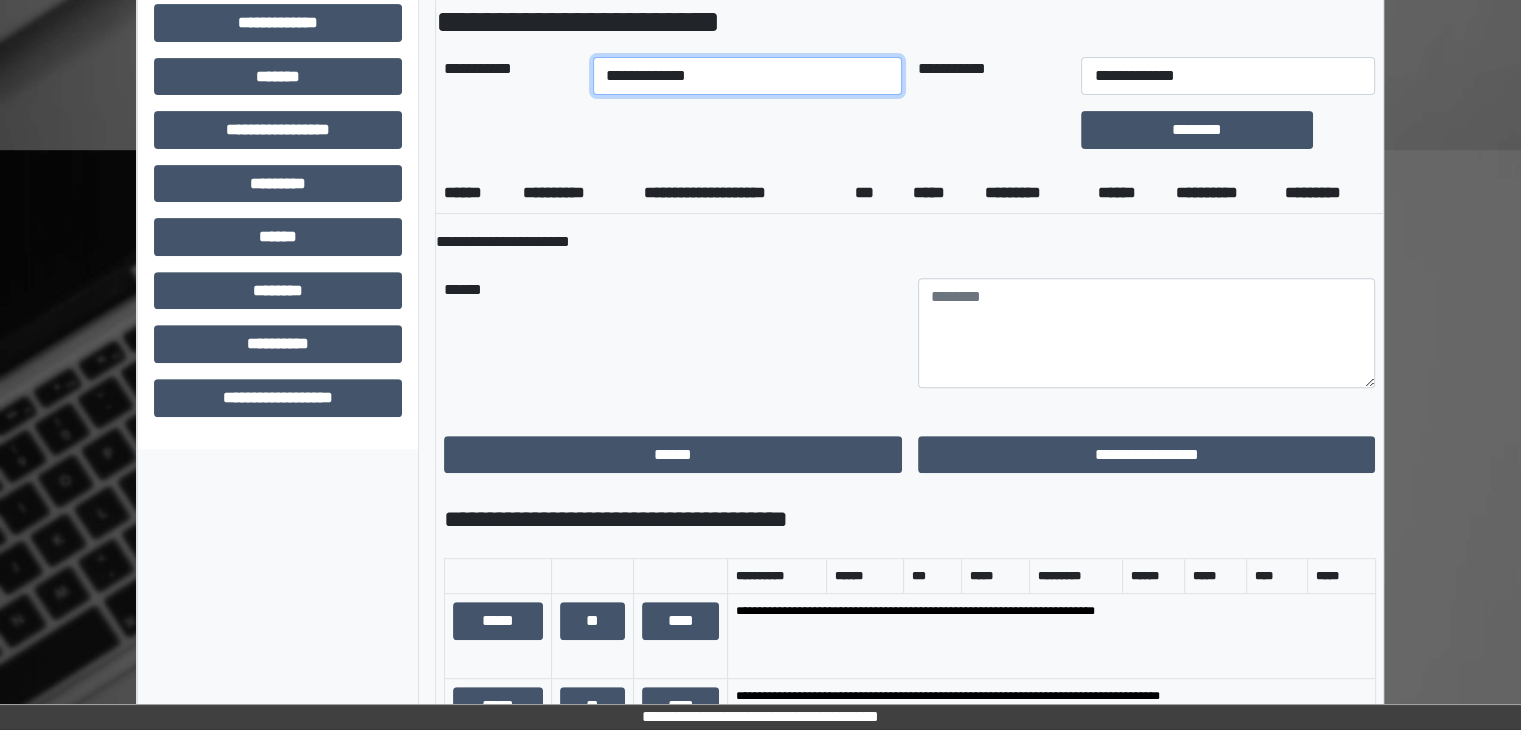 click on "**********" at bounding box center [747, 76] 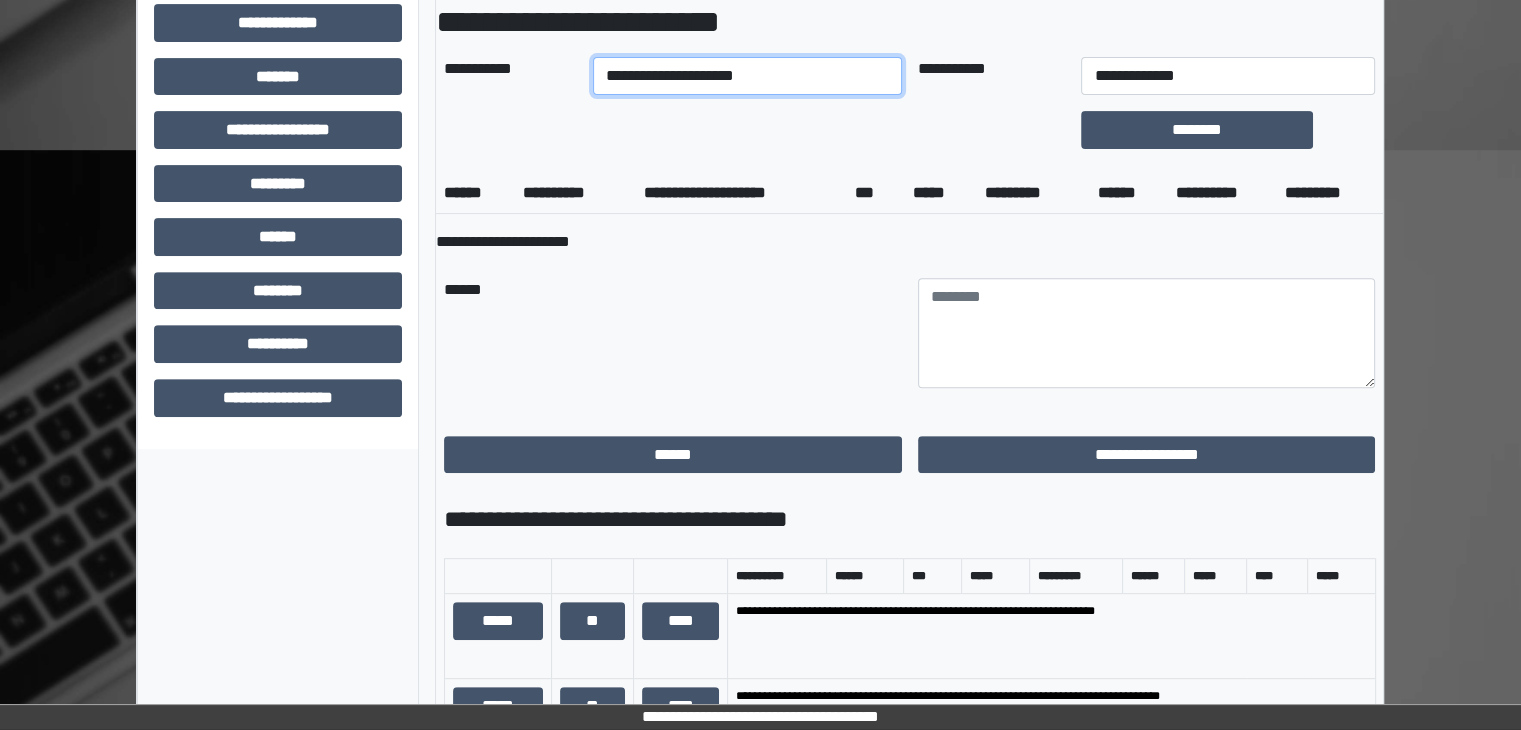click on "**********" at bounding box center (747, 76) 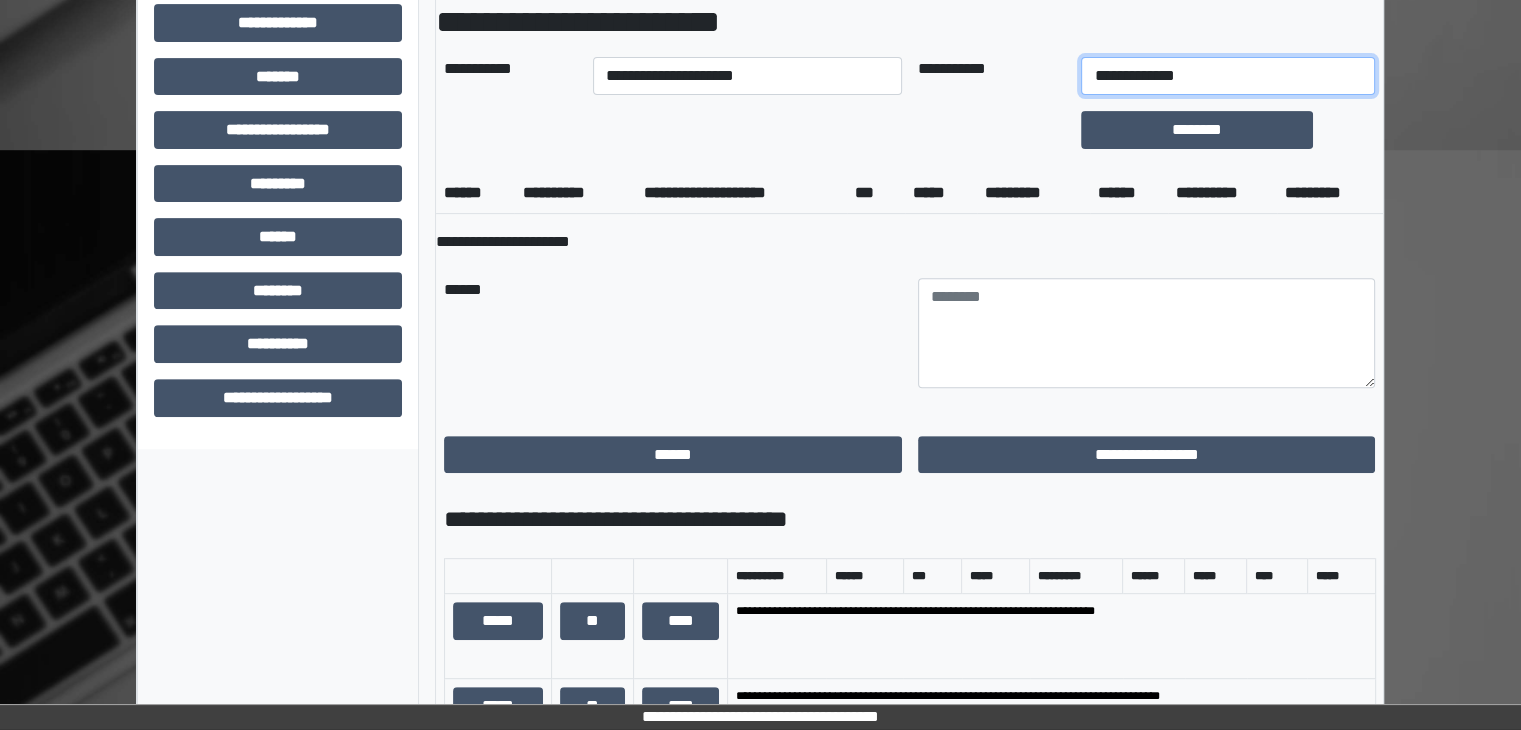 click on "**********" at bounding box center [1227, 76] 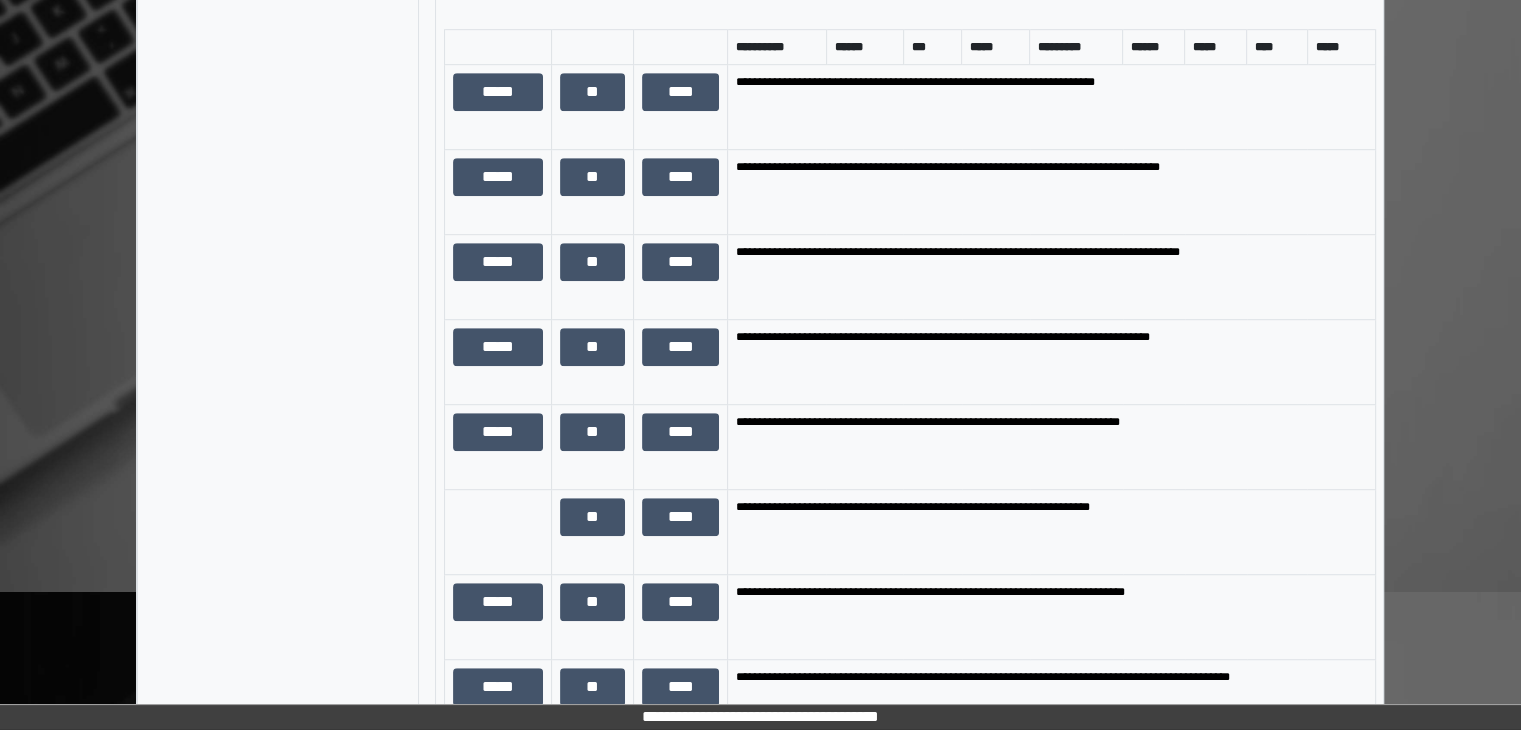 scroll, scrollTop: 1300, scrollLeft: 0, axis: vertical 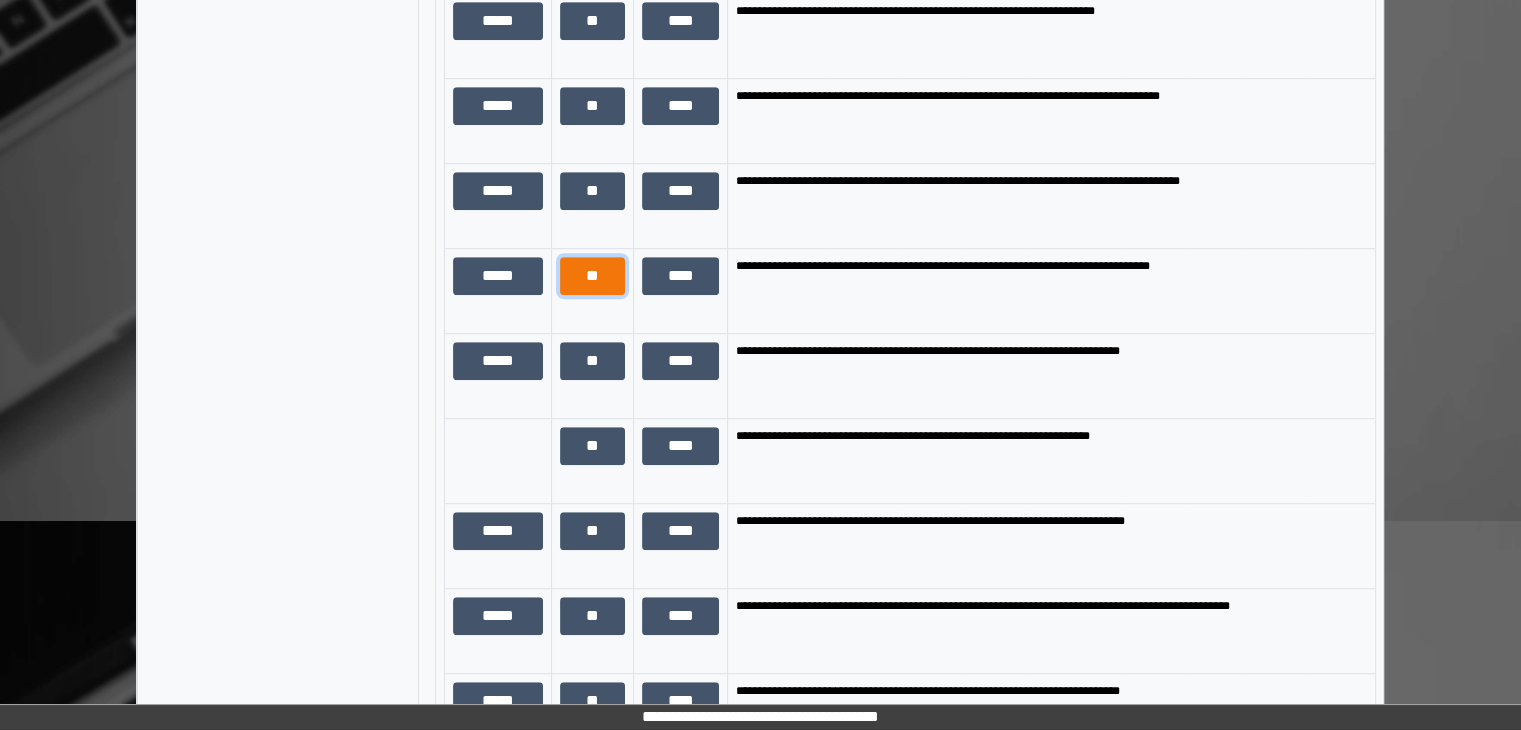 click on "**" at bounding box center (592, 276) 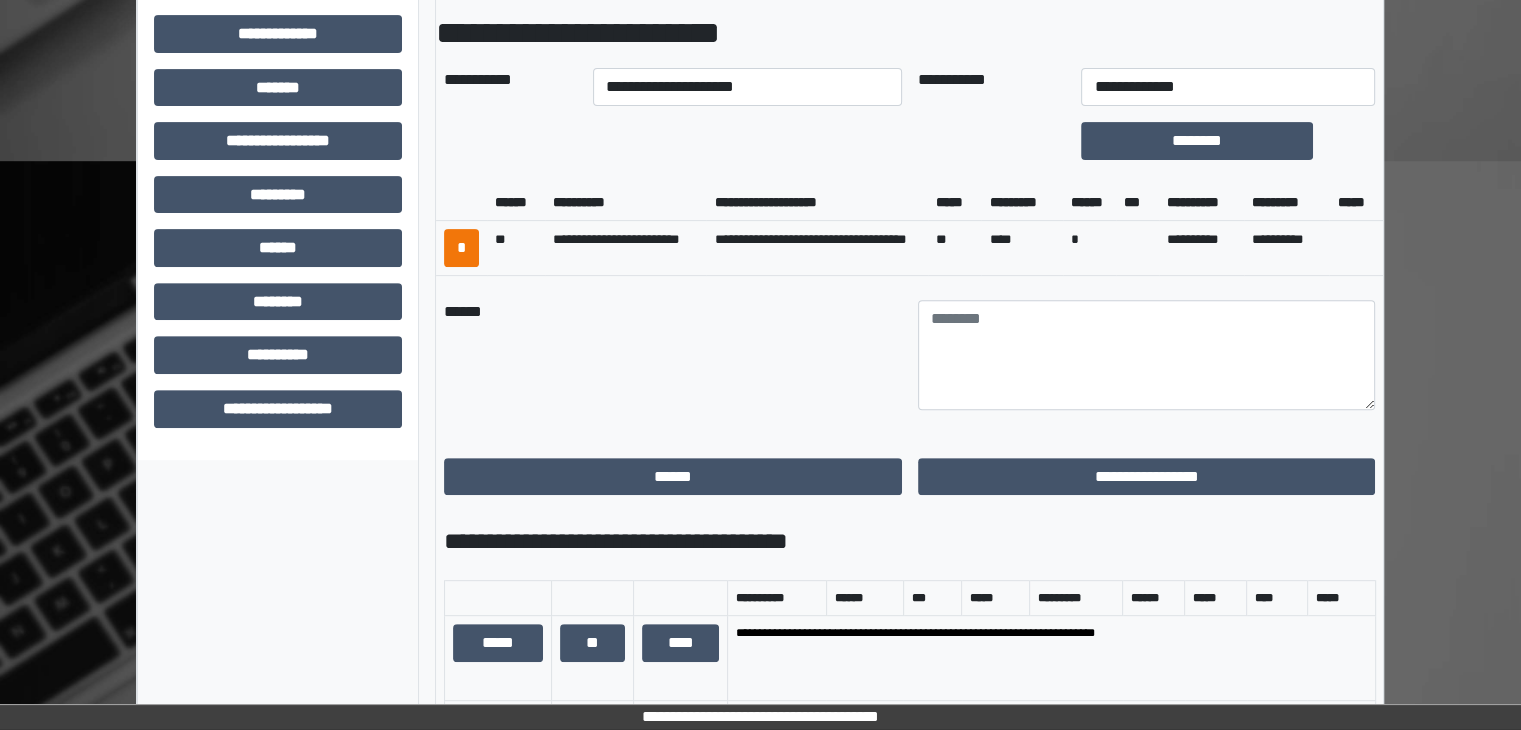 scroll, scrollTop: 672, scrollLeft: 0, axis: vertical 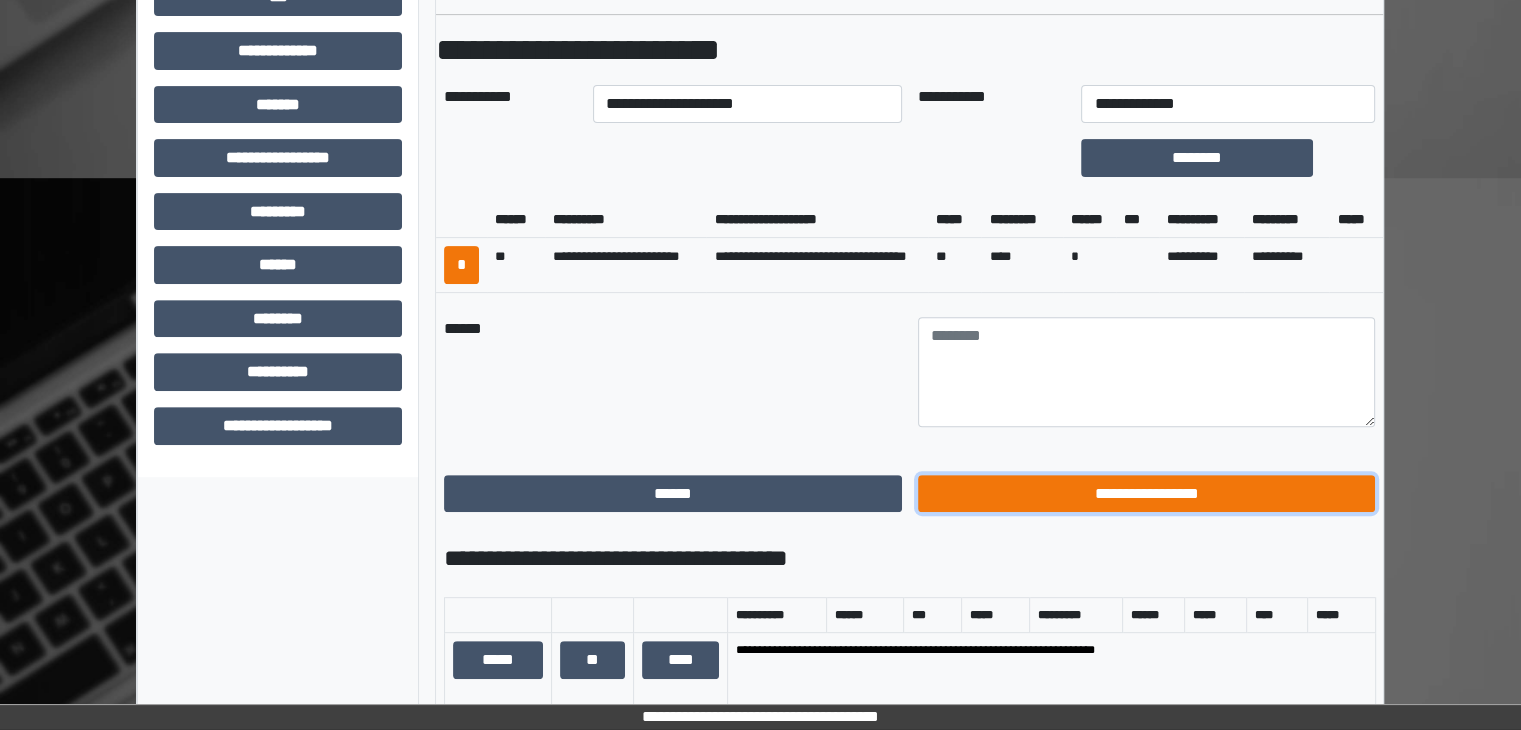 click on "**********" at bounding box center [1147, 494] 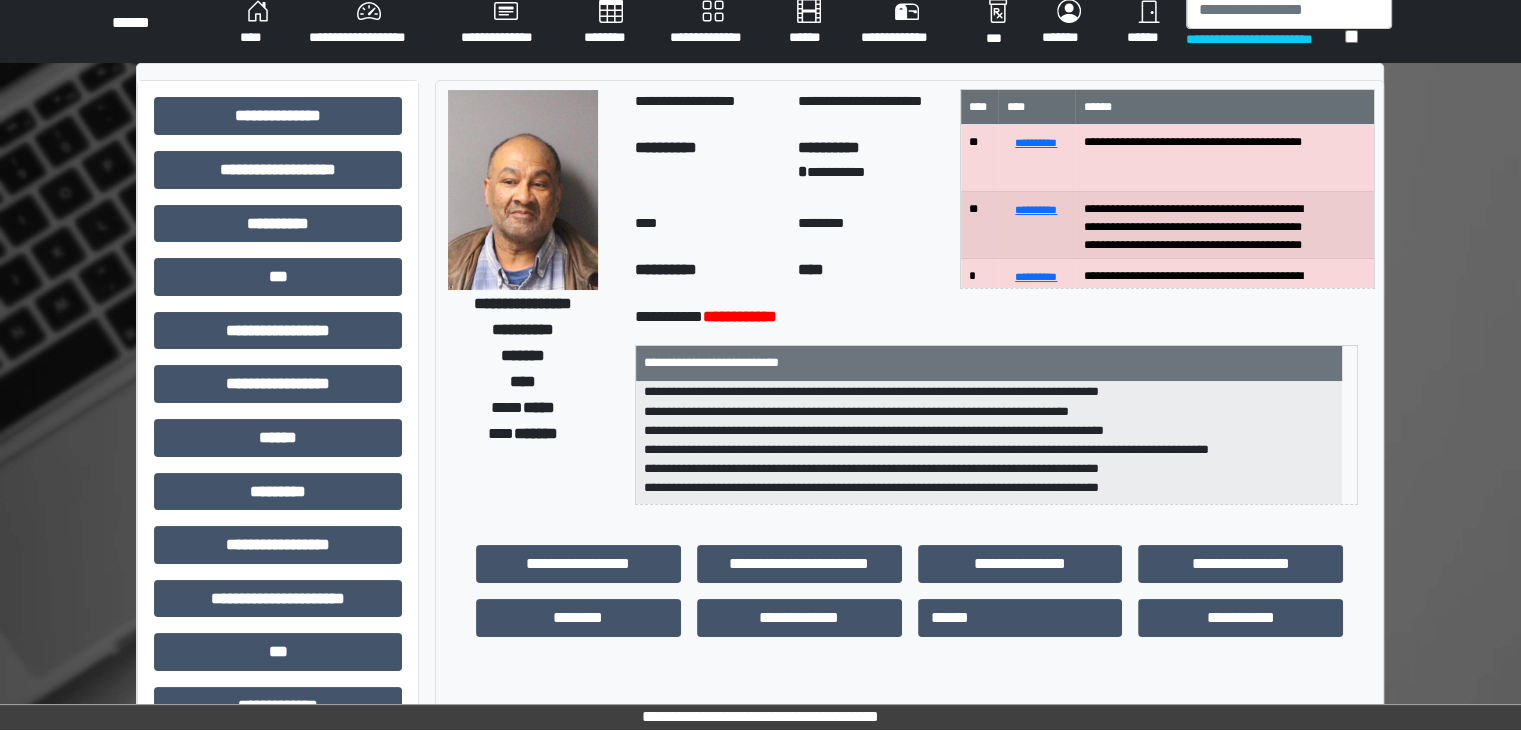 scroll, scrollTop: 0, scrollLeft: 0, axis: both 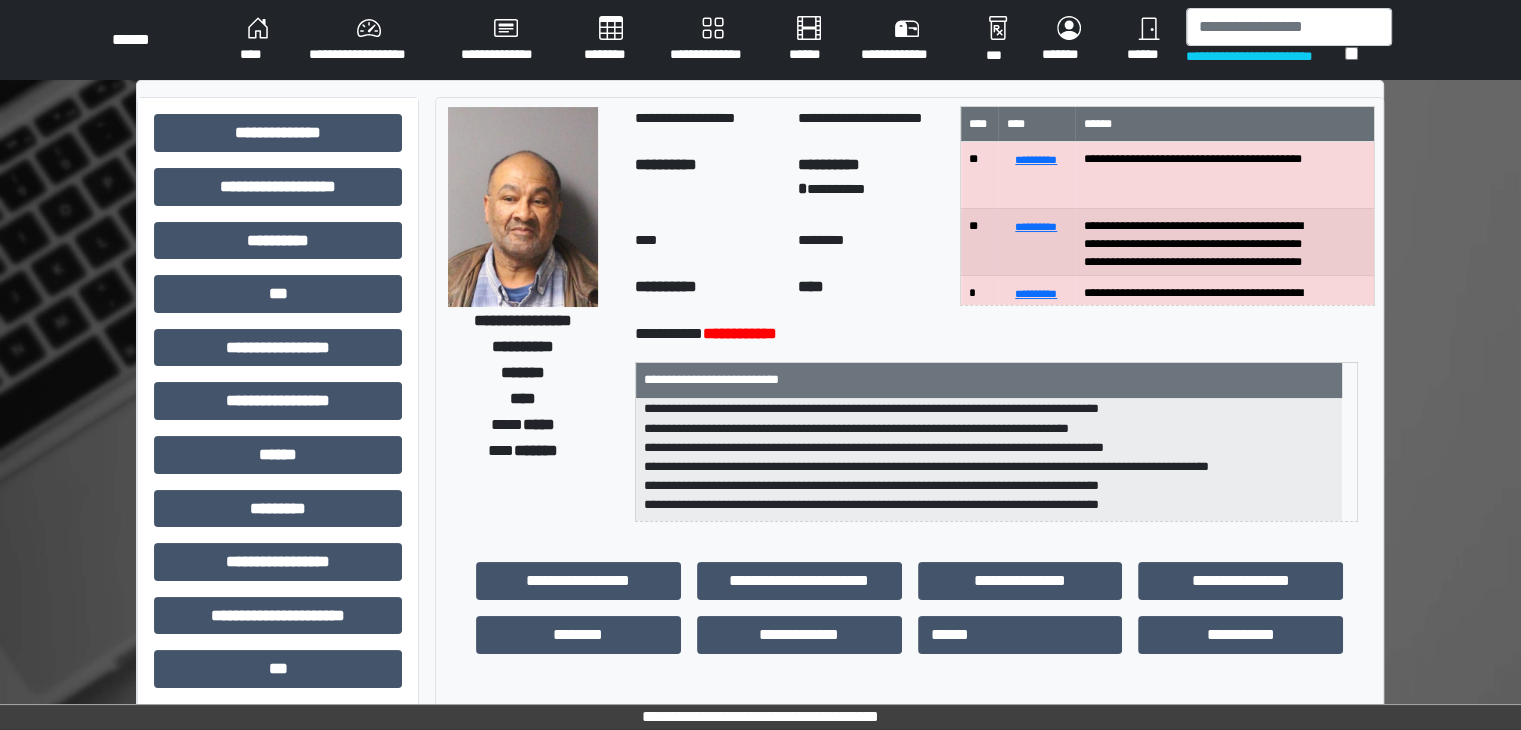 click on "****" at bounding box center (258, 40) 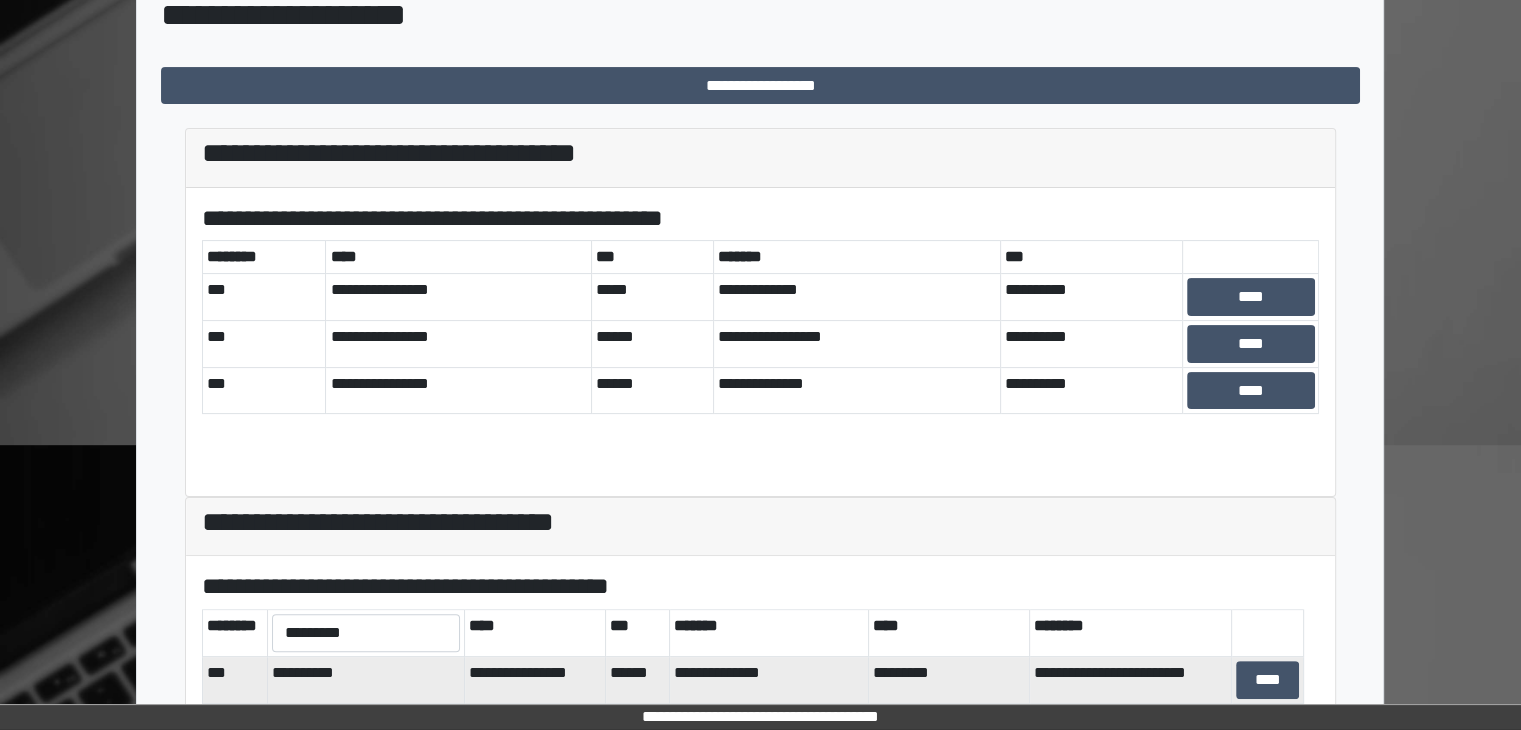scroll, scrollTop: 581, scrollLeft: 0, axis: vertical 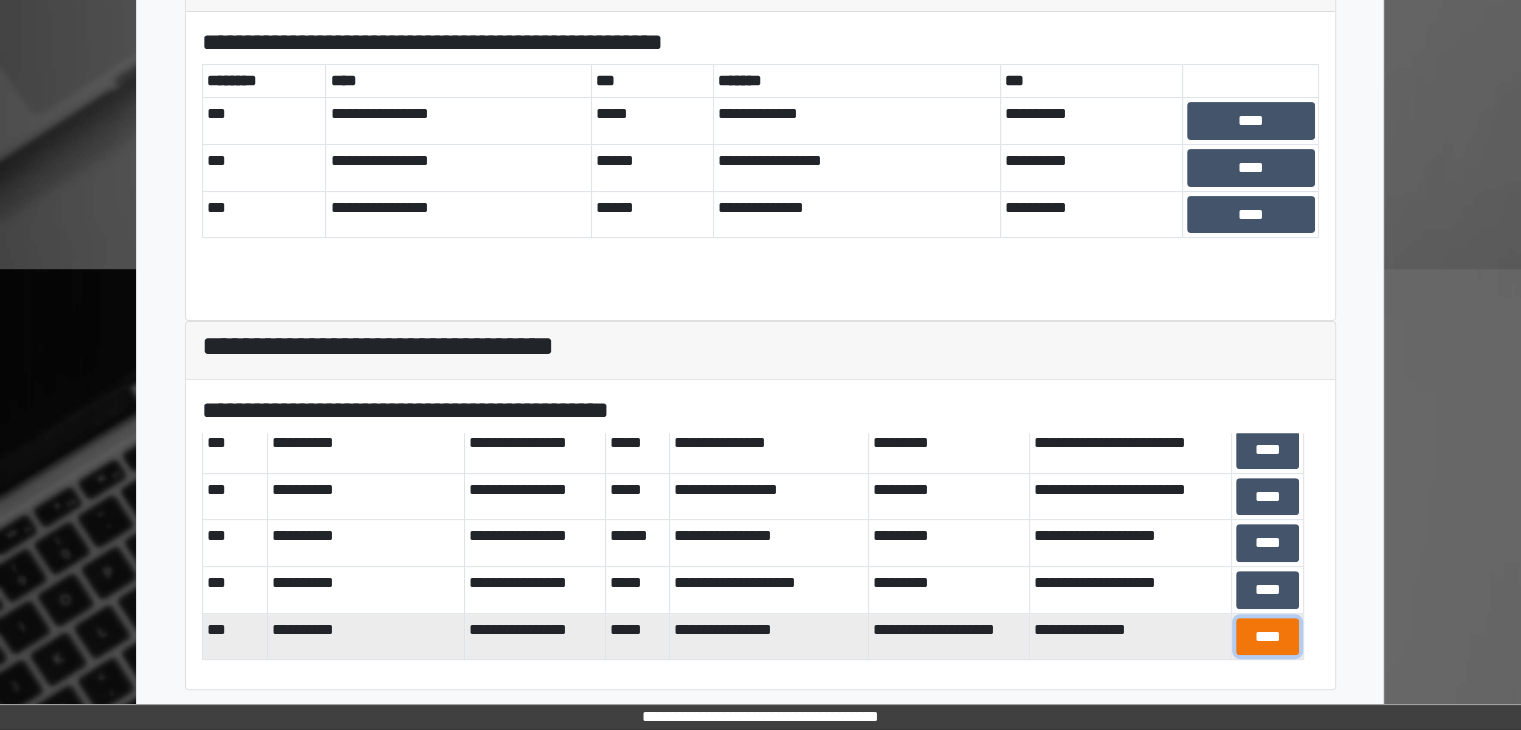 click on "****" at bounding box center [1267, 637] 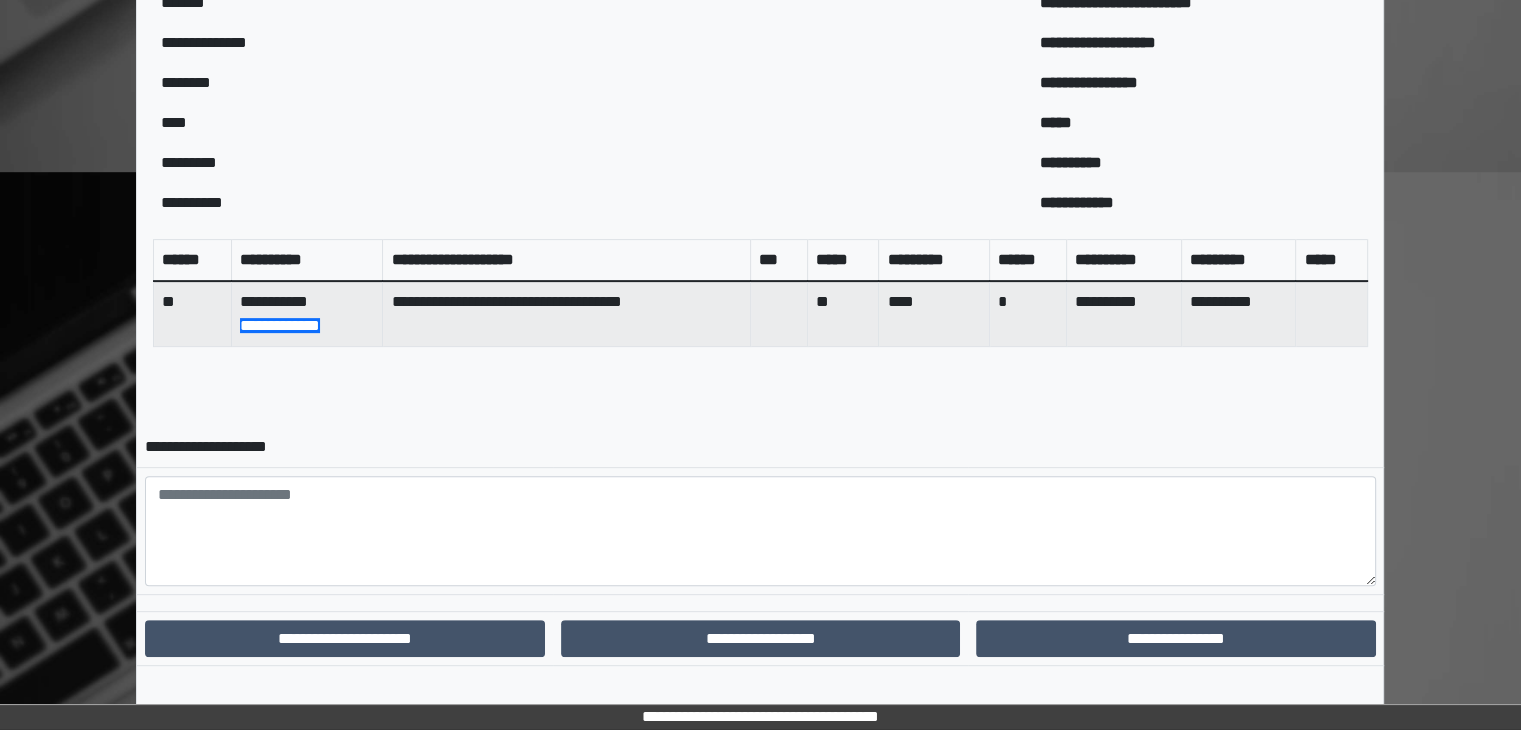 scroll, scrollTop: 694, scrollLeft: 0, axis: vertical 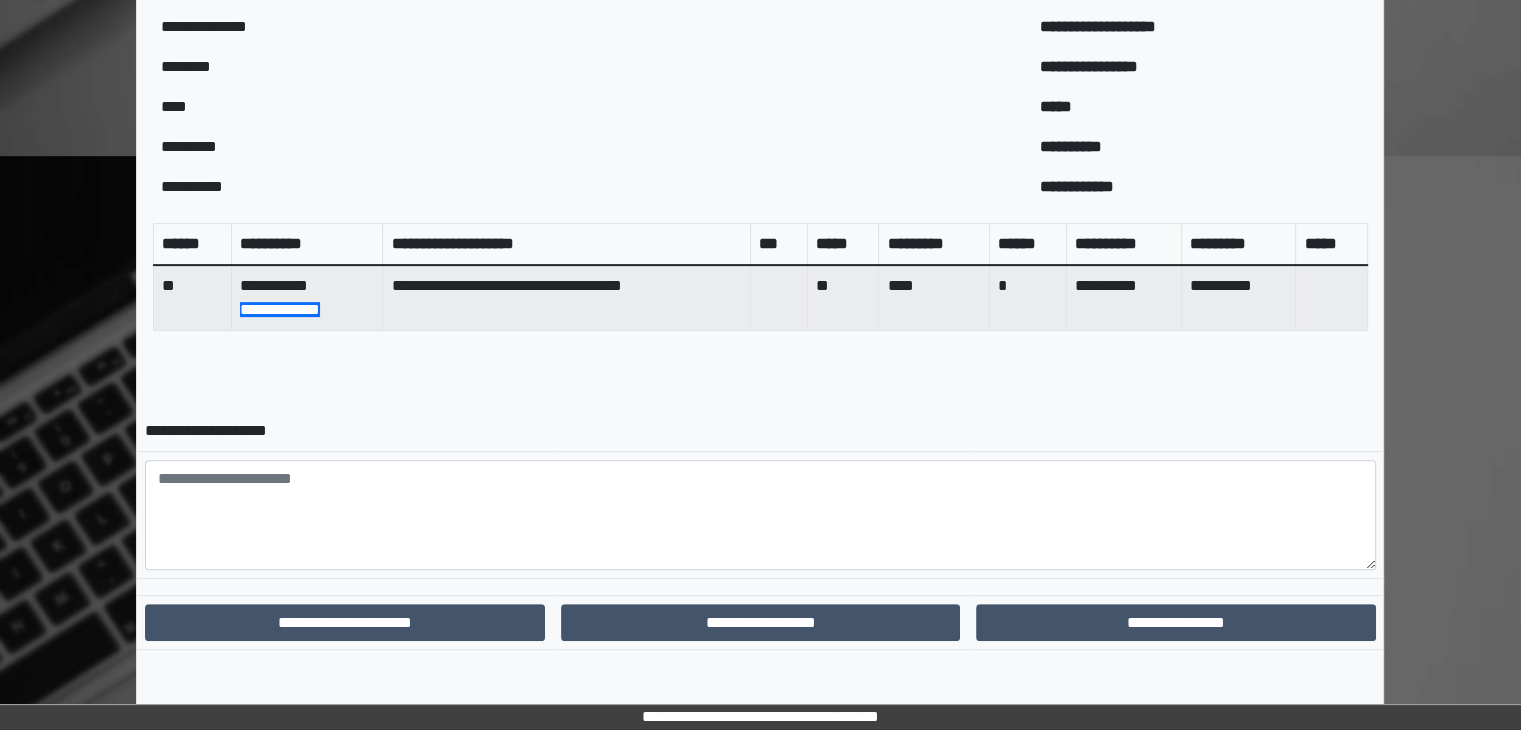 click on "**********" at bounding box center [760, 58] 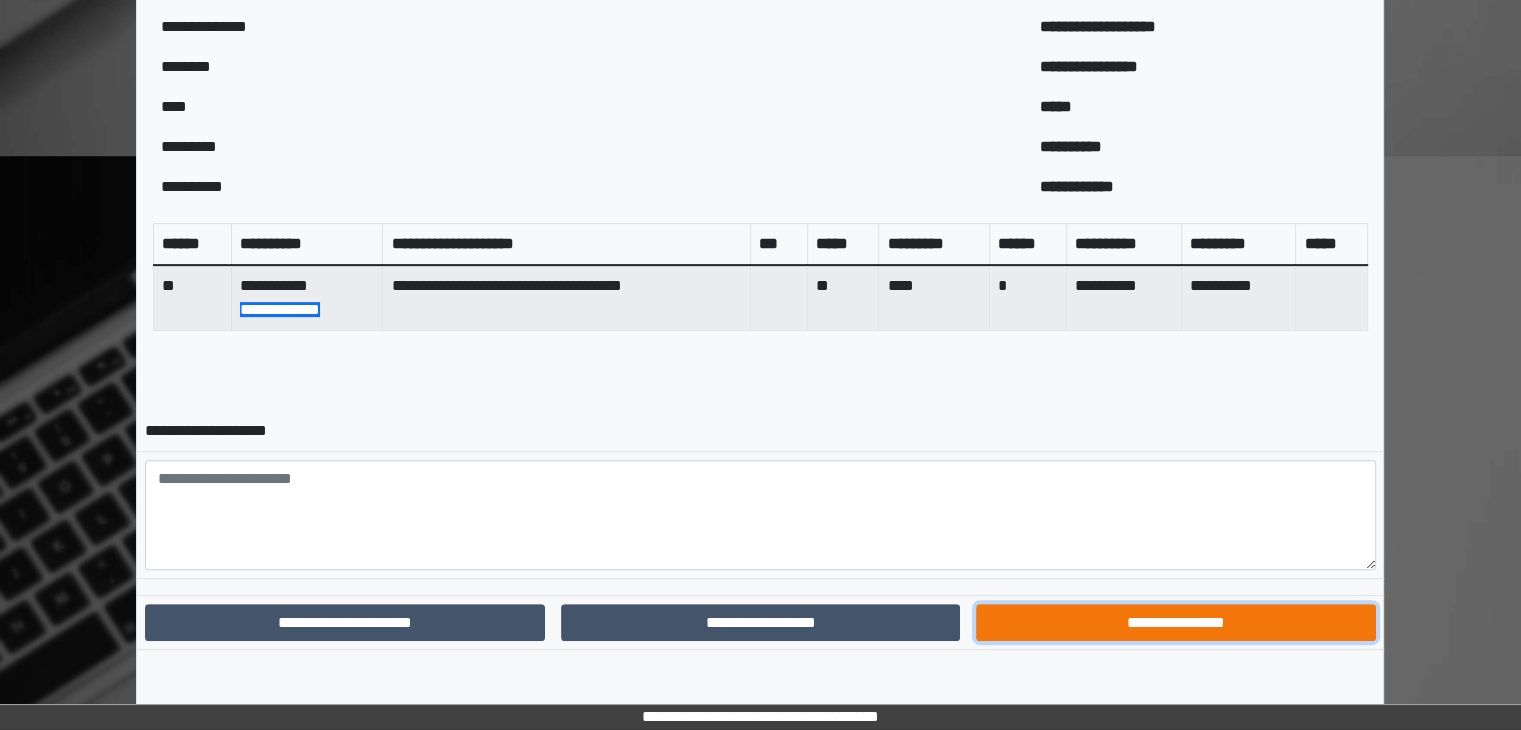 click on "**********" at bounding box center (1175, 623) 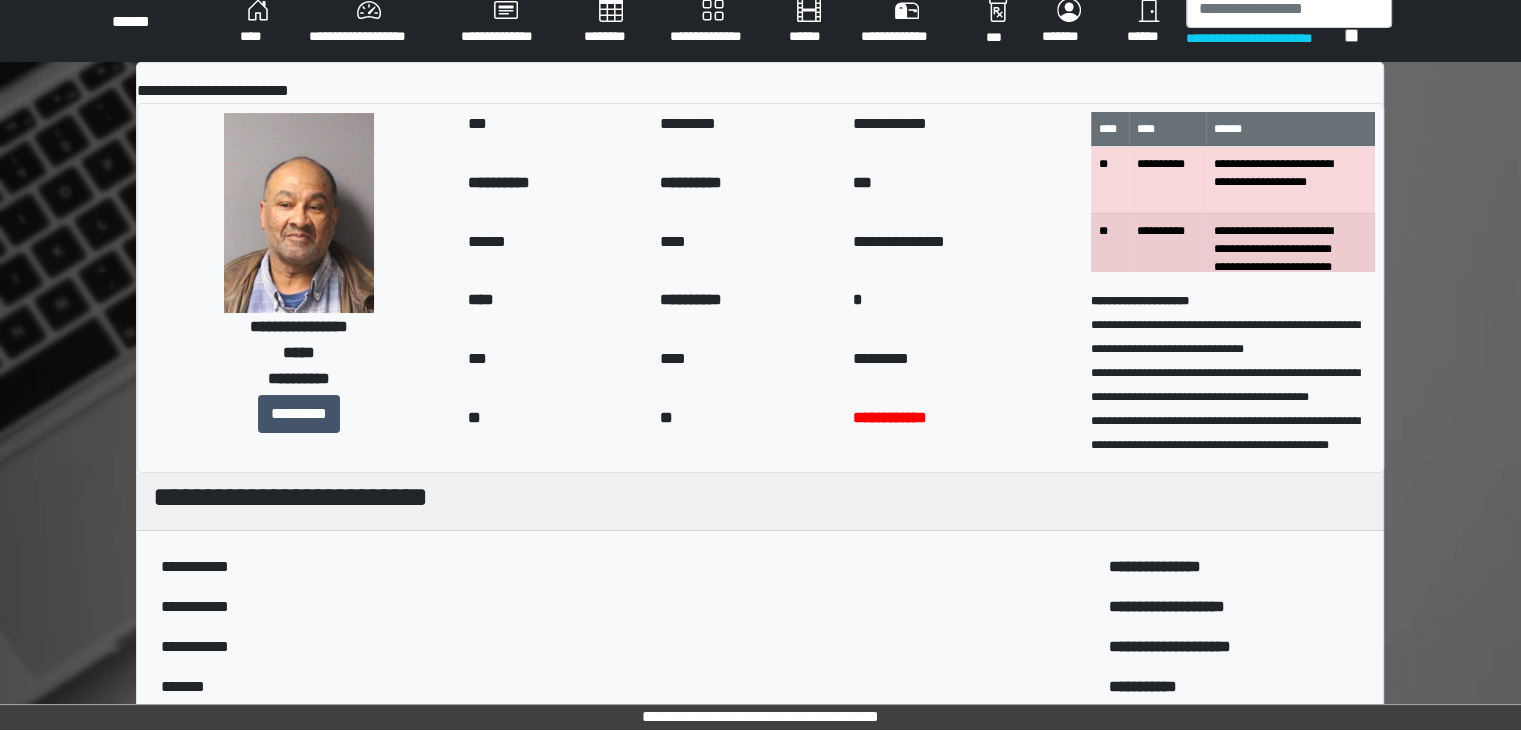 scroll, scrollTop: 0, scrollLeft: 0, axis: both 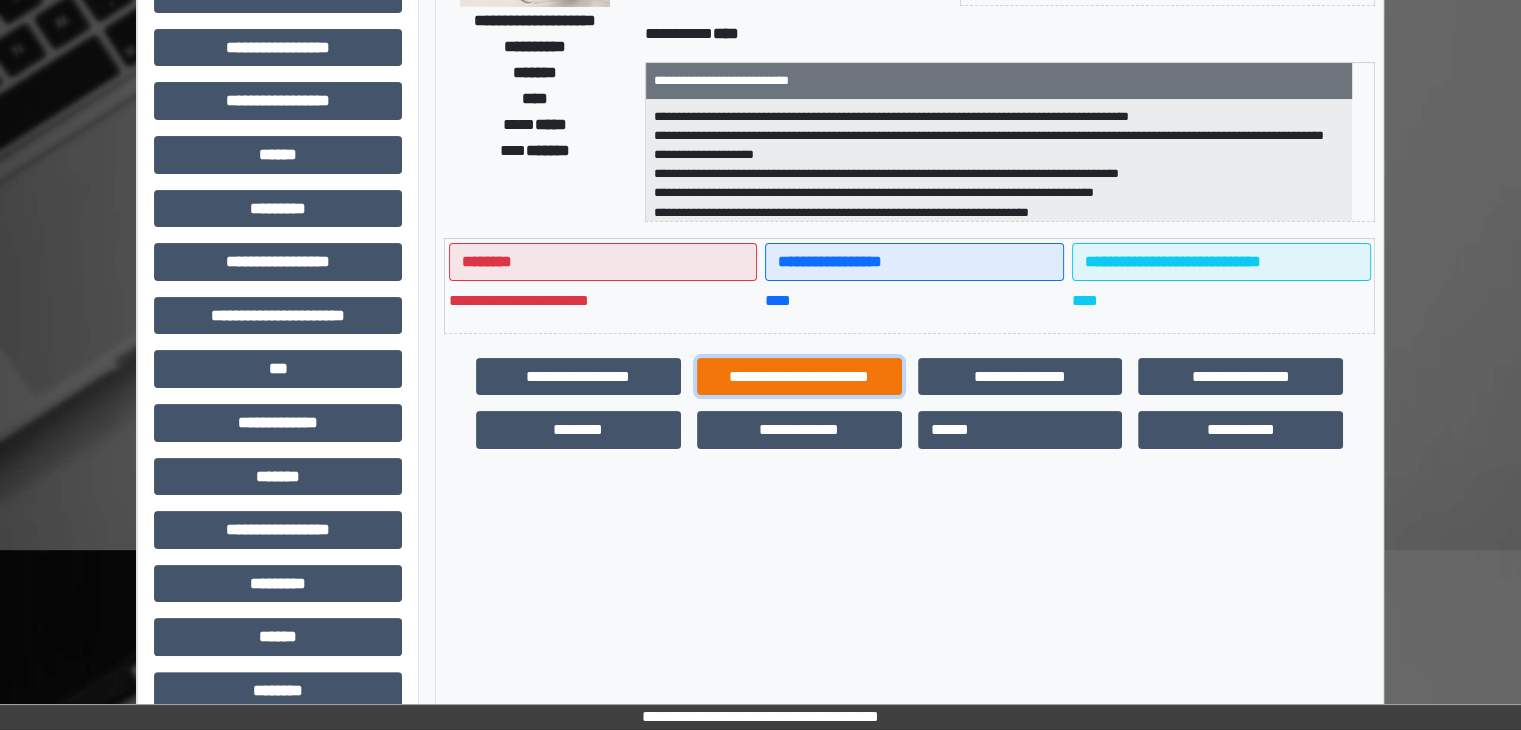 click on "**********" at bounding box center [799, 377] 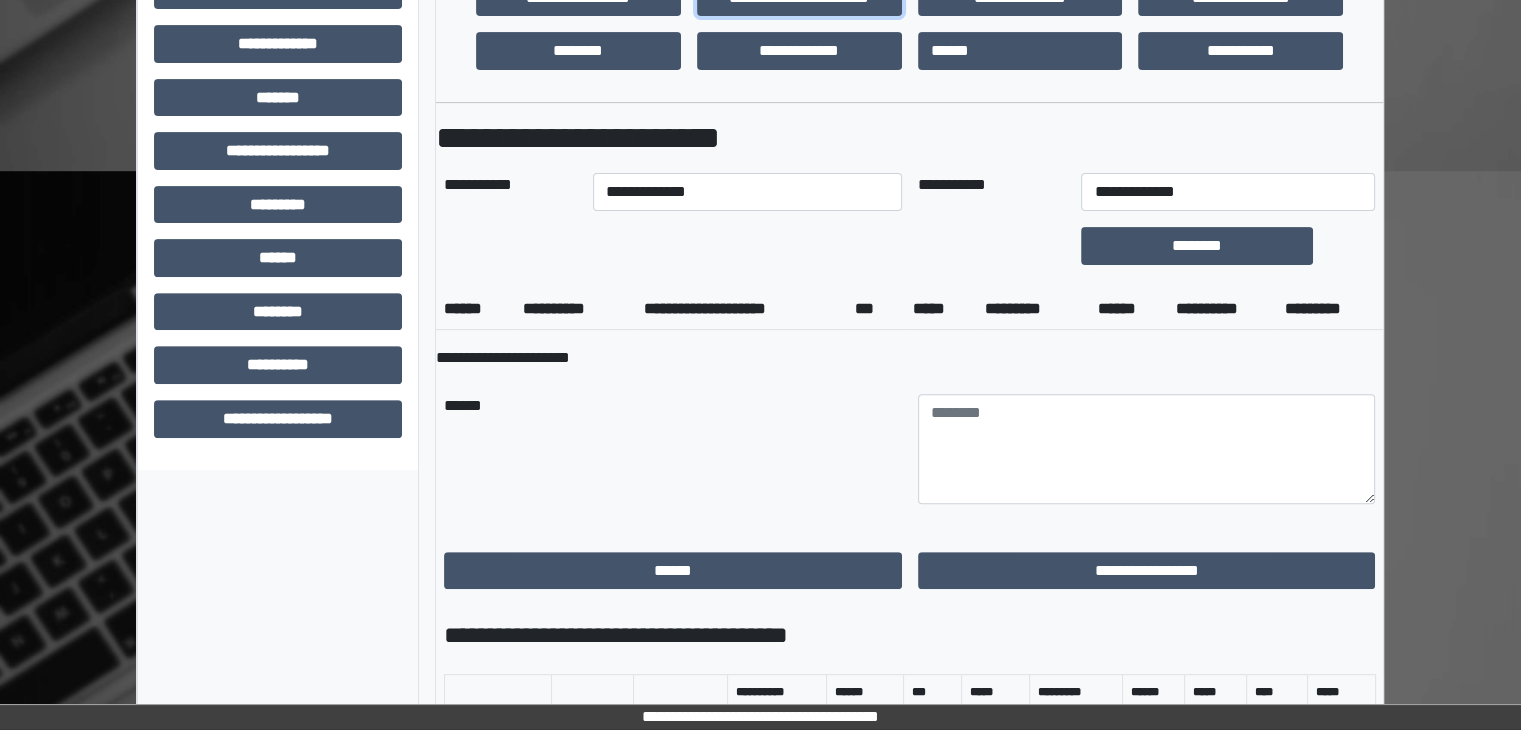 scroll, scrollTop: 646, scrollLeft: 0, axis: vertical 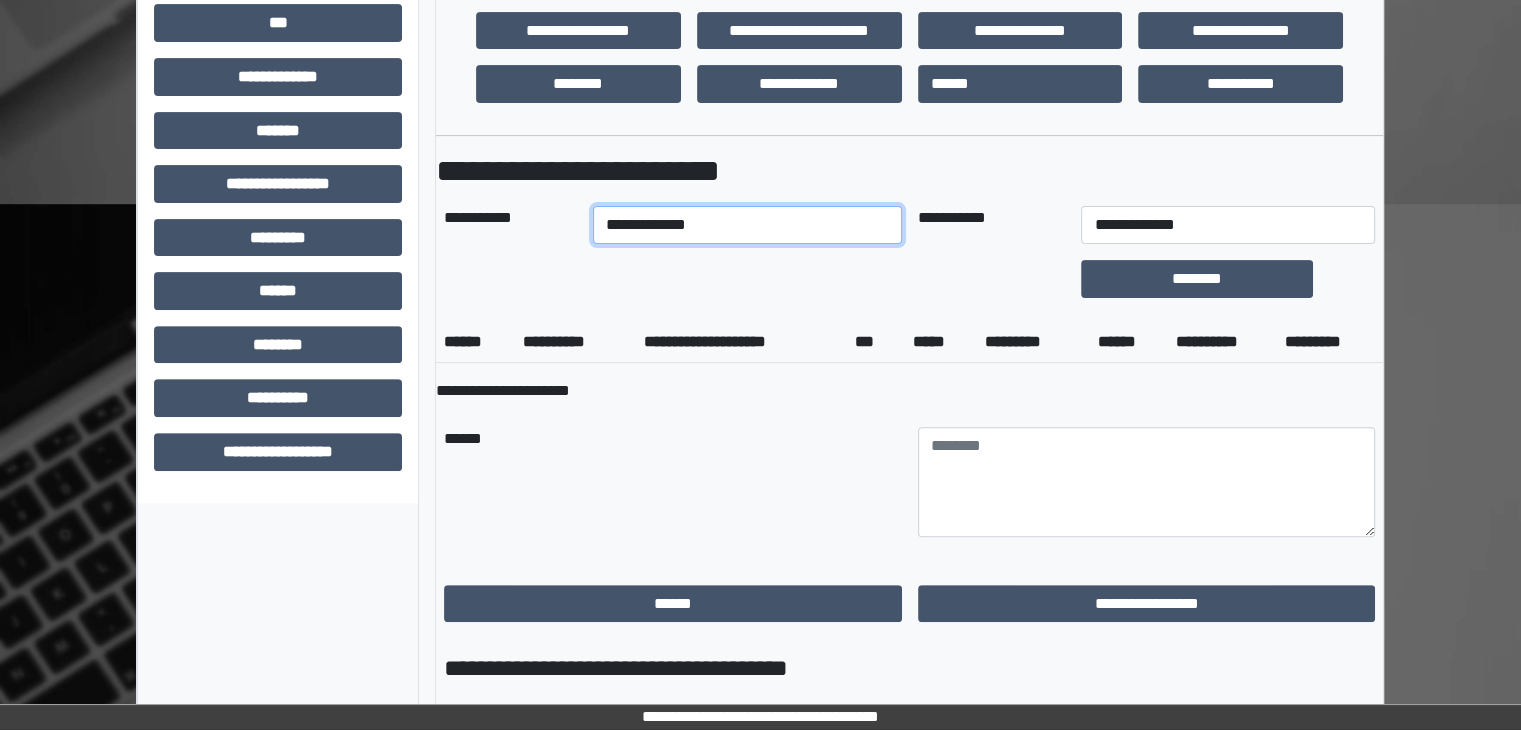 click on "**********" at bounding box center [747, 225] 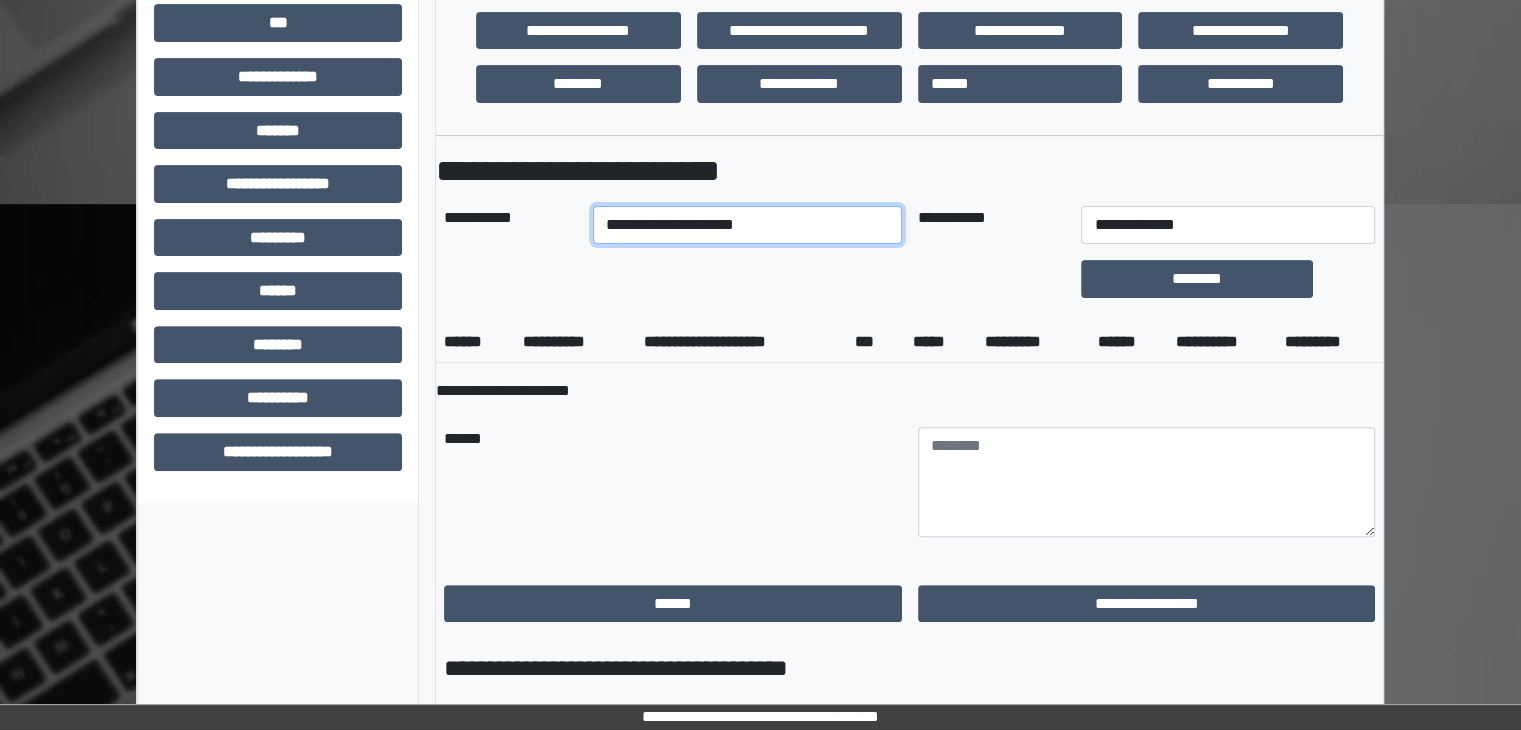 click on "**********" at bounding box center [747, 225] 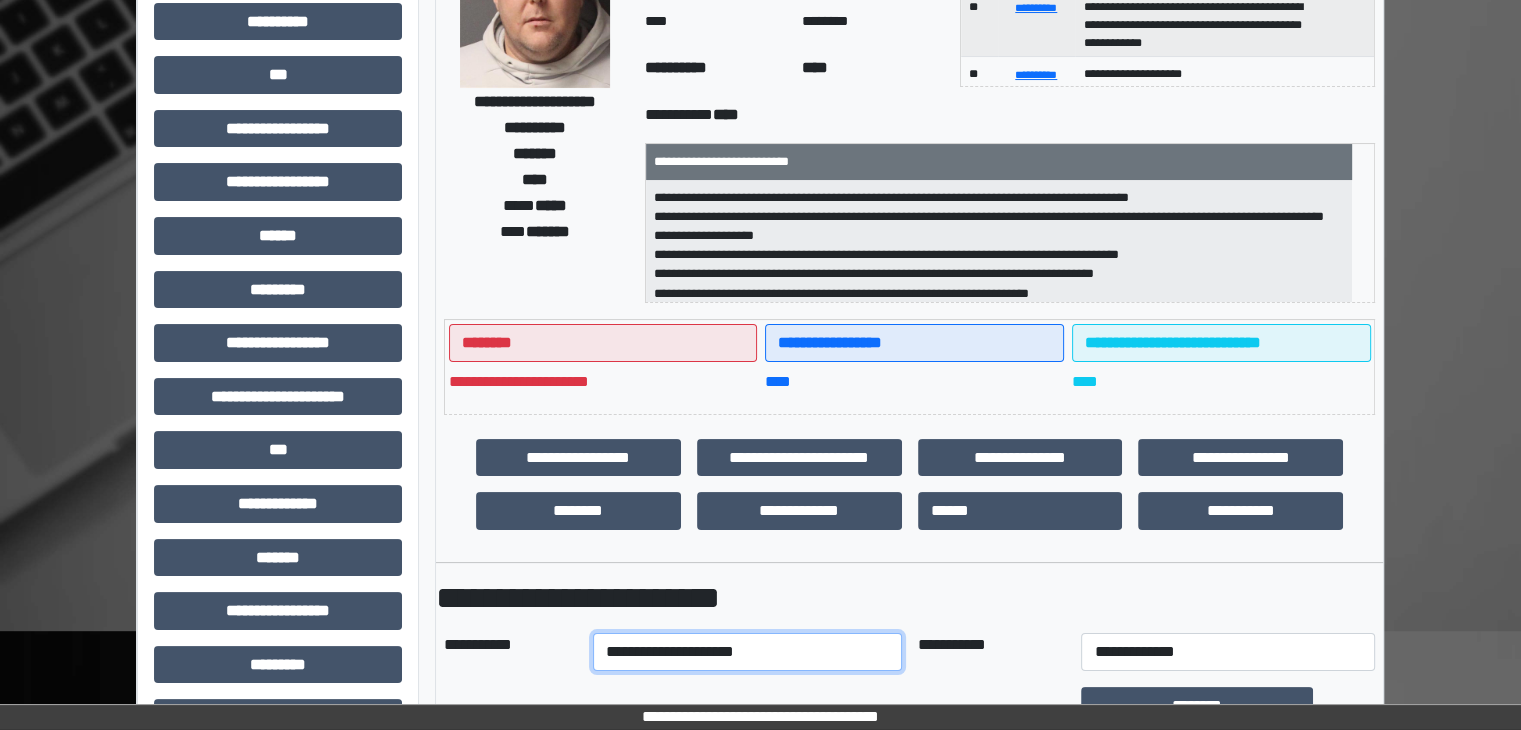 scroll, scrollTop: 200, scrollLeft: 0, axis: vertical 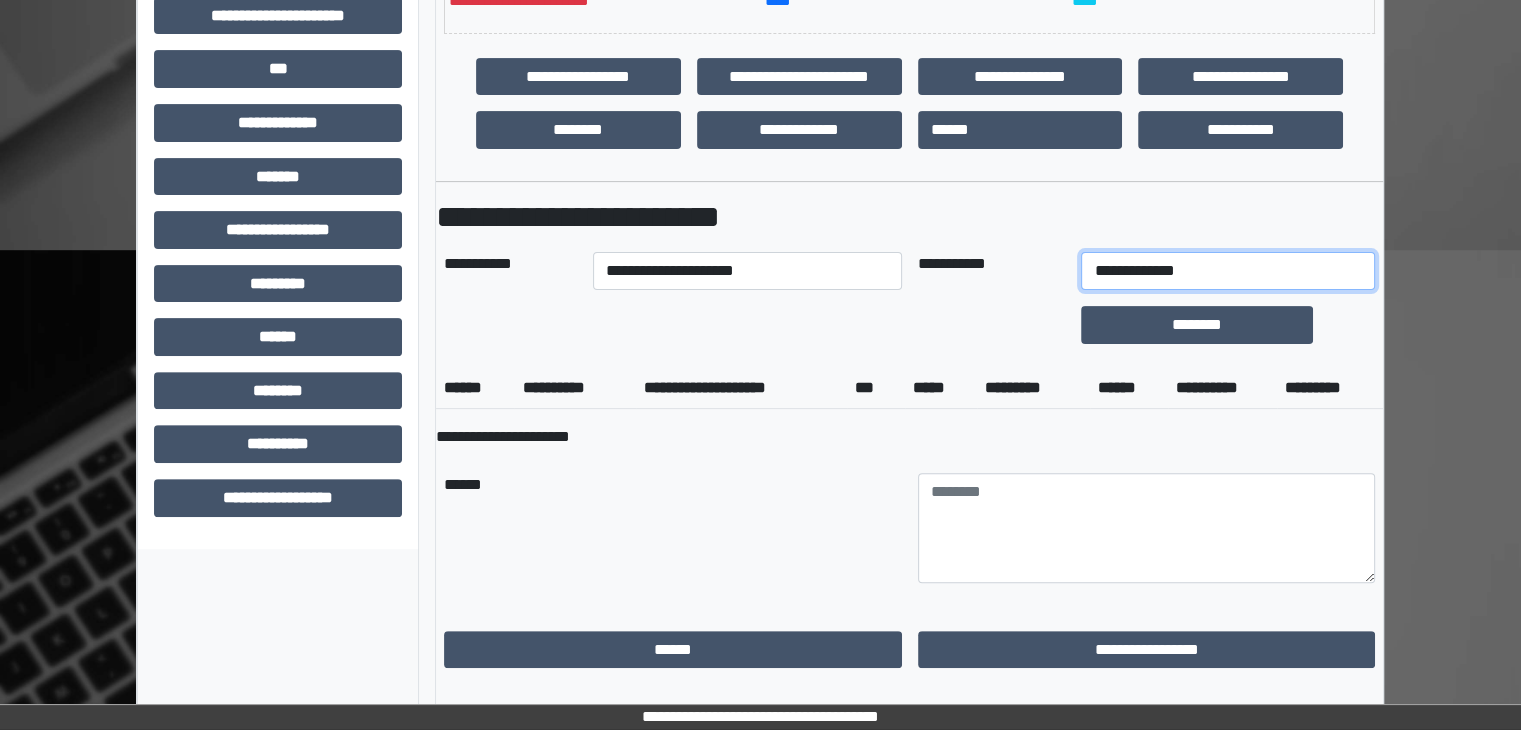 click on "**********" at bounding box center (1227, 271) 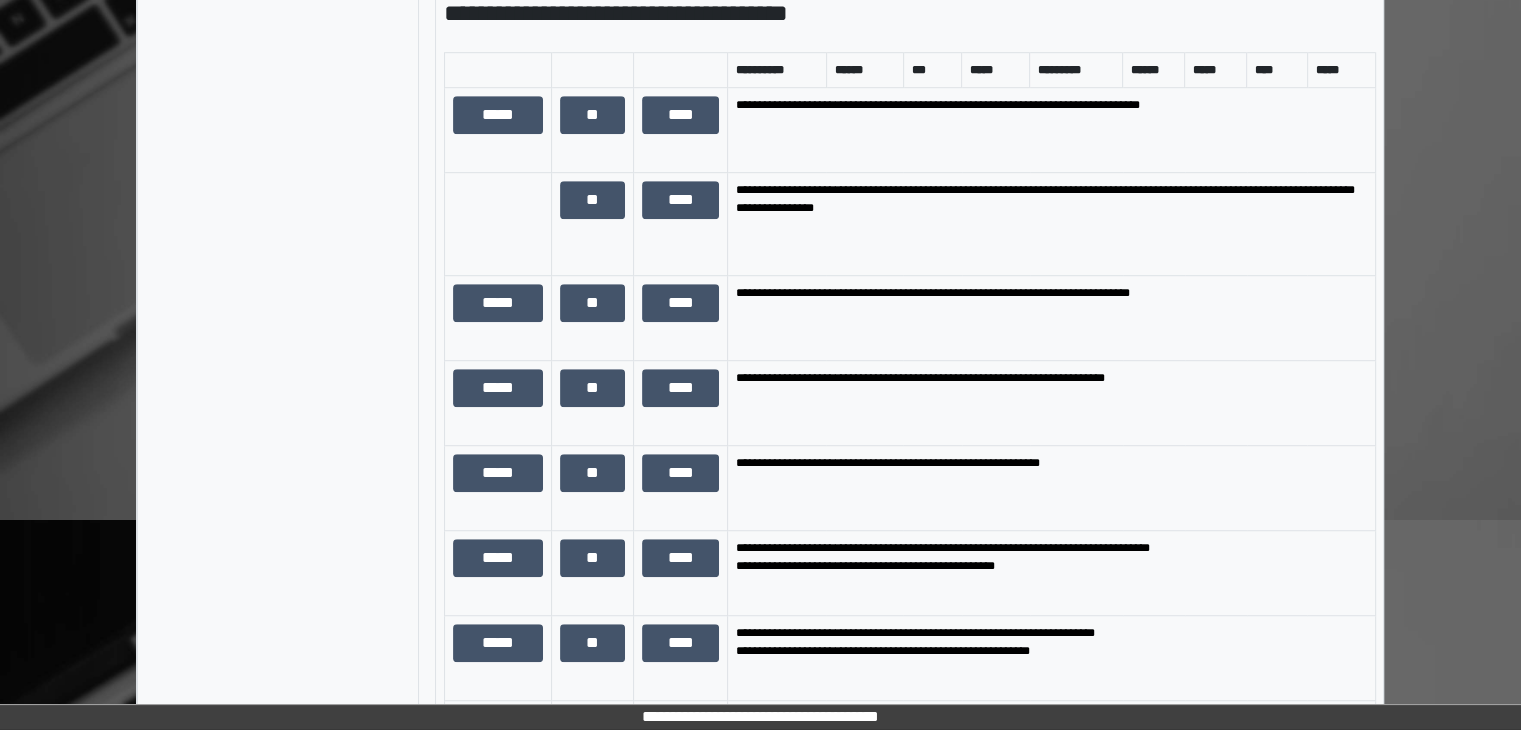 scroll, scrollTop: 1300, scrollLeft: 0, axis: vertical 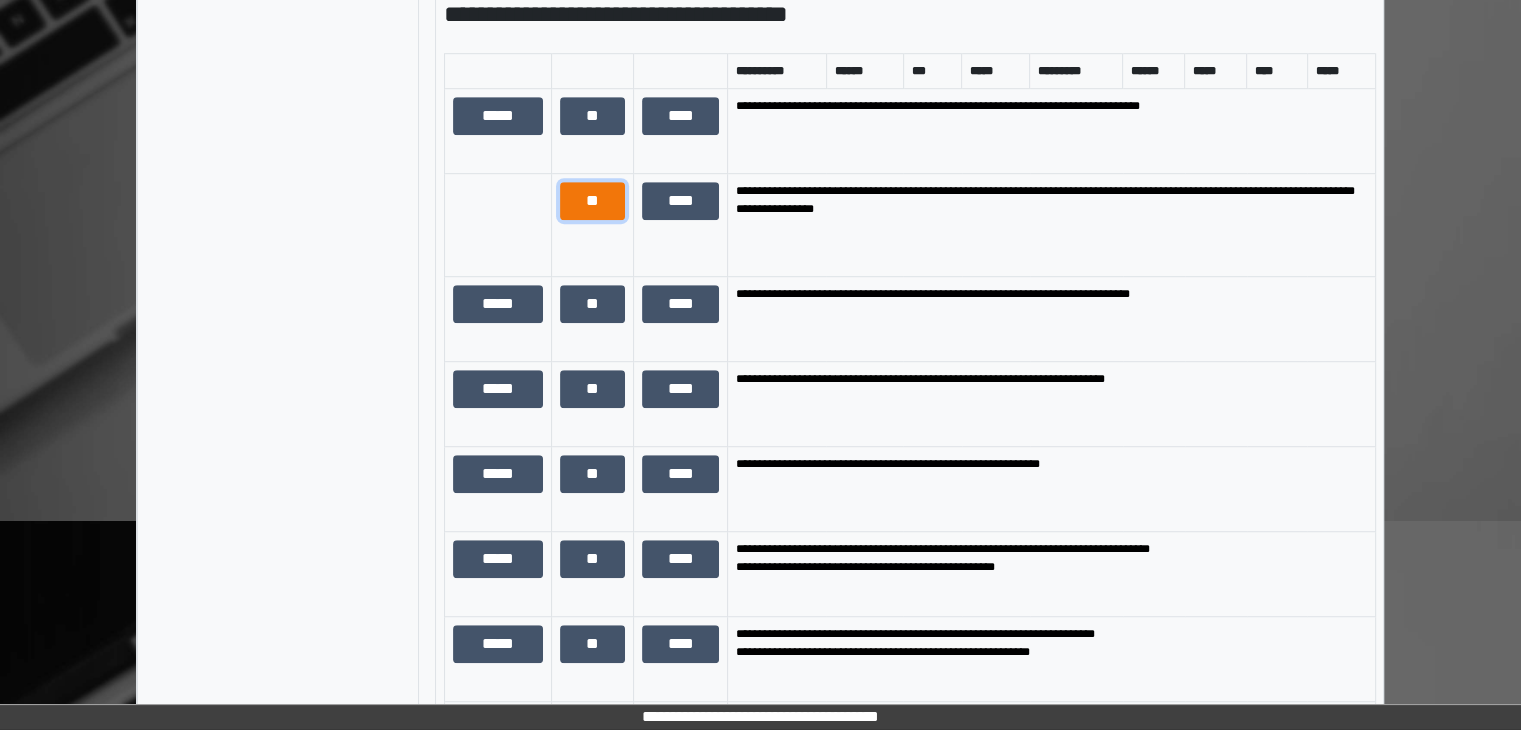 click on "**" at bounding box center (592, 201) 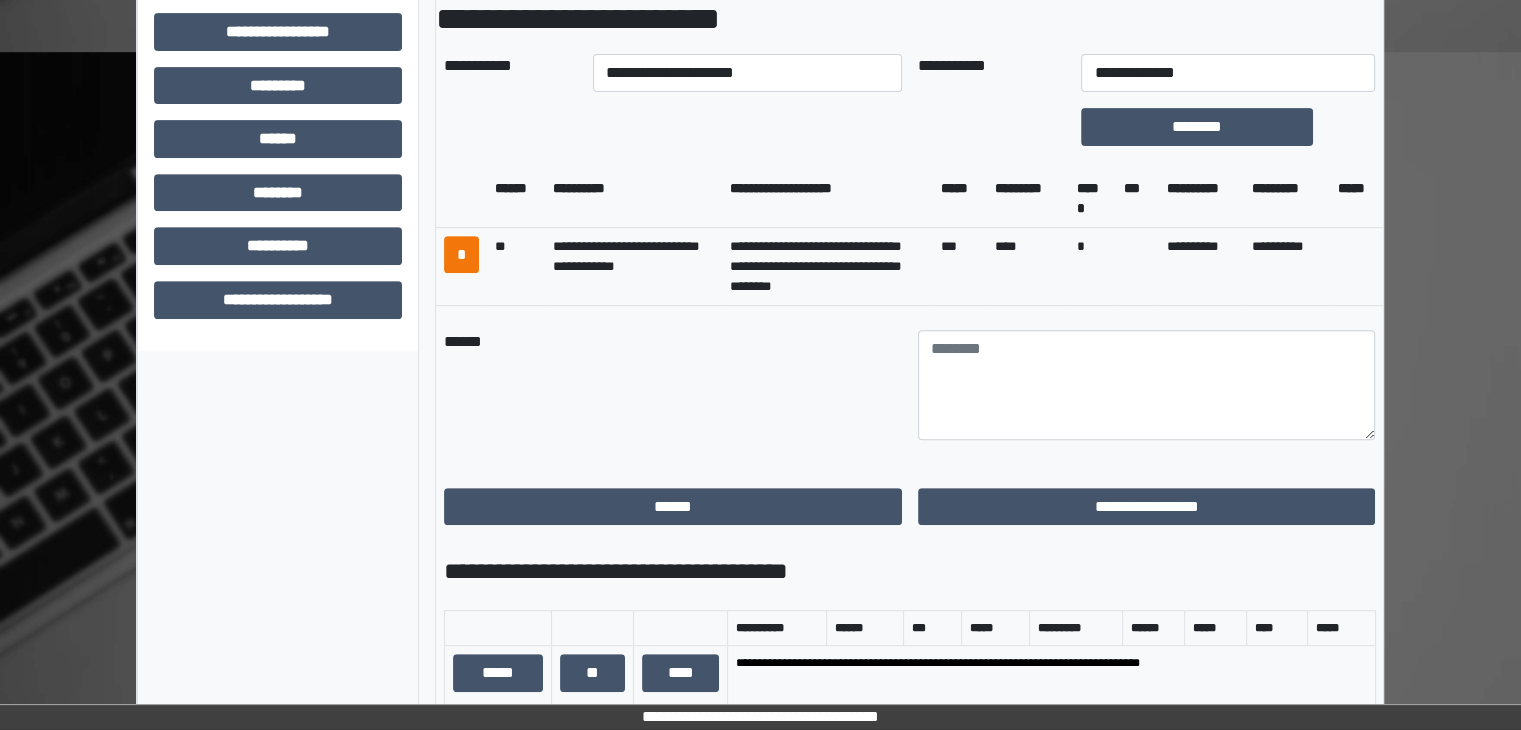 scroll, scrollTop: 800, scrollLeft: 0, axis: vertical 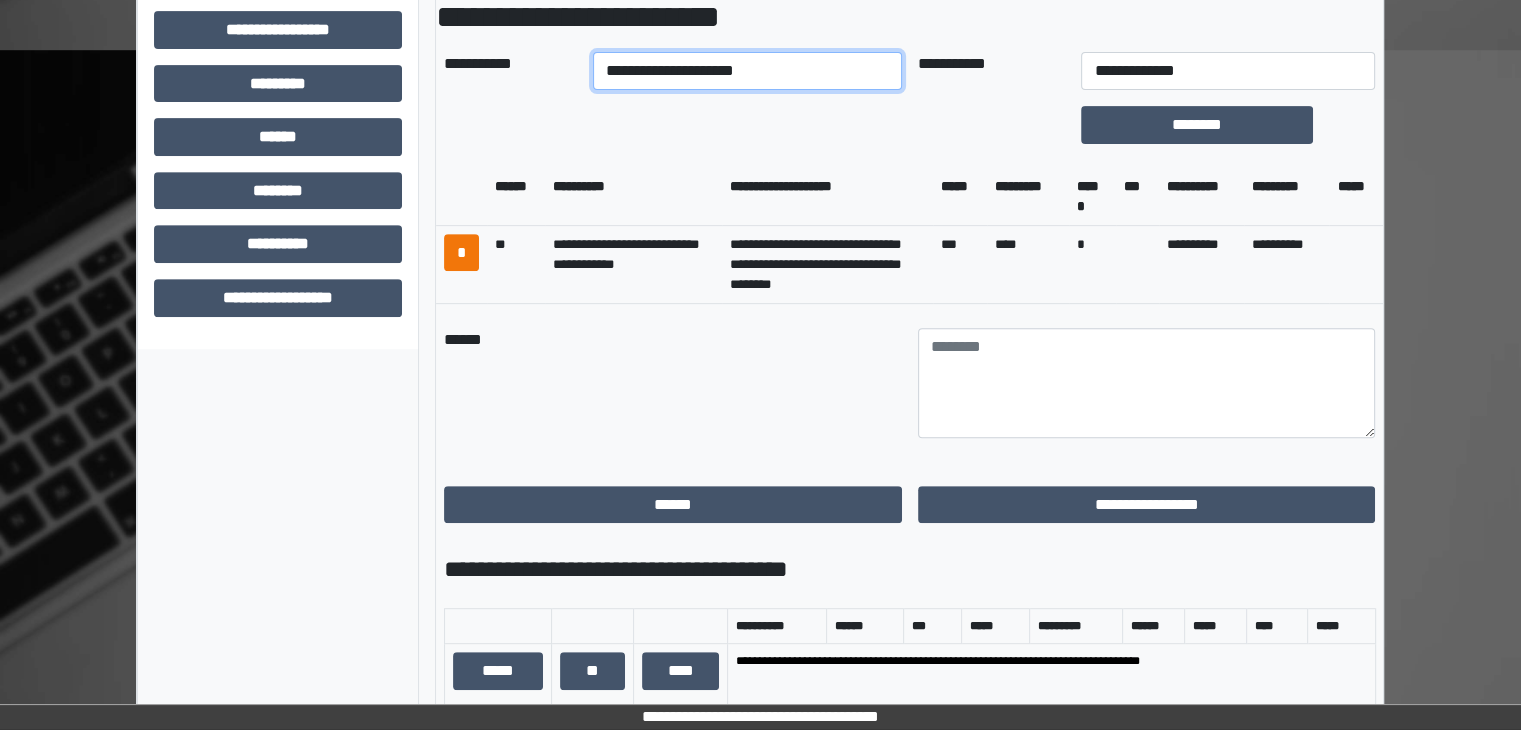 click on "**********" at bounding box center [747, 71] 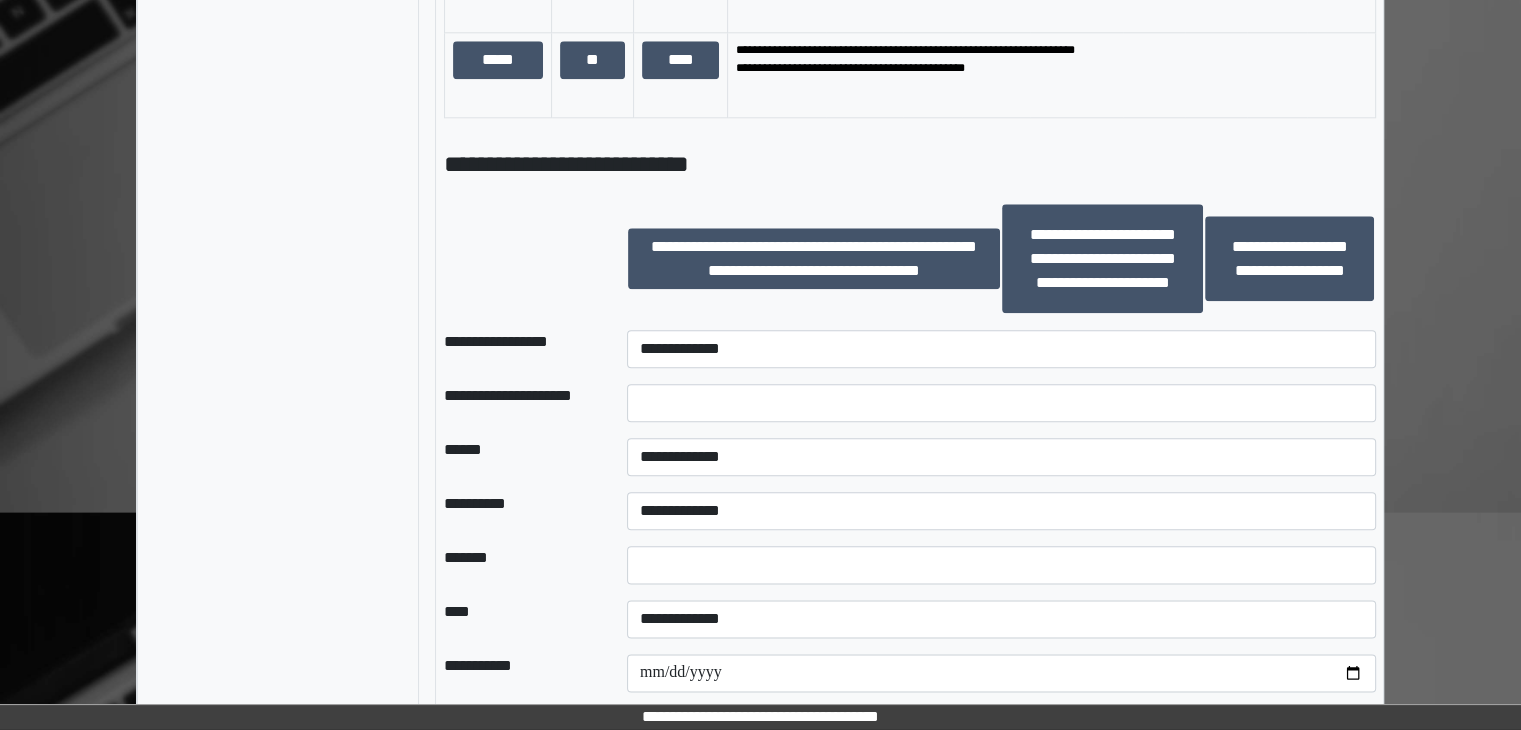 scroll, scrollTop: 2300, scrollLeft: 0, axis: vertical 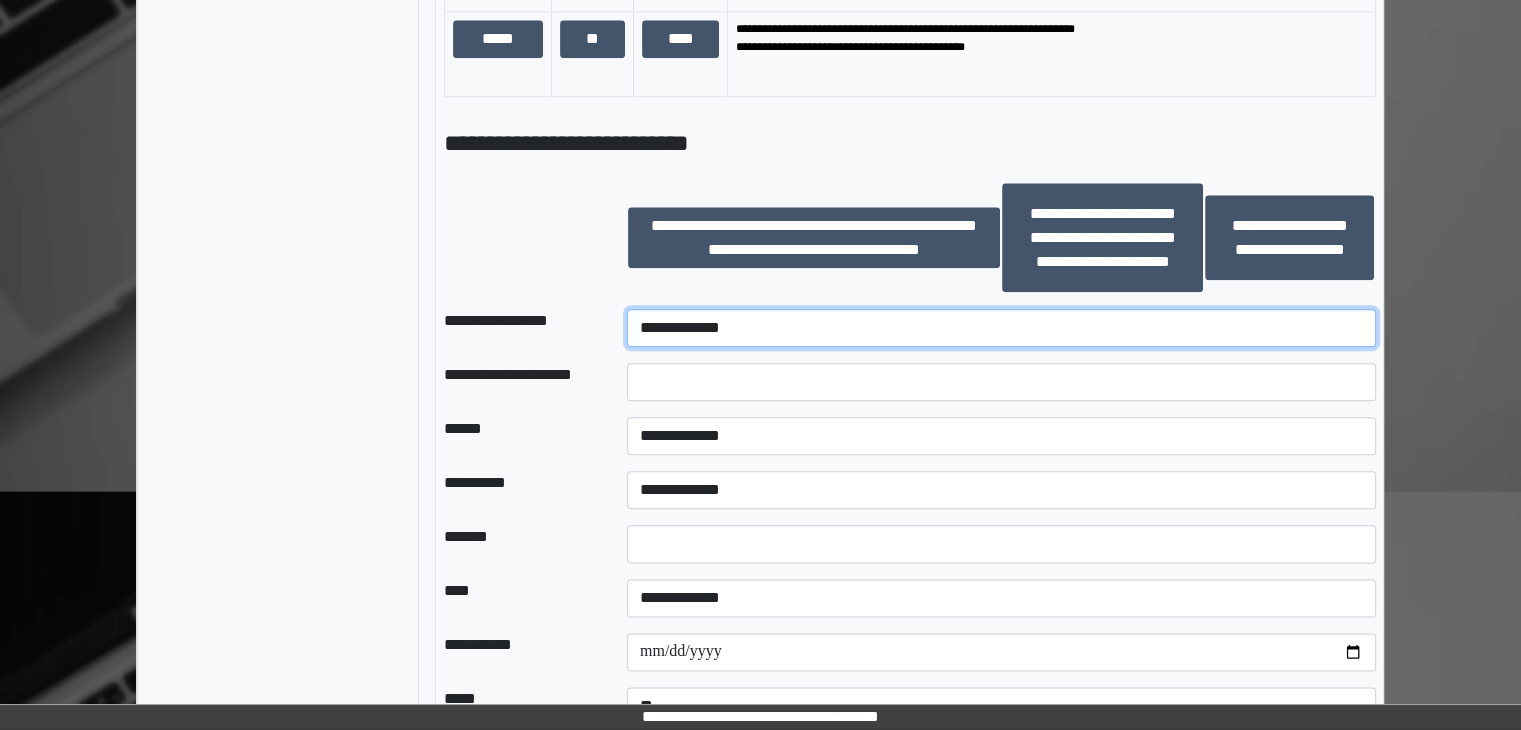 click on "**********" at bounding box center [1001, 328] 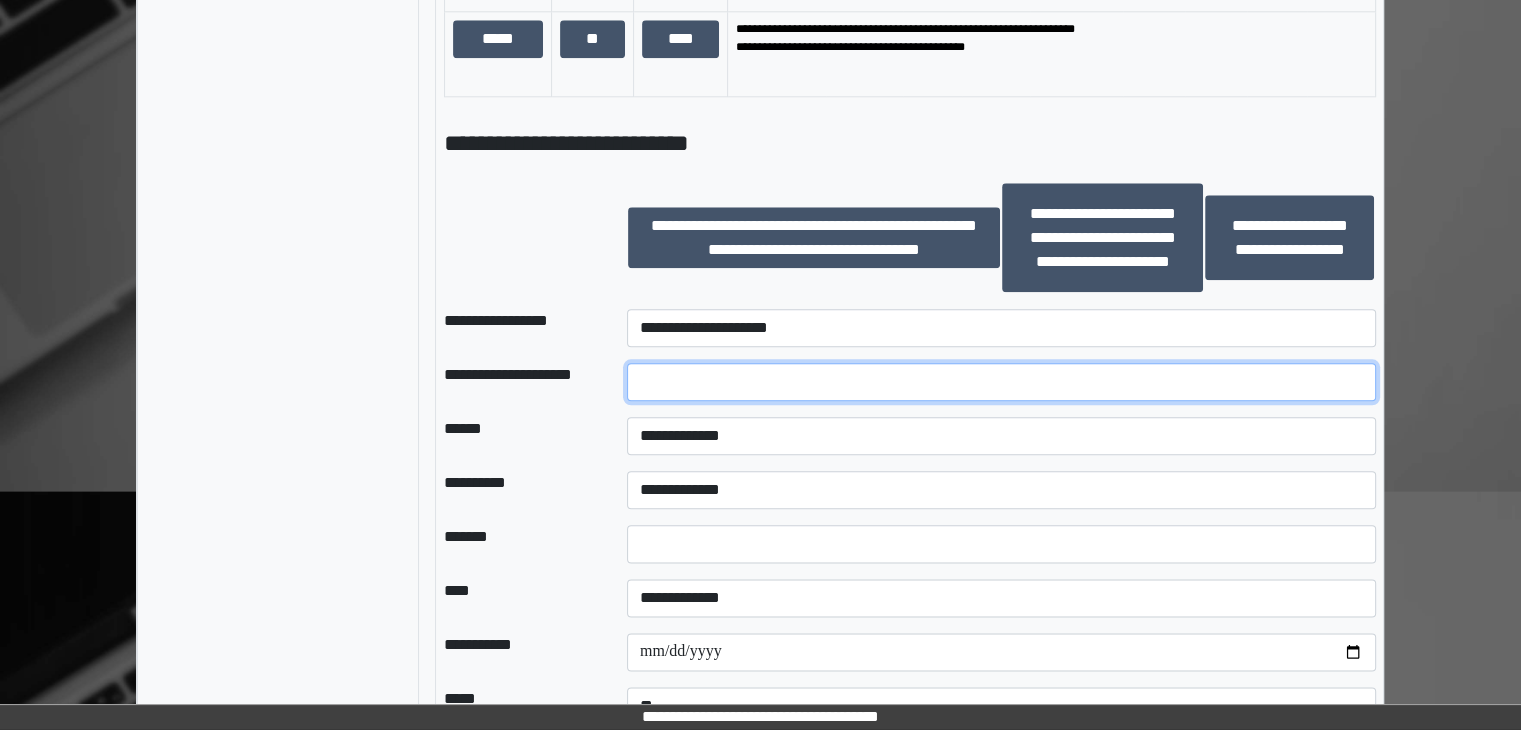 drag, startPoint x: 739, startPoint y: 392, endPoint x: 750, endPoint y: 386, distance: 12.529964 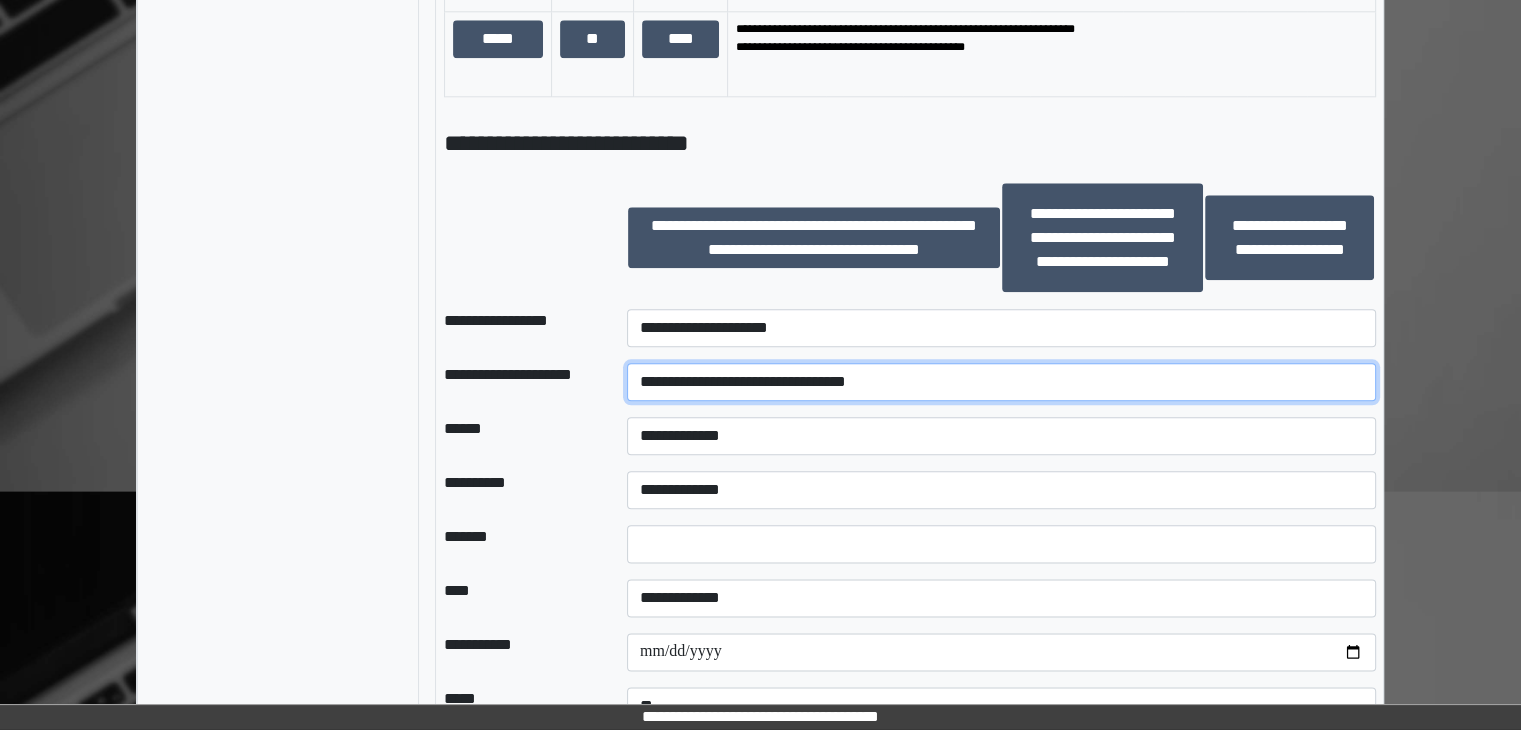 type on "**********" 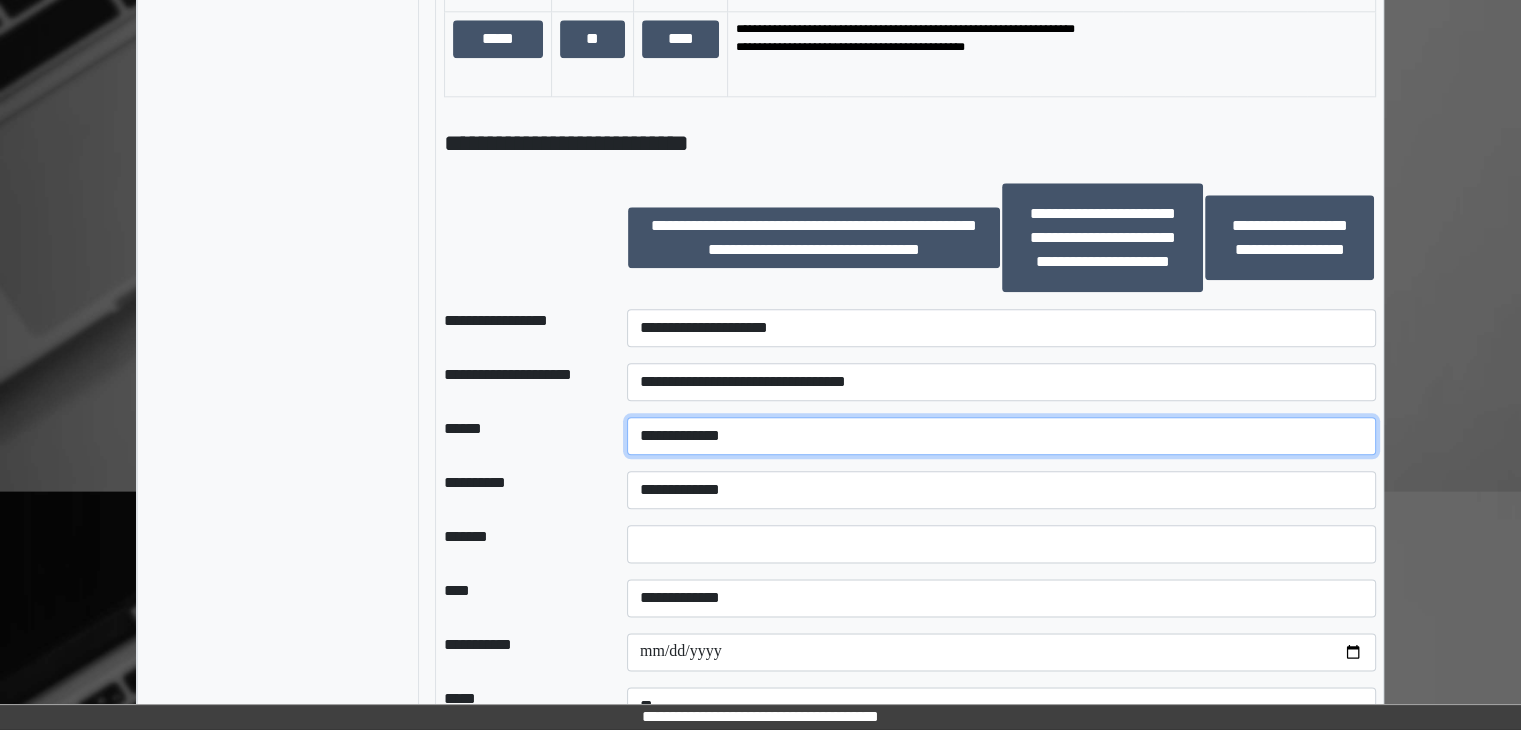 click on "**********" at bounding box center (1001, 436) 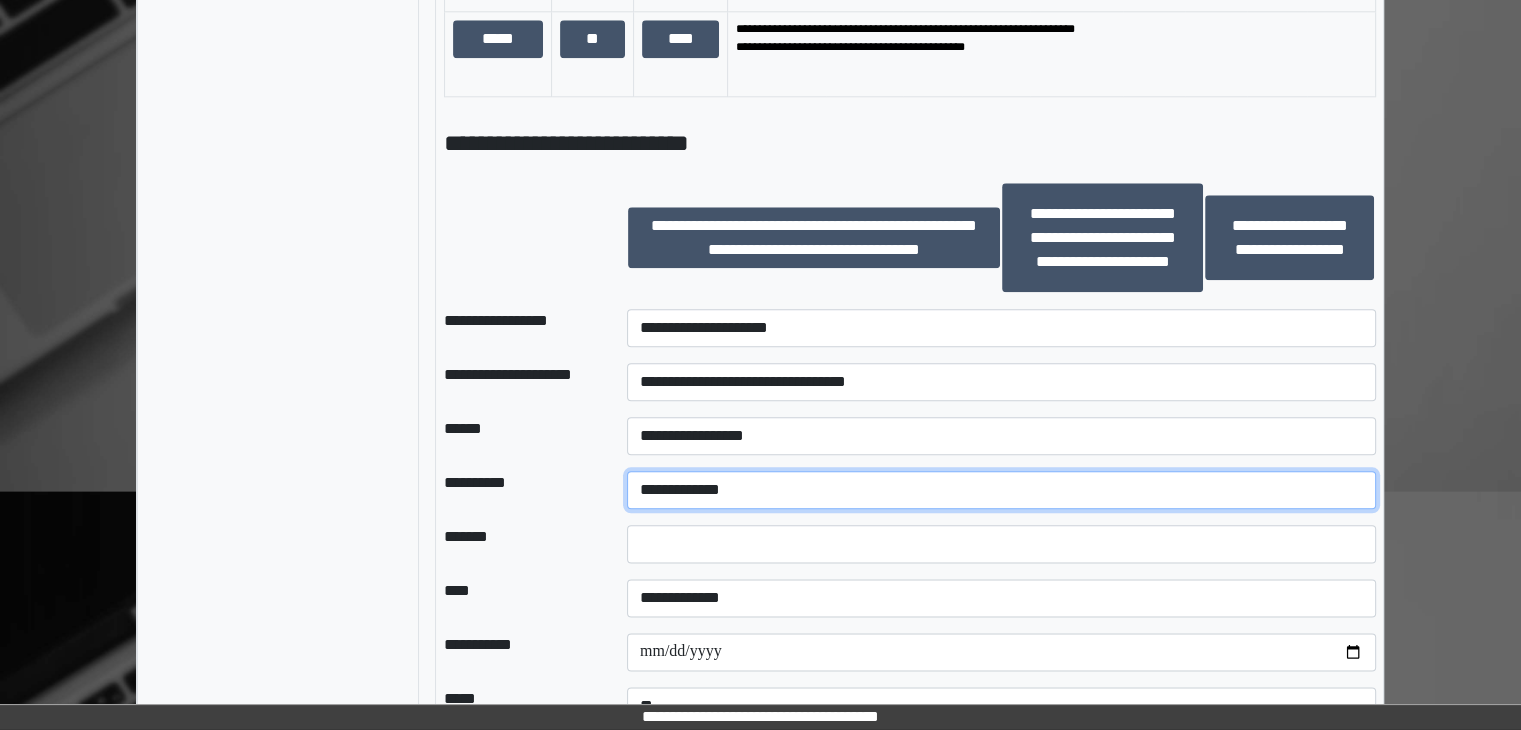 click on "**********" at bounding box center [1001, 490] 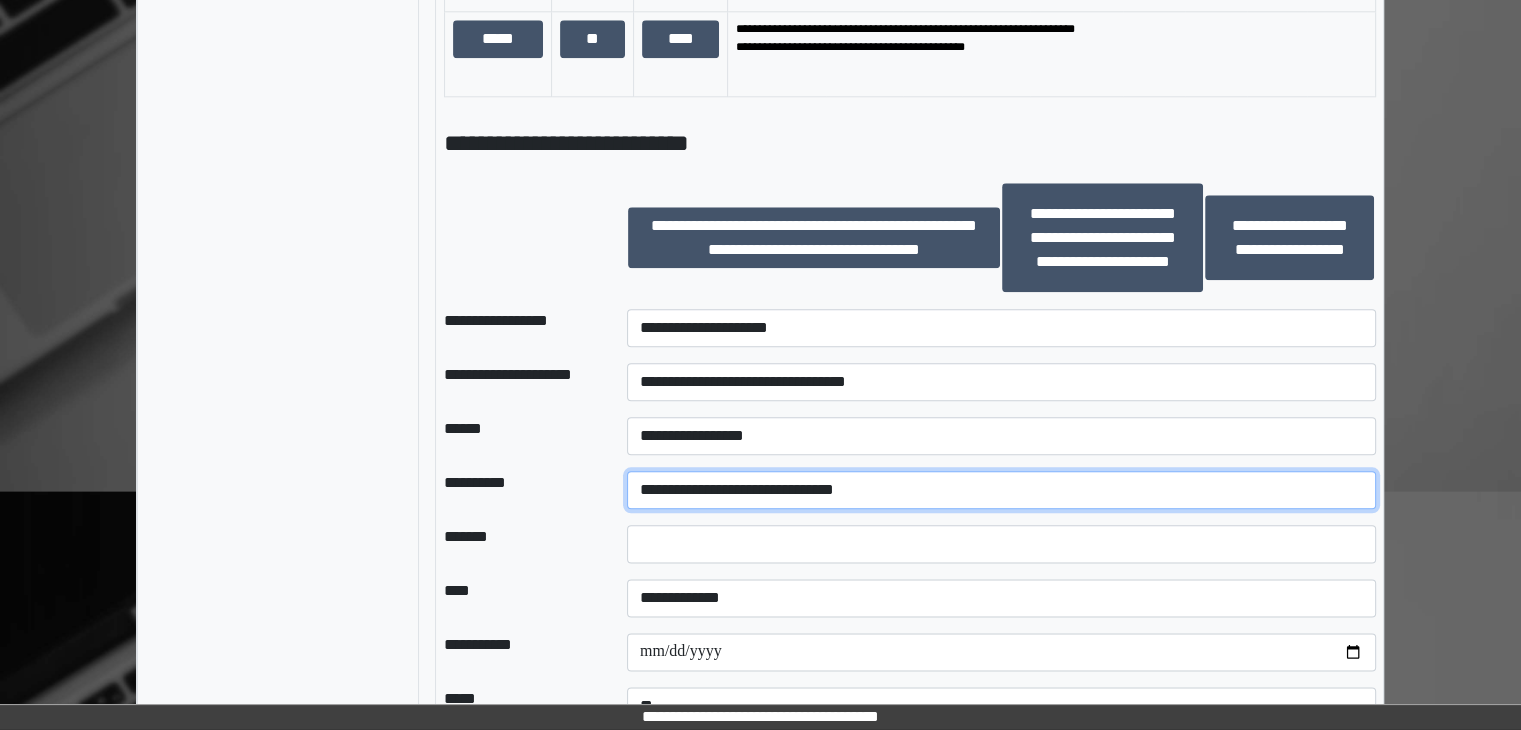 click on "**********" at bounding box center [1001, 490] 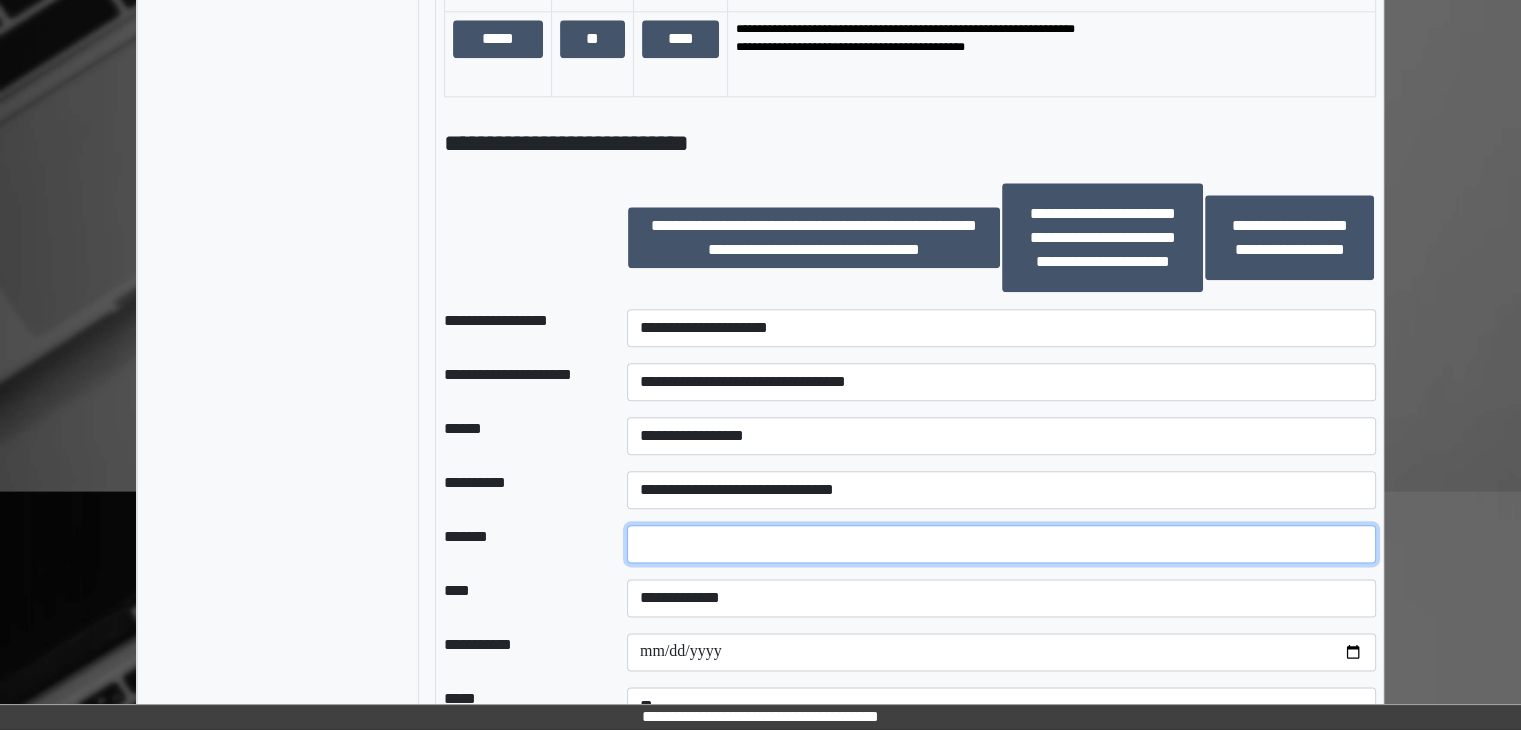 click at bounding box center (1001, 544) 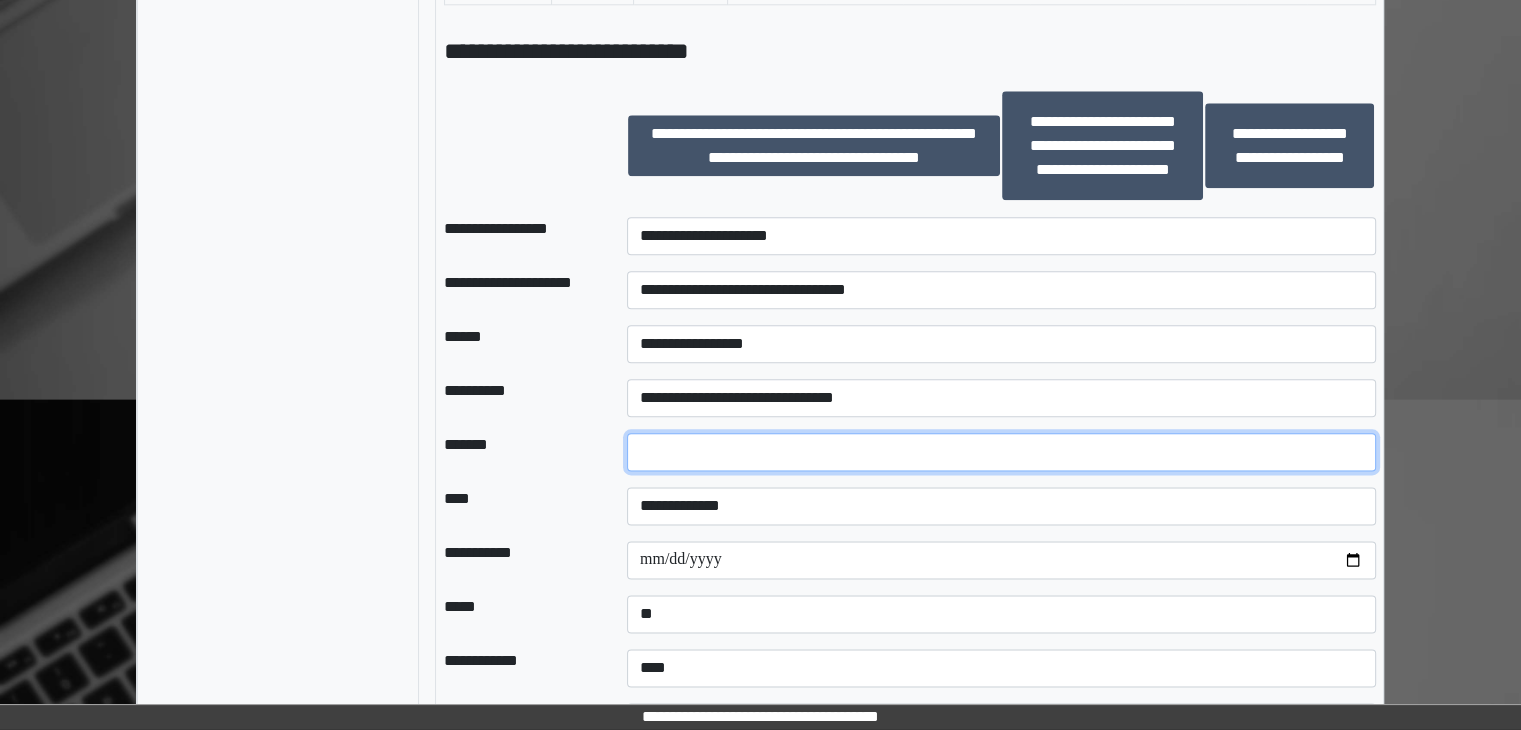 scroll, scrollTop: 2400, scrollLeft: 0, axis: vertical 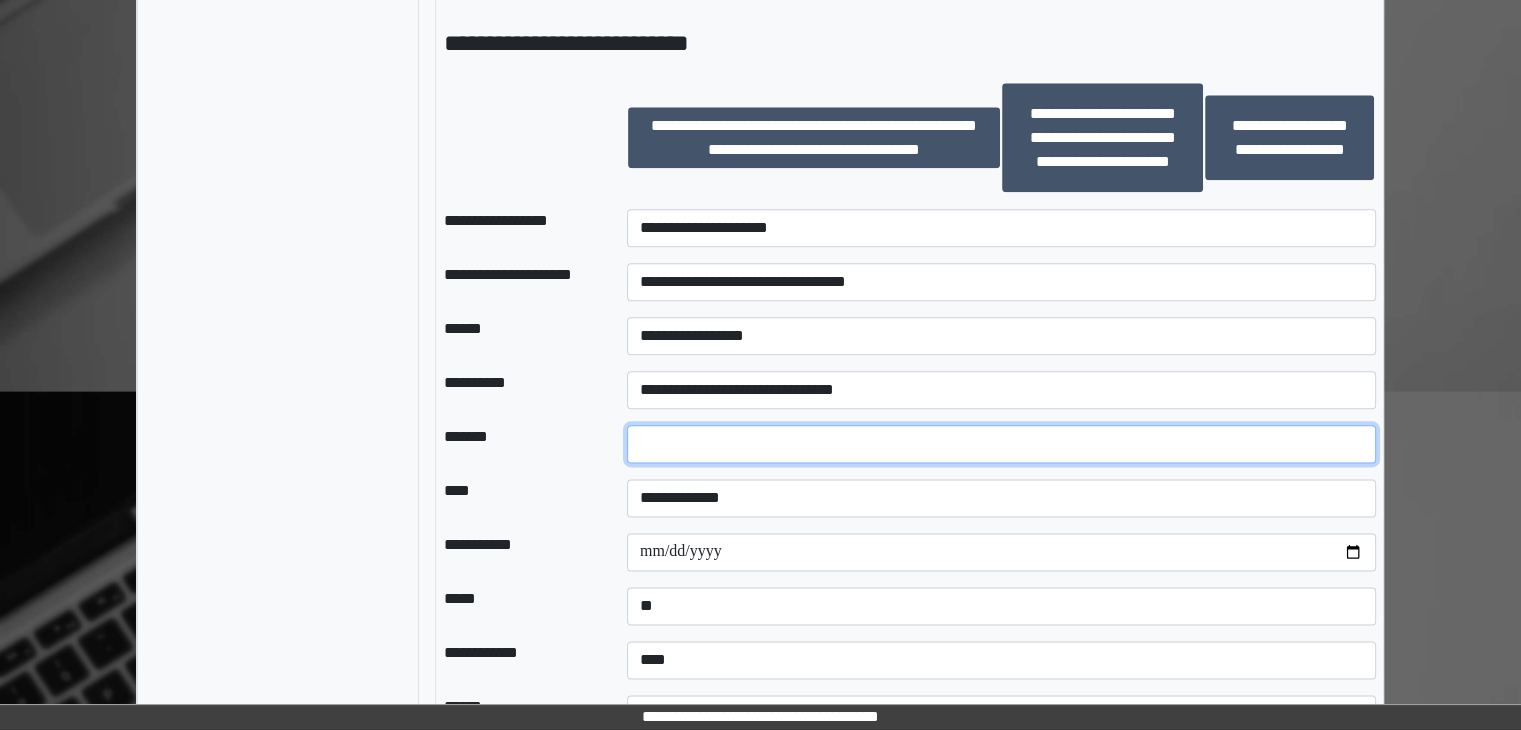 type on "*" 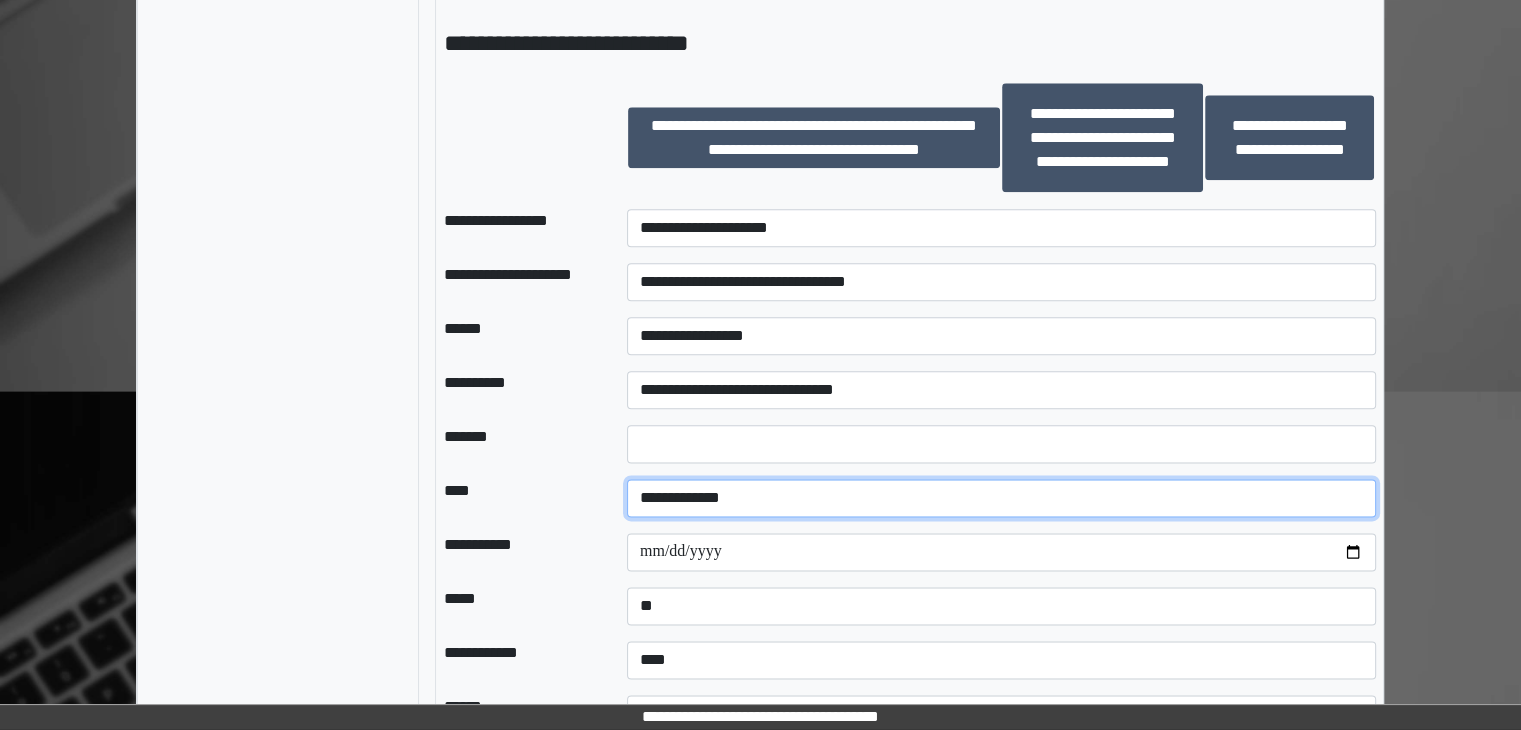 click on "**********" at bounding box center (1001, 498) 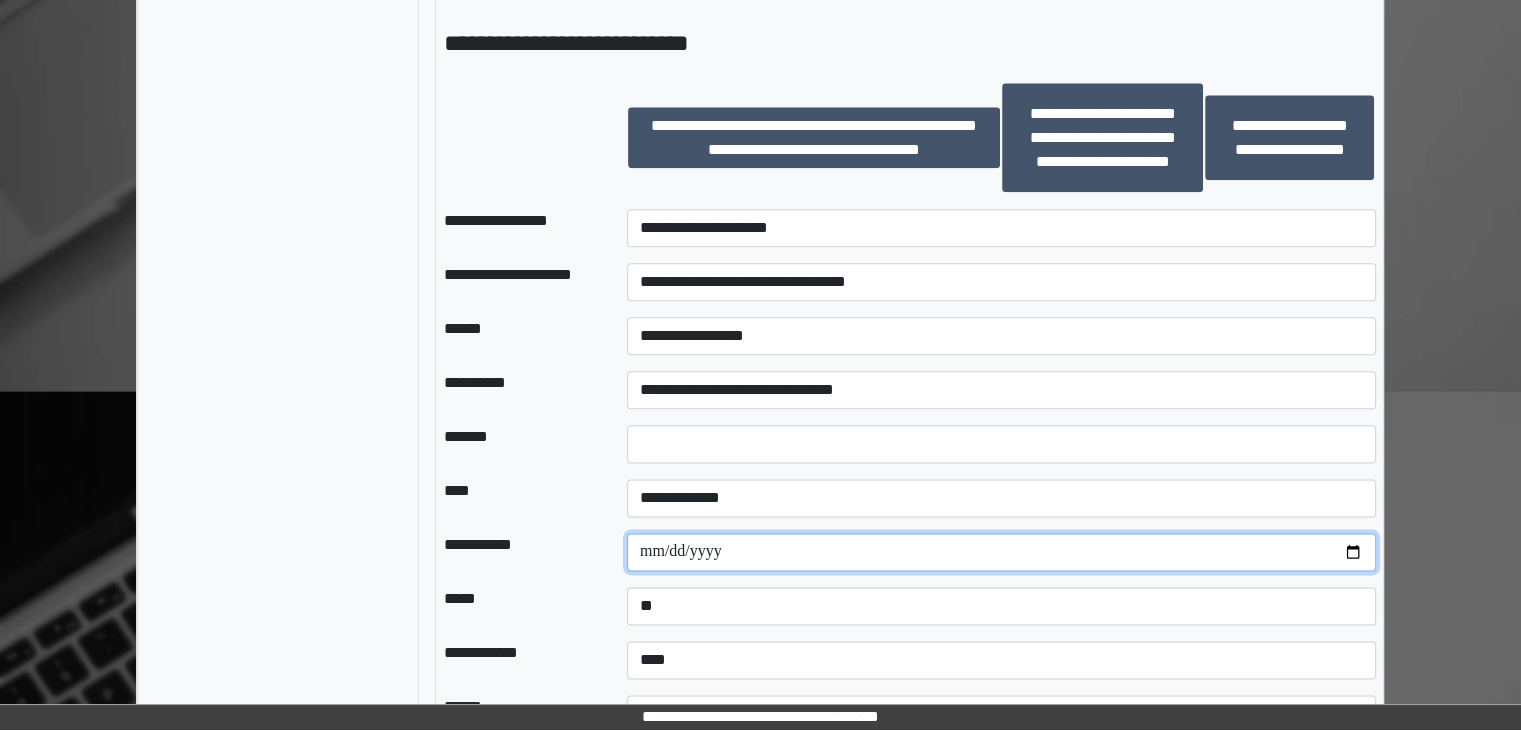 click at bounding box center [1001, 552] 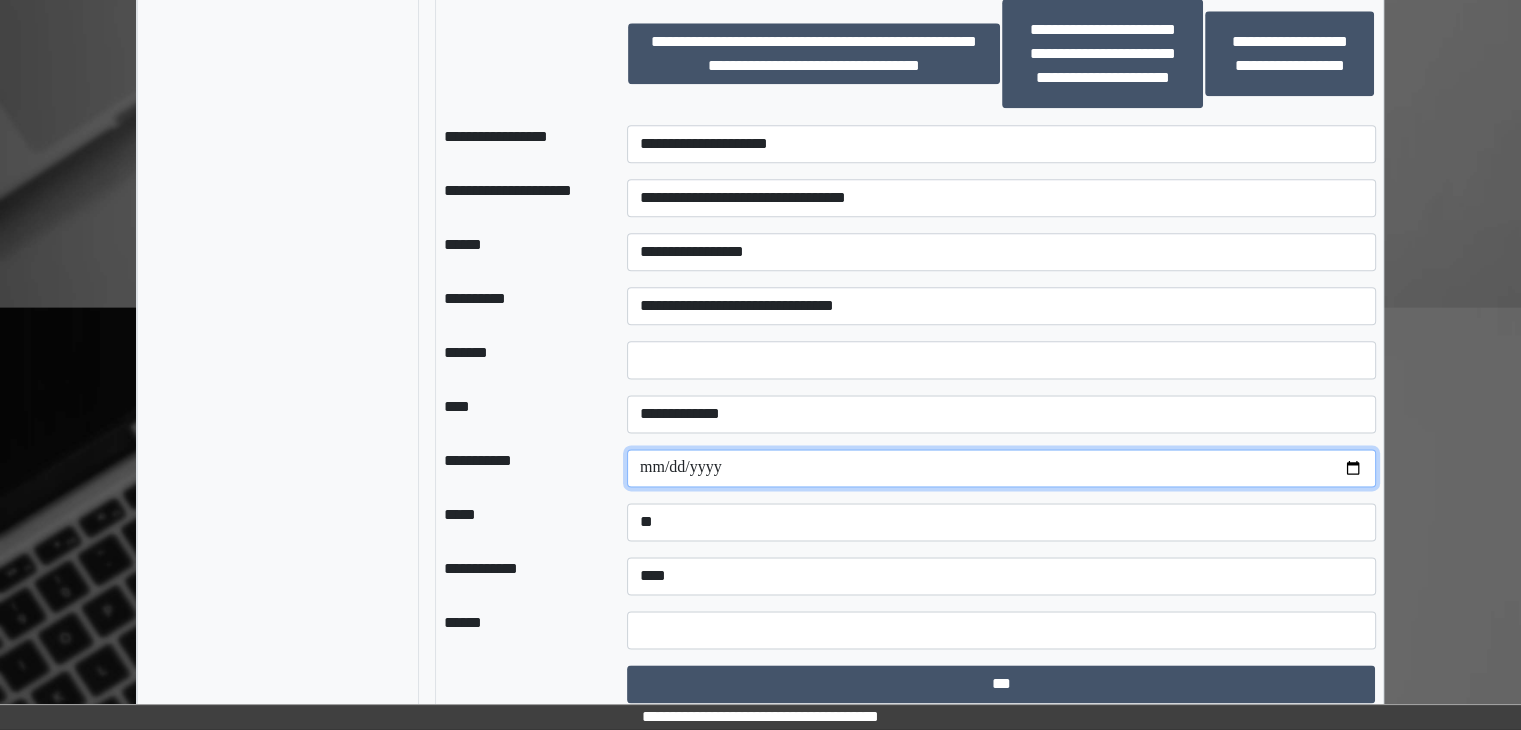 scroll, scrollTop: 2491, scrollLeft: 0, axis: vertical 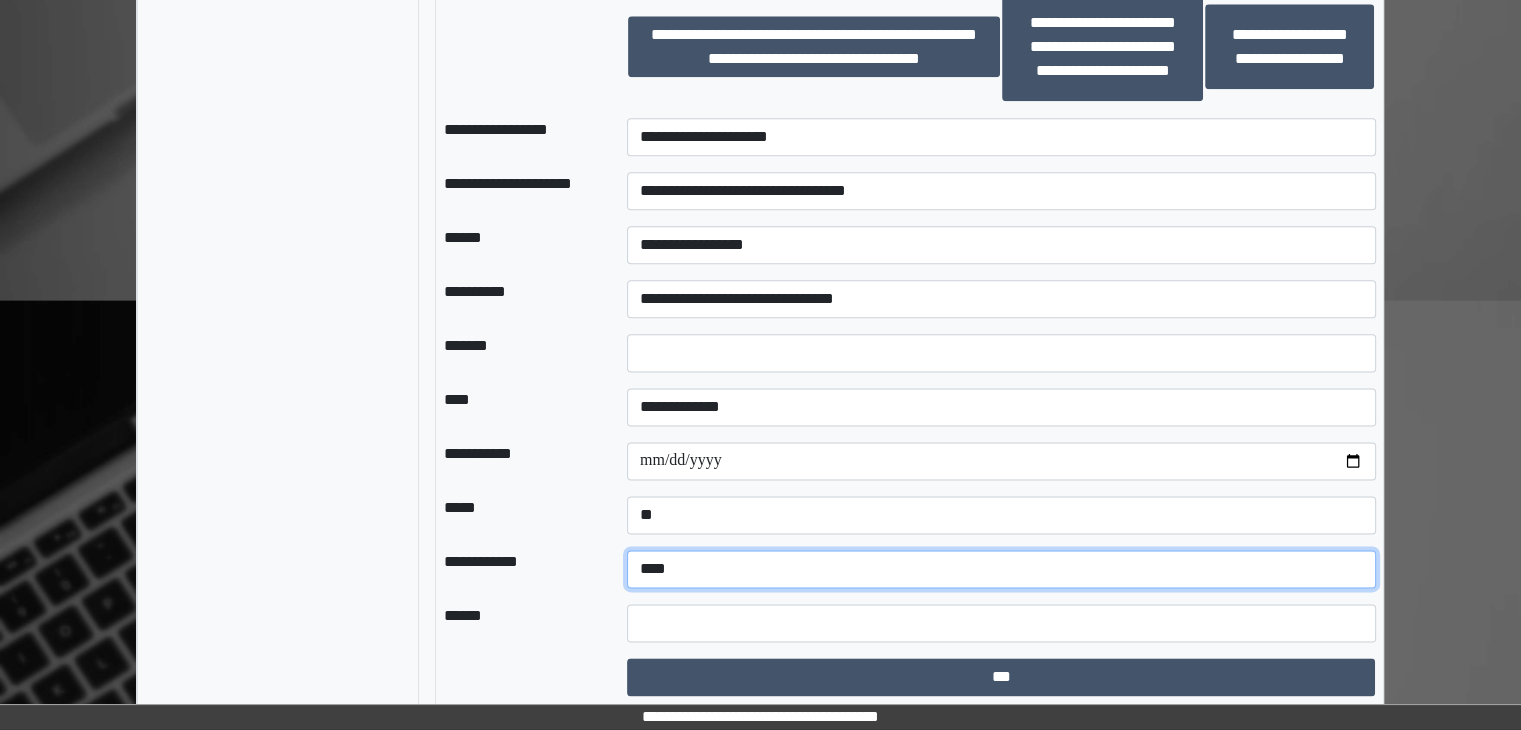 click on "**********" at bounding box center (1001, 569) 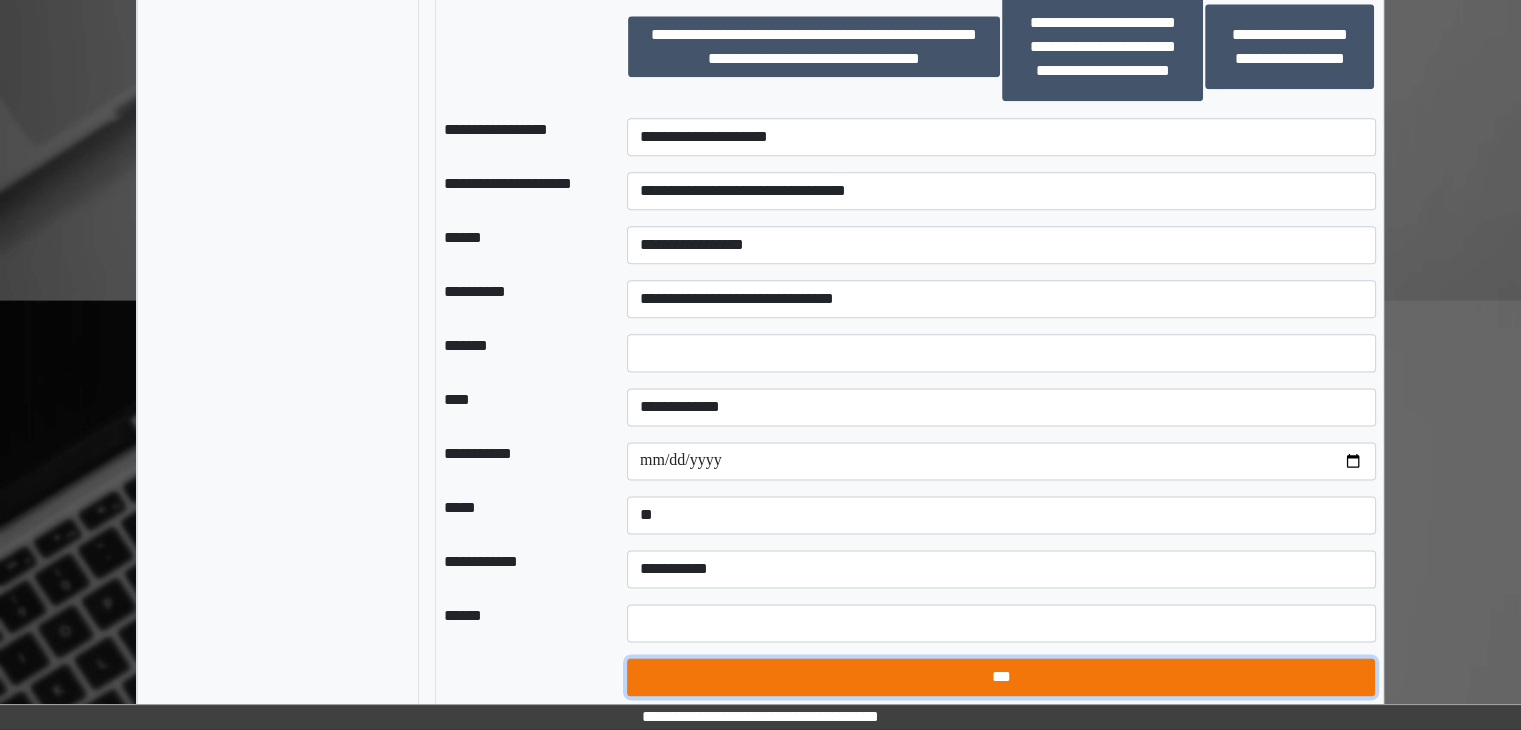 click on "***" at bounding box center [1001, 677] 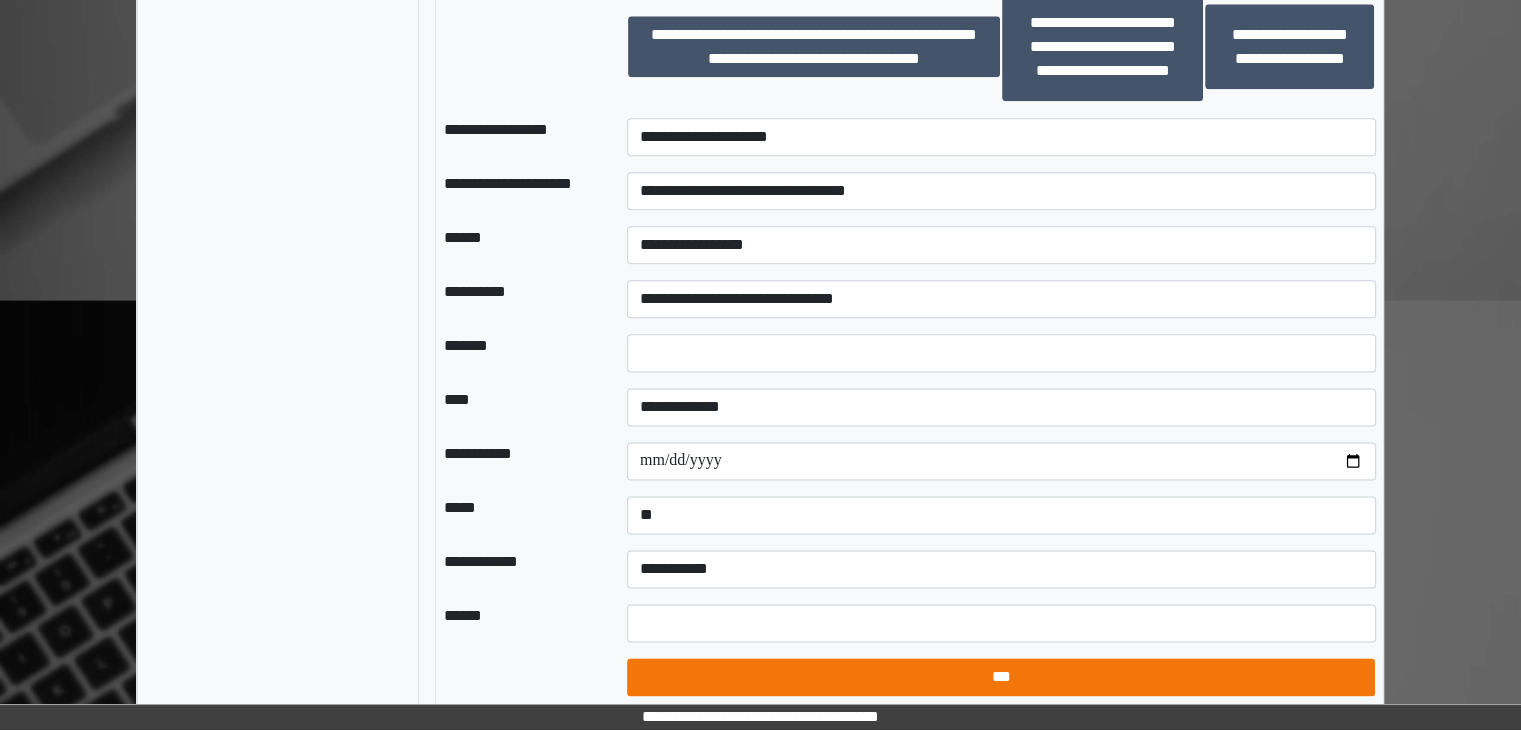 select on "*" 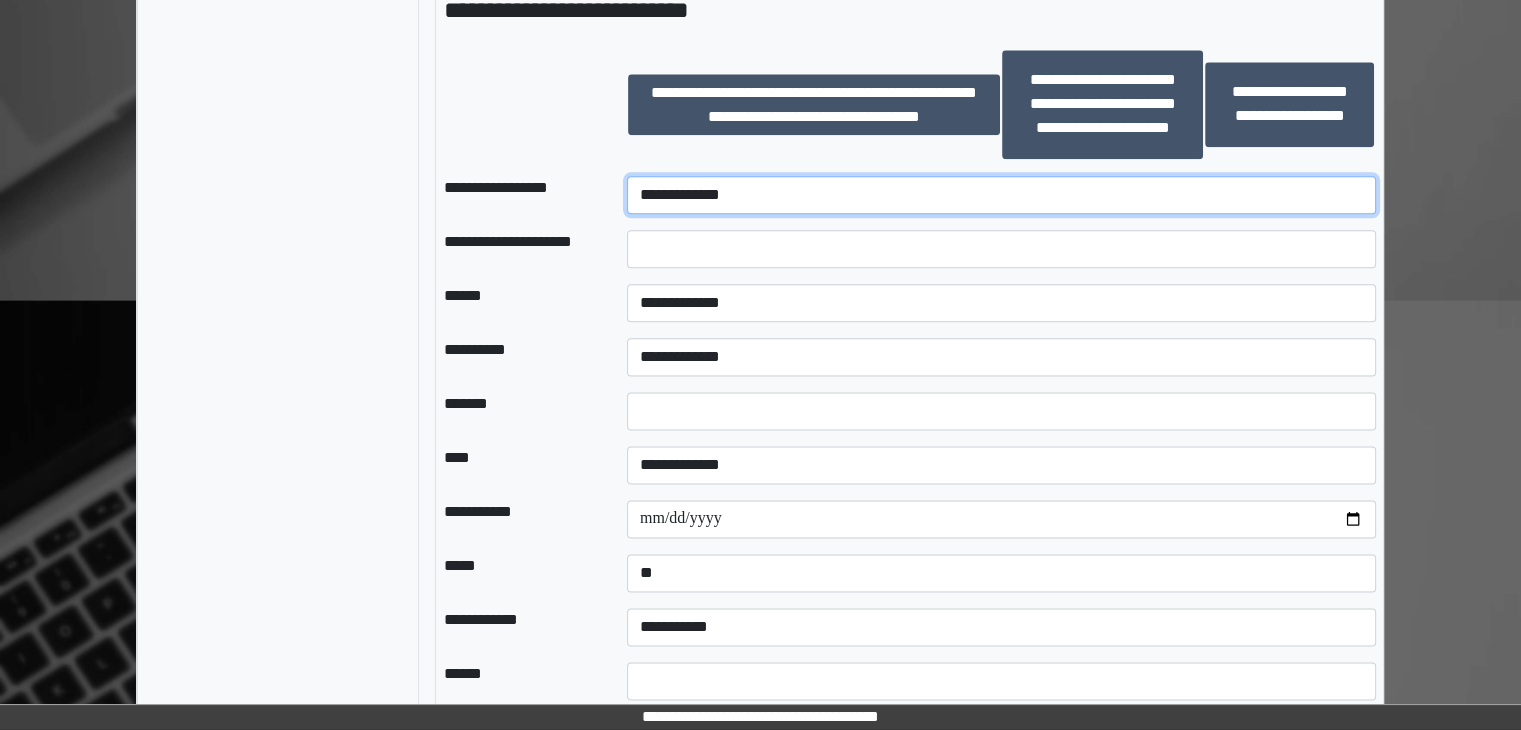click on "**********" at bounding box center (1001, 195) 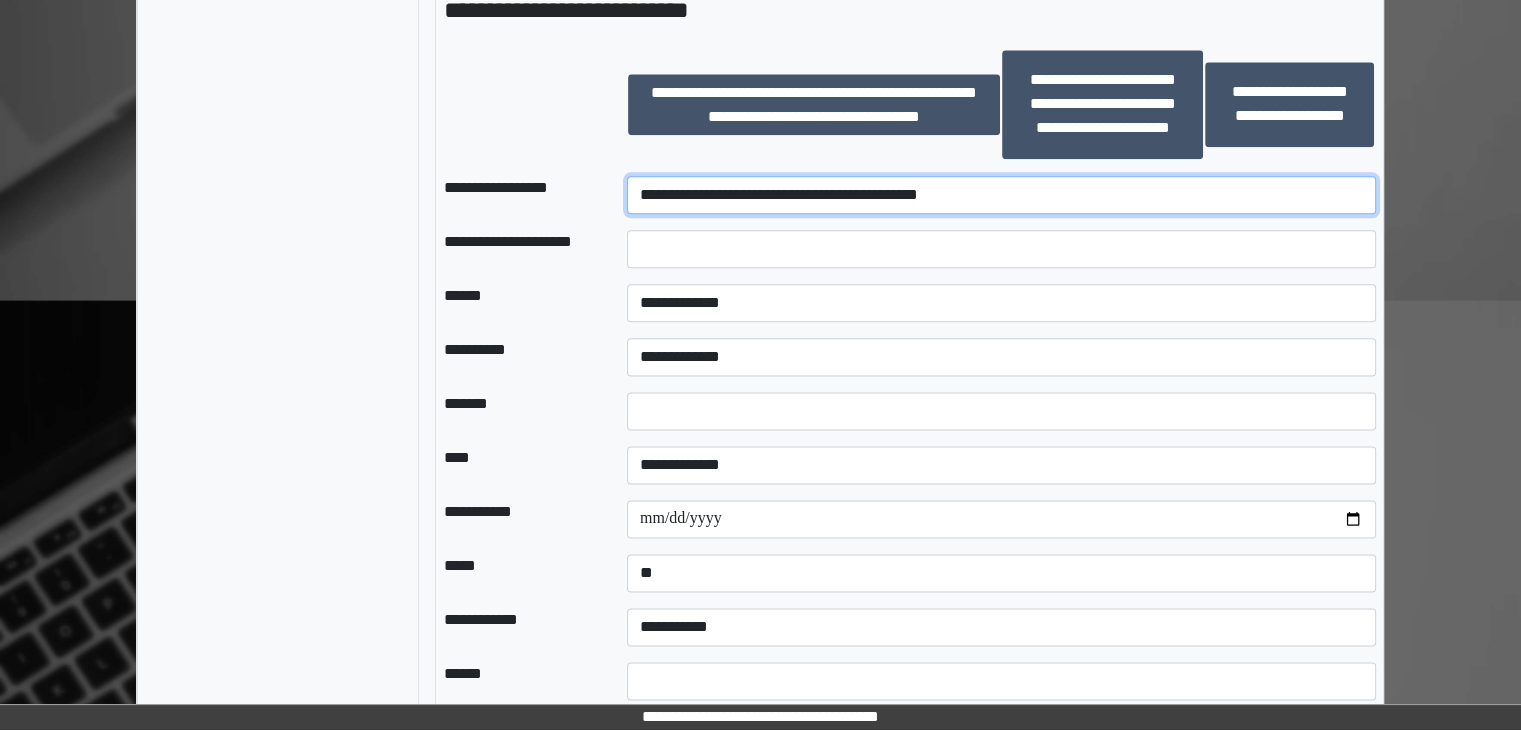 click on "**********" at bounding box center [1001, 195] 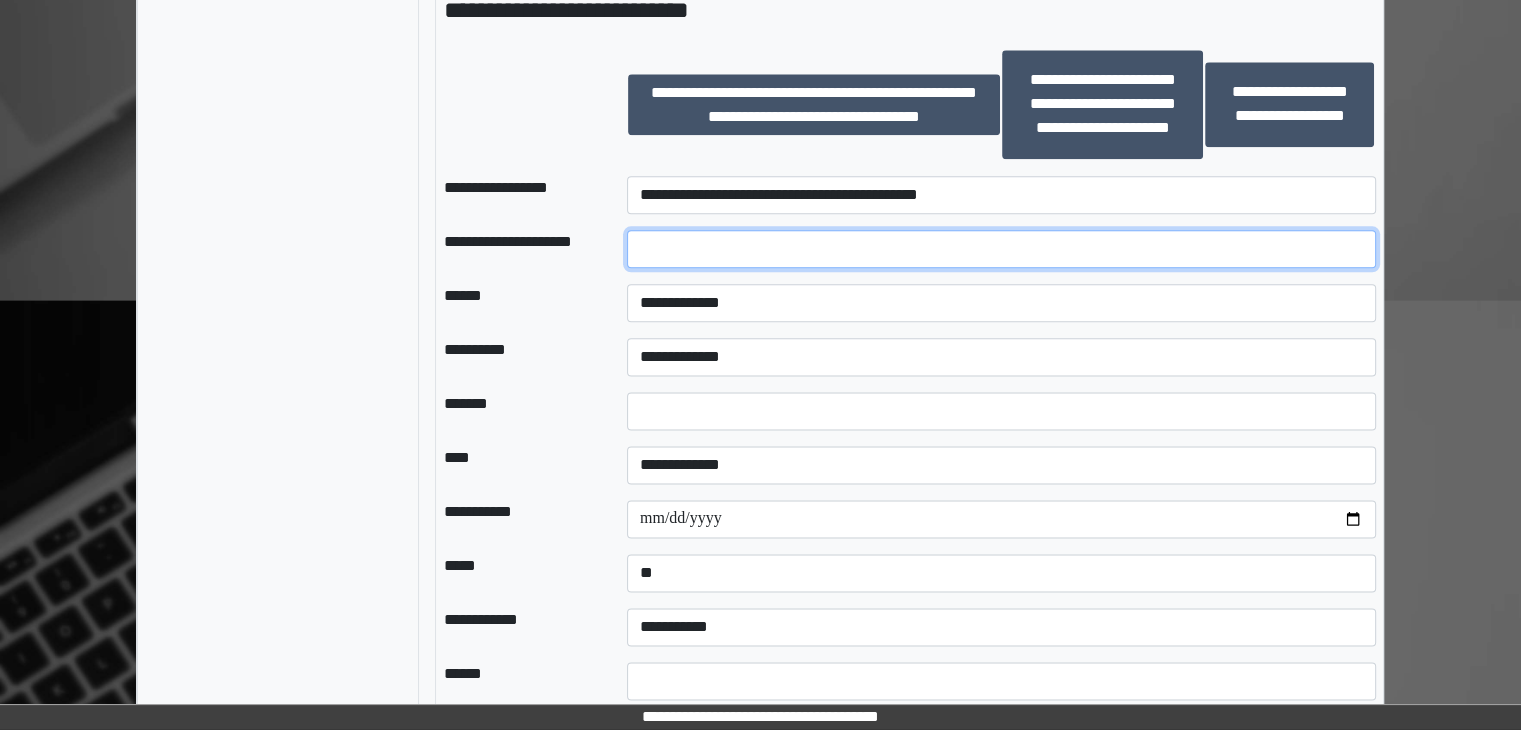 click at bounding box center [1001, 249] 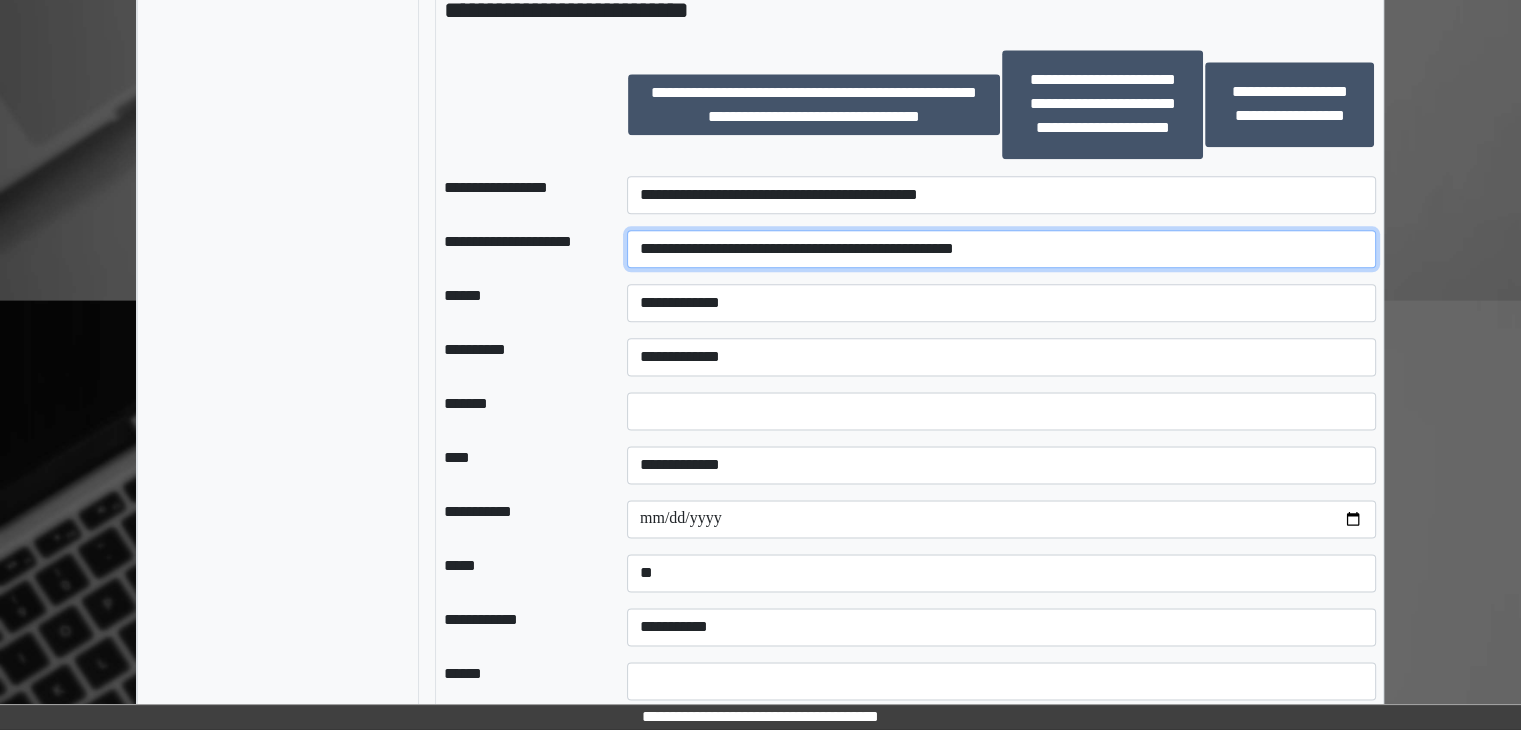 type on "**********" 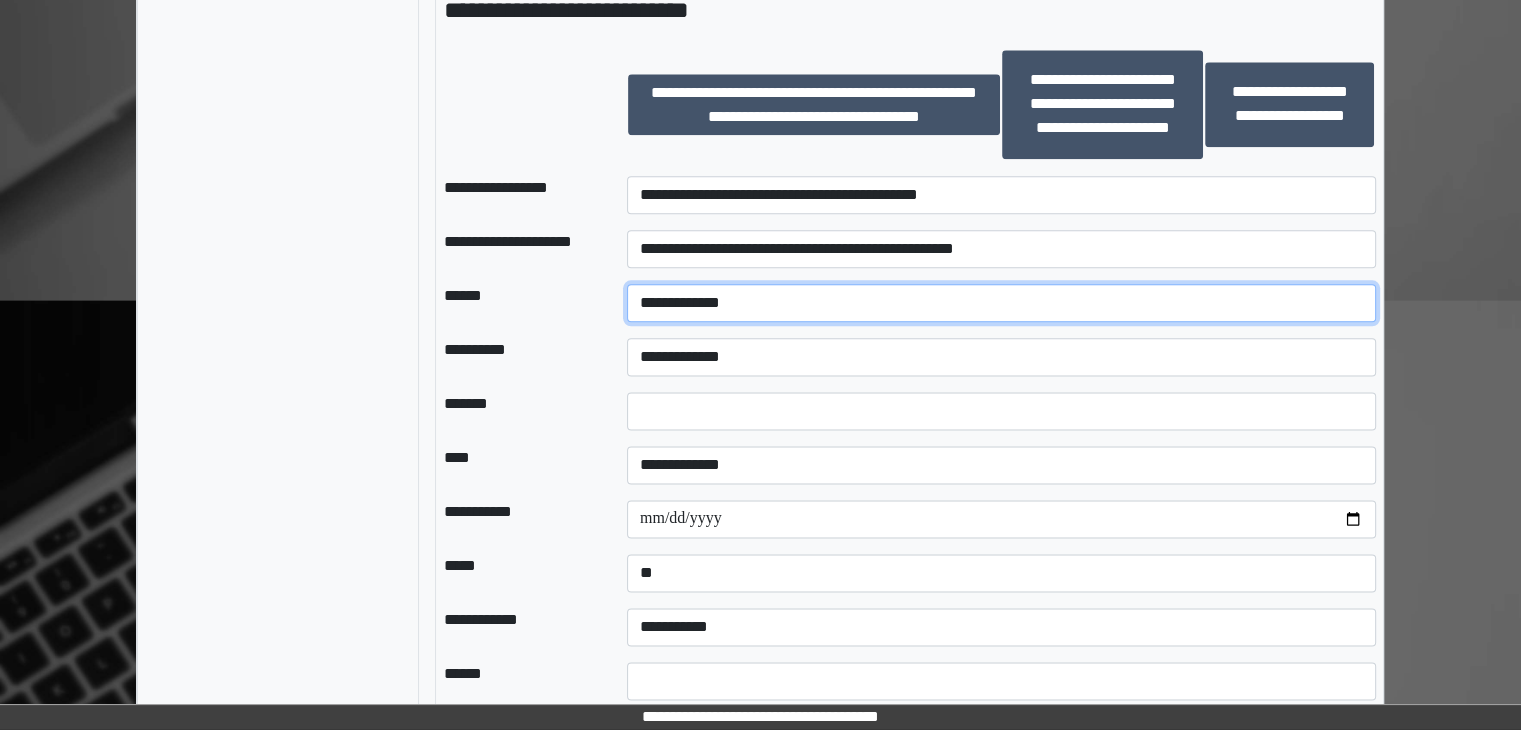 click on "**********" at bounding box center (1001, 303) 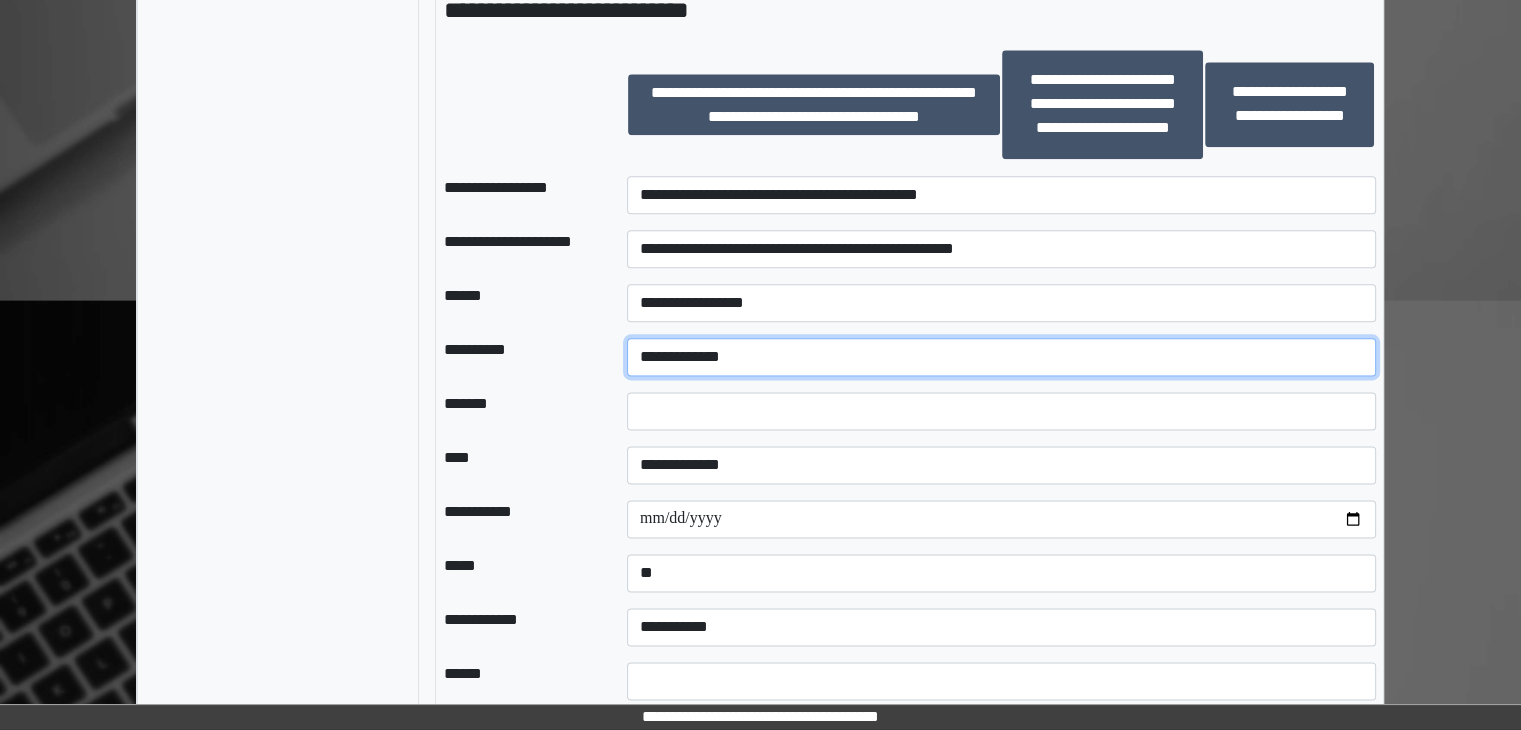 click on "**********" at bounding box center [1001, 357] 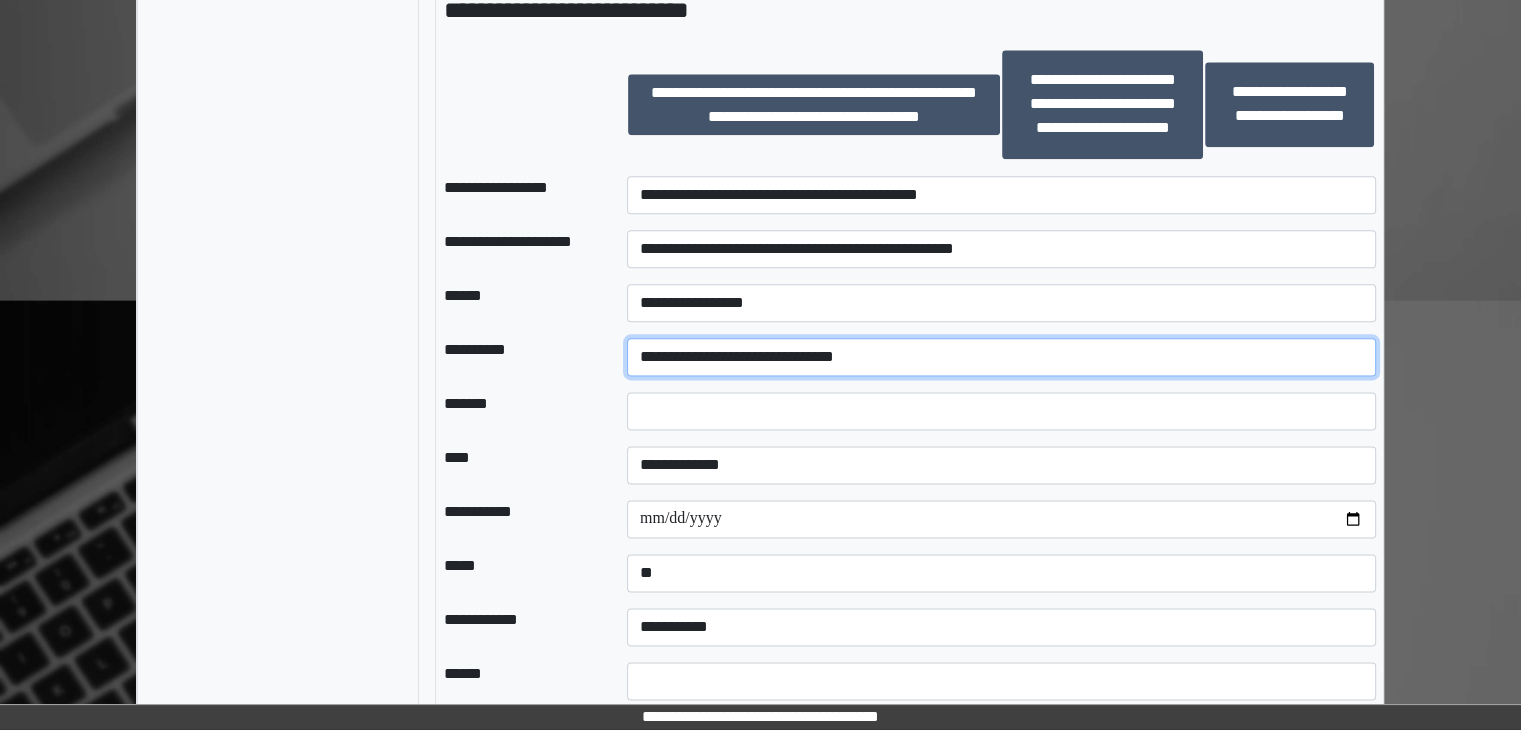 click on "**********" at bounding box center (1001, 357) 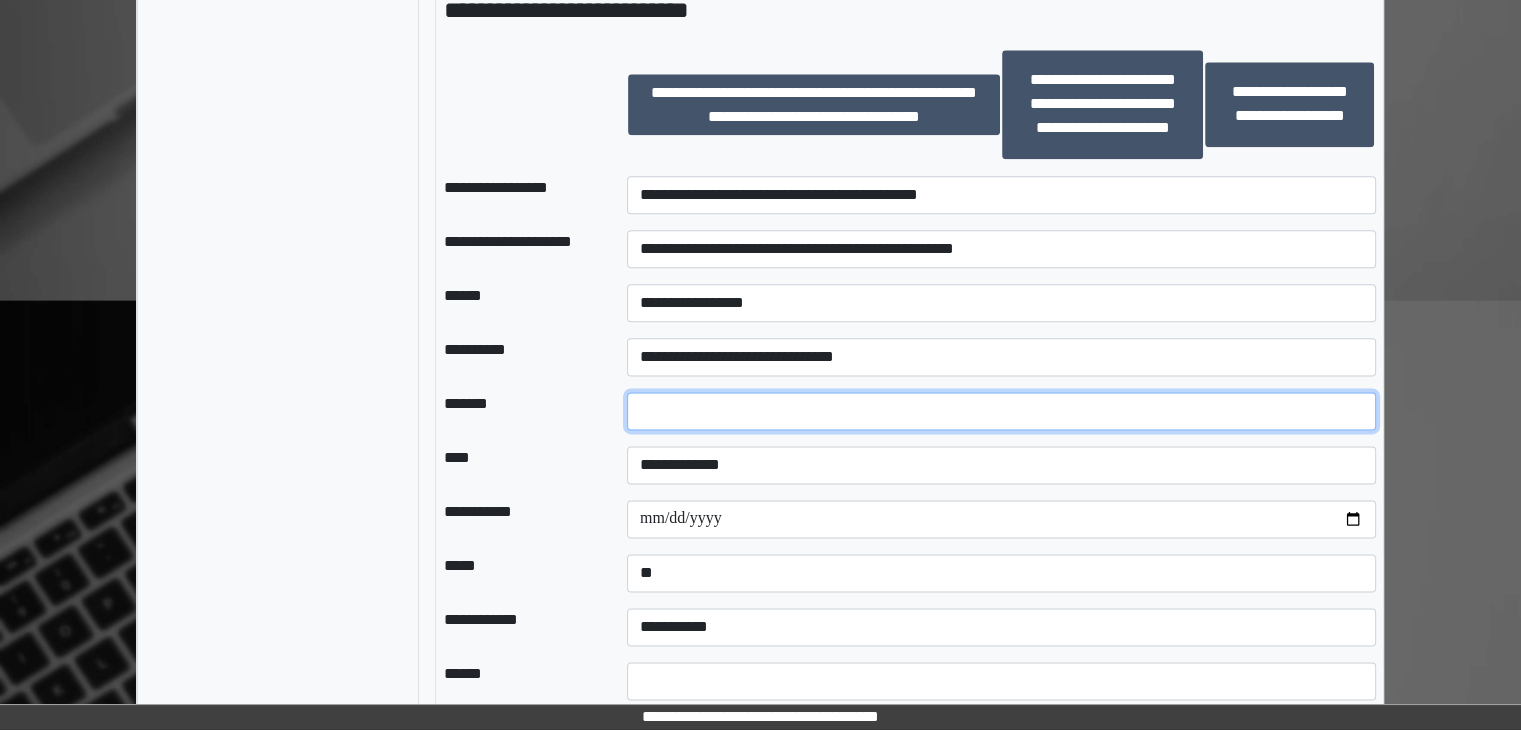 drag, startPoint x: 670, startPoint y: 397, endPoint x: 535, endPoint y: 411, distance: 135.72398 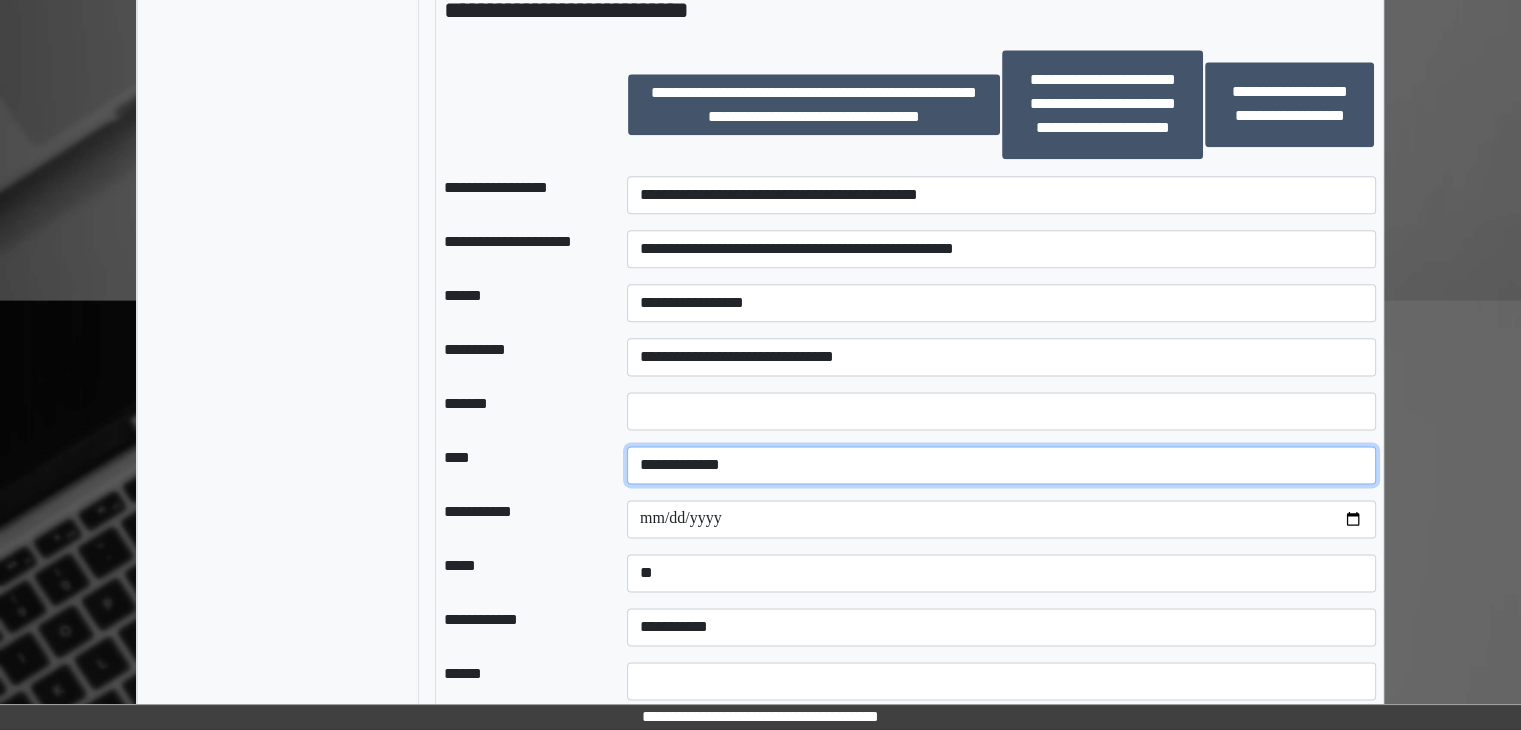 click on "**********" at bounding box center (1001, 465) 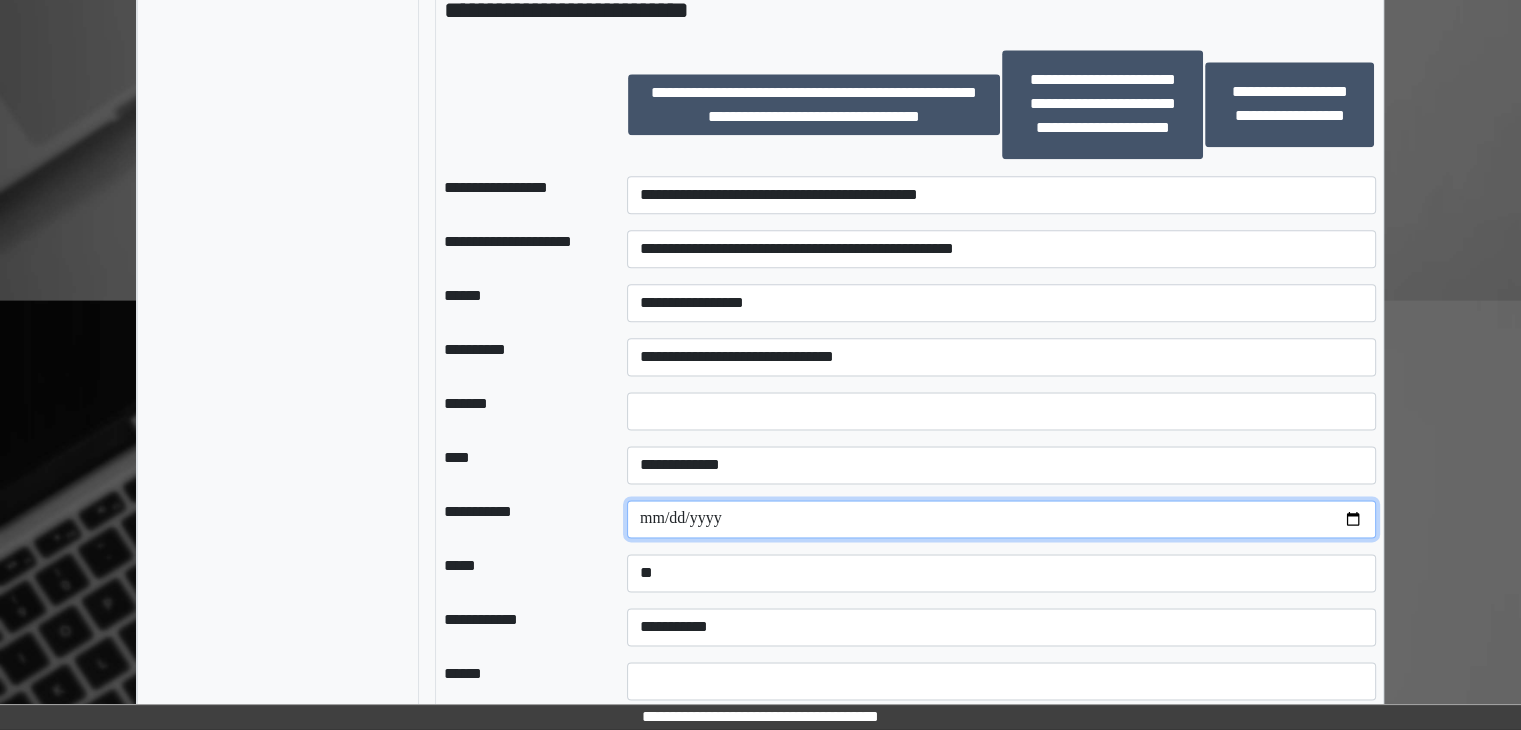 click on "**********" at bounding box center [1001, 519] 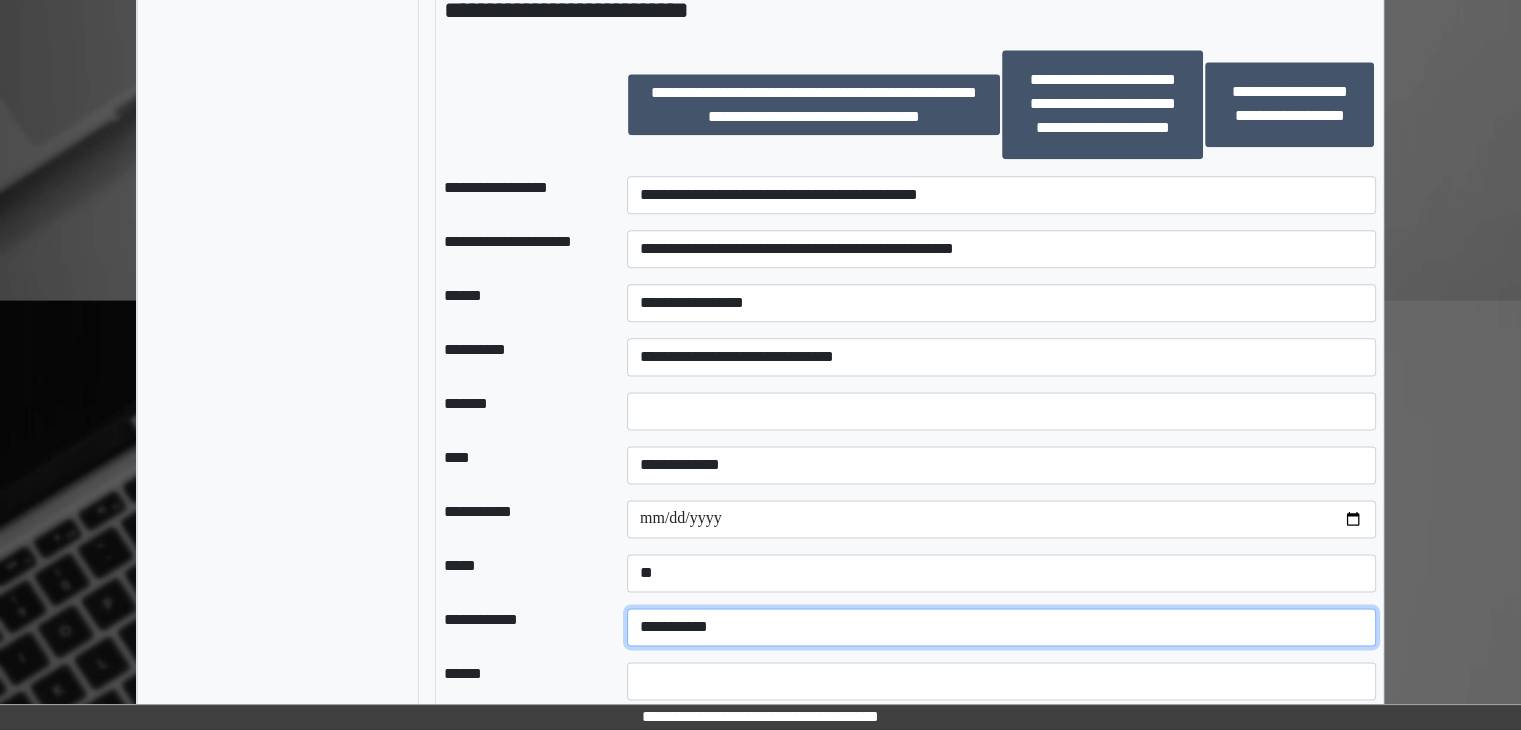 click on "**********" at bounding box center [1001, 627] 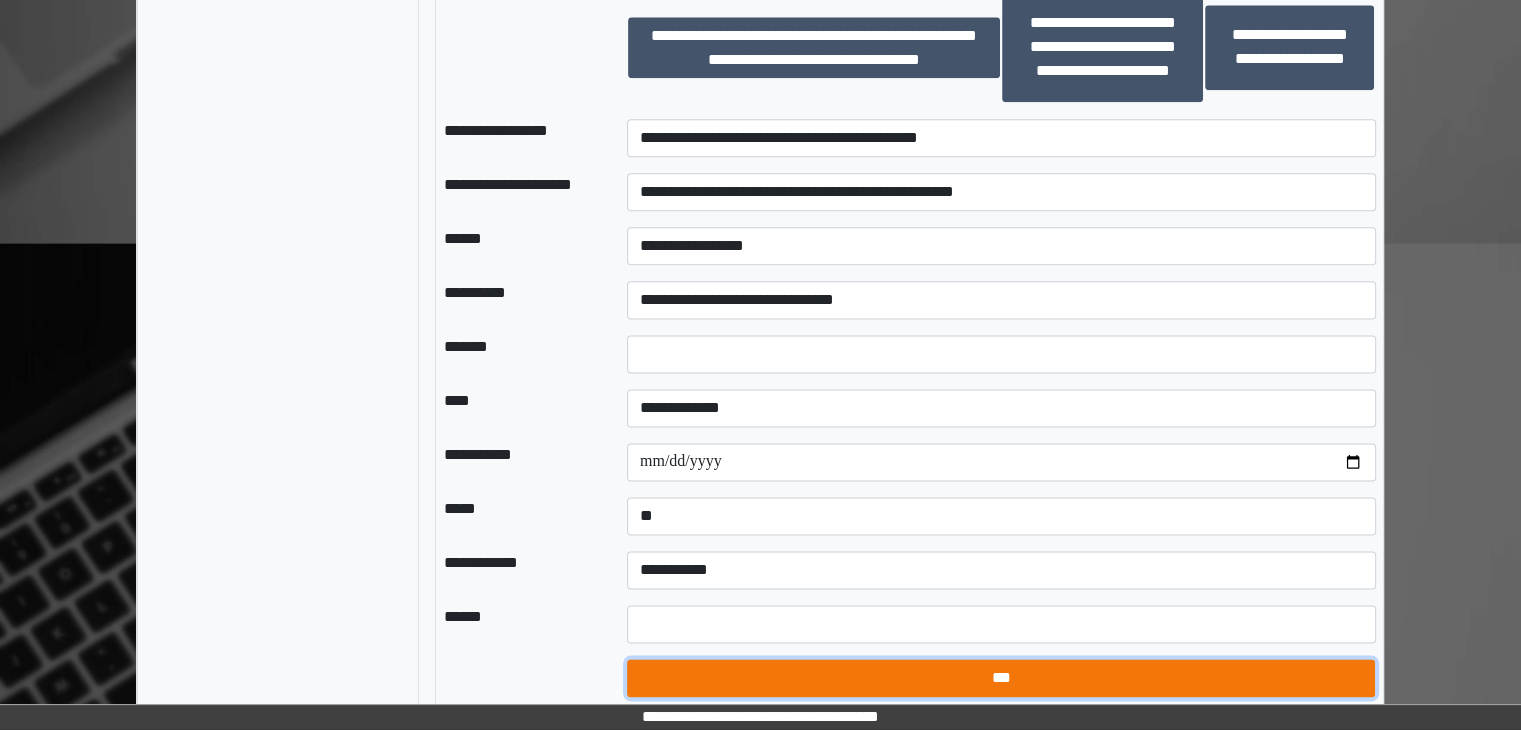 click on "***" at bounding box center (1001, 678) 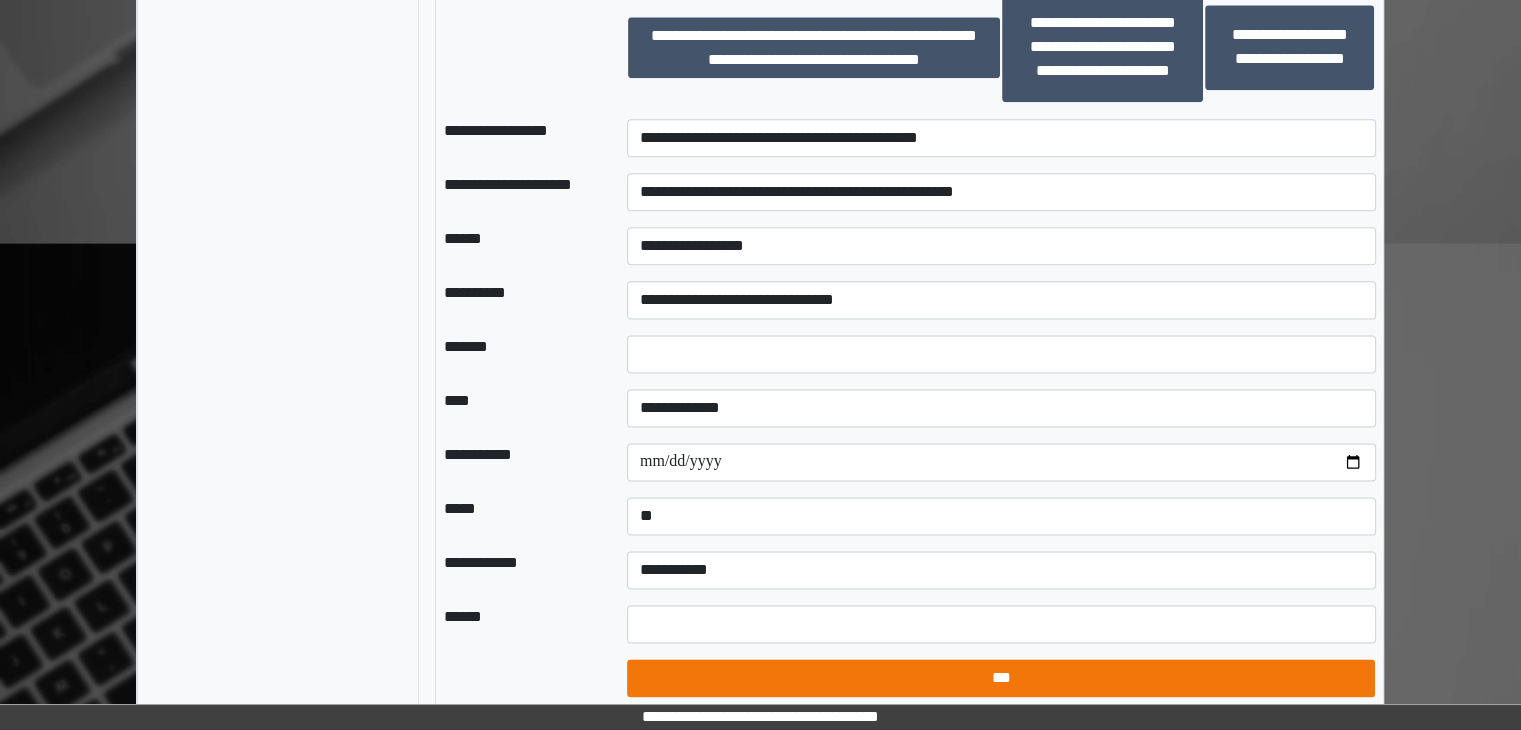 select on "*" 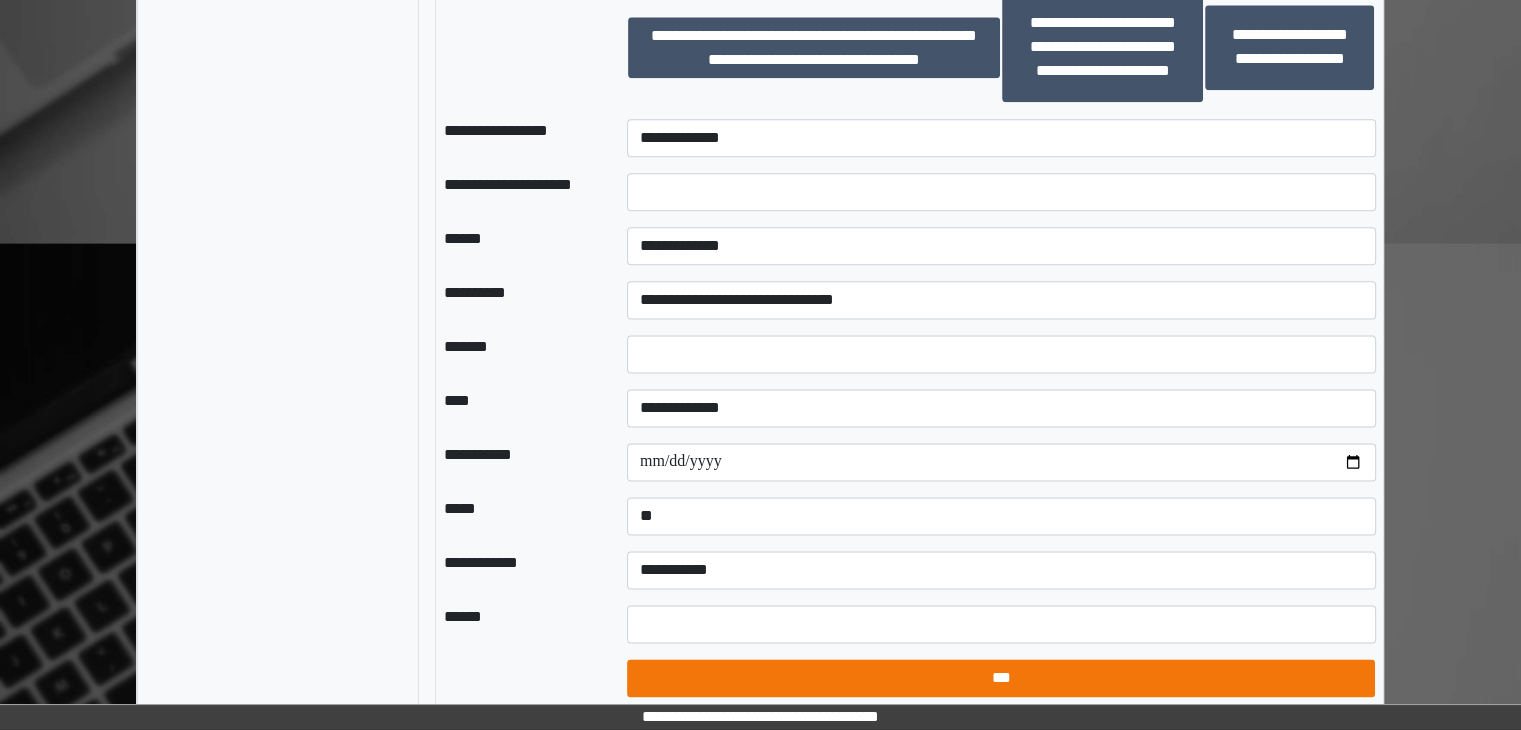 select on "*" 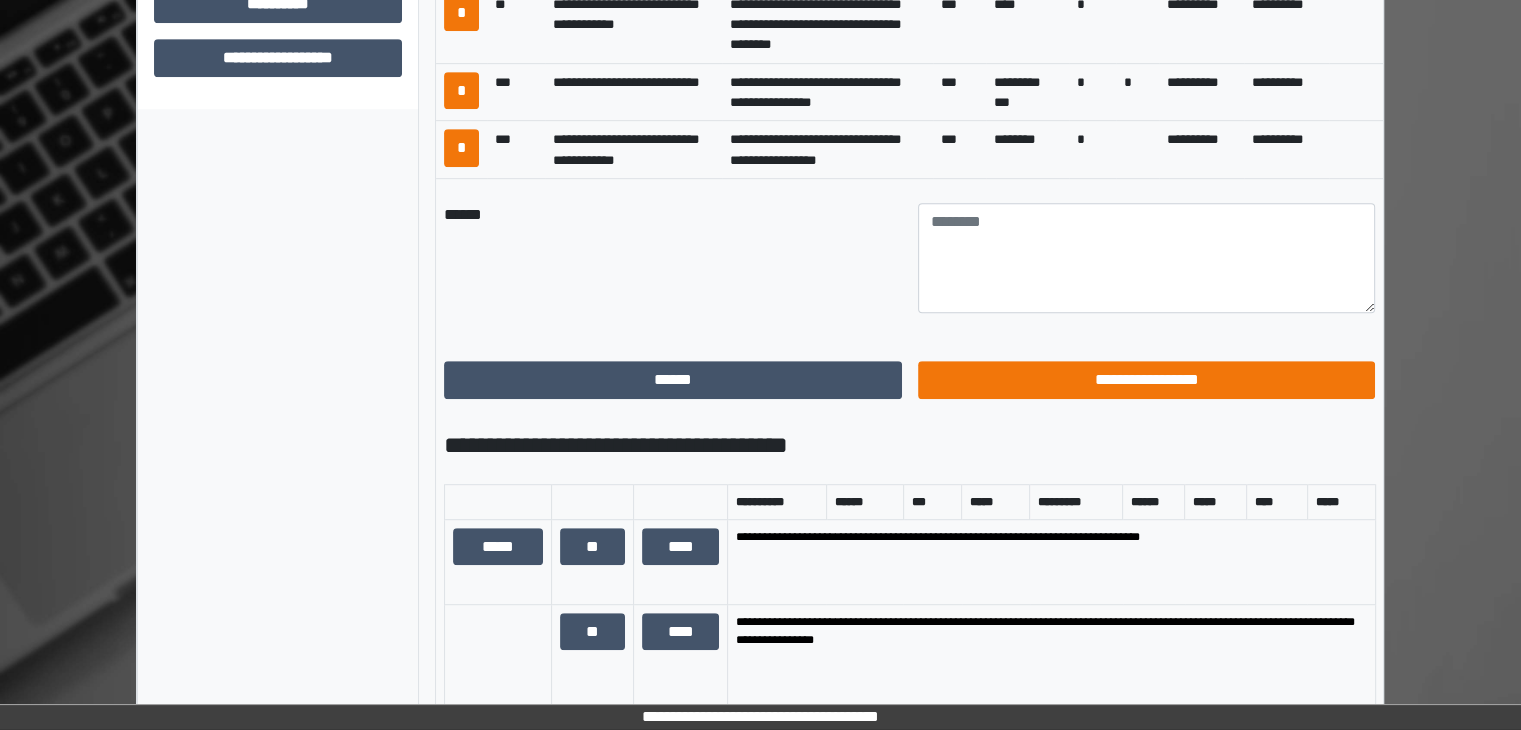 scroll, scrollTop: 848, scrollLeft: 0, axis: vertical 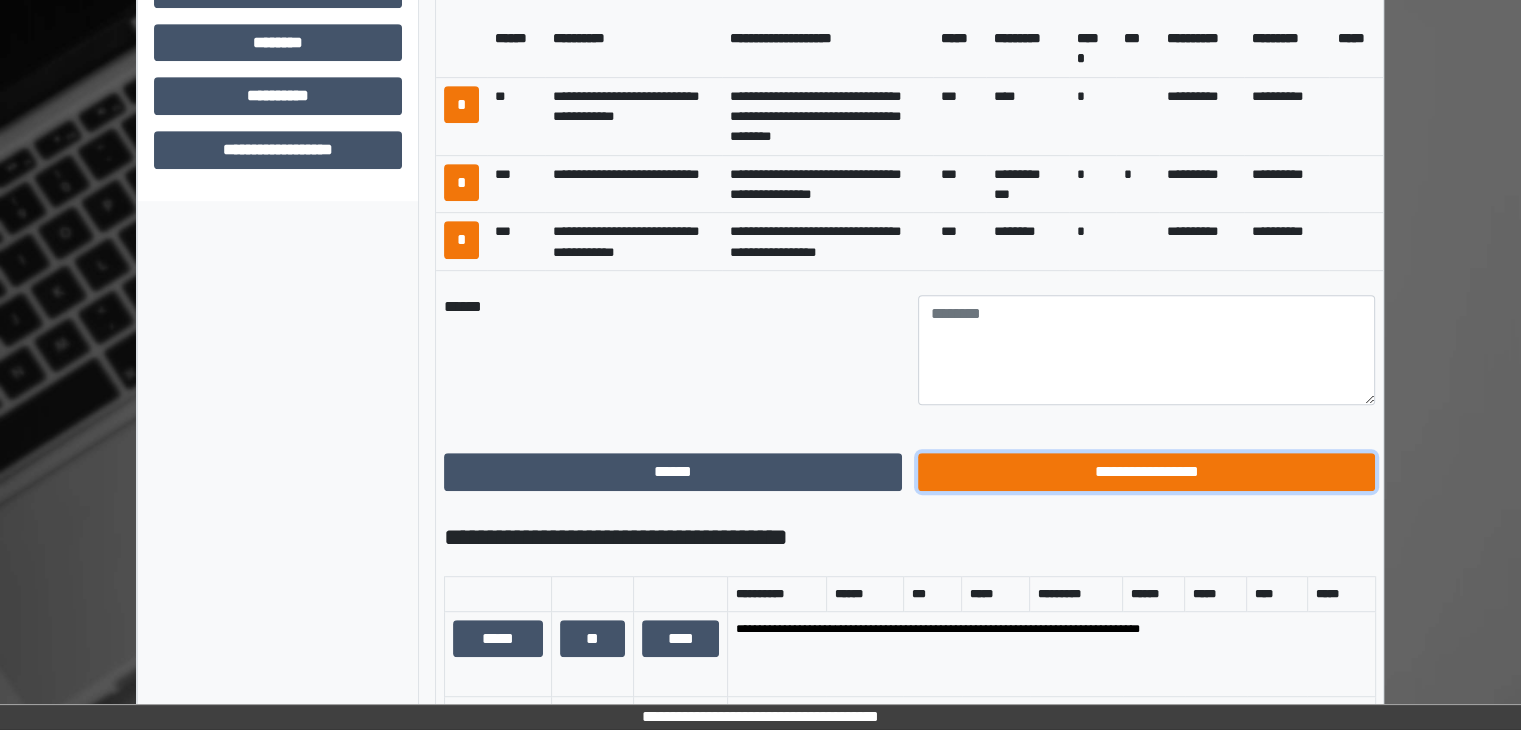 click on "**********" at bounding box center [1147, 472] 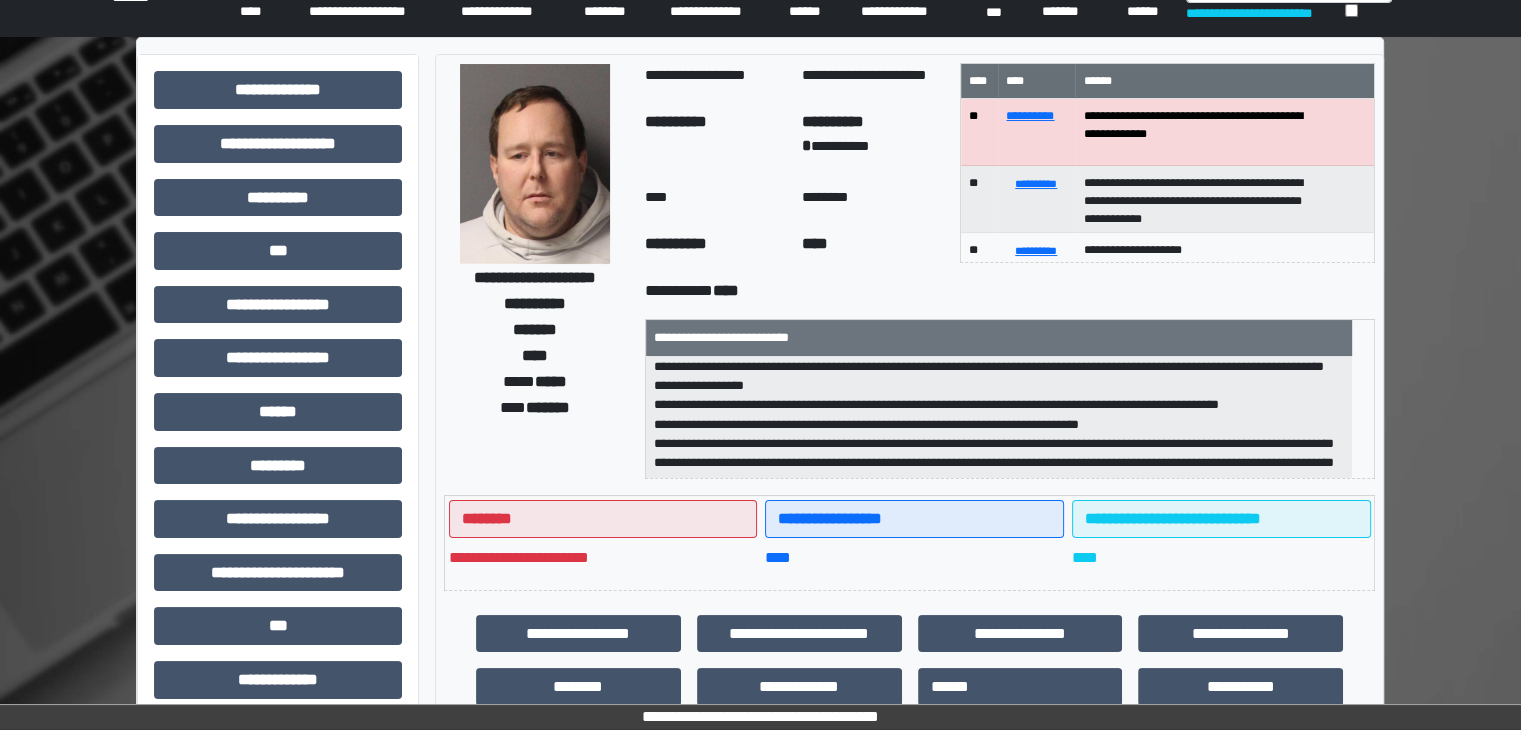 scroll, scrollTop: 0, scrollLeft: 0, axis: both 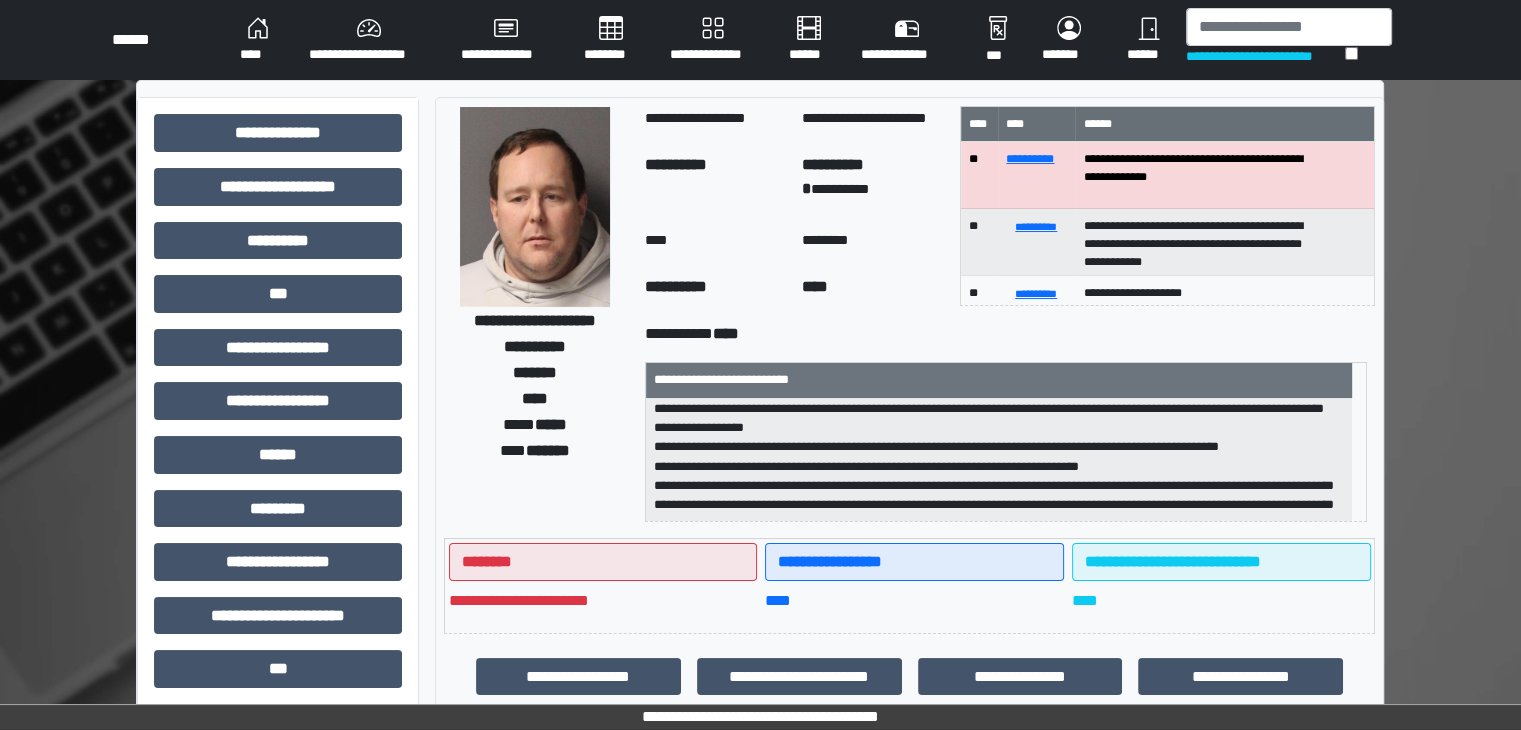click on "****" at bounding box center (258, 40) 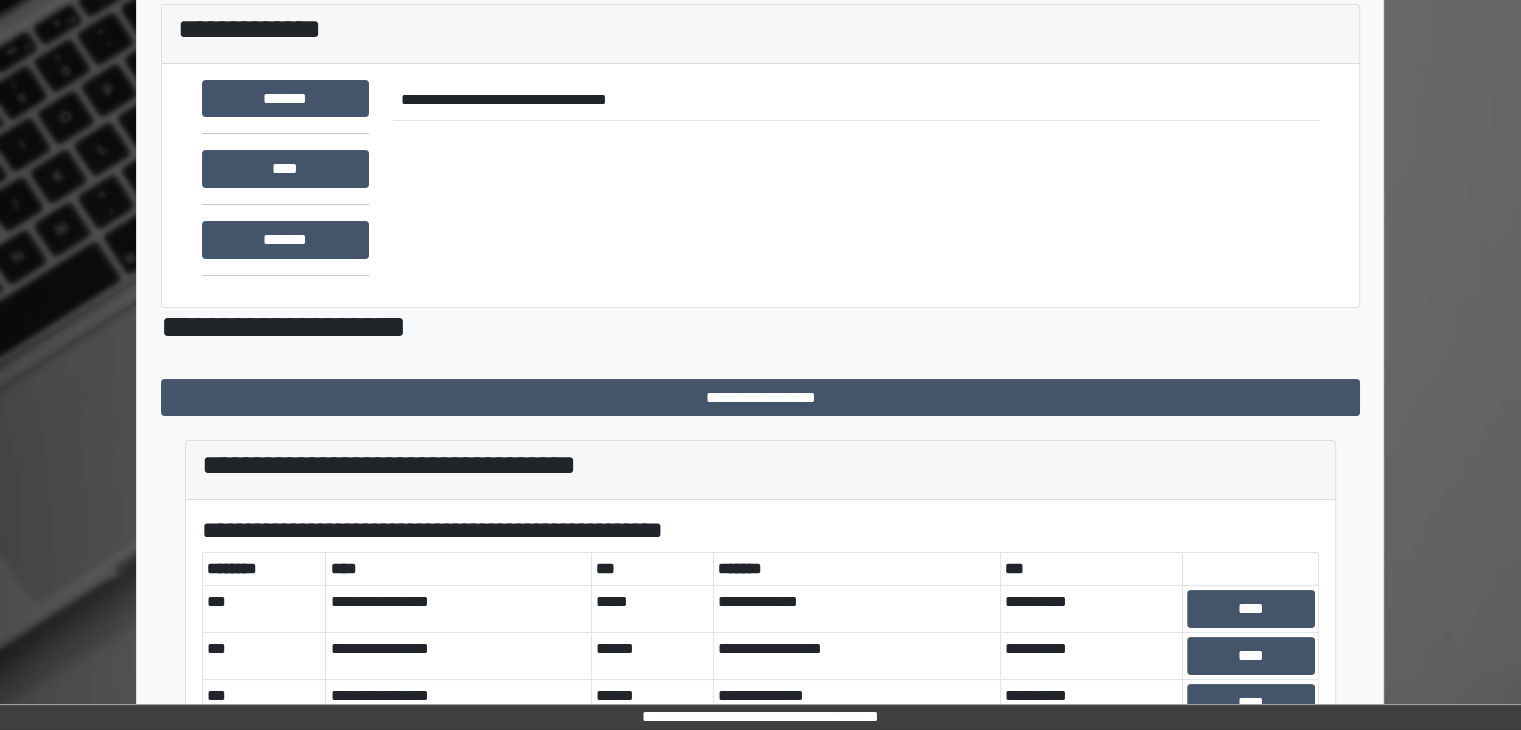 scroll, scrollTop: 581, scrollLeft: 0, axis: vertical 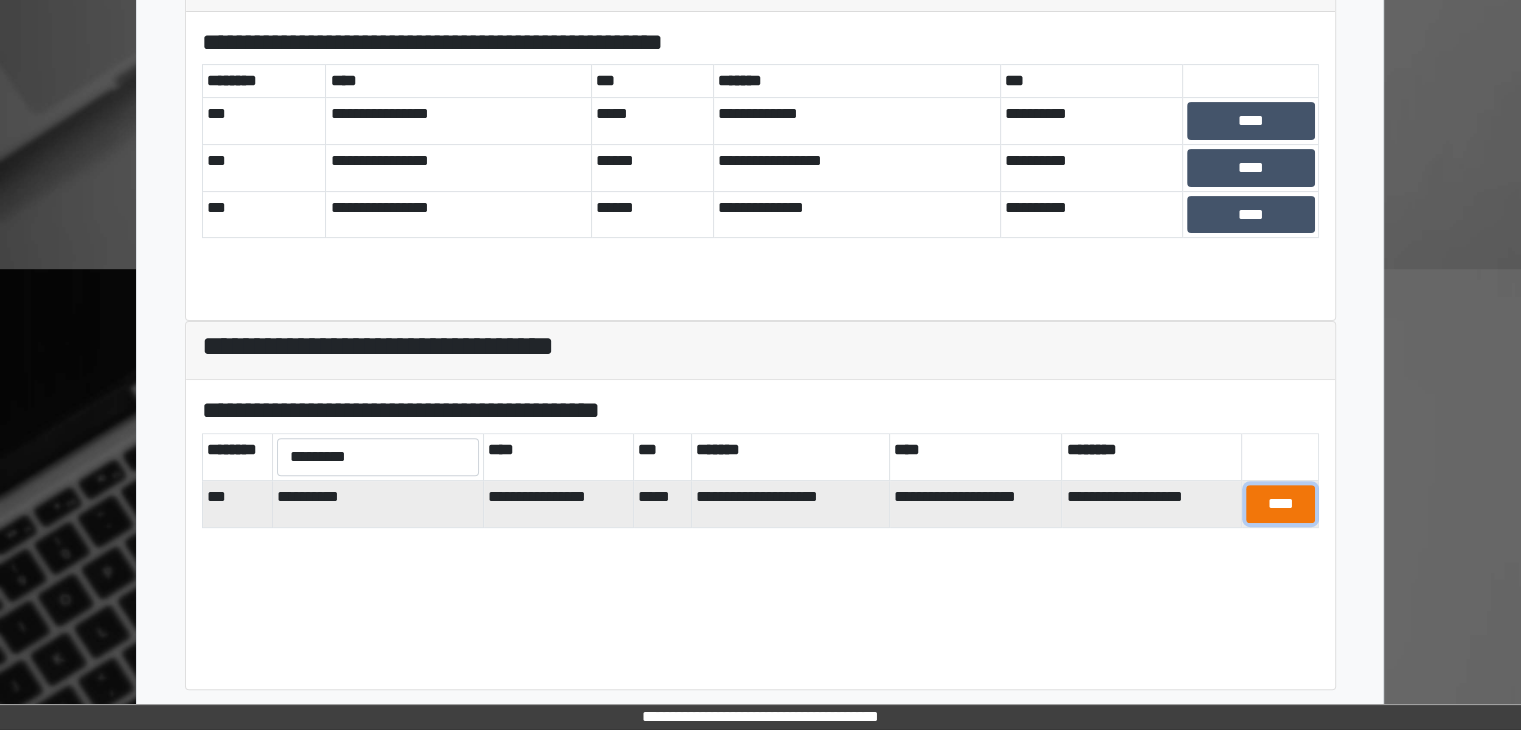 click on "****" at bounding box center (1280, 504) 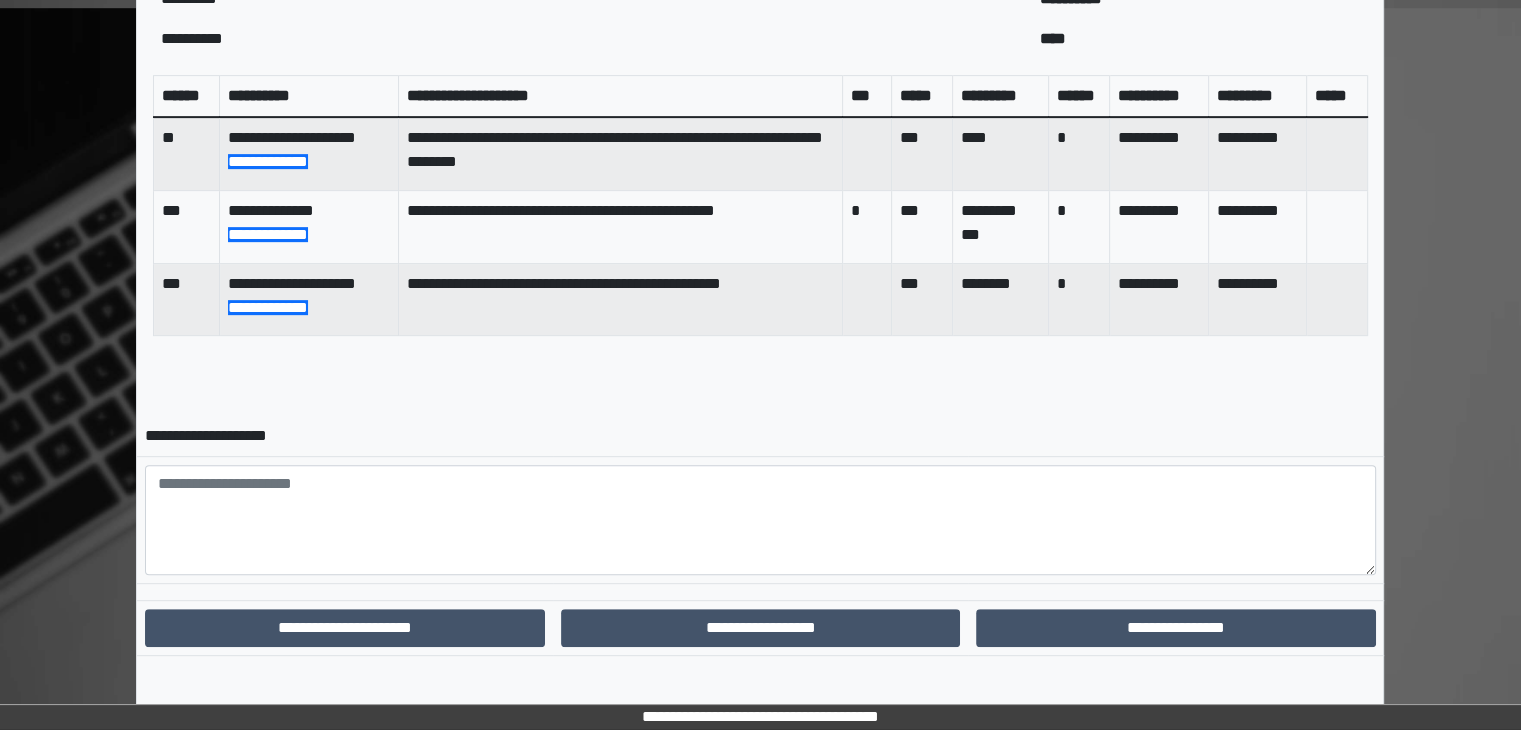 scroll, scrollTop: 848, scrollLeft: 0, axis: vertical 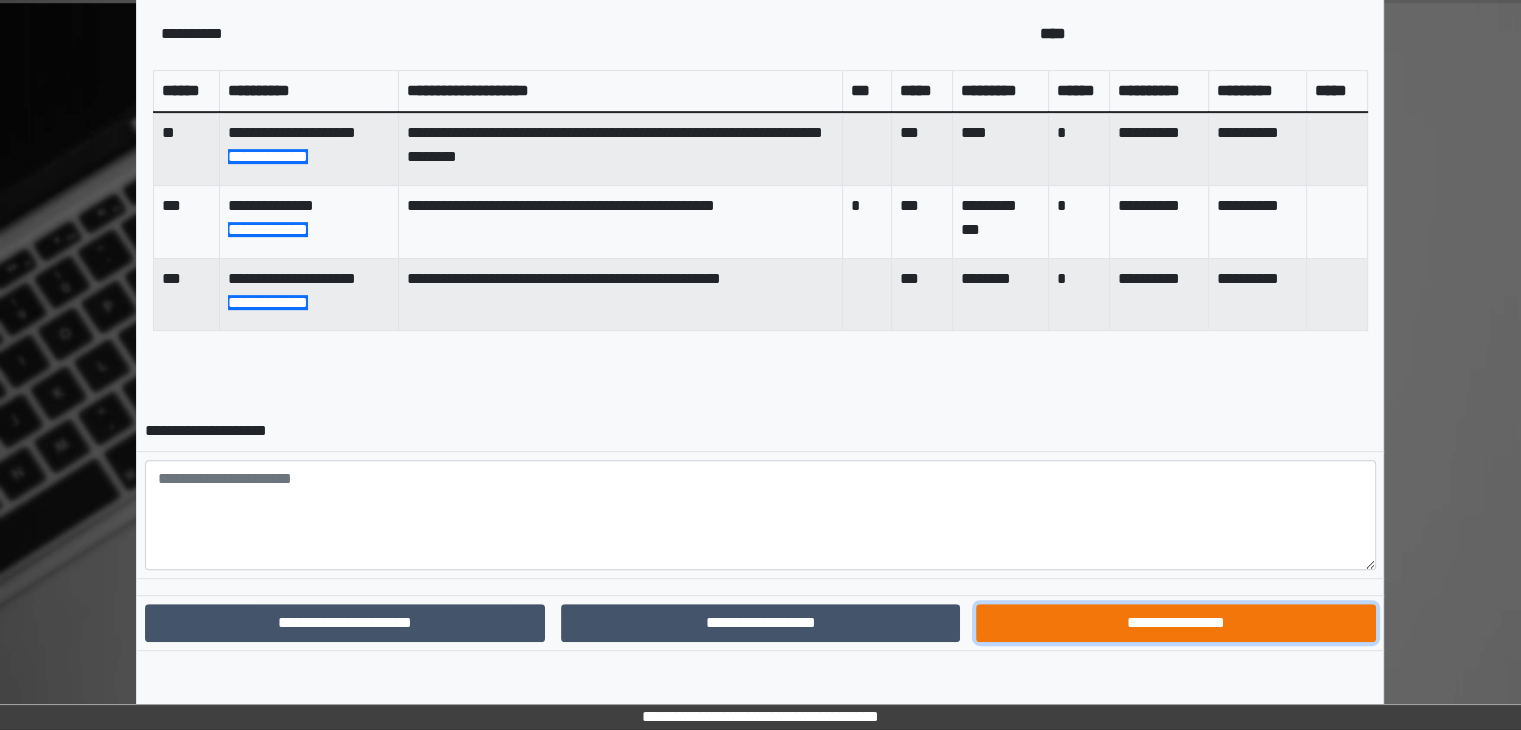 click on "**********" at bounding box center (1175, 623) 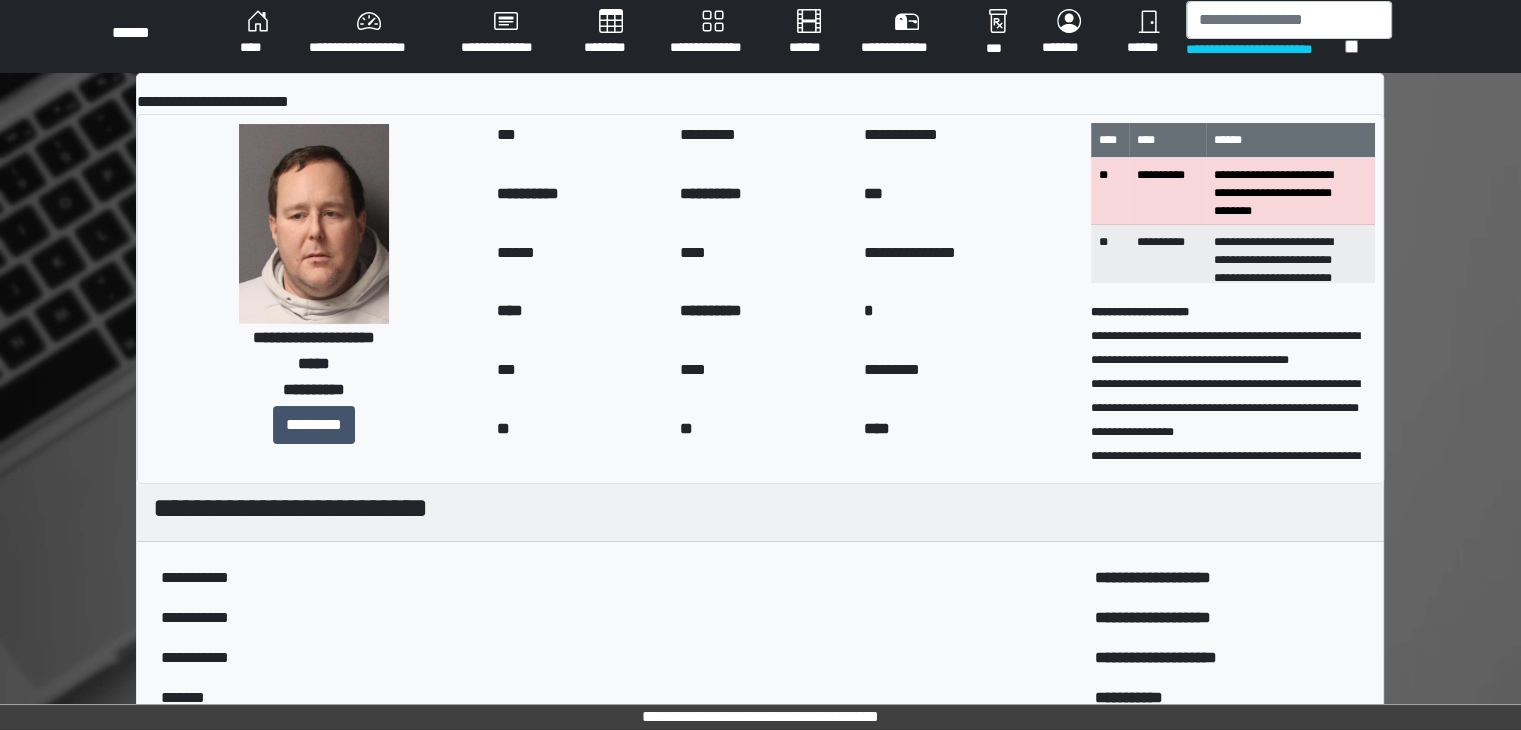 scroll, scrollTop: 0, scrollLeft: 0, axis: both 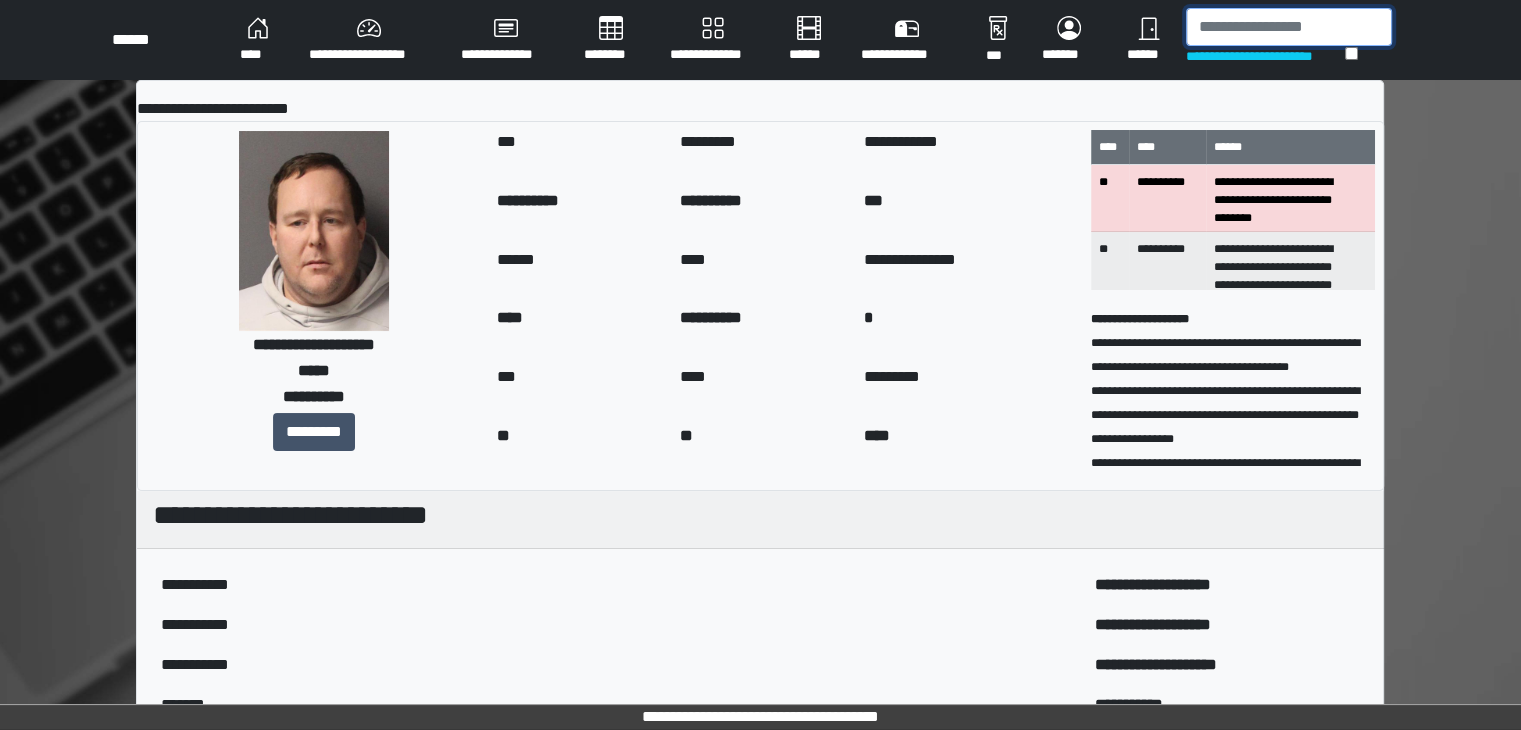 click at bounding box center [1289, 27] 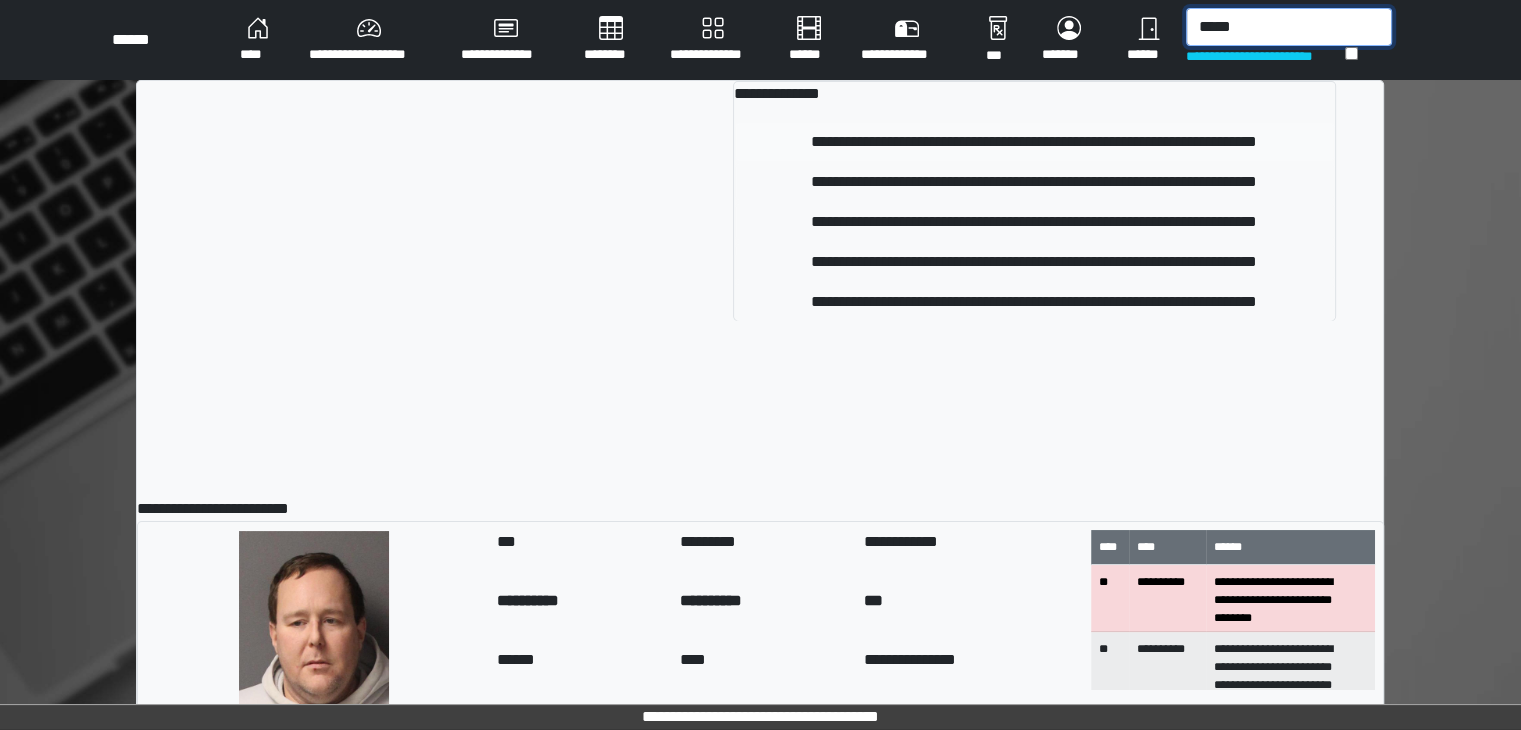 type on "*****" 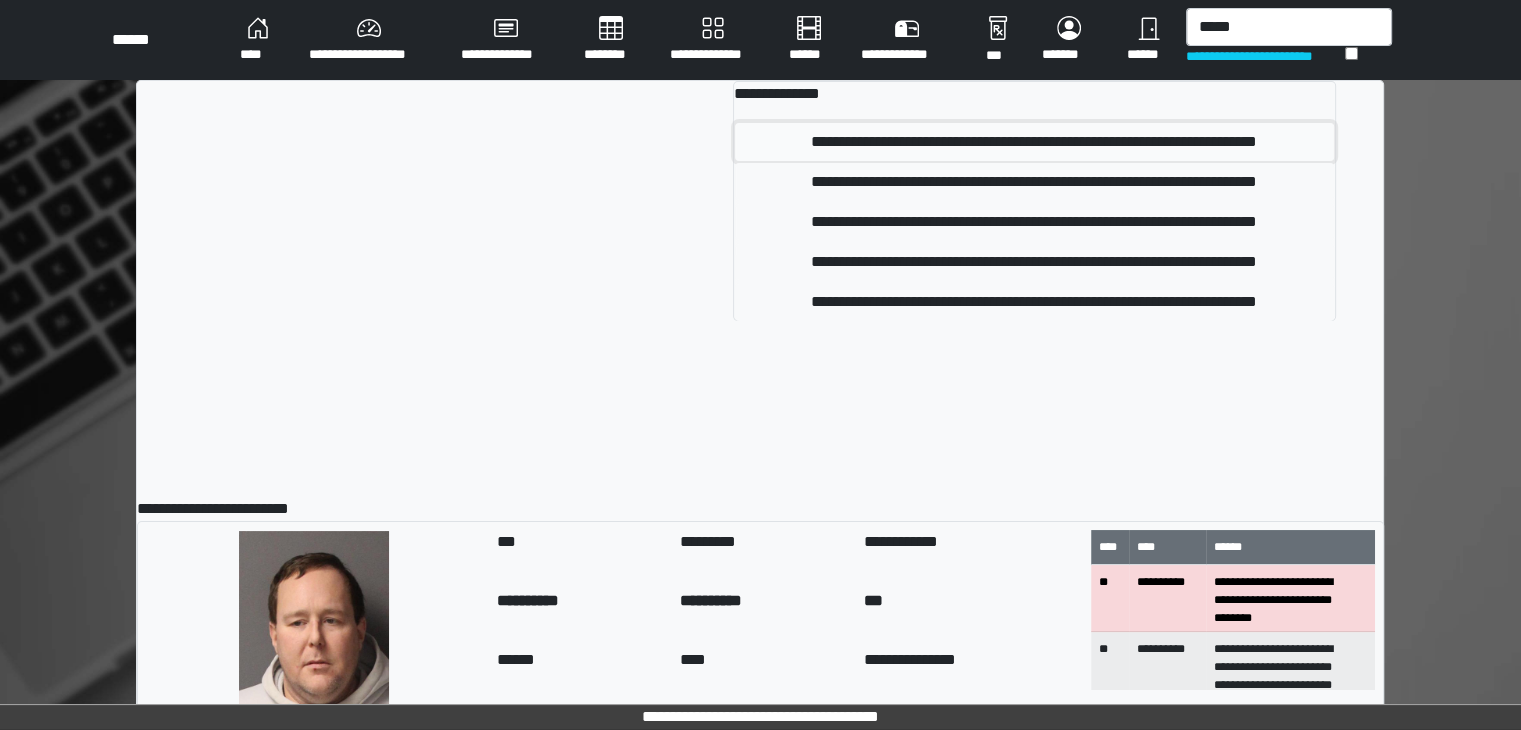 click on "**********" at bounding box center [1034, 142] 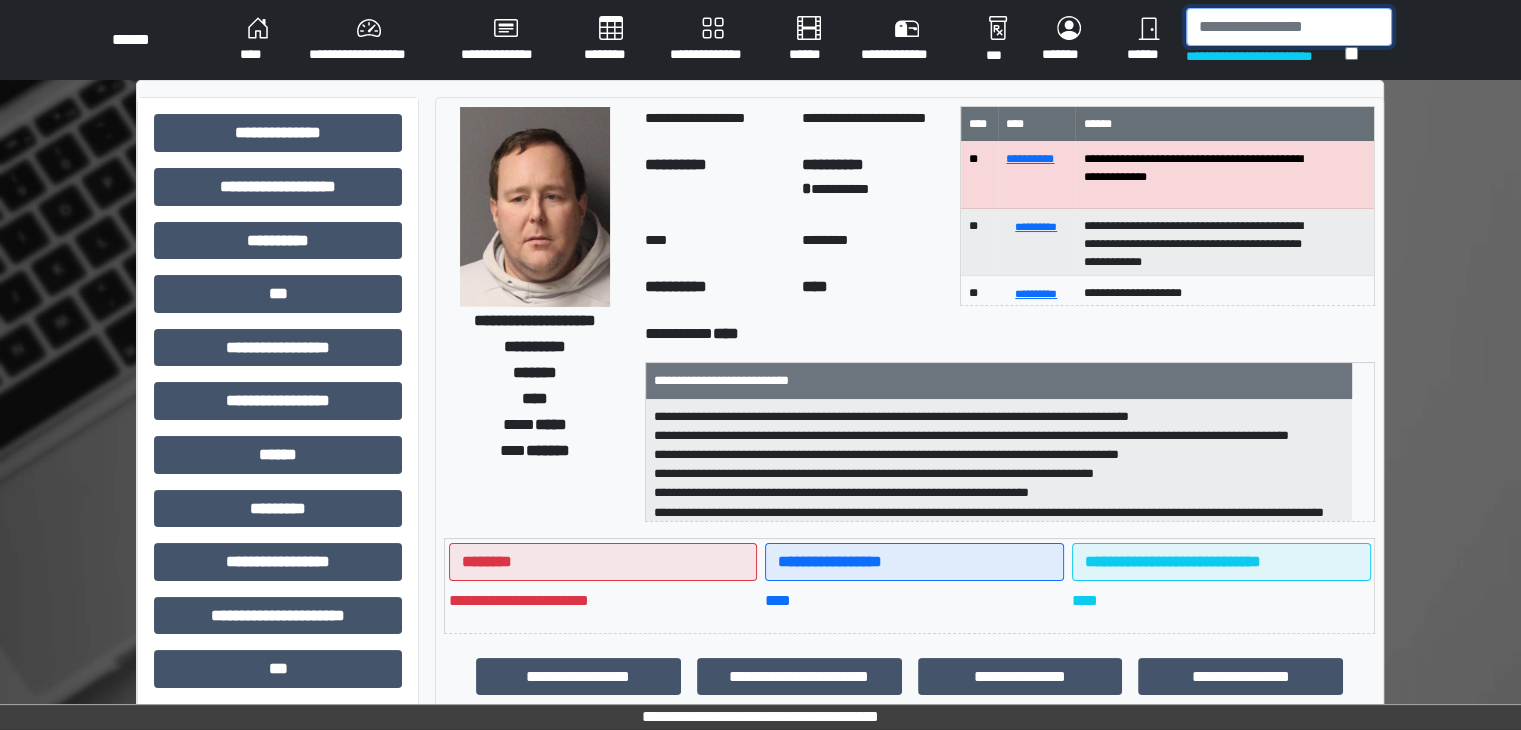 click at bounding box center [1289, 27] 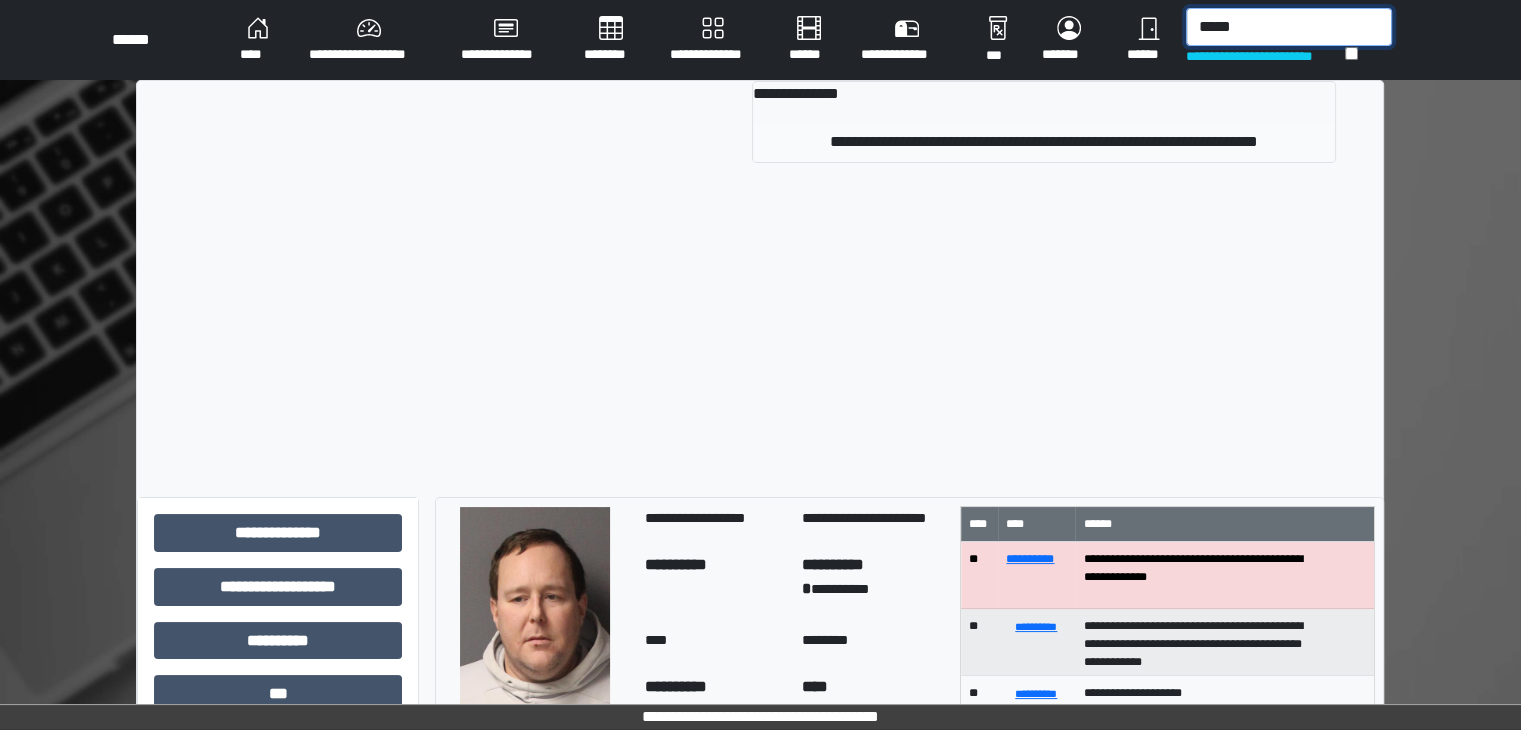 type on "*****" 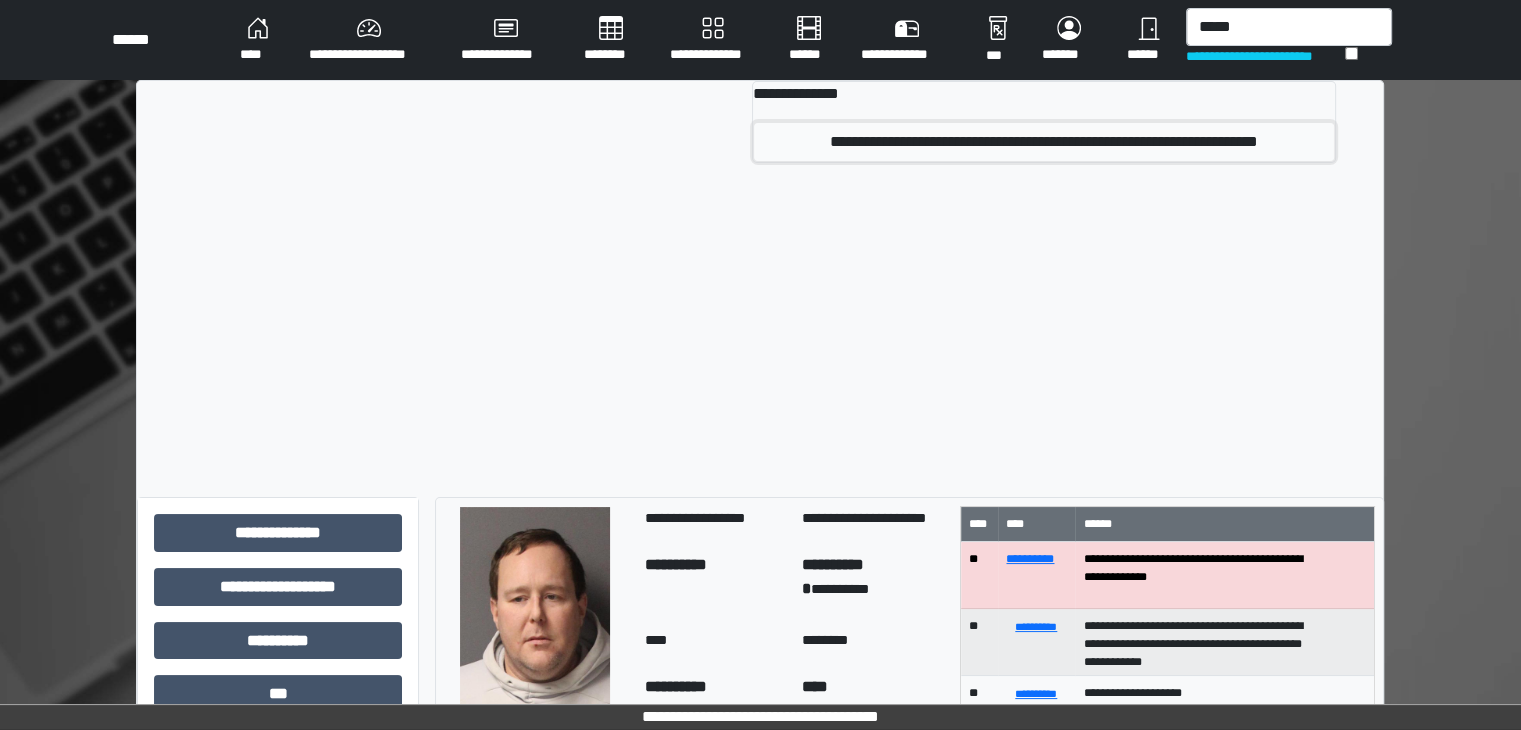 click on "**********" at bounding box center [1044, 142] 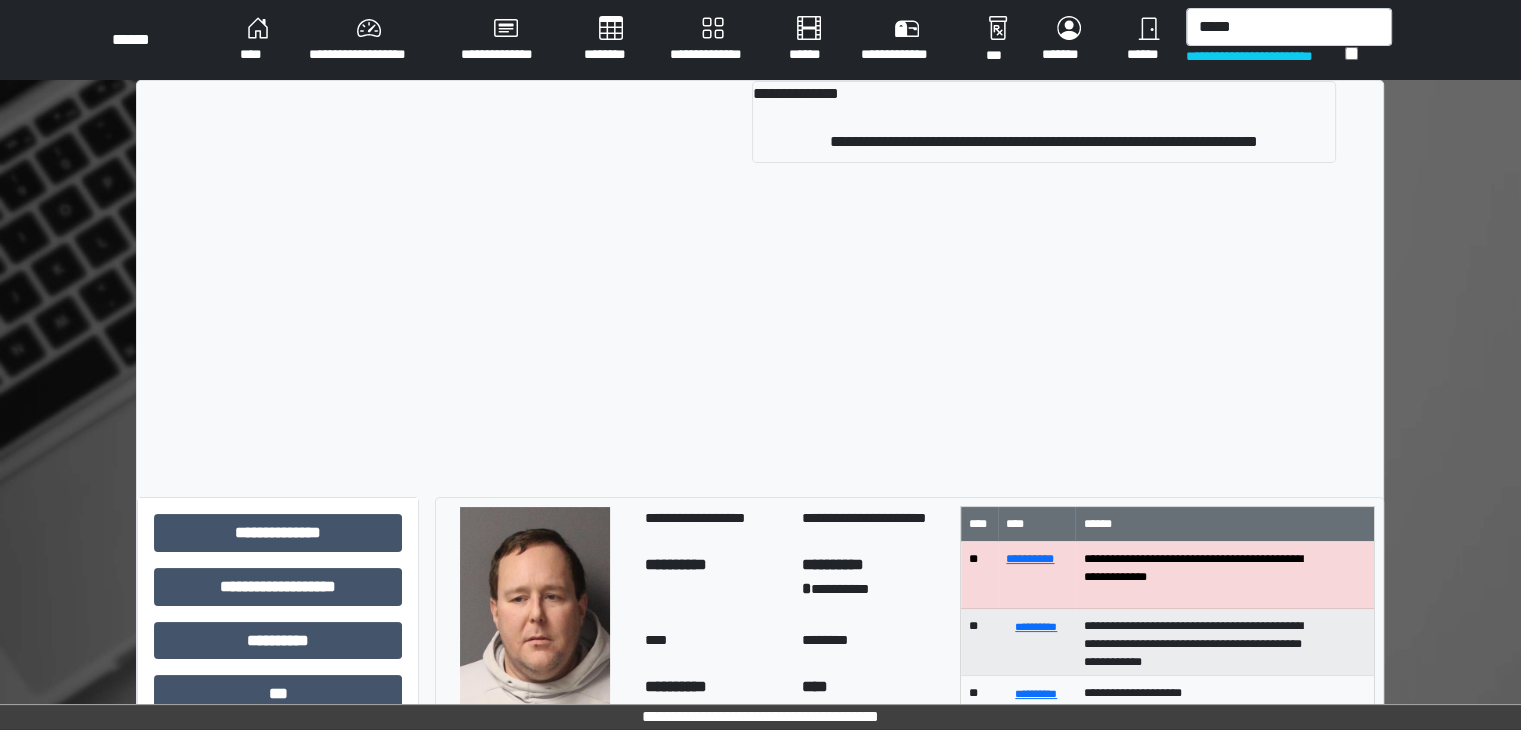 type 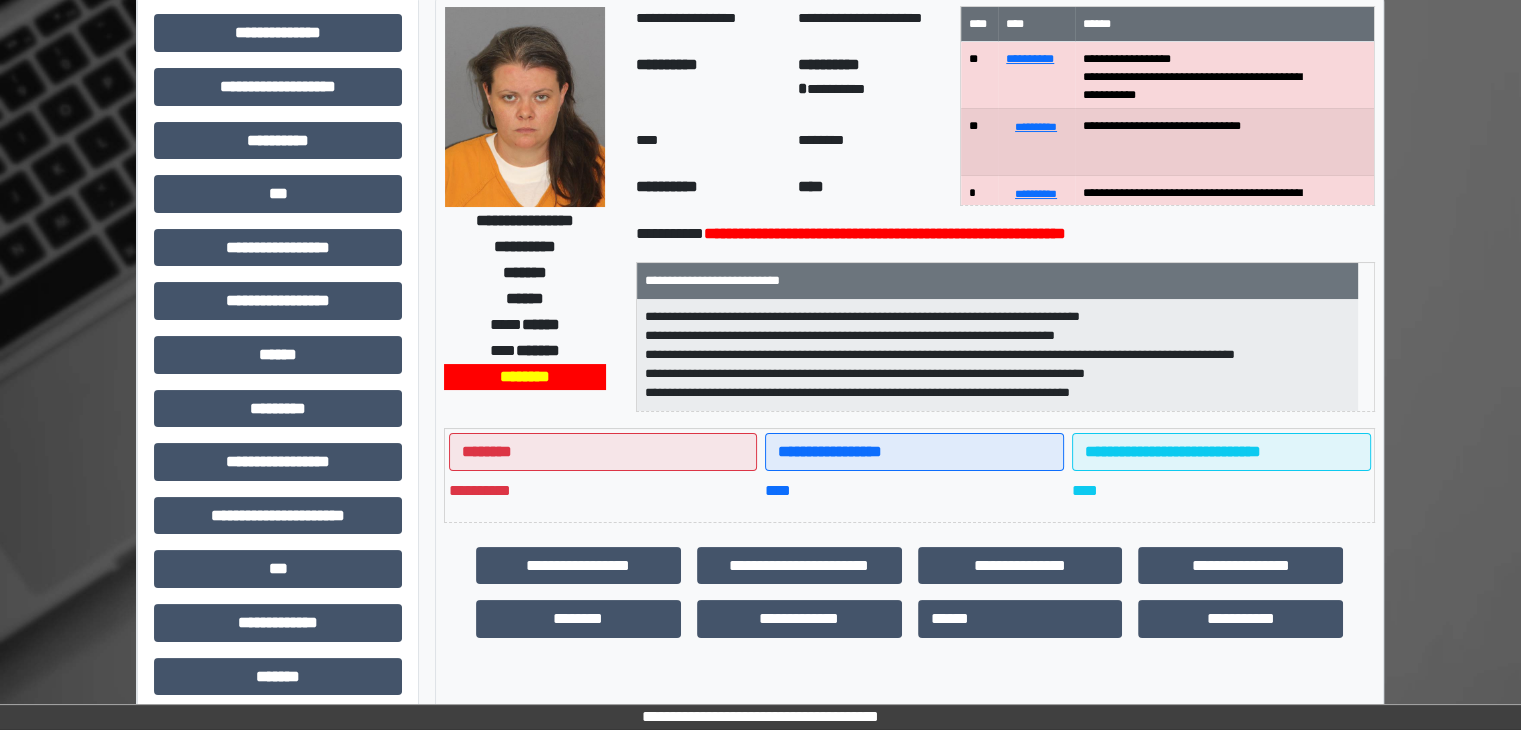 scroll, scrollTop: 0, scrollLeft: 0, axis: both 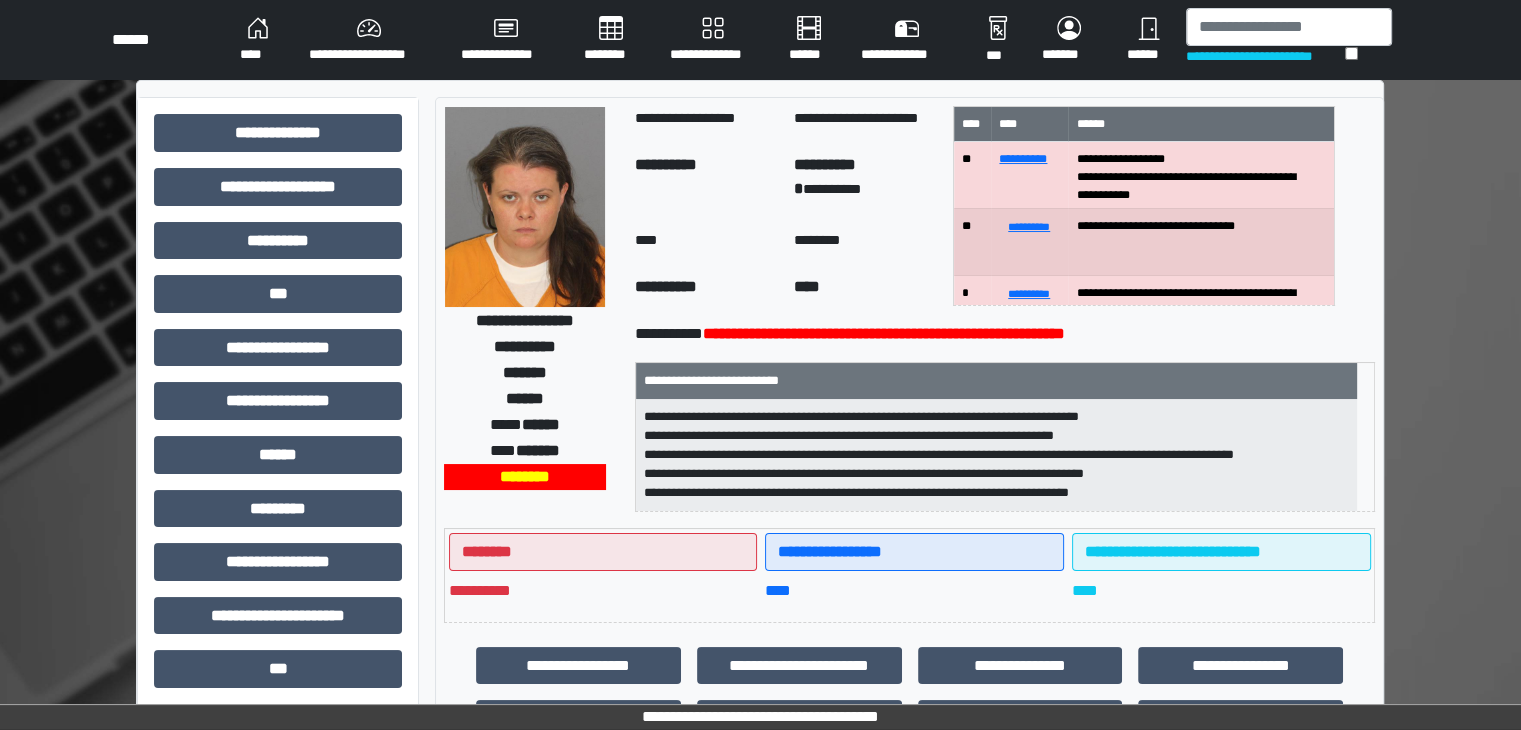 click on "****" at bounding box center [865, 290] 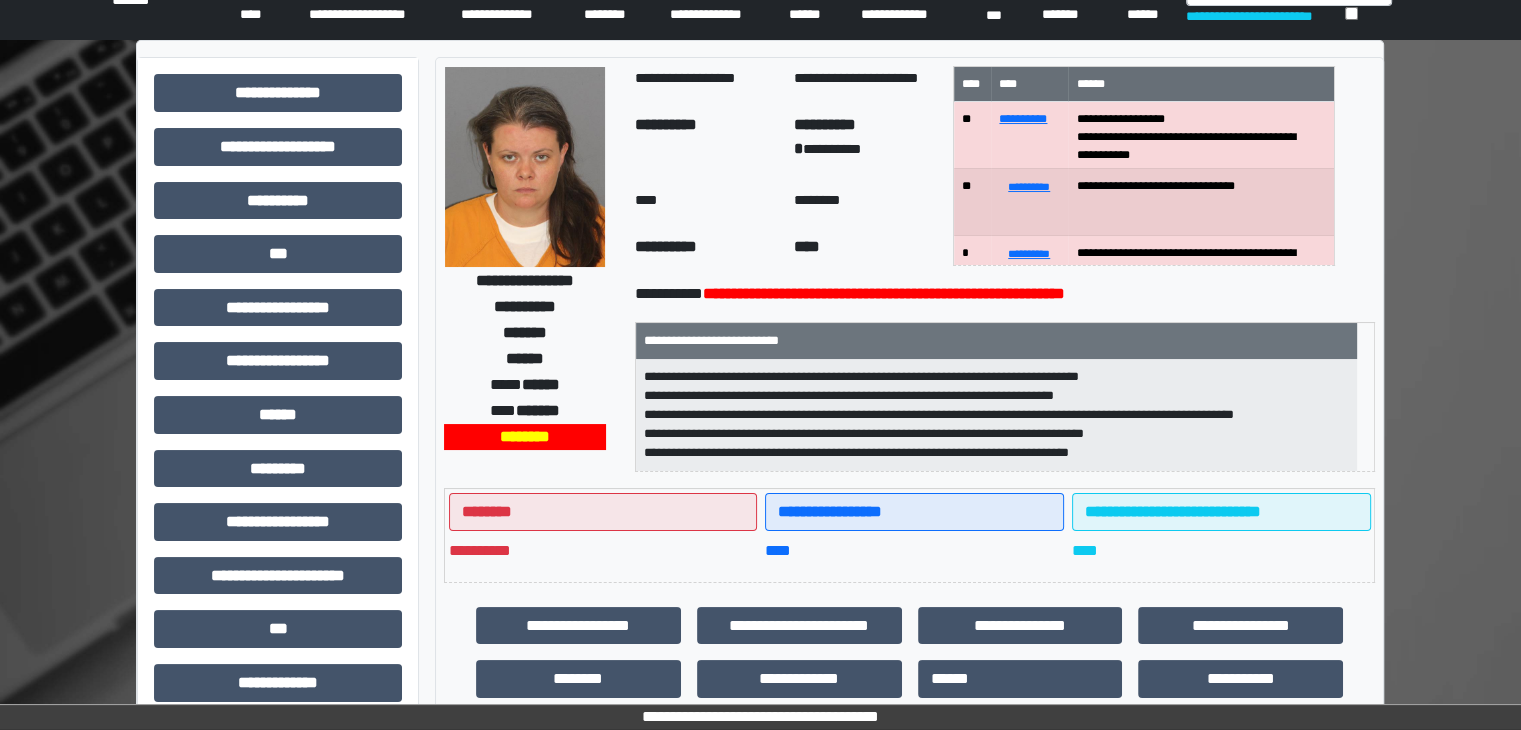 scroll, scrollTop: 0, scrollLeft: 0, axis: both 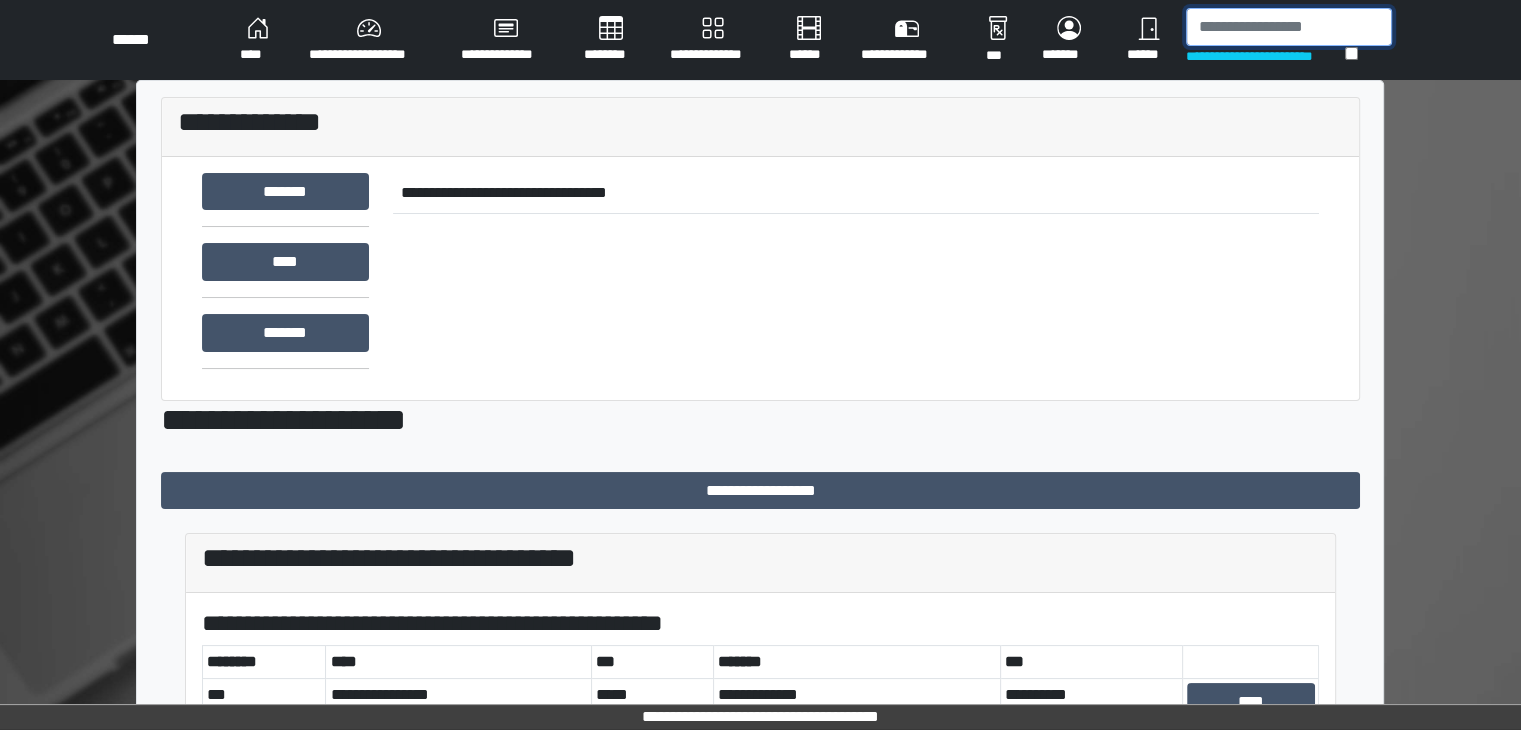 click at bounding box center [1289, 27] 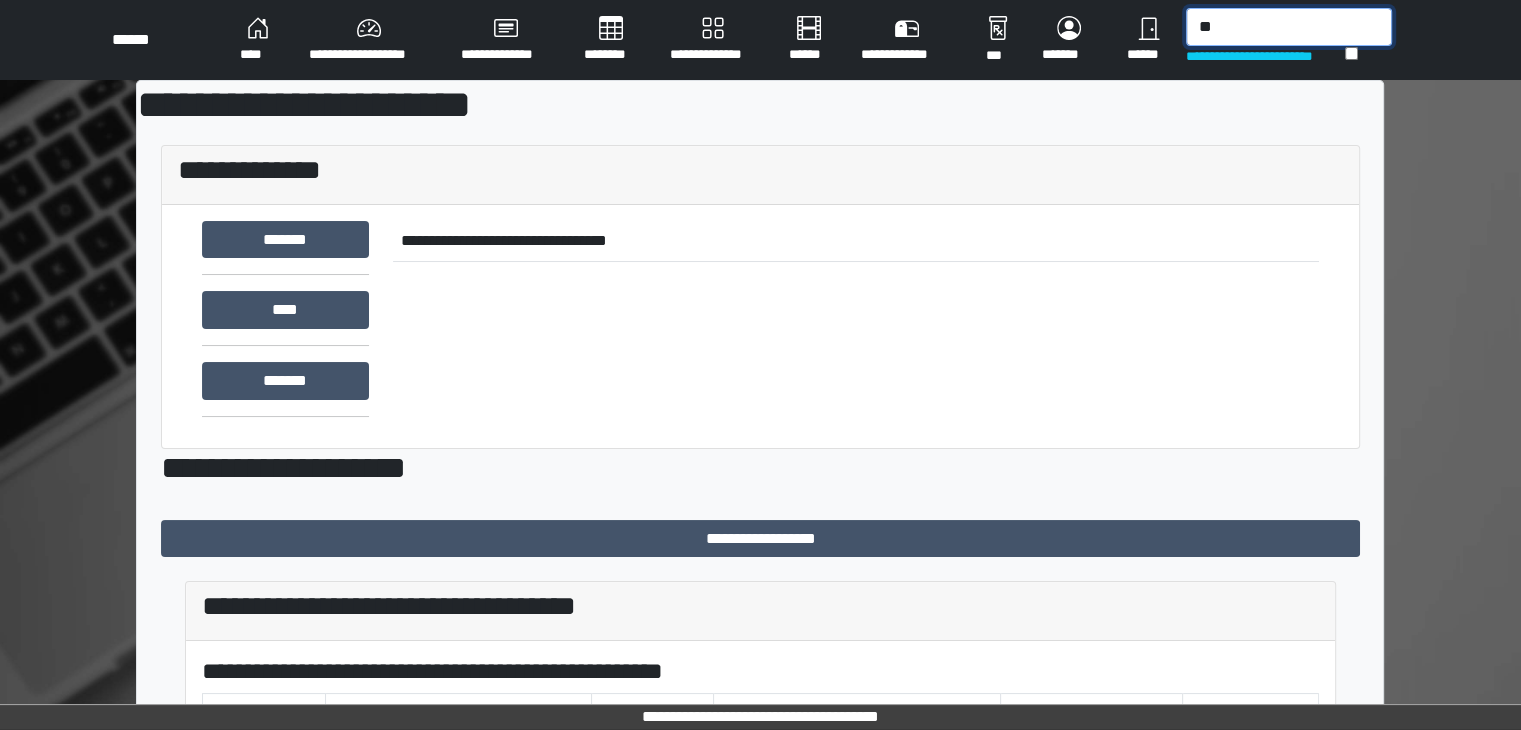 type on "*" 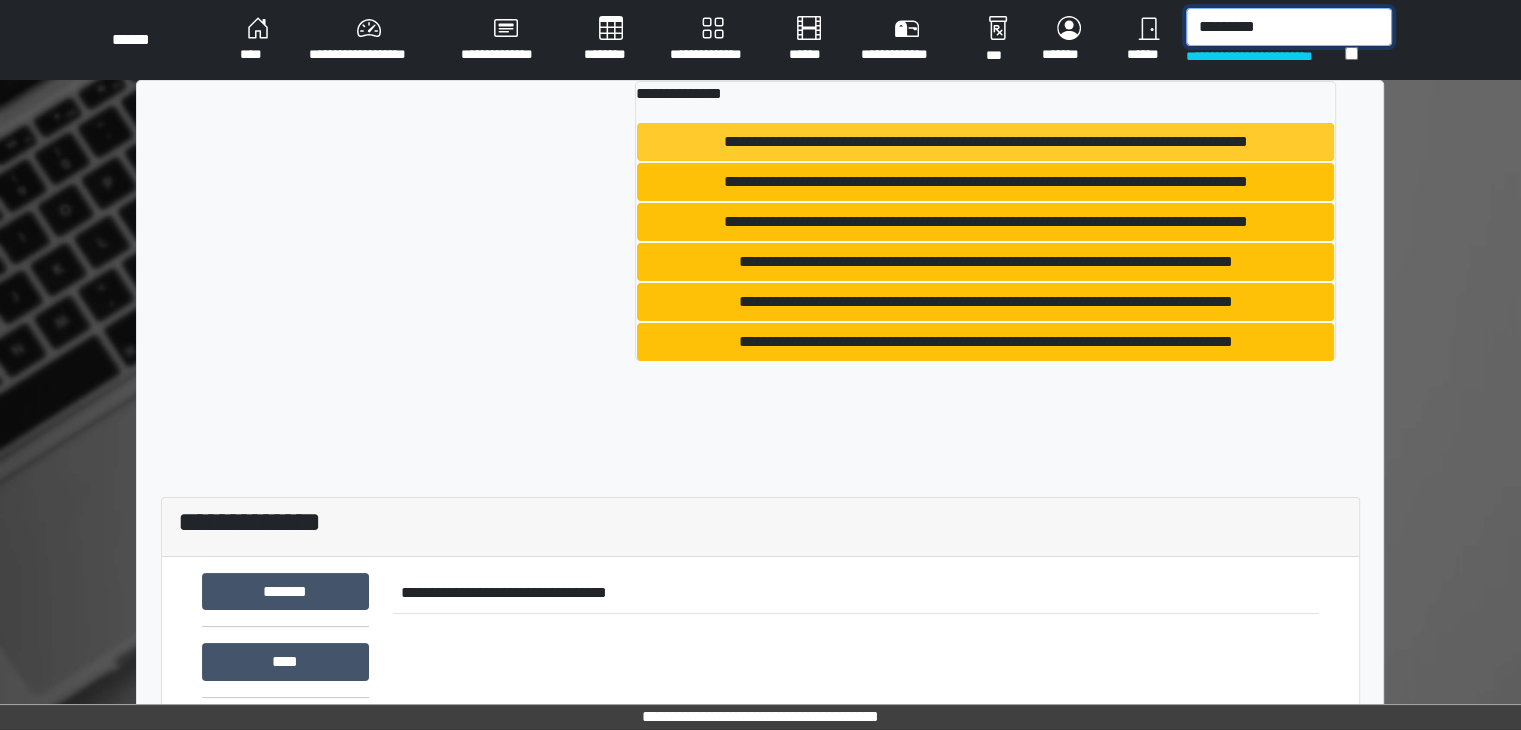 type on "*********" 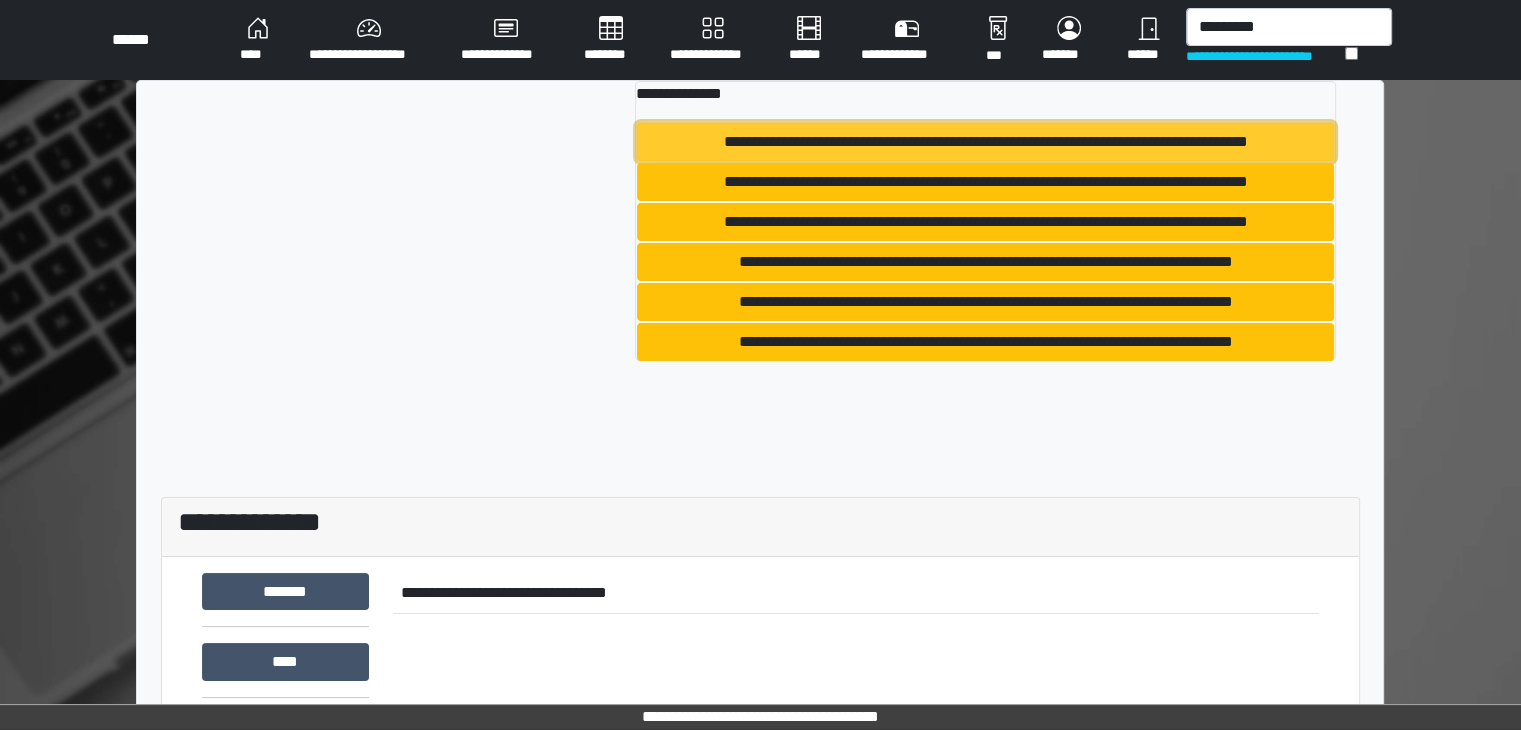 click on "**********" at bounding box center (985, 142) 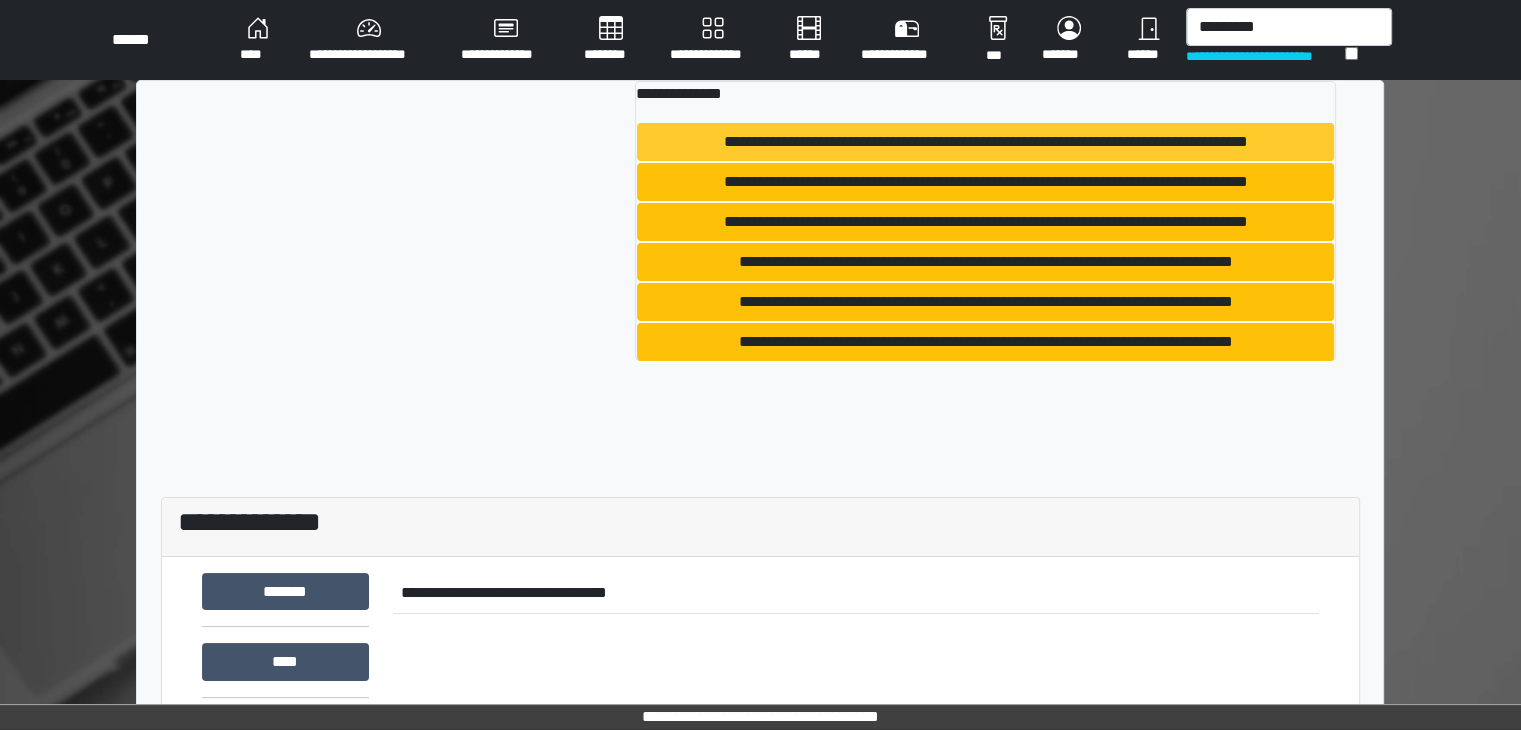 type 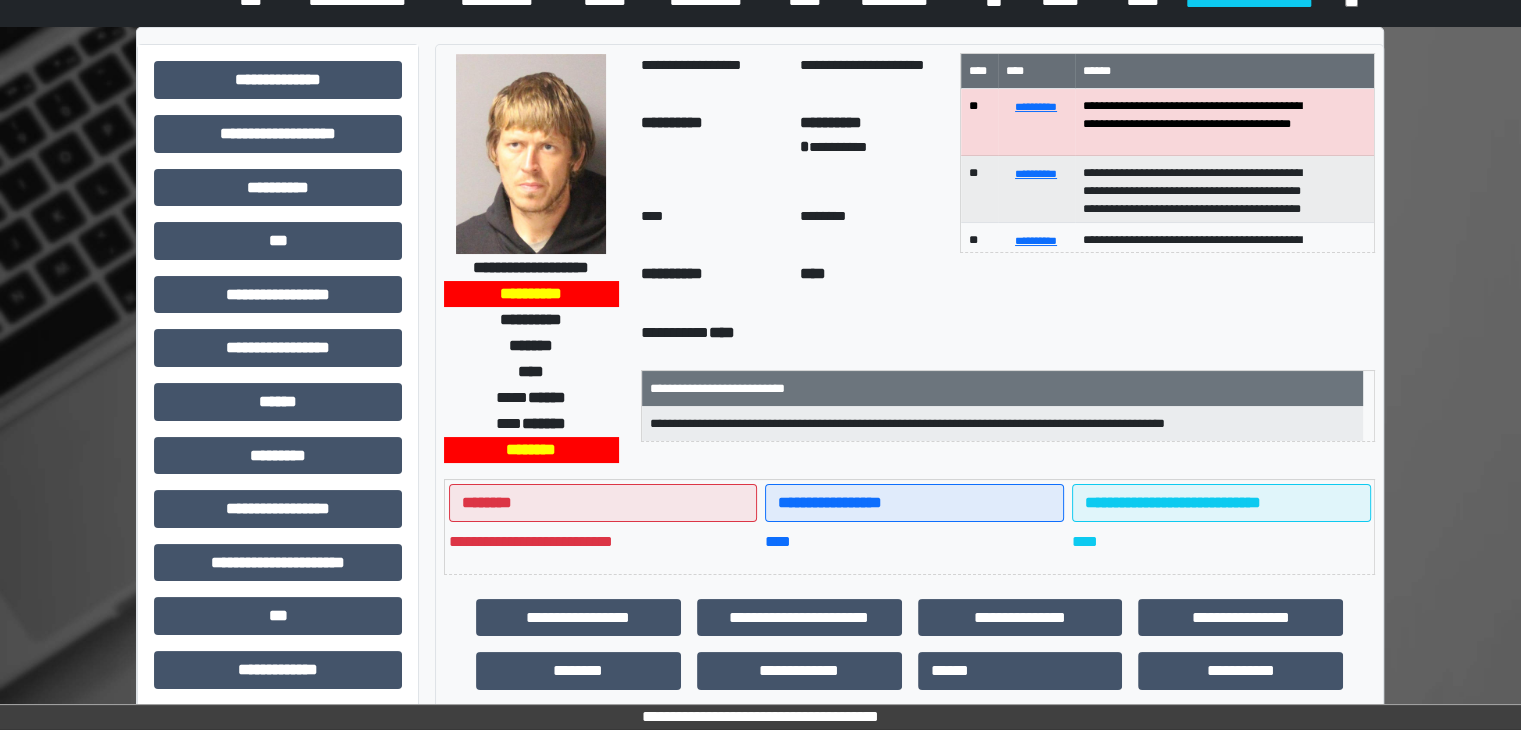 scroll, scrollTop: 0, scrollLeft: 0, axis: both 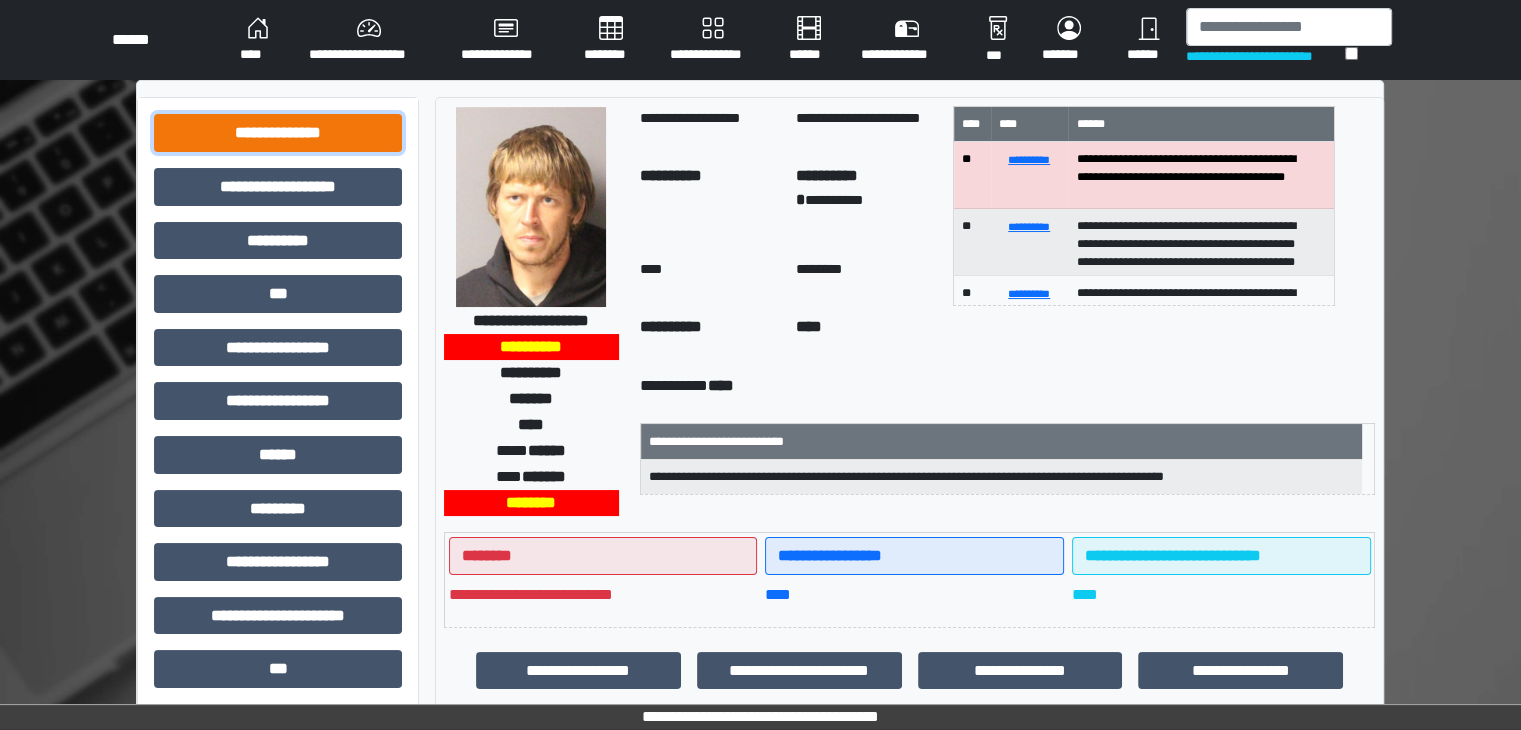 click on "**********" at bounding box center (278, 133) 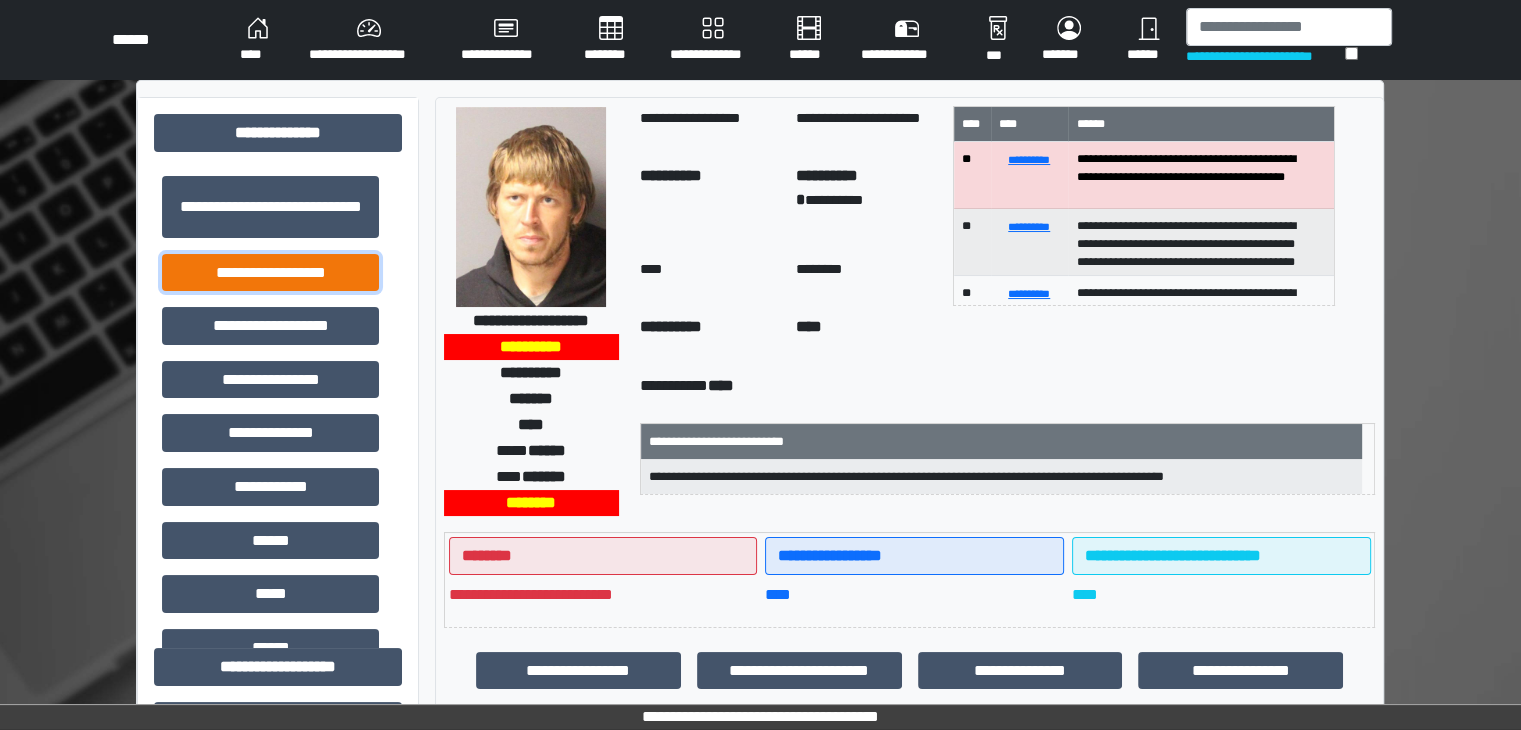 click on "**********" at bounding box center [270, 273] 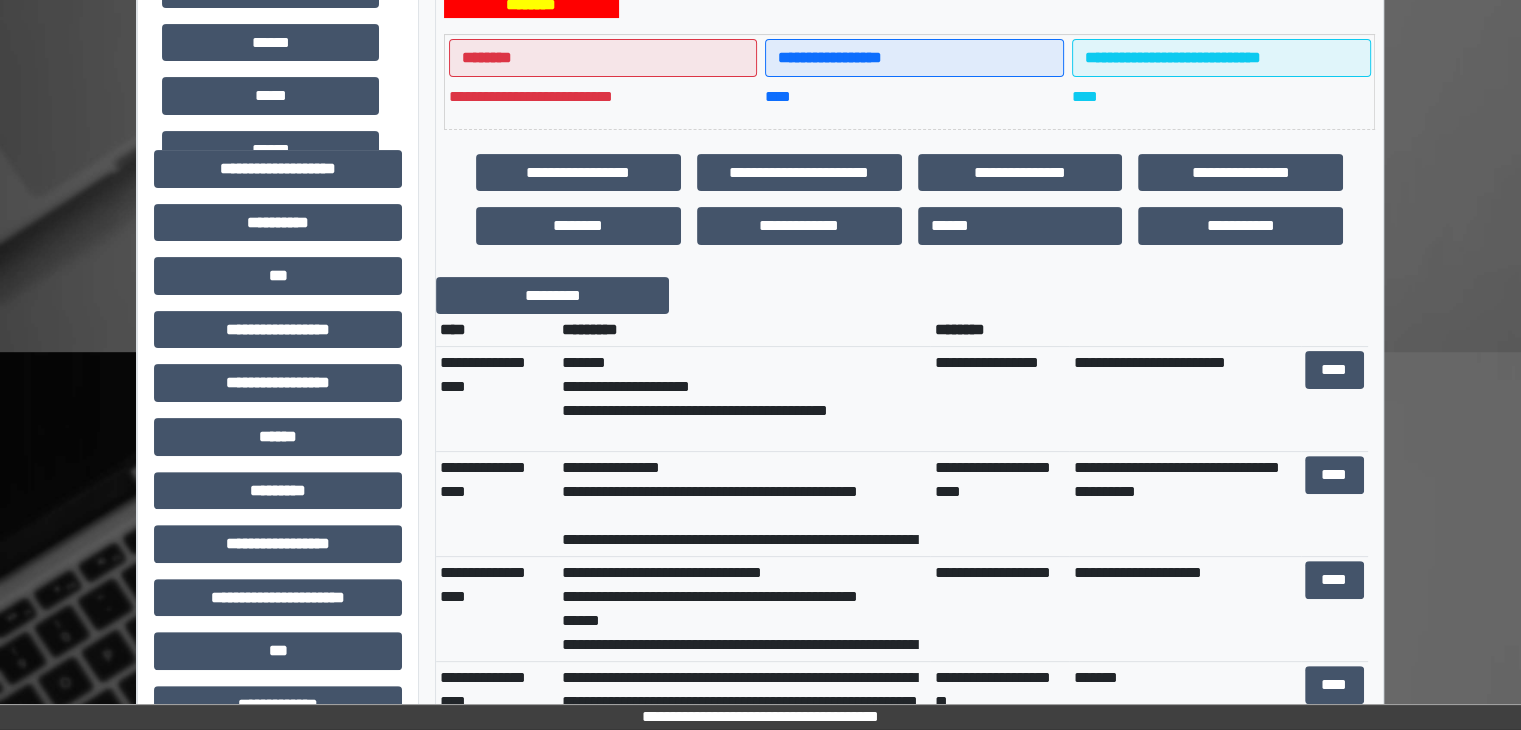 scroll, scrollTop: 500, scrollLeft: 0, axis: vertical 